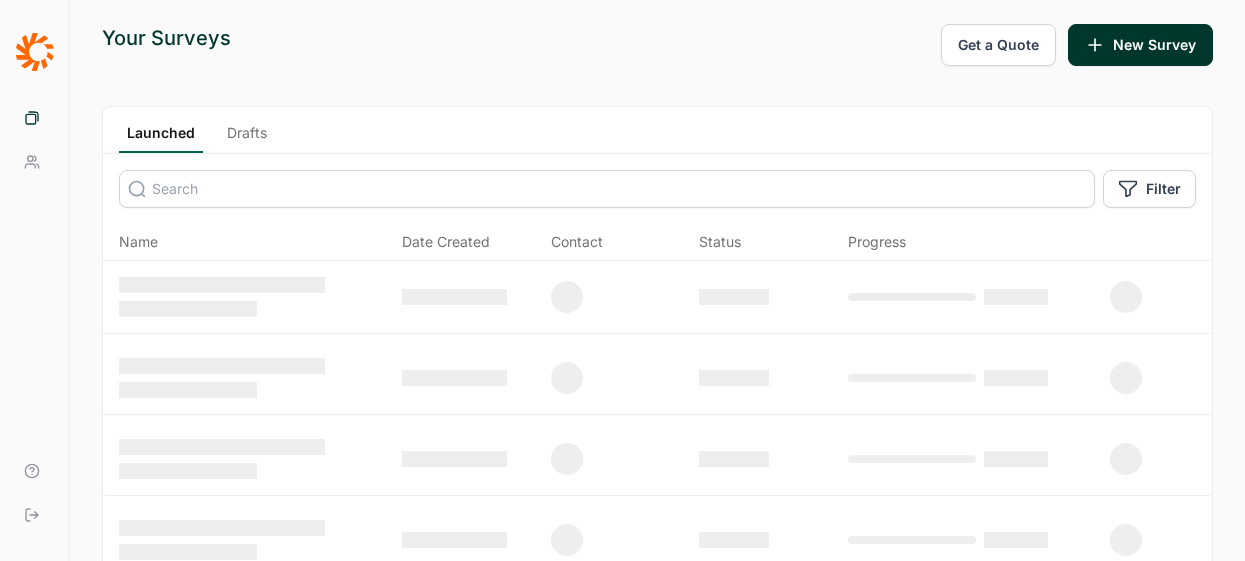 scroll, scrollTop: 0, scrollLeft: 0, axis: both 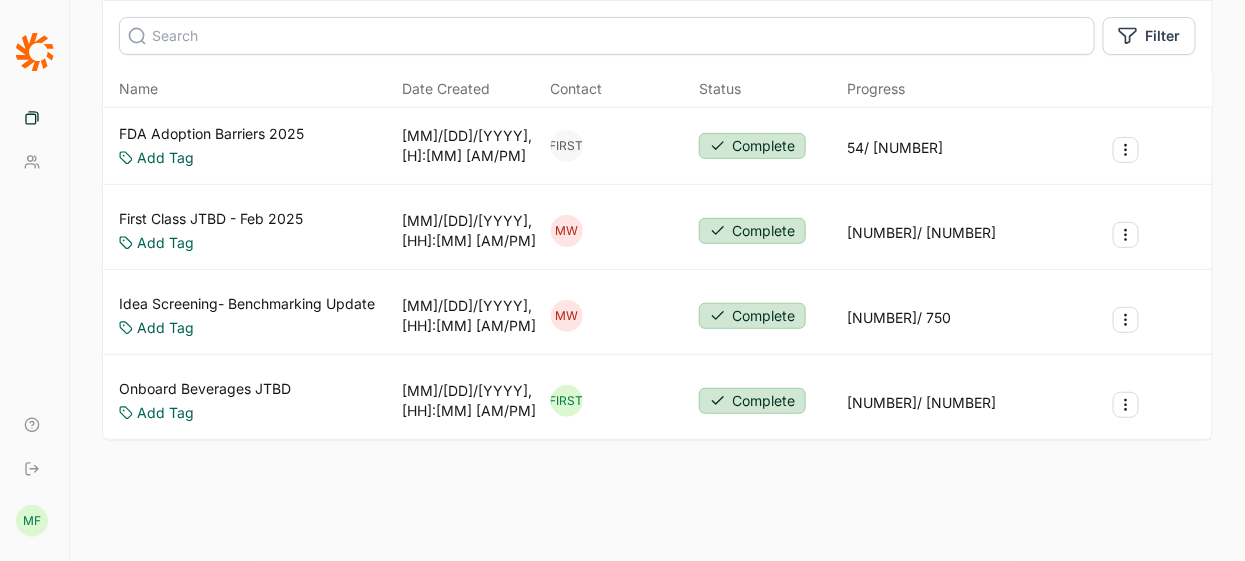 click on "Onboard Beverages JTBD" at bounding box center [205, 389] 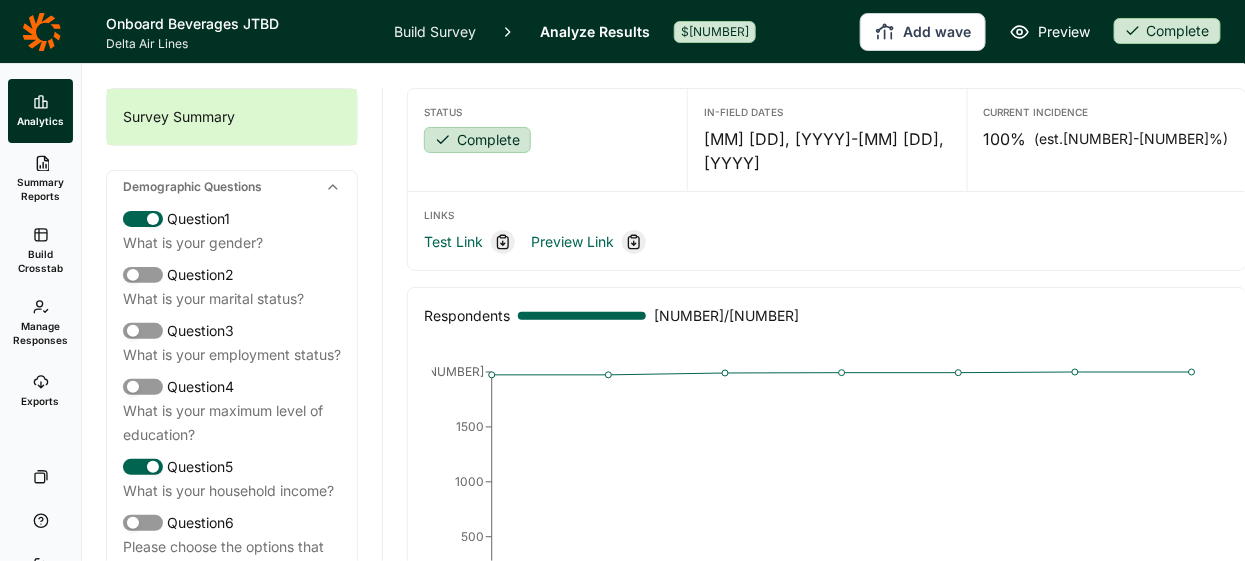 click 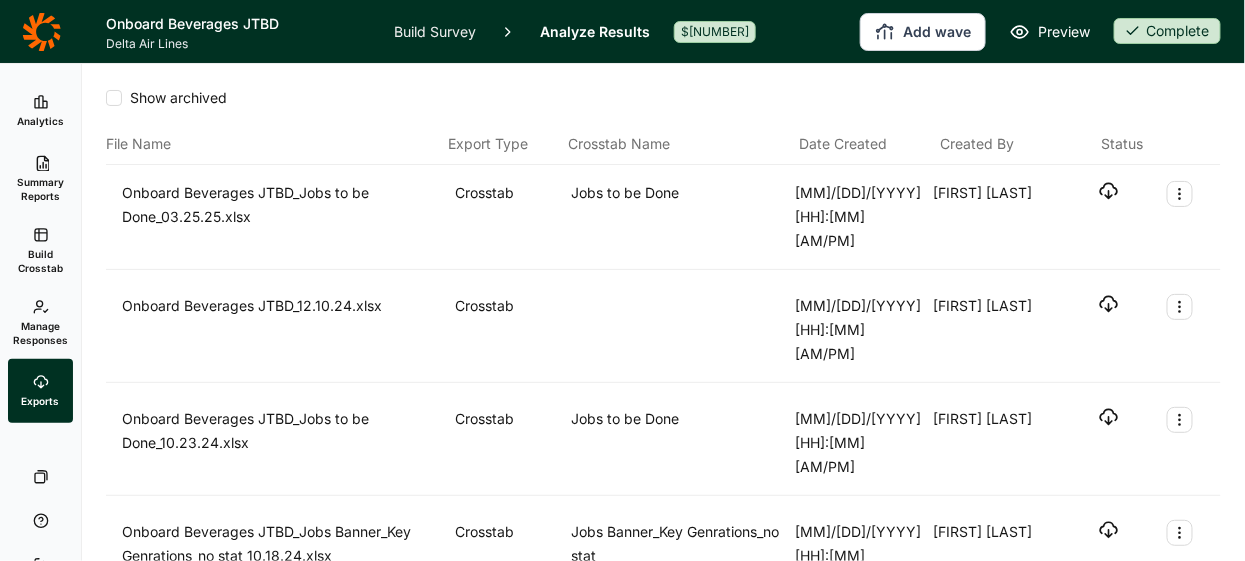 click on "Build Survey" at bounding box center [435, 31] 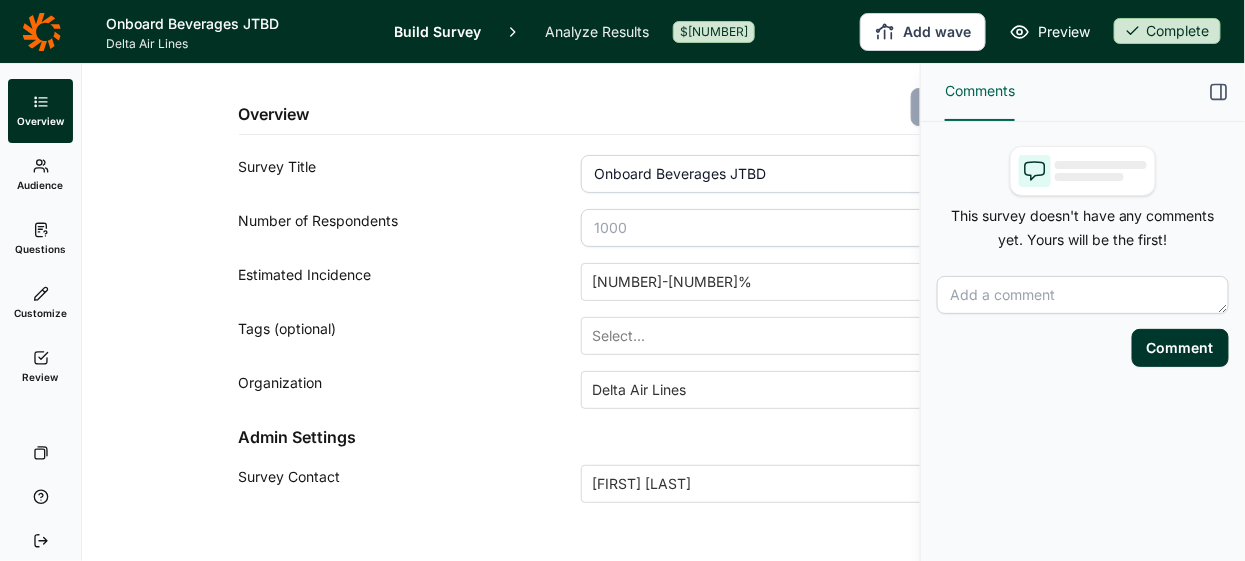 click on "Review" at bounding box center [40, 367] 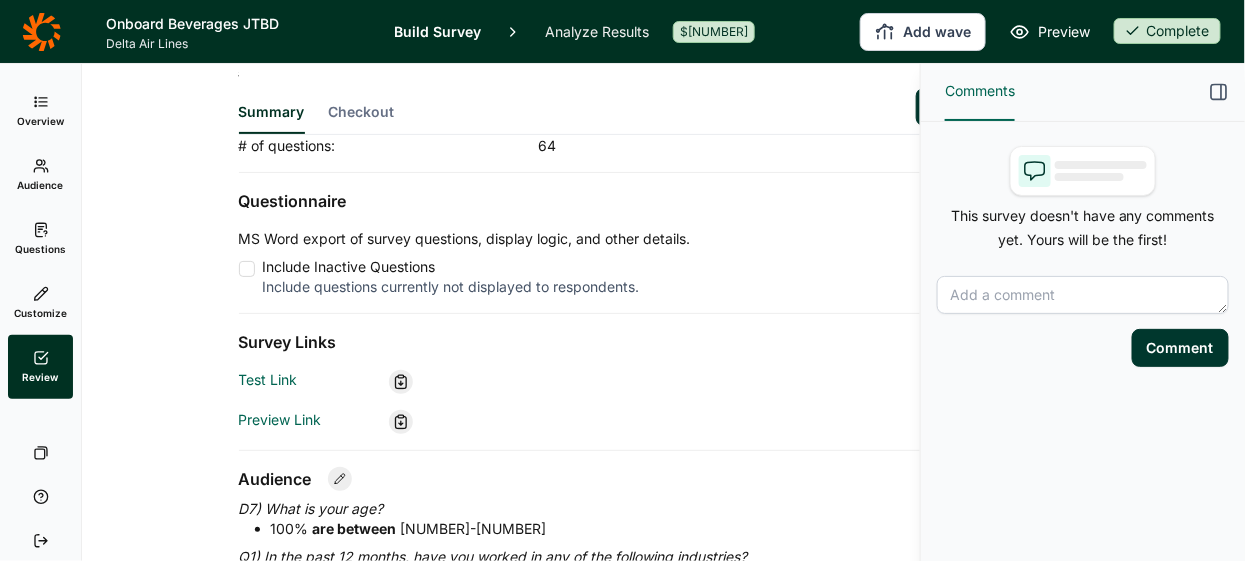 scroll, scrollTop: 175, scrollLeft: 0, axis: vertical 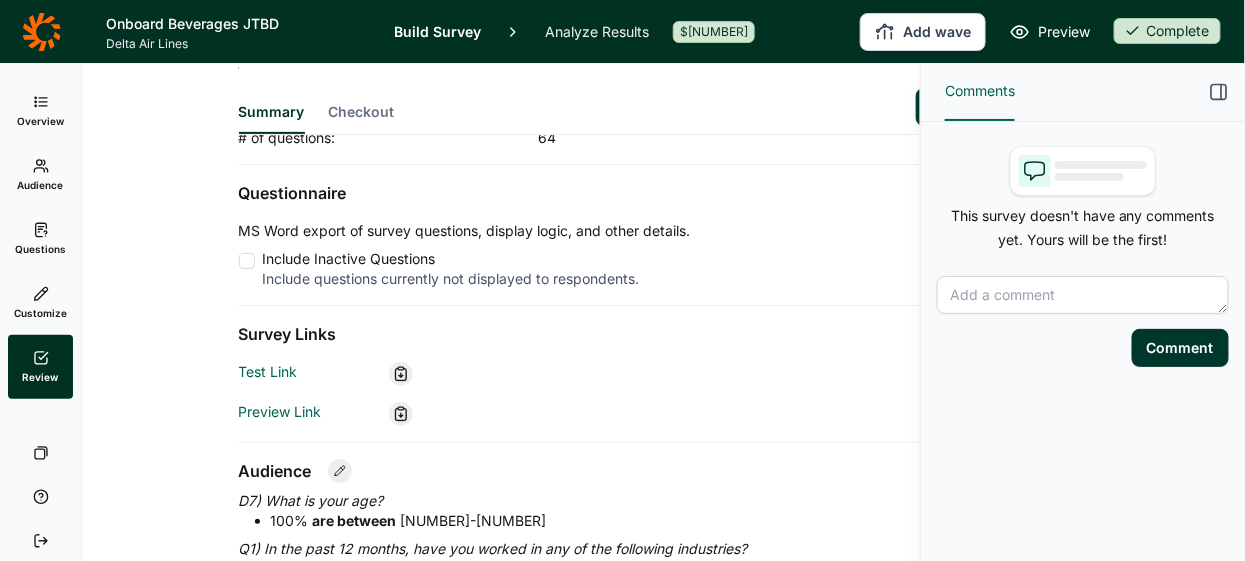 click 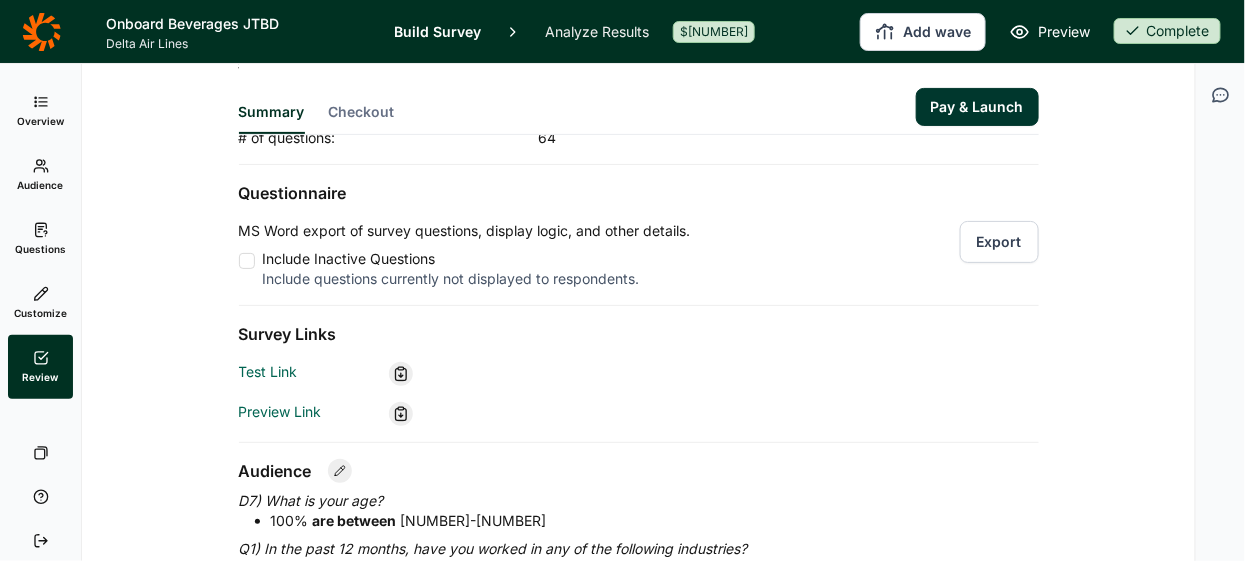 click on "Export" at bounding box center (999, 242) 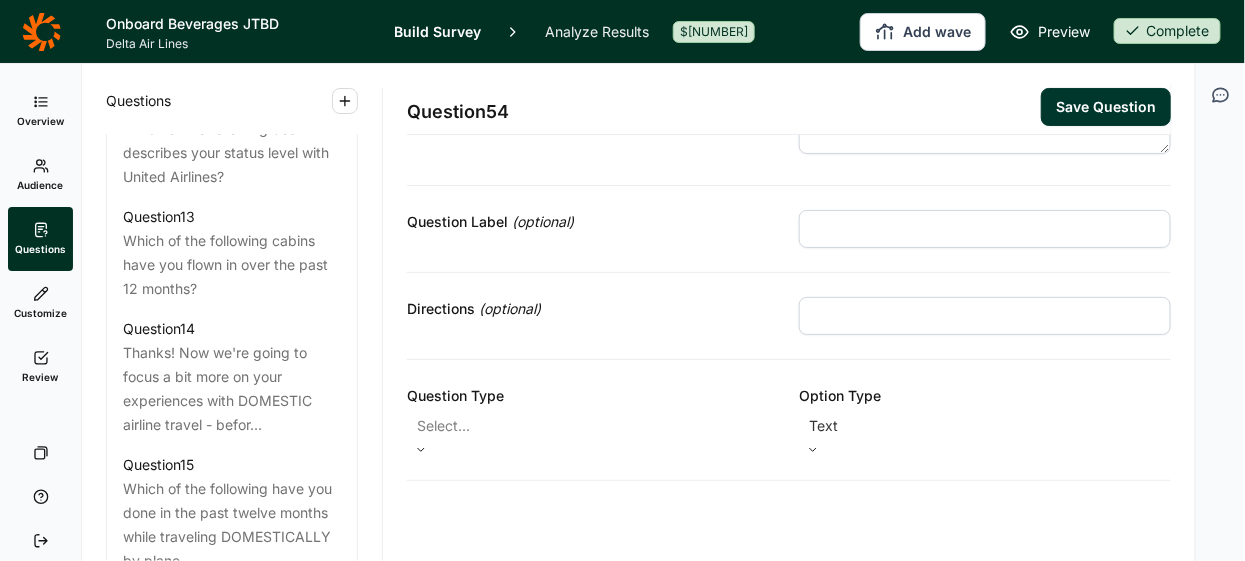 scroll, scrollTop: 2228, scrollLeft: 0, axis: vertical 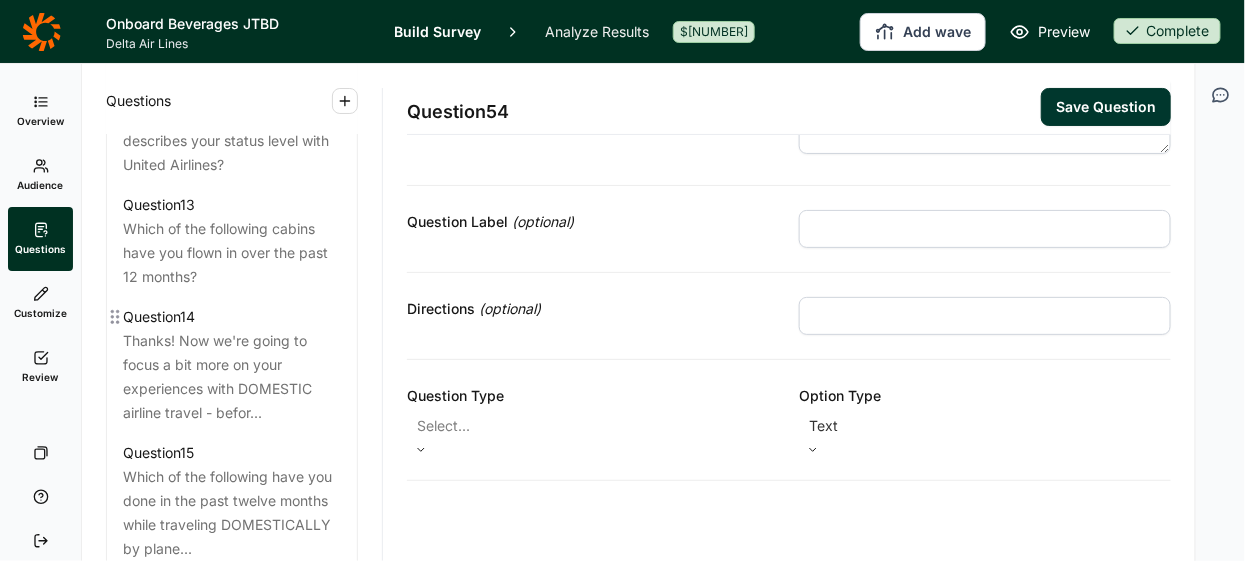 click on "Thanks! Now we're going to focus a bit more on your experiences with DOMESTIC airline travel - befor..." at bounding box center [232, 377] 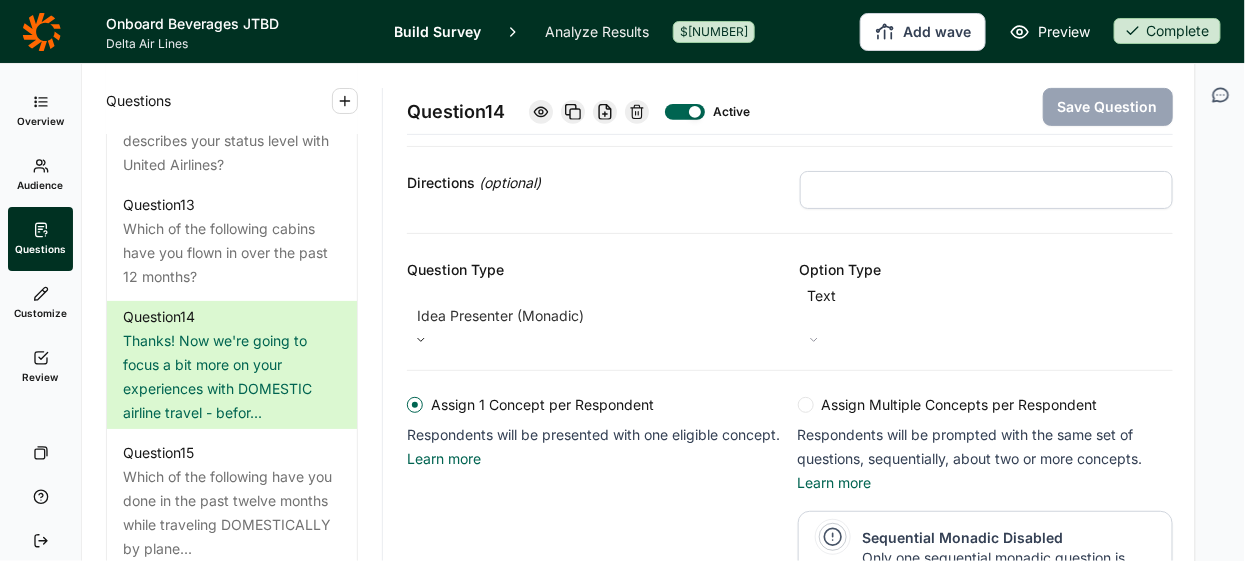 scroll, scrollTop: 231, scrollLeft: 0, axis: vertical 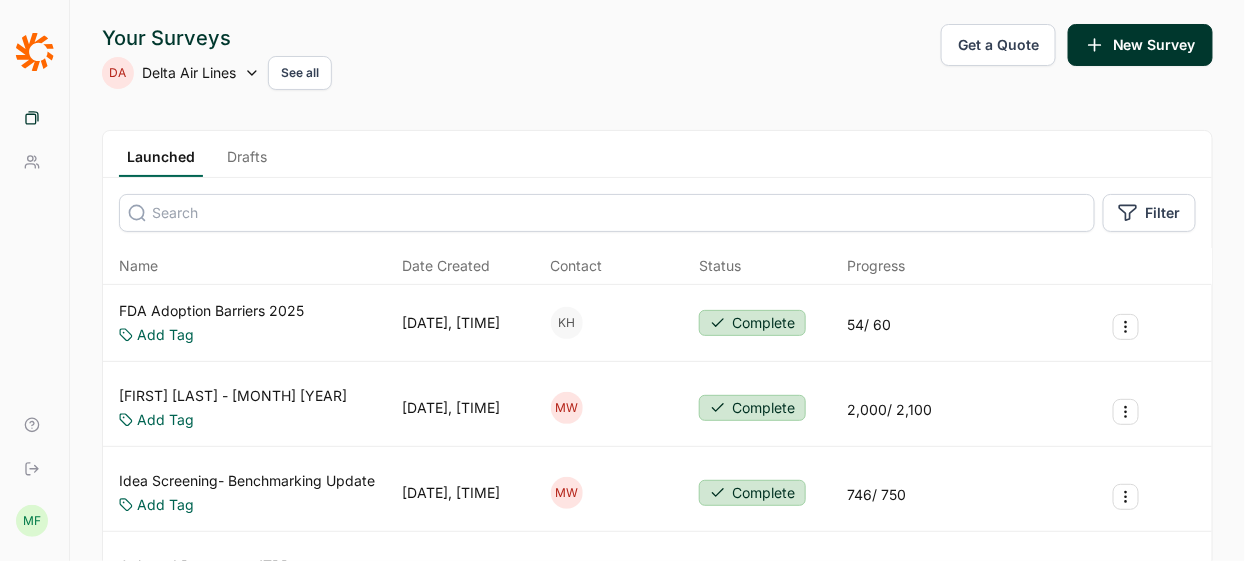 click on "New Survey" at bounding box center (1140, 45) 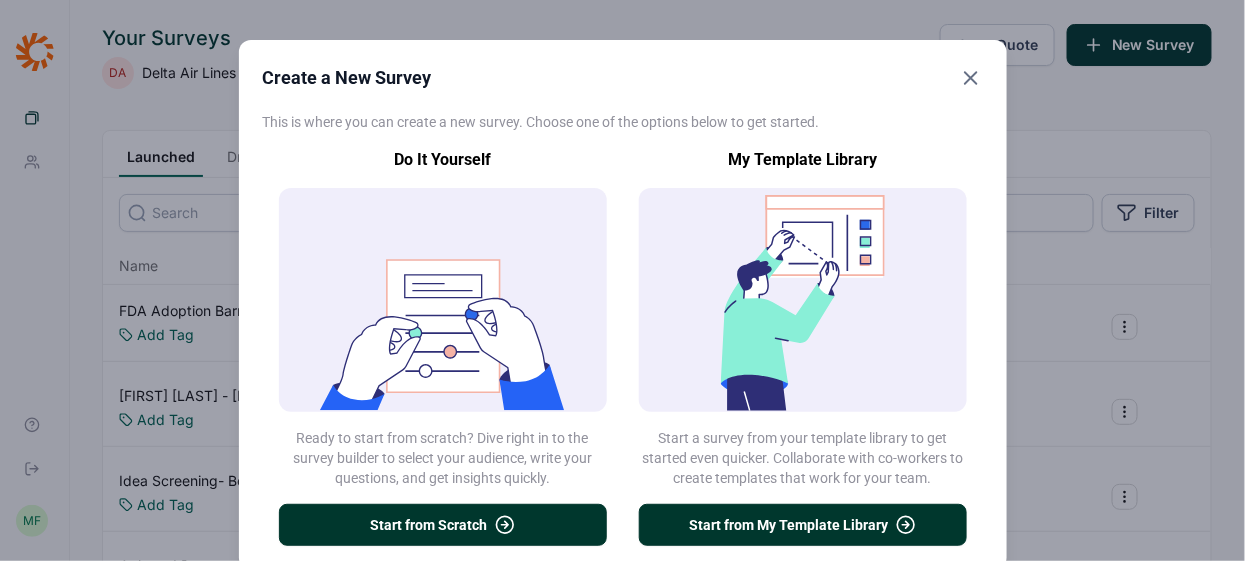 click 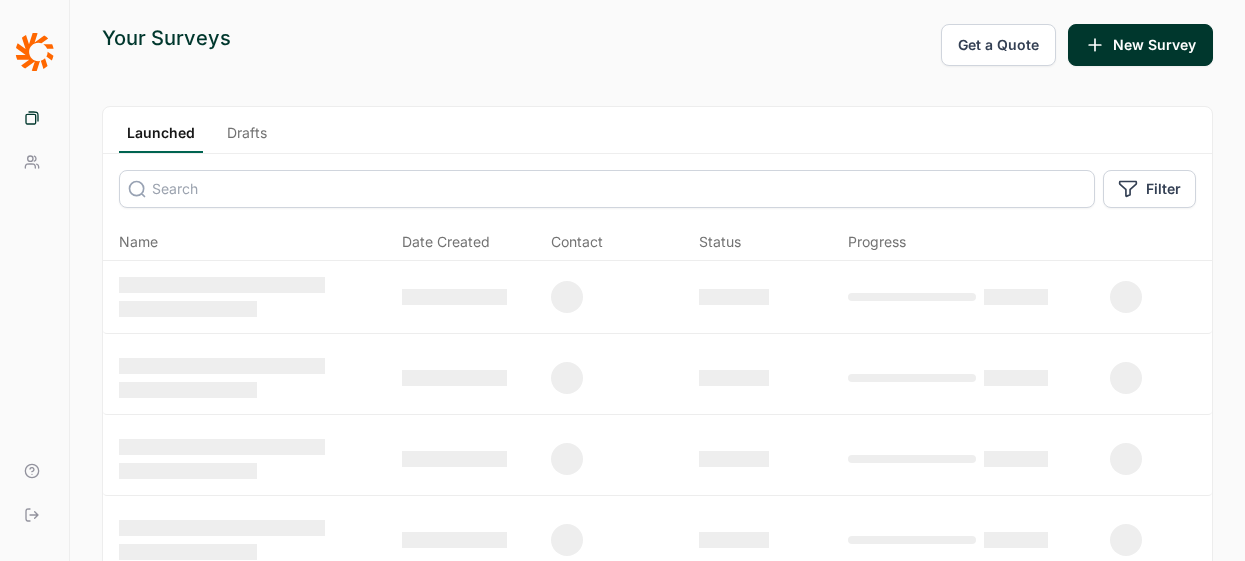scroll, scrollTop: 0, scrollLeft: 0, axis: both 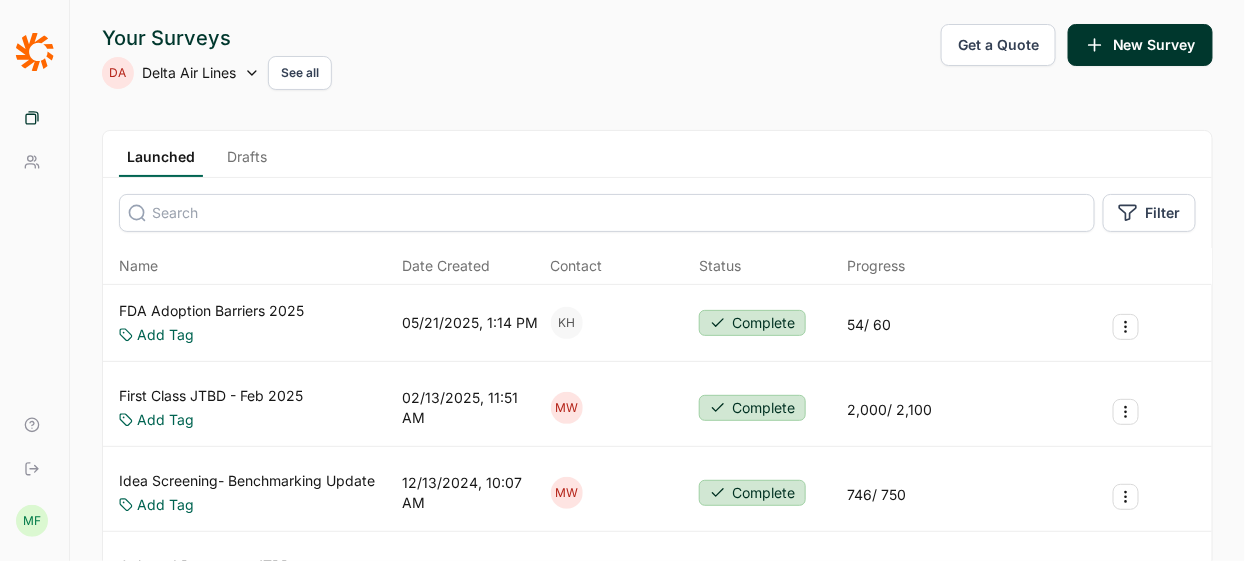 click 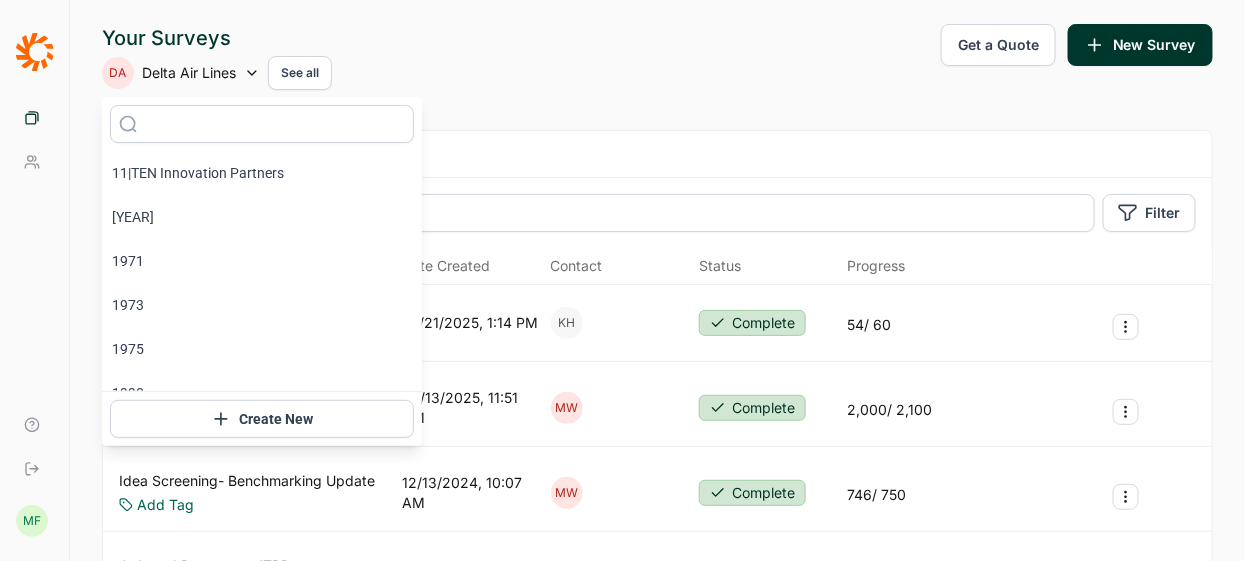 click on "See all" at bounding box center [300, 73] 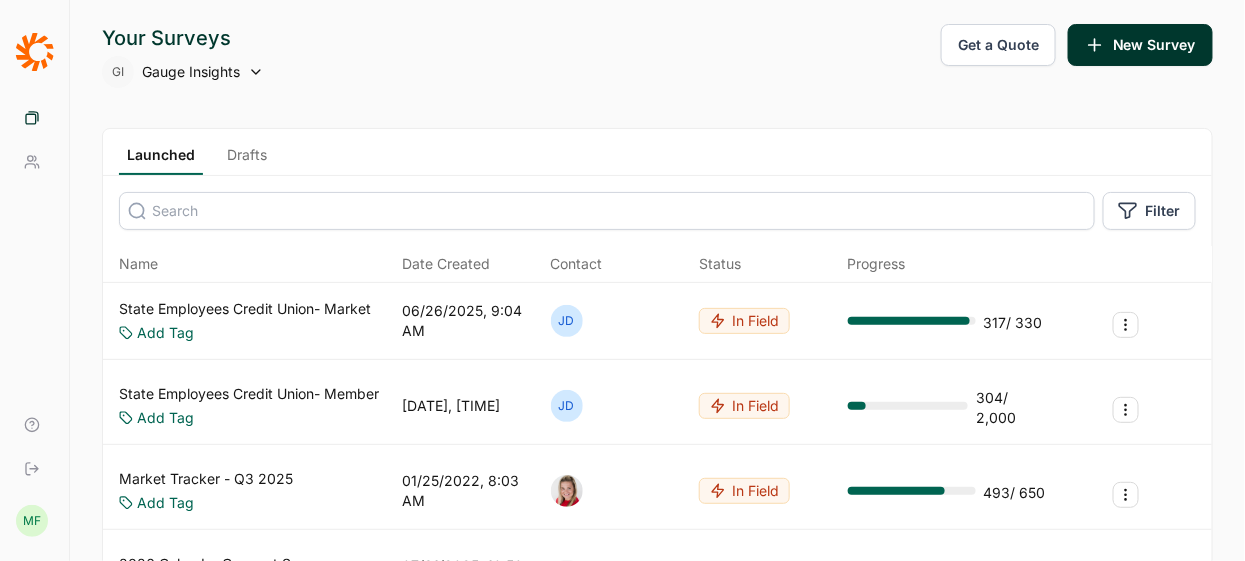 click on "Your Surveys GI Gauge Insights Get a Quote New Survey" at bounding box center (657, 56) 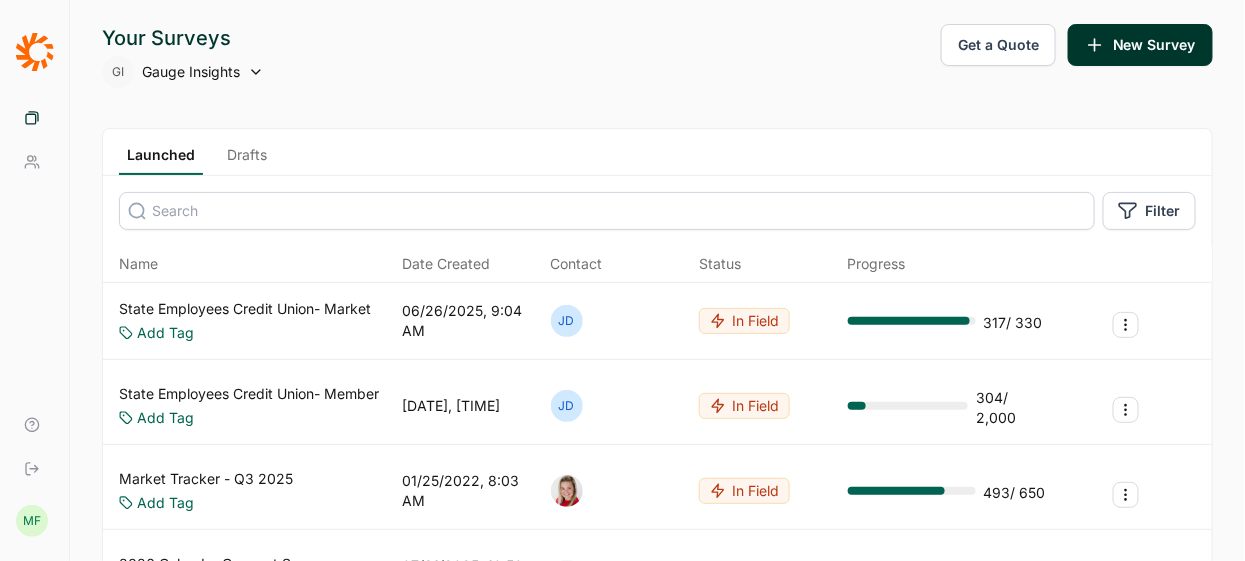 click 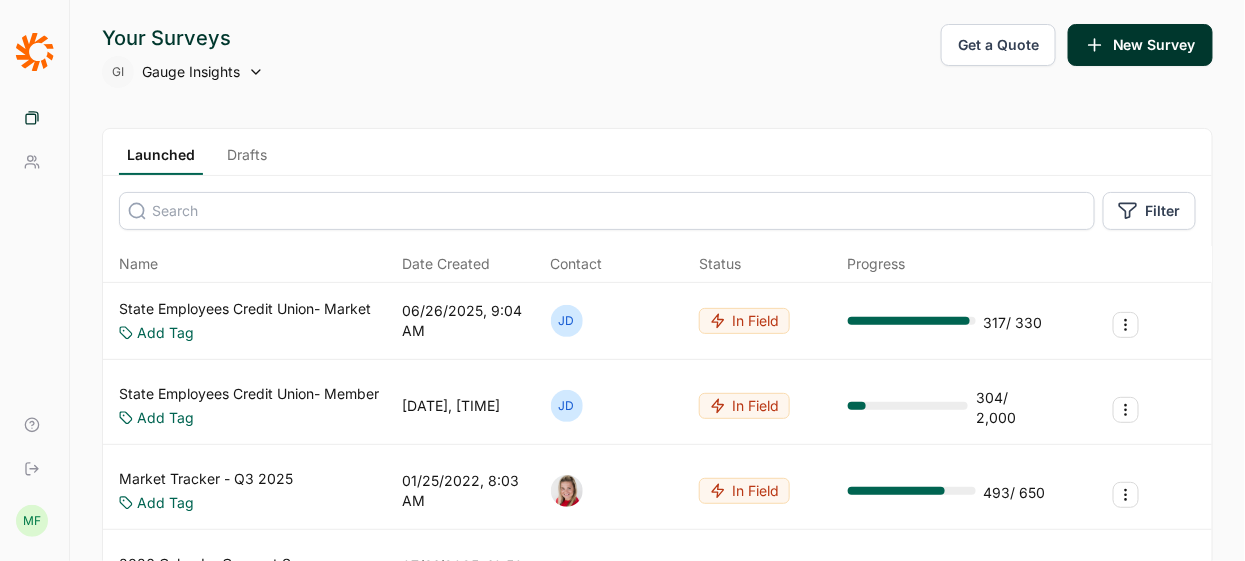 click 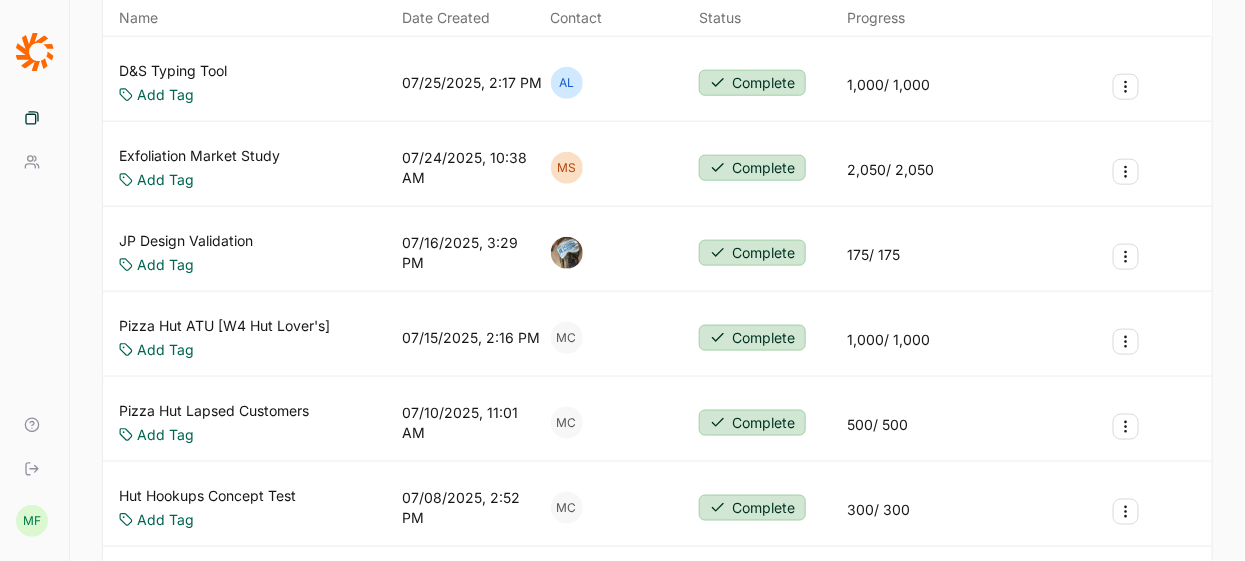 scroll, scrollTop: 586, scrollLeft: 0, axis: vertical 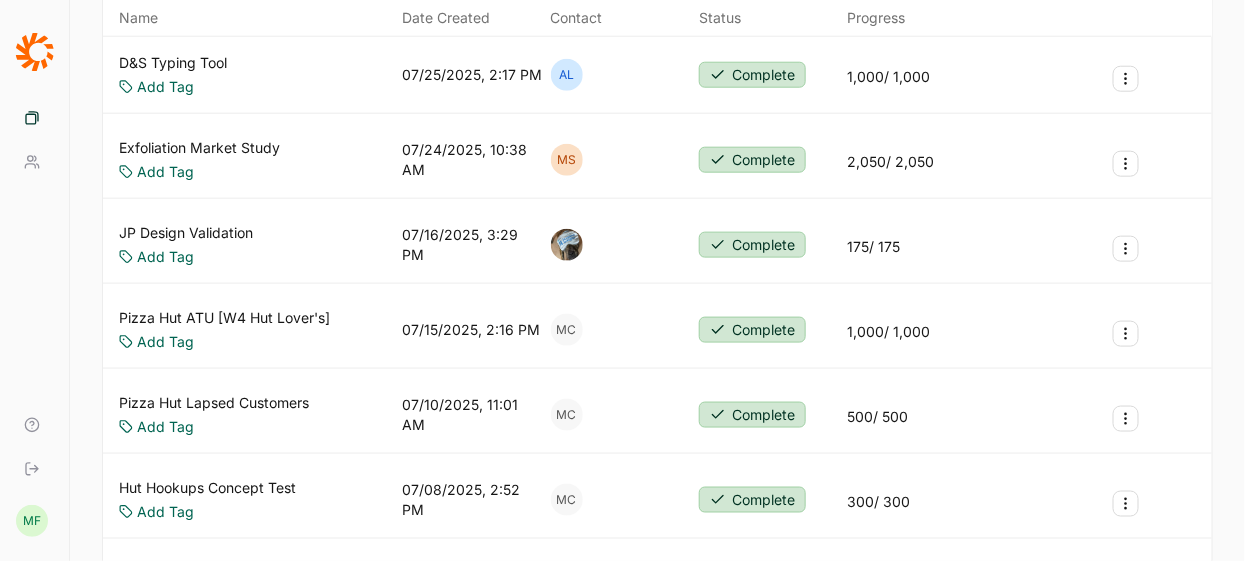 click on "MF" at bounding box center [32, 521] 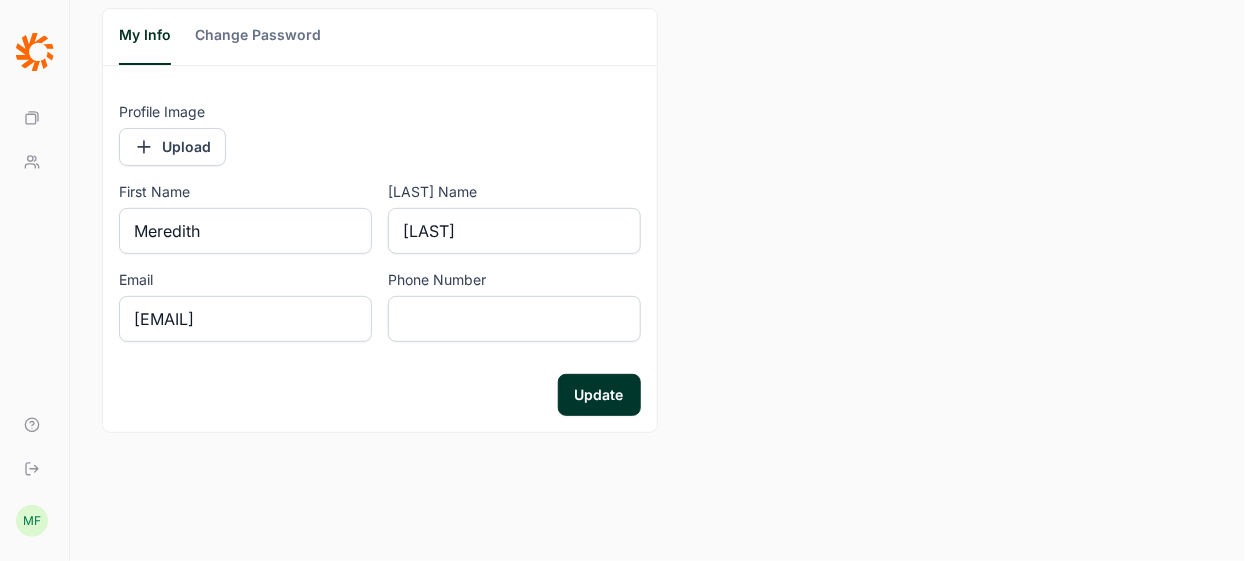 scroll, scrollTop: 0, scrollLeft: 0, axis: both 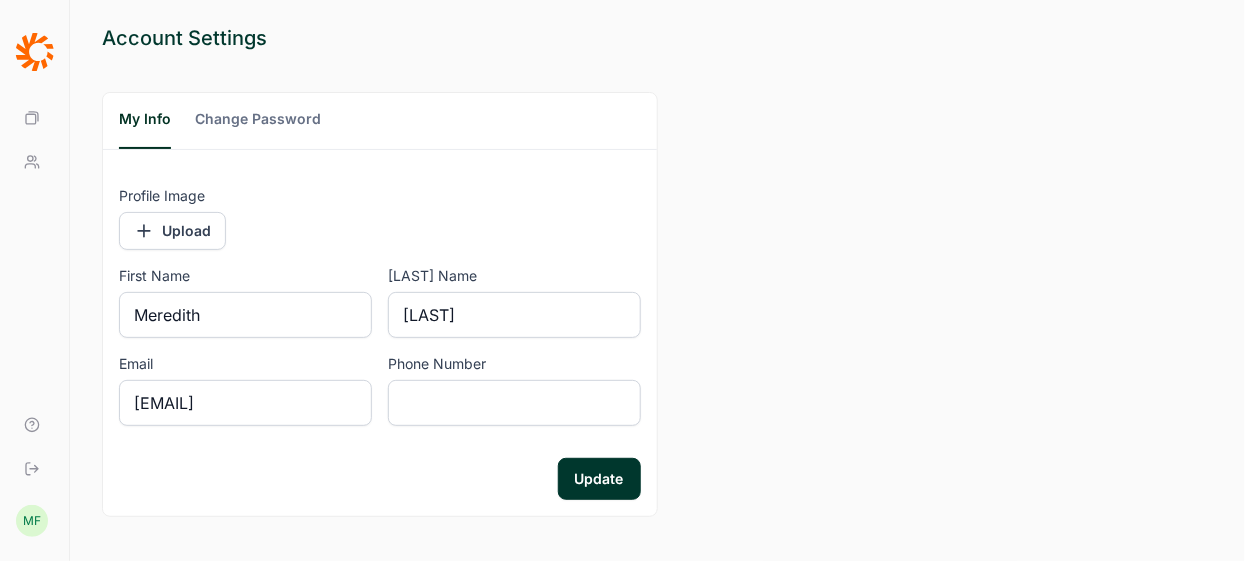 click 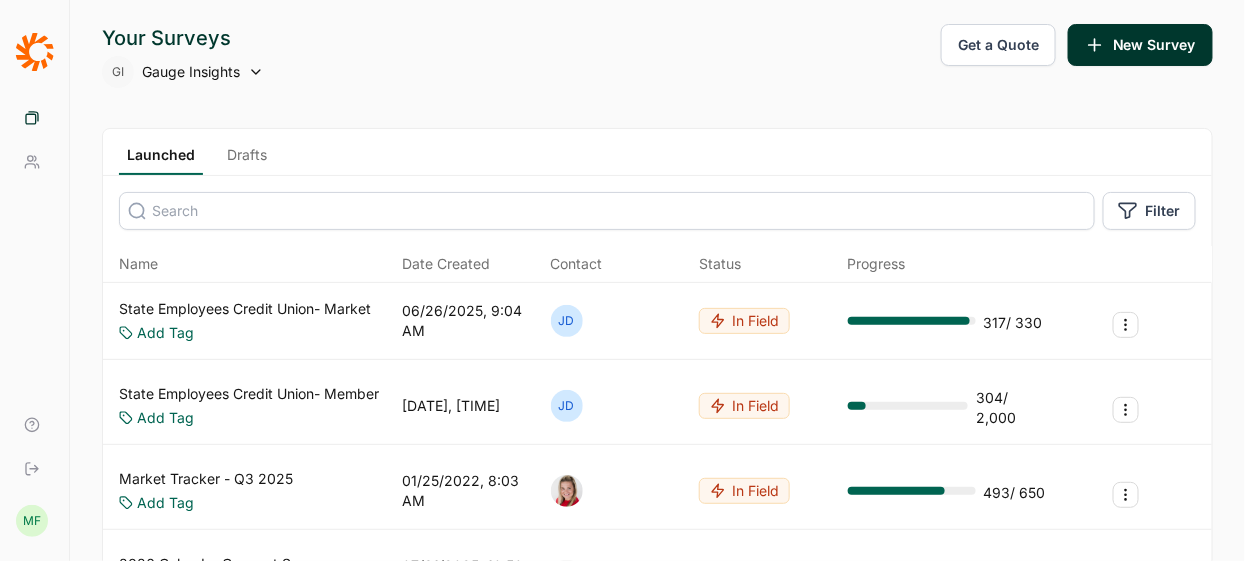 click 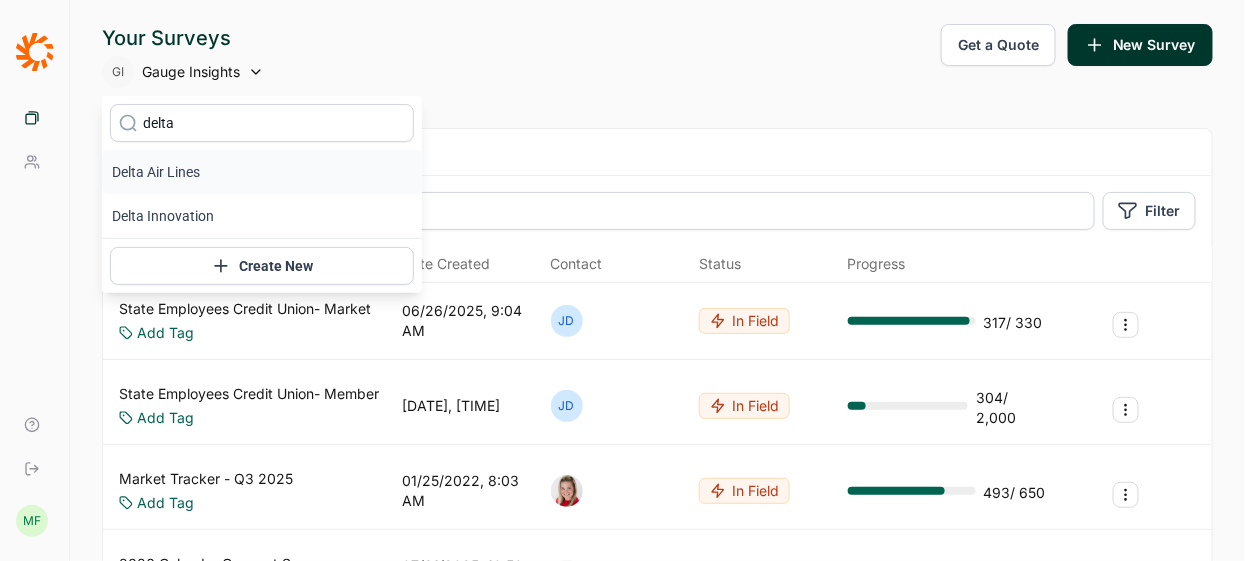 type on "delta" 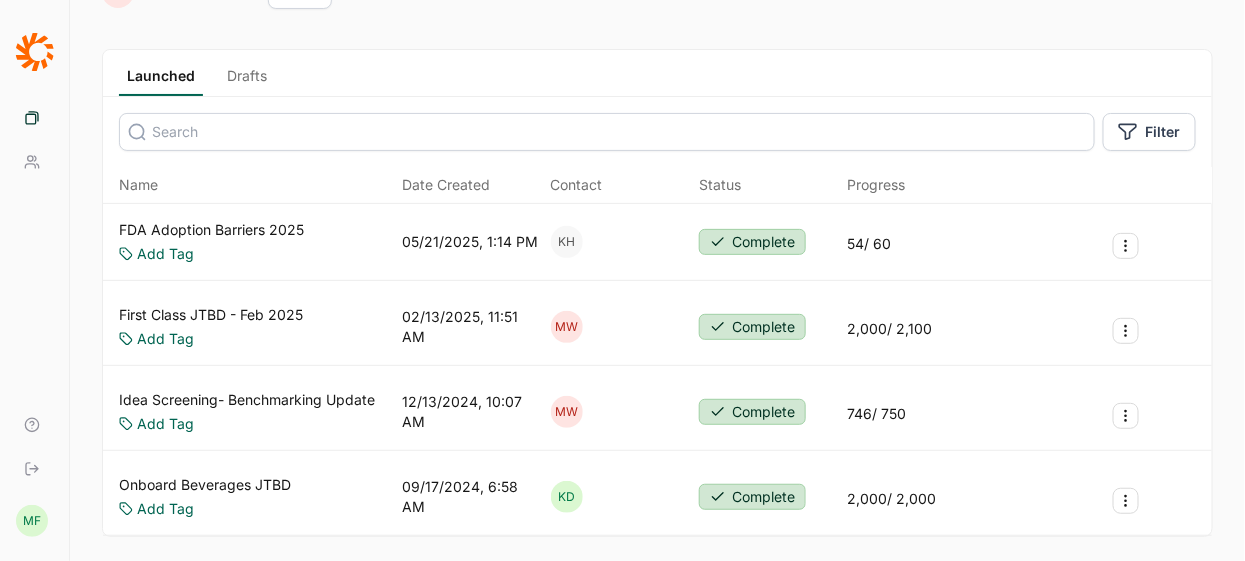 scroll, scrollTop: 90, scrollLeft: 0, axis: vertical 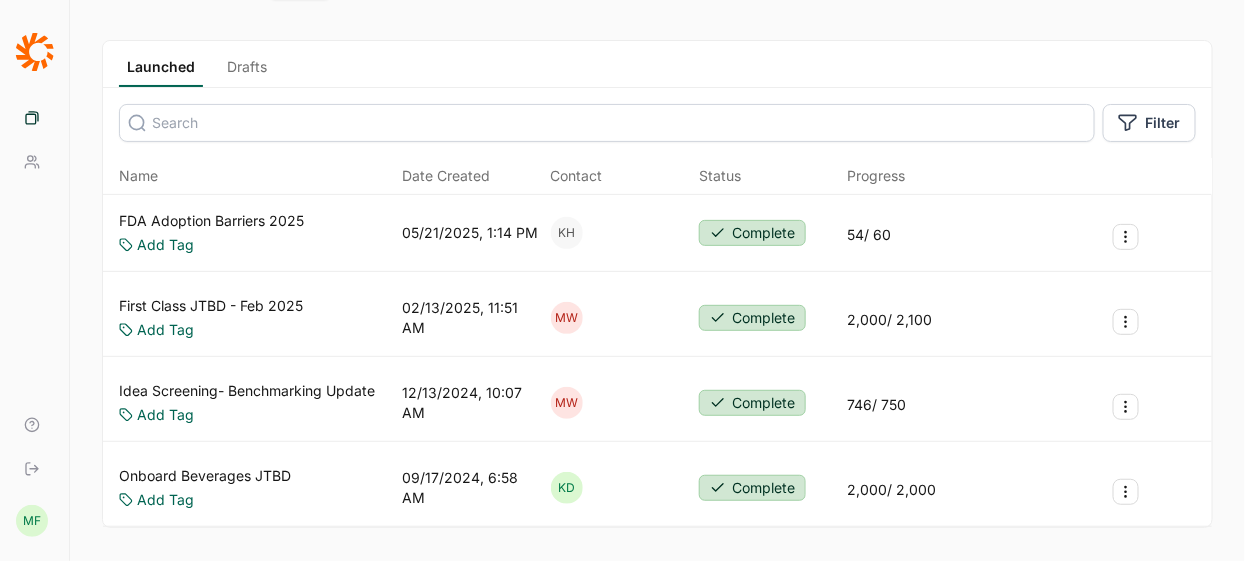 click 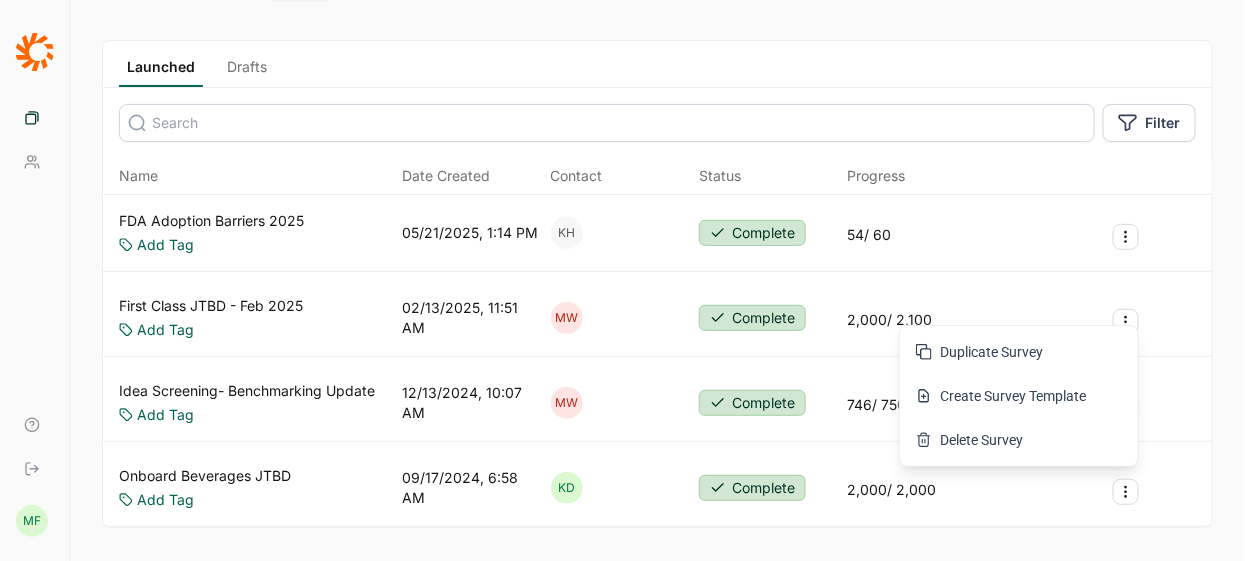 click on "Onboard Beverages JTBD Add Tag 09/17/2024, 6:58 AM KD Complete 2,000  /   2,000" at bounding box center (657, 488) 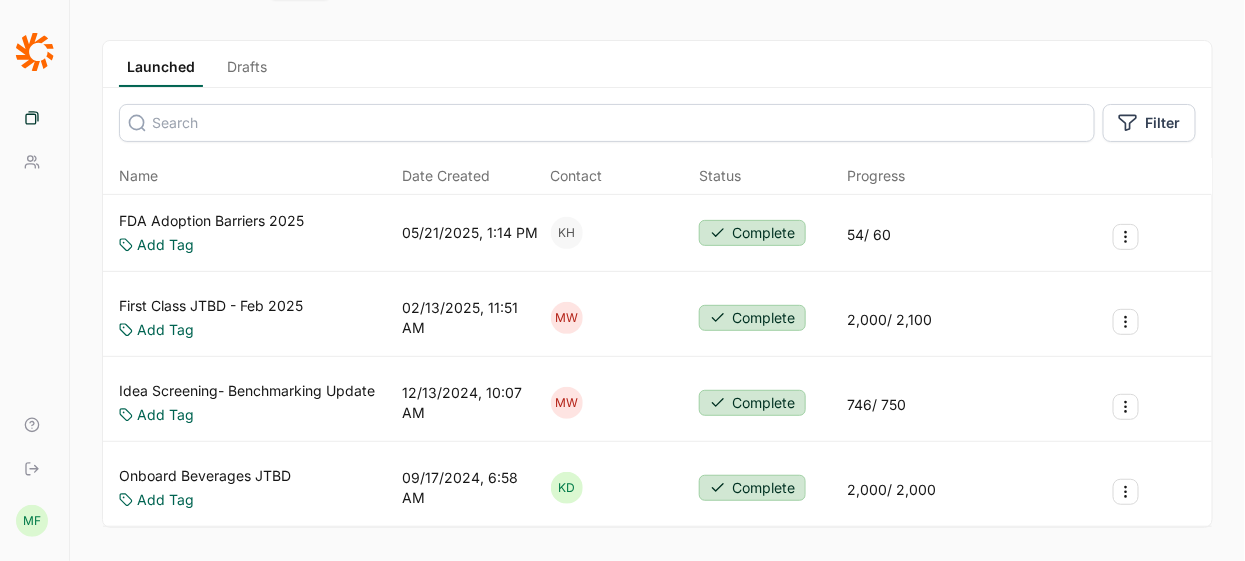 click on "Onboard Beverages JTBD" at bounding box center [205, 476] 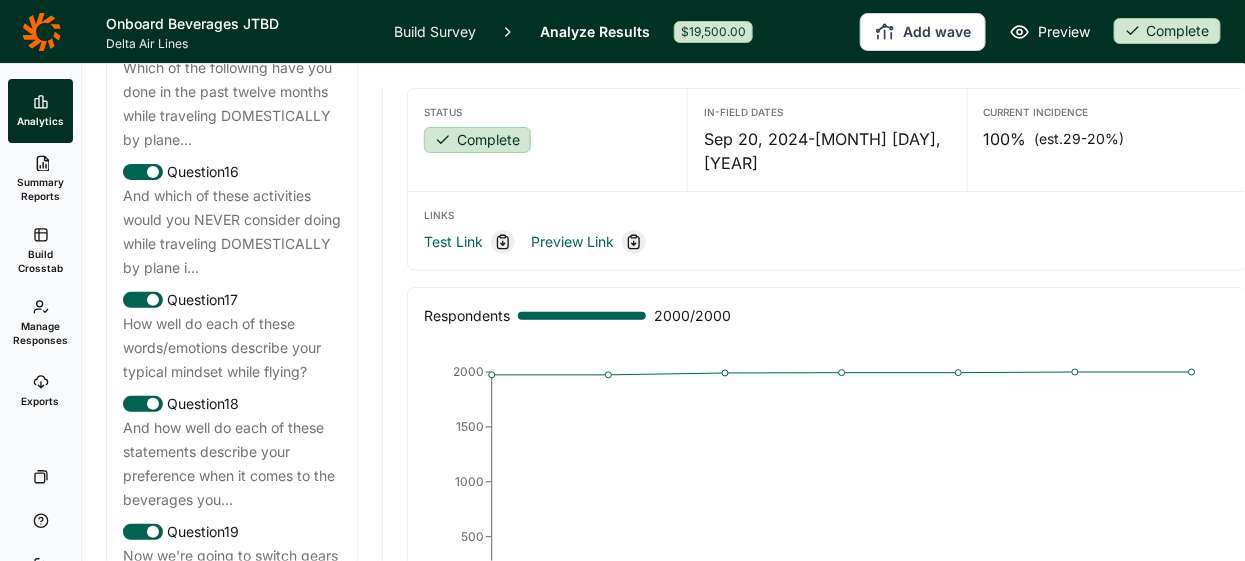 scroll, scrollTop: 2488, scrollLeft: 0, axis: vertical 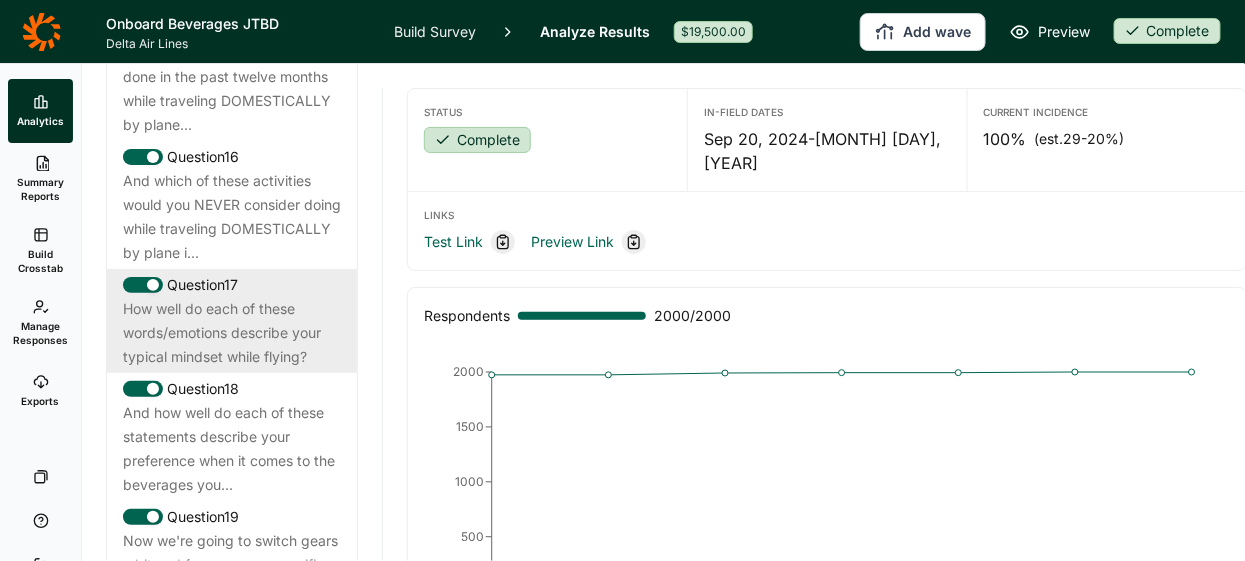 click on "How well do each of these words/emotions describe your typical mindset while flying?" at bounding box center (232, 333) 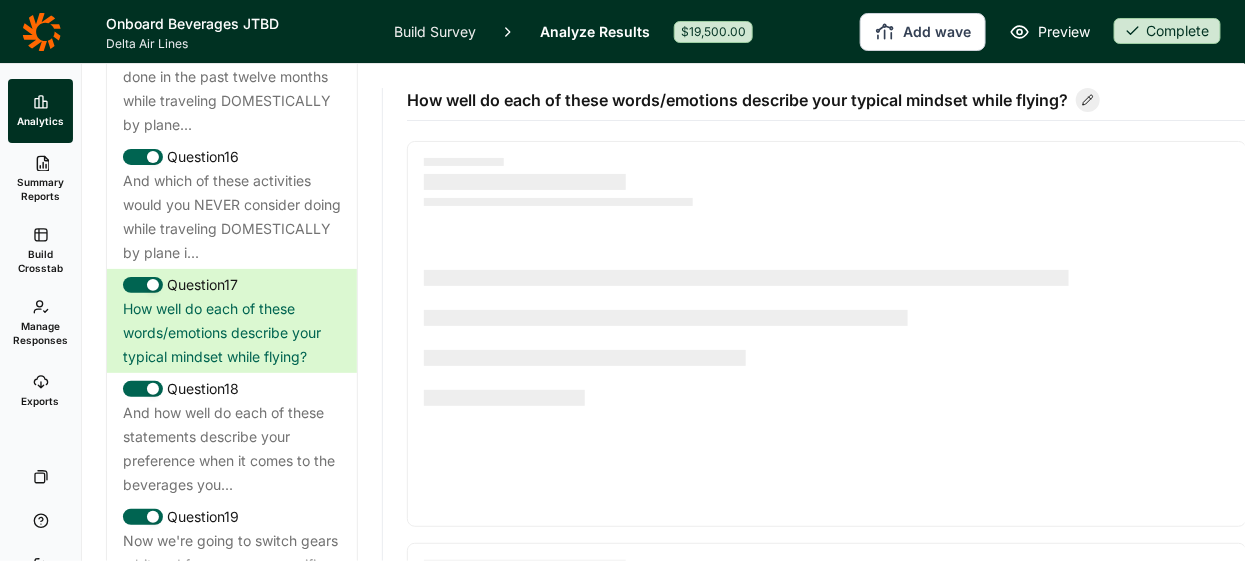 scroll, scrollTop: 11, scrollLeft: 0, axis: vertical 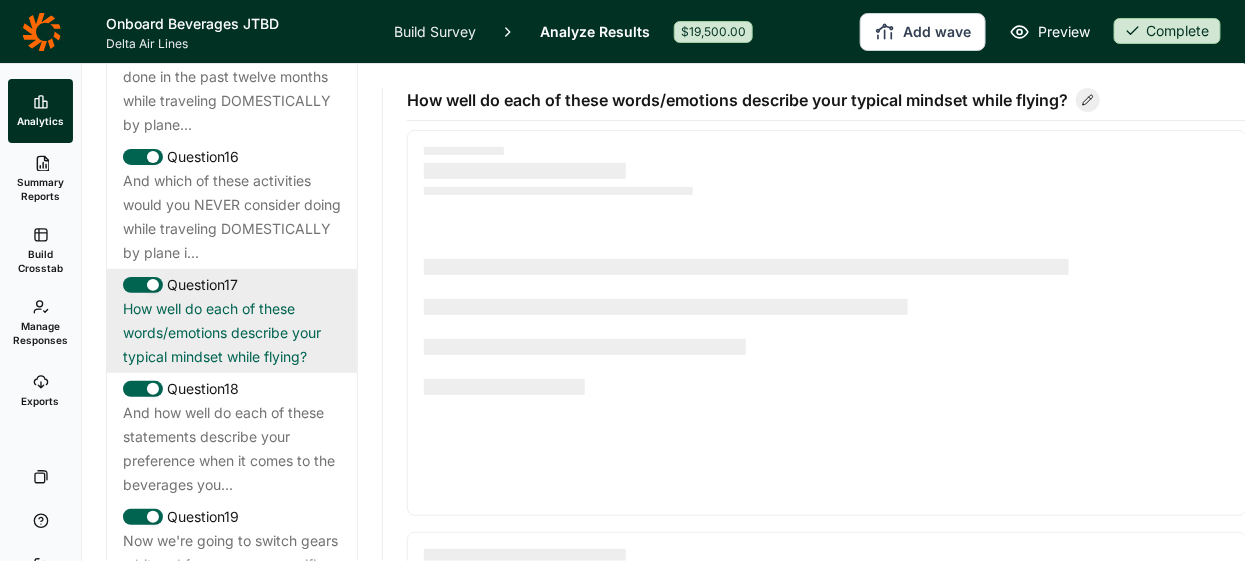 click on "How well do each of these words/emotions describe your typical mindset while flying?" at bounding box center (232, 333) 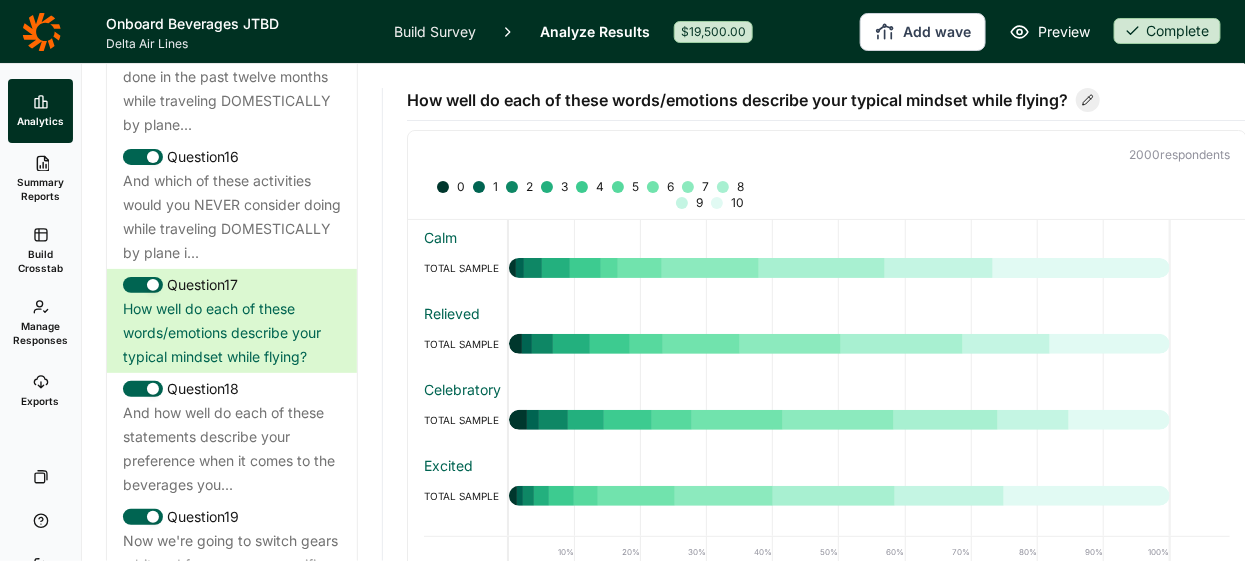 click on "Build Survey" at bounding box center [435, 31] 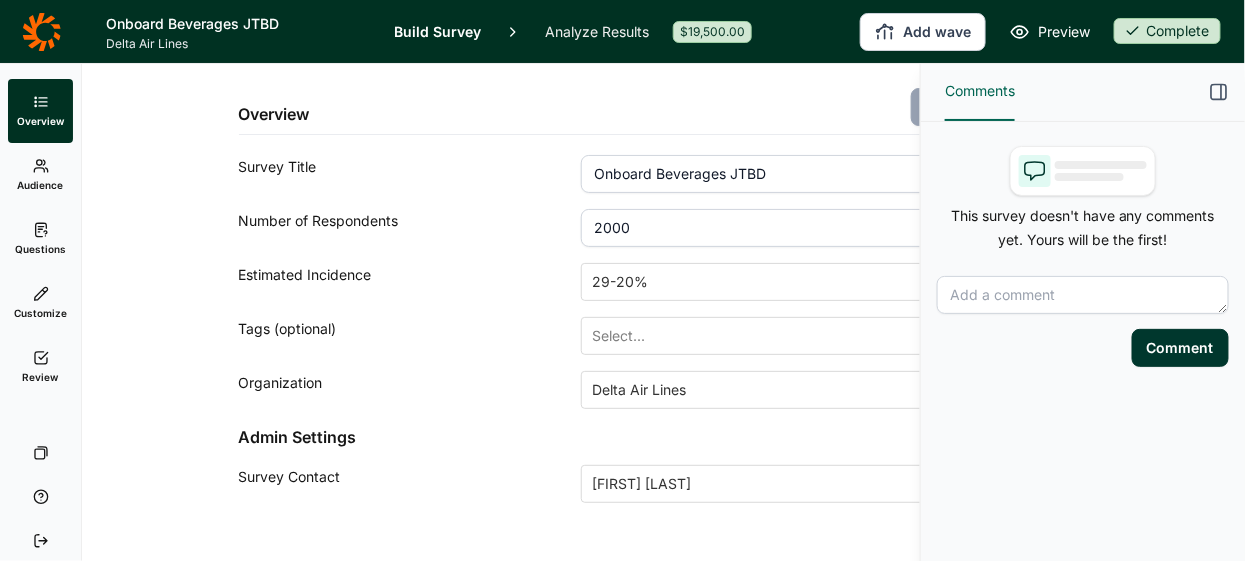 click 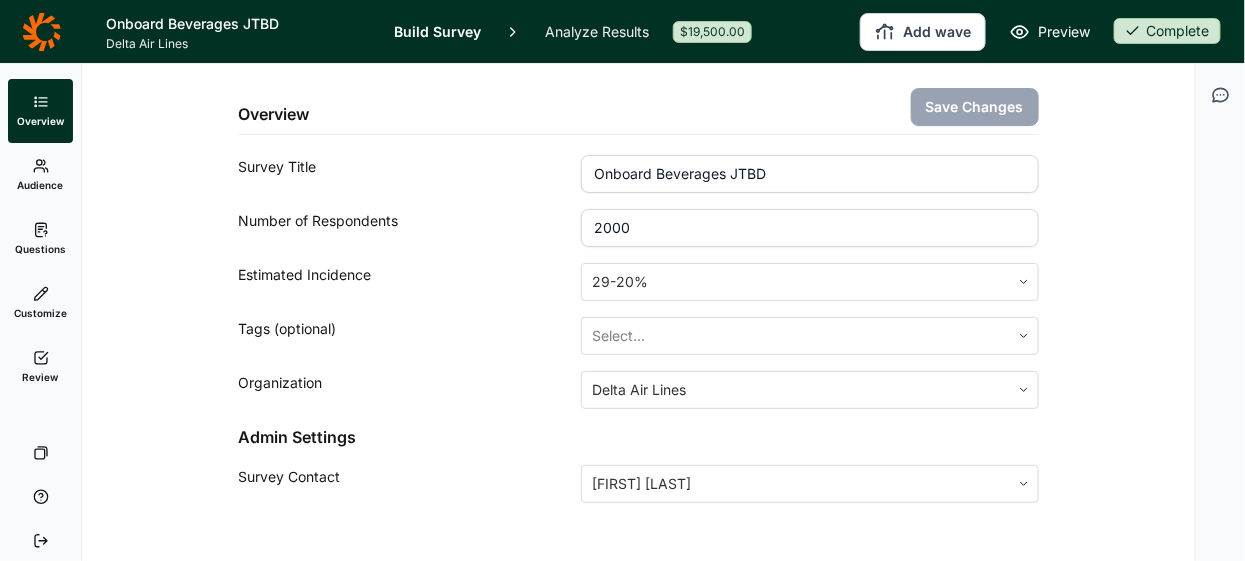 click on "Questions" at bounding box center (40, 239) 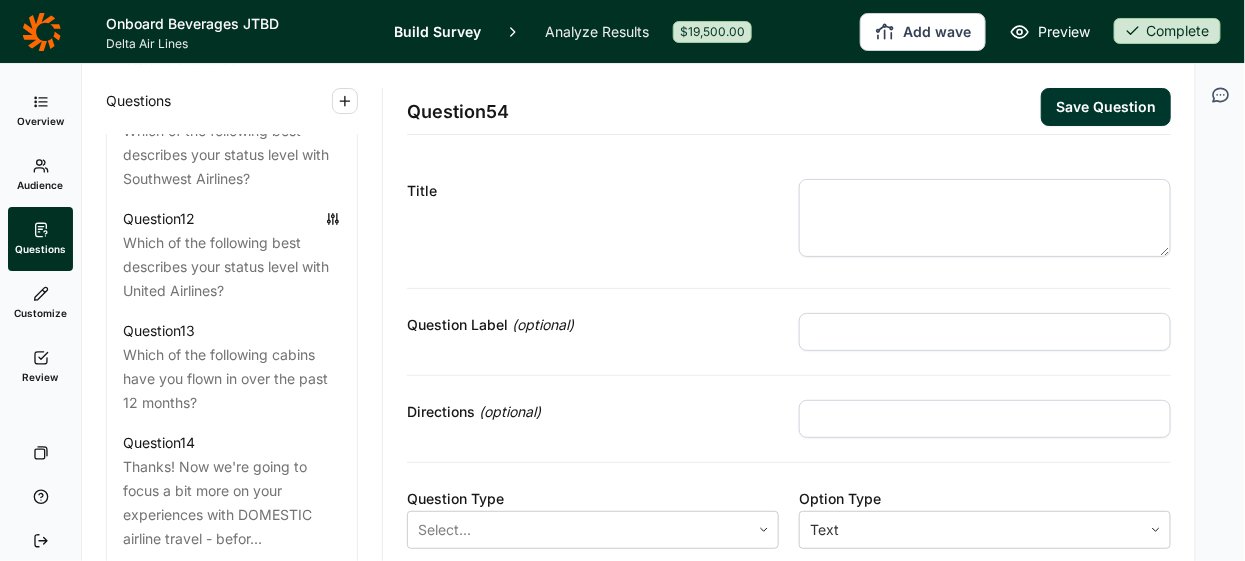scroll, scrollTop: 2104, scrollLeft: 0, axis: vertical 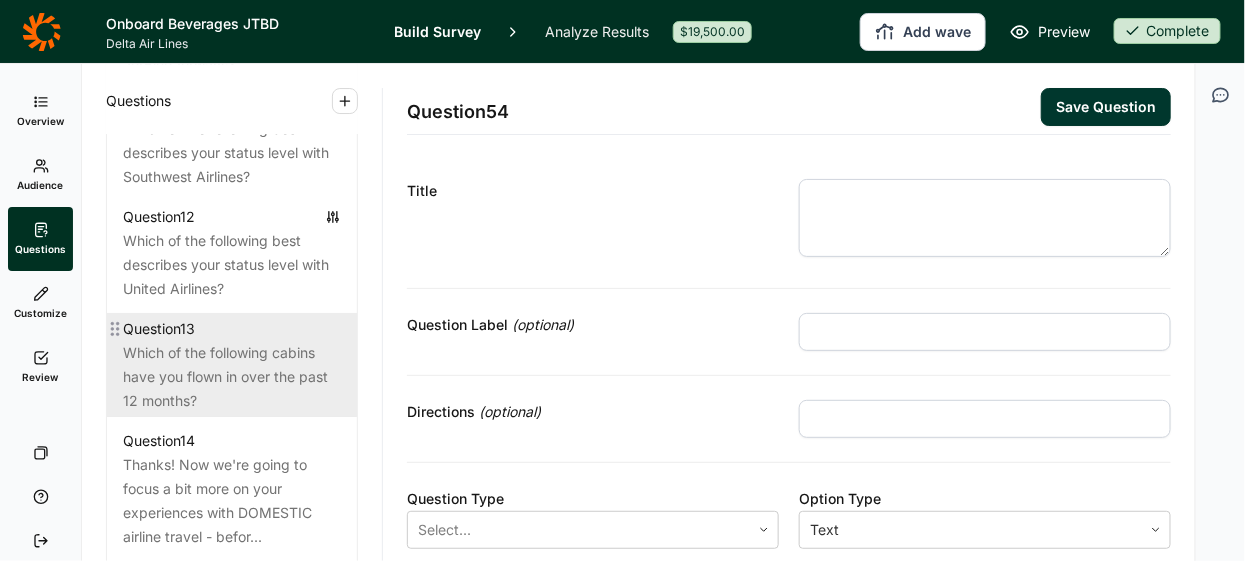 click on "Which of the following cabins have you flown in over the past 12 months?" at bounding box center (232, 377) 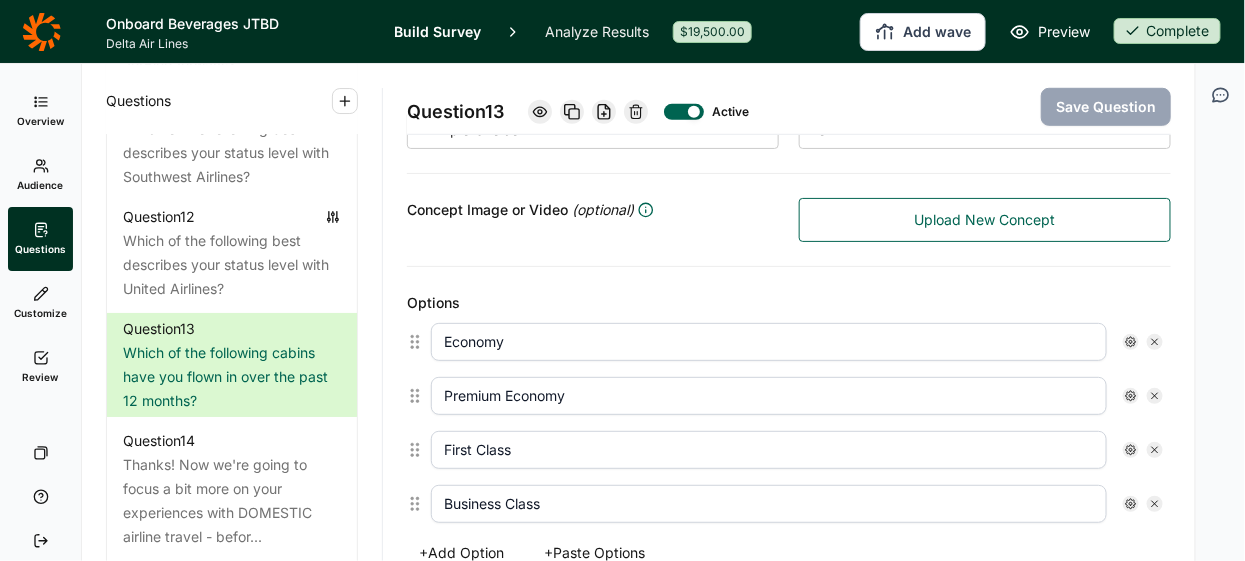 scroll, scrollTop: 0, scrollLeft: 0, axis: both 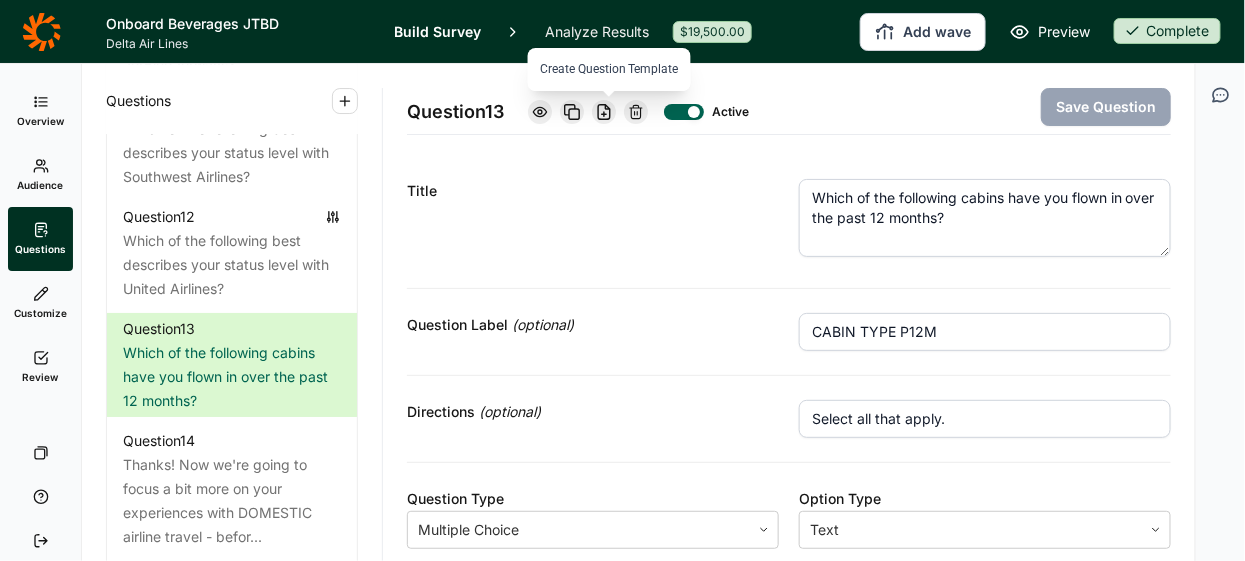 click 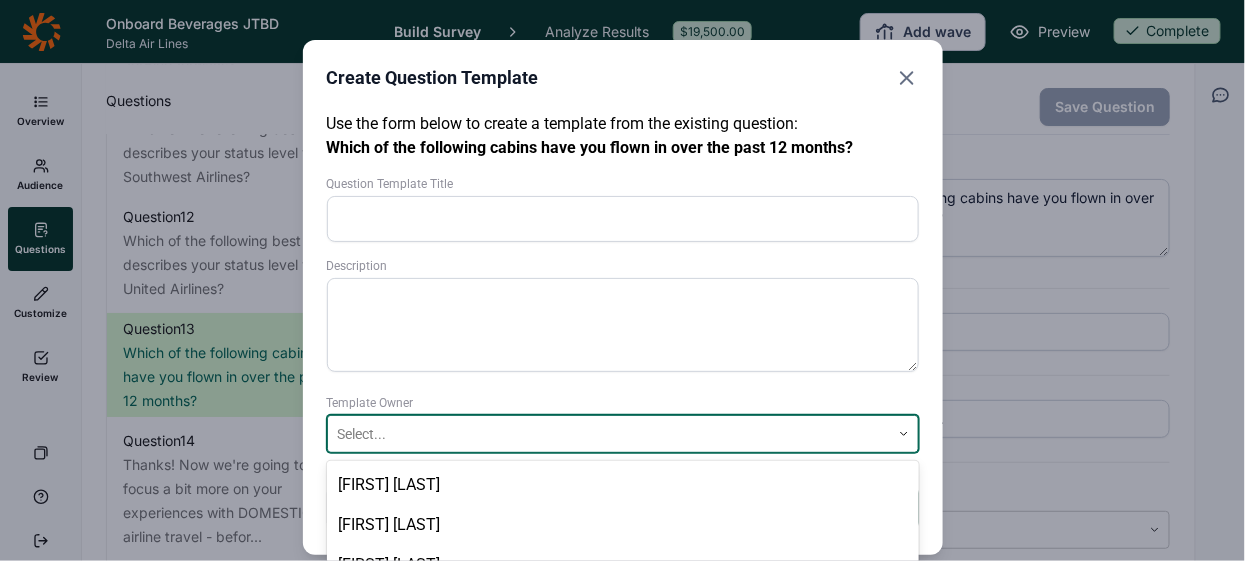 scroll, scrollTop: 197, scrollLeft: 0, axis: vertical 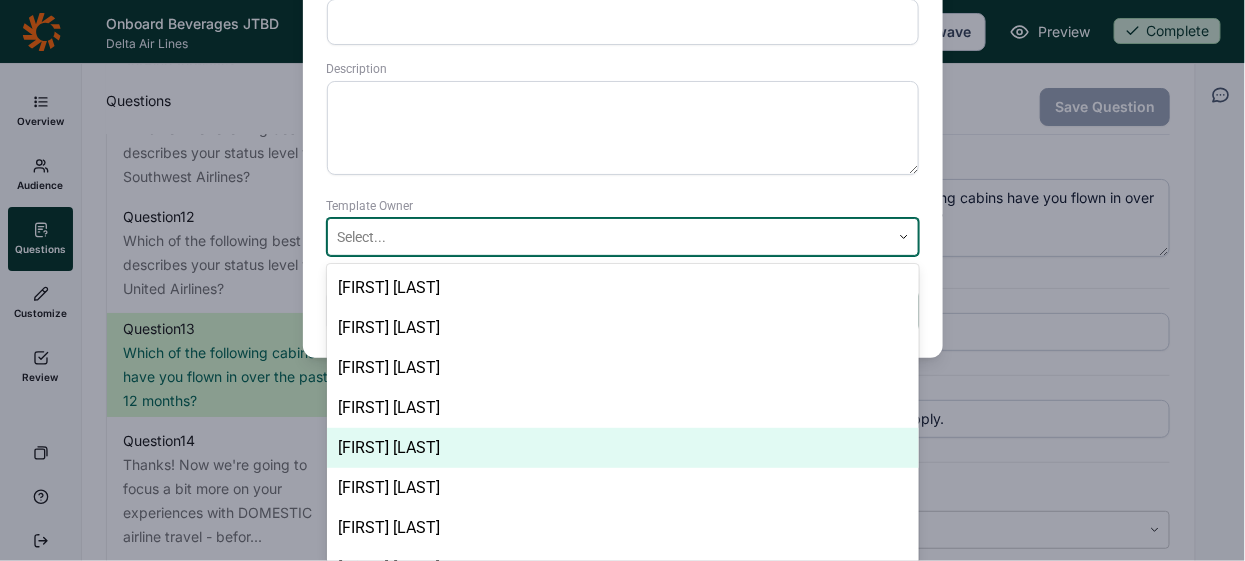 click on "Madeleine Simms, 5 of 8. 8 results available. Use Up and Down to choose options, press Enter to select the currently focused option, press Escape to exit the menu, press Tab to select the option and exit the menu. Select... Jada Lee Kate DuHadway Katie Haycraft Lizzy Martinez Madeleine Simms Mark Leutzinger Max Ward Tammy Luke" at bounding box center (623, 237) 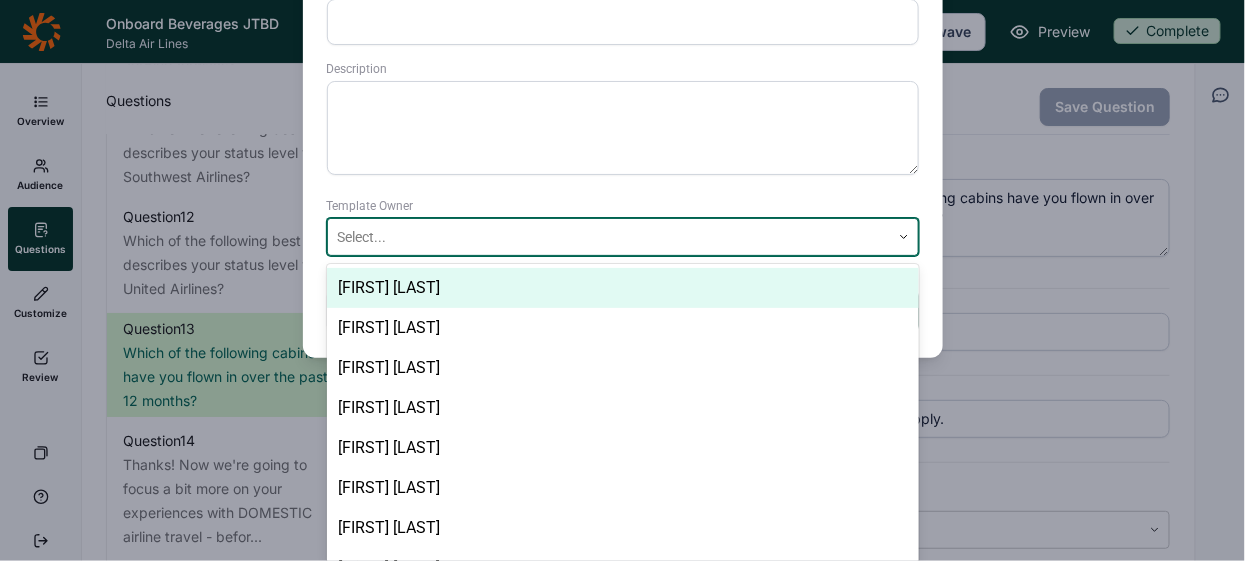 scroll, scrollTop: 31, scrollLeft: 0, axis: vertical 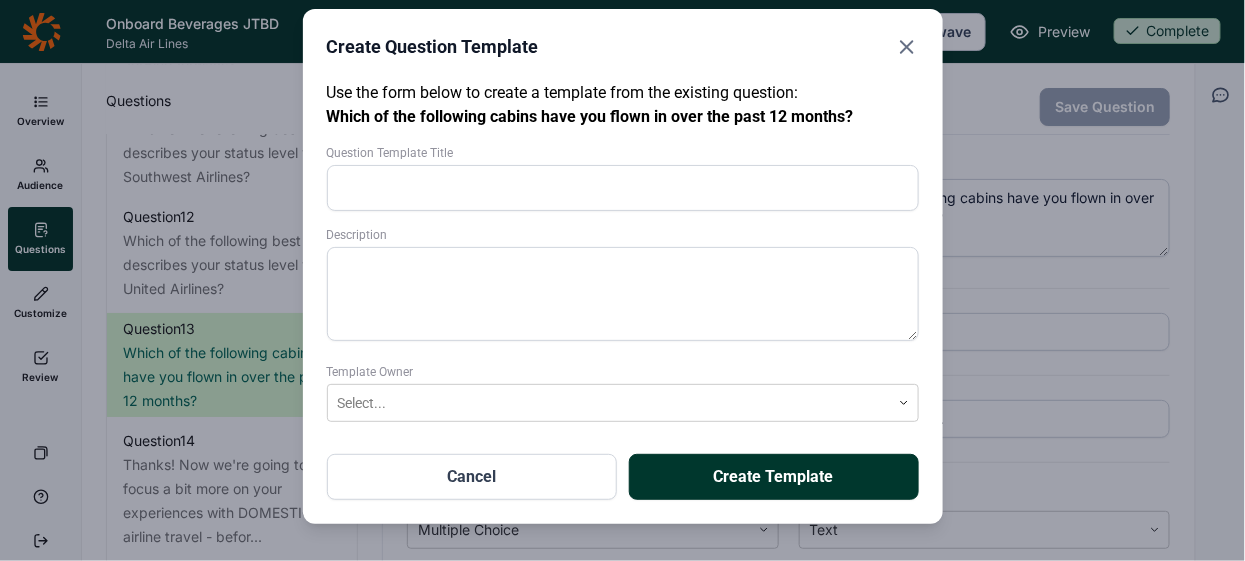click on "Use the form below to create a template from the existing question: Which of the following cabins have you flown in over the past 12 months? Question Template Title Description Template Owner Select... Create Template Cancel" at bounding box center (623, 290) 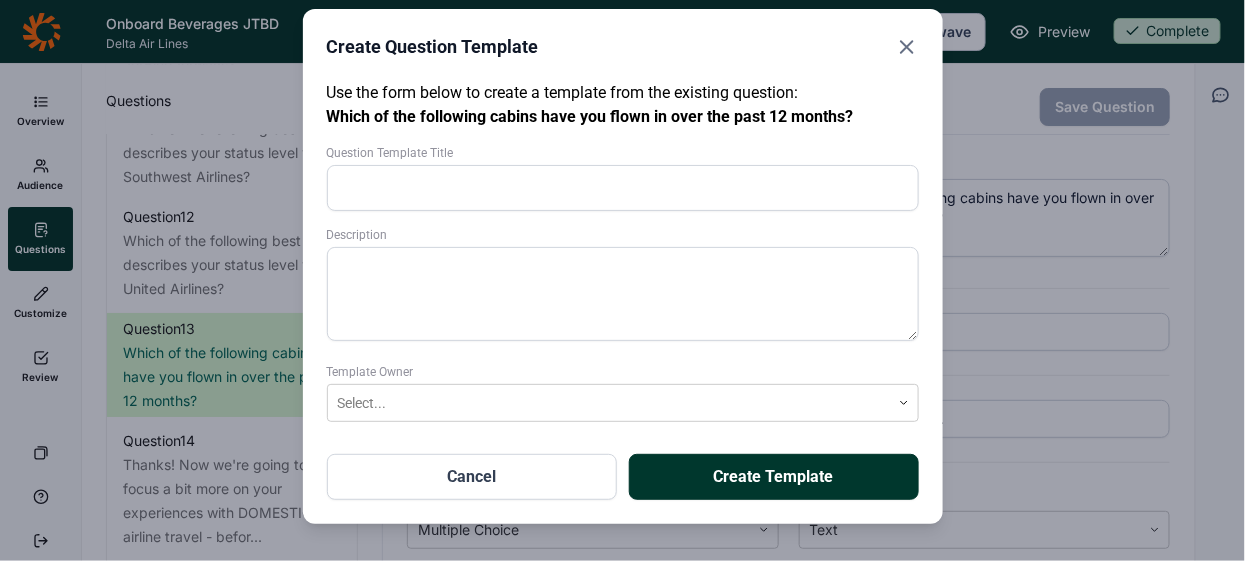 click 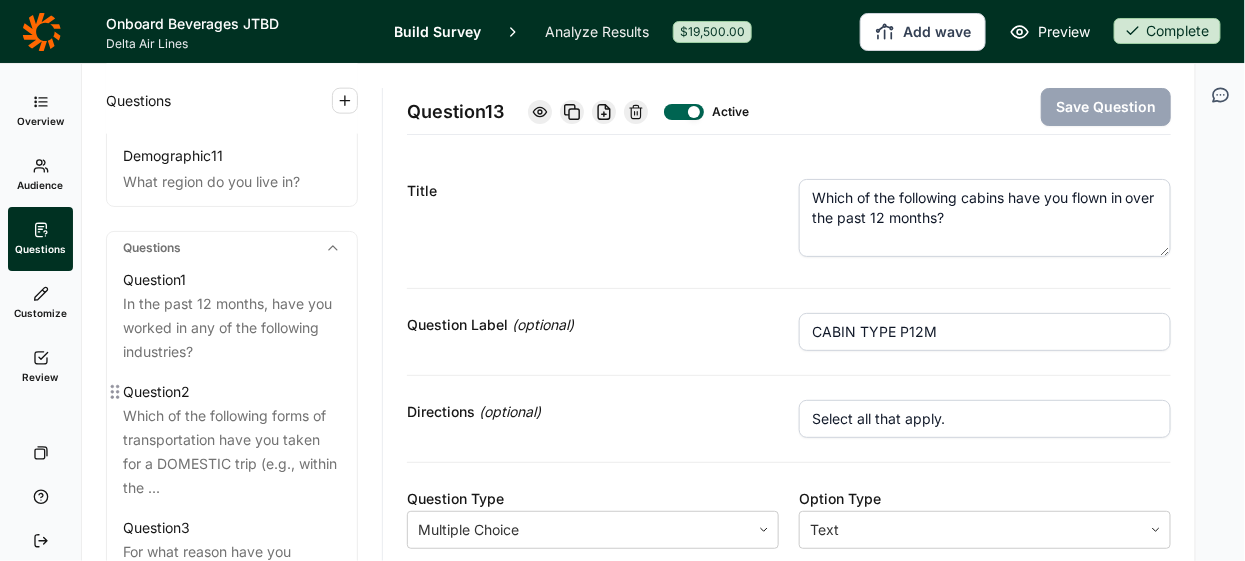 scroll, scrollTop: 773, scrollLeft: 0, axis: vertical 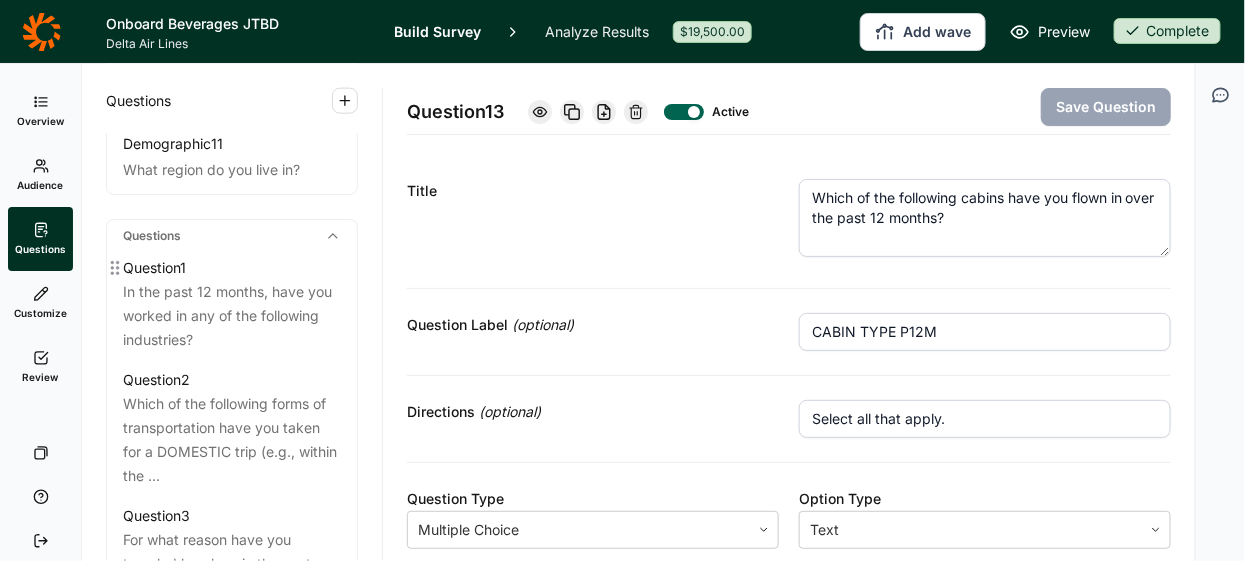 click on "Question  1" at bounding box center [232, 268] 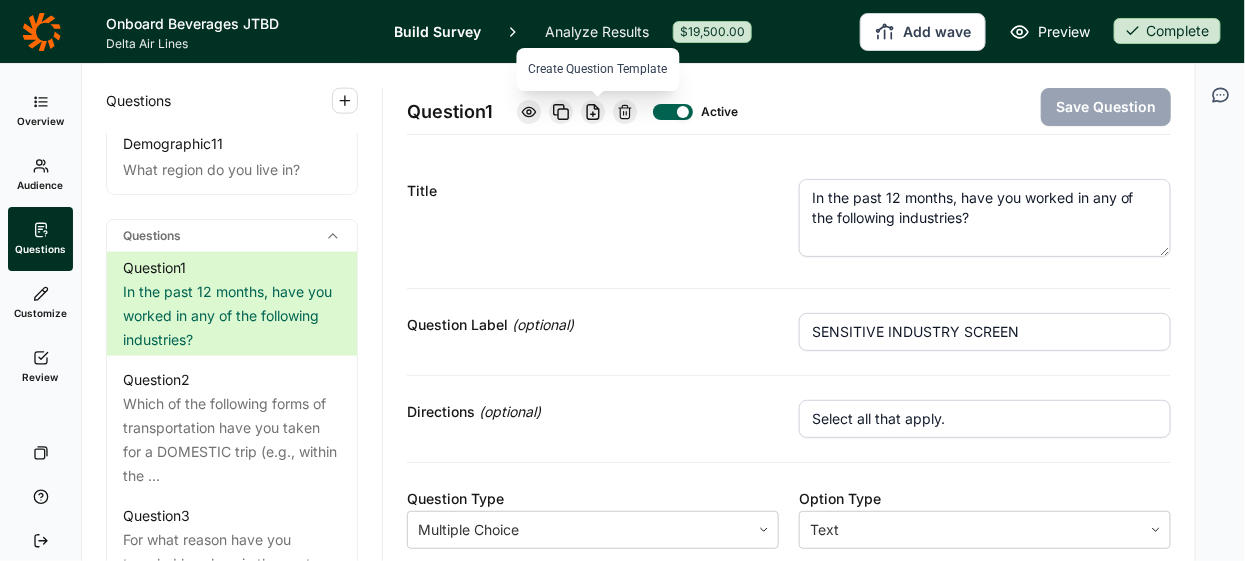 click 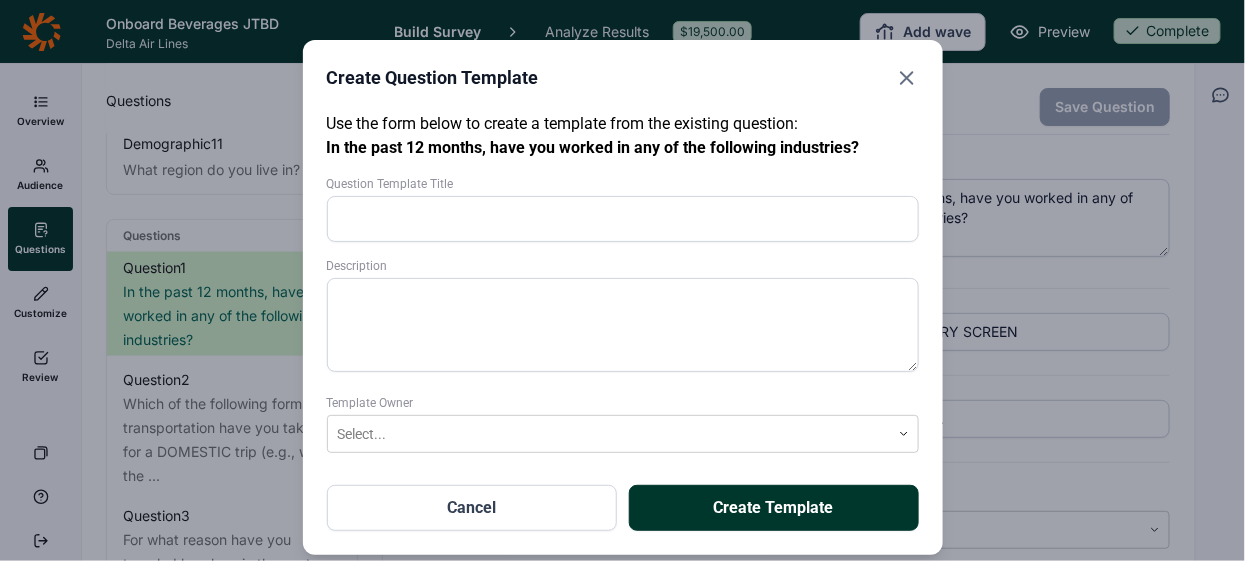 click on "Question Template Title" at bounding box center (623, 219) 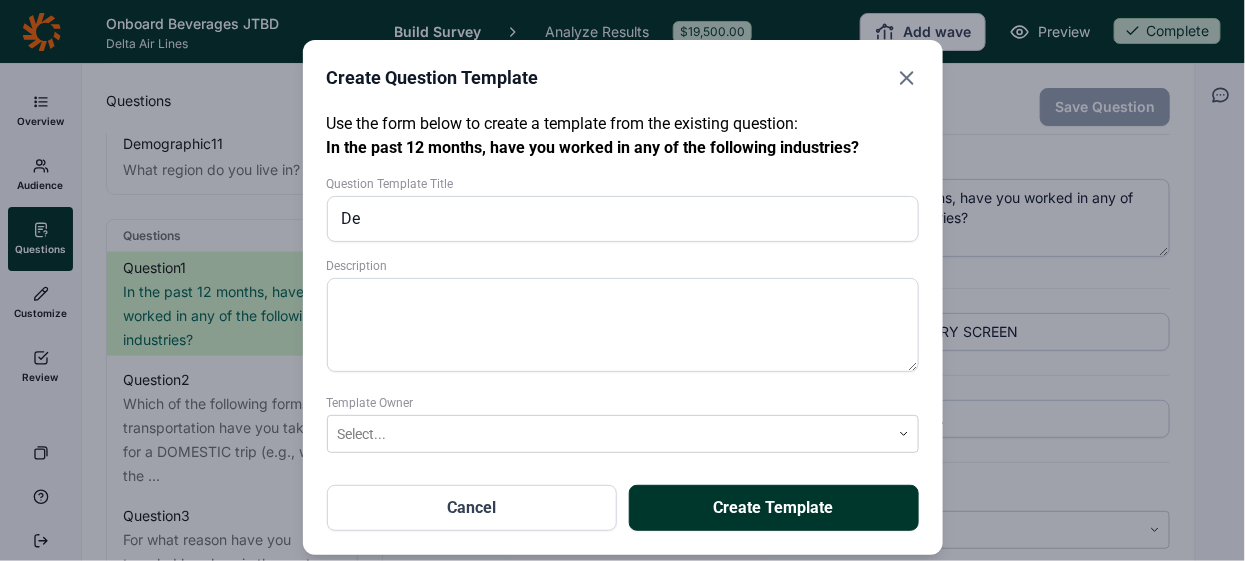 type on "D" 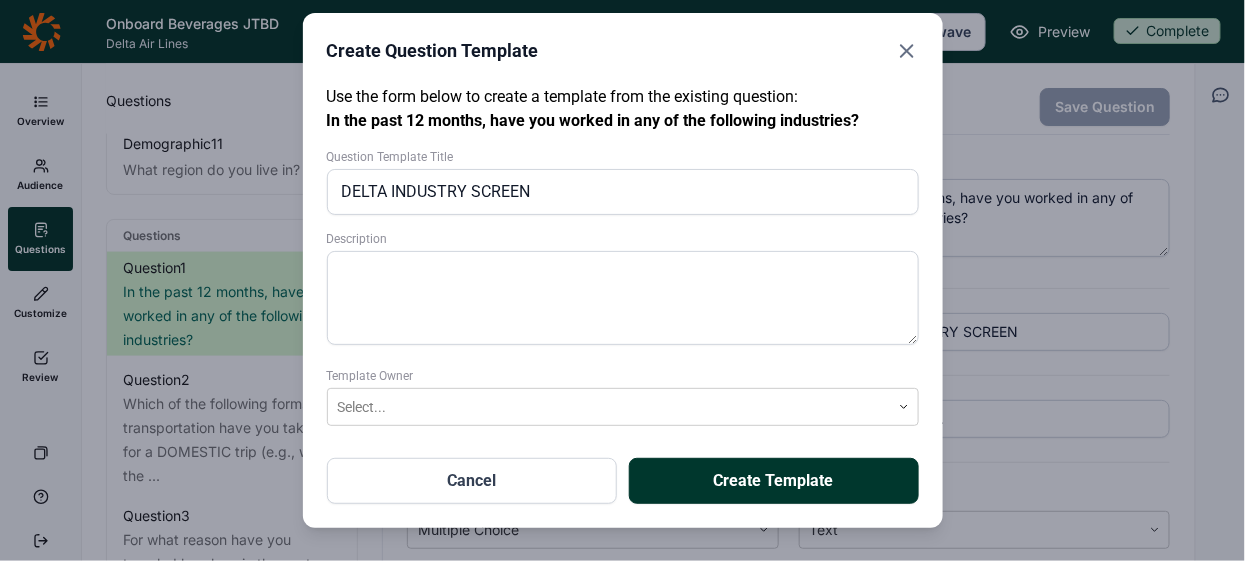 scroll, scrollTop: 31, scrollLeft: 0, axis: vertical 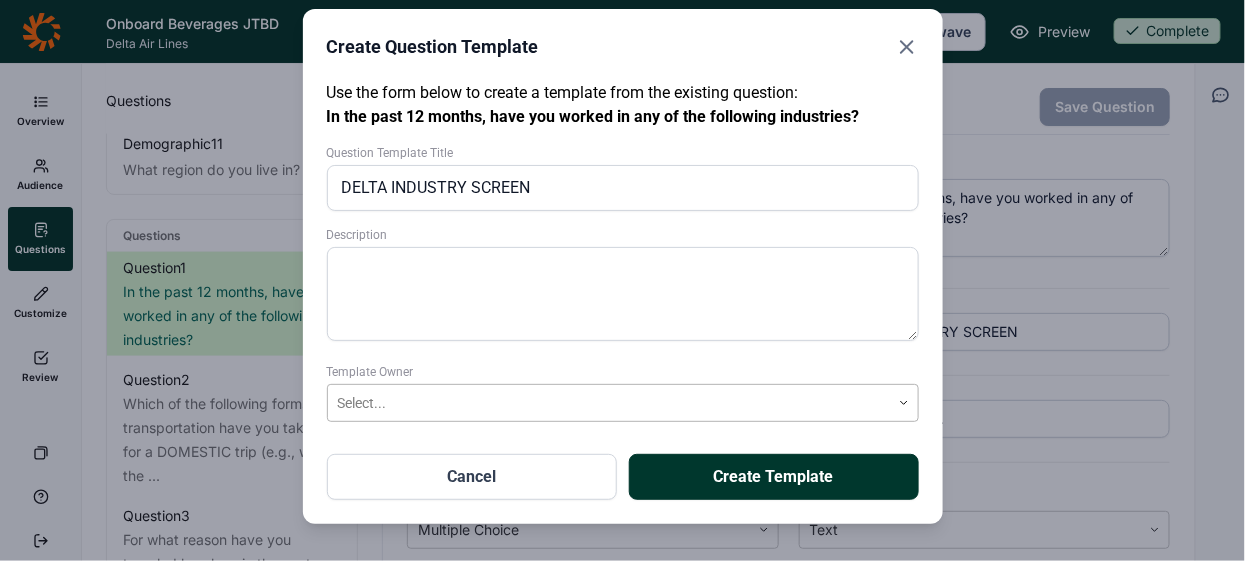 type on "DELTA INDUSTRY SCREEN" 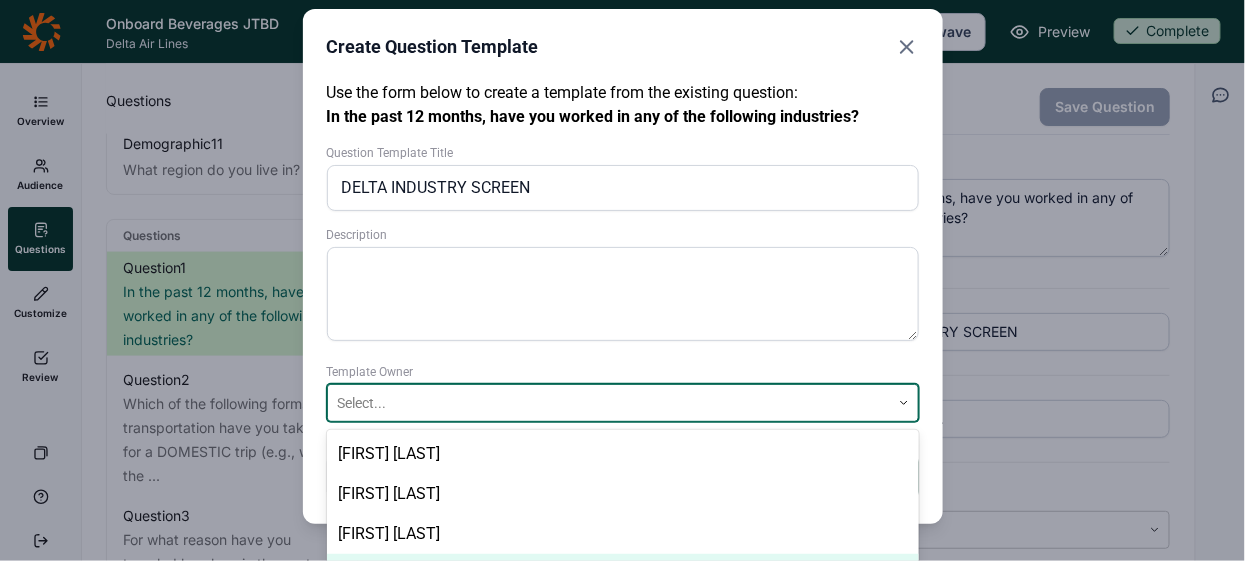 click on "Lizzy Martinez, 4 of 8. 8 results available. Use Up and Down to choose options, press Enter to select the currently focused option, press Escape to exit the menu, press Tab to select the option and exit the menu. Select... Jada Lee Kate DuHadway Katie Haycraft Lizzy Martinez Madeleine Simms Mark Leutzinger Max Ward Tammy Luke" at bounding box center [623, 403] 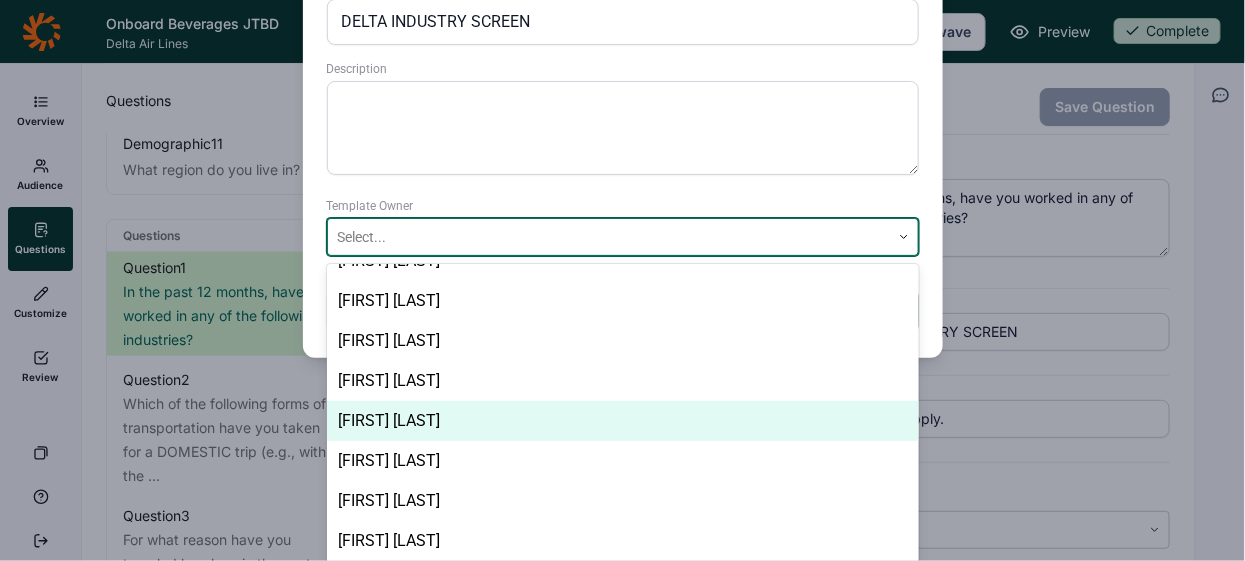 scroll, scrollTop: 0, scrollLeft: 0, axis: both 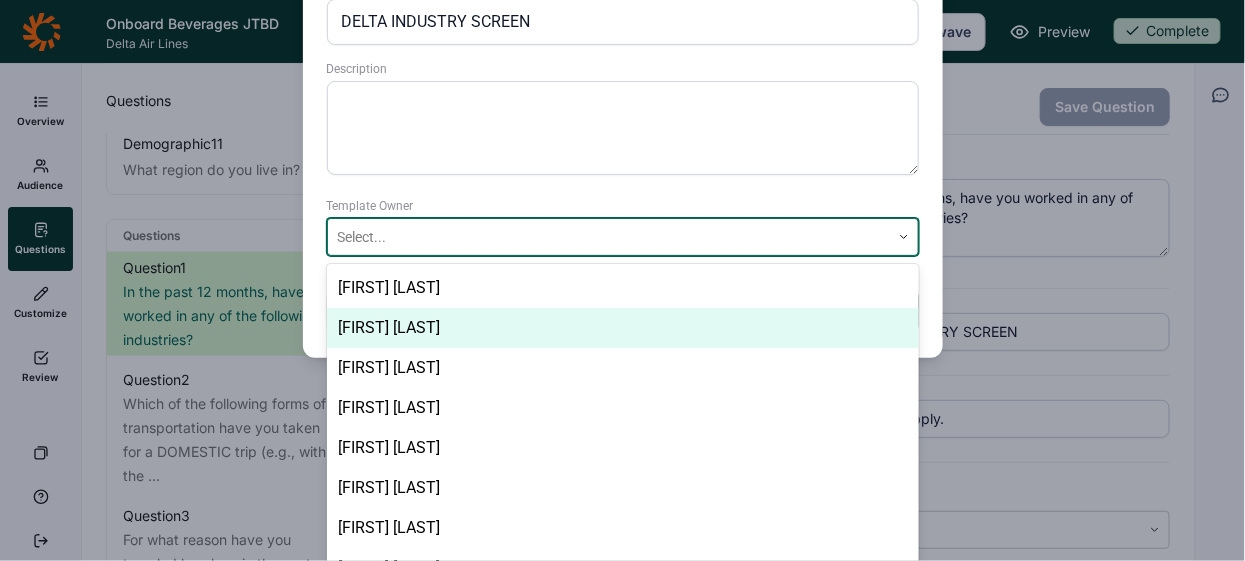 click on "Kate DuHadway" at bounding box center (623, 328) 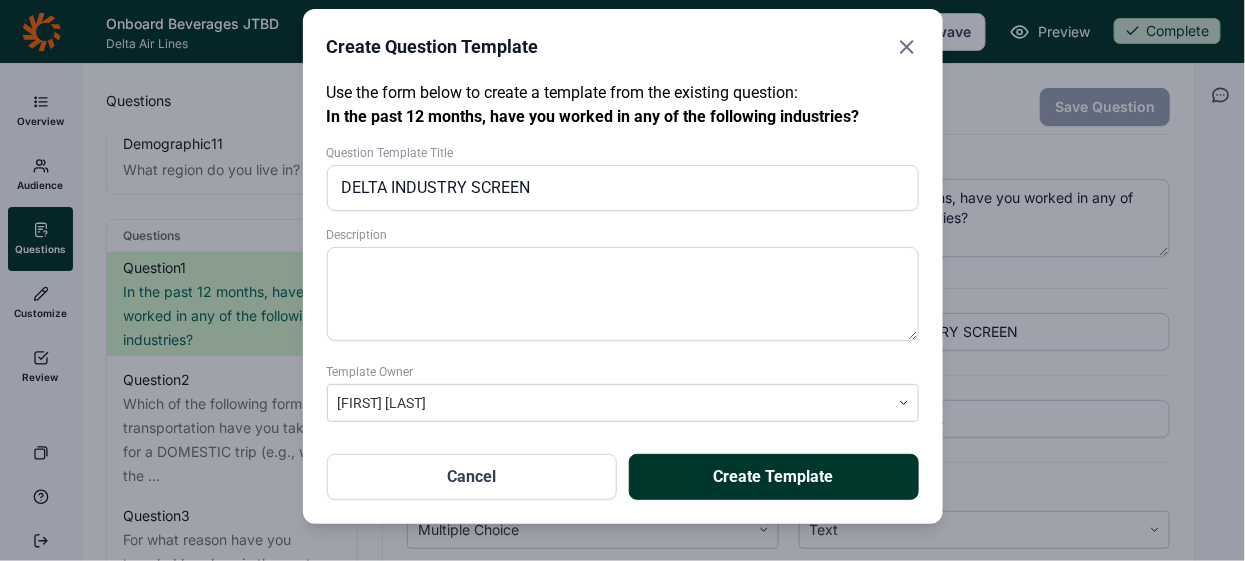 click on "Create Template" at bounding box center (774, 477) 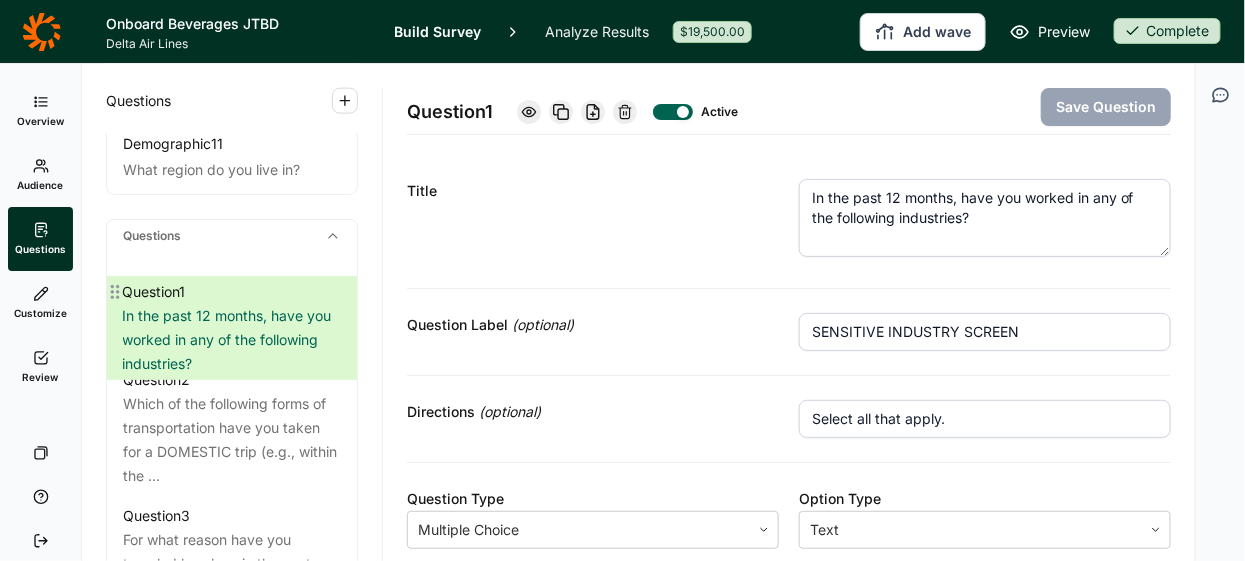 click on "Question  1 In the past 12 months, have you worked in any of the following industries? Question  2 Which of the following forms of transportation have you taken for a DOMESTIC trip (e.g., within the ... Question  3 For what reason have you traveled by plane in the past twelve months? Question  4 How many DOMESTIC trips have you taken by plane on each of the following airlines in the past twelve... Question  5 And if you had to choose, which of these airlines do you MOST PREFER? Question  6 Are you a member of any of the following airline’s loyalty / frequent flyer programs?  Question  7 Which of the following best describes your status level with Alaska Airlines?  Question  8 Which of the following best describes your status level with American Airlines?  Question  9 Which of the following best describes your status level with Delta Air Lines?  Question  10 Which of the following best describes your status level with JetBlue Airways?  Question  11 Question  12 Question  13 Question  14 Question  15 16 17 18" at bounding box center (232, 1800) 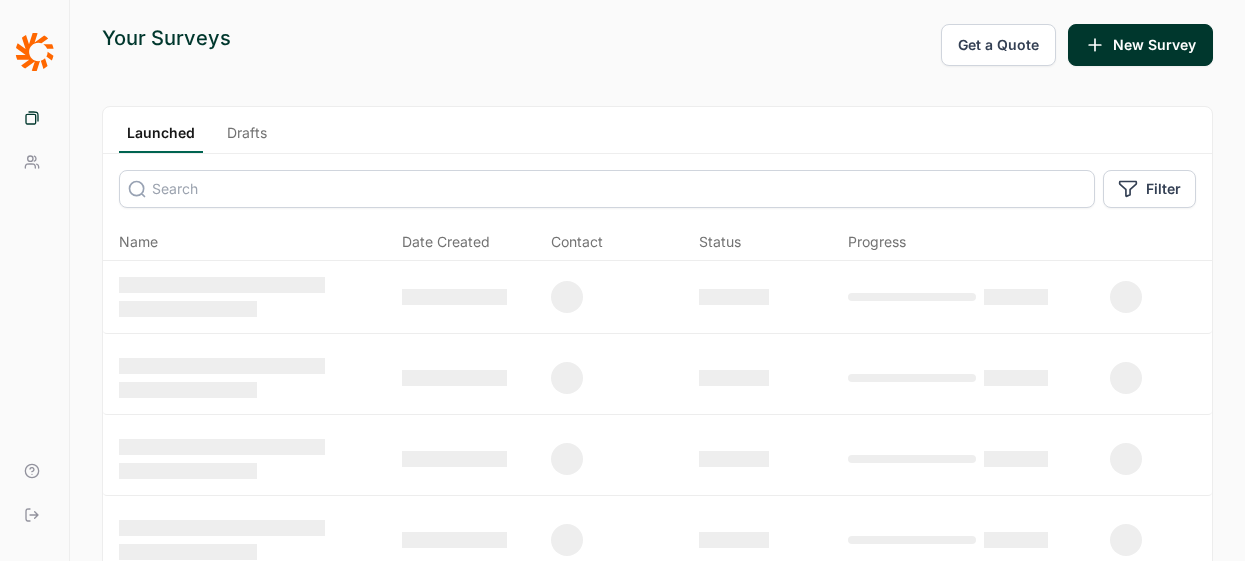 scroll, scrollTop: 0, scrollLeft: 0, axis: both 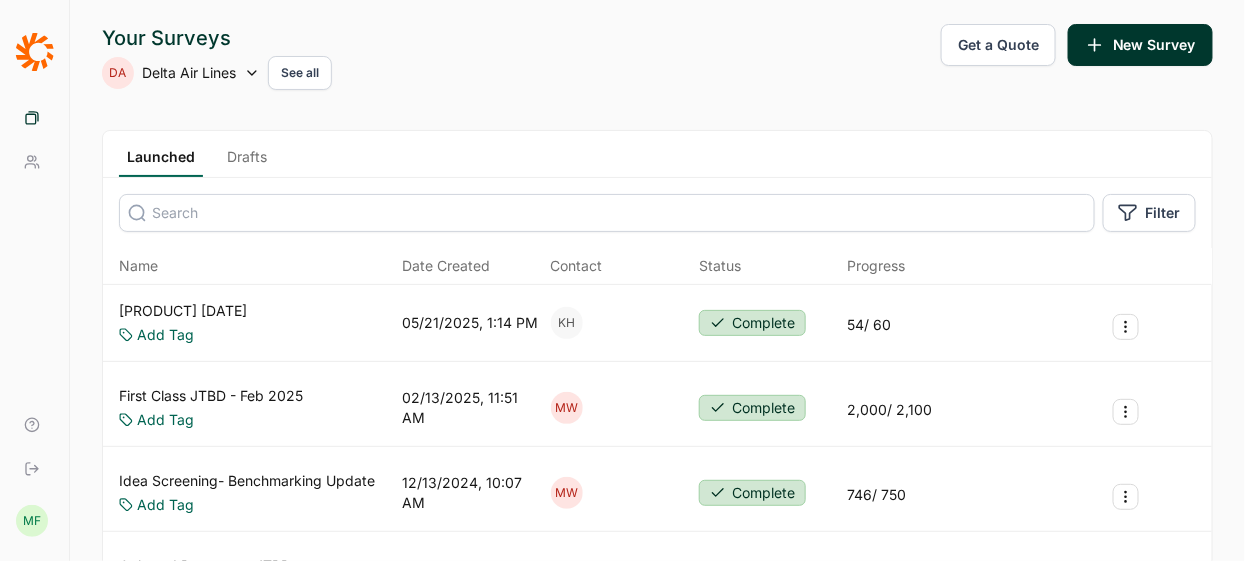click on "New Survey" at bounding box center (1140, 45) 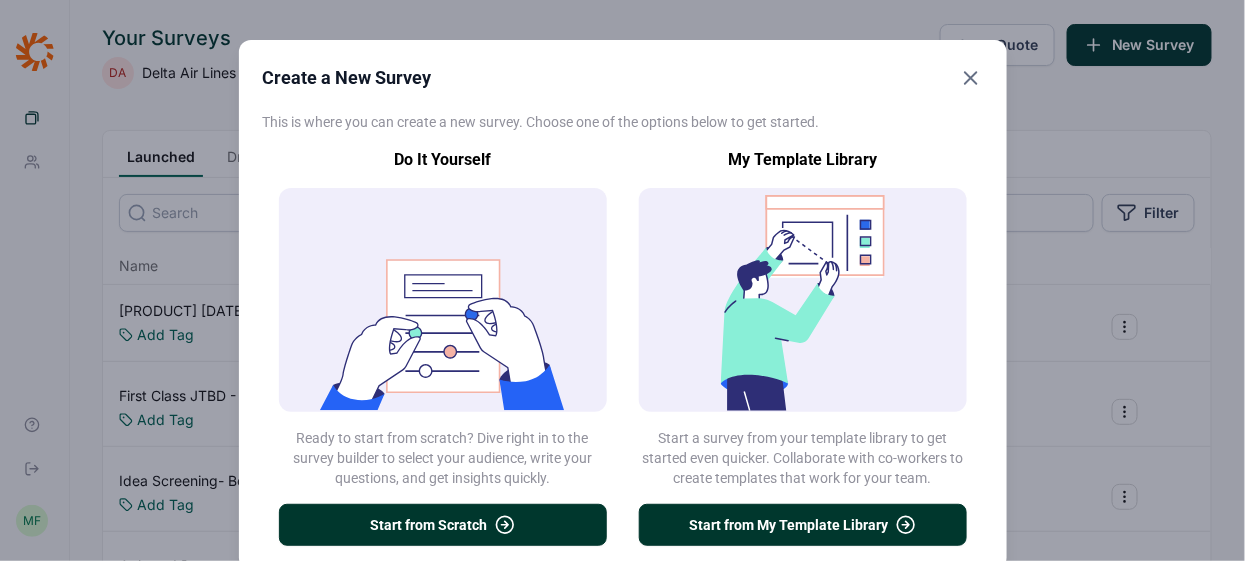 click on "Start from My Template Library" at bounding box center (803, 525) 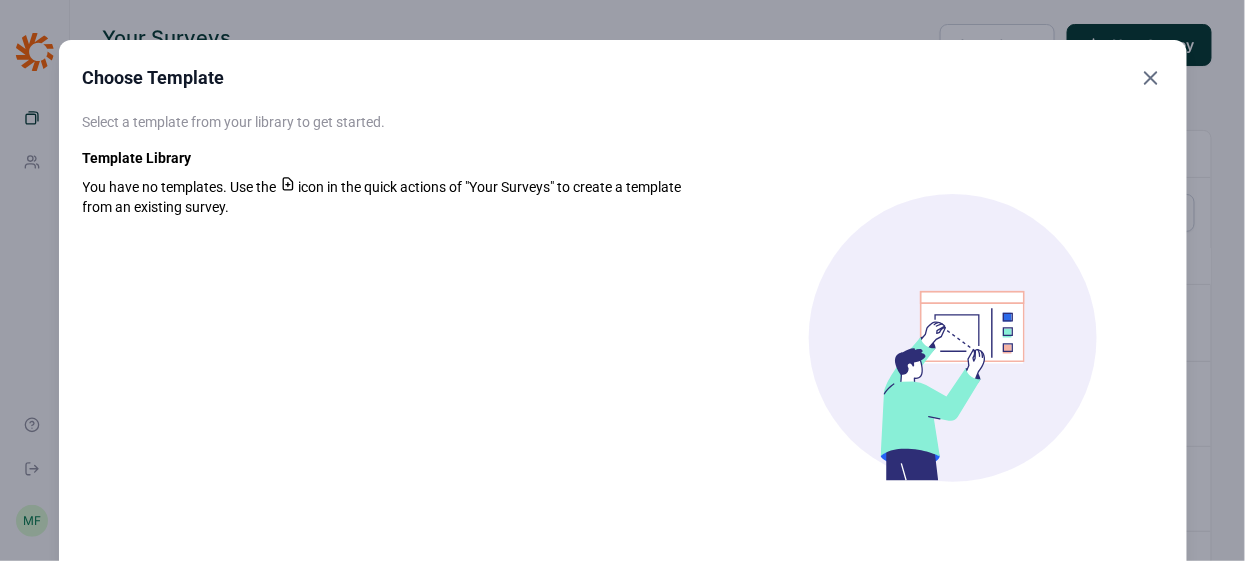 click 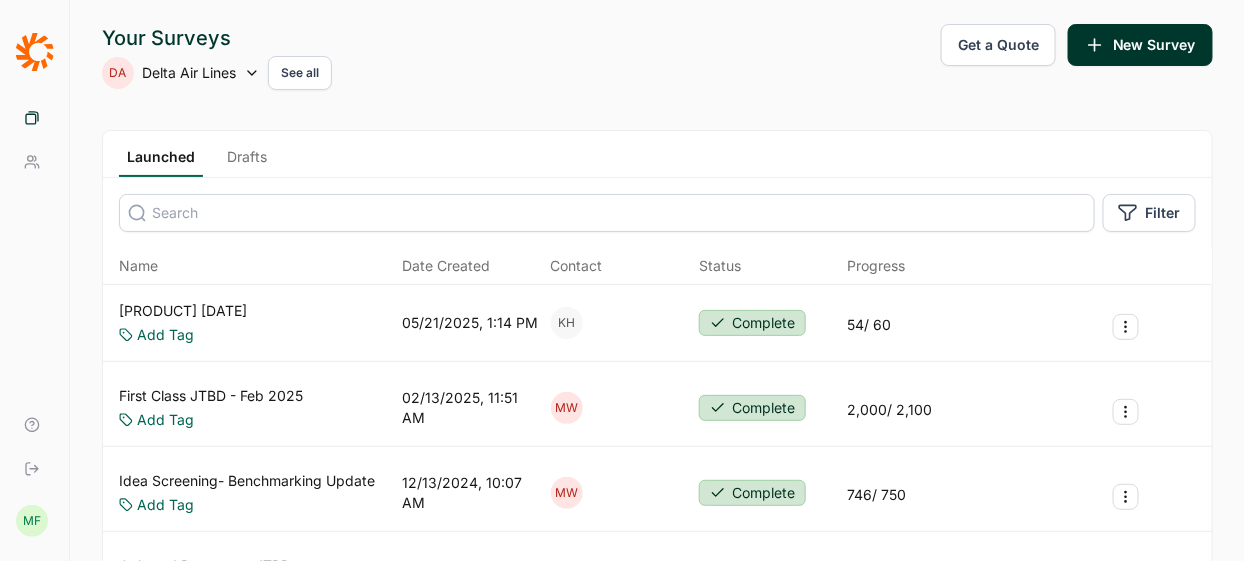 click on "New Survey" at bounding box center (1140, 45) 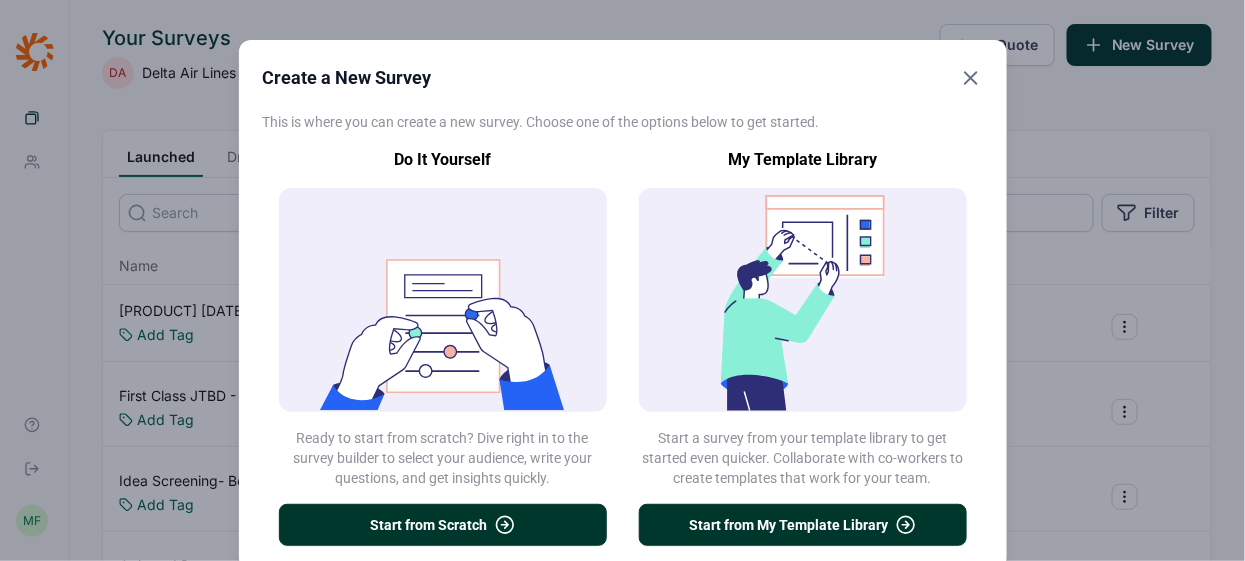 click on "Start from Scratch" at bounding box center (443, 525) 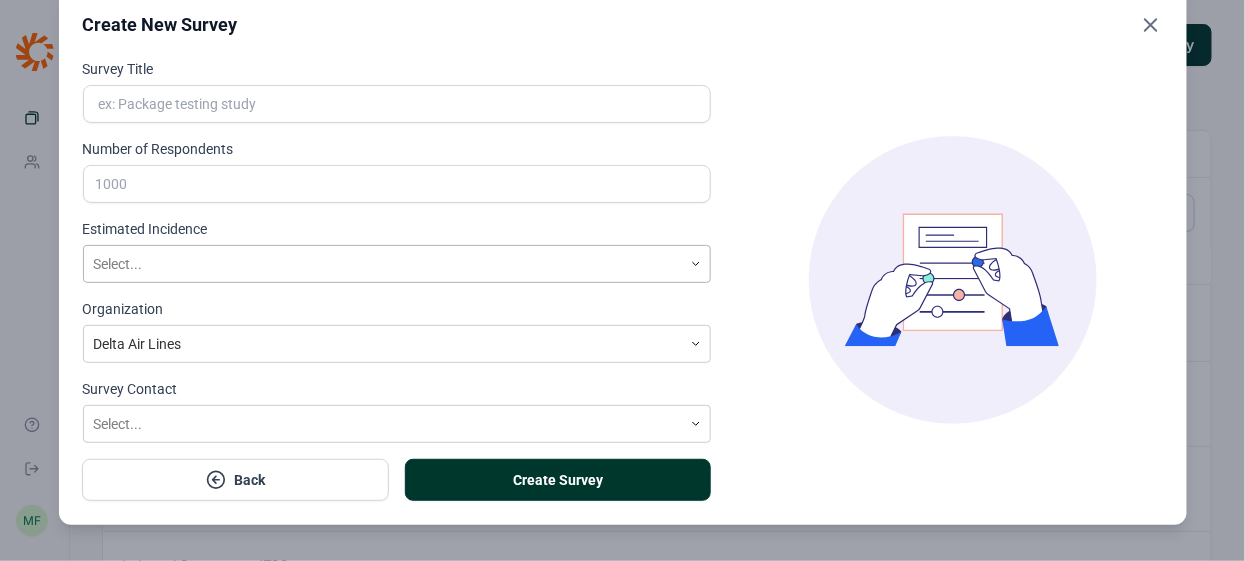 scroll, scrollTop: 0, scrollLeft: 0, axis: both 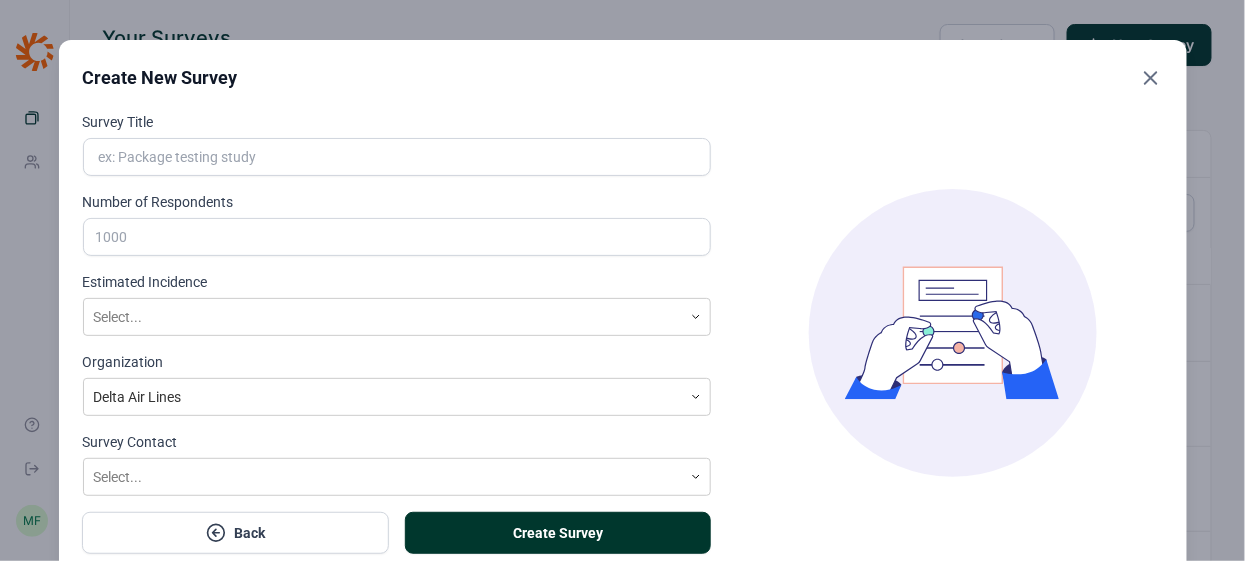 click on "Survey Title" at bounding box center (397, 157) 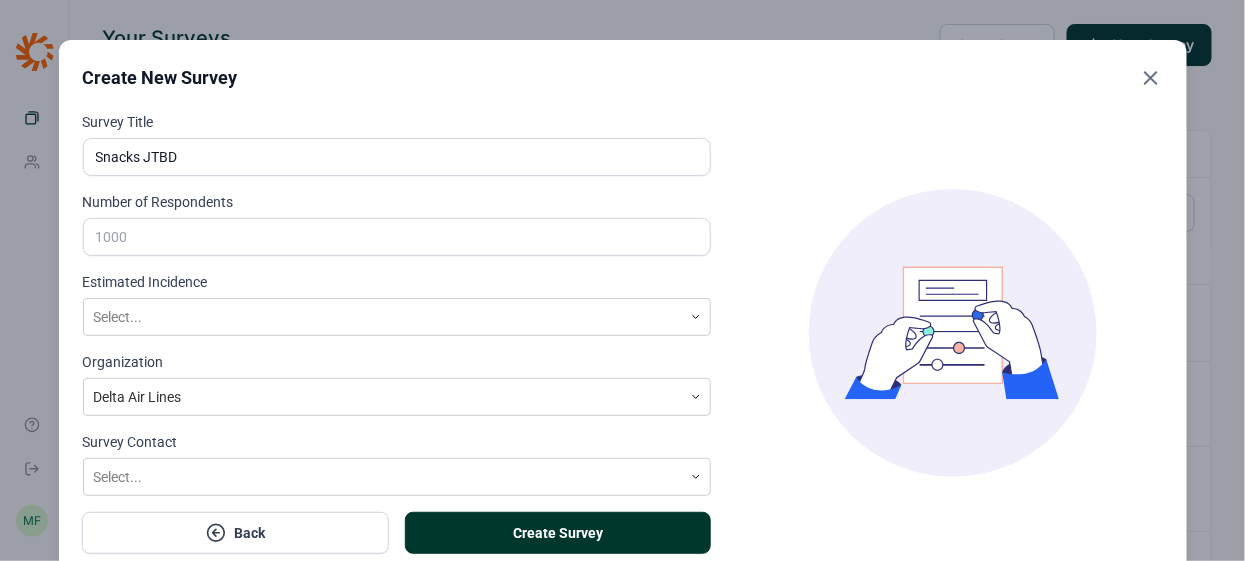 type on "Snacks JTBD" 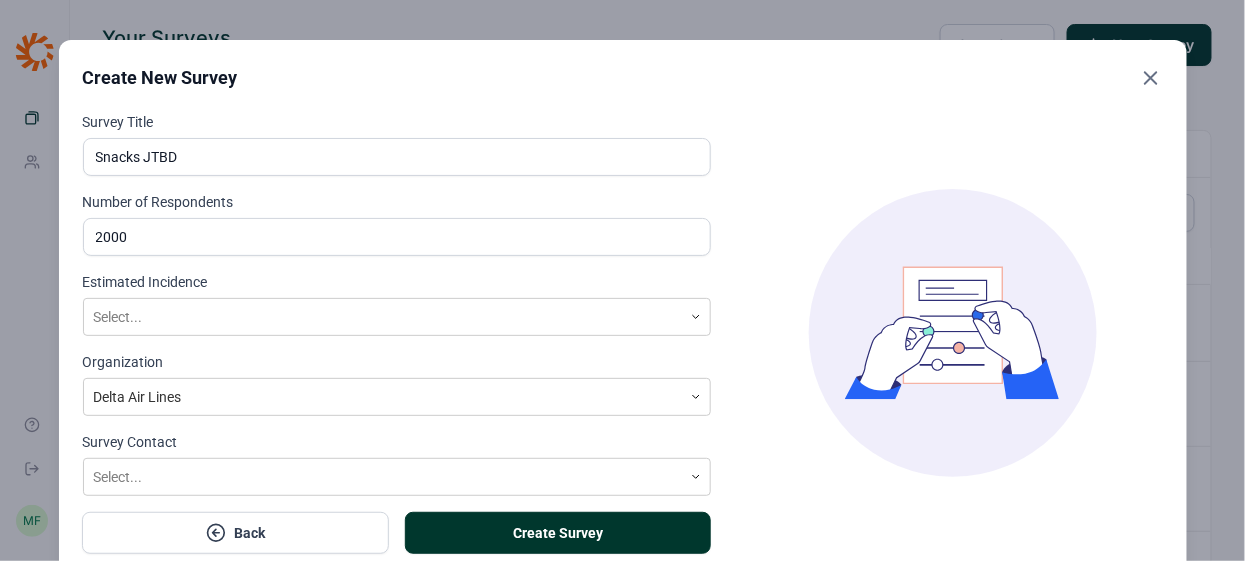 type on "[NUMBER]" 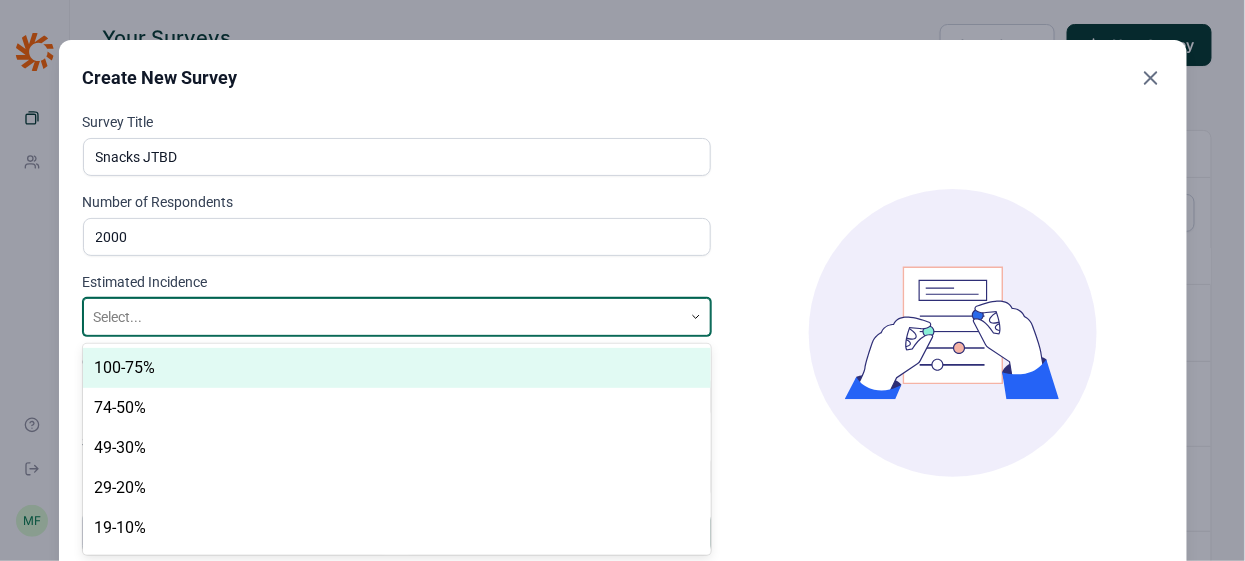 scroll, scrollTop: 53, scrollLeft: 0, axis: vertical 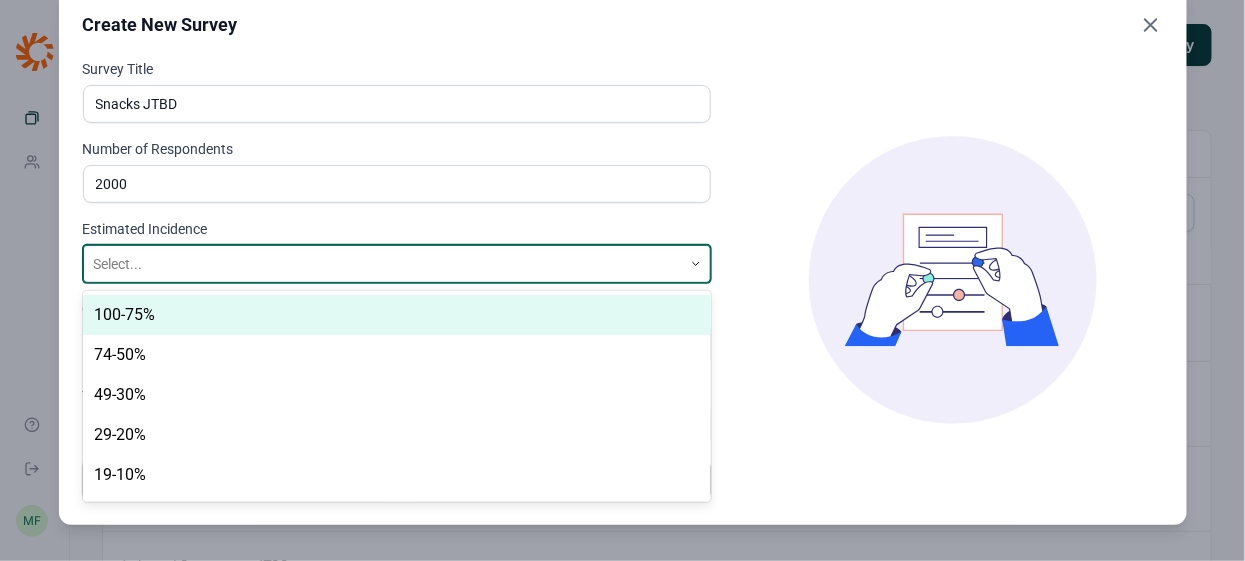 click on "100-75%, 1 of 8. 8 results available. Use Up and Down to choose options, press Enter to select the currently focused option, press Escape to exit the menu, press Tab to select the option and exit the menu. Select... 100-75% 74-50% 49-30% 29-20% 19-10% 9-5% 4-3% 2-1%" at bounding box center [397, 264] 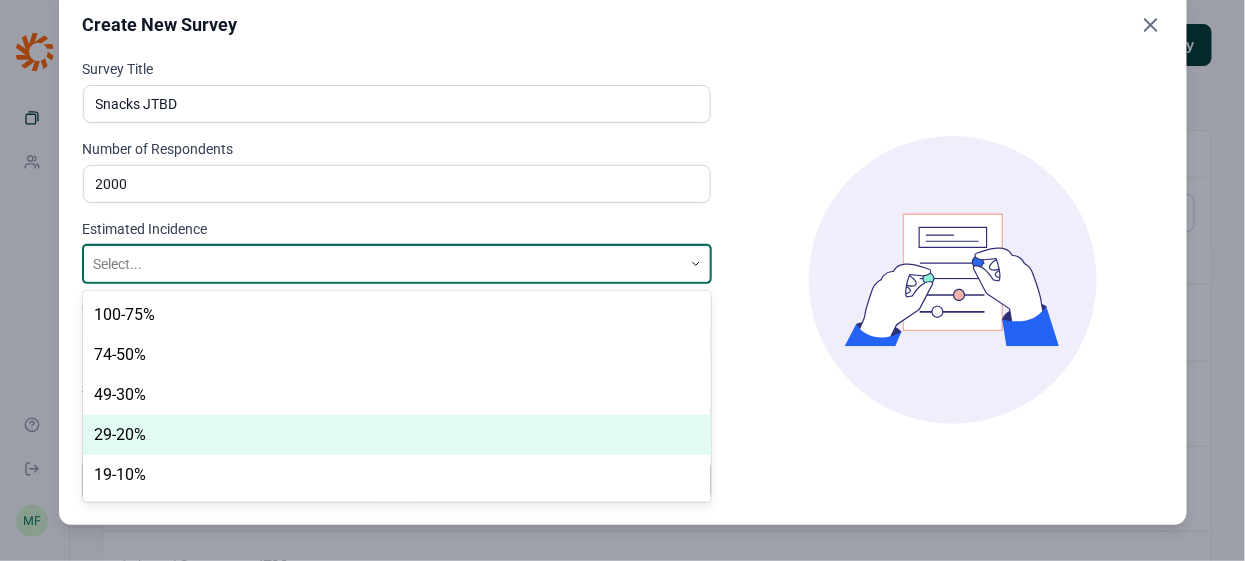 click on "[NUMBER]-[NUMBER]%" at bounding box center [397, 435] 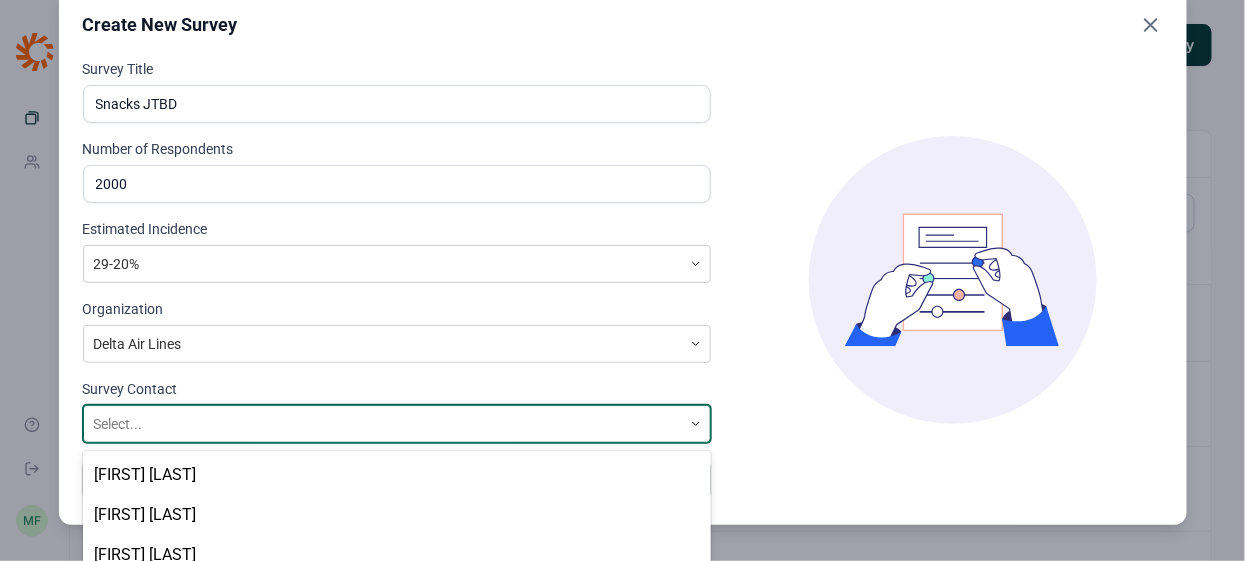 scroll, scrollTop: 241, scrollLeft: 0, axis: vertical 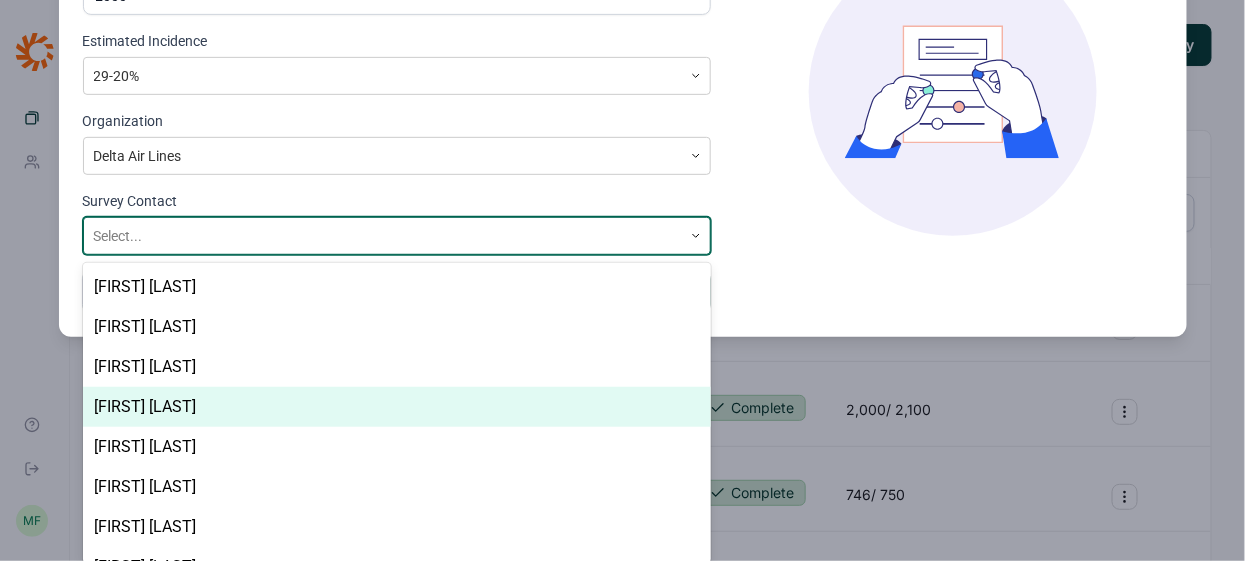click on "Lizzy Martinez, 4 of 8. 8 results available. Use Up and Down to choose options, press Enter to select the currently focused option, press Escape to exit the menu, press Tab to select the option and exit the menu. Select... Jada Lee Kate DuHadway Katie Haycraft Lizzy Martinez Madeleine Simms Mark Leutzinger Max Ward Tammy Luke" at bounding box center (397, 236) 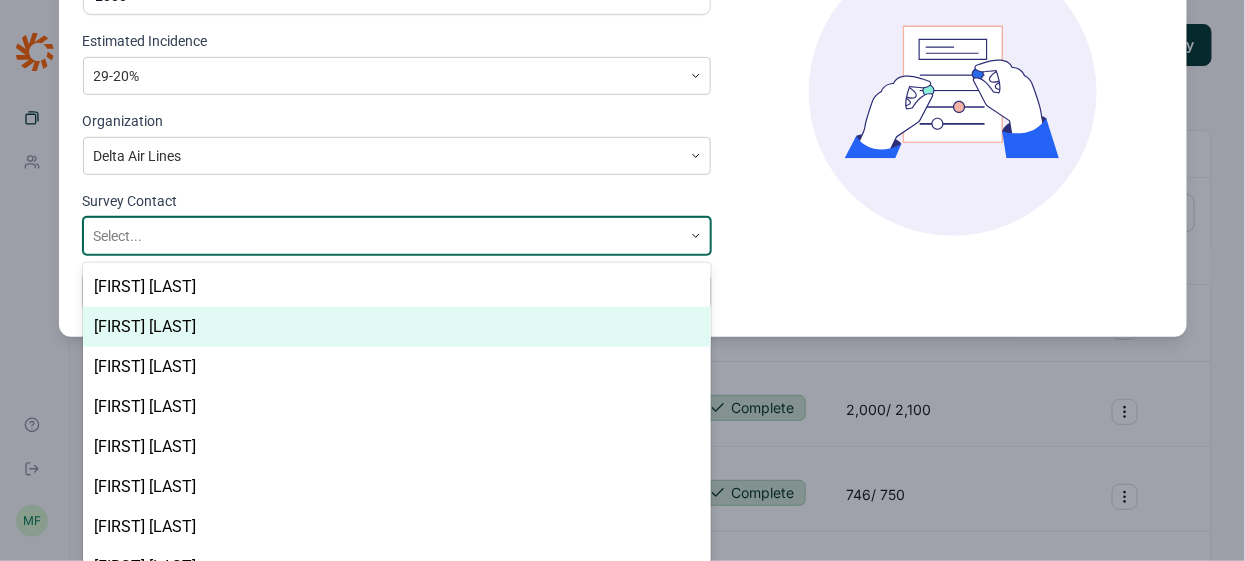 click on "[FIRST] [LAST]" at bounding box center (397, 327) 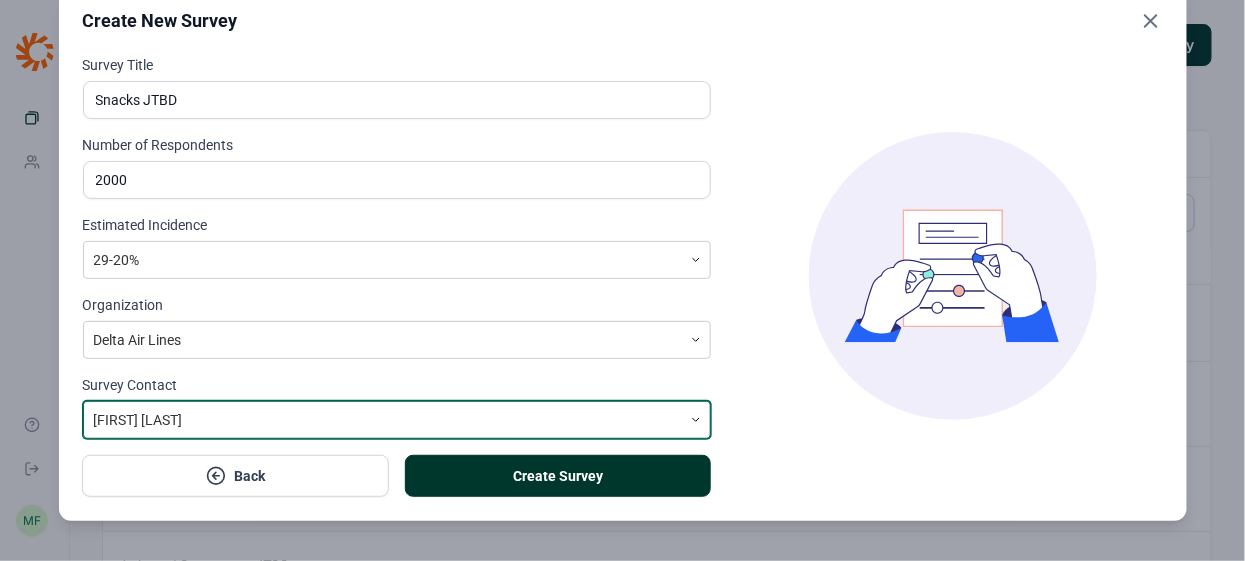 scroll, scrollTop: 53, scrollLeft: 0, axis: vertical 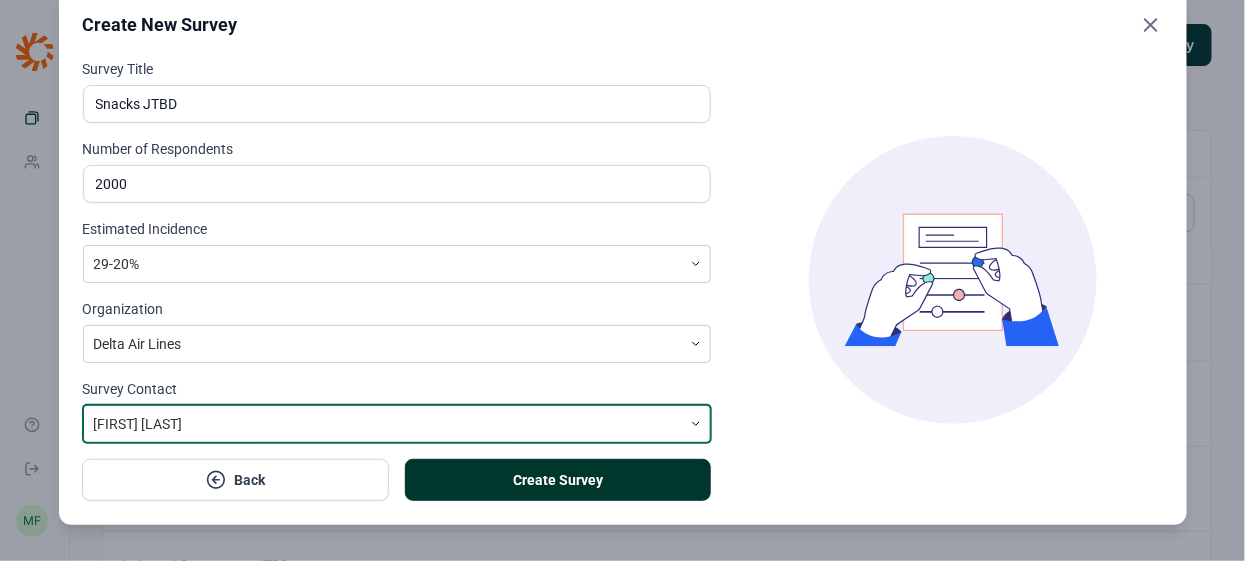 click on "Create Survey" at bounding box center [558, 480] 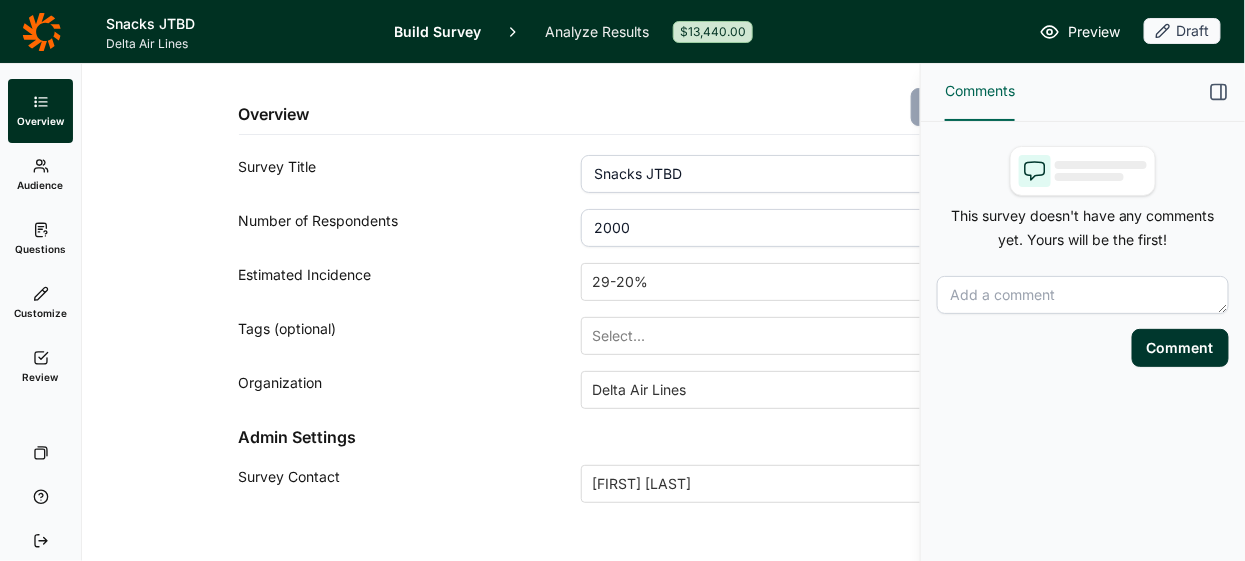 click 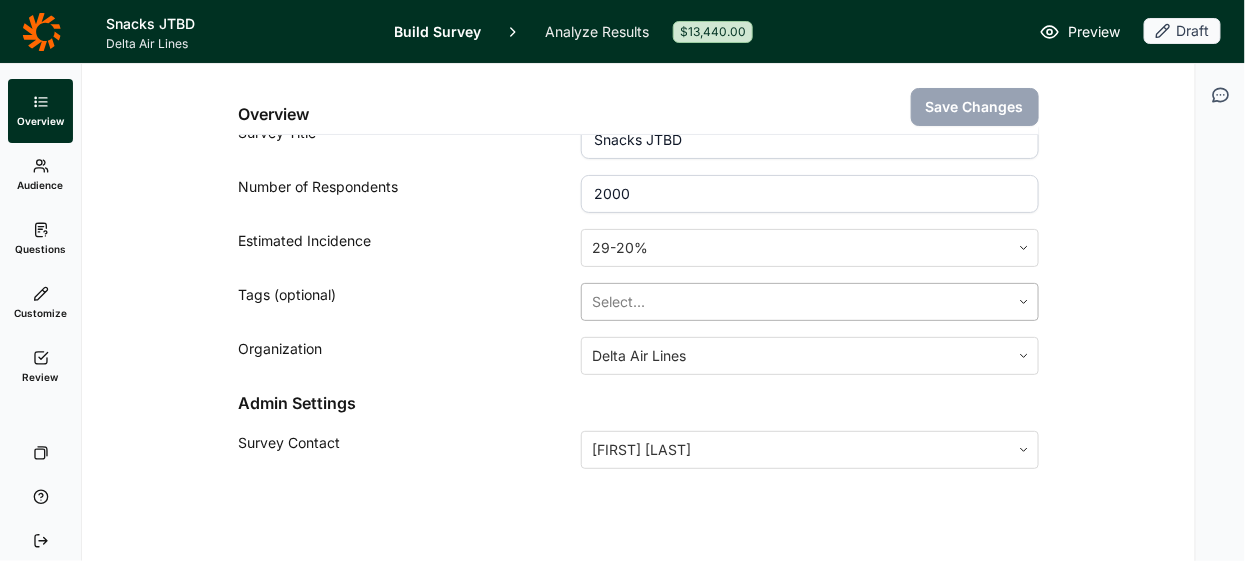 scroll, scrollTop: 0, scrollLeft: 0, axis: both 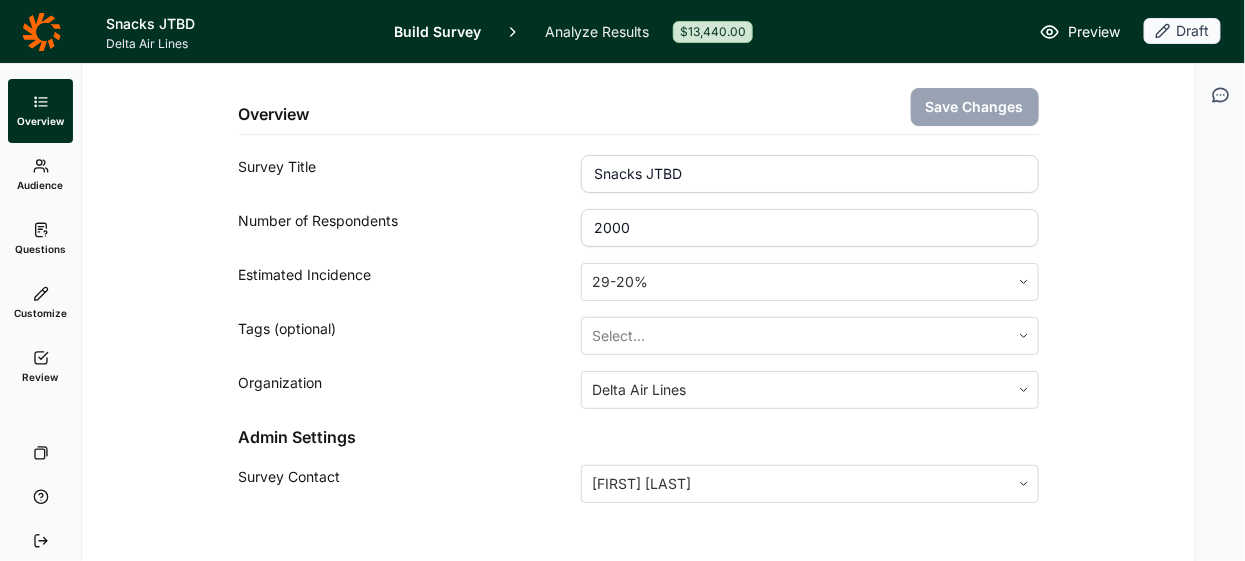 click 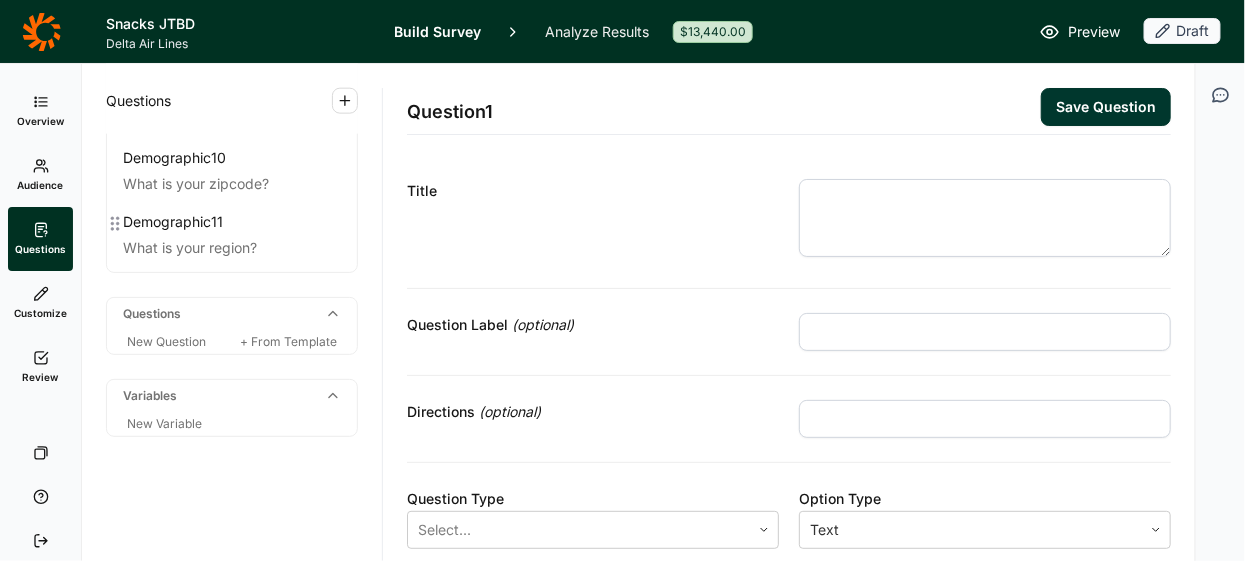 scroll, scrollTop: 745, scrollLeft: 0, axis: vertical 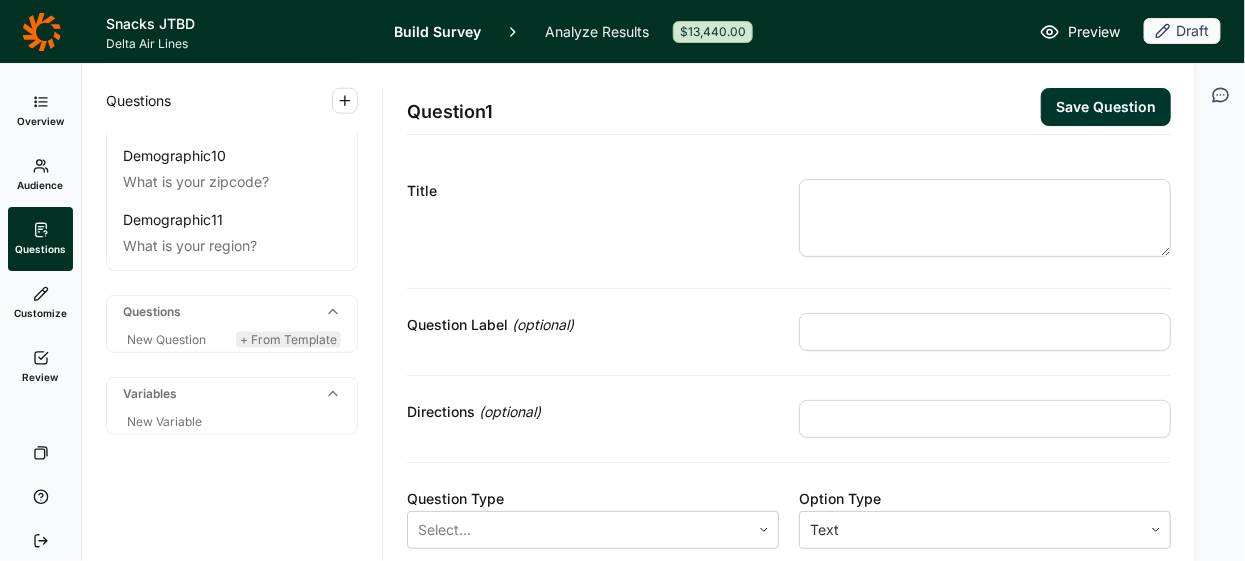 click on "+ From Template" at bounding box center (288, 339) 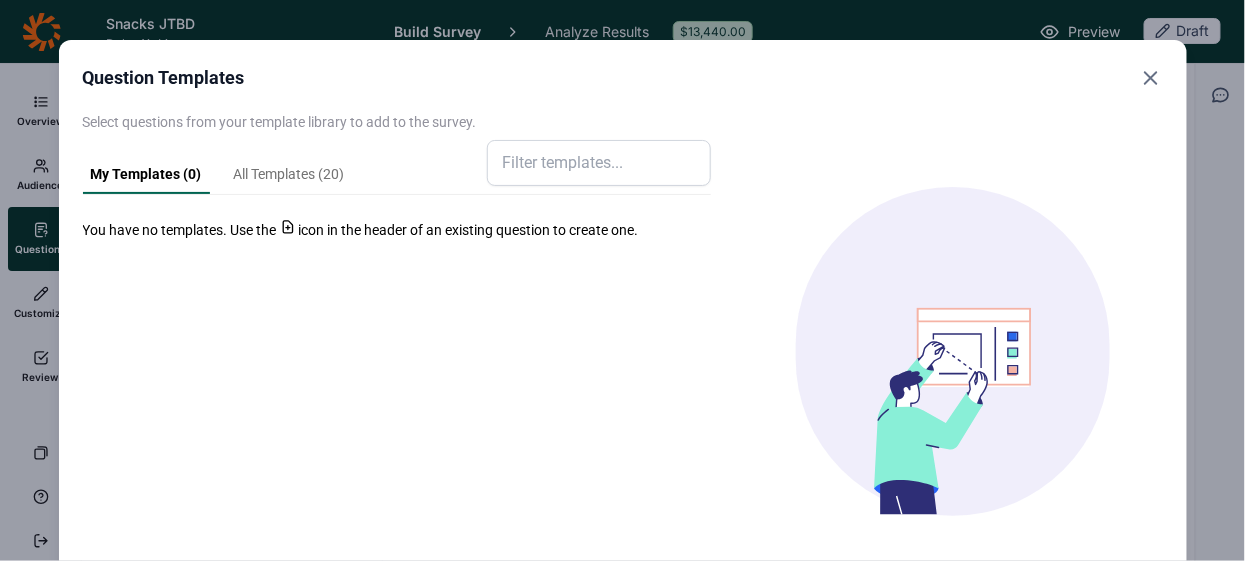 click on "All Templates ( 20 )" at bounding box center (289, 179) 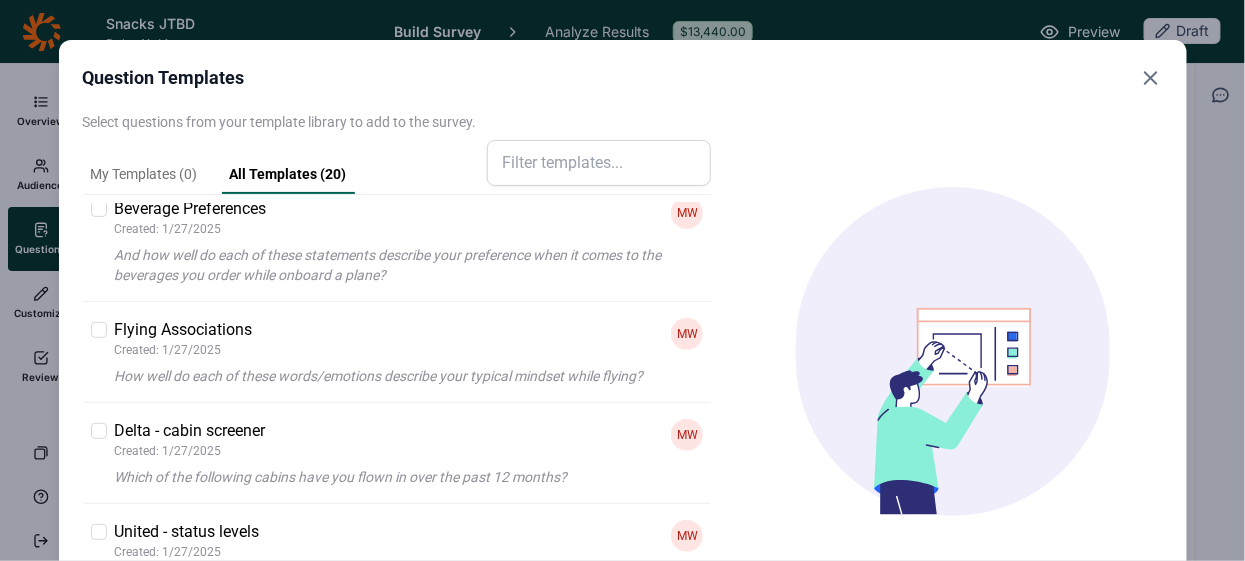 scroll, scrollTop: 0, scrollLeft: 0, axis: both 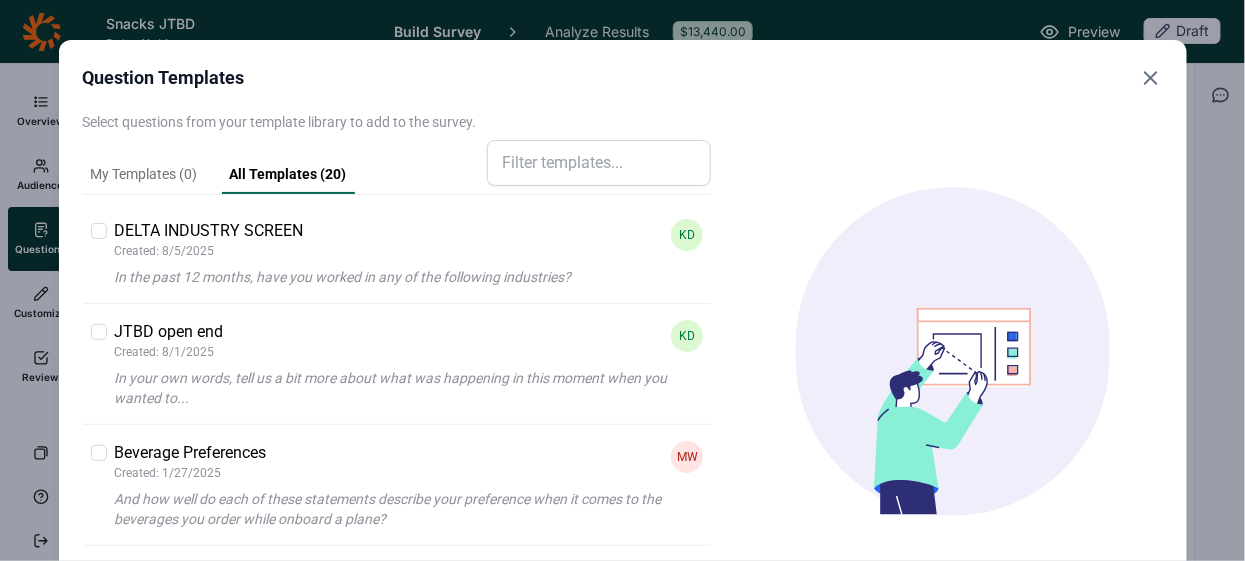 click 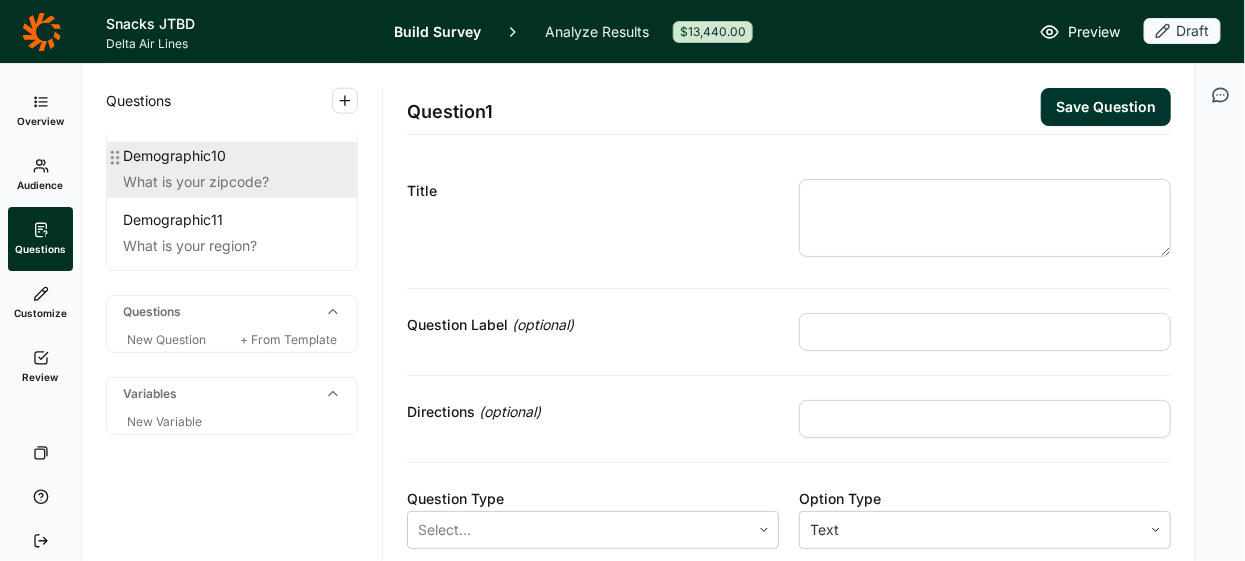 scroll, scrollTop: 0, scrollLeft: 0, axis: both 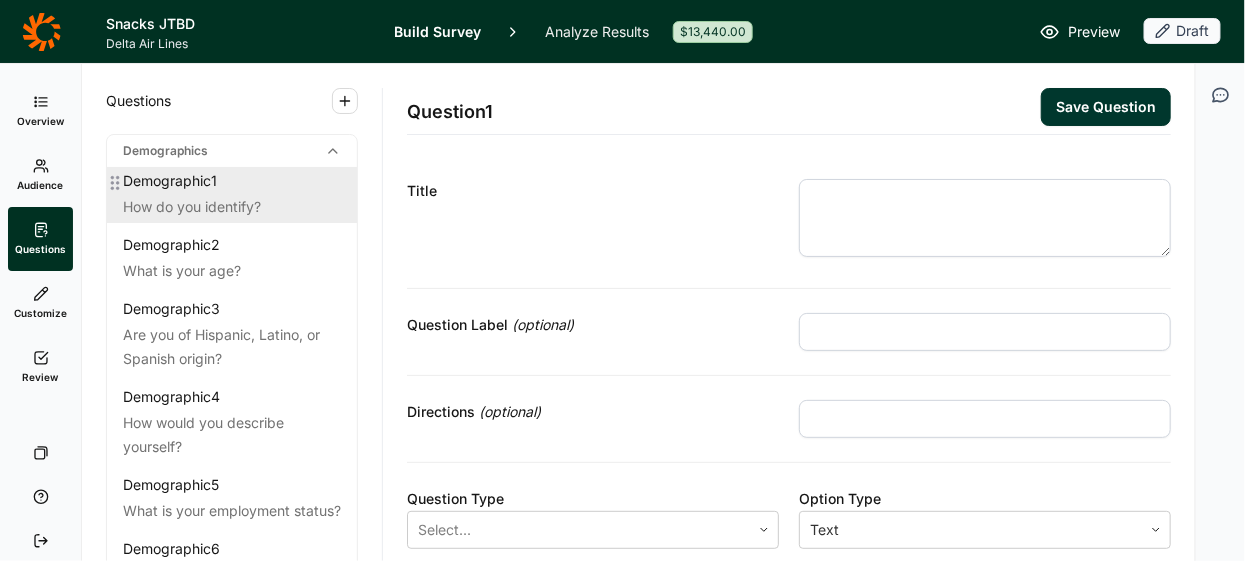 click on "Demographic  1" at bounding box center [170, 181] 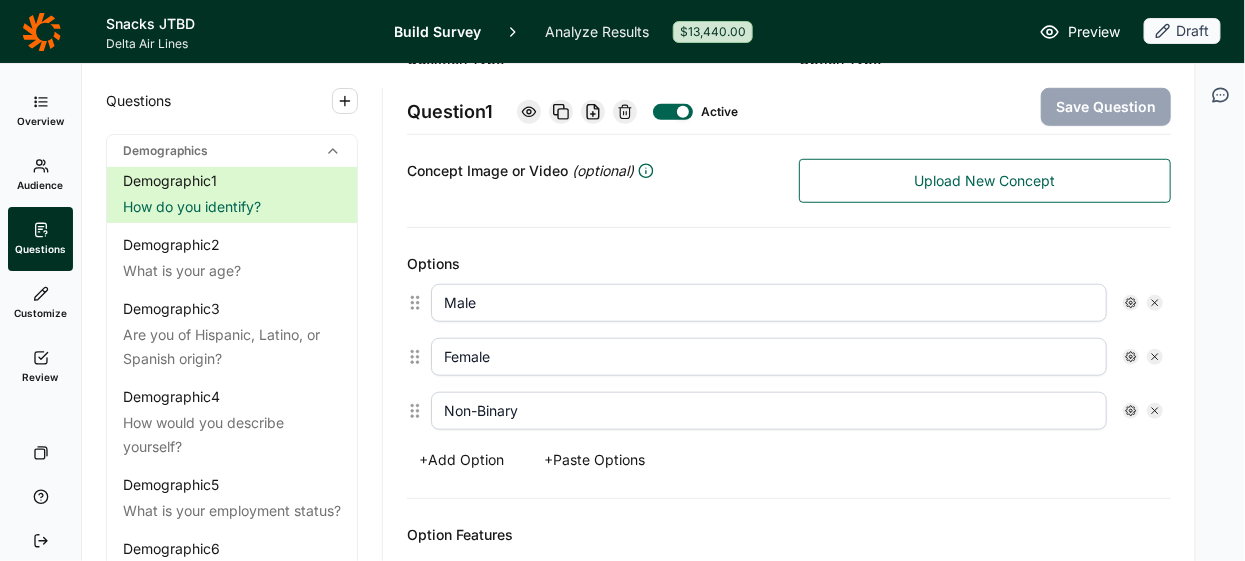 scroll, scrollTop: 432, scrollLeft: 0, axis: vertical 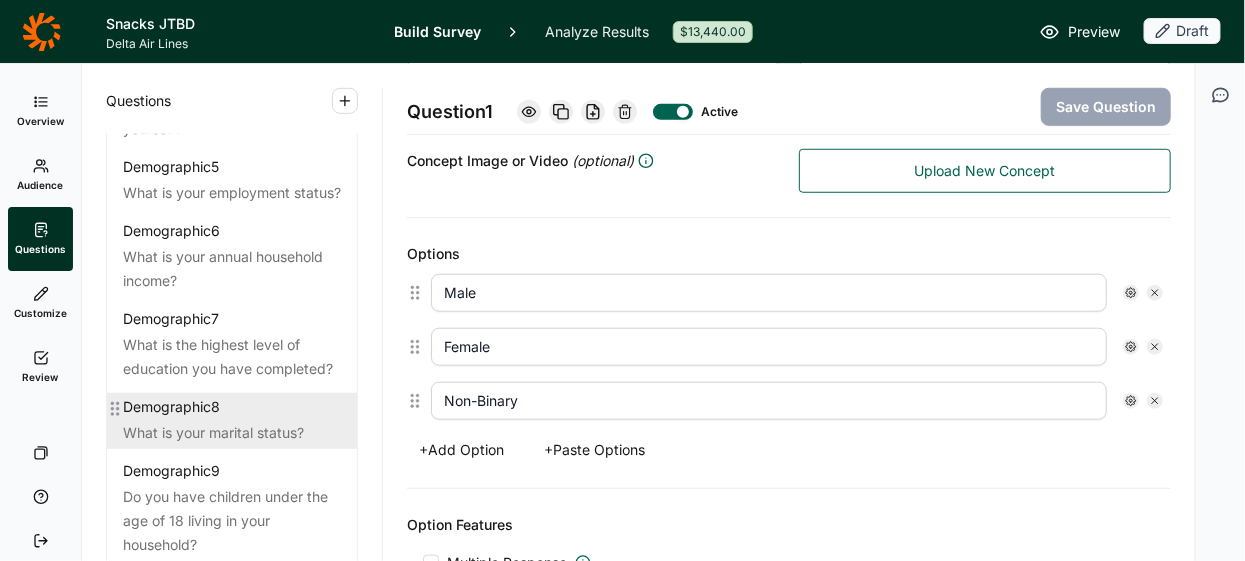 click on "Demographic  8" at bounding box center (171, 407) 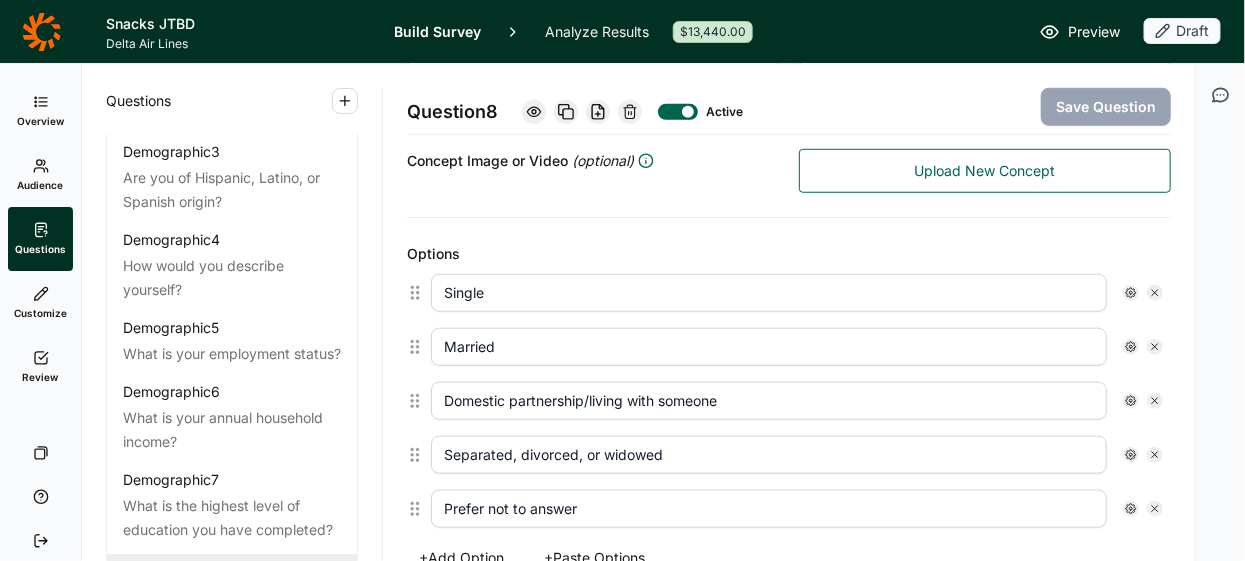 scroll, scrollTop: 0, scrollLeft: 0, axis: both 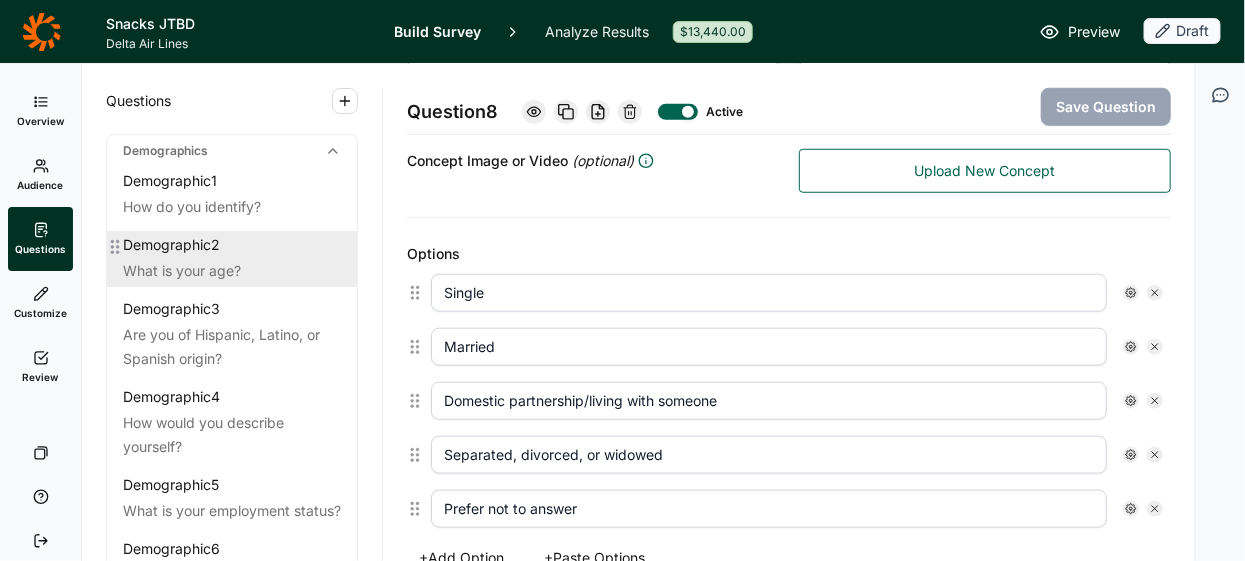 click on "What is your age?" at bounding box center (232, 271) 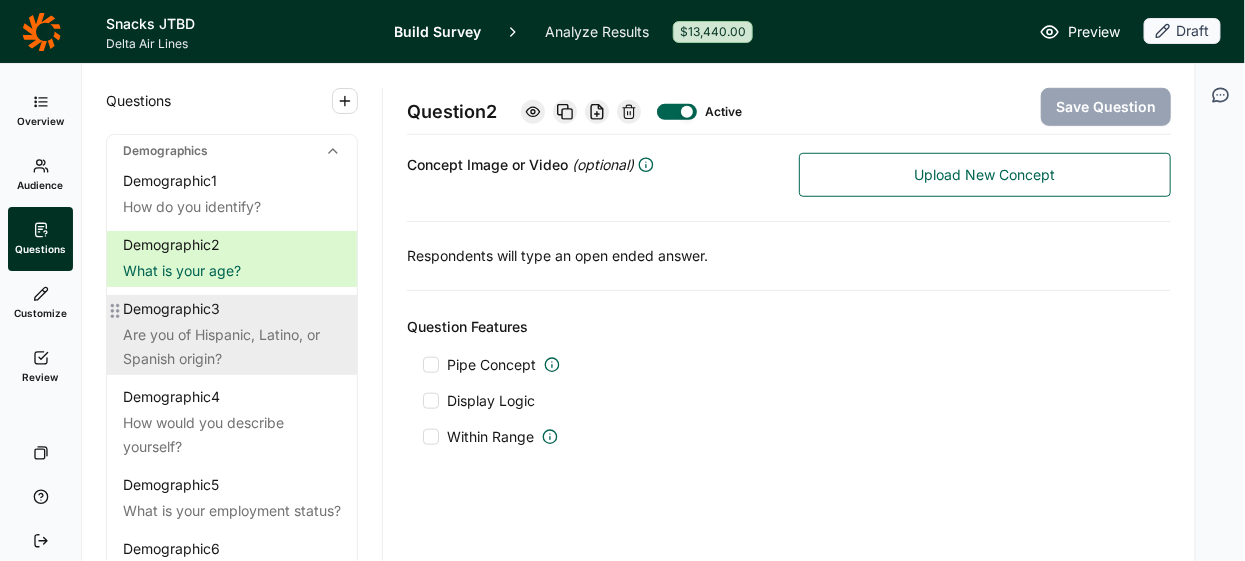 click on "Demographic  3 Are you of Hispanic, Latino, or Spanish origin?" at bounding box center (232, 335) 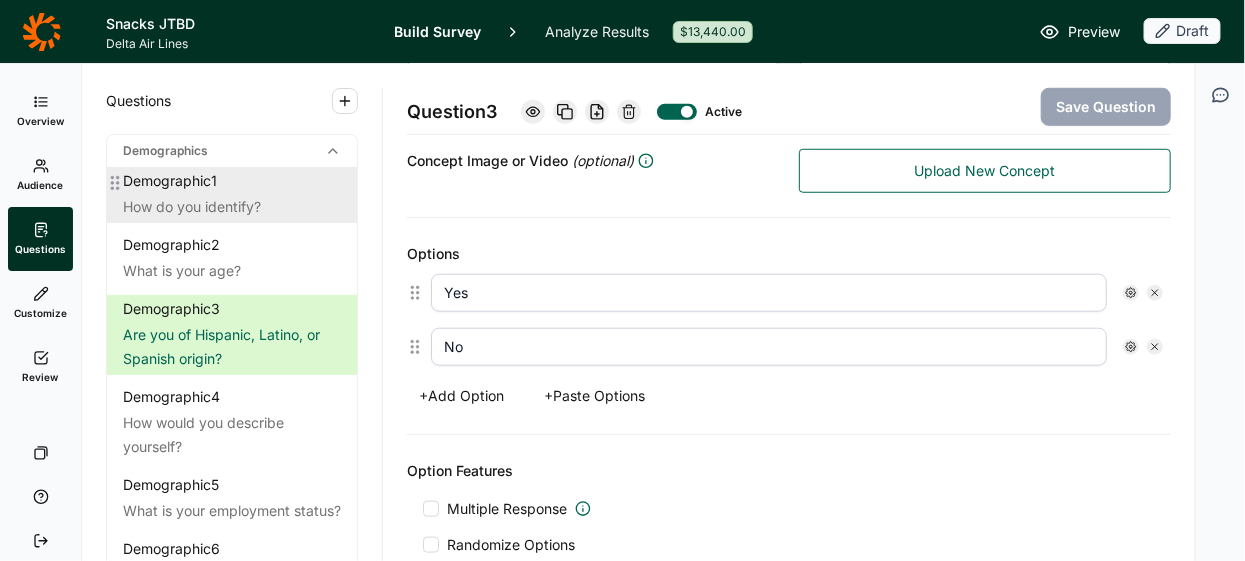 click on "How do you identify?" at bounding box center (232, 207) 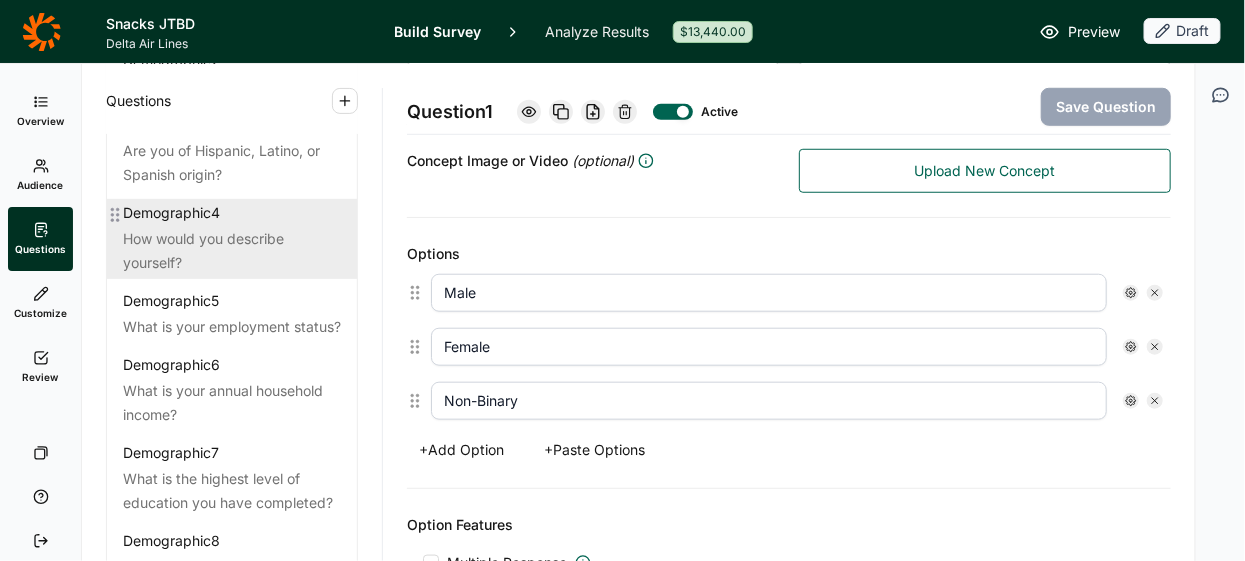 scroll, scrollTop: 182, scrollLeft: 0, axis: vertical 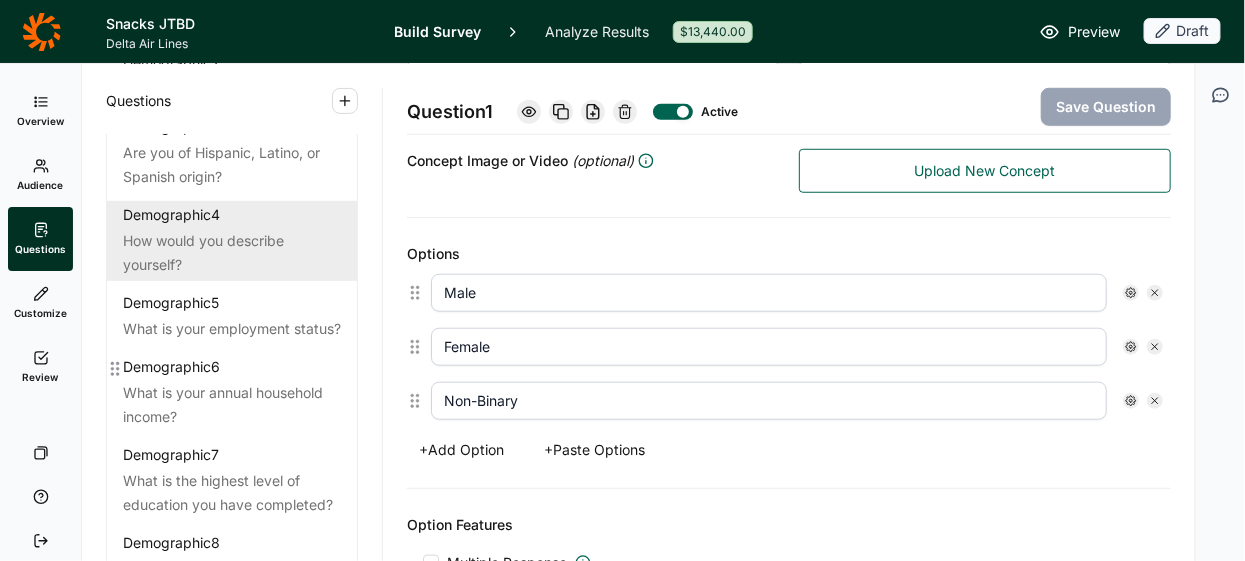 click on "Demographic  6" at bounding box center [232, 367] 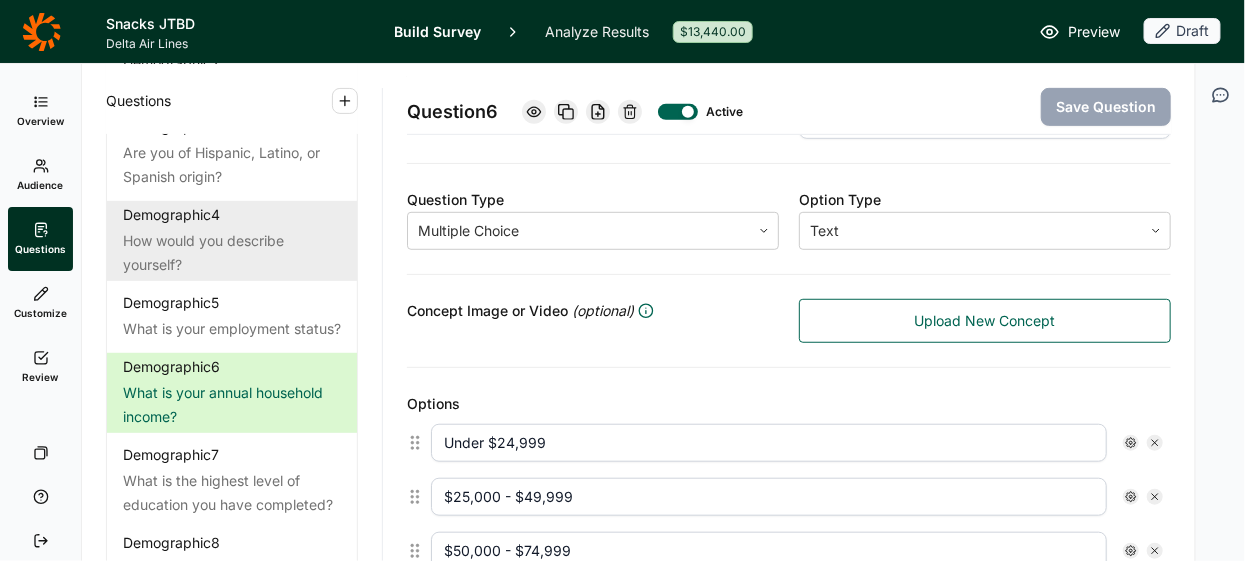 scroll, scrollTop: 280, scrollLeft: 0, axis: vertical 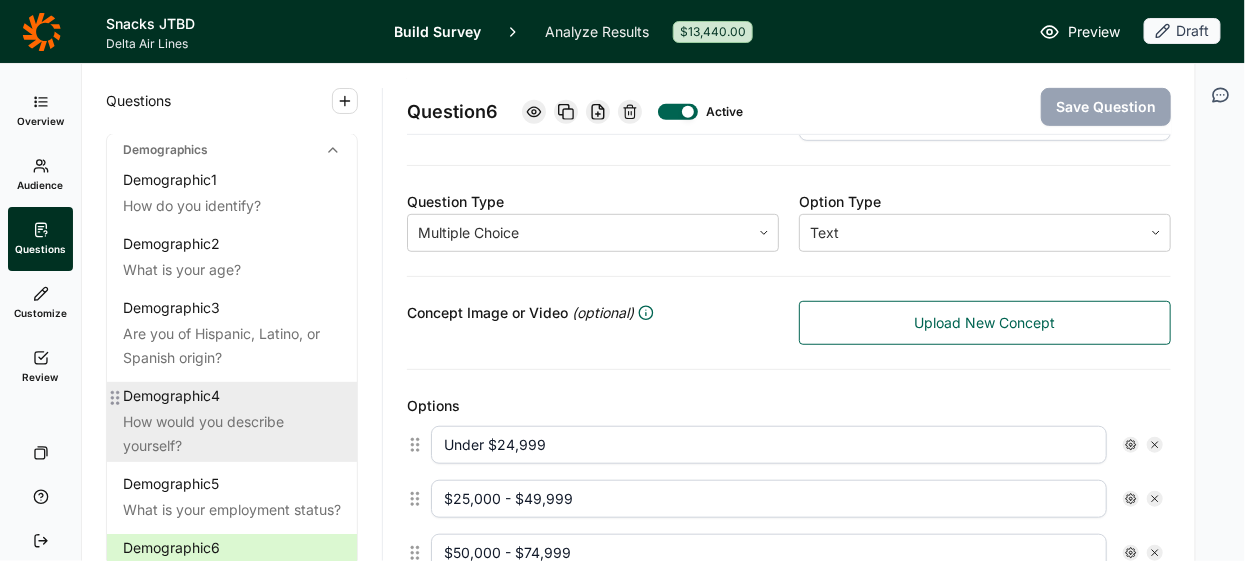 click on "How would you describe yourself?" at bounding box center [232, 434] 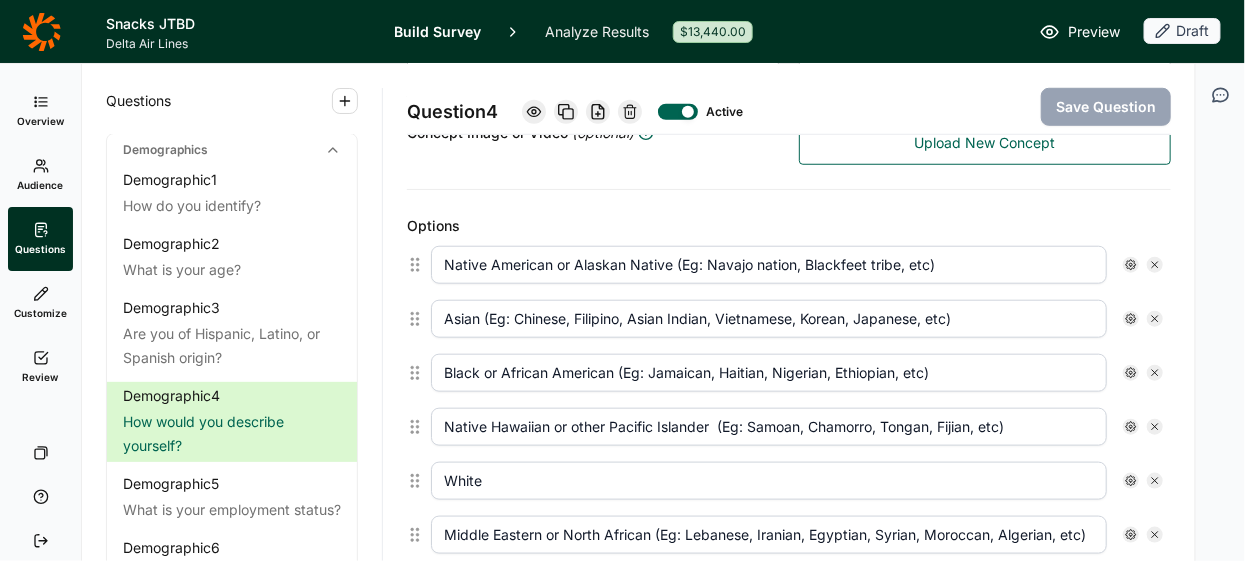 scroll, scrollTop: 472, scrollLeft: 0, axis: vertical 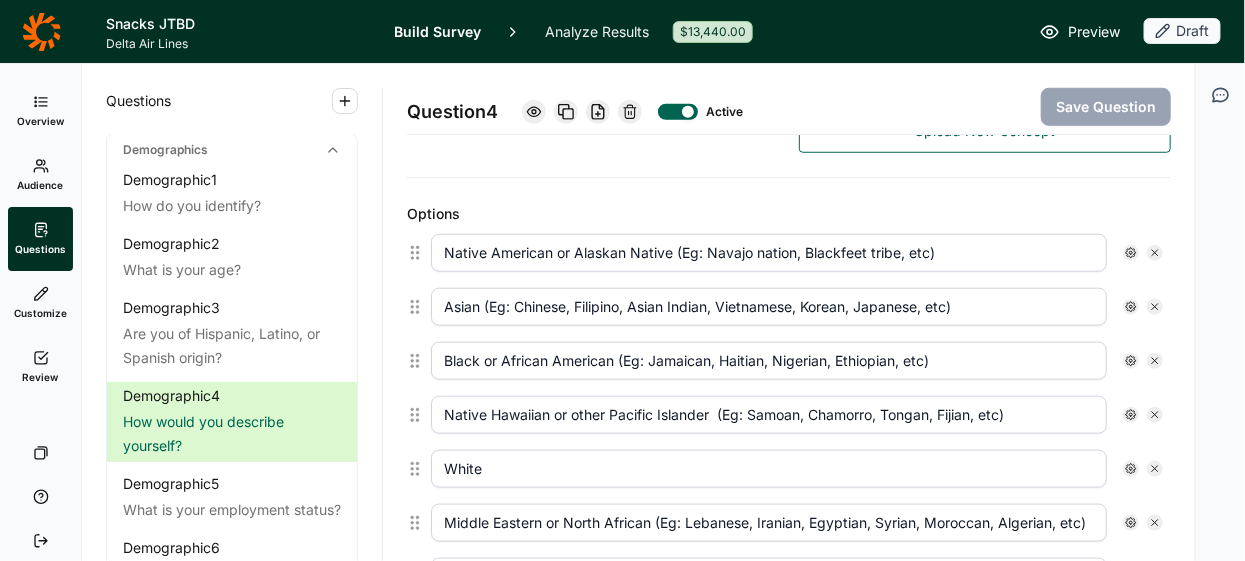 click on "Snacks JTBD" at bounding box center (238, 24) 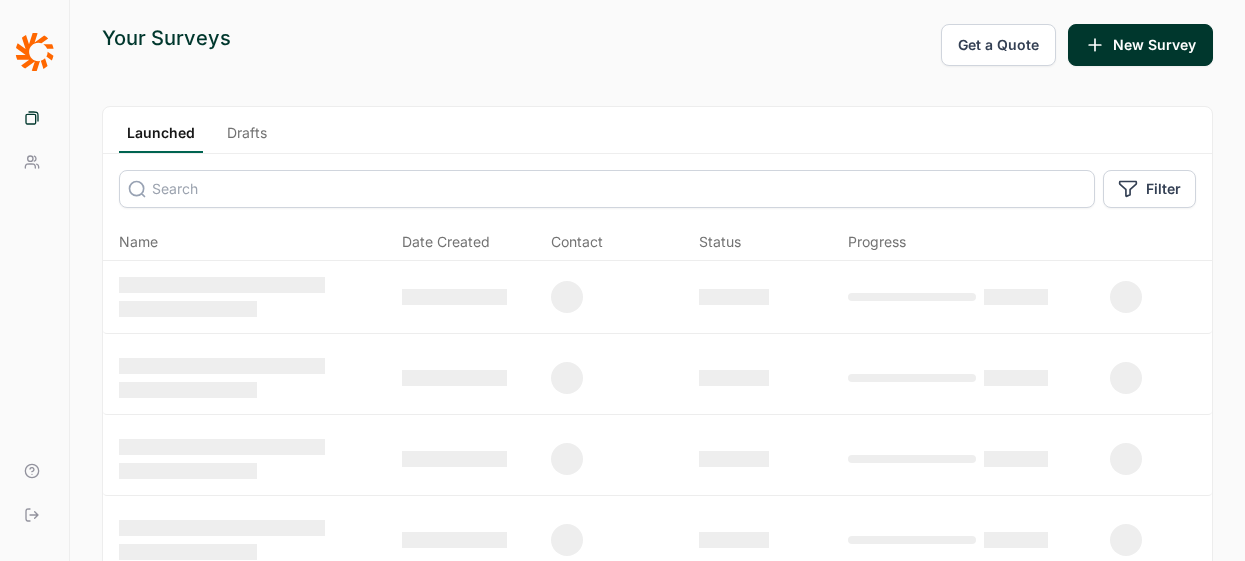 scroll, scrollTop: 0, scrollLeft: 0, axis: both 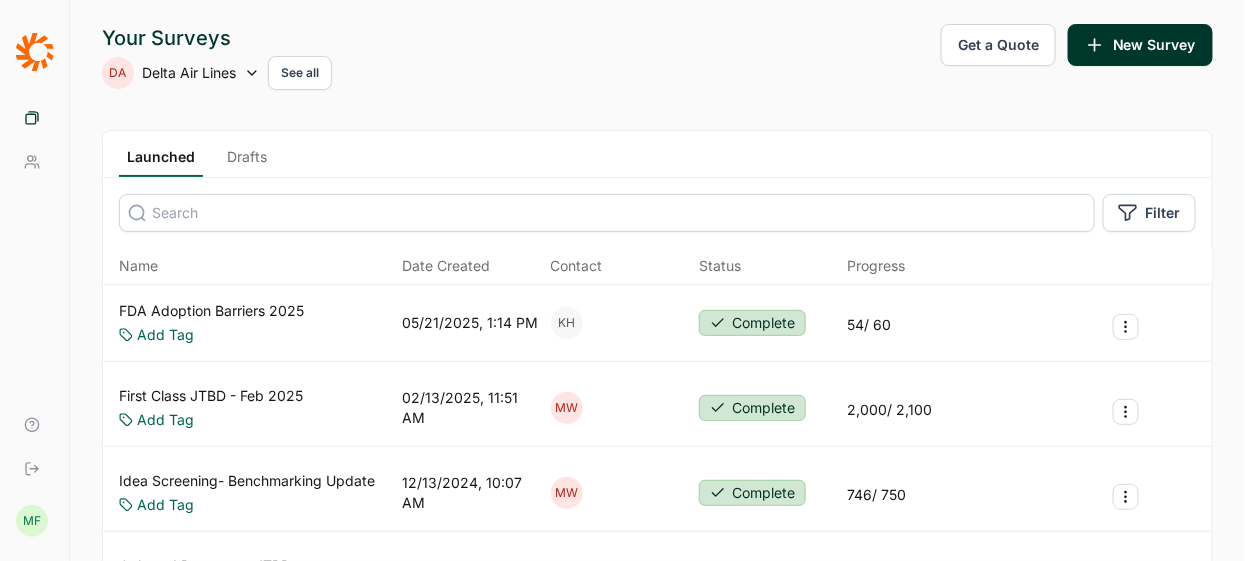 click on "Drafts" at bounding box center (247, 162) 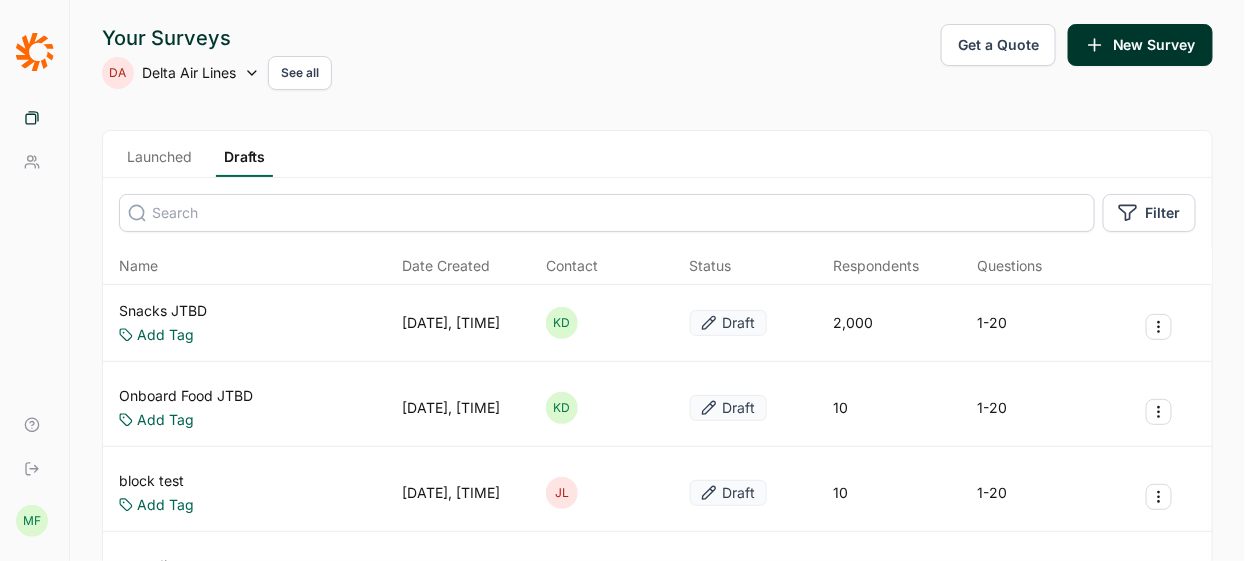 click 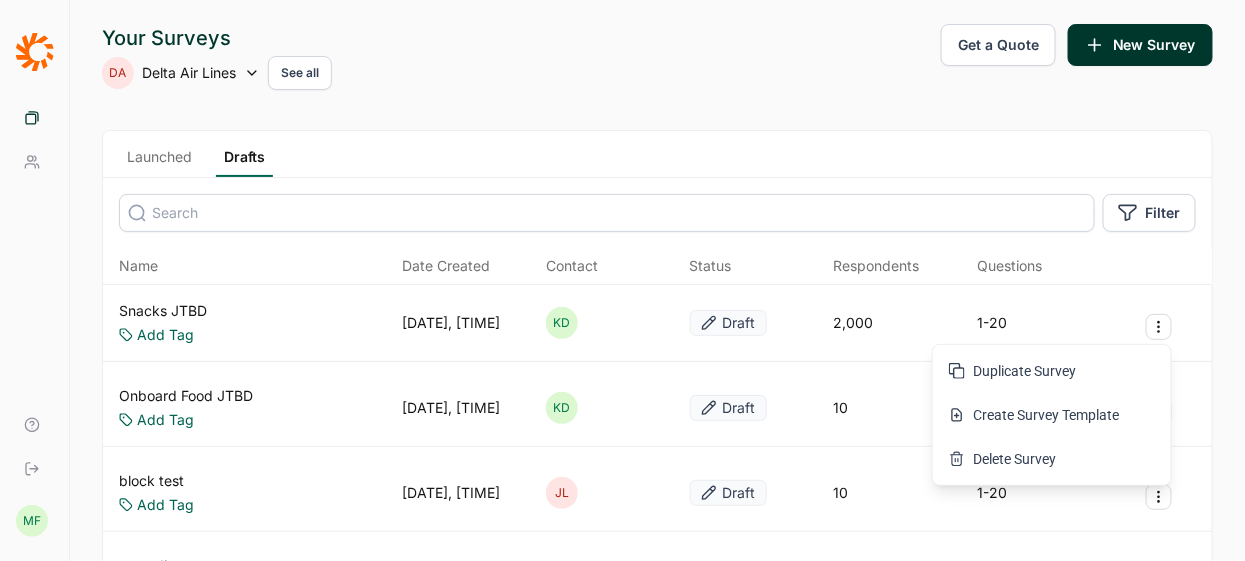 click on "Snacks JTBD Add Tag 08/05/2025, 11:19 AM KD Draft 2,000 1-20" at bounding box center (657, 323) 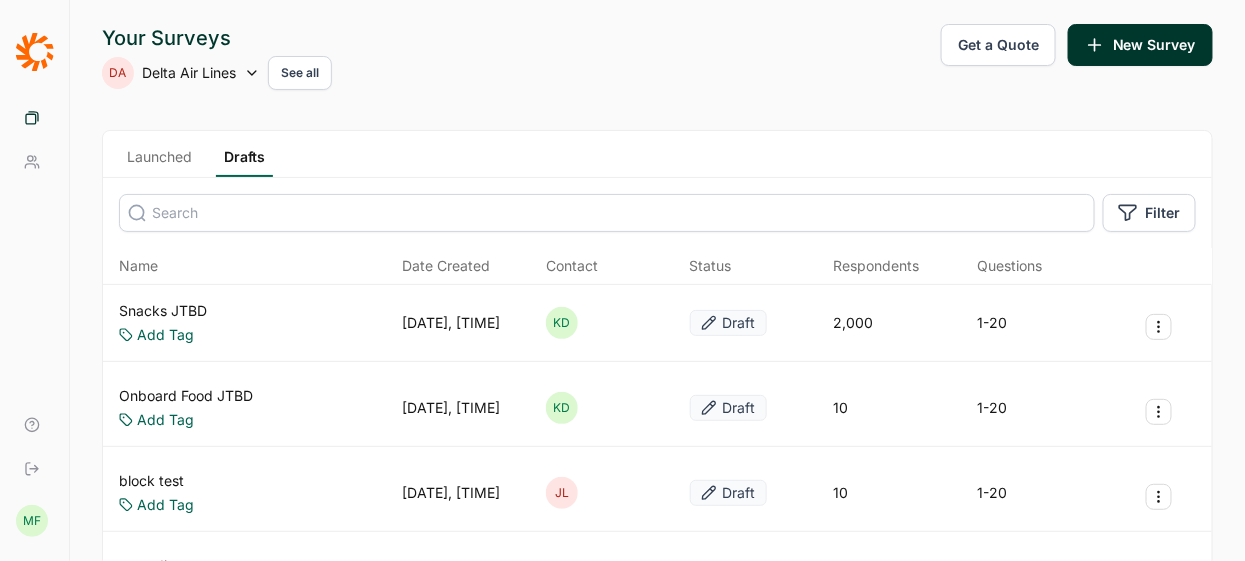 click on "Snacks JTBD" at bounding box center [163, 311] 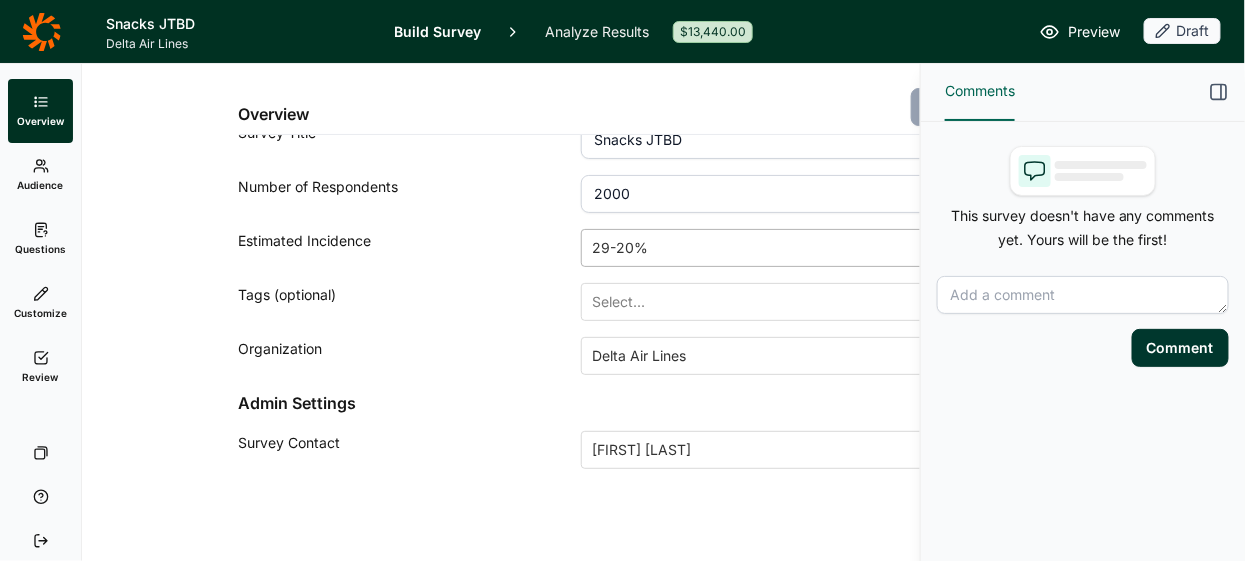 scroll, scrollTop: 0, scrollLeft: 0, axis: both 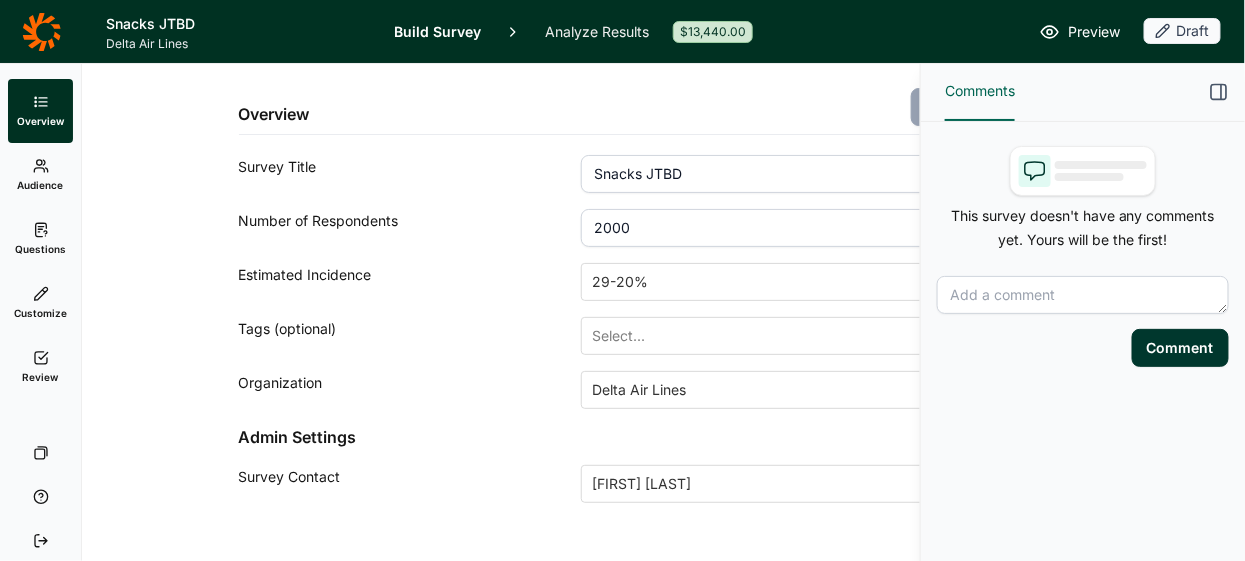 click 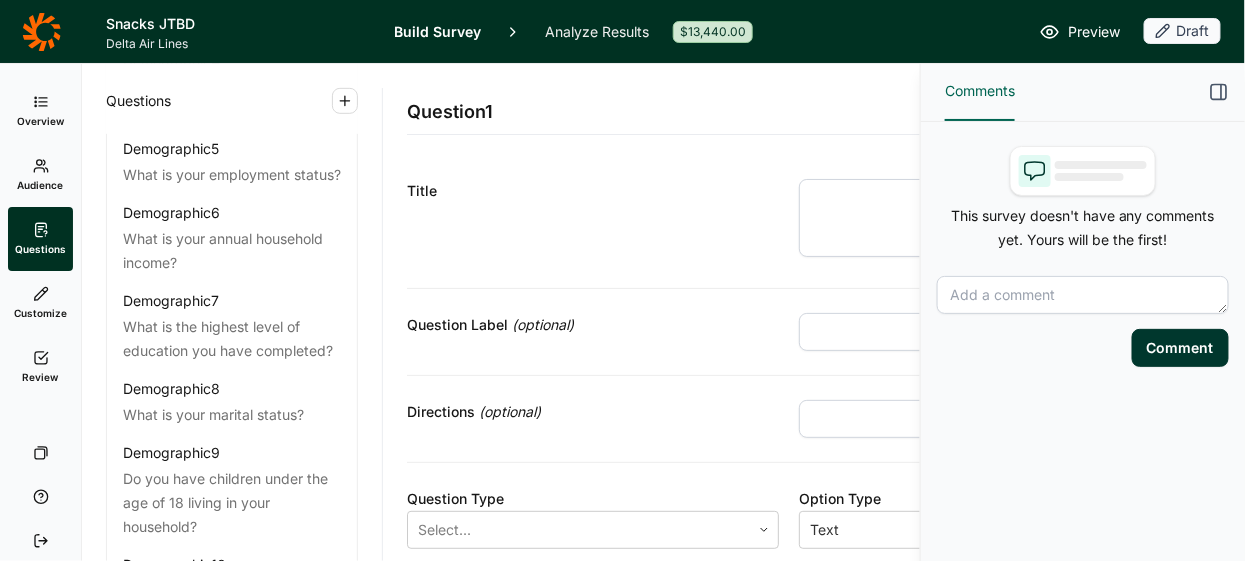scroll, scrollTop: 766, scrollLeft: 0, axis: vertical 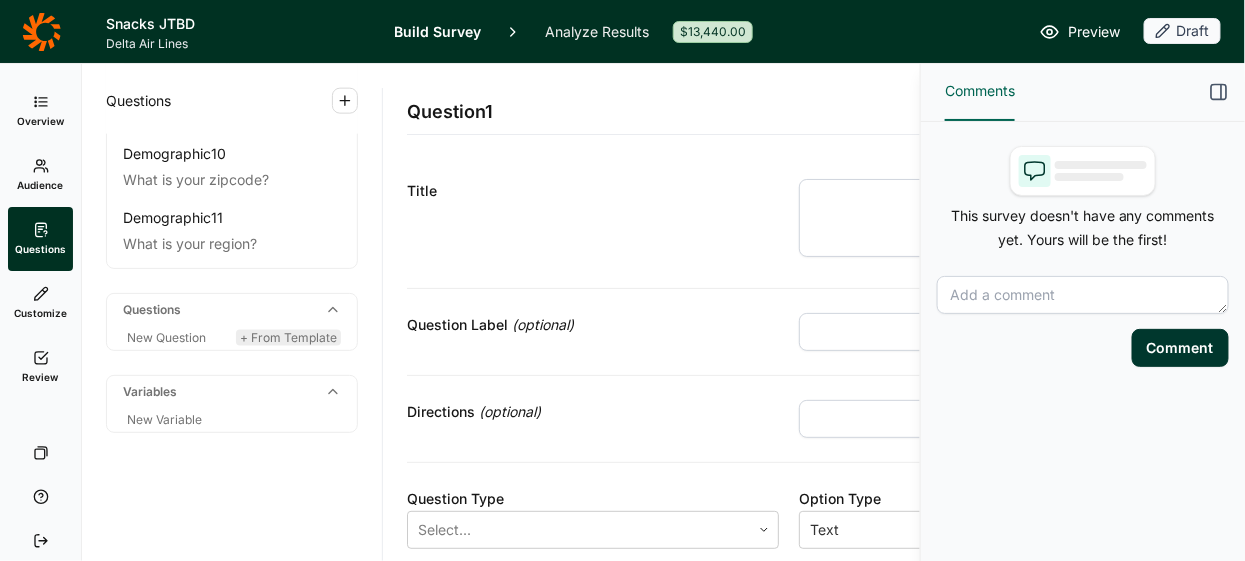 click on "+ From Template" at bounding box center [288, 337] 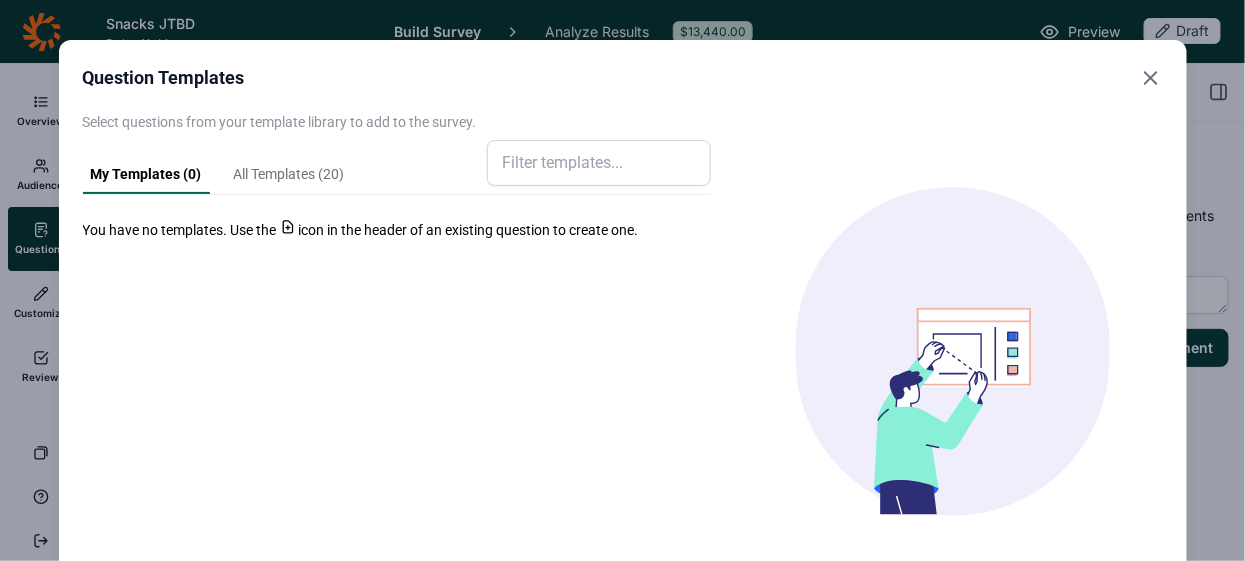 click on "All Templates ( 20 )" at bounding box center (289, 179) 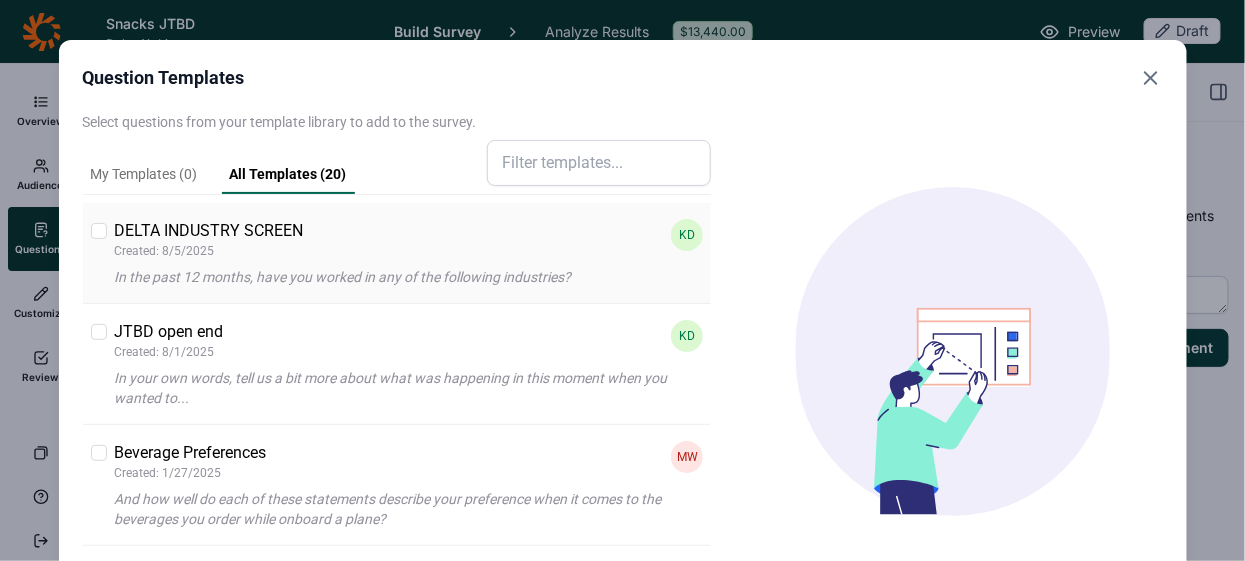 click at bounding box center [99, 231] 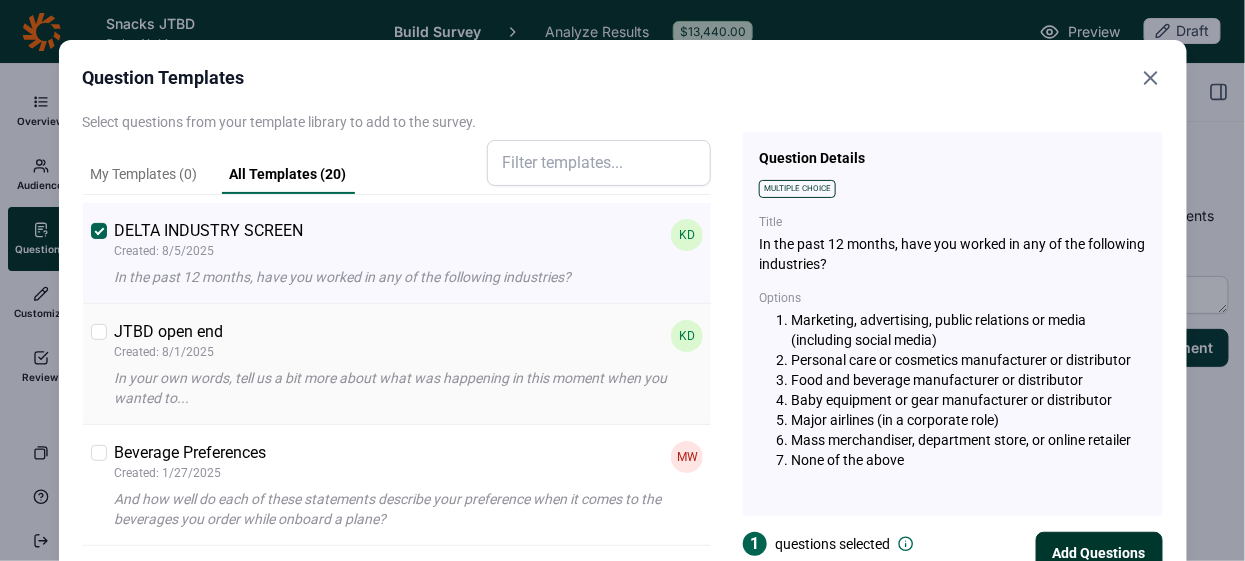 click at bounding box center (99, 332) 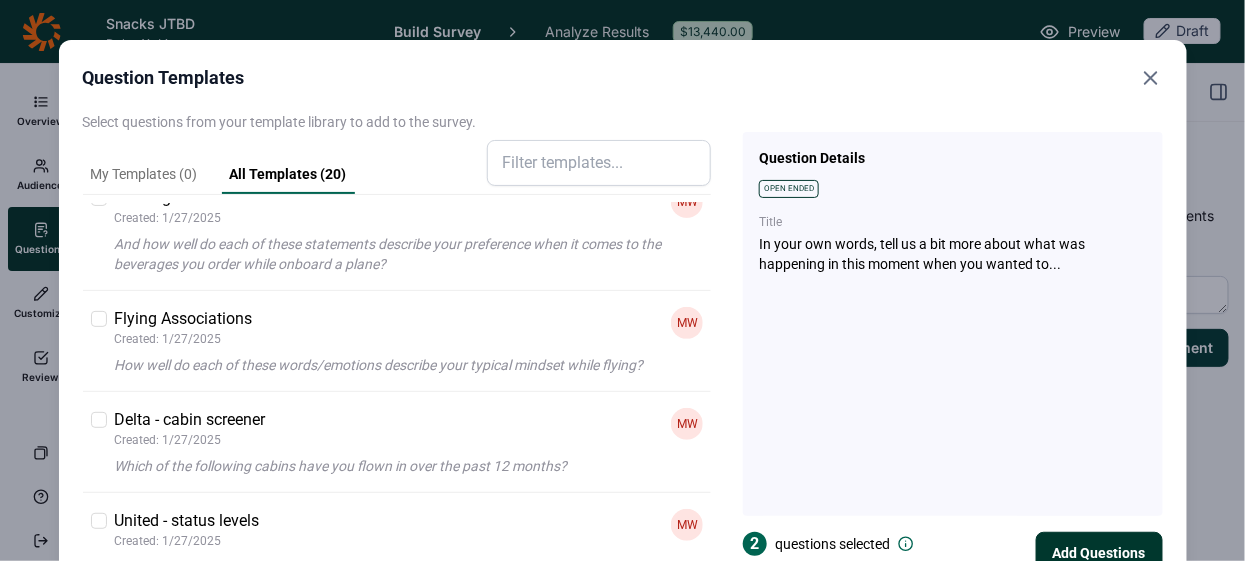scroll, scrollTop: 260, scrollLeft: 0, axis: vertical 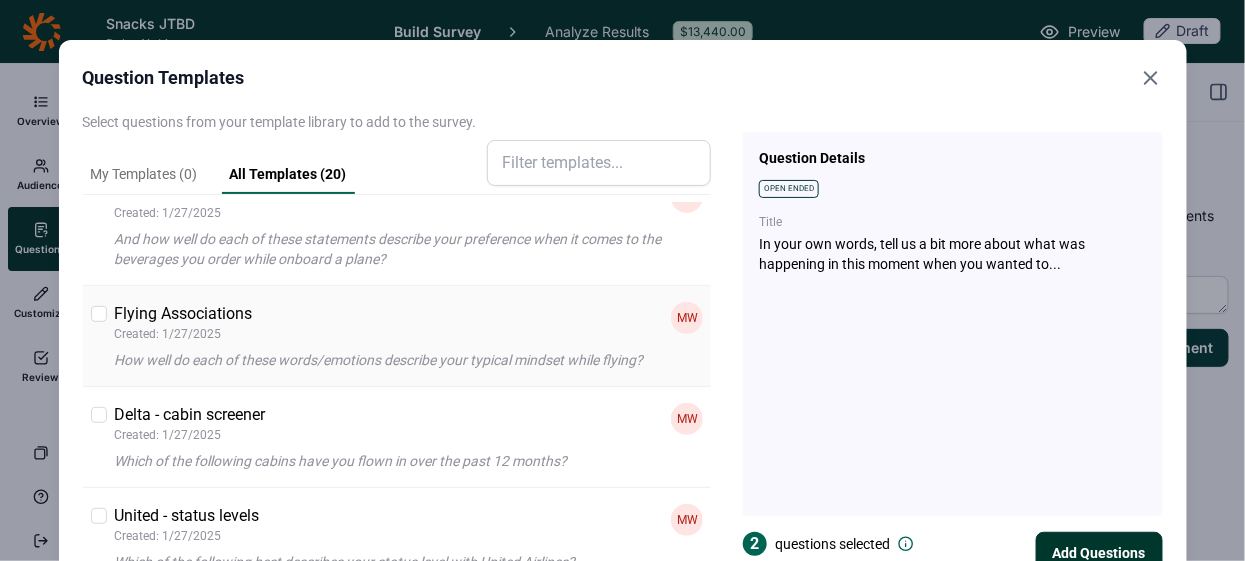 click at bounding box center (99, 314) 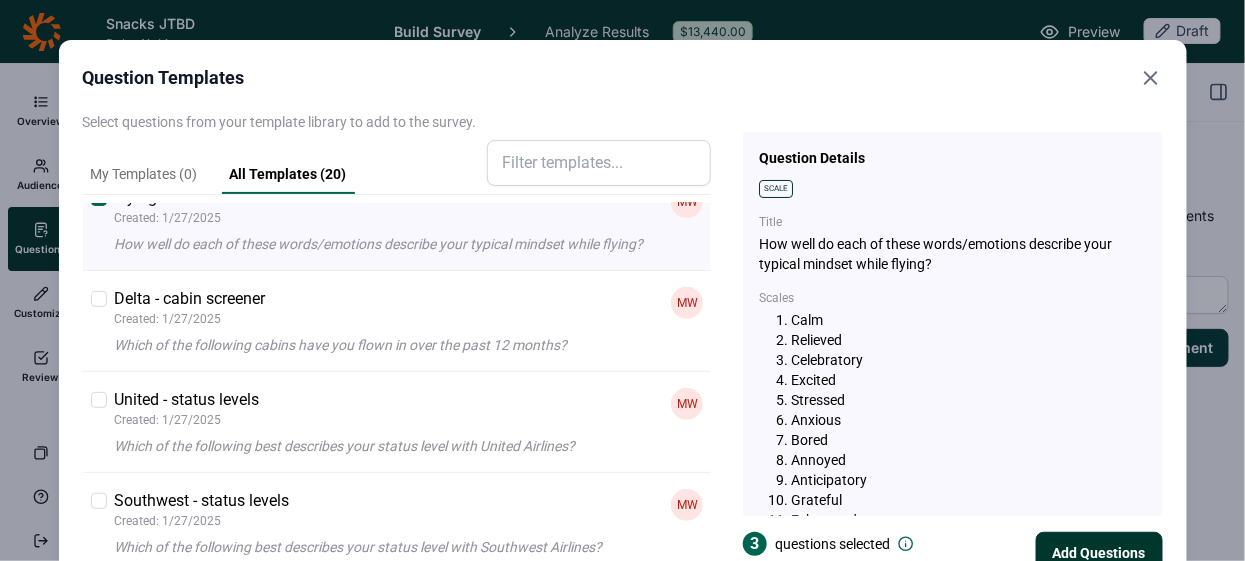 scroll, scrollTop: 391, scrollLeft: 0, axis: vertical 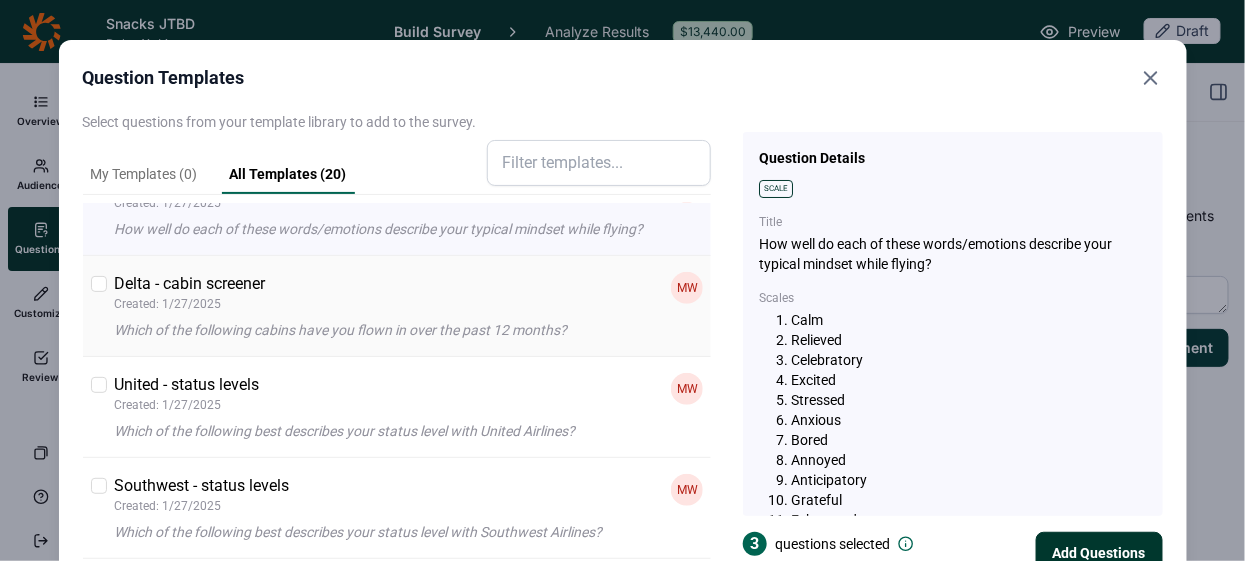 click at bounding box center [99, 284] 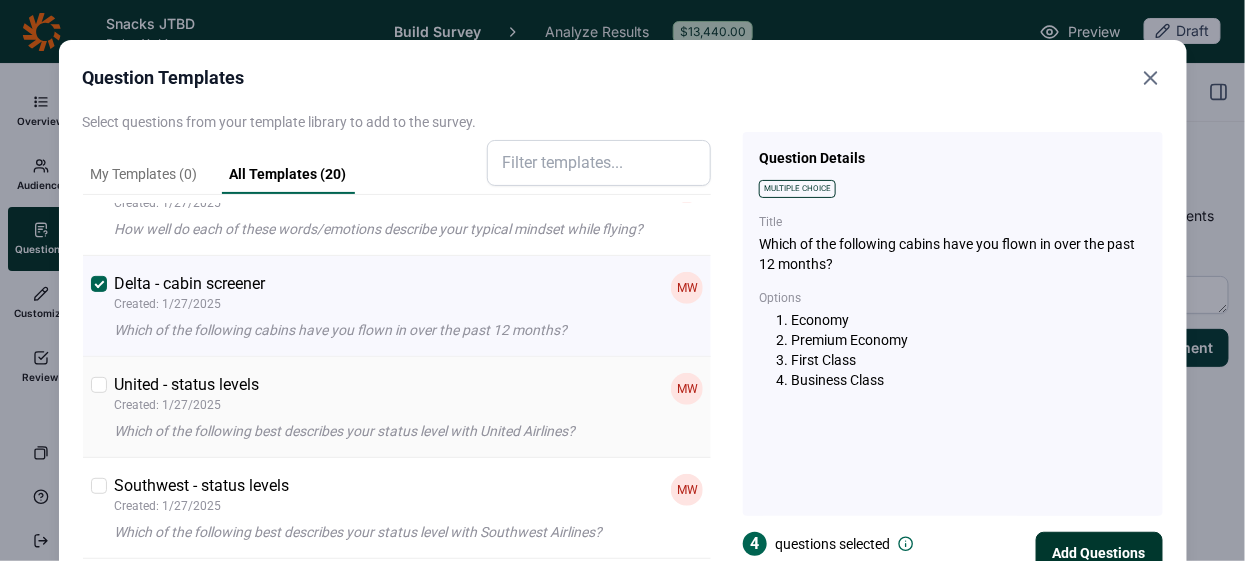 click on "United  - status levels Created:   1/27/2025 MW Which of the following best describes your status level with United Airlines?" at bounding box center (397, 407) 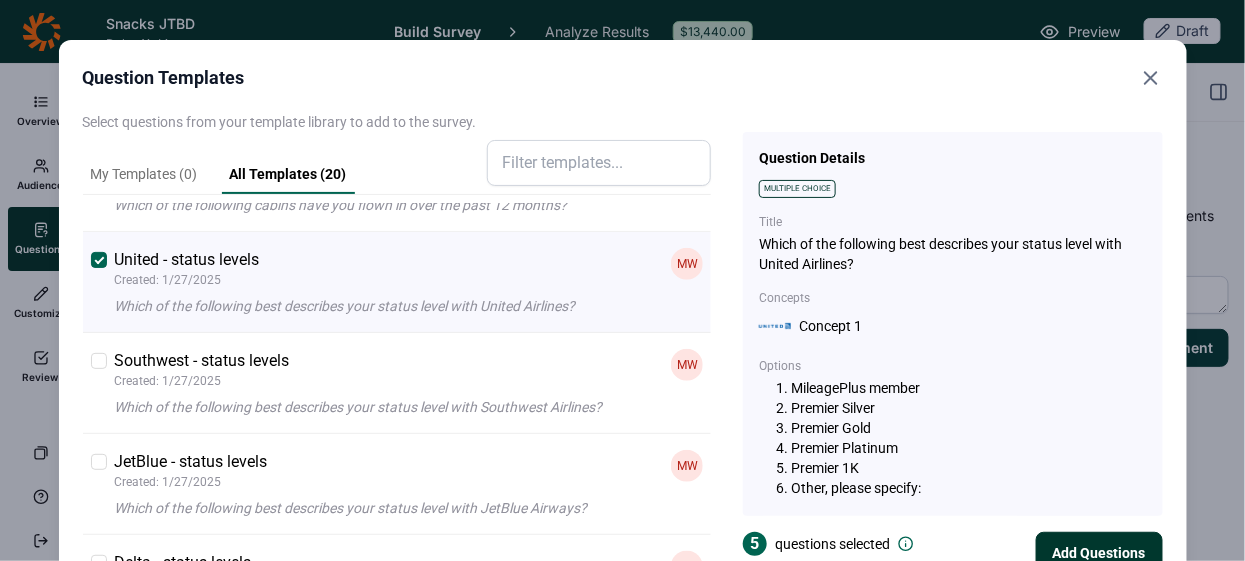 scroll, scrollTop: 538, scrollLeft: 0, axis: vertical 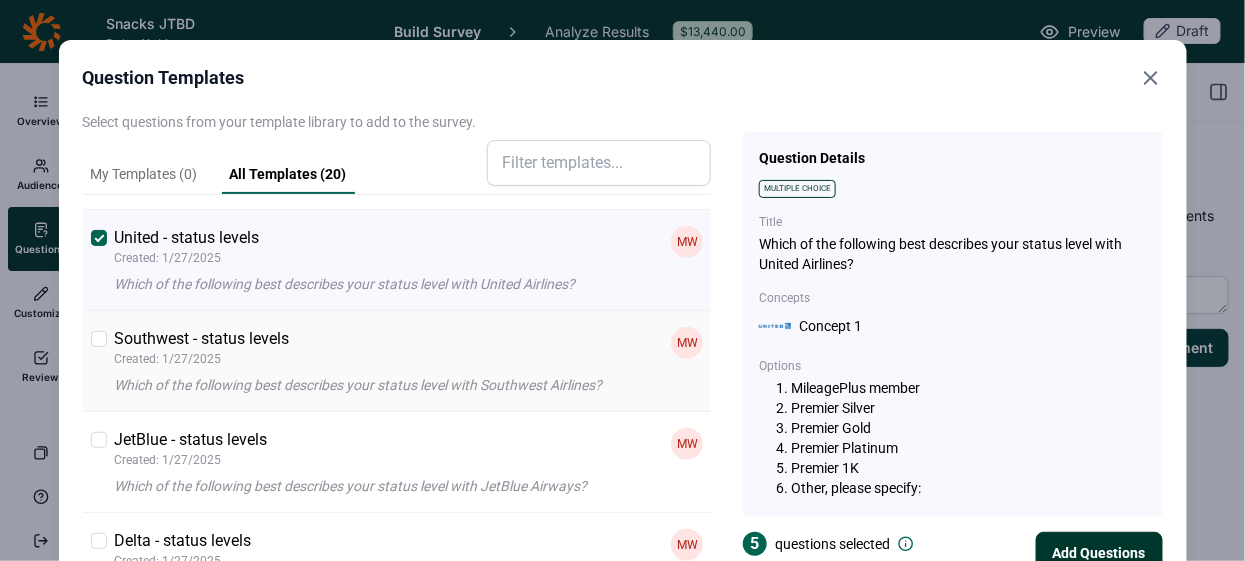 click at bounding box center (99, 339) 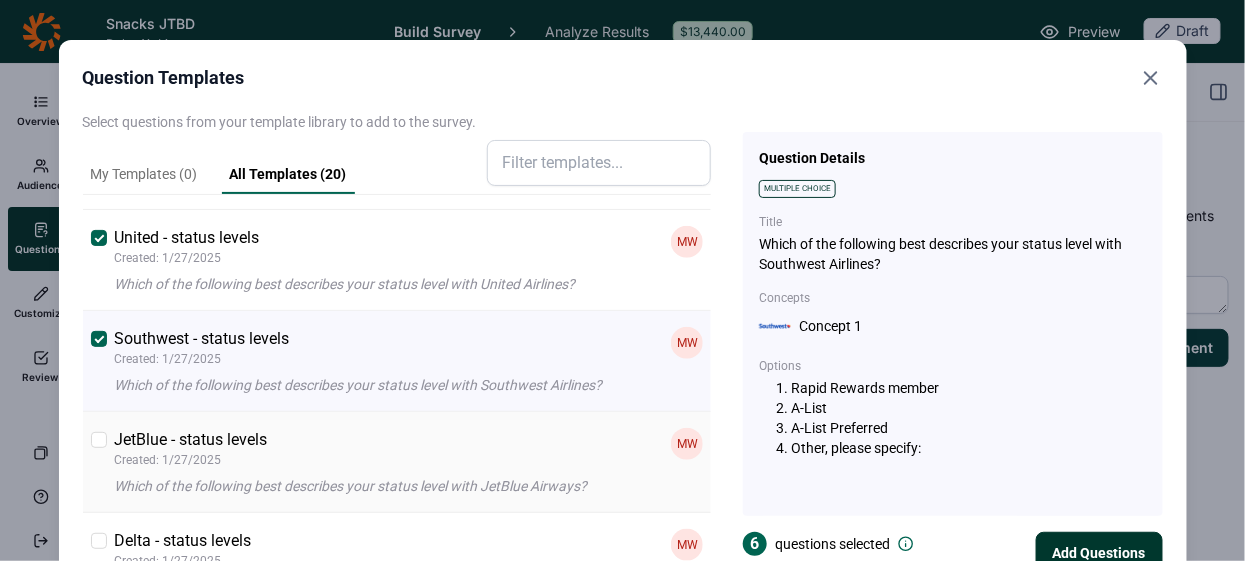 click at bounding box center [99, 440] 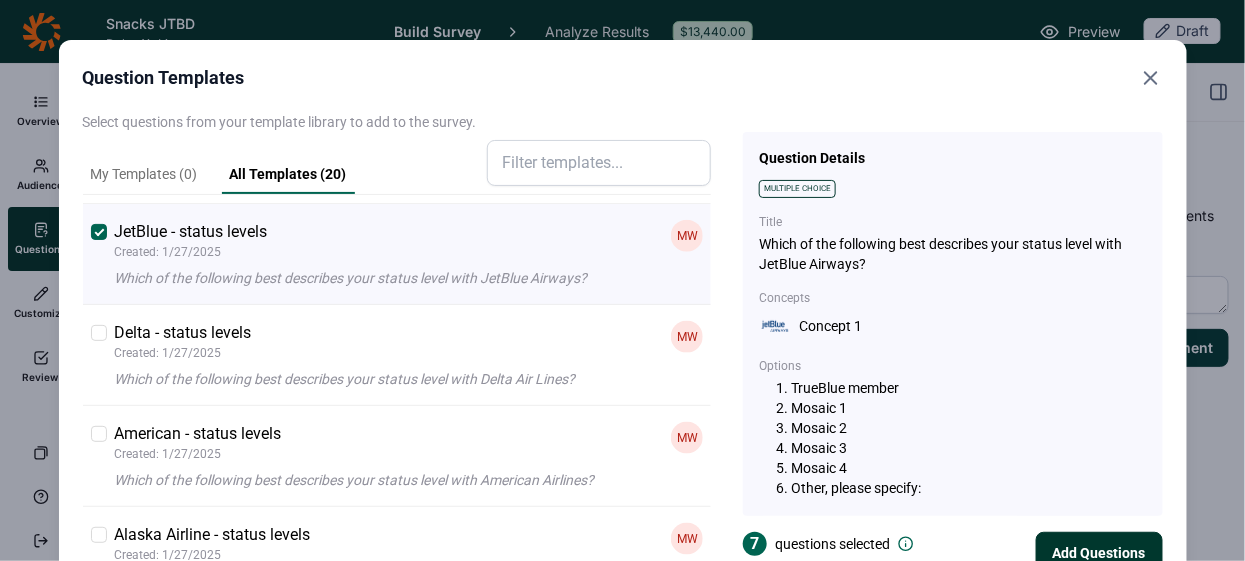 scroll, scrollTop: 750, scrollLeft: 0, axis: vertical 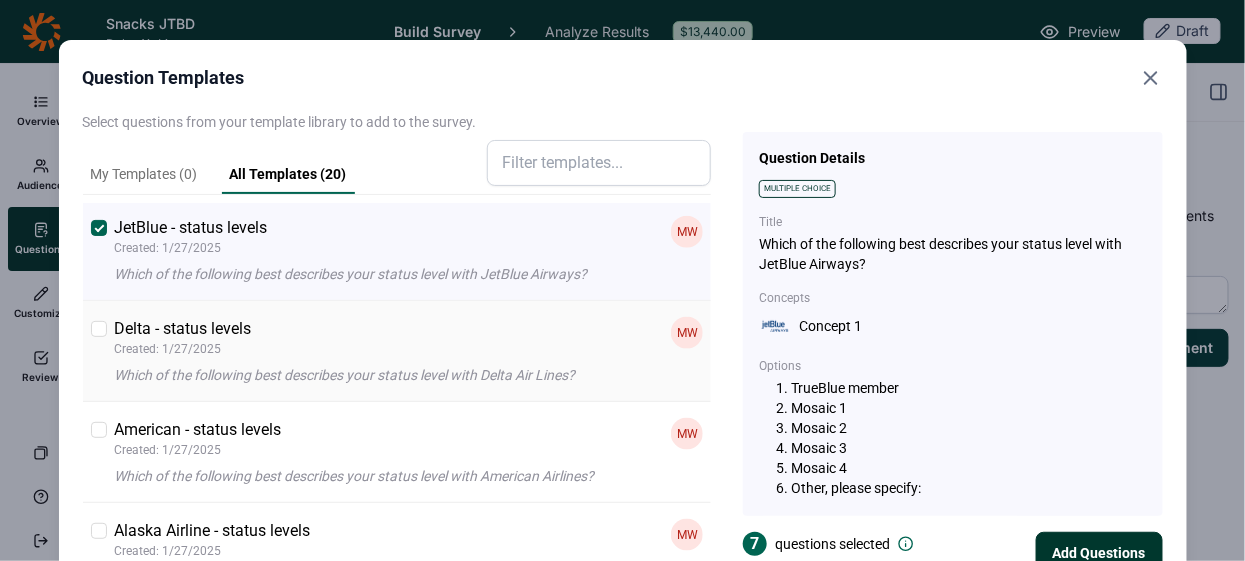 click at bounding box center [99, 329] 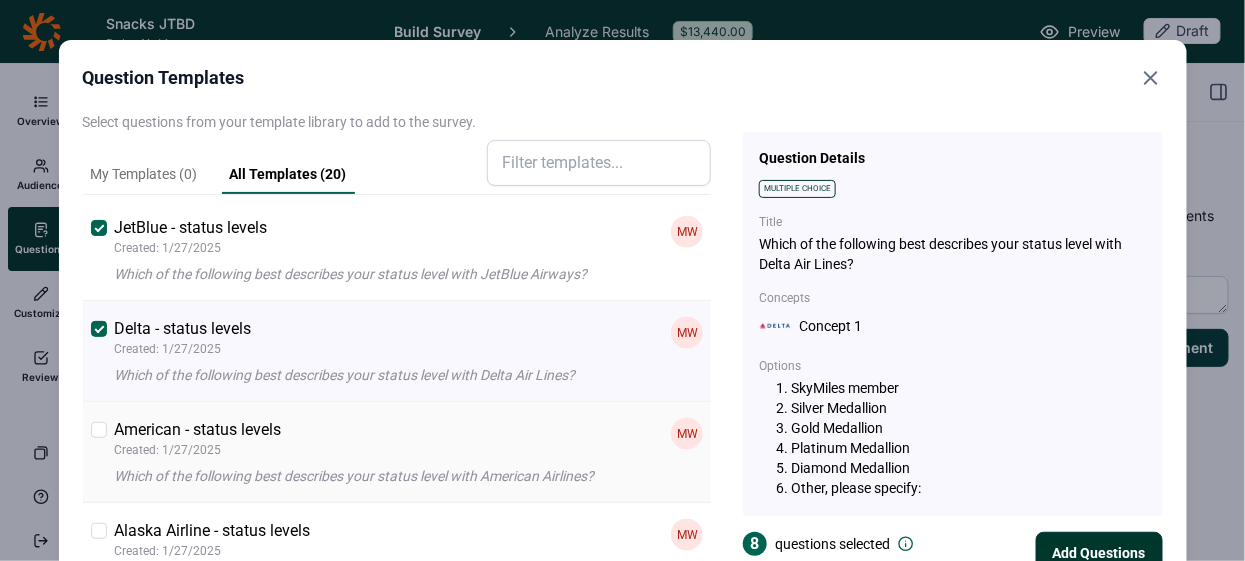 click at bounding box center (99, 430) 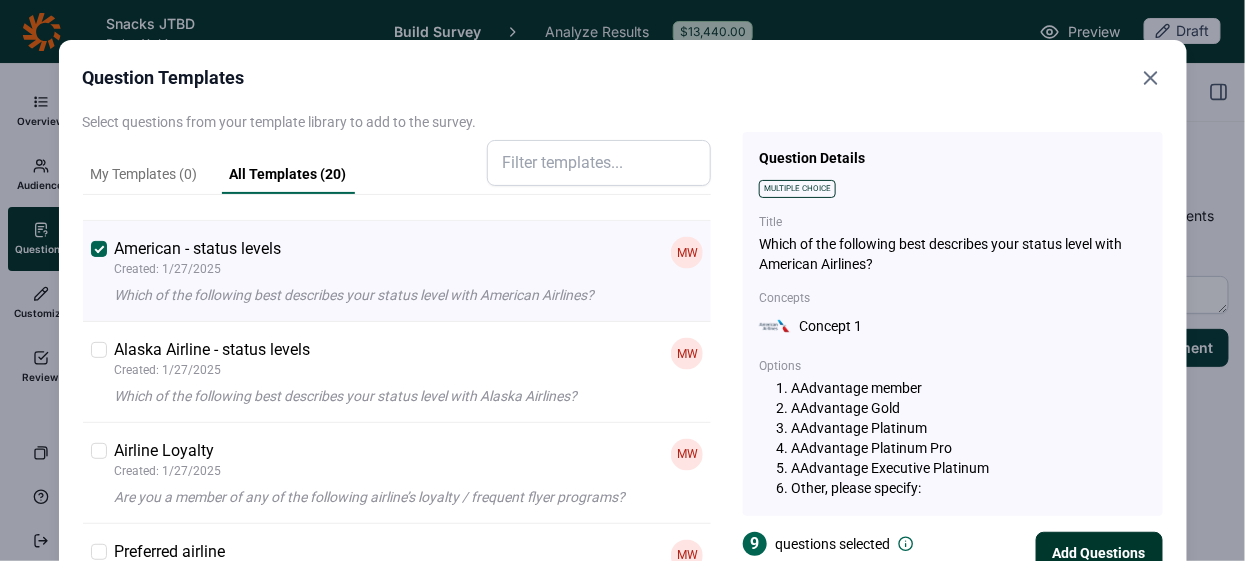 scroll, scrollTop: 940, scrollLeft: 0, axis: vertical 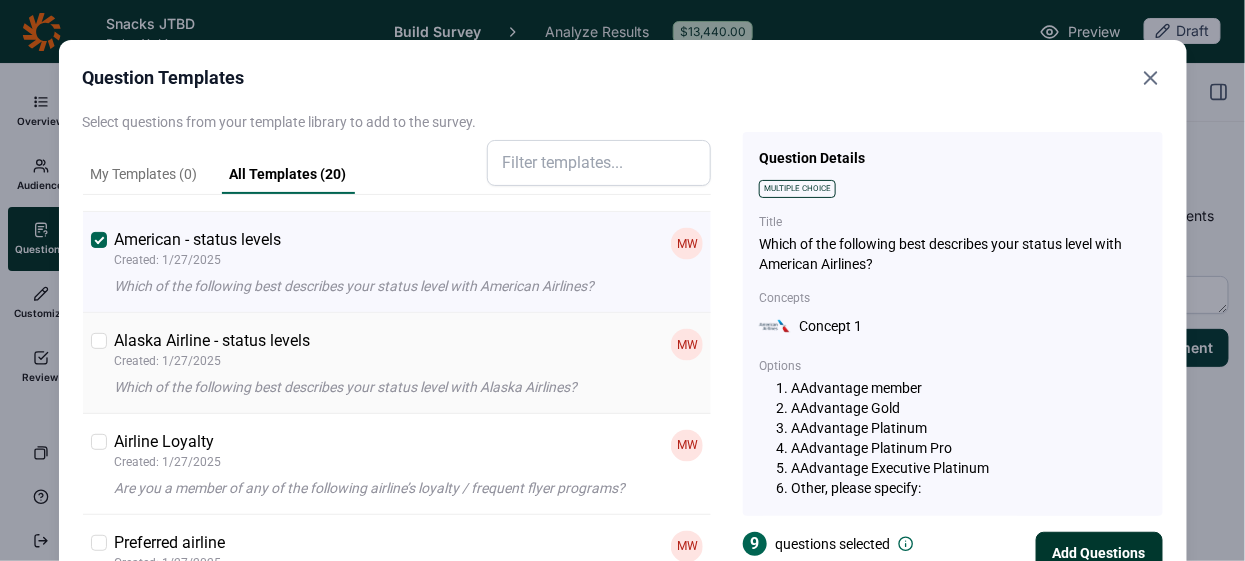 click at bounding box center [99, 341] 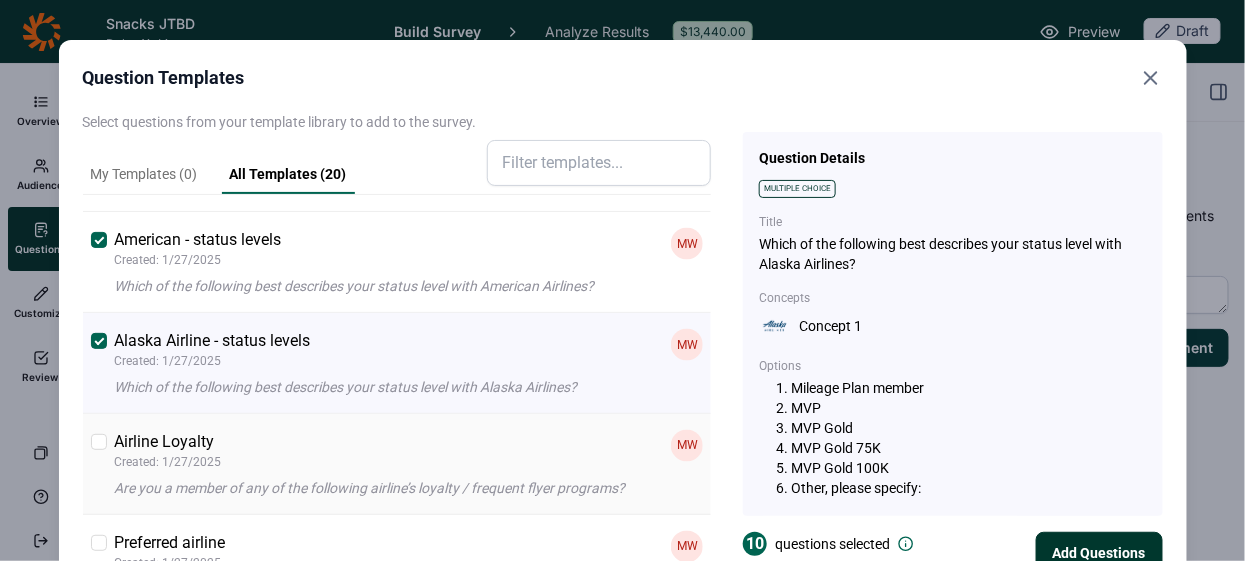 click on "Airline Loyalty Created:   1/27/2025 MW Are you a member of any of the following airline’s loyalty / frequent flyer programs?" at bounding box center [397, 464] 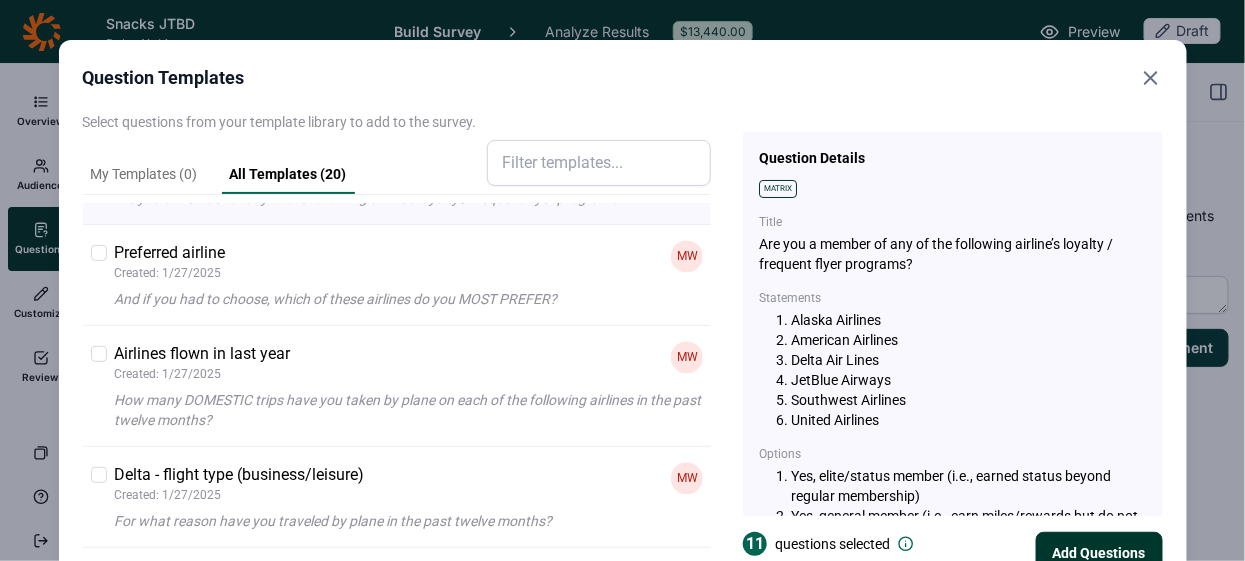 scroll, scrollTop: 1232, scrollLeft: 0, axis: vertical 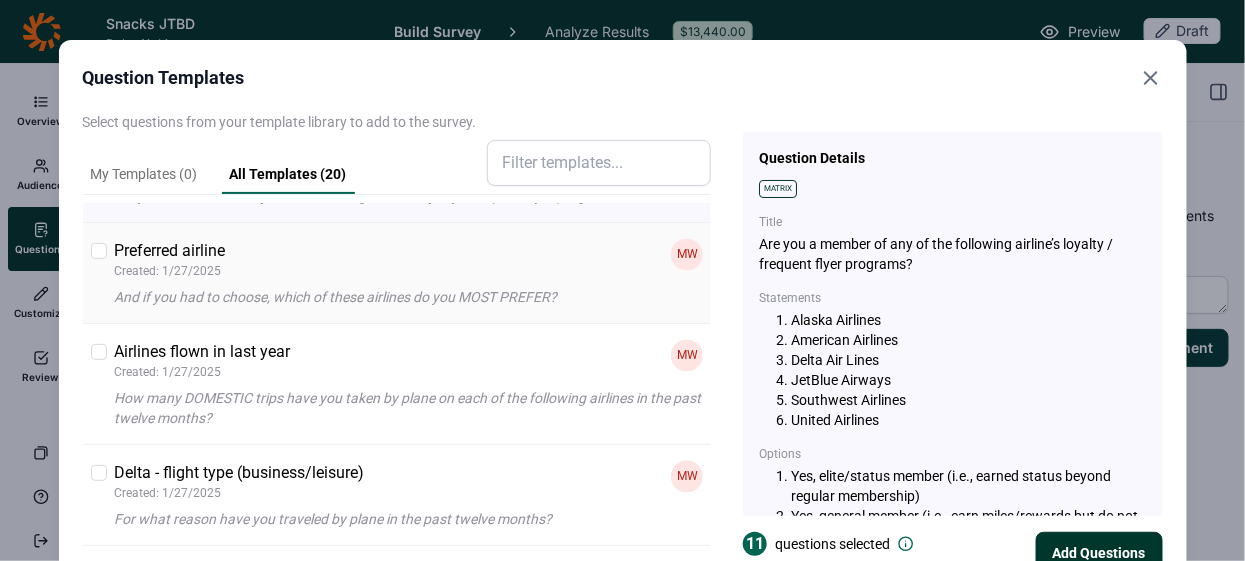 click at bounding box center (99, 251) 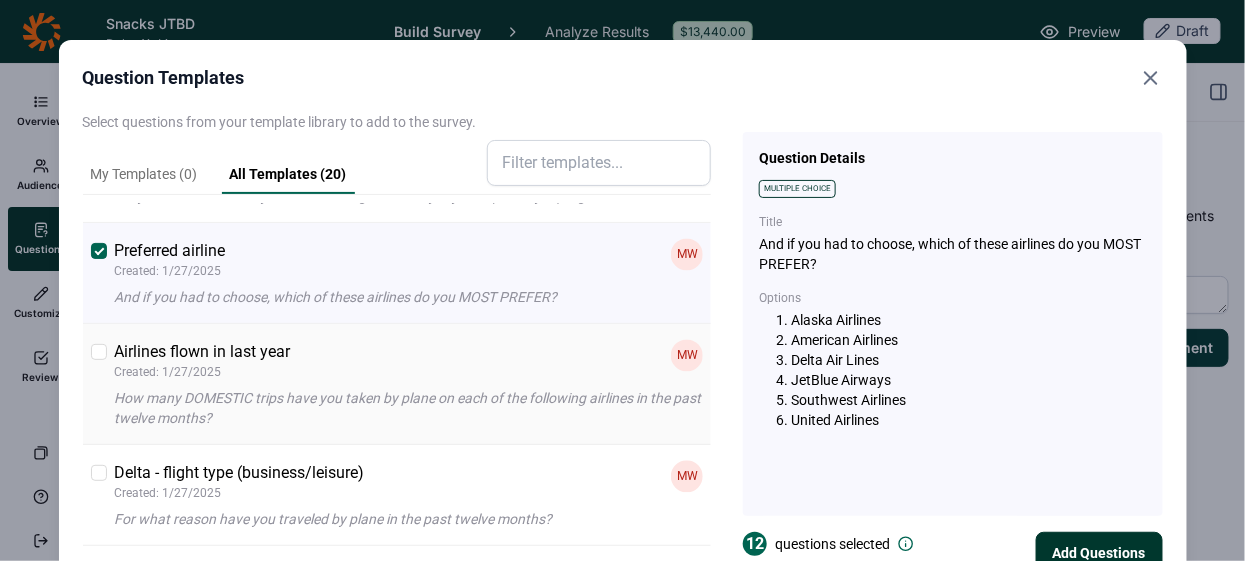 click on "Airlines flown in last year Created:   1/27/2025 MW How many DOMESTIC trips have you taken by plane on each of the following airlines in the past twelve months?" at bounding box center [397, 384] 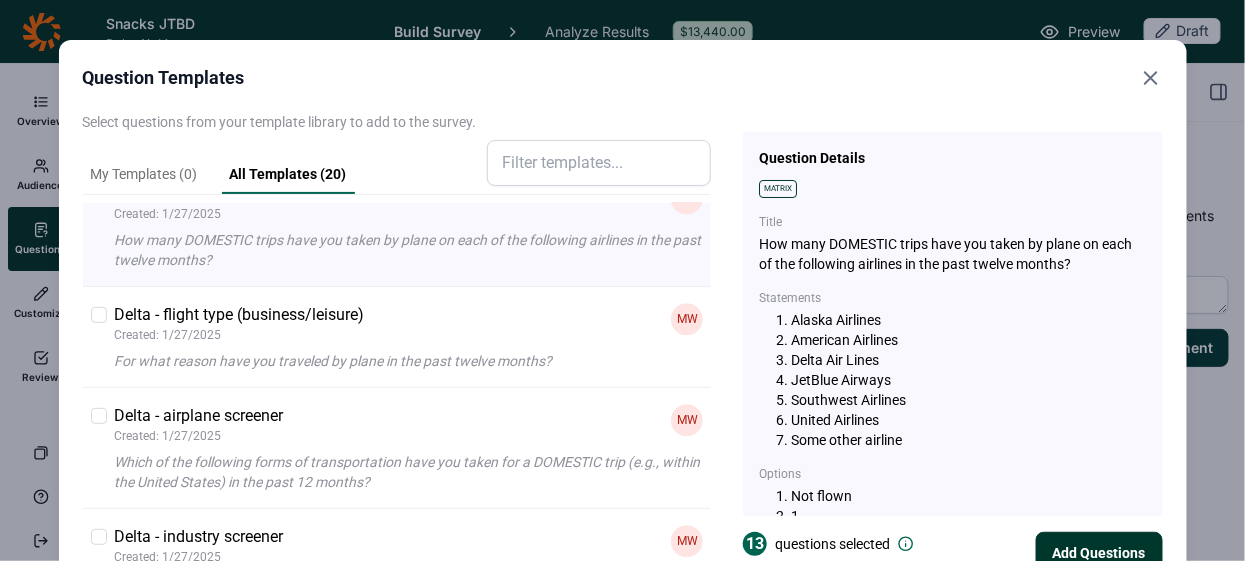scroll, scrollTop: 1392, scrollLeft: 0, axis: vertical 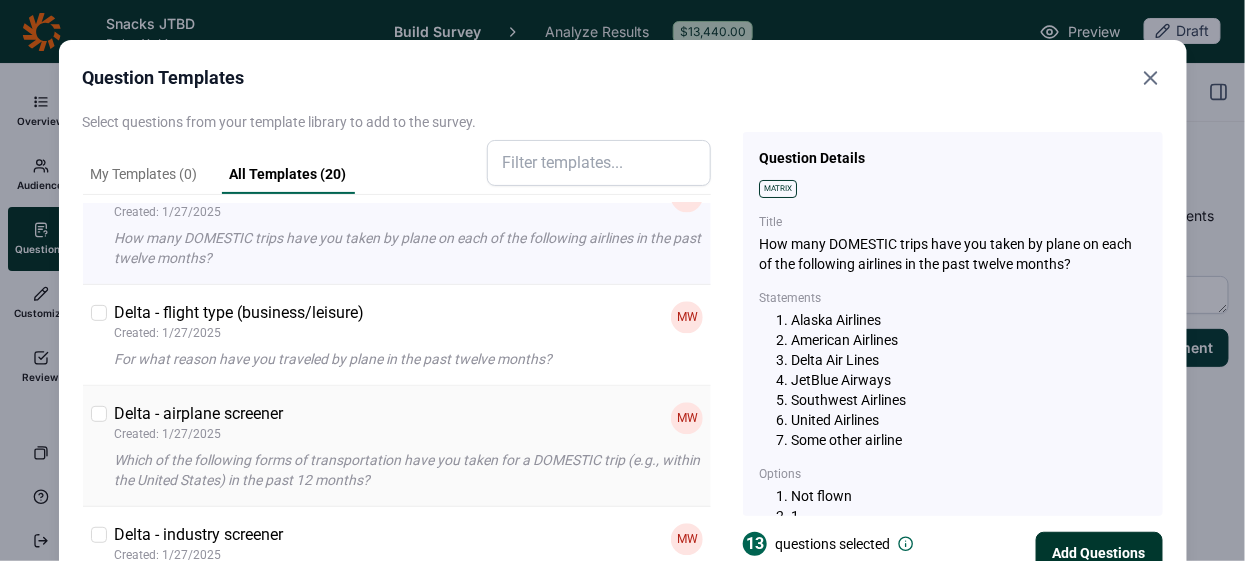 click at bounding box center (99, 414) 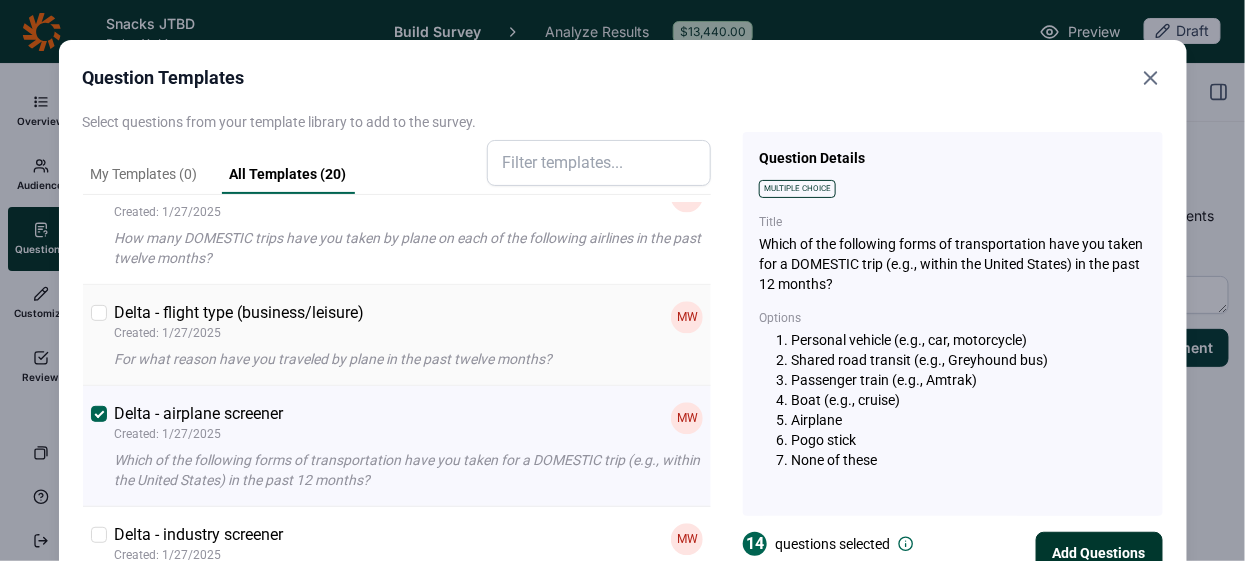 click on "For what reason have you traveled by plane in the past twelve months?" at bounding box center (409, 359) 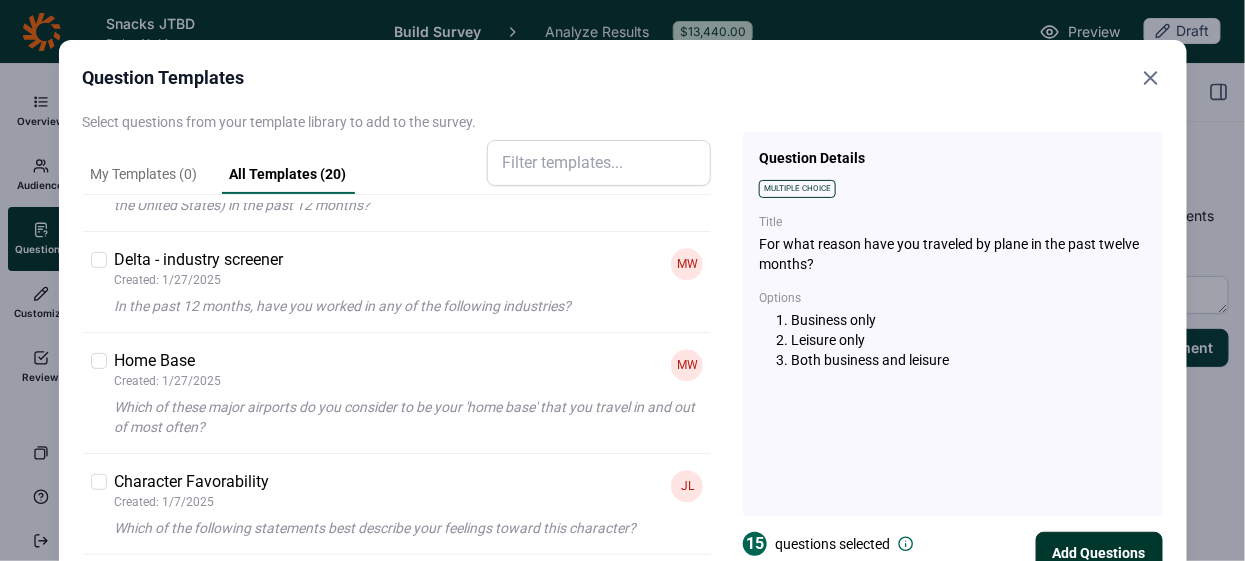 scroll, scrollTop: 1671, scrollLeft: 0, axis: vertical 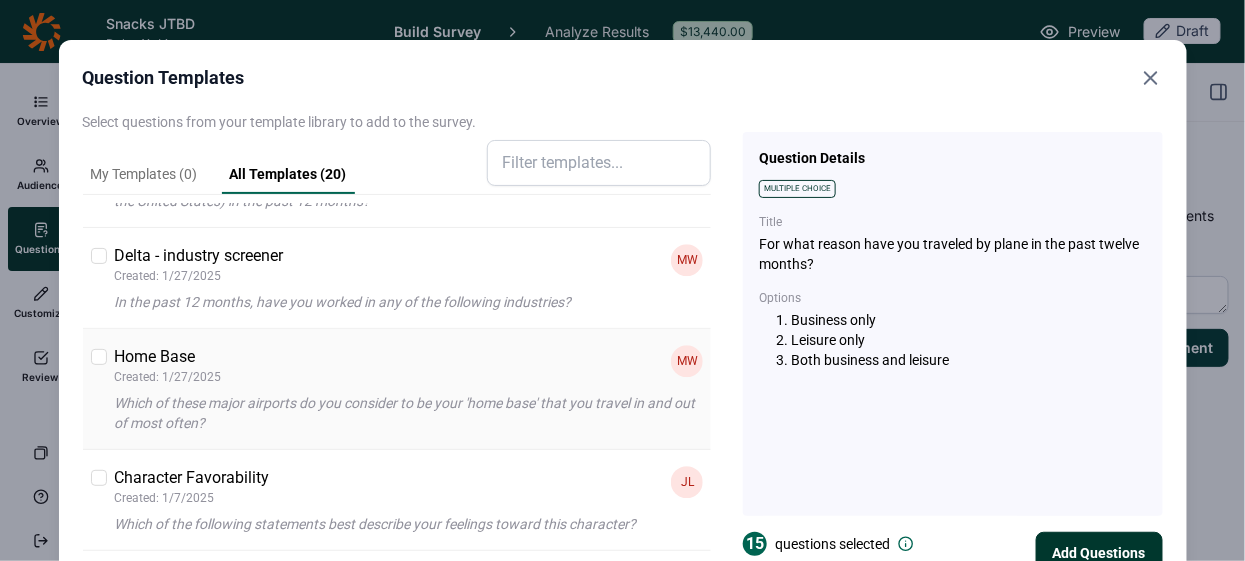 click at bounding box center [99, 357] 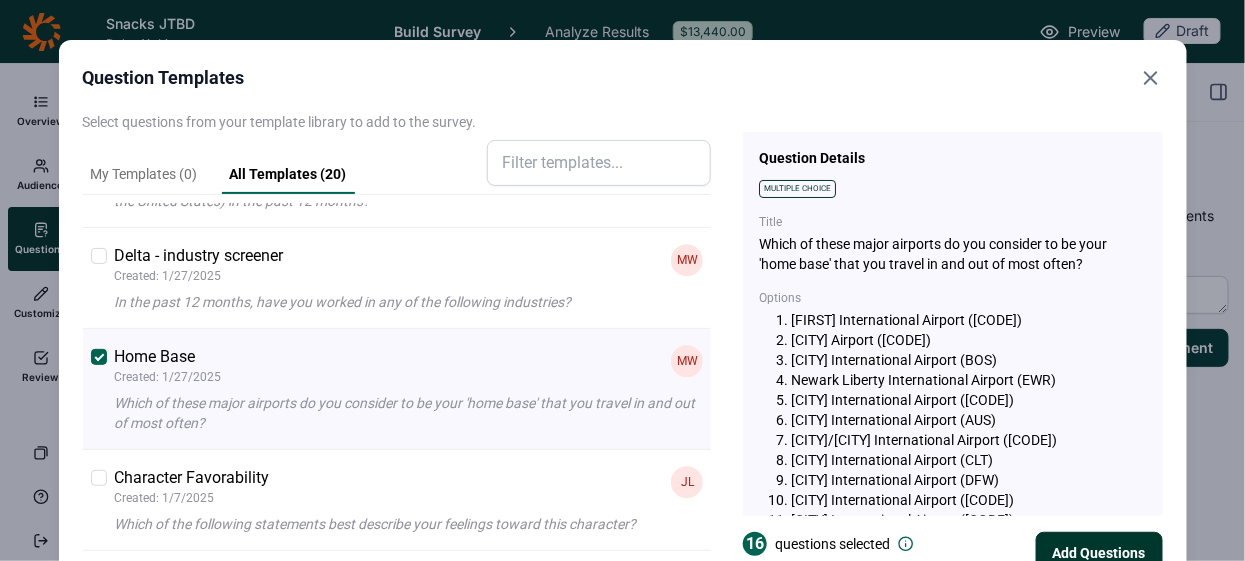 scroll, scrollTop: 1726, scrollLeft: 0, axis: vertical 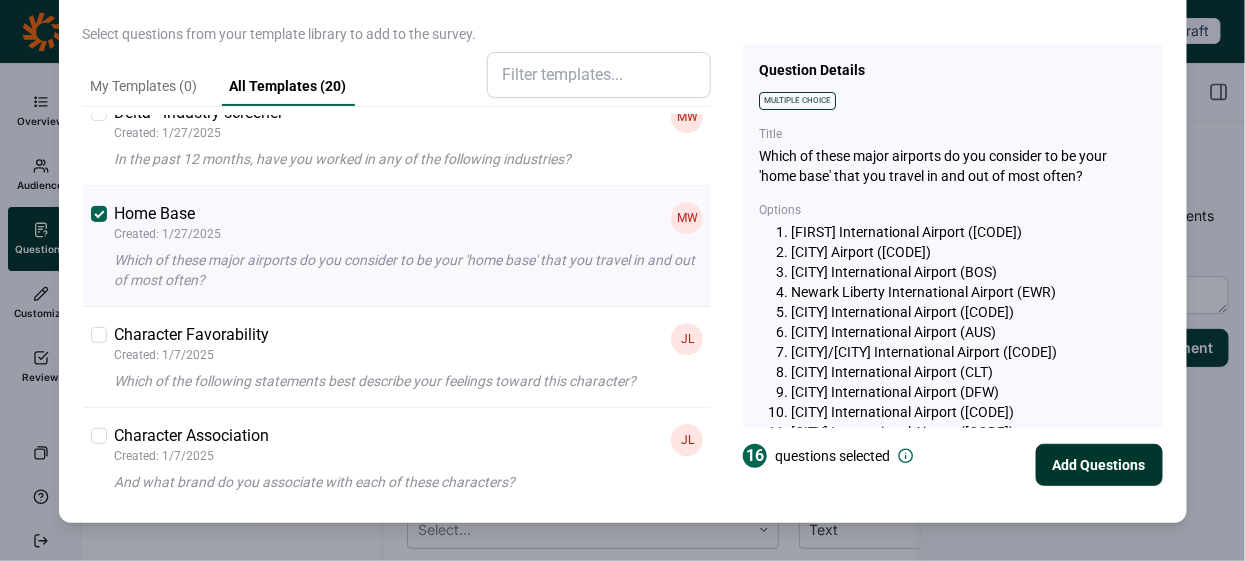 click on "Add Questions" at bounding box center (1099, 465) 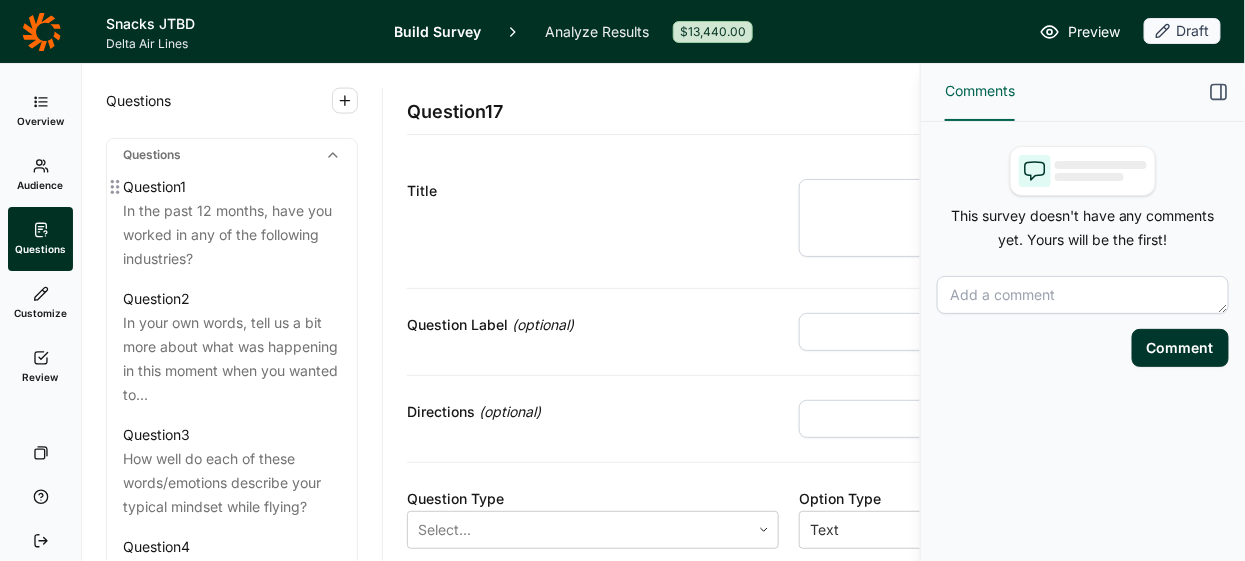 scroll, scrollTop: 905, scrollLeft: 0, axis: vertical 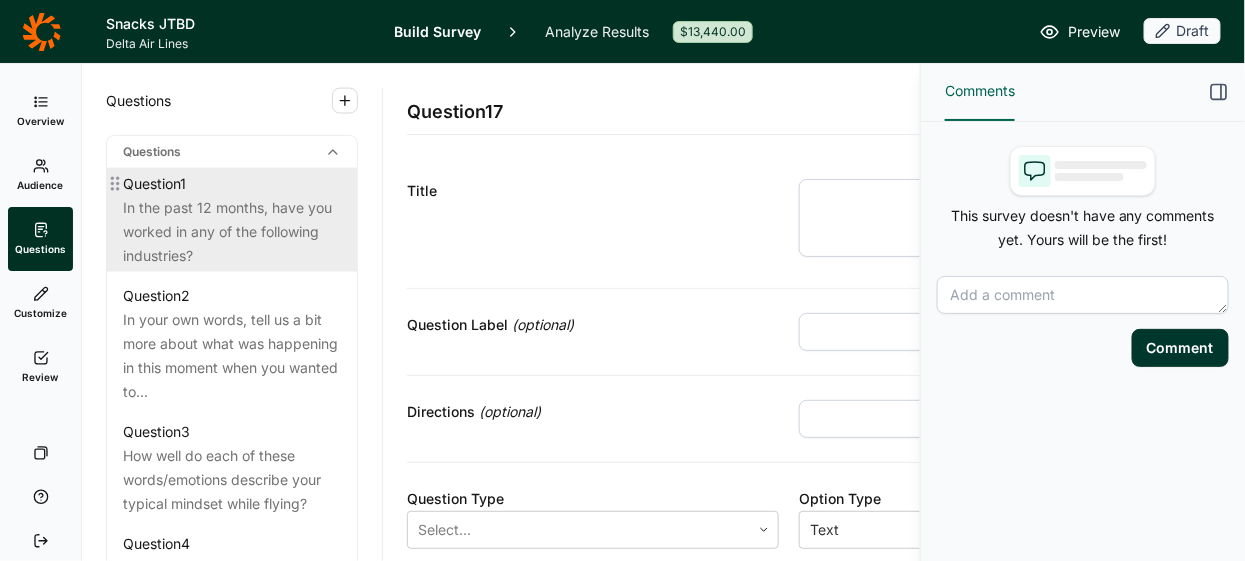 click on "In the past 12 months, have you worked in any of the following industries?" at bounding box center (232, 232) 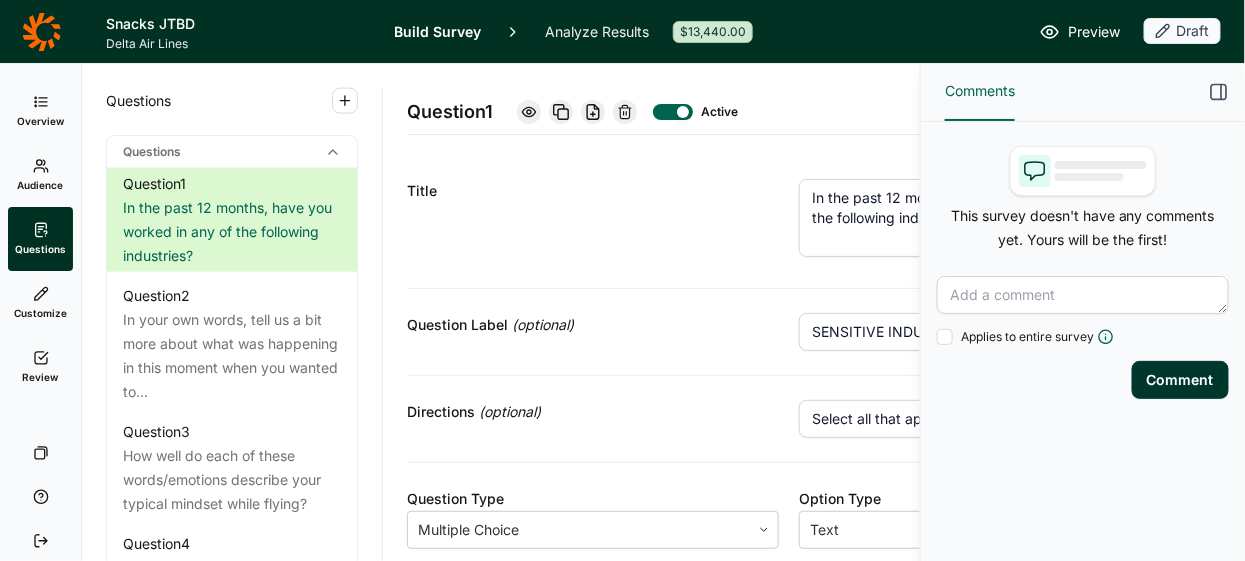 click 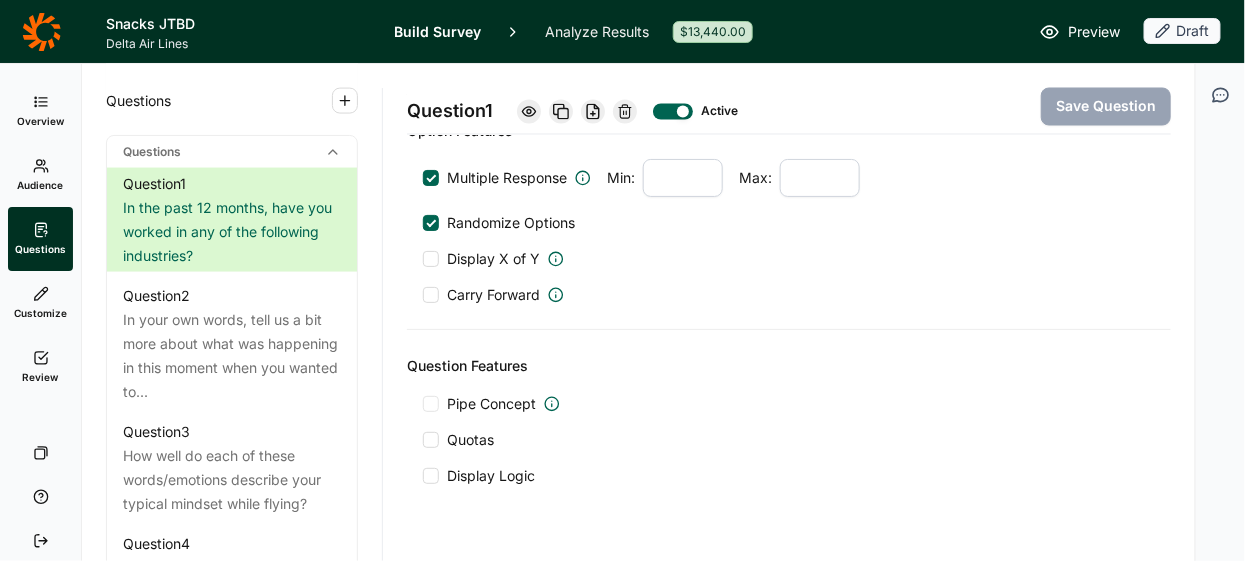 scroll, scrollTop: 1090, scrollLeft: 0, axis: vertical 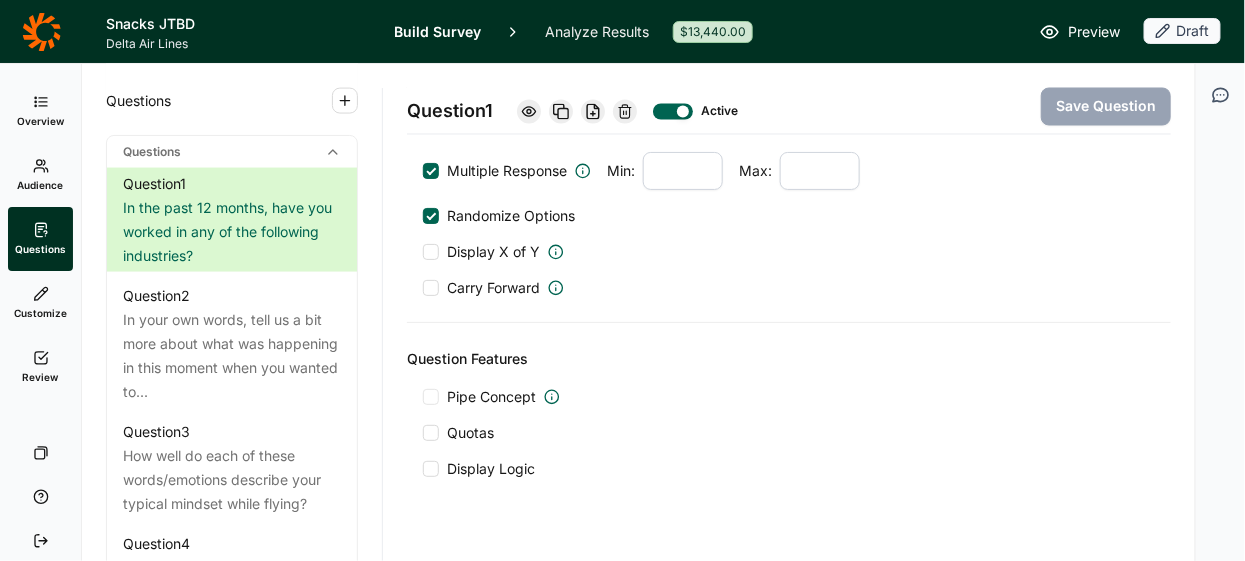 click at bounding box center [431, 433] 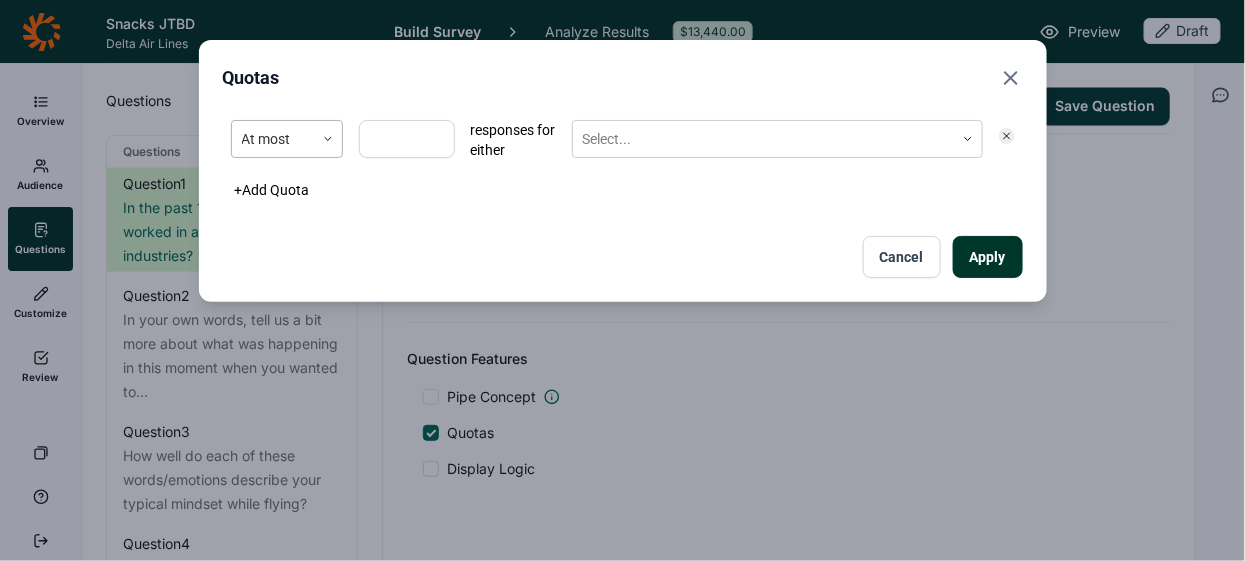 click 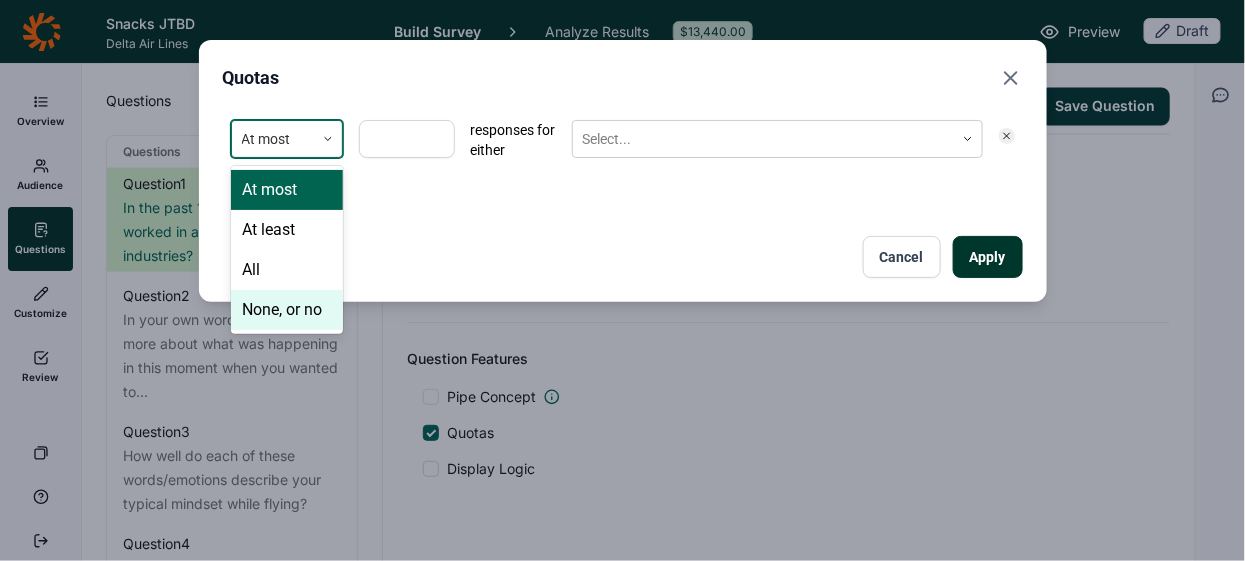 click on "None, or no" at bounding box center (287, 310) 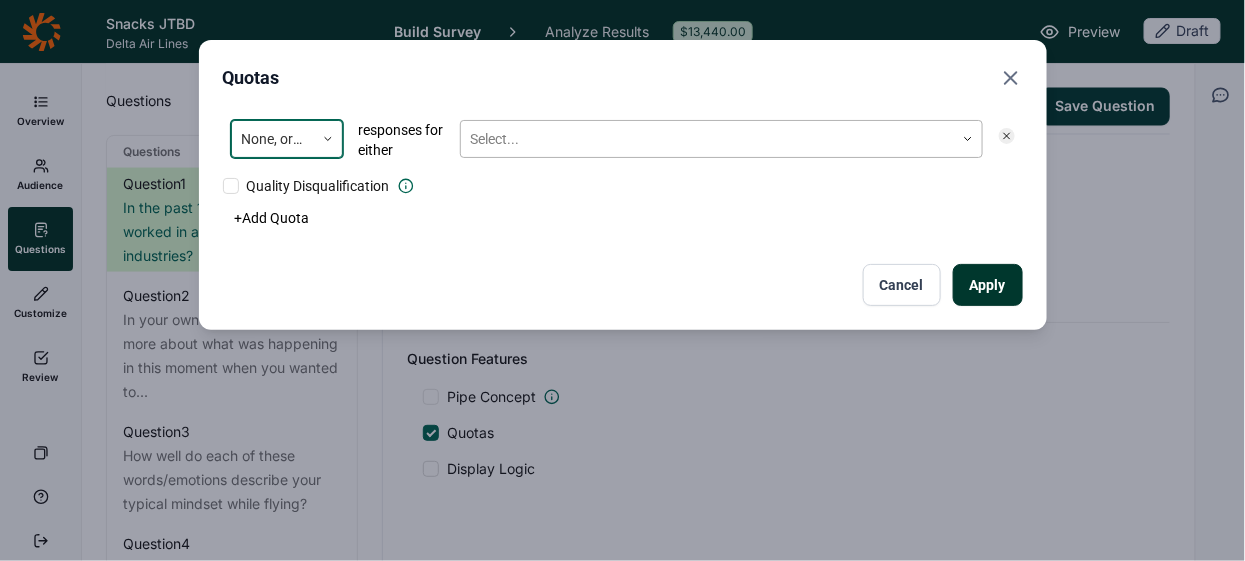 click at bounding box center [707, 139] 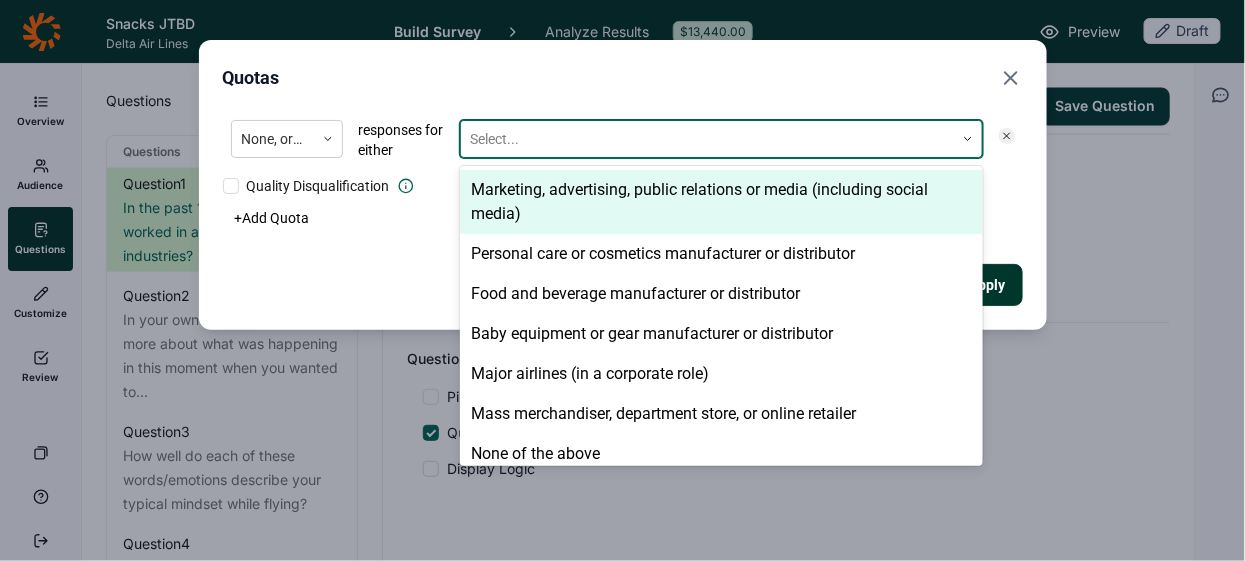 click on "Marketing, advertising, public relations or media (including social media)" at bounding box center (721, 202) 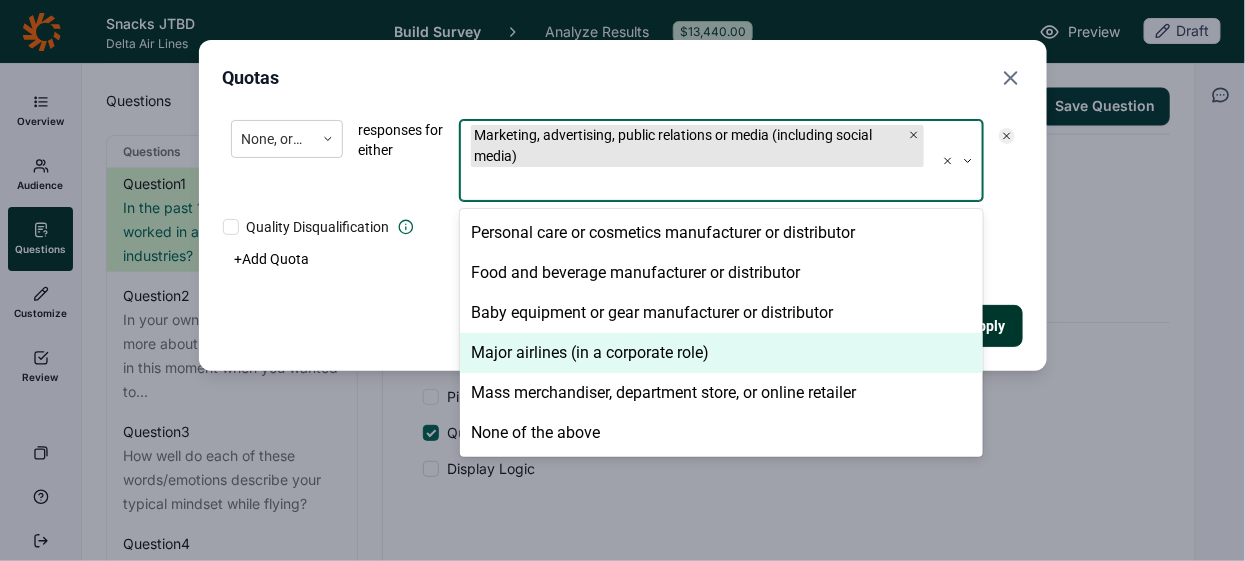 click on "Major airlines (in a corporate role)" at bounding box center [721, 353] 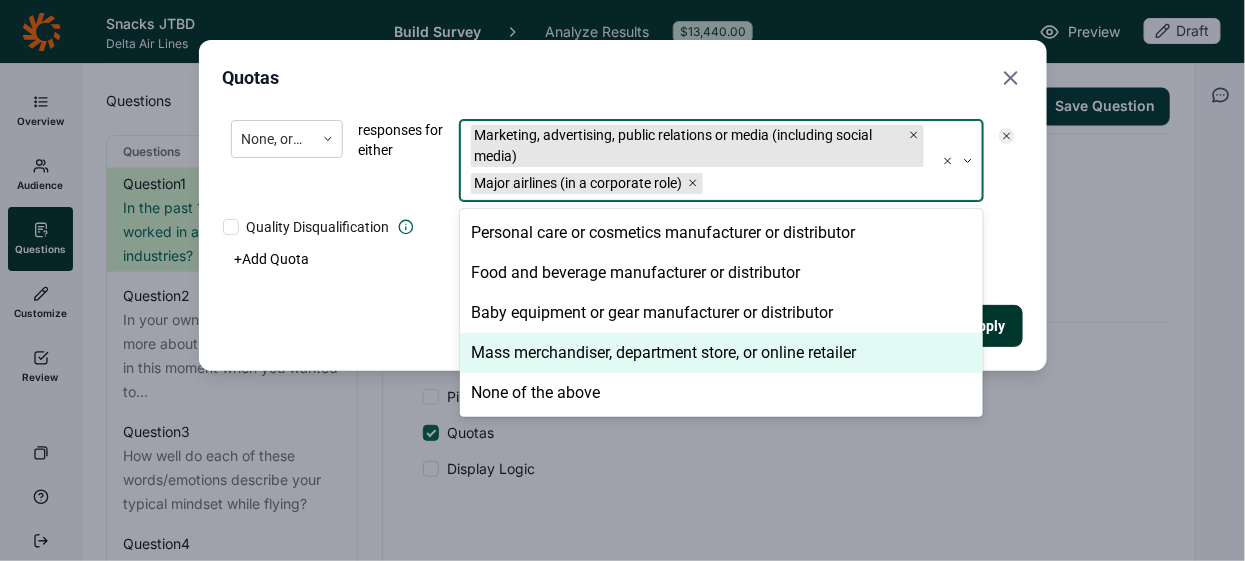 click on "Mass merchandiser, department store, or online retailer" at bounding box center (721, 353) 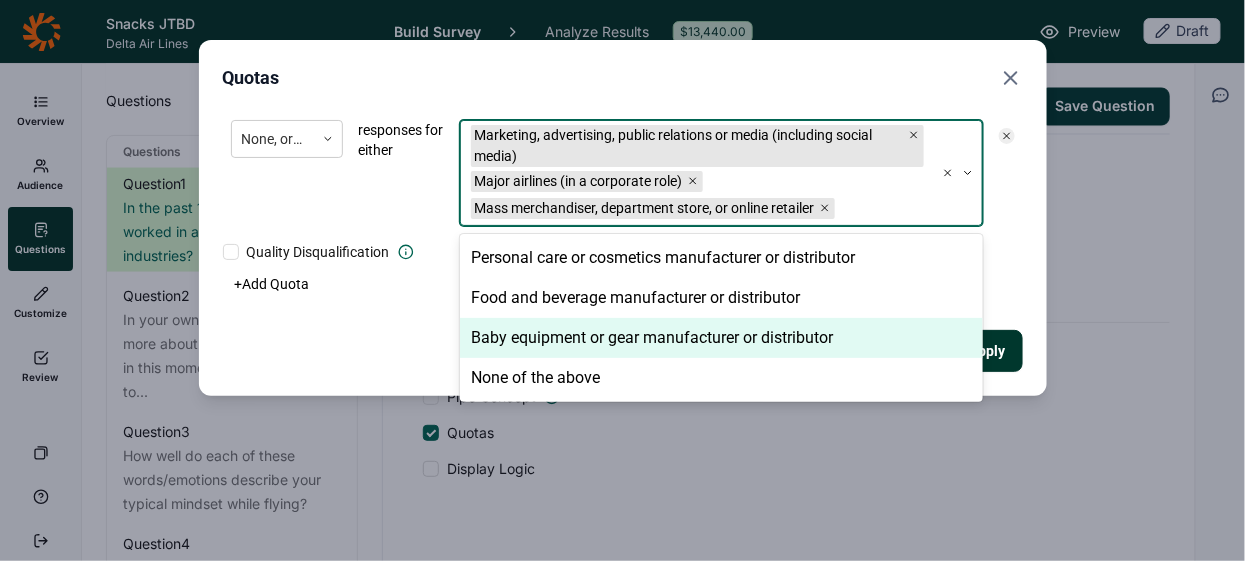 click on "Apply Cancel" at bounding box center (623, 351) 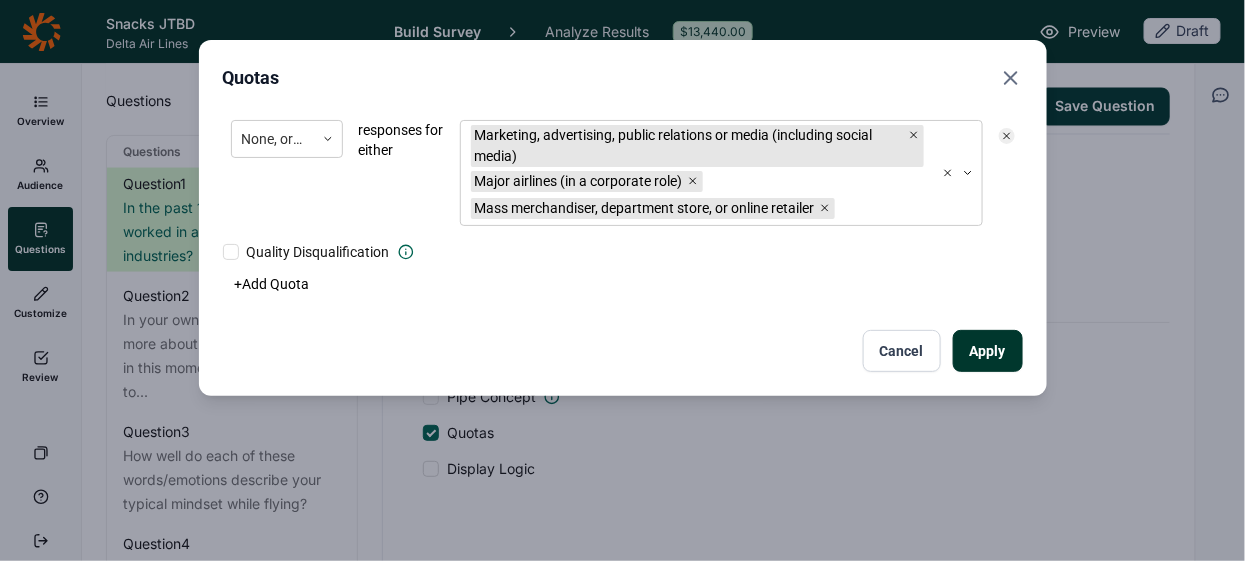 click on "Apply" at bounding box center [988, 351] 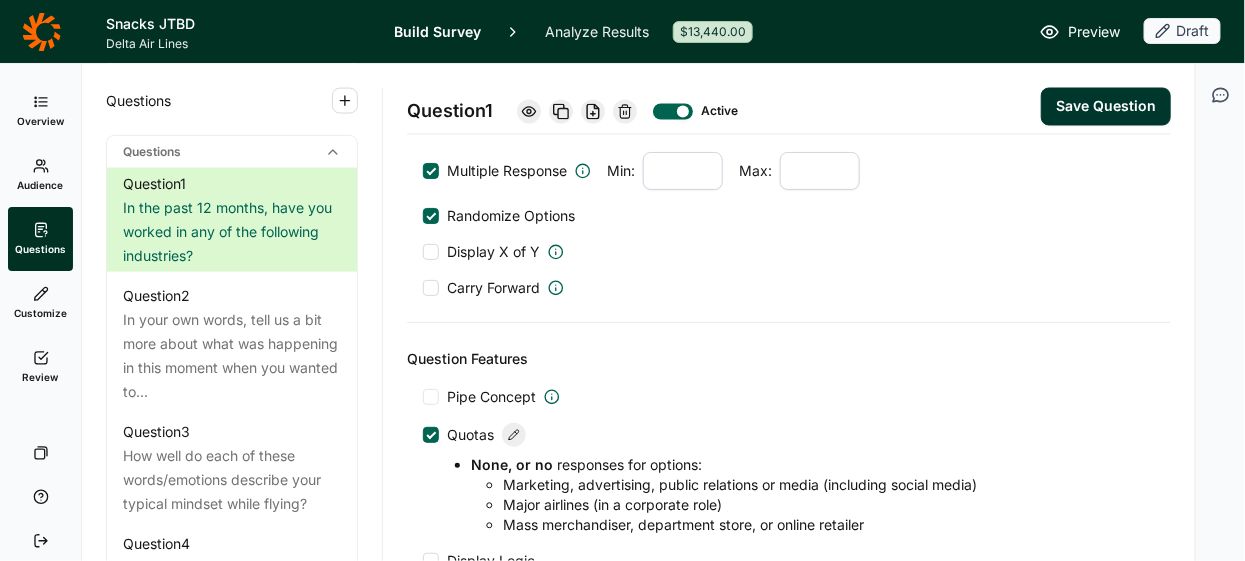 click on "Save Question" at bounding box center (1106, 107) 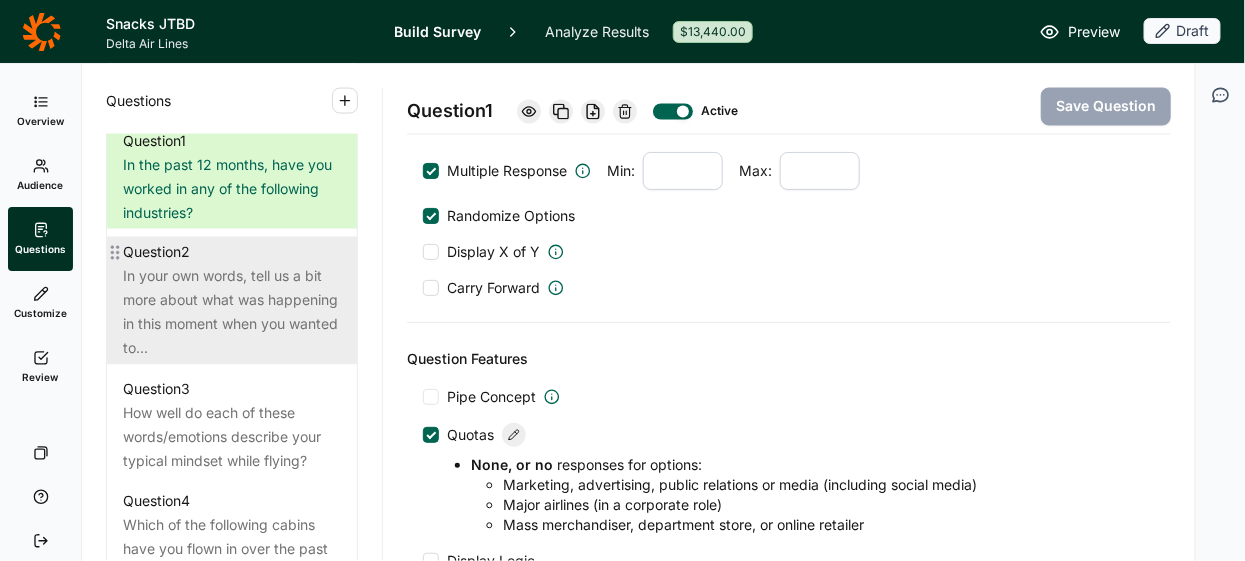 scroll, scrollTop: 953, scrollLeft: 0, axis: vertical 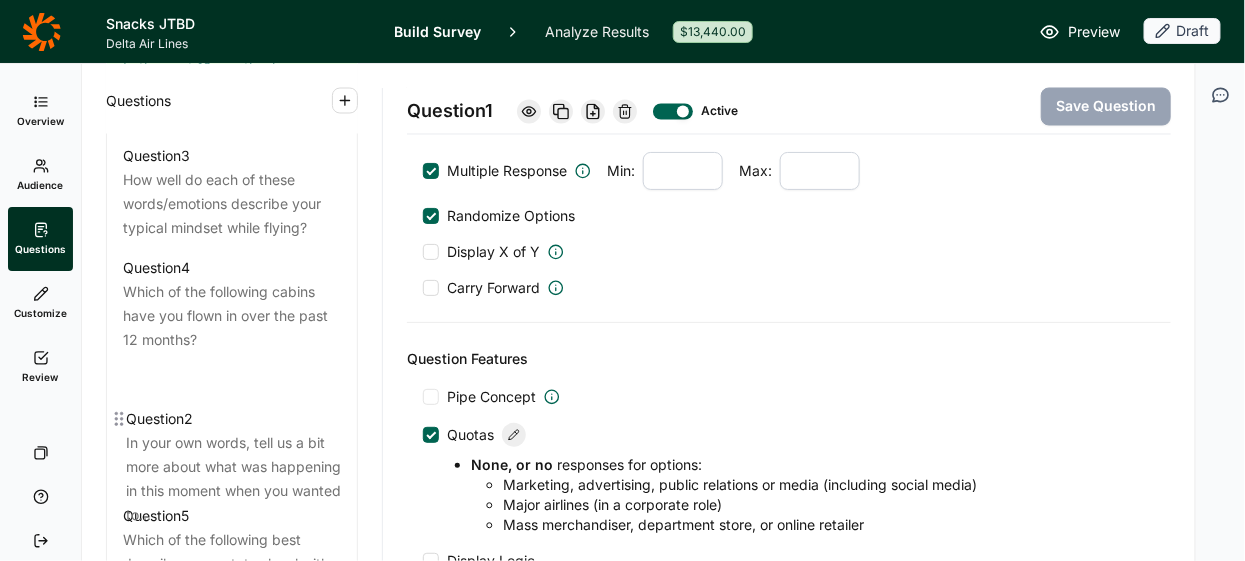 drag, startPoint x: 108, startPoint y: 271, endPoint x: 111, endPoint y: 424, distance: 153.0294 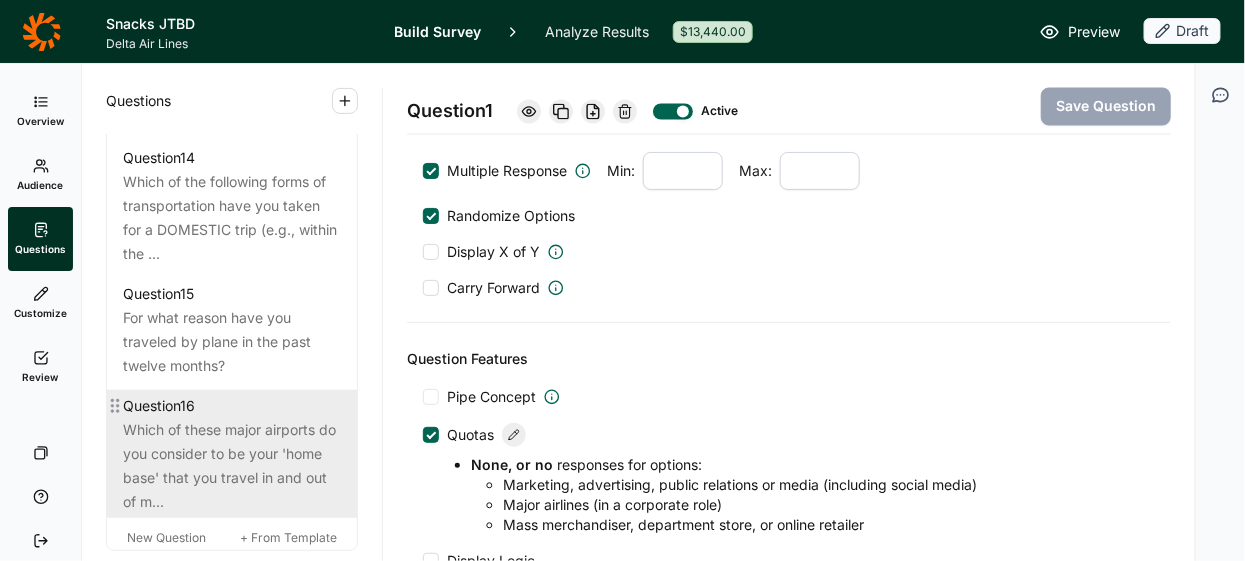 scroll, scrollTop: 2421, scrollLeft: 0, axis: vertical 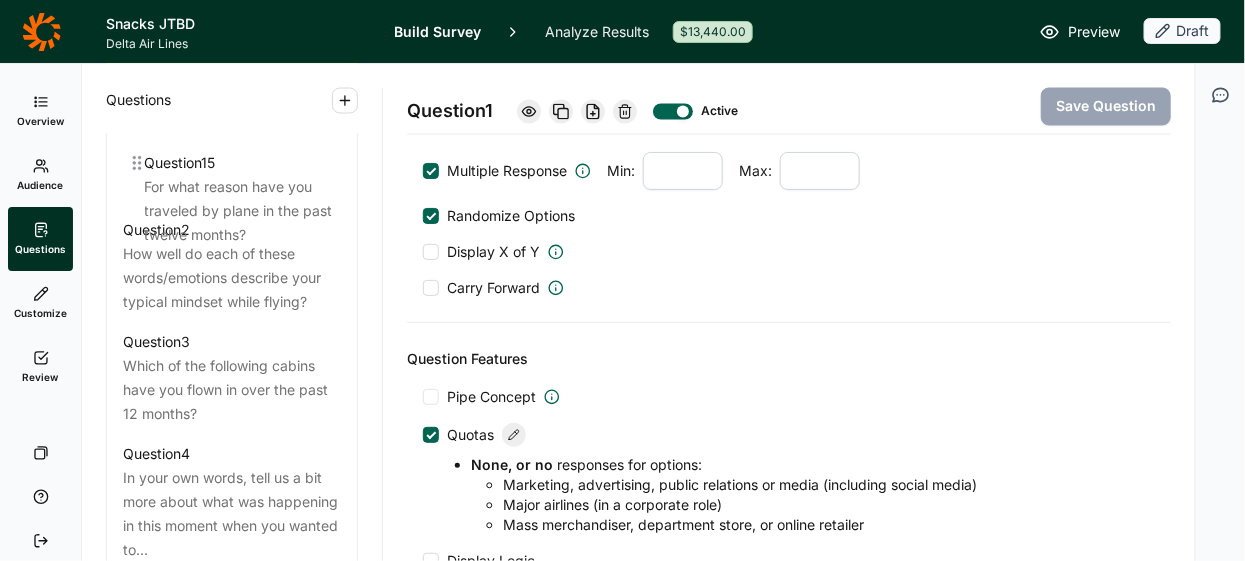 drag, startPoint x: 115, startPoint y: 327, endPoint x: 134, endPoint y: 150, distance: 178.01685 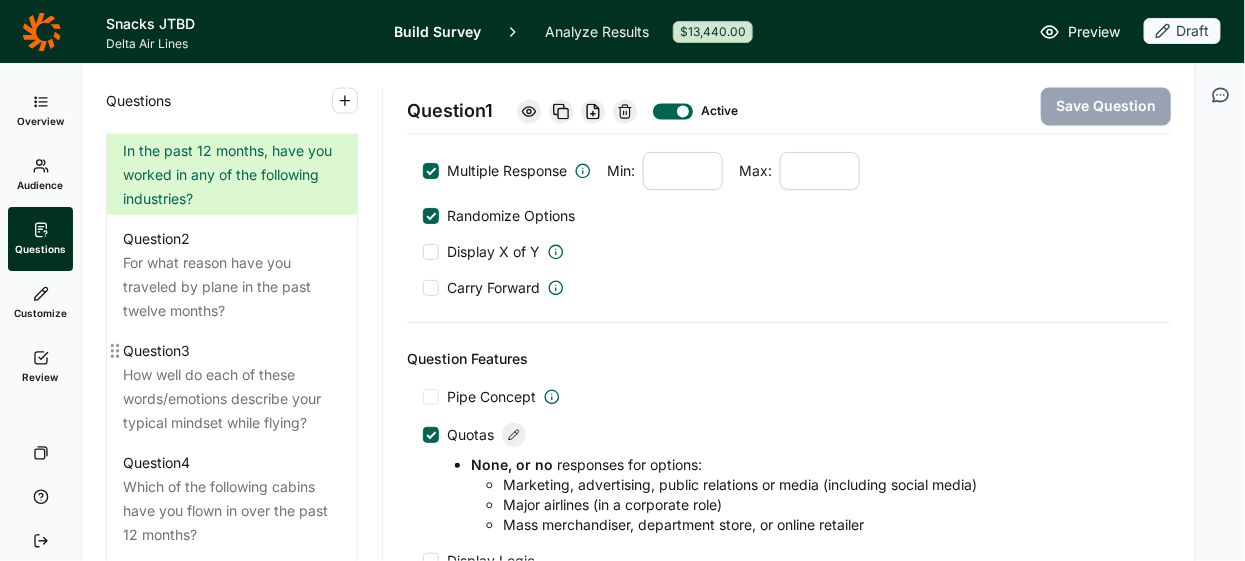 scroll, scrollTop: 924, scrollLeft: 0, axis: vertical 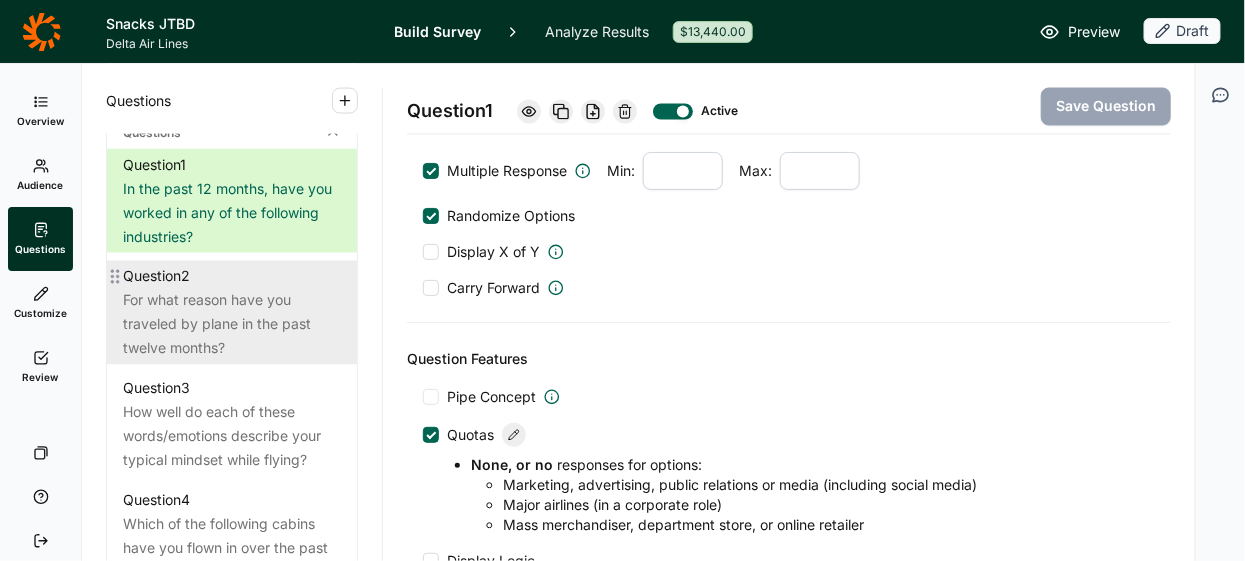 click on "For what reason have you traveled by plane in the past twelve months?" at bounding box center [232, 325] 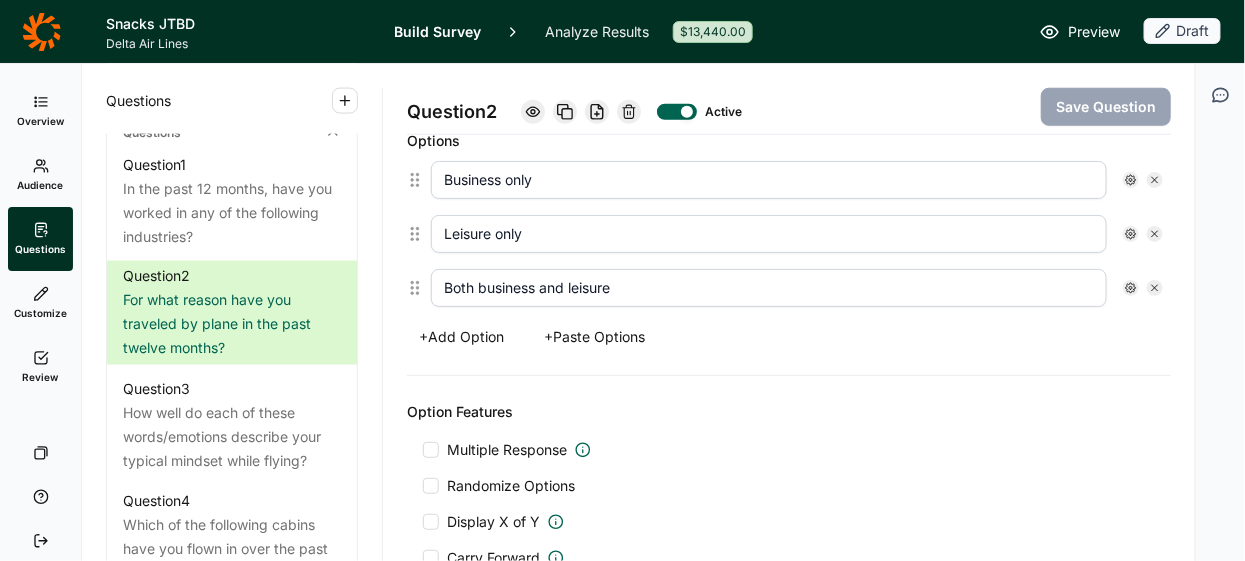 scroll, scrollTop: 546, scrollLeft: 0, axis: vertical 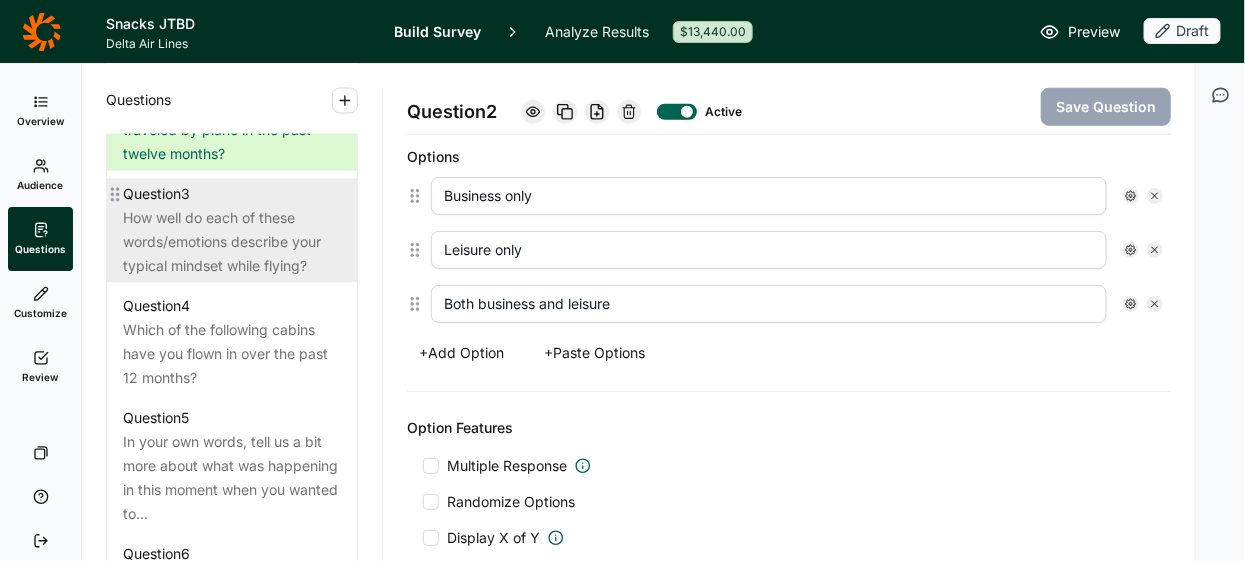click on "How well do each of these words/emotions describe your typical mindset while flying?" at bounding box center (232, 243) 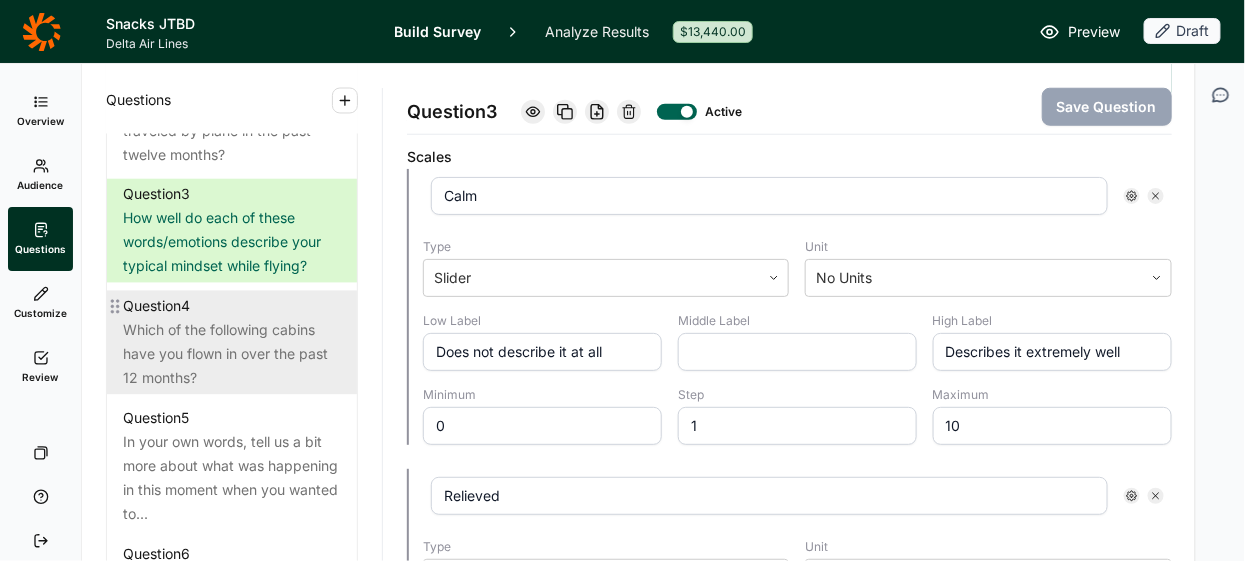 click on "Question  4" at bounding box center [156, 307] 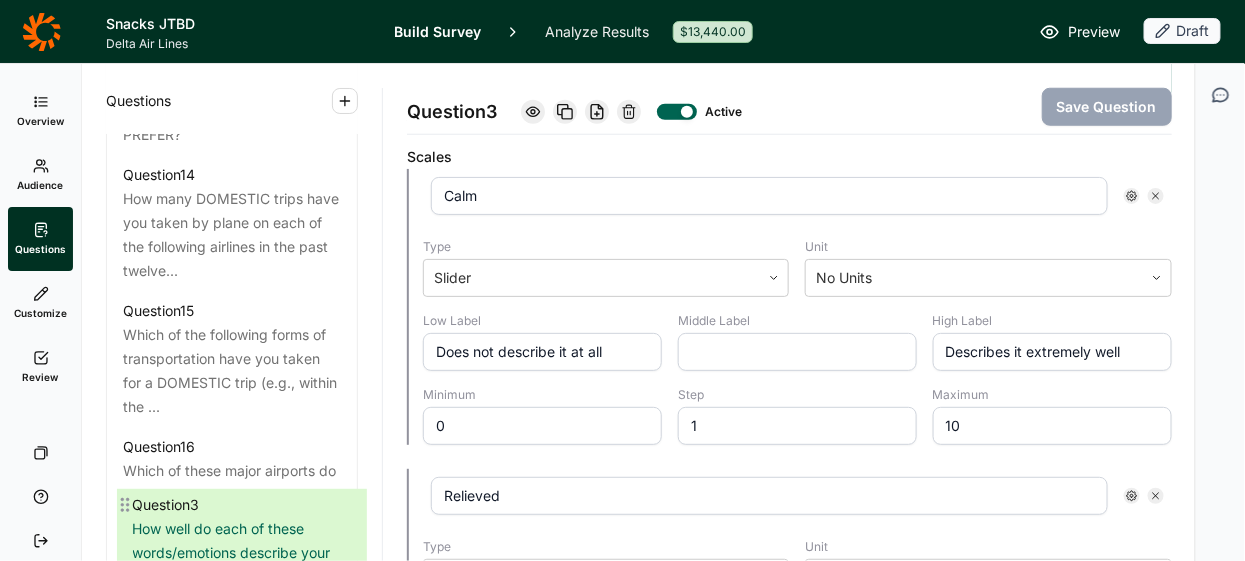 scroll, scrollTop: 2654, scrollLeft: 0, axis: vertical 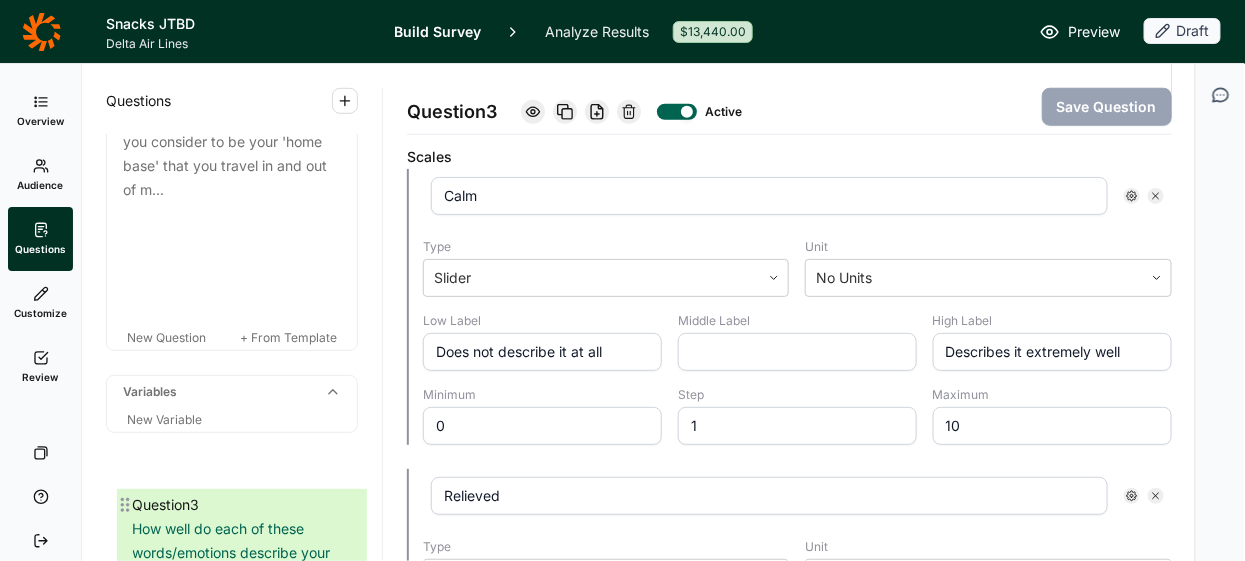 drag, startPoint x: 115, startPoint y: 215, endPoint x: 125, endPoint y: 510, distance: 295.16943 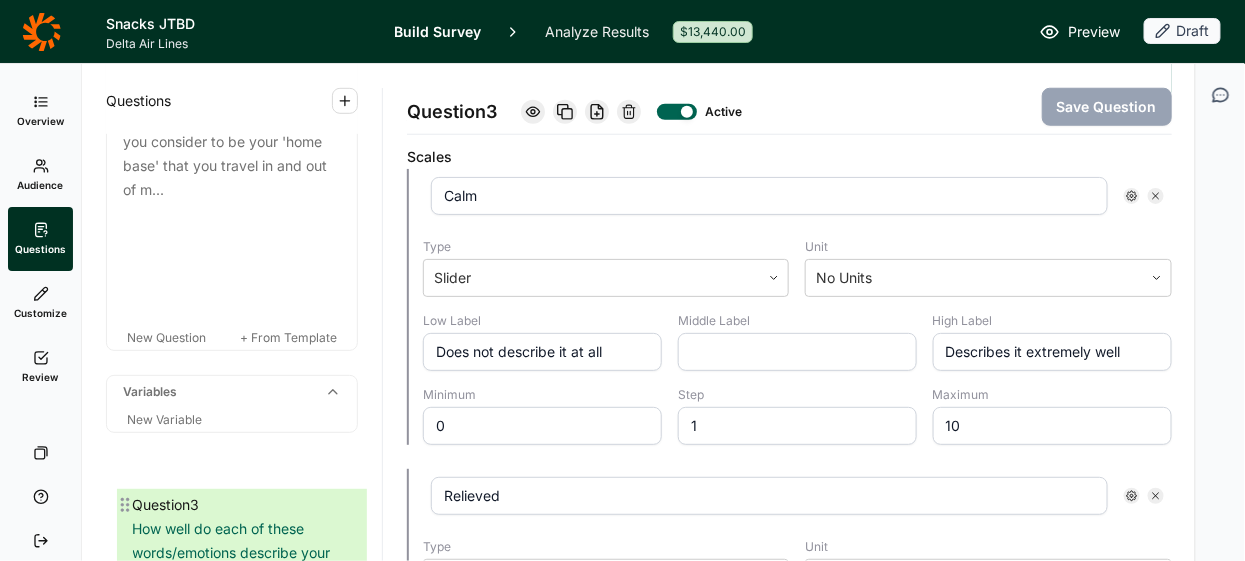 click on "Questions Demographics Demographic  1 How do you identify? Demographic  2 What is your age? Demographic  3 Are you of Hispanic, Latino, or Spanish origin? Demographic  4 How would you describe yourself? Demographic  5 What is your employment status? Demographic  6 What is your annual household income? Demographic  7 What is the highest level of education you have completed?  Demographic  8 What is your marital status? Demographic  9 Do you have children under the age of 18 living in your household? Demographic  10 What is your zipcode? Demographic  11 What is your region? Questions Question  1 In the past 12 months, have you worked in any of the following industries? Question  2 For what reason have you traveled by plane in the past twelve months? Question  3 How well do each of these words/emotions describe your typical mindset while flying? Question  4 Which of the following cabins have you flown in over the past 12 months? Question  5 Question  6 Question  7 Question  8 Question  9 Question  10 Question" at bounding box center [232, 312] 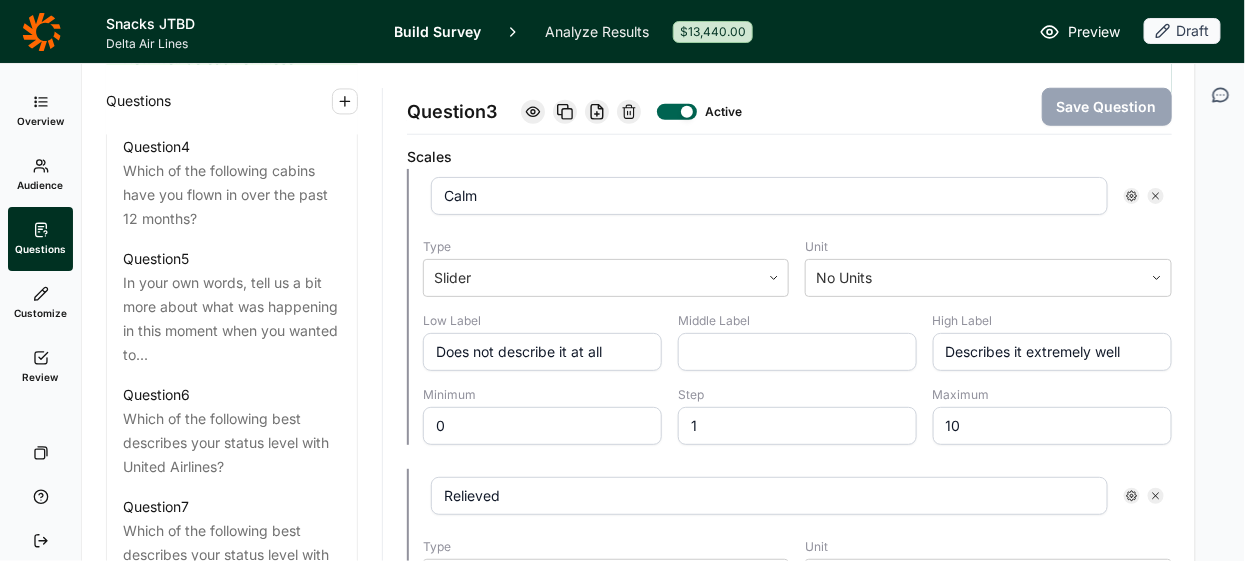 scroll, scrollTop: 1277, scrollLeft: 0, axis: vertical 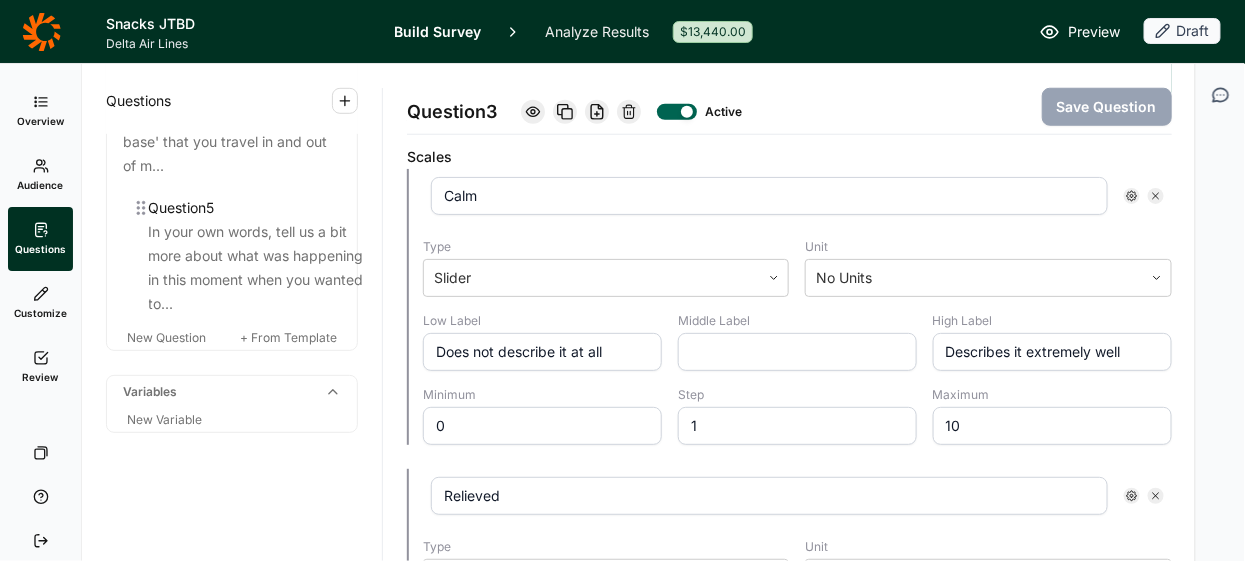 drag, startPoint x: 113, startPoint y: 279, endPoint x: 142, endPoint y: 204, distance: 80.411446 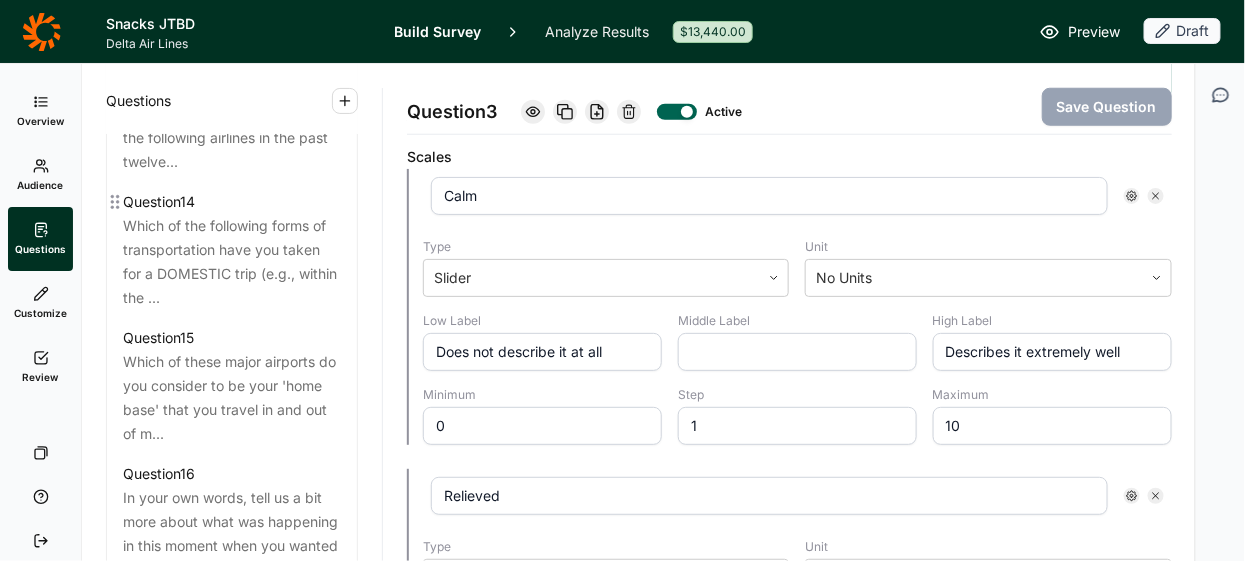 scroll, scrollTop: 2362, scrollLeft: 0, axis: vertical 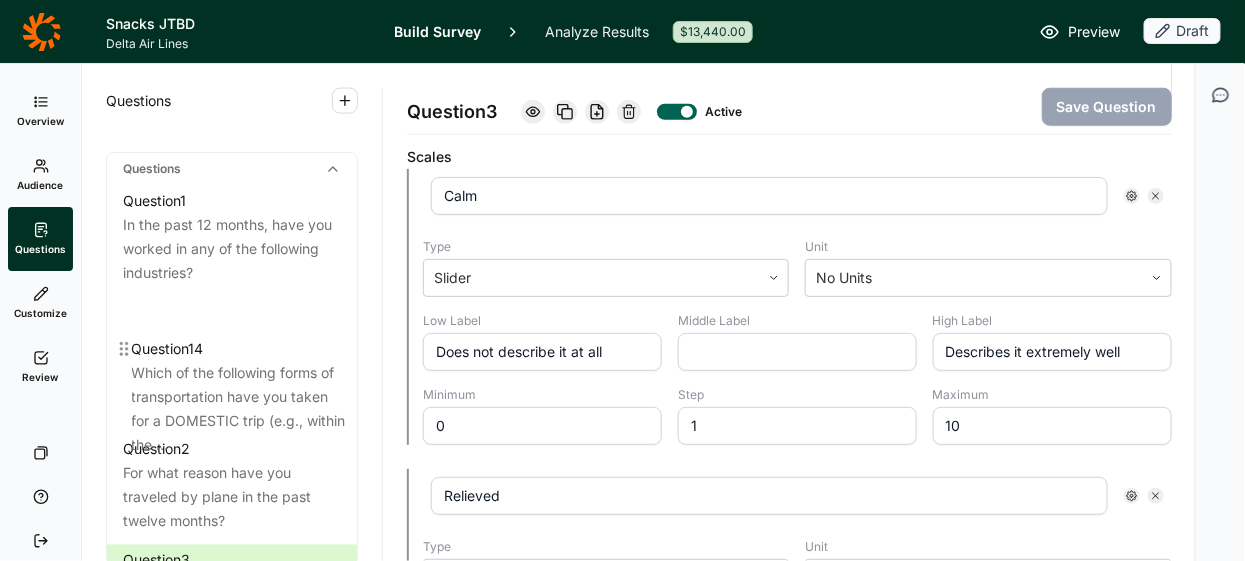 drag, startPoint x: 118, startPoint y: 227, endPoint x: 126, endPoint y: 338, distance: 111.28792 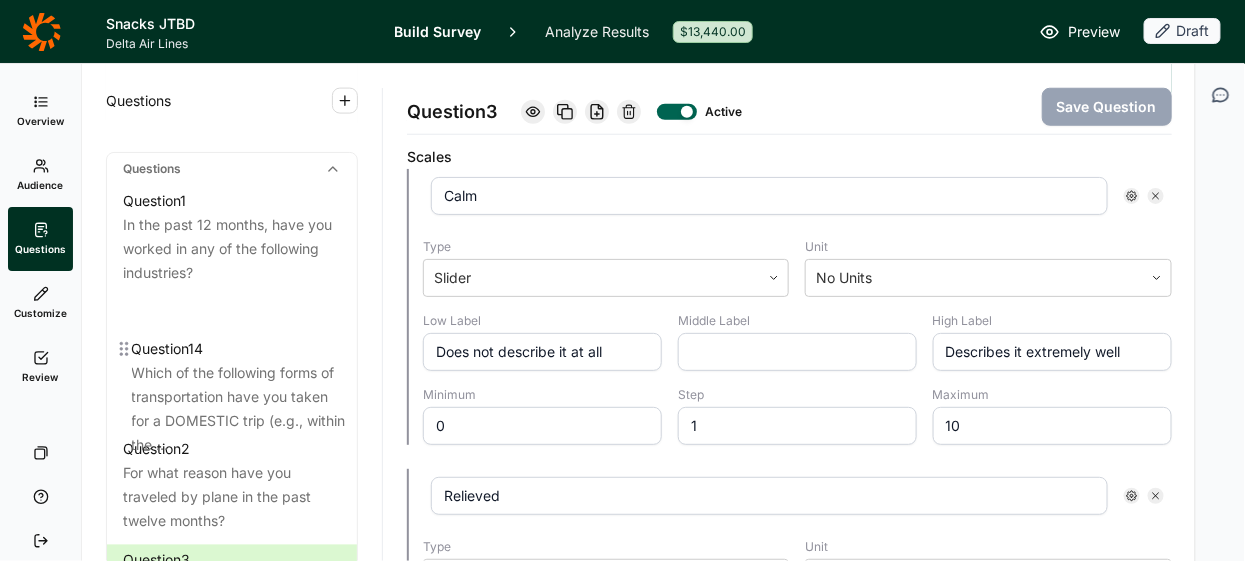 click on "Question  1 In the past 12 months, have you worked in any of the following industries? Question  2 For what reason have you traveled by plane in the past twelve months? Question  3 How well do each of these words/emotions describe your typical mindset while flying? Question  4 Which of the following cabins have you flown in over the past 12 months? Question  5 Which of the following best describes your status level with United Airlines? Question  6 Which of the following best describes your status level with Southwest Airlines? Question  7 Which of the following best describes your status level with JetBlue Airways? Question  8 Which of the following best describes your status level with Delta Air Lines? Question  9 Which of the following best describes your status level with American Airlines? Question  10 Which of the following best describes your status level with Alaska Airlines? Question  11 Are you a member of any of the following airline’s loyalty / frequent flyer programs? Question  12 Question  13" at bounding box center [232, 1125] 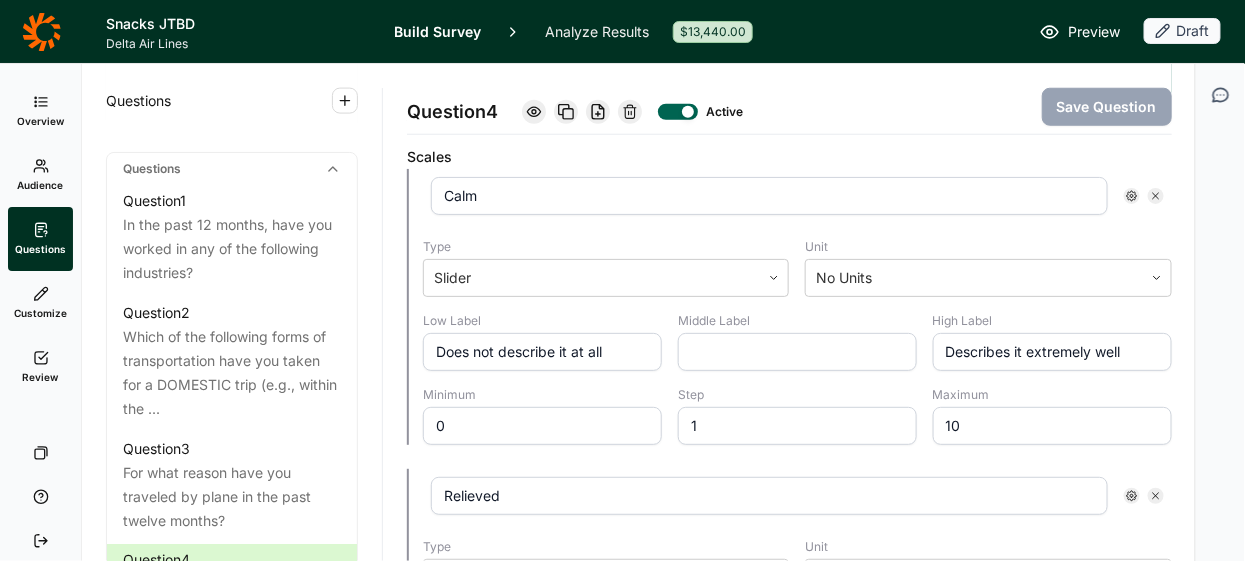 scroll, scrollTop: 888, scrollLeft: 0, axis: vertical 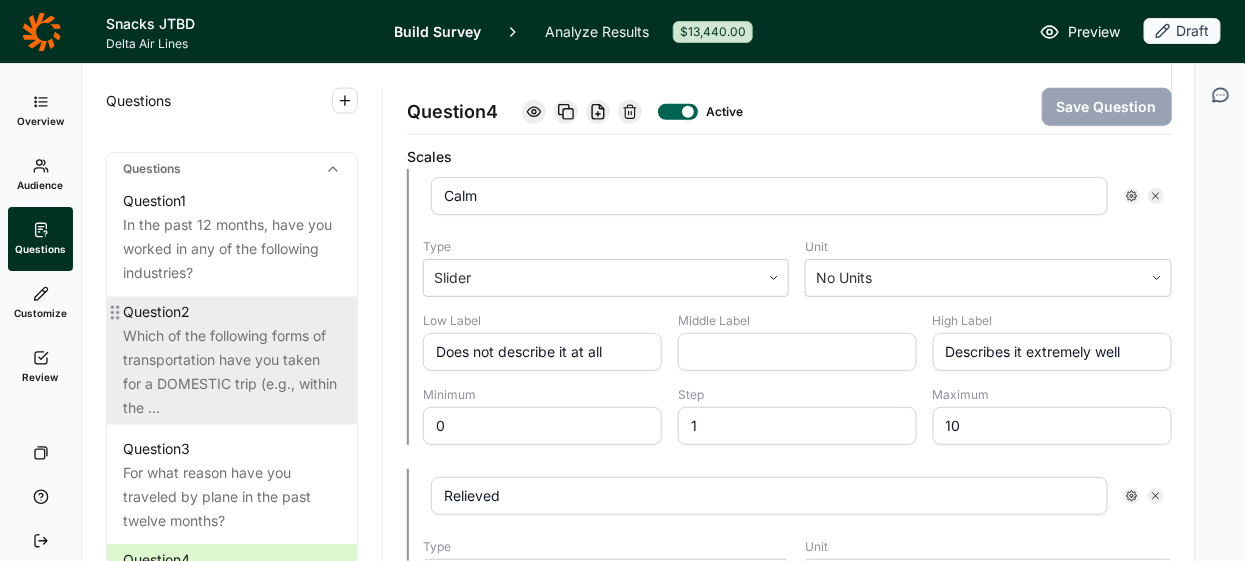 click on "Which of the following forms of transportation have you taken for a DOMESTIC trip (e.g., within the ..." at bounding box center (232, 373) 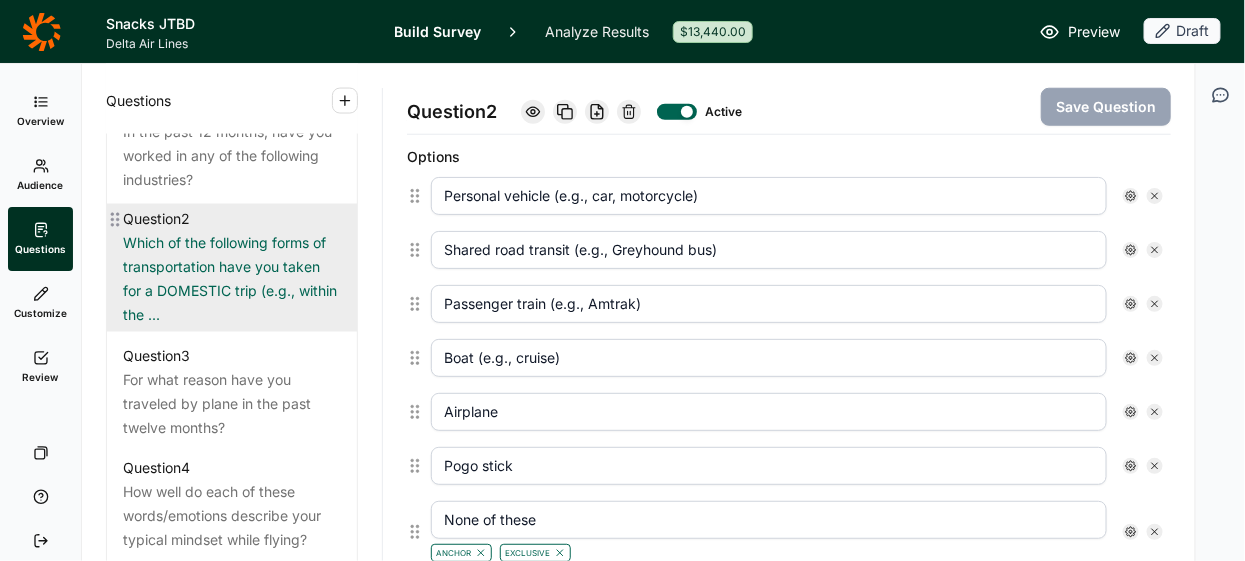 scroll, scrollTop: 997, scrollLeft: 0, axis: vertical 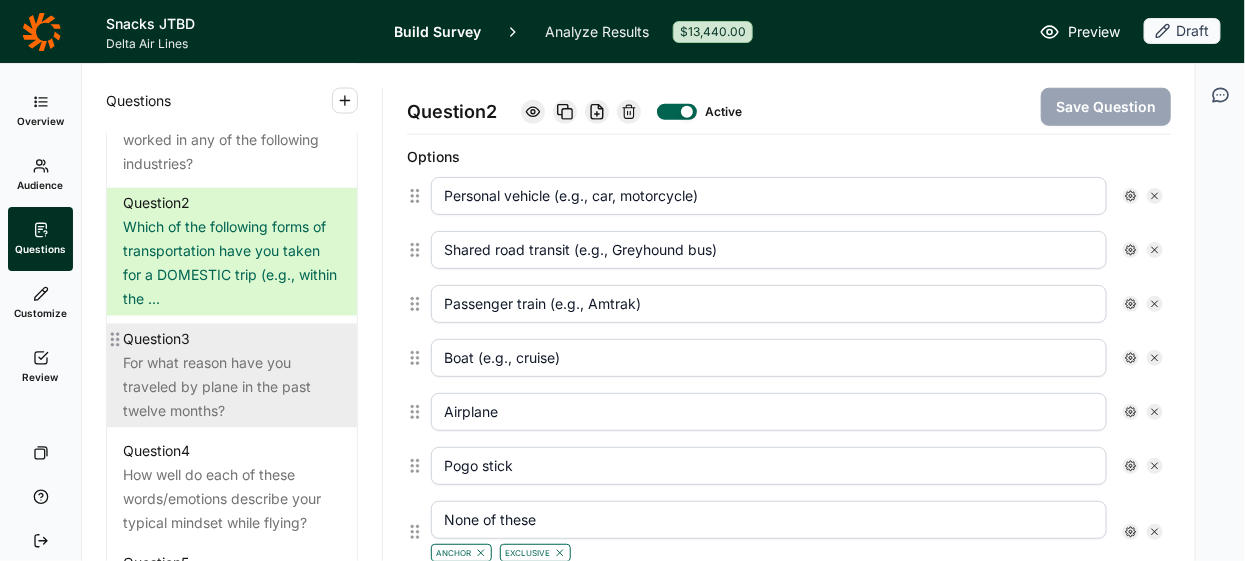 click on "For what reason have you traveled by plane in the past twelve months?" at bounding box center [232, 388] 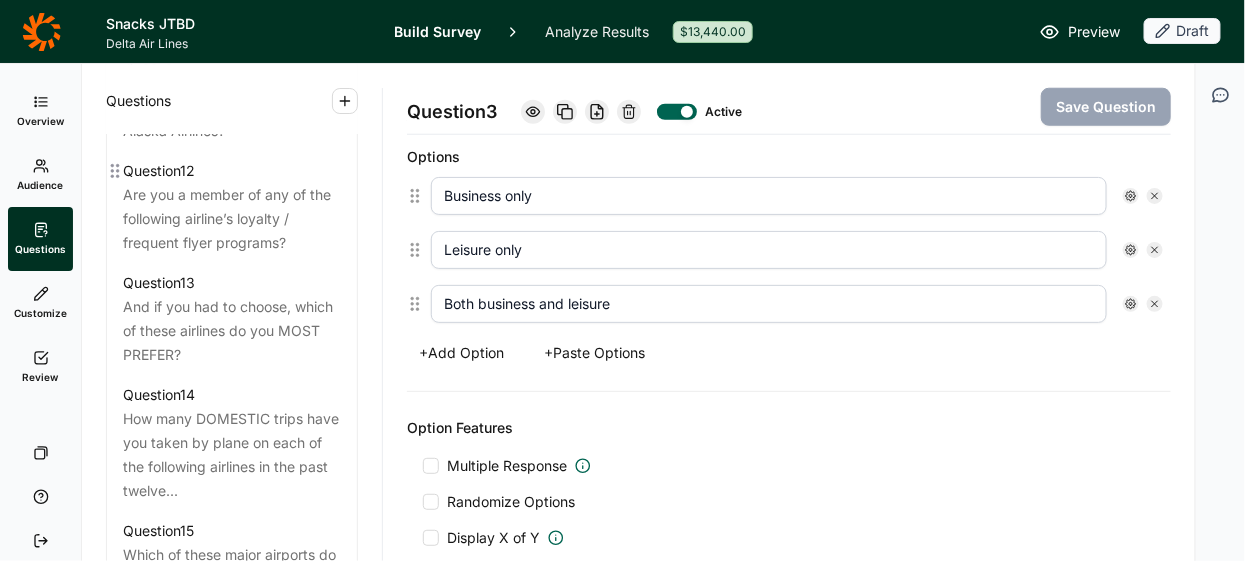 scroll, scrollTop: 2182, scrollLeft: 0, axis: vertical 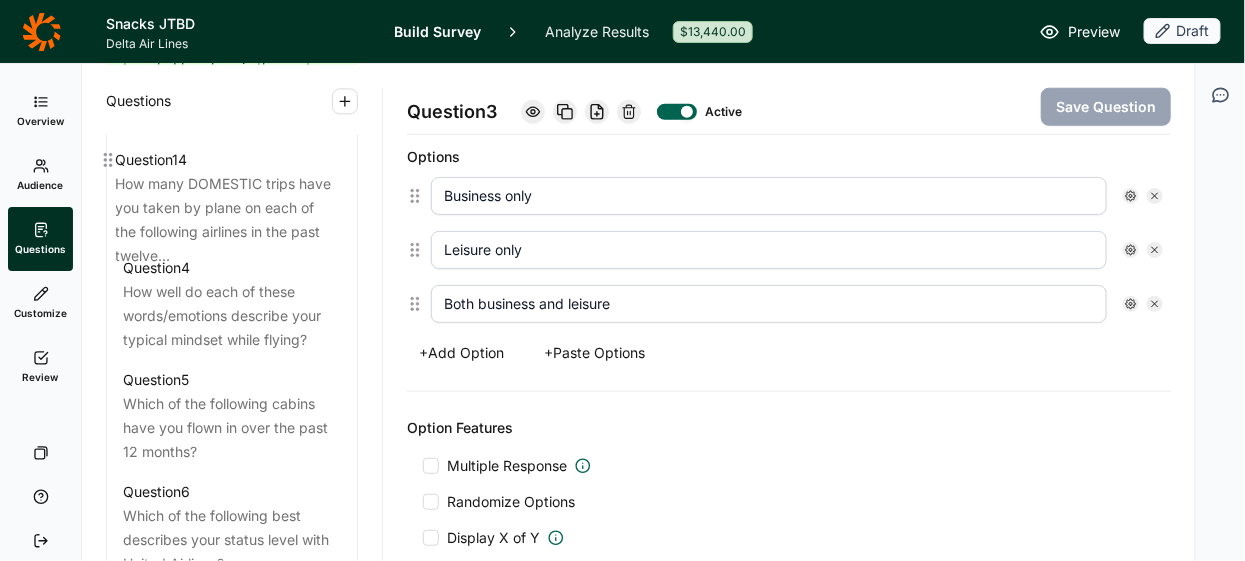 drag, startPoint x: 115, startPoint y: 407, endPoint x: 111, endPoint y: 154, distance: 253.03162 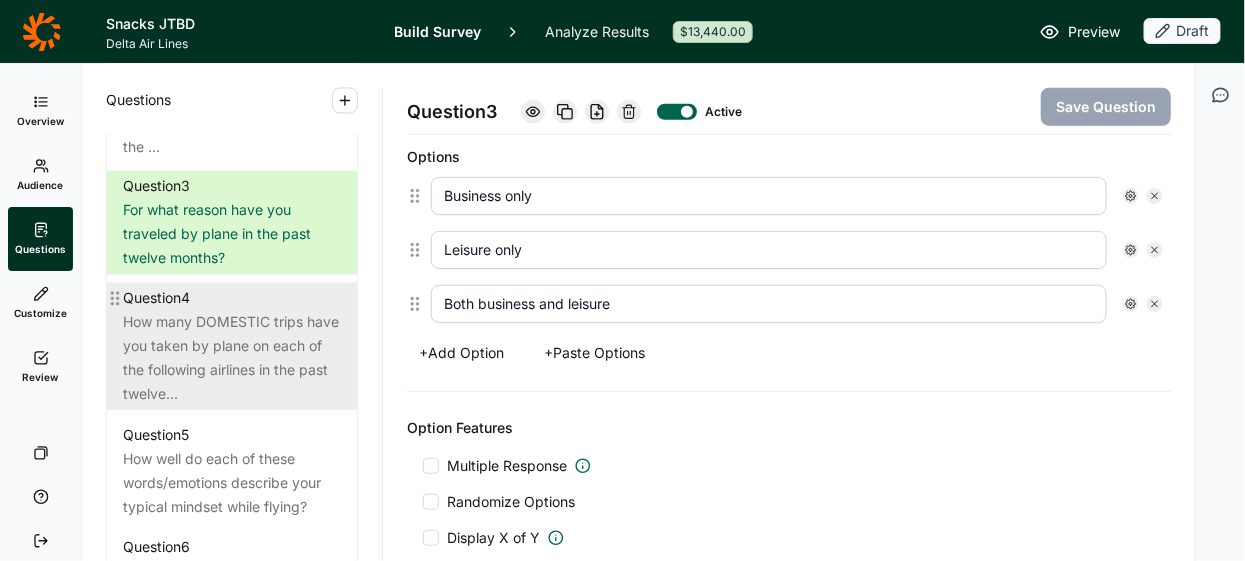 scroll, scrollTop: 1156, scrollLeft: 0, axis: vertical 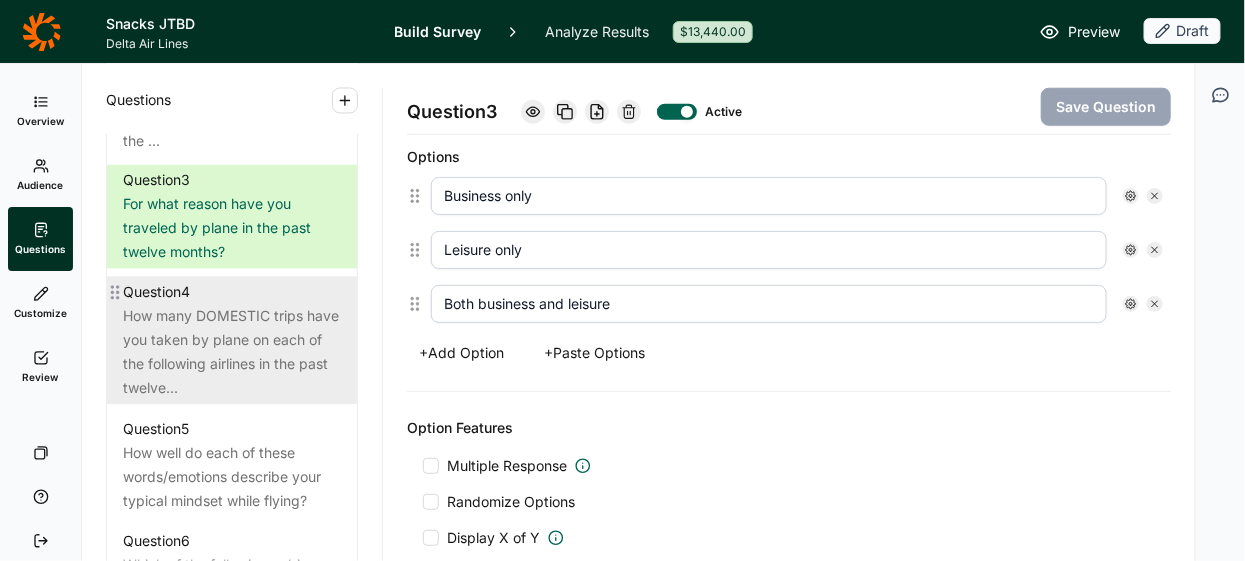 click on "How many DOMESTIC trips have you taken by plane on each of the following airlines in the past twelve..." at bounding box center (232, 353) 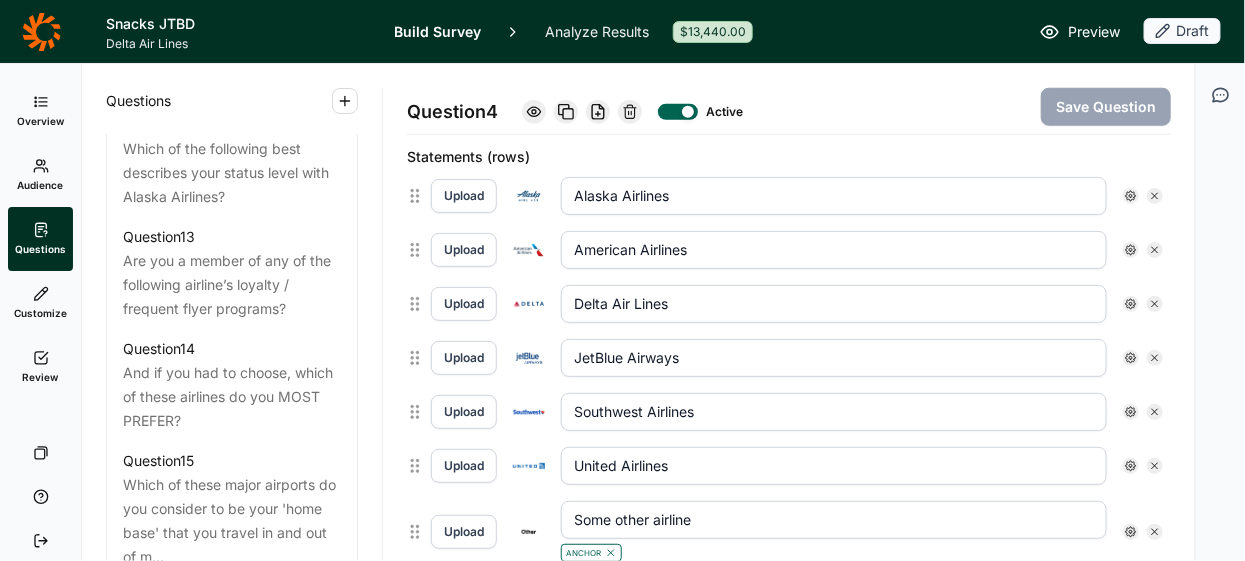 scroll, scrollTop: 2252, scrollLeft: 0, axis: vertical 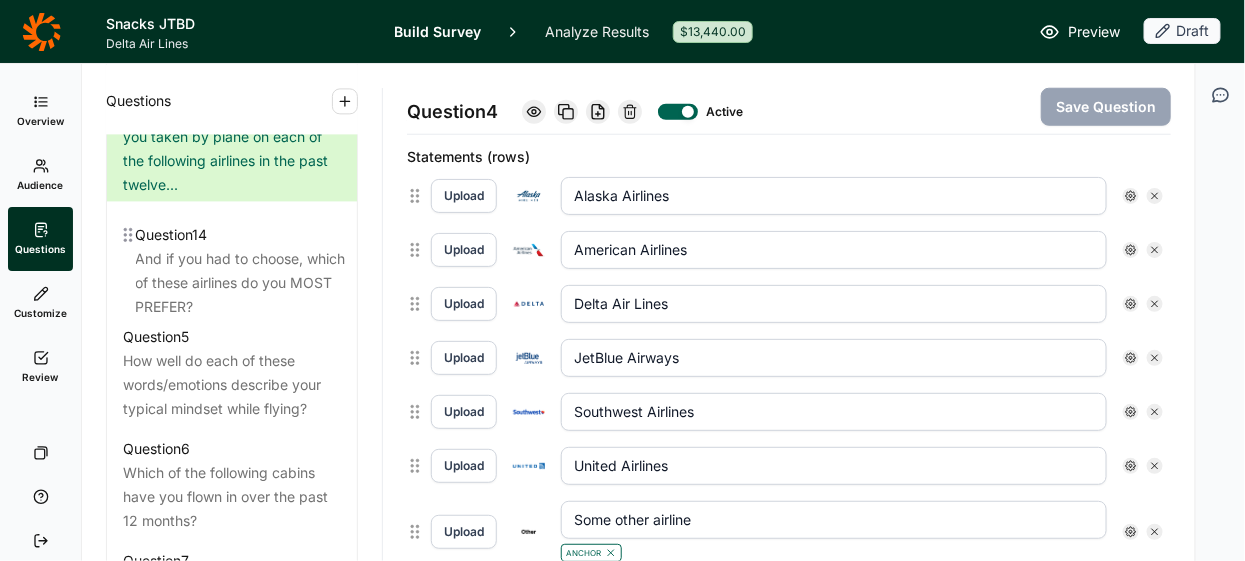 drag, startPoint x: 118, startPoint y: 362, endPoint x: 131, endPoint y: 227, distance: 135.62448 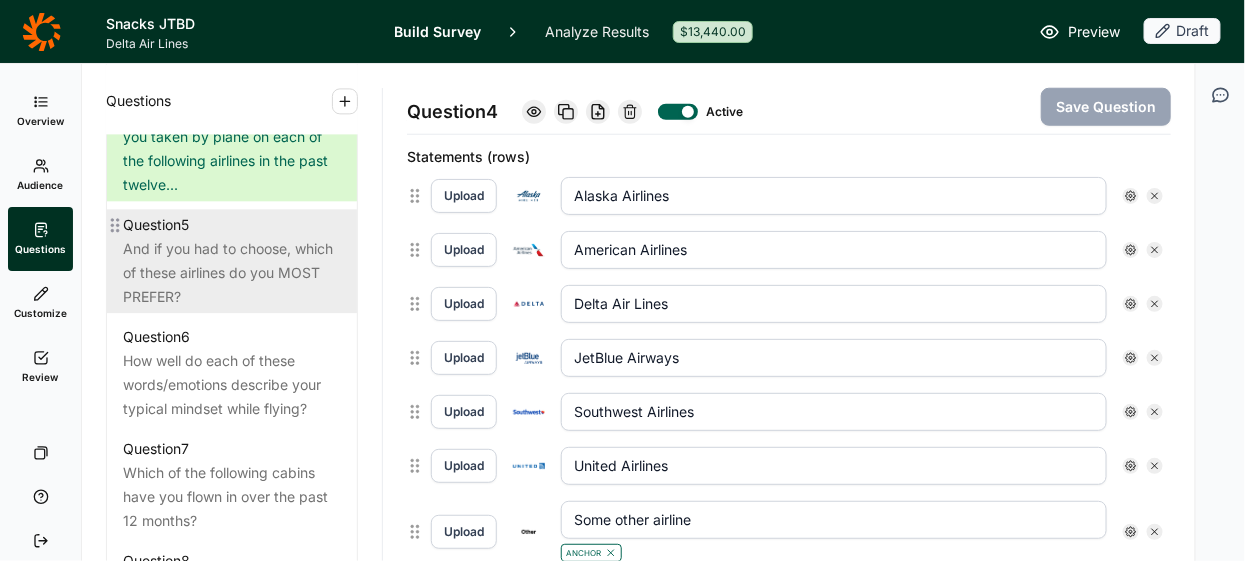 click on "And if you had to choose, which of these airlines do you MOST PREFER?" at bounding box center [232, 273] 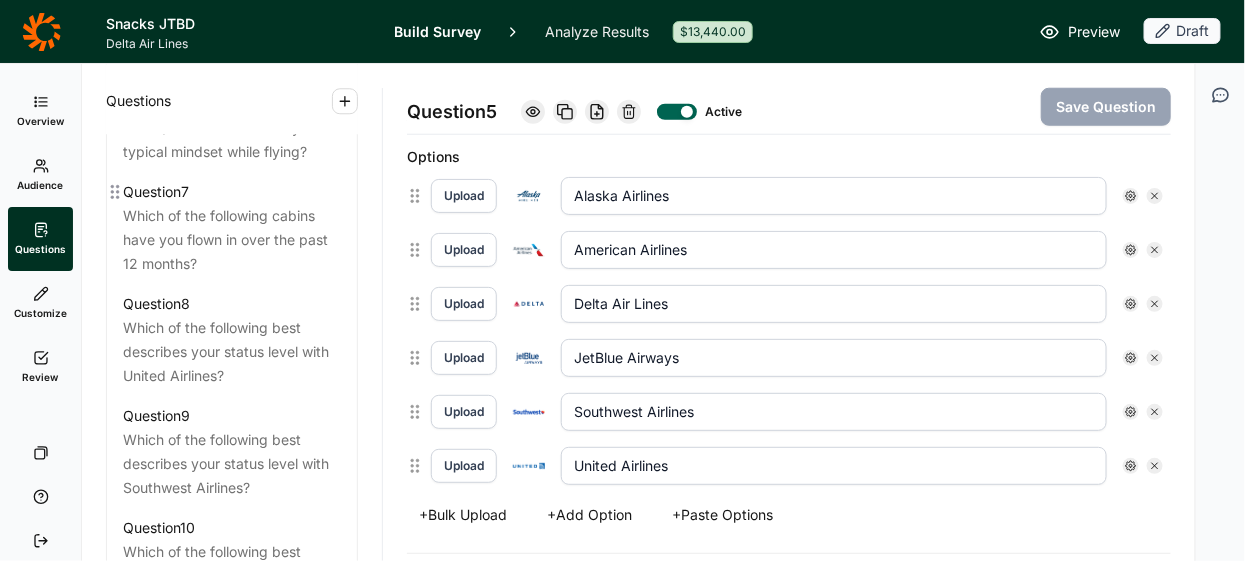scroll, scrollTop: 1631, scrollLeft: 0, axis: vertical 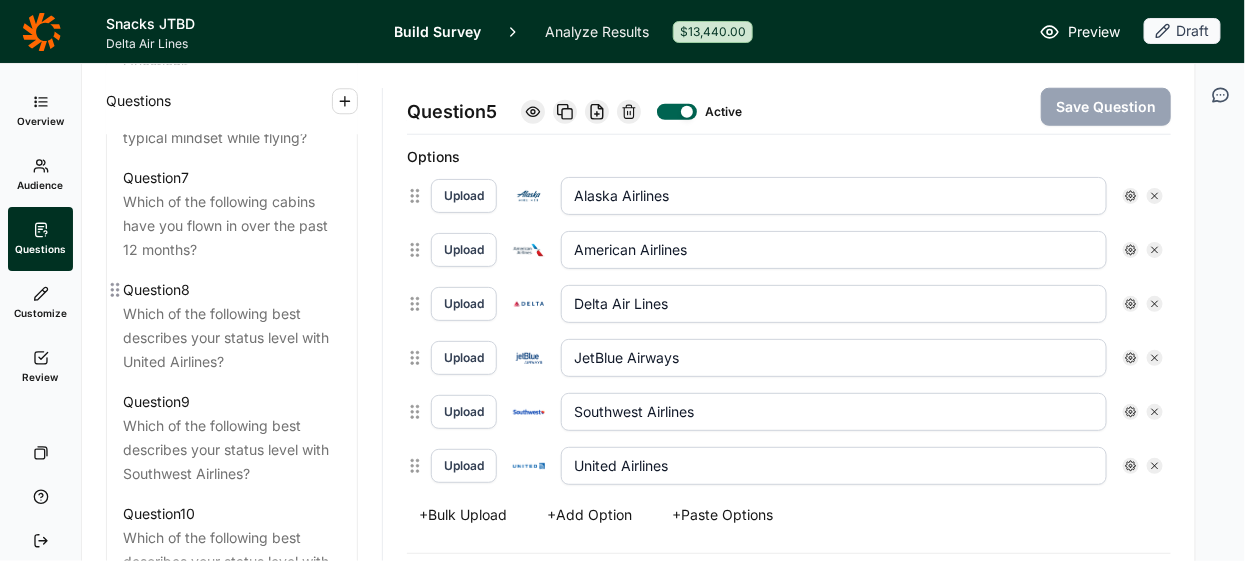 click on "Which of the following best describes your status level with United Airlines?" at bounding box center [232, 338] 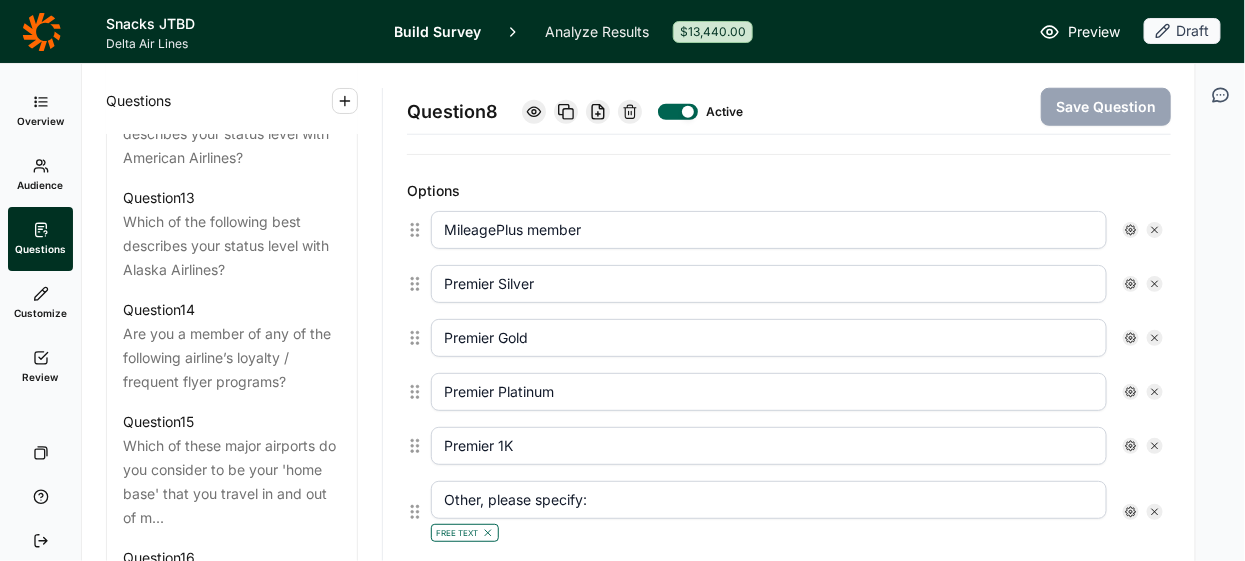 scroll, scrollTop: 2284, scrollLeft: 0, axis: vertical 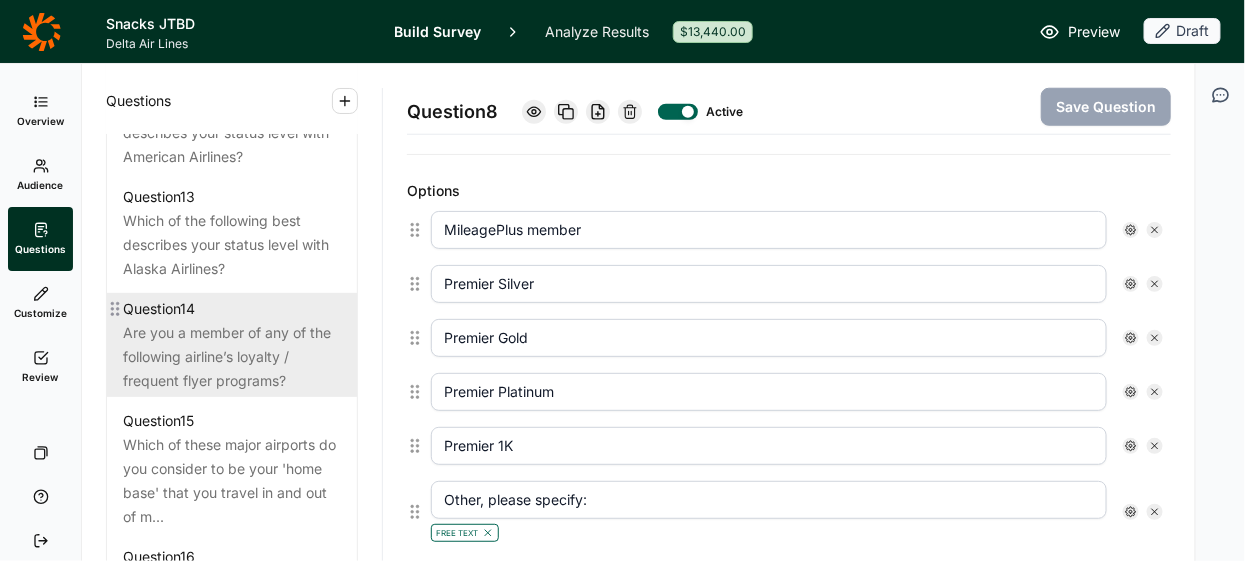 click on "Are you a member of any of the following airline’s loyalty / frequent flyer programs?" at bounding box center (232, 357) 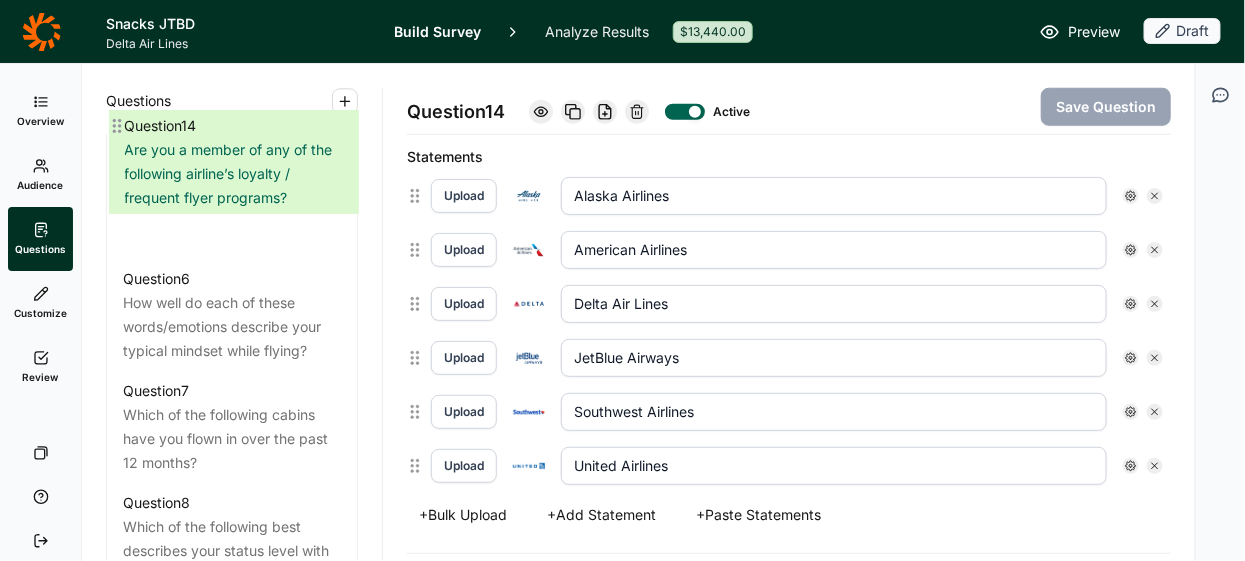 scroll, scrollTop: 1490, scrollLeft: 0, axis: vertical 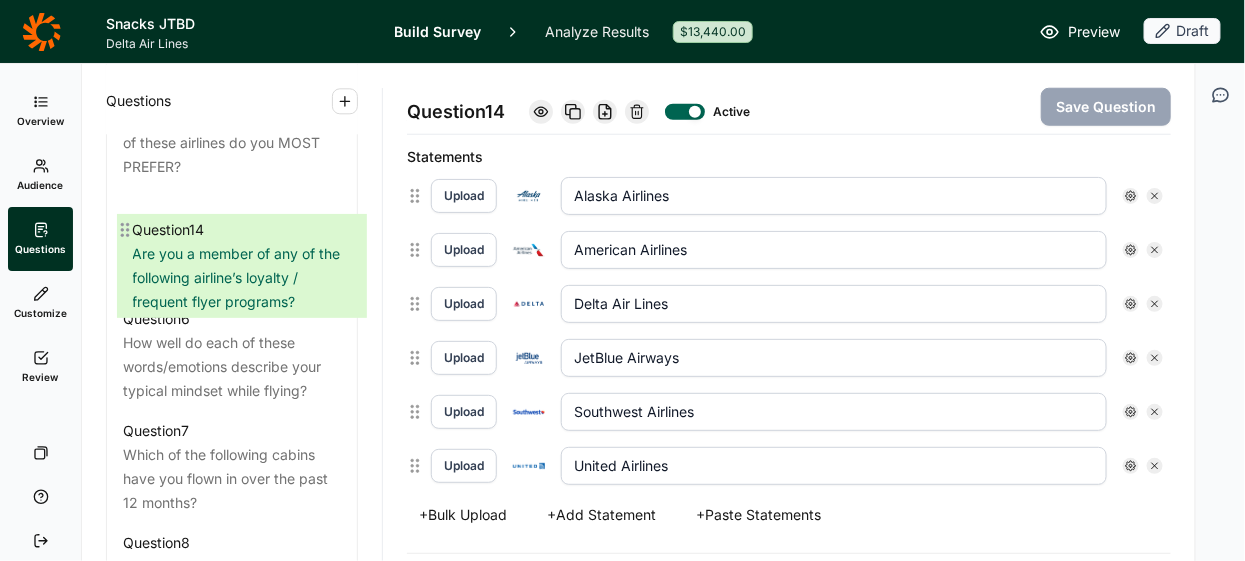 drag, startPoint x: 112, startPoint y: 330, endPoint x: 122, endPoint y: 219, distance: 111.44954 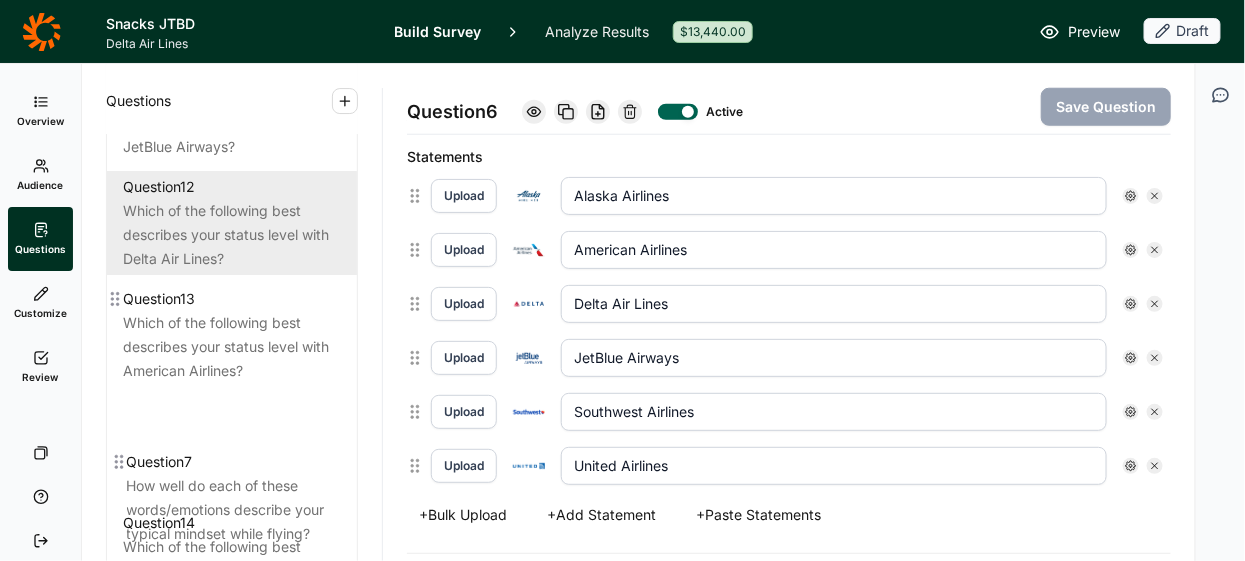 scroll, scrollTop: 2078, scrollLeft: 0, axis: vertical 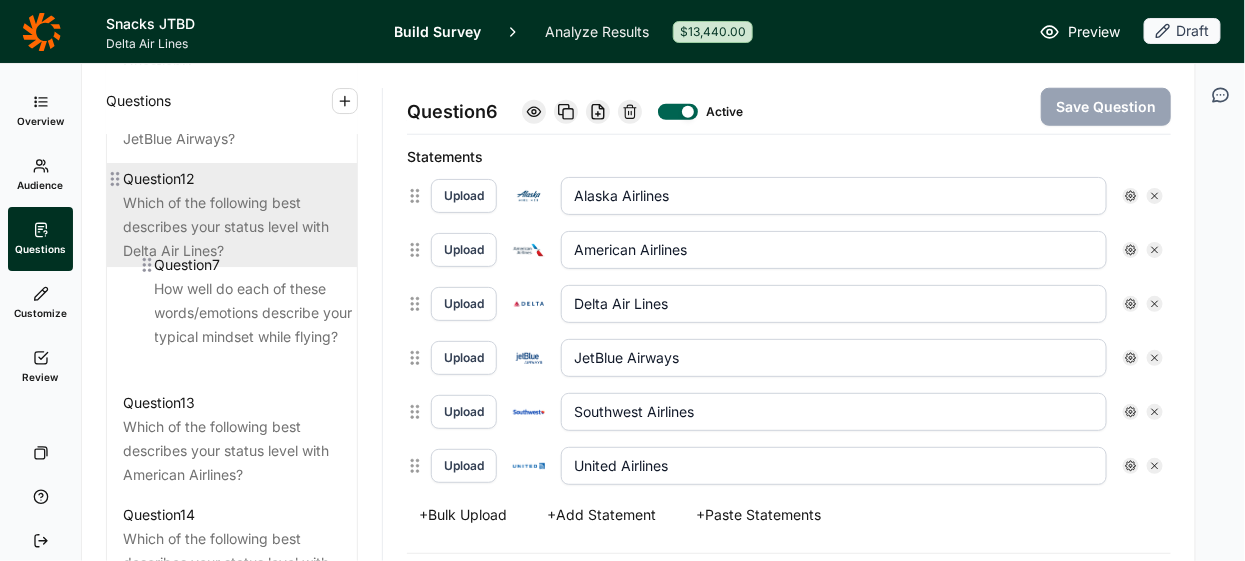 drag, startPoint x: 117, startPoint y: 336, endPoint x: 149, endPoint y: 267, distance: 76.05919 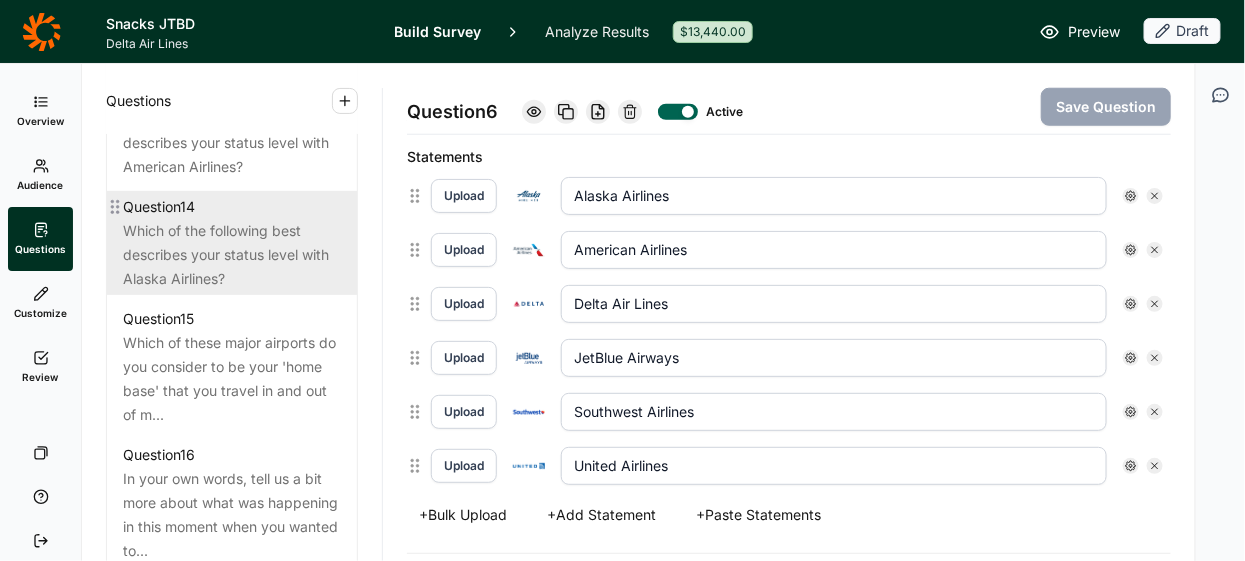 scroll, scrollTop: 2390, scrollLeft: 0, axis: vertical 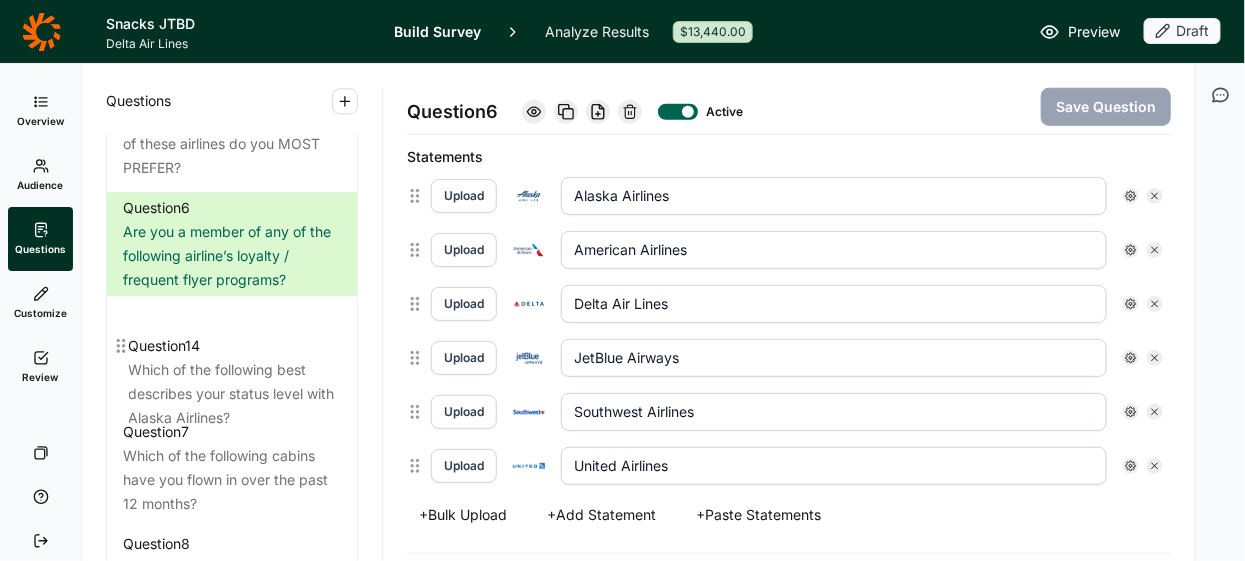 drag, startPoint x: 115, startPoint y: 225, endPoint x: 121, endPoint y: 341, distance: 116.15507 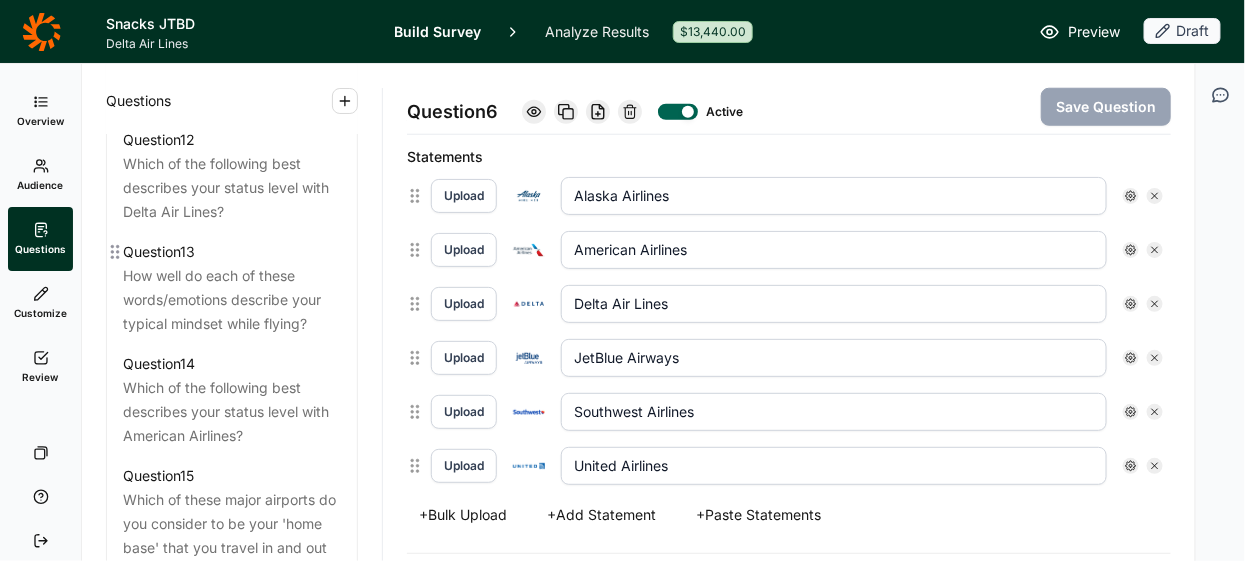 scroll, scrollTop: 2219, scrollLeft: 0, axis: vertical 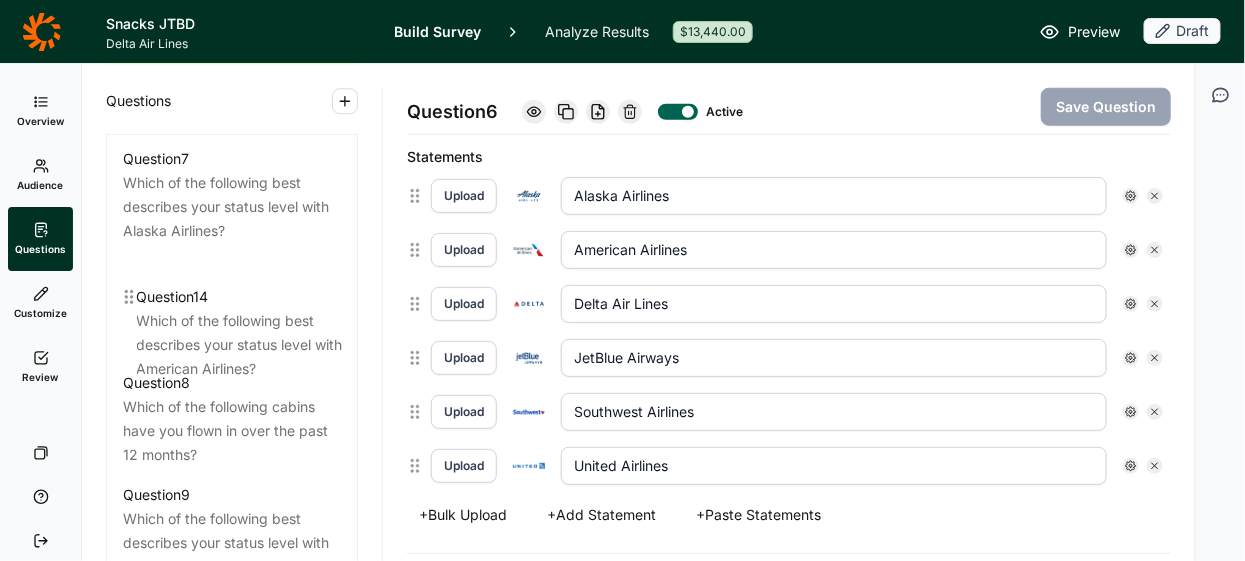 drag, startPoint x: 114, startPoint y: 393, endPoint x: 128, endPoint y: 289, distance: 104.93808 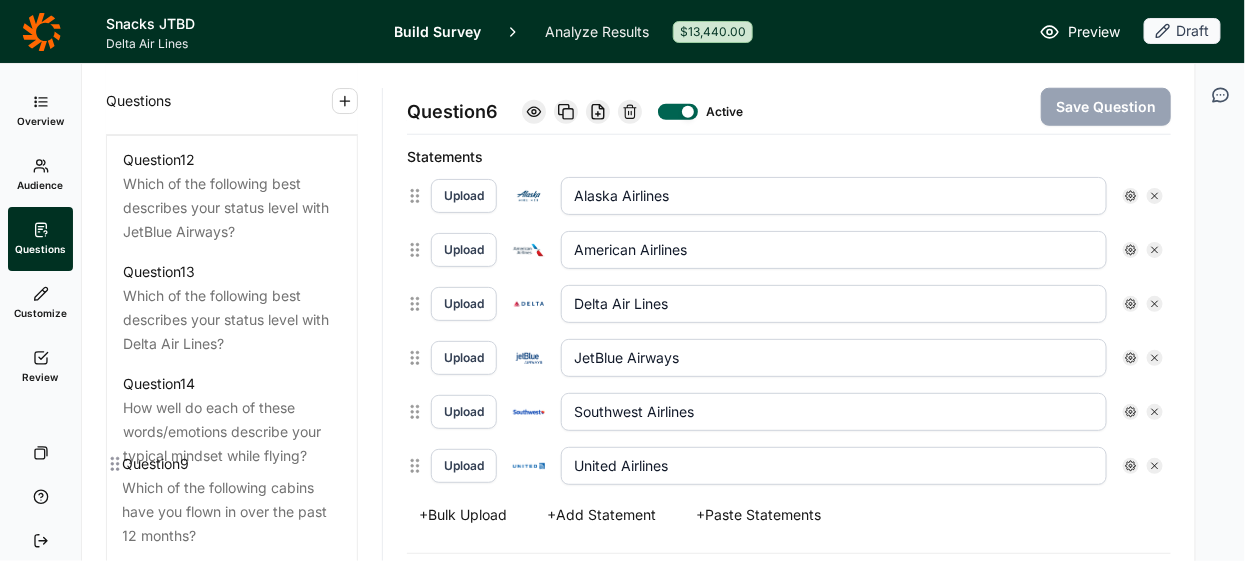 drag, startPoint x: 117, startPoint y: 403, endPoint x: 117, endPoint y: 469, distance: 66 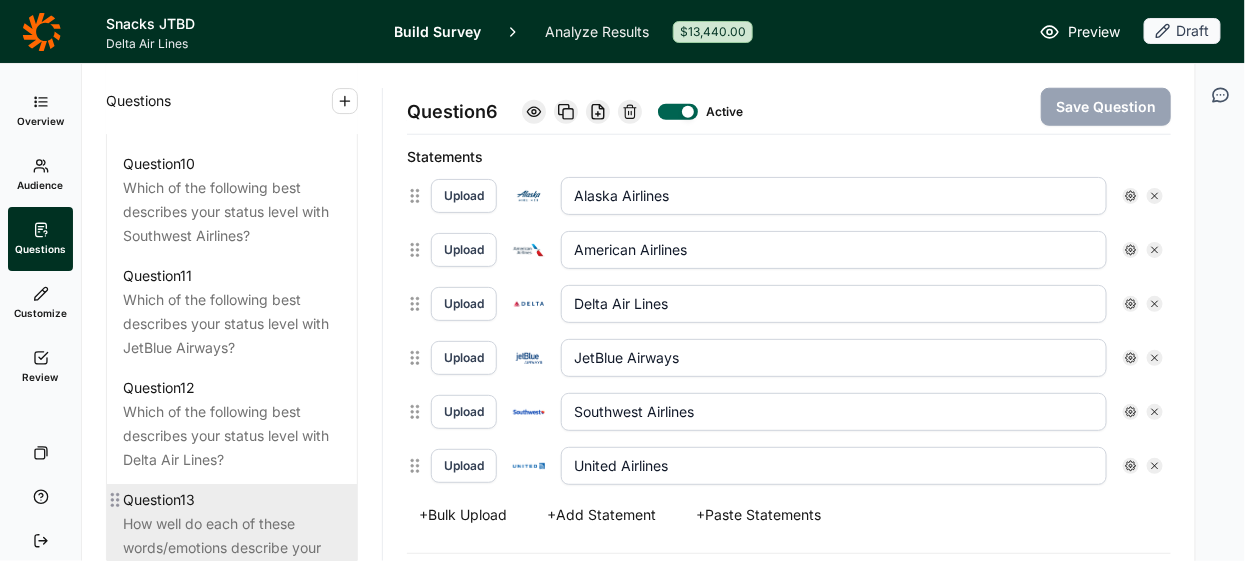 scroll, scrollTop: 1972, scrollLeft: 0, axis: vertical 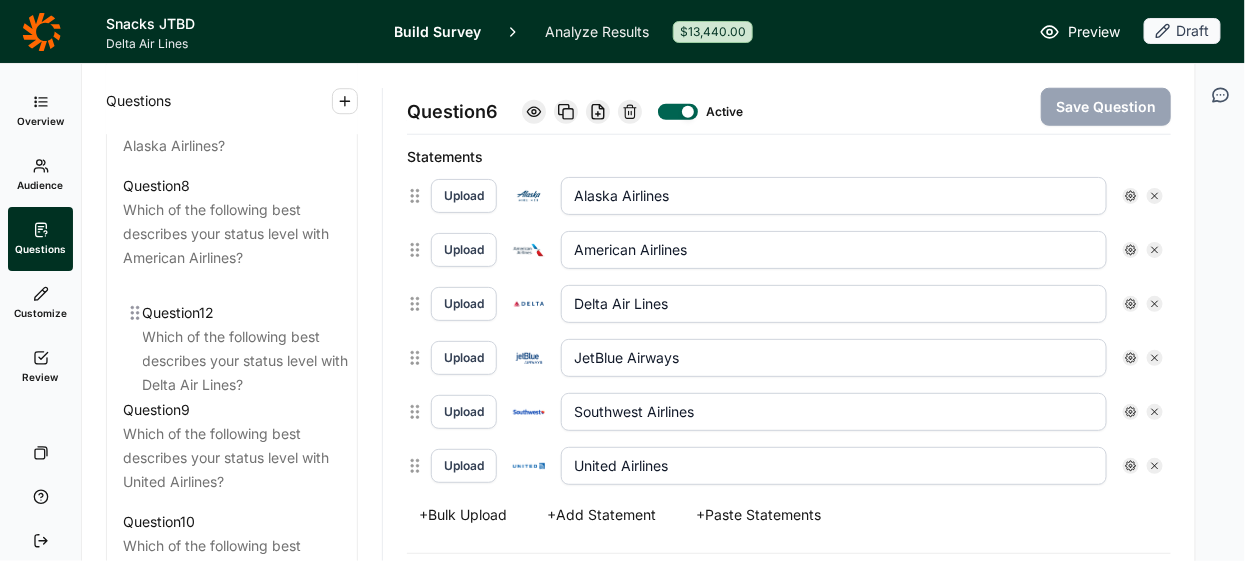 drag, startPoint x: 116, startPoint y: 418, endPoint x: 135, endPoint y: 302, distance: 117.54574 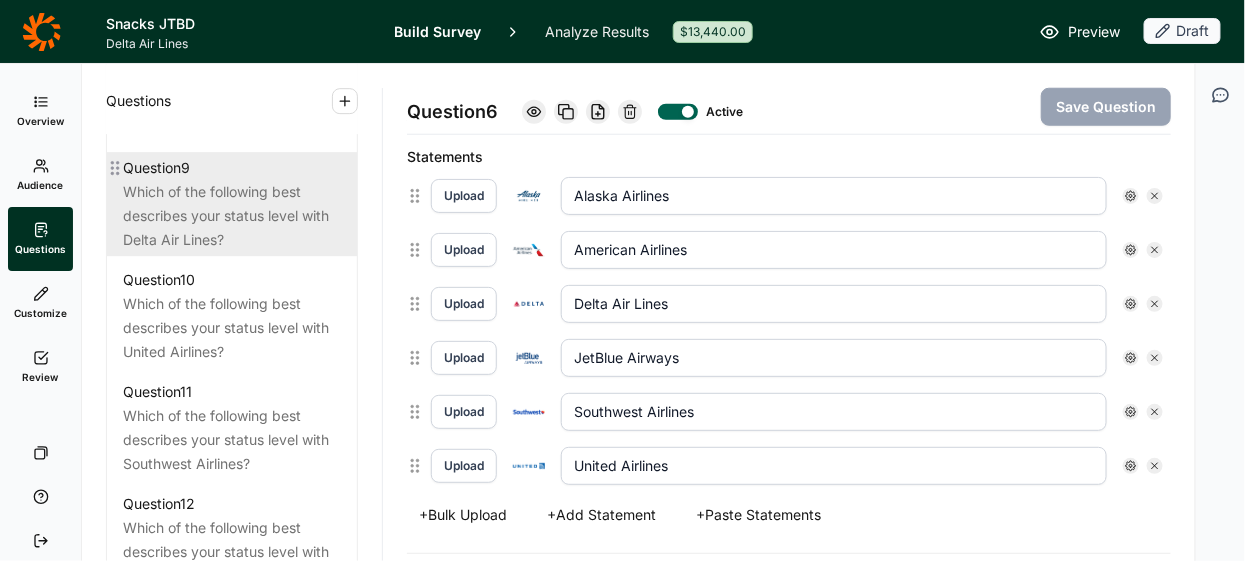 scroll, scrollTop: 1882, scrollLeft: 0, axis: vertical 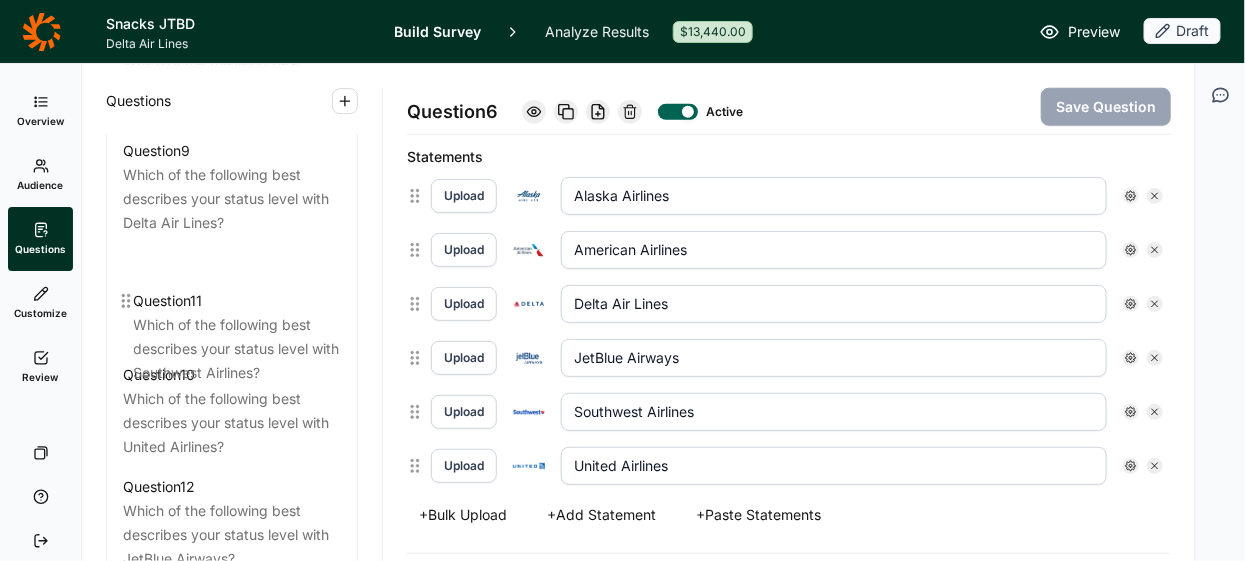 drag, startPoint x: 114, startPoint y: 392, endPoint x: 125, endPoint y: 290, distance: 102.59142 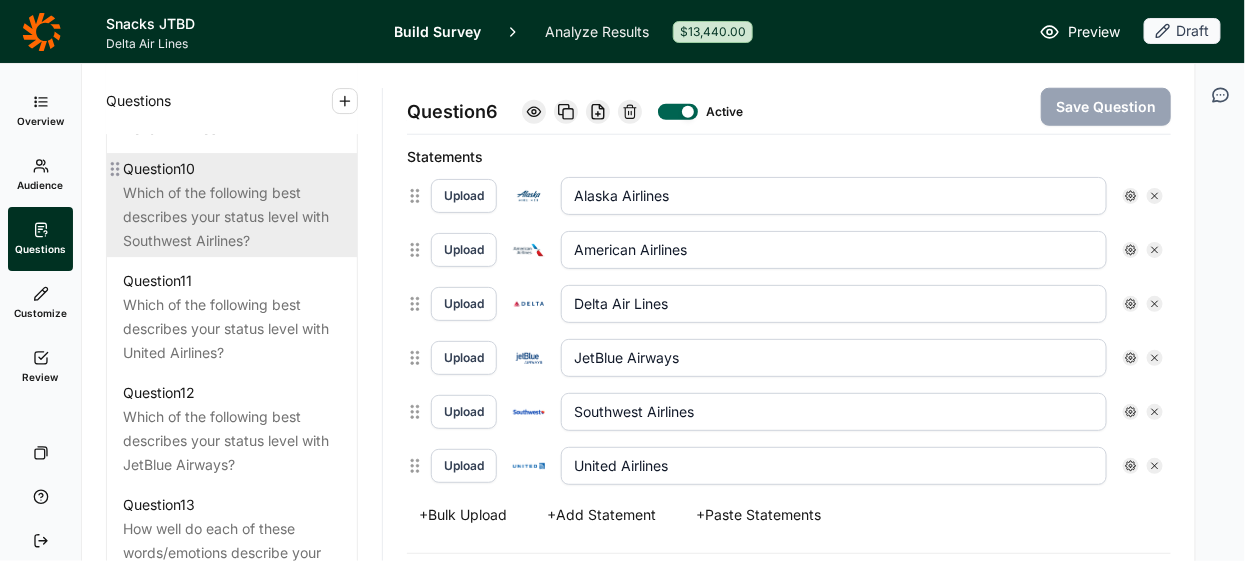scroll, scrollTop: 1977, scrollLeft: 0, axis: vertical 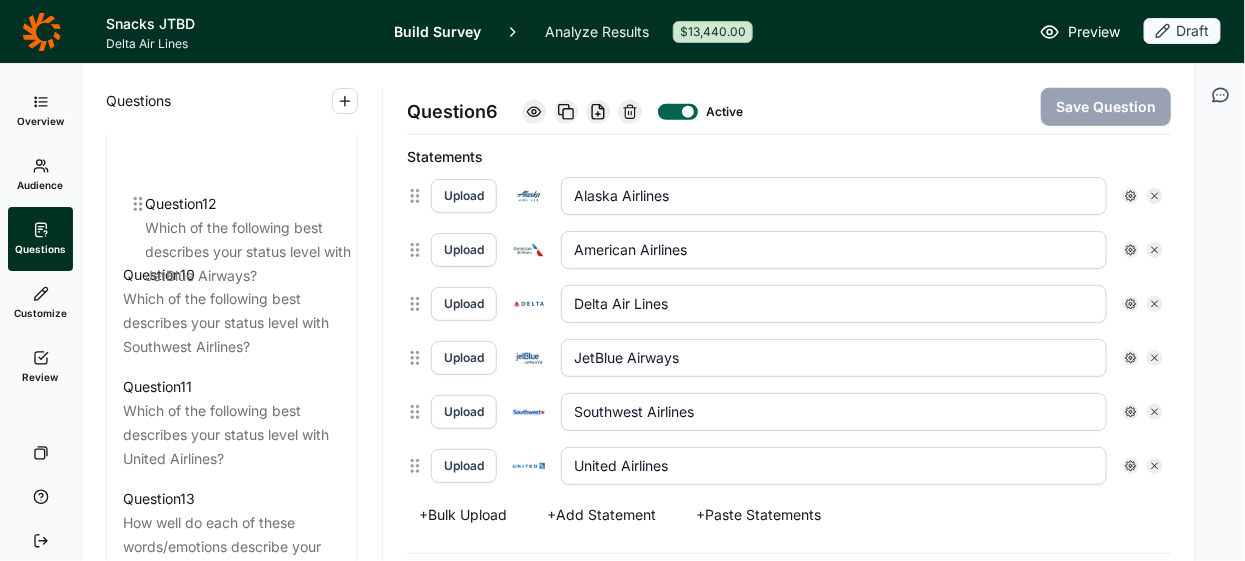 drag, startPoint x: 117, startPoint y: 413, endPoint x: 138, endPoint y: 194, distance: 220.00455 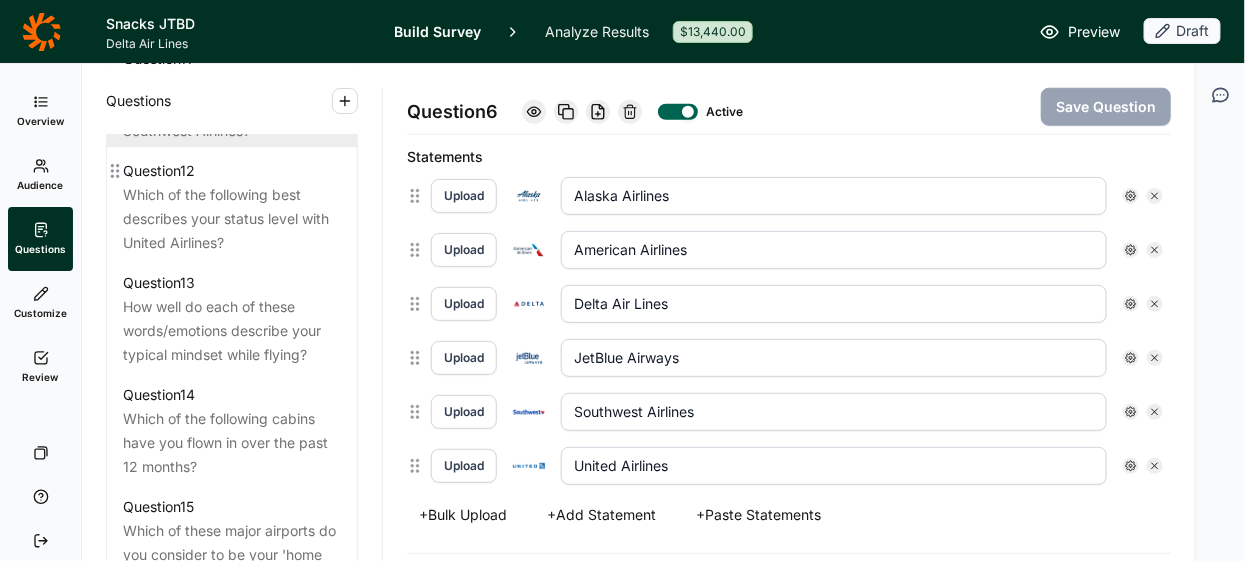 scroll, scrollTop: 2217, scrollLeft: 0, axis: vertical 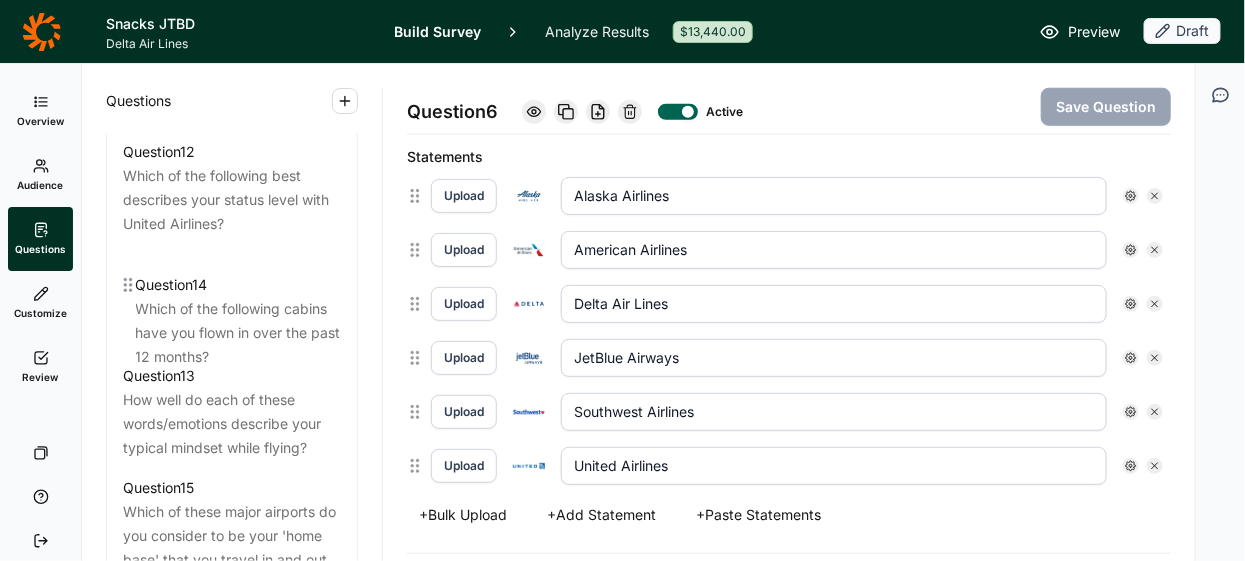 drag, startPoint x: 115, startPoint y: 394, endPoint x: 128, endPoint y: 275, distance: 119.70798 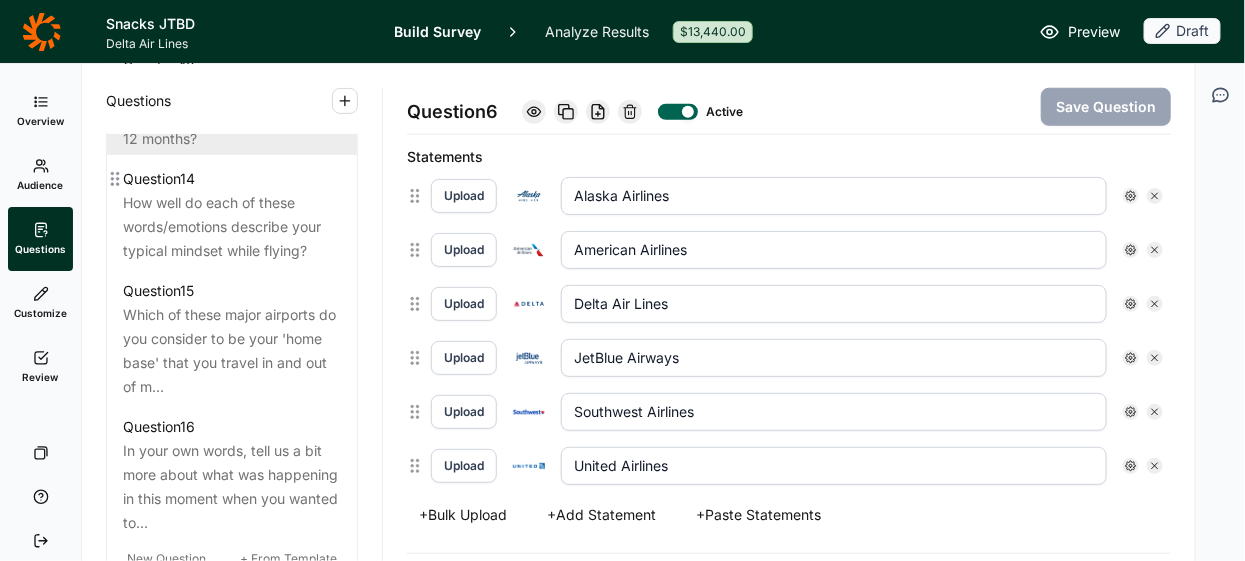 scroll, scrollTop: 2412, scrollLeft: 0, axis: vertical 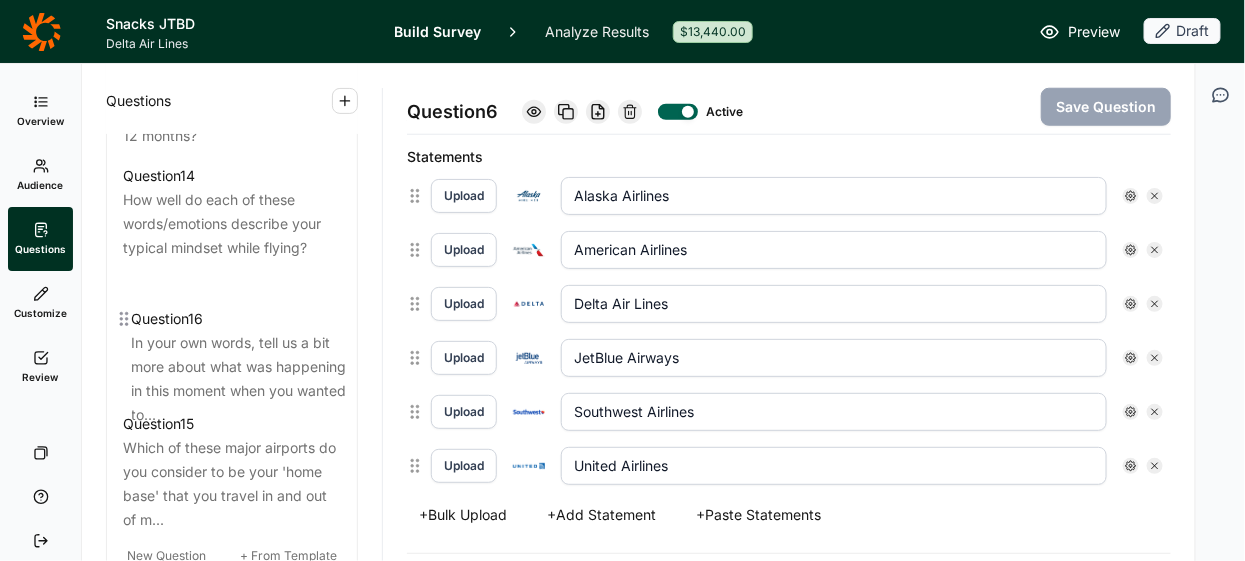 drag, startPoint x: 114, startPoint y: 448, endPoint x: 123, endPoint y: 312, distance: 136.29747 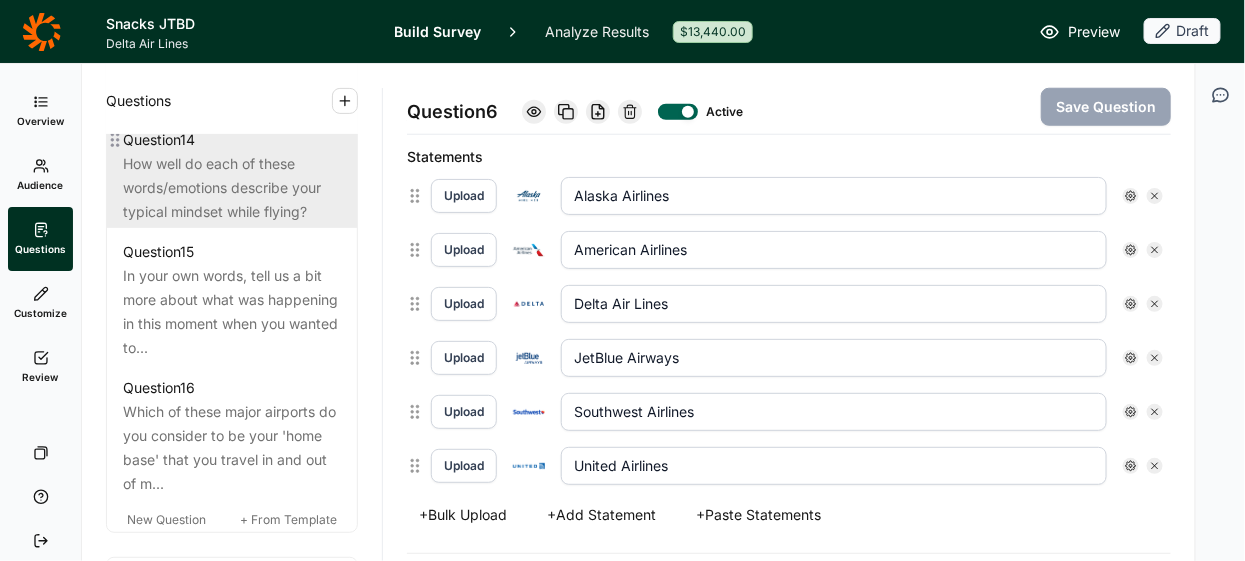 scroll, scrollTop: 2432, scrollLeft: 0, axis: vertical 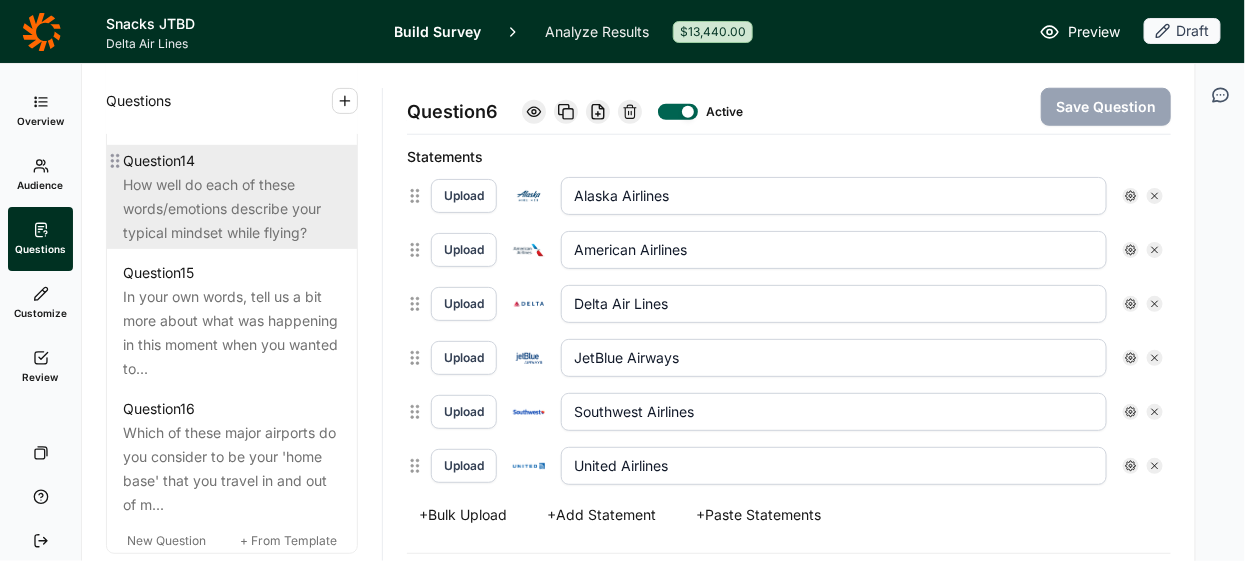 click on "How well do each of these words/emotions describe your typical mindset while flying?" at bounding box center (232, 209) 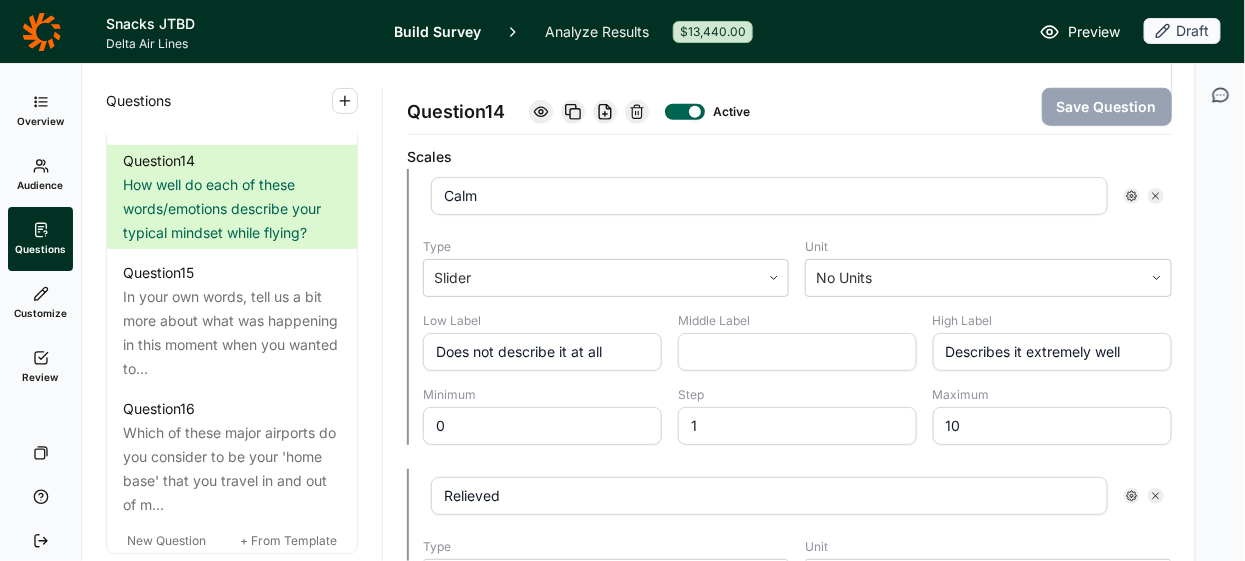 click 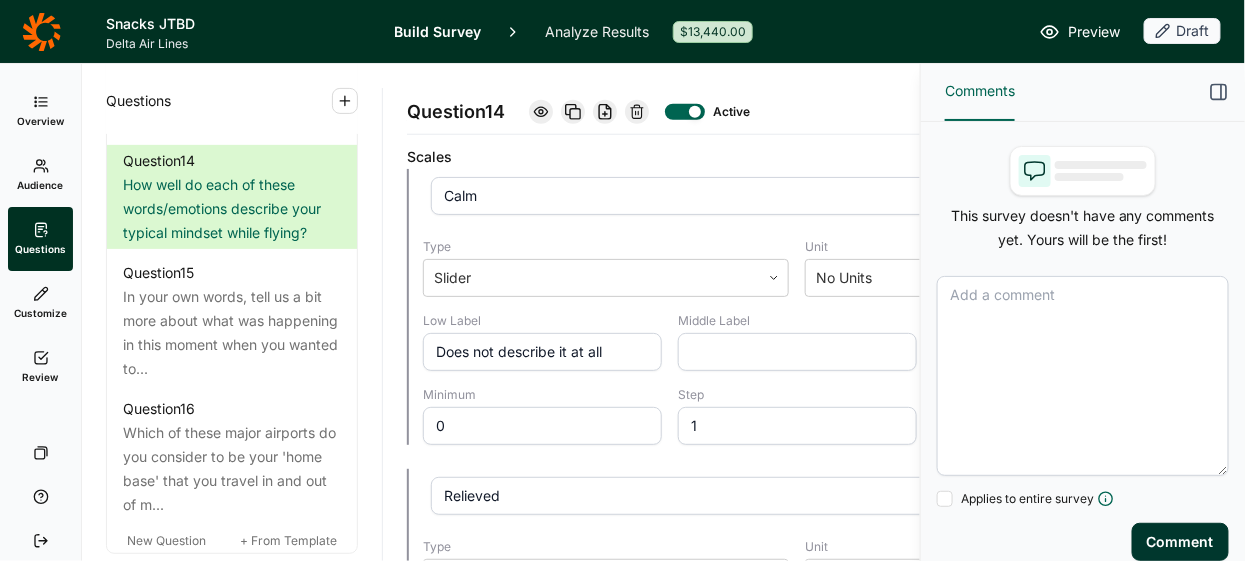 click at bounding box center [1083, 376] 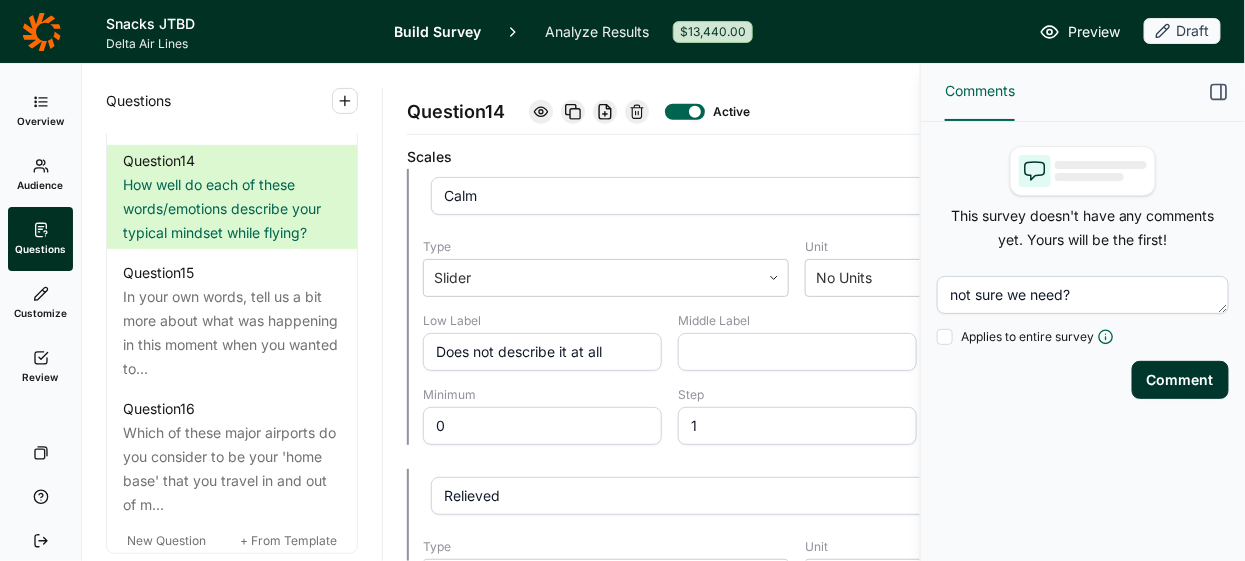 type on "not sure we need?" 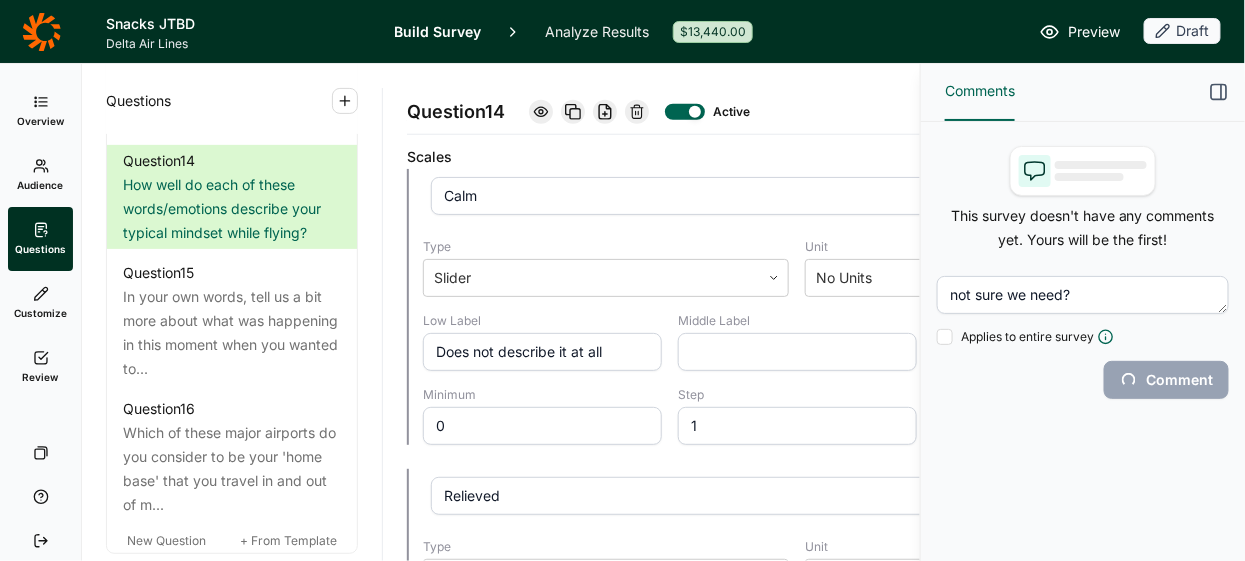 type 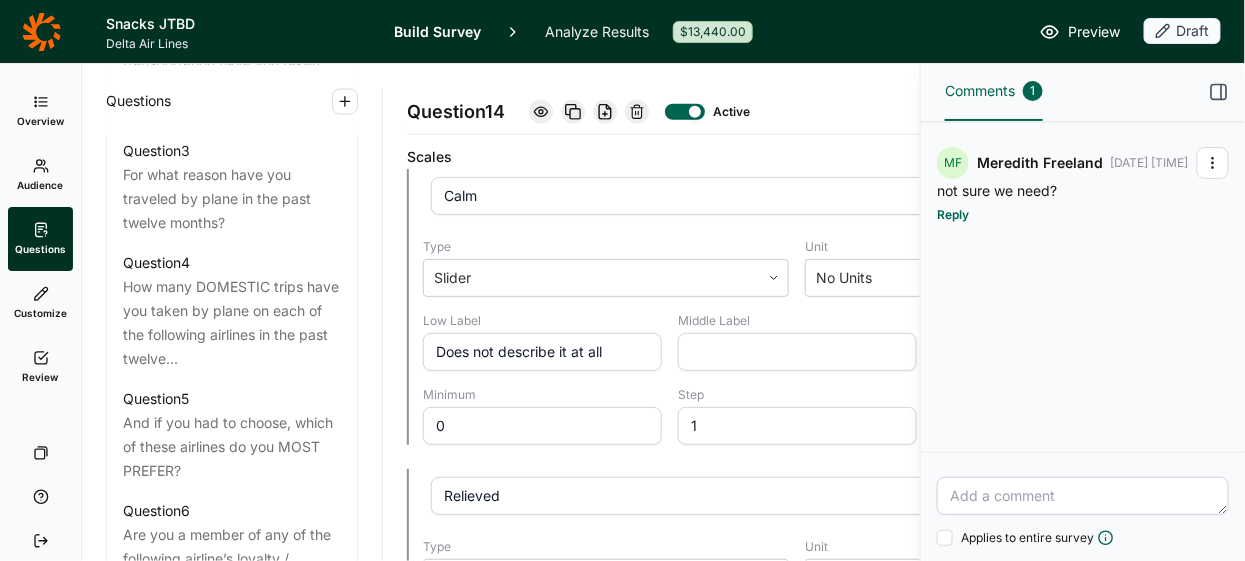 scroll, scrollTop: 0, scrollLeft: 0, axis: both 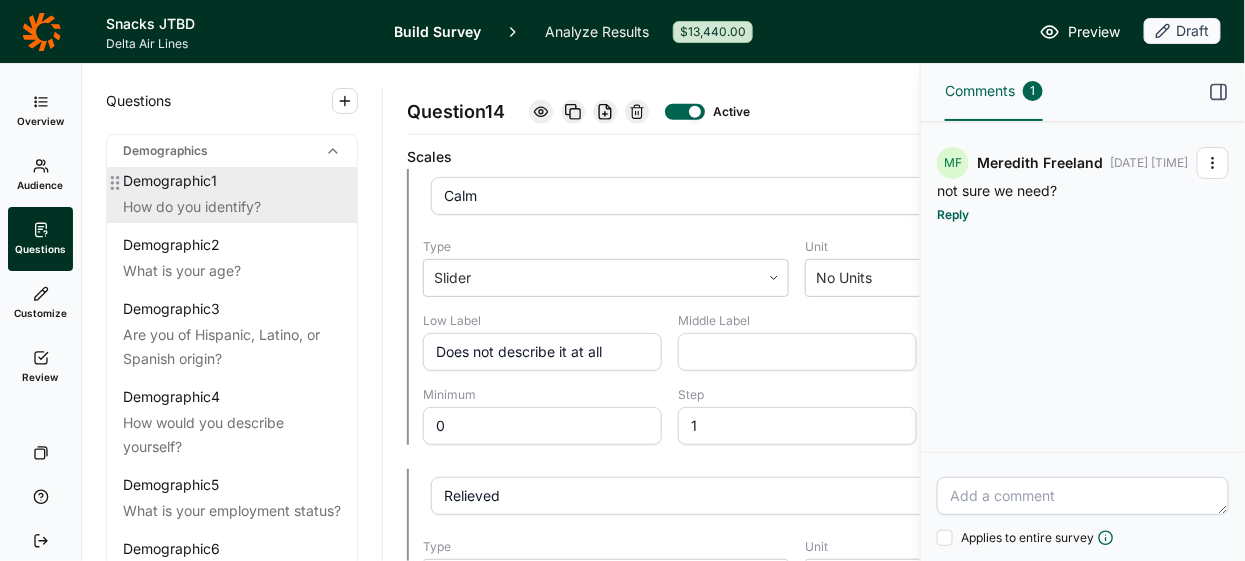 click on "How do you identify?" at bounding box center (232, 207) 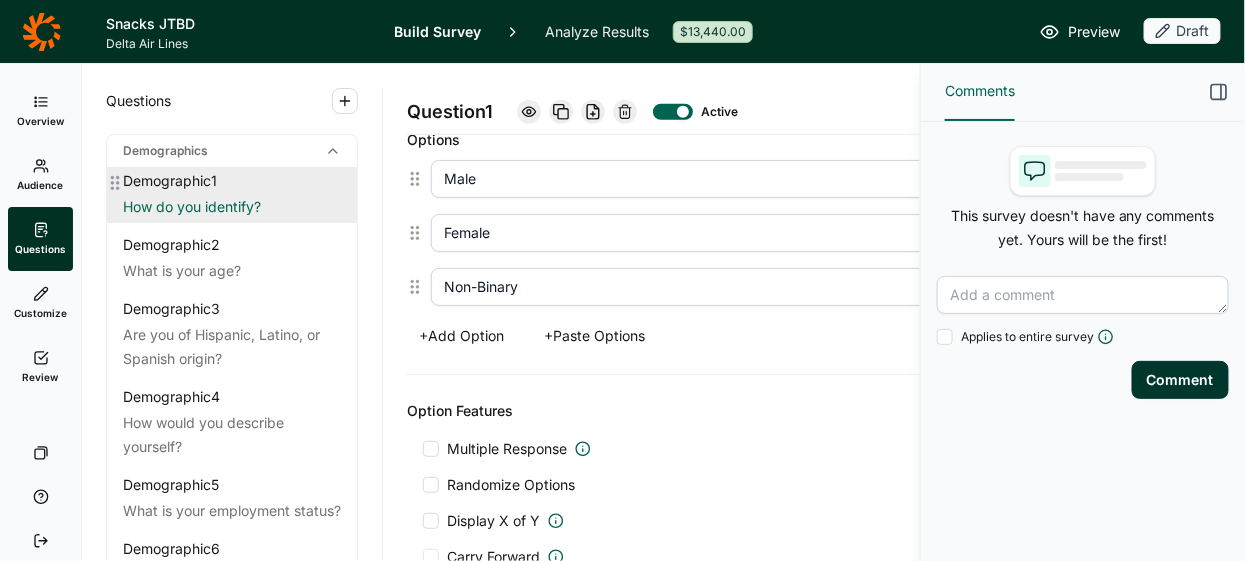 scroll, scrollTop: 562, scrollLeft: 0, axis: vertical 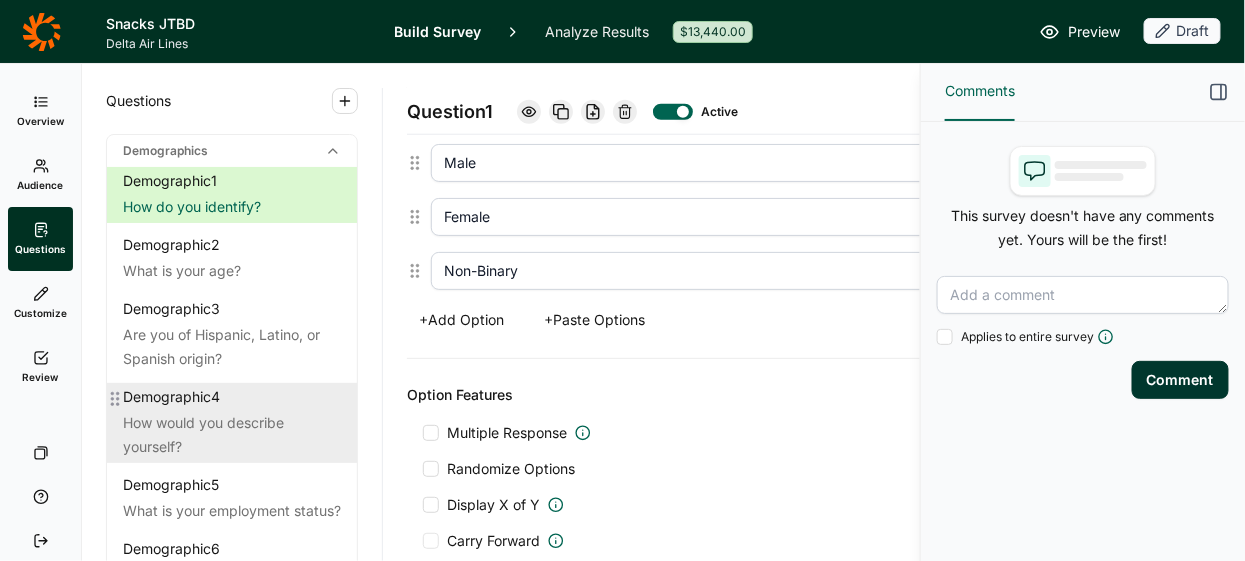 click on "How would you describe yourself?" at bounding box center [232, 435] 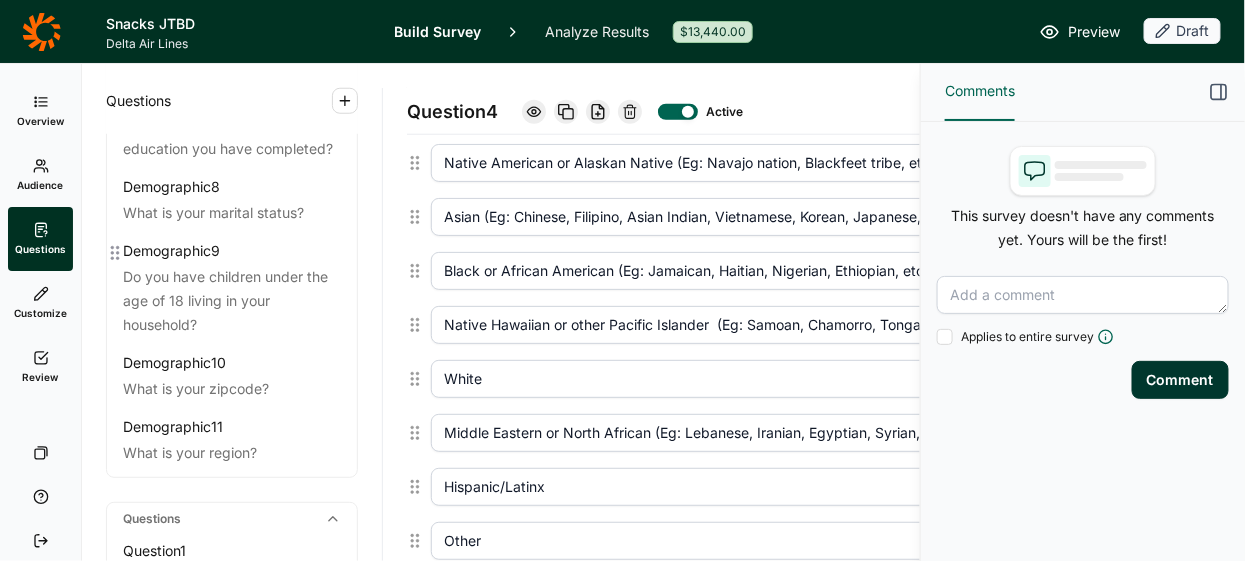 scroll, scrollTop: 545, scrollLeft: 0, axis: vertical 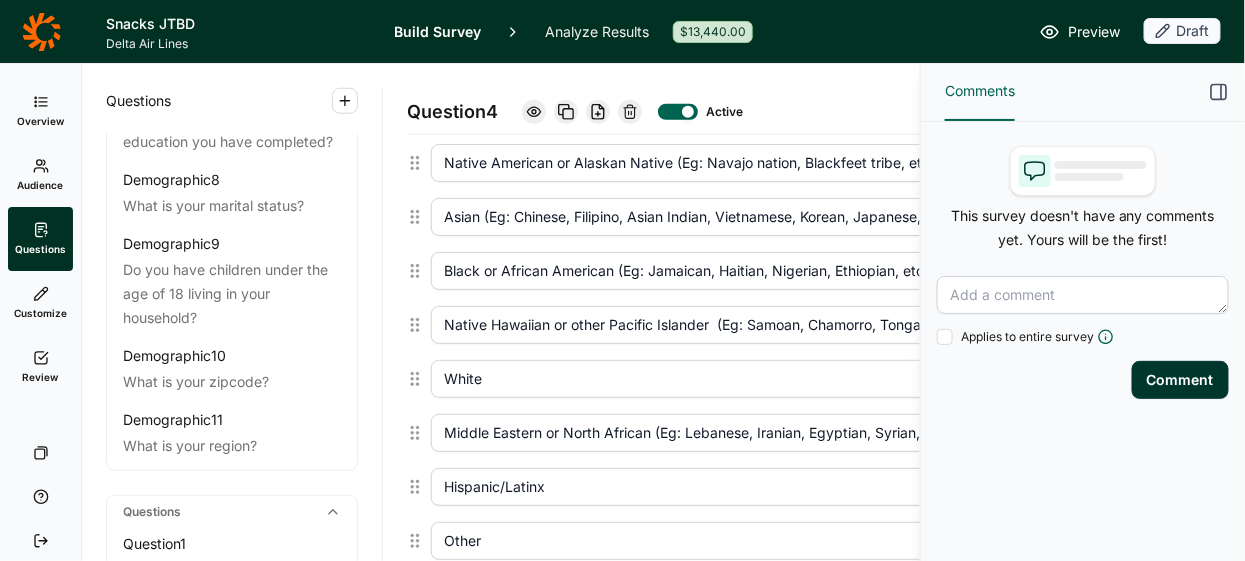 click 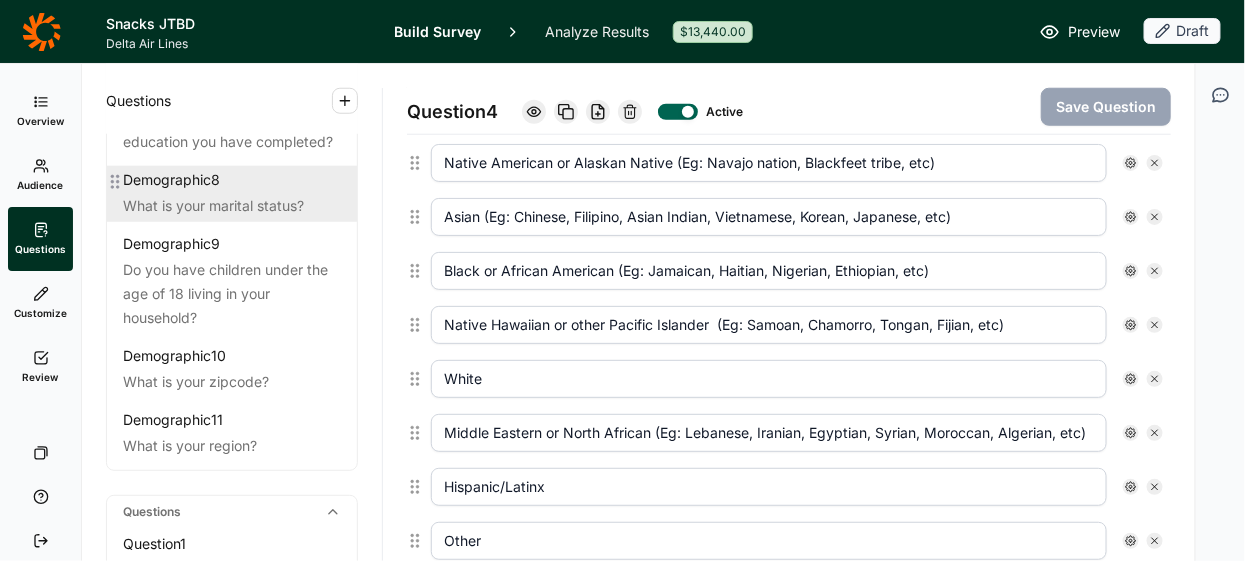 scroll, scrollTop: 0, scrollLeft: 0, axis: both 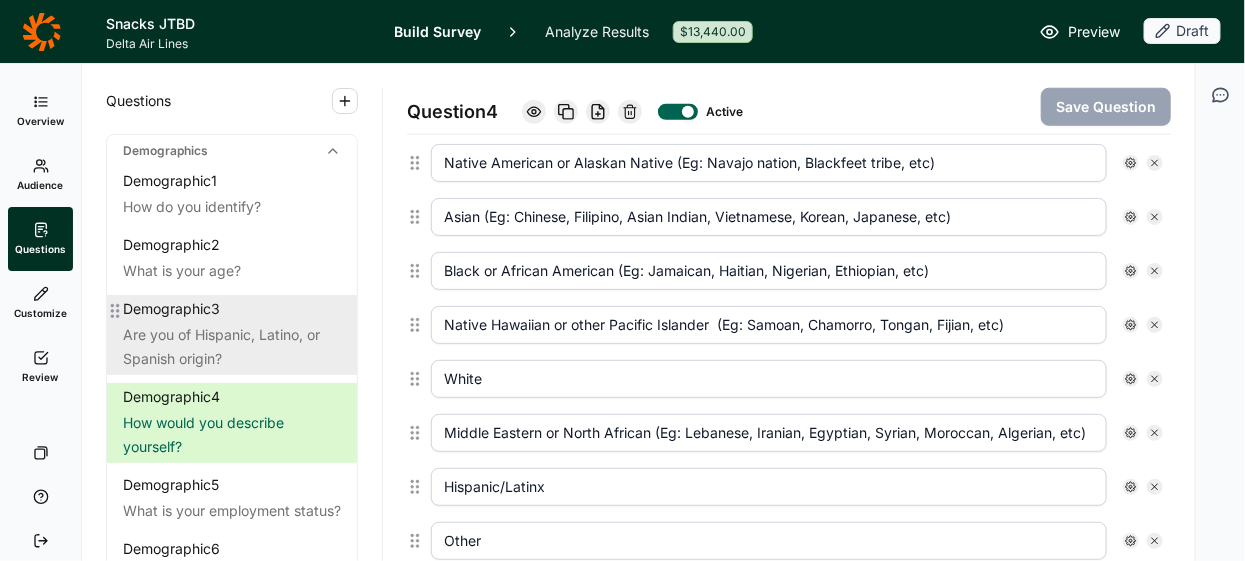 click on "Demographic  3" at bounding box center (232, 309) 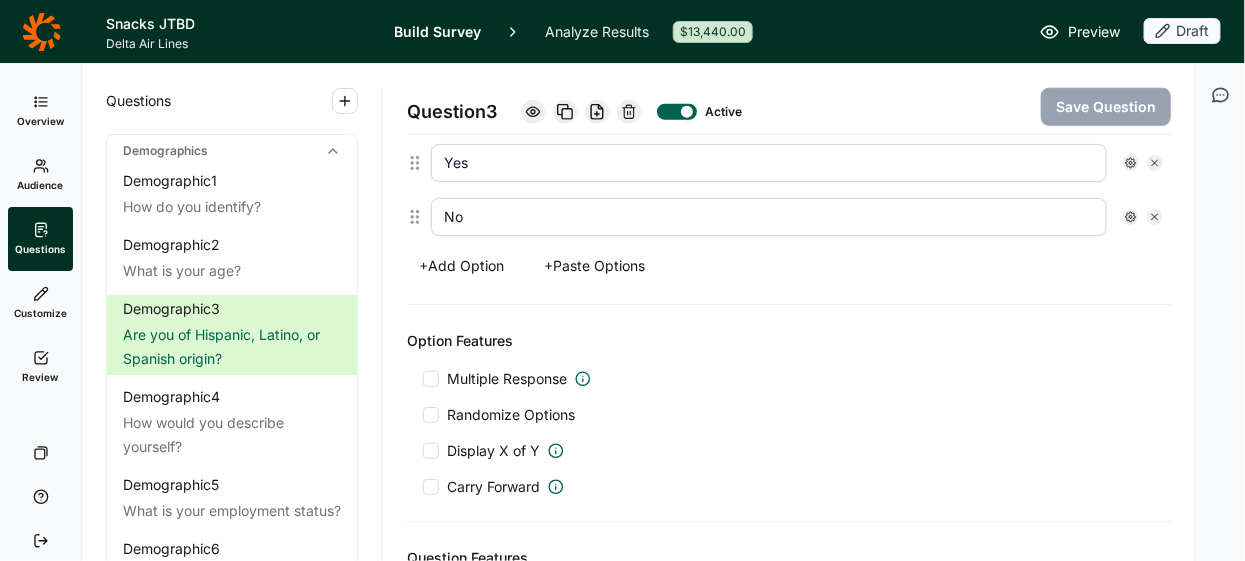 click at bounding box center [687, 112] 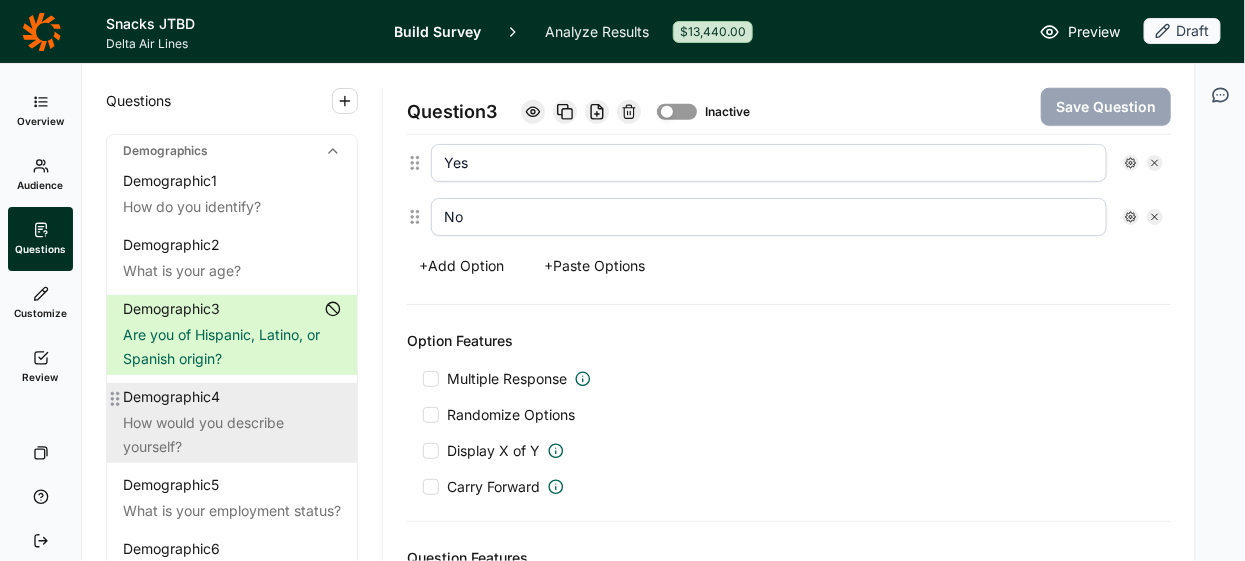 click on "How would you describe yourself?" at bounding box center [232, 435] 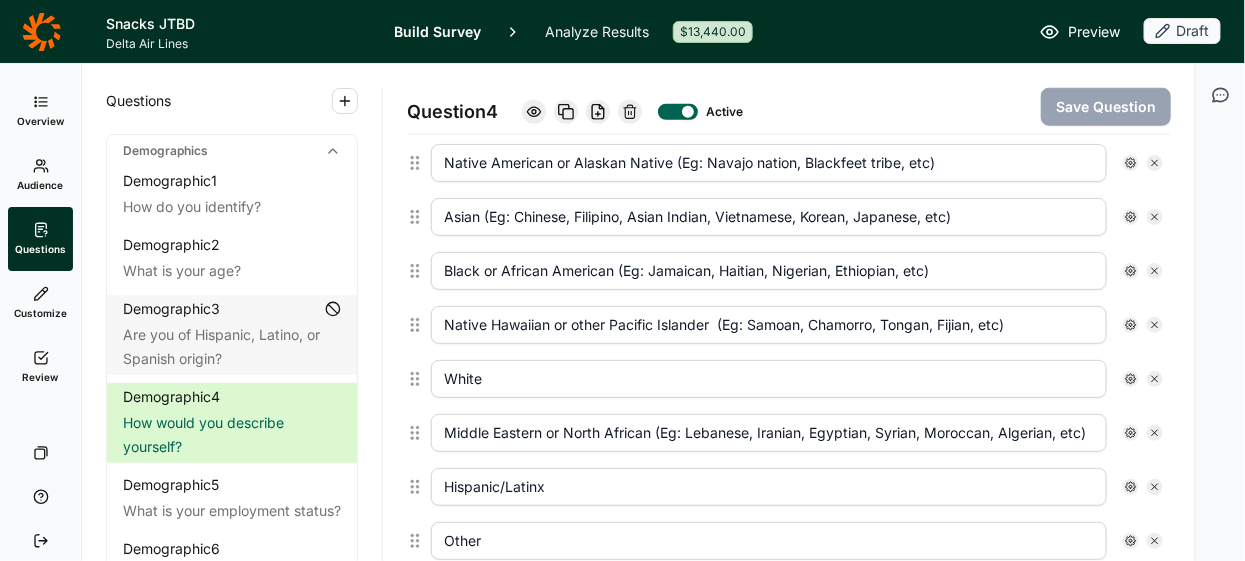 click at bounding box center (688, 112) 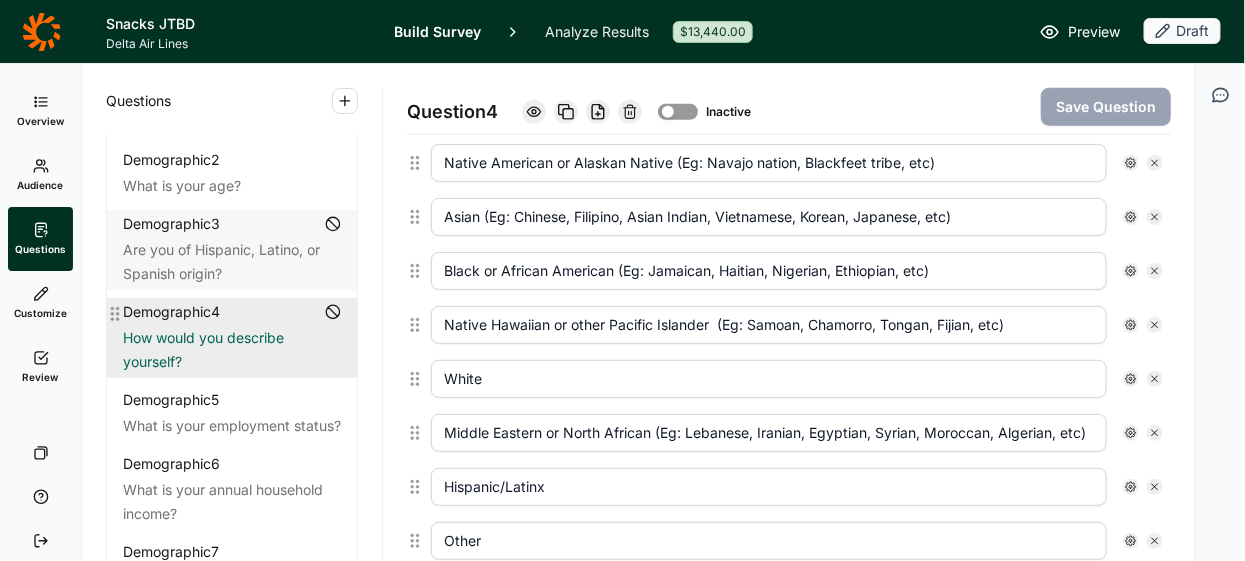 scroll, scrollTop: 92, scrollLeft: 0, axis: vertical 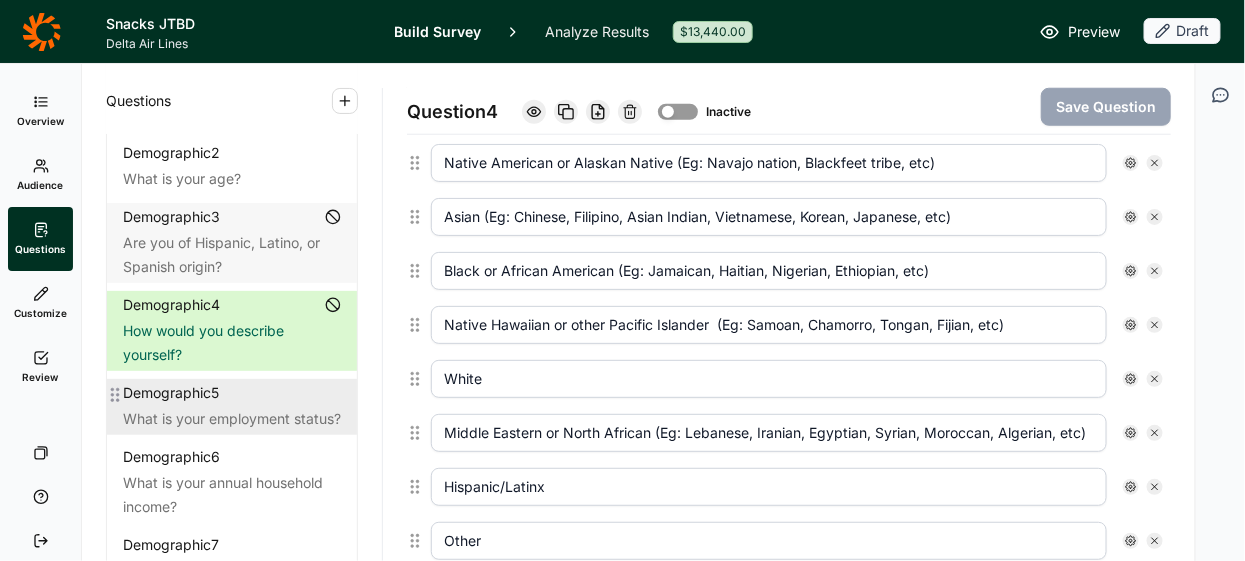 click on "What is your employment status?" at bounding box center [232, 419] 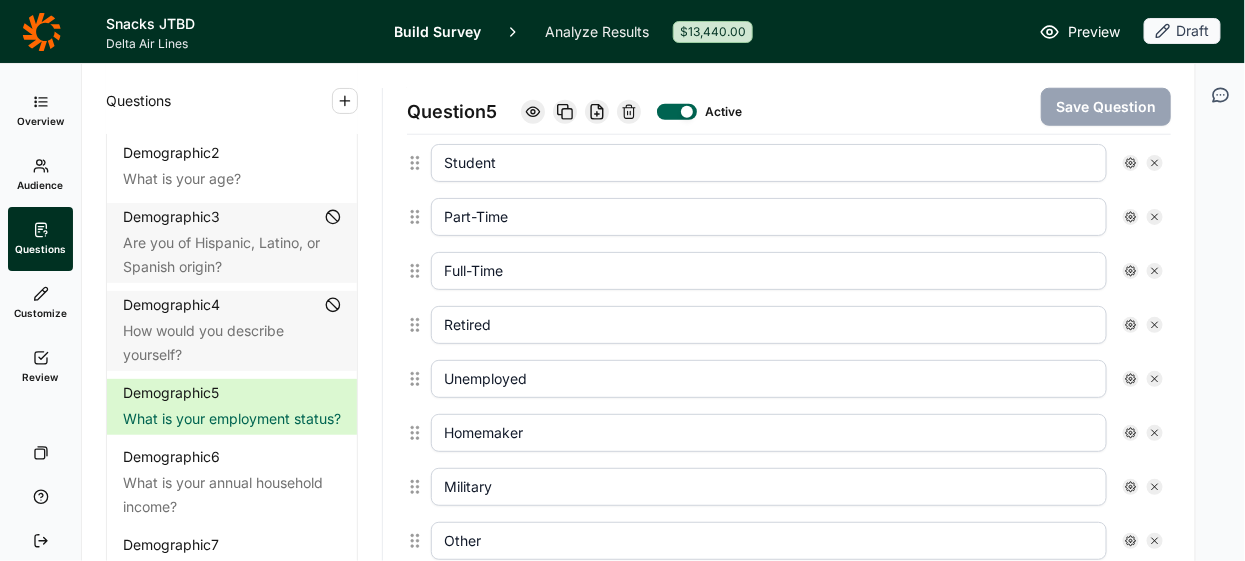 click at bounding box center [687, 112] 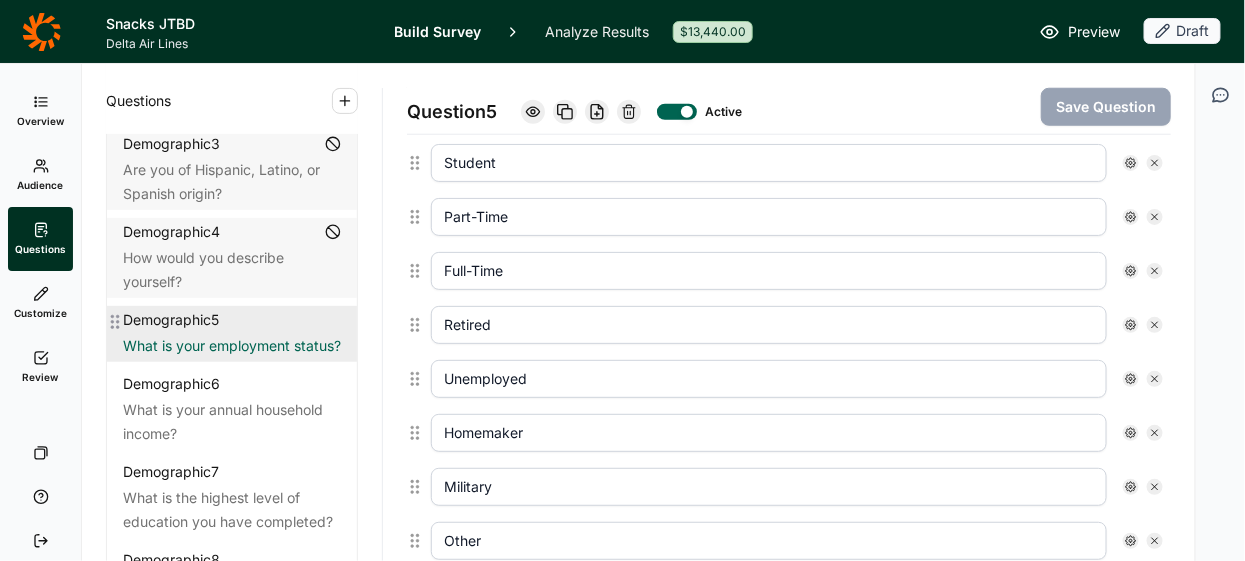 scroll, scrollTop: 174, scrollLeft: 0, axis: vertical 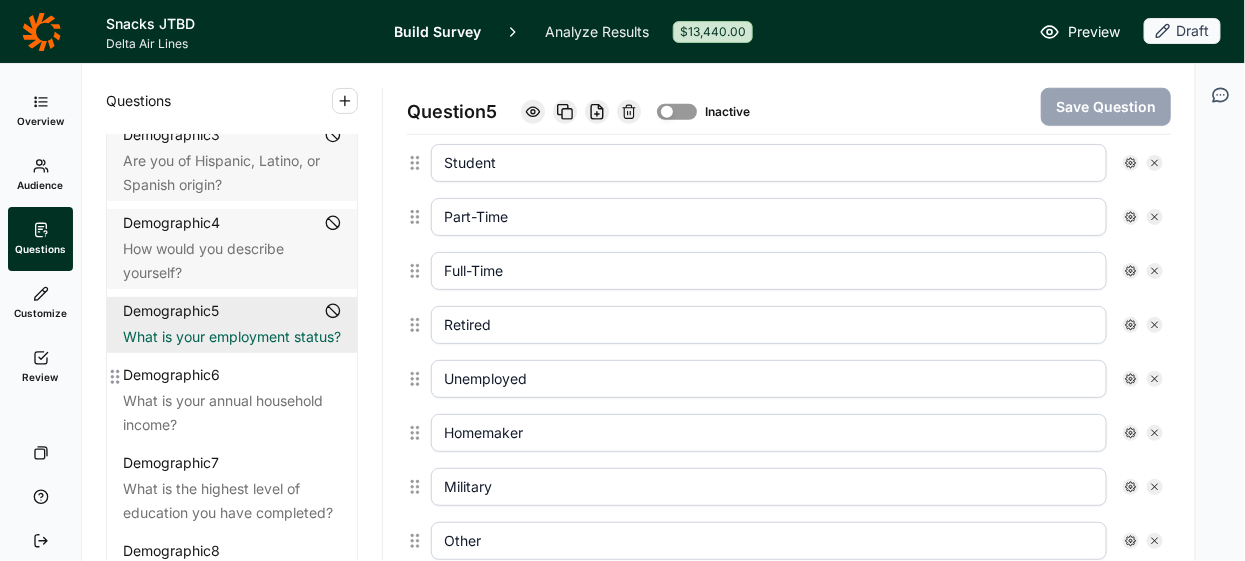 click on "What is your annual household income?" at bounding box center (232, 413) 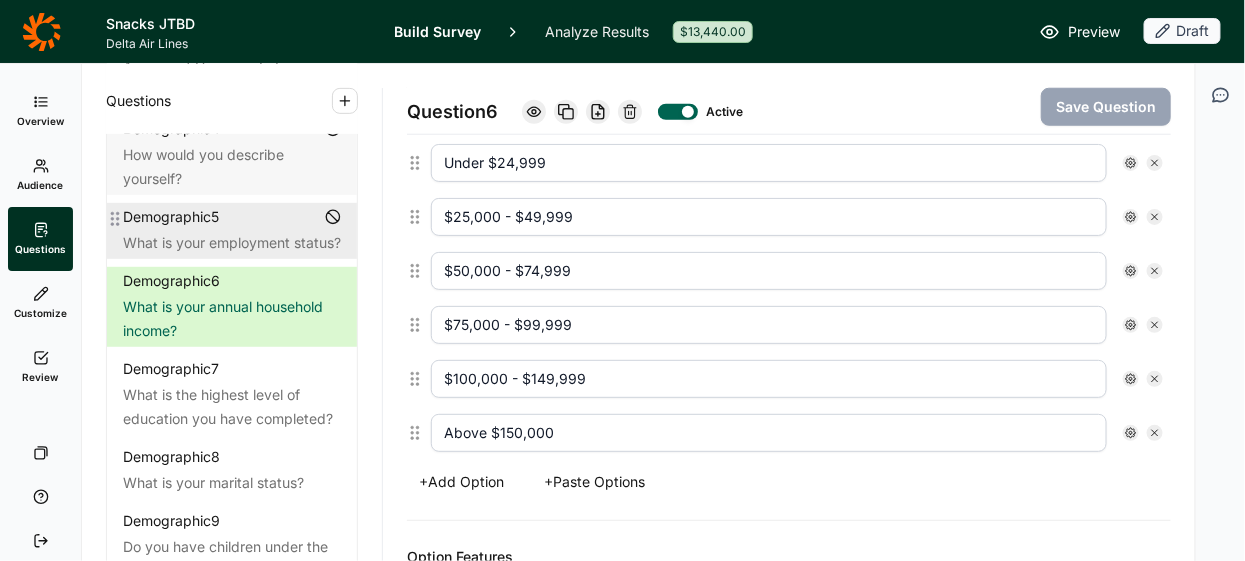scroll, scrollTop: 301, scrollLeft: 0, axis: vertical 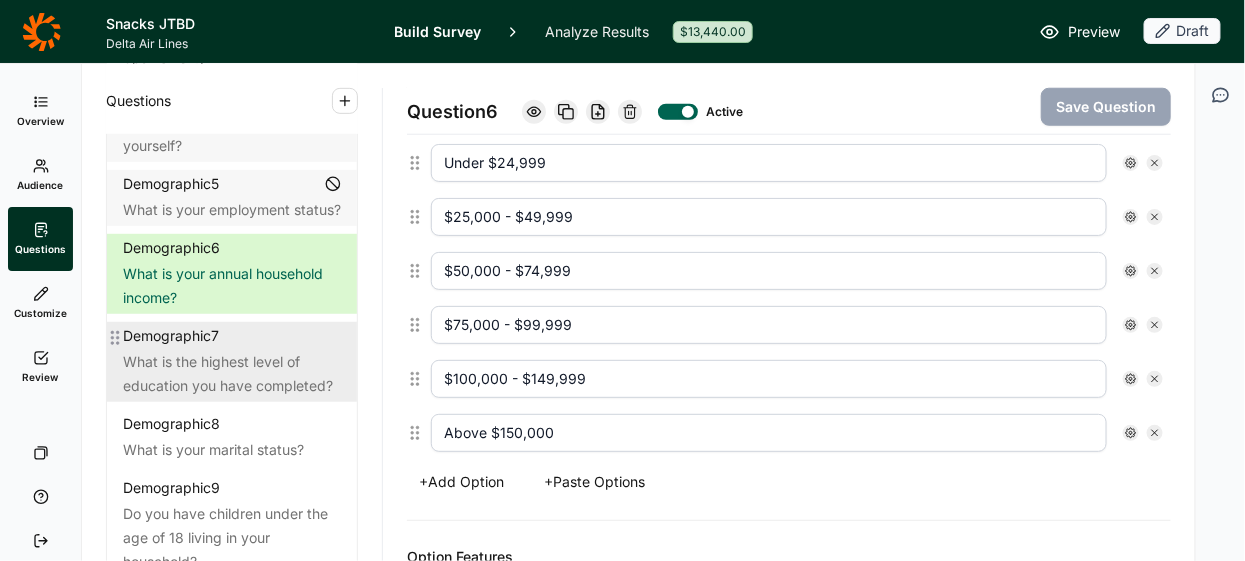 click on "Demographic  7" at bounding box center (232, 336) 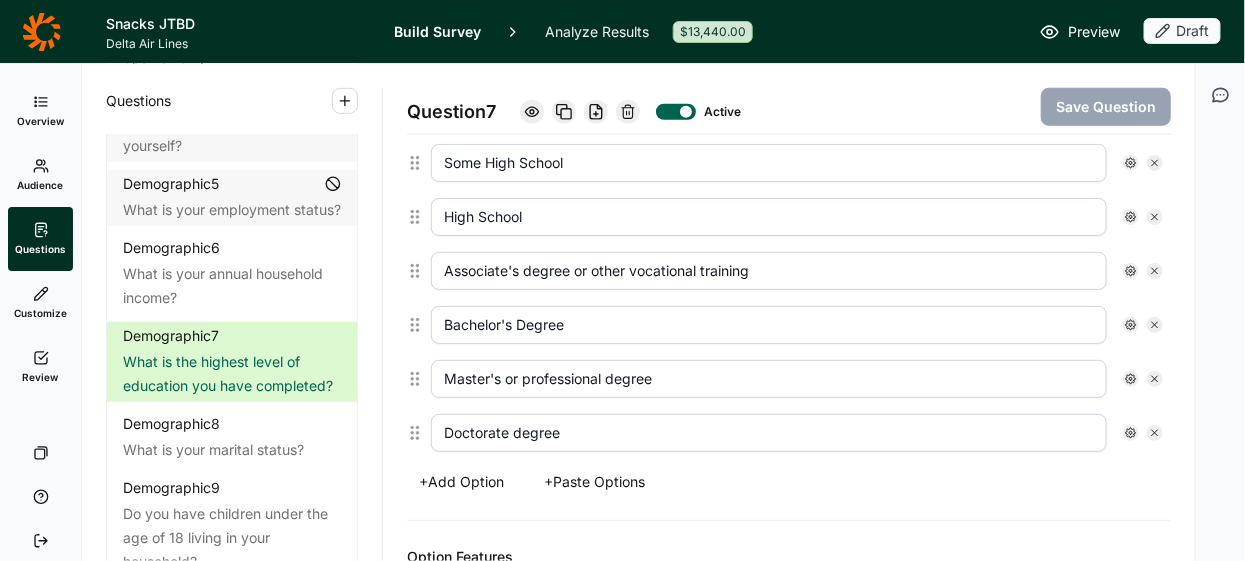 click at bounding box center [686, 112] 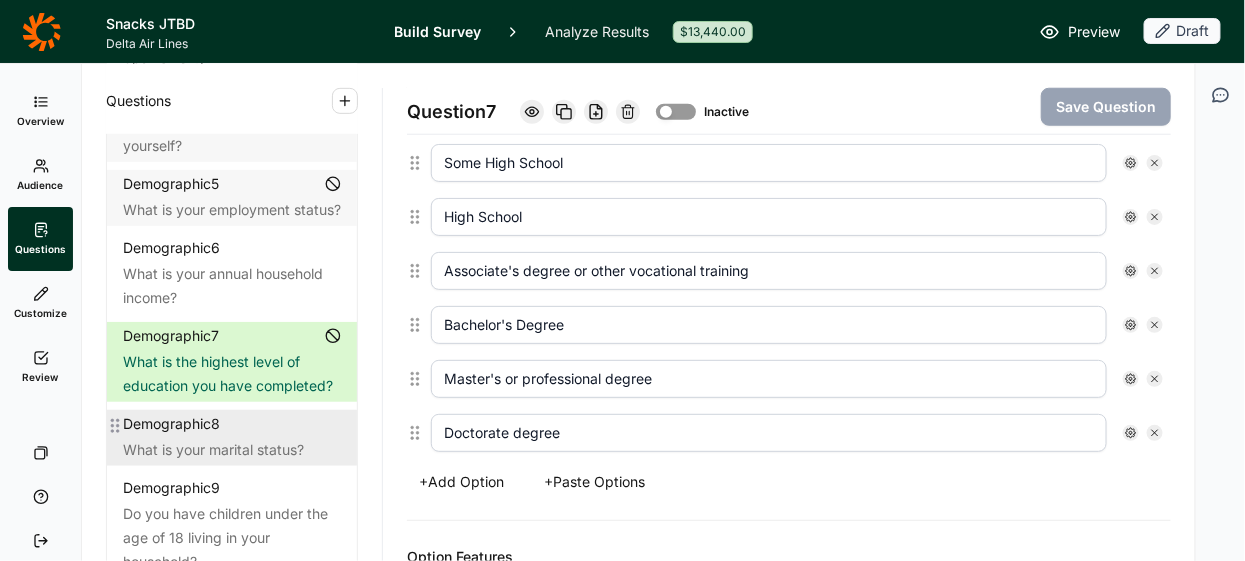 click on "Demographic  8" at bounding box center (232, 424) 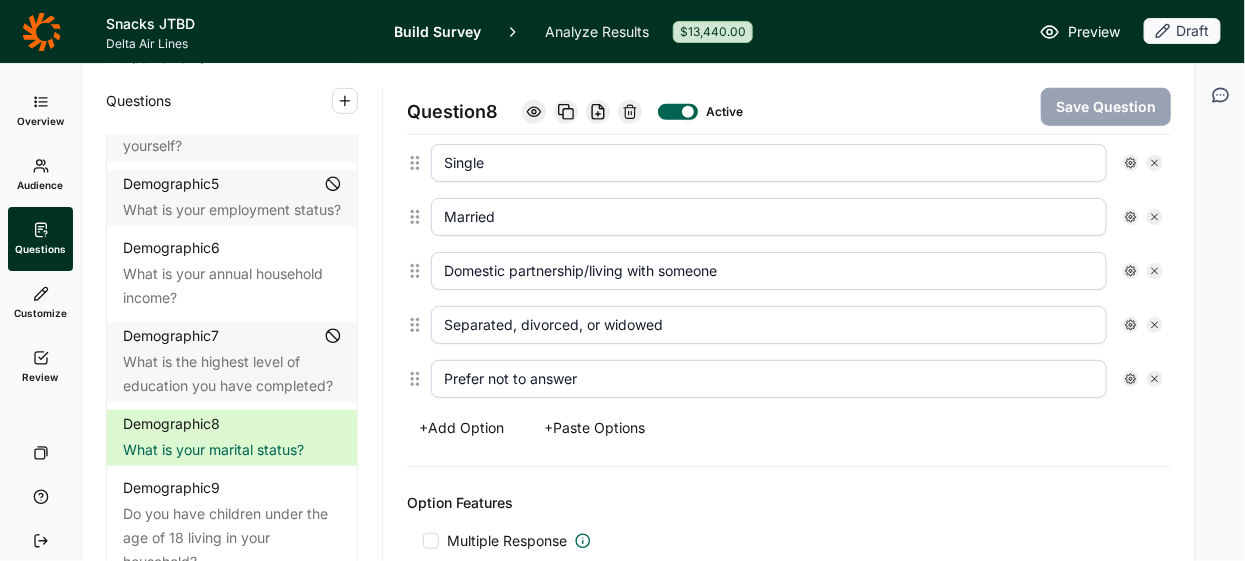 click at bounding box center [688, 112] 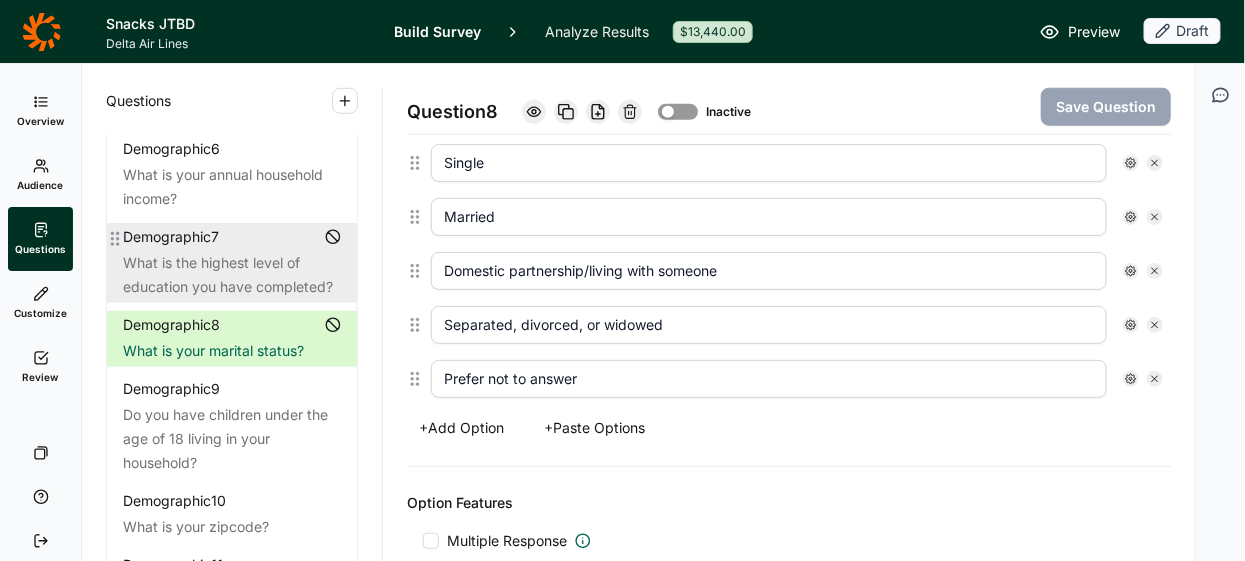 scroll, scrollTop: 422, scrollLeft: 0, axis: vertical 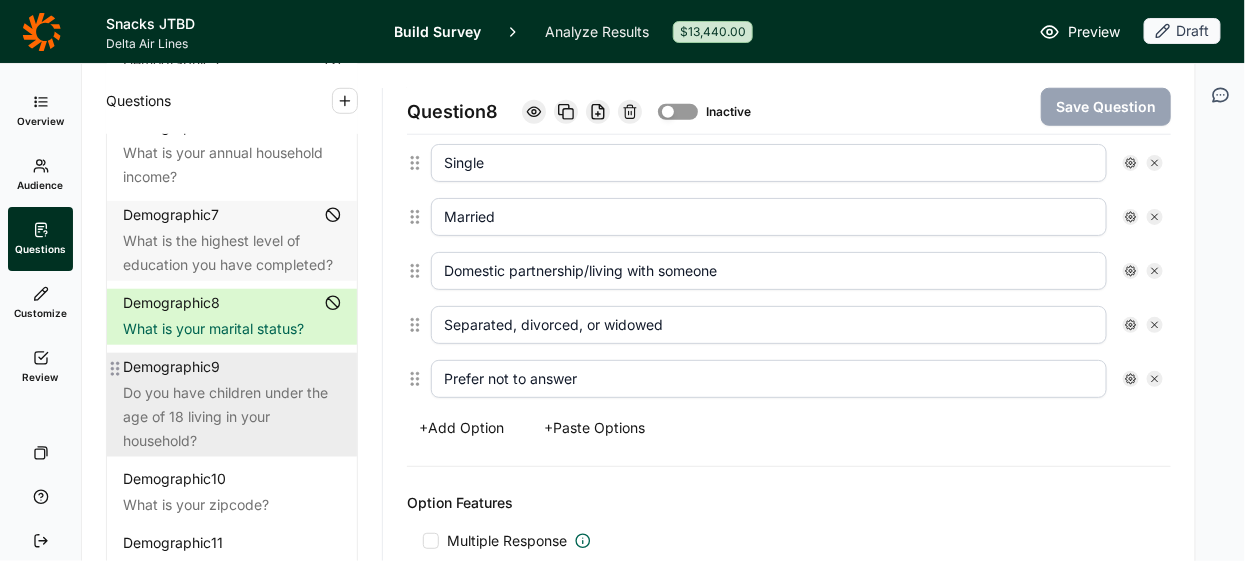 click on "Do you have children under the age of 18 living in your household?" at bounding box center [232, 417] 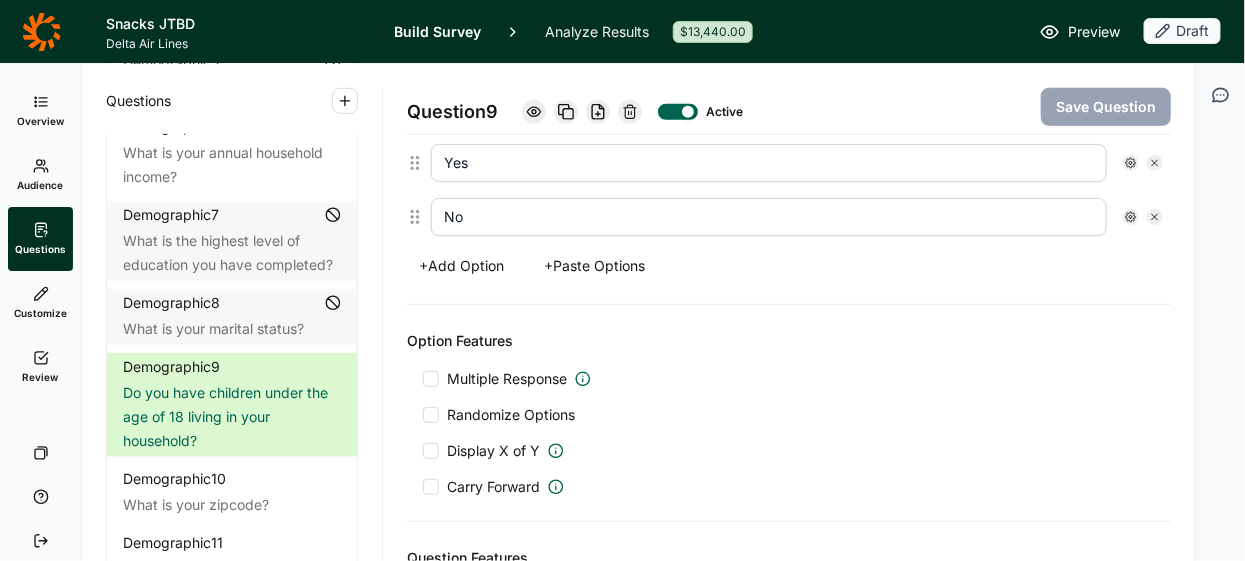 click at bounding box center (688, 112) 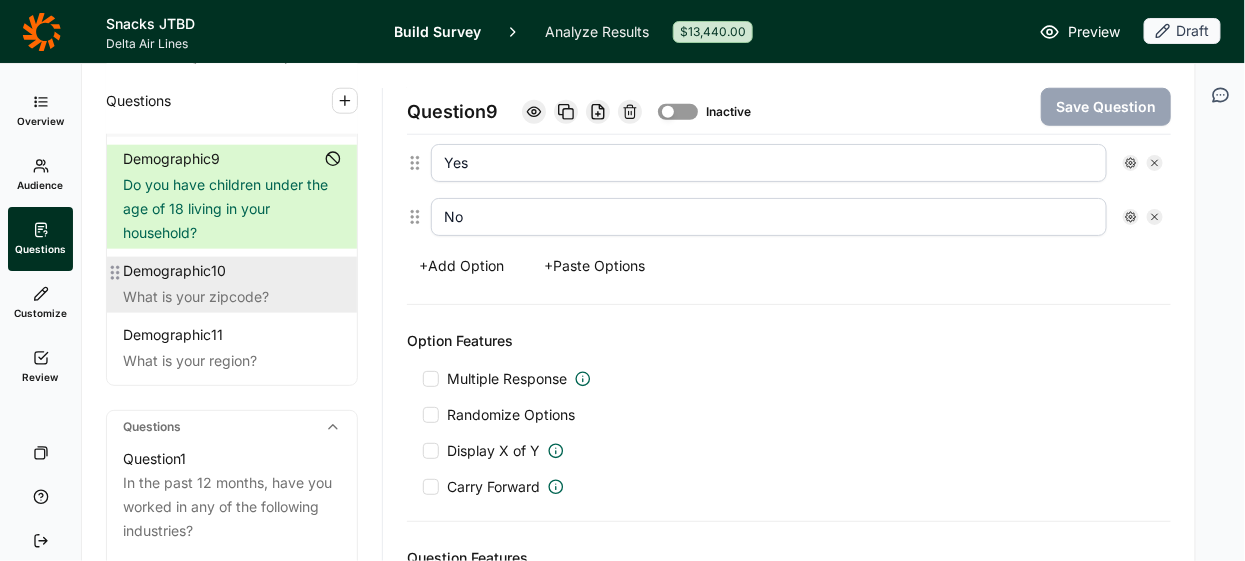 scroll, scrollTop: 0, scrollLeft: 0, axis: both 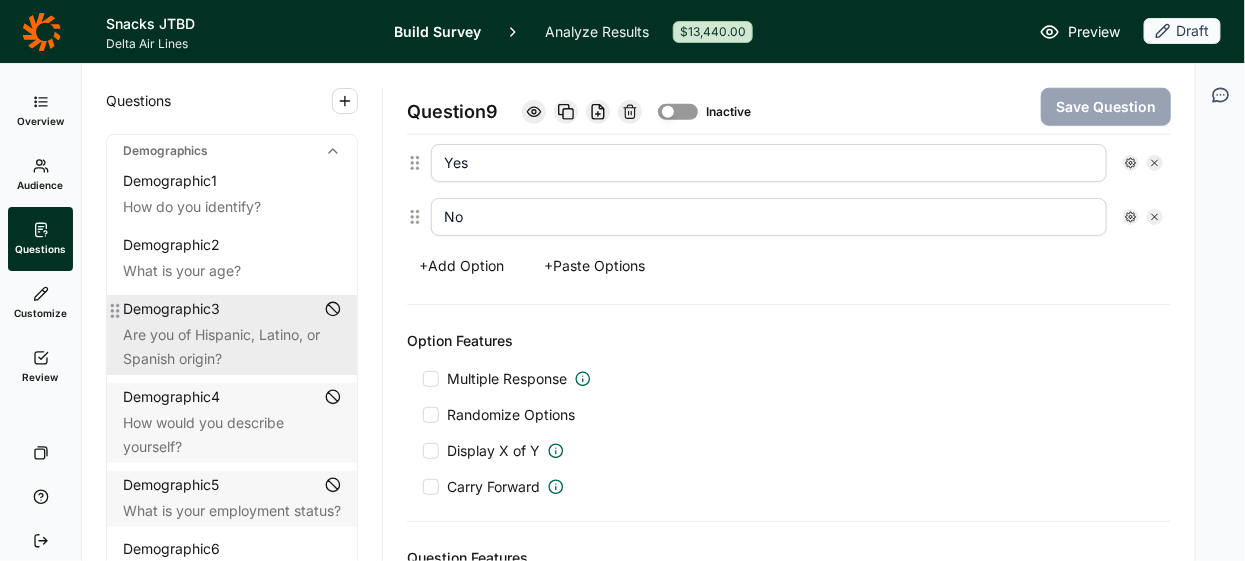 click on "Are you of Hispanic, Latino, or Spanish origin?" at bounding box center (232, 347) 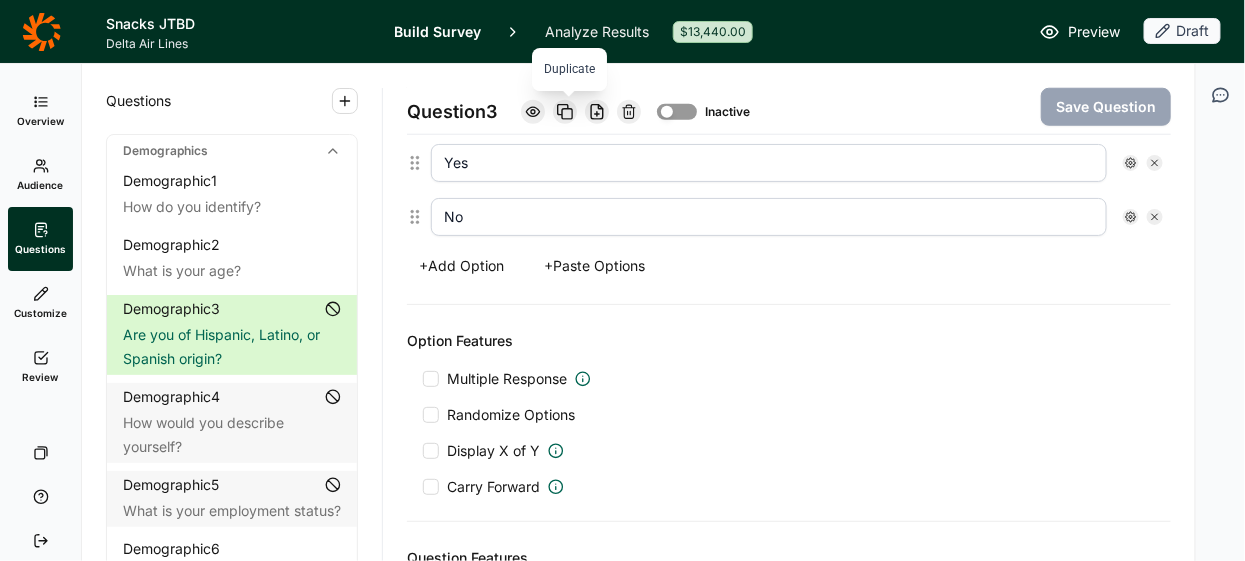 click 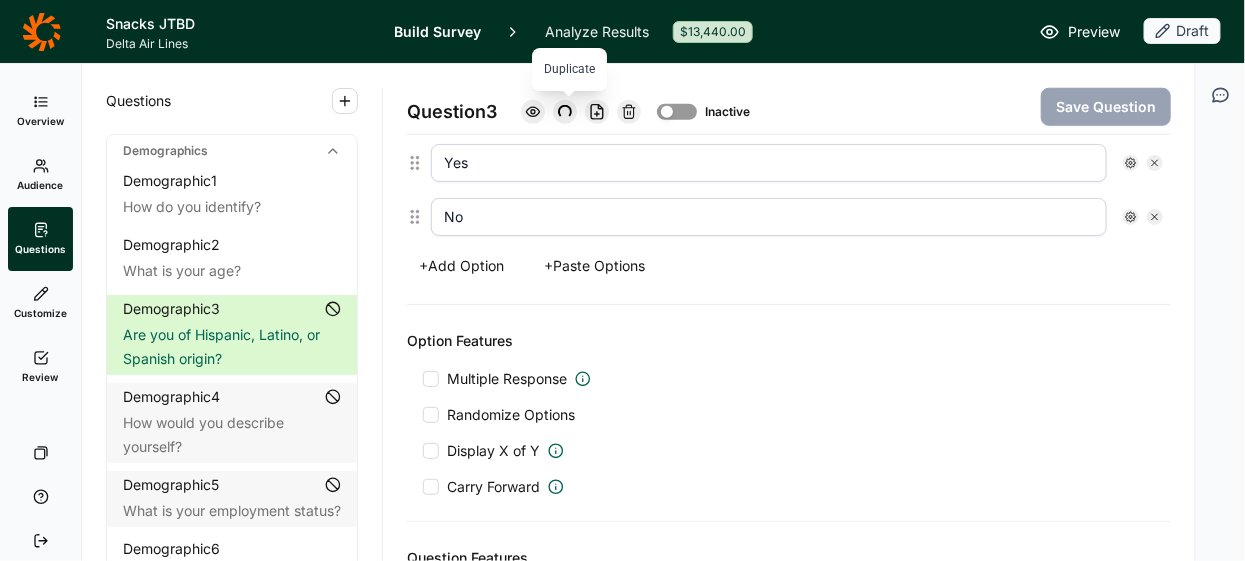 scroll, scrollTop: 546, scrollLeft: 0, axis: vertical 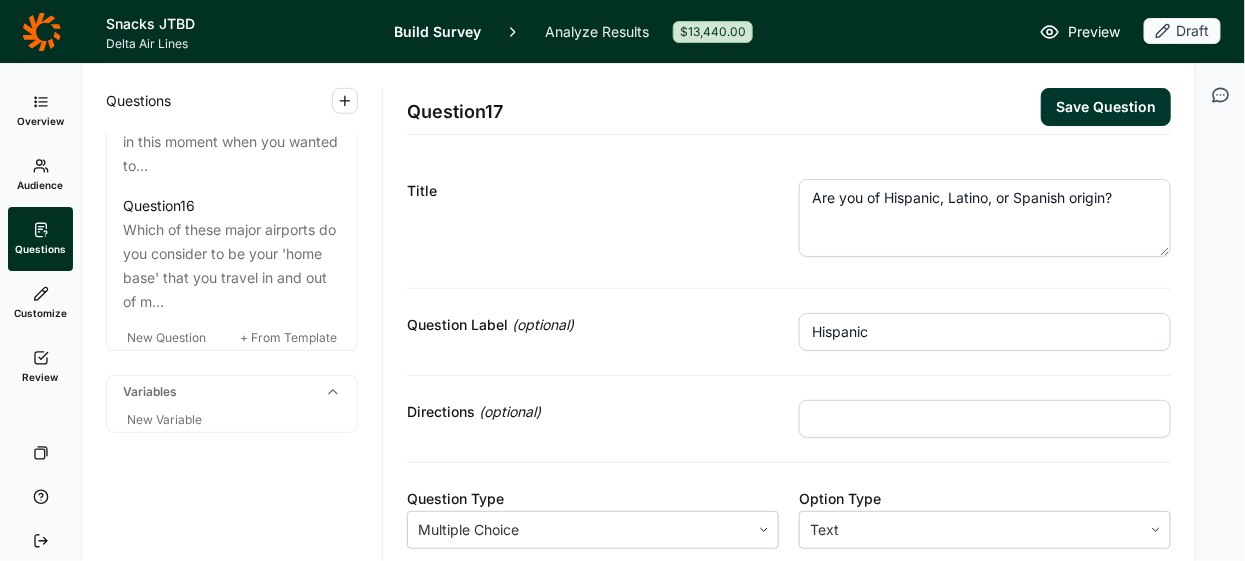 click on "Save Question" at bounding box center [1106, 107] 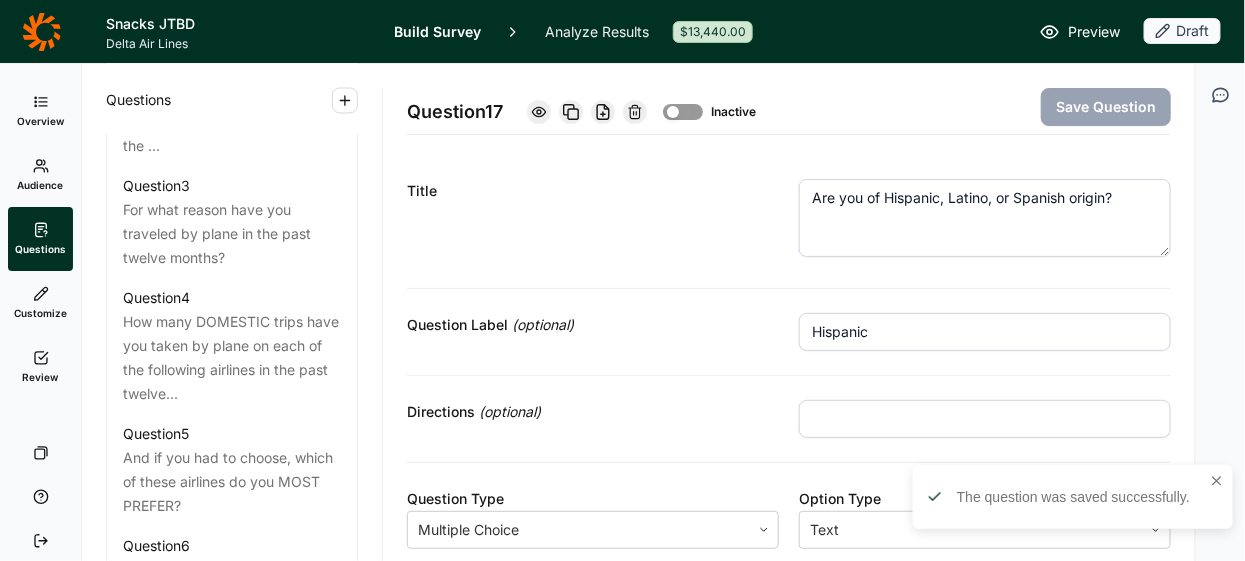 scroll, scrollTop: 0, scrollLeft: 0, axis: both 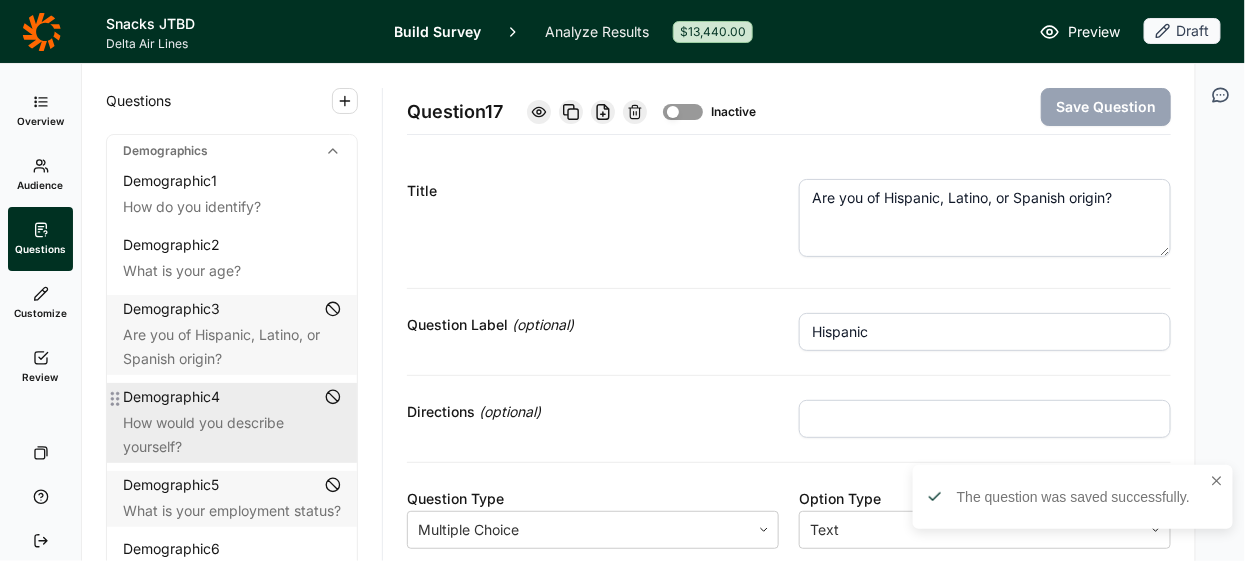 click on "Demographic  4" at bounding box center (232, 397) 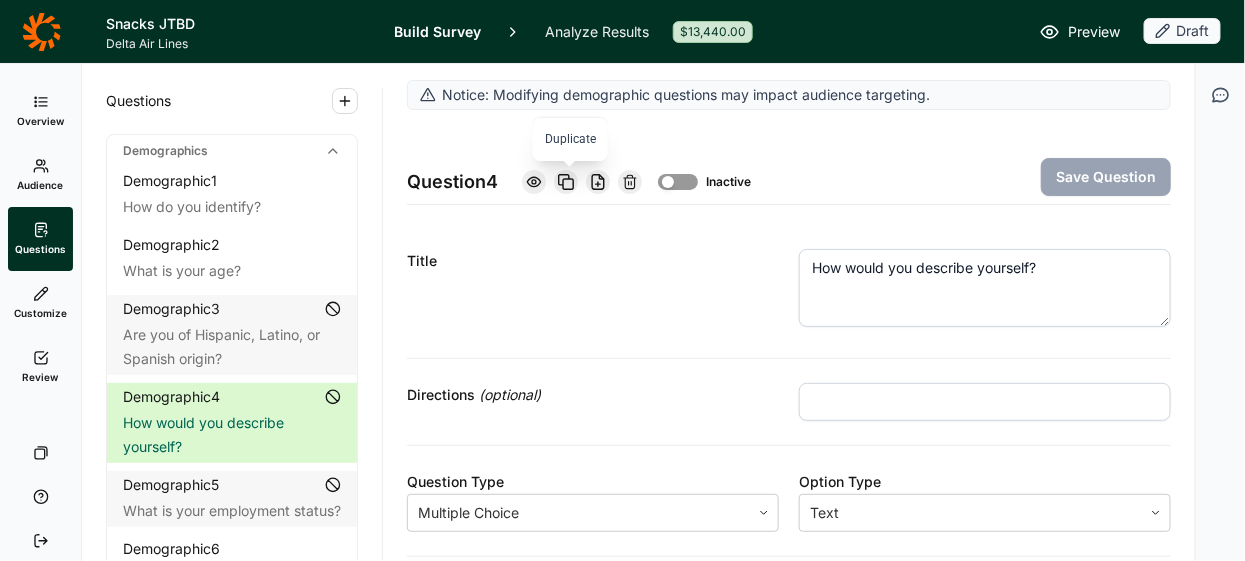 click 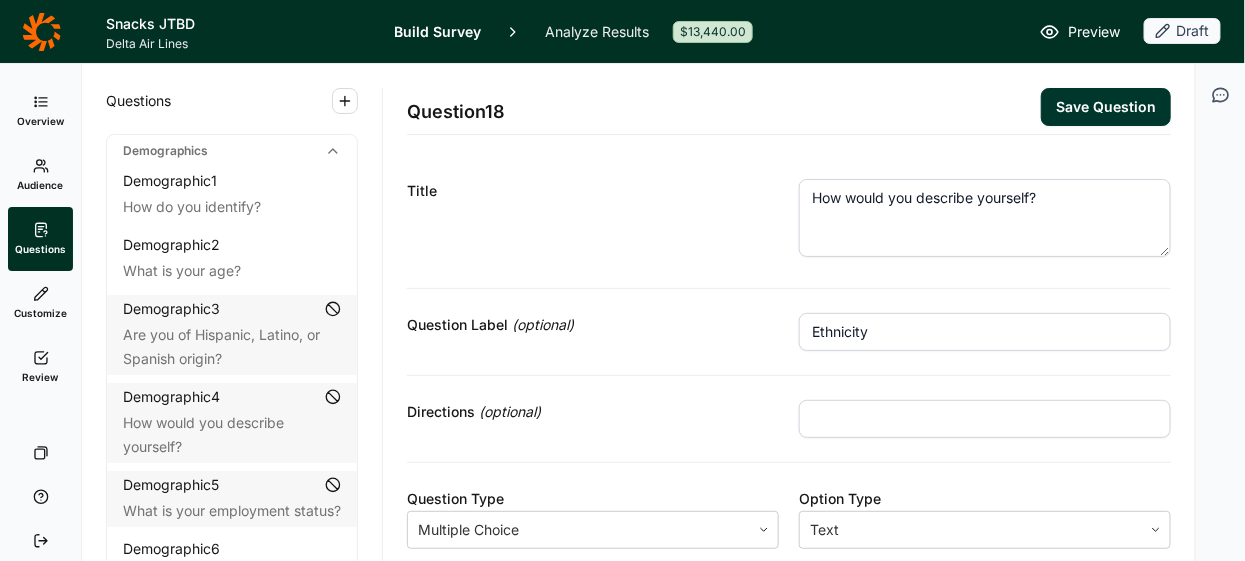 click on "Save Question" at bounding box center [1106, 107] 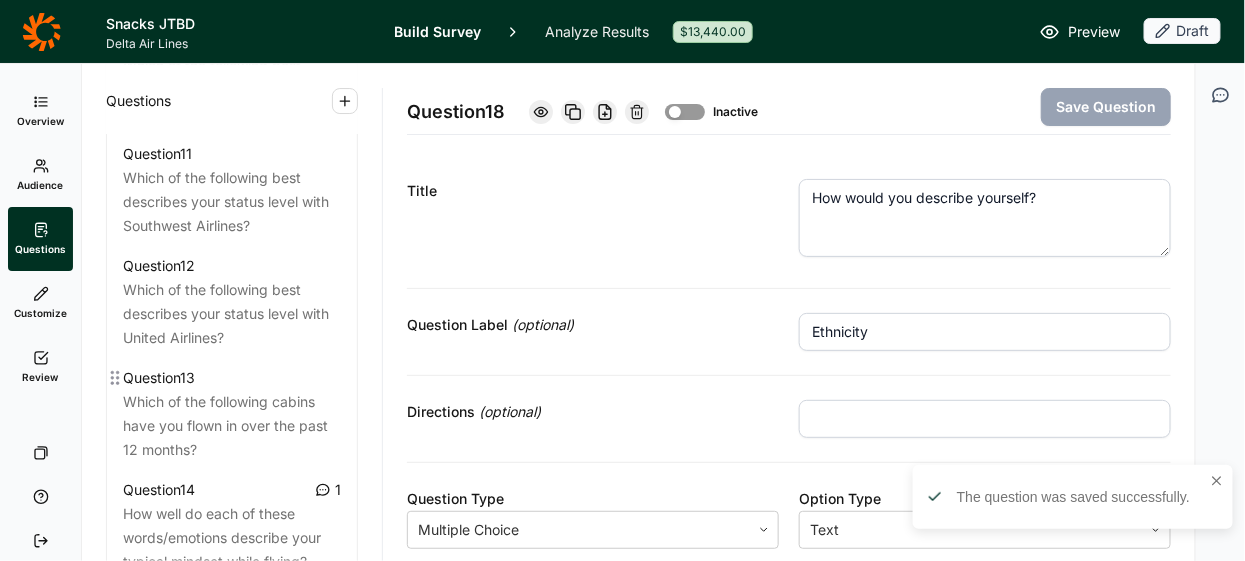 scroll, scrollTop: 2830, scrollLeft: 0, axis: vertical 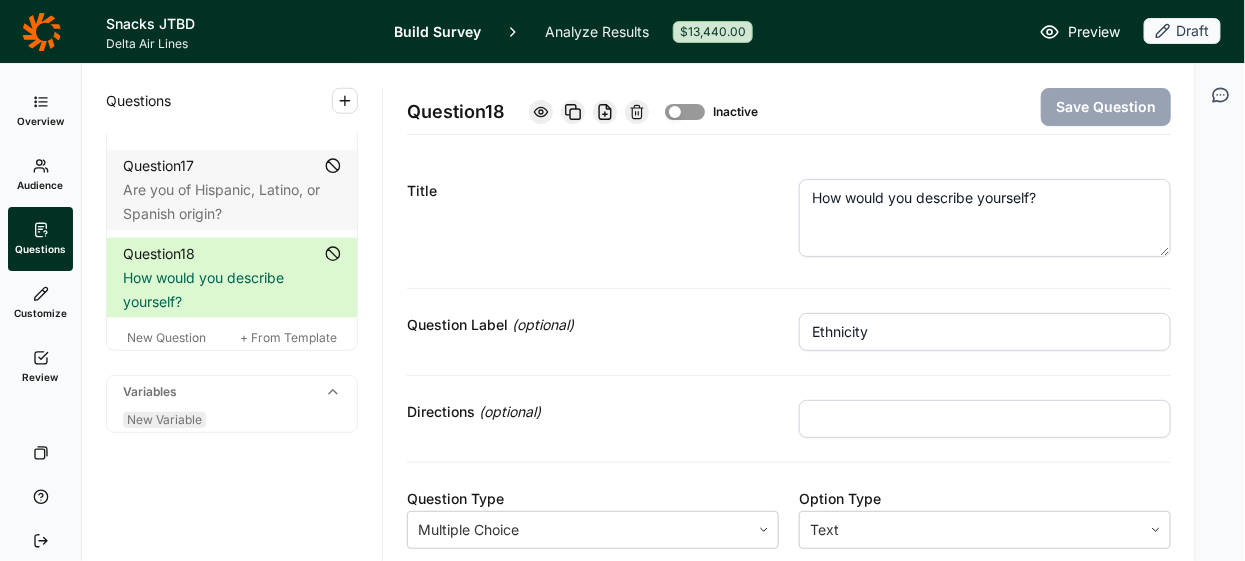 drag, startPoint x: 229, startPoint y: 432, endPoint x: 202, endPoint y: 414, distance: 32.449963 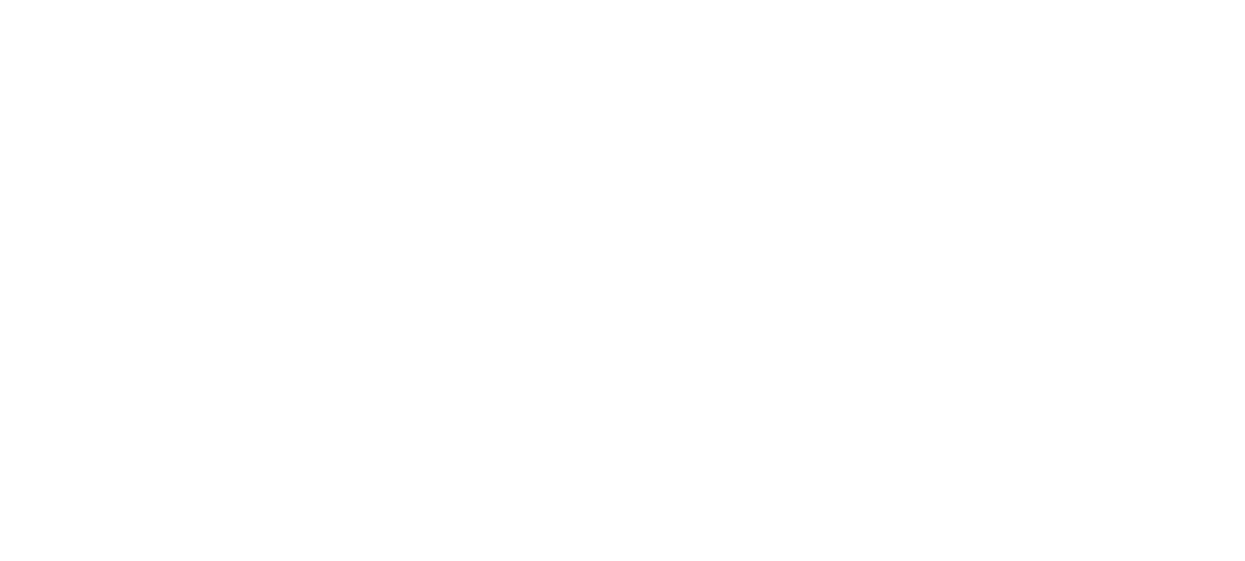 scroll, scrollTop: 0, scrollLeft: 0, axis: both 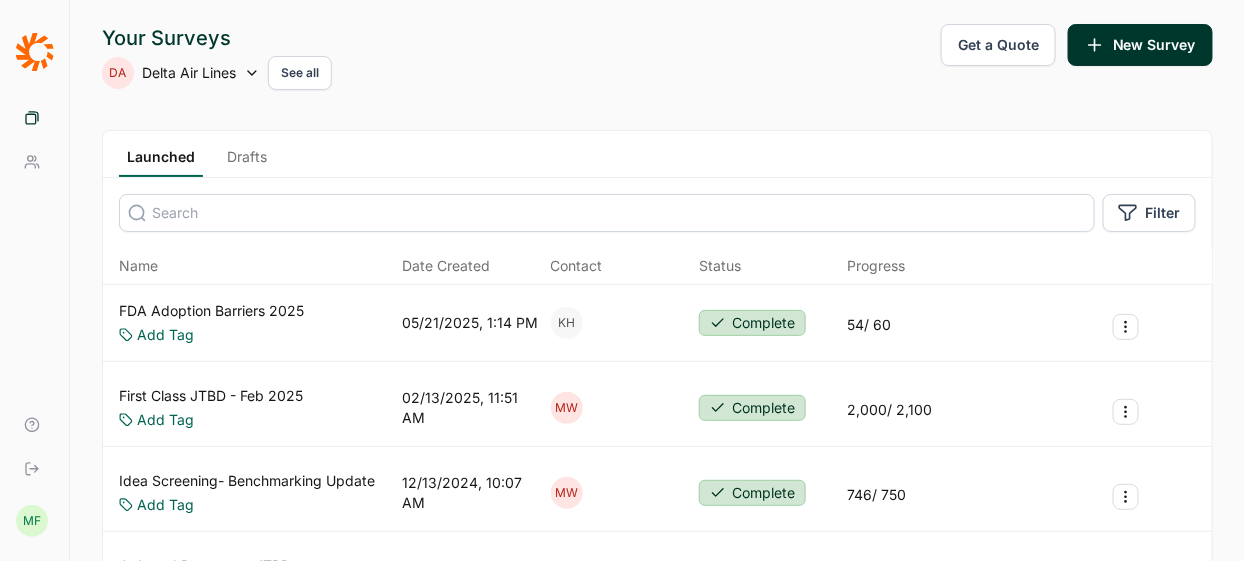 click on "Drafts" at bounding box center (247, 162) 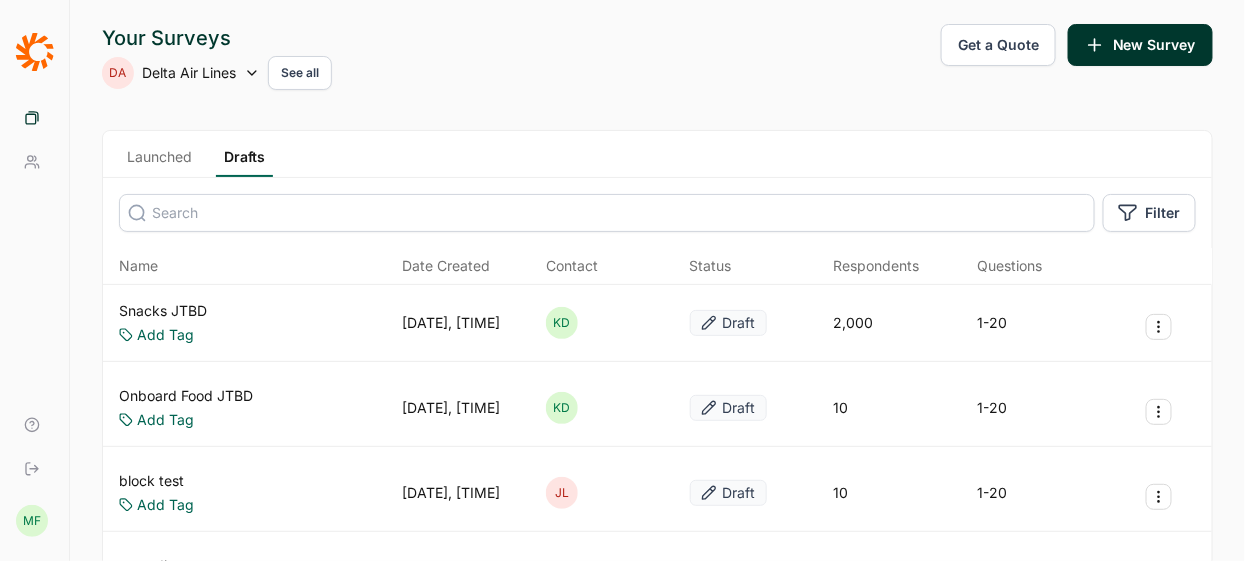 click on "Launched Drafts" at bounding box center (657, 154) 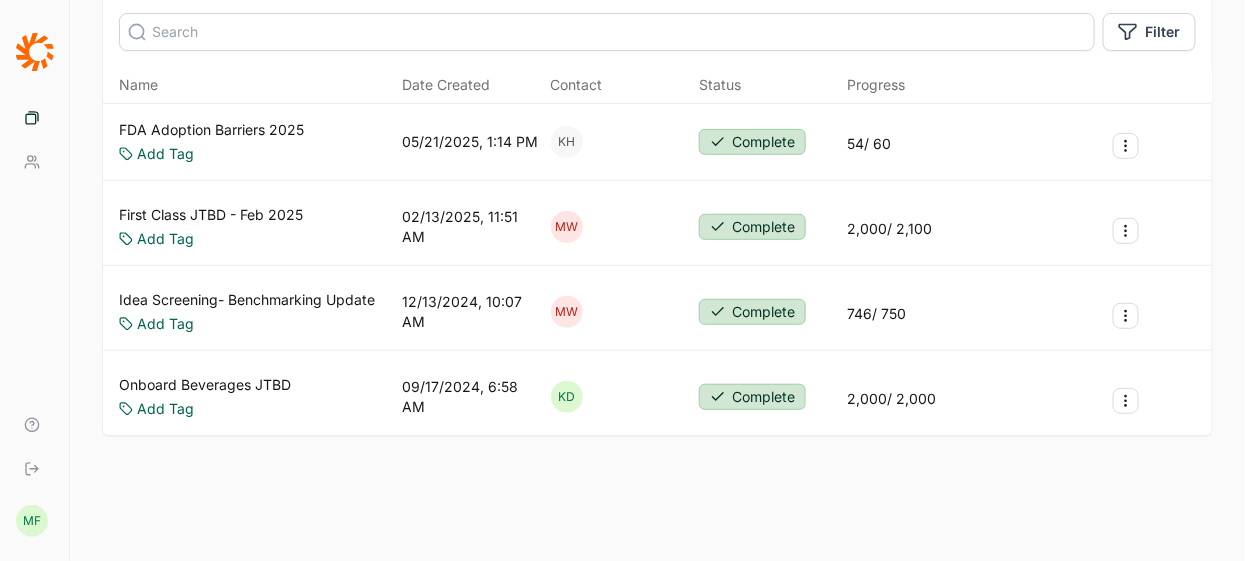 scroll, scrollTop: 187, scrollLeft: 0, axis: vertical 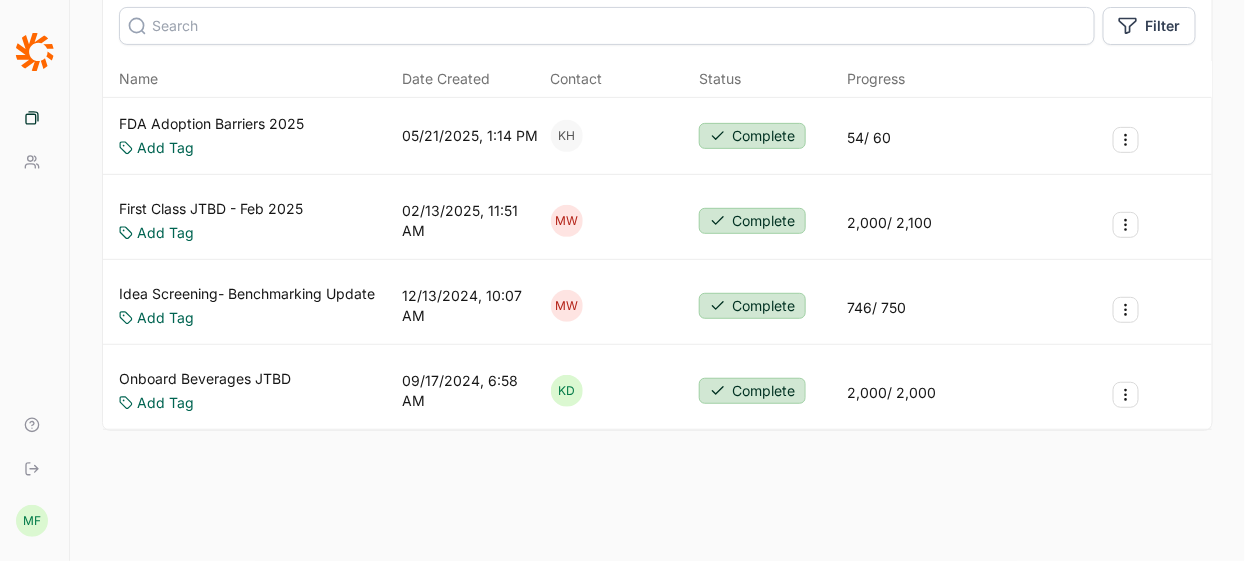 click on "Onboard Beverages JTBD" at bounding box center (205, 379) 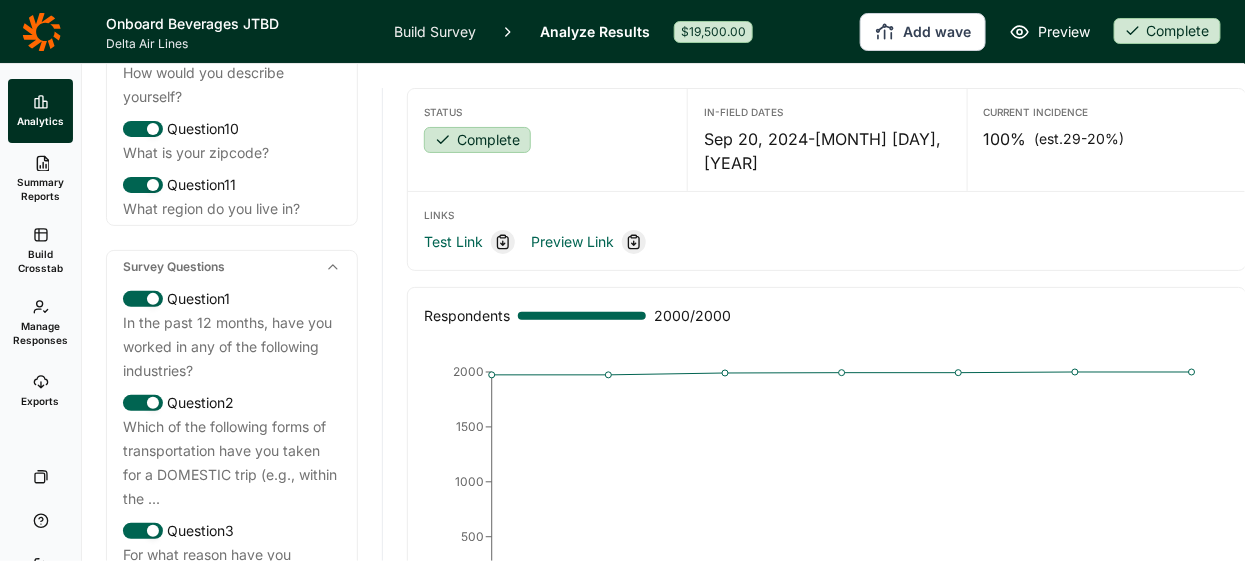 scroll, scrollTop: 692, scrollLeft: 0, axis: vertical 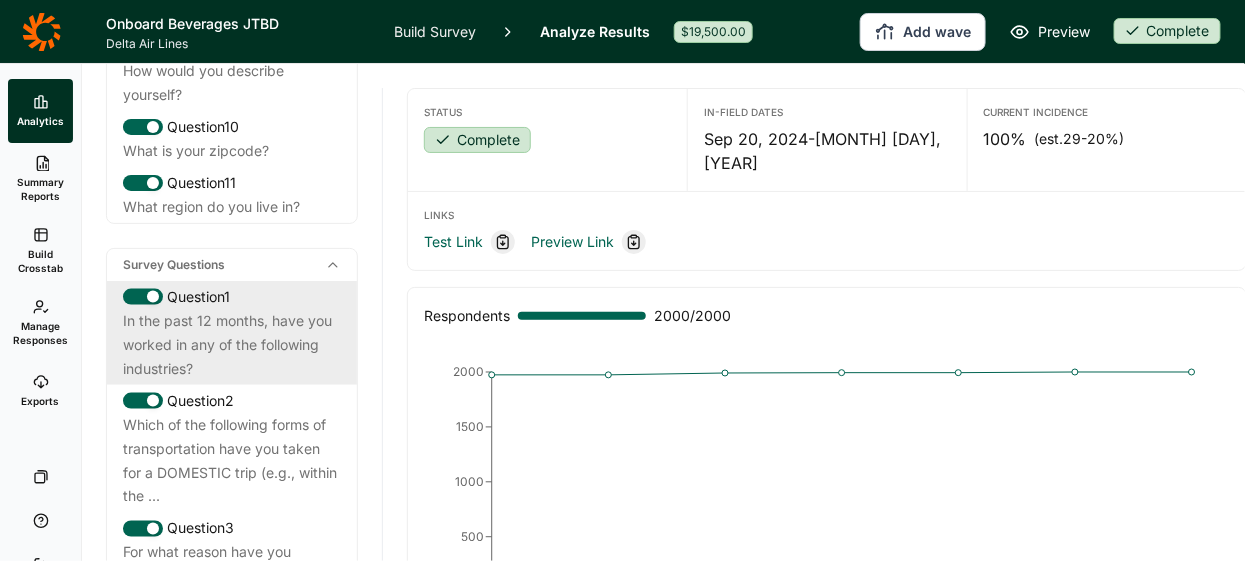 click on "In the past 12 months, have you worked in any of the following industries?" at bounding box center (232, 345) 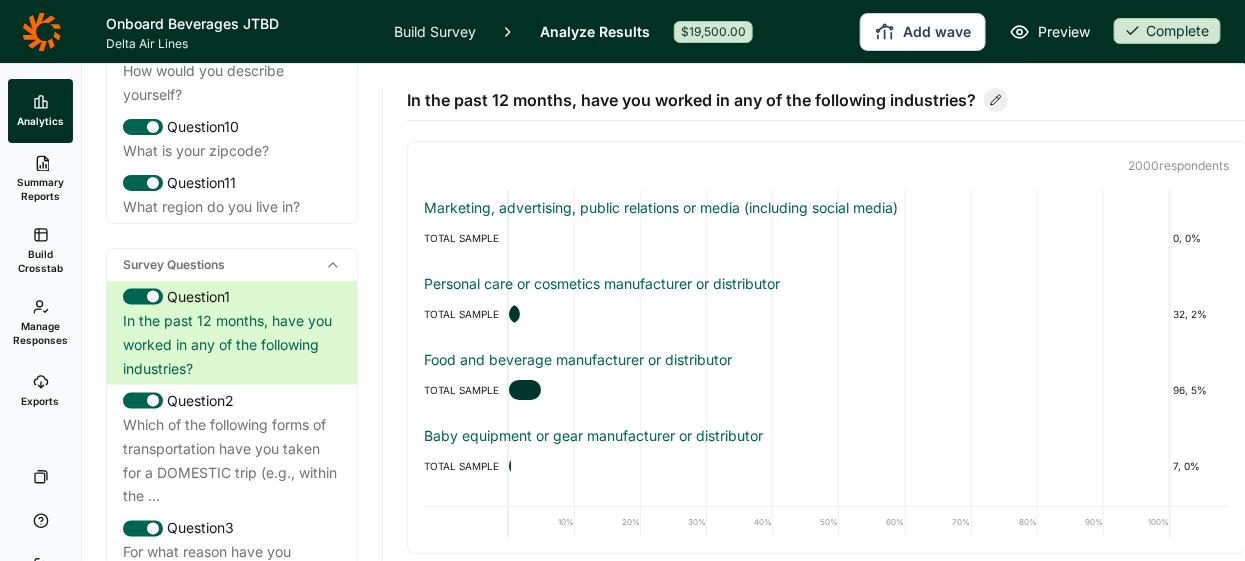 click on "Build Survey" at bounding box center [435, 31] 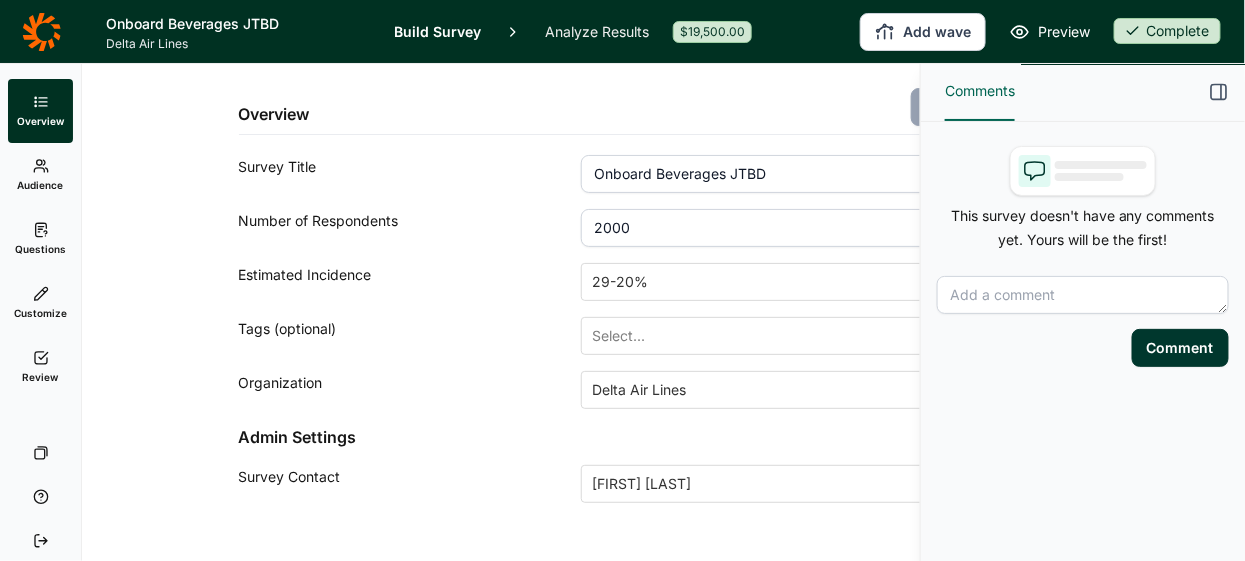 click on "Questions" at bounding box center [40, 249] 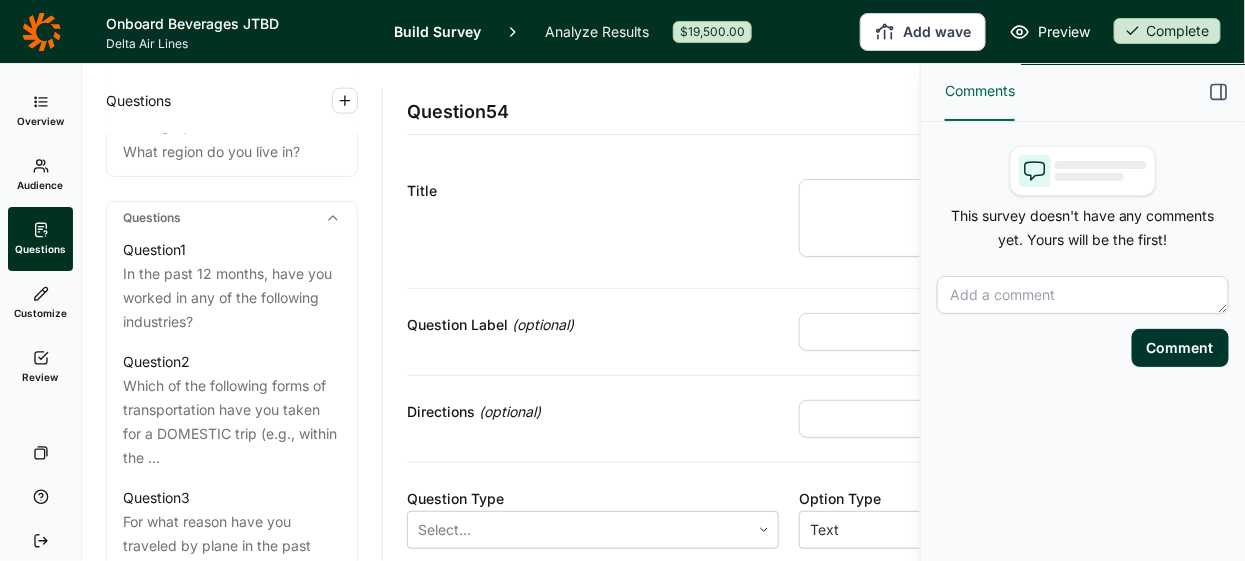 scroll, scrollTop: 798, scrollLeft: 0, axis: vertical 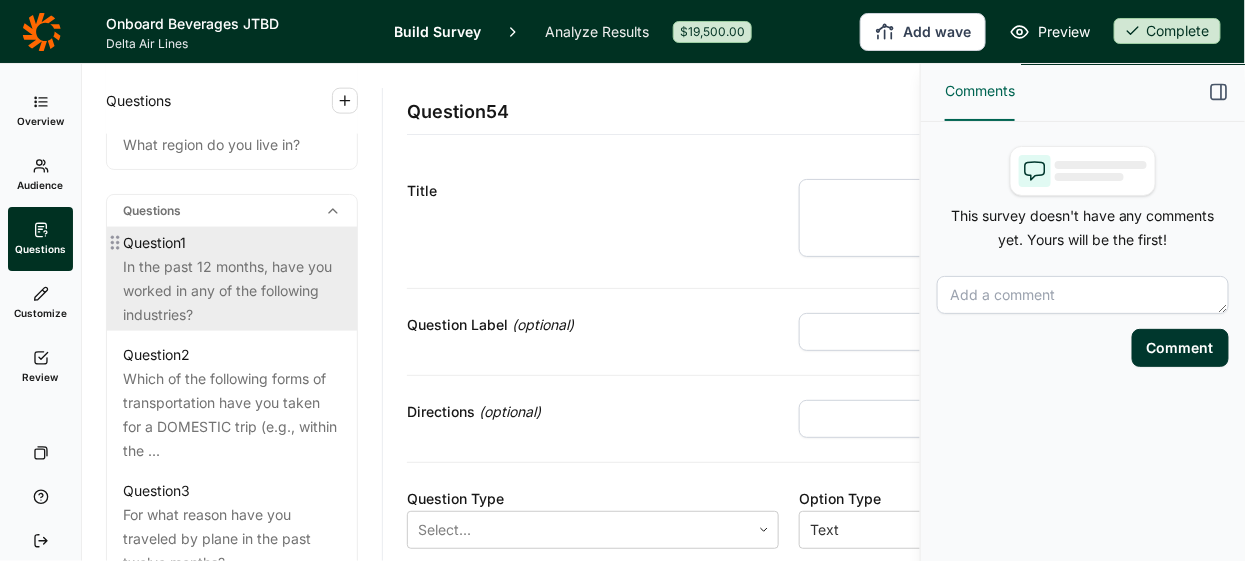 click on "In the past 12 months, have you worked in any of the following industries?" at bounding box center (232, 291) 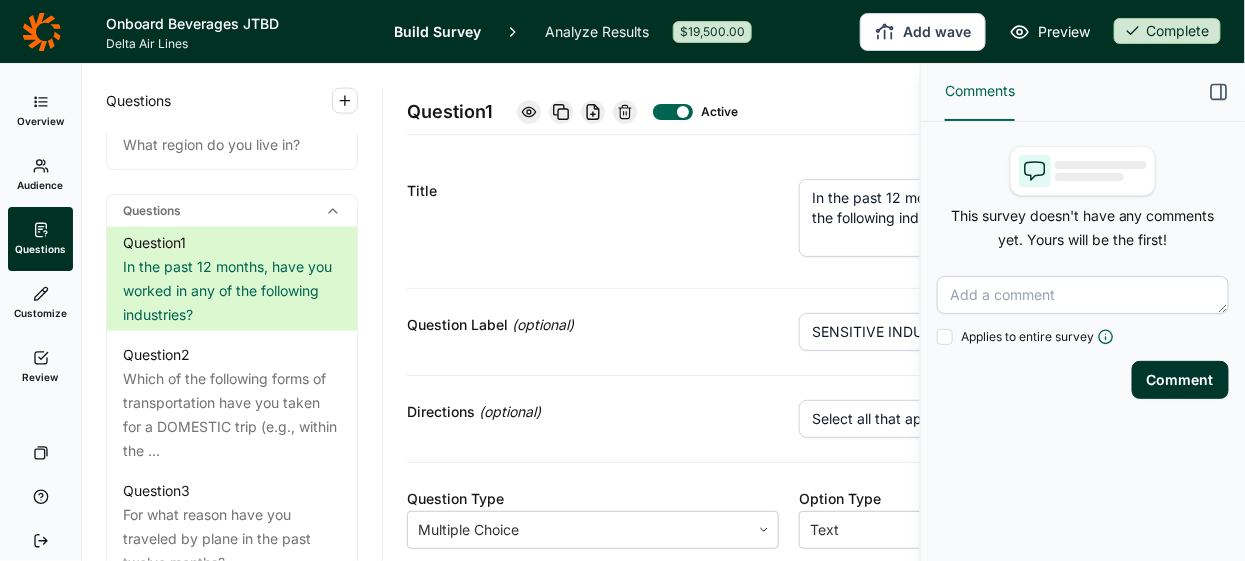 click 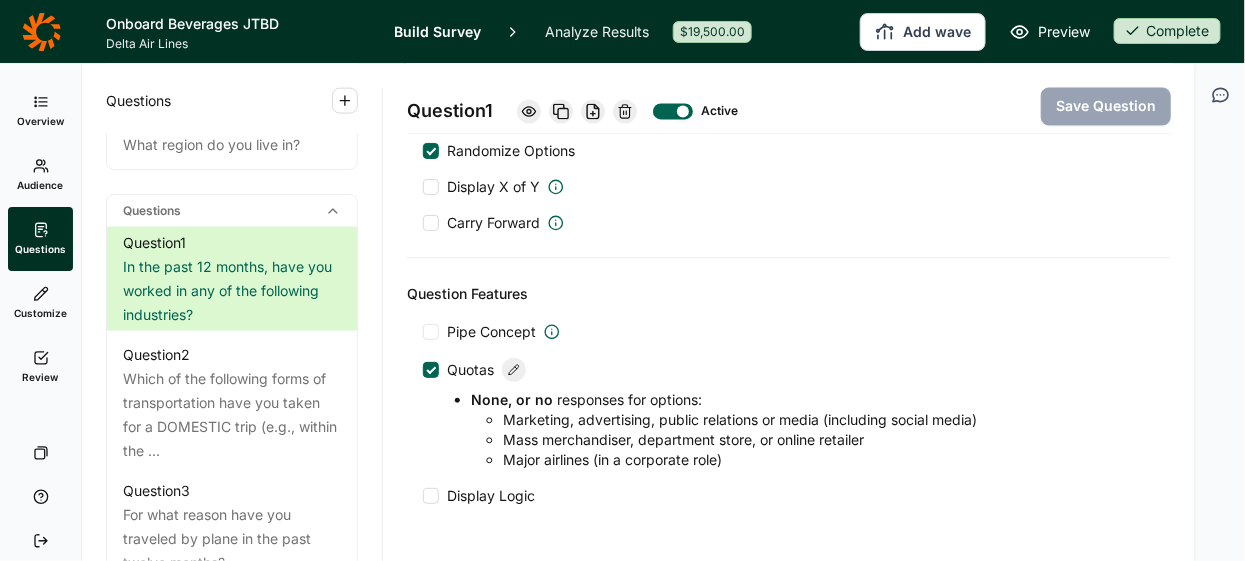 scroll, scrollTop: 1164, scrollLeft: 0, axis: vertical 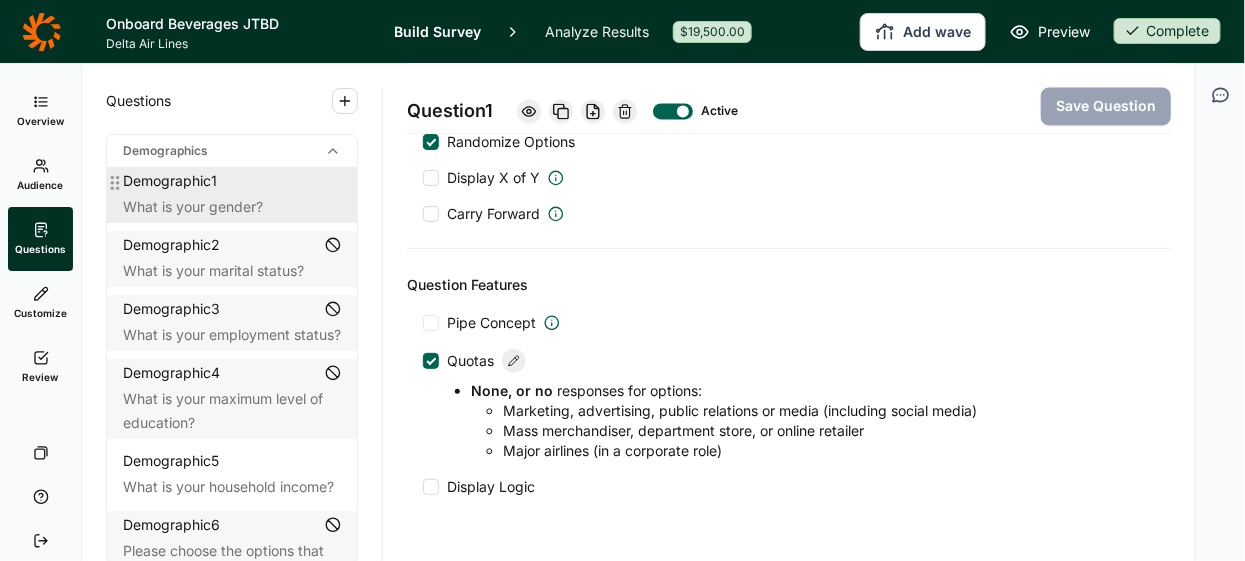 click on "What is your gender?" at bounding box center (232, 207) 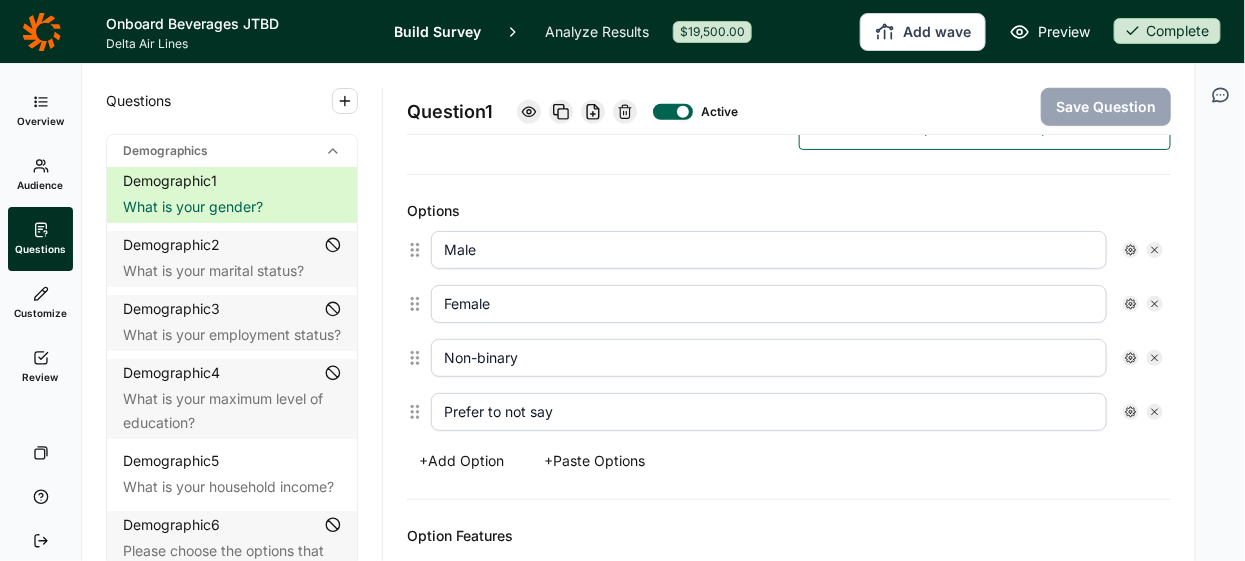 scroll, scrollTop: 470, scrollLeft: 0, axis: vertical 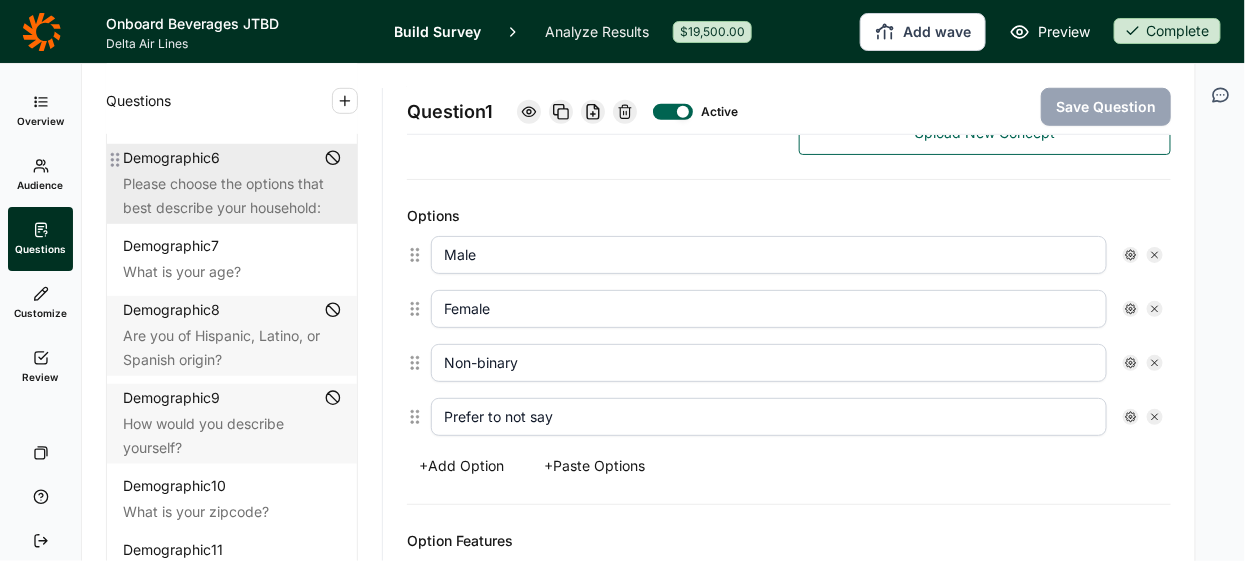 click on "Please choose the options that best describe your household:" at bounding box center (232, 196) 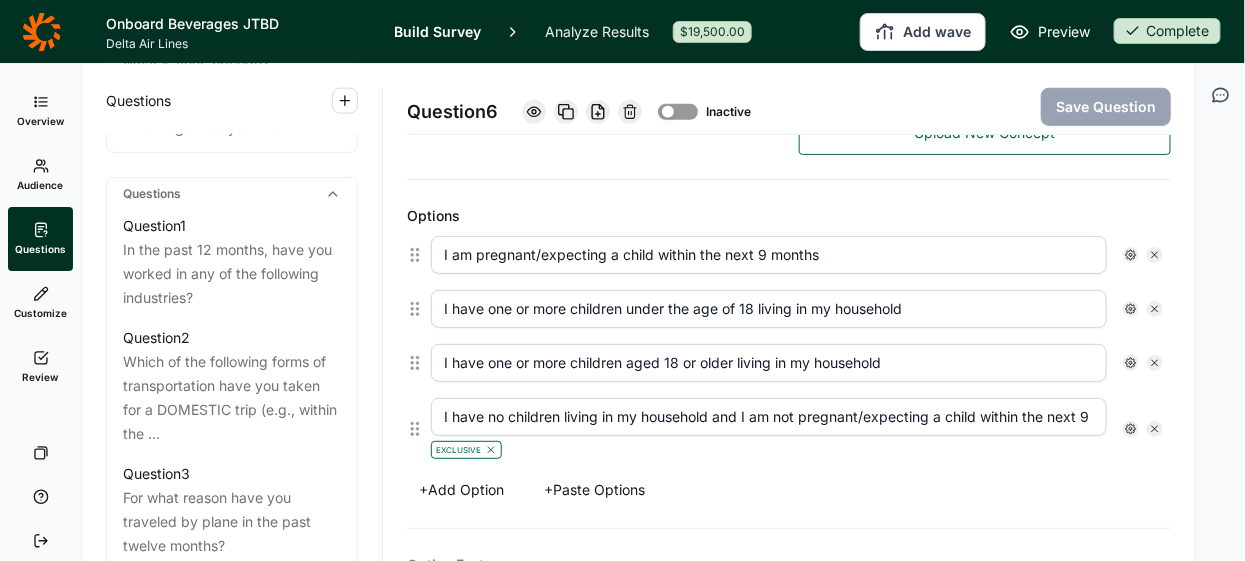 scroll, scrollTop: 822, scrollLeft: 0, axis: vertical 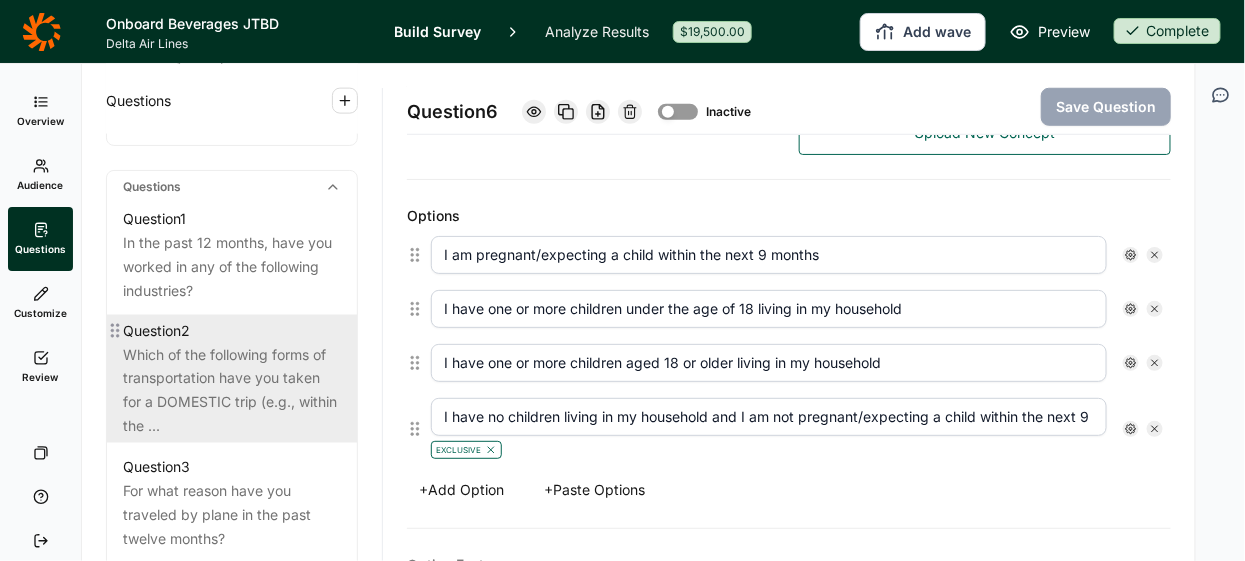 click on "Which of the following forms of transportation have you taken for a DOMESTIC trip (e.g., within the ..." at bounding box center [232, 391] 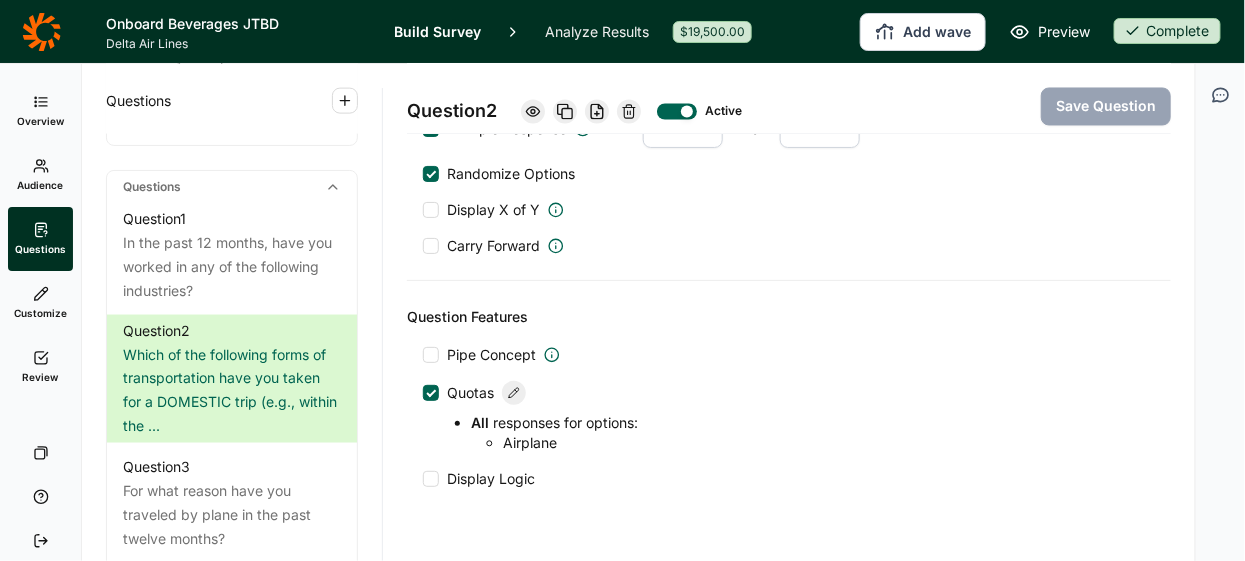 scroll, scrollTop: 1165, scrollLeft: 0, axis: vertical 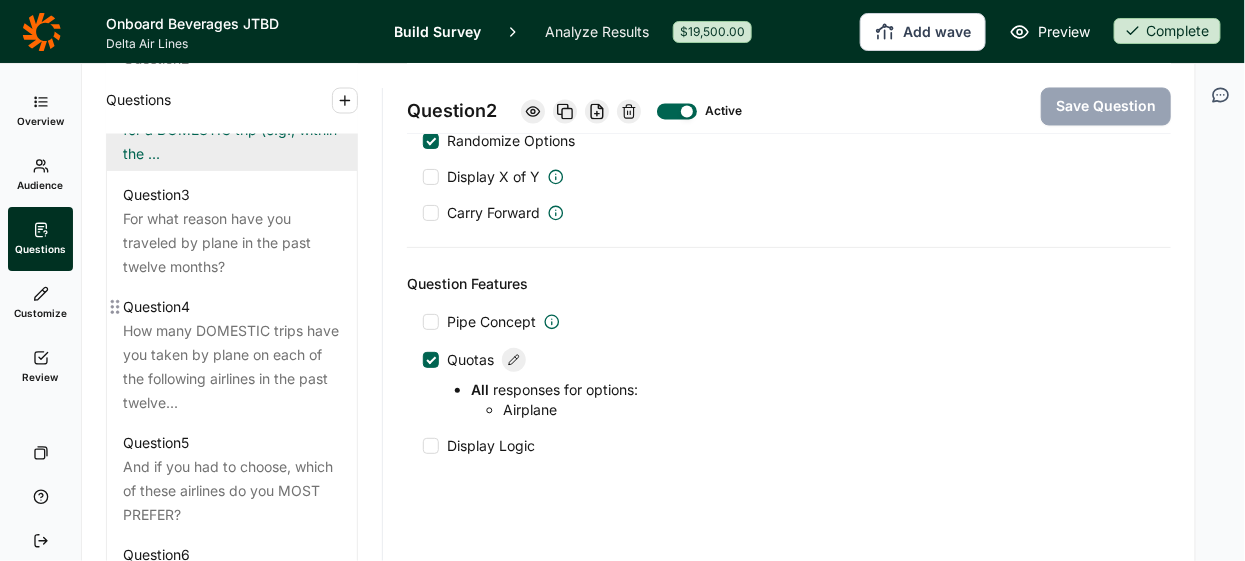 click on "How many DOMESTIC trips have you taken by plane on each of the following airlines in the past twelve..." at bounding box center [232, 367] 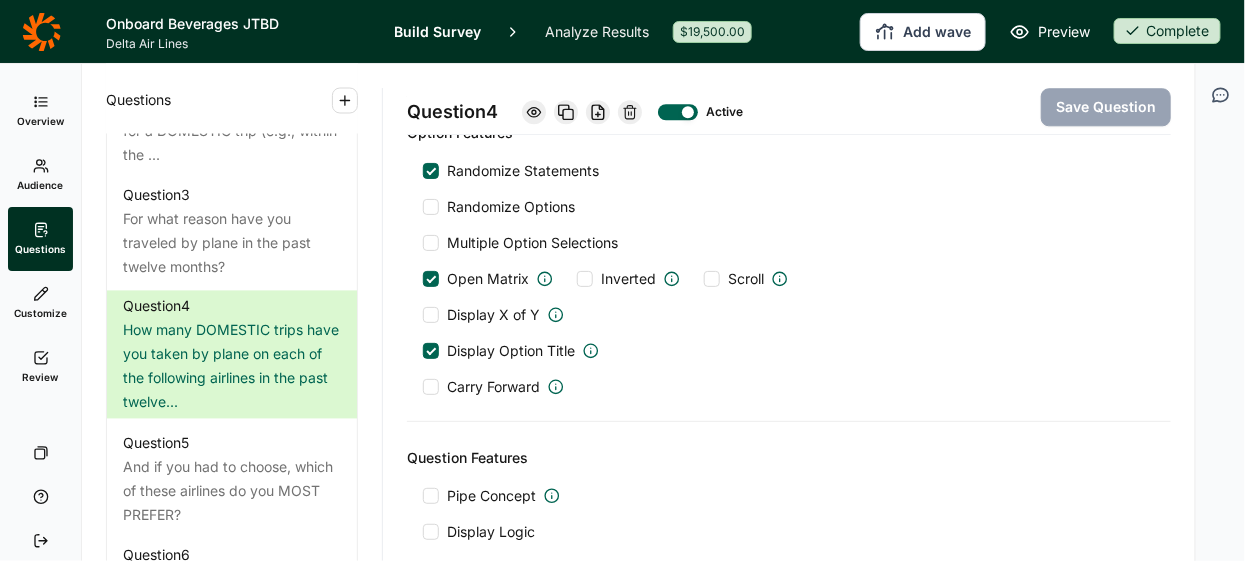 scroll, scrollTop: 1566, scrollLeft: 0, axis: vertical 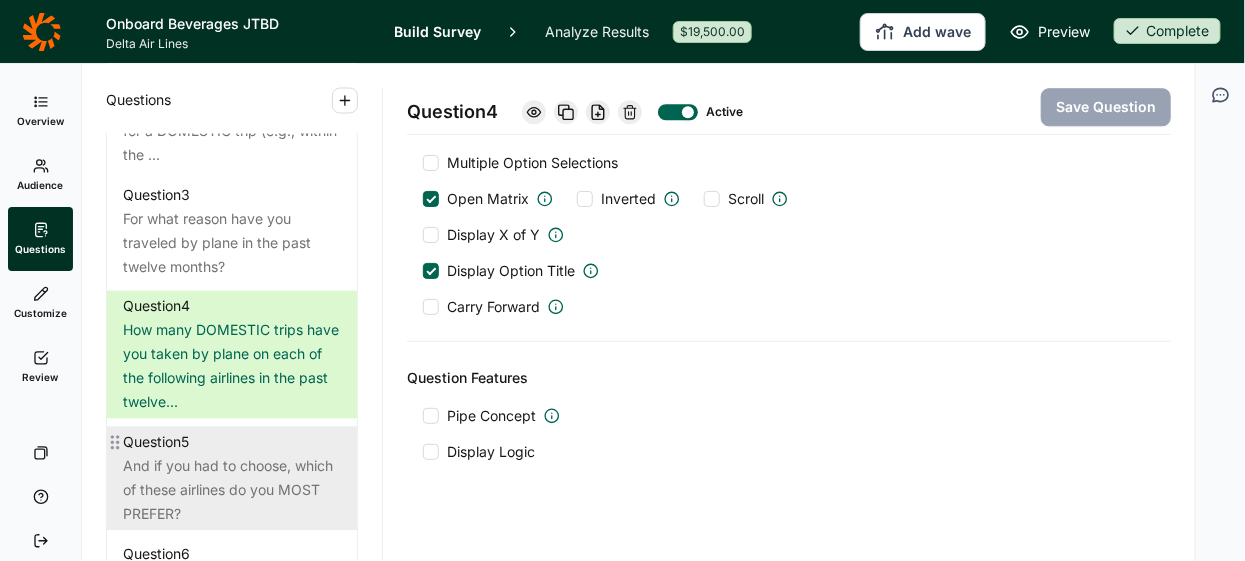 click on "And if you had to choose, which of these airlines do you MOST PREFER?" at bounding box center (232, 491) 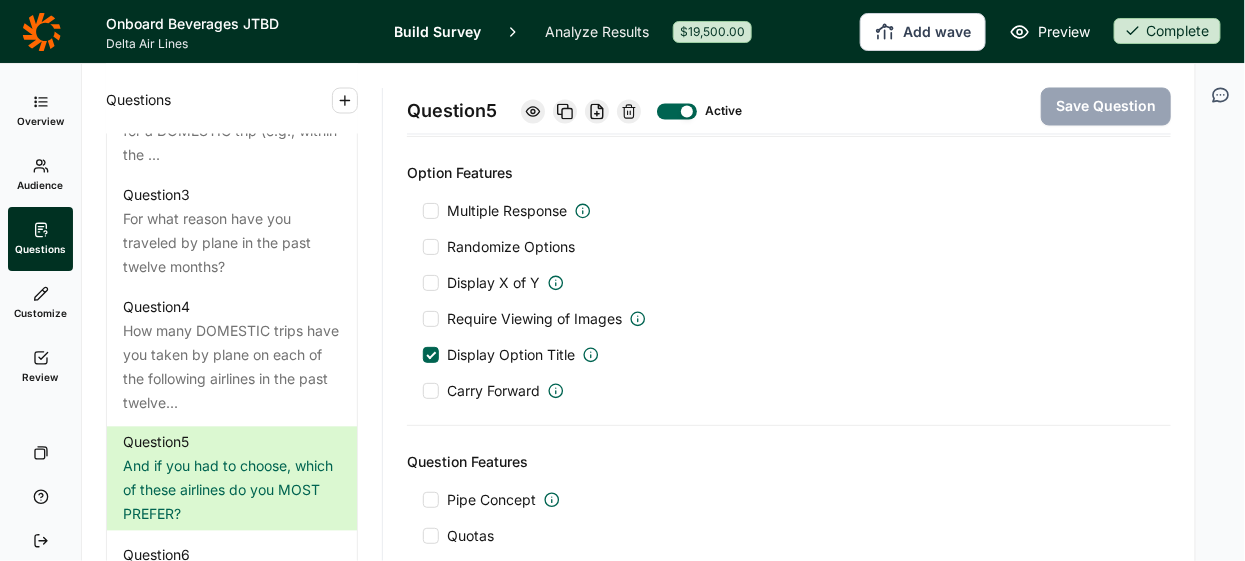 scroll, scrollTop: 1110, scrollLeft: 0, axis: vertical 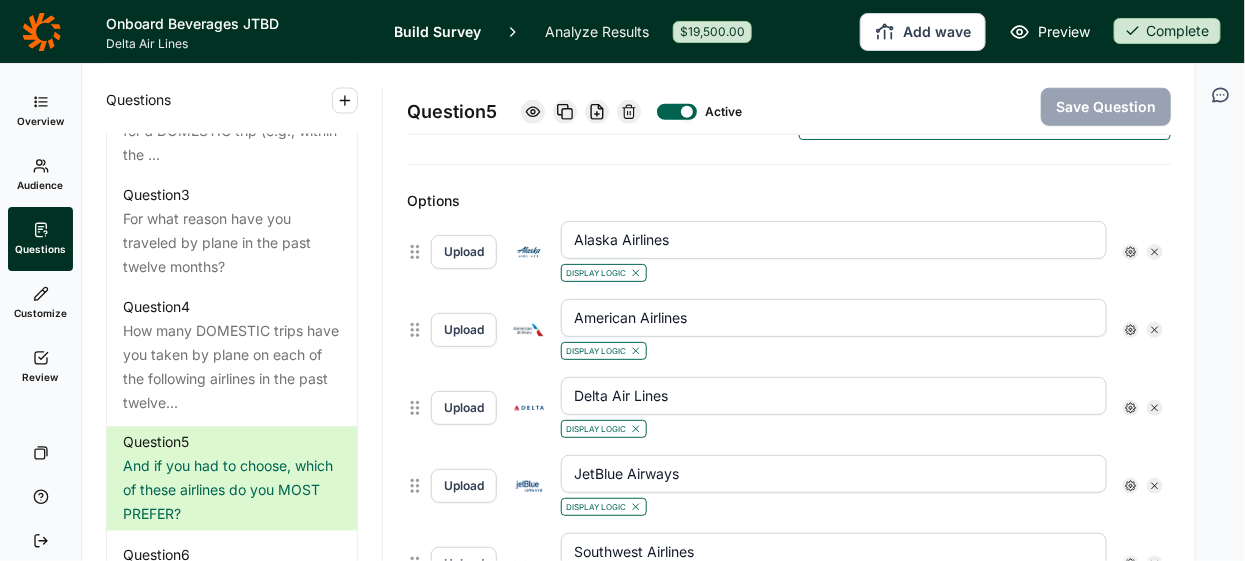 click 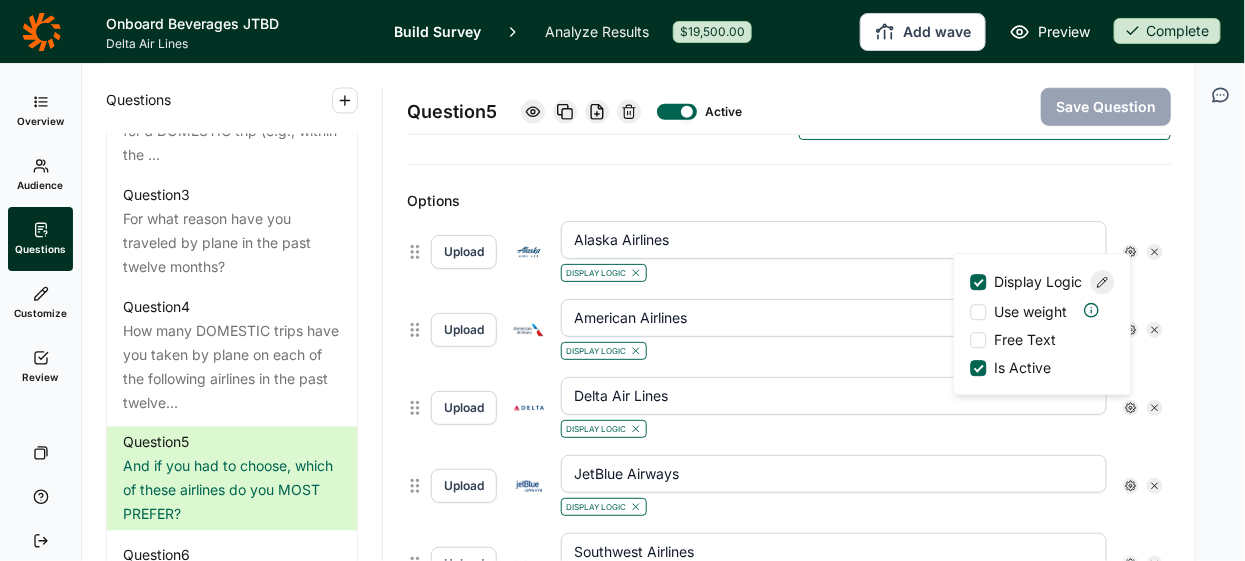 click 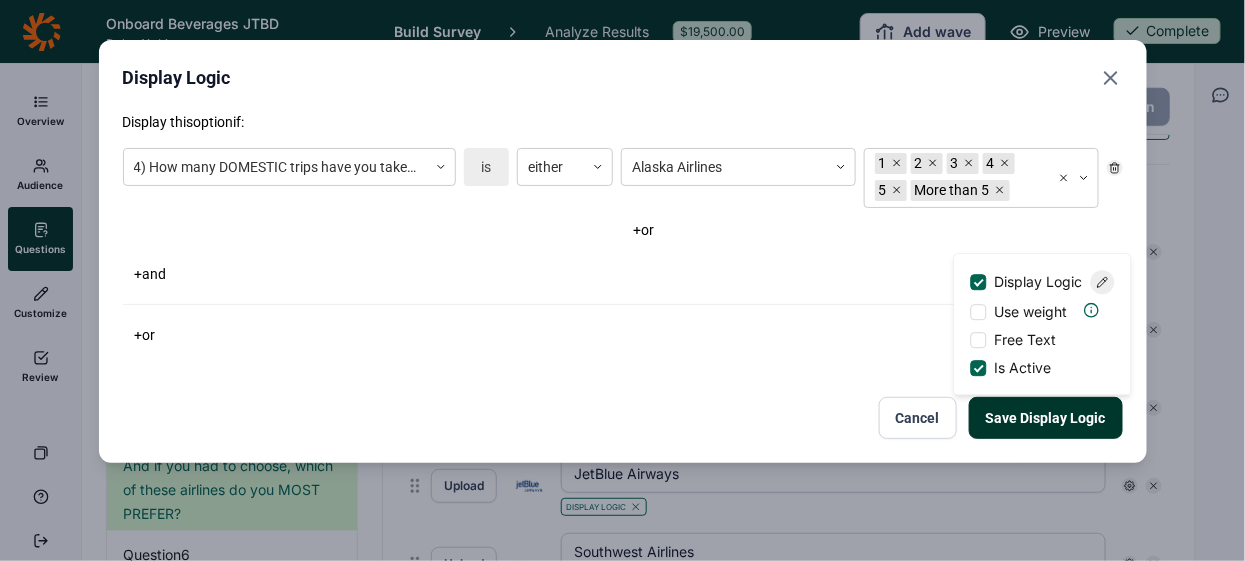 click 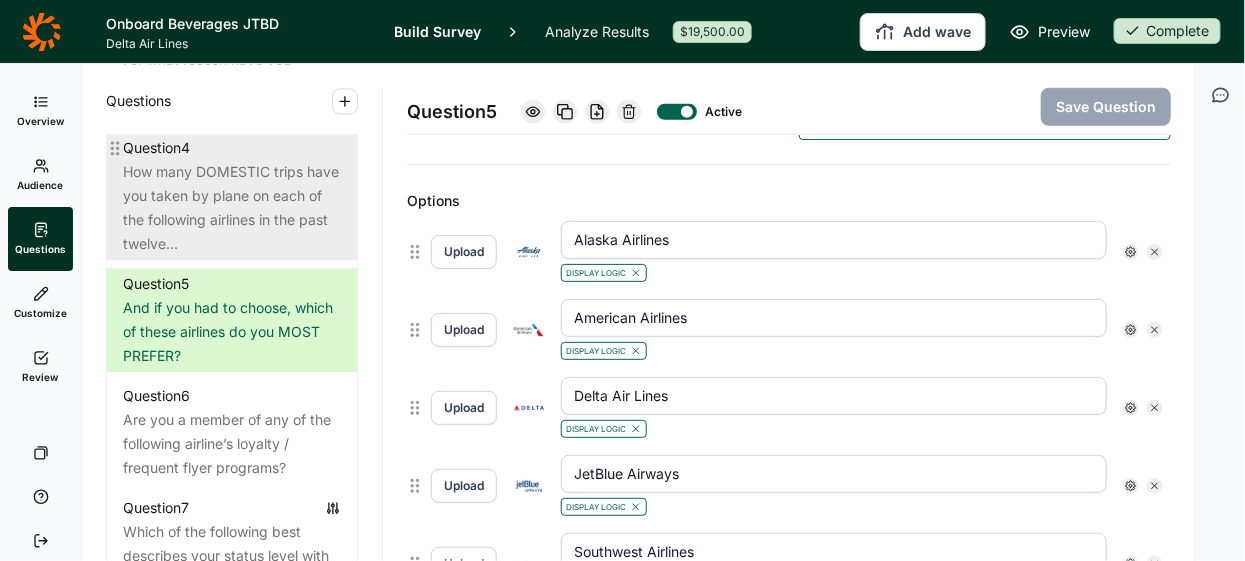 scroll, scrollTop: 1266, scrollLeft: 0, axis: vertical 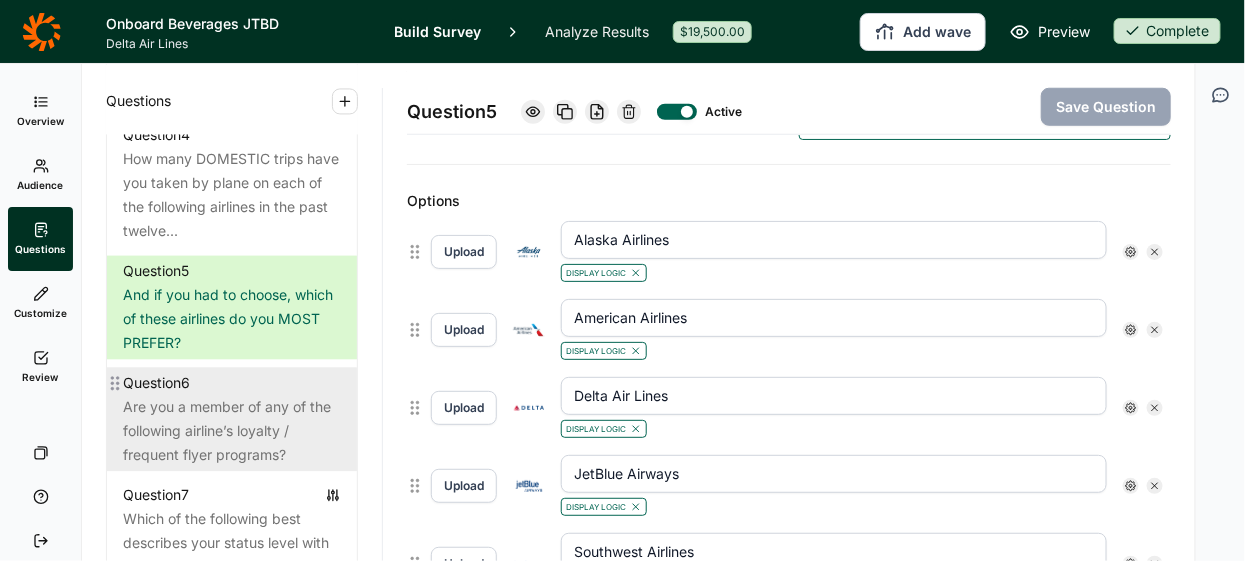 click on "Are you a member of any of the following airline’s loyalty / frequent flyer programs?" at bounding box center [232, 431] 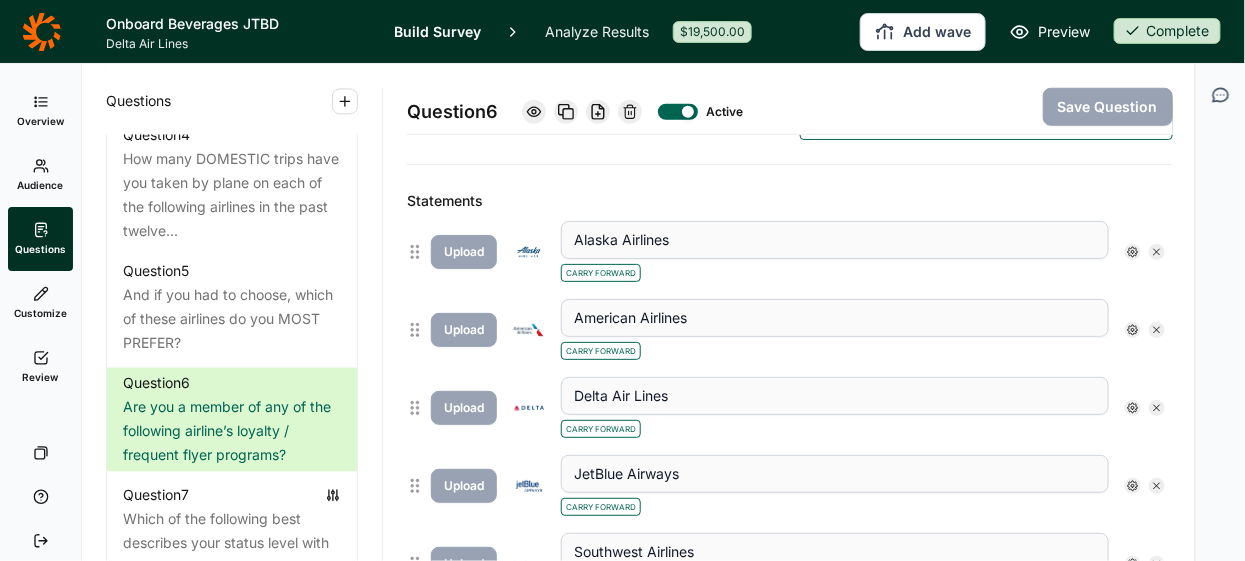 click 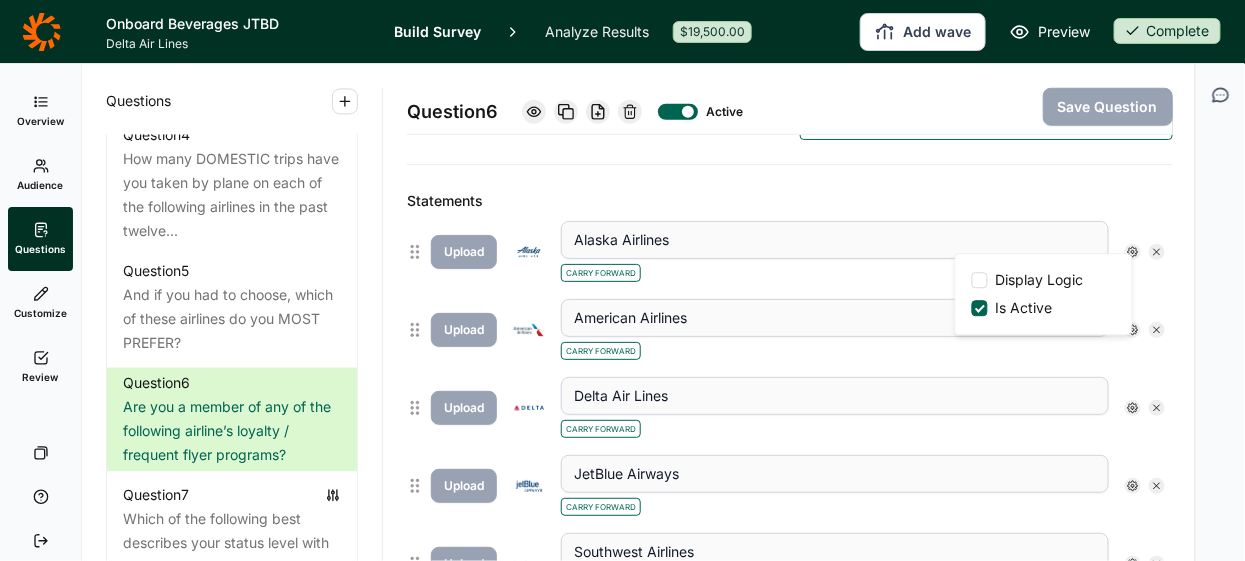 click on "Statements" at bounding box center (790, 201) 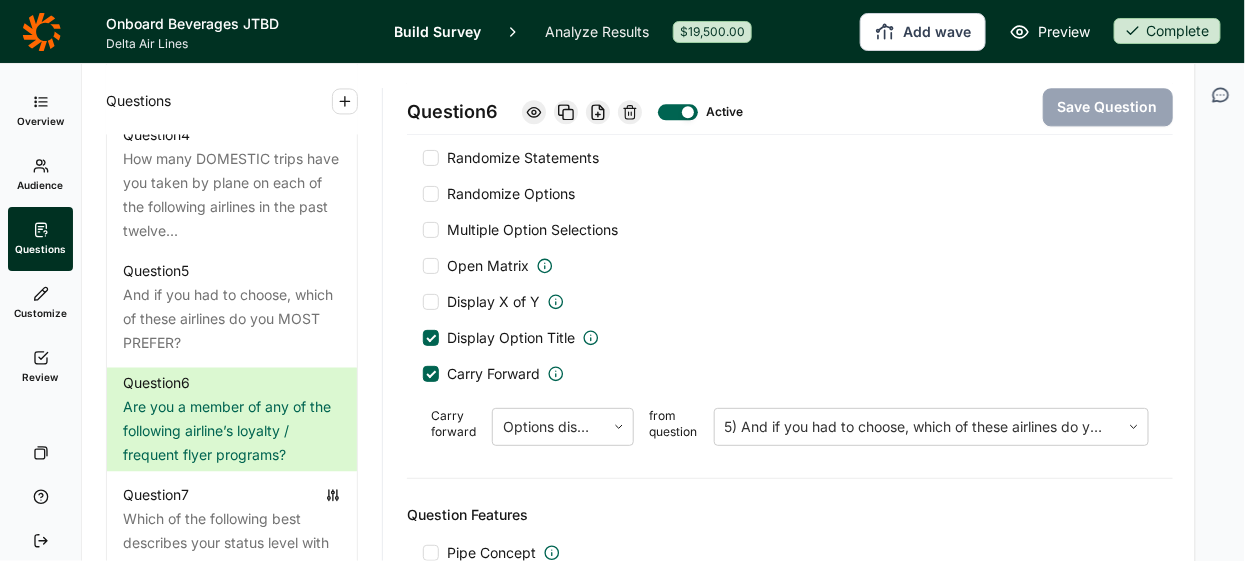 scroll, scrollTop: 1455, scrollLeft: 0, axis: vertical 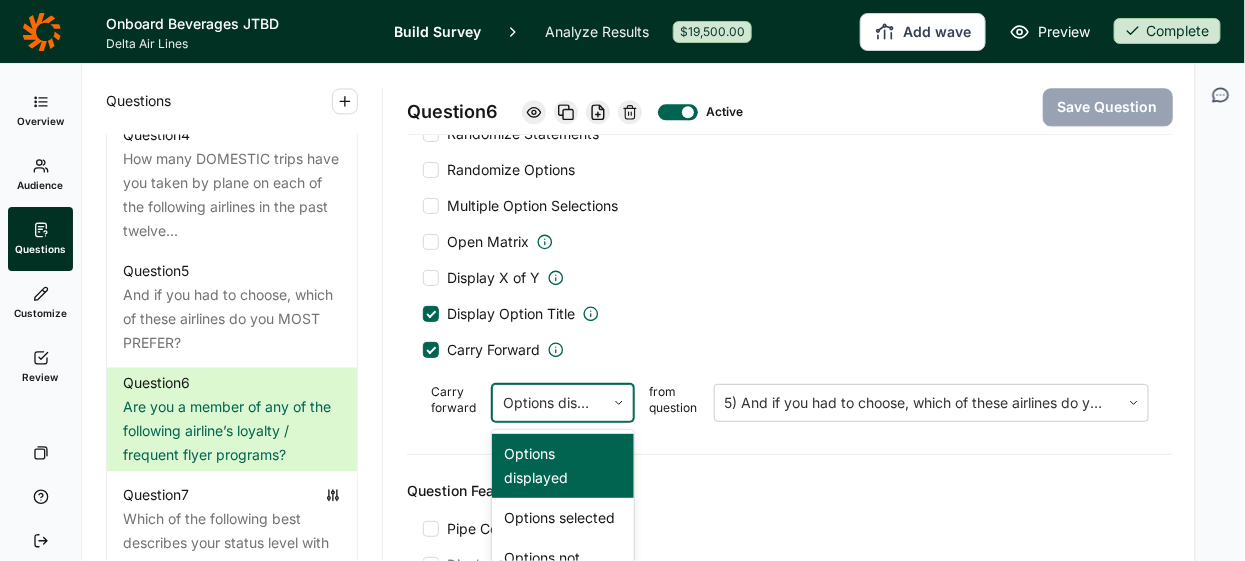 click 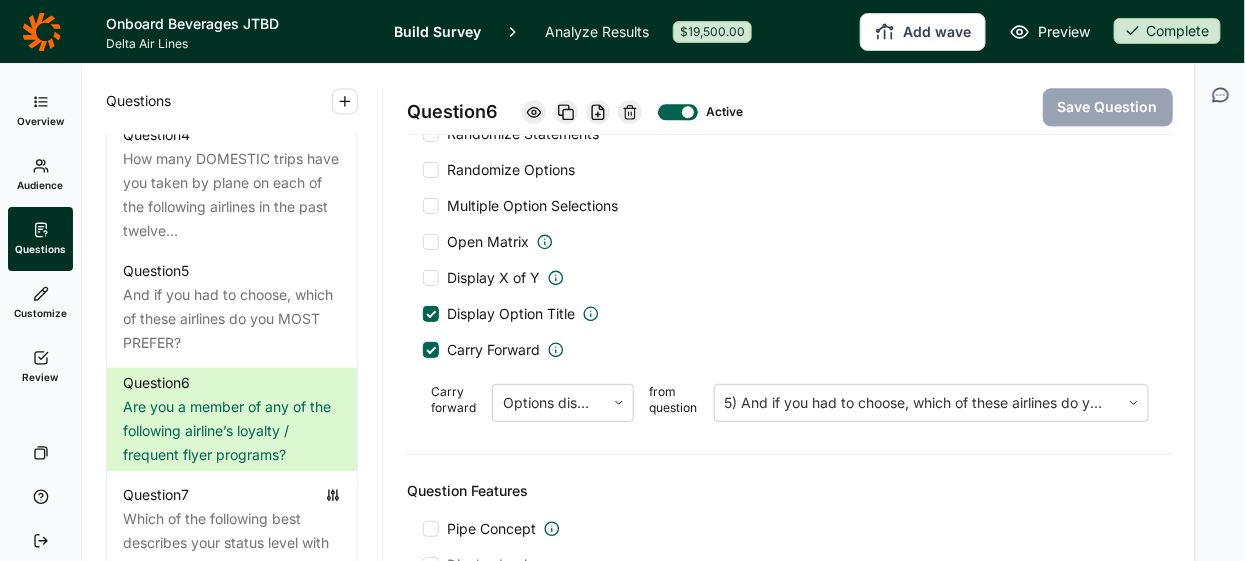 click on "Carry Forward" at bounding box center (790, 350) 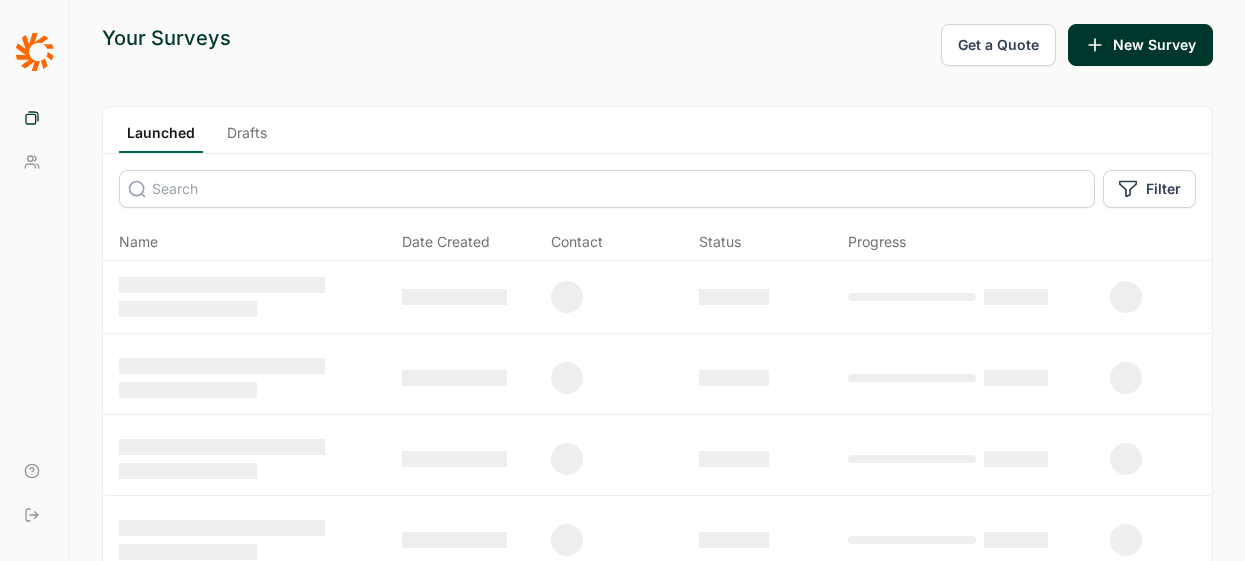 scroll, scrollTop: 0, scrollLeft: 0, axis: both 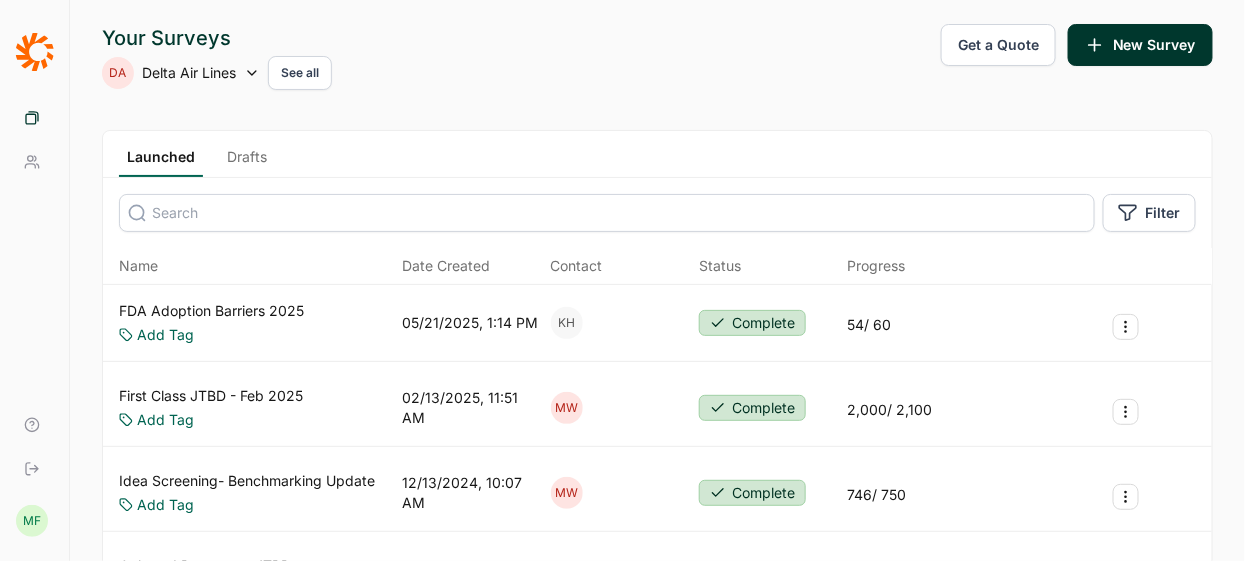 click on "Drafts" at bounding box center (247, 162) 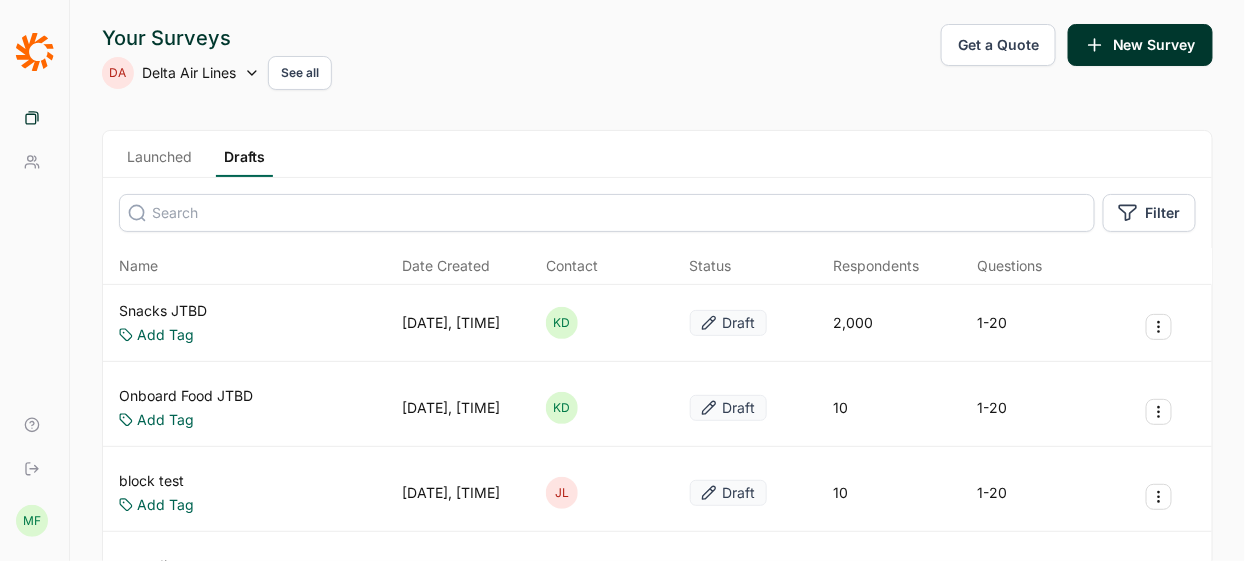 click on "Snacks JTBD" at bounding box center [163, 311] 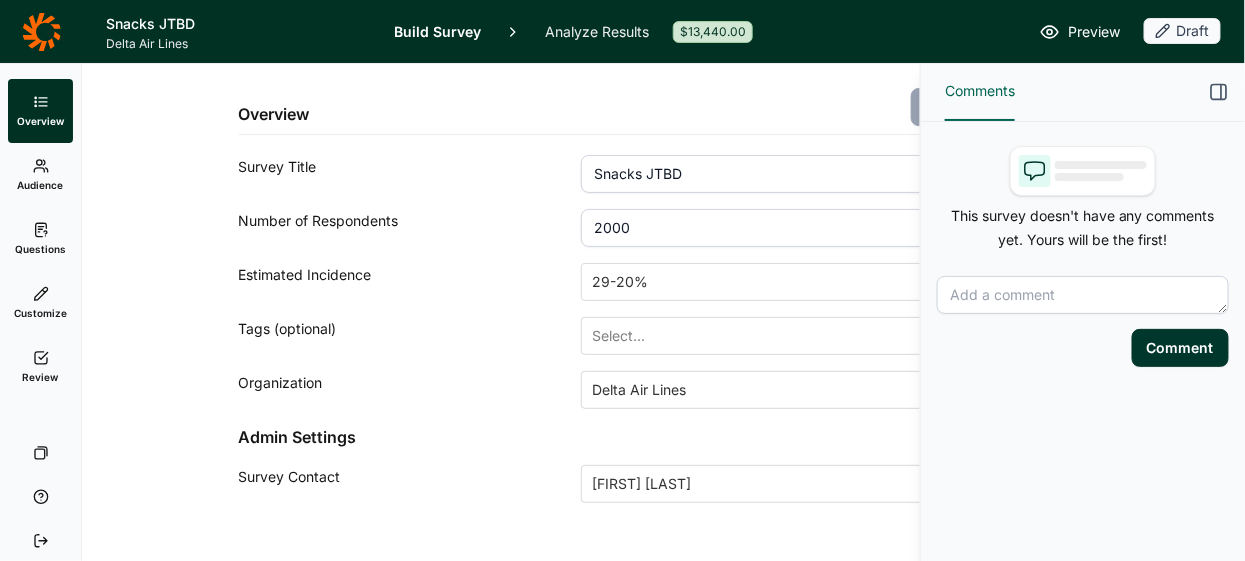 click 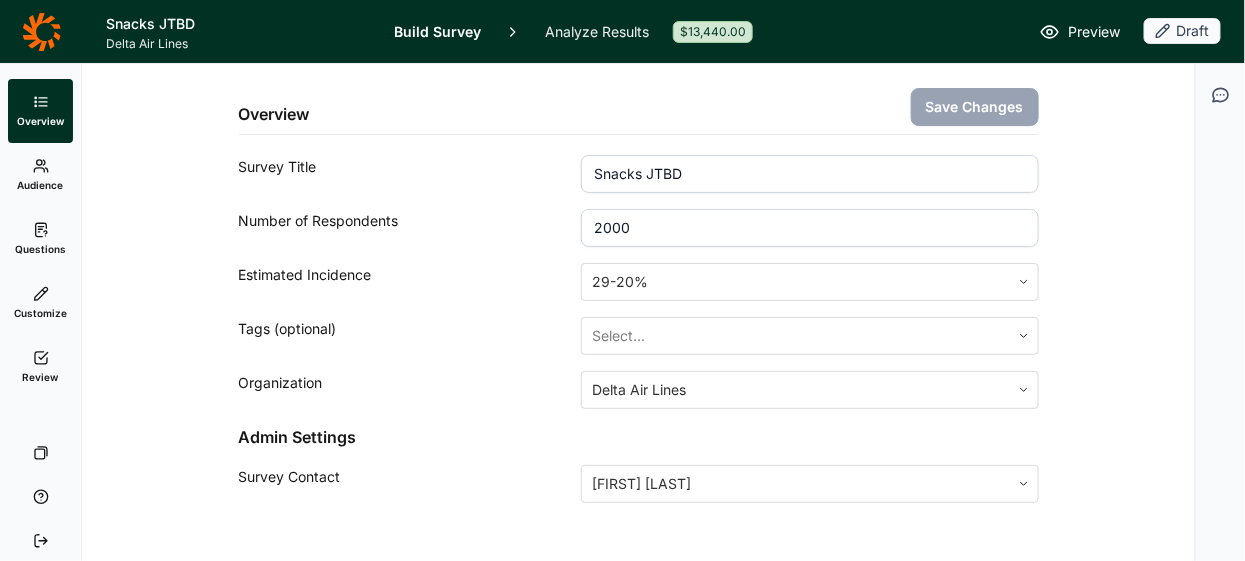 click on "Questions" at bounding box center (40, 249) 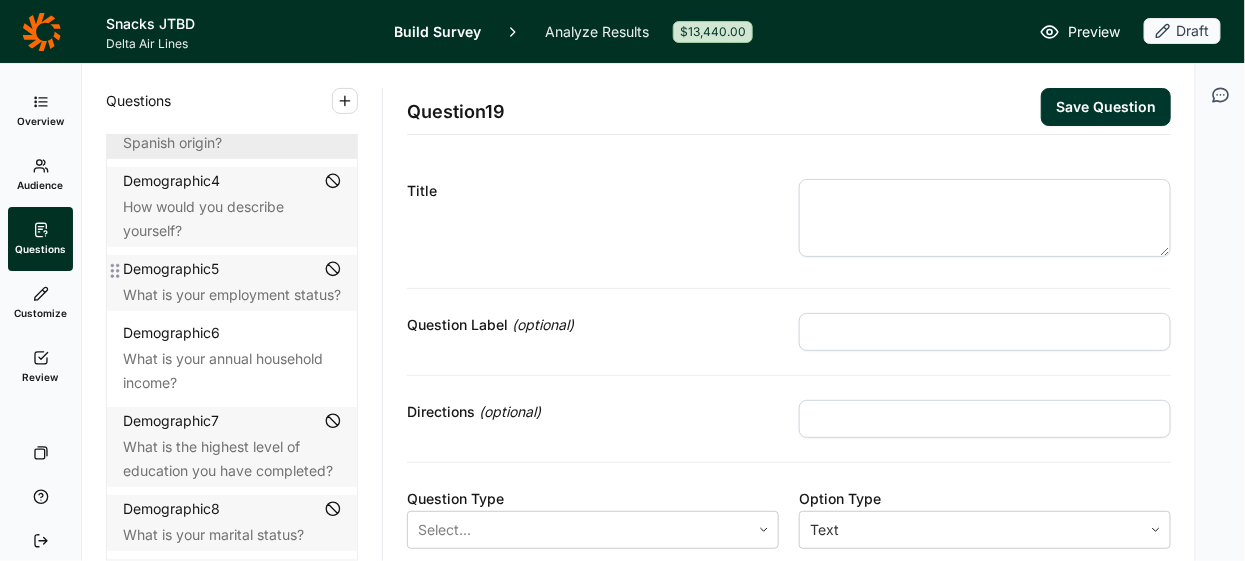 scroll, scrollTop: 0, scrollLeft: 0, axis: both 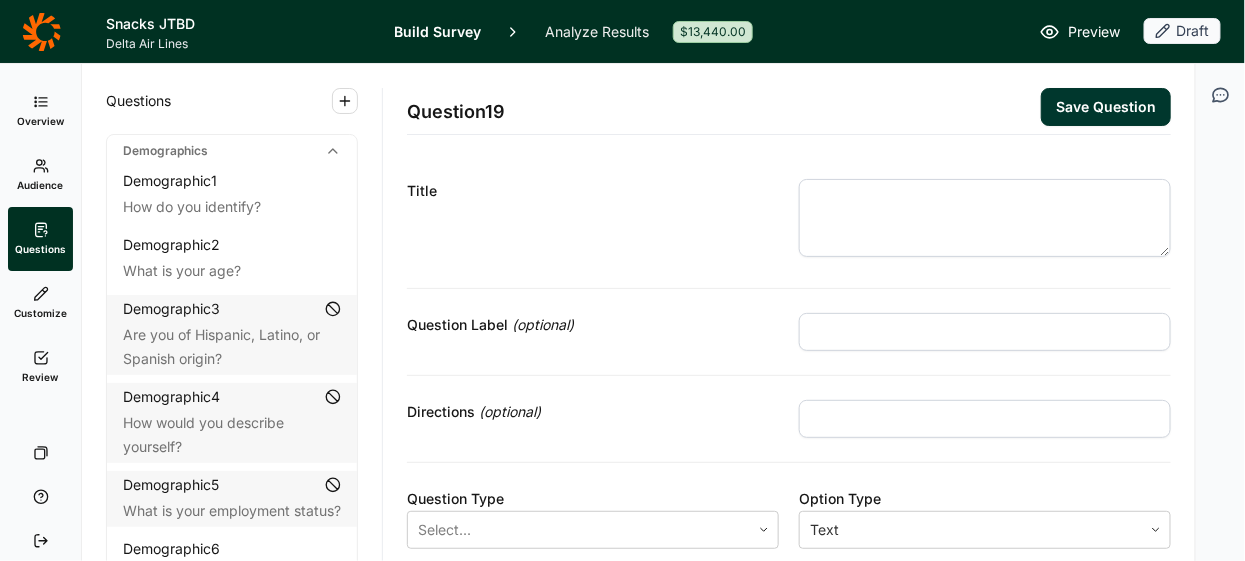 click on "Audience" at bounding box center [41, 185] 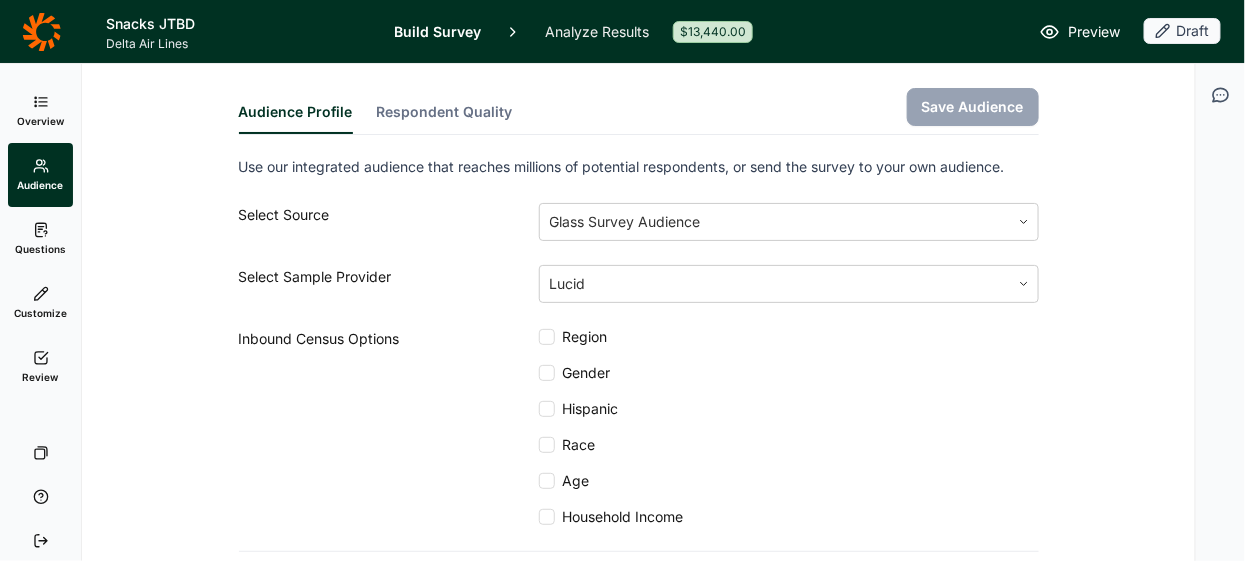 click on "Overview" at bounding box center (40, 121) 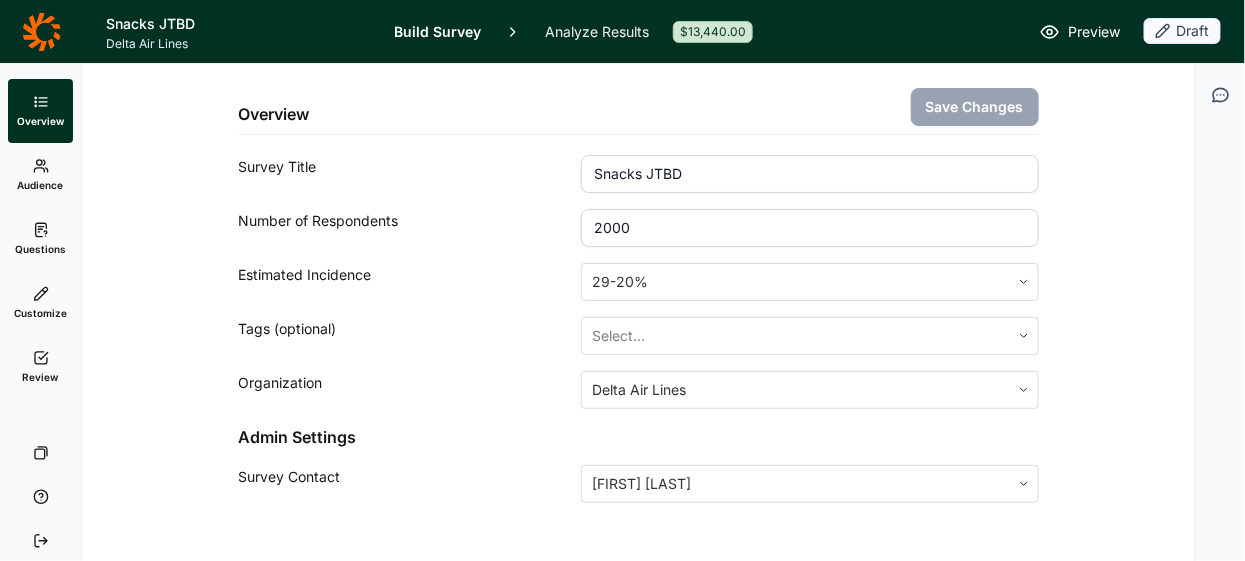 drag, startPoint x: 639, startPoint y: 230, endPoint x: 579, endPoint y: 223, distance: 60.40695 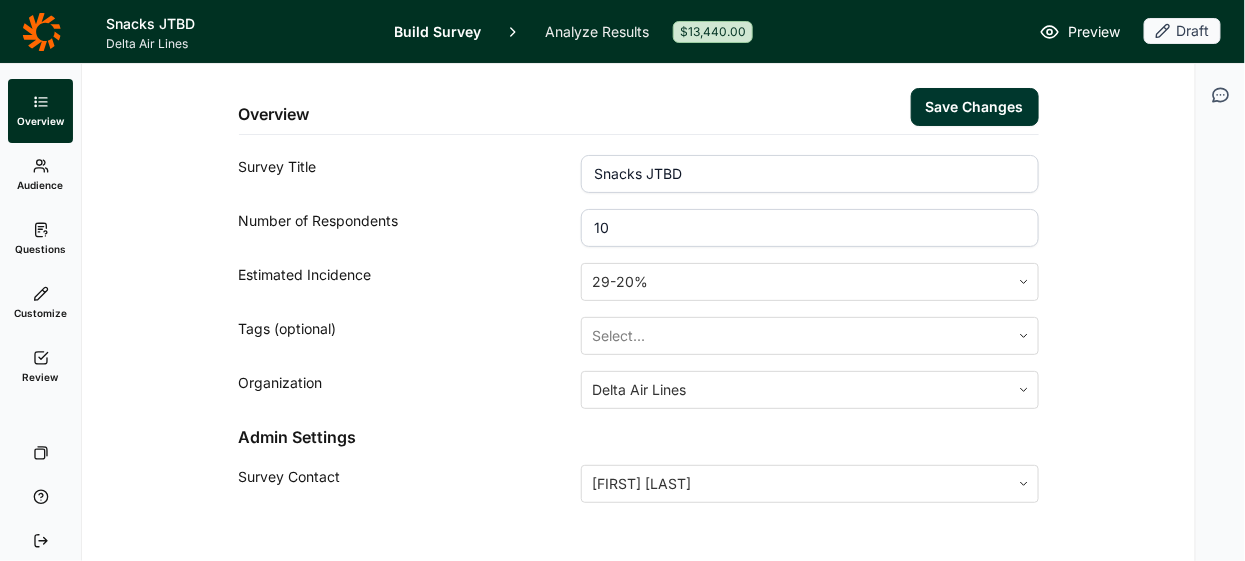 type on "10" 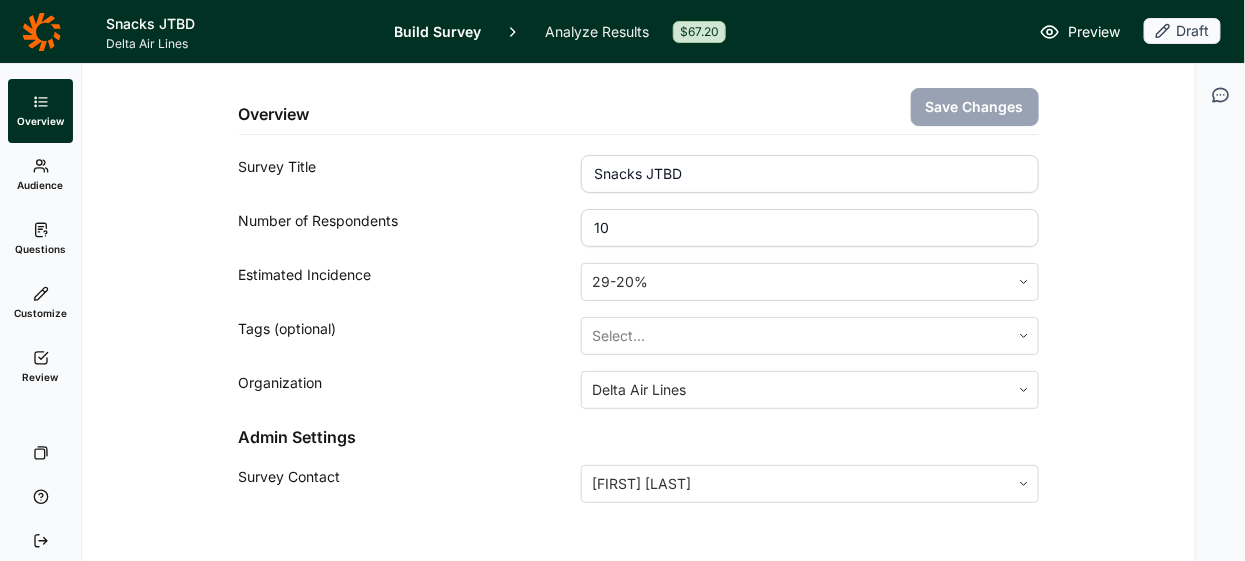 click on "Questions" at bounding box center (40, 239) 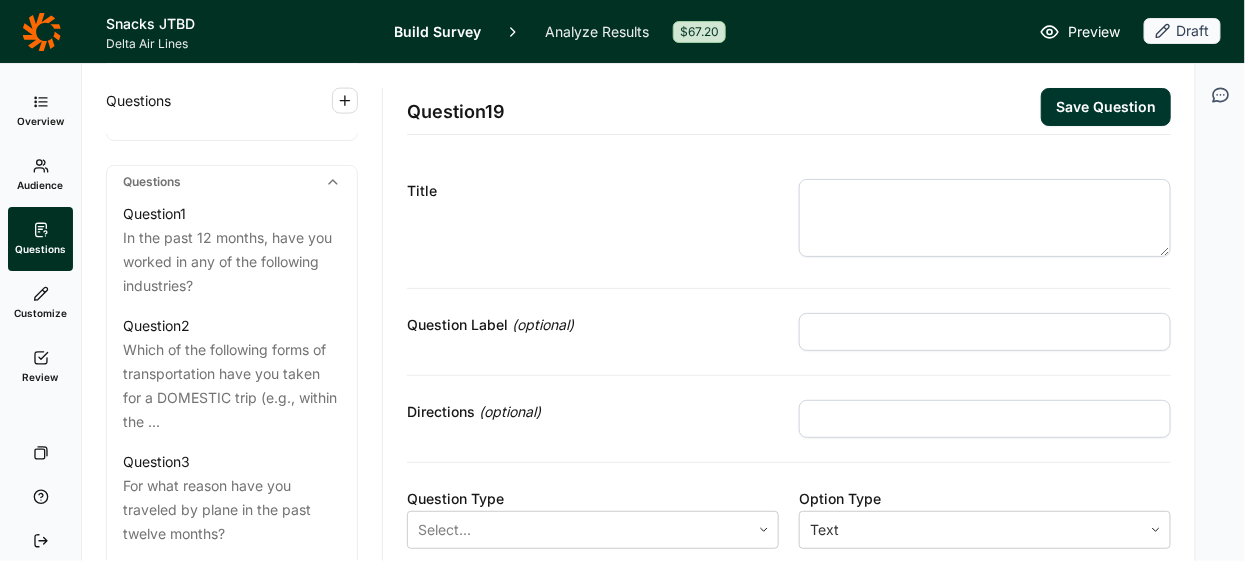 scroll, scrollTop: 885, scrollLeft: 0, axis: vertical 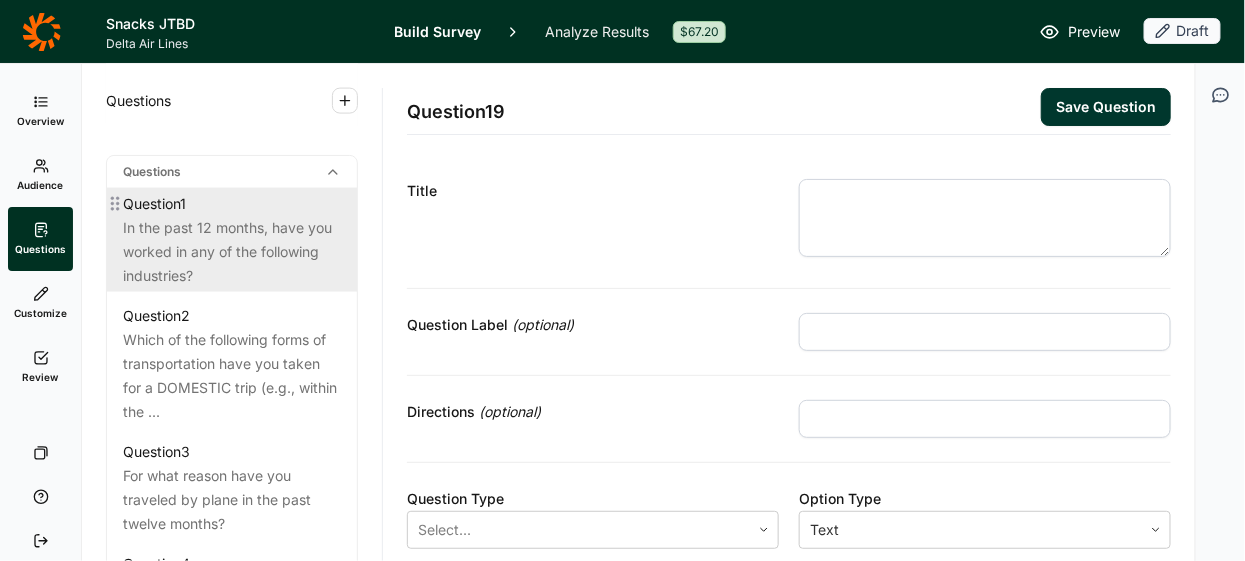 click on "In the past 12 months, have you worked in any of the following industries?" at bounding box center (232, 252) 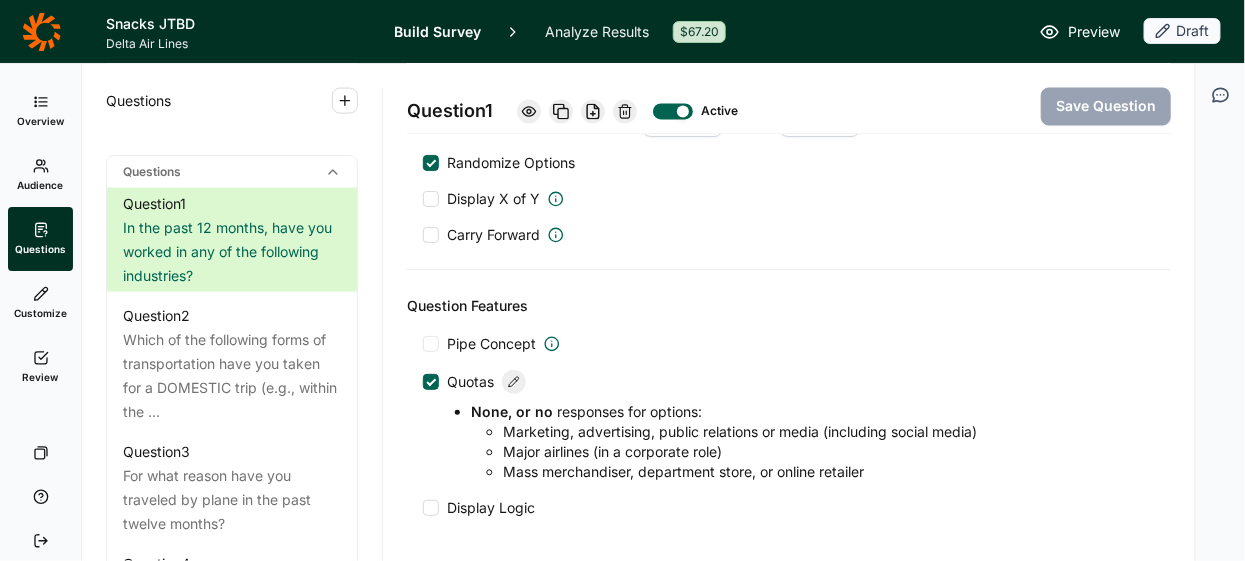 scroll, scrollTop: 1205, scrollLeft: 0, axis: vertical 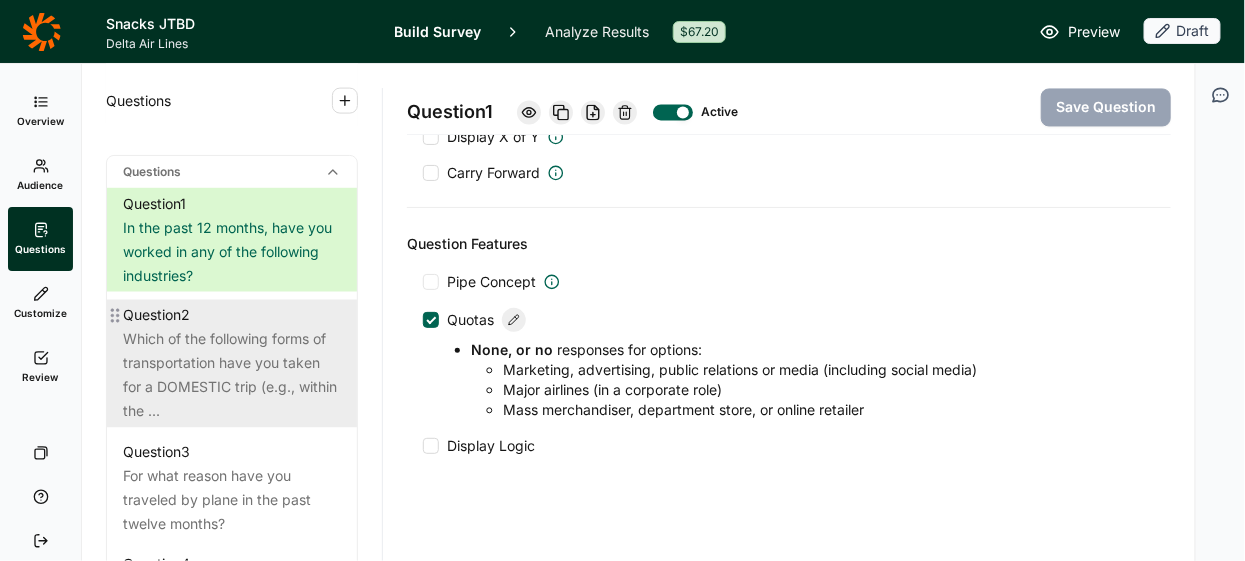 click on "Which of the following forms of transportation have you taken for a DOMESTIC trip (e.g., within the ..." at bounding box center [232, 376] 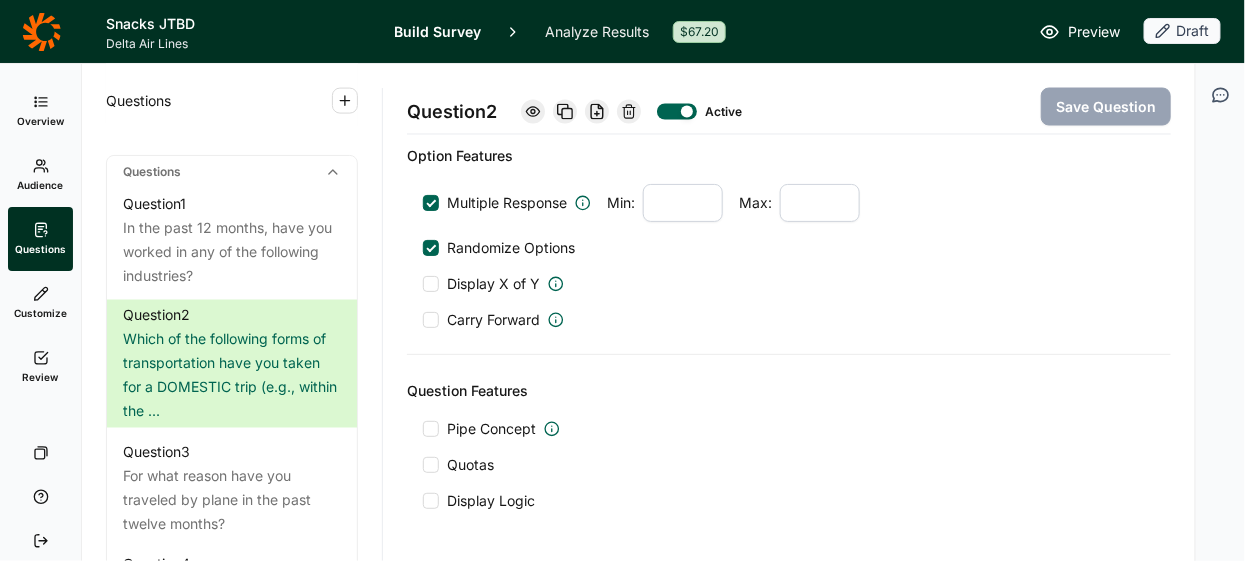 scroll, scrollTop: 1113, scrollLeft: 0, axis: vertical 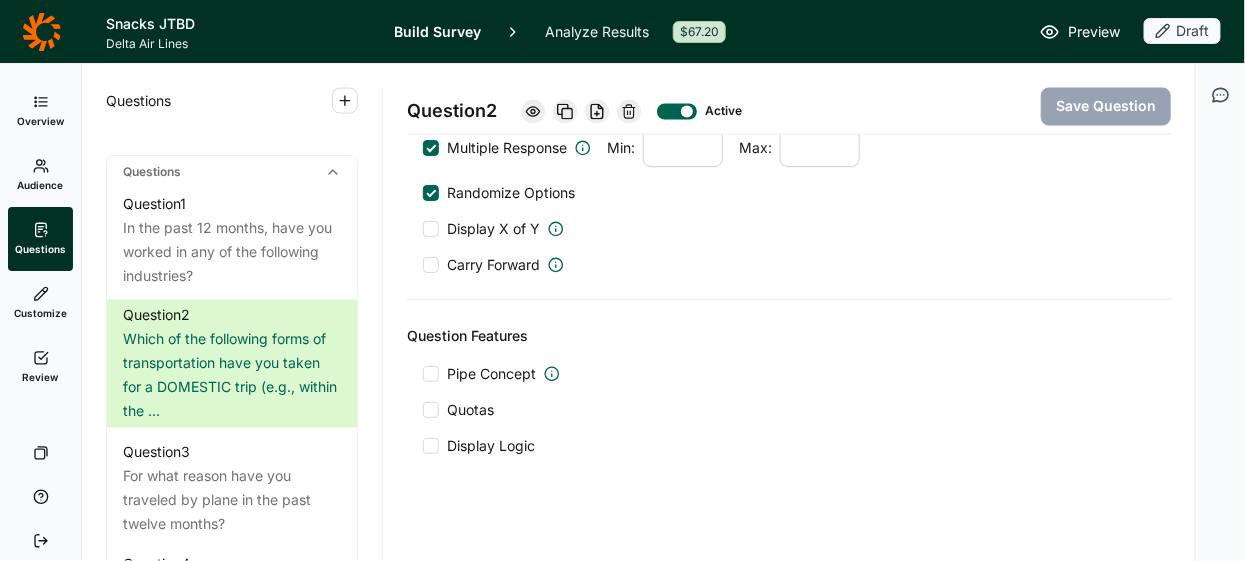 click at bounding box center [431, 410] 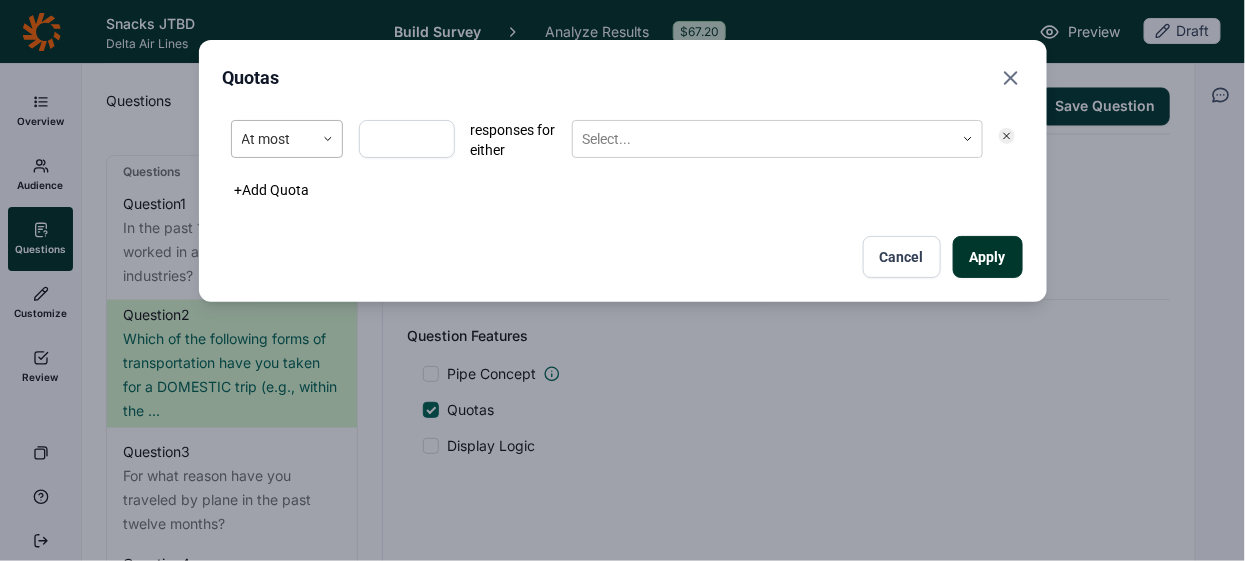 click at bounding box center [328, 139] 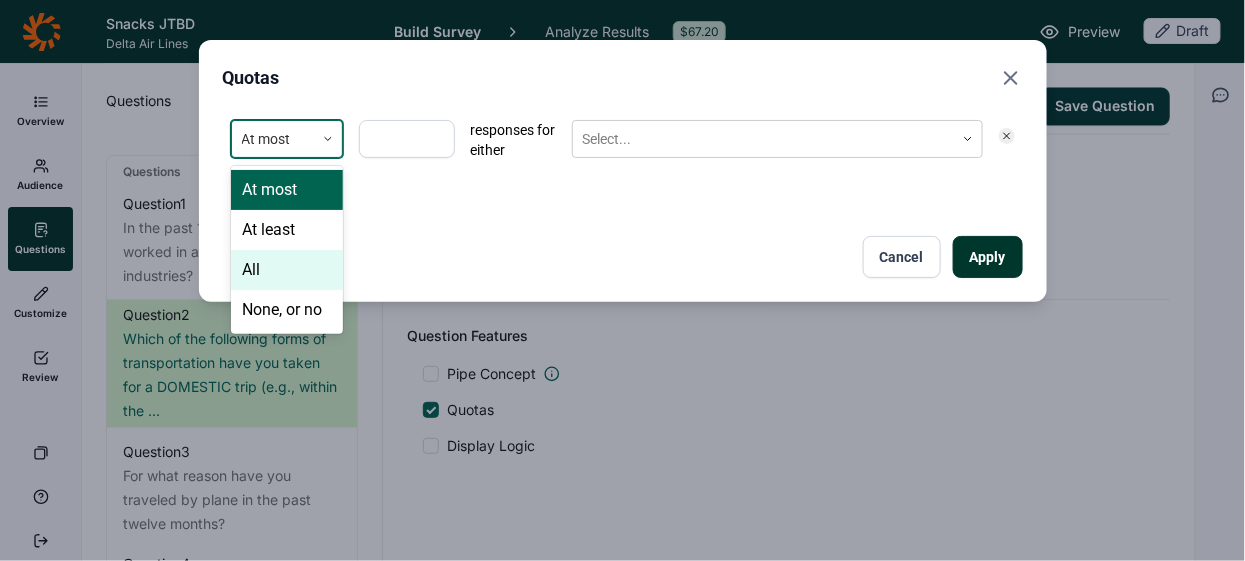 click on "All" at bounding box center [287, 270] 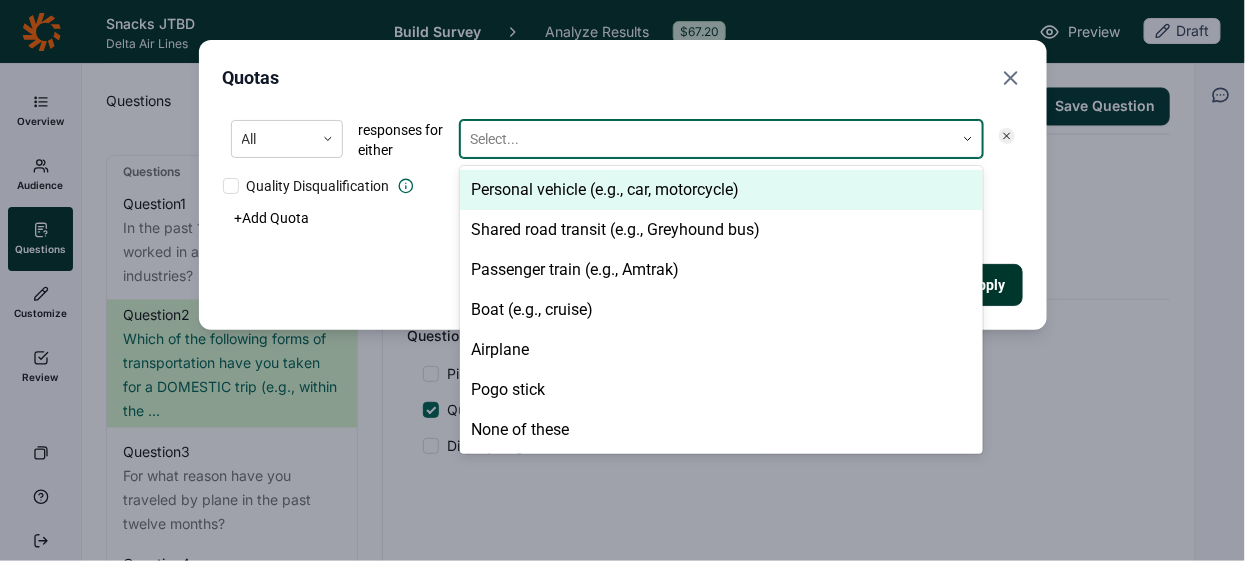 click at bounding box center (707, 139) 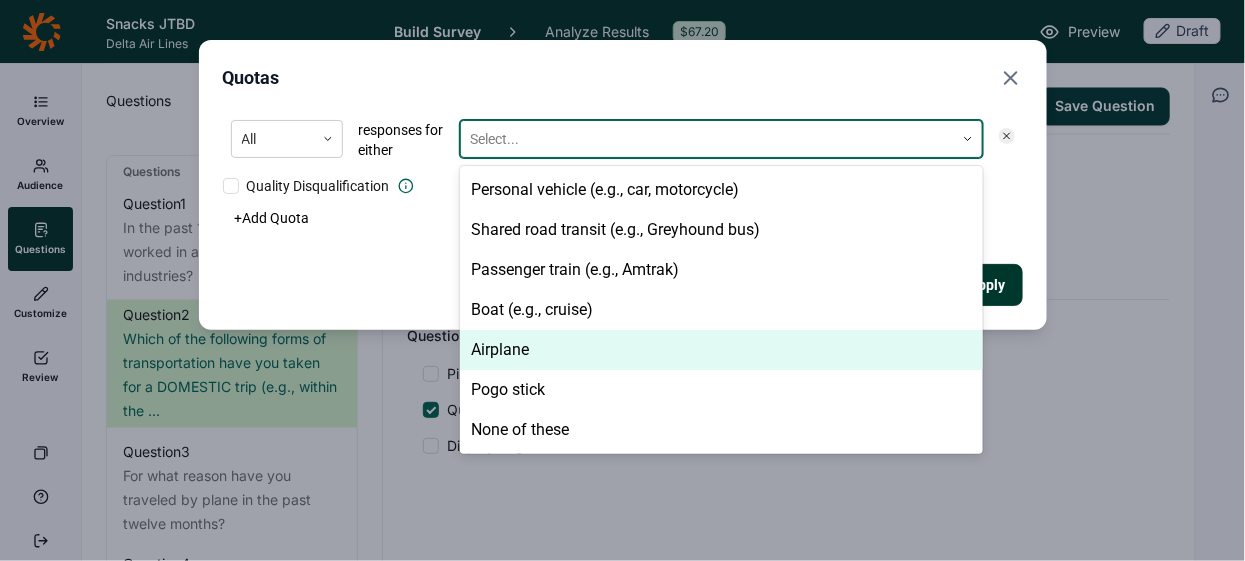 click on "Airplane" at bounding box center (721, 350) 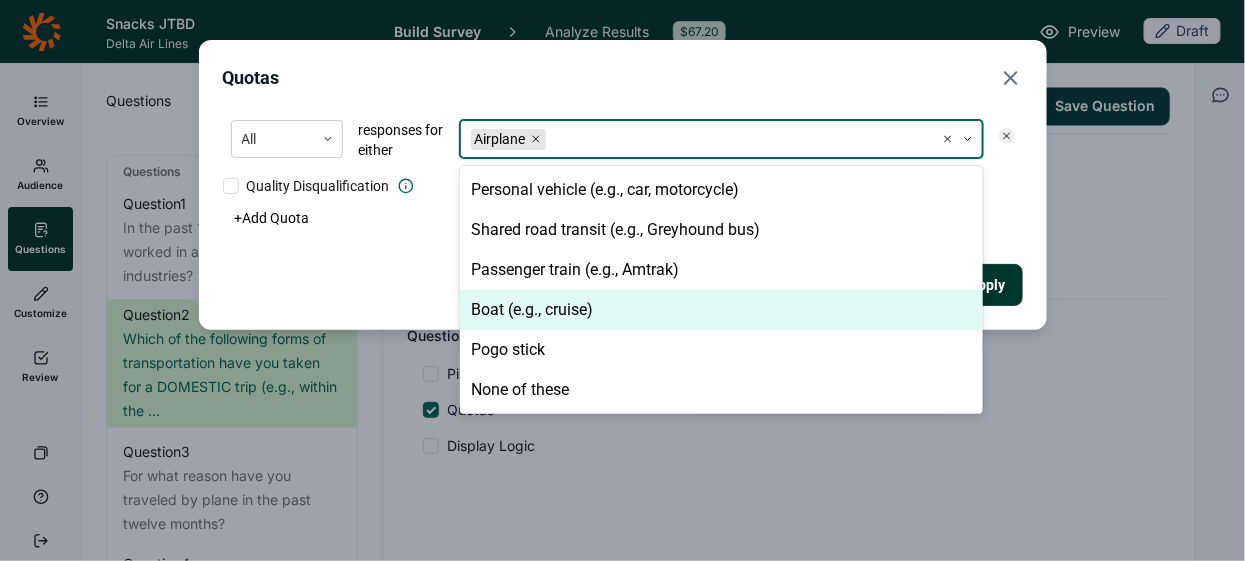 click on "Apply Cancel" at bounding box center (623, 285) 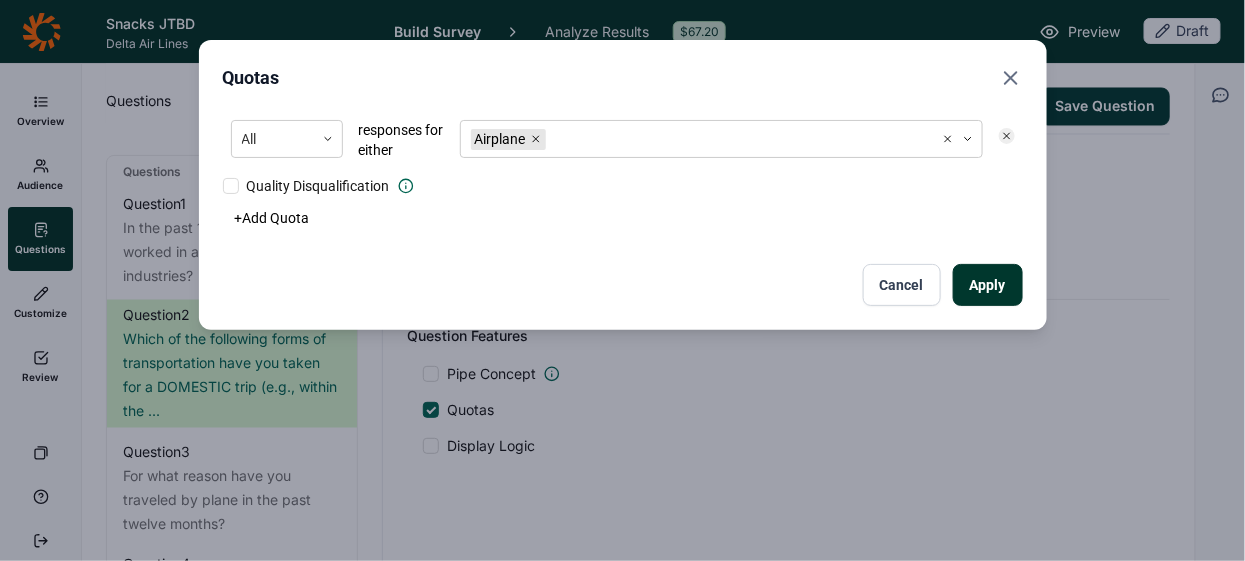 click on "Apply" at bounding box center (988, 285) 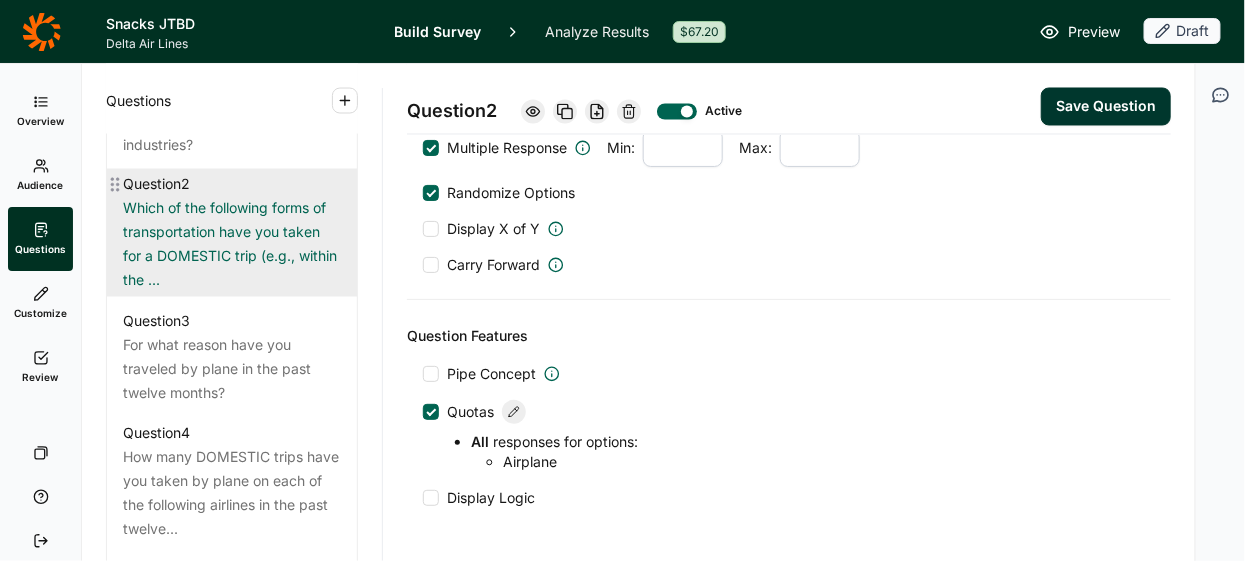 scroll, scrollTop: 1025, scrollLeft: 0, axis: vertical 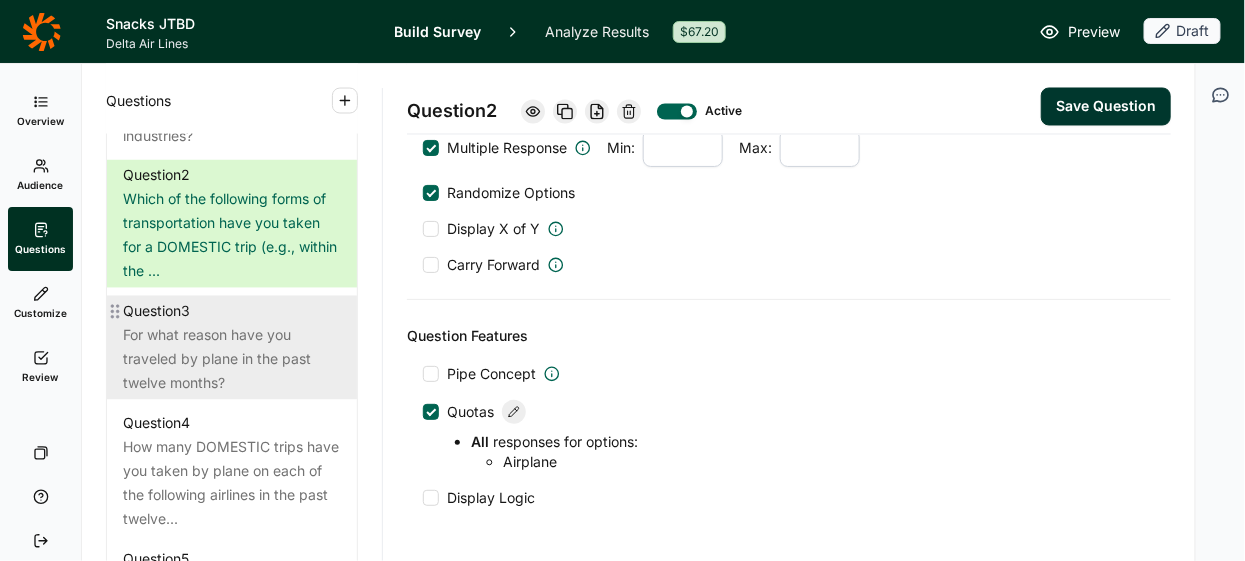 click on "For what reason have you traveled by plane in the past twelve months?" at bounding box center [232, 360] 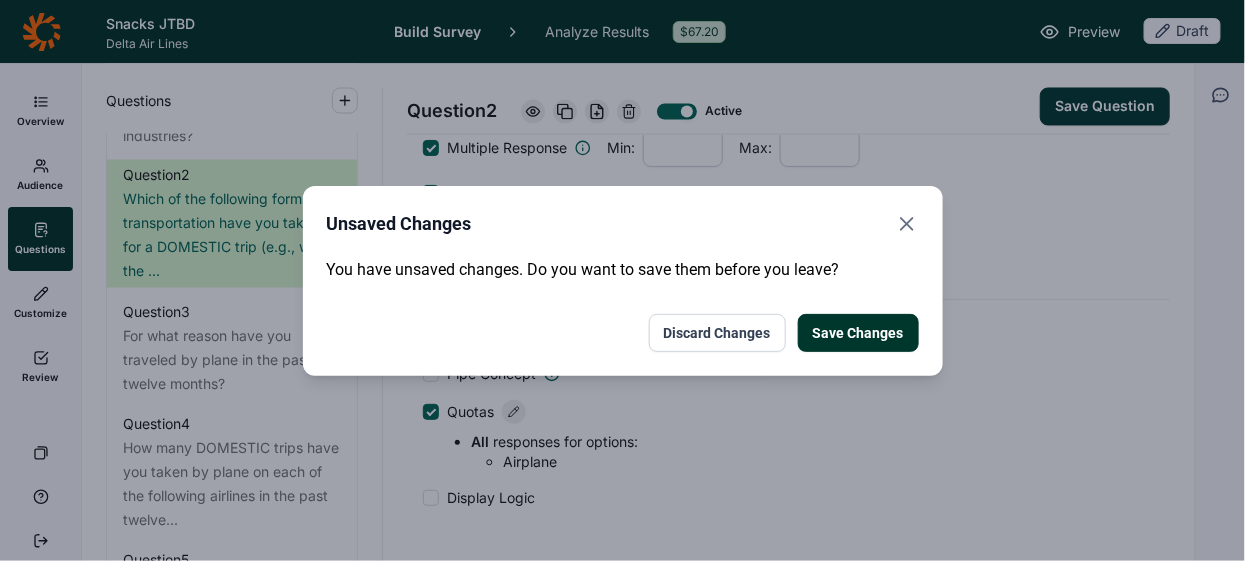 click on "Save Changes" at bounding box center (858, 333) 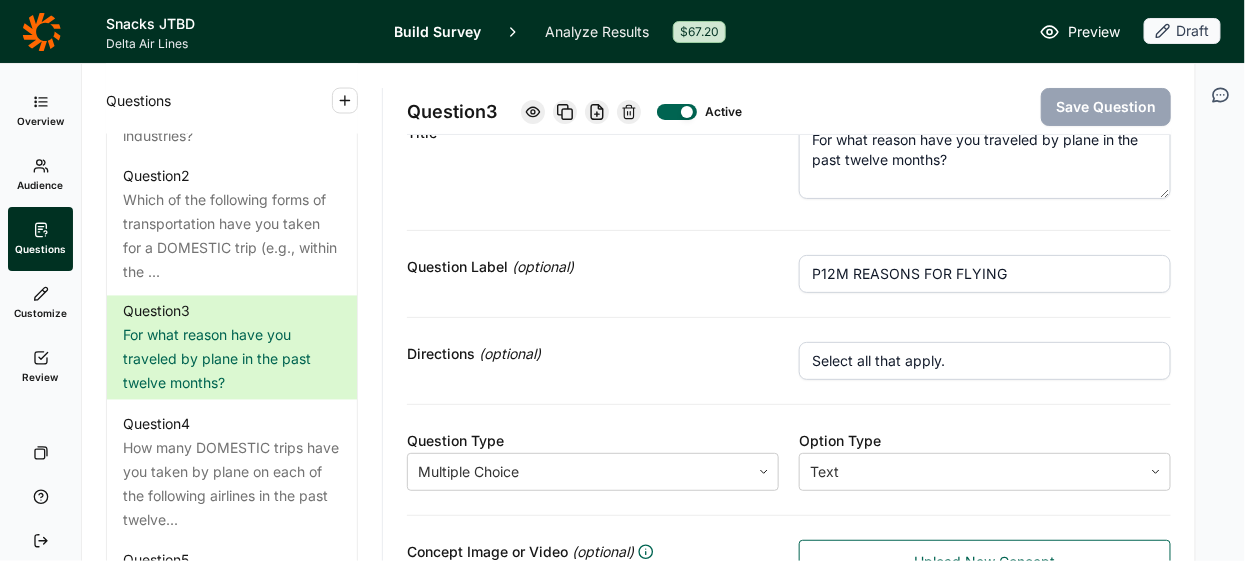 scroll, scrollTop: 54, scrollLeft: 0, axis: vertical 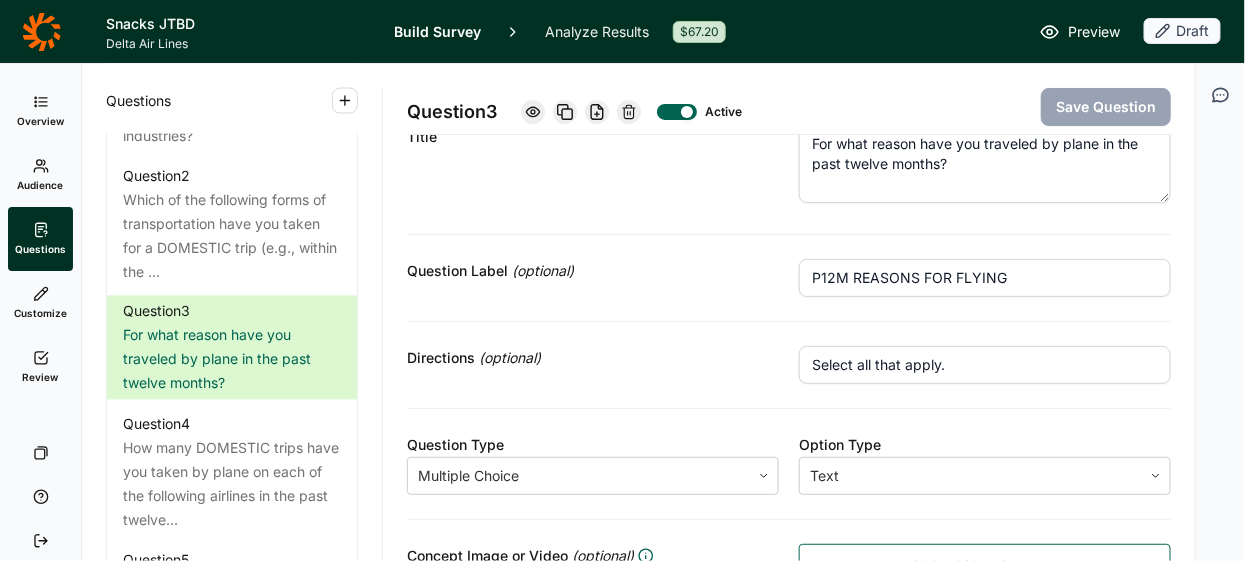 click on "Select all that apply." at bounding box center (985, 365) 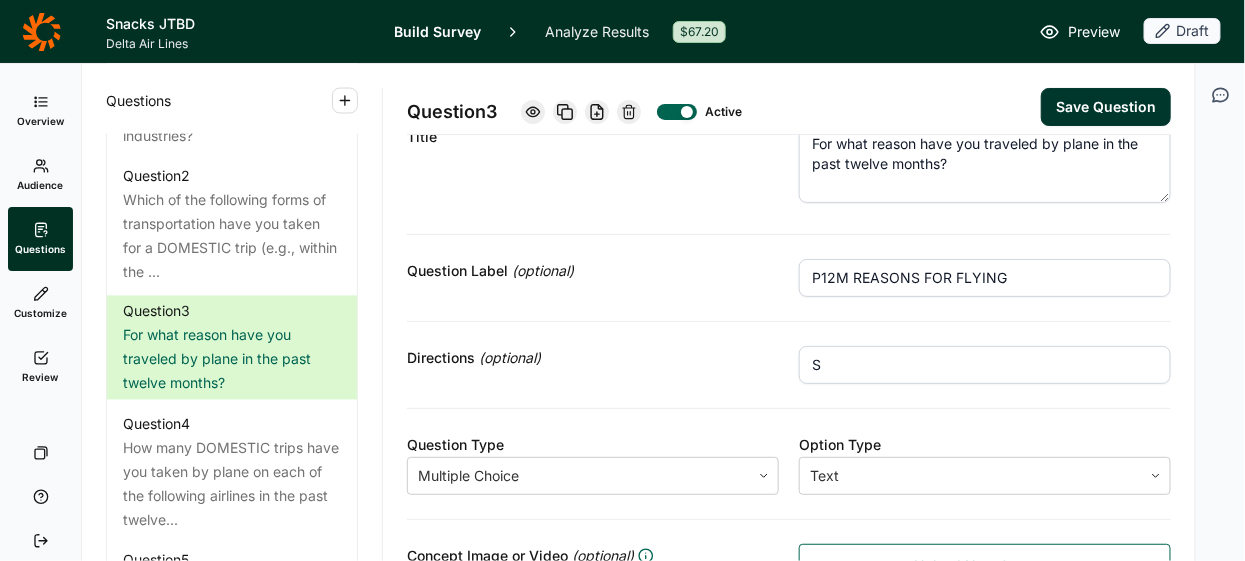 type on "Select one." 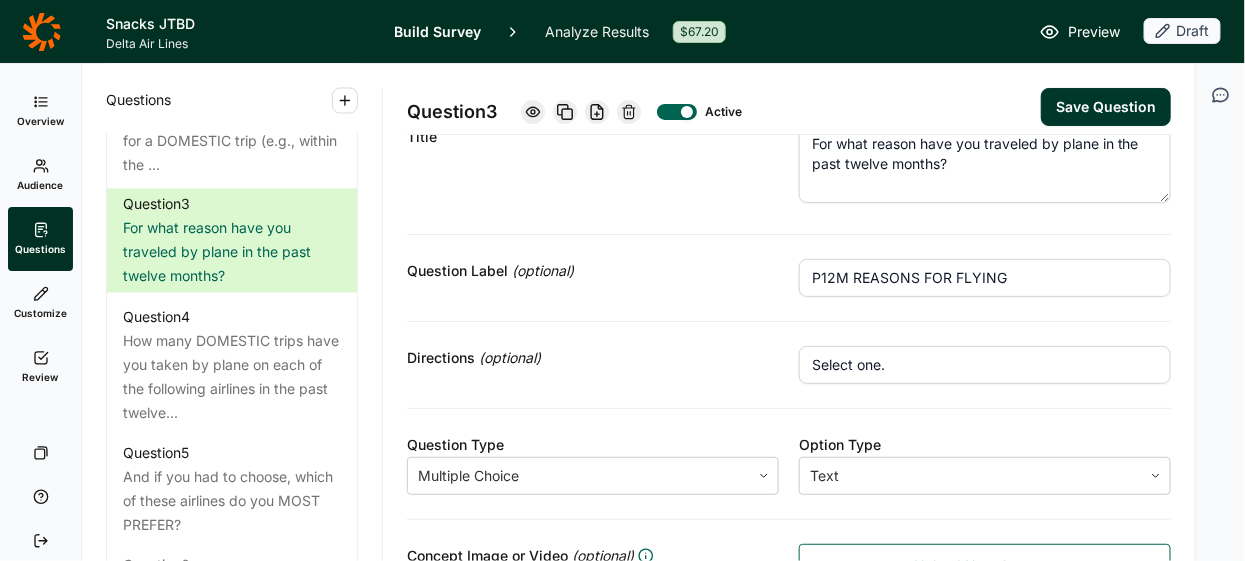 scroll, scrollTop: 1148, scrollLeft: 0, axis: vertical 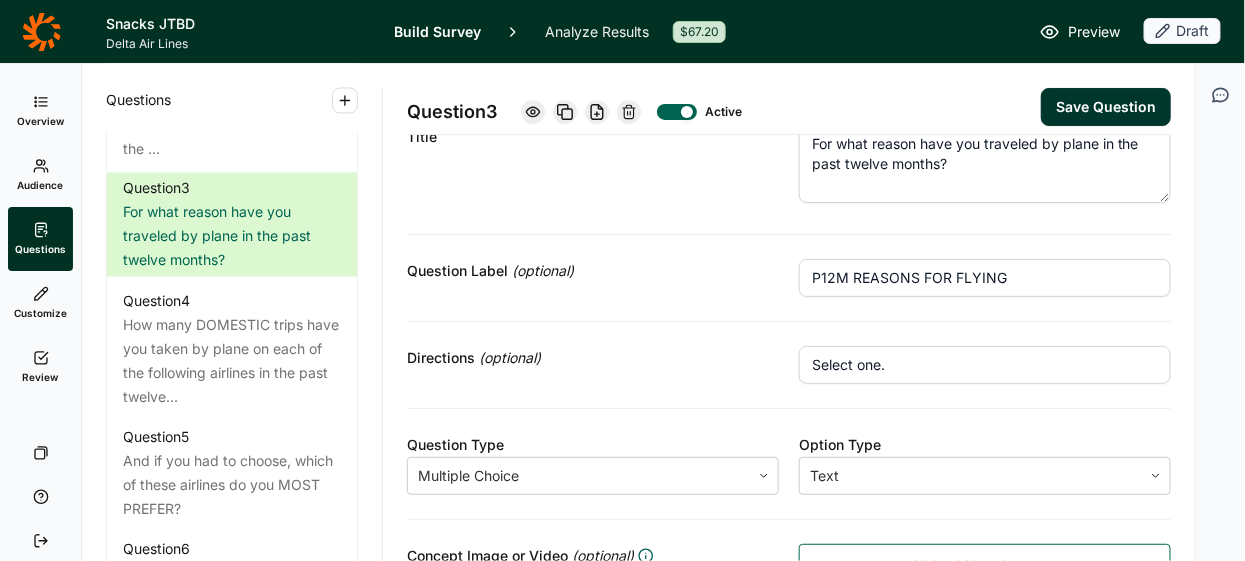 click on "Save Question" at bounding box center [1106, 107] 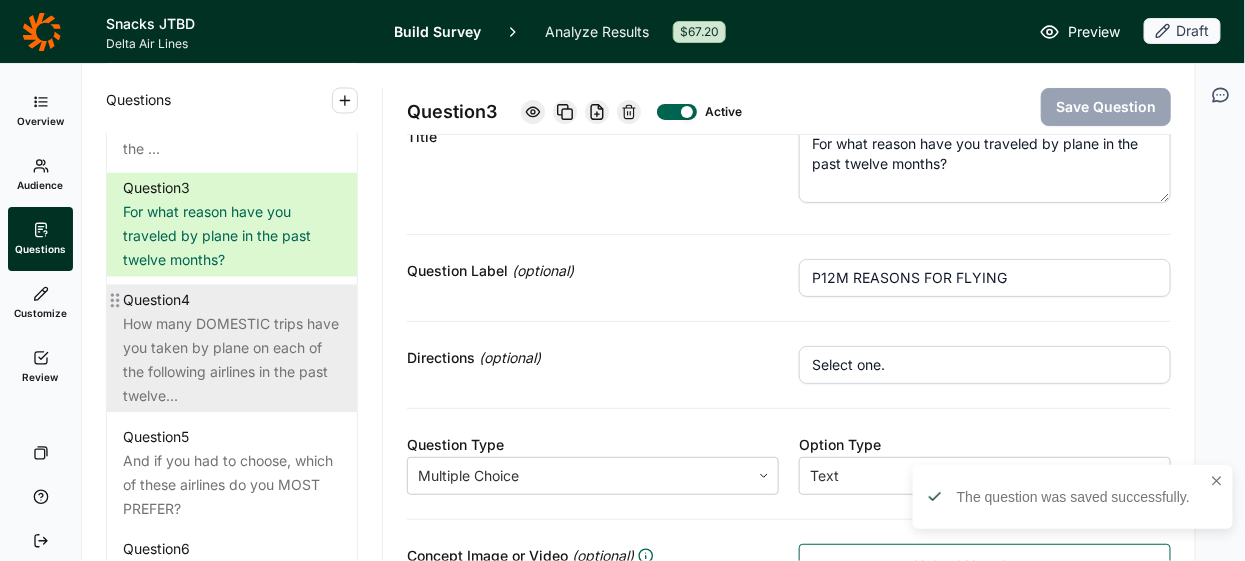 click on "How many DOMESTIC trips have you taken by plane on each of the following airlines in the past twelve..." at bounding box center [232, 361] 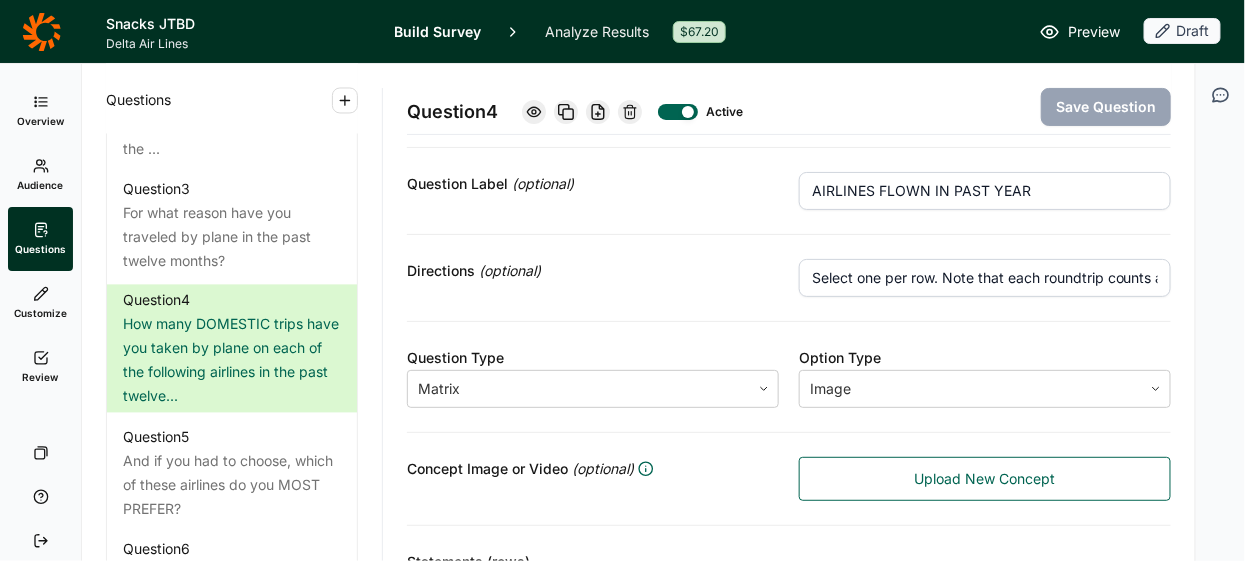 scroll, scrollTop: 145, scrollLeft: 0, axis: vertical 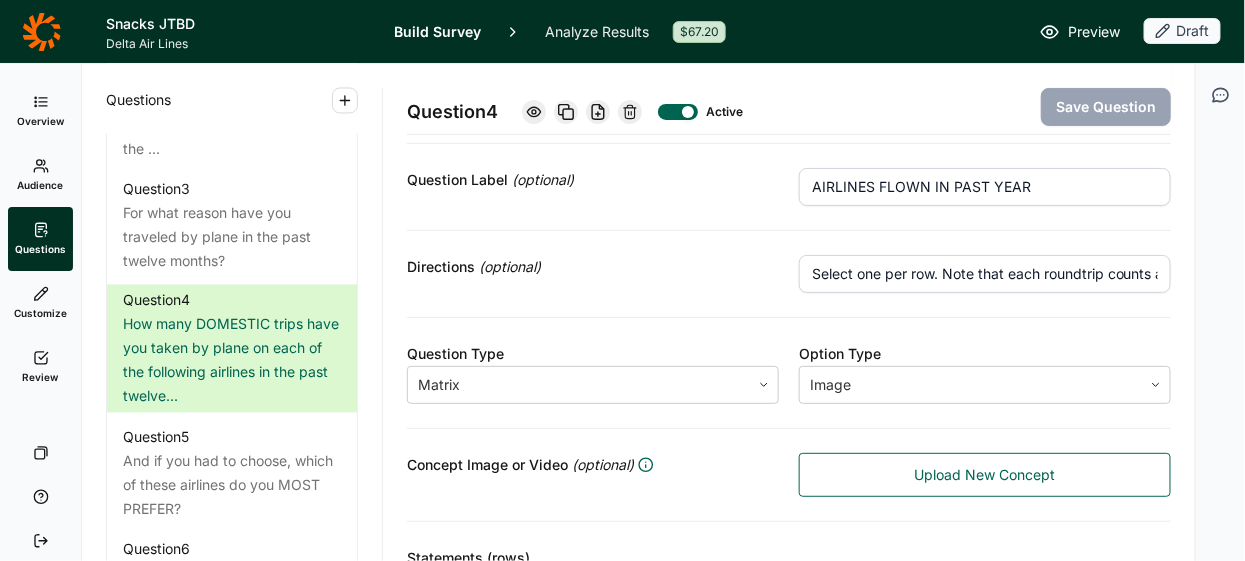 click on "Select one per row. Note that each roundtrip counts as 1 'trip.'" at bounding box center [985, 274] 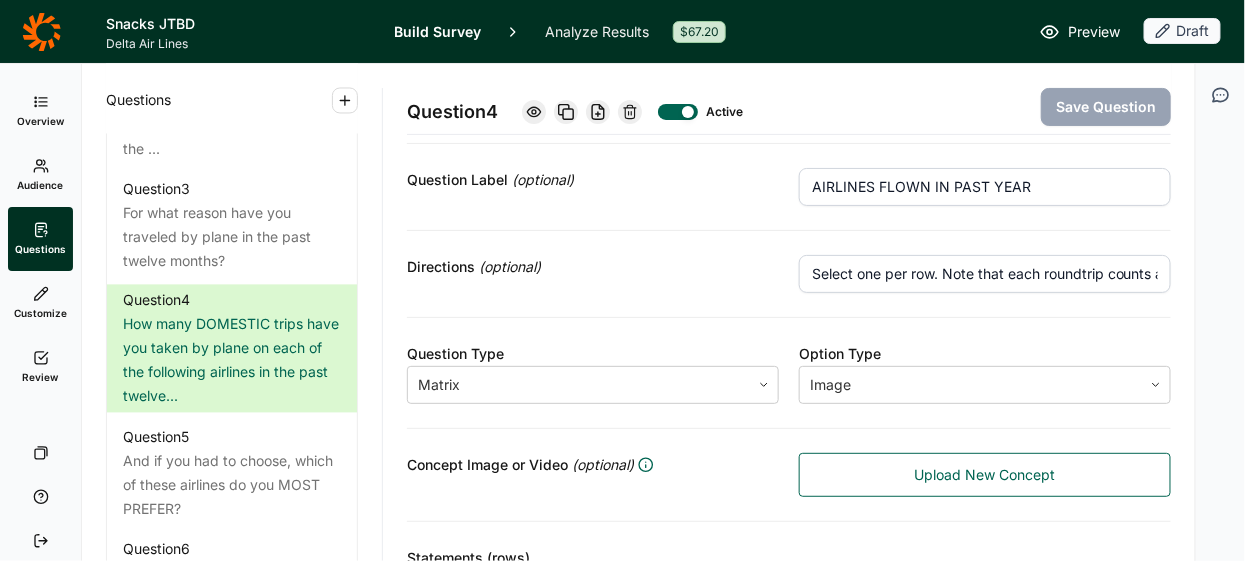 scroll, scrollTop: 0, scrollLeft: 60, axis: horizontal 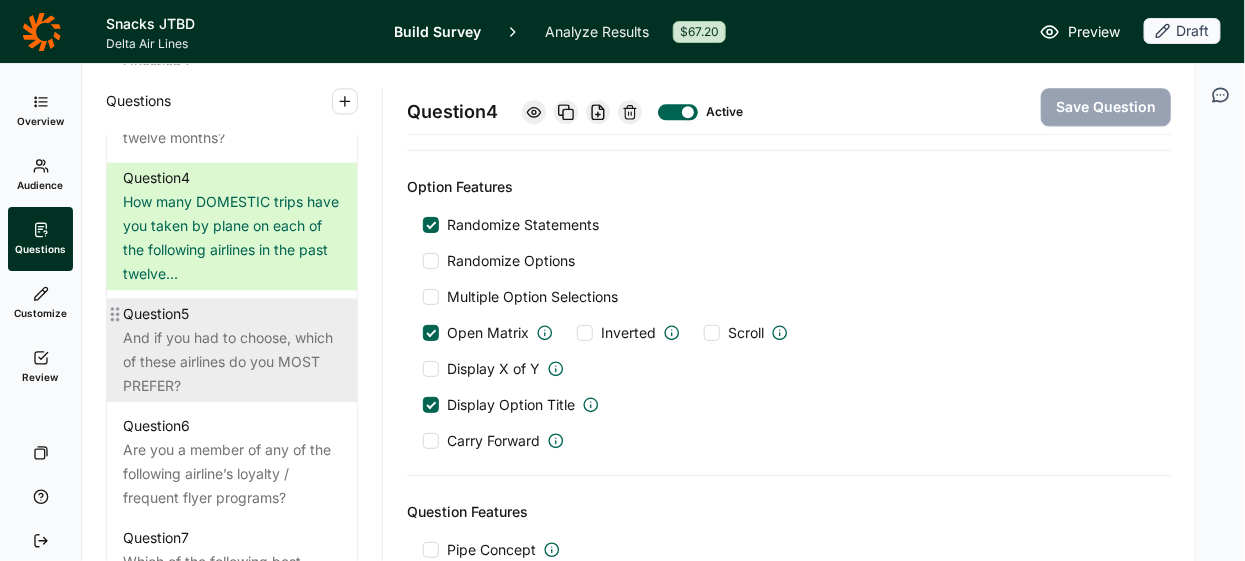 click on "And if you had to choose, which of these airlines do you MOST PREFER?" at bounding box center [232, 362] 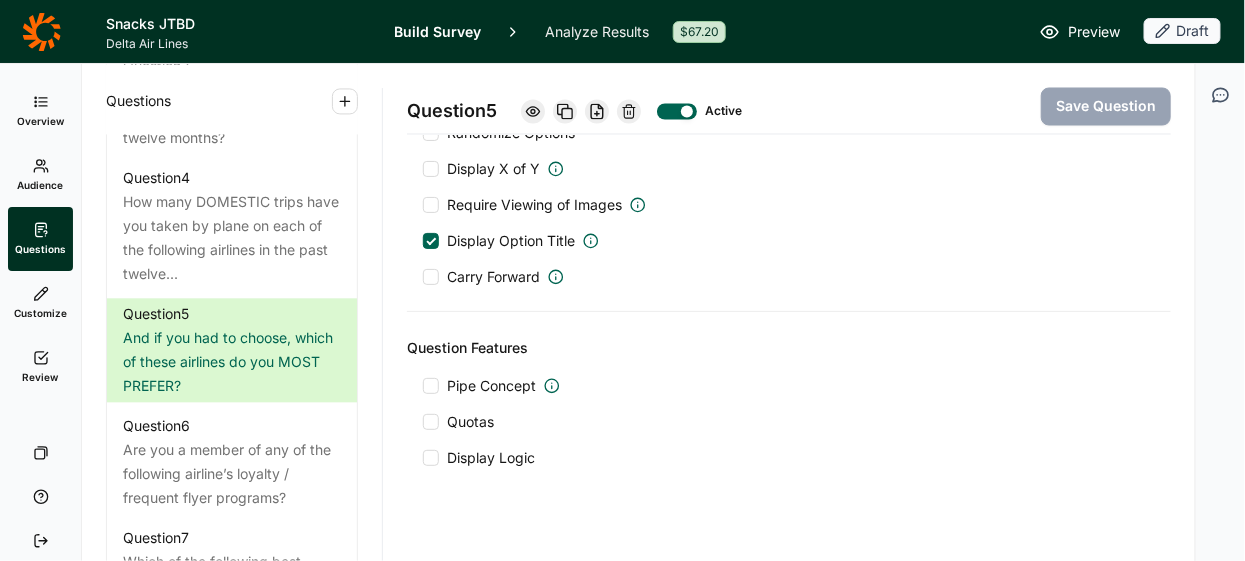 scroll, scrollTop: 1091, scrollLeft: 0, axis: vertical 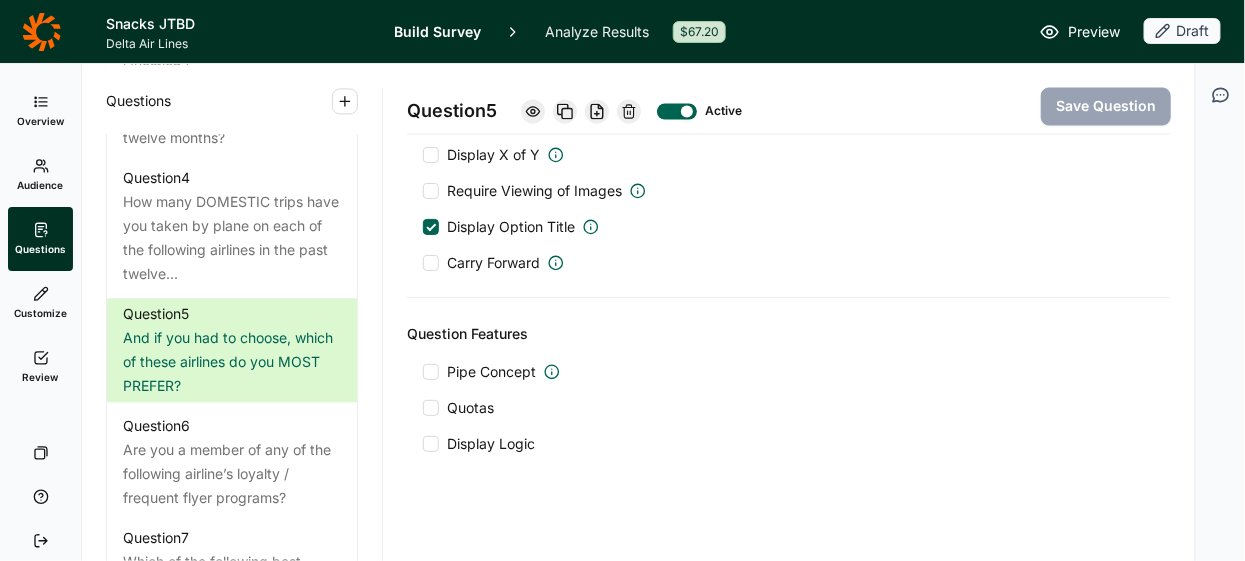 click at bounding box center (431, 444) 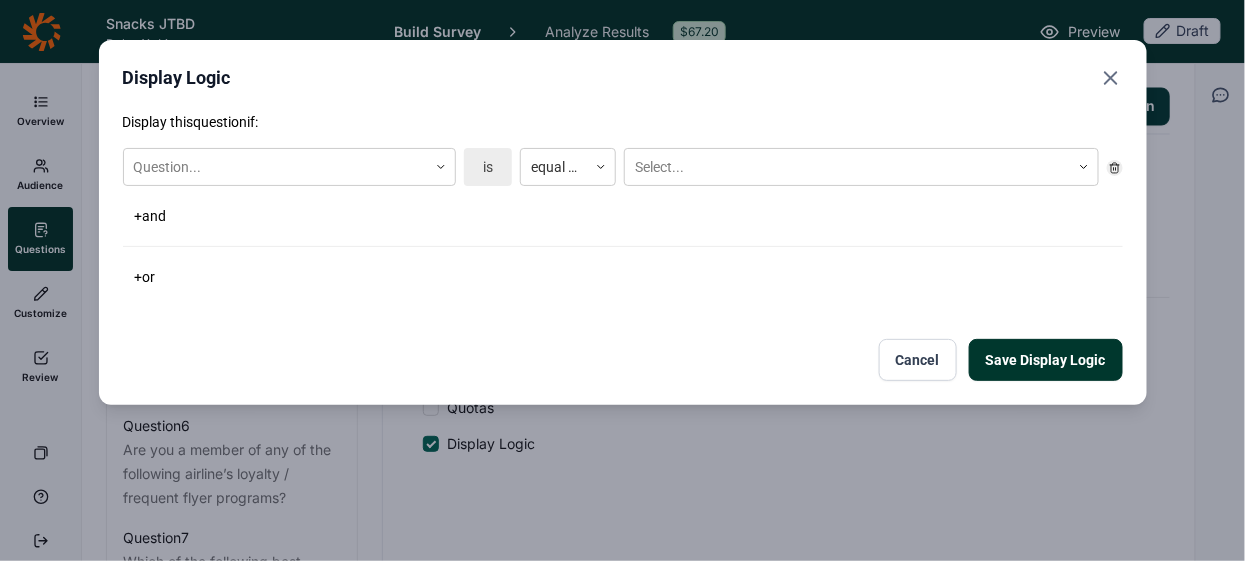 click on "Cancel" at bounding box center (918, 360) 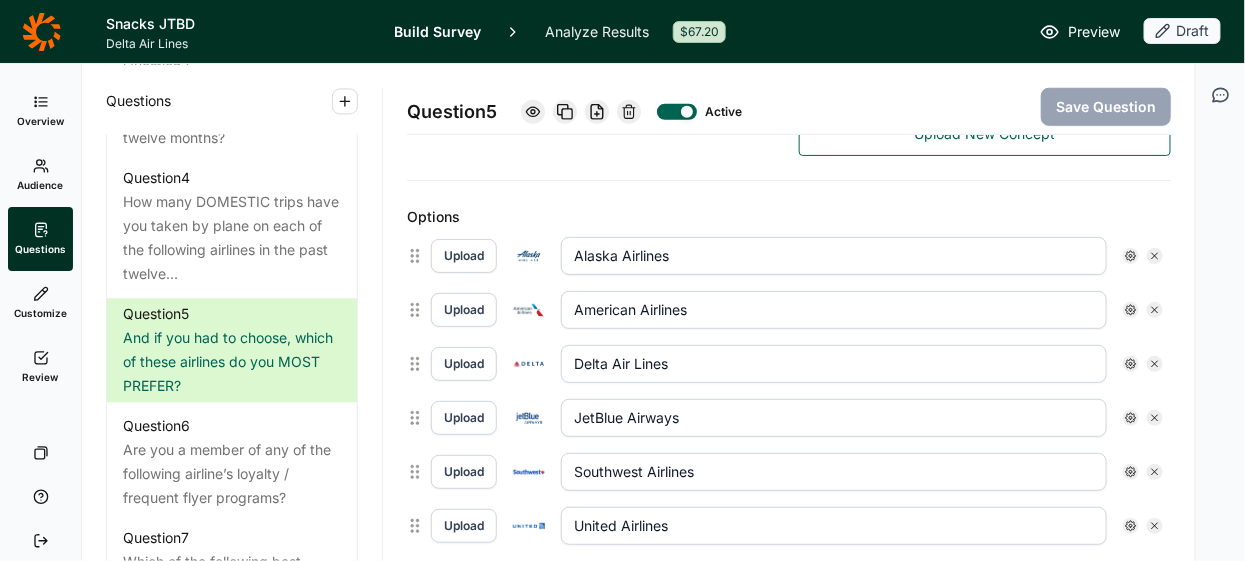 scroll, scrollTop: 505, scrollLeft: 0, axis: vertical 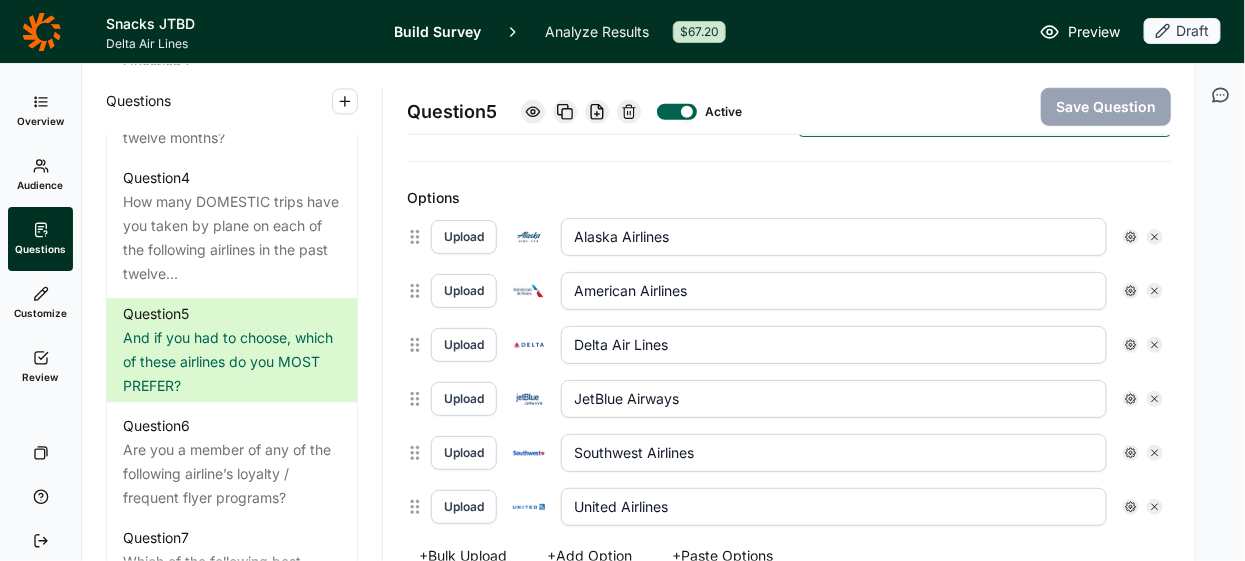 click 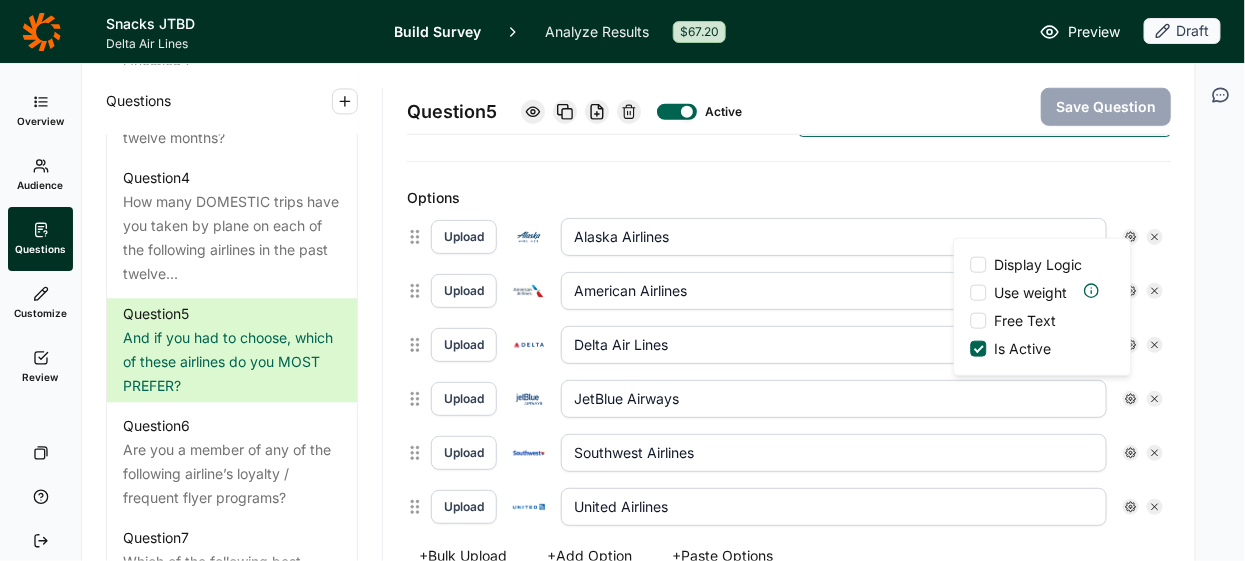 click at bounding box center [979, 265] 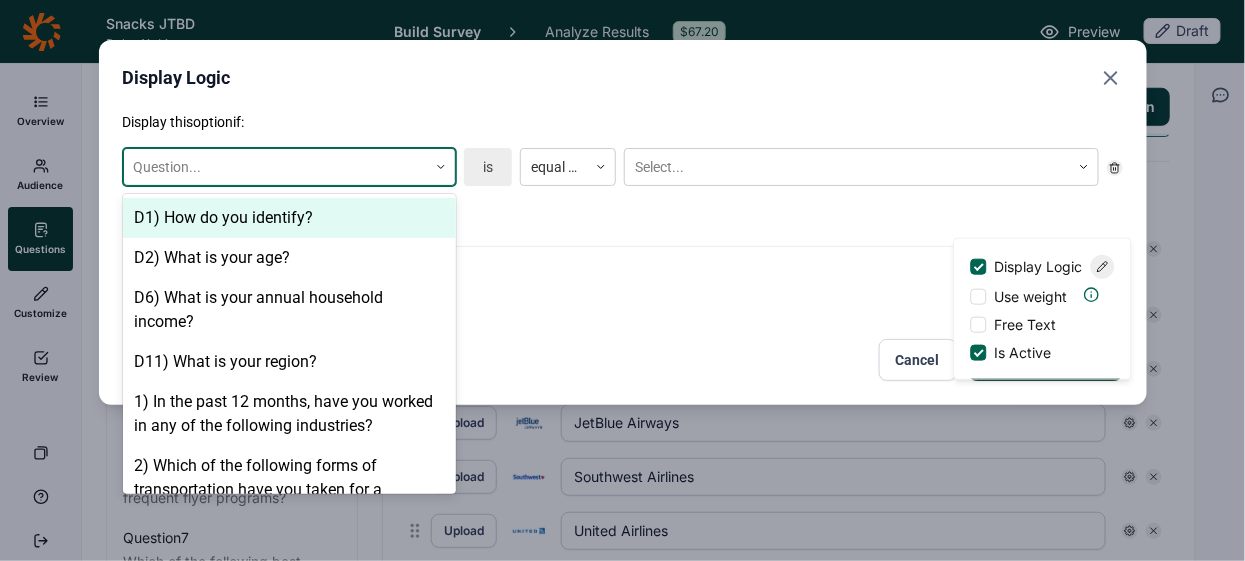 click 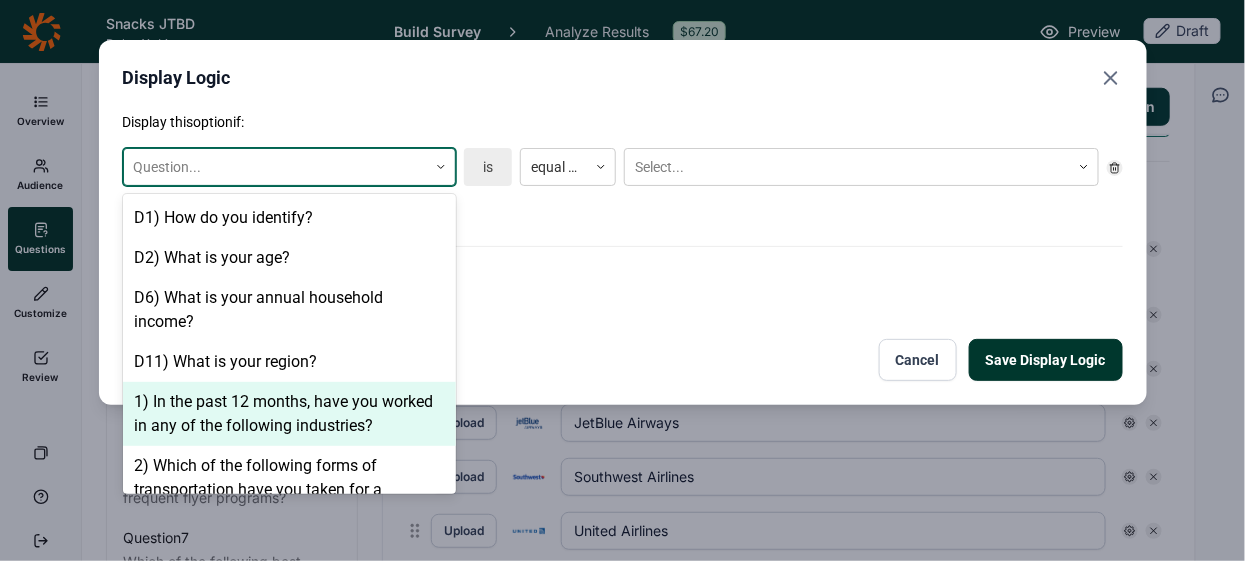 scroll, scrollTop: 220, scrollLeft: 0, axis: vertical 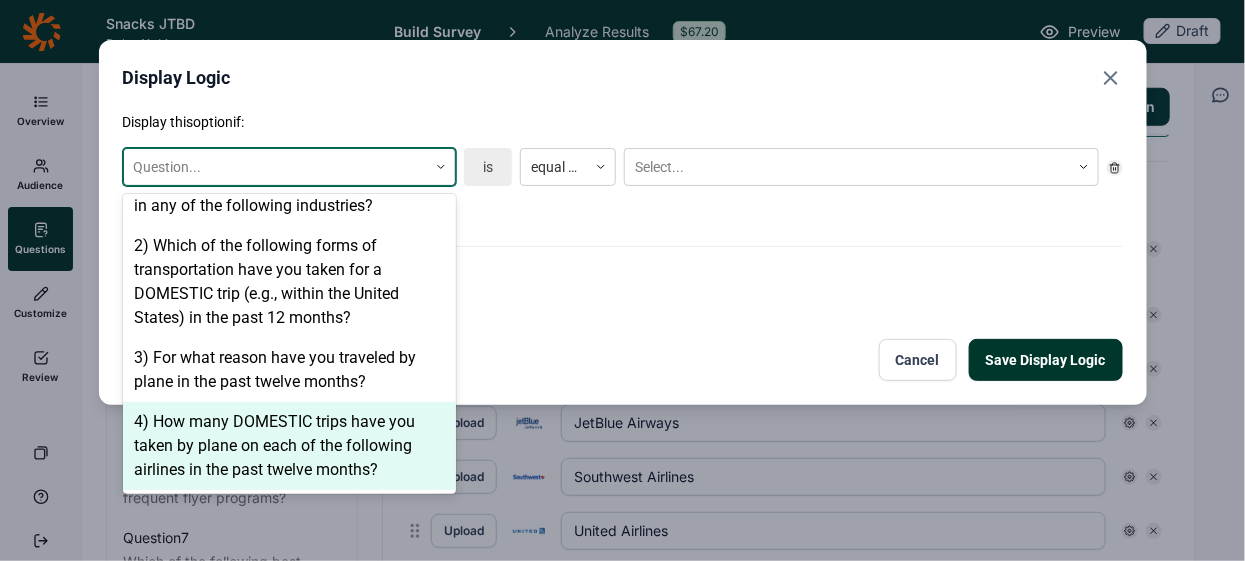 click on "4) How many DOMESTIC trips have you taken by plane on each of the following airlines in the past twelve months?" at bounding box center [289, 446] 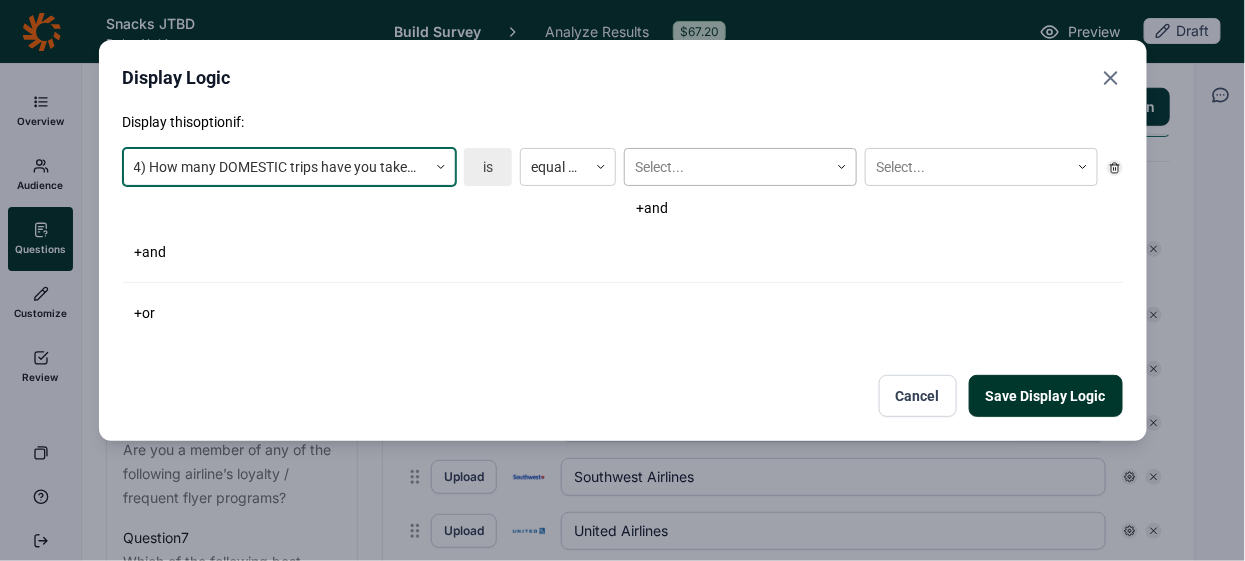 click at bounding box center (726, 167) 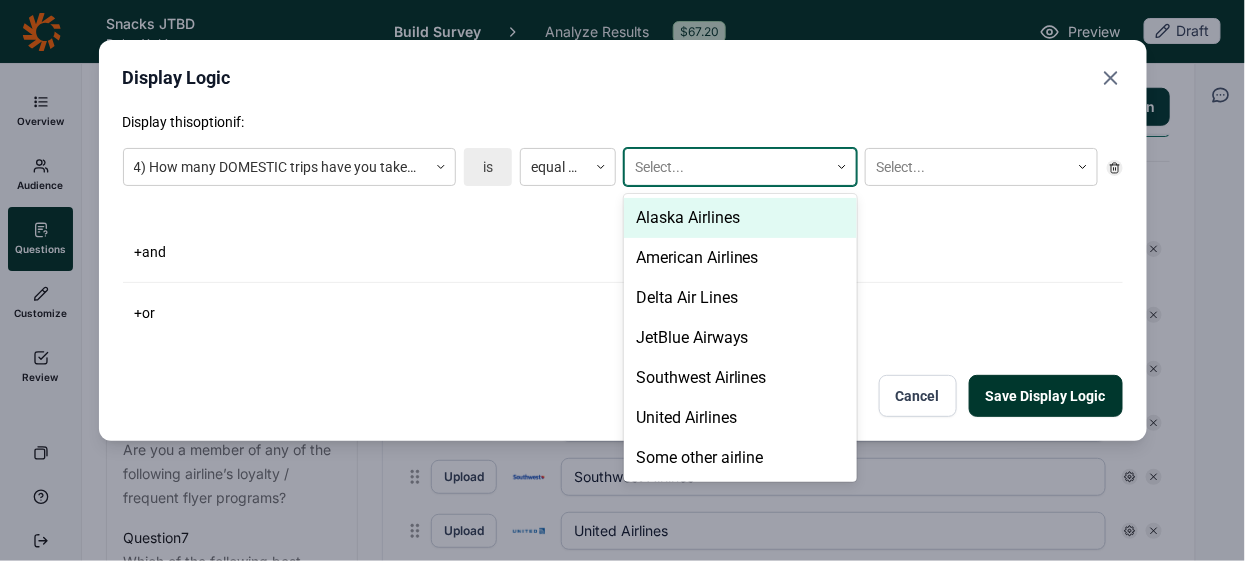 click on "Alaska Airlines" at bounding box center (740, 218) 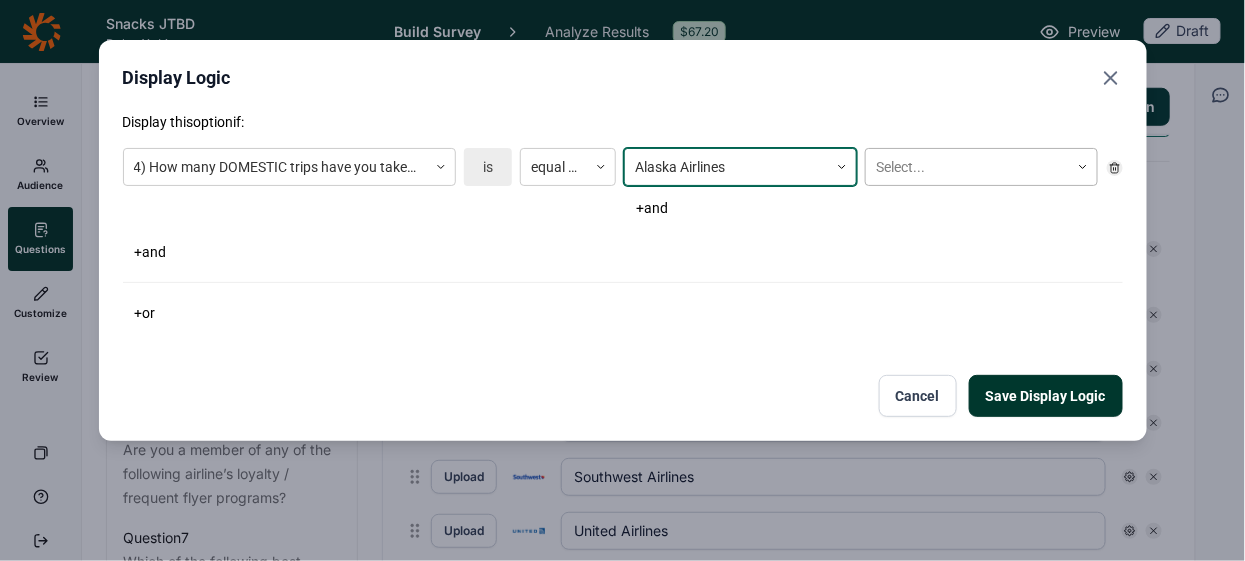 click at bounding box center [967, 167] 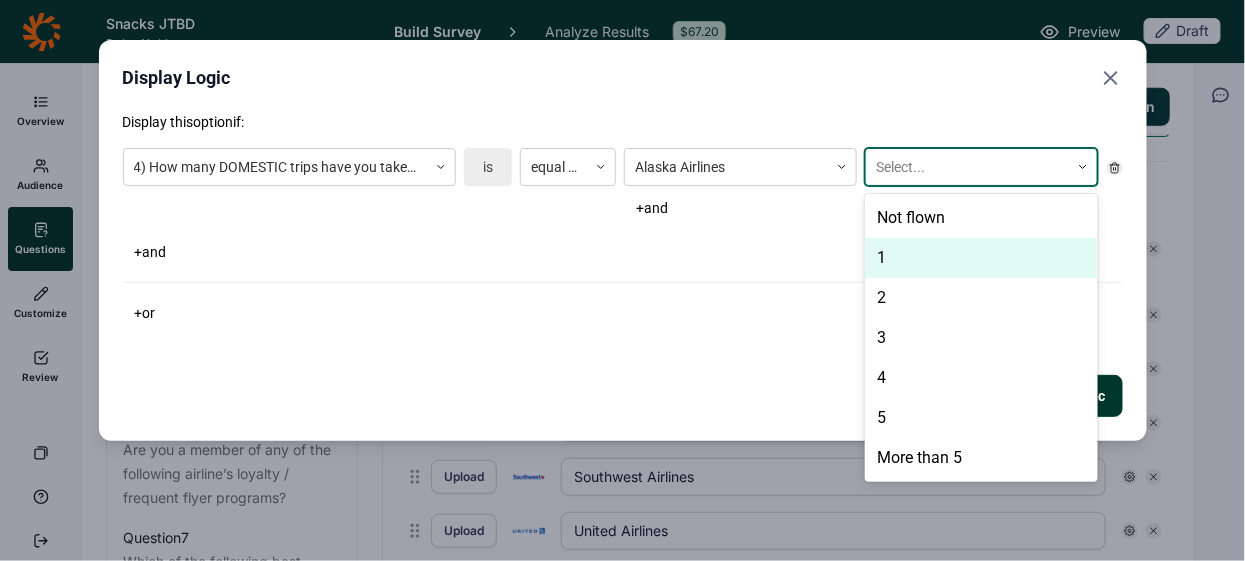 click on "1" at bounding box center [981, 258] 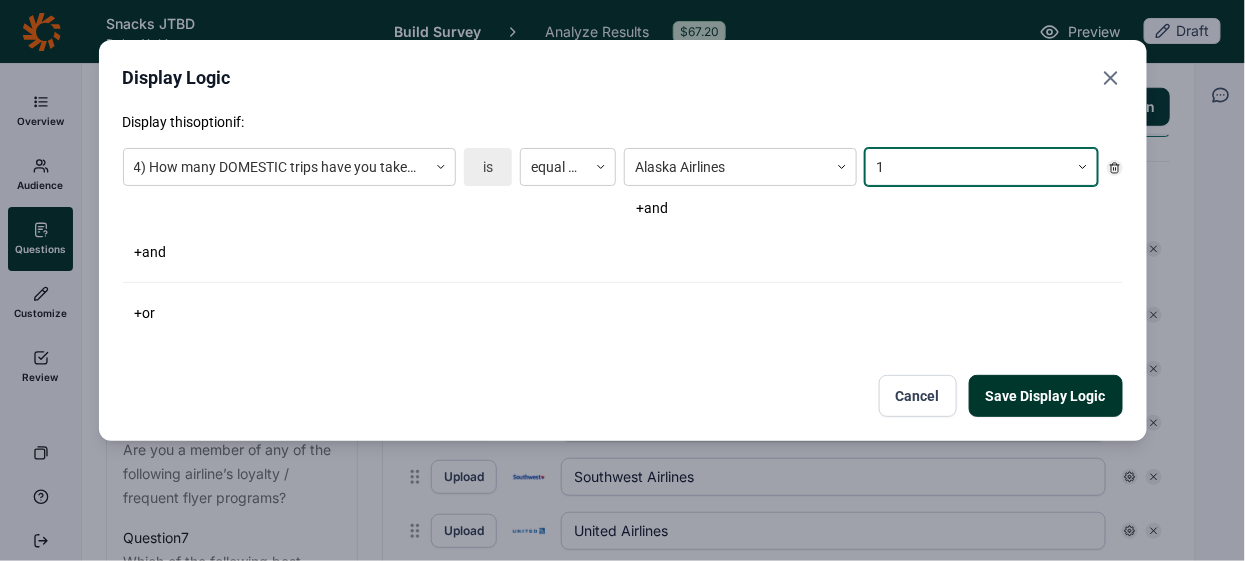 click at bounding box center [967, 167] 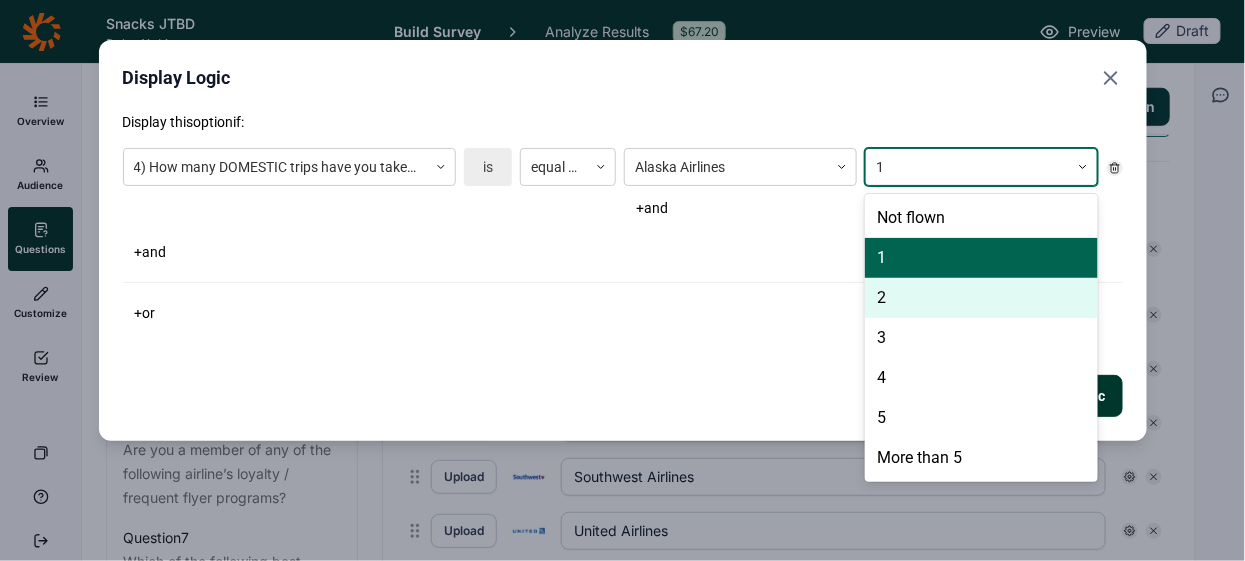 click on "2" at bounding box center (981, 298) 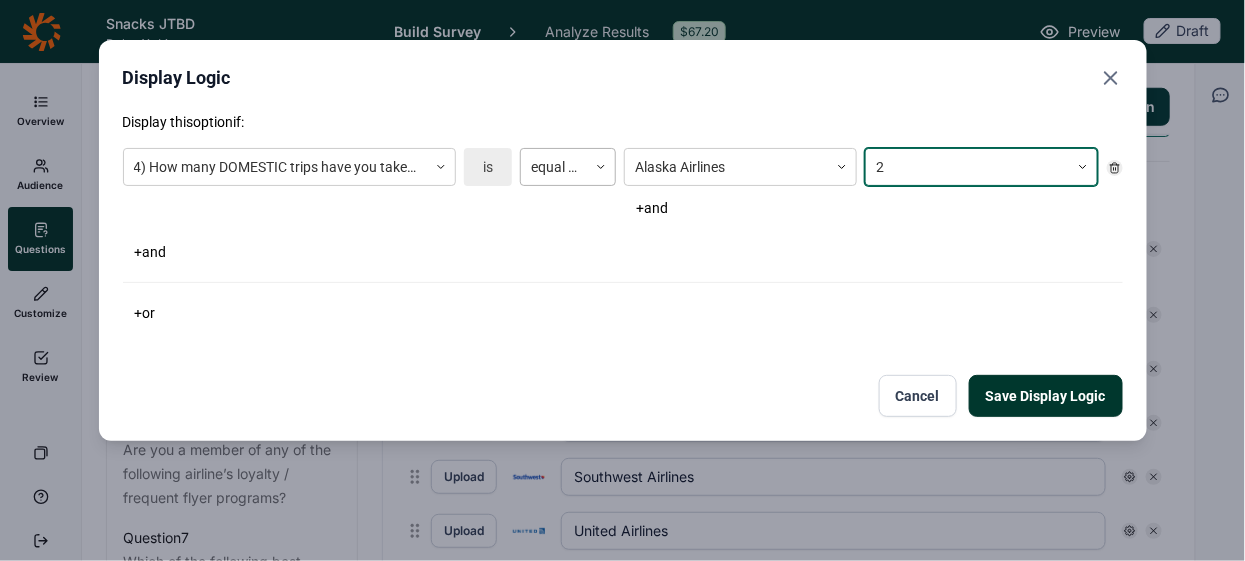 click at bounding box center (601, 167) 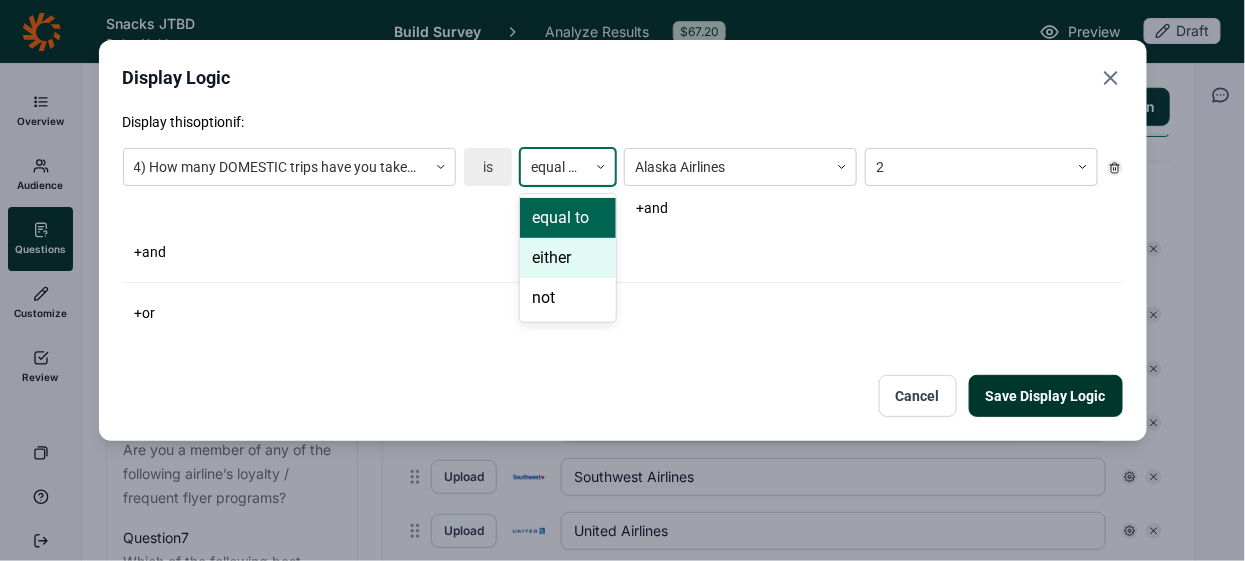 click on "either" at bounding box center (568, 258) 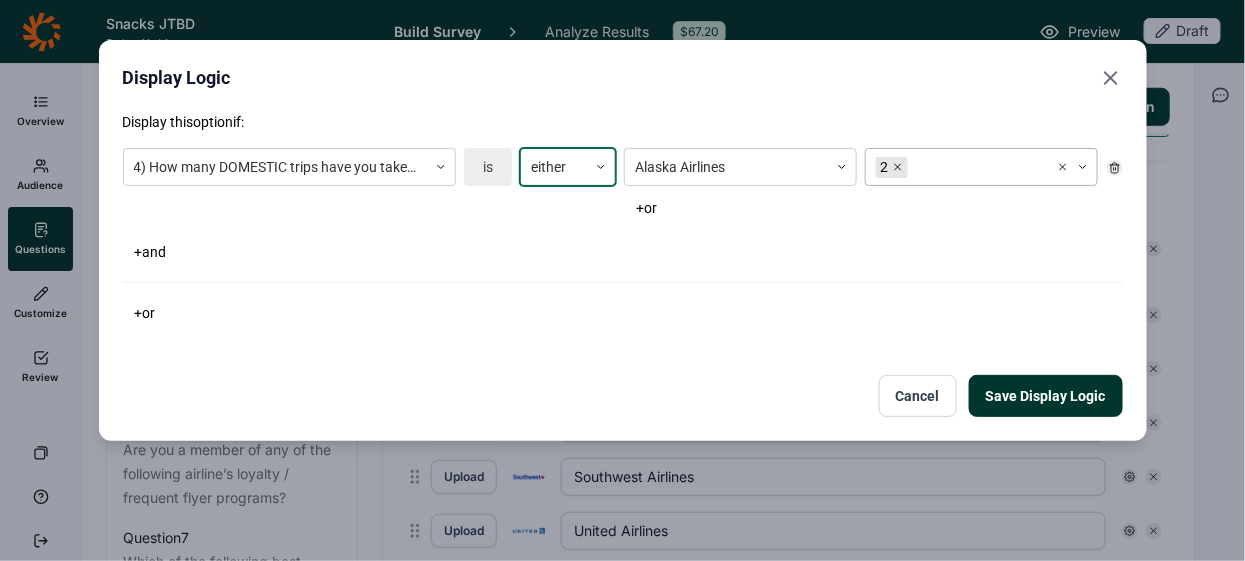 click at bounding box center [900, 167] 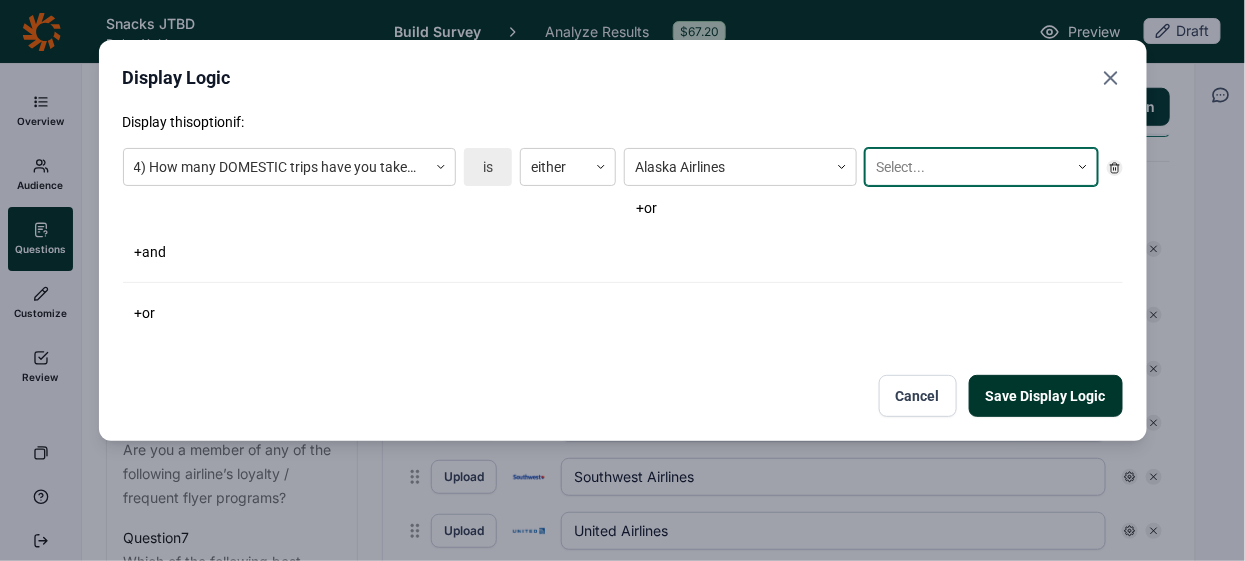 click at bounding box center (967, 167) 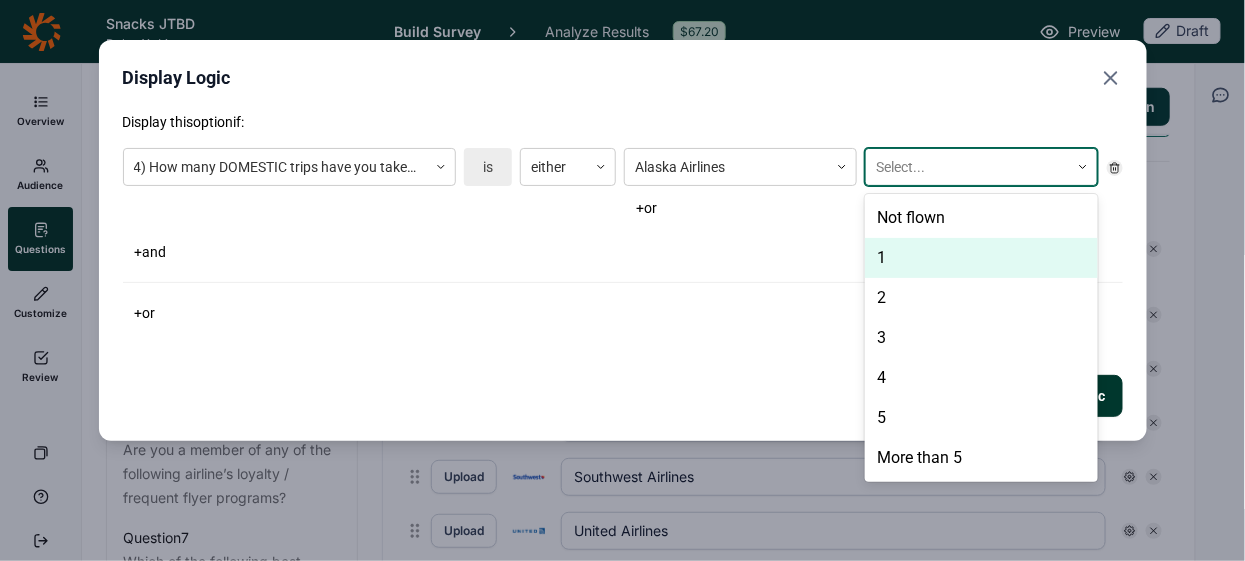click on "1" at bounding box center (981, 258) 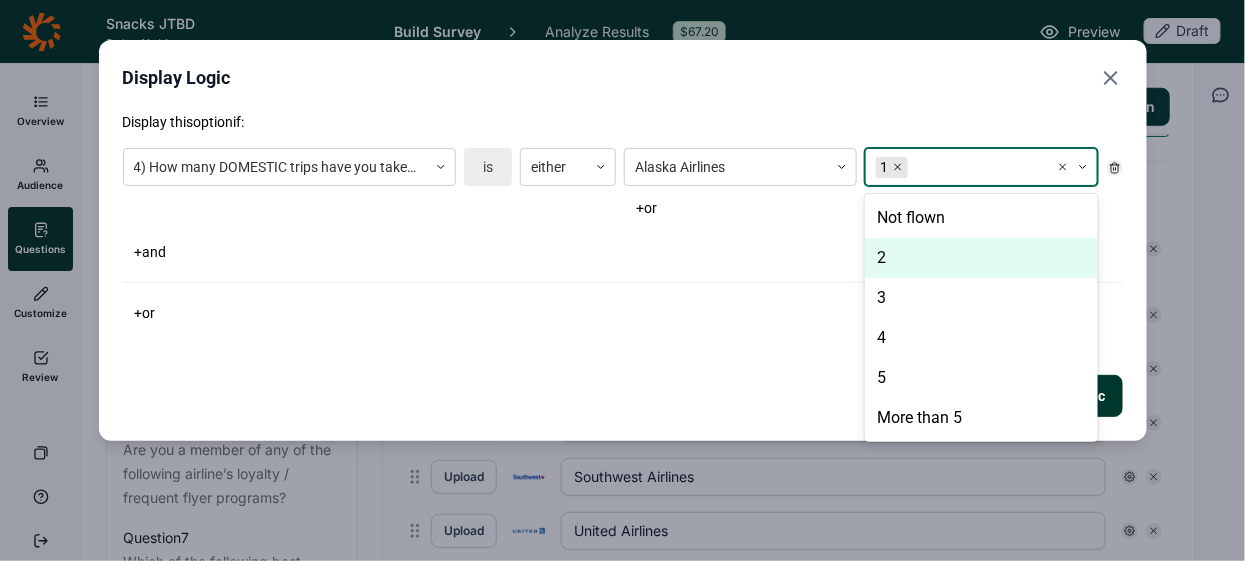 click on "2" at bounding box center (981, 258) 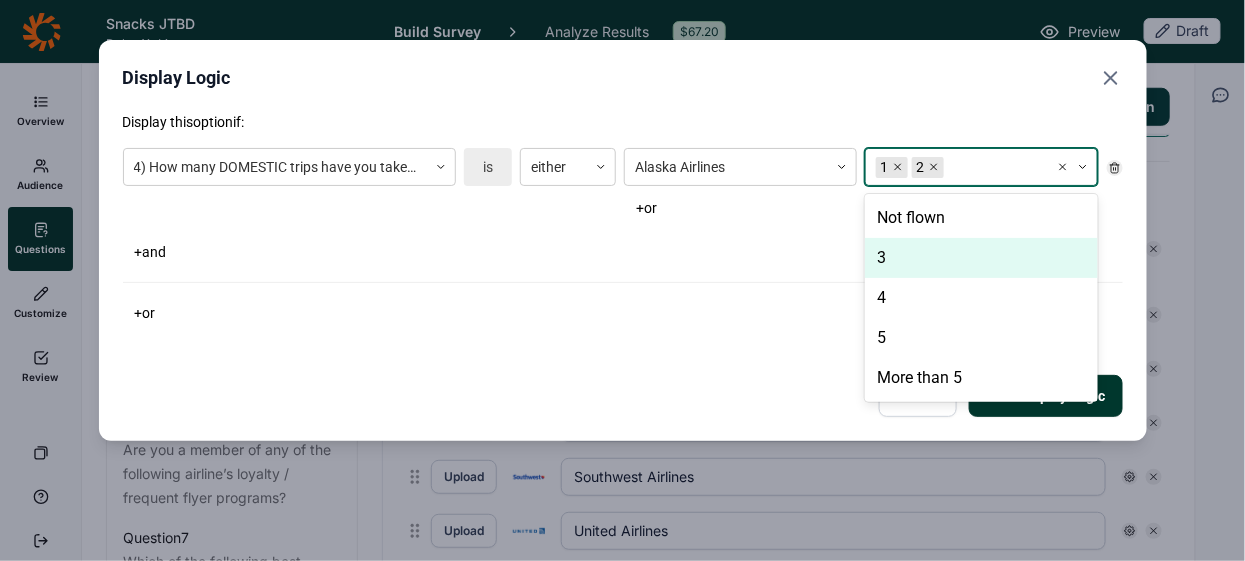 click on "3" at bounding box center (981, 258) 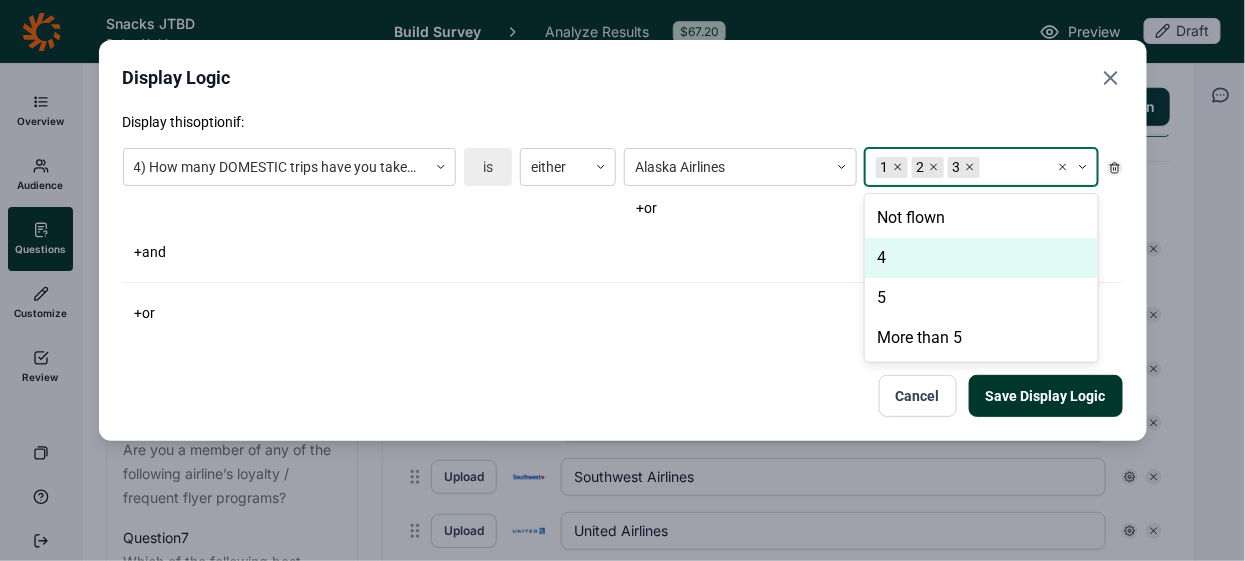 click on "4" at bounding box center [981, 258] 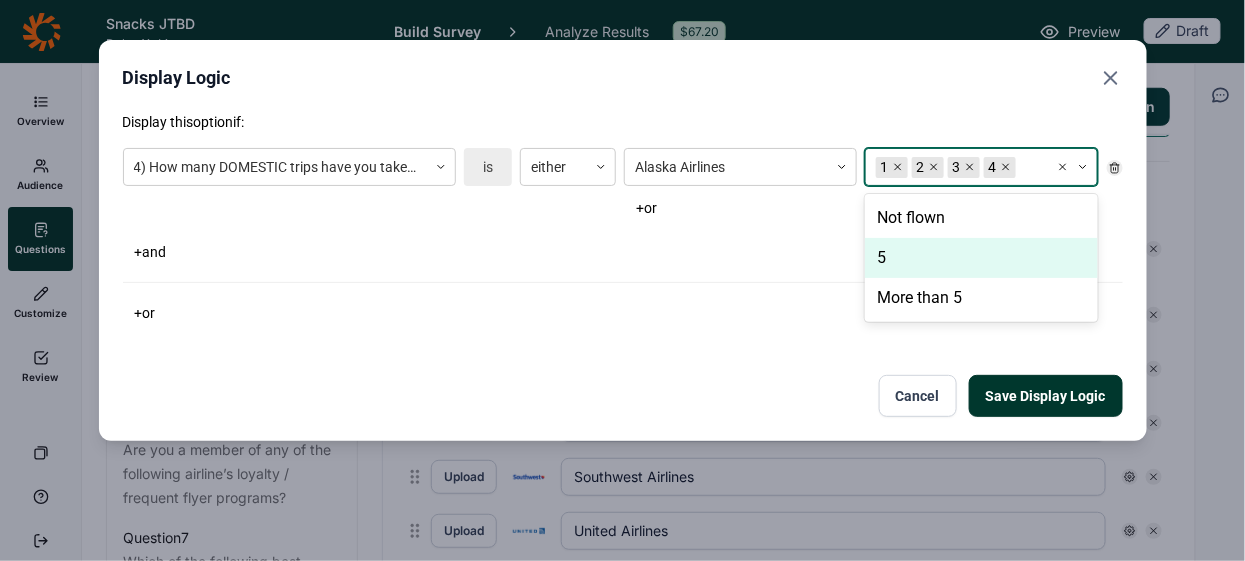 click on "5" at bounding box center (981, 258) 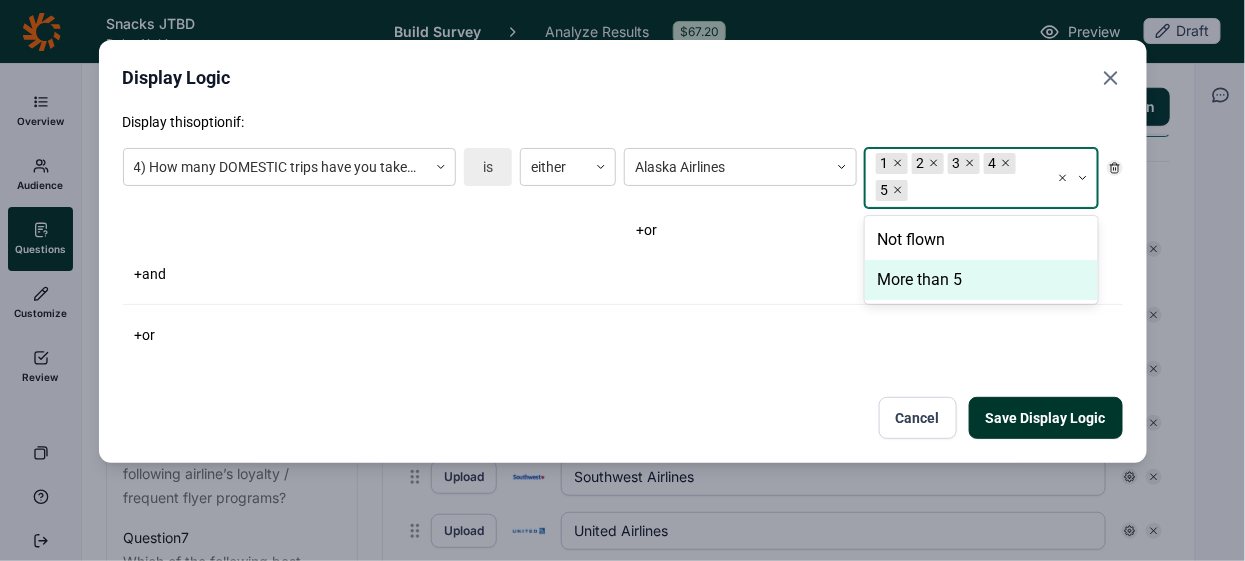 click on "More than 5" at bounding box center (981, 280) 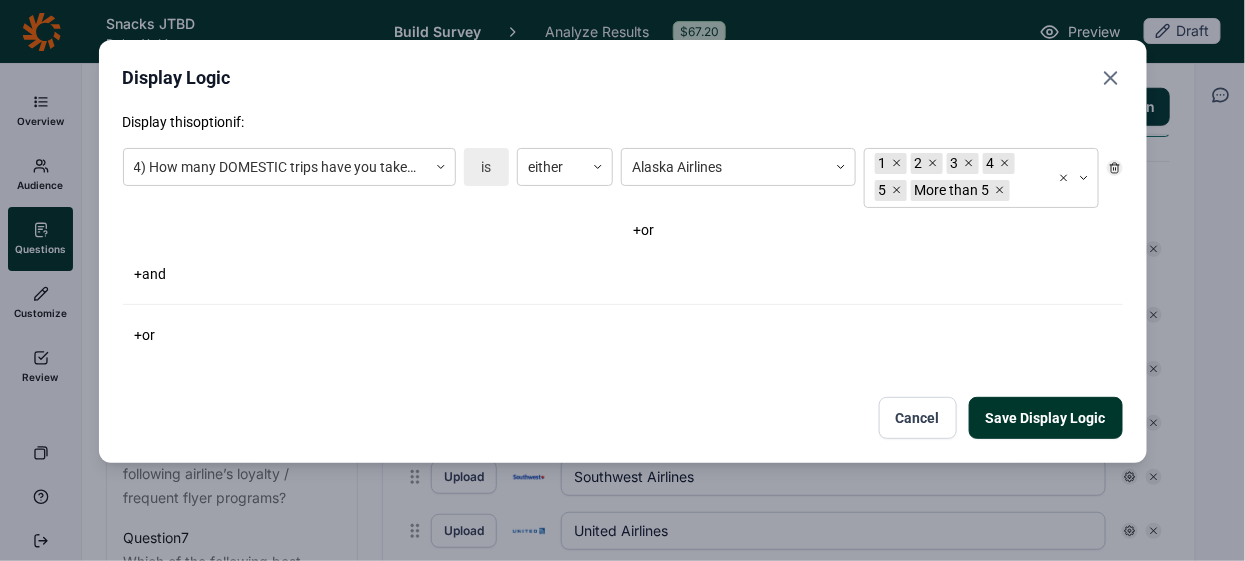 click on "Save Display Logic" at bounding box center (1046, 418) 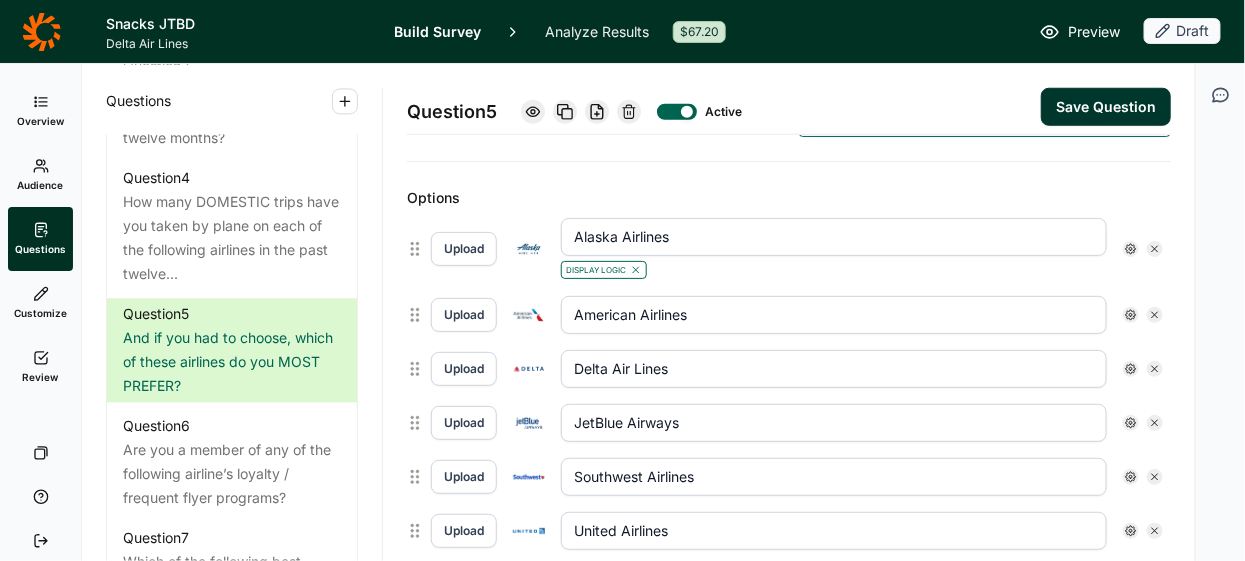 click 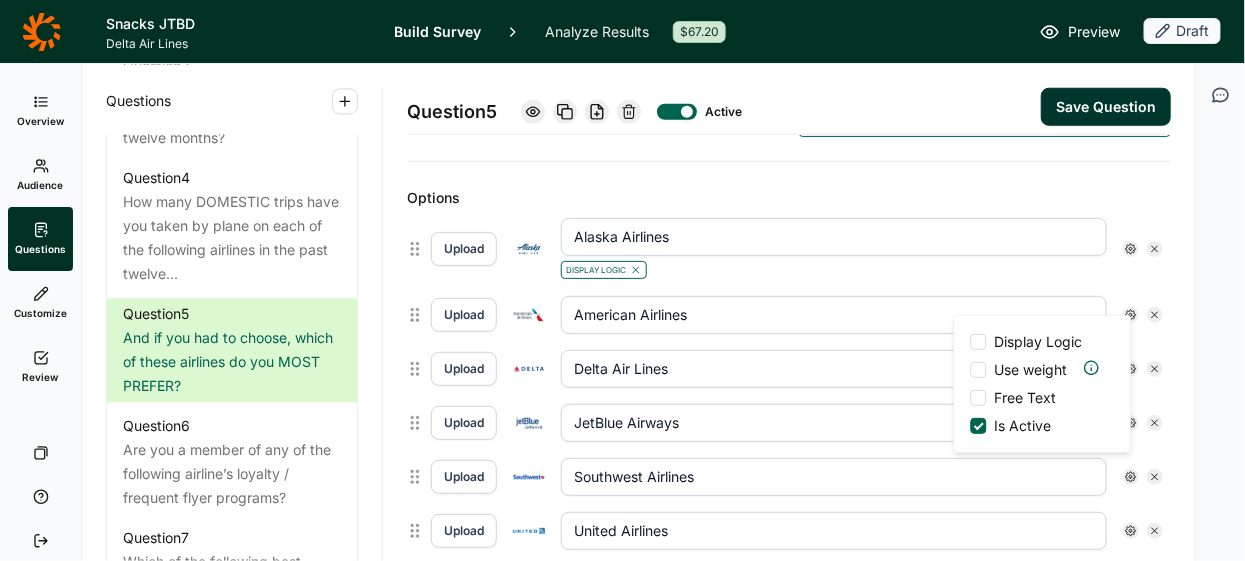 click at bounding box center (979, 342) 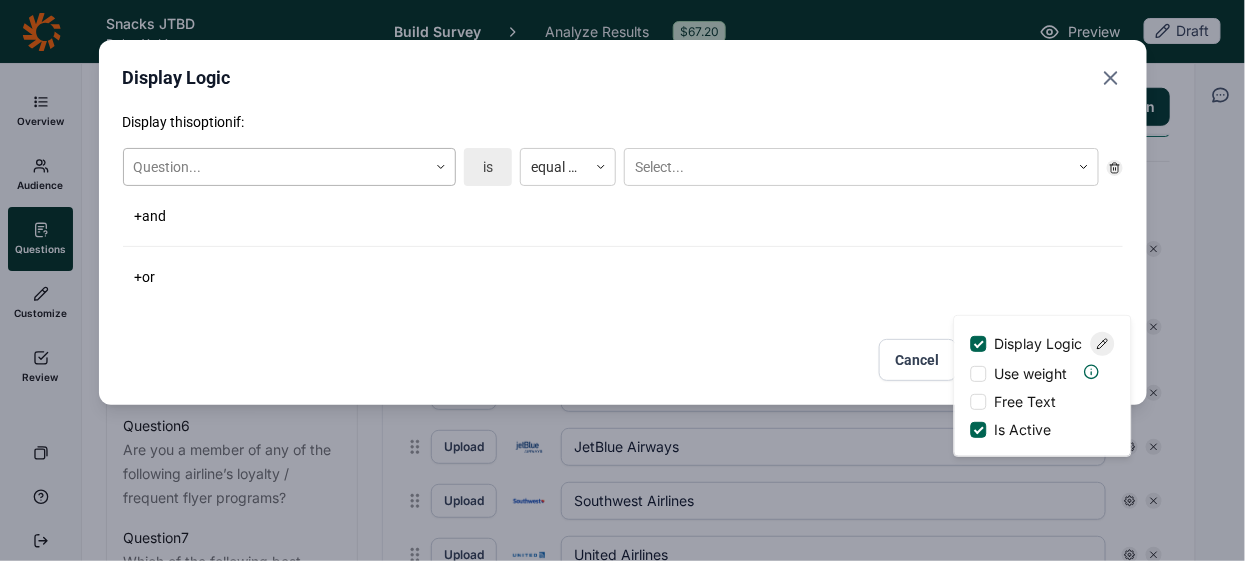 click 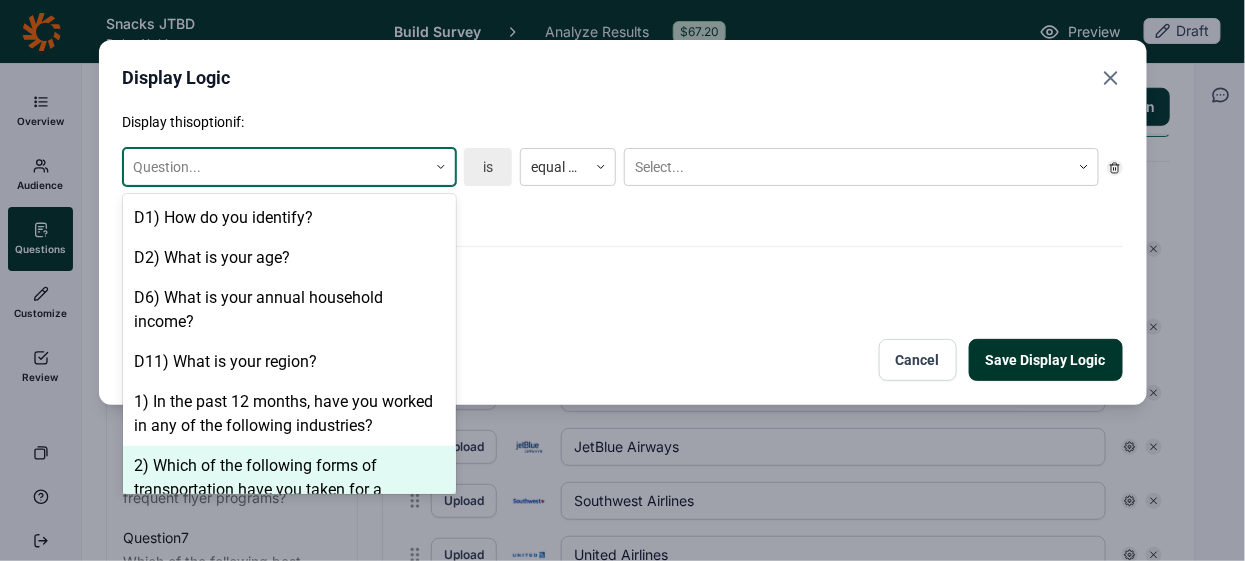 scroll, scrollTop: 220, scrollLeft: 0, axis: vertical 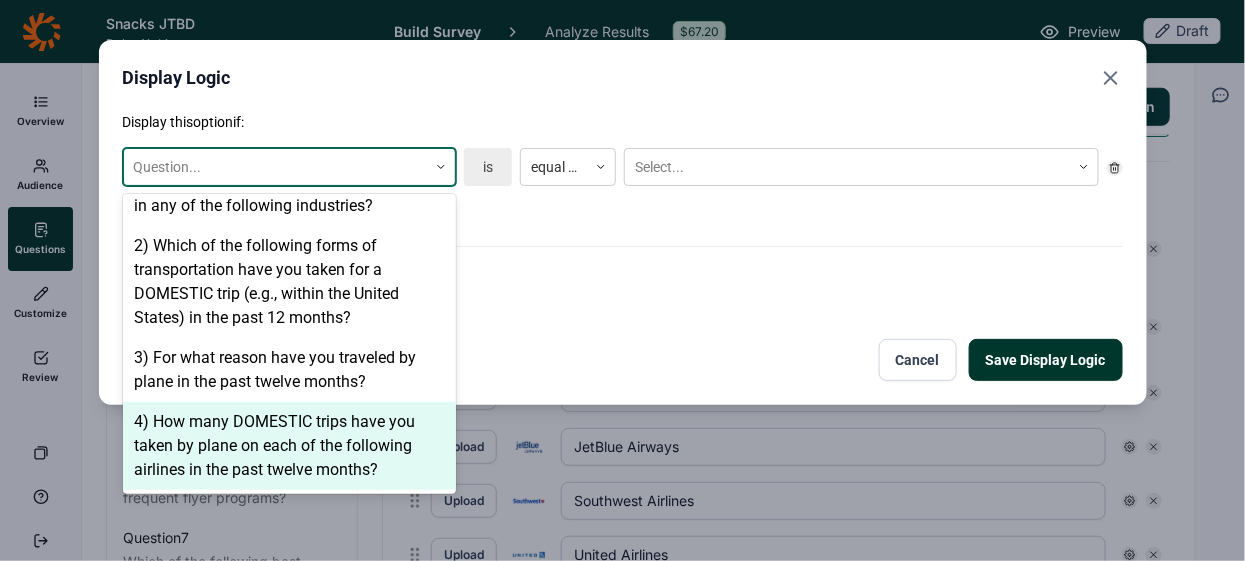click on "4) How many DOMESTIC trips have you taken by plane on each of the following airlines in the past twelve months?" at bounding box center (289, 446) 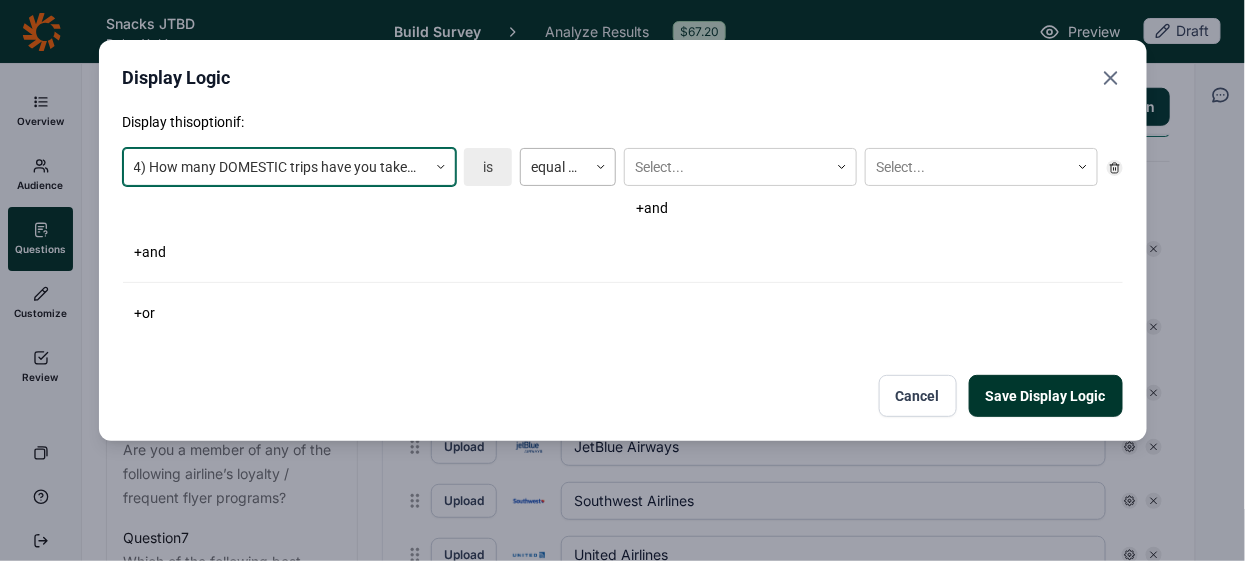 click at bounding box center (601, 167) 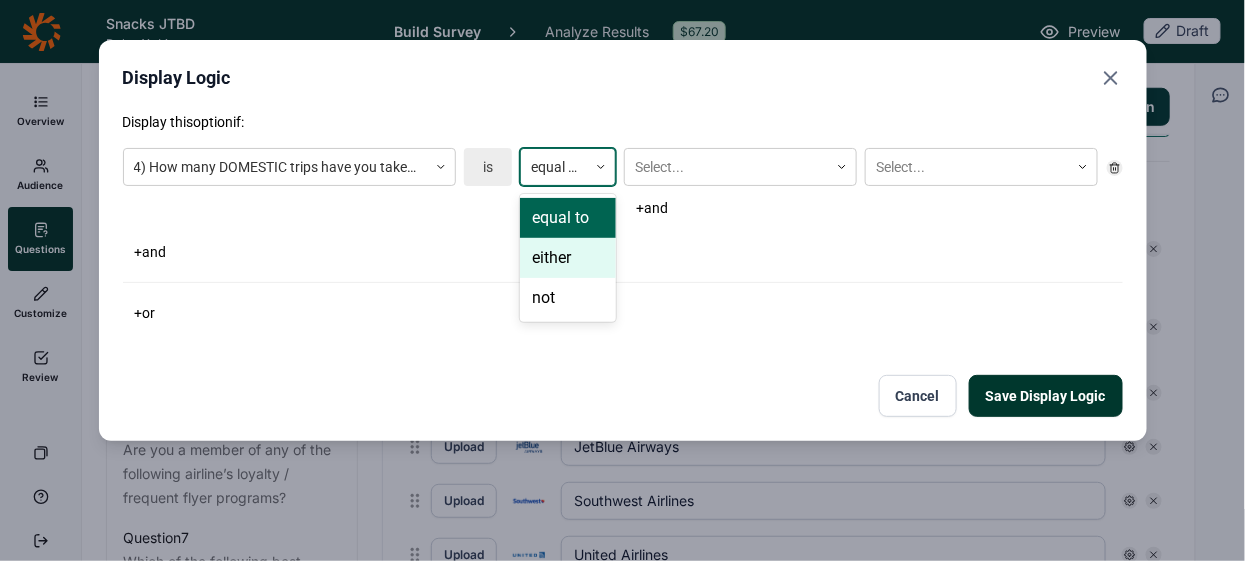 click on "either" at bounding box center (568, 258) 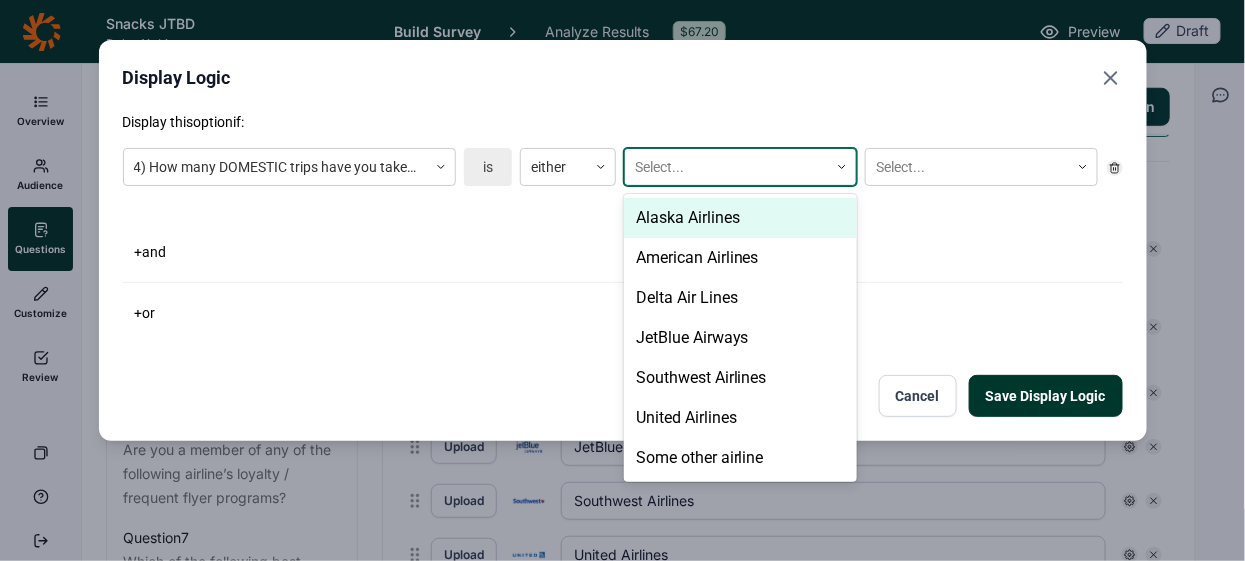 click at bounding box center (726, 167) 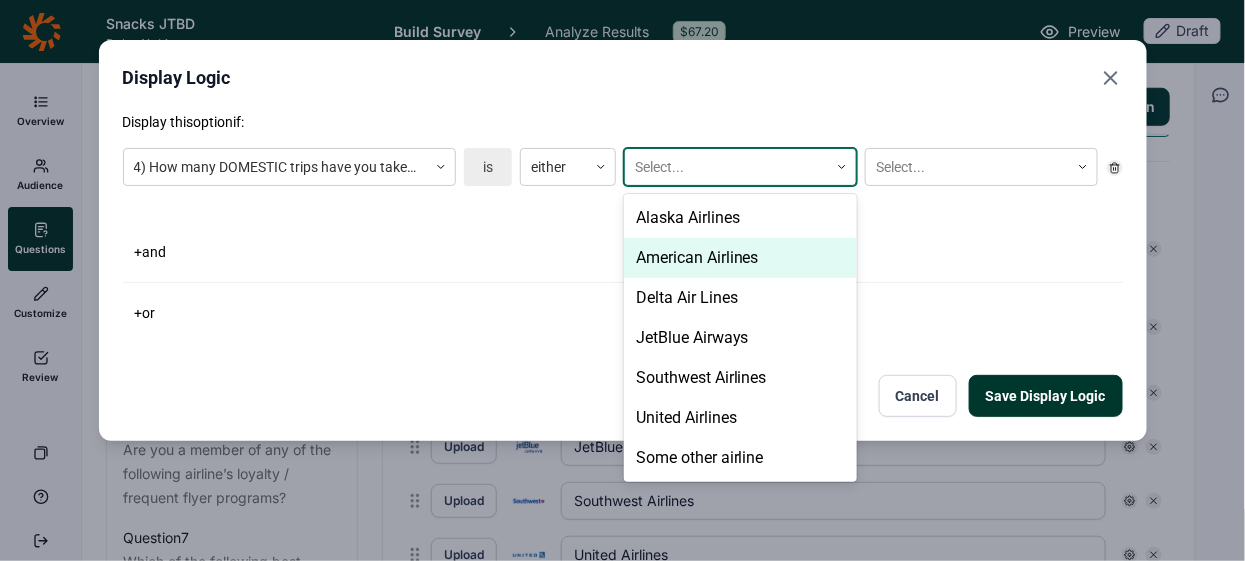 click on "American Airlines" at bounding box center [740, 258] 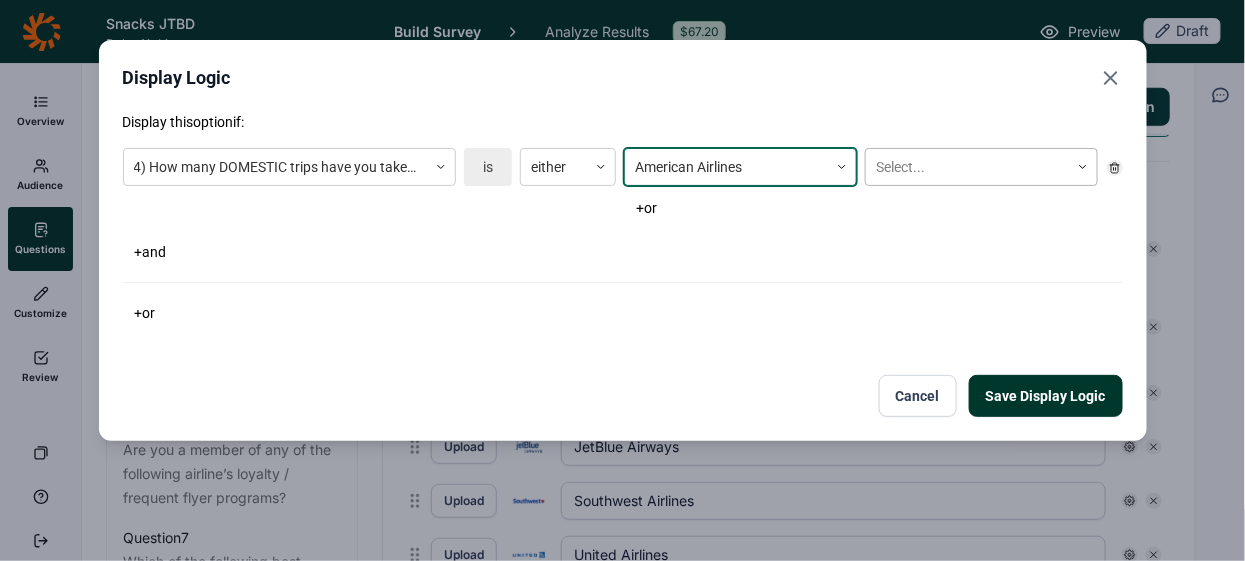 click at bounding box center [967, 167] 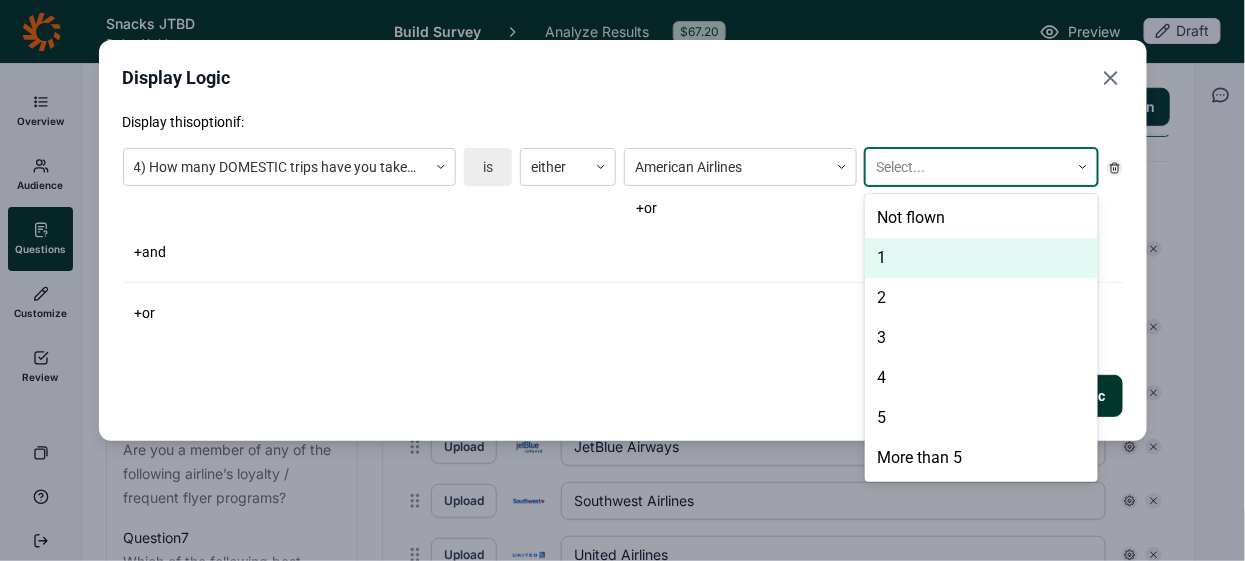click on "1" at bounding box center (981, 258) 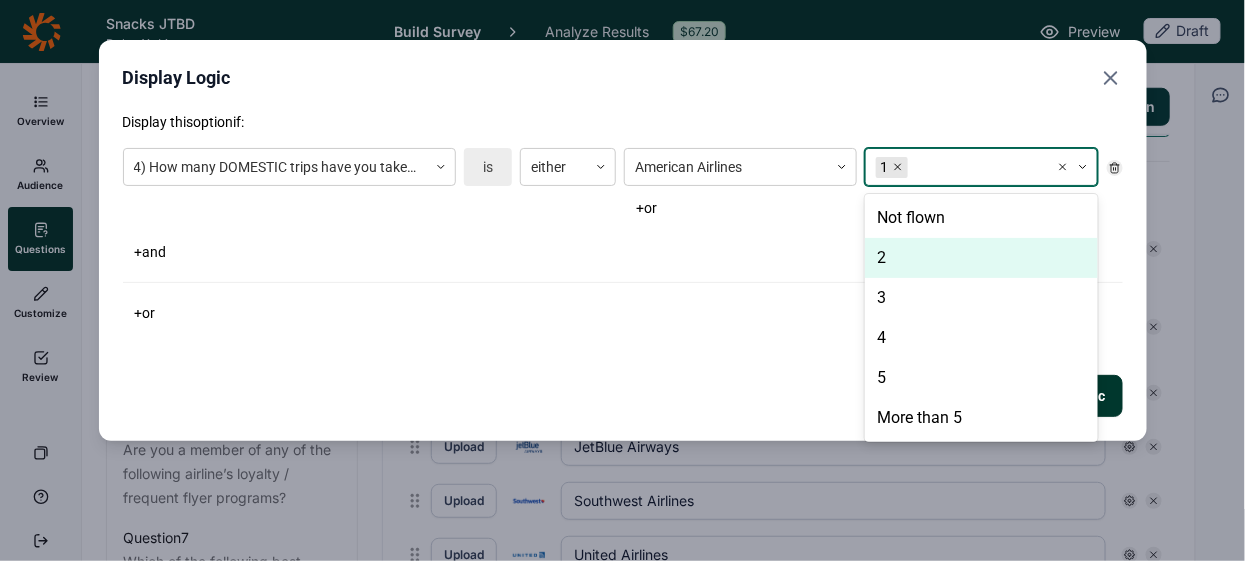 click on "2" at bounding box center [981, 258] 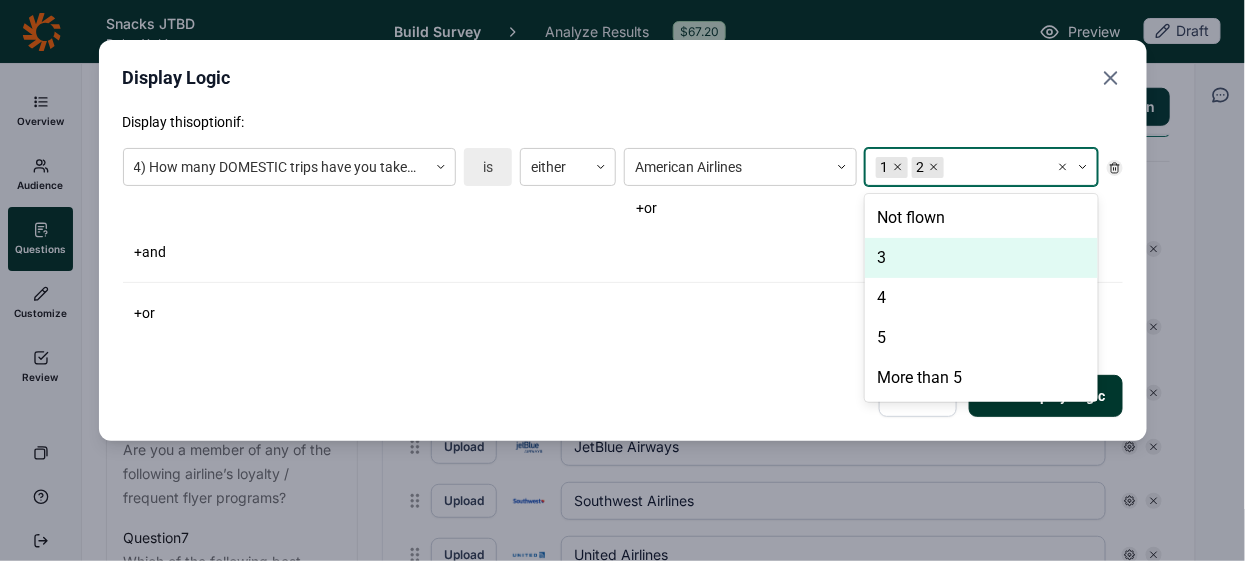 click on "3" at bounding box center [981, 258] 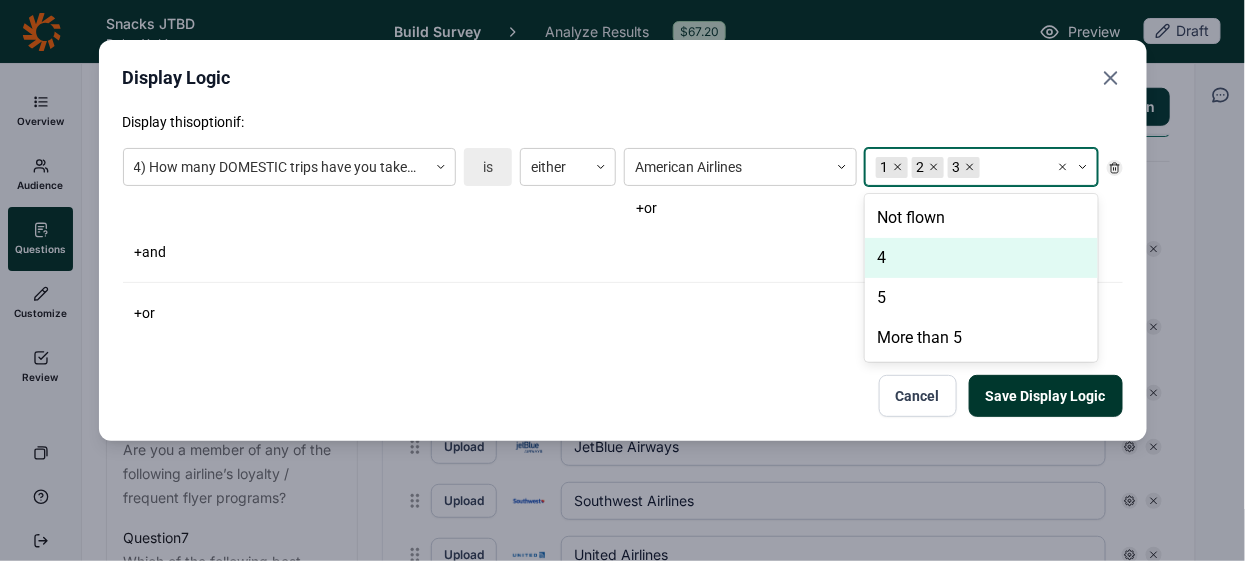 click on "4" at bounding box center [981, 258] 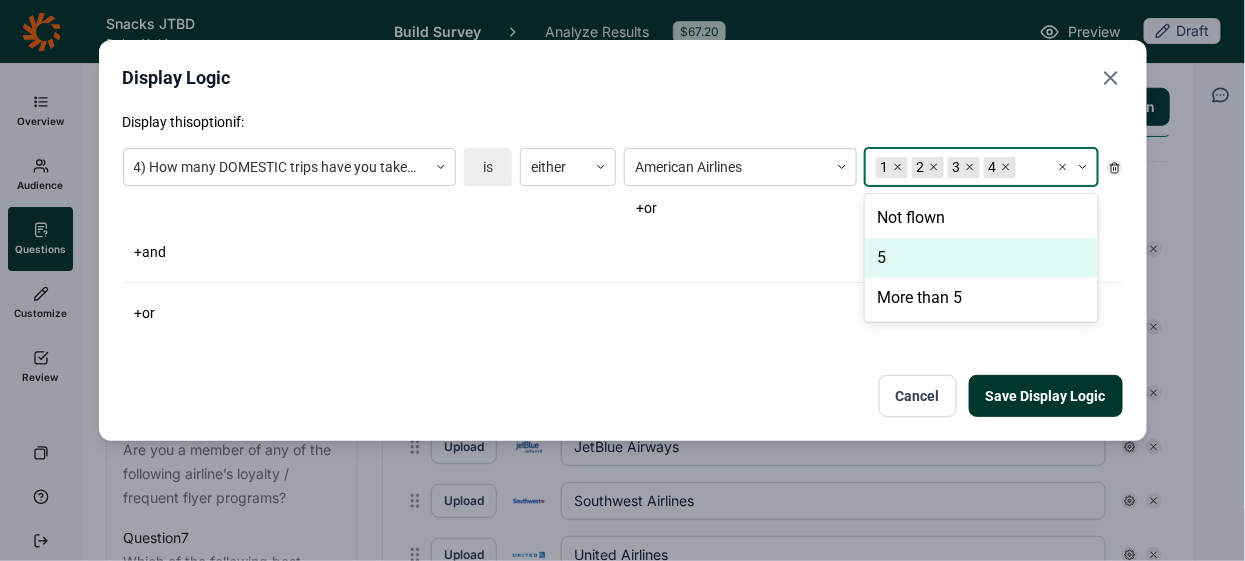 click on "5" at bounding box center [981, 258] 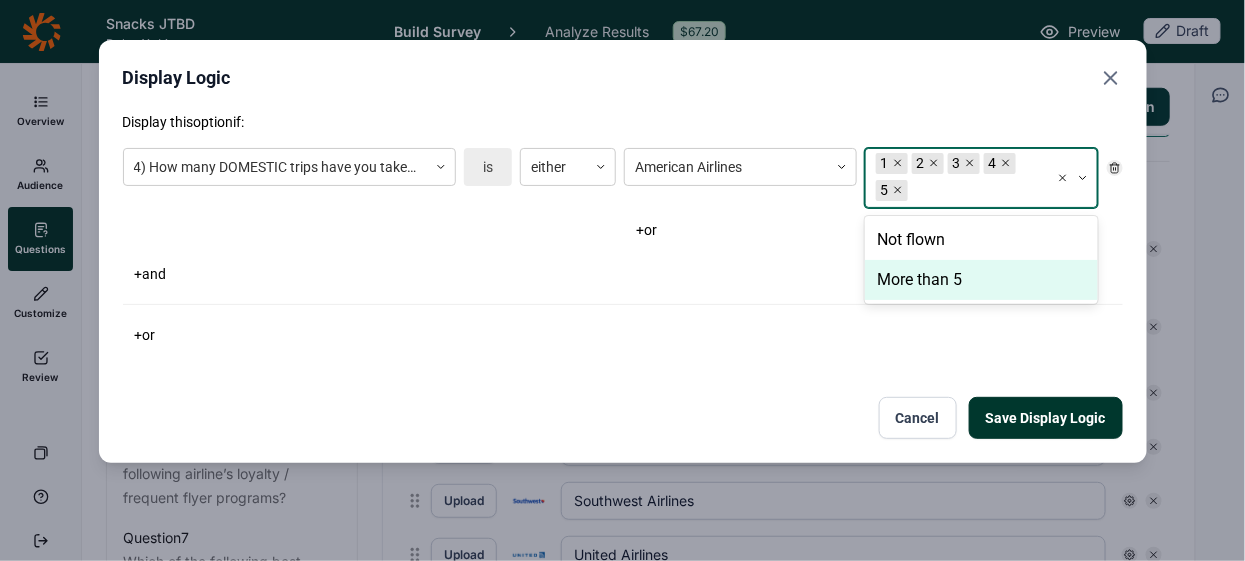 click on "More than 5" at bounding box center [981, 280] 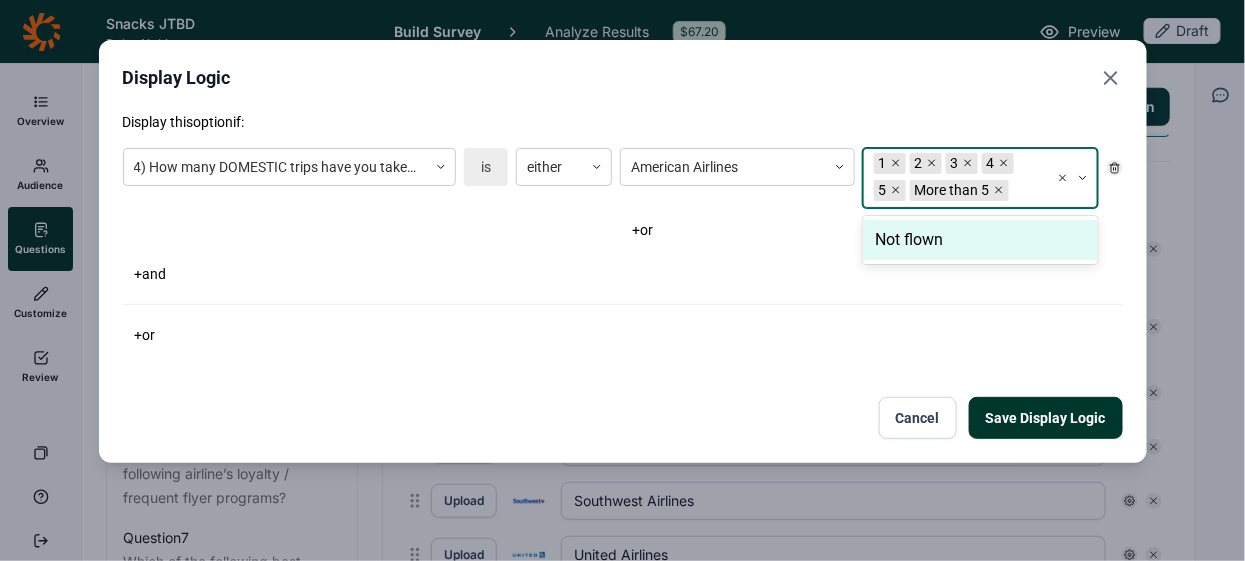 click on "Save Display Logic" at bounding box center [1046, 418] 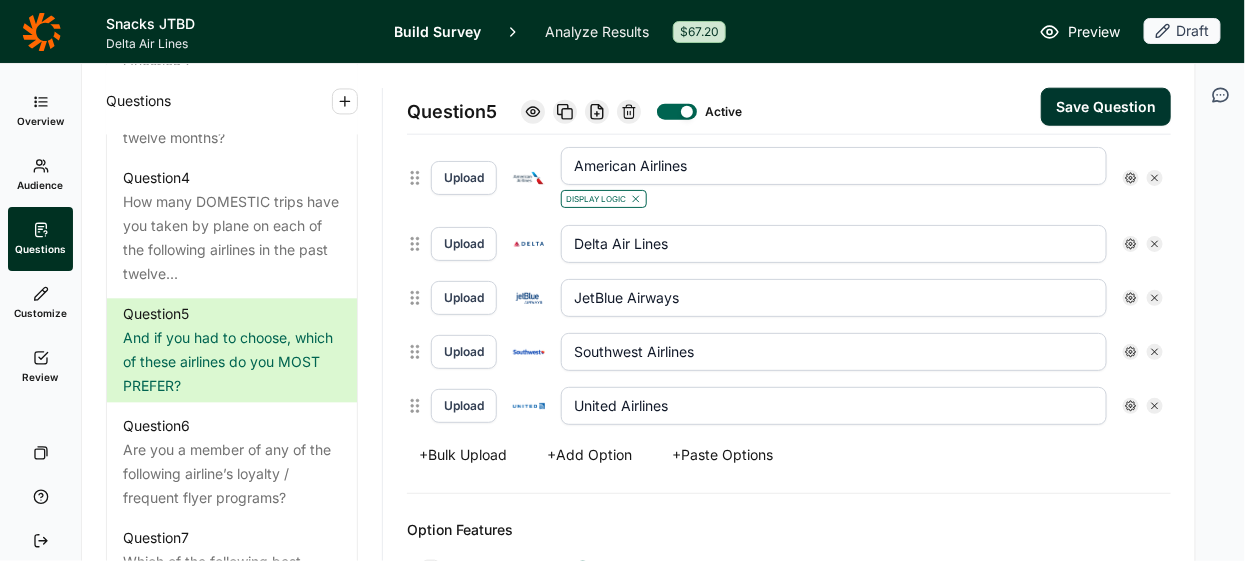 scroll, scrollTop: 656, scrollLeft: 0, axis: vertical 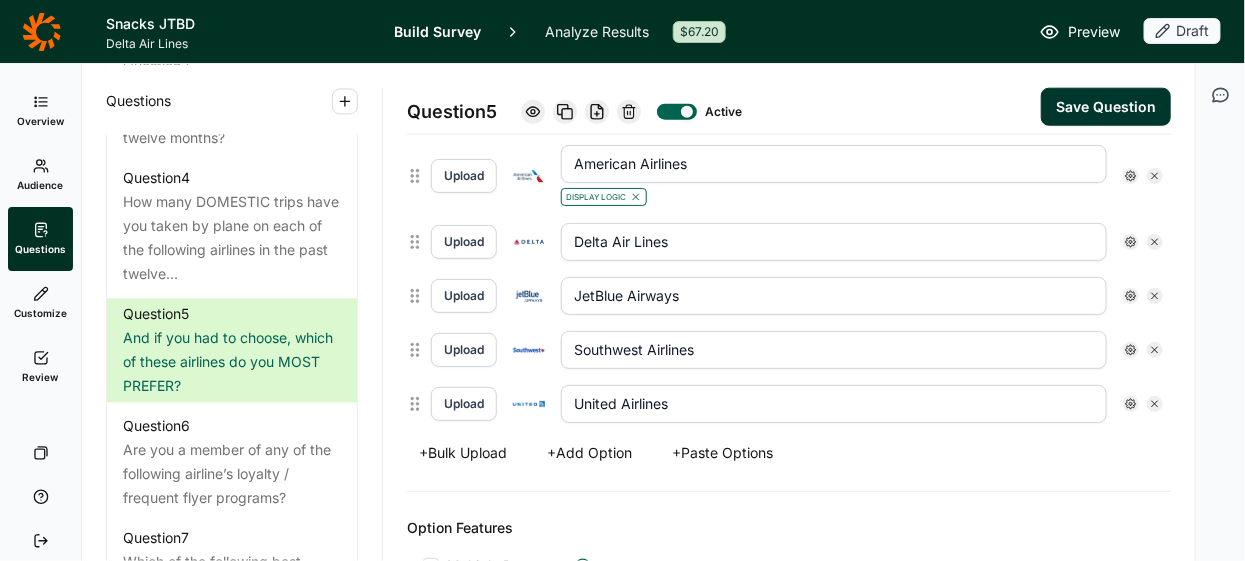 click 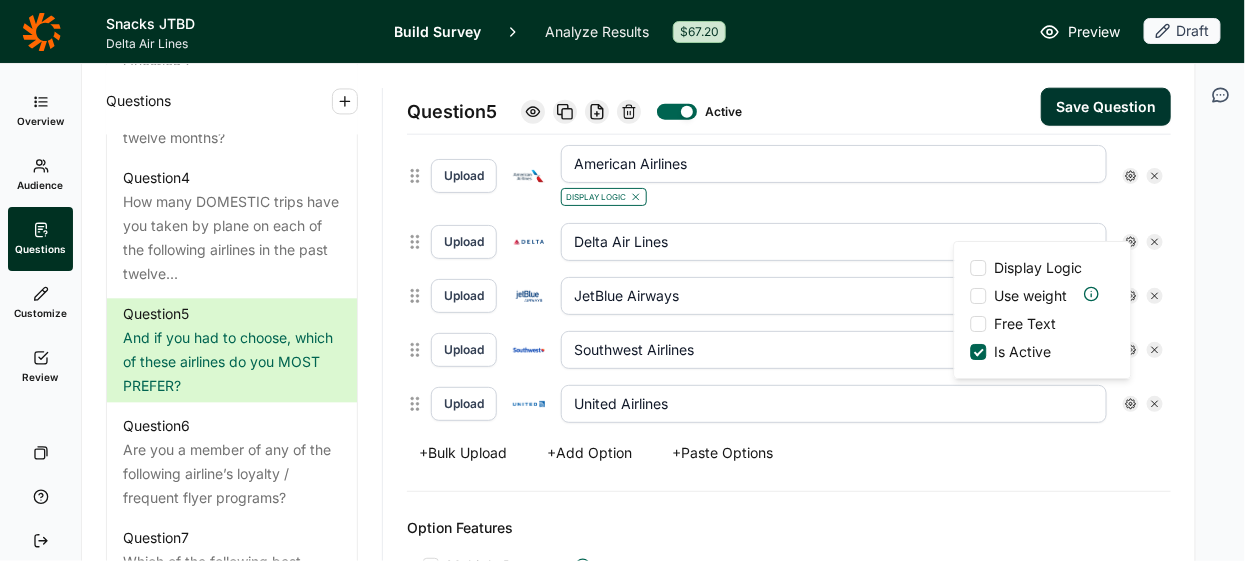 click on "Display Logic" at bounding box center (1039, 268) 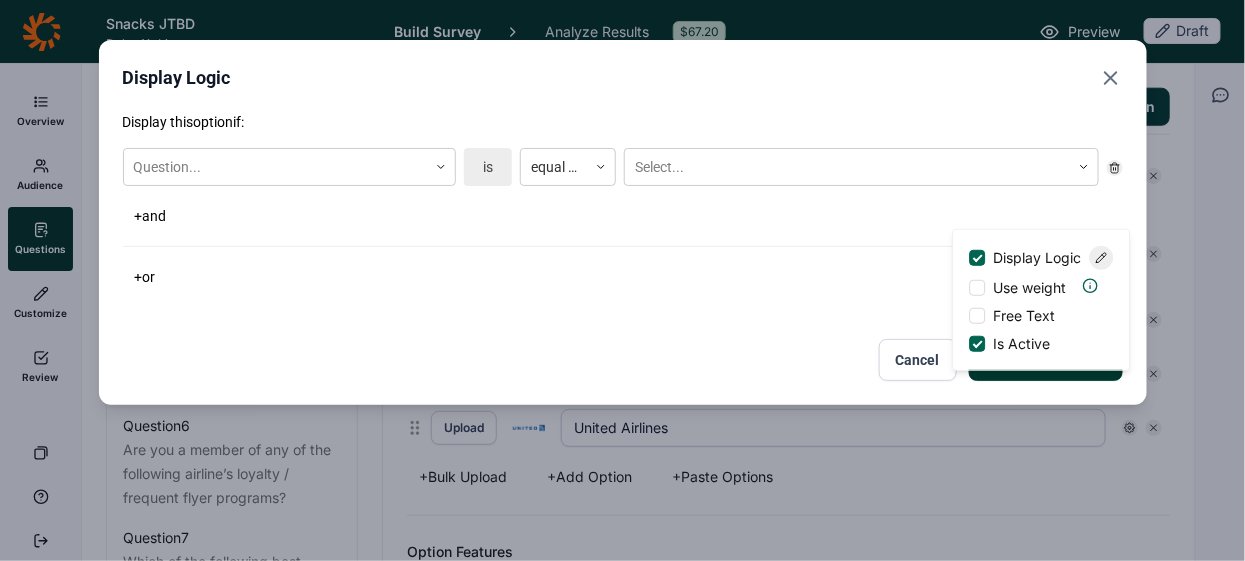 scroll, scrollTop: 680, scrollLeft: 0, axis: vertical 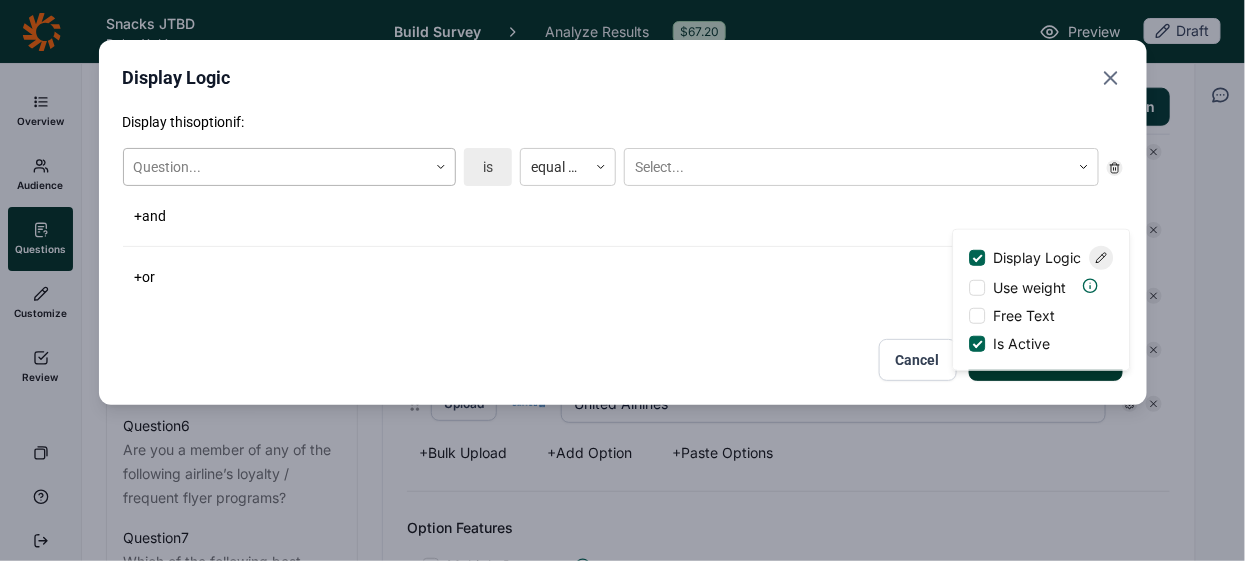click 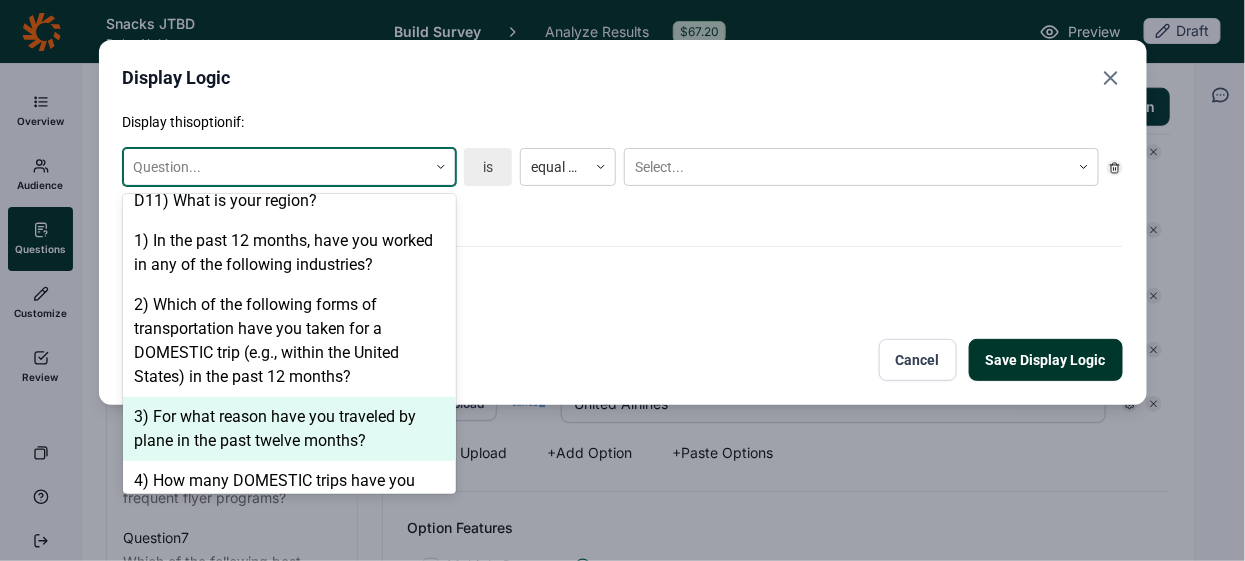 scroll, scrollTop: 220, scrollLeft: 0, axis: vertical 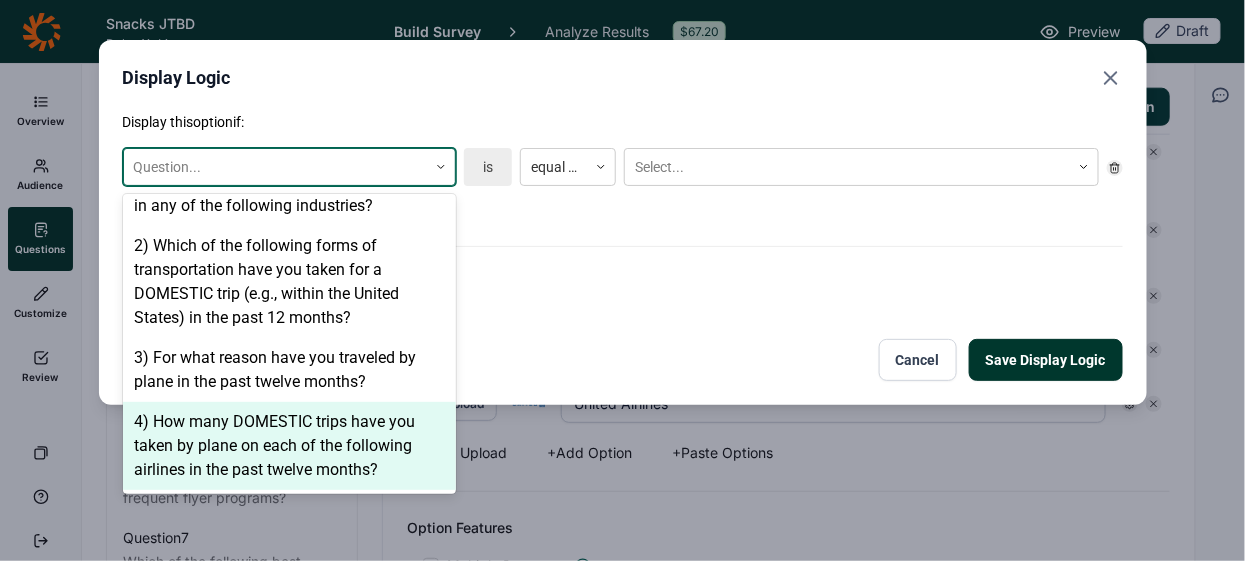 click on "4) How many DOMESTIC trips have you taken by plane on each of the following airlines in the past twelve months?" at bounding box center [289, 446] 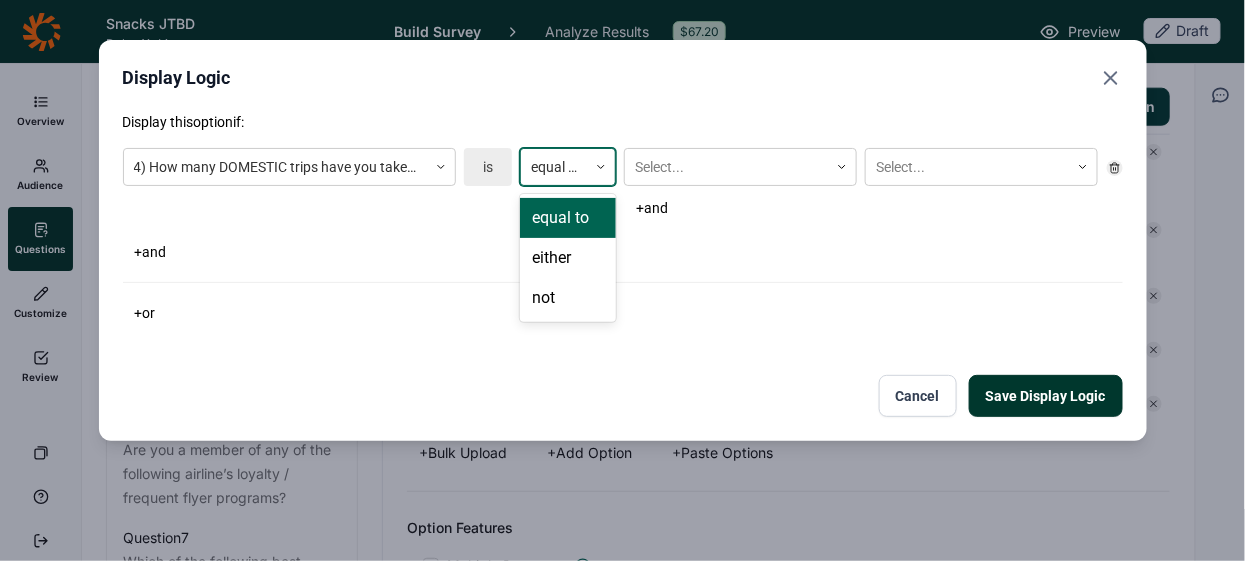 click at bounding box center (554, 167) 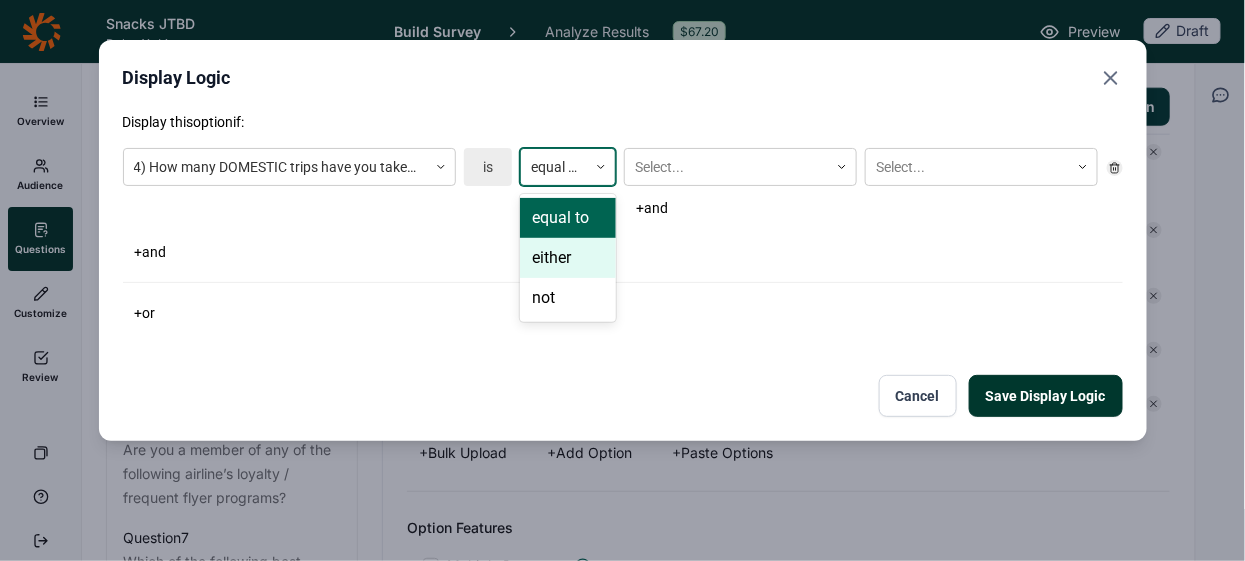 click on "either" at bounding box center [568, 258] 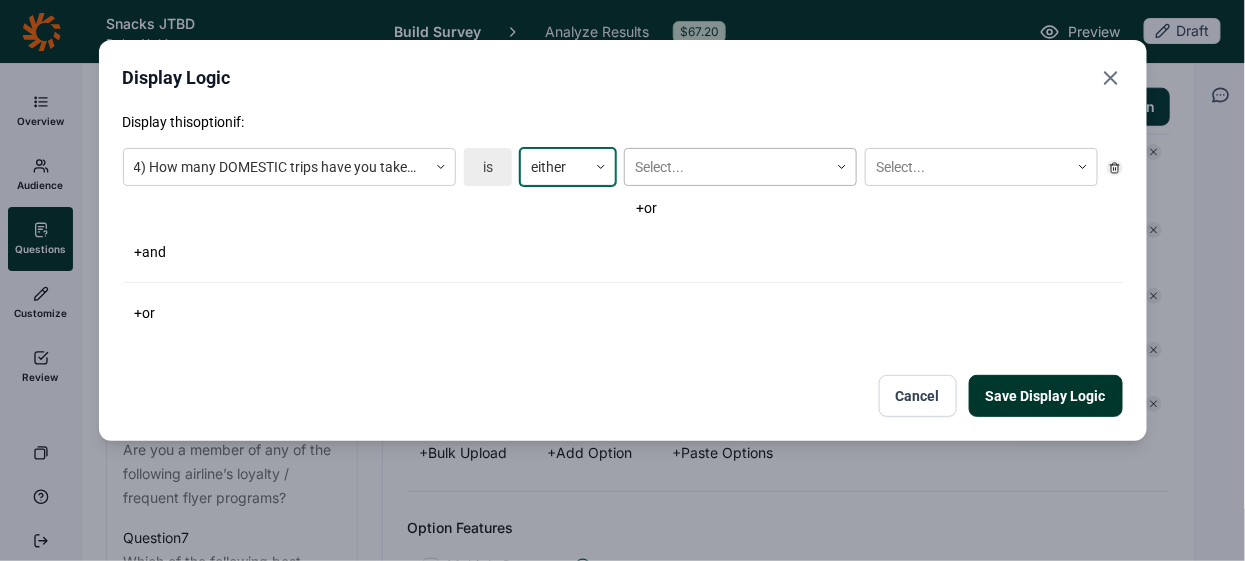 click on "Select..." at bounding box center [726, 167] 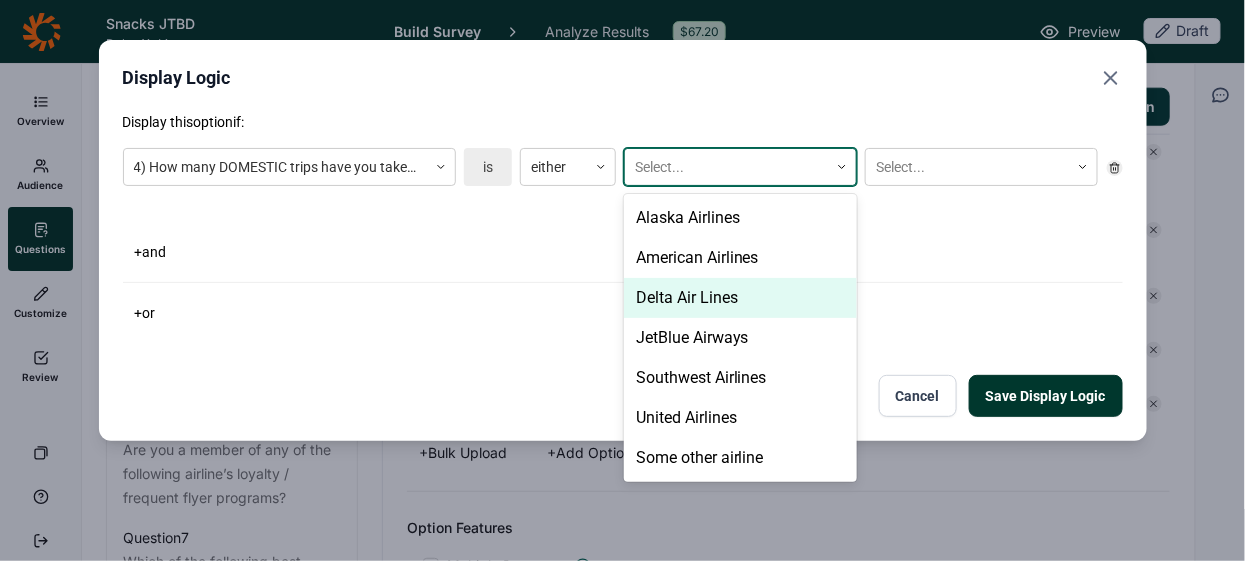 click on "Delta Air Lines" at bounding box center (740, 298) 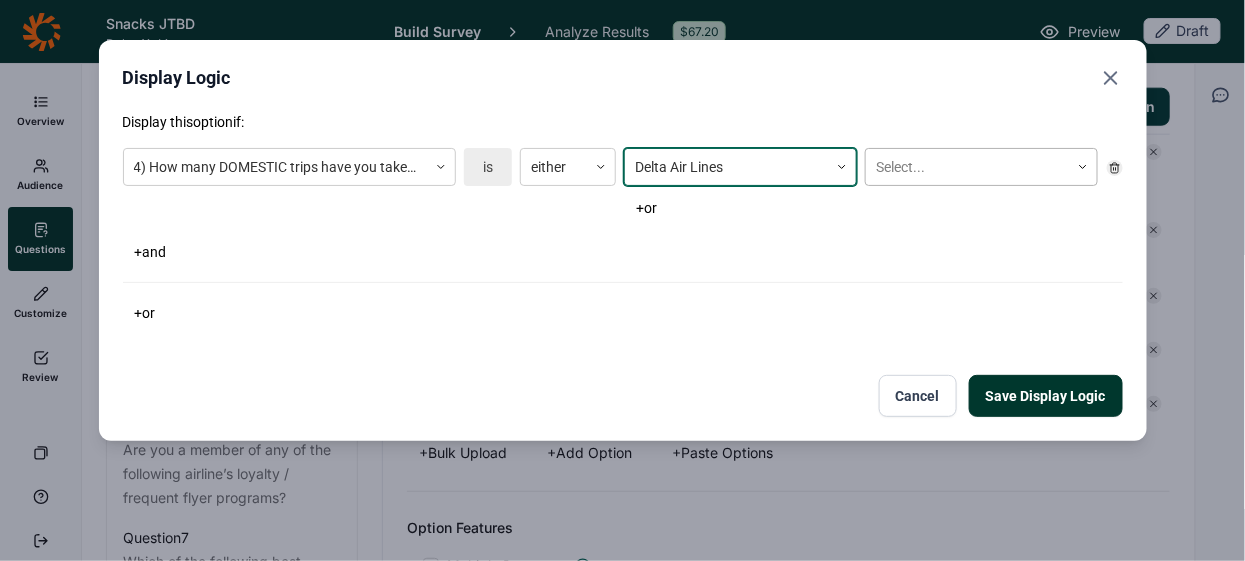 click at bounding box center (967, 167) 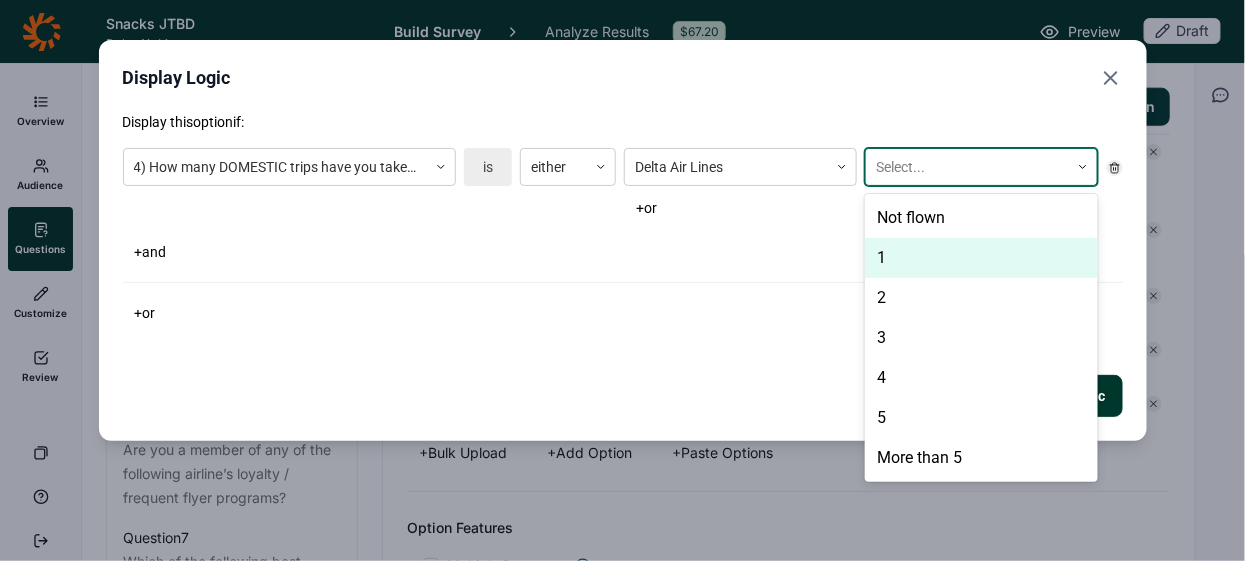 click on "1" at bounding box center [981, 258] 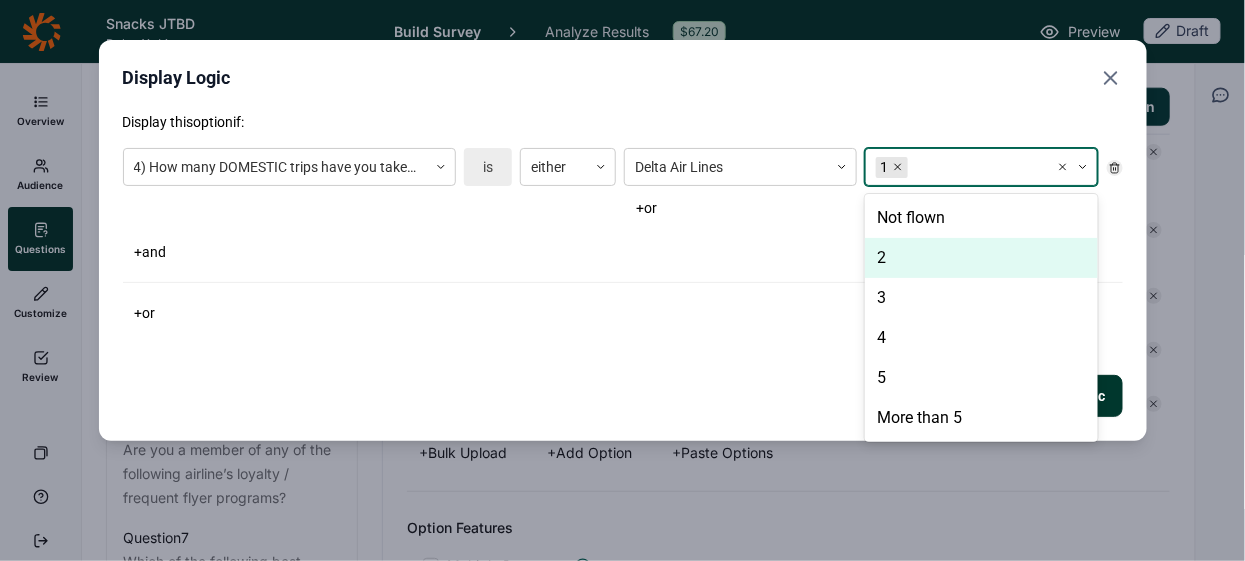 click on "2" at bounding box center [981, 258] 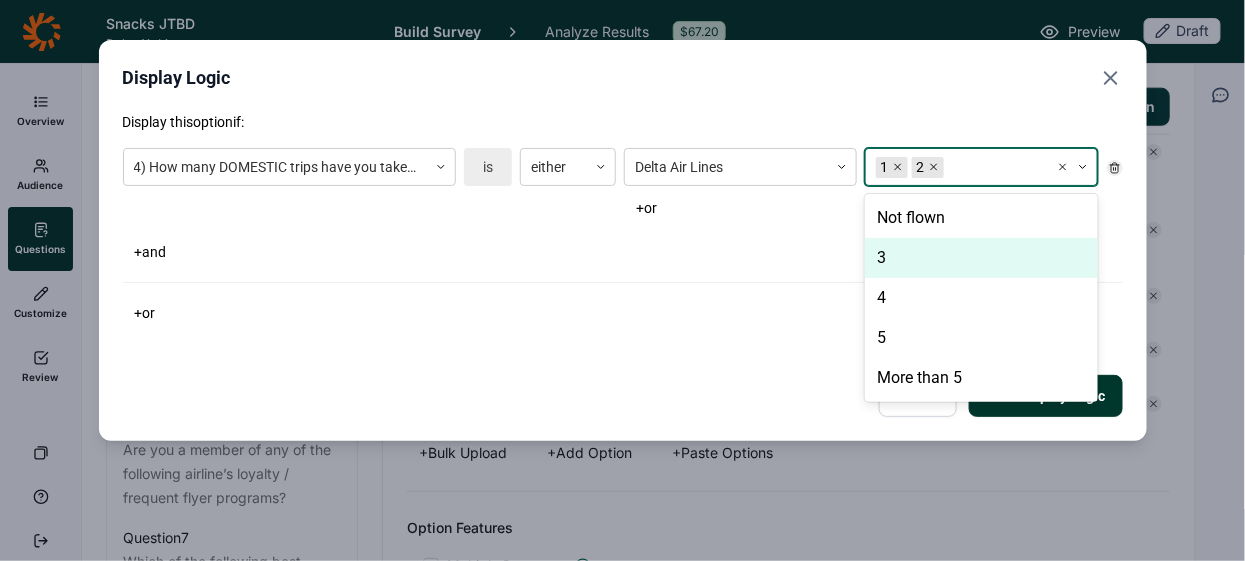 click on "3" at bounding box center [981, 258] 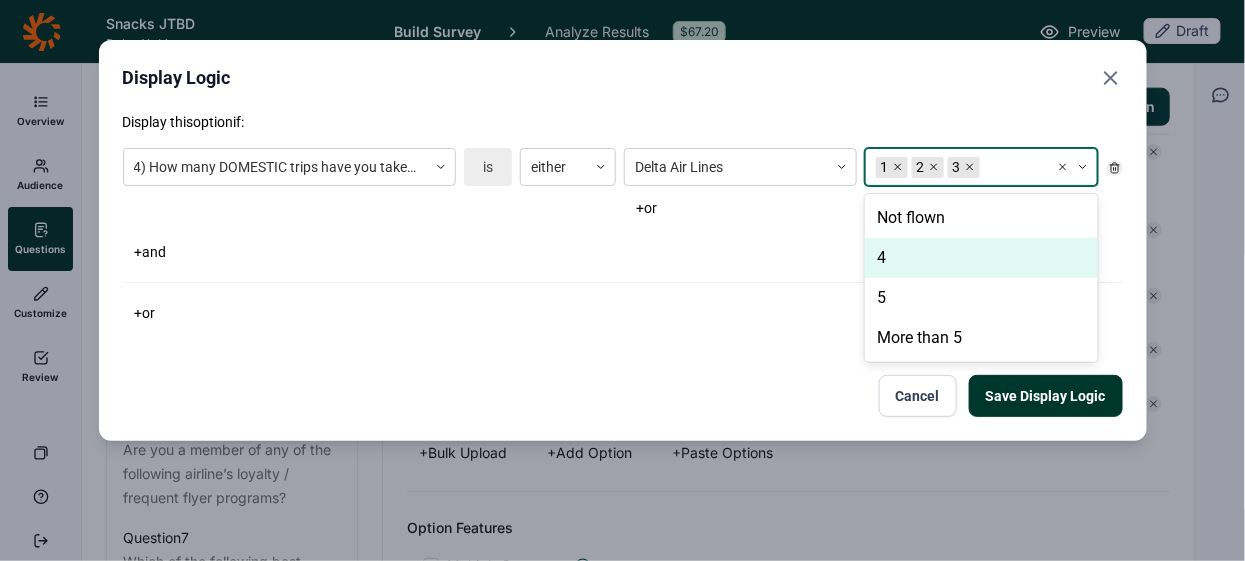 click on "4" at bounding box center [981, 258] 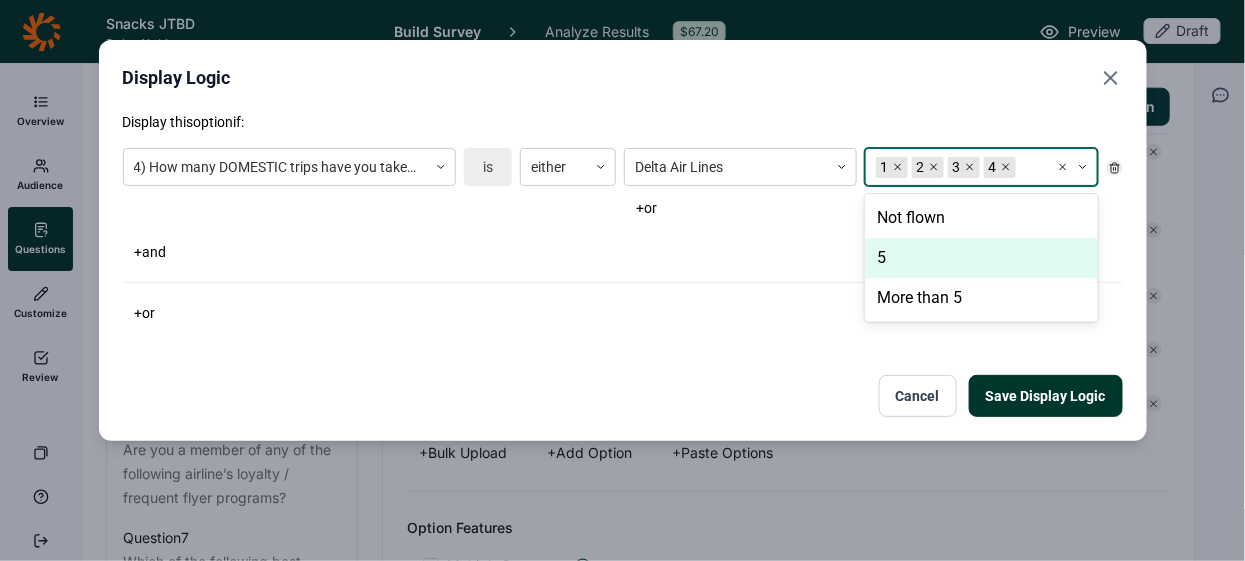 click on "5" at bounding box center [981, 258] 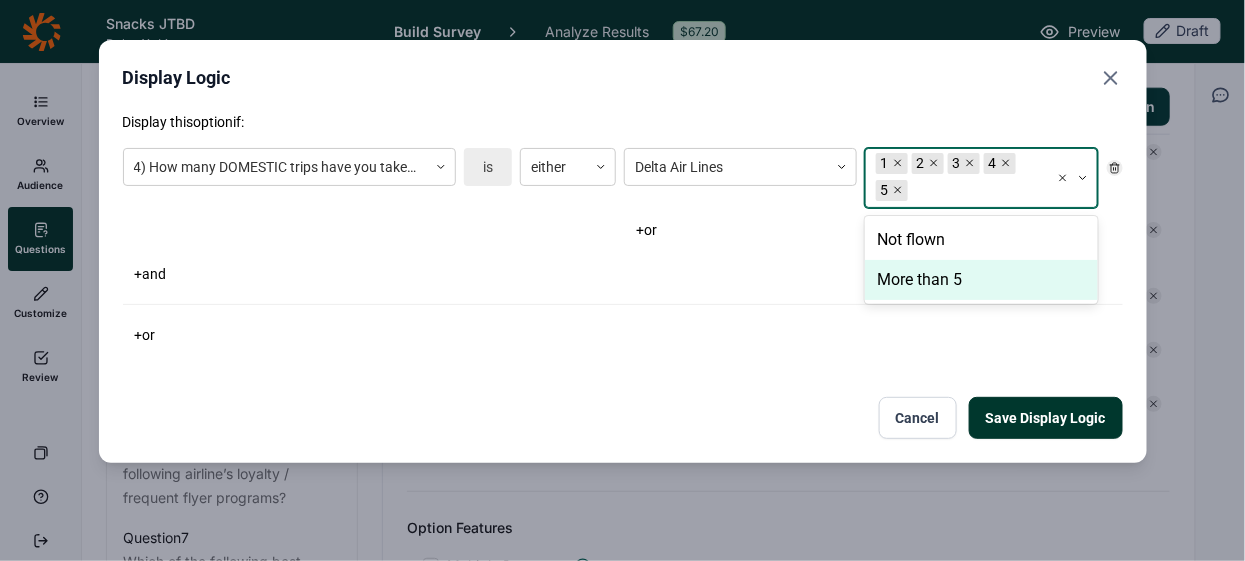 click on "More than 5" at bounding box center [981, 280] 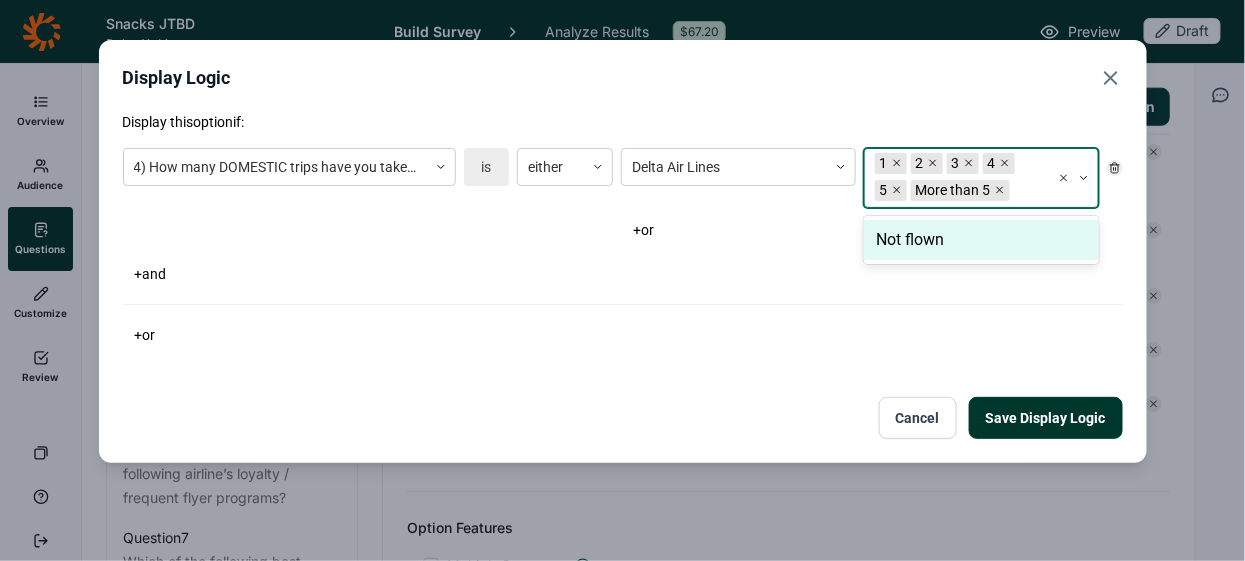 click on "Save Display Logic" at bounding box center [1046, 418] 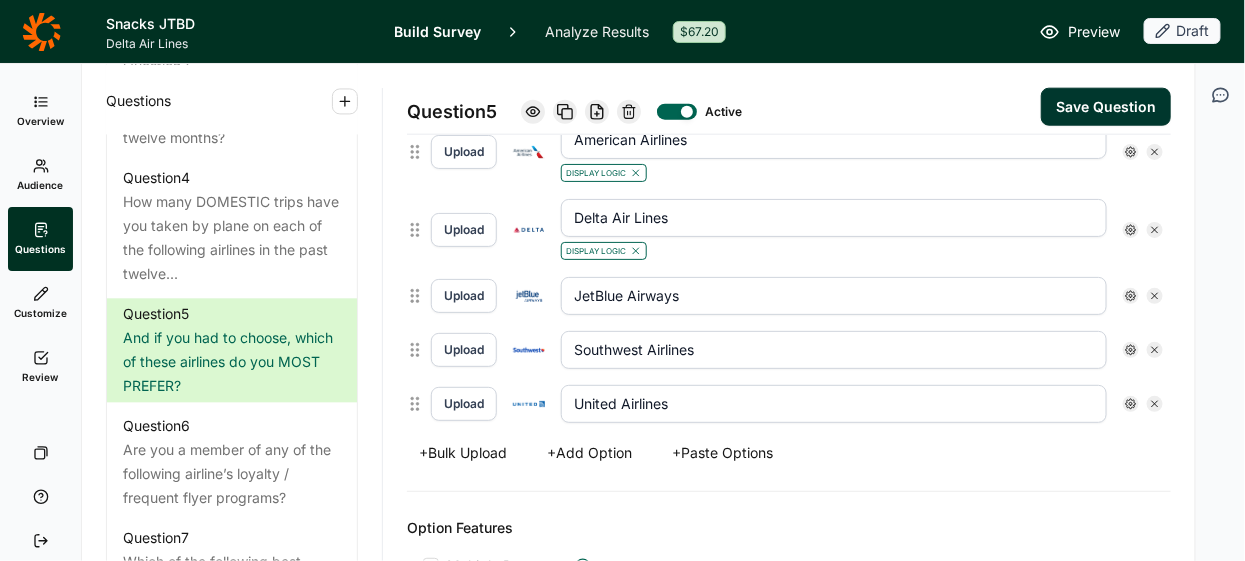 click 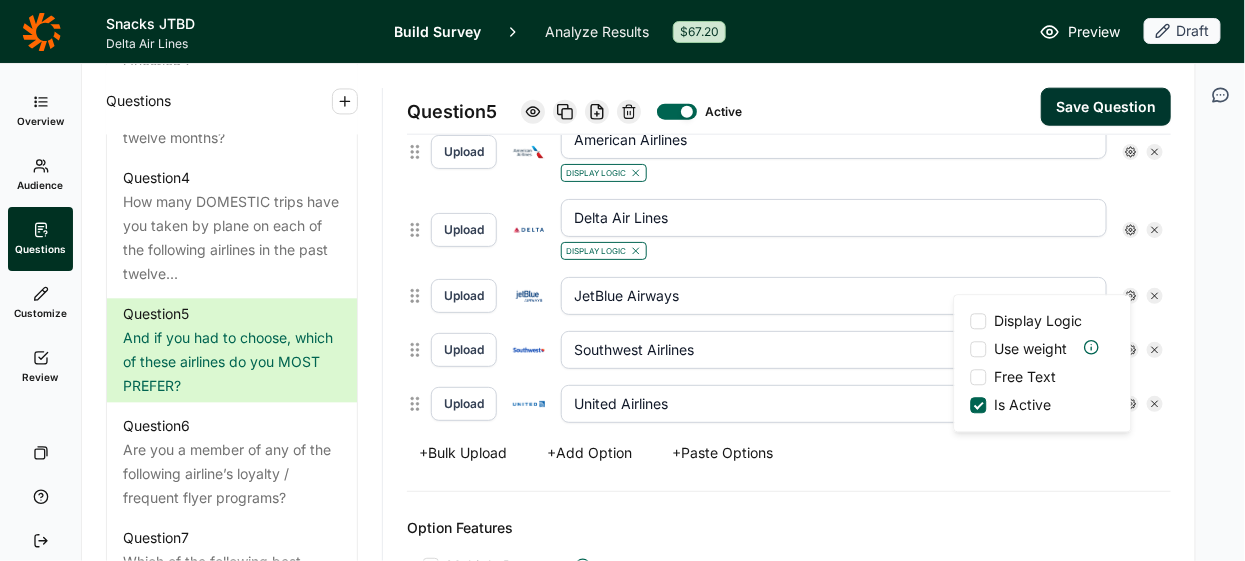 click at bounding box center (979, 321) 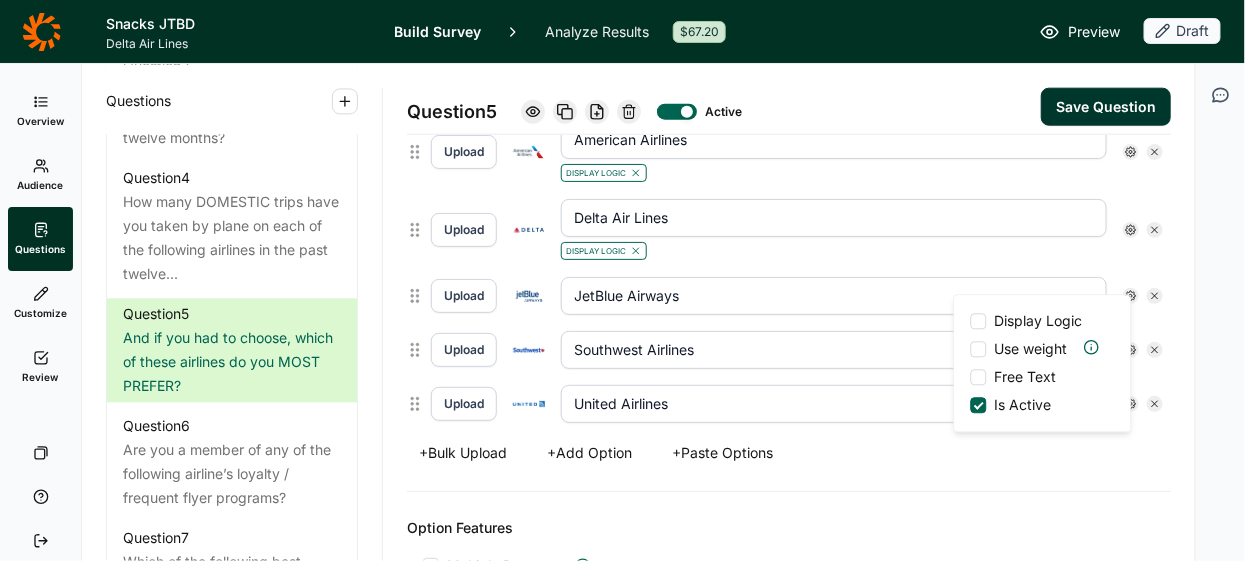 click on "Display Logic" at bounding box center (971, 321) 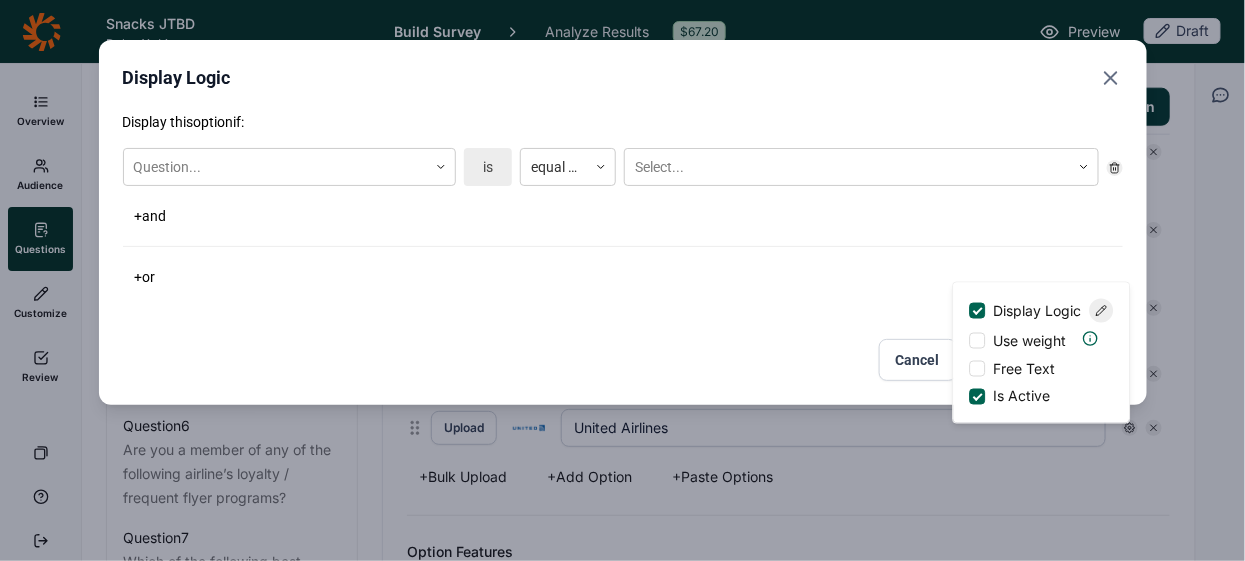 scroll, scrollTop: 705, scrollLeft: 0, axis: vertical 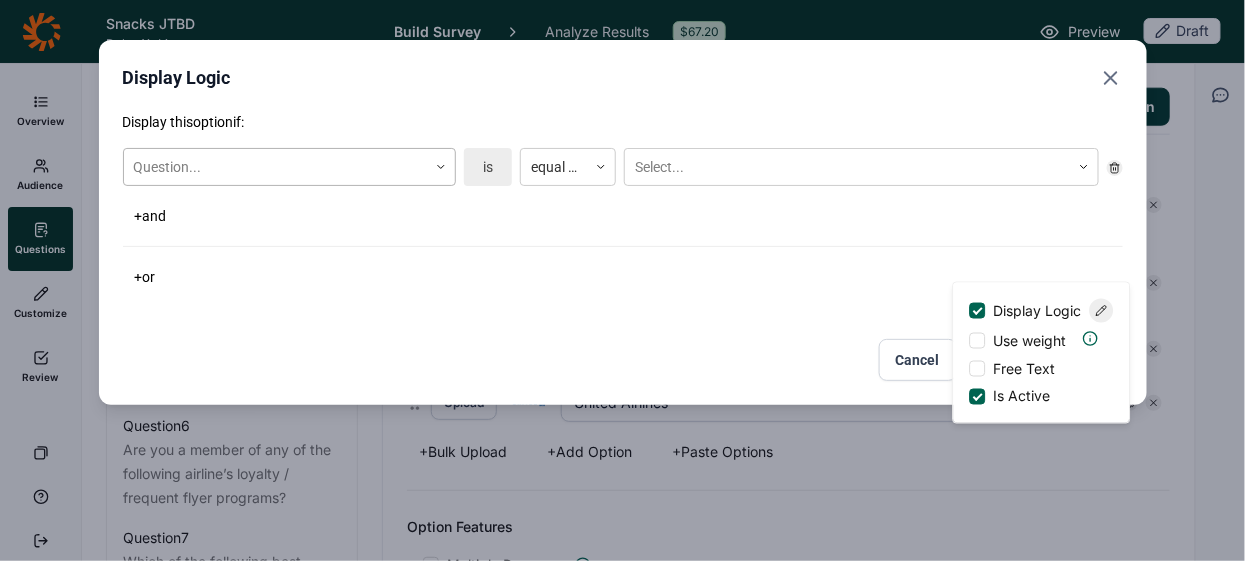 click 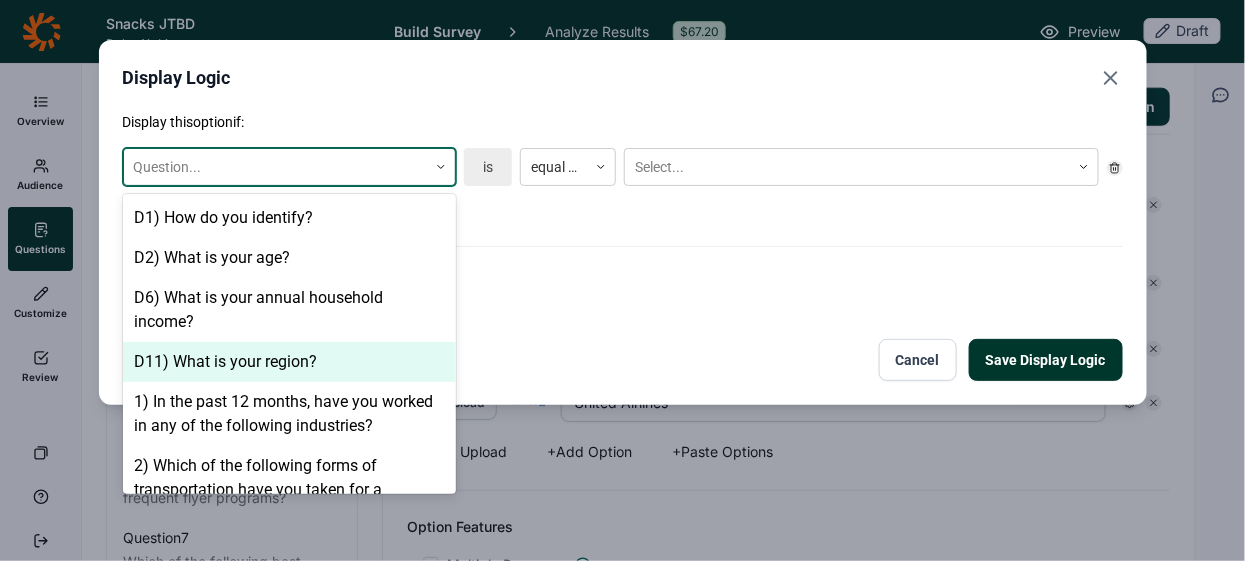 scroll, scrollTop: 220, scrollLeft: 0, axis: vertical 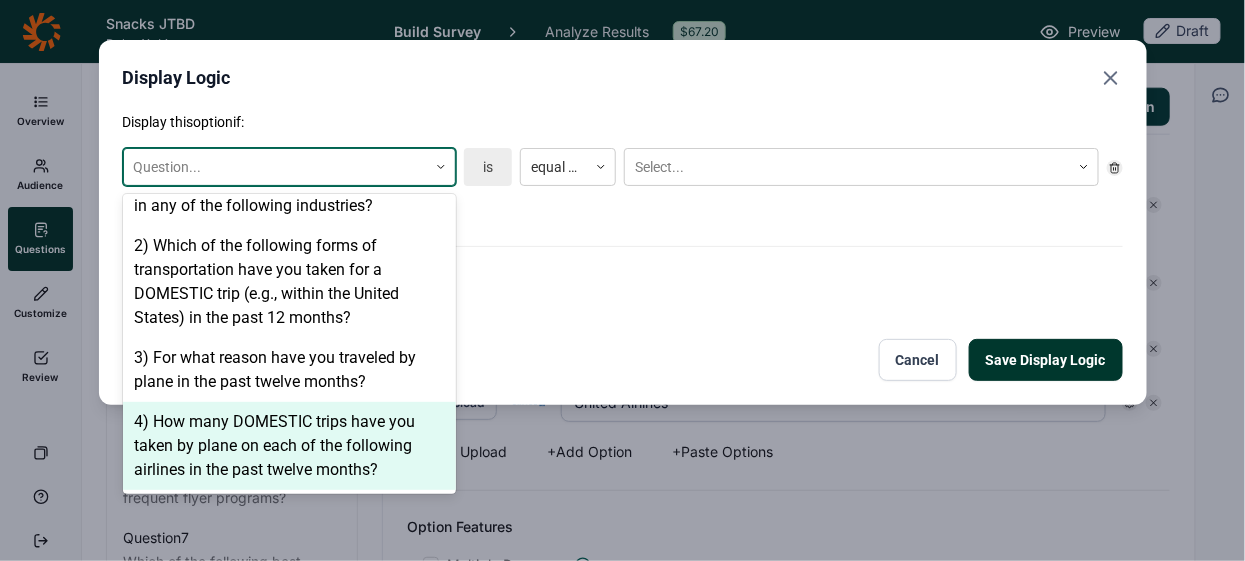 click on "4) How many DOMESTIC trips have you taken by plane on each of the following airlines in the past twelve months?" at bounding box center (289, 446) 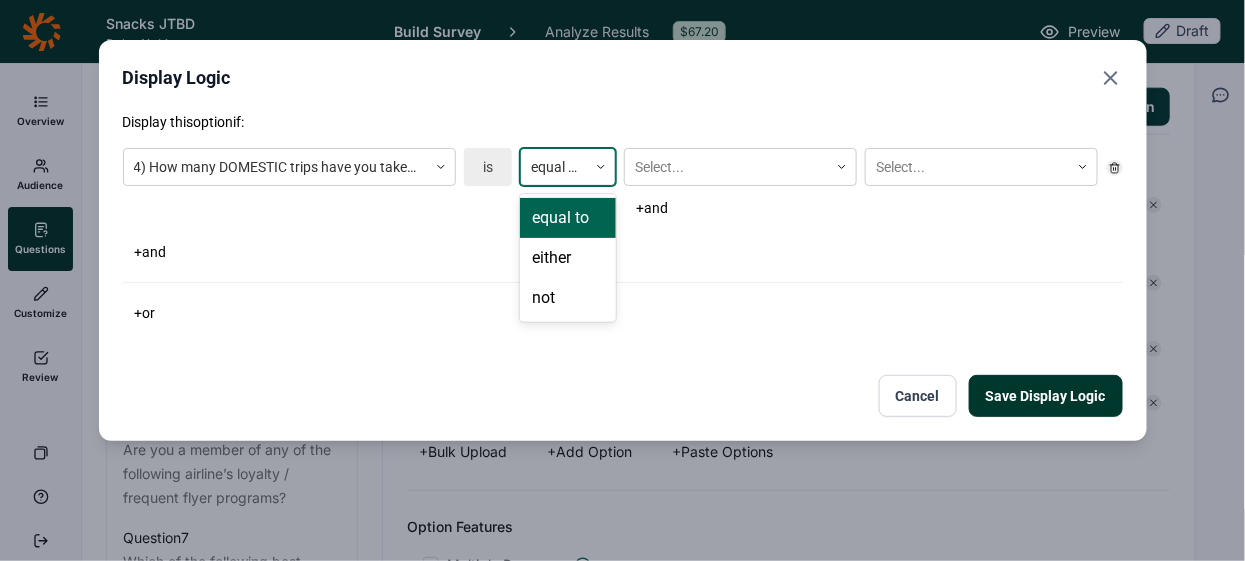 click at bounding box center [554, 167] 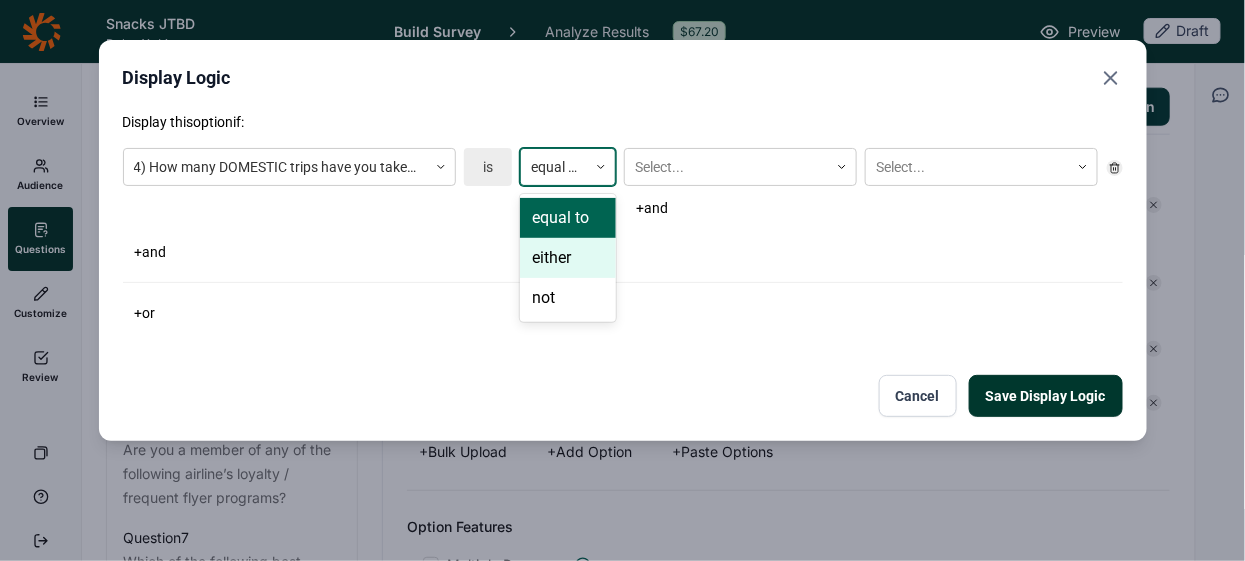 click on "either" at bounding box center [568, 258] 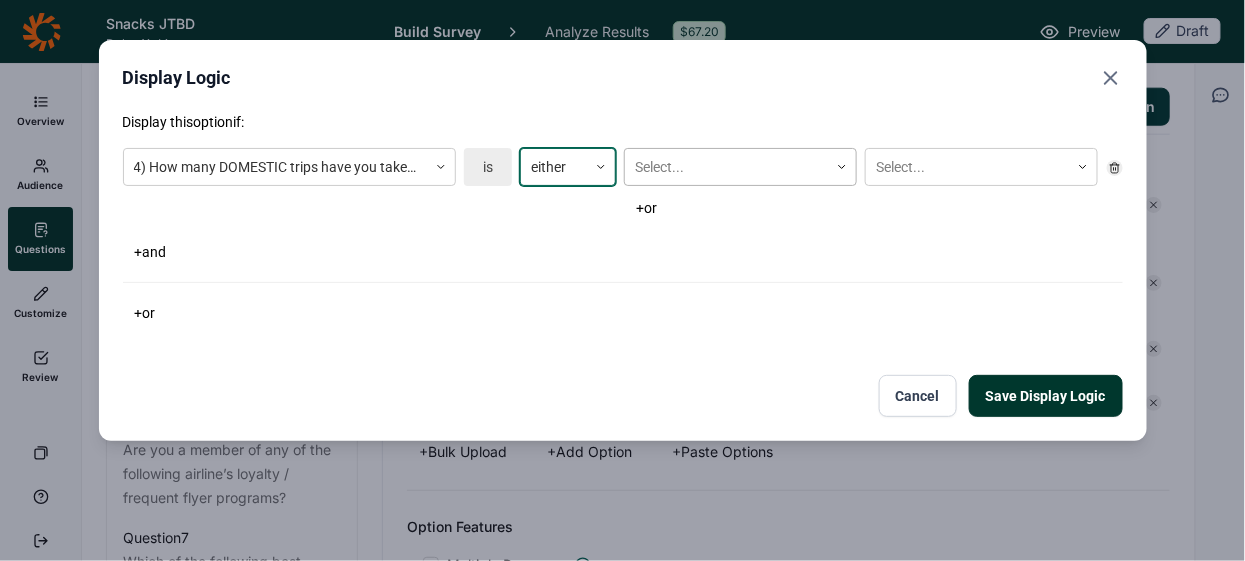 click at bounding box center [726, 167] 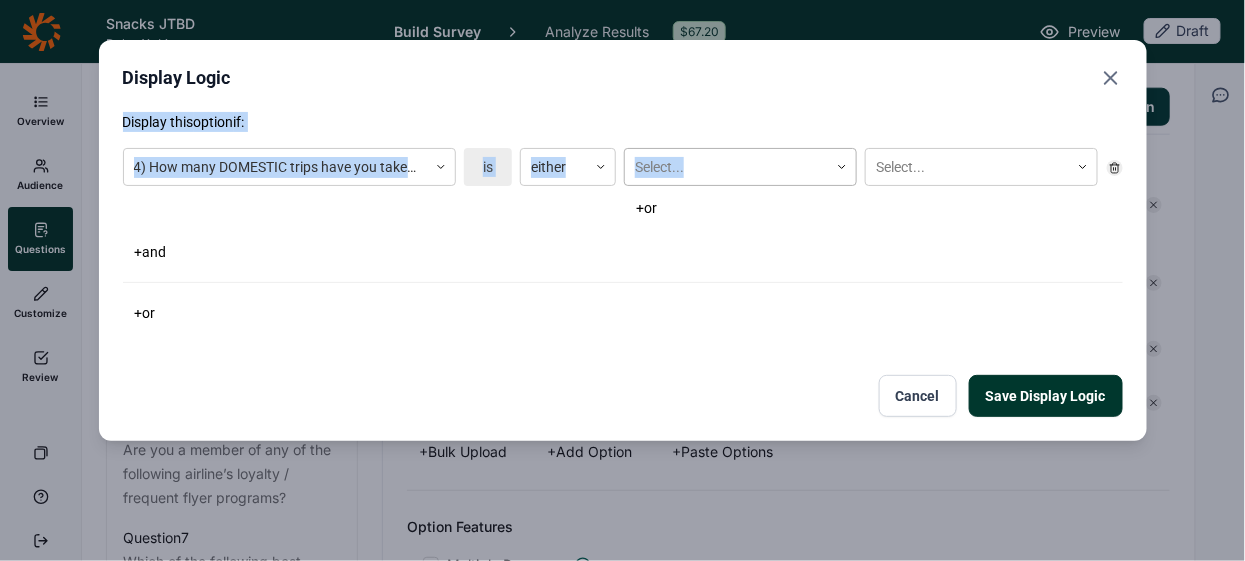 drag, startPoint x: 795, startPoint y: 90, endPoint x: 720, endPoint y: 163, distance: 104.66136 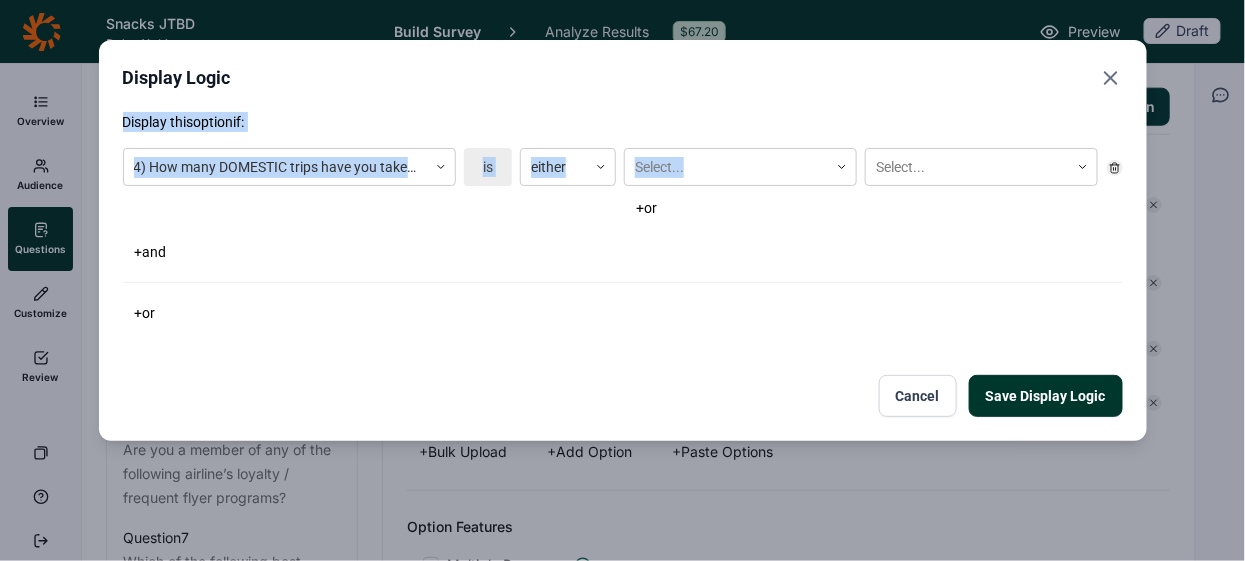 click 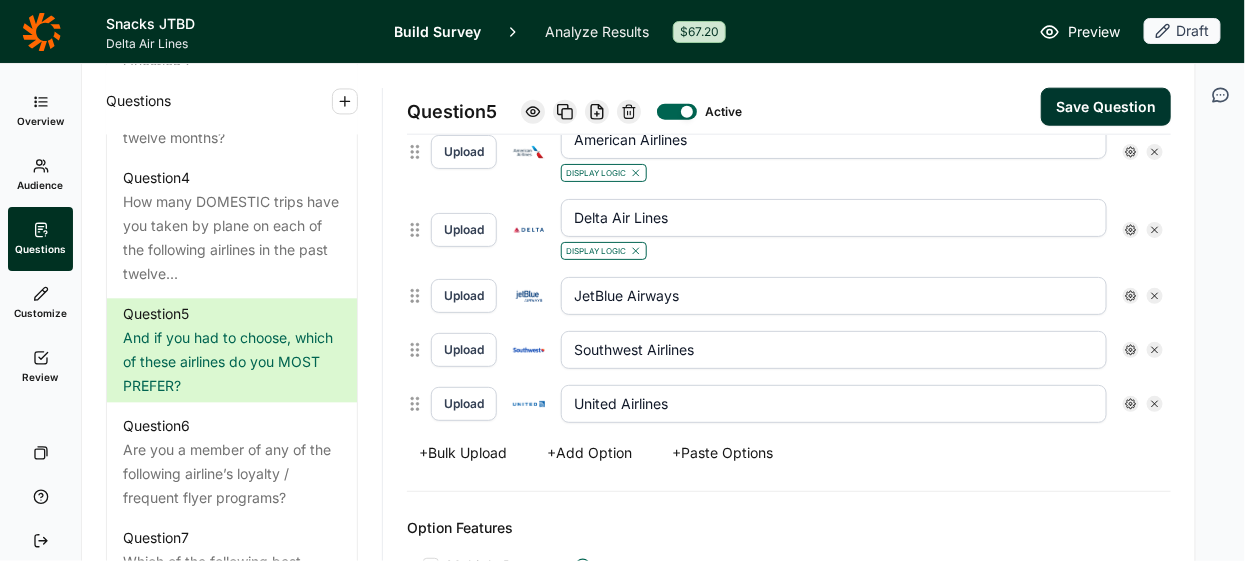 click 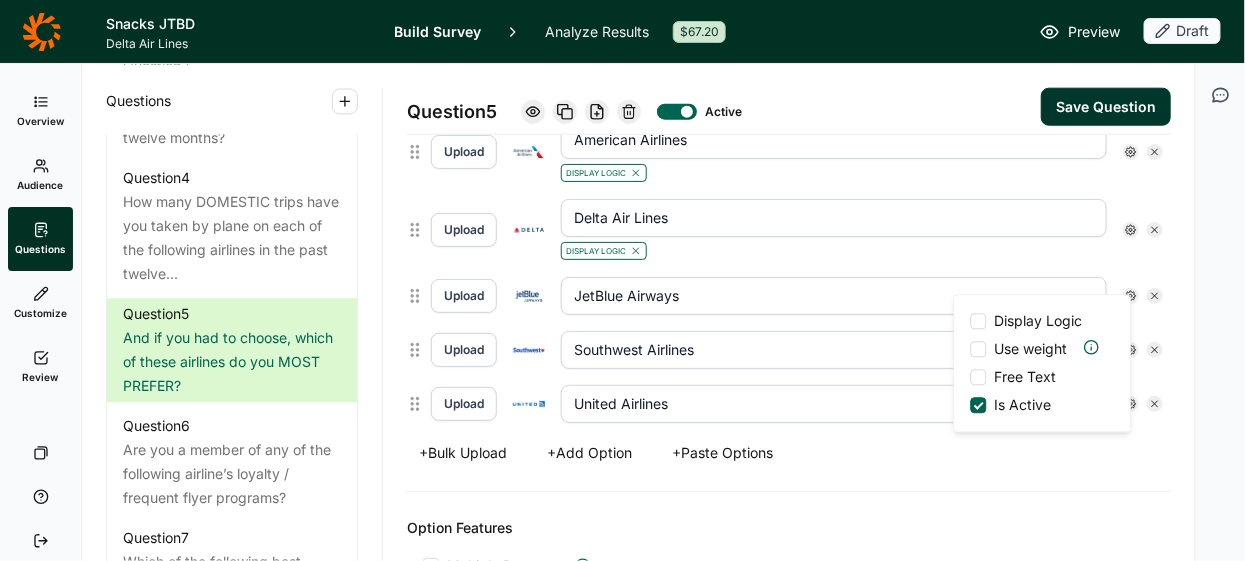 click at bounding box center [979, 321] 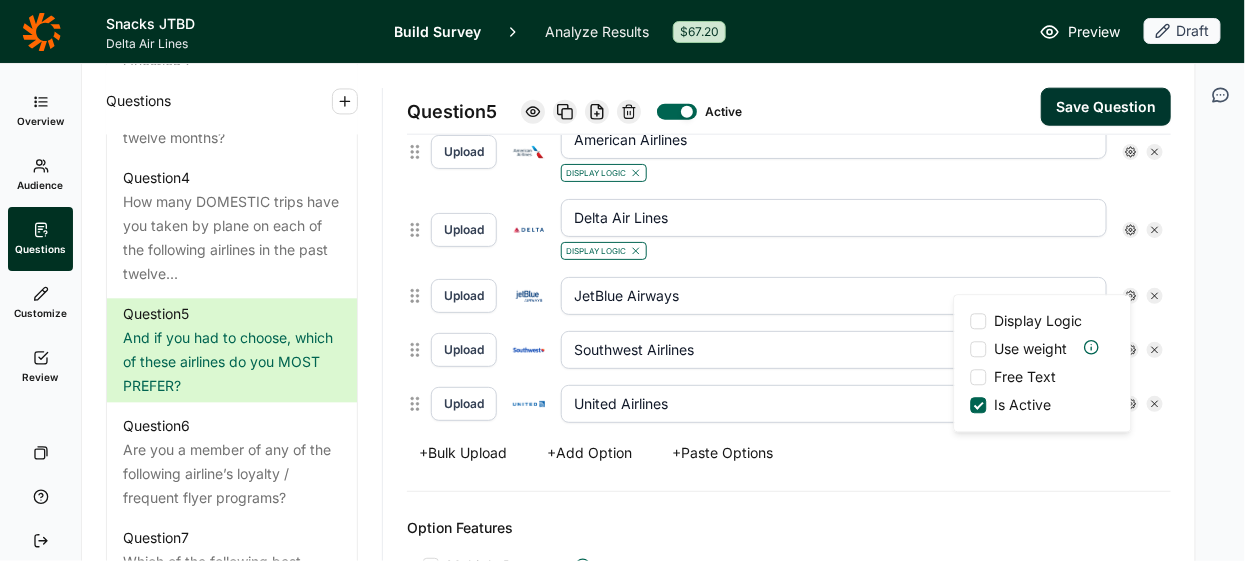 click on "Display Logic" at bounding box center [971, 321] 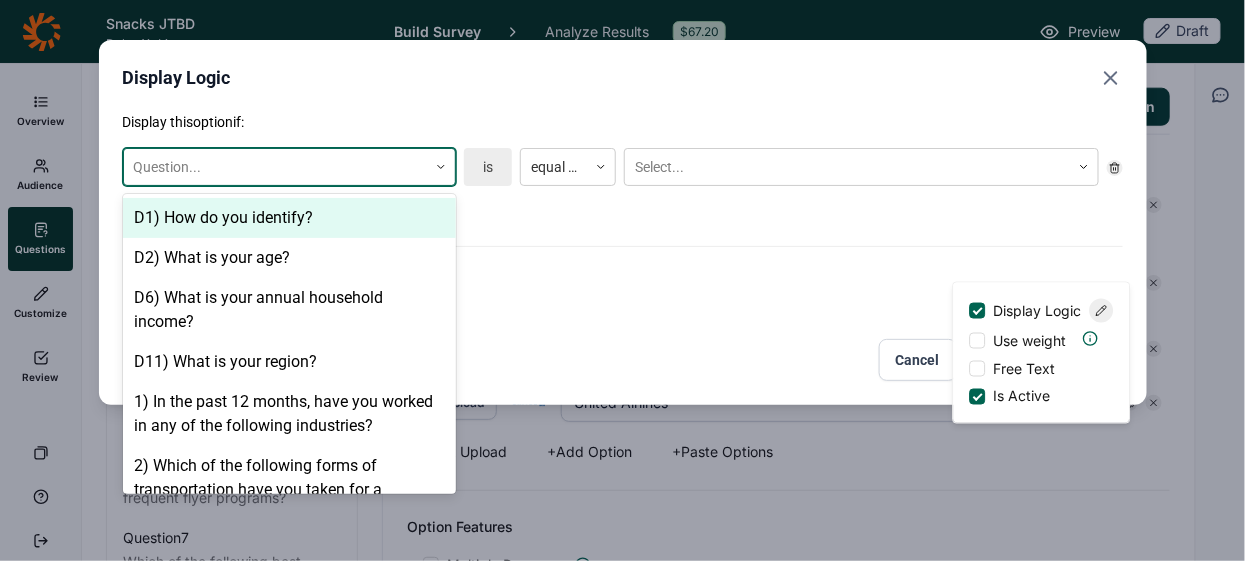 click at bounding box center [275, 167] 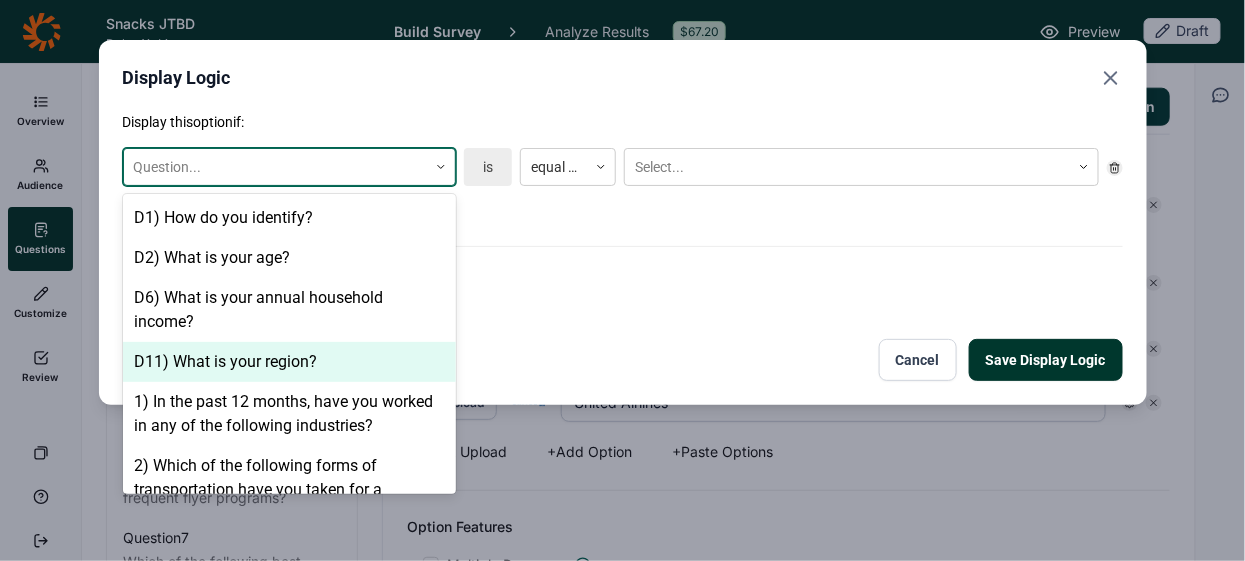 scroll, scrollTop: 220, scrollLeft: 0, axis: vertical 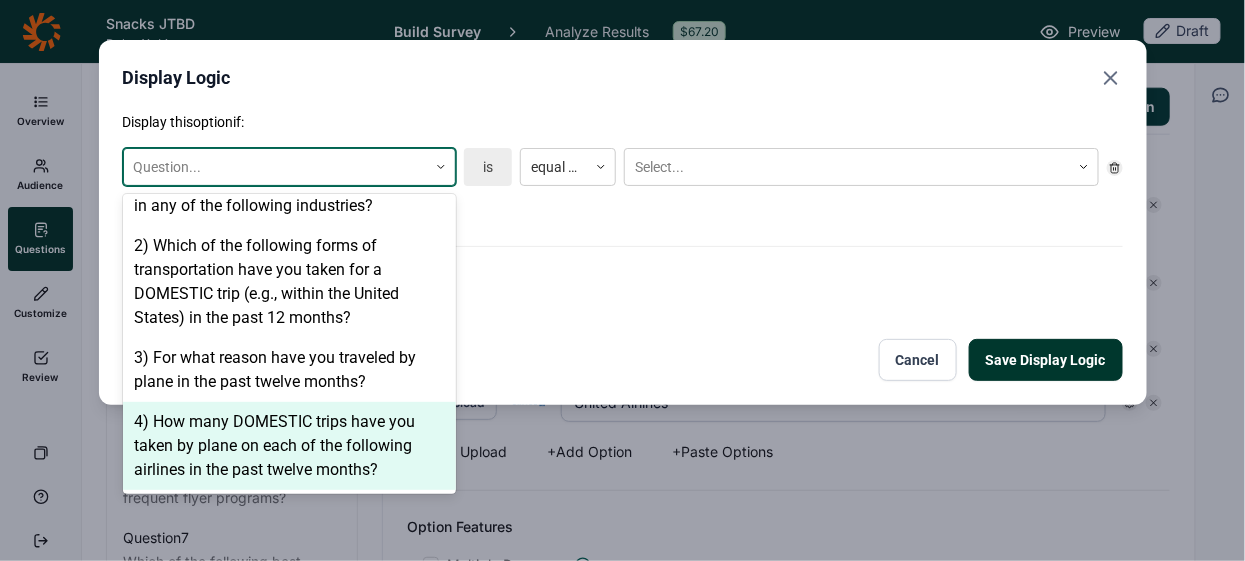 click on "4) How many DOMESTIC trips have you taken by plane on each of the following airlines in the past twelve months?" at bounding box center [289, 446] 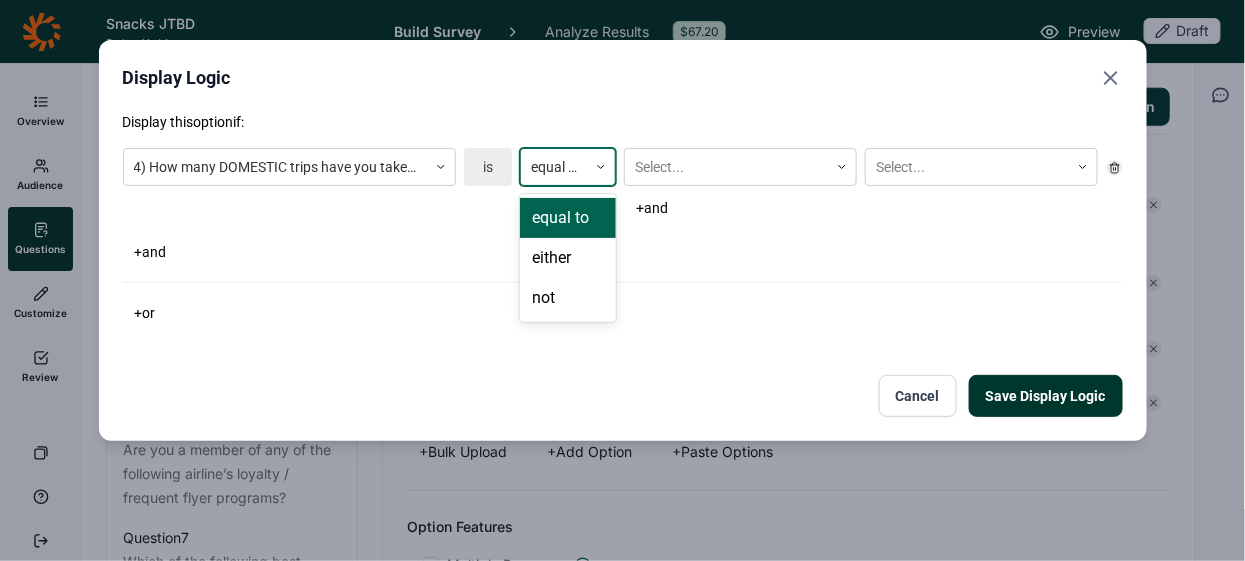 click at bounding box center [554, 167] 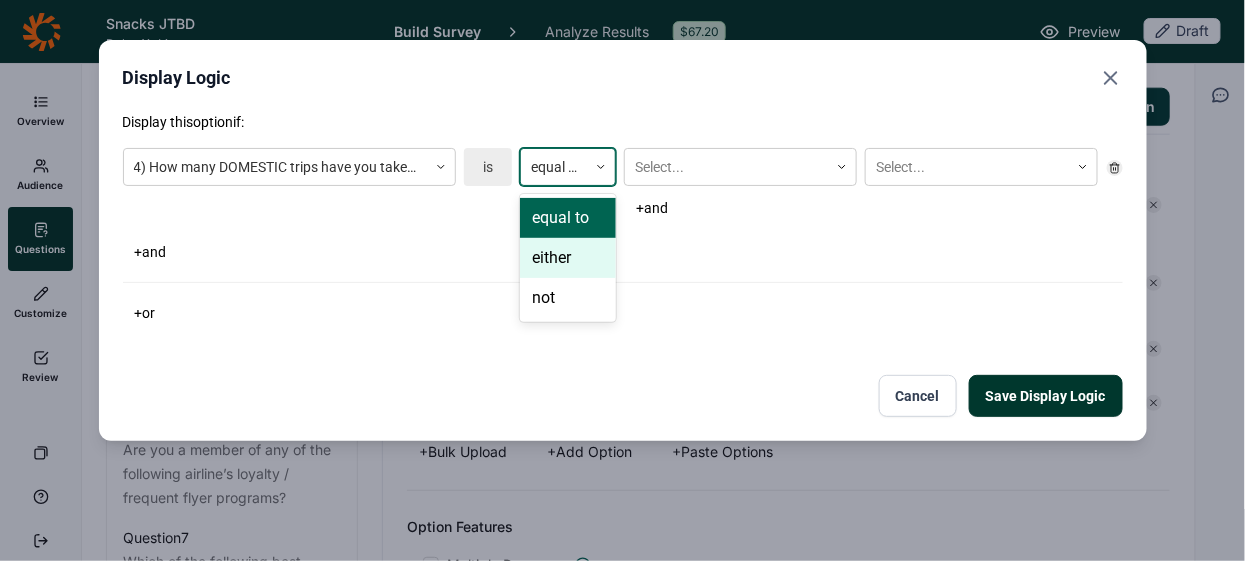 click on "either" at bounding box center (568, 258) 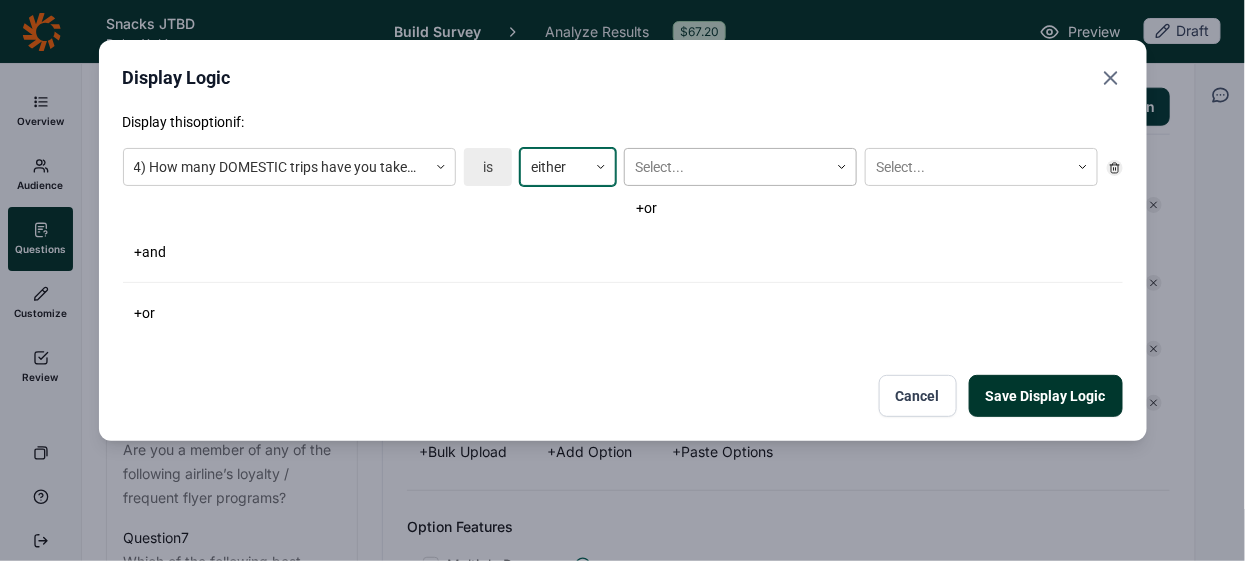 click at bounding box center (726, 167) 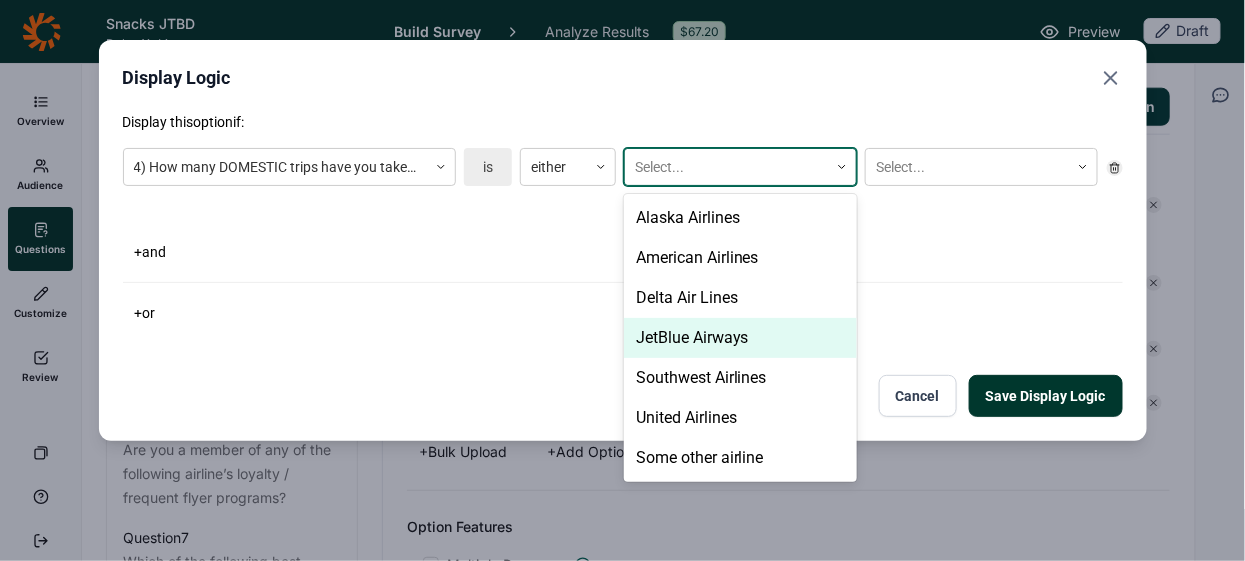 click on "JetBlue Airways" at bounding box center (740, 338) 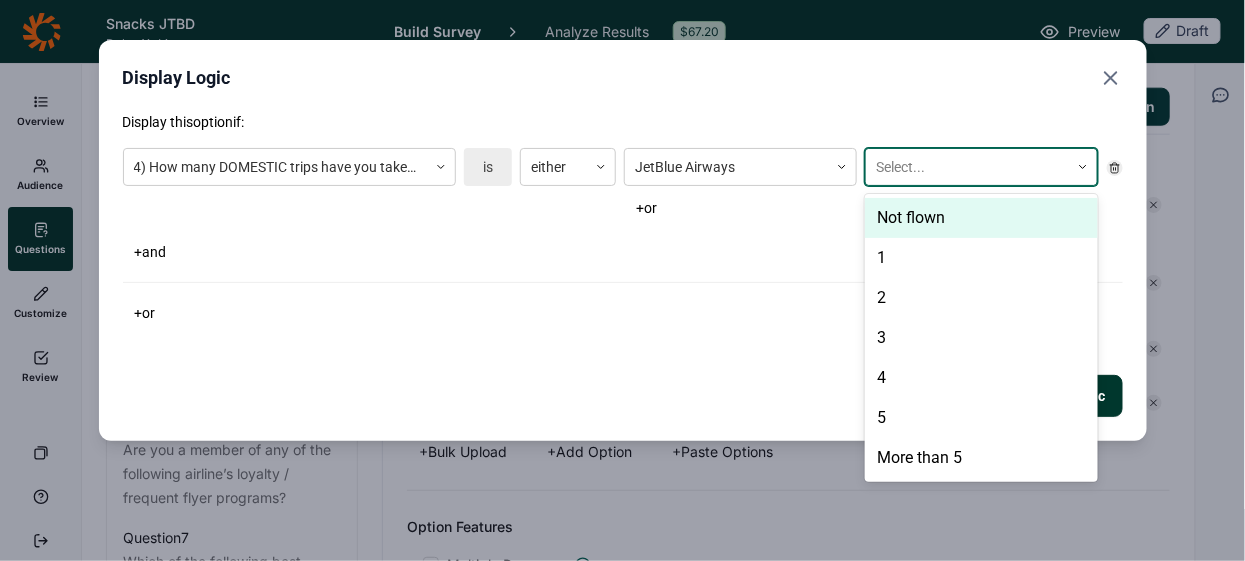 click at bounding box center [967, 167] 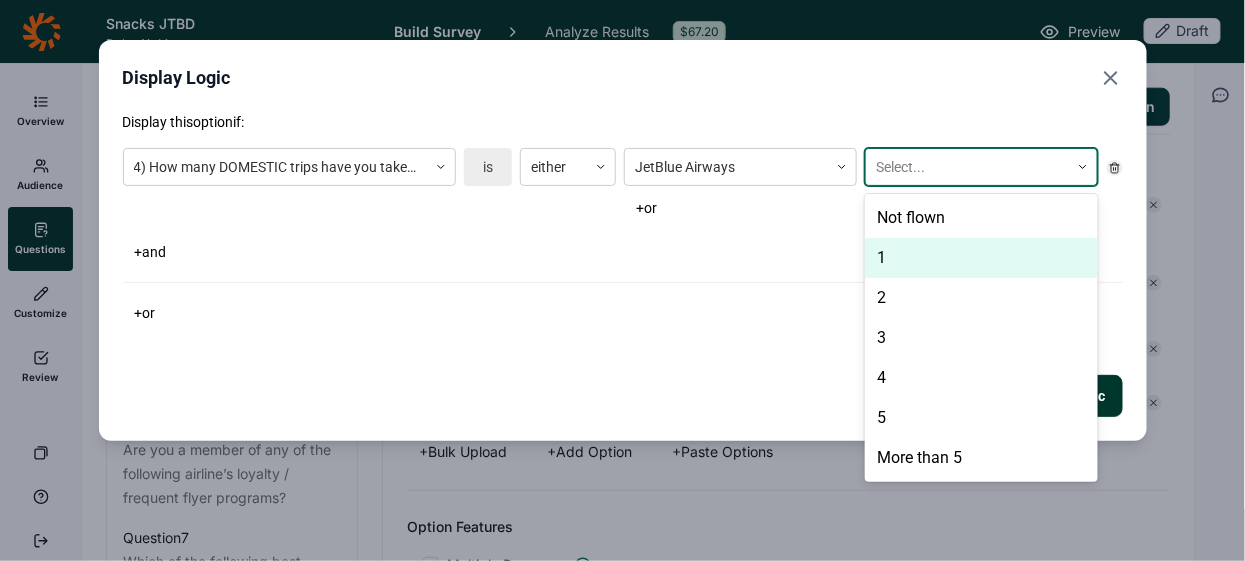 click on "1" at bounding box center (981, 258) 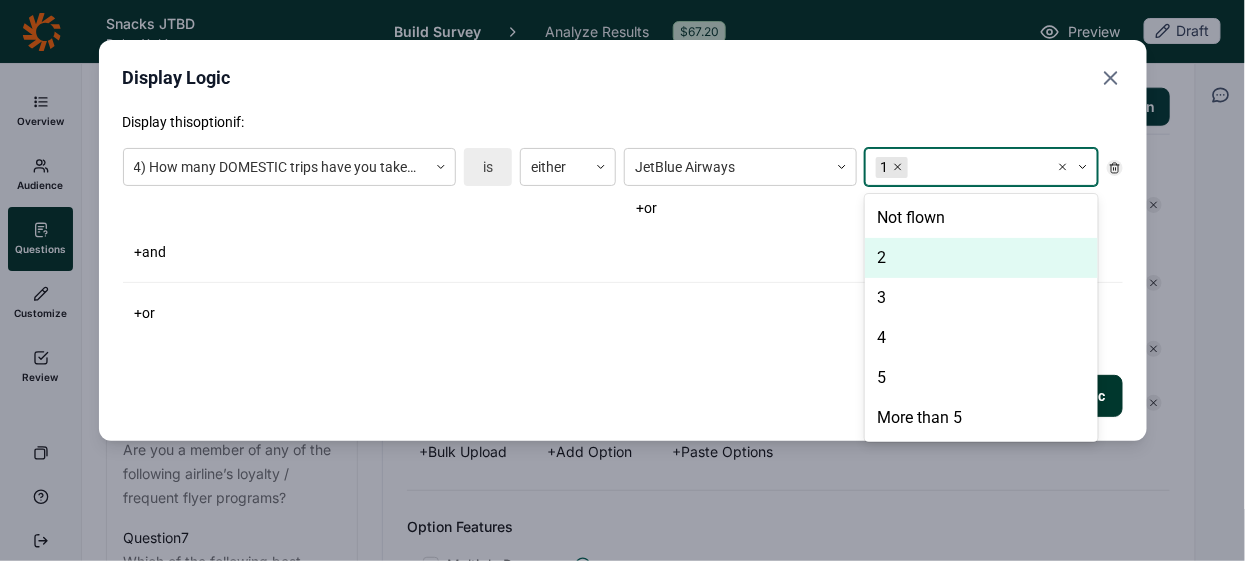 click on "2" at bounding box center (981, 258) 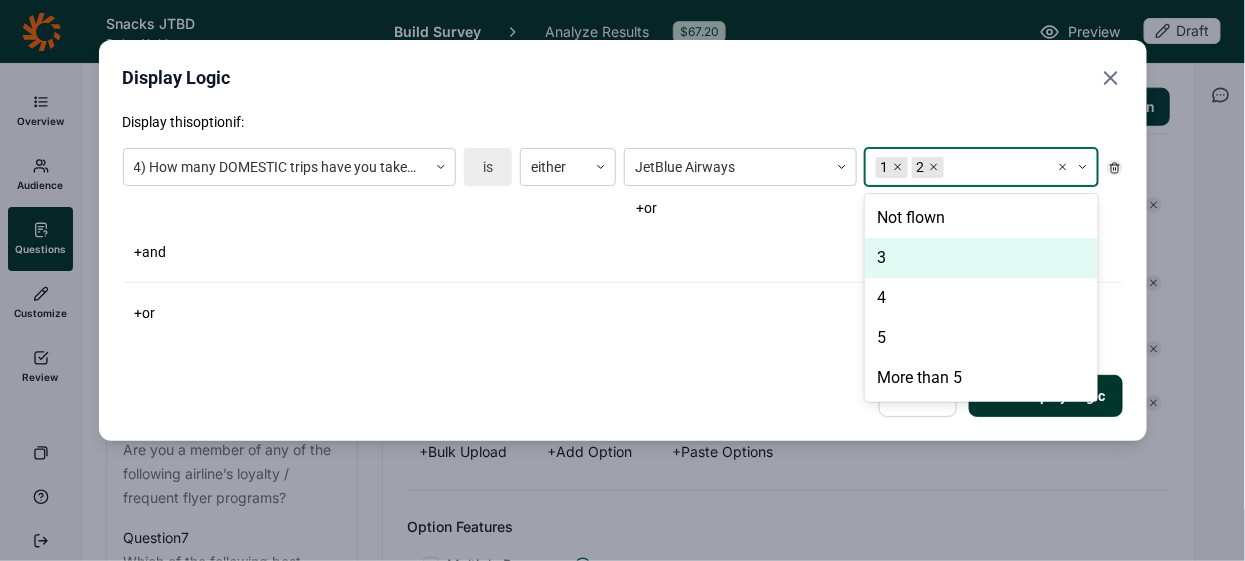 click on "3" at bounding box center [981, 258] 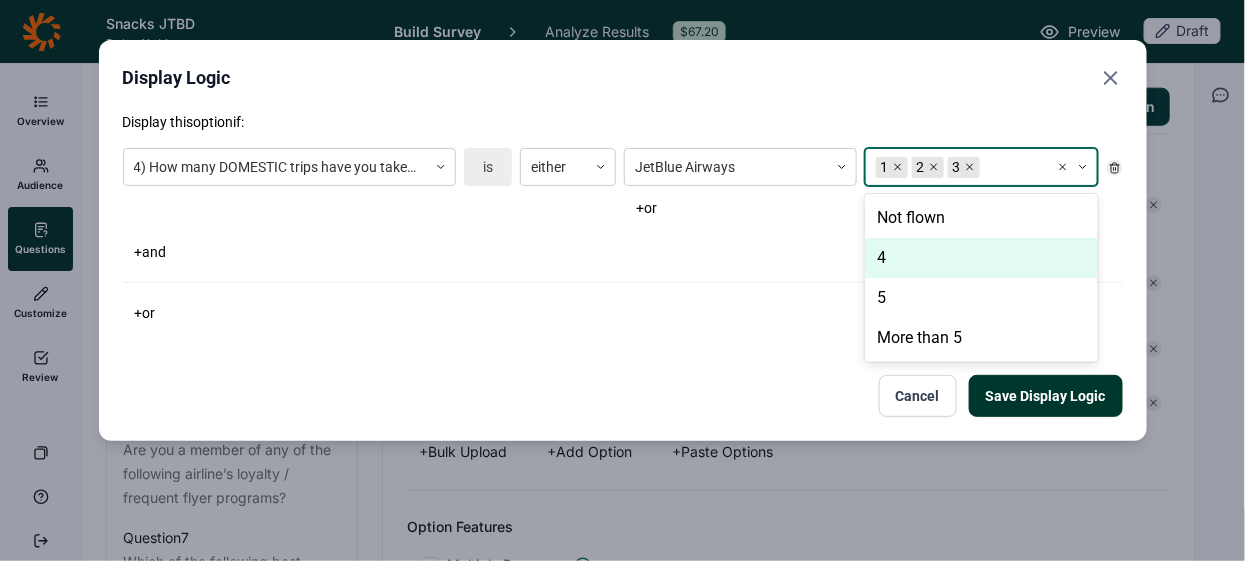click on "4" at bounding box center [981, 258] 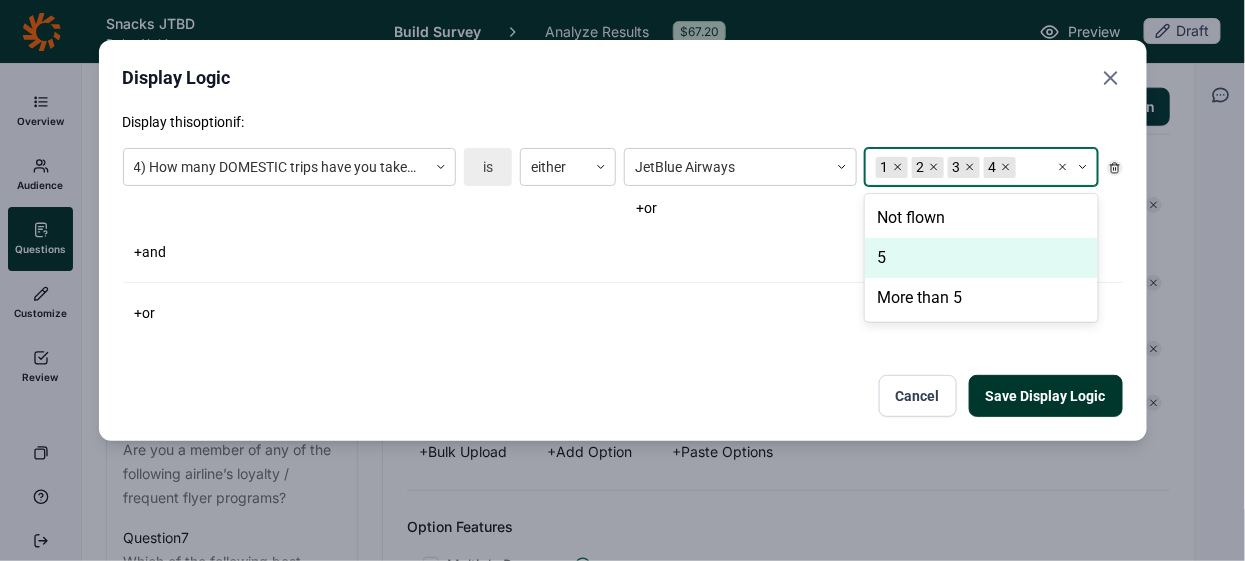click on "5" at bounding box center (981, 258) 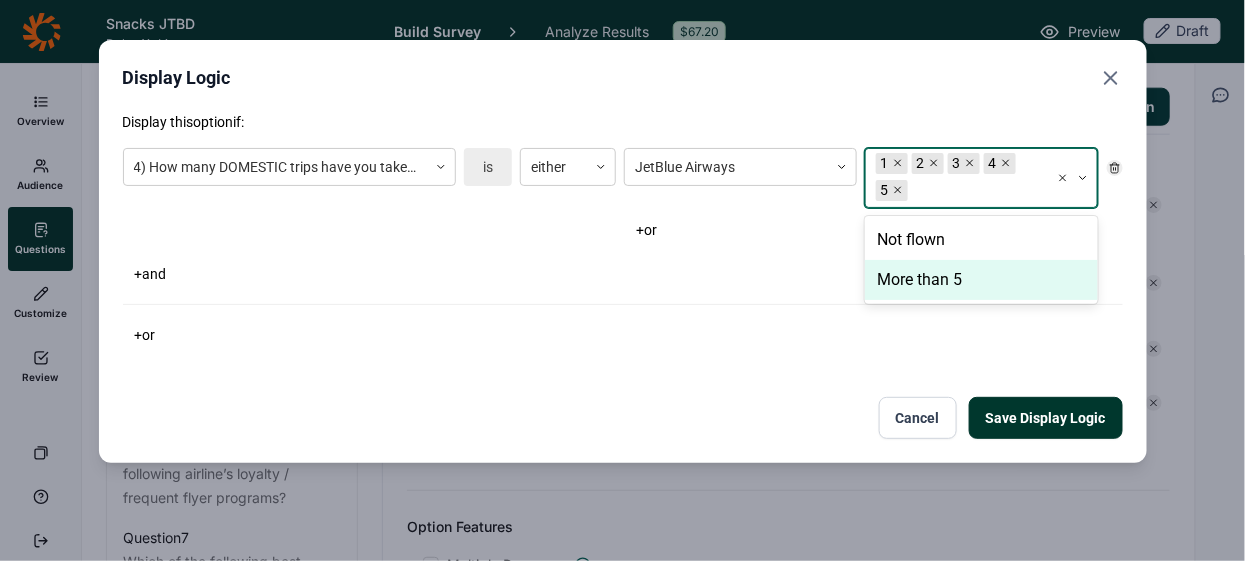 click on "More than 5" at bounding box center [981, 280] 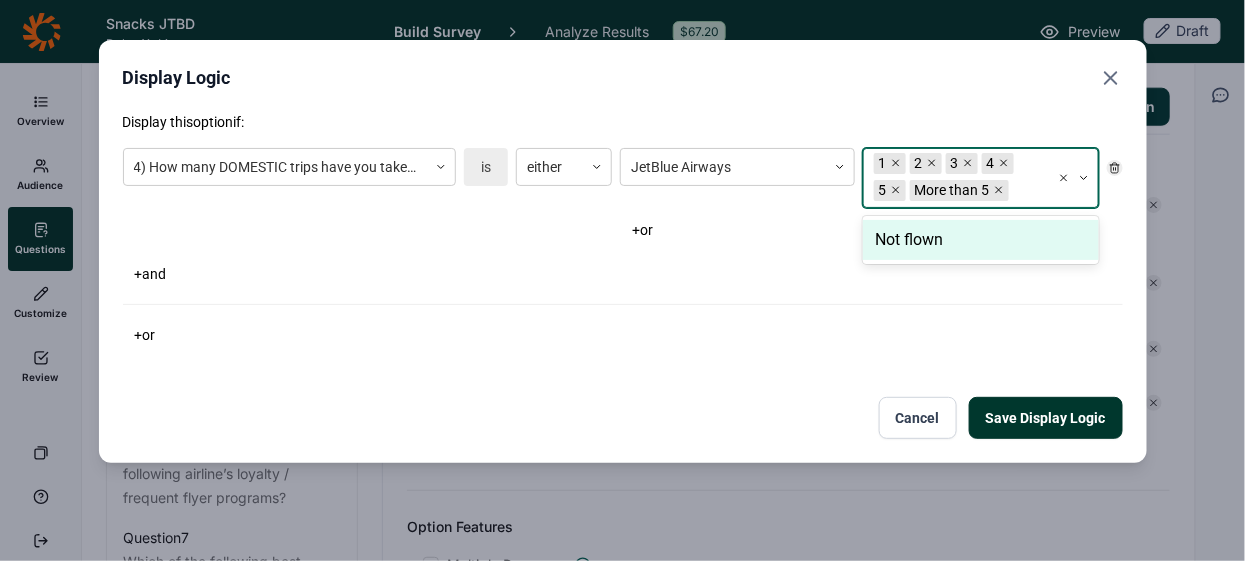 click on "Save Display Logic" at bounding box center [1046, 418] 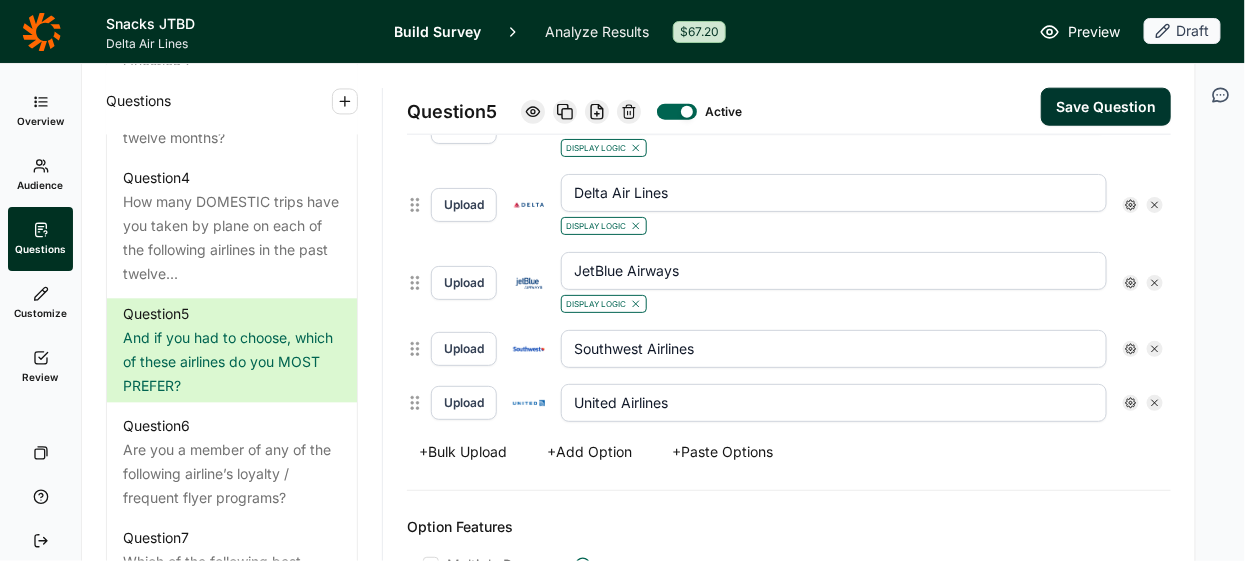 click 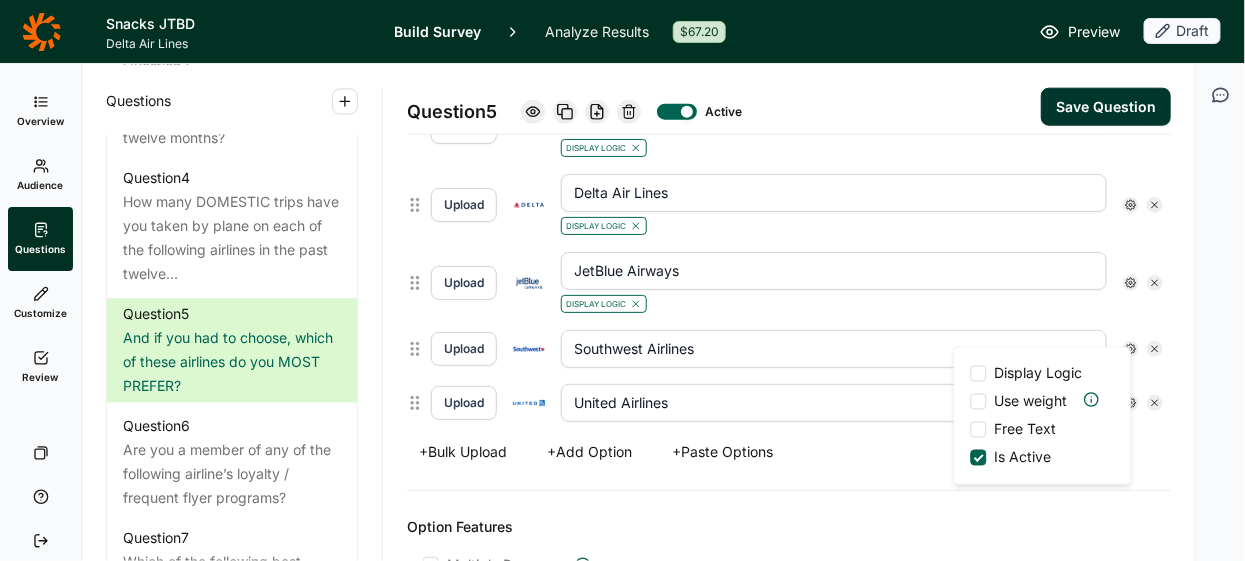 click on "Display Logic" at bounding box center (1039, 374) 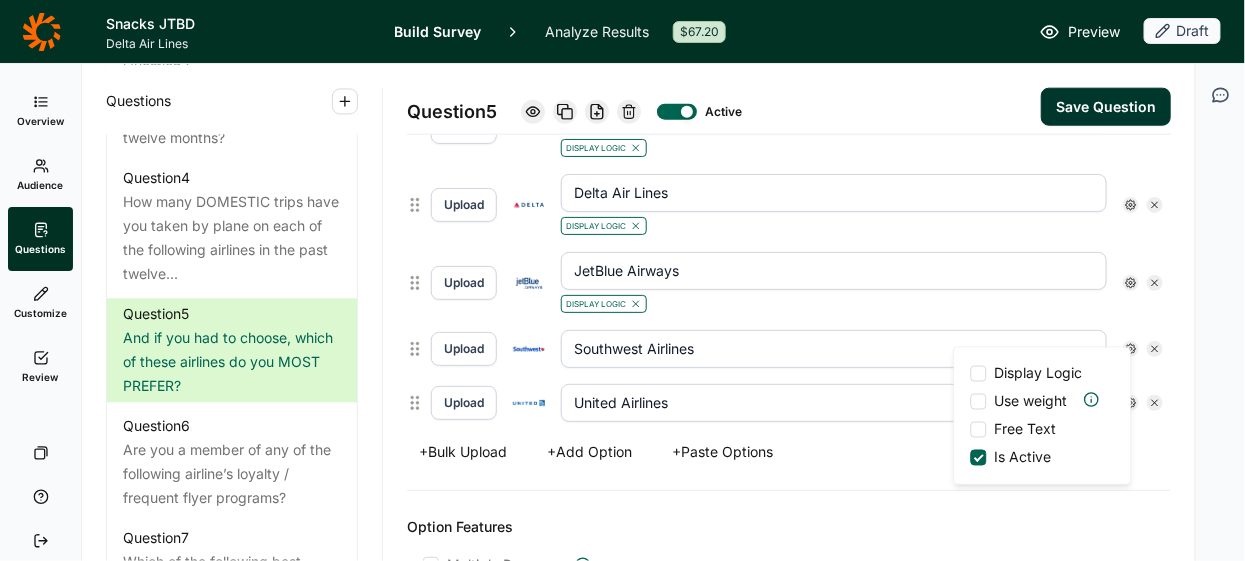 click on "Display Logic" at bounding box center (971, 374) 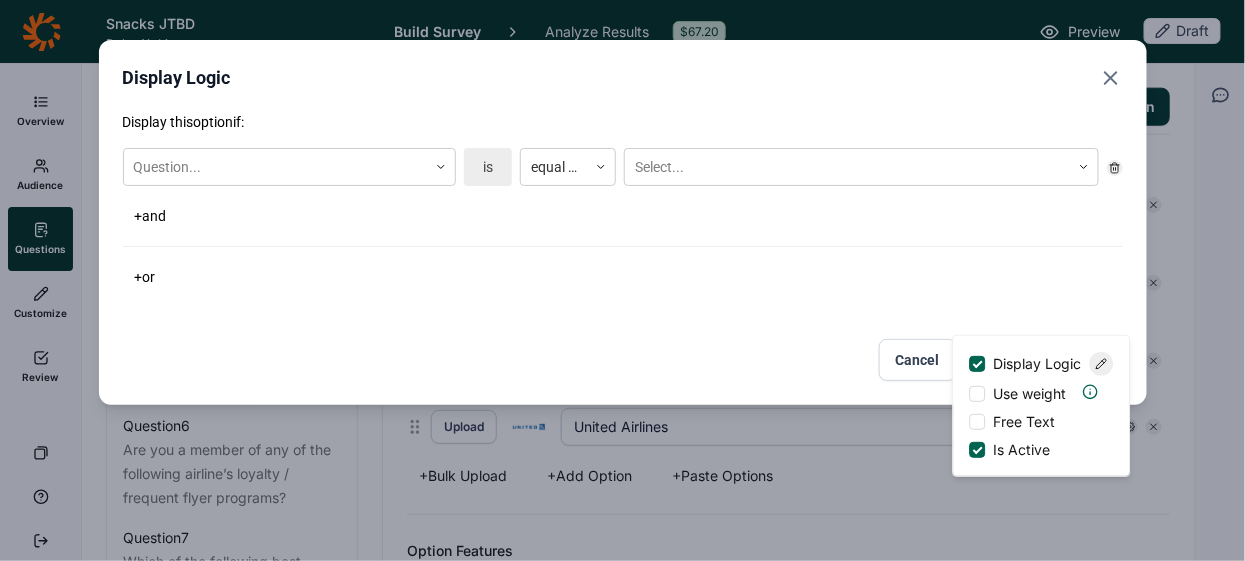 scroll, scrollTop: 728, scrollLeft: 0, axis: vertical 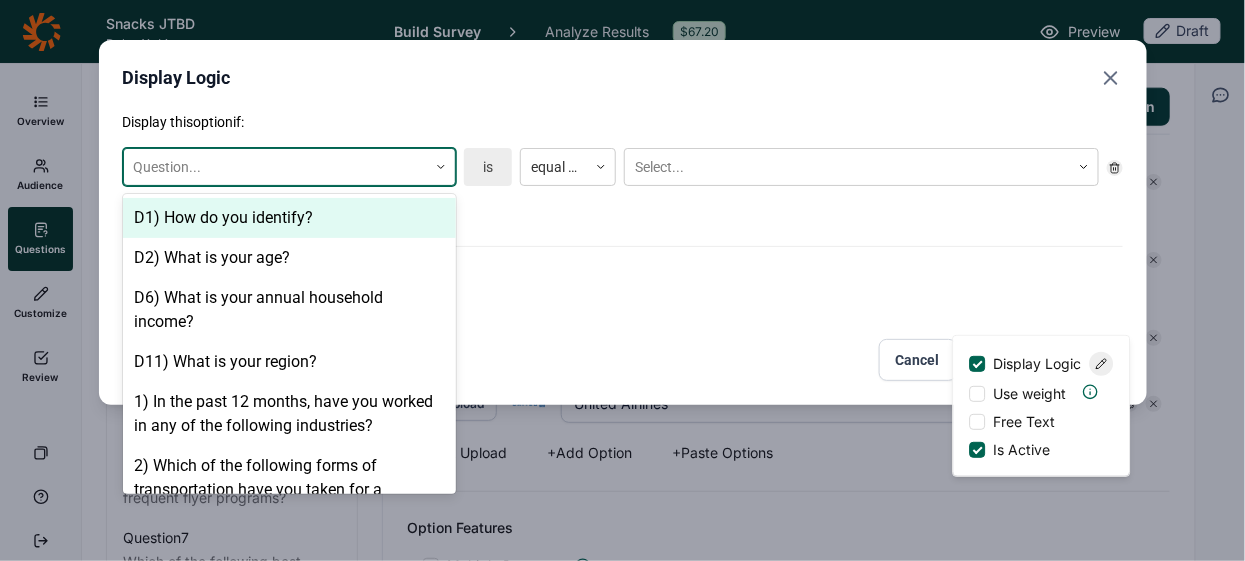 click 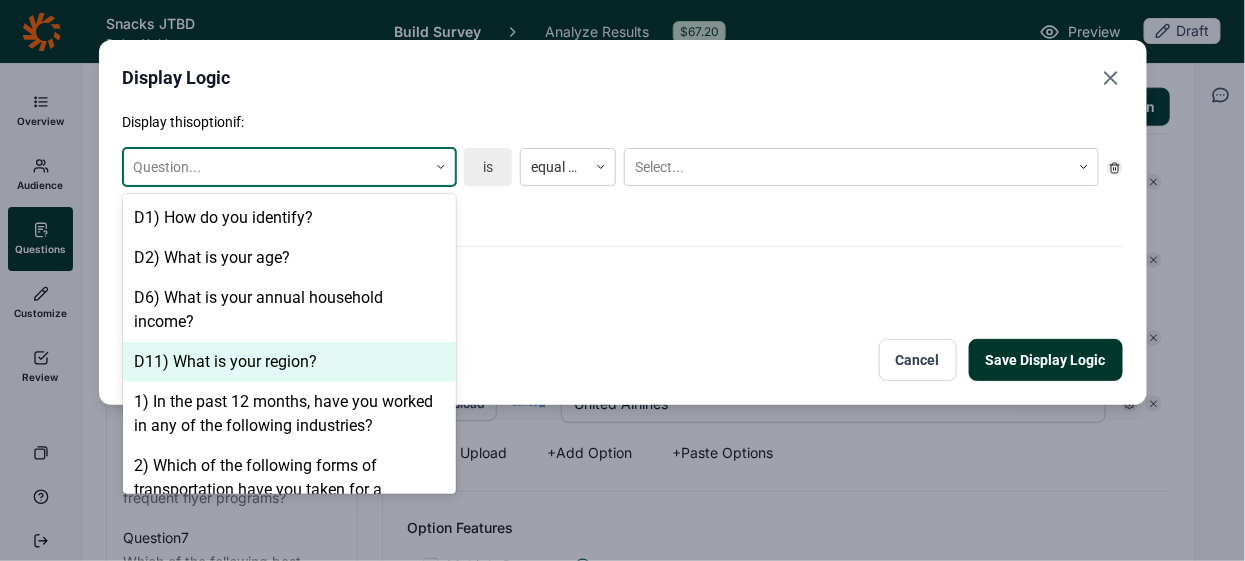 scroll, scrollTop: 220, scrollLeft: 0, axis: vertical 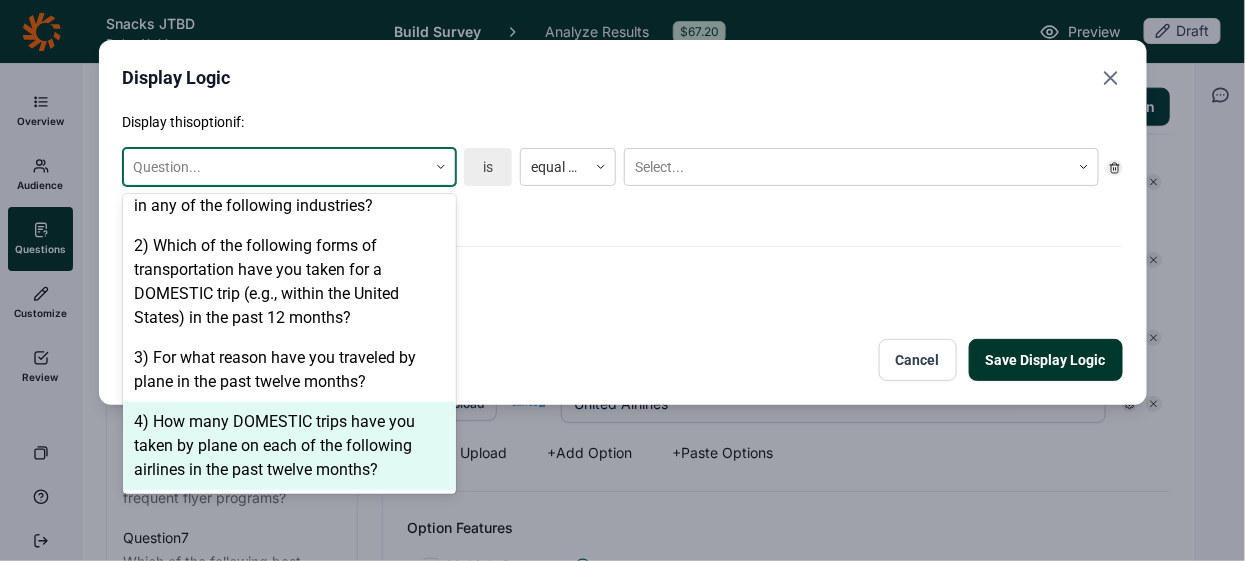 click on "4) How many DOMESTIC trips have you taken by plane on each of the following airlines in the past twelve months?" at bounding box center [289, 446] 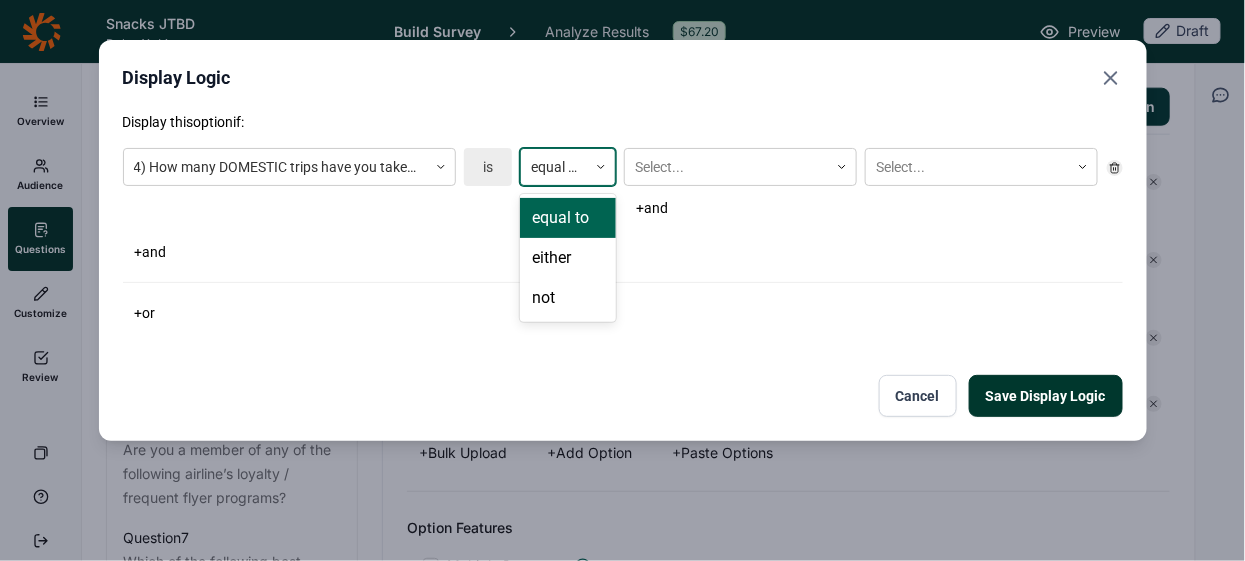 click at bounding box center [554, 167] 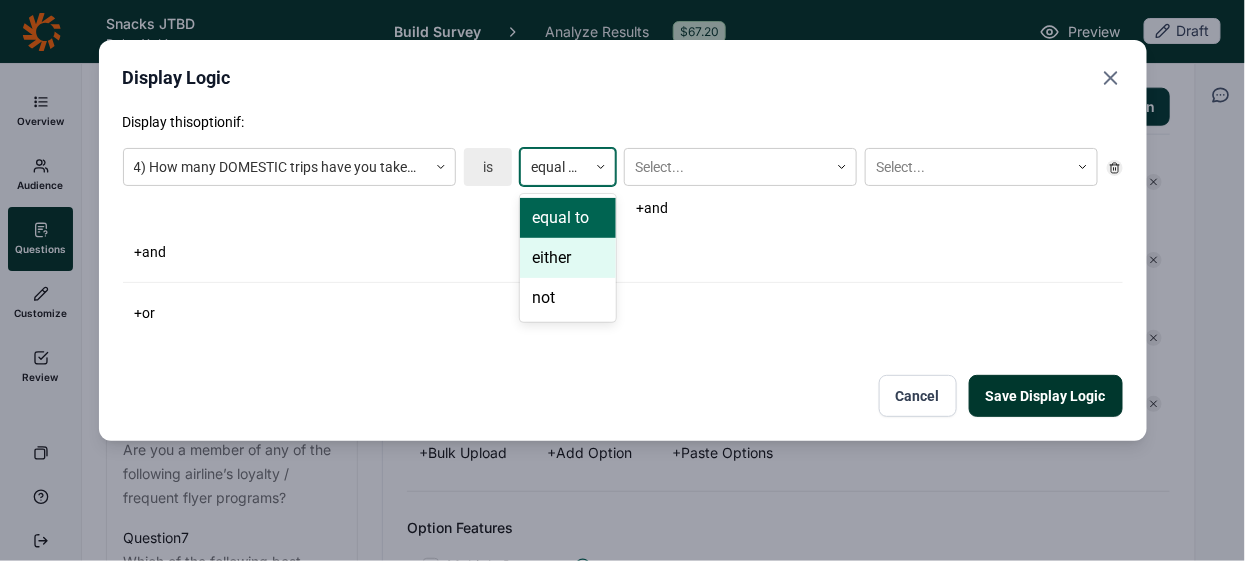 click on "either" at bounding box center [568, 258] 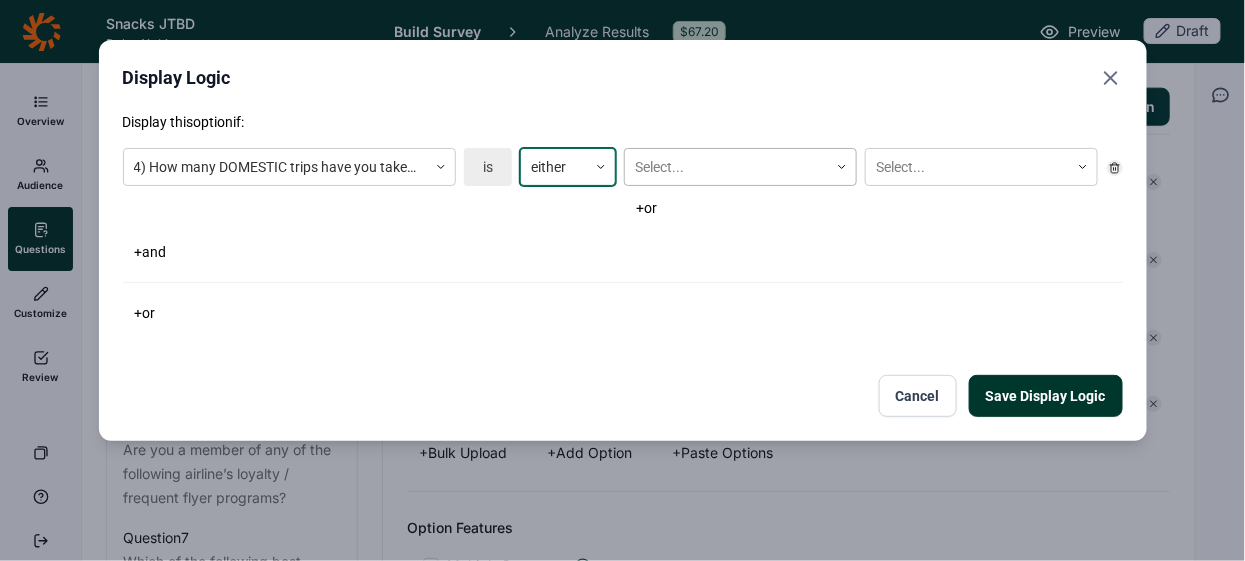 click at bounding box center (726, 167) 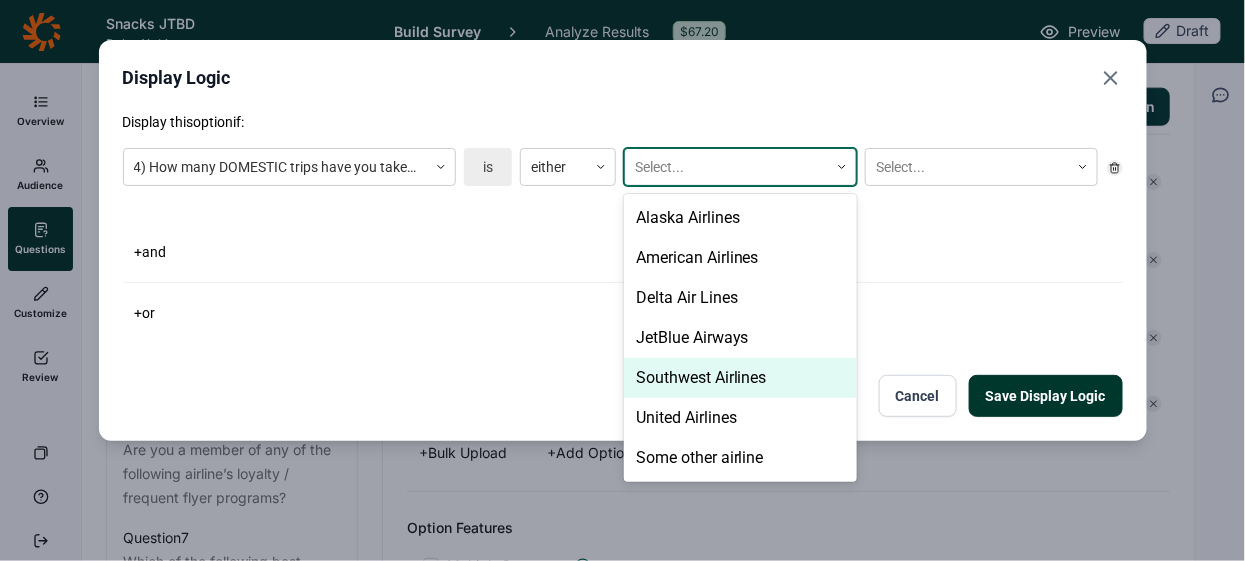 click on "Southwest Airlines" at bounding box center [740, 378] 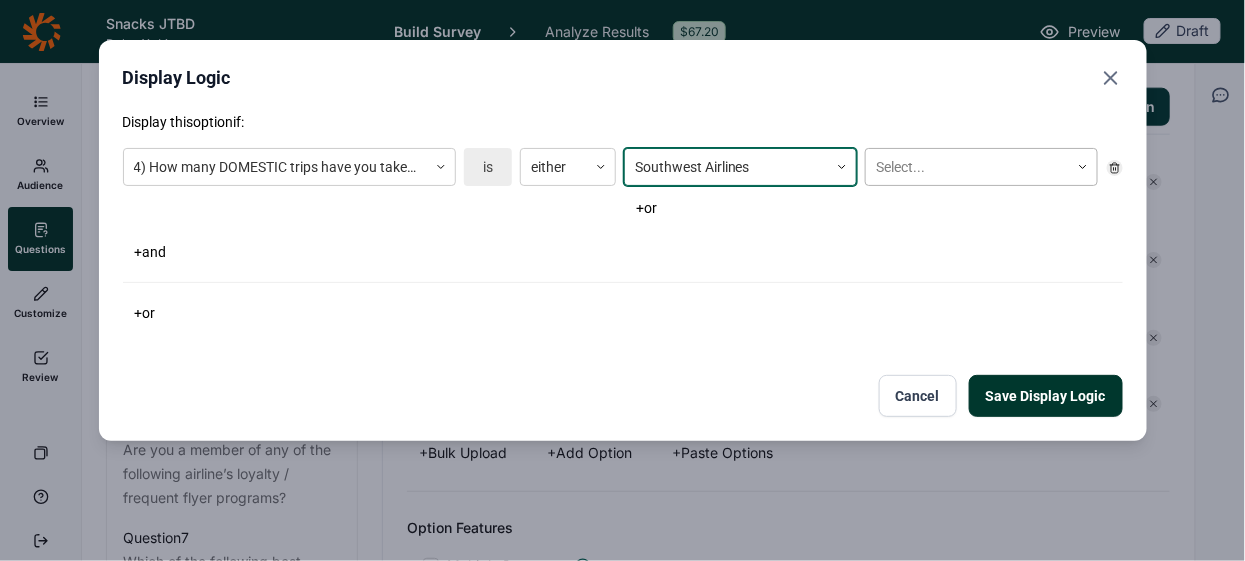 click on "Select..." at bounding box center [967, 167] 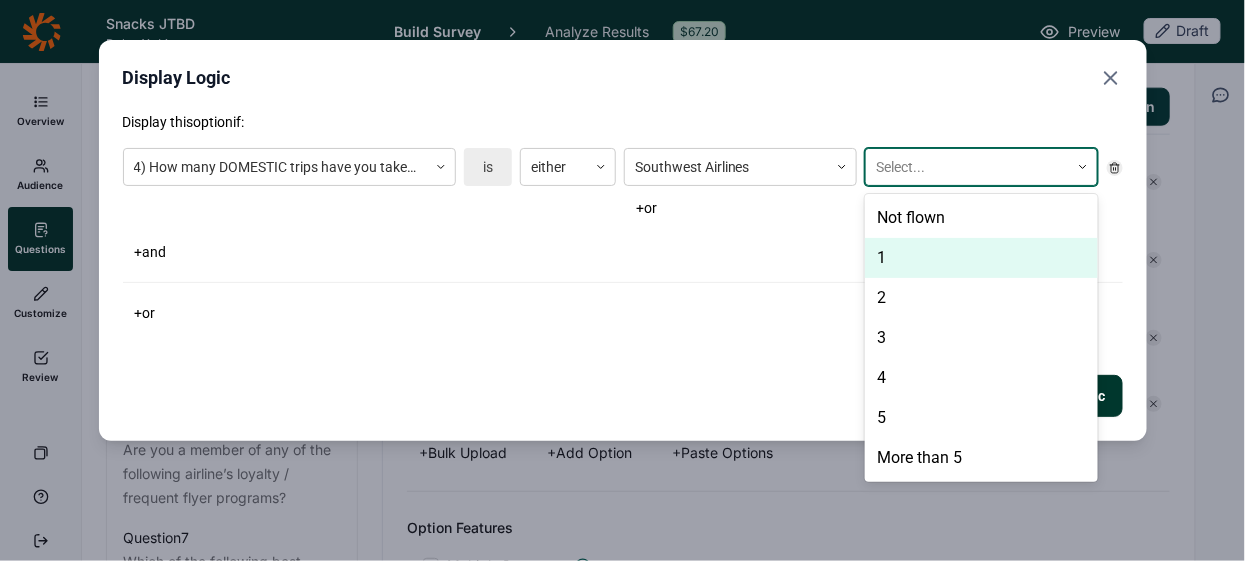 click on "1" at bounding box center [981, 258] 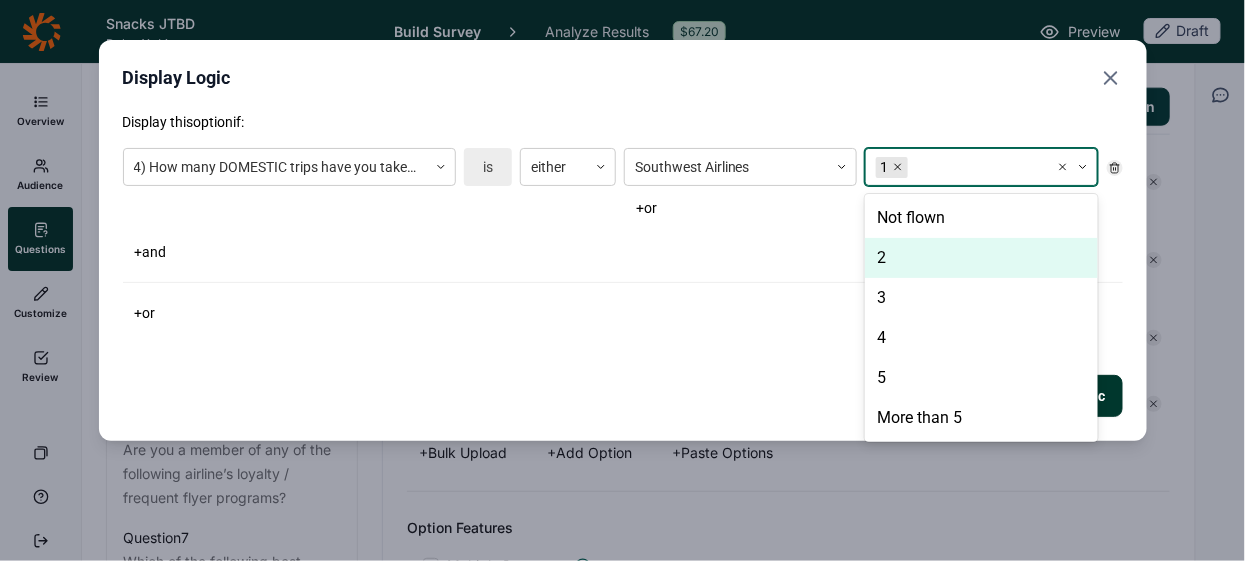 click on "2" at bounding box center [981, 258] 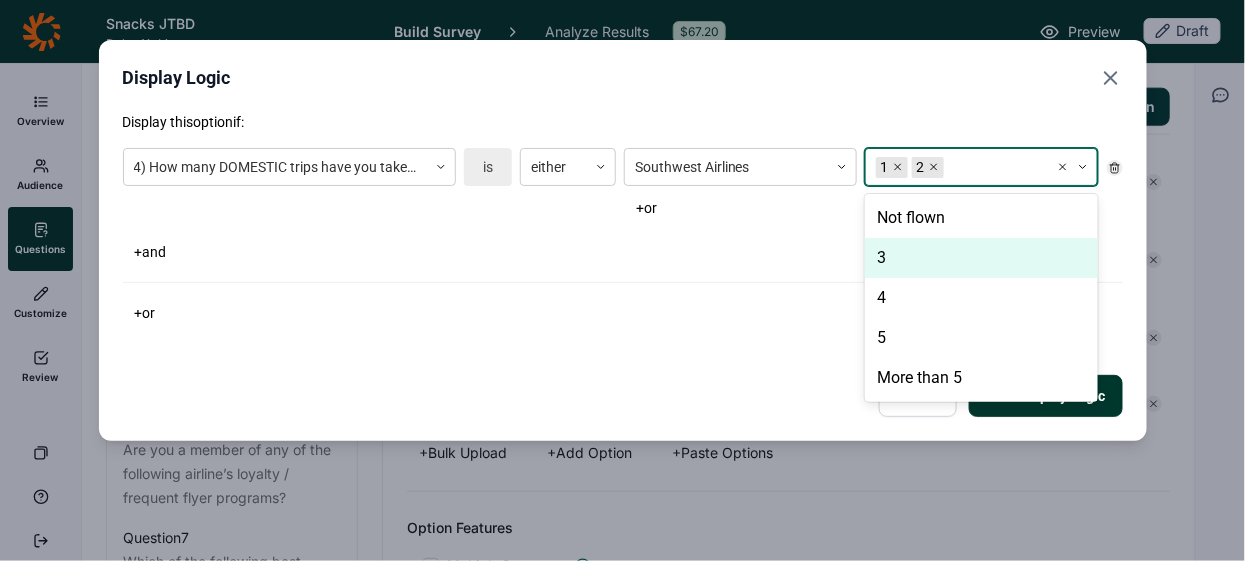 click on "3" at bounding box center [981, 258] 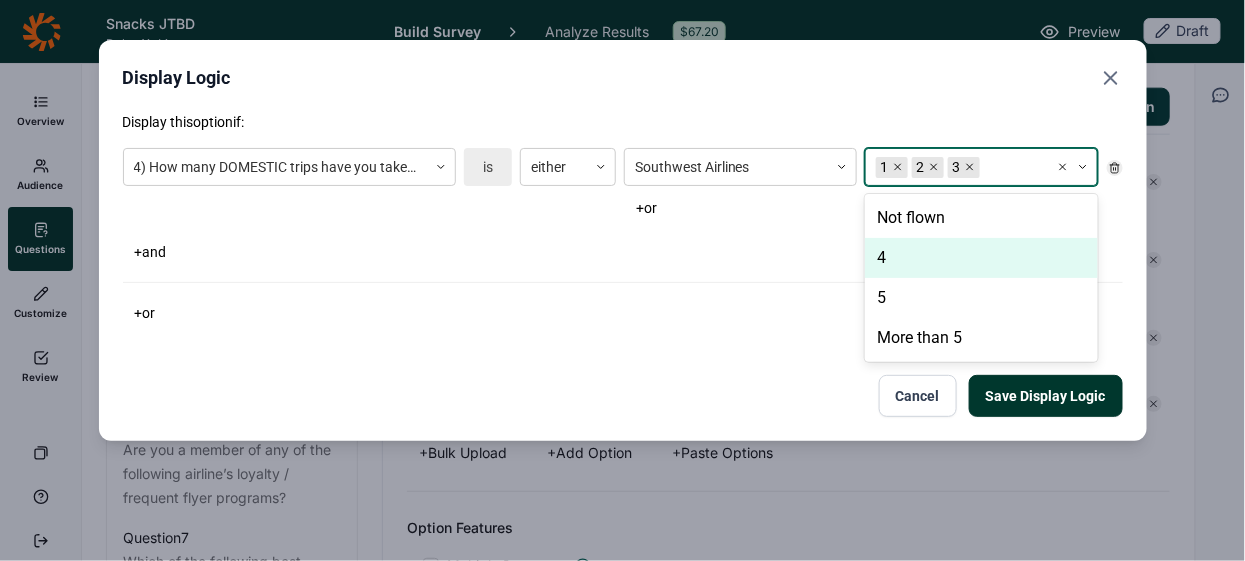 click on "4" at bounding box center [981, 258] 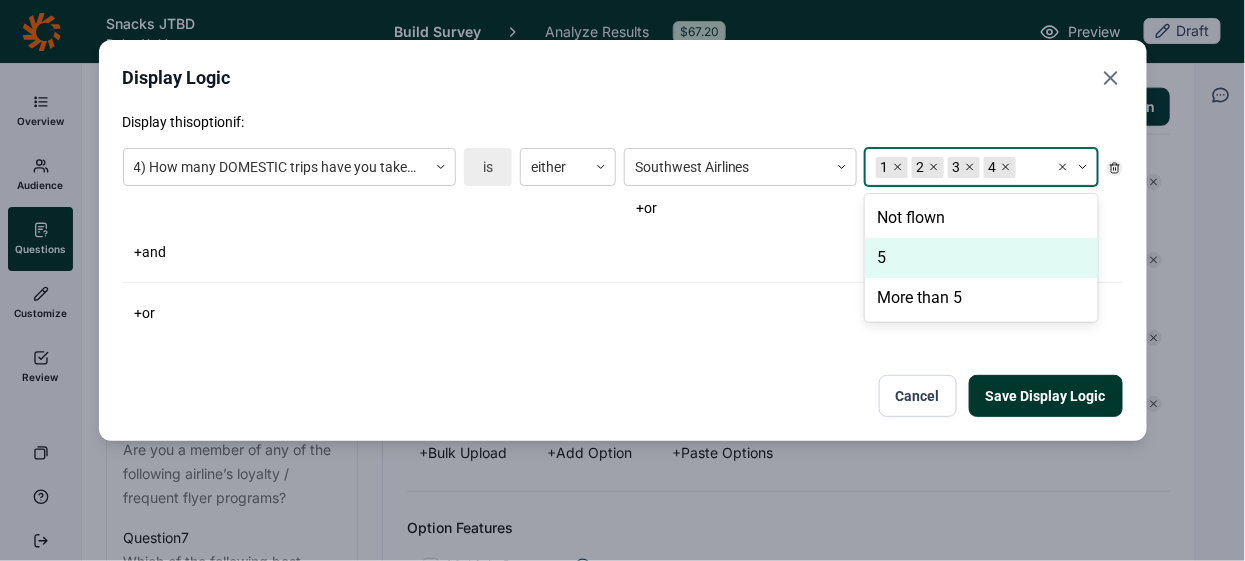 click on "5" at bounding box center [981, 258] 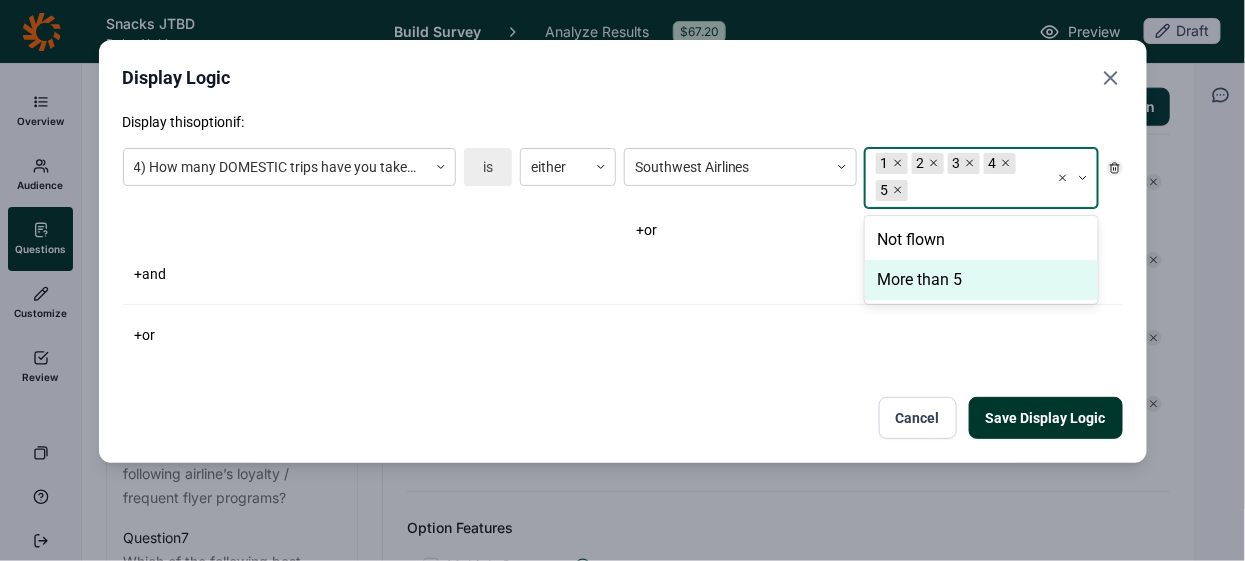 click on "More than 5" at bounding box center [981, 280] 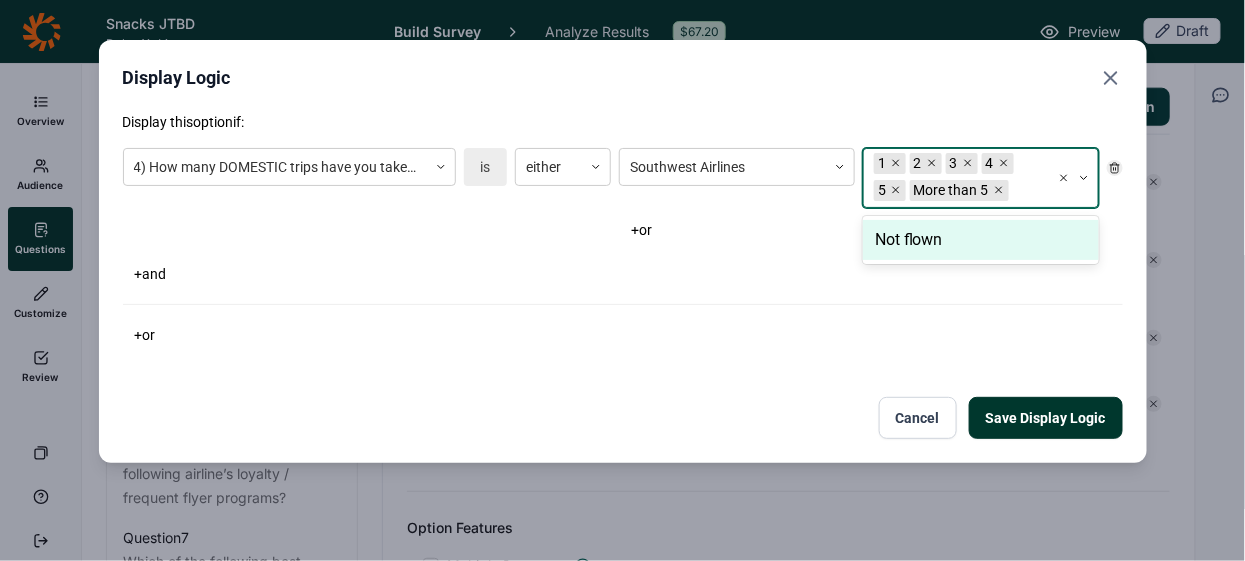 click on "Save Display Logic" at bounding box center [1046, 418] 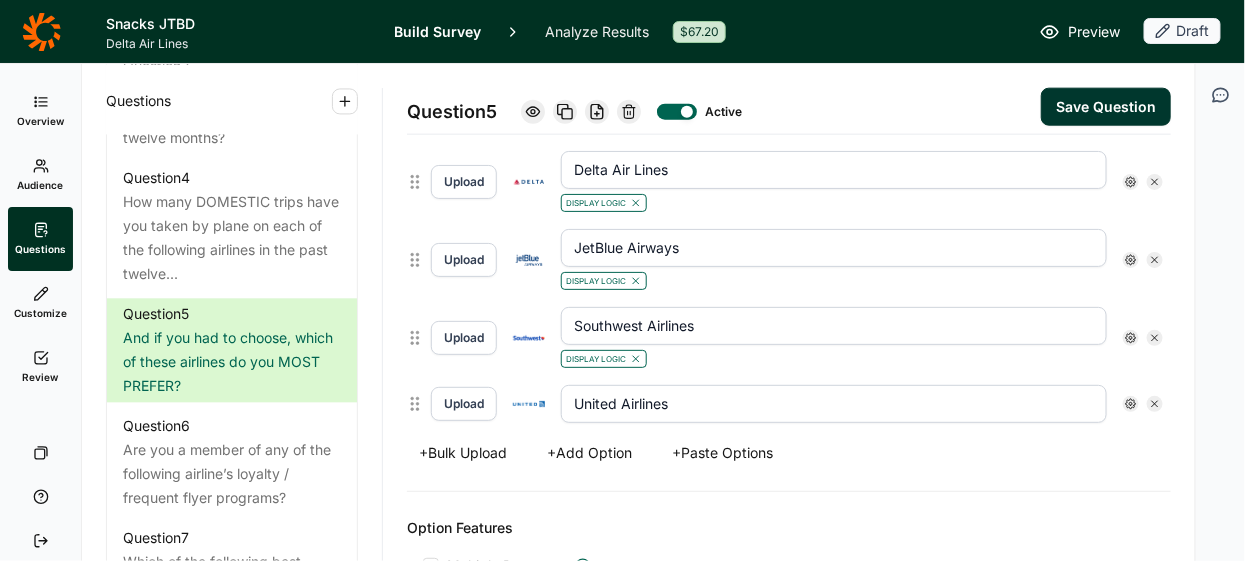 click 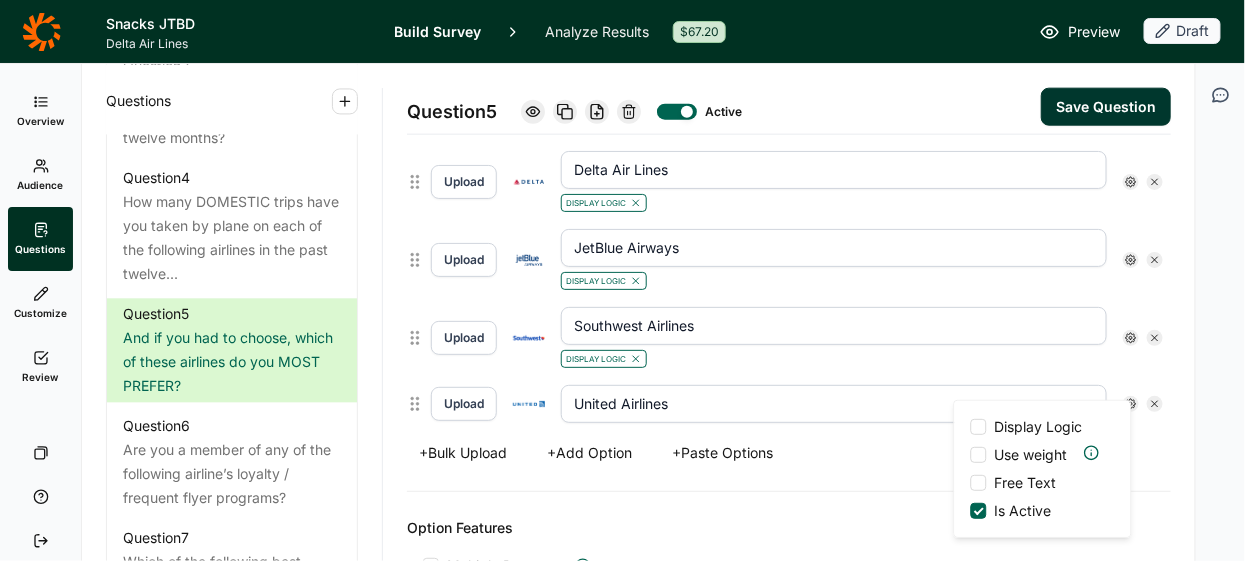 click on "Display Logic" at bounding box center [1039, 427] 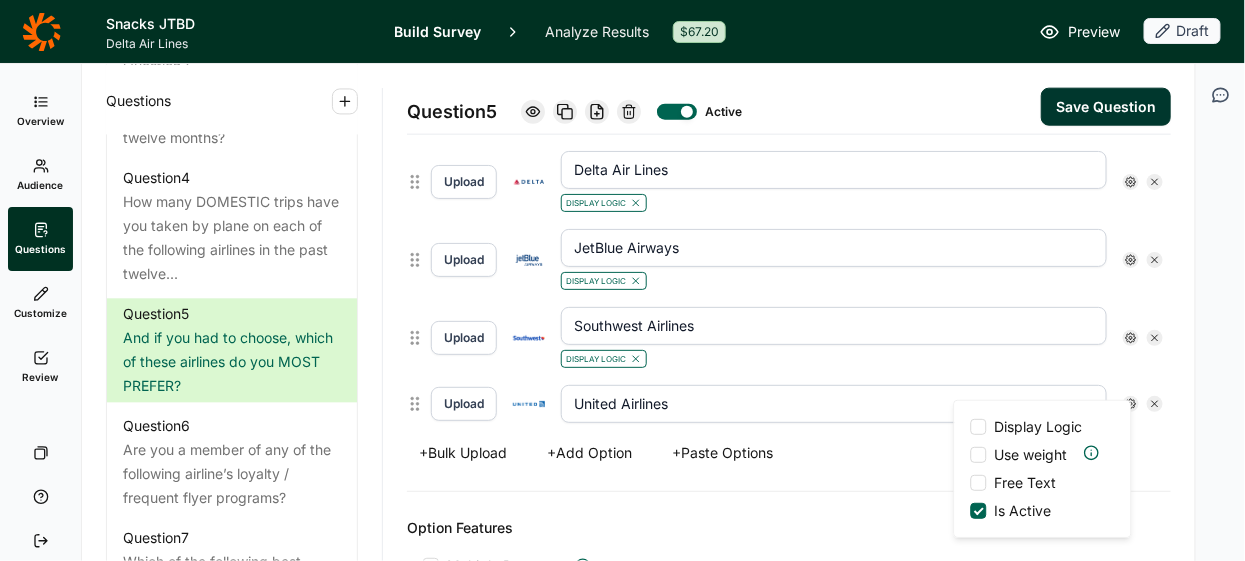 click on "Display Logic" at bounding box center [971, 427] 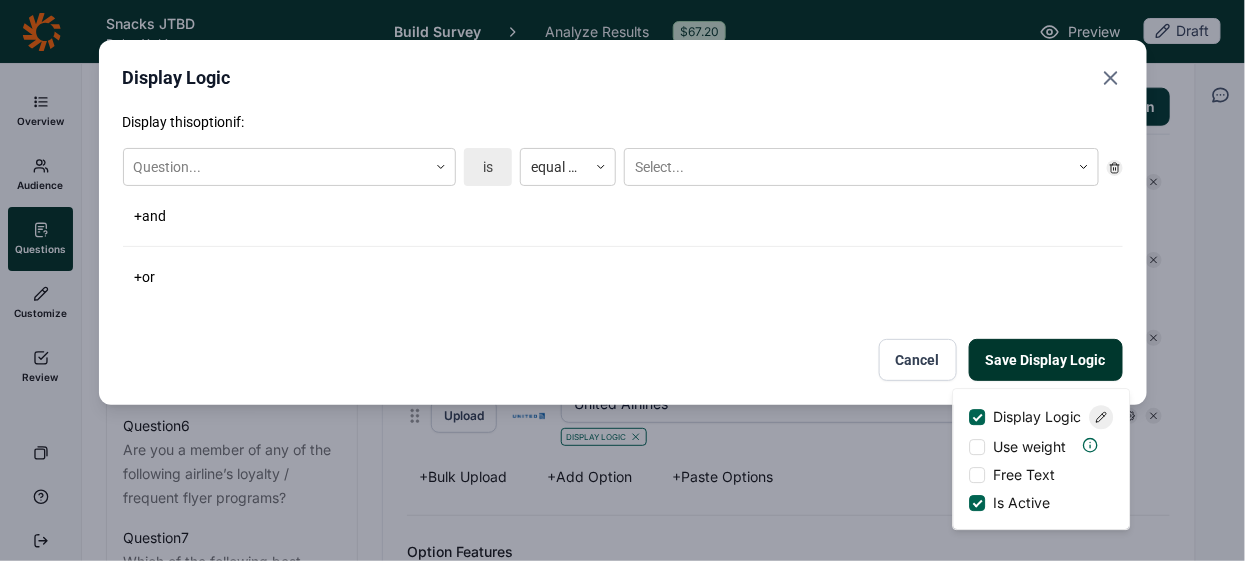 scroll, scrollTop: 752, scrollLeft: 0, axis: vertical 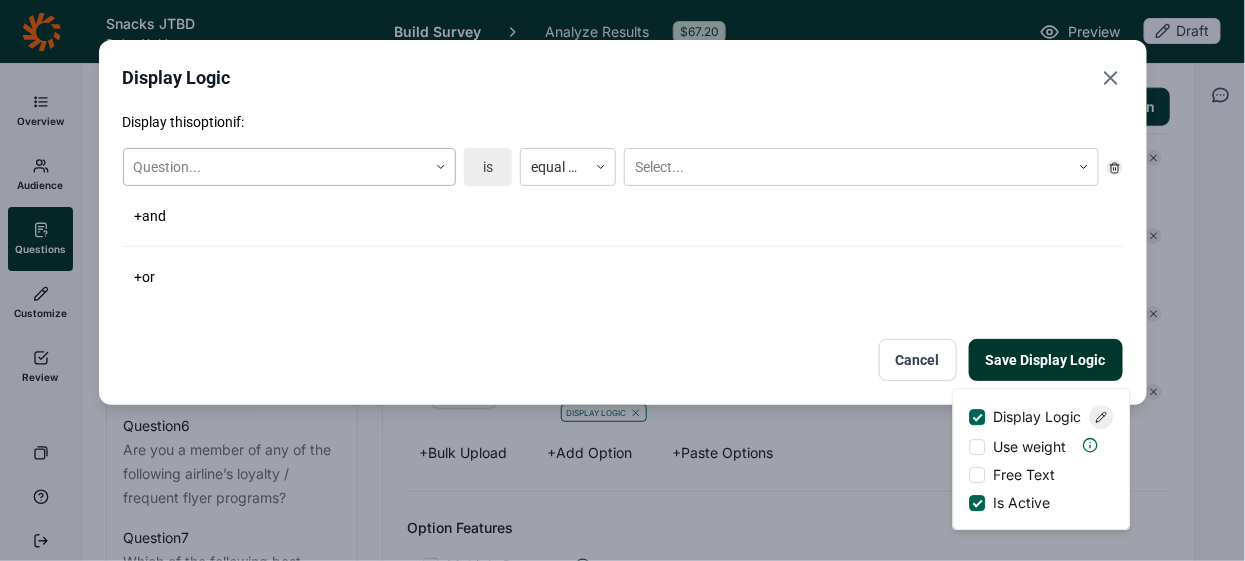 click at bounding box center [275, 167] 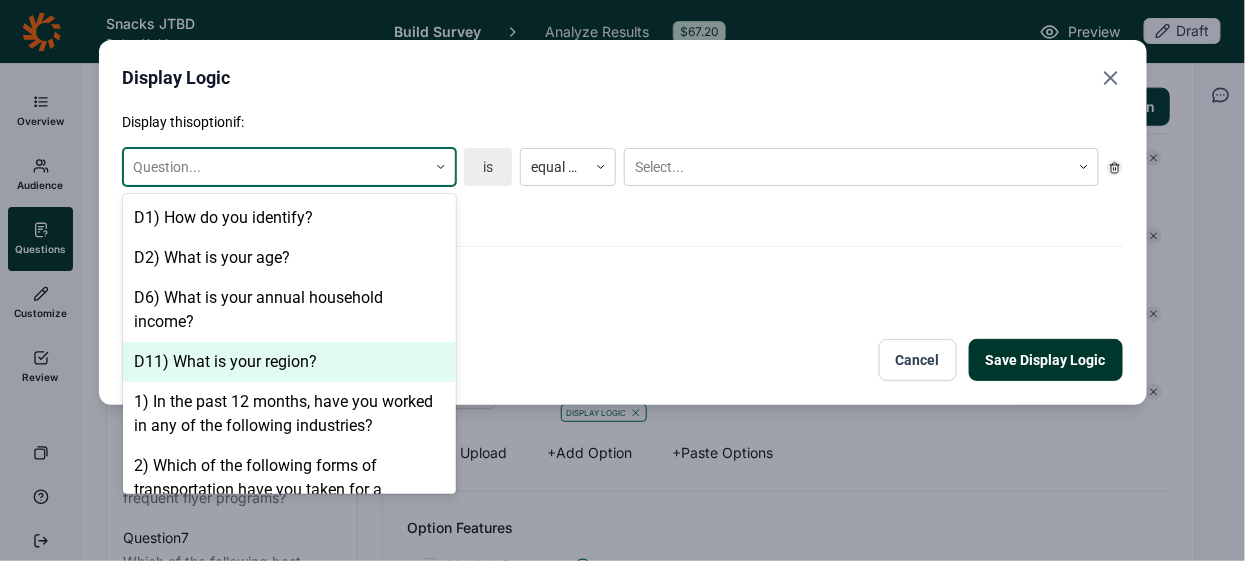 scroll, scrollTop: 220, scrollLeft: 0, axis: vertical 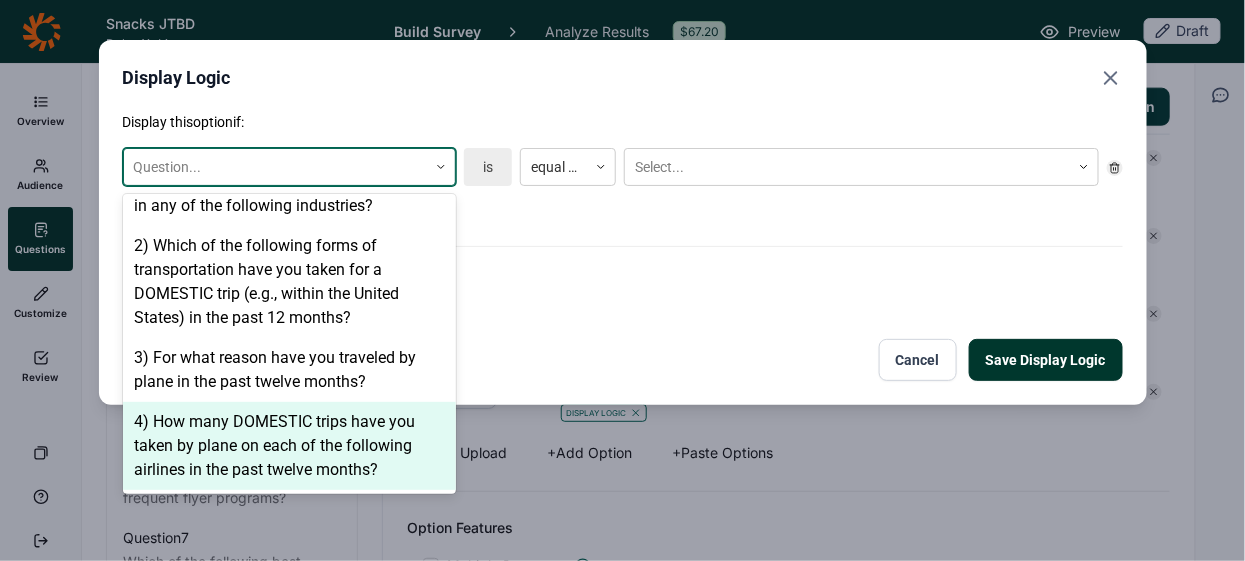 click on "4) How many DOMESTIC trips have you taken by plane on each of the following airlines in the past twelve months?" at bounding box center (289, 446) 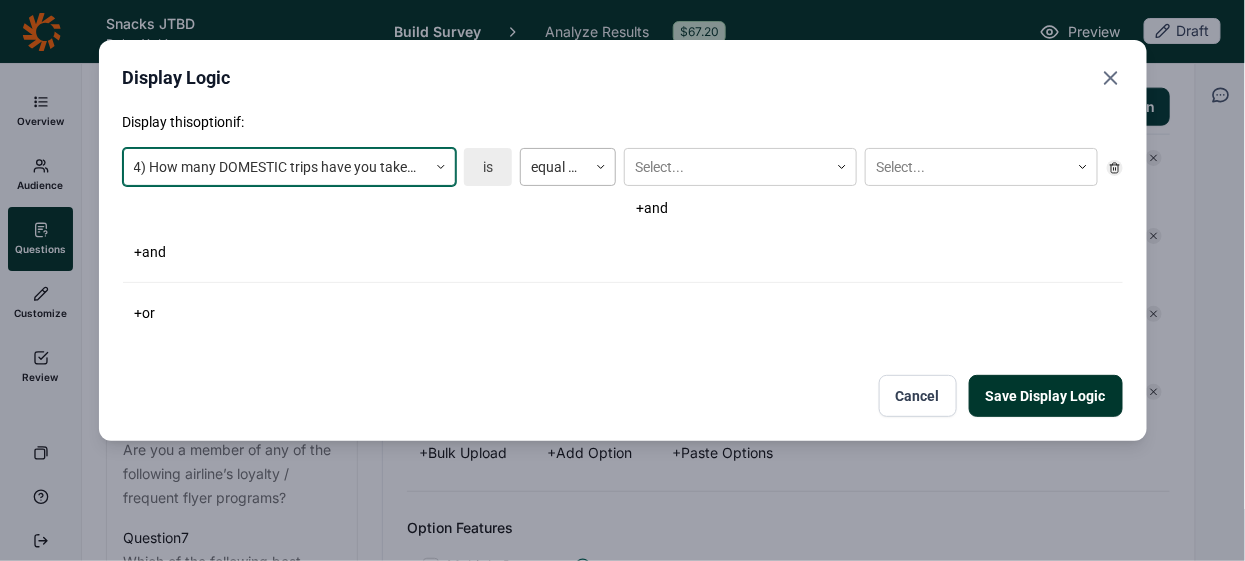 click at bounding box center (554, 167) 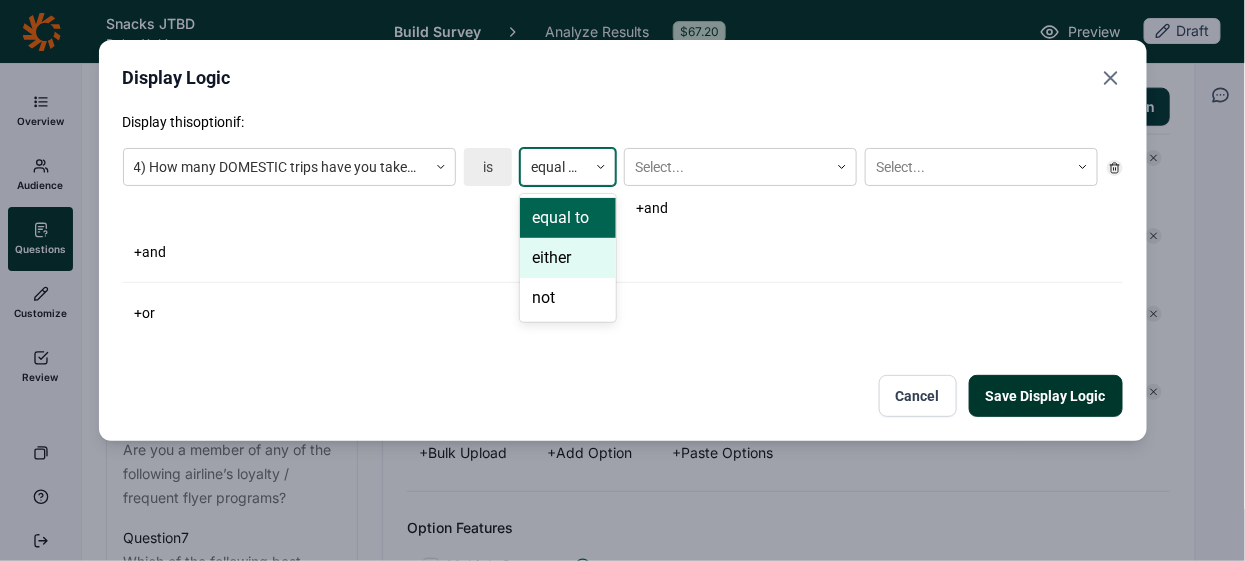click on "either" at bounding box center (568, 258) 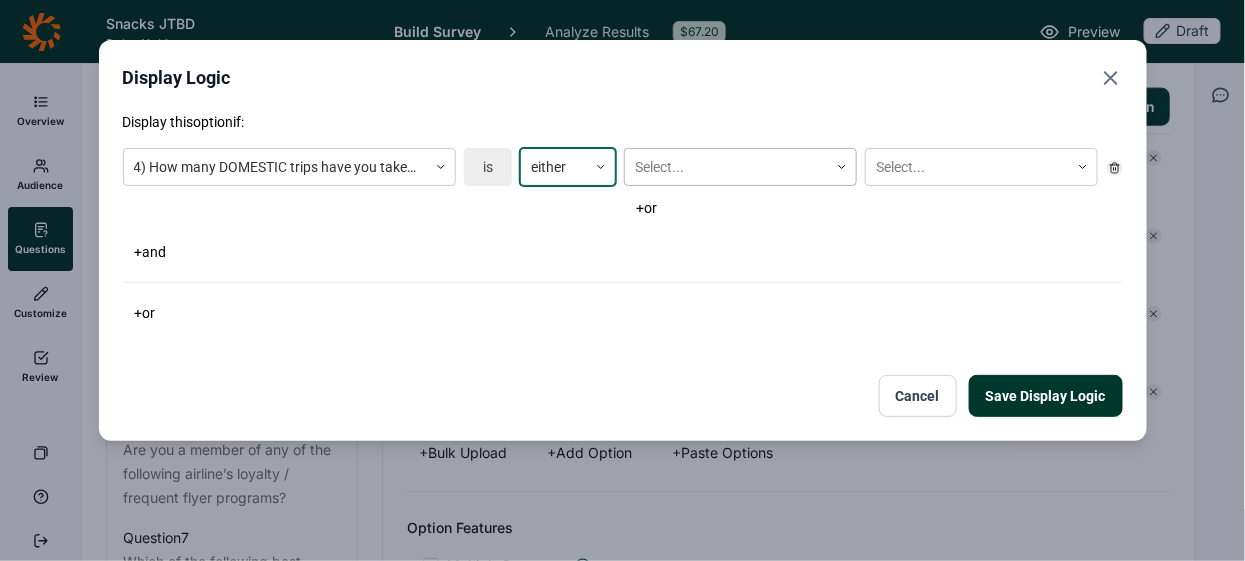 click at bounding box center (726, 167) 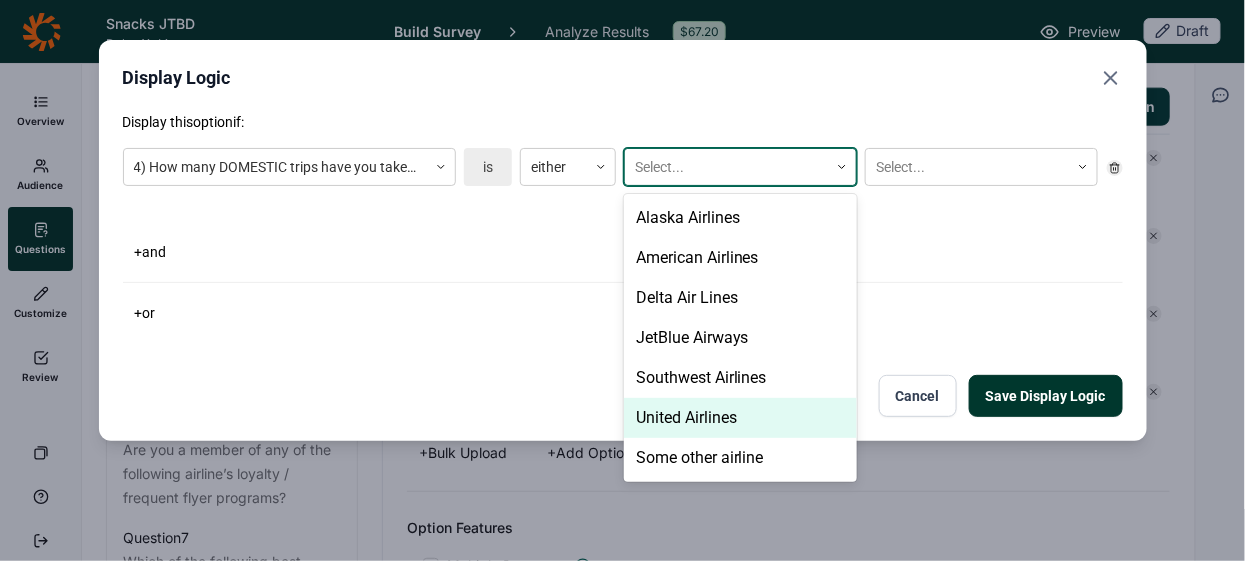 click on "United Airlines" at bounding box center [740, 418] 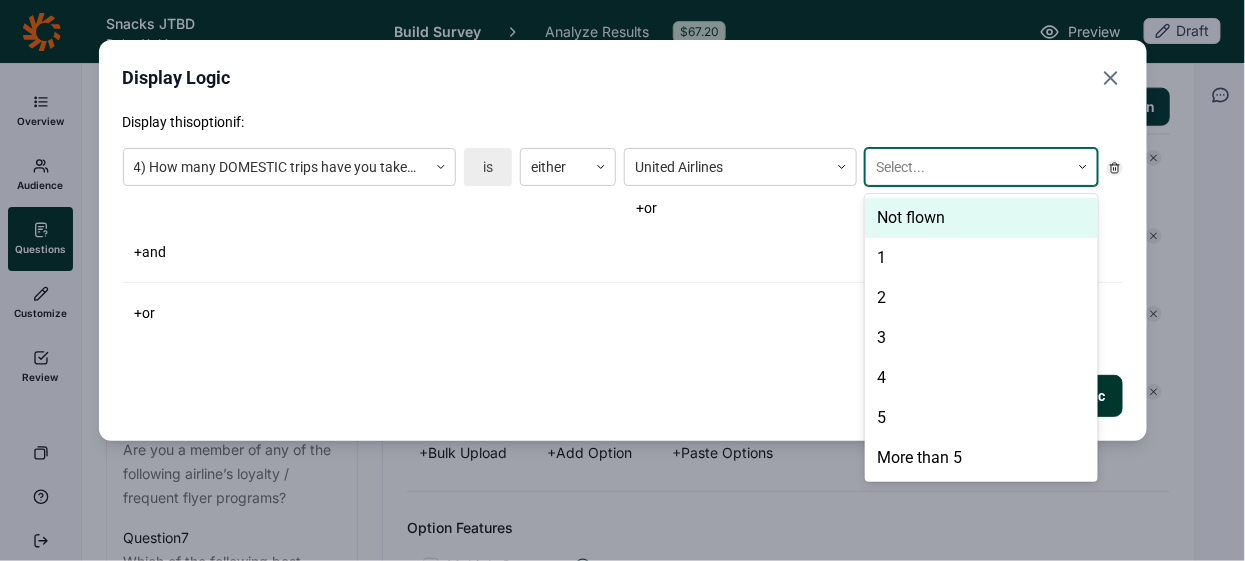 click at bounding box center [967, 167] 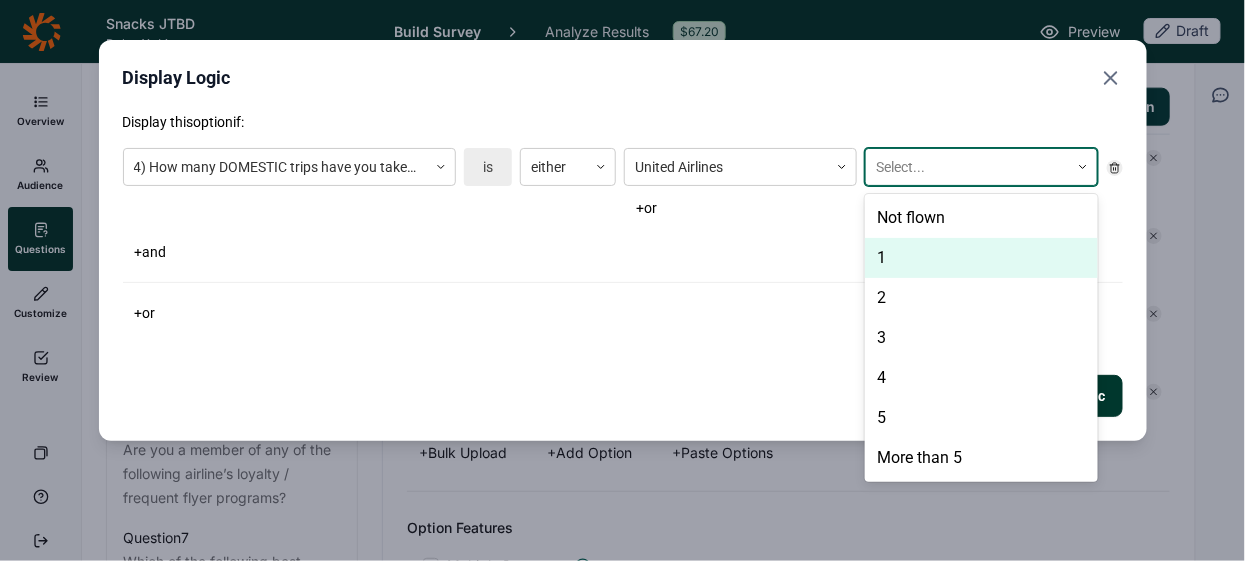 click on "1" at bounding box center [981, 258] 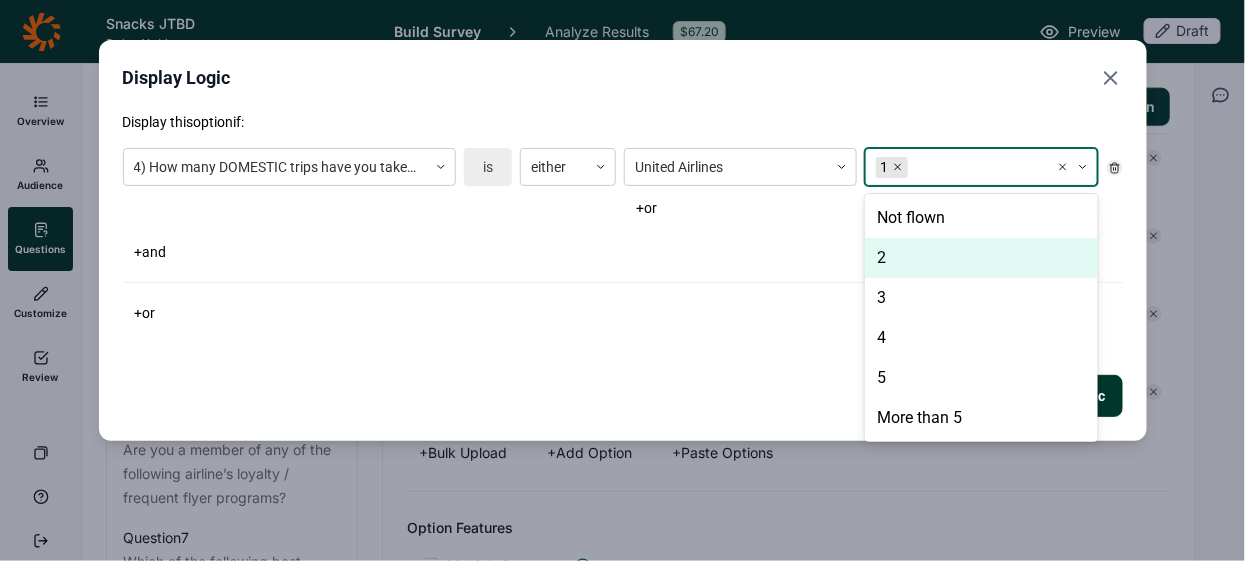 click on "2" at bounding box center [981, 258] 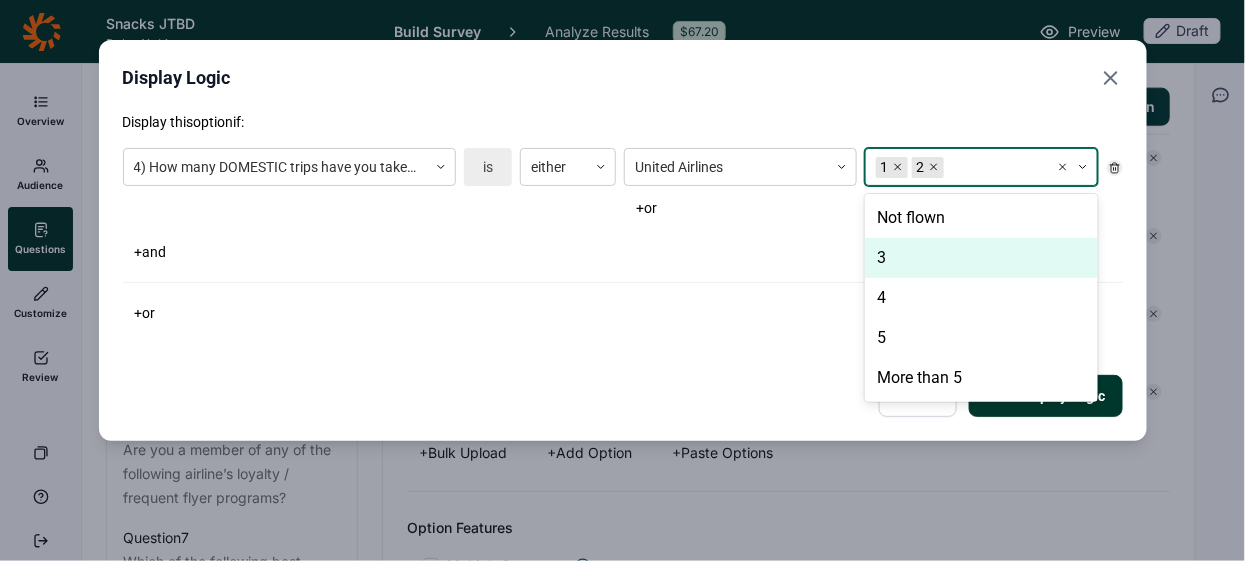 click on "3" at bounding box center [981, 258] 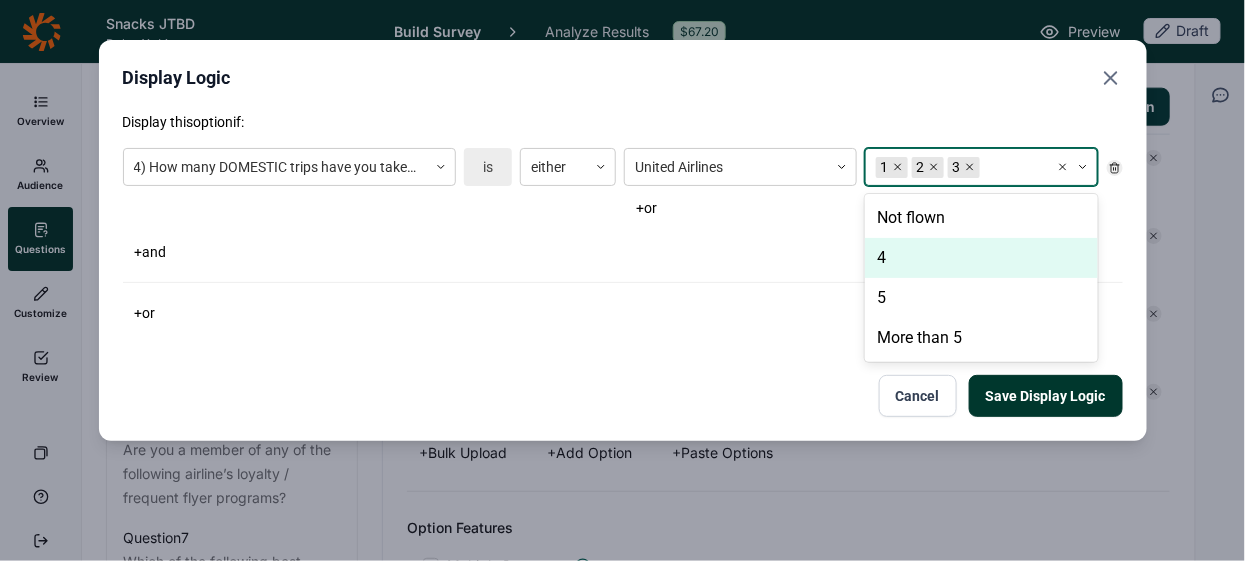 click on "4" at bounding box center [981, 258] 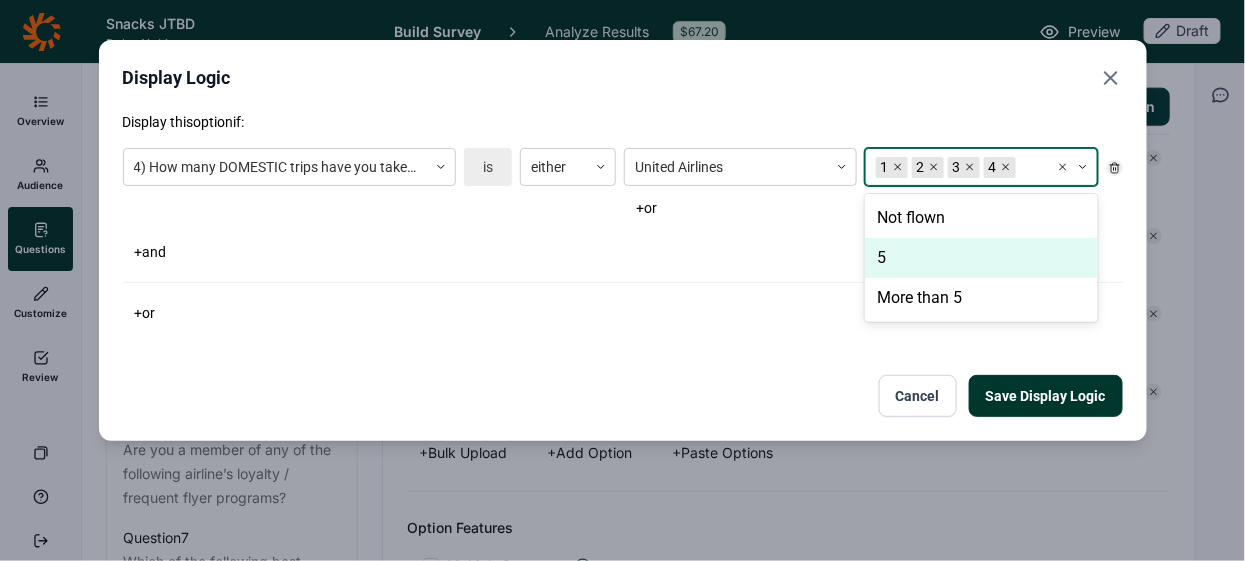 click on "5" at bounding box center [981, 258] 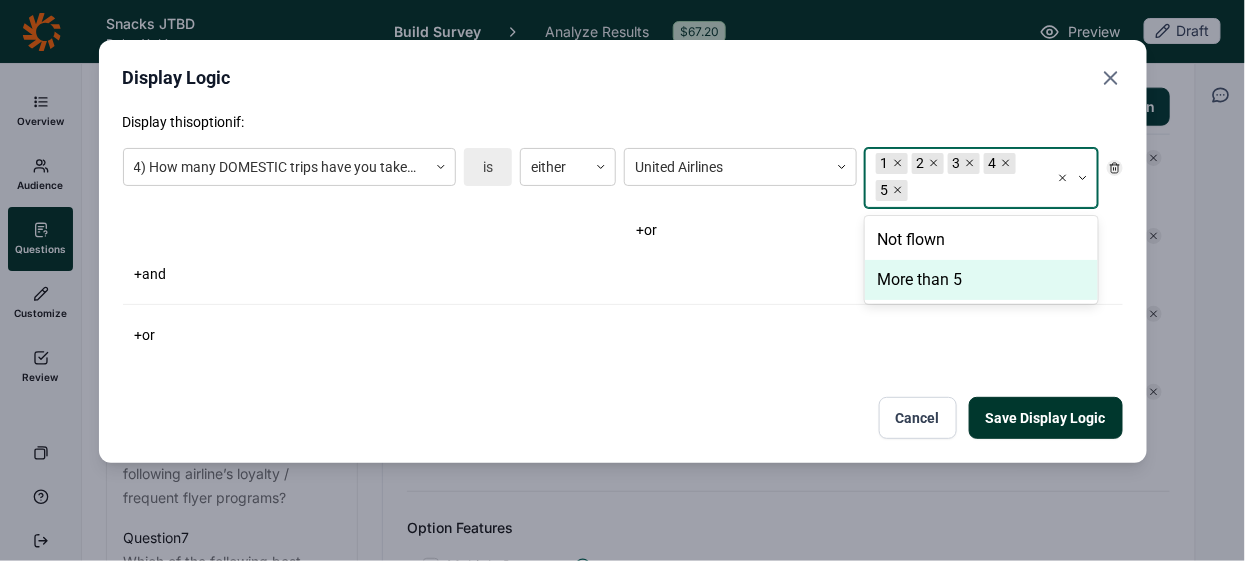 click on "More than 5" at bounding box center (981, 280) 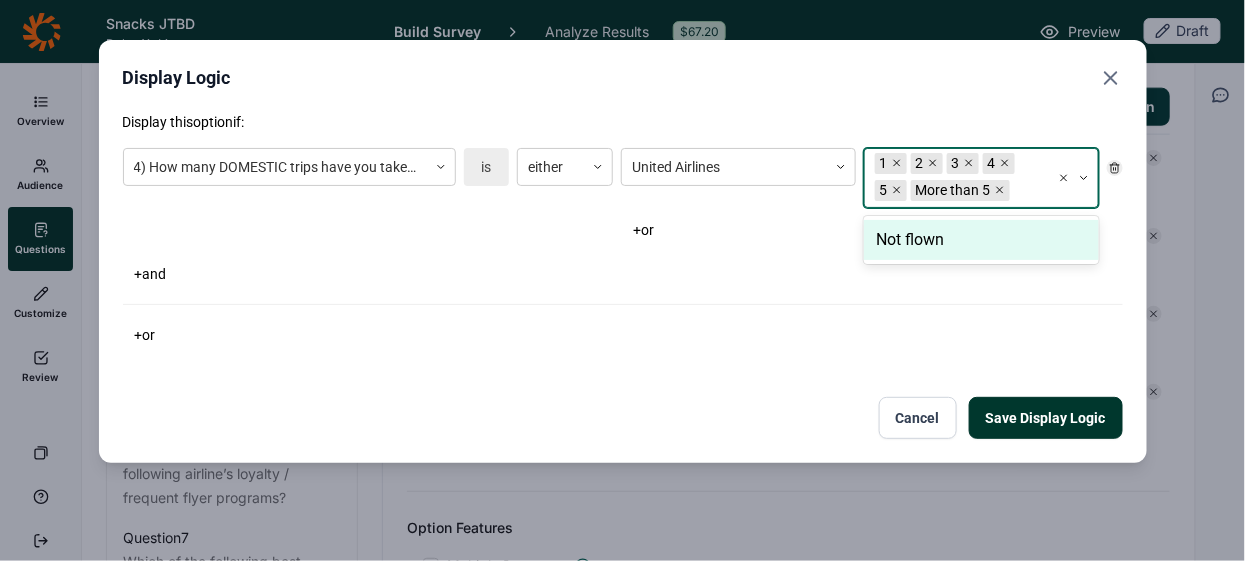 click on "Save Display Logic" at bounding box center (1046, 418) 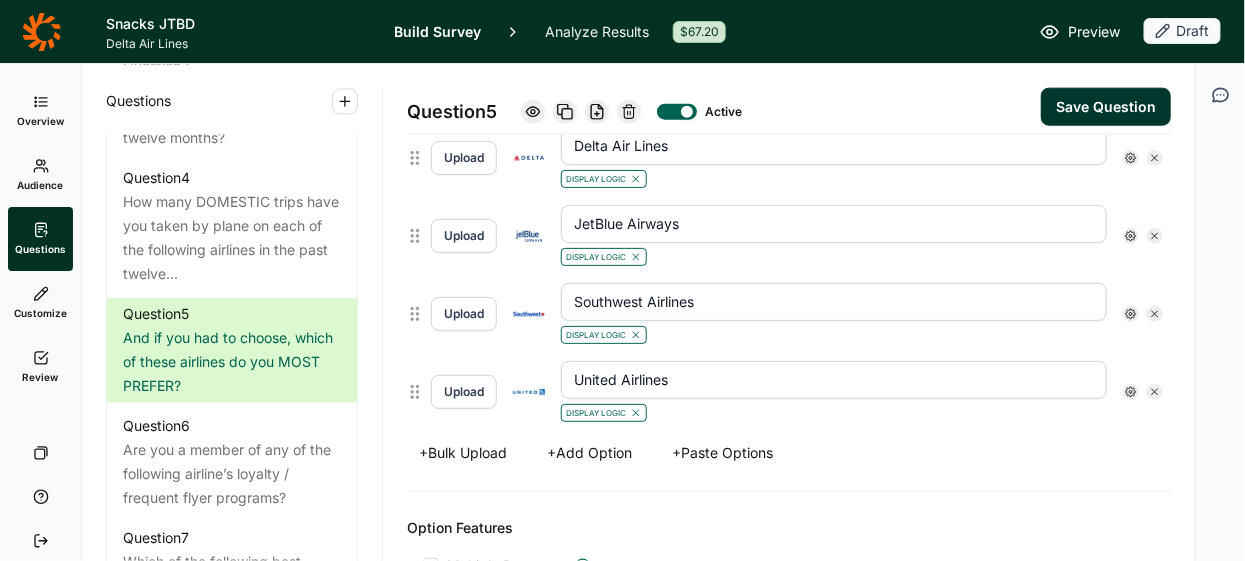 click on "Save Question" at bounding box center [1106, 107] 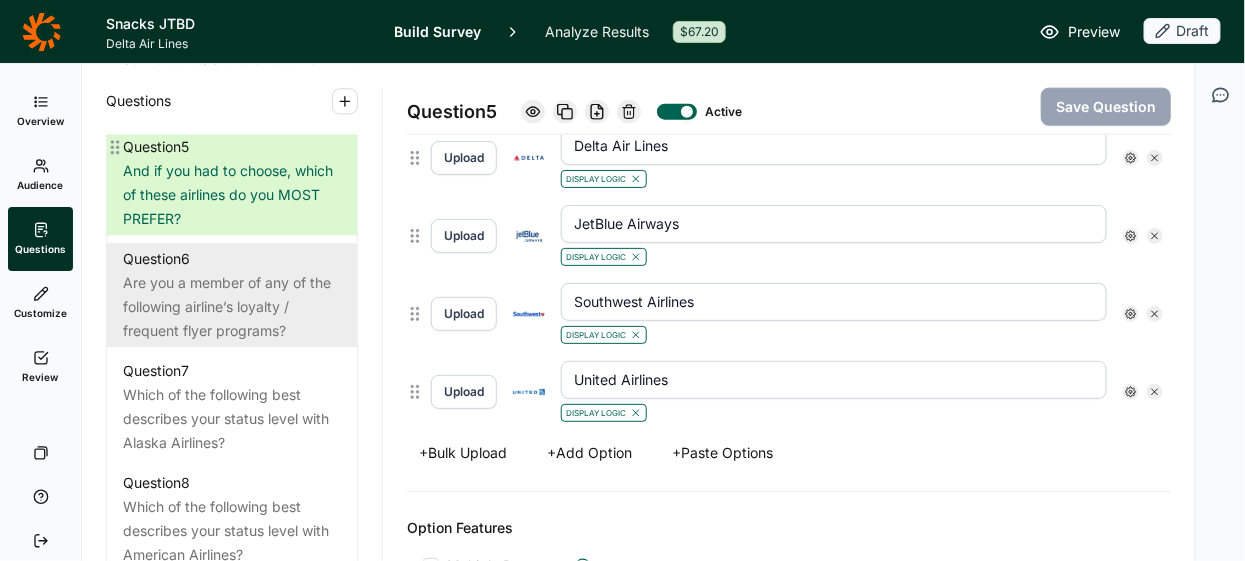 scroll, scrollTop: 1456, scrollLeft: 0, axis: vertical 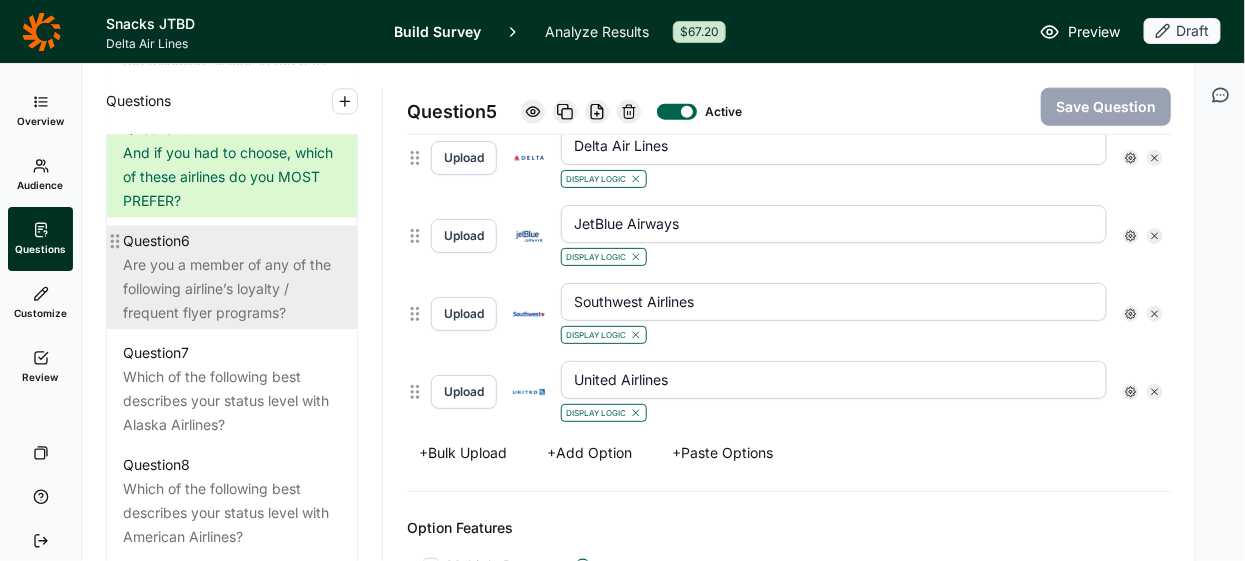 click on "Are you a member of any of the following airline’s loyalty / frequent flyer programs?" at bounding box center [232, 289] 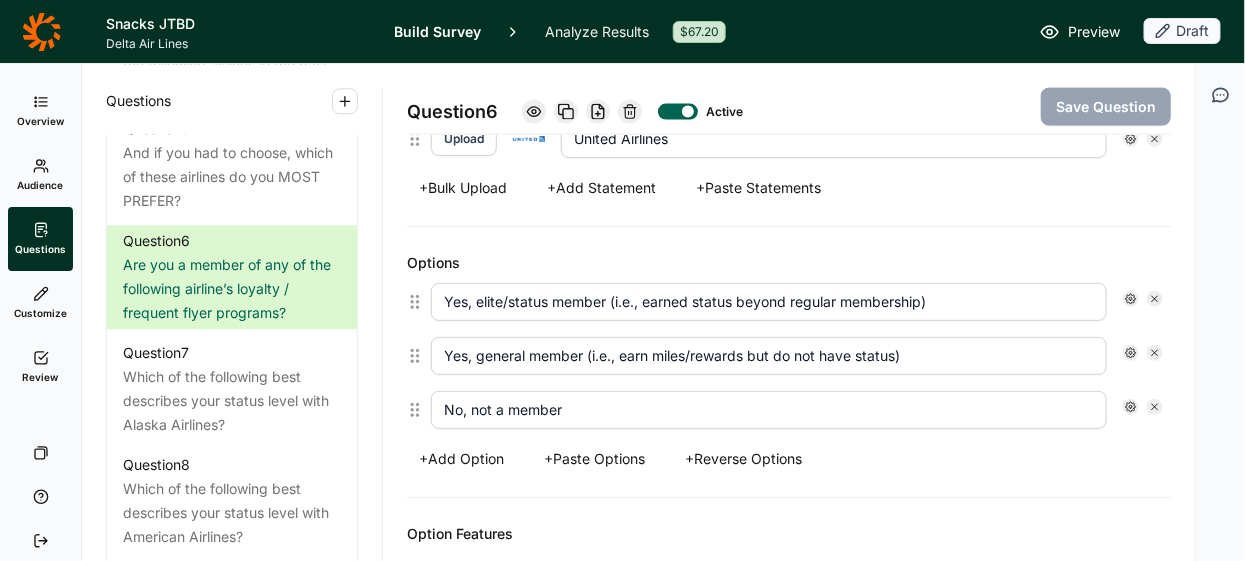 scroll, scrollTop: 888, scrollLeft: 0, axis: vertical 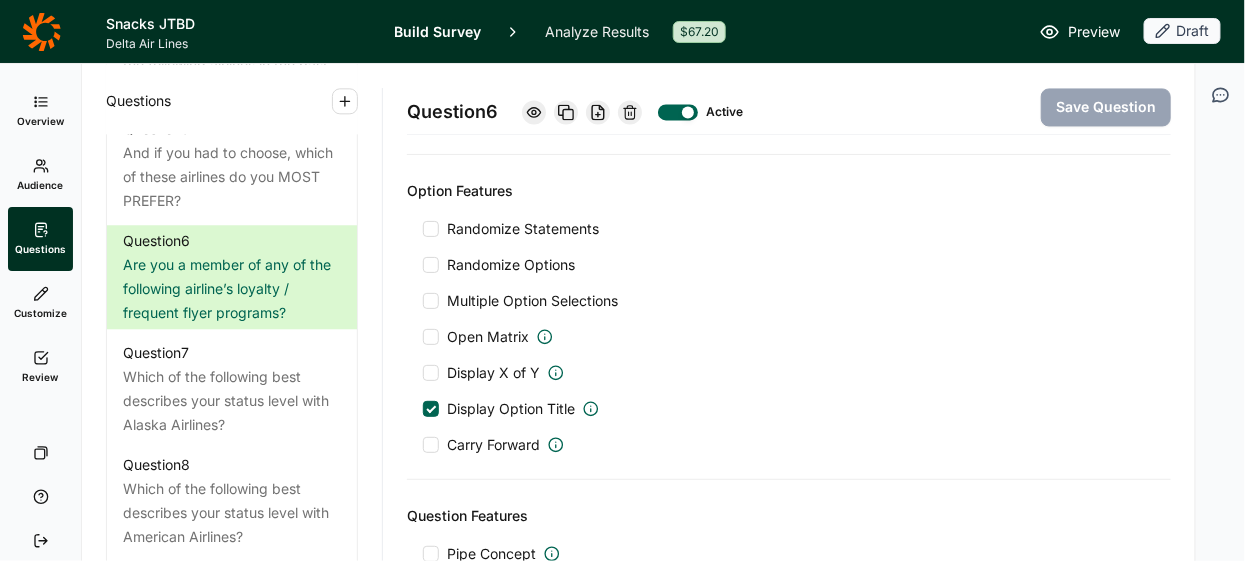 click at bounding box center [431, 445] 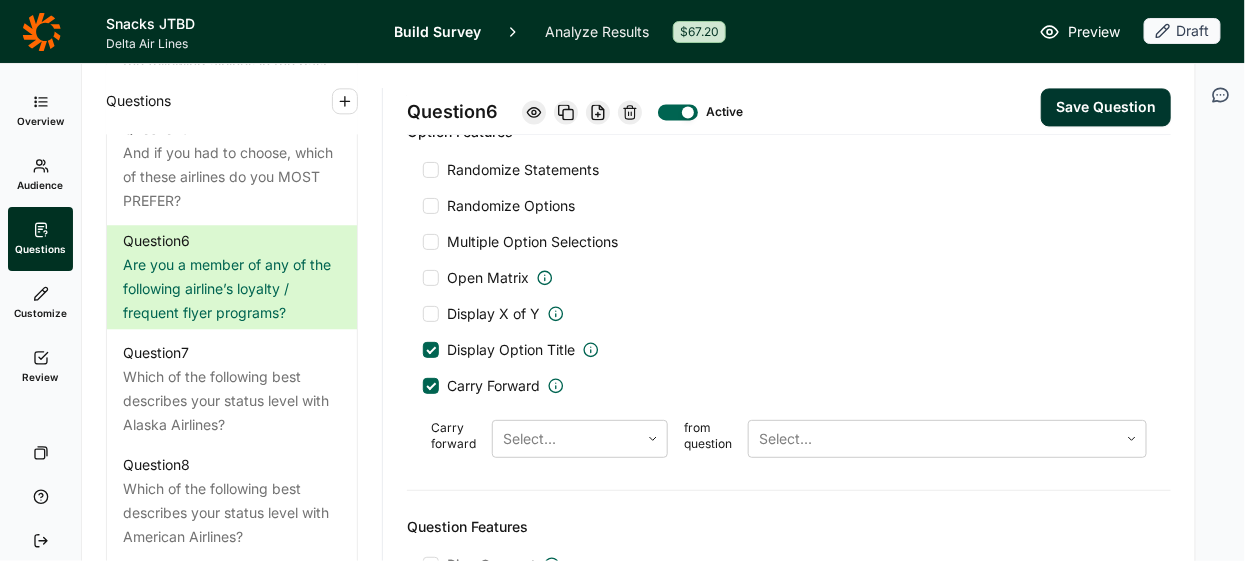 scroll, scrollTop: 1304, scrollLeft: 0, axis: vertical 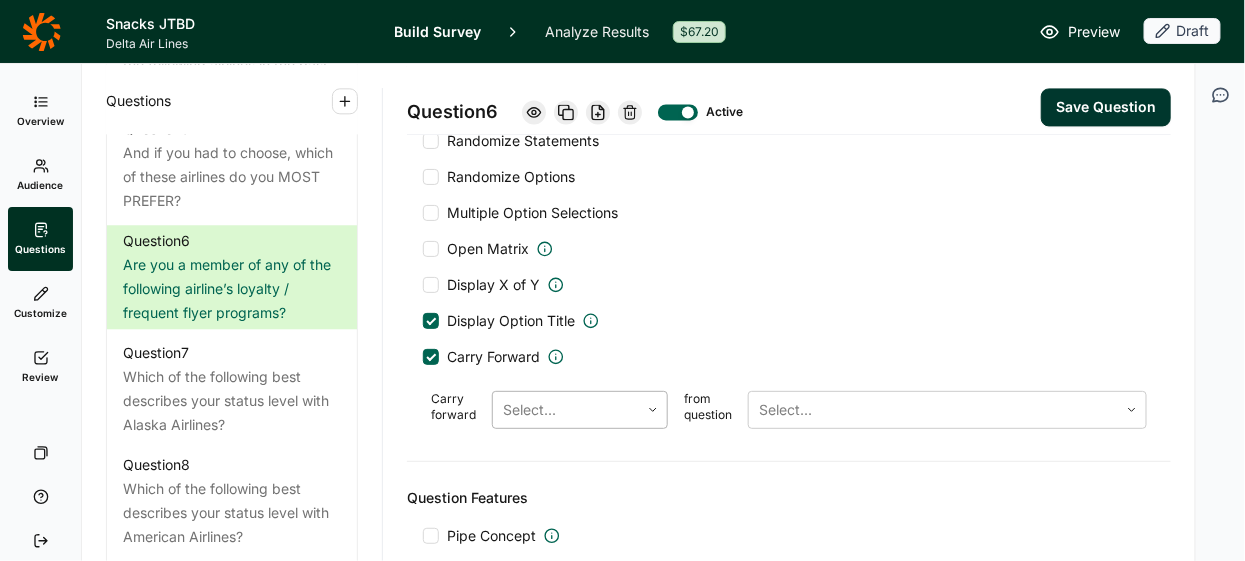 click at bounding box center (653, 410) 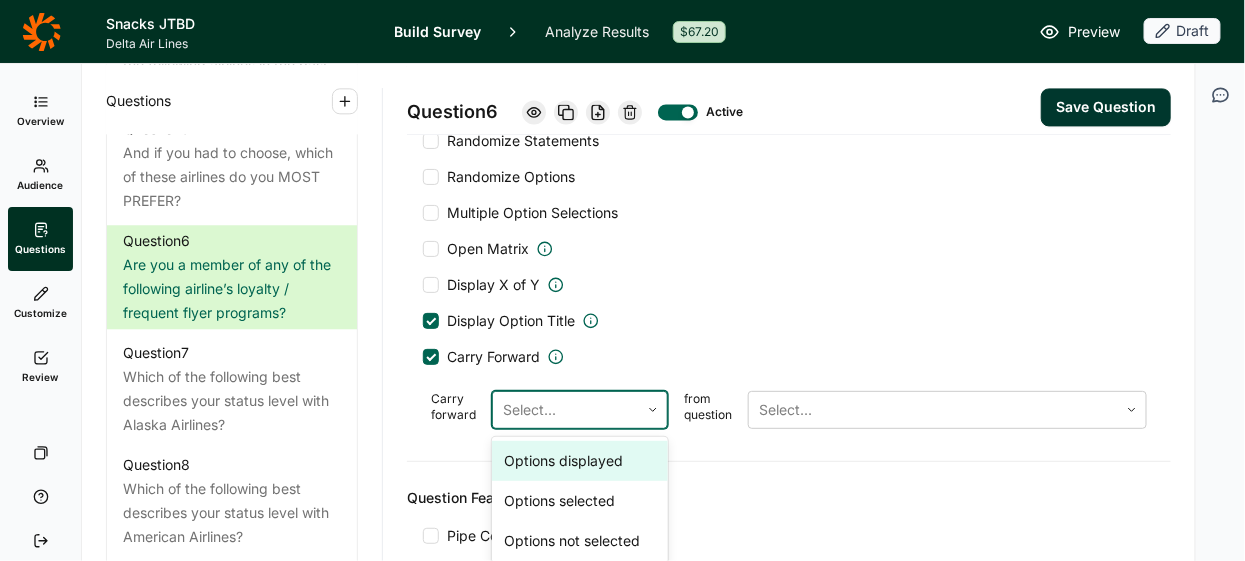 click on "Options displayed" at bounding box center [580, 461] 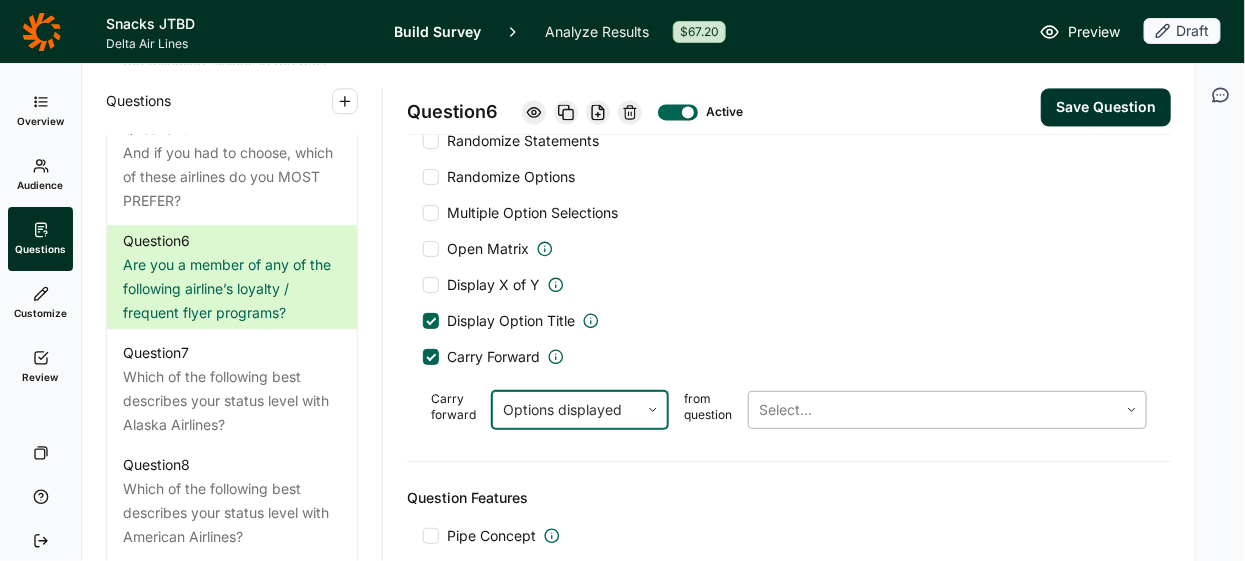 click on "Select..." at bounding box center (933, 410) 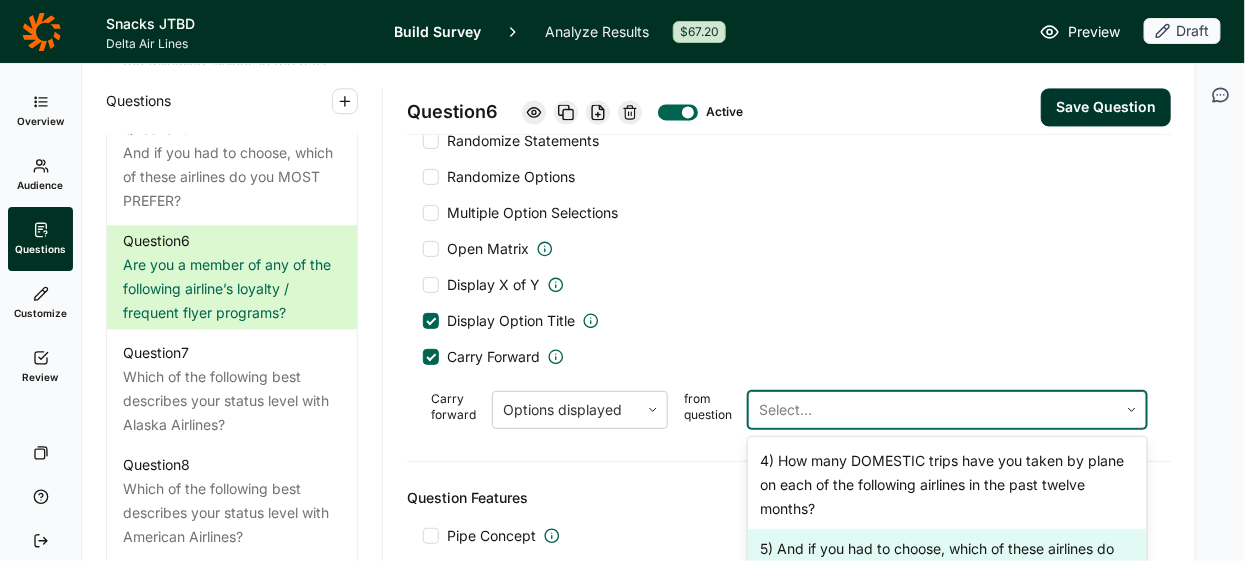 click on "5) And if you had to choose, which of these airlines do you MOST PREFER?" at bounding box center (947, 561) 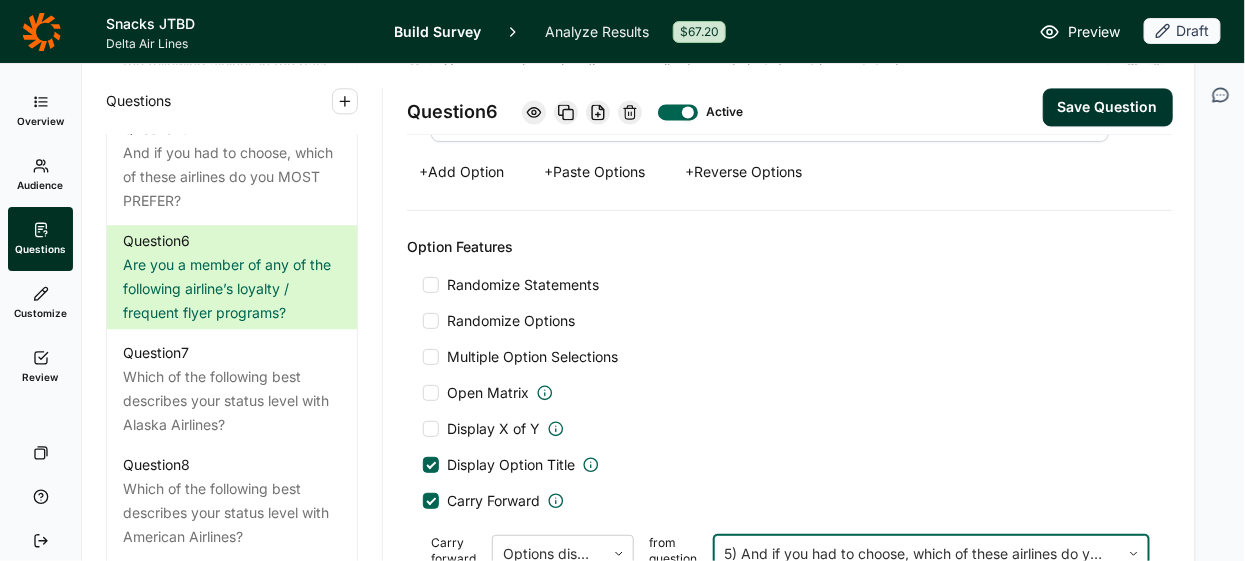 scroll, scrollTop: 1448, scrollLeft: 0, axis: vertical 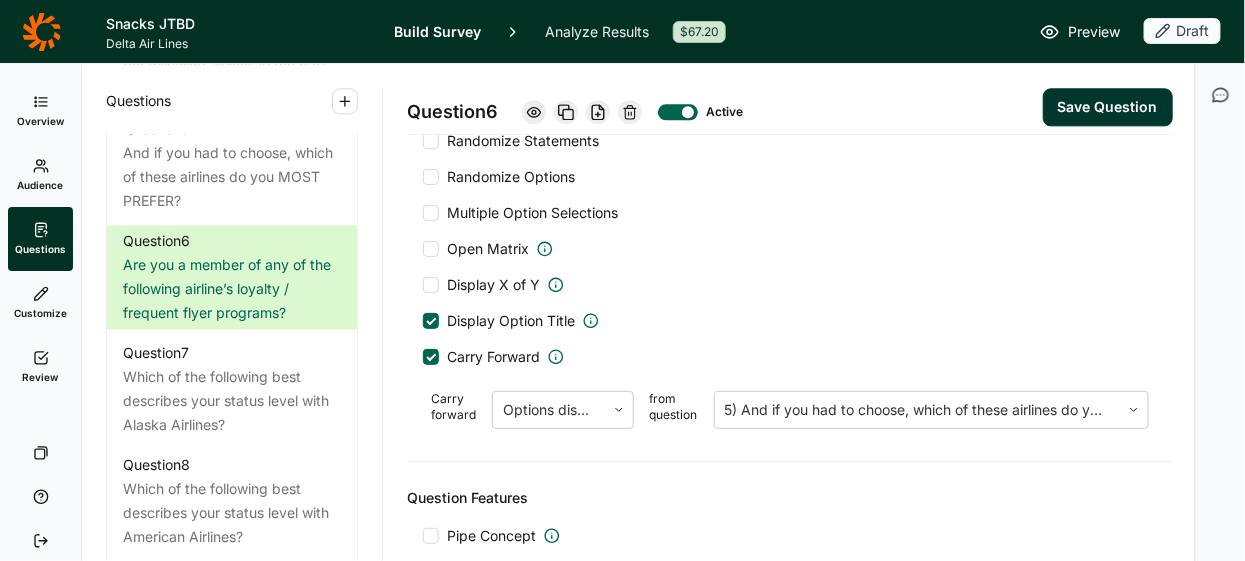 click on "Save Question" at bounding box center (1108, 107) 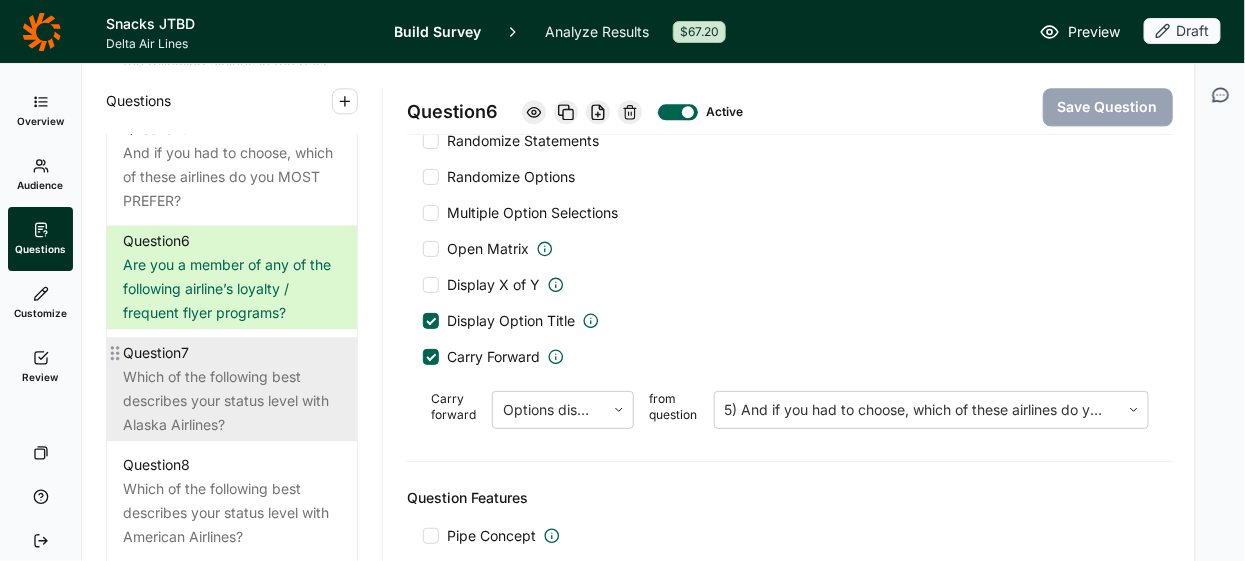 click on "Question  7" at bounding box center (232, 353) 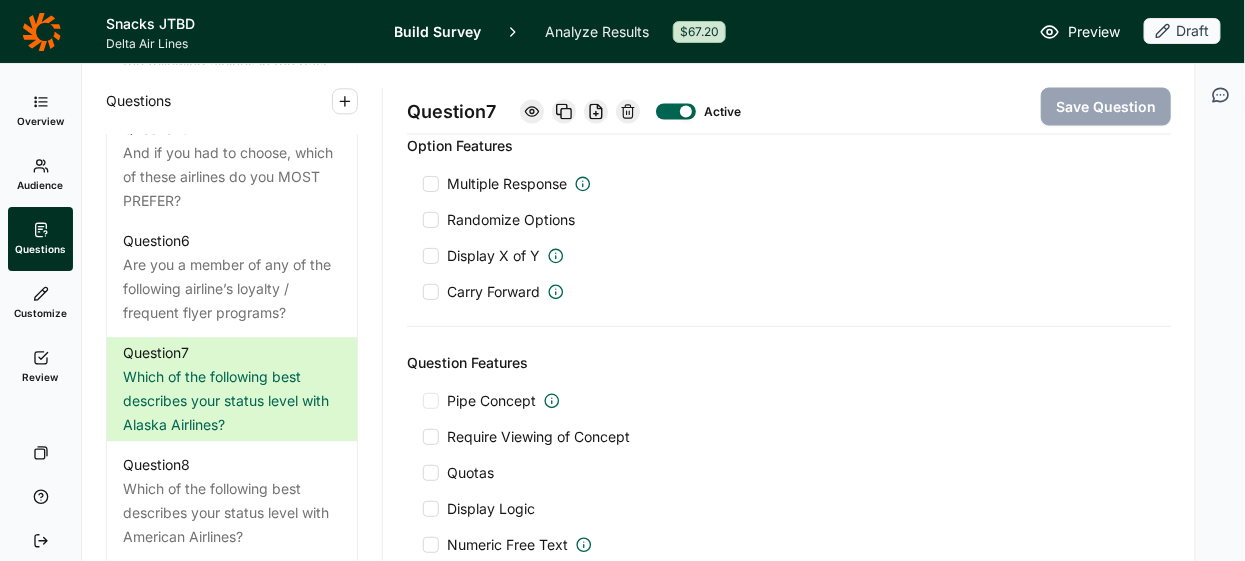 scroll, scrollTop: 1080, scrollLeft: 0, axis: vertical 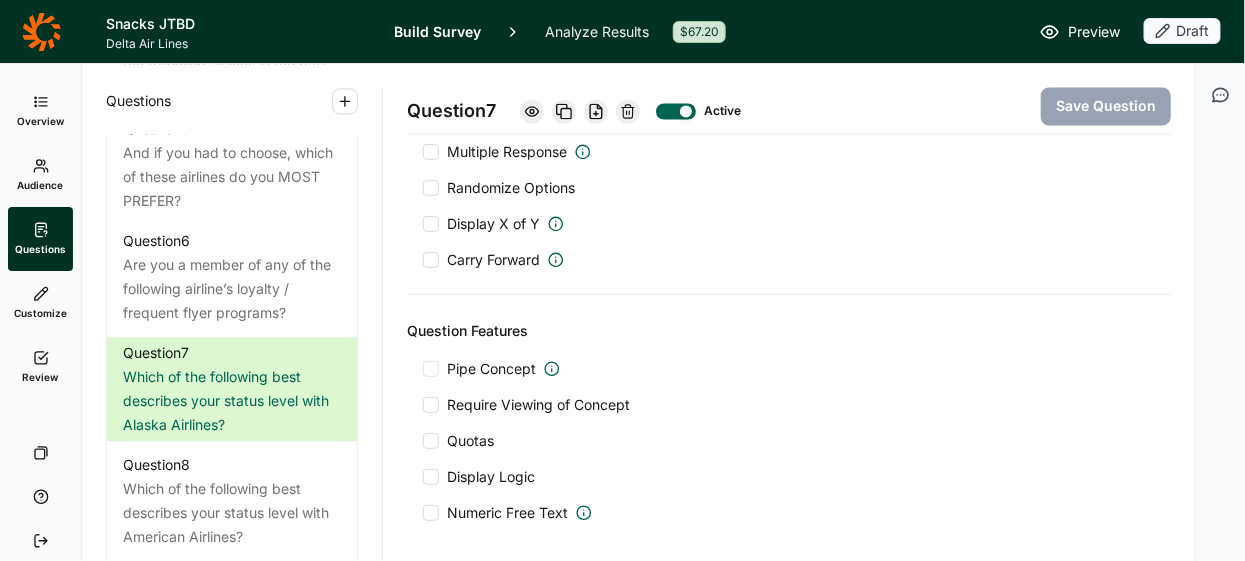 click at bounding box center (431, 477) 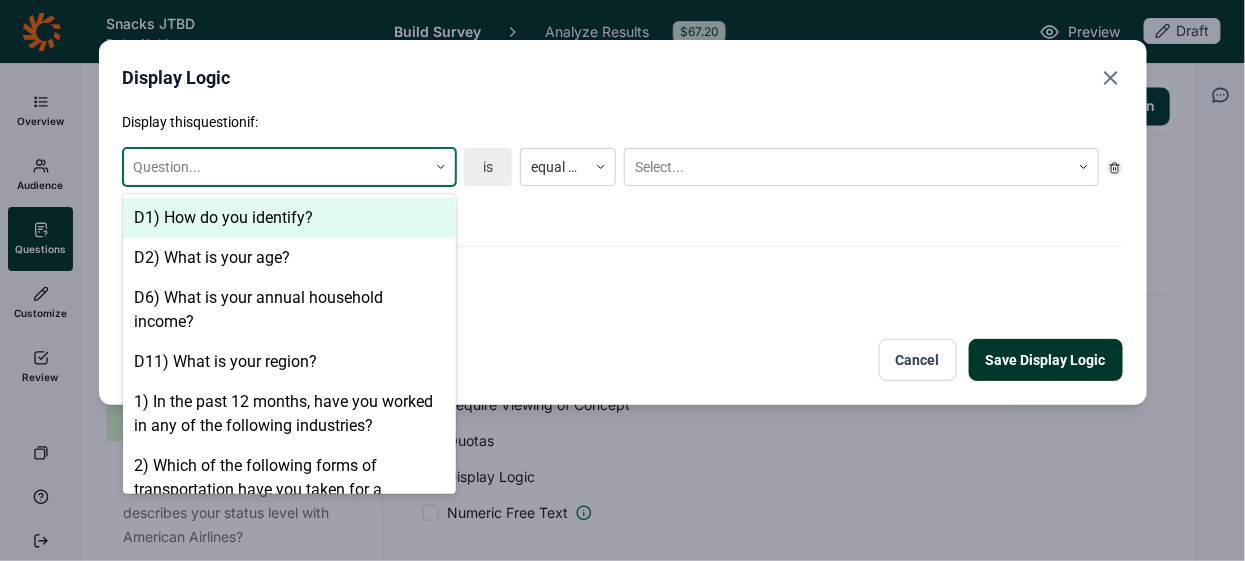 click 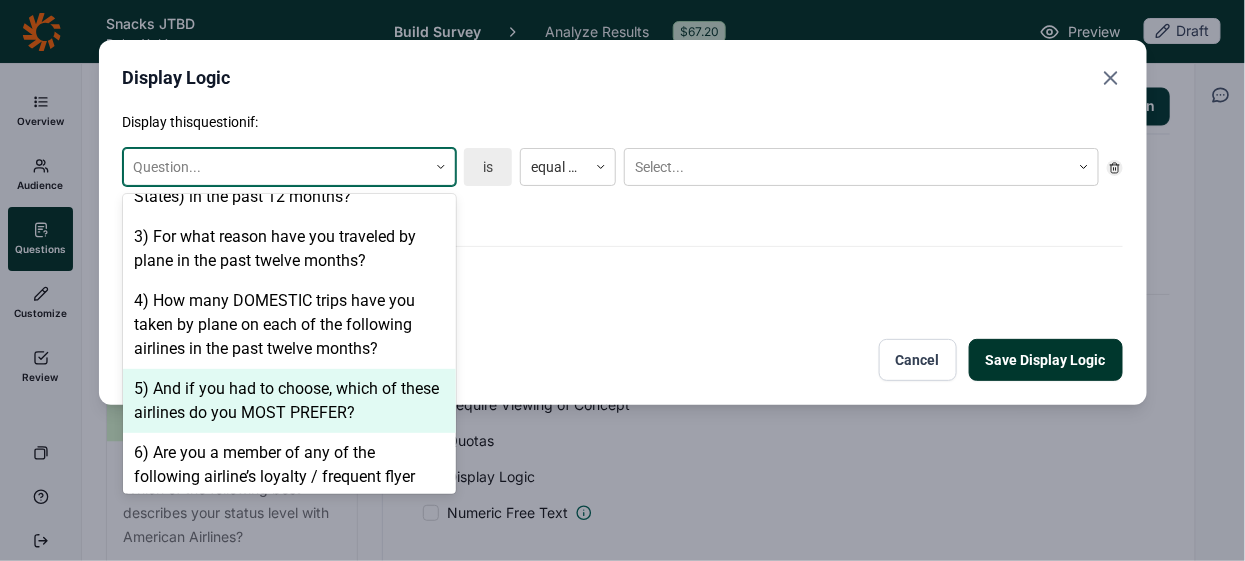 scroll, scrollTop: 371, scrollLeft: 0, axis: vertical 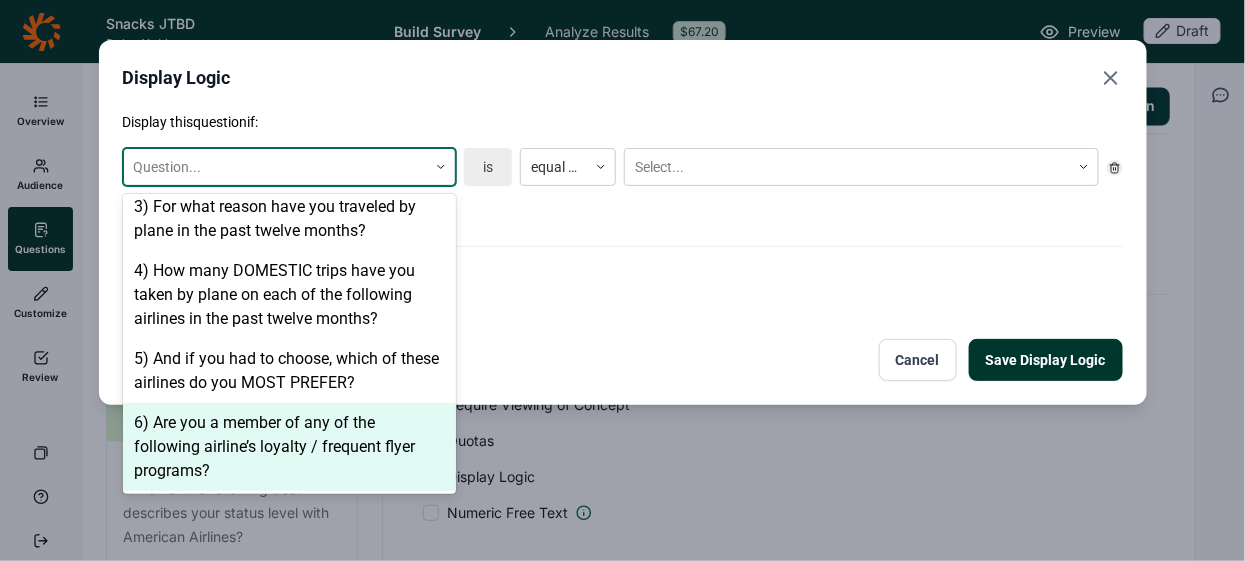 click on "6) Are you a member of any of the following airline’s loyalty / frequent flyer programs?" at bounding box center [289, 447] 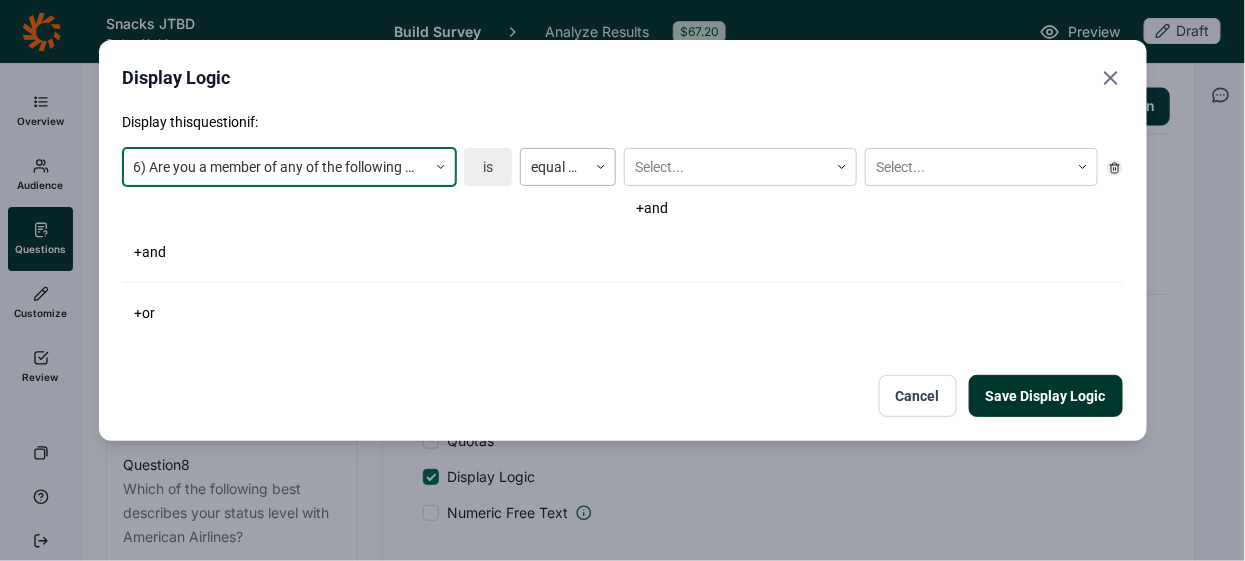 click 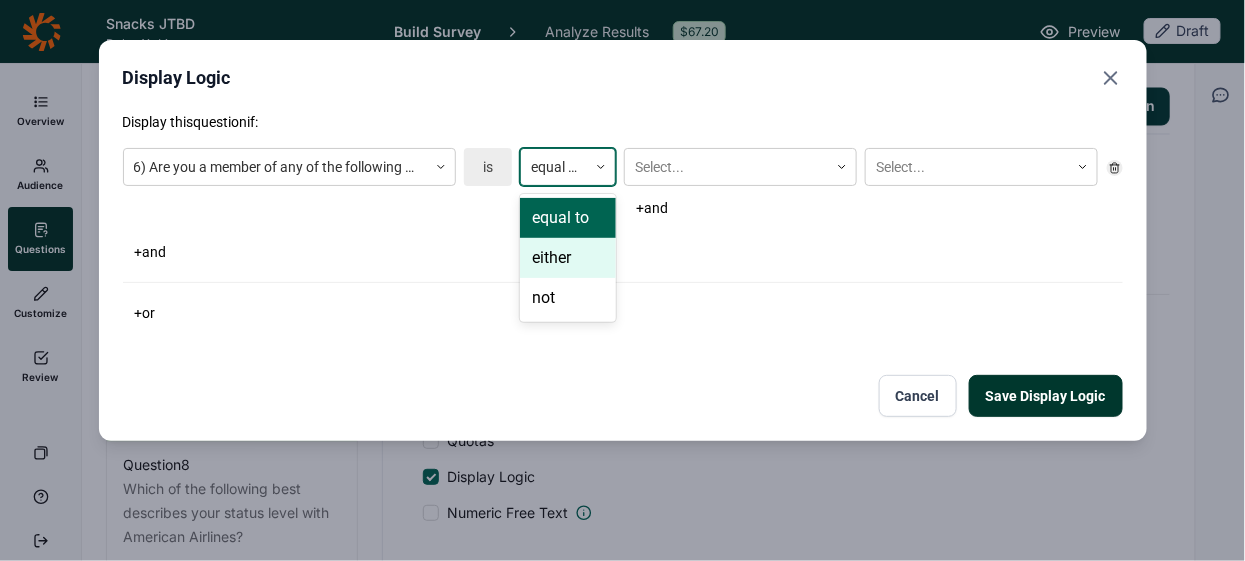 click on "either" at bounding box center (568, 258) 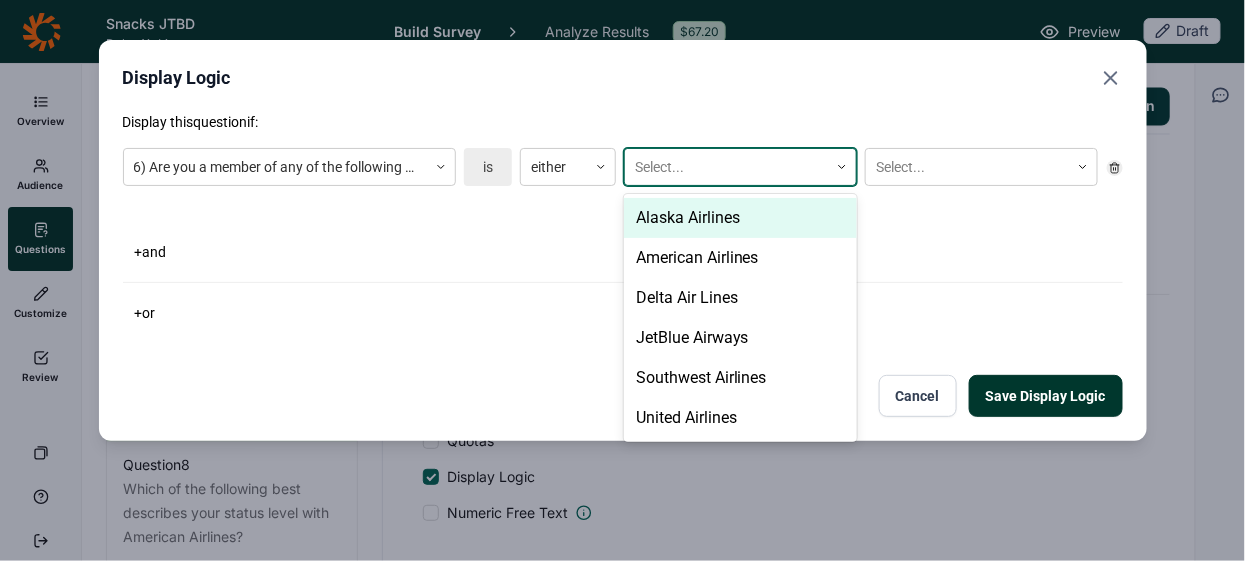 click at bounding box center [726, 167] 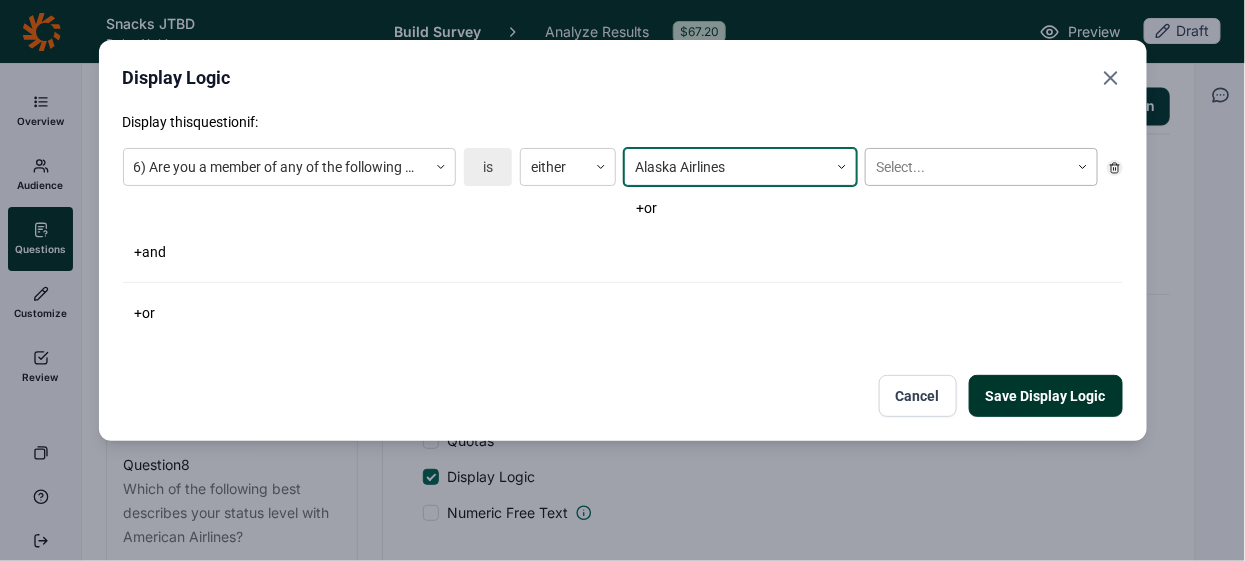 click at bounding box center [967, 167] 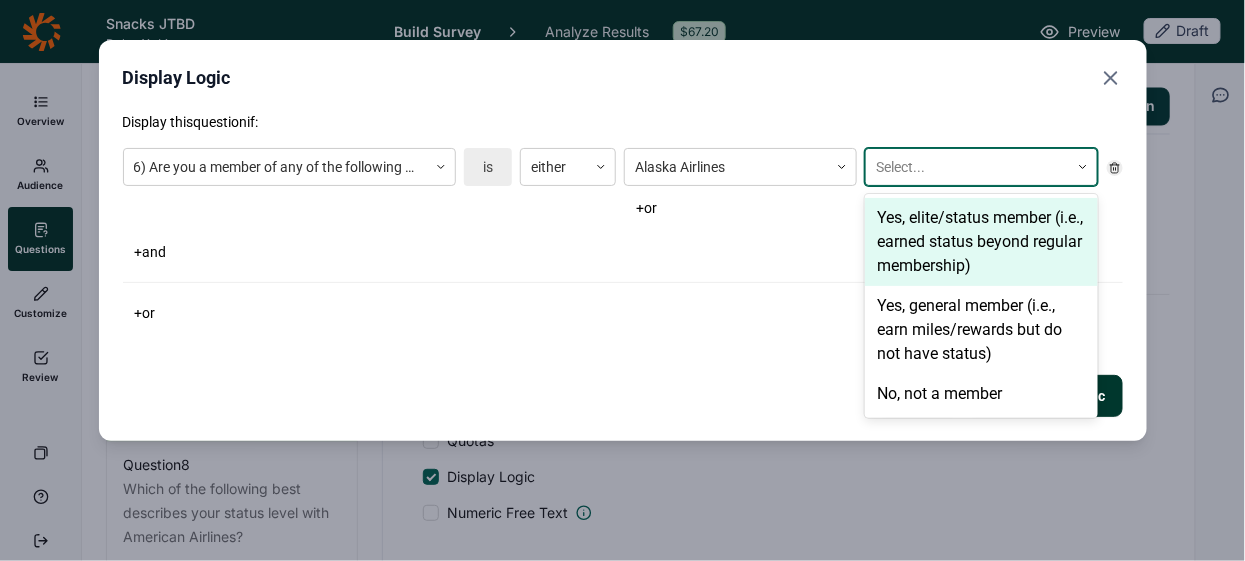 click on "Yes, elite/status member (i.e., earned status beyond regular membership)" at bounding box center (981, 242) 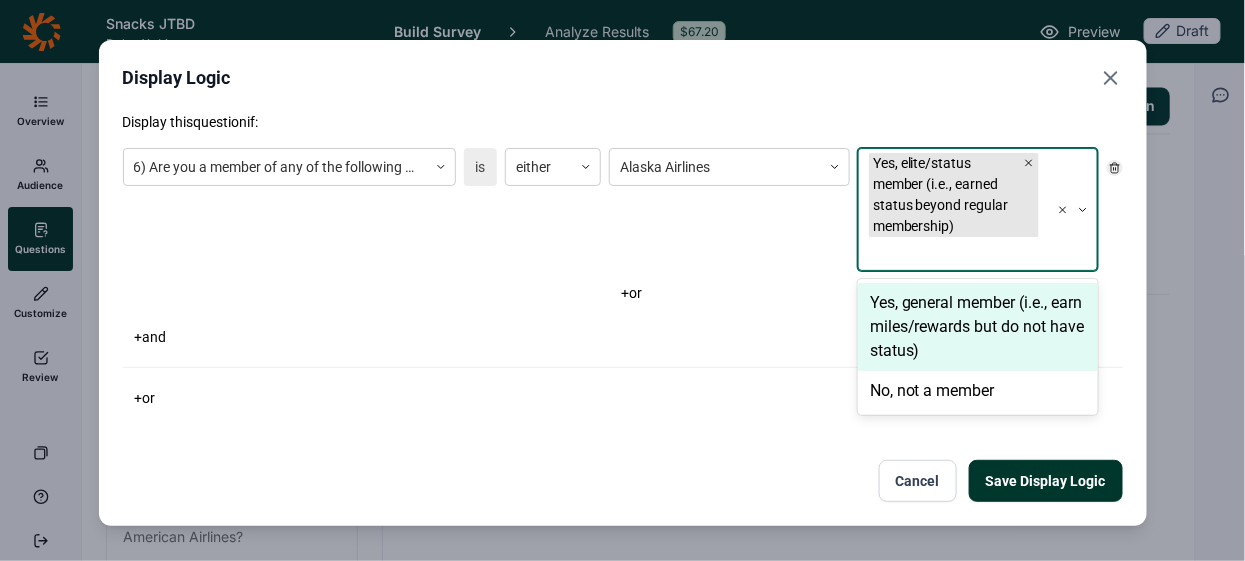 click on "Yes, general member (i.e., earn miles/rewards but do not have status)" at bounding box center (978, 327) 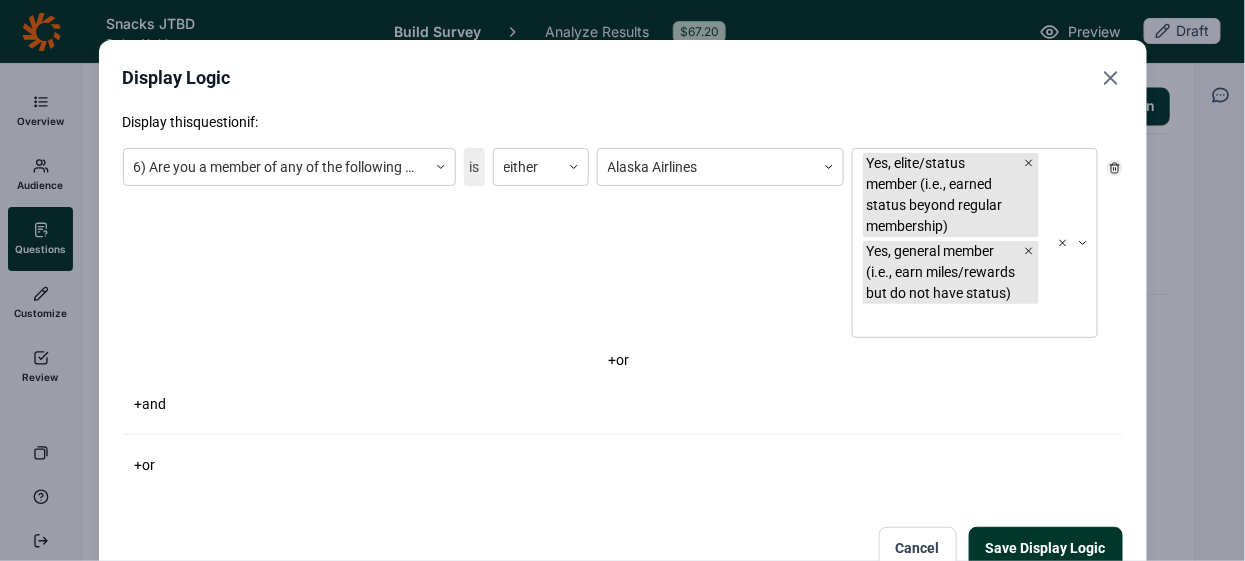 click on "Save Display Logic" at bounding box center (1046, 548) 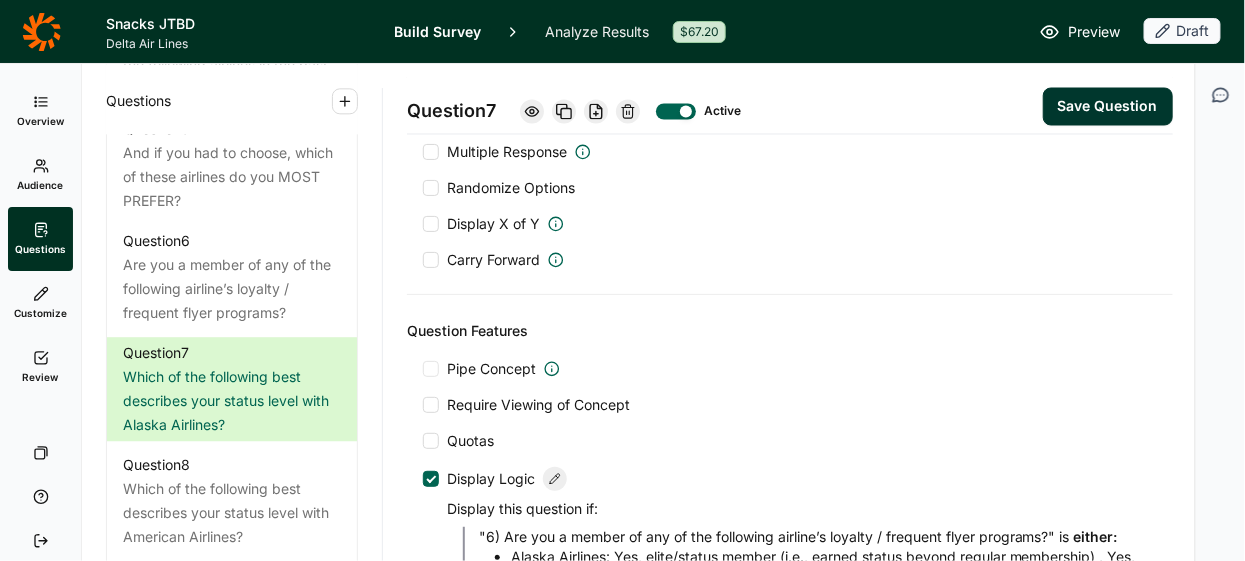 click on "Save Question" at bounding box center [1108, 107] 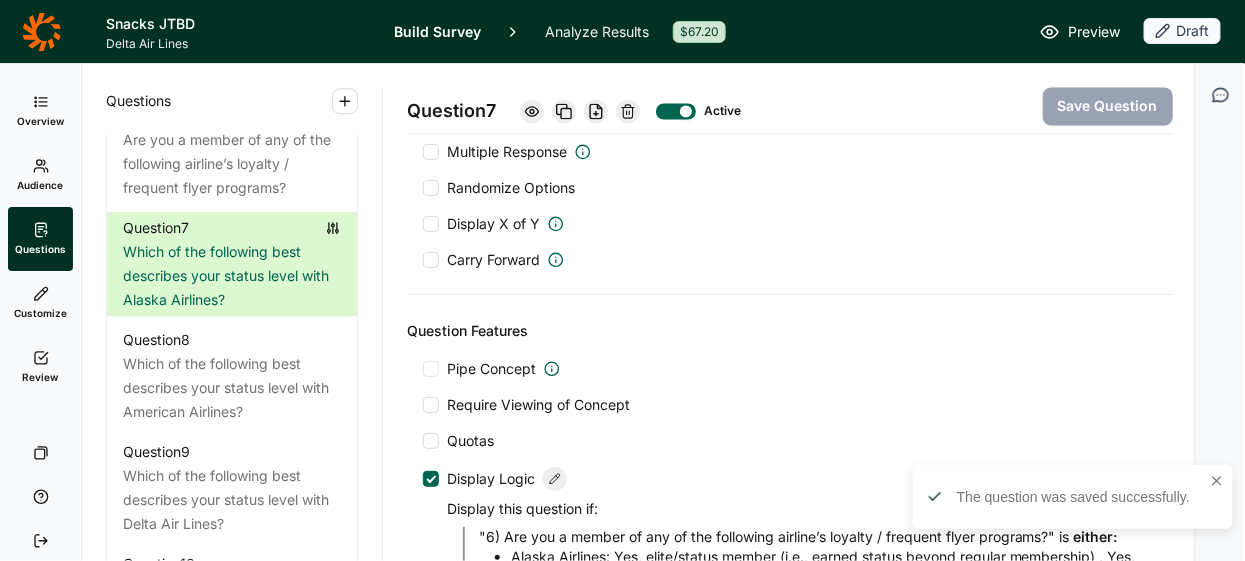 scroll, scrollTop: 1592, scrollLeft: 0, axis: vertical 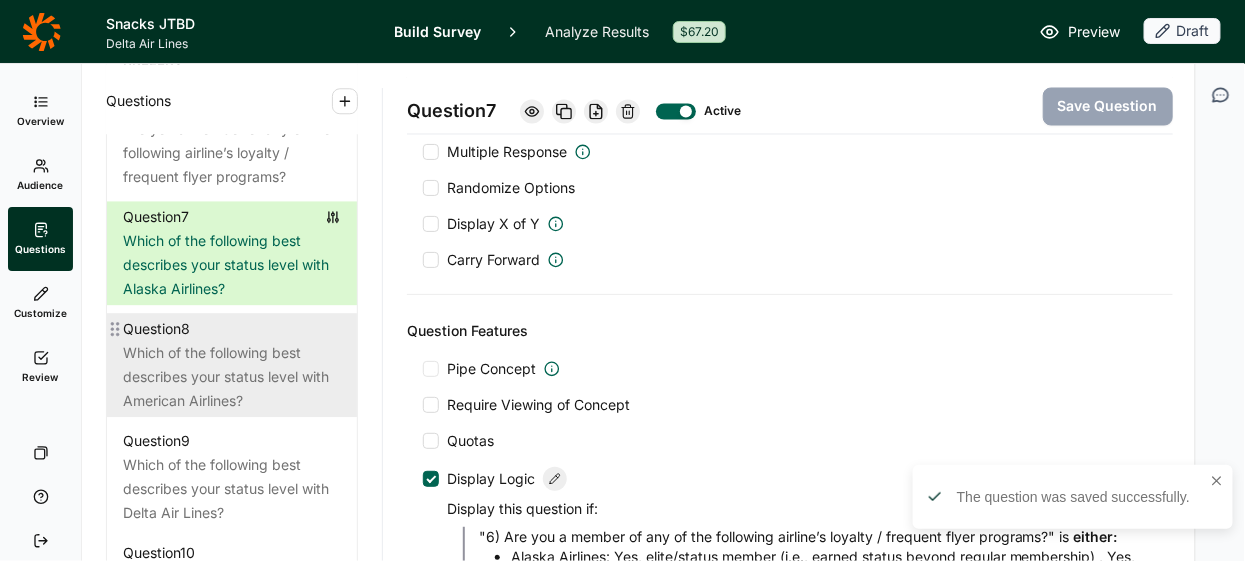 click on "Question  8" at bounding box center [232, 329] 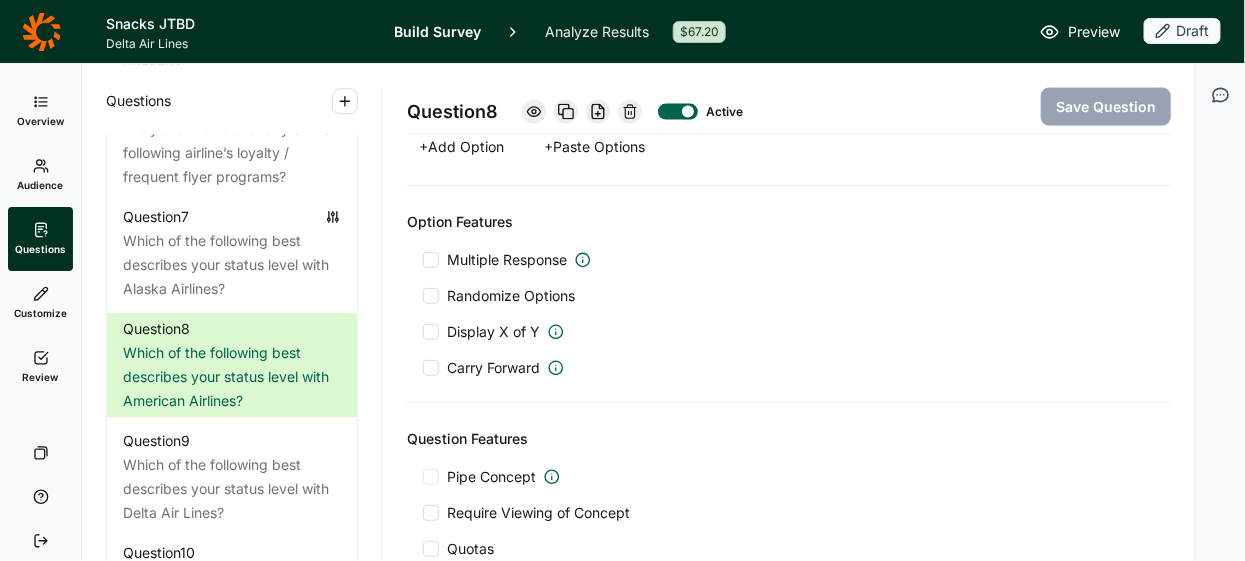 scroll, scrollTop: 1148, scrollLeft: 0, axis: vertical 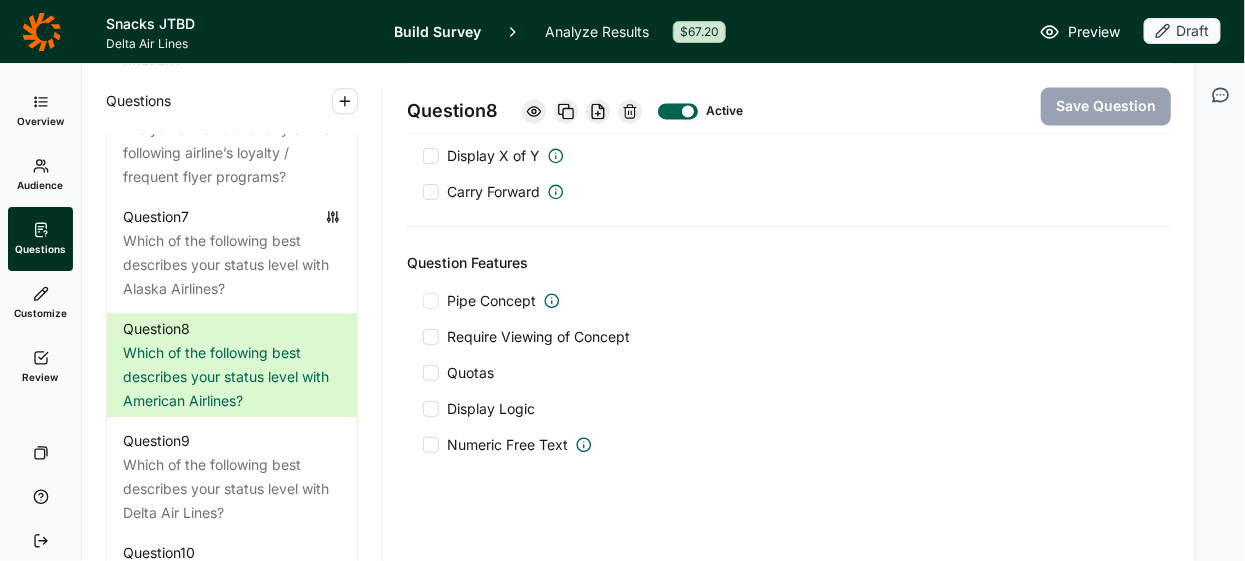 click at bounding box center [431, 409] 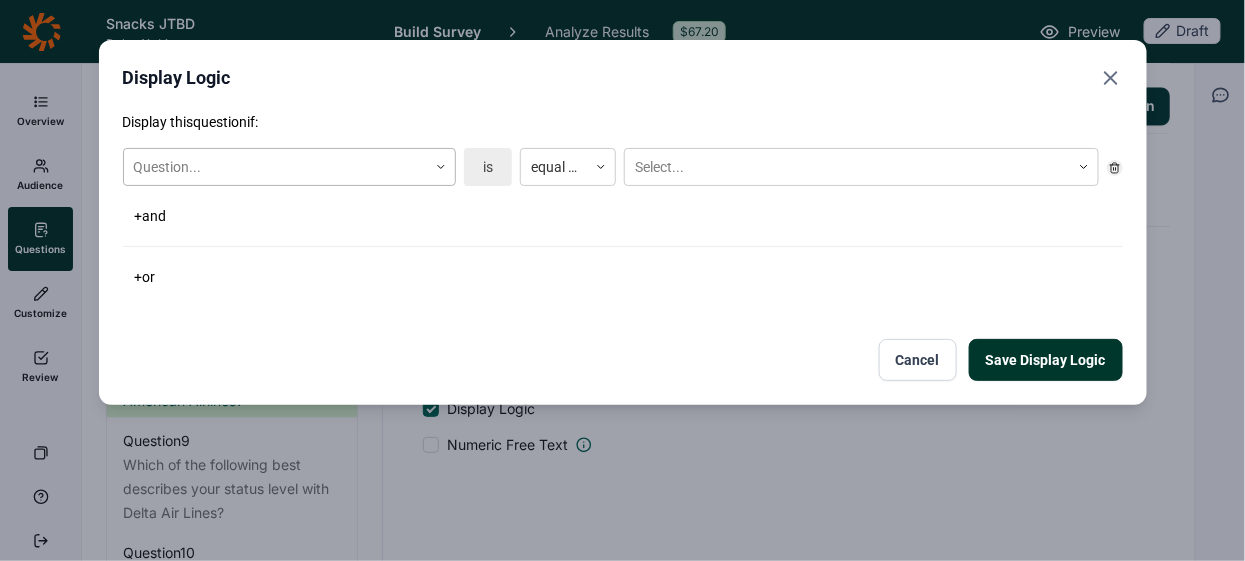 click 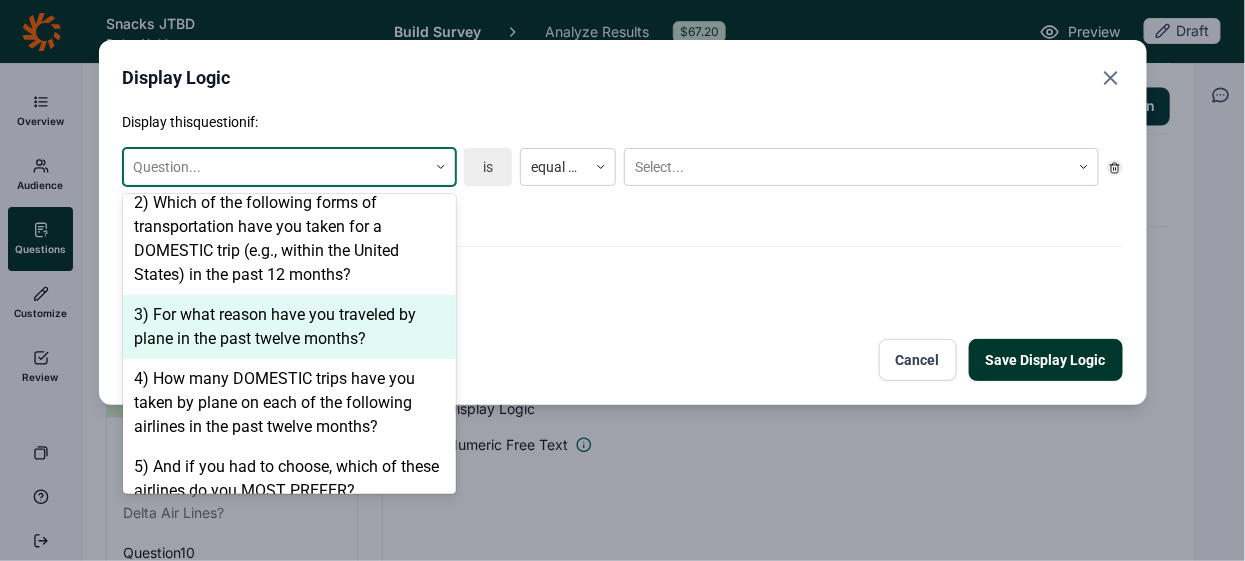 scroll, scrollTop: 435, scrollLeft: 0, axis: vertical 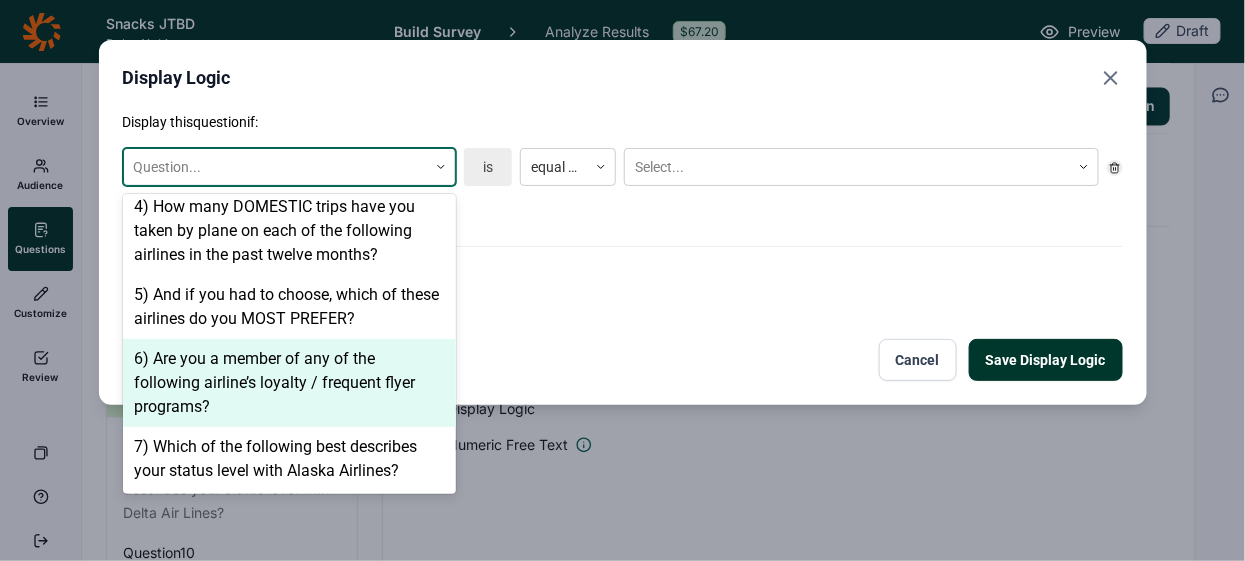 click on "6) Are you a member of any of the following airline’s loyalty / frequent flyer programs?" at bounding box center (289, 383) 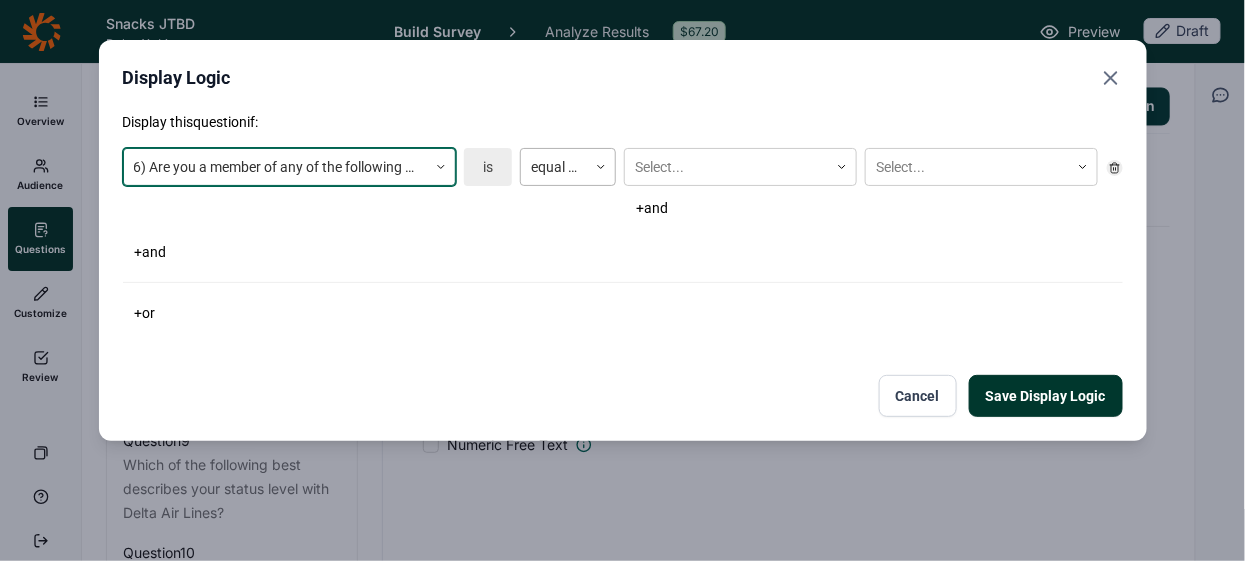 click at bounding box center (554, 167) 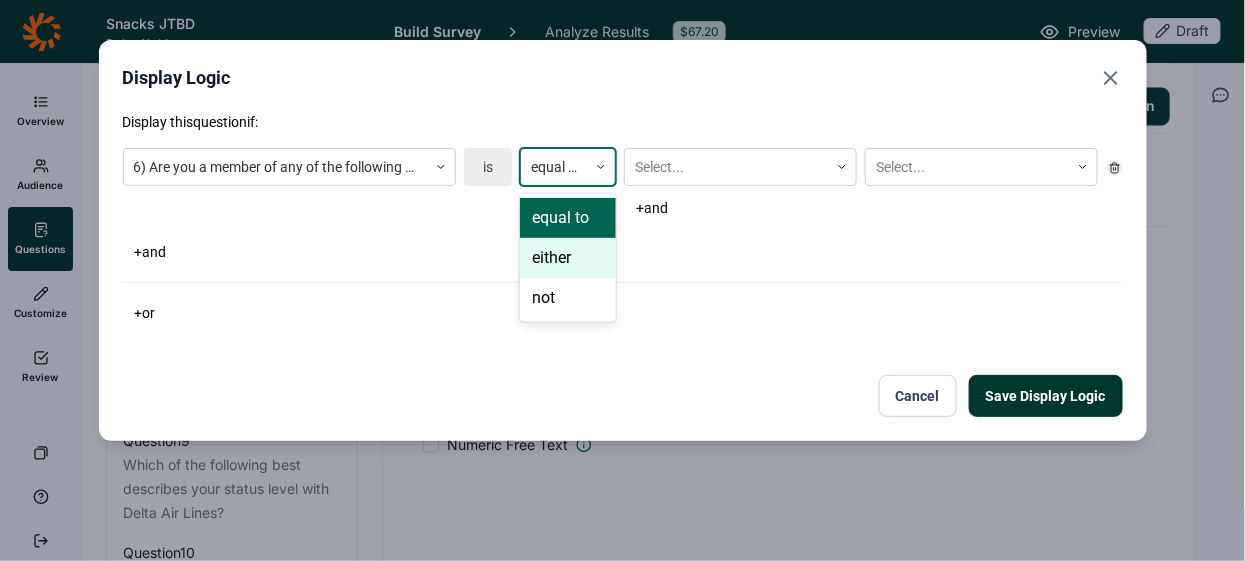 click on "either" at bounding box center [568, 258] 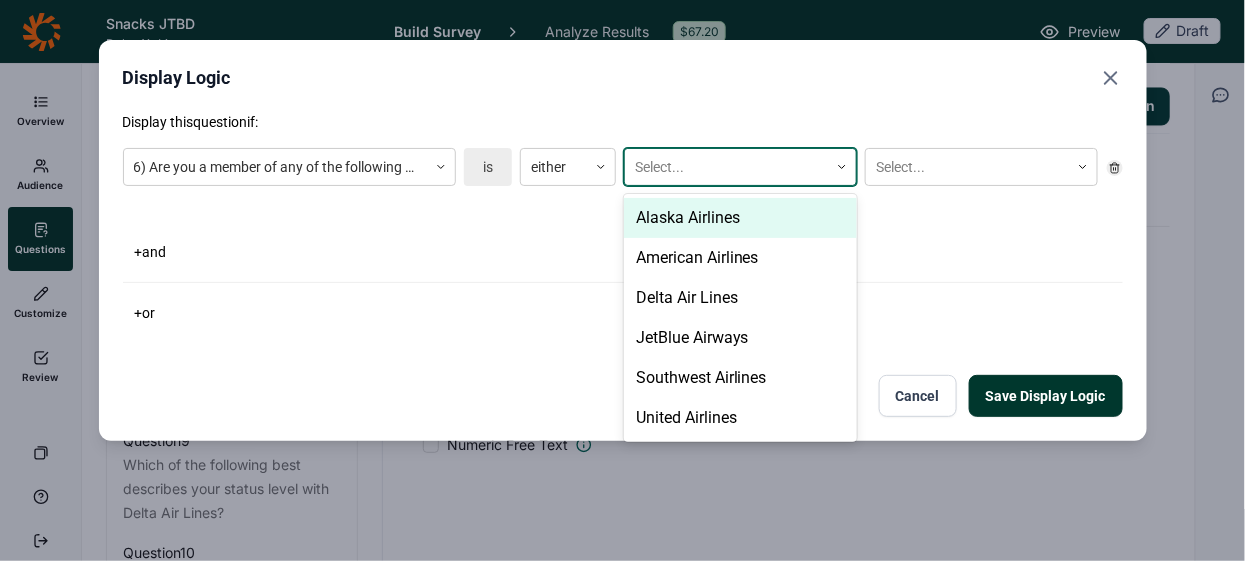 click at bounding box center (726, 167) 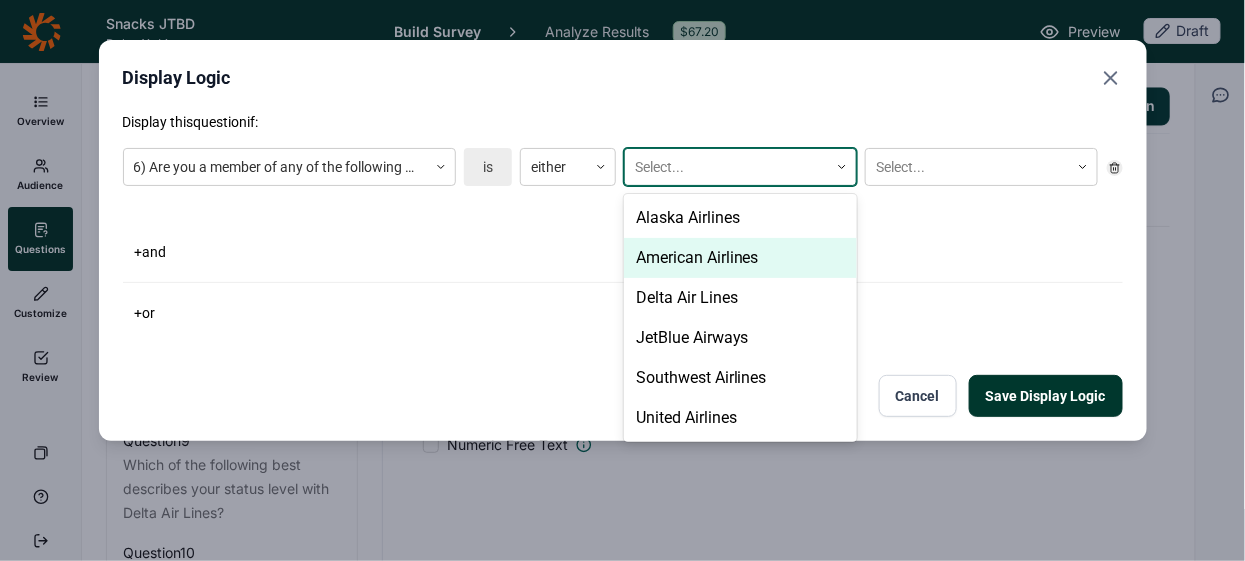 click on "American Airlines" at bounding box center (740, 258) 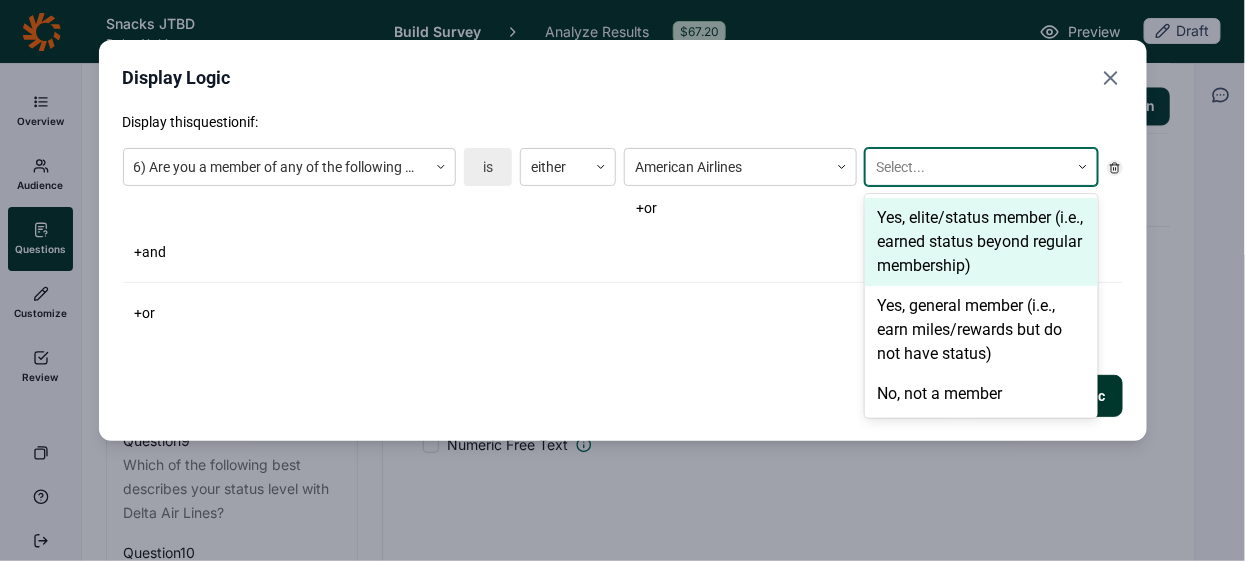 click at bounding box center [967, 167] 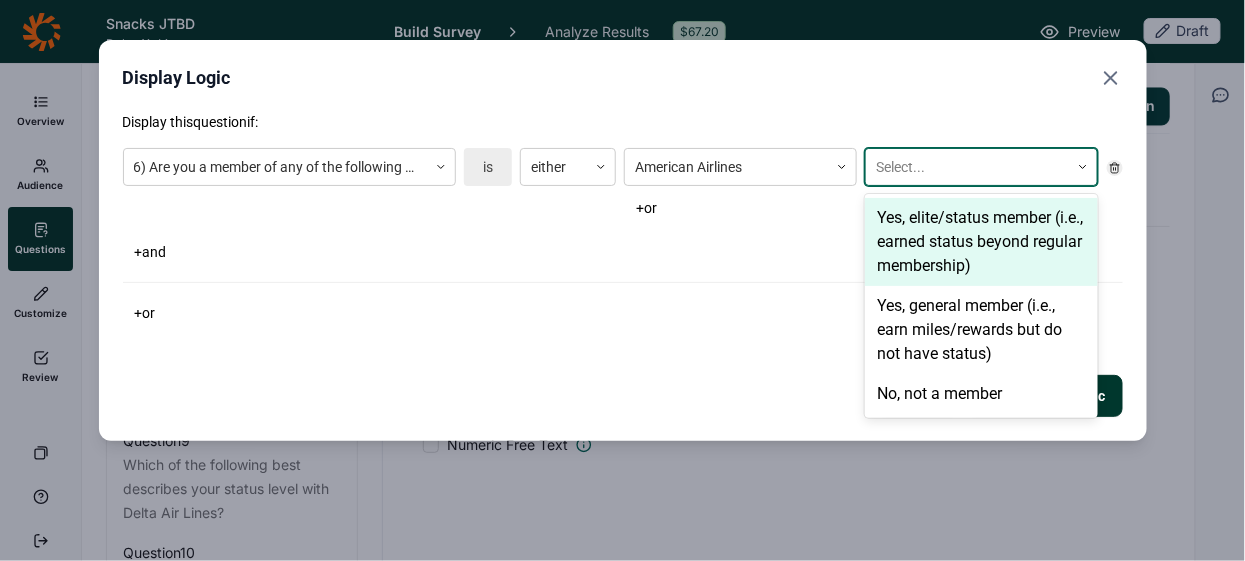 click on "Yes, elite/status member (i.e., earned status beyond regular membership)" at bounding box center (981, 242) 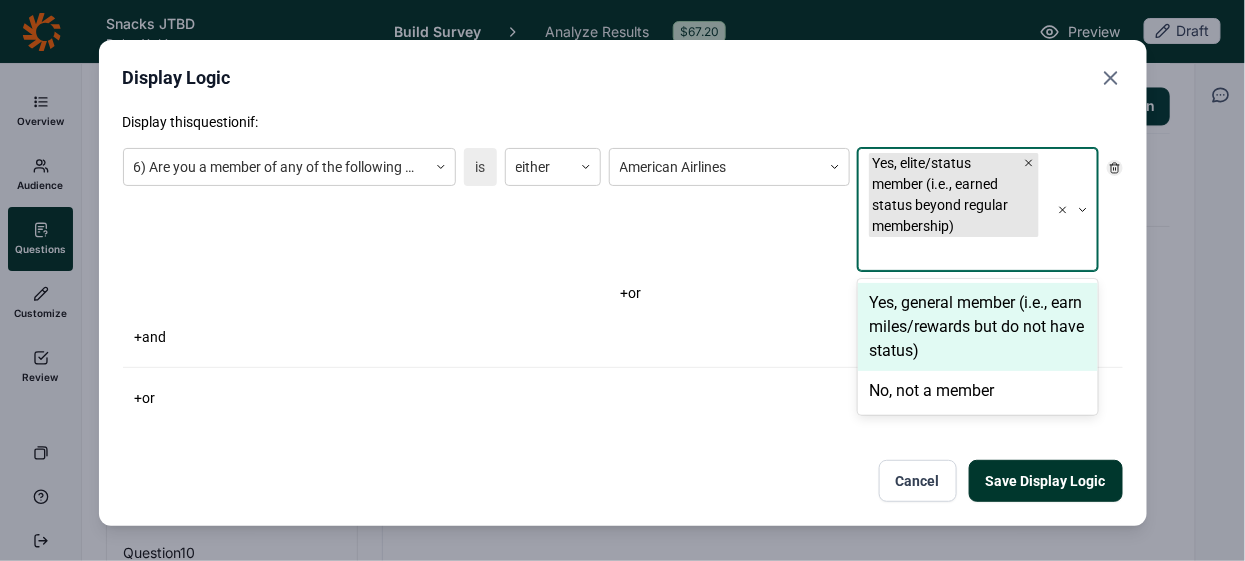 click on "Yes, general member (i.e., earn miles/rewards but do not have status)" at bounding box center [978, 327] 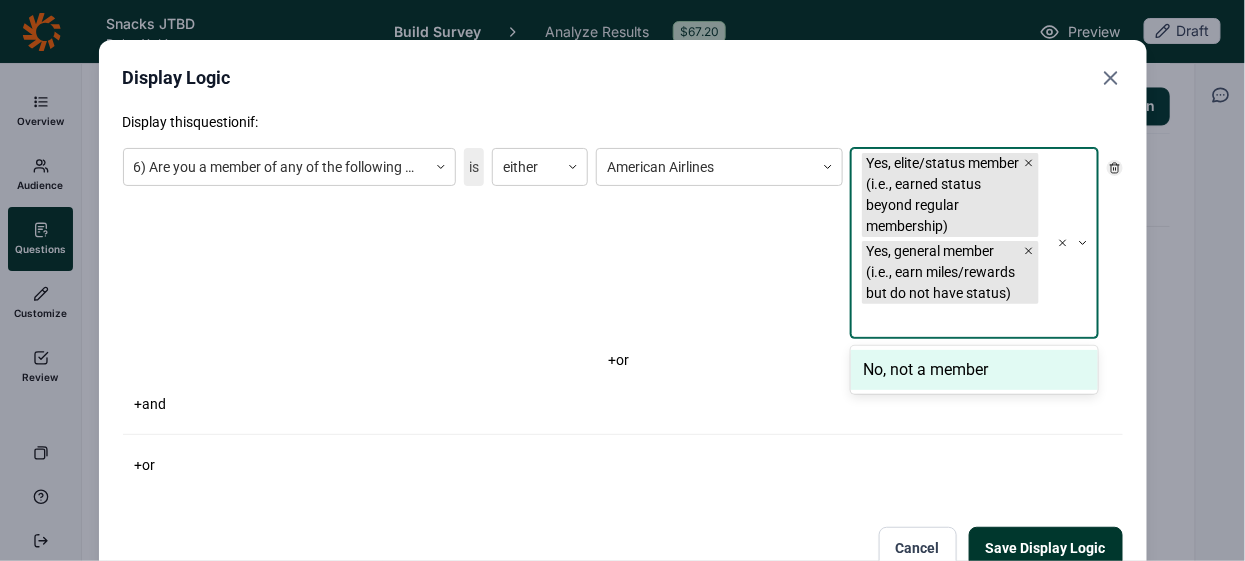click on "Save Display Logic" at bounding box center [1046, 548] 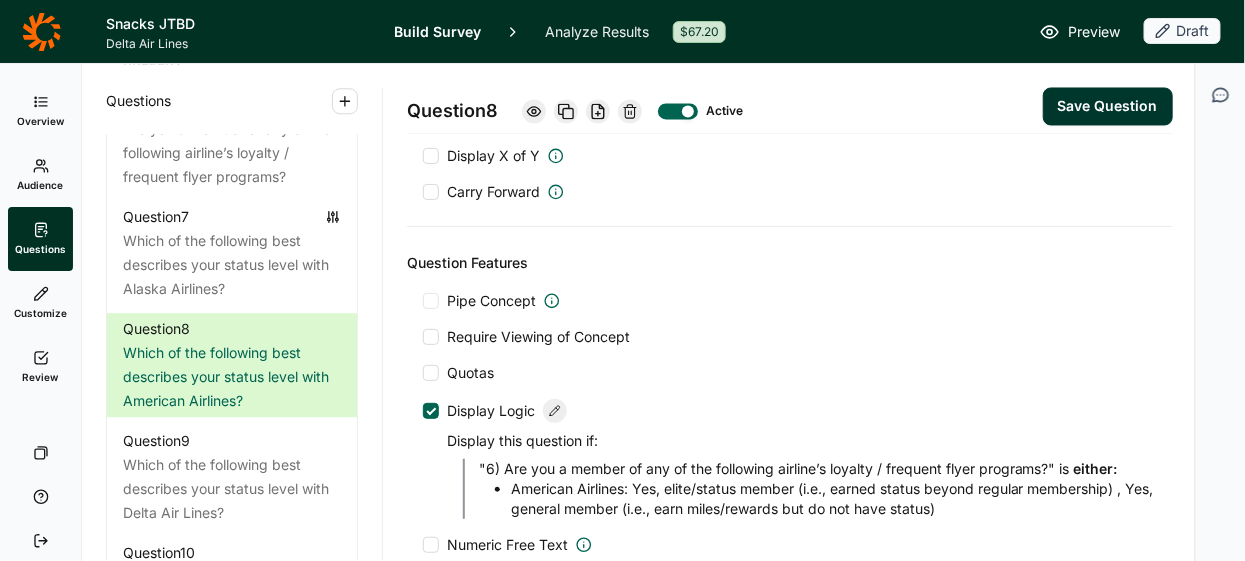 click on "Save Question" at bounding box center [1108, 107] 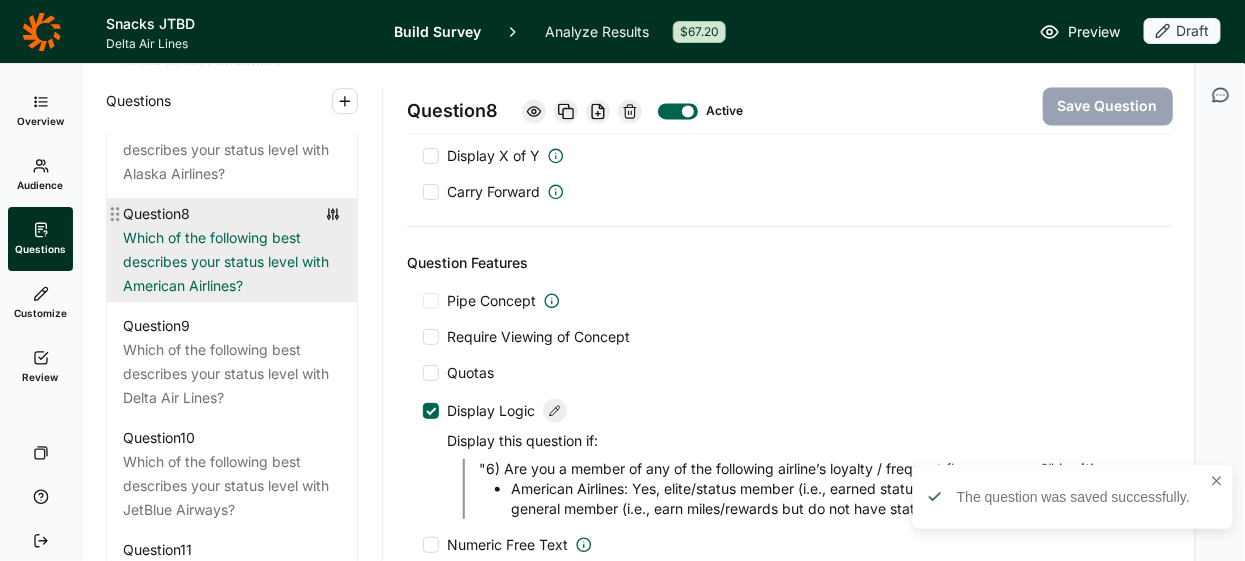 scroll, scrollTop: 1713, scrollLeft: 0, axis: vertical 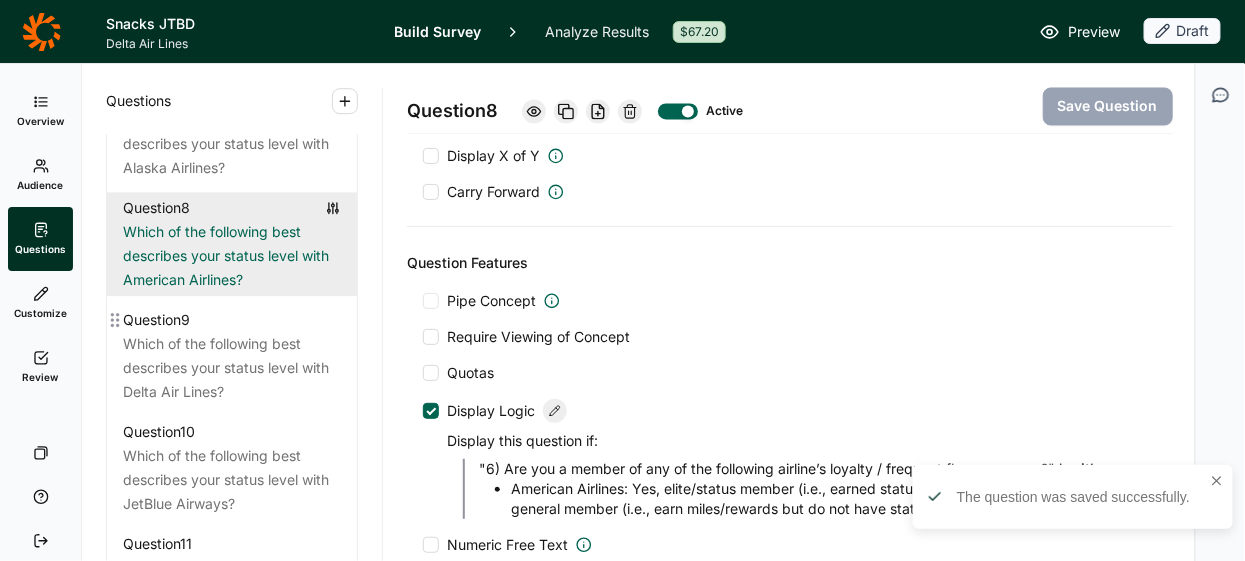click on "Which of the following best describes your status level with Delta Air Lines?" at bounding box center (232, 368) 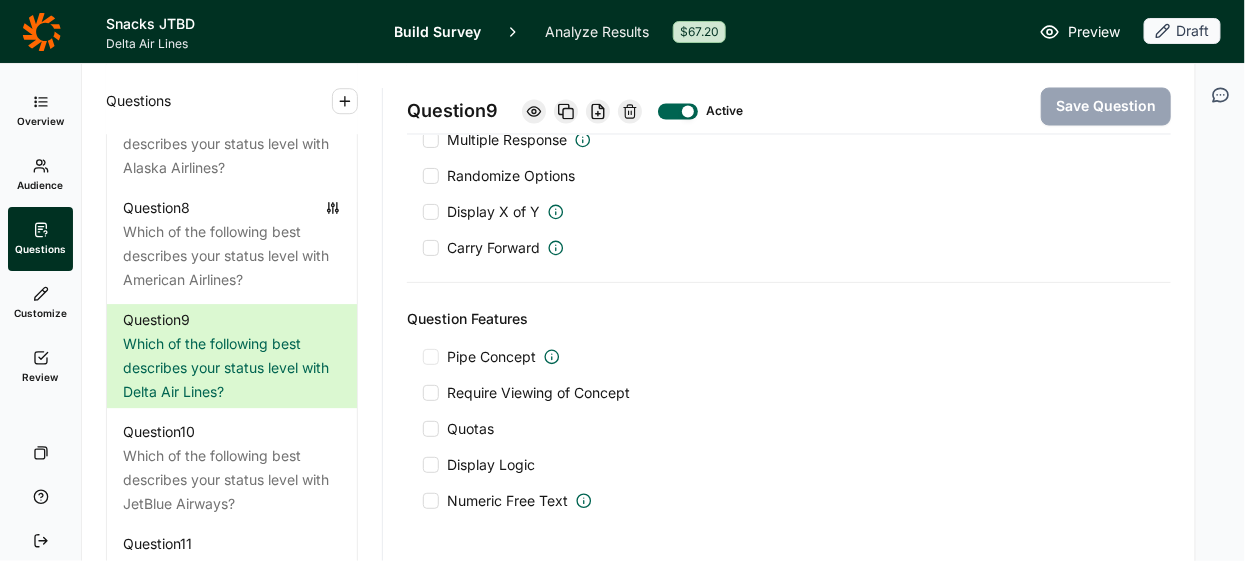 scroll, scrollTop: 1088, scrollLeft: 0, axis: vertical 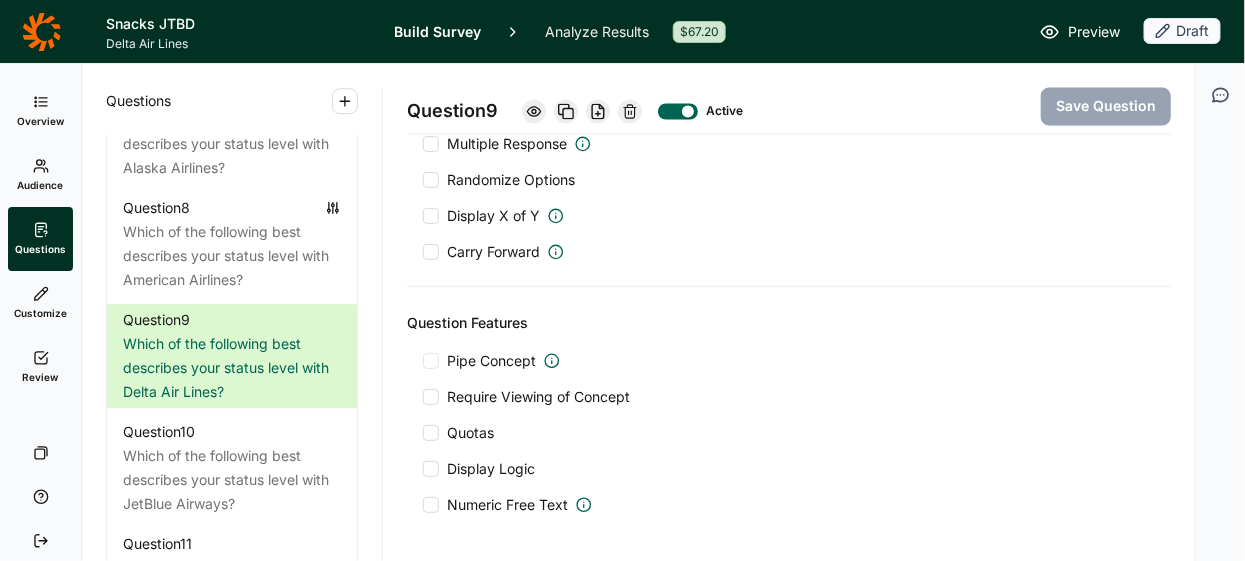 click at bounding box center (431, 469) 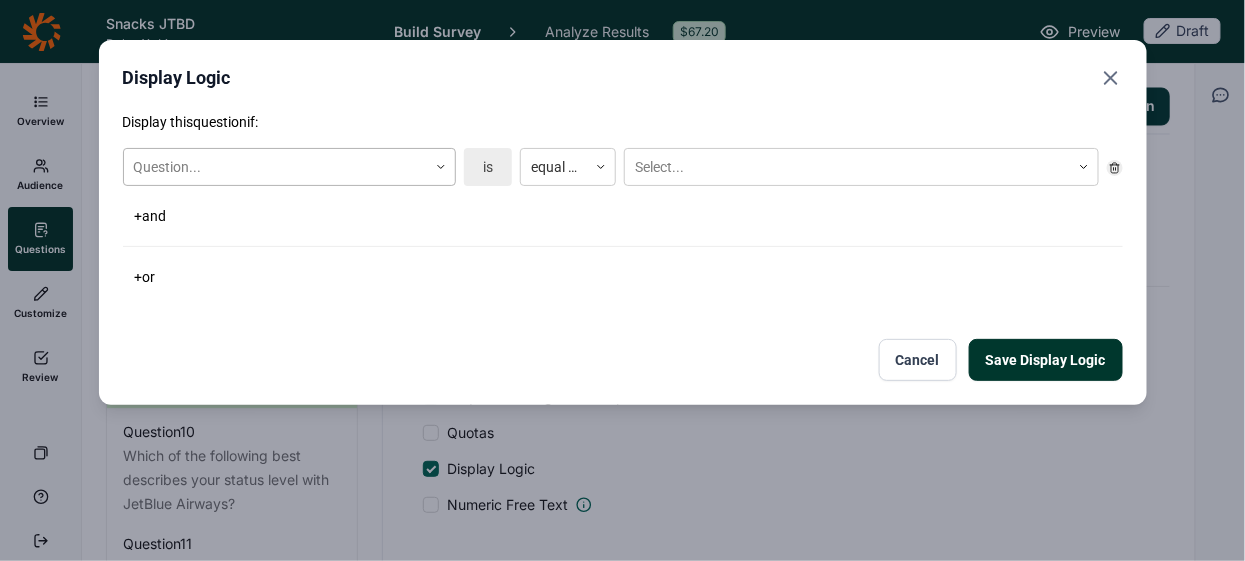 click 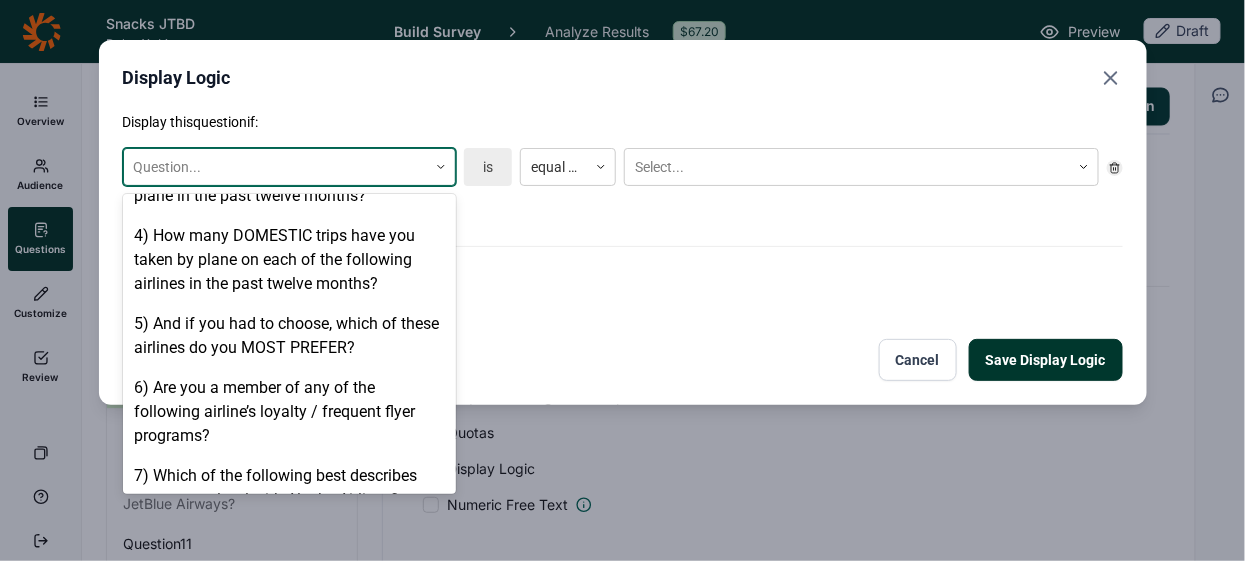 scroll, scrollTop: 418, scrollLeft: 0, axis: vertical 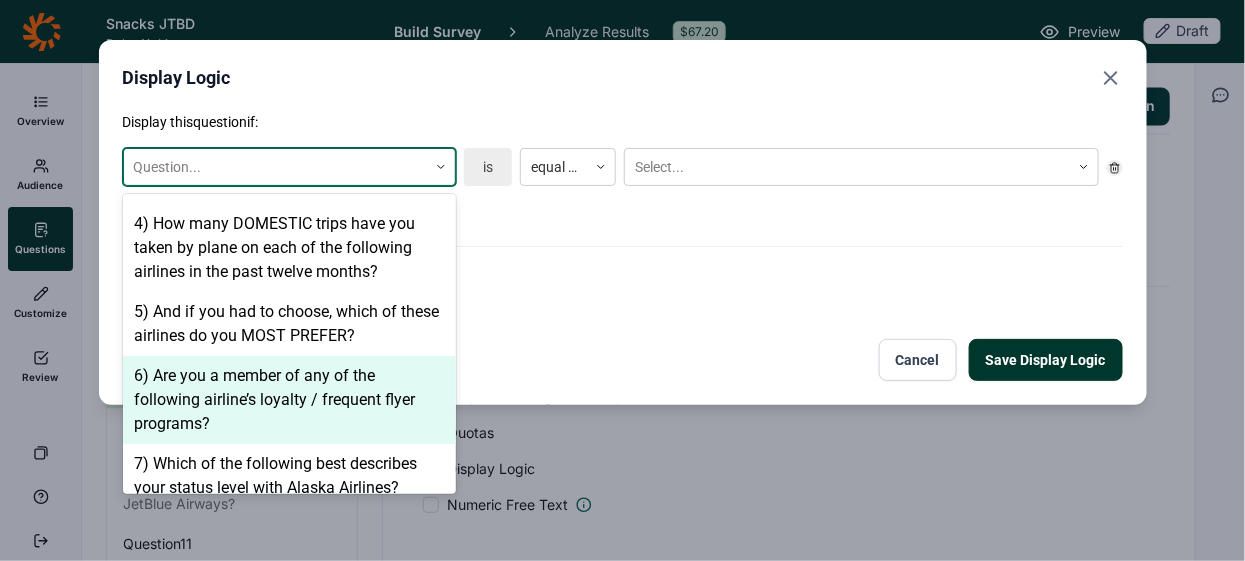 click on "6) Are you a member of any of the following airline’s loyalty / frequent flyer programs?" at bounding box center [289, 400] 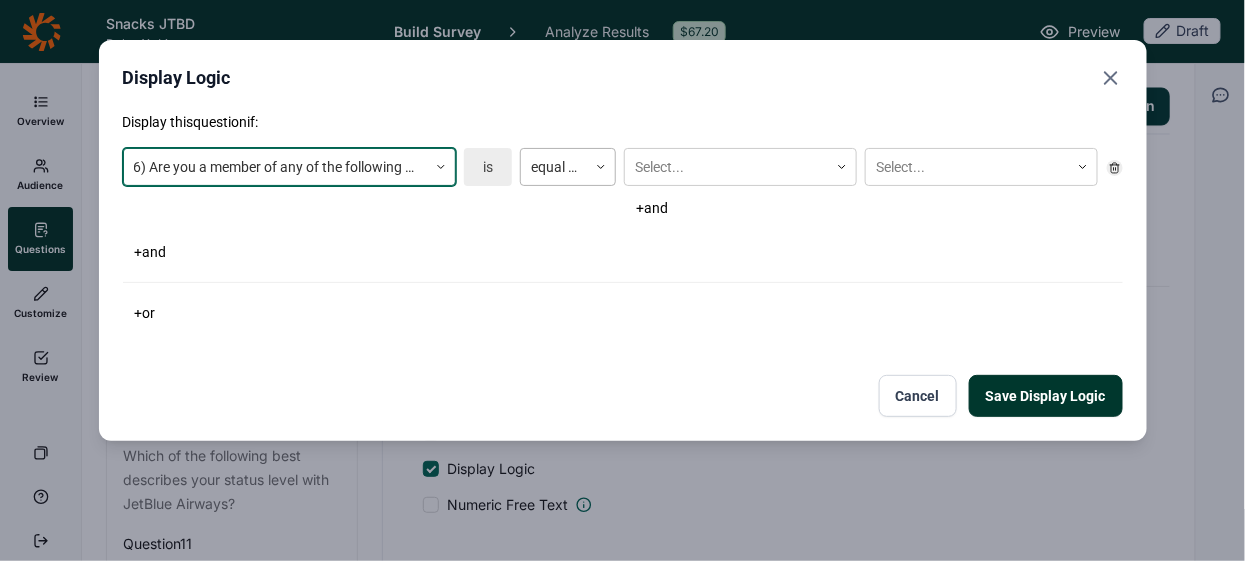 click at bounding box center [554, 167] 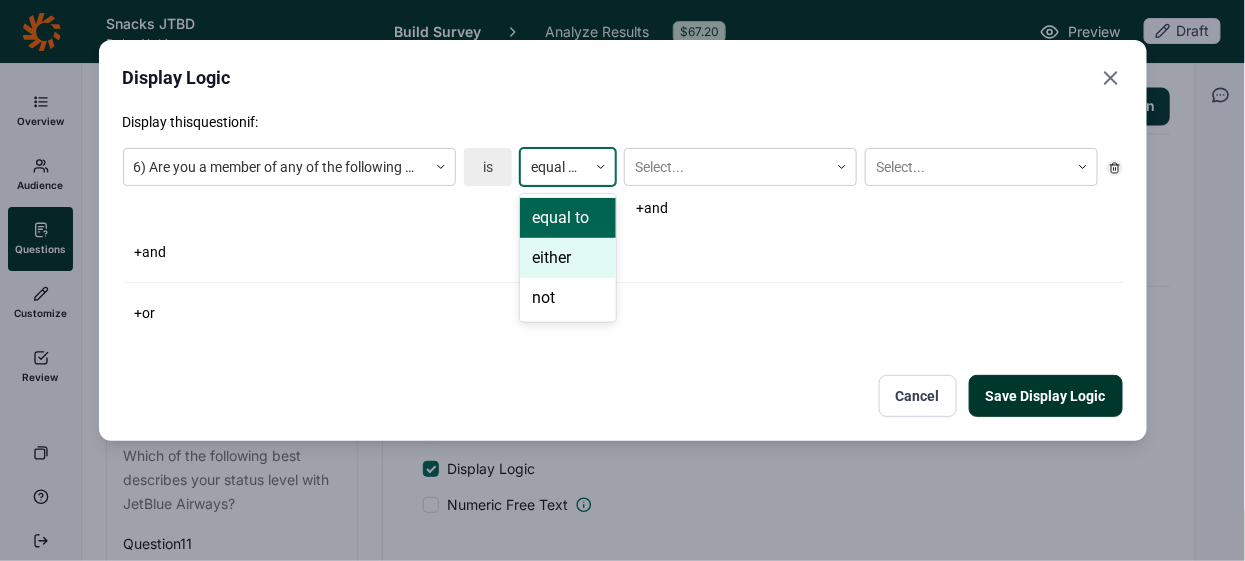 click on "either" at bounding box center (568, 258) 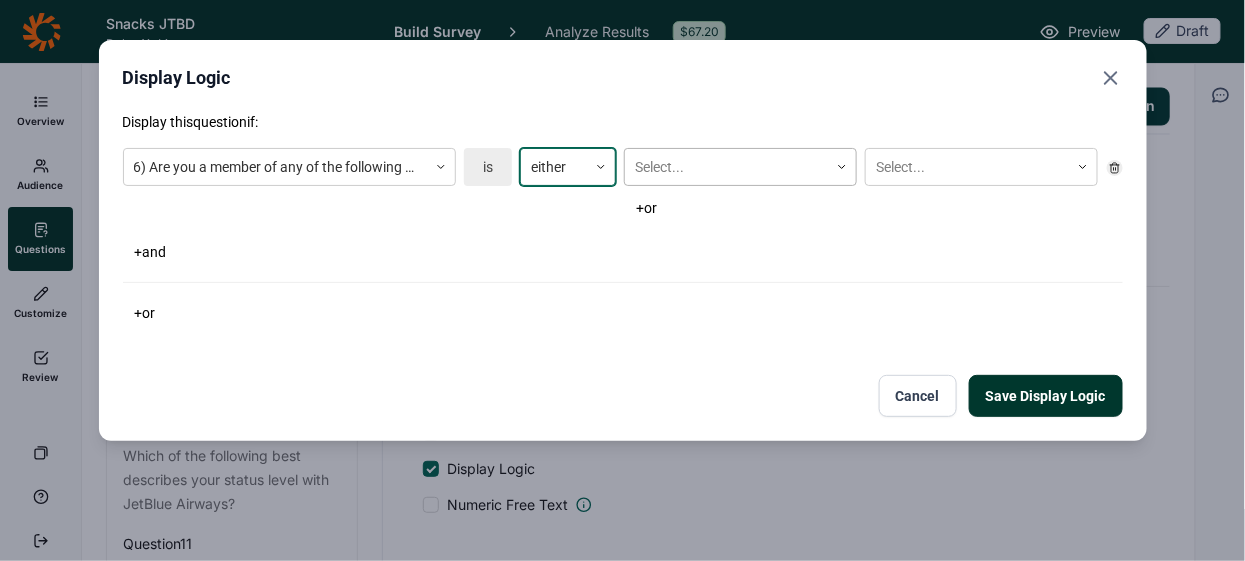 click at bounding box center [726, 167] 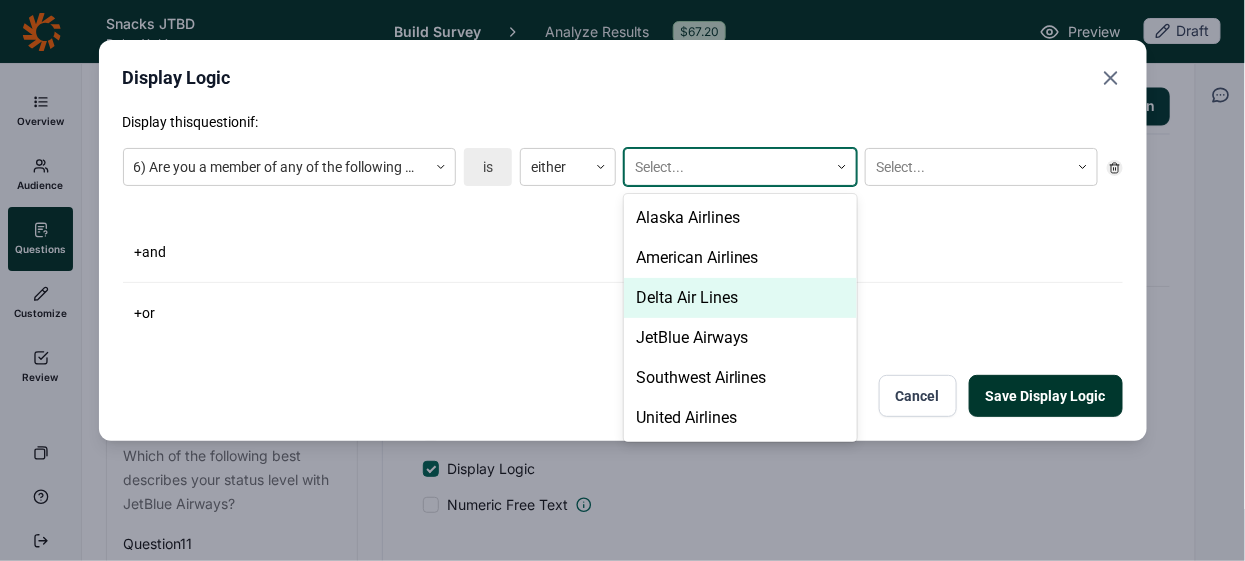 click on "Delta Air Lines" at bounding box center [740, 298] 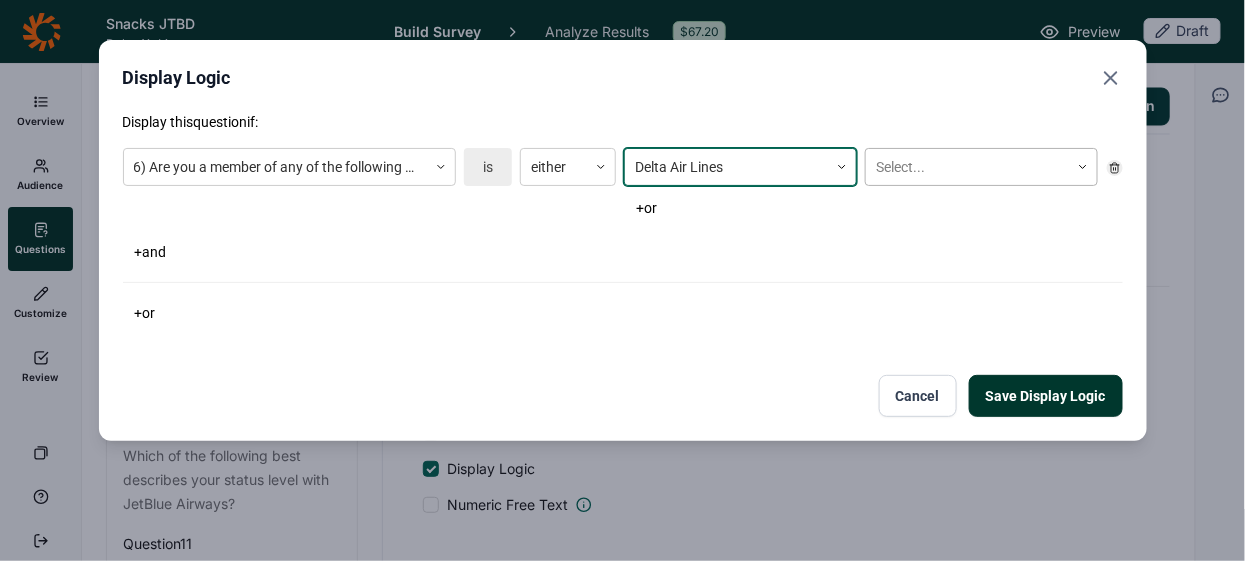 click at bounding box center [967, 167] 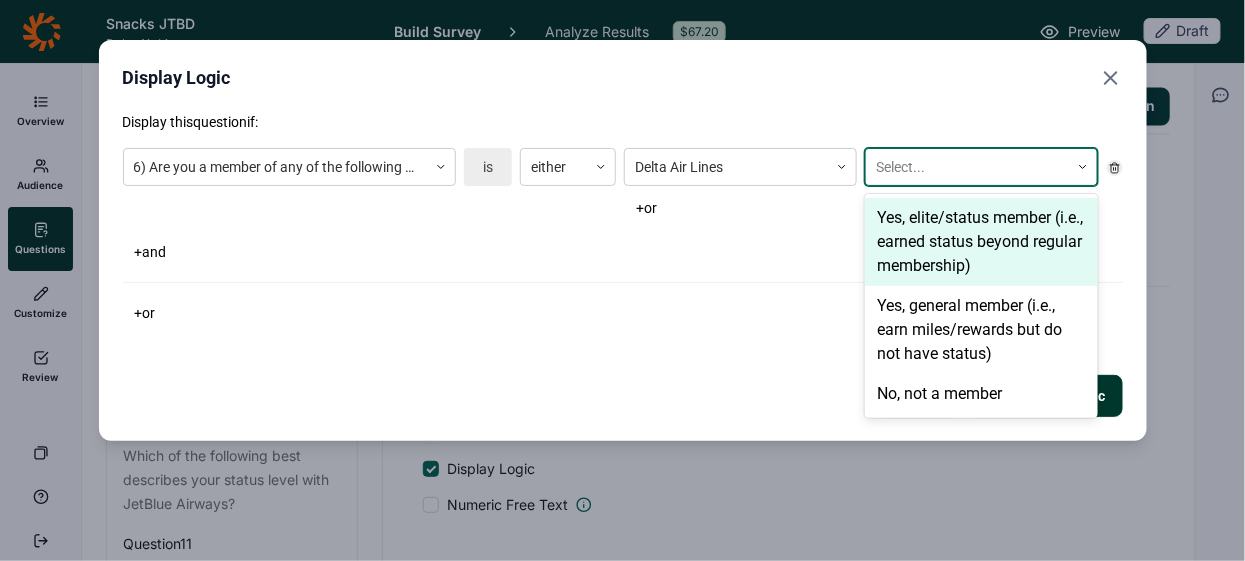 click on "Yes, elite/status member (i.e., earned status beyond regular membership)" at bounding box center (981, 242) 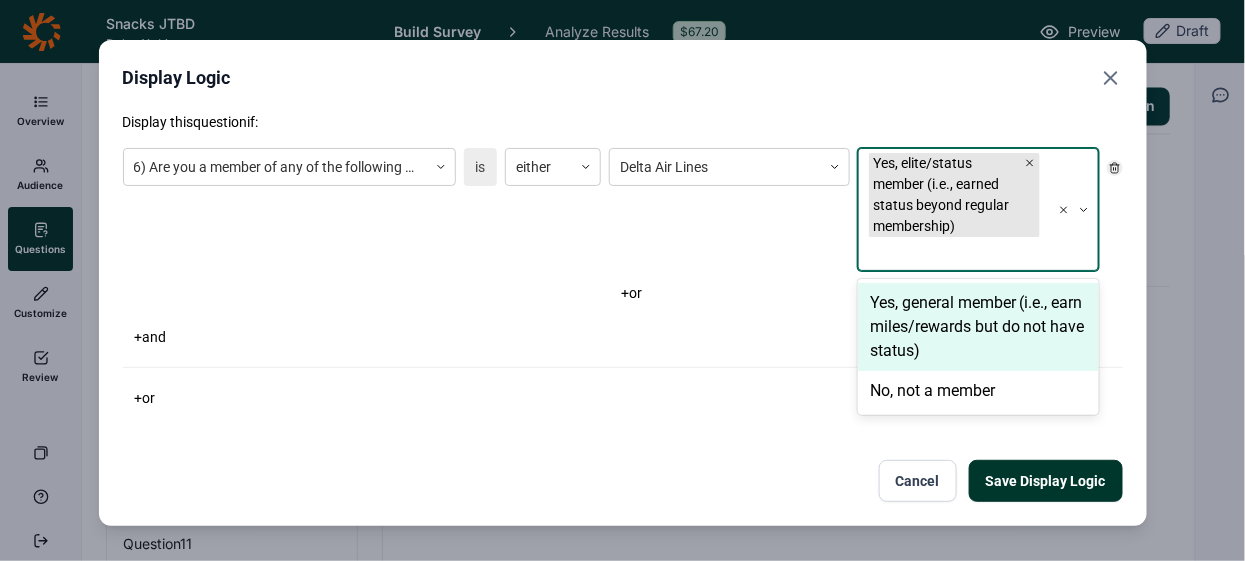 click on "Yes, general member (i.e., earn miles/rewards but do not have status)" at bounding box center (978, 327) 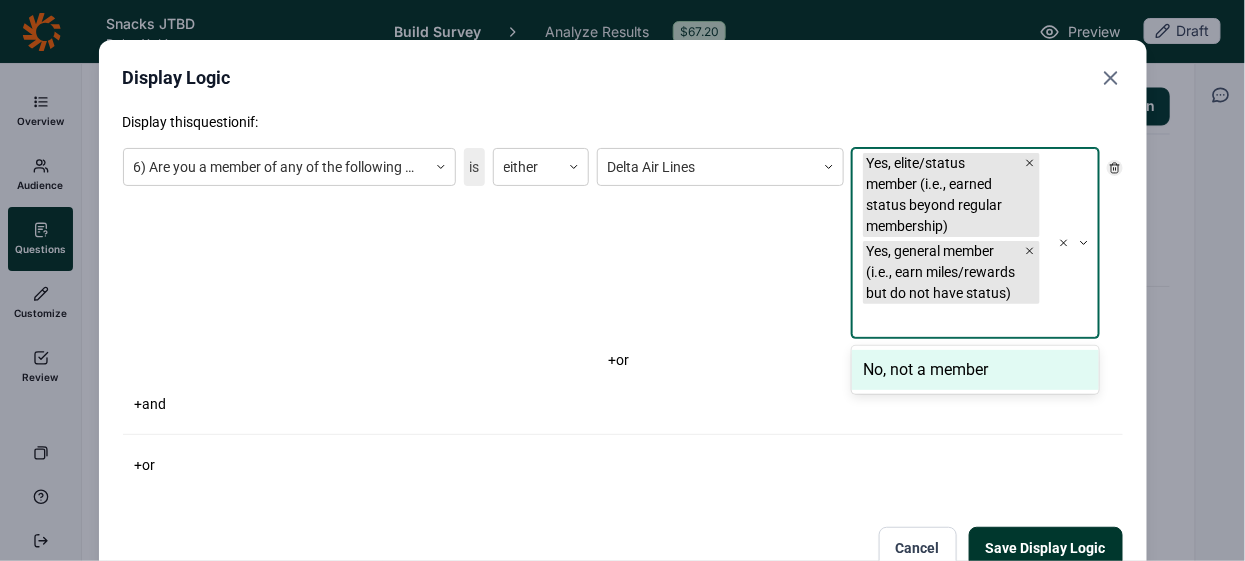 click on "Save Display Logic" at bounding box center [1046, 548] 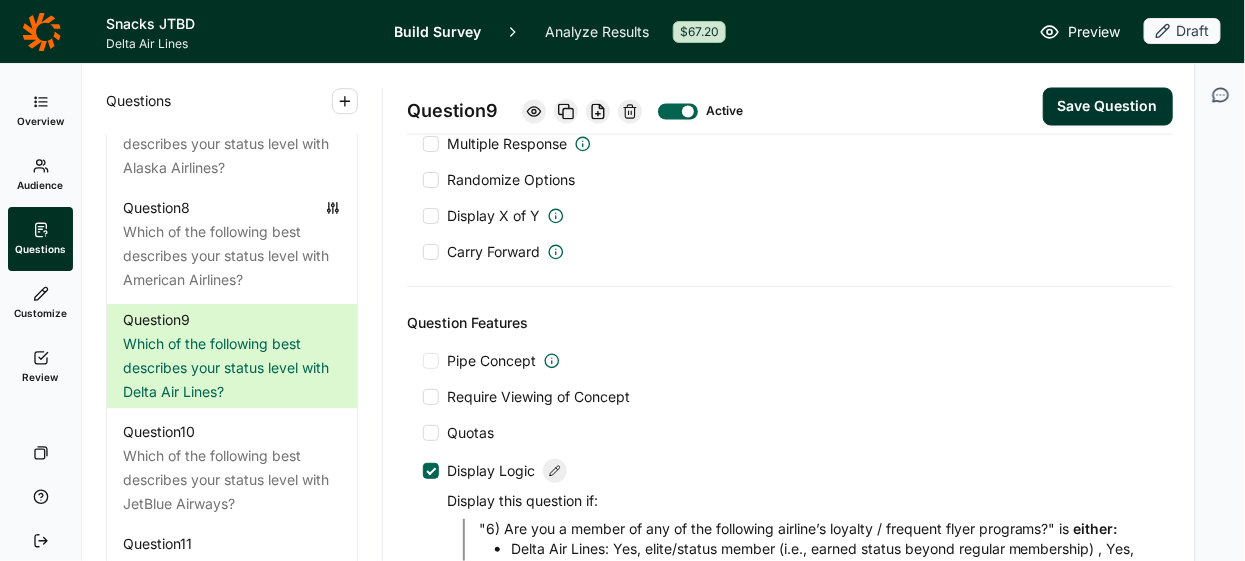 click on "Save Question" at bounding box center (1108, 107) 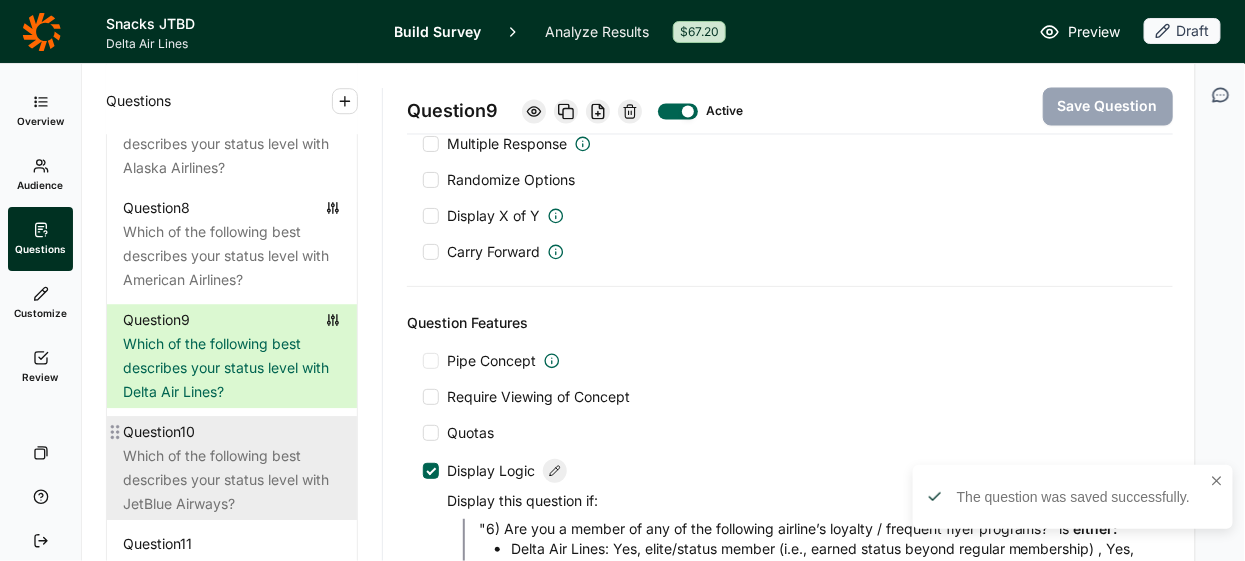 click on "Which of the following best describes your status level with JetBlue Airways?" at bounding box center (232, 480) 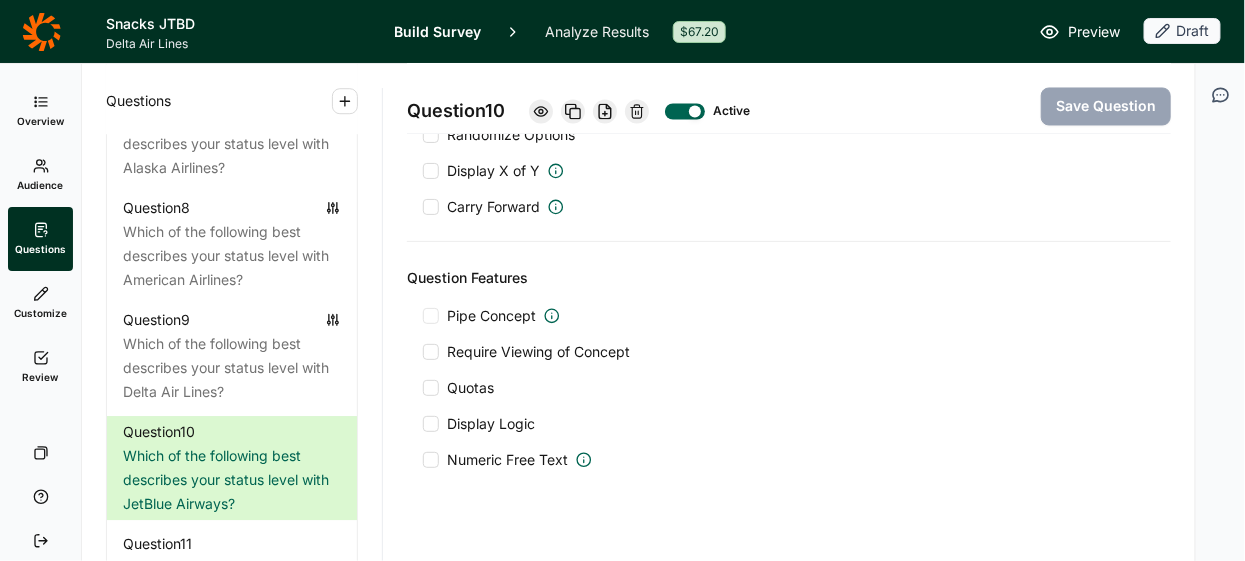 scroll, scrollTop: 1148, scrollLeft: 0, axis: vertical 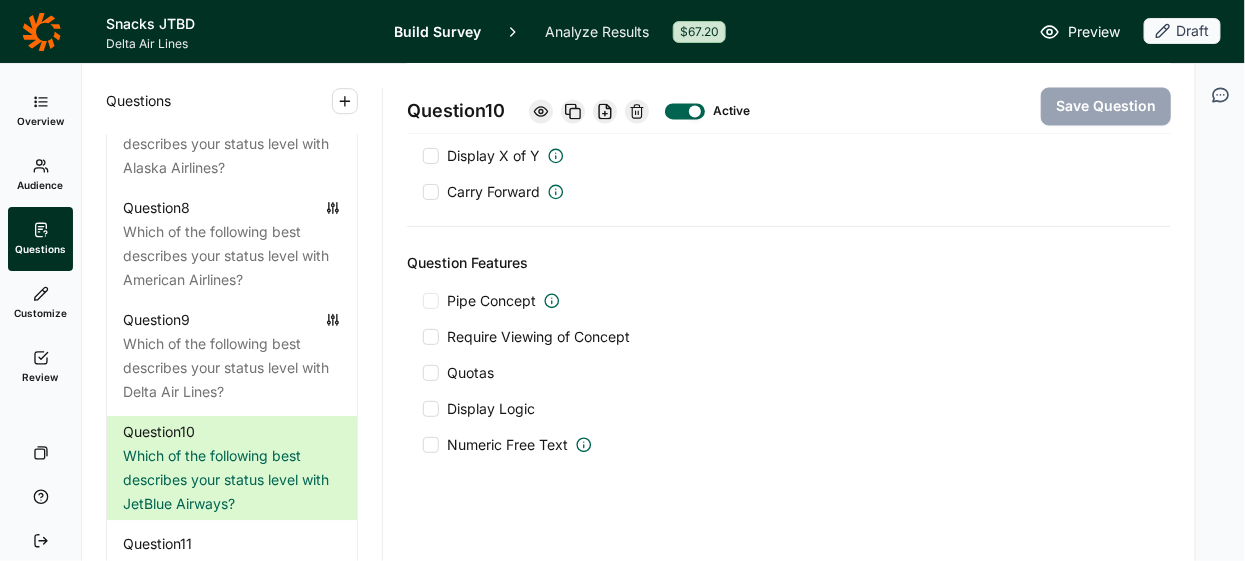 click on "Display Logic" at bounding box center [479, 409] 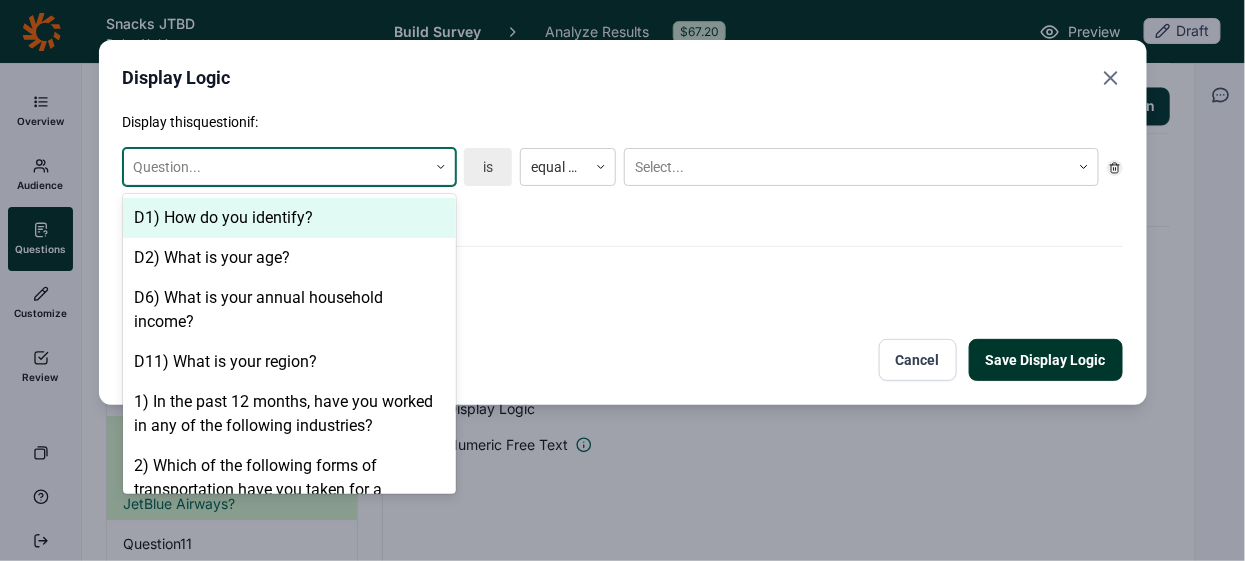 click at bounding box center [441, 167] 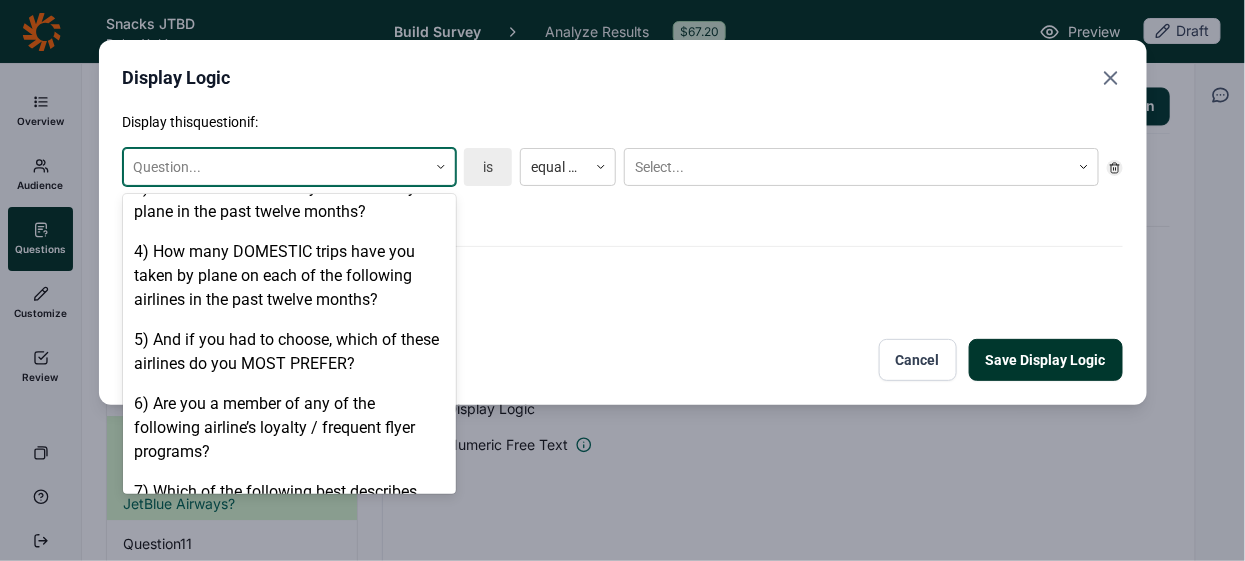 scroll, scrollTop: 402, scrollLeft: 0, axis: vertical 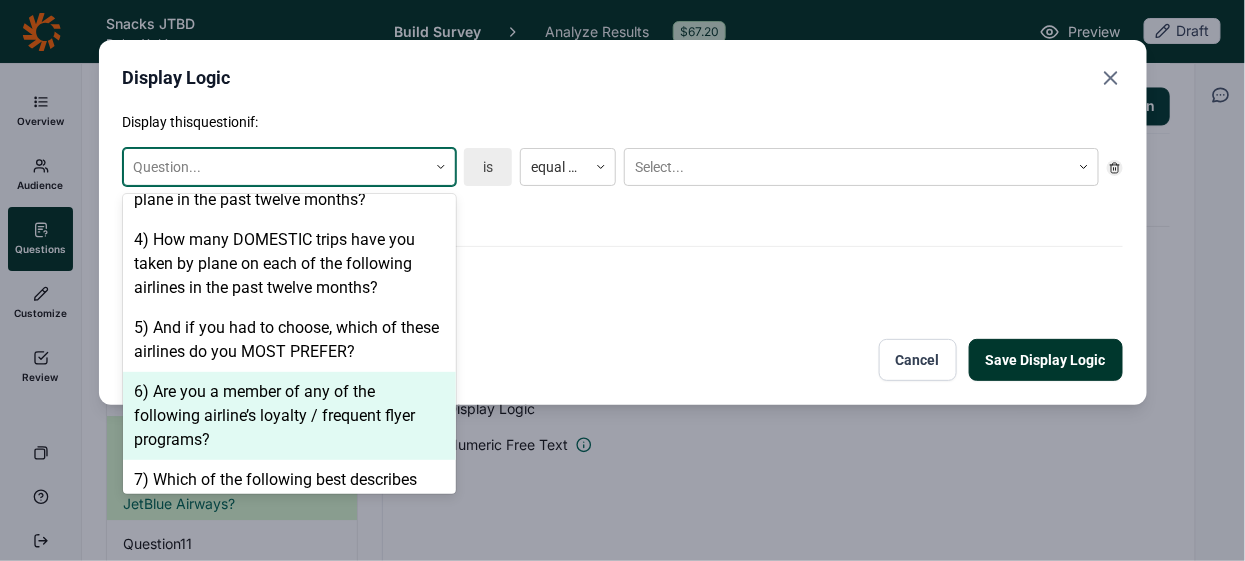 click on "6) Are you a member of any of the following airline’s loyalty / frequent flyer programs?" at bounding box center [289, 416] 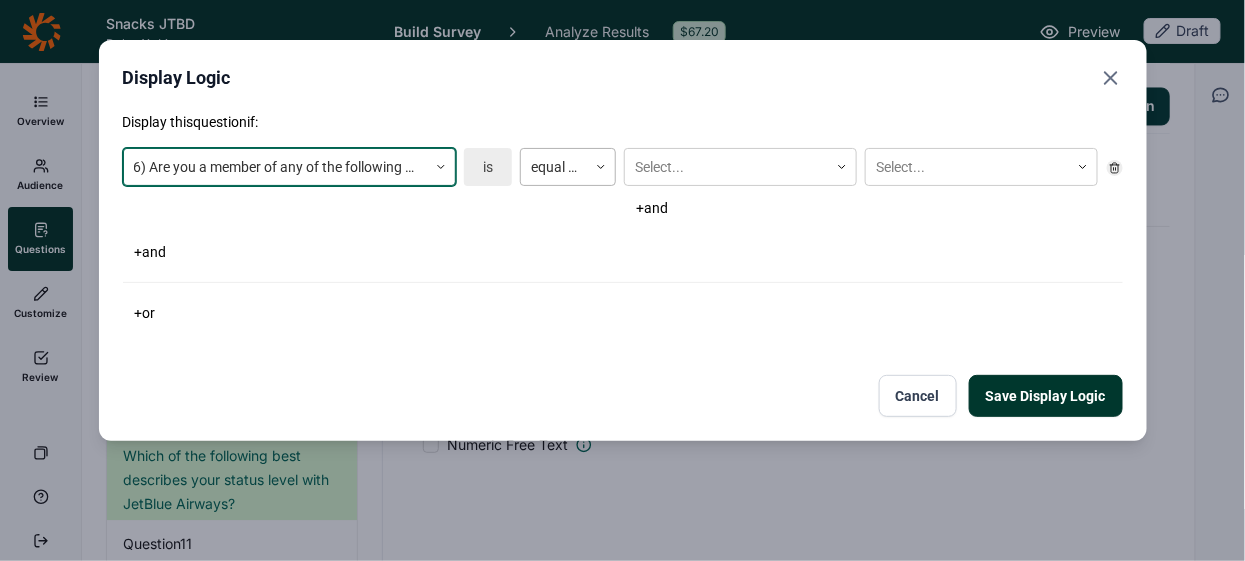 click at bounding box center (601, 167) 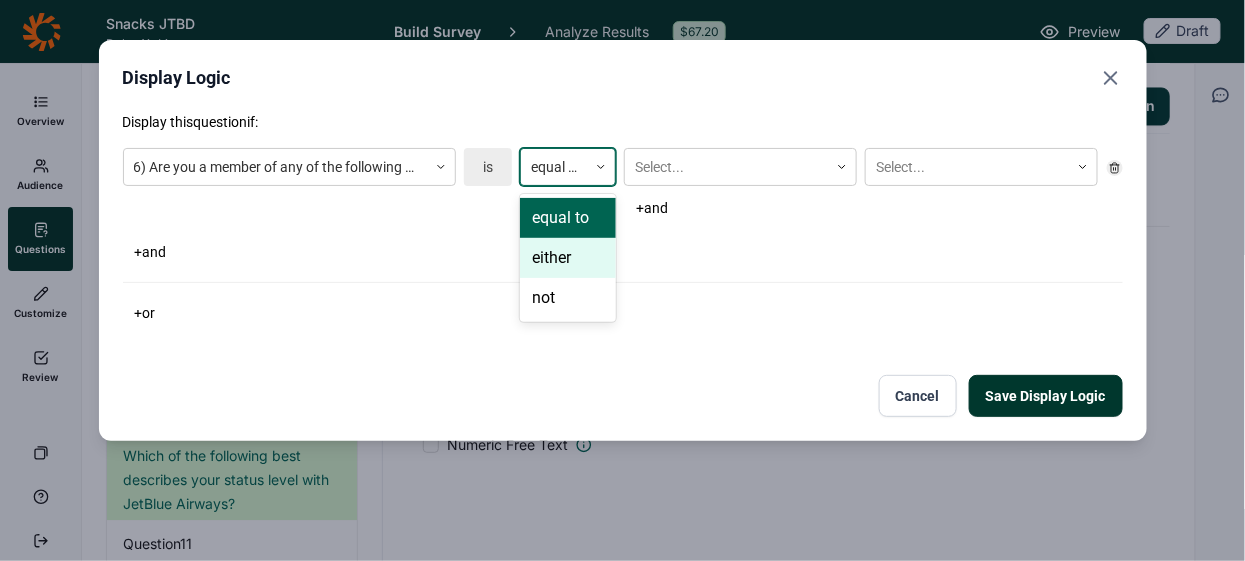 click on "either" at bounding box center (568, 258) 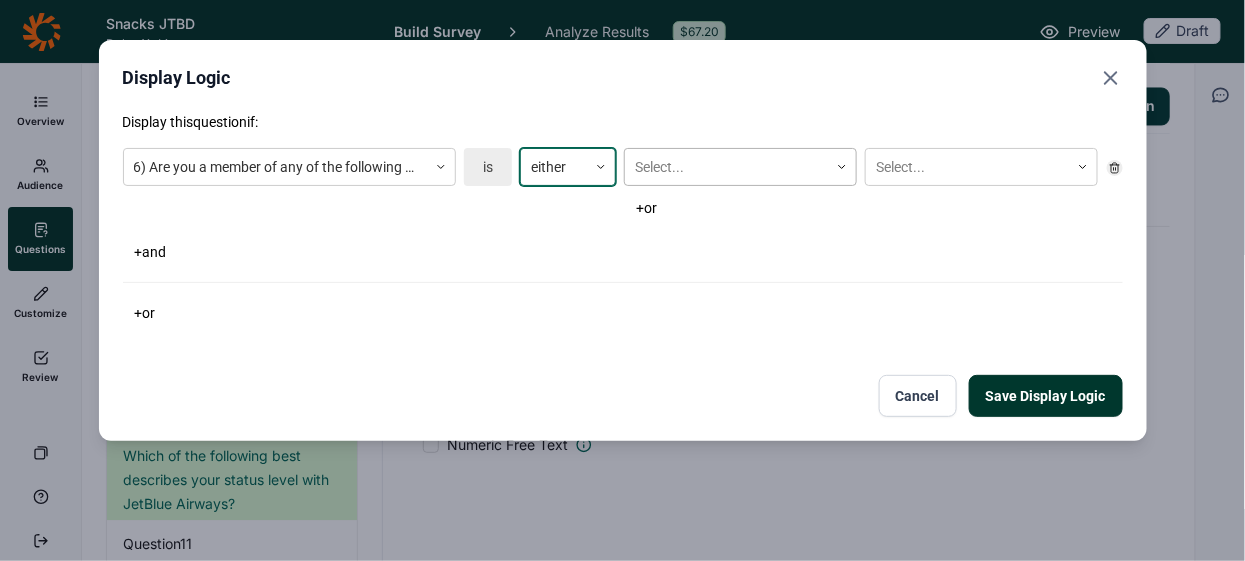 click at bounding box center [726, 167] 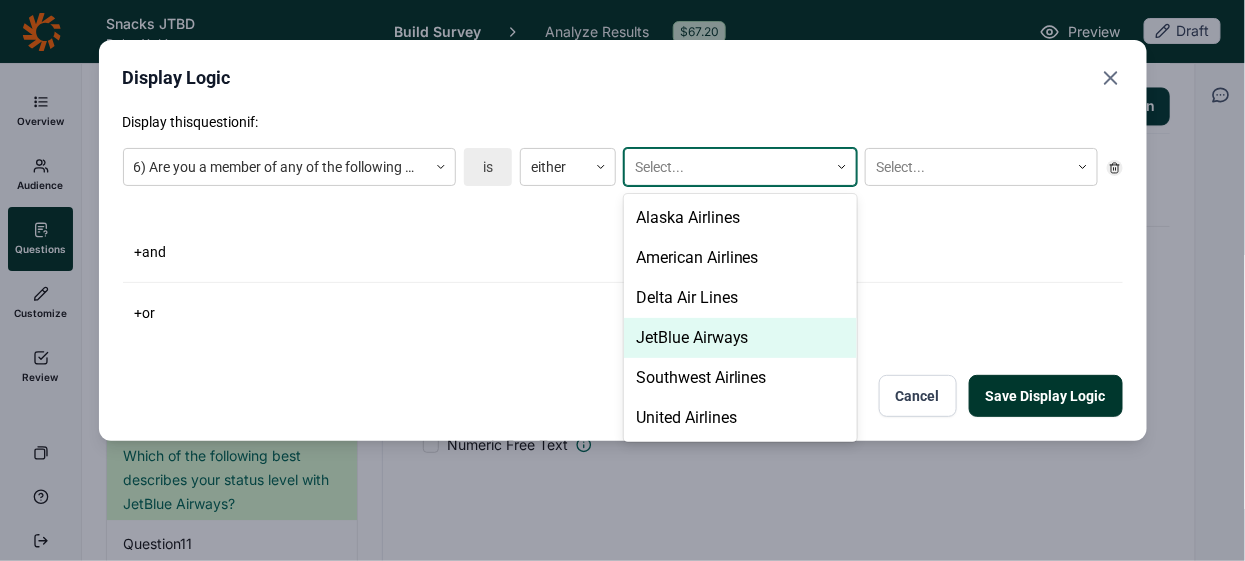 click on "JetBlue Airways" at bounding box center (740, 338) 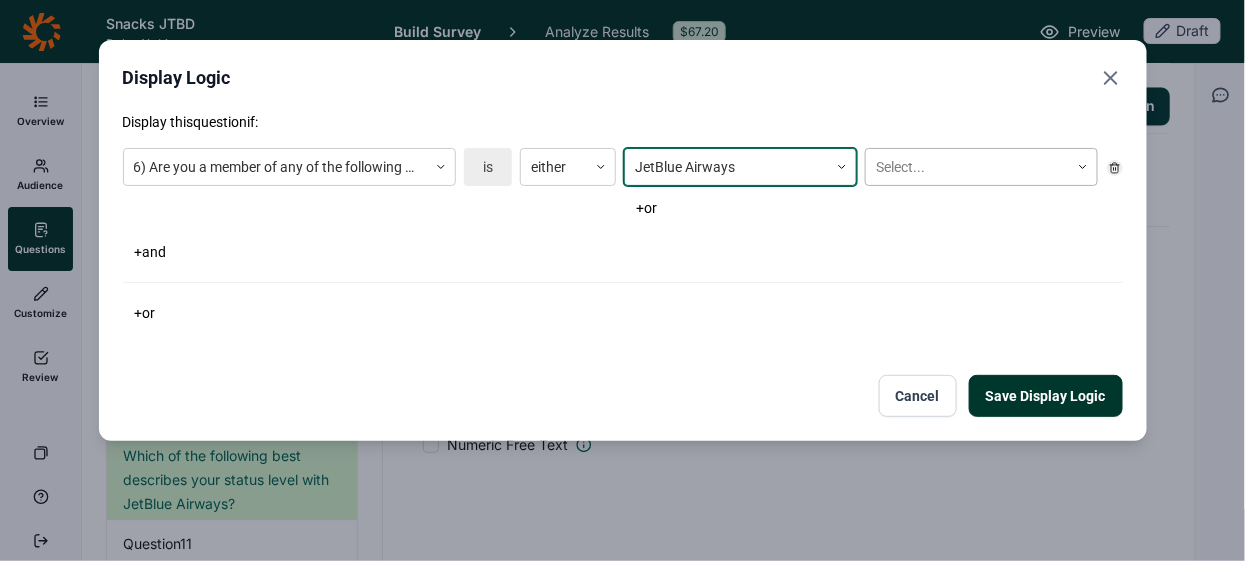 click at bounding box center [967, 167] 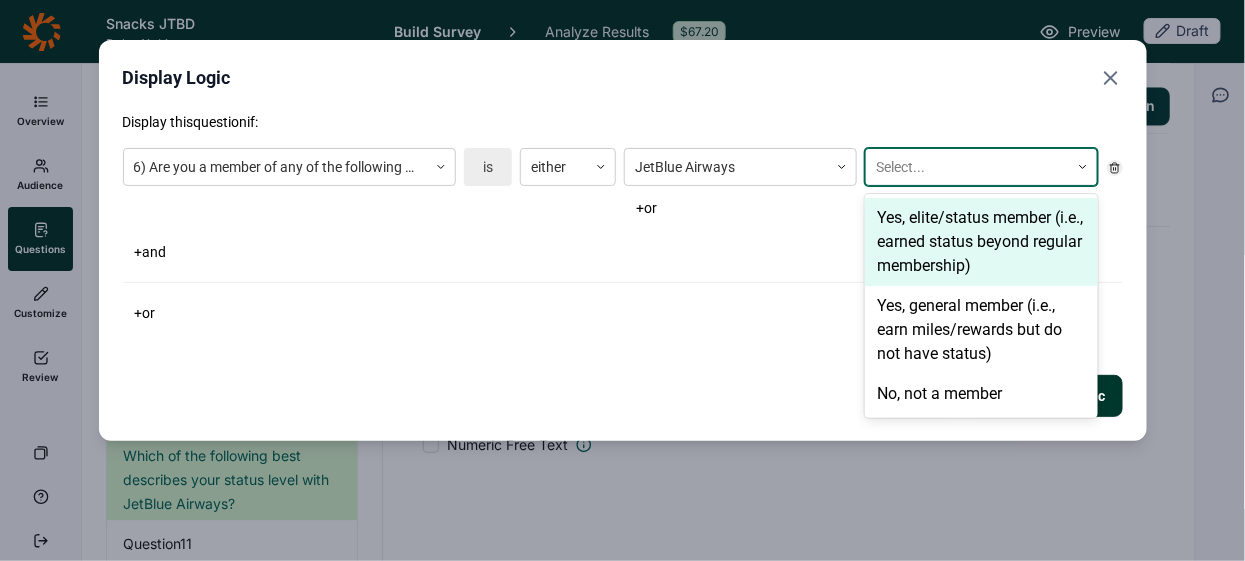 click on "Yes, elite/status member (i.e., earned status beyond regular membership)" at bounding box center (981, 242) 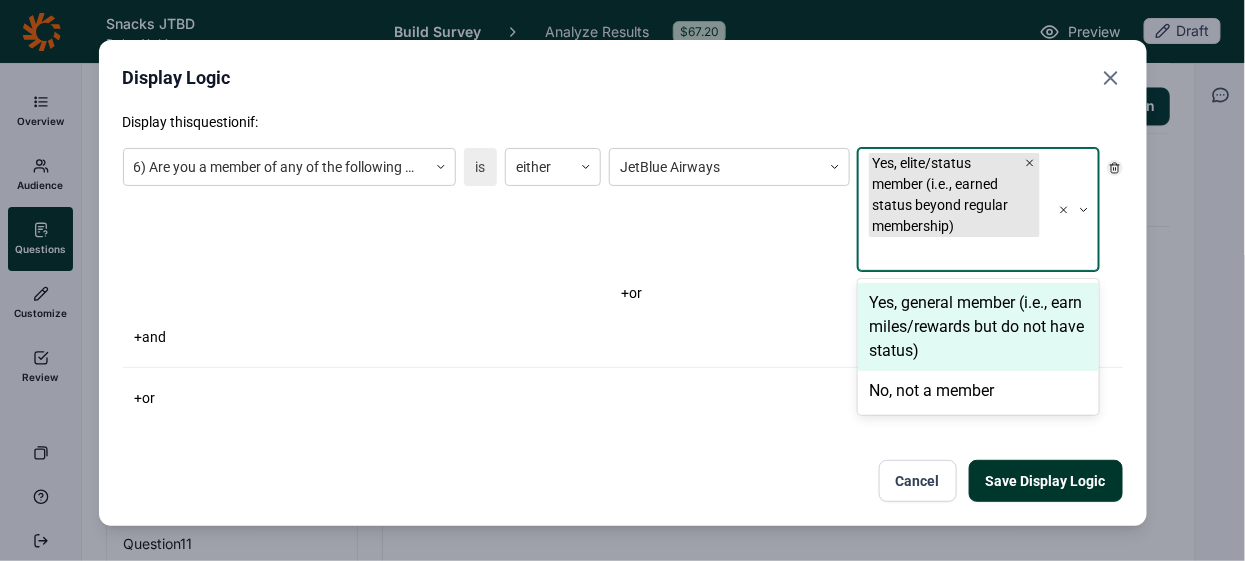 click on "Yes, general member (i.e., earn miles/rewards but do not have status)" at bounding box center (978, 327) 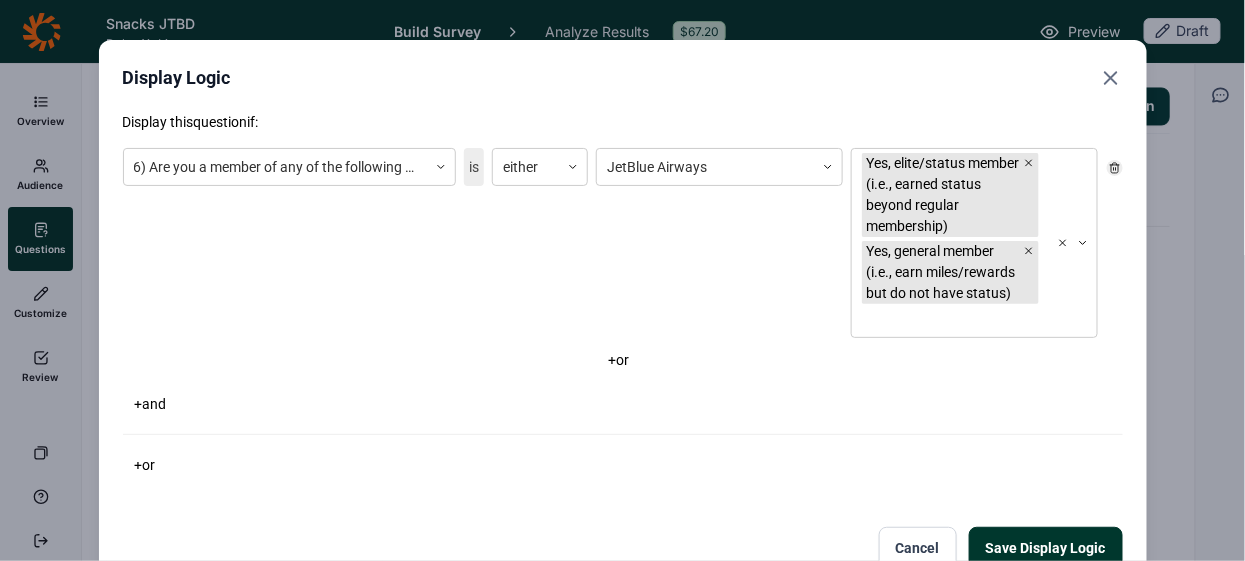 click on "Save Display Logic" at bounding box center [1046, 548] 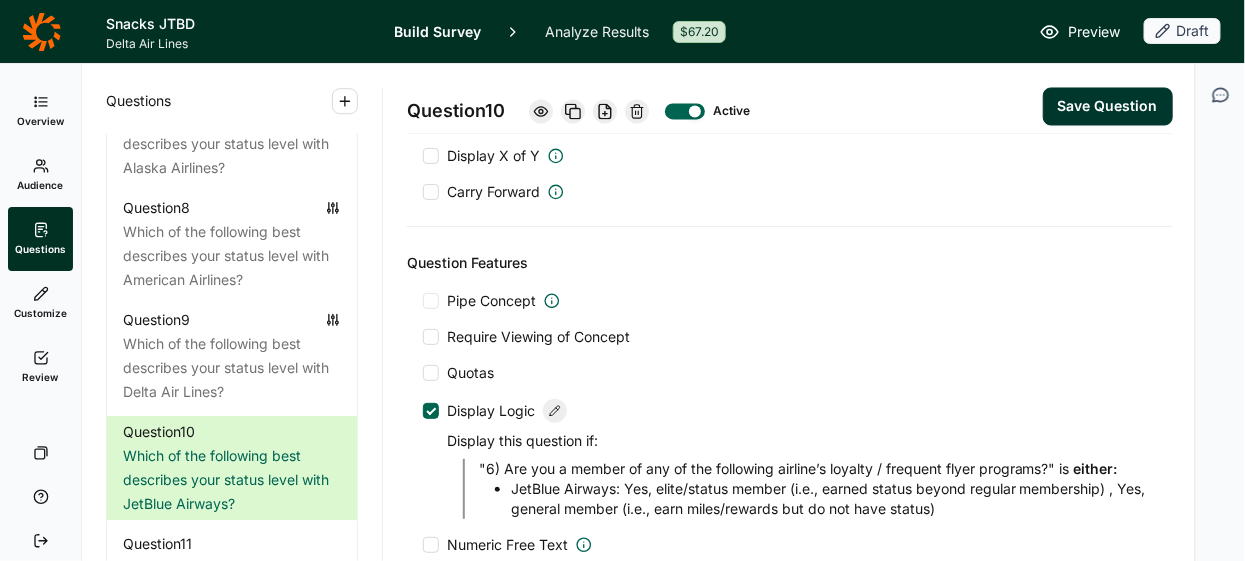 click on "Save Question" at bounding box center (1108, 107) 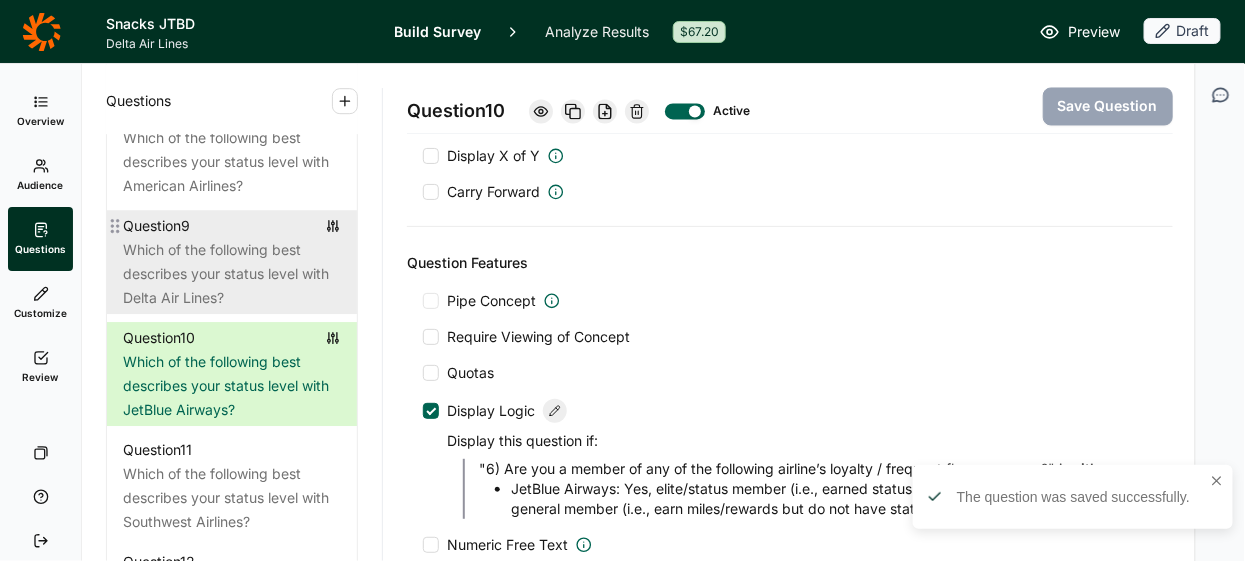 scroll, scrollTop: 1808, scrollLeft: 0, axis: vertical 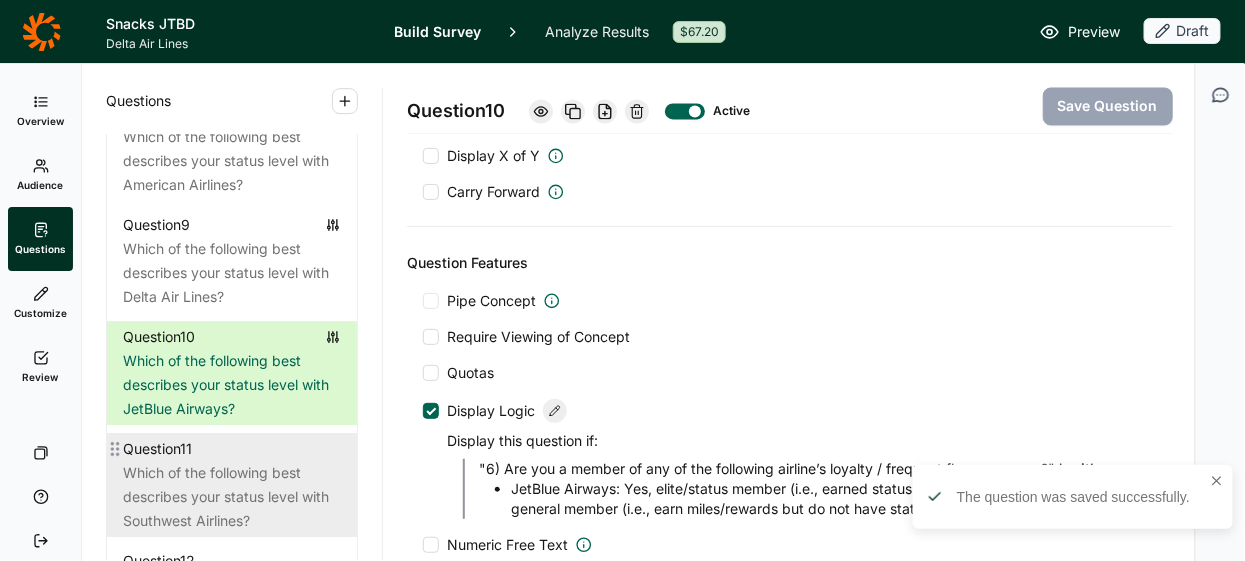 click on "Which of the following best describes your status level with Southwest Airlines?" at bounding box center (232, 497) 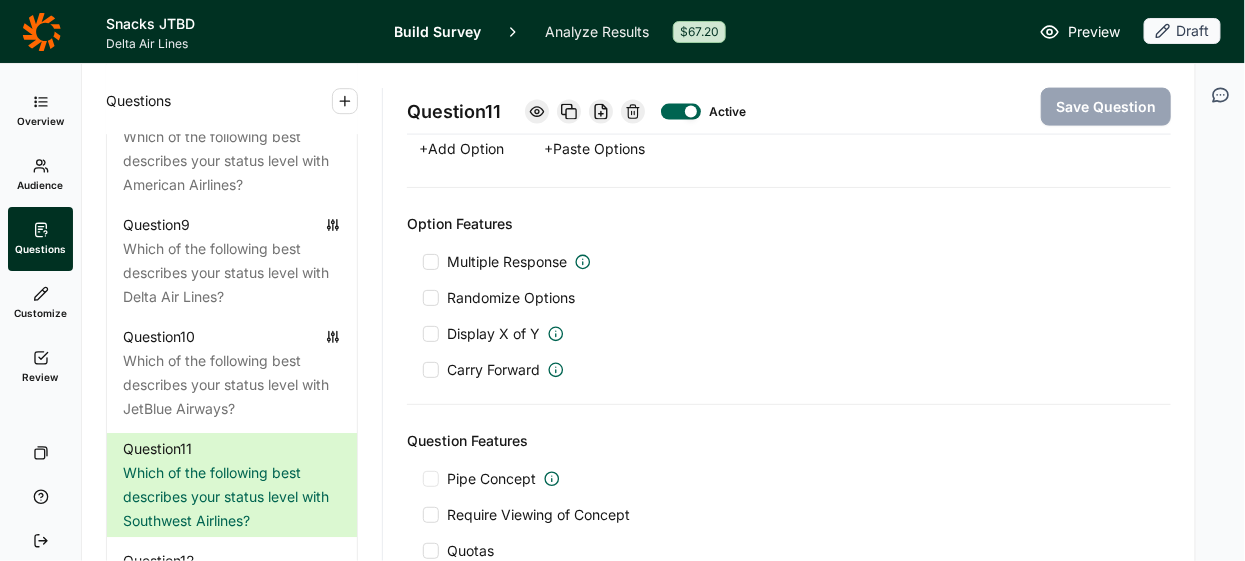 scroll, scrollTop: 1042, scrollLeft: 0, axis: vertical 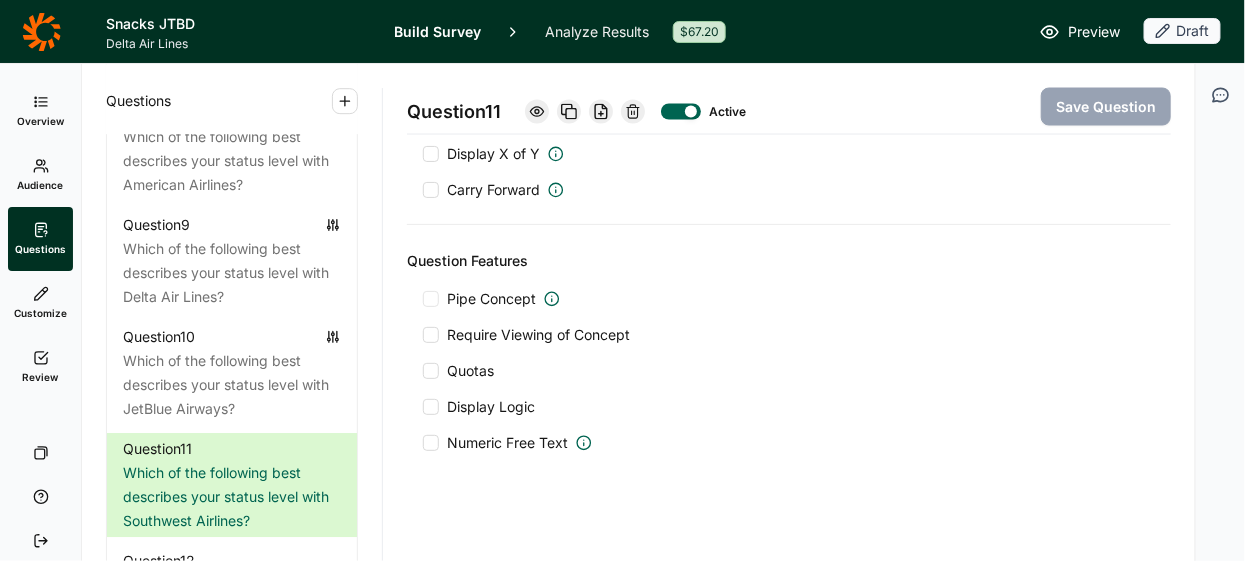 click at bounding box center [431, 407] 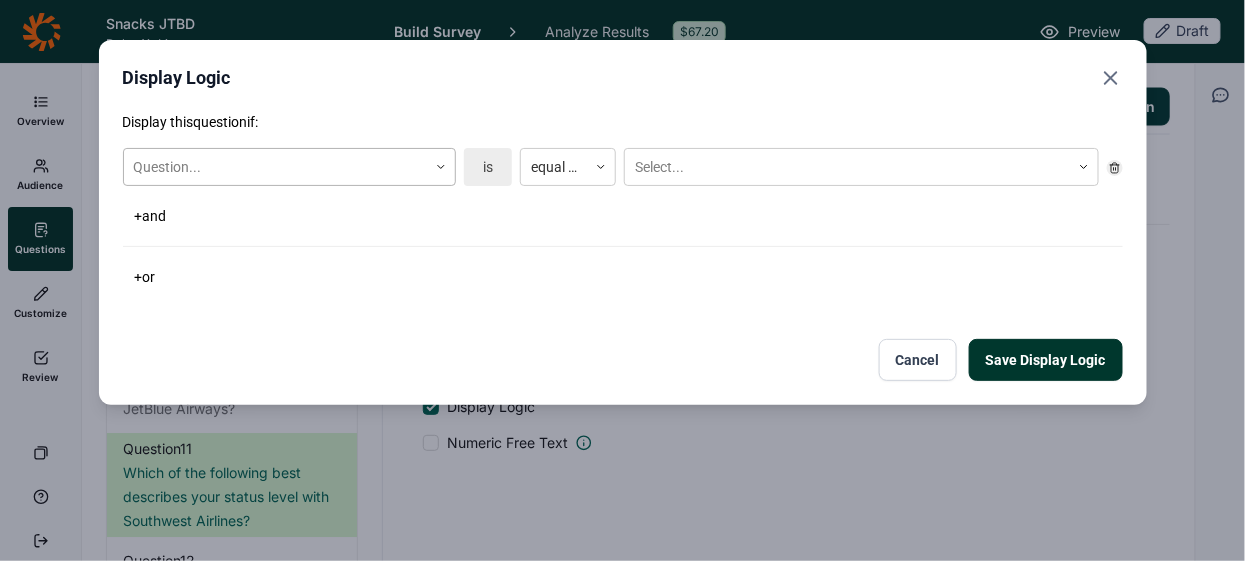 click at bounding box center [275, 167] 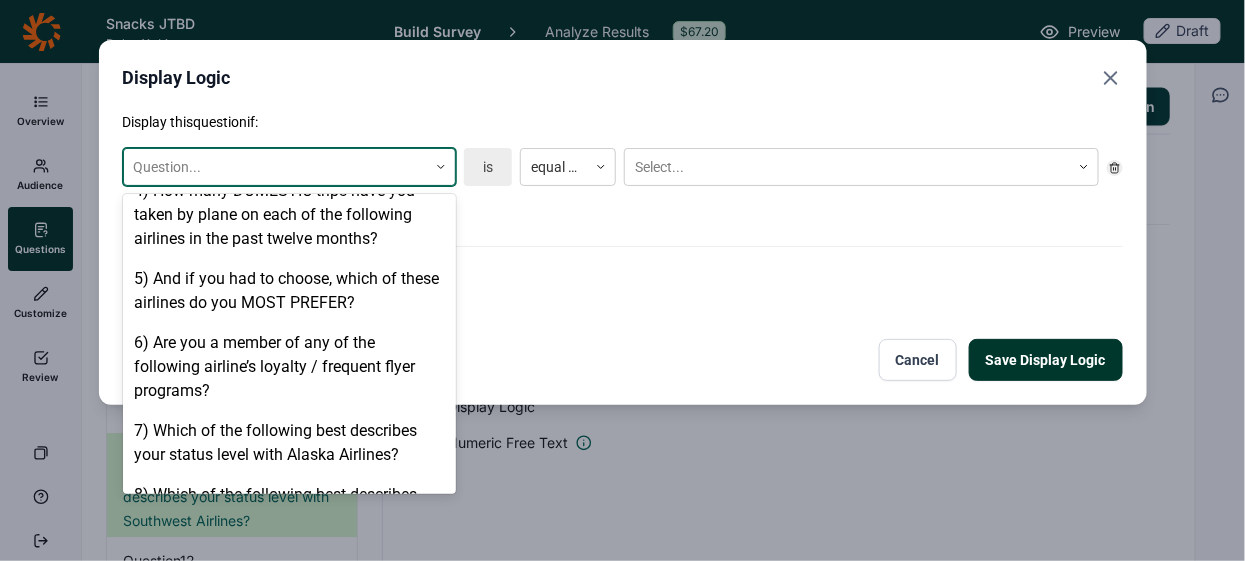 scroll, scrollTop: 453, scrollLeft: 0, axis: vertical 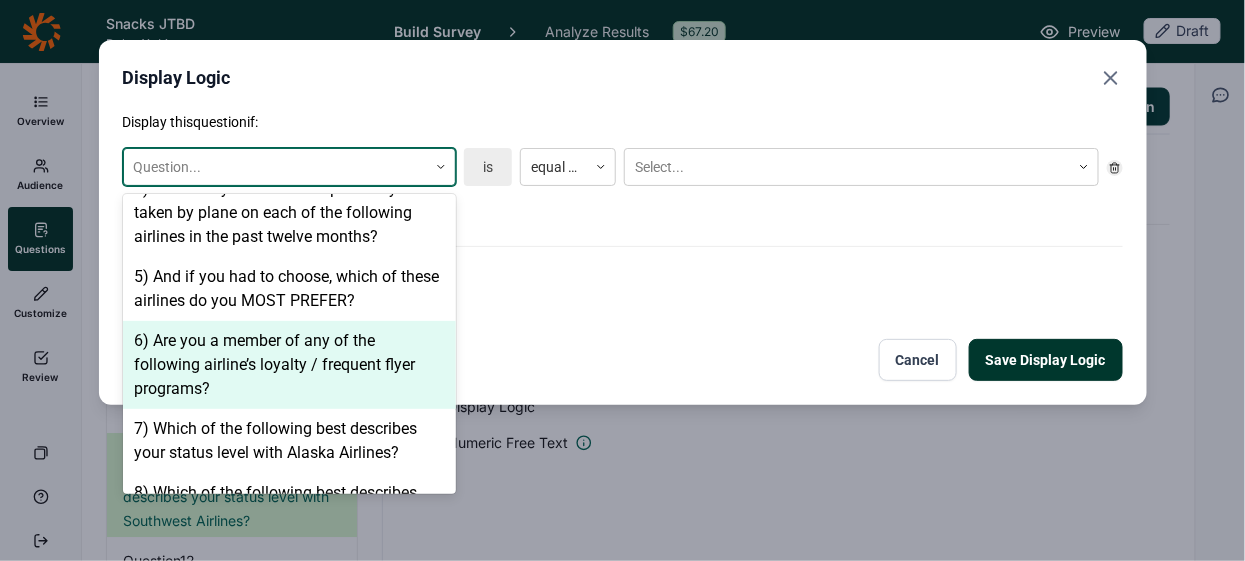 click on "6) Are you a member of any of the following airline’s loyalty / frequent flyer programs?" at bounding box center [289, 365] 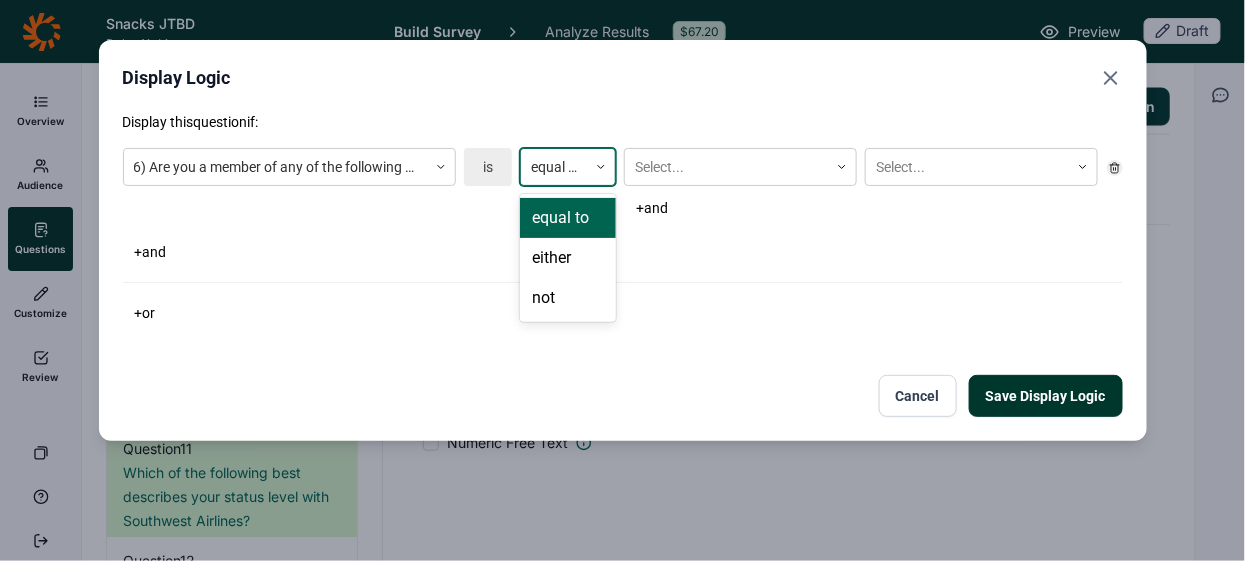 click at bounding box center [554, 167] 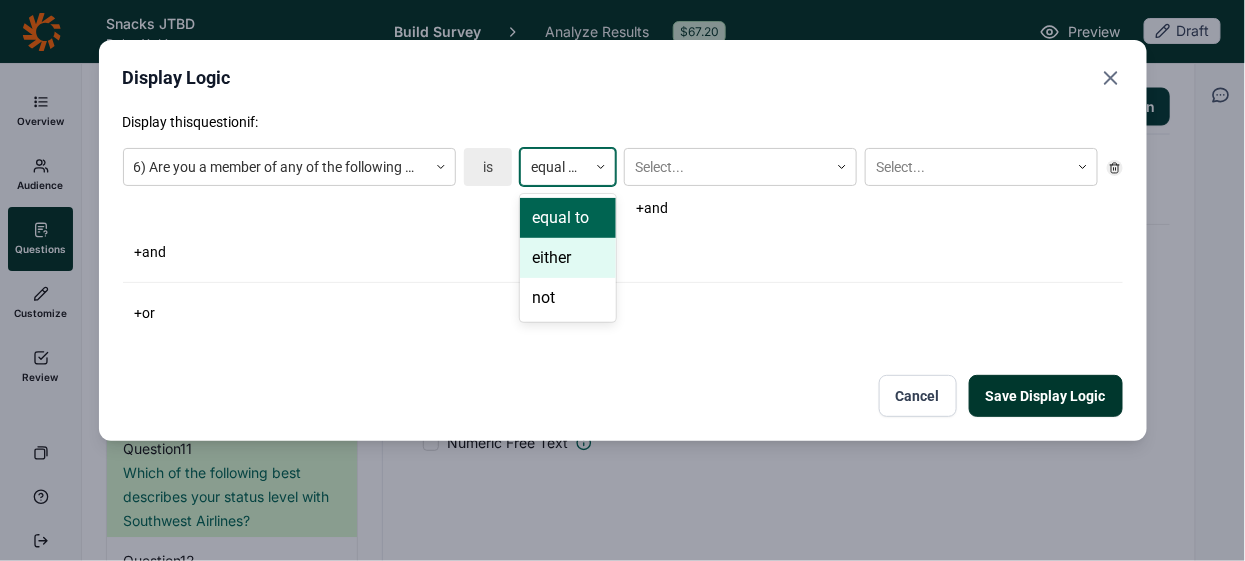 click on "either" at bounding box center [568, 258] 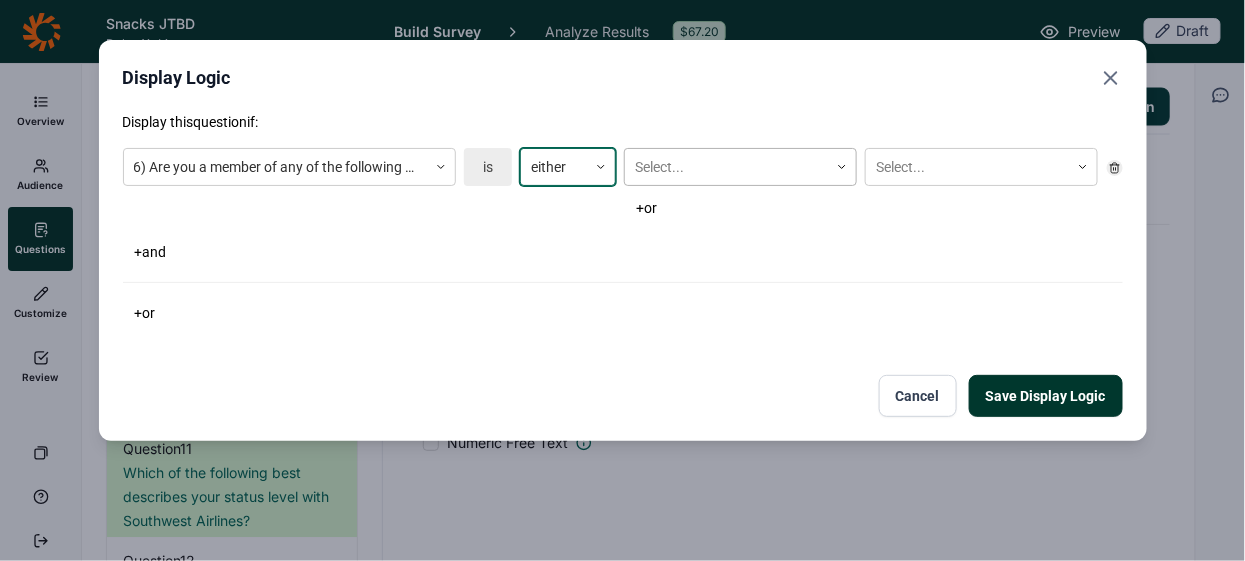 click at bounding box center [726, 167] 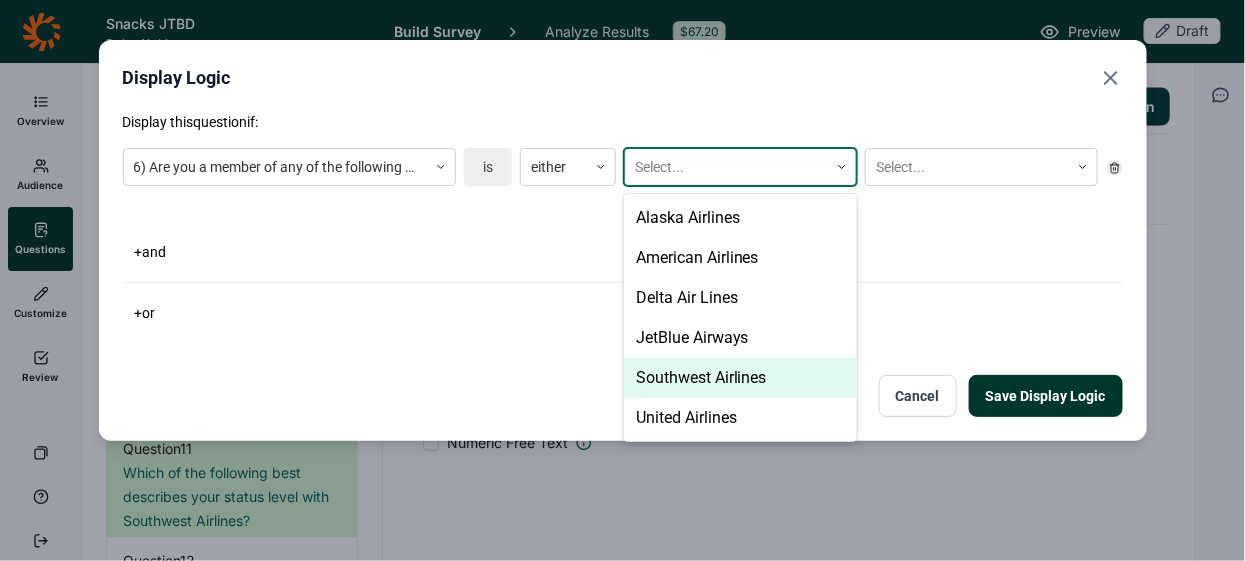 click on "Southwest Airlines" at bounding box center [740, 378] 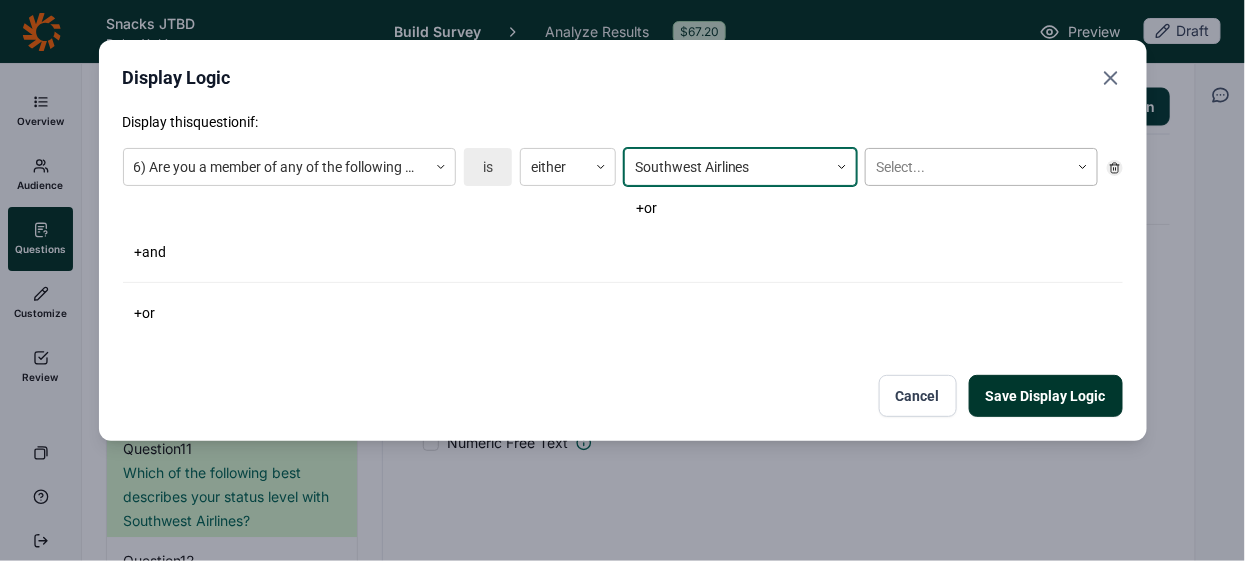 click at bounding box center (967, 167) 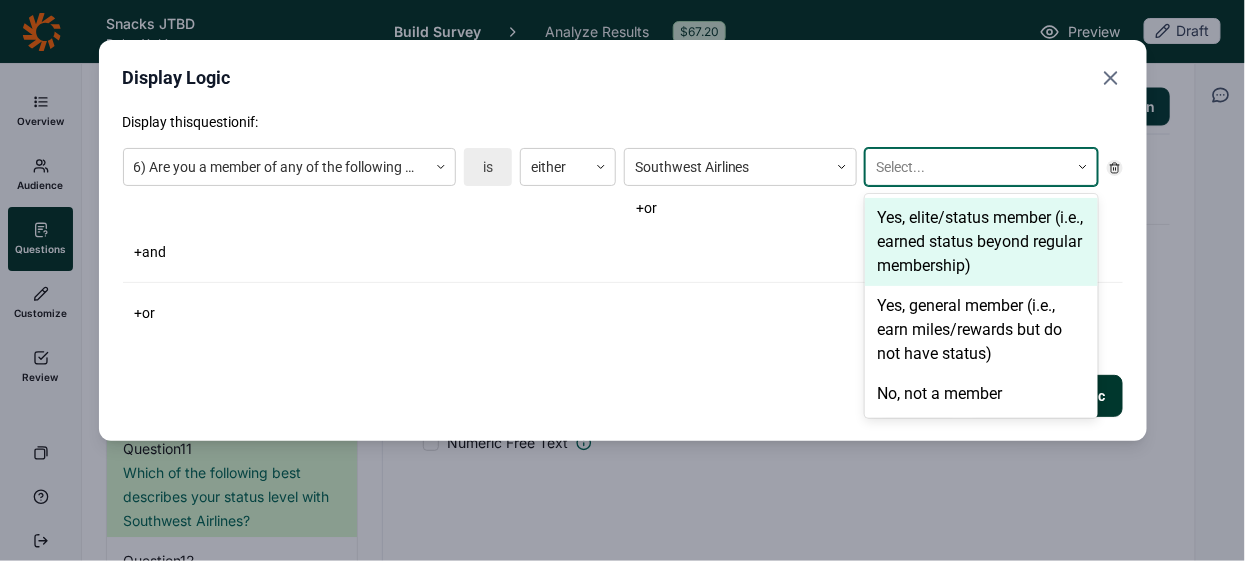 click on "Yes, elite/status member (i.e., earned status beyond regular membership)" at bounding box center (981, 242) 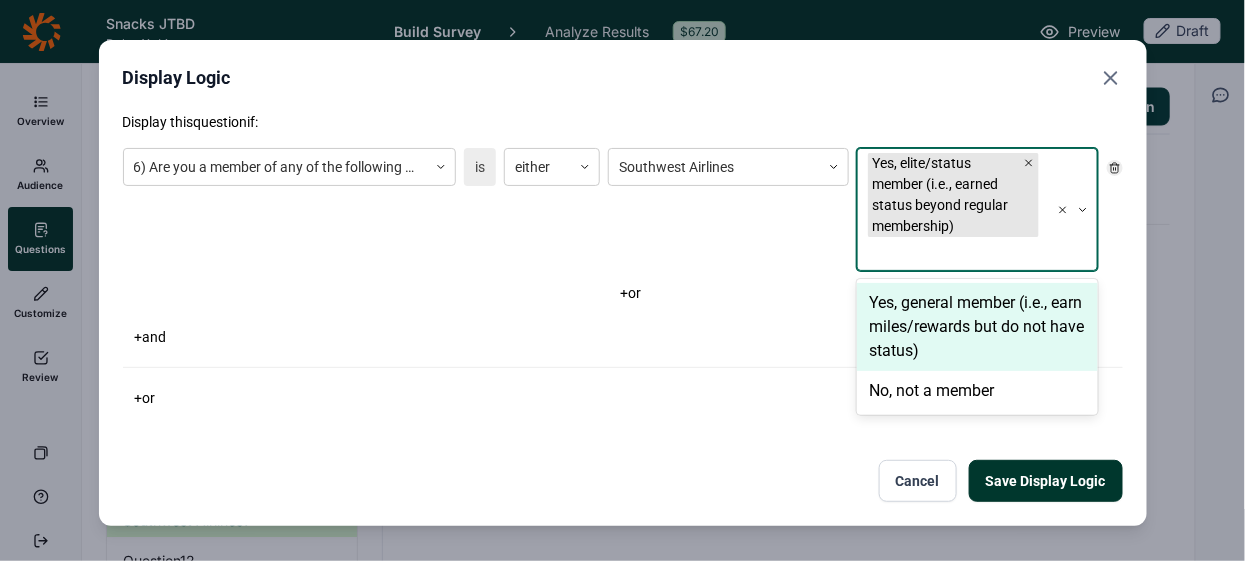 click on "Yes, general member (i.e., earn miles/rewards but do not have status)" at bounding box center [977, 327] 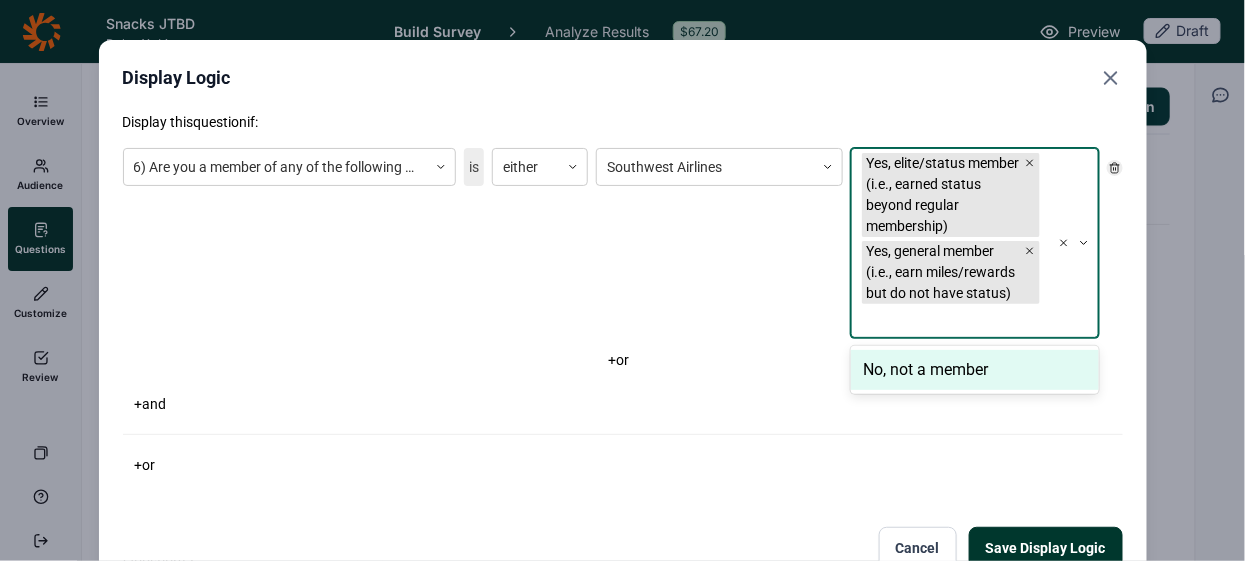 click on "Save Display Logic" at bounding box center [1046, 548] 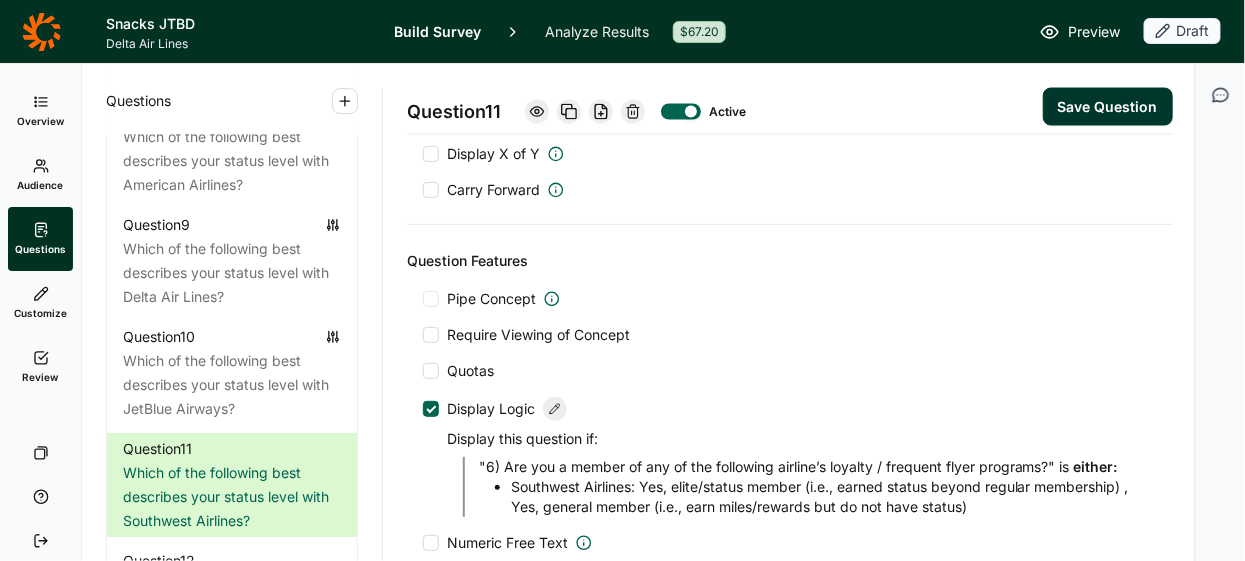 click on "Save Question" at bounding box center [1108, 107] 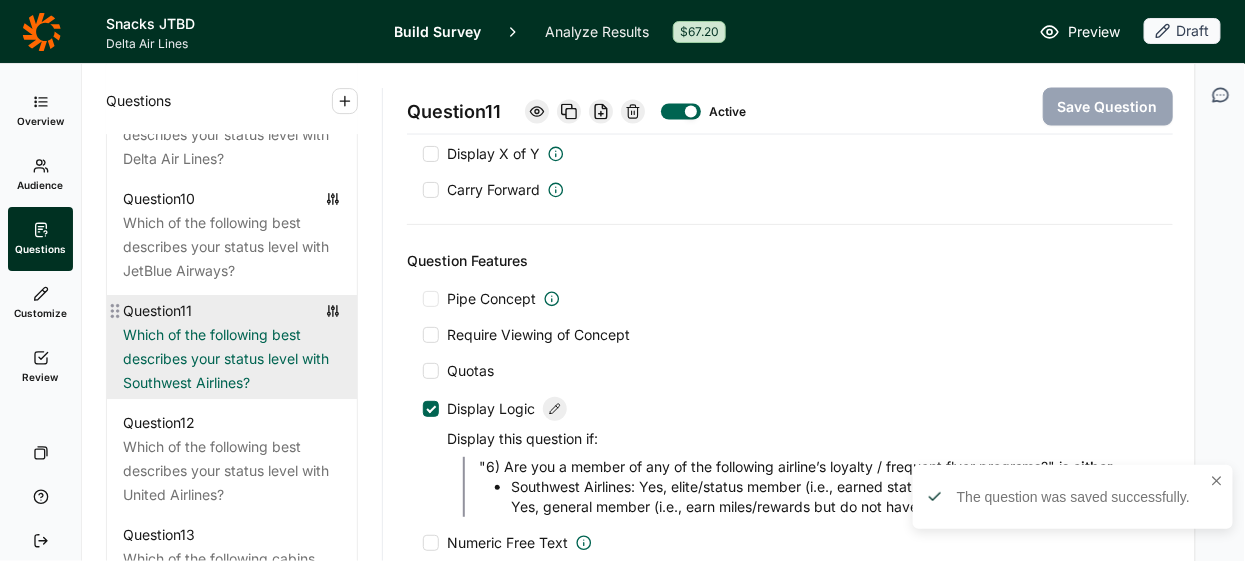 scroll, scrollTop: 1952, scrollLeft: 0, axis: vertical 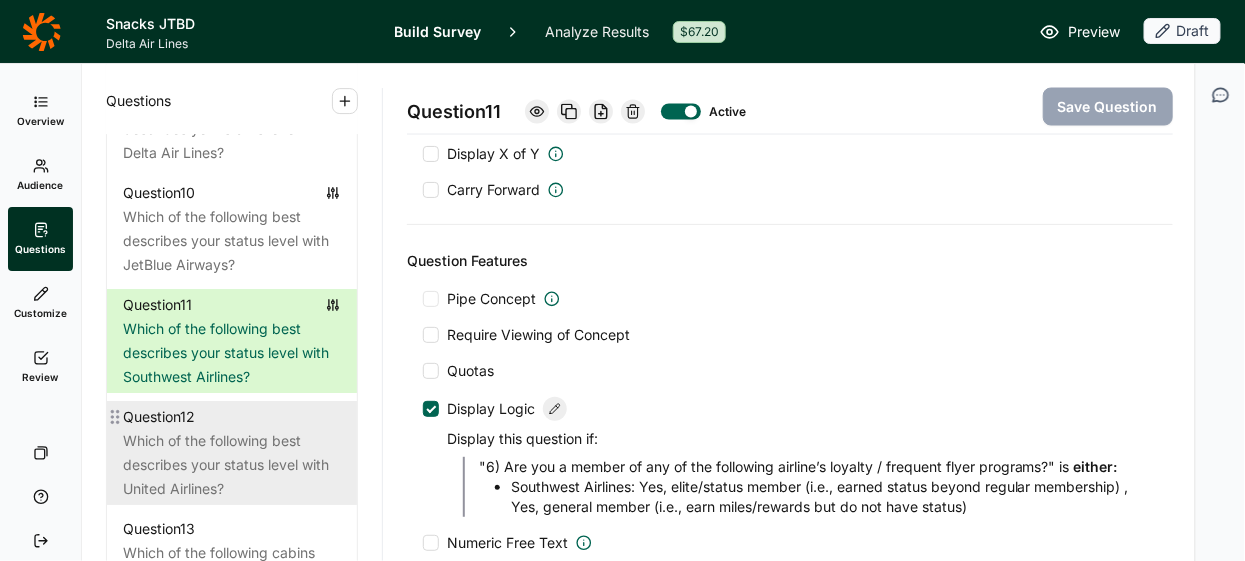 click on "Which of the following best describes your status level with United Airlines?" at bounding box center (232, 465) 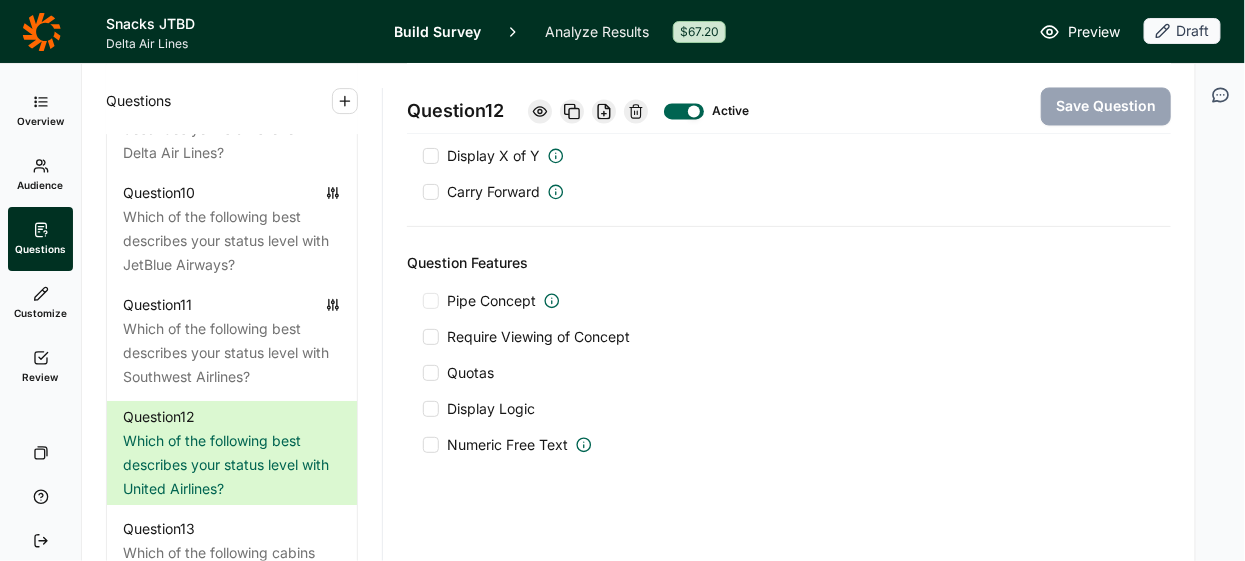 scroll, scrollTop: 1147, scrollLeft: 0, axis: vertical 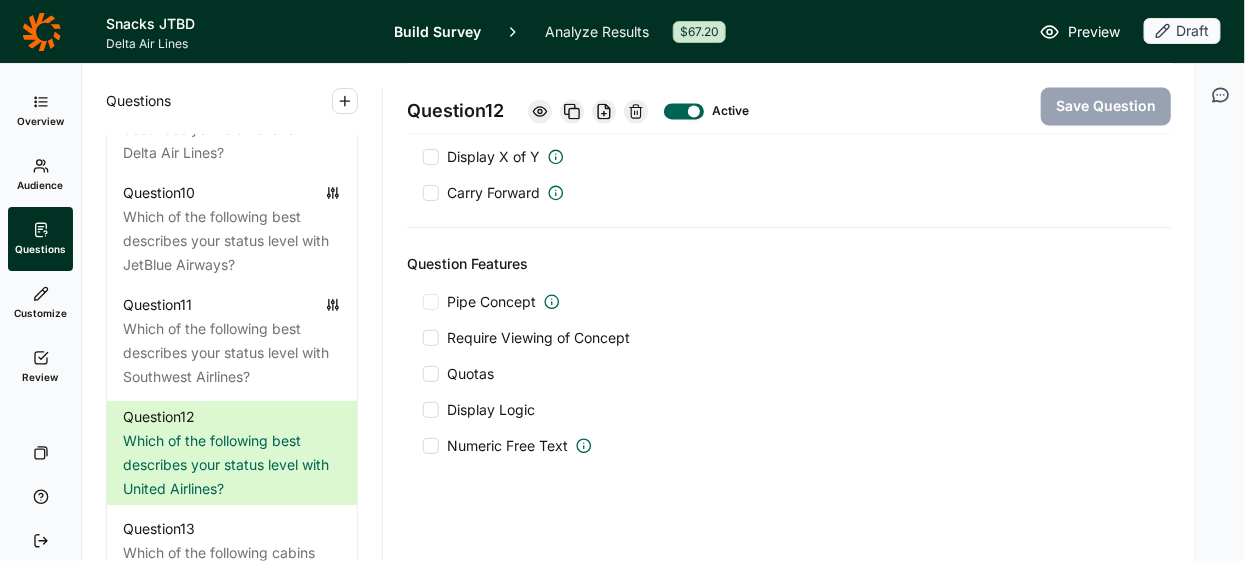 click at bounding box center (431, 410) 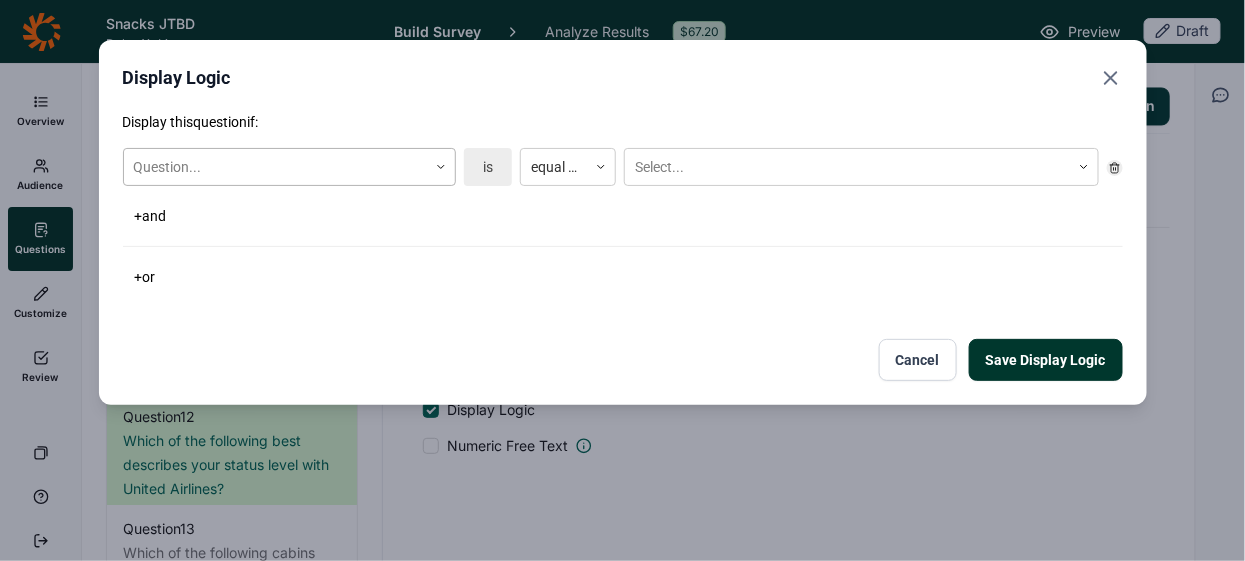click 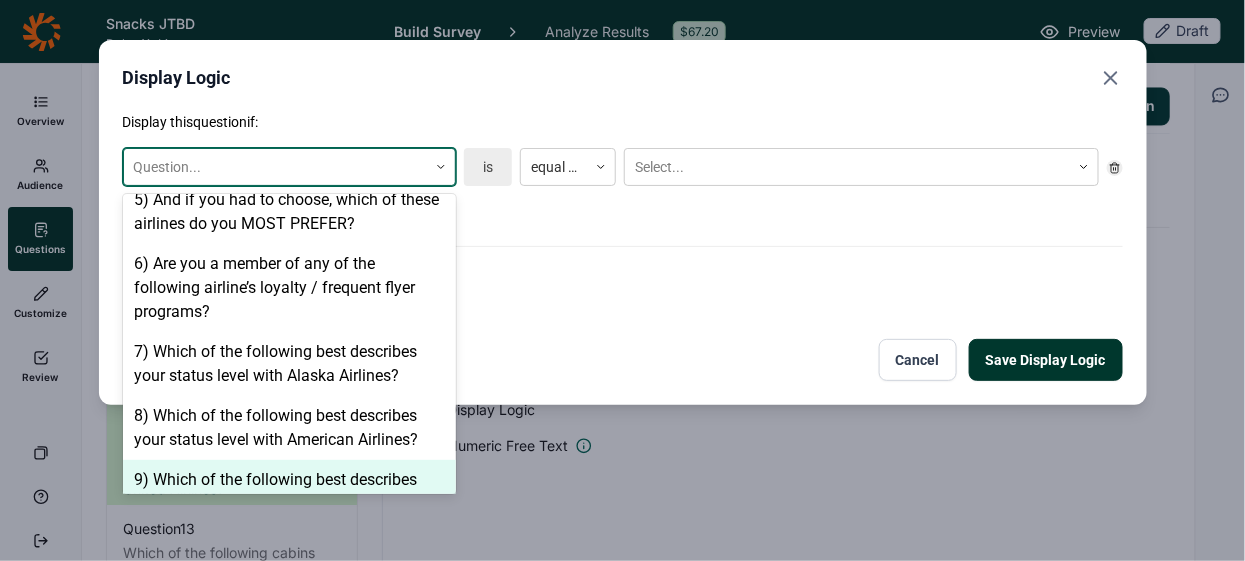 scroll, scrollTop: 491, scrollLeft: 0, axis: vertical 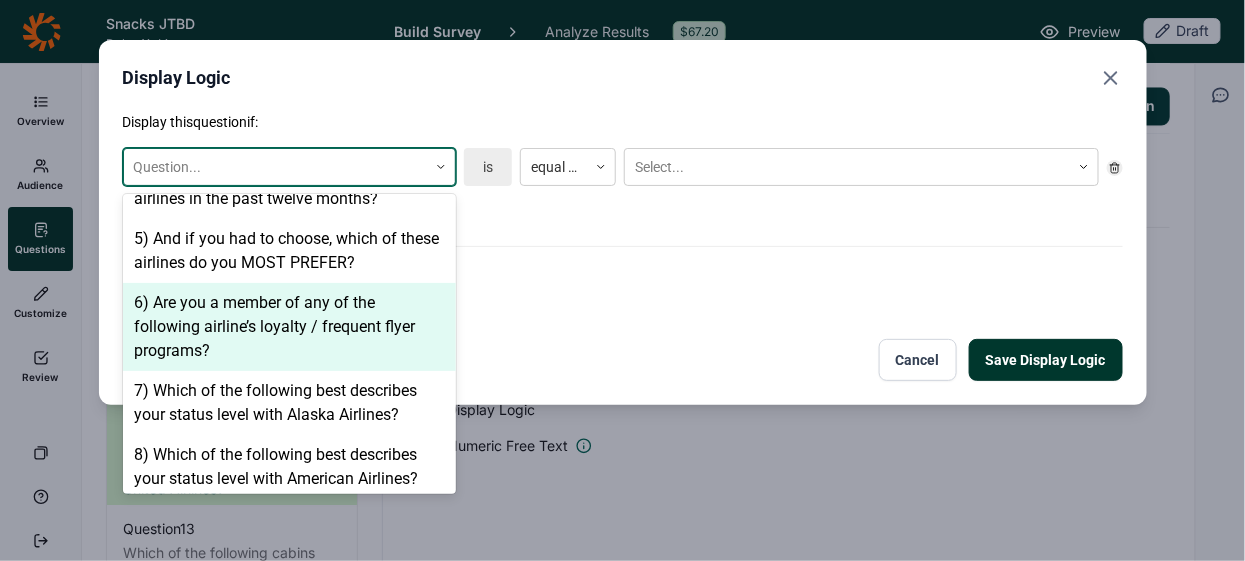 click on "6) Are you a member of any of the following airline’s loyalty / frequent flyer programs?" at bounding box center [289, 327] 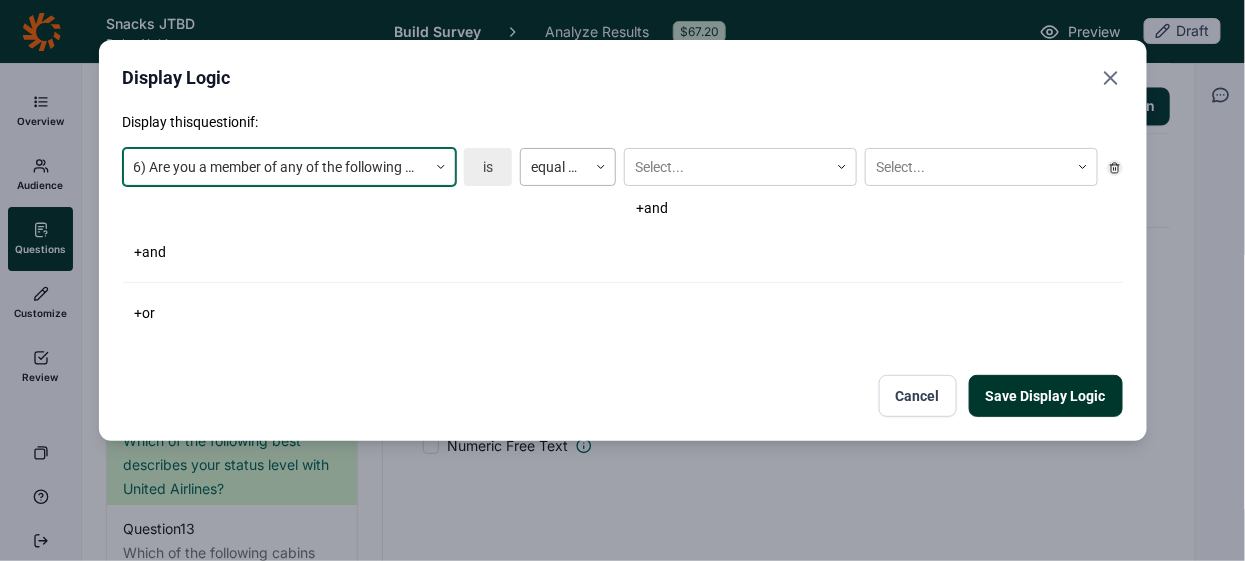 click at bounding box center [554, 167] 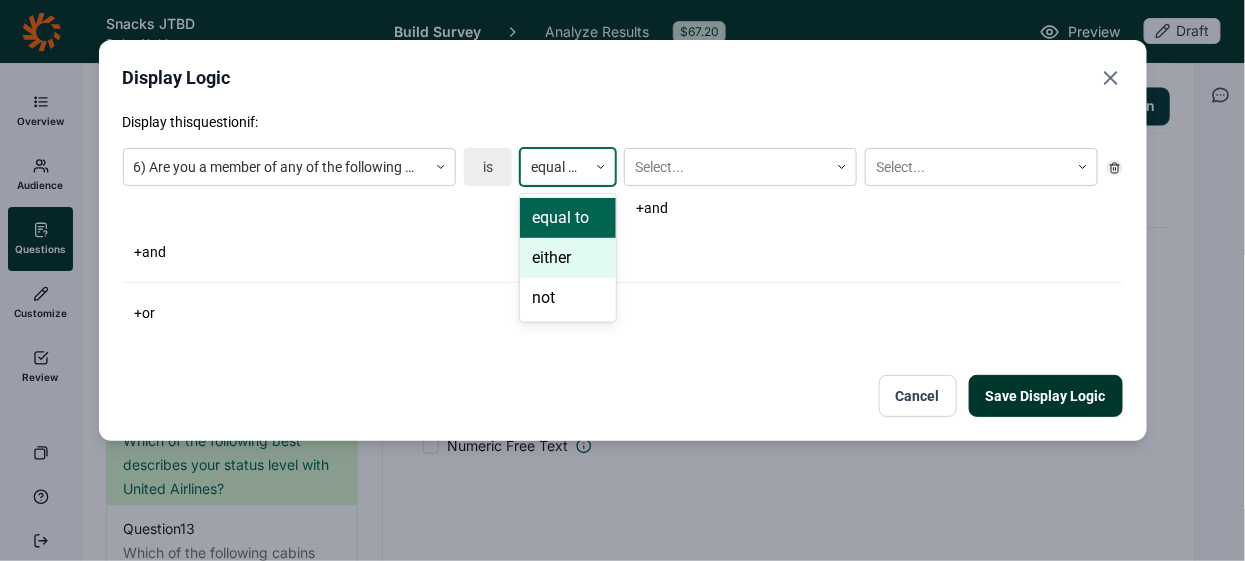 click on "either" at bounding box center [568, 258] 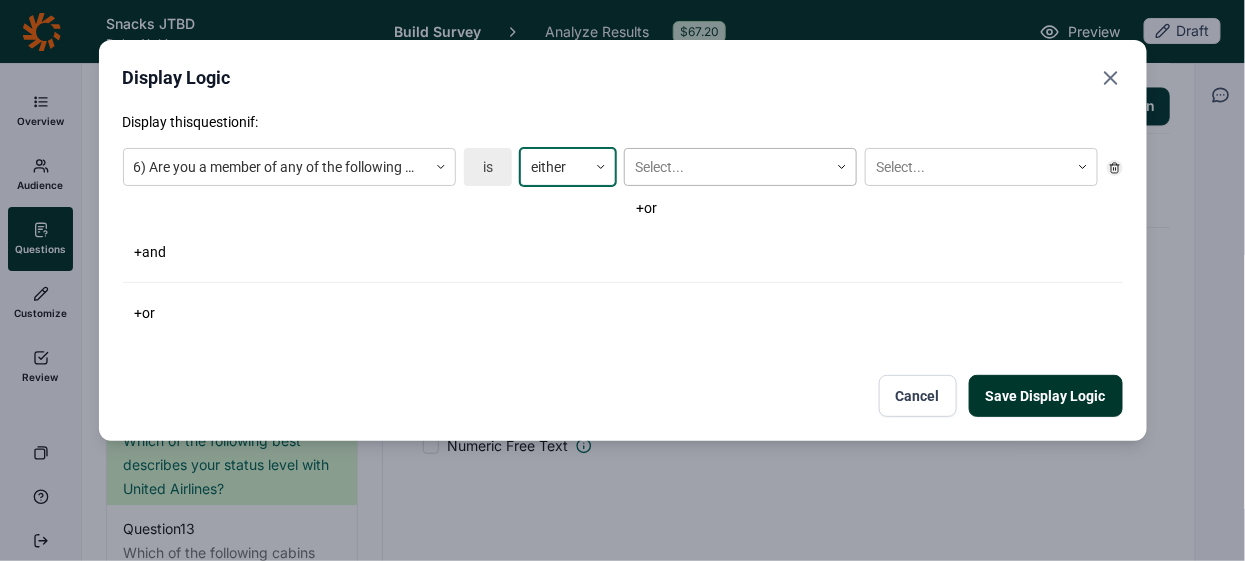 click at bounding box center (726, 167) 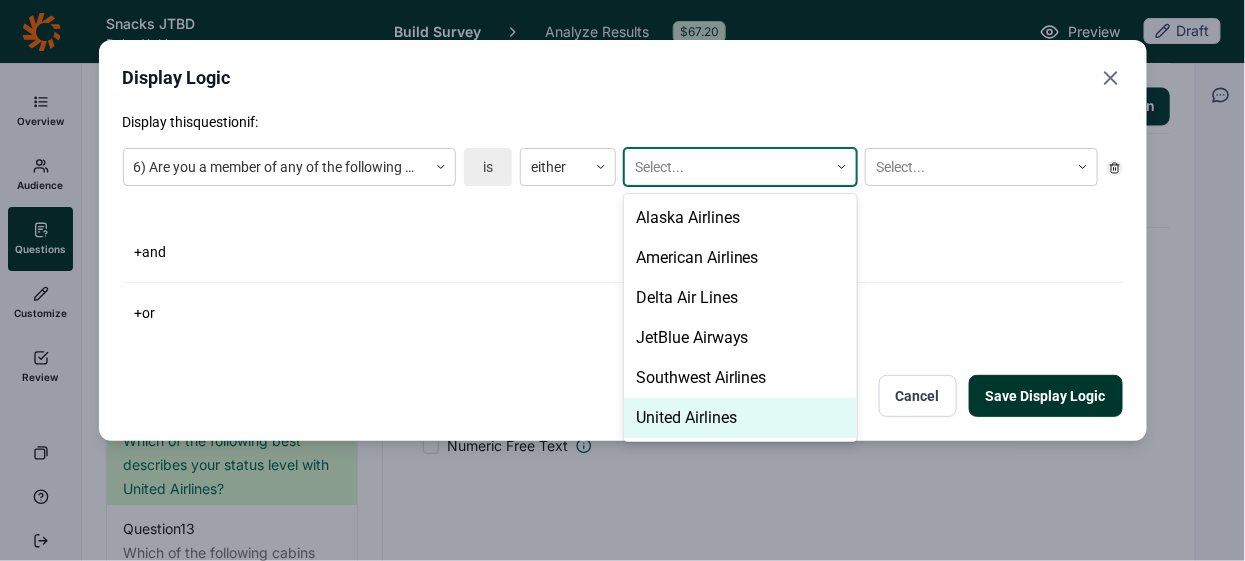 click on "United Airlines" at bounding box center (740, 418) 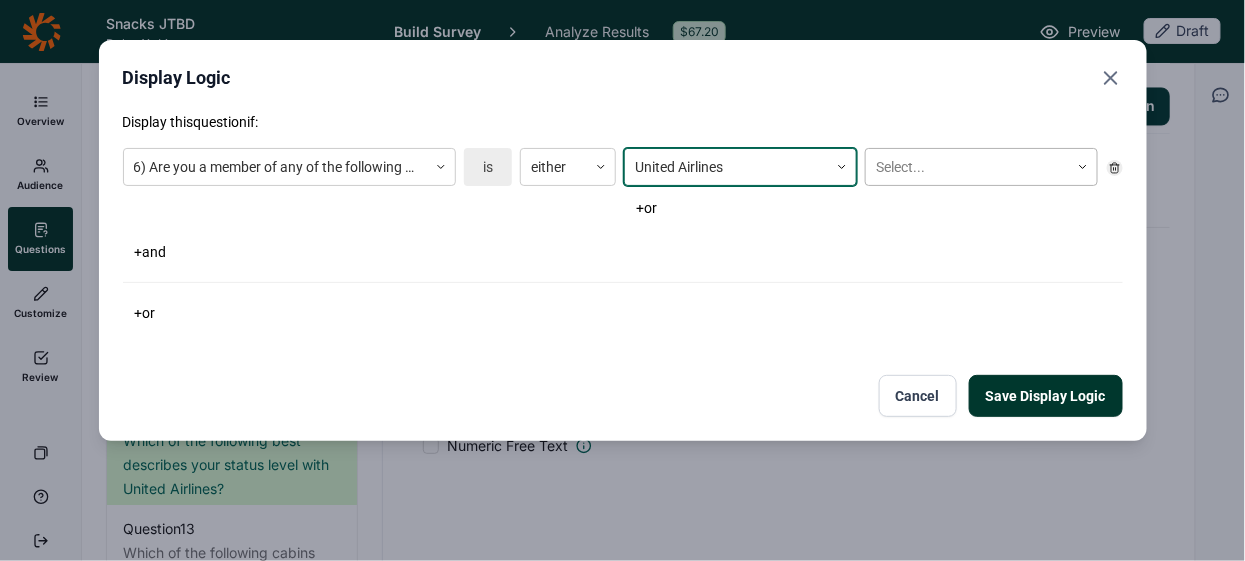 click at bounding box center [967, 167] 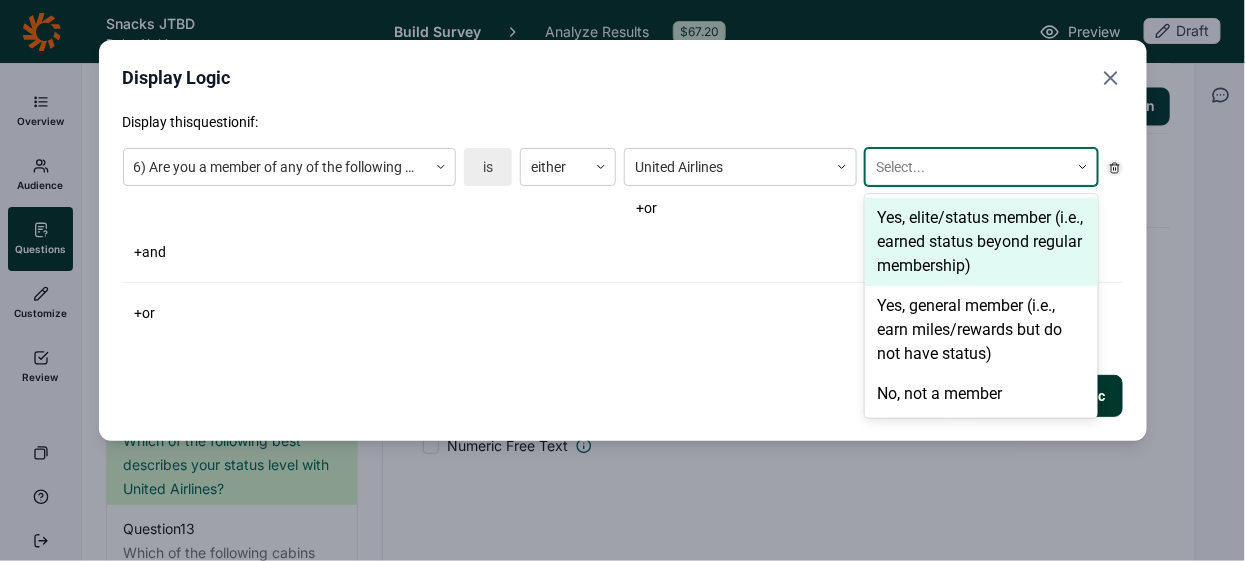 click on "Yes, elite/status member (i.e., earned status beyond regular membership)" at bounding box center [981, 242] 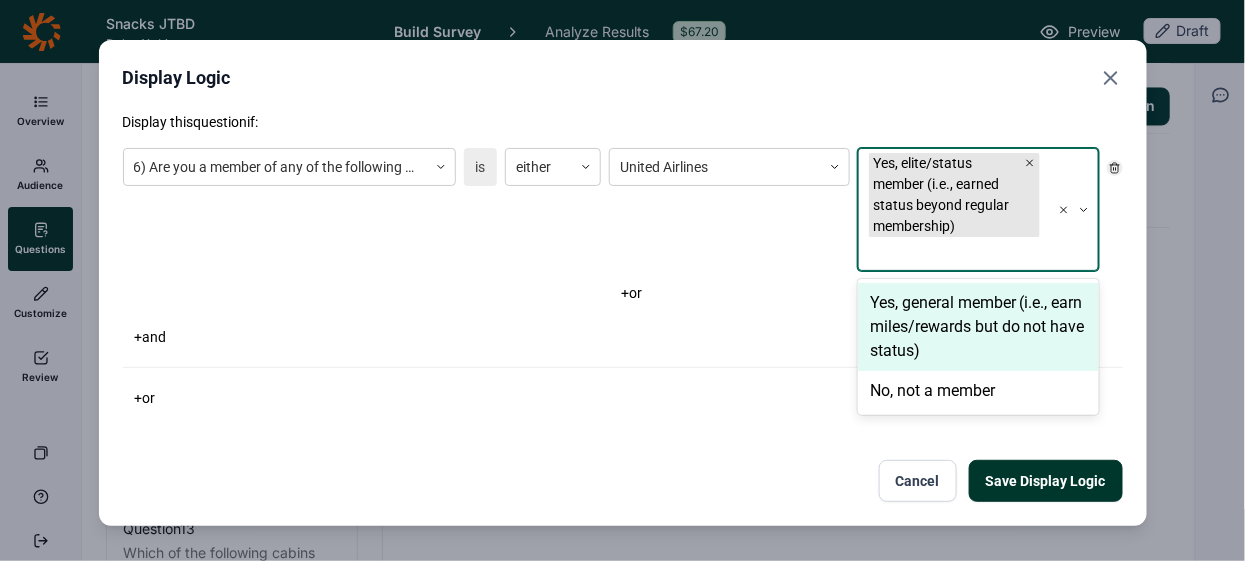 click on "Yes, general member (i.e., earn miles/rewards but do not have status)" at bounding box center (978, 327) 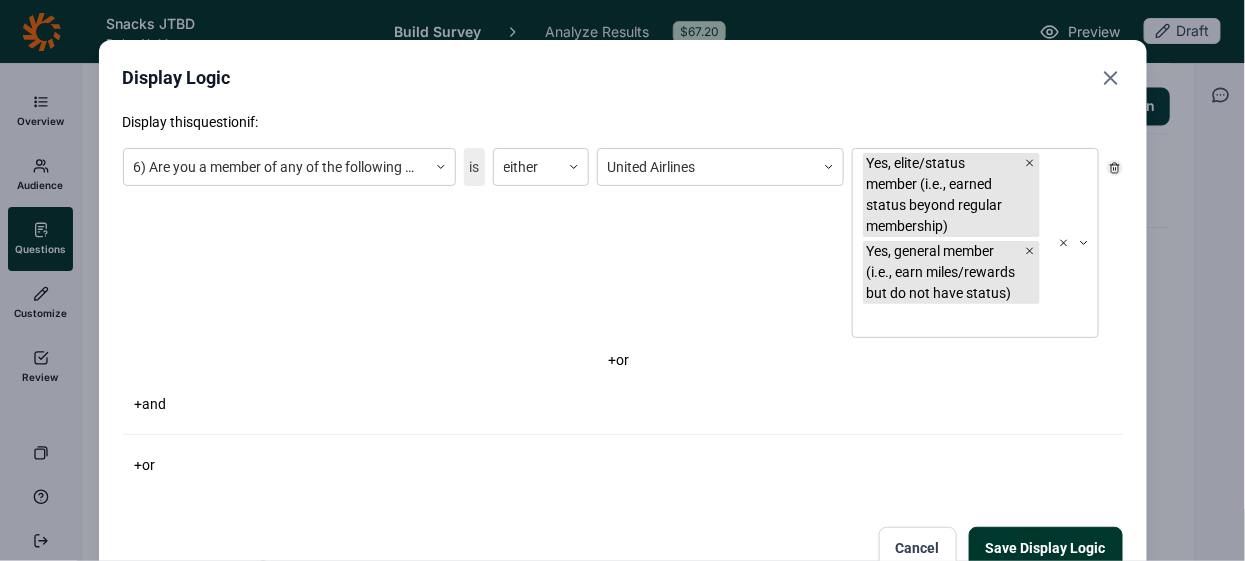 click on "Save Display Logic" at bounding box center (1046, 548) 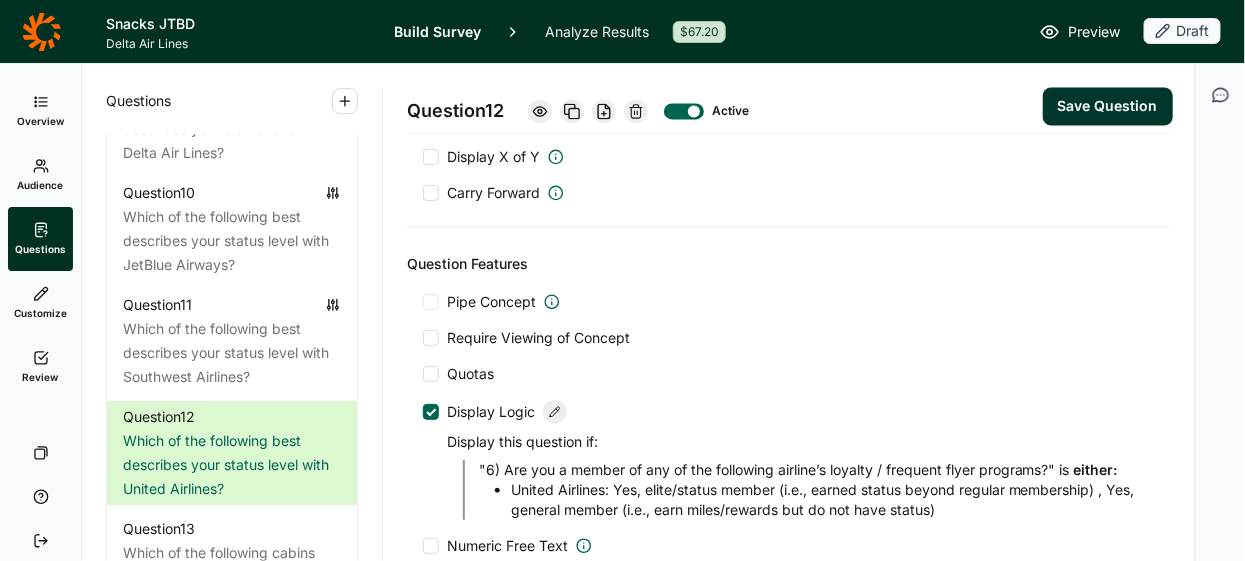 click on "Save Question" at bounding box center [1108, 107] 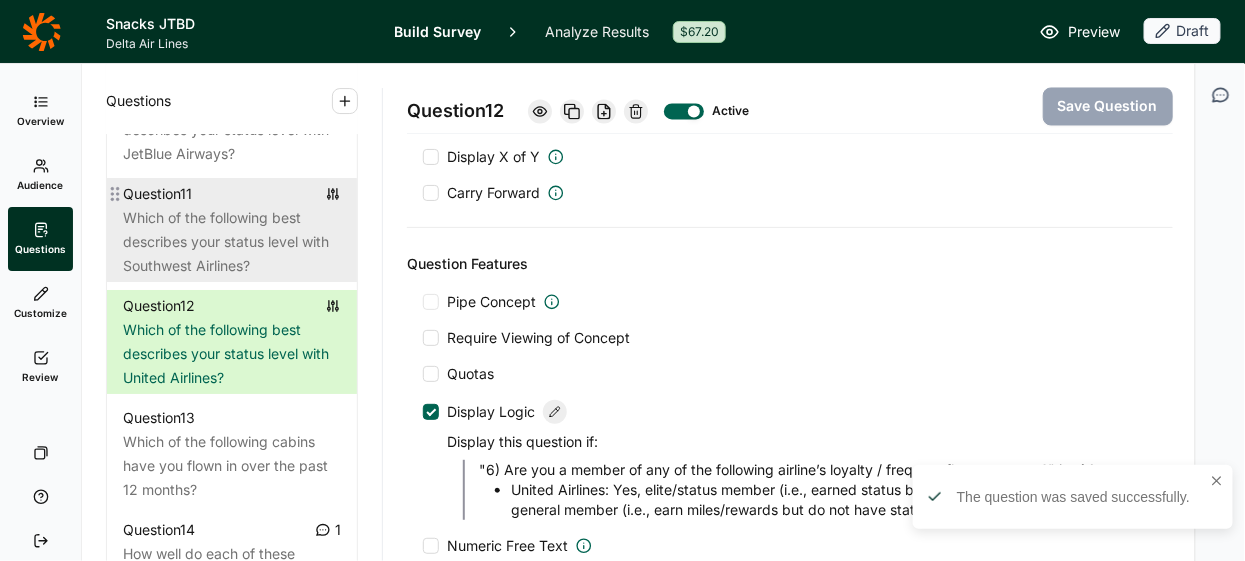 scroll, scrollTop: 2065, scrollLeft: 0, axis: vertical 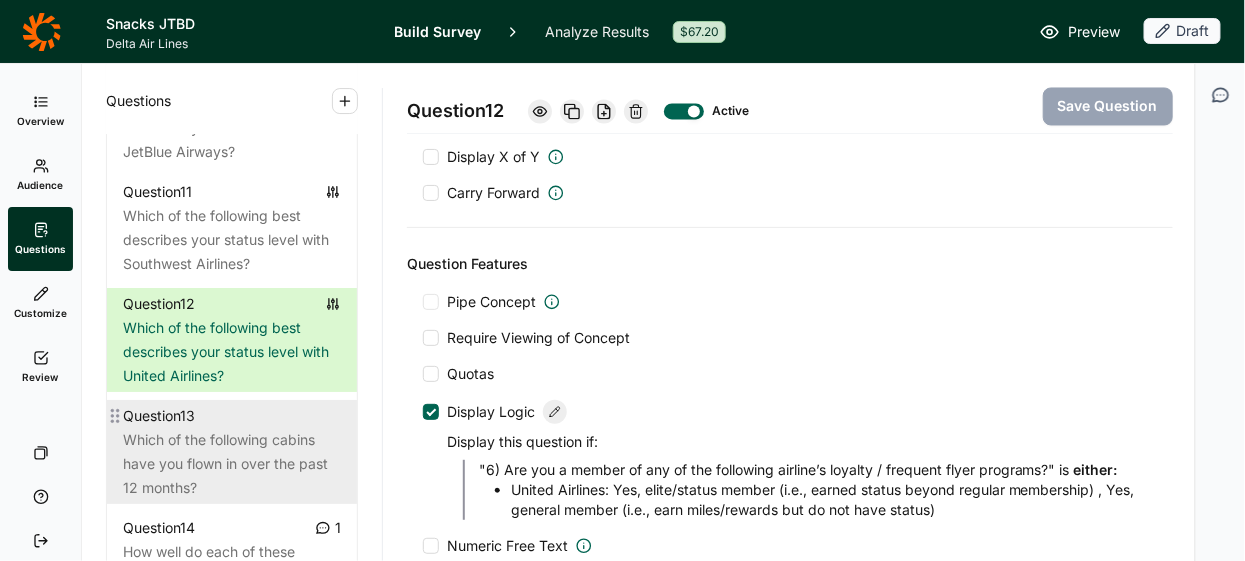 click on "Question  13" at bounding box center [232, 416] 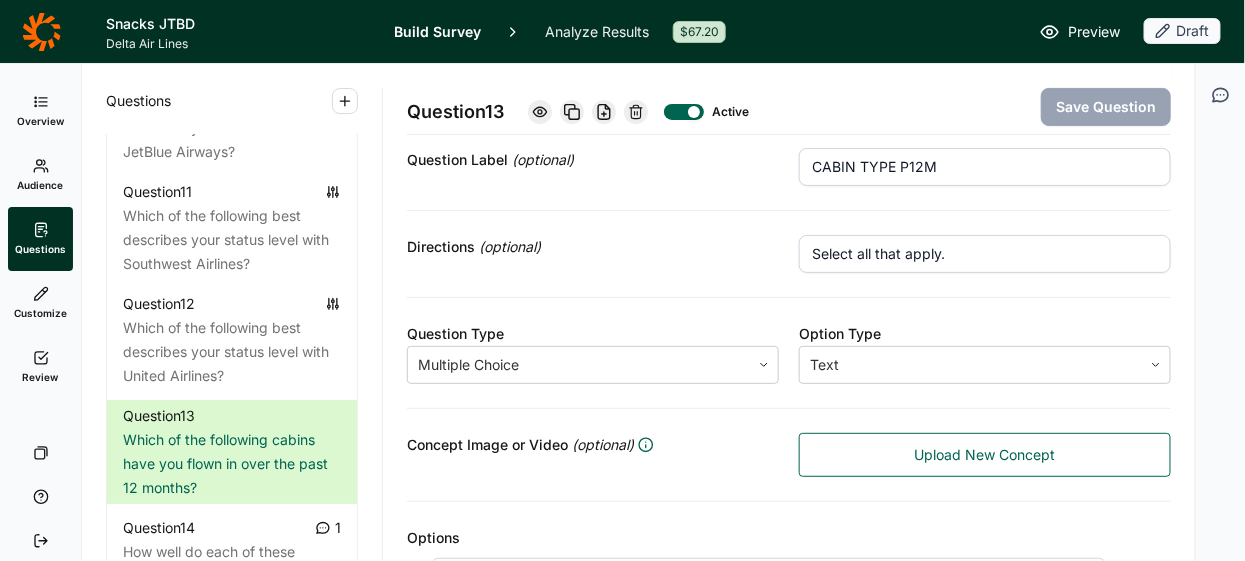scroll, scrollTop: 151, scrollLeft: 0, axis: vertical 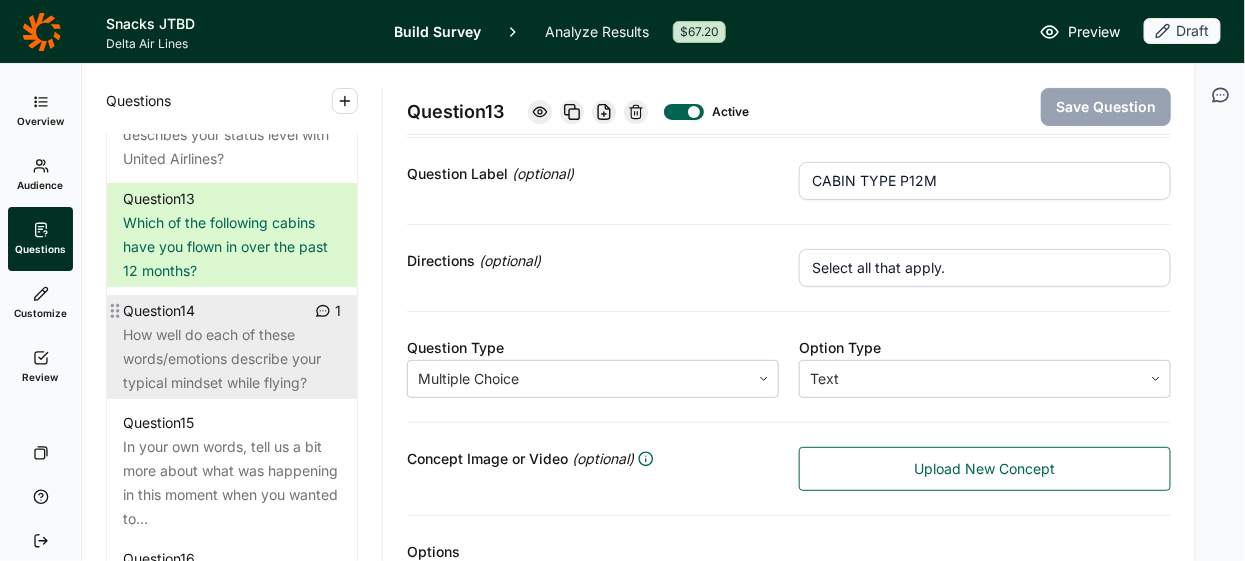 click on "How well do each of these words/emotions describe your typical mindset while flying?" at bounding box center (232, 359) 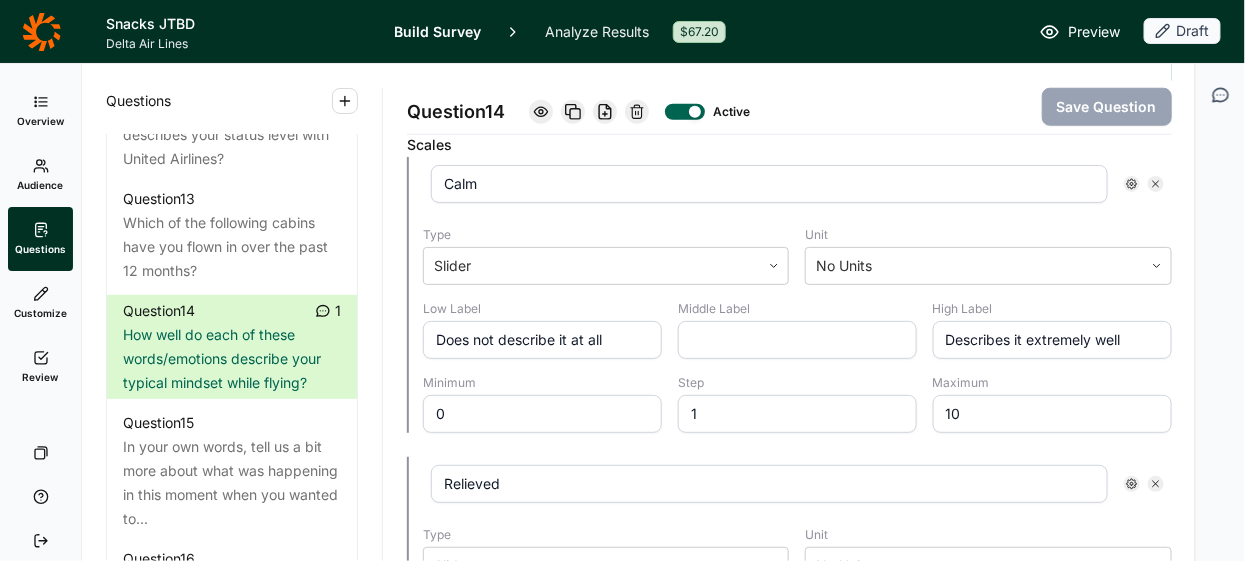 scroll, scrollTop: 581, scrollLeft: 0, axis: vertical 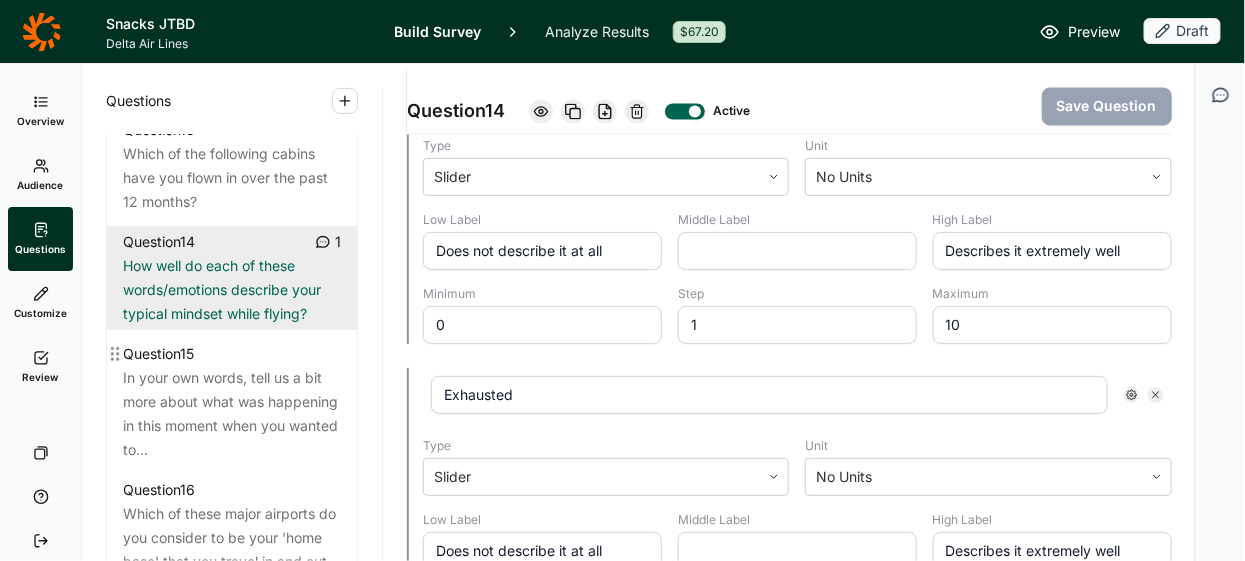 click on "In your own words, tell us a bit more about what was happening in this moment when you wanted to..." at bounding box center (232, 414) 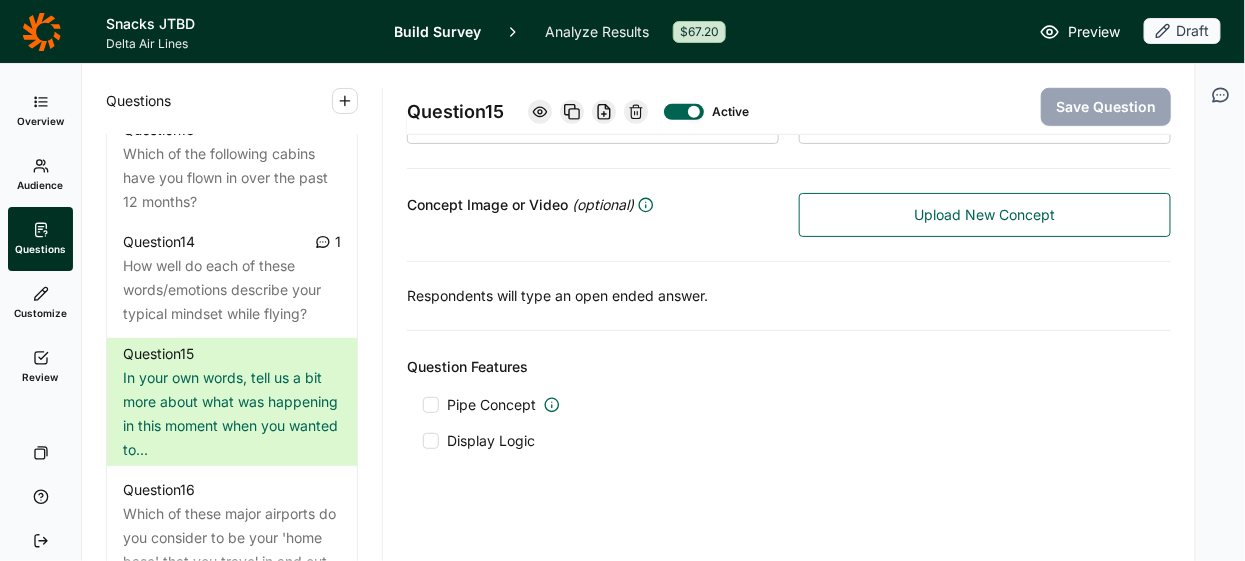scroll, scrollTop: 408, scrollLeft: 0, axis: vertical 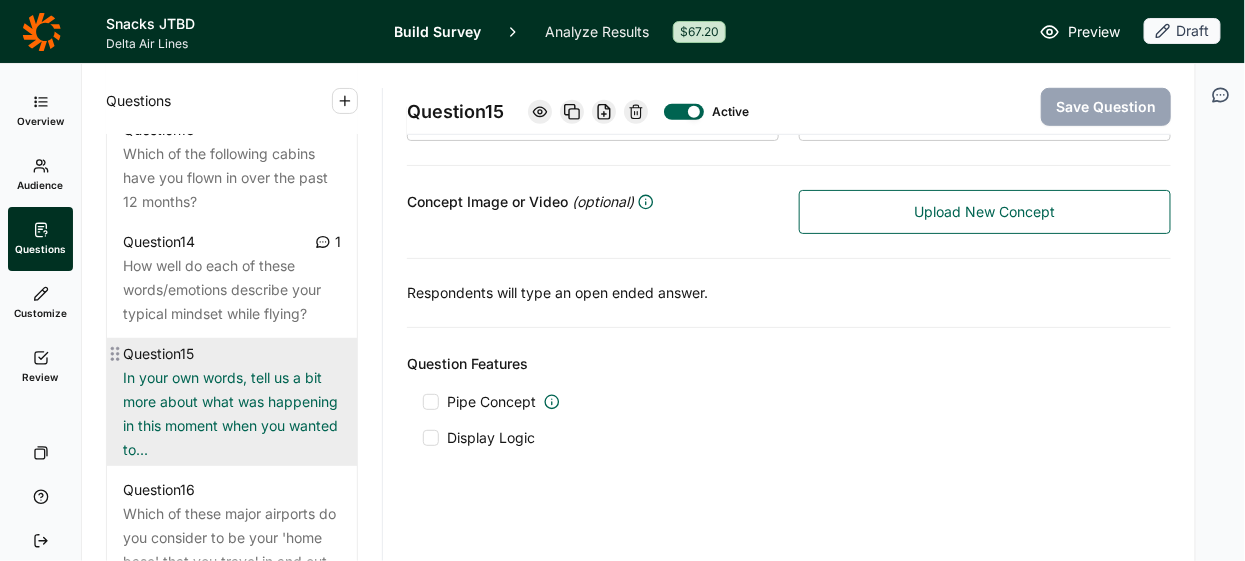 click on "In your own words, tell us a bit more about what was happening in this moment when you wanted to..." at bounding box center [232, 414] 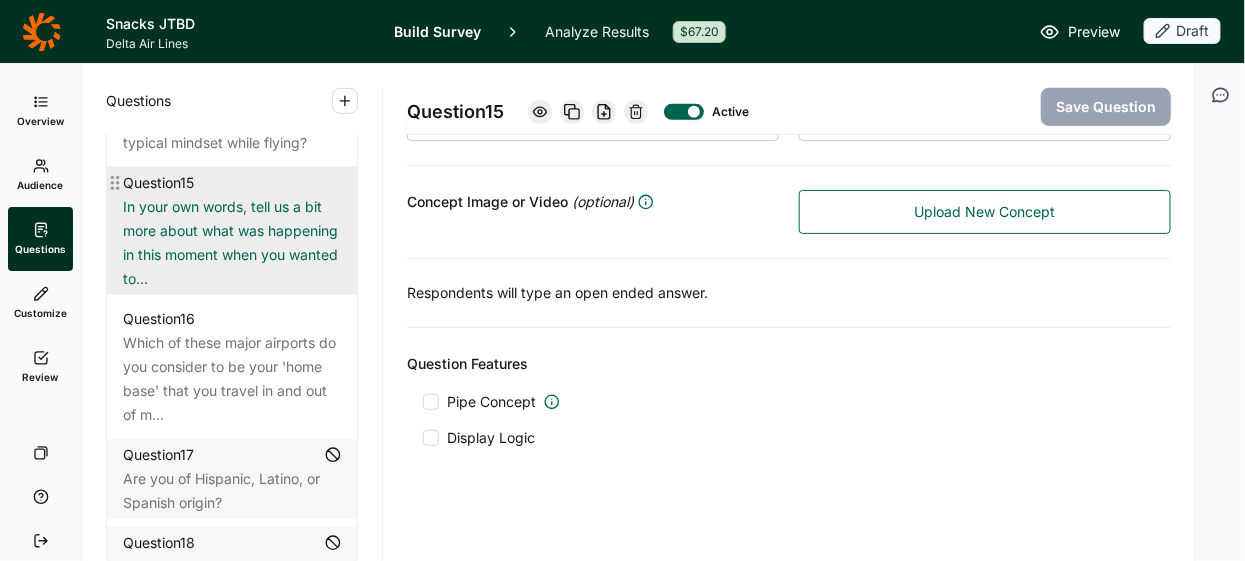 scroll, scrollTop: 2530, scrollLeft: 0, axis: vertical 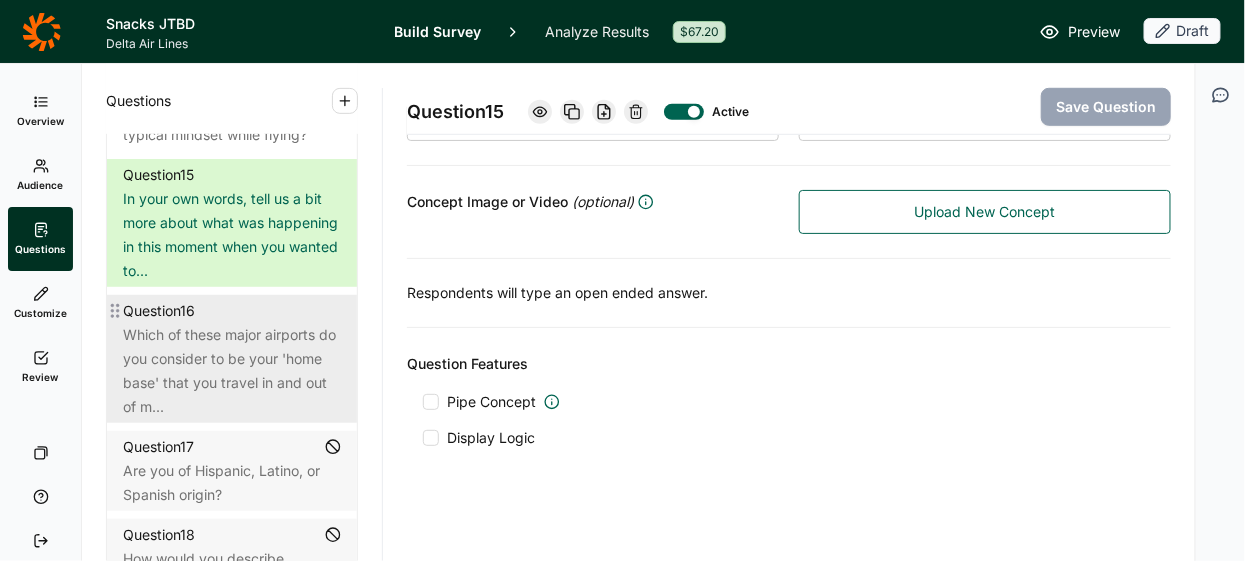 click on "Which of these major airports do you consider to be your 'home base' that you travel in and out of m..." at bounding box center [232, 371] 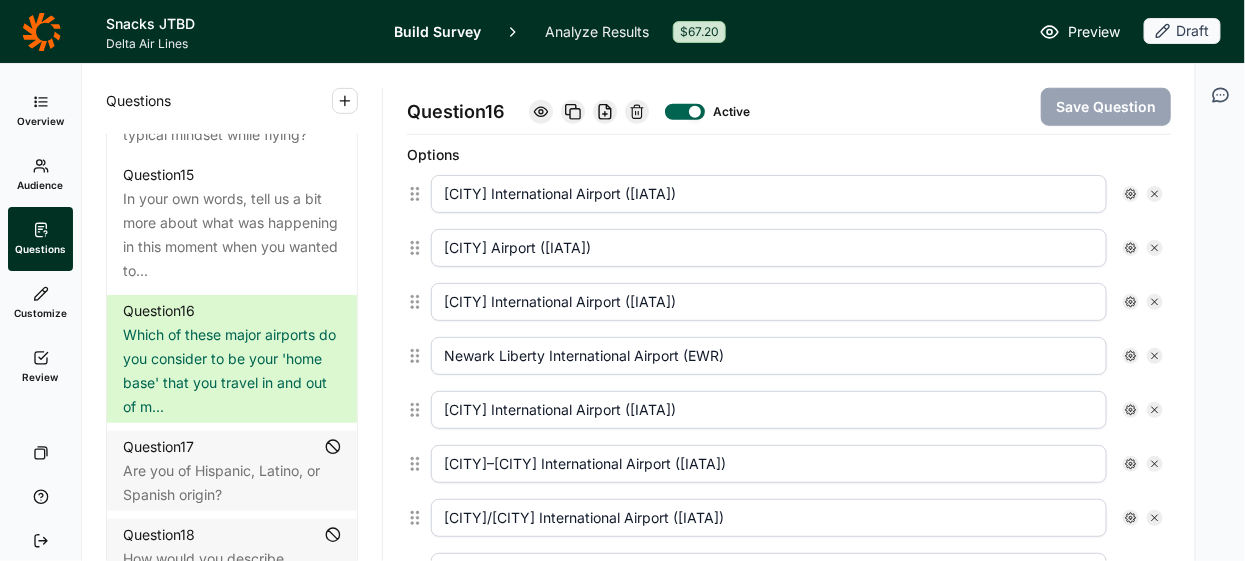 scroll, scrollTop: 554, scrollLeft: 0, axis: vertical 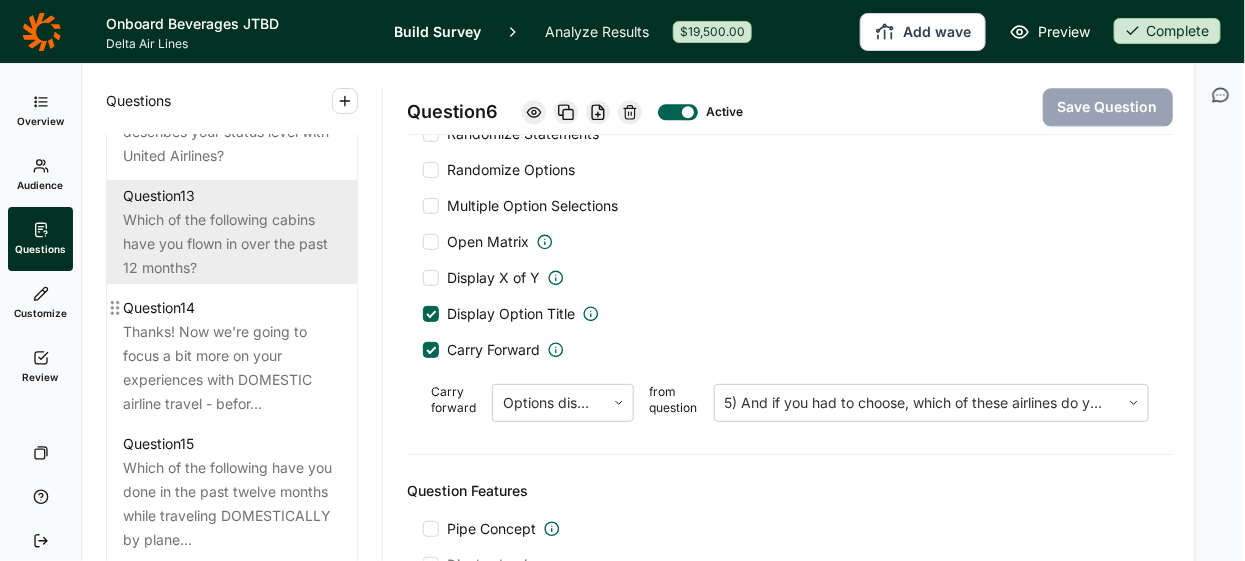 click on "Thanks! Now we're going to focus a bit more on your experiences with DOMESTIC airline travel - befor..." at bounding box center [232, 368] 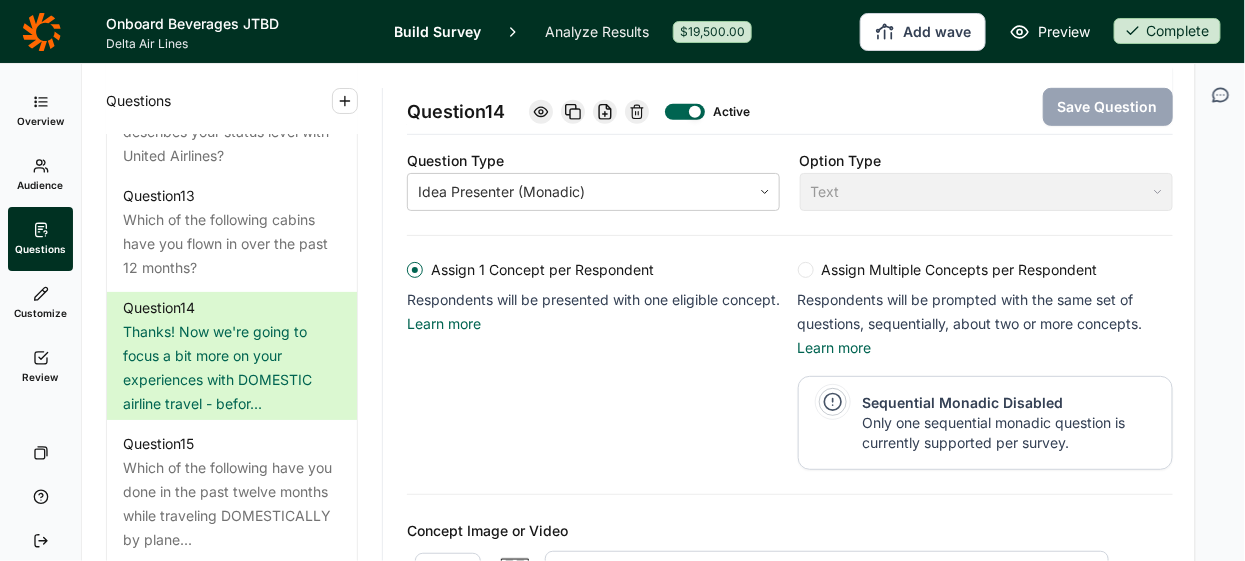 scroll, scrollTop: 0, scrollLeft: 0, axis: both 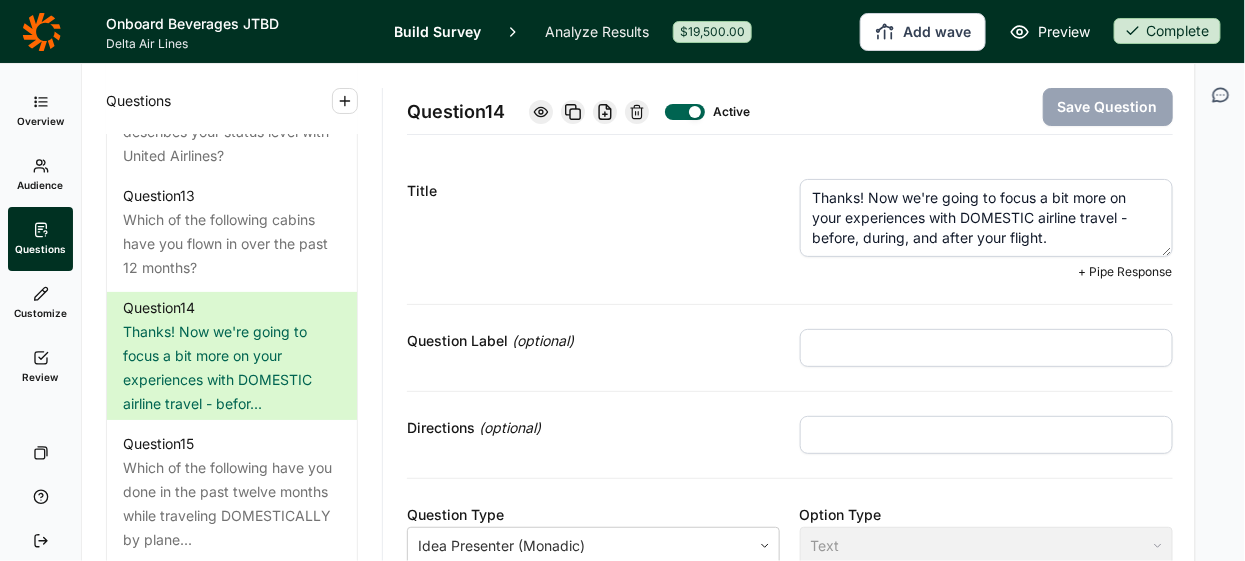 drag, startPoint x: 1056, startPoint y: 239, endPoint x: 810, endPoint y: 187, distance: 251.43588 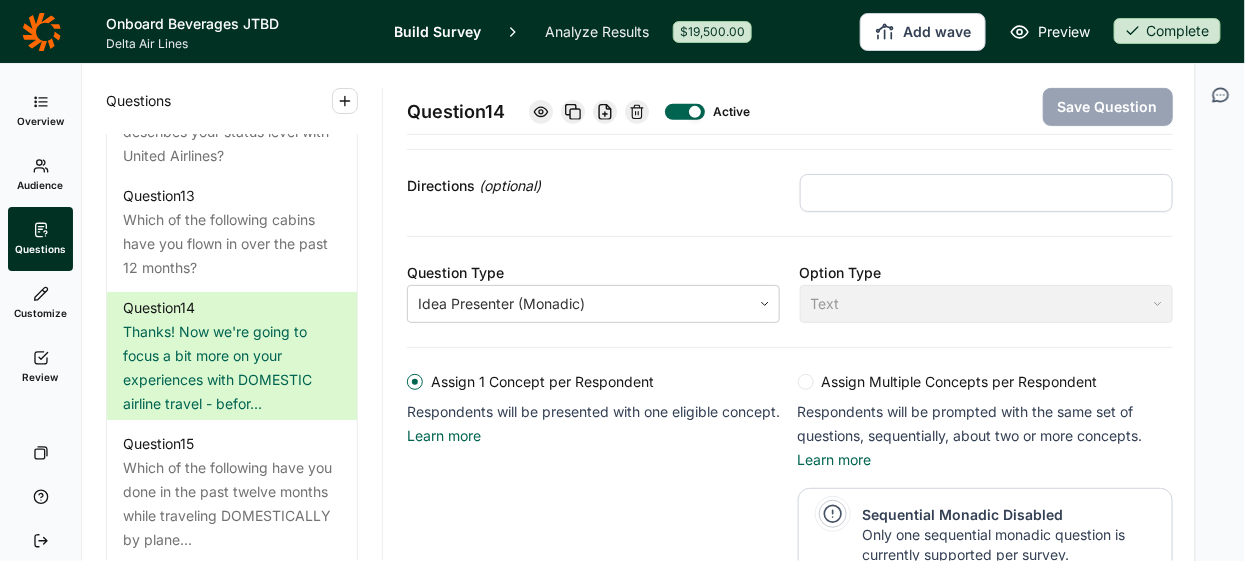 scroll, scrollTop: 306, scrollLeft: 0, axis: vertical 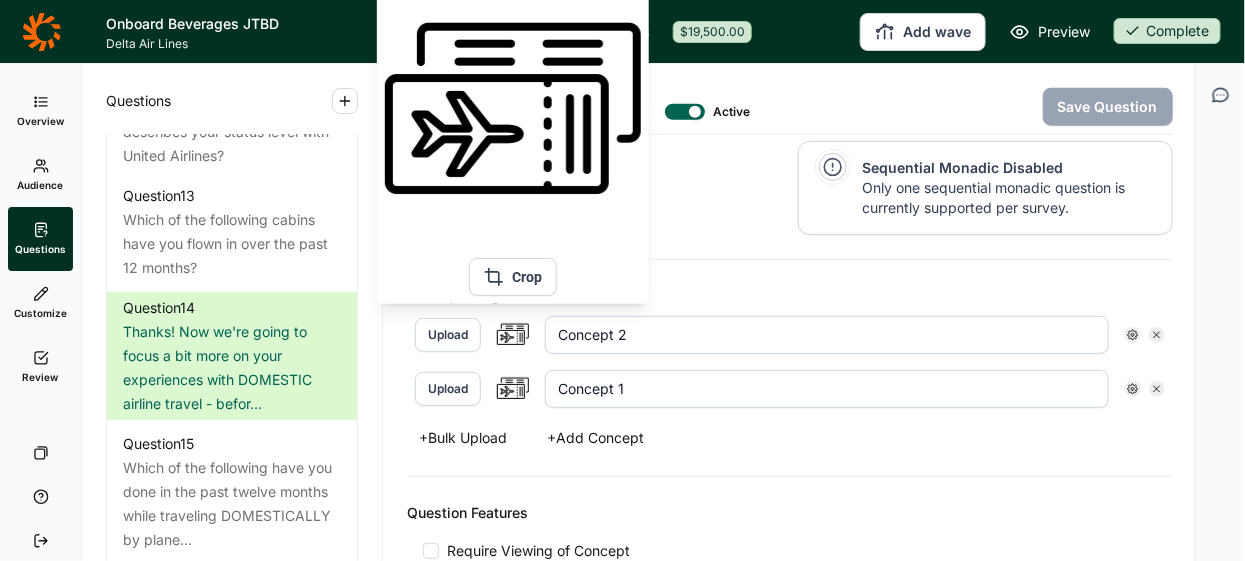 click at bounding box center [513, 335] 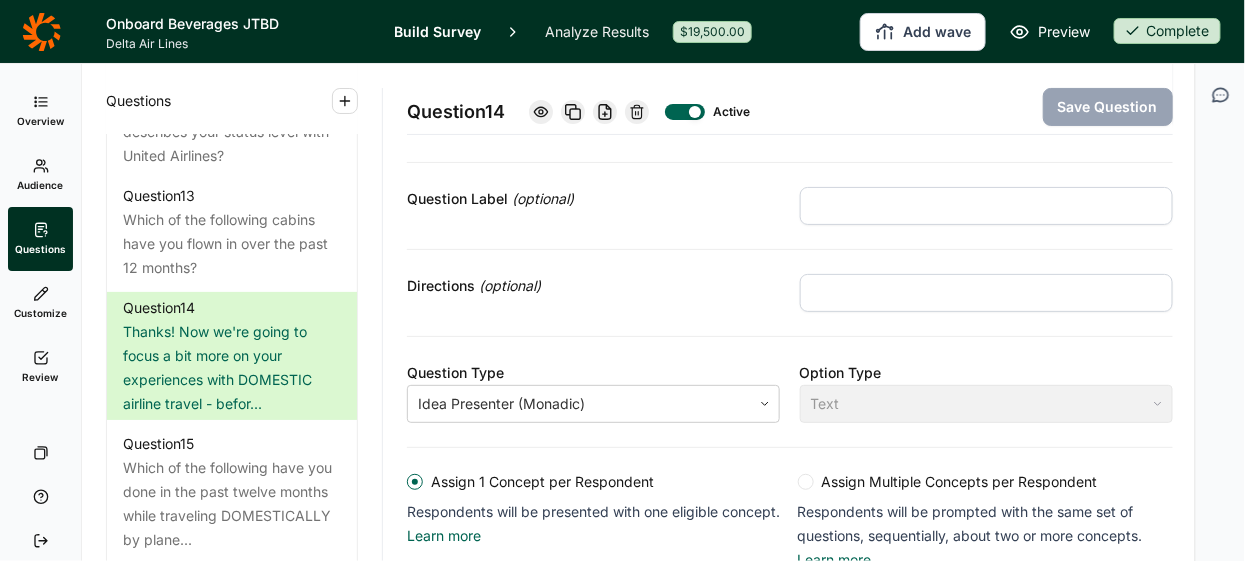 scroll, scrollTop: 0, scrollLeft: 0, axis: both 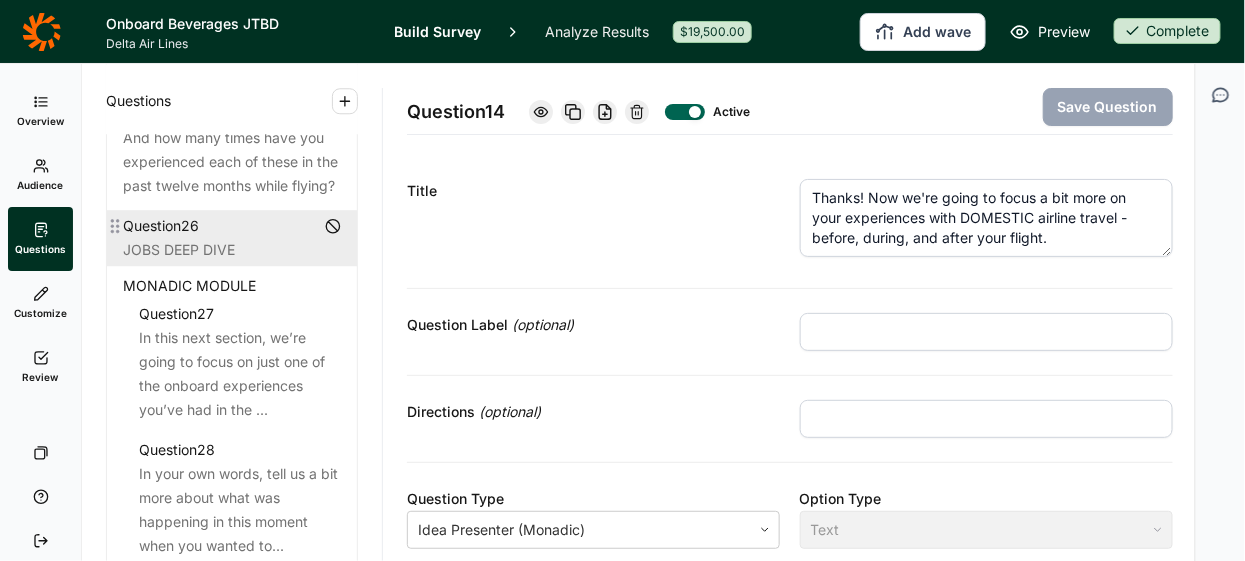 click on "JOBS DEEP DIVE" at bounding box center (232, 250) 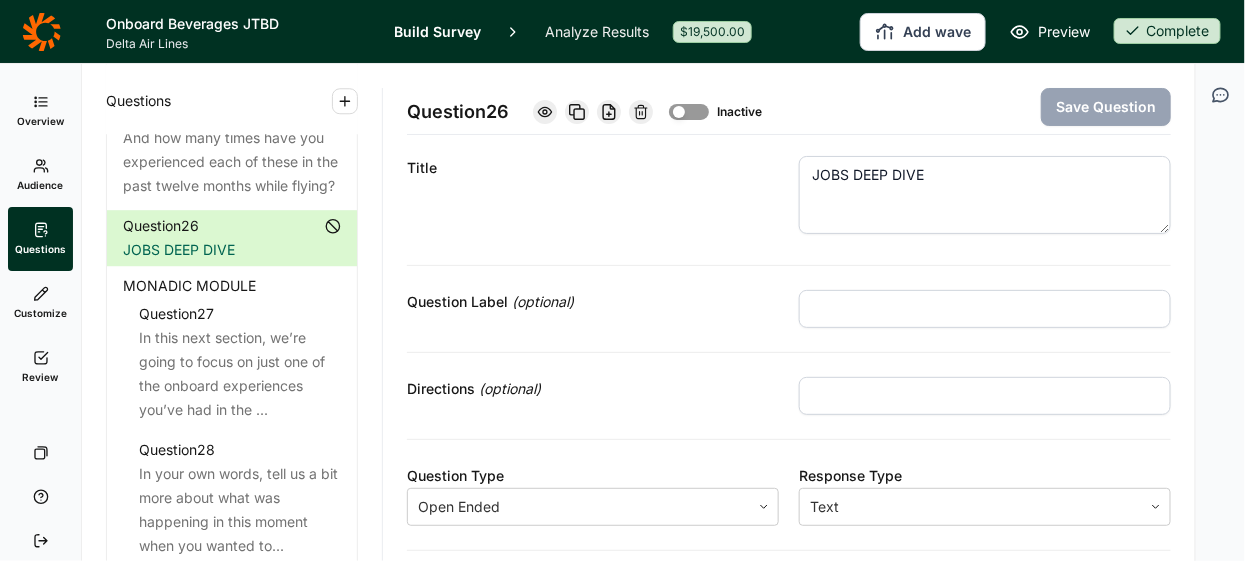 scroll, scrollTop: 0, scrollLeft: 0, axis: both 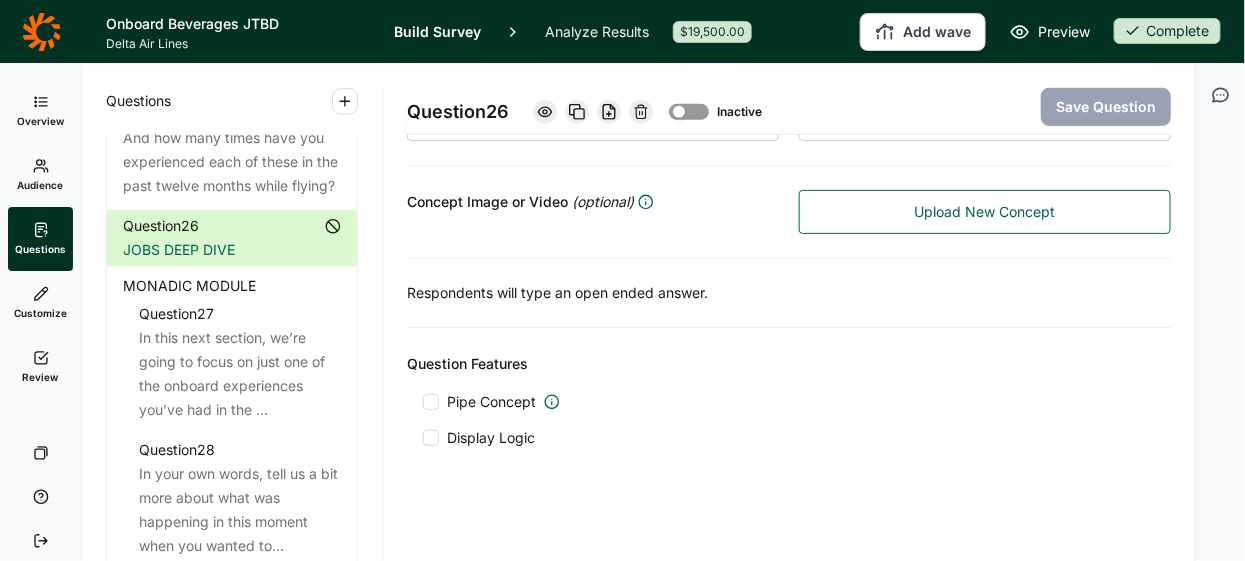 click on "MONADIC MODULE" at bounding box center [232, 286] 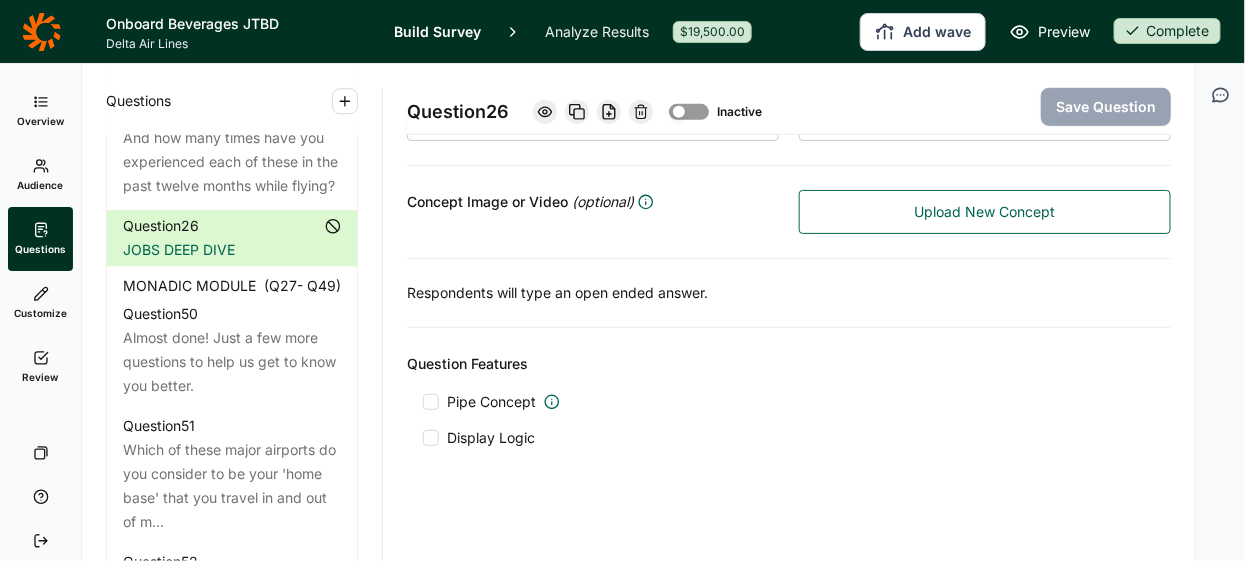 click on "(Q 27  - Q 49 )" at bounding box center (302, 286) 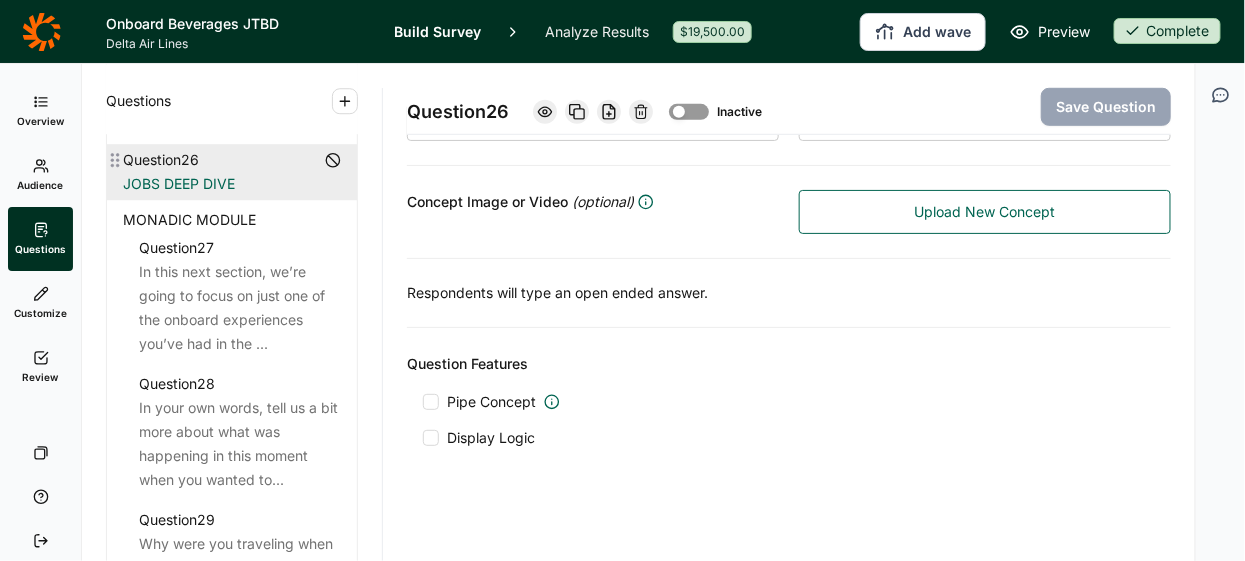 scroll, scrollTop: 3930, scrollLeft: 0, axis: vertical 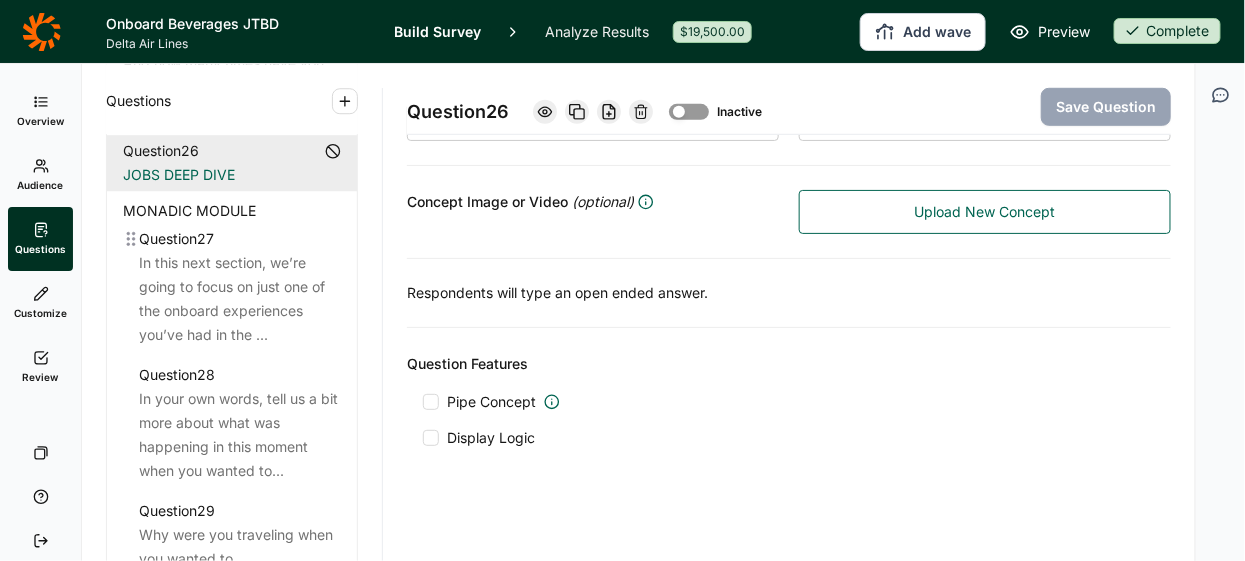 click on "In this next section, we’re going to focus on just one of the onboard experiences you’ve had in the ..." at bounding box center [240, 299] 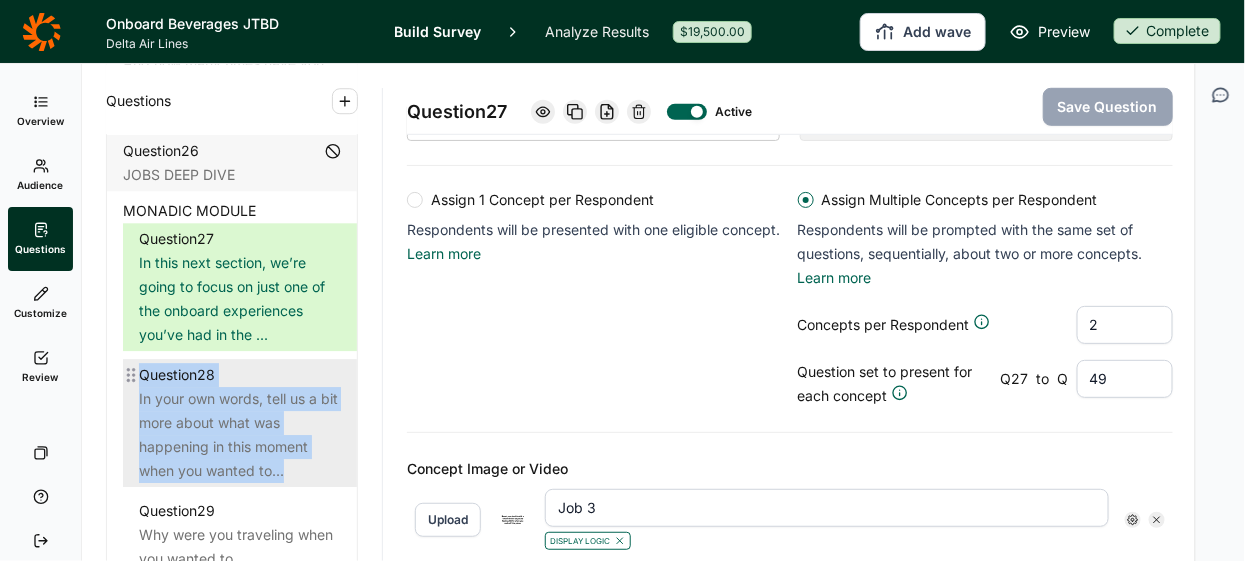 click on "In your own words, tell us a bit more about what was happening in this moment when you wanted to..." at bounding box center [240, 435] 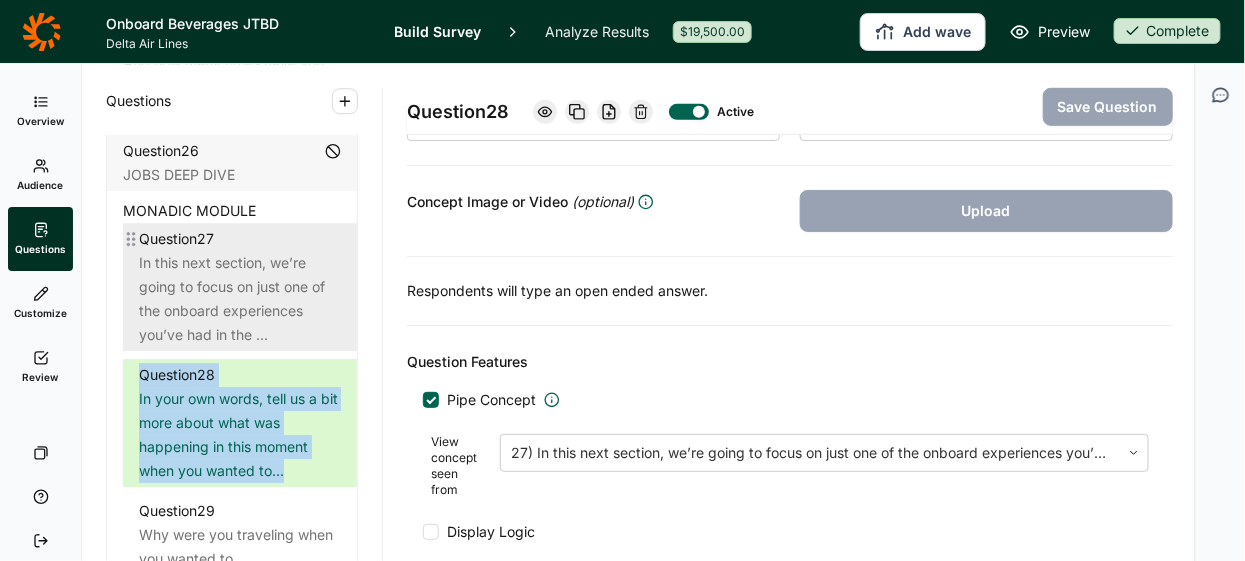 click on "In this next section, we’re going to focus on just one of the onboard experiences you’ve had in the ..." at bounding box center (240, 299) 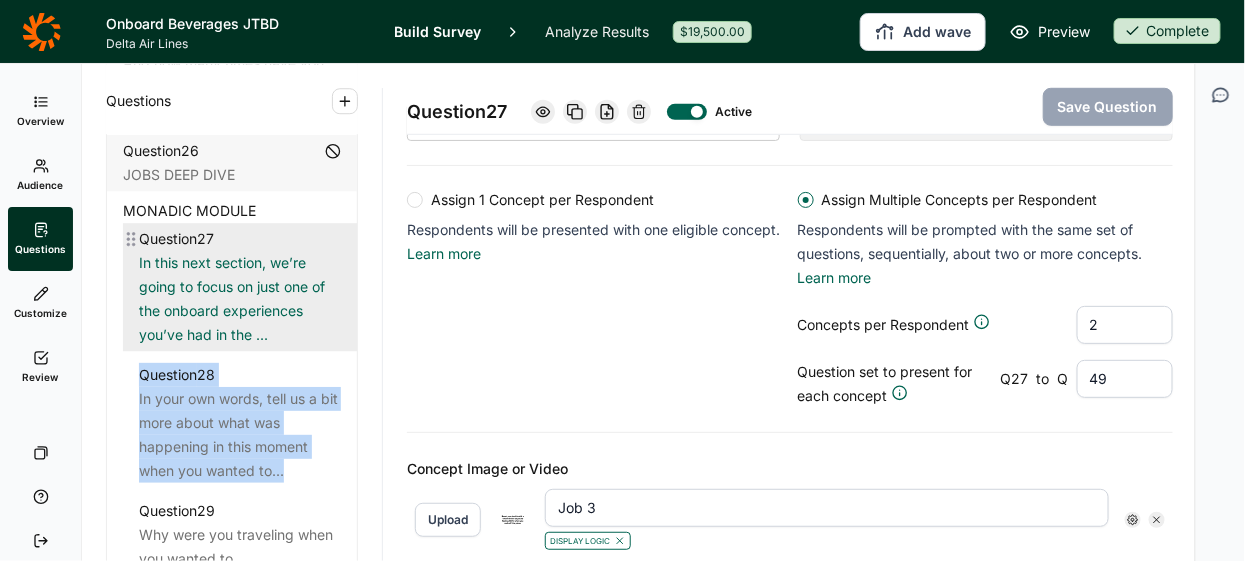 click on "In this next section, we’re going to focus on just one of the onboard experiences you’ve had in the ..." at bounding box center (240, 299) 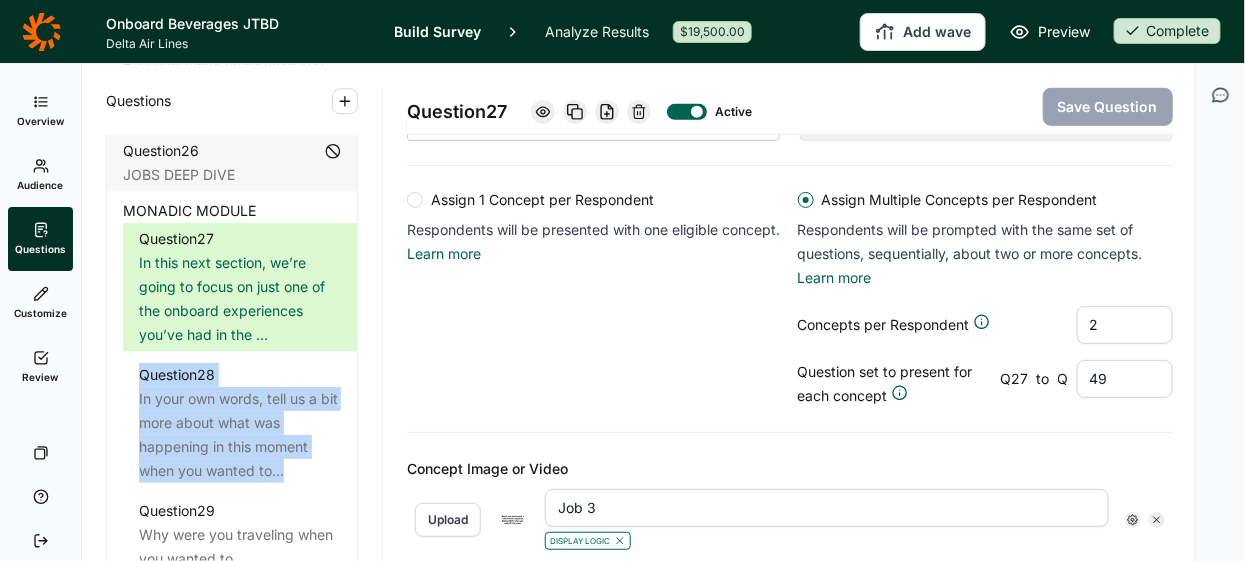 scroll, scrollTop: 0, scrollLeft: 0, axis: both 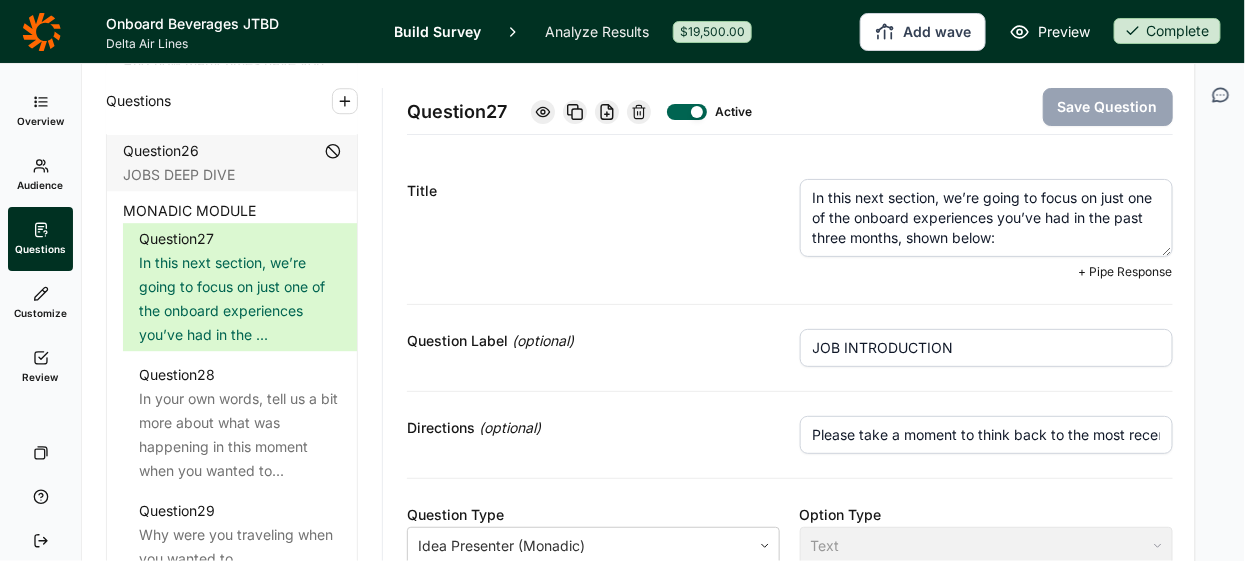 drag, startPoint x: 1008, startPoint y: 242, endPoint x: 804, endPoint y: 184, distance: 212.08488 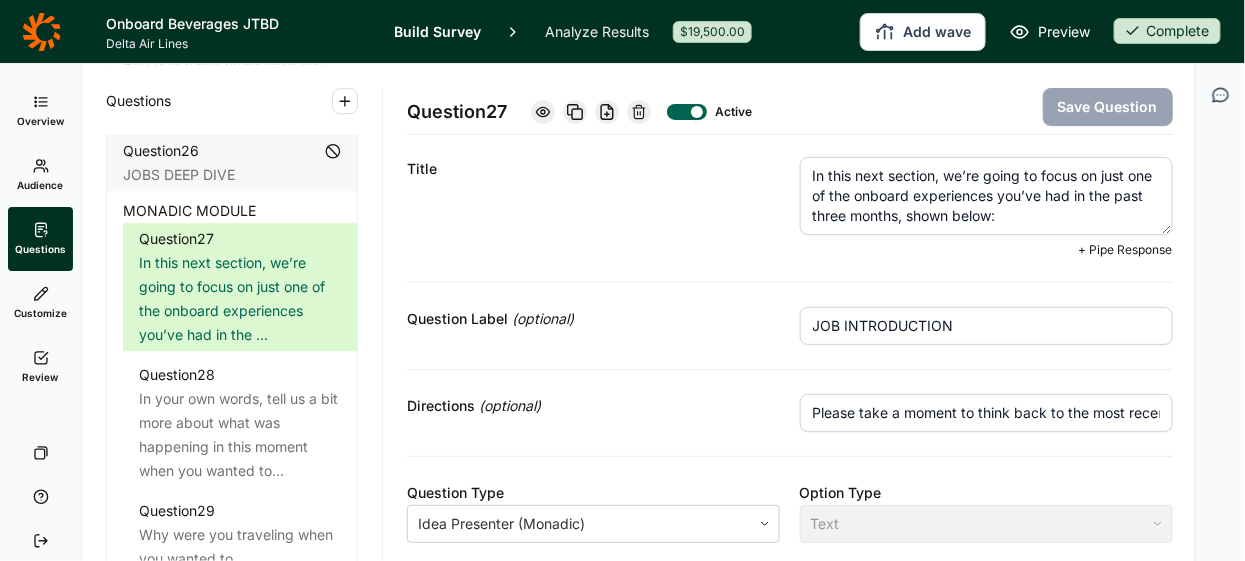 scroll, scrollTop: 26, scrollLeft: 0, axis: vertical 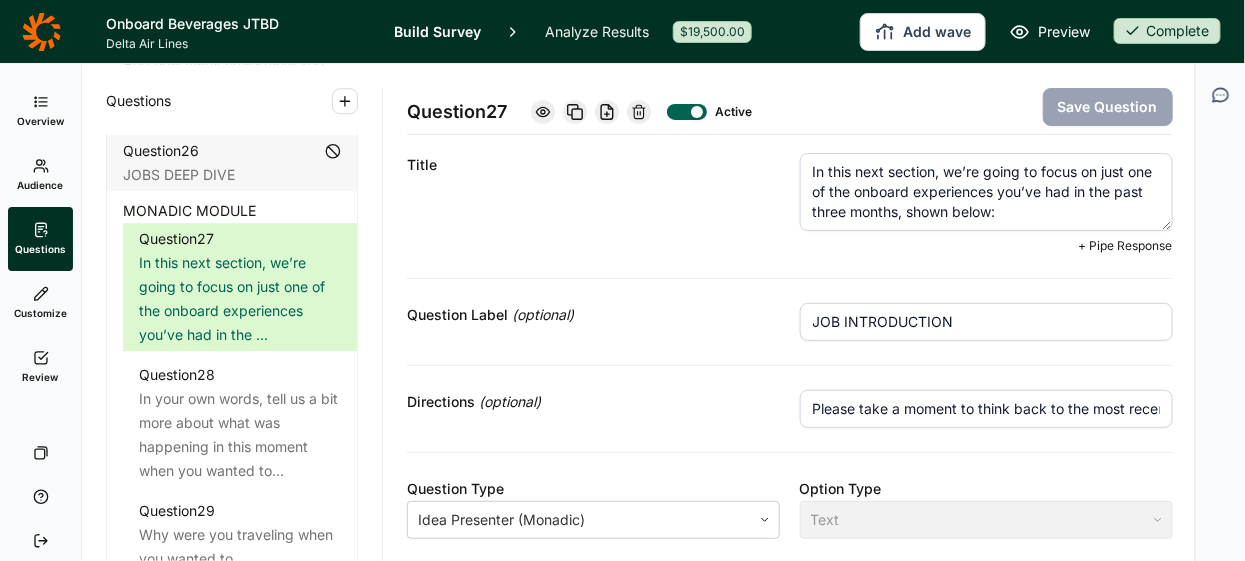 click on "Please take a moment to think back to the most recent time you experienced this before moving on. Remind yourself of what you were doing, where you were going, and how you were feeling." at bounding box center [986, 409] 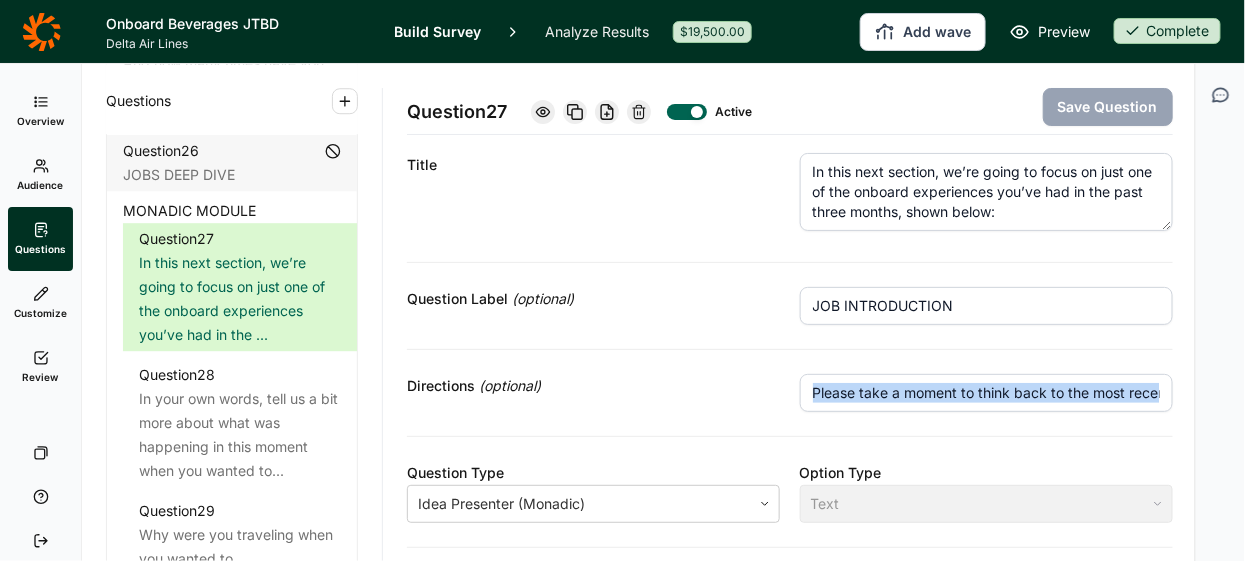 click on "Directions (optional) Please take a moment to think back to the most recent time you experienced this before moving on. Remind yourself of what you were doing, where you were going, and how you were feeling." at bounding box center [790, 393] 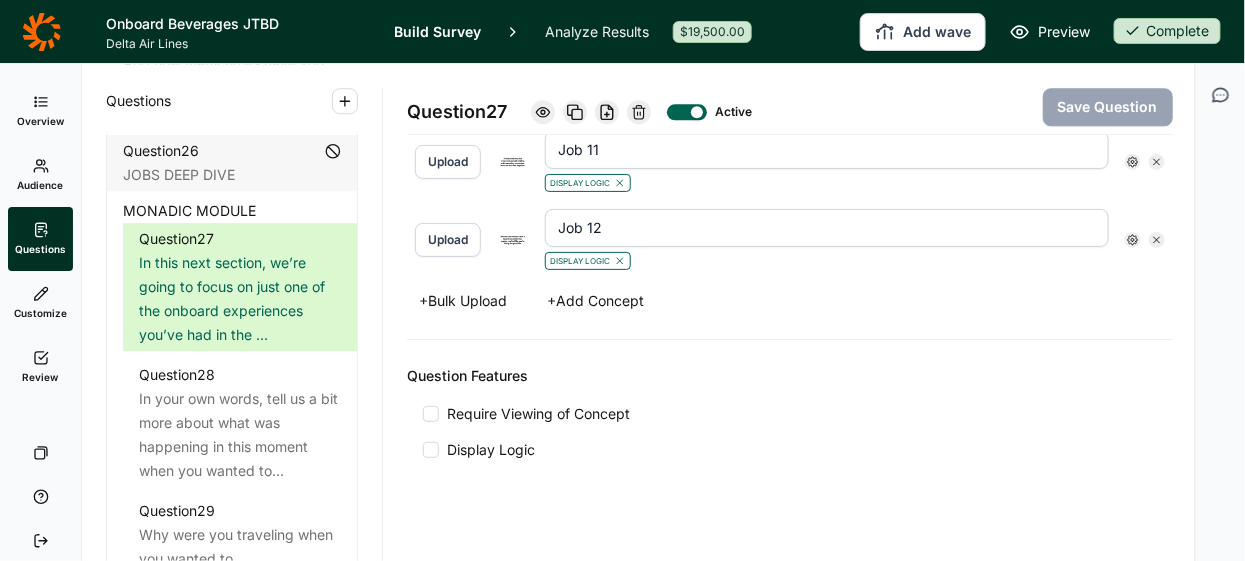scroll, scrollTop: 1544, scrollLeft: 0, axis: vertical 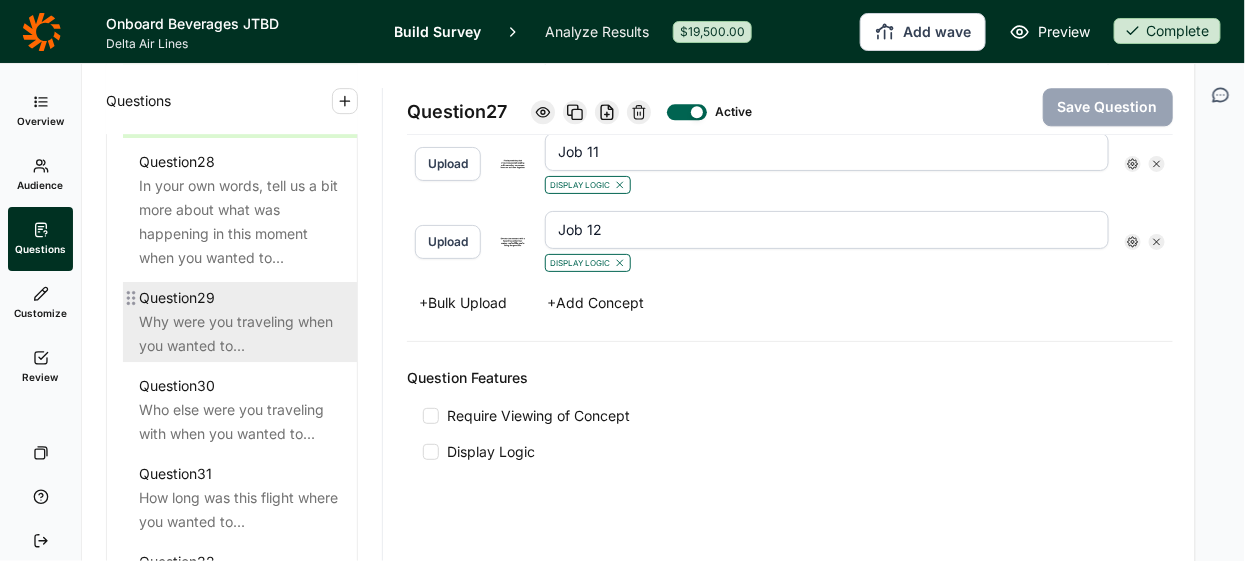click on "Question  29" at bounding box center (240, 298) 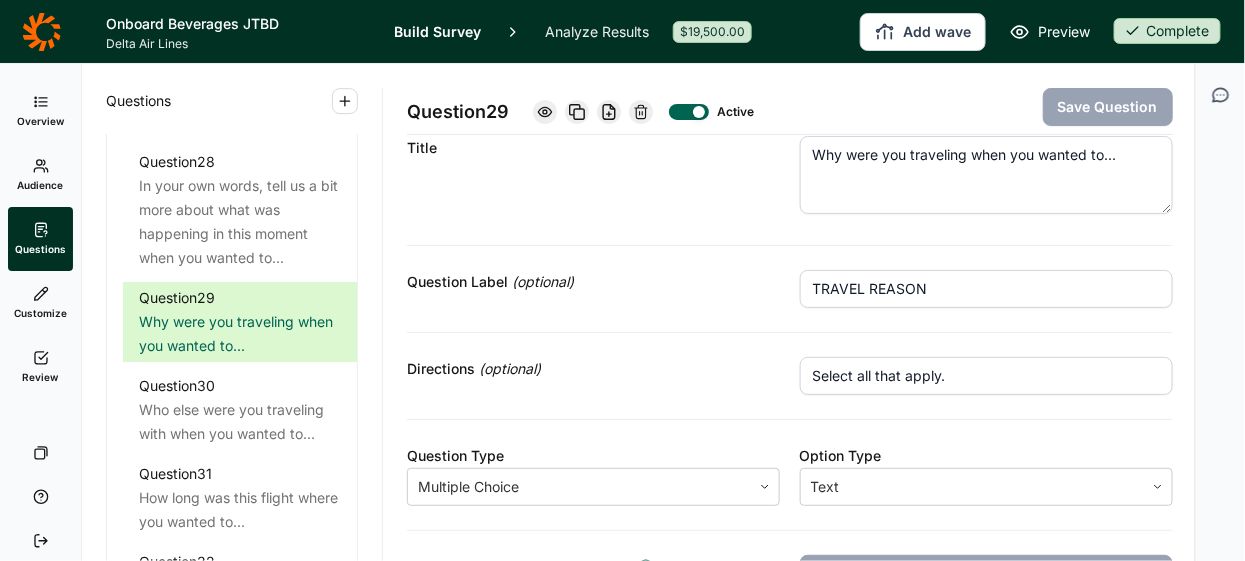 scroll, scrollTop: 0, scrollLeft: 0, axis: both 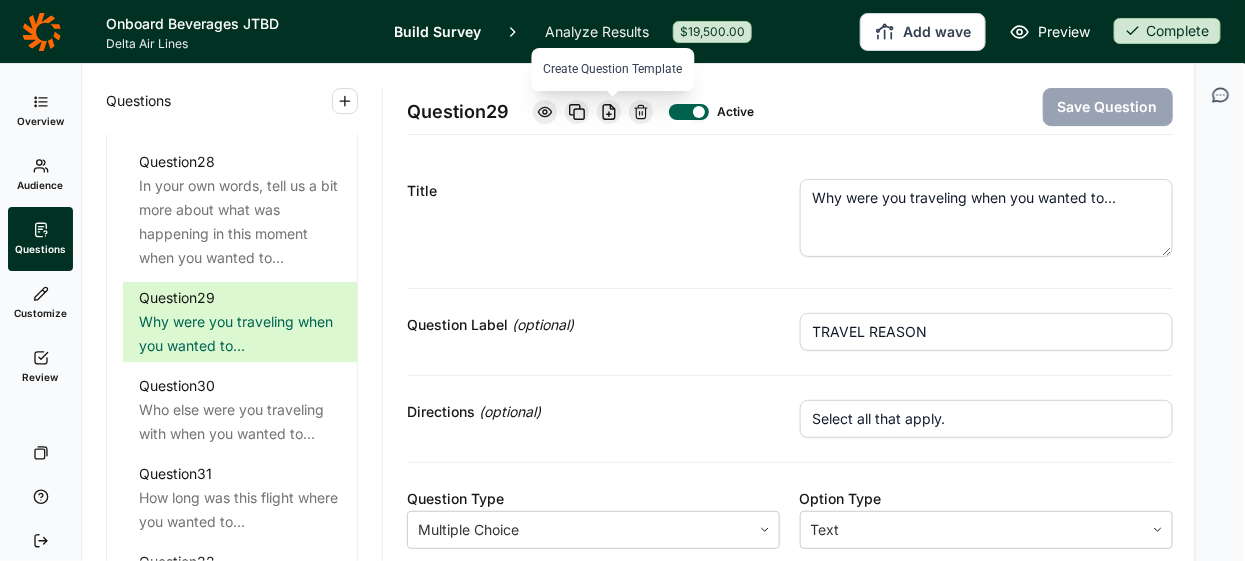 click 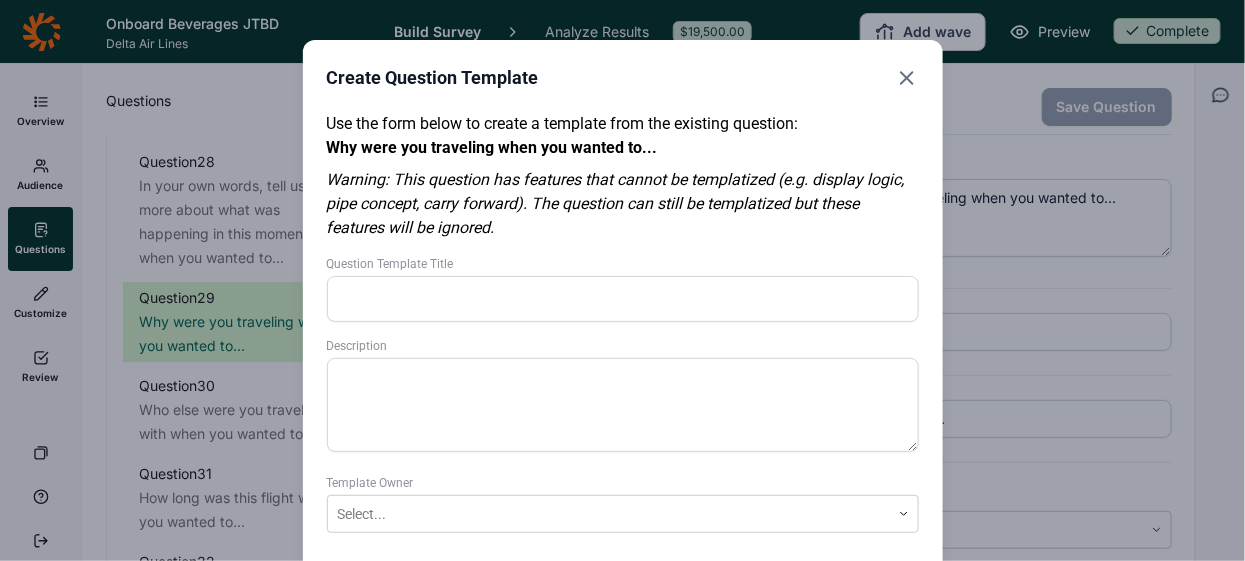 click on "Question Template Title" at bounding box center [623, 299] 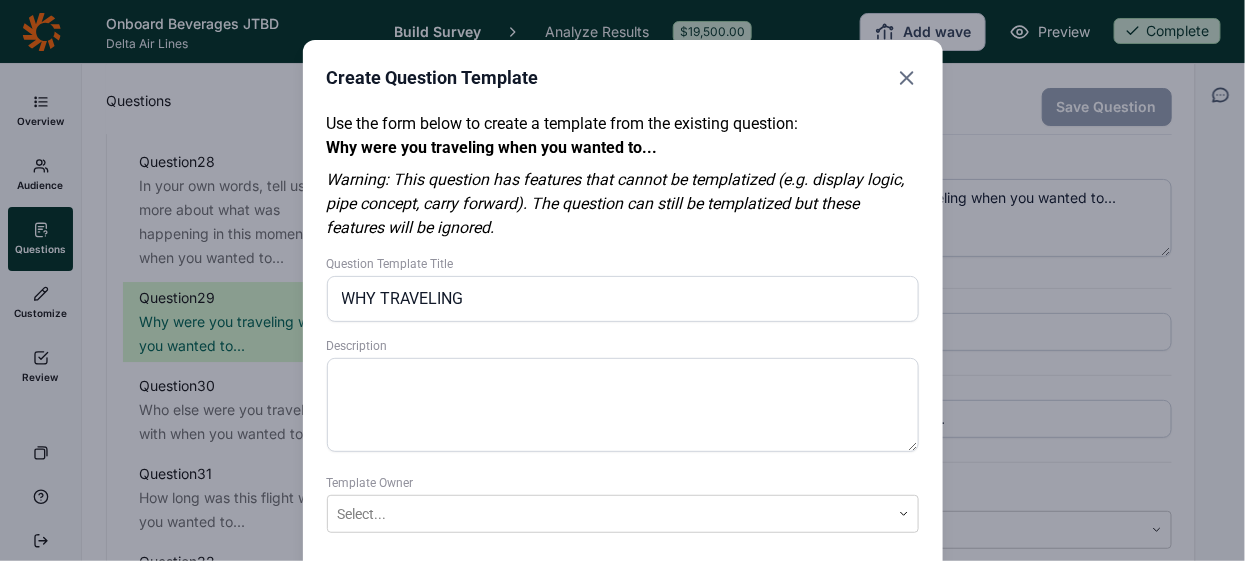 scroll, scrollTop: 111, scrollLeft: 0, axis: vertical 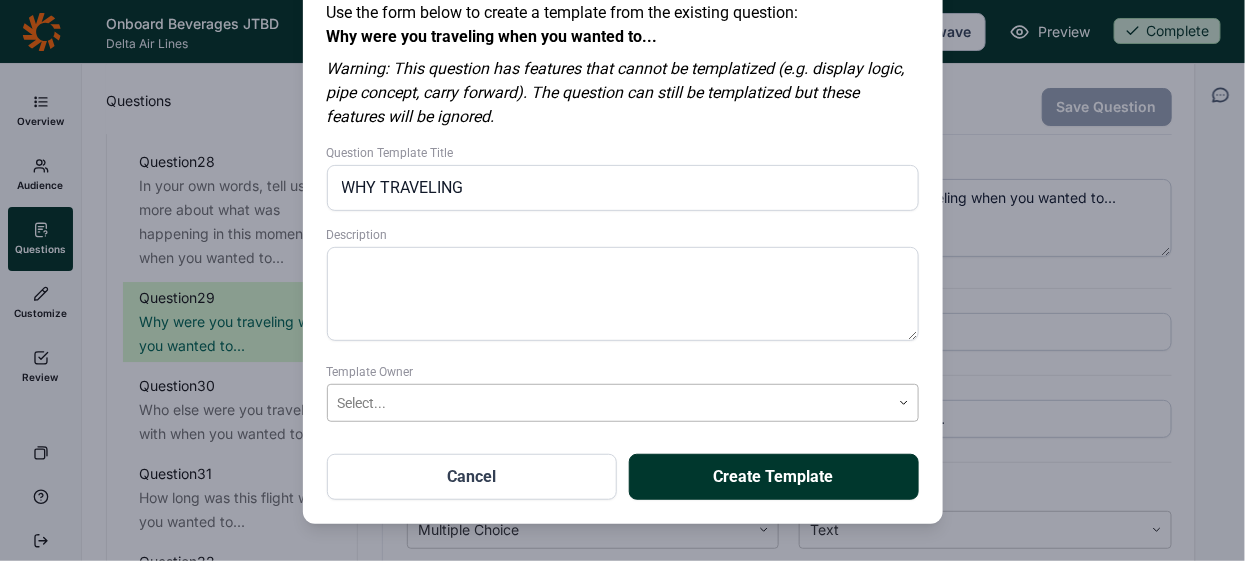 type on "WHY TRAVELING" 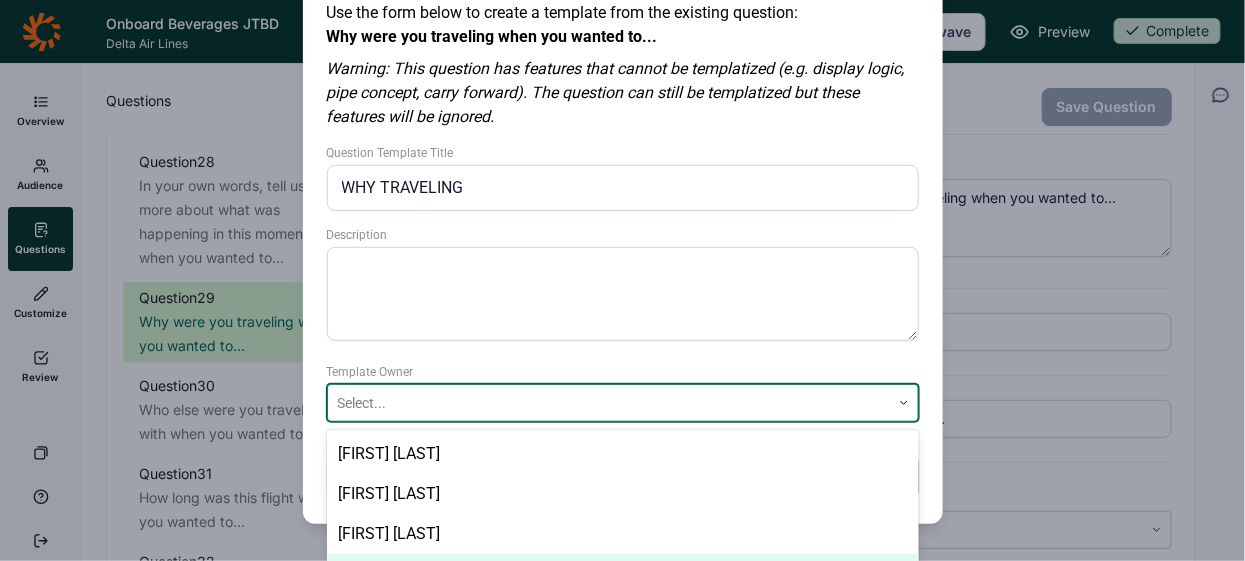 scroll, scrollTop: 277, scrollLeft: 0, axis: vertical 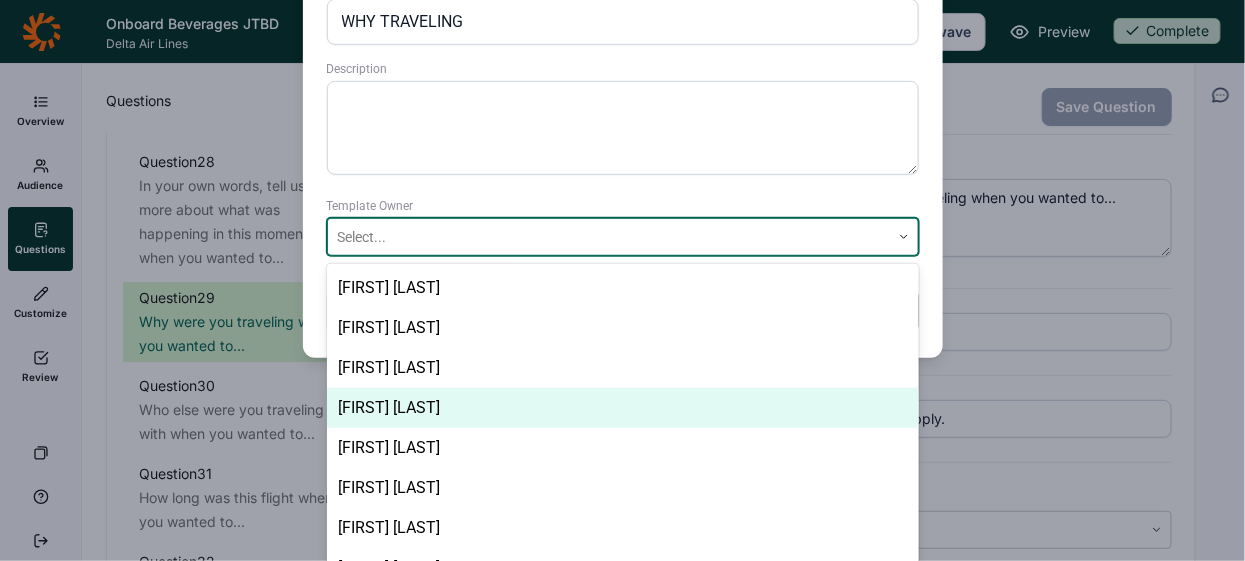 click on "Lizzy Martinez, 4 of 8. 8 results available. Use Up and Down to choose options, press Enter to select the currently focused option, press Escape to exit the menu, press Tab to select the option and exit the menu. Select... Jada Lee Kate DuHadway Katie Haycraft Lizzy Martinez Madeleine Simms Mark Leutzinger Max Ward Tammy Luke" at bounding box center (623, 237) 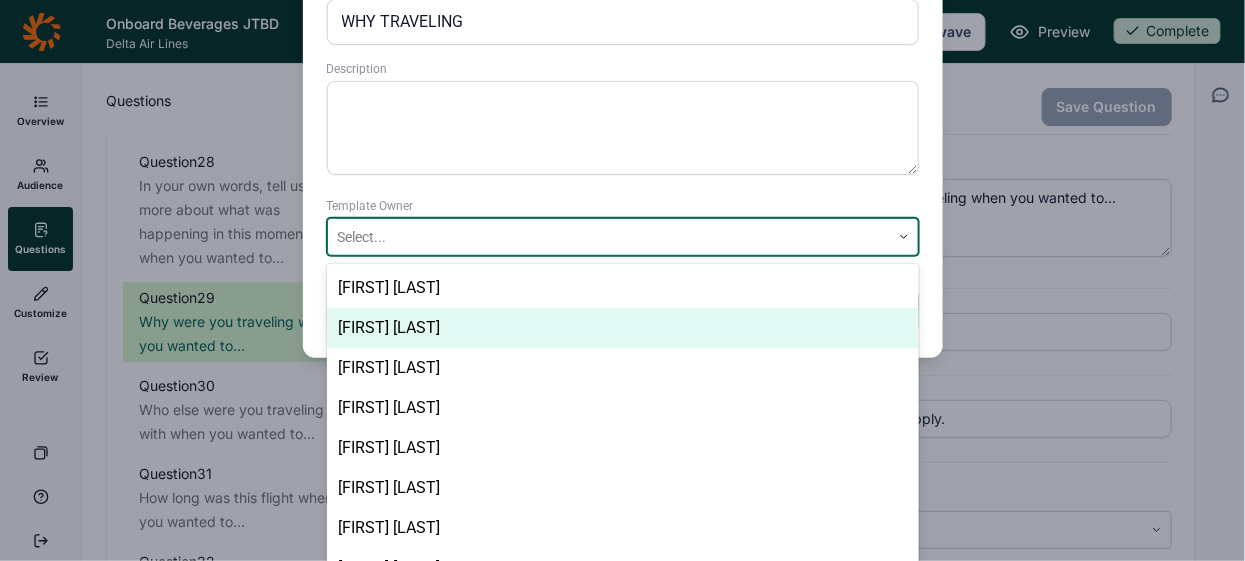 click on "Kate DuHadway" at bounding box center [623, 328] 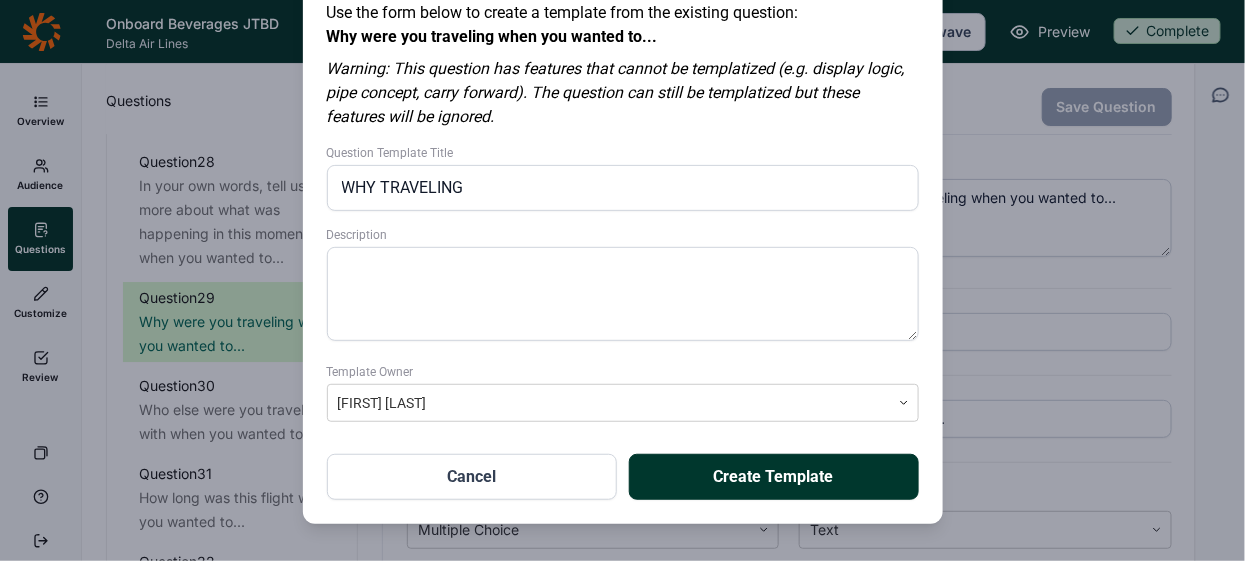 click on "Create Template" at bounding box center (774, 477) 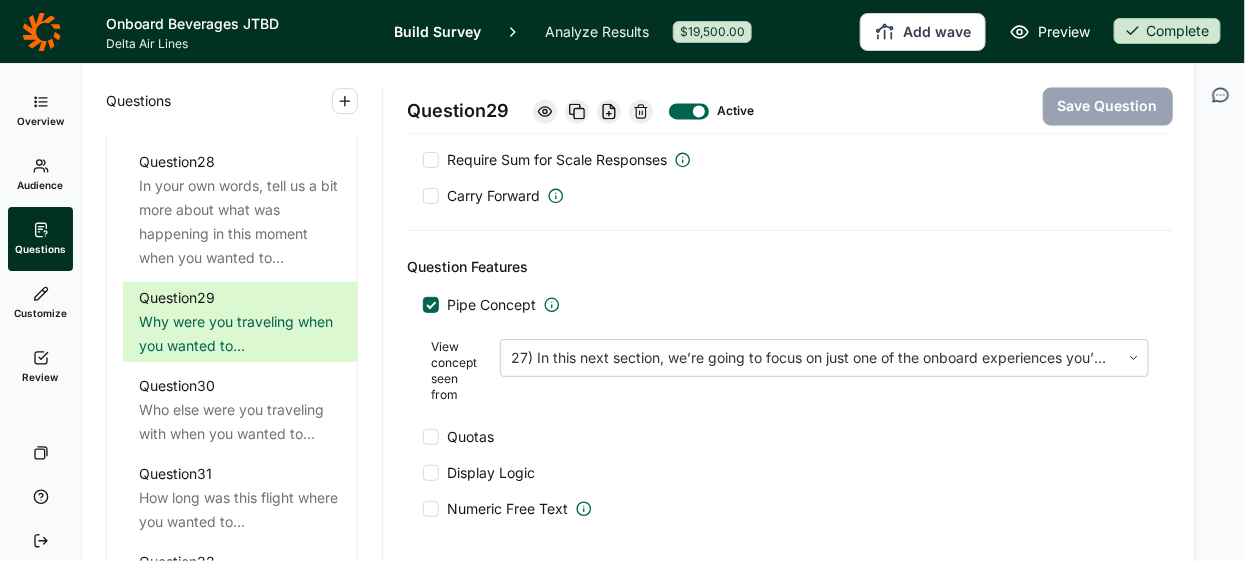 scroll, scrollTop: 1225, scrollLeft: 0, axis: vertical 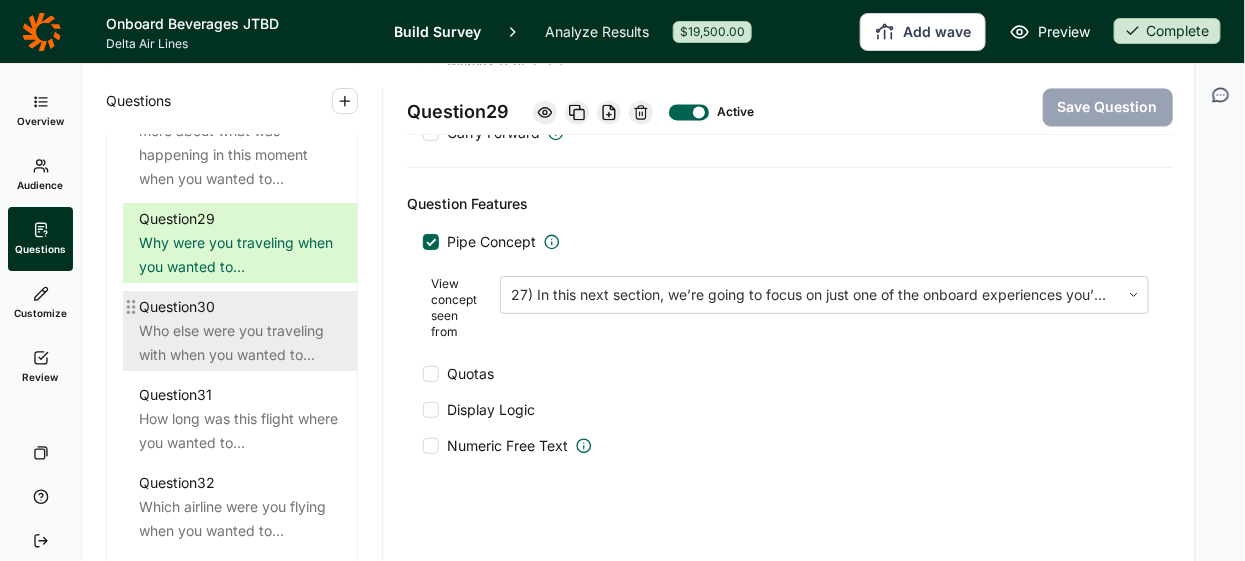 click on "Who else were you traveling with when you wanted to..." at bounding box center (240, 343) 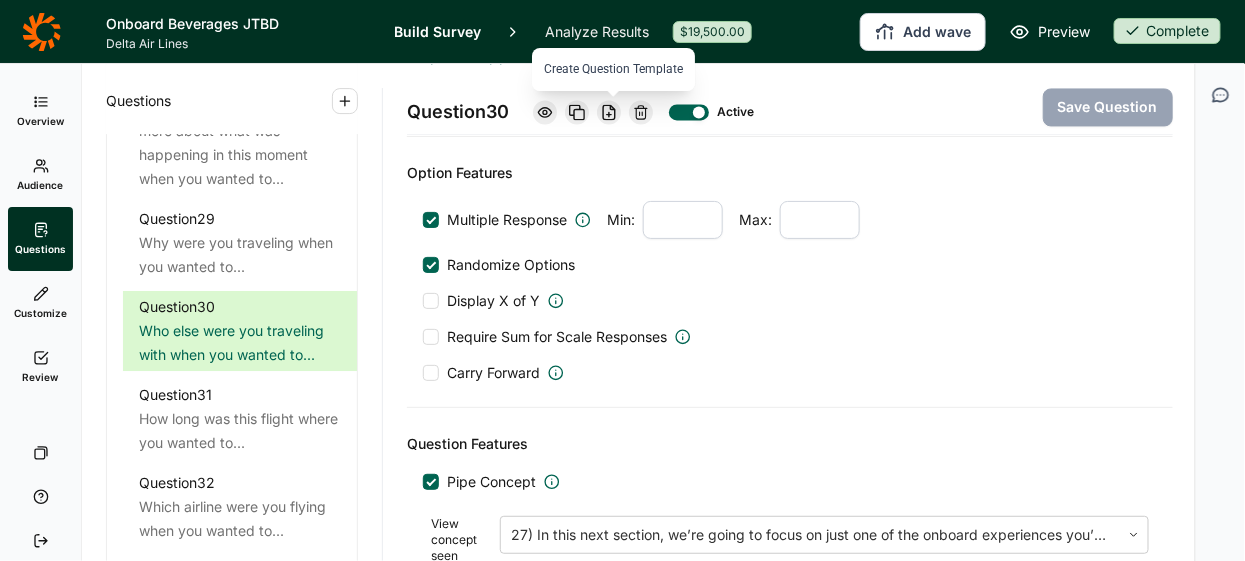 click 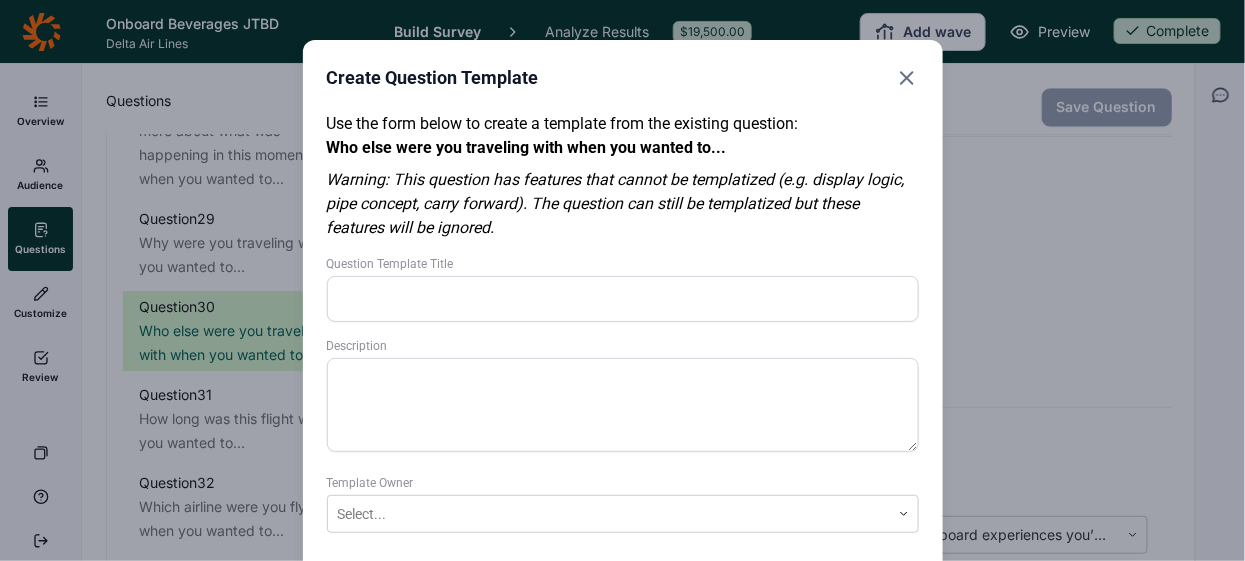 click on "Question Template Title" at bounding box center [623, 299] 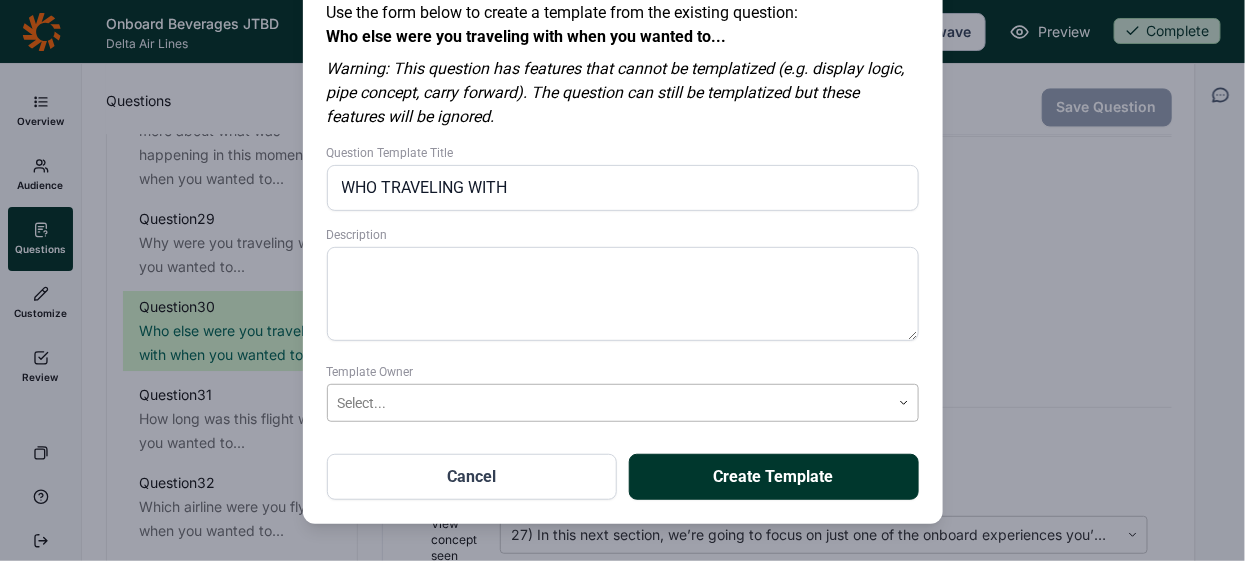 type on "WHO TRAVELING WITH" 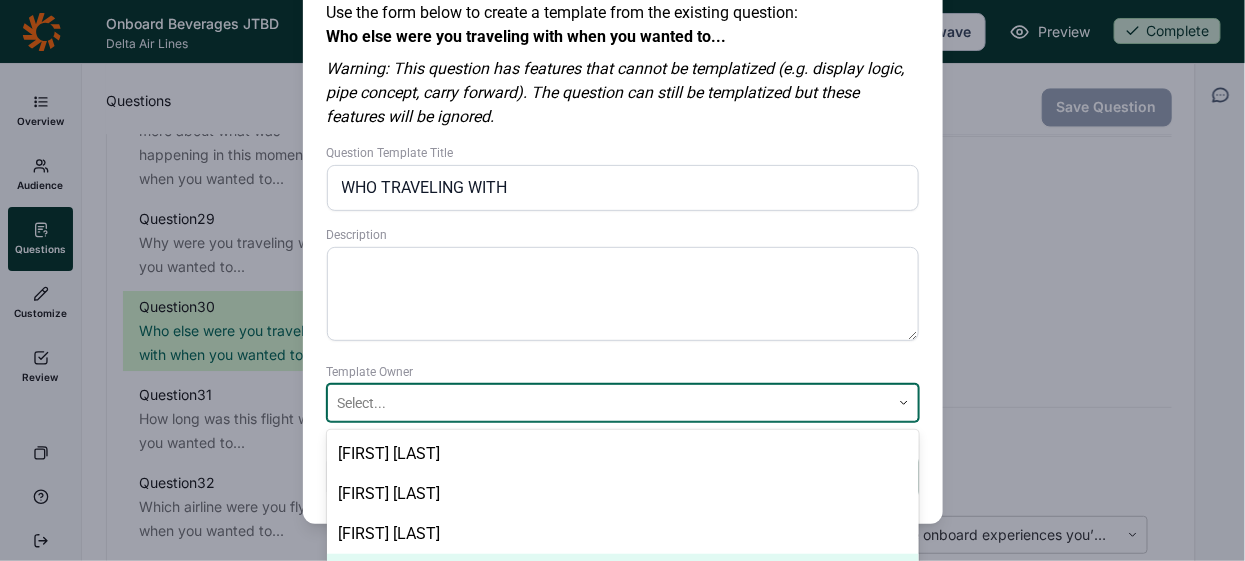 scroll, scrollTop: 277, scrollLeft: 0, axis: vertical 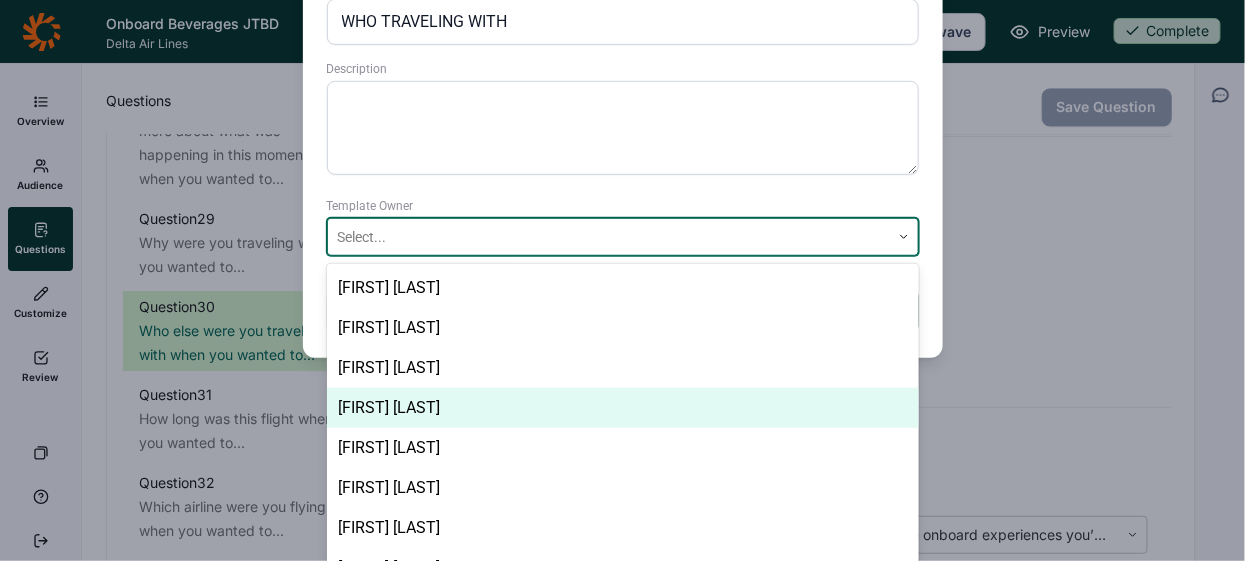 click on "Lizzy Martinez, 4 of 8. 8 results available. Use Up and Down to choose options, press Enter to select the currently focused option, press Escape to exit the menu, press Tab to select the option and exit the menu. Select... Jada Lee Kate DuHadway Katie Haycraft Lizzy Martinez Madeleine Simms Mark Leutzinger Max Ward Tammy Luke" at bounding box center (623, 237) 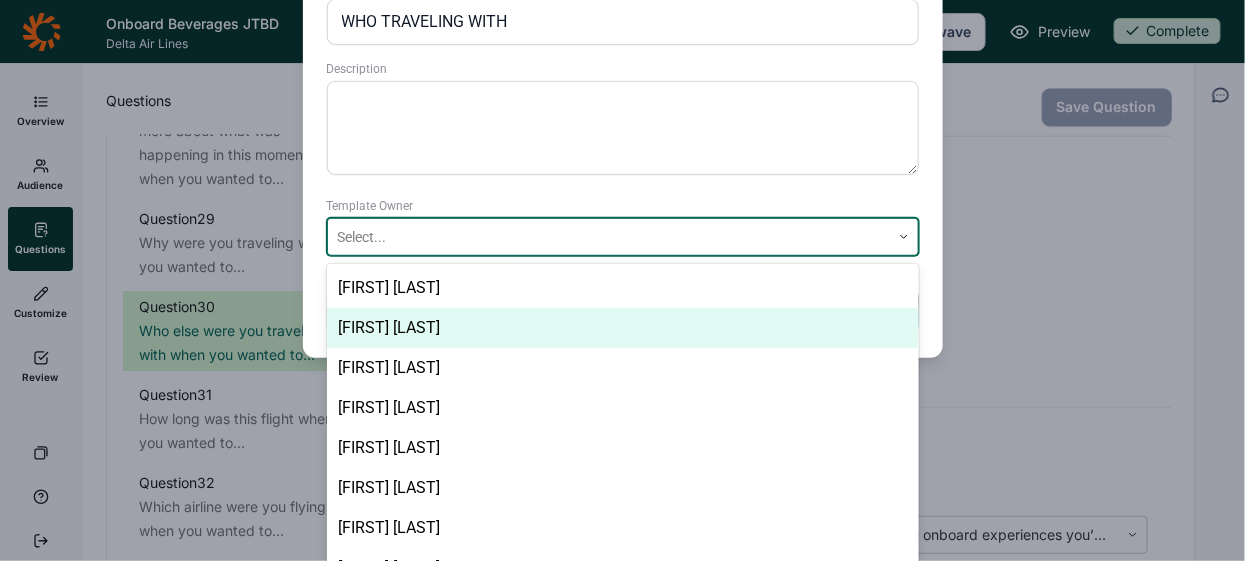 click on "Kate DuHadway" at bounding box center [623, 328] 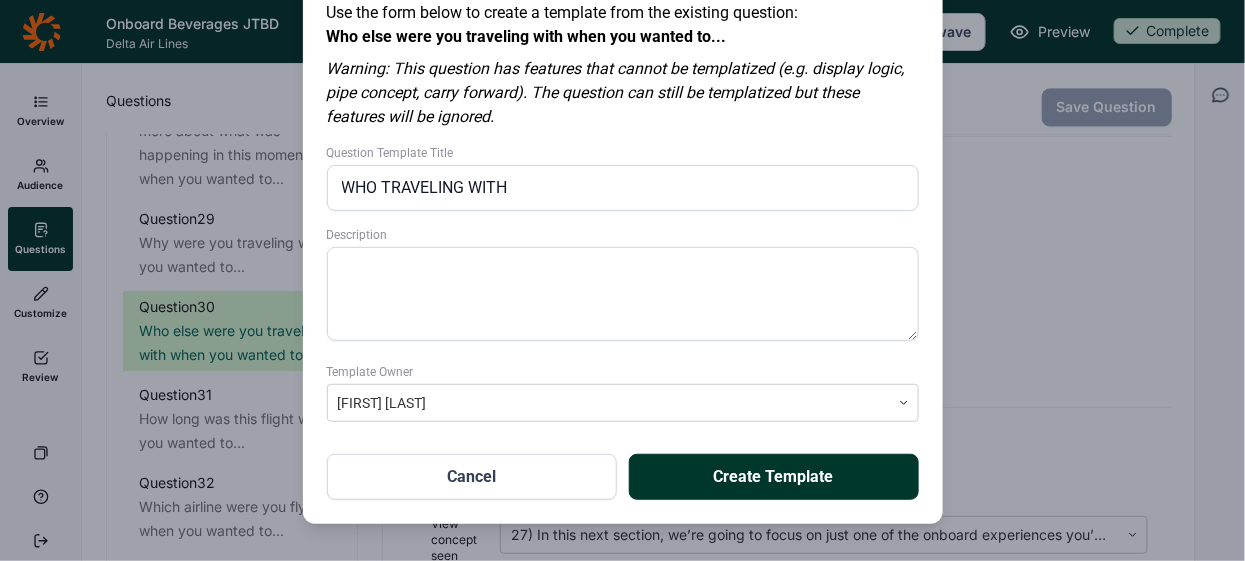 click on "Create Template" at bounding box center (774, 477) 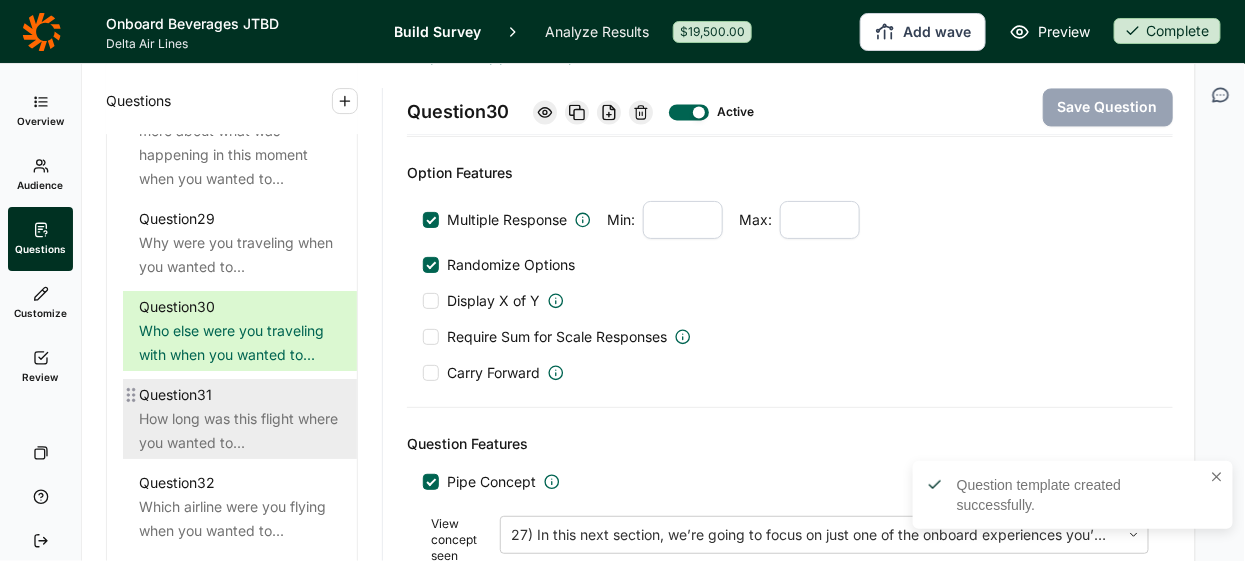 click on "How long was this flight where you wanted to..." at bounding box center [240, 431] 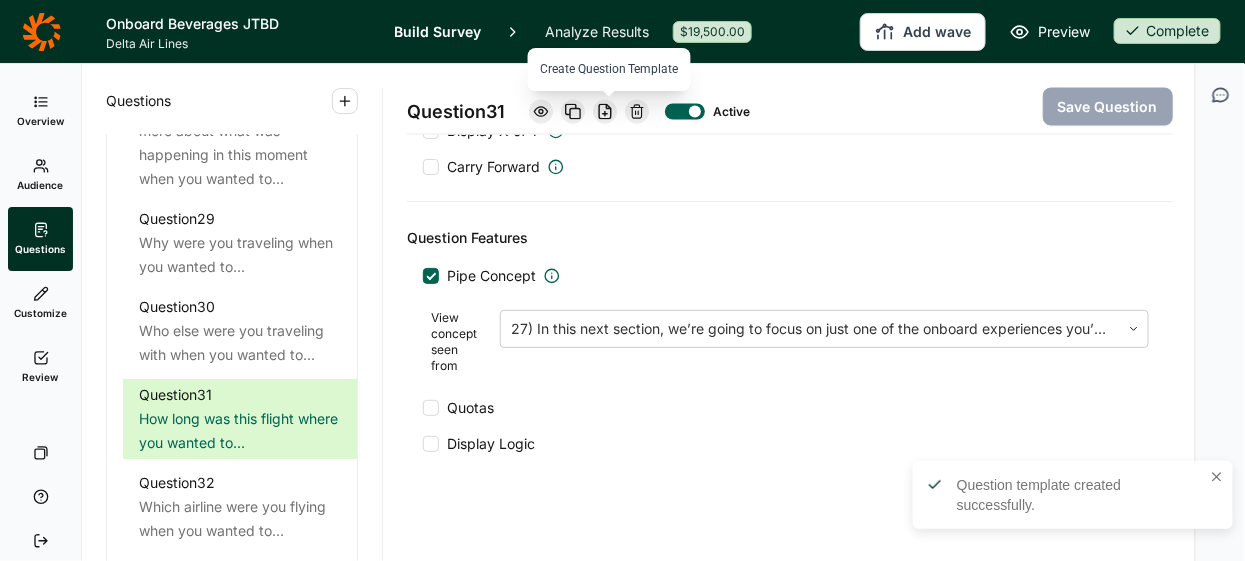click 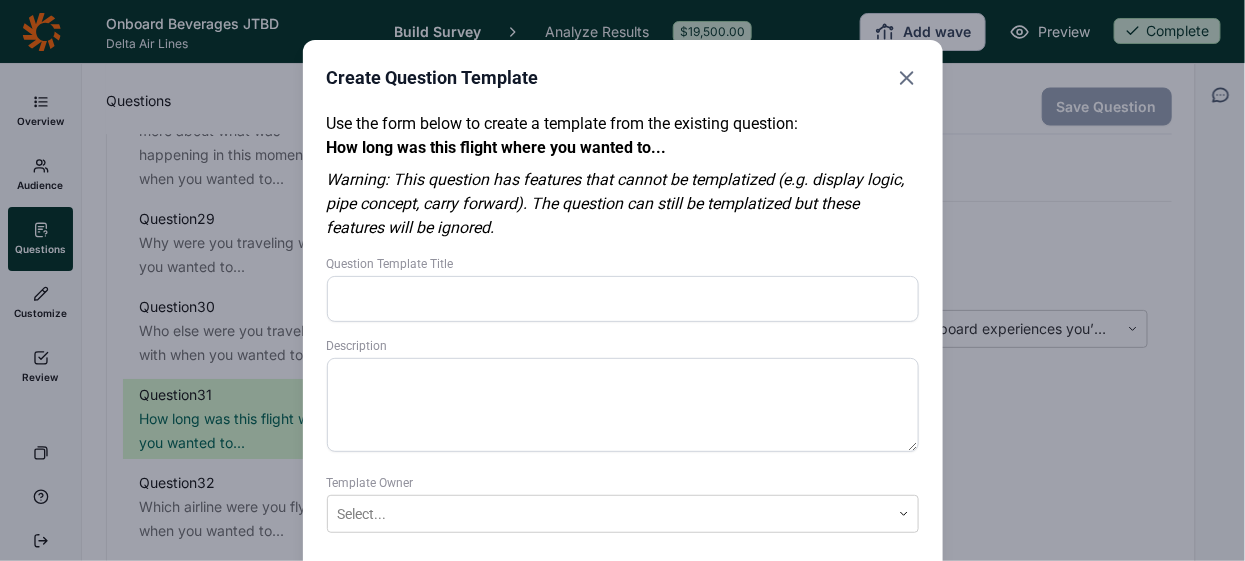 click on "Question Template Title" at bounding box center (623, 299) 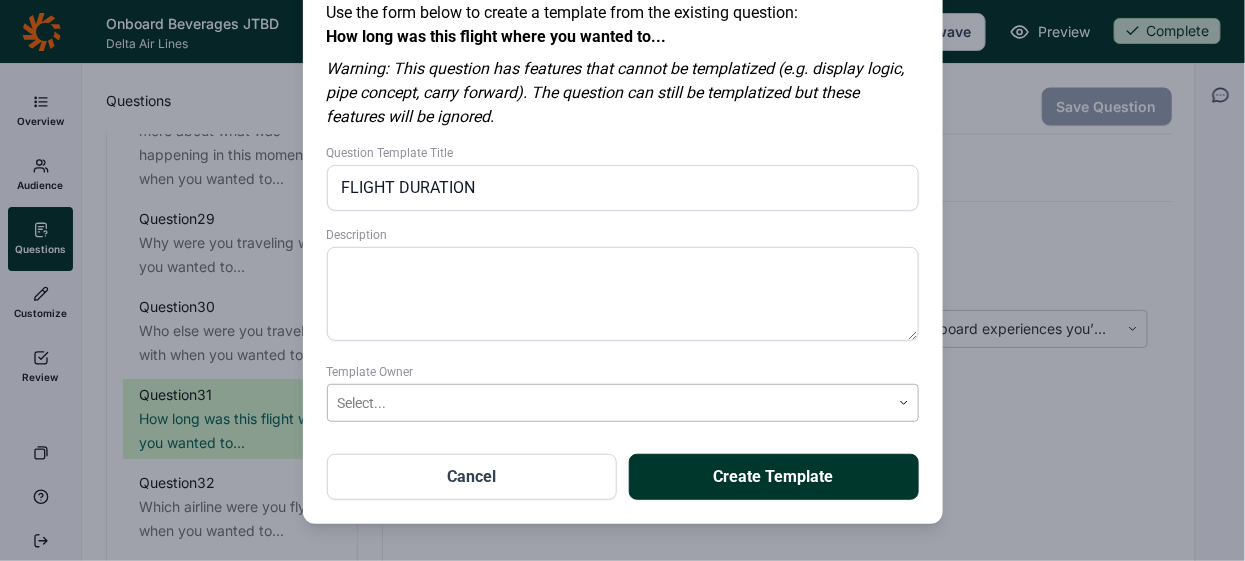 type on "FLIGHT DURATION" 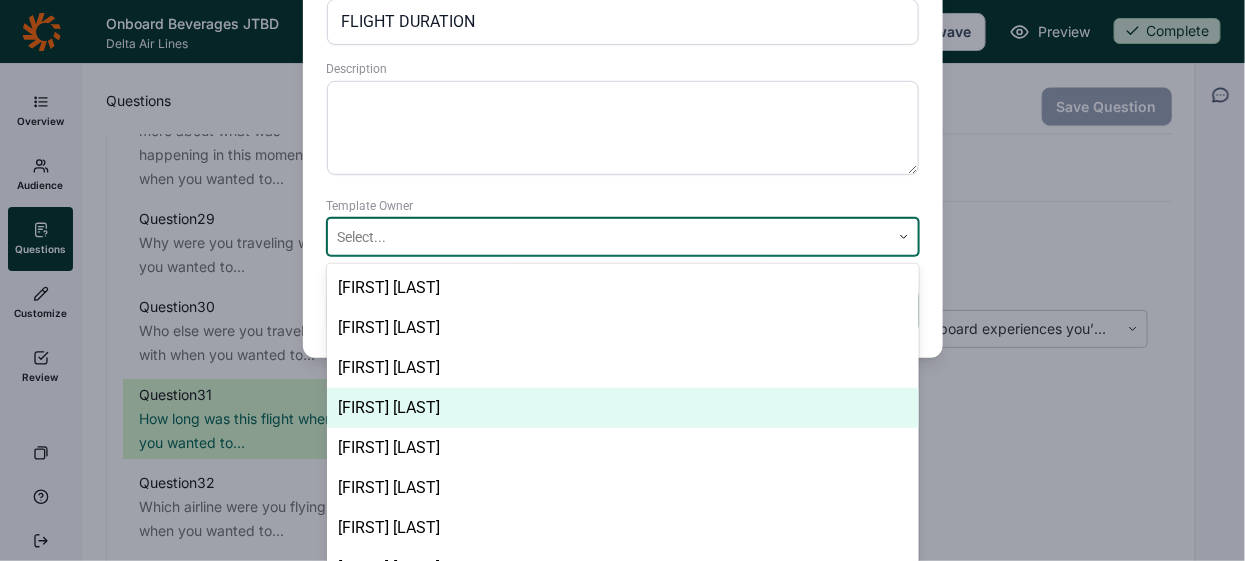 click on "Lizzy Martinez, 4 of 8. 8 results available. Use Up and Down to choose options, press Enter to select the currently focused option, press Escape to exit the menu, press Tab to select the option and exit the menu. Select... Jada Lee Kate DuHadway Katie Haycraft Lizzy Martinez Madeleine Simms Mark Leutzinger Max Ward Tammy Luke" at bounding box center (623, 237) 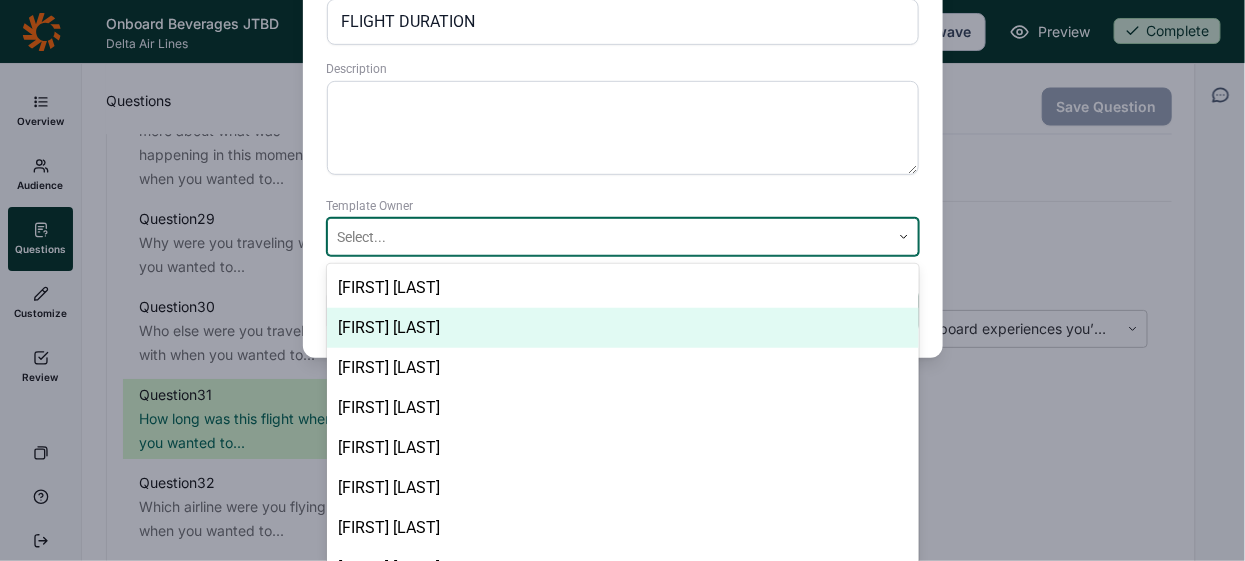 click on "Kate DuHadway" at bounding box center (623, 328) 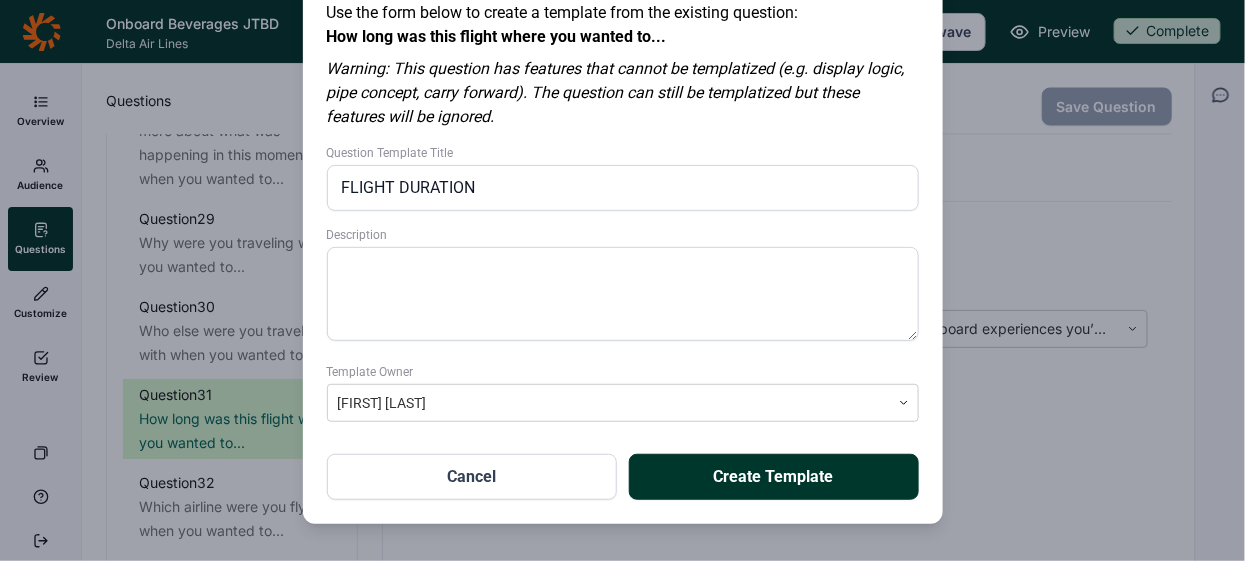 click on "Create Template" at bounding box center [774, 477] 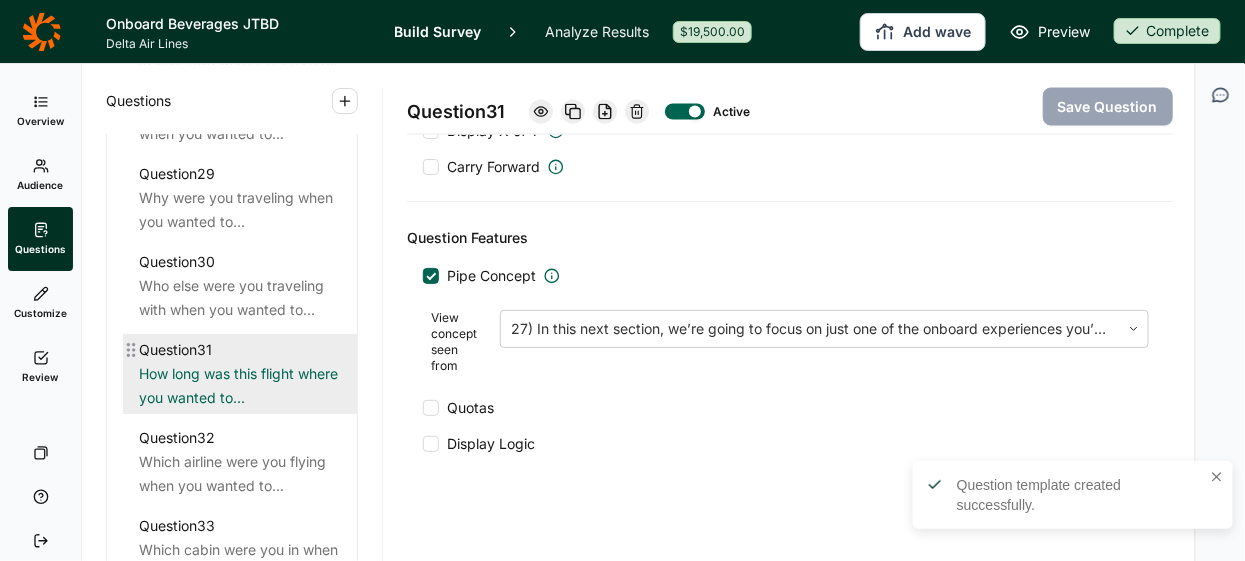 scroll, scrollTop: 4295, scrollLeft: 0, axis: vertical 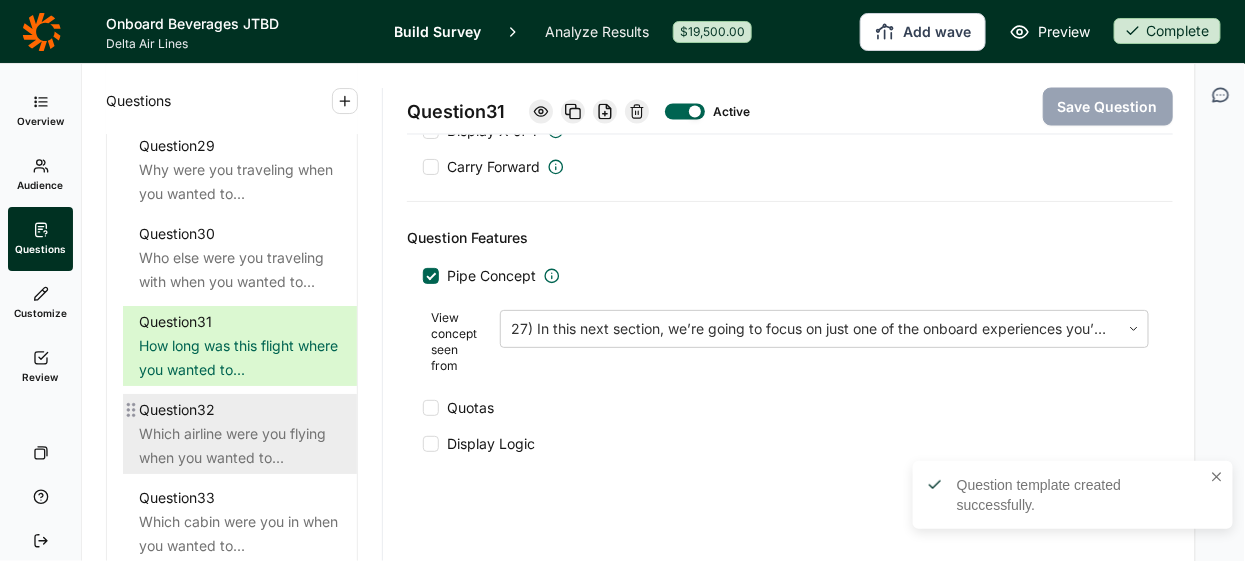 click on "Which airline were you flying when you wanted to..." at bounding box center [240, 446] 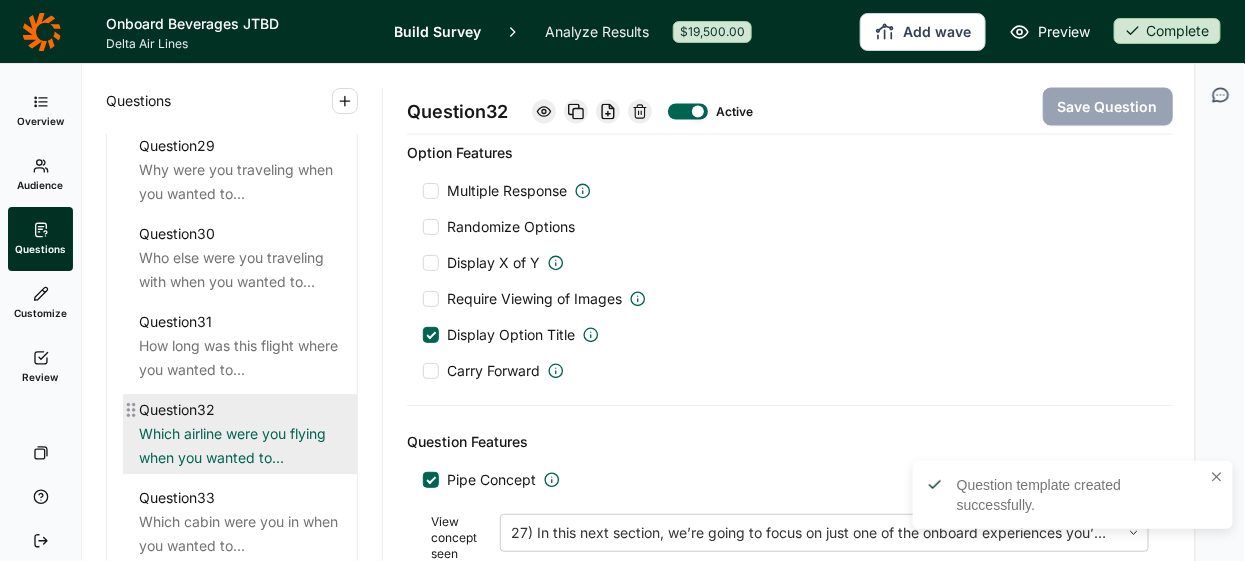 scroll, scrollTop: 1225, scrollLeft: 0, axis: vertical 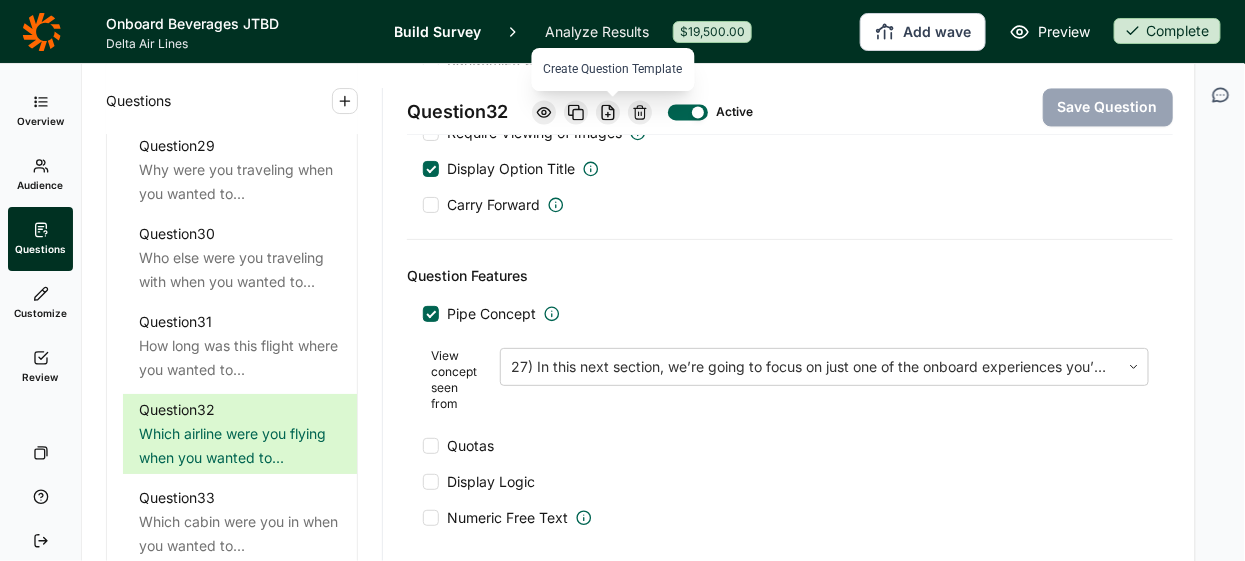 click 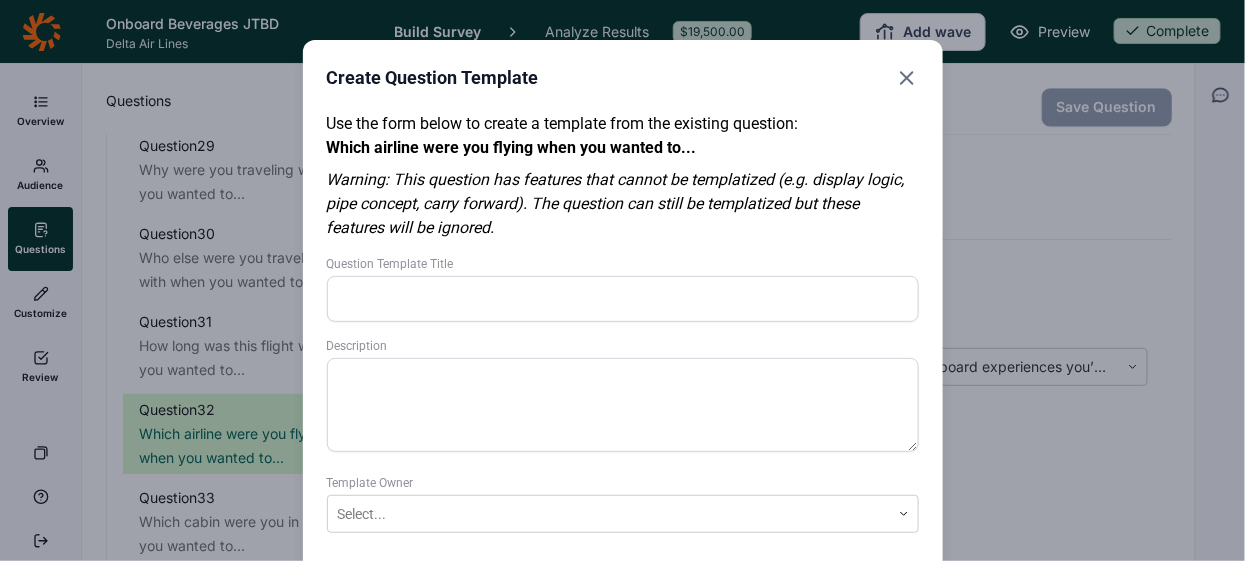 click on "Question Template Title" at bounding box center [623, 299] 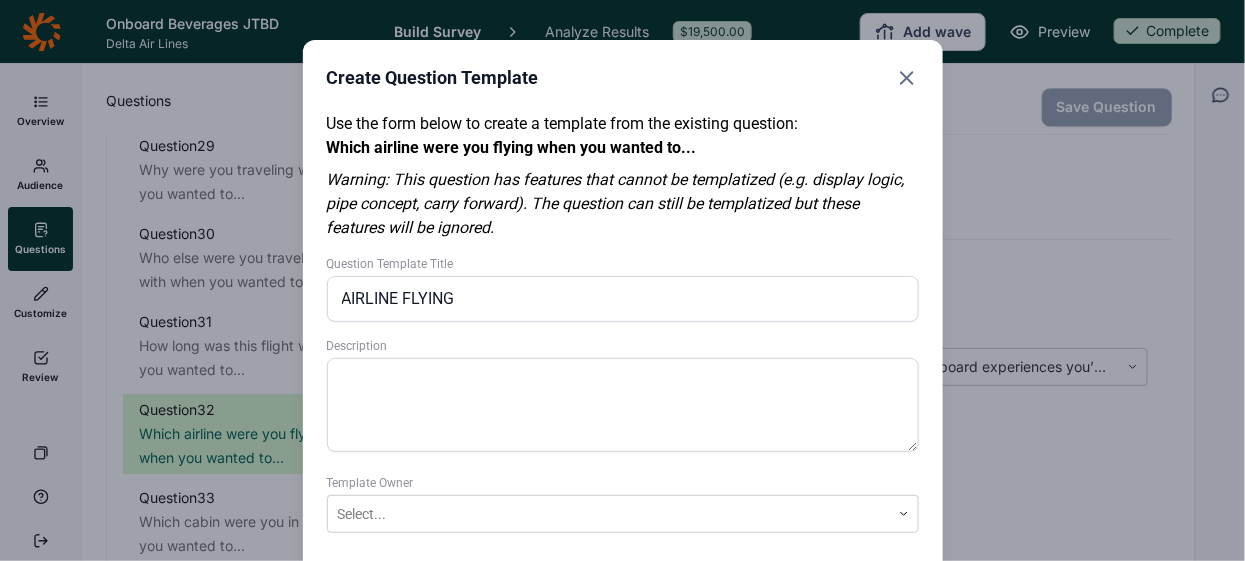 scroll, scrollTop: 111, scrollLeft: 0, axis: vertical 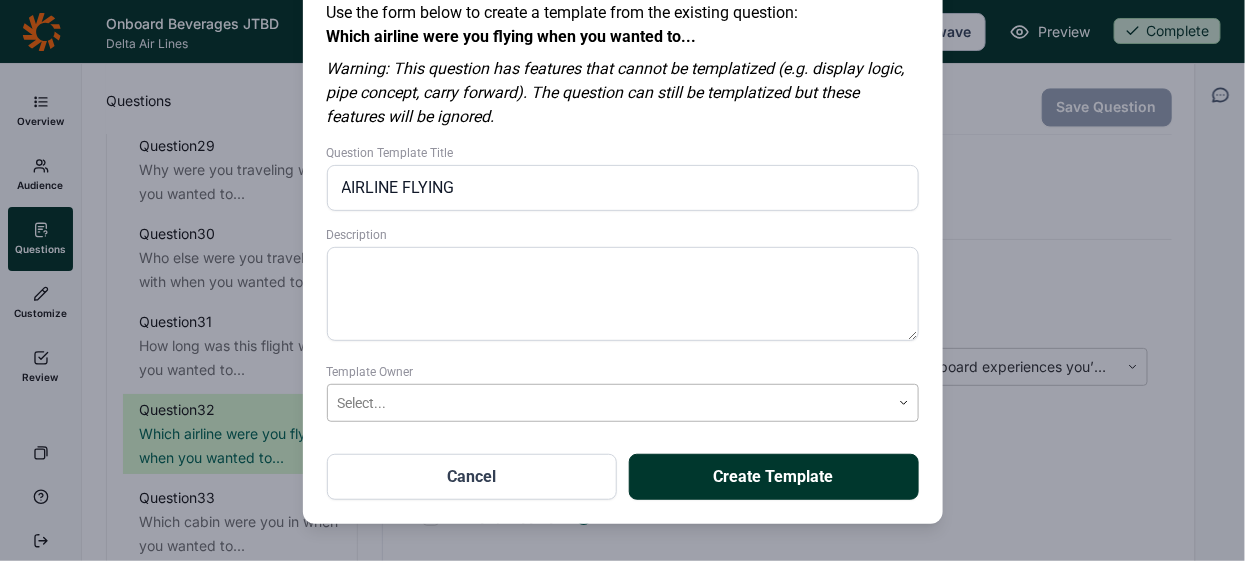 type on "AIRLINE FLYING" 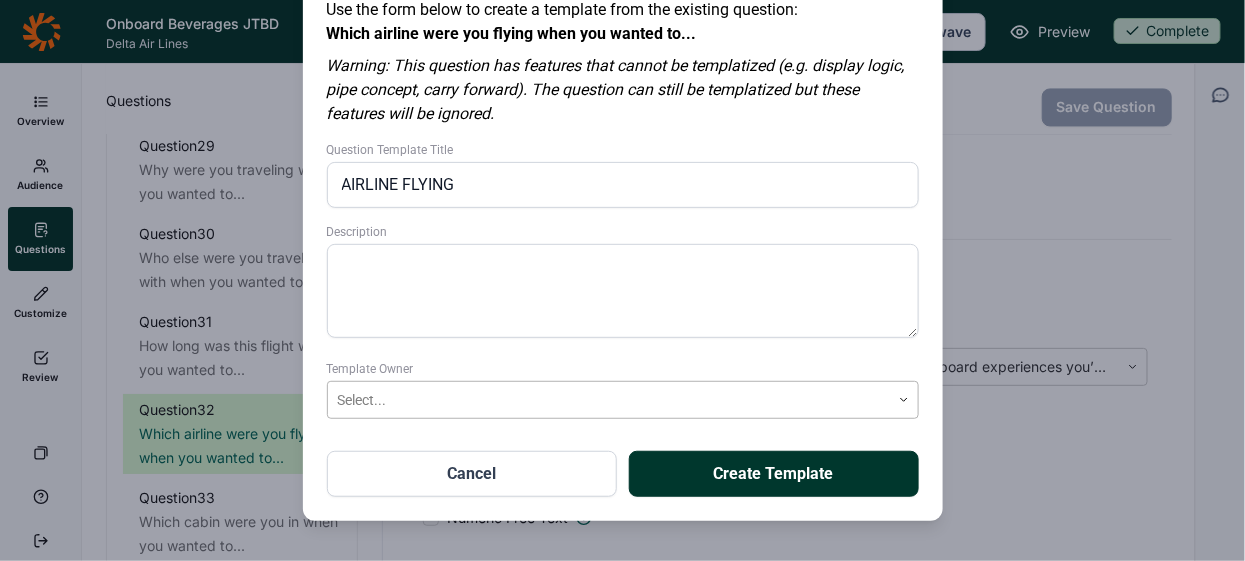 click on "Select..." at bounding box center (623, 400) 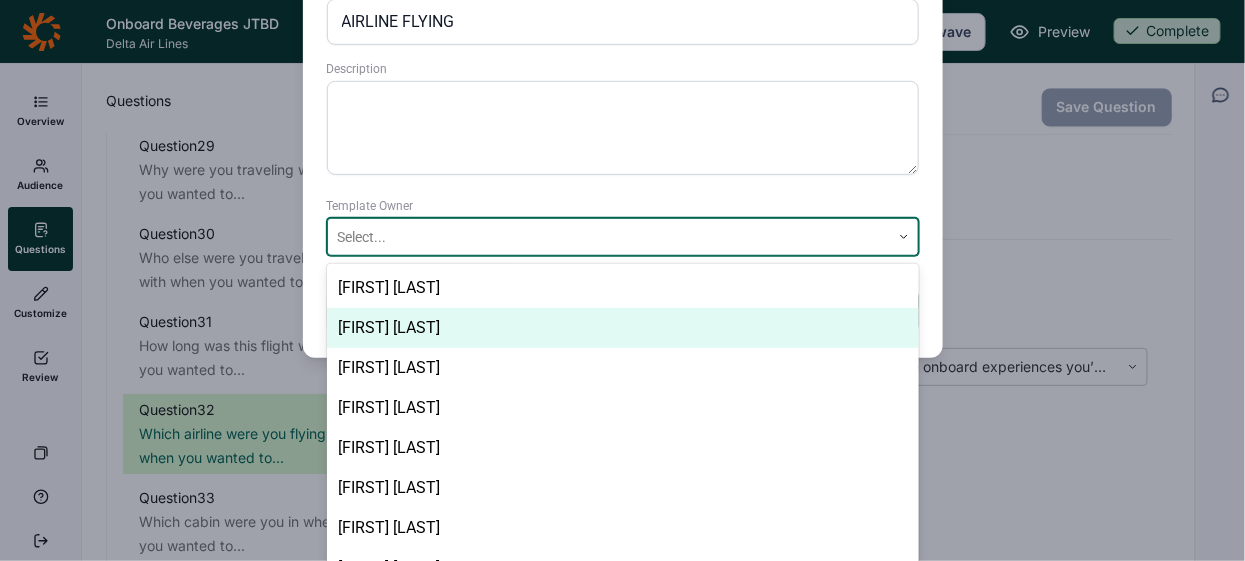 click on "Kate DuHadway" at bounding box center (623, 328) 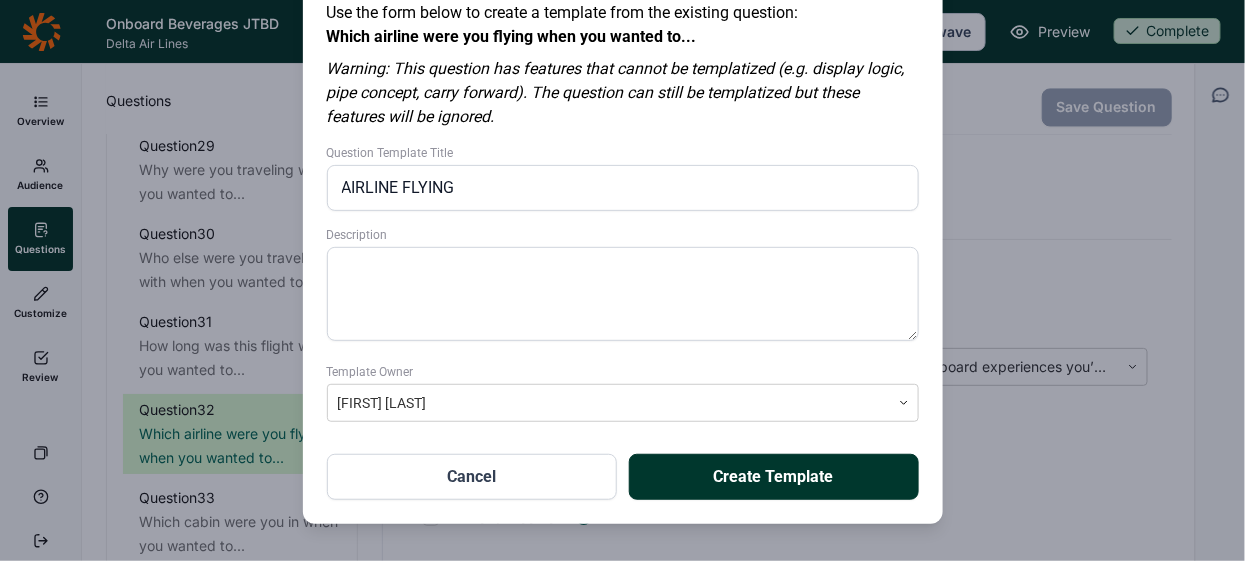 click on "Create Template" at bounding box center (774, 477) 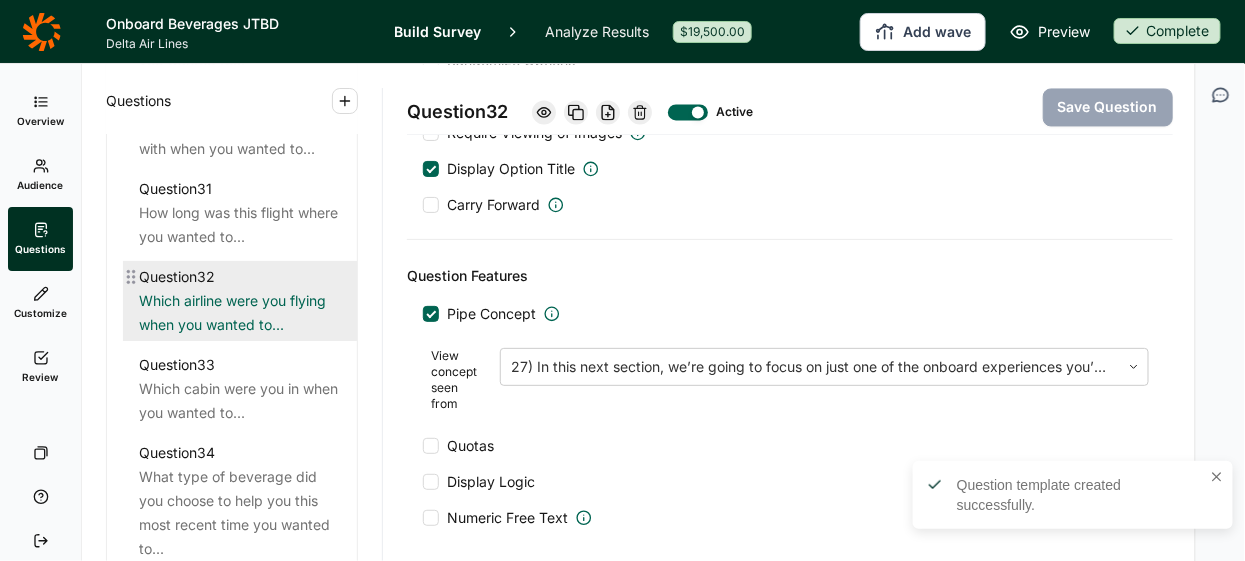 scroll, scrollTop: 4457, scrollLeft: 0, axis: vertical 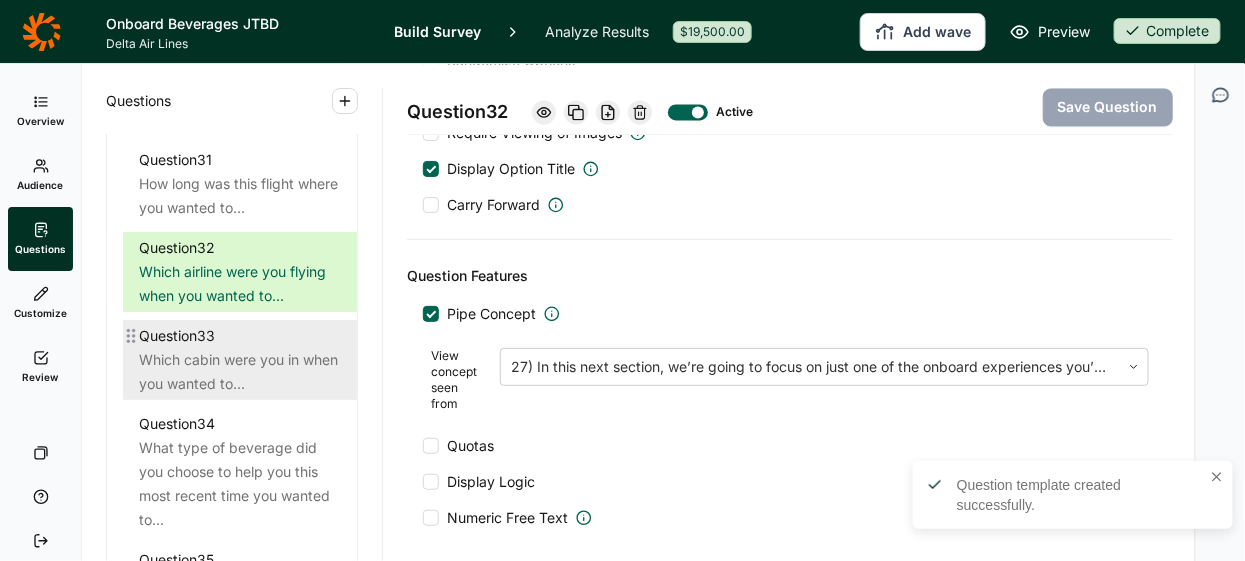 click on "Question  33" at bounding box center [177, 336] 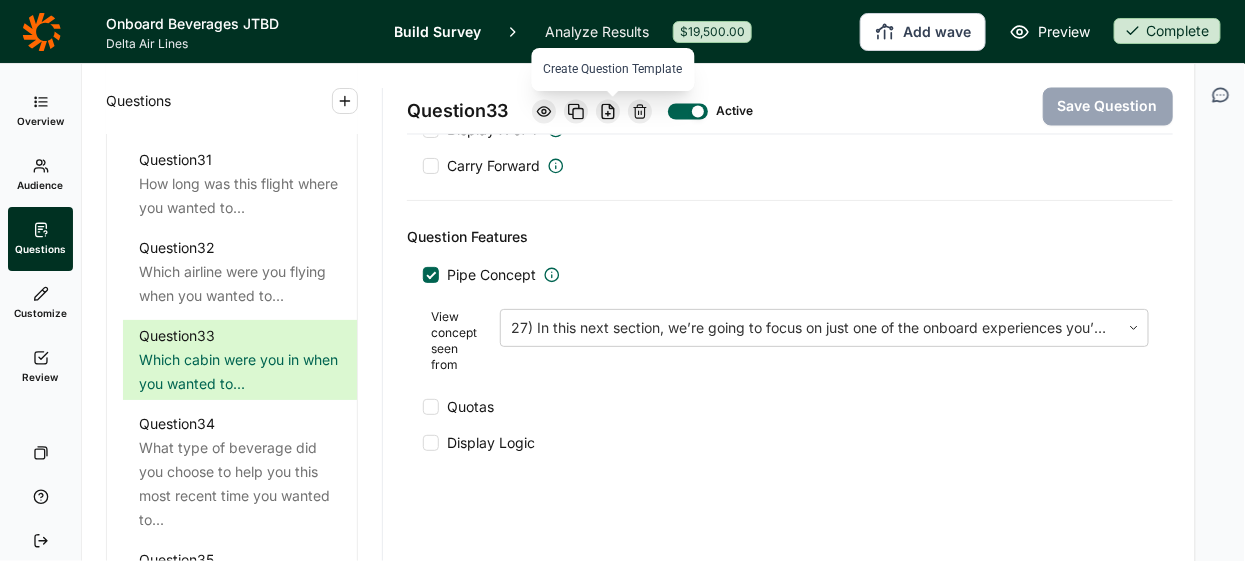 click 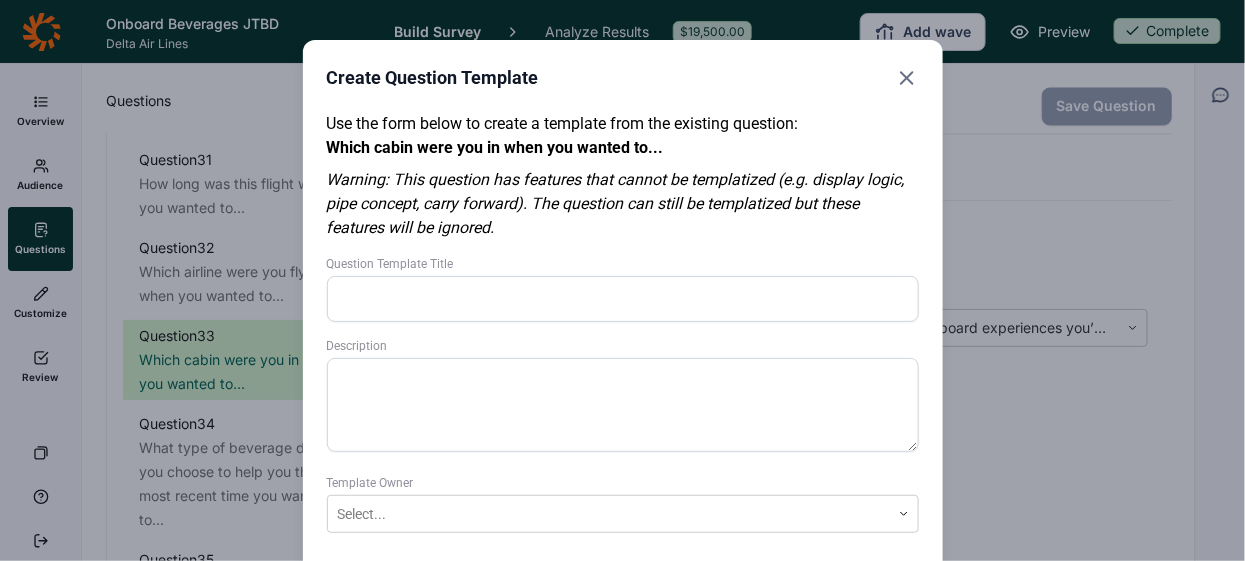 click on "Question Template Title" at bounding box center (623, 299) 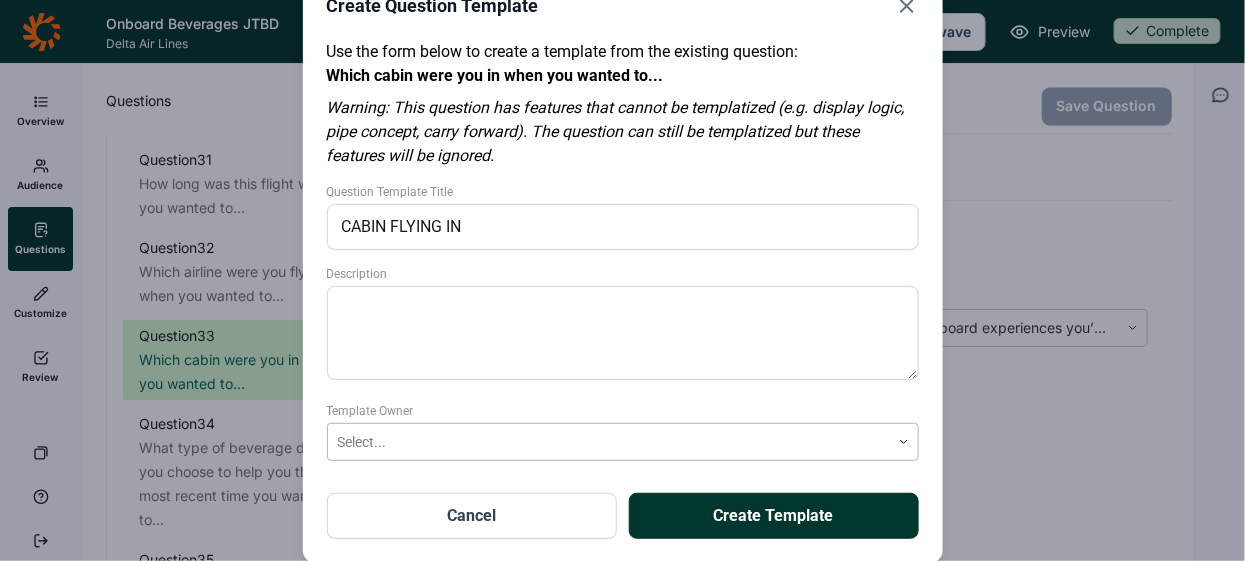 type on "CABIN FLYING IN" 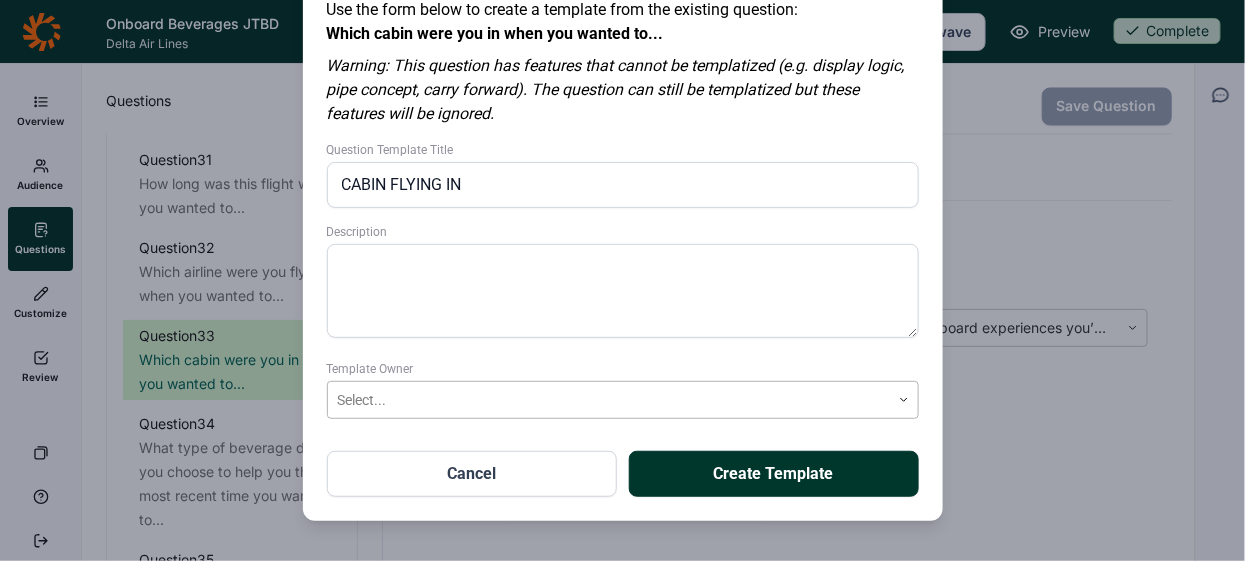click on "Select..." at bounding box center (623, 400) 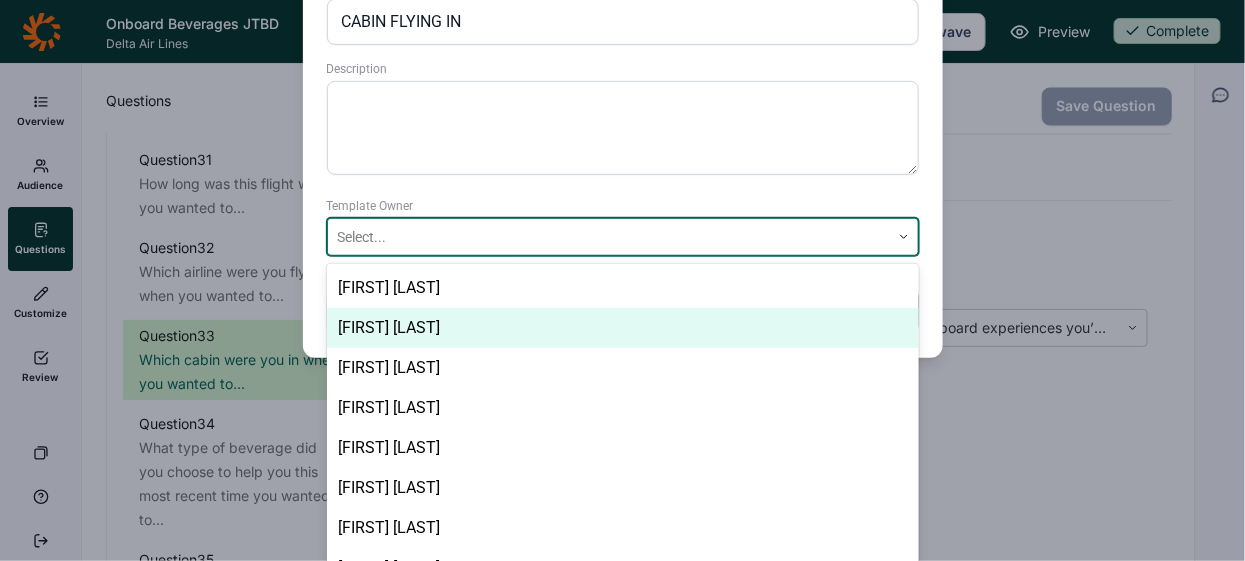 click on "[FIRST] [LAST]" at bounding box center (623, 328) 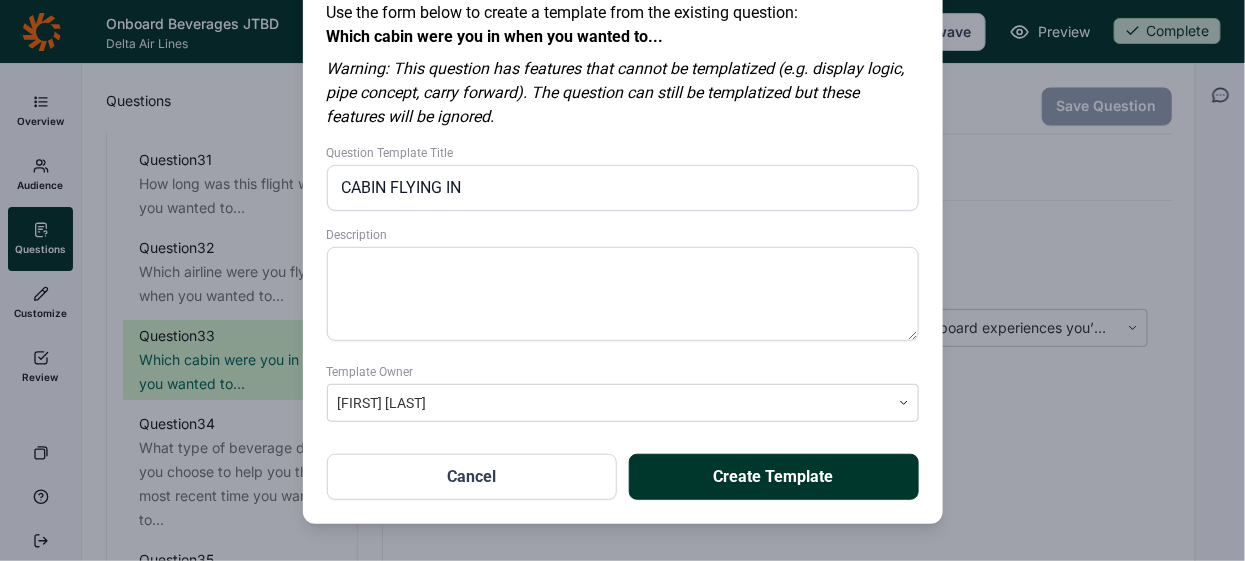 click on "Create Template" at bounding box center (774, 477) 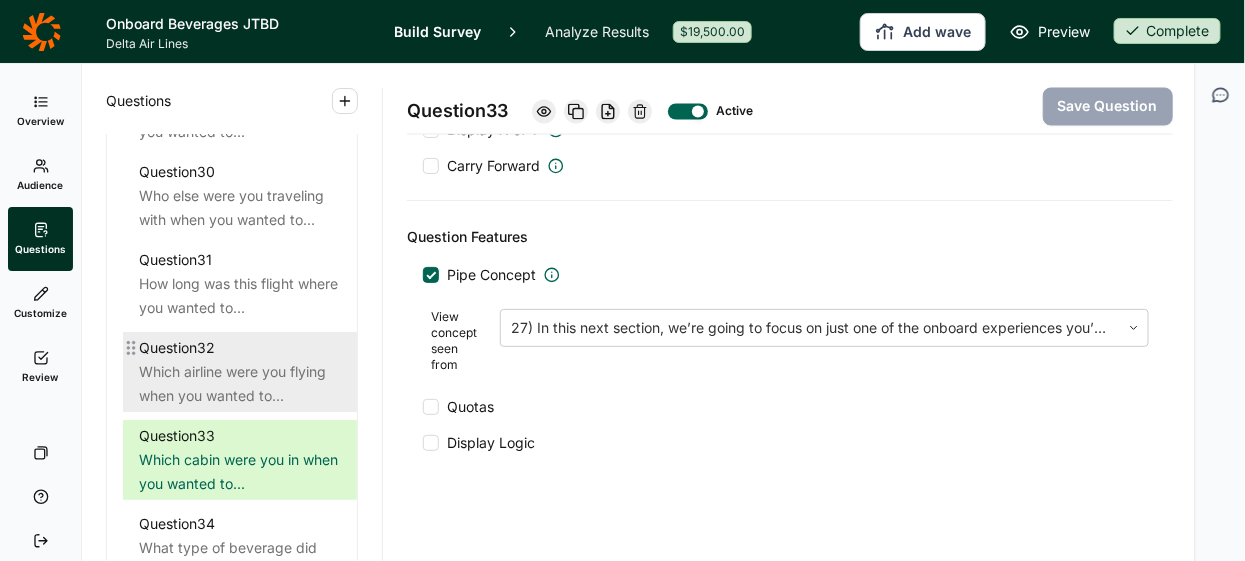 scroll, scrollTop: 4318, scrollLeft: 0, axis: vertical 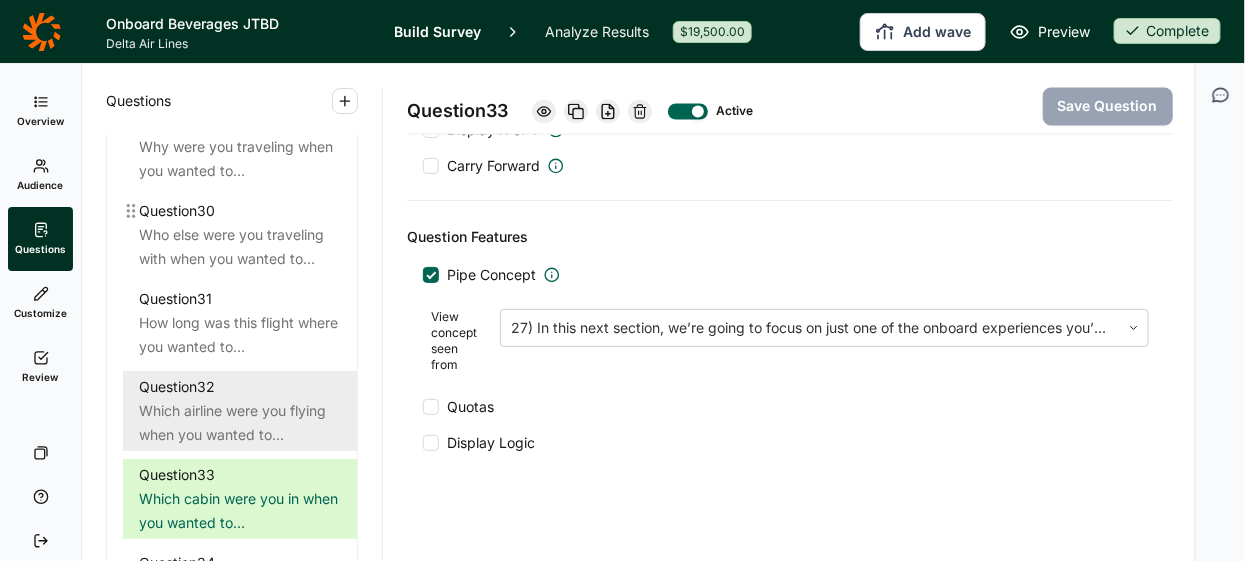 click on "Who else were you traveling with when you wanted to..." at bounding box center (240, 247) 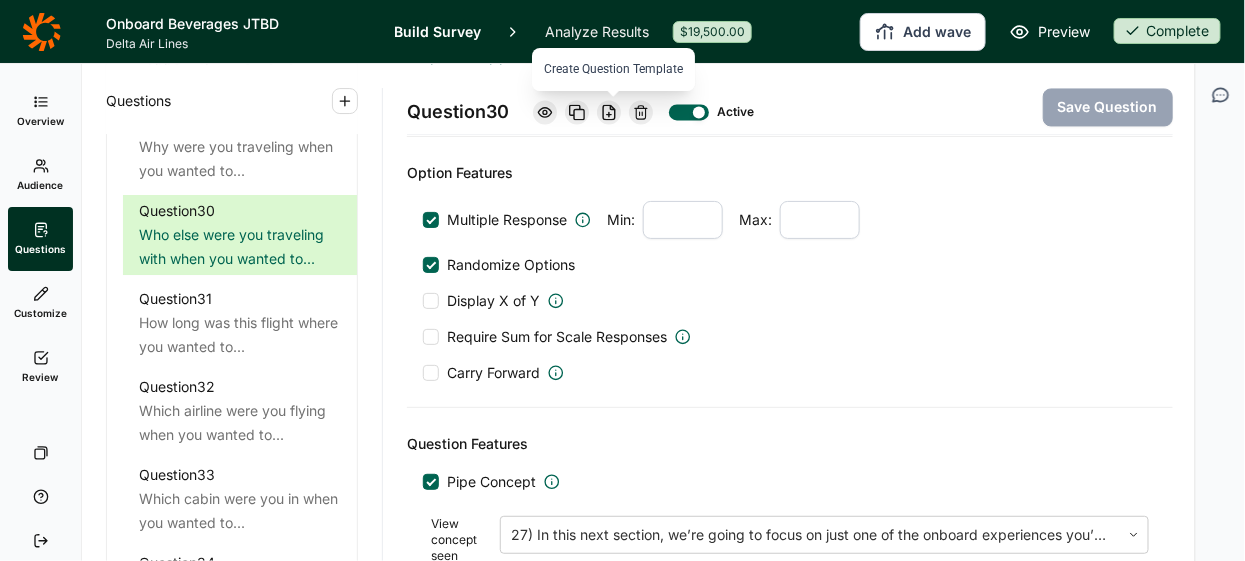 click 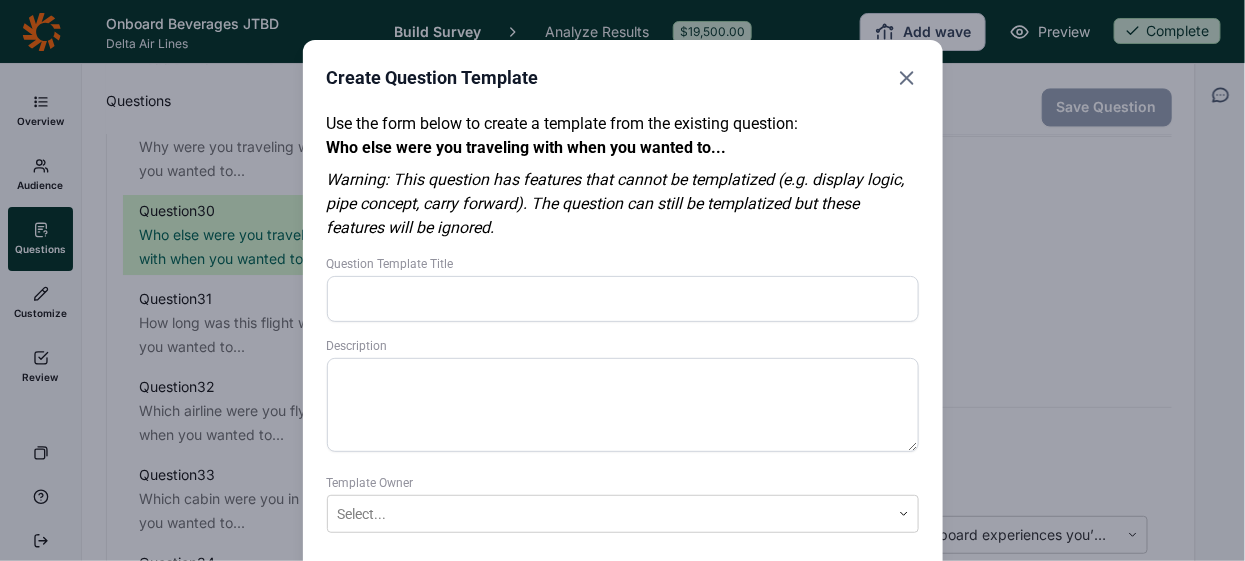 click on "Question Template Title" at bounding box center [623, 299] 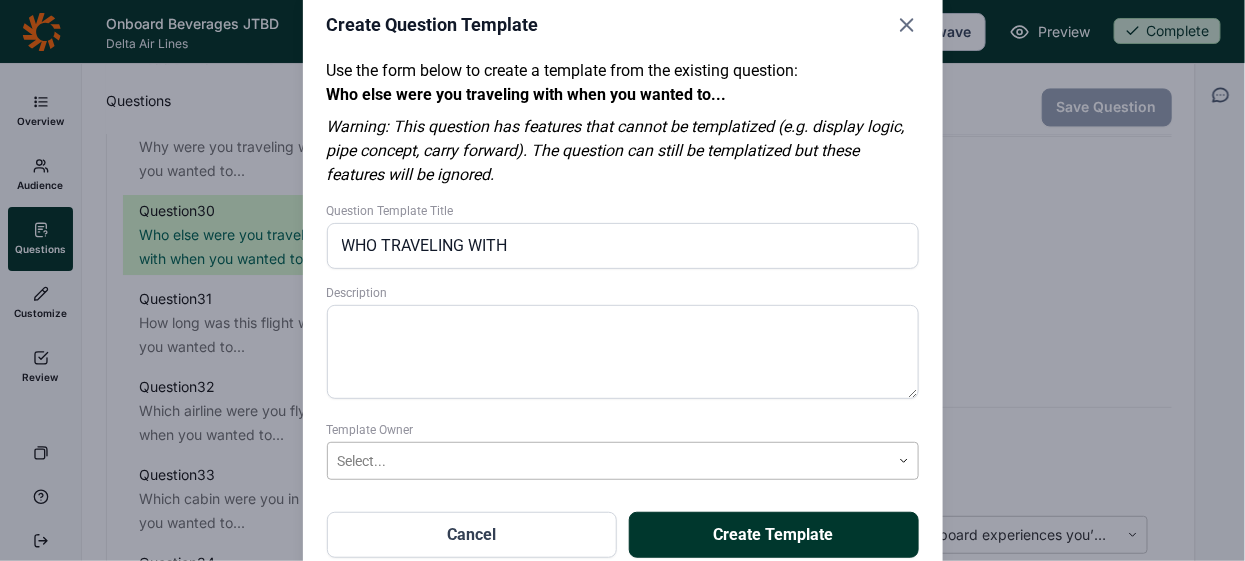 scroll, scrollTop: 277, scrollLeft: 0, axis: vertical 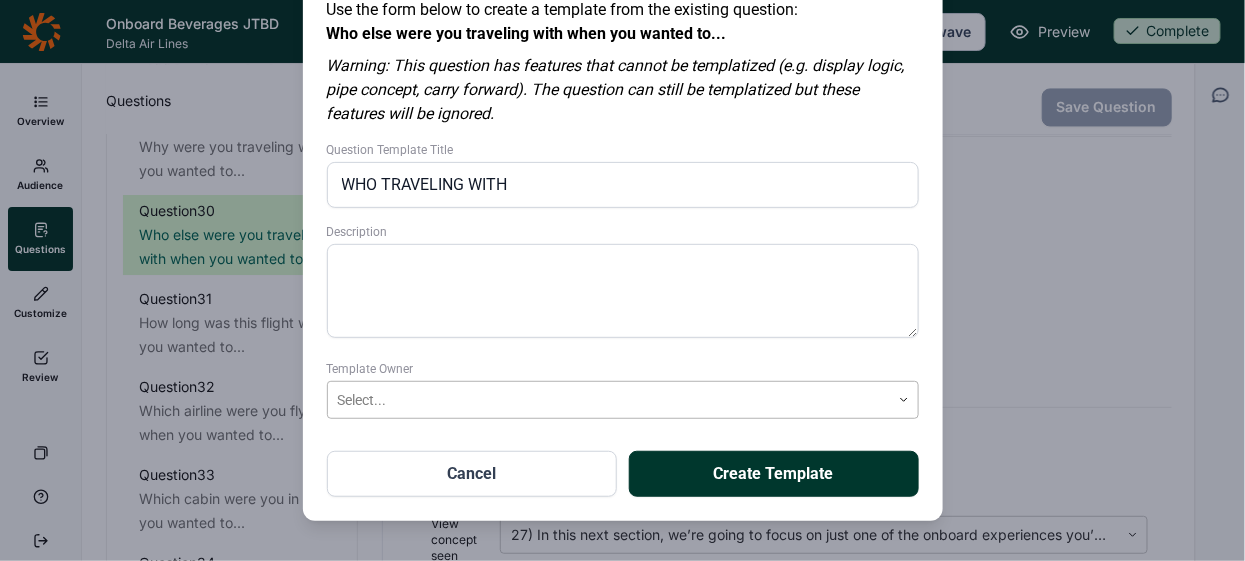 click on "Select..." at bounding box center [623, 400] 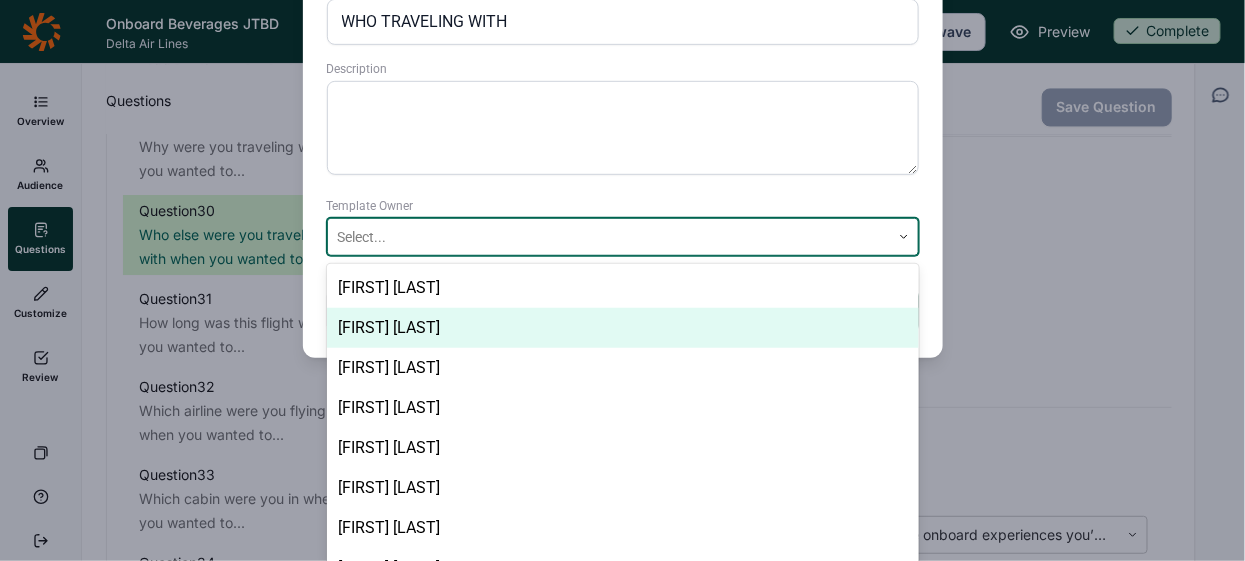 click on "[FIRST] [LAST]" at bounding box center (623, 328) 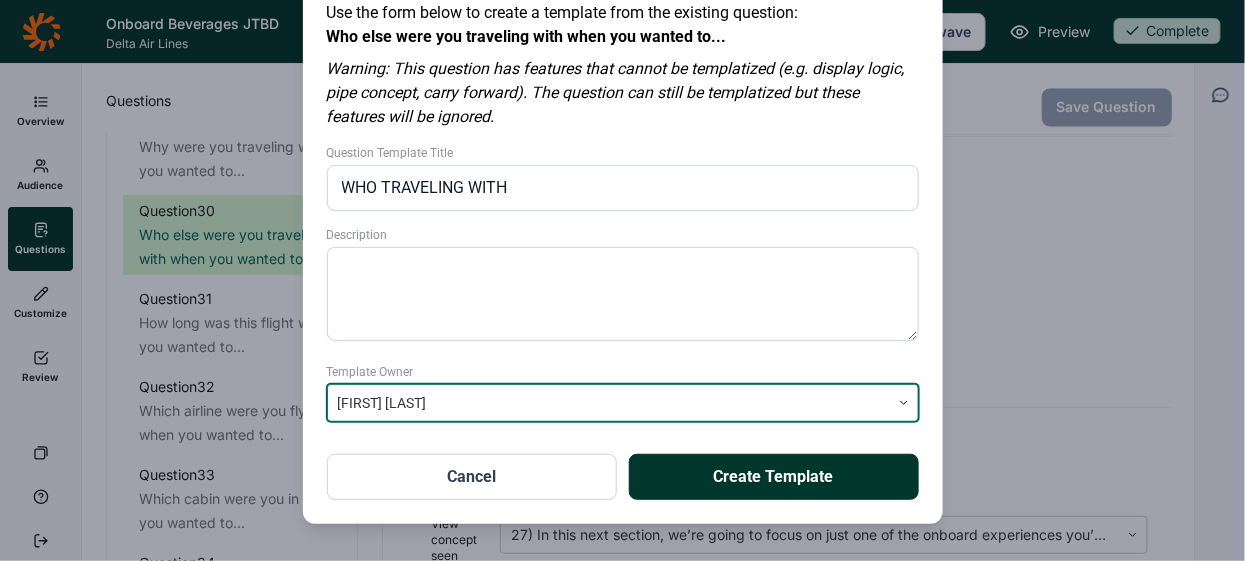 click on "Create Template" at bounding box center [774, 477] 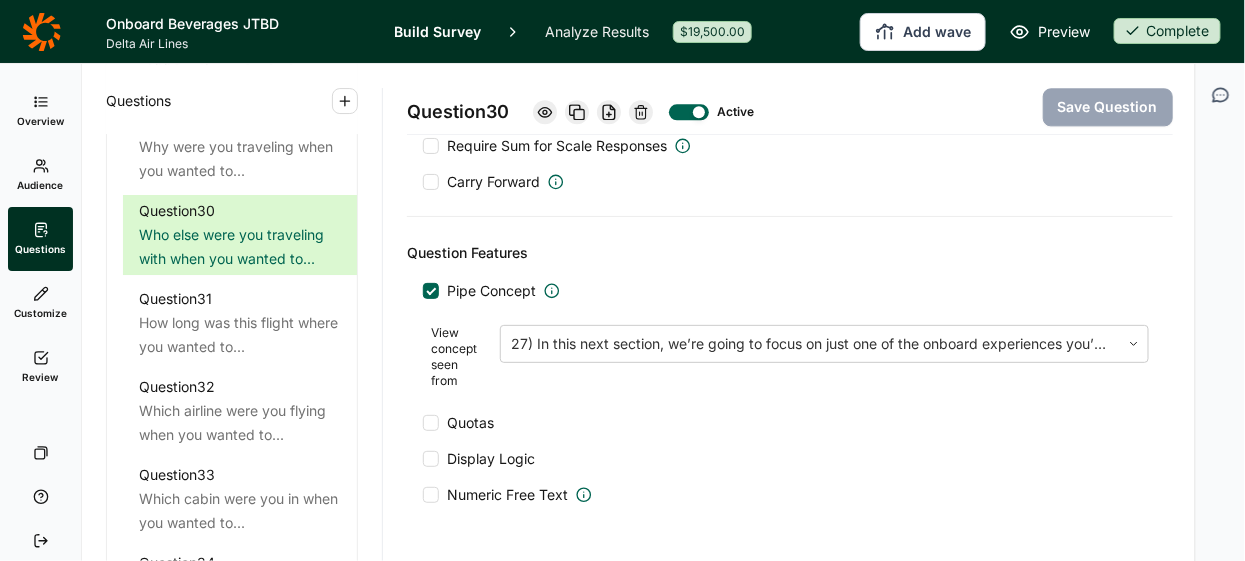 scroll, scrollTop: 1417, scrollLeft: 0, axis: vertical 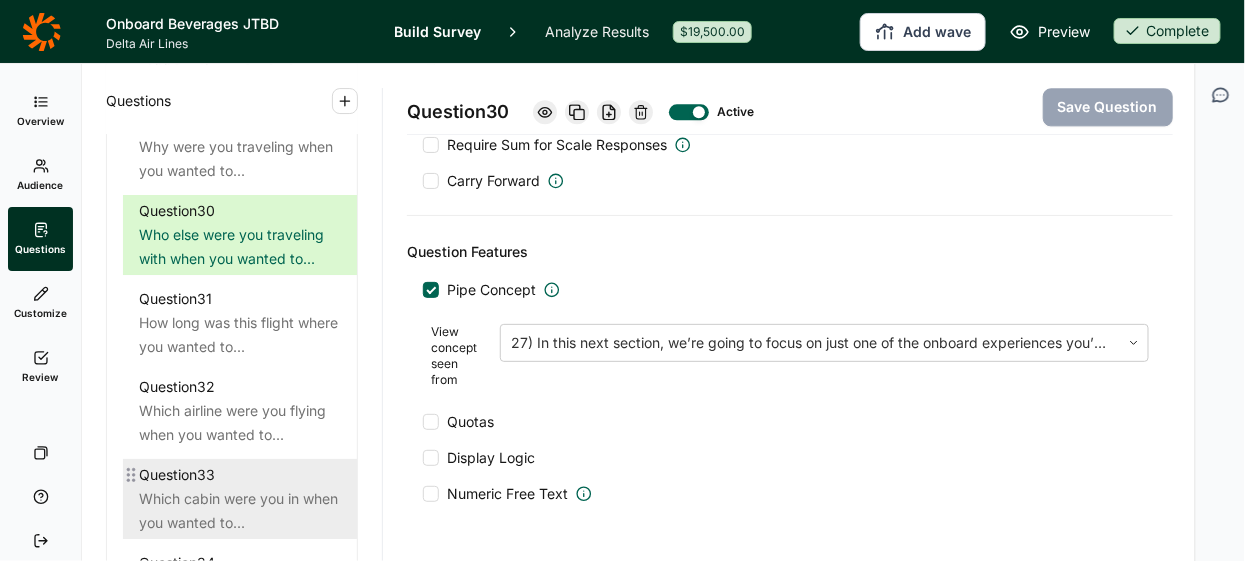 click on "Question  33" at bounding box center [240, 475] 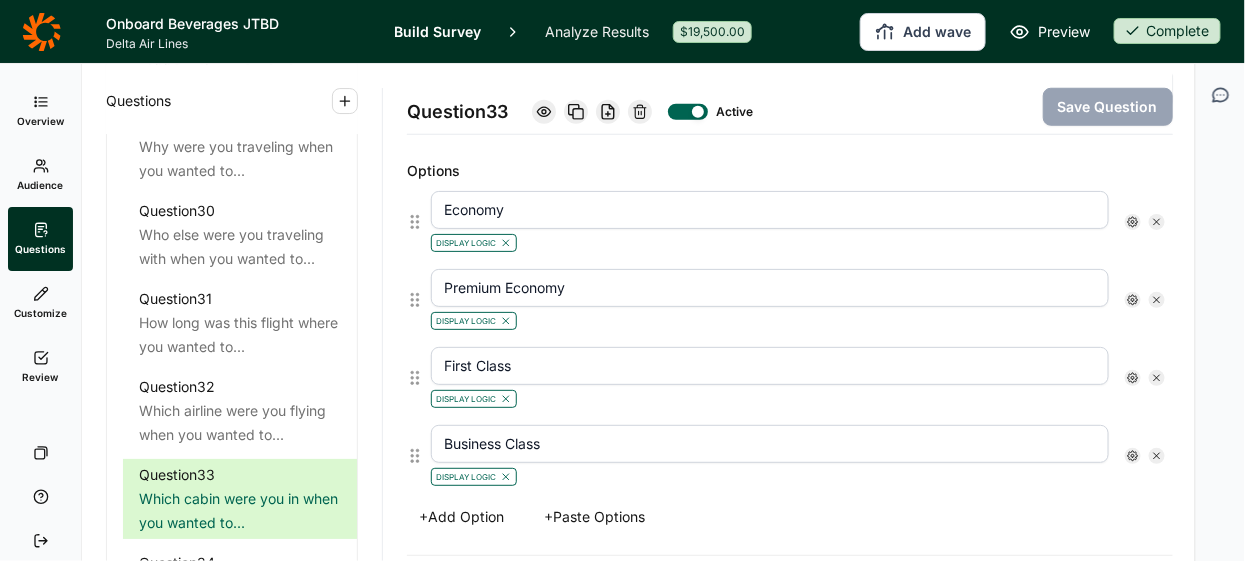 scroll, scrollTop: 527, scrollLeft: 0, axis: vertical 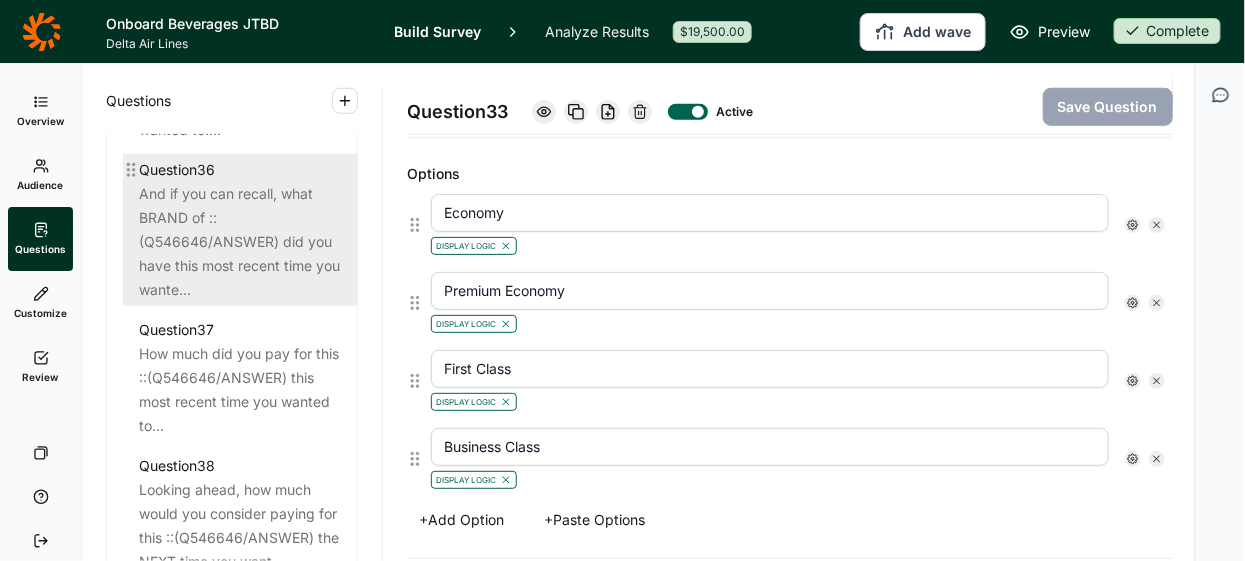 click on "And if you can recall, what BRAND of ::(Q546646/ANSWER) did you have this most recent time you wante..." at bounding box center [240, 242] 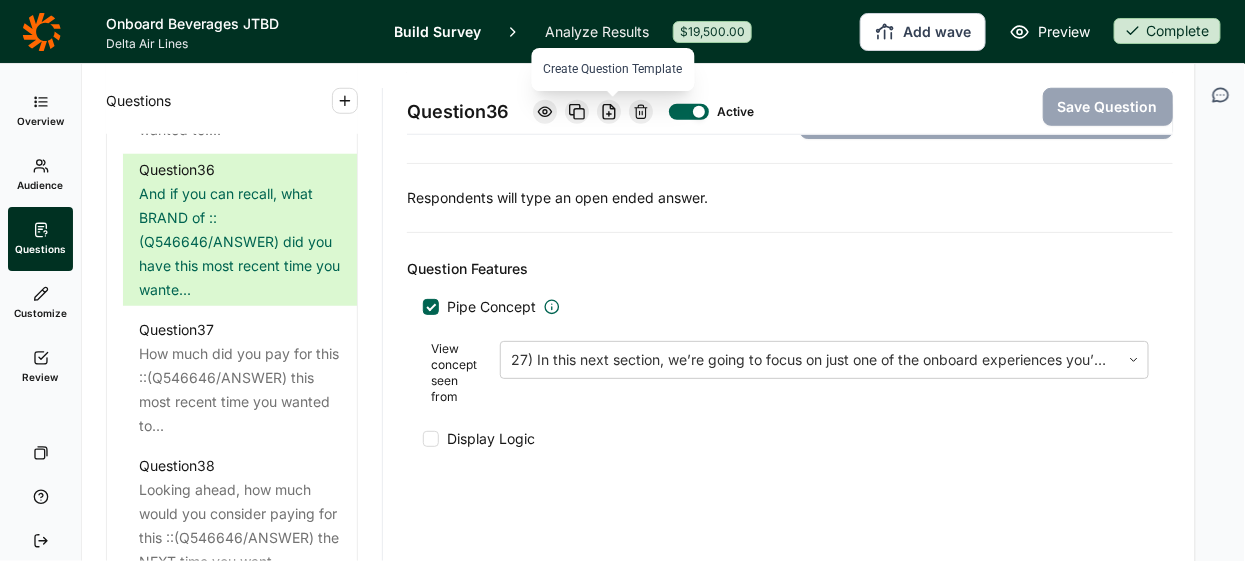 click 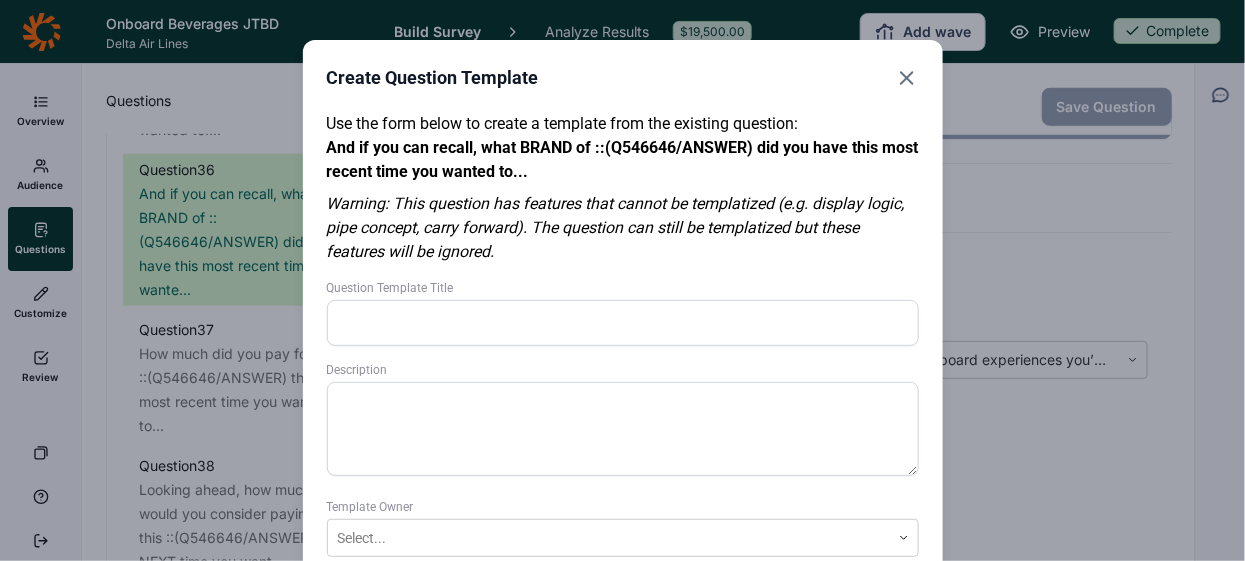 click on "Question Template Title" at bounding box center (623, 323) 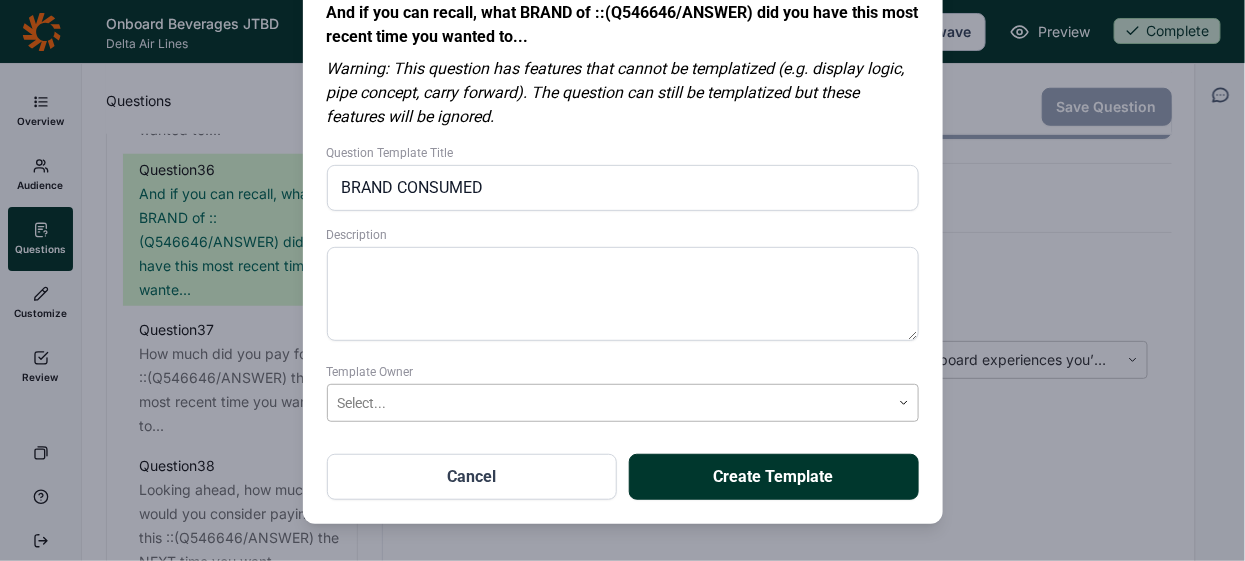 type on "BRAND CONSUMED" 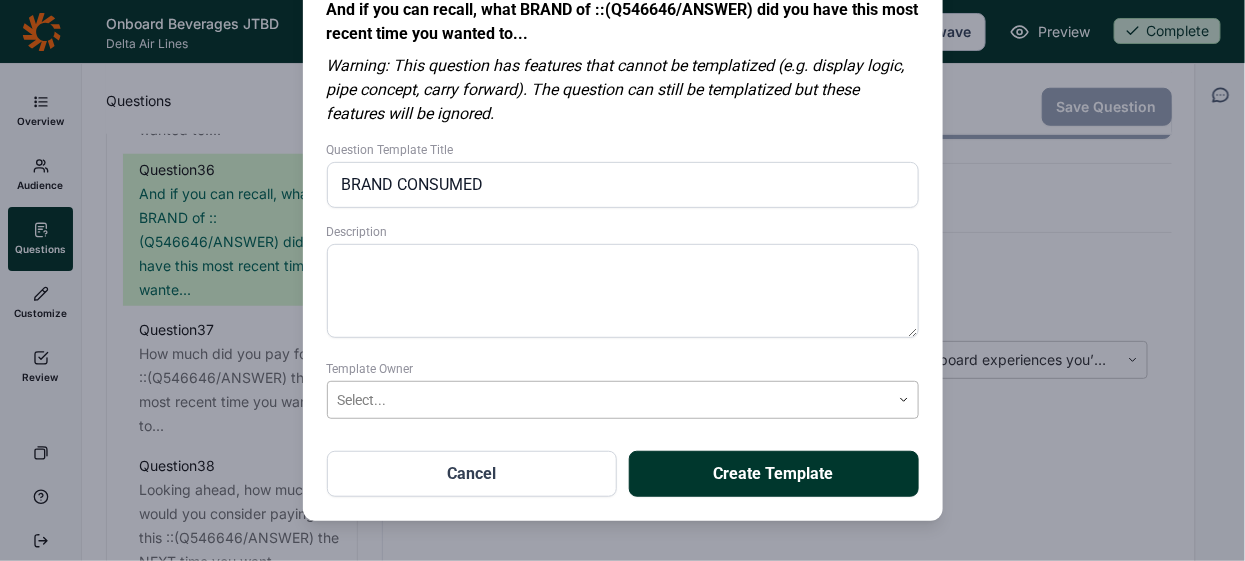 click on "Select..." at bounding box center (623, 400) 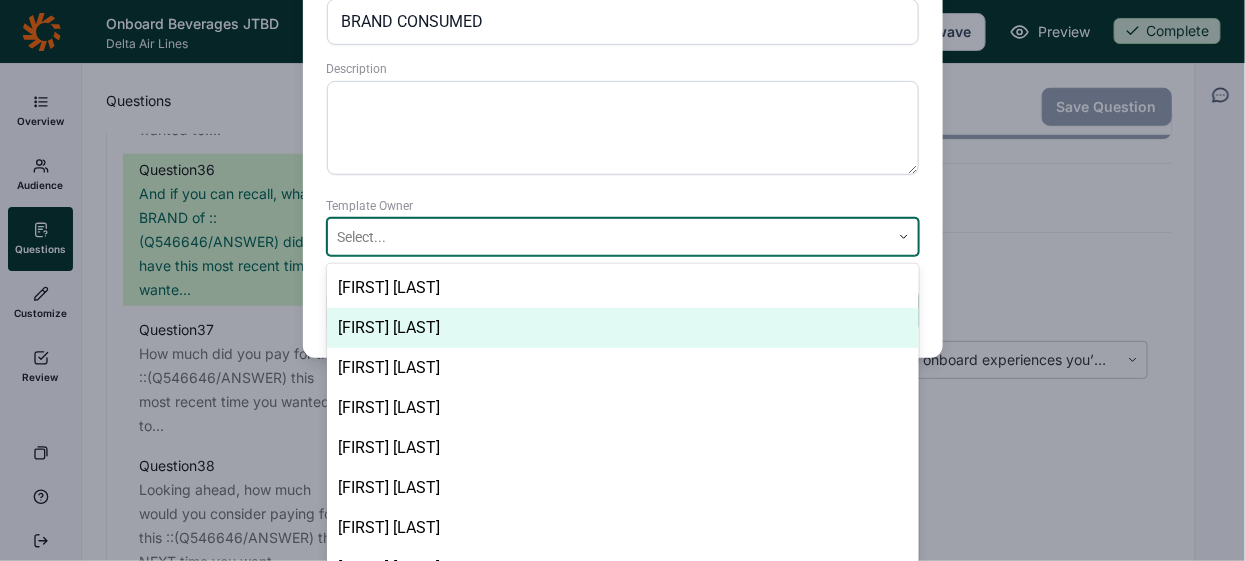 click on "[FIRST] [LAST]" at bounding box center [623, 328] 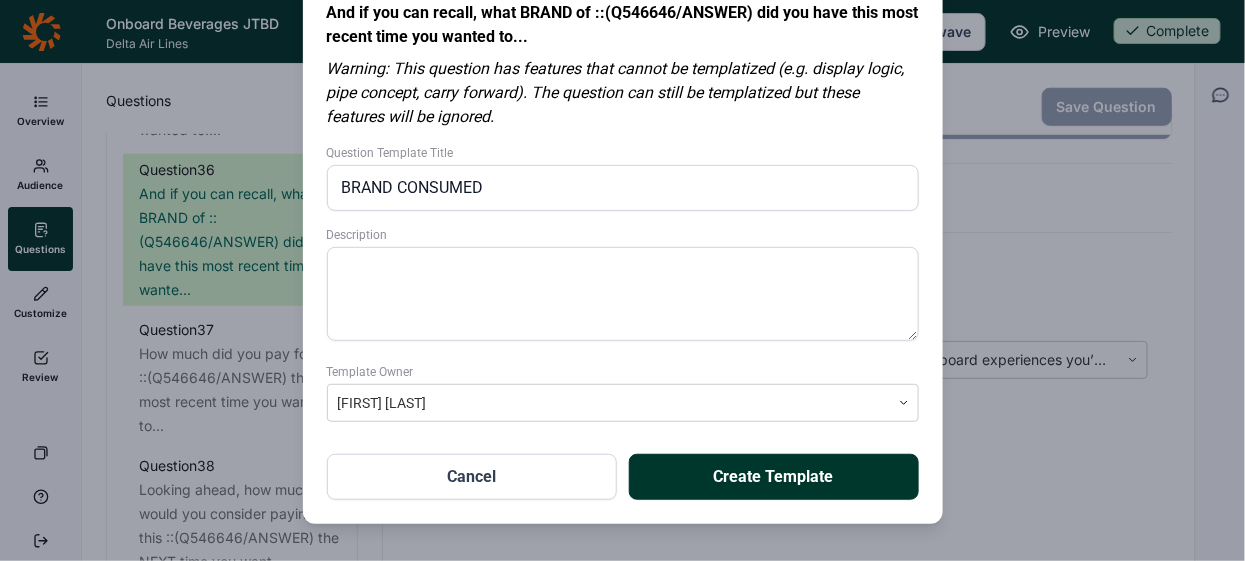 click on "Create Template" at bounding box center (774, 477) 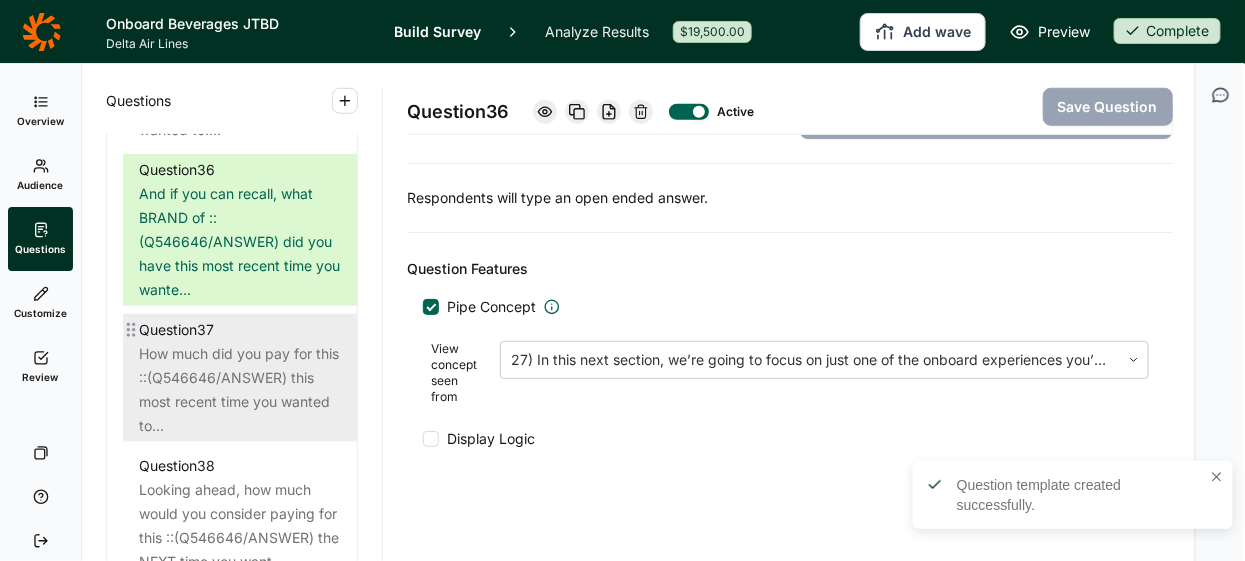 click on "How much did you pay for this ::(Q546646/ANSWER) this most recent time you wanted to..." at bounding box center [240, 390] 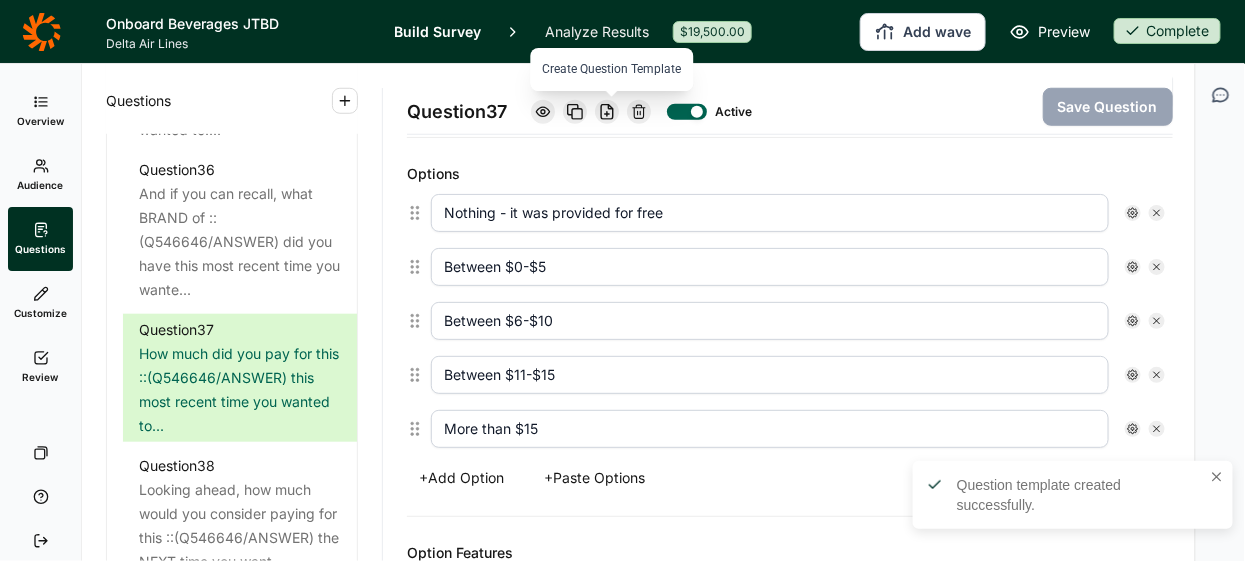 click 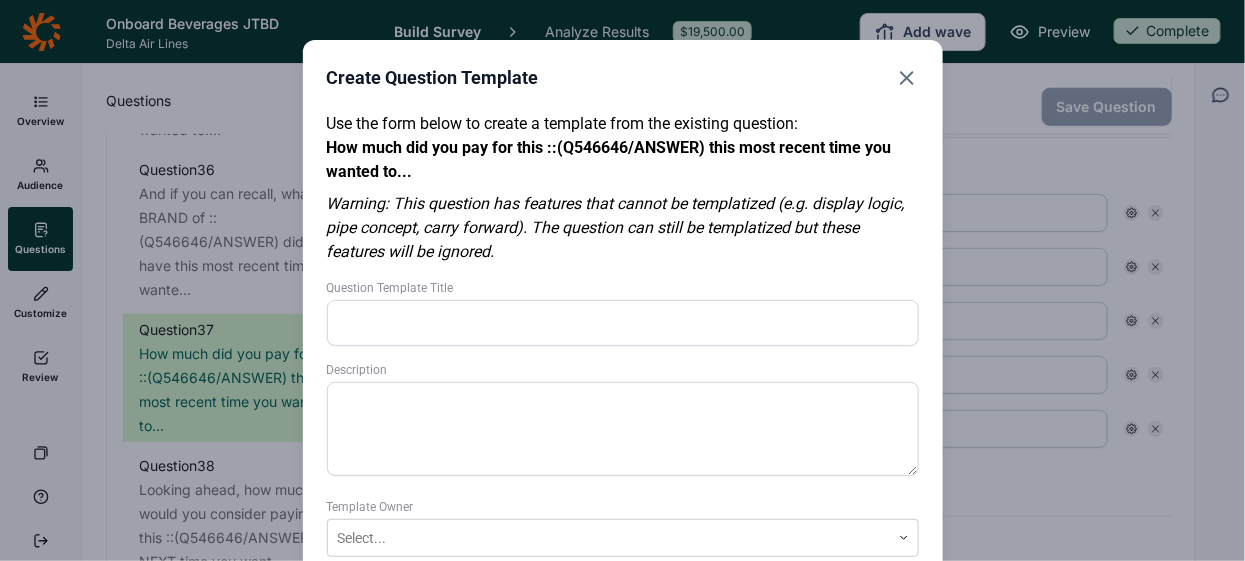 click on "Question Template Title" at bounding box center [623, 323] 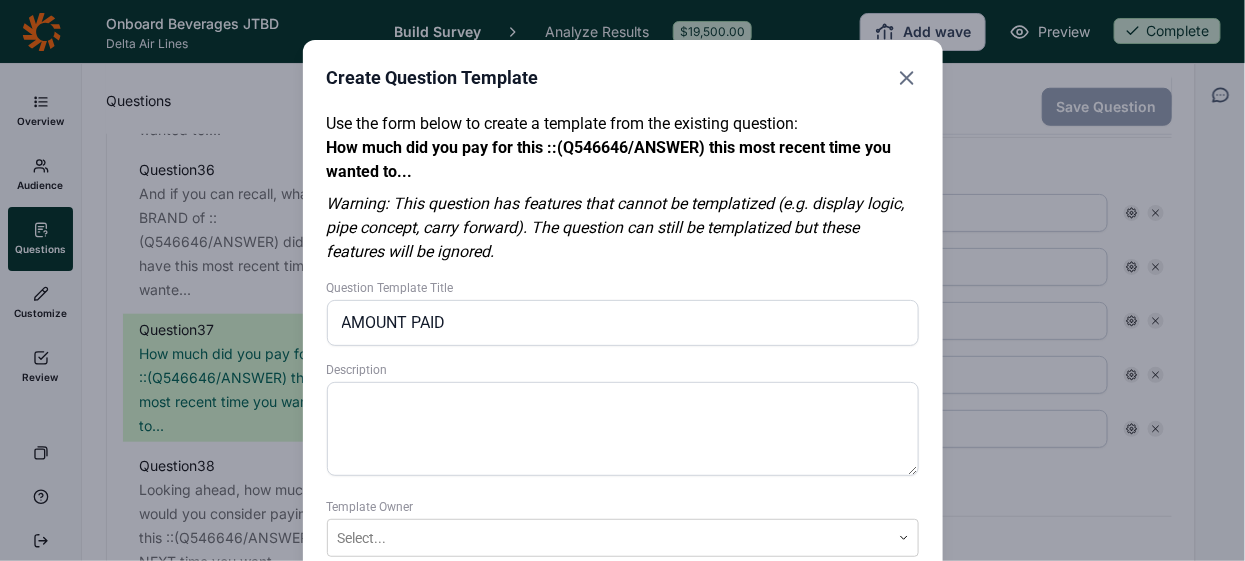 scroll, scrollTop: 135, scrollLeft: 0, axis: vertical 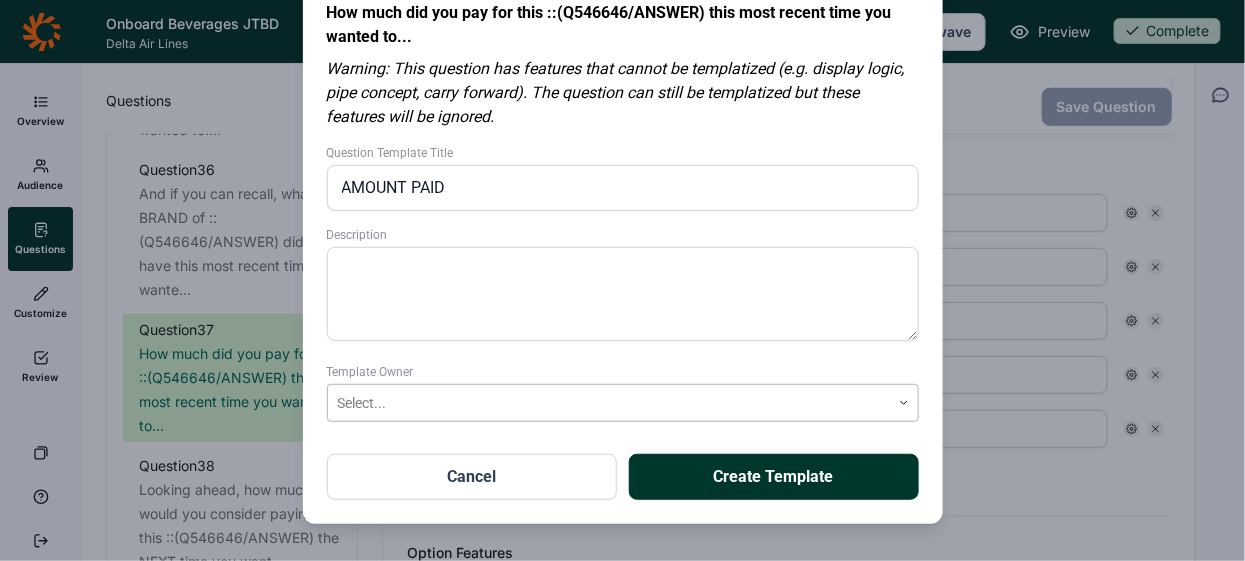 type on "AMOUNT PAID" 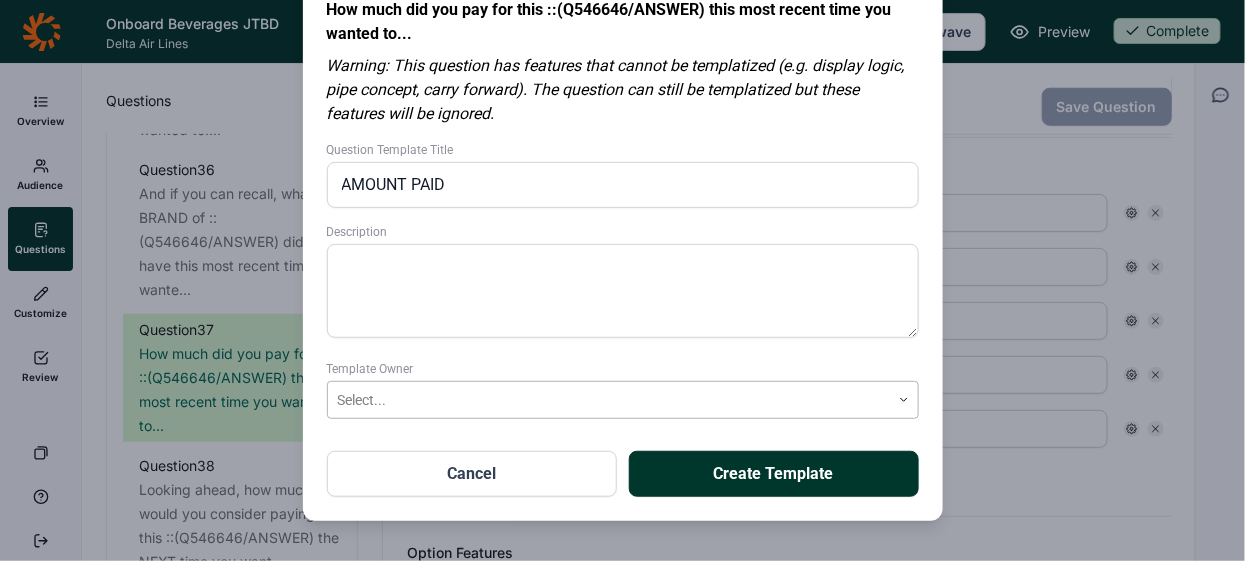 click on "Select..." at bounding box center [623, 400] 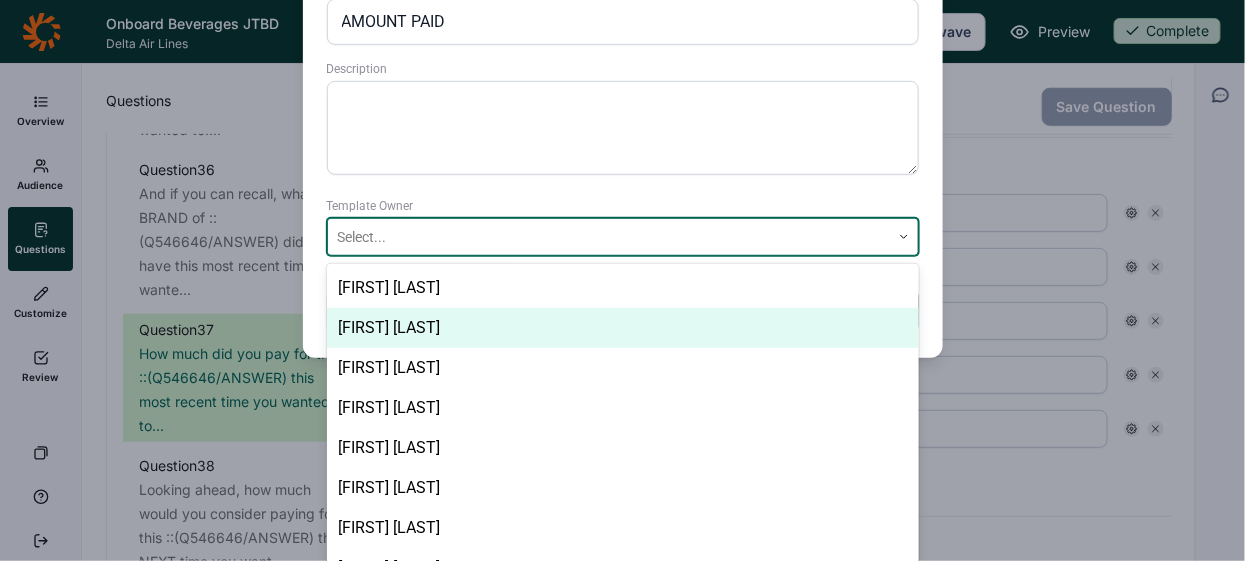 click on "[FIRST] [LAST]" at bounding box center [623, 328] 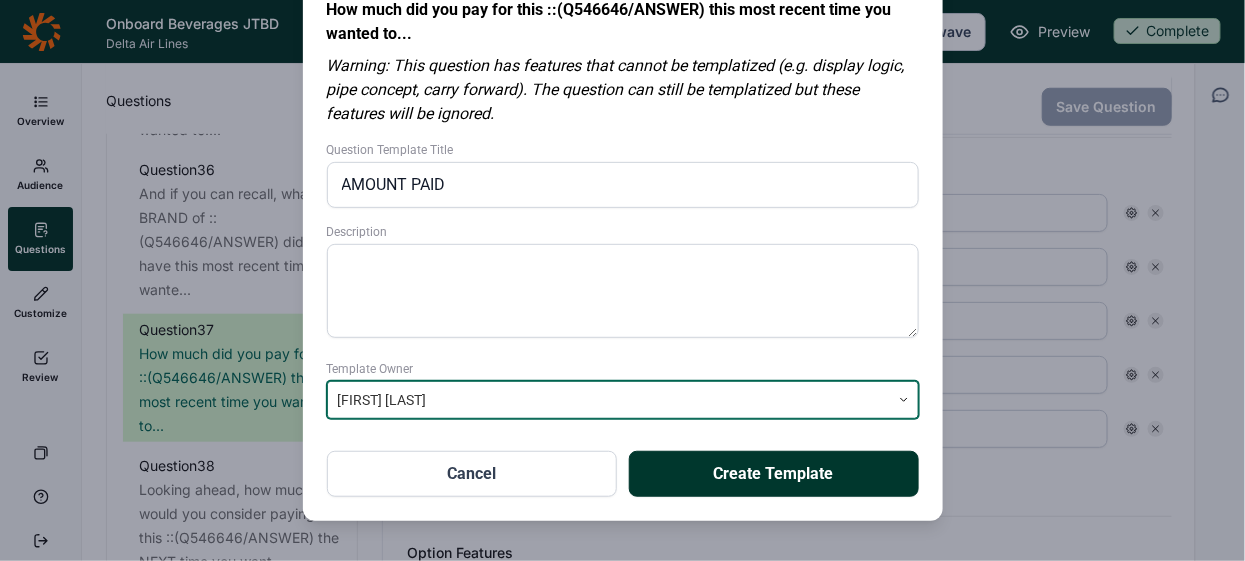 scroll, scrollTop: 135, scrollLeft: 0, axis: vertical 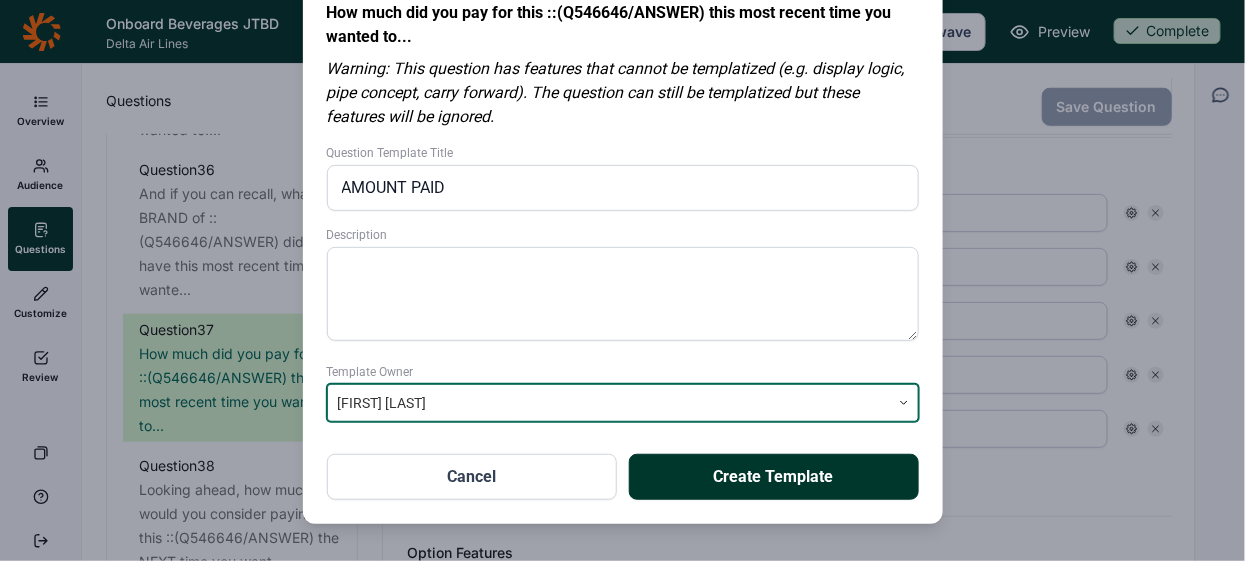 click on "Create Template" at bounding box center [774, 477] 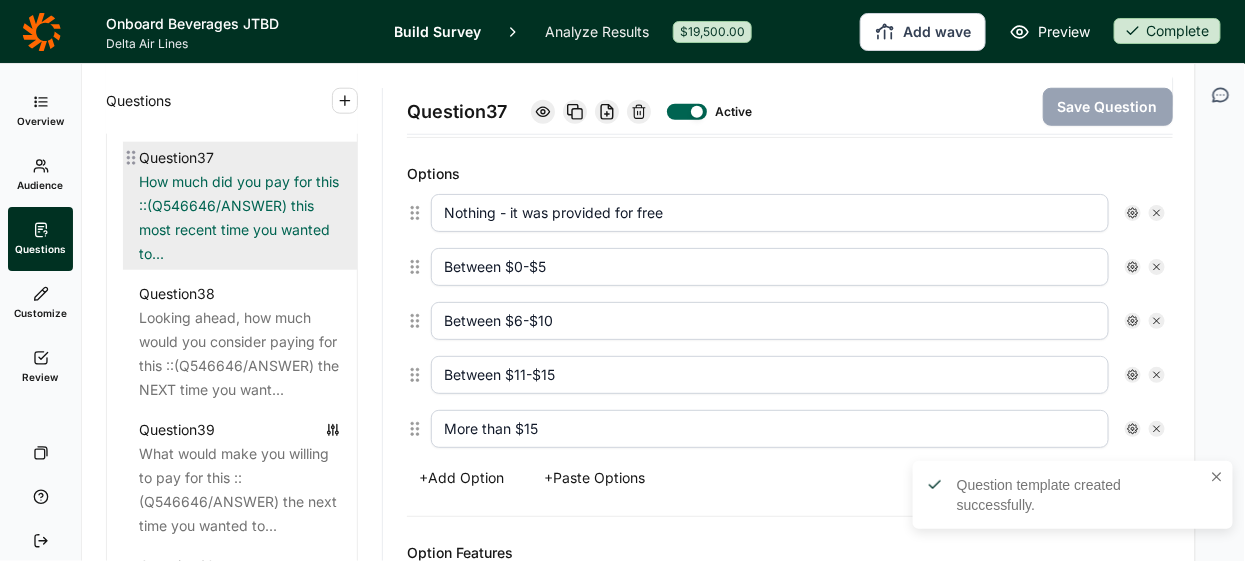 scroll, scrollTop: 5167, scrollLeft: 0, axis: vertical 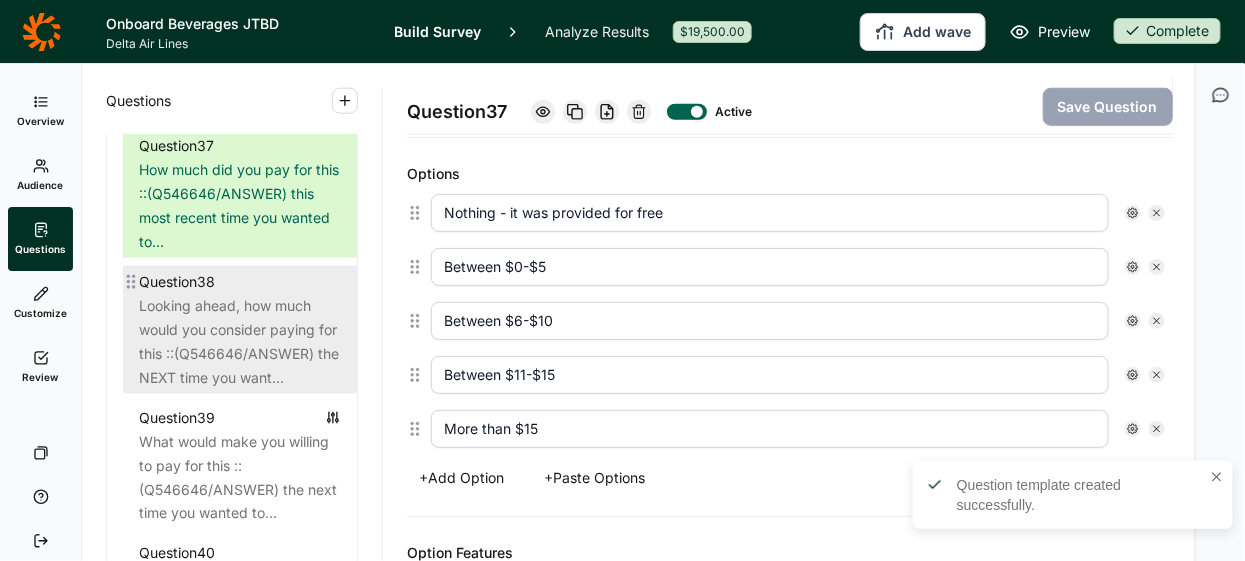 click on "Looking ahead, how much would you consider paying for this ::(Q546646/ANSWER) the NEXT time you want..." at bounding box center (240, 342) 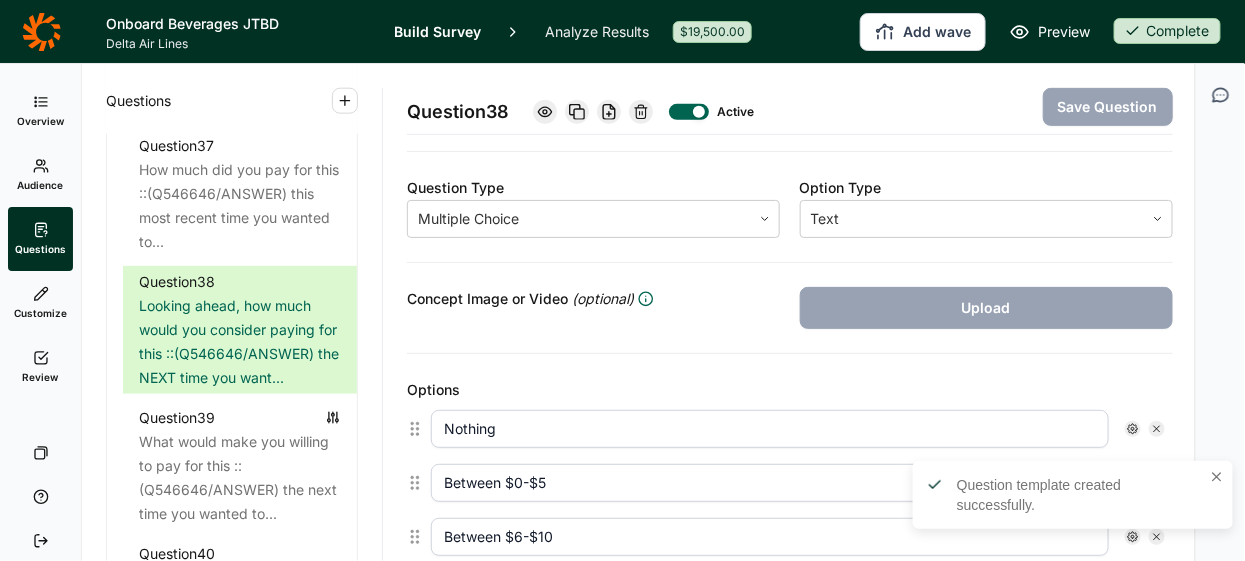 scroll, scrollTop: 0, scrollLeft: 0, axis: both 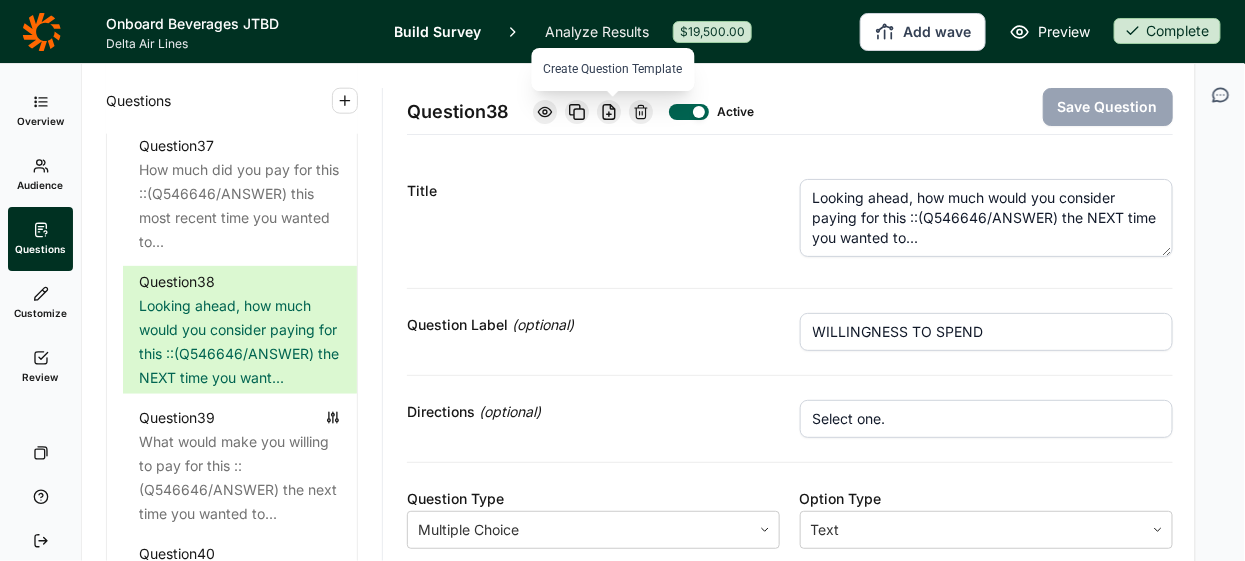 click 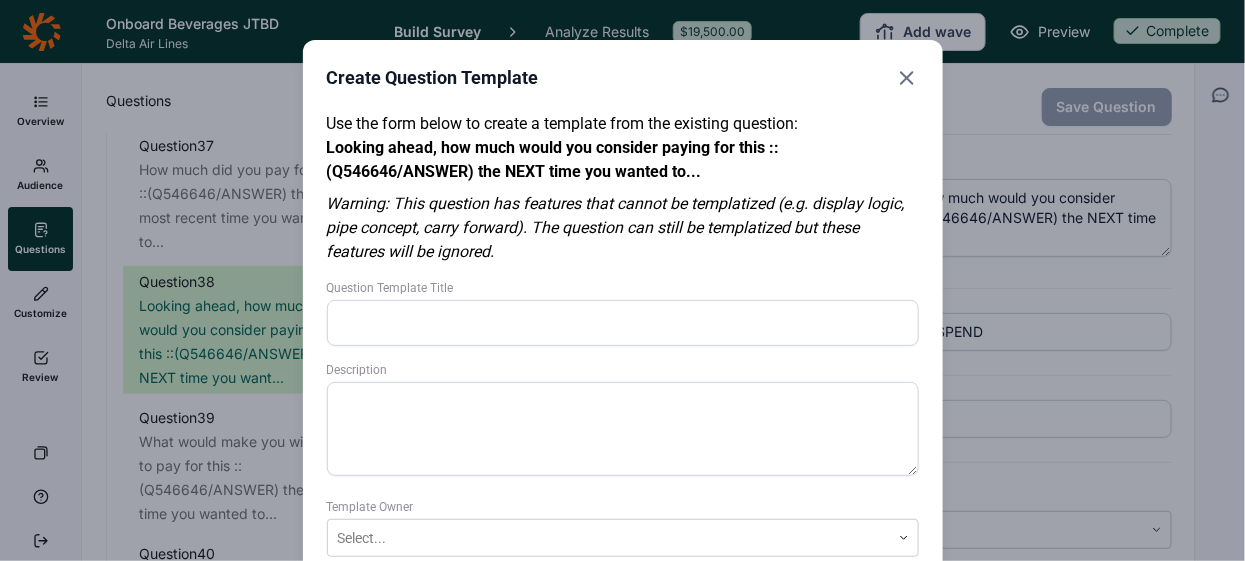 click on "Question Template Title" at bounding box center (623, 323) 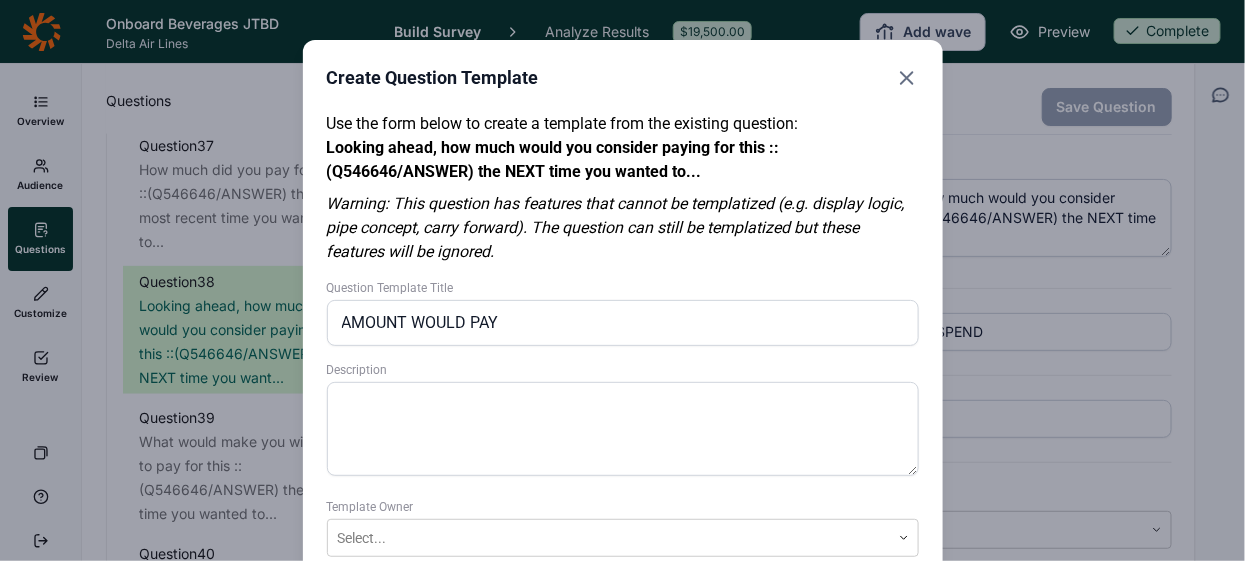 scroll, scrollTop: 135, scrollLeft: 0, axis: vertical 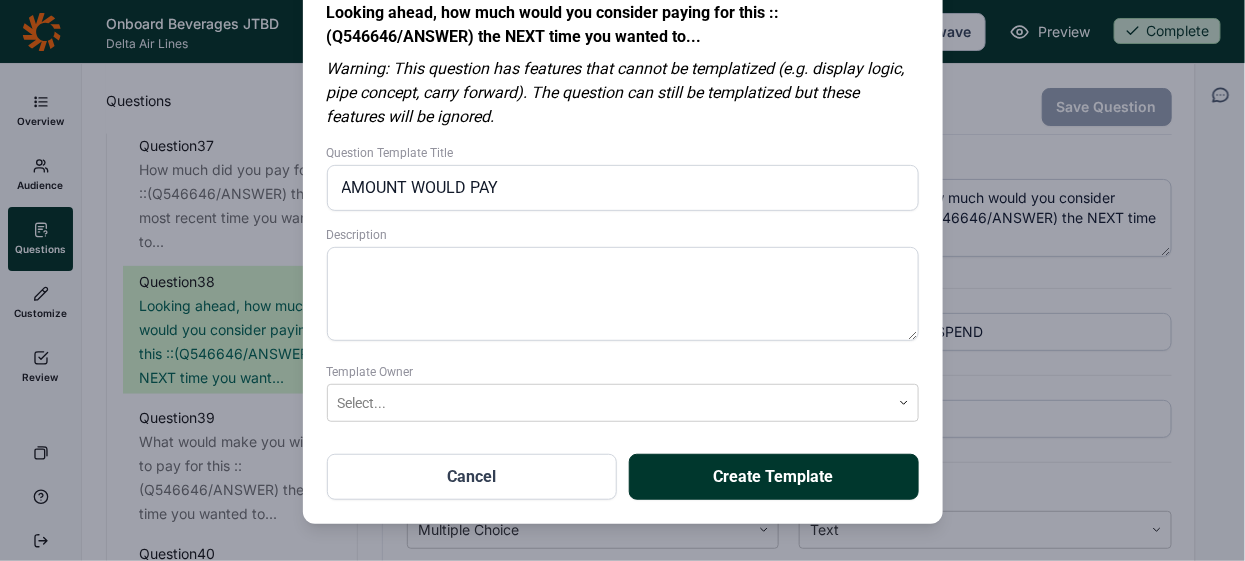 type on "AMOUNT WOULD PAY" 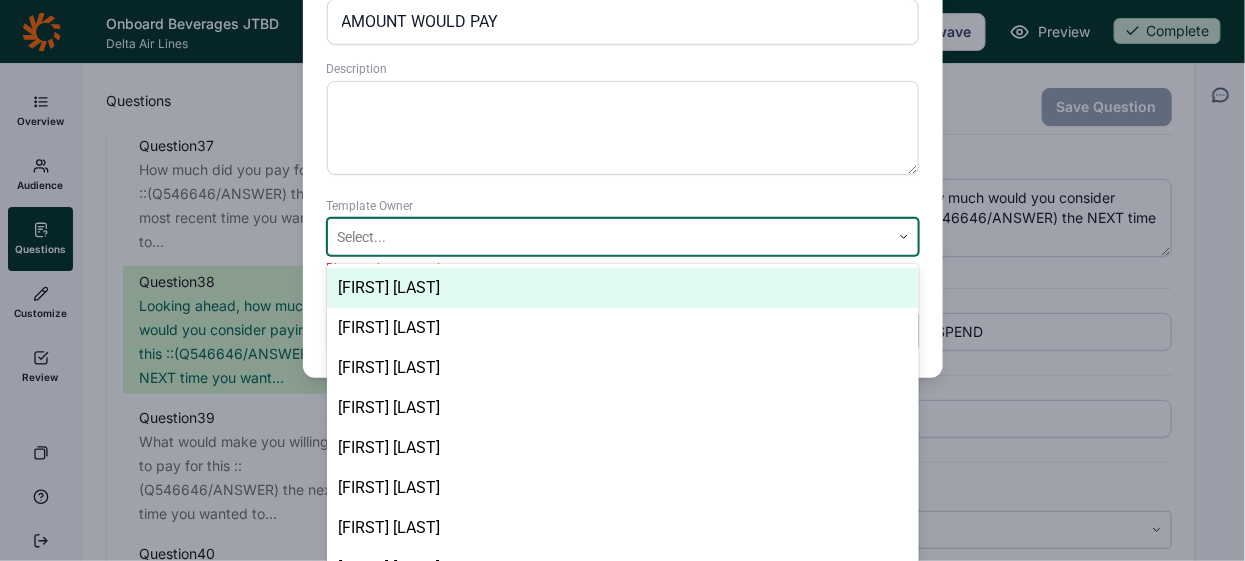 click on "Jada Lee, 1 of 8. 8 results available. Use Up and Down to choose options, press Enter to select the currently focused option, press Escape to exit the menu, press Tab to select the option and exit the menu. Select... Jada Lee Kate DuHadway Katie Haycraft Lizzy Martinez Madeleine Simms Mark Leutzinger Max Ward Tammy Luke" at bounding box center (623, 237) 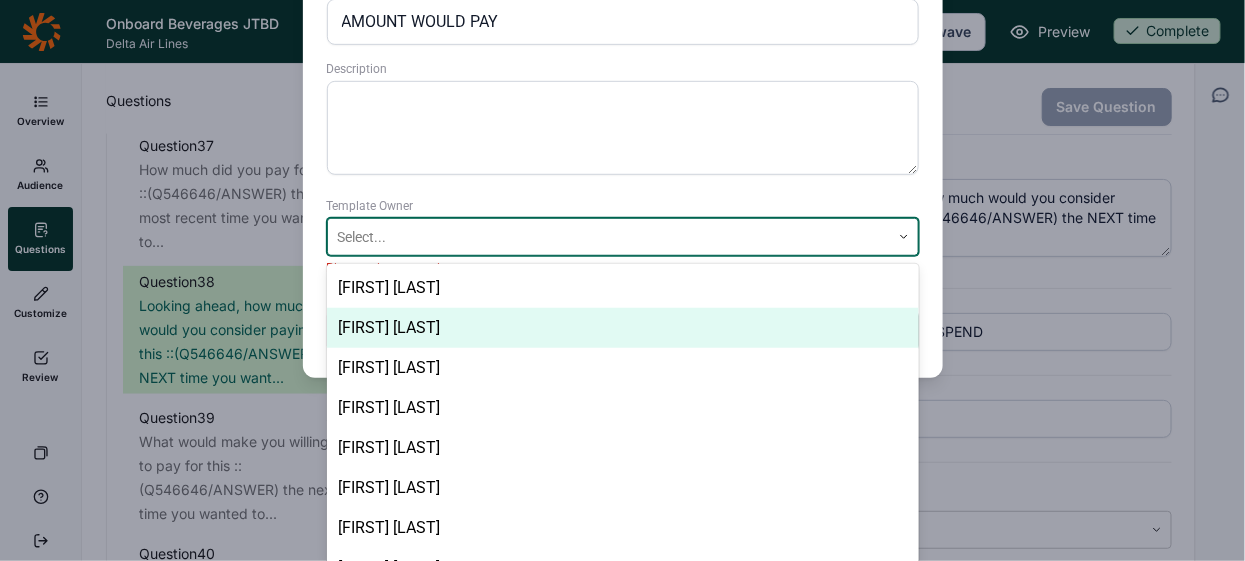 click on "[FIRST] [LAST]" at bounding box center (623, 328) 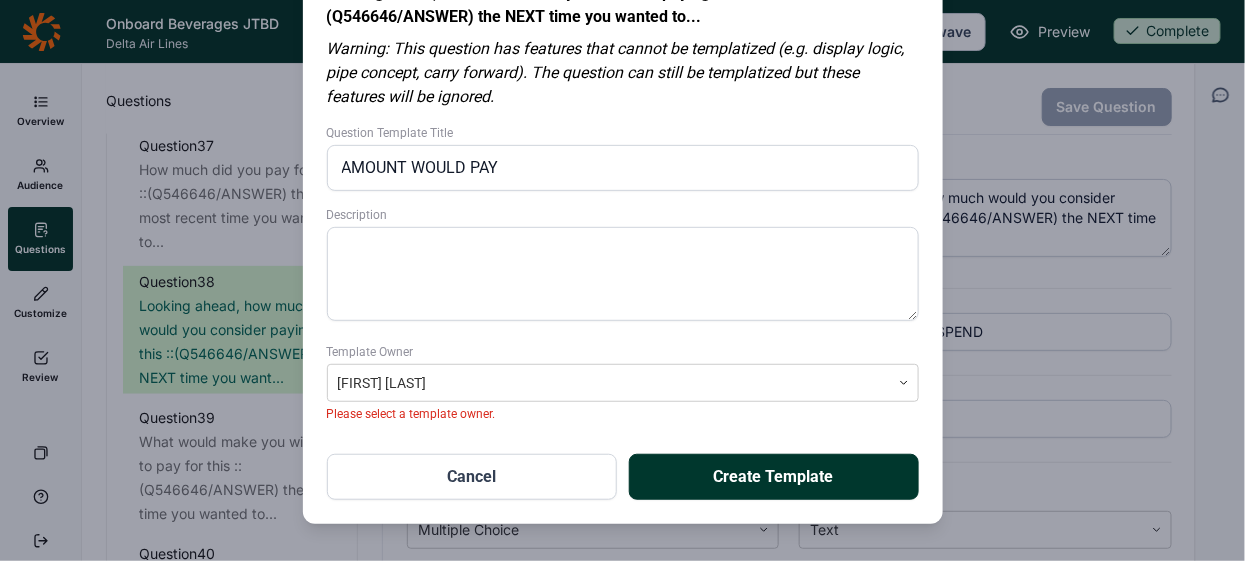 click on "Create Template" at bounding box center [774, 477] 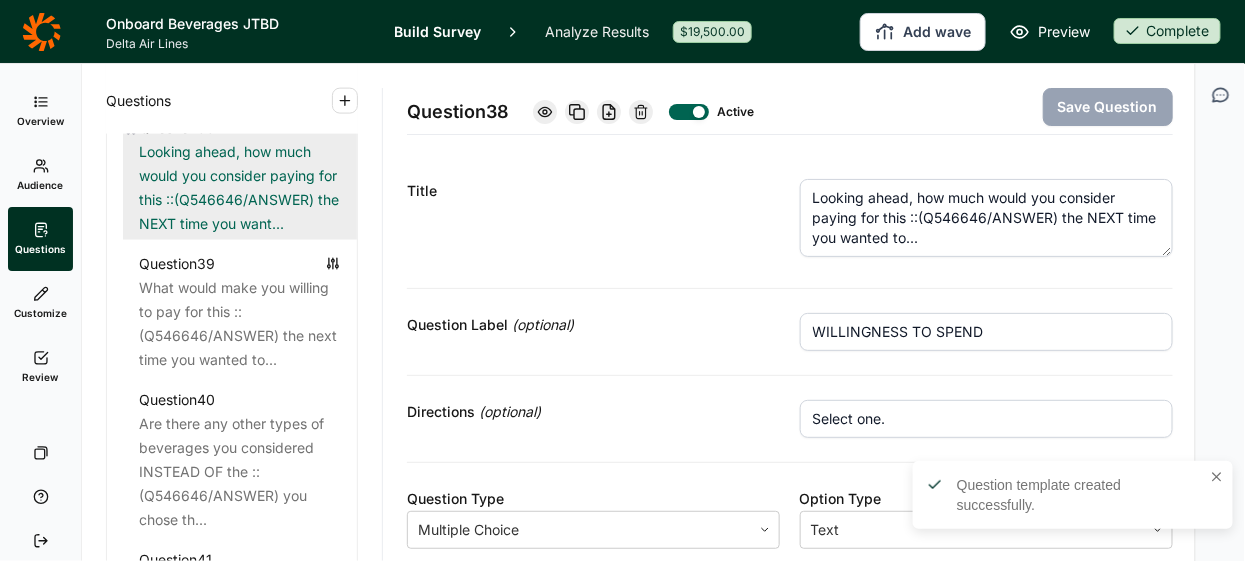 scroll, scrollTop: 5337, scrollLeft: 0, axis: vertical 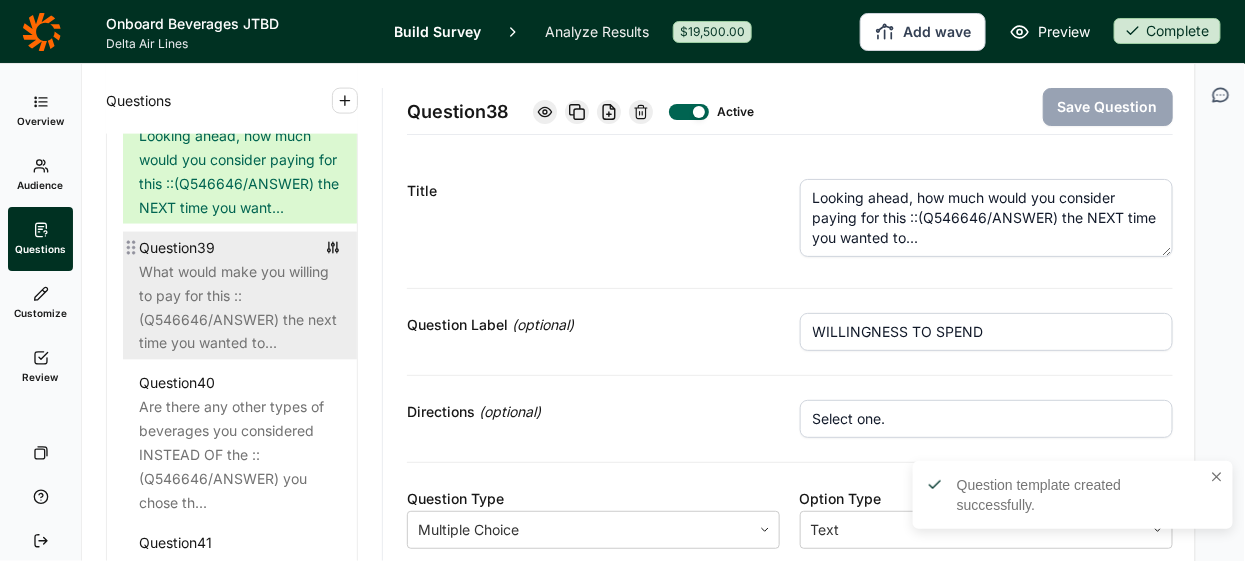 click on "What would make you willing to pay for this ::(Q546646/ANSWER) the next time you wanted to..." at bounding box center [240, 308] 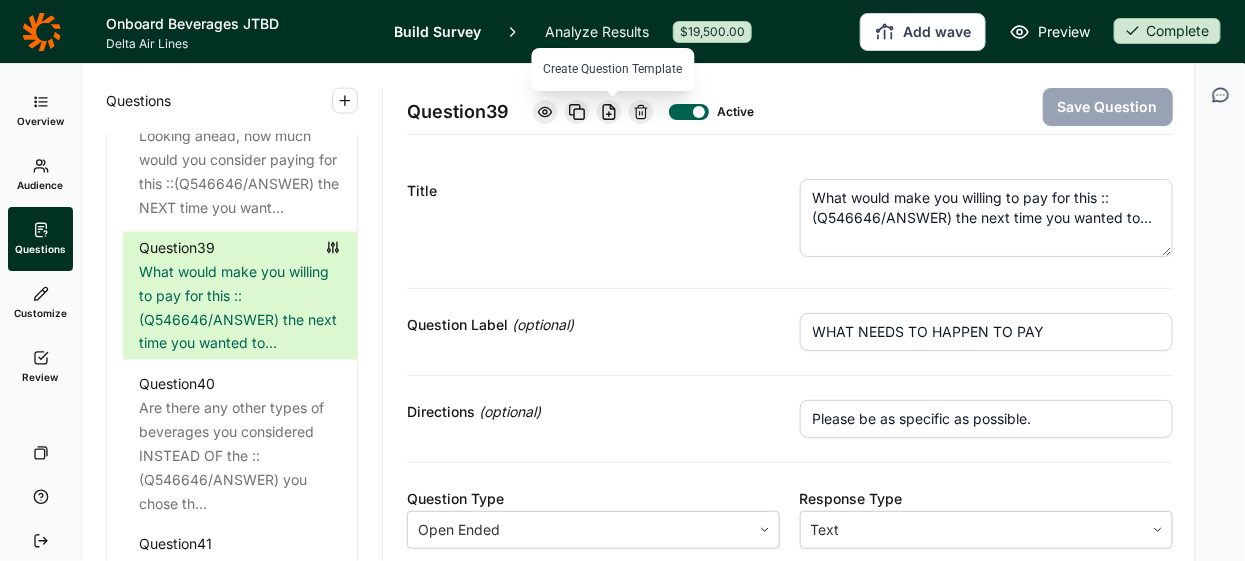 click 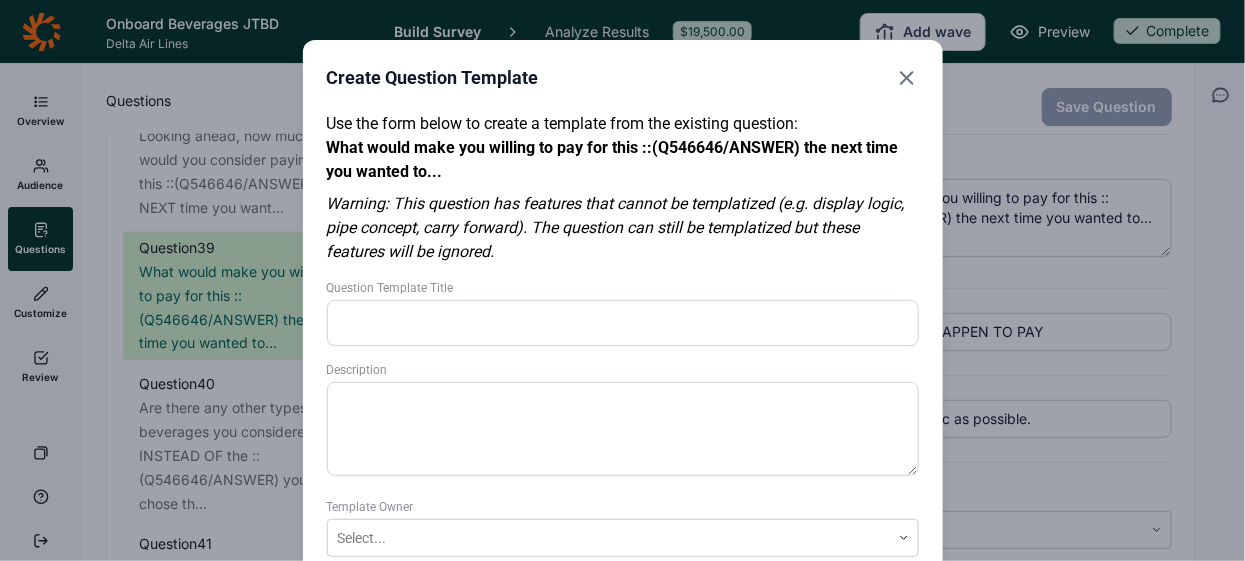 click on "Question Template Title" at bounding box center [623, 323] 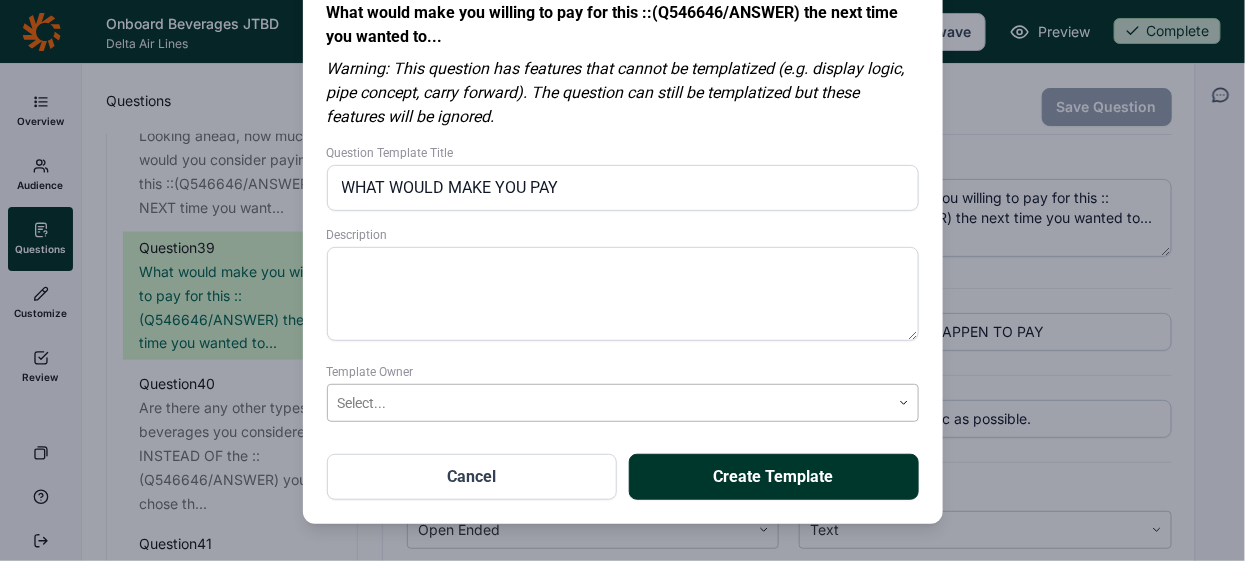 type on "WHAT WOULD MAKE YOU PAY" 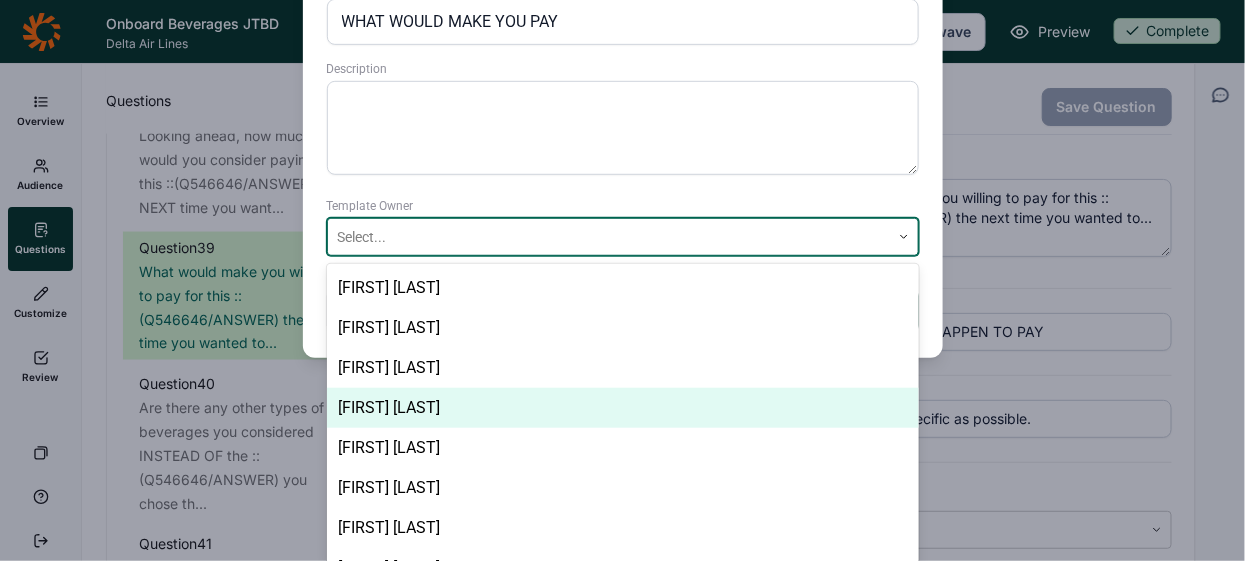 click on "Lizzy Martinez, 4 of 8. 8 results available. Use Up and Down to choose options, press Enter to select the currently focused option, press Escape to exit the menu, press Tab to select the option and exit the menu. Select... Jada Lee Kate DuHadway Katie Haycraft Lizzy Martinez Madeleine Simms Mark Leutzinger Max Ward Tammy Luke" at bounding box center (623, 237) 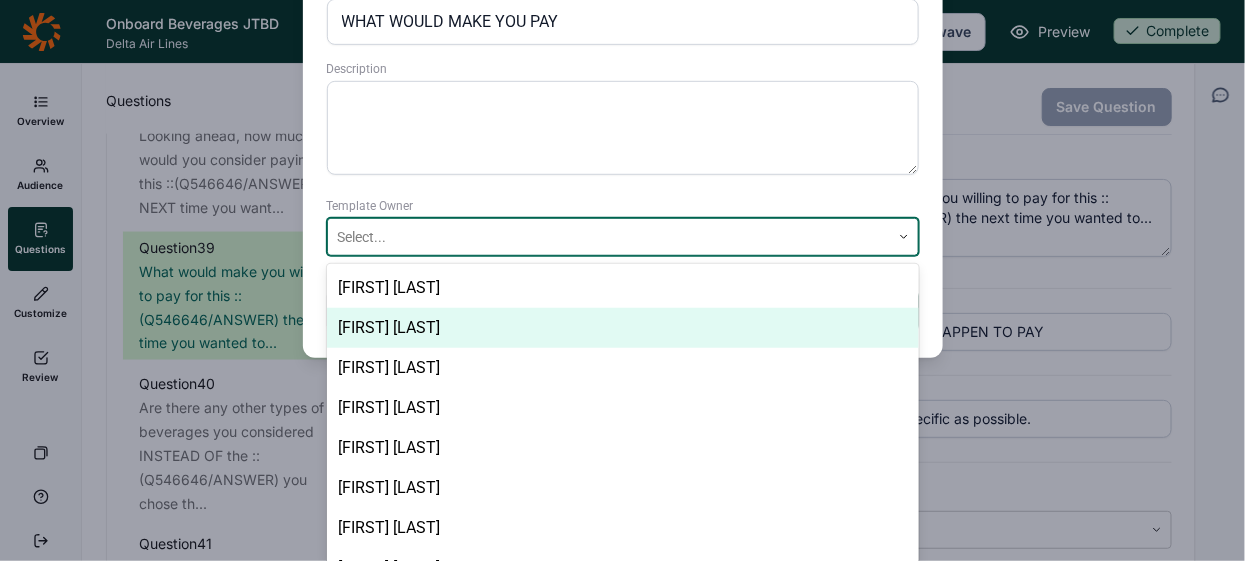 click on "[FIRST] [LAST]" at bounding box center (623, 328) 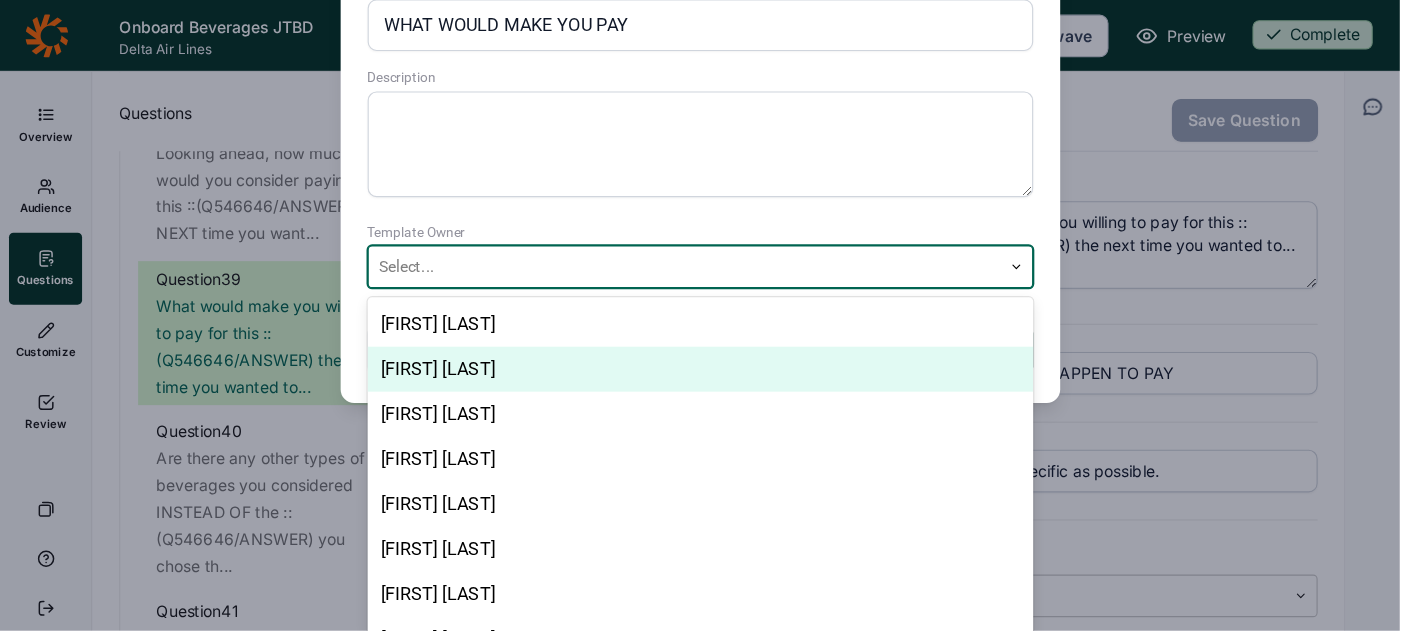 scroll, scrollTop: 135, scrollLeft: 0, axis: vertical 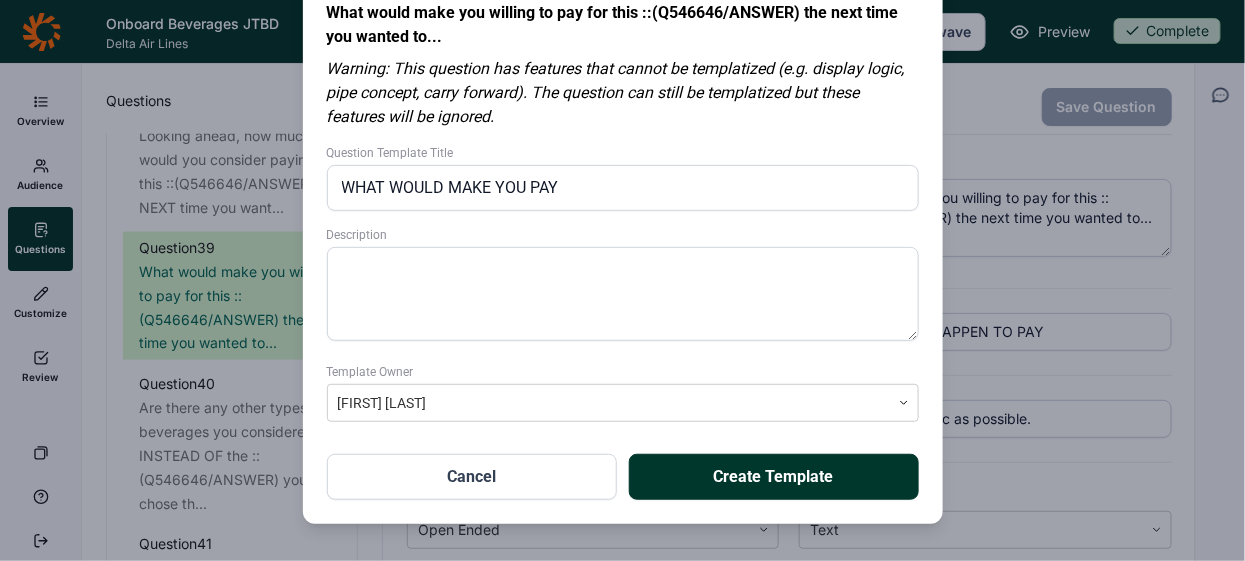 click on "Create Template" at bounding box center (774, 477) 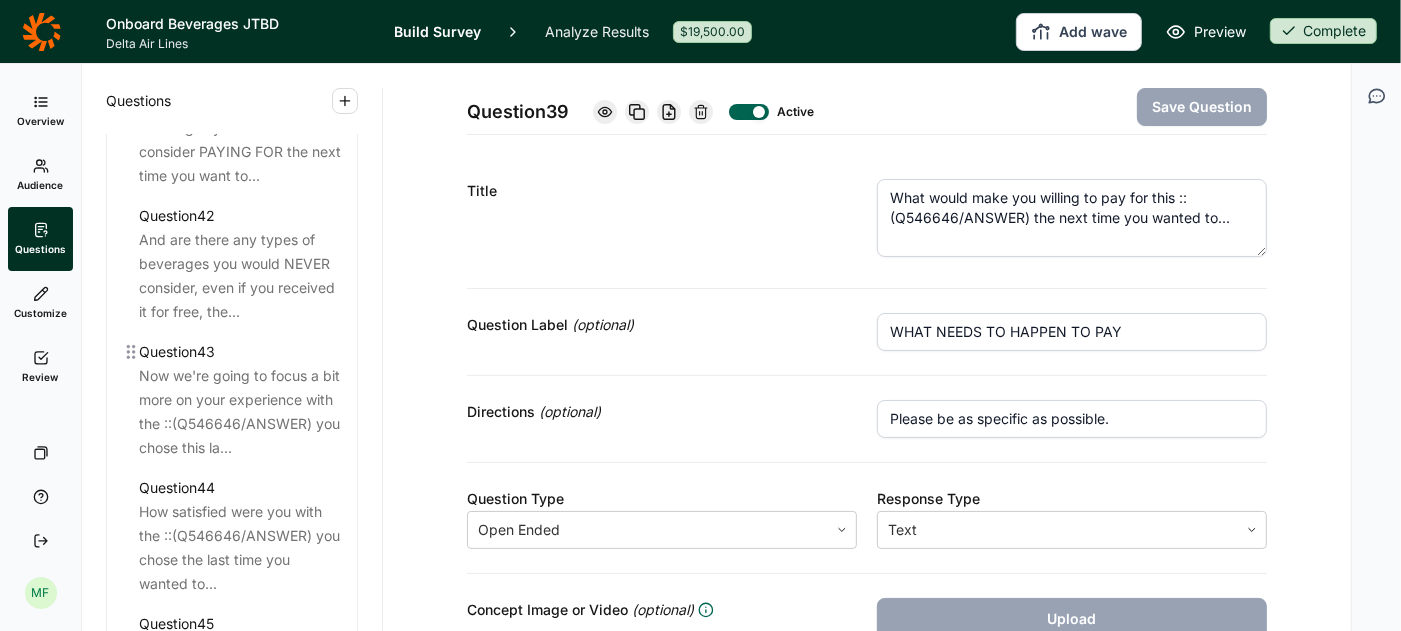 scroll, scrollTop: 5833, scrollLeft: 0, axis: vertical 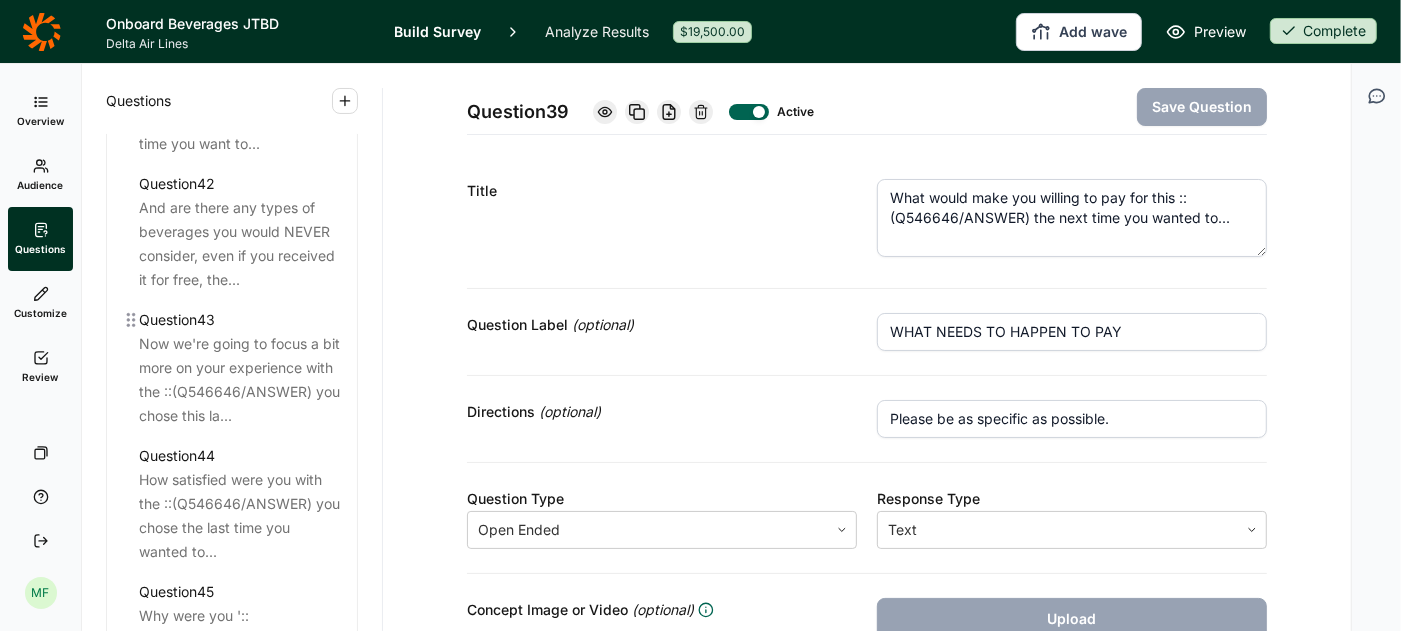 click on "Now we're going to focus a bit more on your experience with the ::(Q546646/ANSWER) you chose this la..." at bounding box center [240, 380] 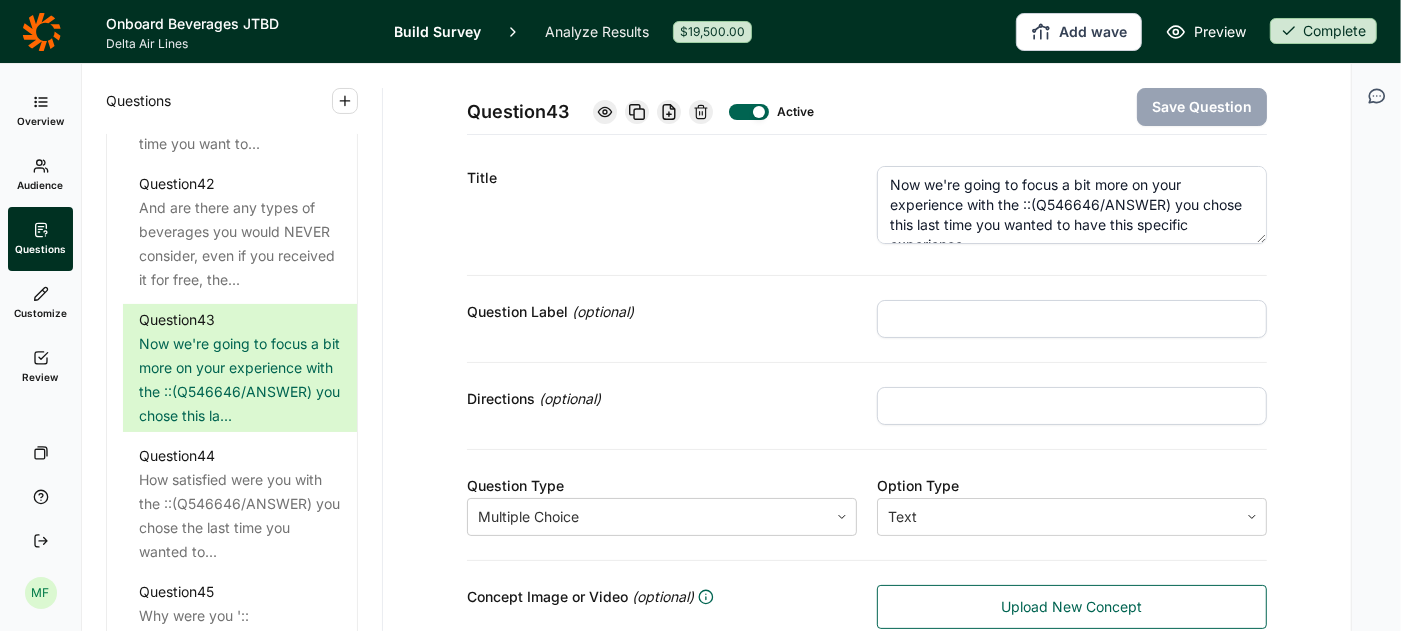 scroll, scrollTop: 0, scrollLeft: 0, axis: both 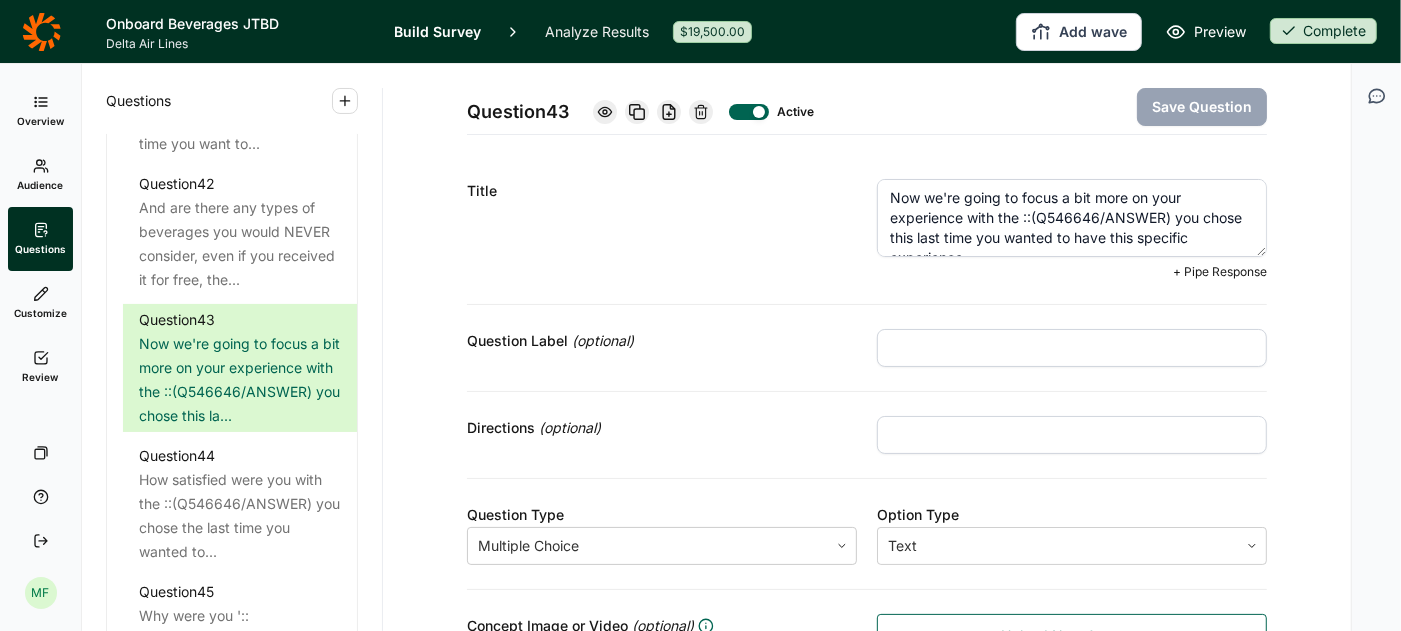 drag, startPoint x: 996, startPoint y: 242, endPoint x: 883, endPoint y: 182, distance: 127.94139 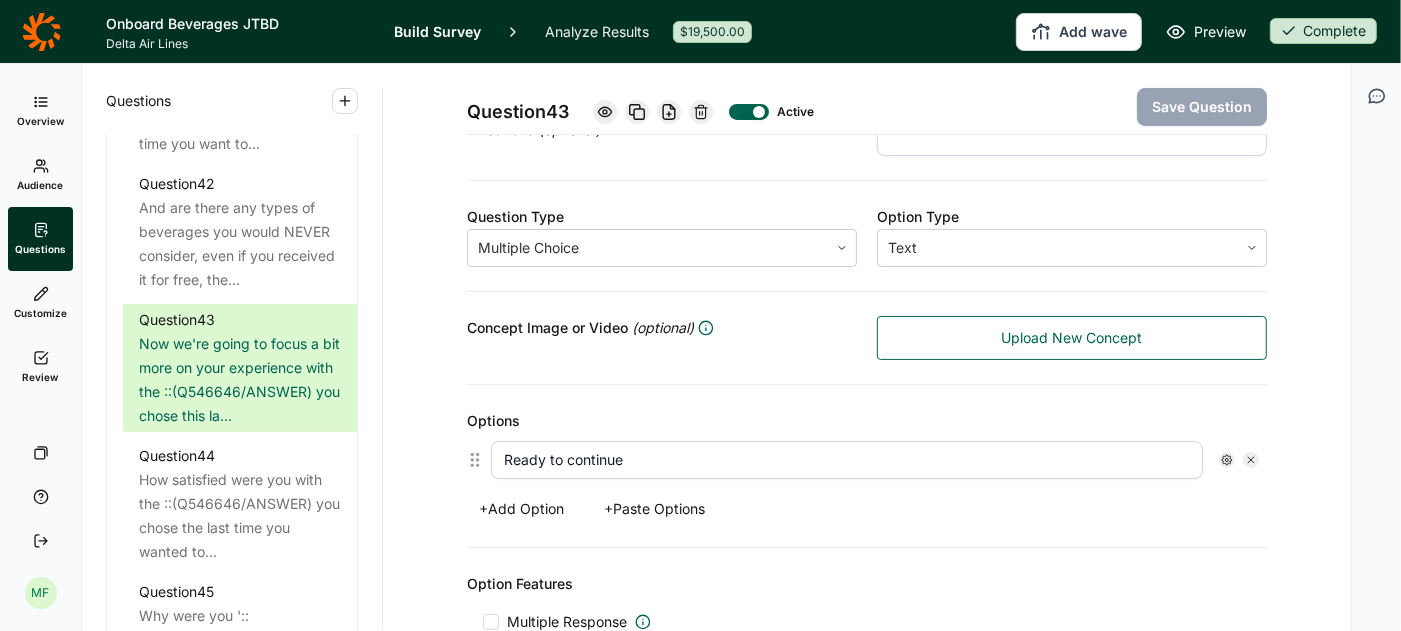 scroll, scrollTop: 306, scrollLeft: 0, axis: vertical 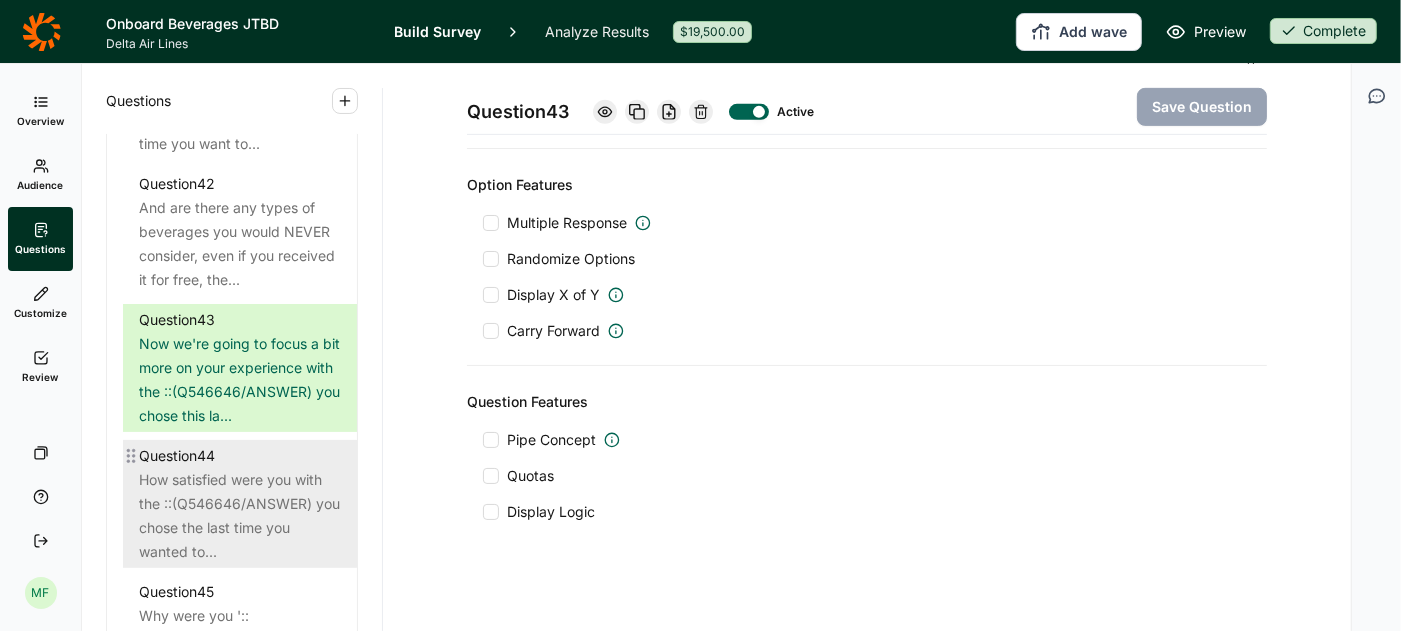 click on "How satisfied were you with the ::(Q546646/ANSWER) you chose the last time you wanted to..." at bounding box center [240, 516] 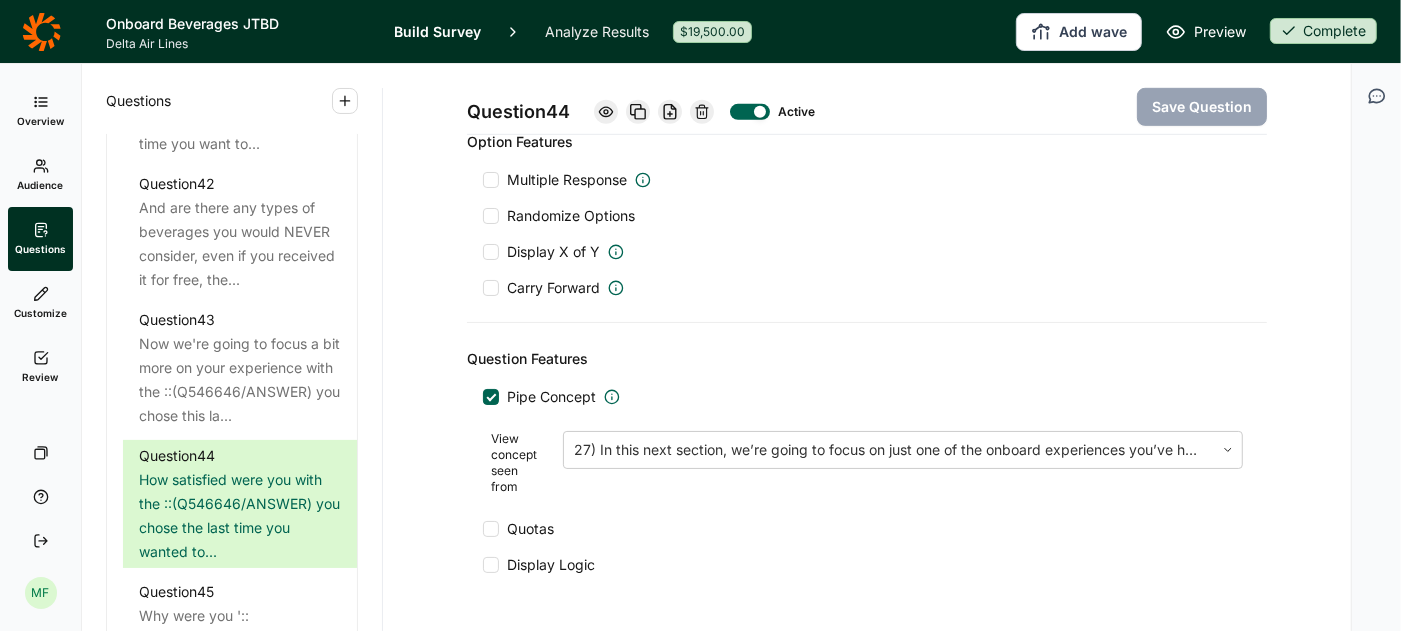 scroll, scrollTop: 930, scrollLeft: 0, axis: vertical 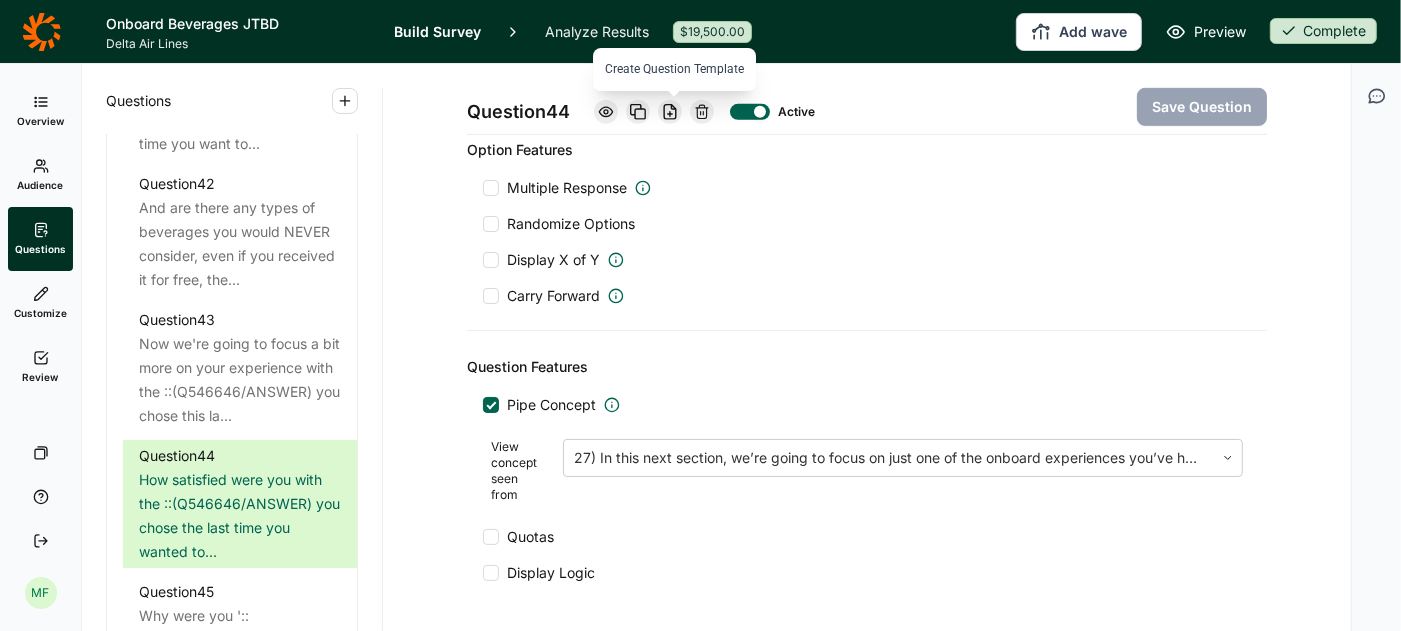 click 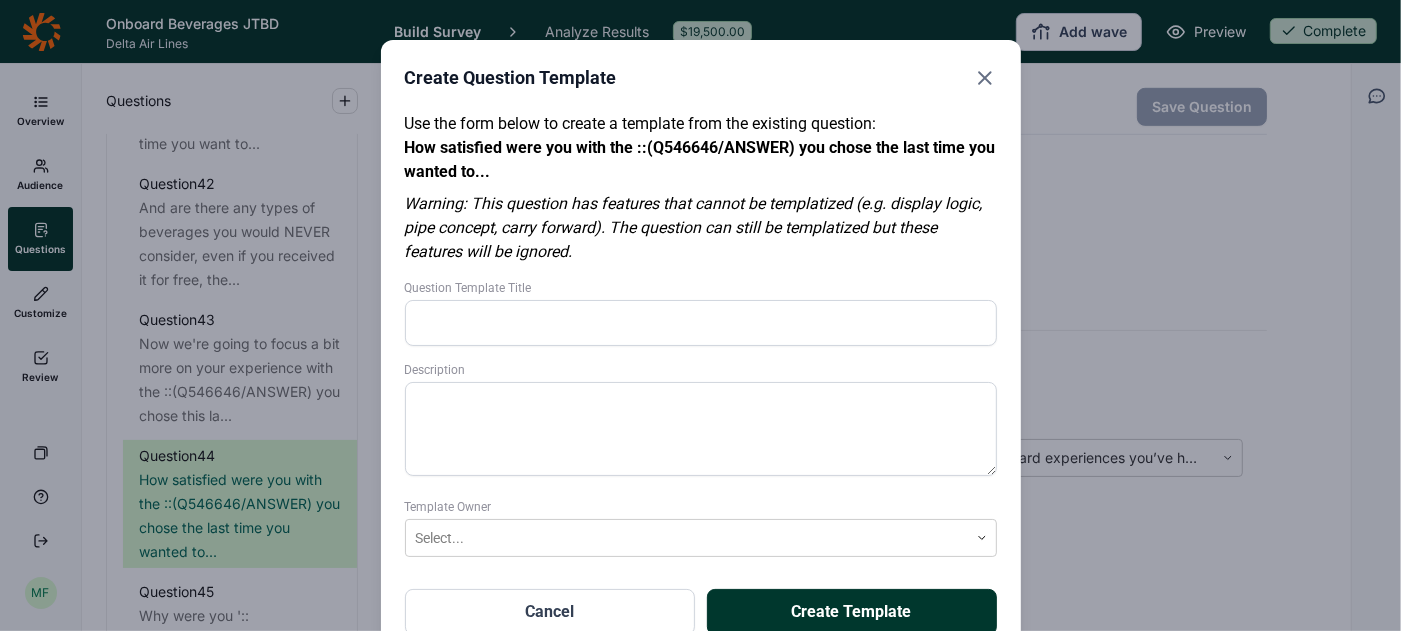 click on "Question Template Title" at bounding box center (701, 323) 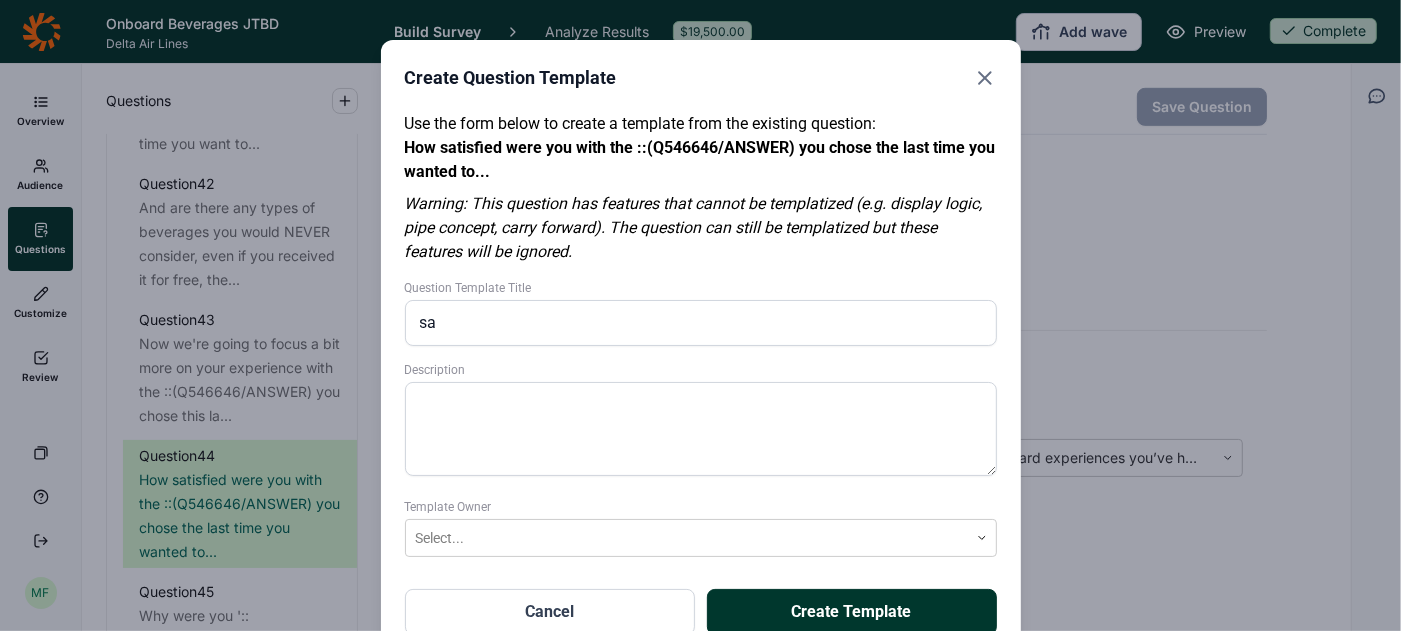 type on "s" 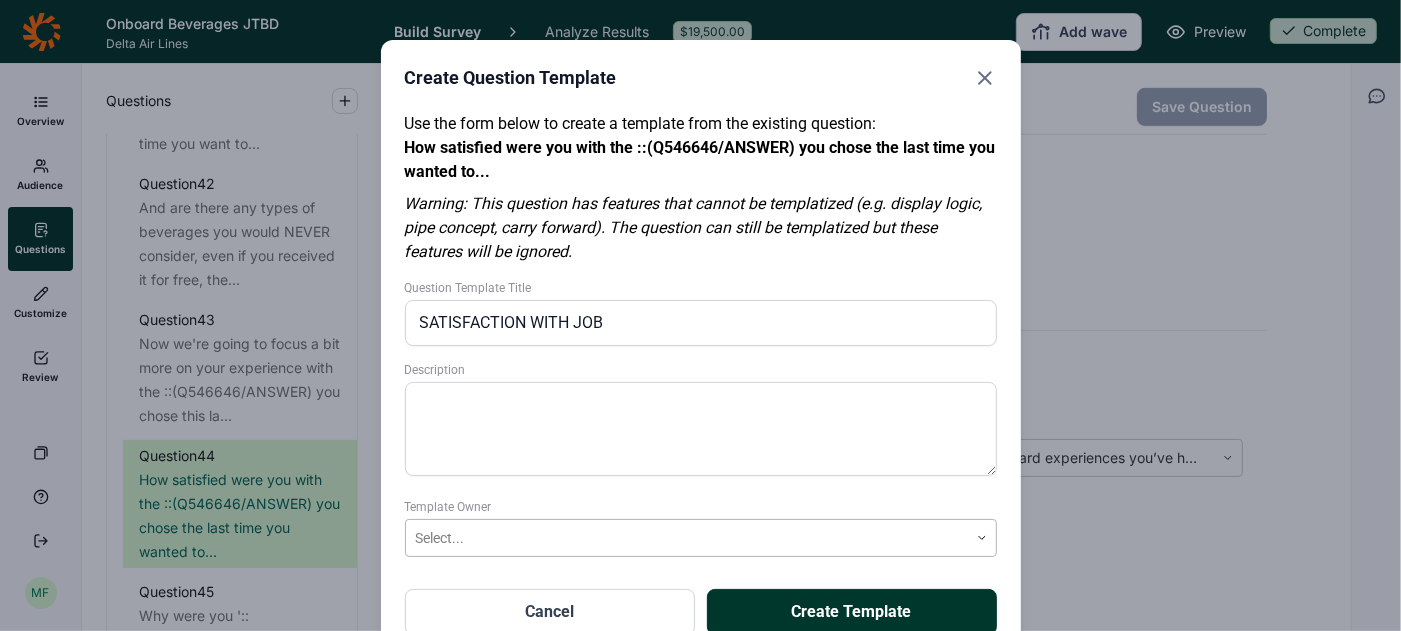 type on "SATISFACTION WITH JOB" 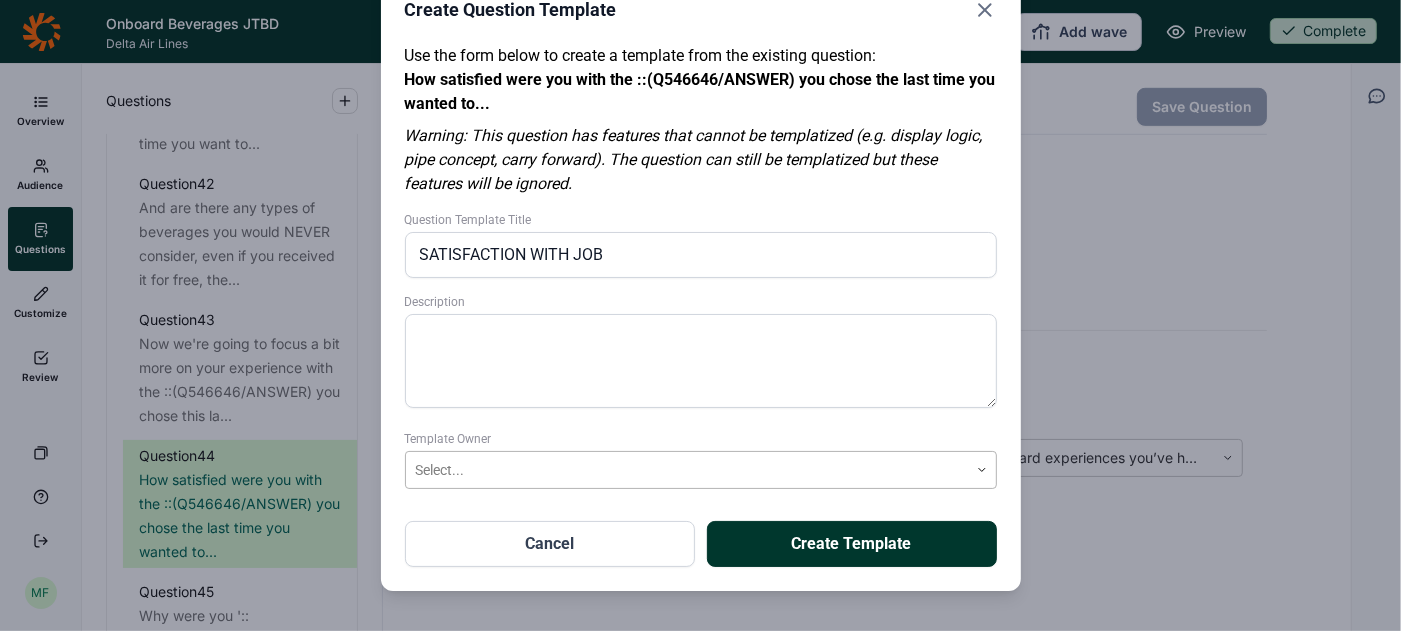 click on "Select..." at bounding box center [701, 470] 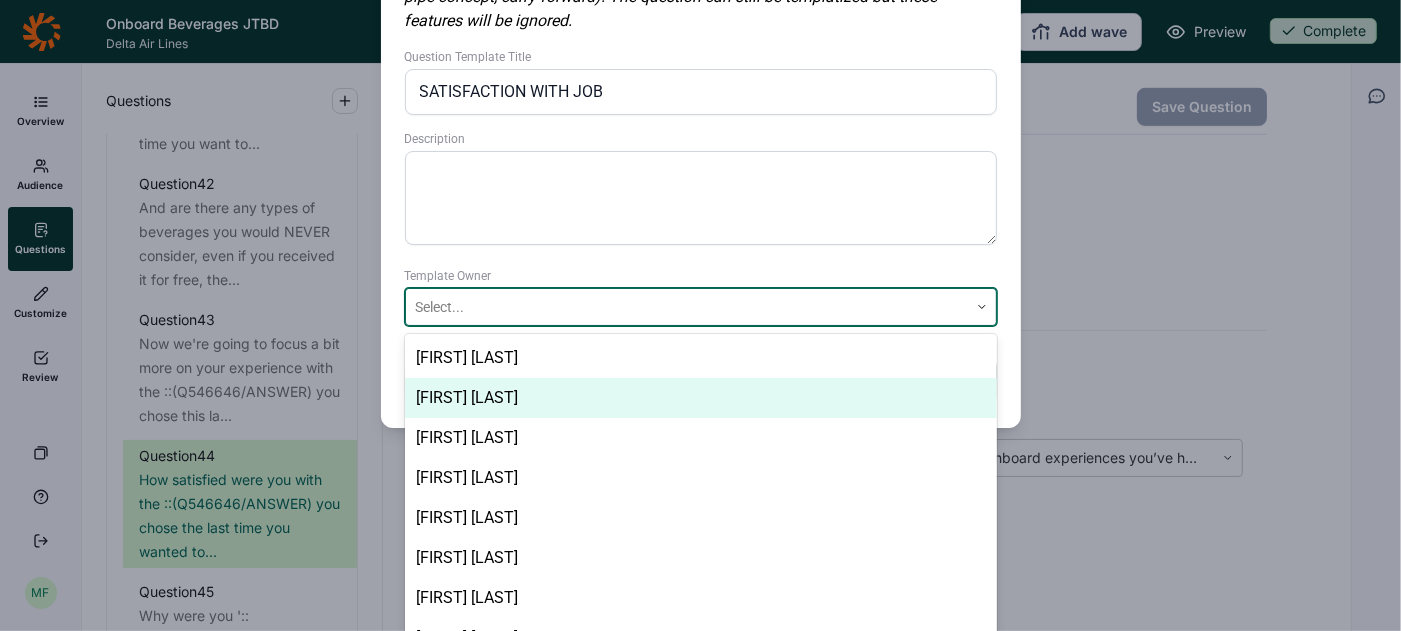 click on "[FIRST] [LAST]" at bounding box center [701, 398] 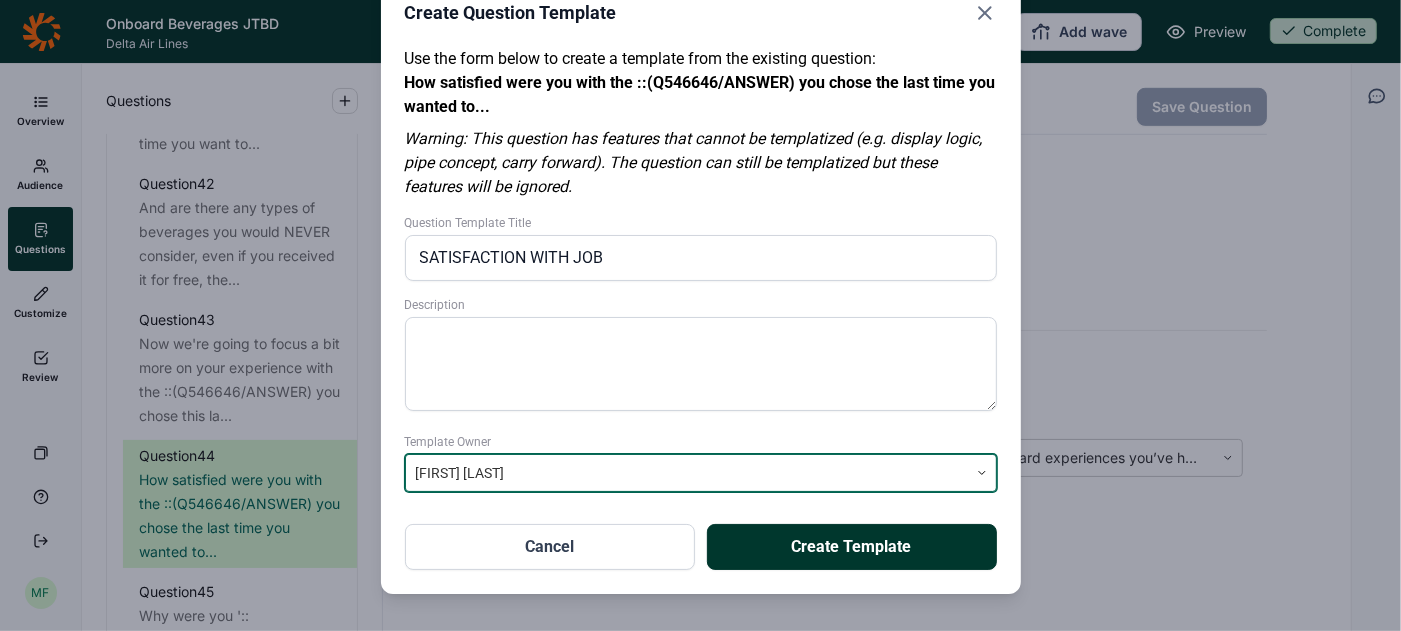 click on "Create Template" at bounding box center (852, 547) 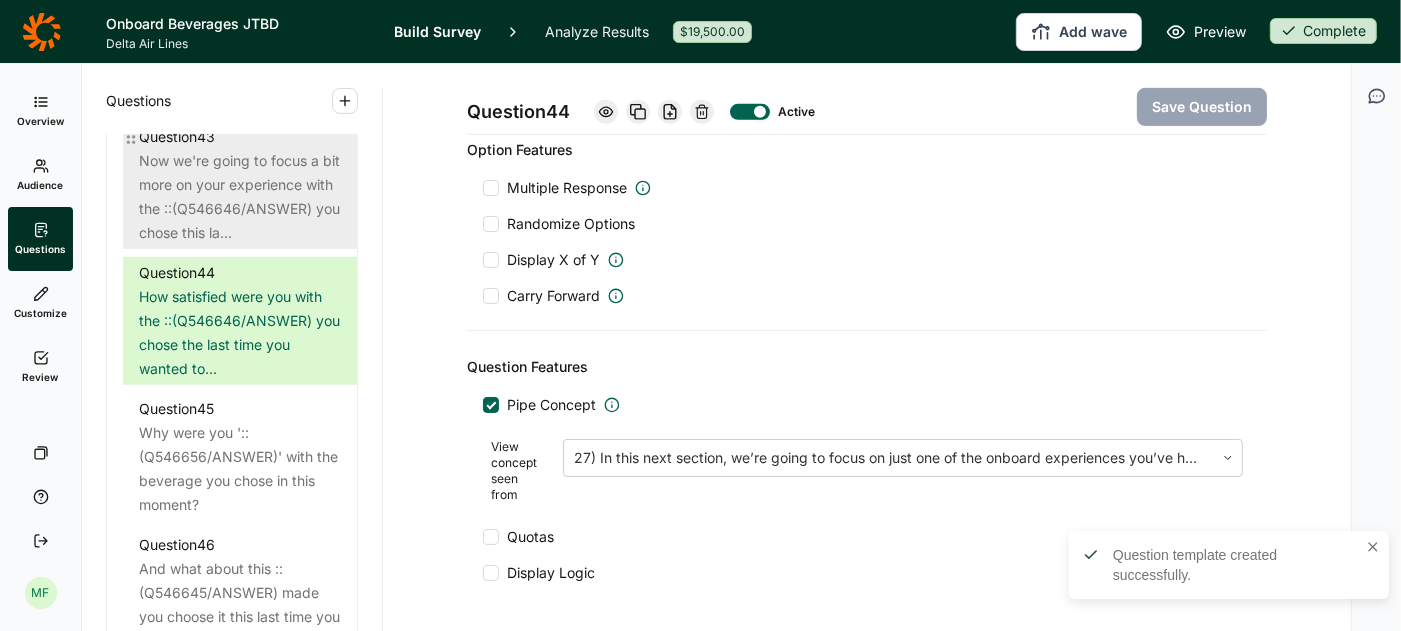 scroll, scrollTop: 6068, scrollLeft: 0, axis: vertical 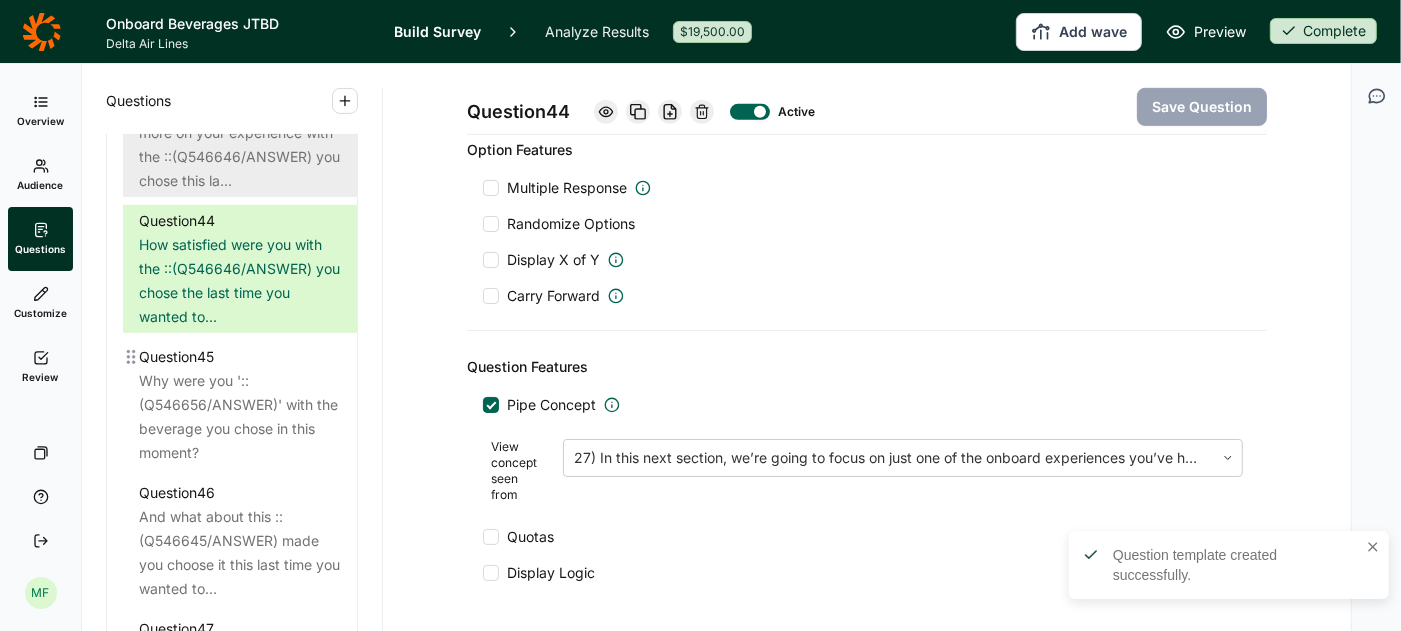 click on "Why were you '::(Q546656/ANSWER)' with the beverage you chose in this moment?" at bounding box center [240, 417] 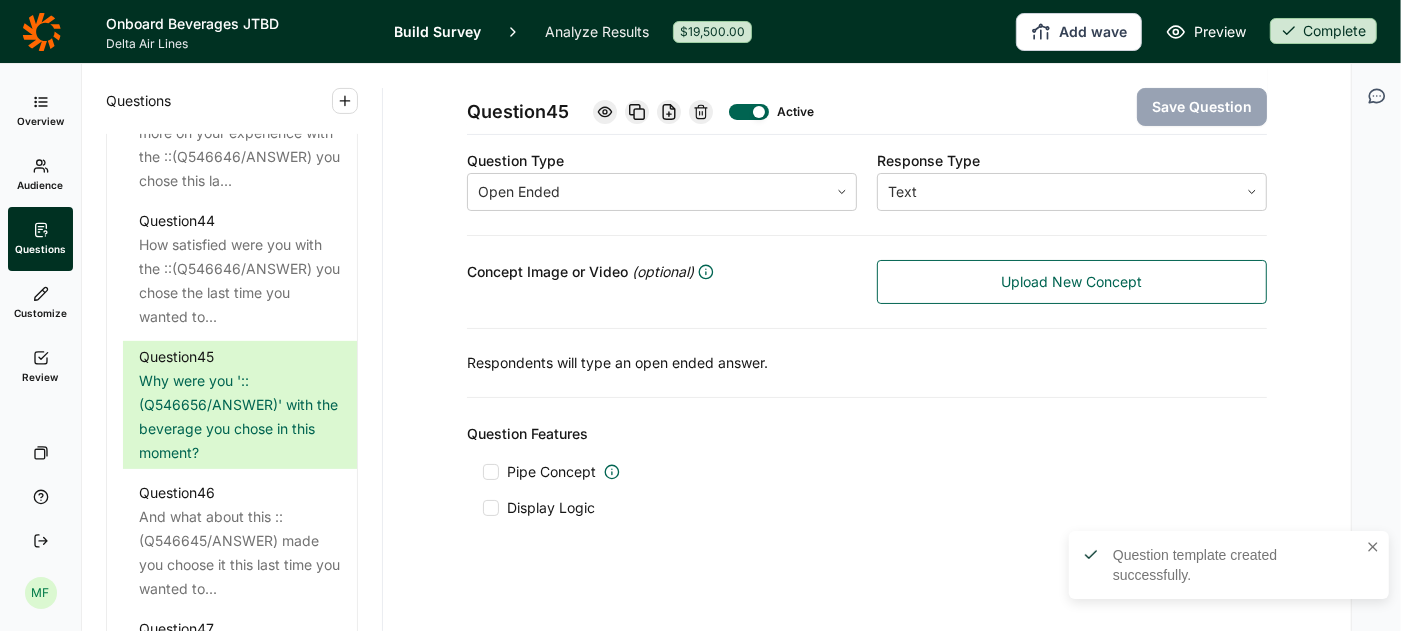 scroll, scrollTop: 0, scrollLeft: 0, axis: both 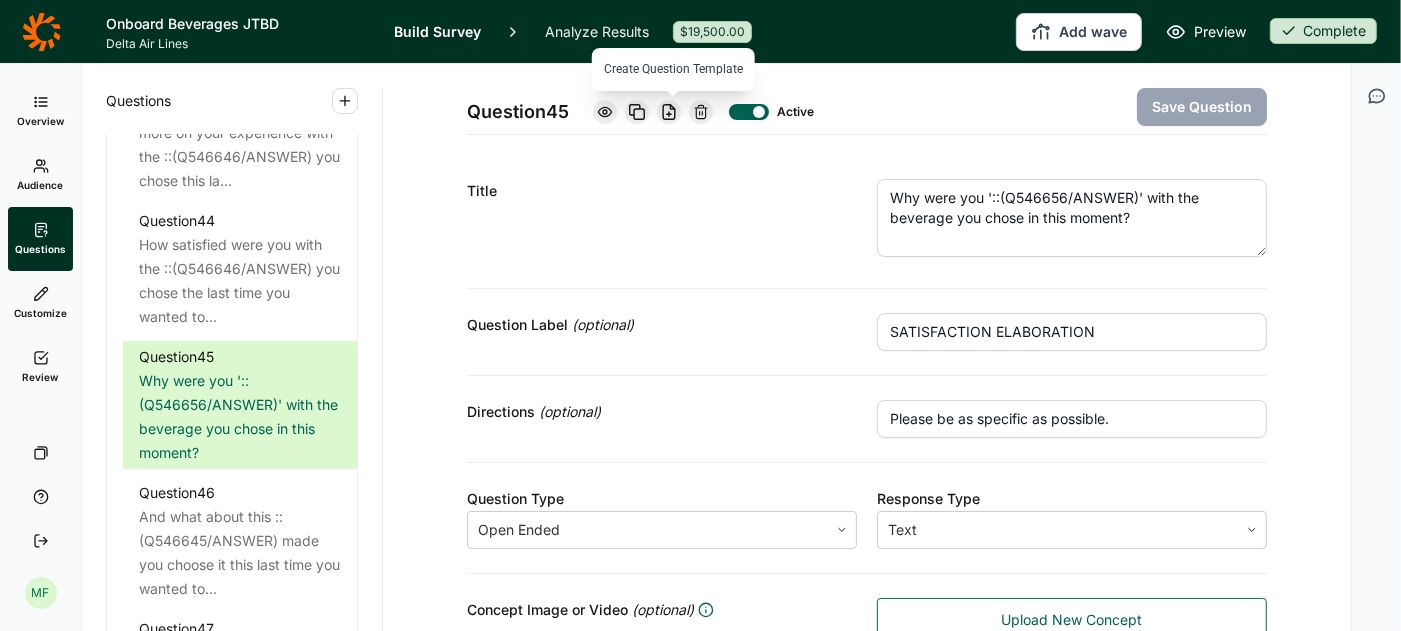 click 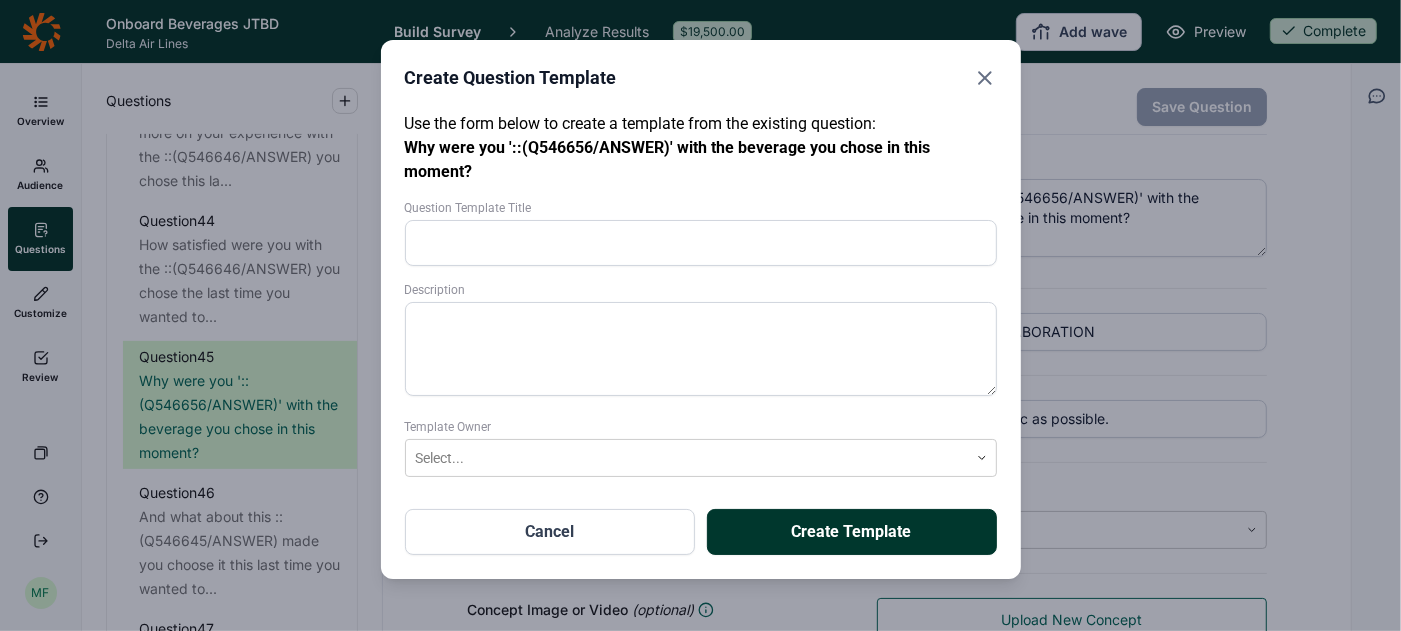 click on "Question Template Title" at bounding box center (701, 243) 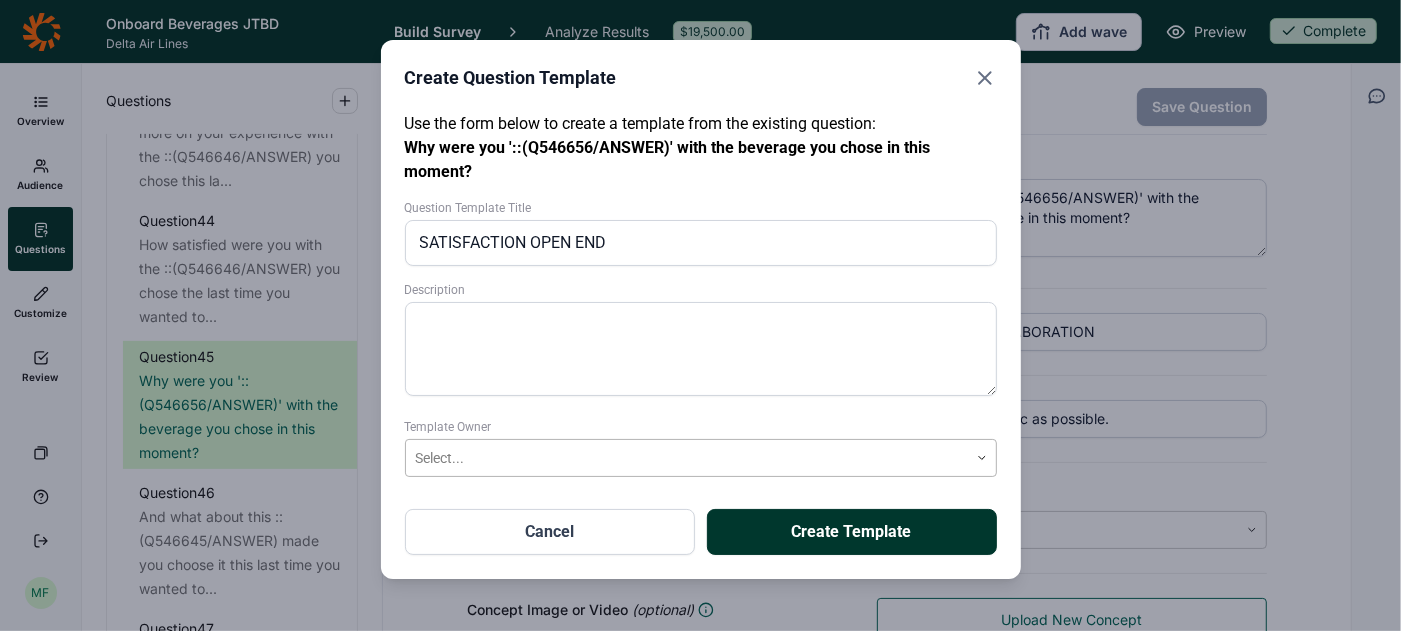 type on "SATISFACTION OPEN END" 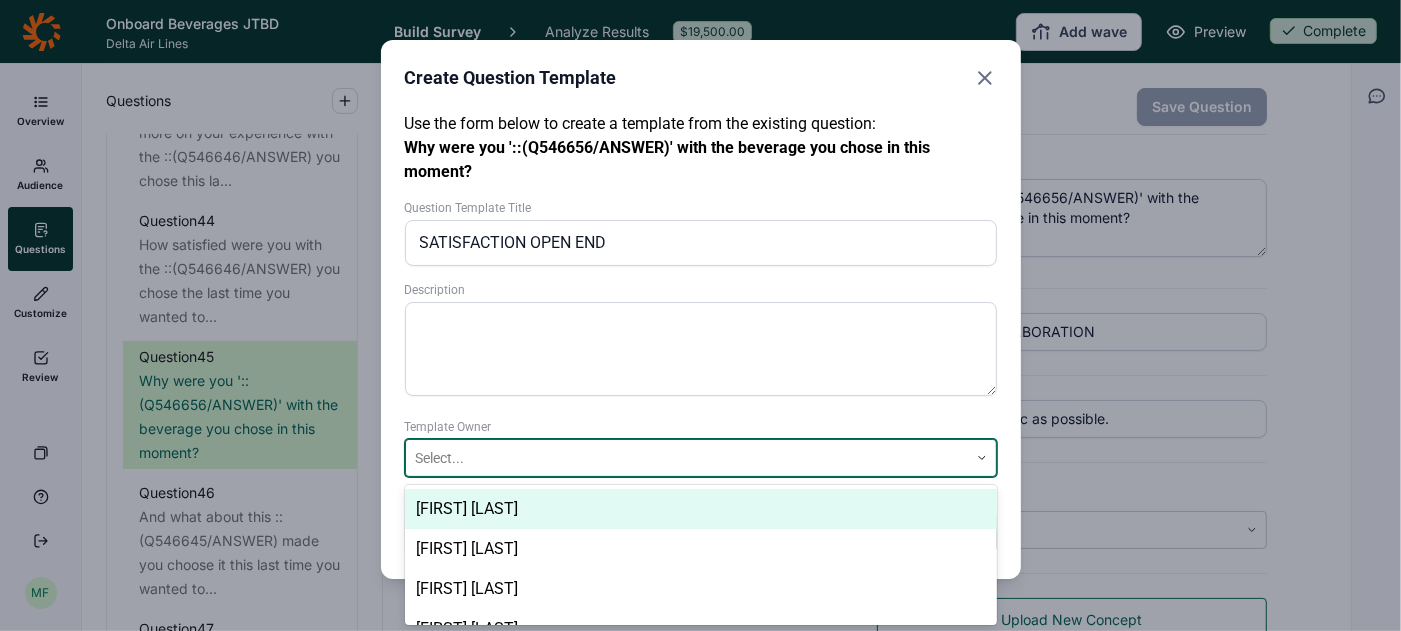 scroll, scrollTop: 0, scrollLeft: 0, axis: both 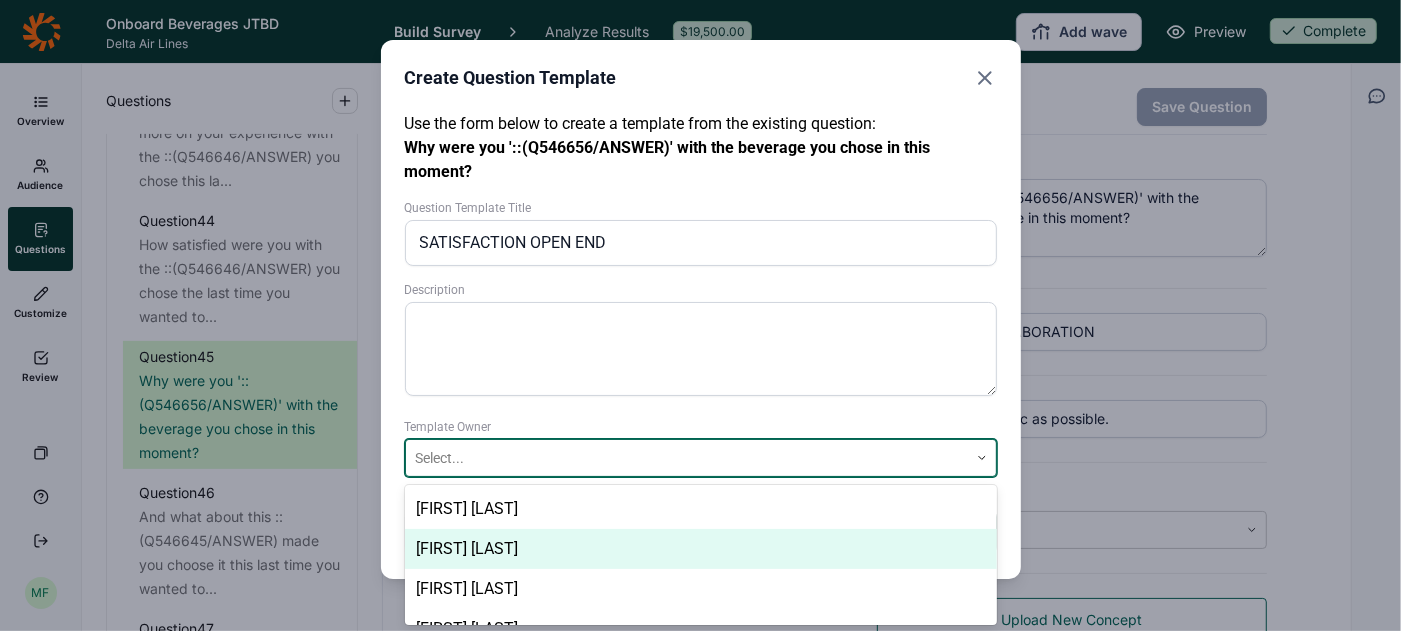 click on "[FIRST] [LAST]" at bounding box center [701, 549] 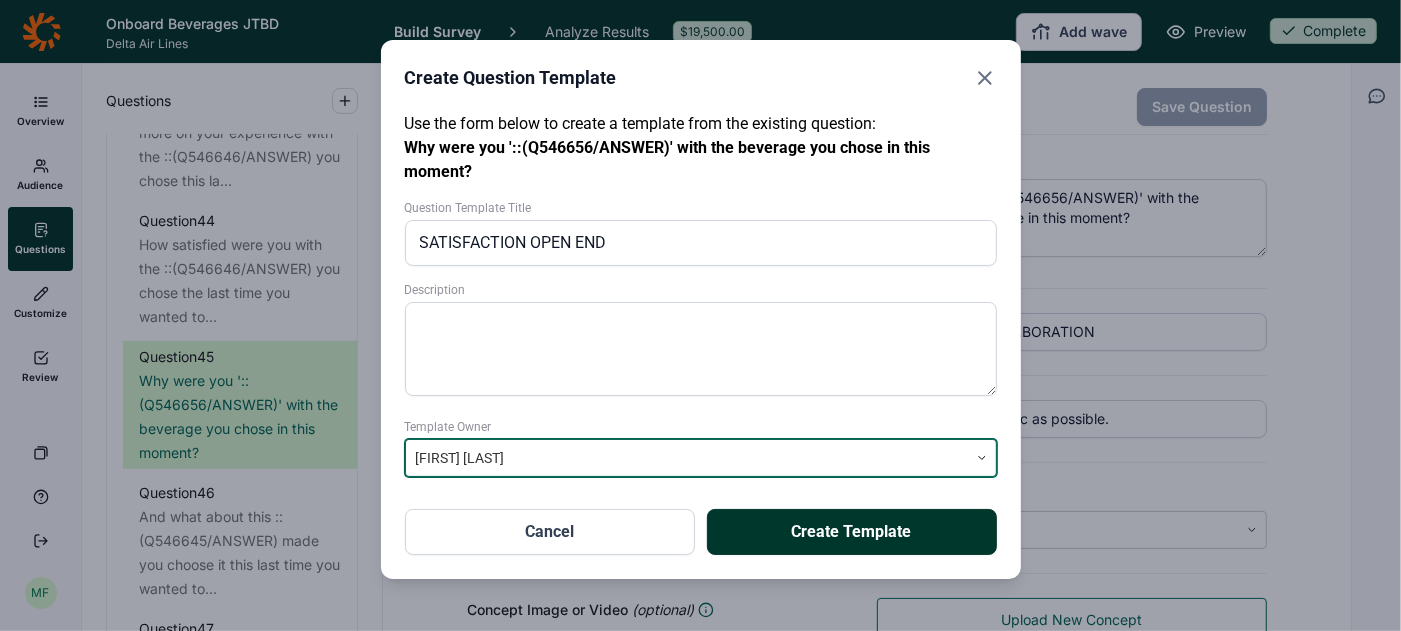 click on "Create Template" at bounding box center (852, 532) 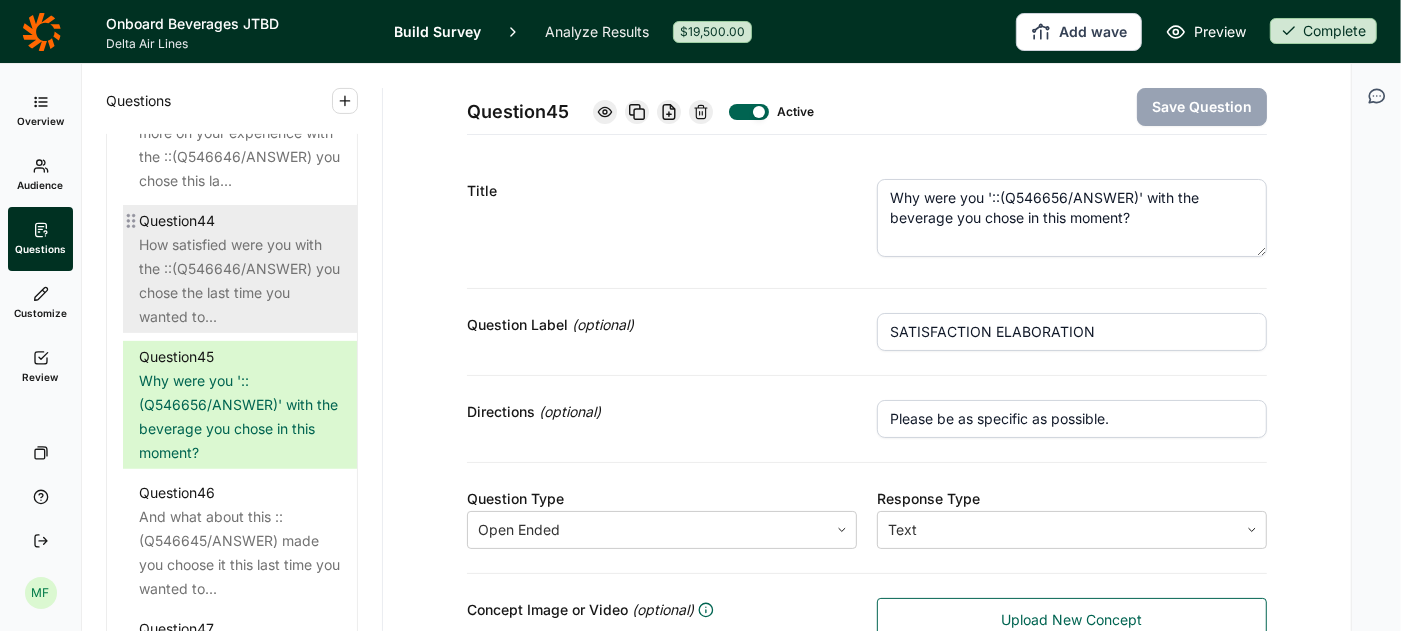 click on "How satisfied were you with the ::(Q546646/ANSWER) you chose the last time you wanted to..." at bounding box center (240, 281) 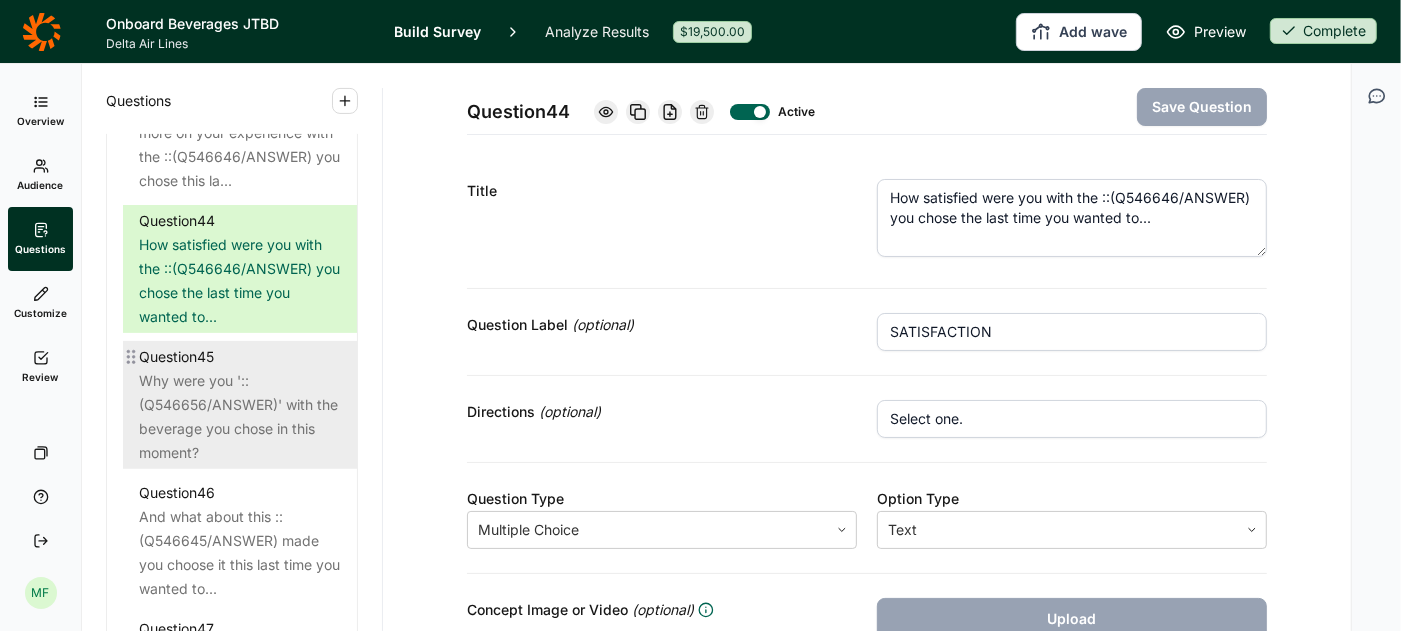 click on "Question  45" at bounding box center [240, 357] 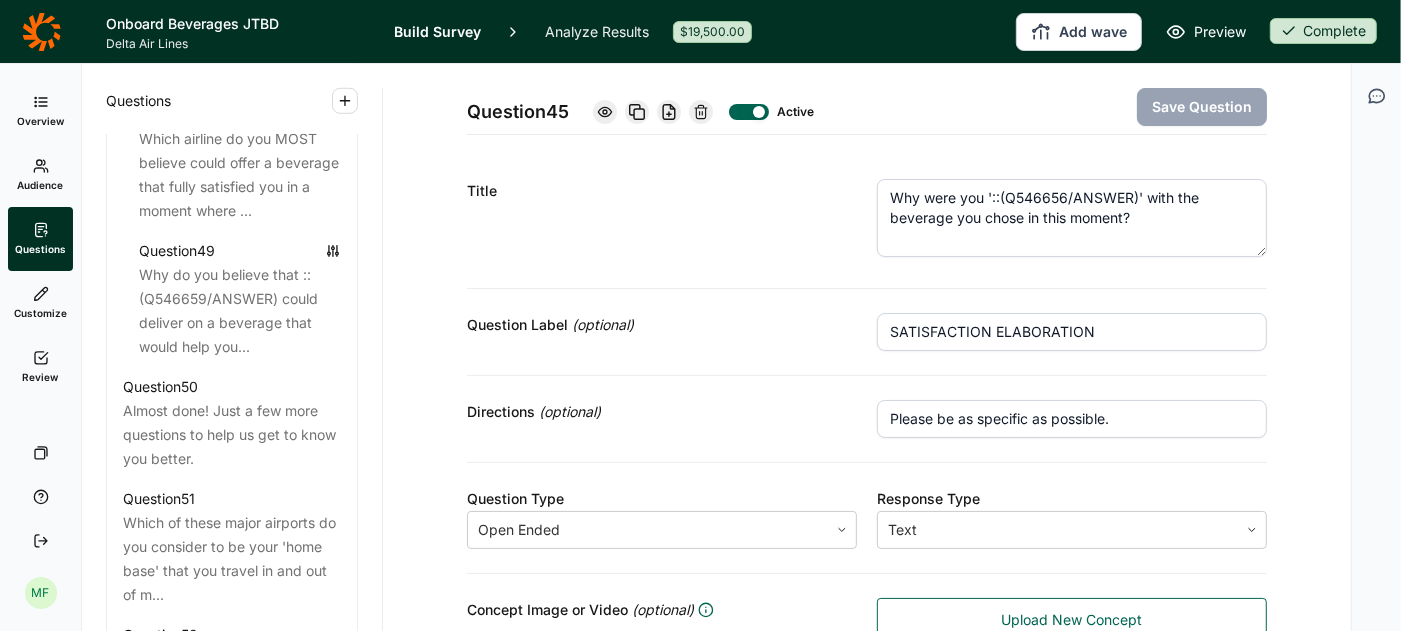 scroll, scrollTop: 6795, scrollLeft: 0, axis: vertical 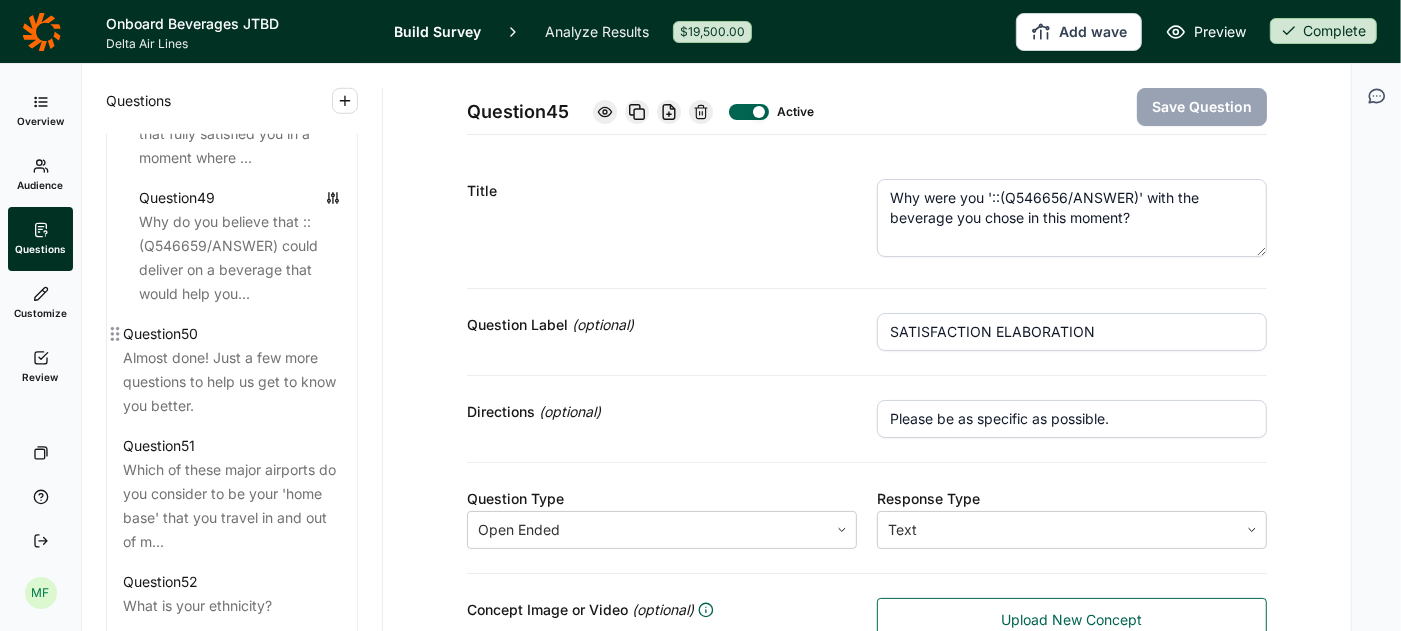 click on "Almost done! Just a few more questions to help us get to know you better." at bounding box center (232, 382) 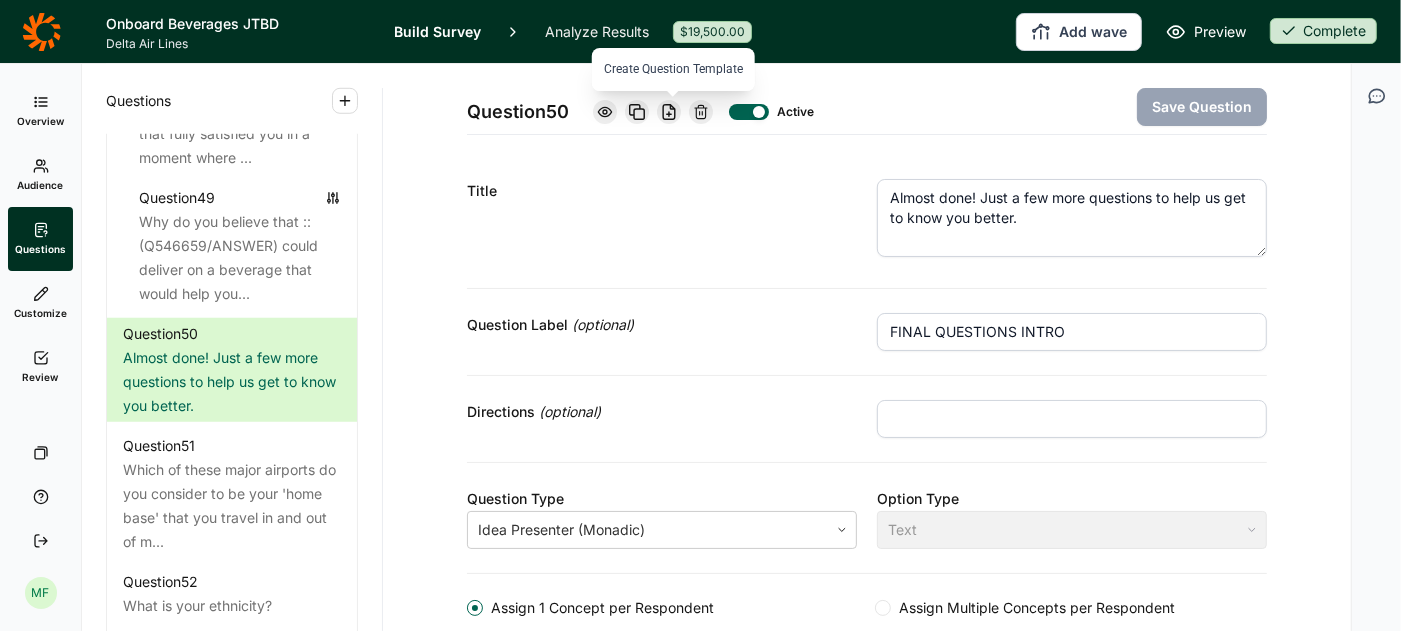 click 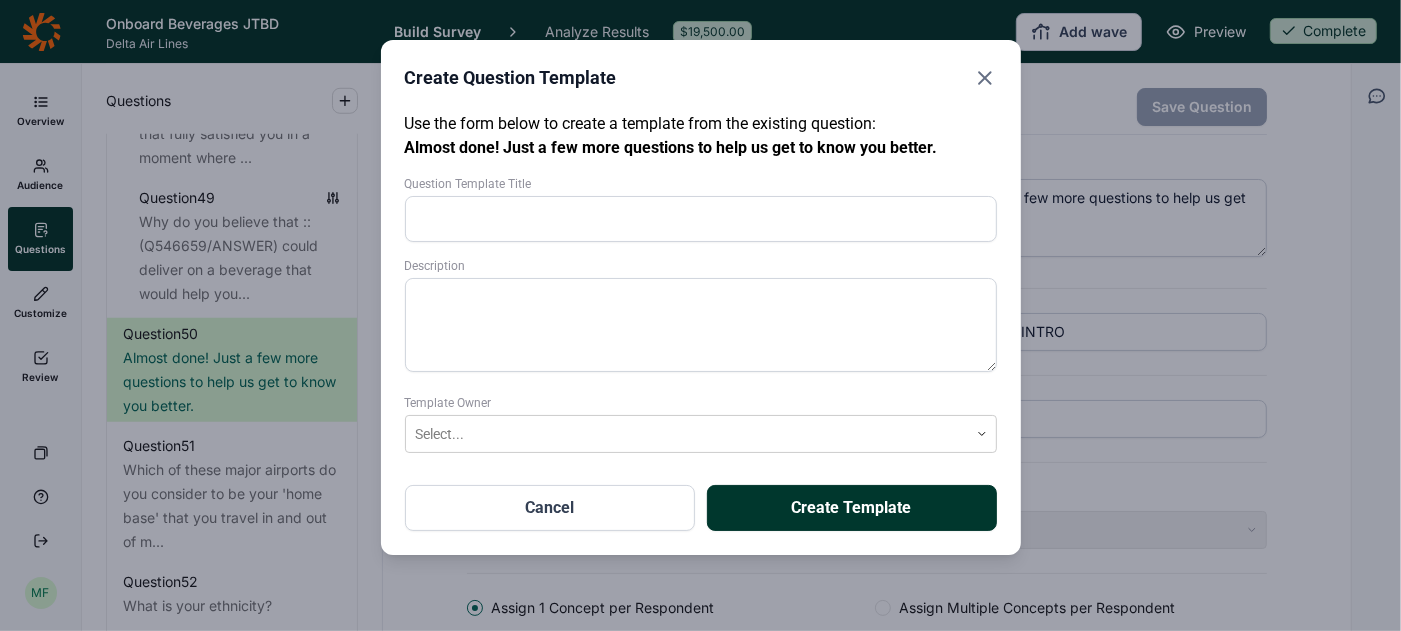 click on "Question Template Title" at bounding box center [701, 219] 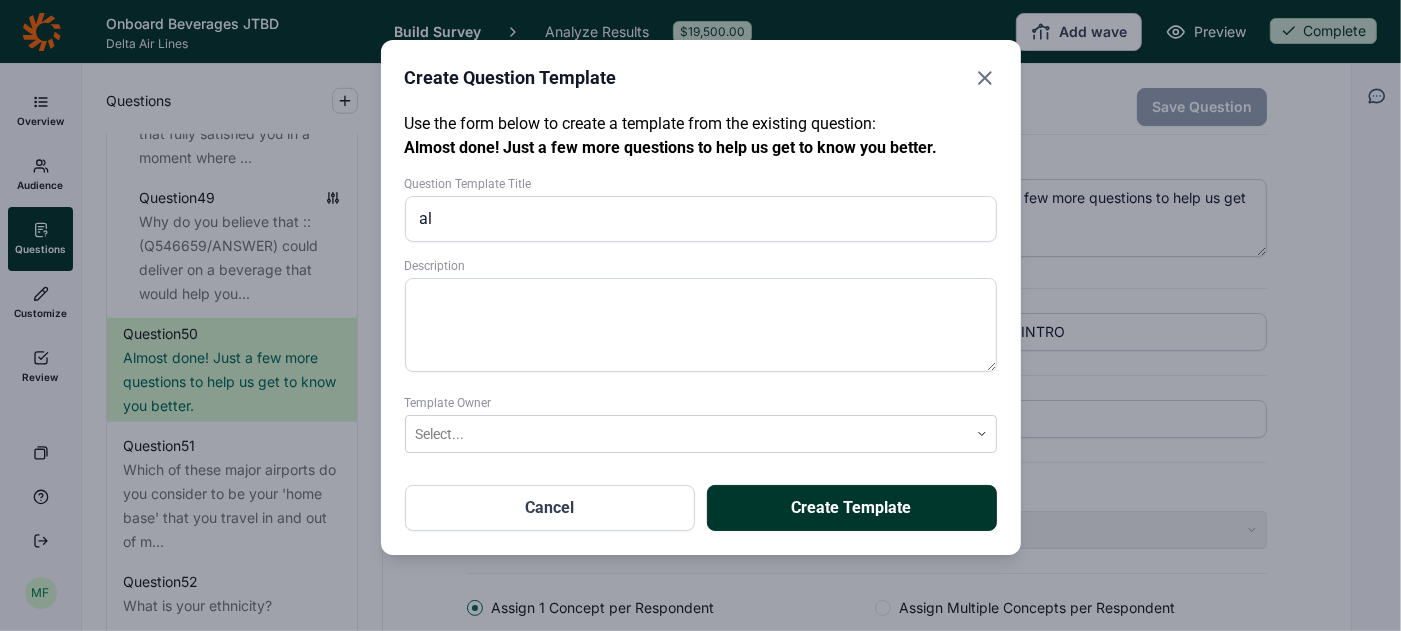type on "a" 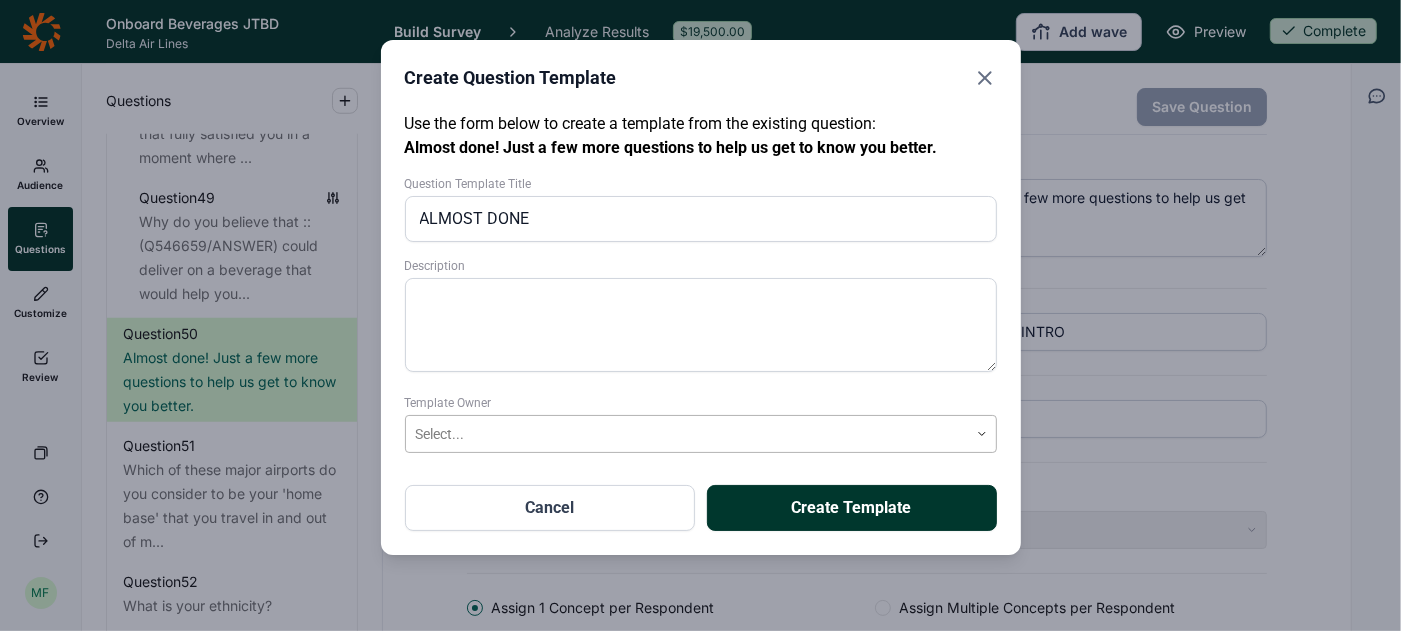 type on "ALMOST DONE" 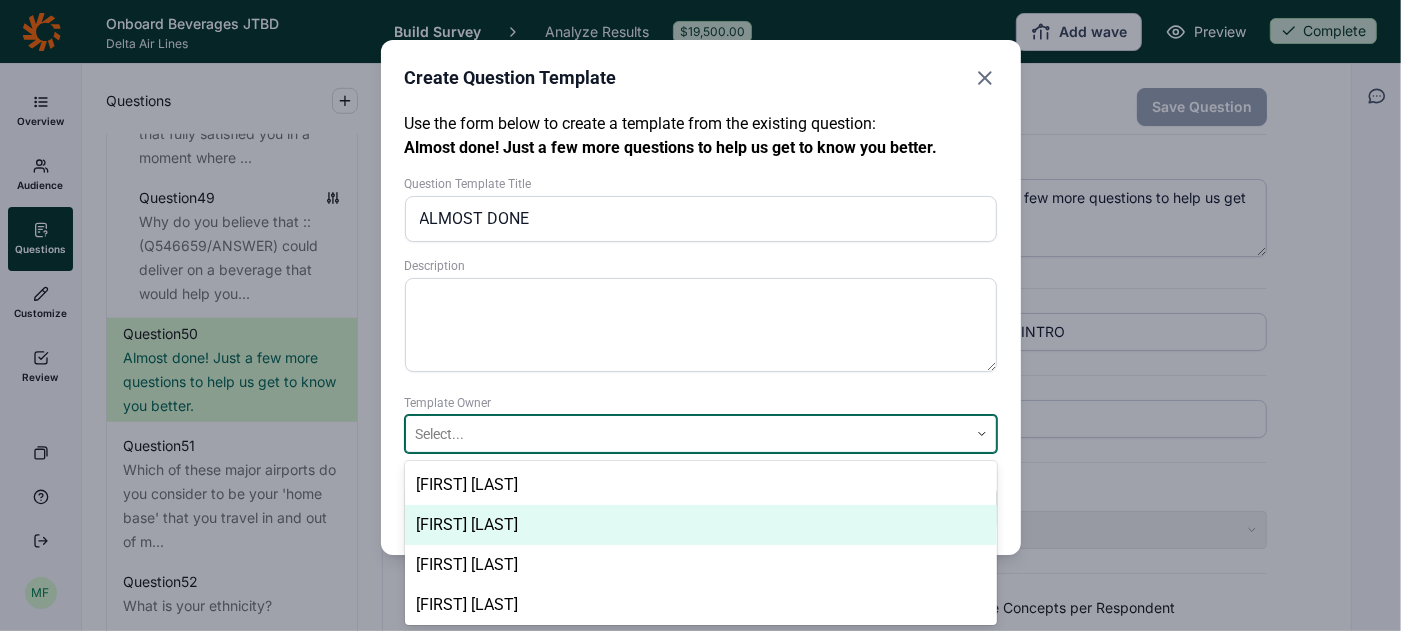 click on "[FIRST] [LAST]" at bounding box center [701, 525] 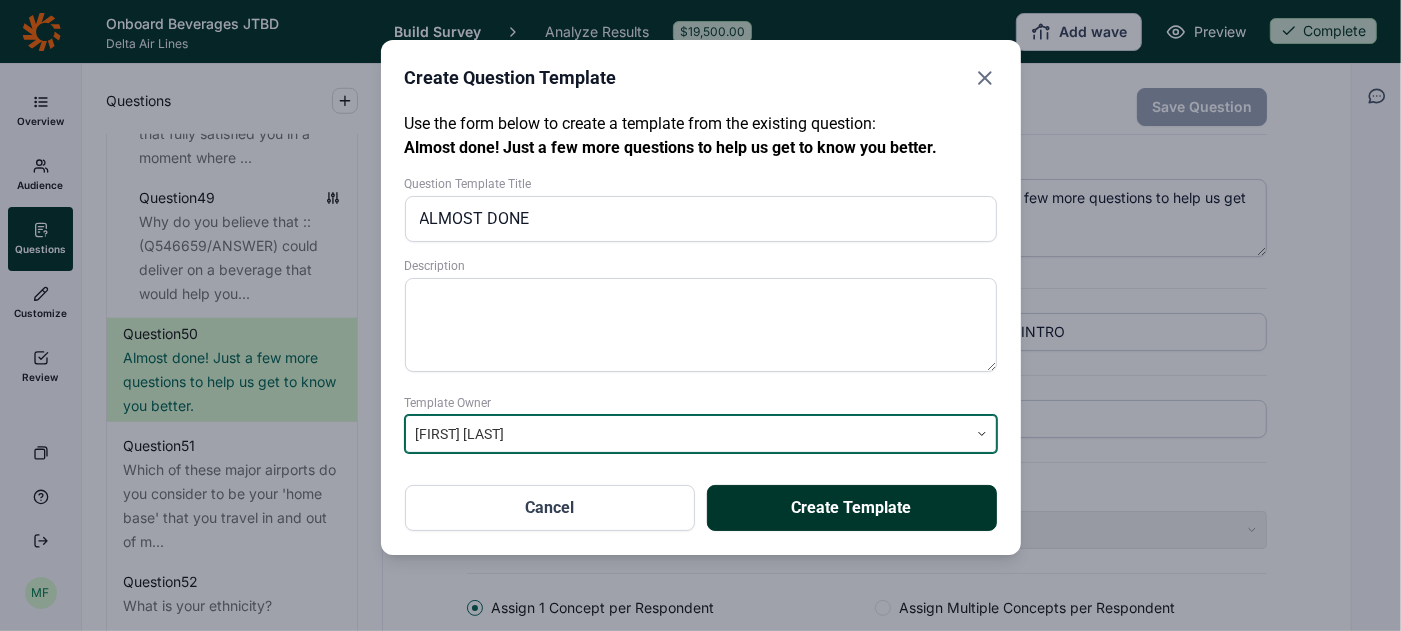click on "Create Template" at bounding box center [852, 508] 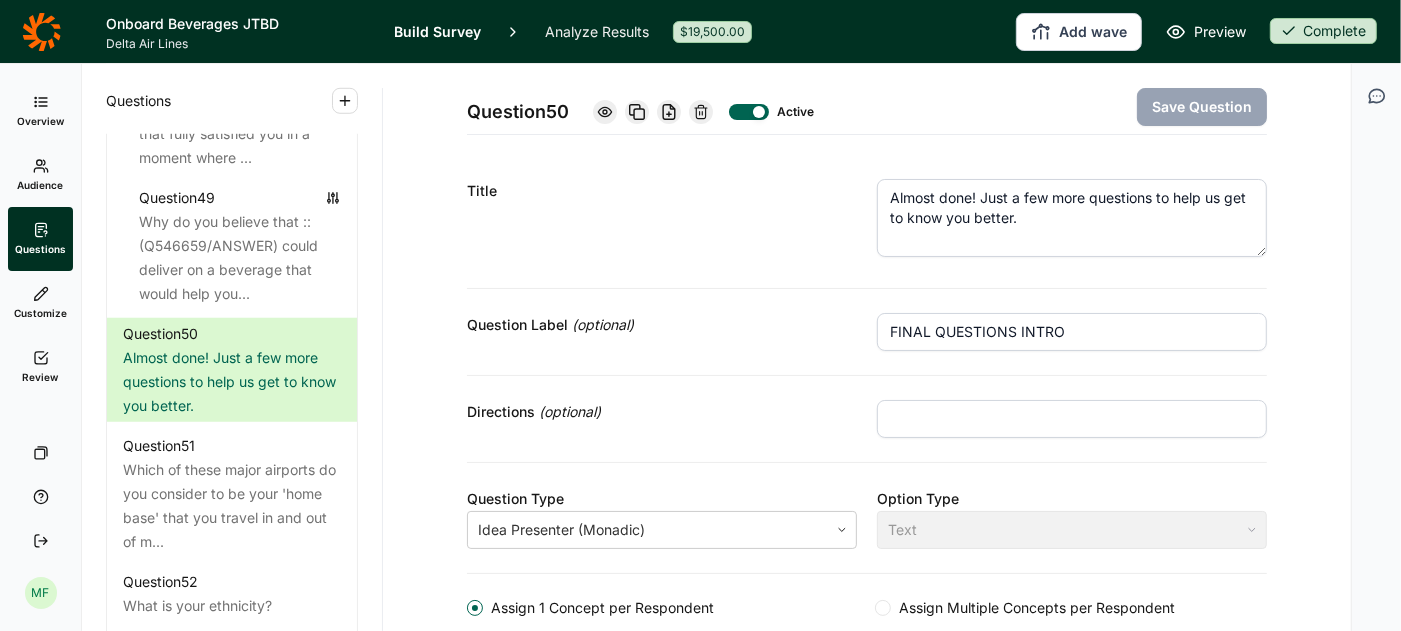 click 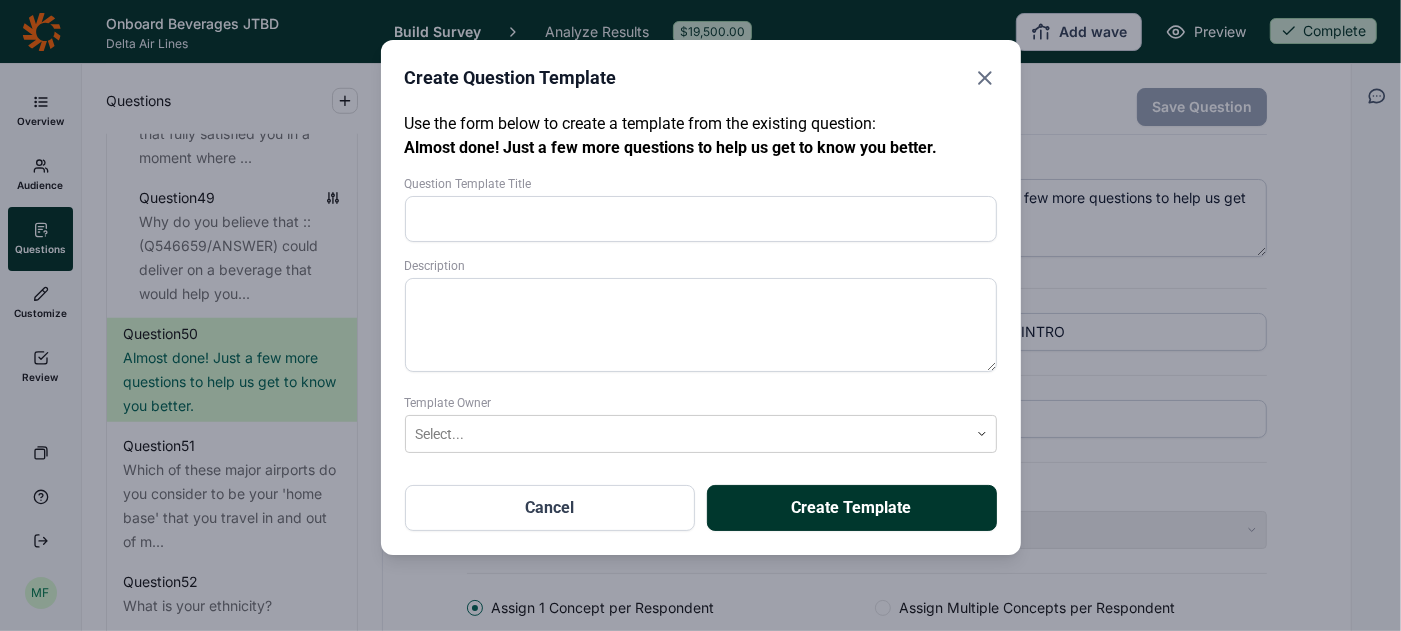 click on "Question Template Title" at bounding box center (701, 219) 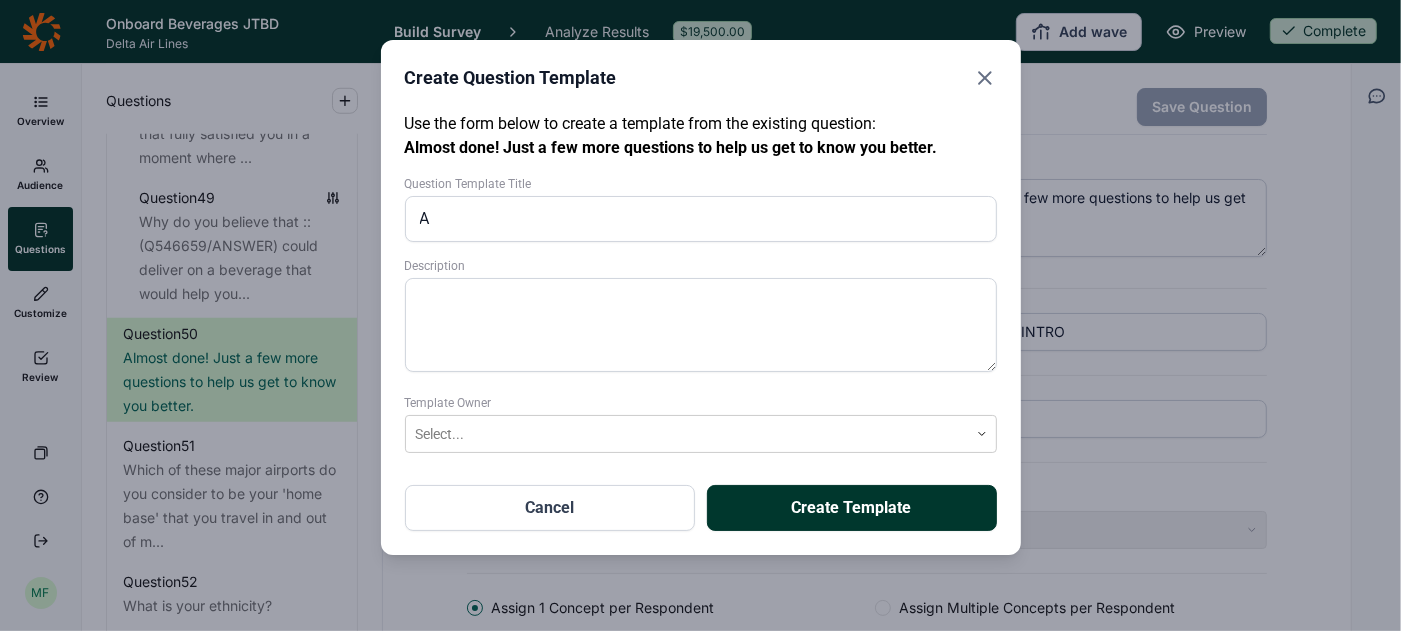 type on "ALMOST DONE" 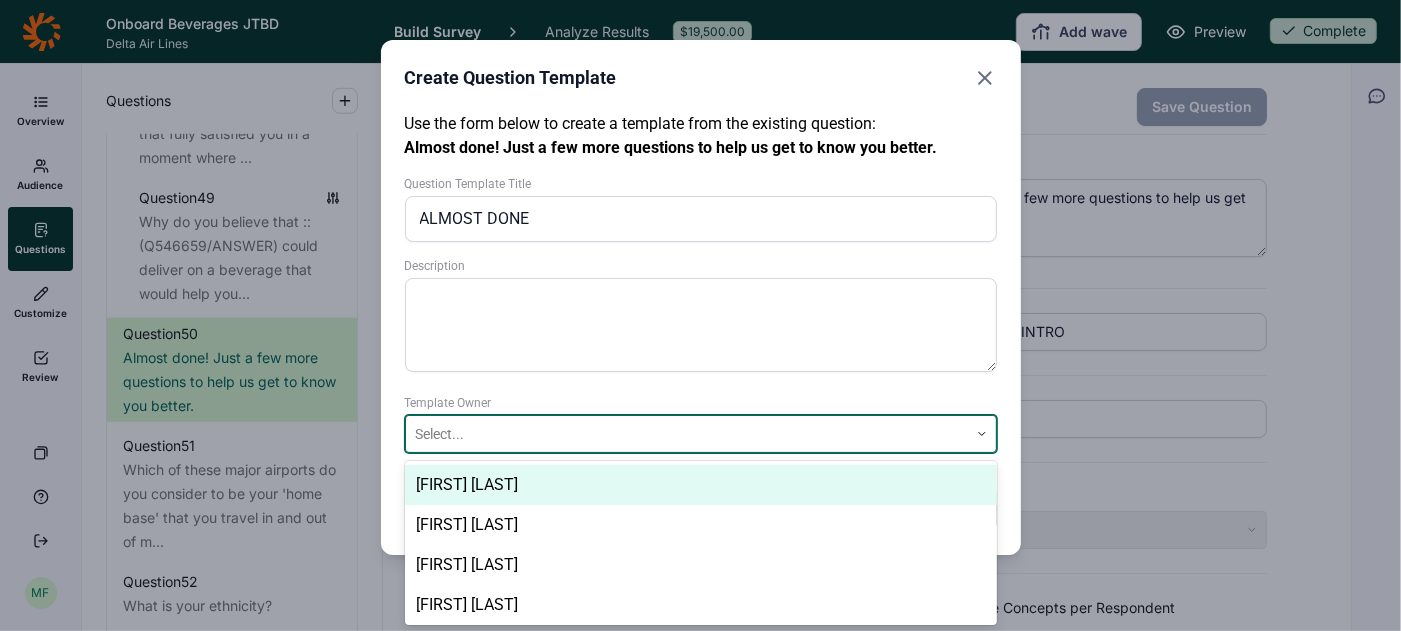 scroll, scrollTop: 0, scrollLeft: 0, axis: both 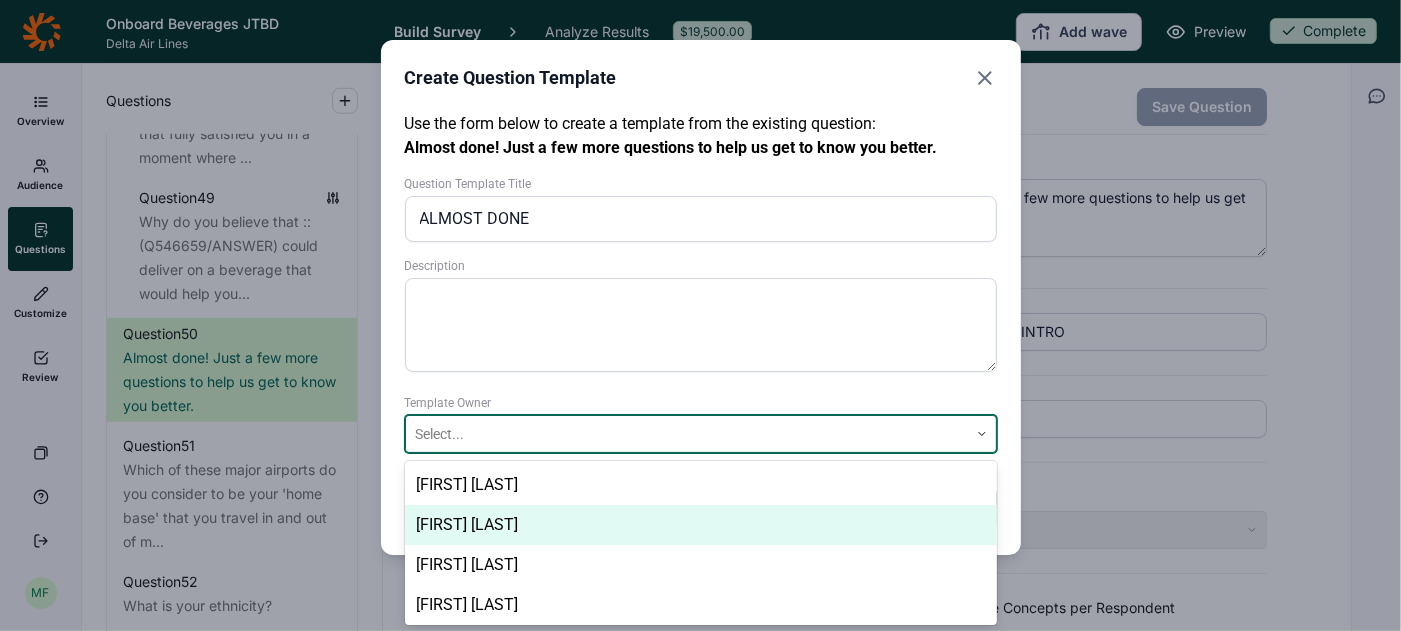 click on "[FIRST] [LAST]" at bounding box center (701, 525) 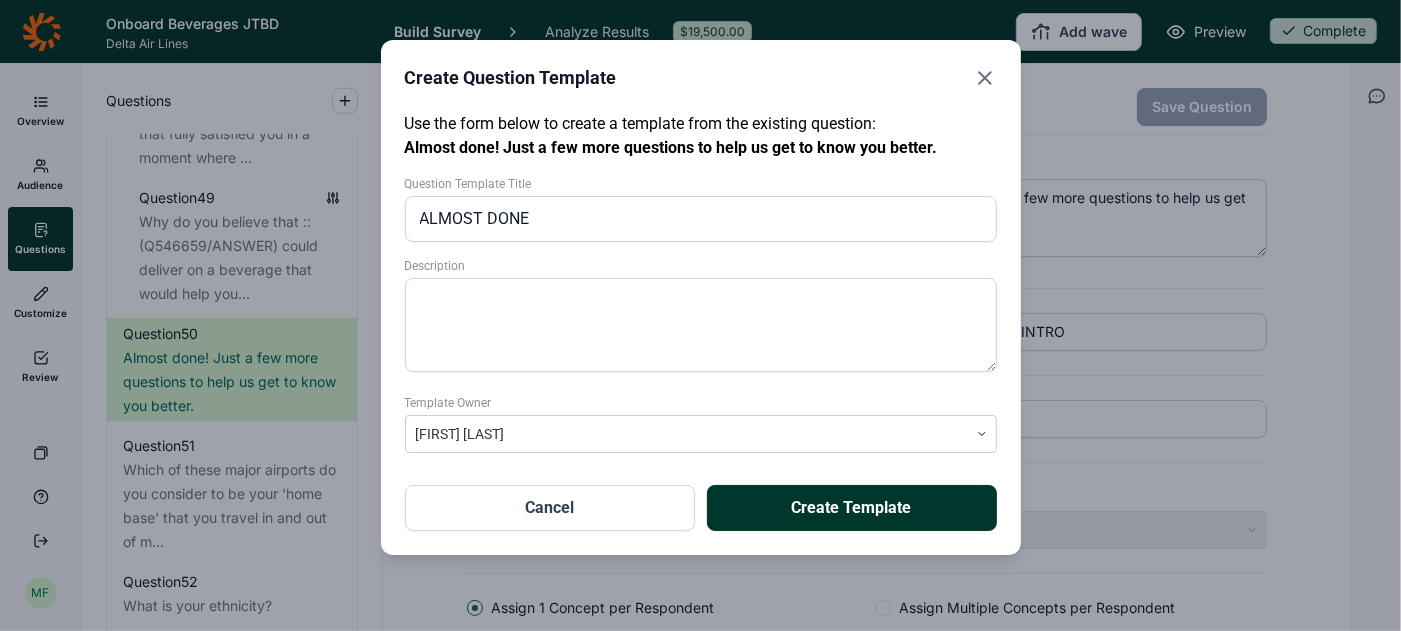 click on "Create Template" at bounding box center [852, 508] 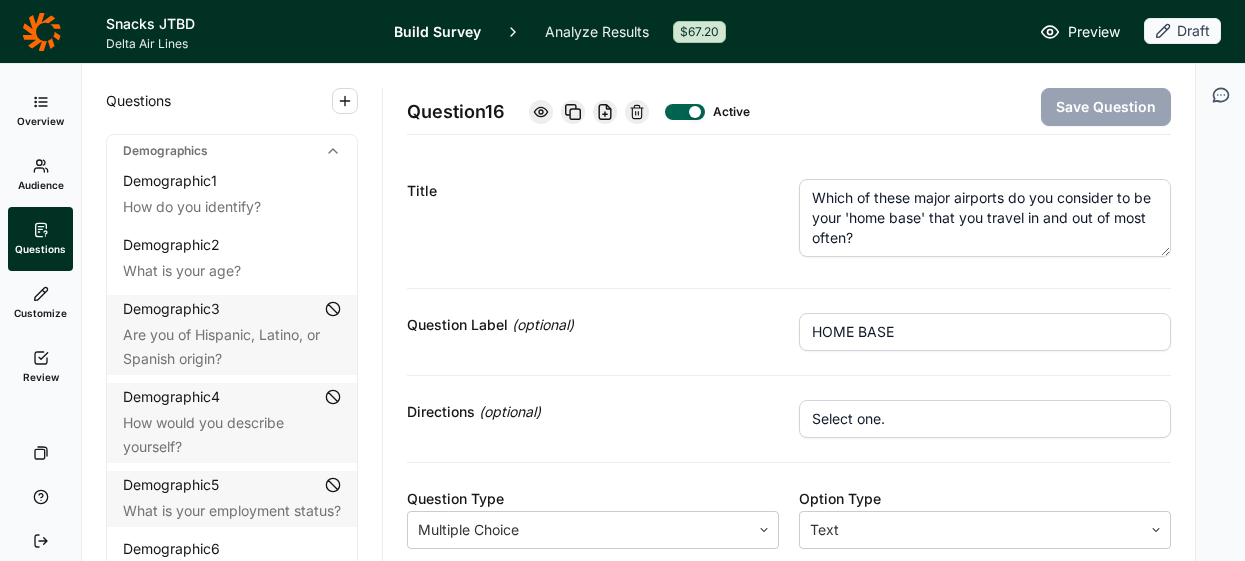 scroll, scrollTop: 0, scrollLeft: 0, axis: both 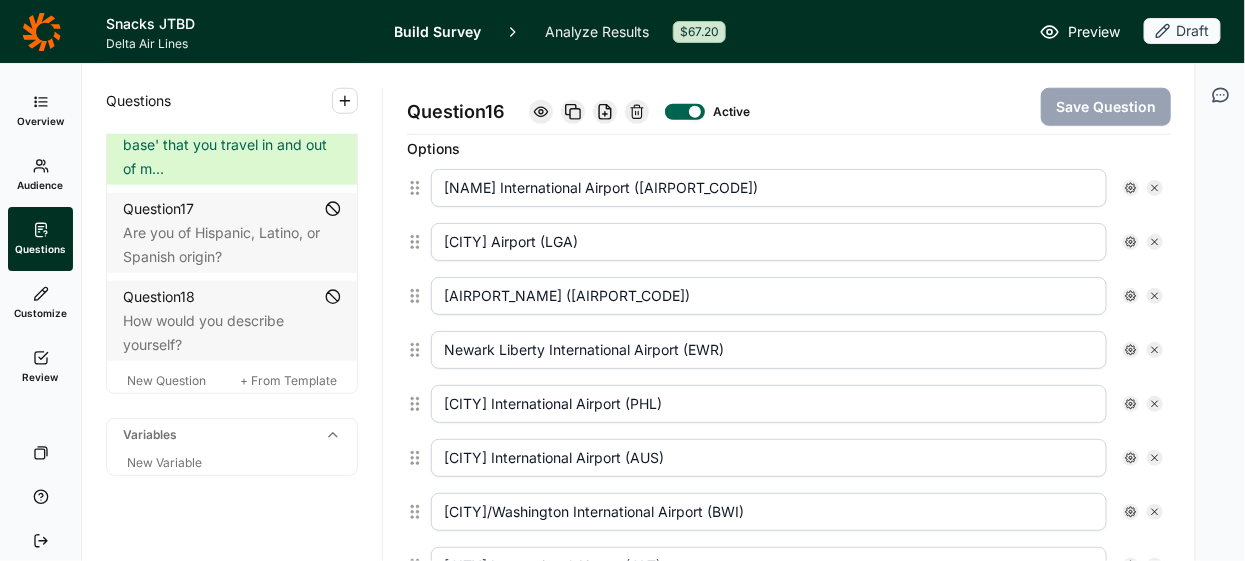 click 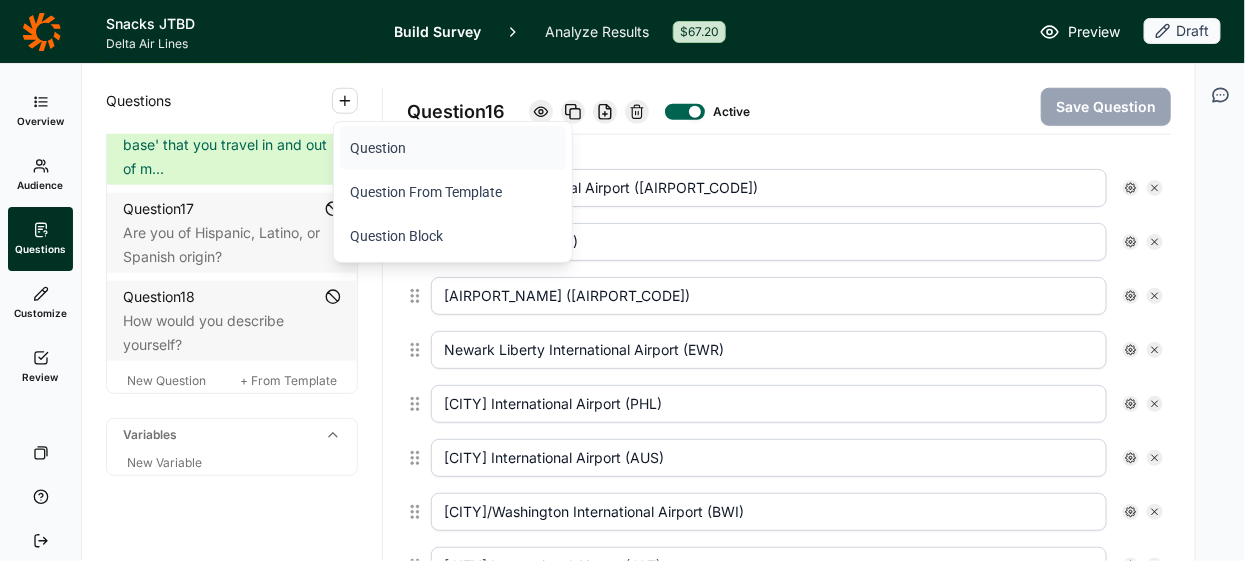 click on "Question" at bounding box center [453, 148] 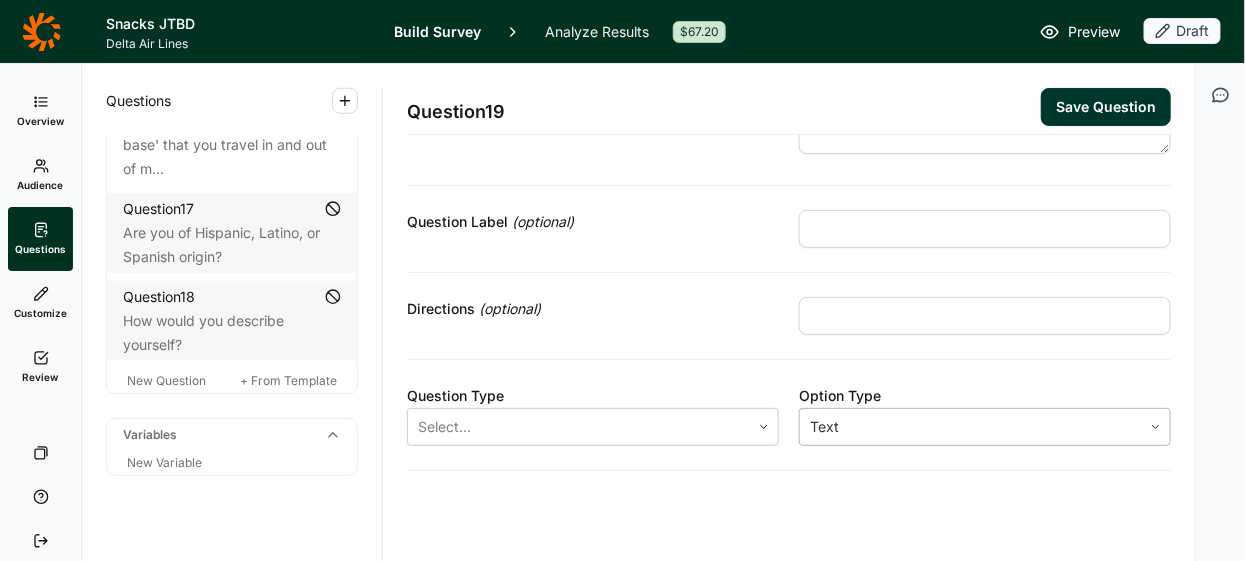 scroll, scrollTop: 0, scrollLeft: 0, axis: both 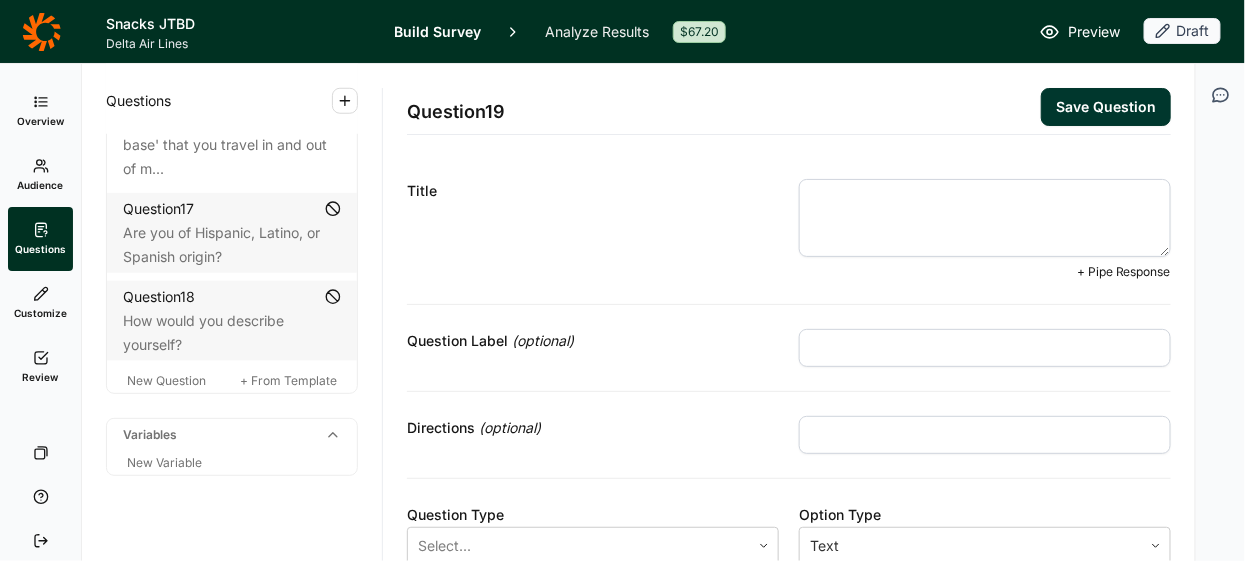 click at bounding box center [985, 218] 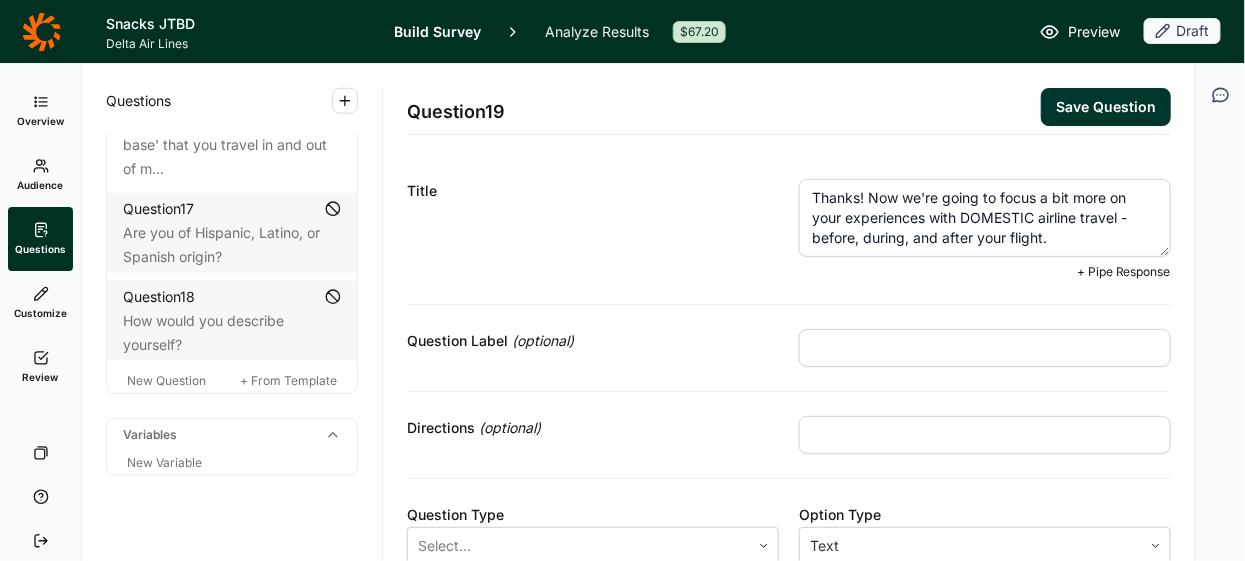 type on "Thanks! Now we're going to focus a bit more on your experiences with DOMESTIC airline travel - before, during, and after your flight." 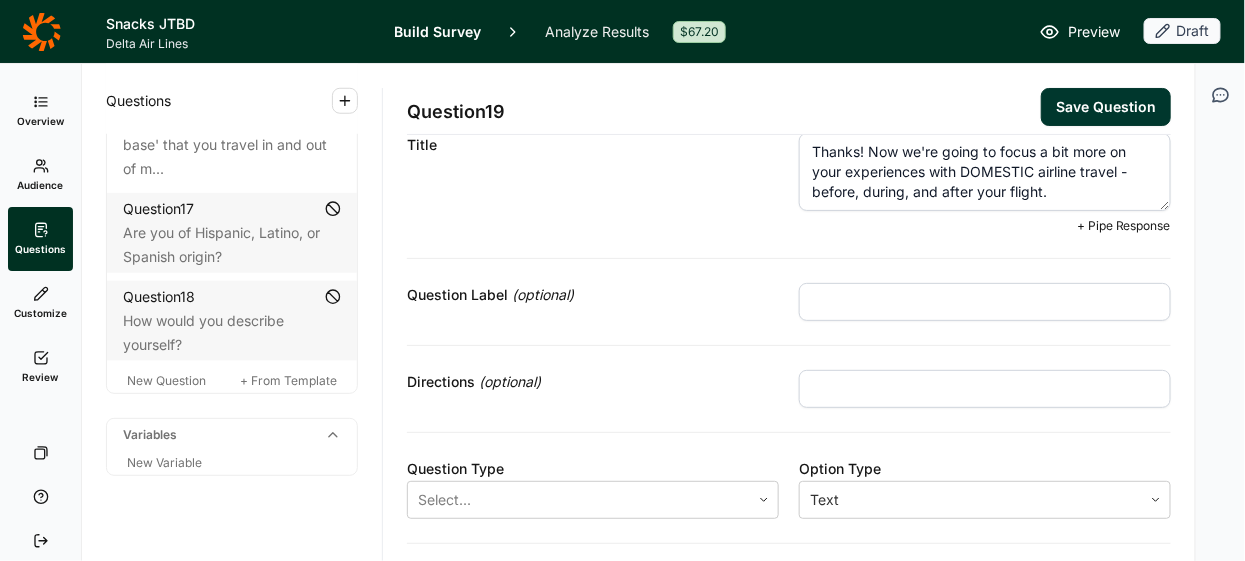 scroll, scrollTop: 119, scrollLeft: 0, axis: vertical 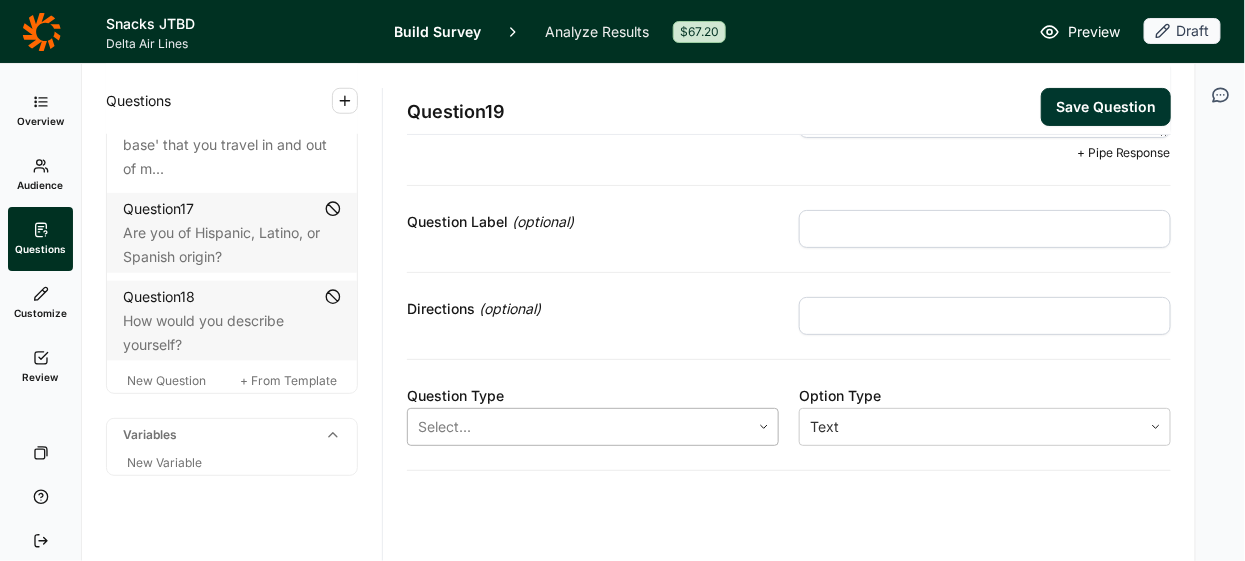 click 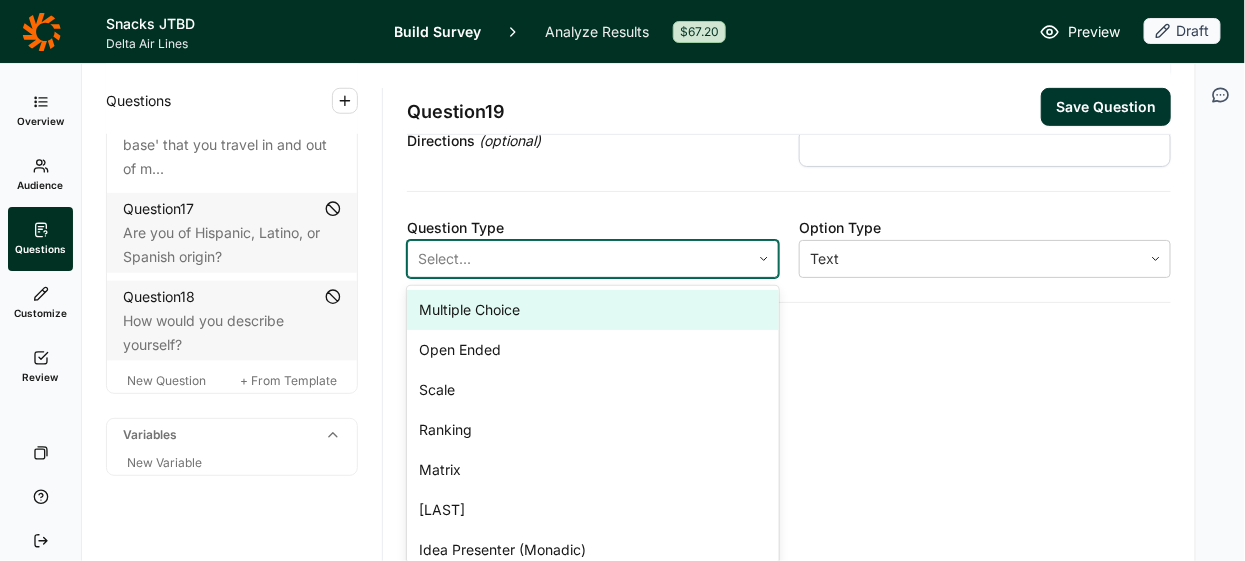 scroll, scrollTop: 278, scrollLeft: 0, axis: vertical 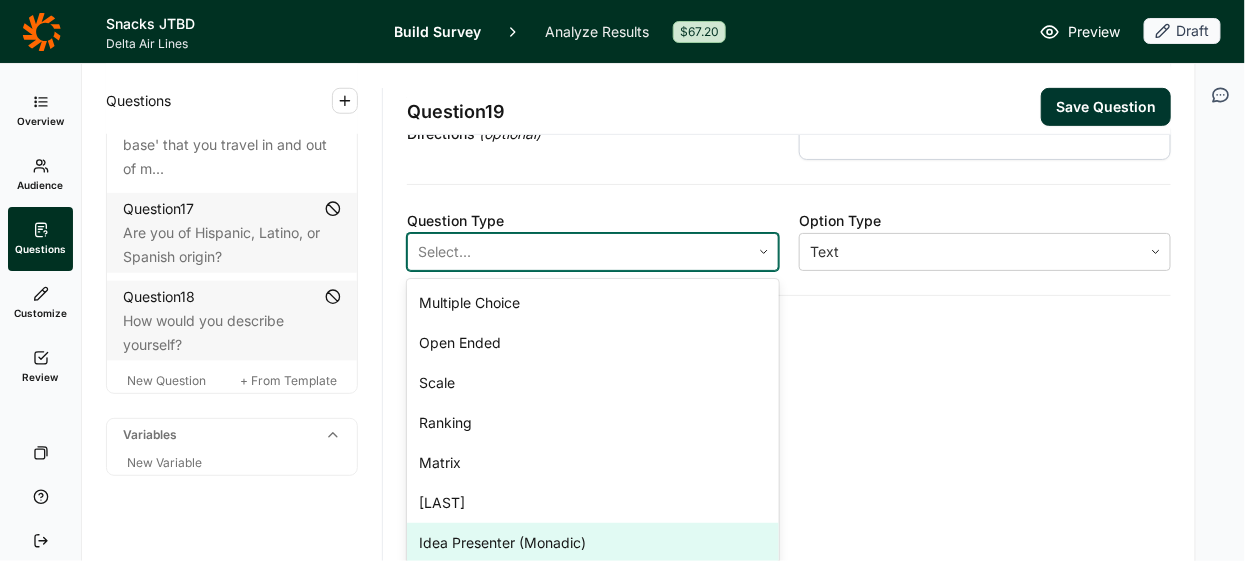 click on "Idea Presenter (Monadic)" at bounding box center (593, 543) 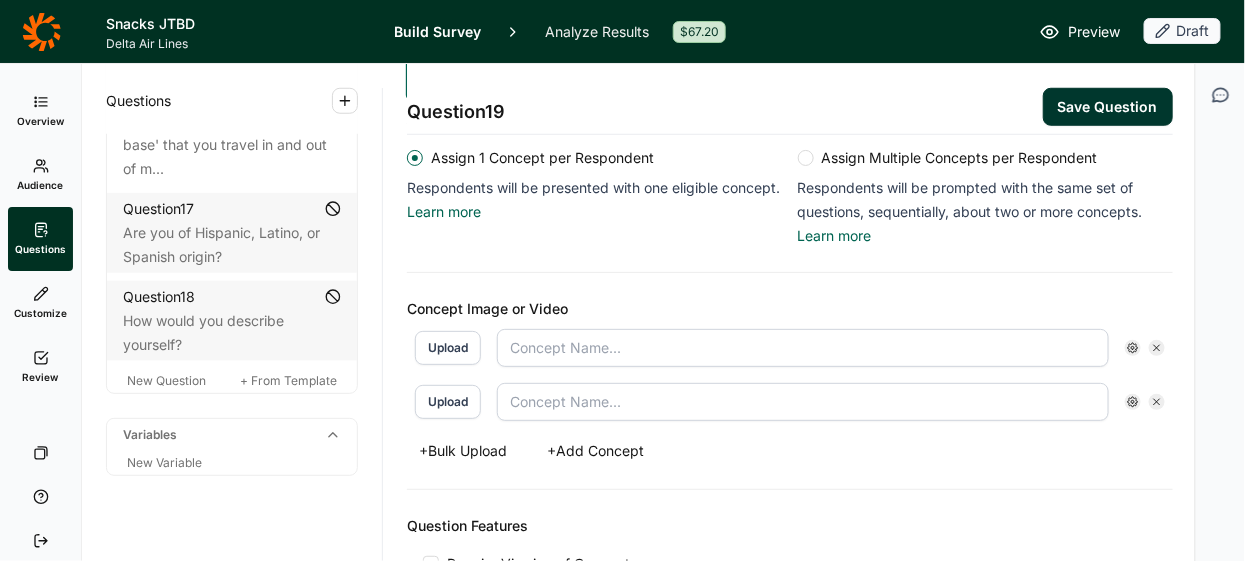 scroll, scrollTop: 479, scrollLeft: 0, axis: vertical 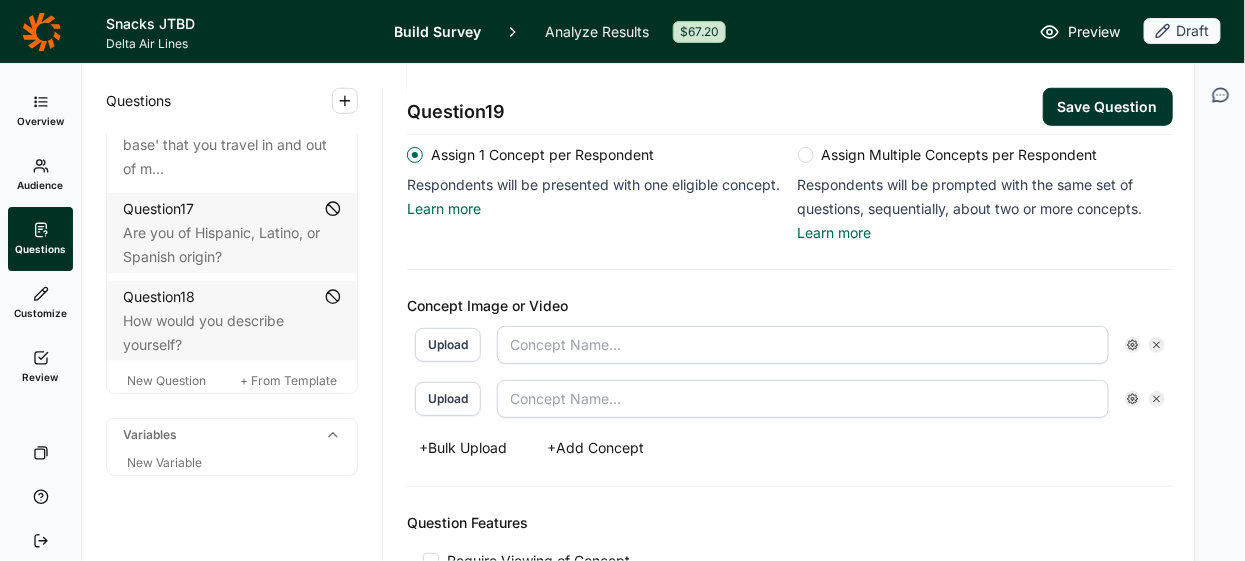 click at bounding box center (803, 345) 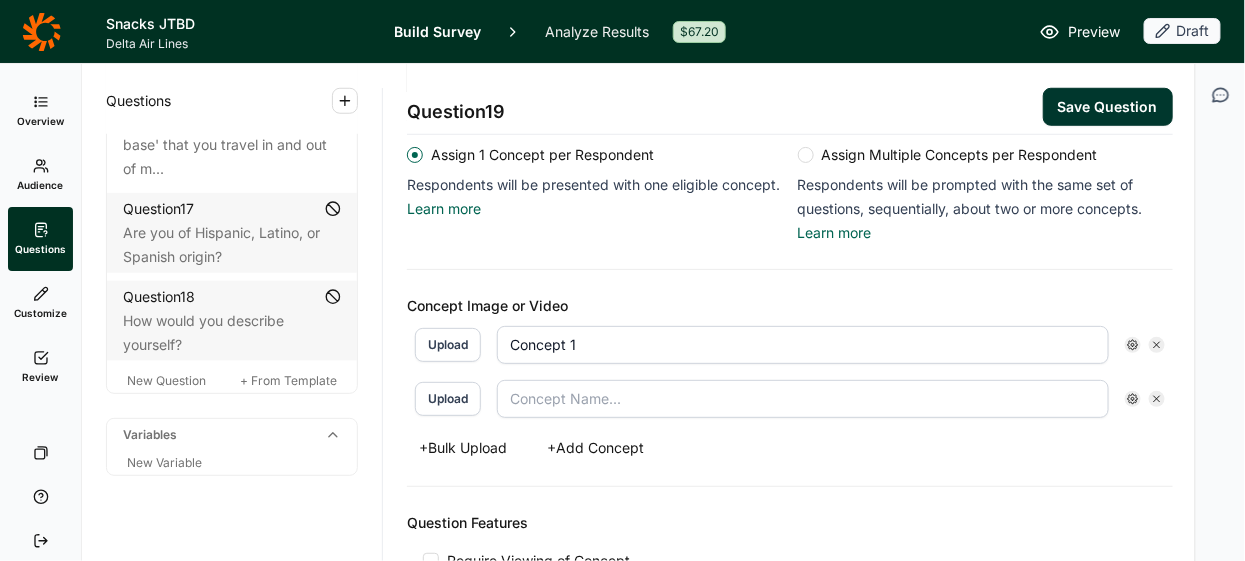 click at bounding box center [803, 399] 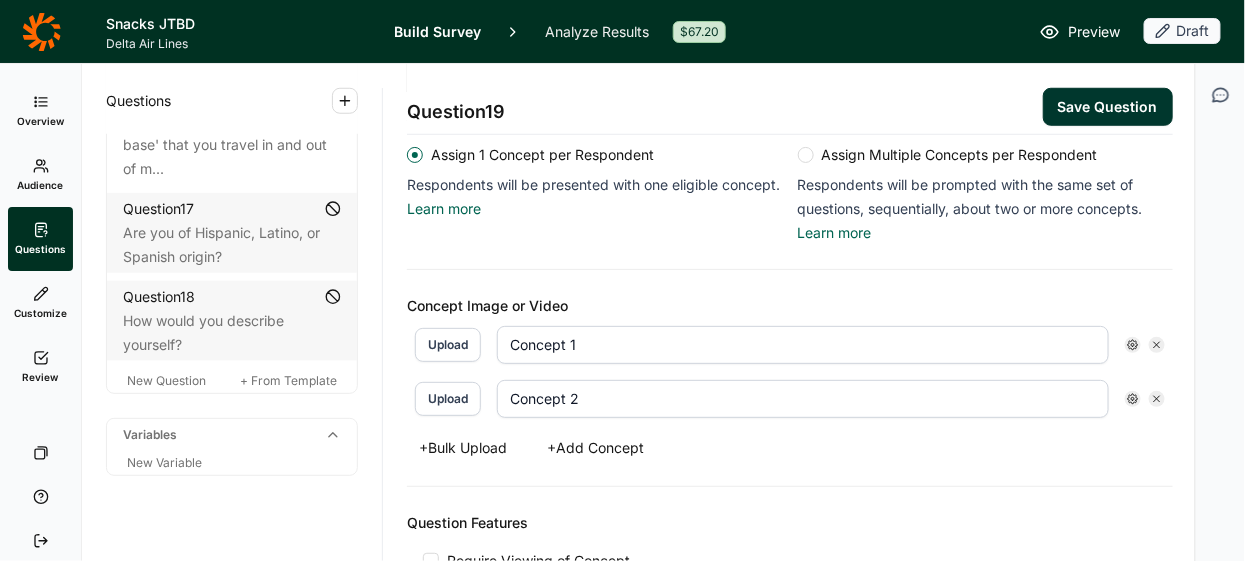 type on "Concept 2" 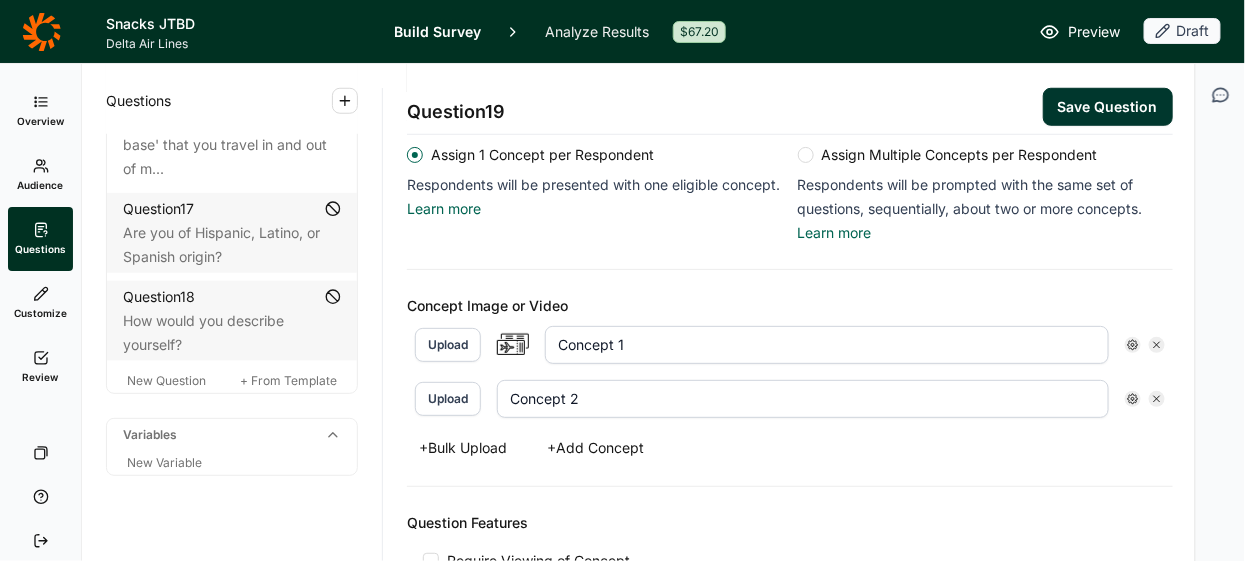 click on "Upload" at bounding box center (448, 399) 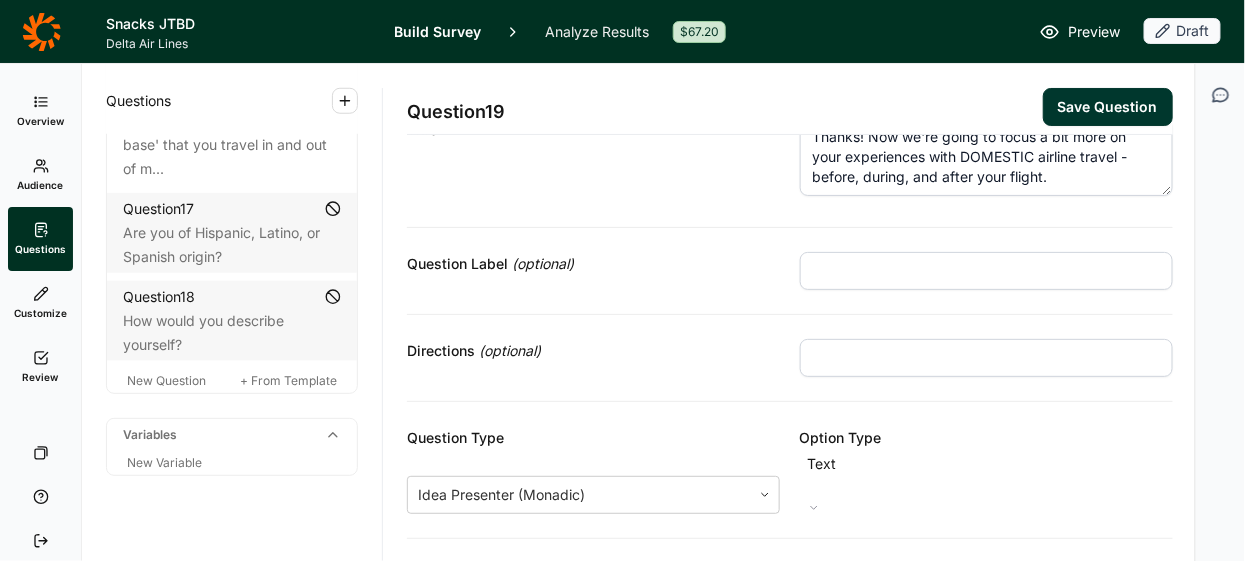 scroll, scrollTop: 0, scrollLeft: 0, axis: both 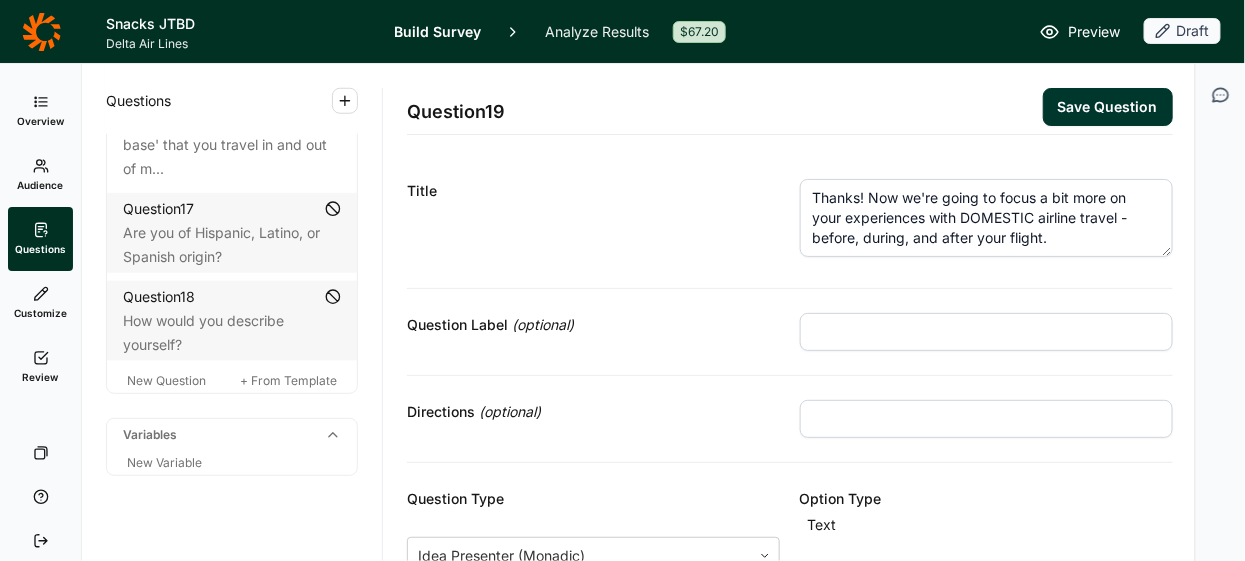 click on "Save Question" at bounding box center (1108, 107) 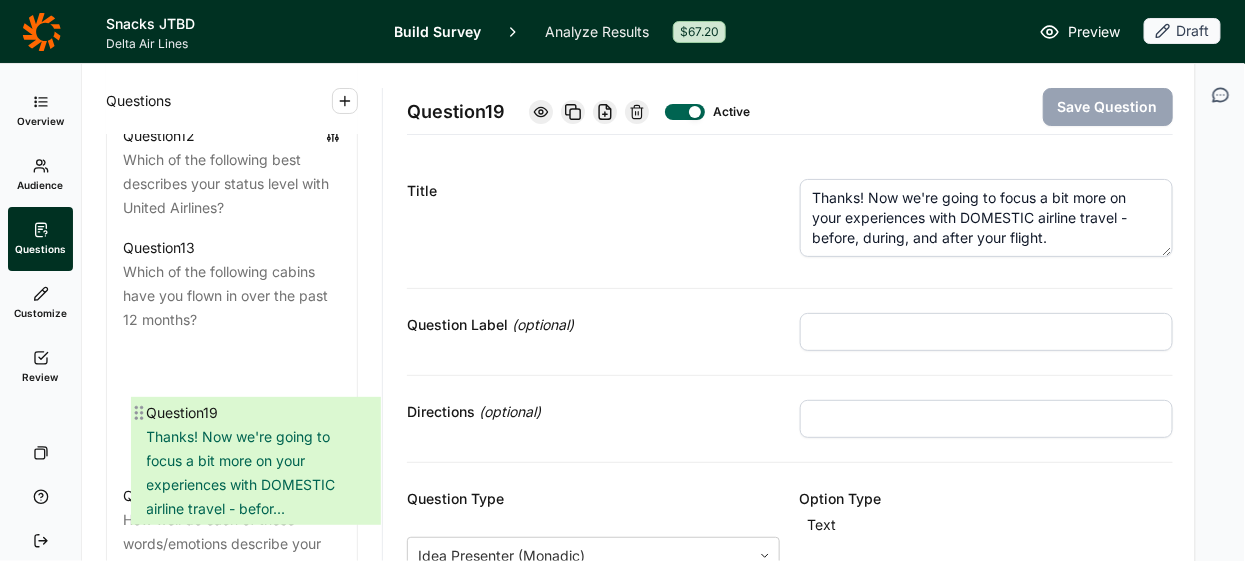 scroll, scrollTop: 2261, scrollLeft: 0, axis: vertical 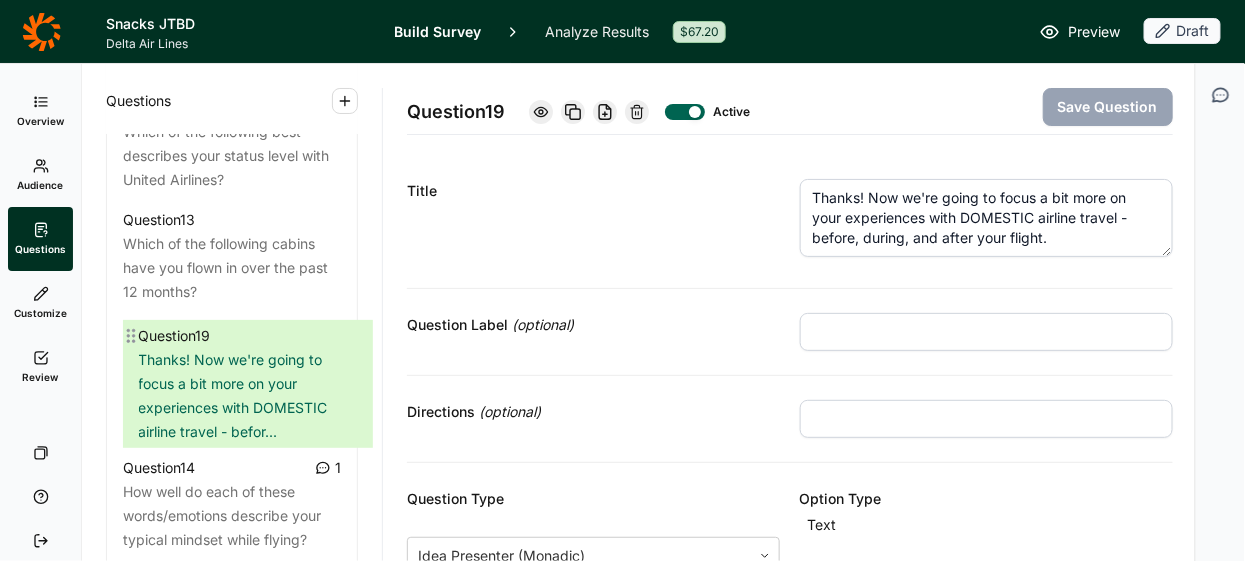 drag, startPoint x: 112, startPoint y: 408, endPoint x: 128, endPoint y: 331, distance: 78.64477 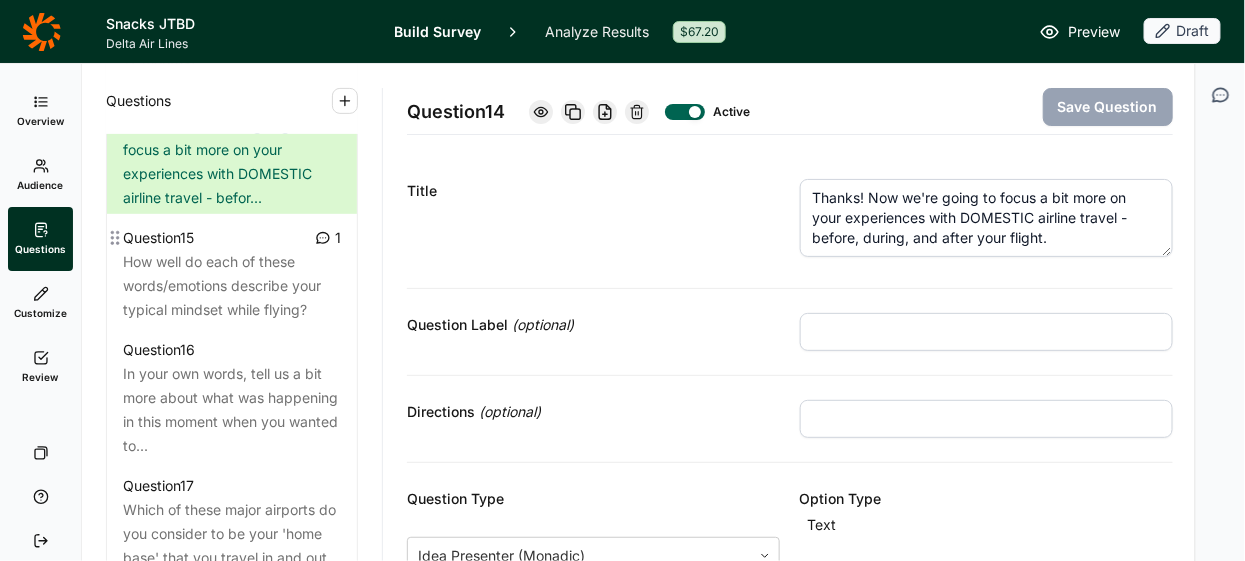 scroll, scrollTop: 2497, scrollLeft: 0, axis: vertical 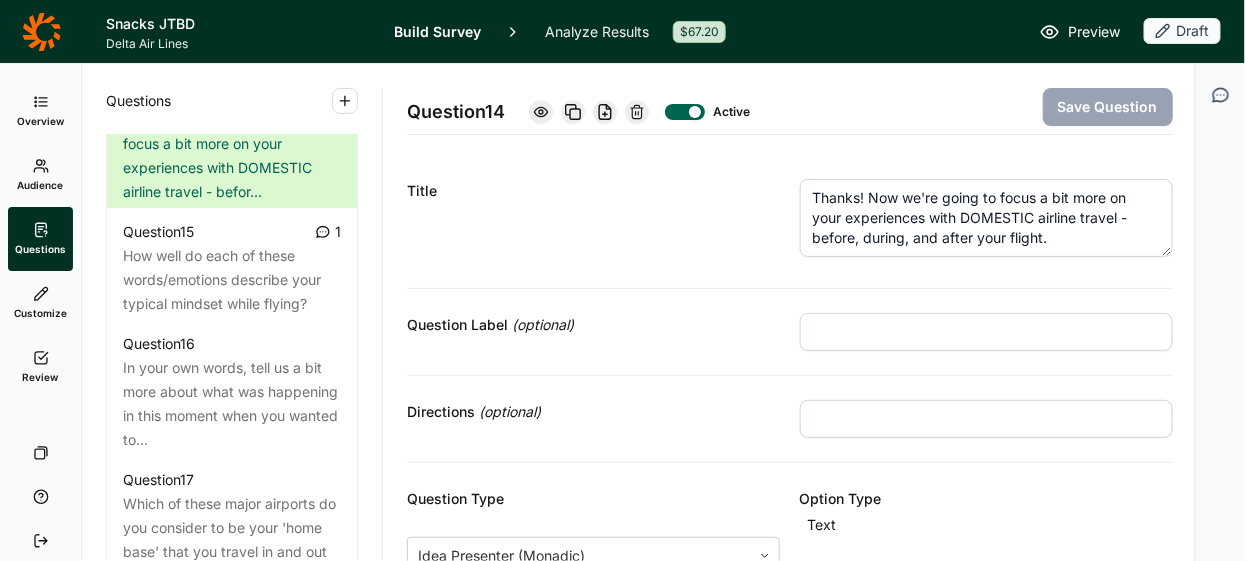 click 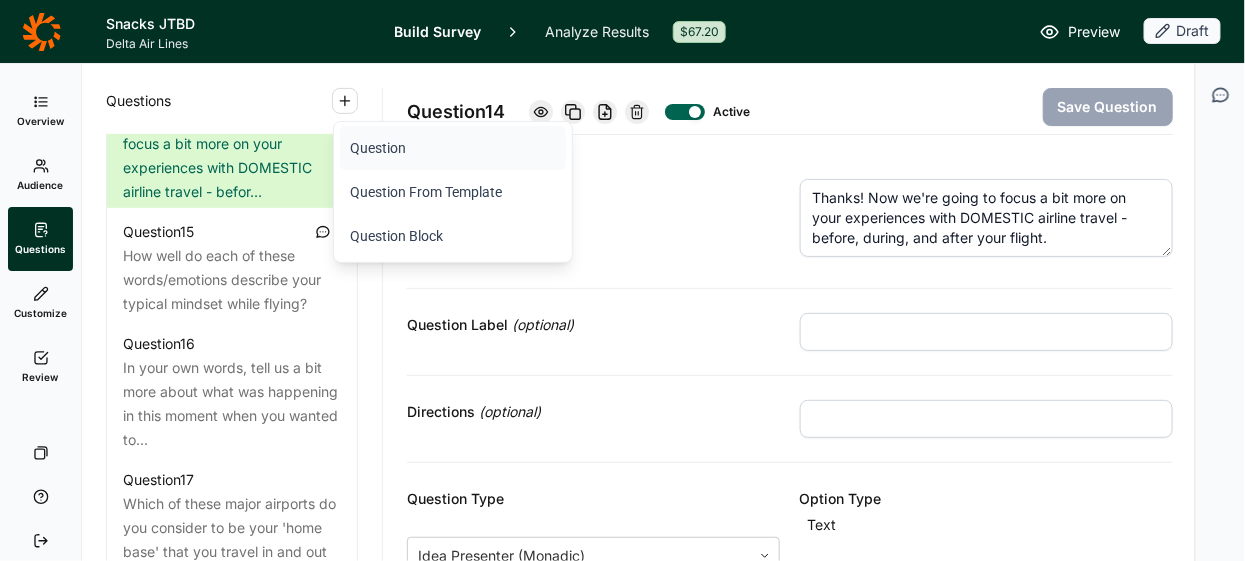 click on "Question" at bounding box center (453, 148) 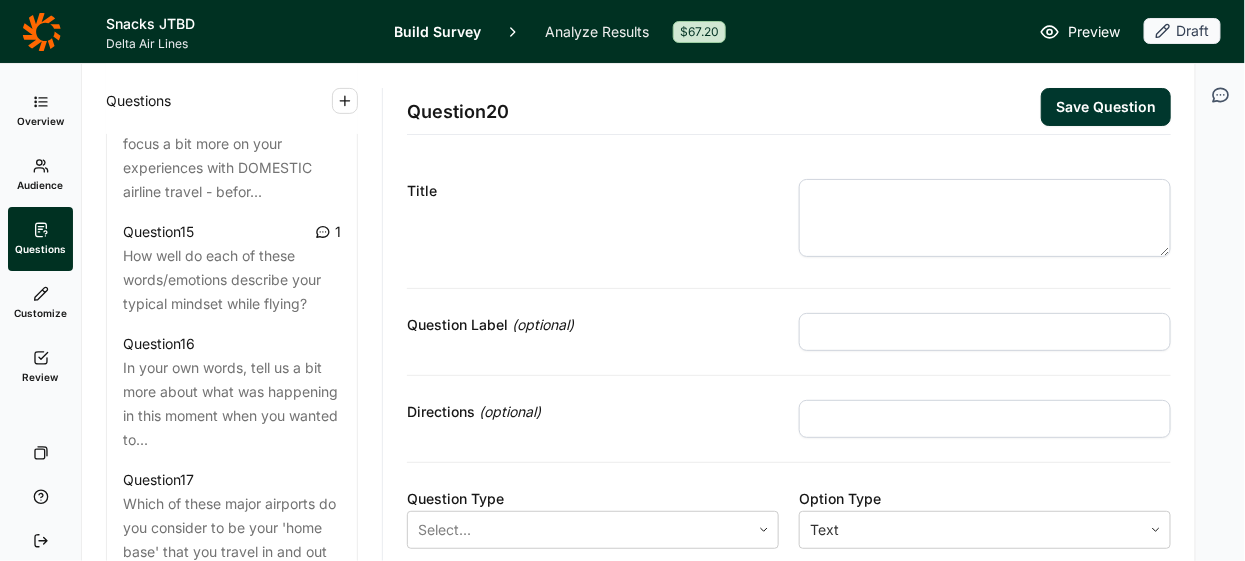 click at bounding box center (985, 218) 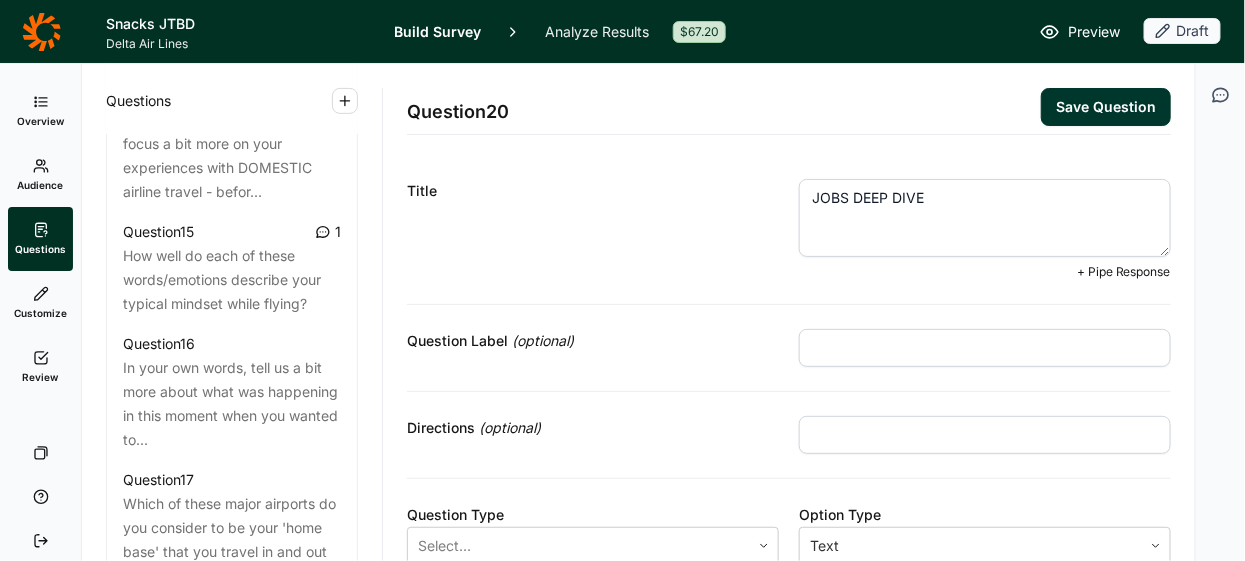 type on "JOBS DEEP DIVE" 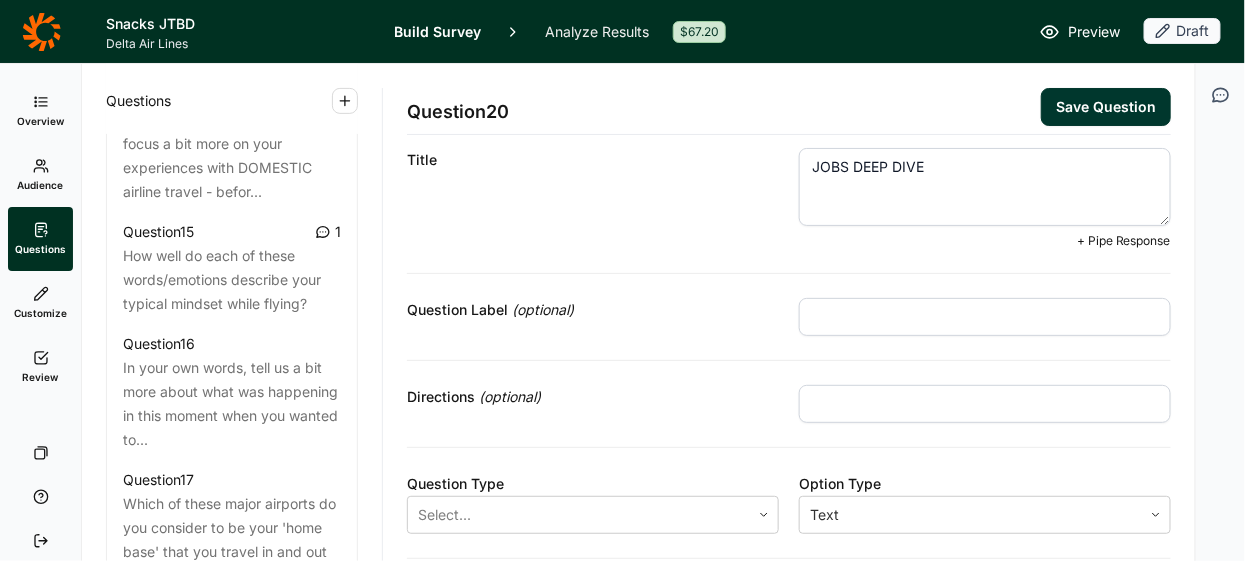 scroll, scrollTop: 119, scrollLeft: 0, axis: vertical 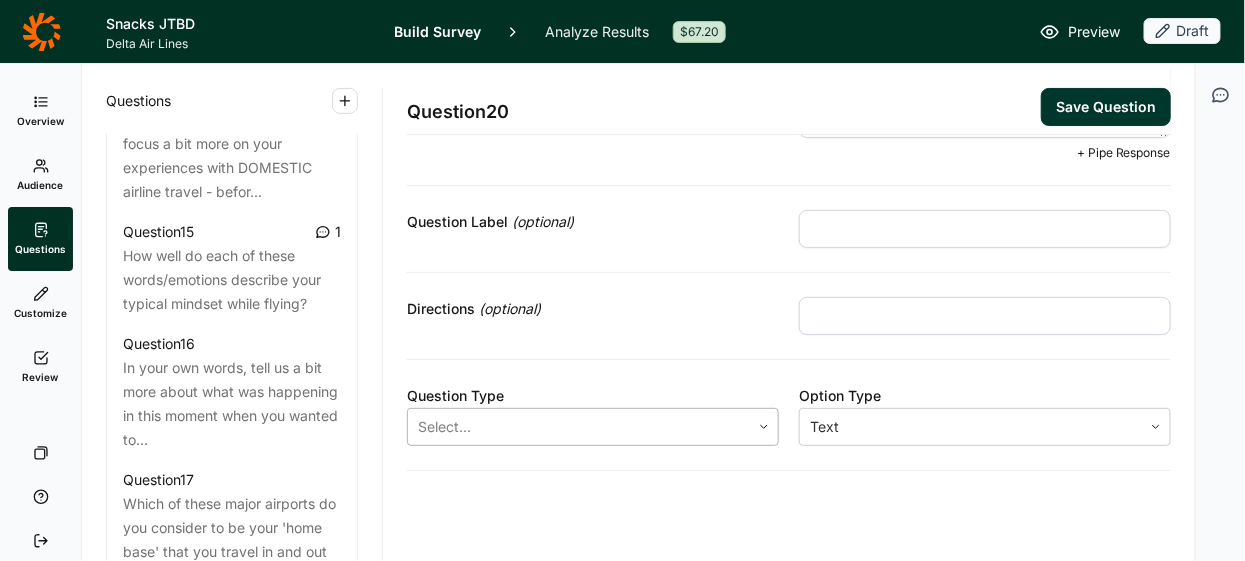 click 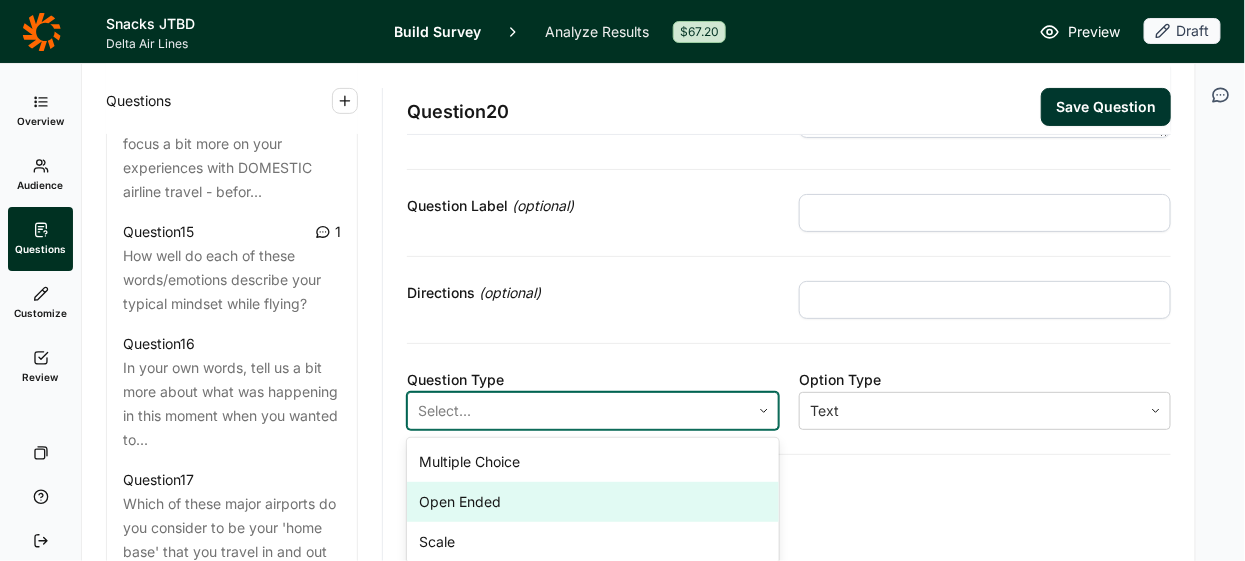 click on "Open Ended" at bounding box center (593, 502) 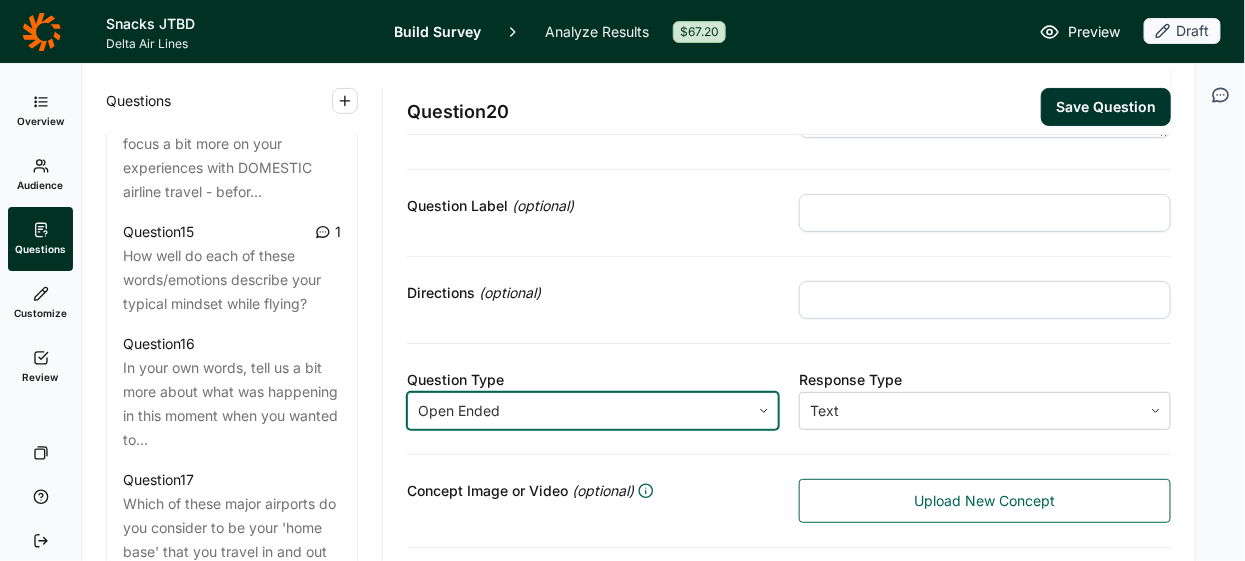 scroll, scrollTop: 408, scrollLeft: 0, axis: vertical 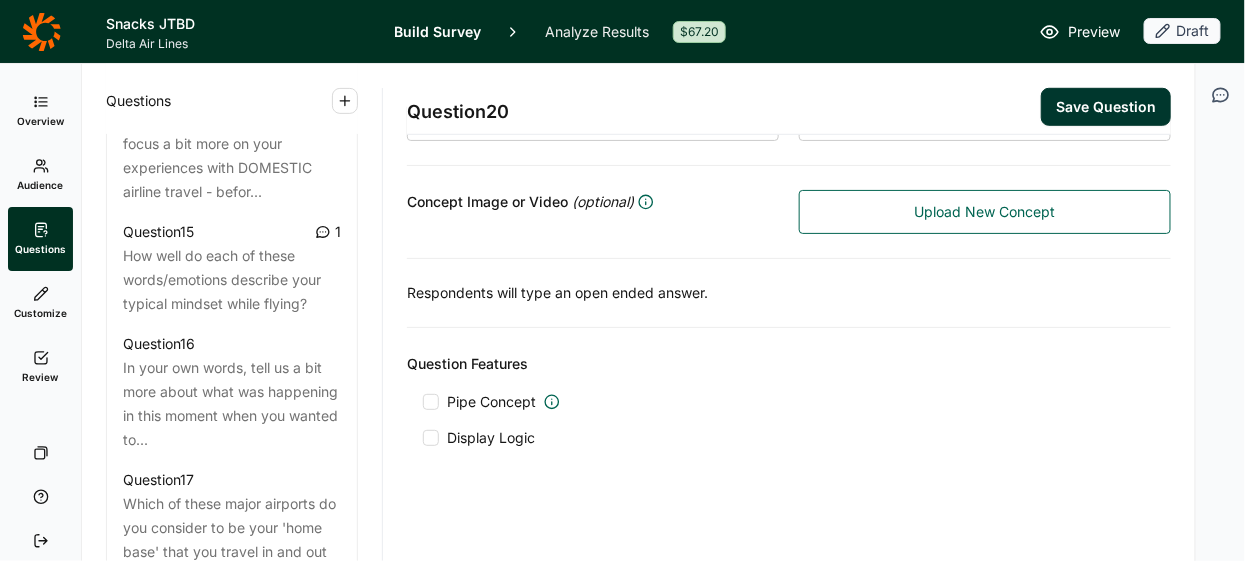 click on "Save Question" at bounding box center [1106, 107] 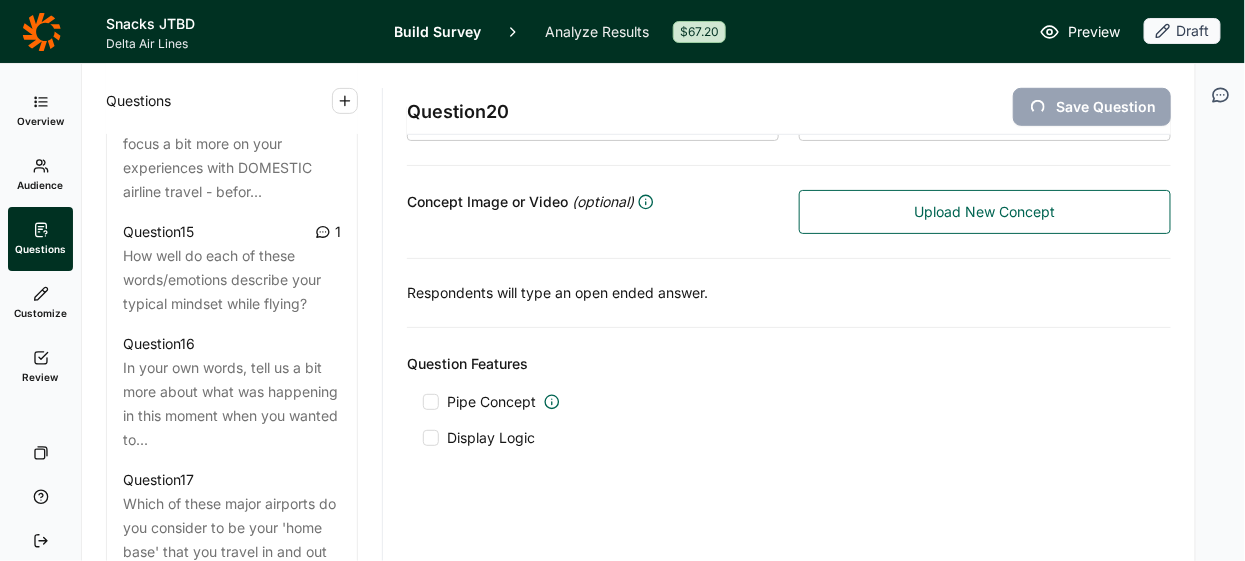 scroll, scrollTop: 103, scrollLeft: 0, axis: vertical 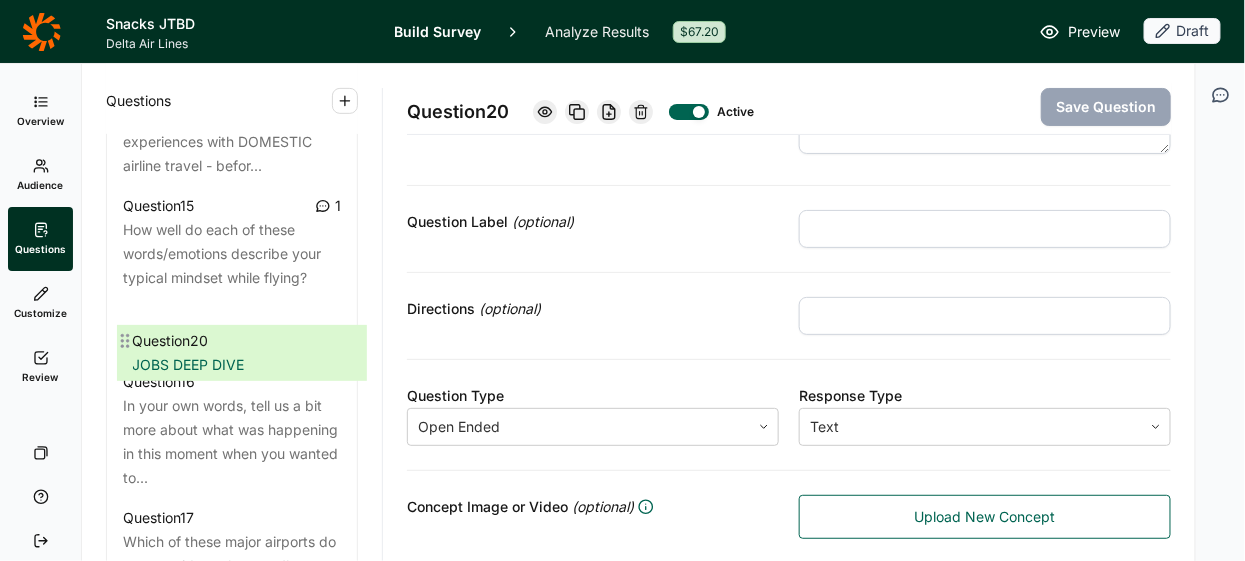 drag, startPoint x: 111, startPoint y: 279, endPoint x: 121, endPoint y: 332, distance: 53.935146 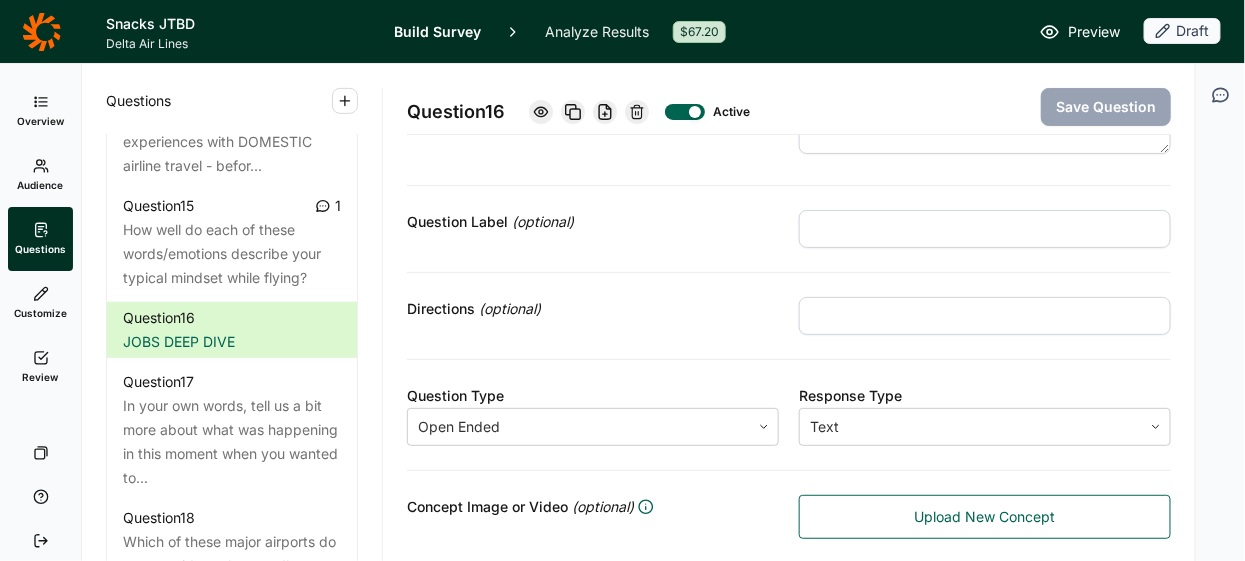 click 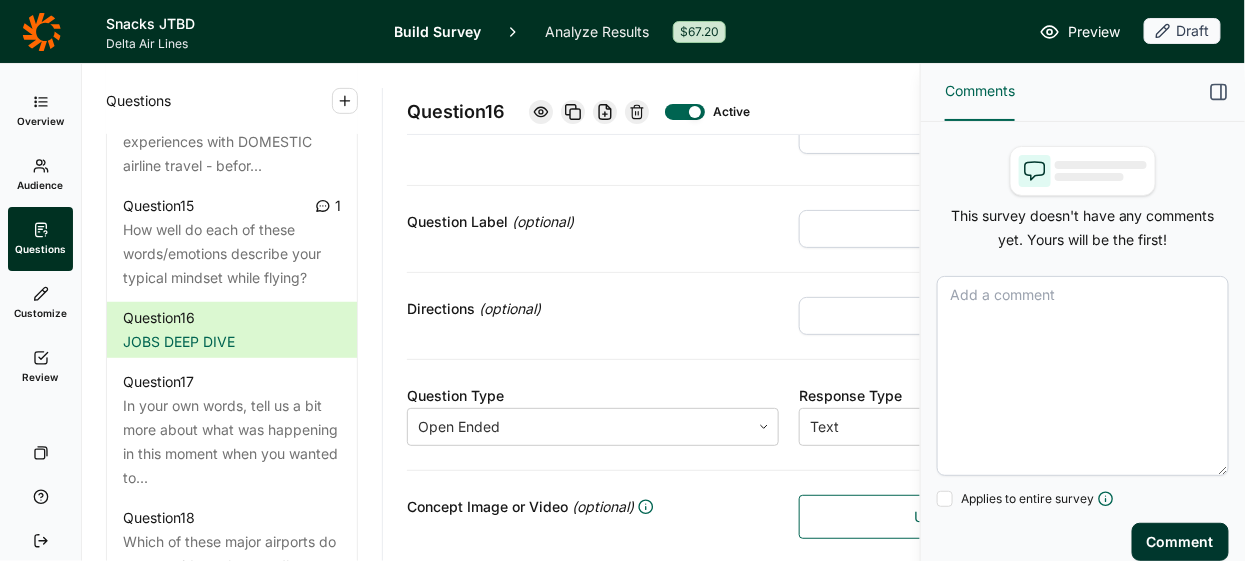 click at bounding box center (1083, 376) 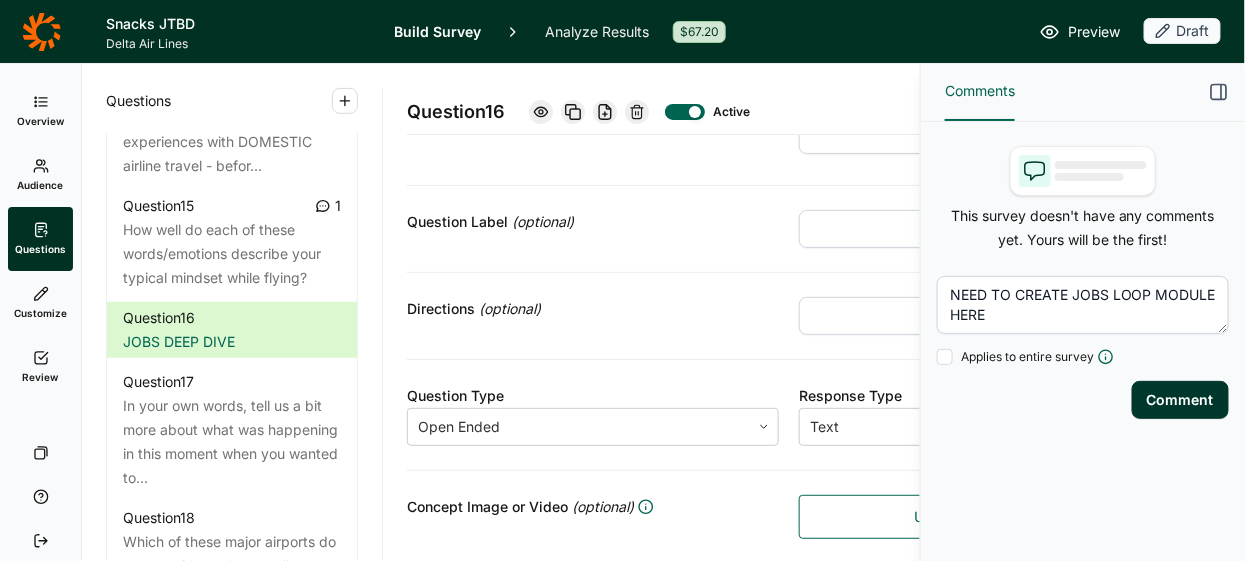 type on "NEED TO CREATE JOBS LOOP MODULE HERE" 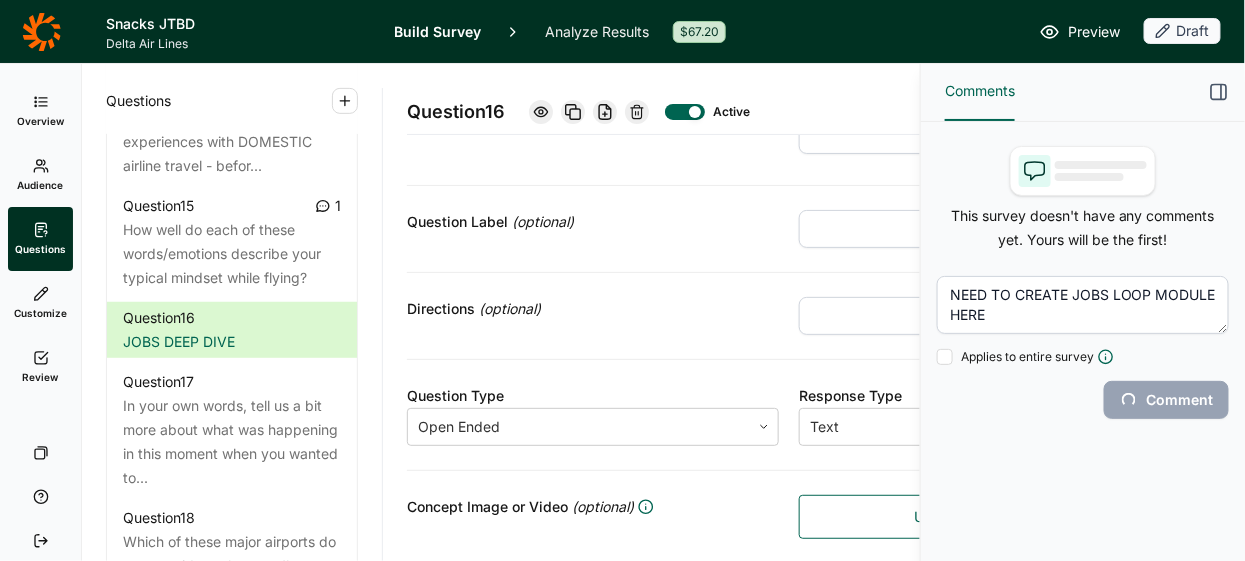 type 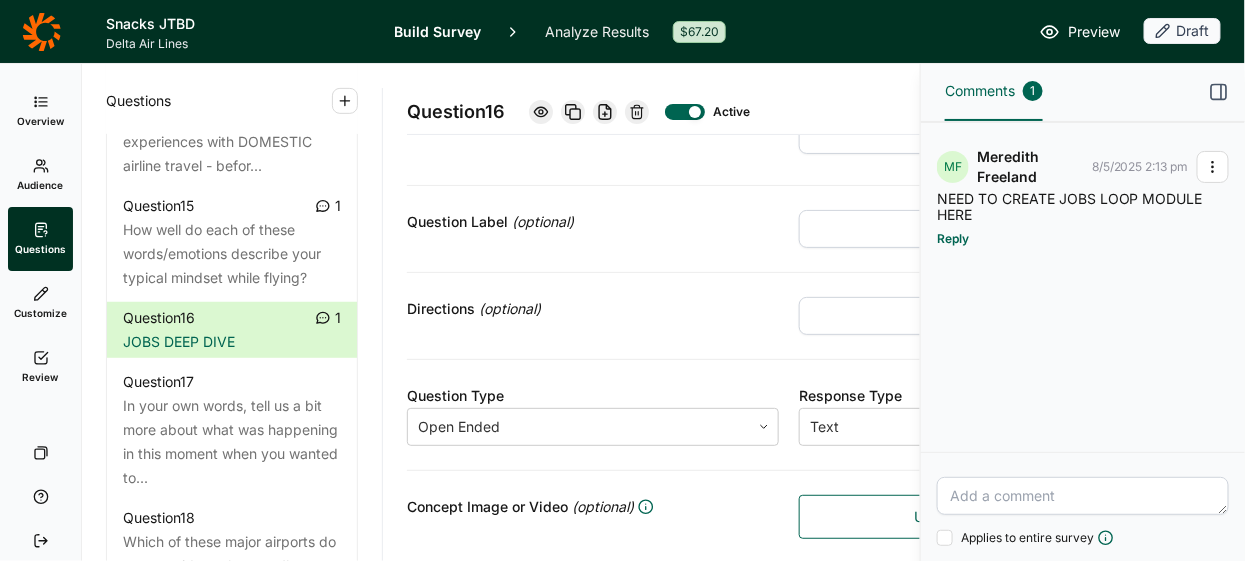 click 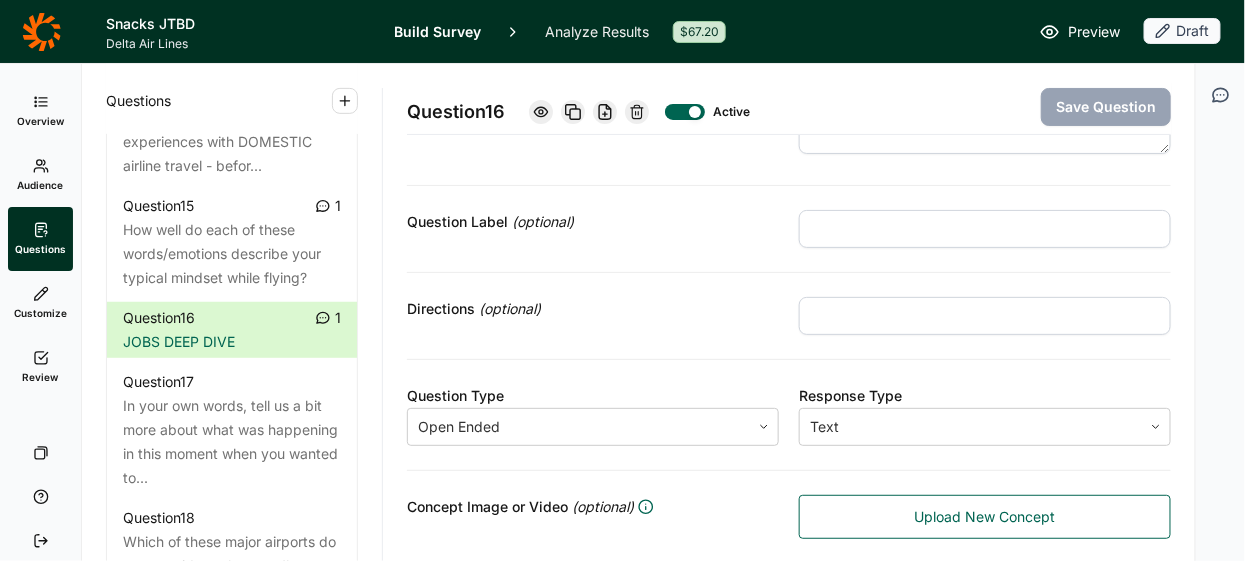 click 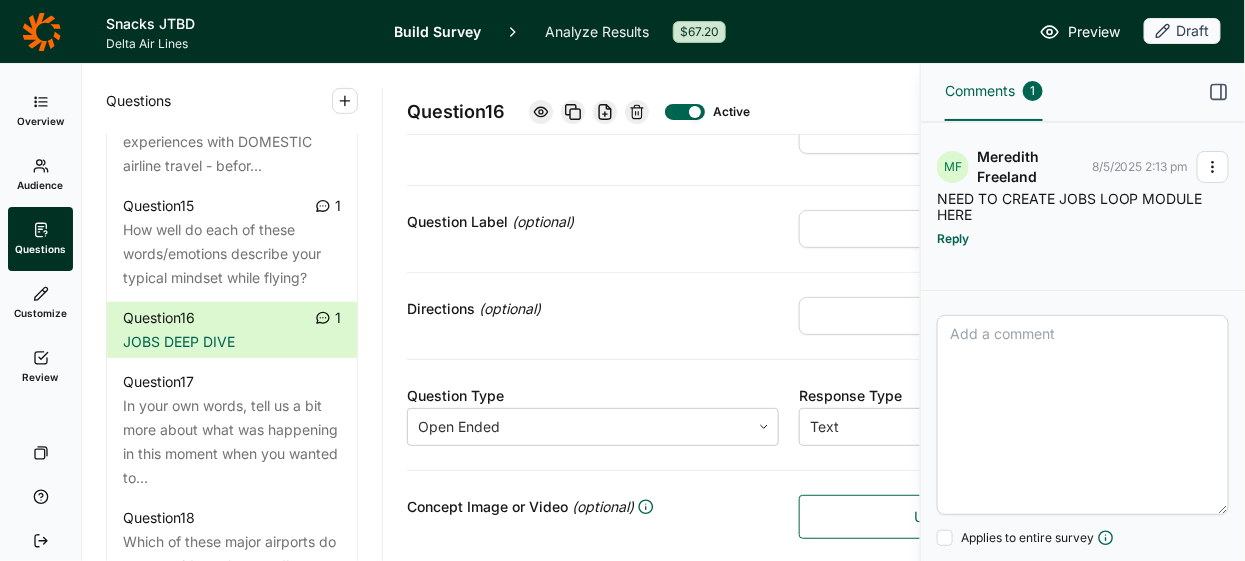 click at bounding box center (1083, 415) 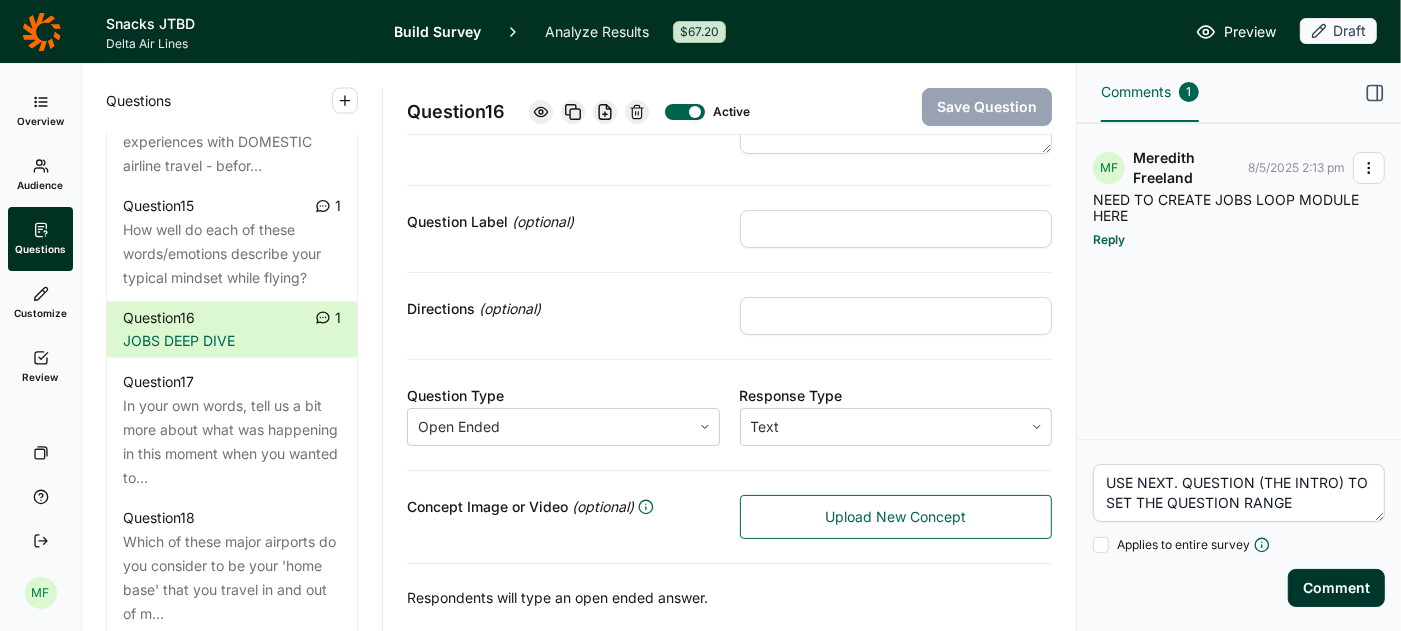 scroll, scrollTop: 2523, scrollLeft: 0, axis: vertical 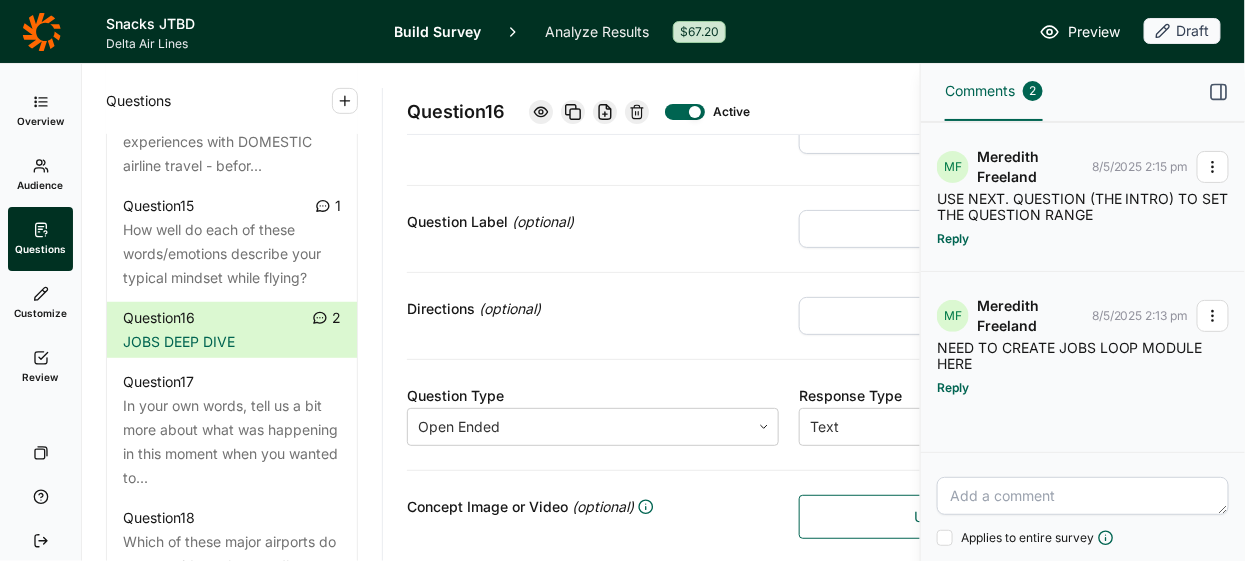 click 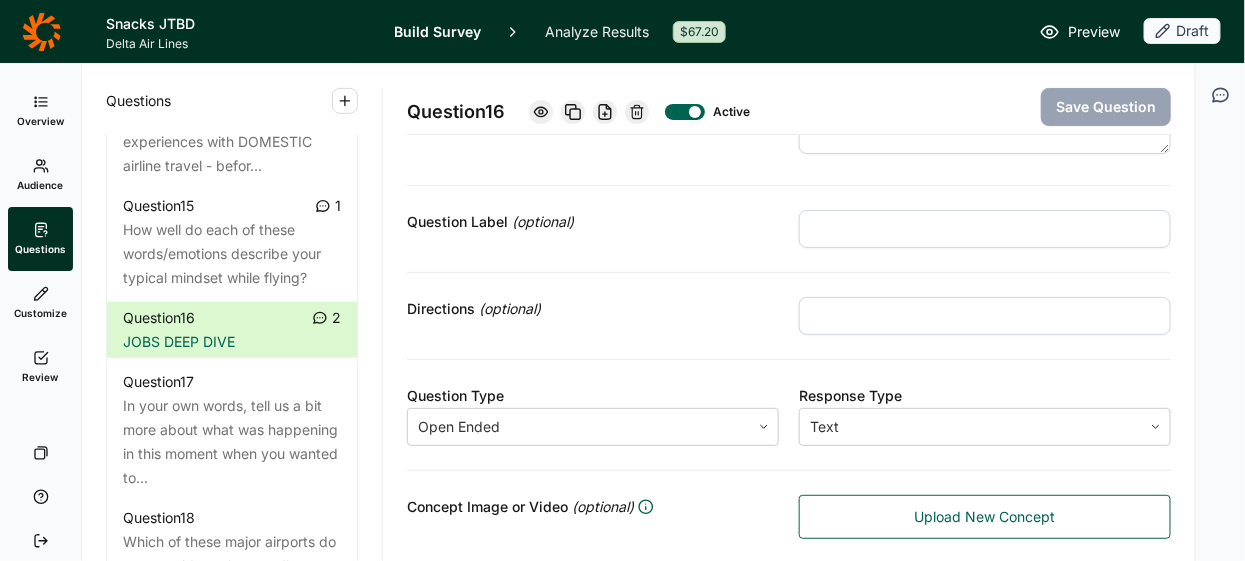 click 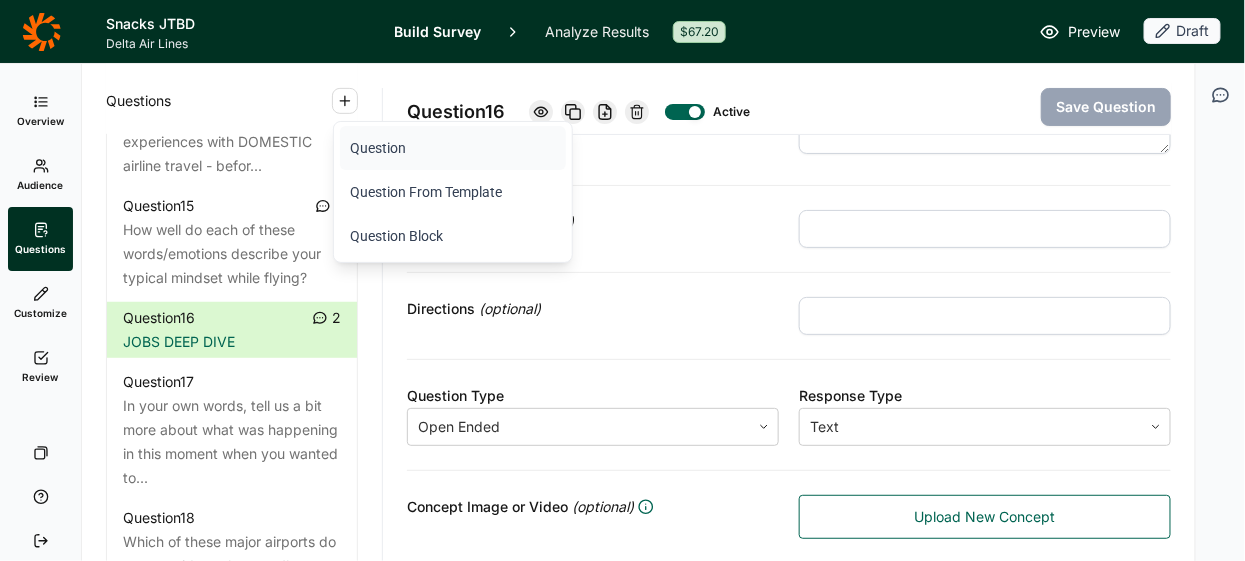 click on "Question" at bounding box center (453, 148) 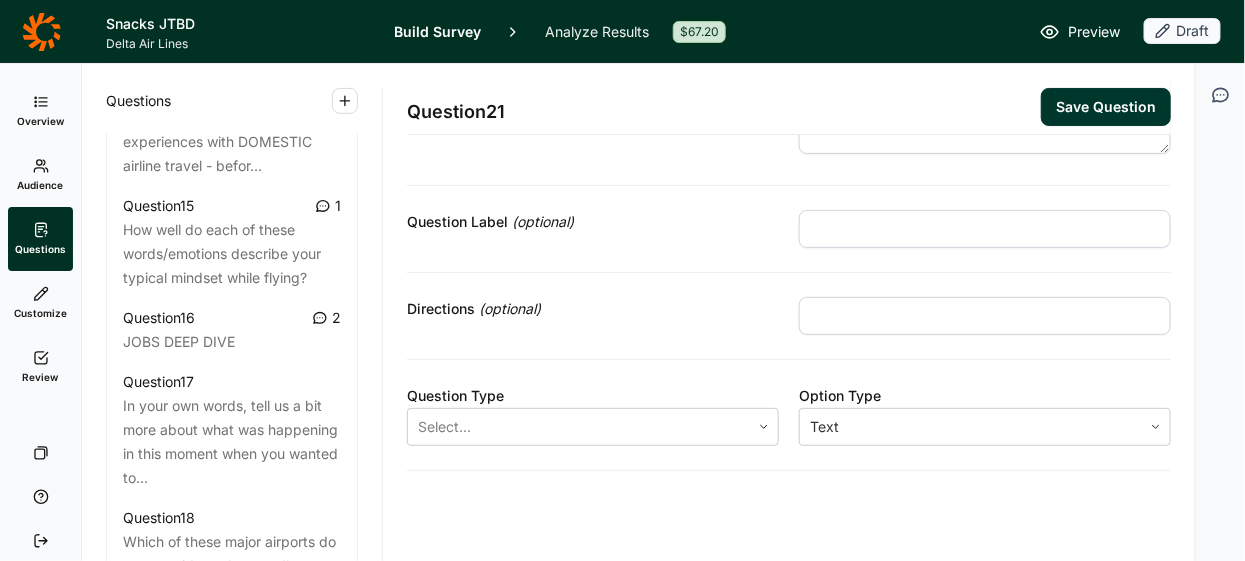 scroll, scrollTop: 0, scrollLeft: 0, axis: both 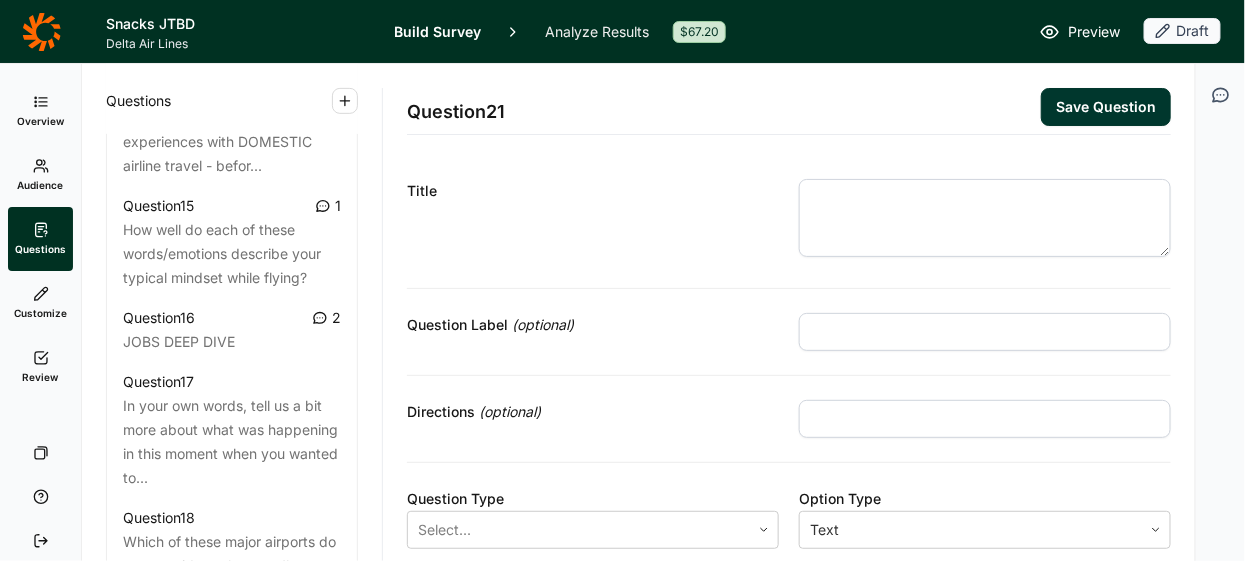 click at bounding box center (985, 218) 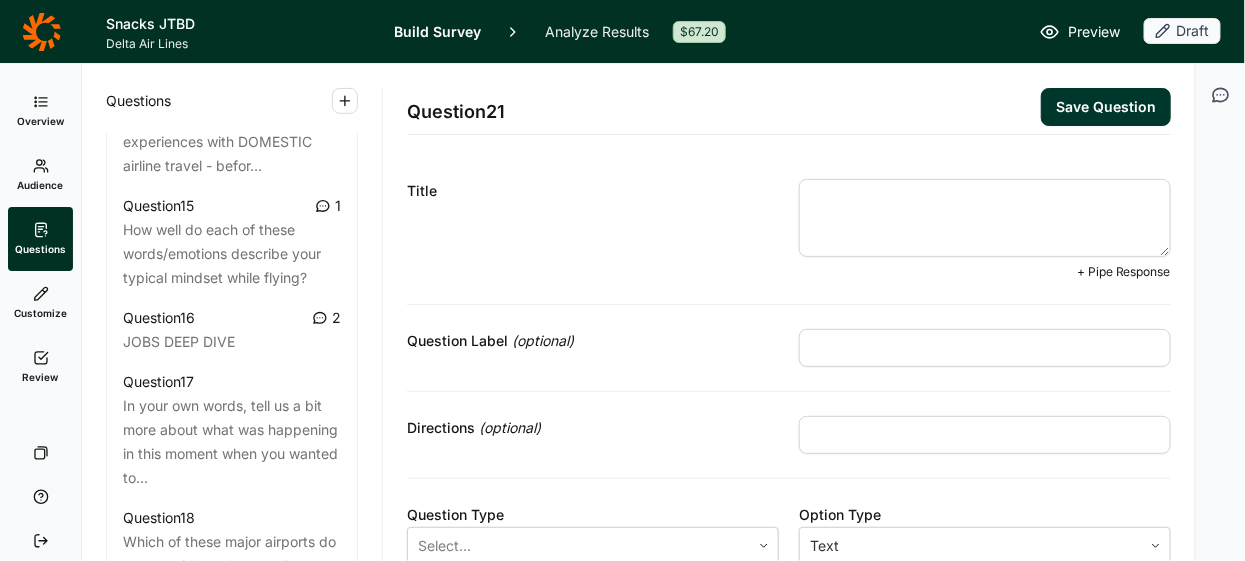 paste on "In this next section, we’re going to focus on just one of the onboard experiences you’ve had in the past three months, shown below:" 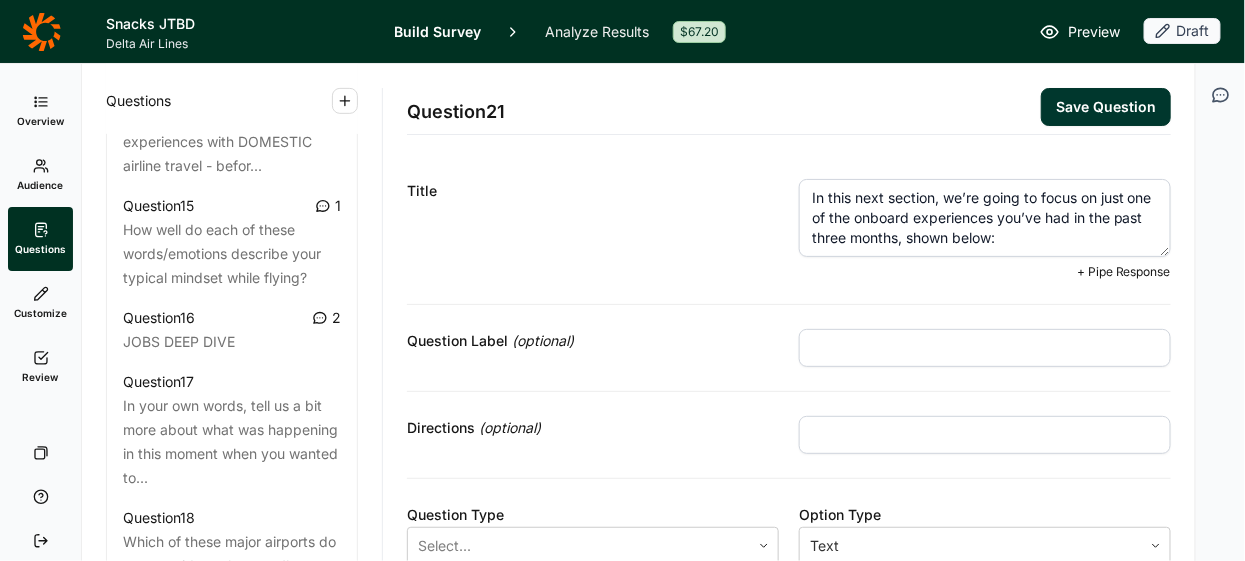 type on "In this next section, we’re going to focus on just one of the onboard experiences you’ve had in the past three months, shown below:" 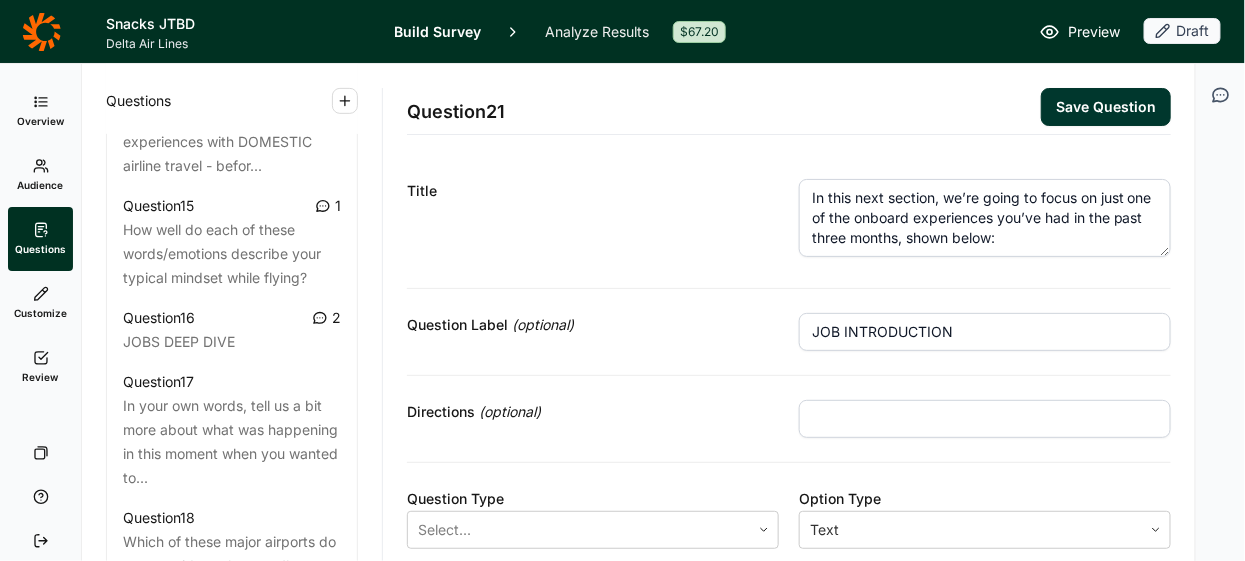type on "JOB INTRODUCTION" 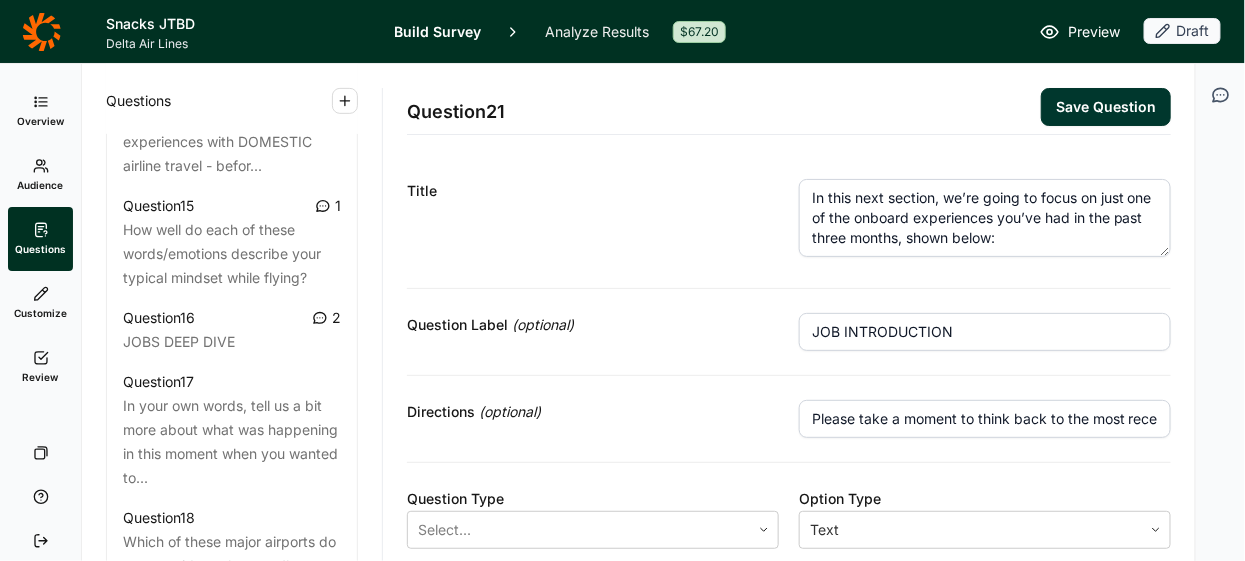 scroll, scrollTop: 0, scrollLeft: 921, axis: horizontal 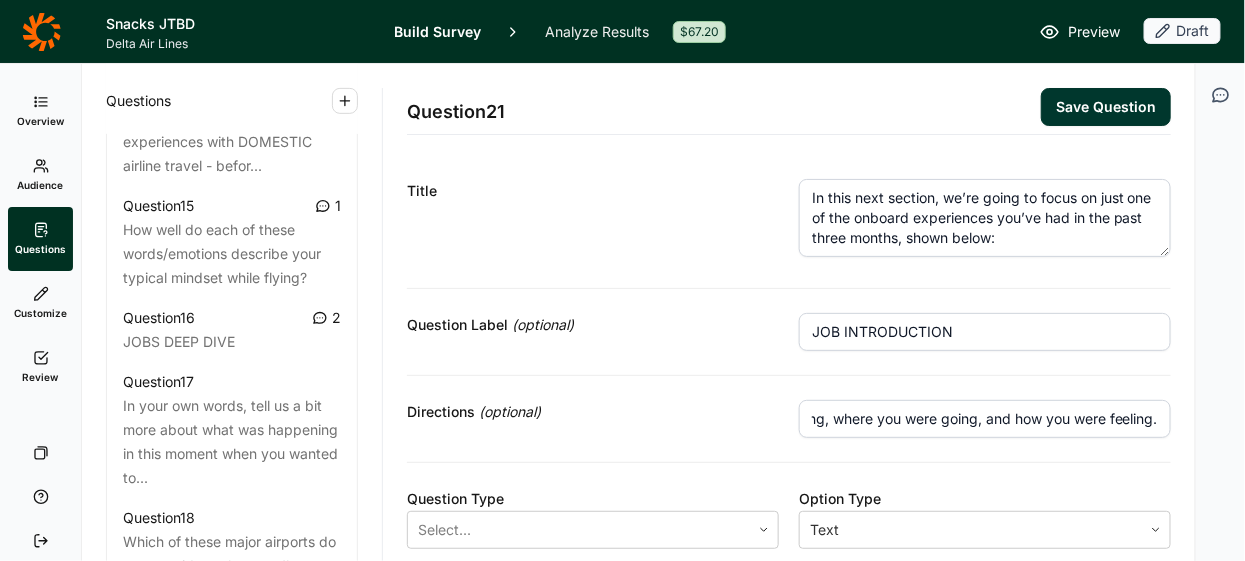 type on "Please take a moment to think back to the most recent time you experienced this before moving on. Remind yourself of what you were doing, where you were going, and how you were feeling." 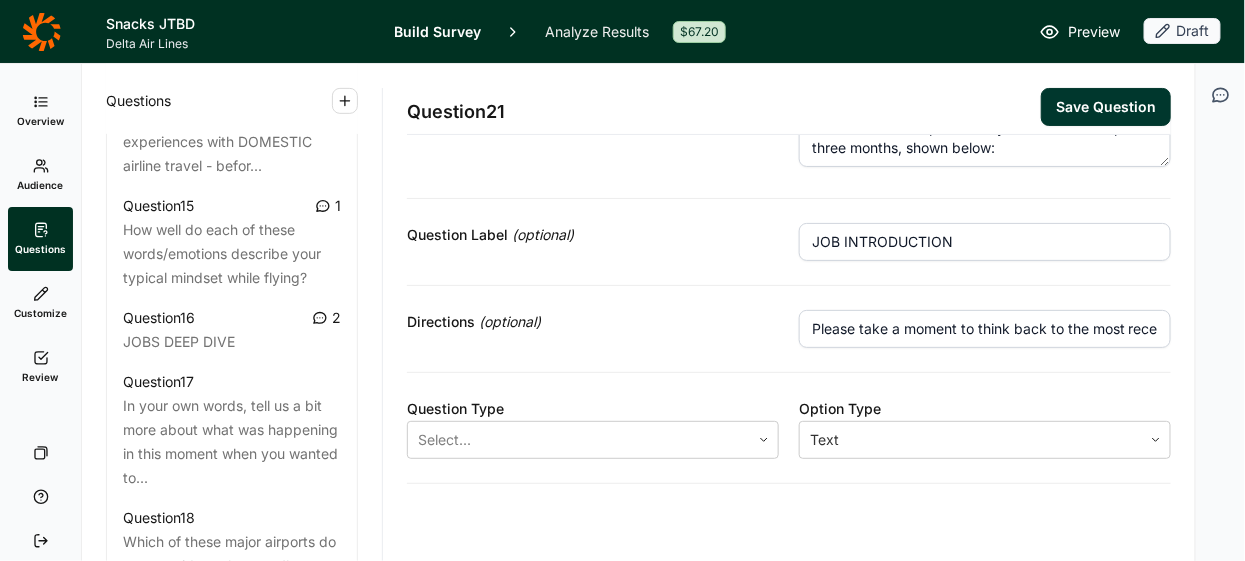 scroll, scrollTop: 103, scrollLeft: 0, axis: vertical 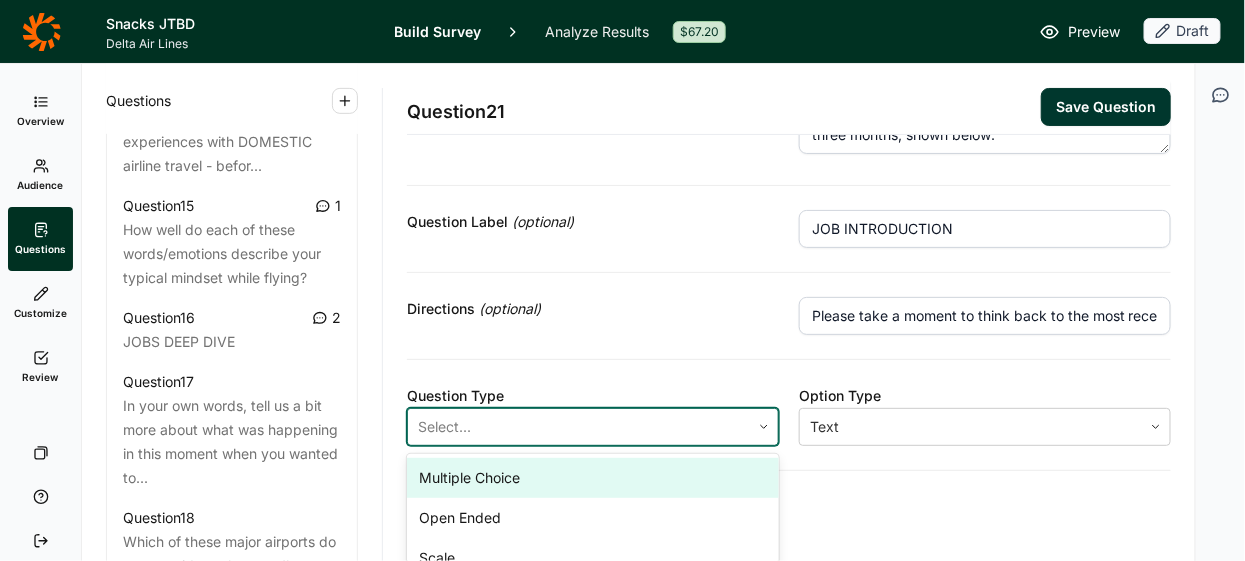 click 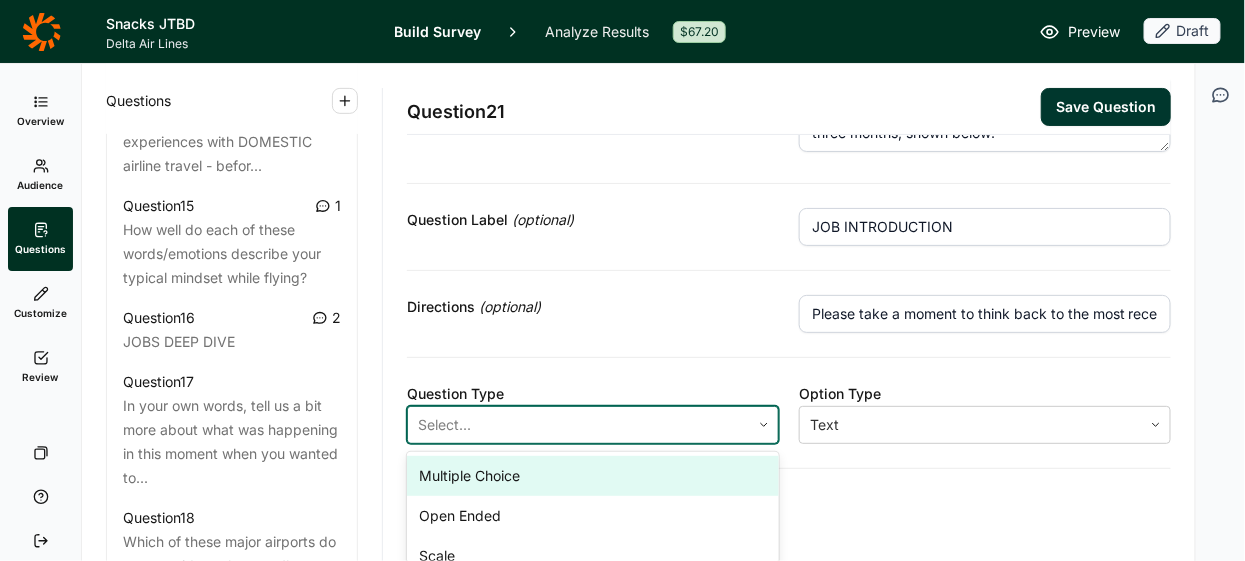 scroll, scrollTop: 278, scrollLeft: 0, axis: vertical 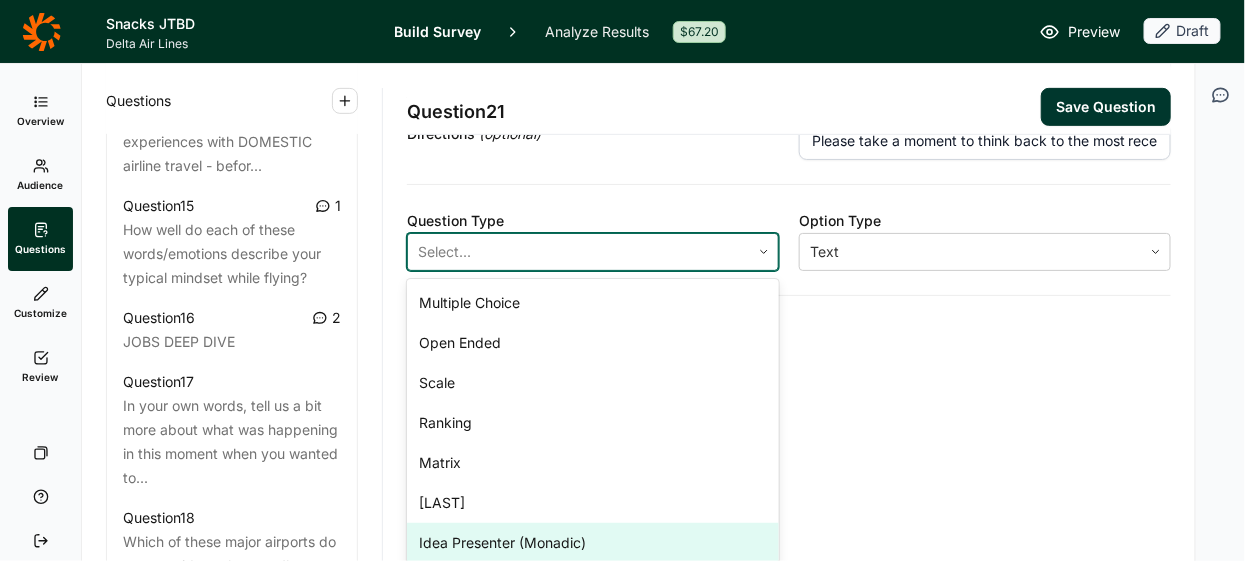click on "Idea Presenter (Monadic)" at bounding box center [593, 543] 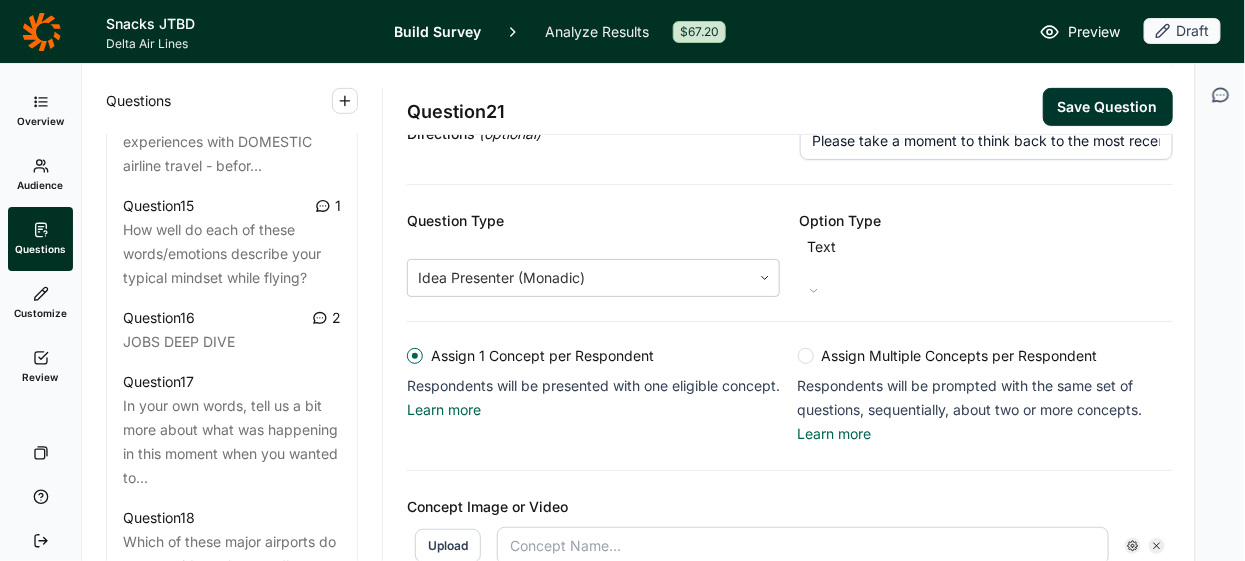 click at bounding box center (806, 356) 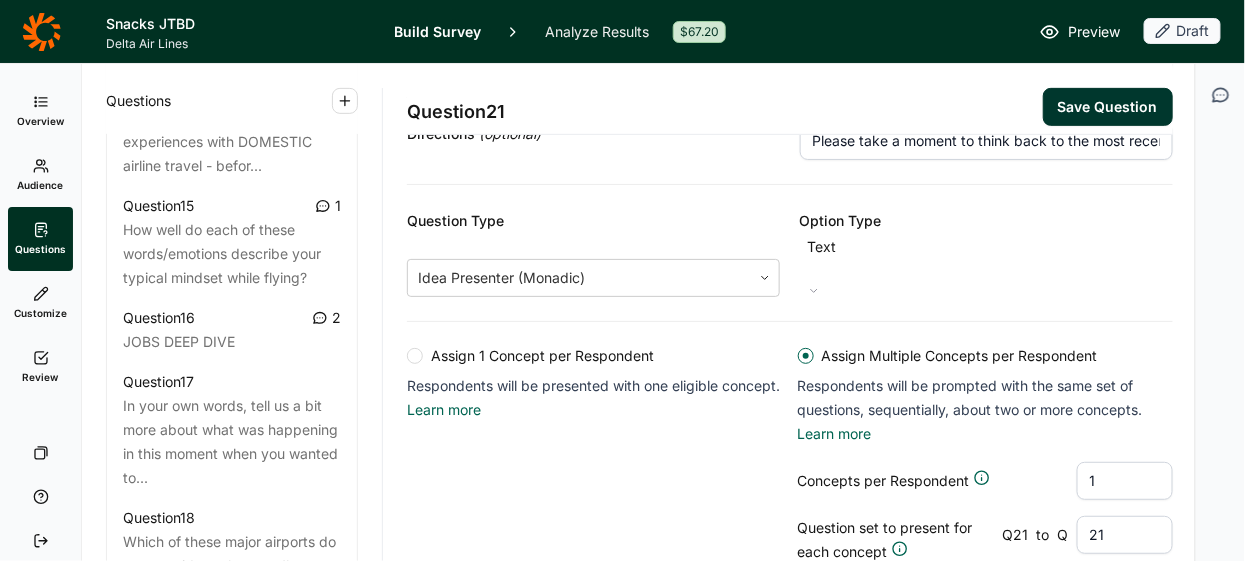 click on "1" at bounding box center (1125, 481) 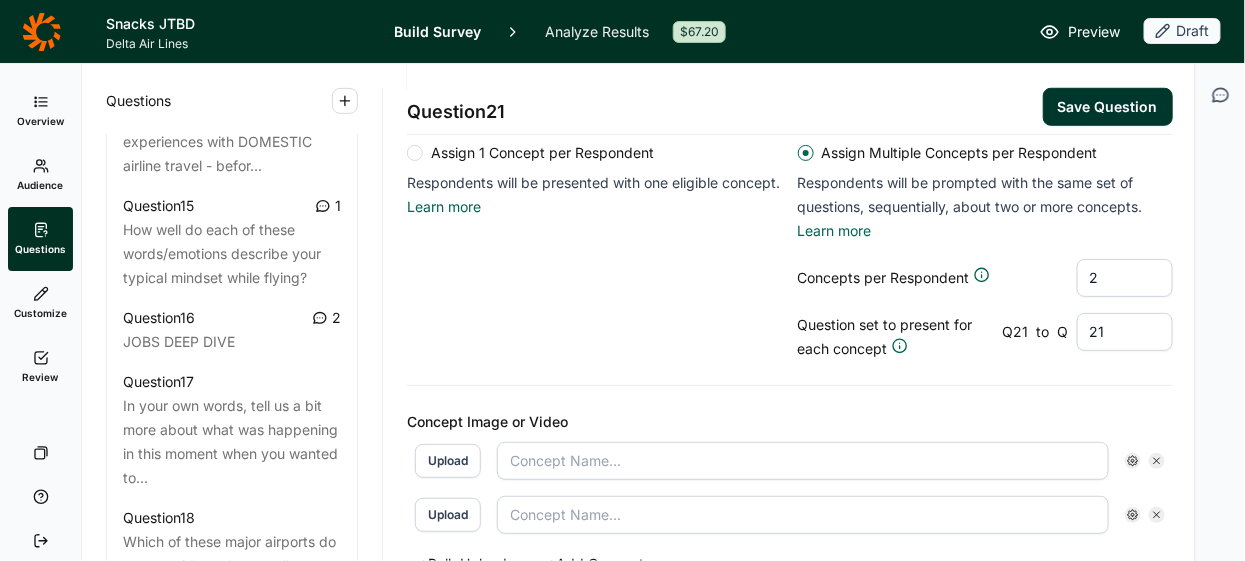scroll, scrollTop: 490, scrollLeft: 0, axis: vertical 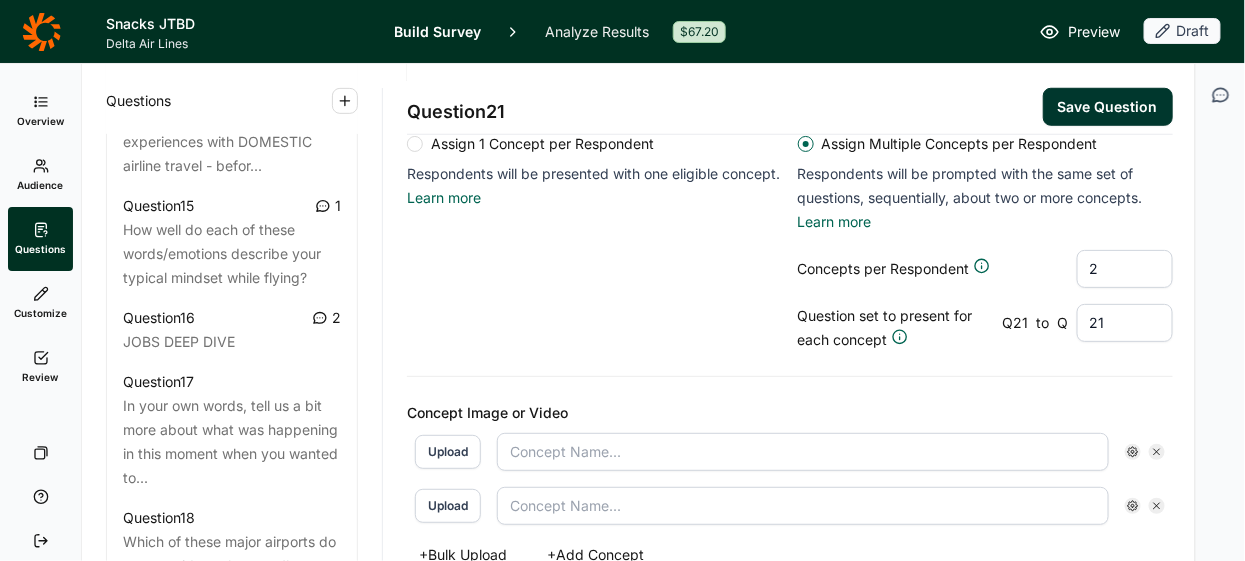 type on "2" 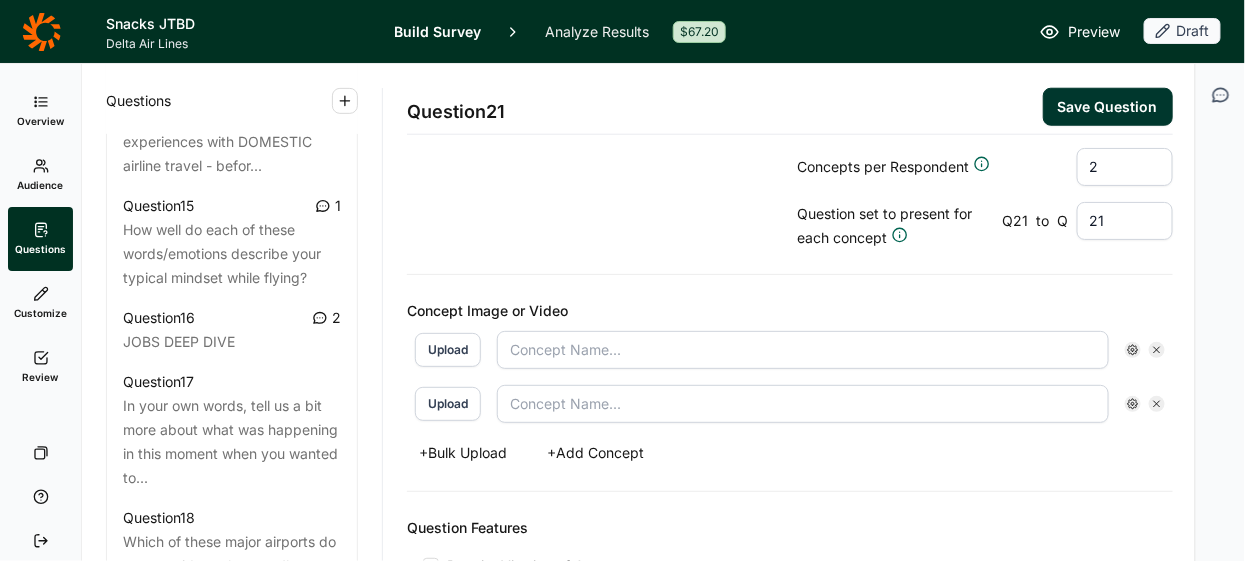 scroll, scrollTop: 593, scrollLeft: 0, axis: vertical 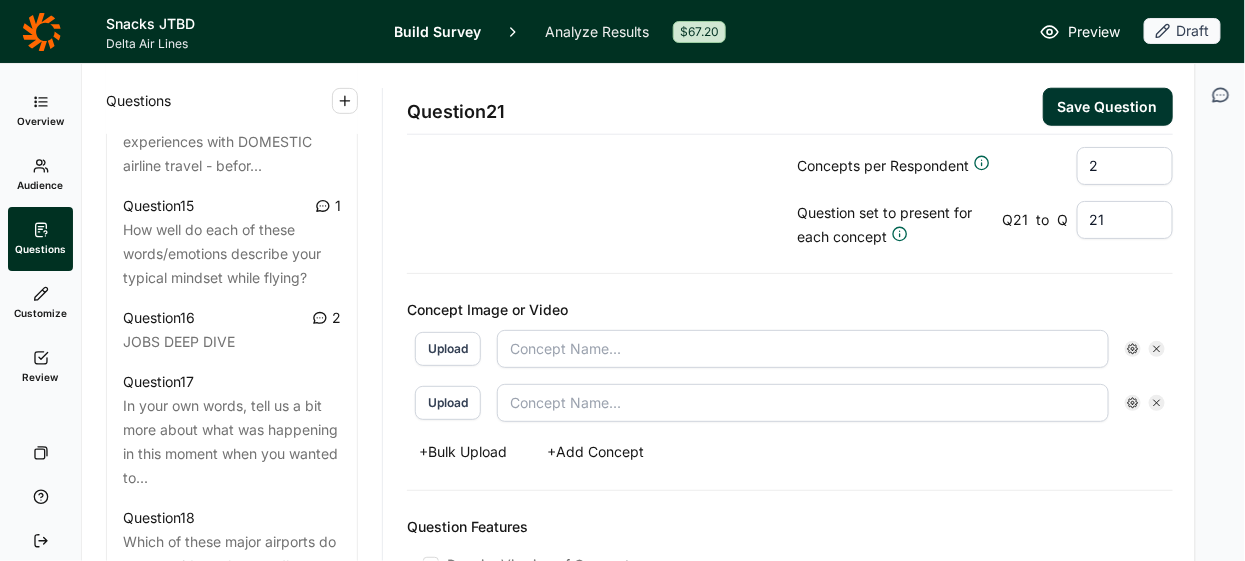 click at bounding box center (803, 349) 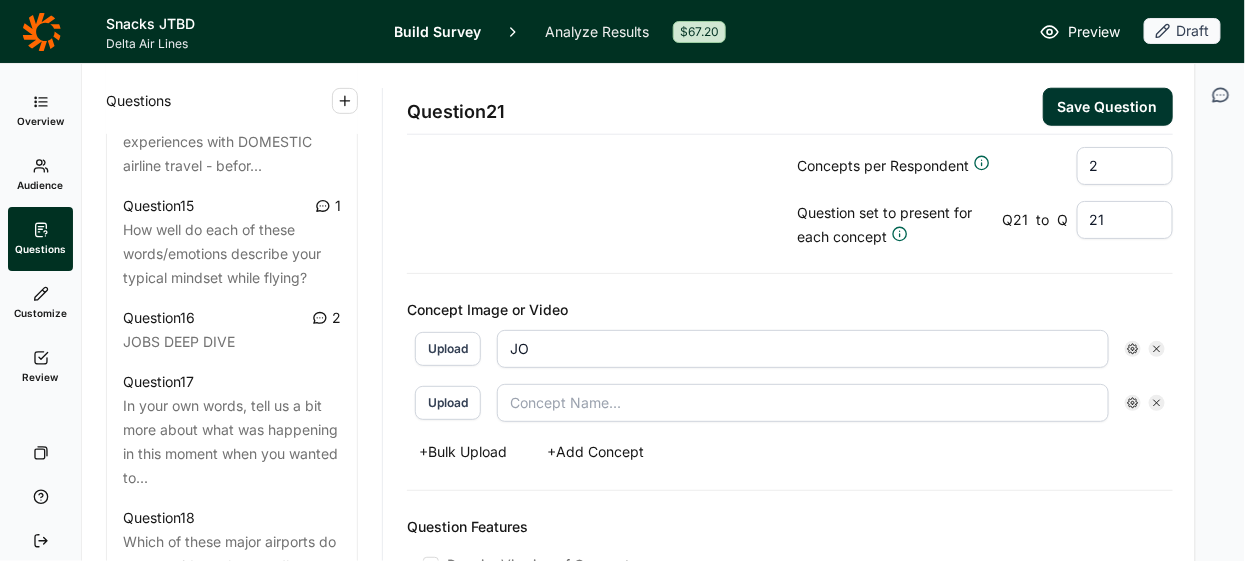 type on "J" 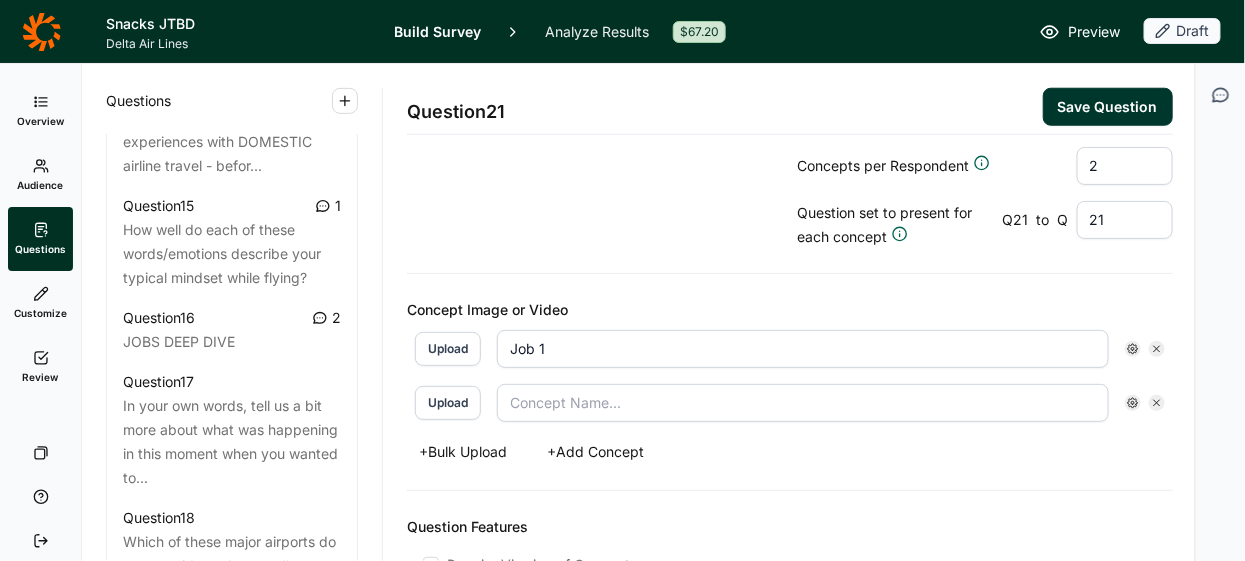 type on "Job 1" 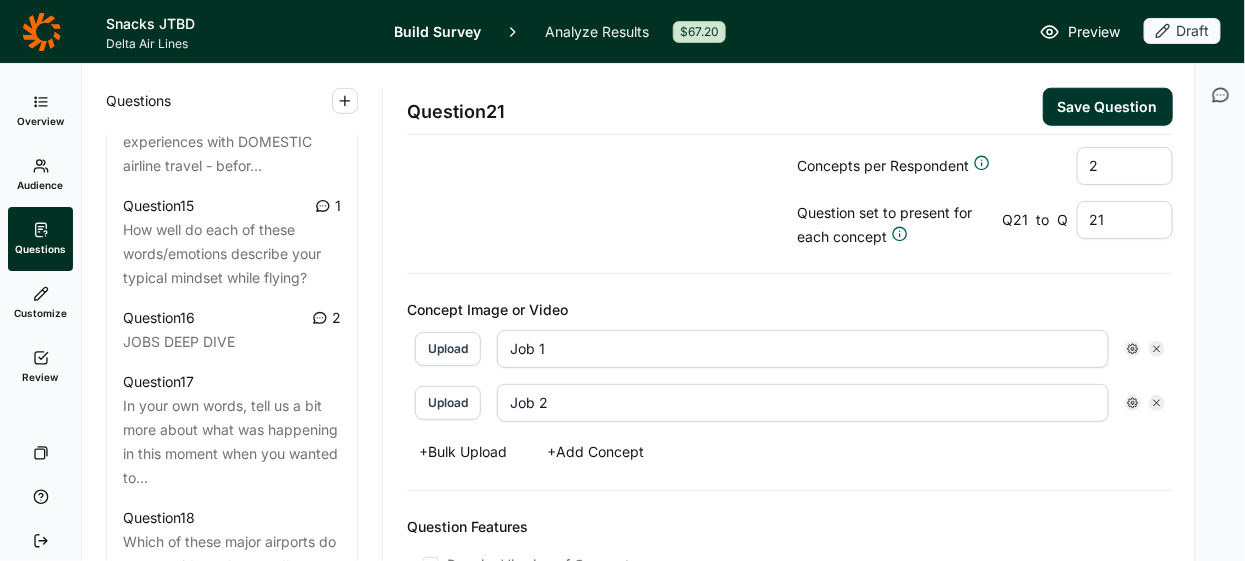 scroll, scrollTop: 727, scrollLeft: 0, axis: vertical 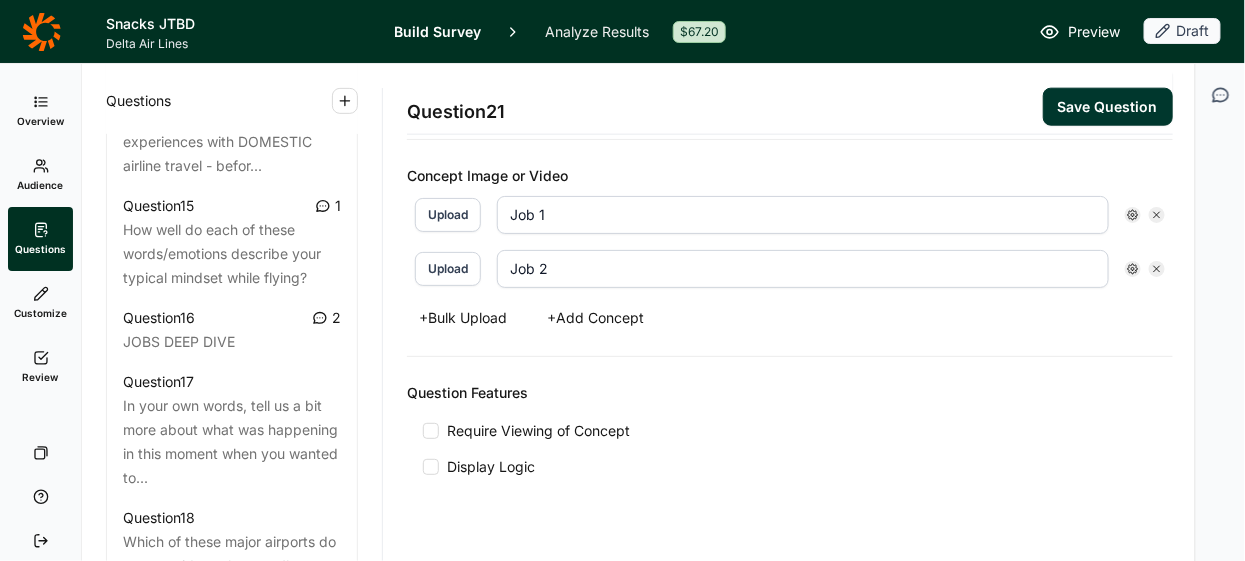 type on "Job 2" 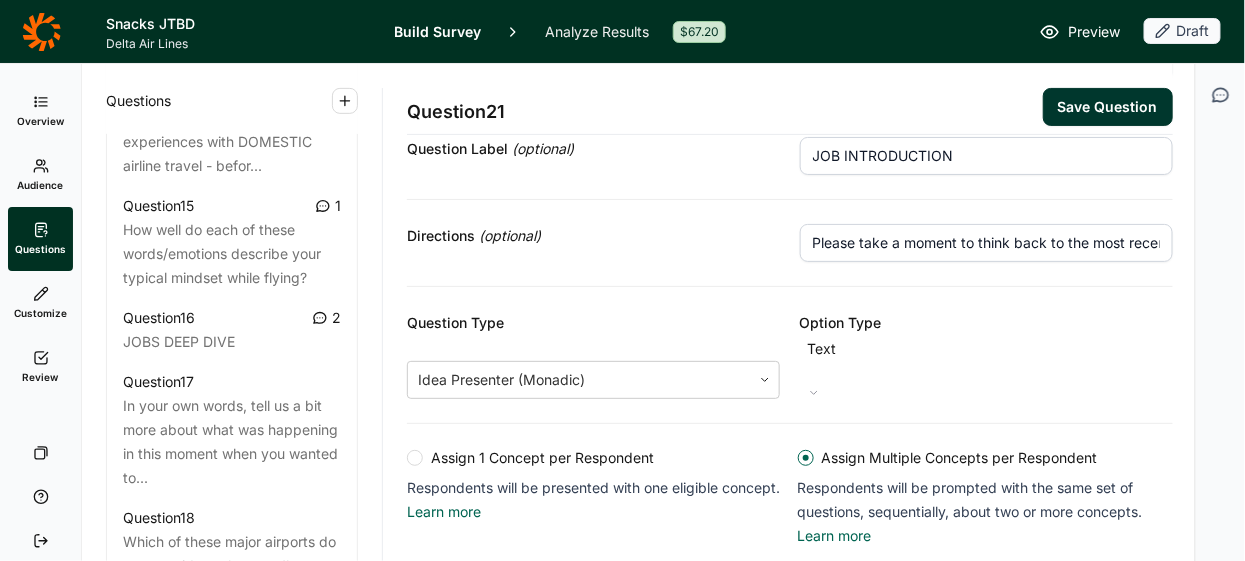 scroll, scrollTop: 0, scrollLeft: 0, axis: both 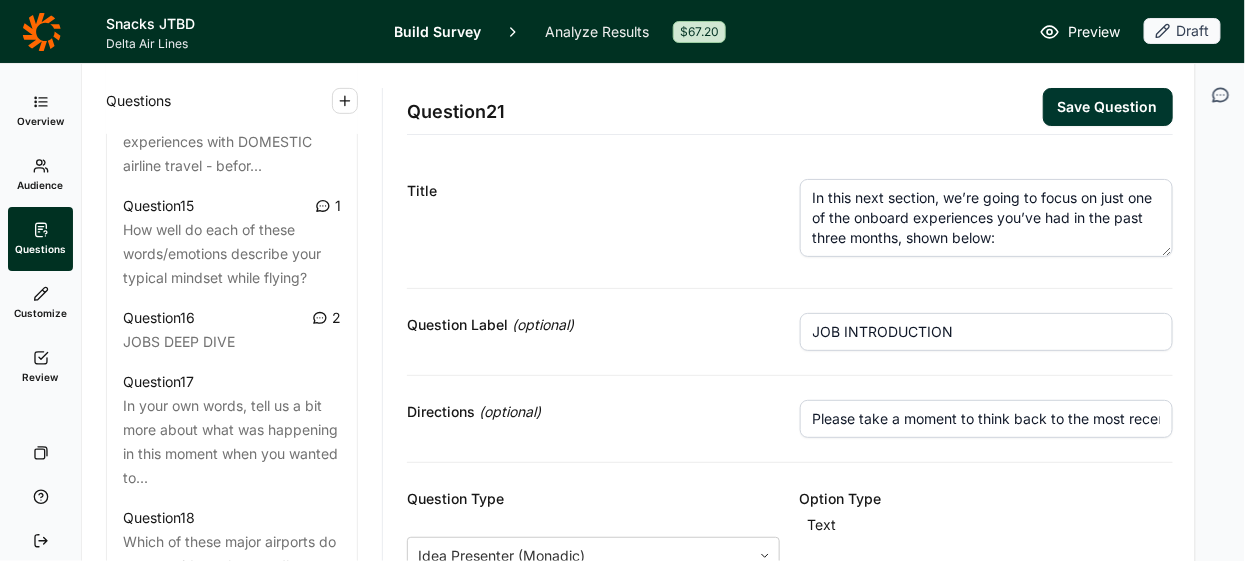 click 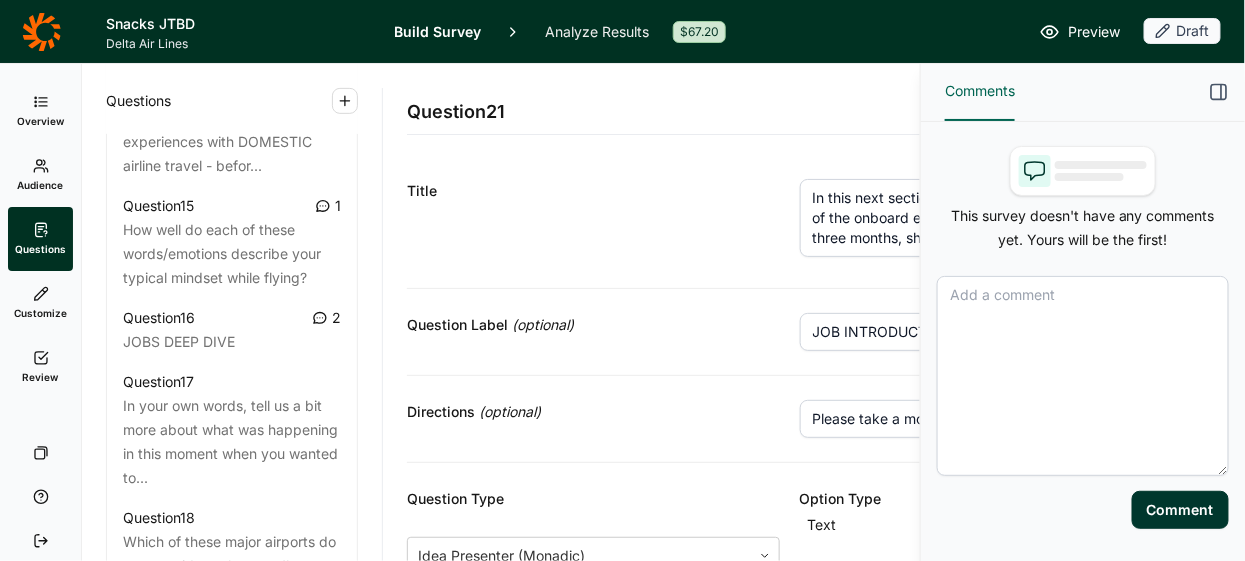 click at bounding box center [1083, 376] 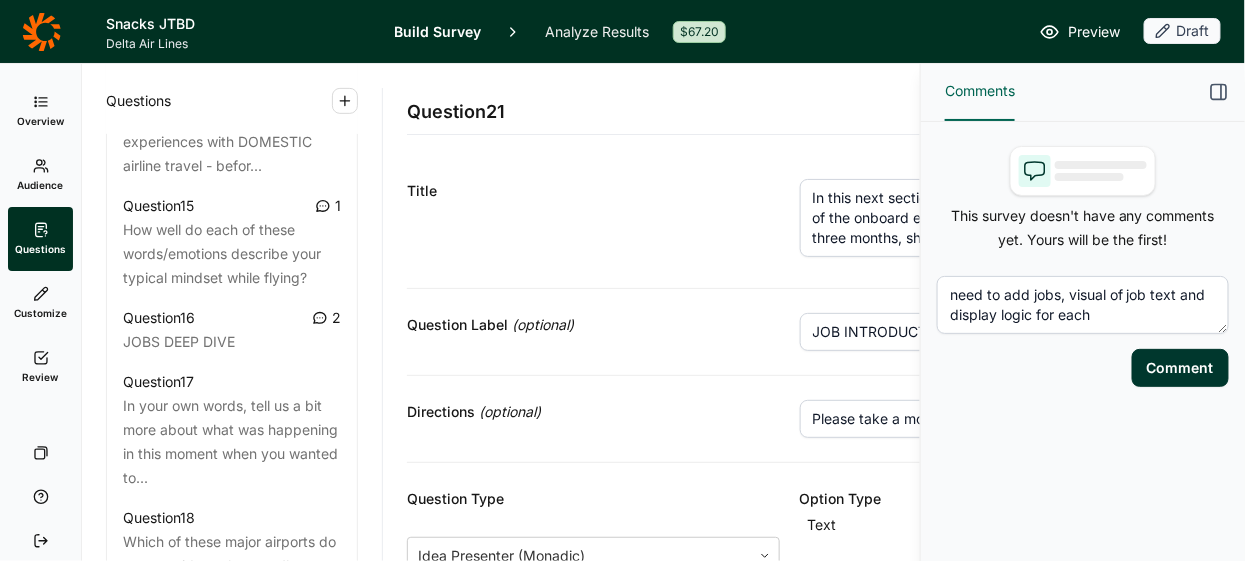 type on "need to add jobs, visual of job text and display logic for each" 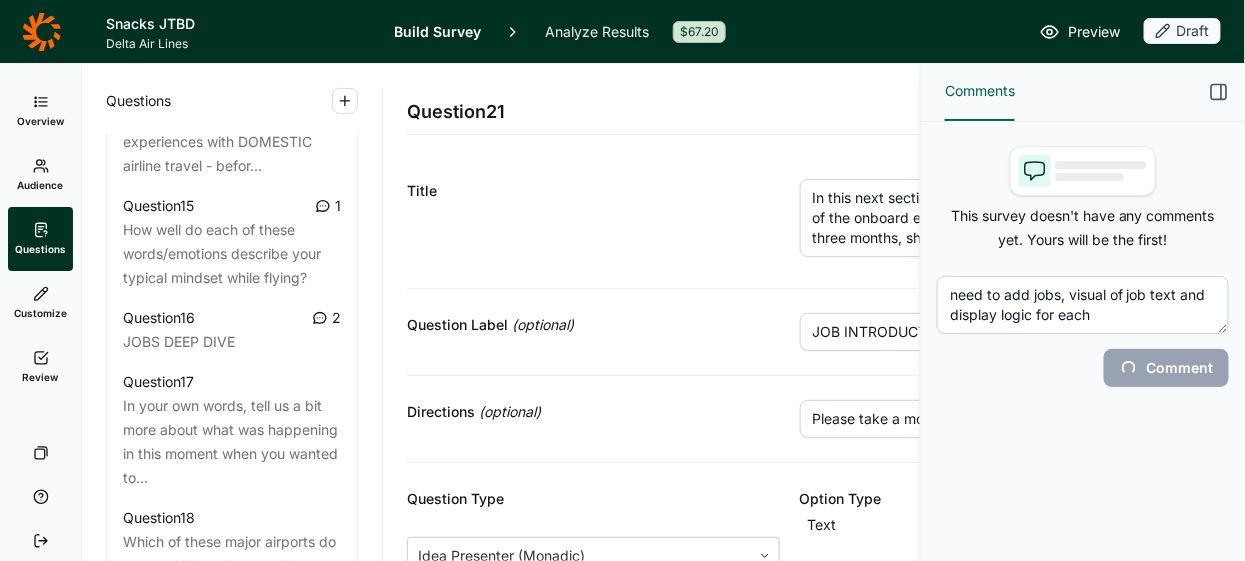 type 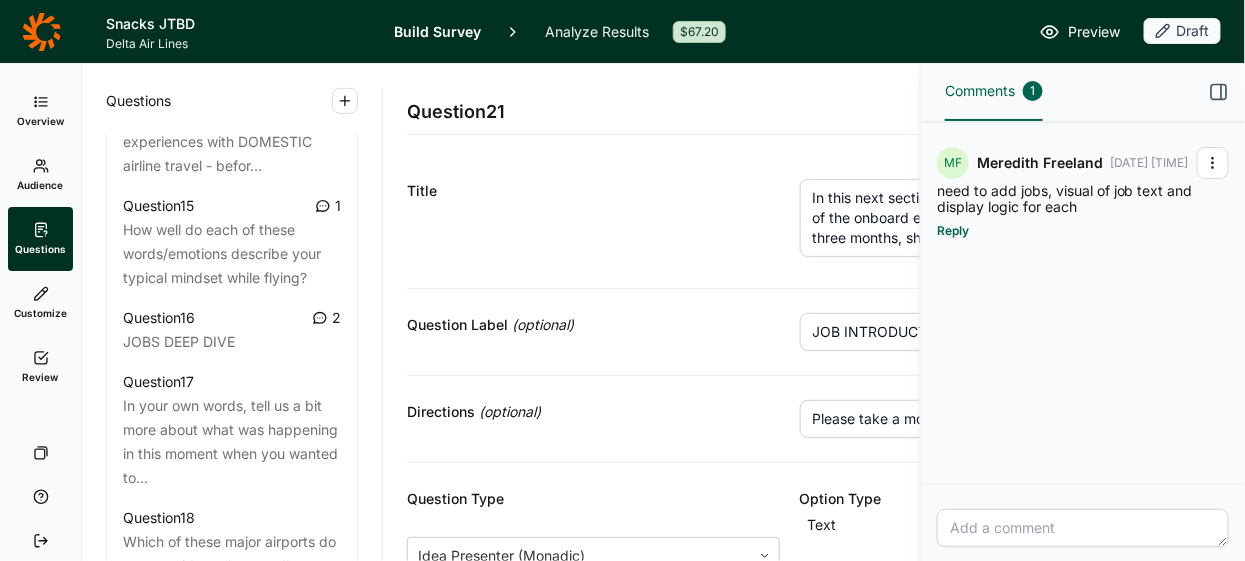 click 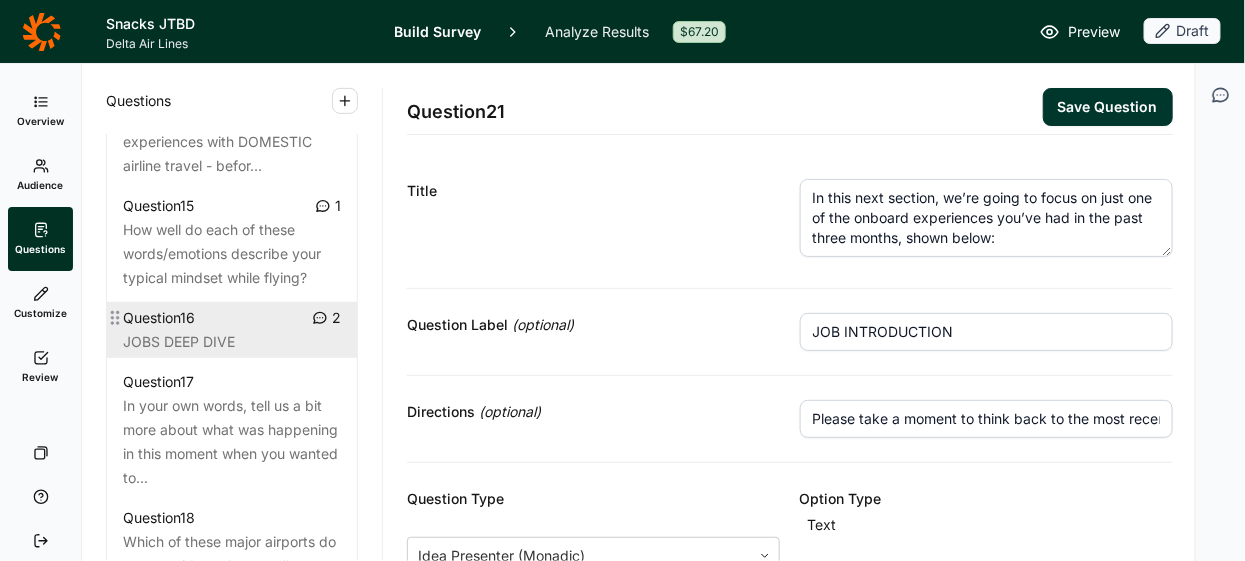 scroll, scrollTop: 3030, scrollLeft: 0, axis: vertical 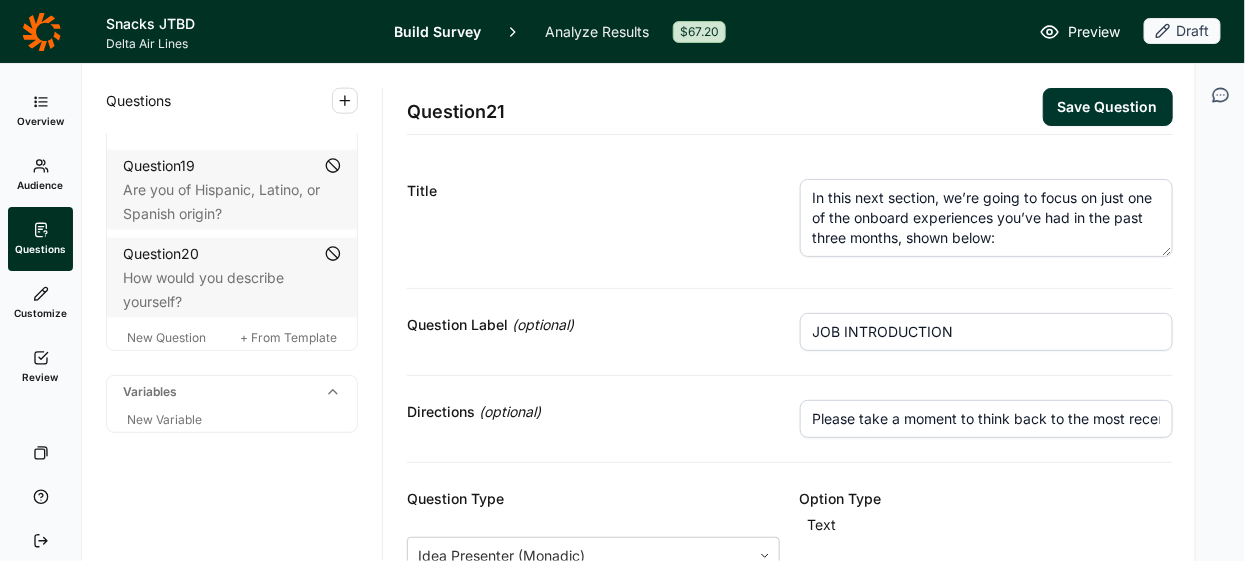 click on "Save Question" at bounding box center [1108, 107] 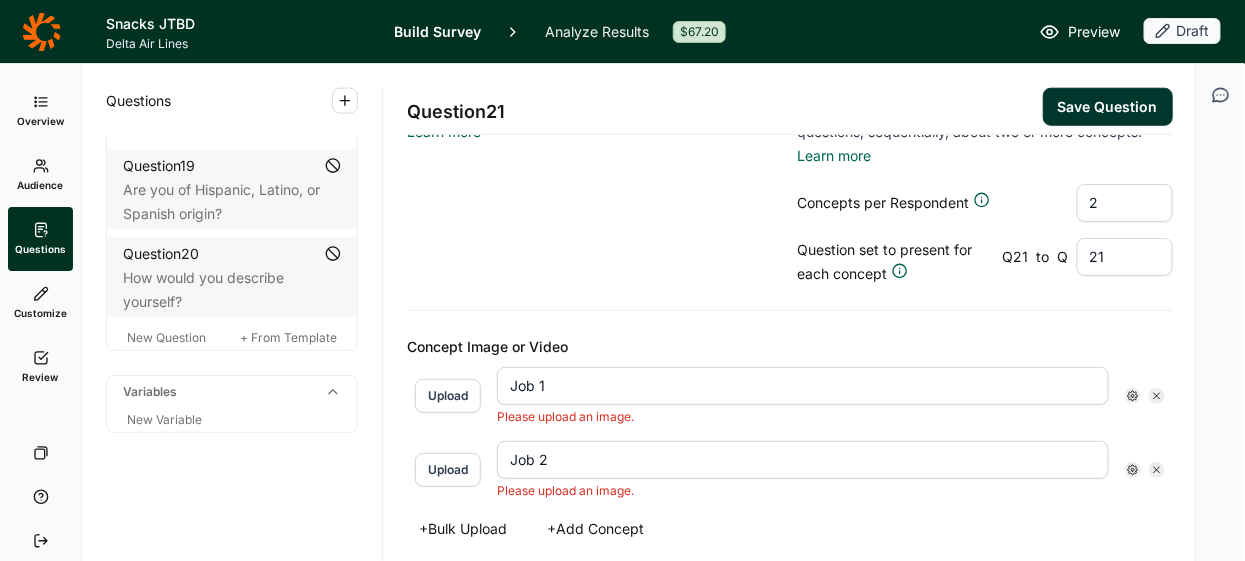 scroll, scrollTop: 651, scrollLeft: 0, axis: vertical 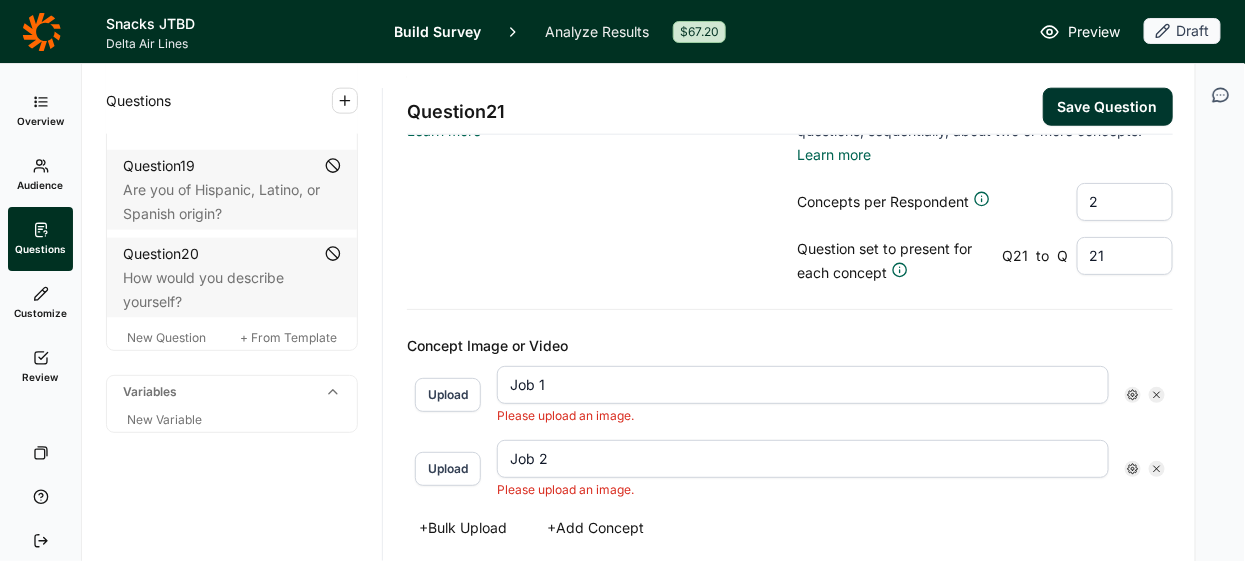 click on "Upload" at bounding box center (448, 395) 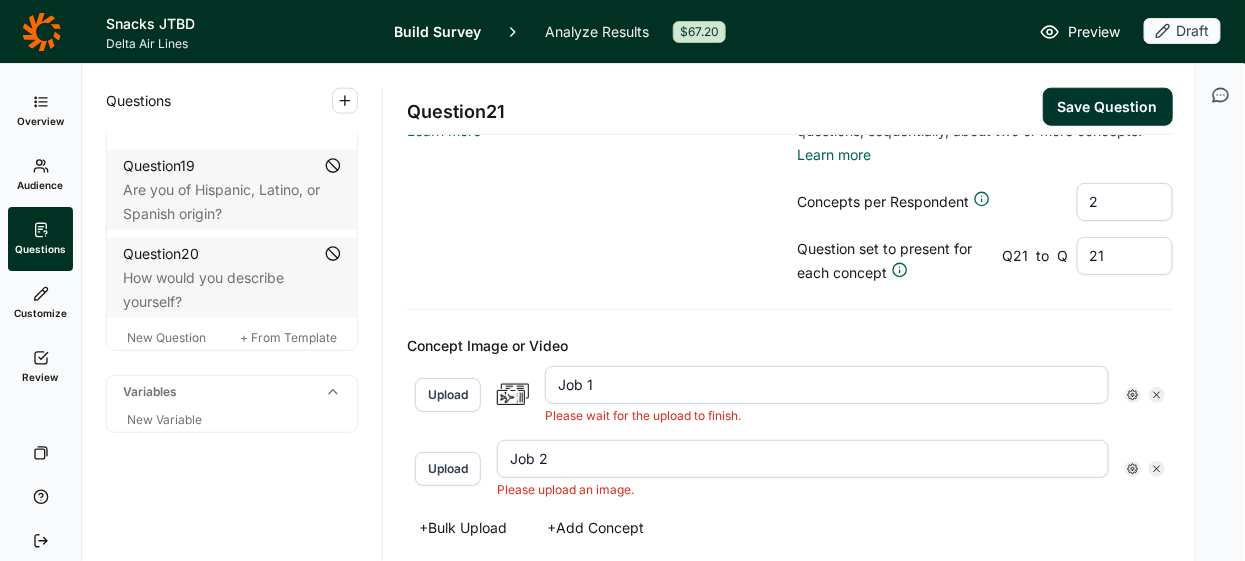 click on "Upload" at bounding box center [448, 469] 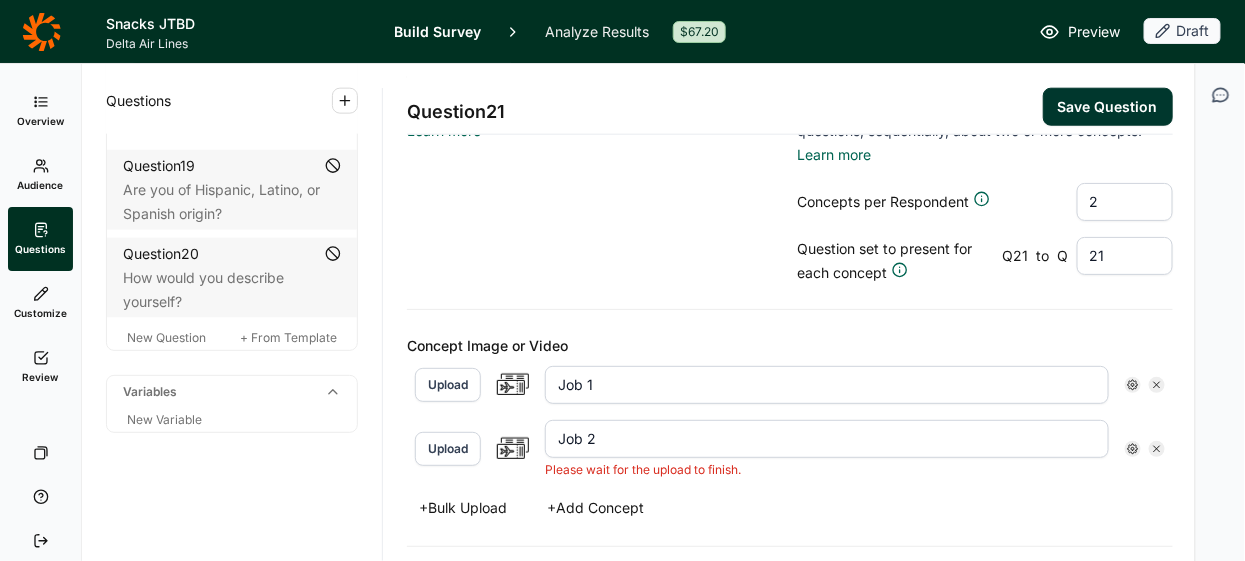 scroll, scrollTop: 558, scrollLeft: 0, axis: vertical 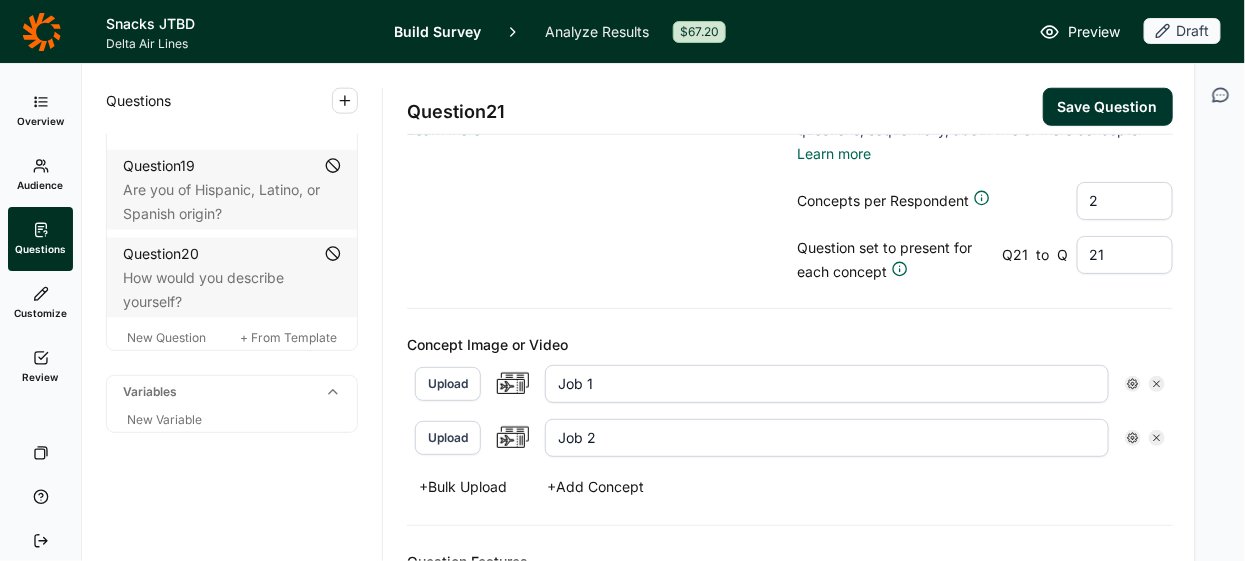 click on "Save Question" at bounding box center (1108, 107) 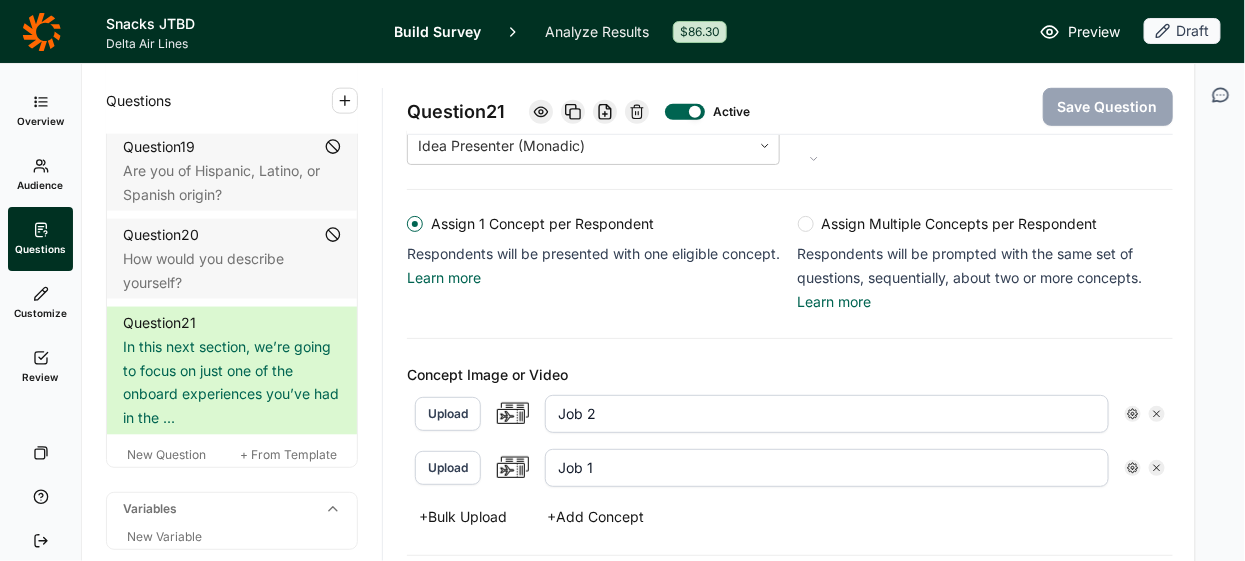 scroll, scrollTop: 413, scrollLeft: 0, axis: vertical 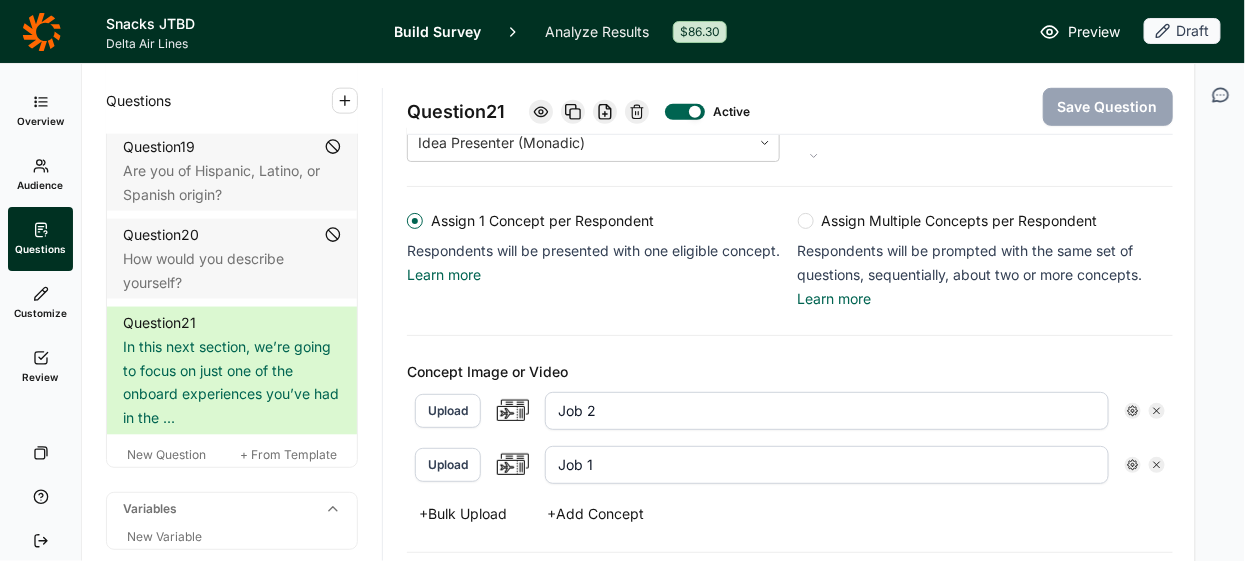 click on "+  Add Concept" at bounding box center [595, 514] 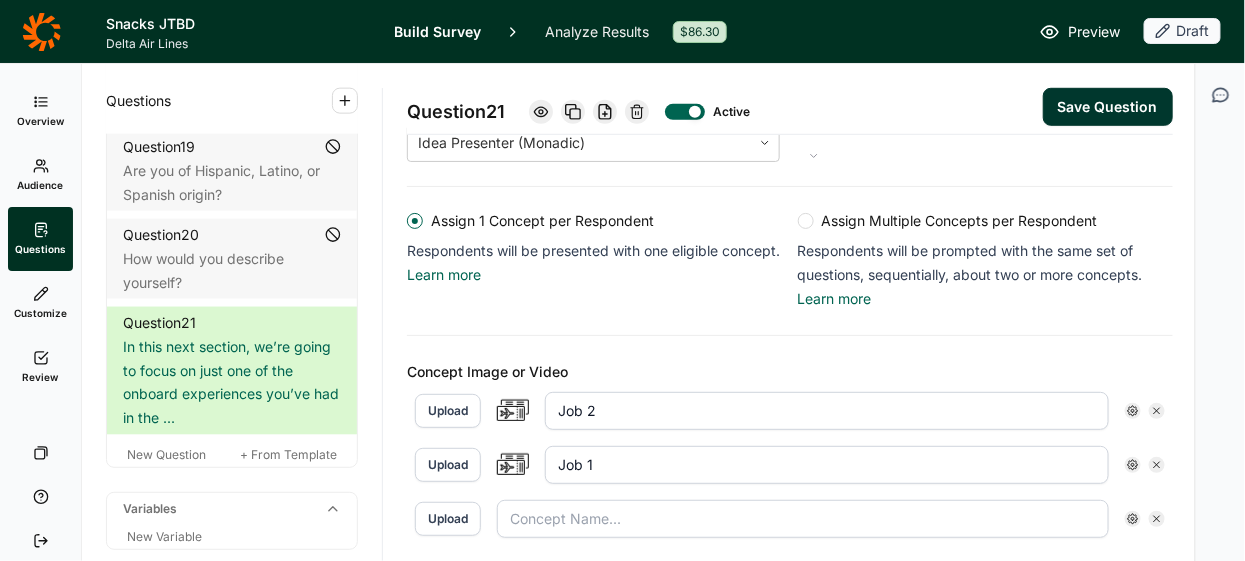 click at bounding box center (803, 519) 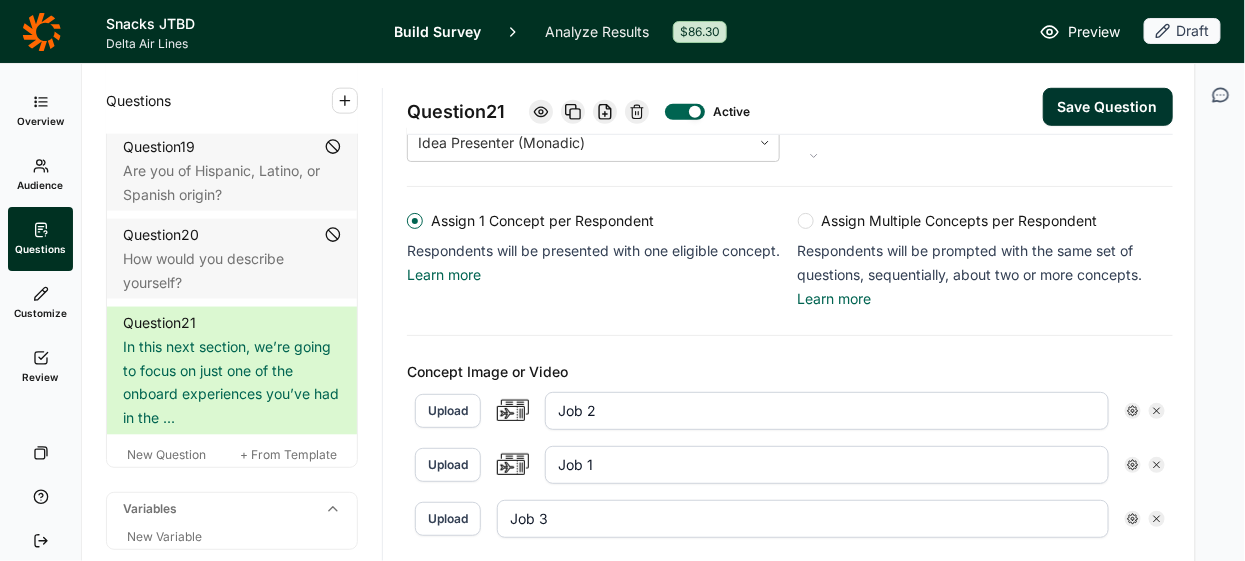 type on "Job 3" 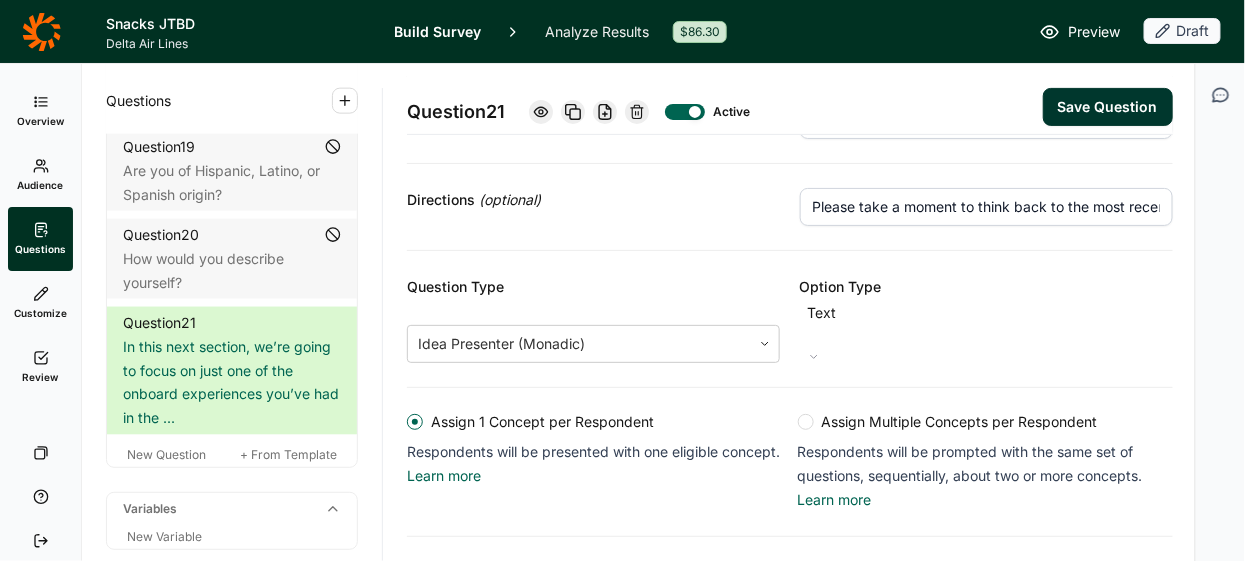 scroll, scrollTop: 208, scrollLeft: 0, axis: vertical 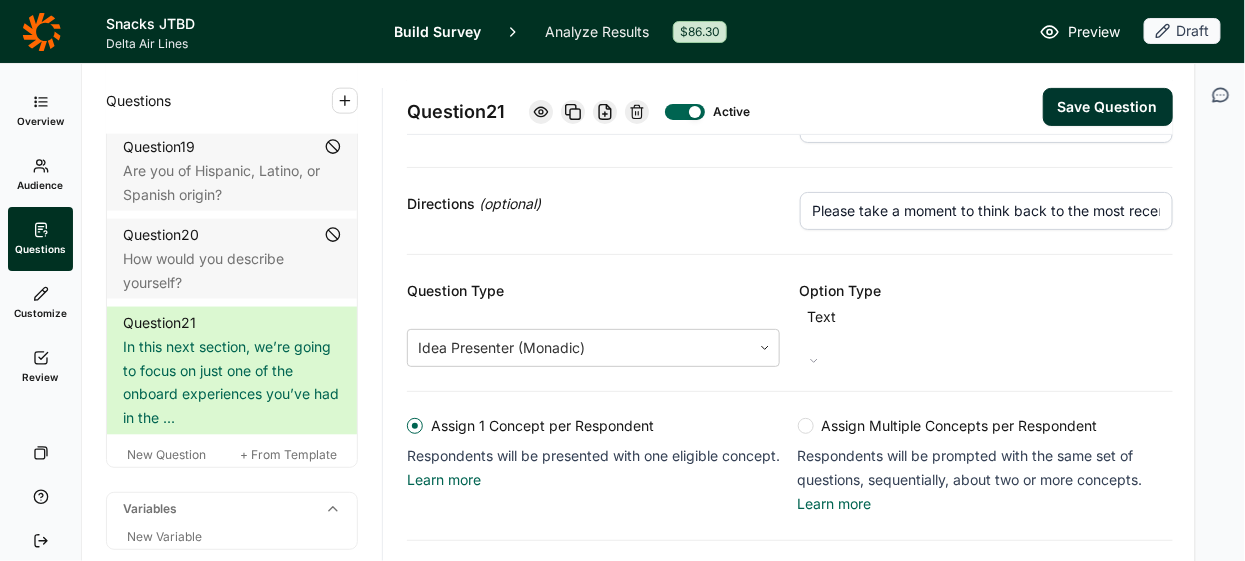 click on "Assign Multiple Concepts per Respondent" at bounding box center [956, 426] 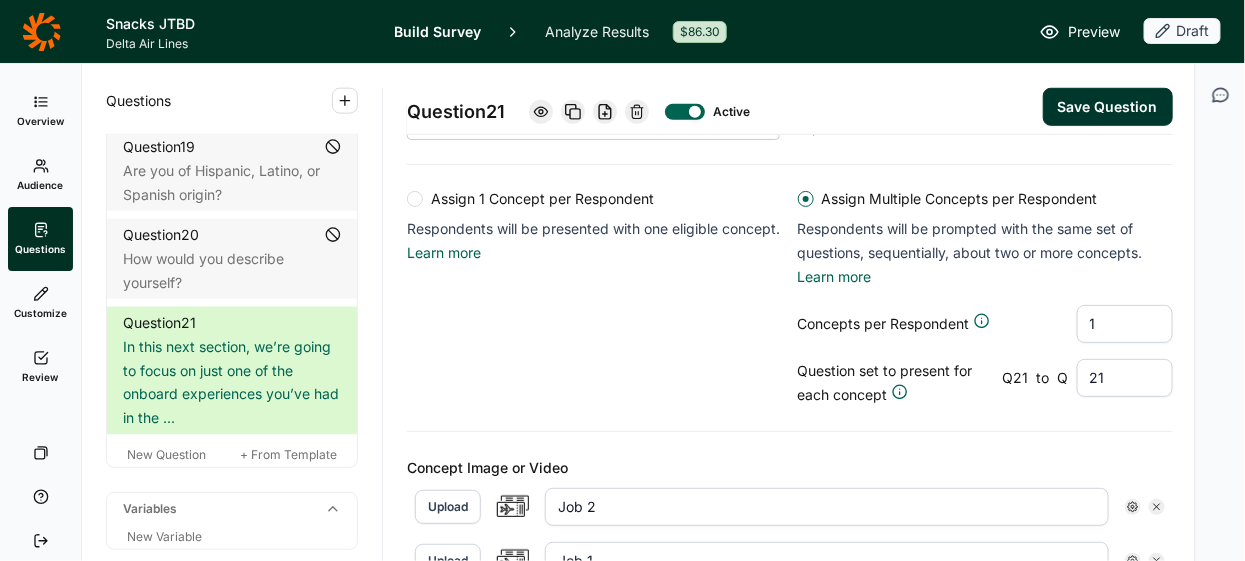 scroll, scrollTop: 467, scrollLeft: 0, axis: vertical 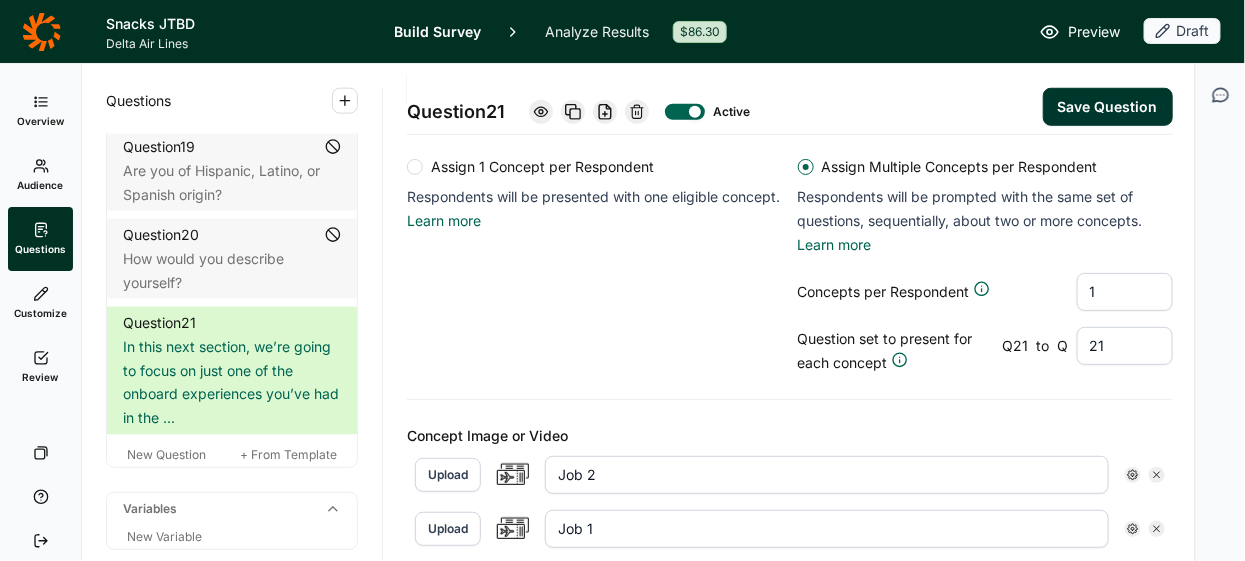 click on "1" at bounding box center (1125, 292) 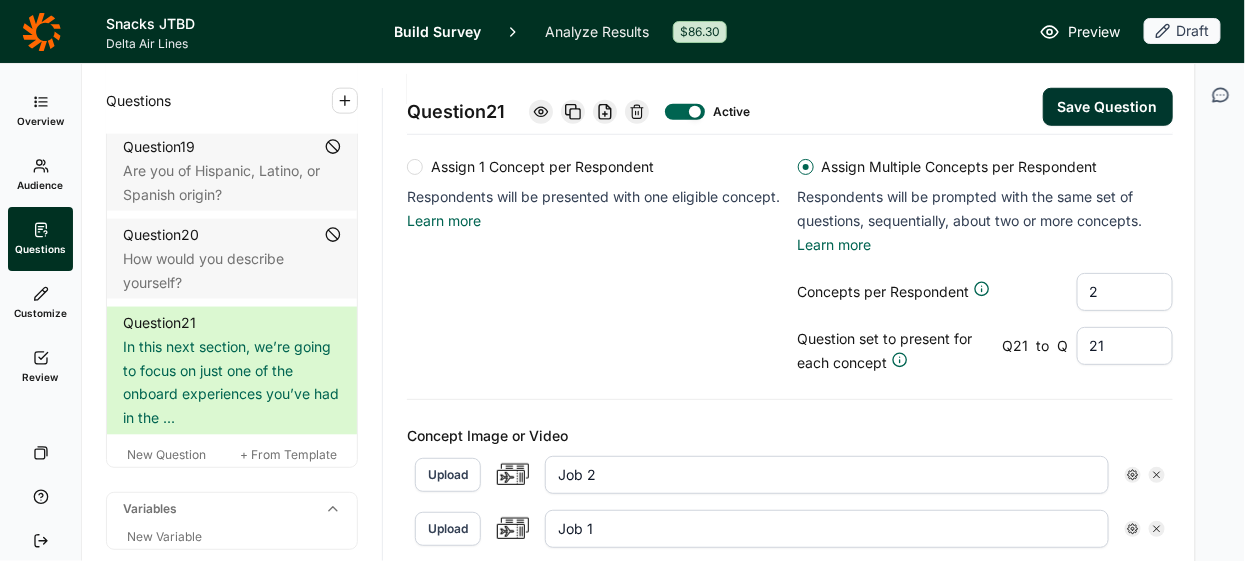 type on "2" 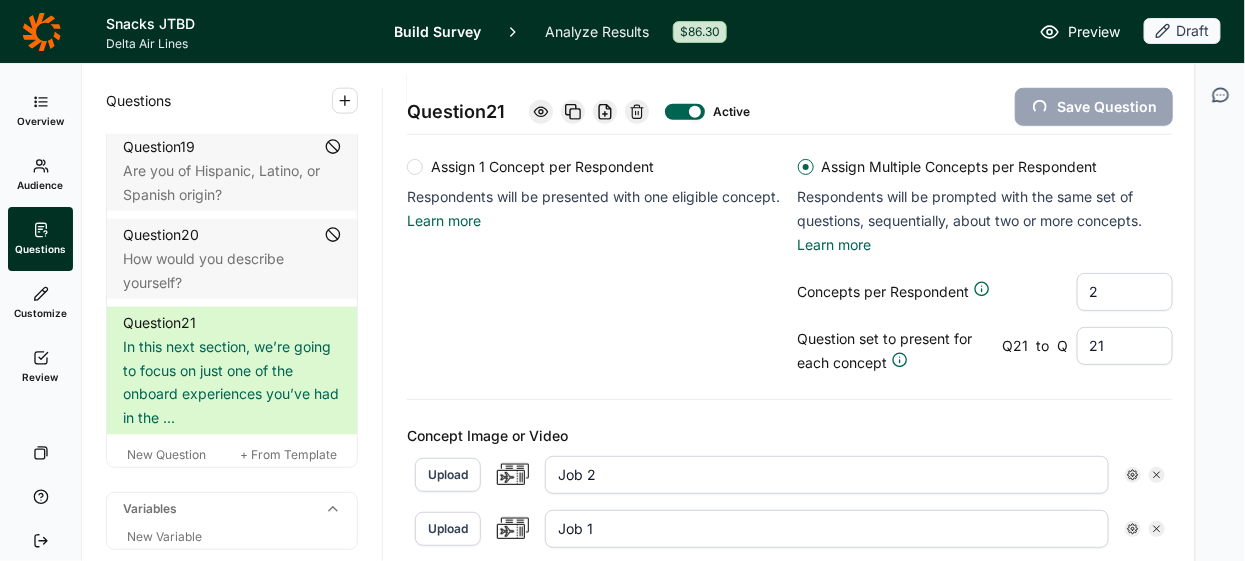 type on "Job 3" 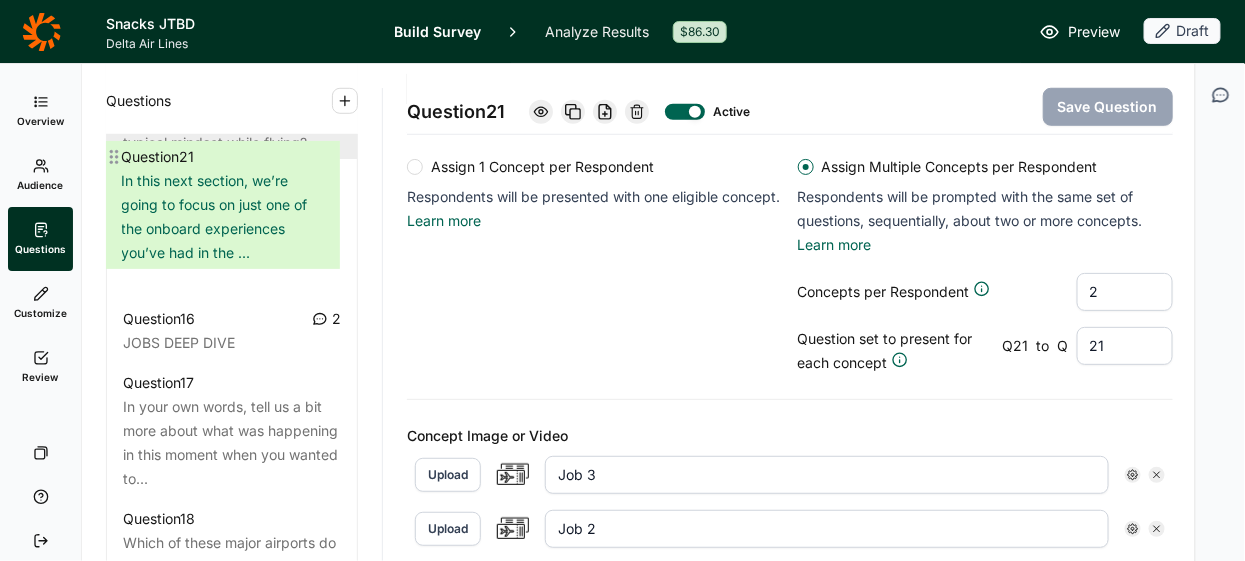 scroll, scrollTop: 2658, scrollLeft: 0, axis: vertical 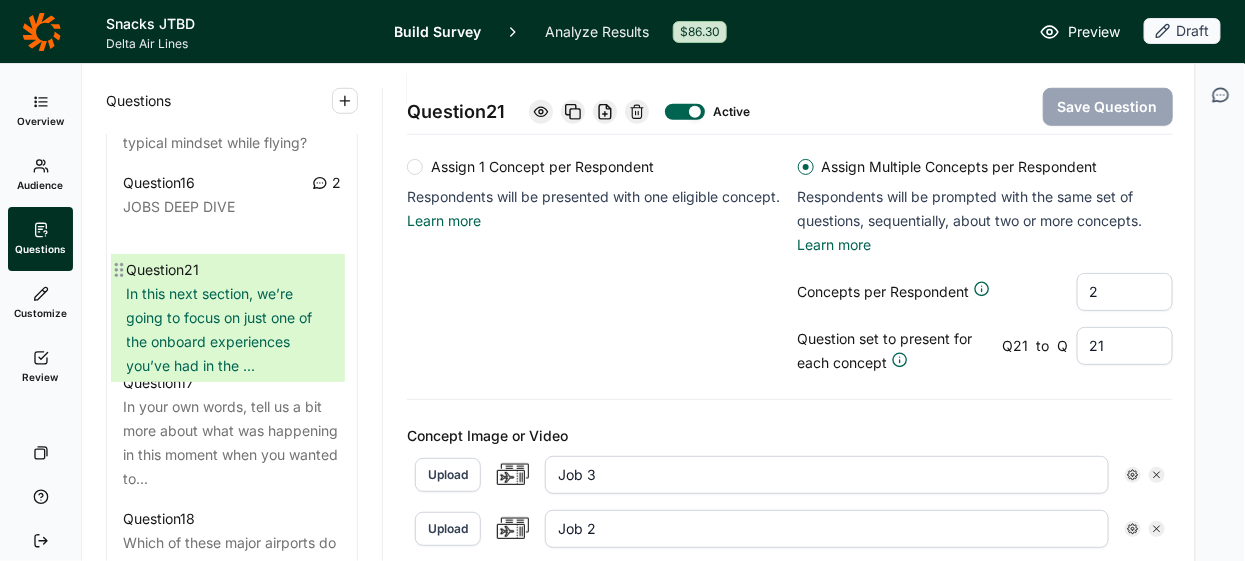drag, startPoint x: 130, startPoint y: 365, endPoint x: 118, endPoint y: 258, distance: 107.67079 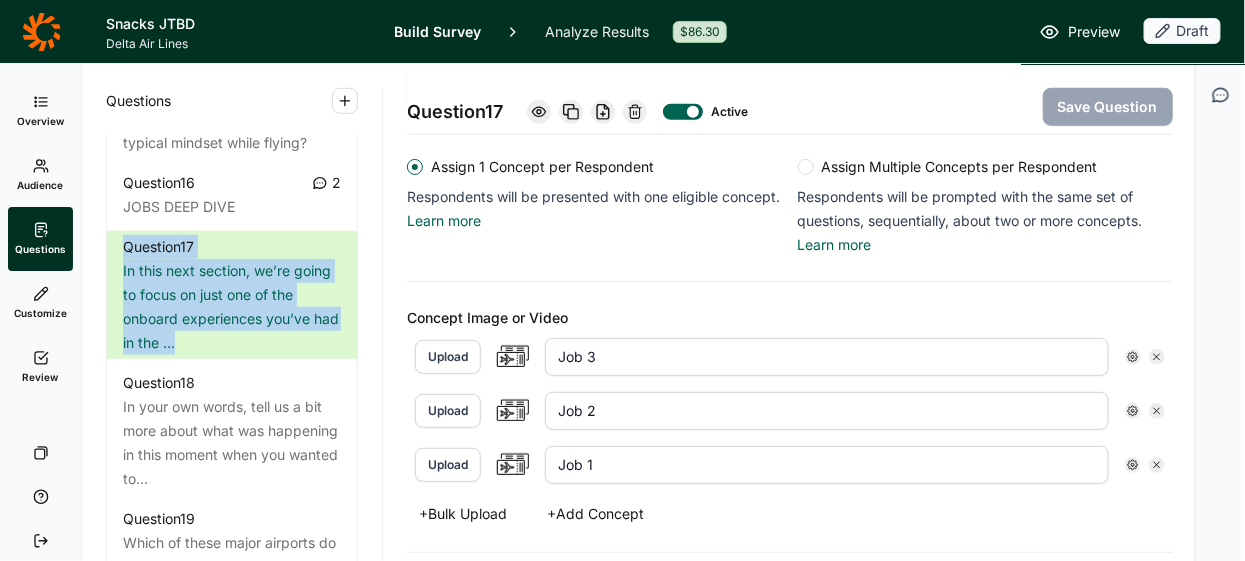 click 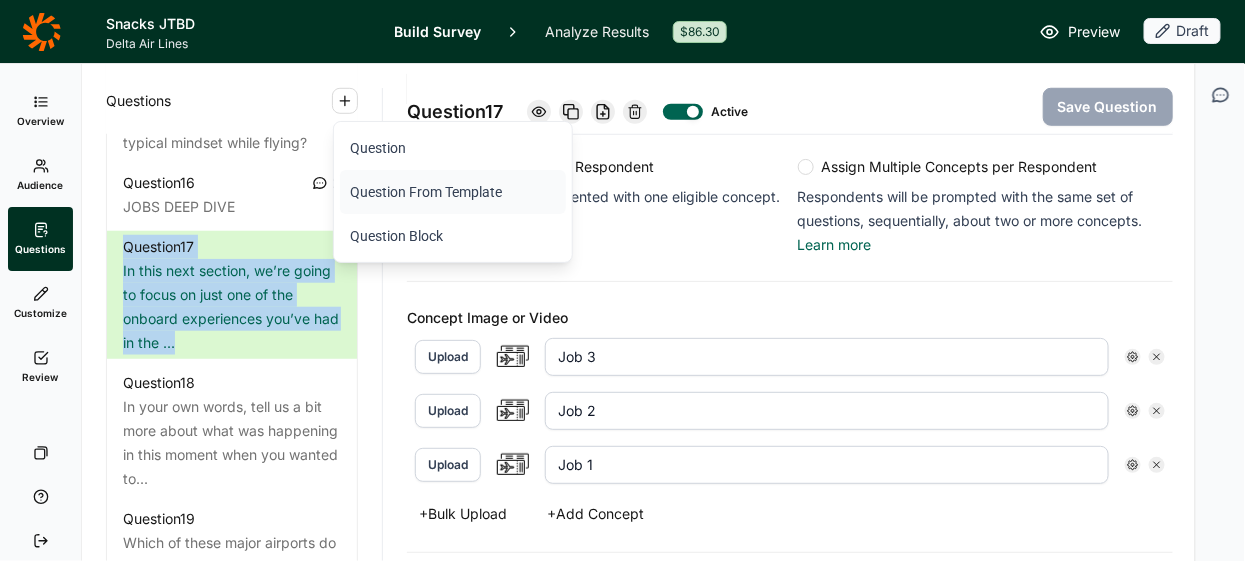 click on "Question From Template" at bounding box center [453, 192] 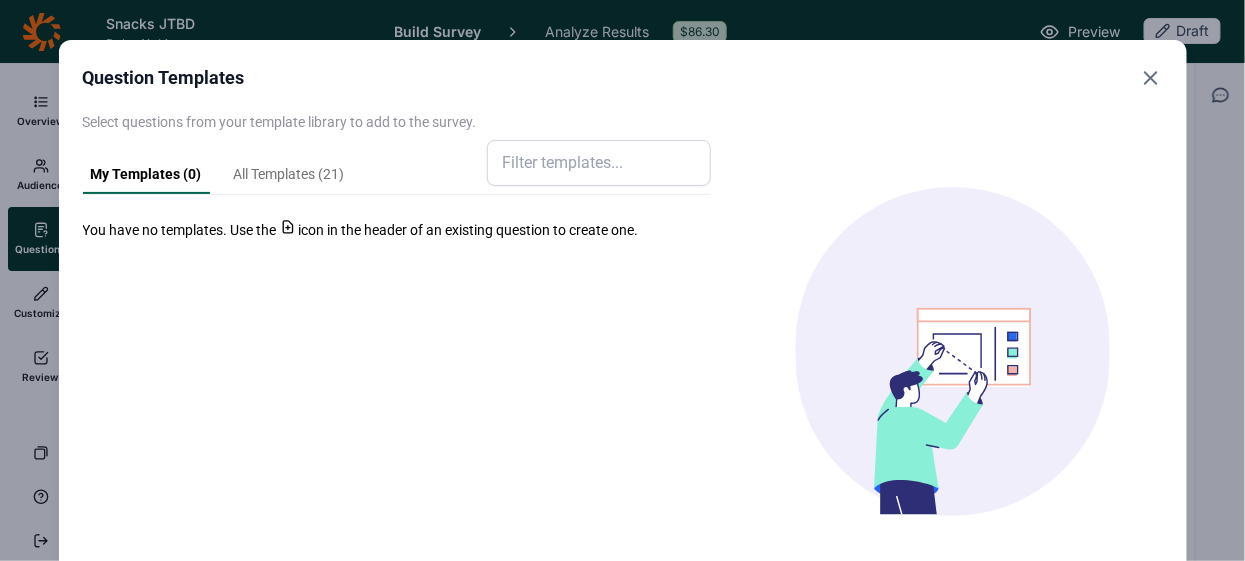 click on "All Templates ( 21 )" at bounding box center [289, 179] 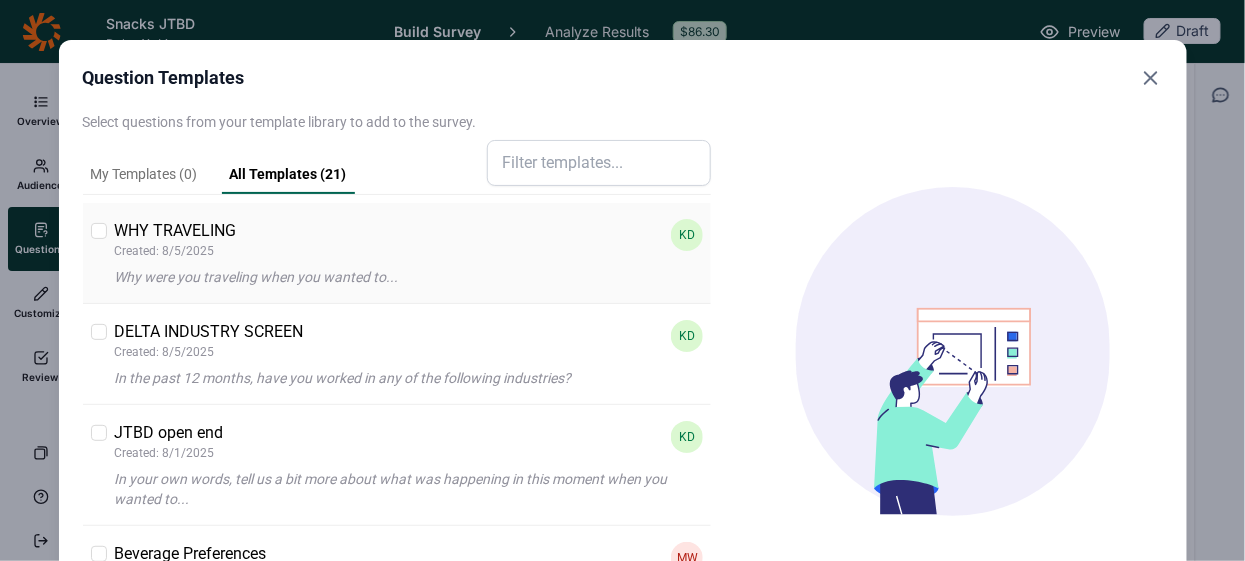 click on "WHY TRAVELING Created:   8/5/2025 KD Why were you traveling when you wanted to..." at bounding box center (397, 253) 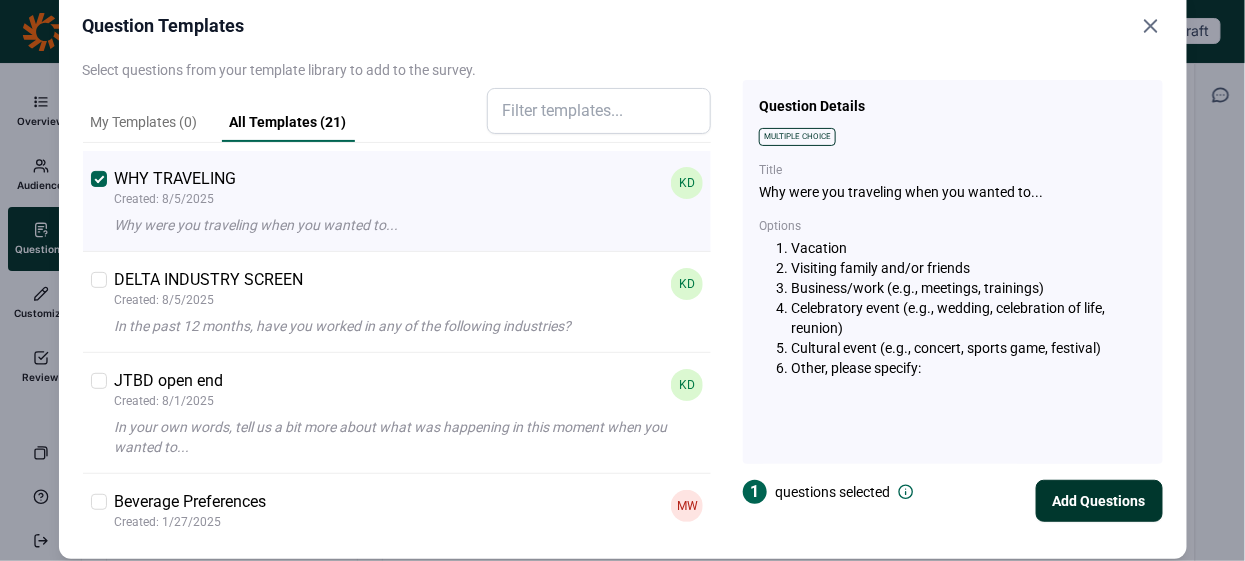 scroll, scrollTop: 67, scrollLeft: 0, axis: vertical 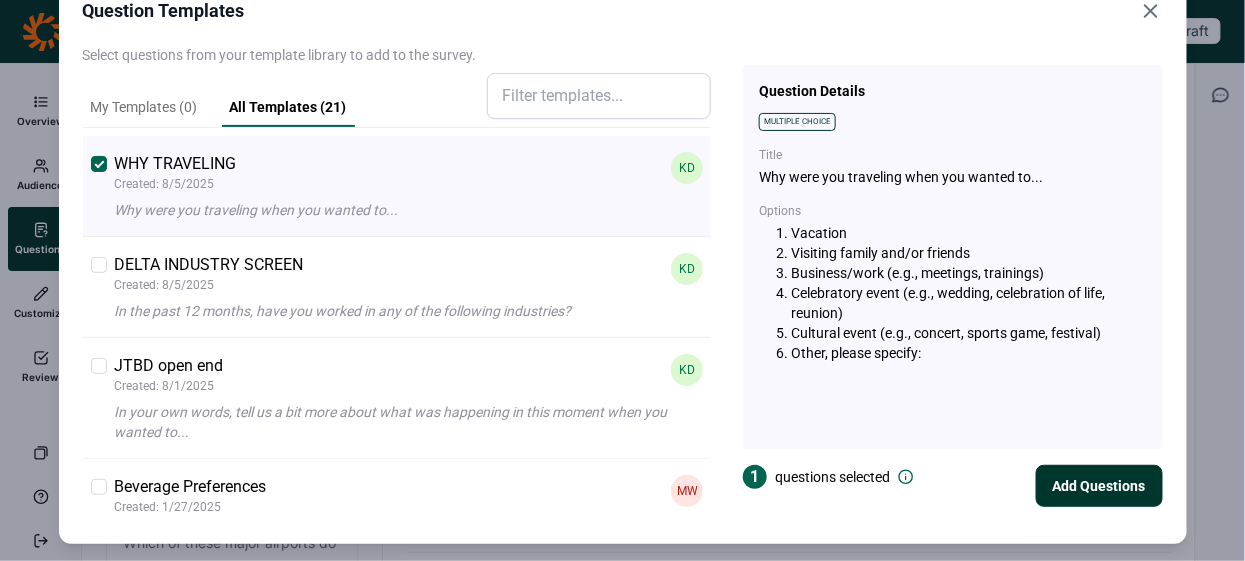 click on "Add Questions" at bounding box center [1099, 486] 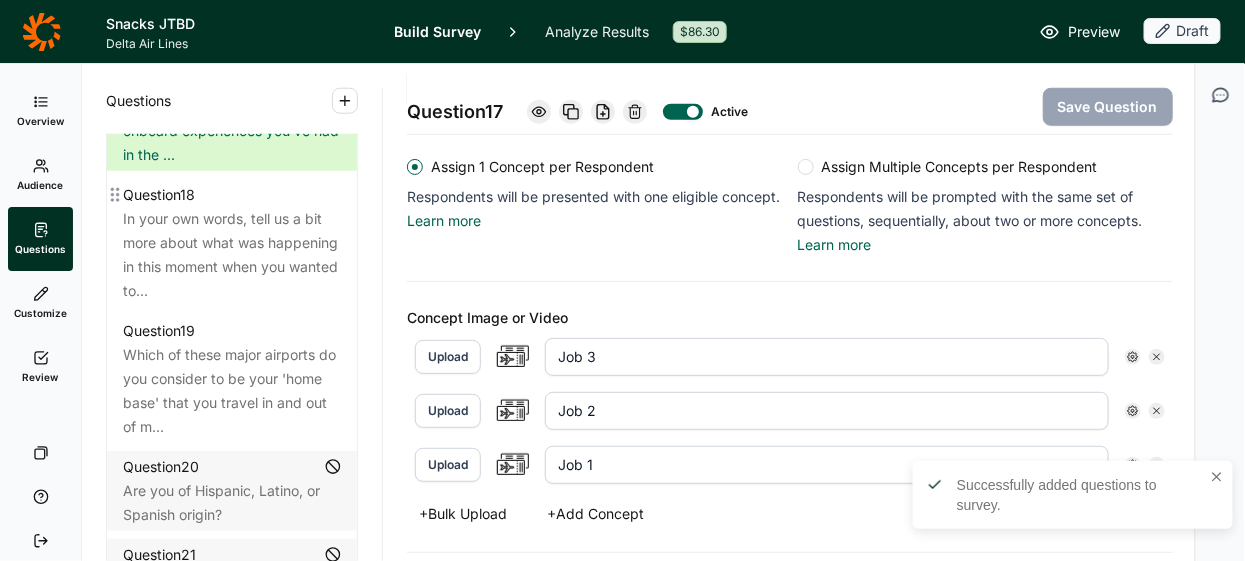 scroll, scrollTop: 3254, scrollLeft: 0, axis: vertical 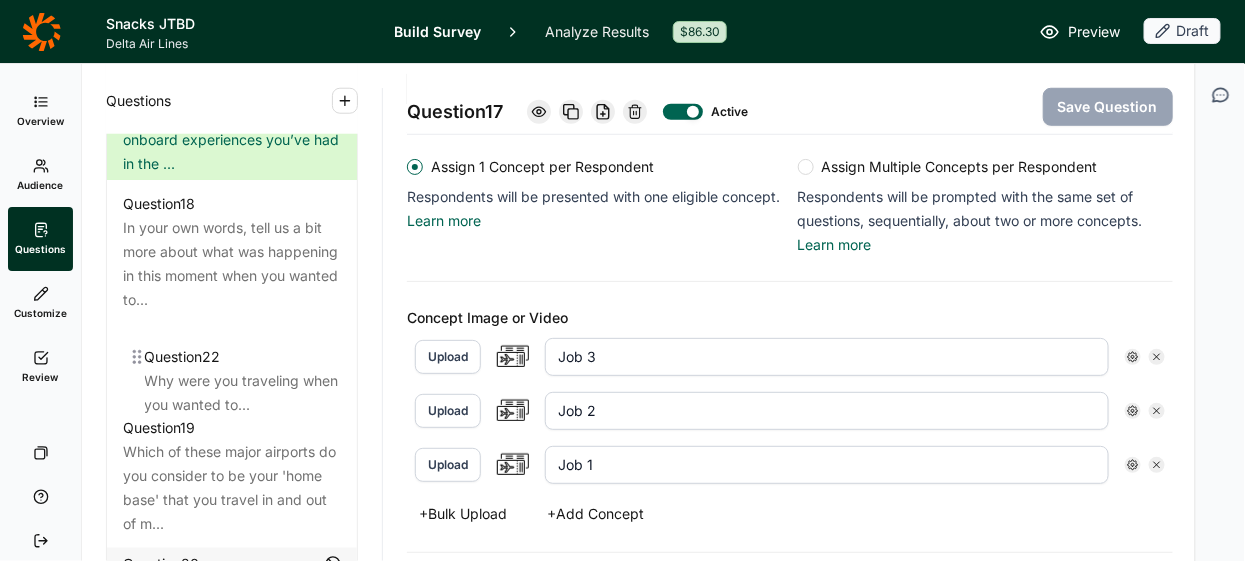 drag, startPoint x: 119, startPoint y: 259, endPoint x: 142, endPoint y: 341, distance: 85.16454 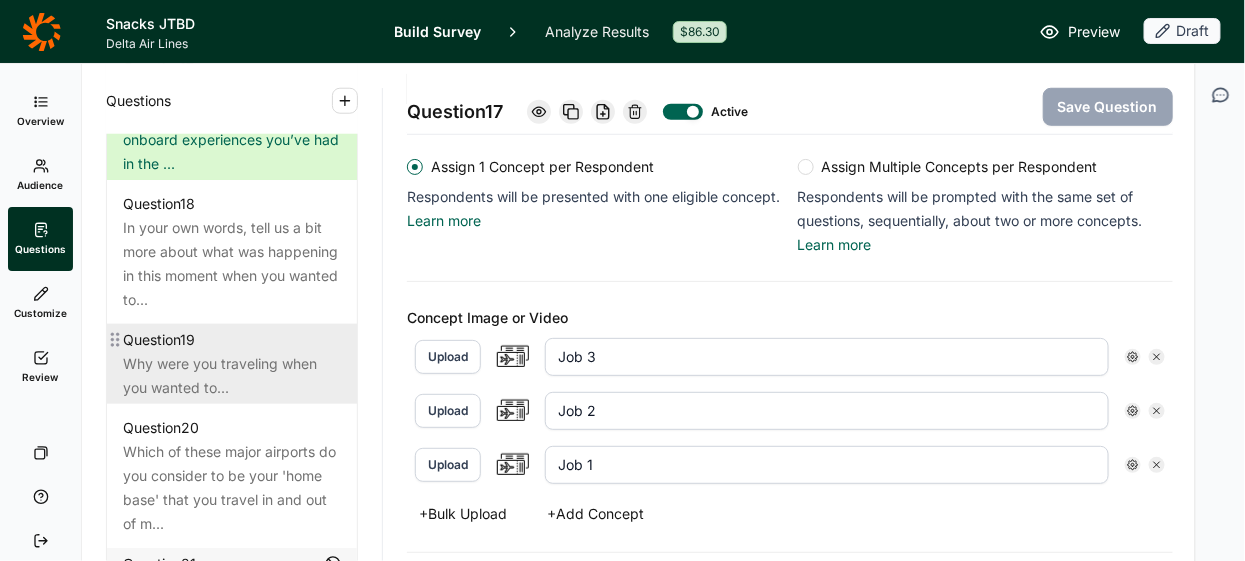 click on "Why were you traveling when you wanted to..." at bounding box center (232, 376) 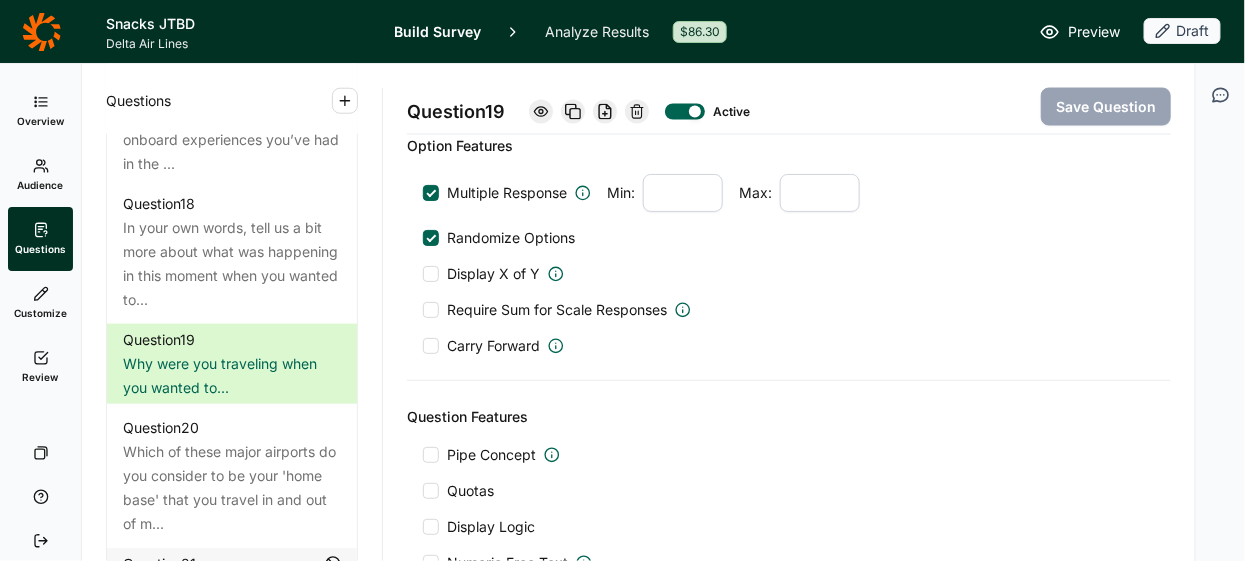 scroll, scrollTop: 1132, scrollLeft: 0, axis: vertical 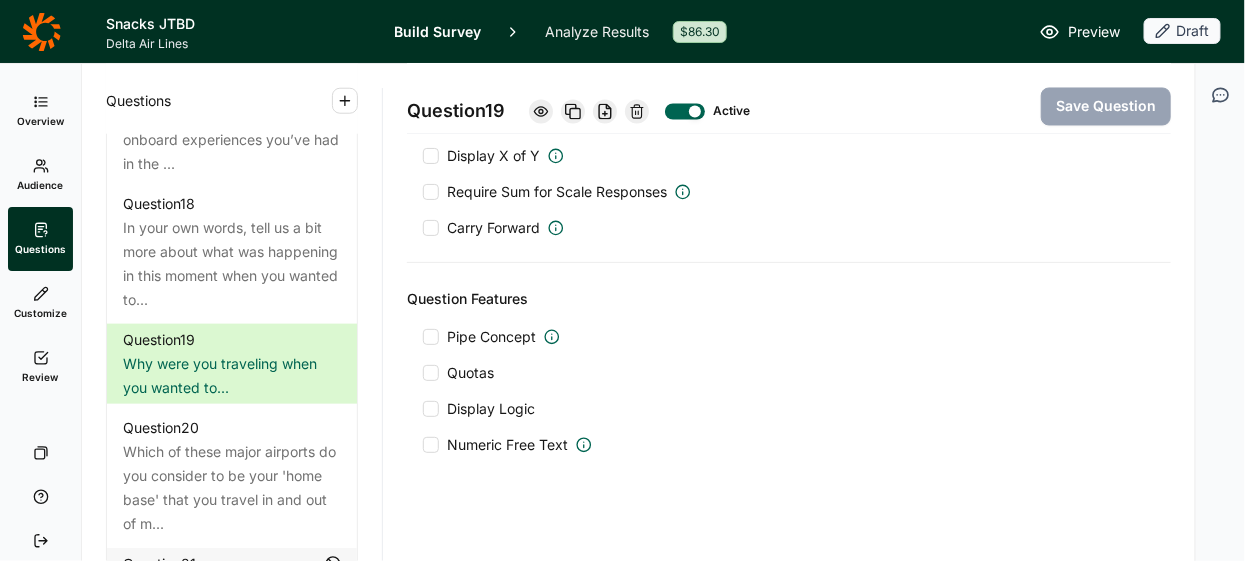 click at bounding box center (431, 337) 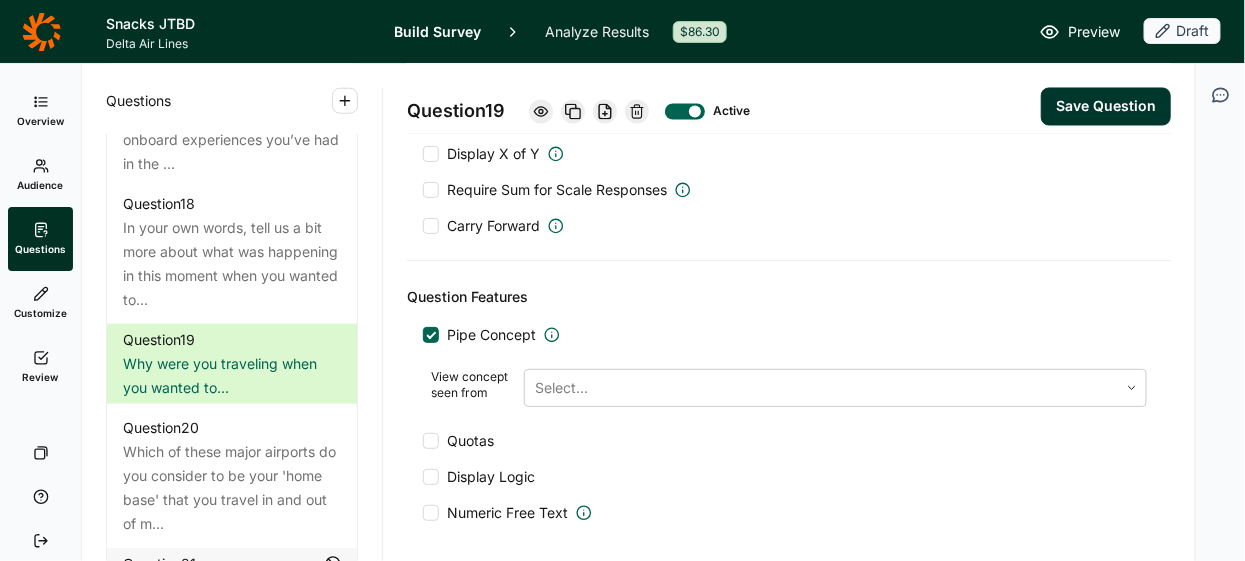 scroll, scrollTop: 1129, scrollLeft: 0, axis: vertical 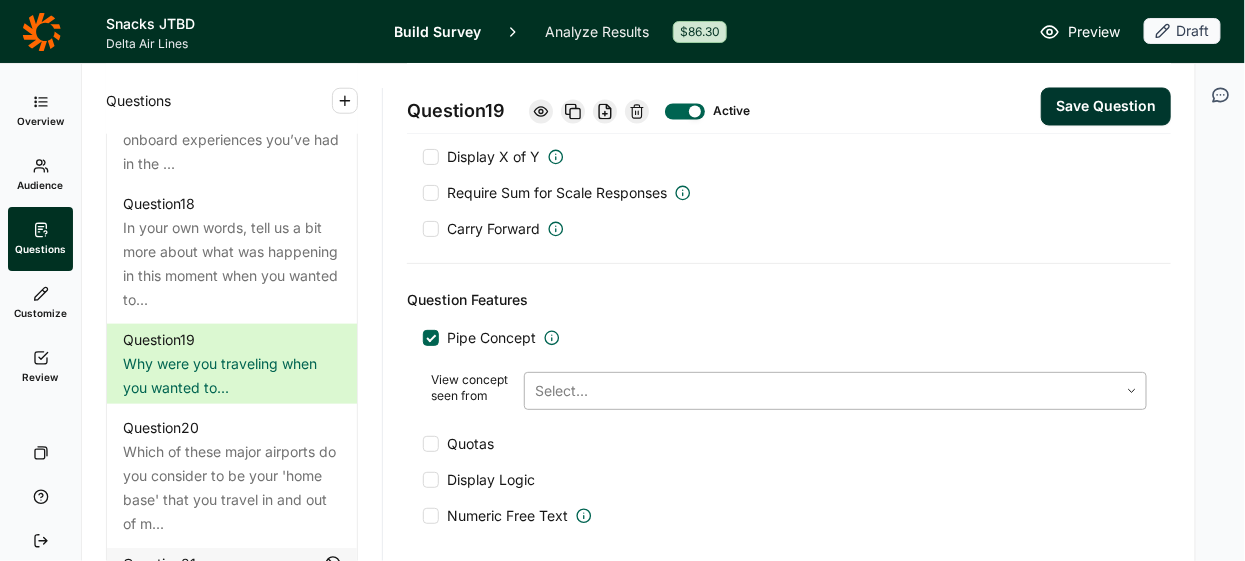 click at bounding box center [821, 391] 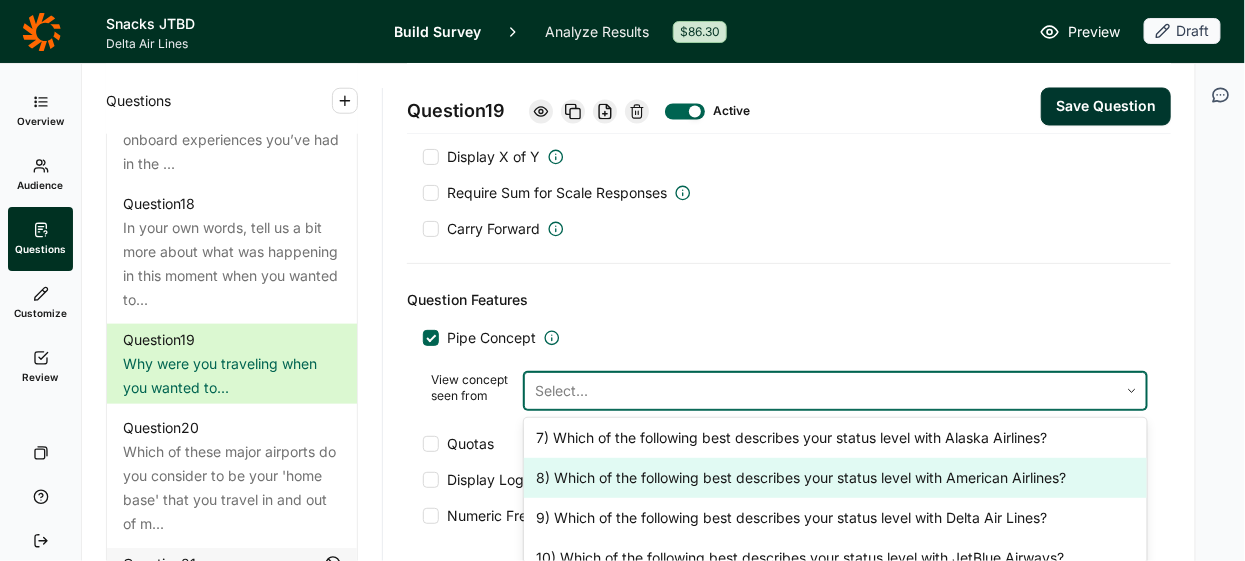 scroll, scrollTop: 226, scrollLeft: 0, axis: vertical 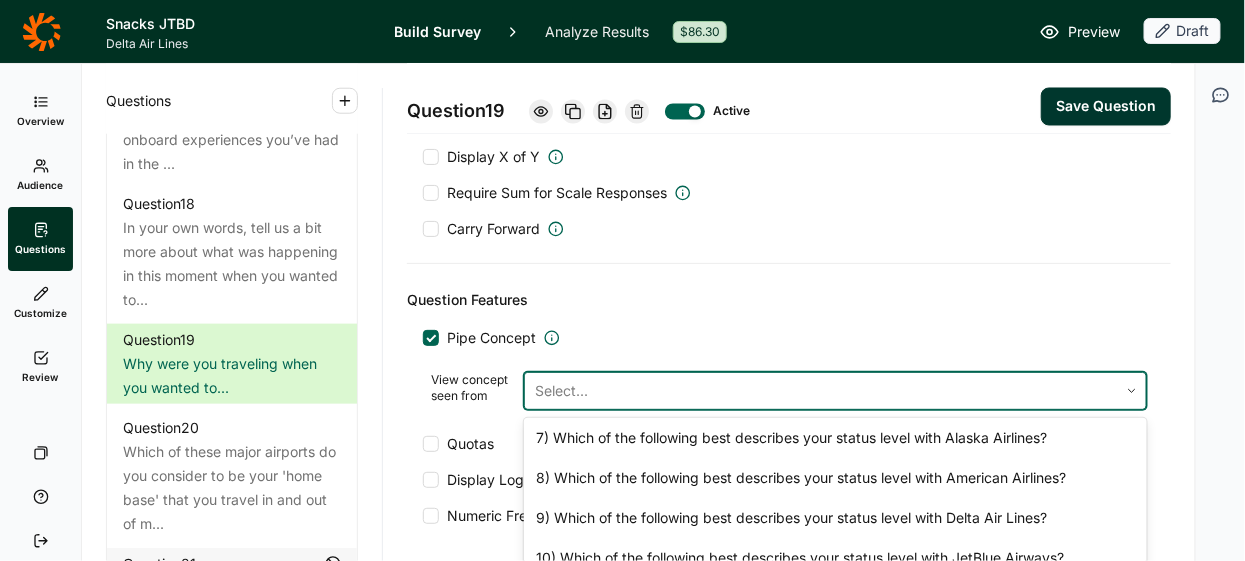 click on "17) In this next section, we’re going to focus on just one of the onboard experiences you’ve had in the past three months, shown below:" at bounding box center [835, 754] 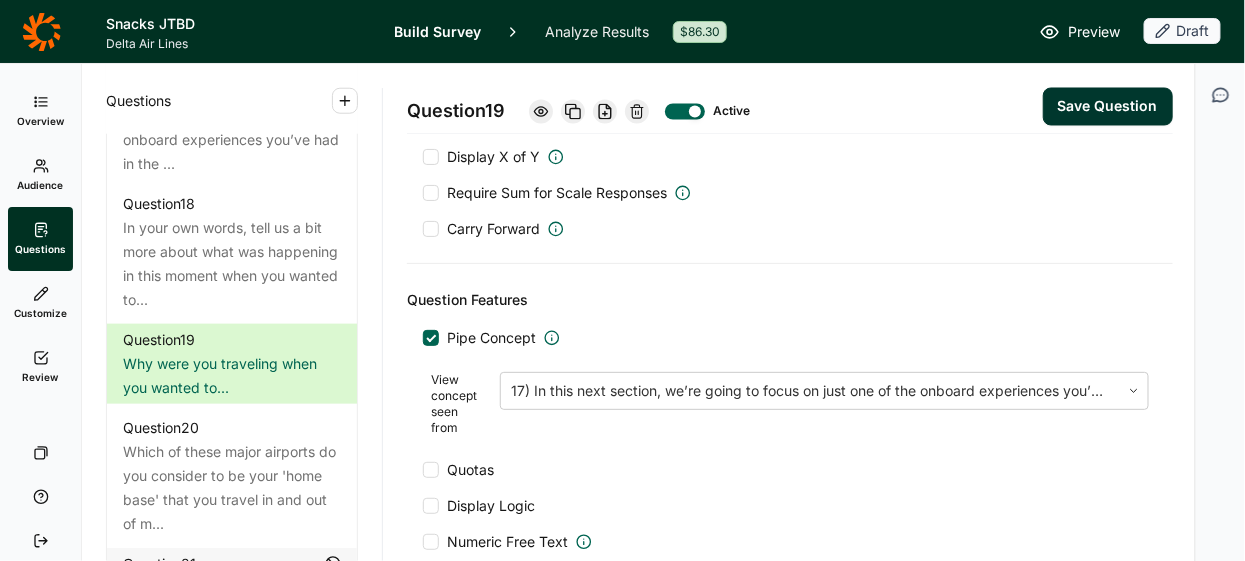 click on "Save Question" at bounding box center [1108, 107] 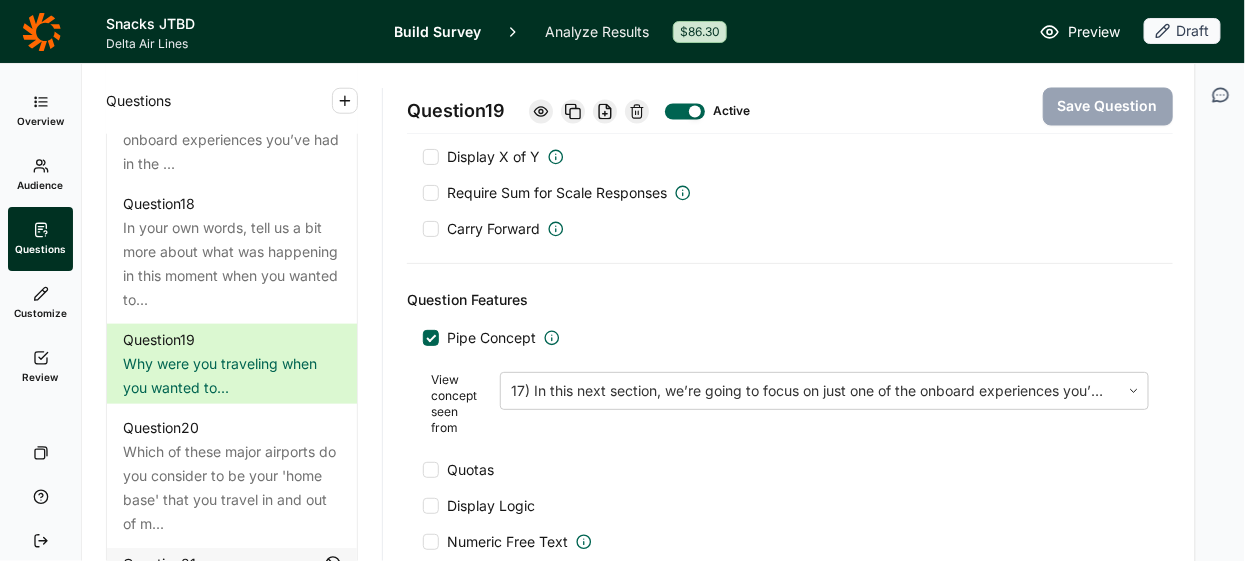 click on "Questions" at bounding box center [232, 99] 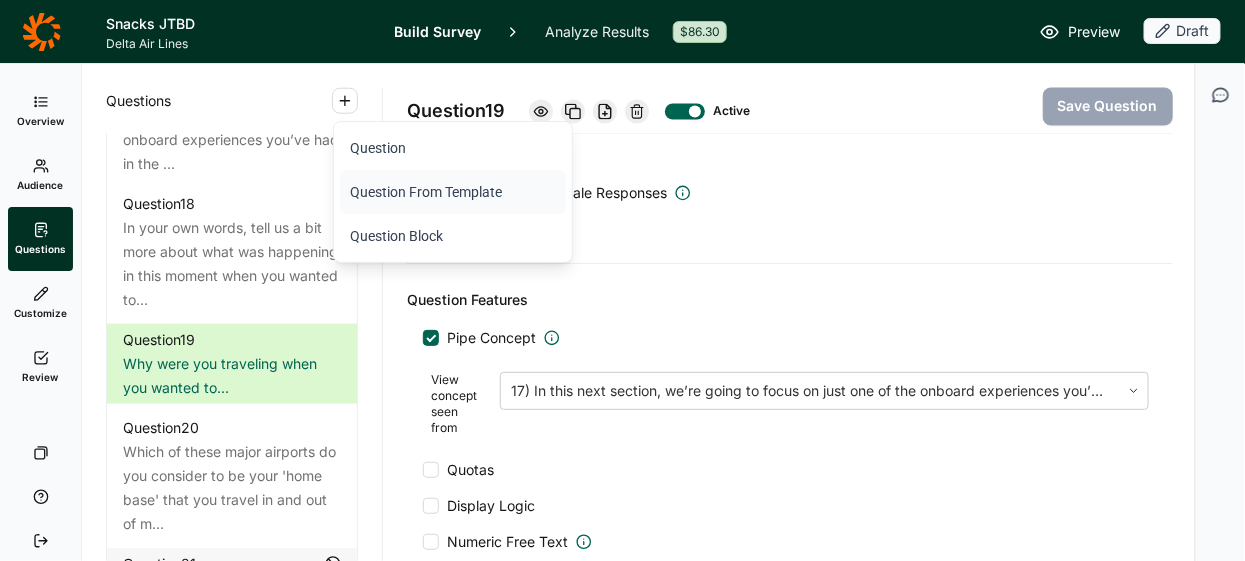 click on "Question From Template" at bounding box center (453, 192) 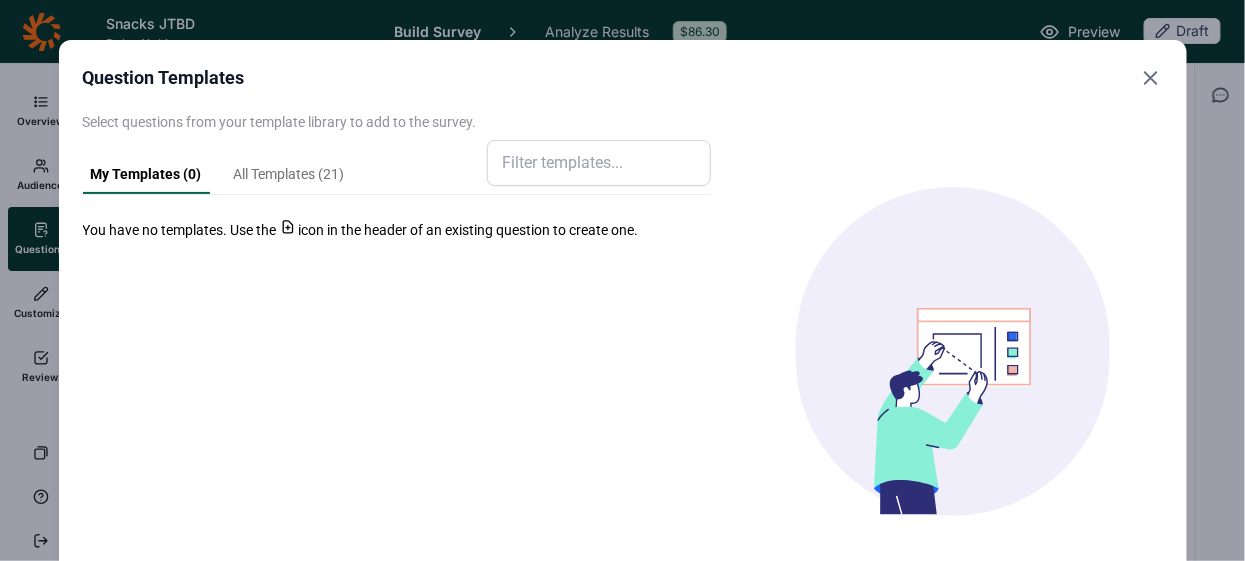 click on "All Templates ( 21 )" at bounding box center (289, 179) 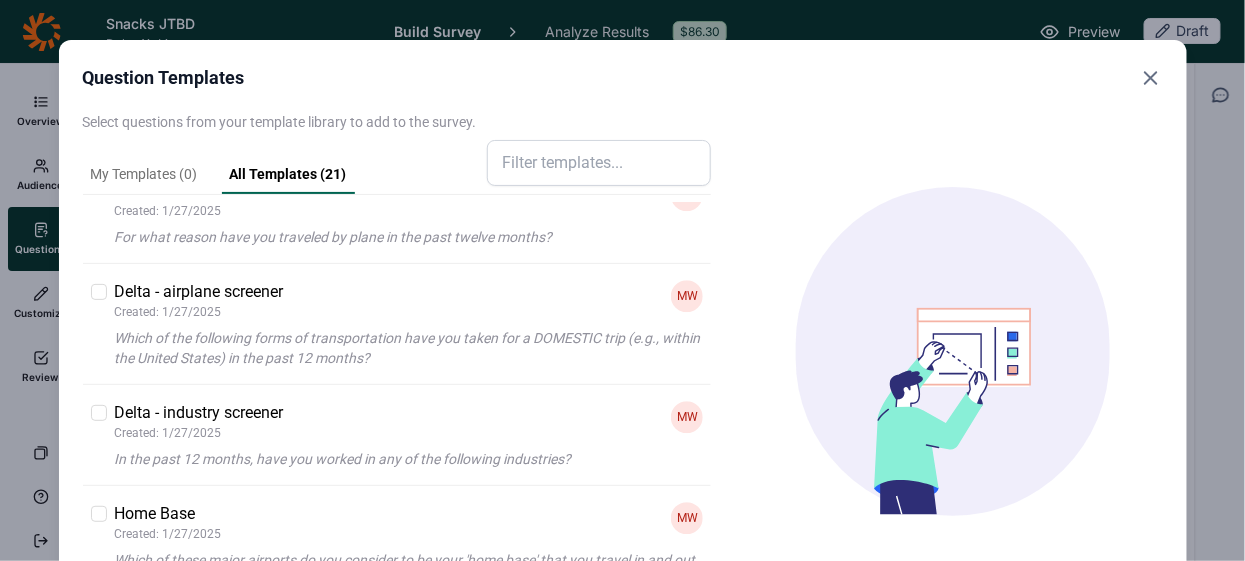 scroll, scrollTop: 1826, scrollLeft: 0, axis: vertical 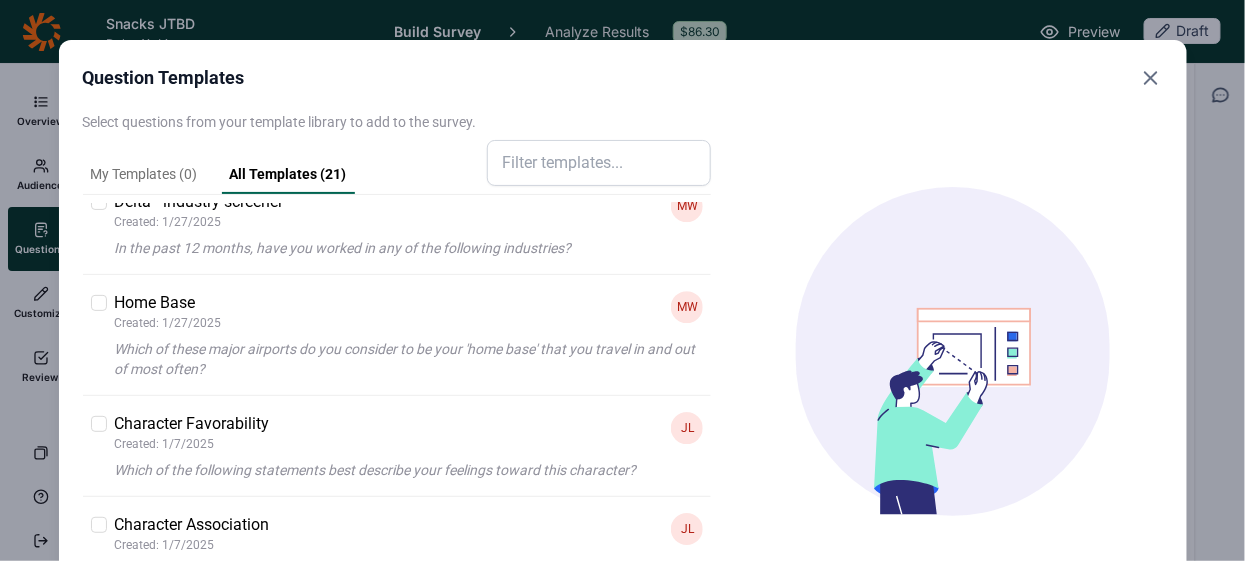 click 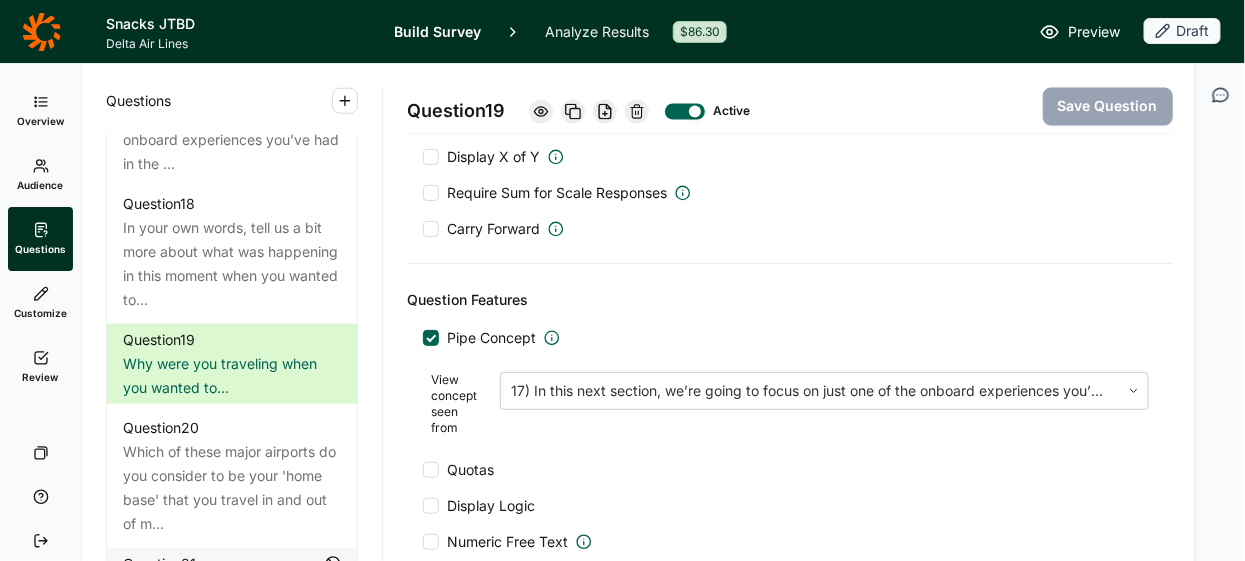 click 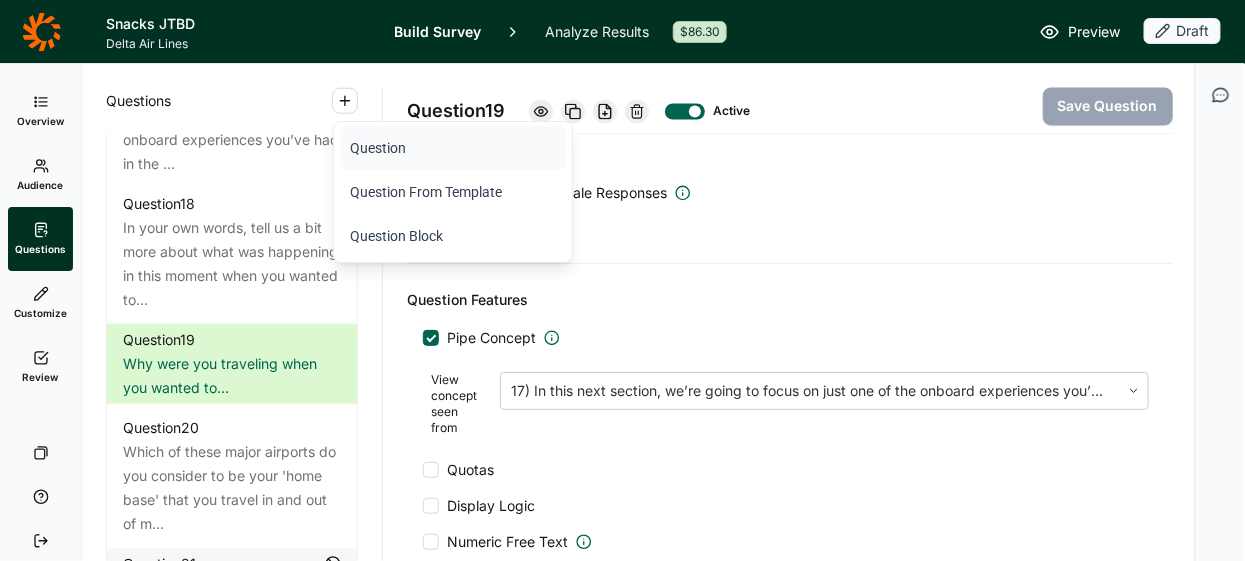 click on "Question" at bounding box center (453, 148) 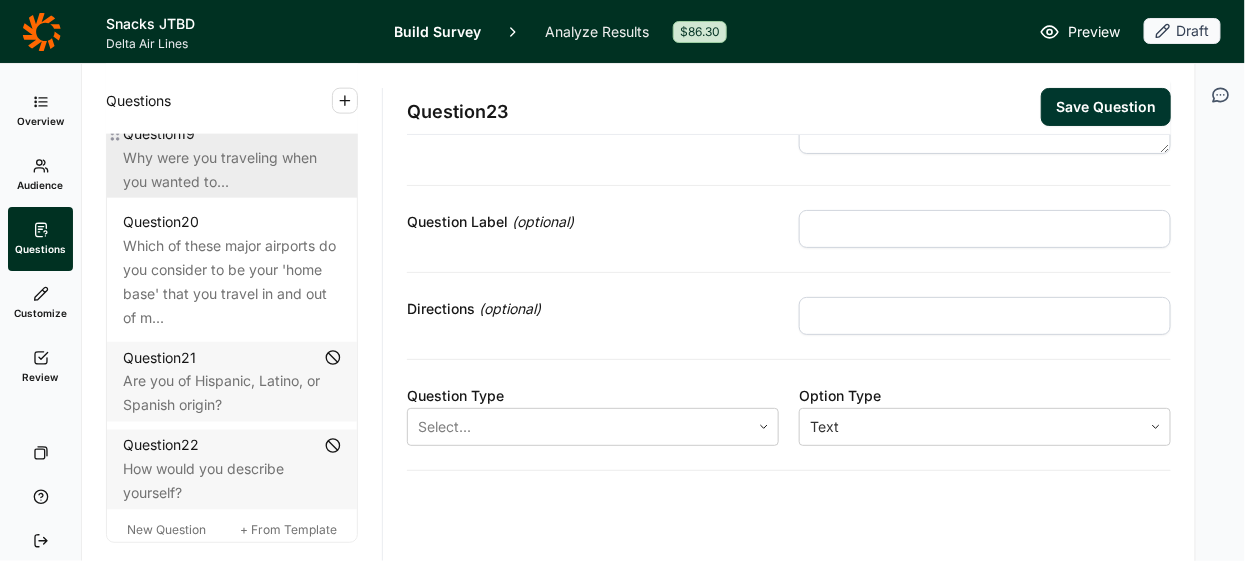 scroll, scrollTop: 3254, scrollLeft: 0, axis: vertical 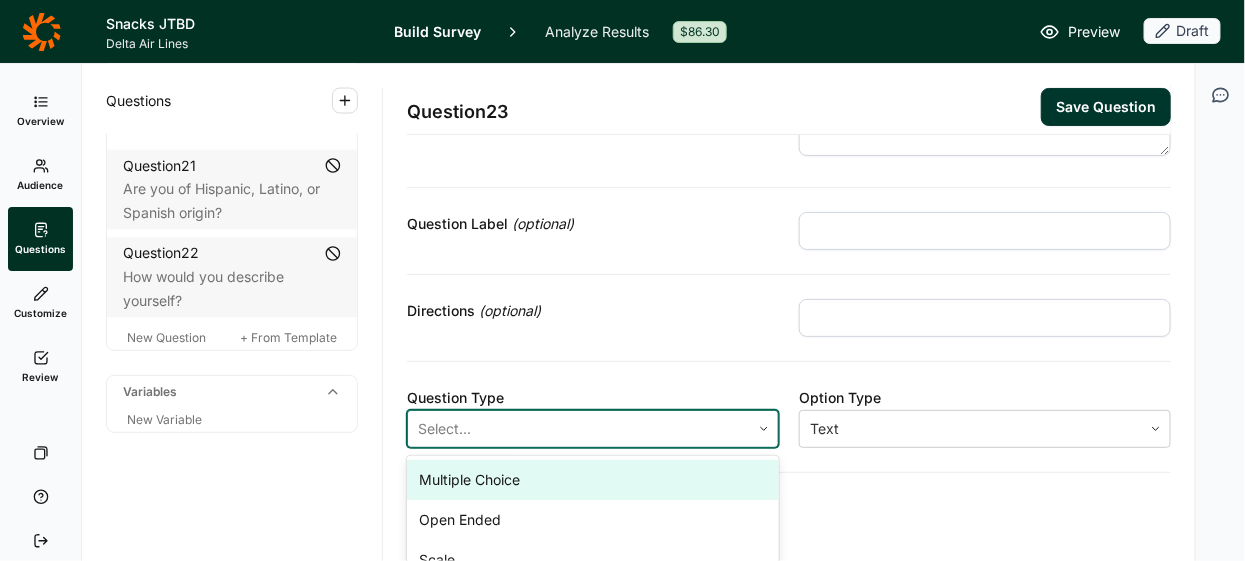 click 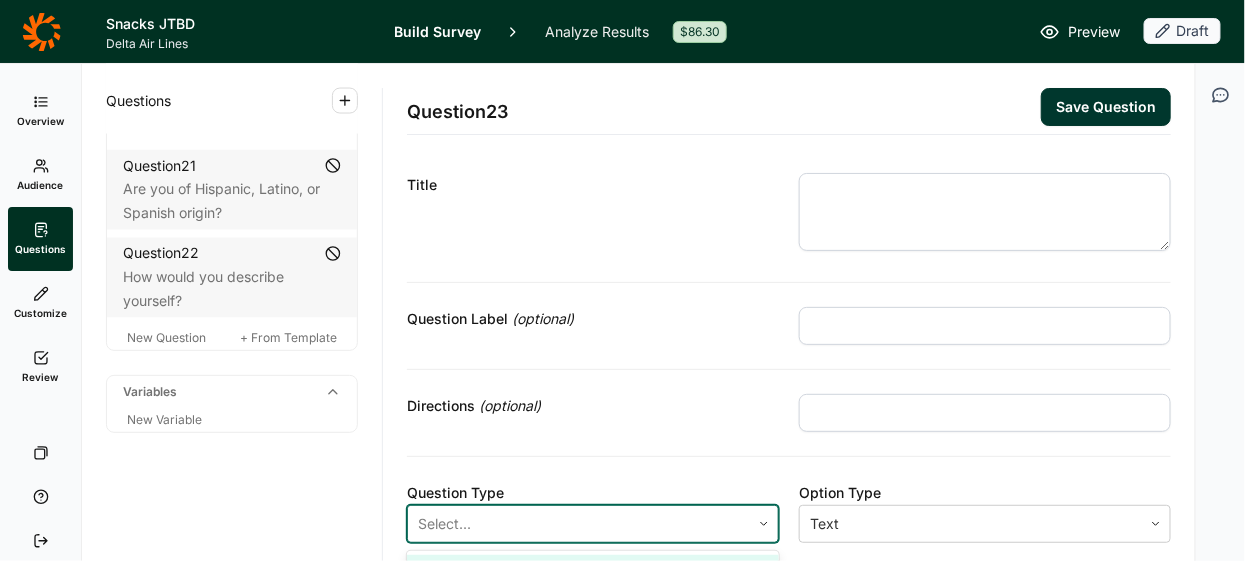 scroll, scrollTop: 0, scrollLeft: 0, axis: both 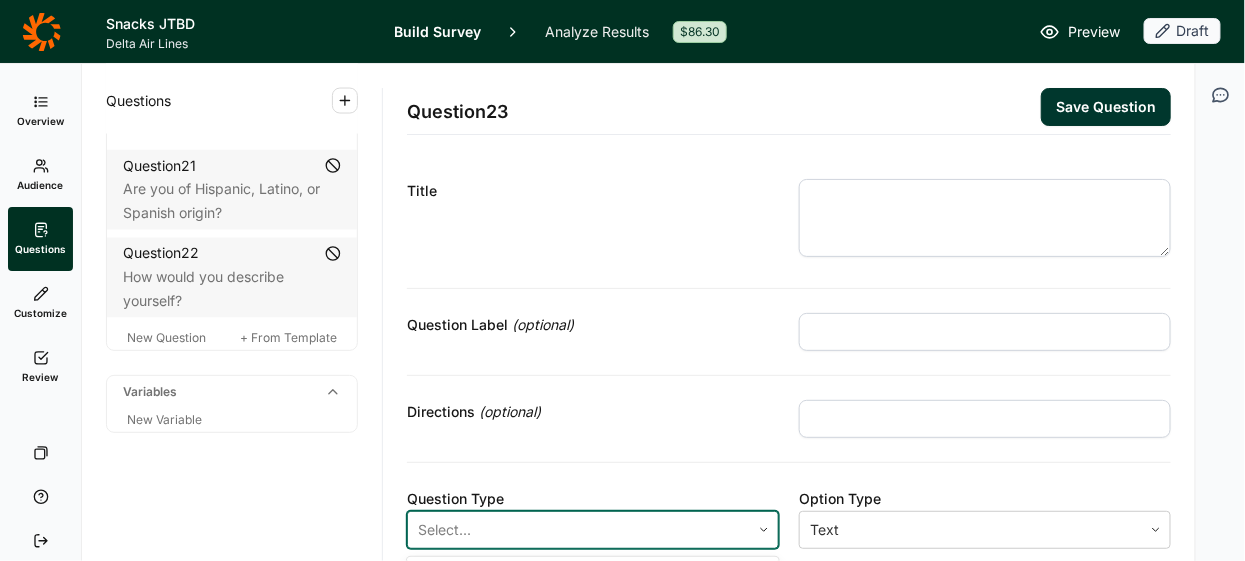 click on "Question Label (optional)" at bounding box center [593, 325] 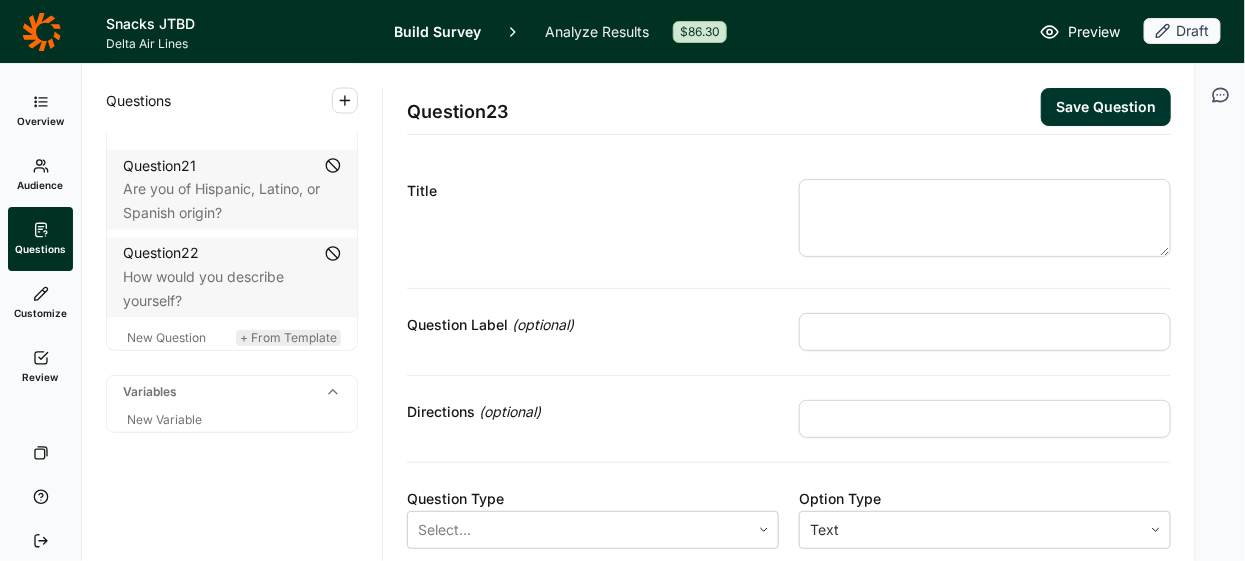 click on "+ From Template" at bounding box center [288, 337] 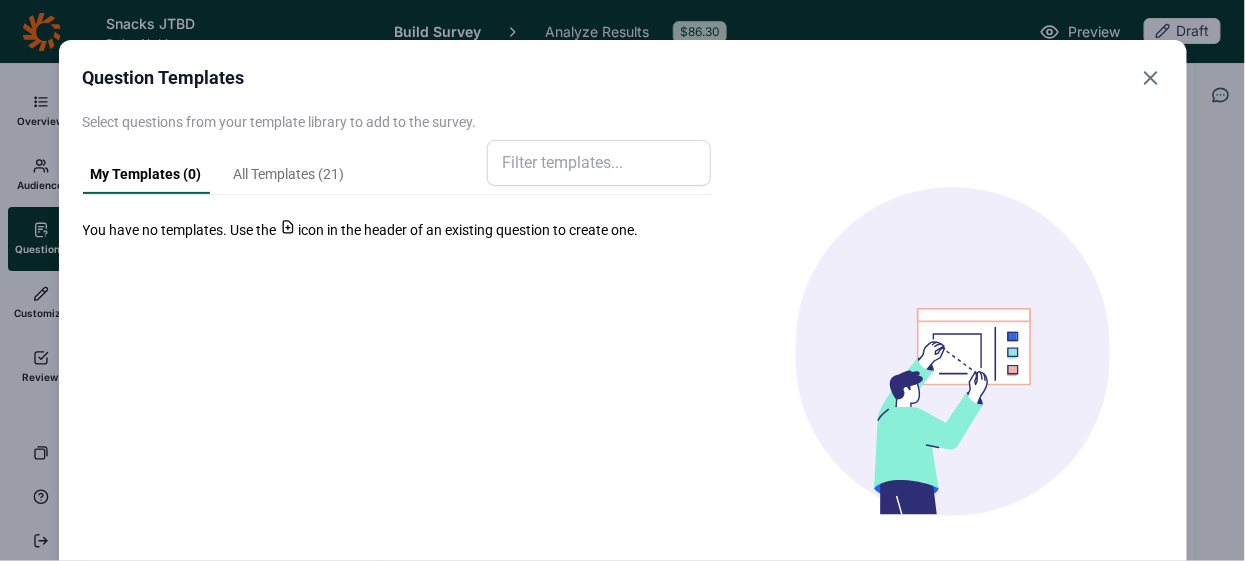 click on "All Templates ( 21 )" at bounding box center [289, 179] 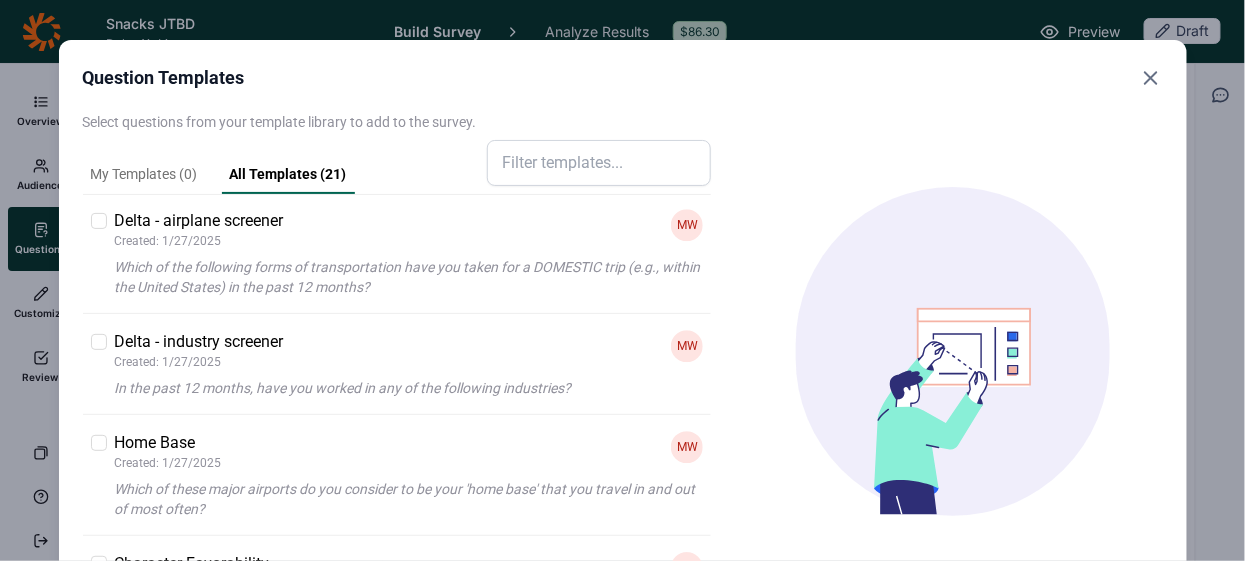 scroll, scrollTop: 1826, scrollLeft: 0, axis: vertical 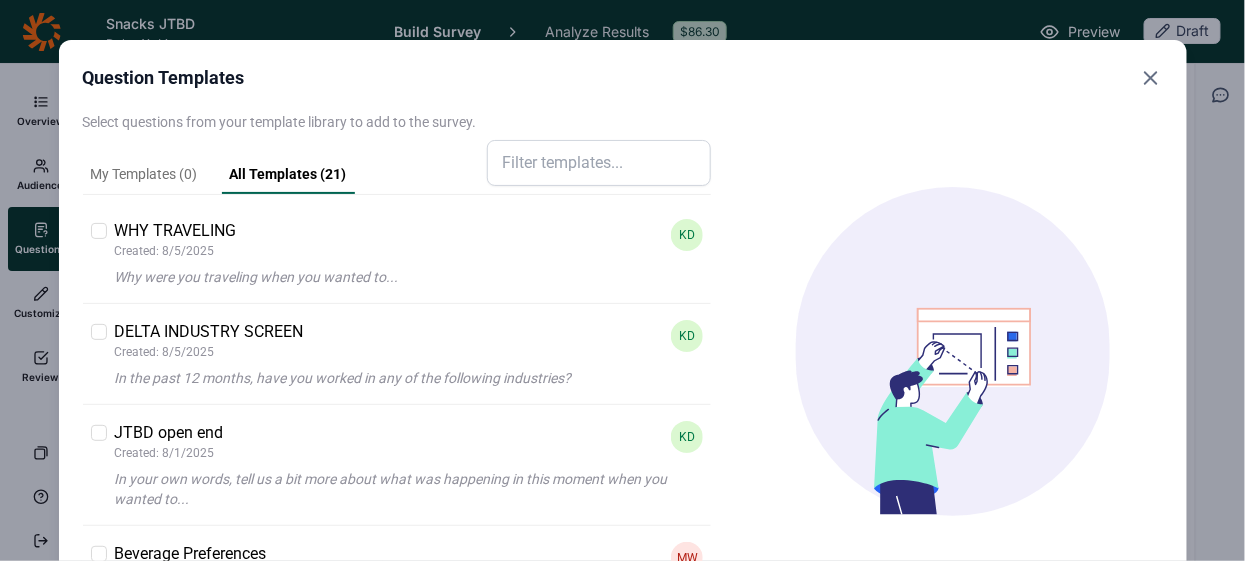 click 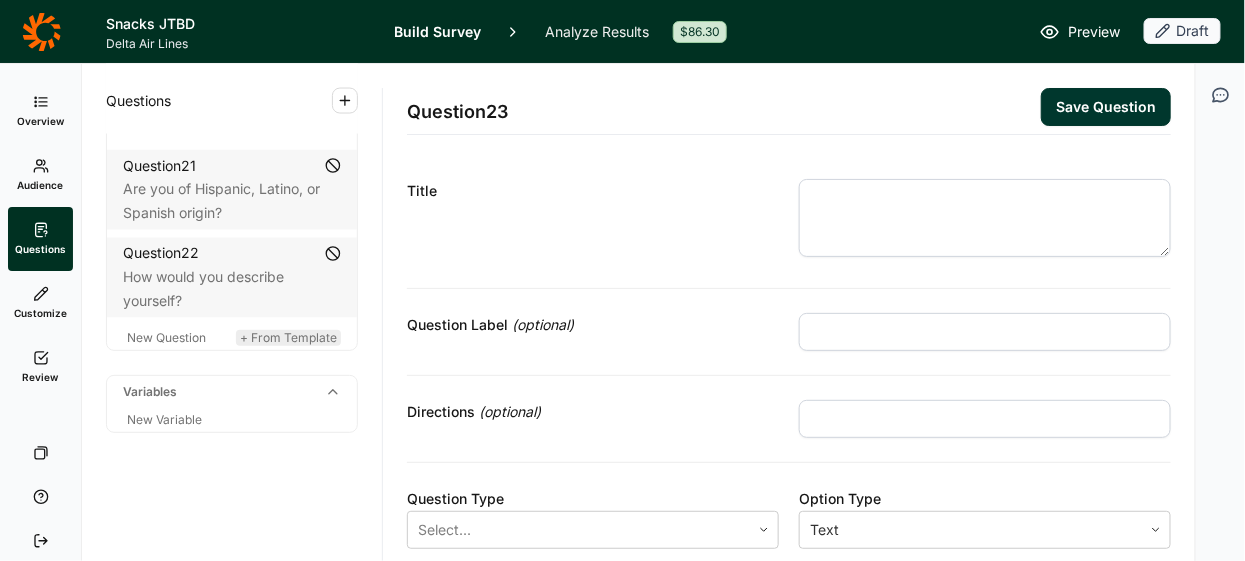 click on "+ From Template" at bounding box center (288, 337) 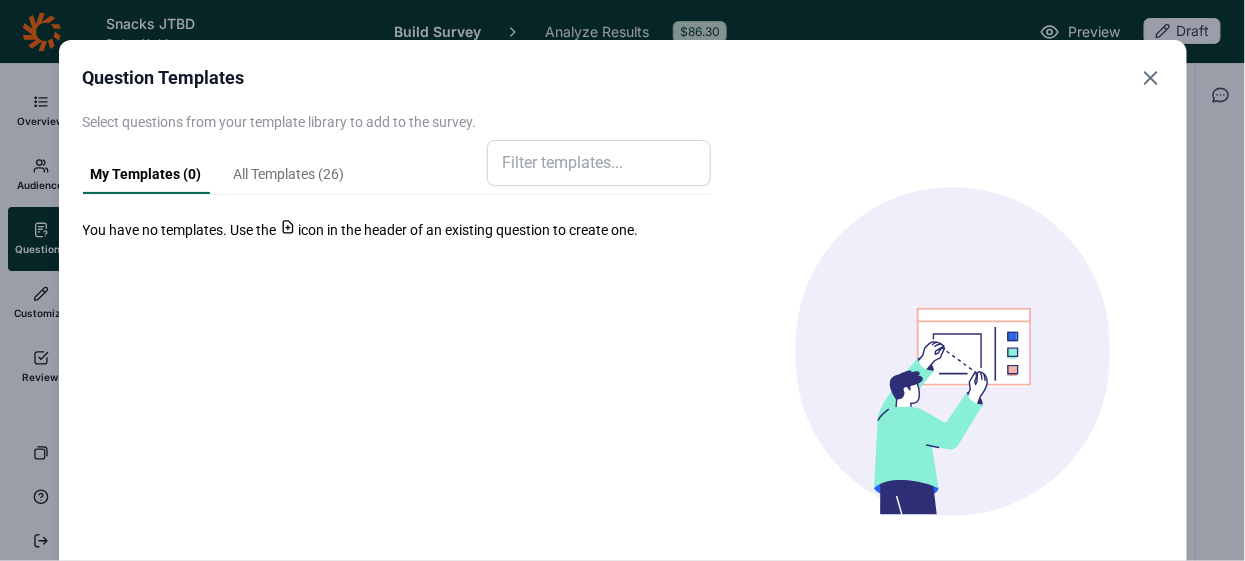 click on "All Templates ( 26 )" at bounding box center (289, 179) 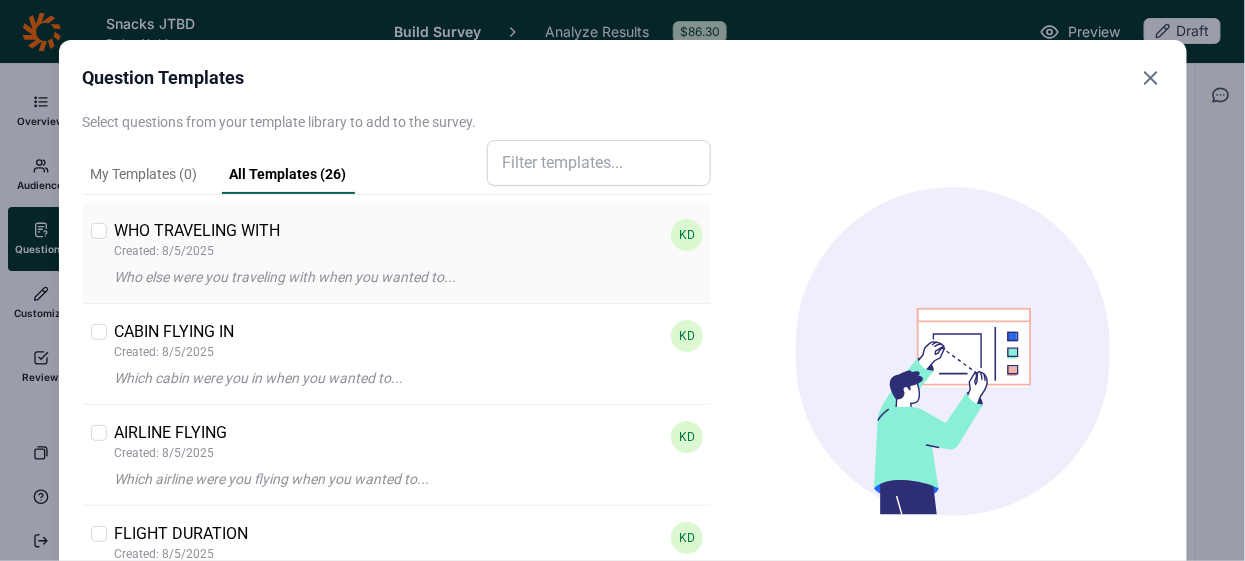 click at bounding box center (99, 231) 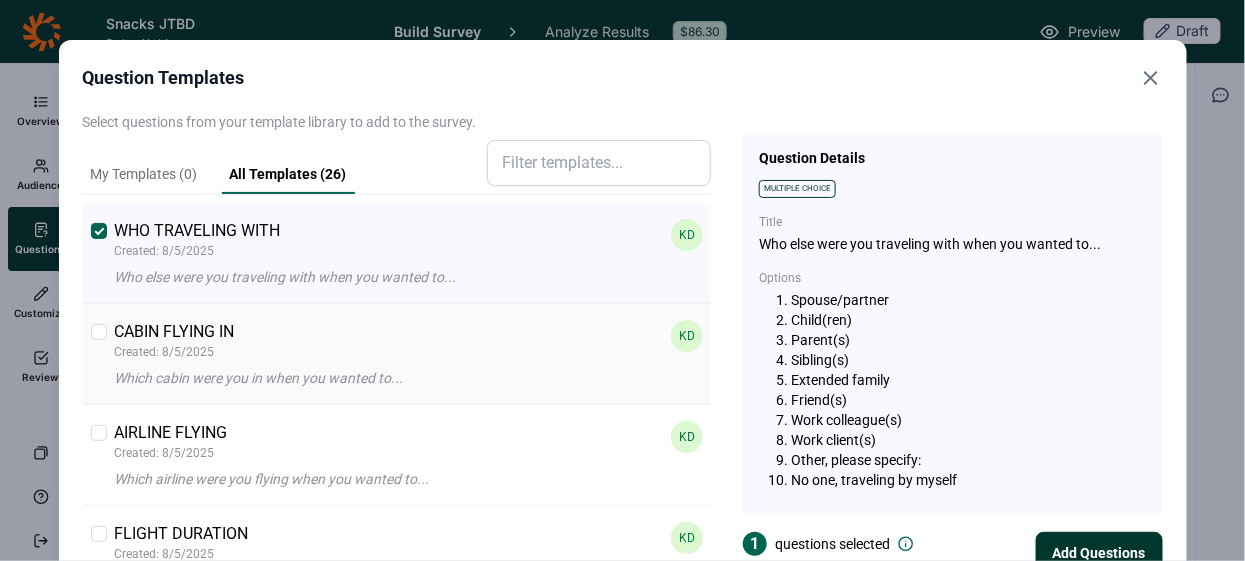 click at bounding box center [99, 332] 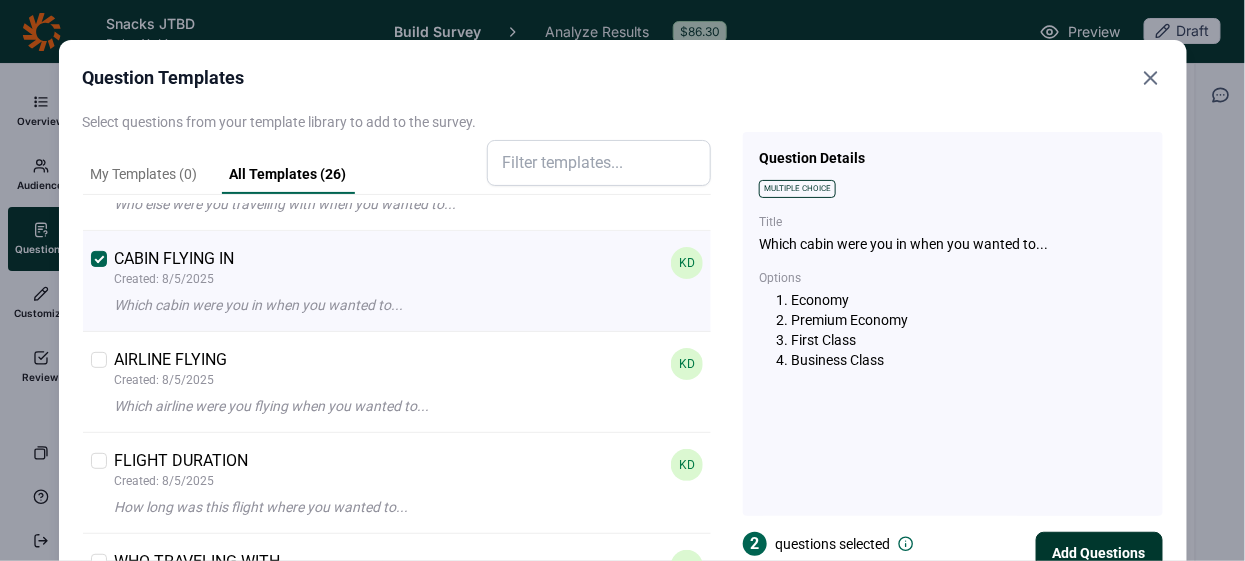 scroll, scrollTop: 78, scrollLeft: 0, axis: vertical 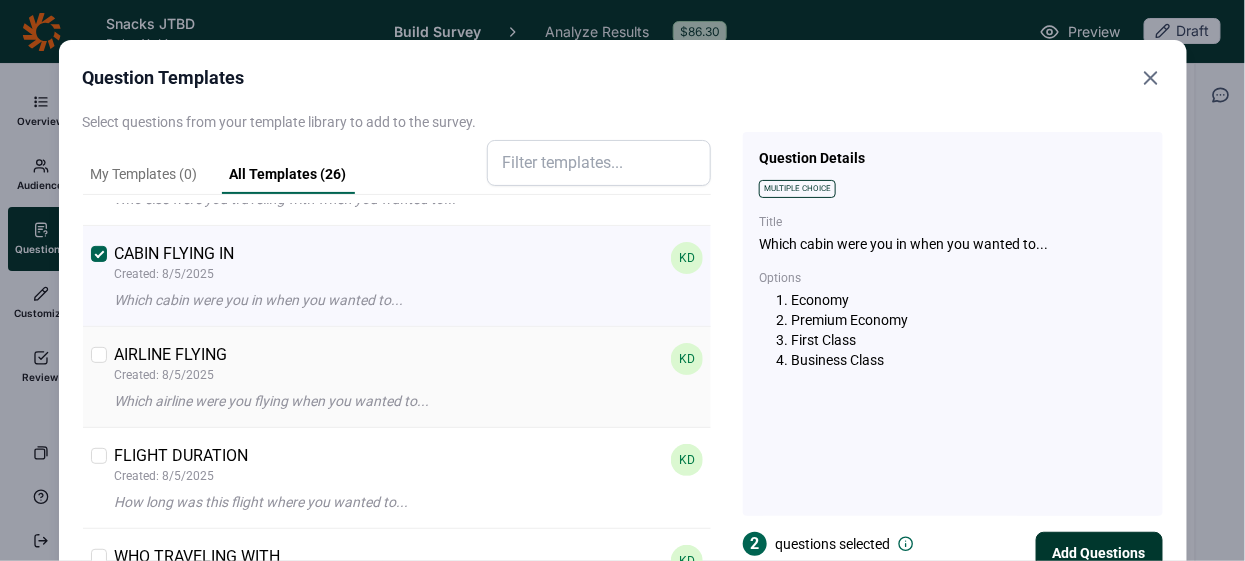 click at bounding box center [99, 355] 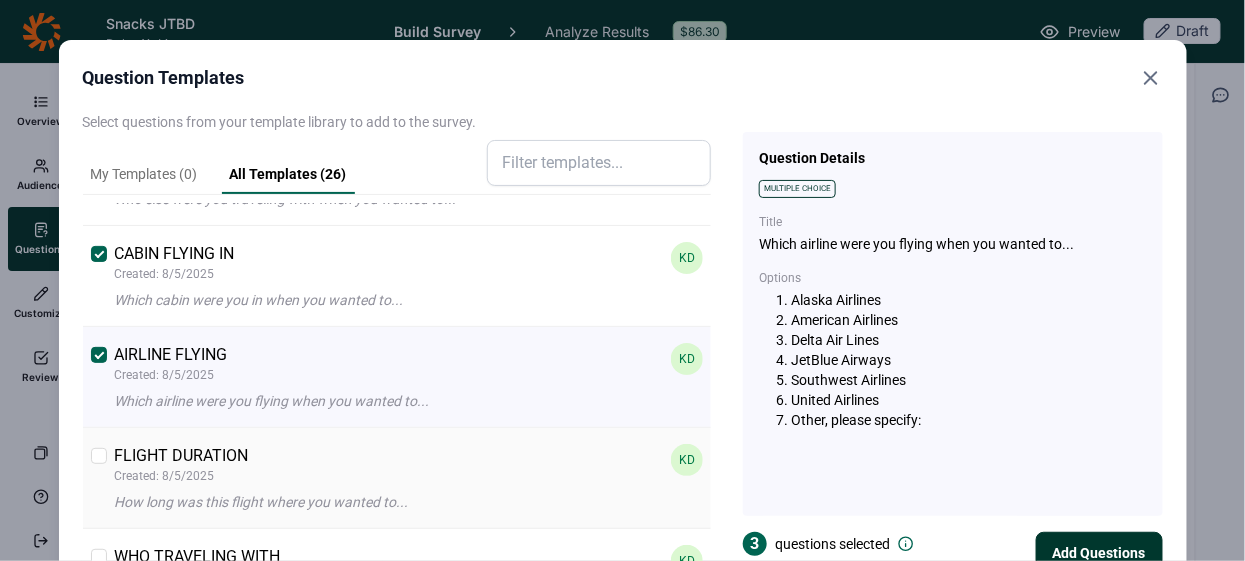 click on "FLIGHT DURATION Created:   8/5/2025 KD How long was this flight where you wanted to..." at bounding box center [397, 478] 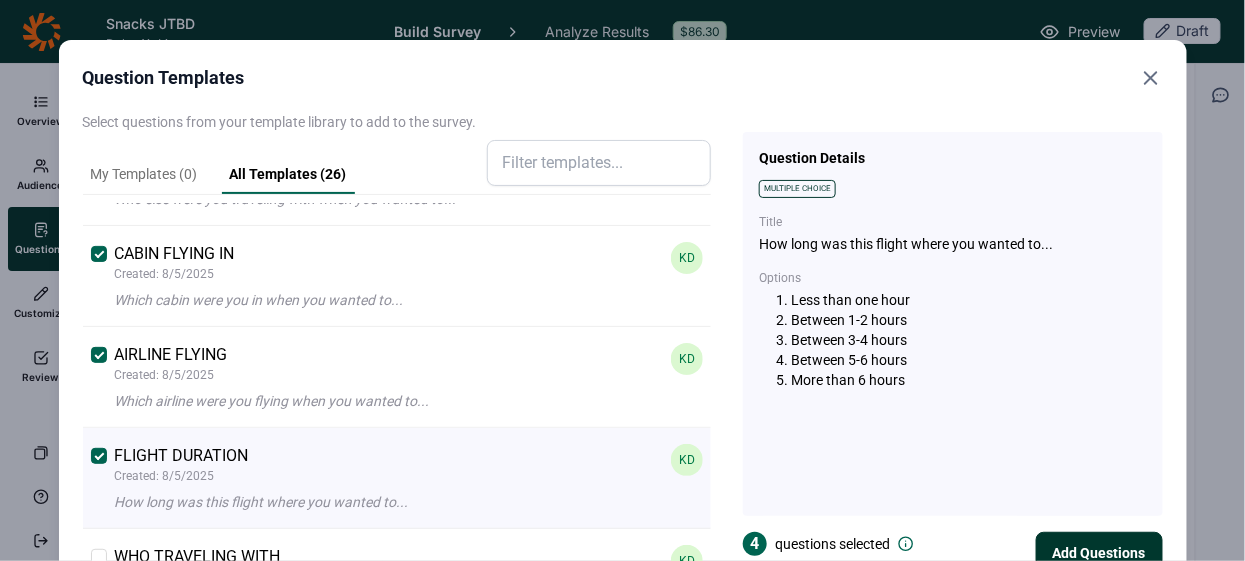 click on "Add Questions" at bounding box center [1099, 553] 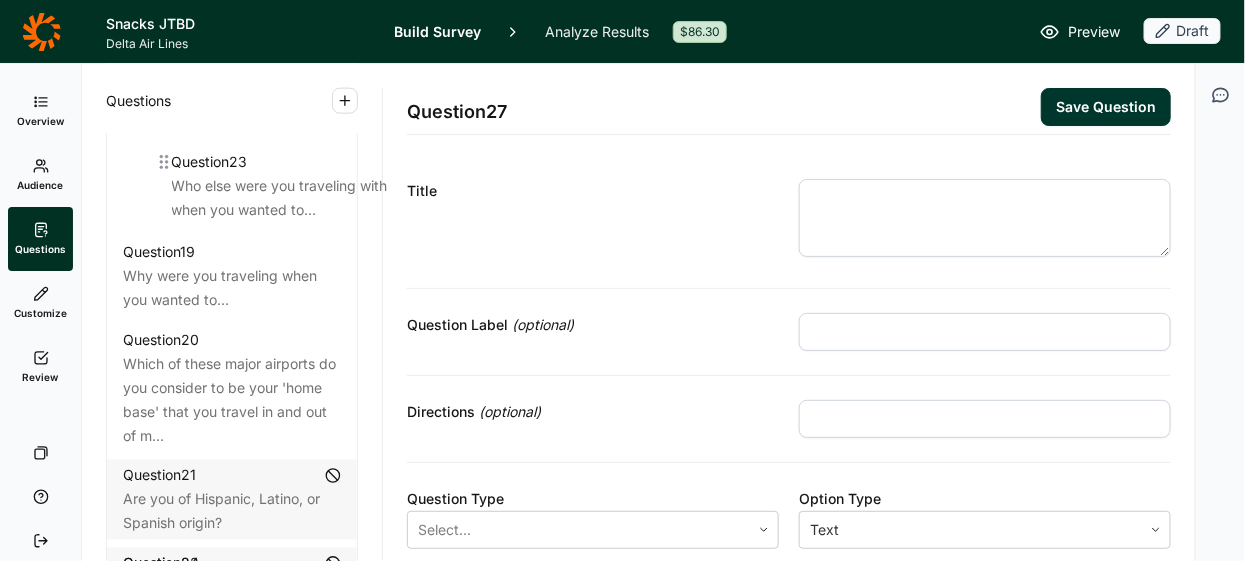 scroll, scrollTop: 3011, scrollLeft: 0, axis: vertical 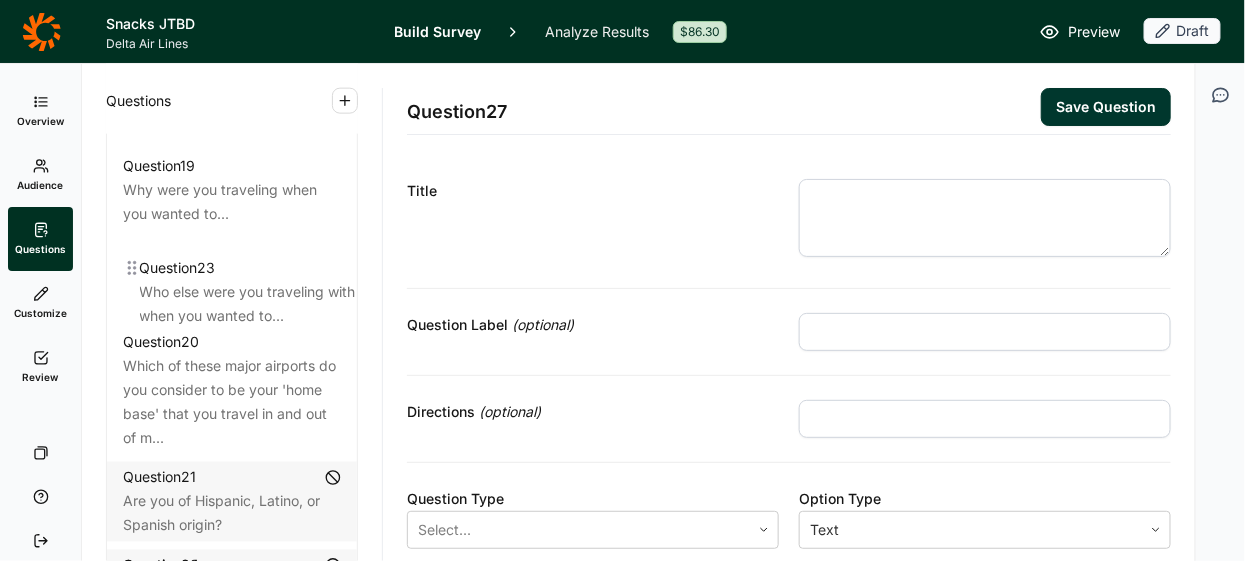 drag, startPoint x: 117, startPoint y: 347, endPoint x: 134, endPoint y: 266, distance: 82.764725 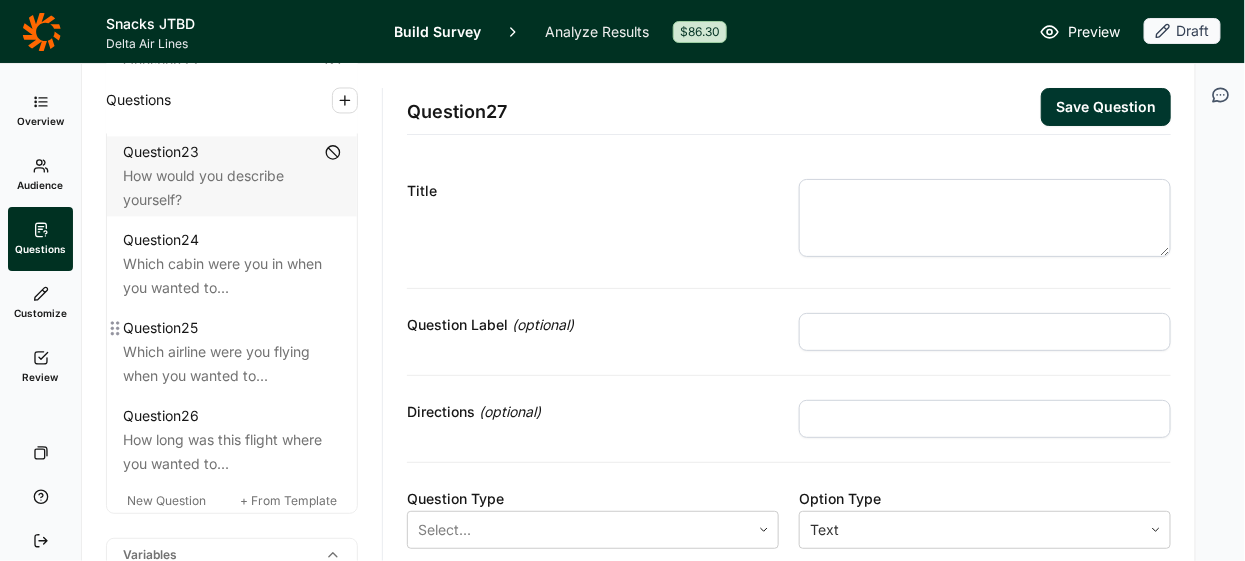 scroll, scrollTop: 3466, scrollLeft: 0, axis: vertical 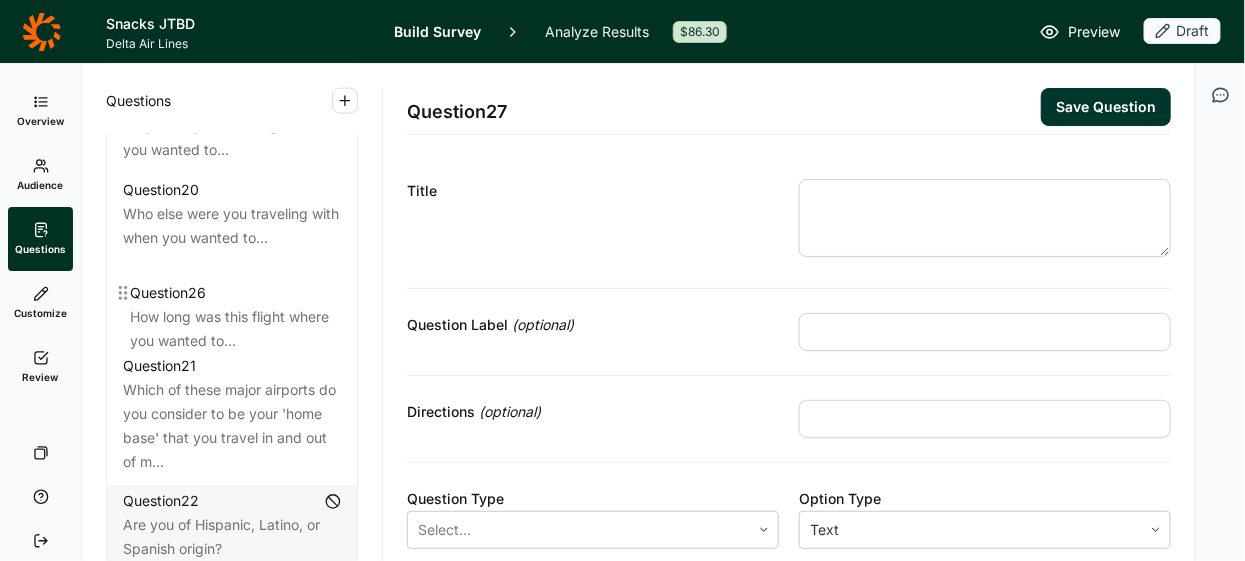 drag, startPoint x: 115, startPoint y: 395, endPoint x: 123, endPoint y: 286, distance: 109.29318 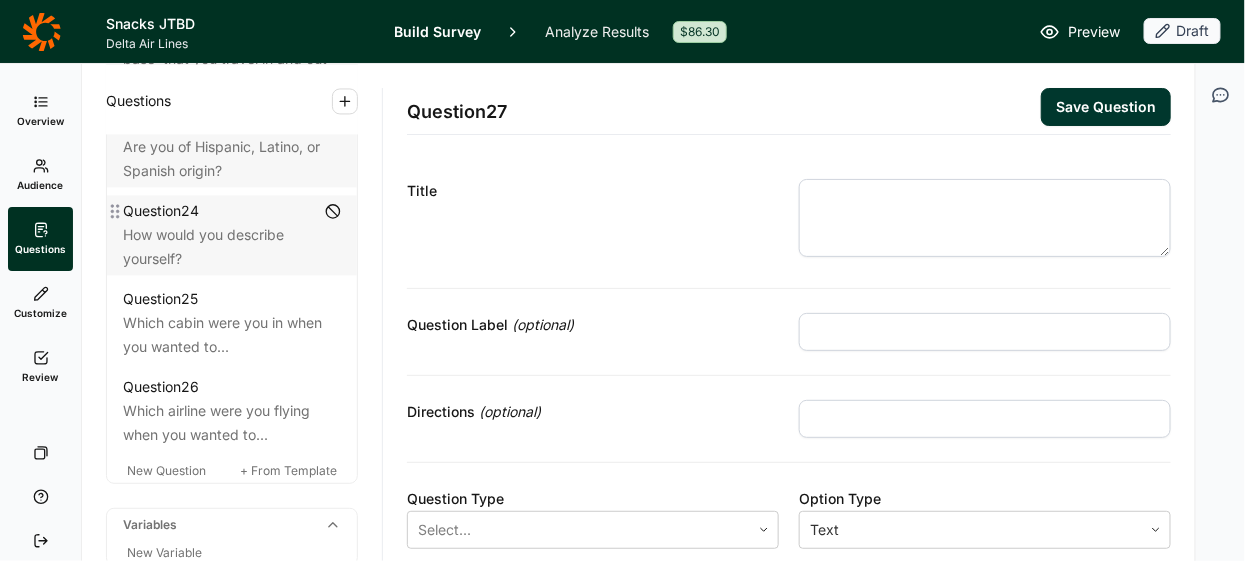 scroll, scrollTop: 3474, scrollLeft: 0, axis: vertical 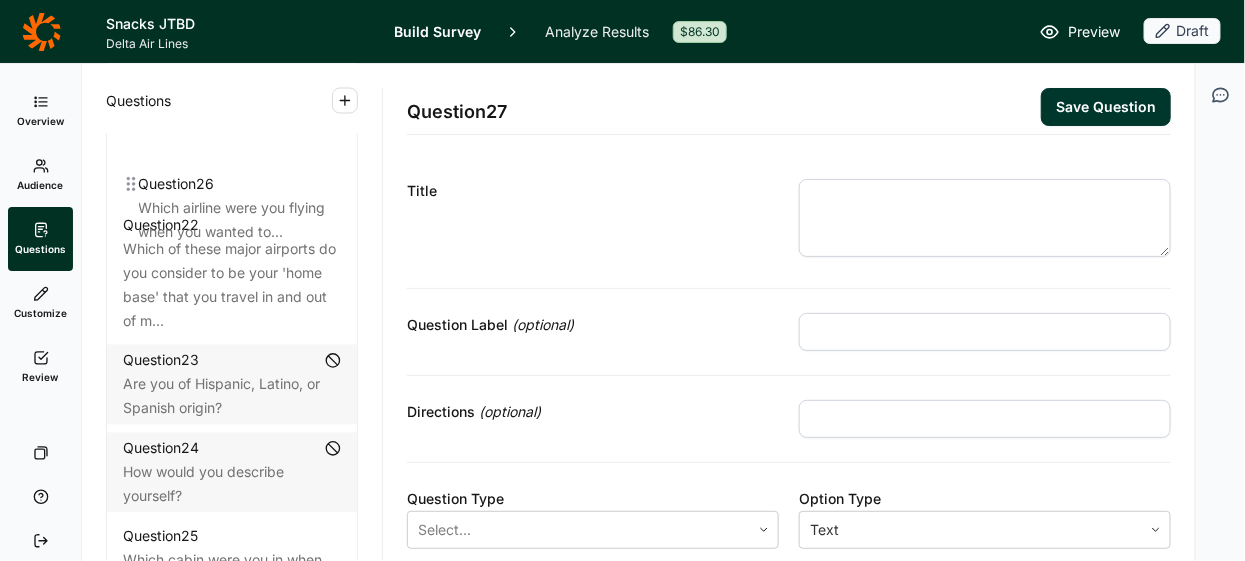 drag, startPoint x: 117, startPoint y: 394, endPoint x: 135, endPoint y: 183, distance: 211.76639 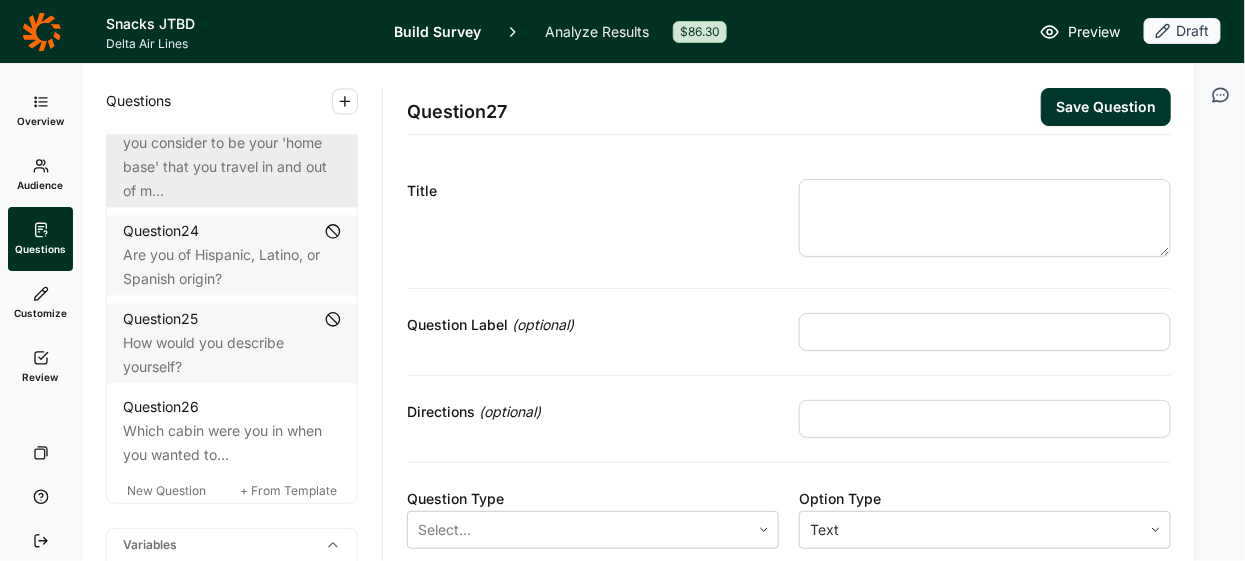 scroll, scrollTop: 3451, scrollLeft: 0, axis: vertical 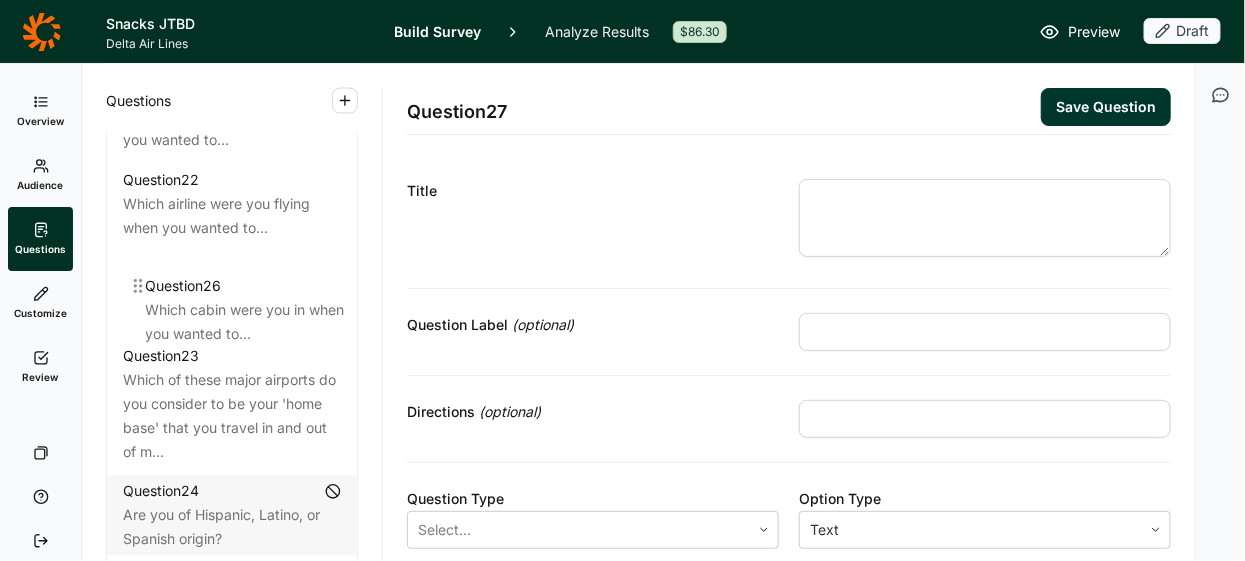 drag, startPoint x: 114, startPoint y: 414, endPoint x: 138, endPoint y: 282, distance: 134.16408 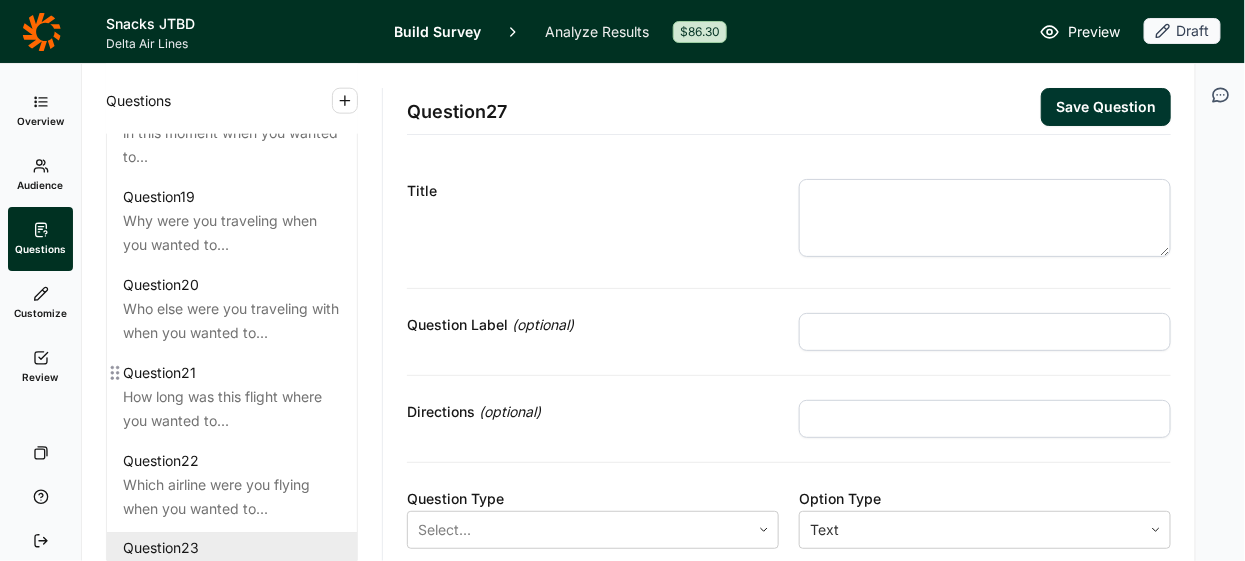 scroll, scrollTop: 2970, scrollLeft: 0, axis: vertical 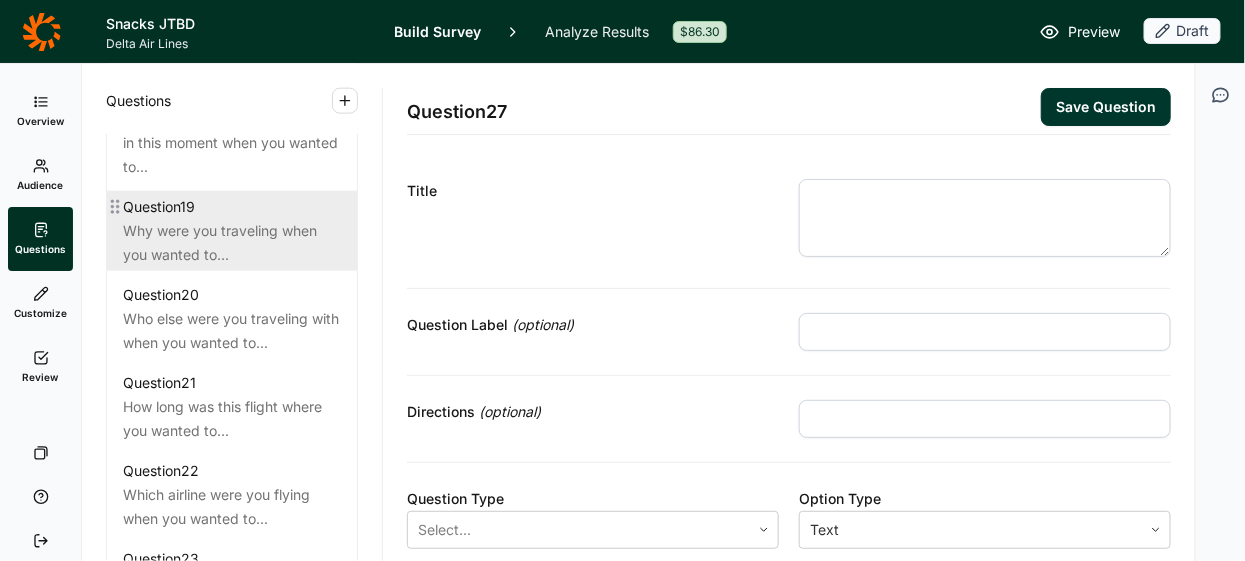 click on "Why were you traveling when you wanted to..." at bounding box center (232, 243) 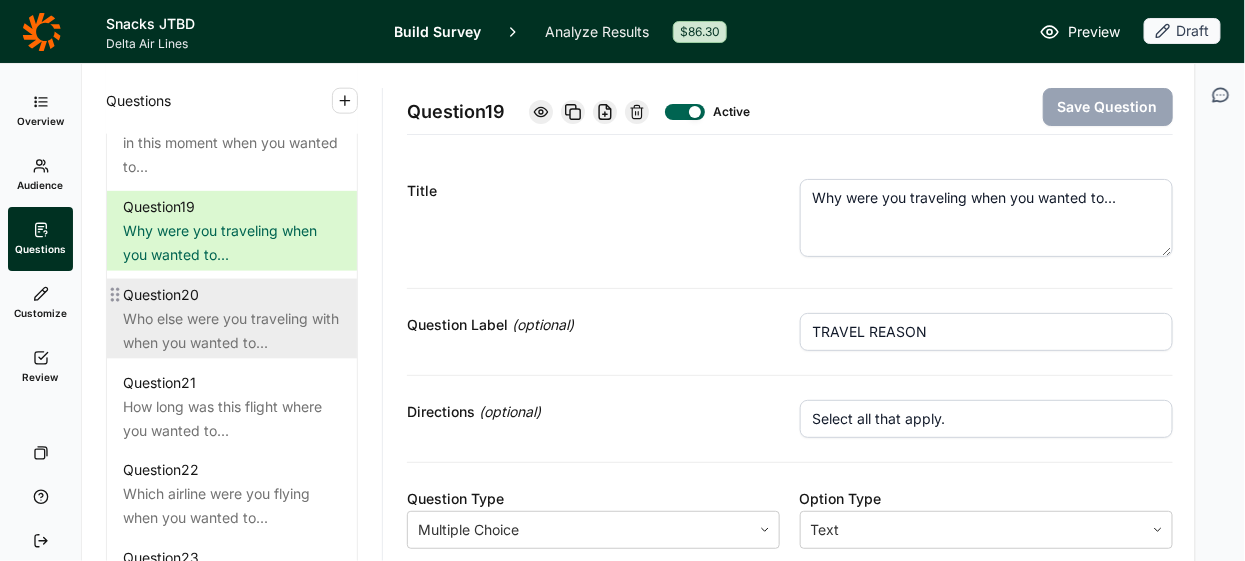 click on "Who else were you traveling with when you wanted to..." at bounding box center [232, 331] 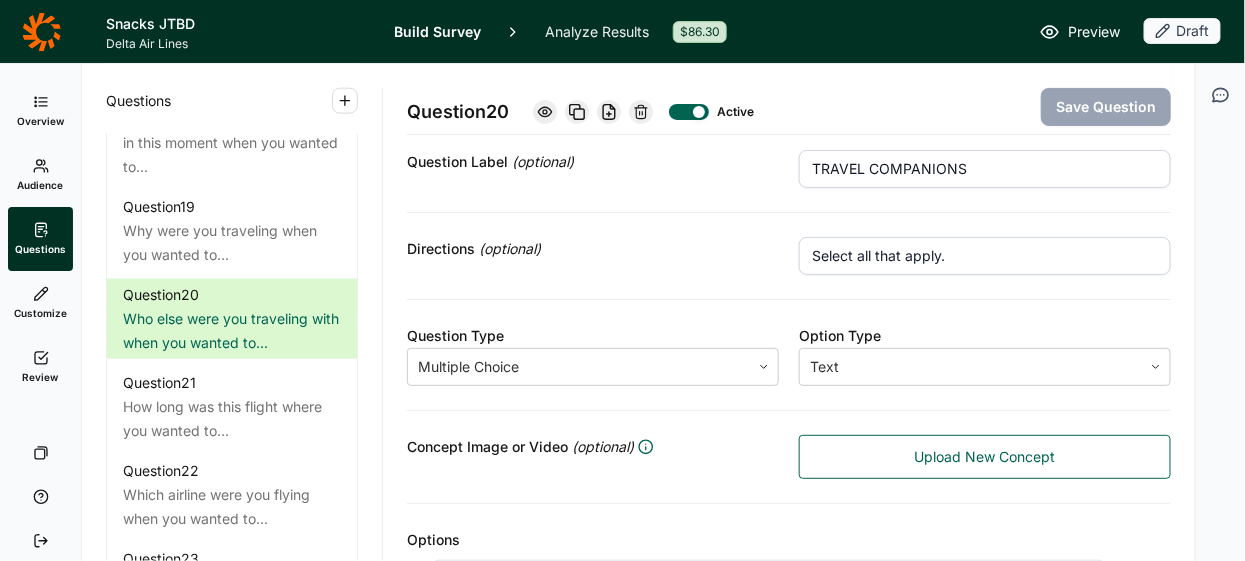 scroll, scrollTop: 172, scrollLeft: 0, axis: vertical 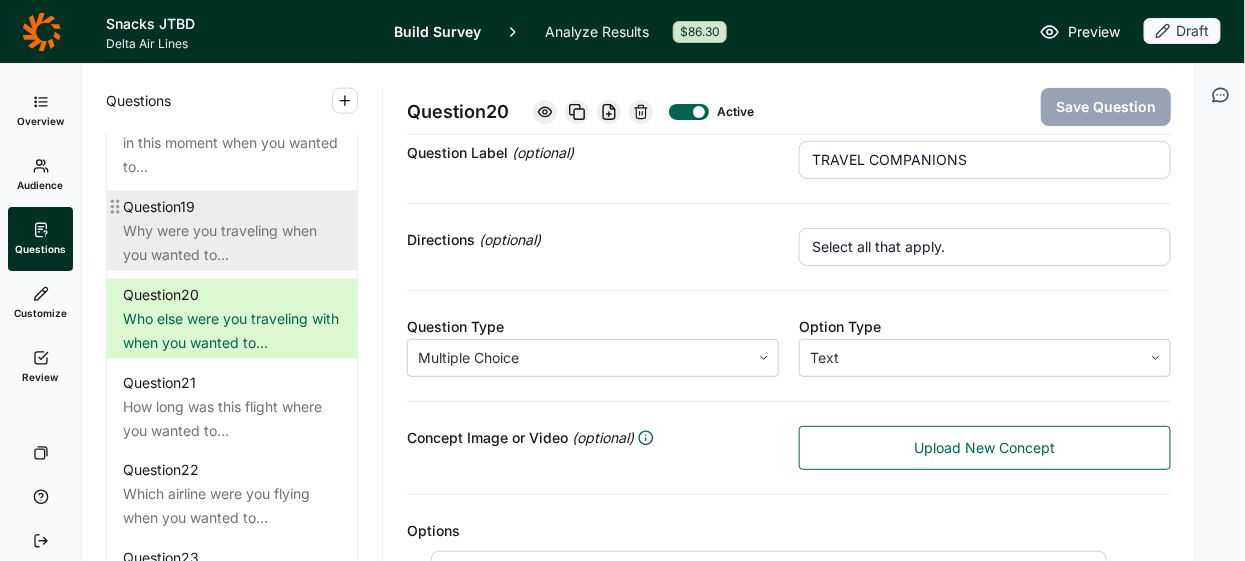 click on "Why were you traveling when you wanted to..." at bounding box center [232, 243] 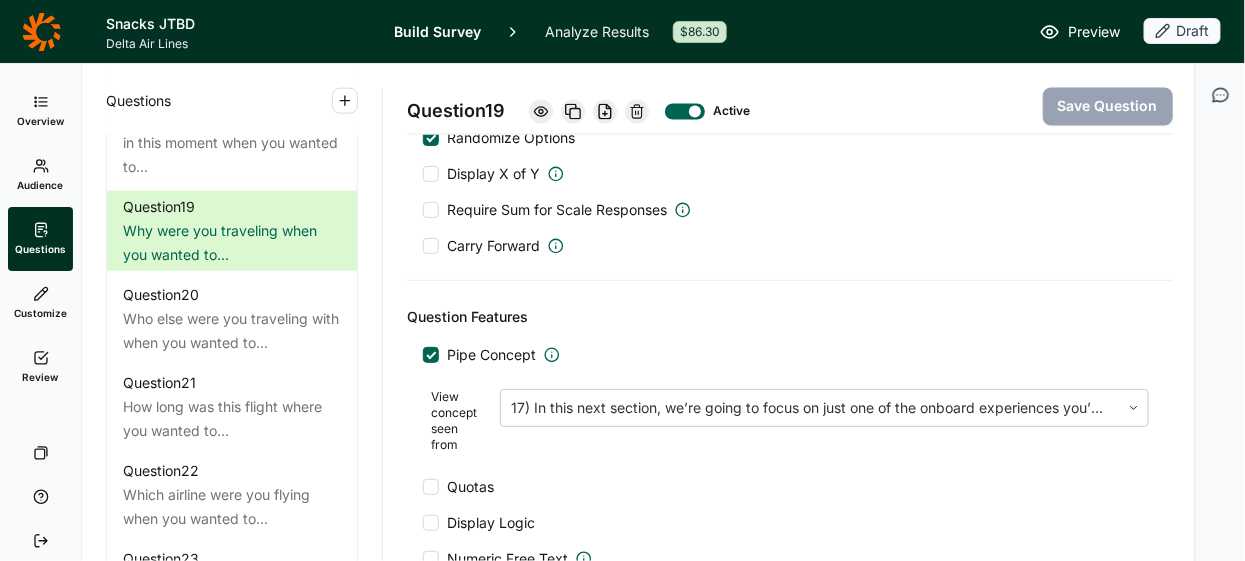 scroll, scrollTop: 1125, scrollLeft: 0, axis: vertical 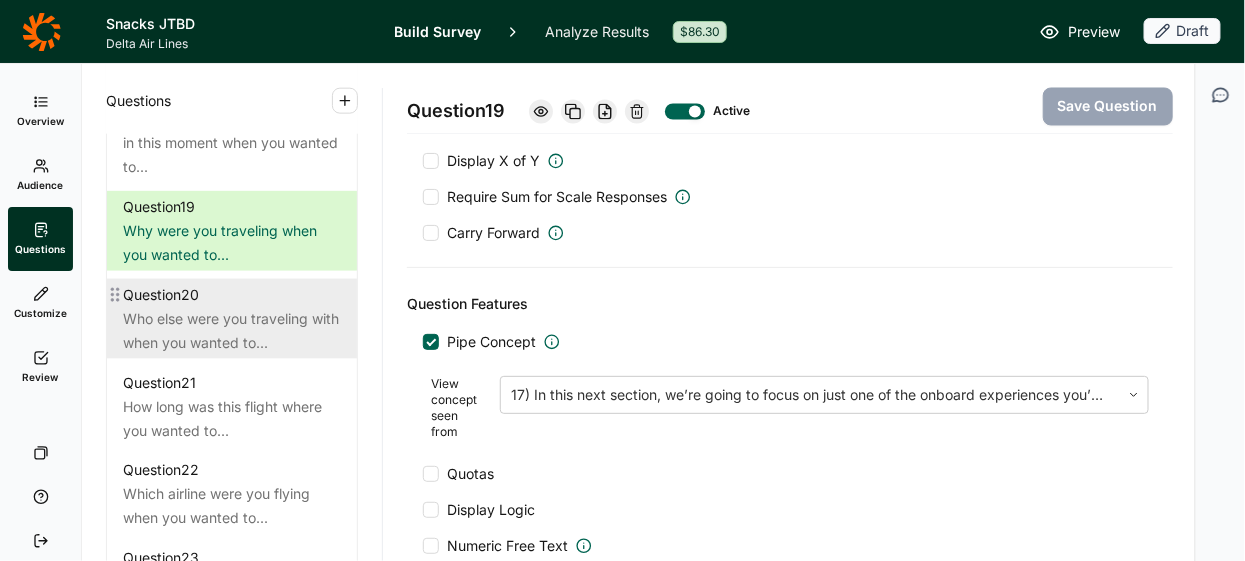 click on "Who else were you traveling with when you wanted to..." at bounding box center [232, 331] 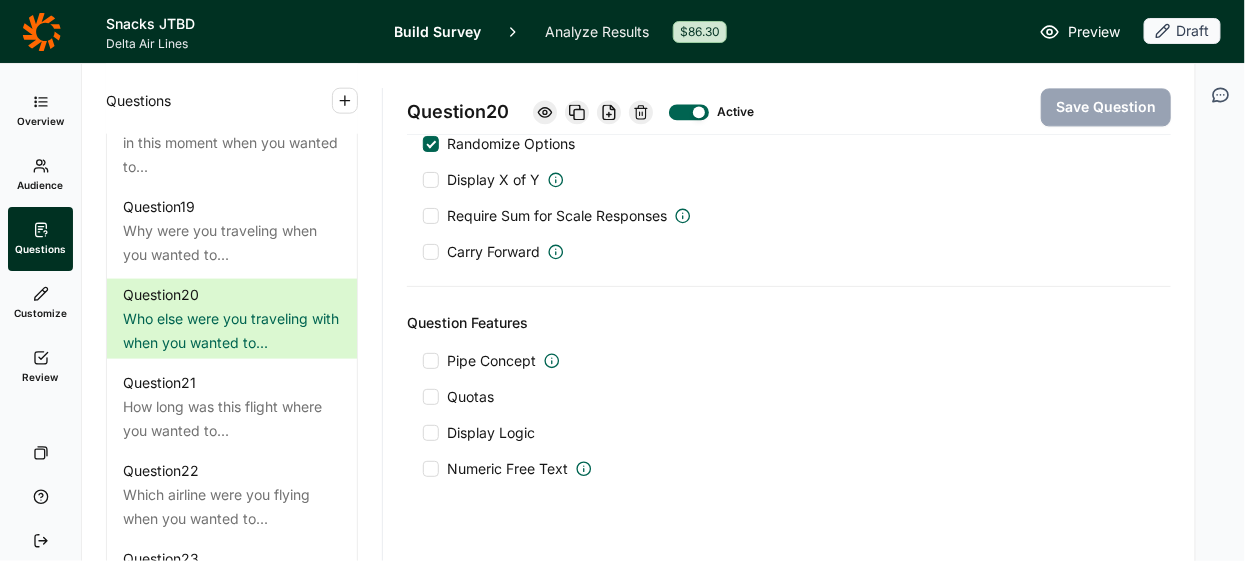 scroll, scrollTop: 1368, scrollLeft: 0, axis: vertical 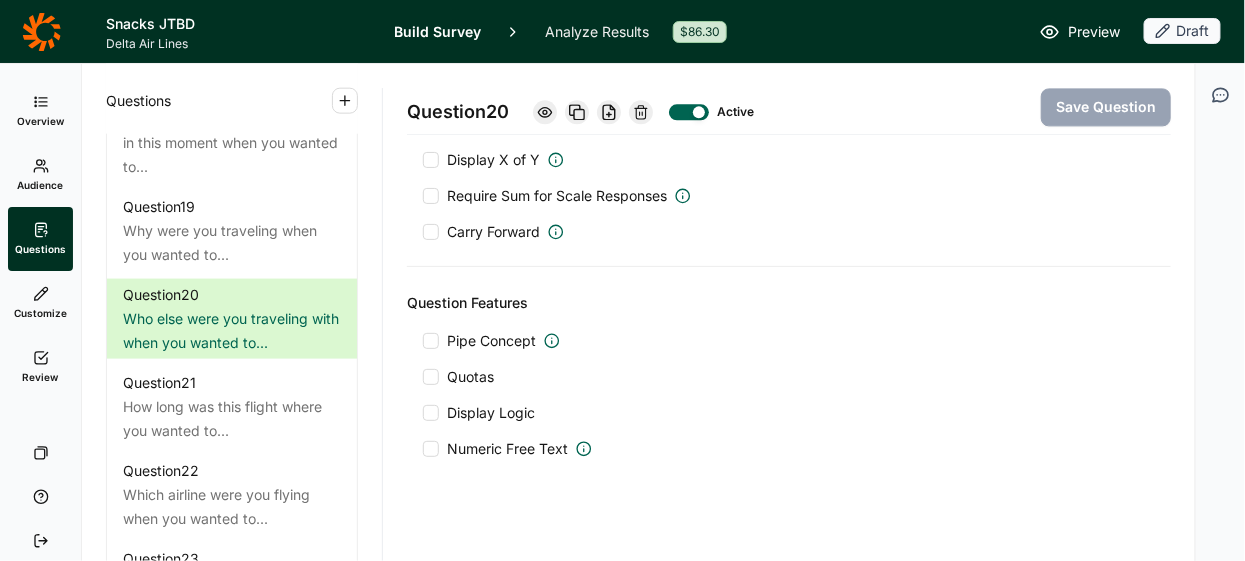 click at bounding box center [431, 341] 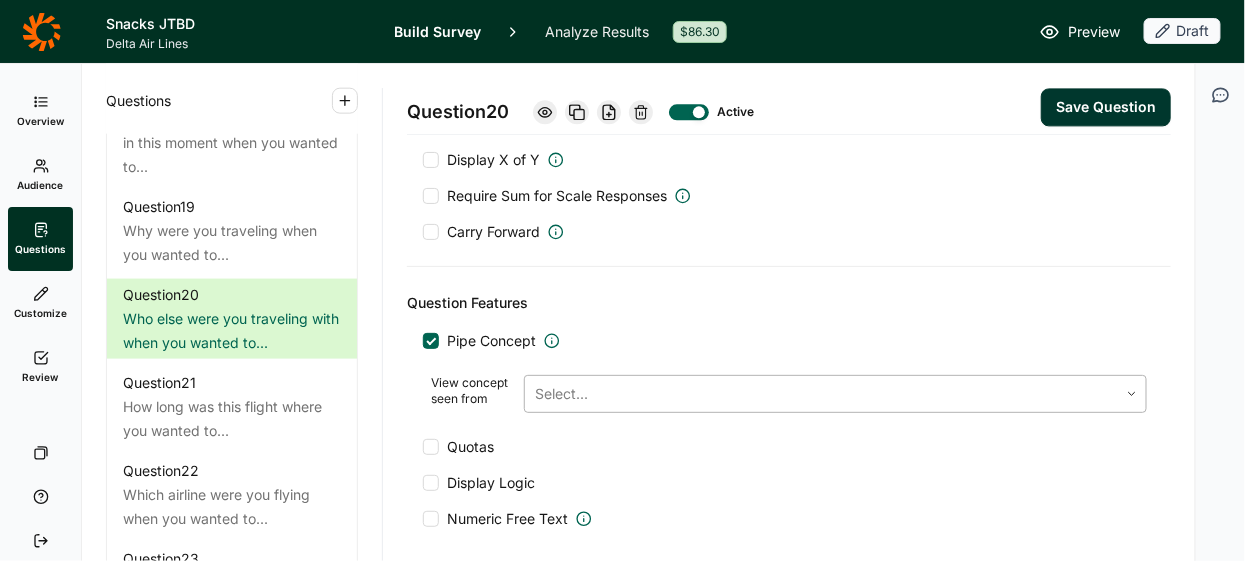 click at bounding box center (821, 394) 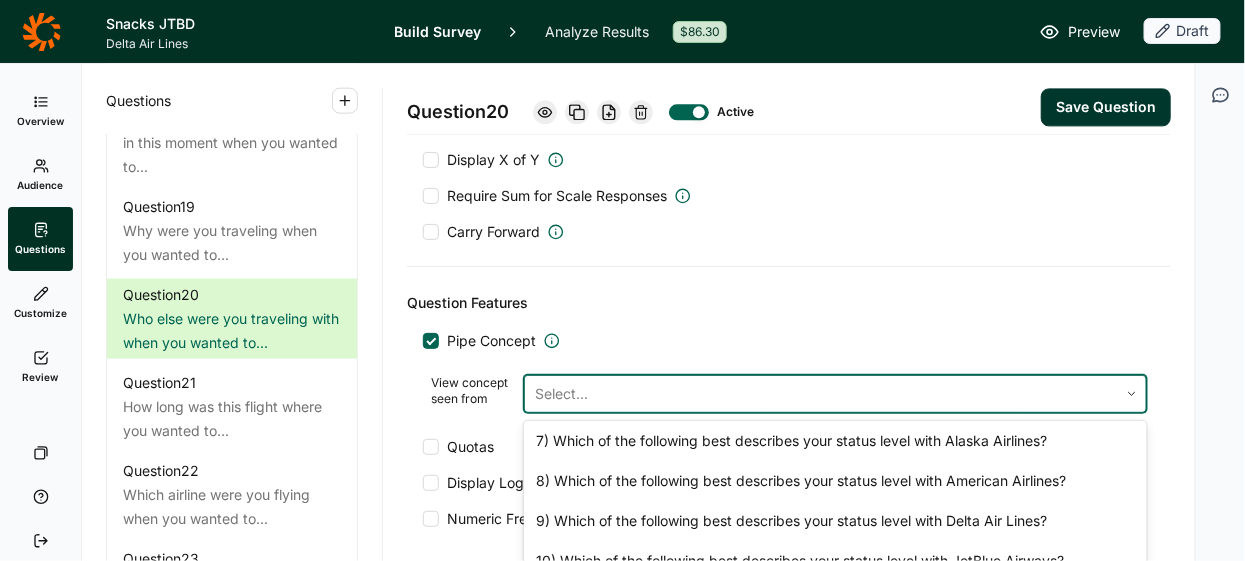 scroll, scrollTop: 226, scrollLeft: 0, axis: vertical 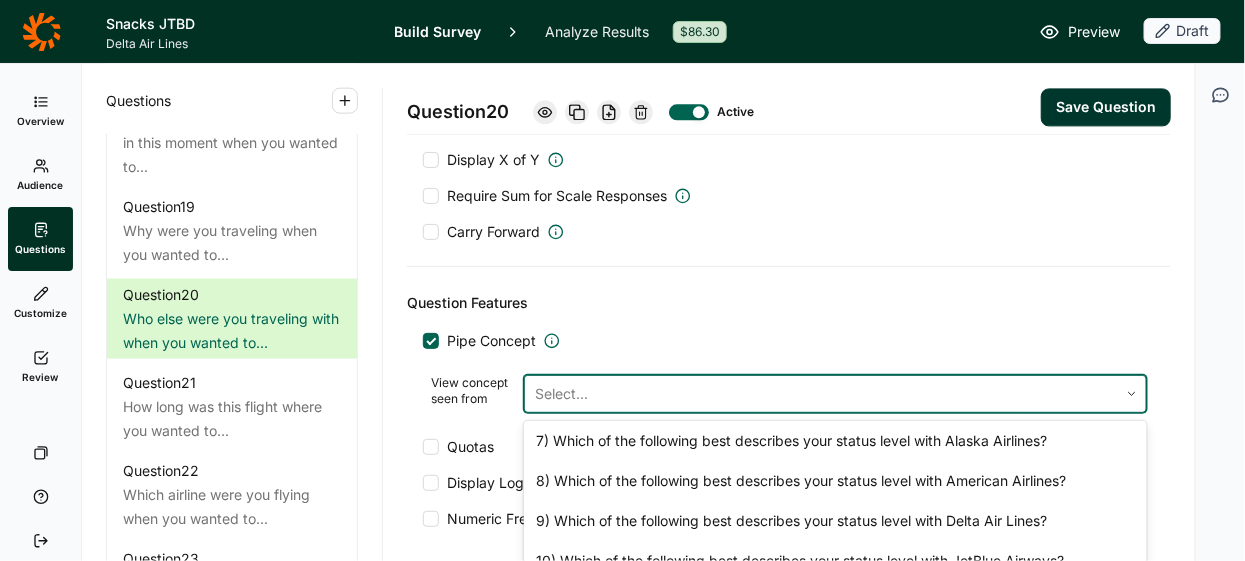 click on "17) In this next section, we’re going to focus on just one of the onboard experiences you’ve had in the past three months, shown below:" at bounding box center (835, 757) 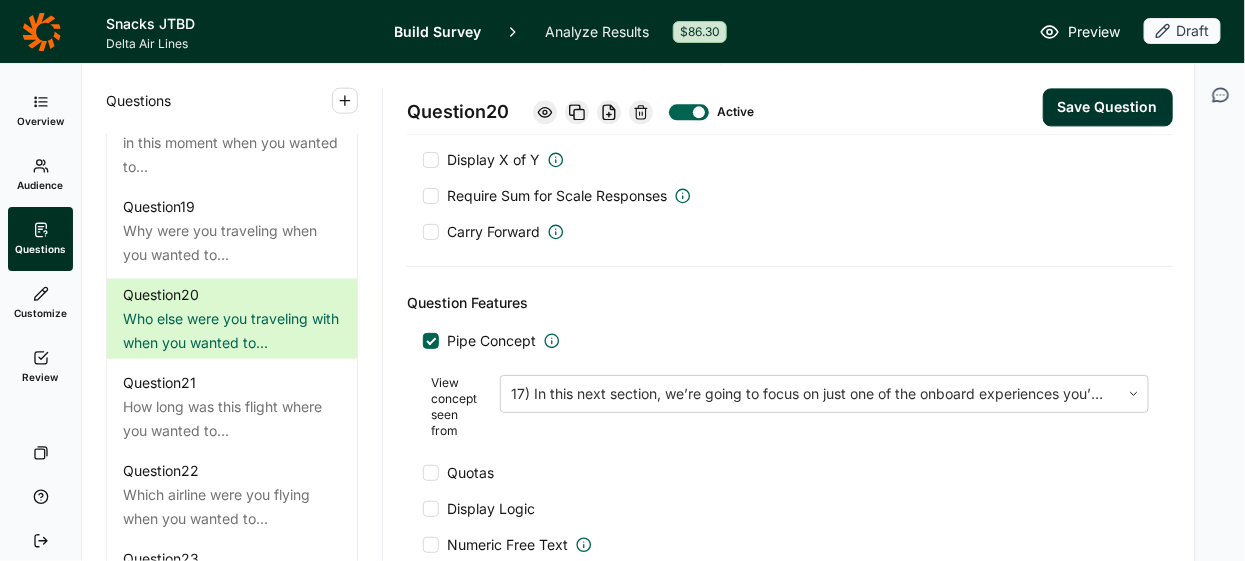 click on "Save Question" at bounding box center (1108, 107) 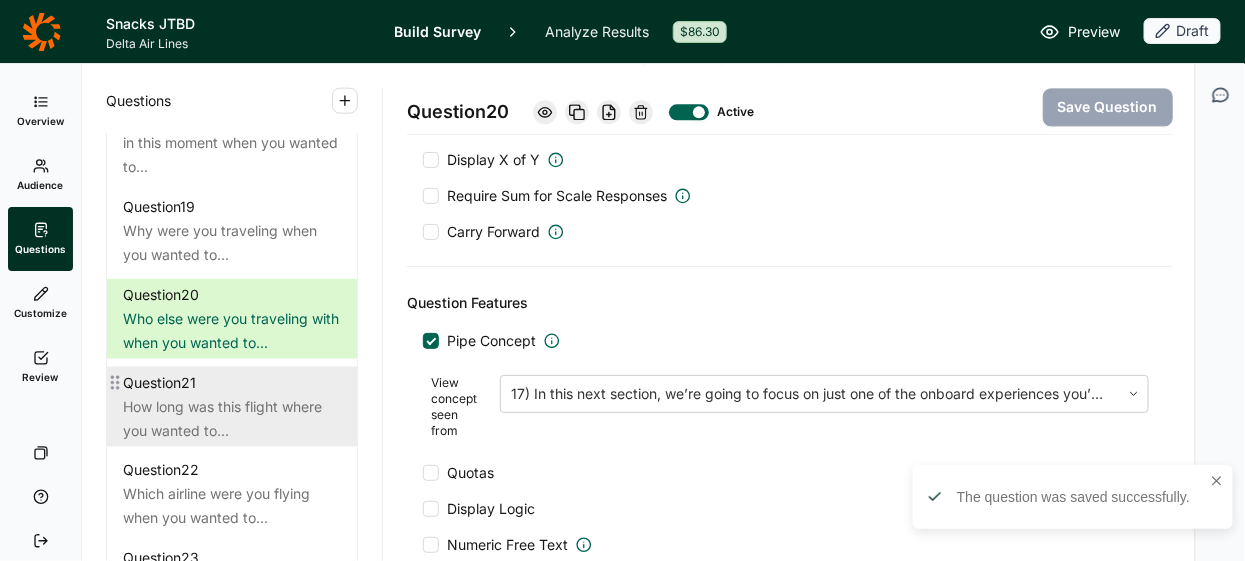 click on "How long was this flight where you wanted to..." at bounding box center (232, 419) 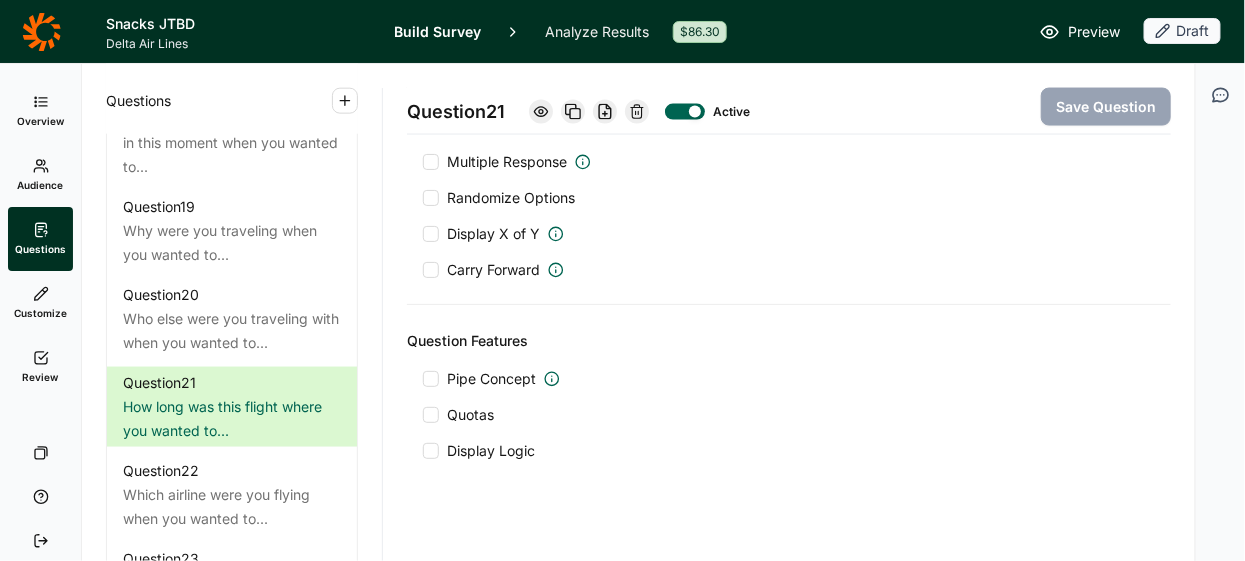 scroll, scrollTop: 966, scrollLeft: 0, axis: vertical 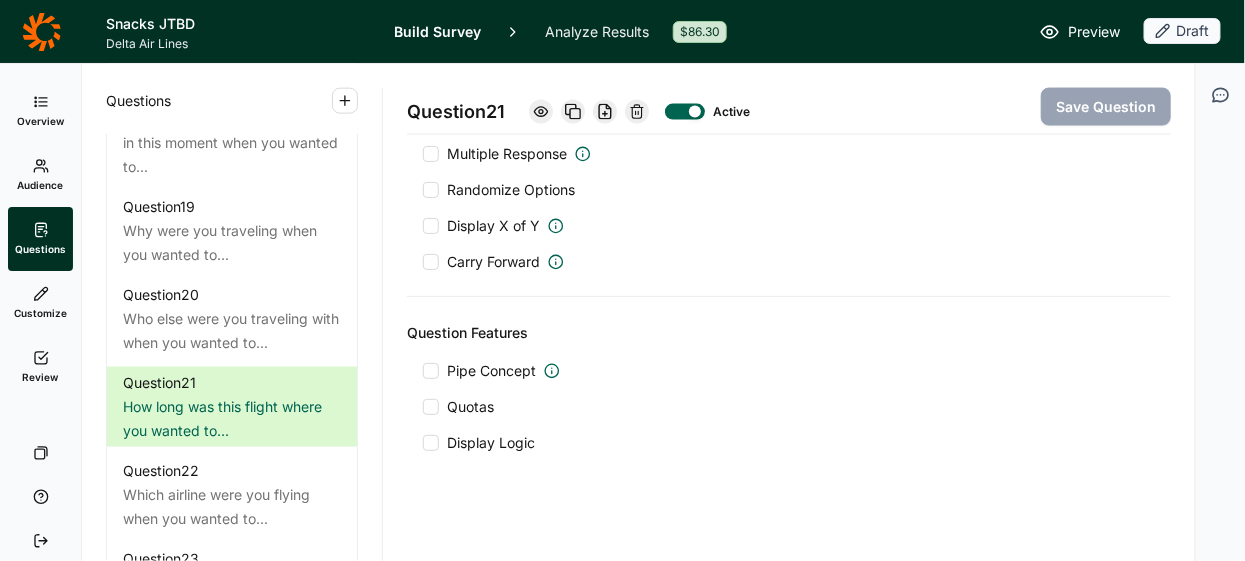 click at bounding box center (431, 371) 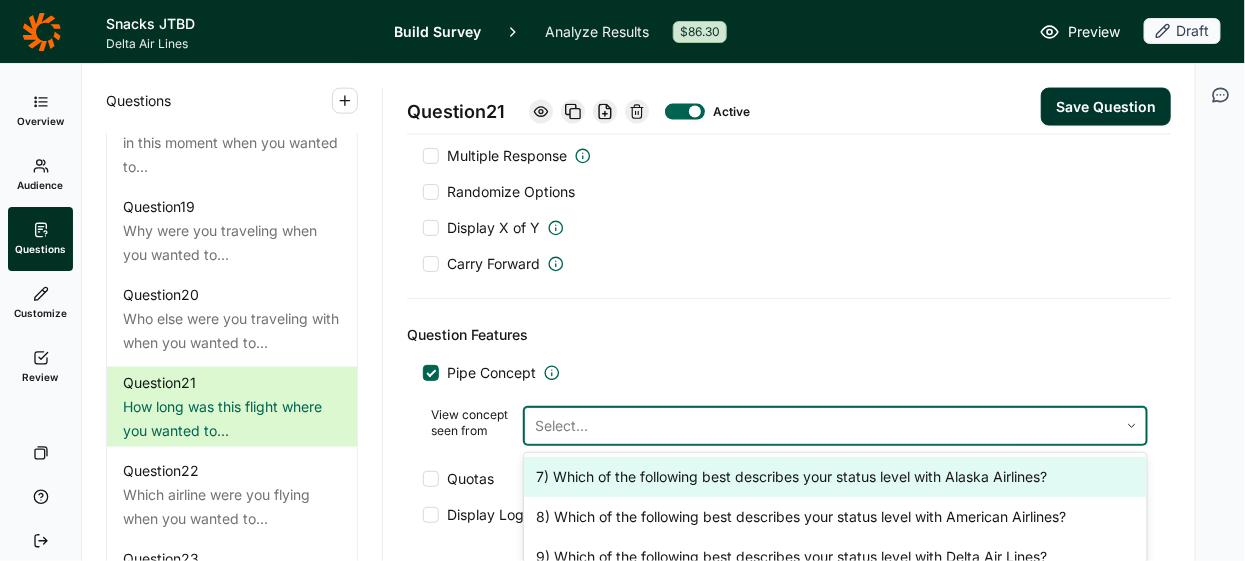 click at bounding box center (821, 426) 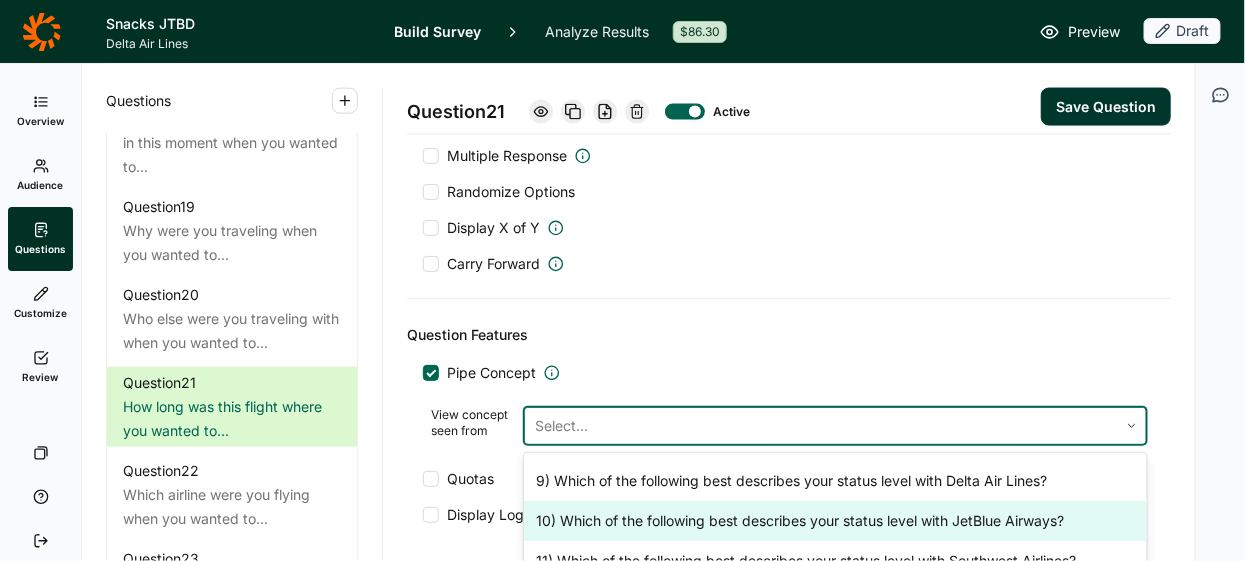 scroll, scrollTop: 75, scrollLeft: 0, axis: vertical 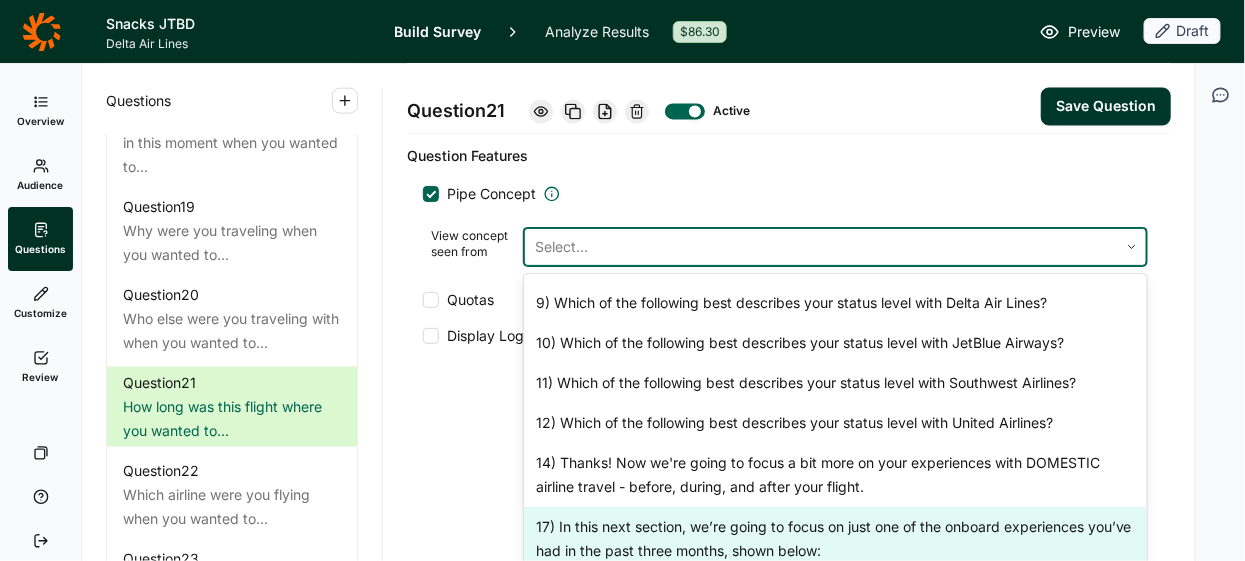 click on "17) In this next section, we’re going to focus on just one of the onboard experiences you’ve had in the past three months, shown below:" at bounding box center [835, 539] 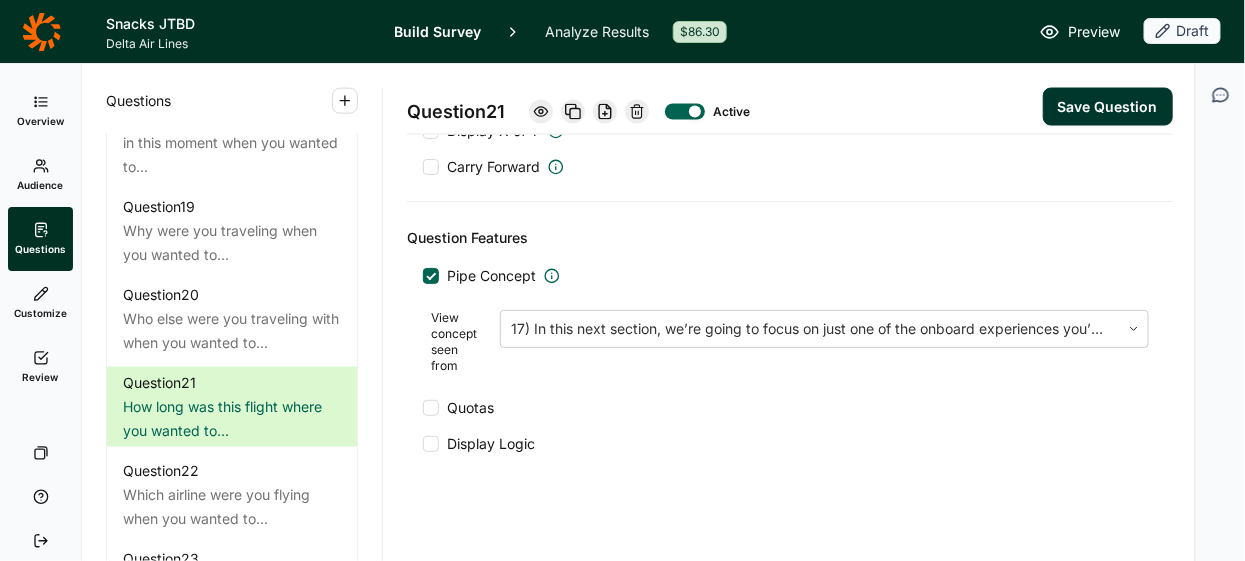 click on "Save Question" at bounding box center (1108, 107) 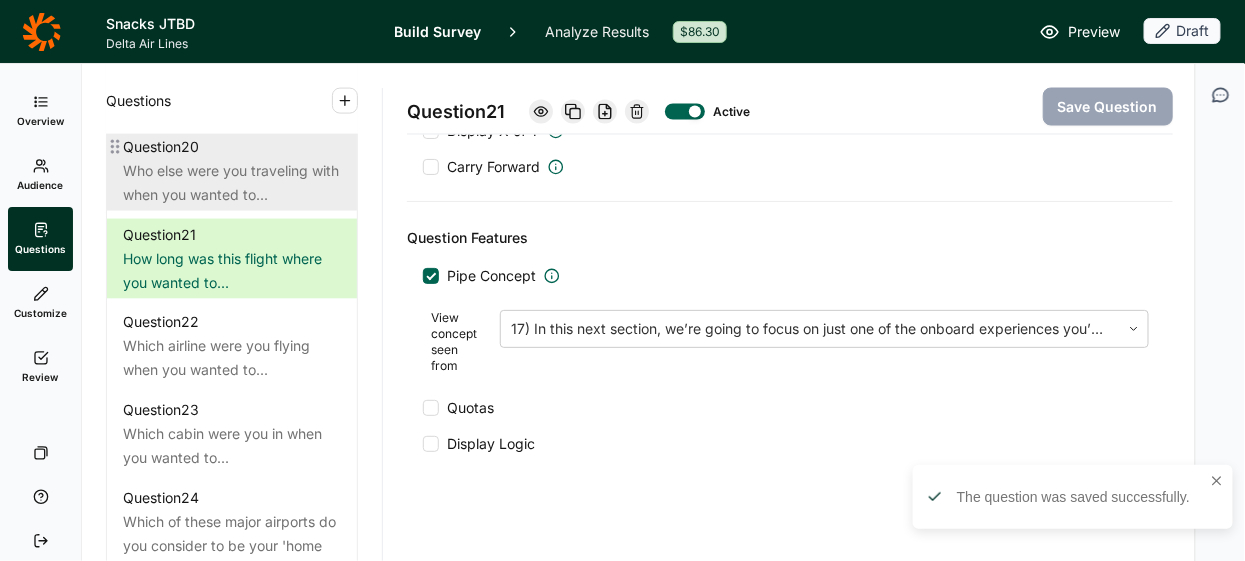 scroll, scrollTop: 3137, scrollLeft: 0, axis: vertical 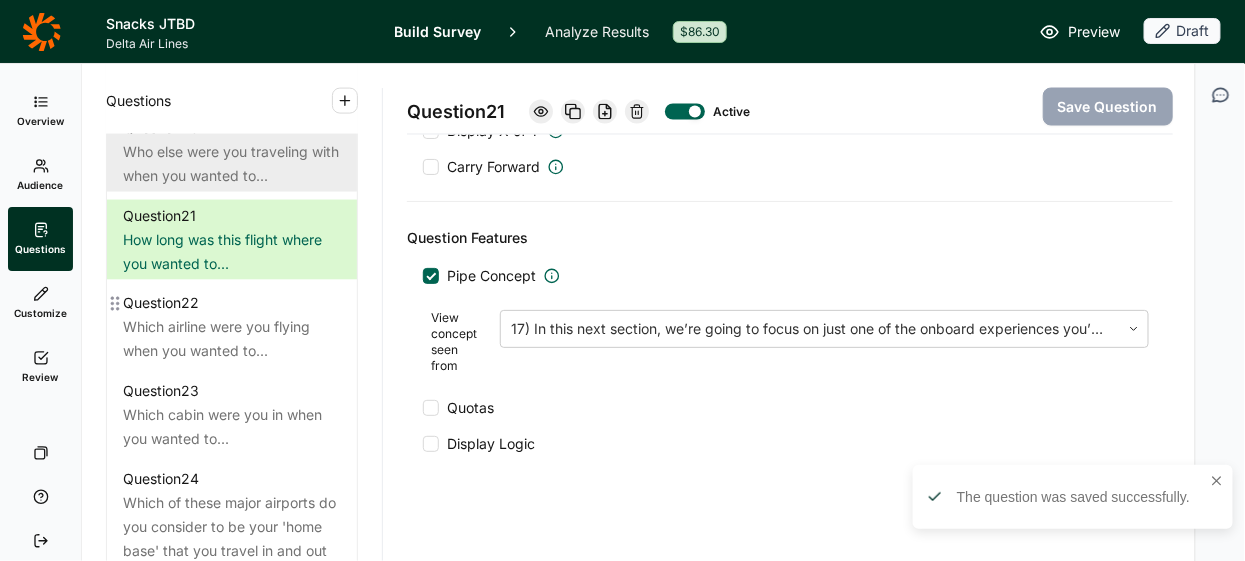 click on "Which airline were you flying when you wanted to..." at bounding box center [232, 340] 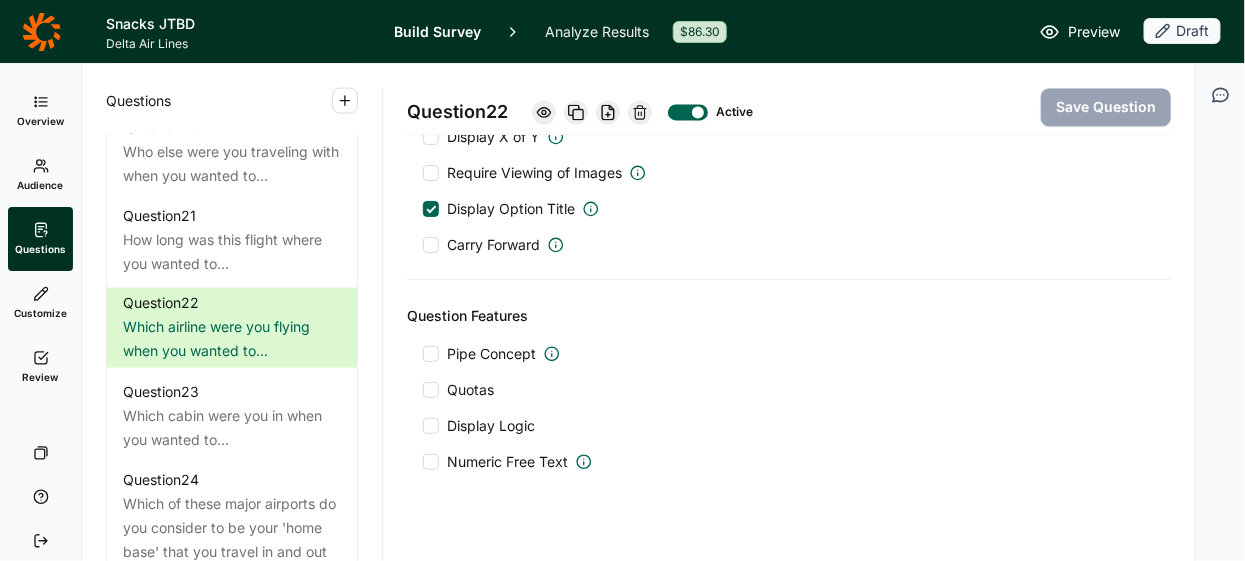 scroll, scrollTop: 1204, scrollLeft: 0, axis: vertical 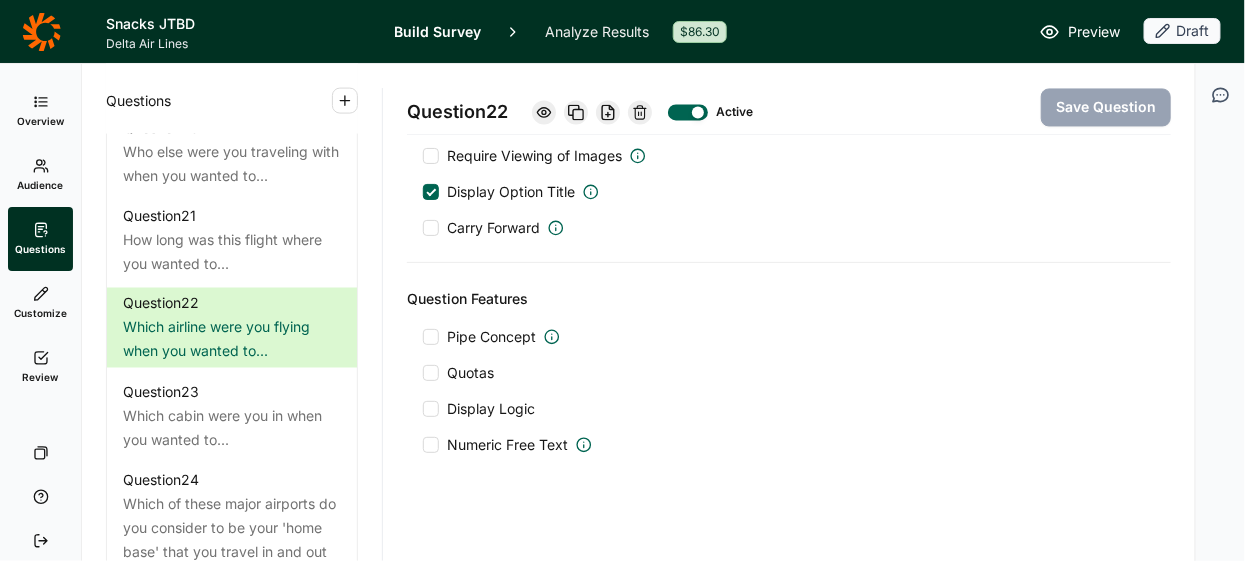 click at bounding box center (431, 337) 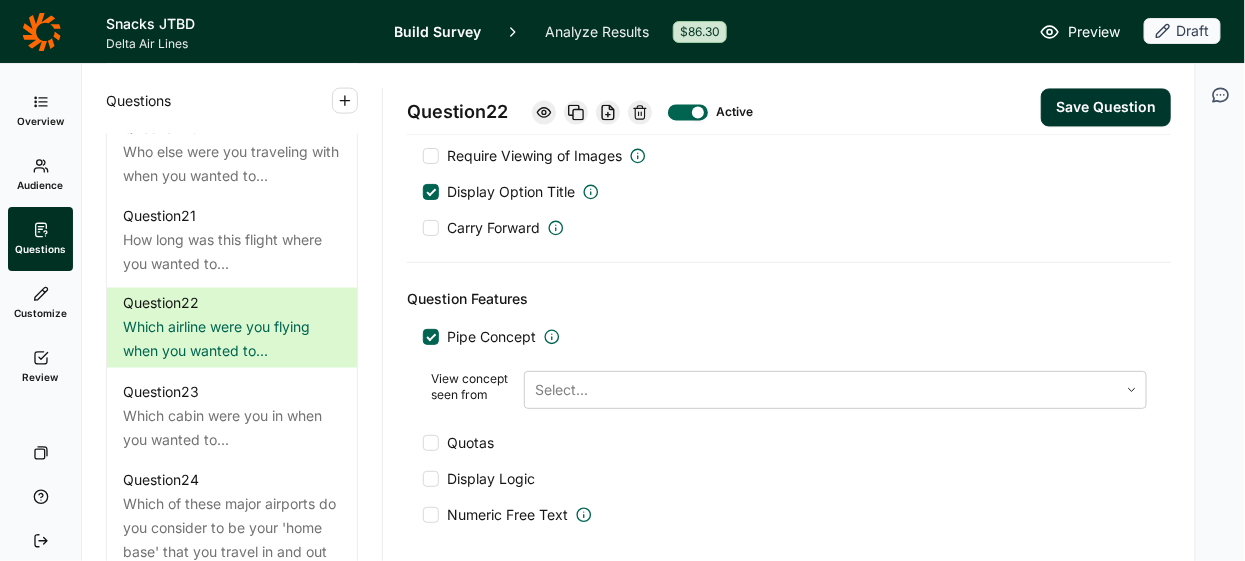 click at bounding box center (432, 337) 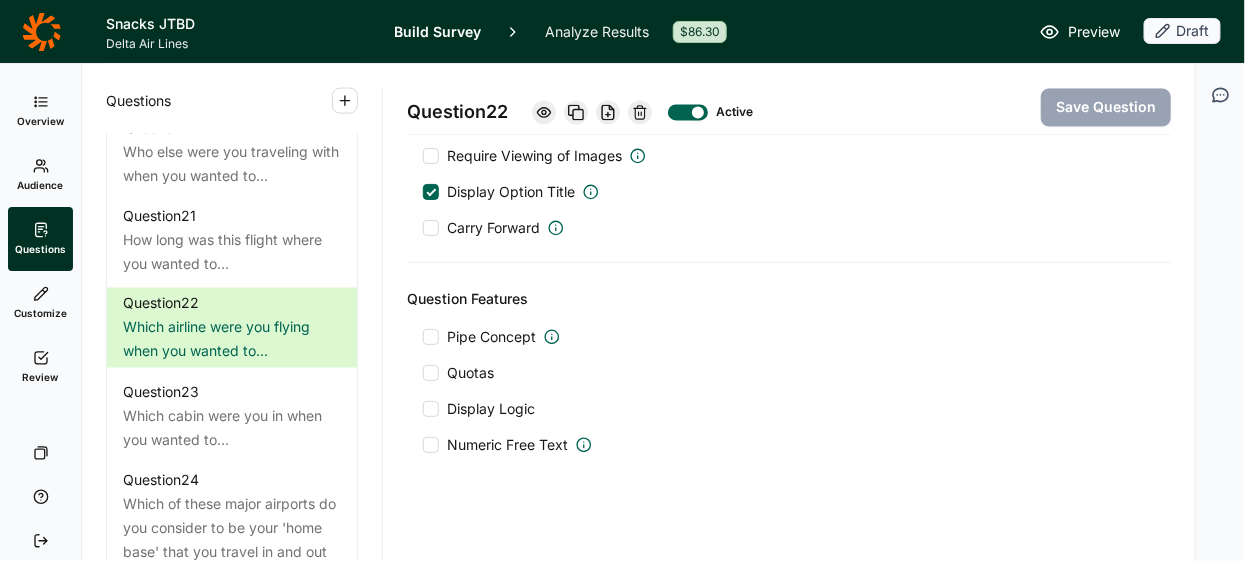 click at bounding box center (431, 337) 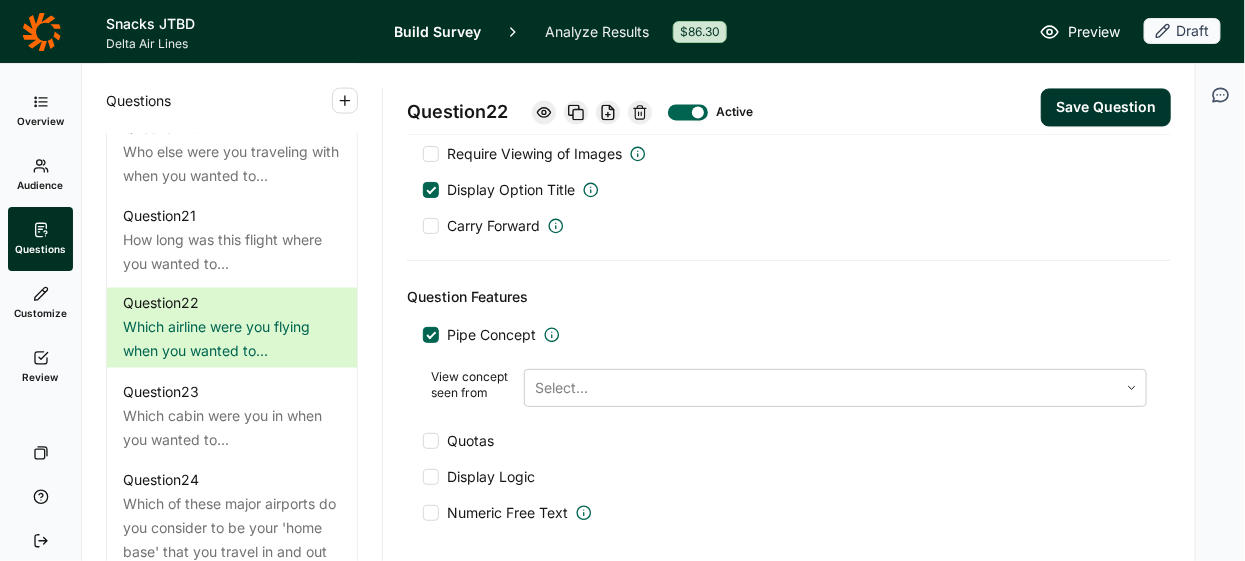 scroll, scrollTop: 1201, scrollLeft: 0, axis: vertical 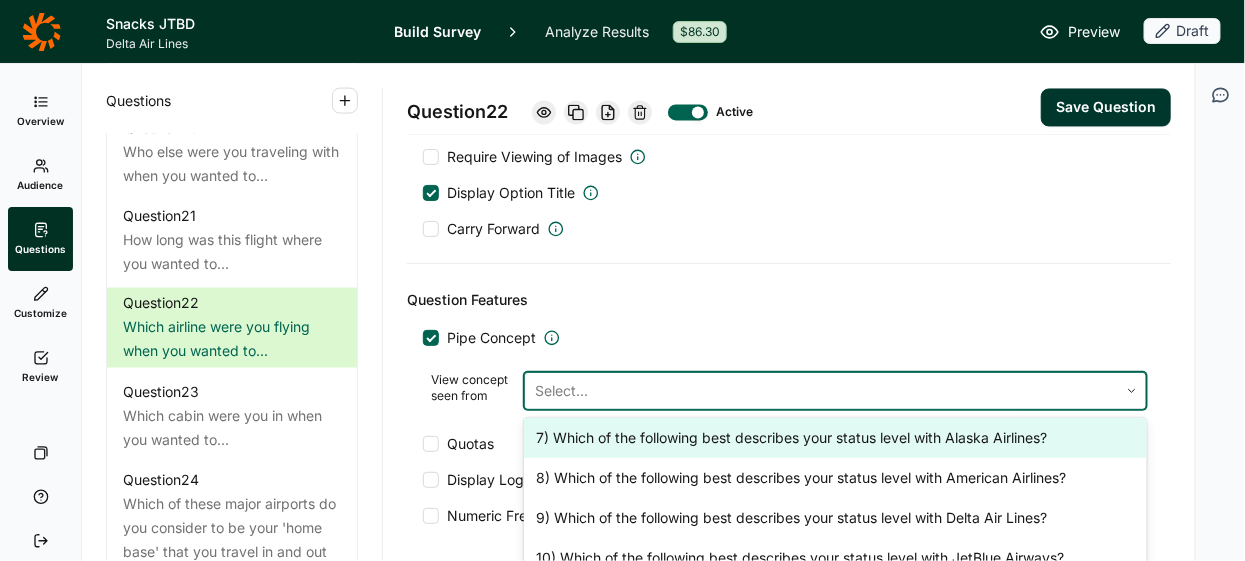 click at bounding box center [821, 391] 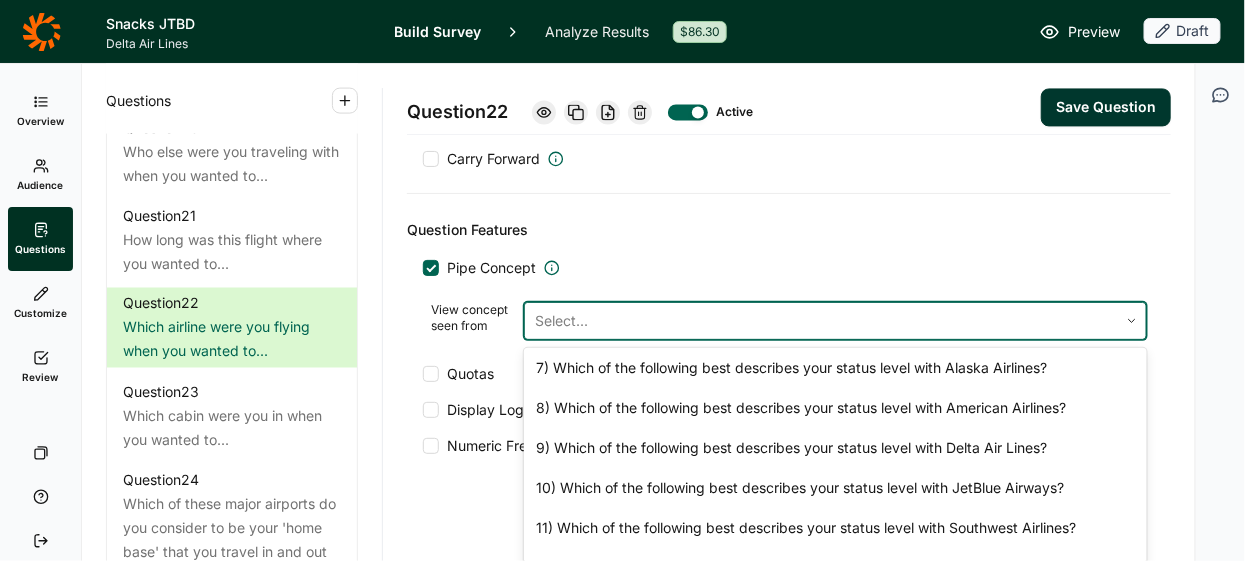 scroll, scrollTop: 226, scrollLeft: 0, axis: vertical 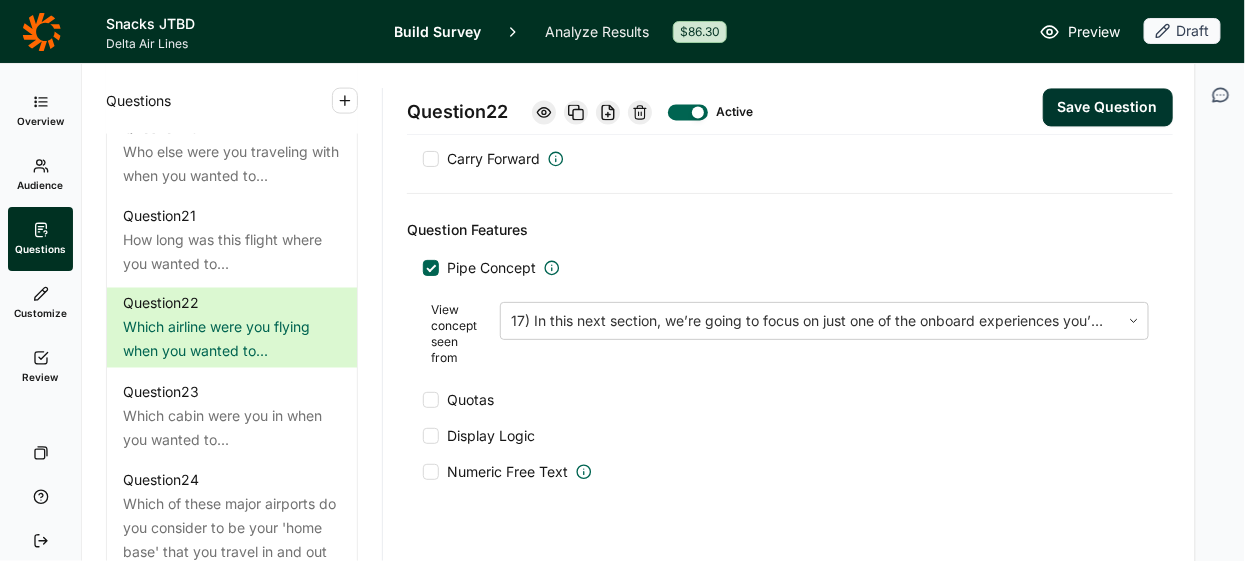 click on "Save Question" at bounding box center [1108, 107] 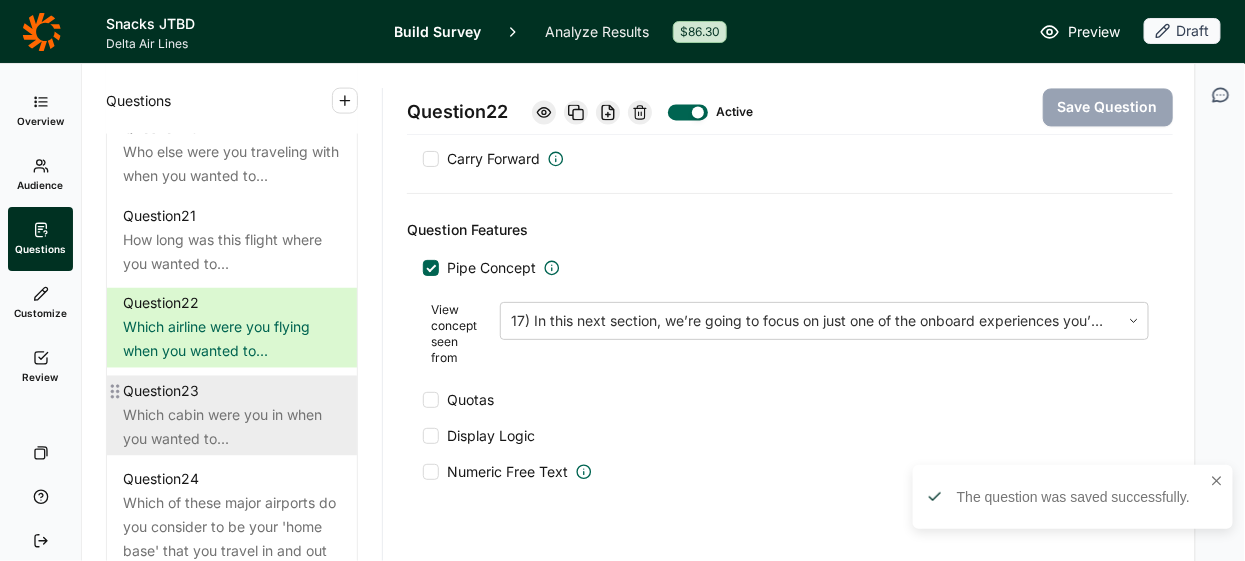 click on "Which cabin were you in when you wanted to..." at bounding box center [232, 428] 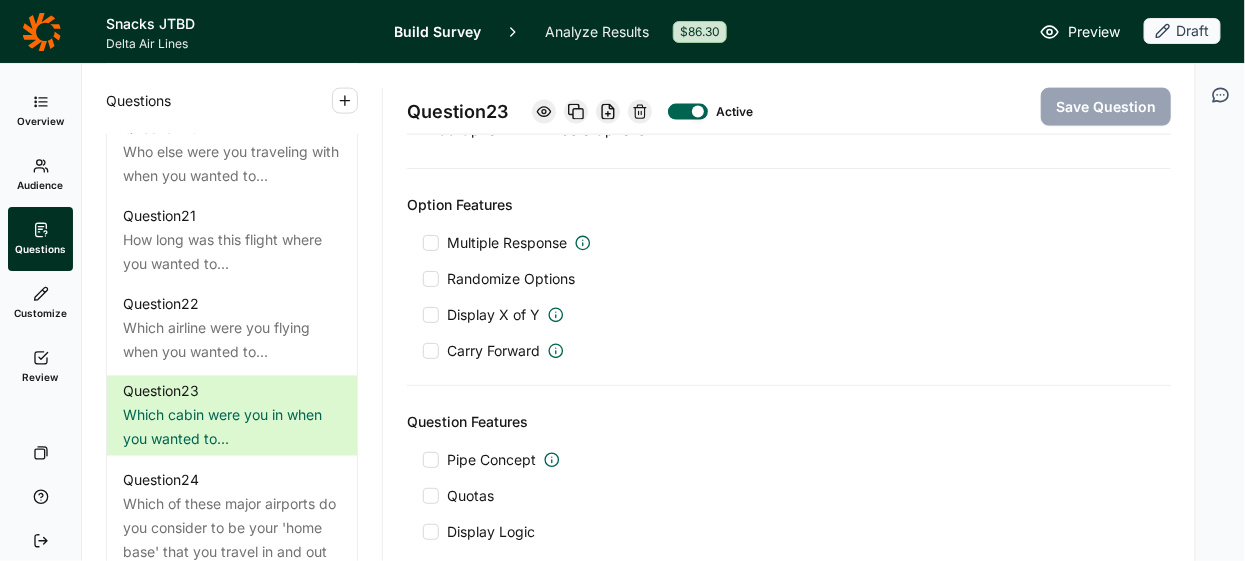 scroll, scrollTop: 830, scrollLeft: 0, axis: vertical 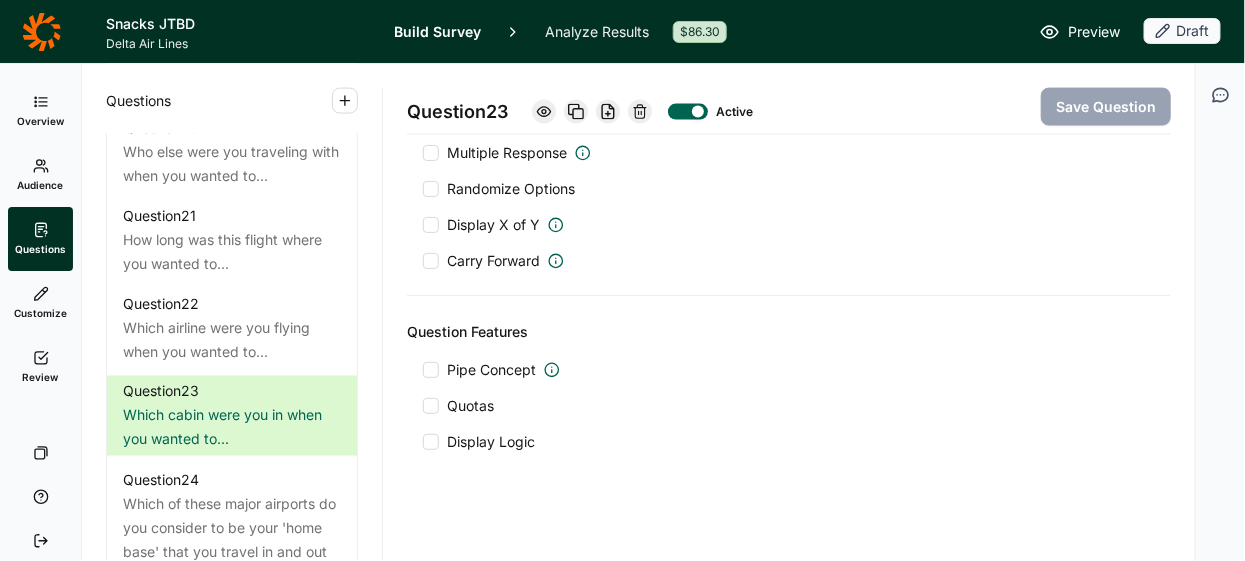 click at bounding box center (431, 370) 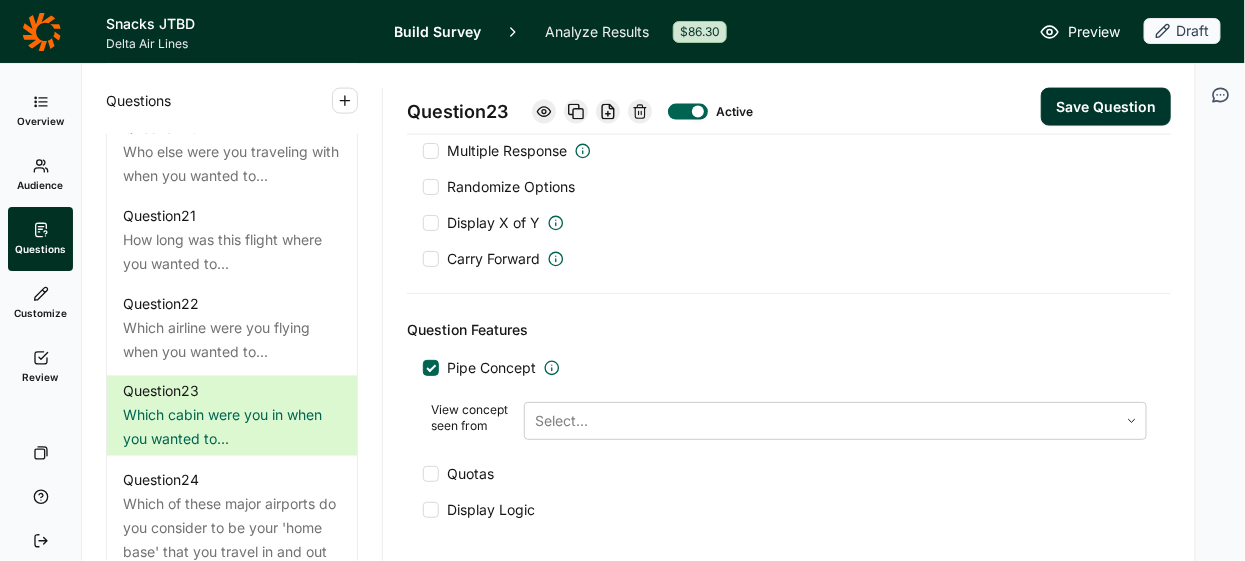 scroll, scrollTop: 910, scrollLeft: 0, axis: vertical 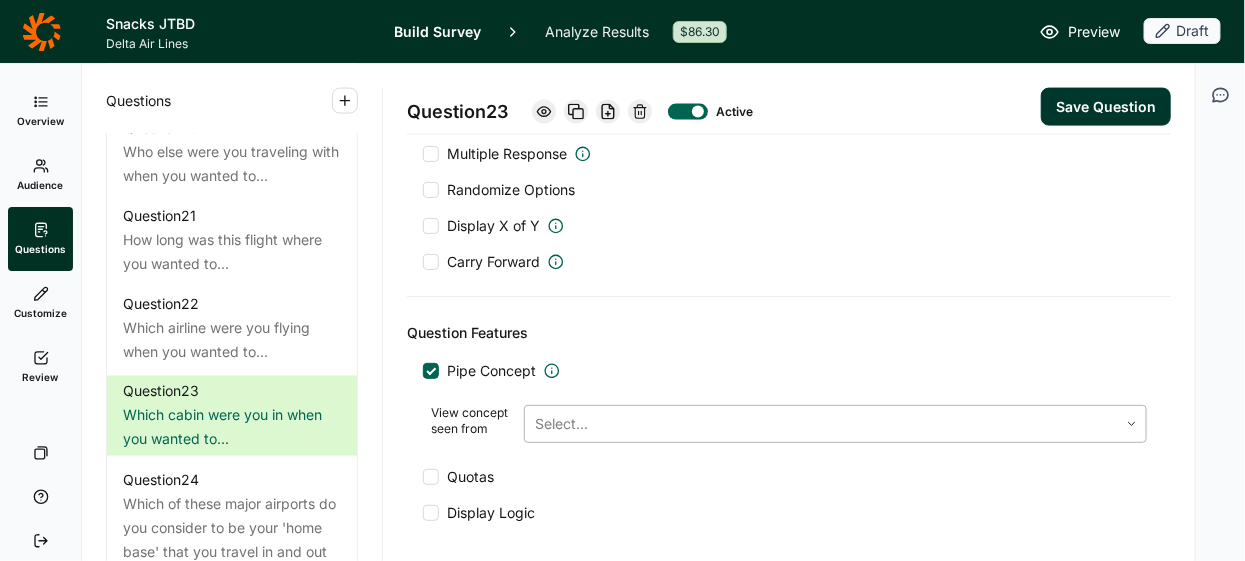 click at bounding box center [821, 424] 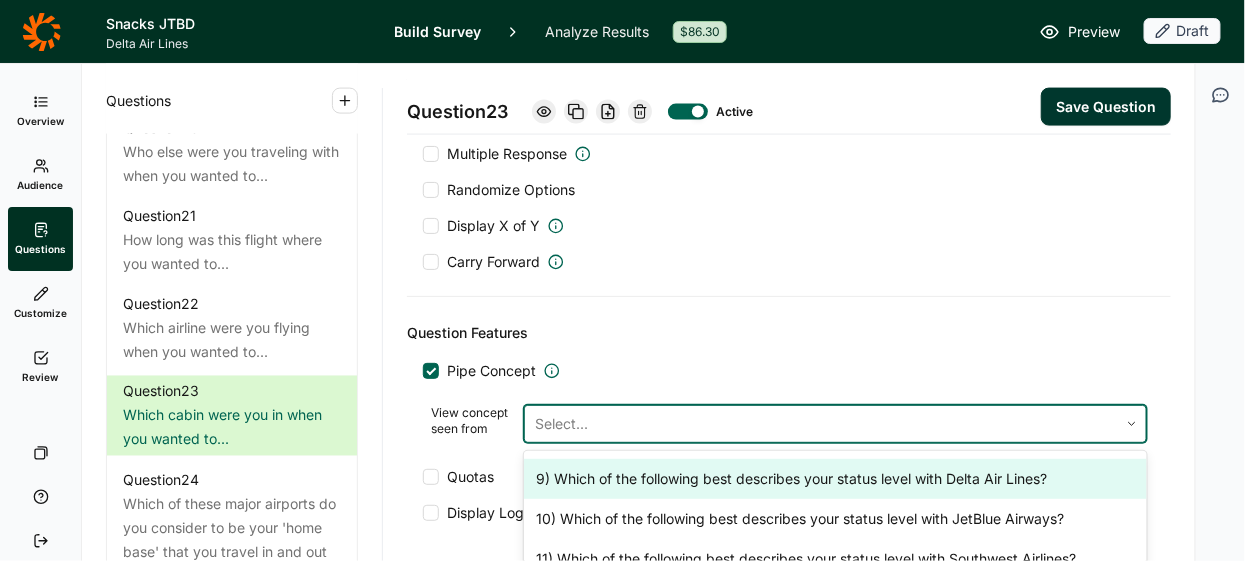 scroll, scrollTop: 73, scrollLeft: 0, axis: vertical 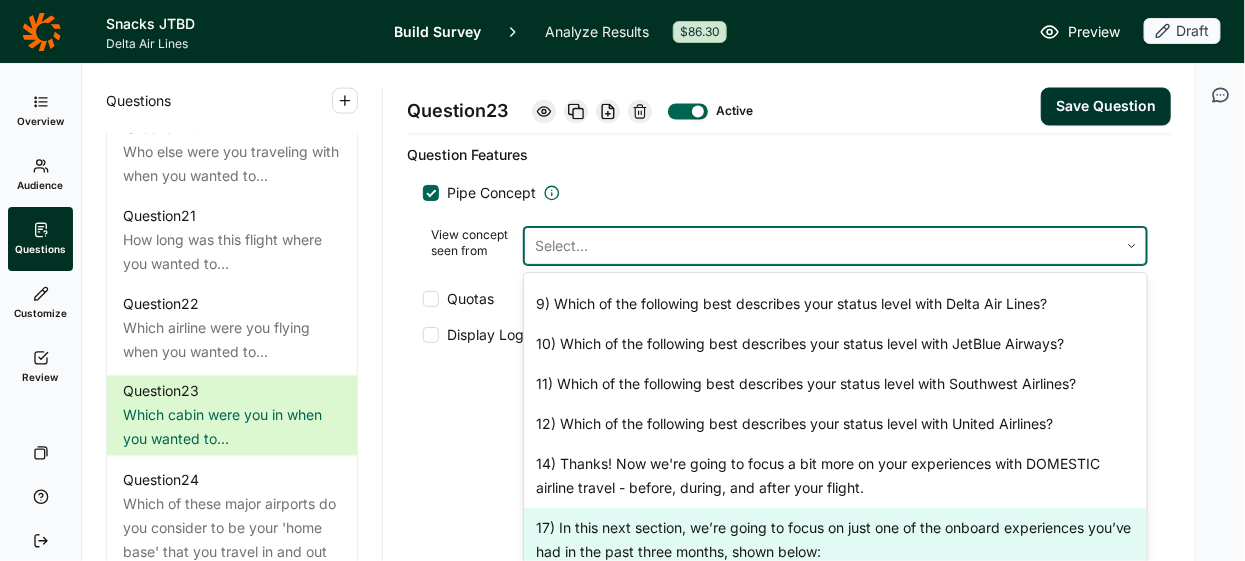 click on "17) In this next section, we’re going to focus on just one of the onboard experiences you’ve had in the past three months, shown below:" at bounding box center (835, 540) 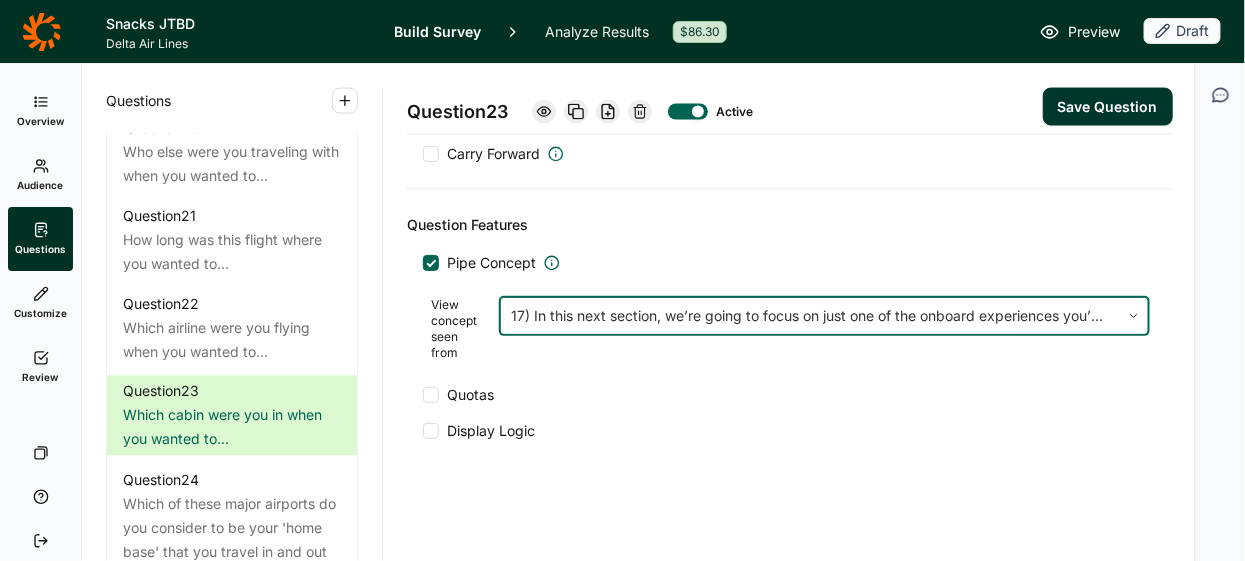 scroll, scrollTop: 1006, scrollLeft: 0, axis: vertical 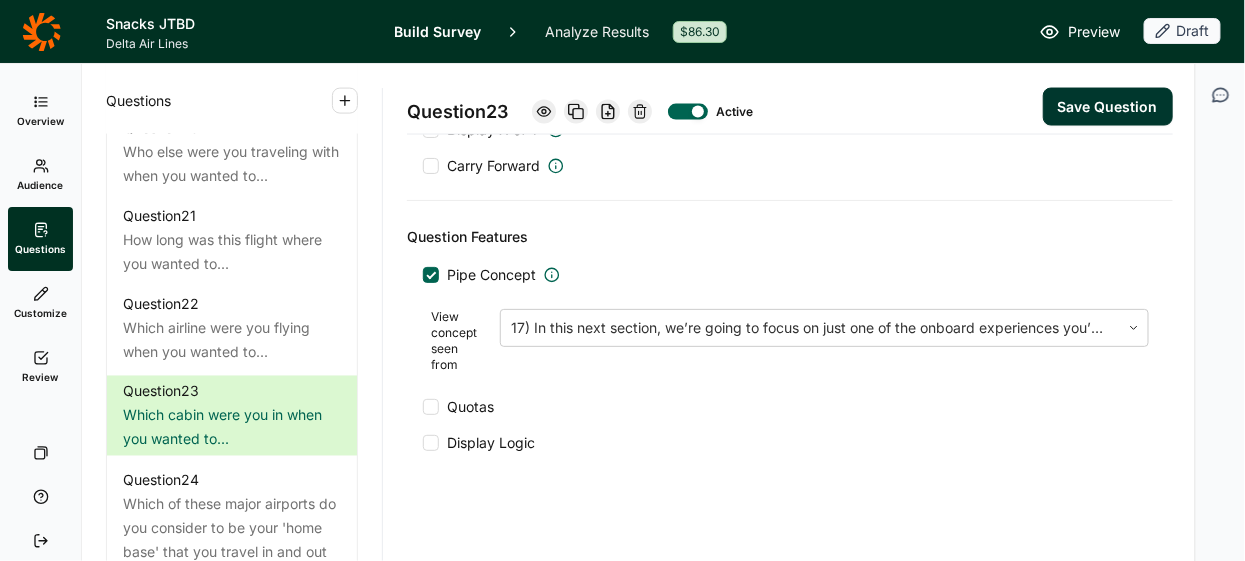 click on "Save Question" at bounding box center [1108, 107] 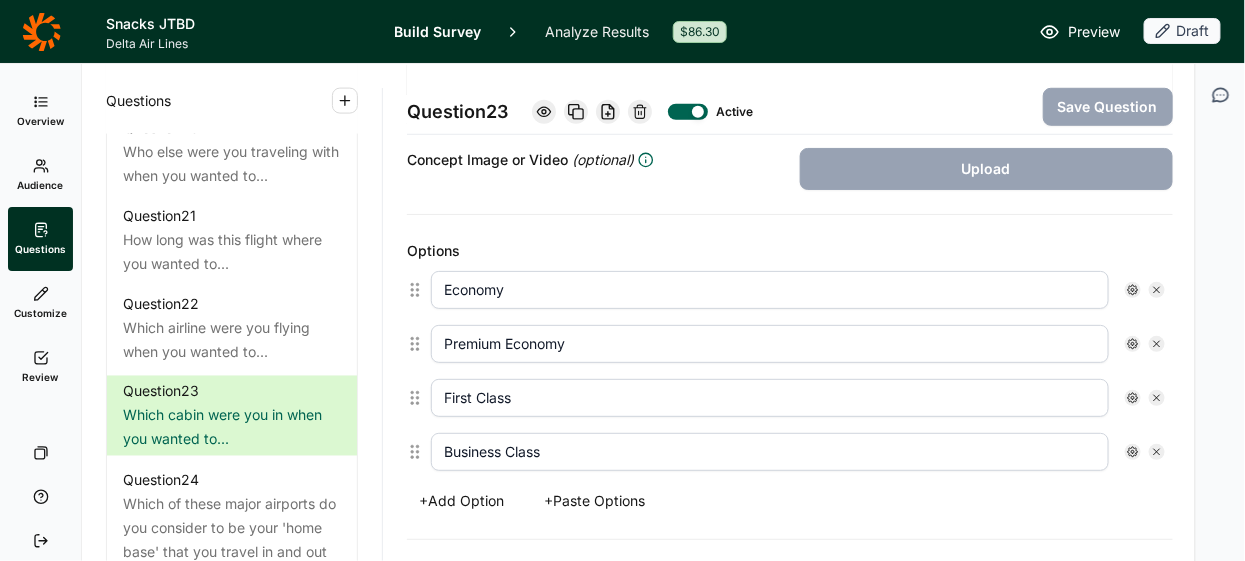 scroll, scrollTop: 447, scrollLeft: 0, axis: vertical 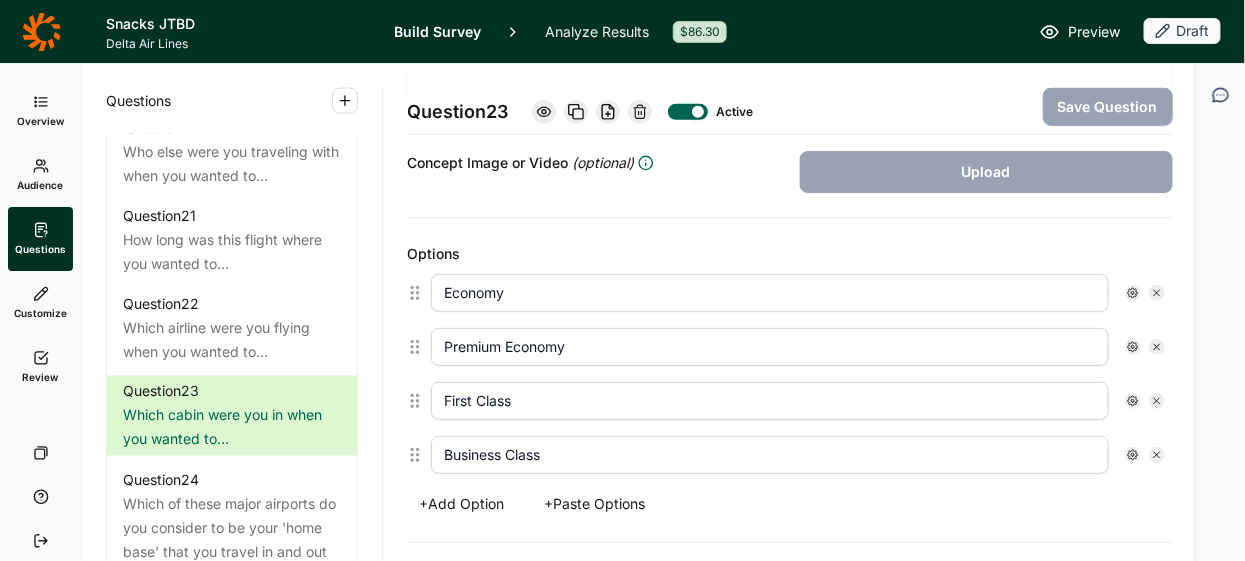 click 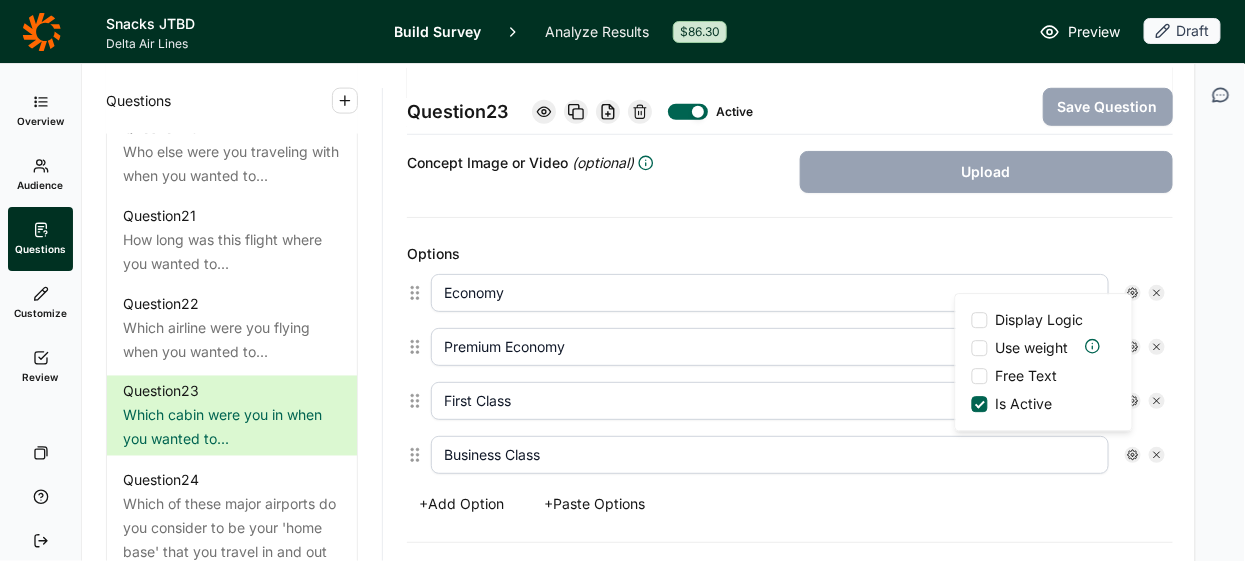 click at bounding box center [980, 320] 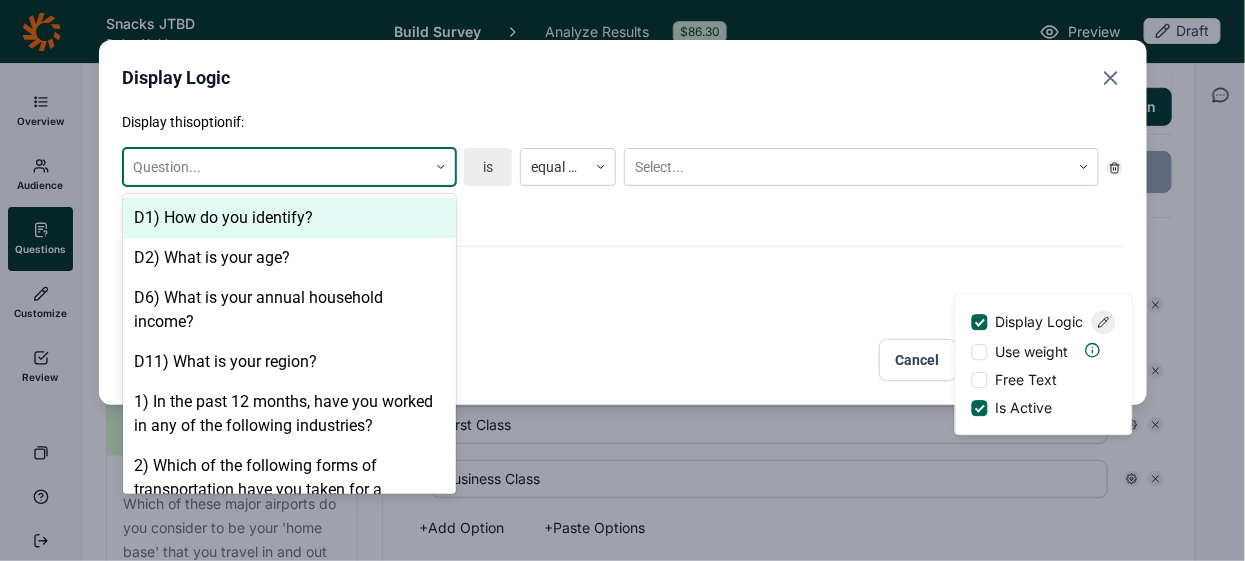 click at bounding box center [441, 167] 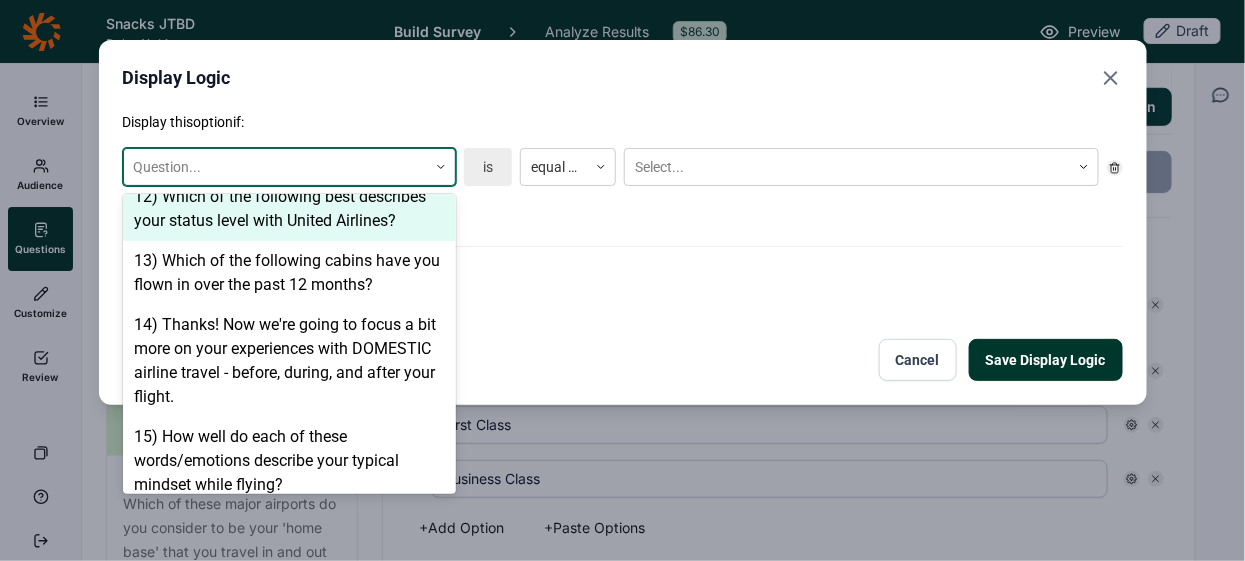 scroll, scrollTop: 1013, scrollLeft: 0, axis: vertical 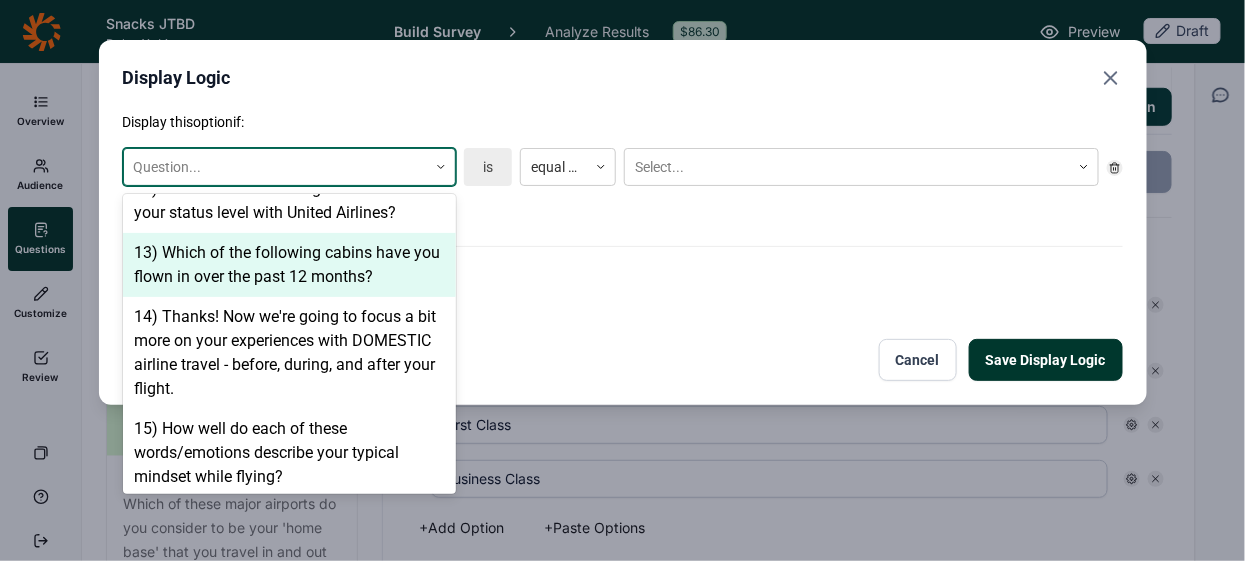 click on "13) Which of the following cabins have you flown in over the past 12 months?" at bounding box center (289, 265) 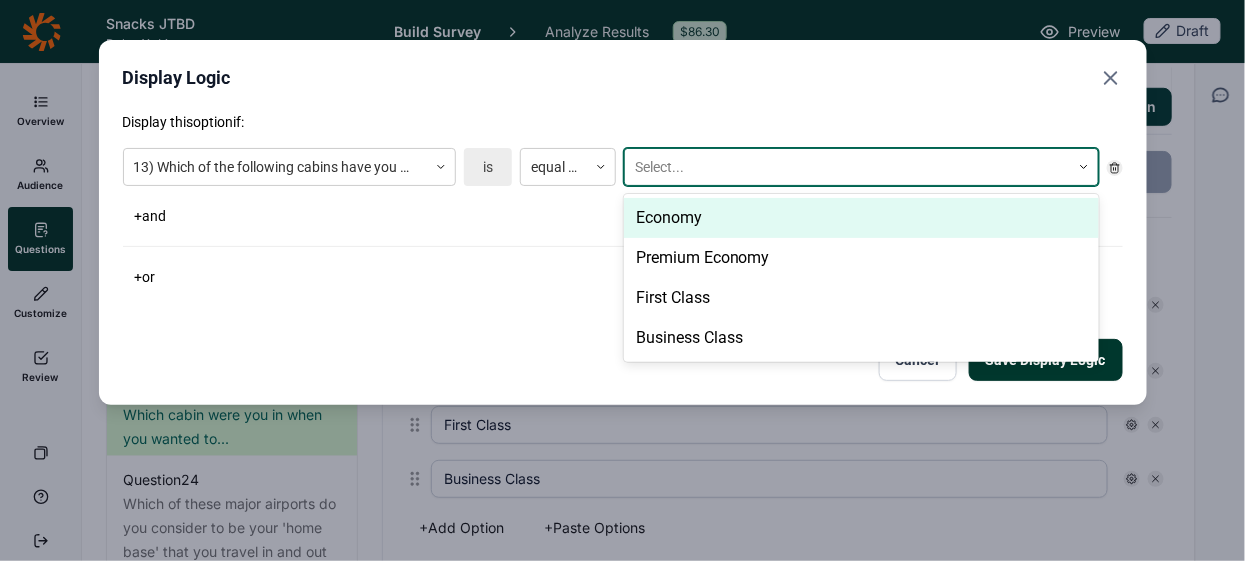 click at bounding box center (847, 167) 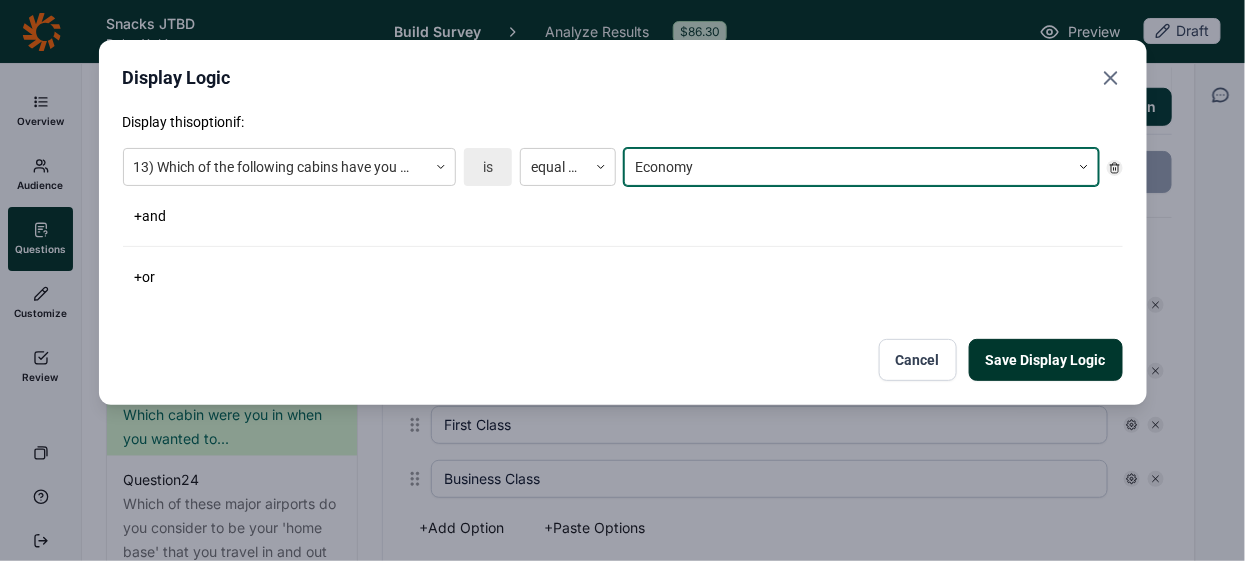click on "Save Display Logic" at bounding box center (1046, 360) 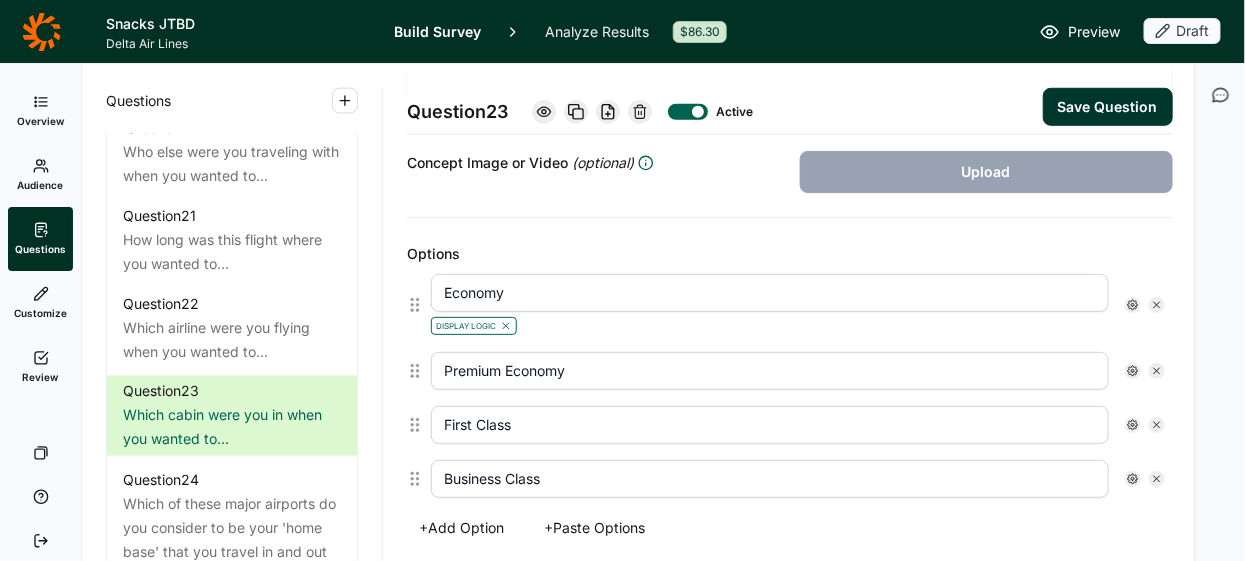 click 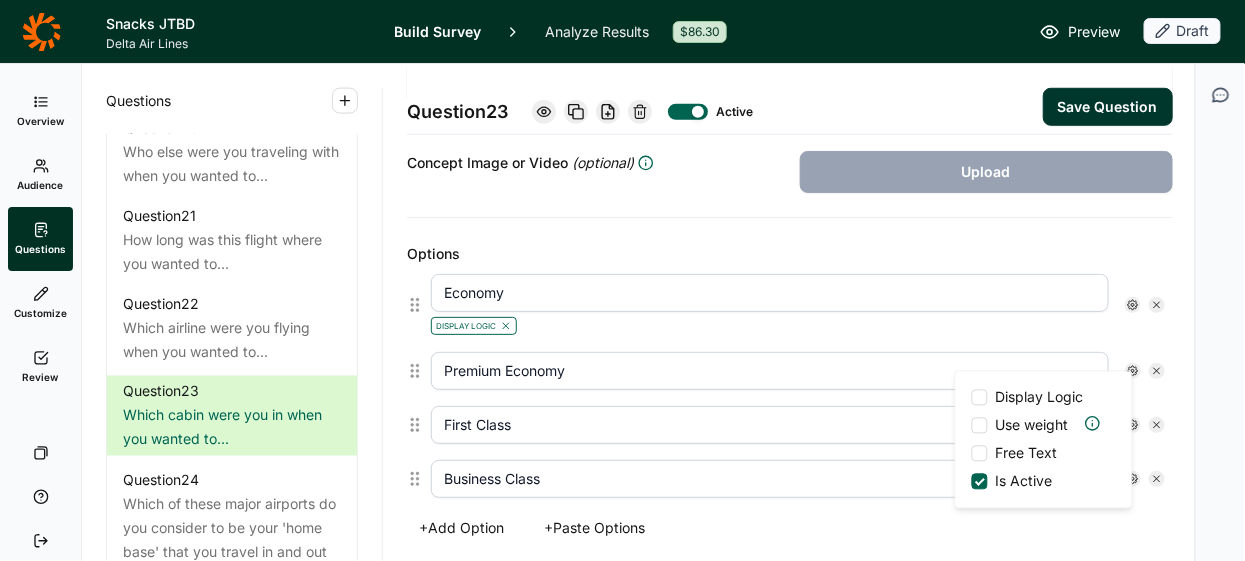 click at bounding box center [980, 398] 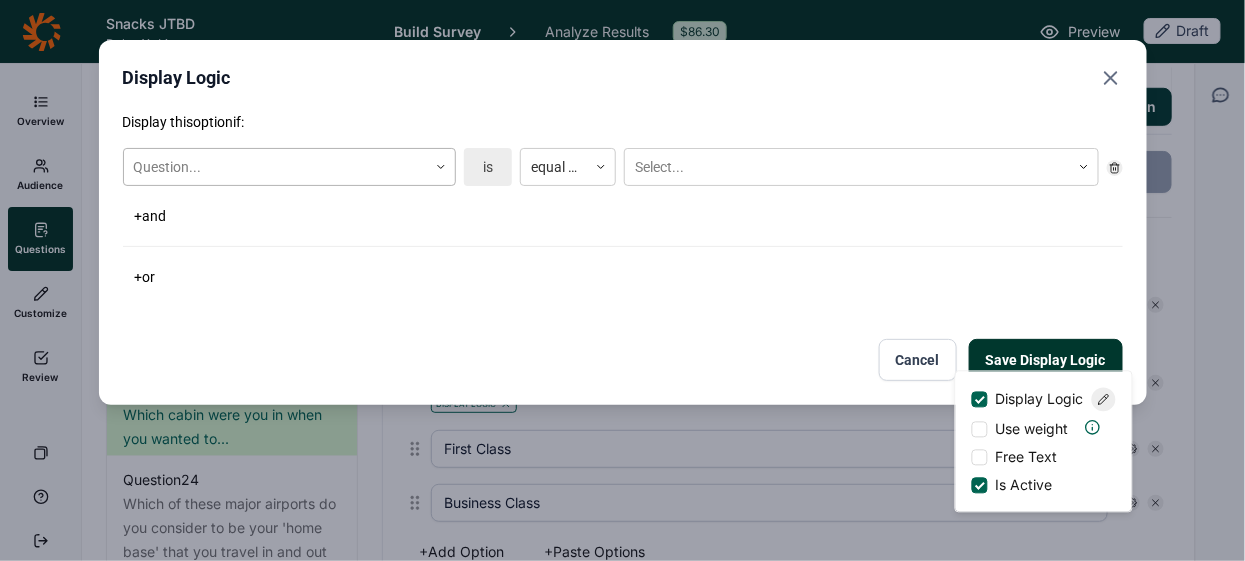 click at bounding box center (441, 167) 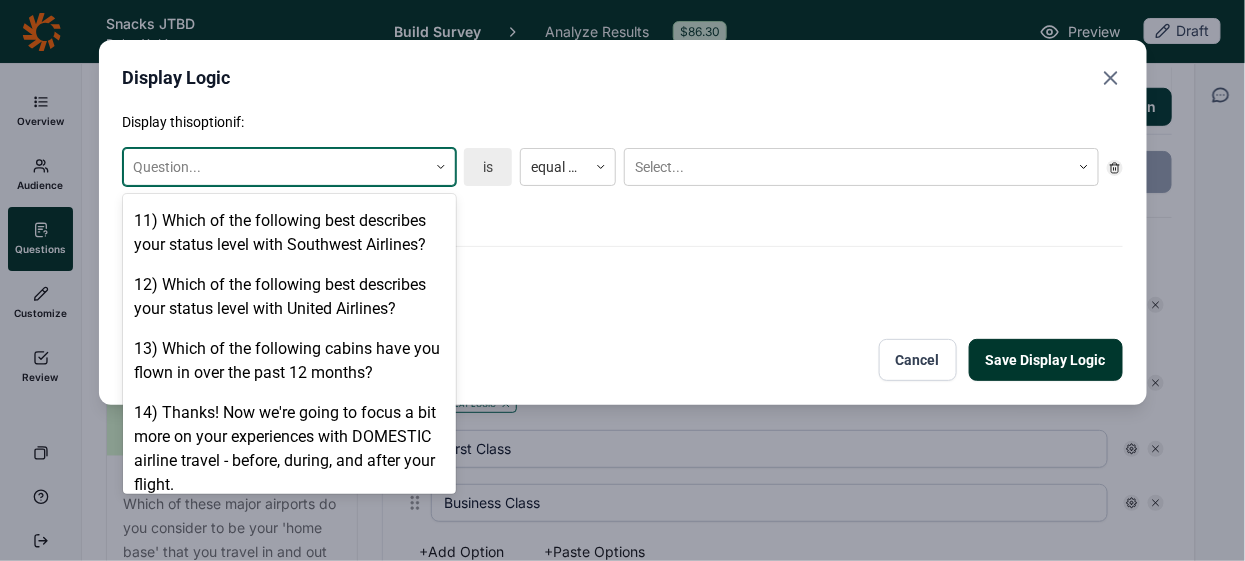 scroll, scrollTop: 944, scrollLeft: 0, axis: vertical 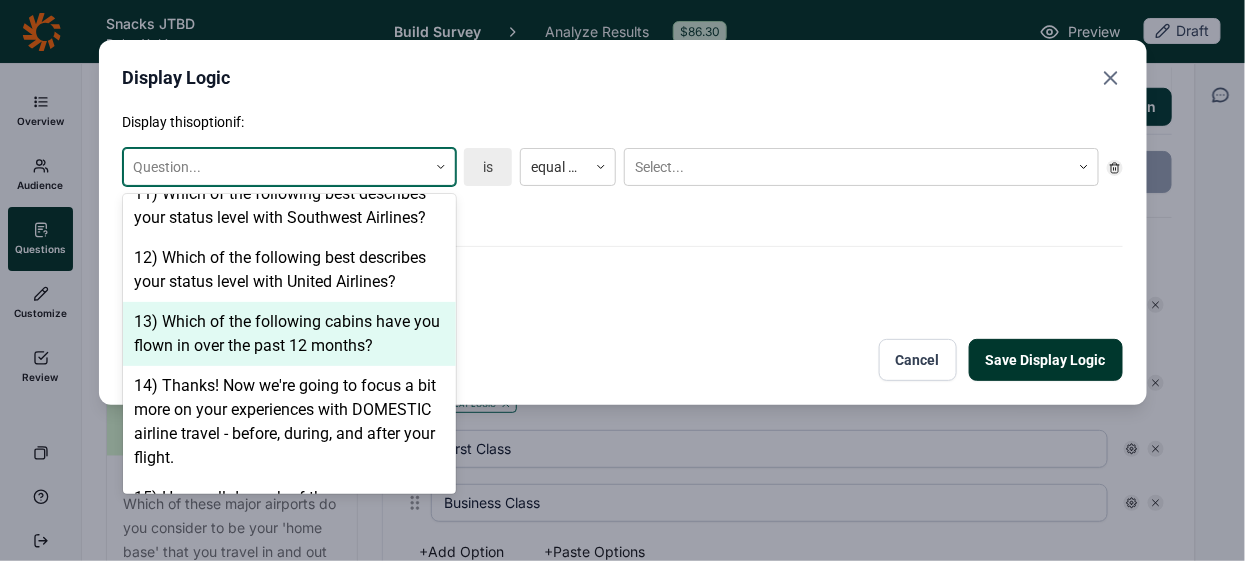 click on "13) Which of the following cabins have you flown in over the past 12 months?" at bounding box center [289, 334] 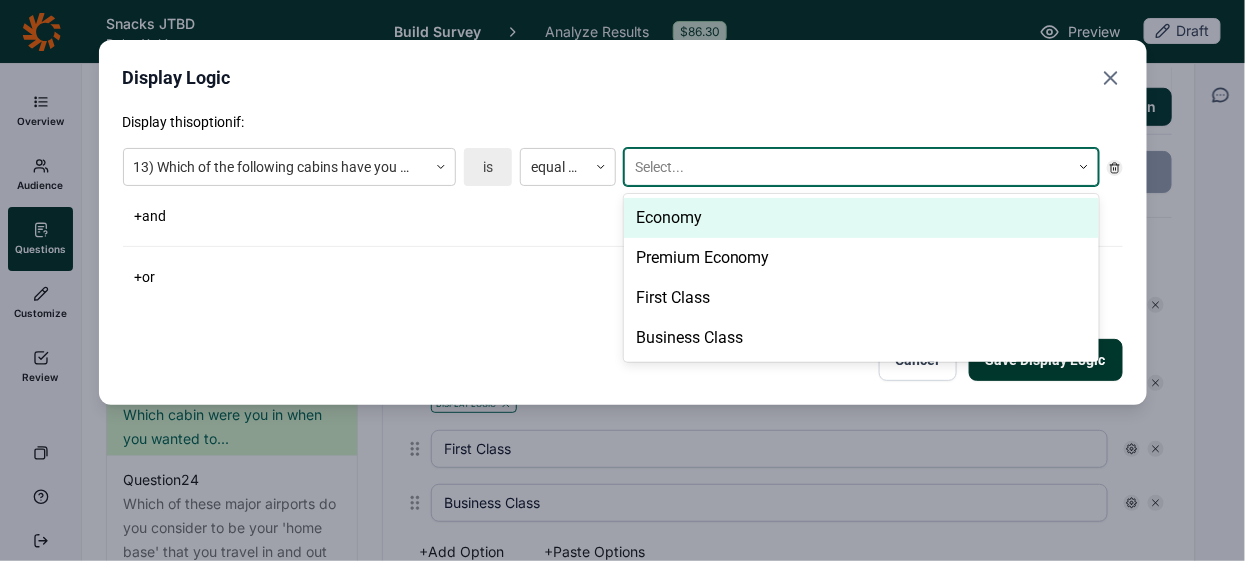 click at bounding box center (847, 167) 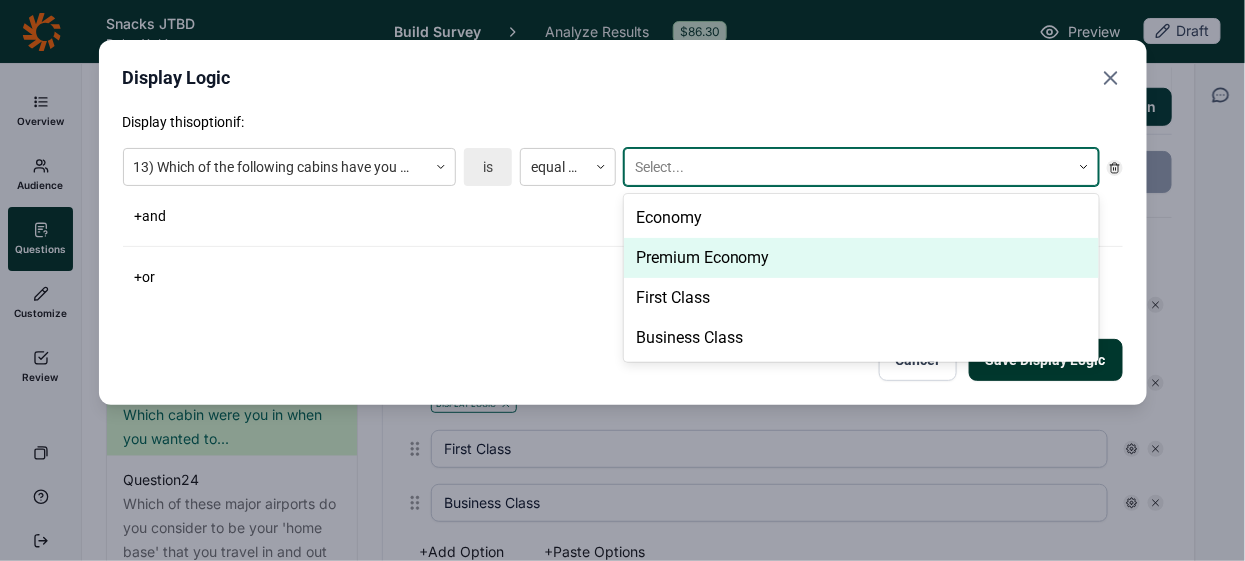 click on "Premium Economy" at bounding box center [861, 258] 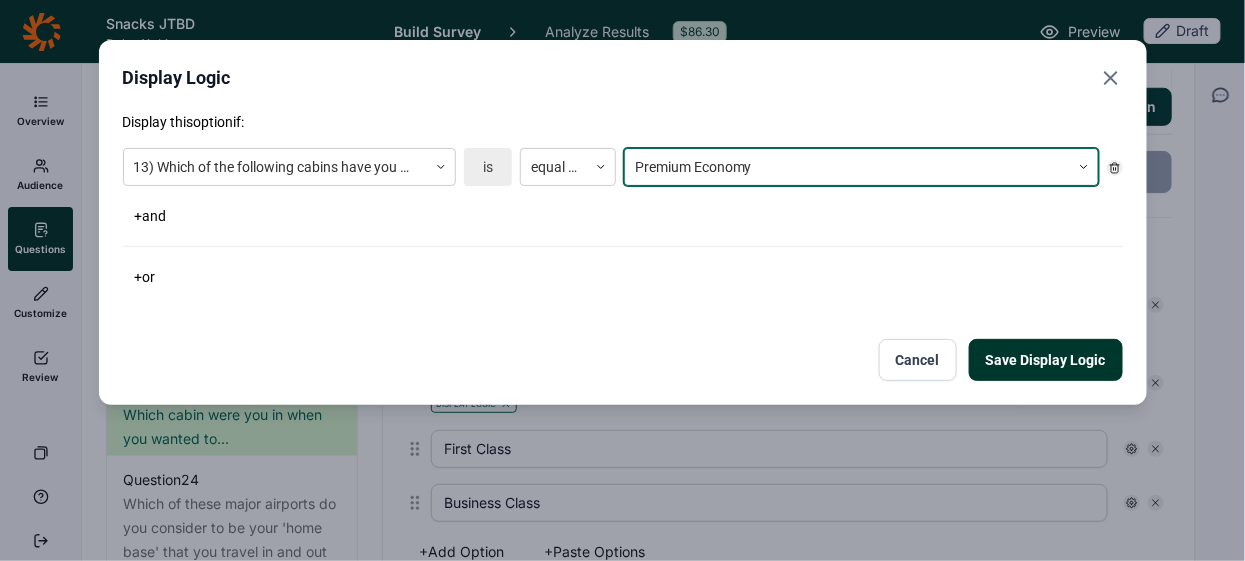 click on "Save Display Logic" at bounding box center [1046, 360] 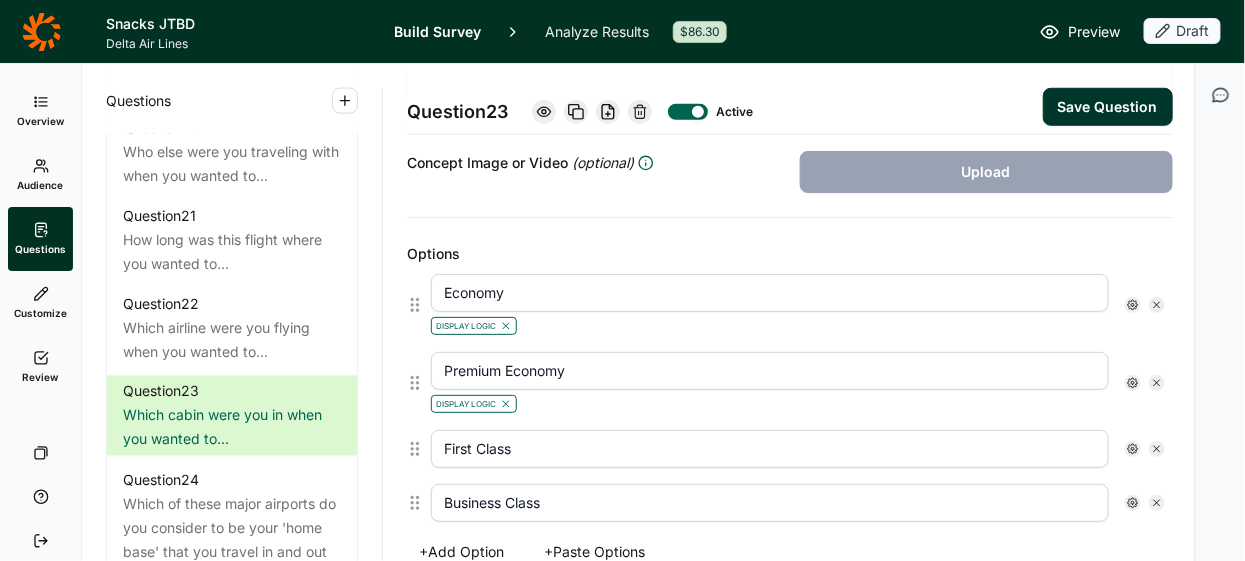 click 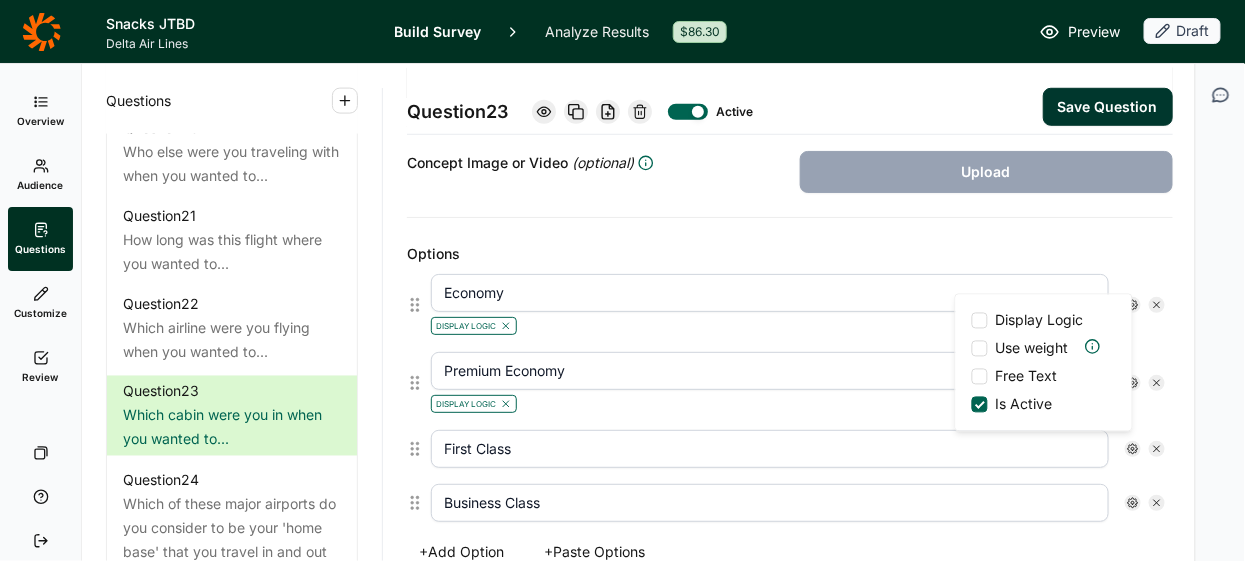 click at bounding box center (980, 321) 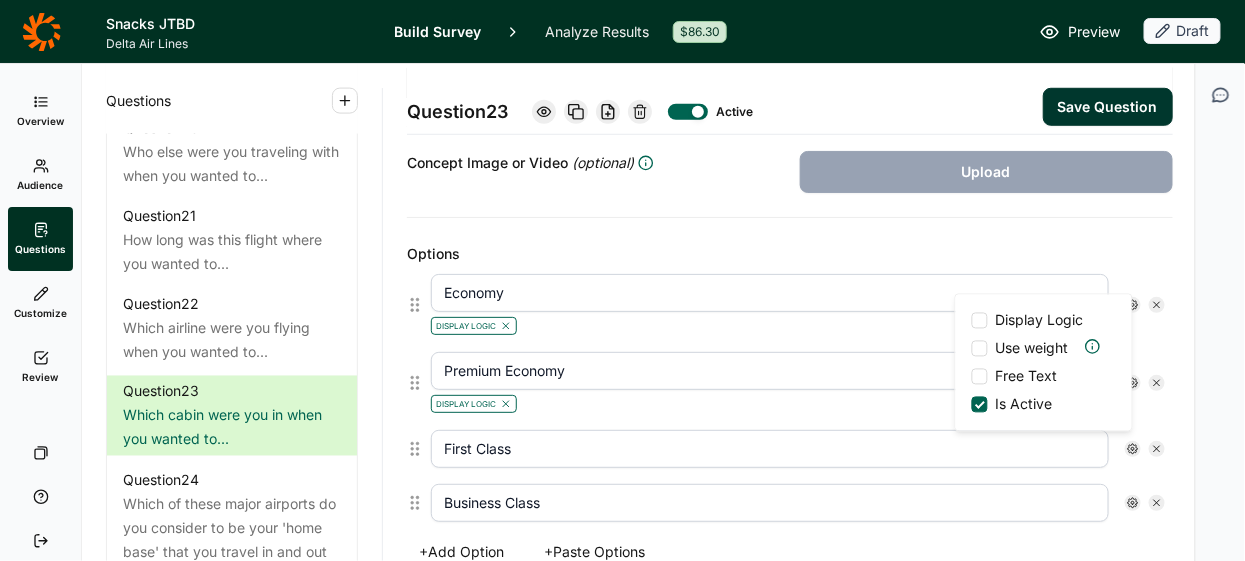 click on "Display Logic" at bounding box center (972, 321) 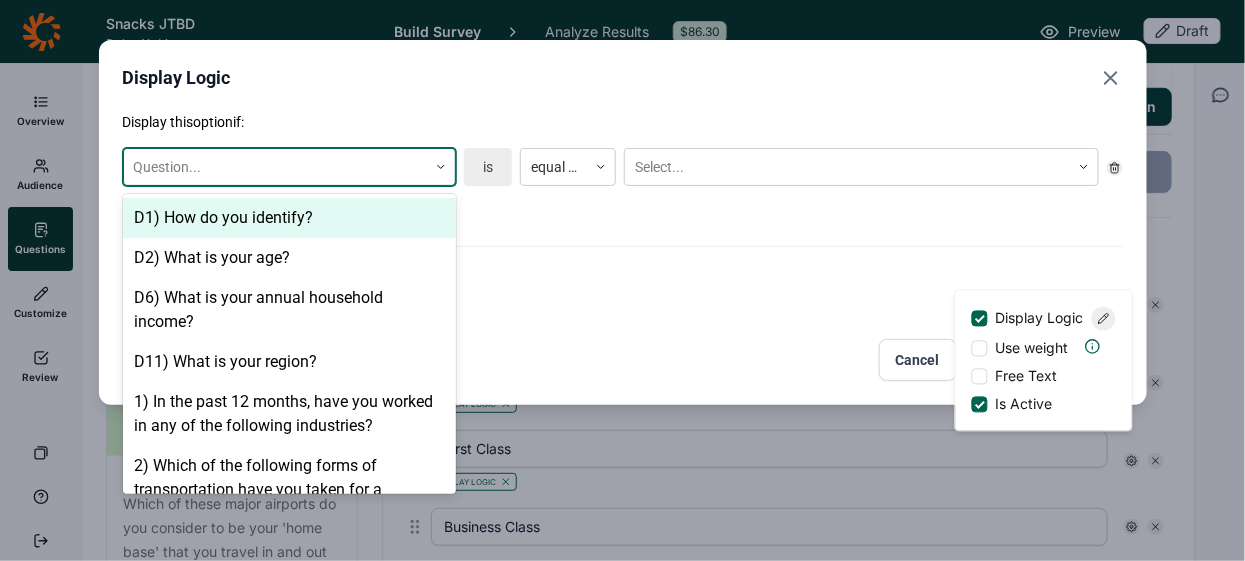 click 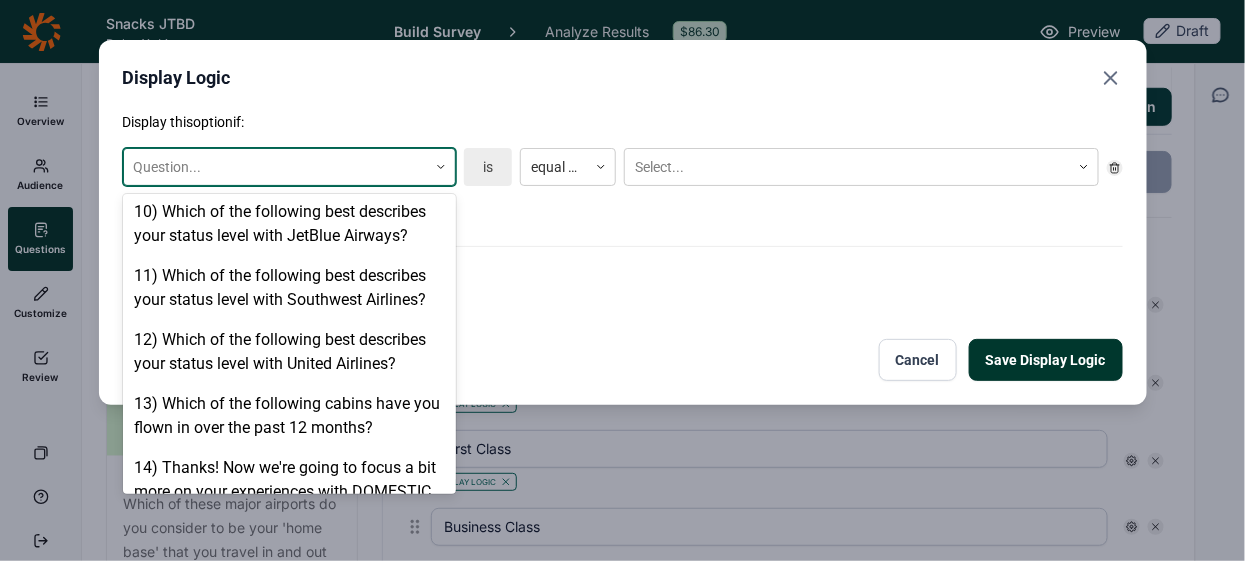 scroll, scrollTop: 913, scrollLeft: 0, axis: vertical 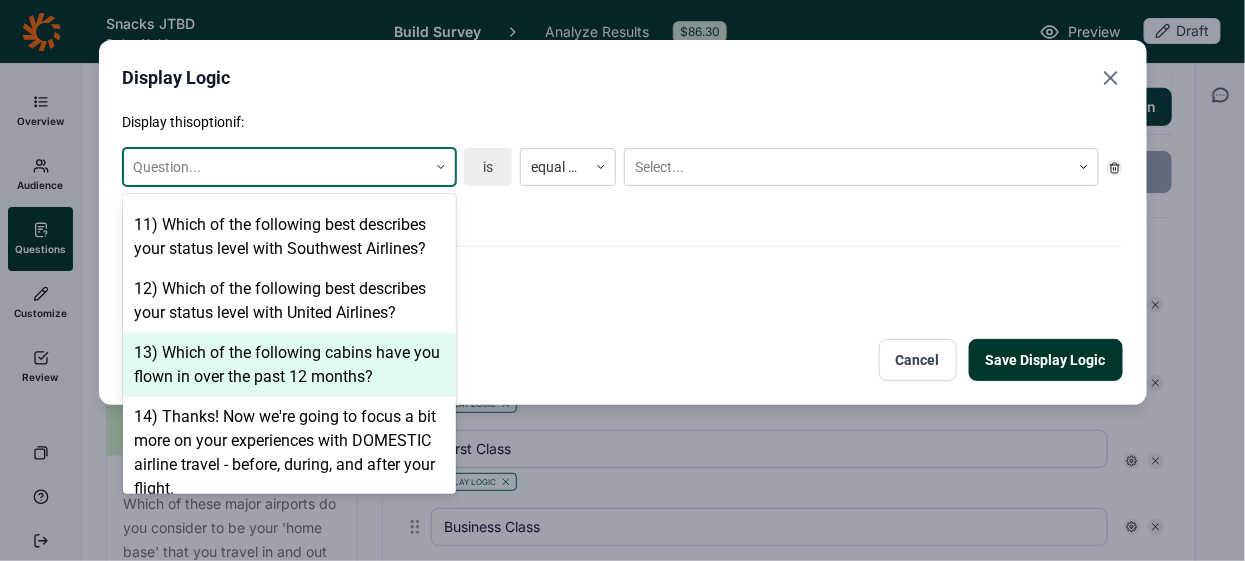 click on "13) Which of the following cabins have you flown in over the past 12 months?" at bounding box center [289, 365] 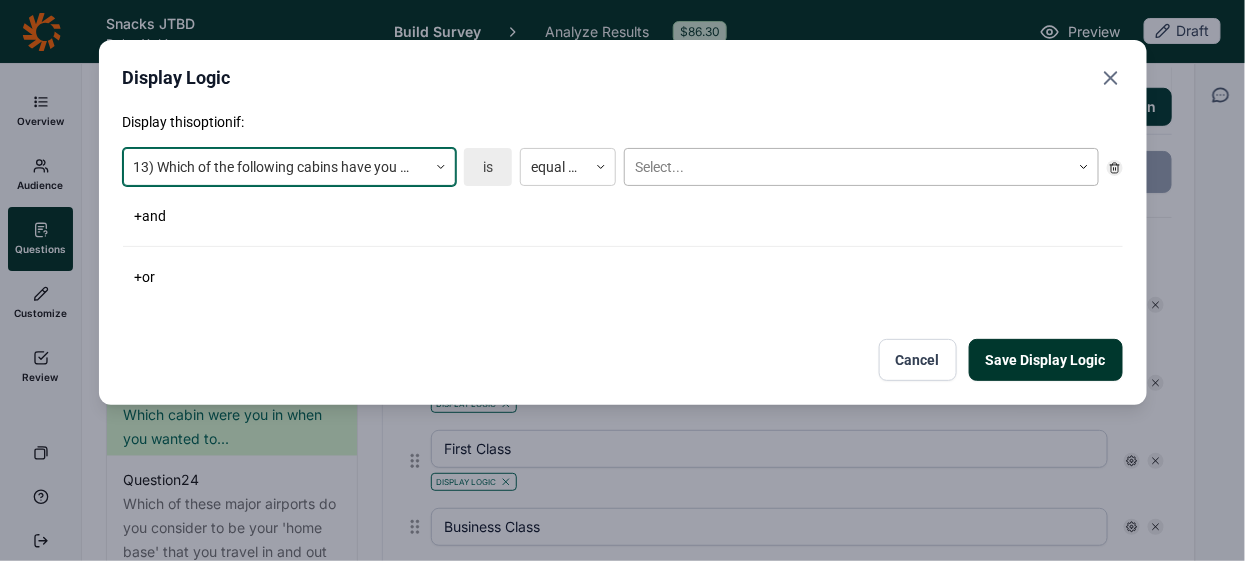 click at bounding box center (847, 167) 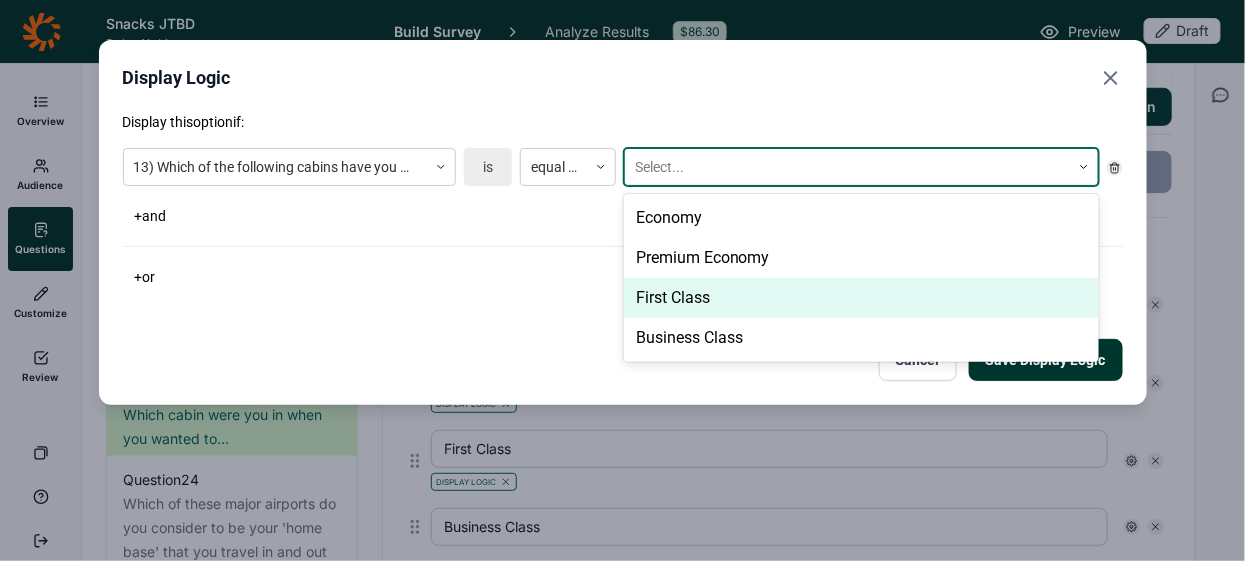 click on "First Class" at bounding box center (861, 298) 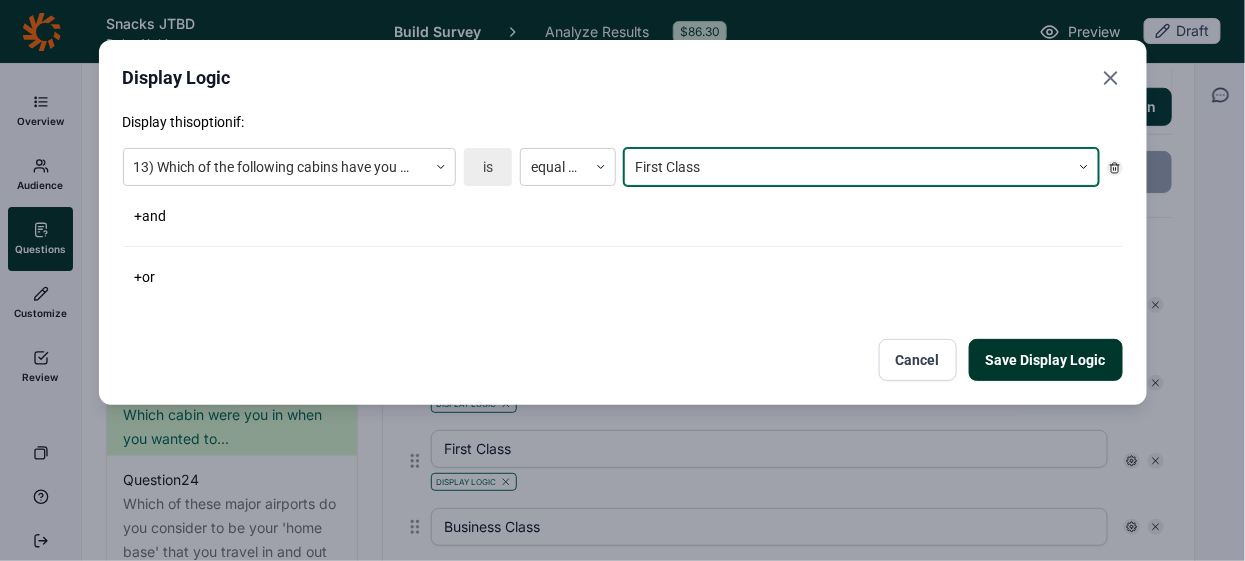 click on "Save Display Logic" at bounding box center [1046, 360] 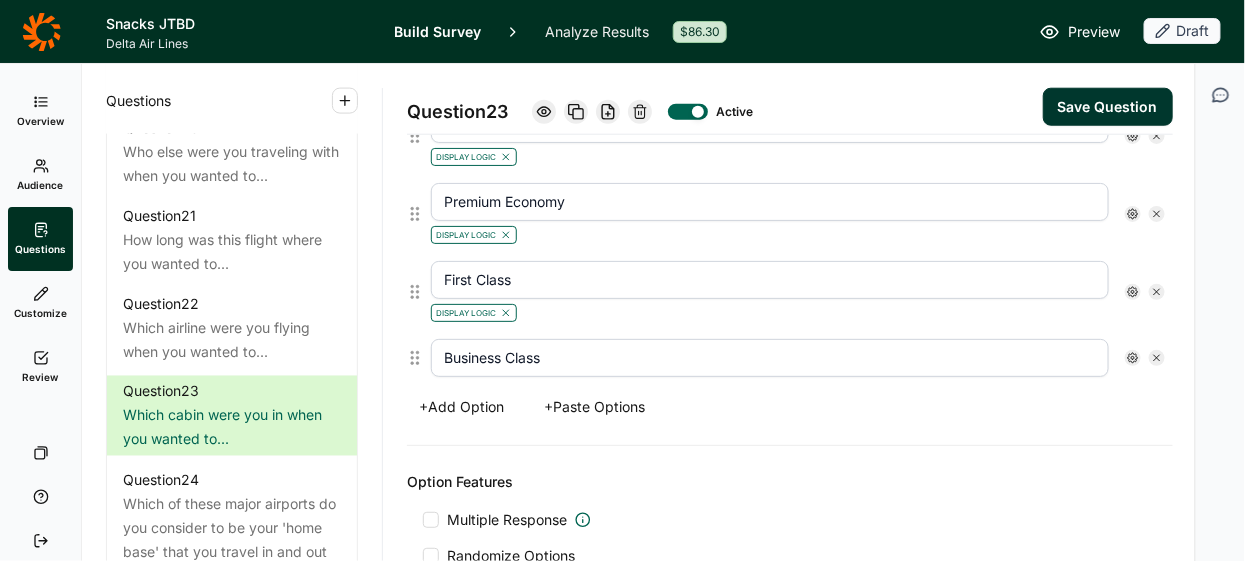 scroll, scrollTop: 618, scrollLeft: 0, axis: vertical 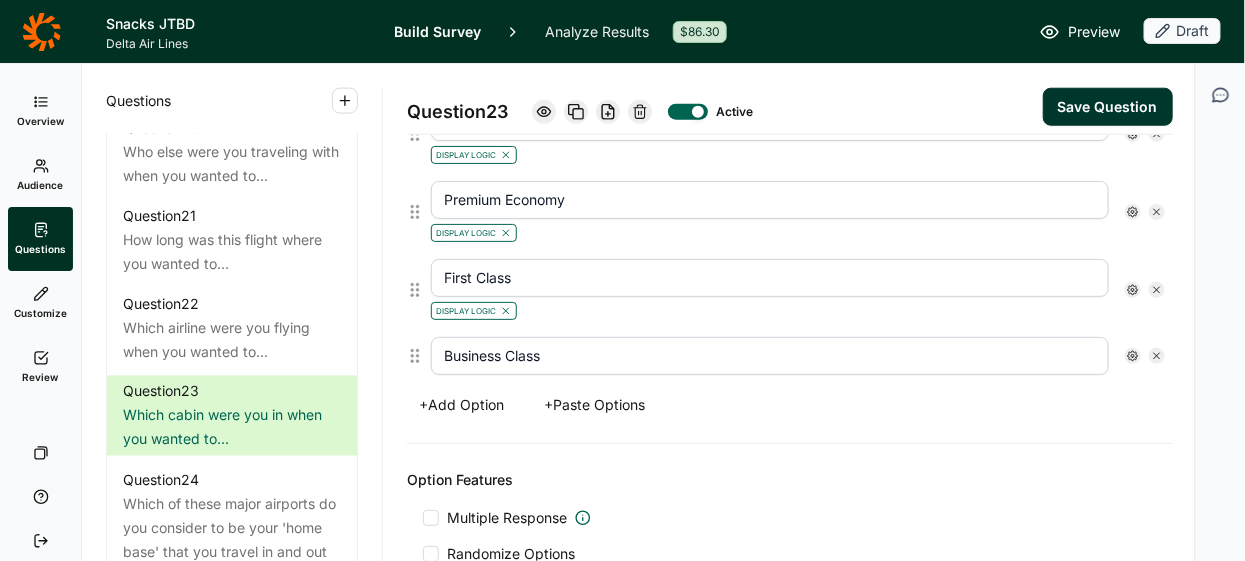 click 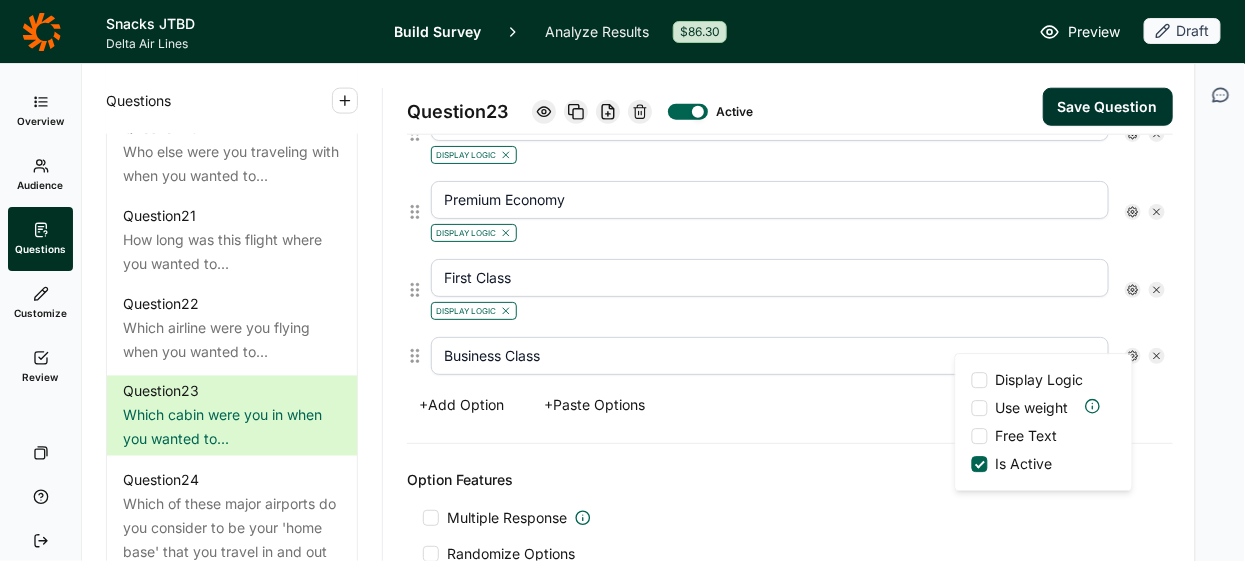 click on "Display Logic" at bounding box center [1040, 380] 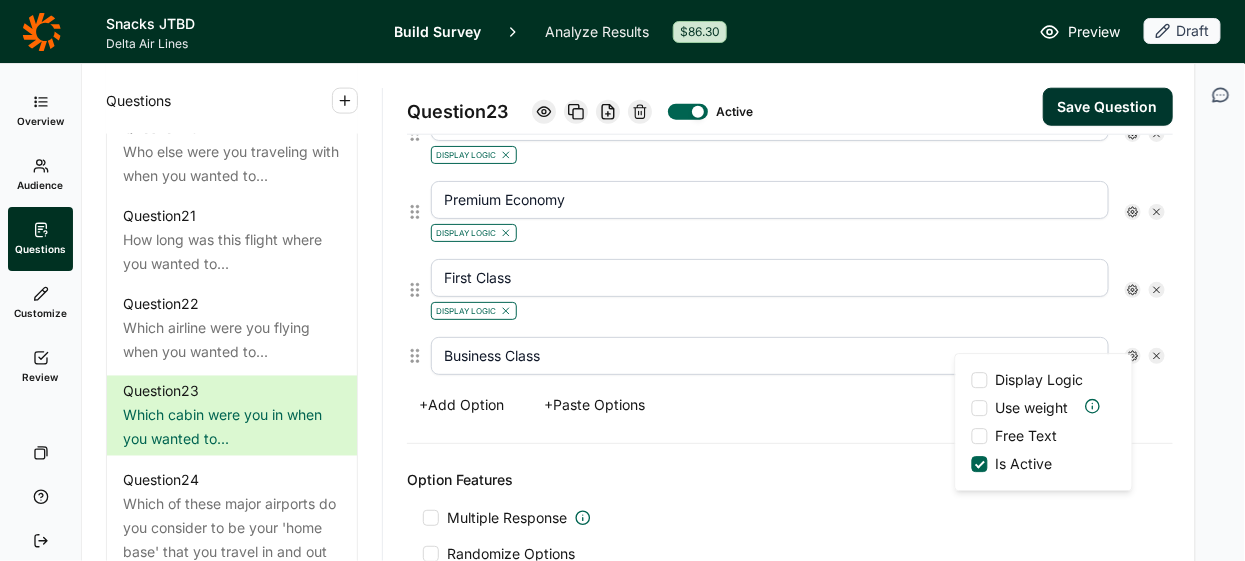 click on "Display Logic" at bounding box center [972, 380] 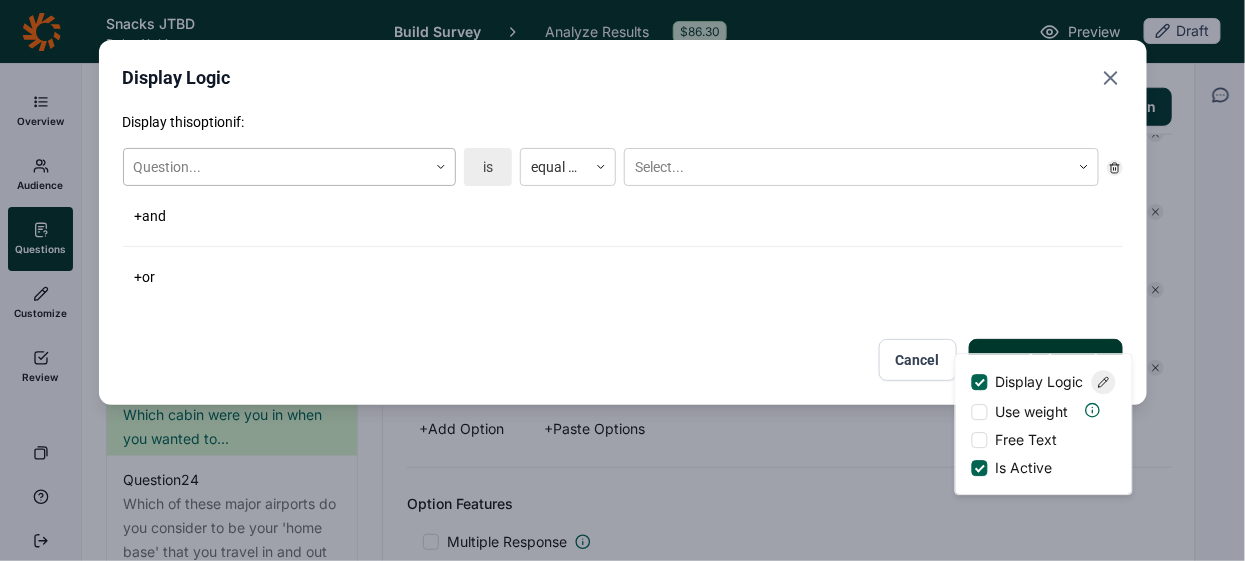 click 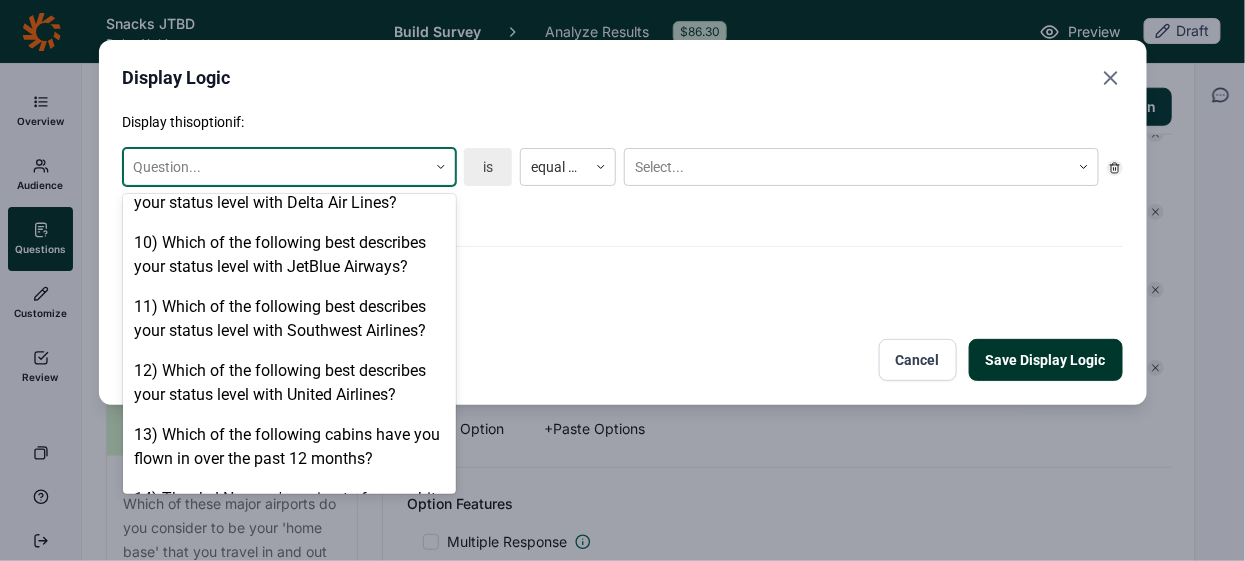 scroll, scrollTop: 836, scrollLeft: 0, axis: vertical 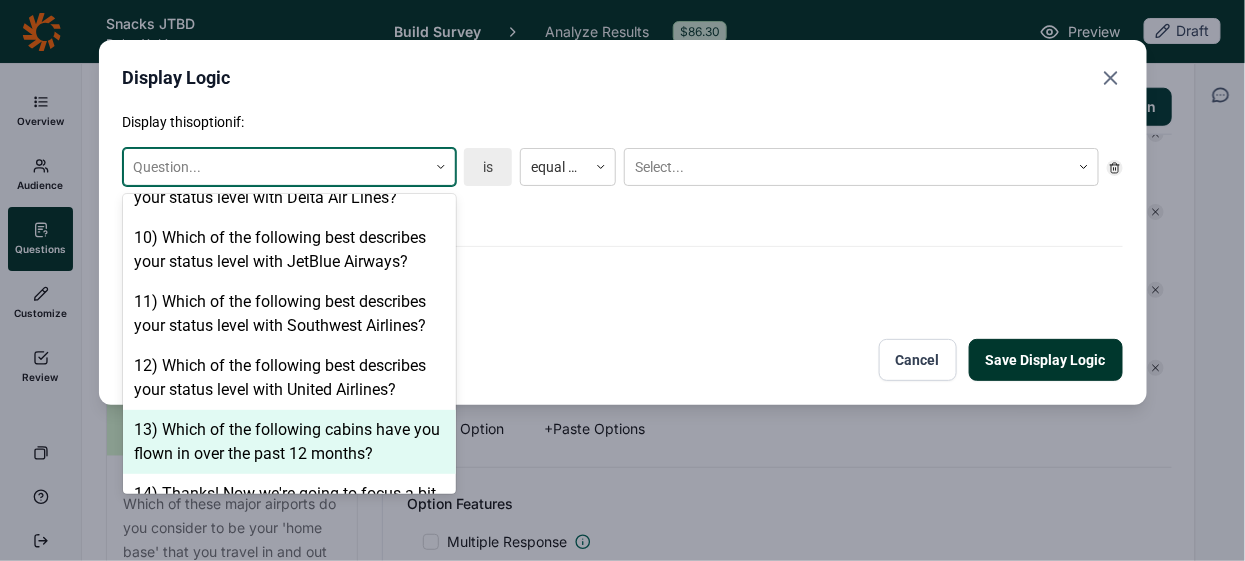 click on "13) Which of the following cabins have you flown in over the past 12 months?" at bounding box center (289, 442) 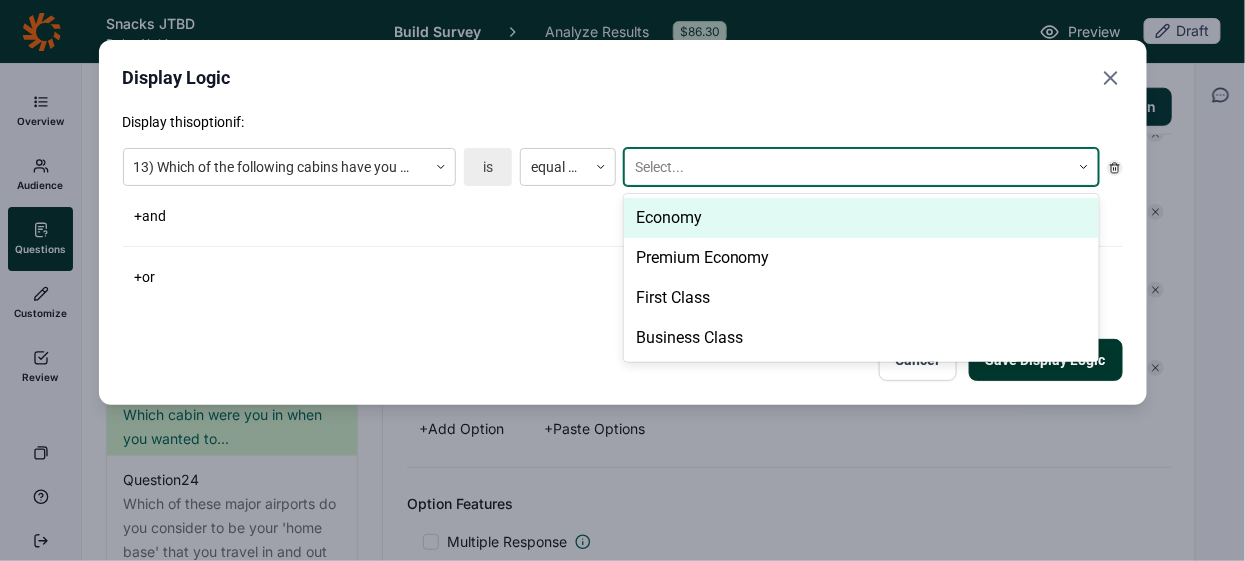 click on "Select..." at bounding box center [847, 167] 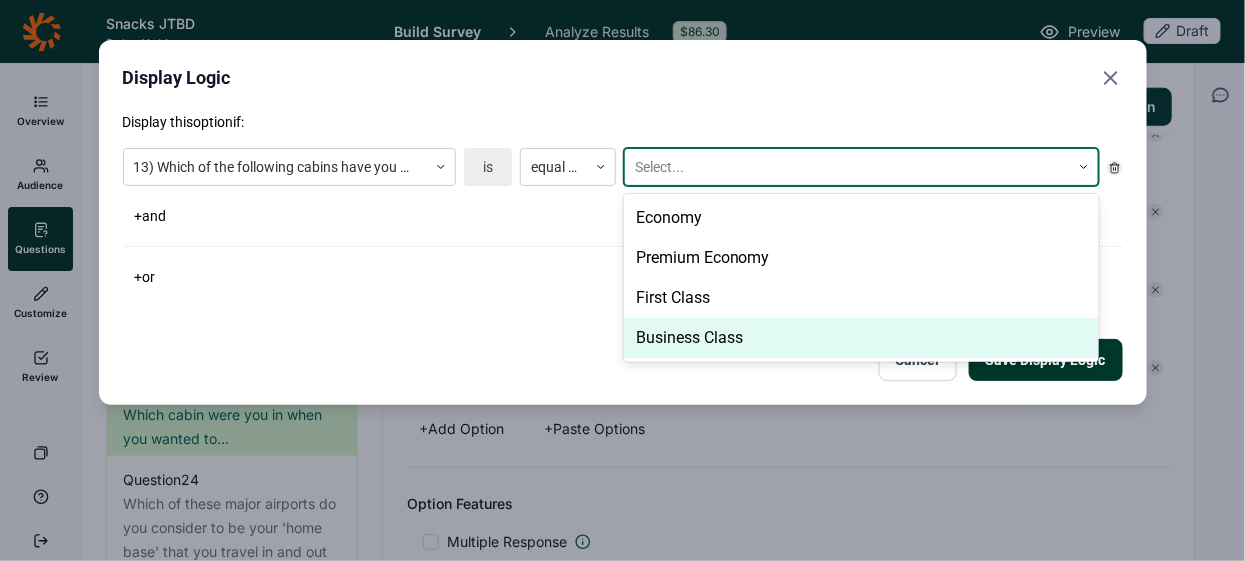 click on "Business Class" at bounding box center (861, 338) 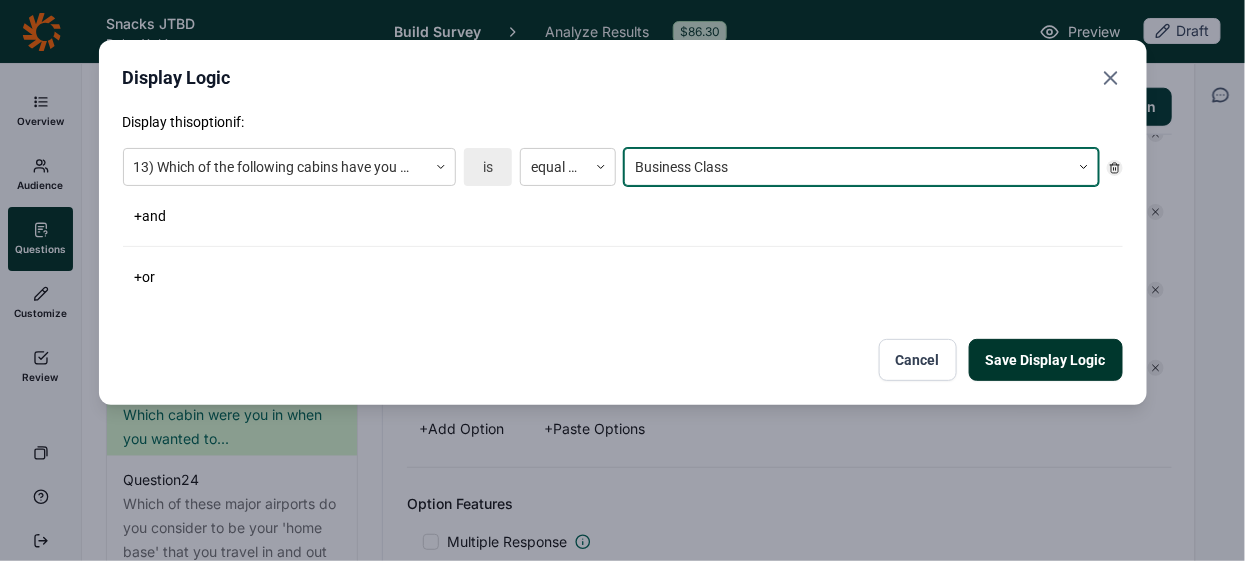 click on "Save Display Logic" at bounding box center (1046, 360) 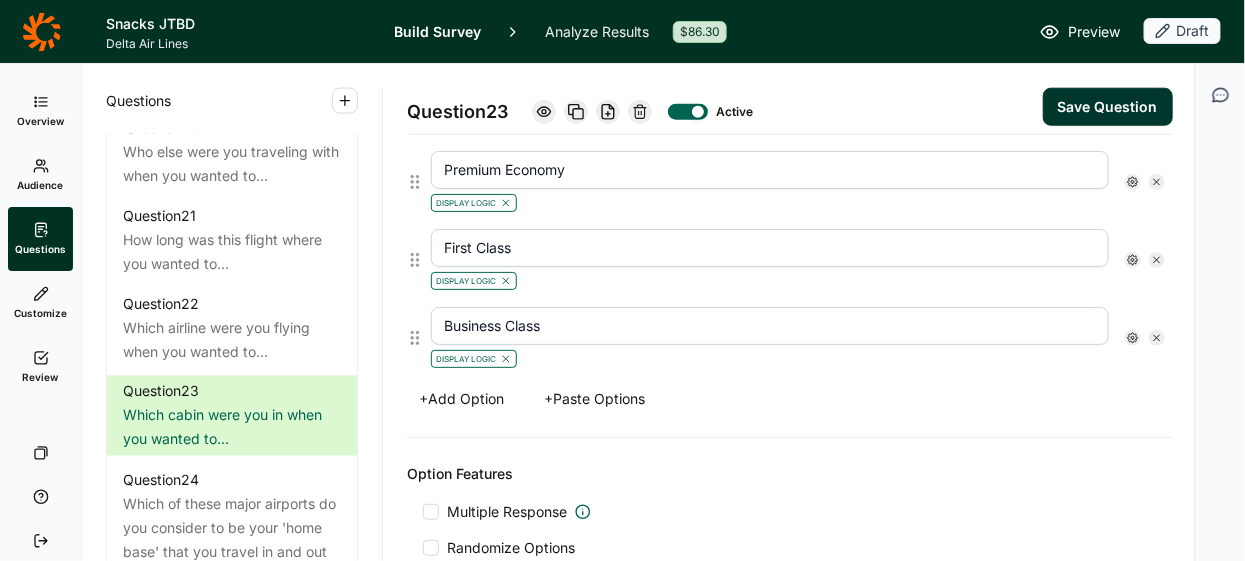 scroll, scrollTop: 630, scrollLeft: 0, axis: vertical 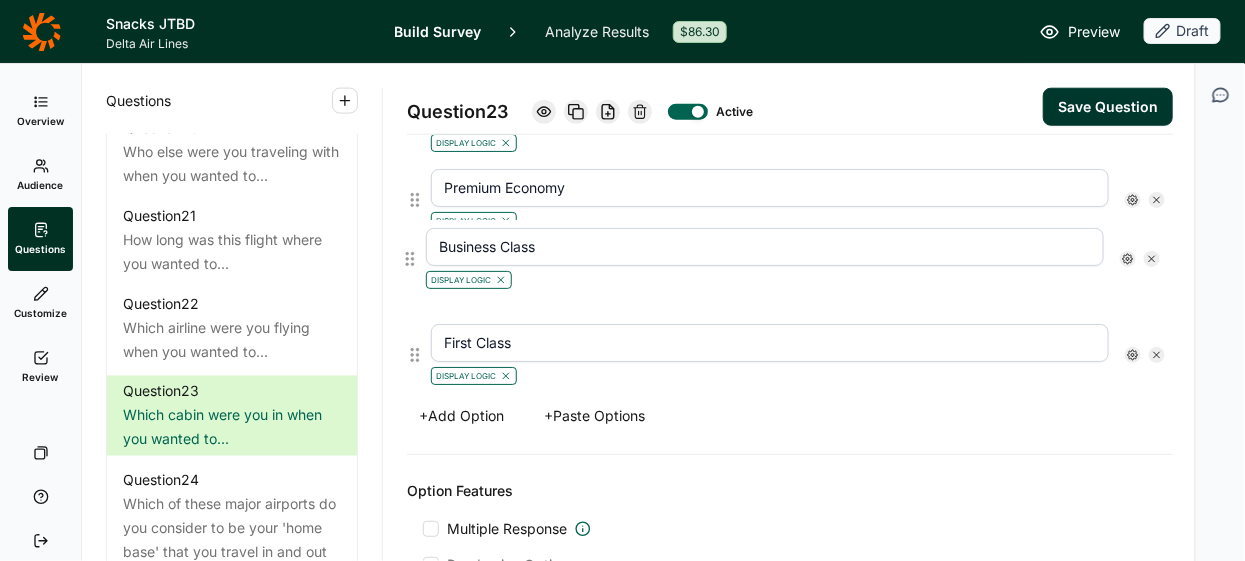 drag, startPoint x: 415, startPoint y: 346, endPoint x: 410, endPoint y: 255, distance: 91.13726 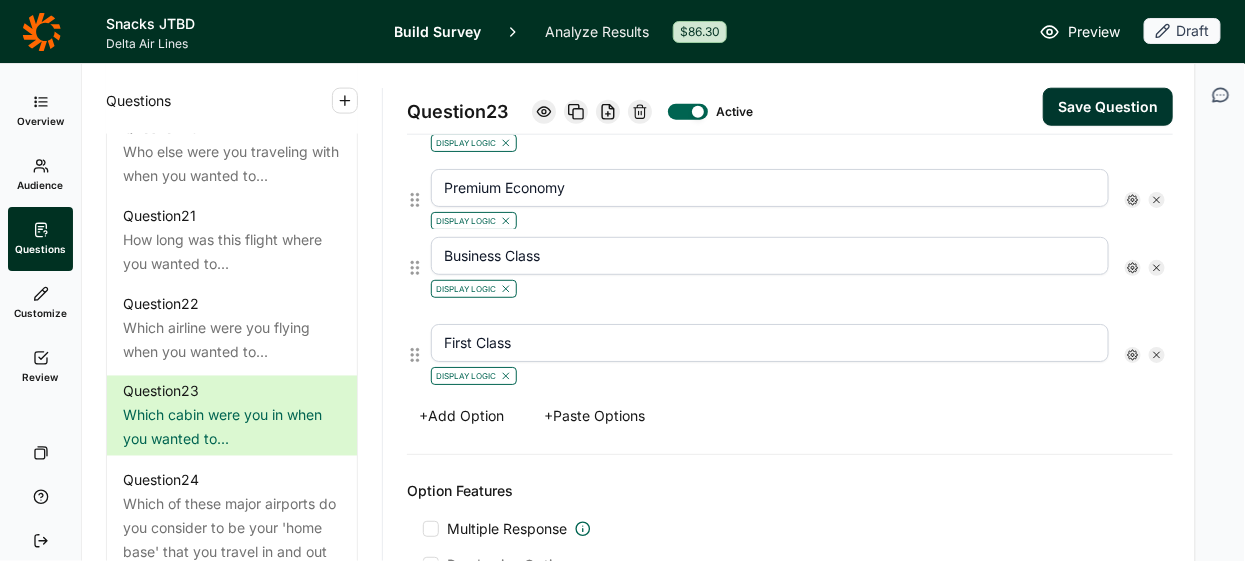 type on "Business Class" 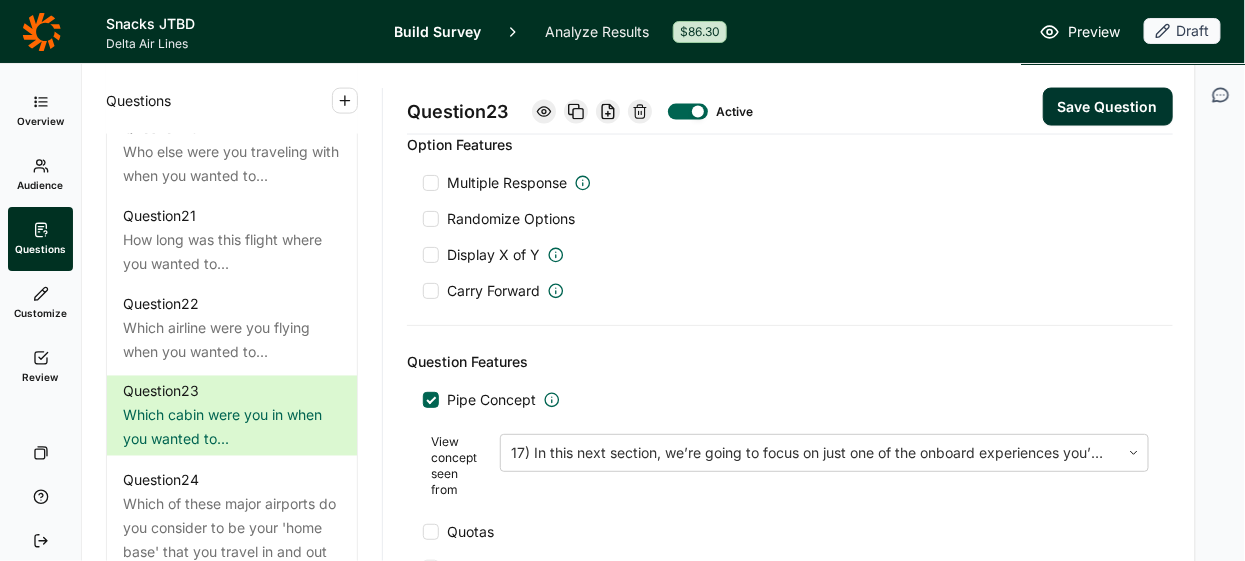 scroll, scrollTop: 988, scrollLeft: 0, axis: vertical 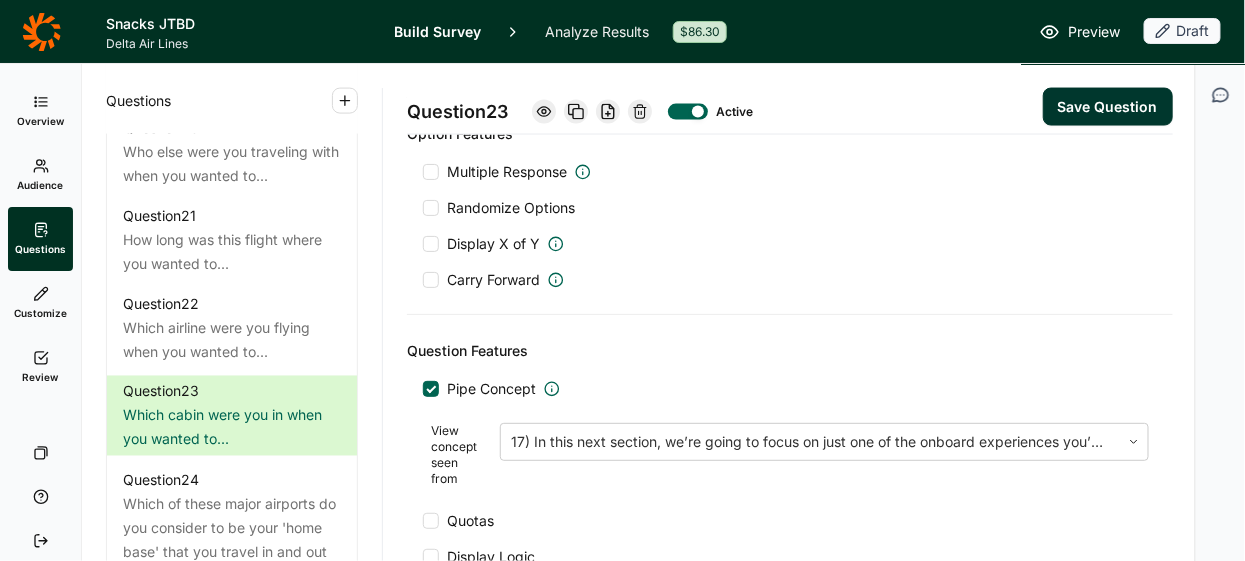 click on "Save Question" at bounding box center [1108, 107] 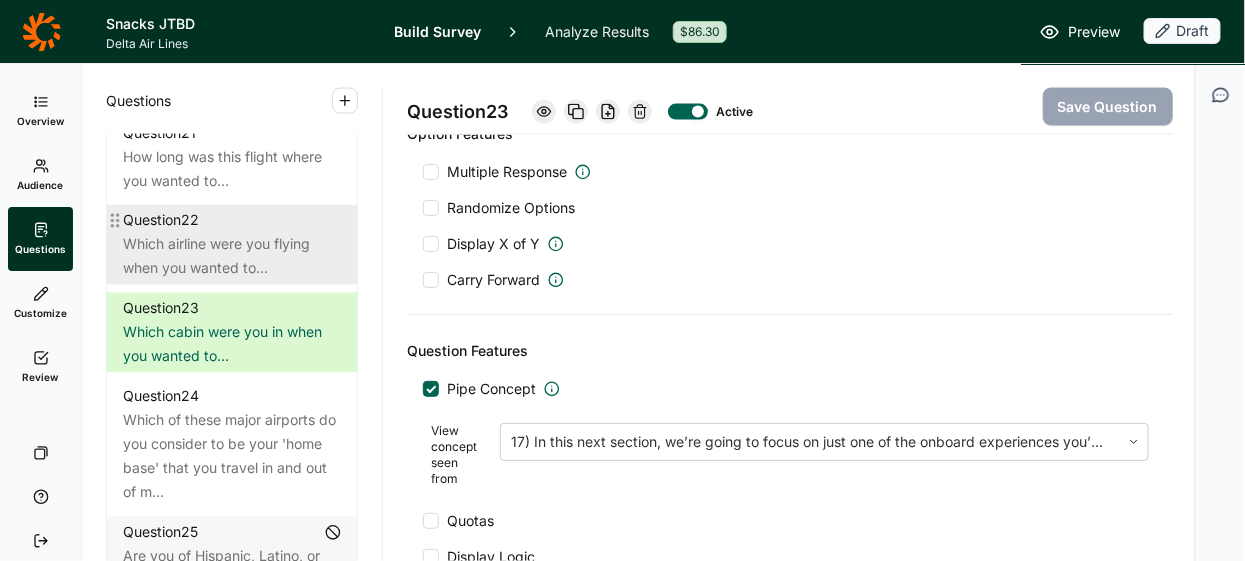 scroll, scrollTop: 3606, scrollLeft: 0, axis: vertical 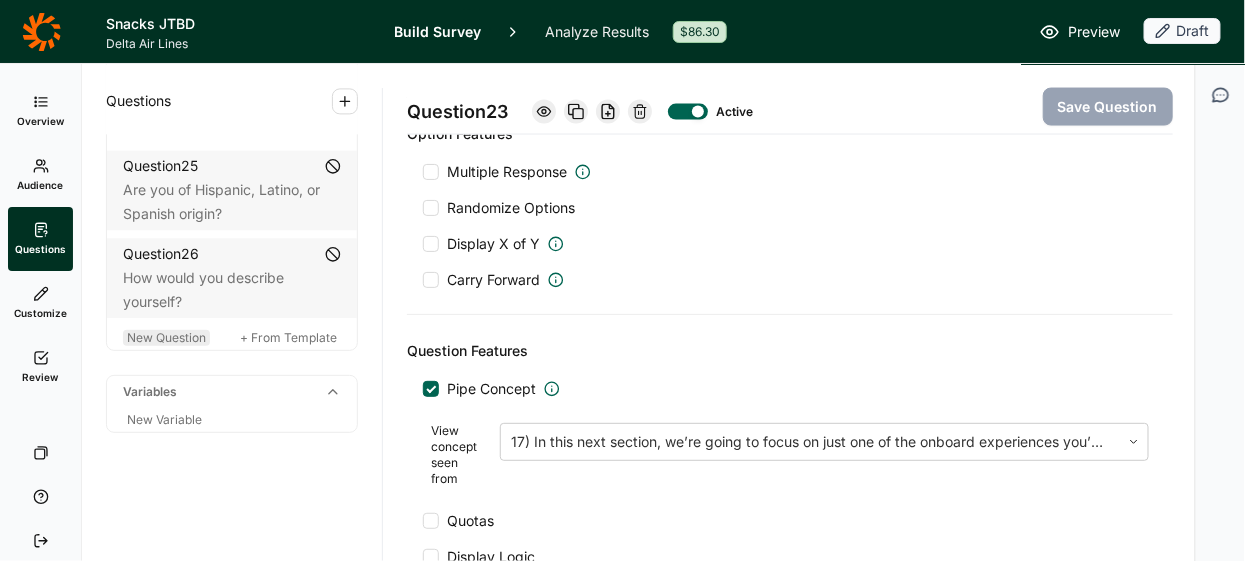 click on "New Question" at bounding box center [166, 338] 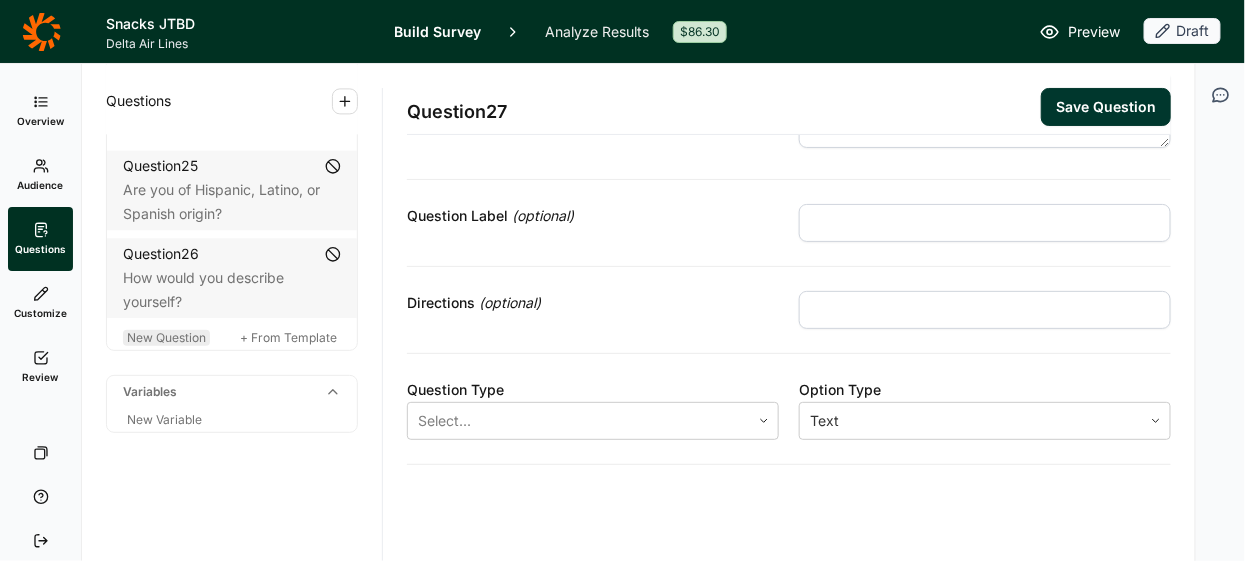 scroll, scrollTop: 103, scrollLeft: 0, axis: vertical 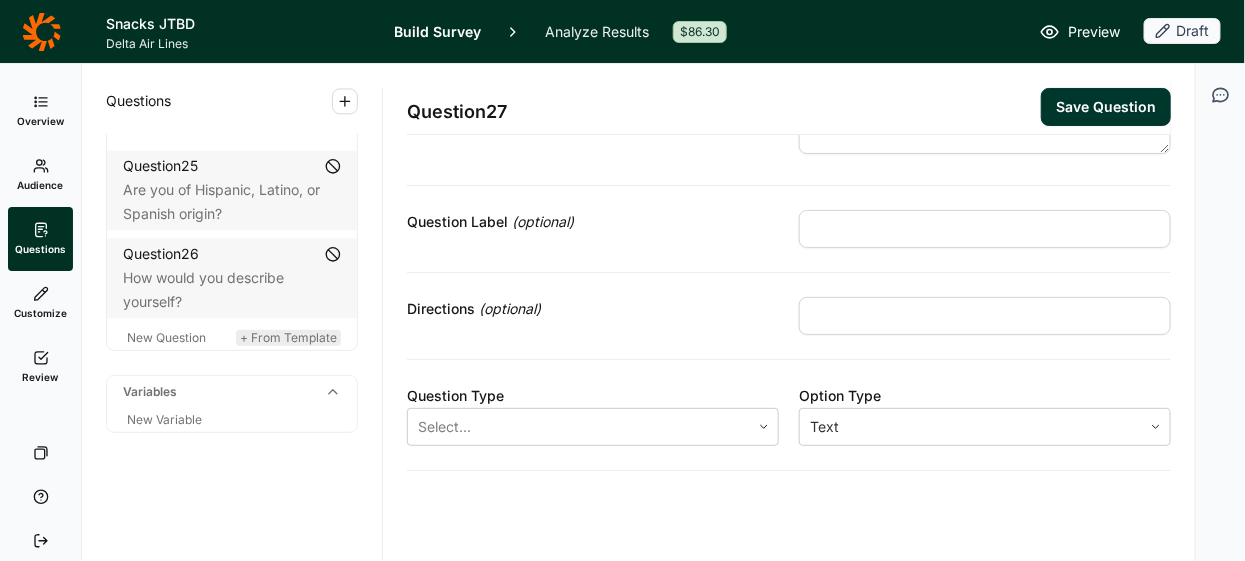 click on "+ From Template" at bounding box center (288, 337) 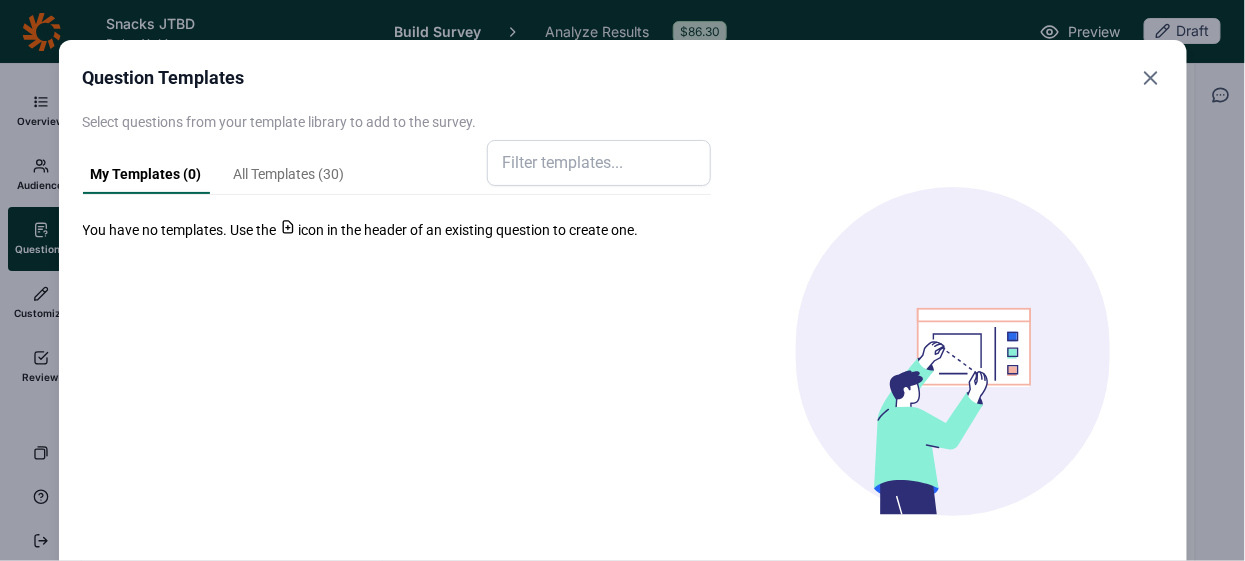 click on "All Templates ( 30 )" at bounding box center (289, 179) 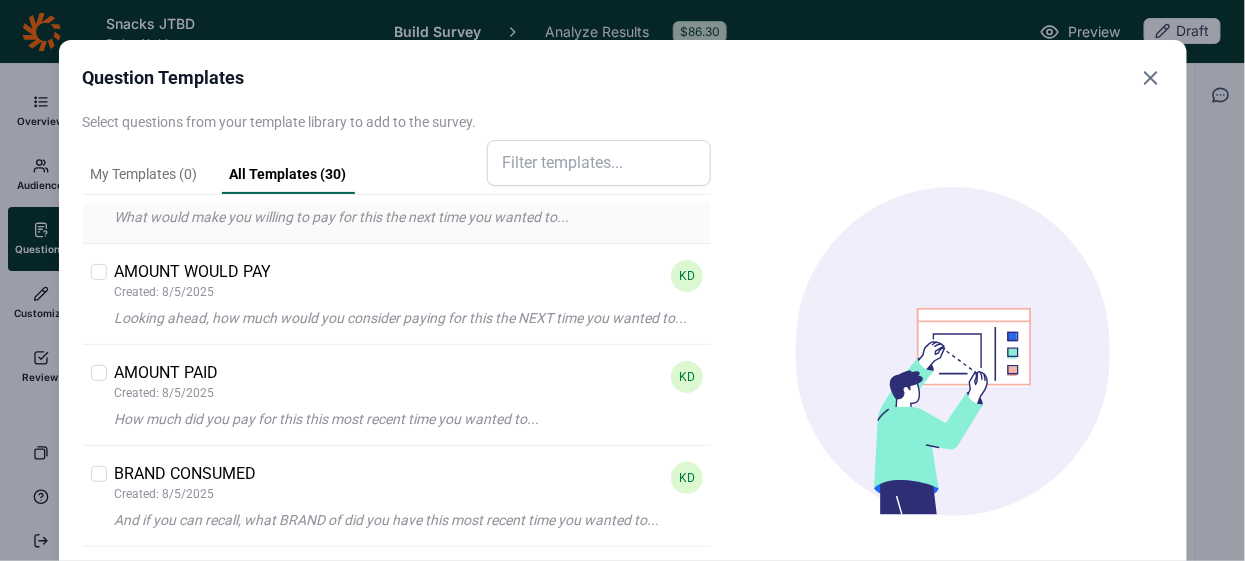 scroll, scrollTop: 67, scrollLeft: 0, axis: vertical 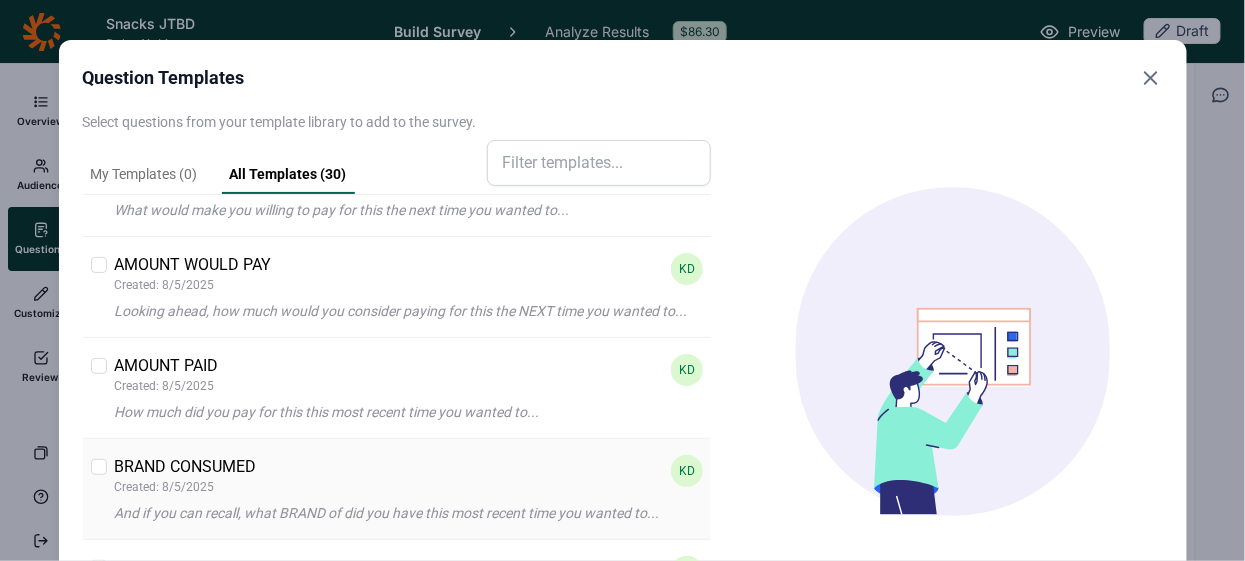 click at bounding box center [99, 467] 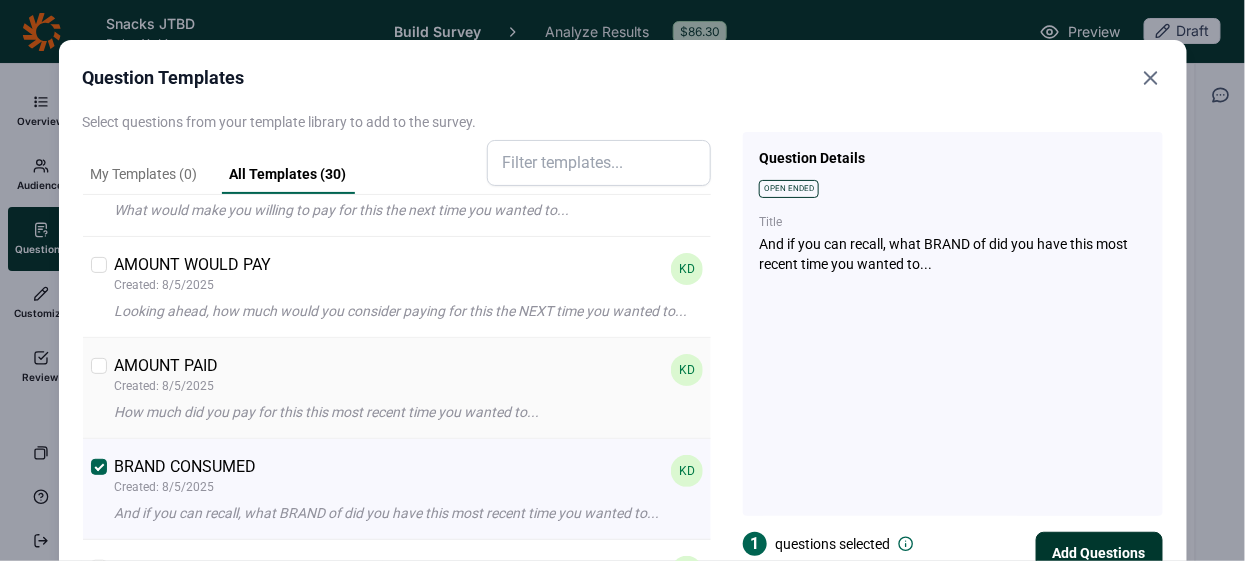 click at bounding box center (99, 366) 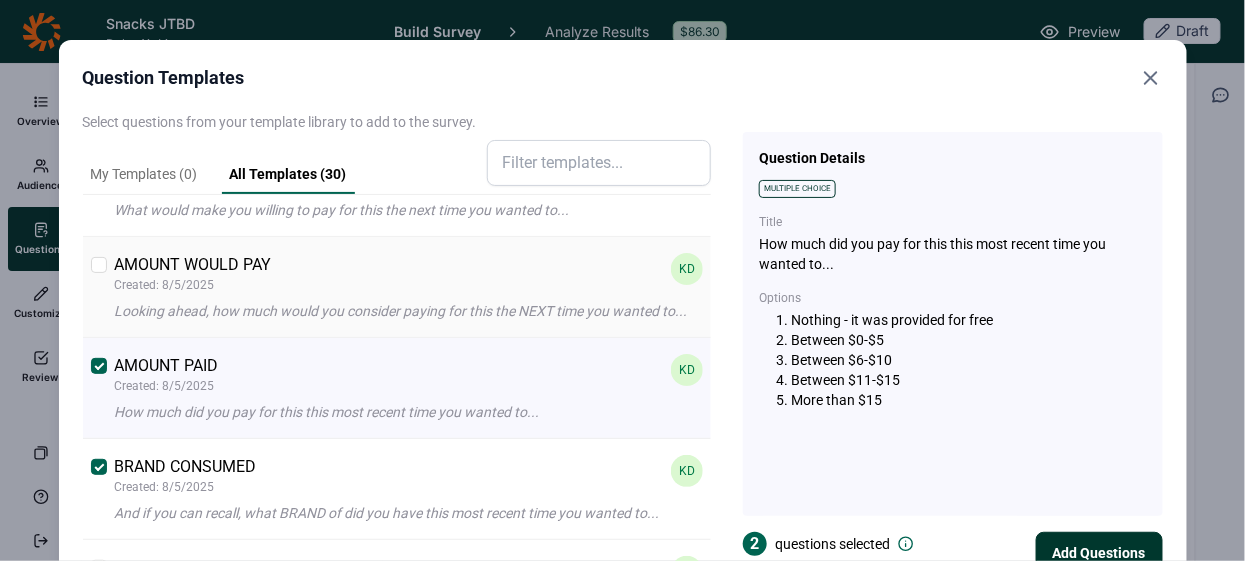 click at bounding box center [99, 265] 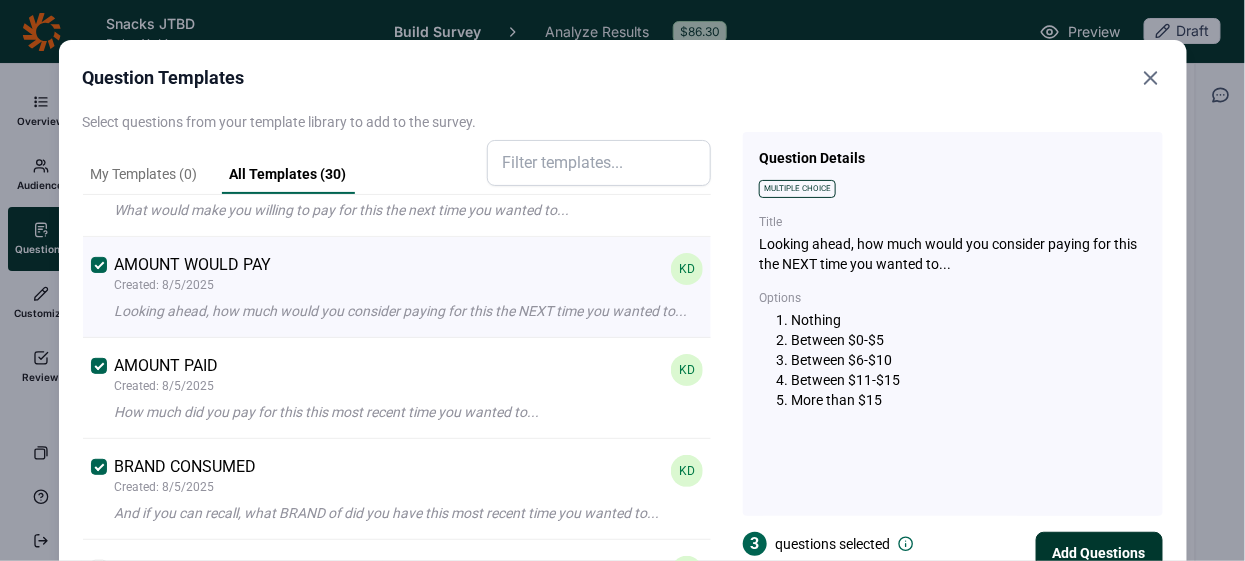 scroll, scrollTop: 0, scrollLeft: 0, axis: both 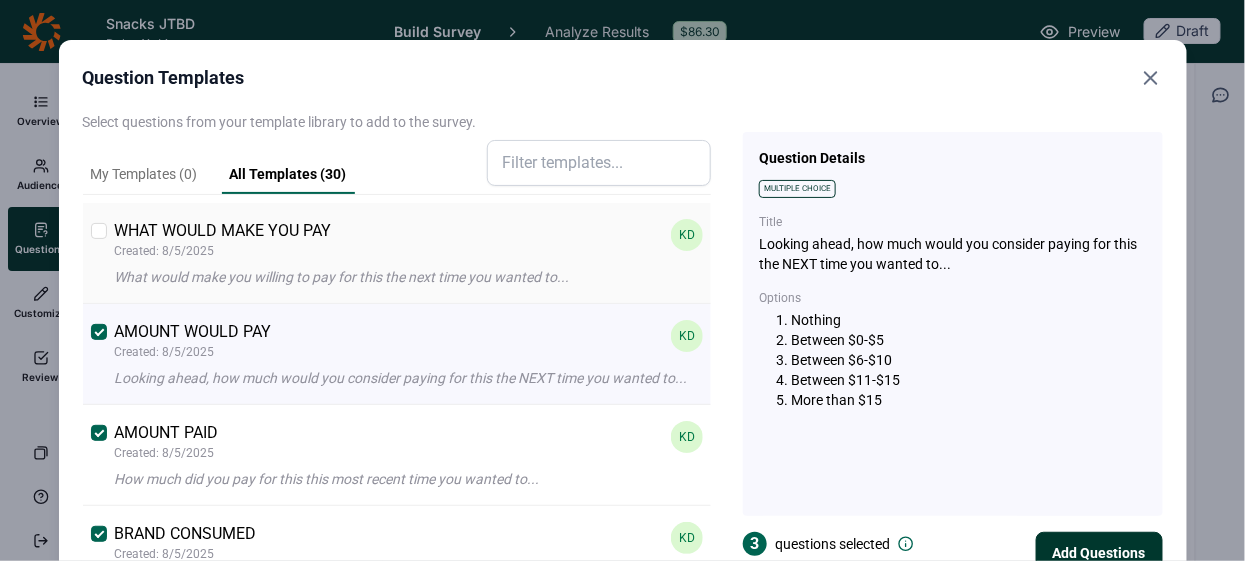 click at bounding box center [99, 231] 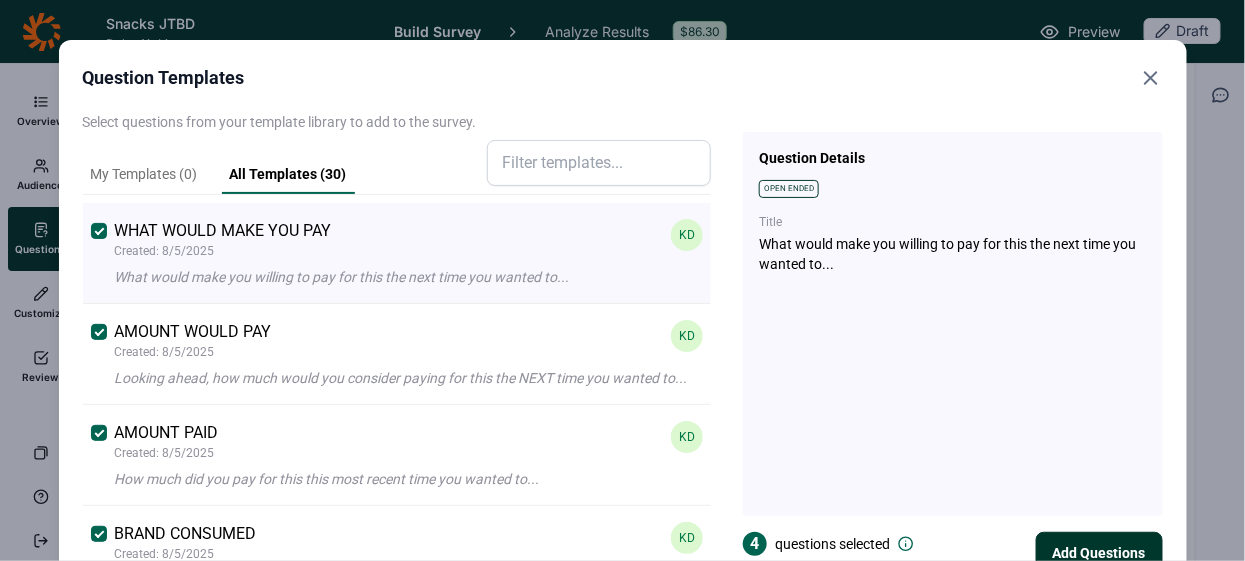 click on "Add Questions" at bounding box center (1099, 553) 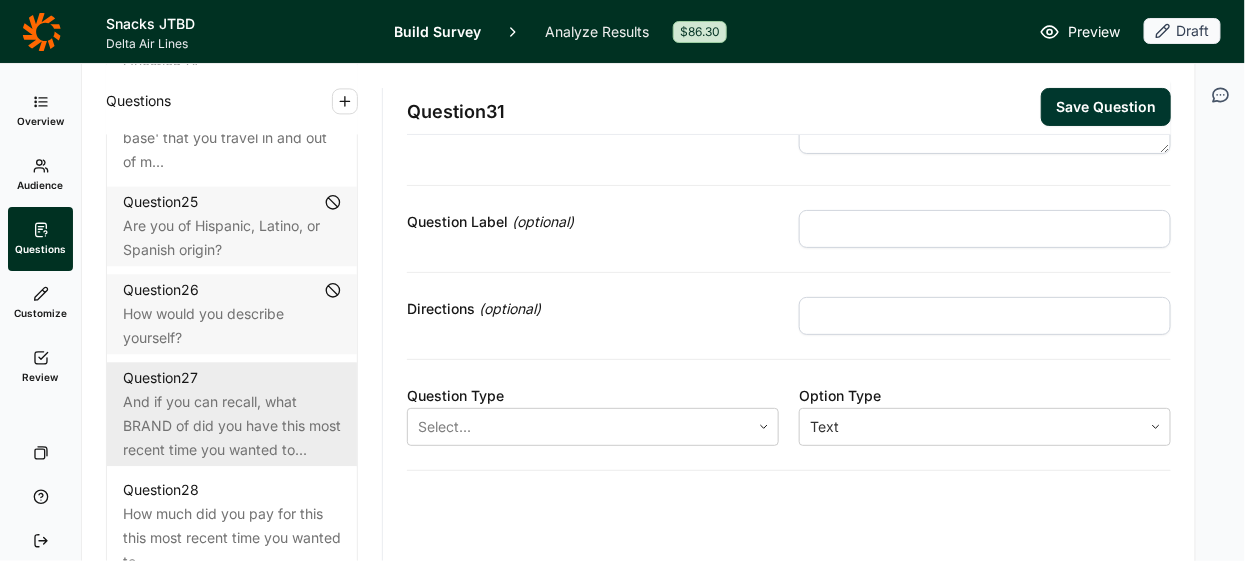 scroll, scrollTop: 3547, scrollLeft: 0, axis: vertical 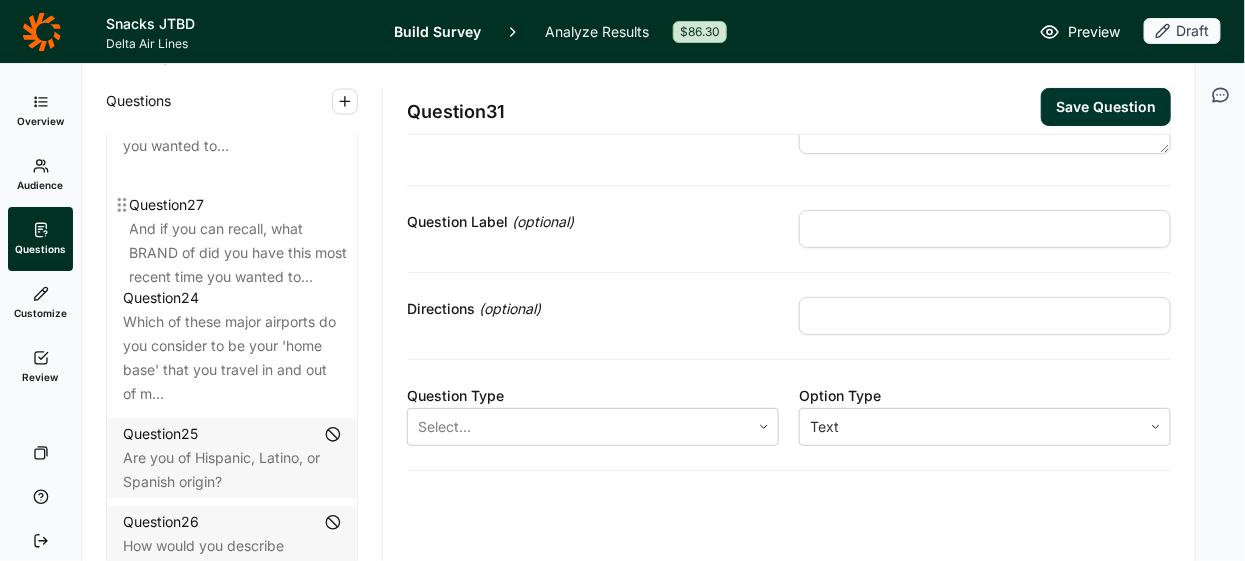 drag, startPoint x: 117, startPoint y: 400, endPoint x: 124, endPoint y: 194, distance: 206.1189 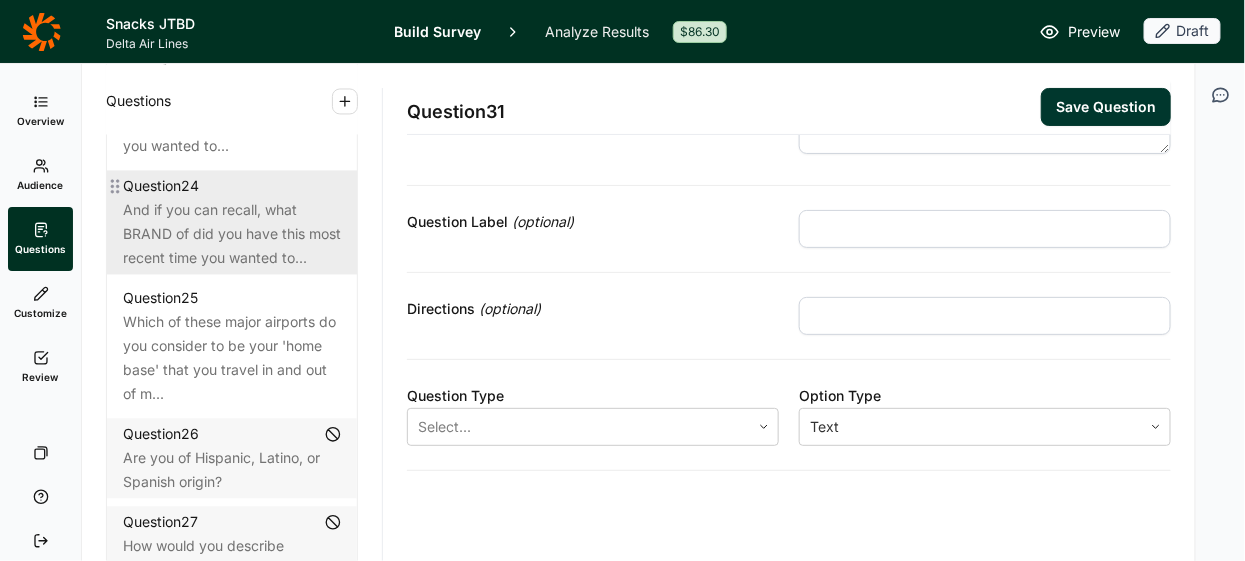 click on "And if you can recall, what BRAND of did you have this most recent time you wanted to..." at bounding box center (232, 234) 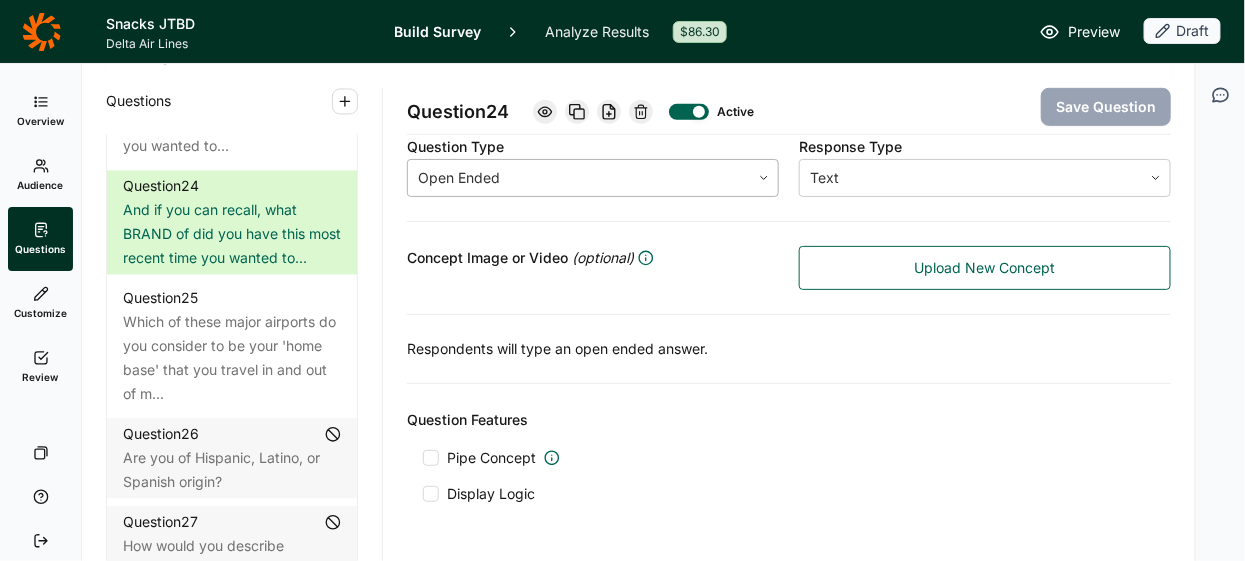 scroll, scrollTop: 354, scrollLeft: 0, axis: vertical 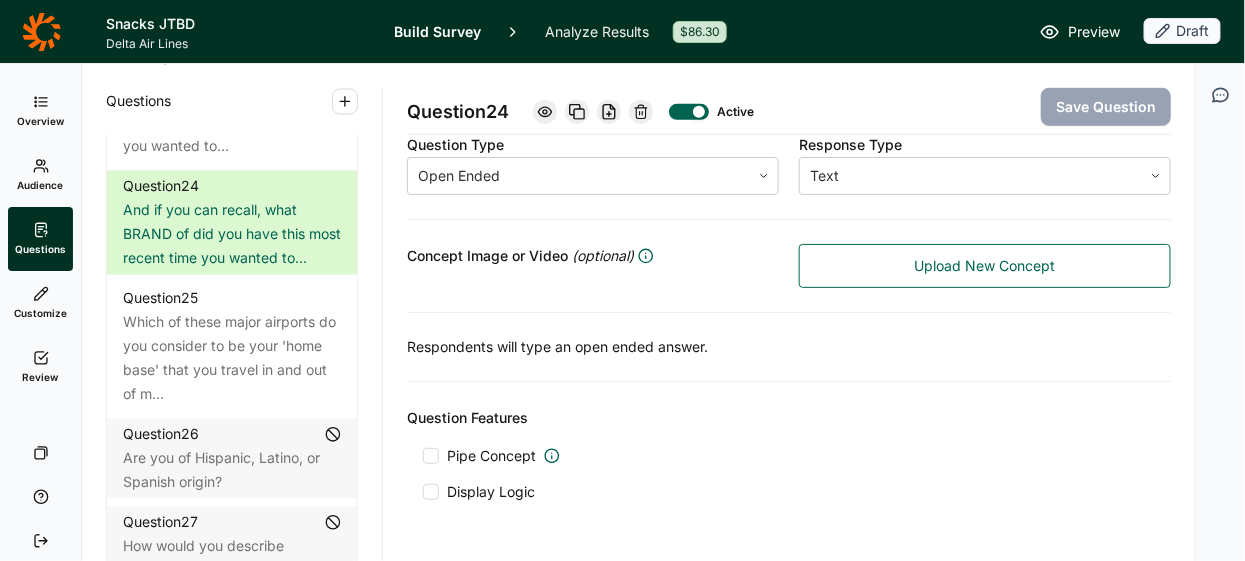 click at bounding box center (431, 456) 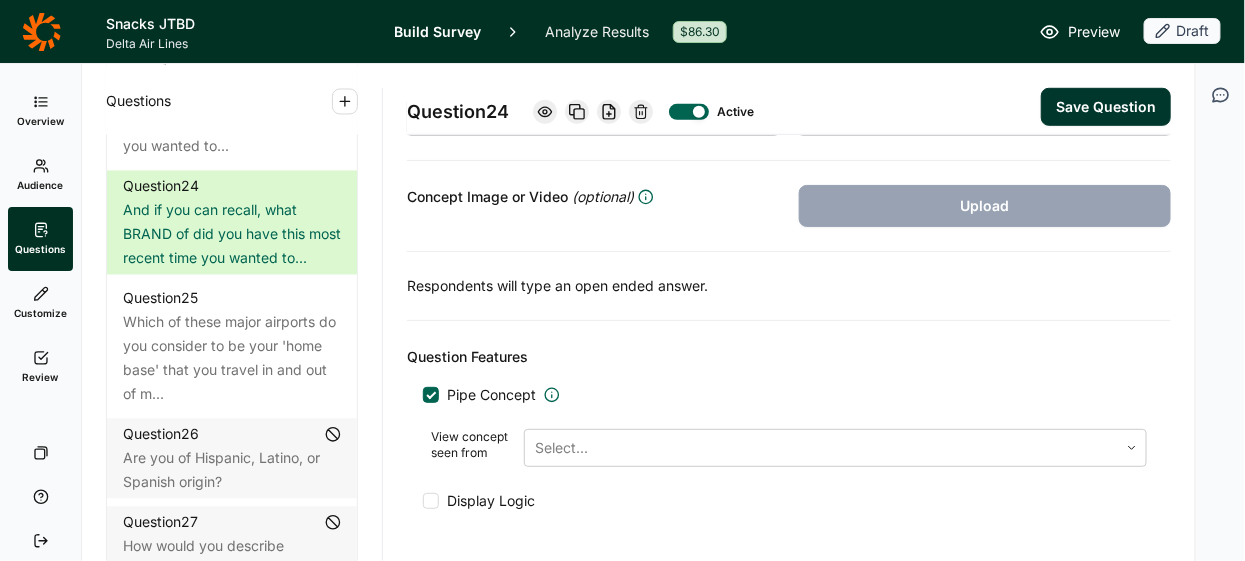 scroll, scrollTop: 418, scrollLeft: 0, axis: vertical 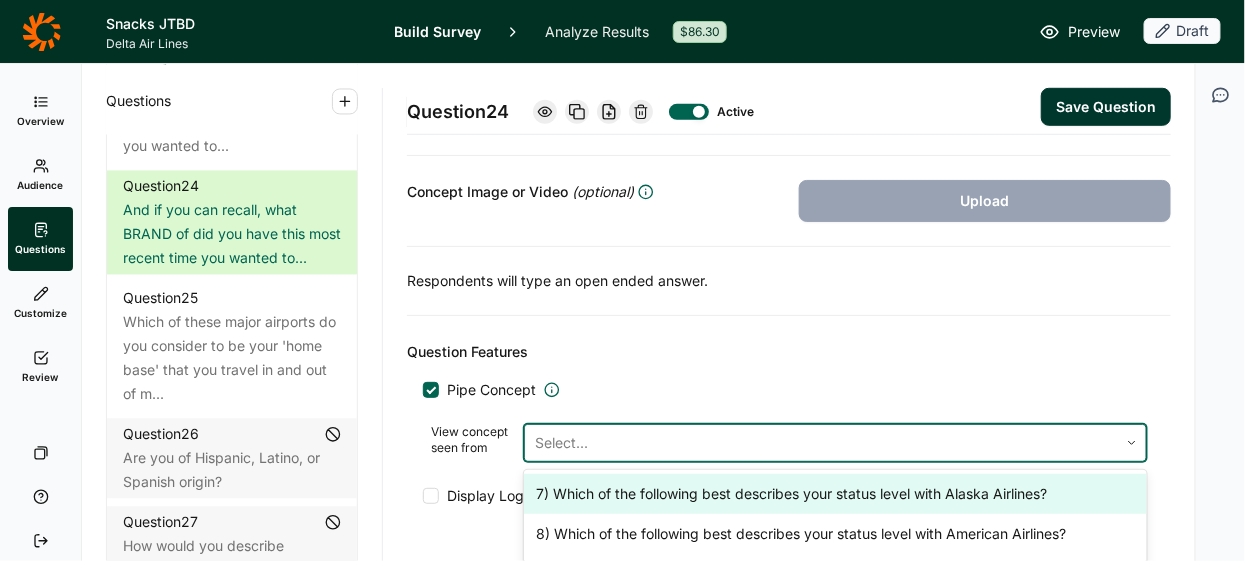 click at bounding box center [821, 443] 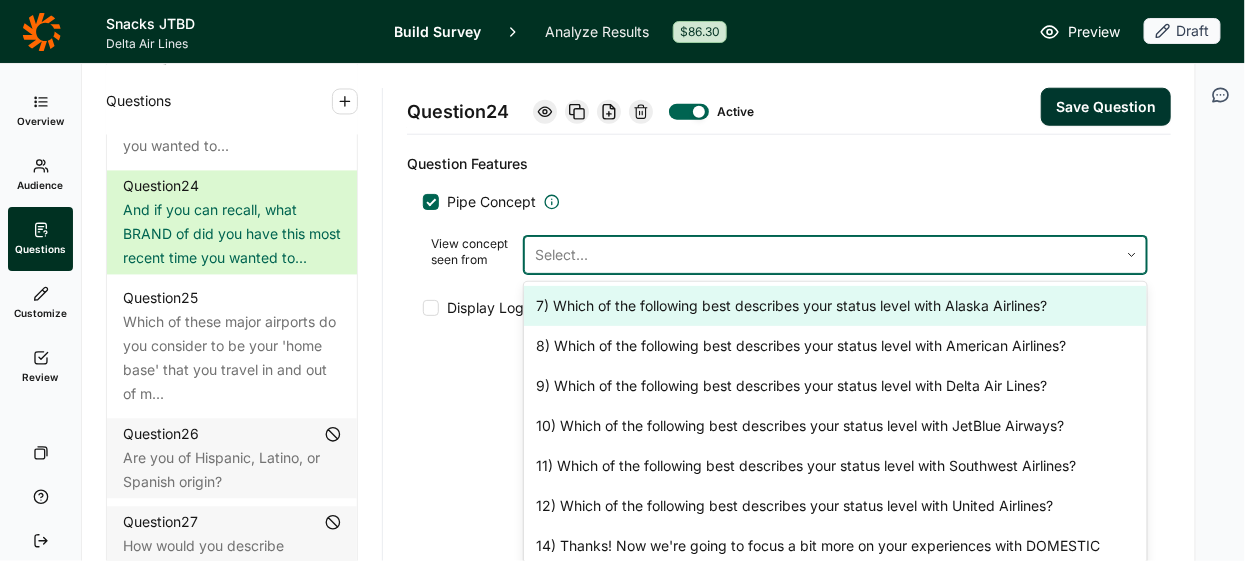scroll, scrollTop: 619, scrollLeft: 0, axis: vertical 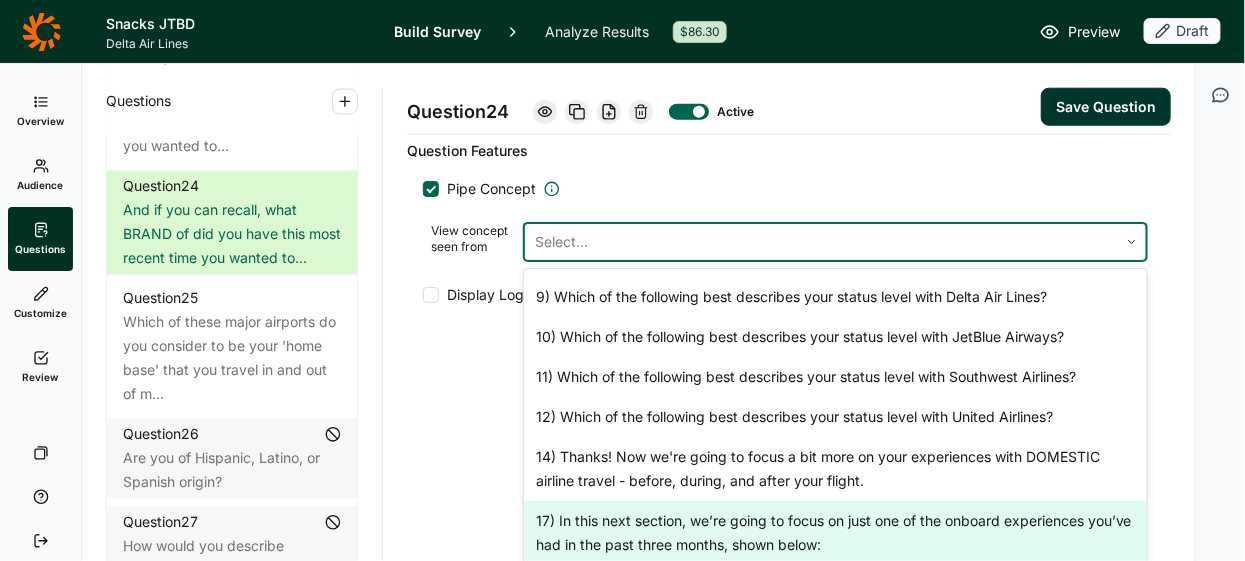 click on "17) In this next section, we’re going to focus on just one of the onboard experiences you’ve had in the past three months, shown below:" at bounding box center (835, 533) 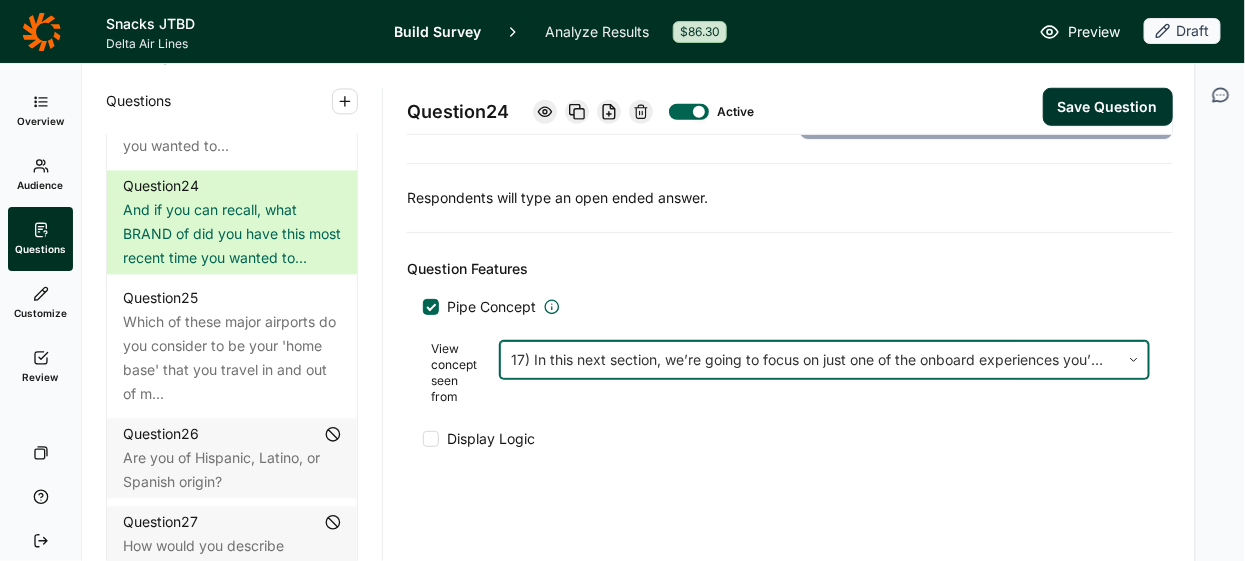 click on "Save Question" at bounding box center [1108, 107] 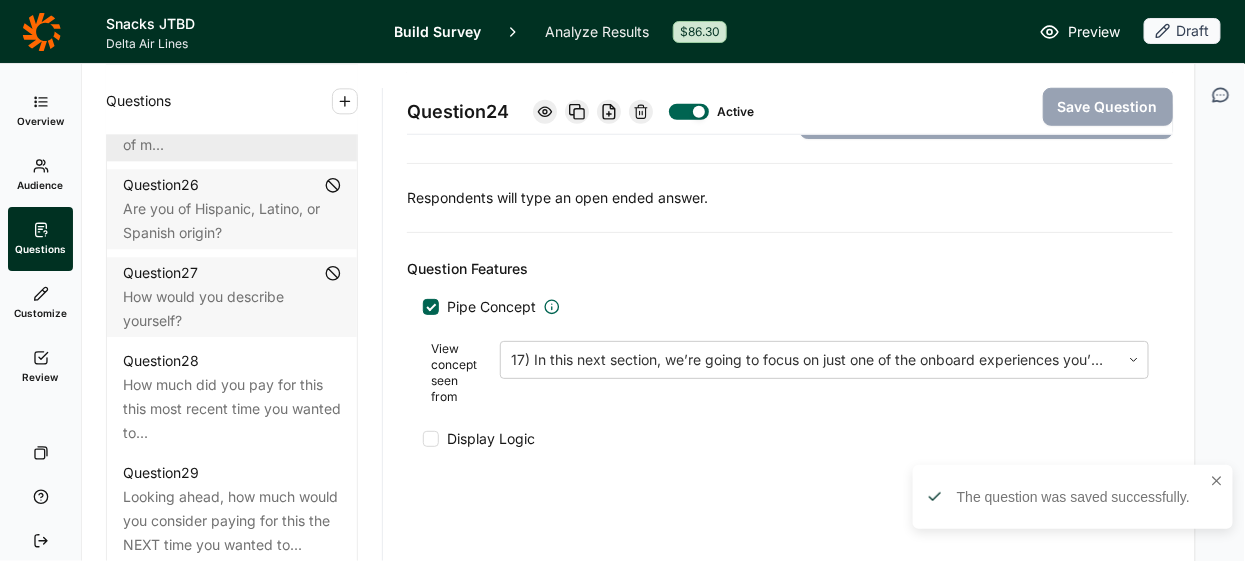 scroll, scrollTop: 3703, scrollLeft: 0, axis: vertical 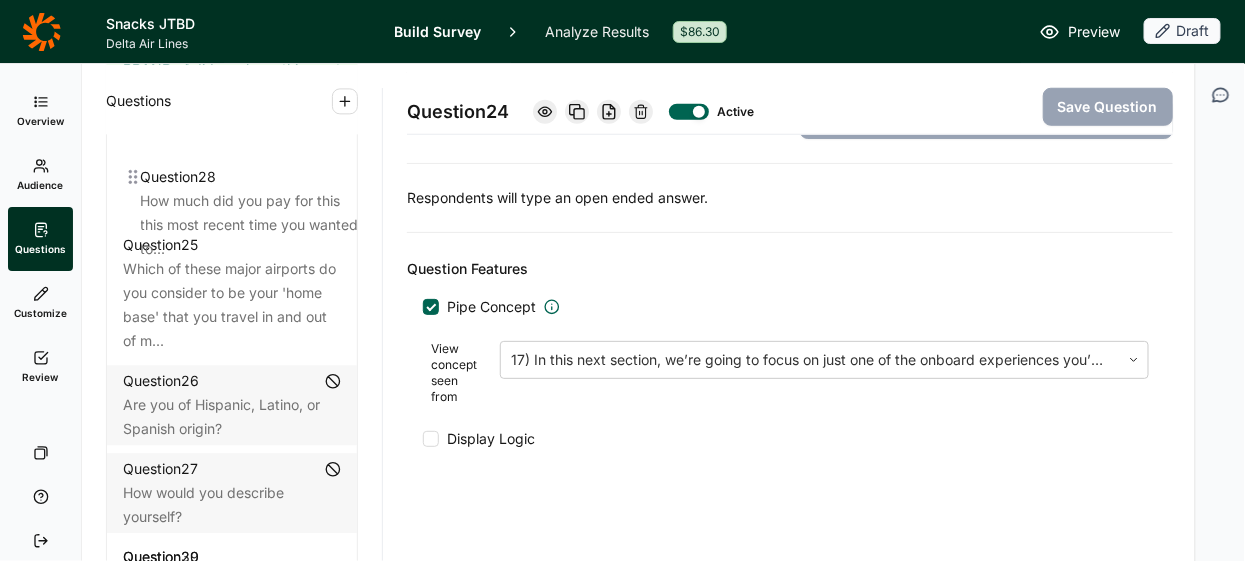 drag, startPoint x: 112, startPoint y: 359, endPoint x: 131, endPoint y: 170, distance: 189.95262 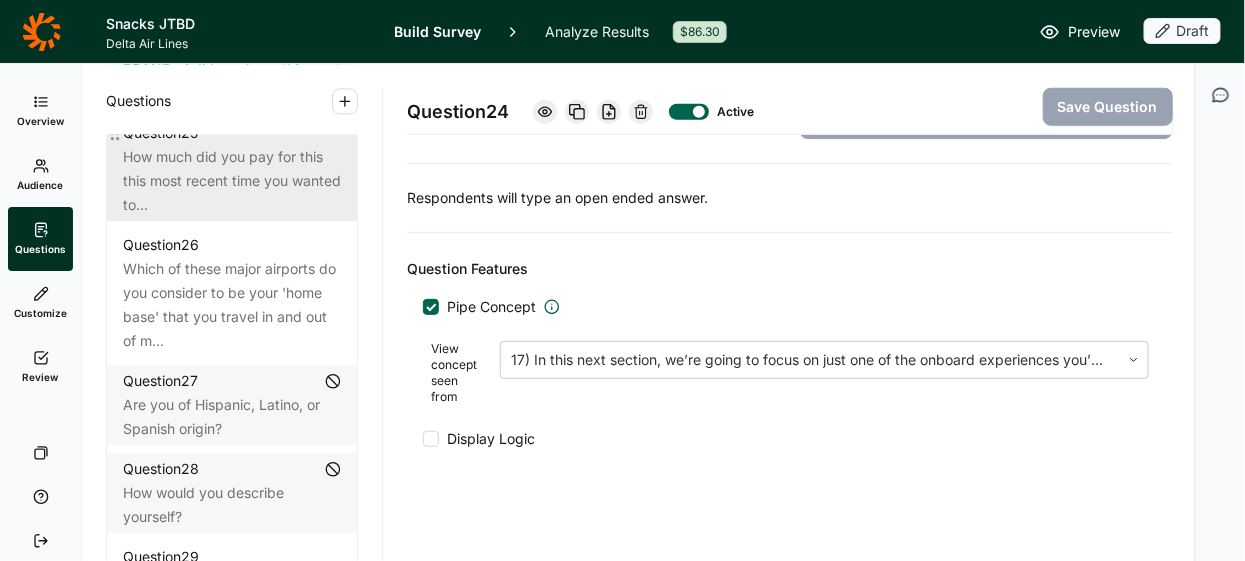 click on "How much did you pay for this this most recent time you wanted to..." at bounding box center [232, 181] 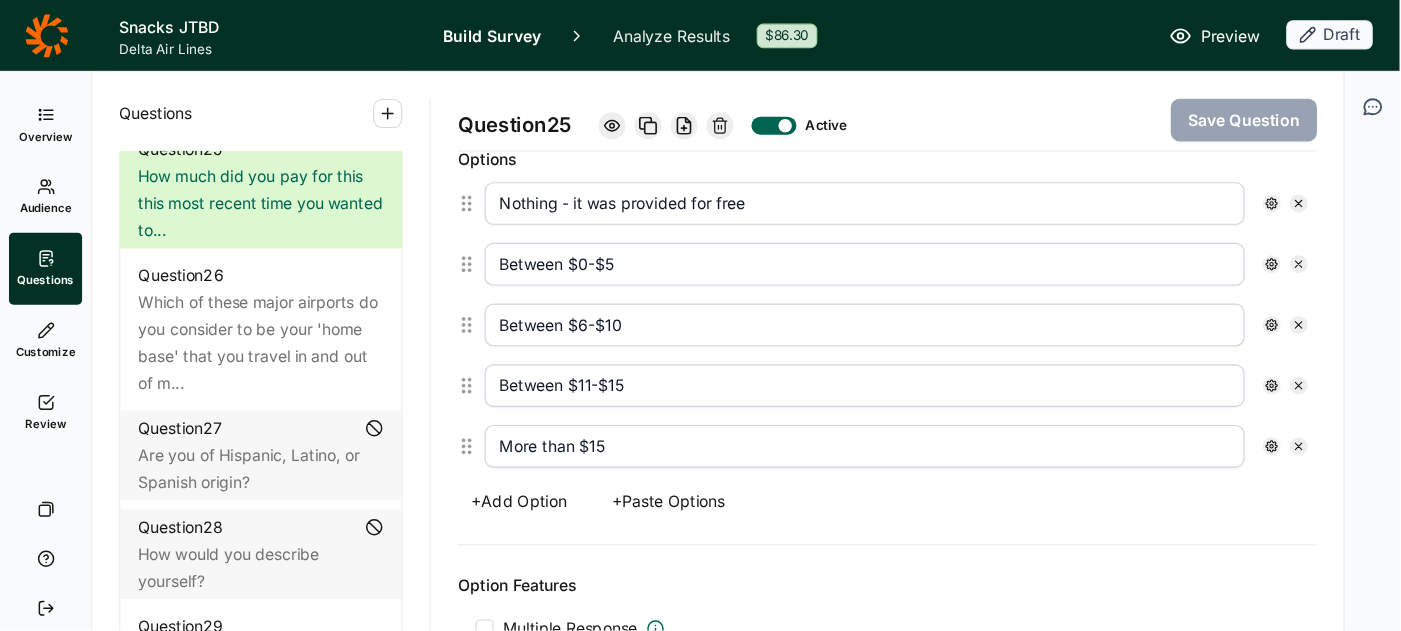 scroll, scrollTop: 563, scrollLeft: 0, axis: vertical 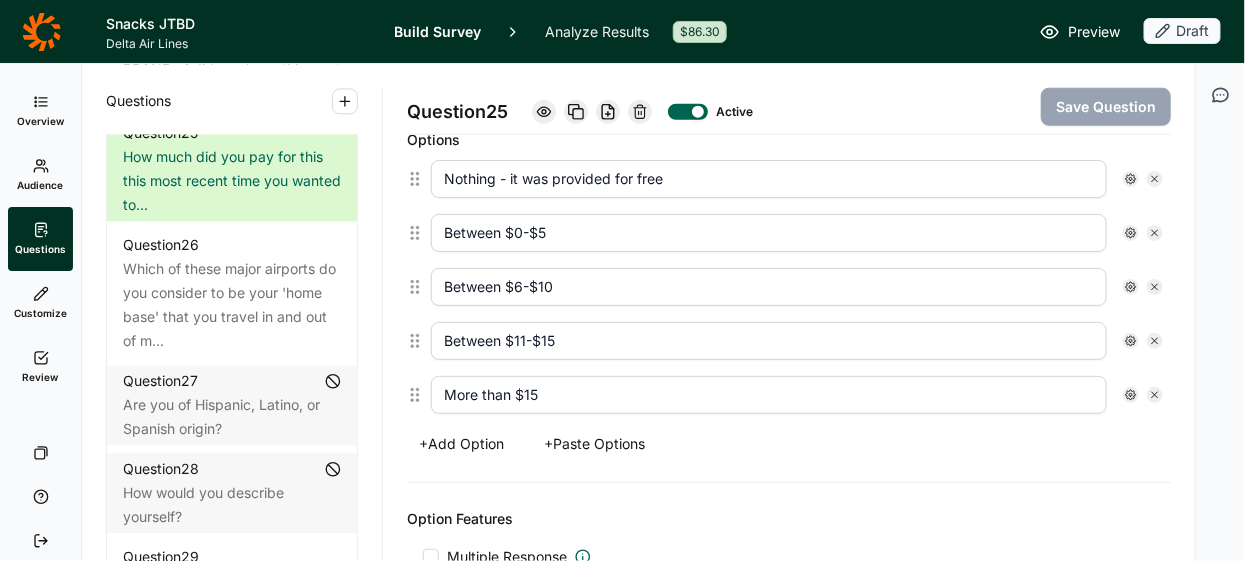 click 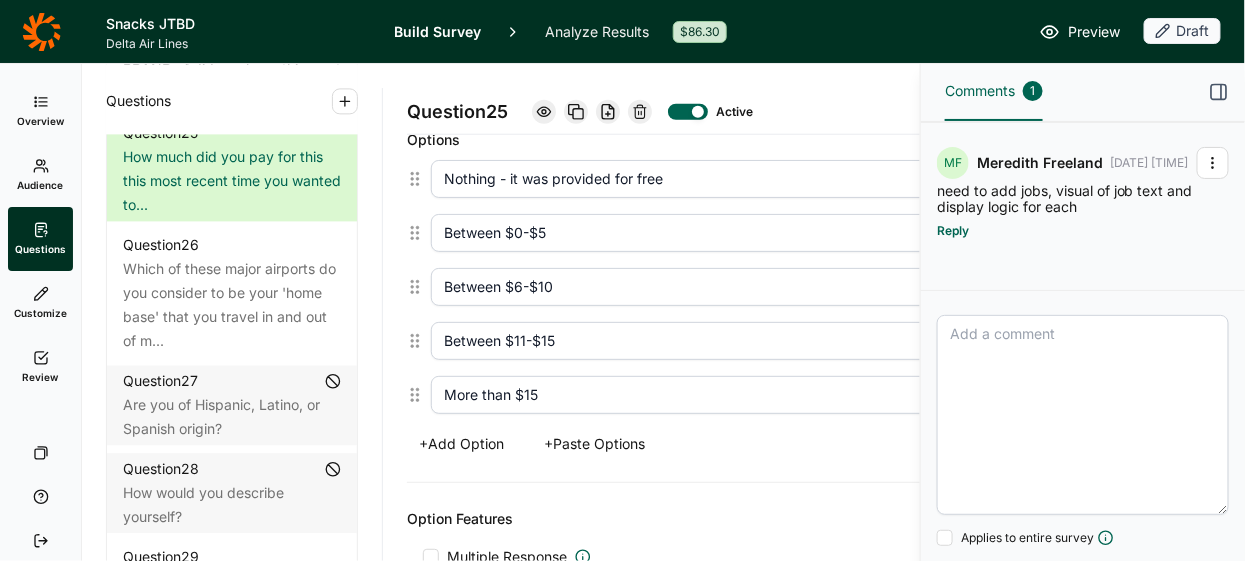 click at bounding box center (1083, 415) 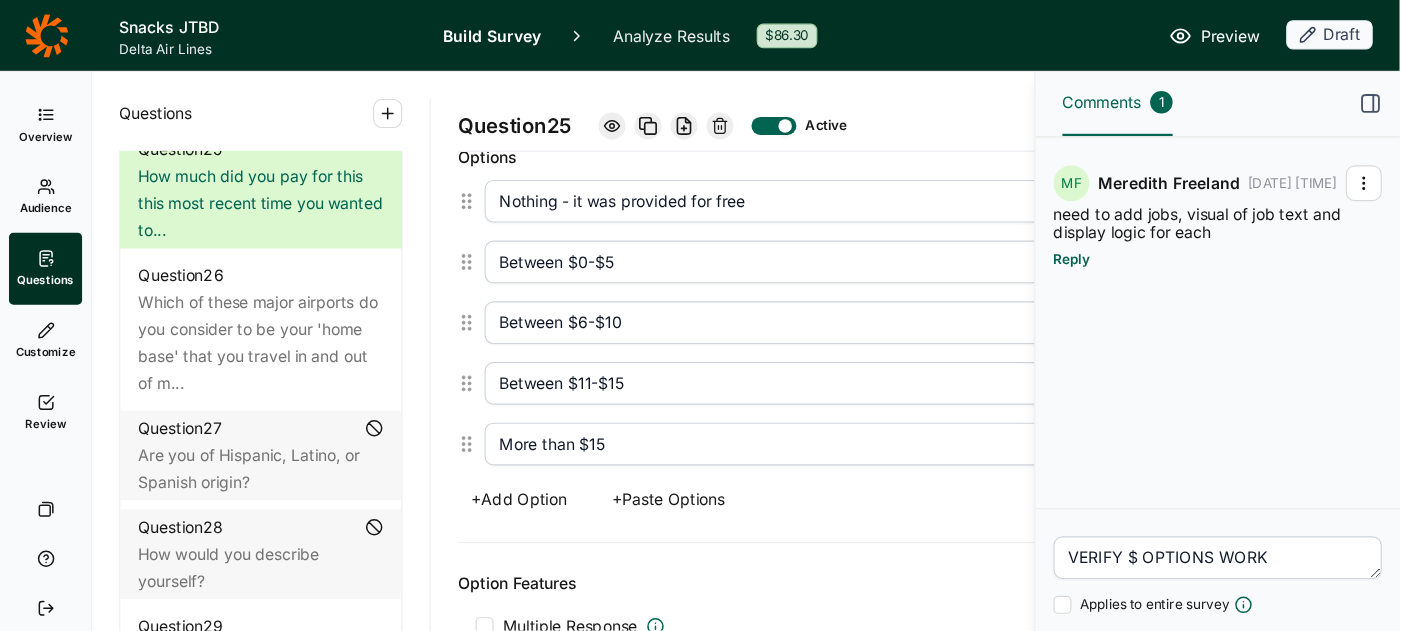 scroll, scrollTop: 3596, scrollLeft: 0, axis: vertical 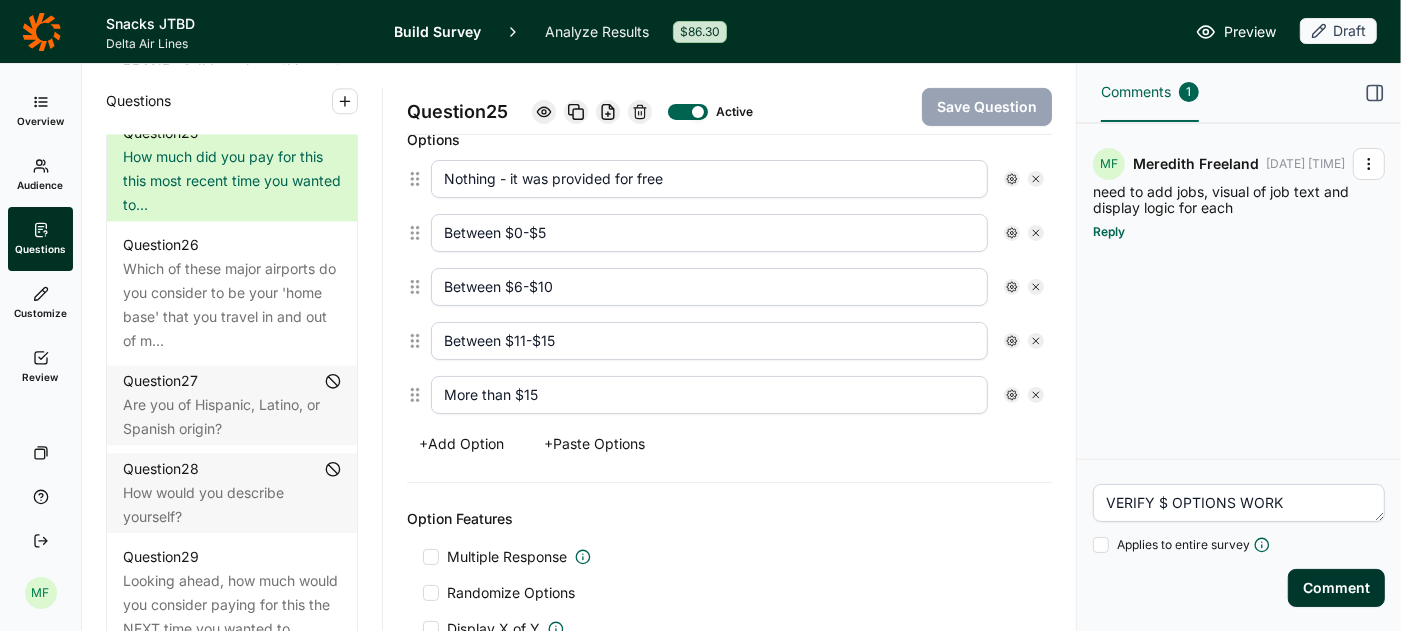 type on "VERIFY $ OPTIONS WORK" 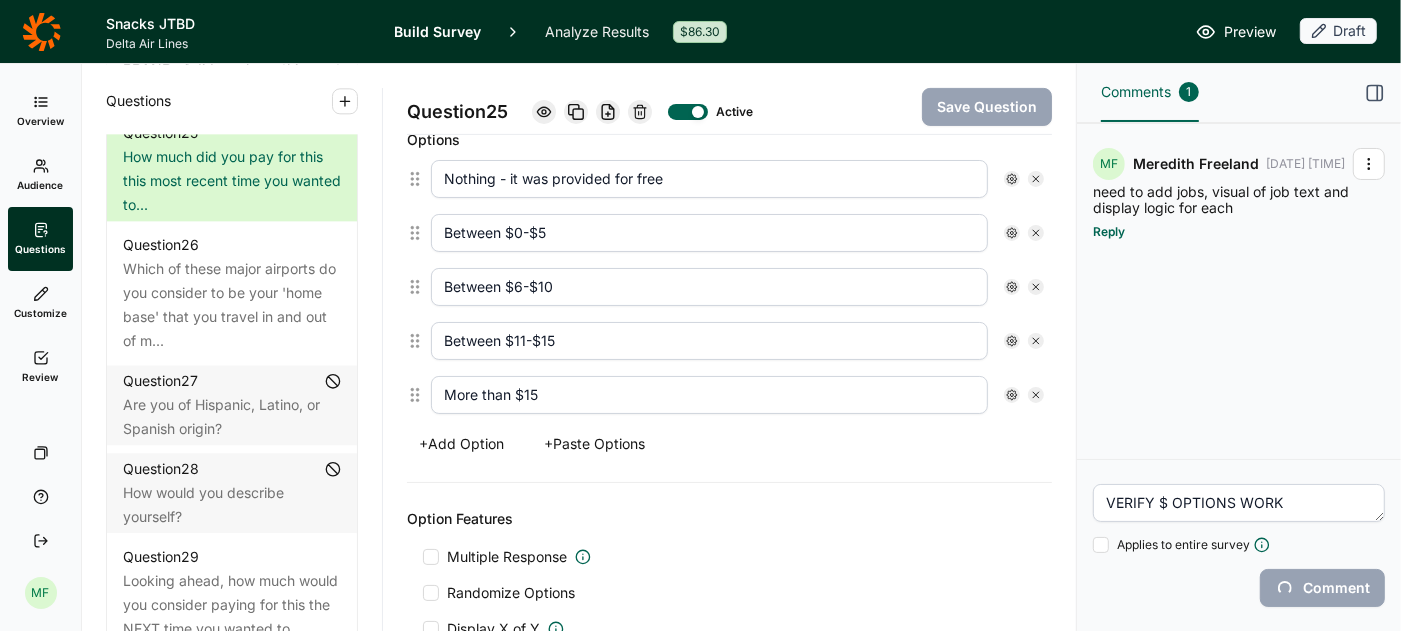 type 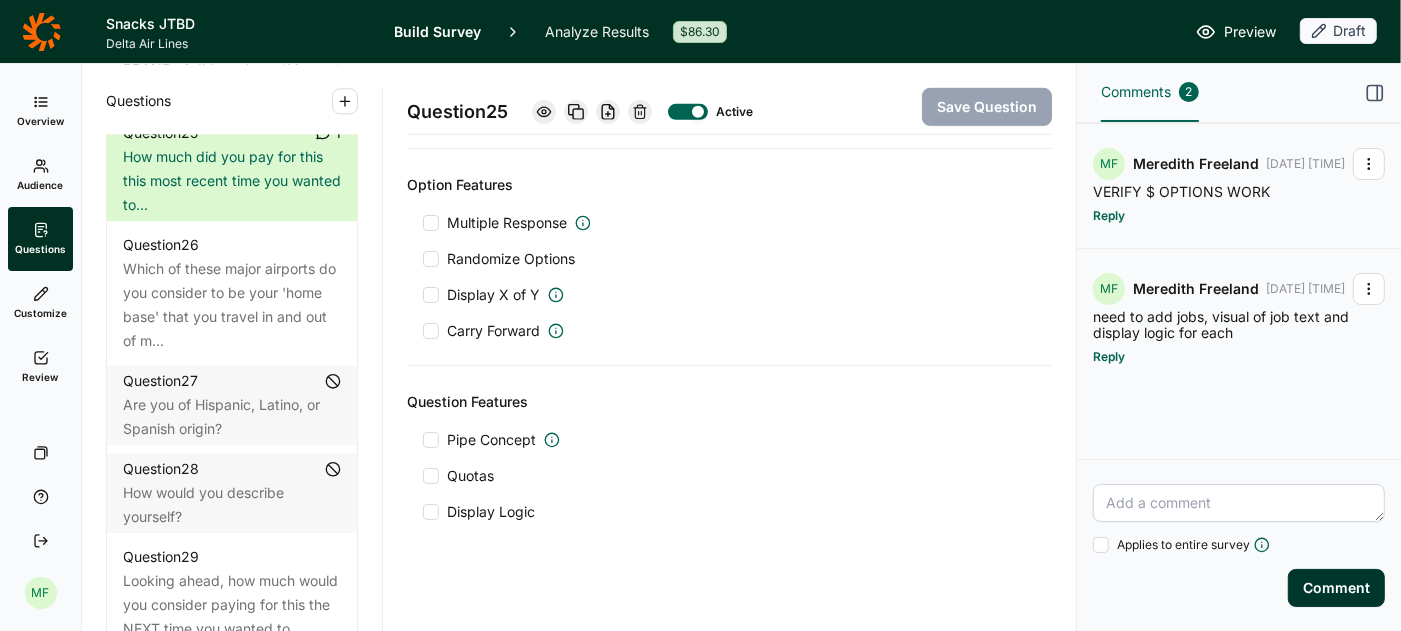 click at bounding box center (431, 440) 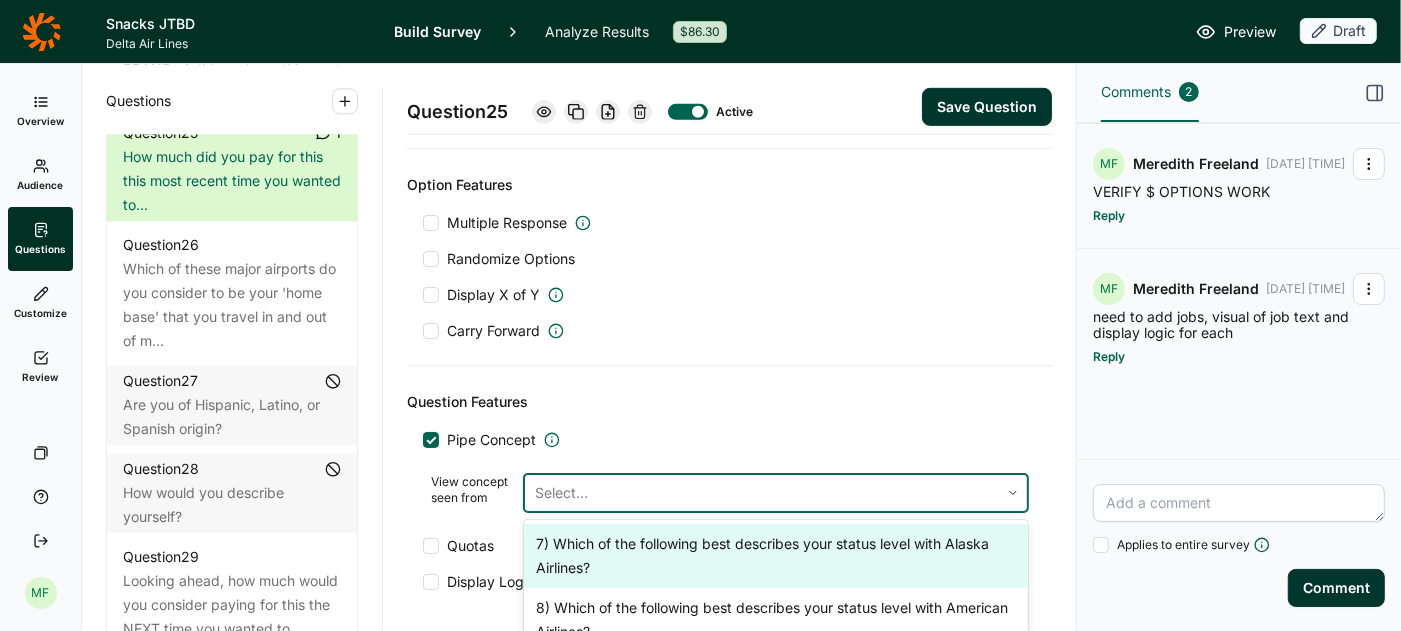 click at bounding box center (762, 493) 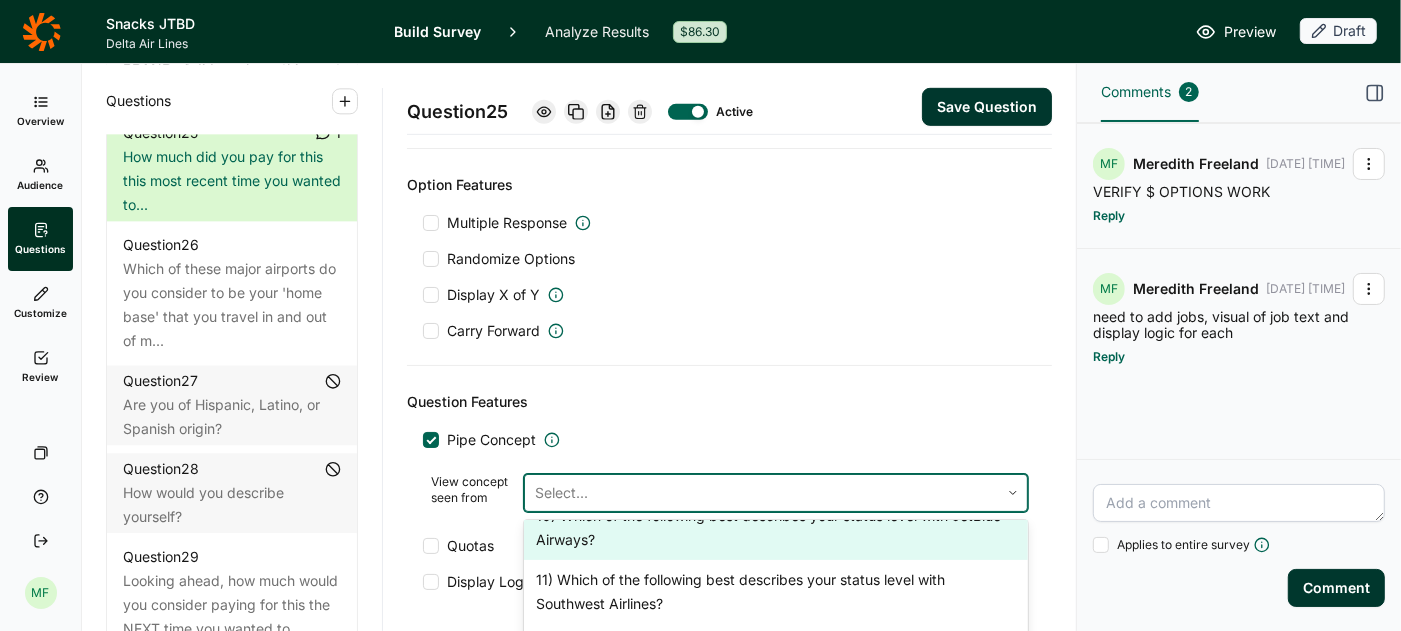 scroll, scrollTop: 1073, scrollLeft: 0, axis: vertical 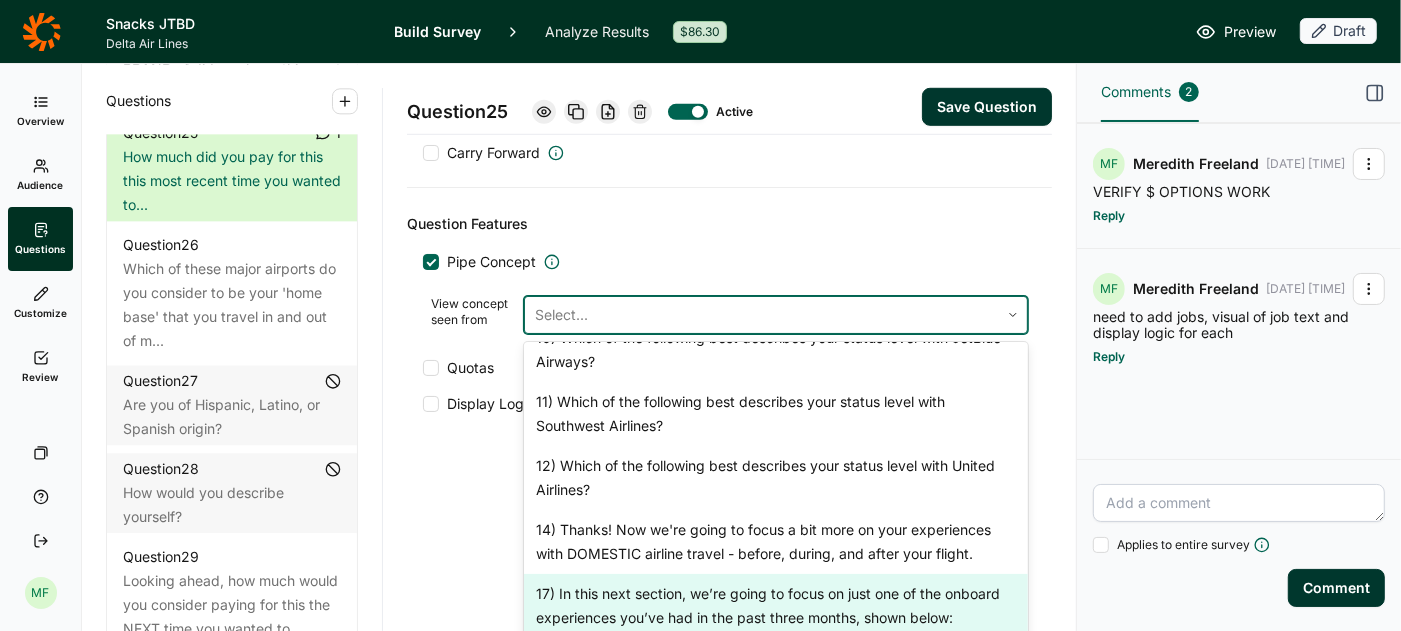 click on "17) In this next section, we’re going to focus on just one of the onboard experiences you’ve had in the past three months, shown below:" at bounding box center [776, 606] 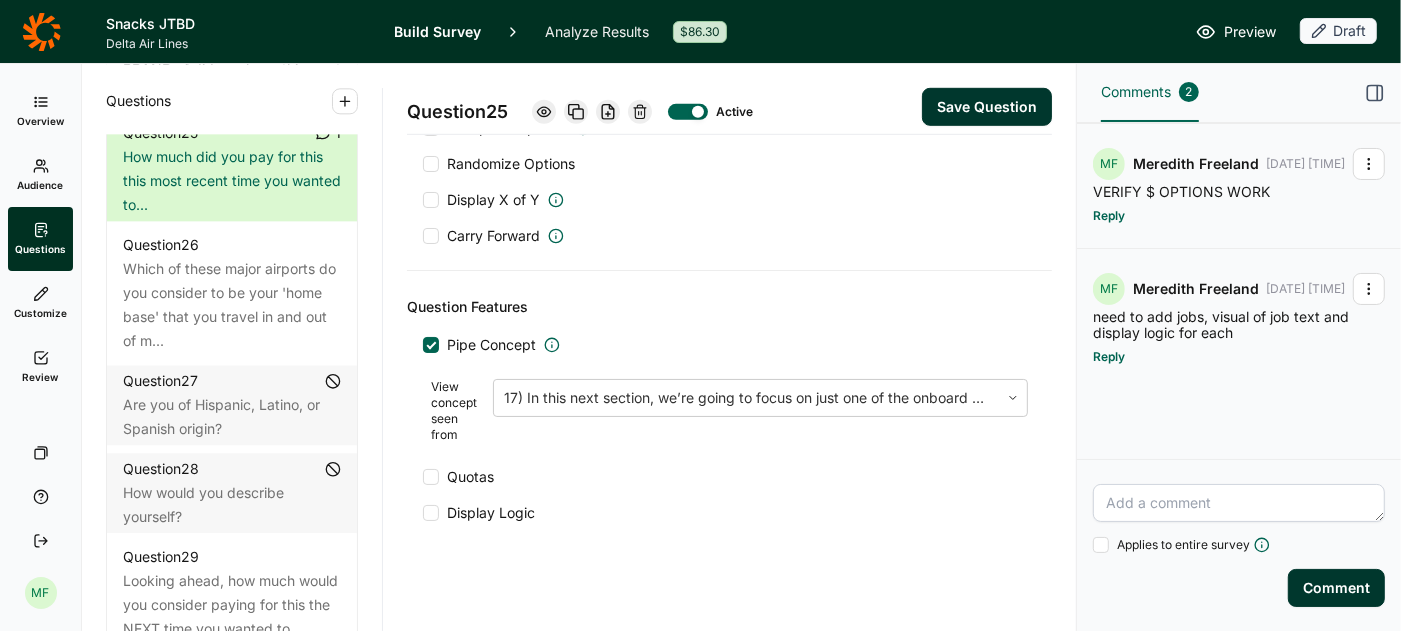 click on "Comment" at bounding box center [1336, 588] 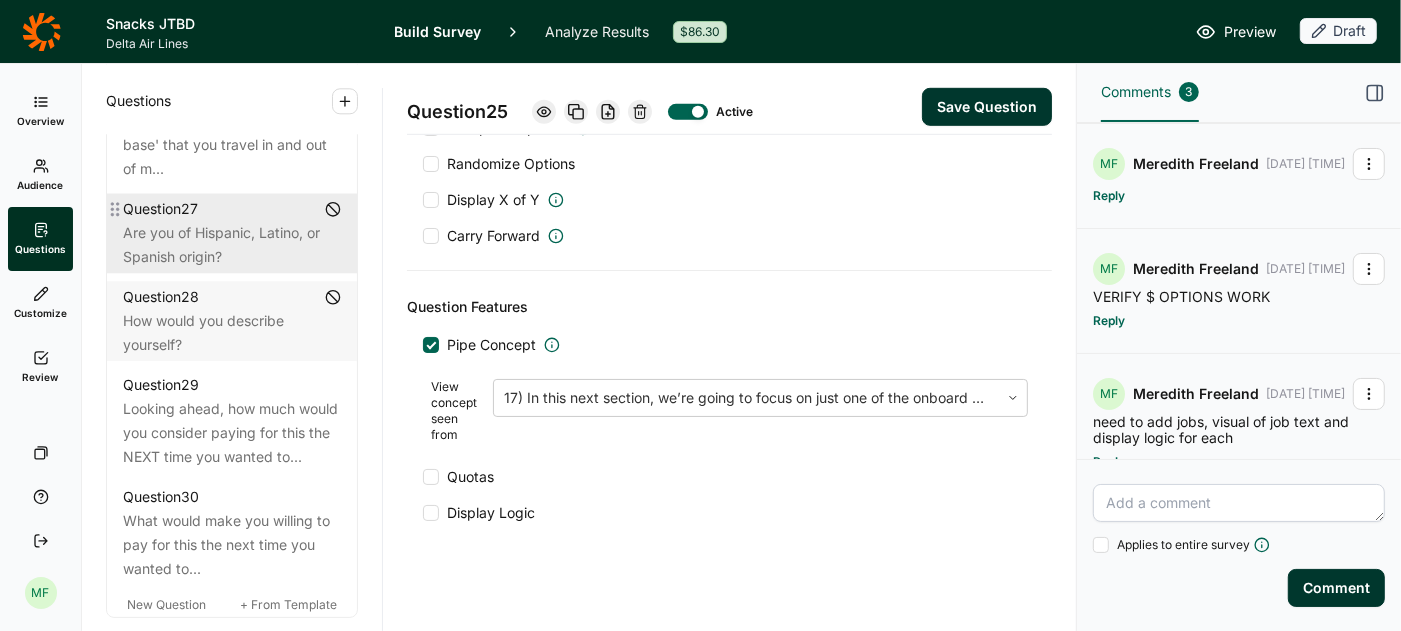 scroll, scrollTop: 3775, scrollLeft: 0, axis: vertical 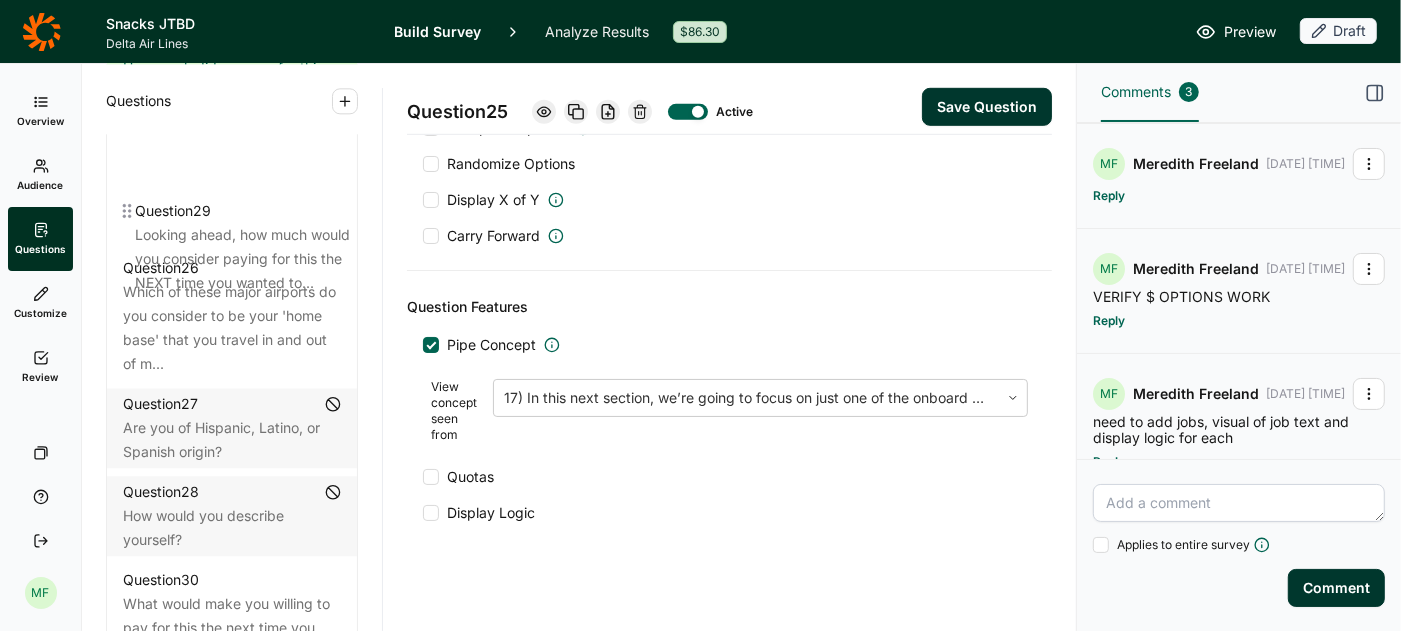 drag, startPoint x: 114, startPoint y: 398, endPoint x: 129, endPoint y: 181, distance: 217.51782 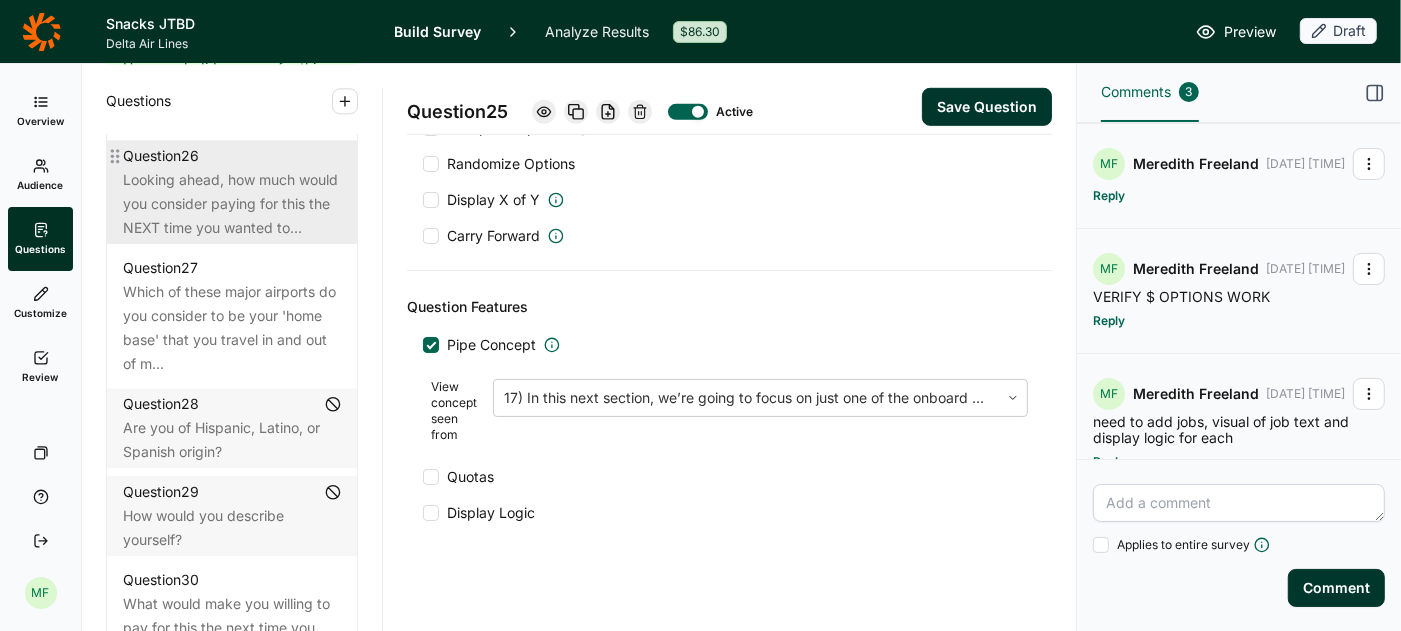 click on "Looking ahead, how much would you consider paying for this the NEXT time you wanted to..." at bounding box center (232, 204) 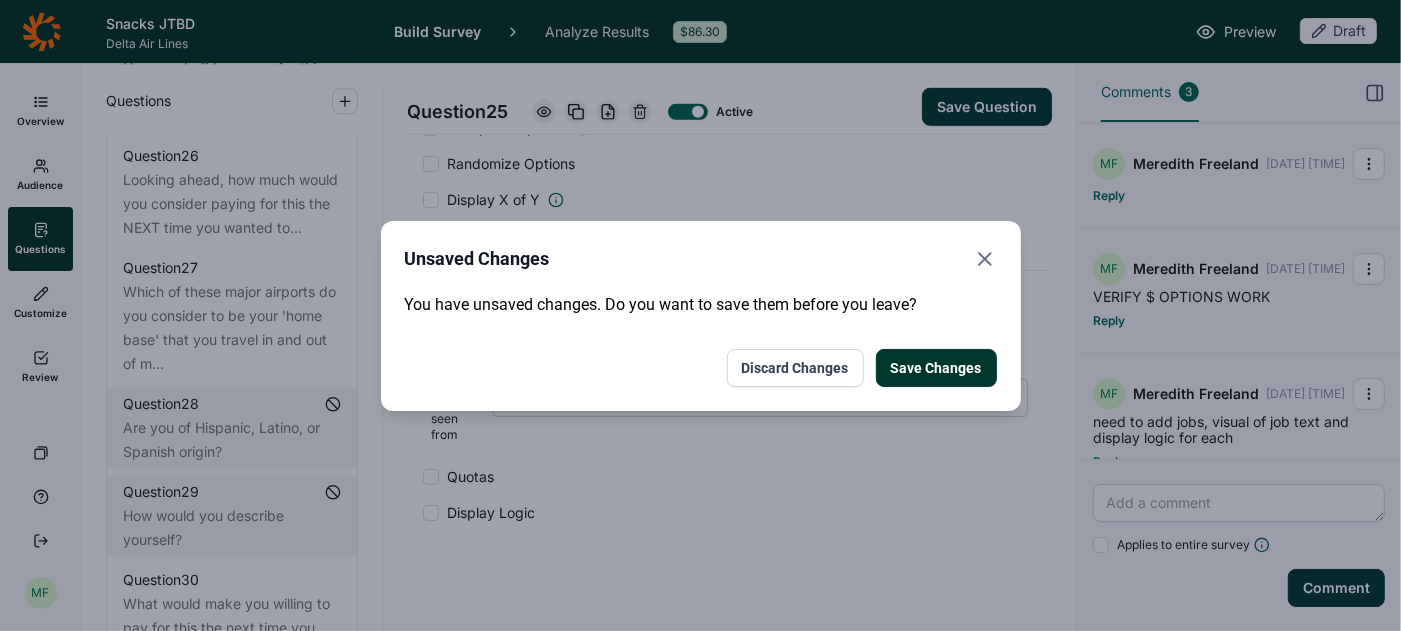 click on "Save Changes" at bounding box center (936, 368) 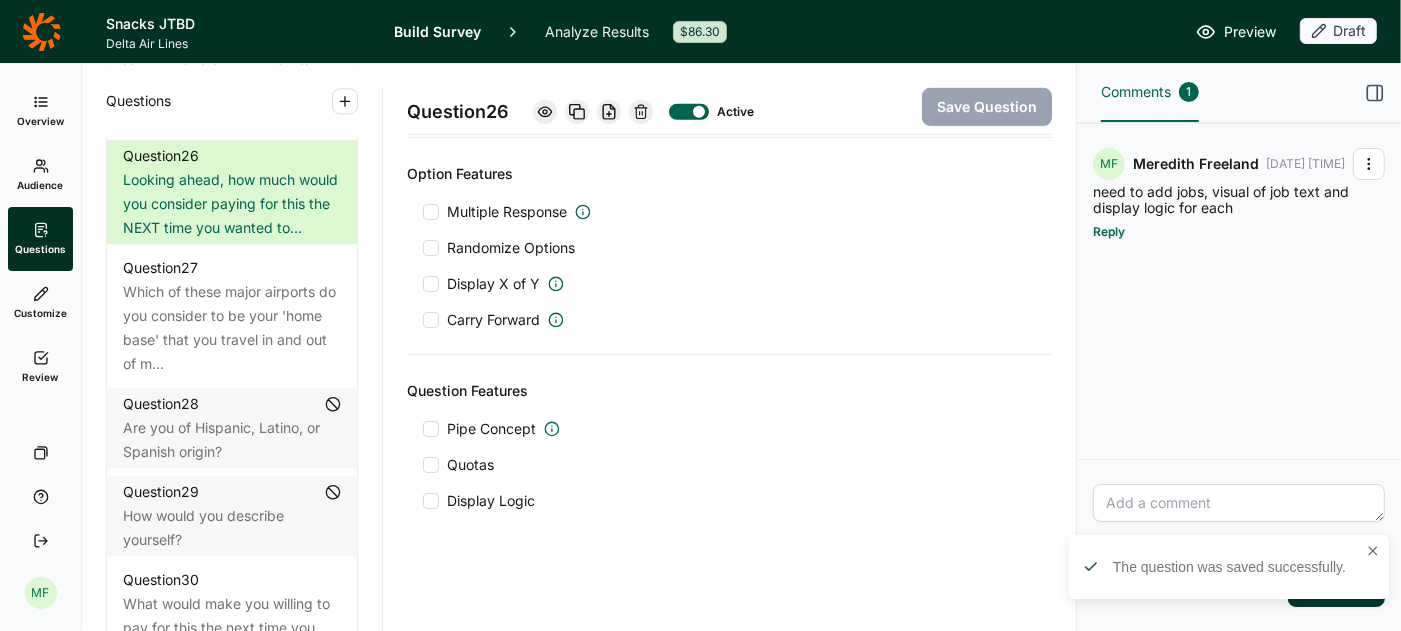 scroll, scrollTop: 897, scrollLeft: 0, axis: vertical 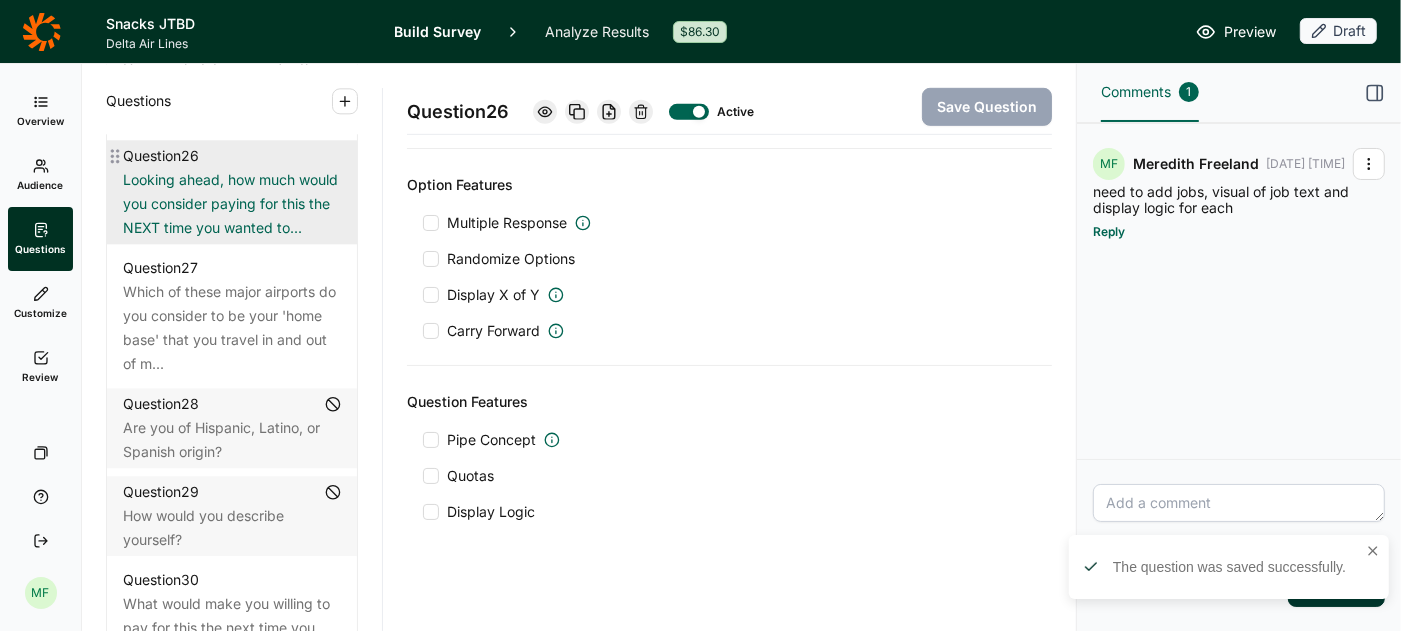 click on "Looking ahead, how much would you consider paying for this the NEXT time you wanted to..." at bounding box center (232, 204) 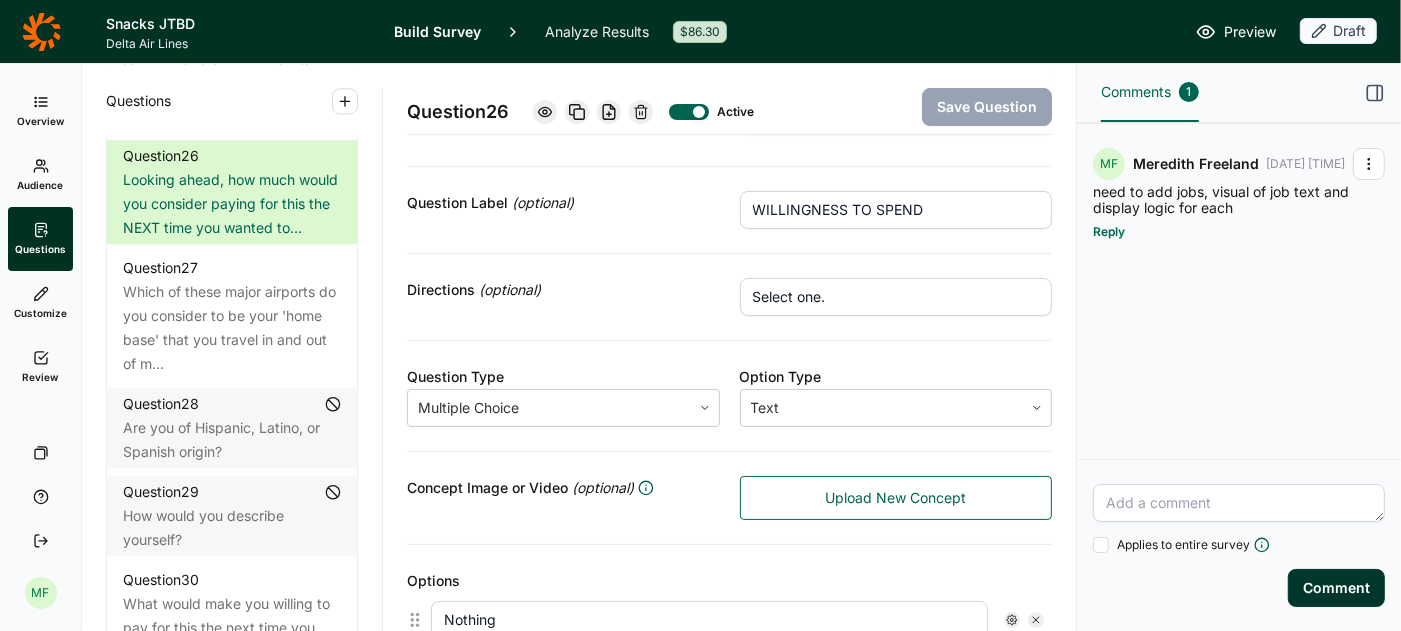 scroll, scrollTop: 121, scrollLeft: 0, axis: vertical 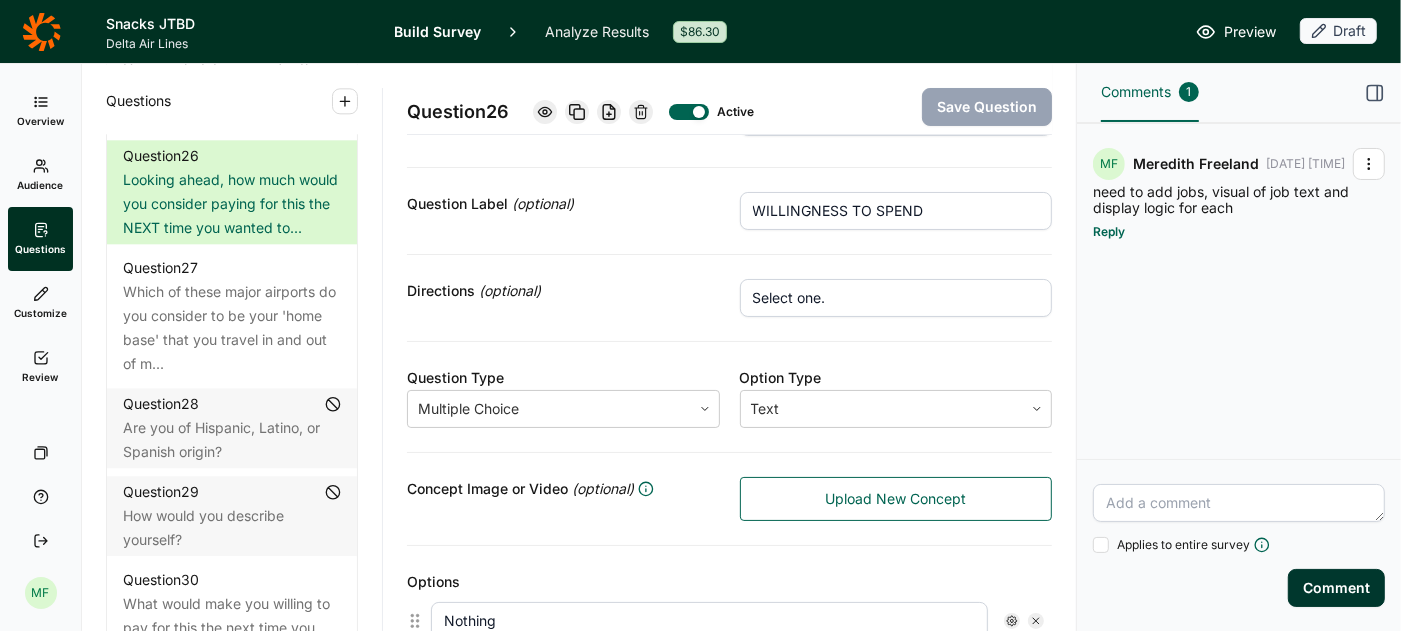 click 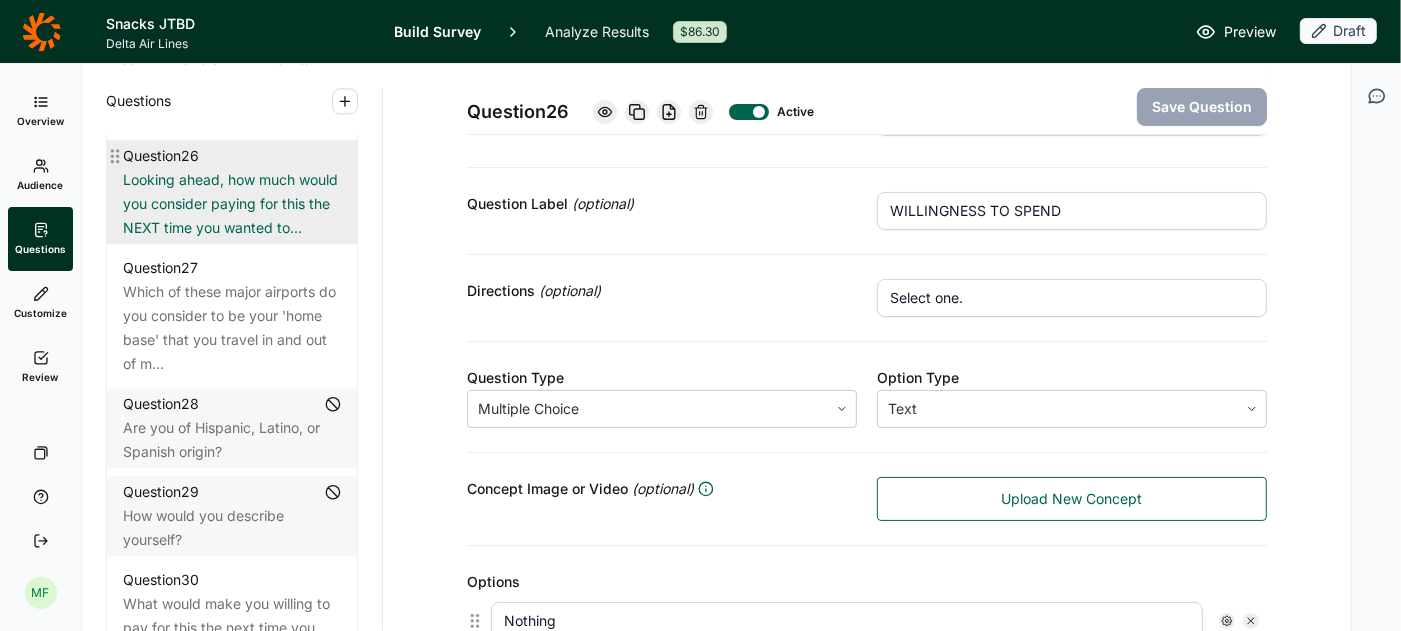 click on "Looking ahead, how much would you consider paying for this the NEXT time you wanted to..." at bounding box center (232, 204) 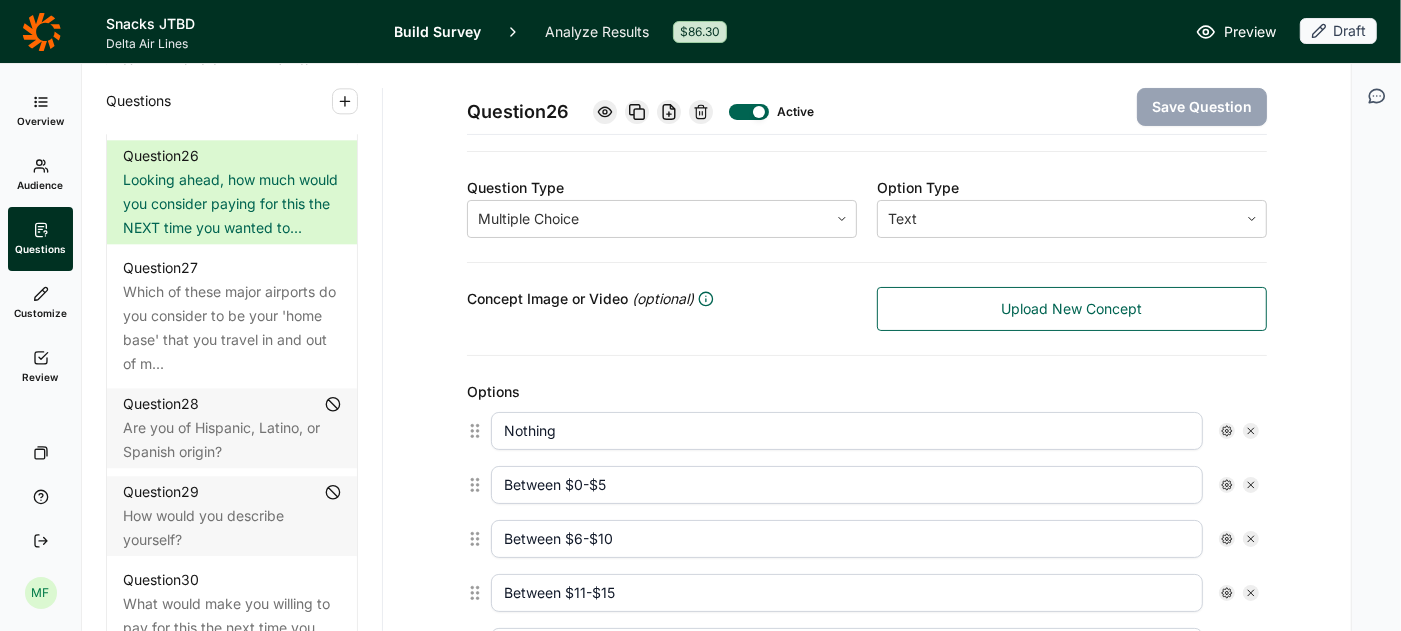 scroll, scrollTop: 322, scrollLeft: 0, axis: vertical 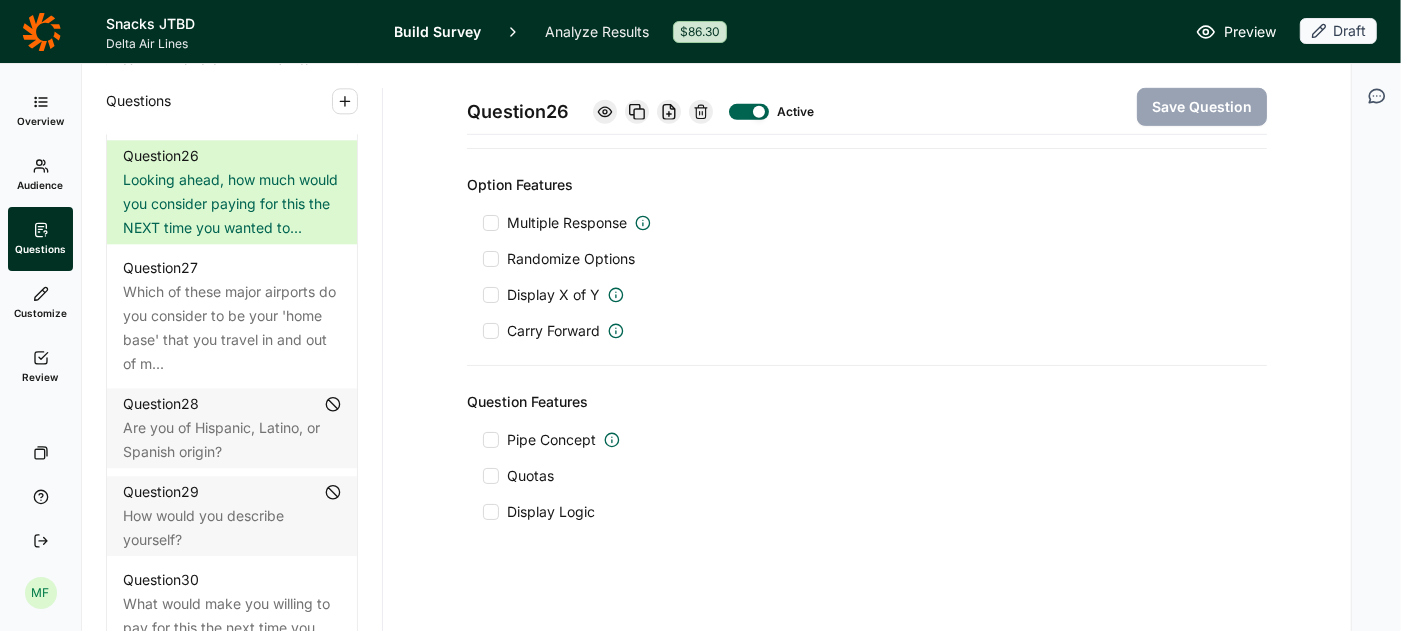 click at bounding box center (491, 440) 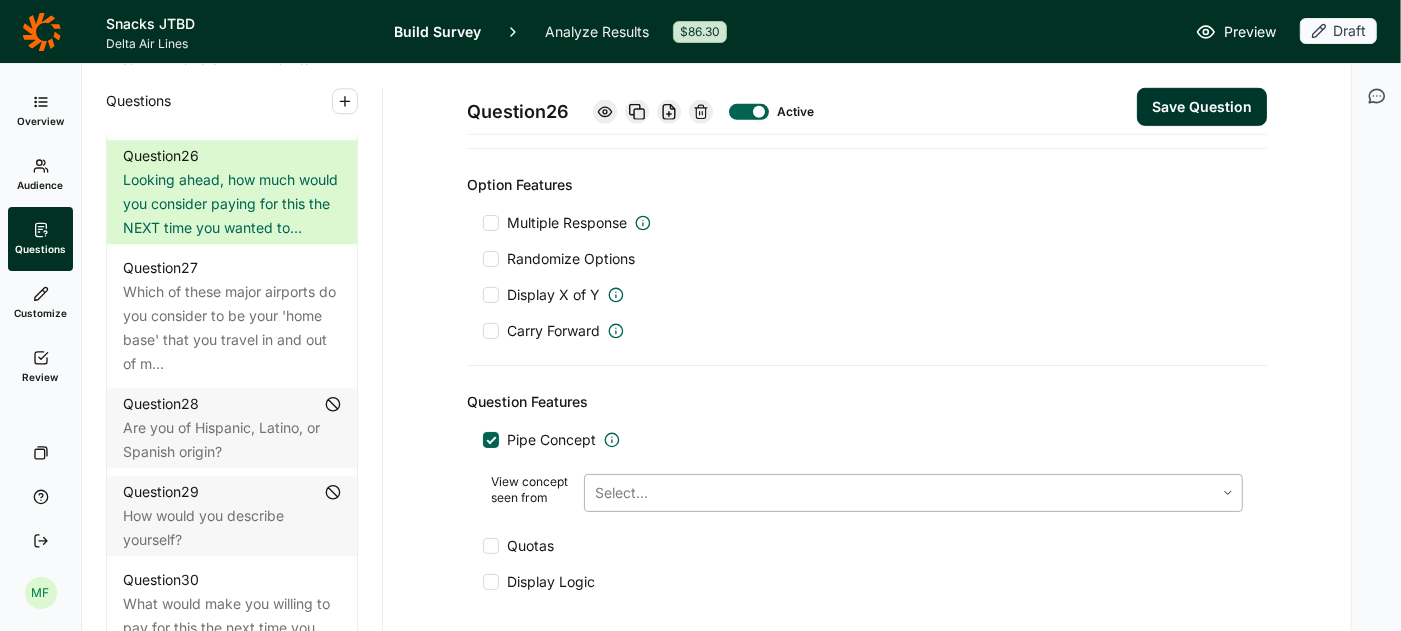 click at bounding box center [899, 493] 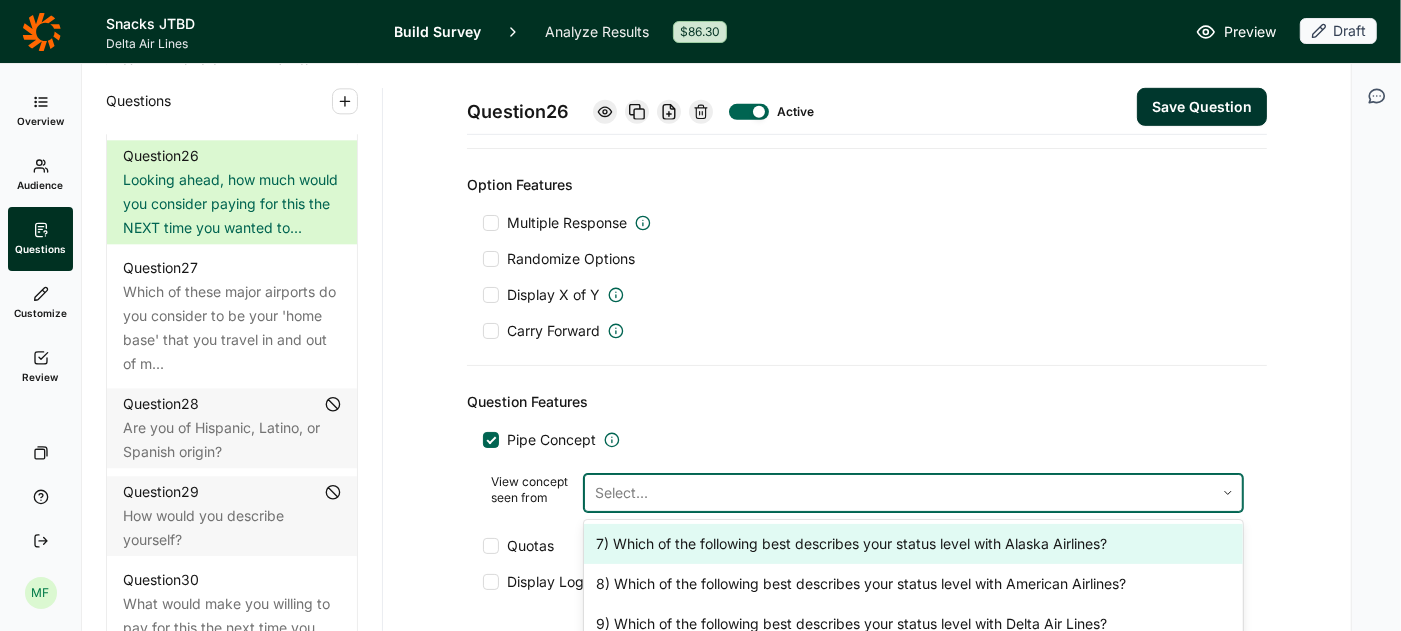 scroll, scrollTop: 76, scrollLeft: 0, axis: vertical 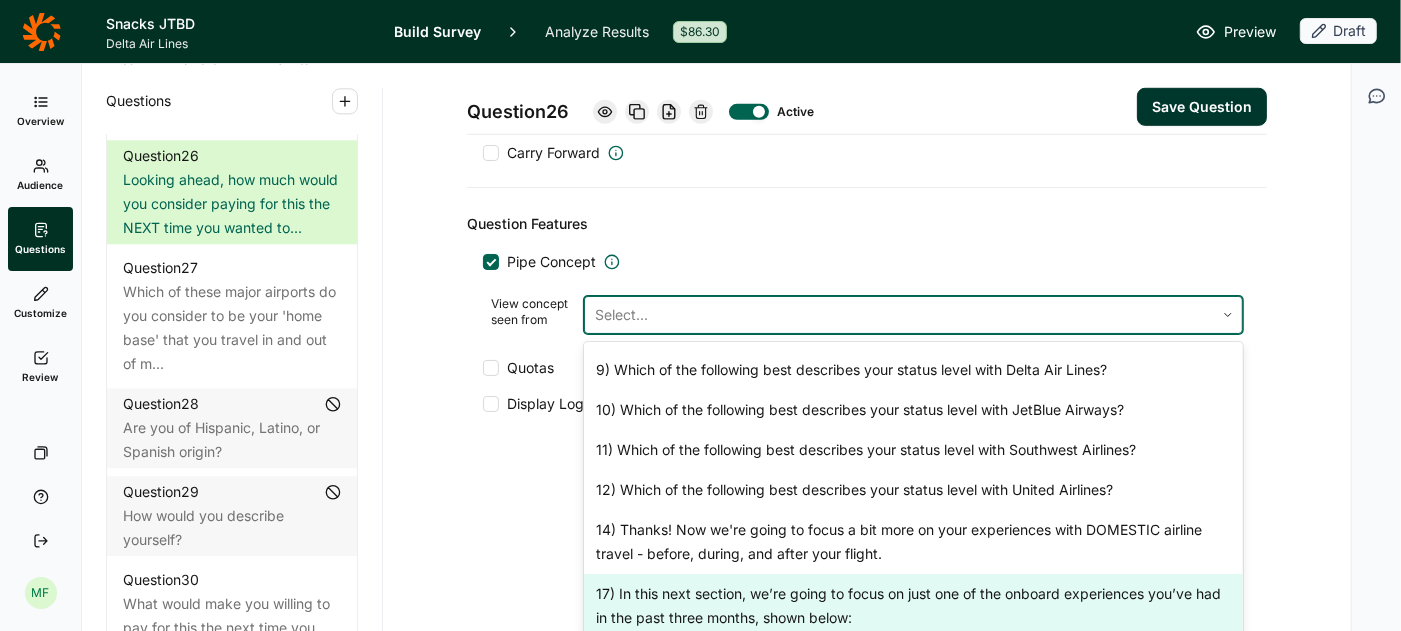 click on "17) In this next section, we’re going to focus on just one of the onboard experiences you’ve had in the past three months, shown below:" at bounding box center [913, 606] 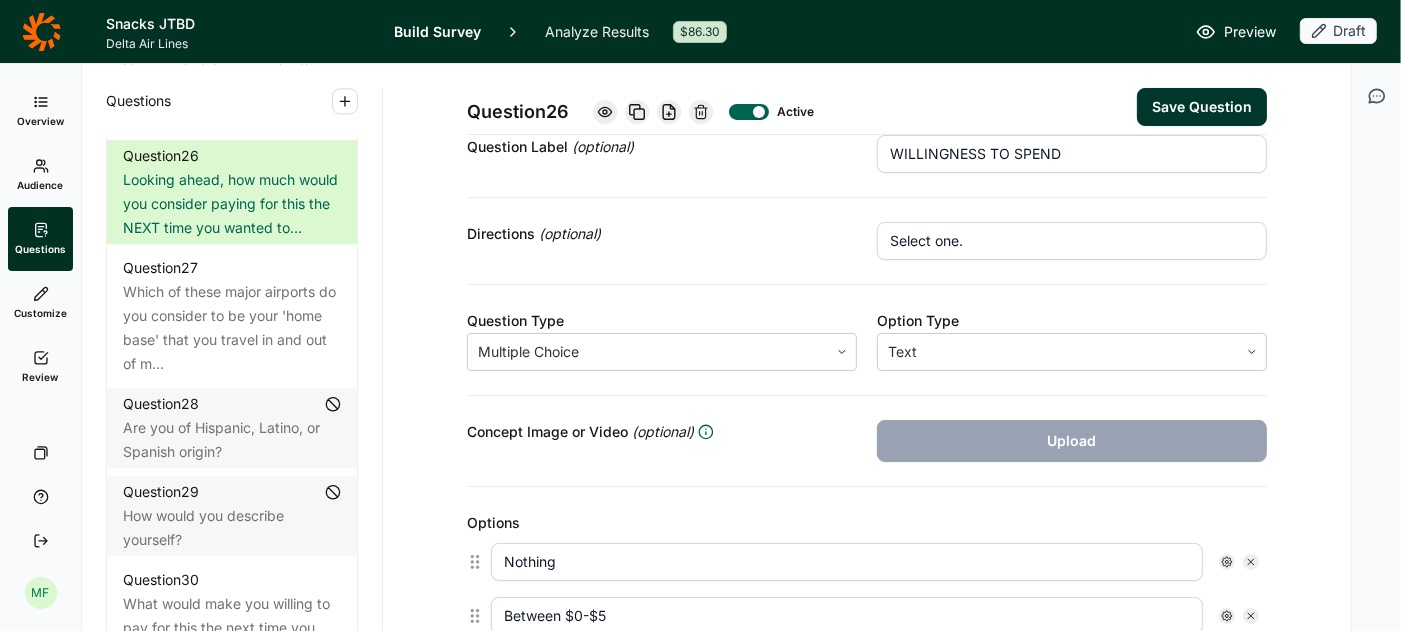 scroll, scrollTop: 0, scrollLeft: 0, axis: both 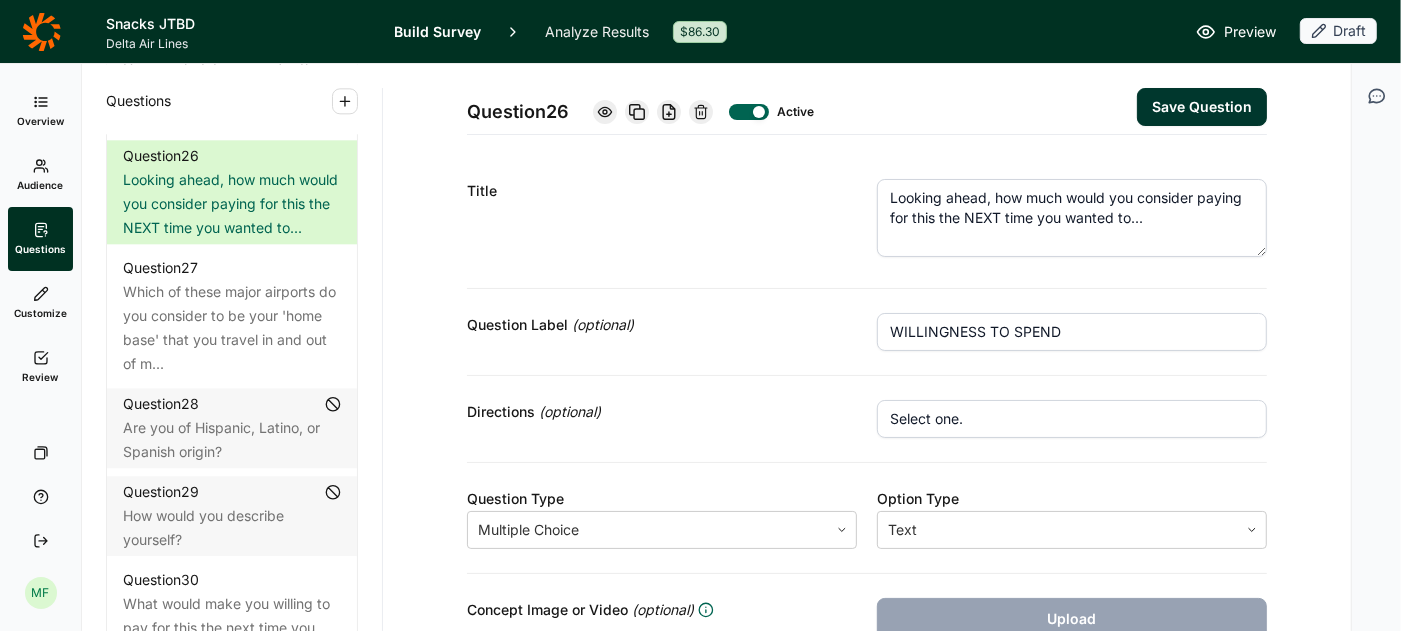 click 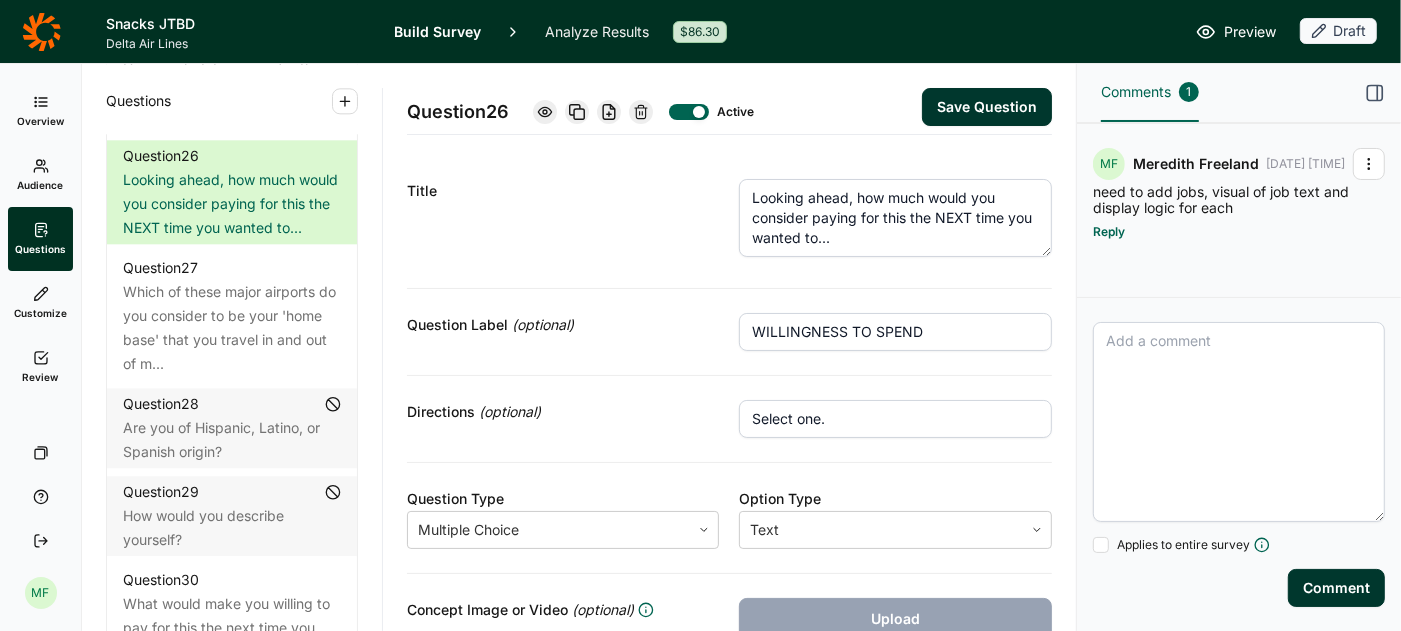 click at bounding box center [1239, 422] 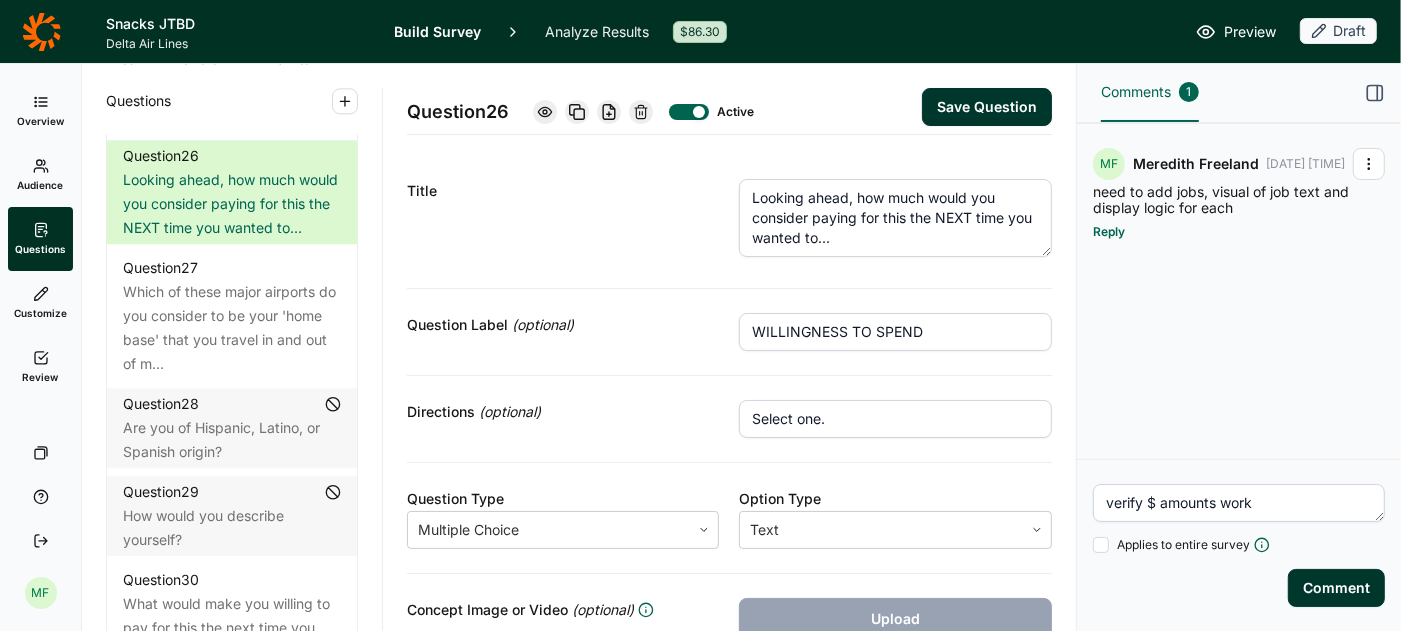 type on "verify $ amounts work" 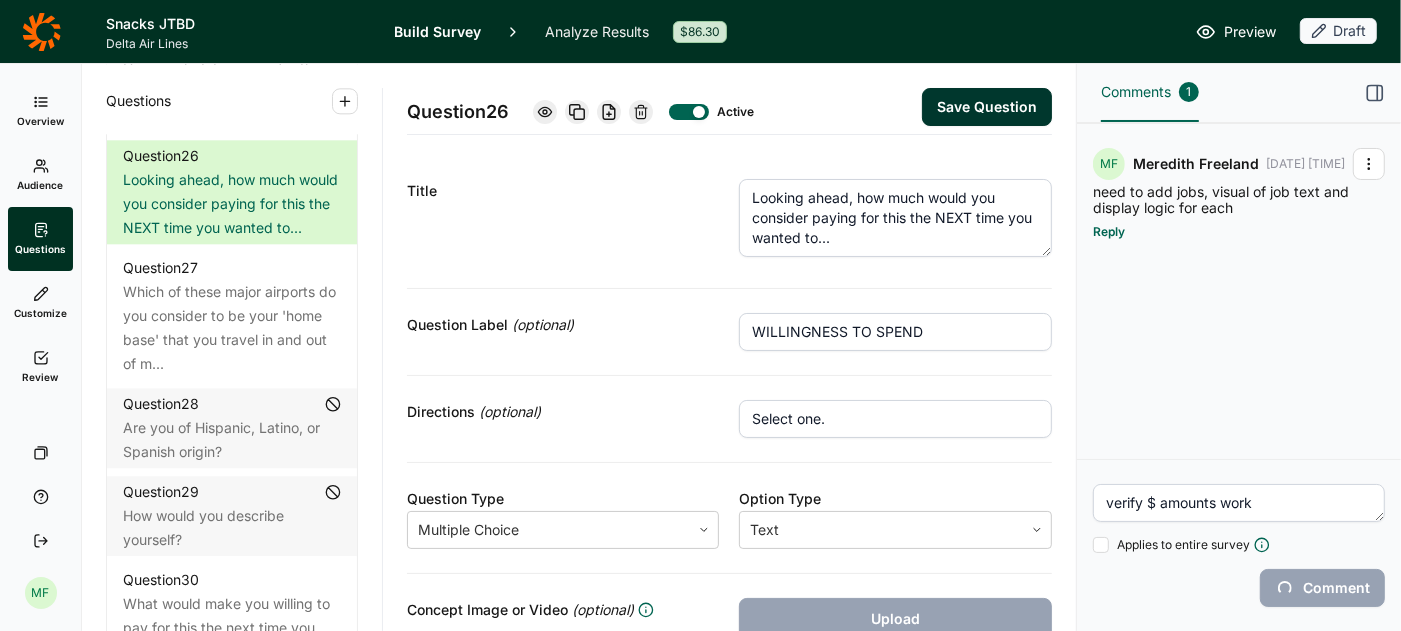 type 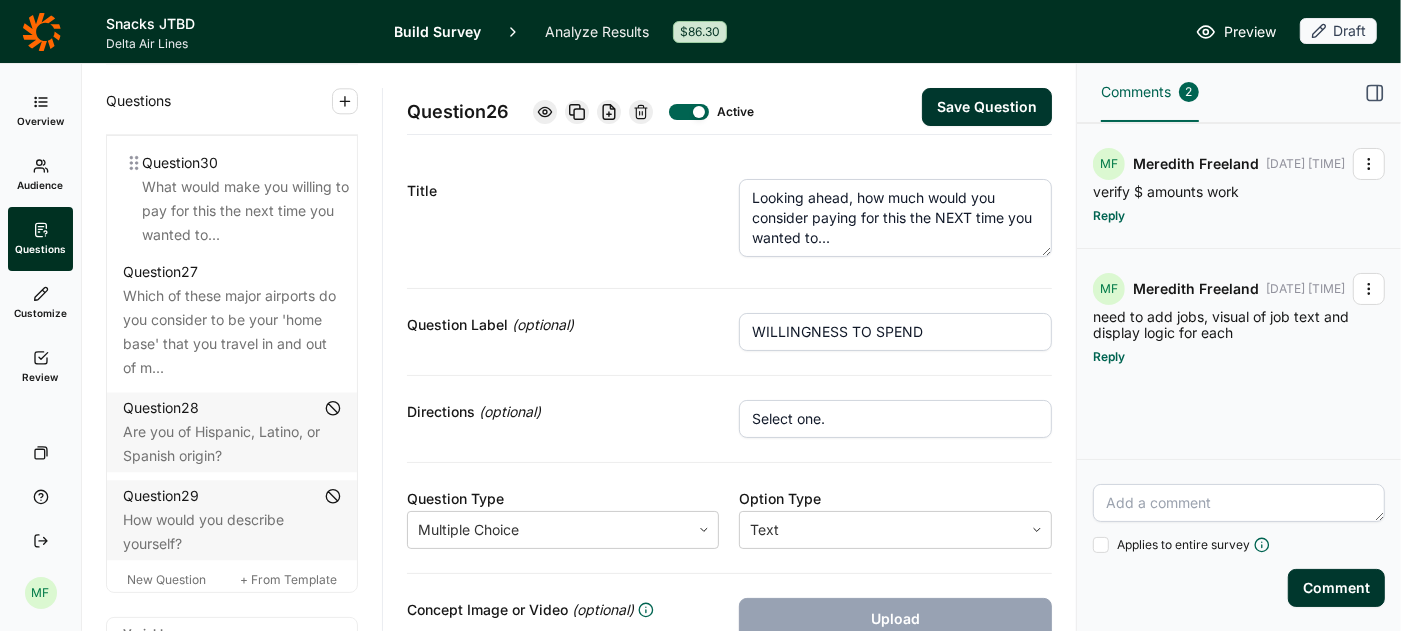 scroll, scrollTop: 3776, scrollLeft: 0, axis: vertical 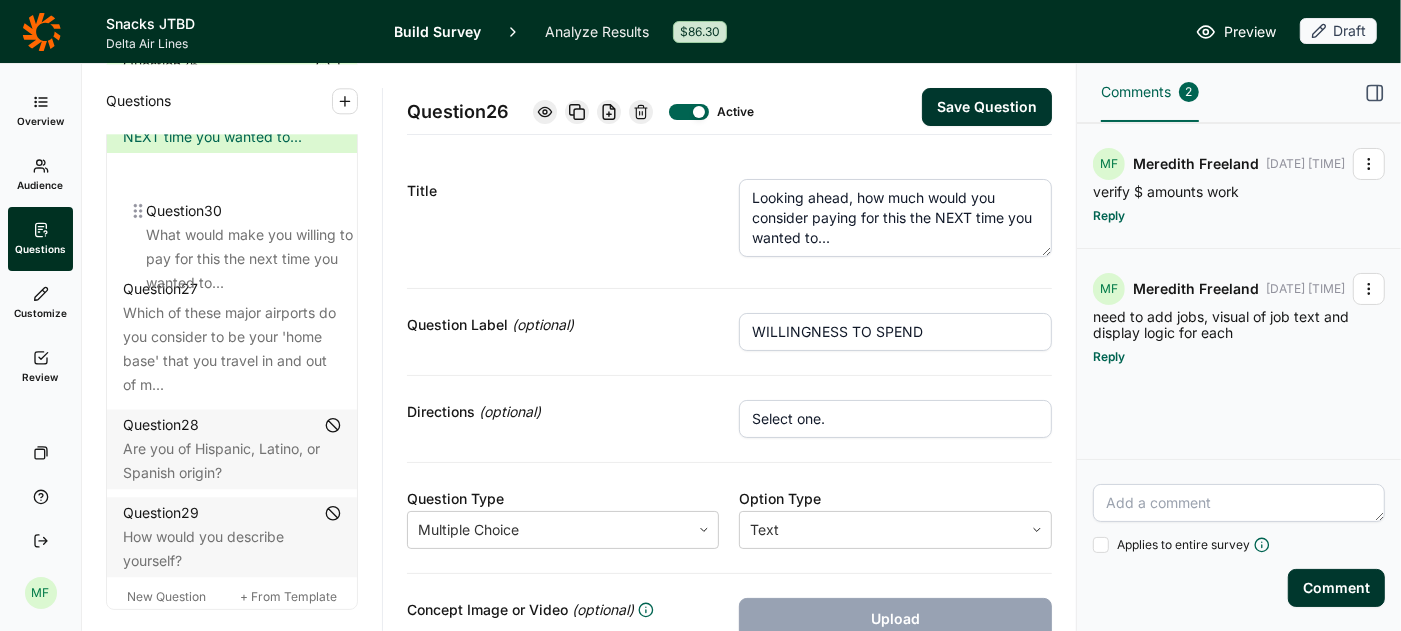 drag, startPoint x: 115, startPoint y: 301, endPoint x: 138, endPoint y: 203, distance: 100.6628 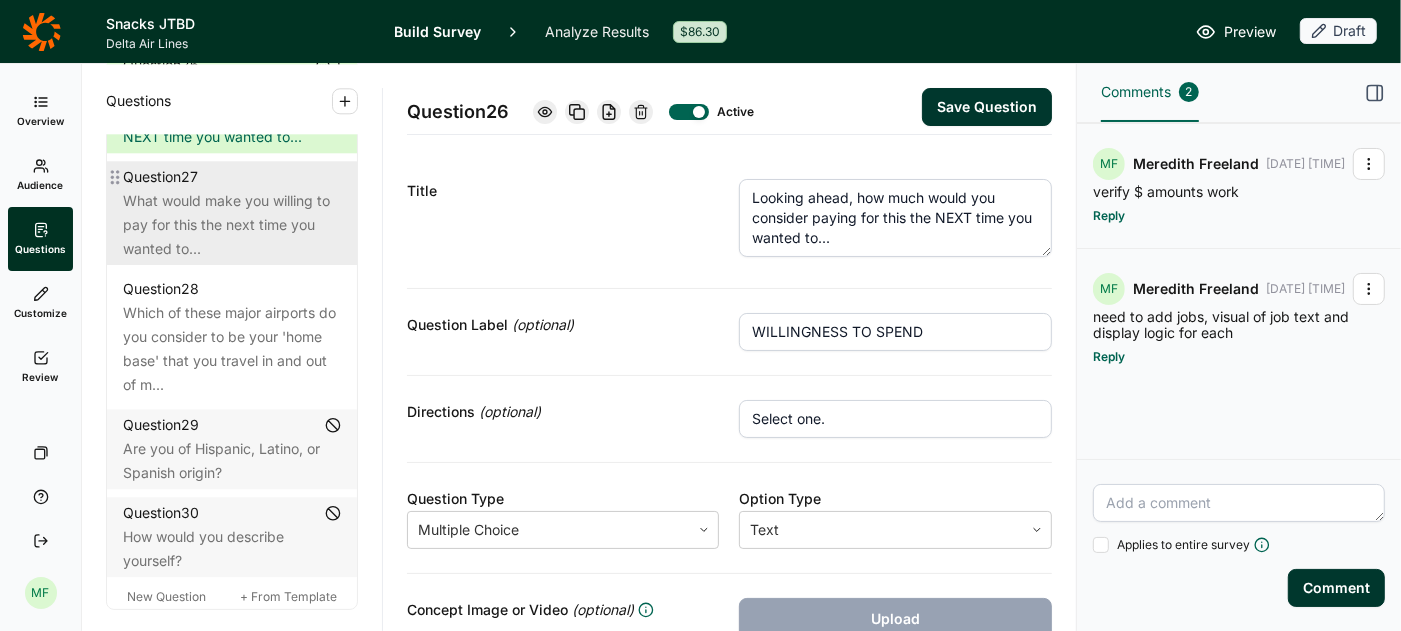 click on "What would make you willing to pay for this the next time you wanted to..." at bounding box center [232, 225] 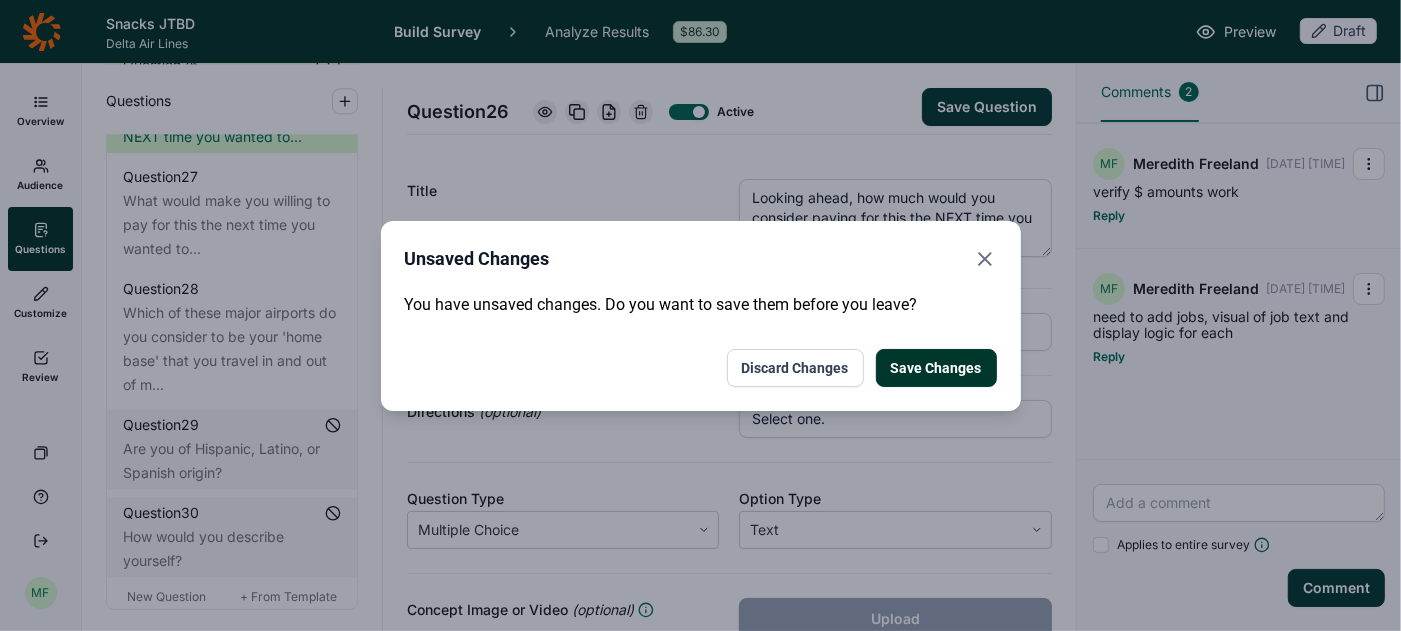 click on "Save Changes" at bounding box center (936, 368) 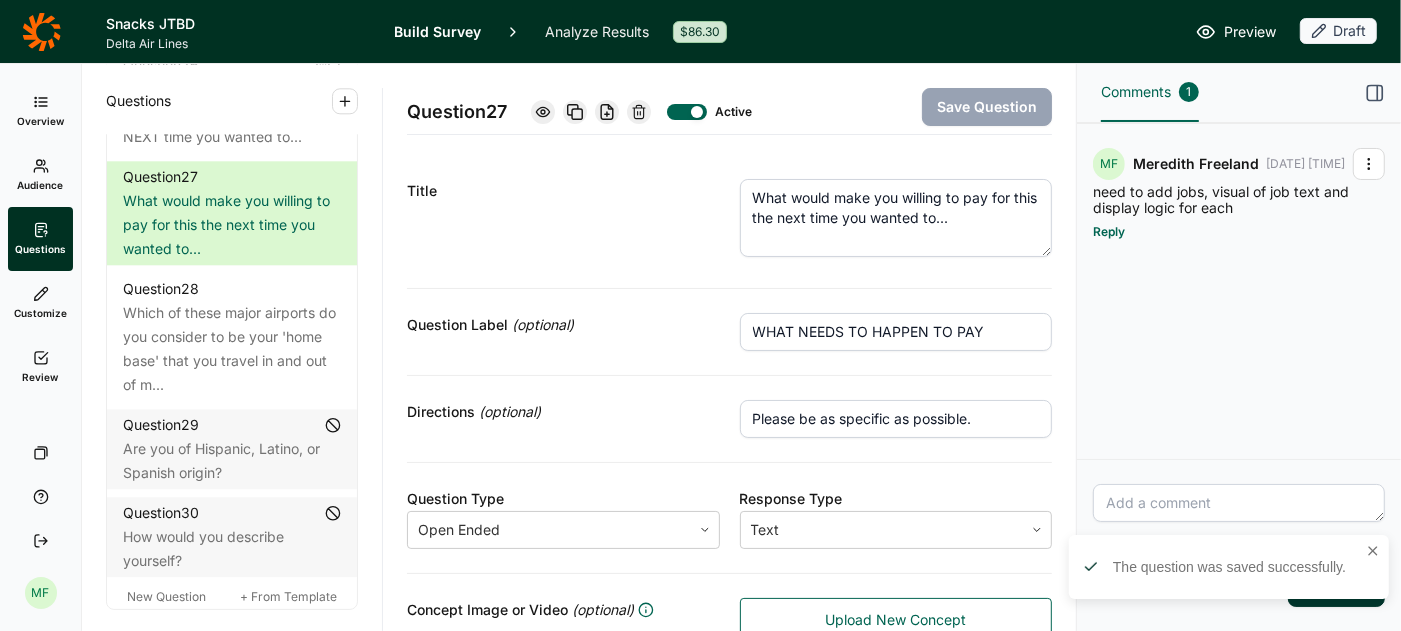 click 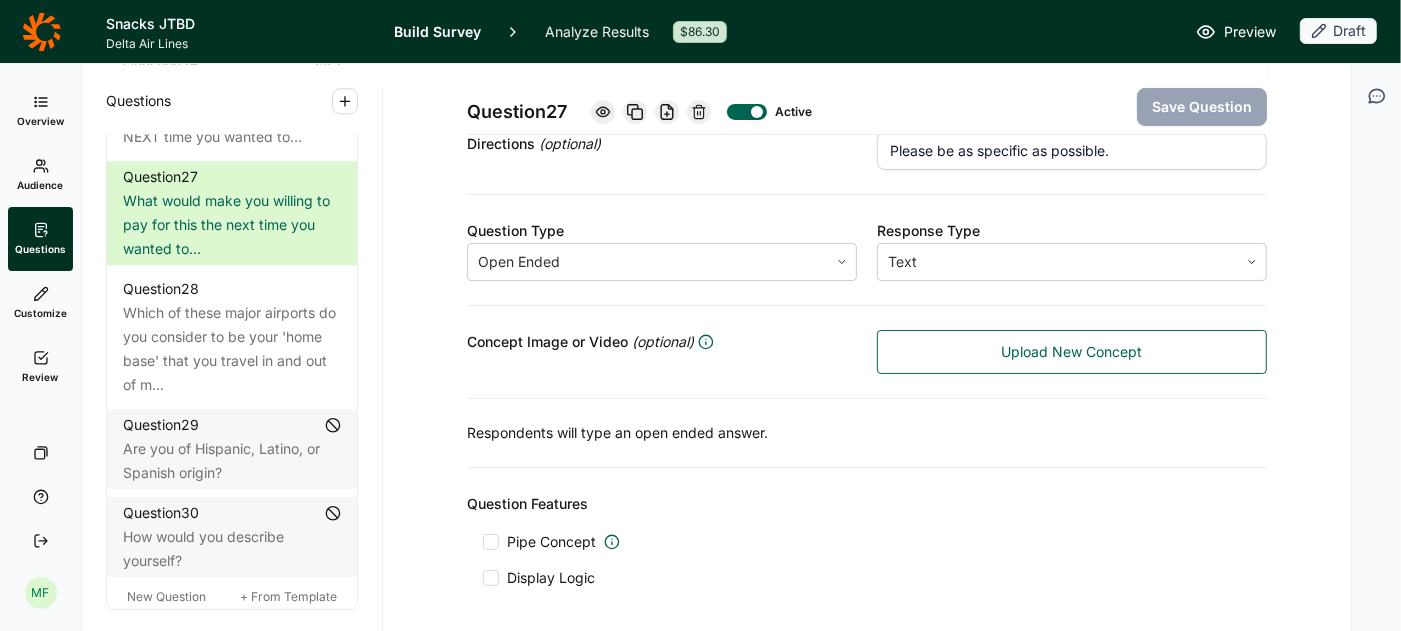 scroll, scrollTop: 338, scrollLeft: 0, axis: vertical 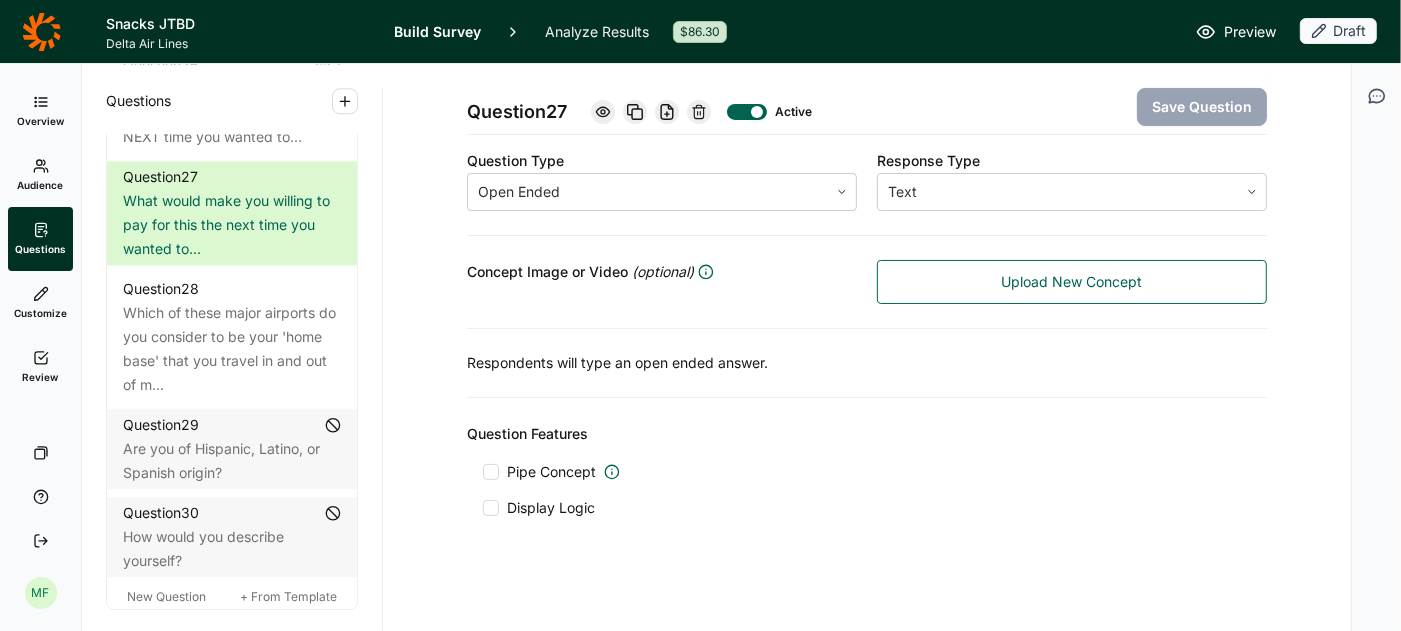 click at bounding box center [491, 472] 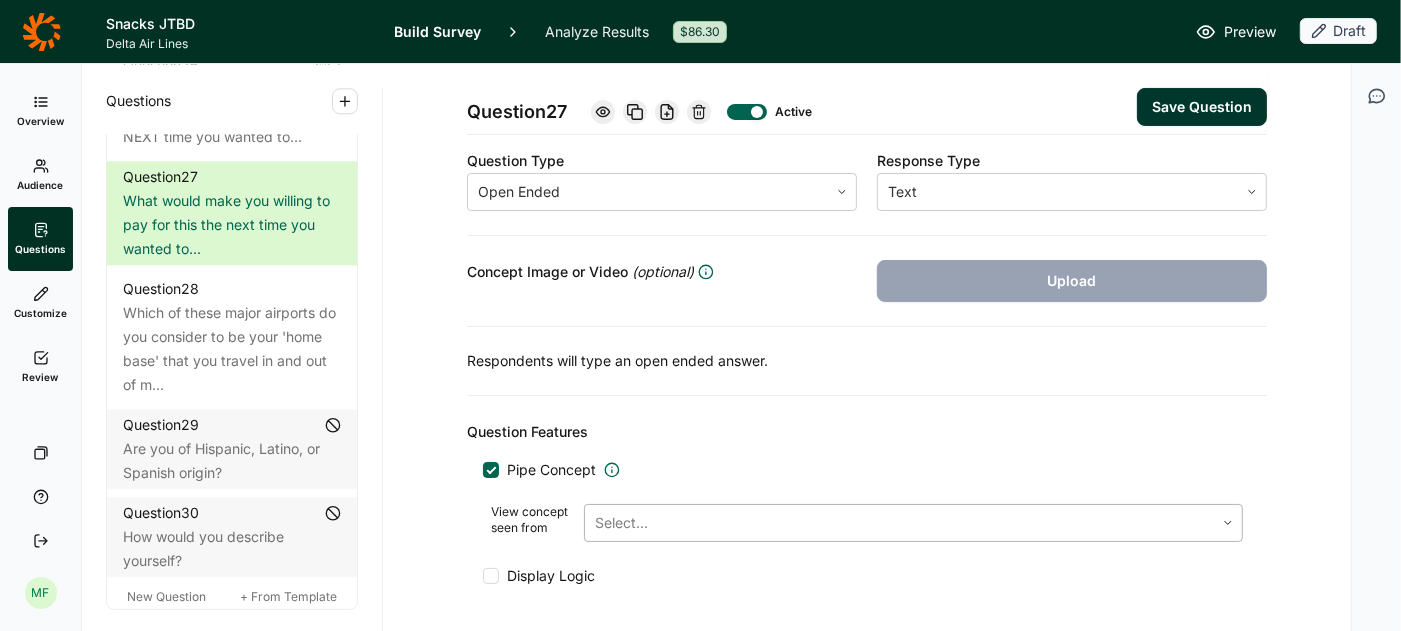 click at bounding box center [899, 523] 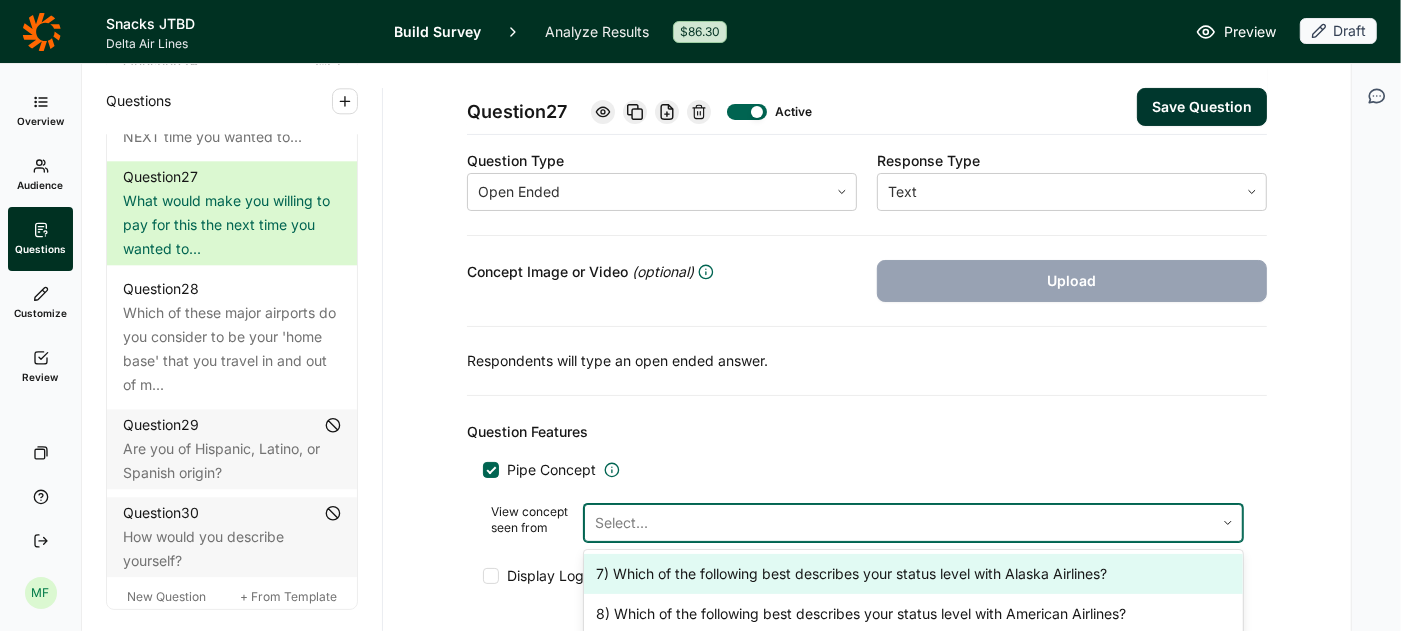 scroll, scrollTop: 550, scrollLeft: 0, axis: vertical 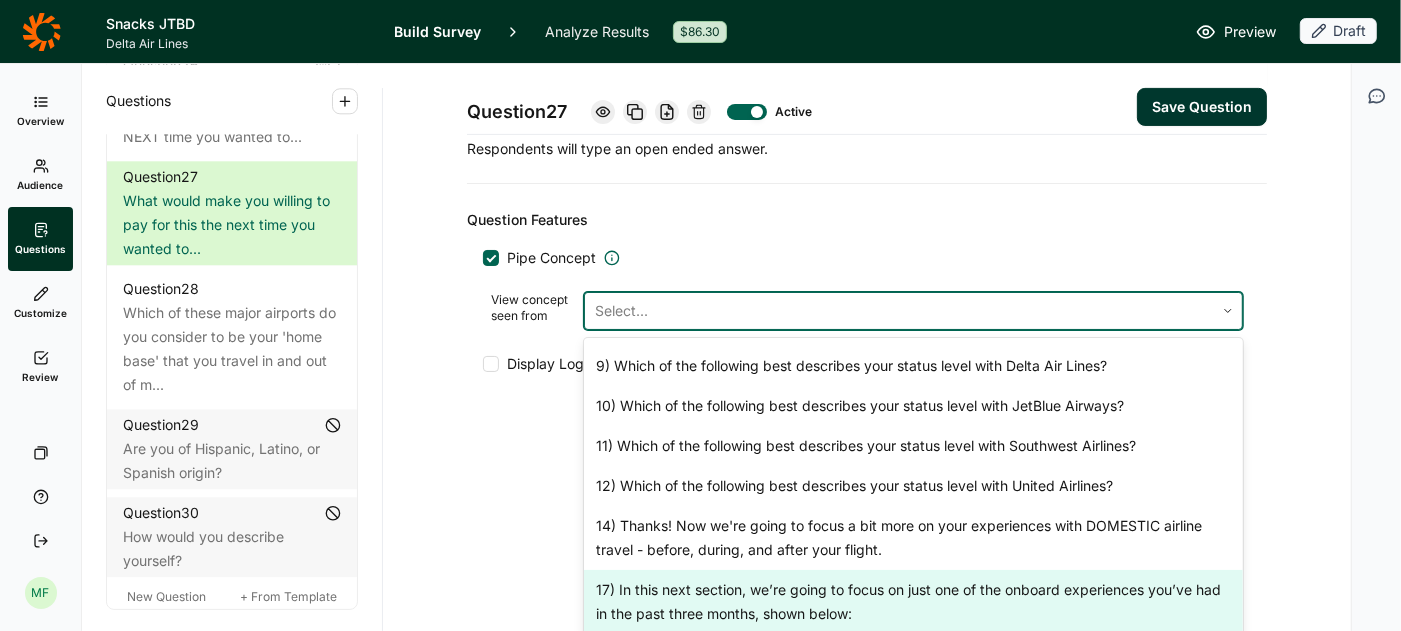 click on "17) In this next section, we’re going to focus on just one of the onboard experiences you’ve had in the past three months, shown below:" at bounding box center [913, 602] 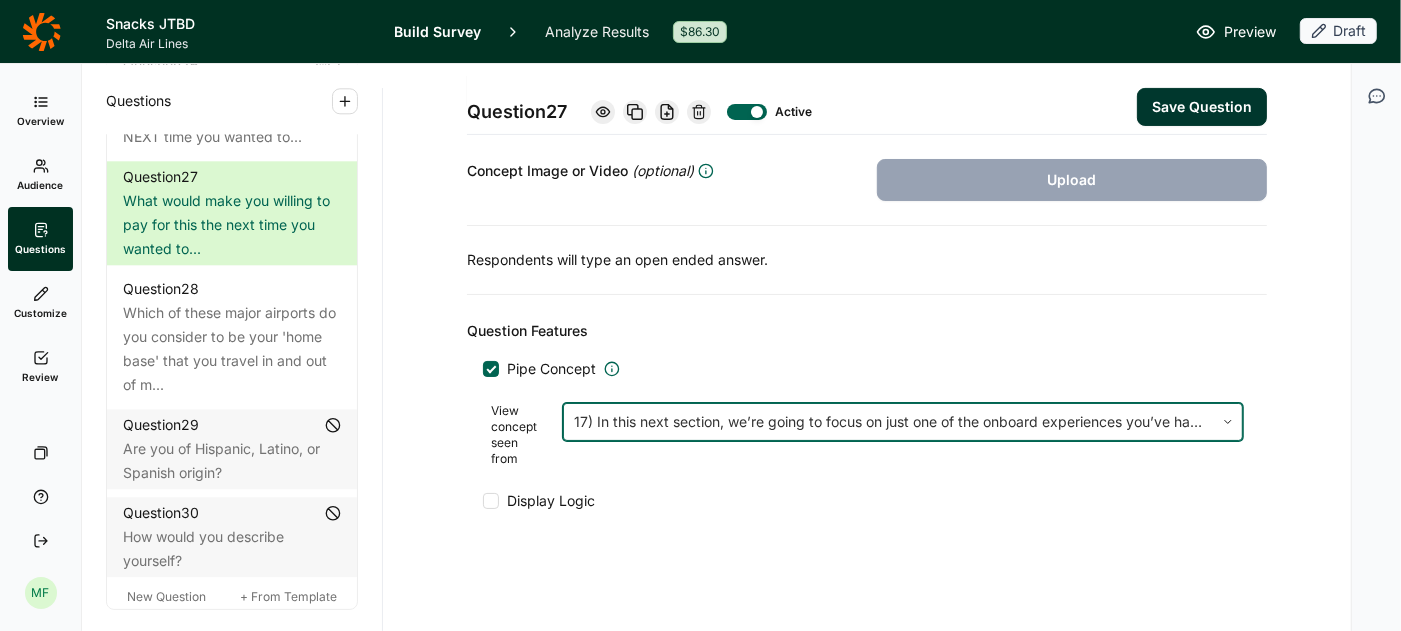 scroll, scrollTop: 431, scrollLeft: 0, axis: vertical 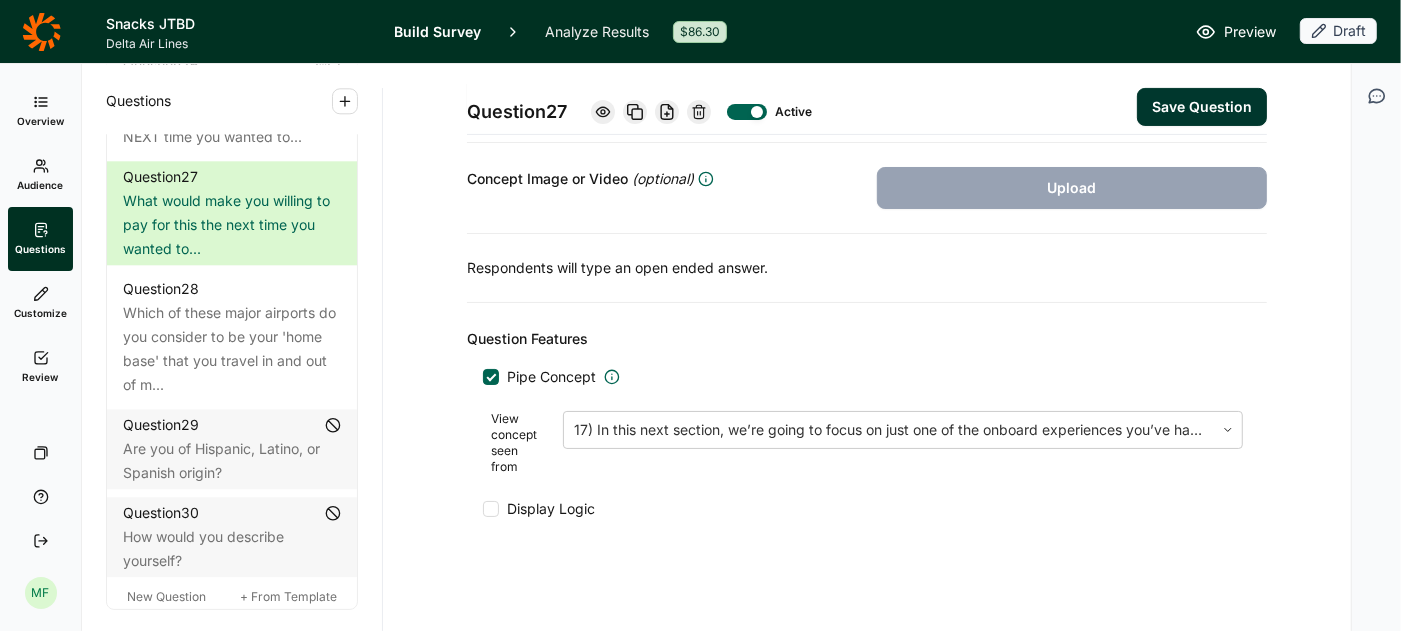 click on "Save Question" at bounding box center [1202, 107] 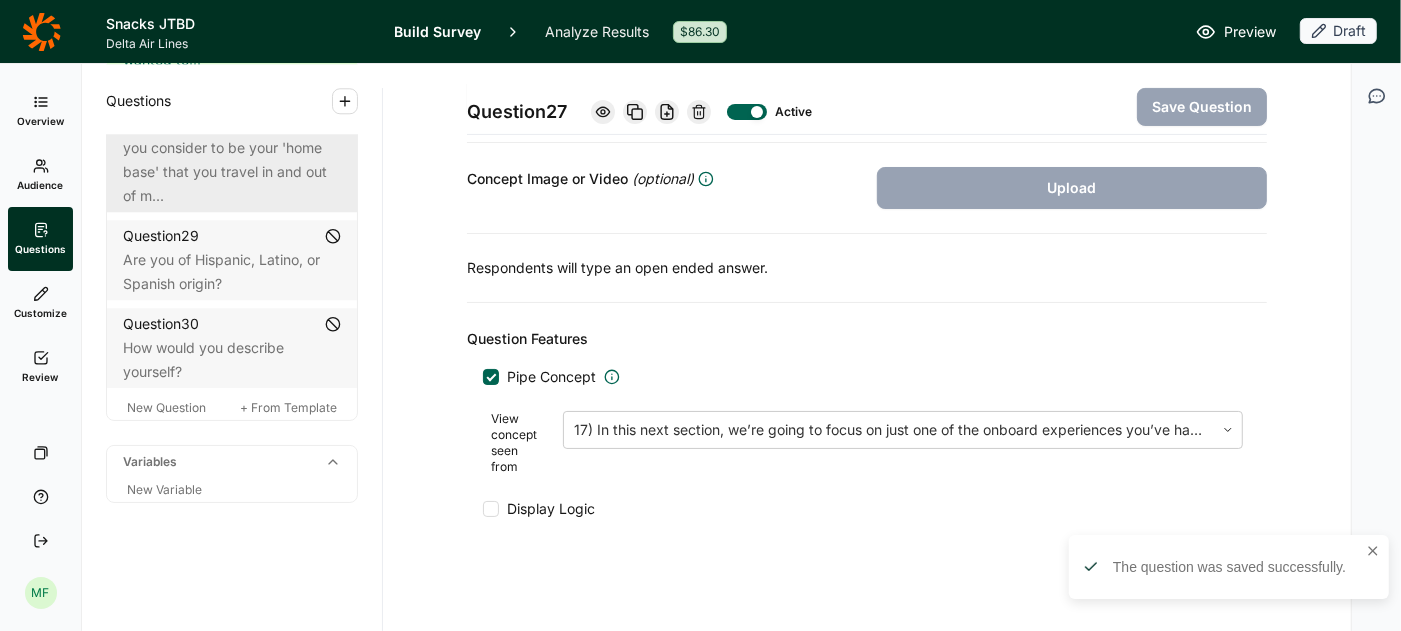 scroll, scrollTop: 3985, scrollLeft: 0, axis: vertical 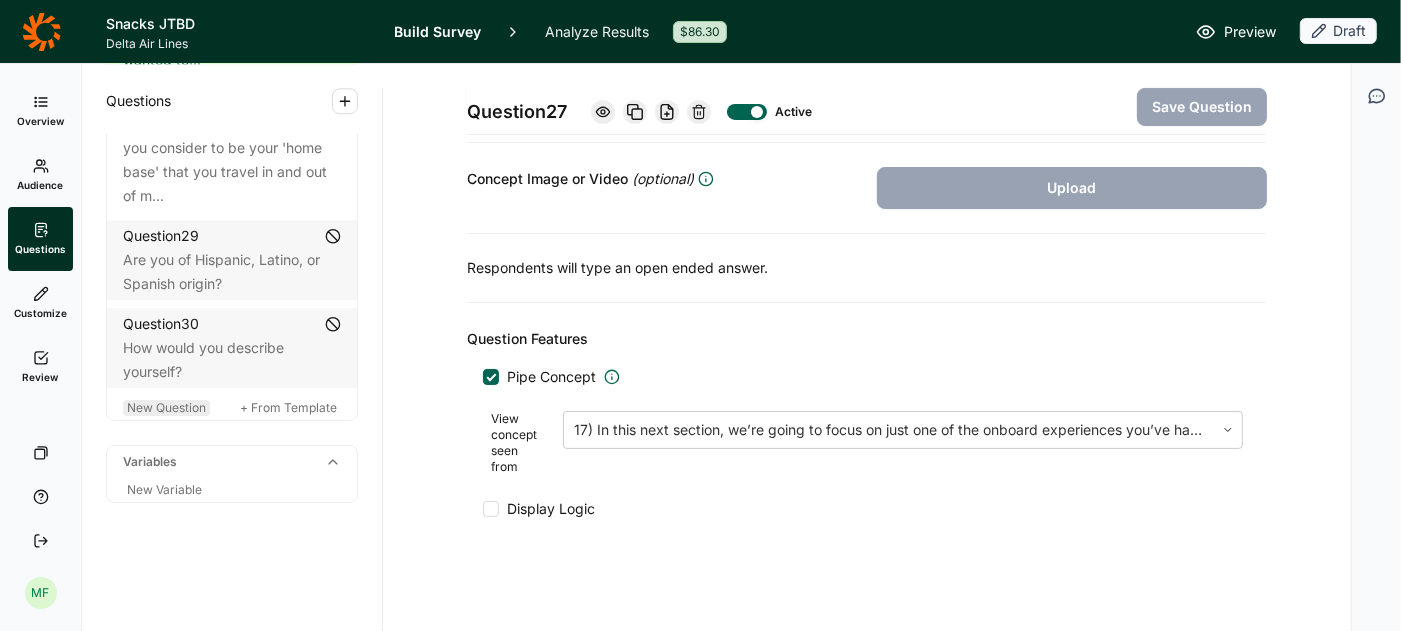 click on "New Question" at bounding box center [166, 407] 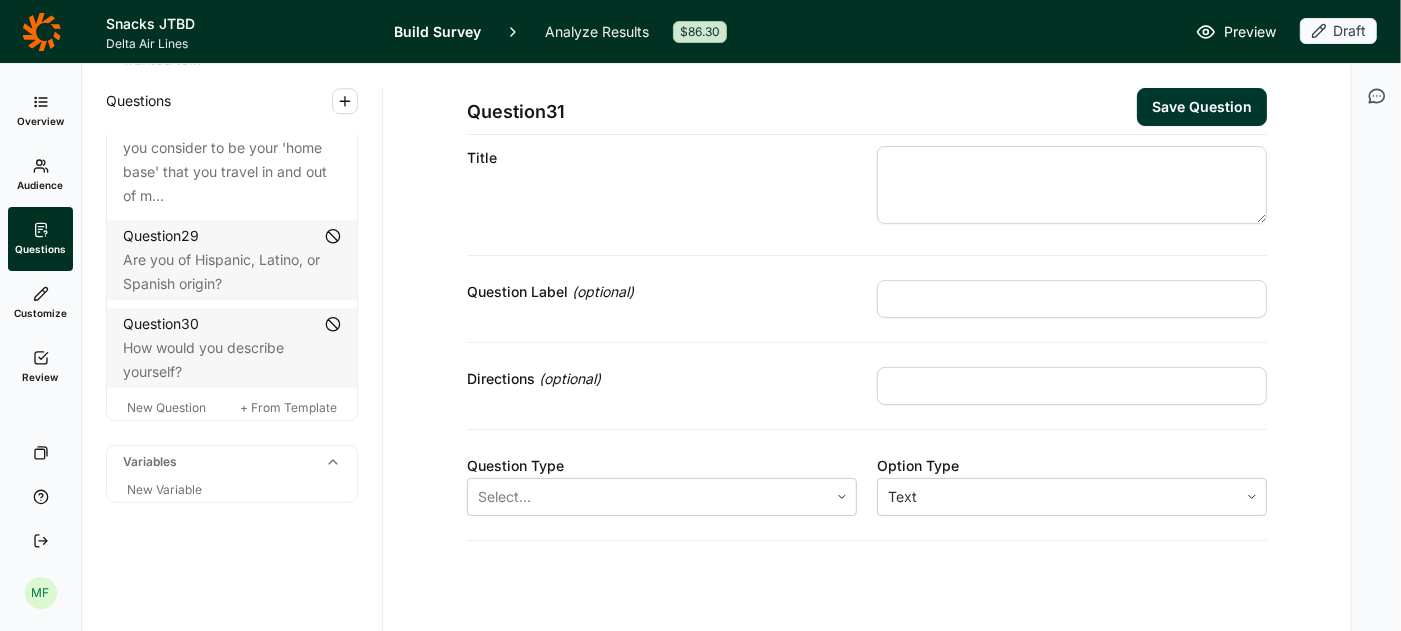 scroll, scrollTop: 49, scrollLeft: 0, axis: vertical 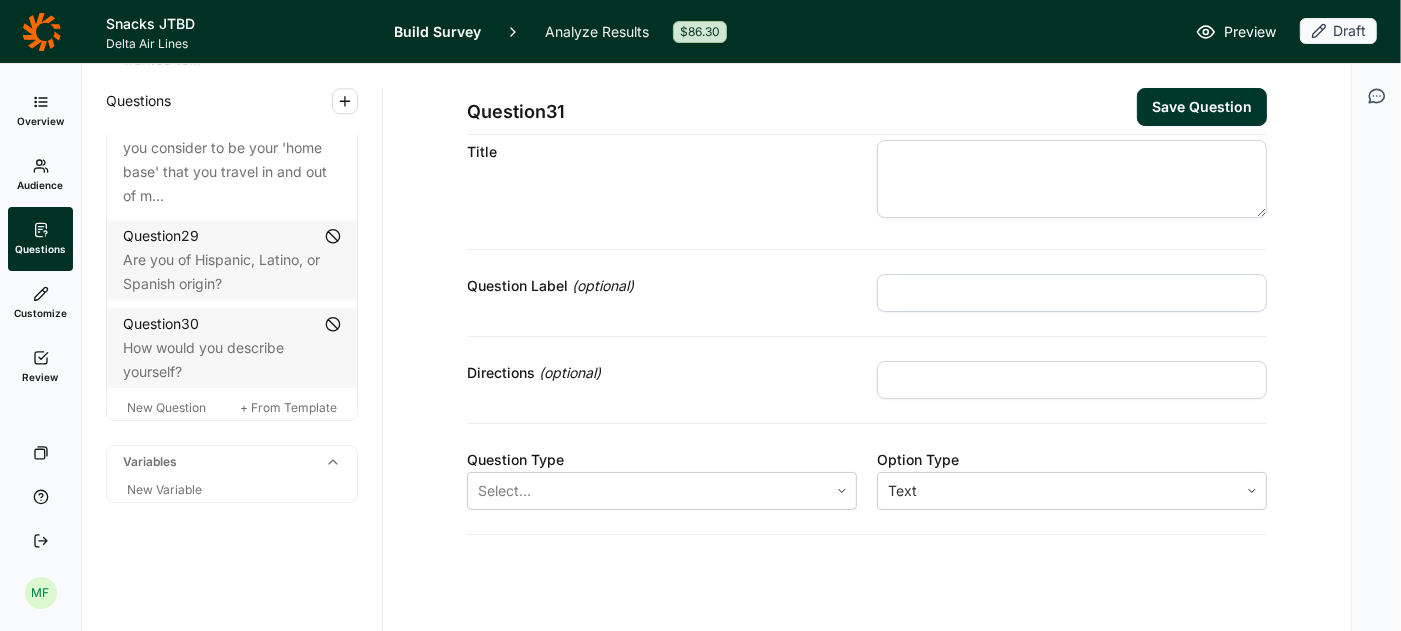 click at bounding box center (1072, 179) 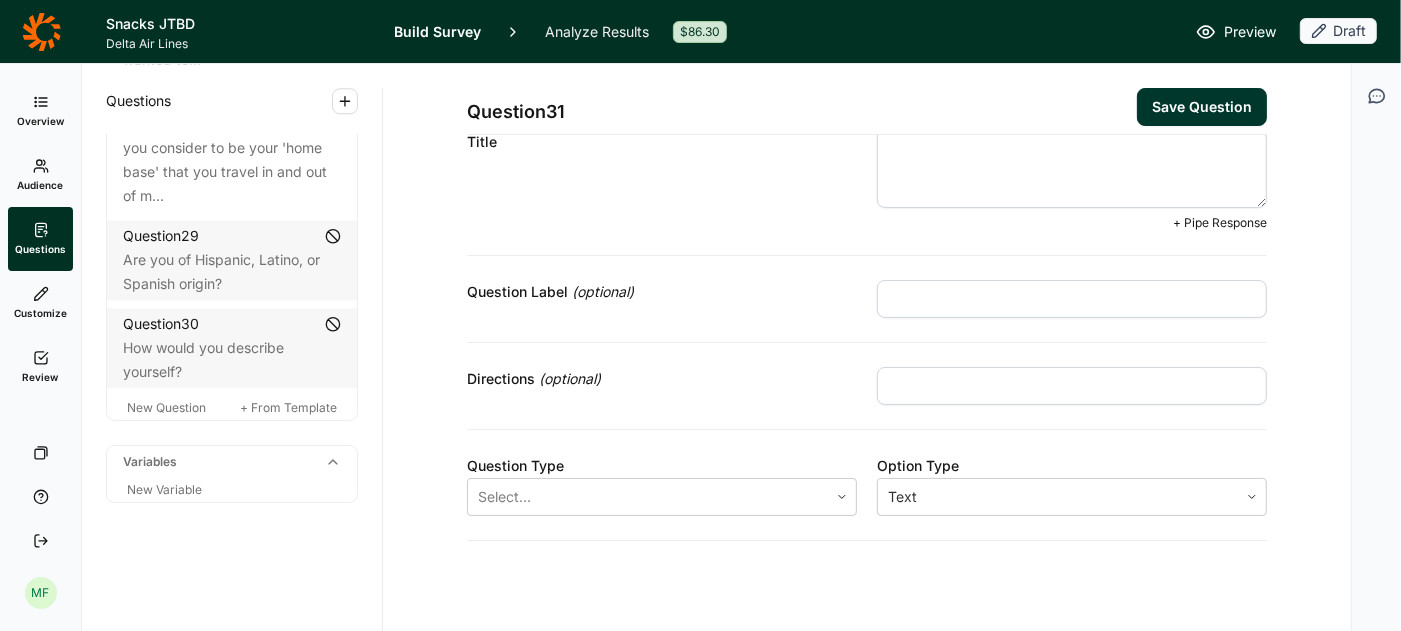 paste on "Now we're going to focus a bit more on your experience with the ::(Q546646/ANSWER) you chose this last time you wanted to have this specific experience." 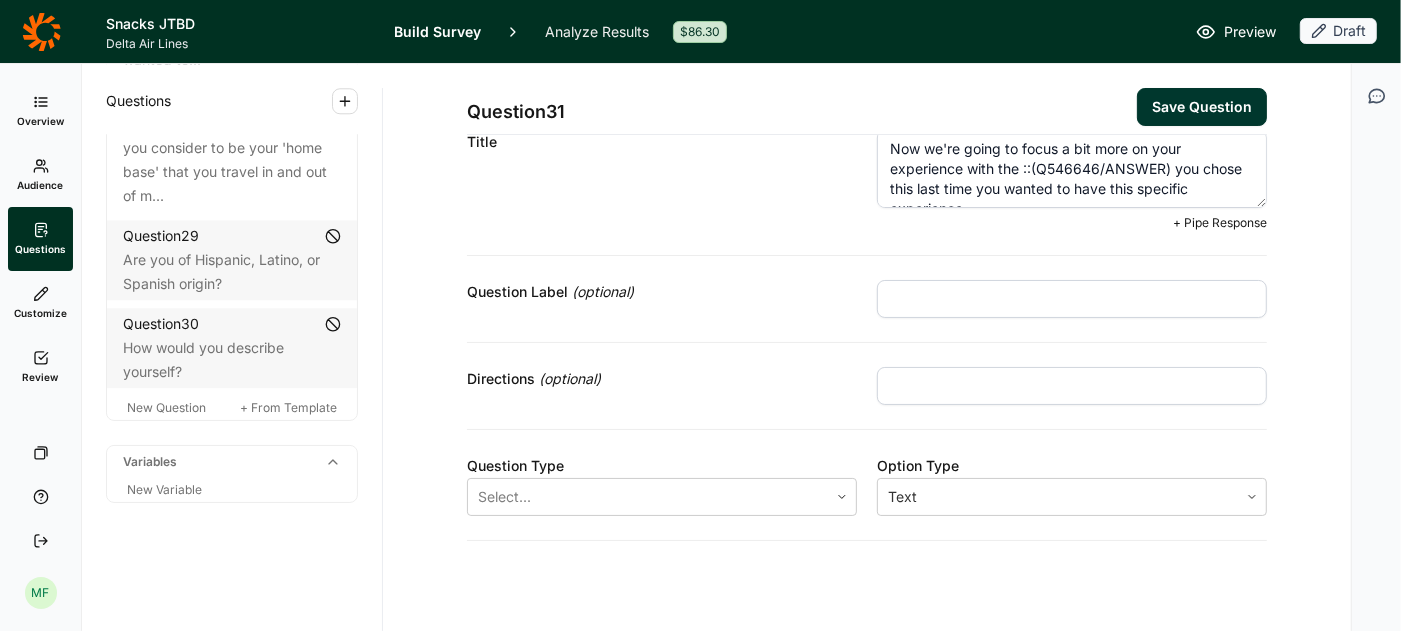 scroll, scrollTop: 10, scrollLeft: 0, axis: vertical 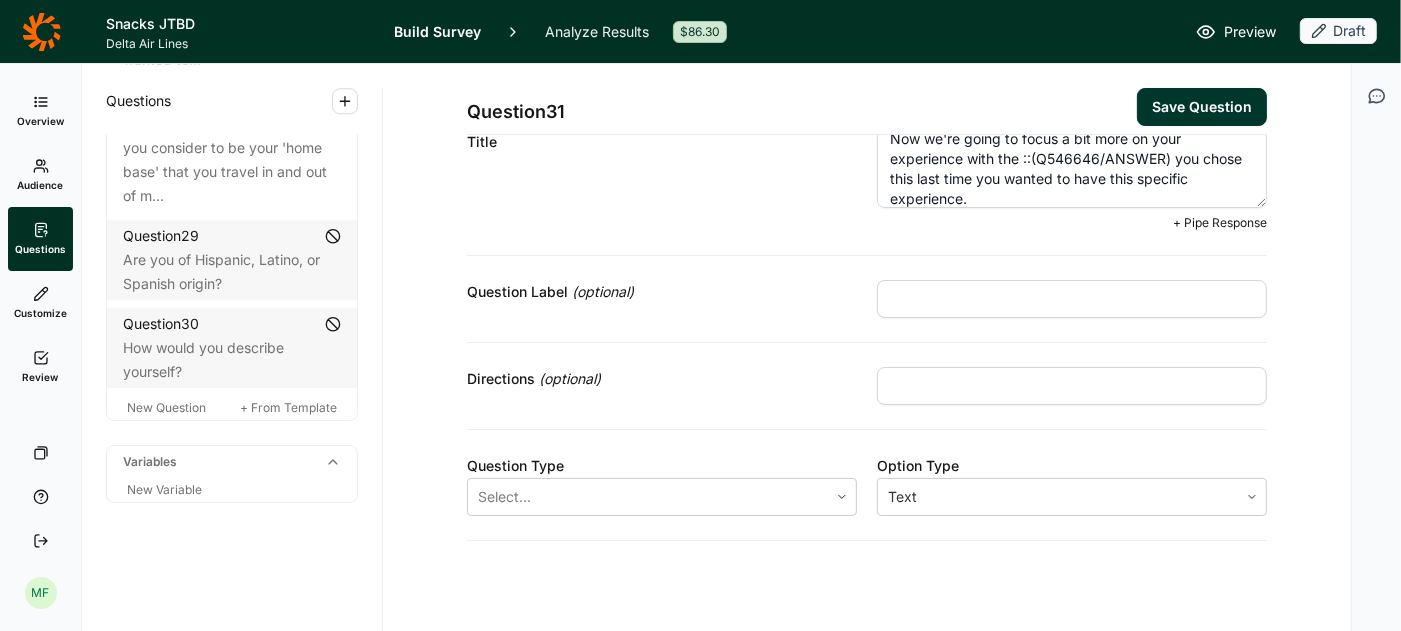 type on "Now we're going to focus a bit more on your experience with the ::(Q546646/ANSWER) you chose this last time you wanted to have this specific experience." 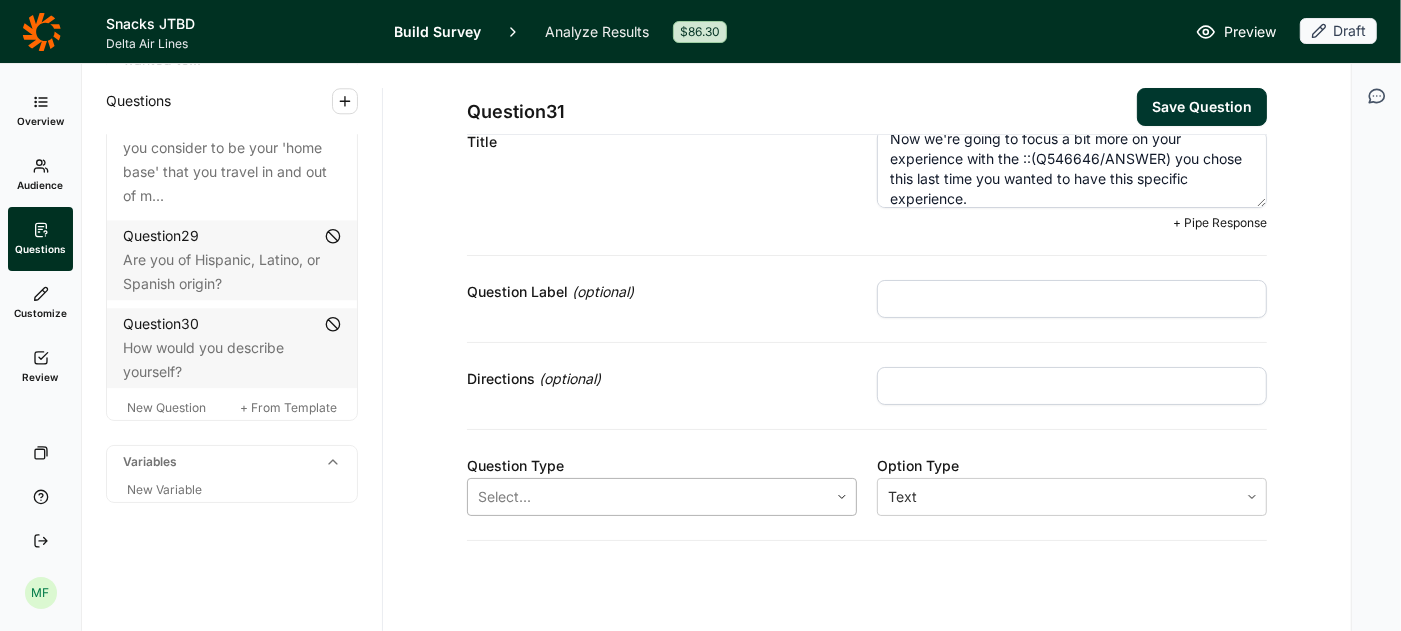 click at bounding box center [648, 497] 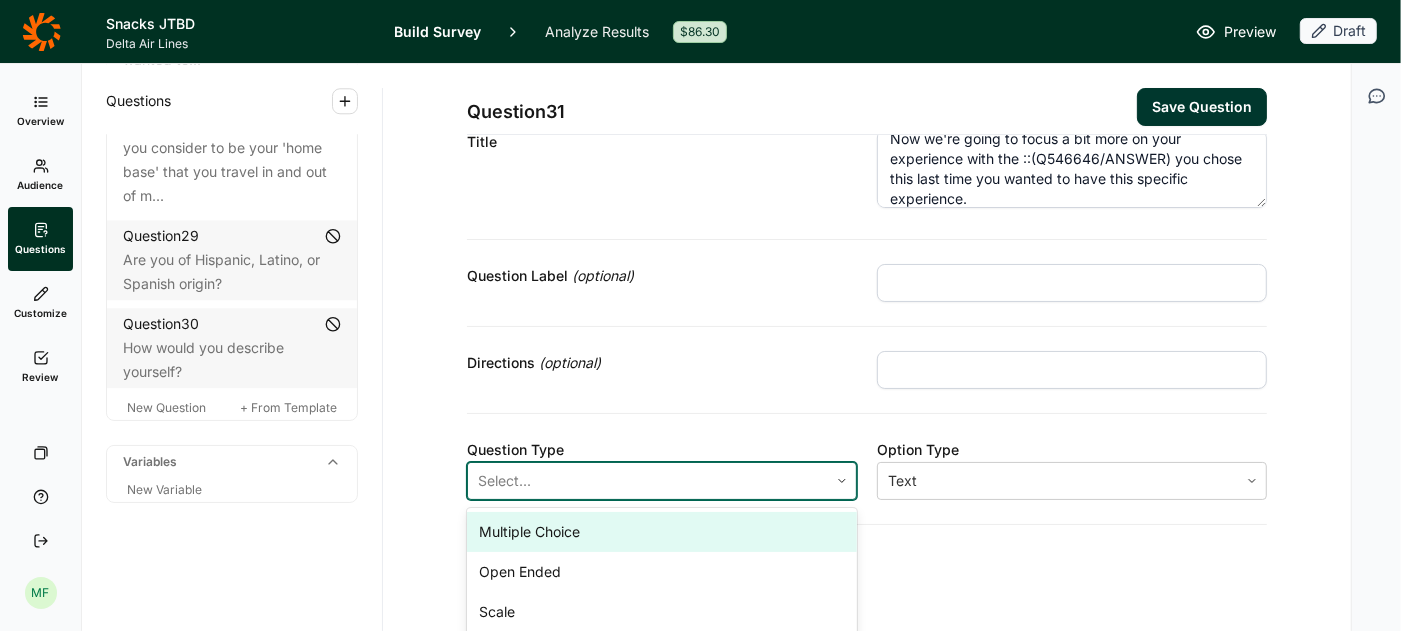click on "Multiple Choice" at bounding box center (662, 532) 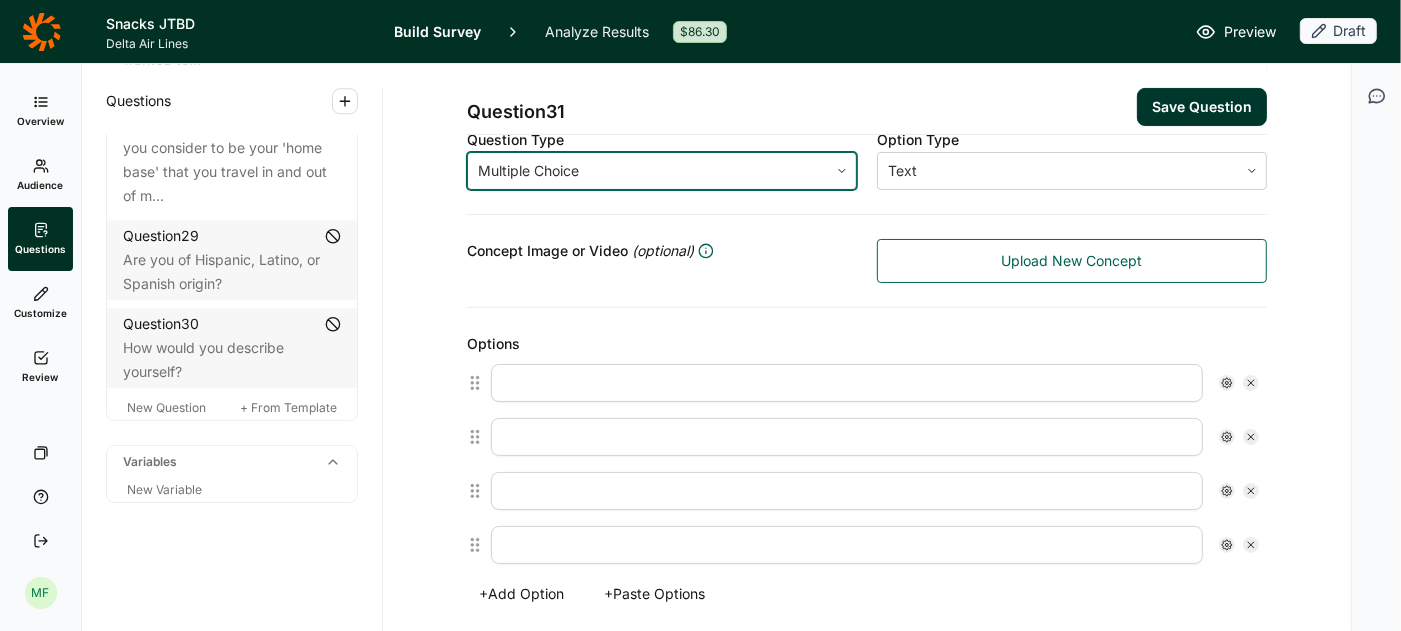 scroll, scrollTop: 369, scrollLeft: 0, axis: vertical 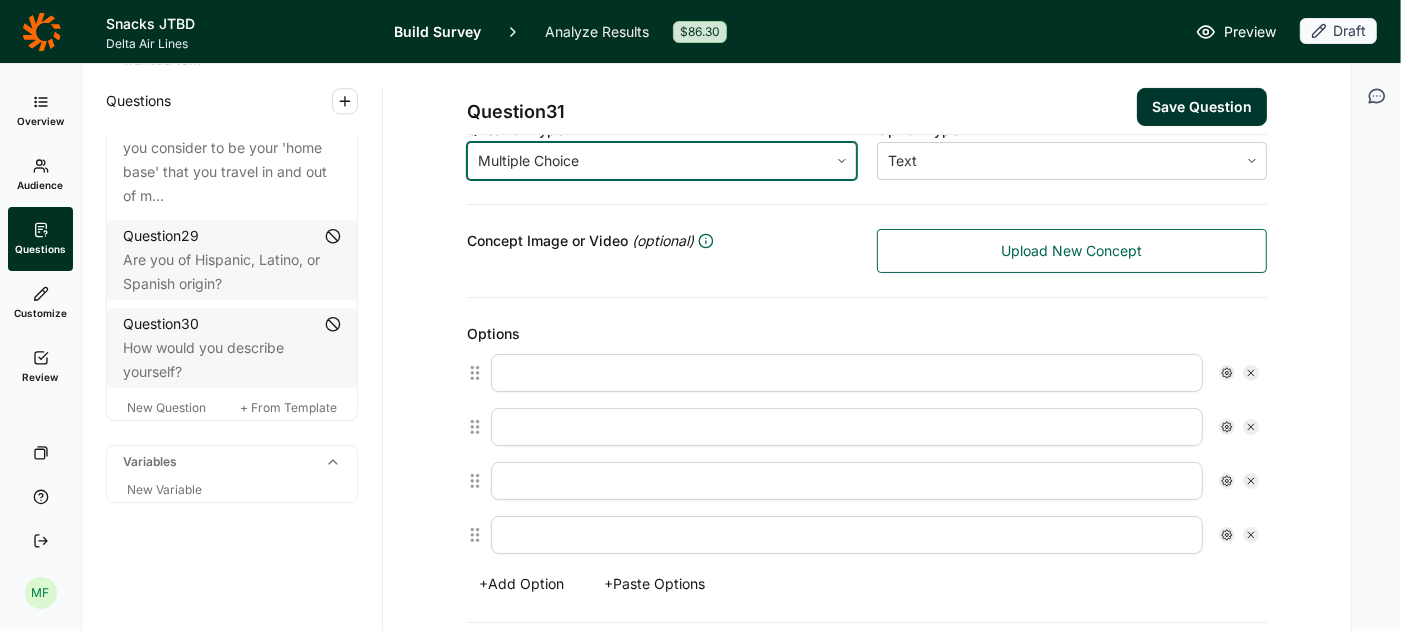 click at bounding box center (847, 373) 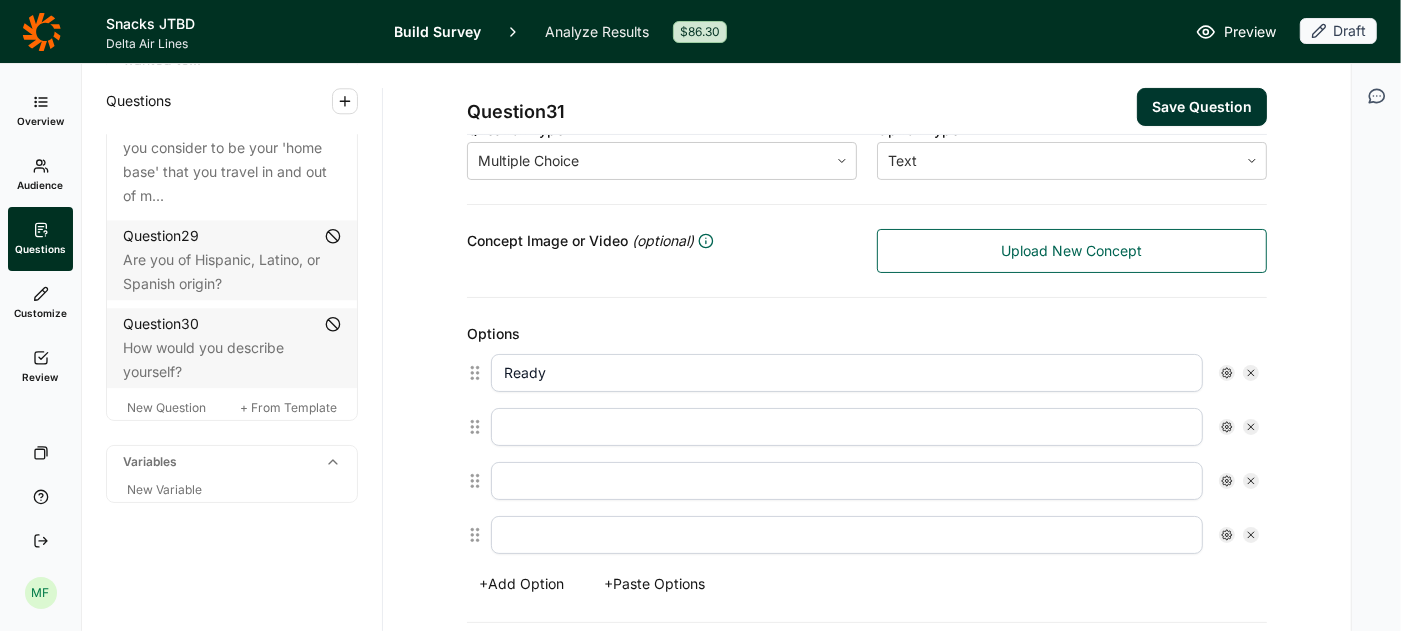 type on "Ready to continue" 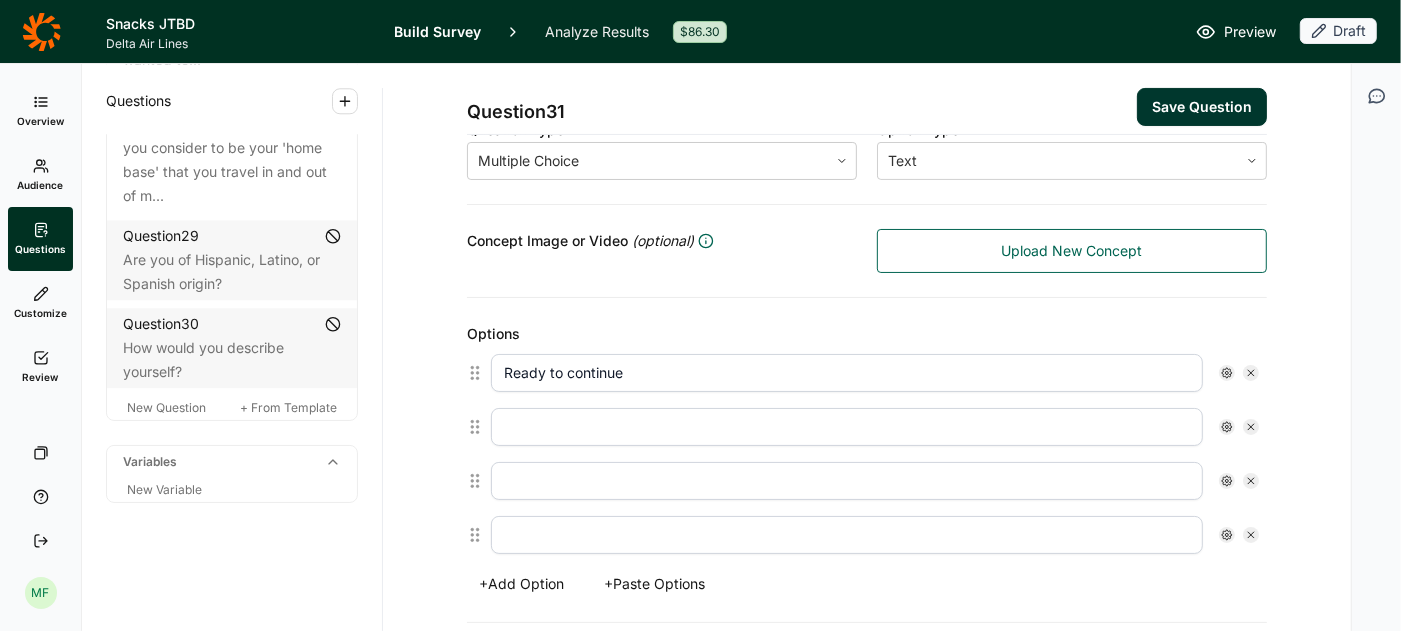 click on "Question  31 Save Question" at bounding box center [867, 99] 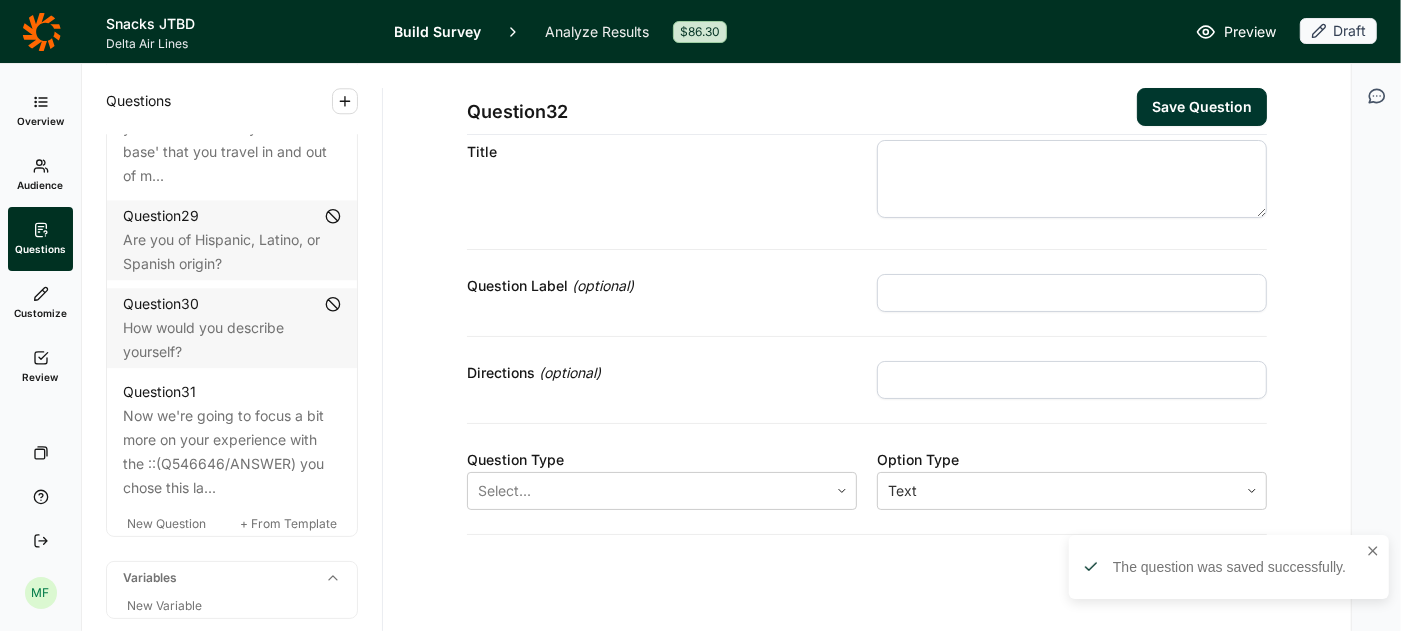 scroll, scrollTop: 0, scrollLeft: 0, axis: both 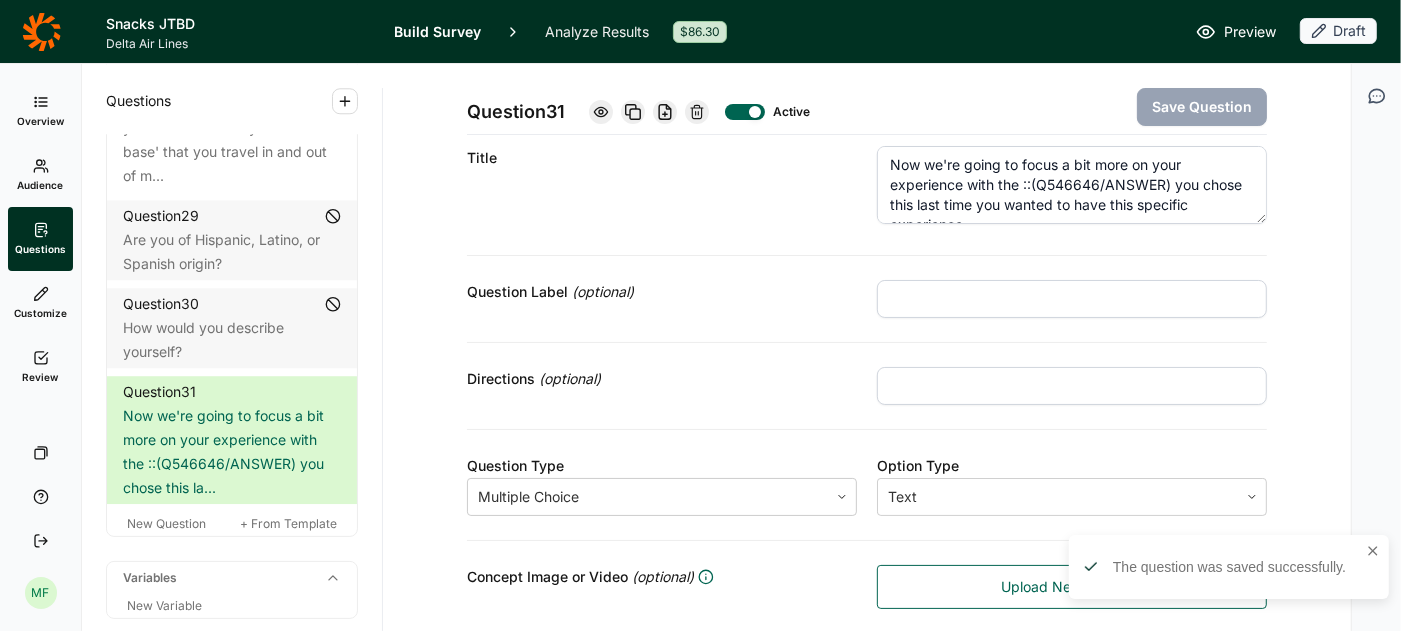 click 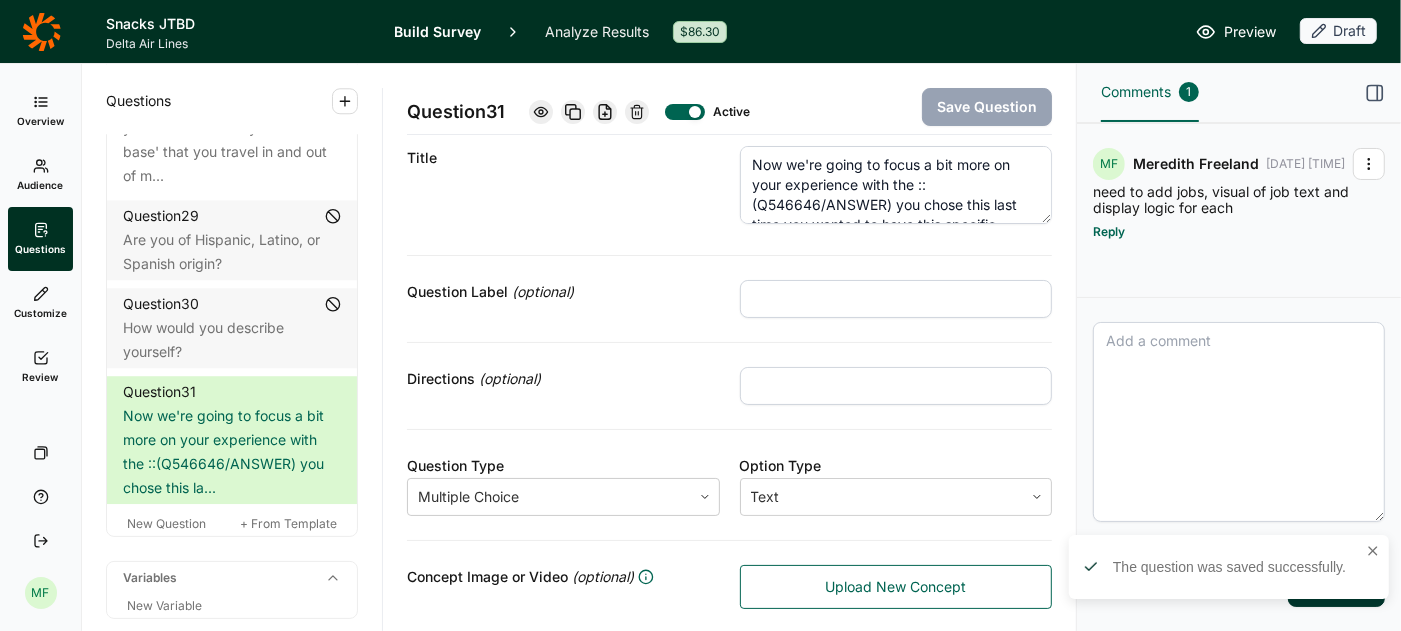 click at bounding box center (1239, 422) 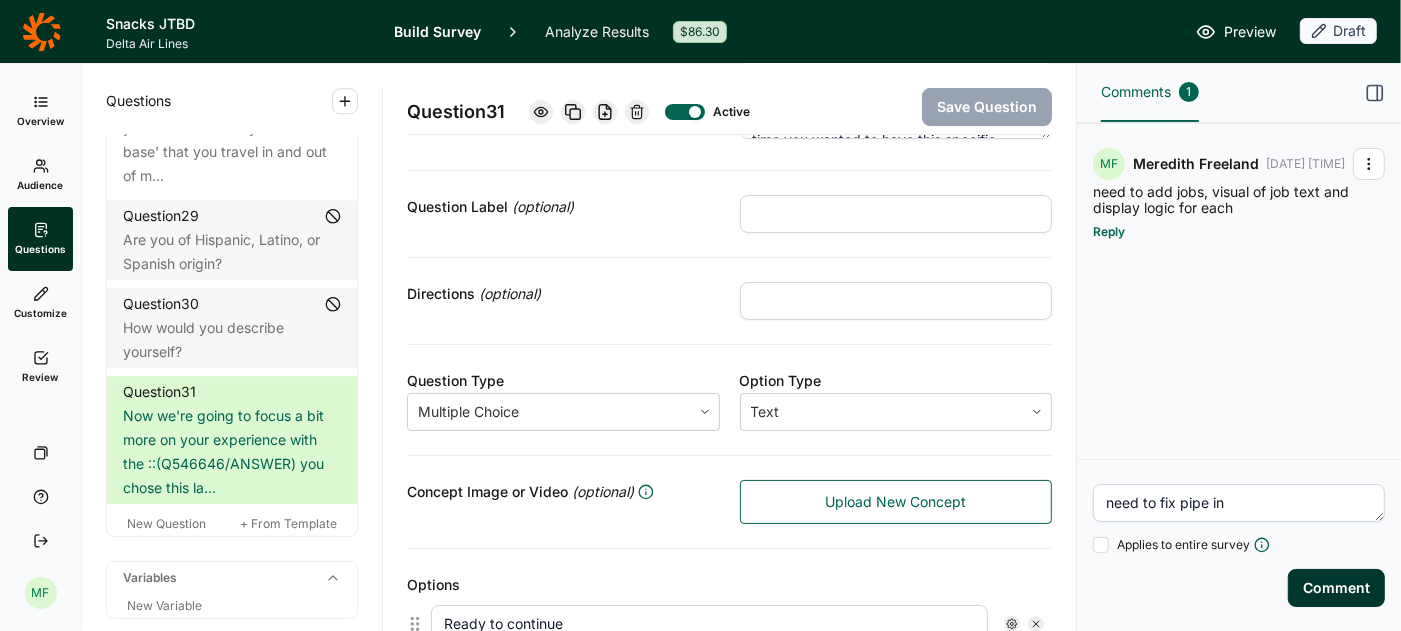 scroll, scrollTop: 121, scrollLeft: 0, axis: vertical 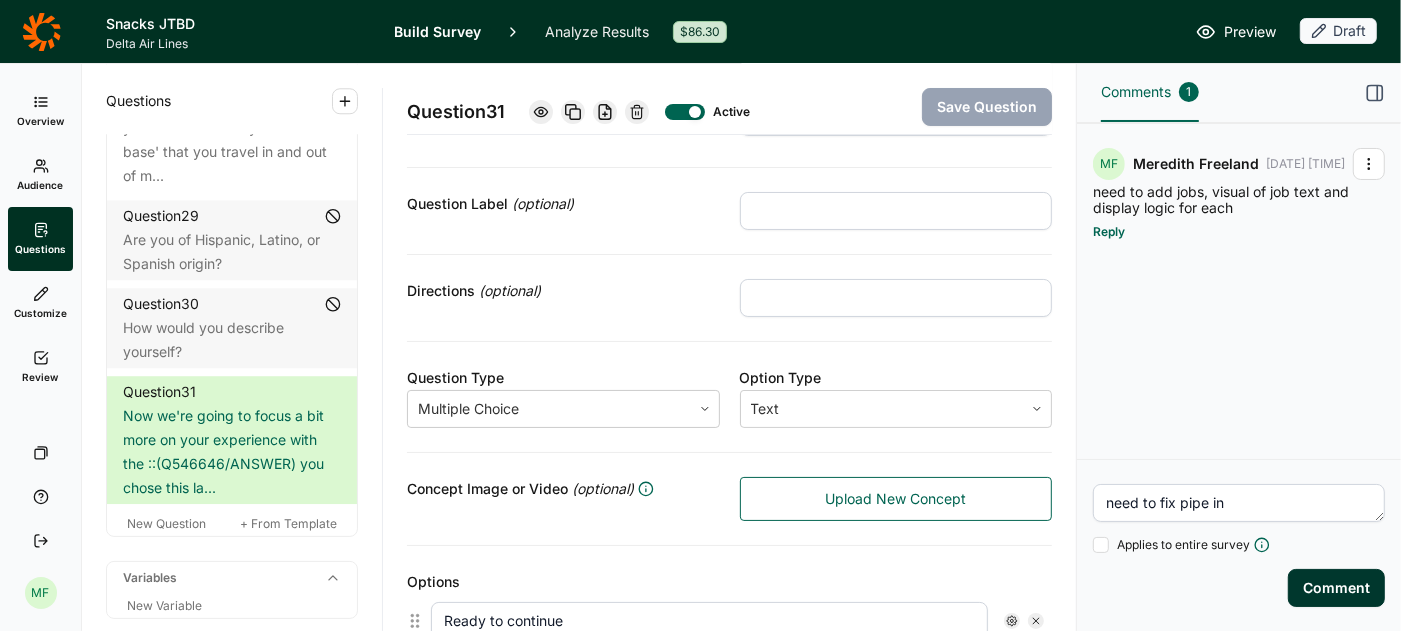 type on "need to fix pipe in" 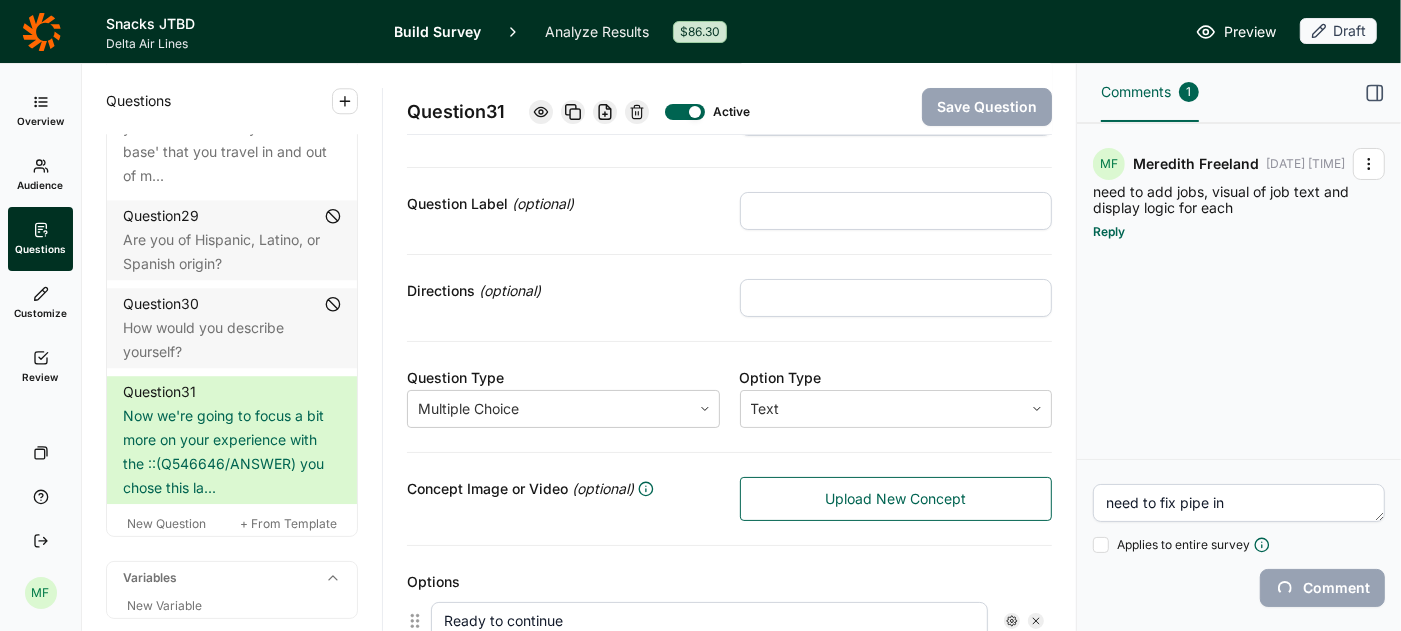 type 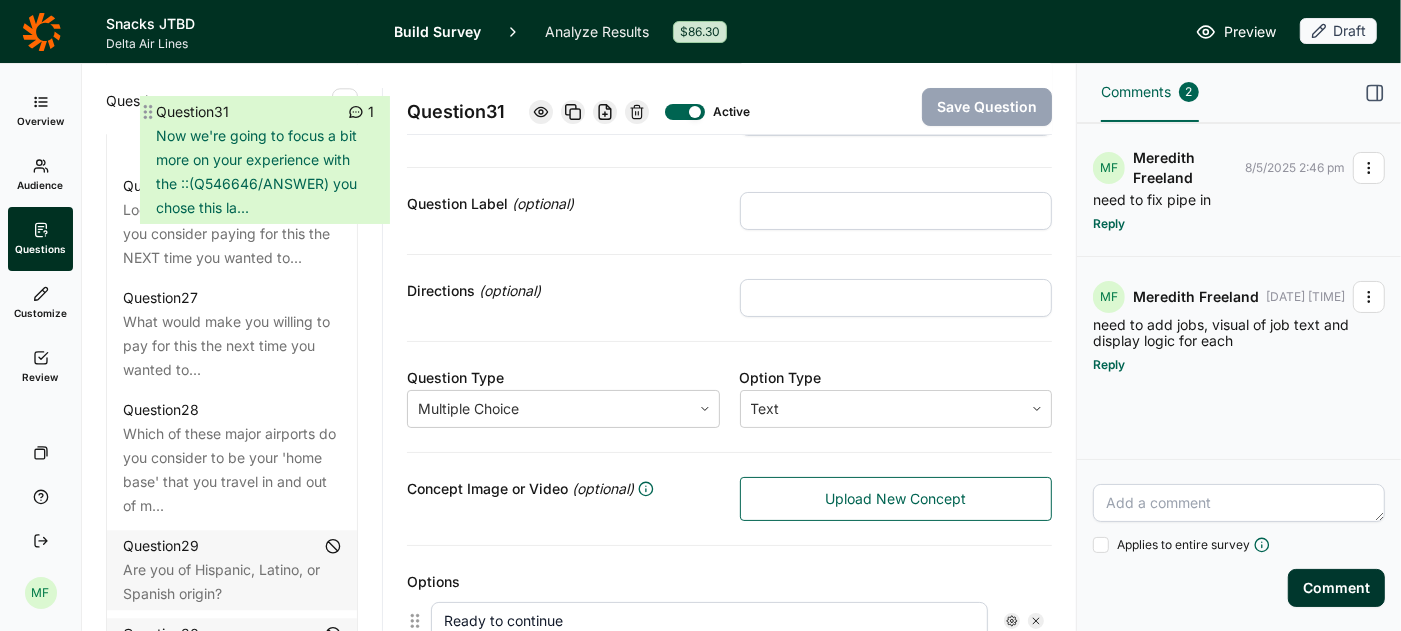 scroll, scrollTop: 3773, scrollLeft: 0, axis: vertical 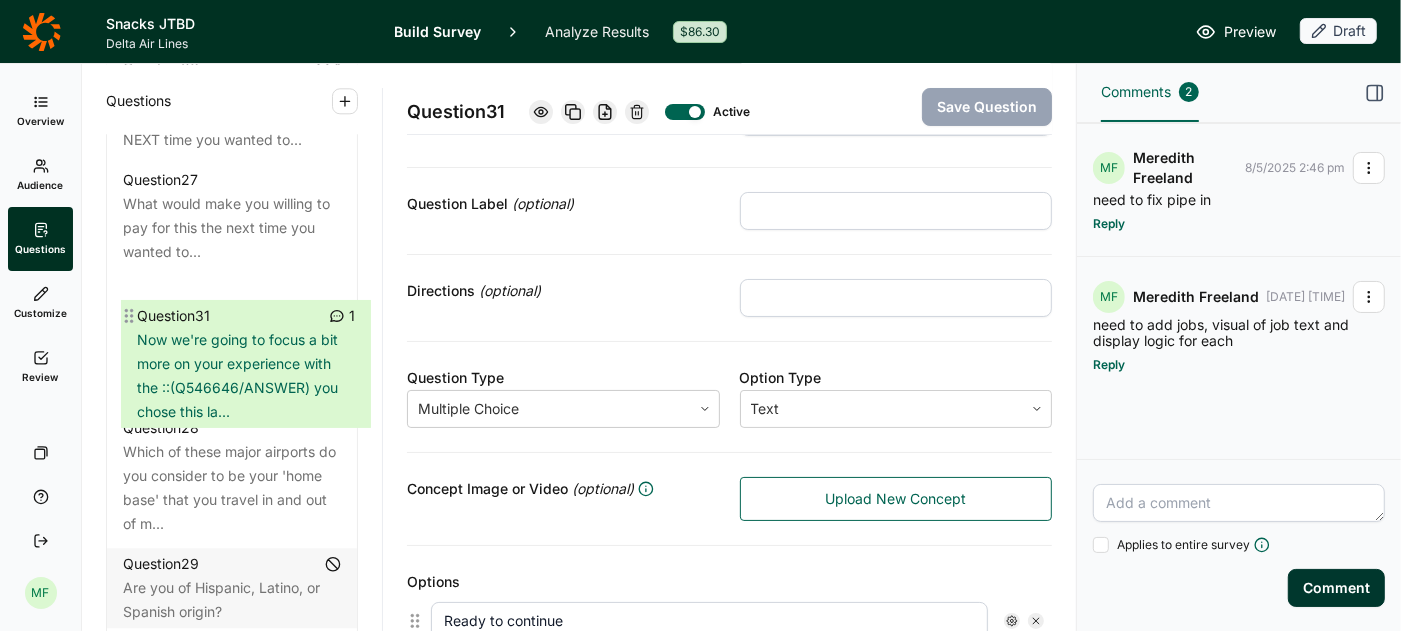 drag, startPoint x: 115, startPoint y: 414, endPoint x: 129, endPoint y: 310, distance: 104.93808 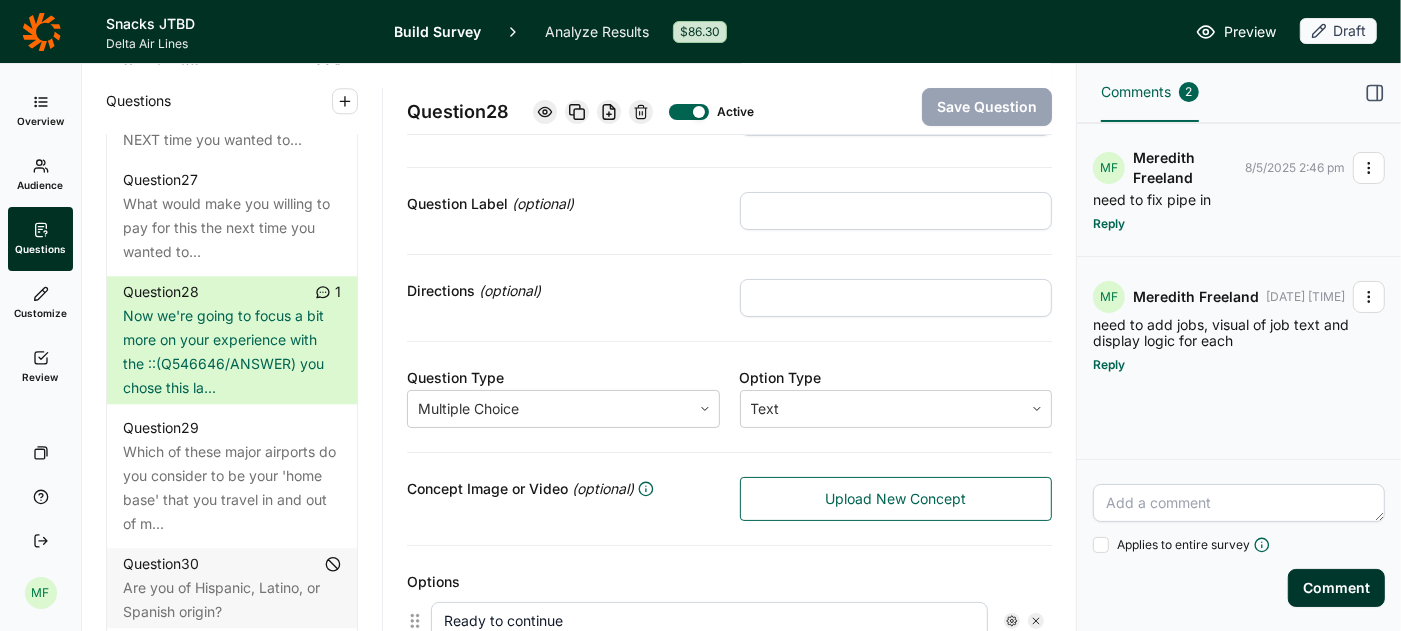 scroll, scrollTop: 4121, scrollLeft: 0, axis: vertical 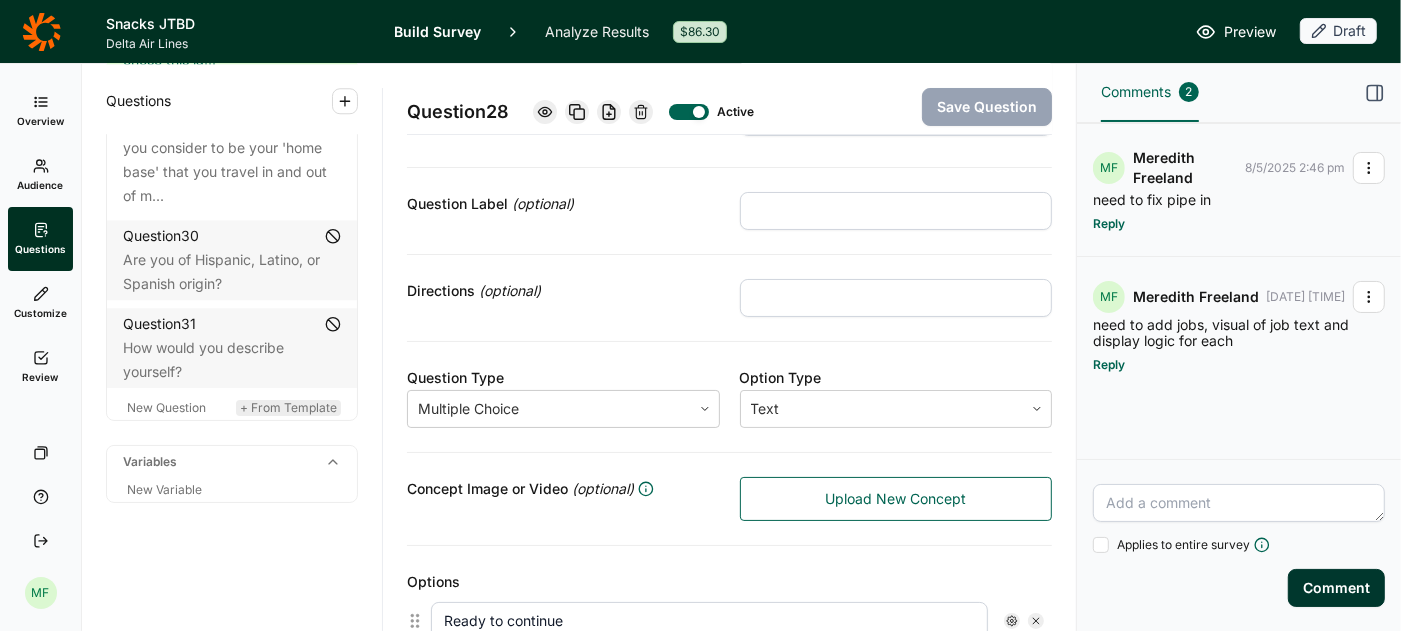 click on "+ From Template" at bounding box center (288, 407) 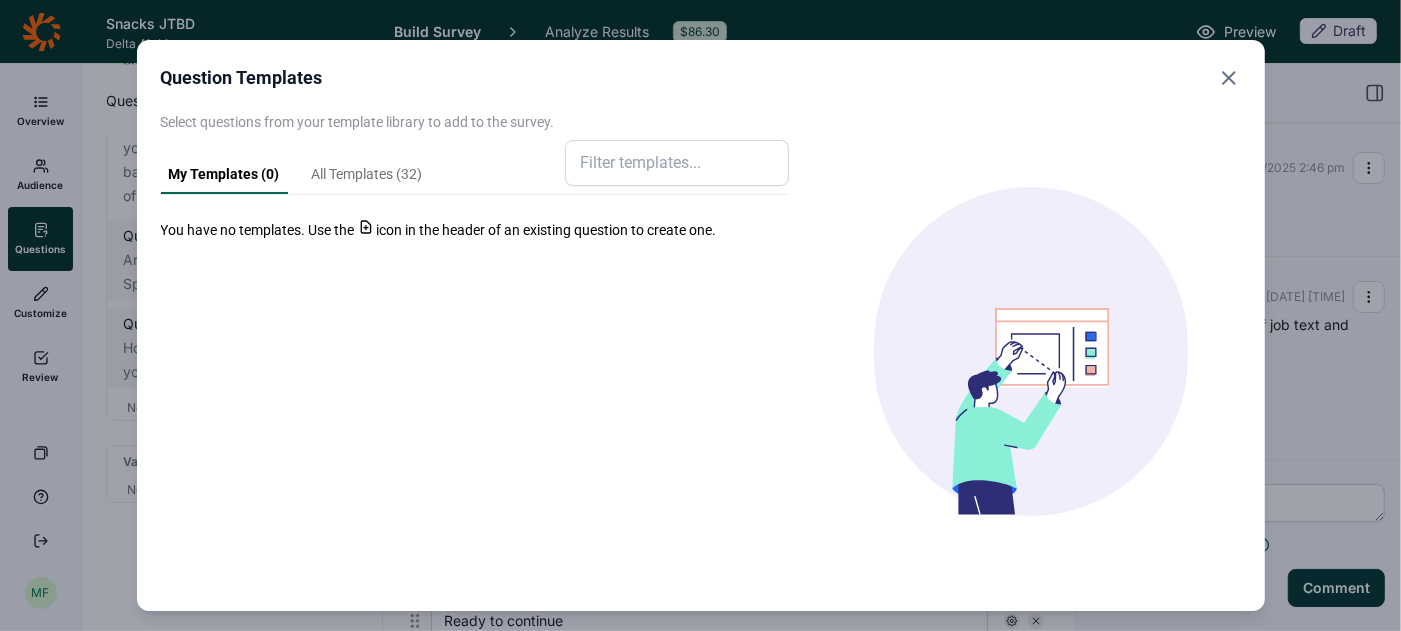 click on "All Templates ( 32 )" at bounding box center (367, 179) 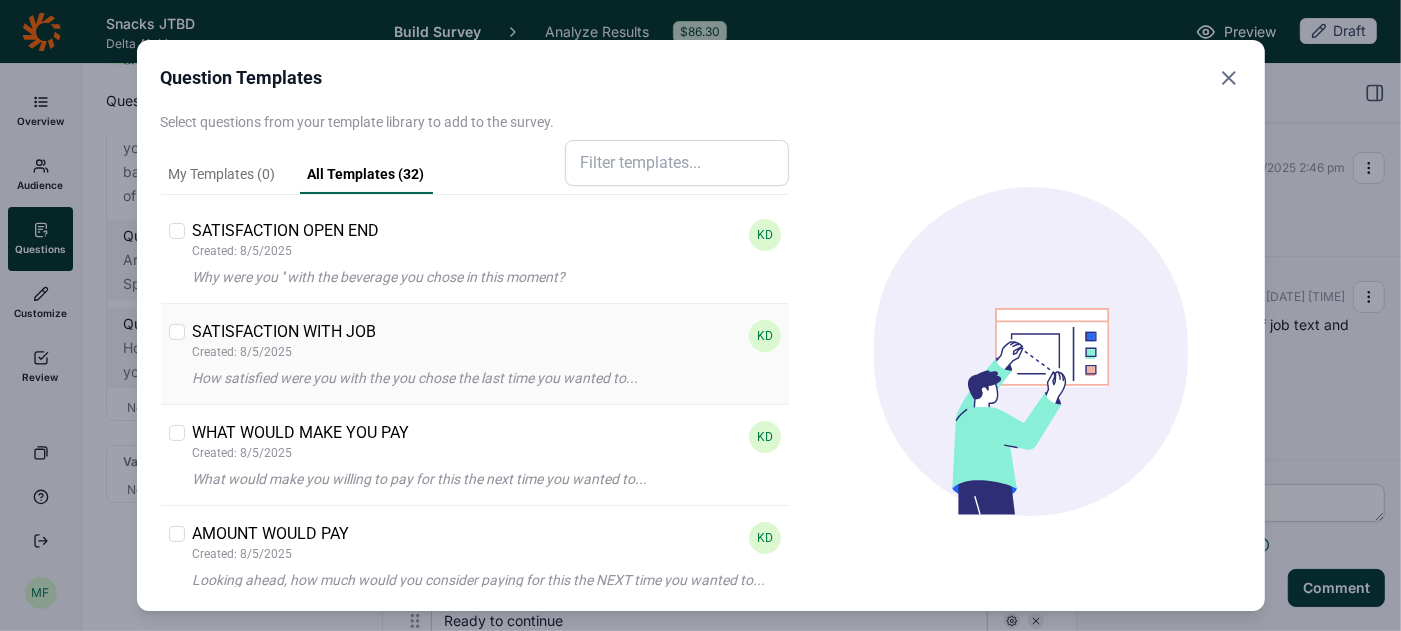 click at bounding box center [177, 332] 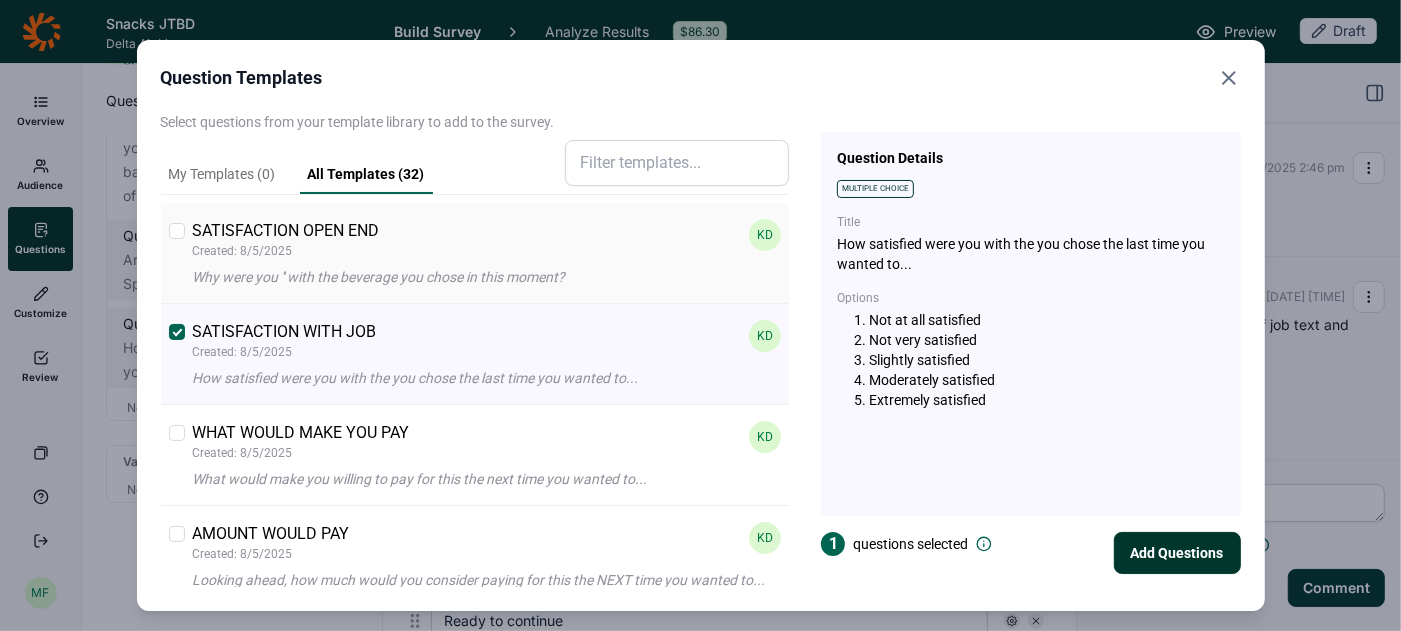 click at bounding box center [177, 231] 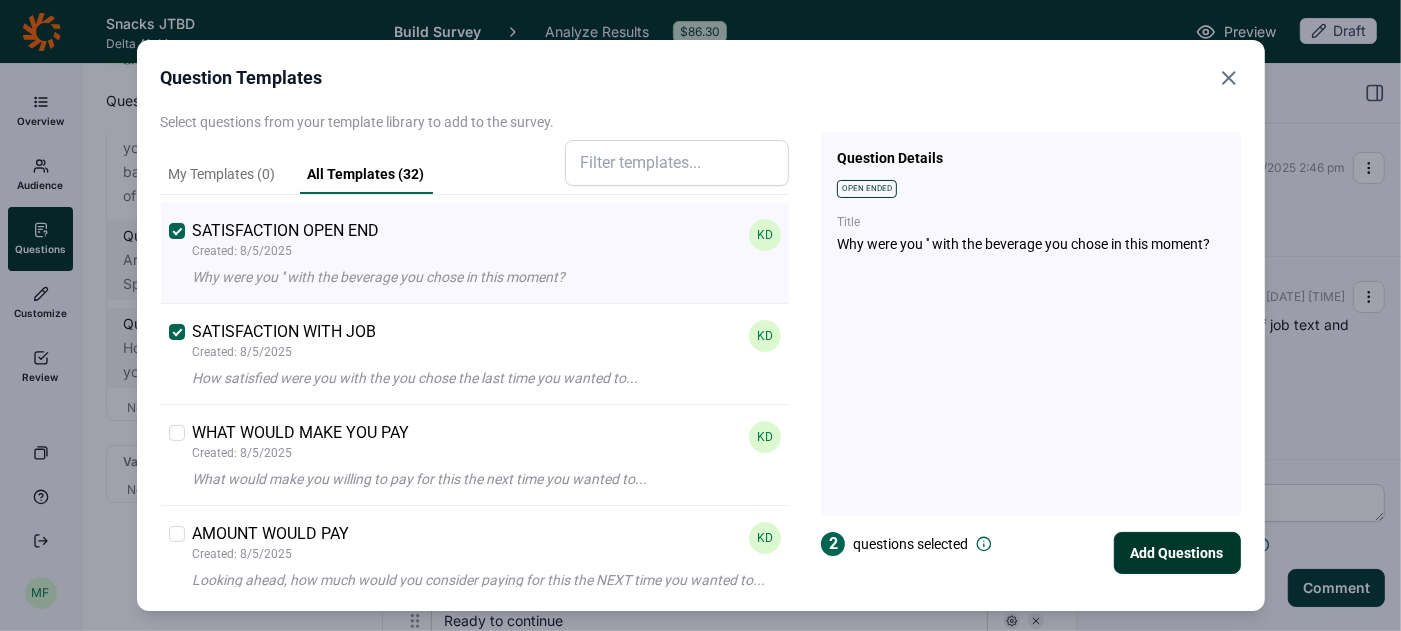 click on "Add Questions" at bounding box center (1177, 553) 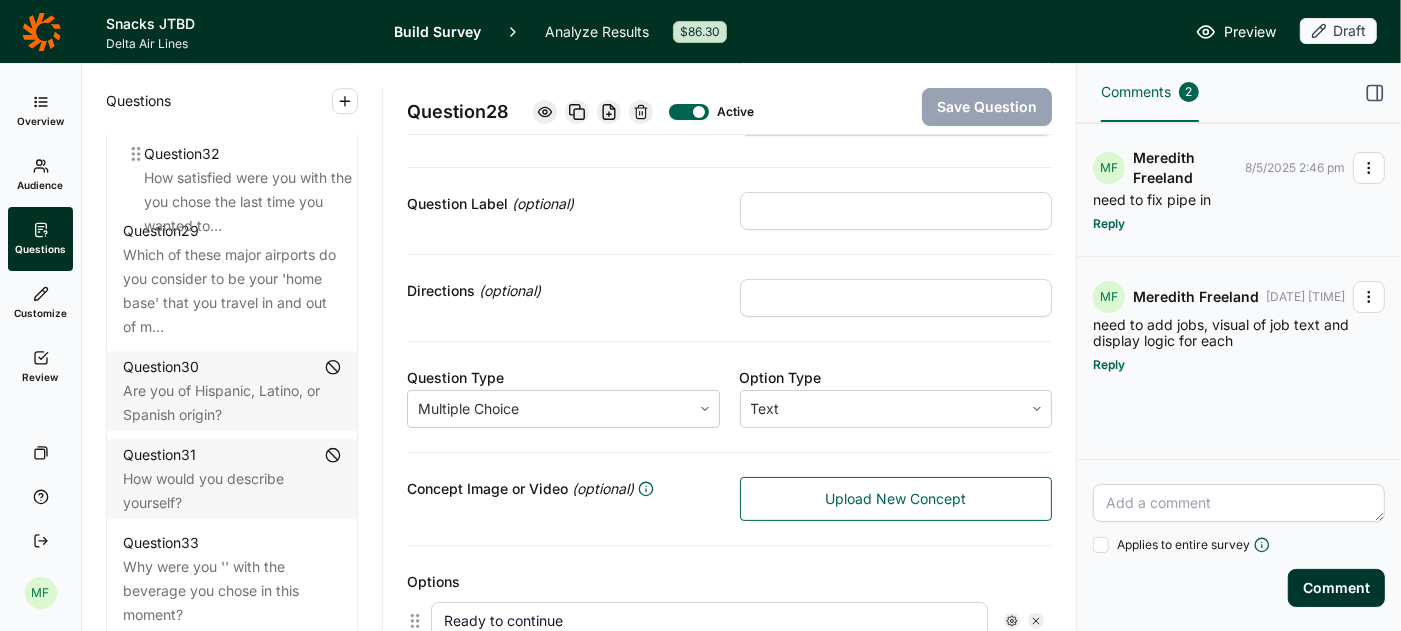 scroll, scrollTop: 4060, scrollLeft: 0, axis: vertical 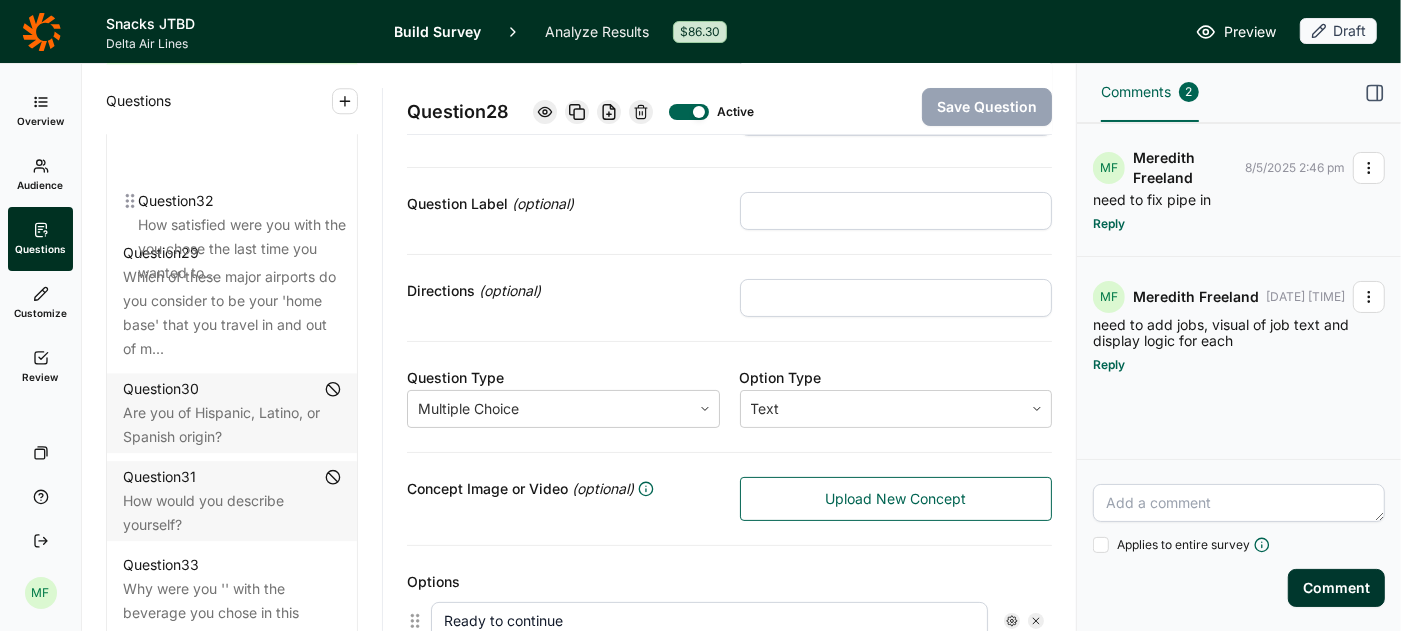 drag, startPoint x: 116, startPoint y: 410, endPoint x: 131, endPoint y: 186, distance: 224.50166 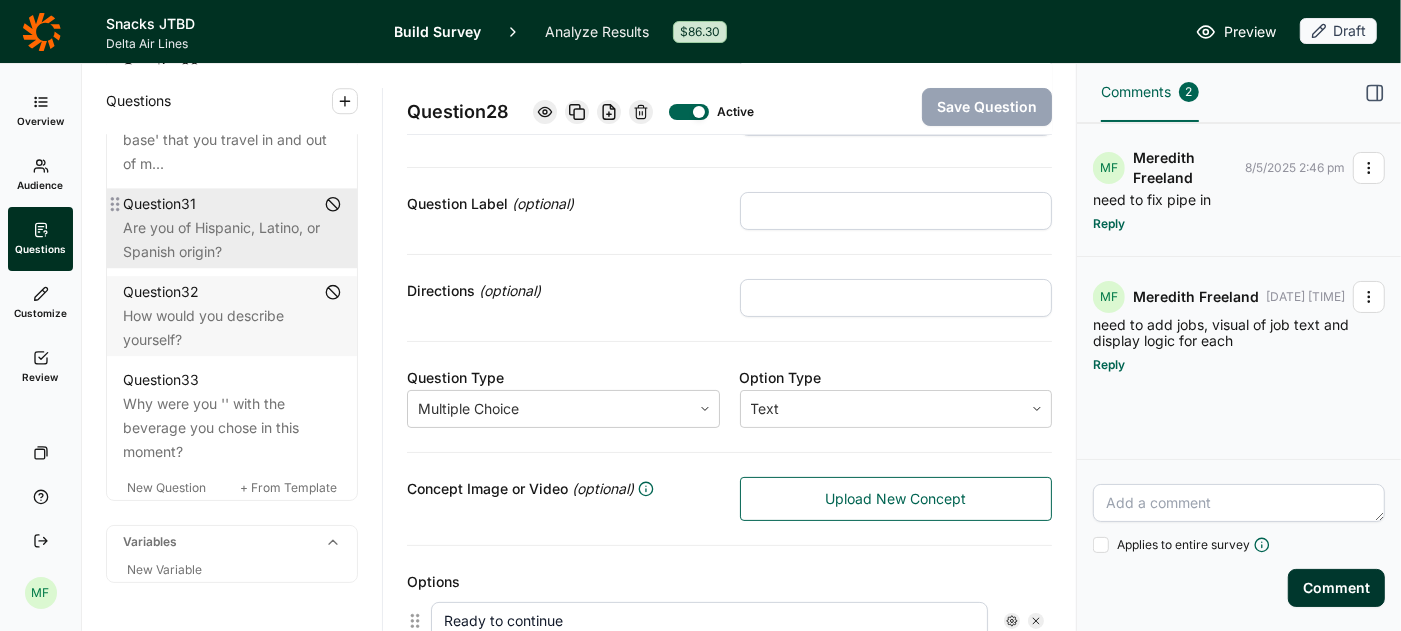 scroll, scrollTop: 4345, scrollLeft: 0, axis: vertical 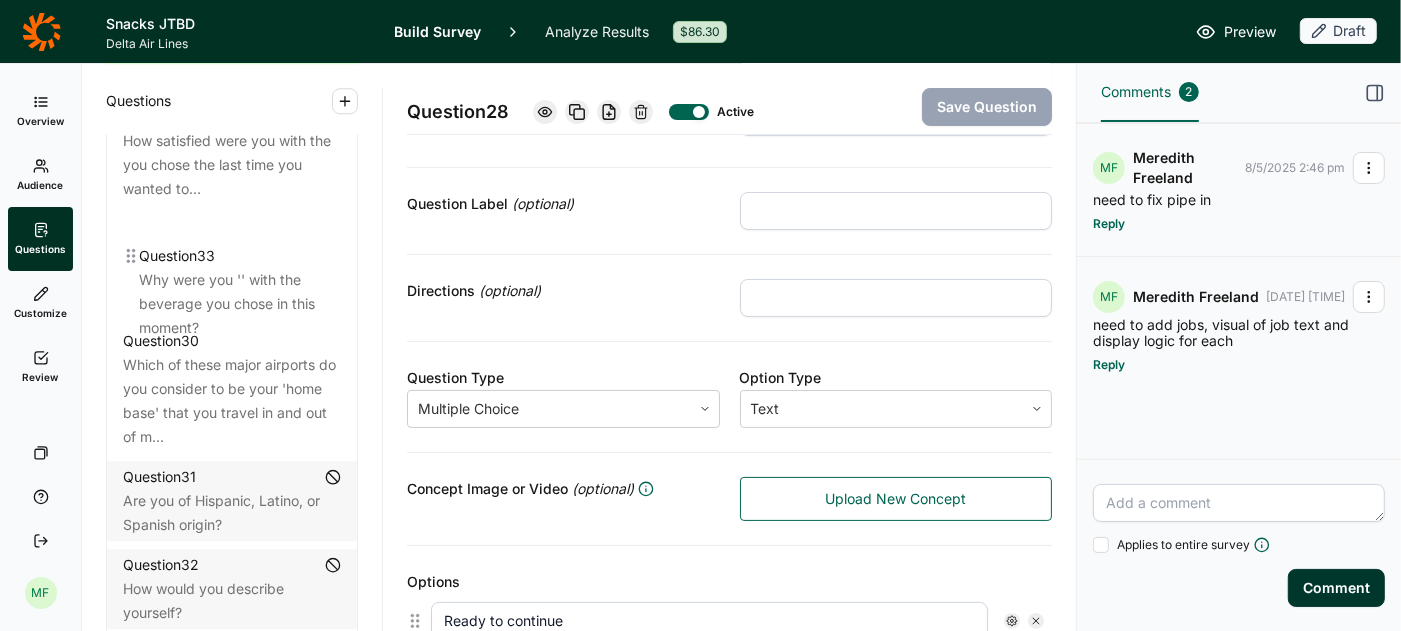 drag, startPoint x: 116, startPoint y: 298, endPoint x: 130, endPoint y: 249, distance: 50.96077 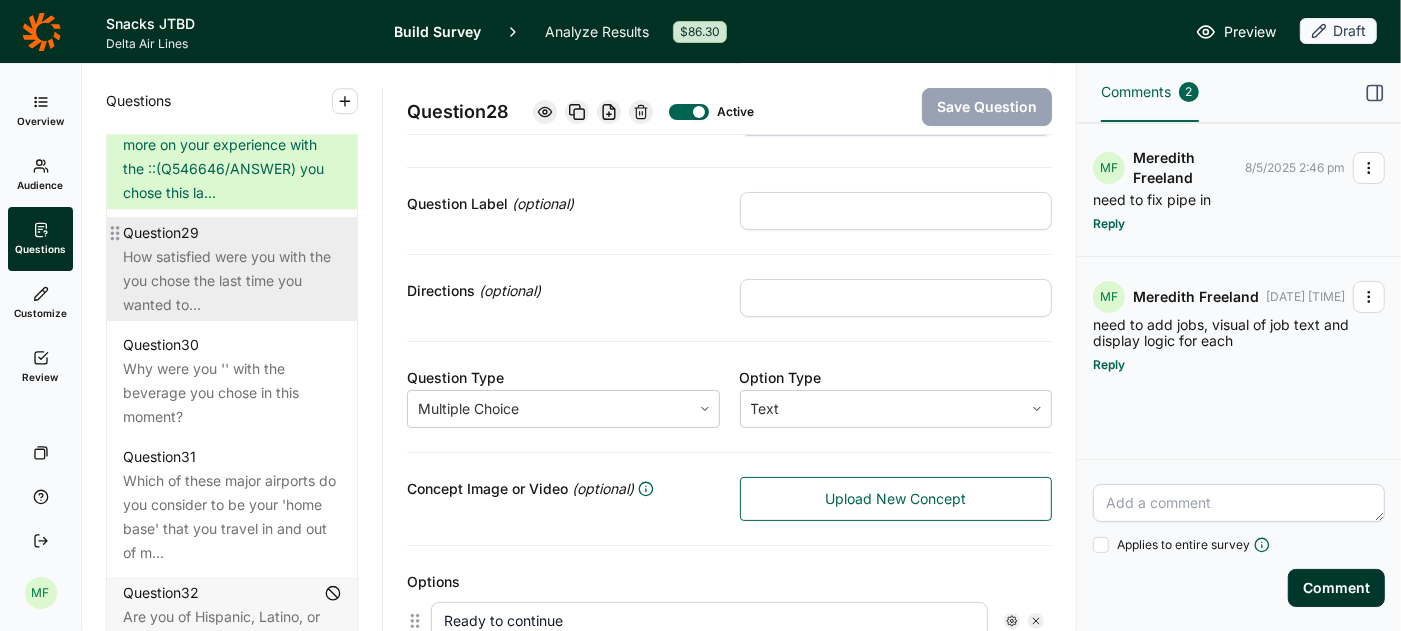 scroll, scrollTop: 3950, scrollLeft: 0, axis: vertical 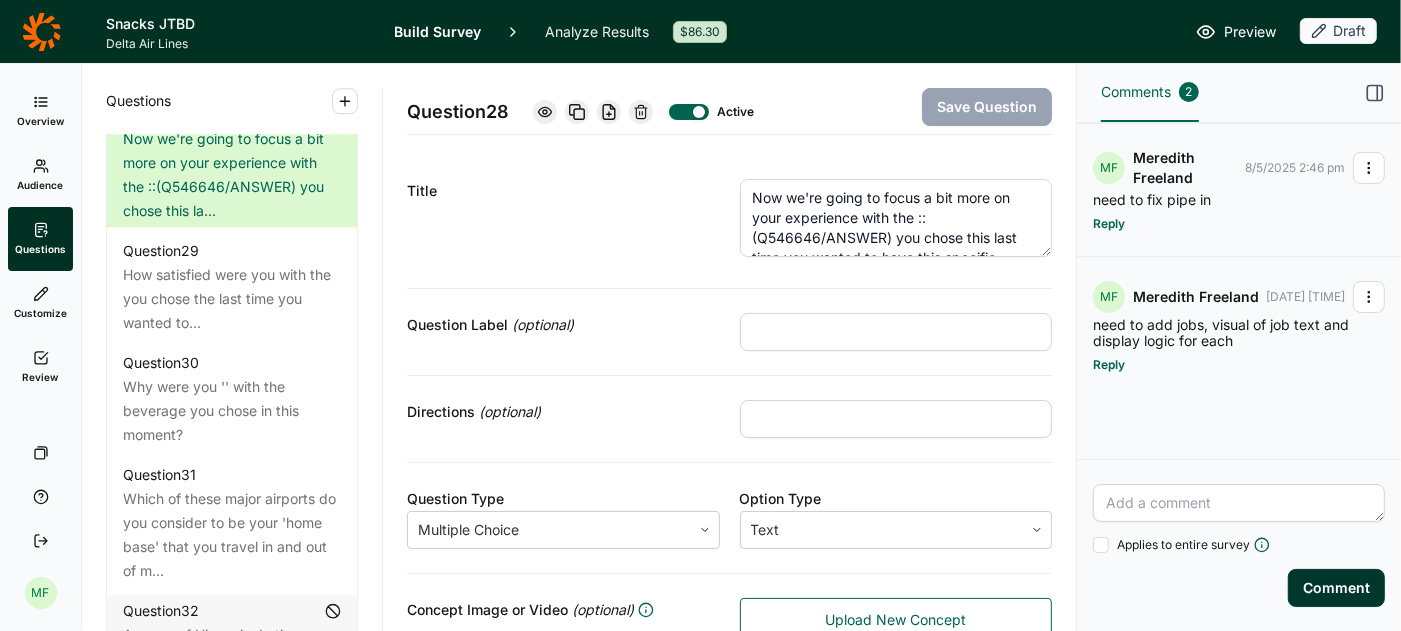 click 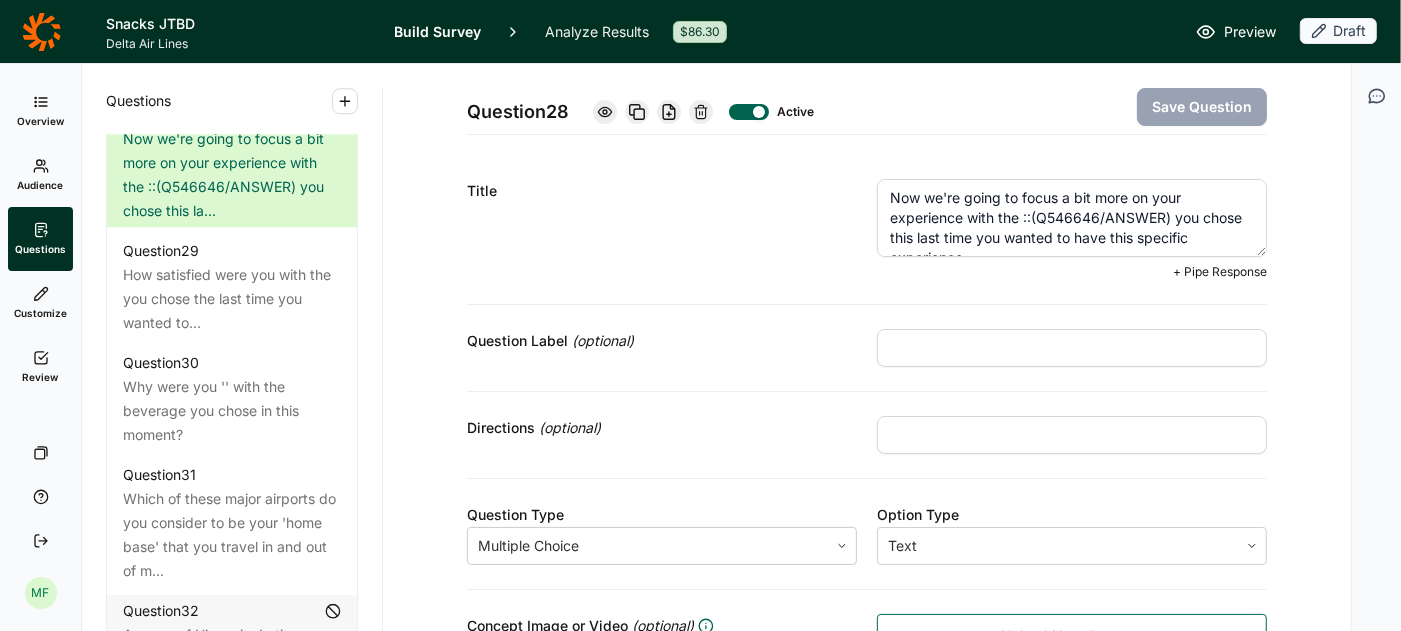 click on "Now we're going to focus a bit more on your experience with the ::(Q546646/ANSWER) you chose this last time you wanted to have this specific experience." at bounding box center [1072, 218] 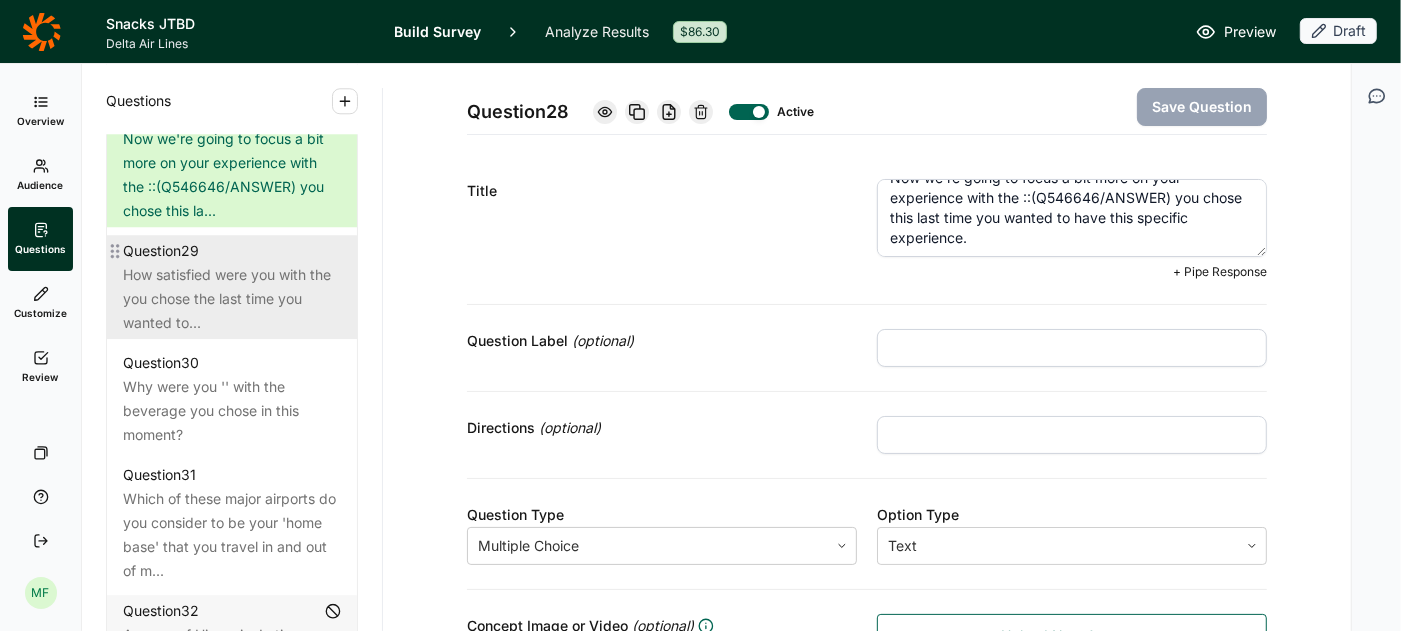 click on "How satisfied were you with the you chose the last time you wanted to..." at bounding box center [232, 299] 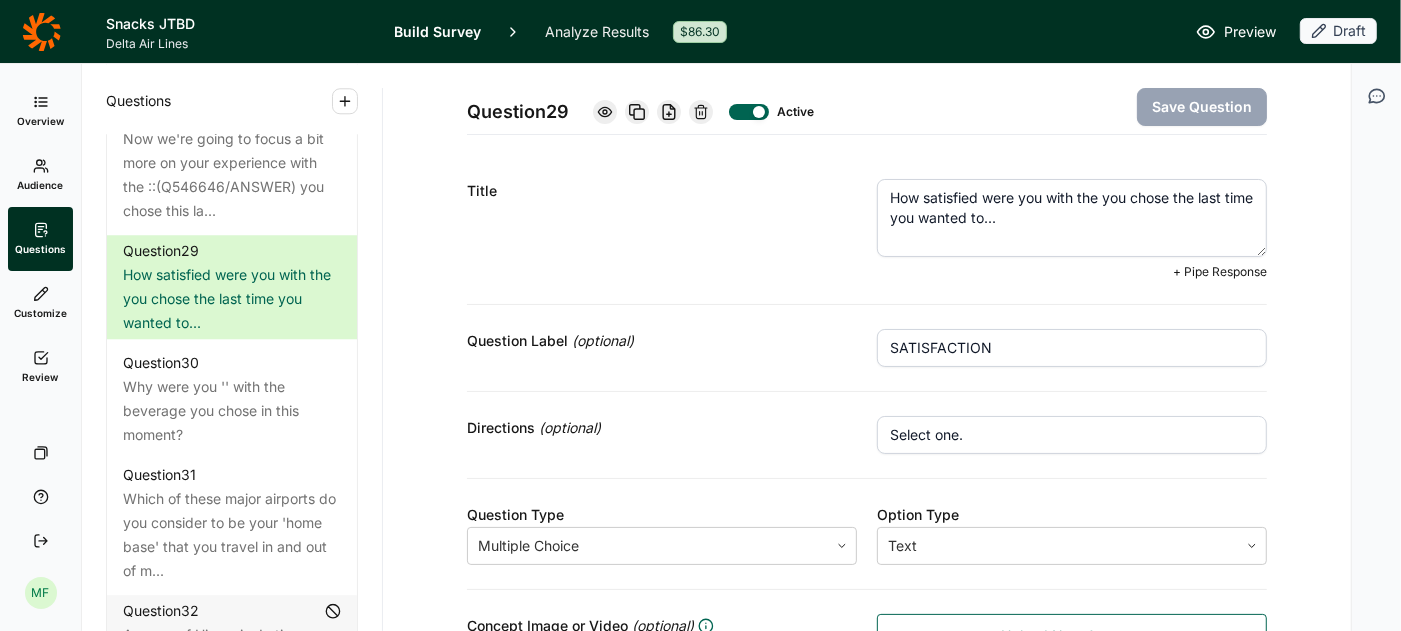 click on "How satisfied were you with the you chose the last time you wanted to..." at bounding box center [1072, 218] 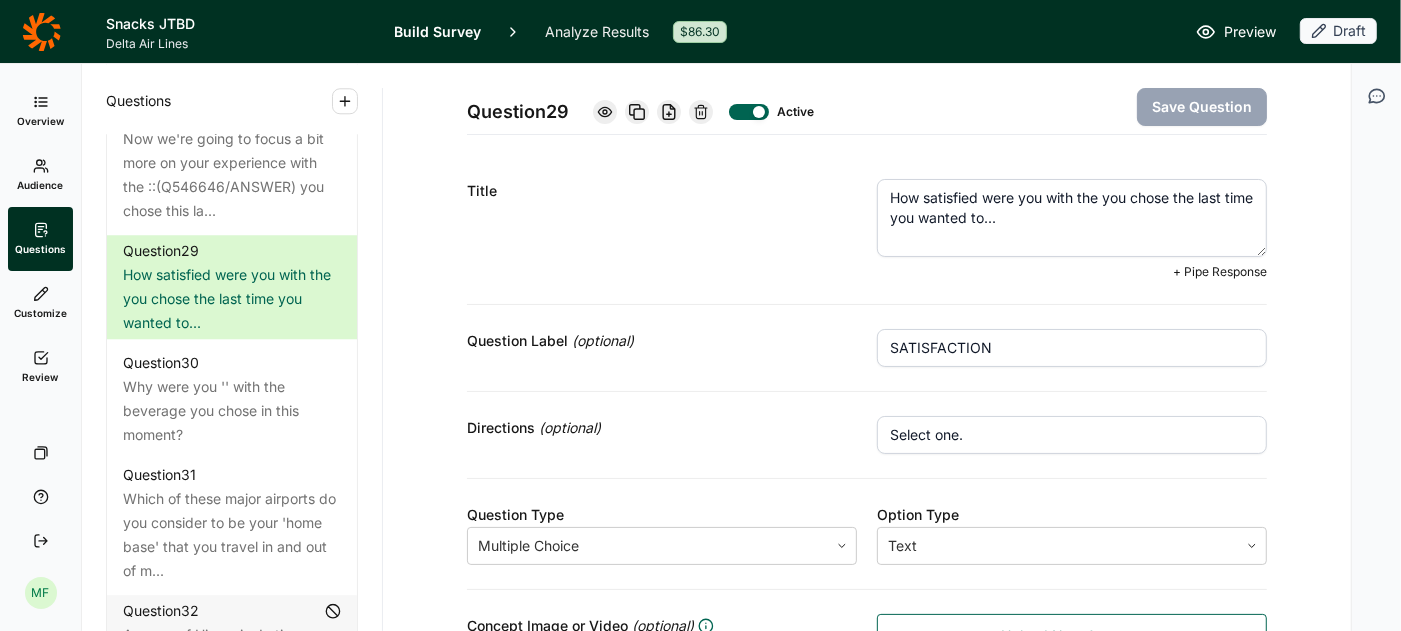 click on "How satisfied were you with the you chose the last time you wanted to..." at bounding box center [1072, 218] 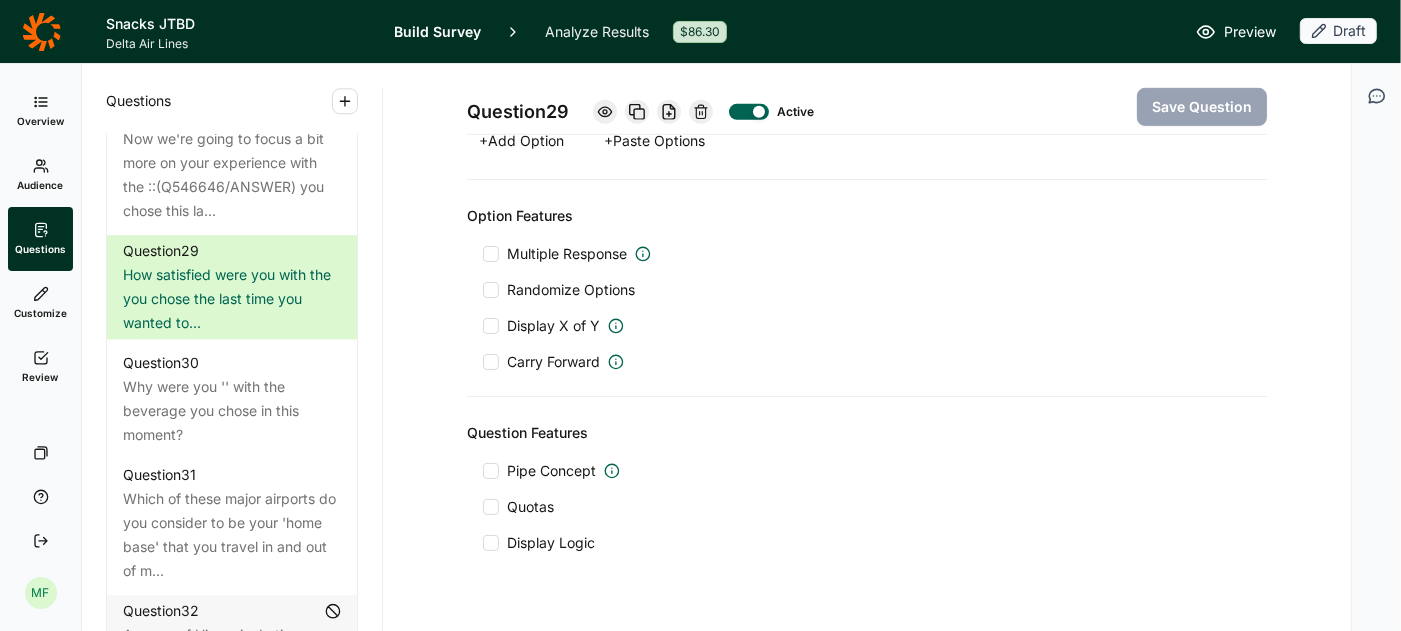 scroll, scrollTop: 913, scrollLeft: 0, axis: vertical 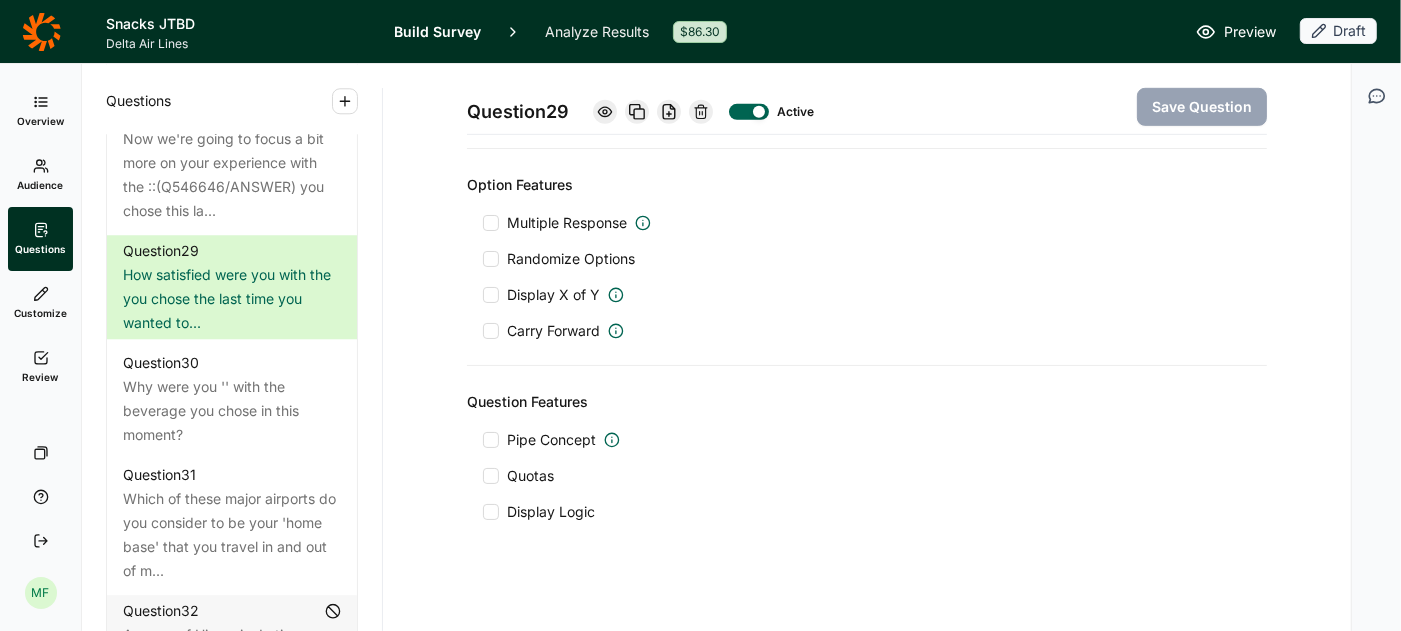 click at bounding box center (491, 440) 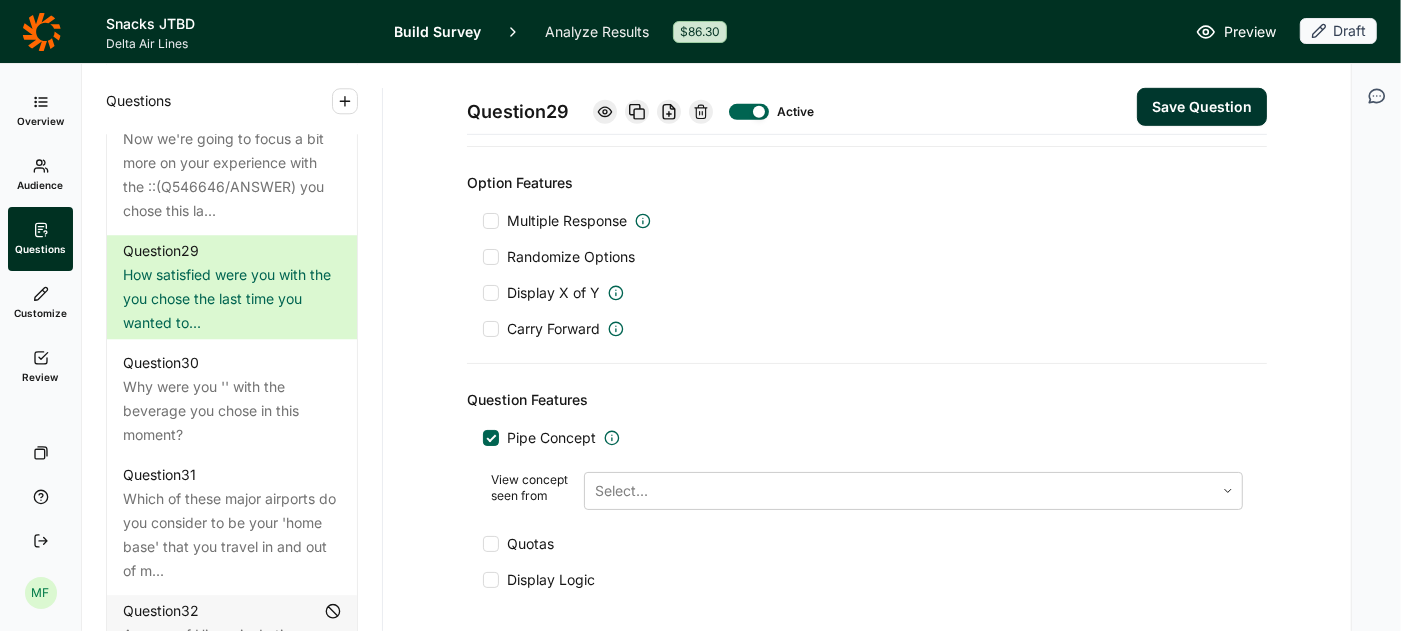 scroll, scrollTop: 895, scrollLeft: 0, axis: vertical 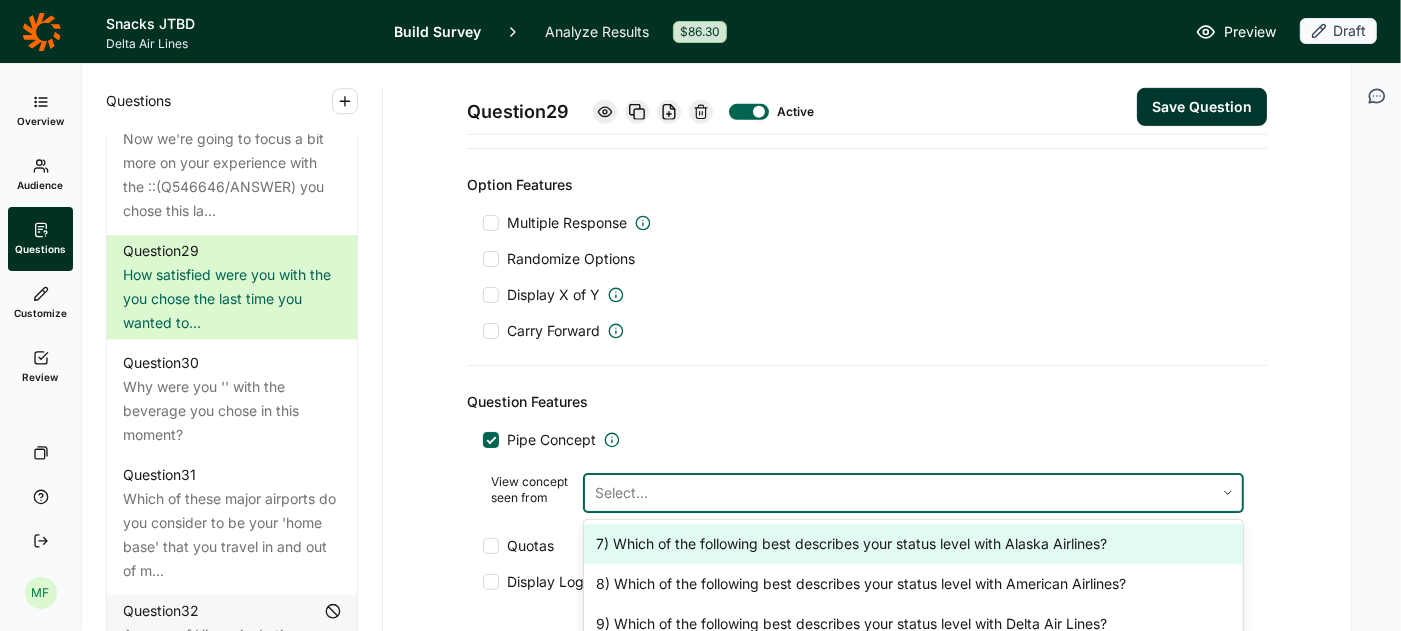 click at bounding box center (899, 493) 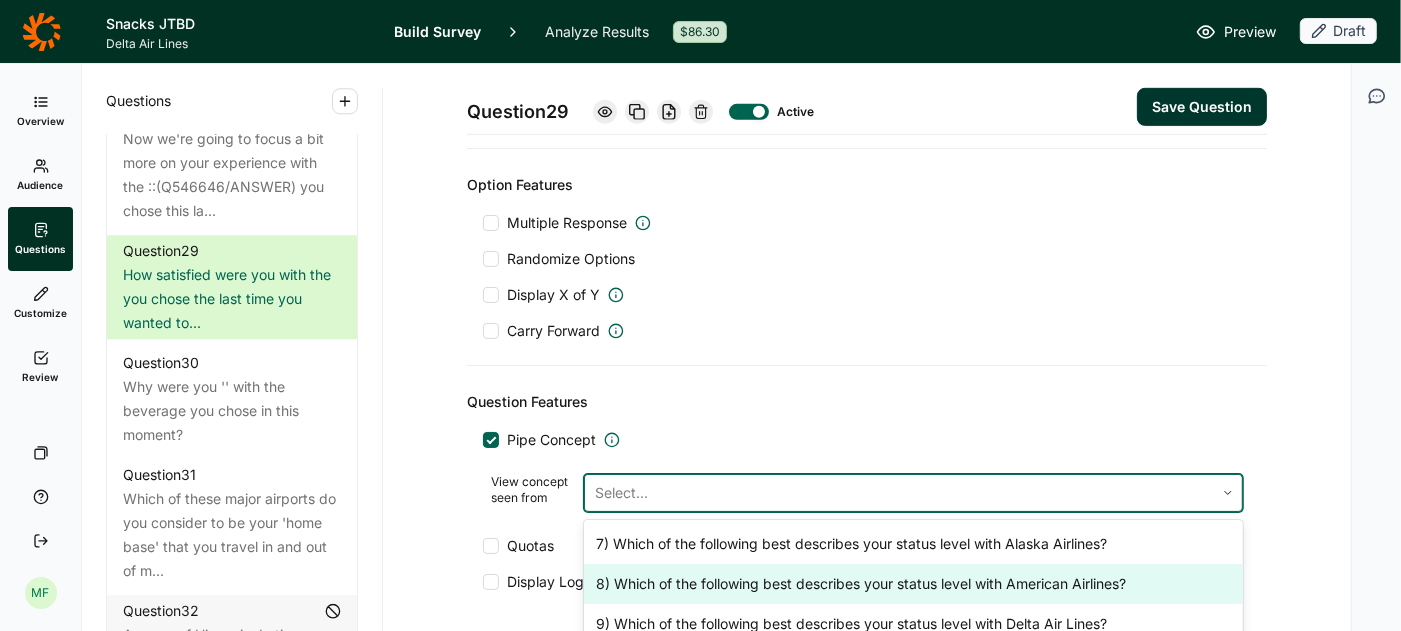 scroll, scrollTop: 76, scrollLeft: 0, axis: vertical 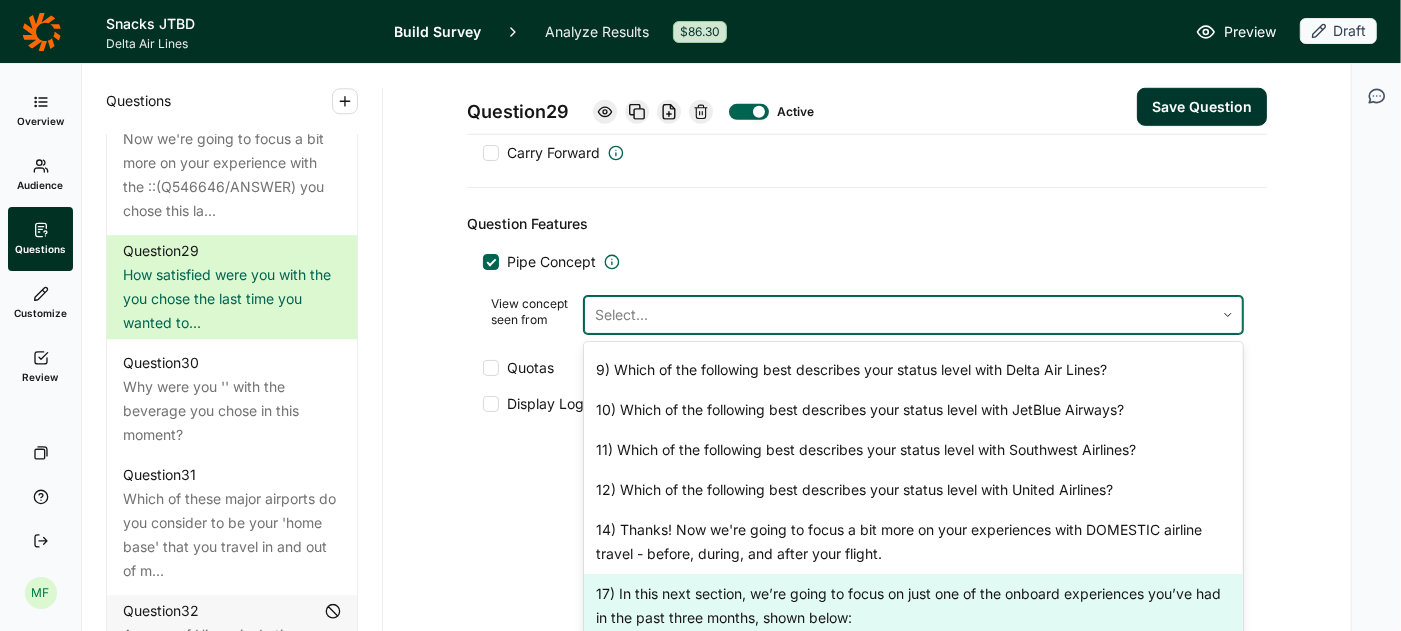 click on "17) In this next section, we’re going to focus on just one of the onboard experiences you’ve had in the past three months, shown below:" at bounding box center [913, 606] 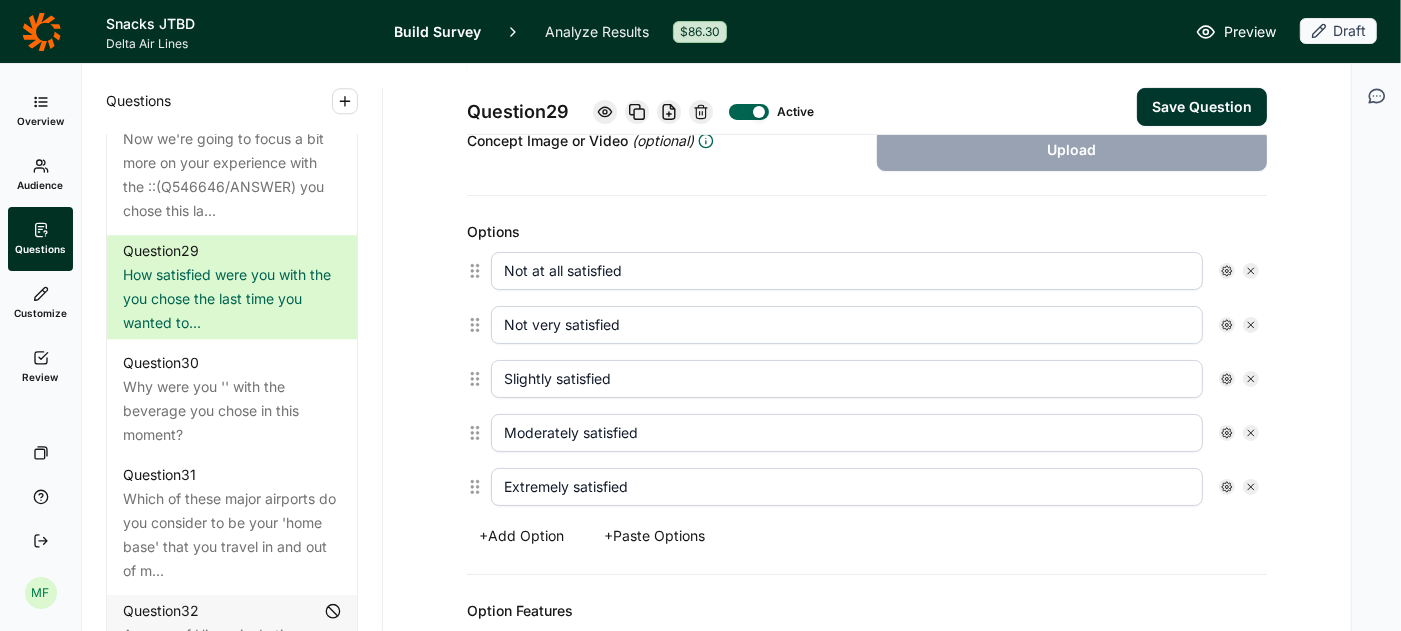 scroll, scrollTop: 353, scrollLeft: 0, axis: vertical 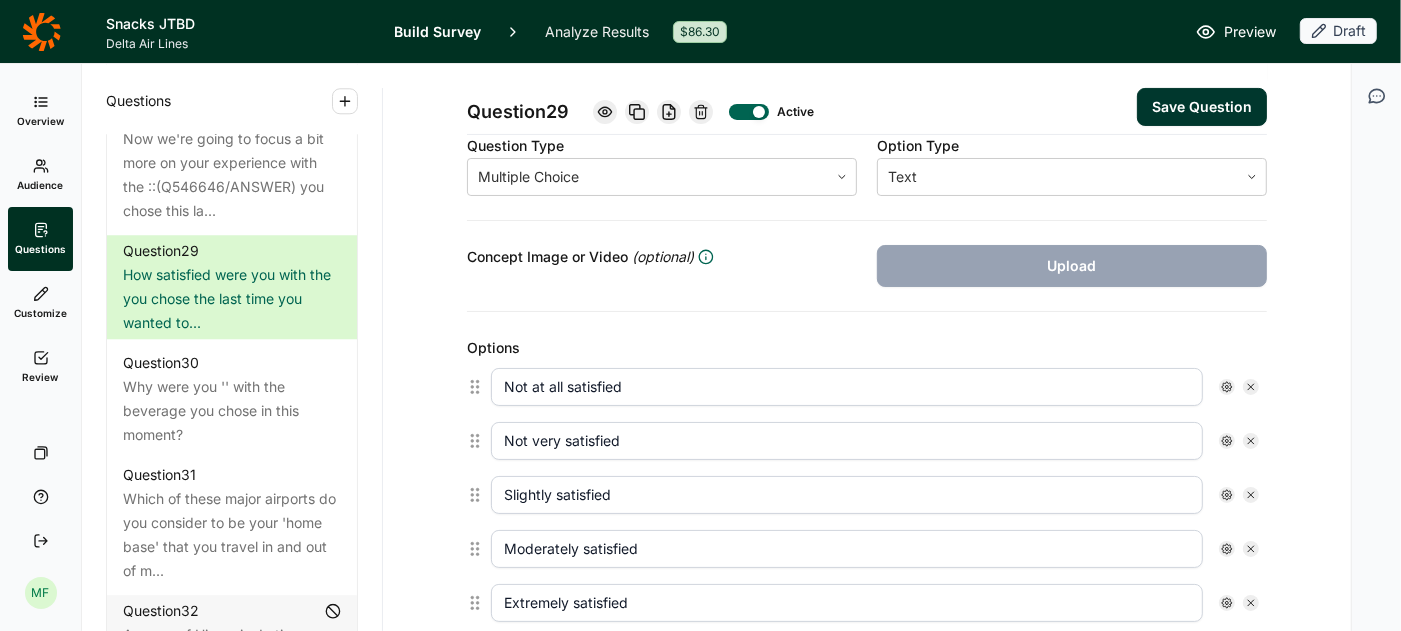 click 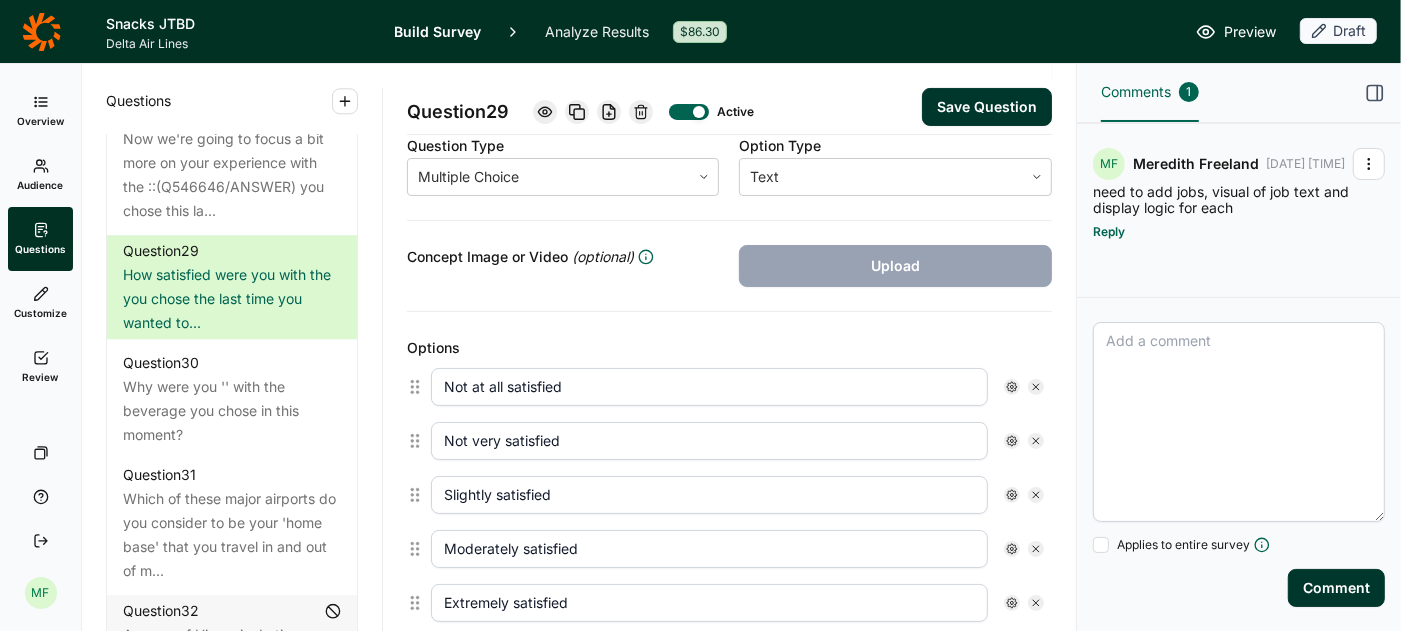 click at bounding box center [1239, 422] 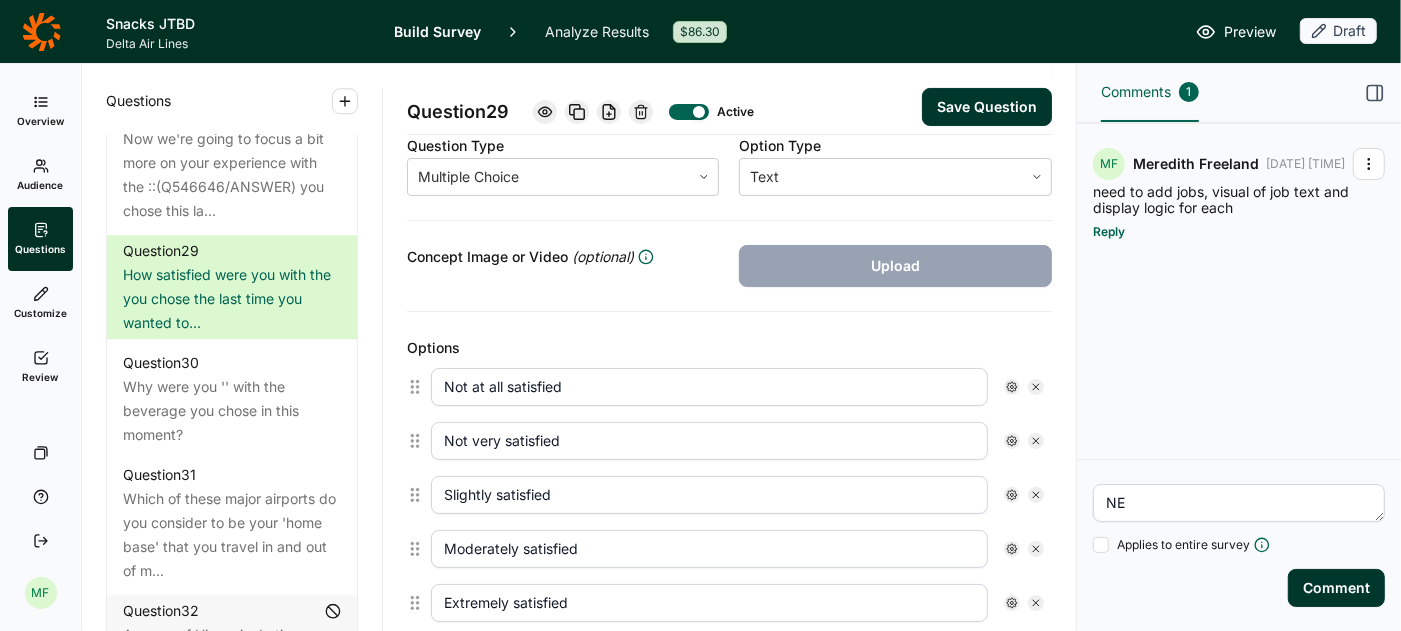 type on "N" 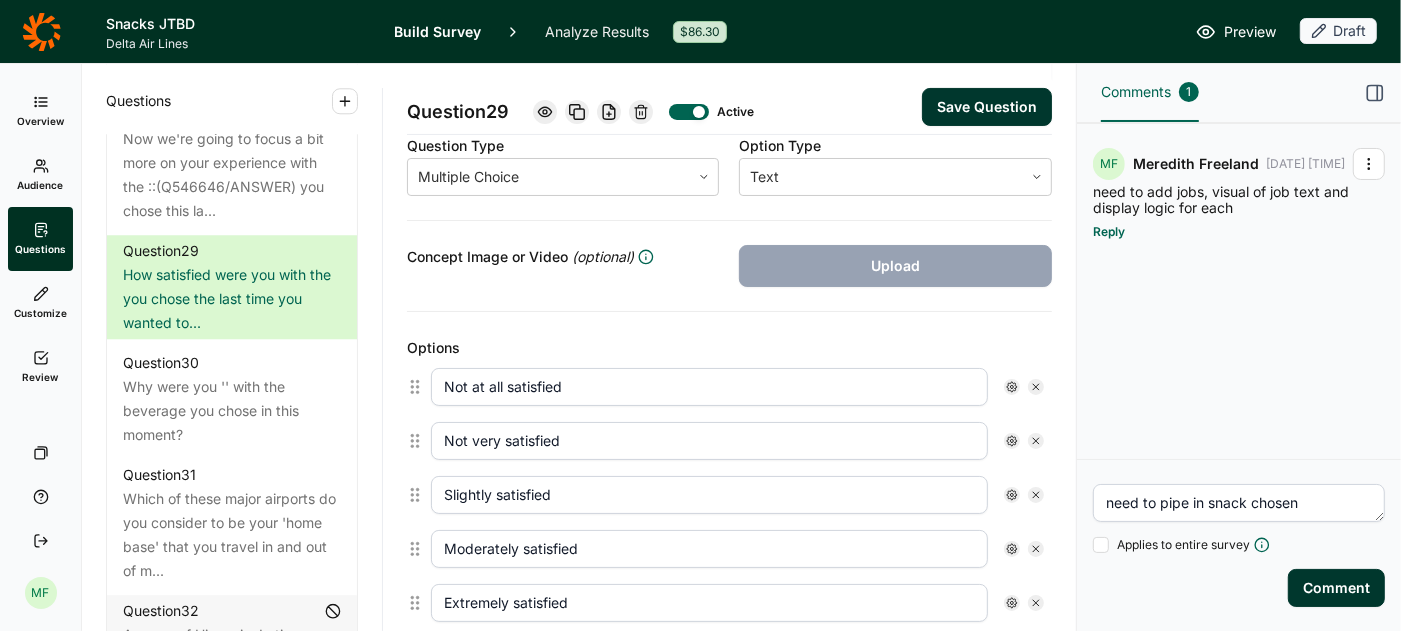 type on "need to pipe in snack chosen" 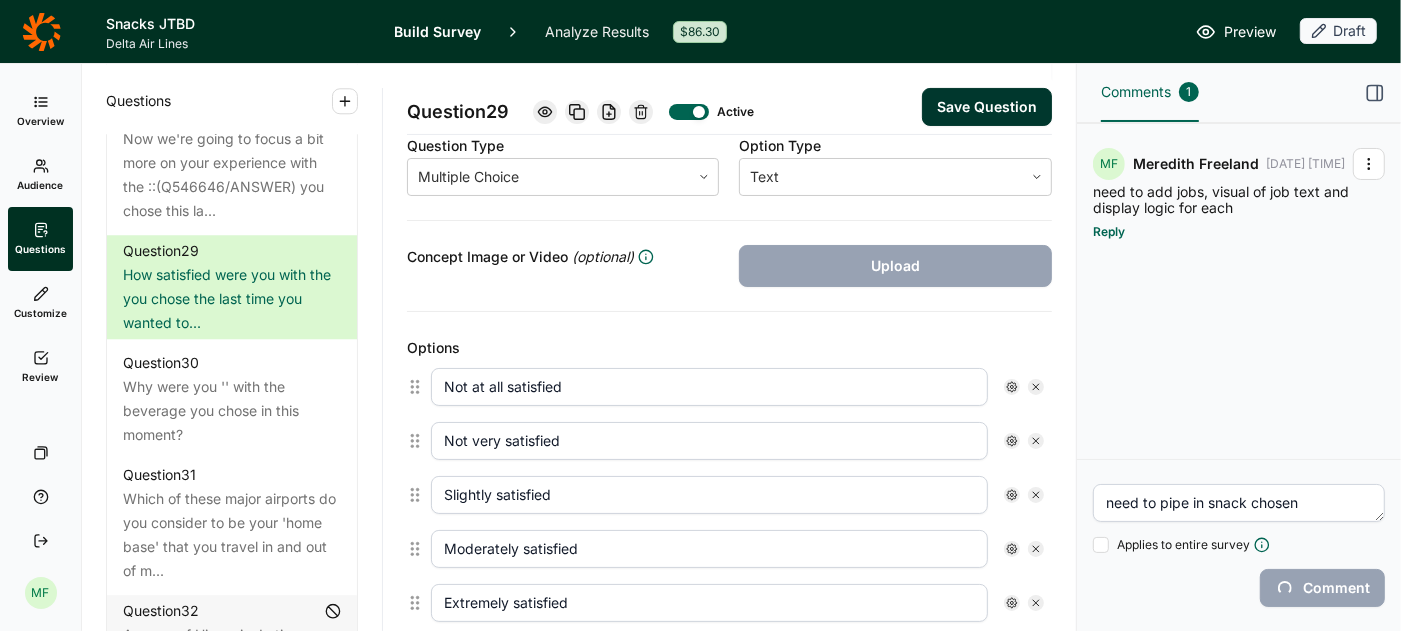 type 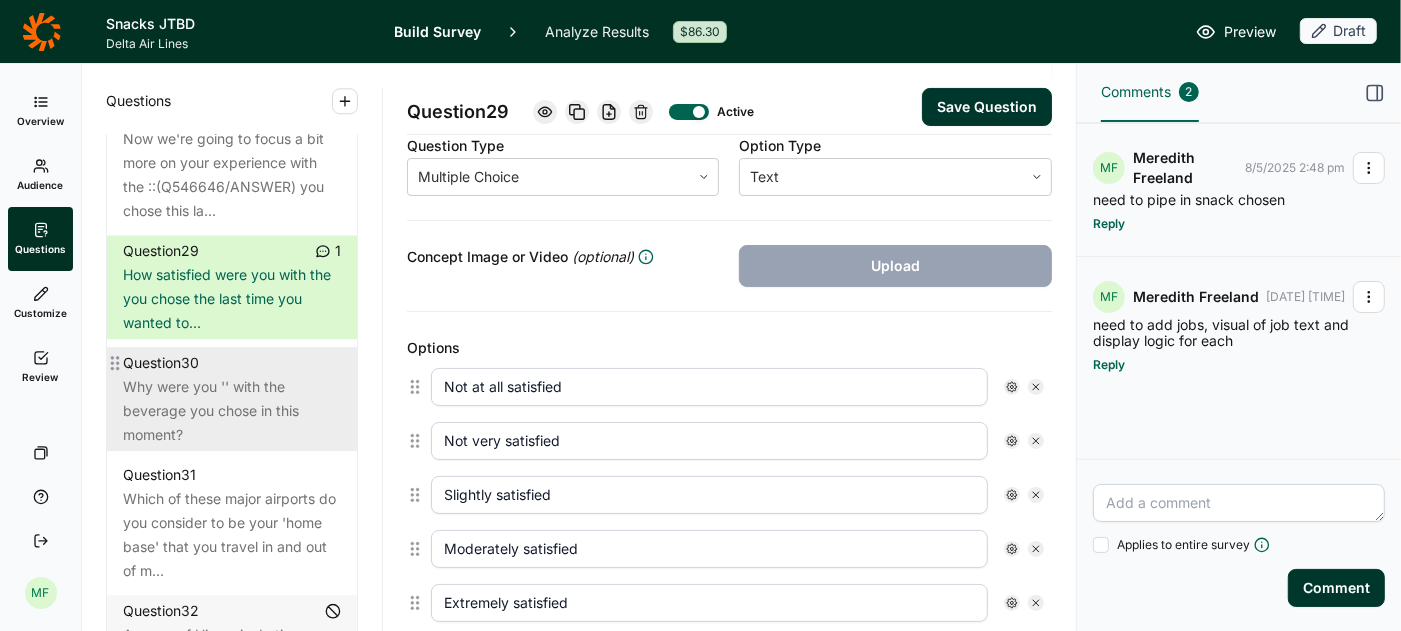 click on "Question  30" at bounding box center (232, 363) 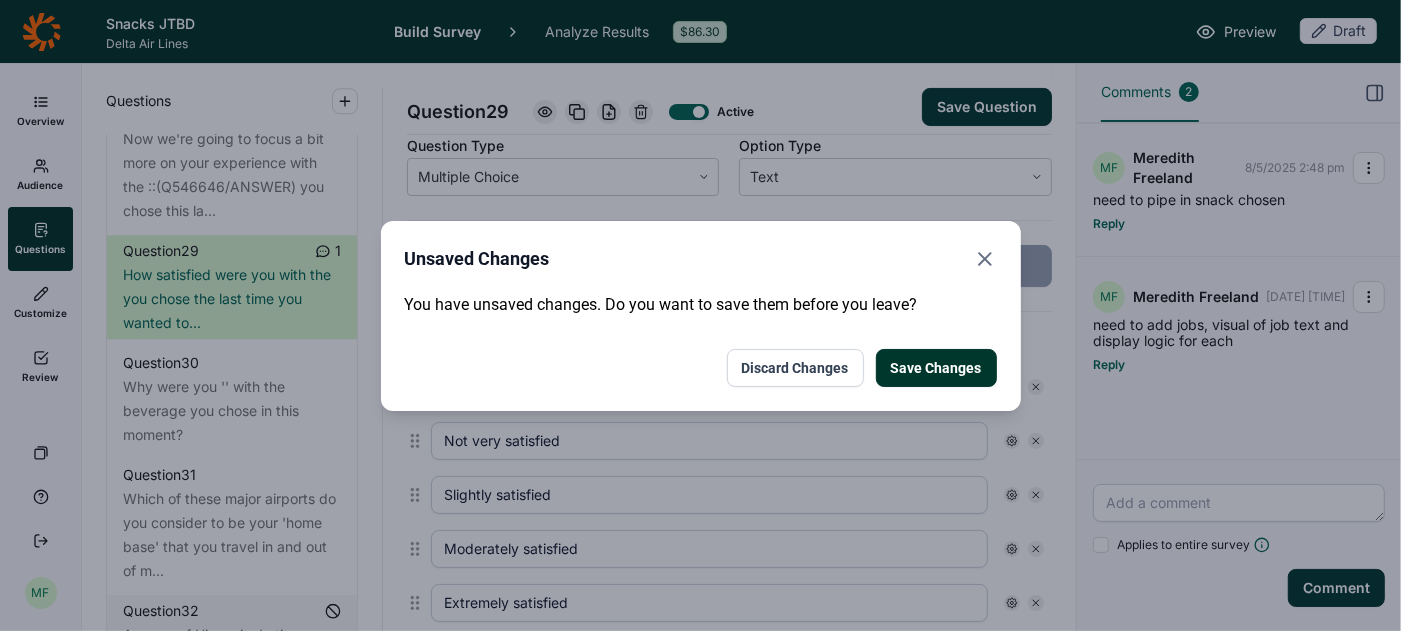 click on "Save Changes" at bounding box center (936, 368) 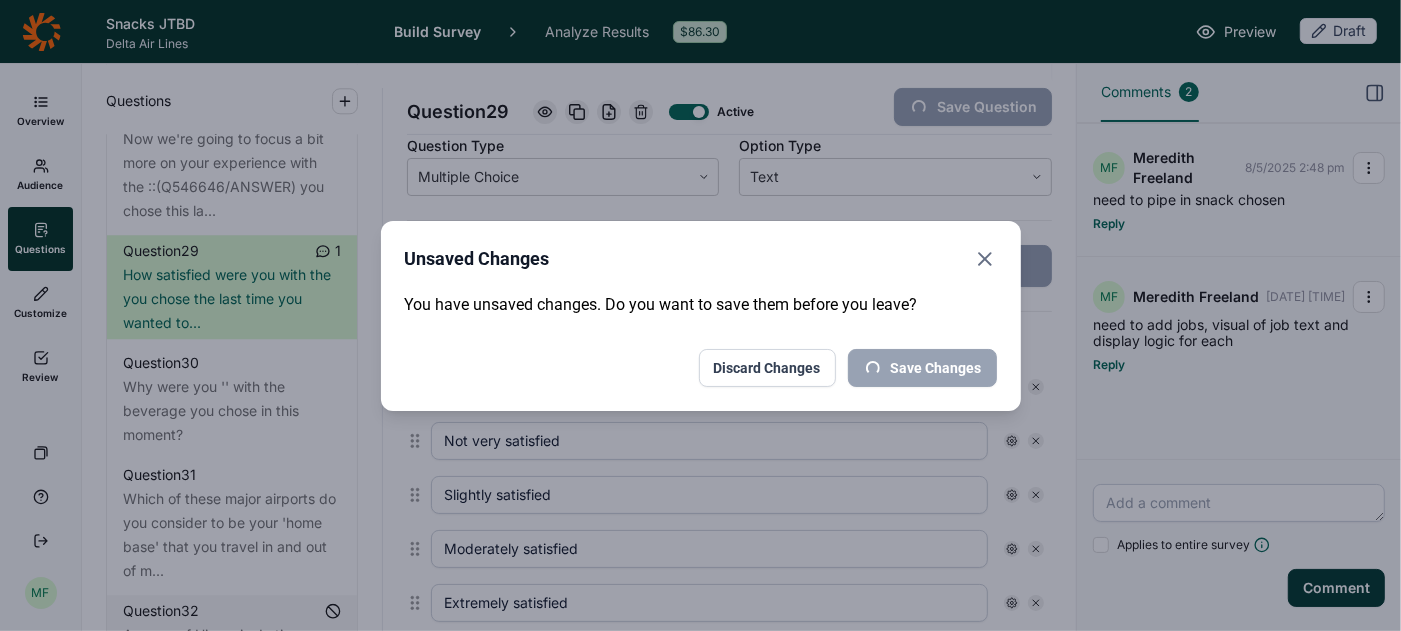 scroll, scrollTop: 338, scrollLeft: 0, axis: vertical 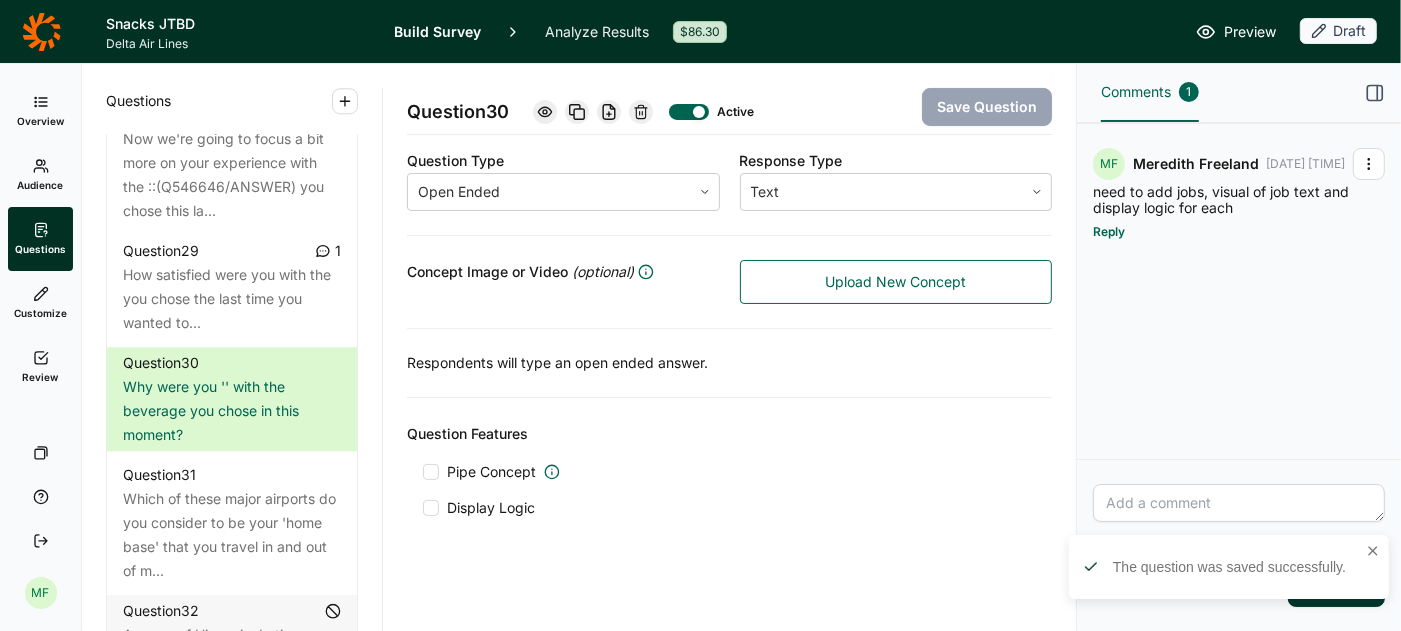 click 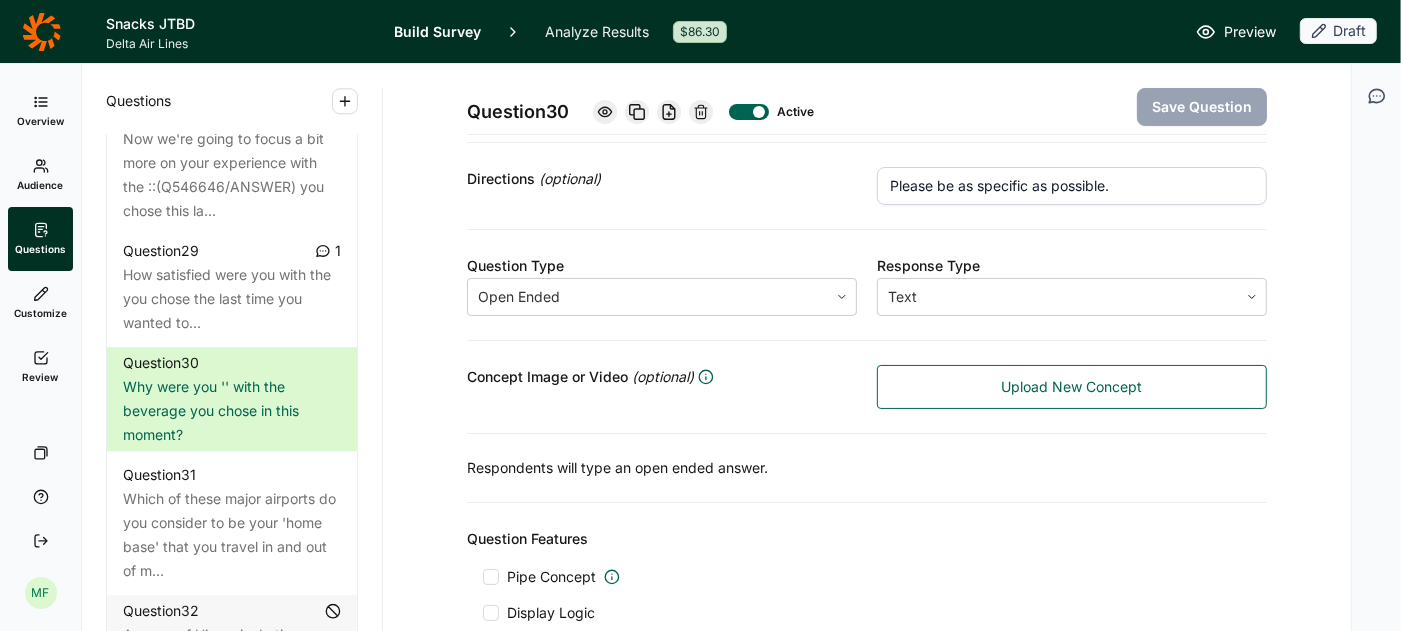 scroll, scrollTop: 338, scrollLeft: 0, axis: vertical 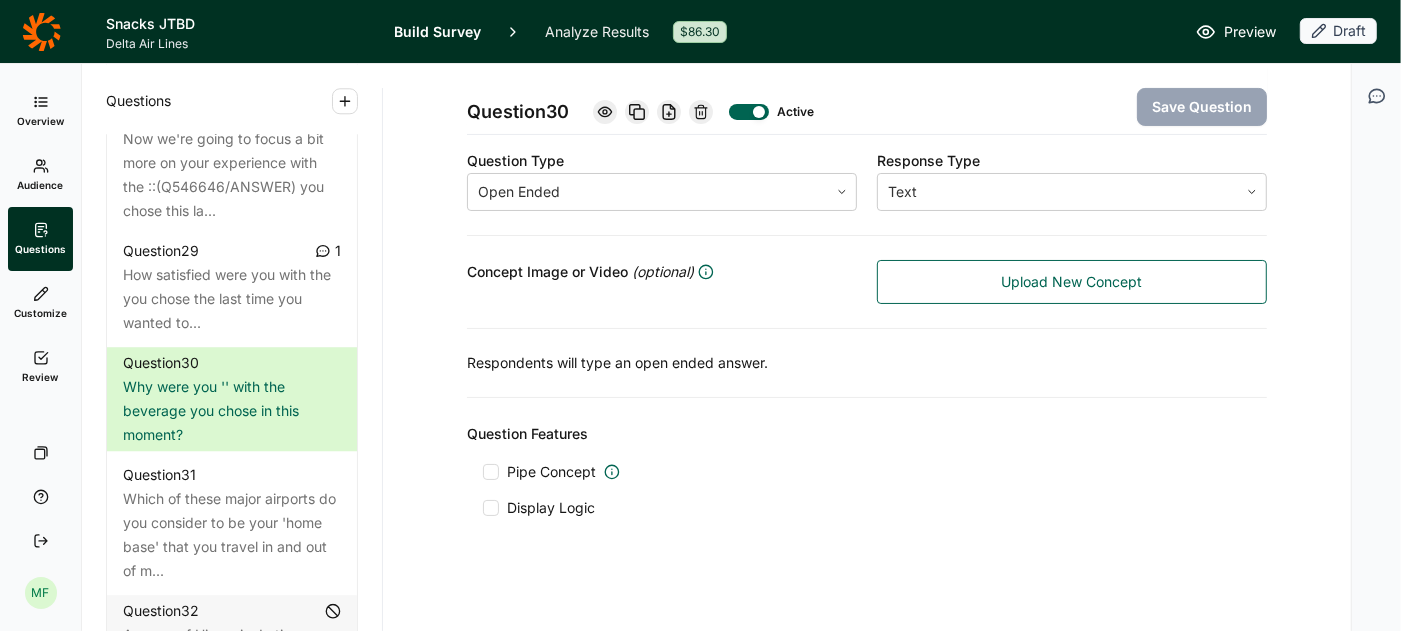 click at bounding box center [491, 472] 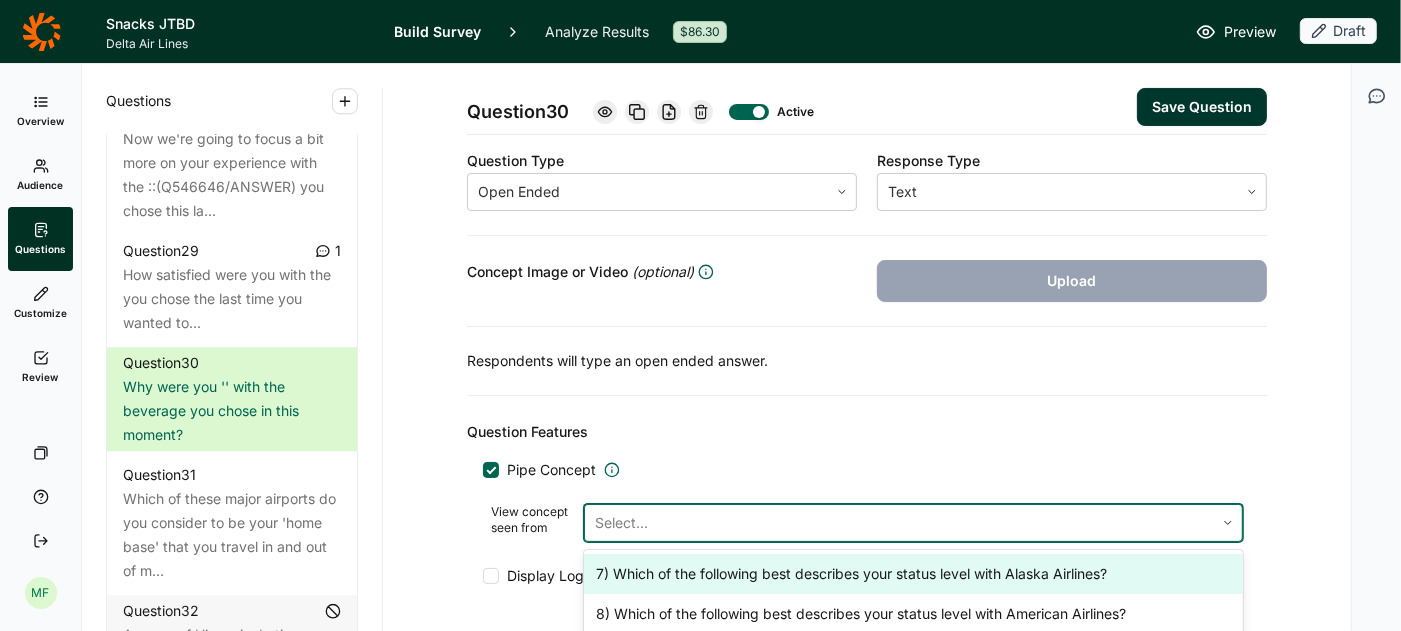 click at bounding box center (899, 523) 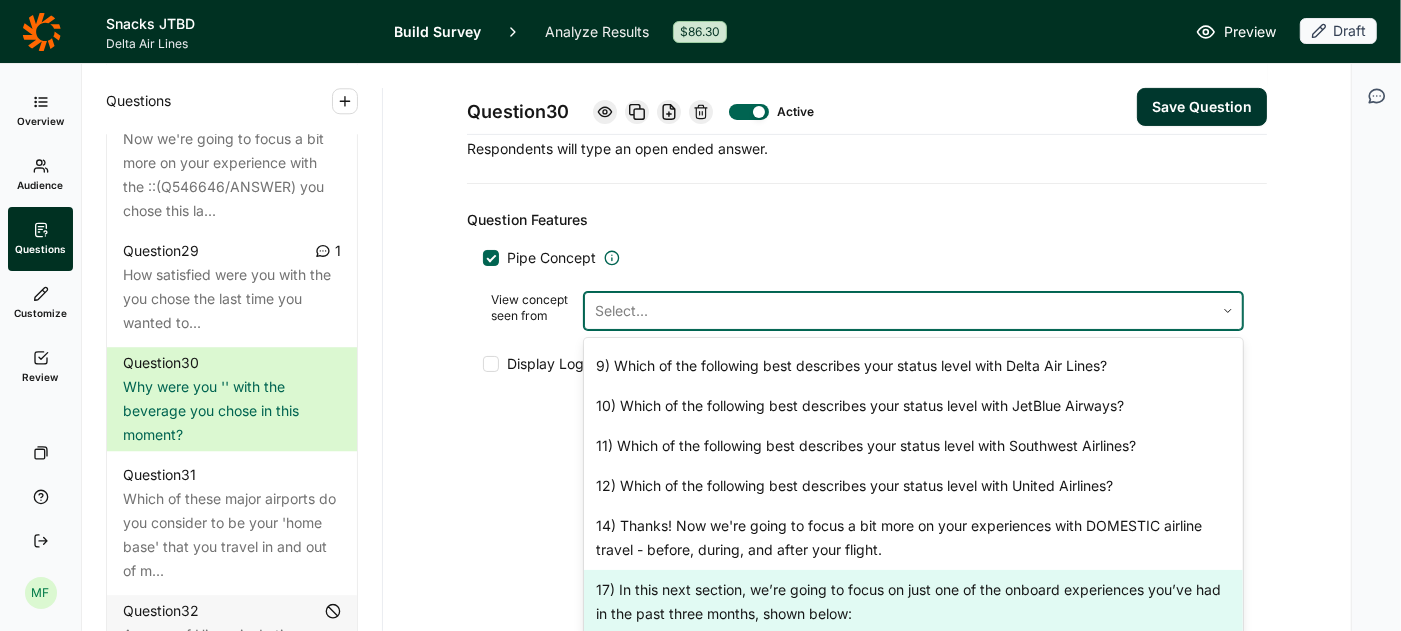 scroll, scrollTop: 76, scrollLeft: 0, axis: vertical 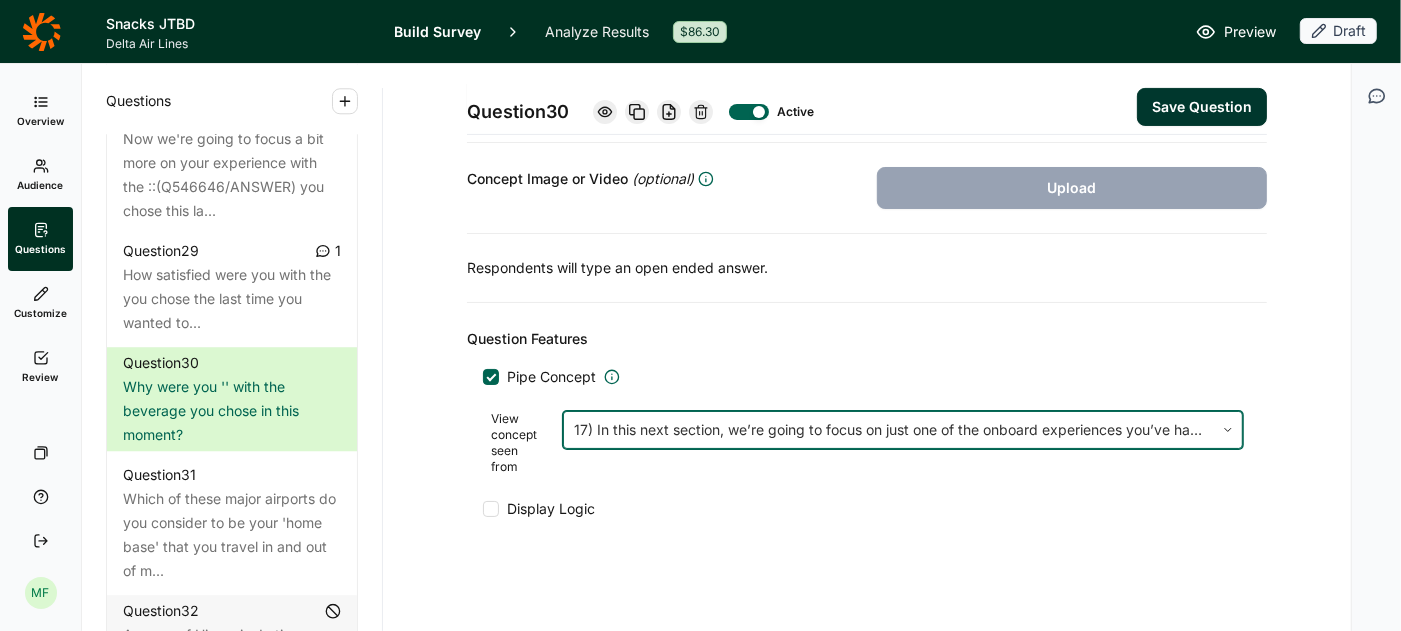 click at bounding box center (1376, 96) 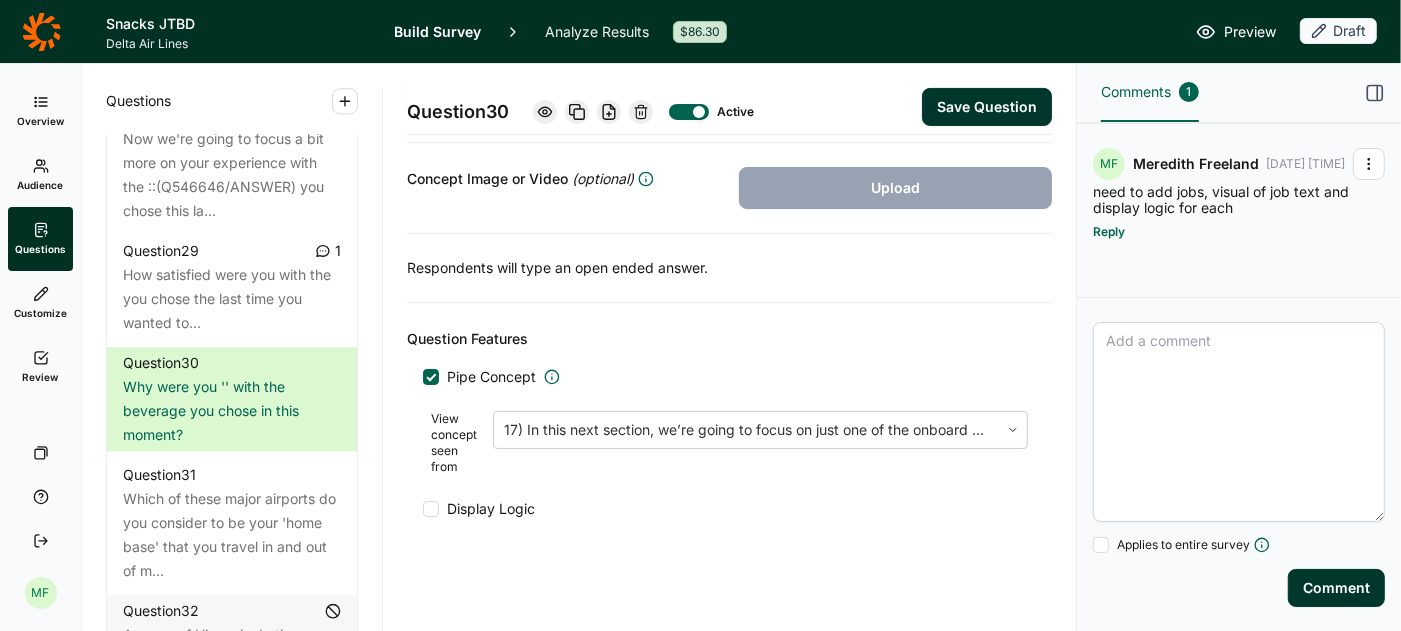 click at bounding box center [1239, 422] 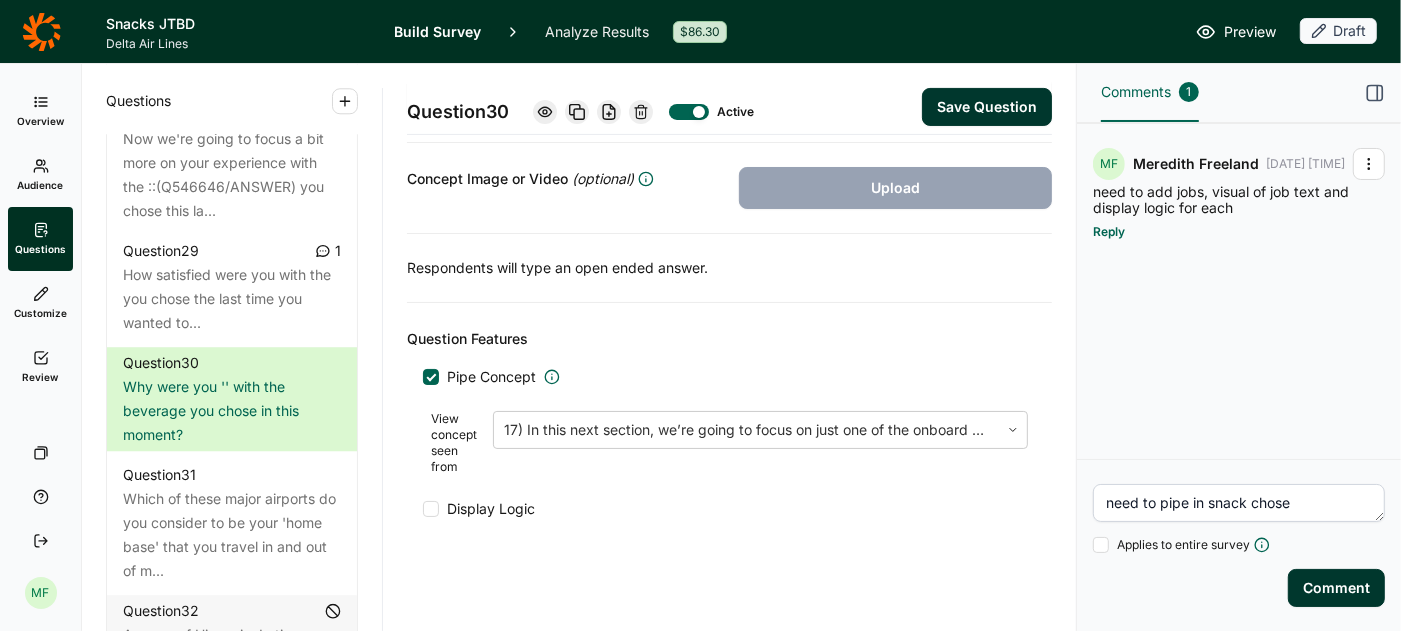 type on "need to pipe in snack chose" 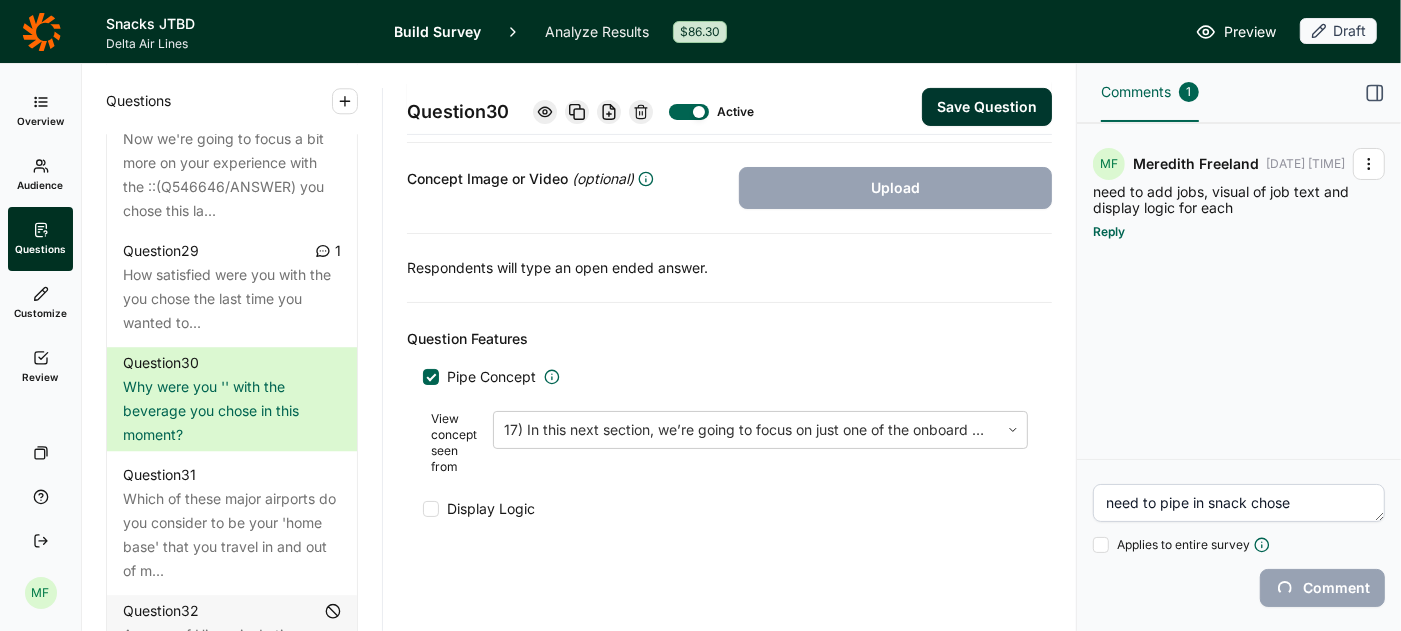 type 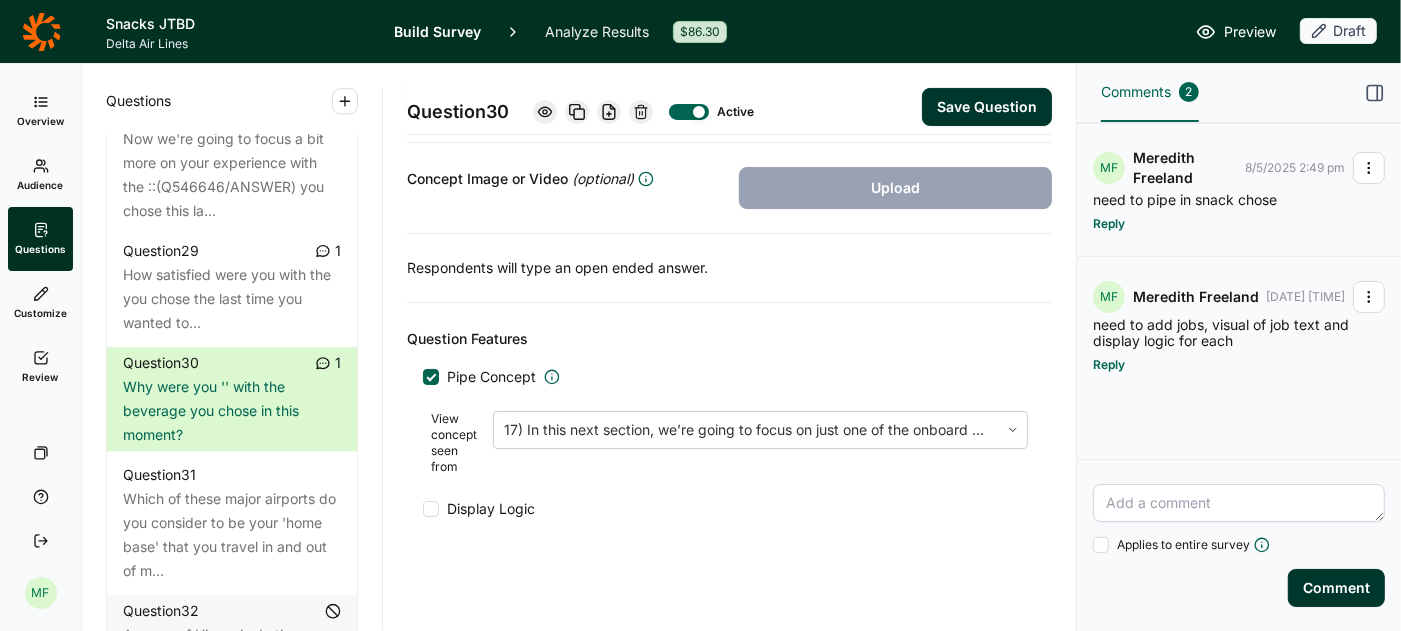 click 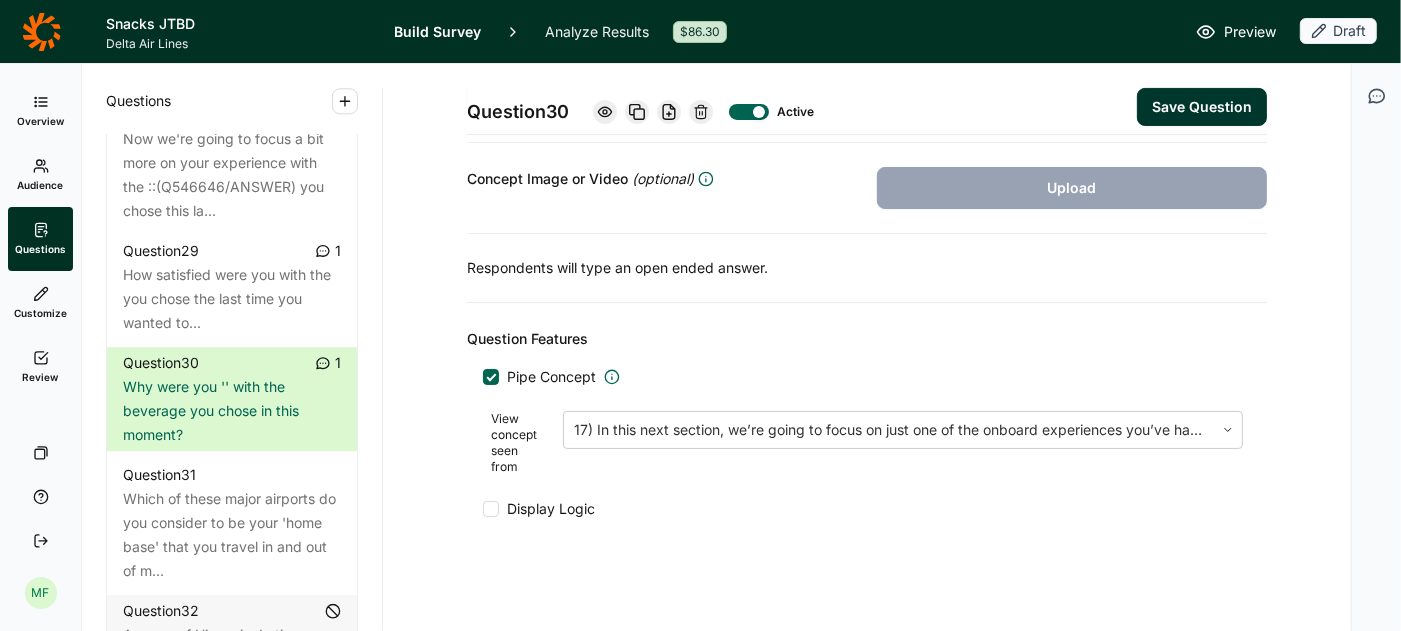 click on "Save Question" at bounding box center [1202, 107] 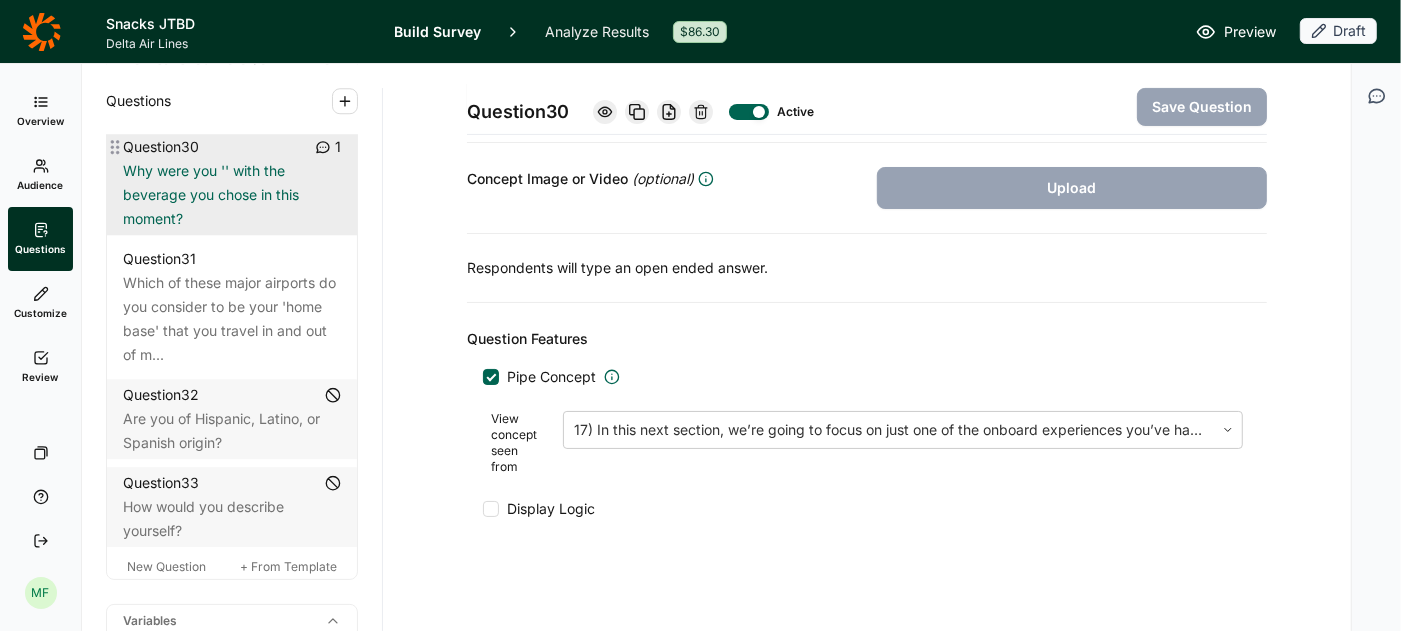 scroll, scrollTop: 4345, scrollLeft: 0, axis: vertical 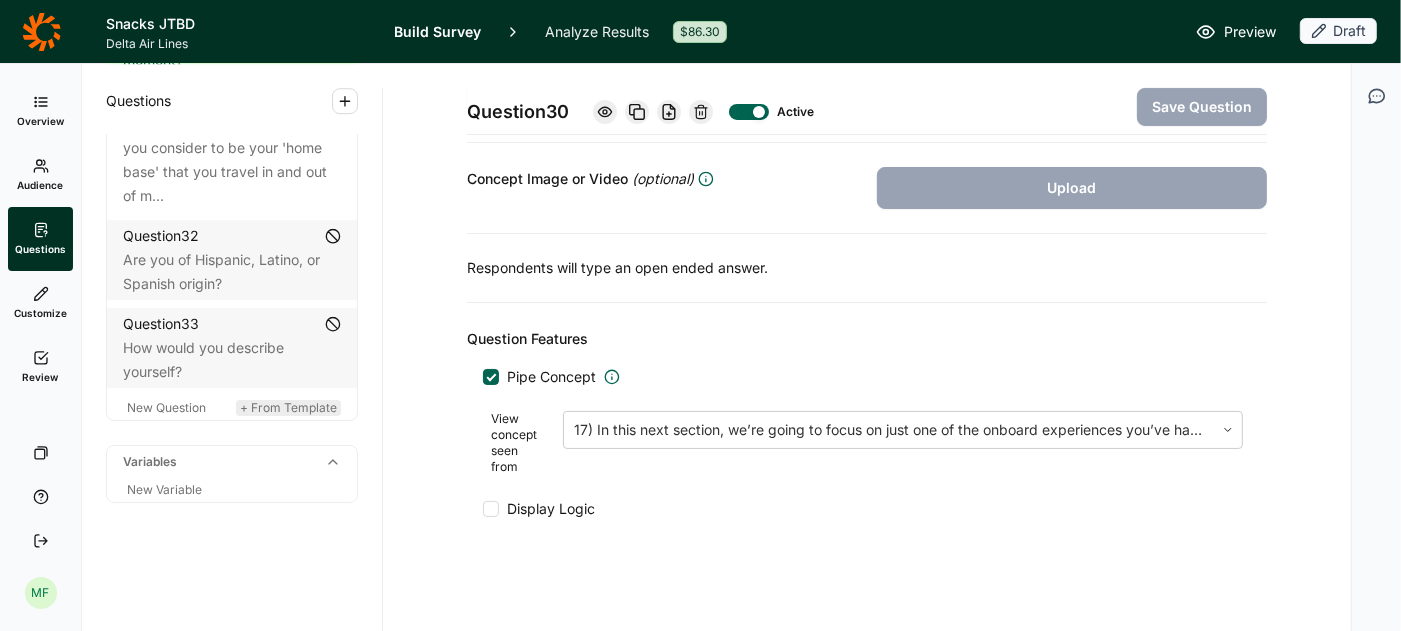 click on "+ From Template" at bounding box center [288, 407] 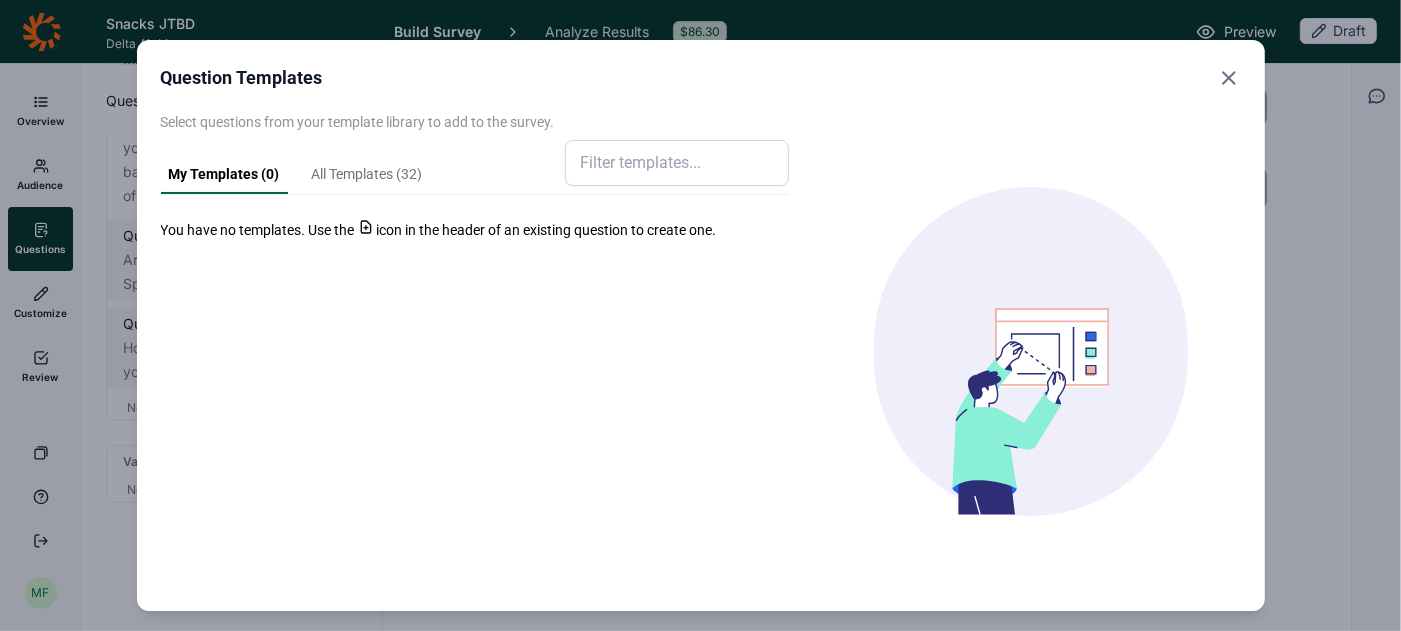 click 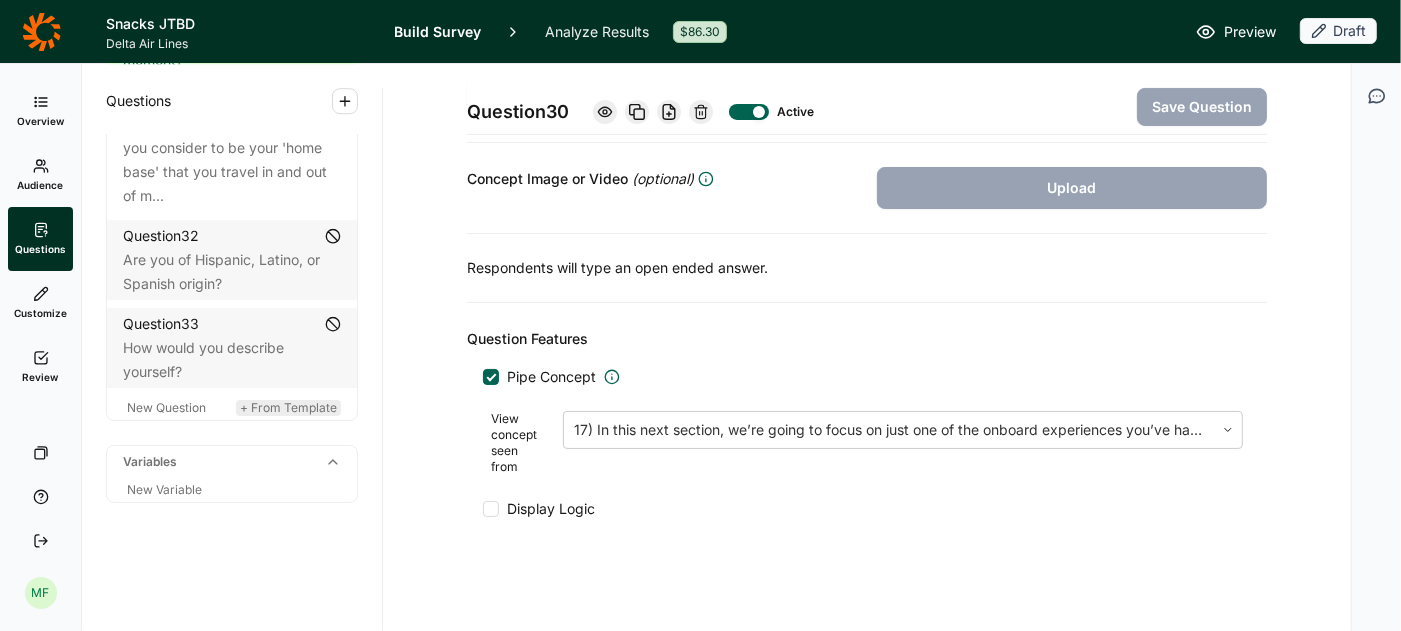 click on "+ From Template" at bounding box center [288, 407] 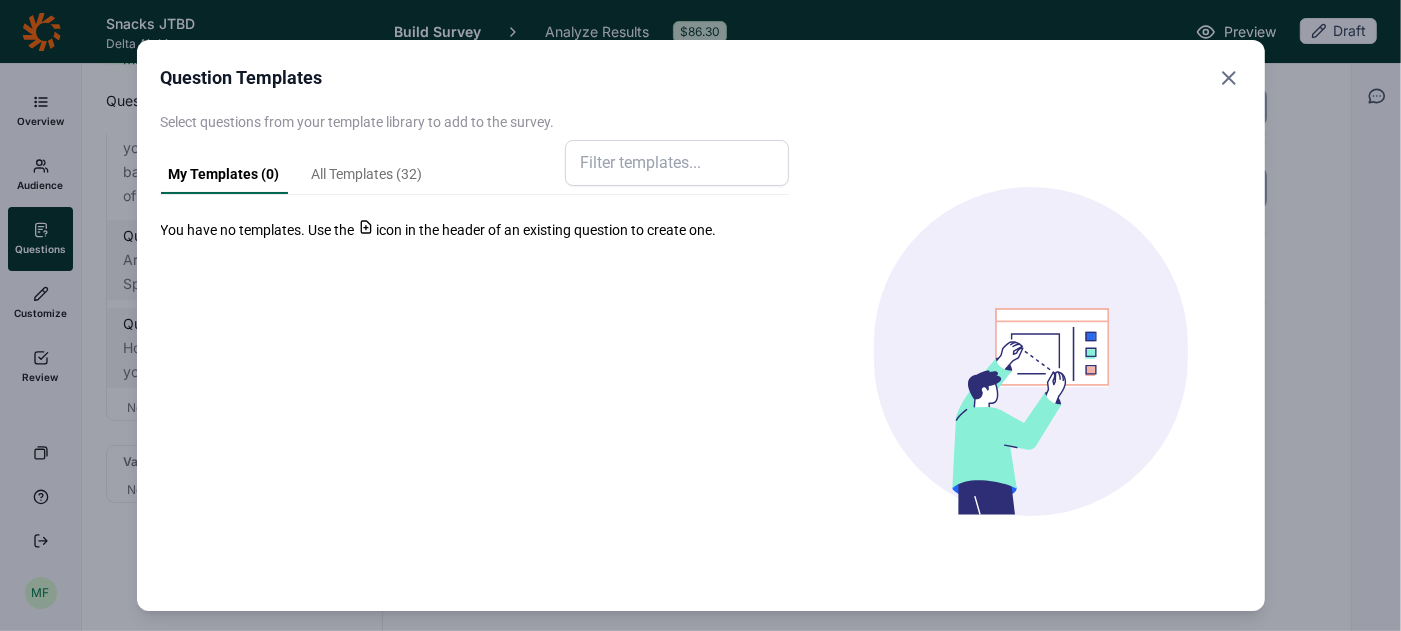 click on "All Templates ( 32 )" at bounding box center (367, 179) 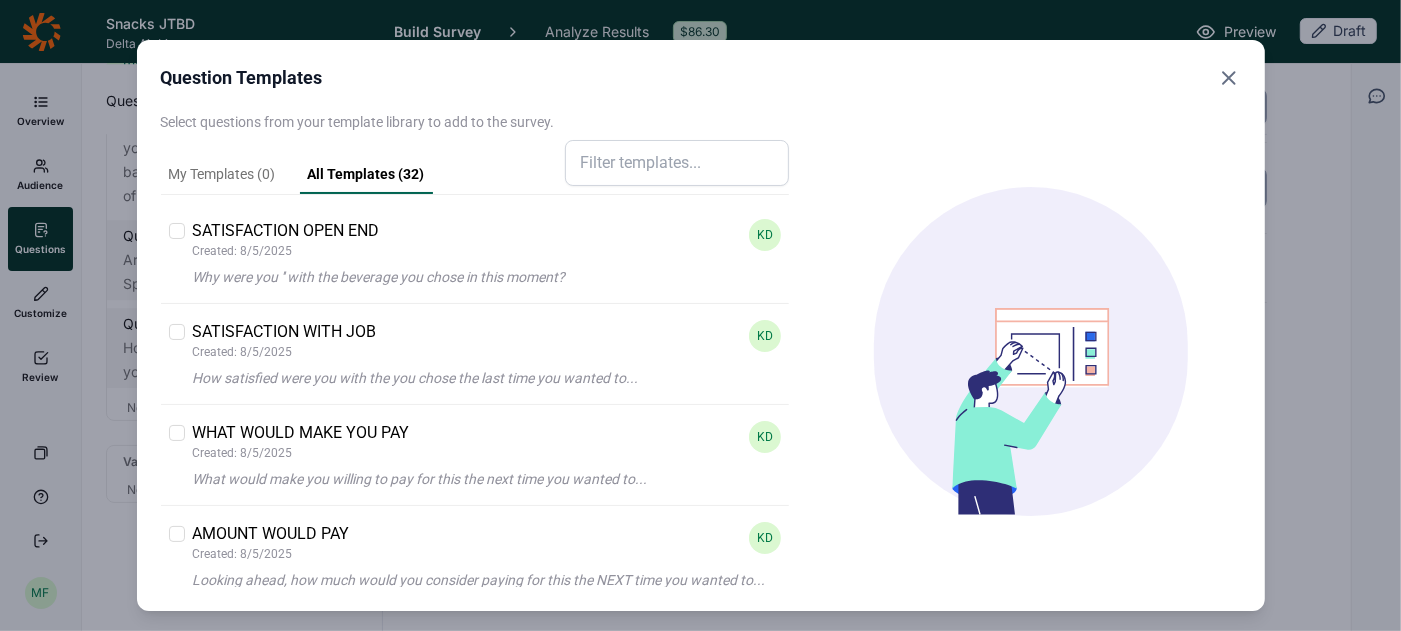 click 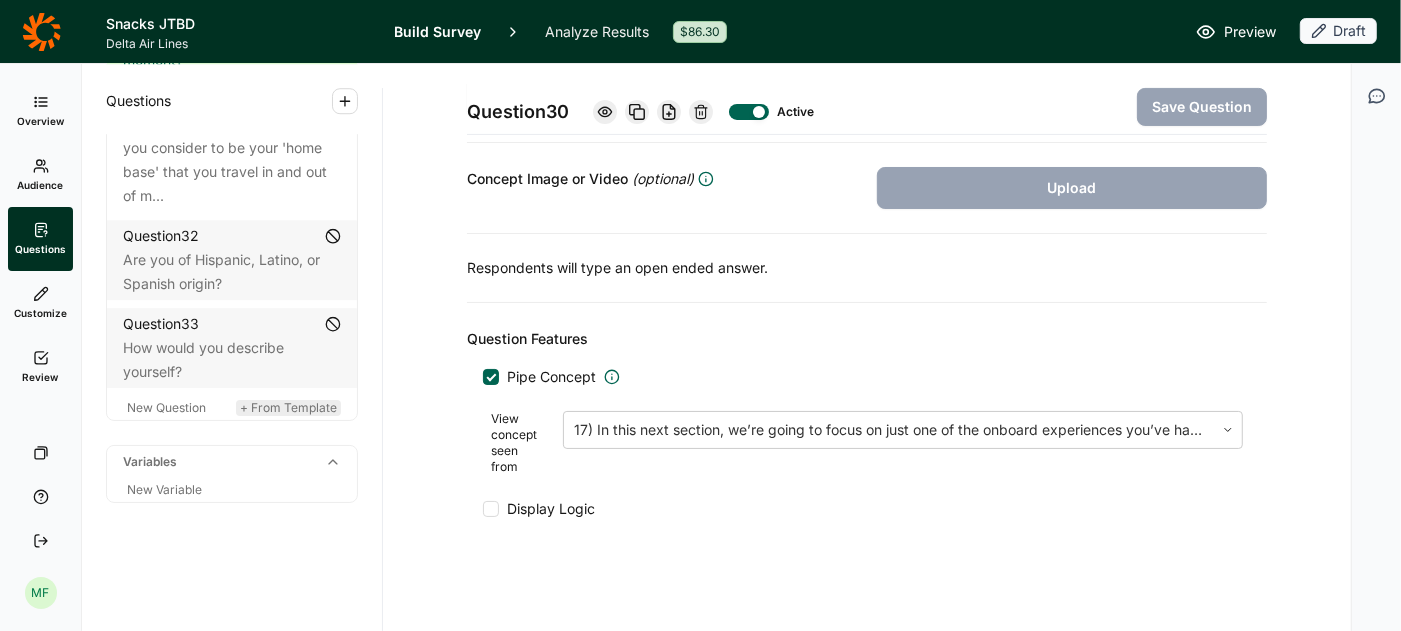 click on "+ From Template" at bounding box center (288, 407) 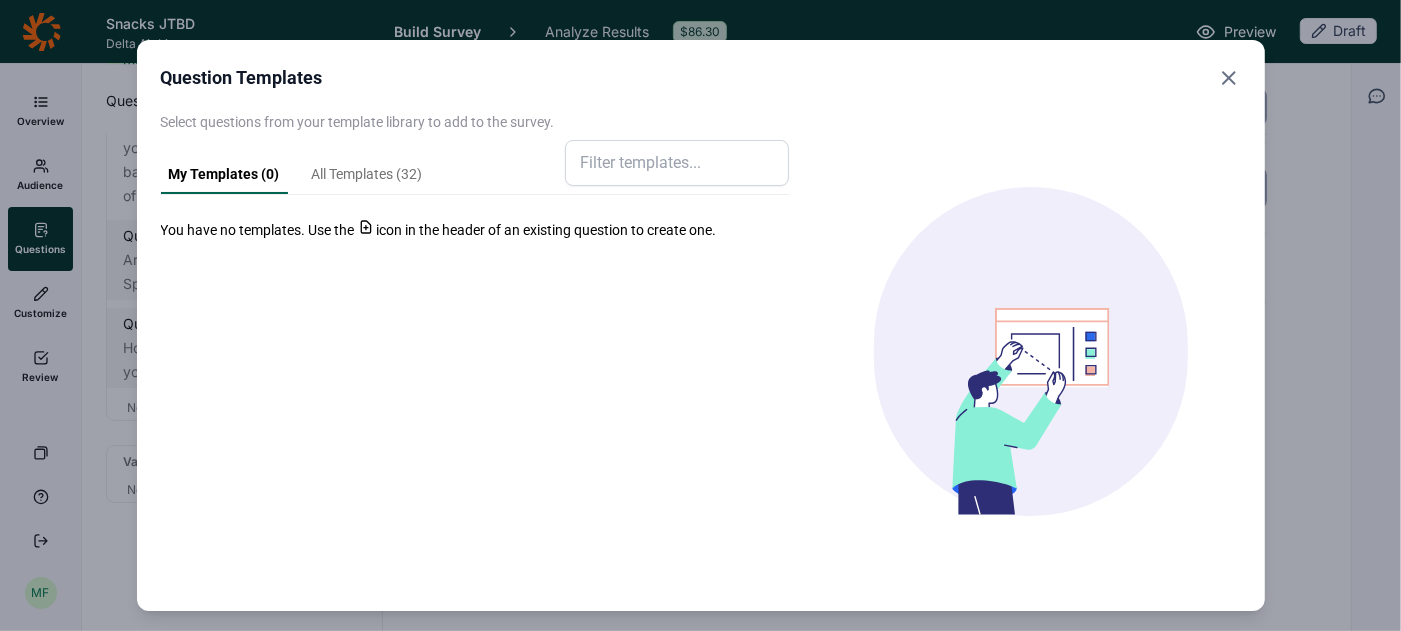 click on "All Templates ( 32 )" at bounding box center [367, 179] 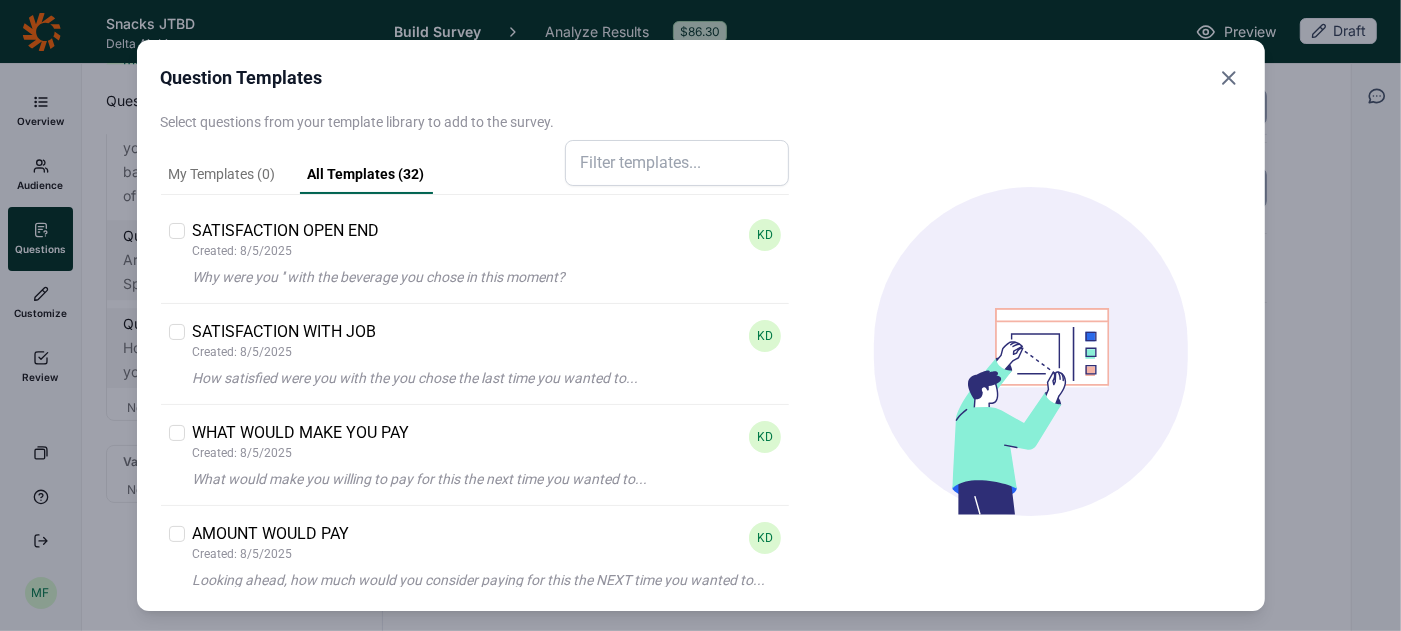 click 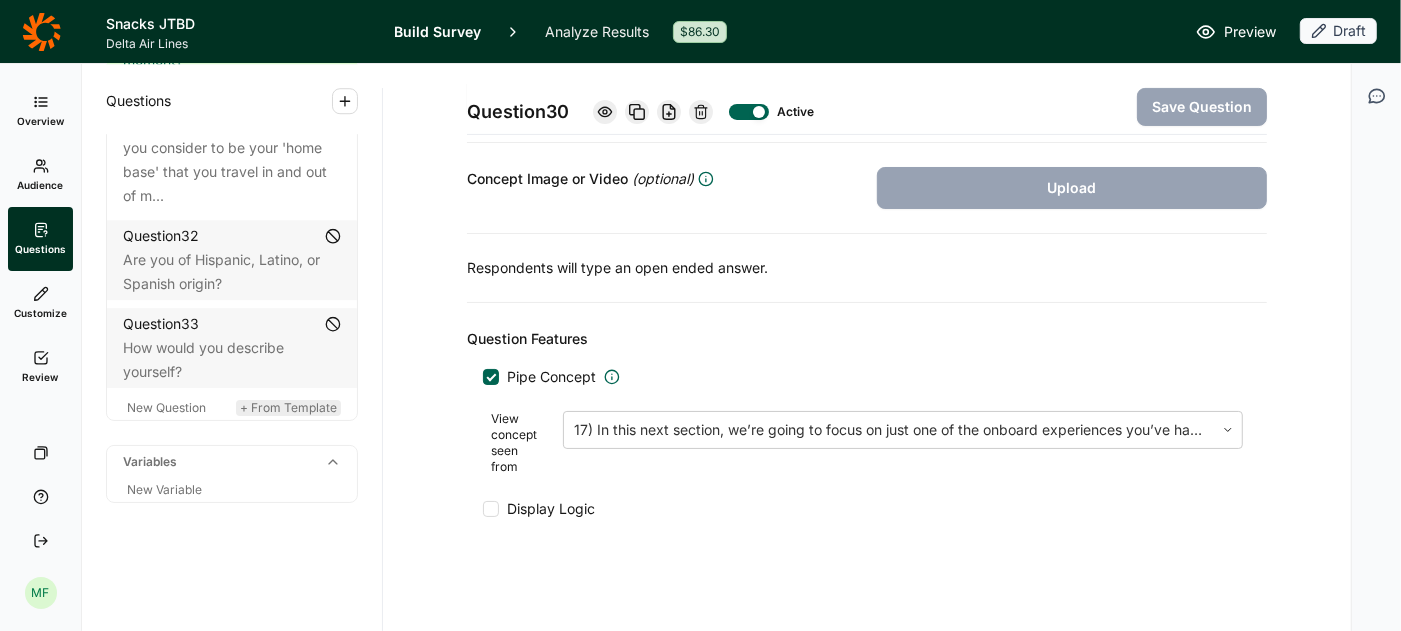 click on "+ From Template" at bounding box center (288, 407) 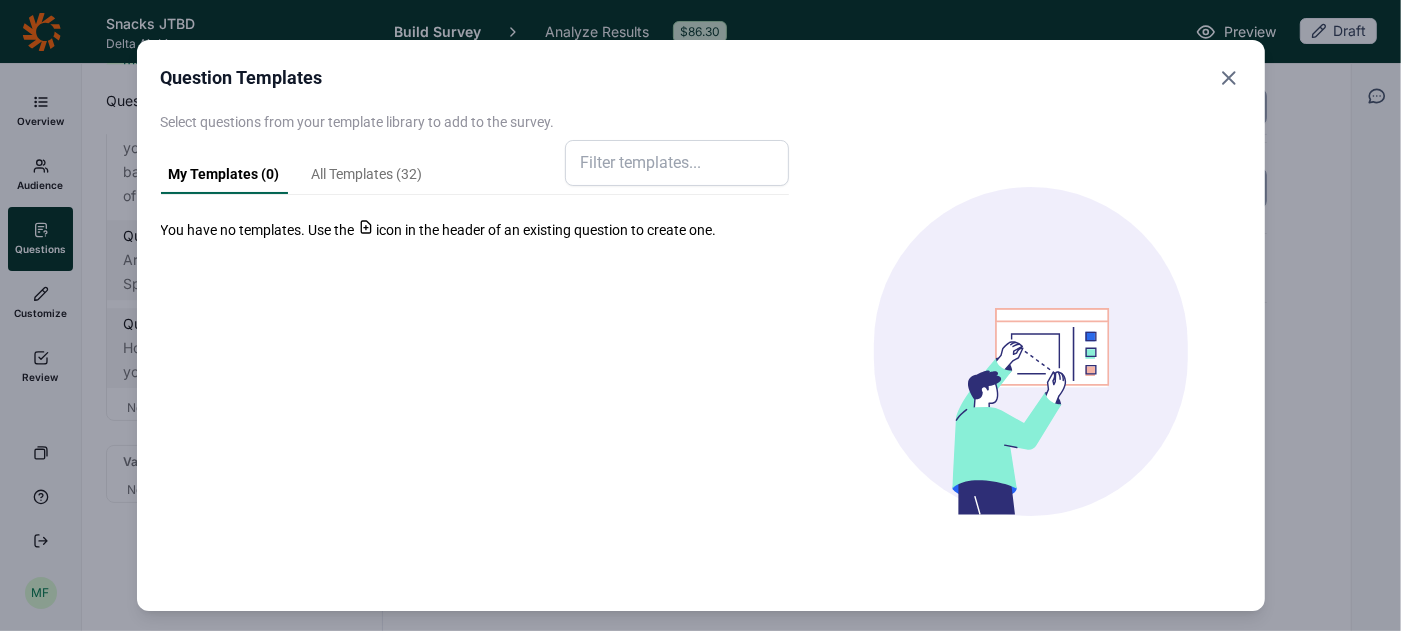 click 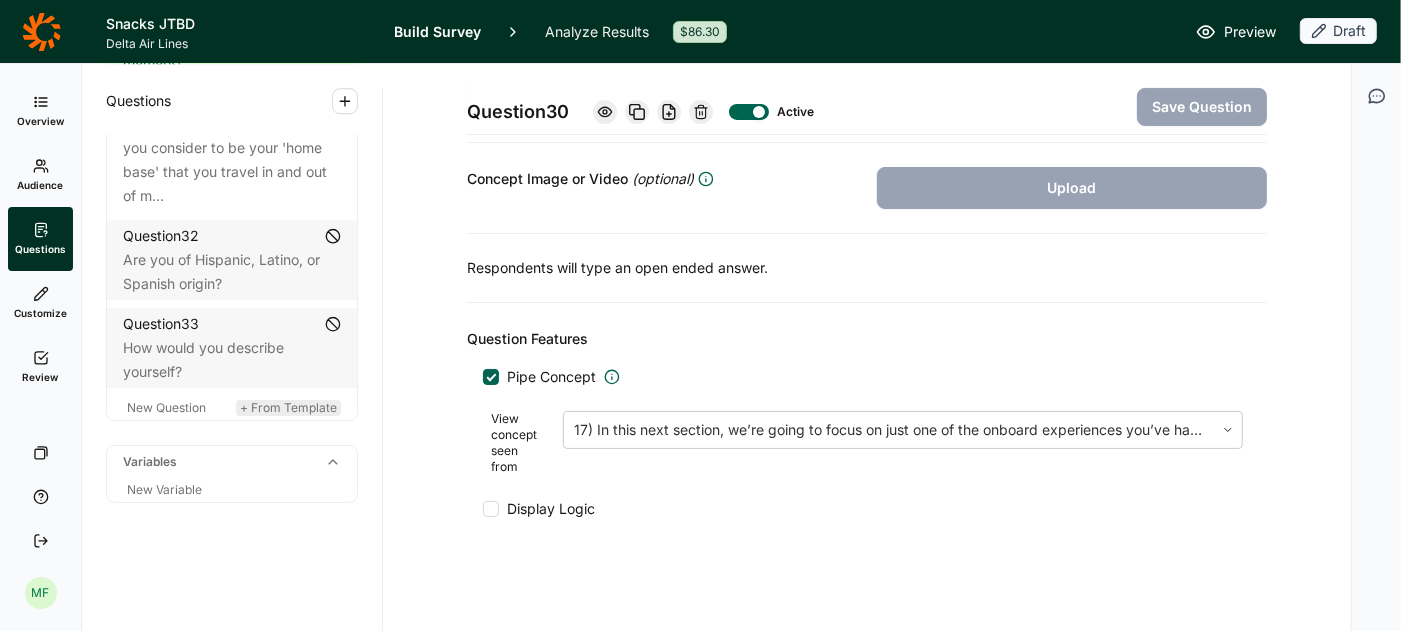 click on "+ From Template" at bounding box center [288, 407] 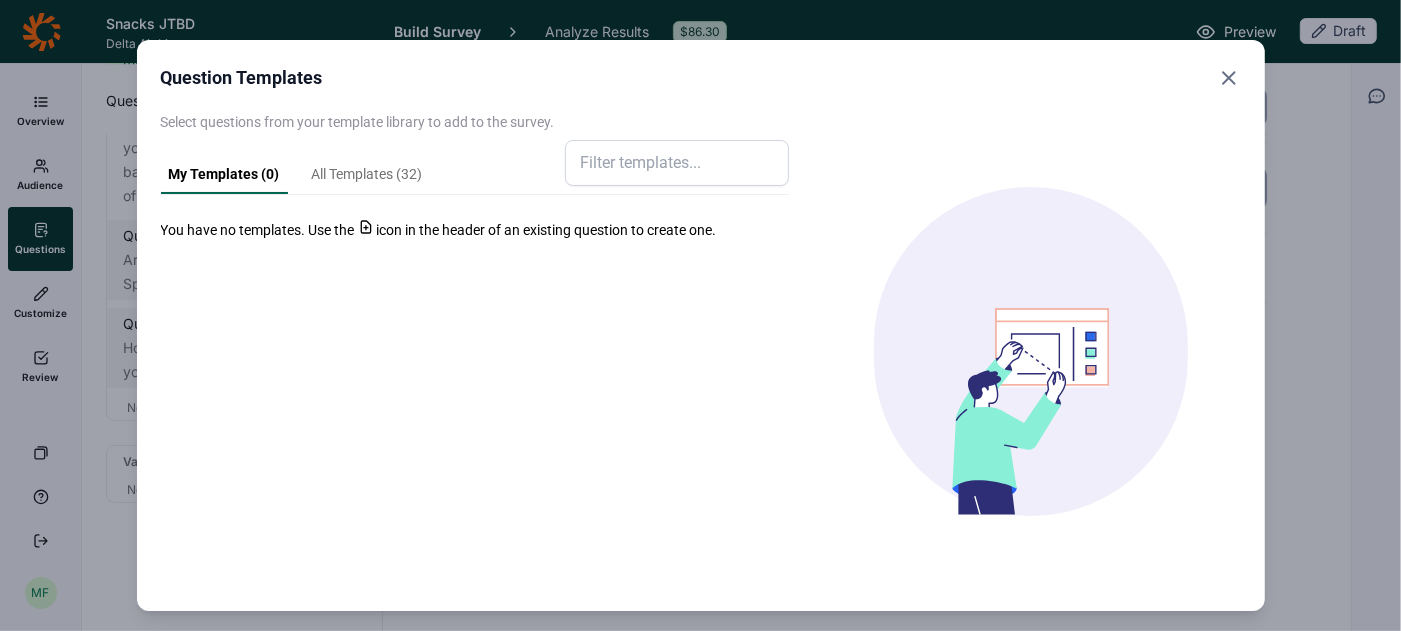 click on "All Templates ( 32 )" at bounding box center (367, 179) 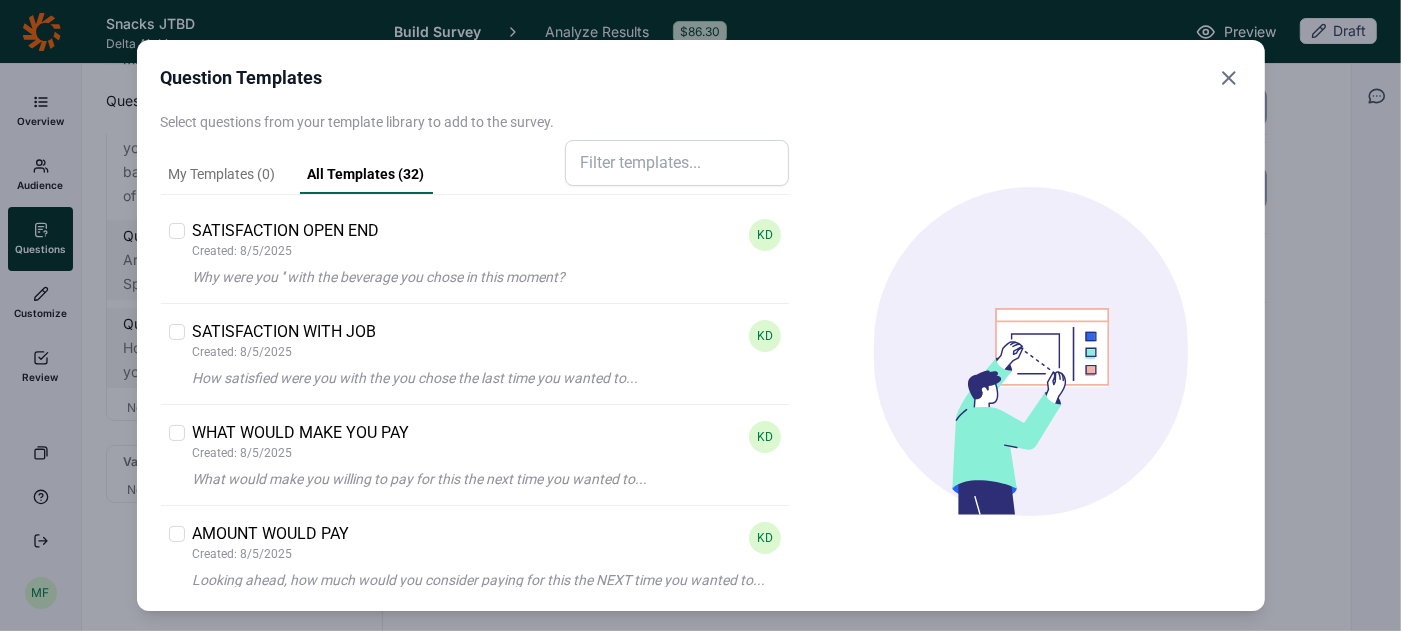click 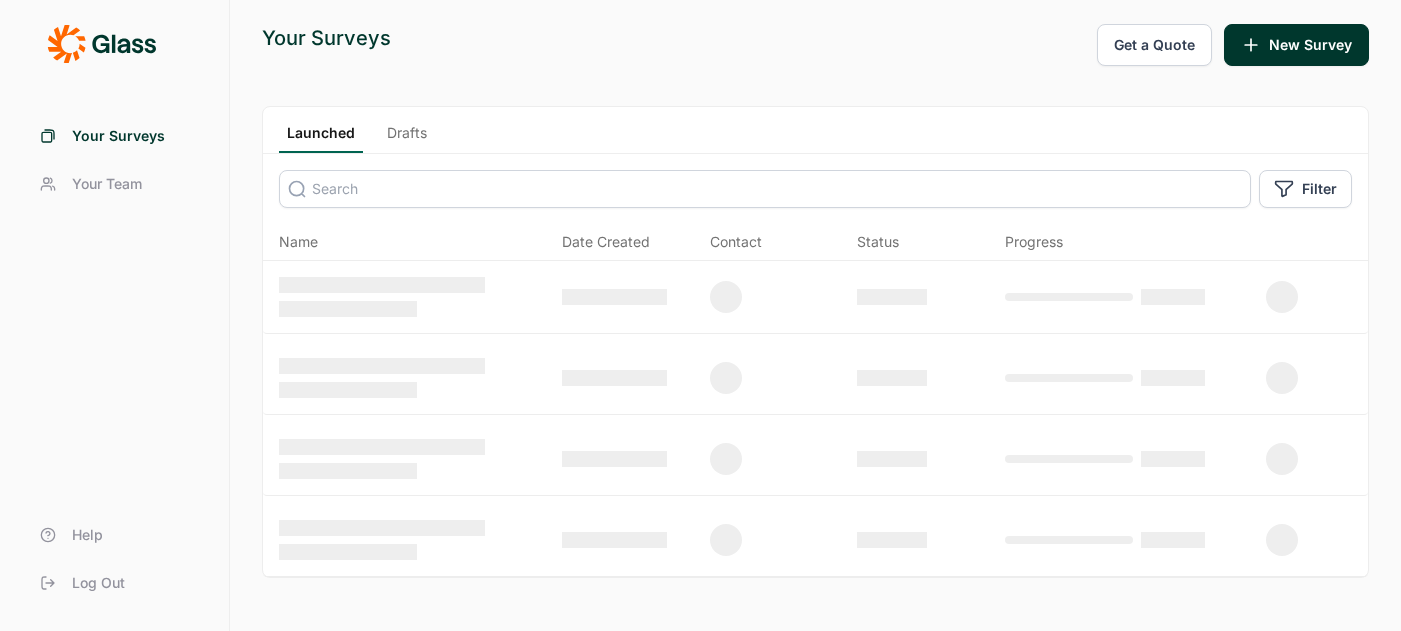 scroll, scrollTop: 0, scrollLeft: 0, axis: both 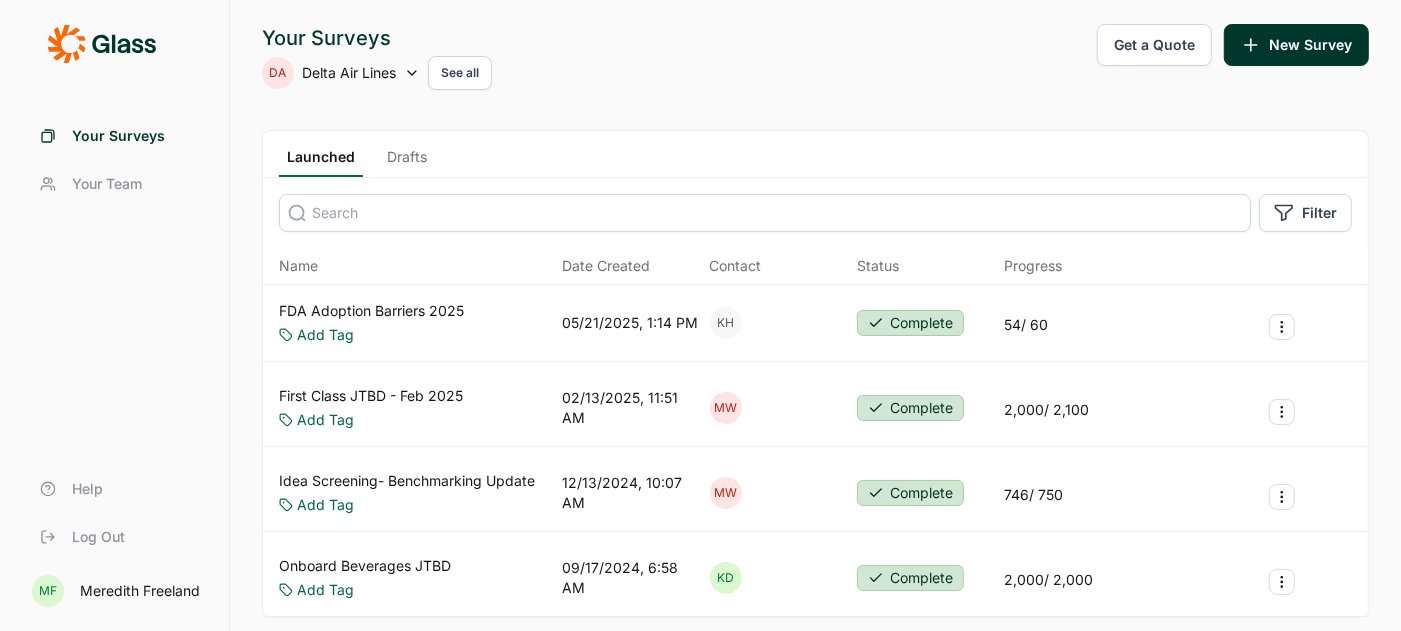 click on "Onboard Beverages JTBD" at bounding box center (365, 566) 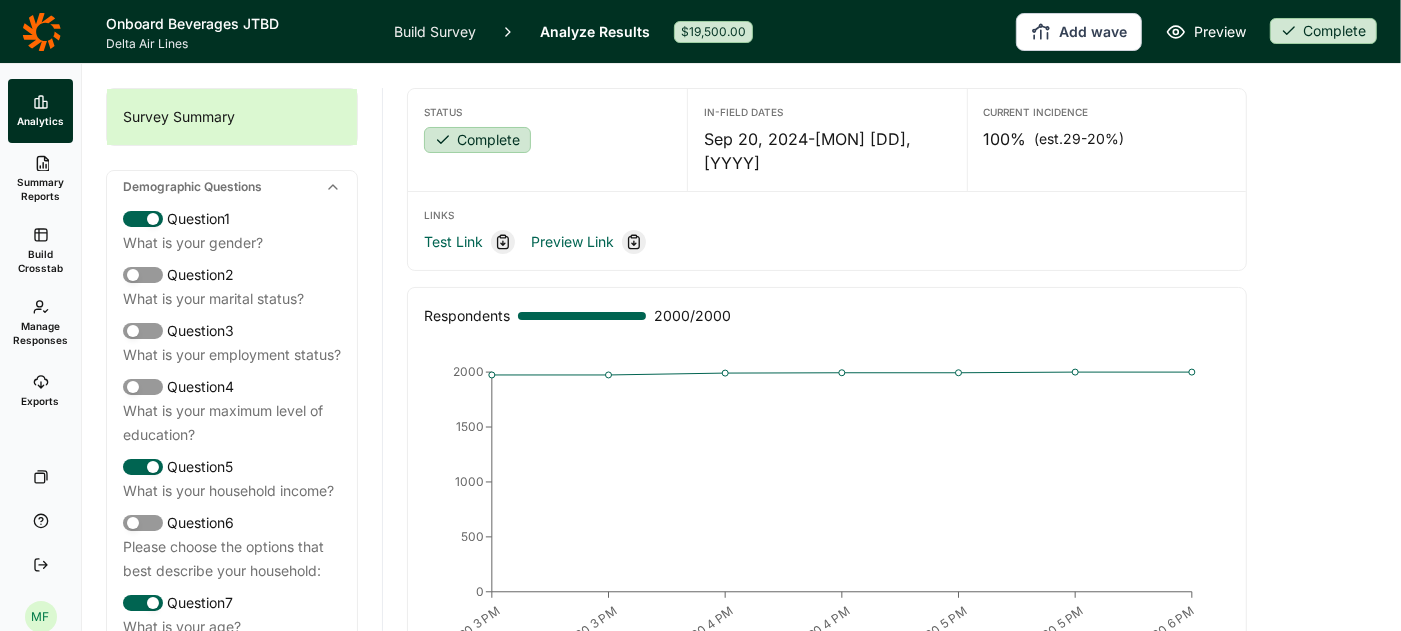 click on "Build Survey" at bounding box center (435, 31) 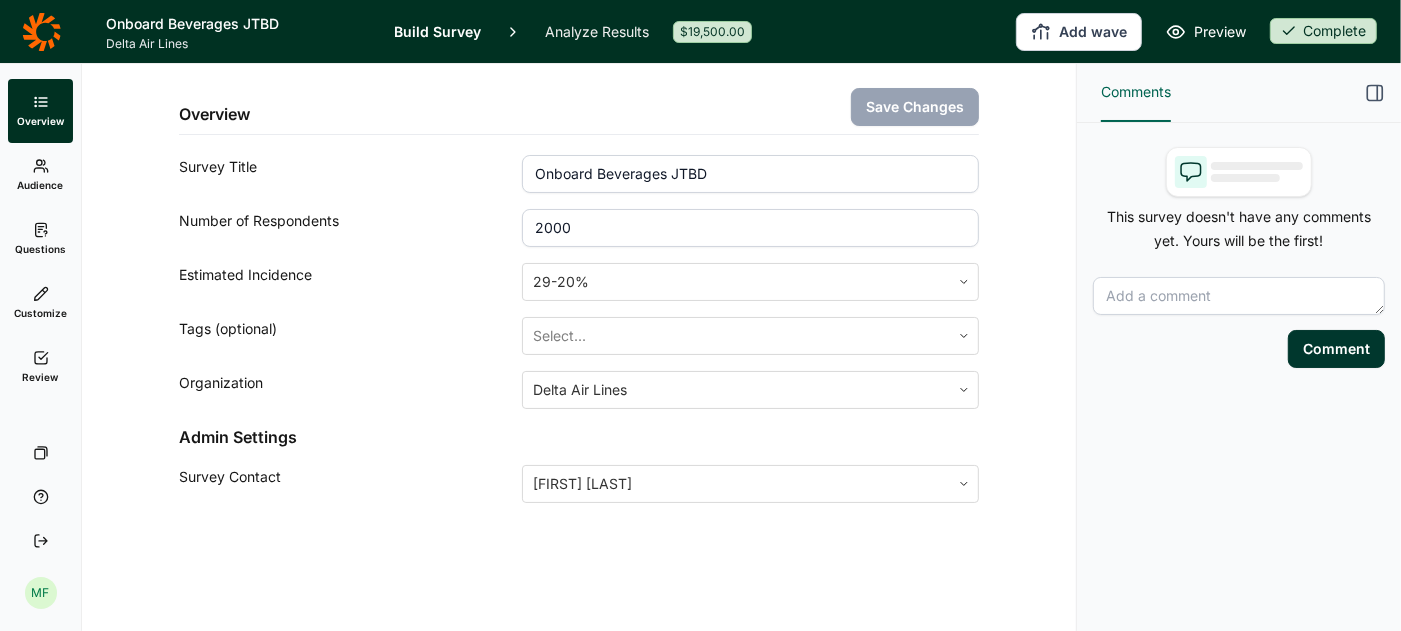 click on "Questions" at bounding box center (40, 249) 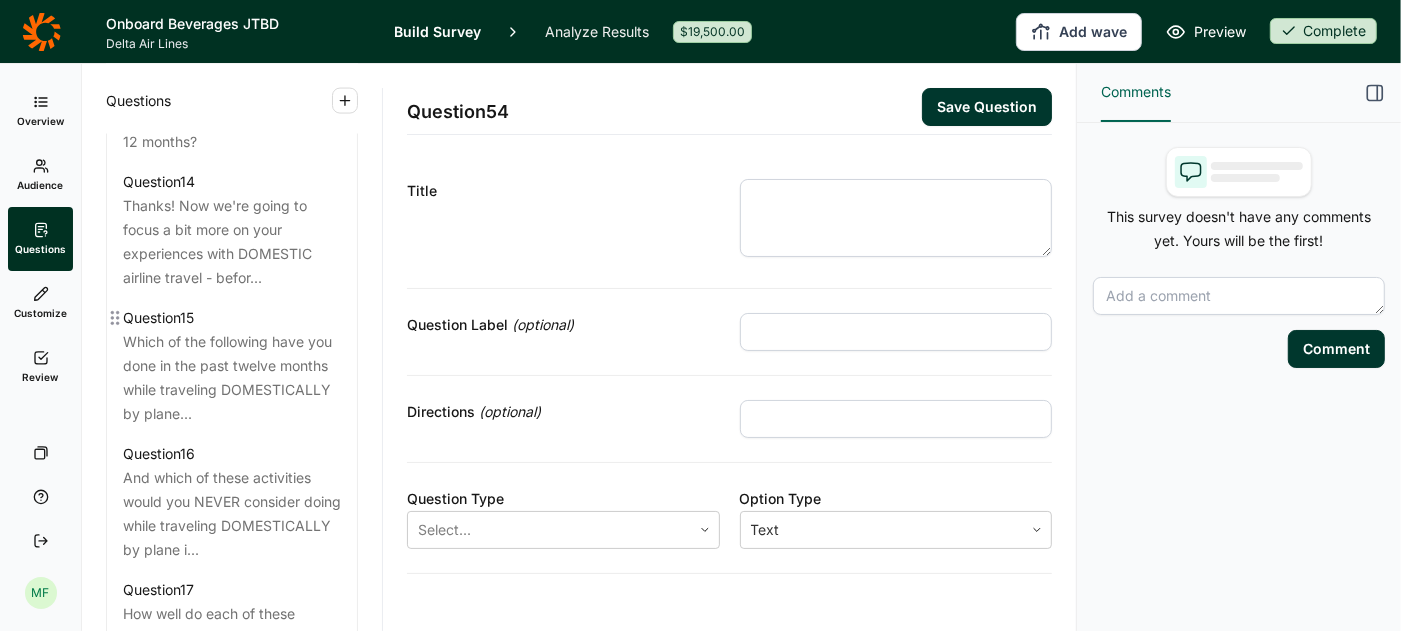 scroll, scrollTop: 2372, scrollLeft: 0, axis: vertical 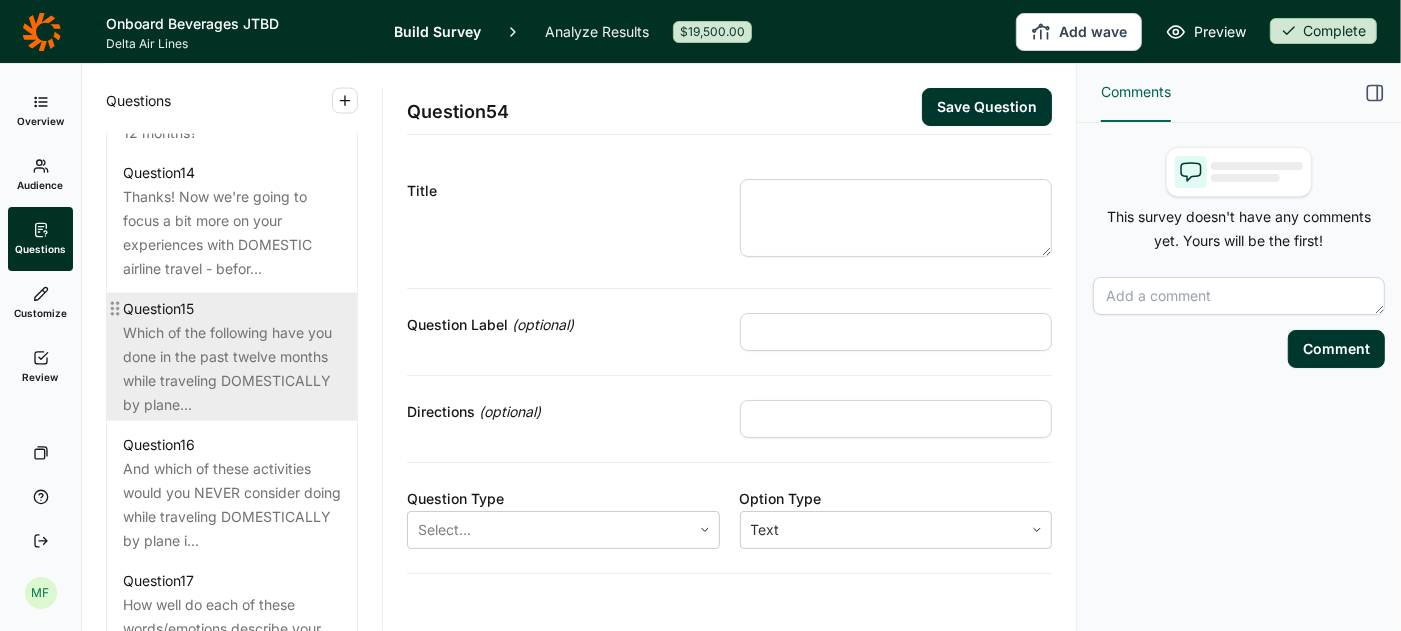 click on "Which of the following have you done in the past twelve months while traveling DOMESTICALLY by plane..." at bounding box center (232, 369) 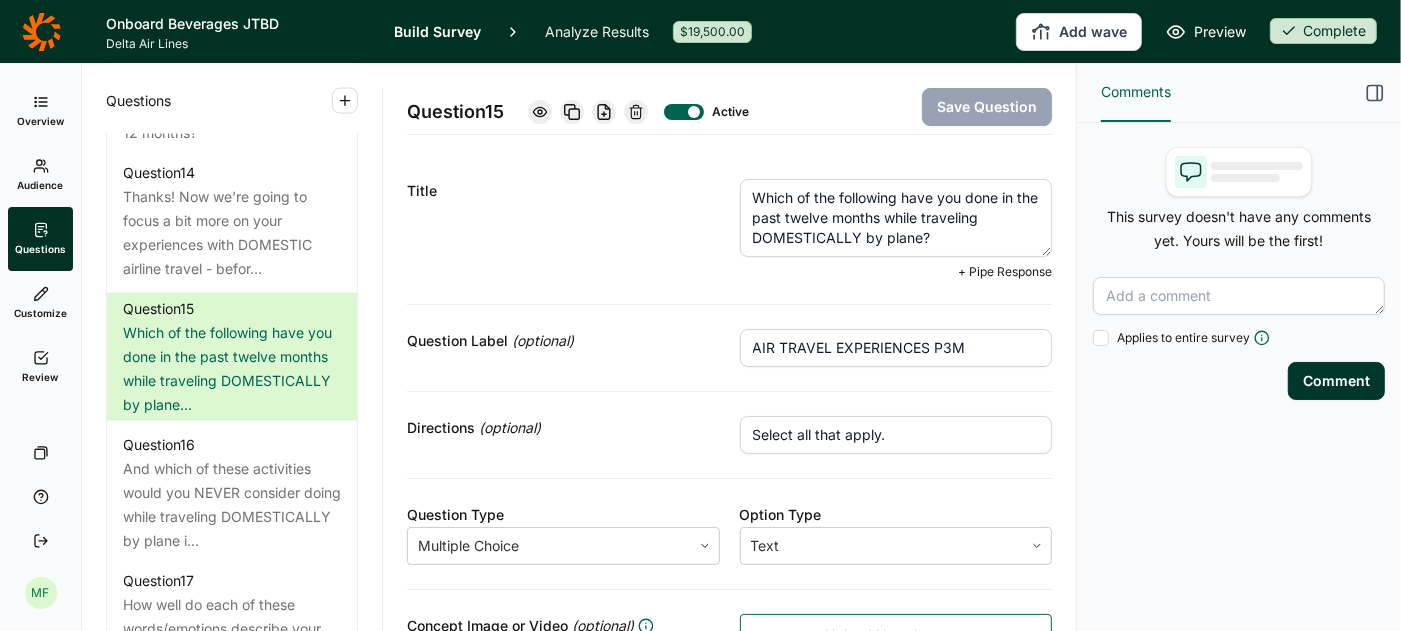 drag, startPoint x: 937, startPoint y: 239, endPoint x: 711, endPoint y: 180, distance: 233.5744 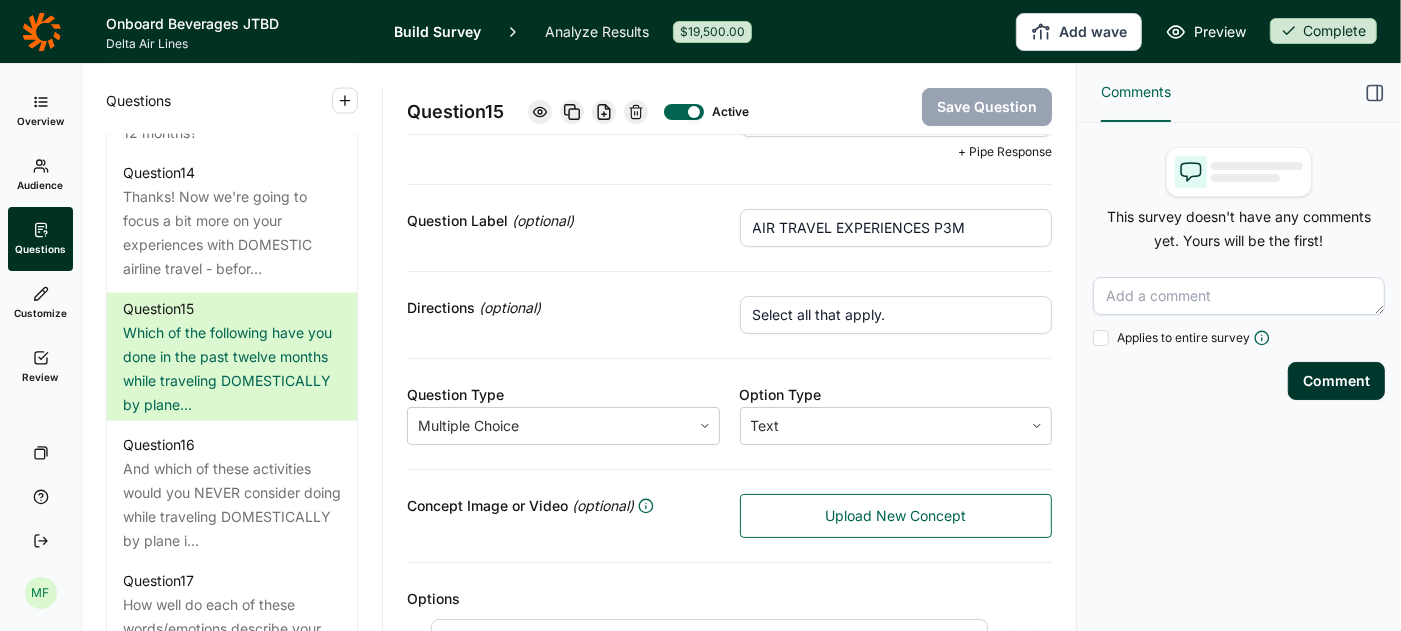 scroll, scrollTop: 127, scrollLeft: 0, axis: vertical 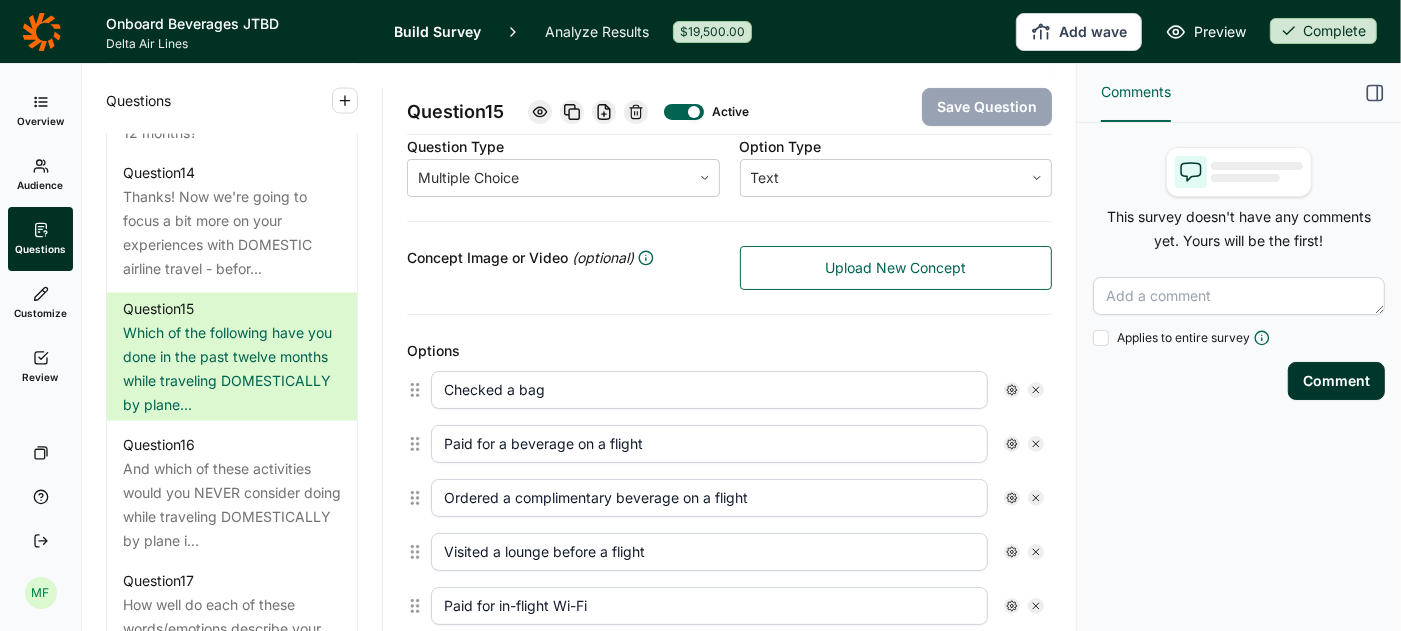 click 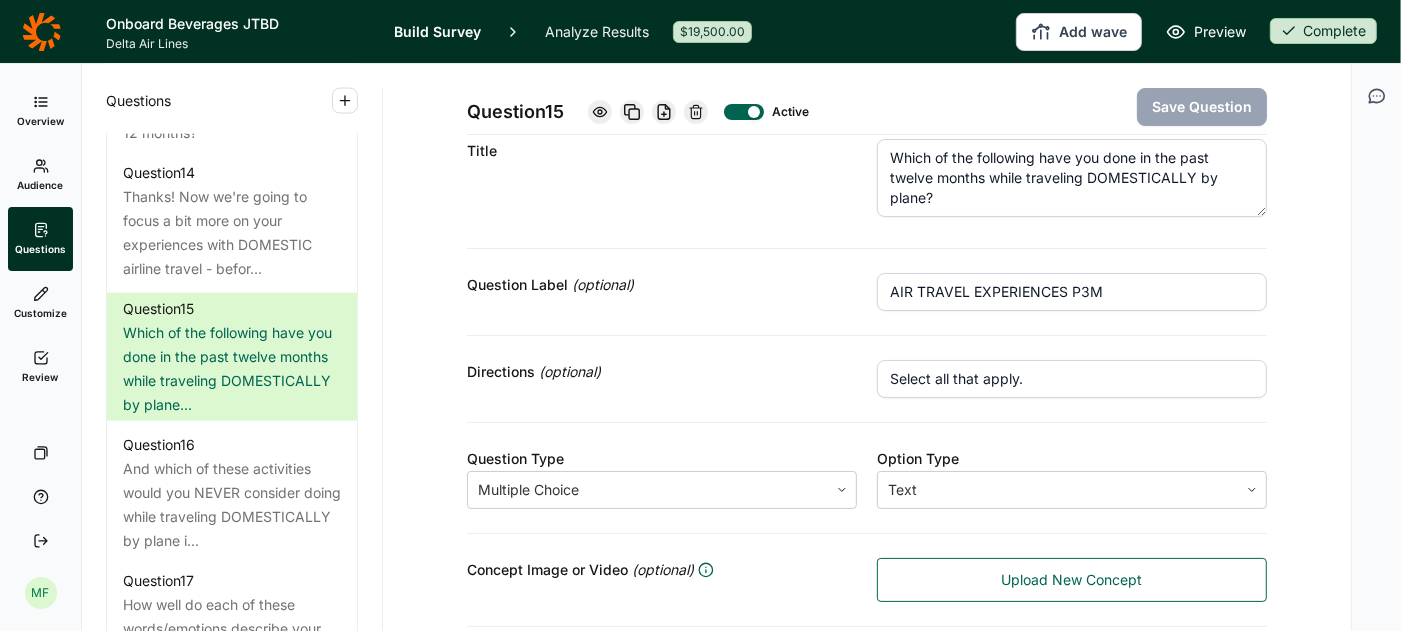 scroll, scrollTop: 0, scrollLeft: 0, axis: both 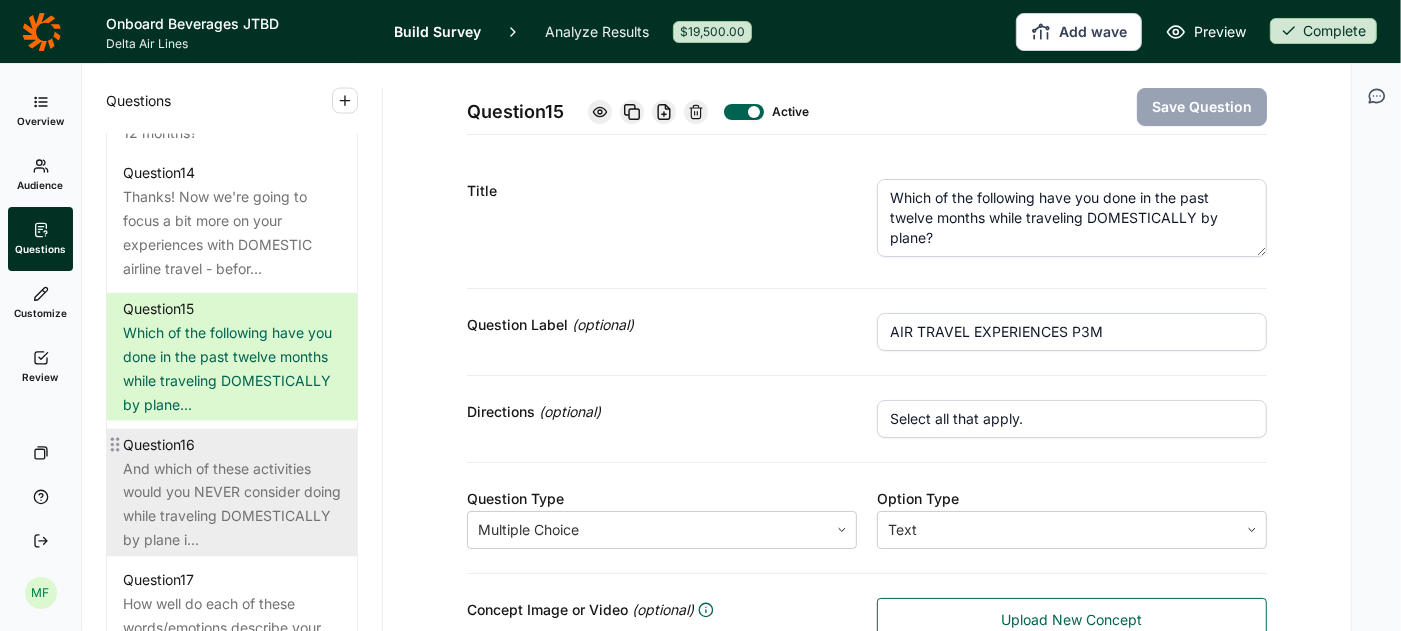 click on "And which of these activities would you NEVER consider doing while traveling DOMESTICALLY by plane i..." at bounding box center [232, 505] 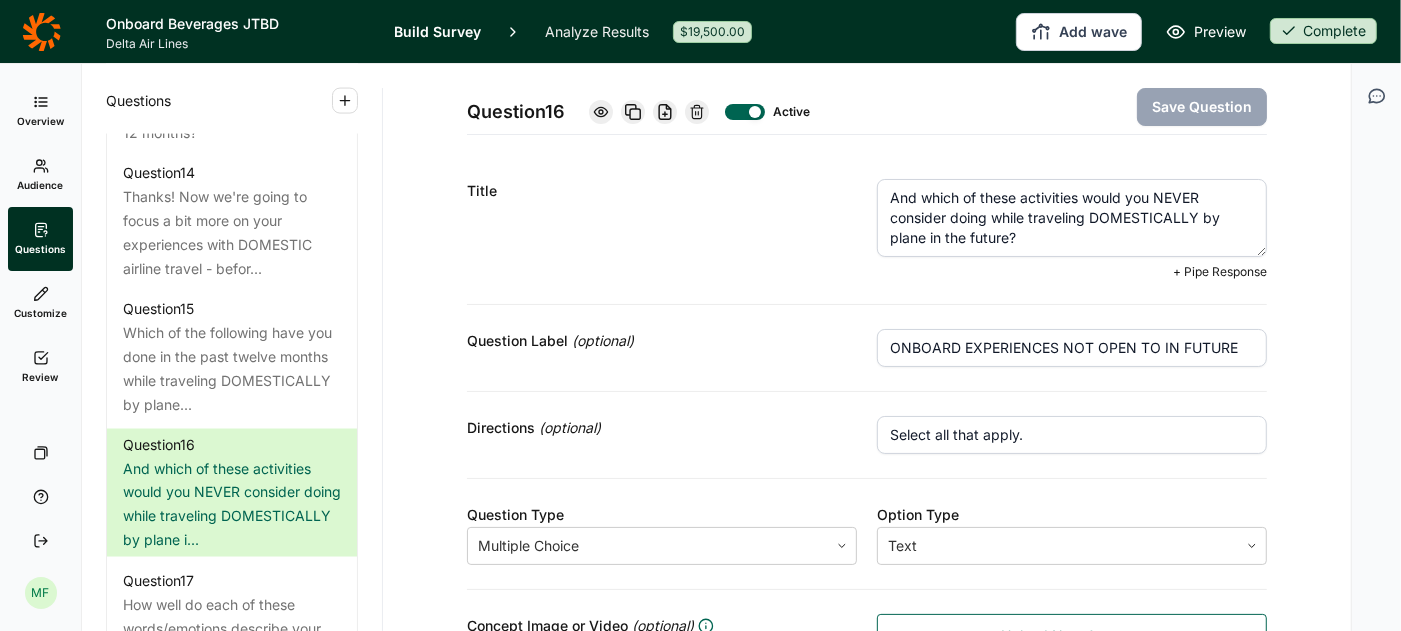 drag, startPoint x: 1029, startPoint y: 235, endPoint x: 855, endPoint y: 190, distance: 179.7248 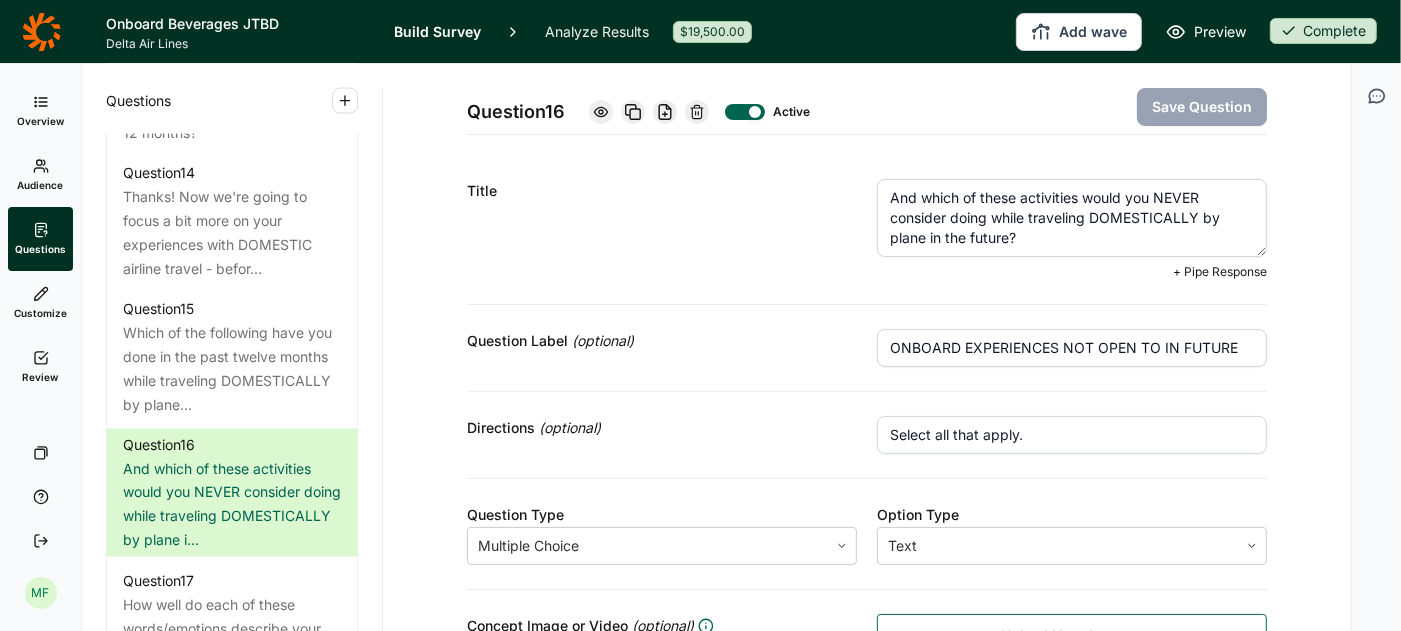 click on "ONBOARD EXPERIENCES NOT OPEN TO IN FUTURE" at bounding box center [1072, 348] 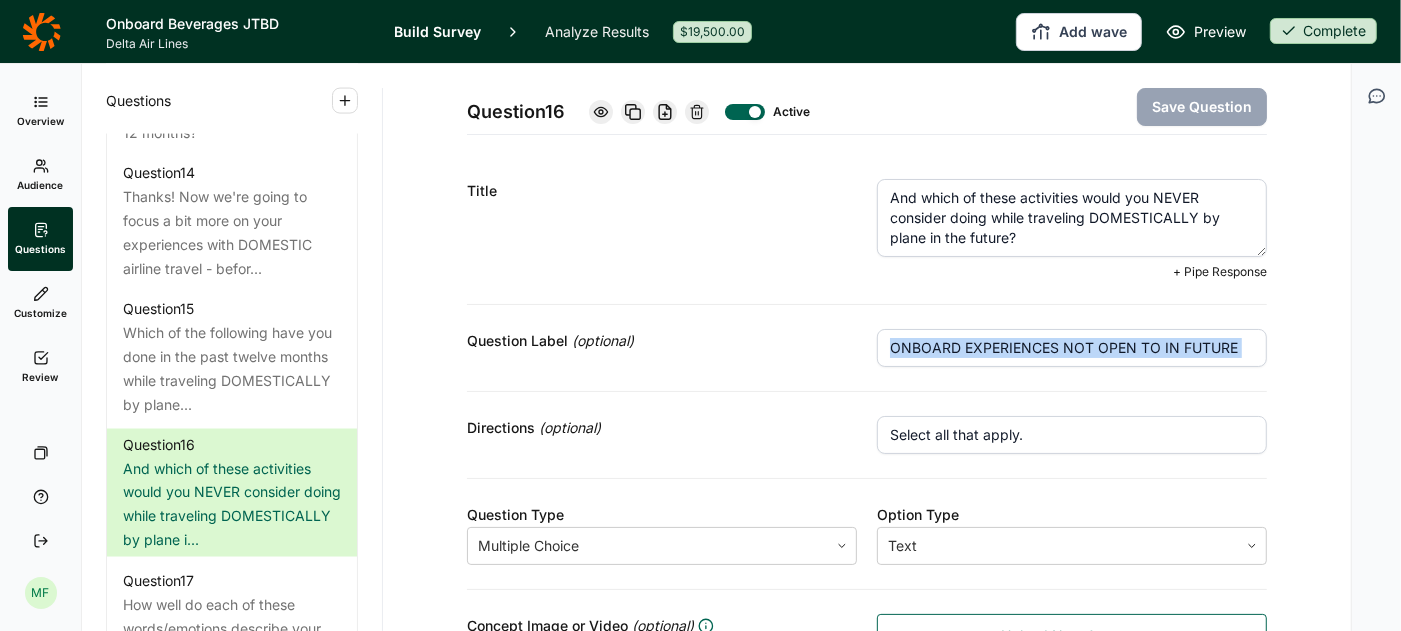 click on "Question Label (optional) ONBOARD EXPERIENCES NOT OPEN TO IN FUTURE" at bounding box center (867, 348) 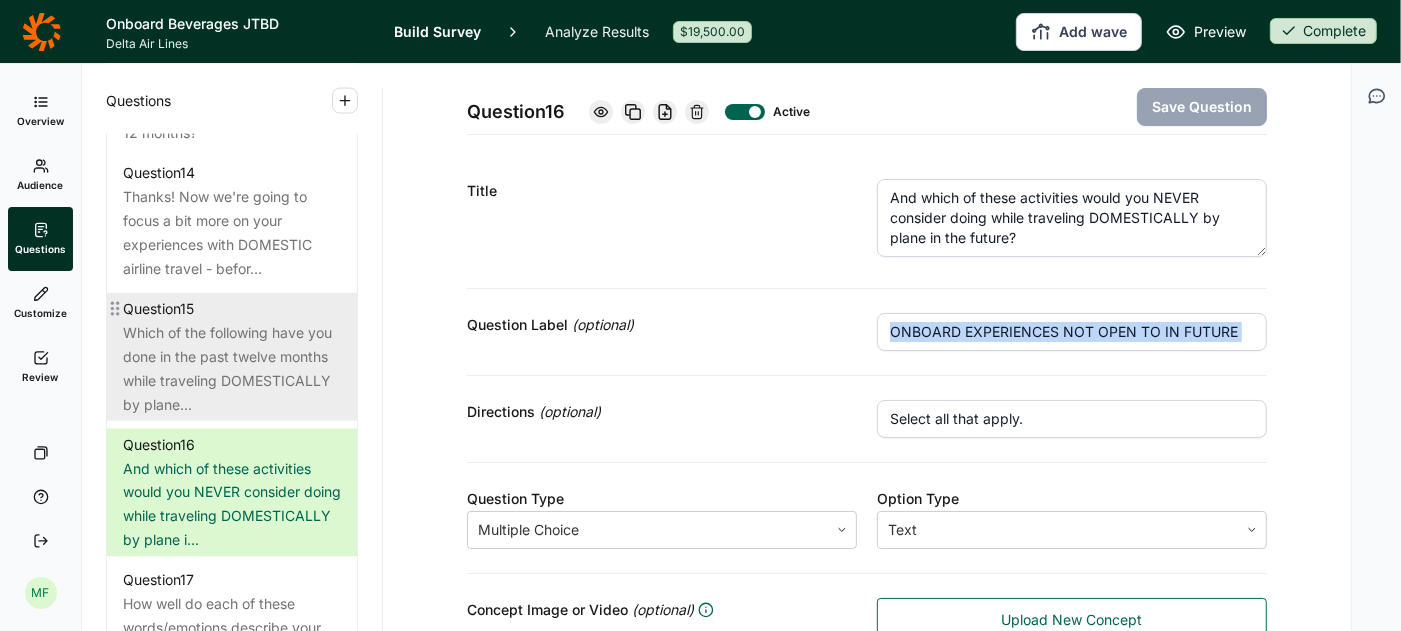 click on "Question  15" at bounding box center [232, 309] 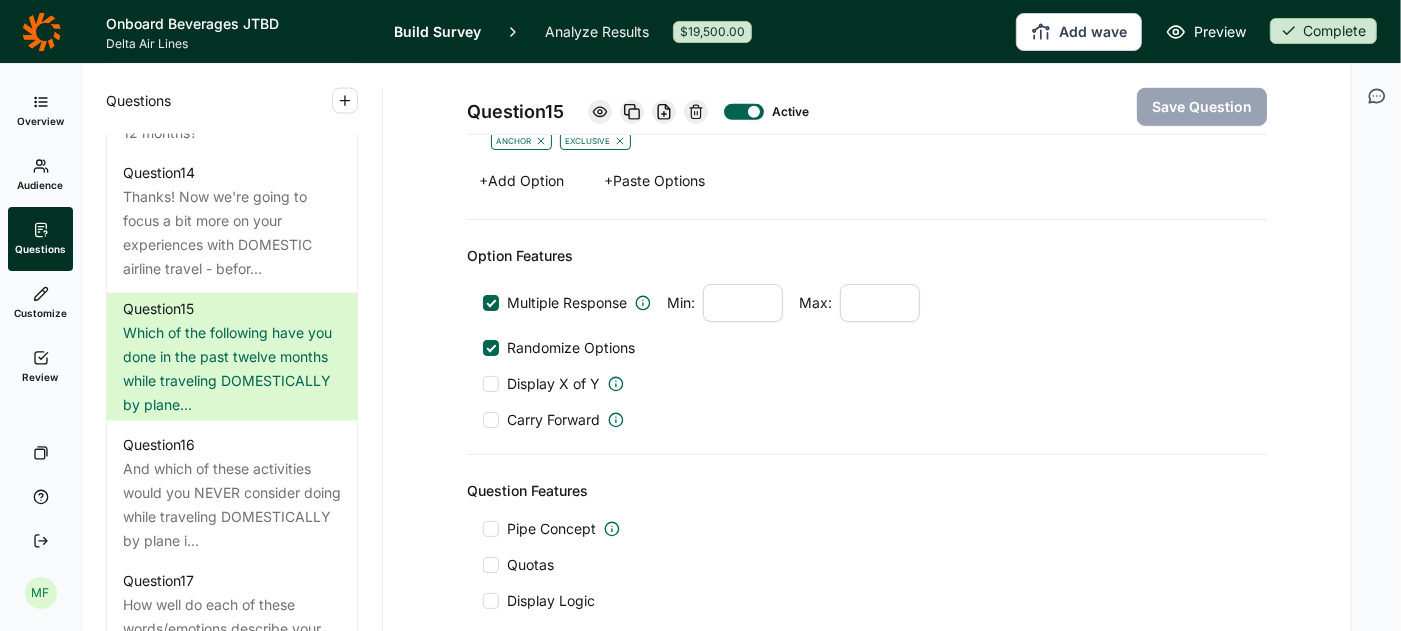 scroll, scrollTop: 1045, scrollLeft: 0, axis: vertical 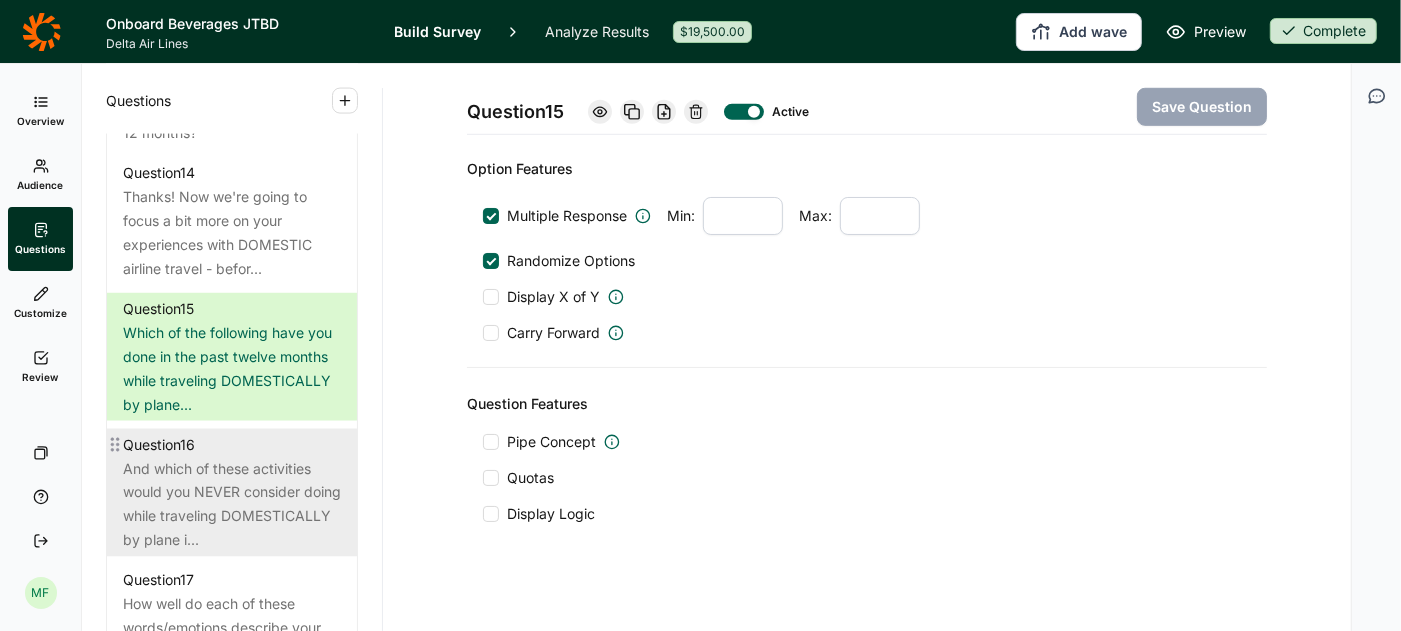 click on "And which of these activities would you NEVER consider doing while traveling DOMESTICALLY by plane i..." at bounding box center [232, 505] 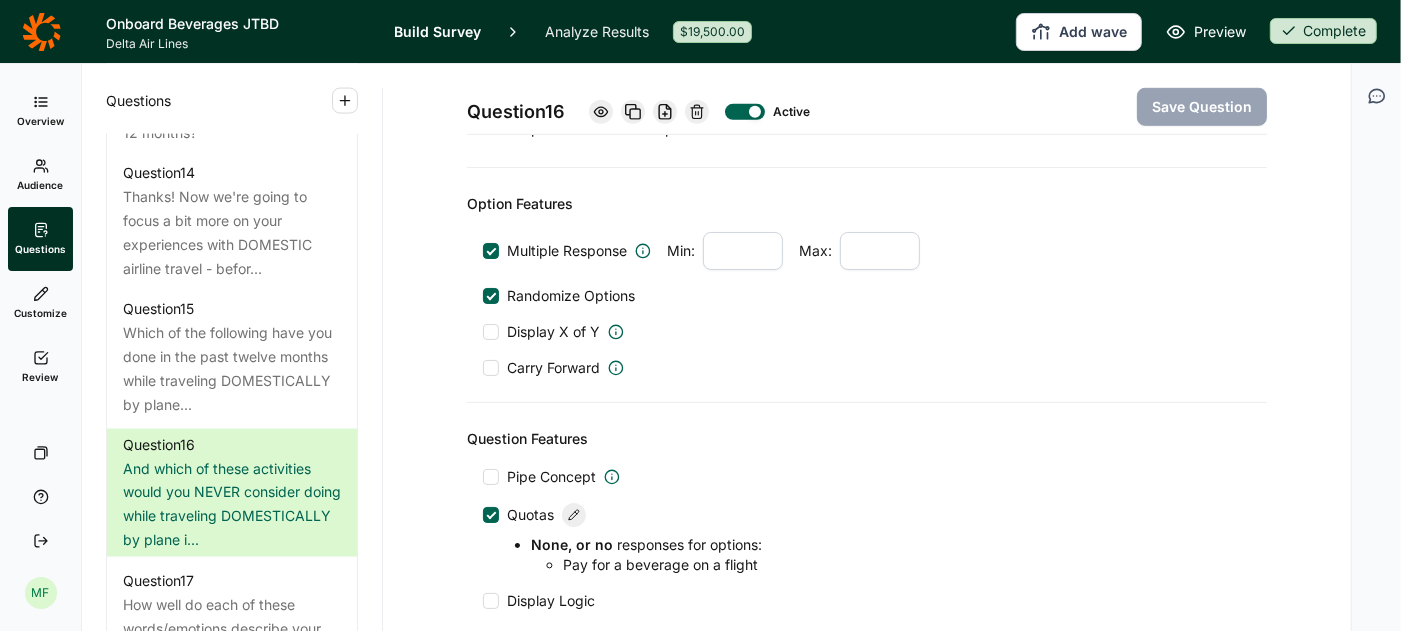 scroll, scrollTop: 1024, scrollLeft: 0, axis: vertical 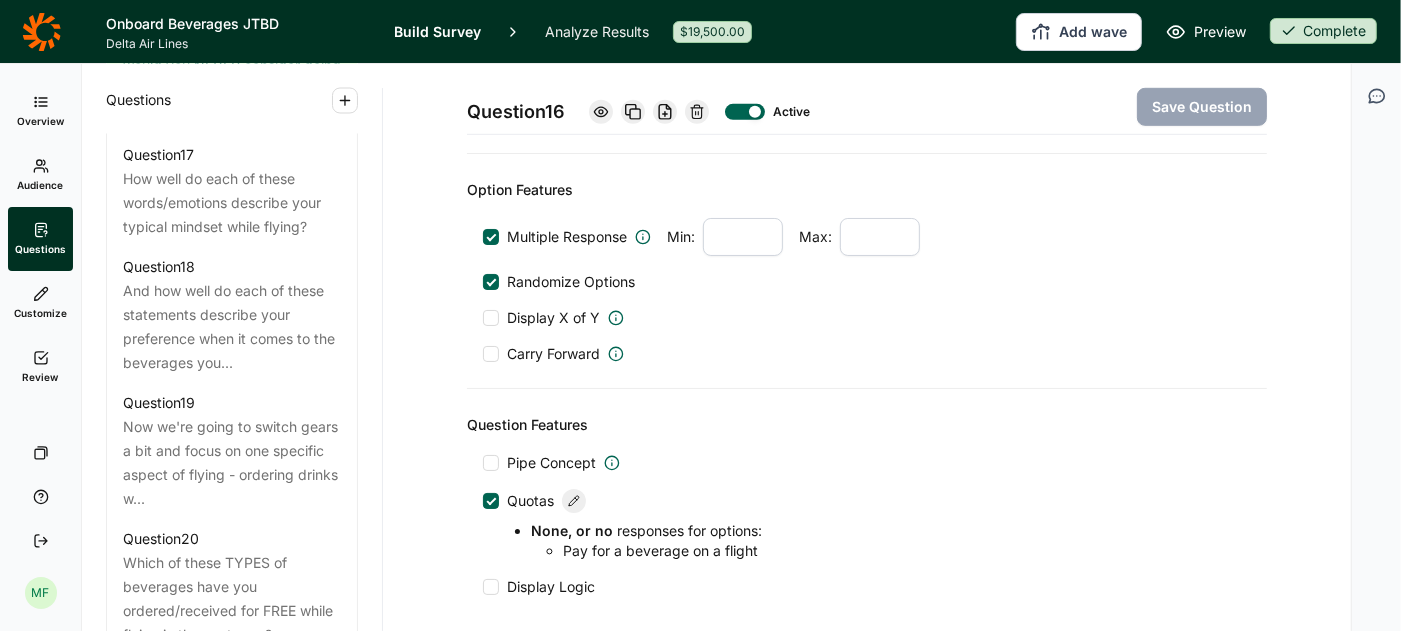 click on "And how well do each of these statements describe your preference when it comes to the beverages you..." at bounding box center (232, 327) 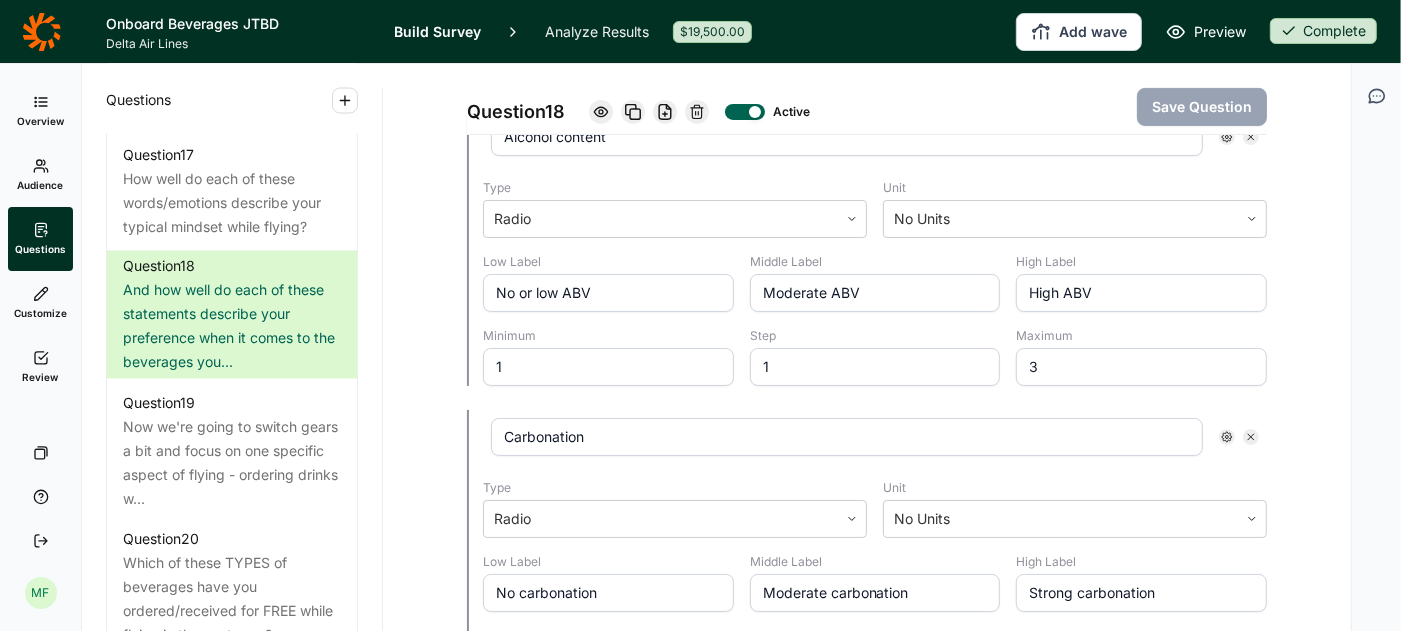 scroll, scrollTop: 0, scrollLeft: 0, axis: both 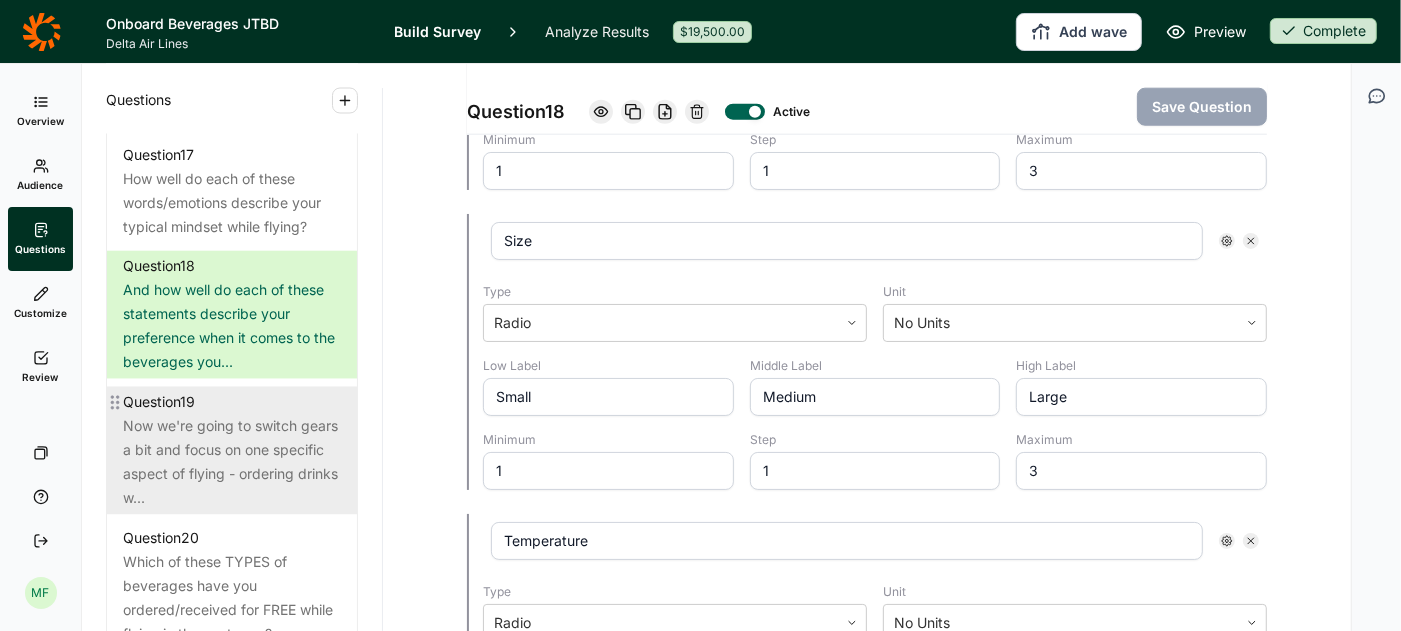 click on "Now we're going to switch gears a bit and focus on one specific aspect of flying - ordering drinks w..." at bounding box center (232, 463) 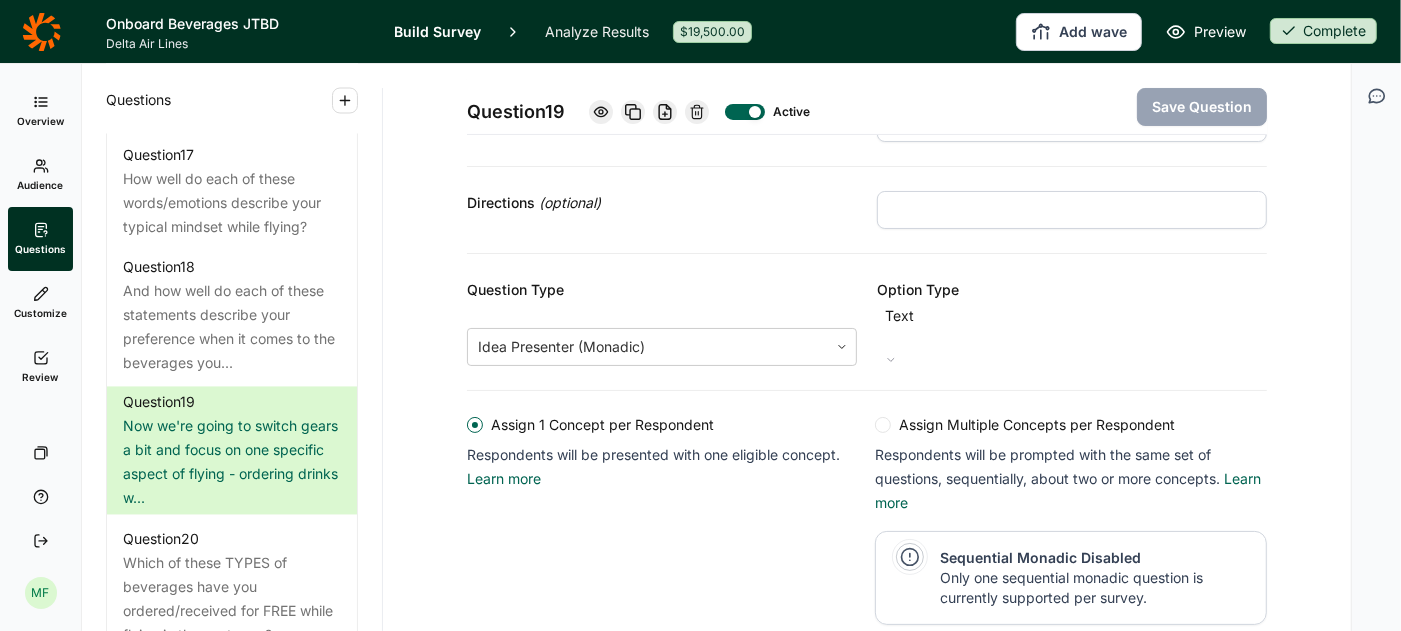 scroll, scrollTop: 0, scrollLeft: 0, axis: both 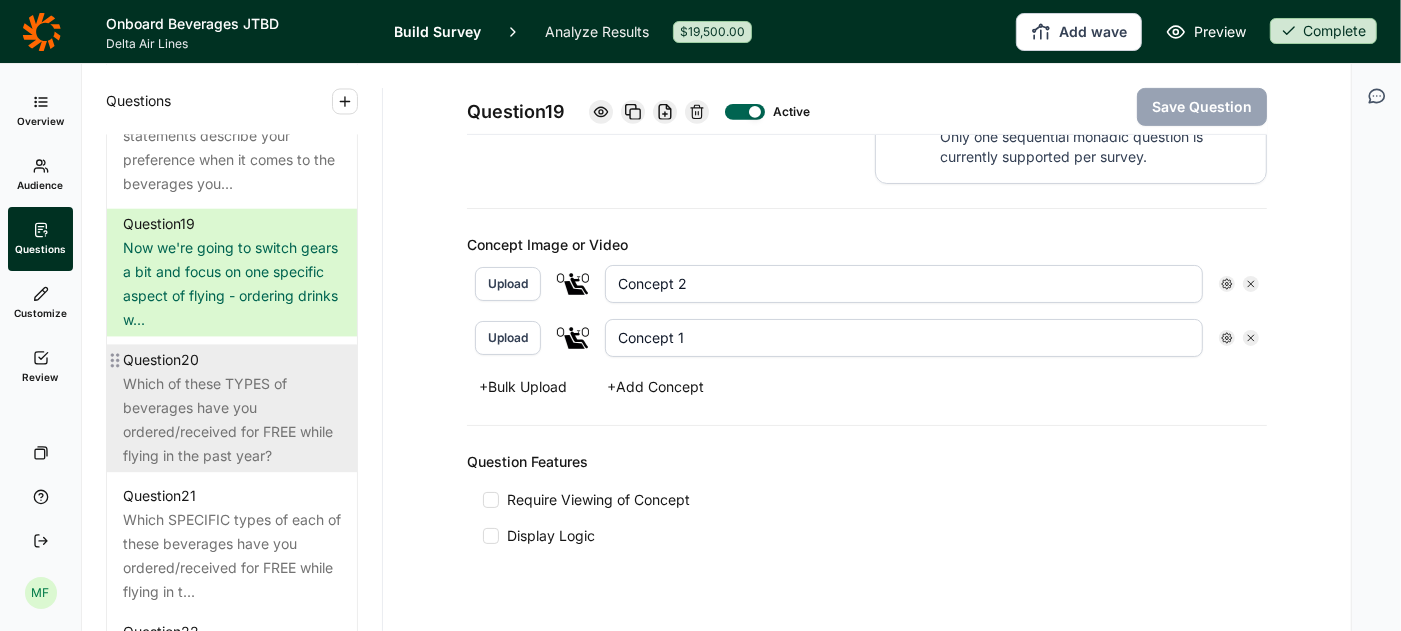 click on "Which of these TYPES of beverages have you ordered/received for FREE while flying in the past year?" at bounding box center [232, 420] 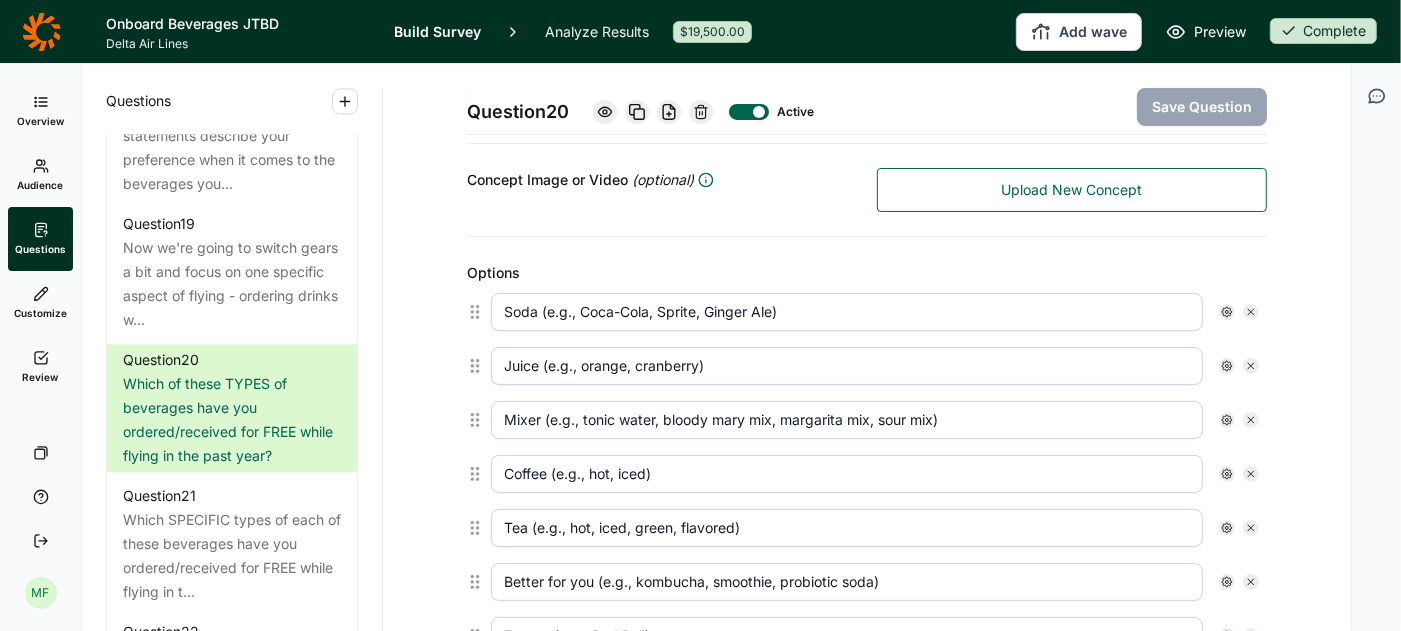 scroll, scrollTop: 445, scrollLeft: 0, axis: vertical 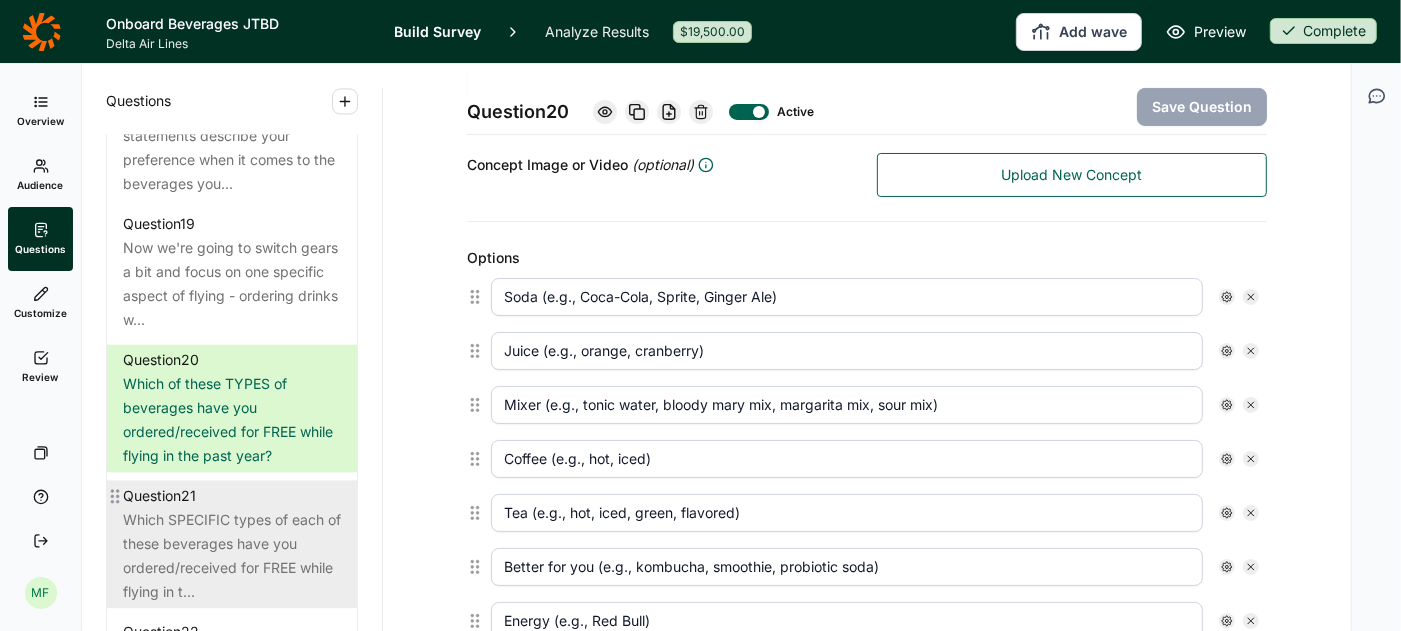 click on "Which SPECIFIC types of each of these beverages have you ordered/received for FREE while flying in t..." at bounding box center [232, 556] 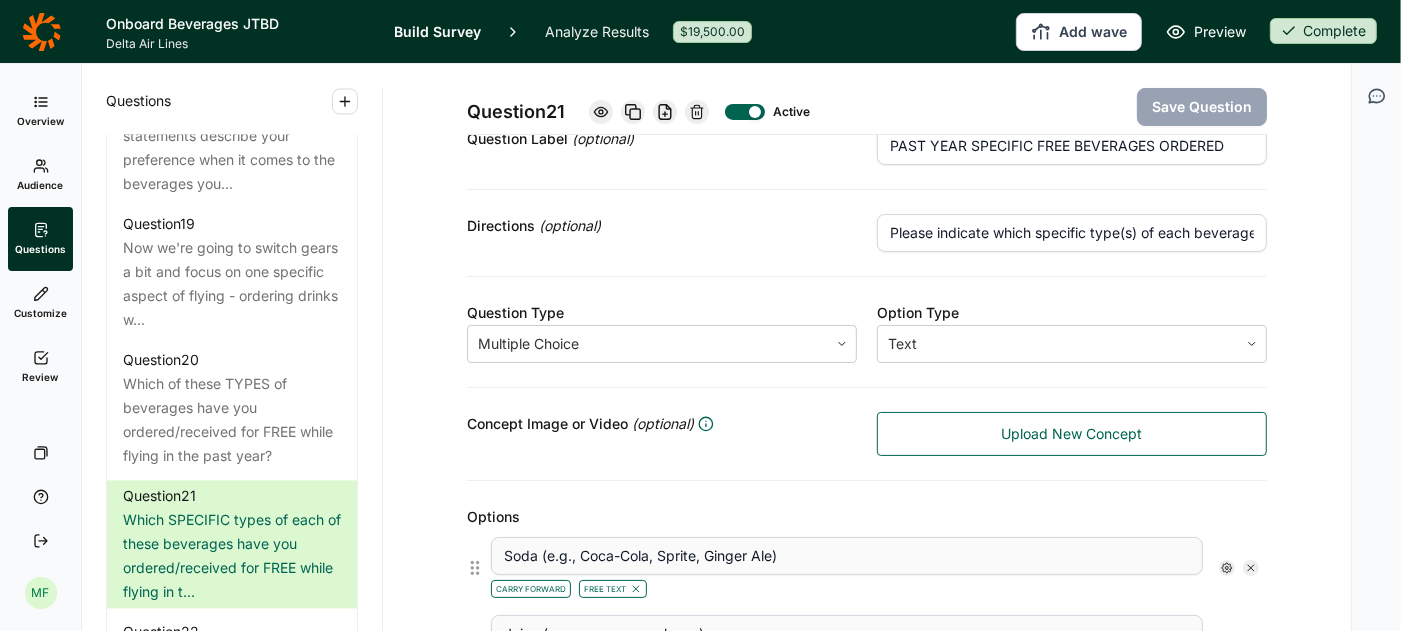 scroll, scrollTop: 171, scrollLeft: 0, axis: vertical 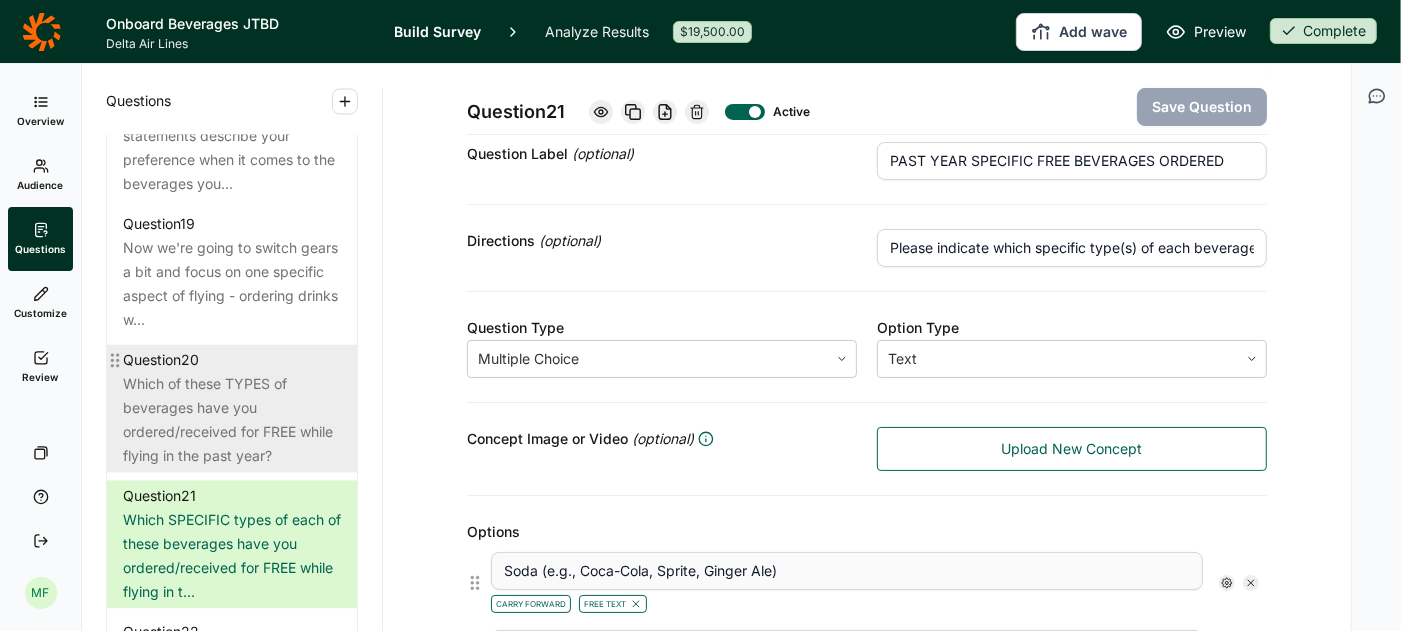 click on "Which of these TYPES of beverages have you ordered/received for FREE while flying in the past year?" at bounding box center (232, 420) 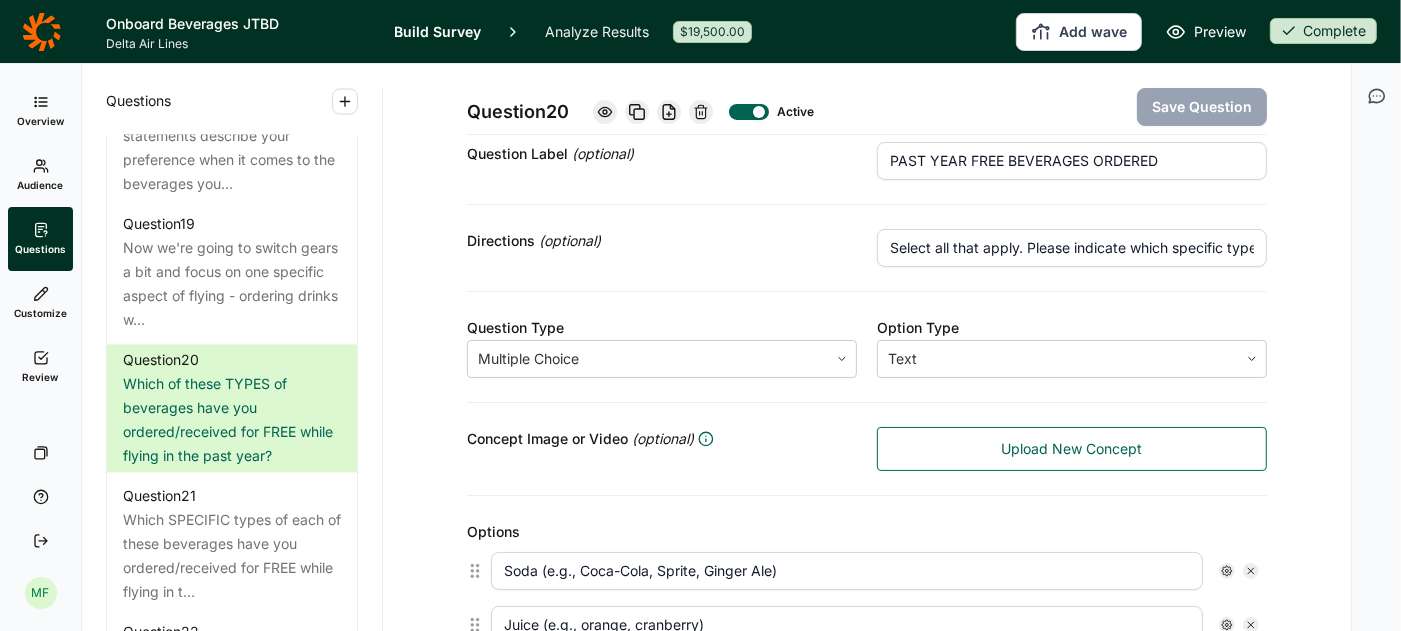 click on "Preview" at bounding box center [1220, 32] 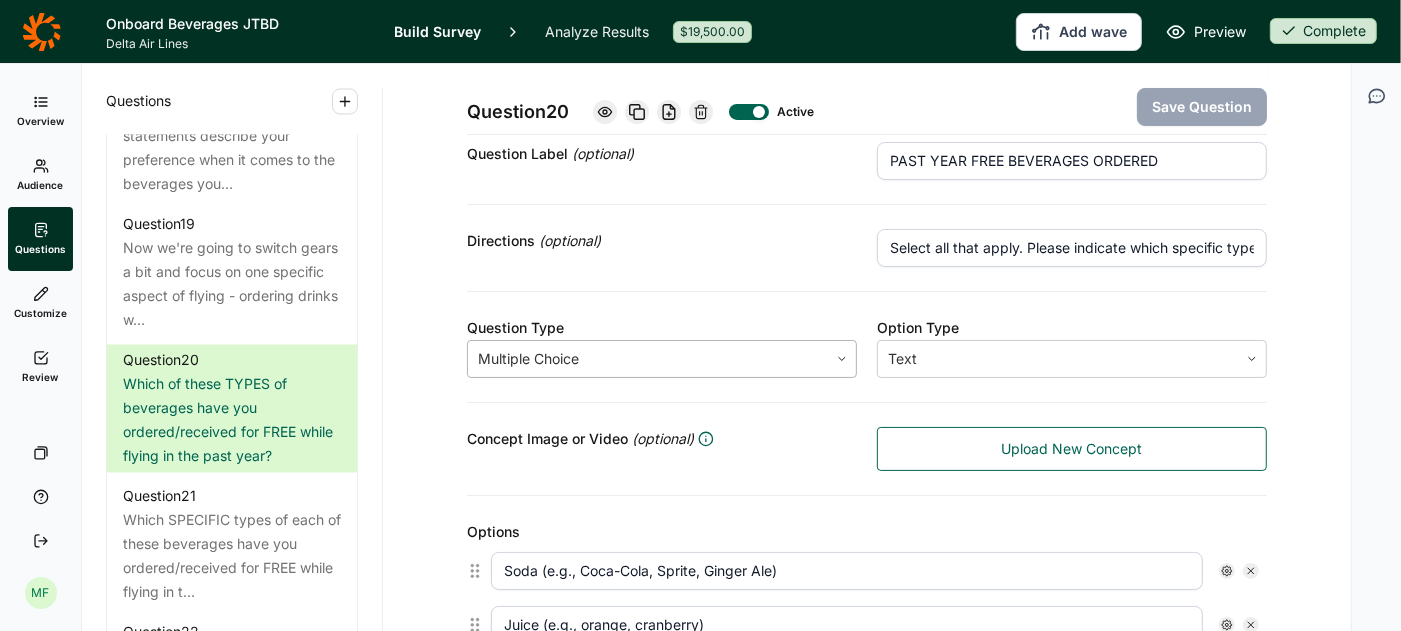 scroll, scrollTop: 0, scrollLeft: 0, axis: both 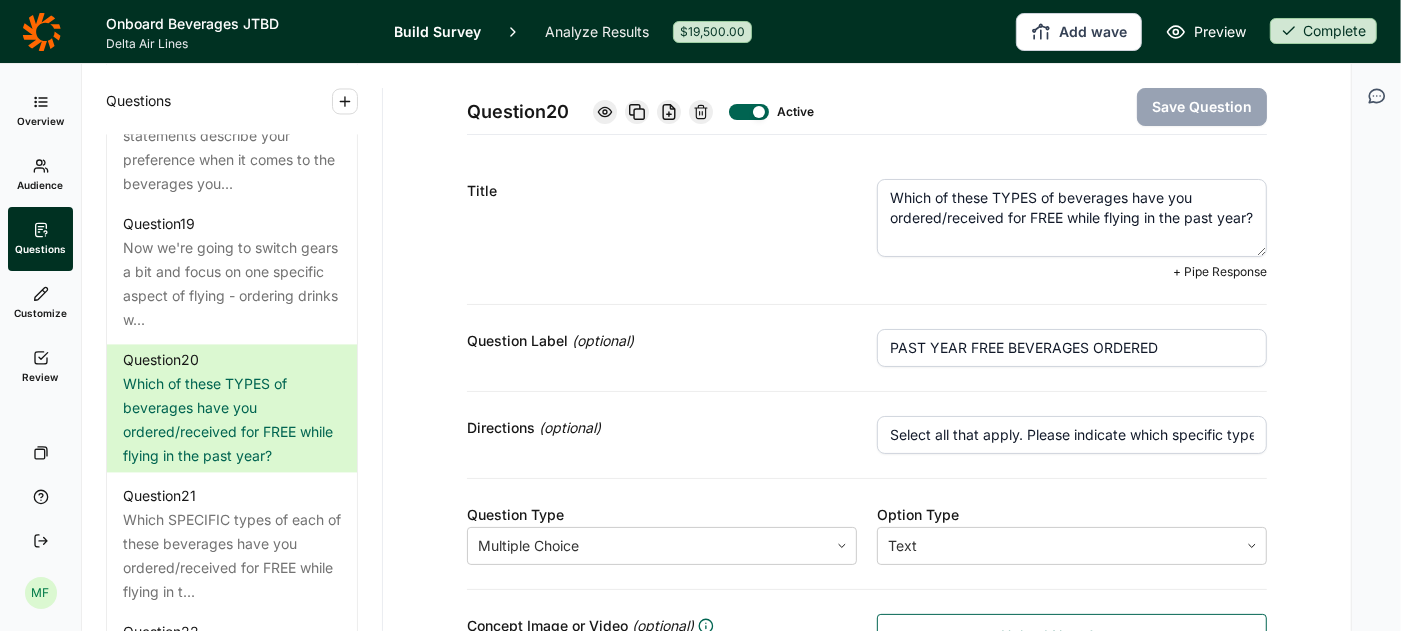 drag, startPoint x: 937, startPoint y: 245, endPoint x: 873, endPoint y: 187, distance: 86.37129 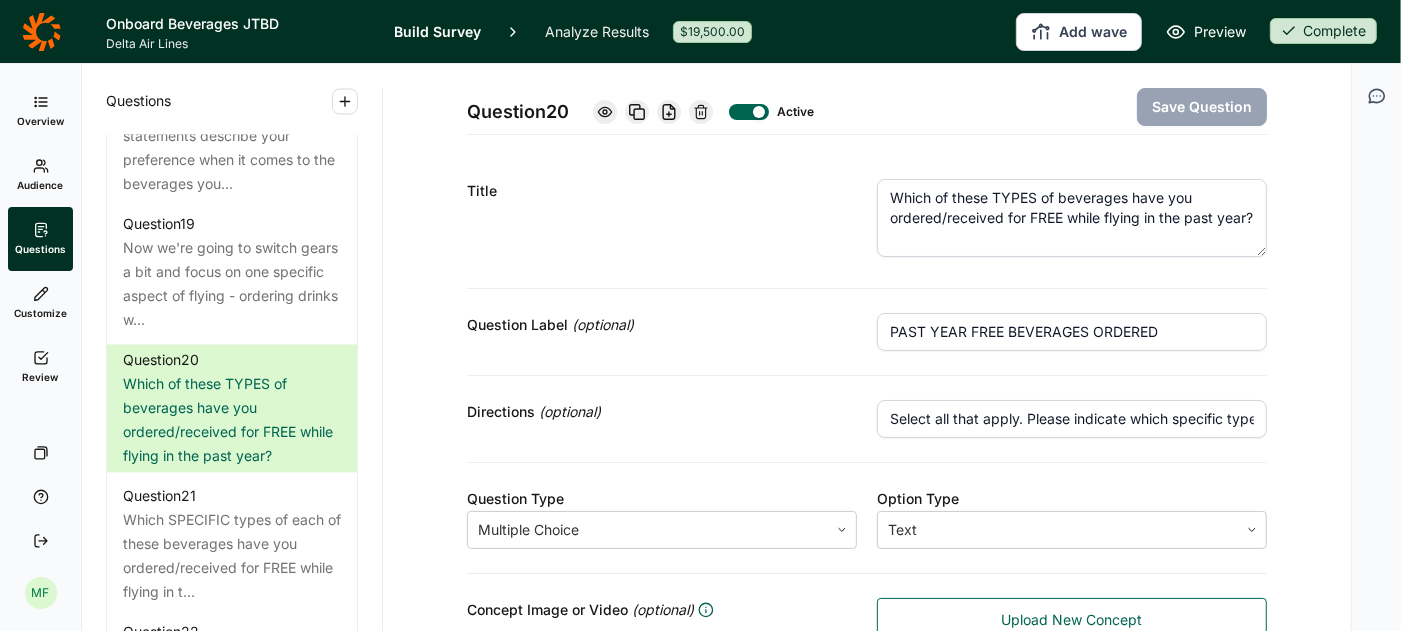 drag, startPoint x: 1165, startPoint y: 351, endPoint x: 850, endPoint y: 337, distance: 315.31094 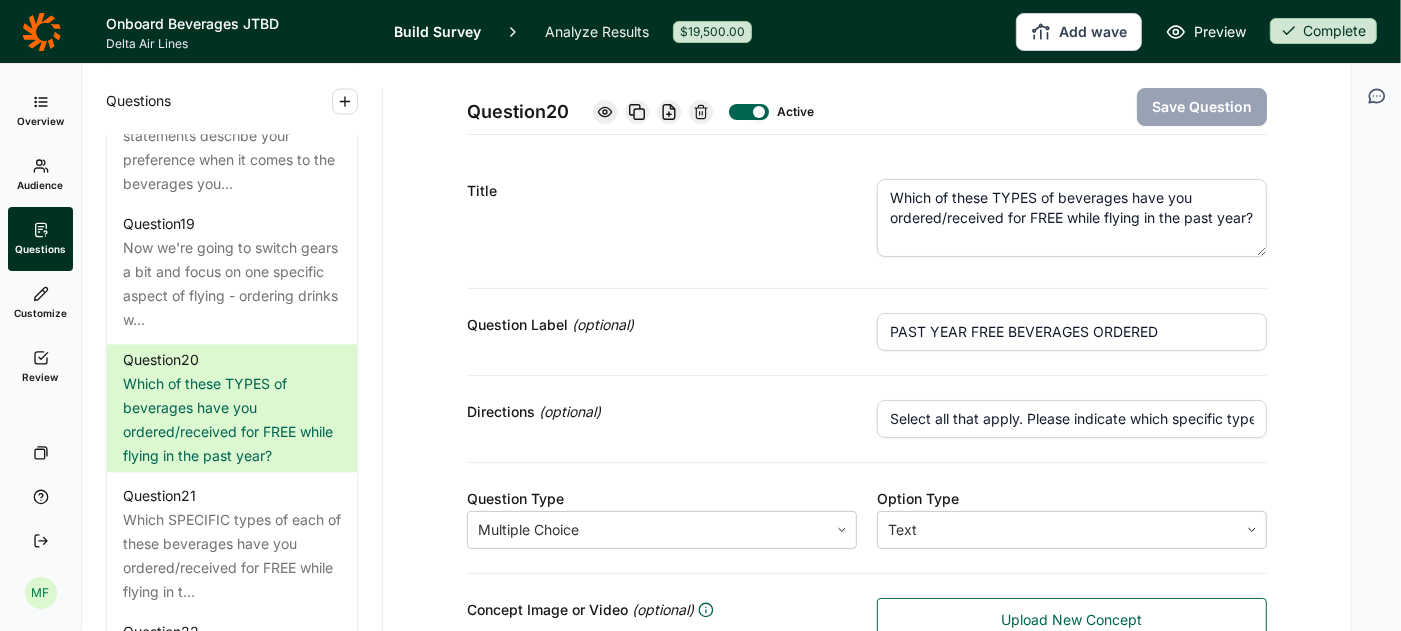 click on "Select all that apply. Please indicate which specific type(s) of each beverage you have ordered in the past year." at bounding box center (1072, 419) 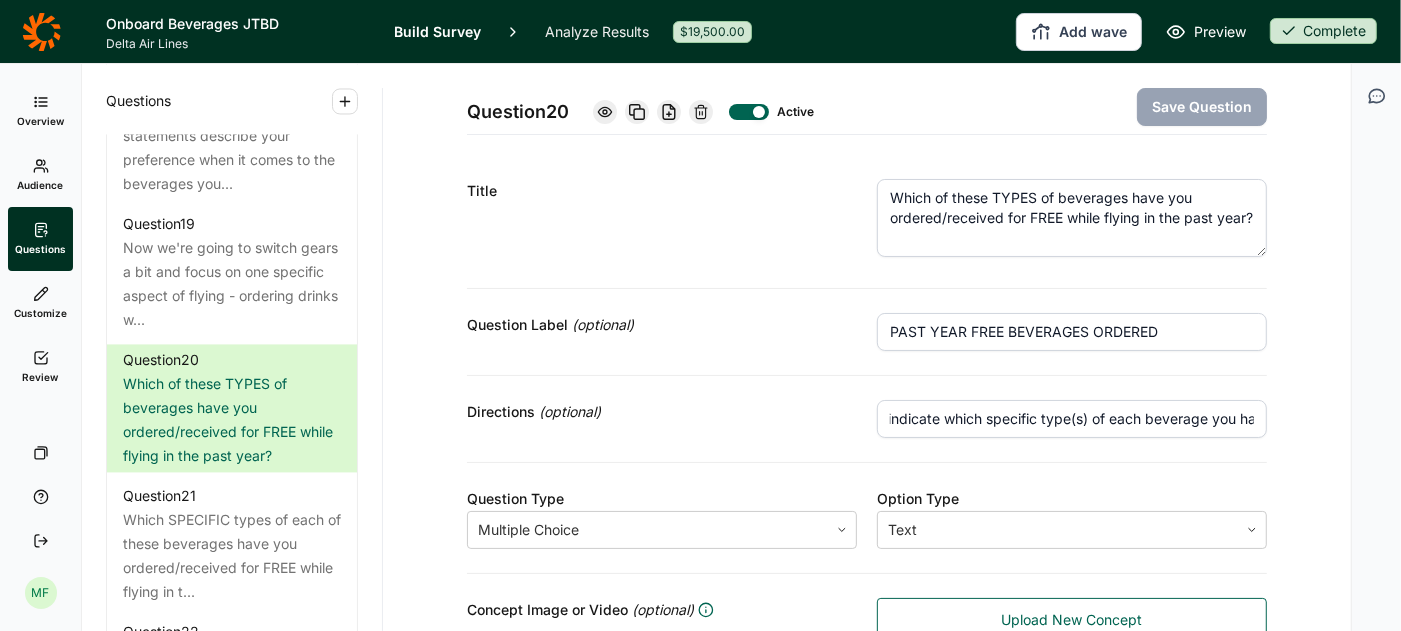 scroll, scrollTop: 0, scrollLeft: 2, axis: horizontal 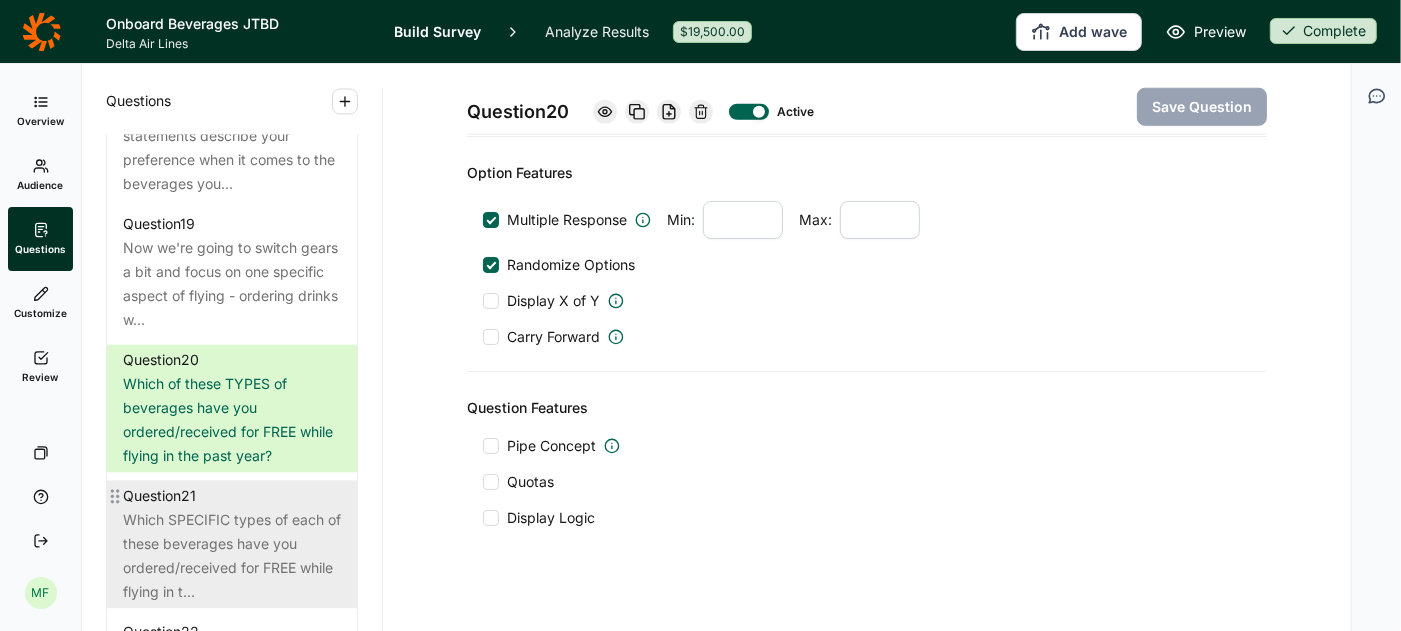 click on "Which SPECIFIC types of each of these beverages have you ordered/received for FREE while flying in t..." at bounding box center (232, 556) 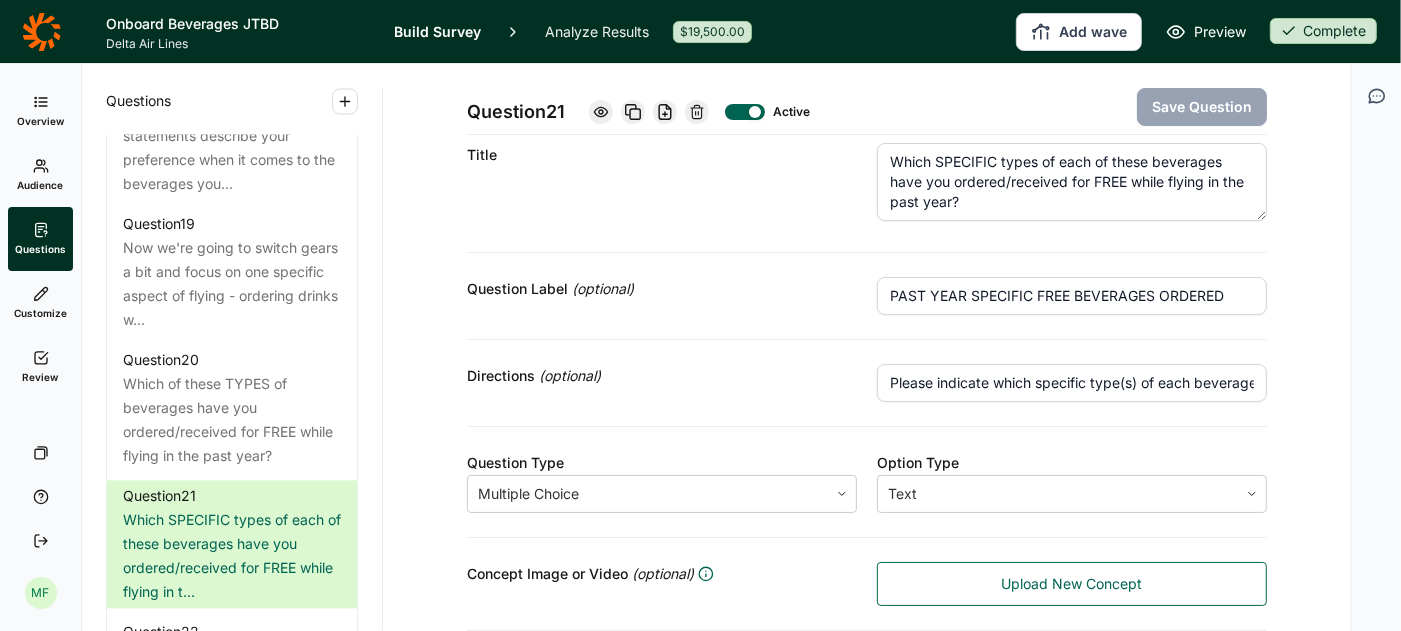 scroll, scrollTop: 0, scrollLeft: 0, axis: both 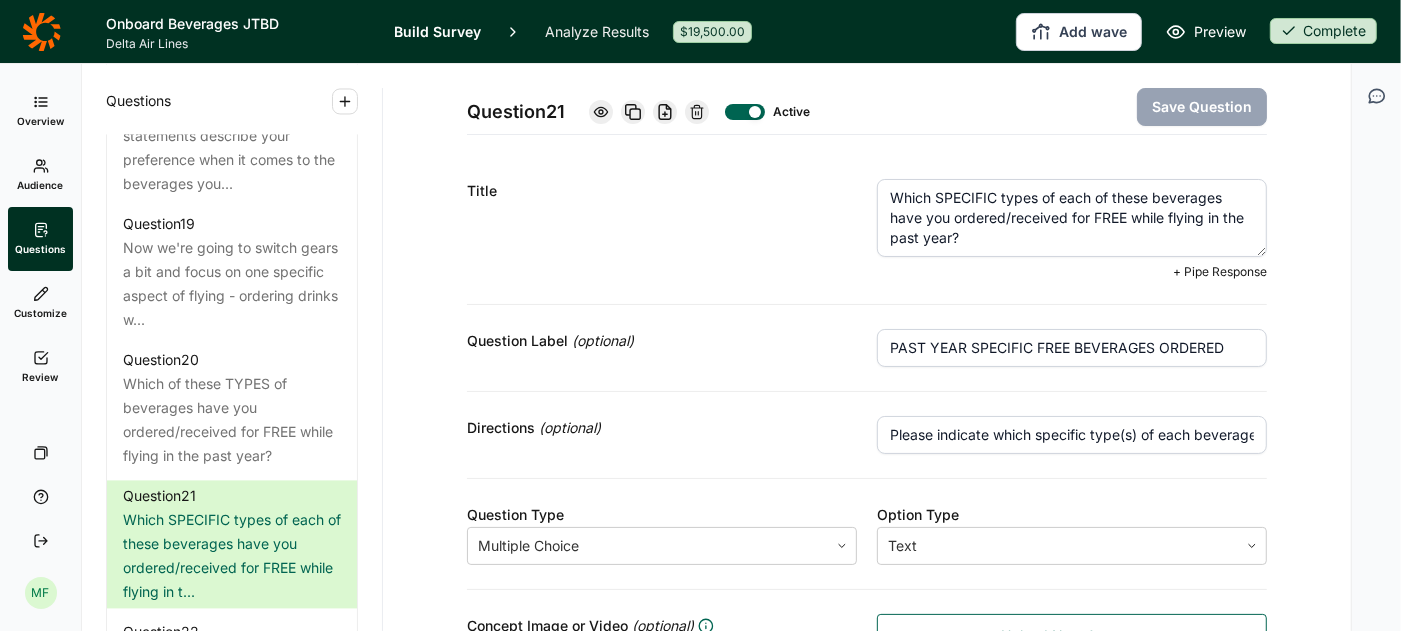 drag, startPoint x: 964, startPoint y: 240, endPoint x: 876, endPoint y: 182, distance: 105.3945 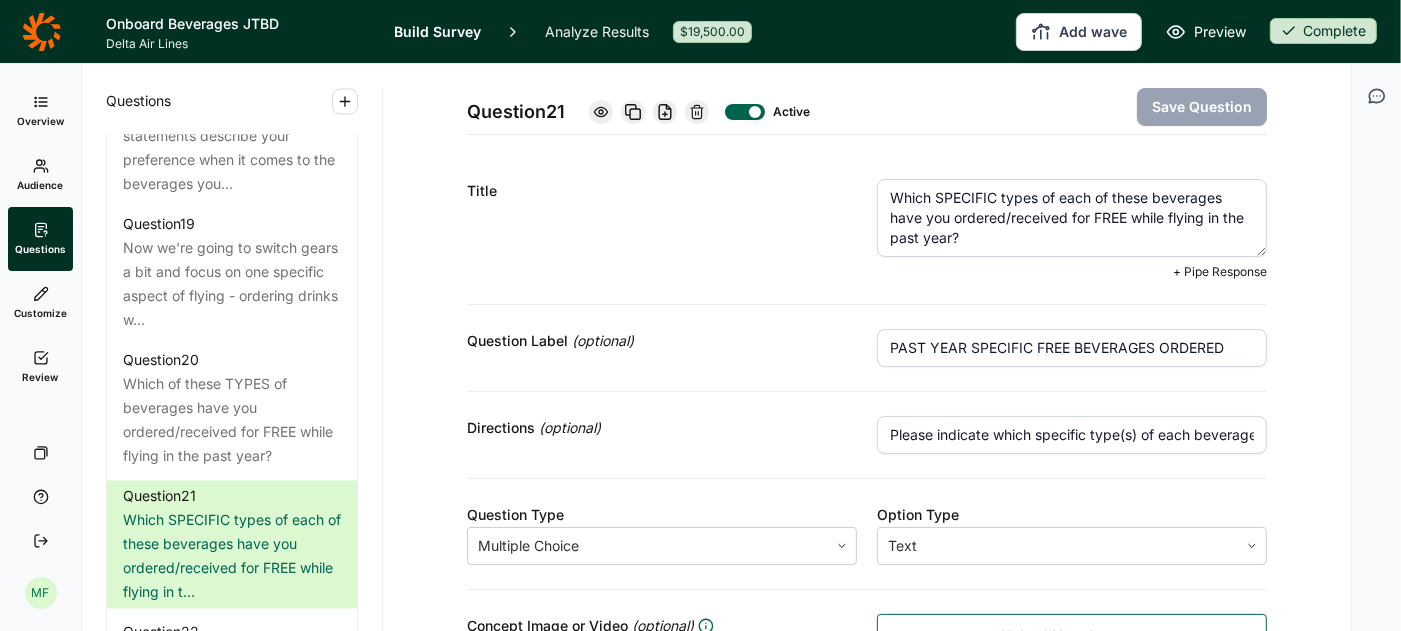 click on "Please indicate which specific type(s) of each beverage you have ordered in the past year by clicking on the option and typing your response in the open text box." at bounding box center (1072, 435) 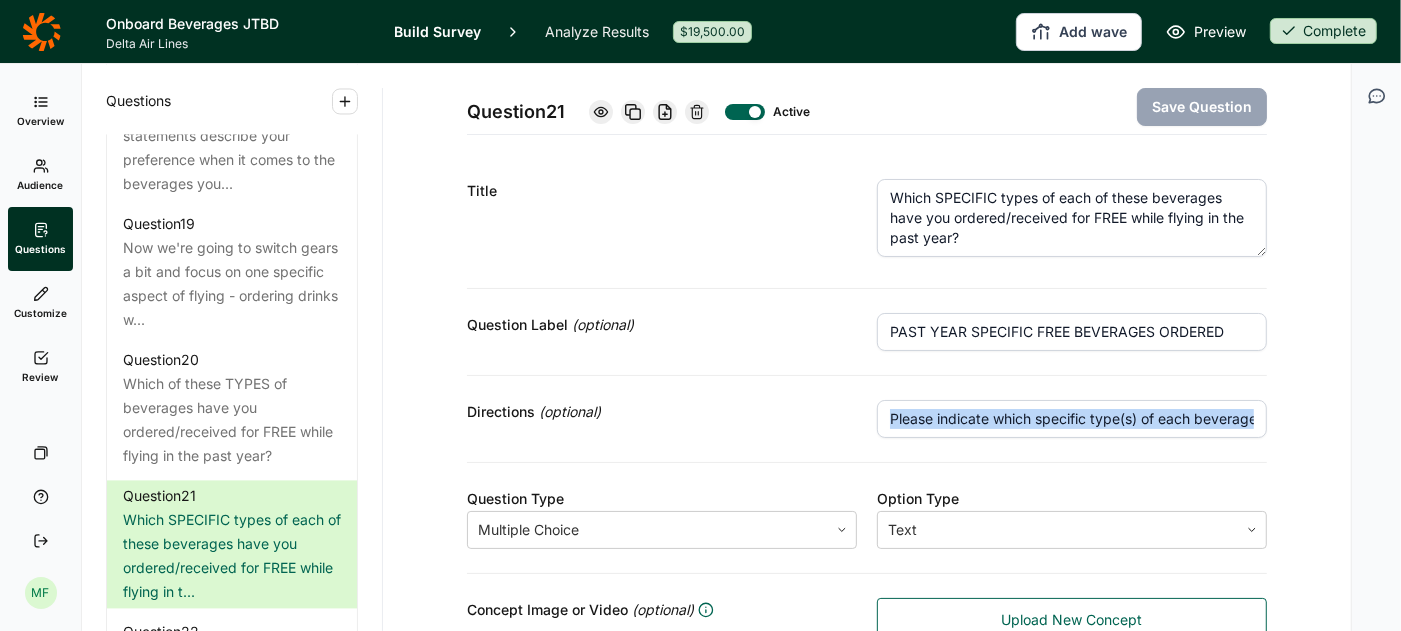 click on "Directions (optional) Please indicate which specific type(s) of each beverage you have ordered in the past year by clicking on the option and typing your response in the open text box." at bounding box center (867, 419) 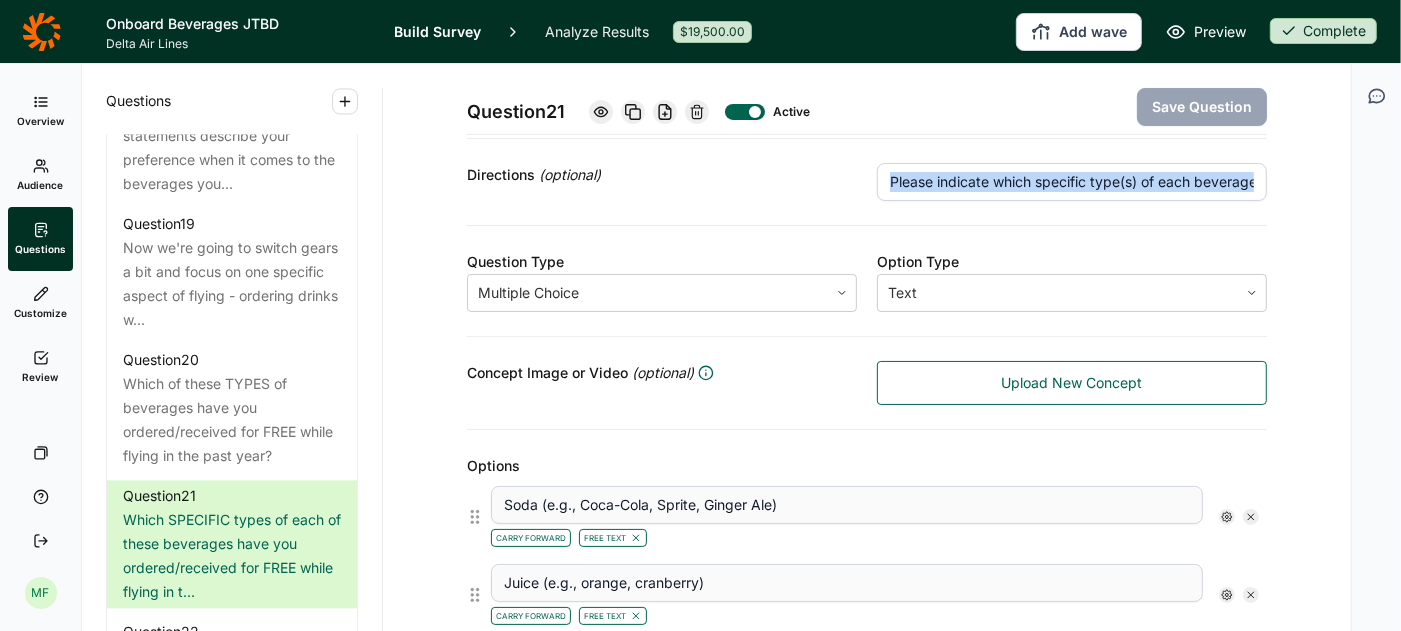 scroll, scrollTop: 176, scrollLeft: 0, axis: vertical 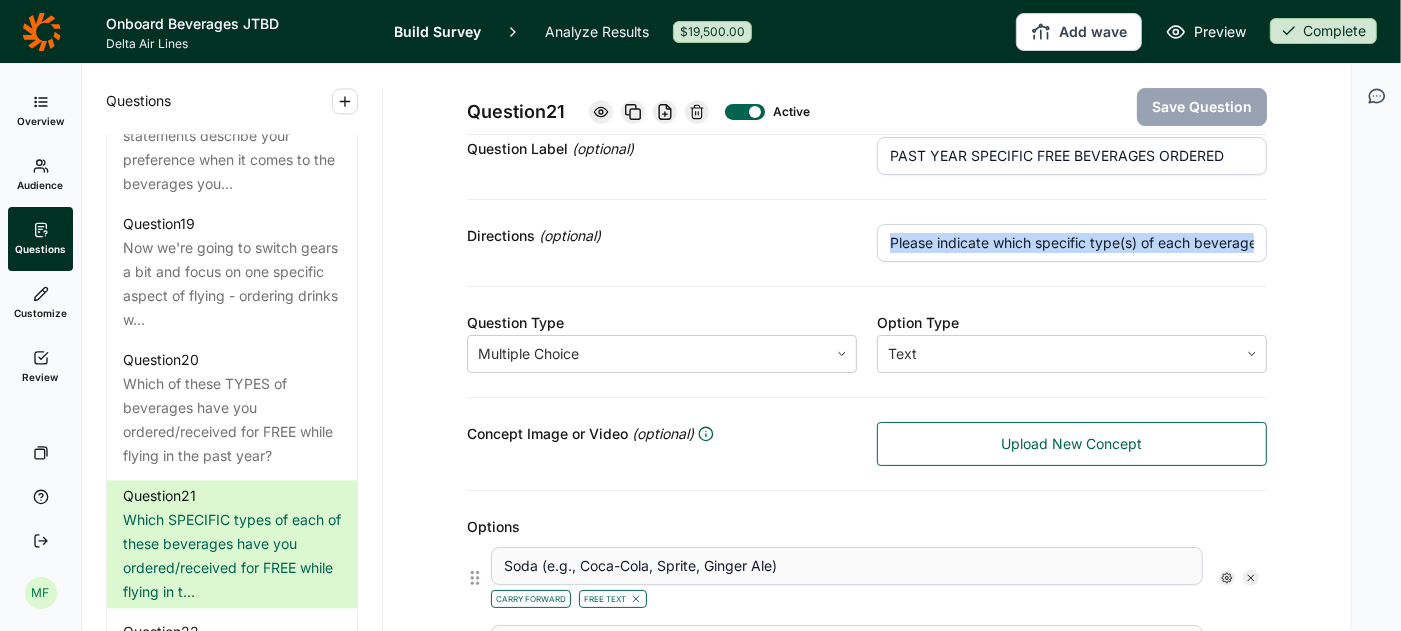 click 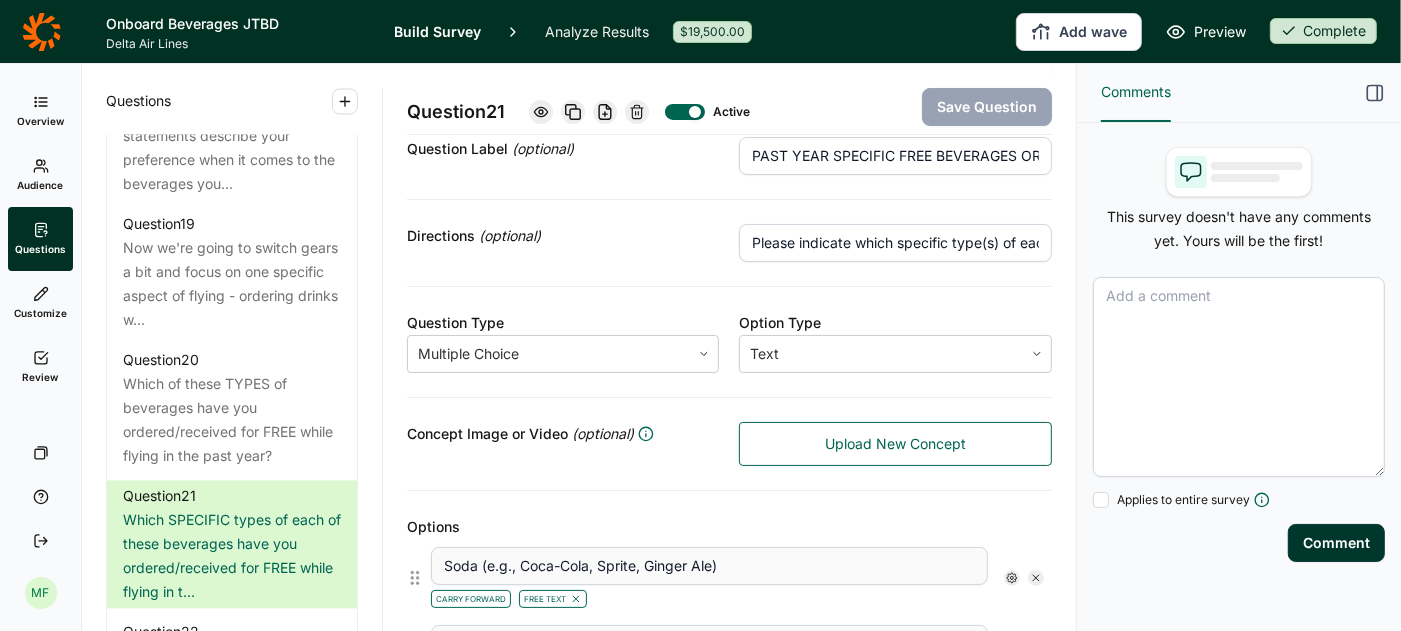 click at bounding box center [1239, 377] 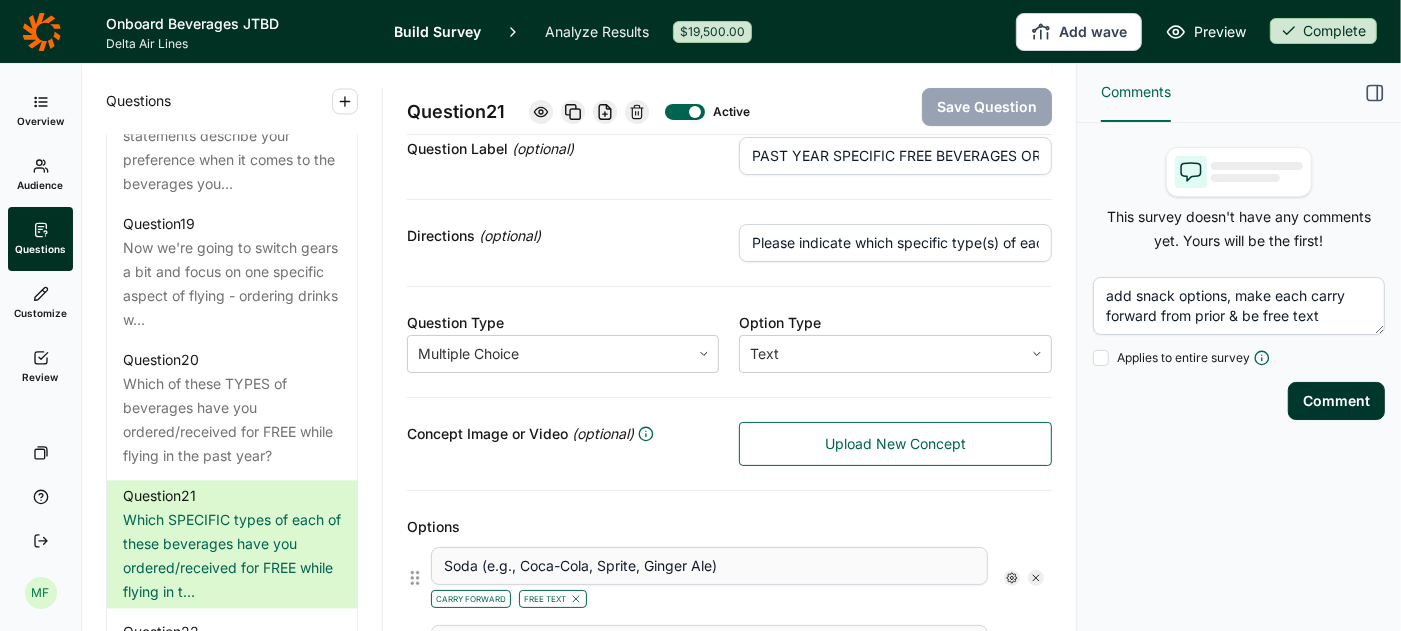 type on "add snack options, make each carry forward from prior & be free text" 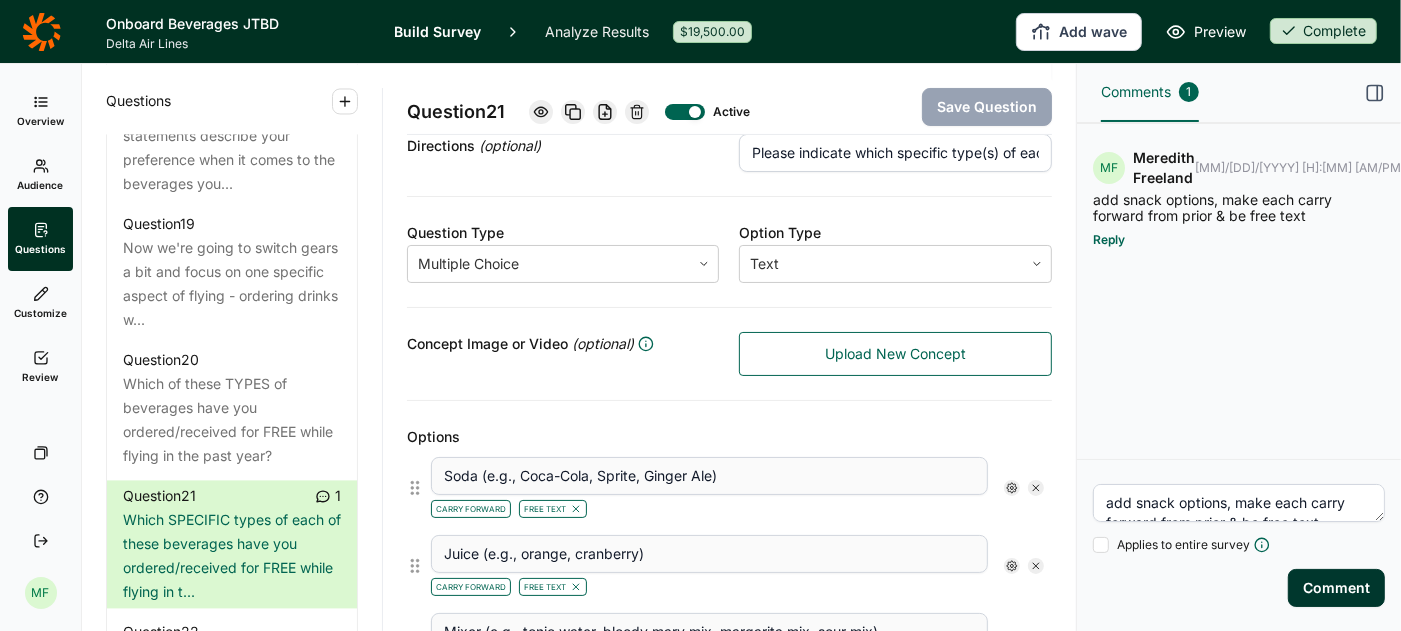 scroll, scrollTop: 260, scrollLeft: 0, axis: vertical 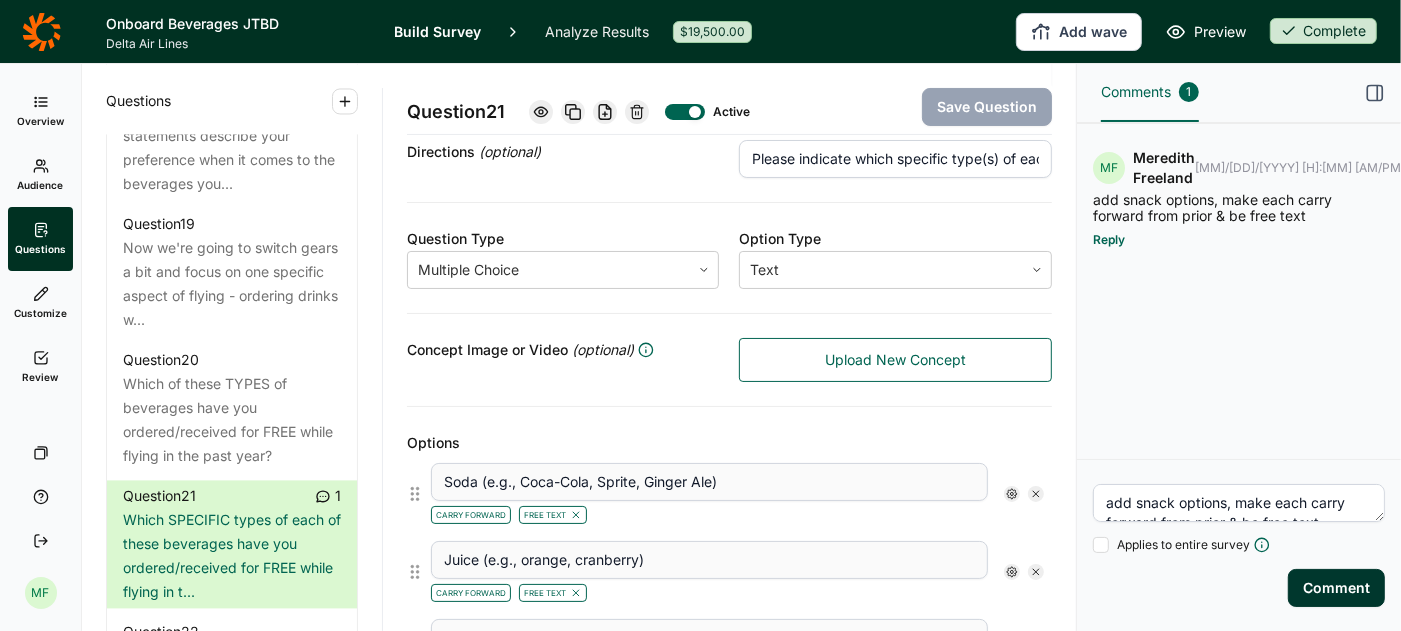 click on "[FIRST] [LAST] [LASTNAME] [MM]/[DD]/[YYYY] [H]:[MM] [AM/PM] add snack options, make each carry forward from prior & be free text Reply" at bounding box center [1239, 197] 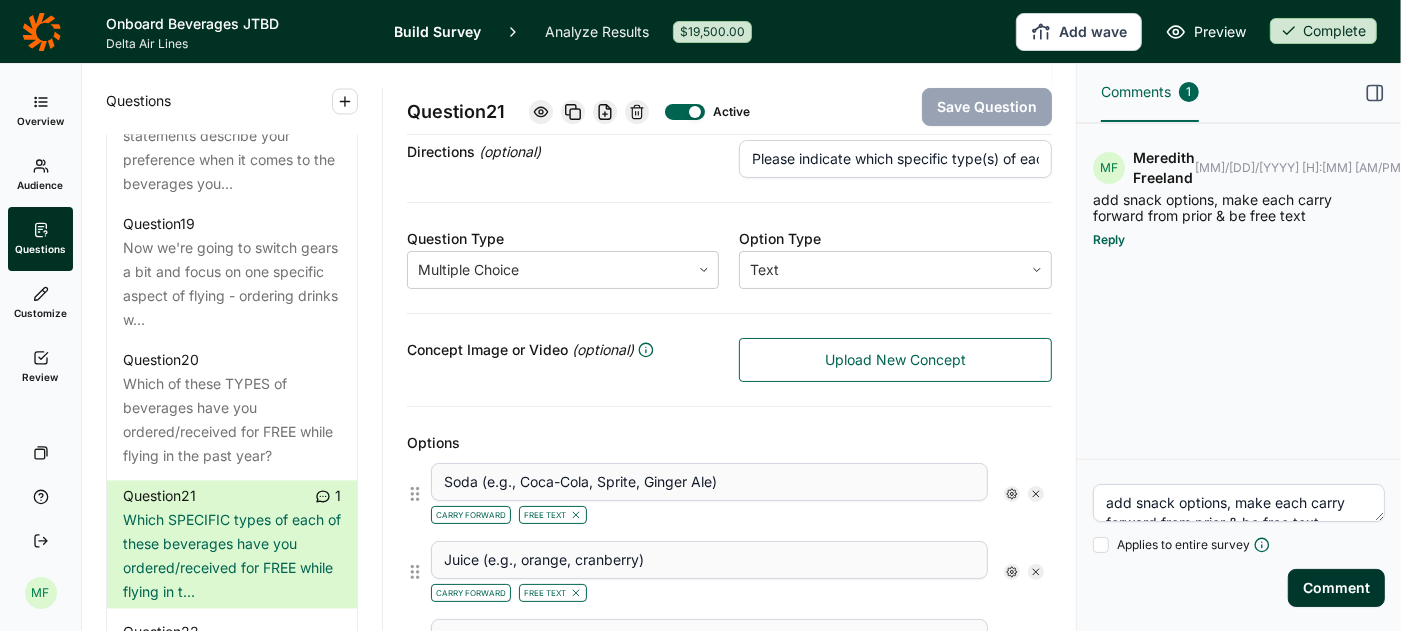 click 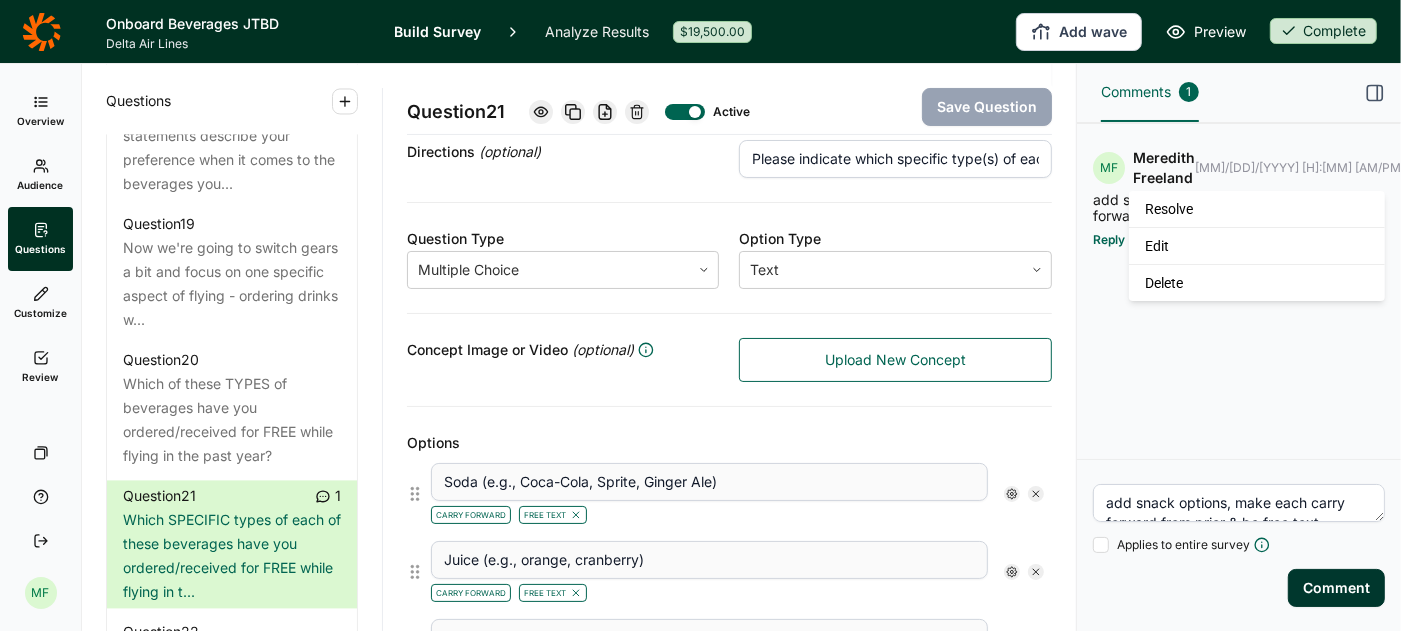 click on "[FIRST] [LAST] [LASTNAME] [MM]/[DD]/[YYYY] [H]:[MM] [AM/PM] add snack options, make each carry forward from prior & be free text Reply" at bounding box center [1239, 291] 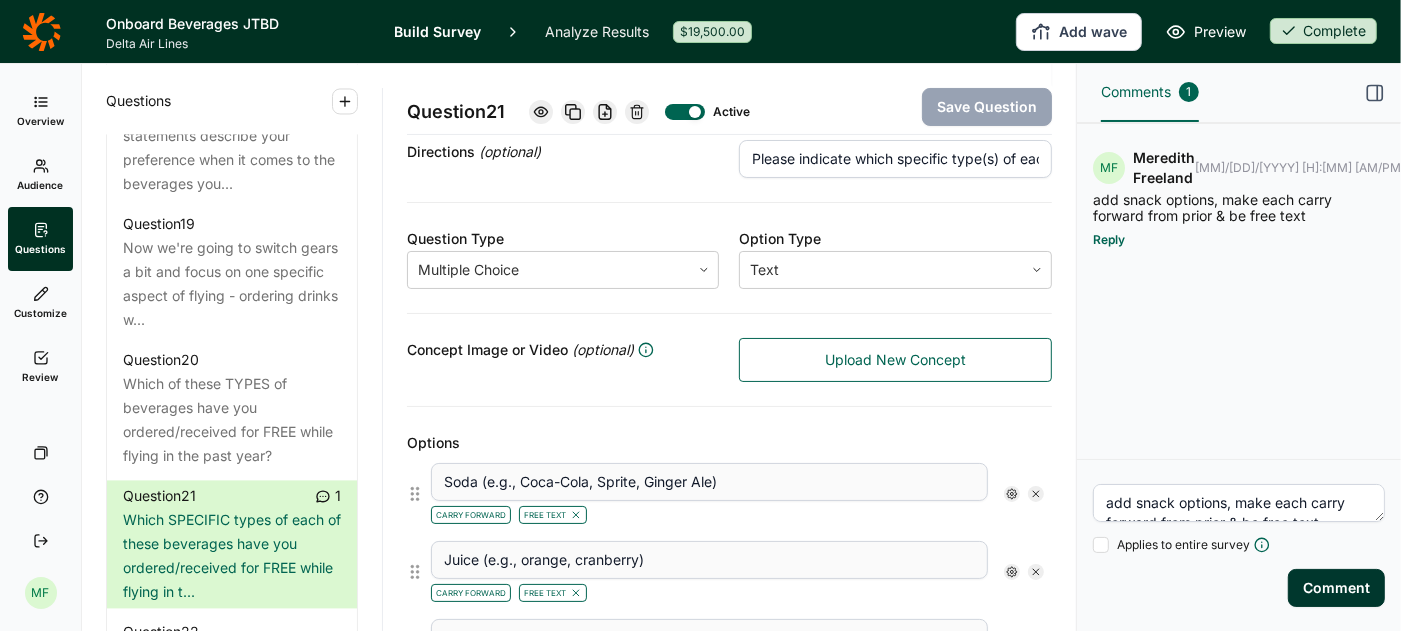 click 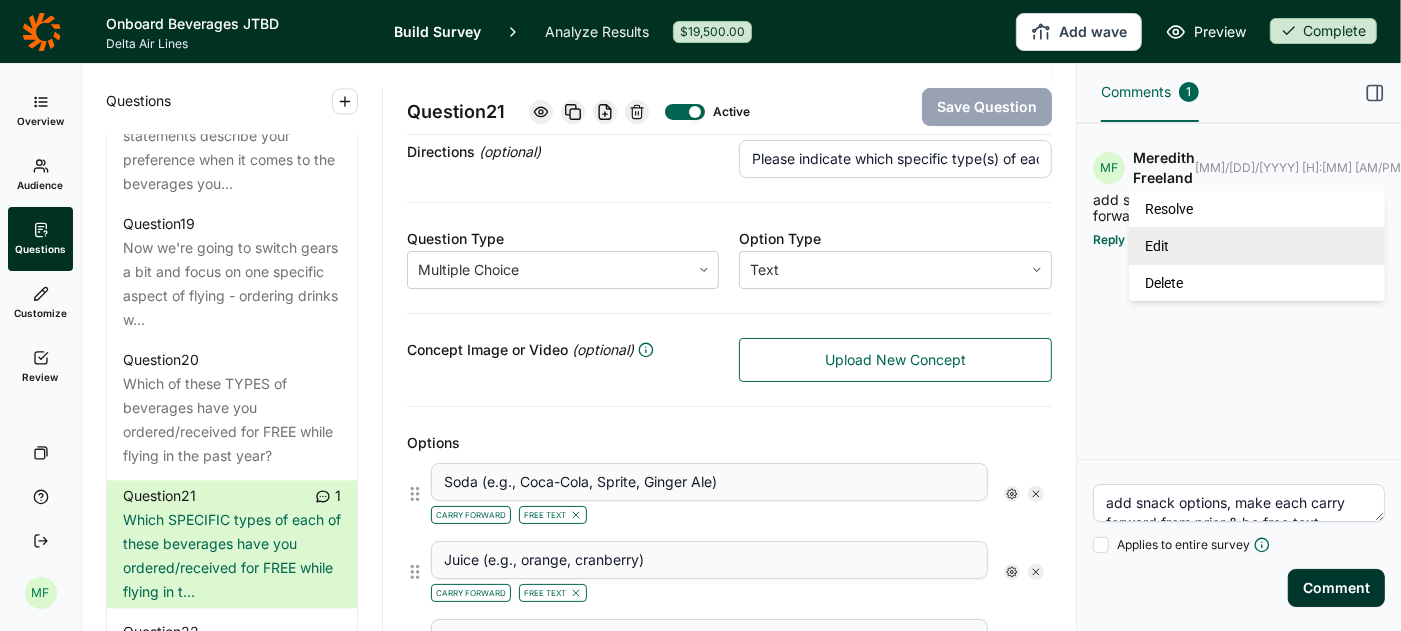 click on "Edit" at bounding box center [1257, 245] 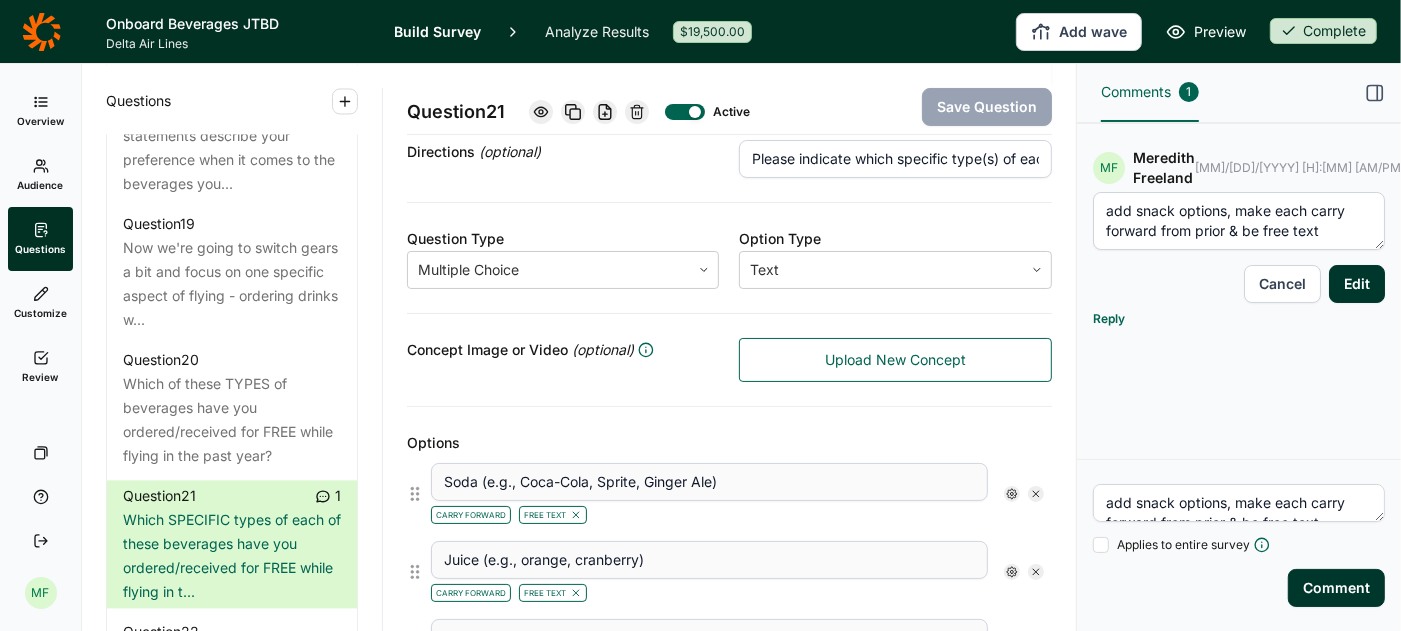 drag, startPoint x: 1327, startPoint y: 233, endPoint x: 1081, endPoint y: 205, distance: 247.58836 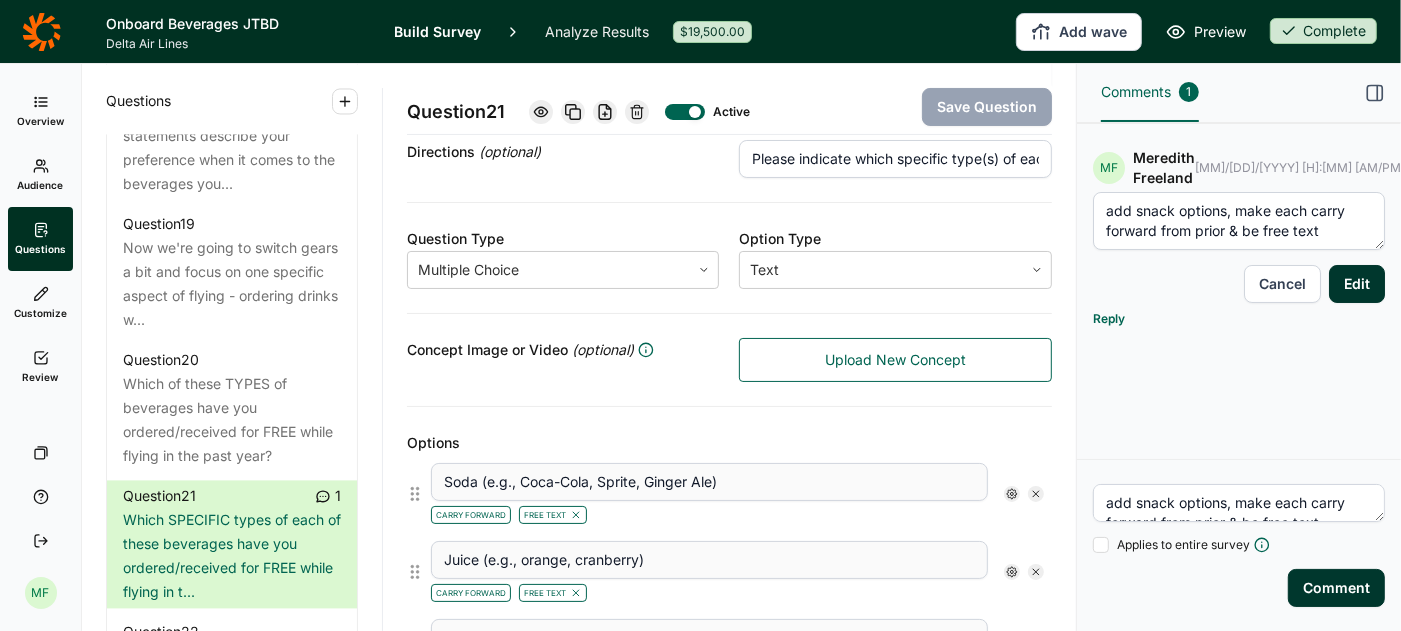 click on "Cancel" at bounding box center [1282, 284] 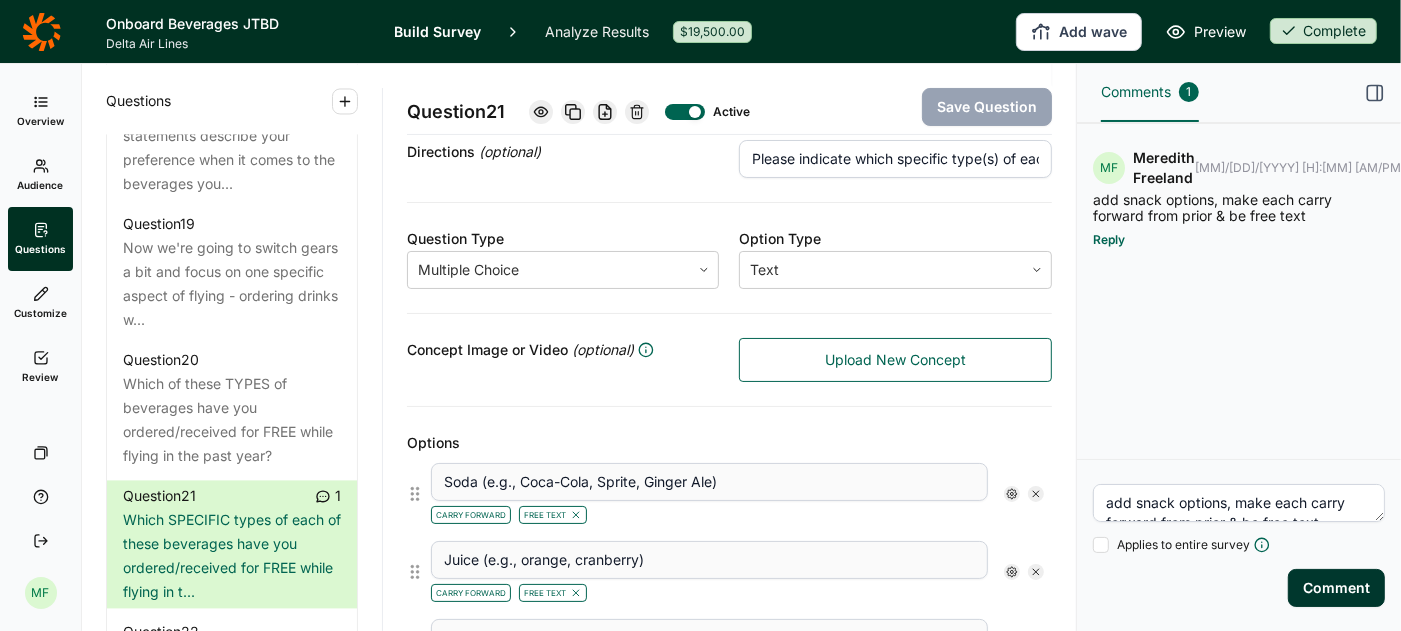 click 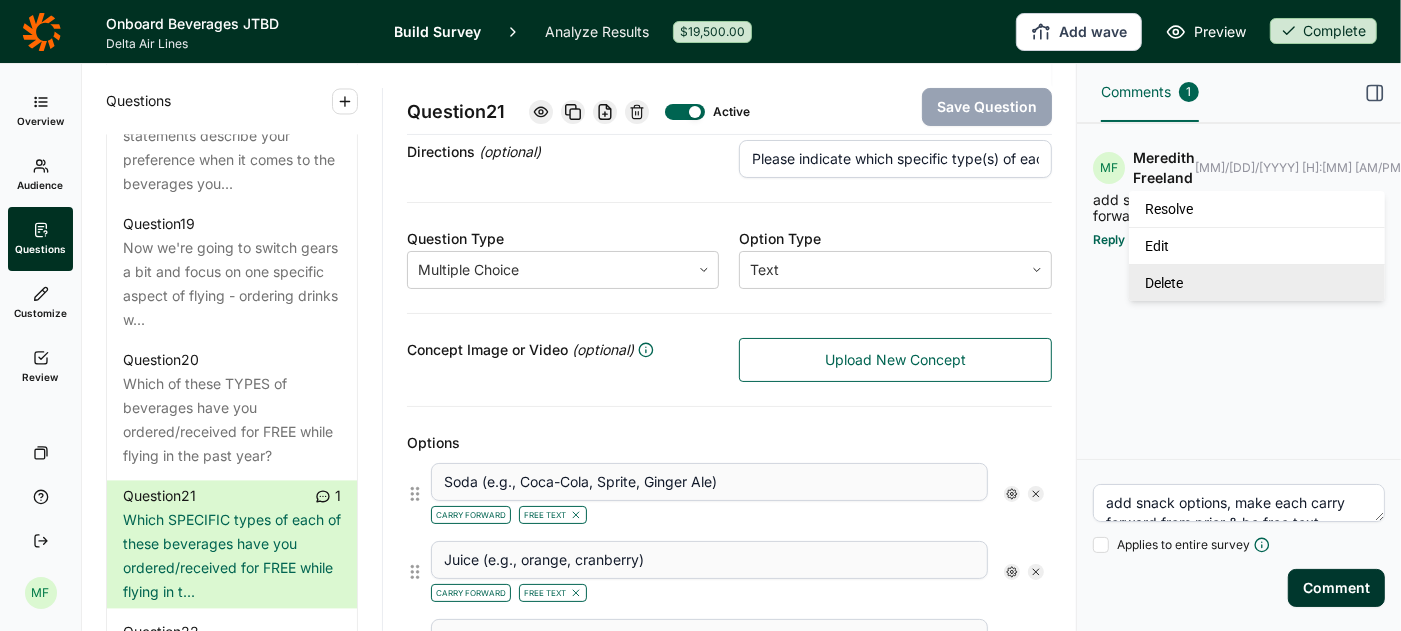 click on "Delete" at bounding box center [1257, 282] 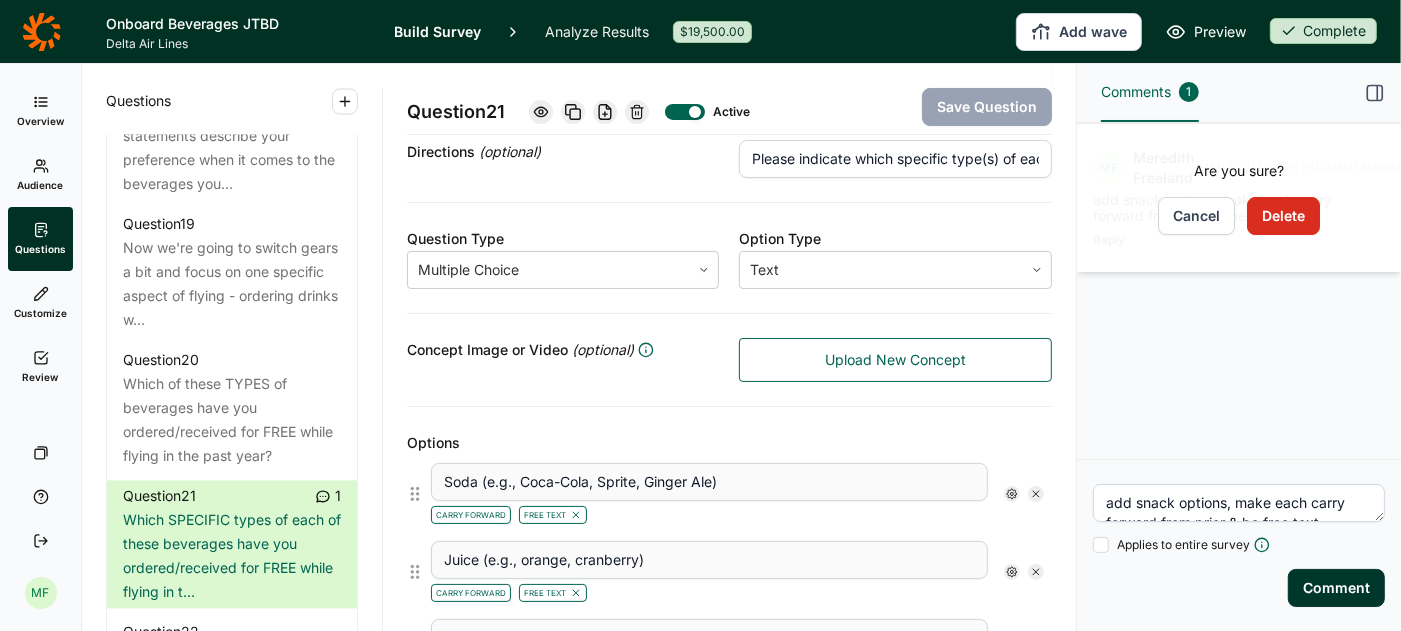 click on "Delete" at bounding box center (1283, 216) 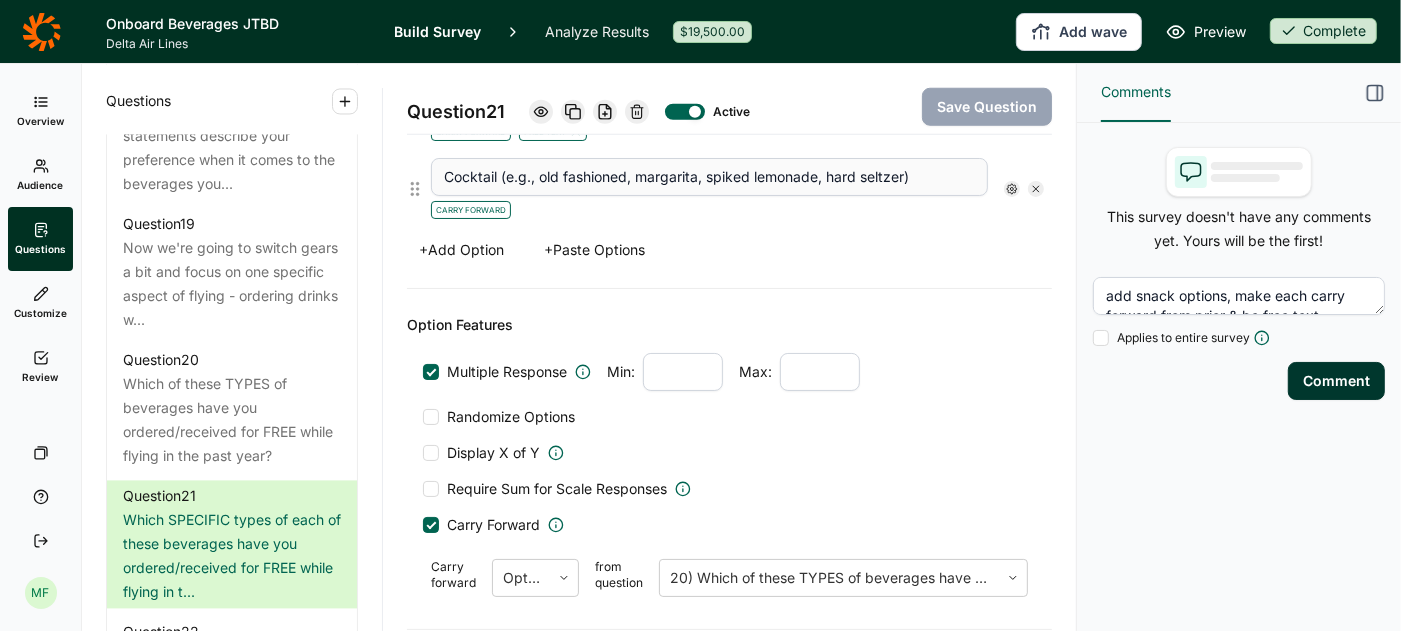 scroll, scrollTop: 1426, scrollLeft: 0, axis: vertical 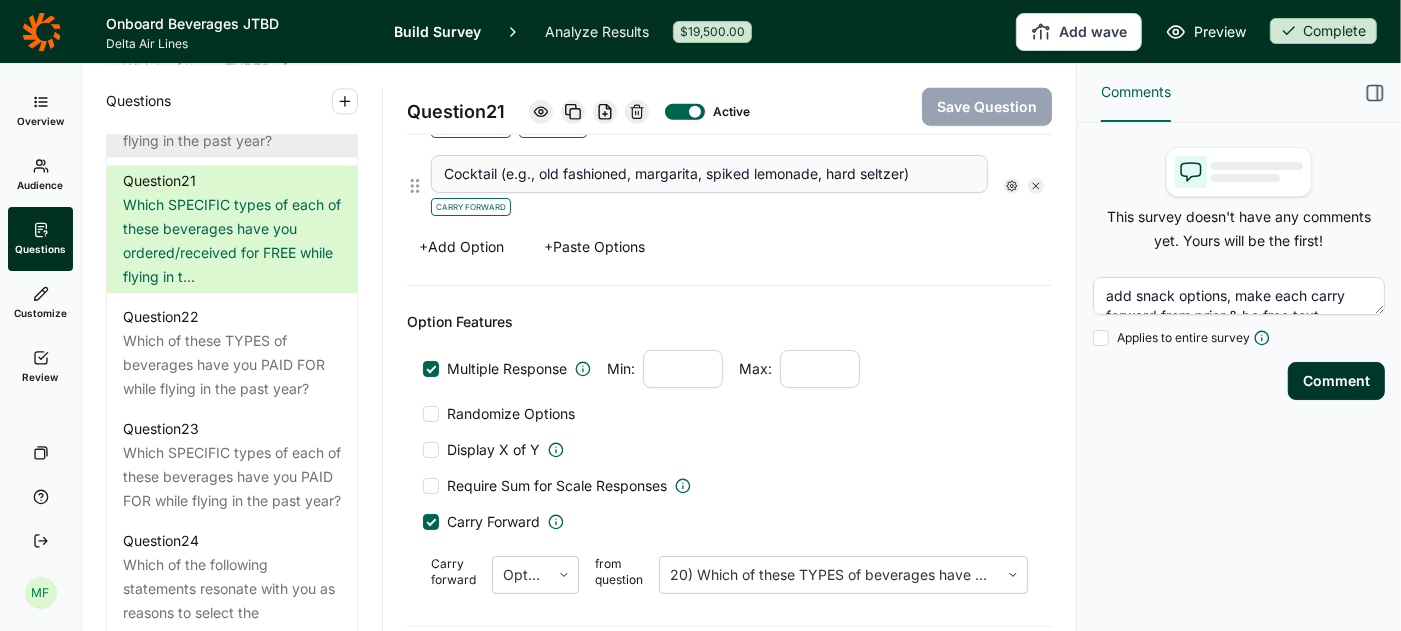 click on "Which of these TYPES of beverages have you PAID FOR while flying in the past year?" at bounding box center [232, 365] 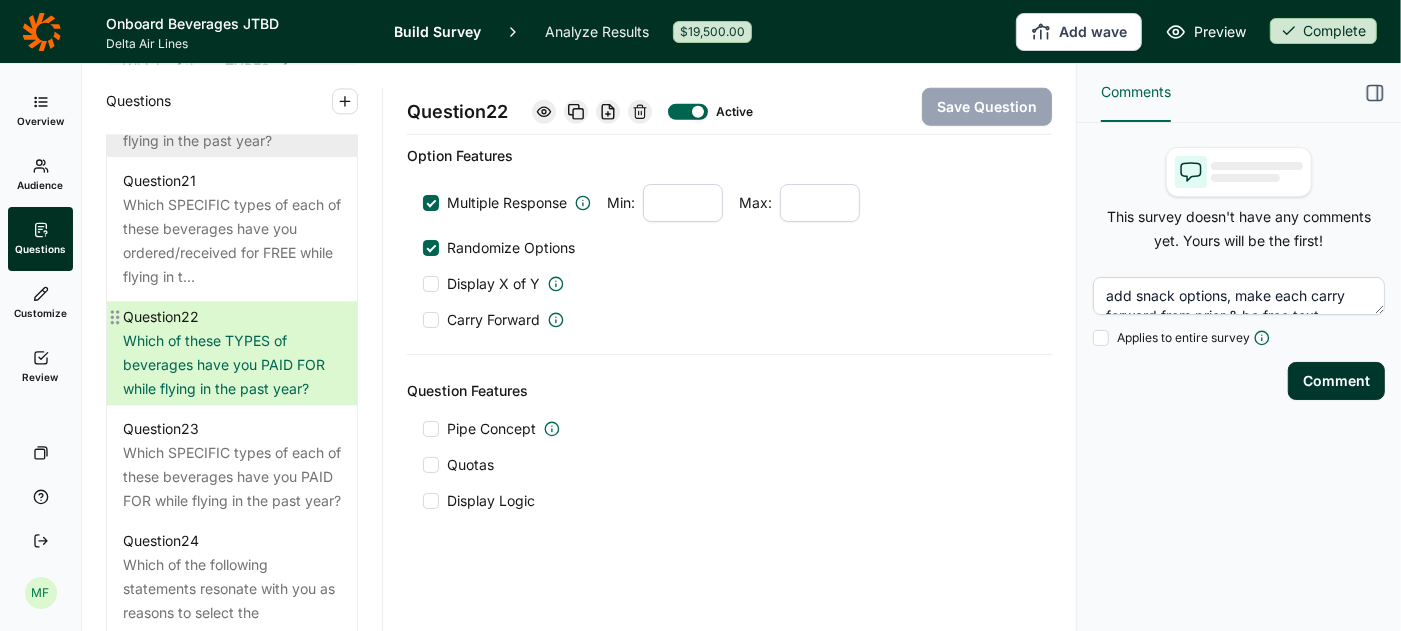 scroll, scrollTop: 1365, scrollLeft: 0, axis: vertical 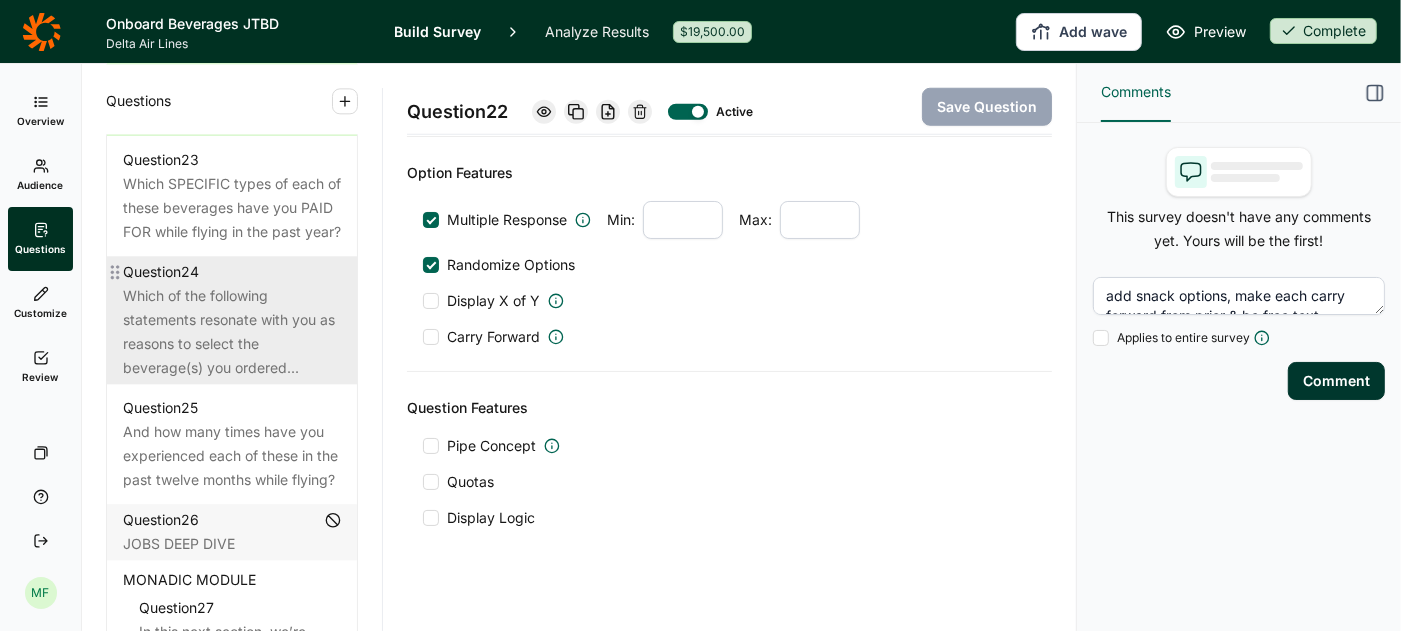 click on "Which of the following statements resonate with you as reasons to select the beverage(s) you ordered..." at bounding box center [232, 332] 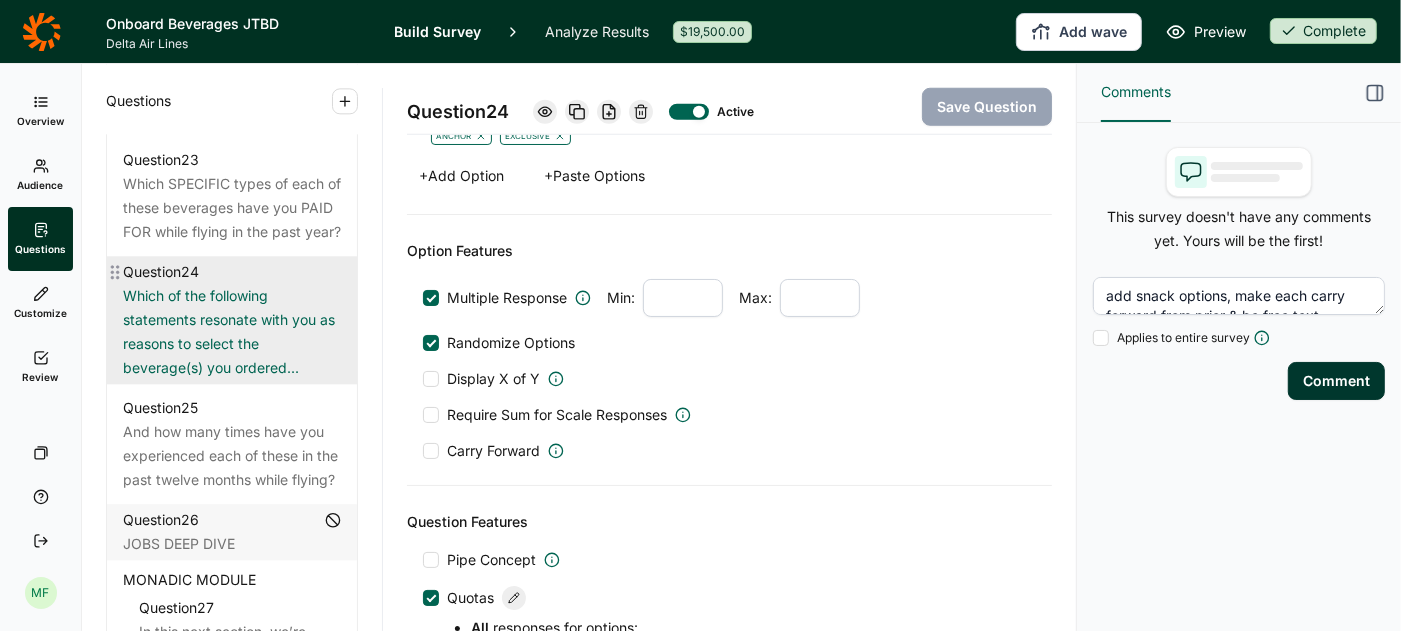 scroll, scrollTop: 1426, scrollLeft: 0, axis: vertical 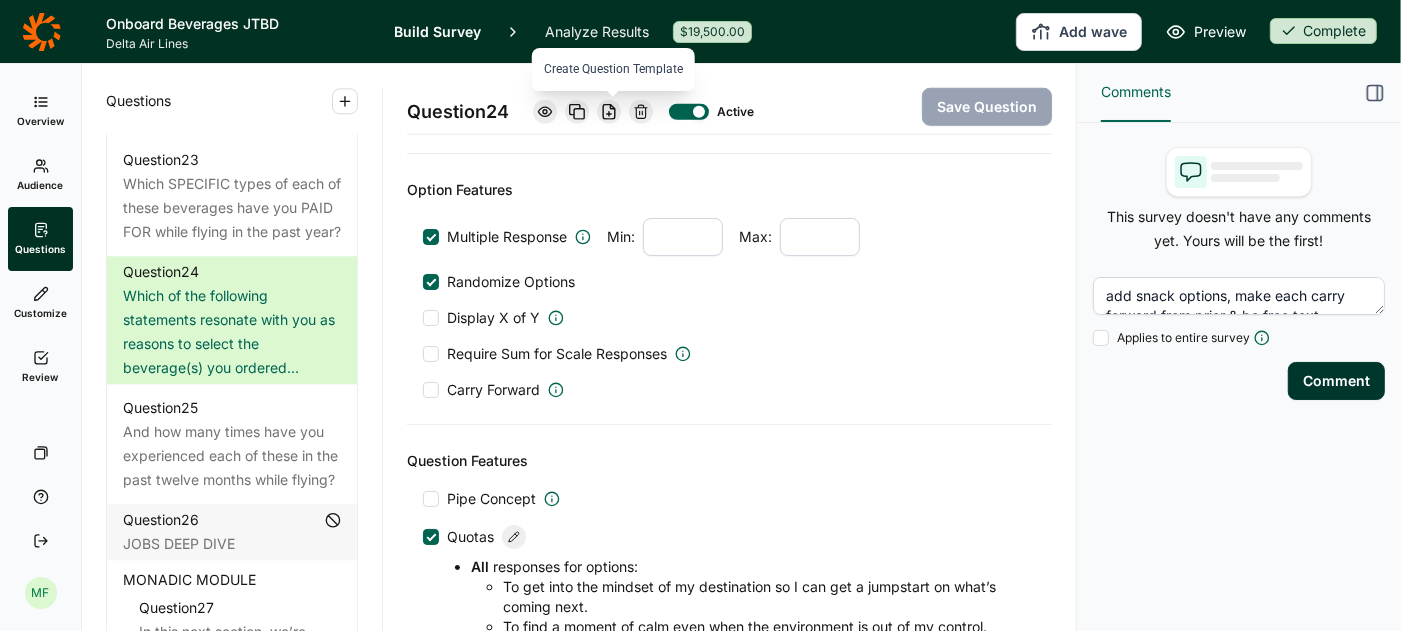 click 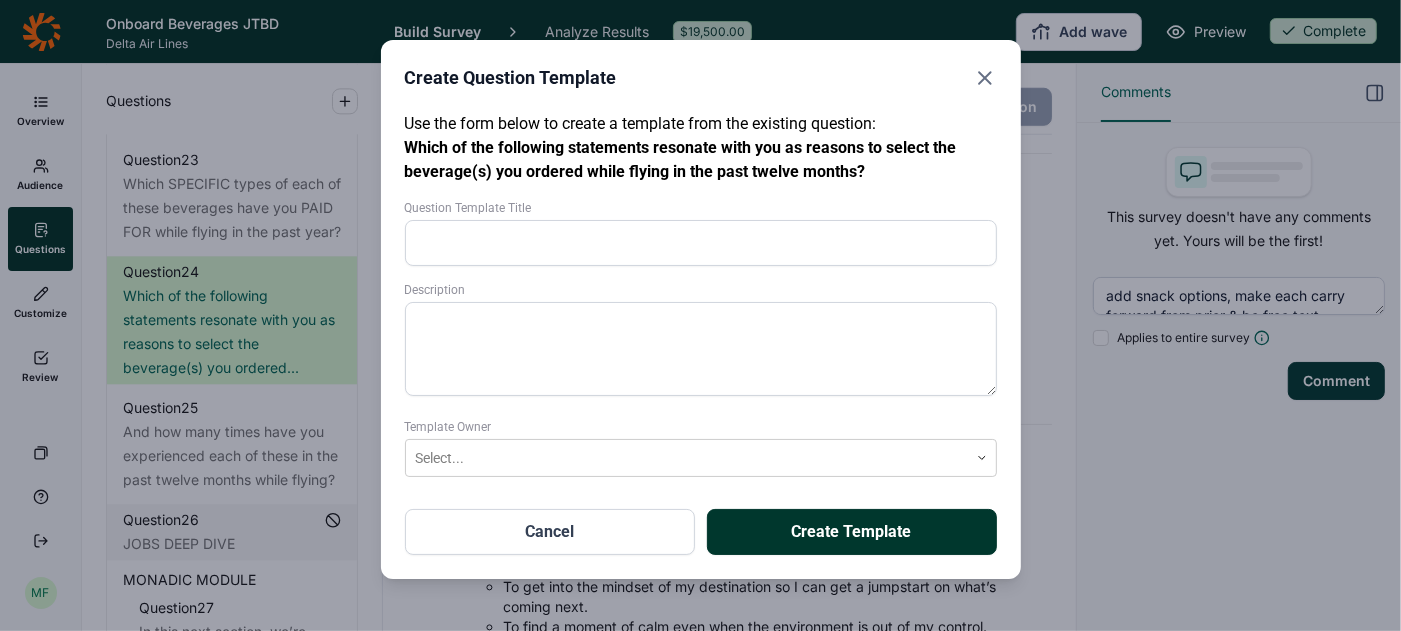 click on "Question Template Title" at bounding box center (701, 243) 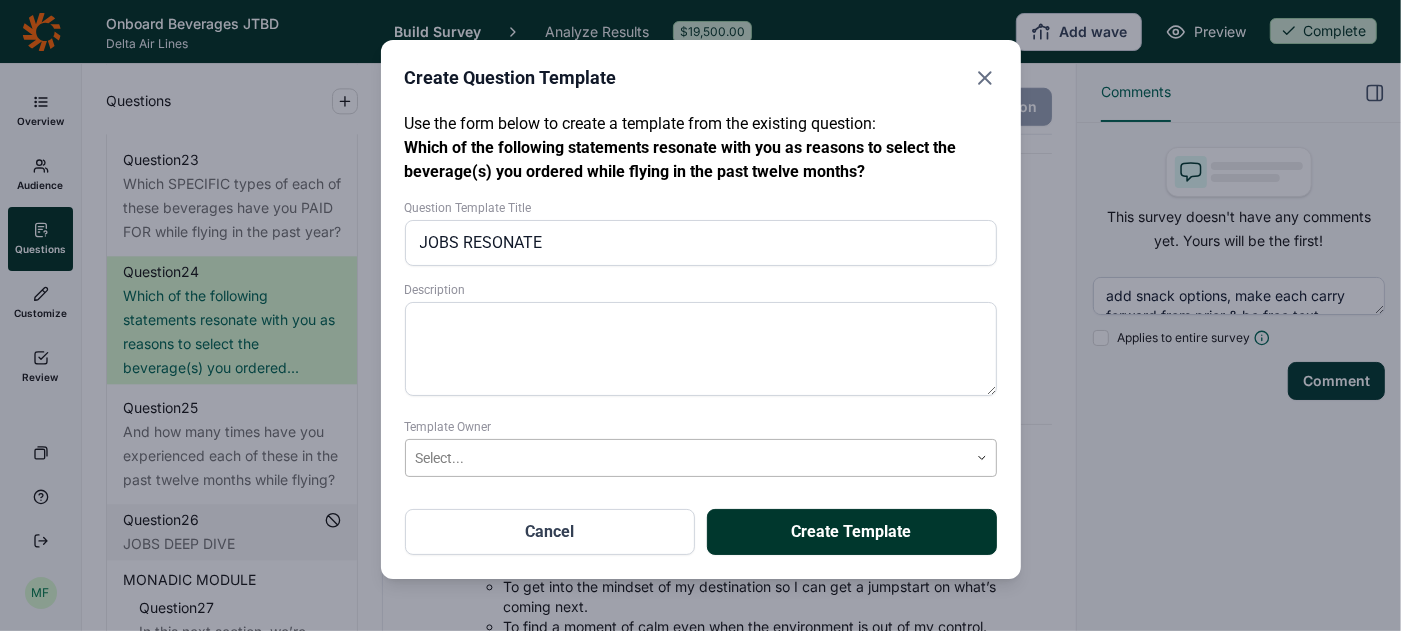 type on "JOBS RESONATE" 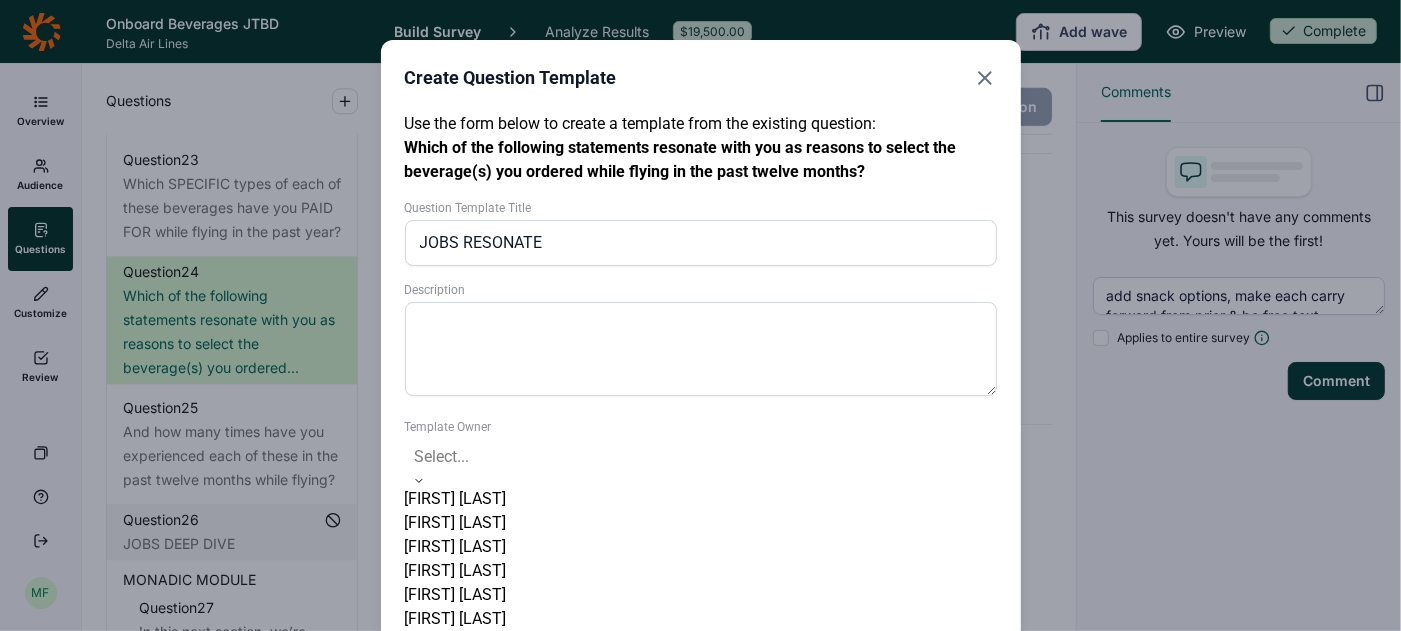 scroll, scrollTop: 0, scrollLeft: 0, axis: both 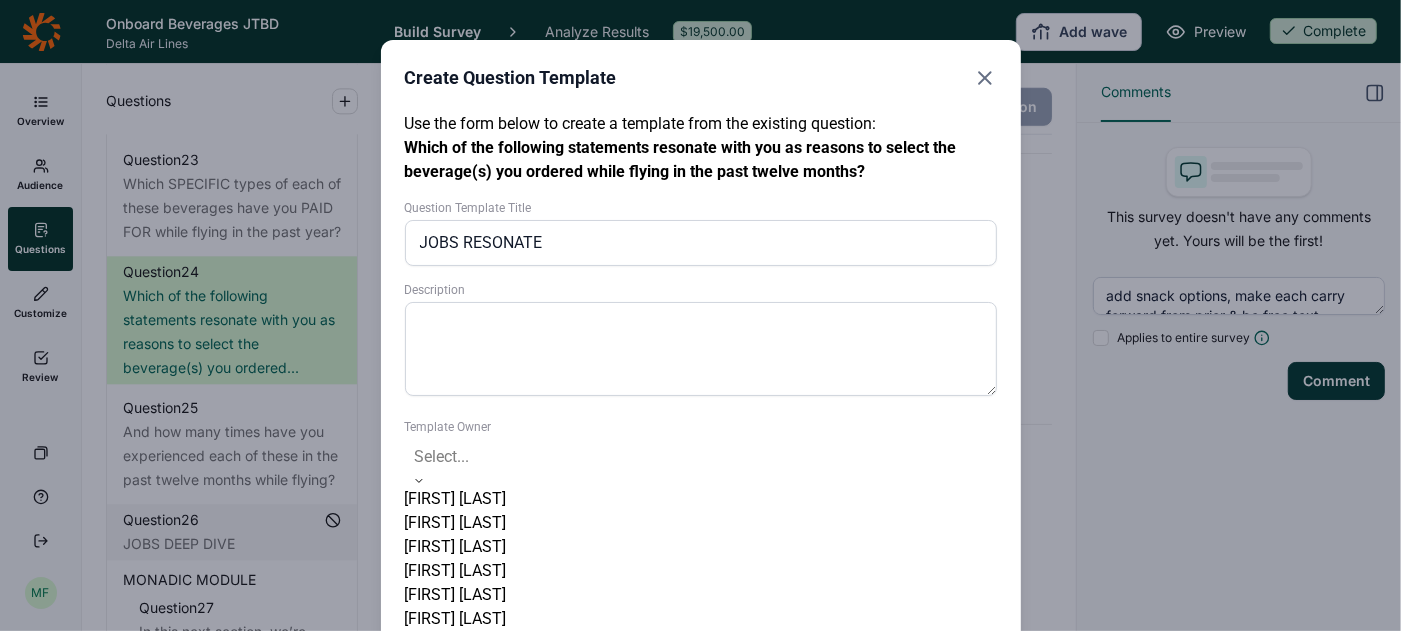 drag, startPoint x: 538, startPoint y: 502, endPoint x: 546, endPoint y: 541, distance: 39.812057 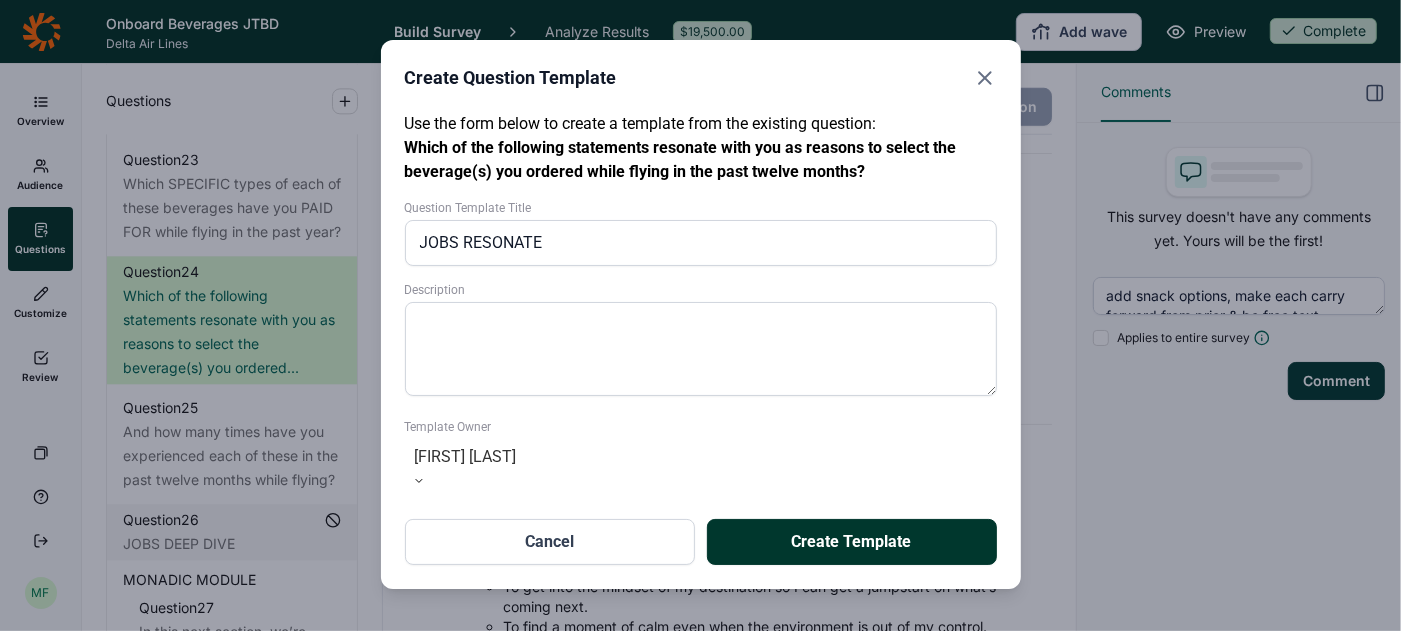 click on "Create Template" at bounding box center (852, 542) 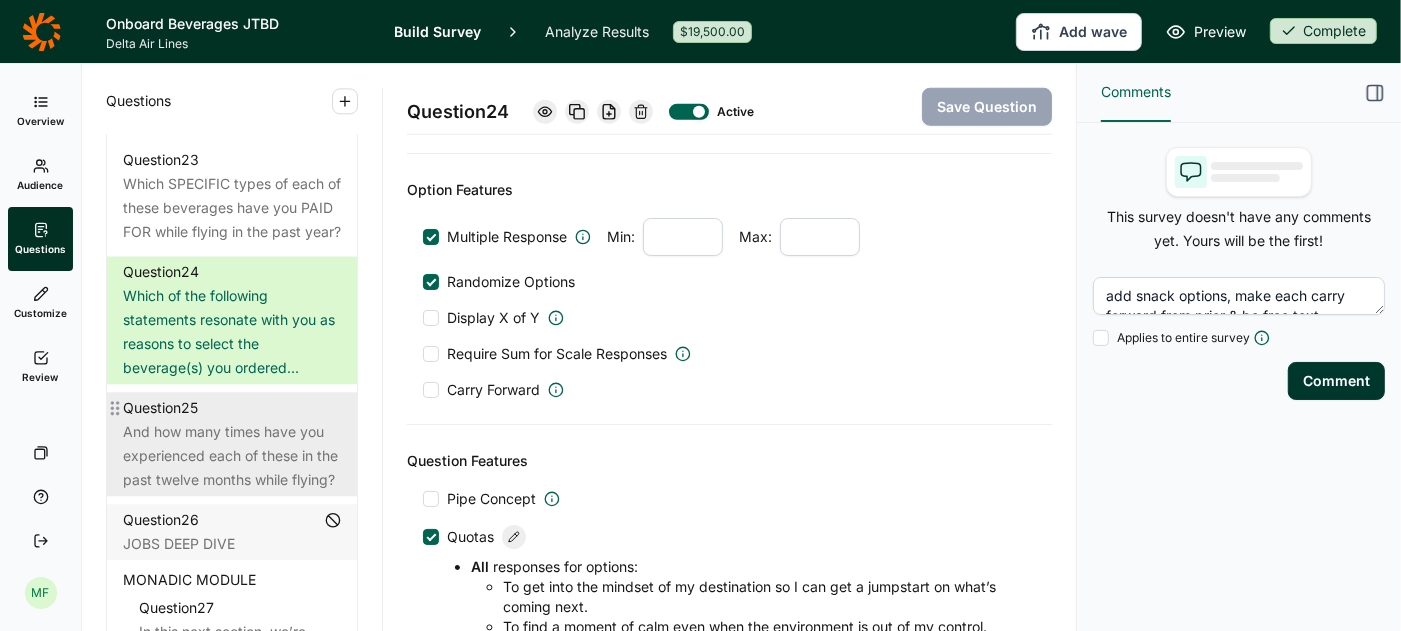 click on "And how many times have you experienced each of these in the past twelve months while flying?" at bounding box center (232, 456) 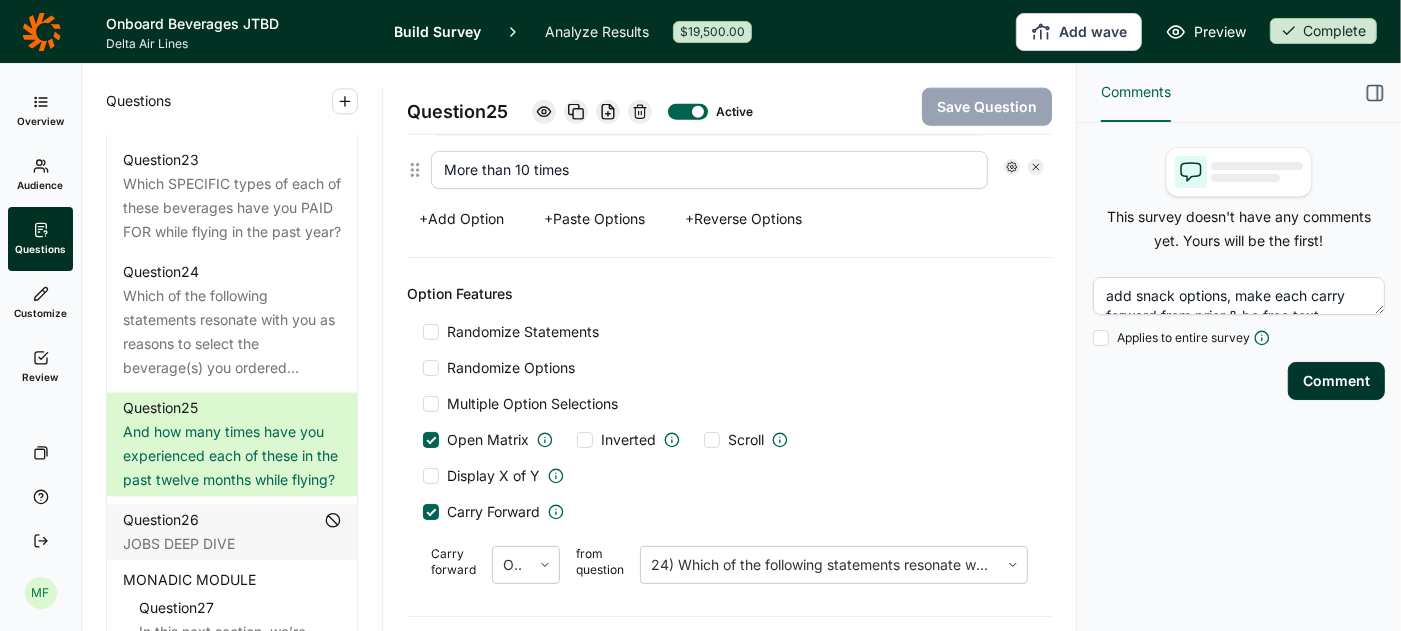 scroll, scrollTop: 1918, scrollLeft: 0, axis: vertical 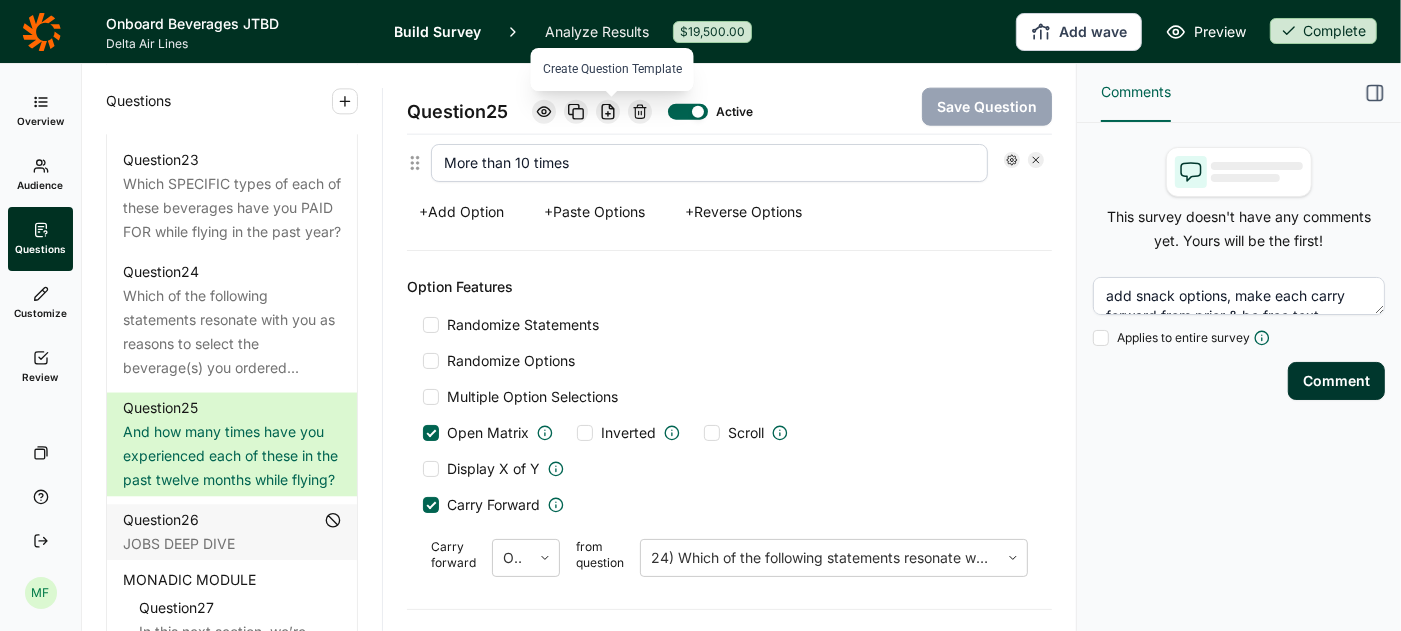 click 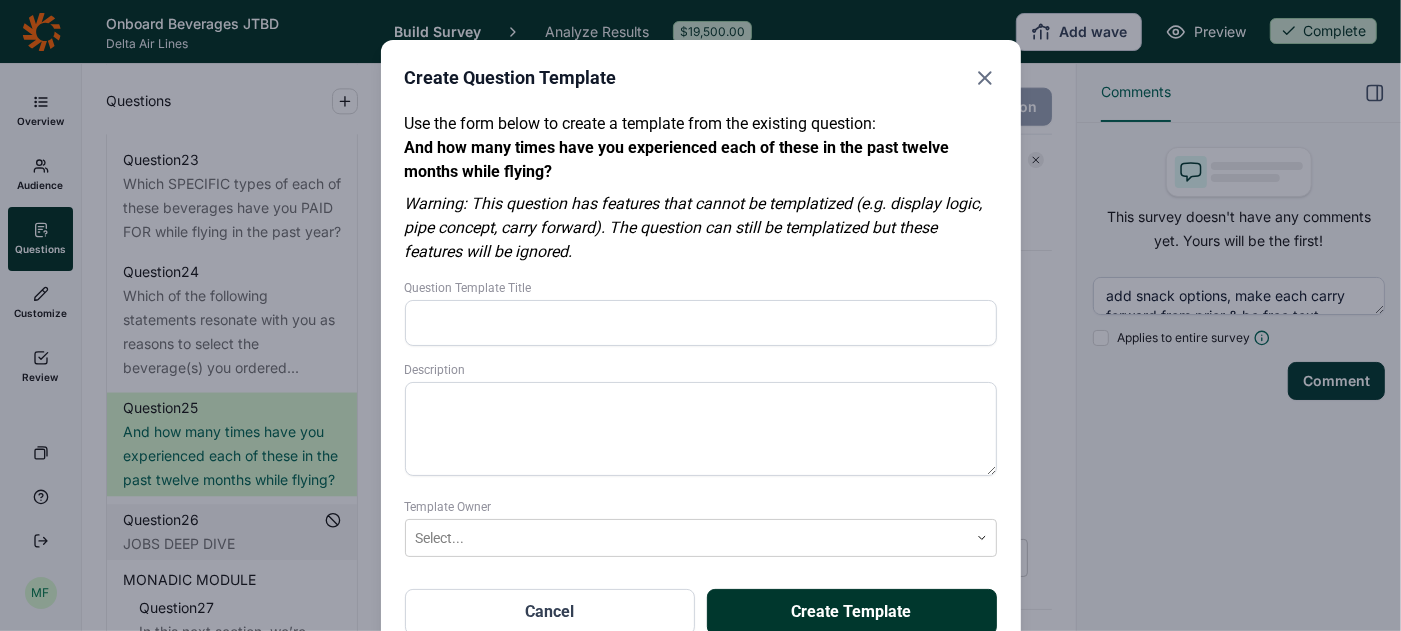 click on "Question Template Title" at bounding box center [701, 323] 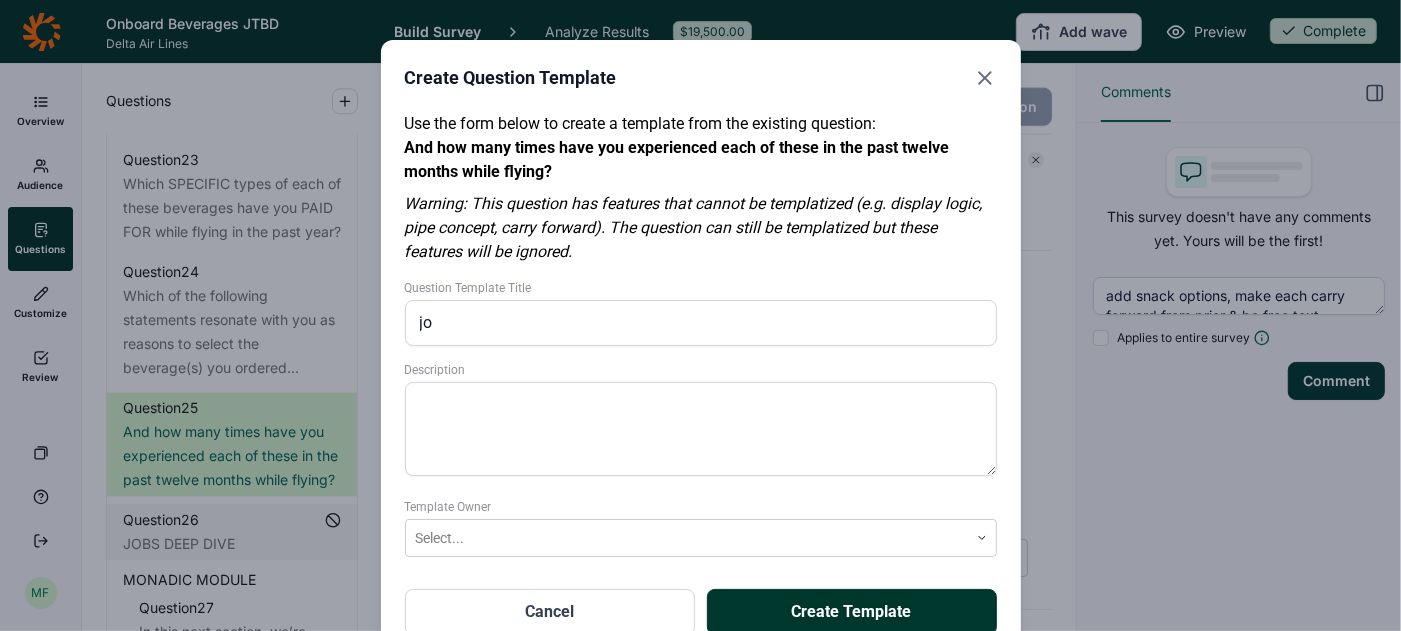 type on "j" 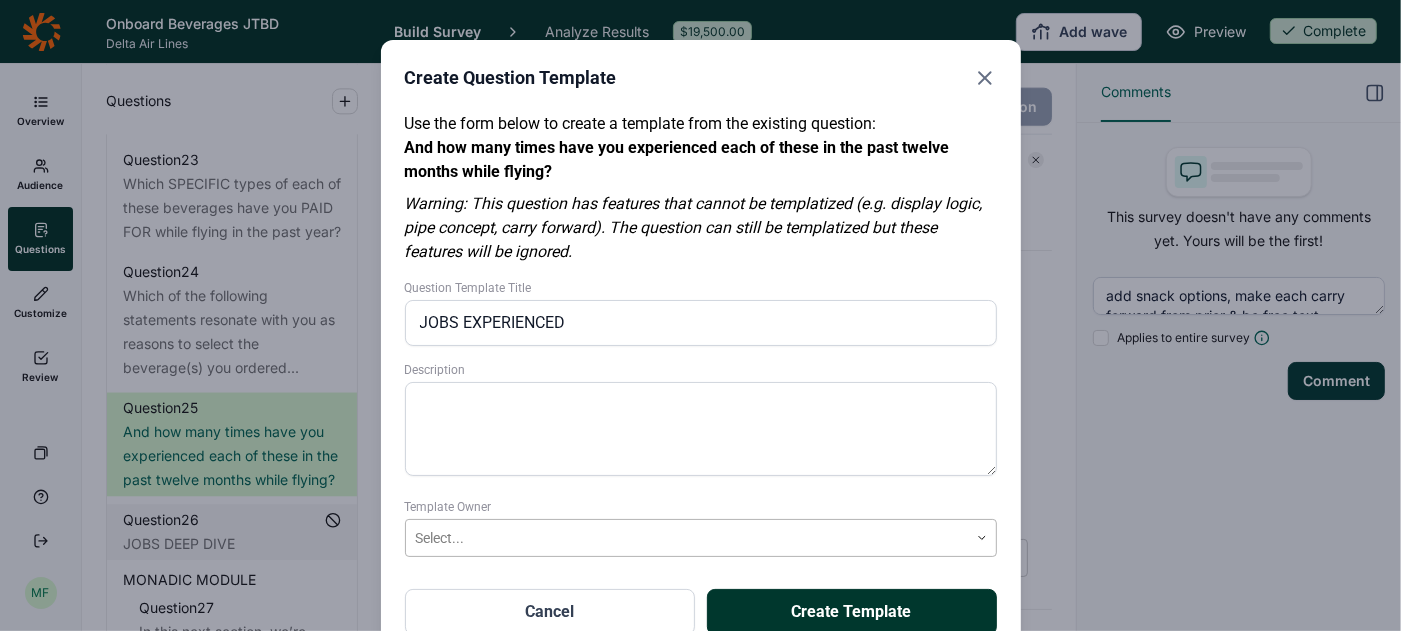 type on "JOBS EXPERIENCED" 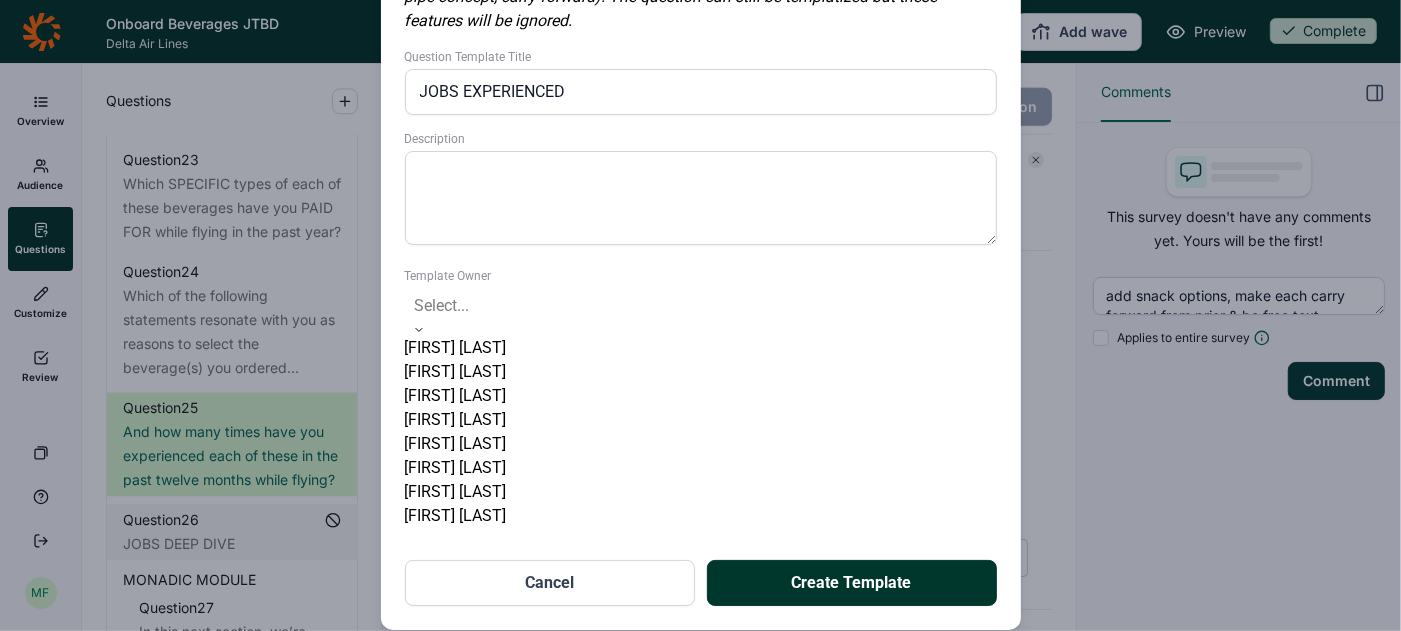 click on "[FIRST] [LAST]" at bounding box center [701, 372] 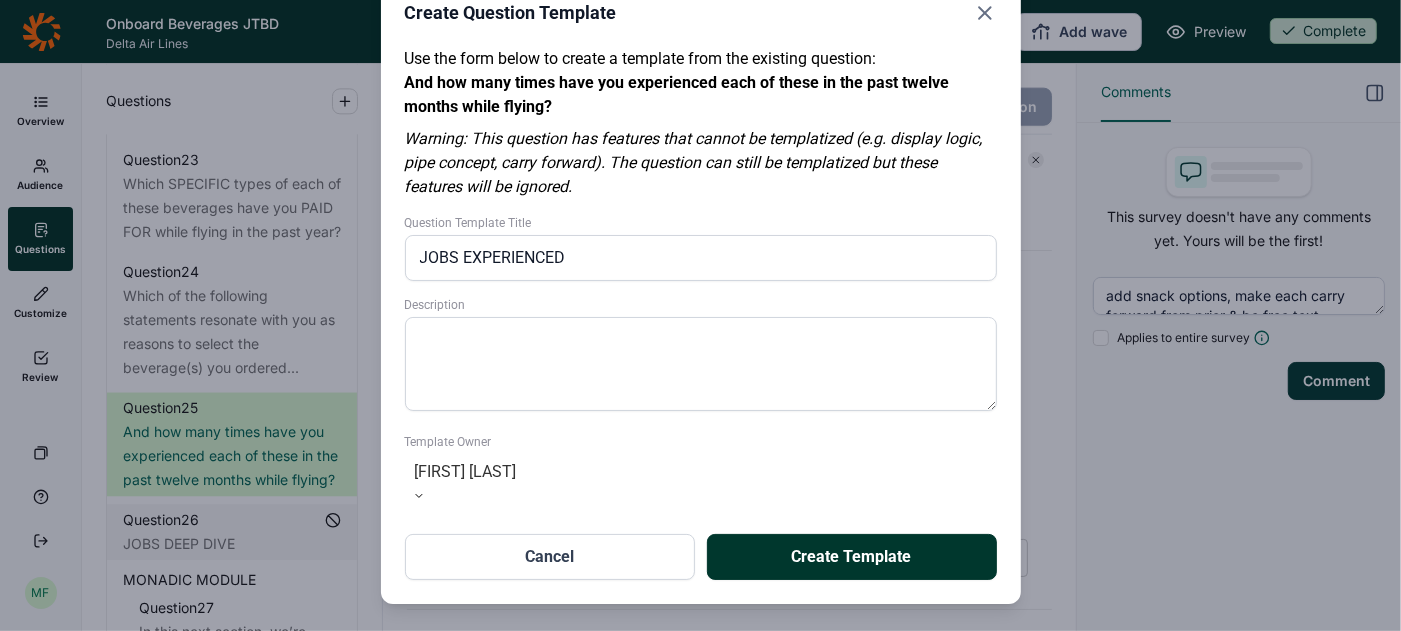 click on "Create Template" at bounding box center (852, 557) 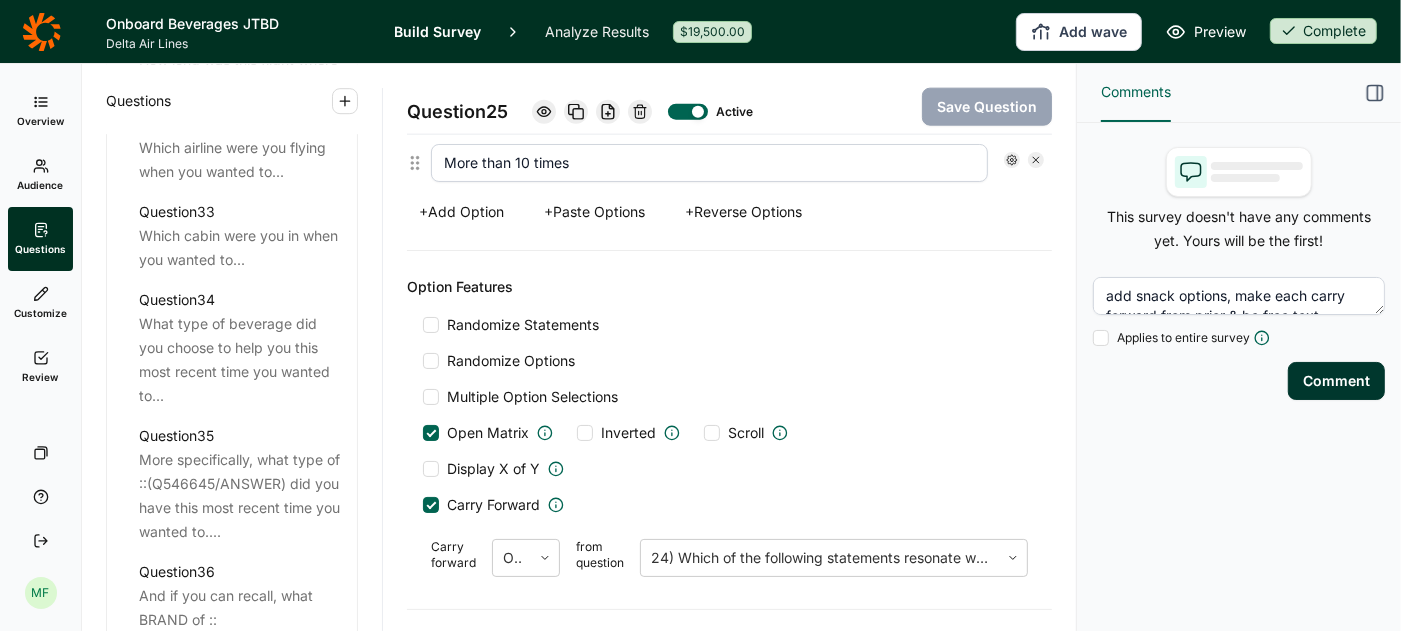scroll, scrollTop: 4587, scrollLeft: 0, axis: vertical 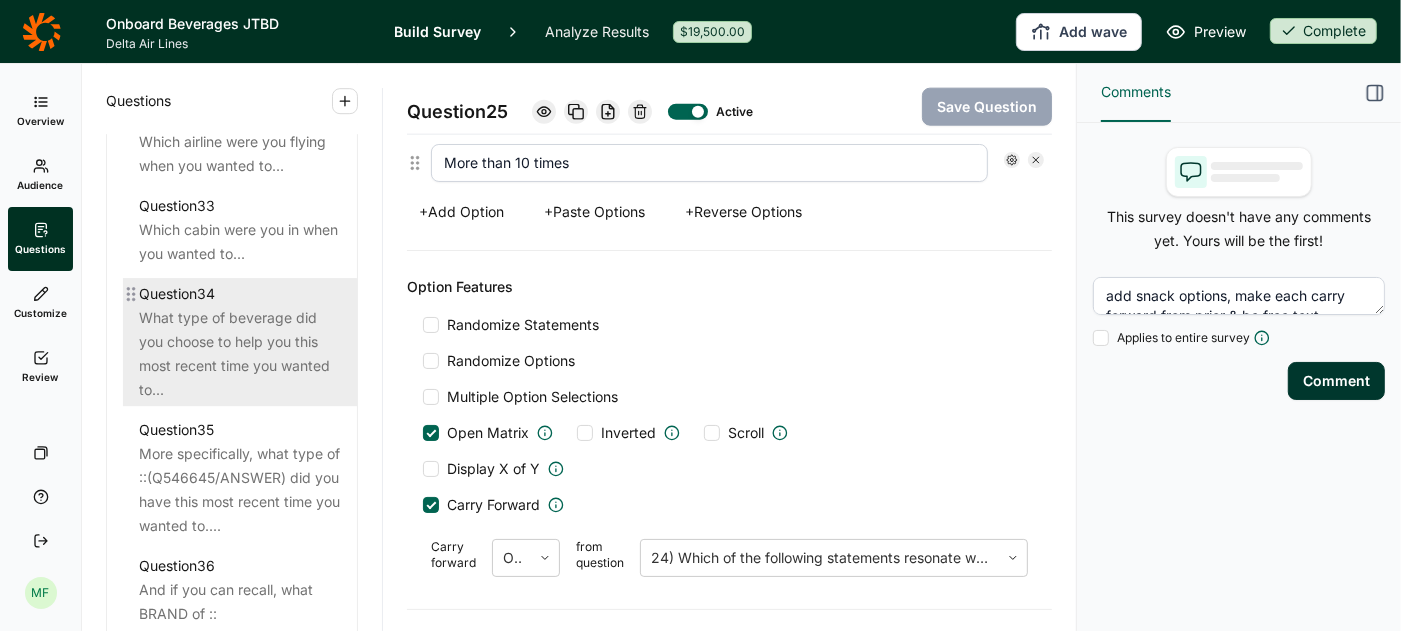 click on "What type of beverage did you choose to help you this most recent time you wanted to..." at bounding box center [240, 354] 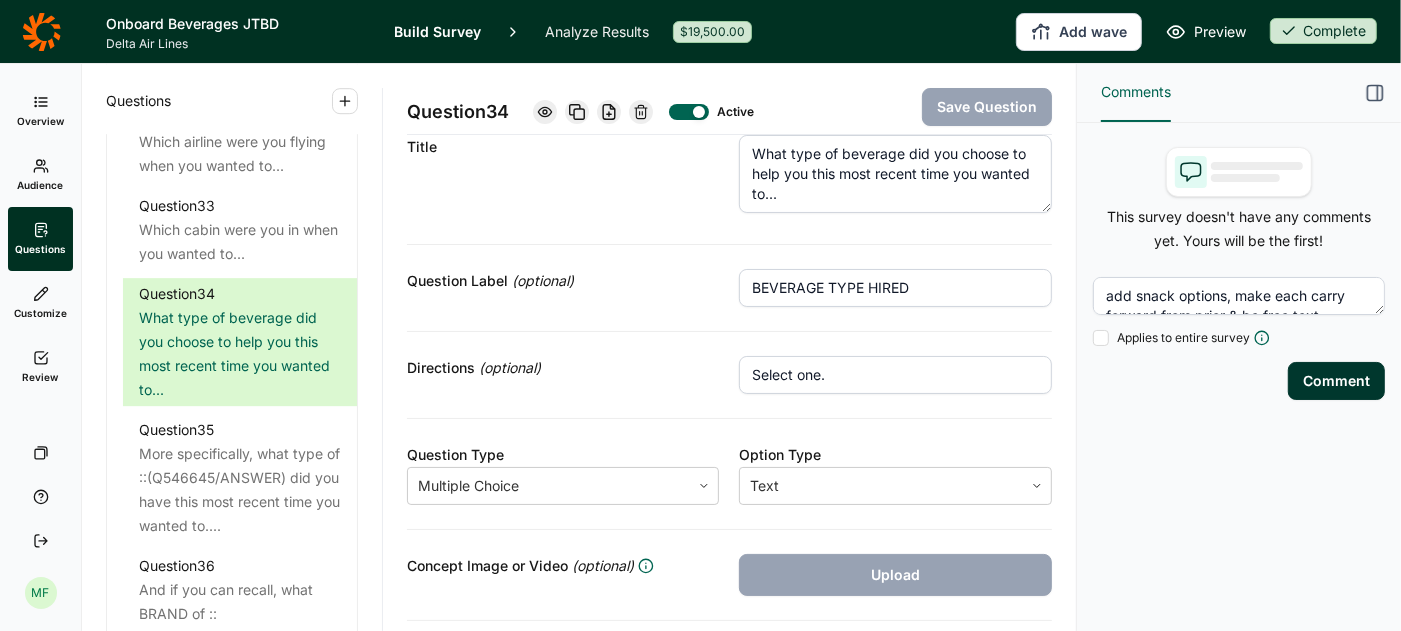 scroll, scrollTop: 0, scrollLeft: 0, axis: both 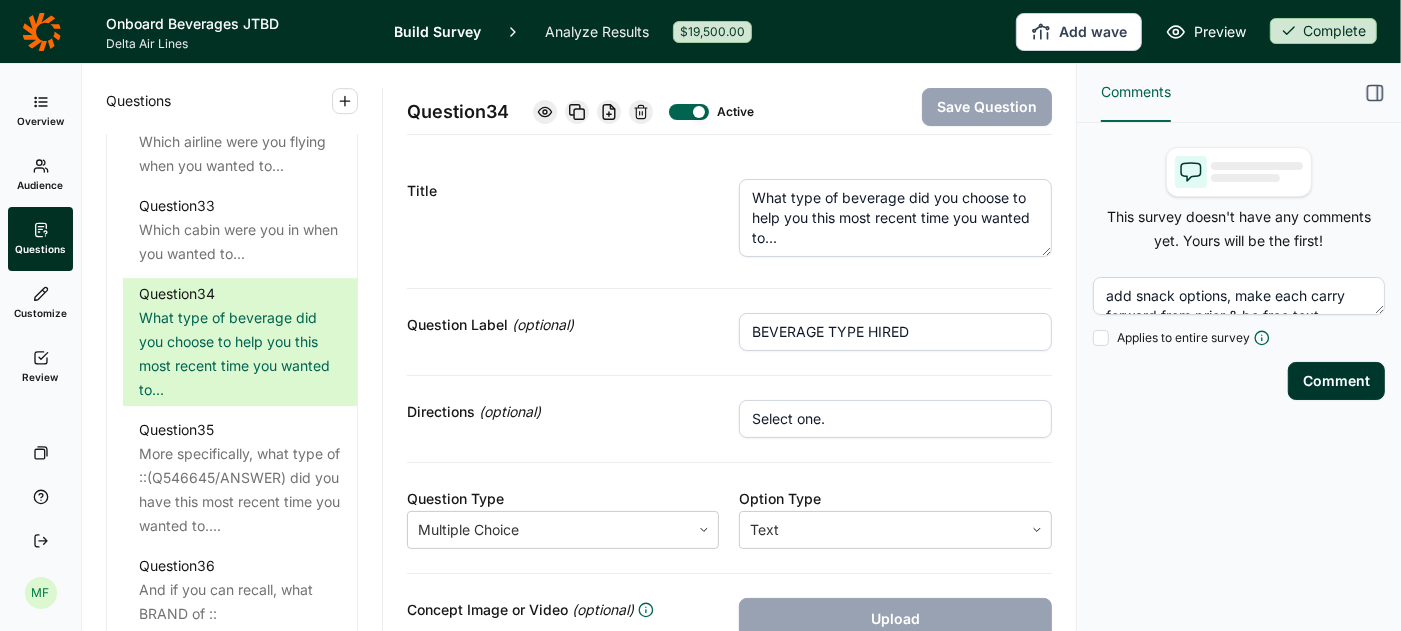 click 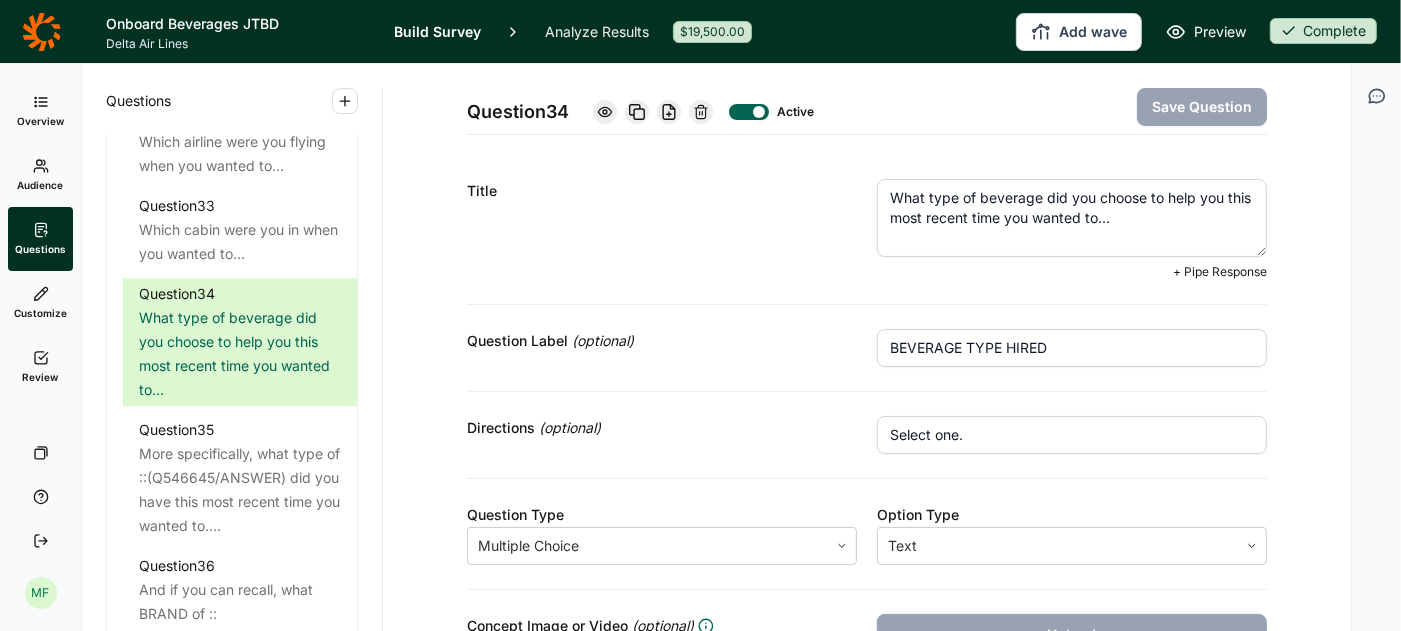 drag, startPoint x: 1128, startPoint y: 221, endPoint x: 866, endPoint y: 187, distance: 264.1969 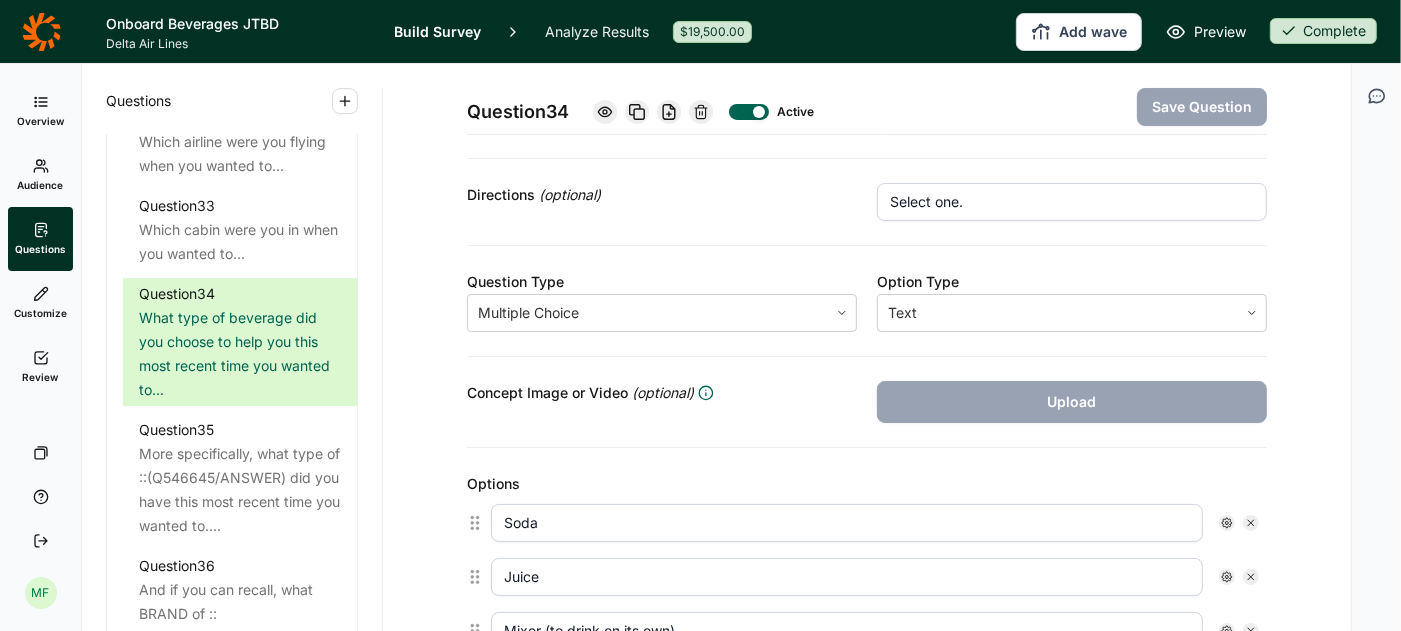 scroll, scrollTop: 257, scrollLeft: 0, axis: vertical 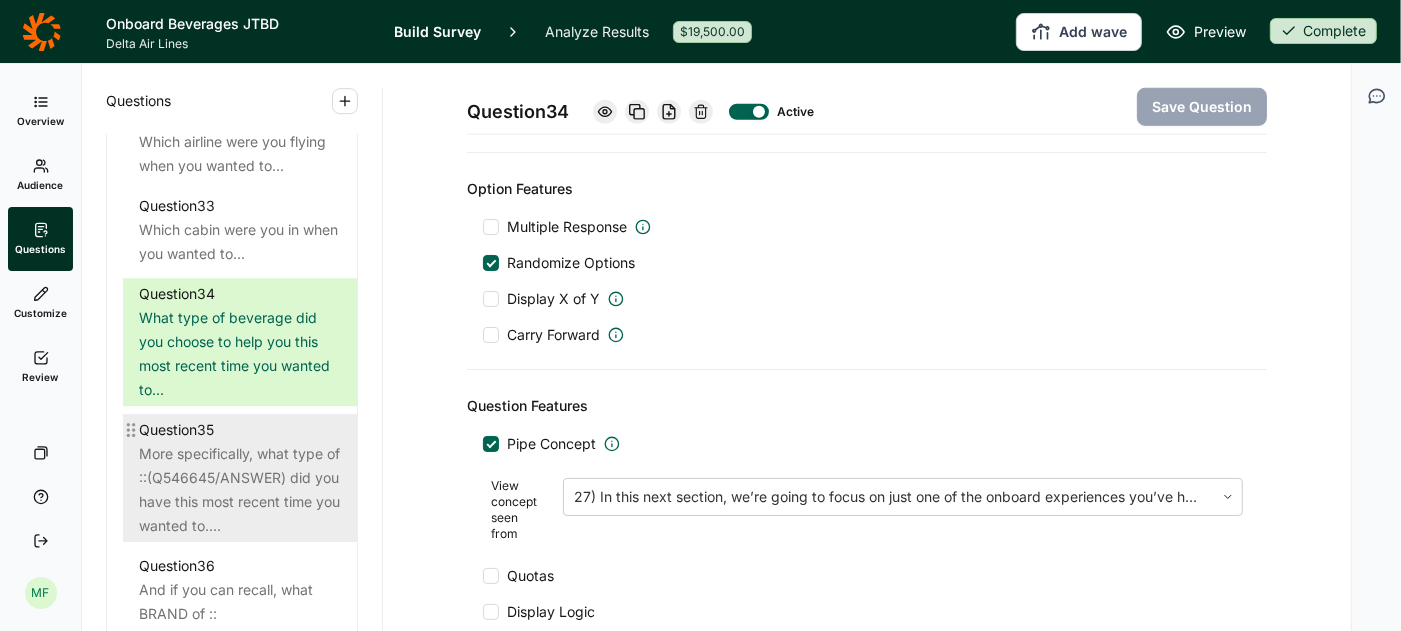 click on "More specifically, what type of ::(Q546645/ANSWER) did you have this most recent time you wanted to...." at bounding box center [240, 490] 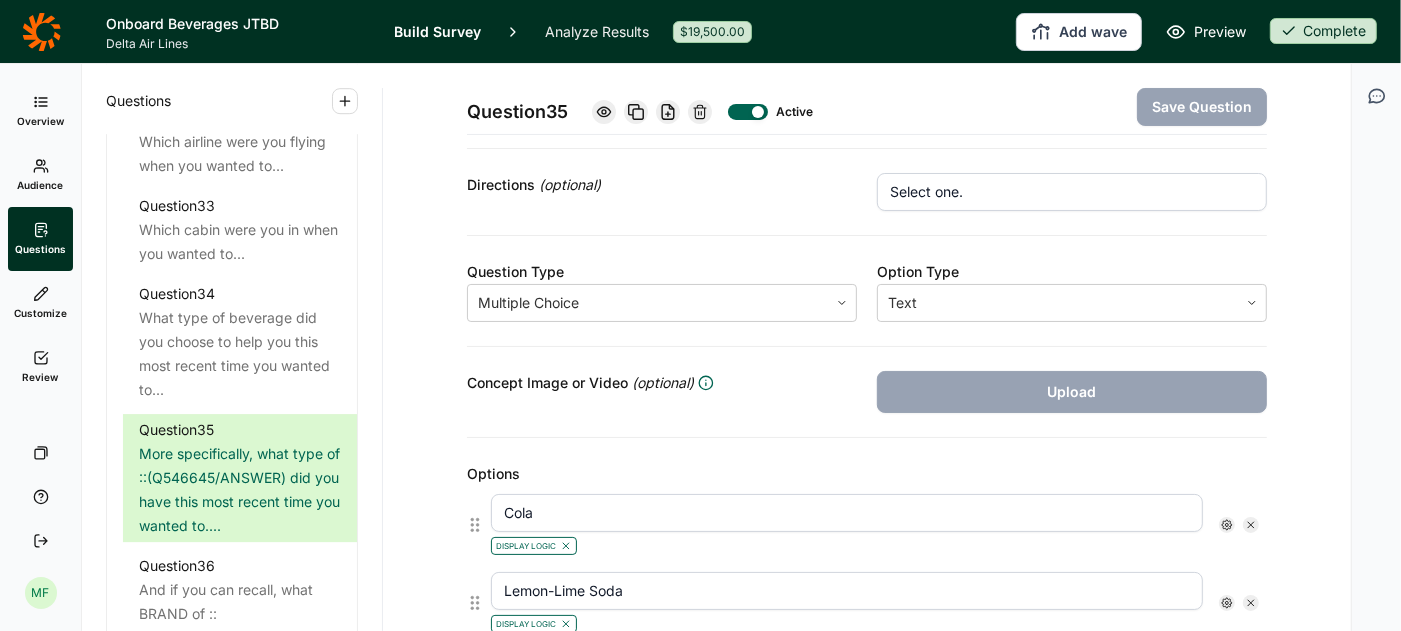 scroll, scrollTop: 0, scrollLeft: 0, axis: both 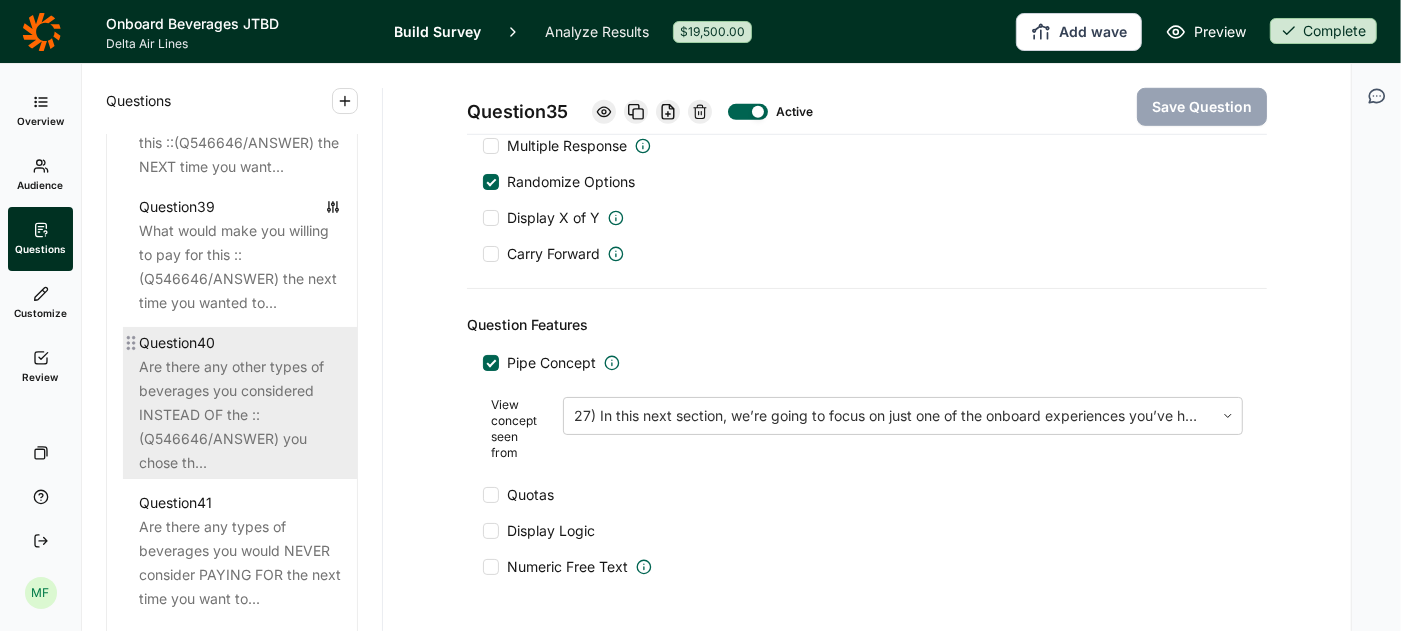 click on "Are there any other types of beverages you considered INSTEAD OF the ::(Q546646/ANSWER) you chose th..." at bounding box center (240, 415) 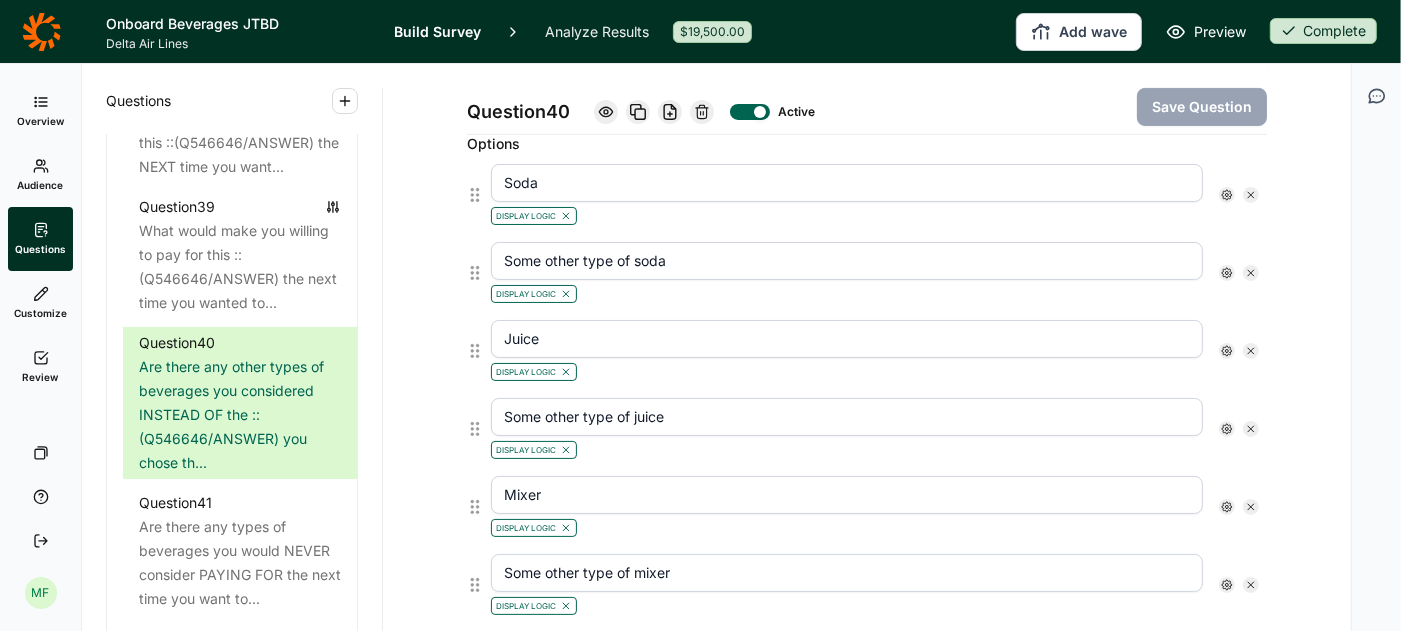 scroll, scrollTop: 0, scrollLeft: 0, axis: both 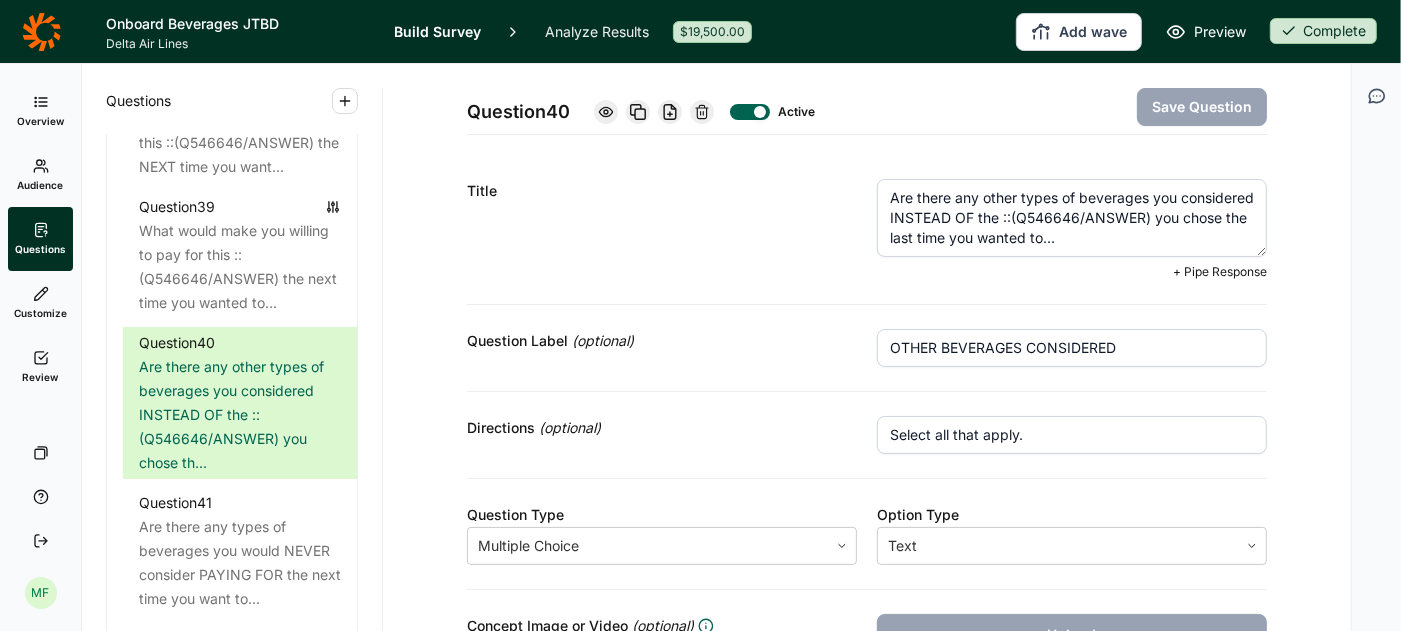 drag, startPoint x: 1152, startPoint y: 239, endPoint x: 882, endPoint y: 179, distance: 276.58633 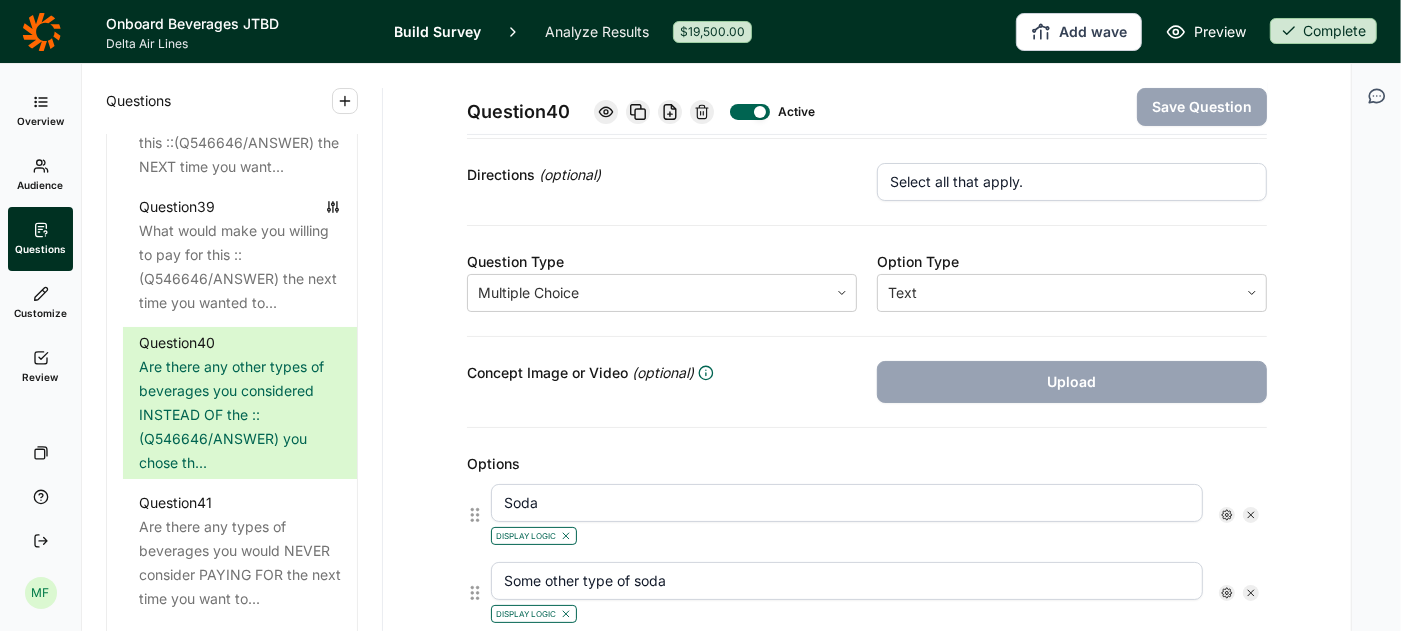 scroll, scrollTop: 256, scrollLeft: 0, axis: vertical 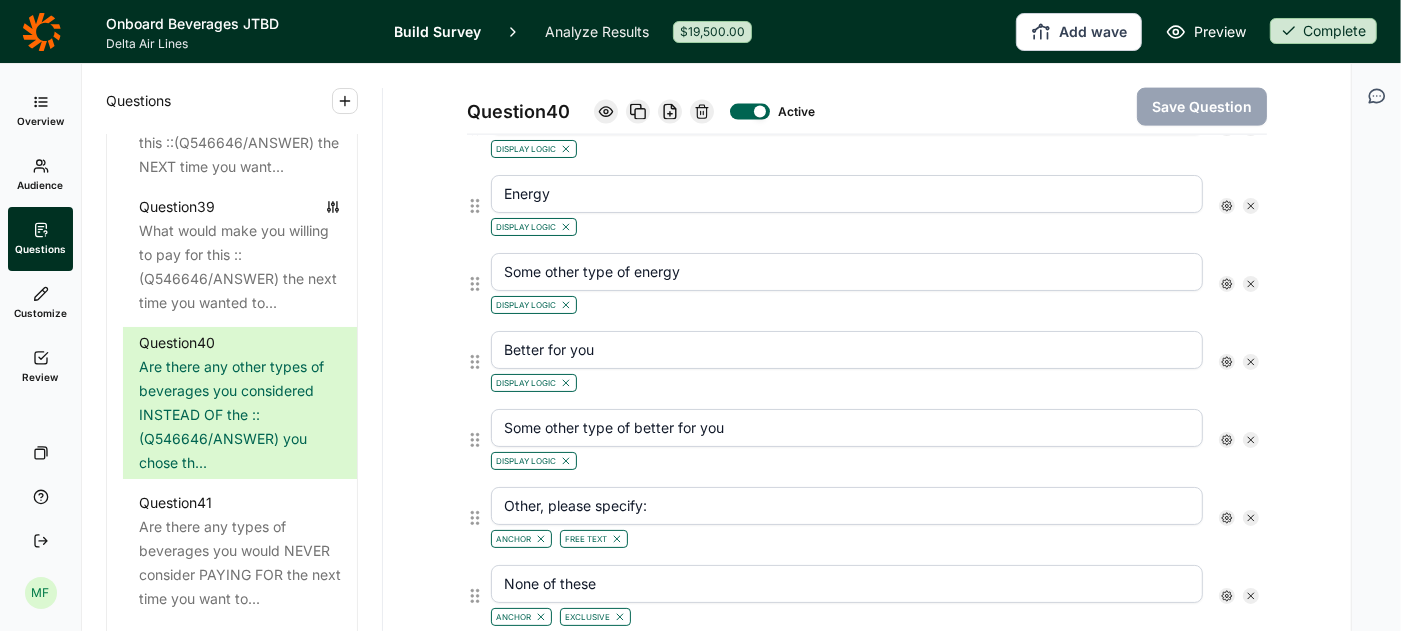 click 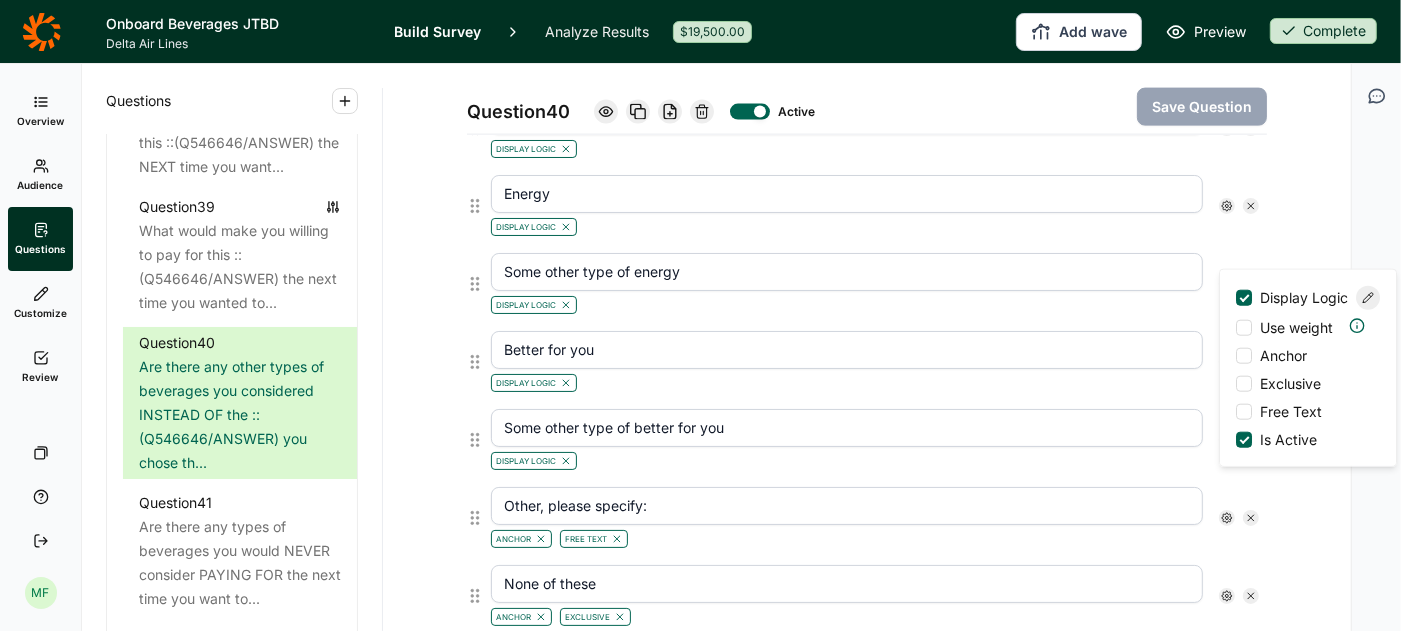 click 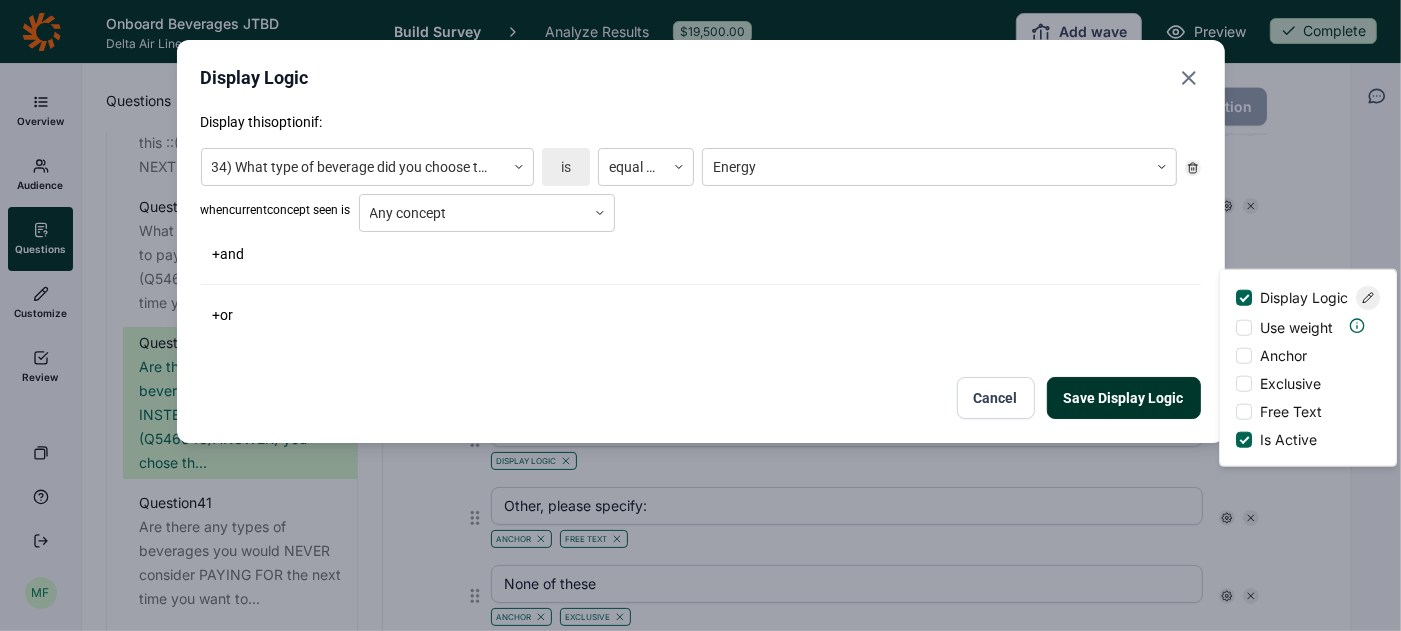 click 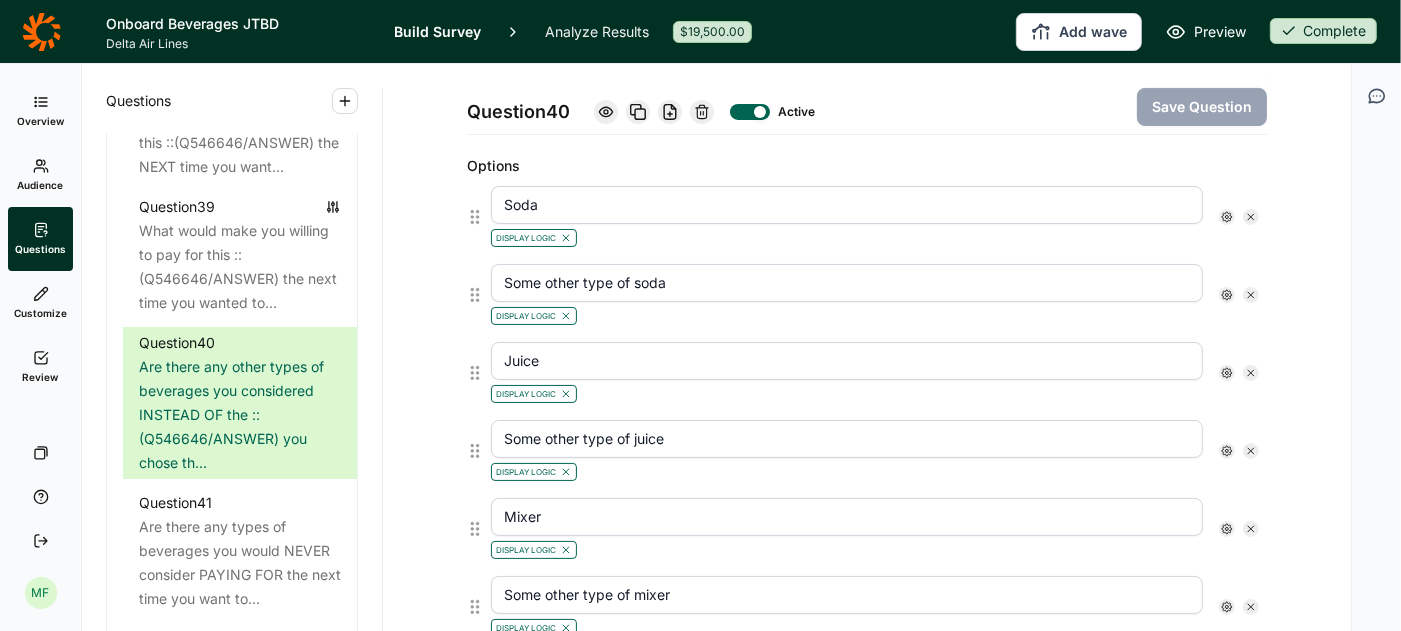 scroll, scrollTop: 0, scrollLeft: 0, axis: both 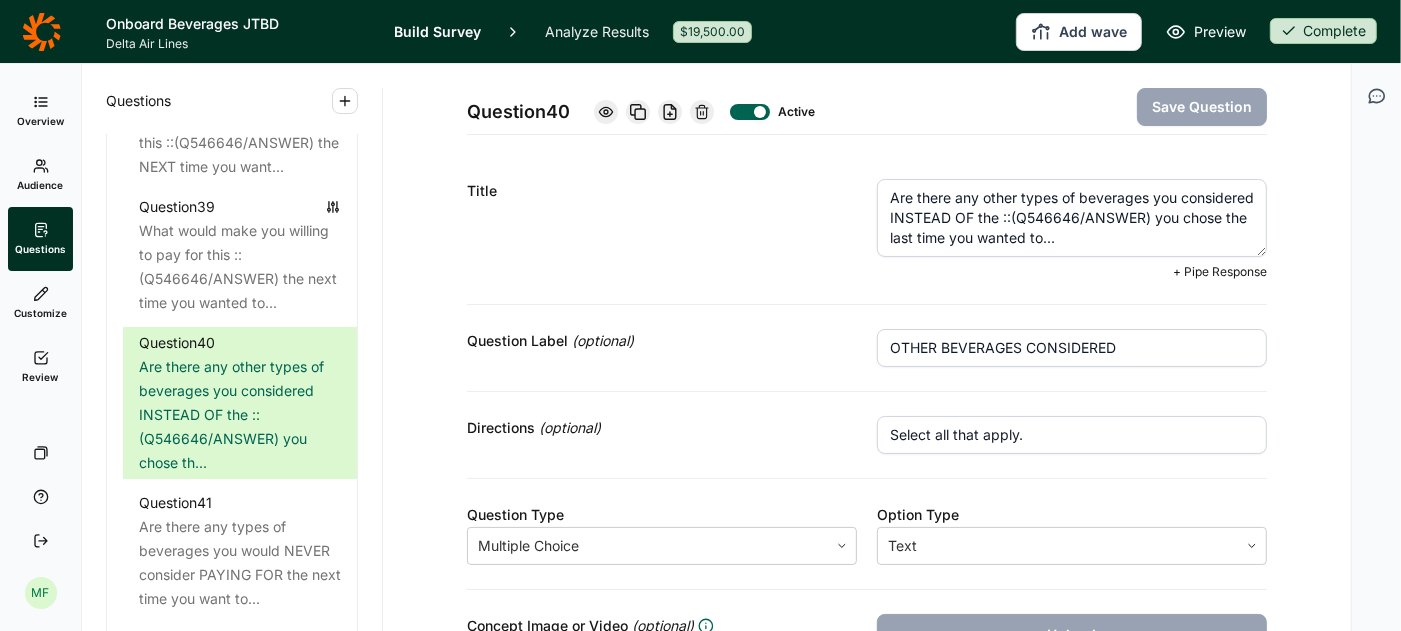 click 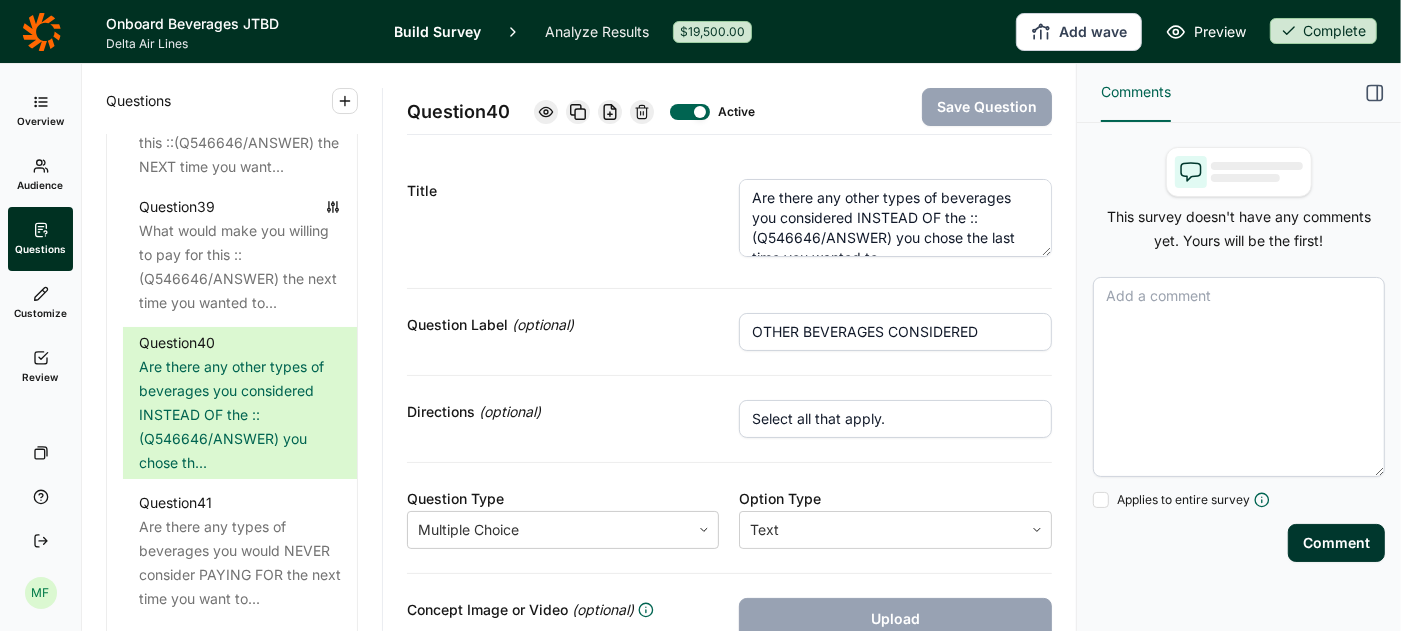 click at bounding box center (1239, 377) 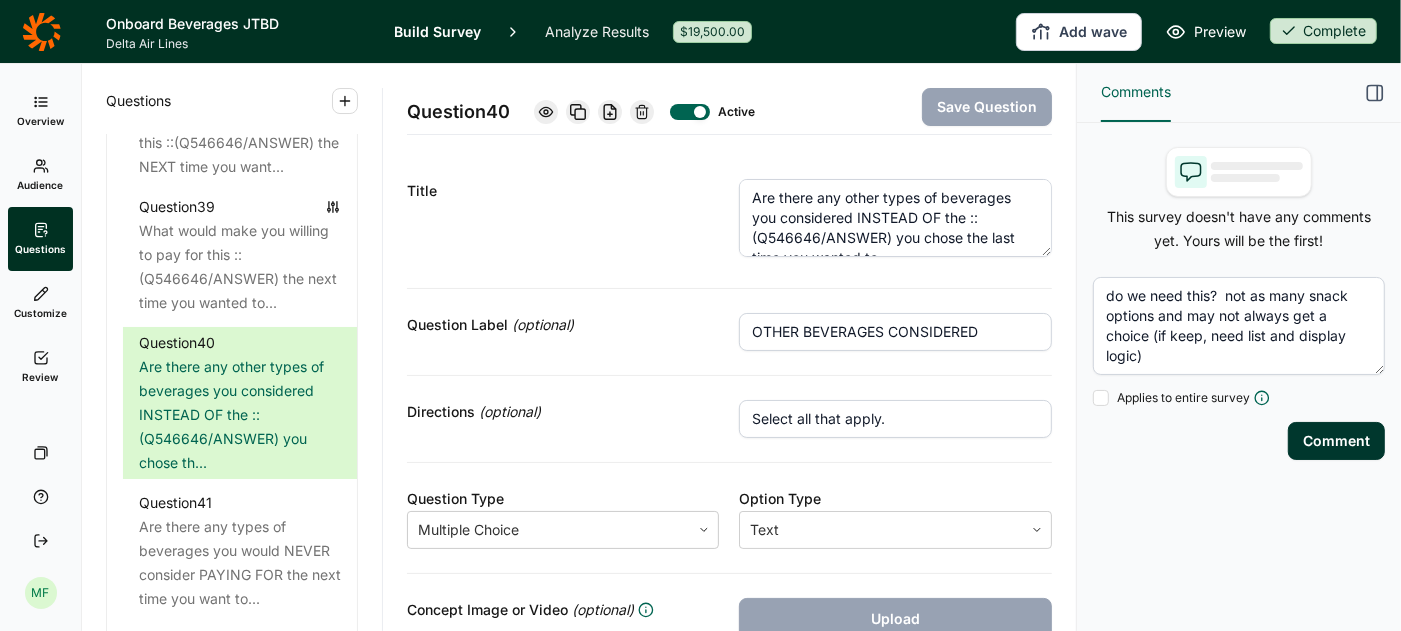type on "do we need this?  not as many snack options and may not always get a choice (if keep, need list and display logic)" 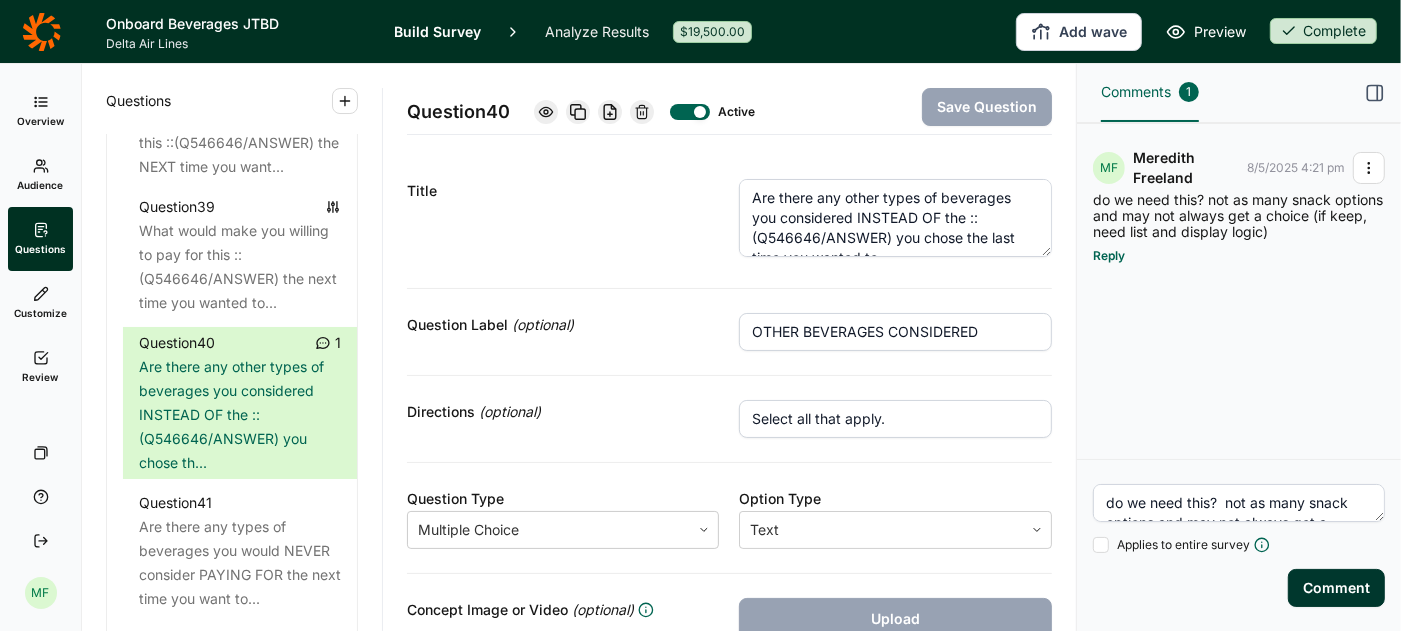 click 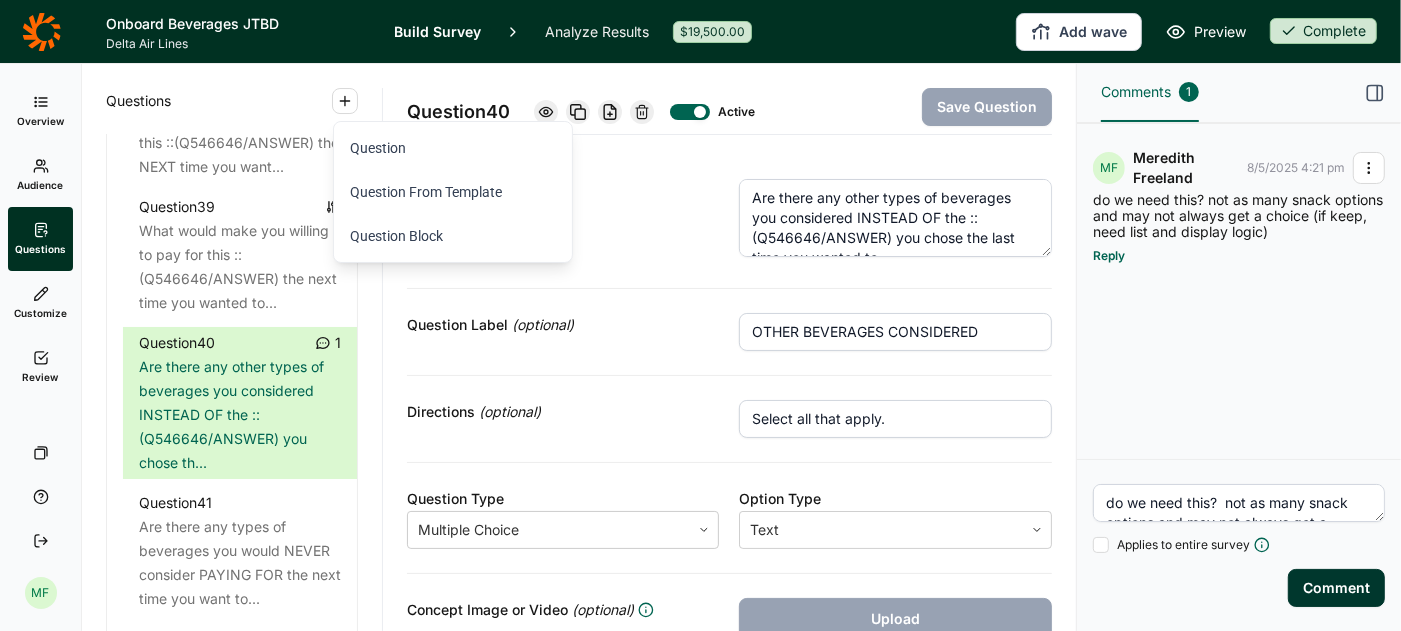 click on "Question Label (optional) OTHER BEVERAGES CONSIDERED" at bounding box center [729, 332] 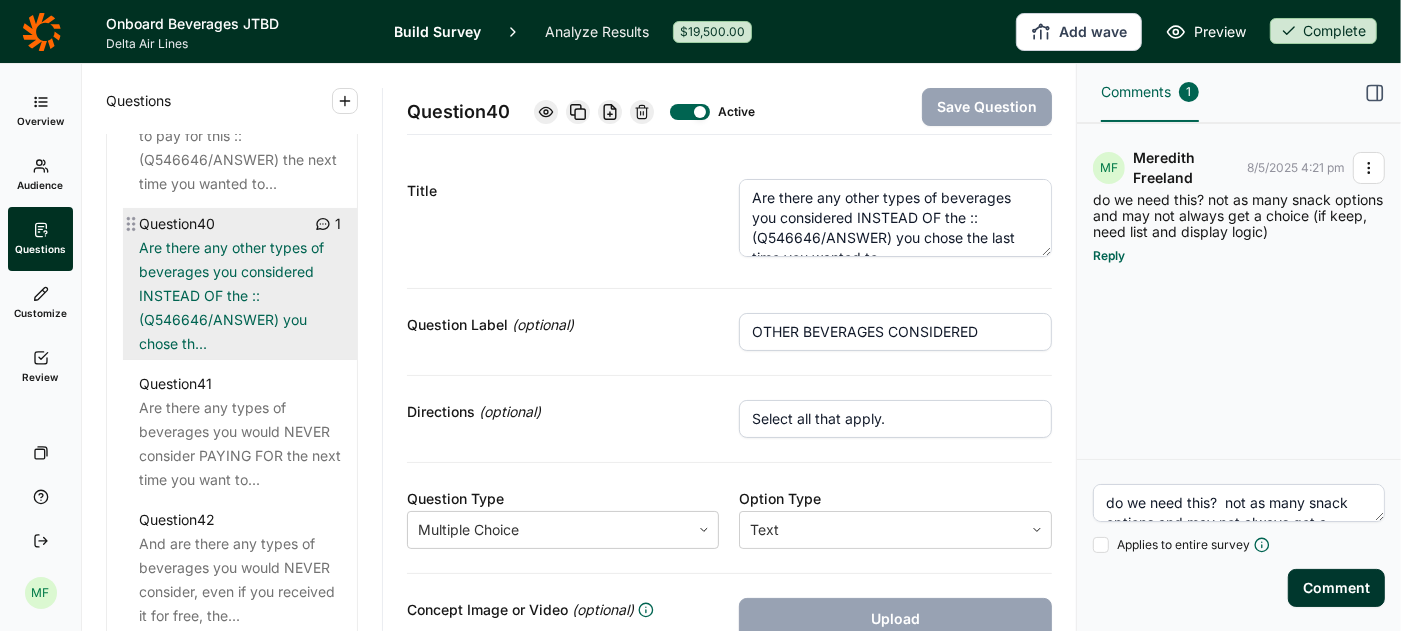scroll, scrollTop: 5521, scrollLeft: 0, axis: vertical 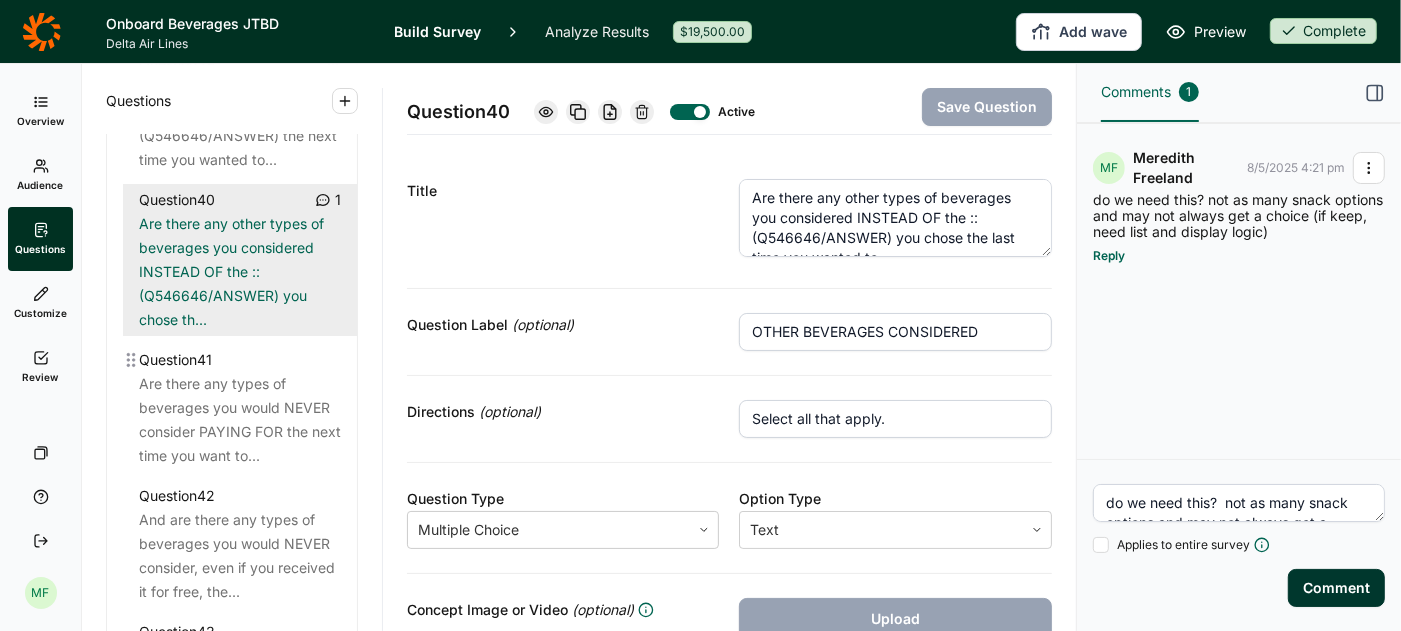 click on "Are there any types of beverages you would NEVER consider PAYING FOR the next time you want to..." at bounding box center [240, 420] 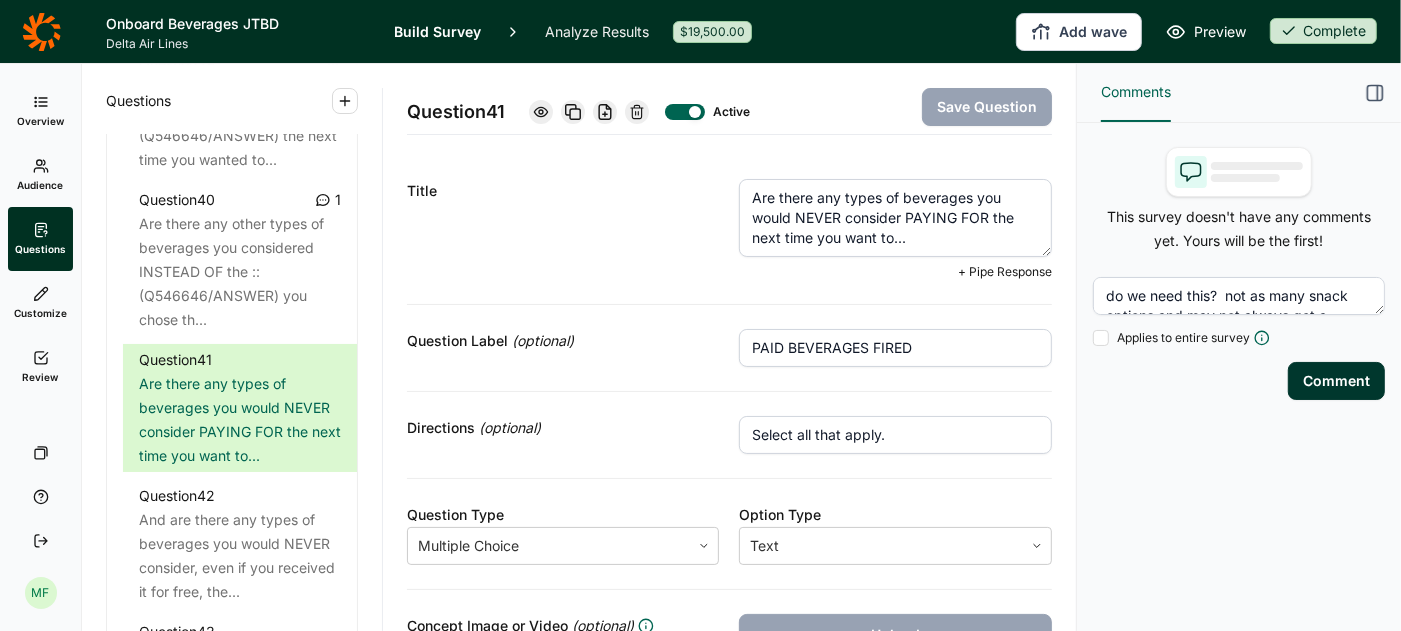 drag, startPoint x: 913, startPoint y: 241, endPoint x: 716, endPoint y: 187, distance: 204.26698 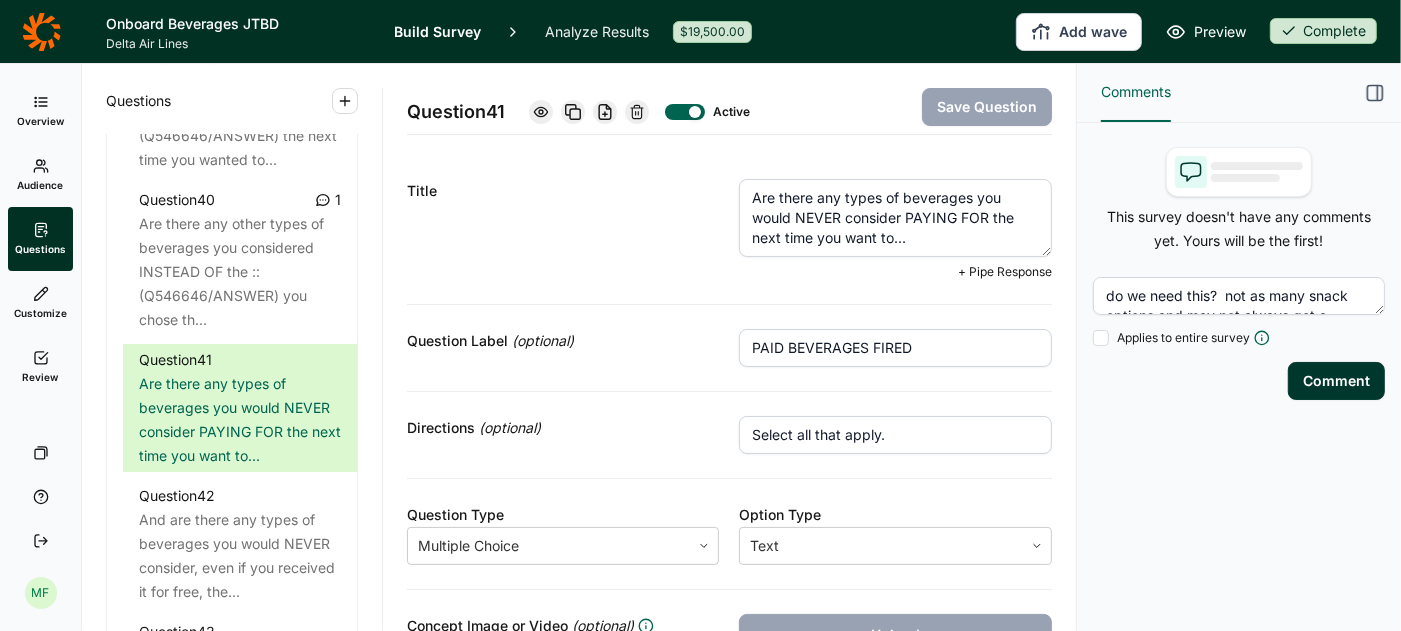 click on "Comments" at bounding box center [1239, 93] 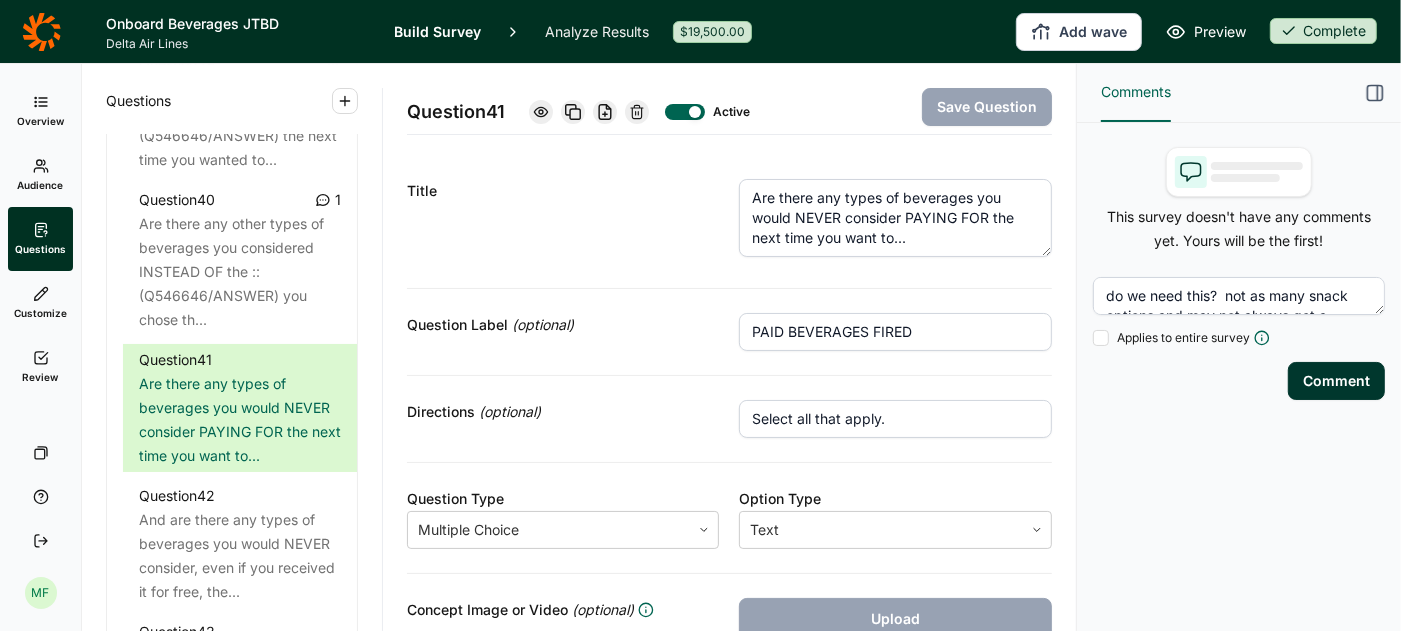 click 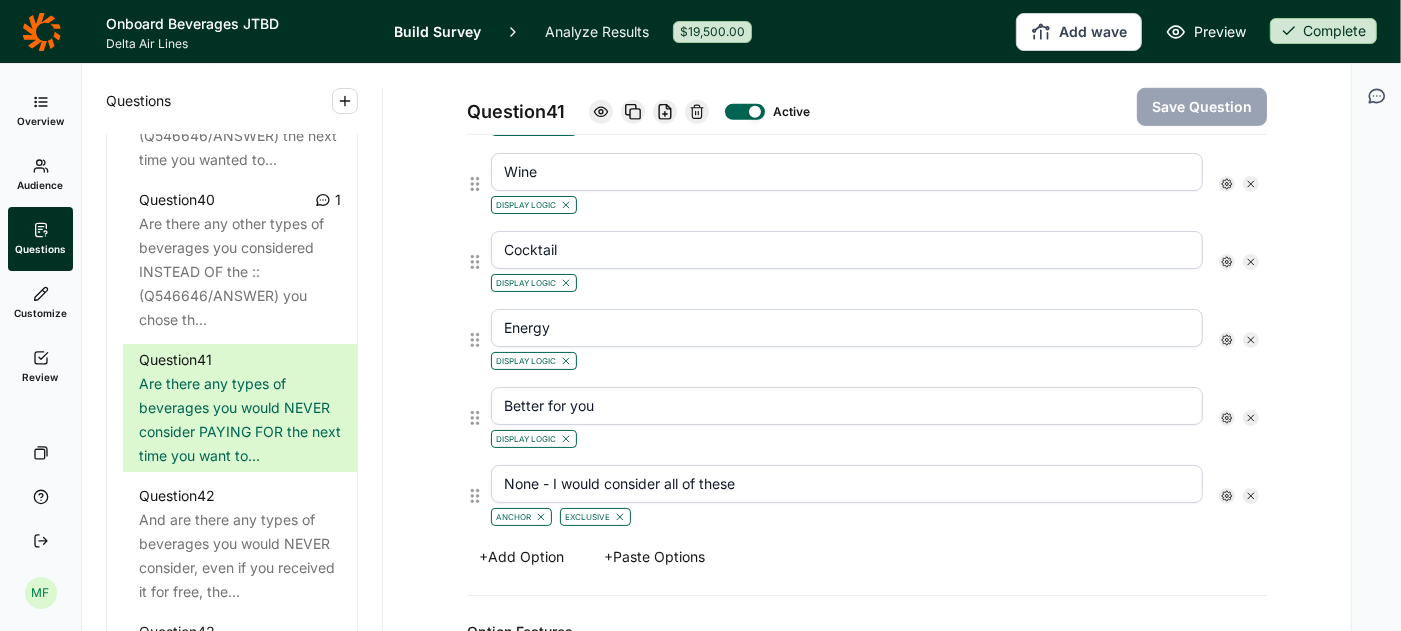 scroll, scrollTop: 1190, scrollLeft: 0, axis: vertical 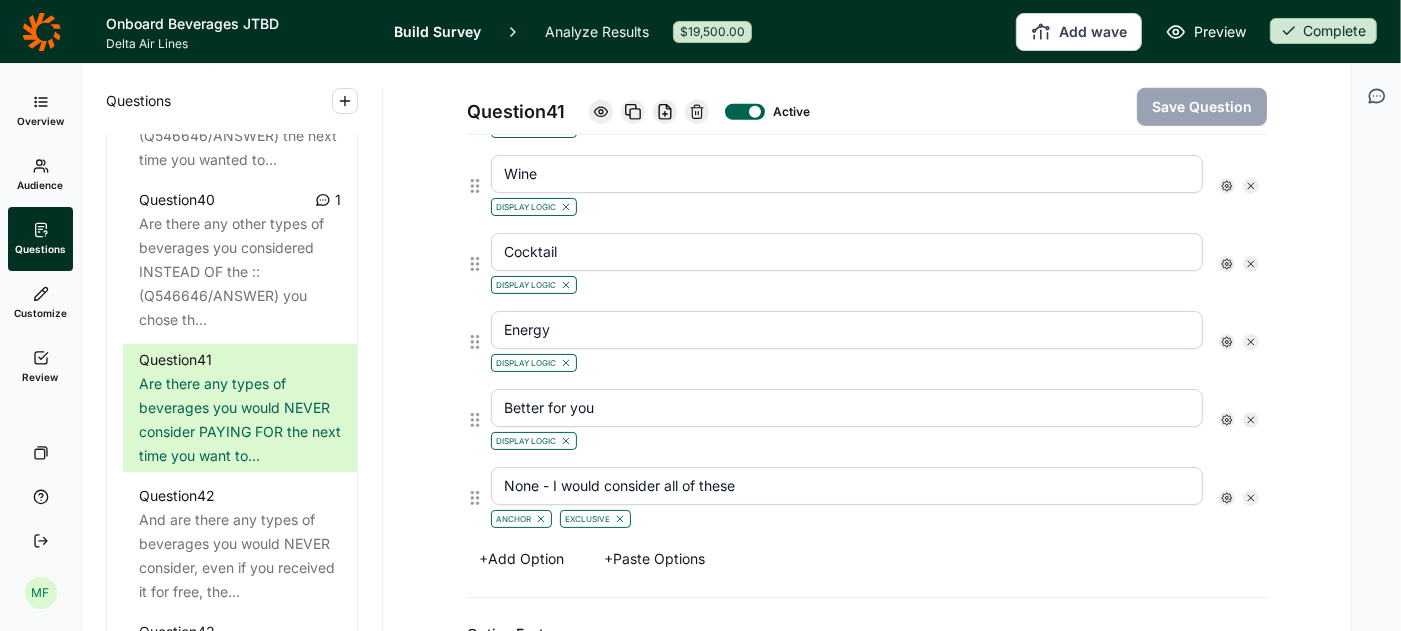 click 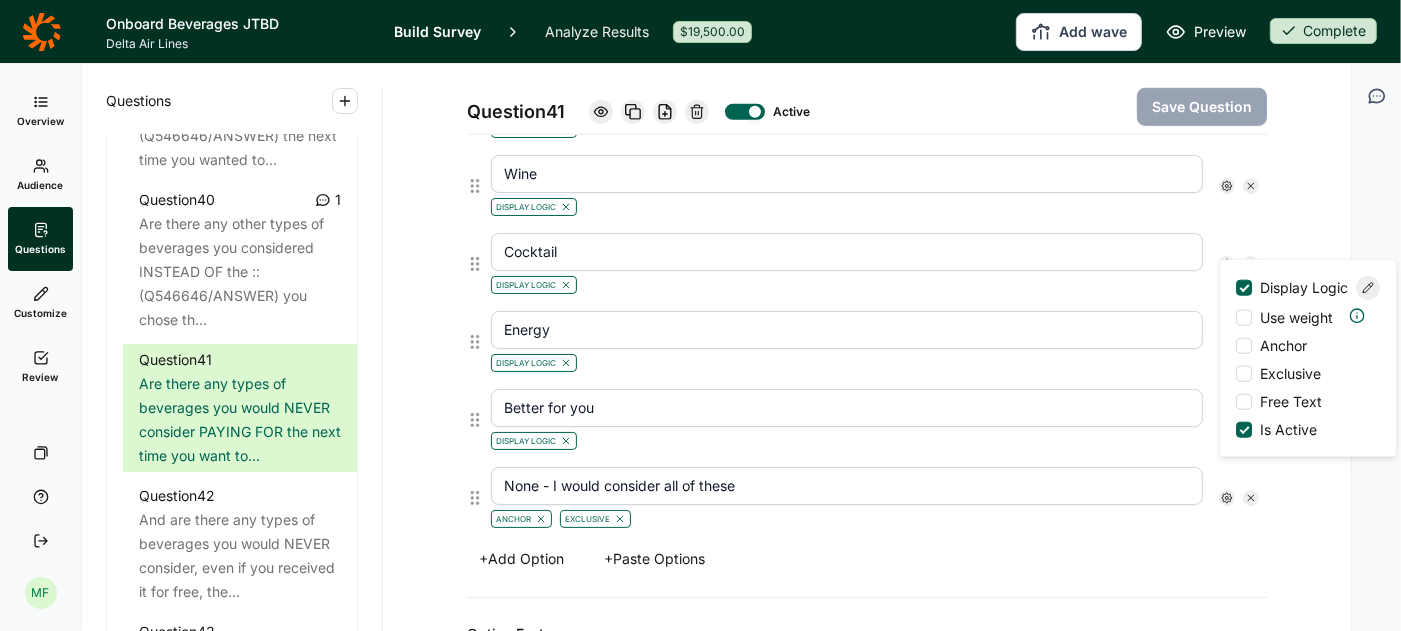 click 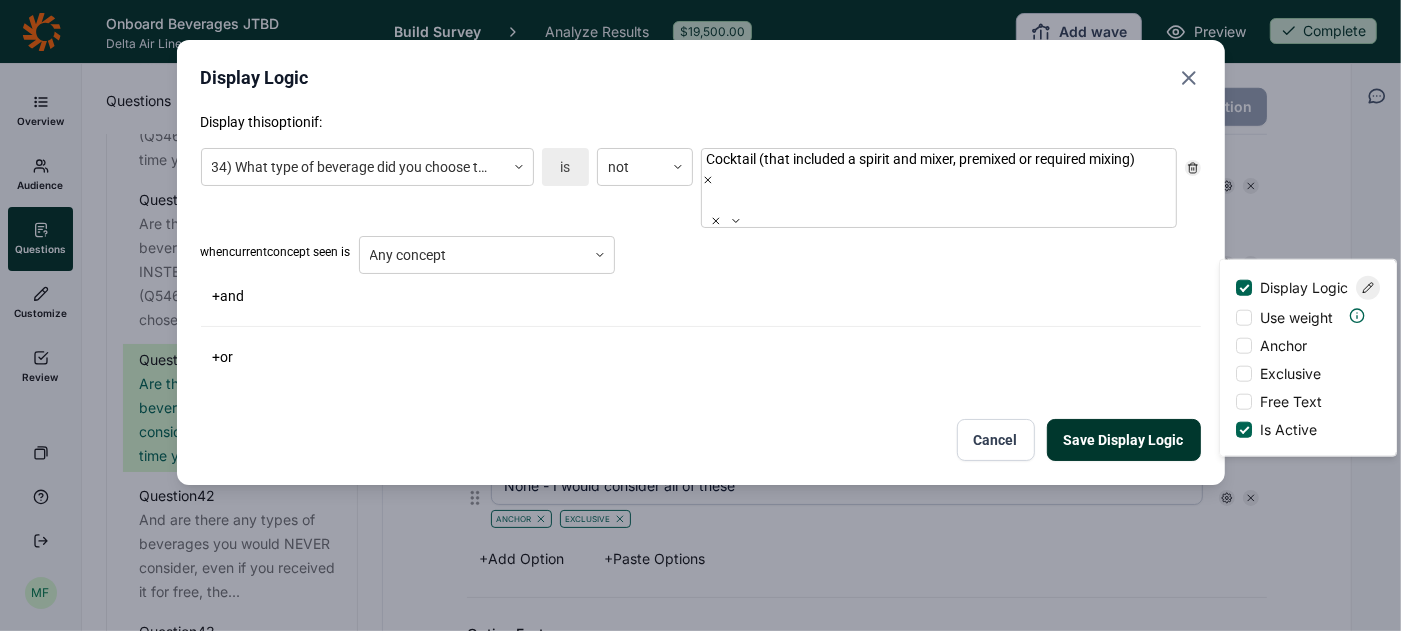click 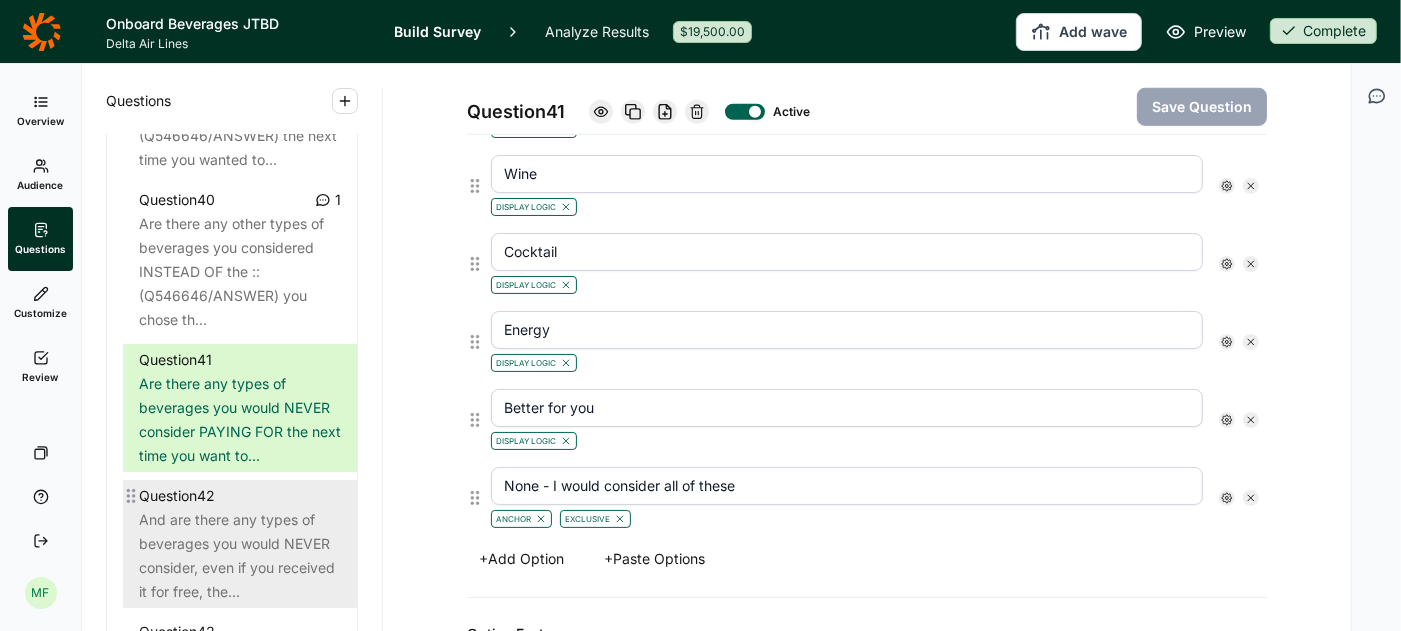 click on "And are there any types of beverages you would NEVER consider, even if you received it for free, the..." at bounding box center [240, 556] 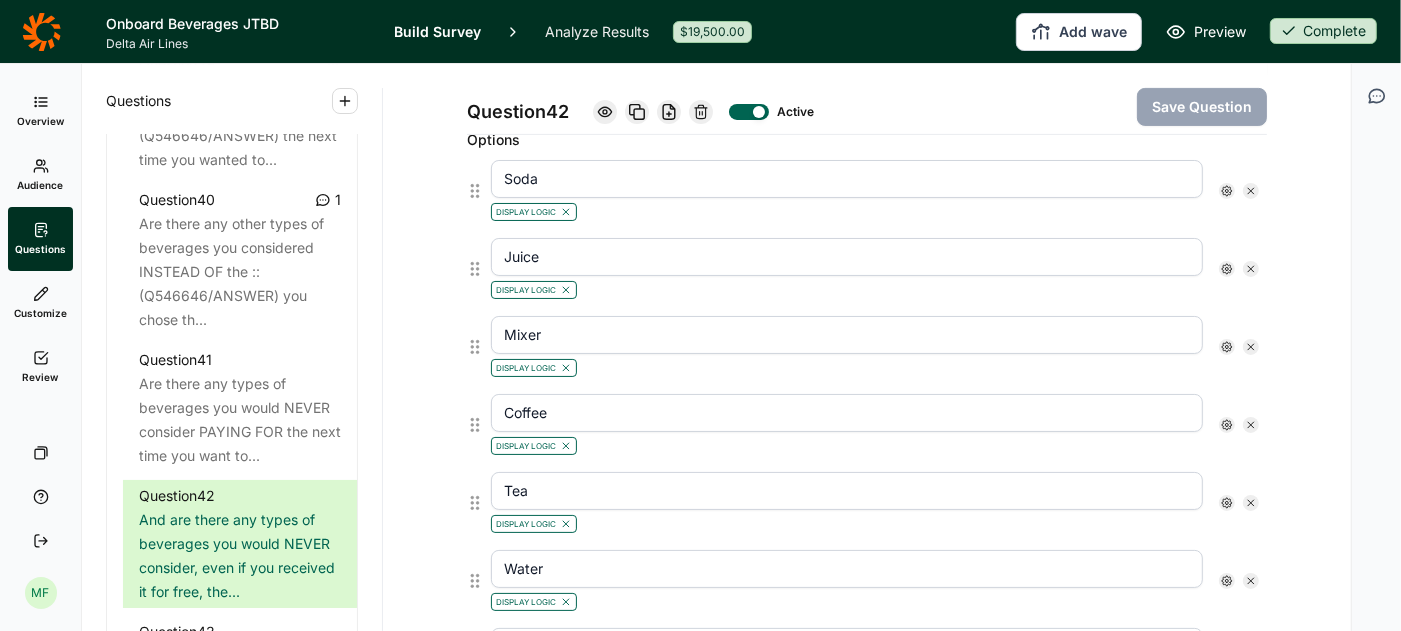 scroll, scrollTop: 0, scrollLeft: 0, axis: both 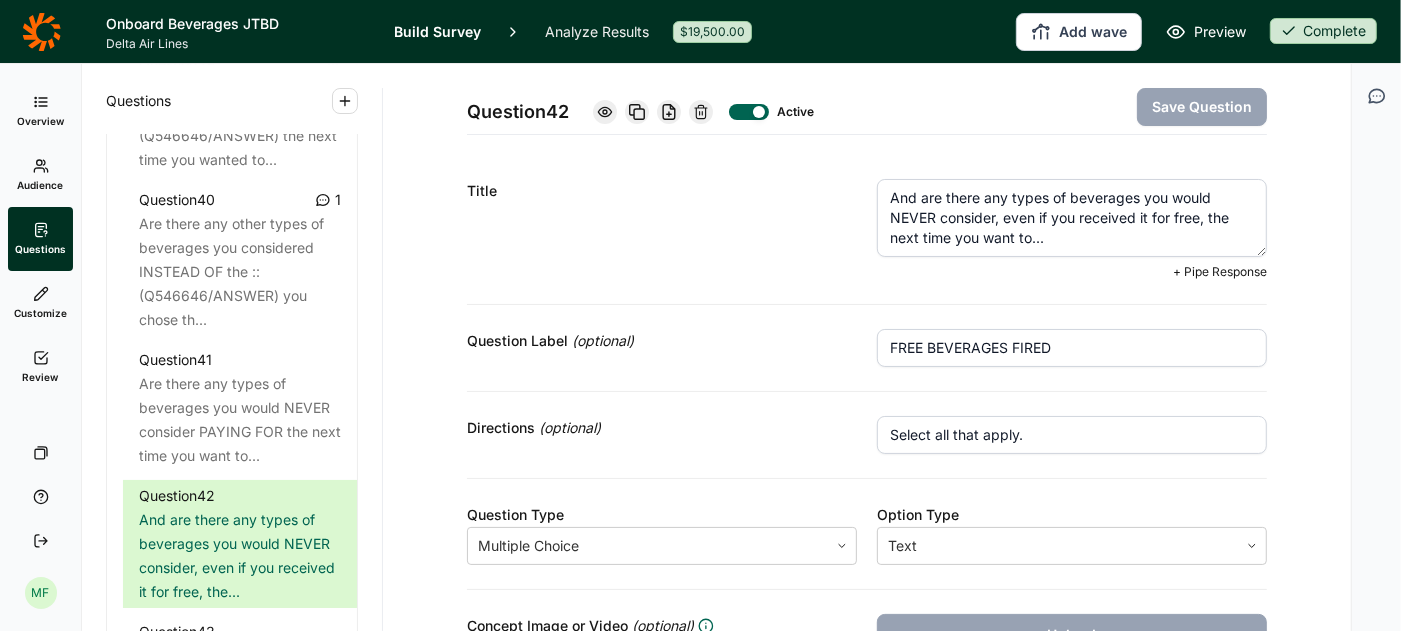 drag, startPoint x: 1061, startPoint y: 243, endPoint x: 872, endPoint y: 194, distance: 195.24857 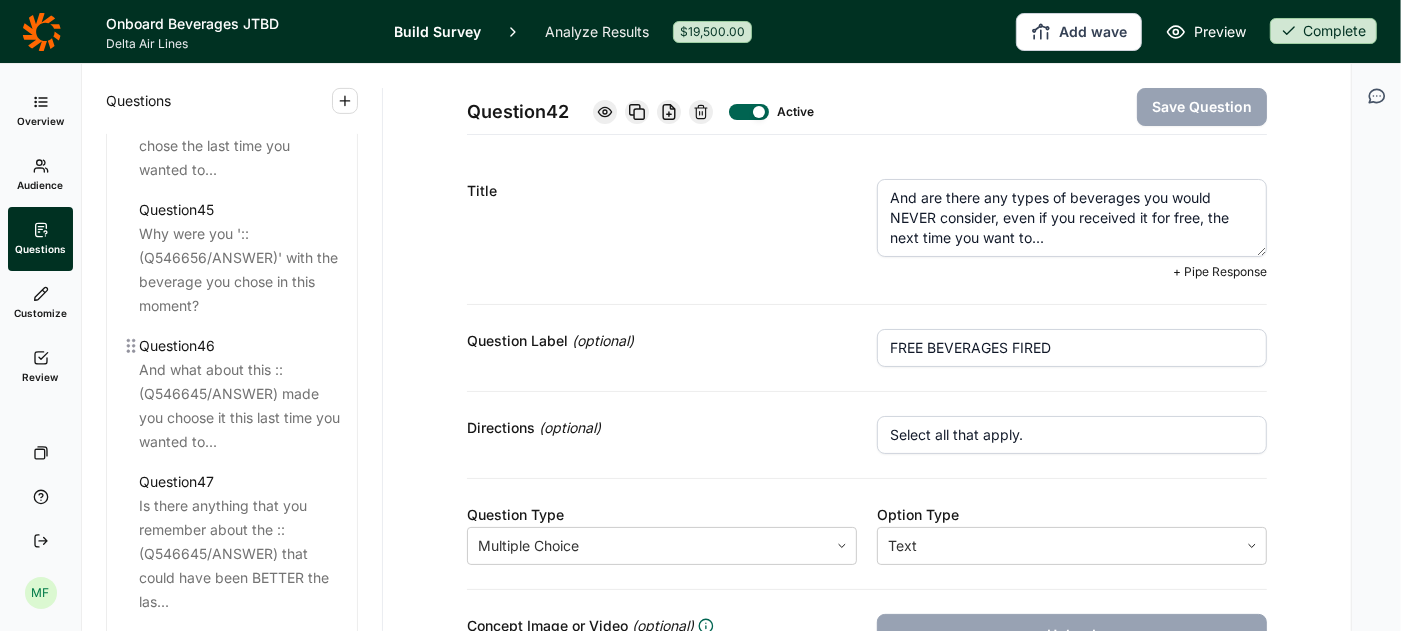 scroll, scrollTop: 6217, scrollLeft: 0, axis: vertical 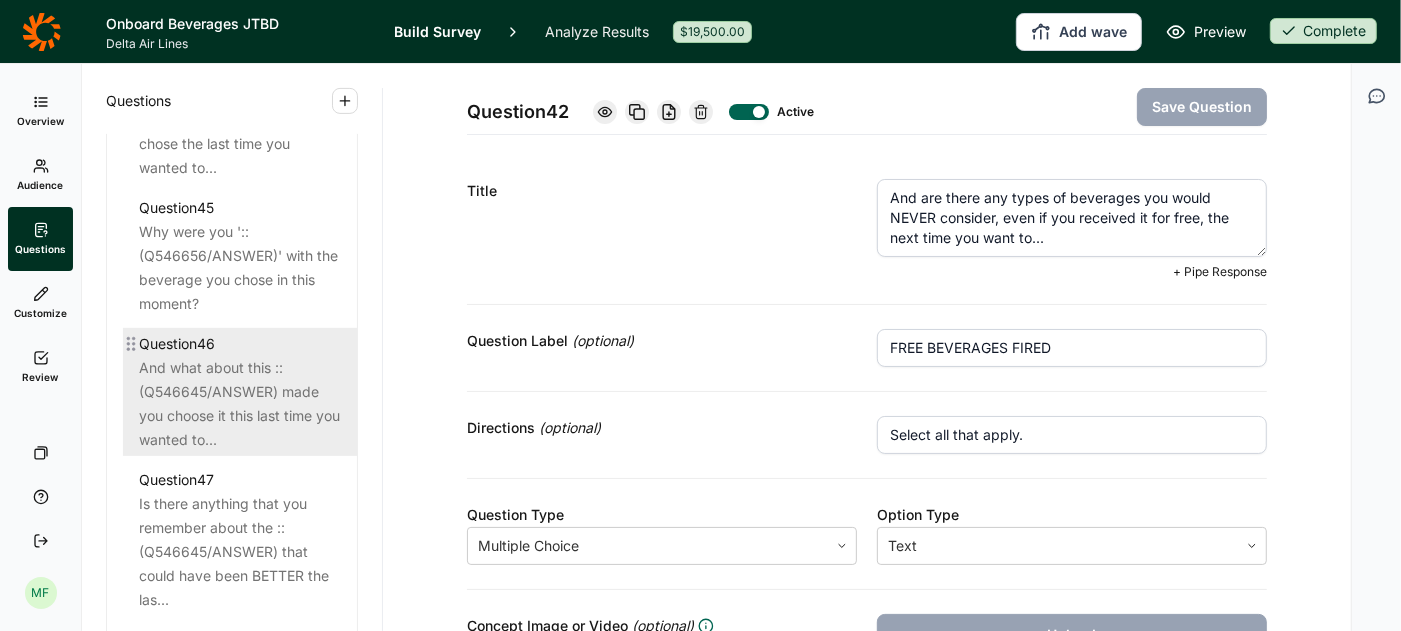 click on "And what about this ::(Q546645/ANSWER) made you choose it this last time you wanted to..." at bounding box center (240, 404) 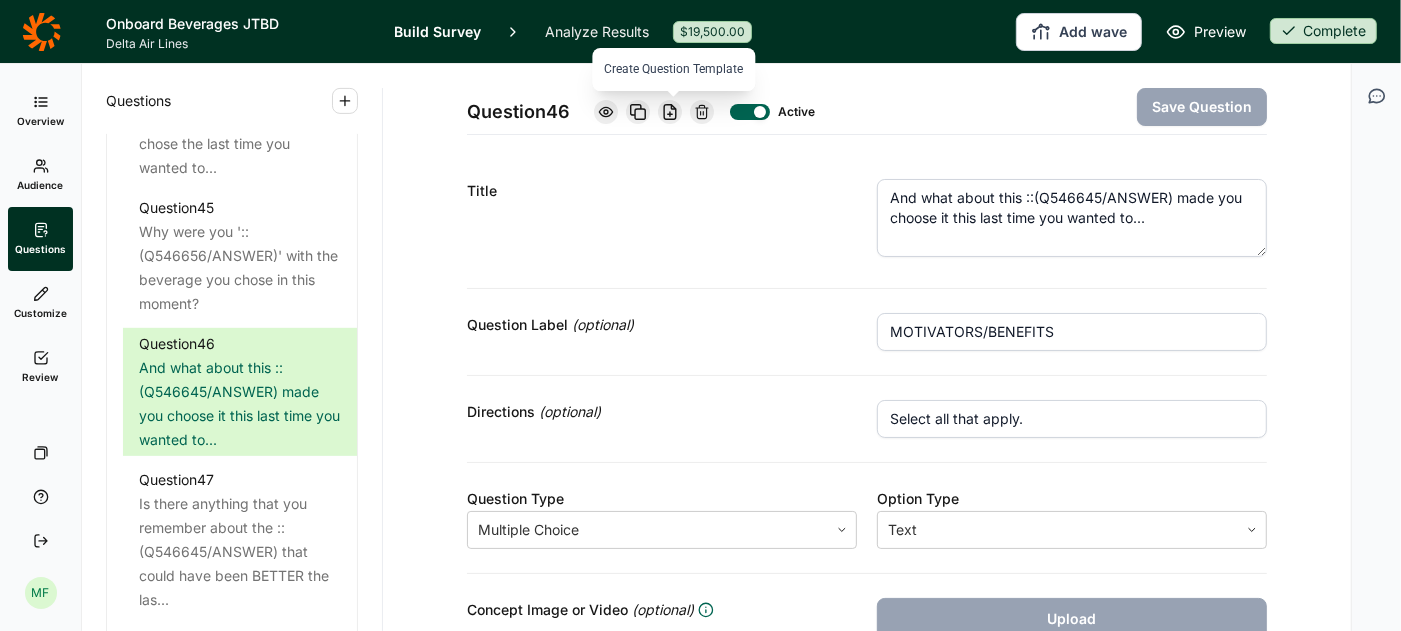 click 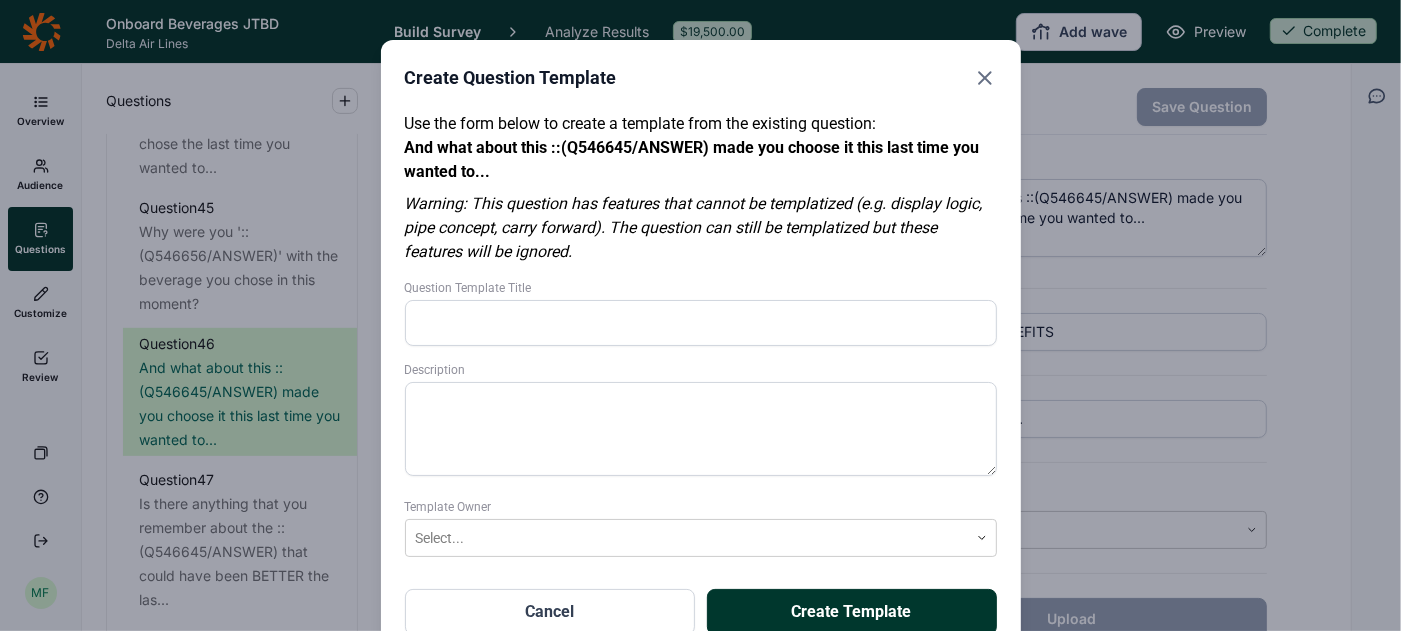 click on "Question Template Title" at bounding box center [701, 323] 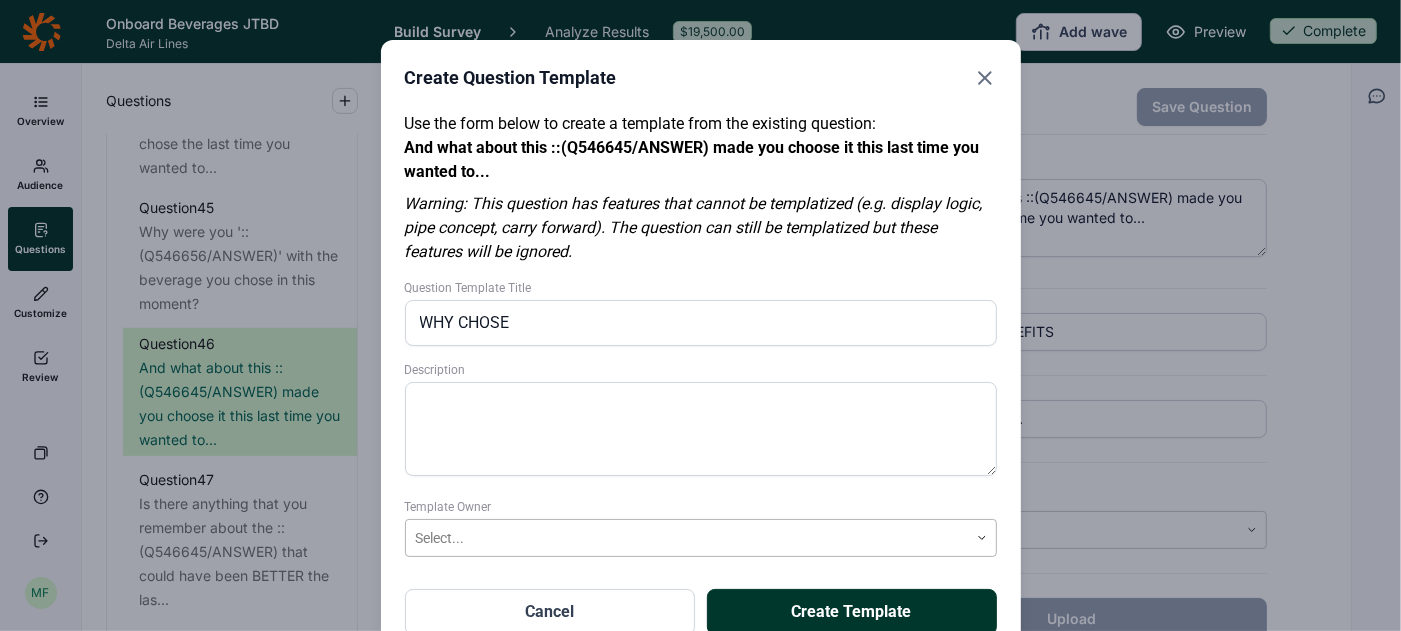 type on "WHY CHOSE" 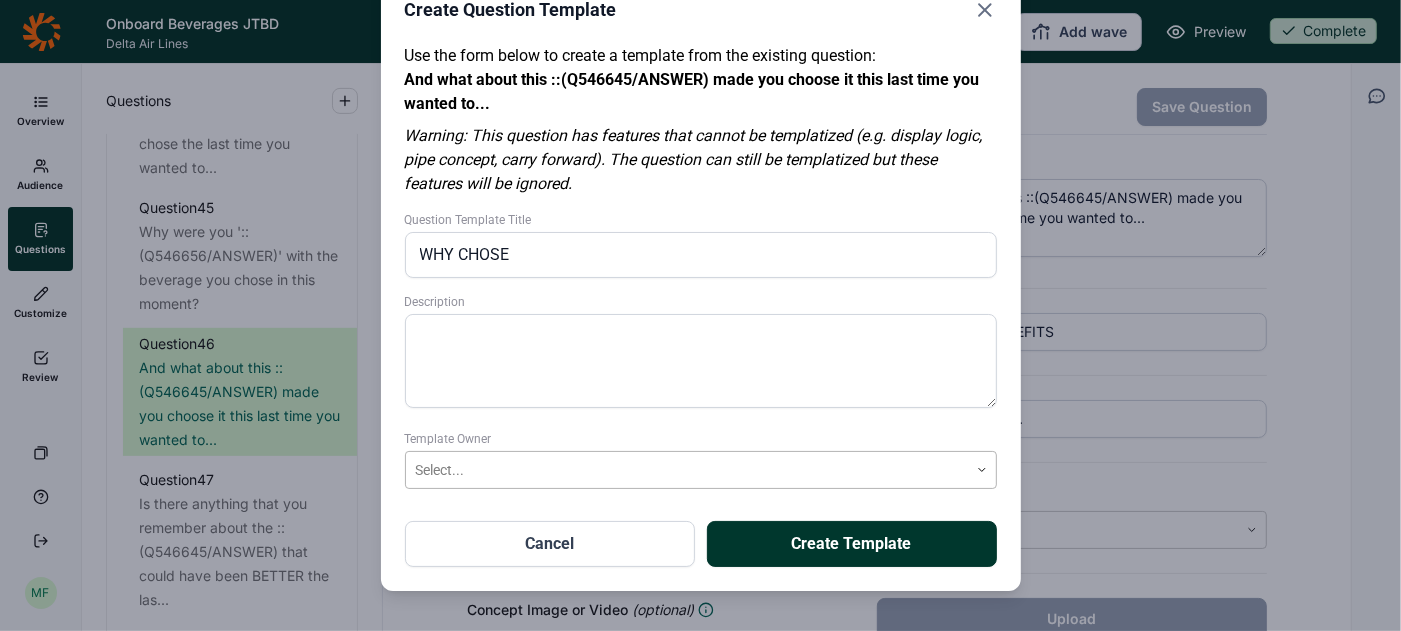 click on "Select..." at bounding box center [701, 470] 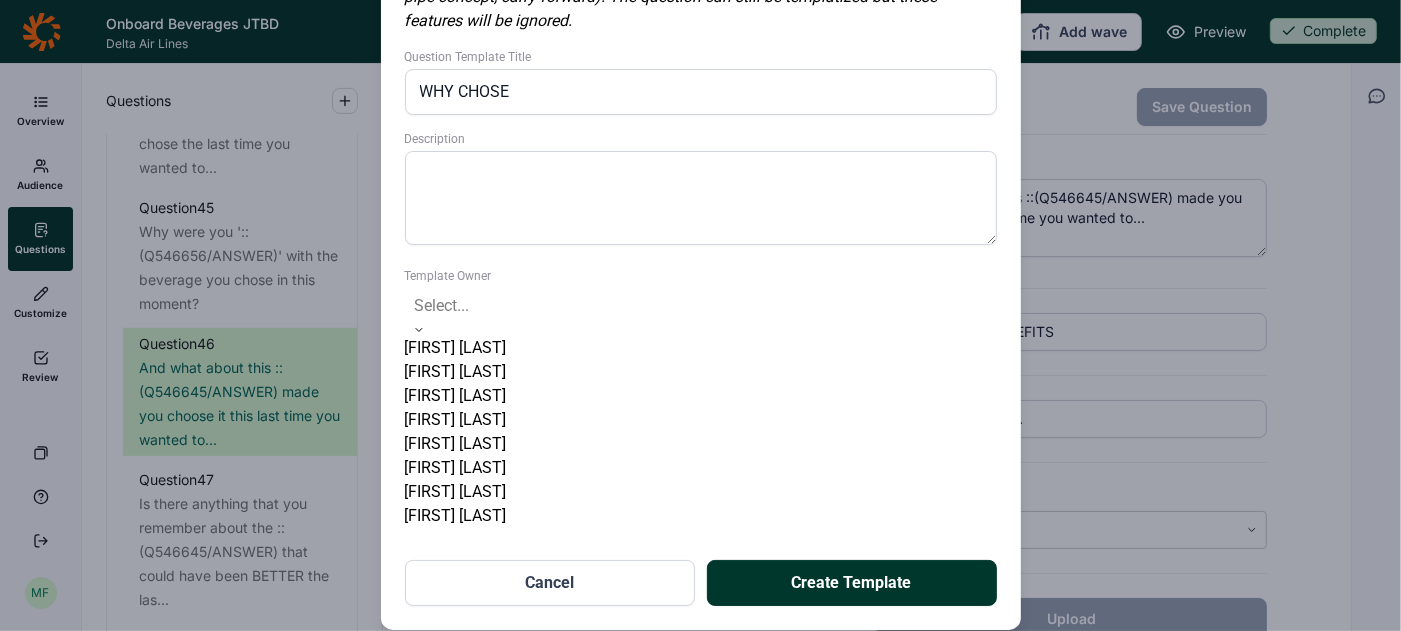 click on "[FIRST] [LAST]" at bounding box center [701, 372] 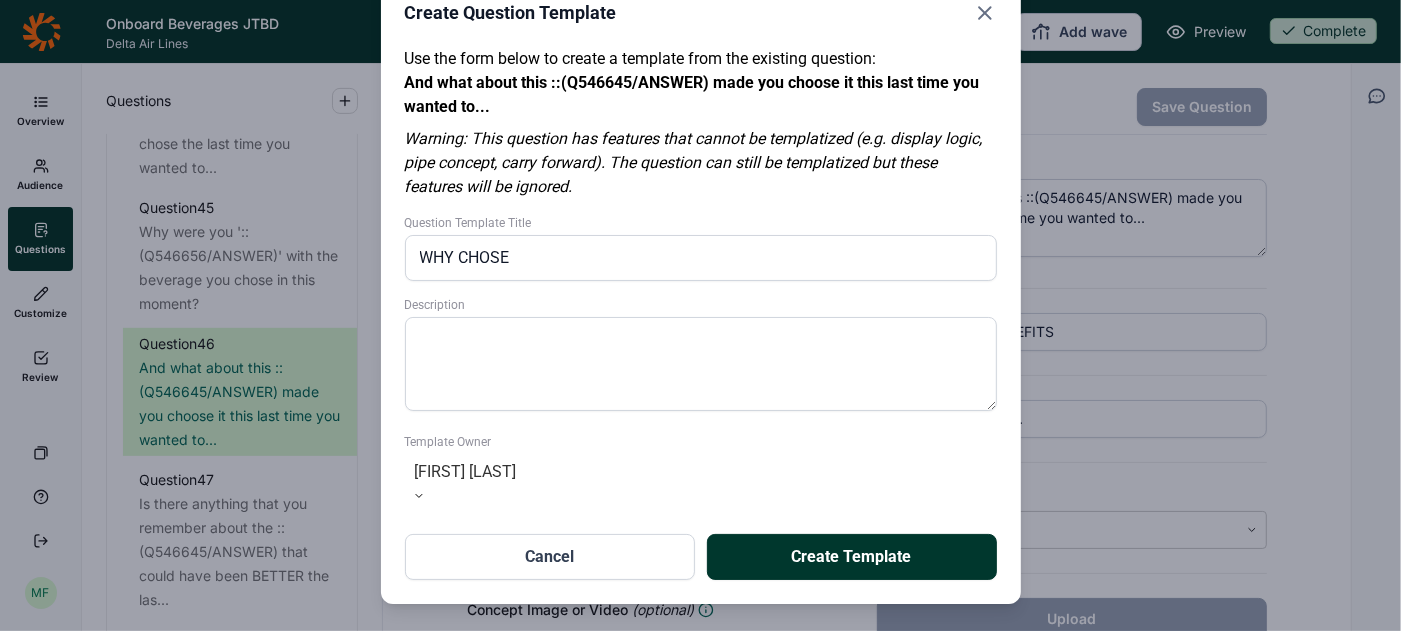click on "Create Template" at bounding box center (852, 557) 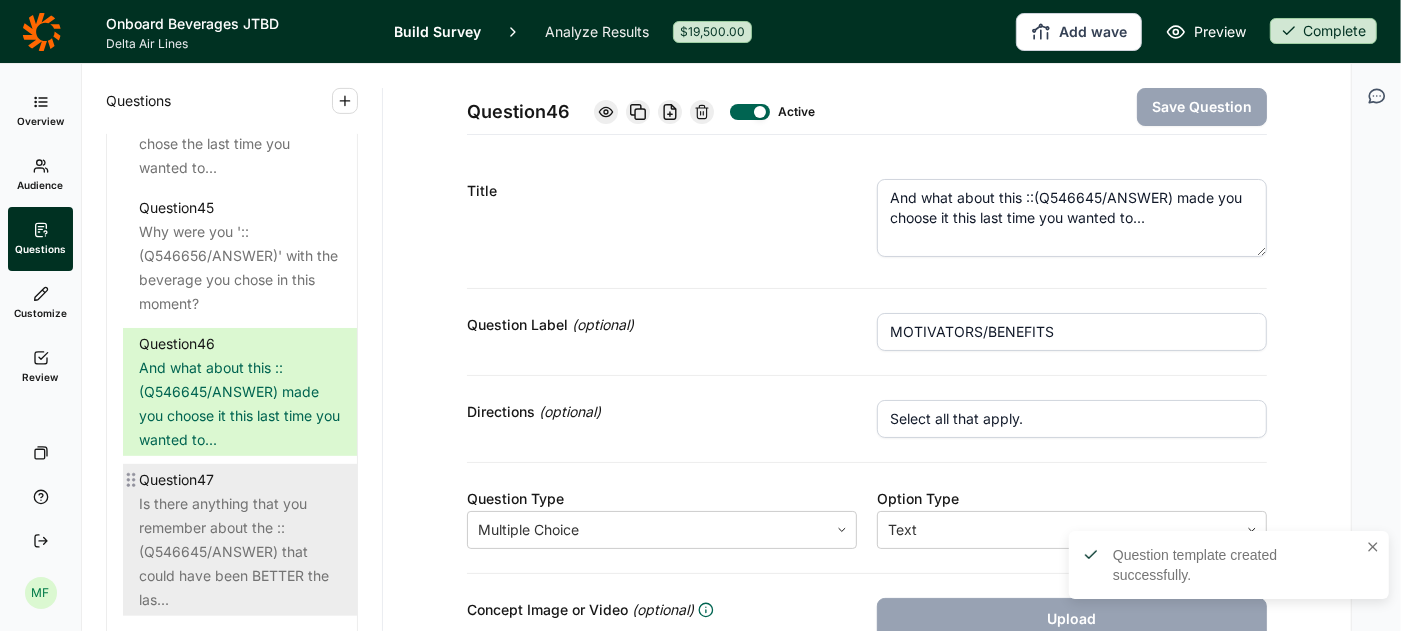 click on "Is there anything that you remember about the ::(Q546645/ANSWER) that could have been BETTER the las..." at bounding box center [240, 552] 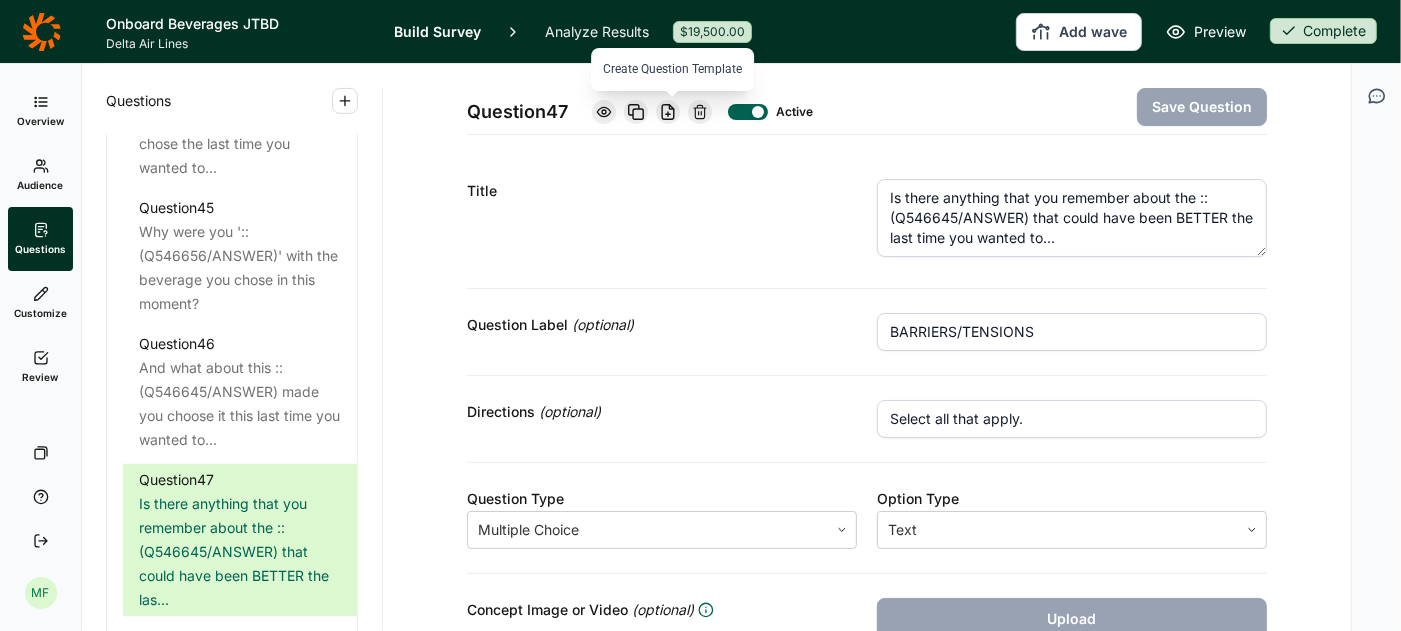 click 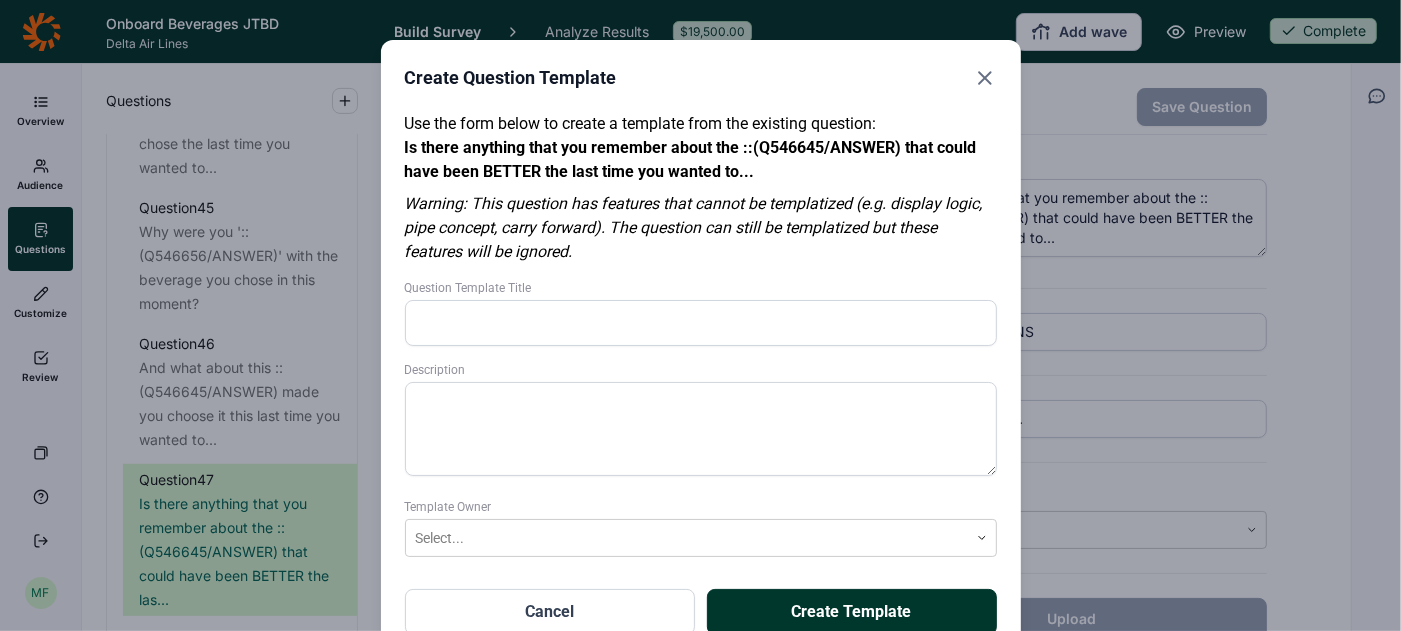 click on "Question Template Title" at bounding box center (701, 323) 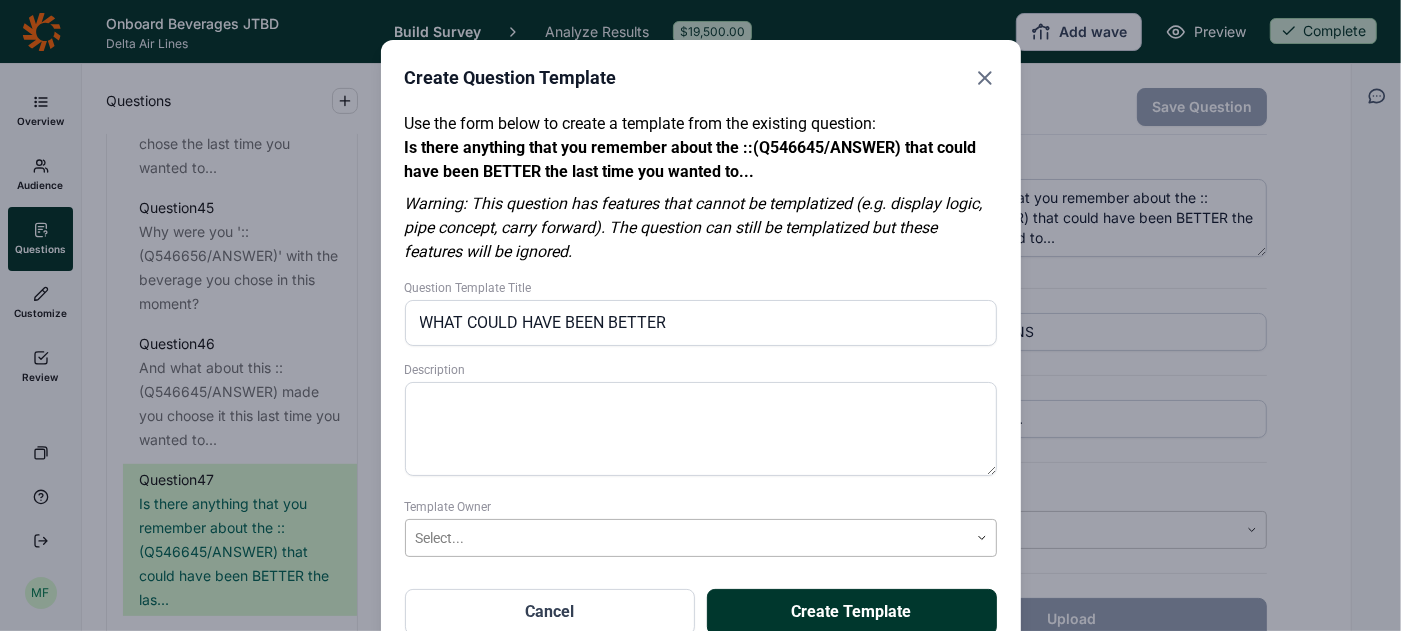 type on "WHAT COULD HAVE BEEN BETTER" 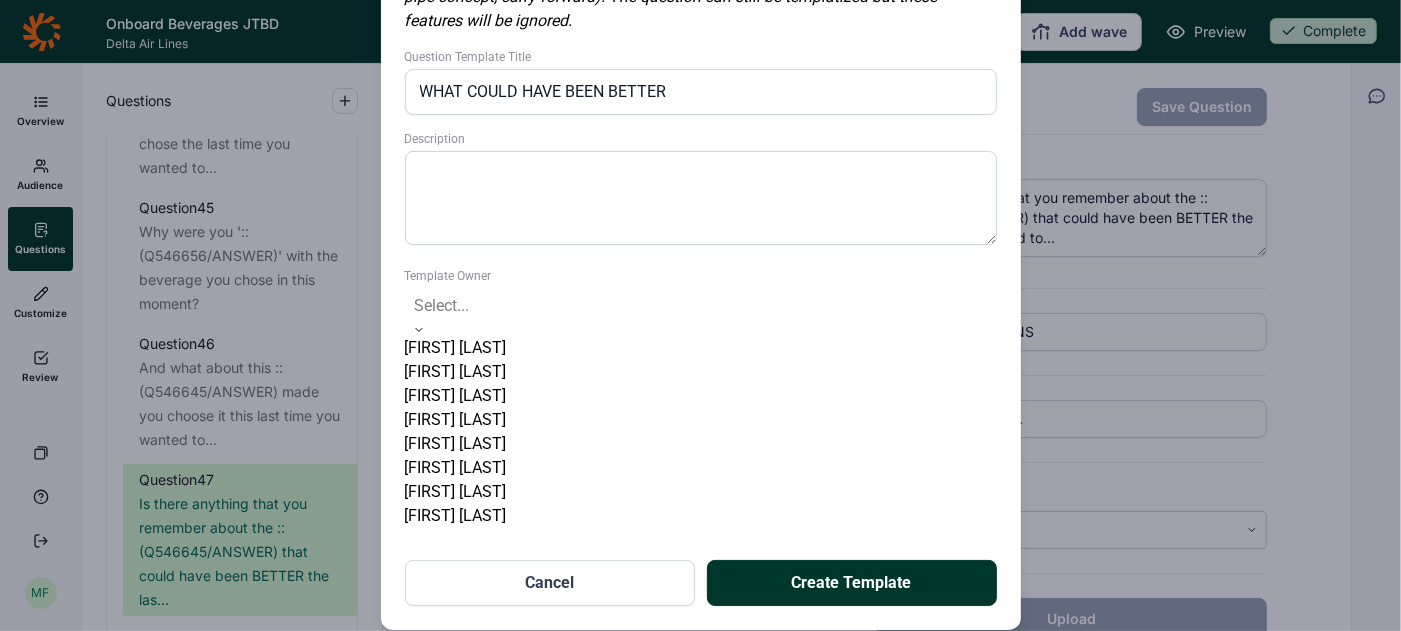 click on "Mark Leutzinger, 6 of 8. 8 results available. Use Up and Down to choose options, press Enter to select the currently focused option, press Escape to exit the menu, press Tab to select the option and exit the menu. Select... Jada Lee Kate DuHadway Katie Haycraft Lizzy Martinez Madeleine Simms Mark Leutzinger Max Ward Tammy Luke" at bounding box center (701, 408) 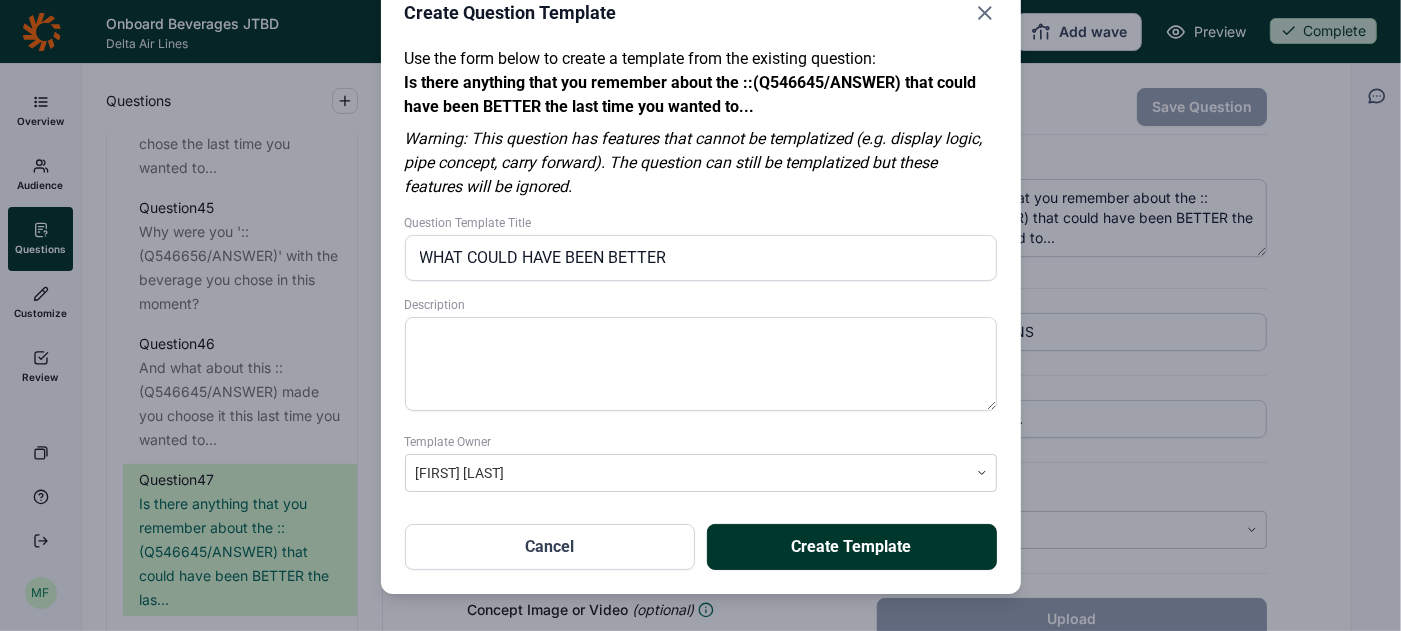 click on "Create Template" at bounding box center (852, 547) 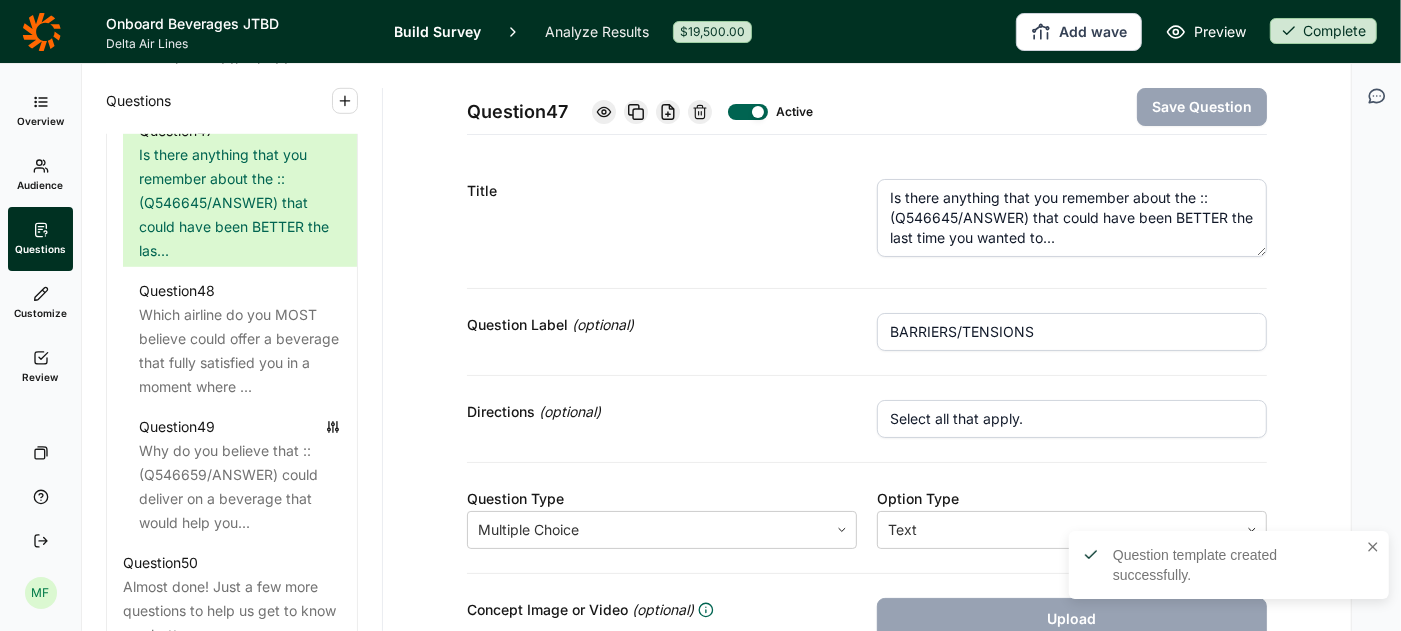 scroll, scrollTop: 6576, scrollLeft: 0, axis: vertical 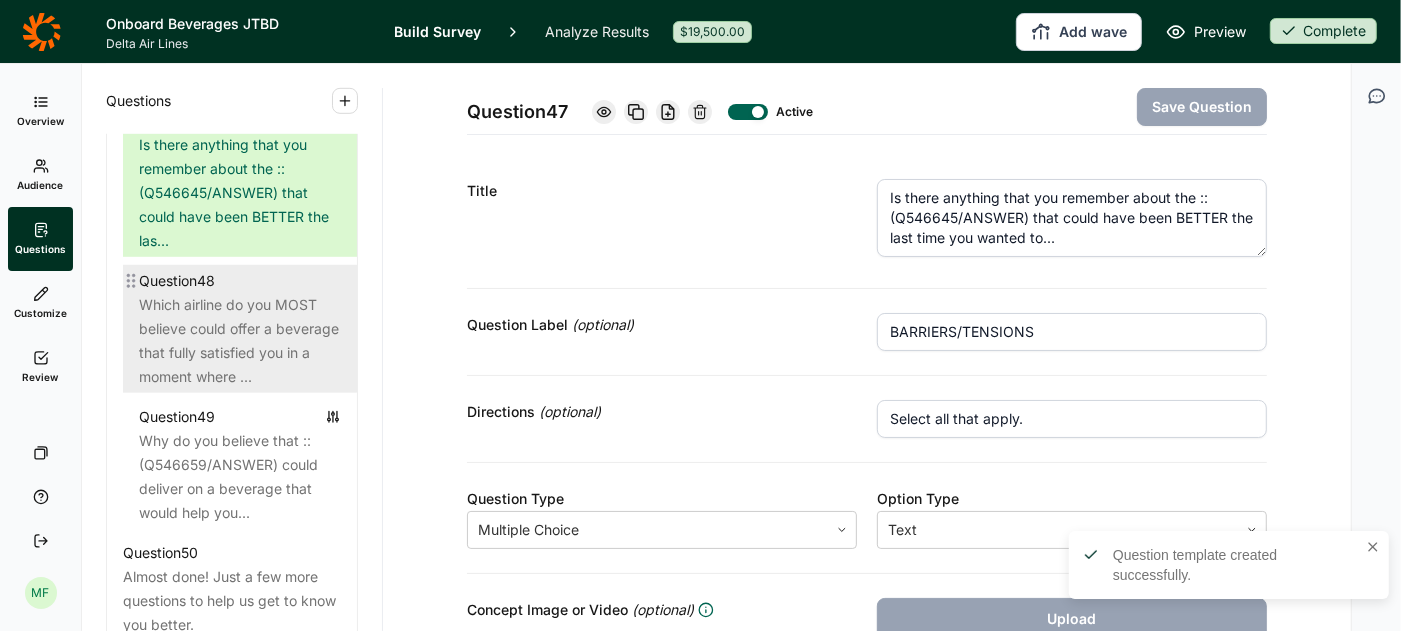 click on "Which airline do you MOST believe could offer a beverage that fully satisfied you in a moment where ..." at bounding box center [240, 341] 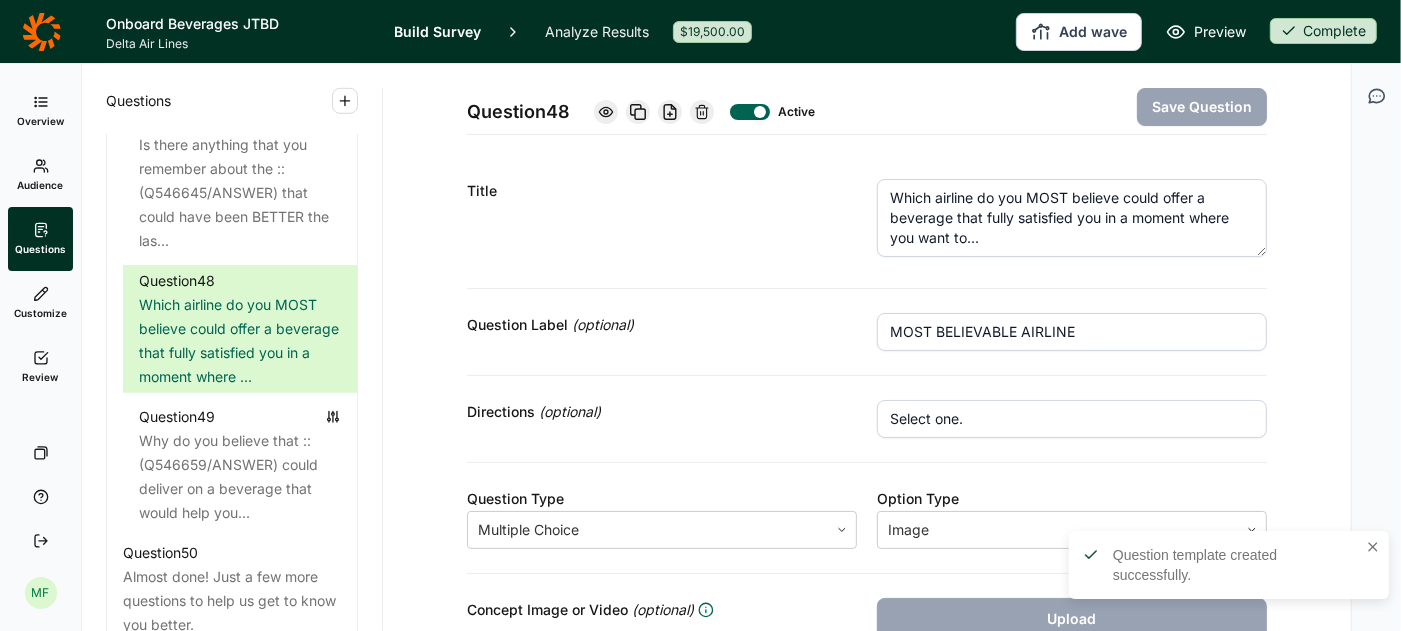 click 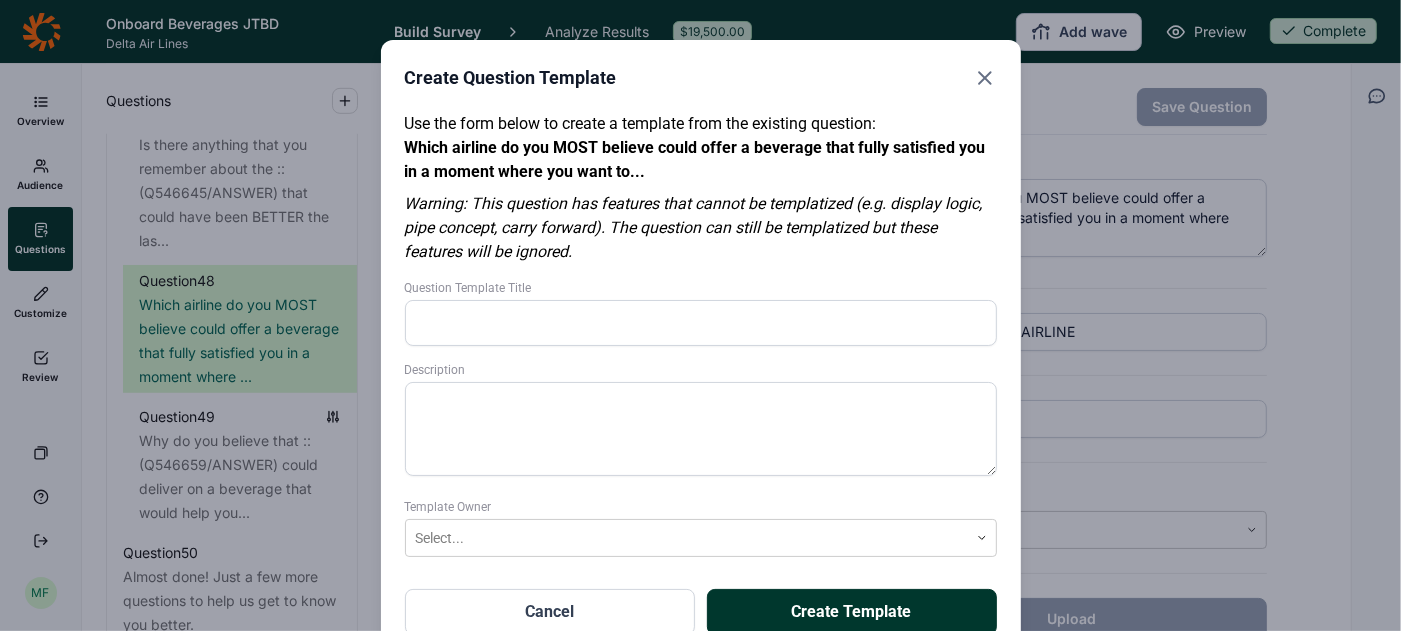 click on "Question Template Title" at bounding box center [701, 323] 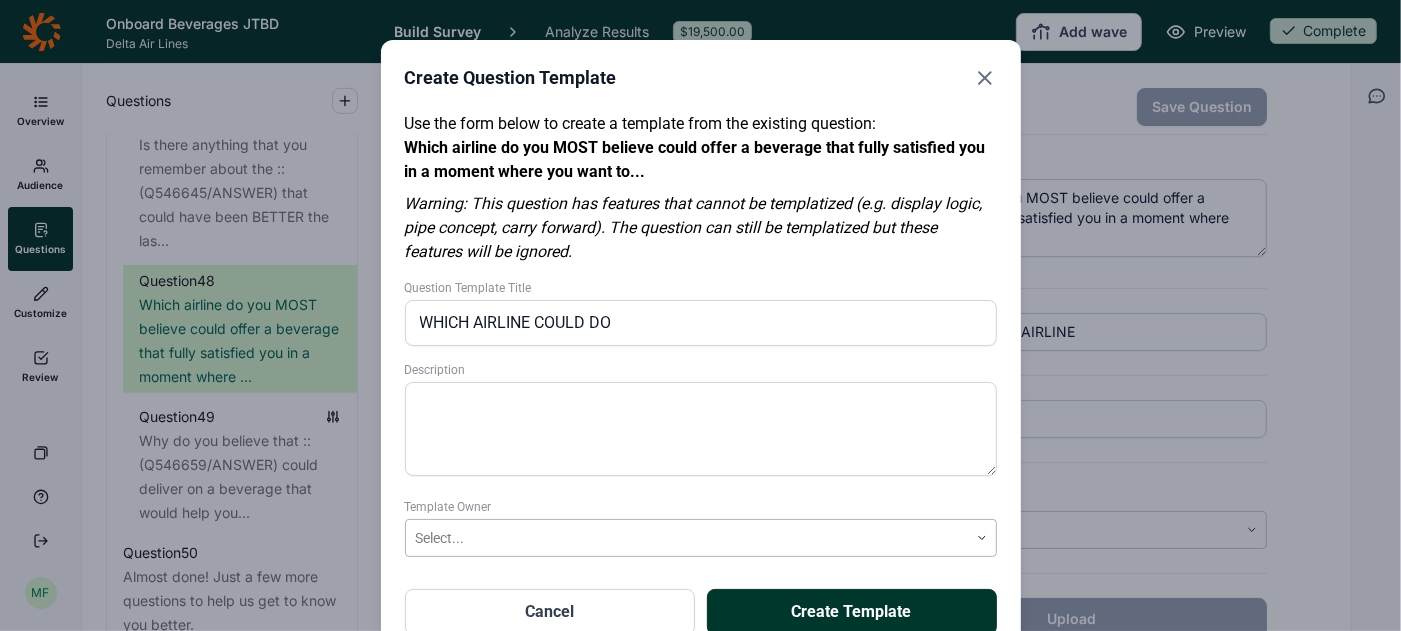 type on "WHICH AIRLINE COULD DO" 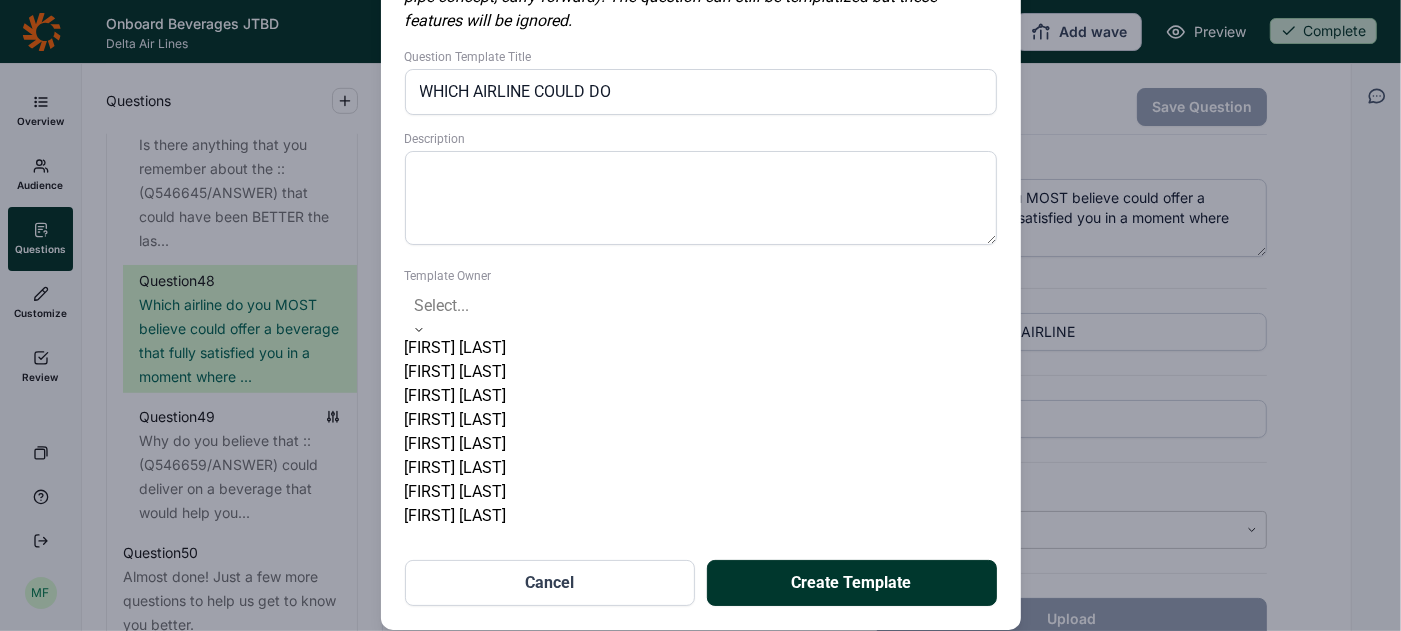 click on "[FIRST] [LAST]" at bounding box center [701, 372] 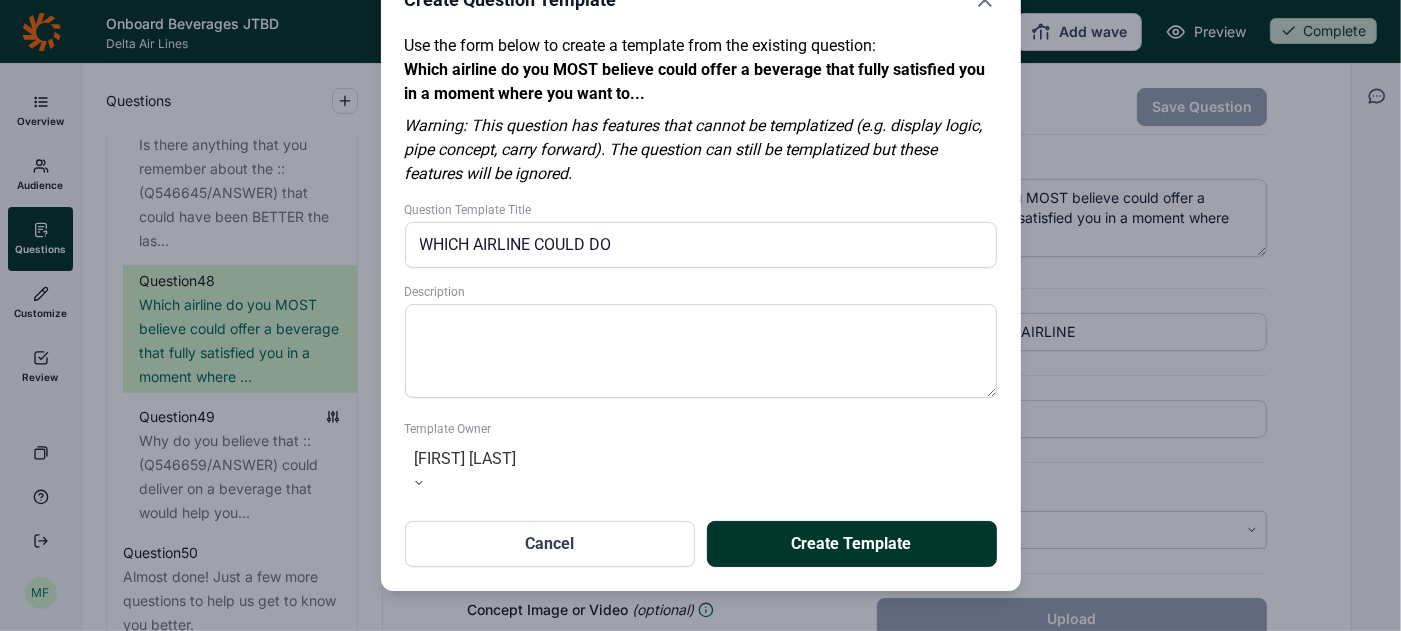 scroll, scrollTop: 65, scrollLeft: 0, axis: vertical 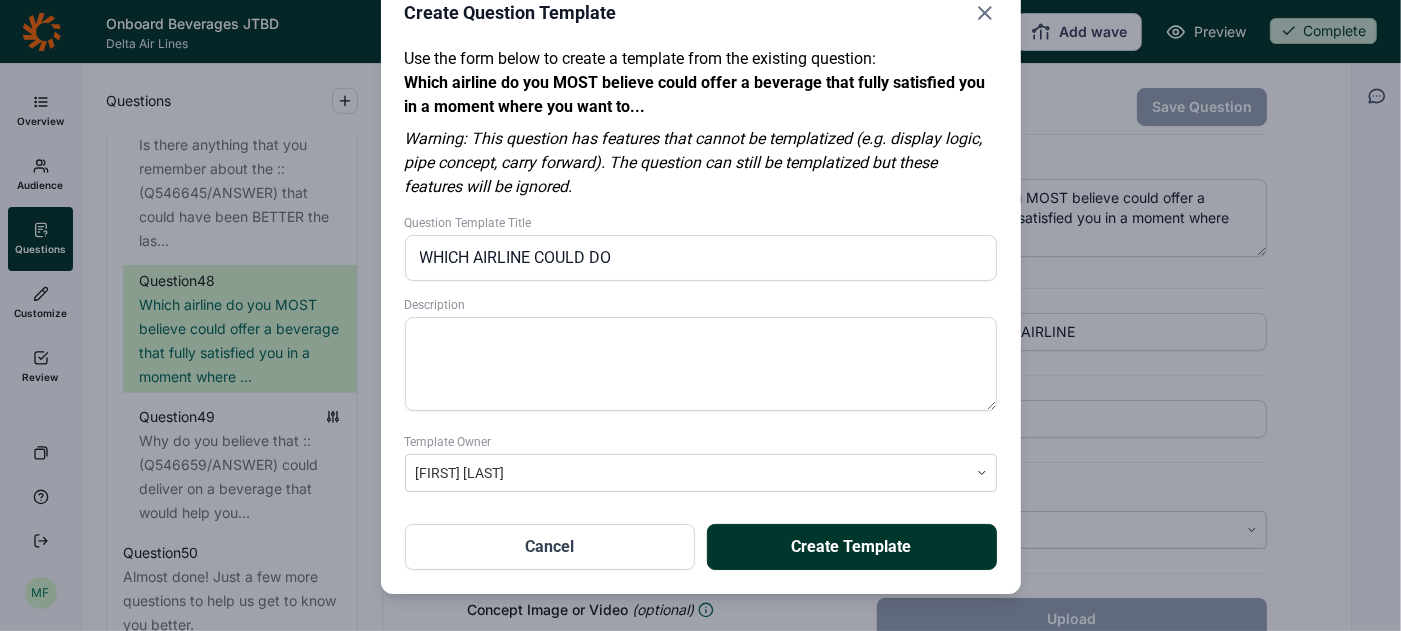 click on "Create Template" at bounding box center [852, 547] 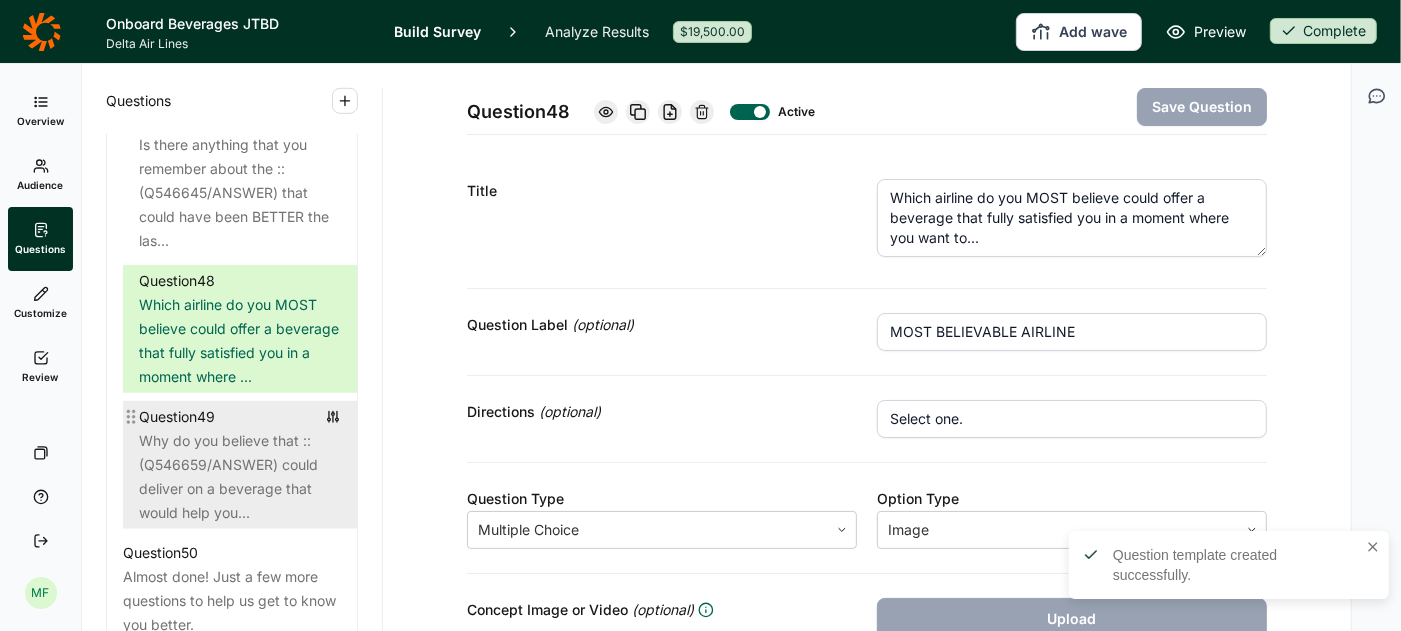 click on "Why do you believe that ::(Q546659/ANSWER) could deliver on a beverage that would help you..." at bounding box center (240, 477) 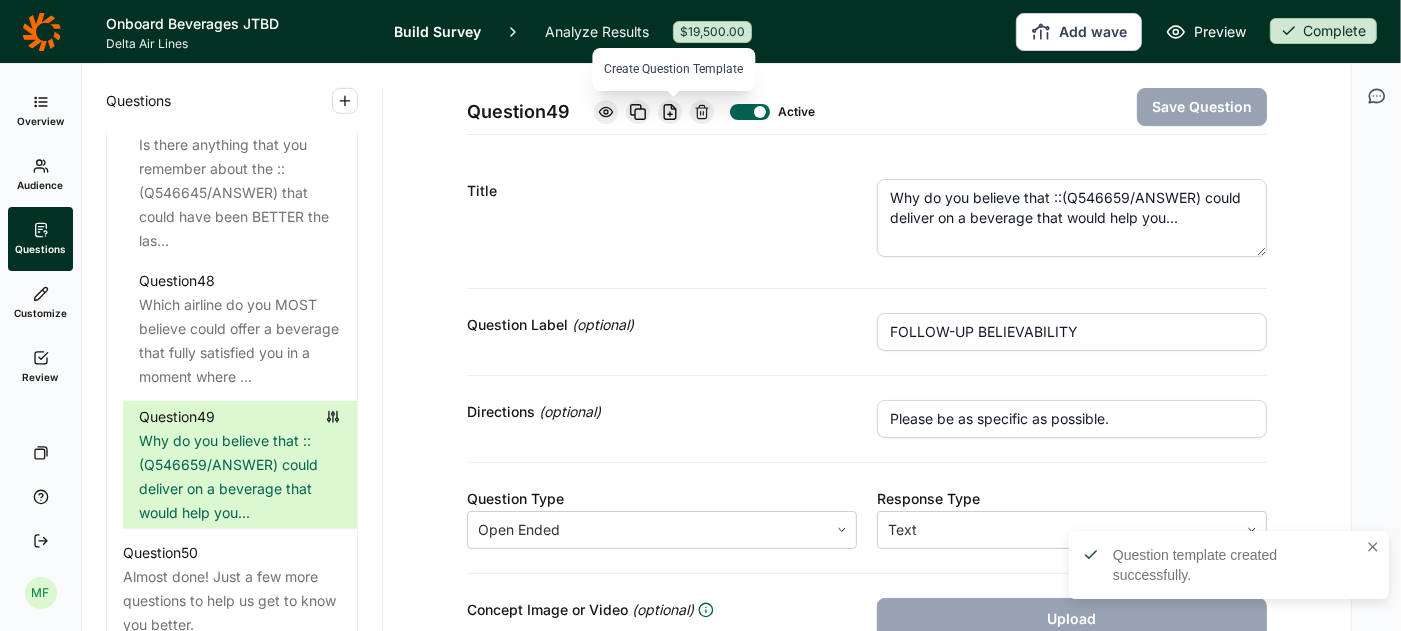 click 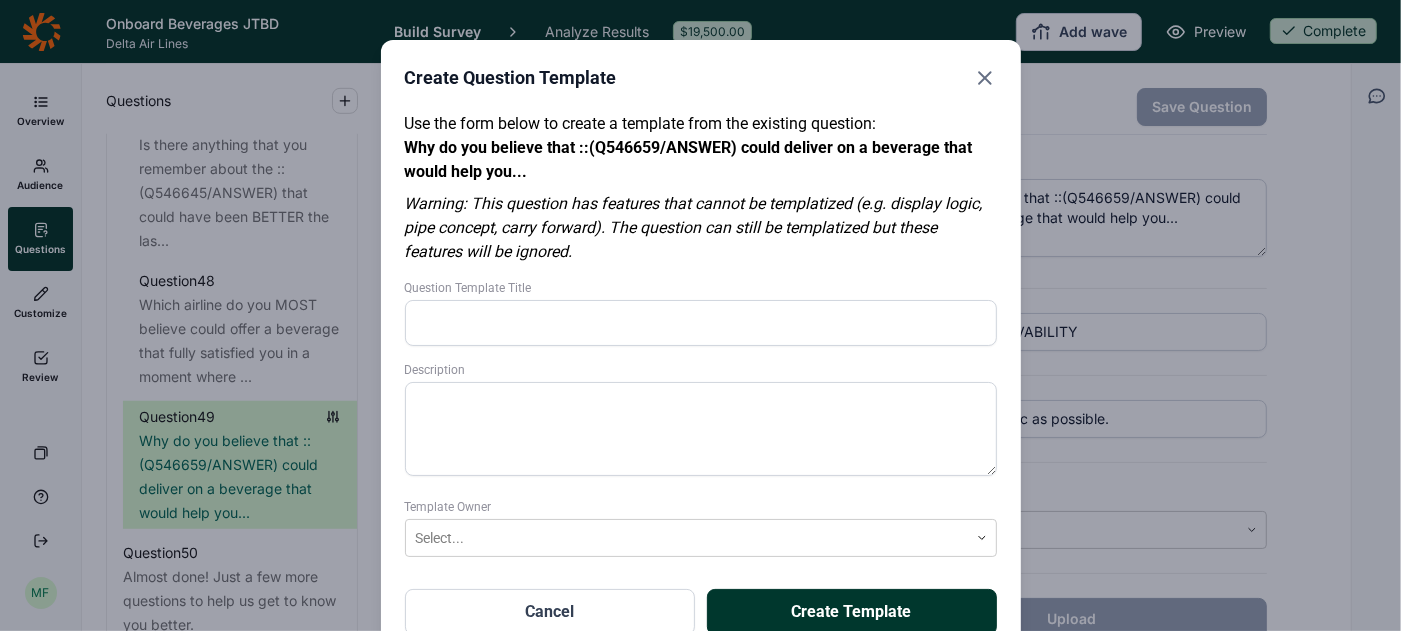 click on "Question Template Title" at bounding box center [701, 323] 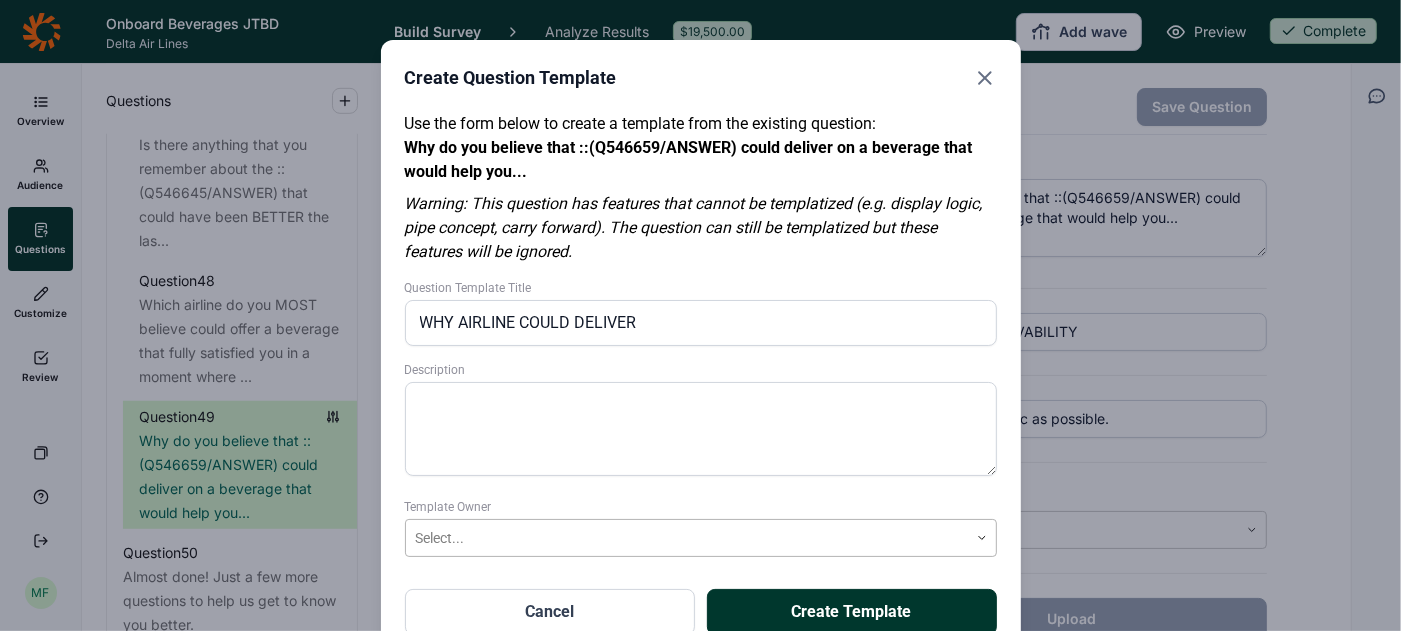 type on "WHY AIRLINE COULD DELIVER" 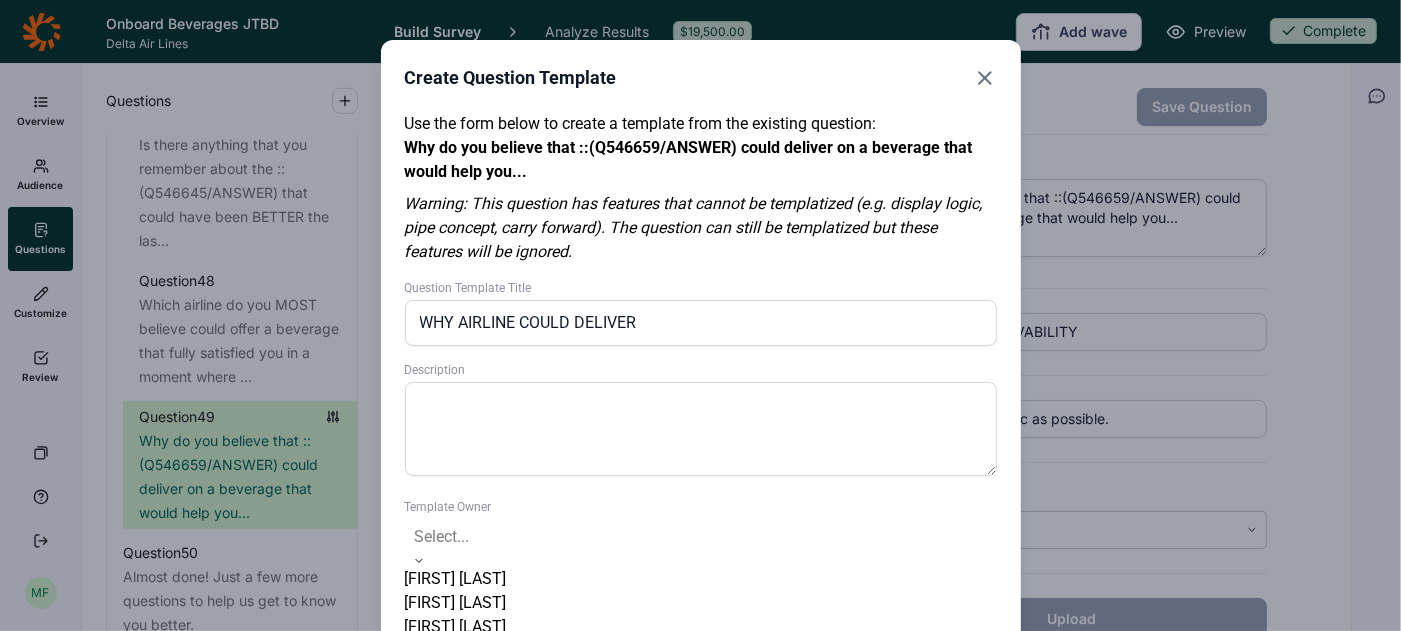 click on "Madeleine Simms, 5 of 8. 8 results available. Use Up and Down to choose options, press Enter to select the currently focused option, press Escape to exit the menu, press Tab to select the option and exit the menu. Select... Jada Lee Kate DuHadway Katie Haycraft Lizzy Martinez Madeleine Simms Mark Leutzinger Max Ward Tammy Luke" at bounding box center (701, 639) 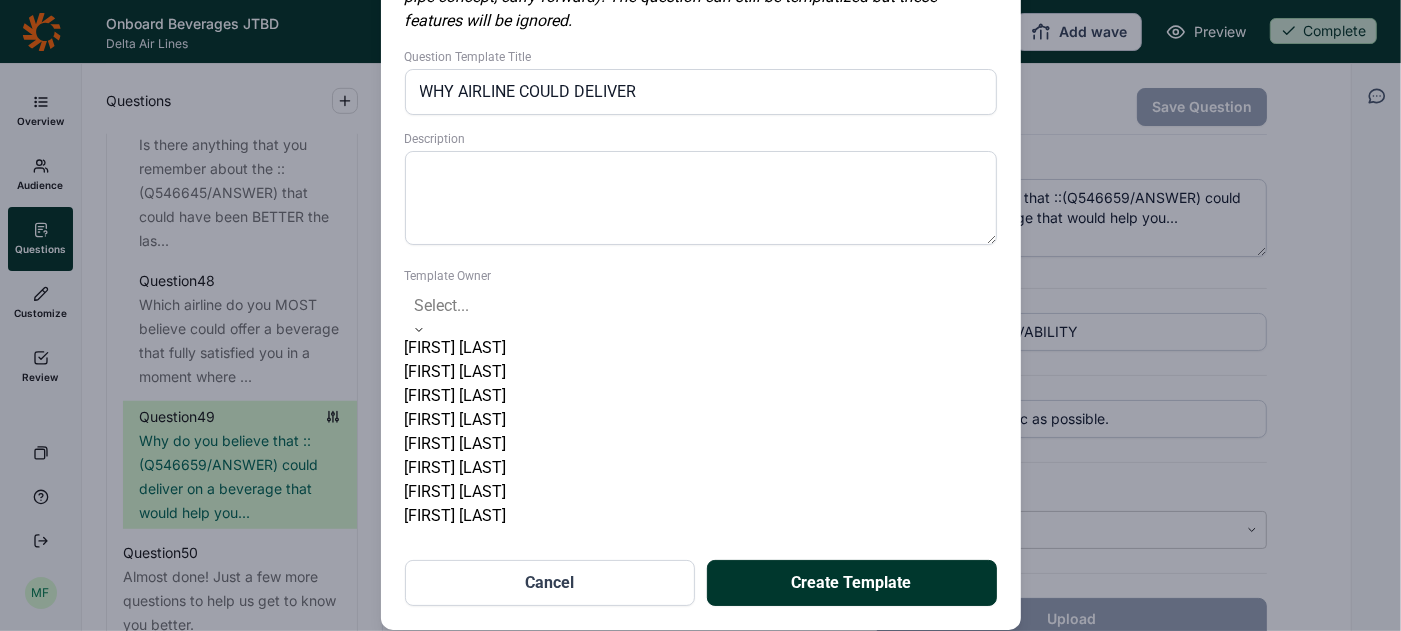 click on "[FIRST] [LAST]" at bounding box center (701, 372) 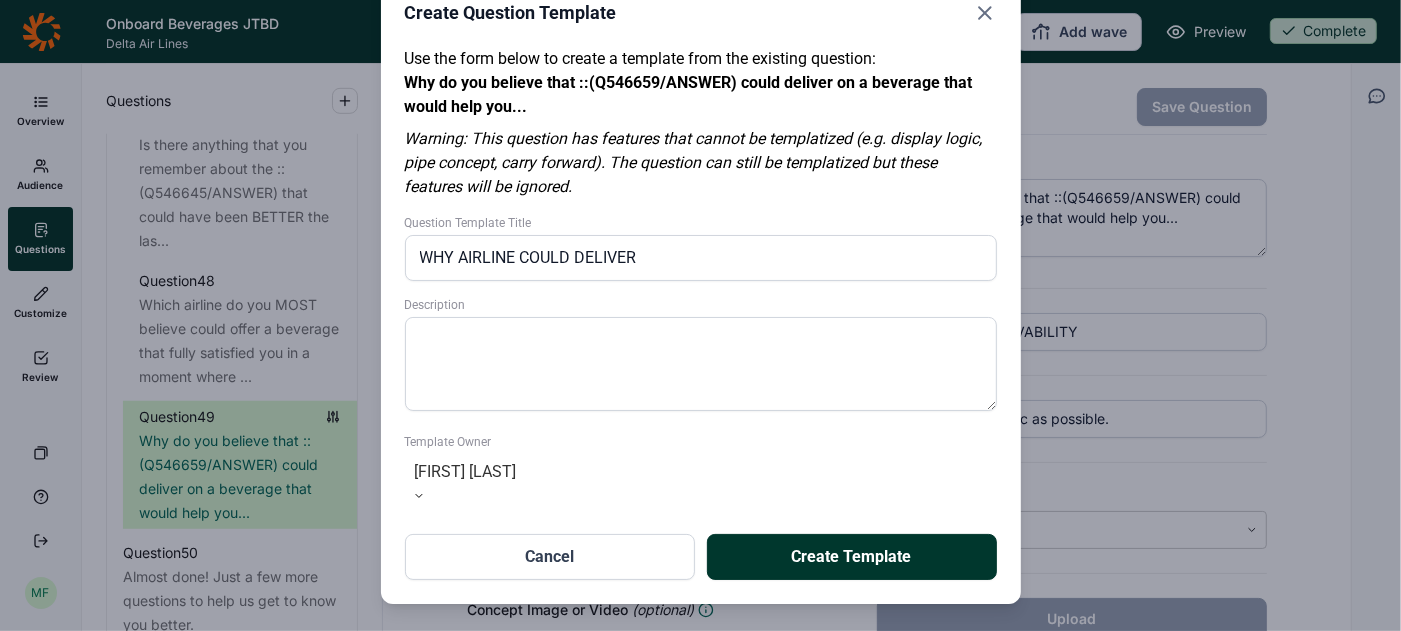 click on "Create Template" at bounding box center [852, 557] 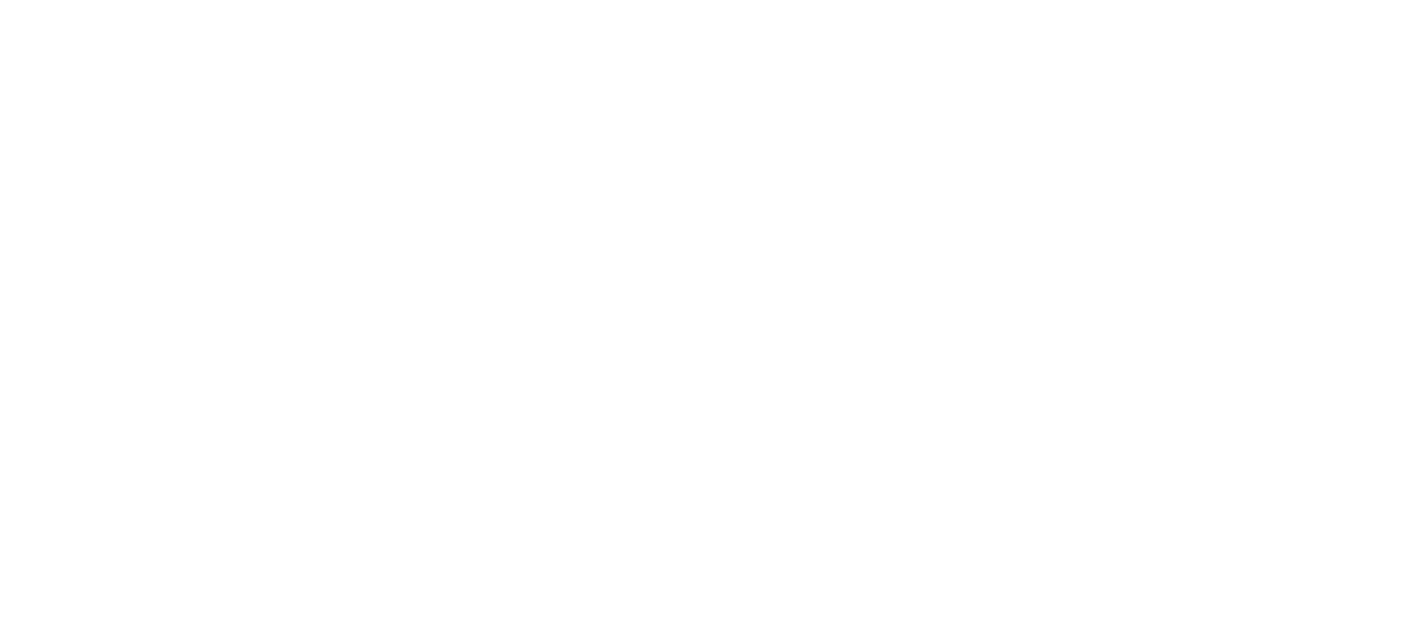 scroll, scrollTop: 0, scrollLeft: 0, axis: both 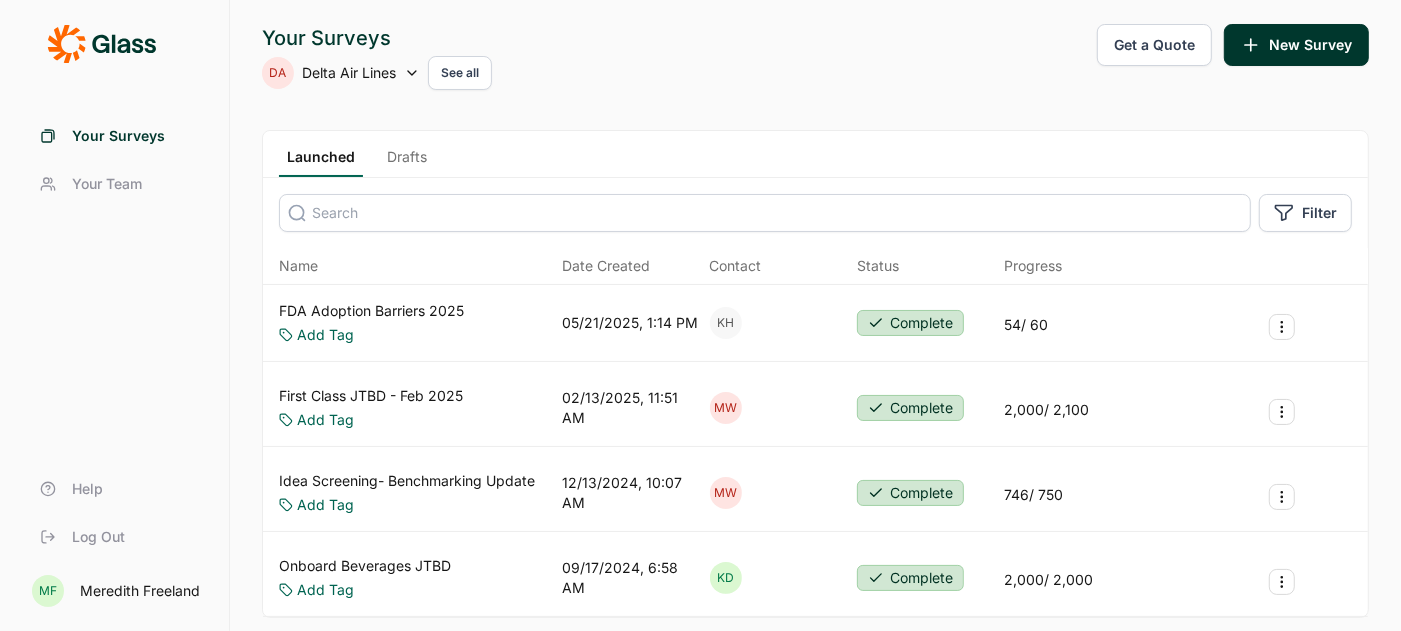 click on "Drafts" at bounding box center (407, 162) 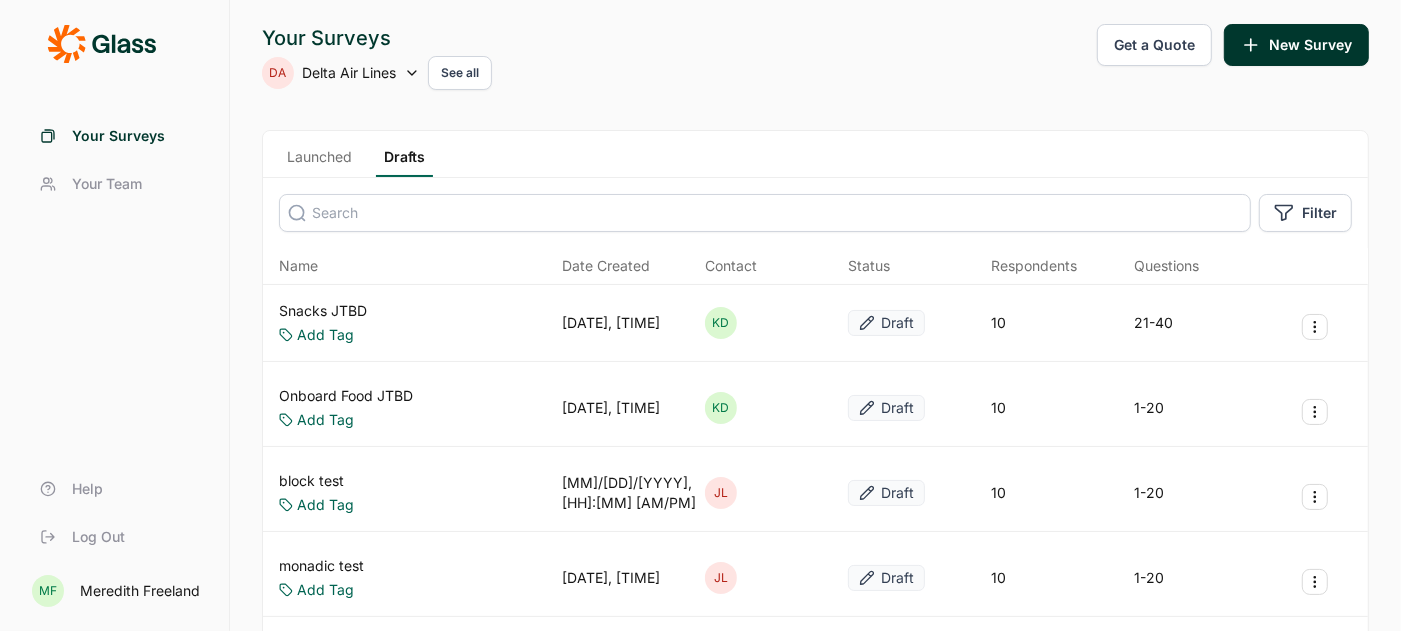 click on "Snacks JTBD" at bounding box center [323, 311] 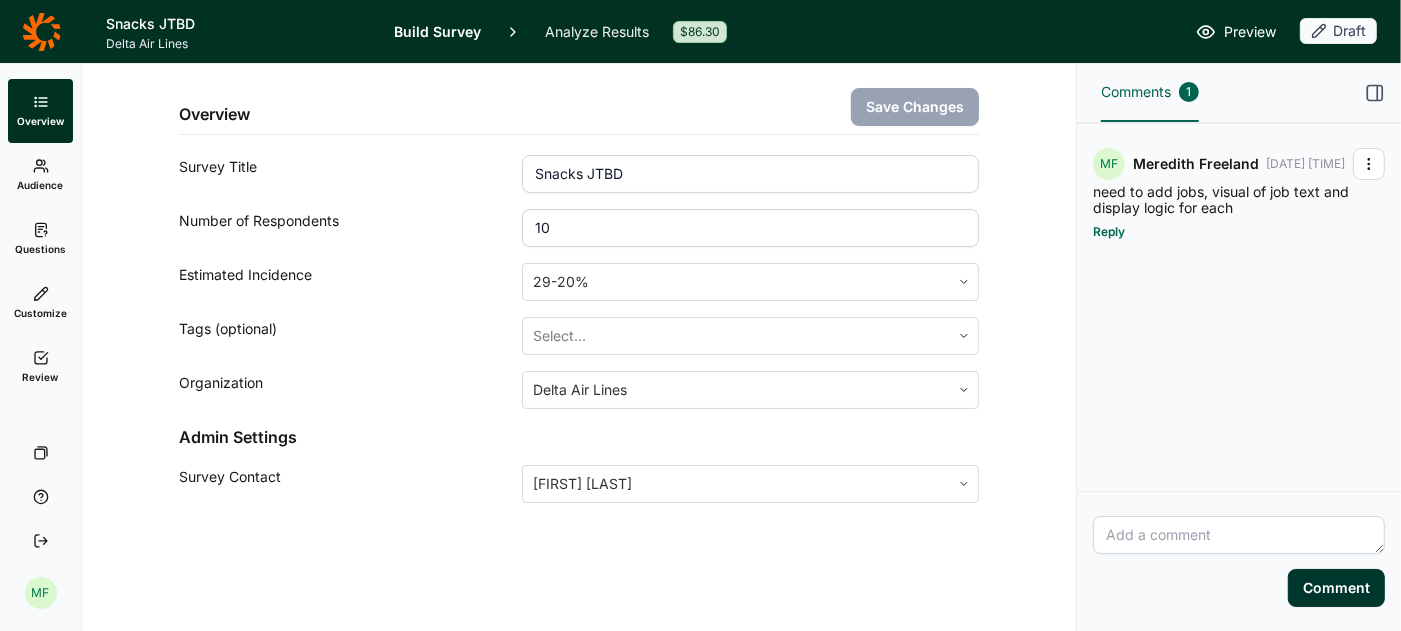 click 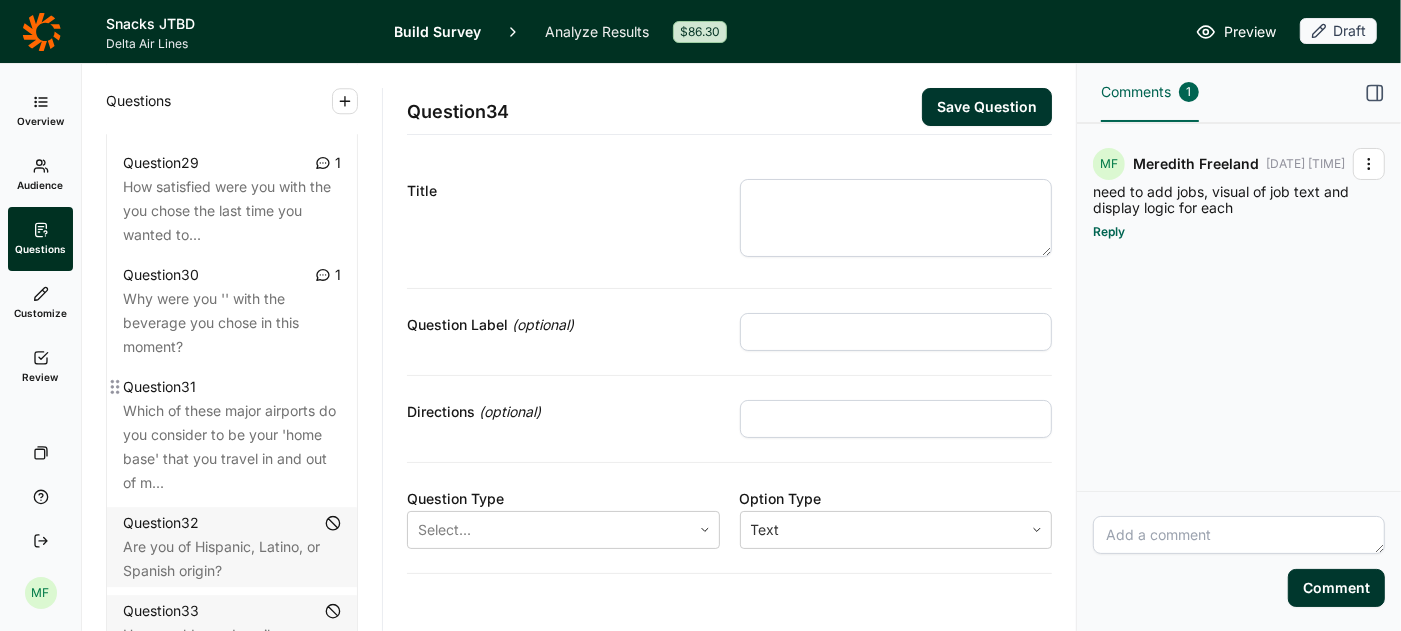 scroll, scrollTop: 4345, scrollLeft: 0, axis: vertical 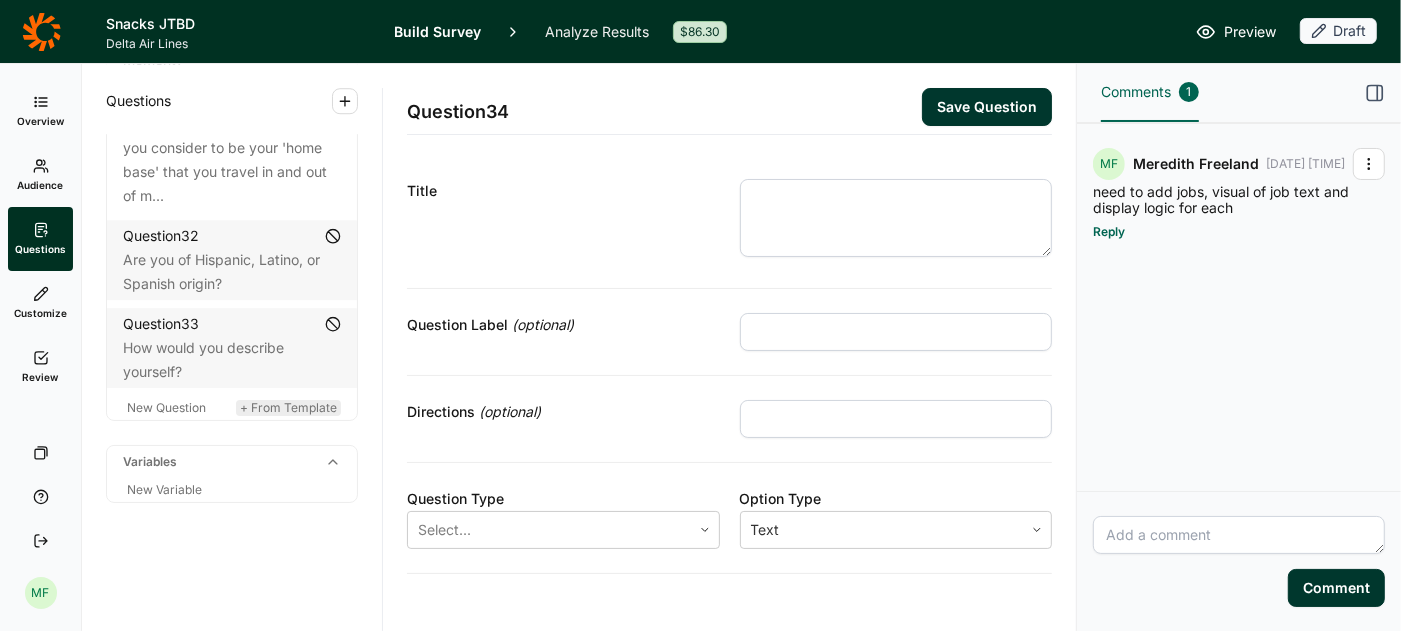 click on "+ From Template" at bounding box center [288, 407] 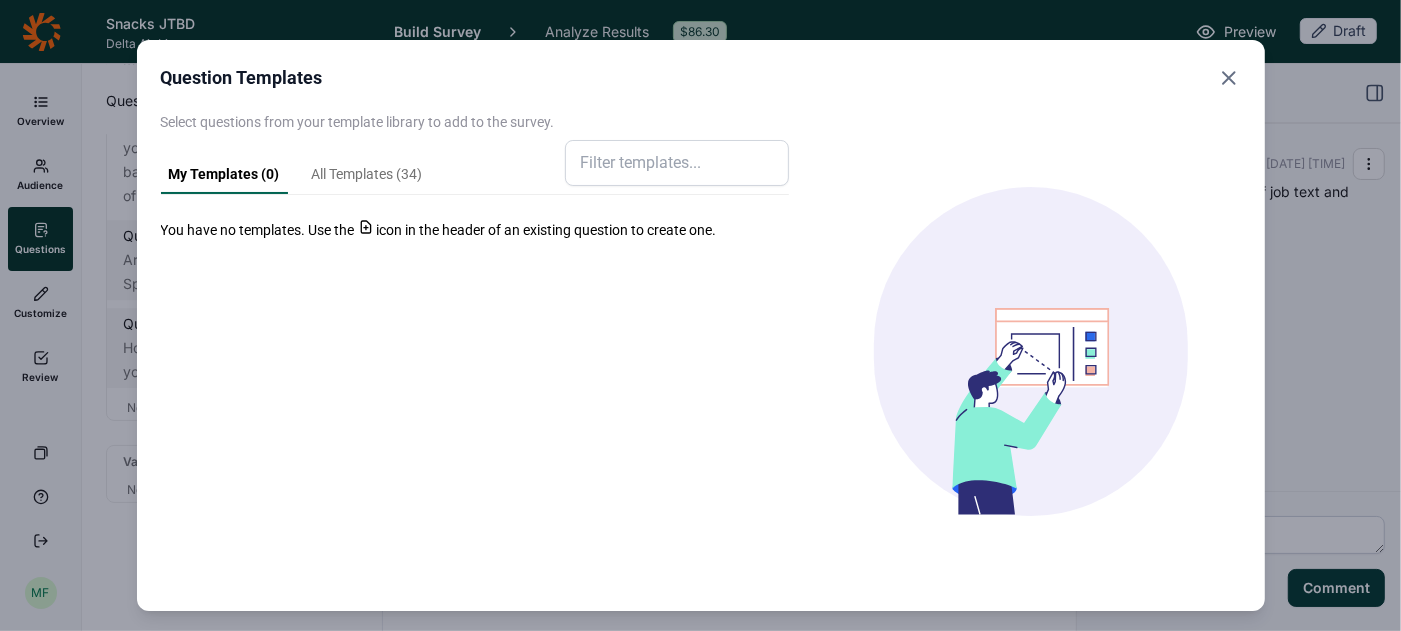 click on "All Templates ( 34 )" at bounding box center (367, 179) 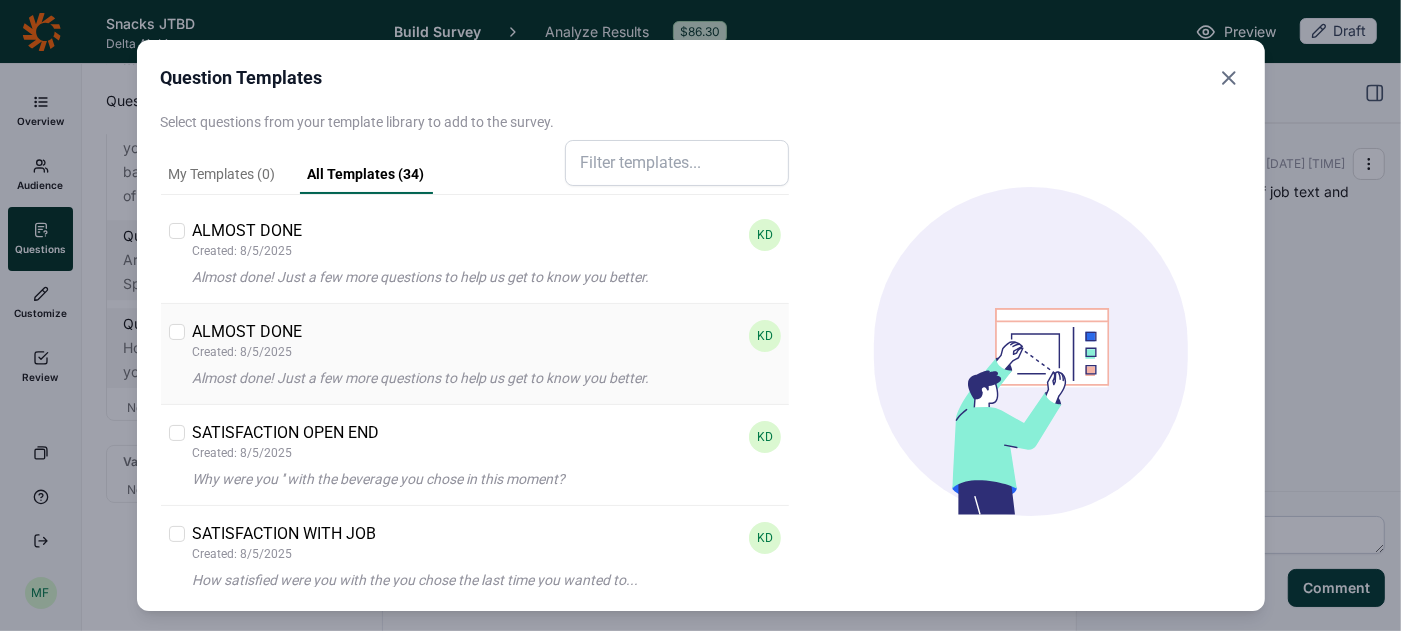 click at bounding box center (177, 332) 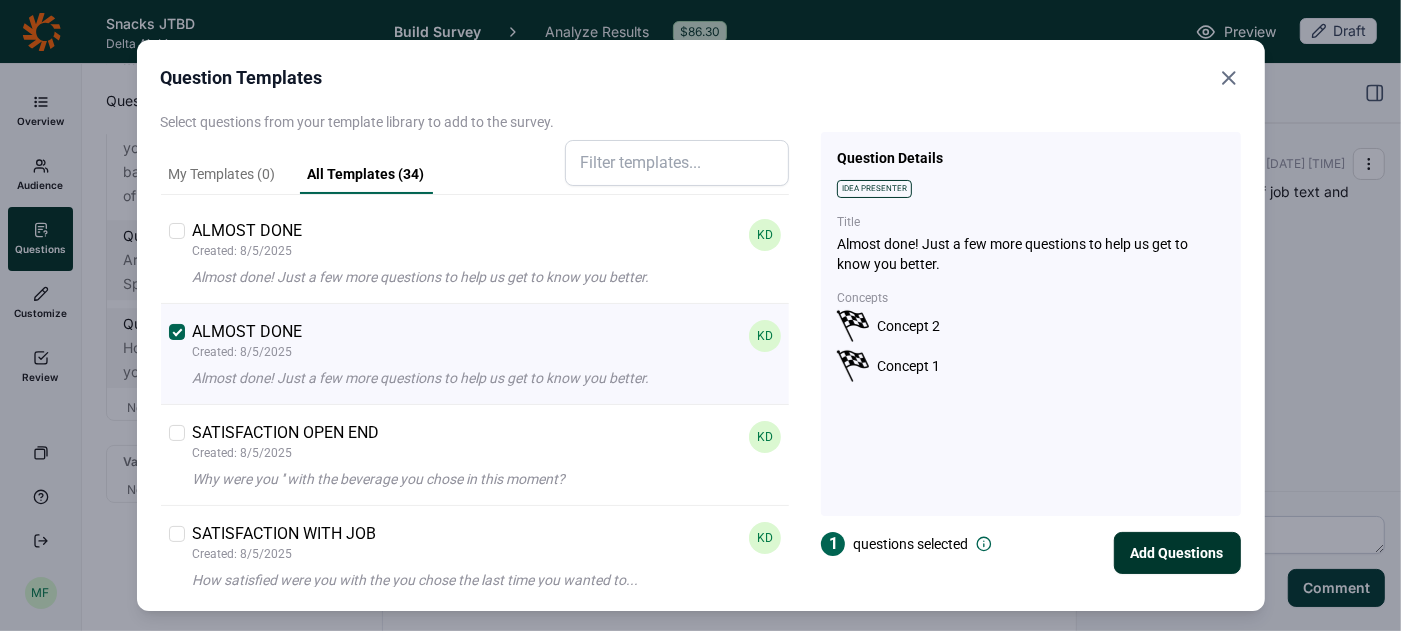 click on "Add Questions" at bounding box center (1177, 553) 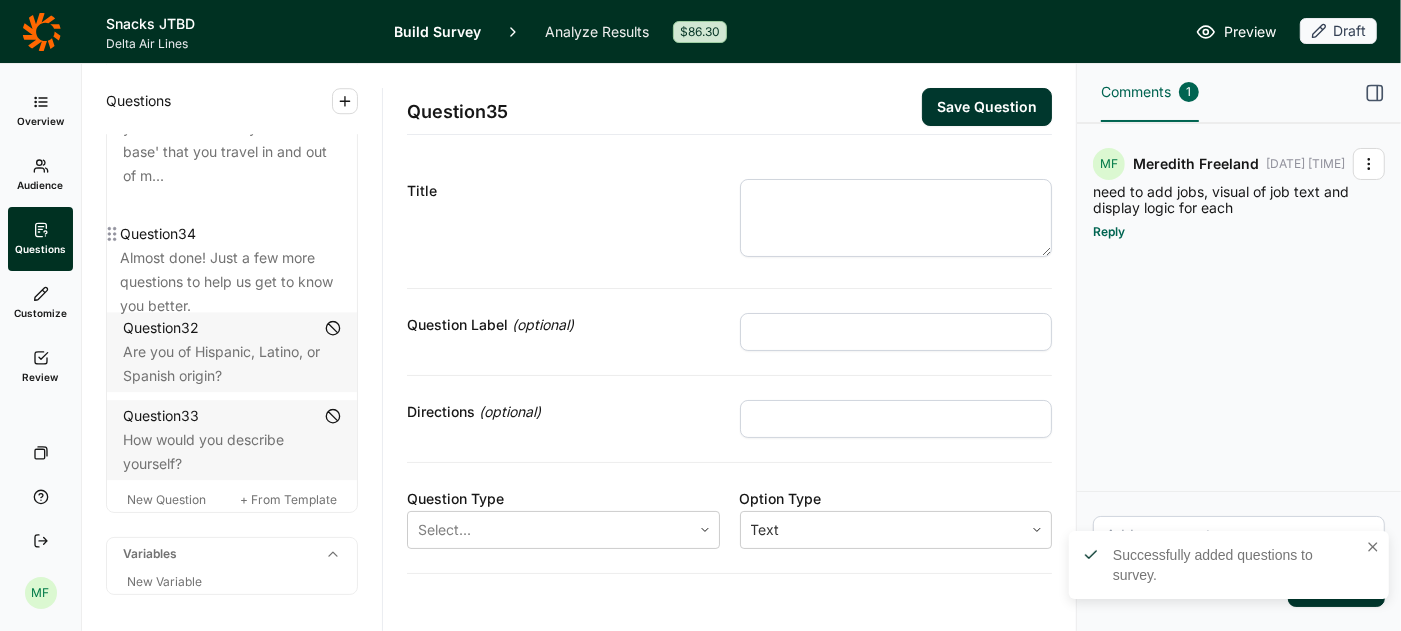 drag, startPoint x: 116, startPoint y: 412, endPoint x: 113, endPoint y: 229, distance: 183.02458 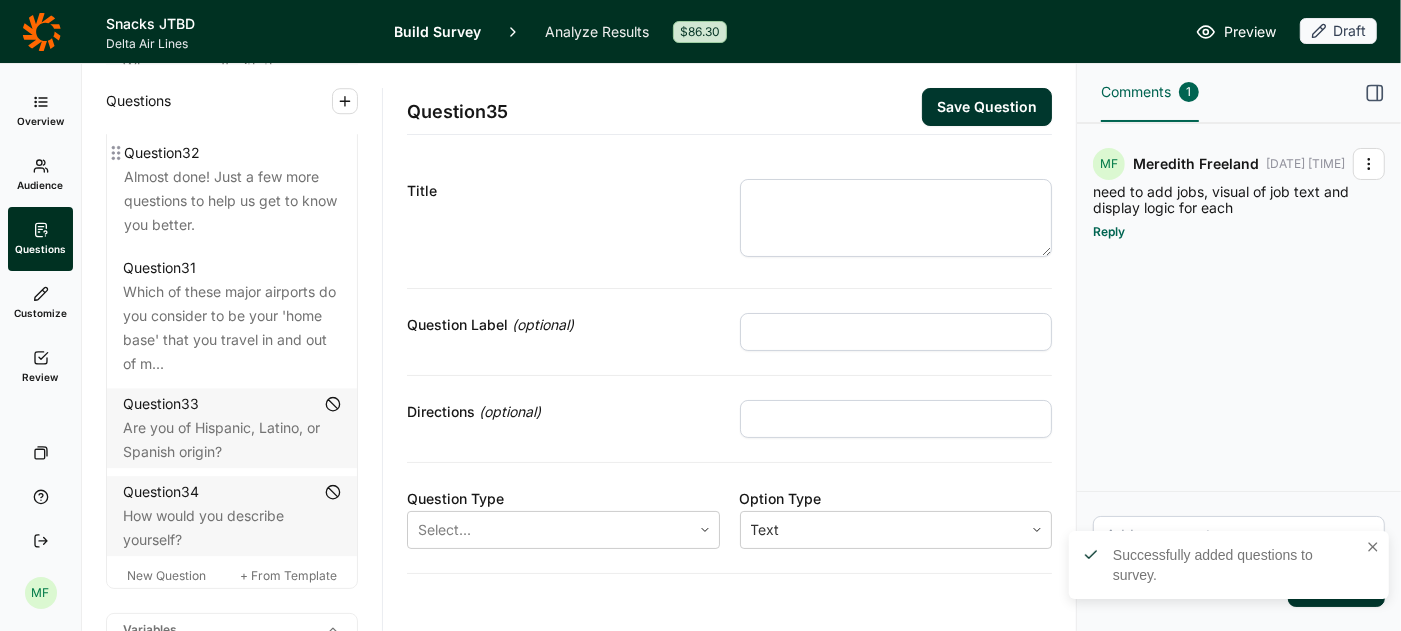 scroll, scrollTop: 4259, scrollLeft: 0, axis: vertical 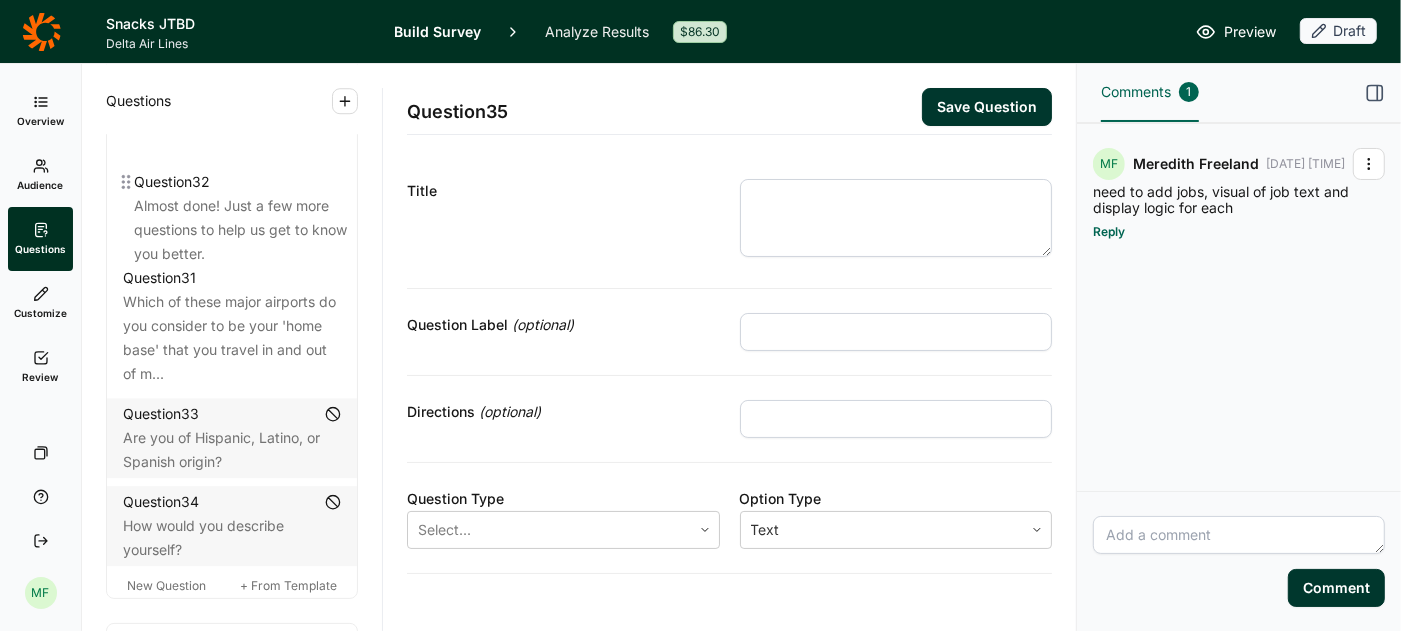 drag, startPoint x: 118, startPoint y: 235, endPoint x: 126, endPoint y: 173, distance: 62.514 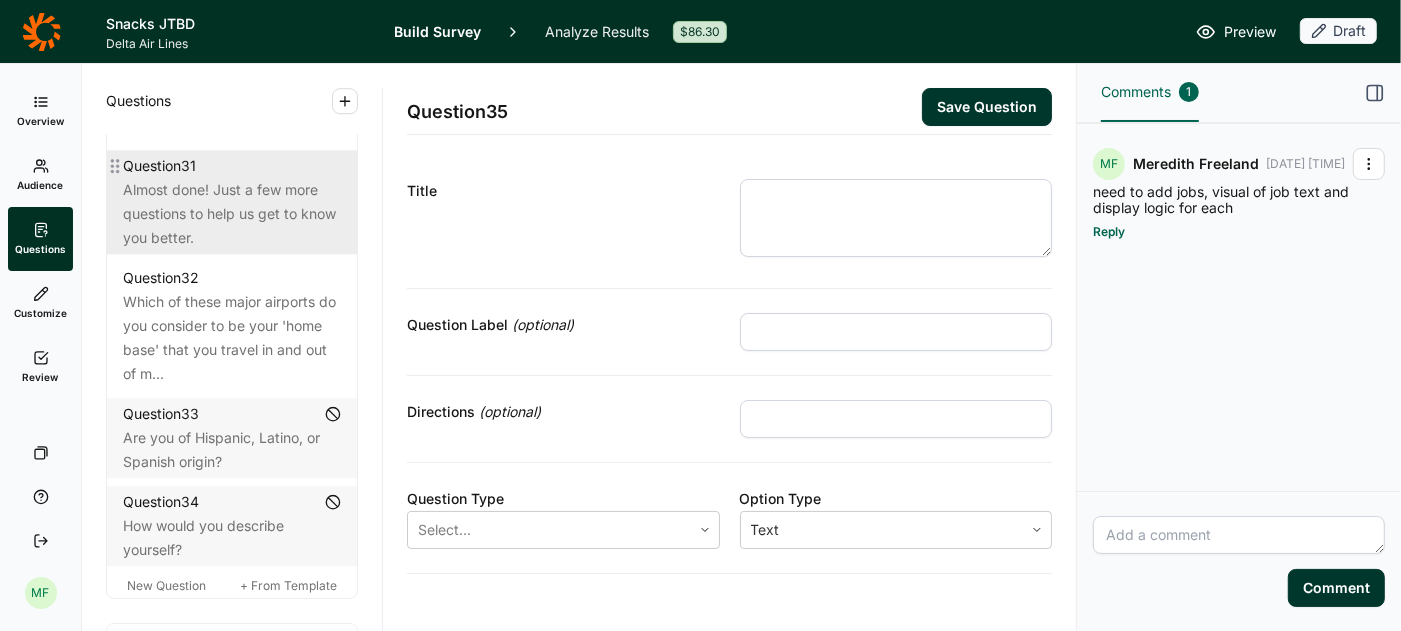 click on "Almost done! Just a few more questions to help us get to know you better." at bounding box center (232, 214) 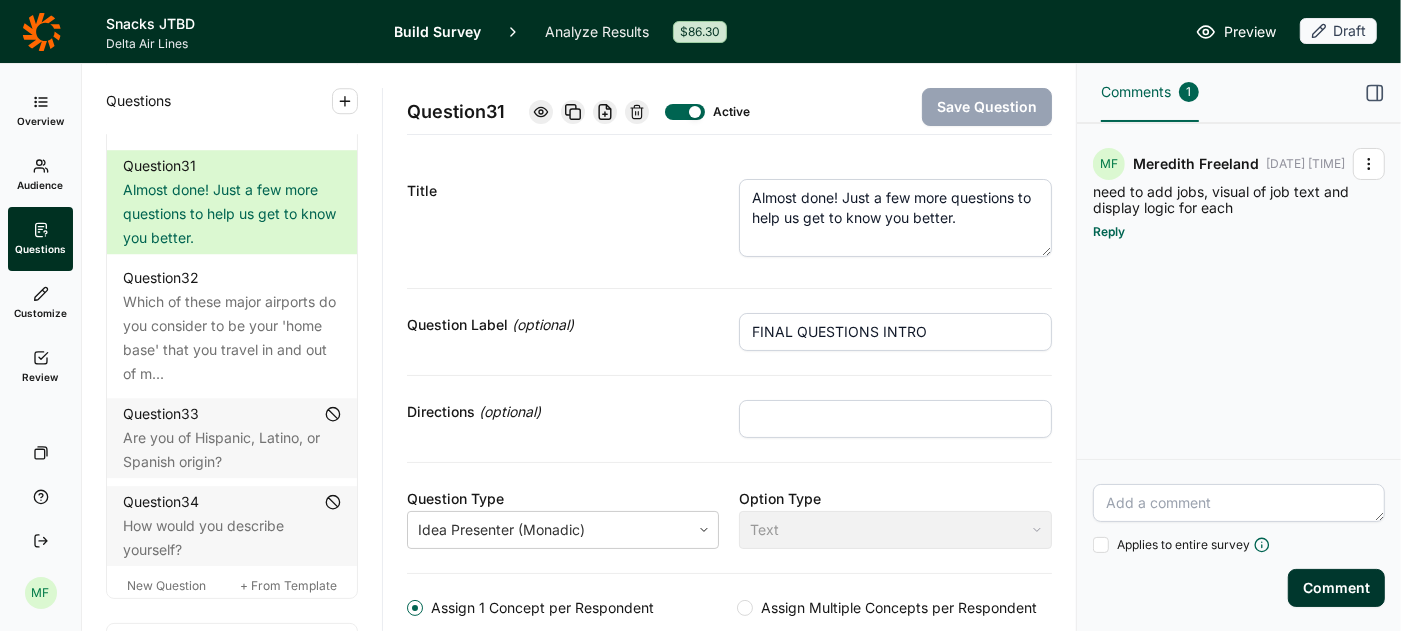 click 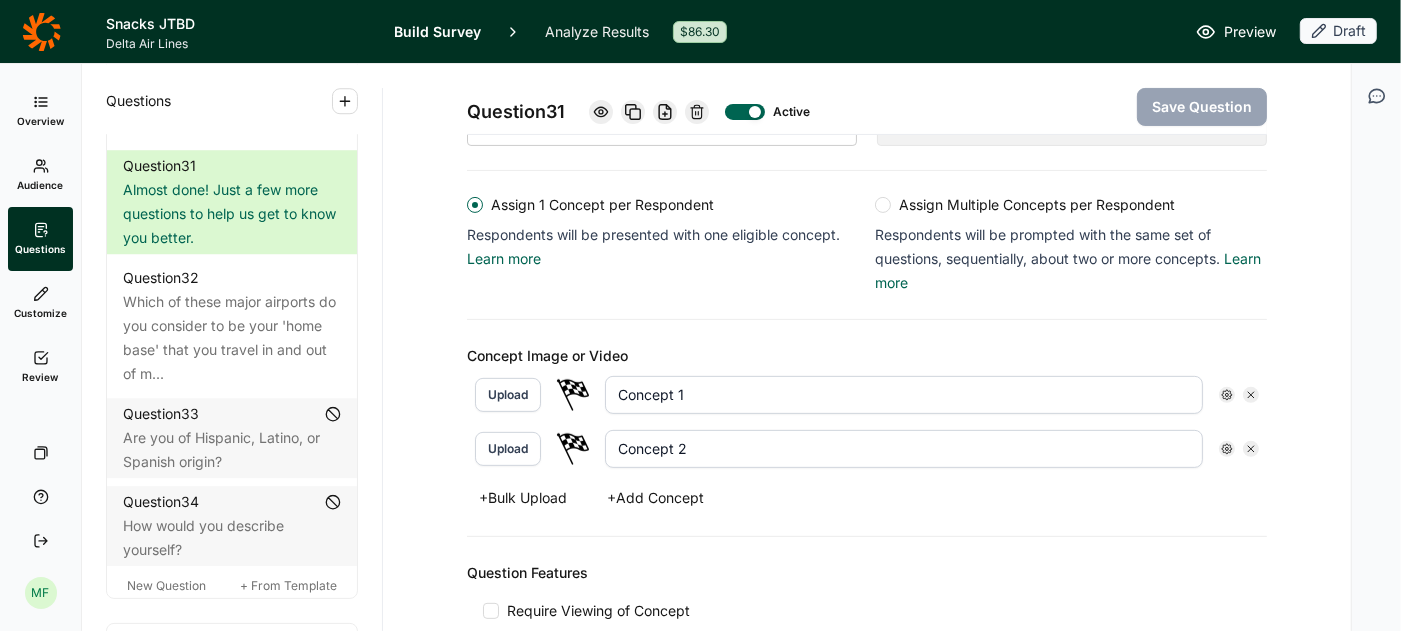 scroll, scrollTop: 541, scrollLeft: 0, axis: vertical 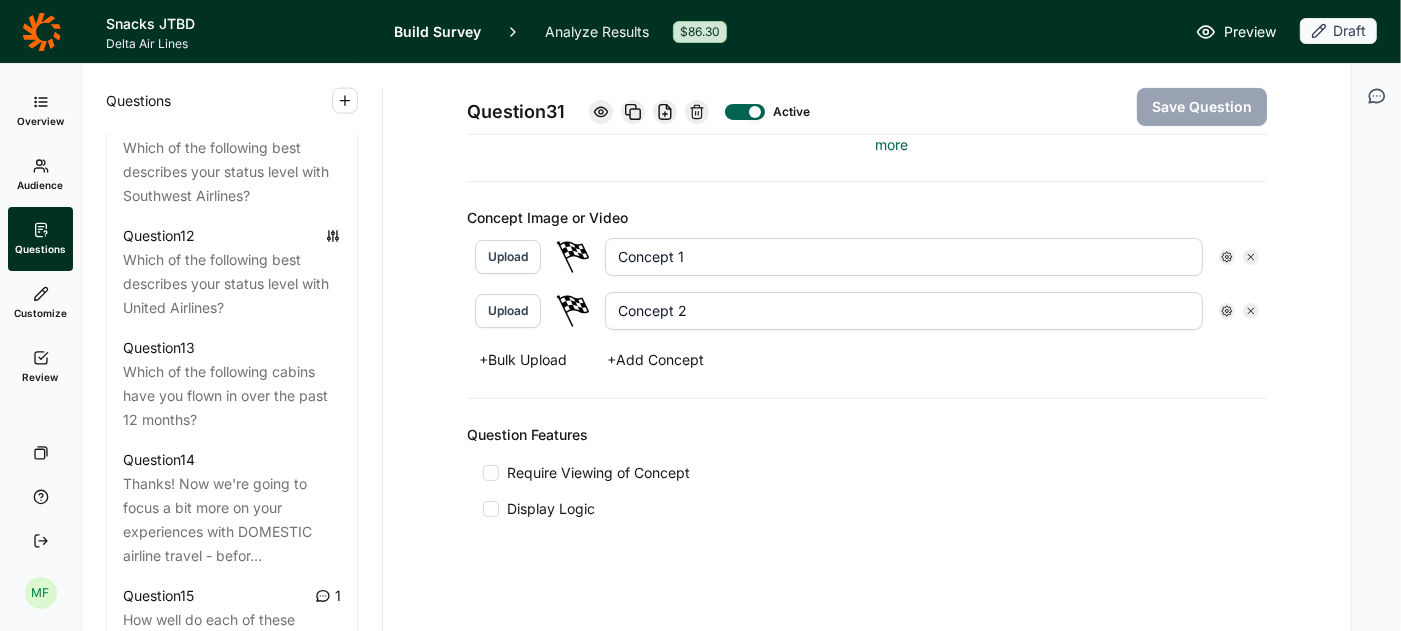 click 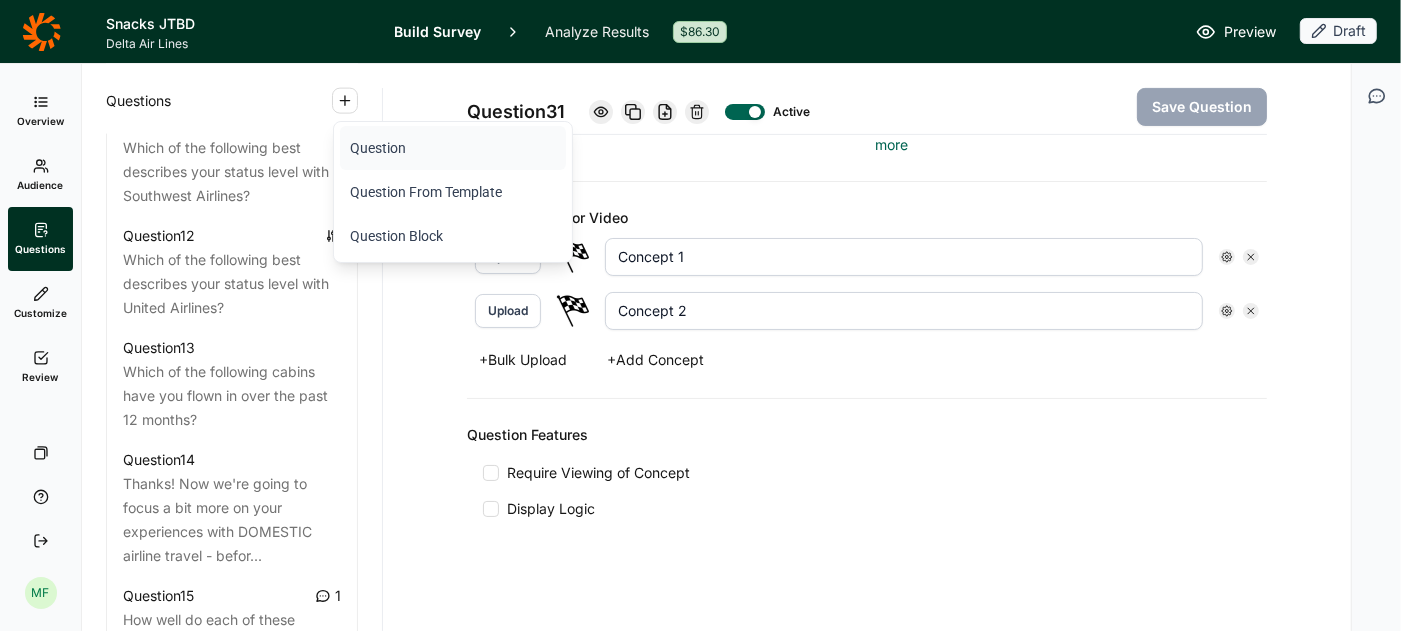 click on "Question" at bounding box center [453, 148] 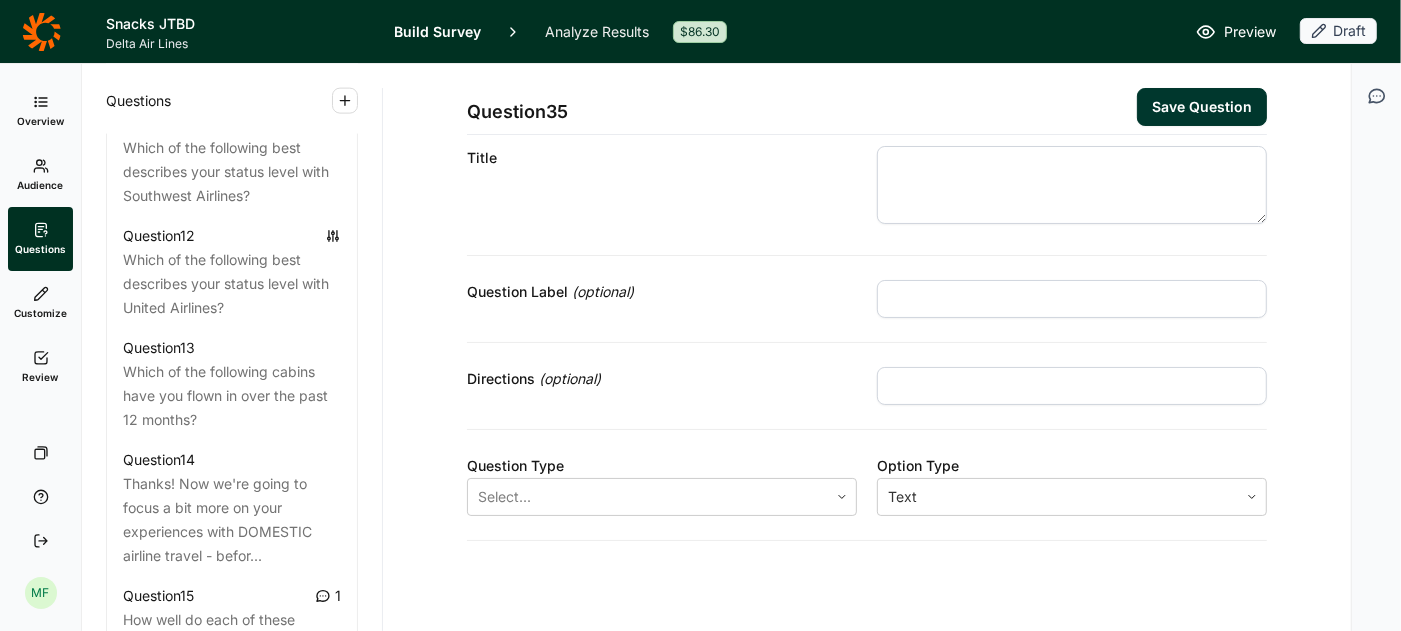 scroll, scrollTop: 0, scrollLeft: 0, axis: both 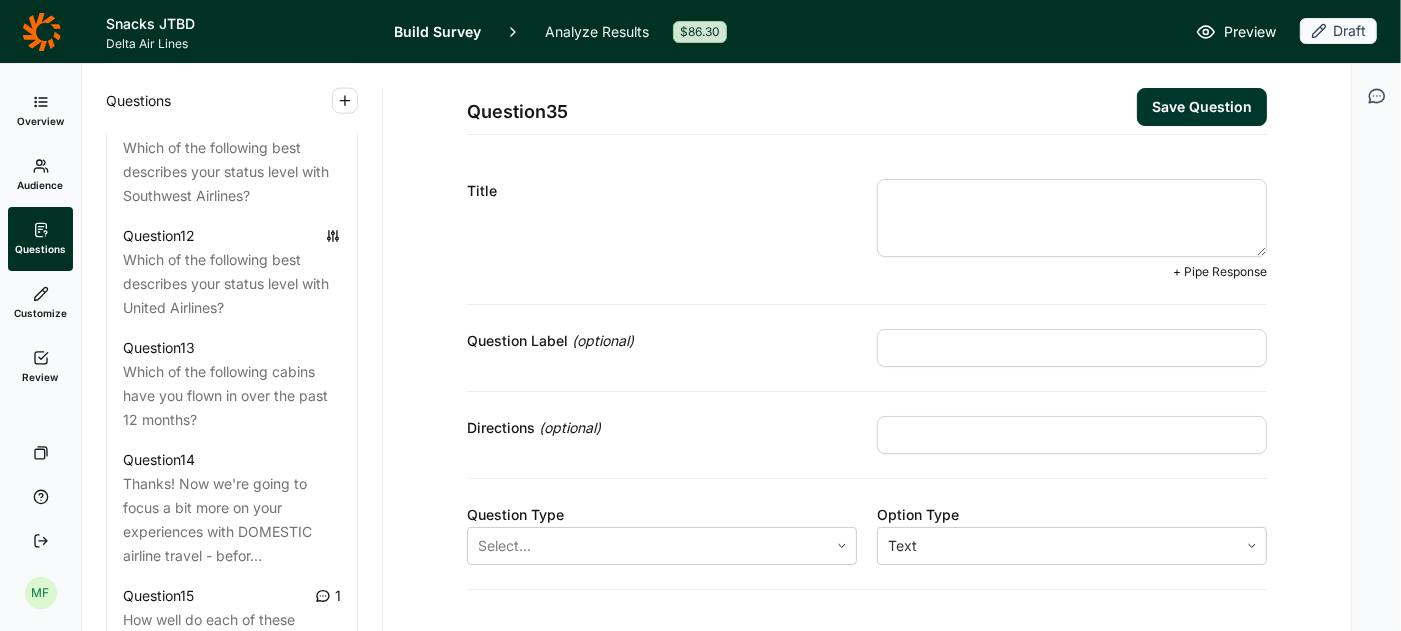 click at bounding box center [1072, 218] 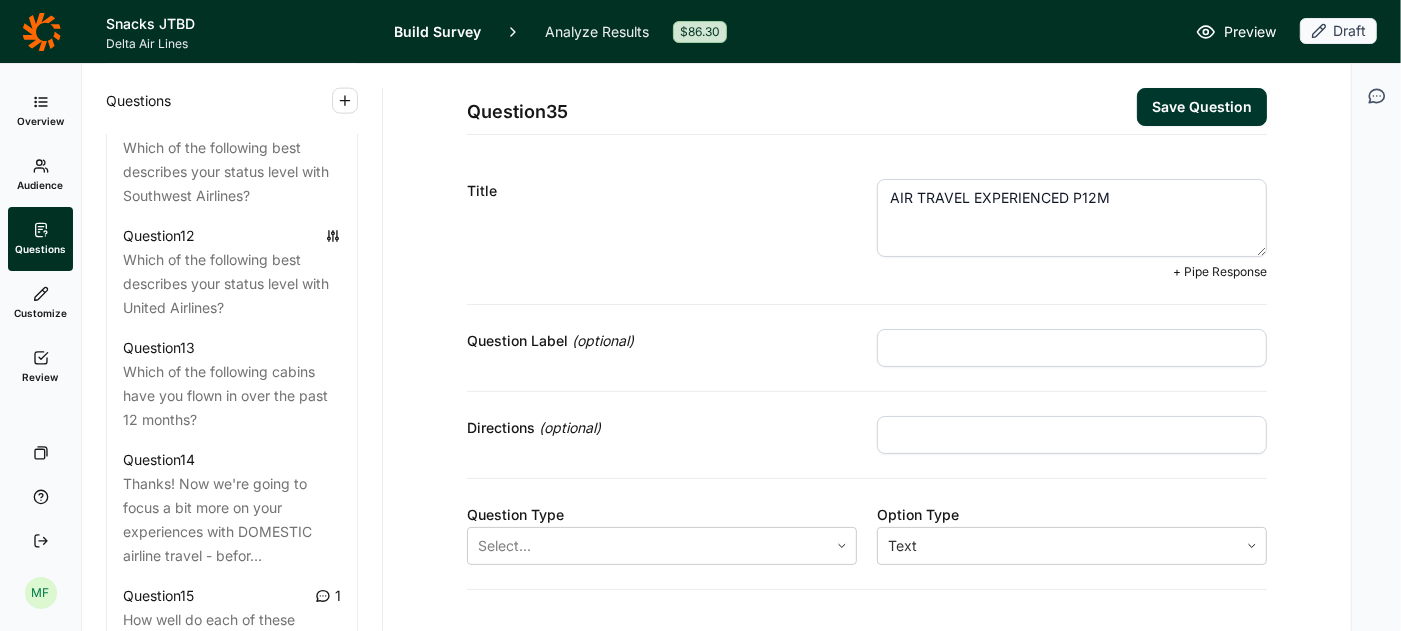 type on "AIR TRAVEL EXPERIENCED P12M" 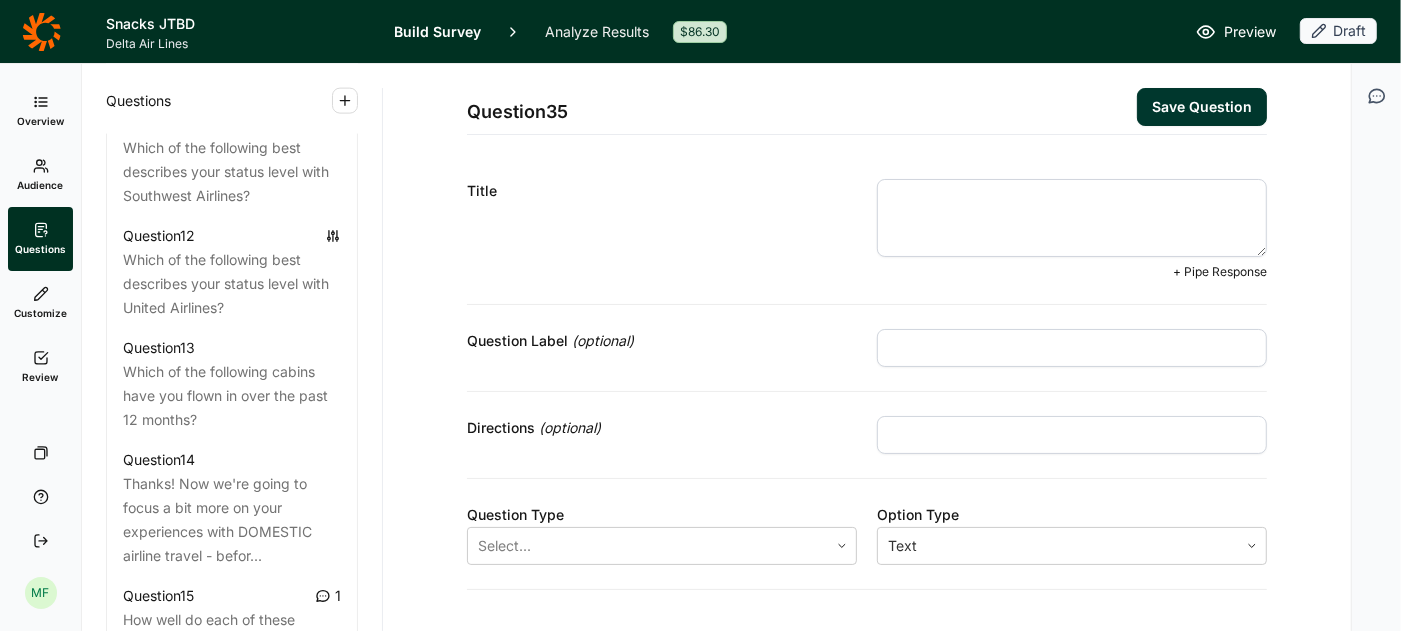 type 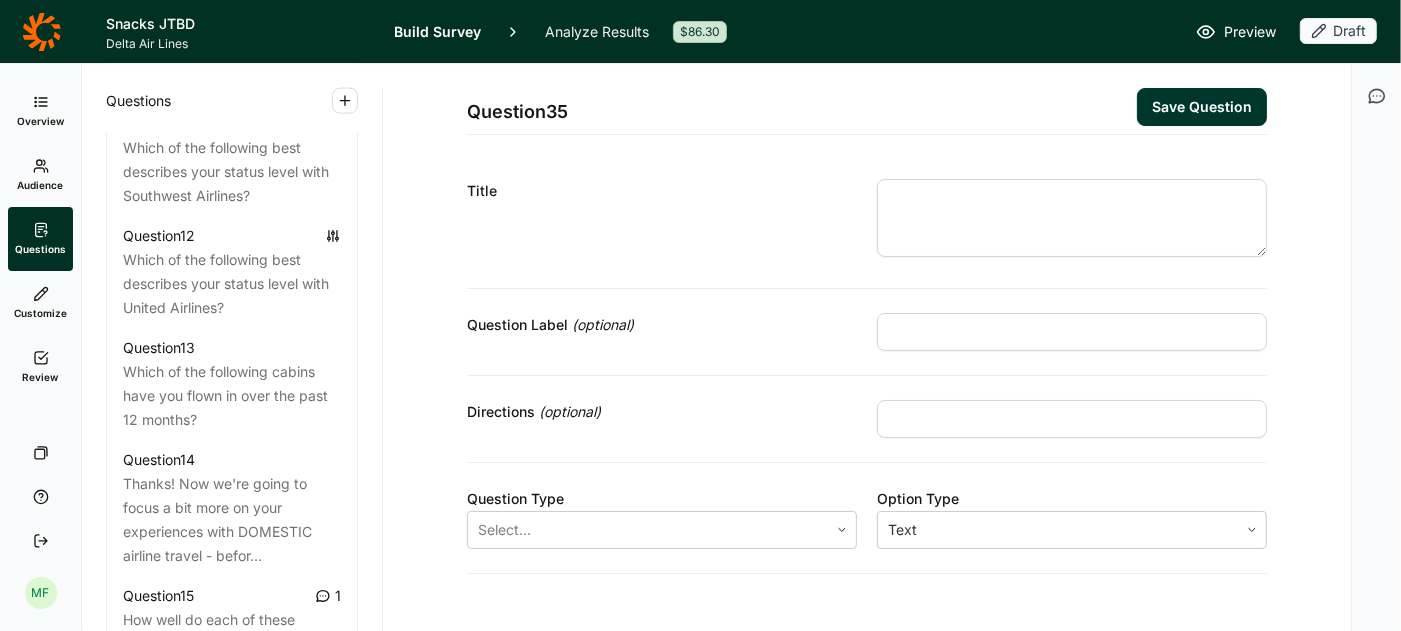 paste on "AIR TRAVEL EXPERIENCED P12M" 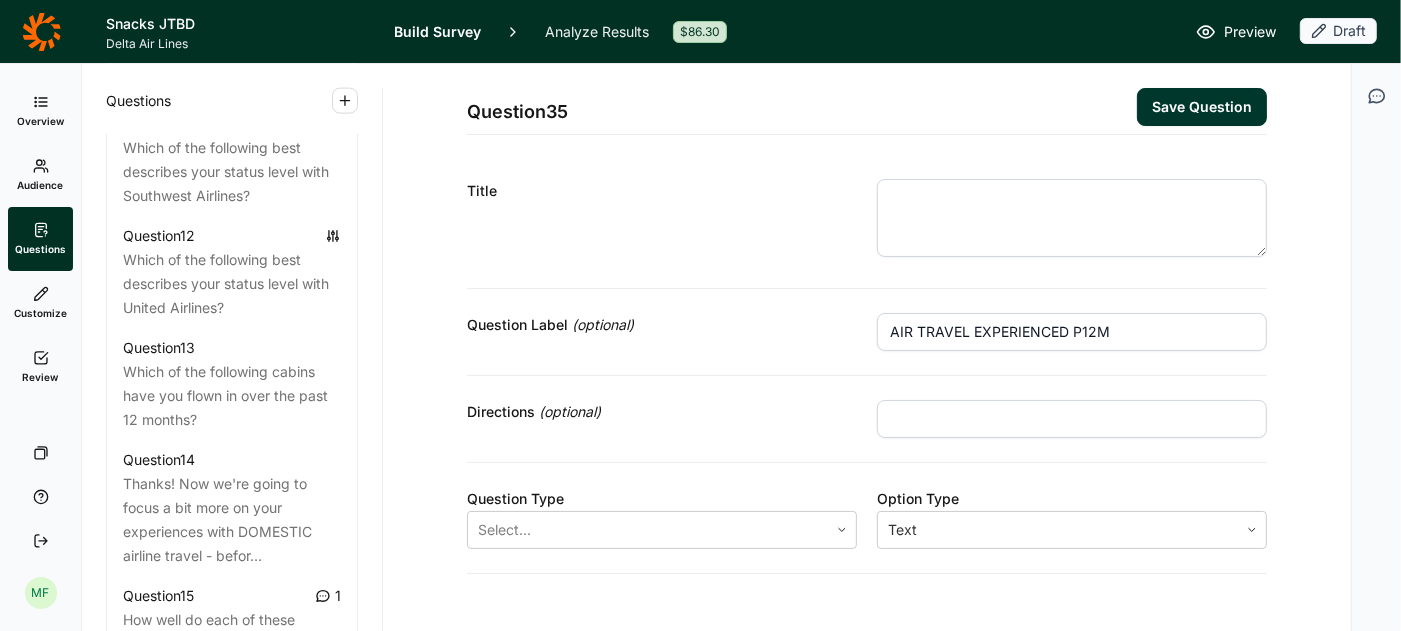 type on "AIR TRAVEL EXPERIENCED P12M" 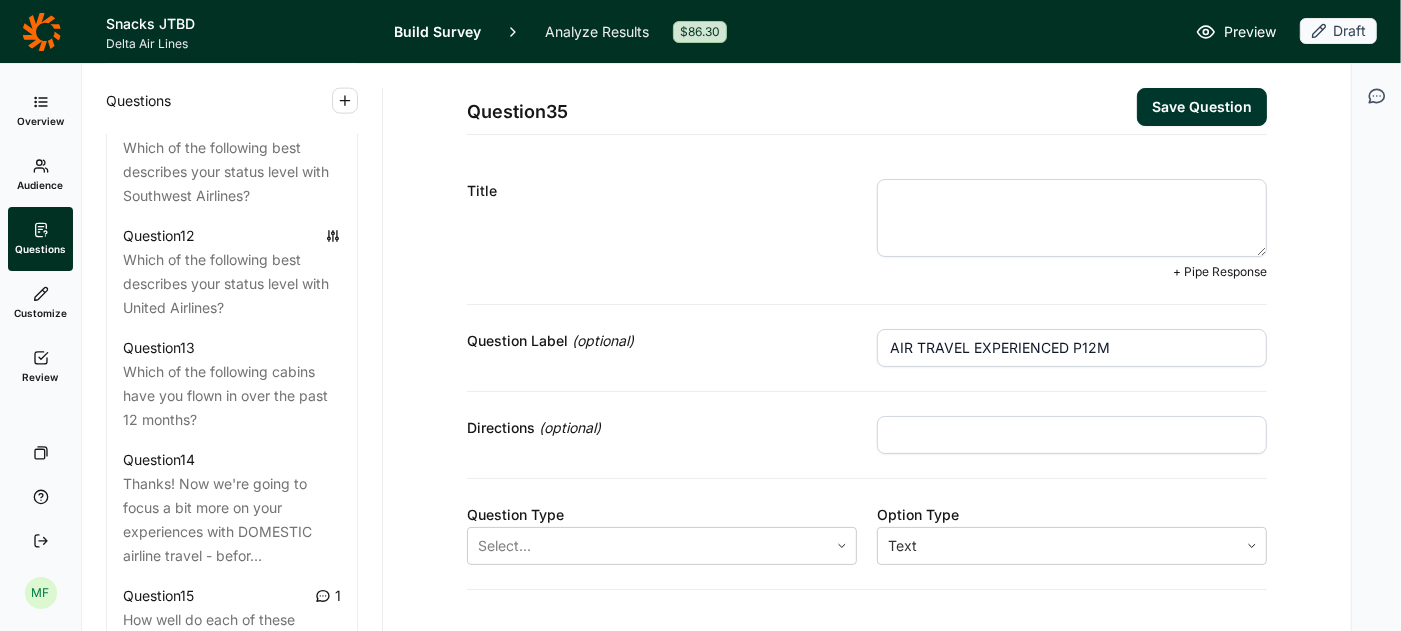 click at bounding box center [1072, 218] 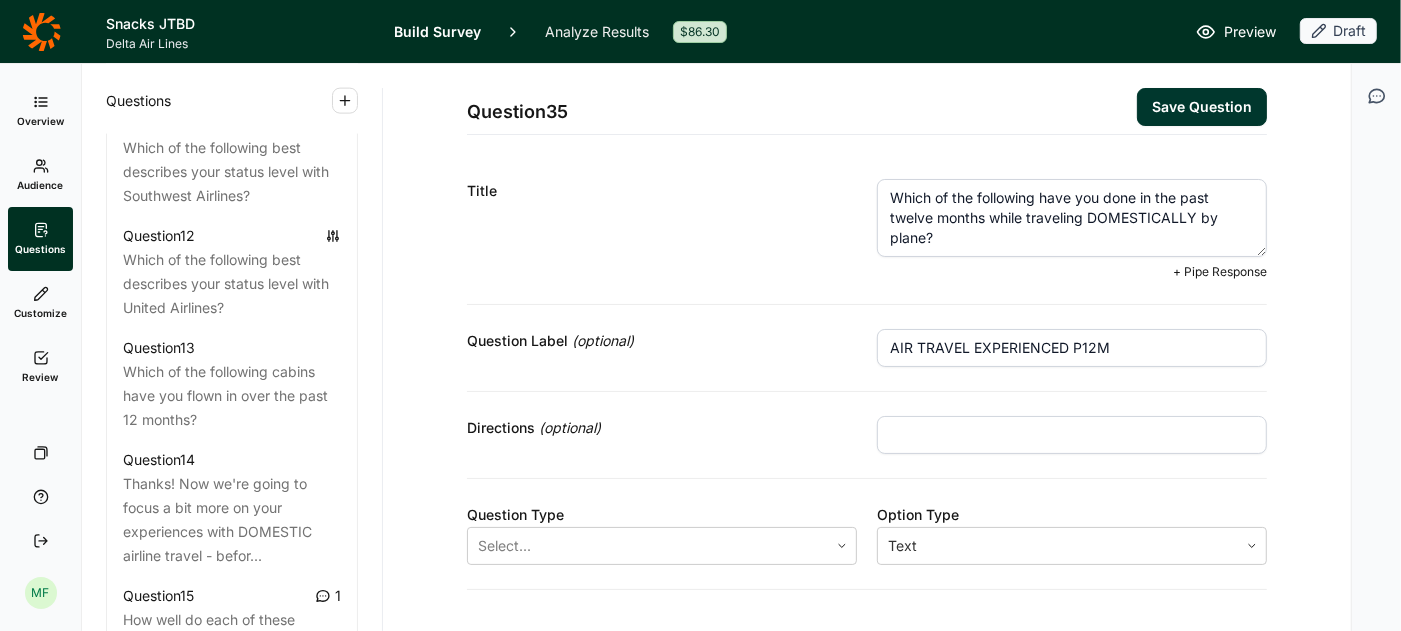 type on "Which of the following have you done in the past twelve months while traveling DOMESTICALLY by plane?" 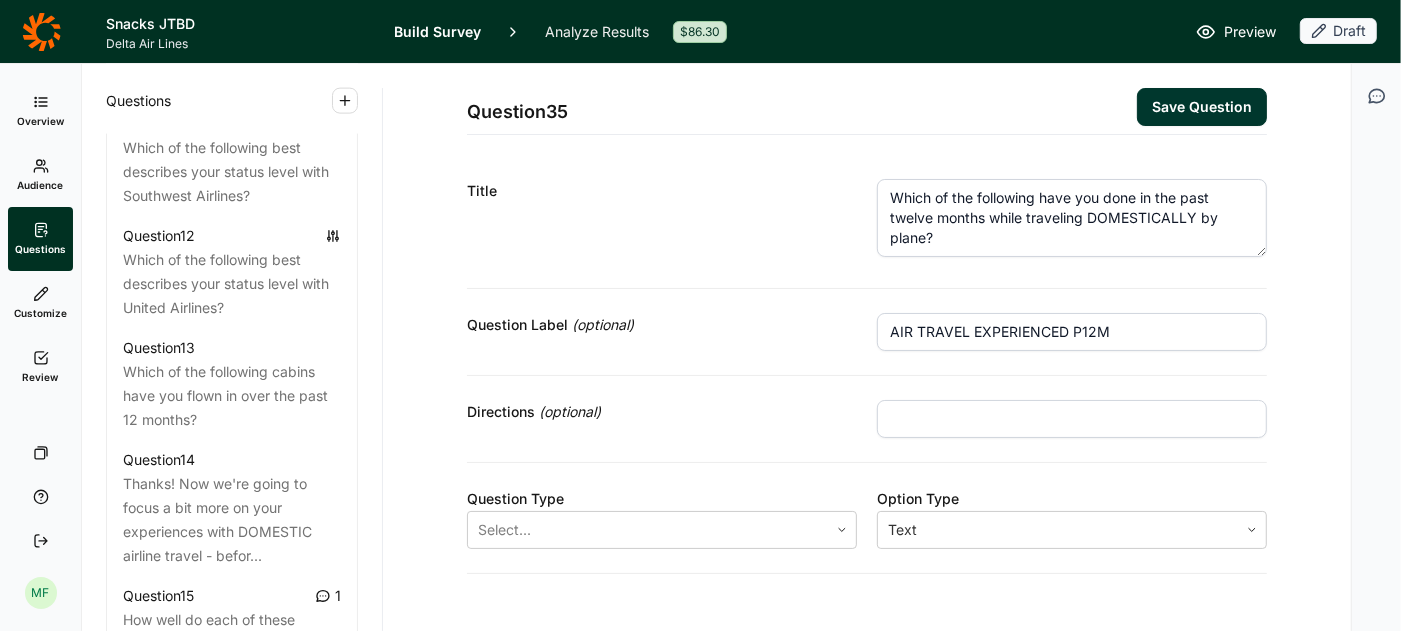 type on "Select all that apply." 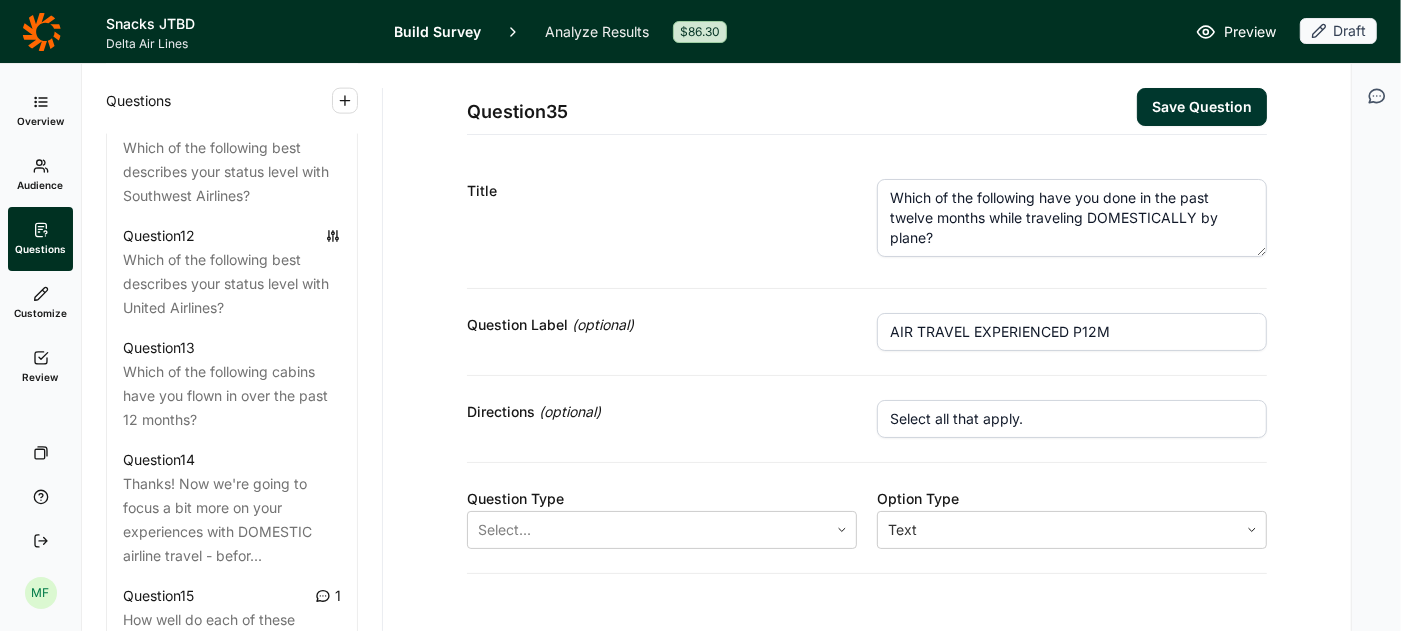 scroll, scrollTop: 33, scrollLeft: 0, axis: vertical 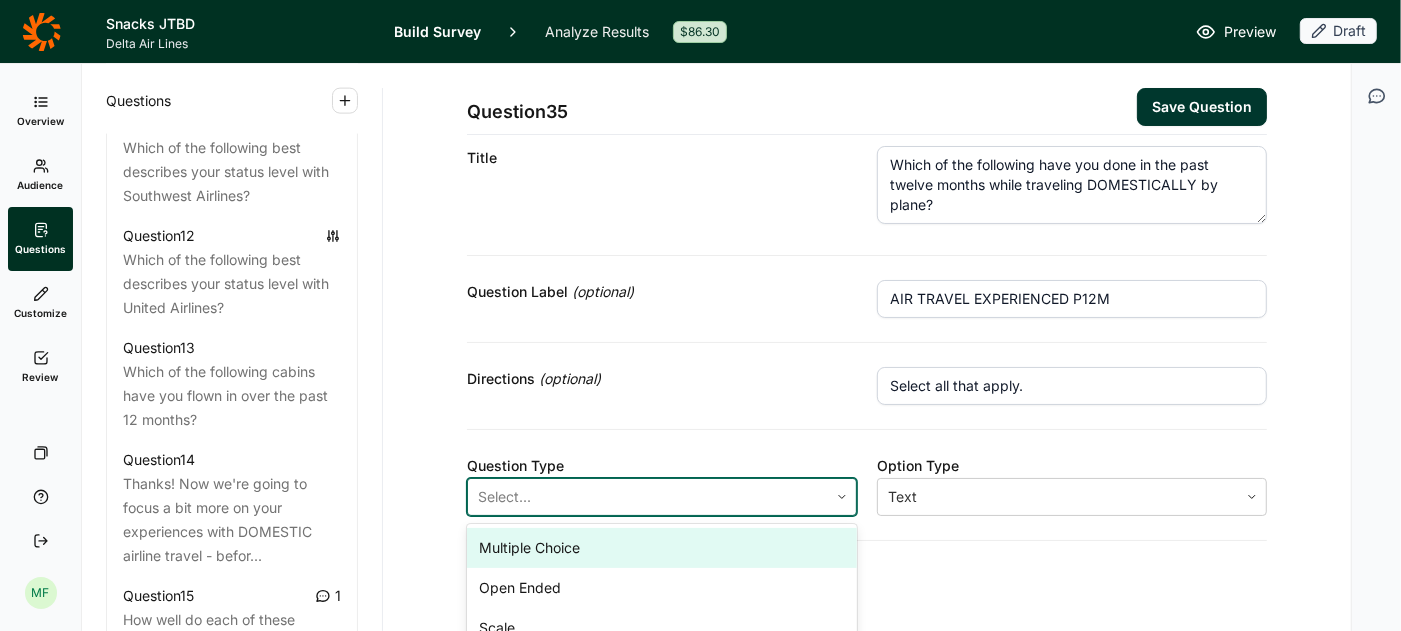 click at bounding box center [648, 497] 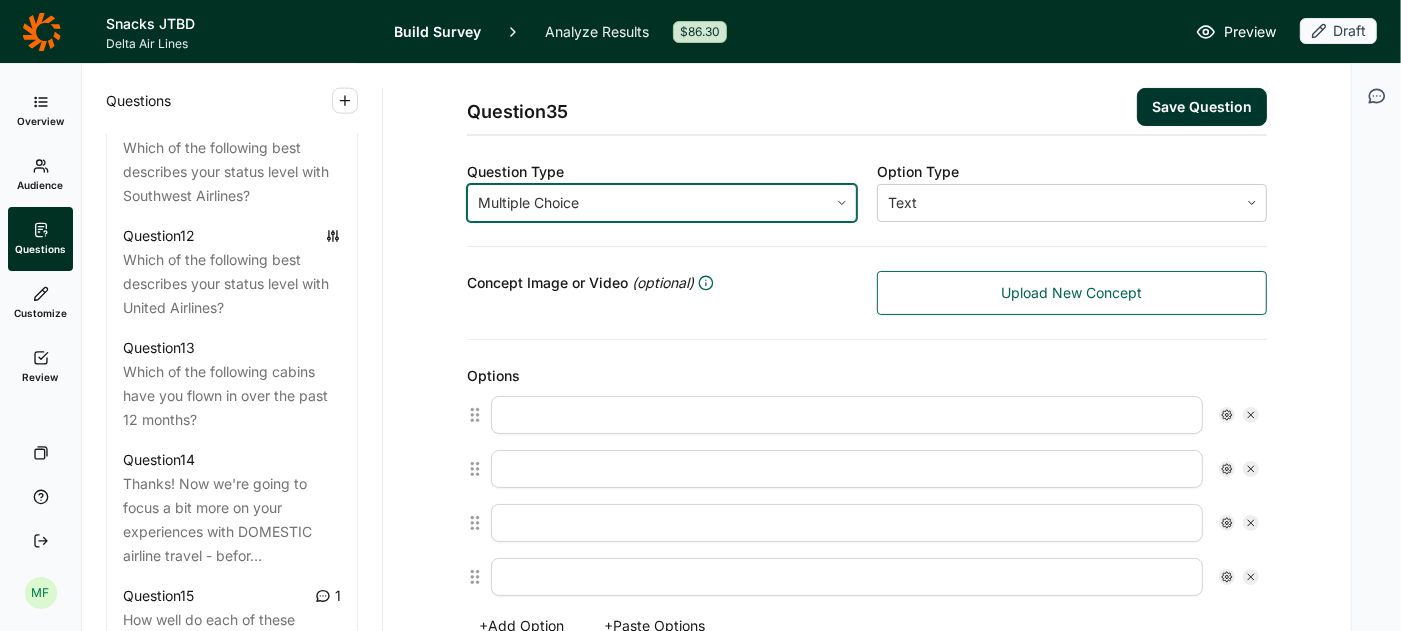scroll, scrollTop: 346, scrollLeft: 0, axis: vertical 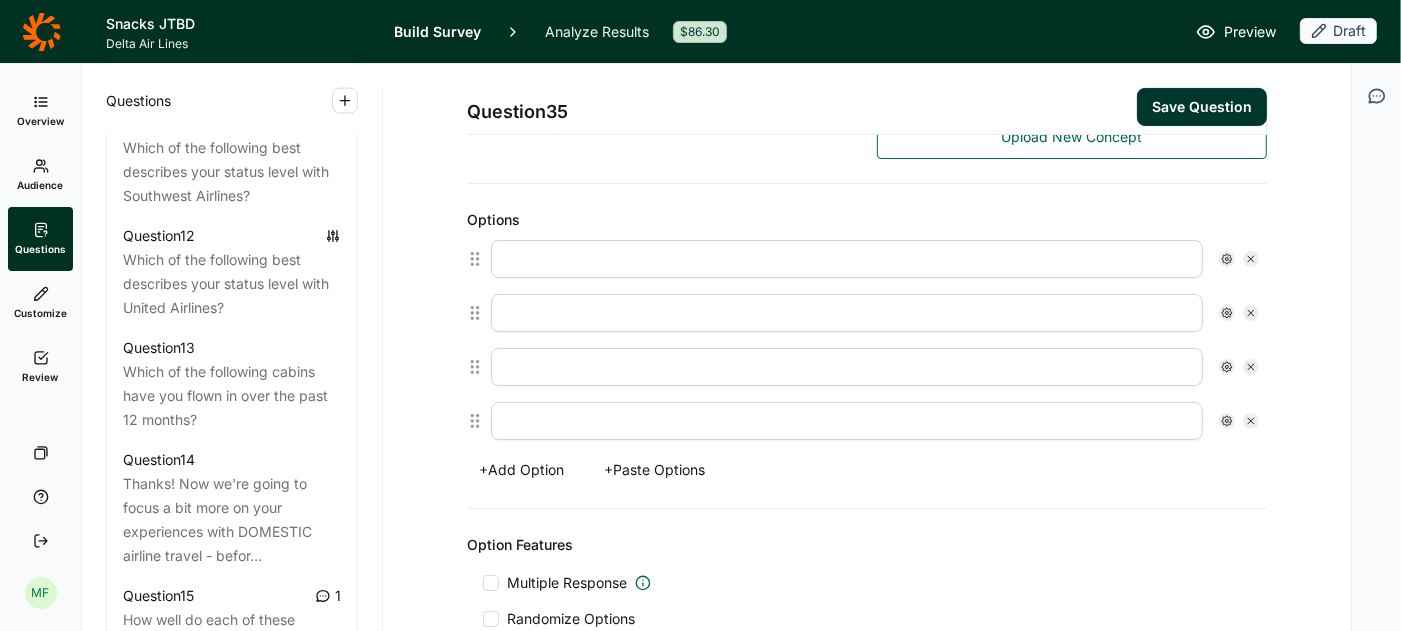 click on "+  Paste Options" at bounding box center (654, 470) 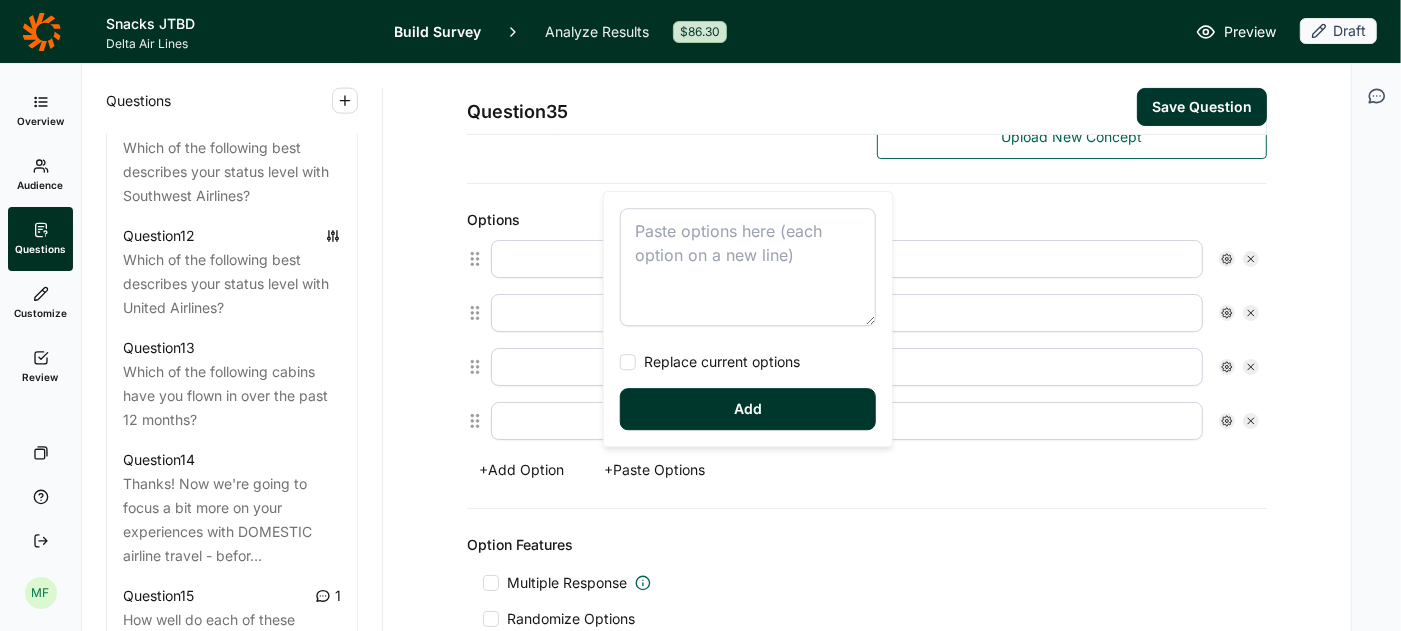 click at bounding box center (748, 267) 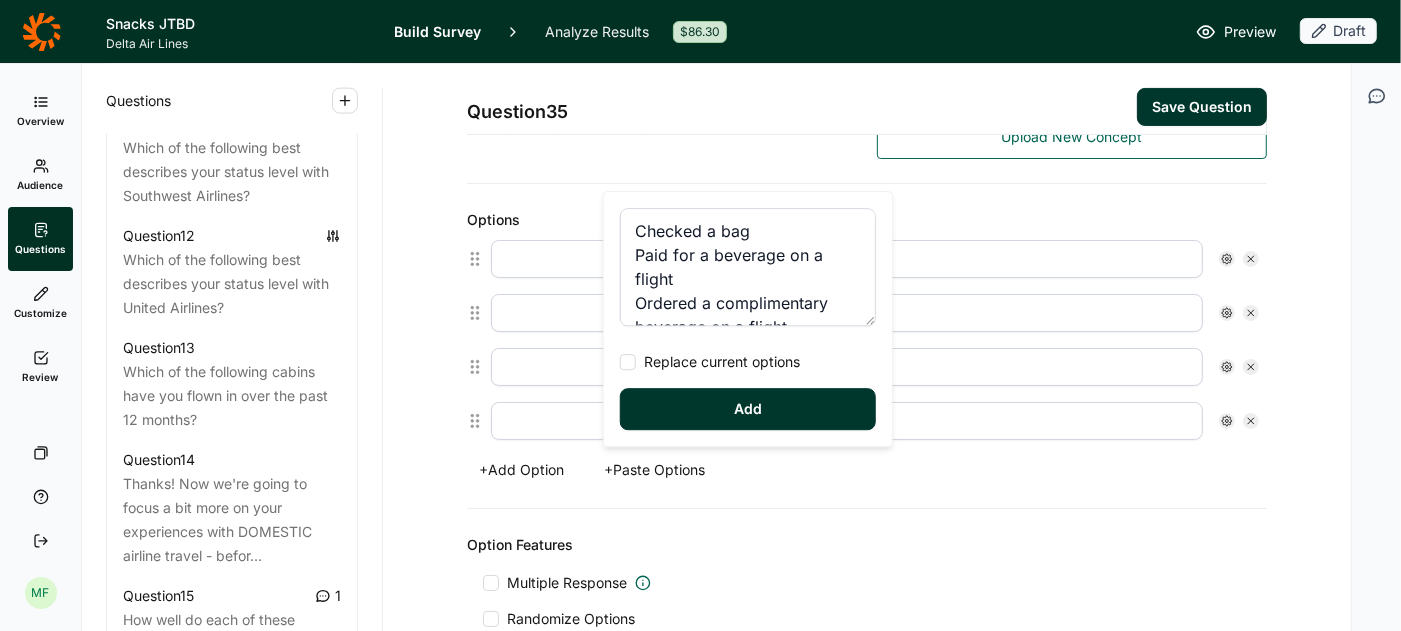 click on "Add" at bounding box center (748, 409) 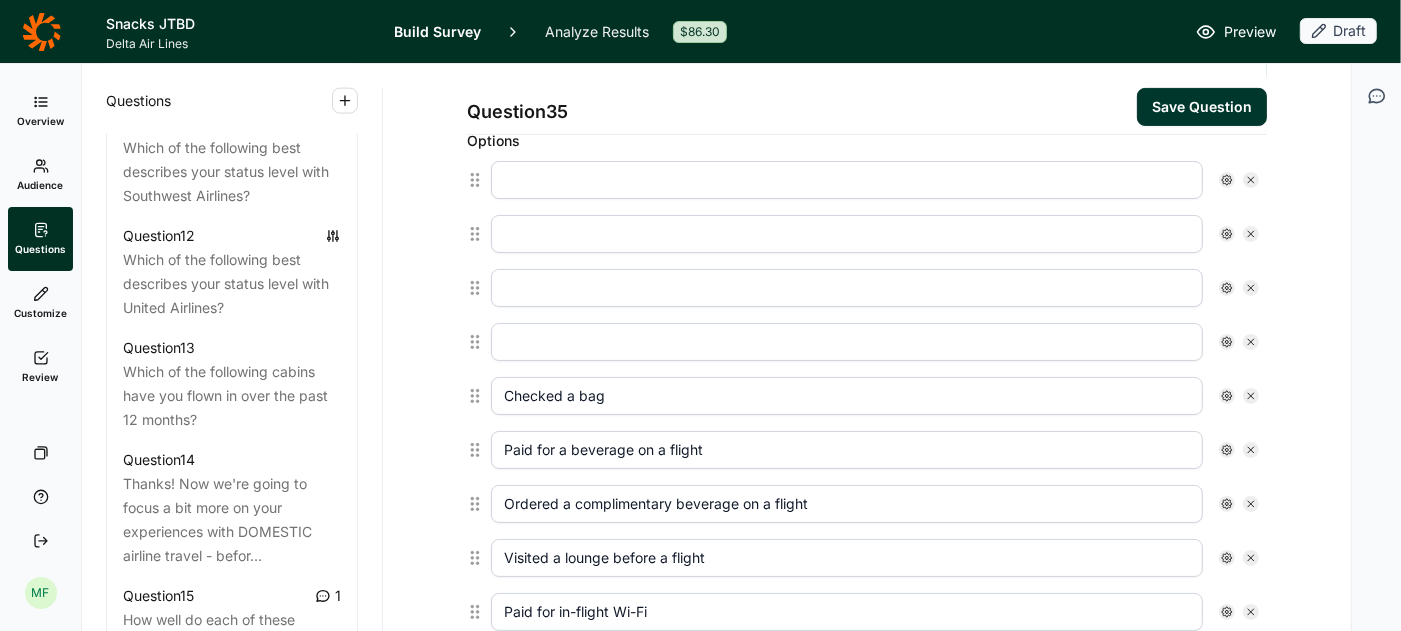 scroll, scrollTop: 546, scrollLeft: 0, axis: vertical 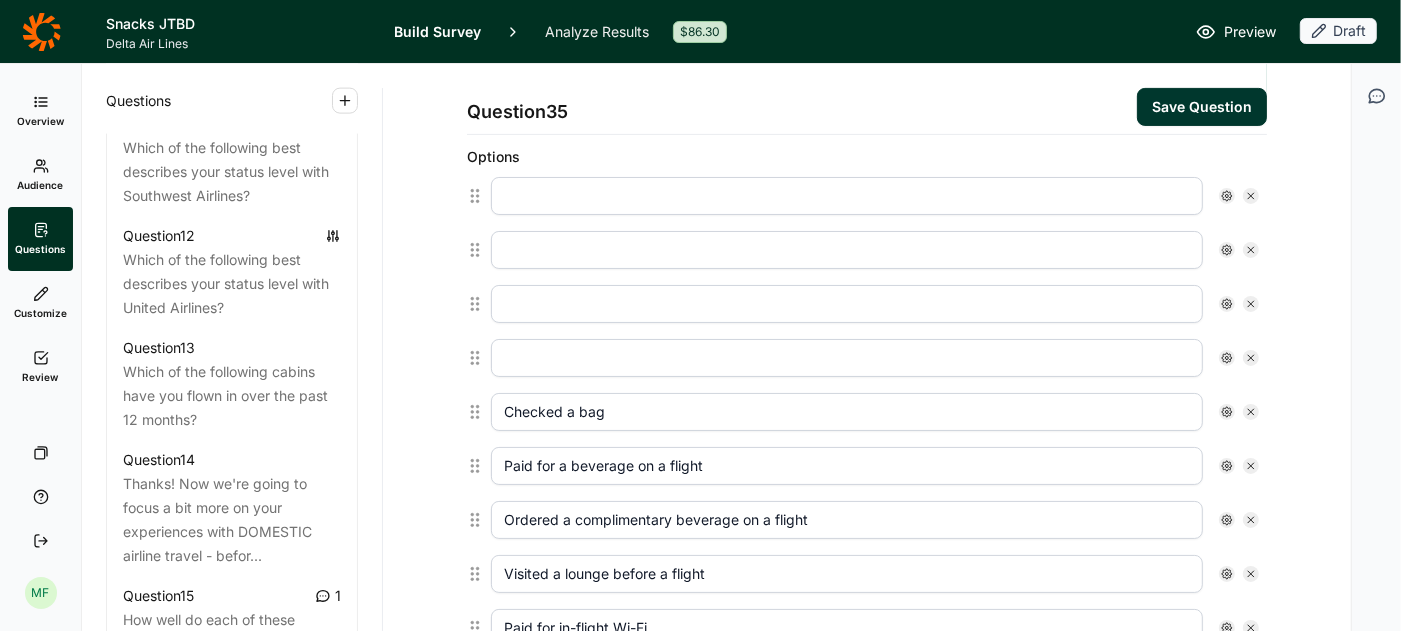 click 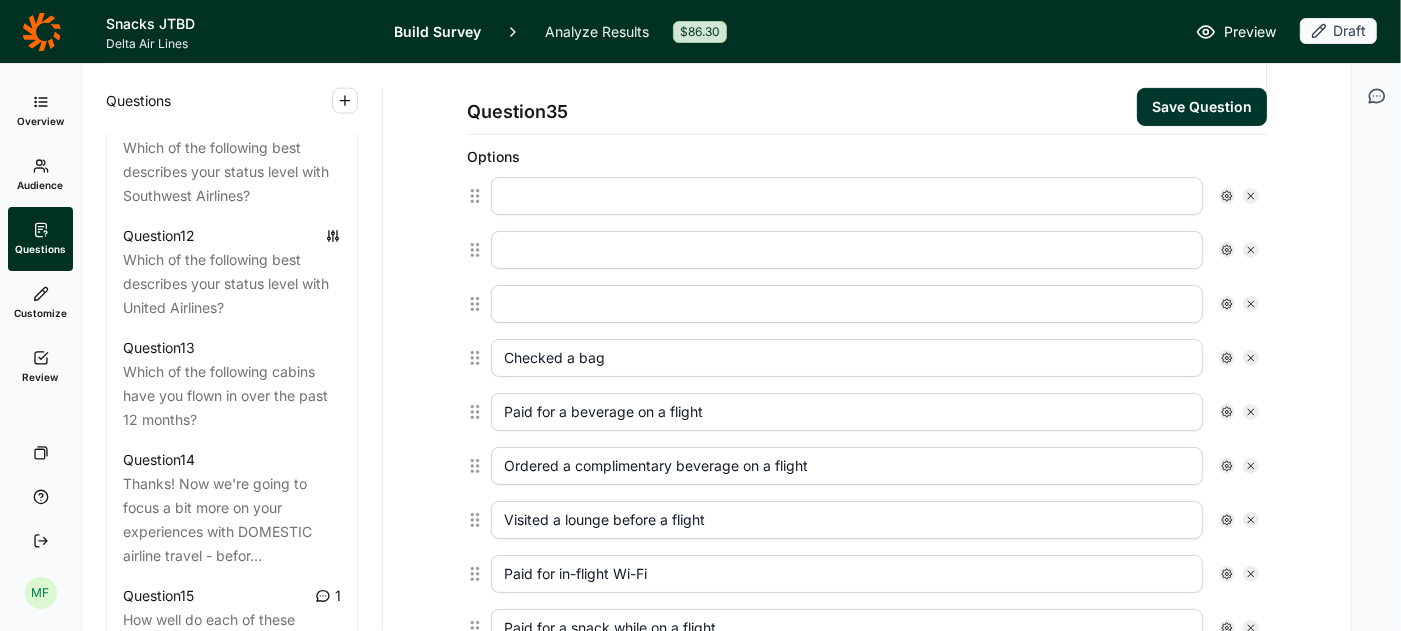 click 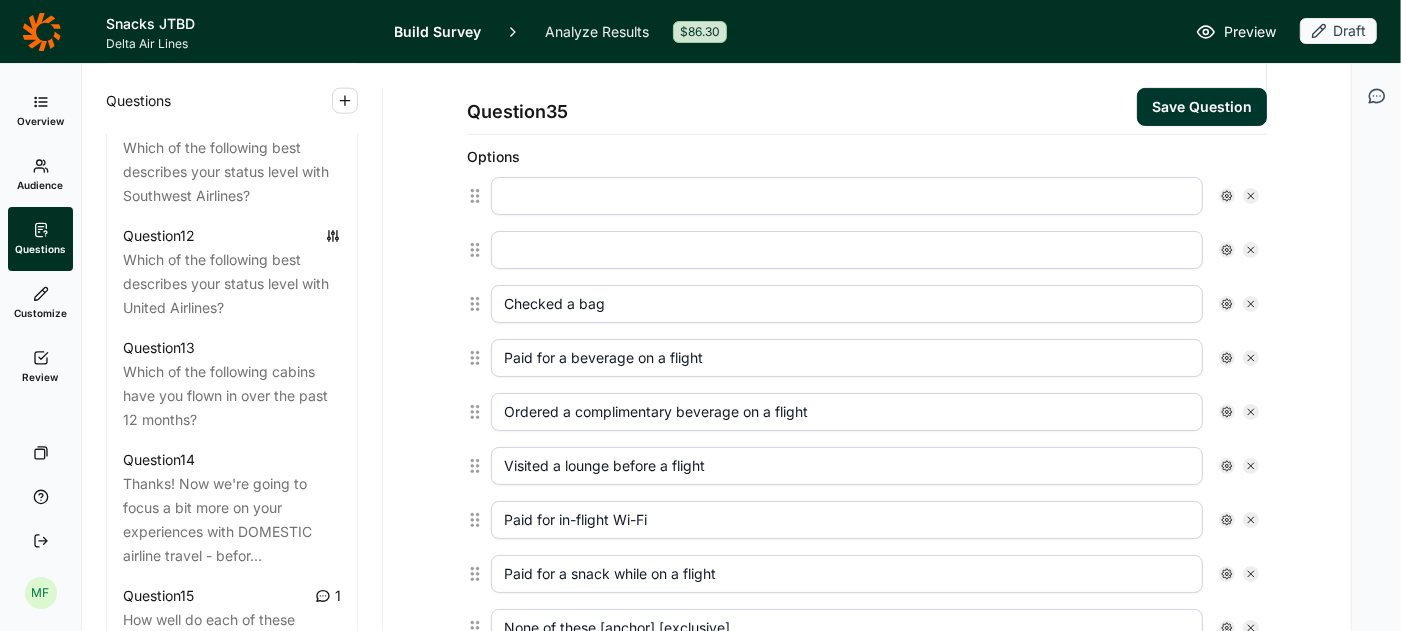 click 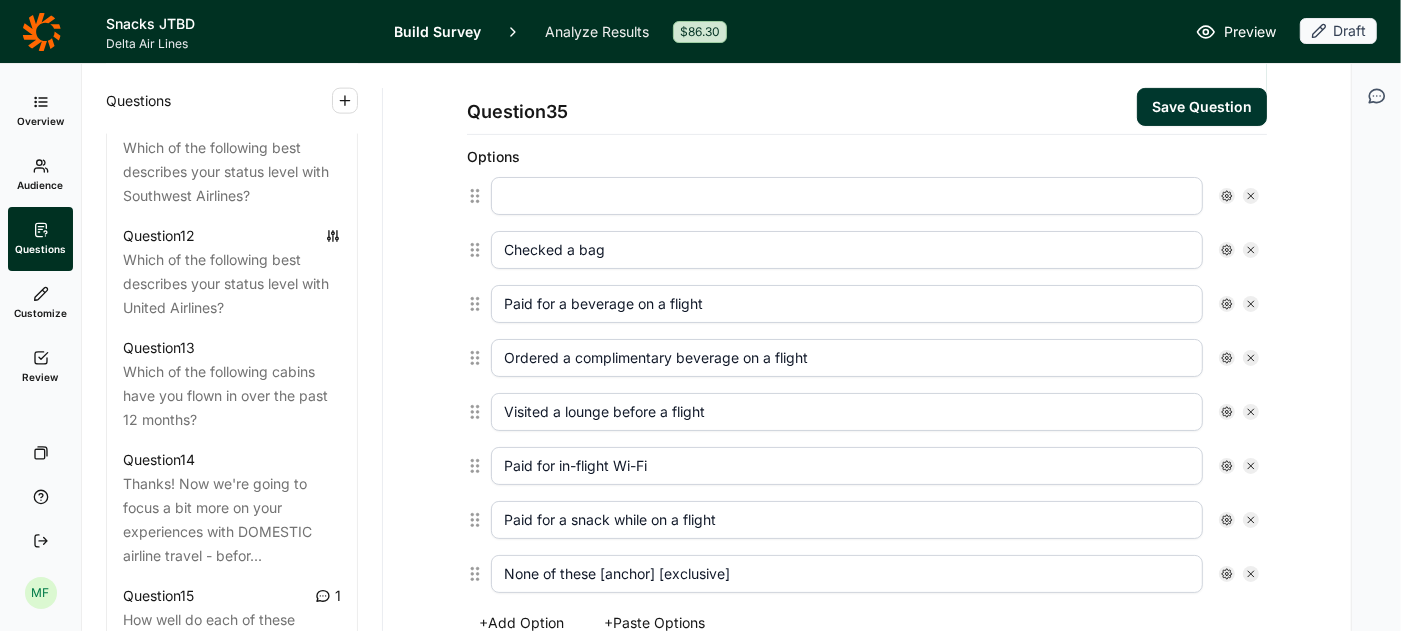 click 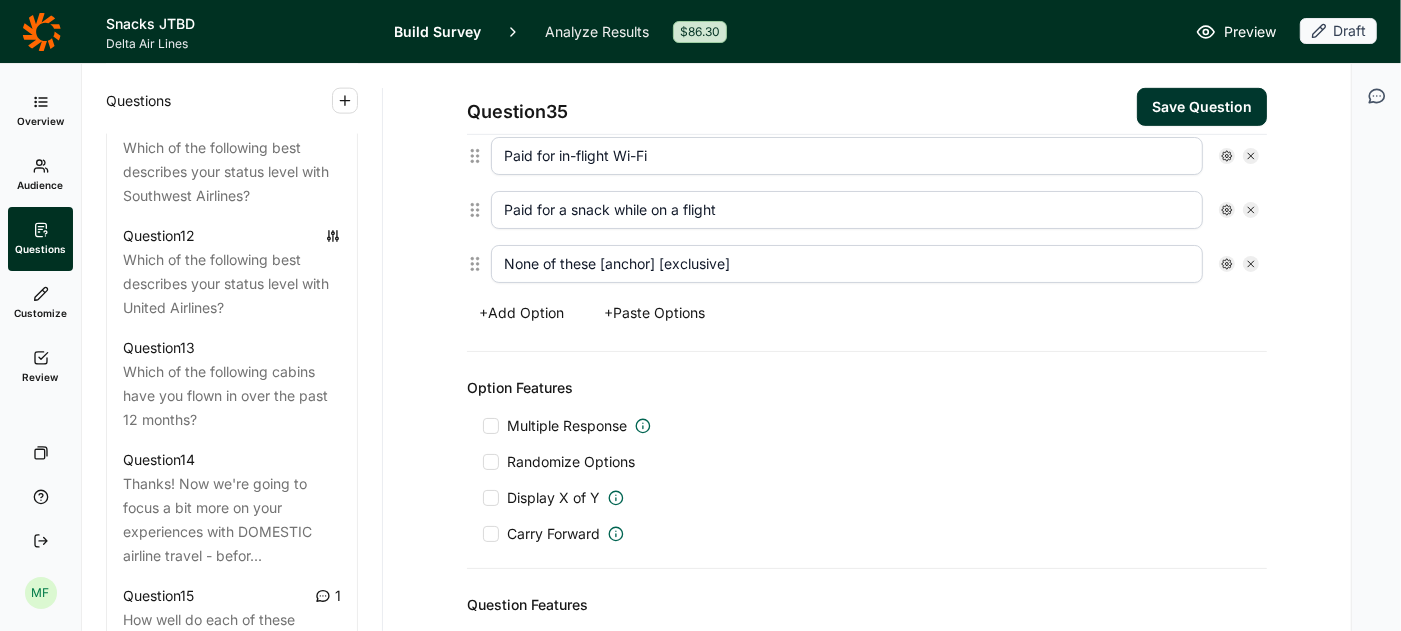 scroll, scrollTop: 806, scrollLeft: 0, axis: vertical 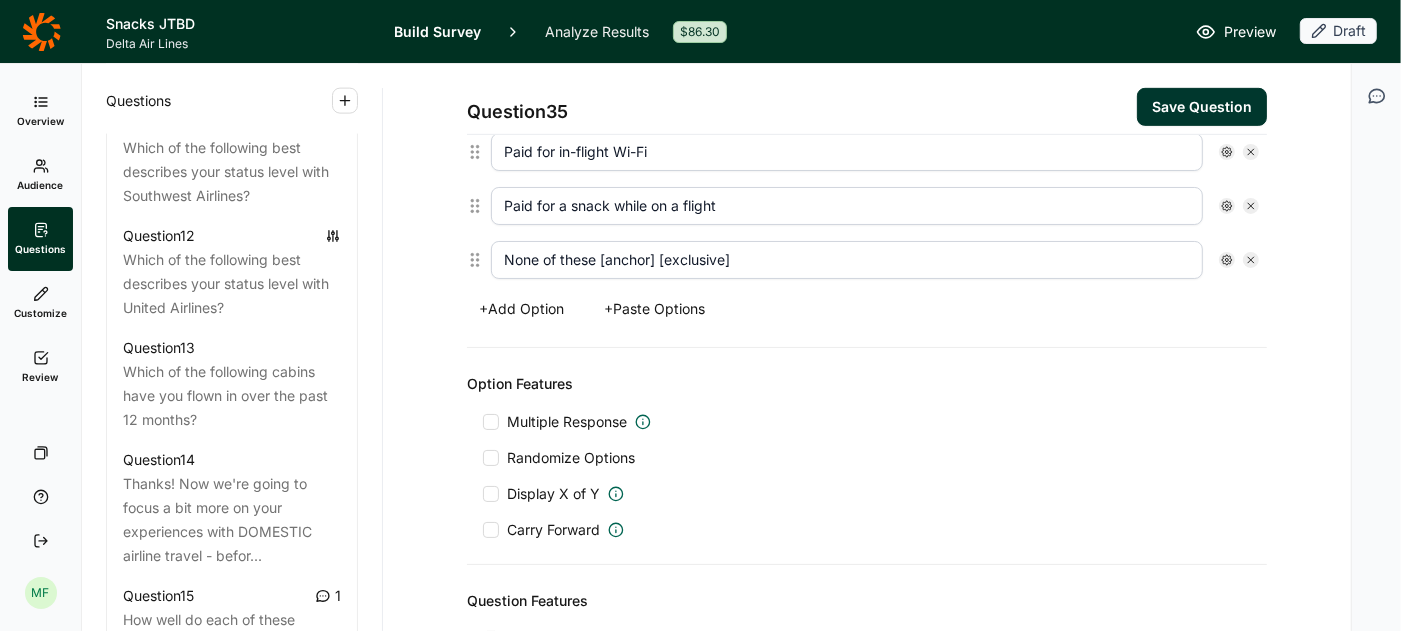 click at bounding box center [491, 422] 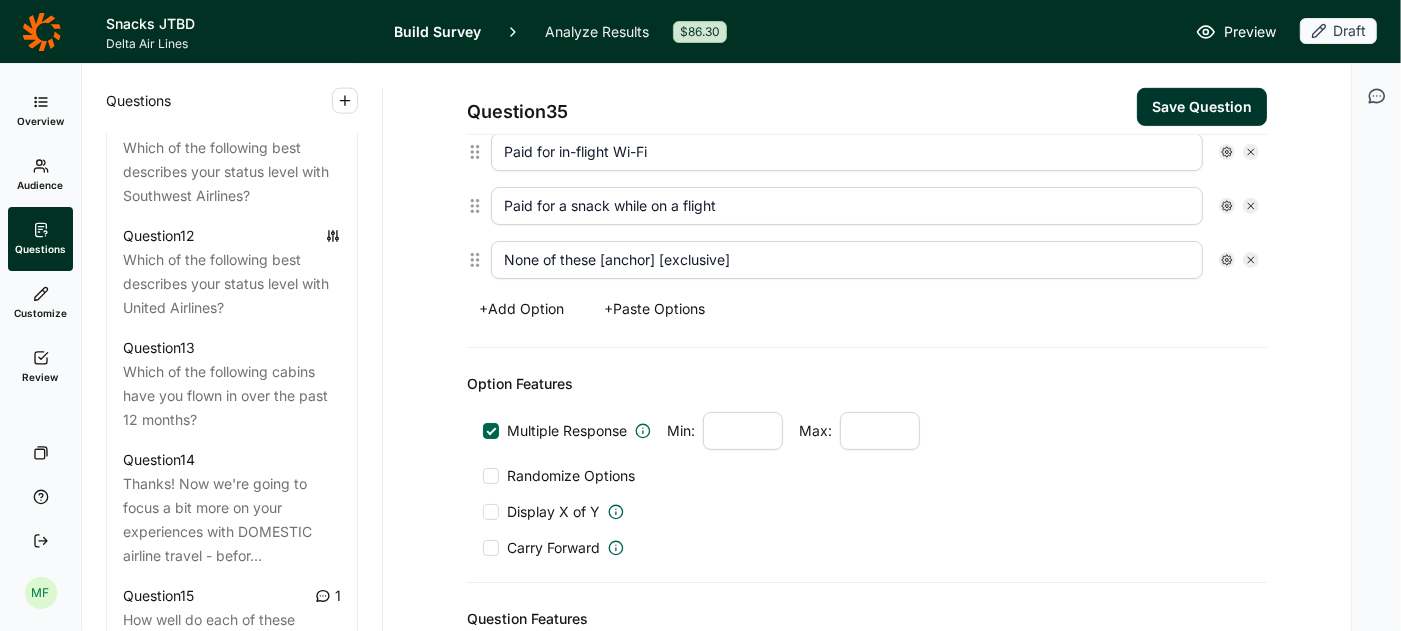 click at bounding box center (491, 476) 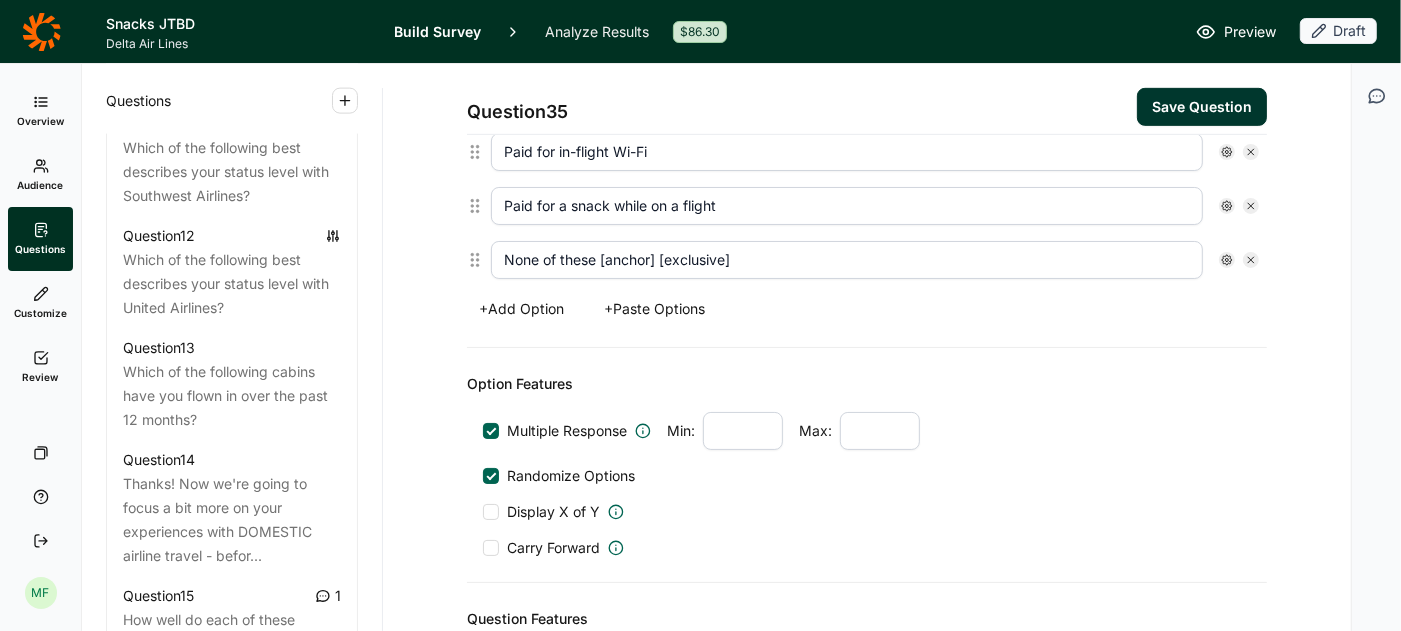 click 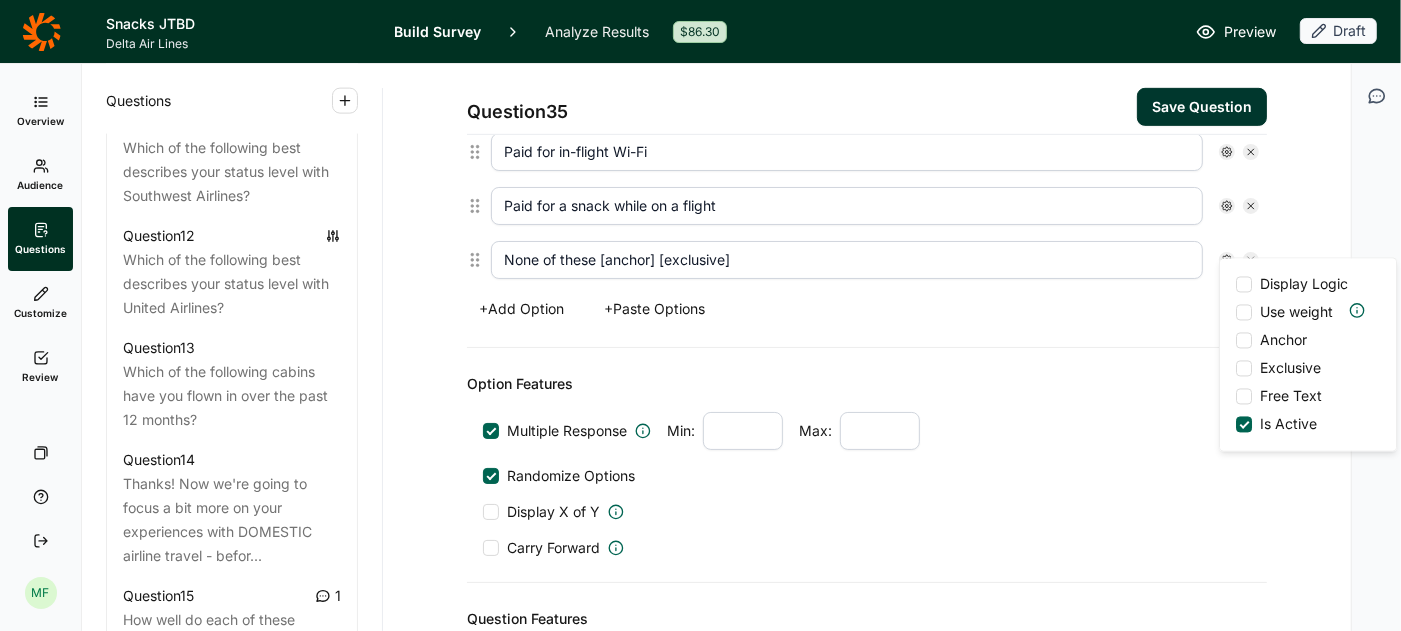 click at bounding box center [1244, 341] 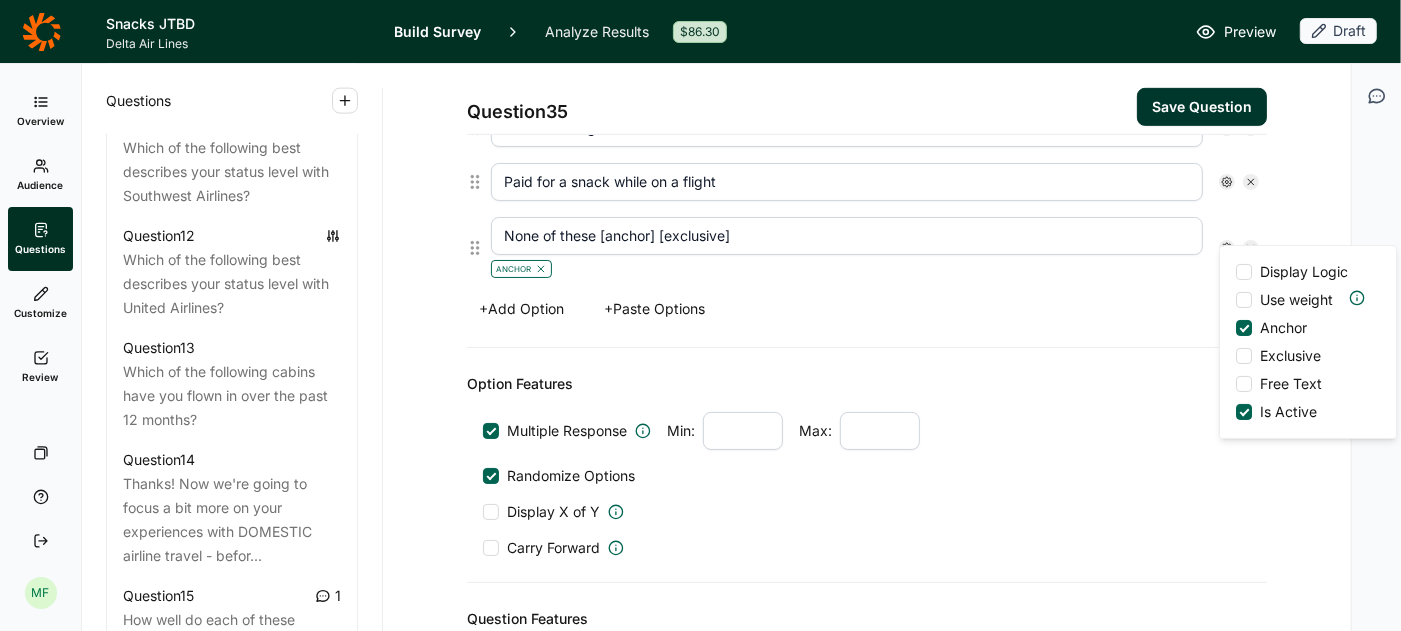 click at bounding box center (1244, 356) 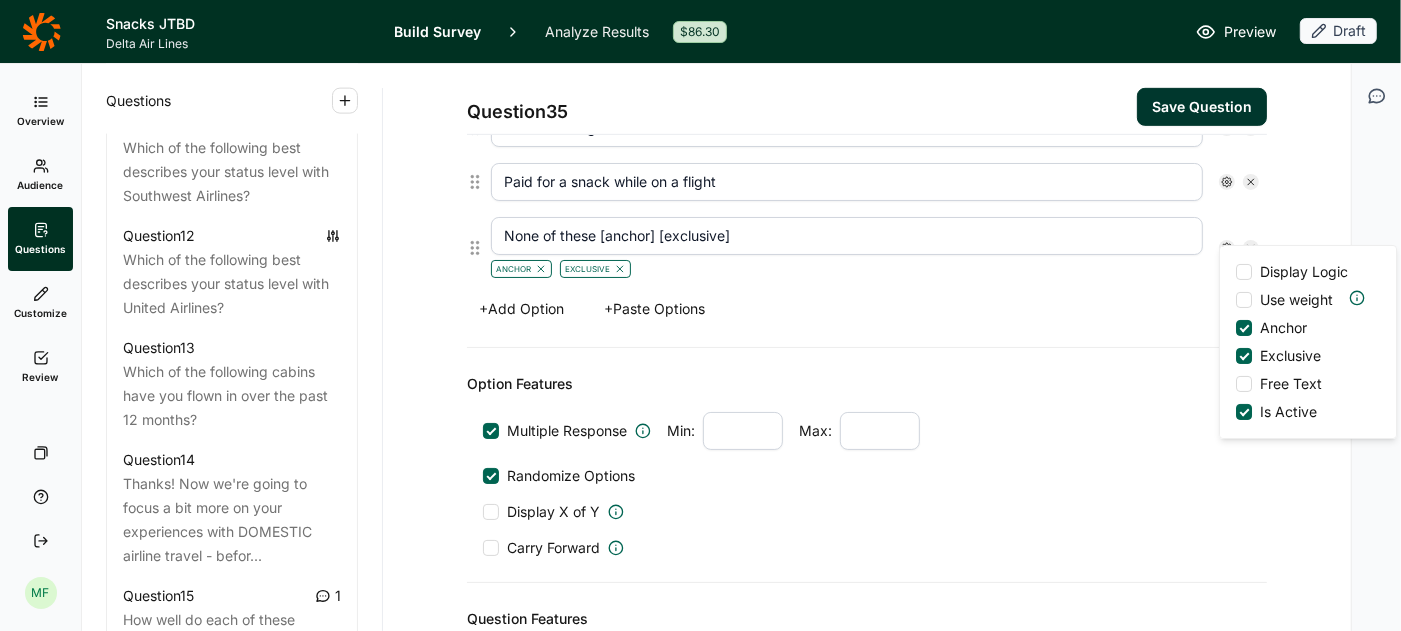 click on "None of these [anchor] [exclusive]" at bounding box center (847, 236) 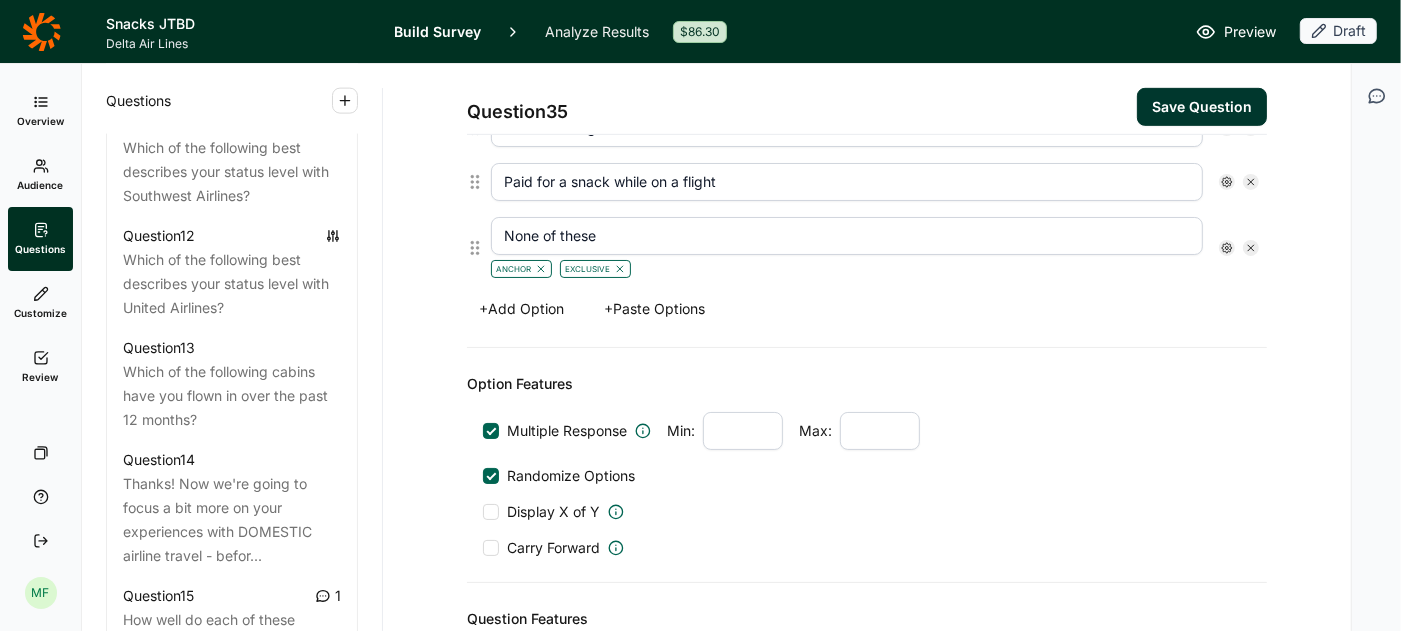 type on "None of these" 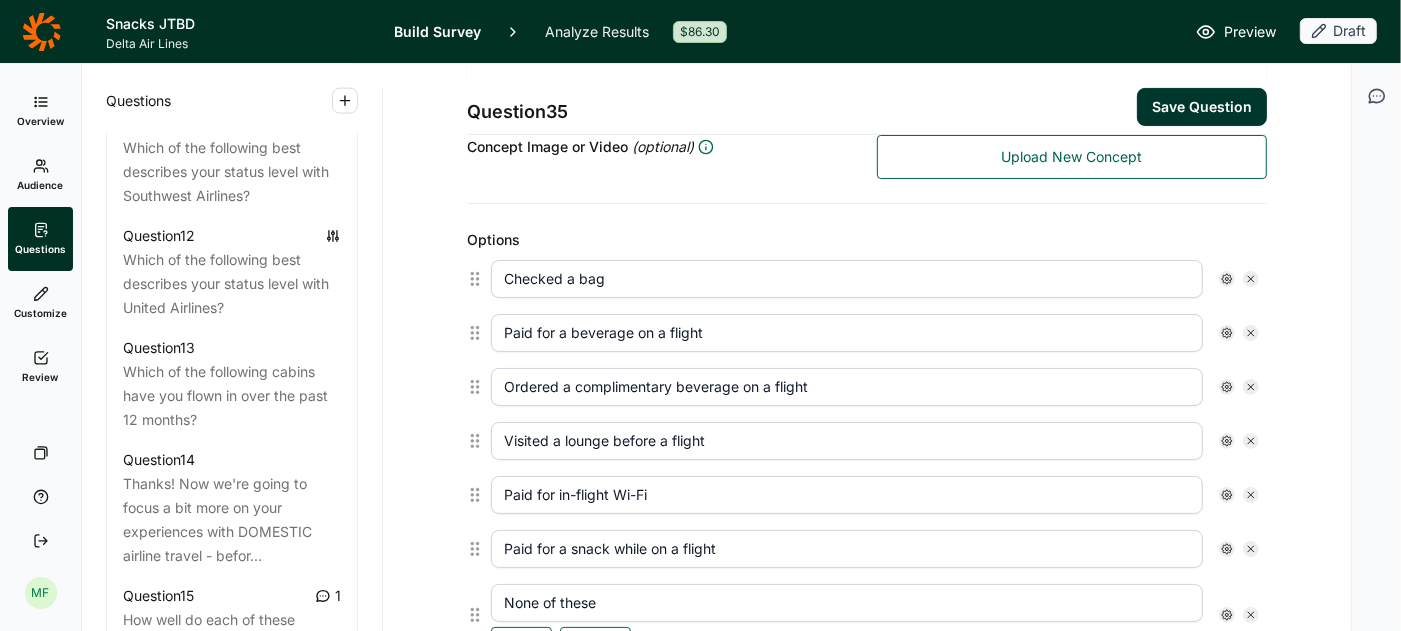 scroll, scrollTop: 467, scrollLeft: 0, axis: vertical 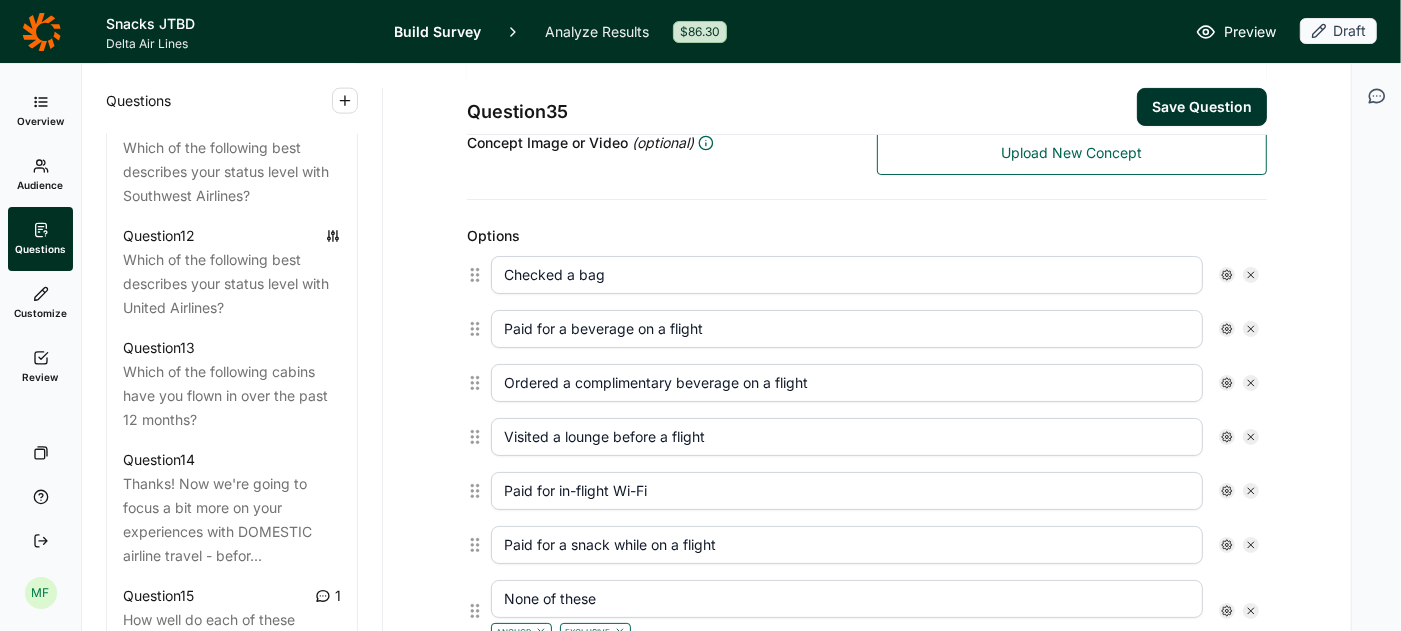 click on "Paid for a beverage on a flight" at bounding box center (847, 329) 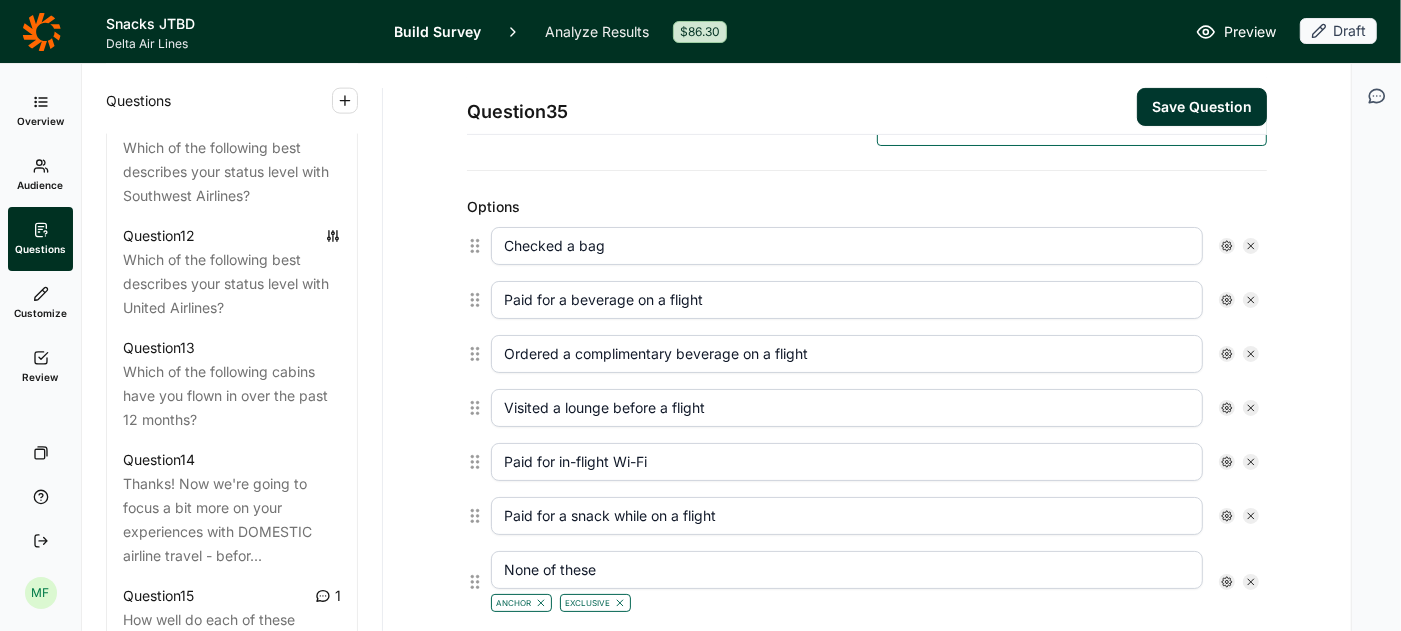 scroll, scrollTop: 512, scrollLeft: 0, axis: vertical 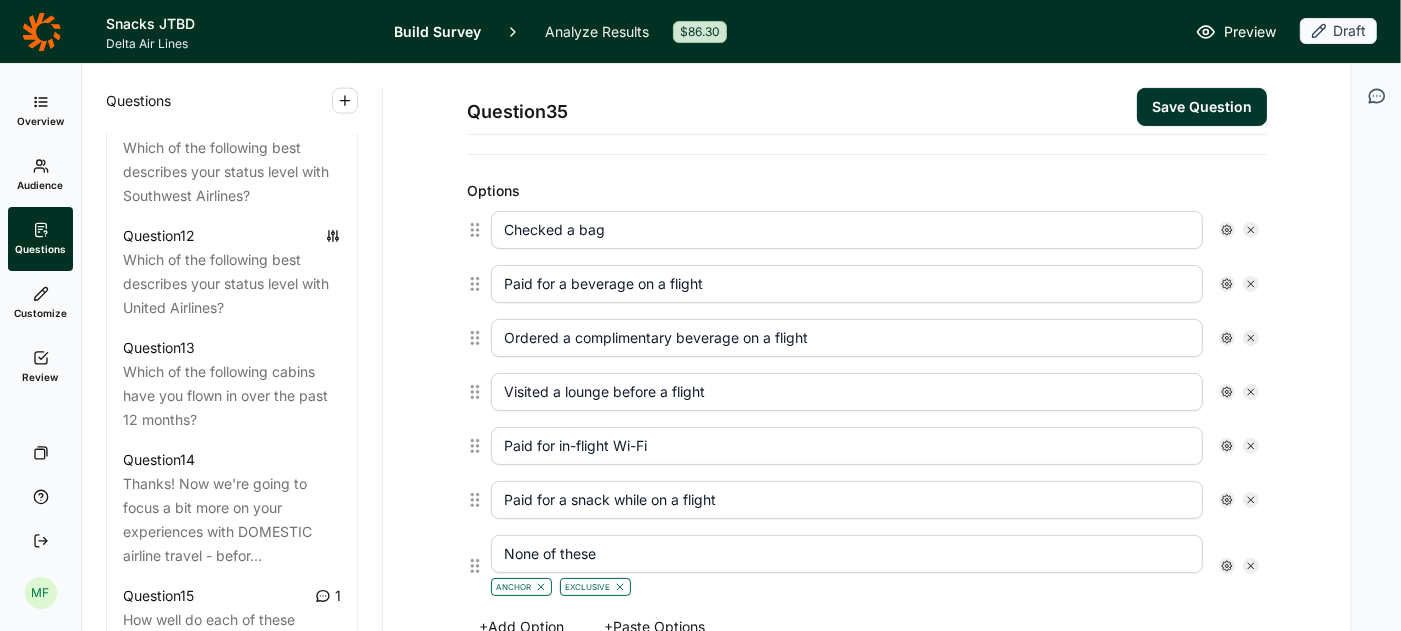 click on "Ordered a complimentary beverage on a flight" at bounding box center (847, 338) 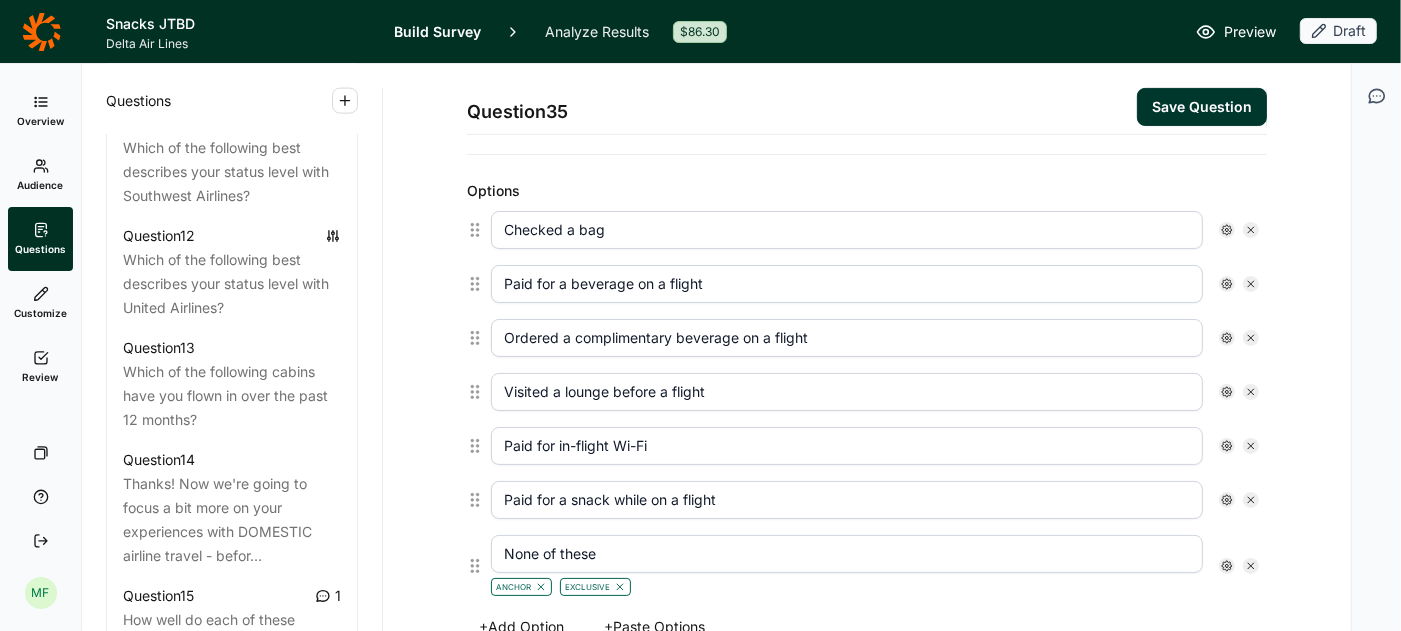 drag, startPoint x: 573, startPoint y: 333, endPoint x: 483, endPoint y: 329, distance: 90.088844 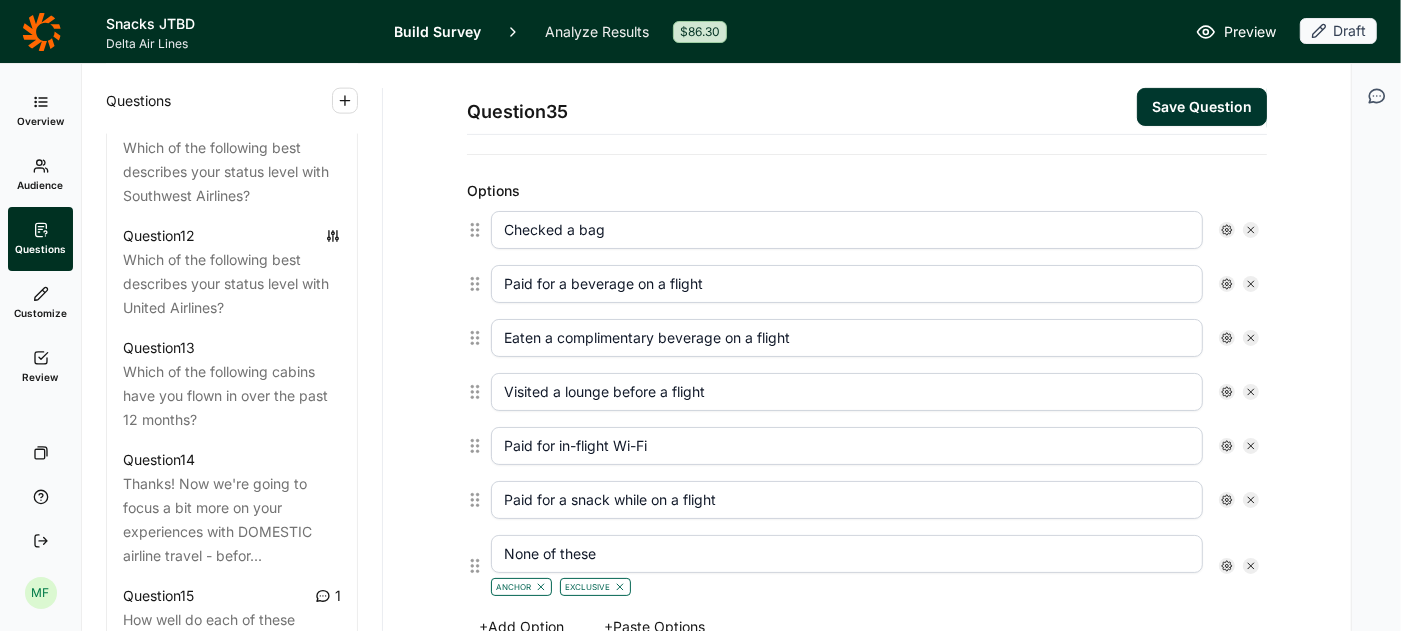 click on "Eaten a complimentary beverage on a flight" at bounding box center (847, 338) 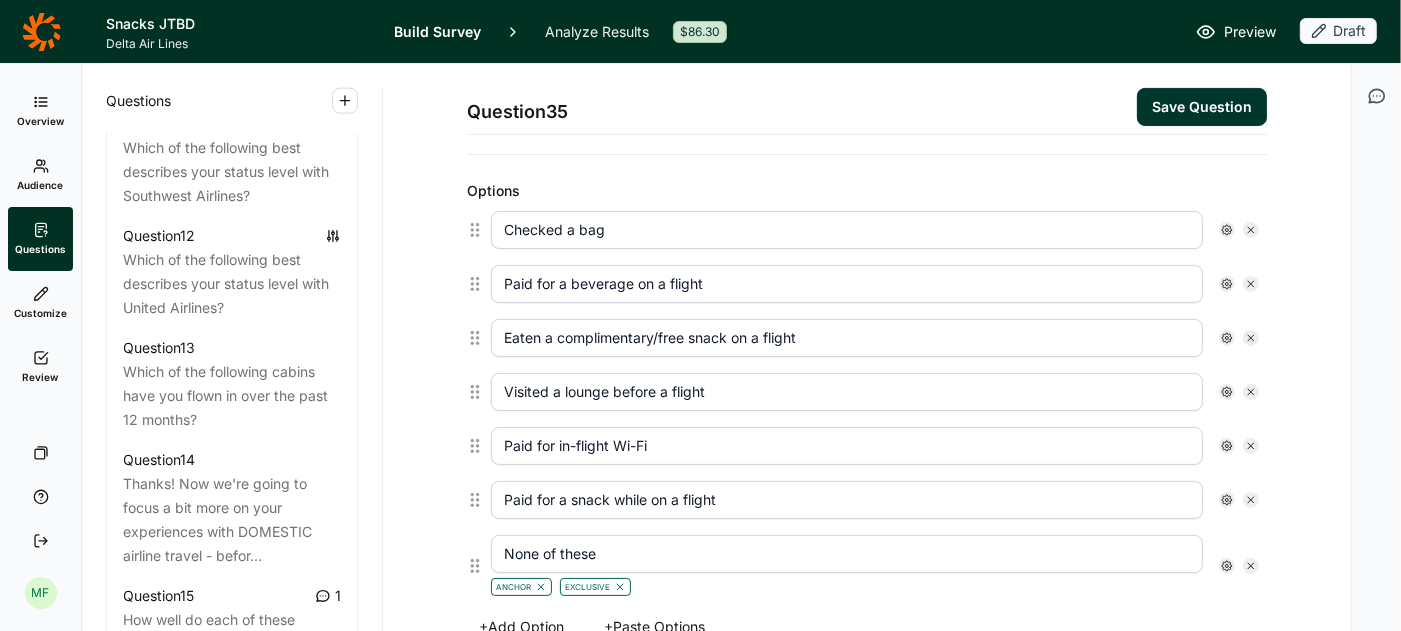 type on "Eaten a complimentary/free snack on a flight" 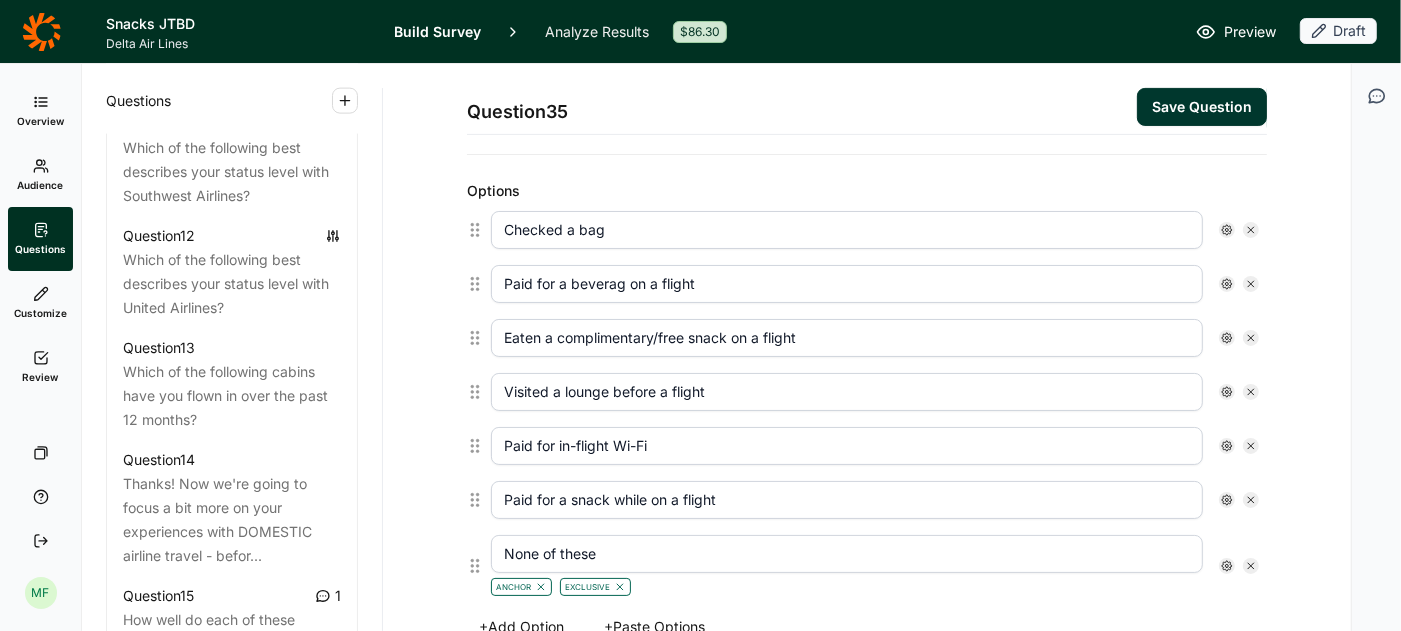 type on "Paid for a beverage on a flight" 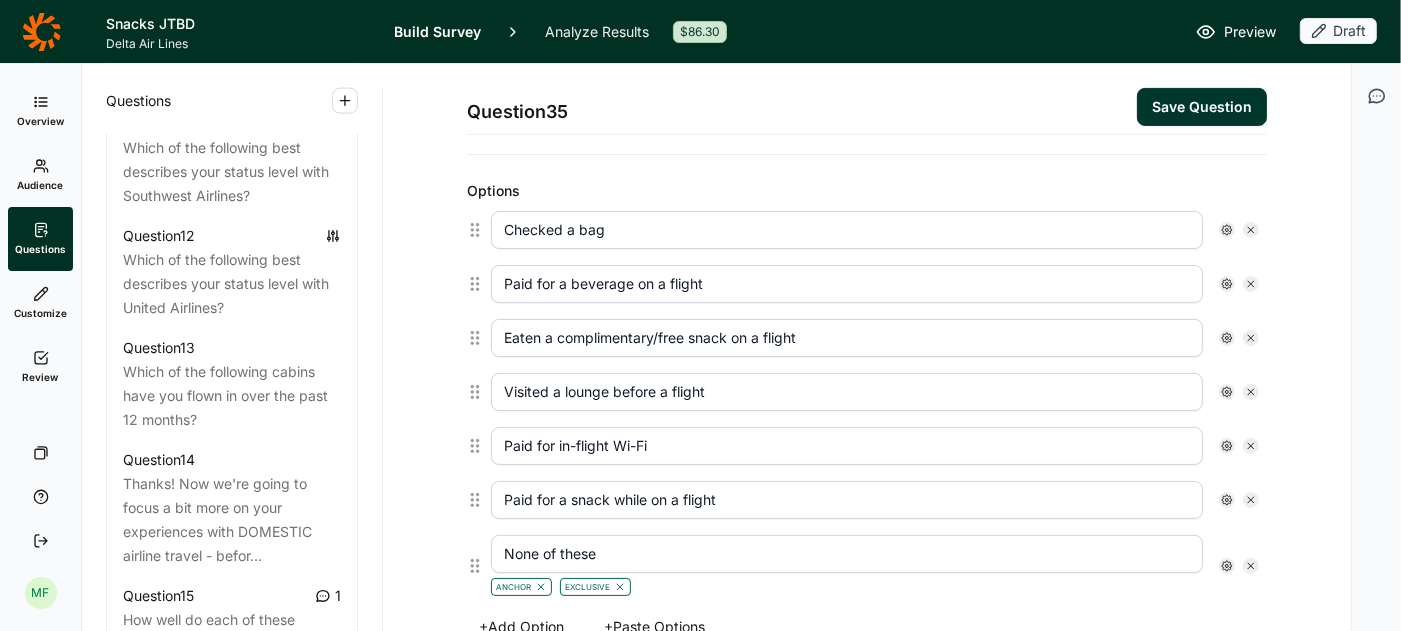 click on "Save Question" at bounding box center [1202, 107] 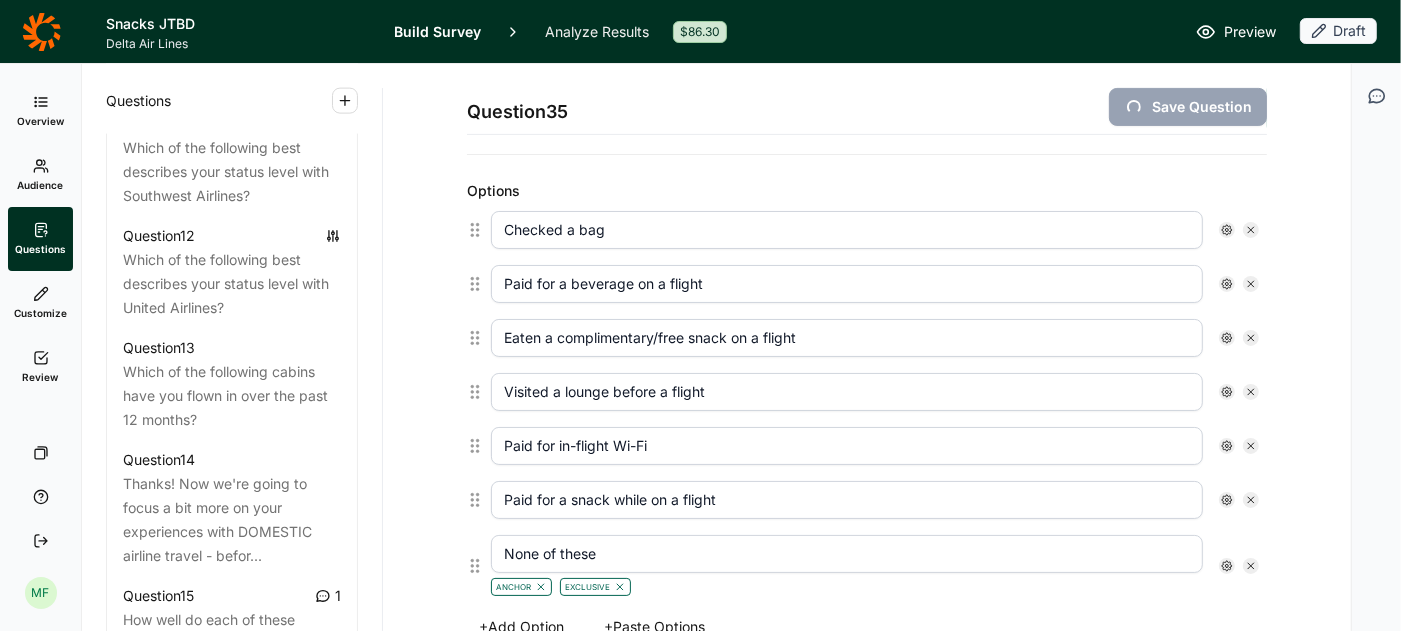 scroll, scrollTop: 33, scrollLeft: 0, axis: vertical 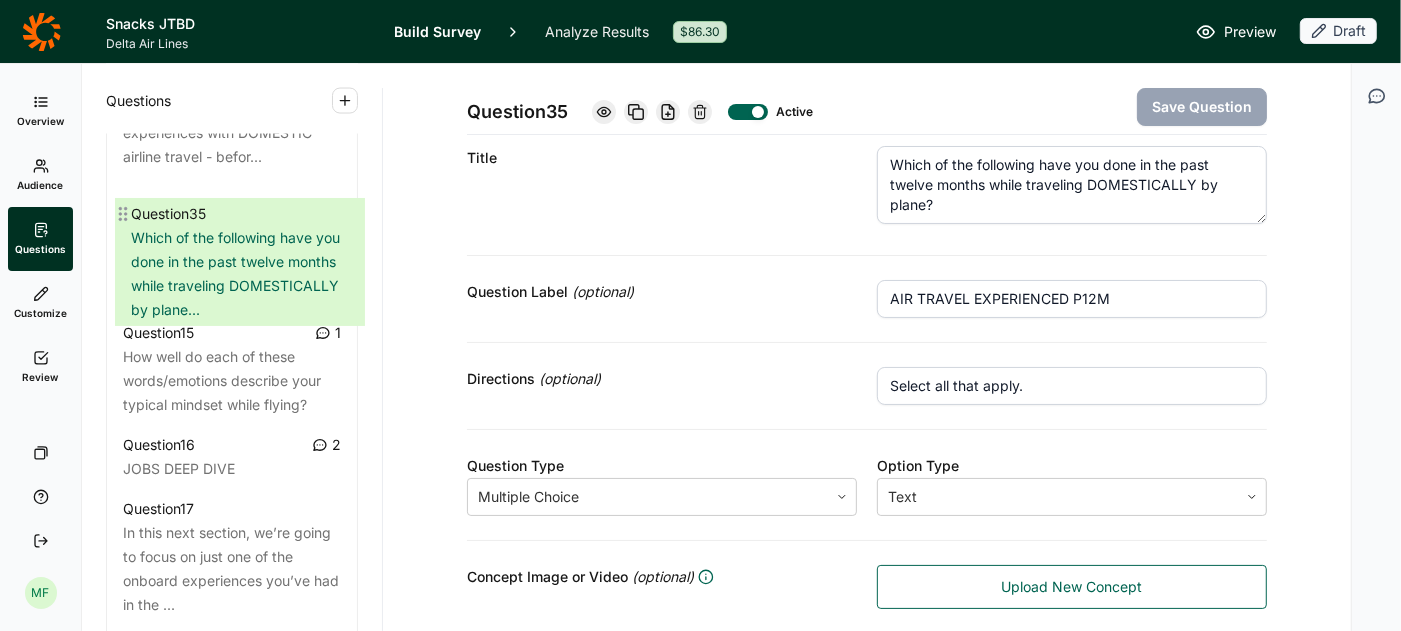 drag, startPoint x: 113, startPoint y: 278, endPoint x: 121, endPoint y: 209, distance: 69.46222 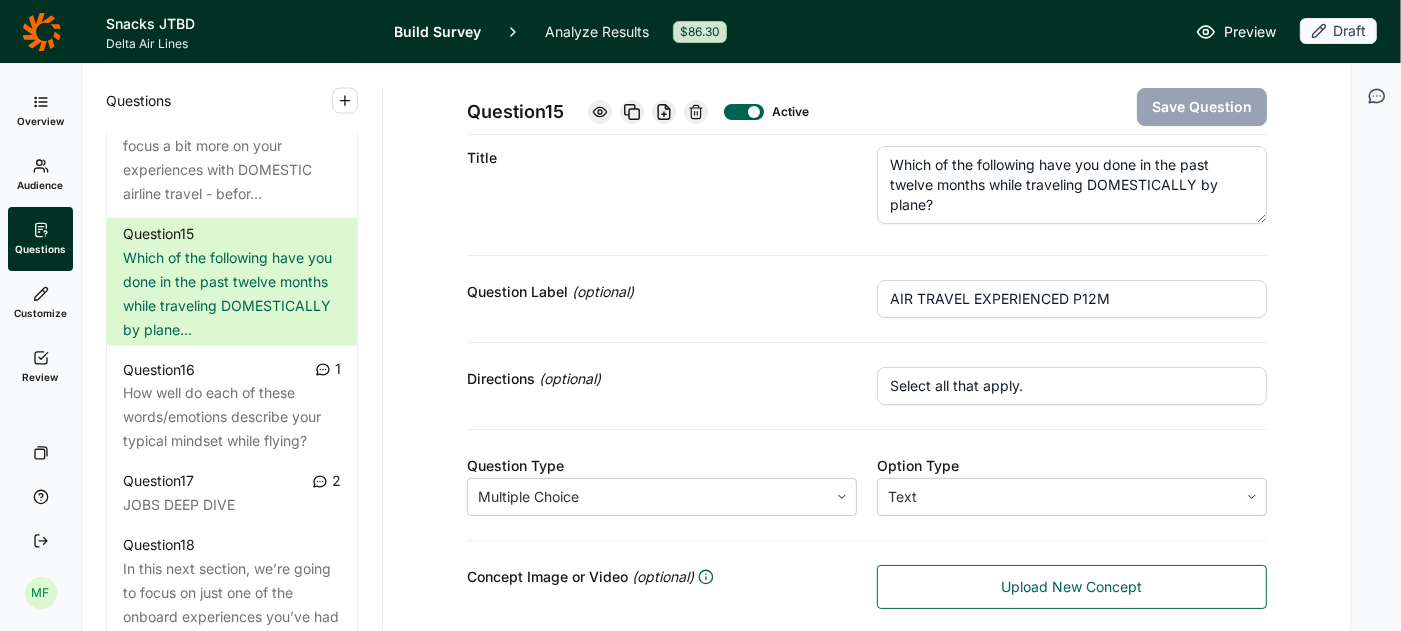scroll, scrollTop: 2506, scrollLeft: 0, axis: vertical 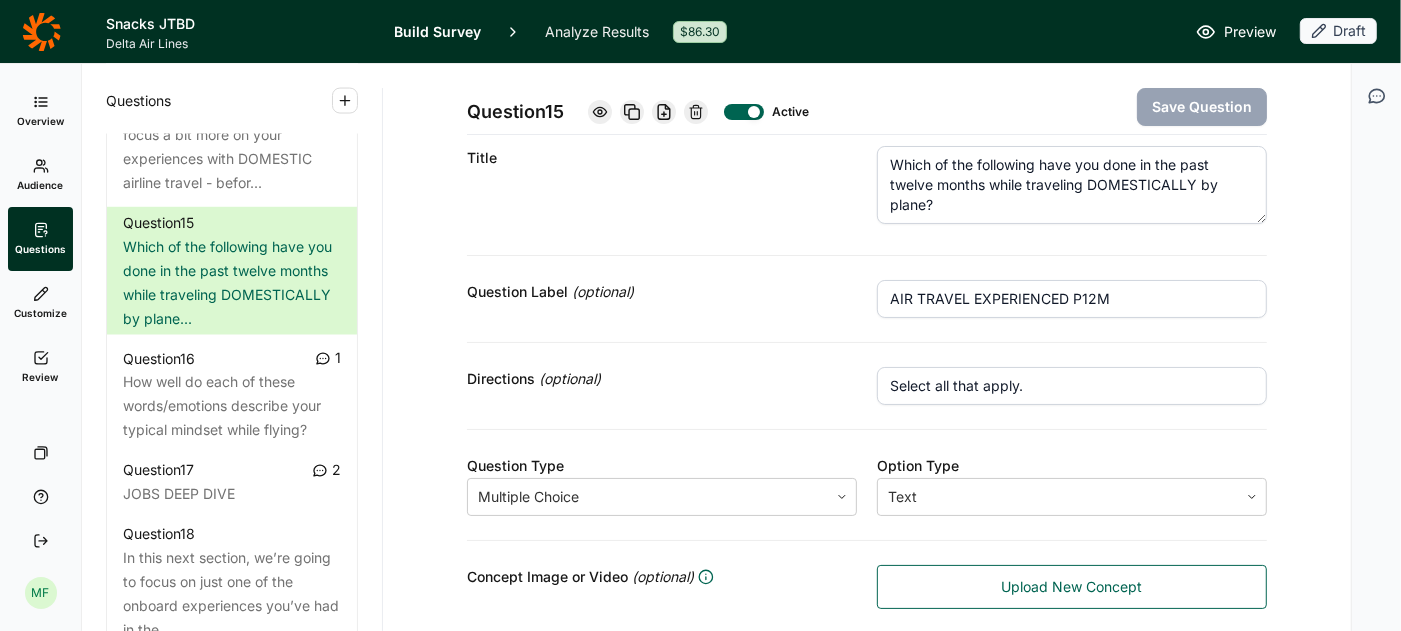 click 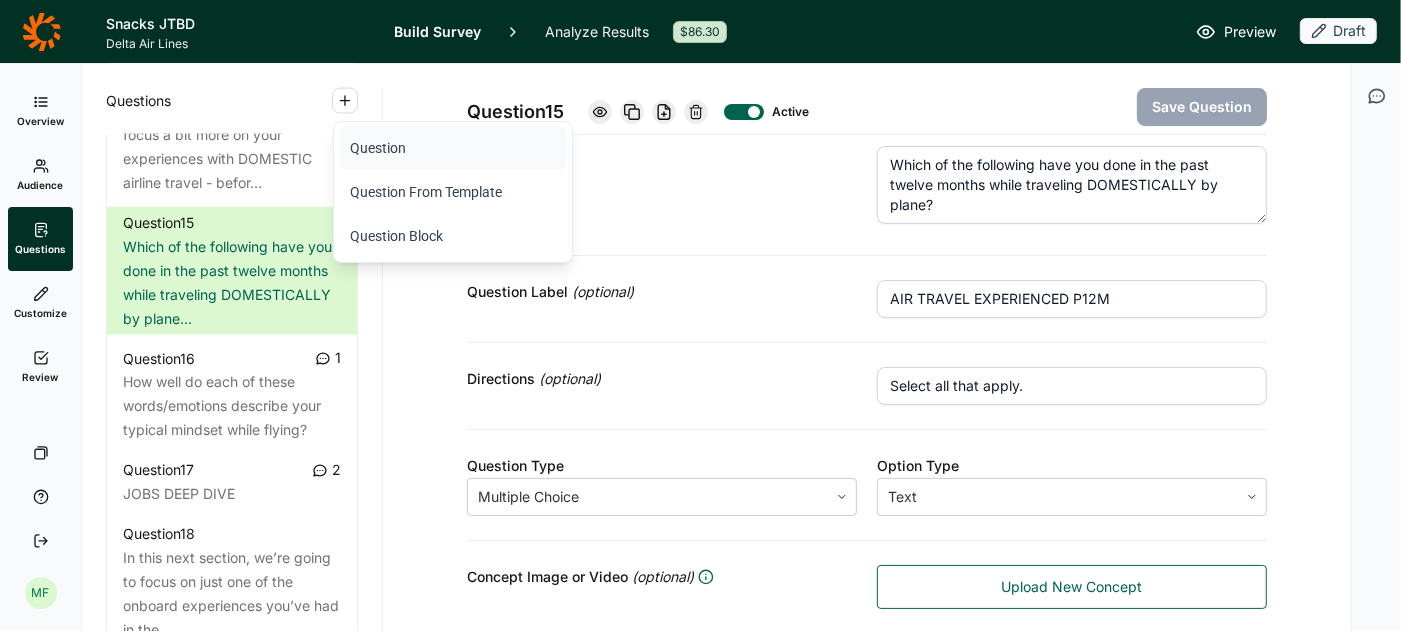 click on "Question" at bounding box center [453, 148] 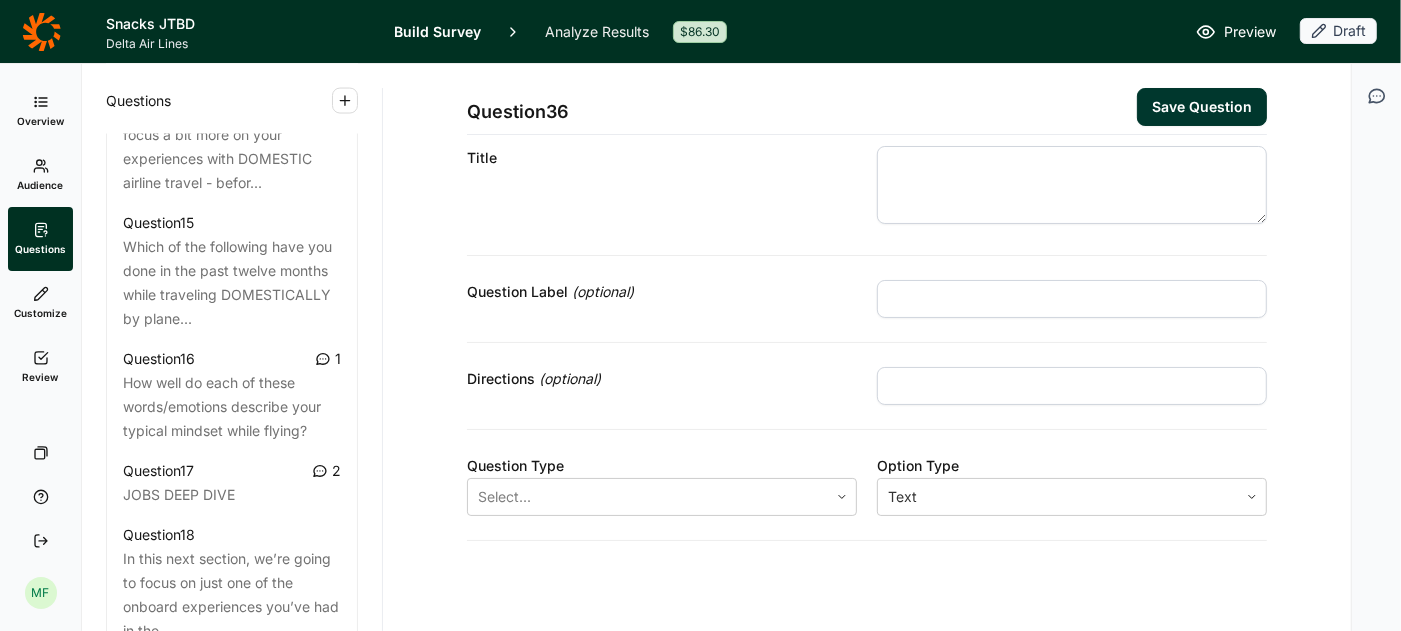 scroll, scrollTop: 0, scrollLeft: 0, axis: both 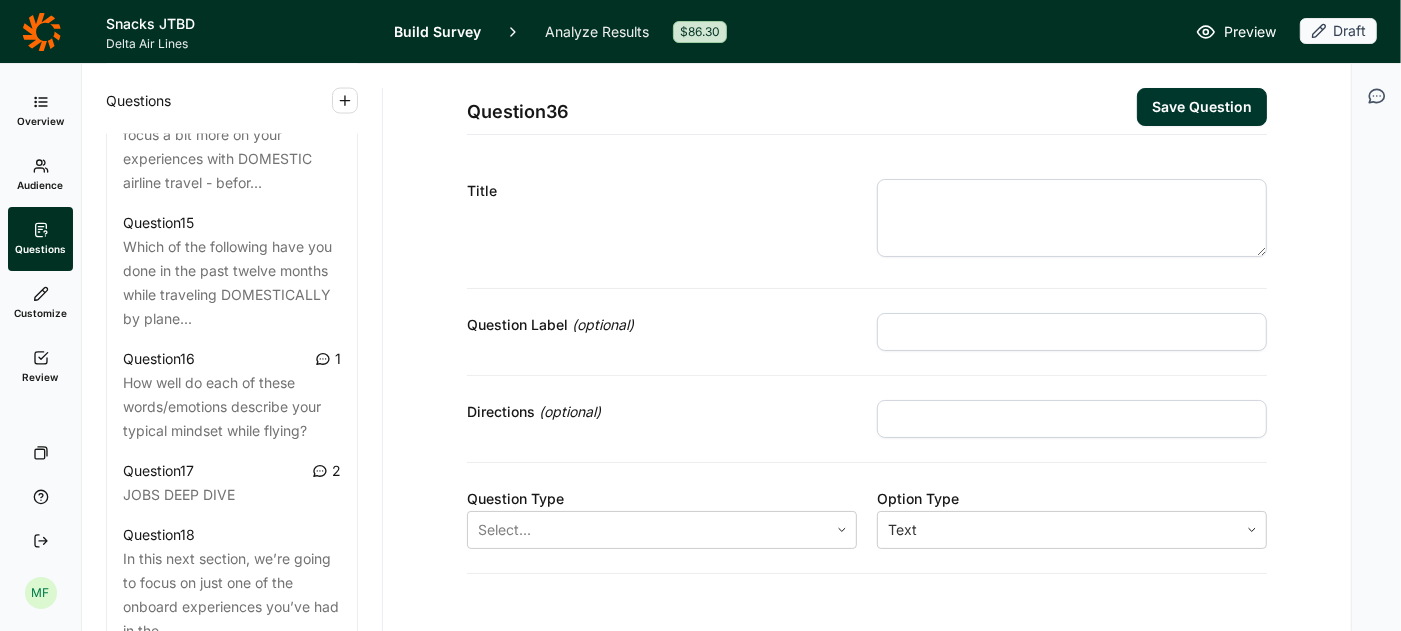 click at bounding box center (1072, 218) 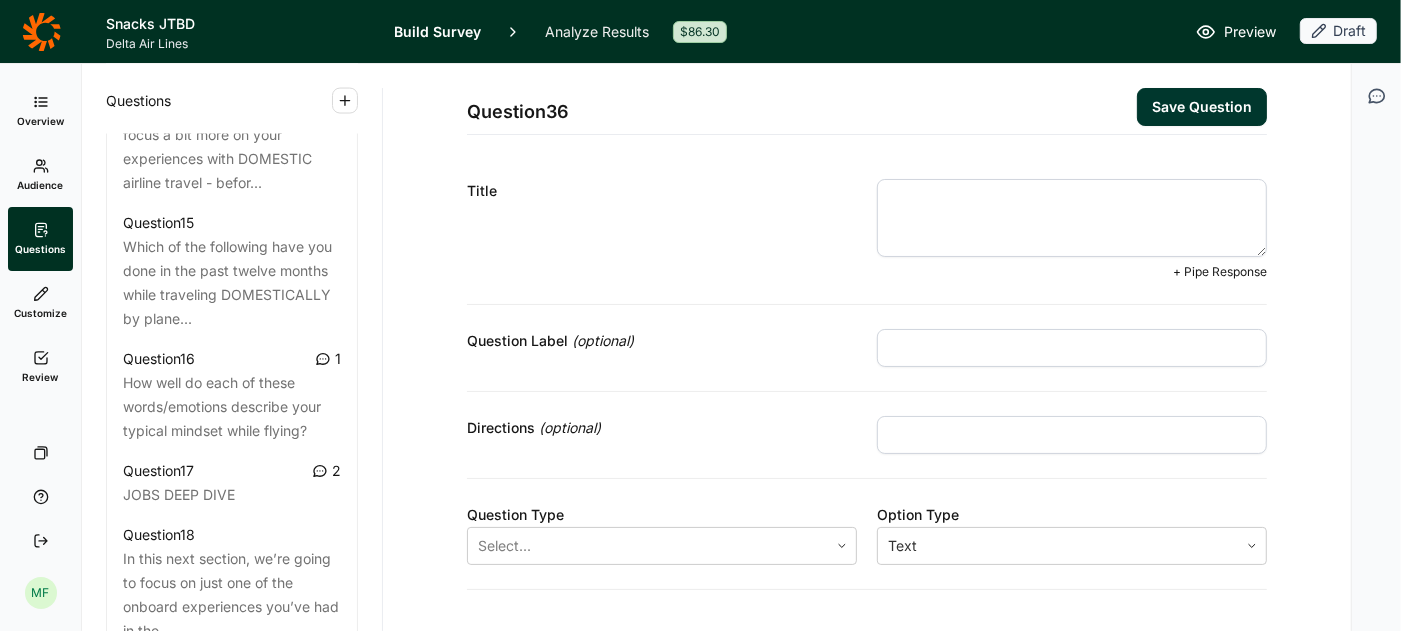 paste on "And which of these activities would you NEVER consider doing while traveling DOMESTICALLY by plane in the future?" 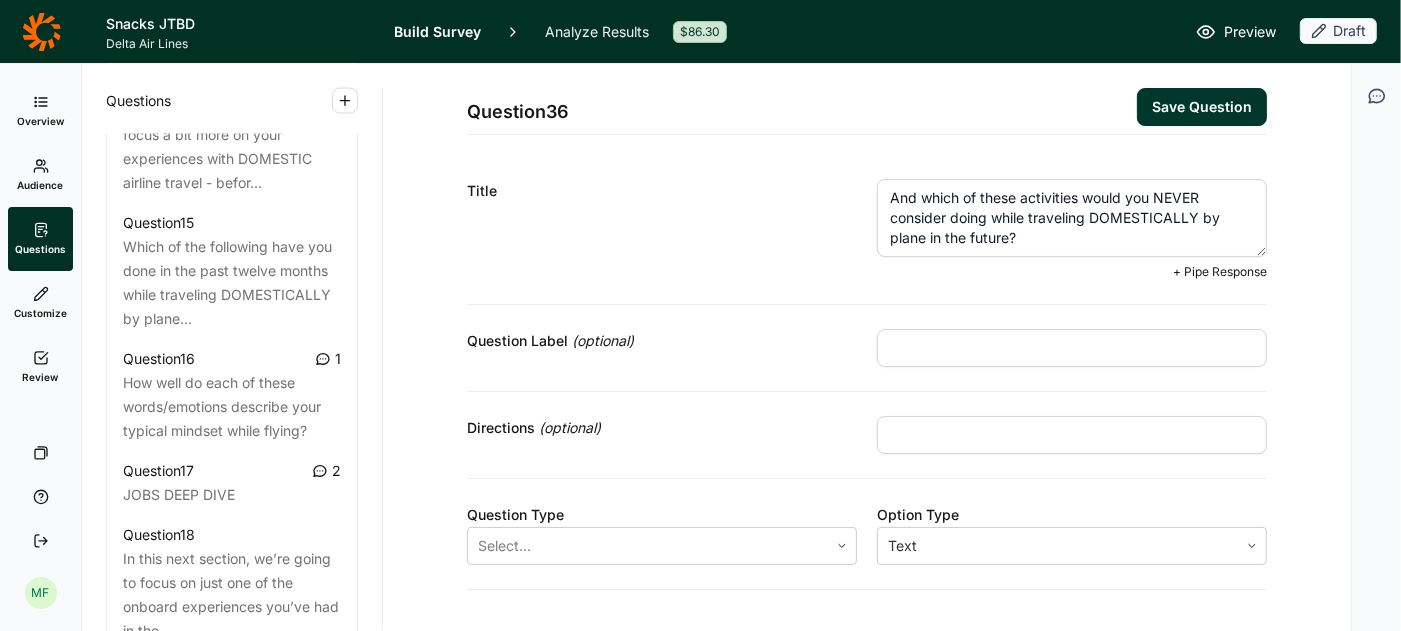 type on "And which of these activities would you NEVER consider doing while traveling DOMESTICALLY by plane in the future?" 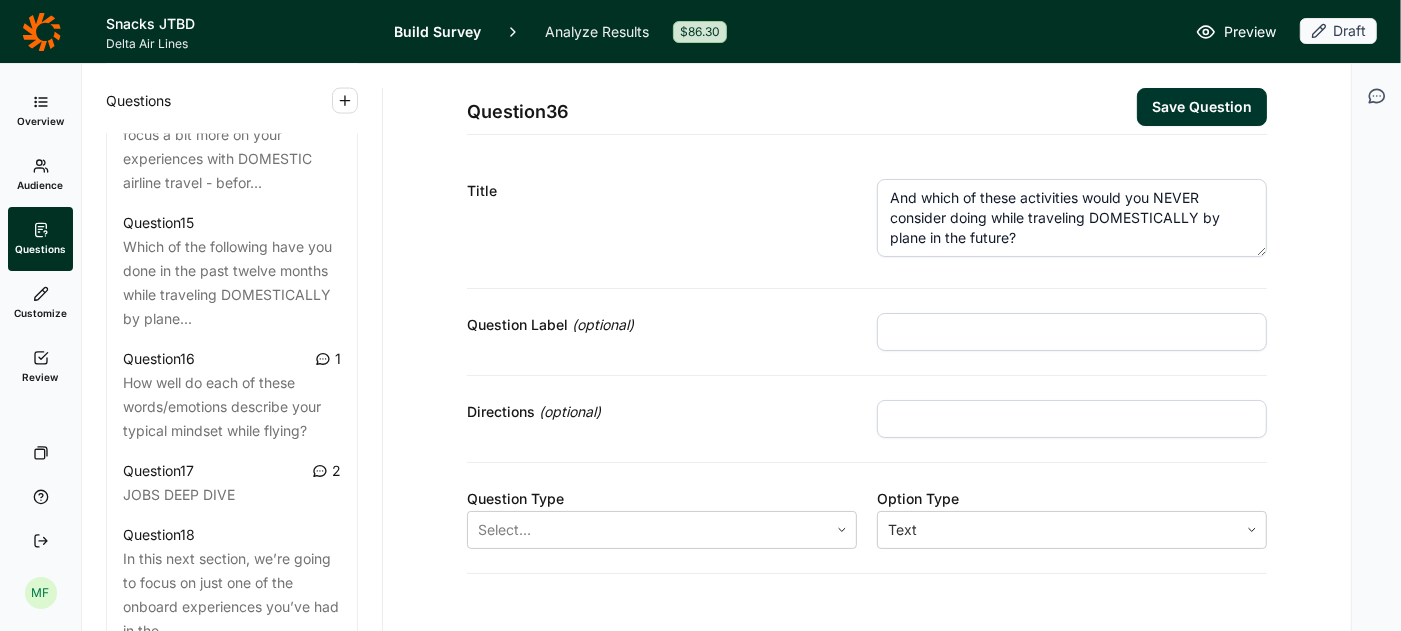 paste on "ONBOARD EXPERIENCES NOT OPEN TO IN FUTURE" 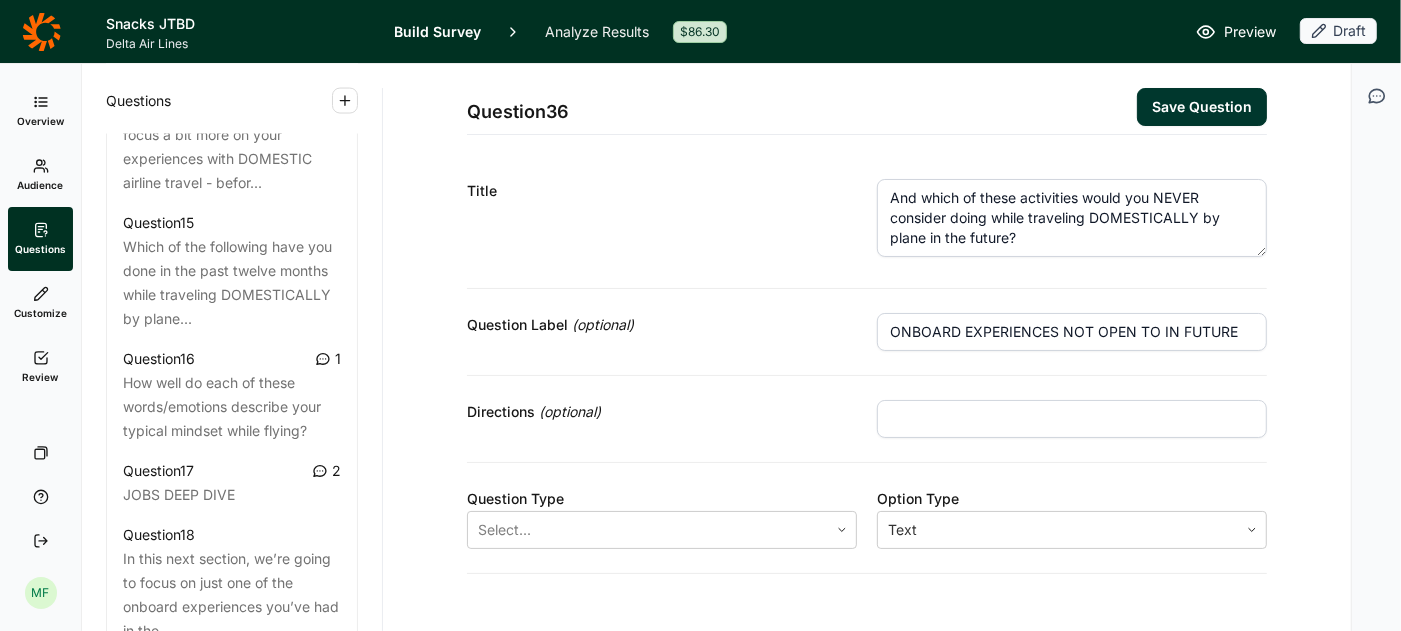 scroll, scrollTop: 33, scrollLeft: 0, axis: vertical 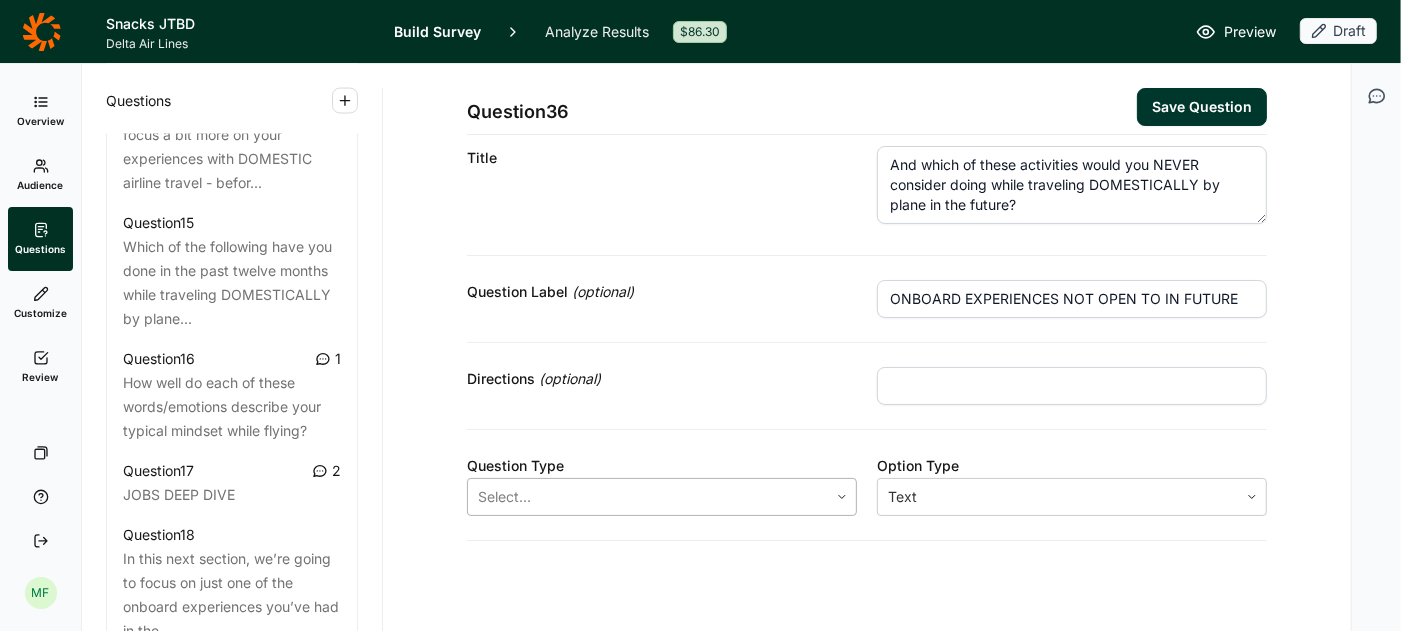 type on "ONBOARD EXPERIENCES NOT OPEN TO IN FUTURE" 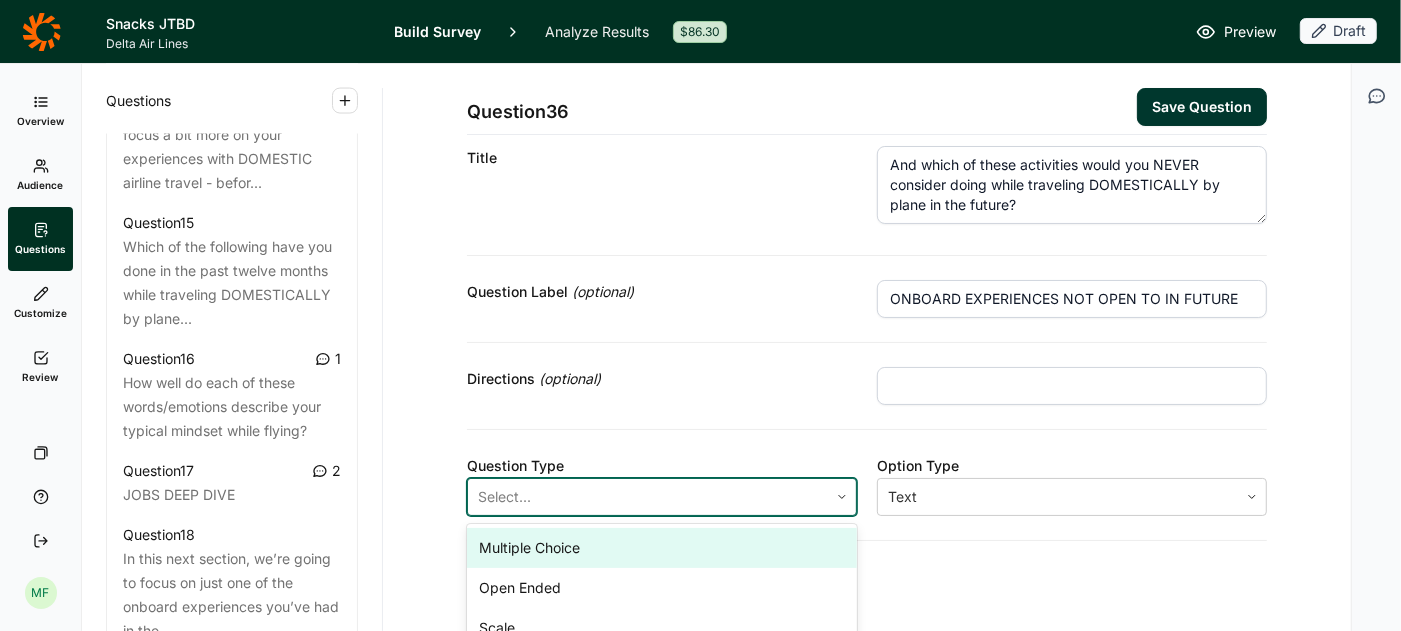 click on "Multiple Choice" at bounding box center [662, 548] 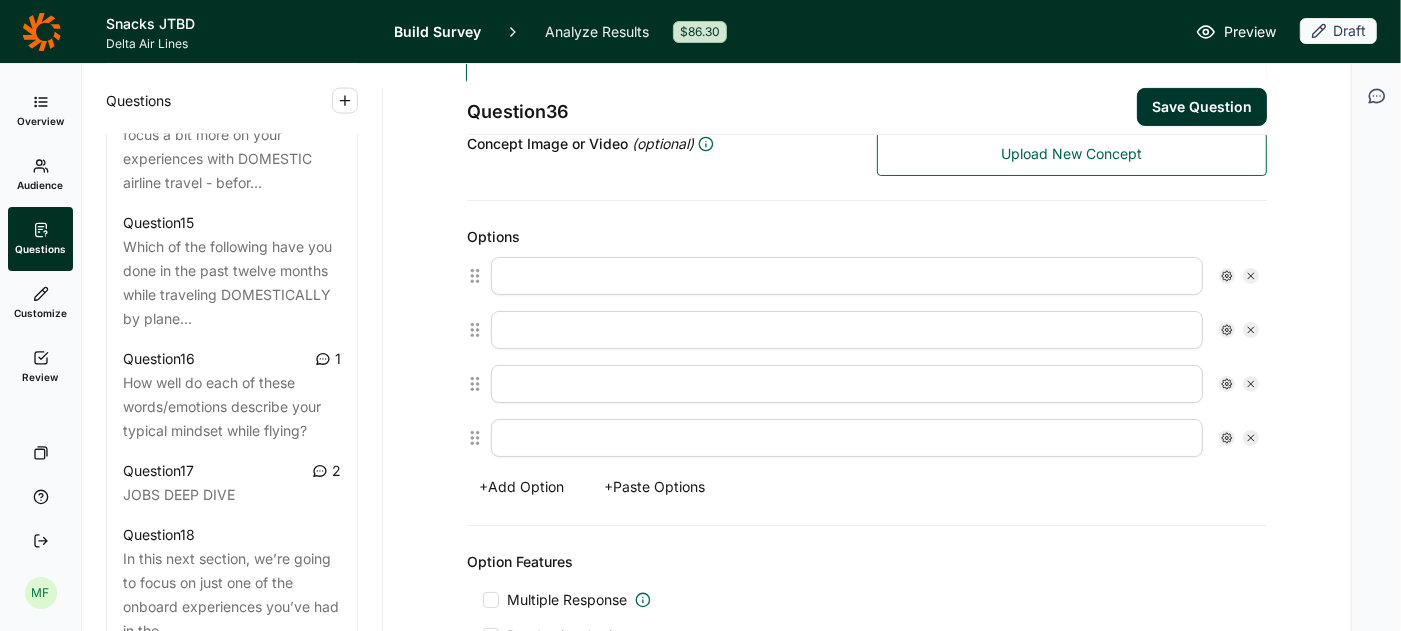 scroll, scrollTop: 471, scrollLeft: 0, axis: vertical 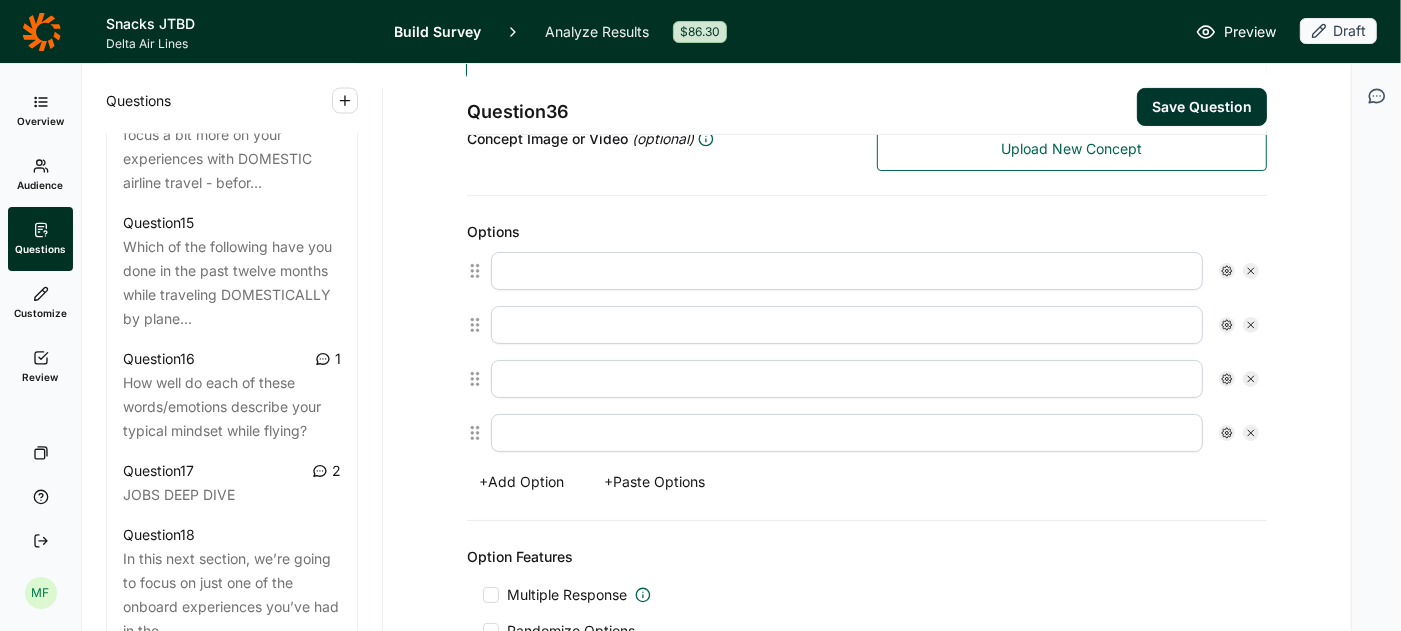 click on "+  Paste Options" at bounding box center (654, 482) 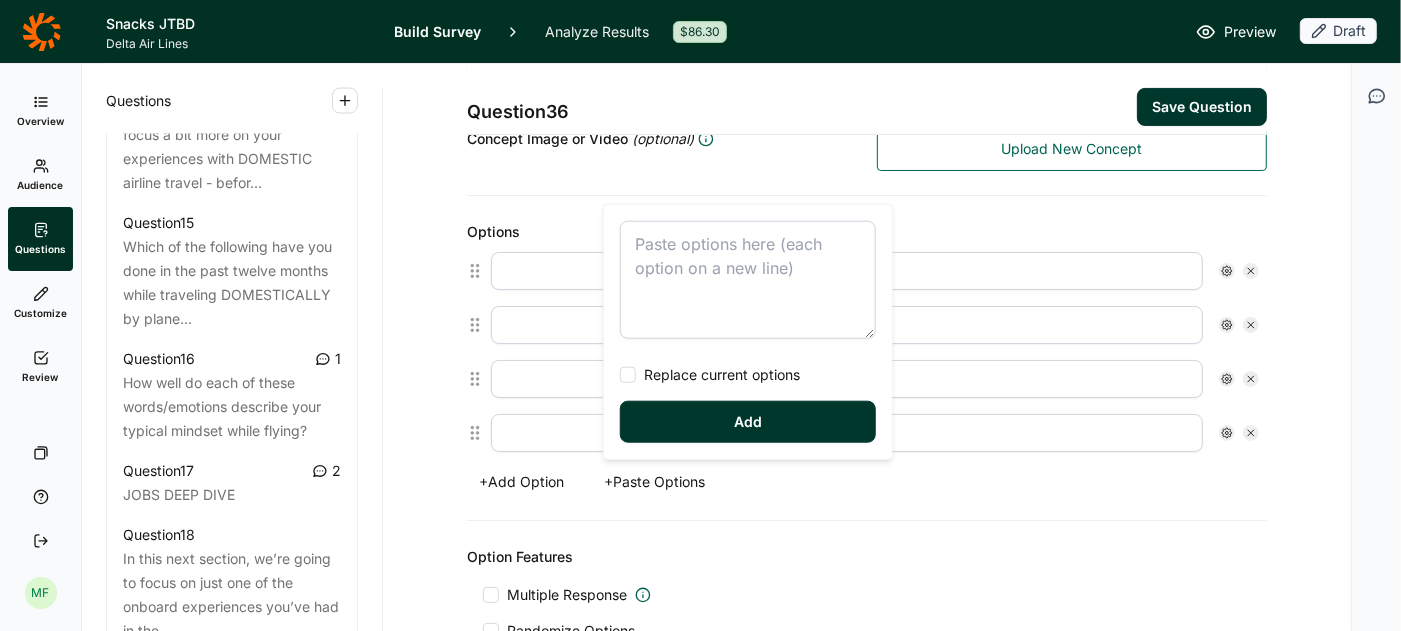click at bounding box center [748, 280] 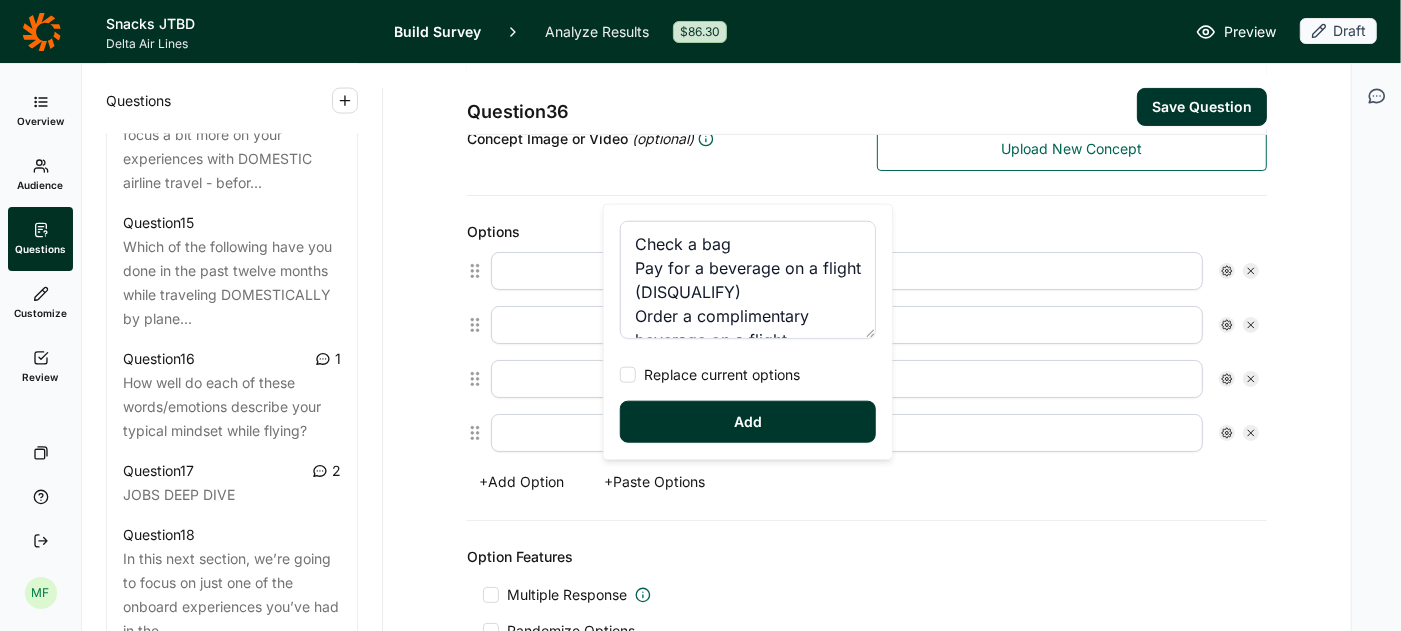 click at bounding box center [628, 375] 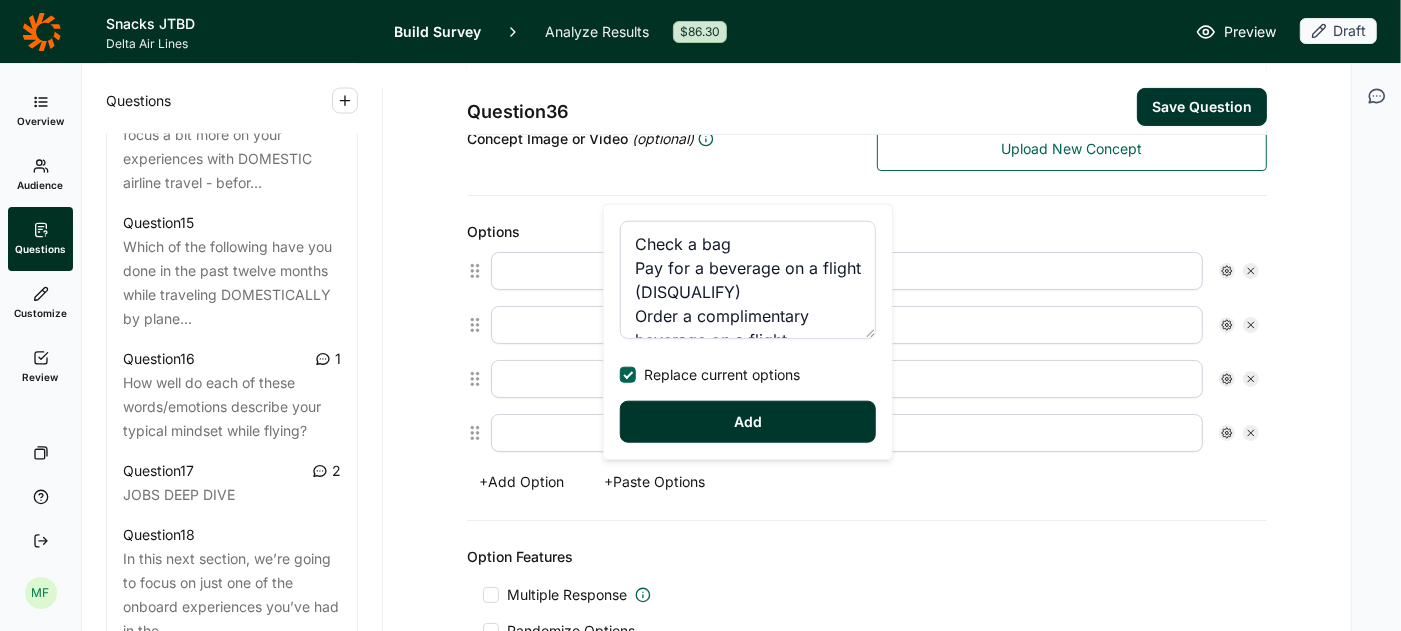 click on "Add" at bounding box center [748, 422] 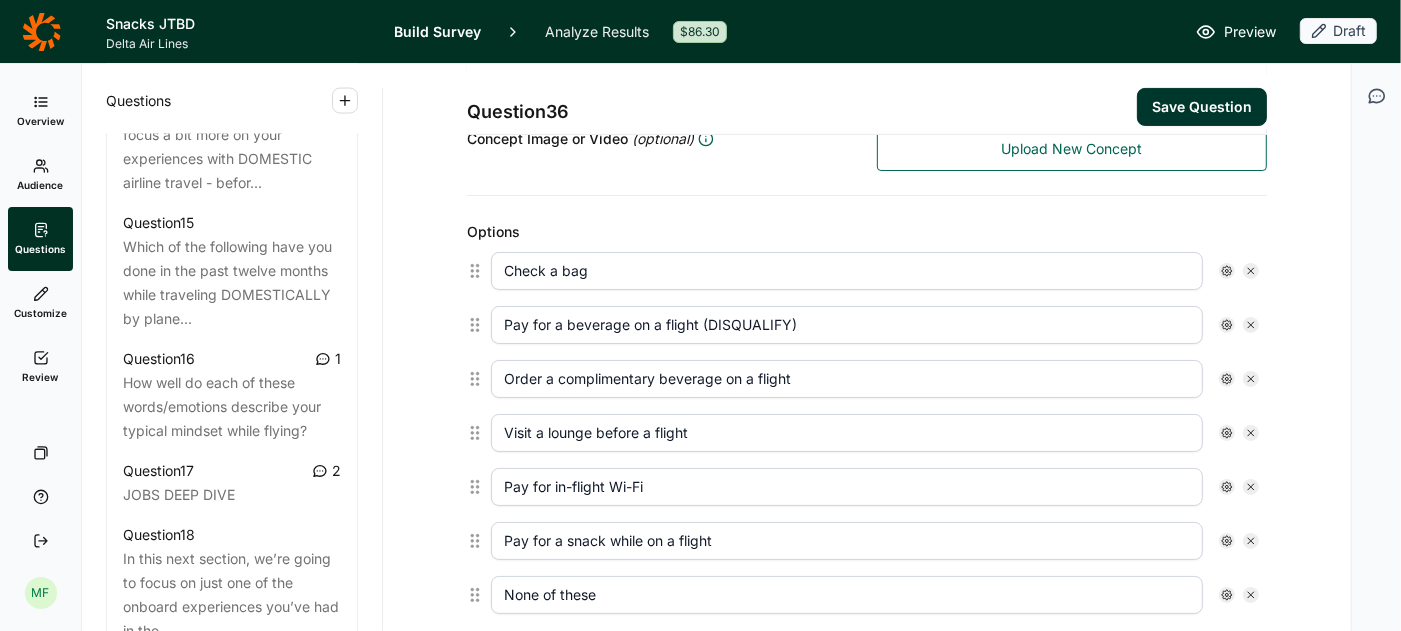 click on "Pay for a beverage on a flight (DISQUALIFY)" at bounding box center [847, 325] 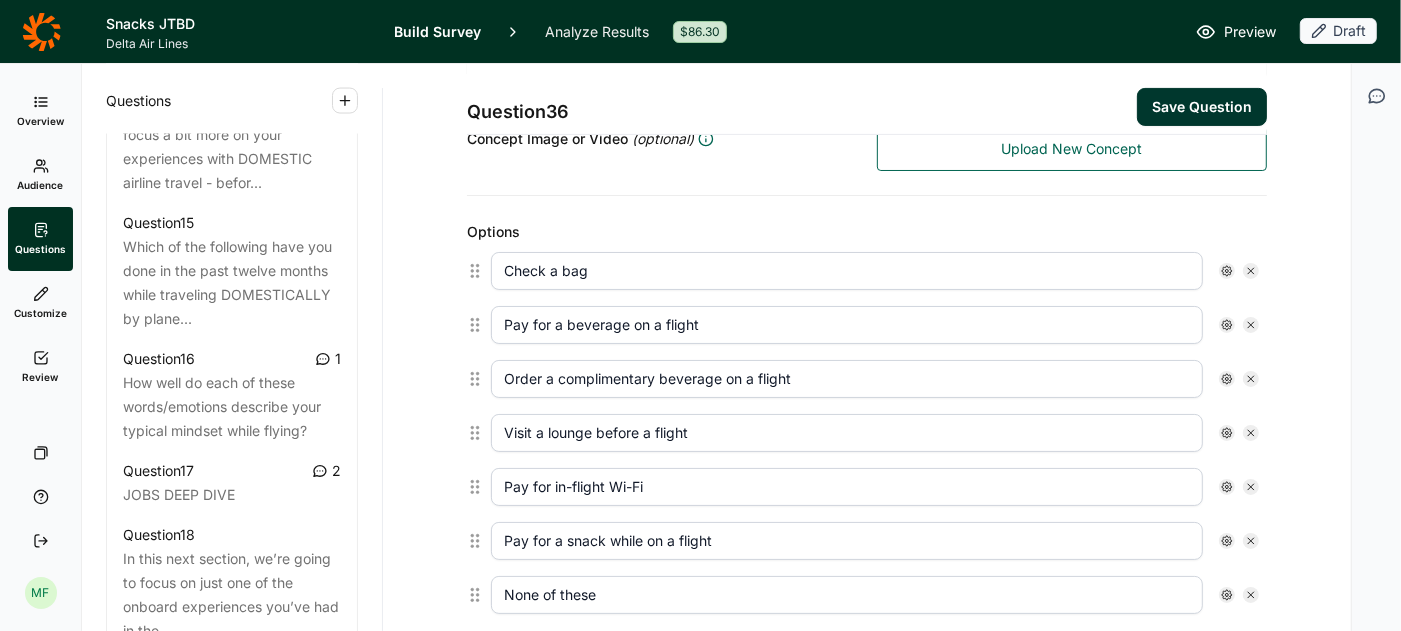 click on "Pay for a beverage on a flight" at bounding box center (847, 325) 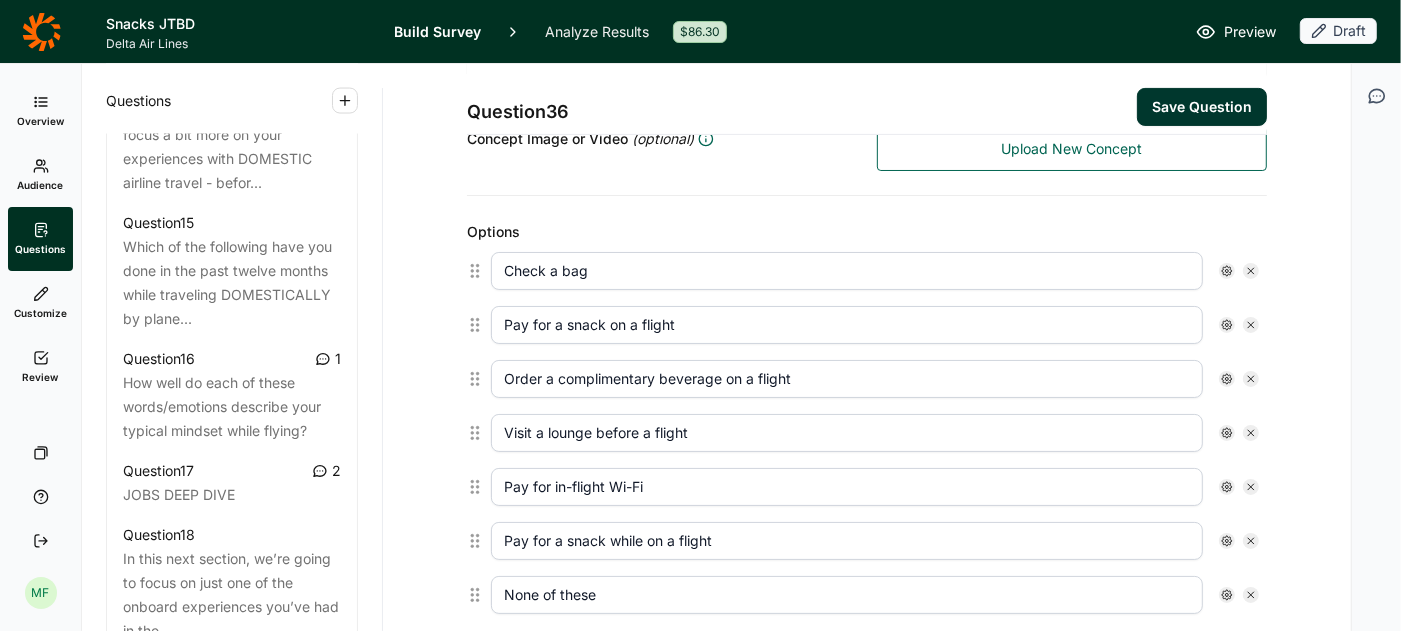 type on "Pay for a snack on a flight" 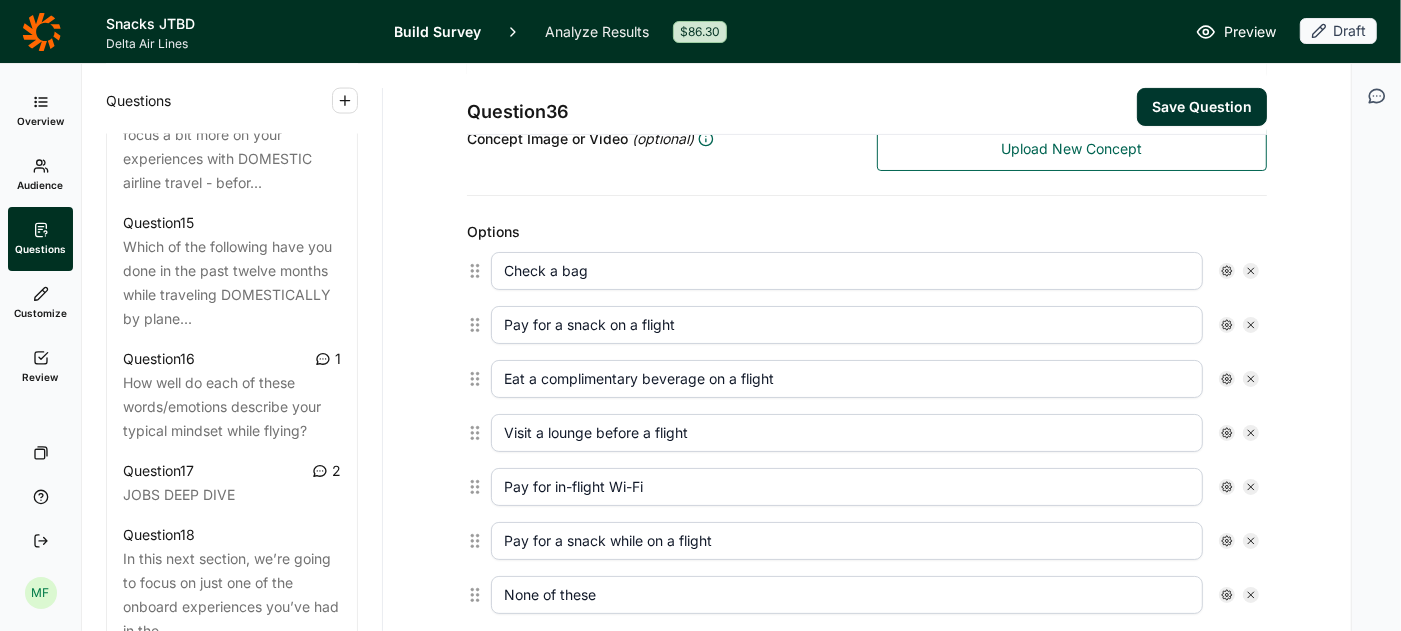 click on "Eat a complimentary beverage on a flight" at bounding box center [847, 379] 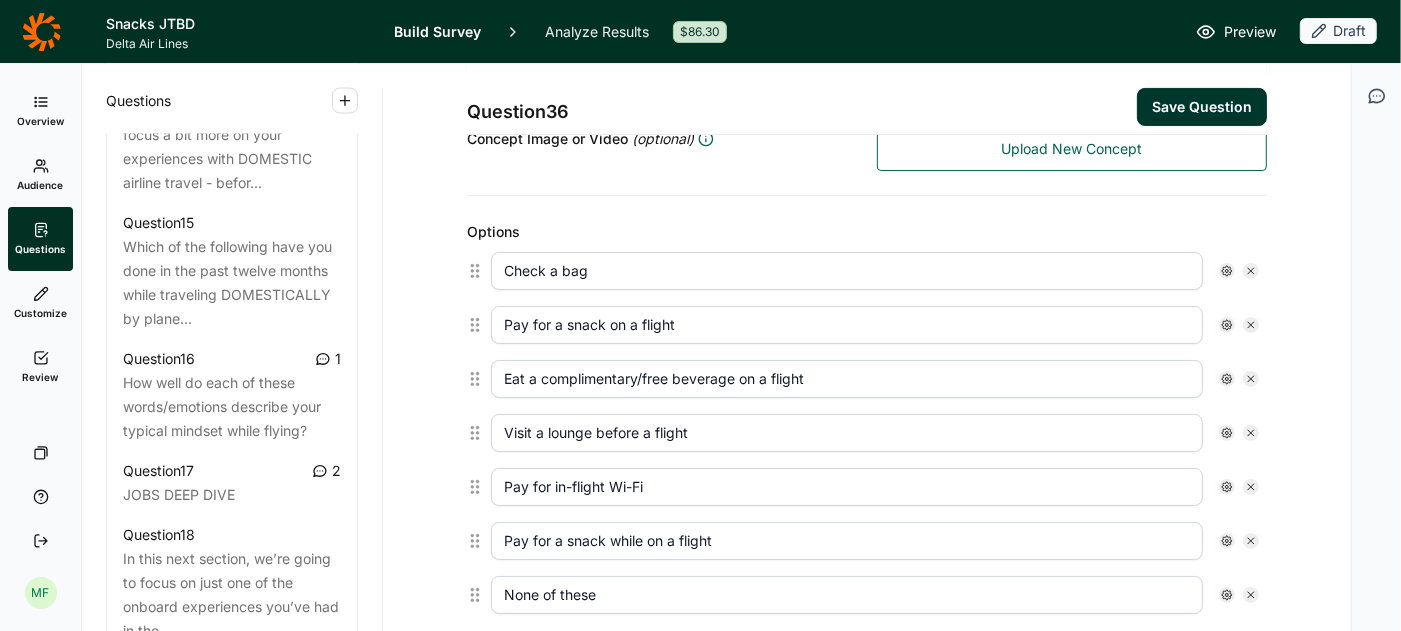 click on "Eat a complimentary/free beverage on a flight" at bounding box center [847, 379] 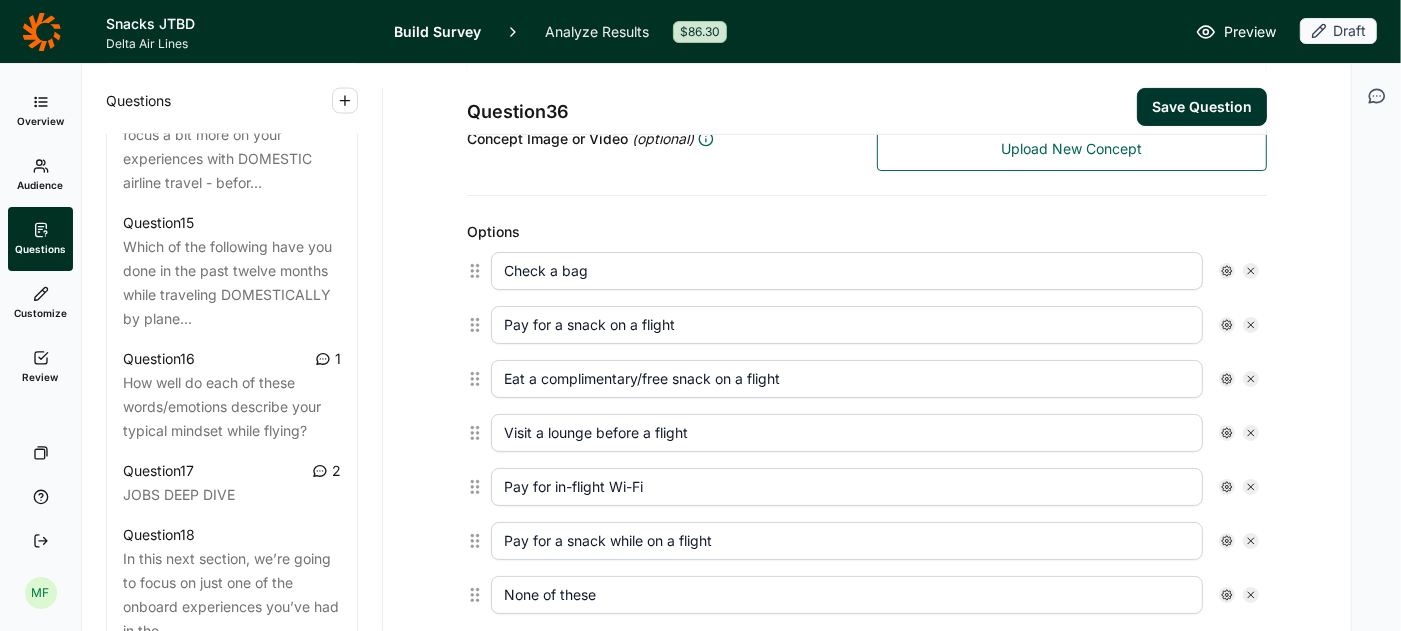 type on "Eat a complimentary/free snack on a flight" 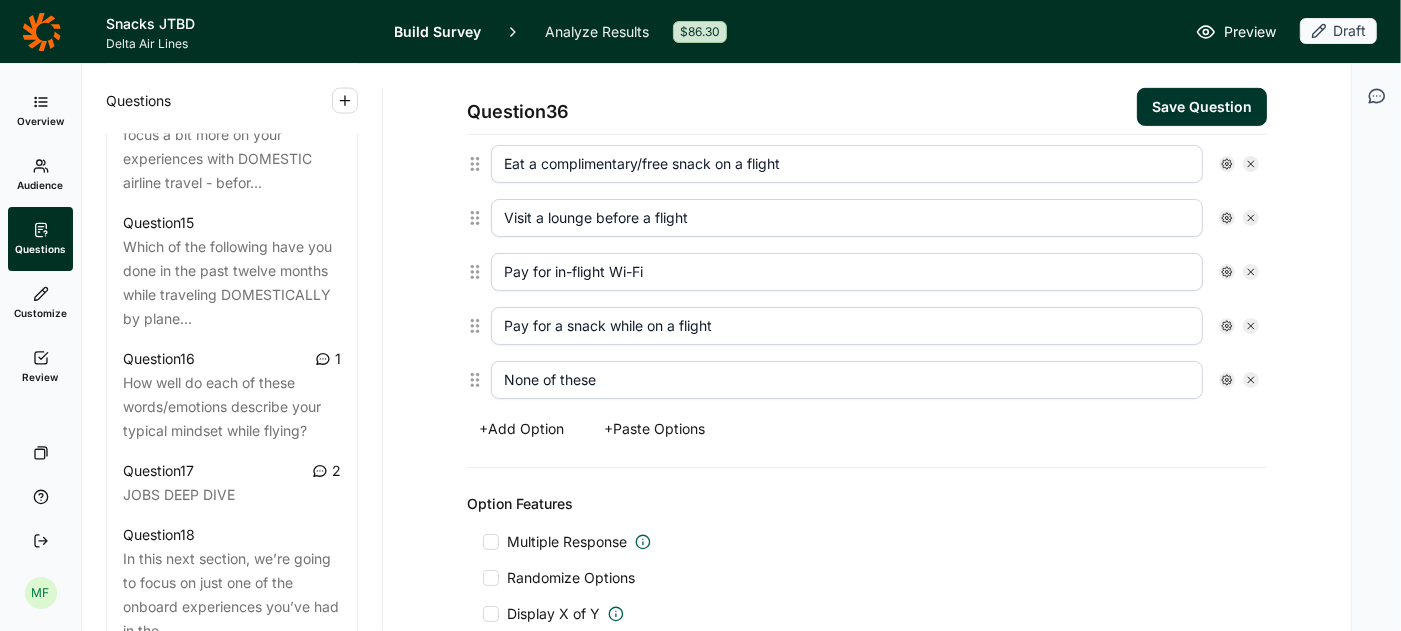 scroll, scrollTop: 695, scrollLeft: 0, axis: vertical 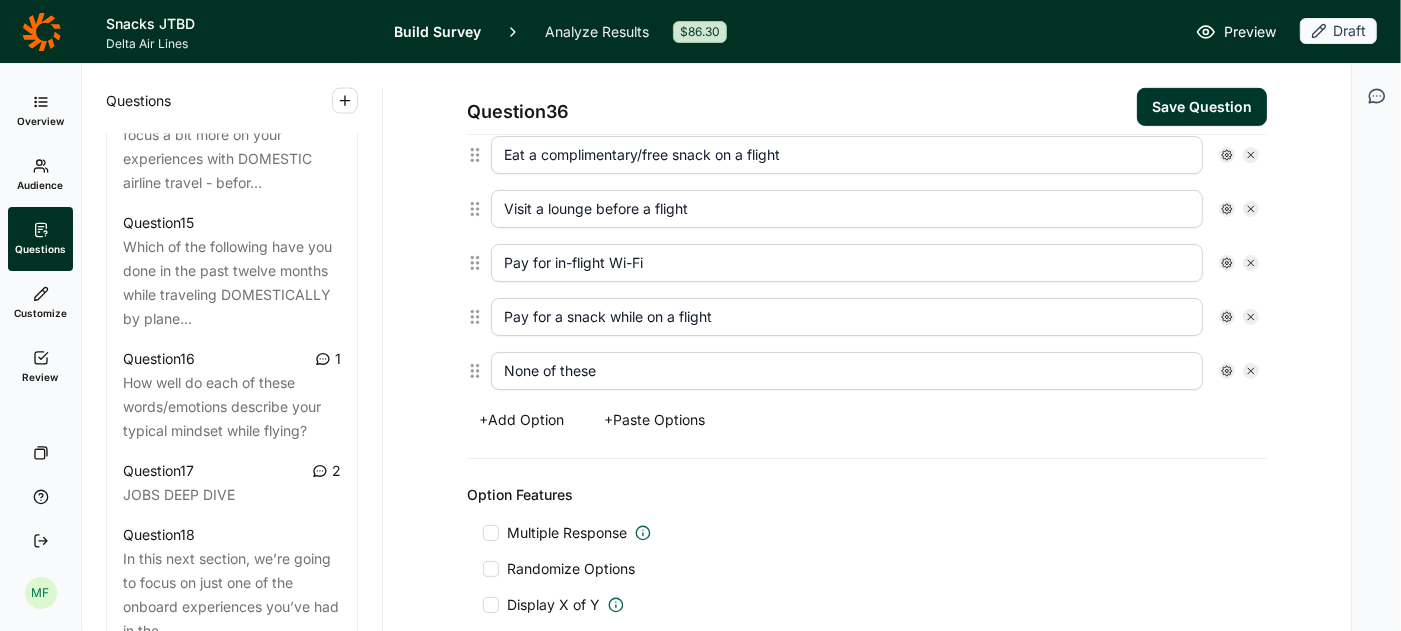 type on "Pay for a beverage on a flight" 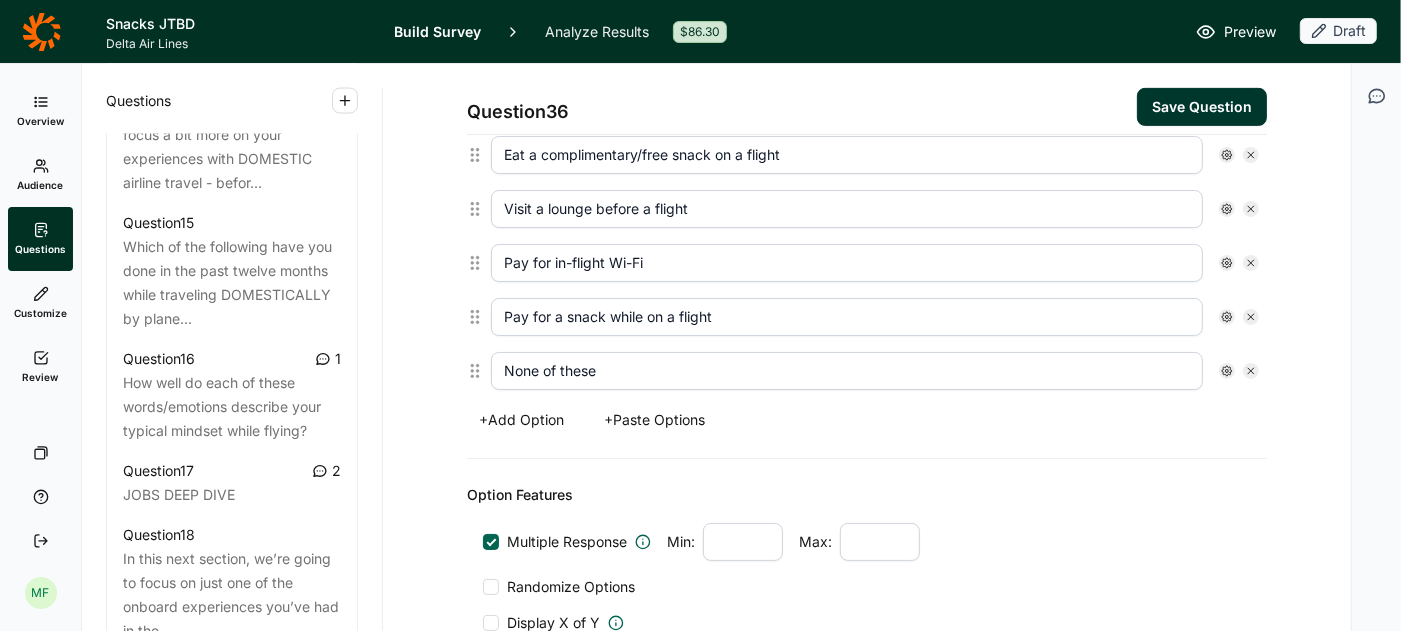 click at bounding box center (491, 587) 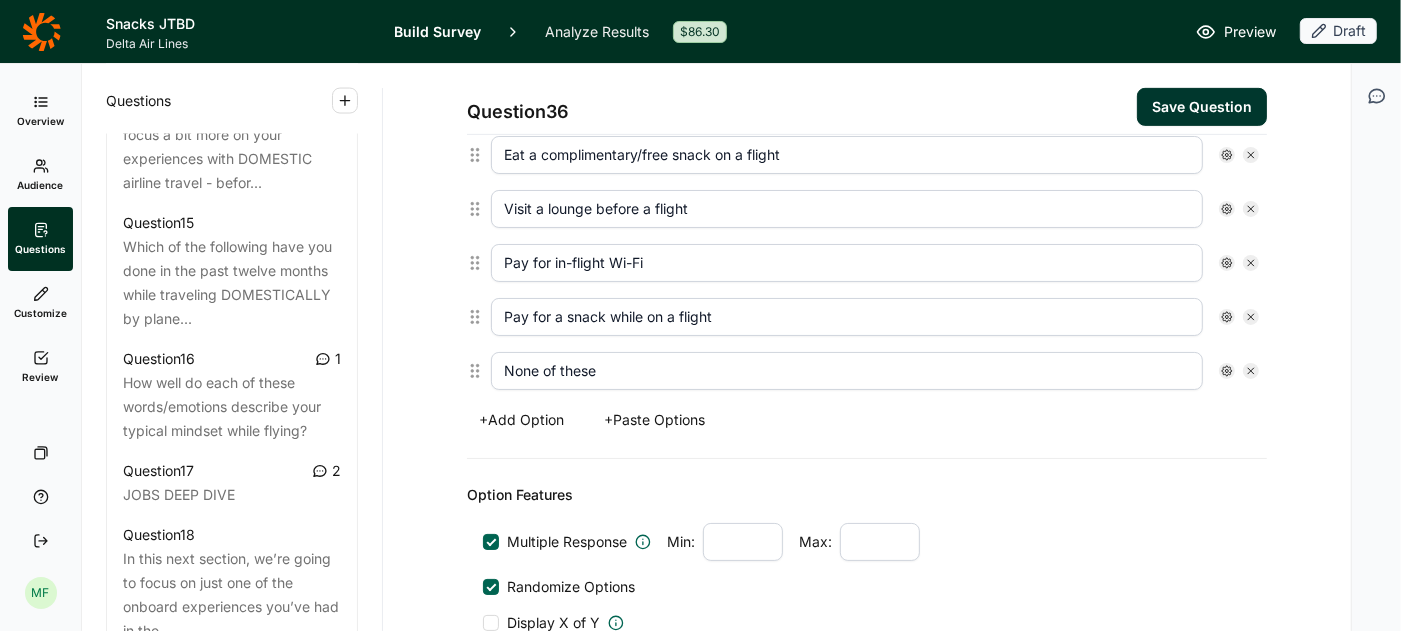 click 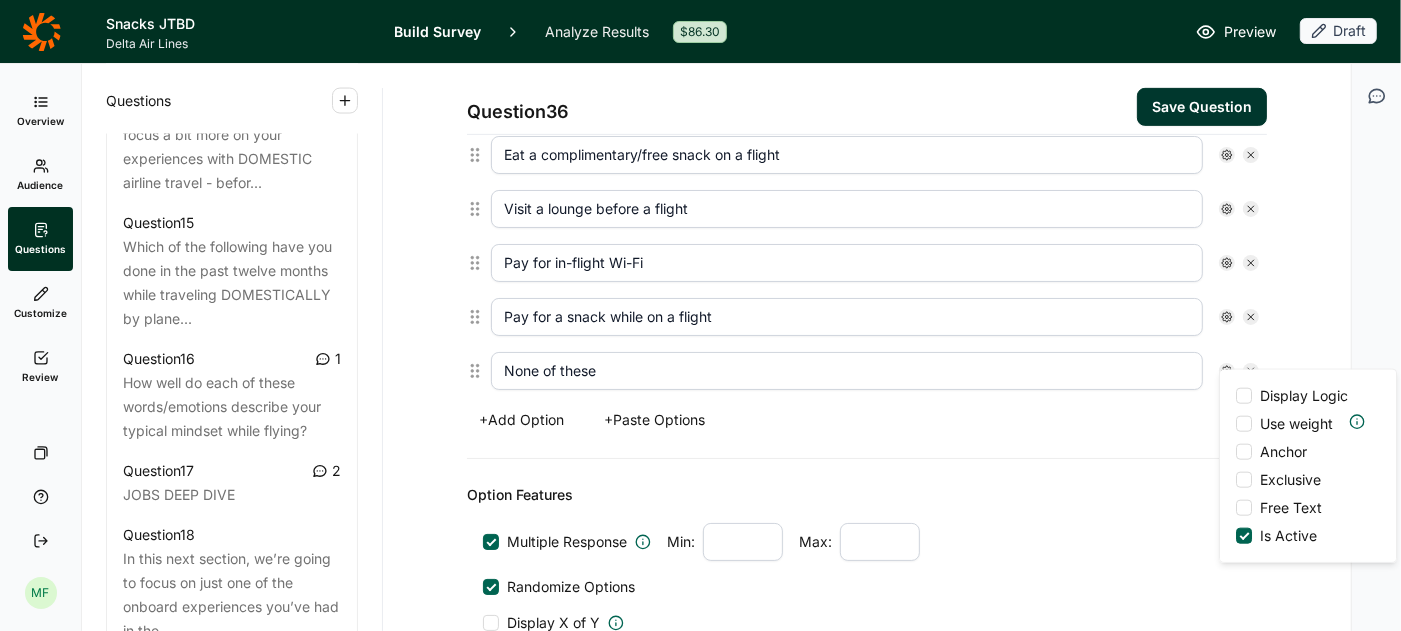 click at bounding box center (1244, 452) 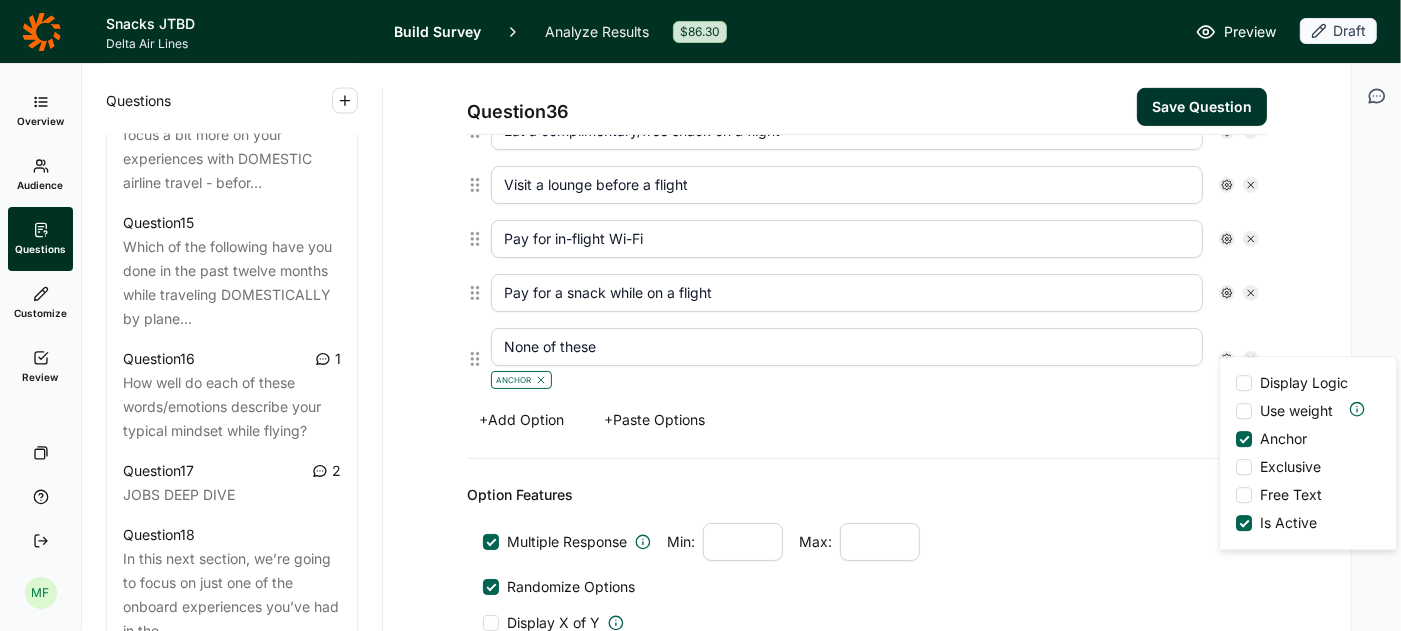 click at bounding box center [1244, 467] 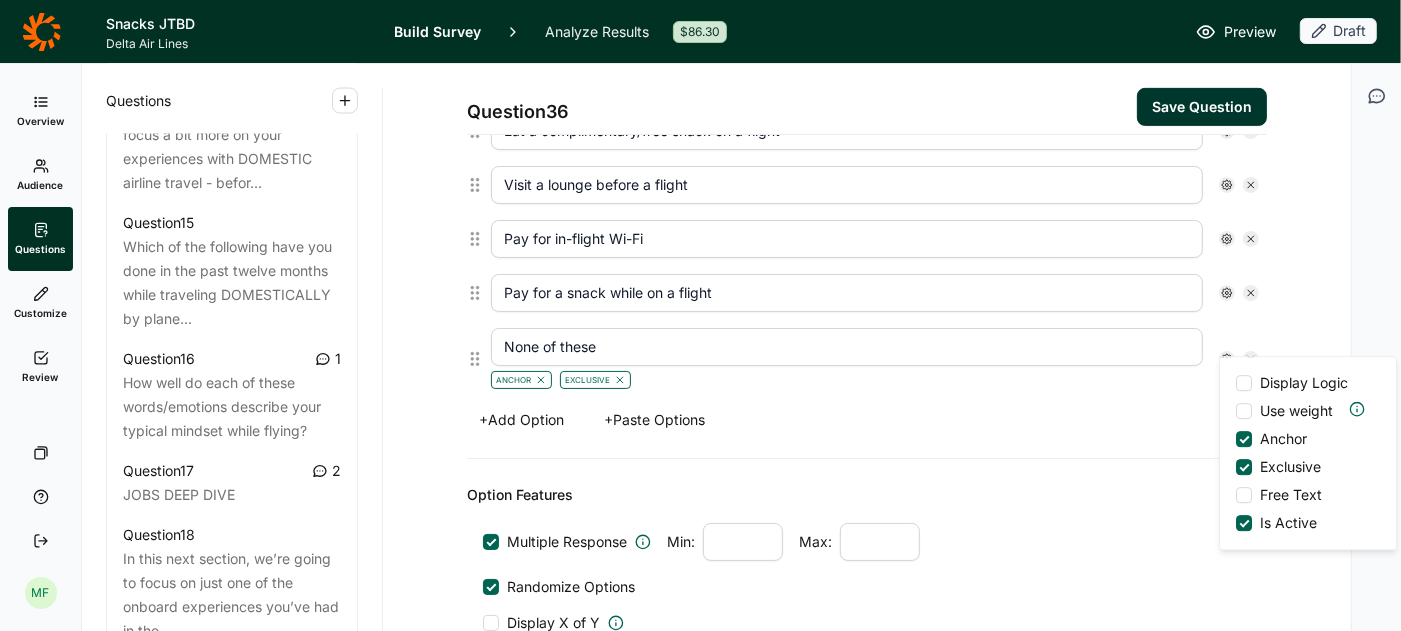 click on "Option Features" at bounding box center (867, 495) 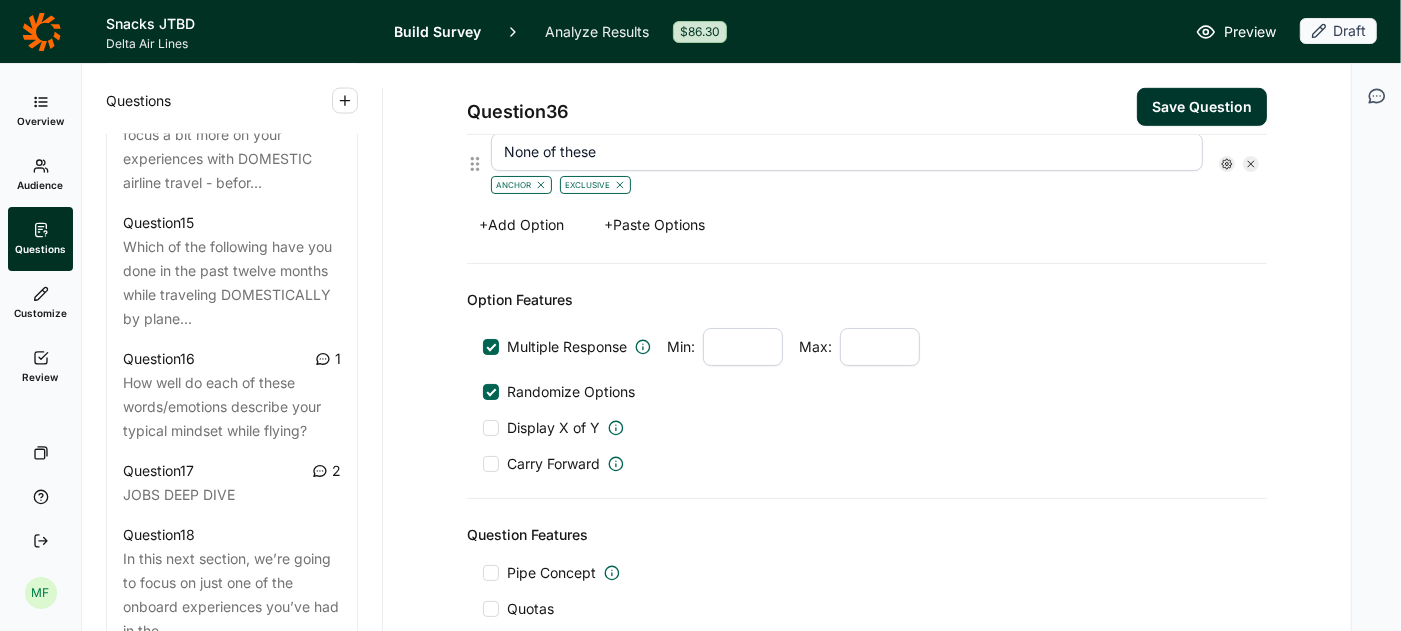 scroll, scrollTop: 1045, scrollLeft: 0, axis: vertical 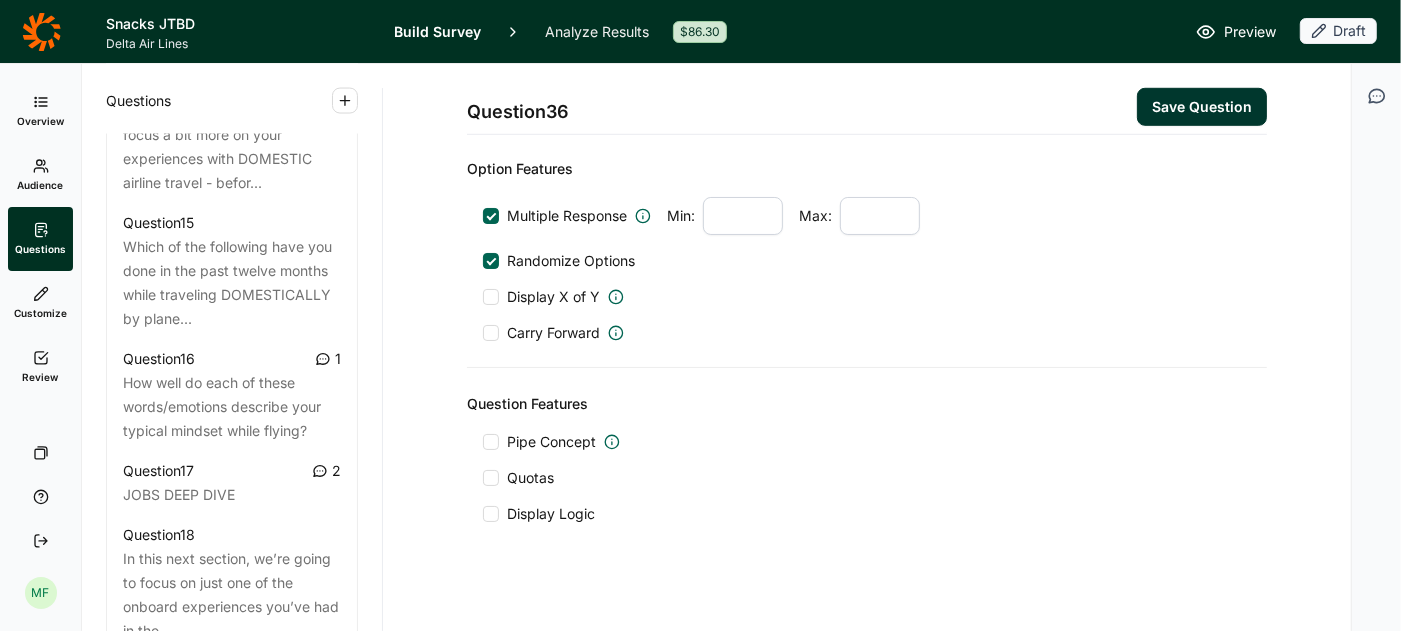 click on "Save Question" at bounding box center (1202, 107) 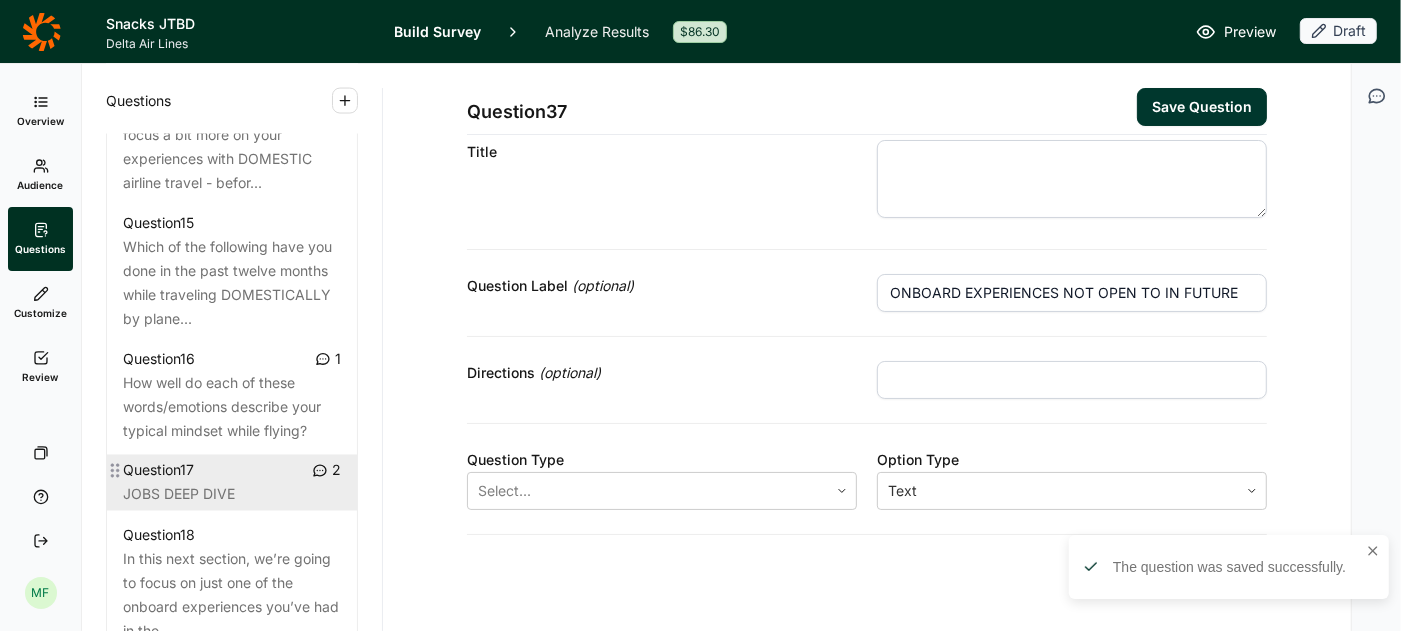 scroll, scrollTop: 33, scrollLeft: 0, axis: vertical 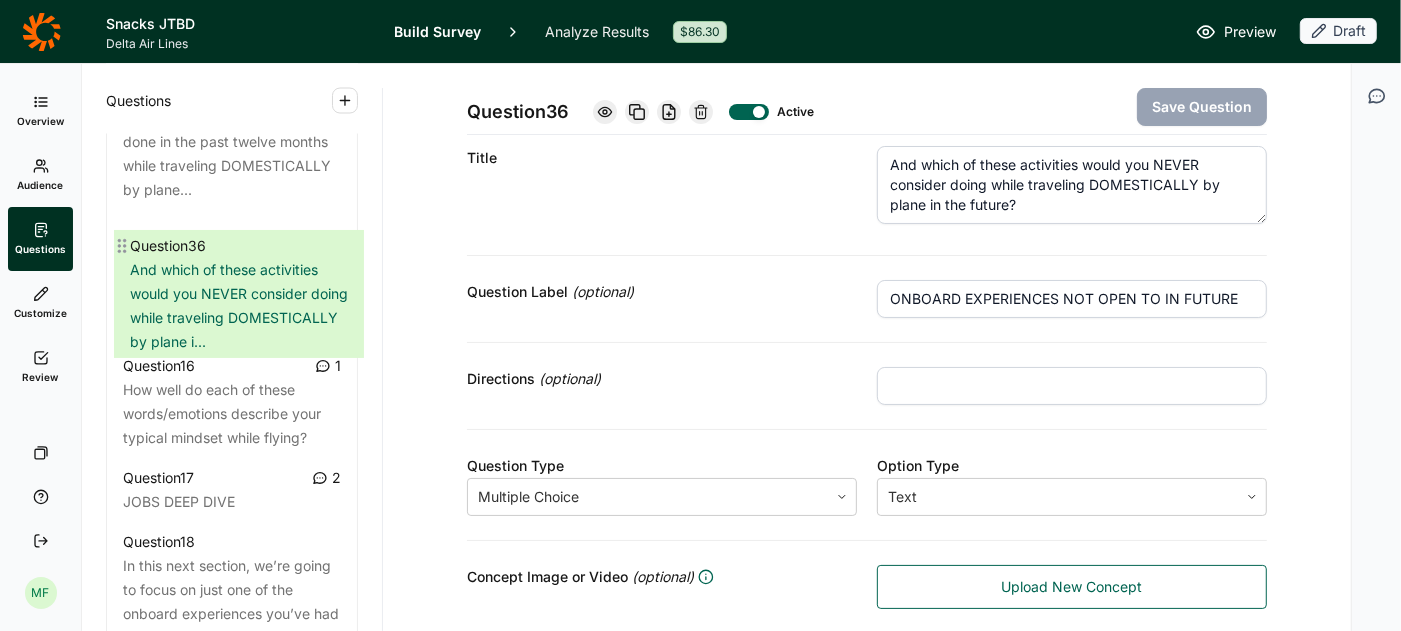 drag, startPoint x: 115, startPoint y: 284, endPoint x: 122, endPoint y: 245, distance: 39.623226 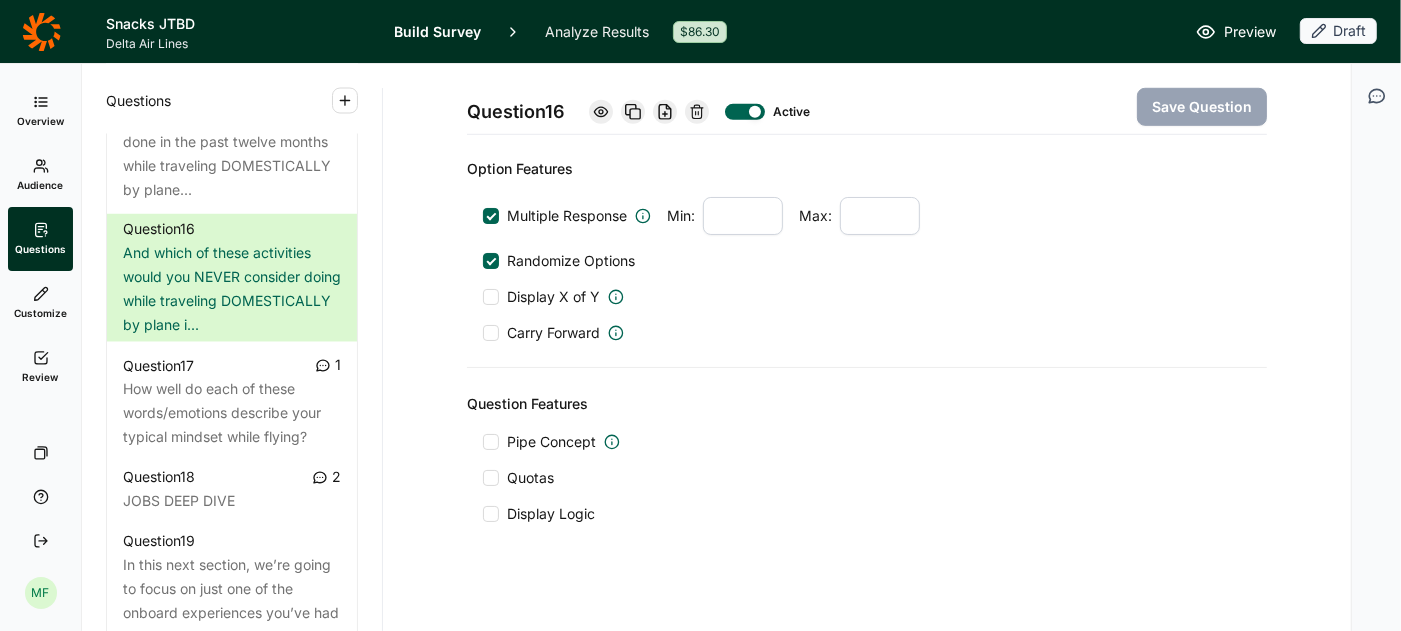 scroll, scrollTop: 1045, scrollLeft: 0, axis: vertical 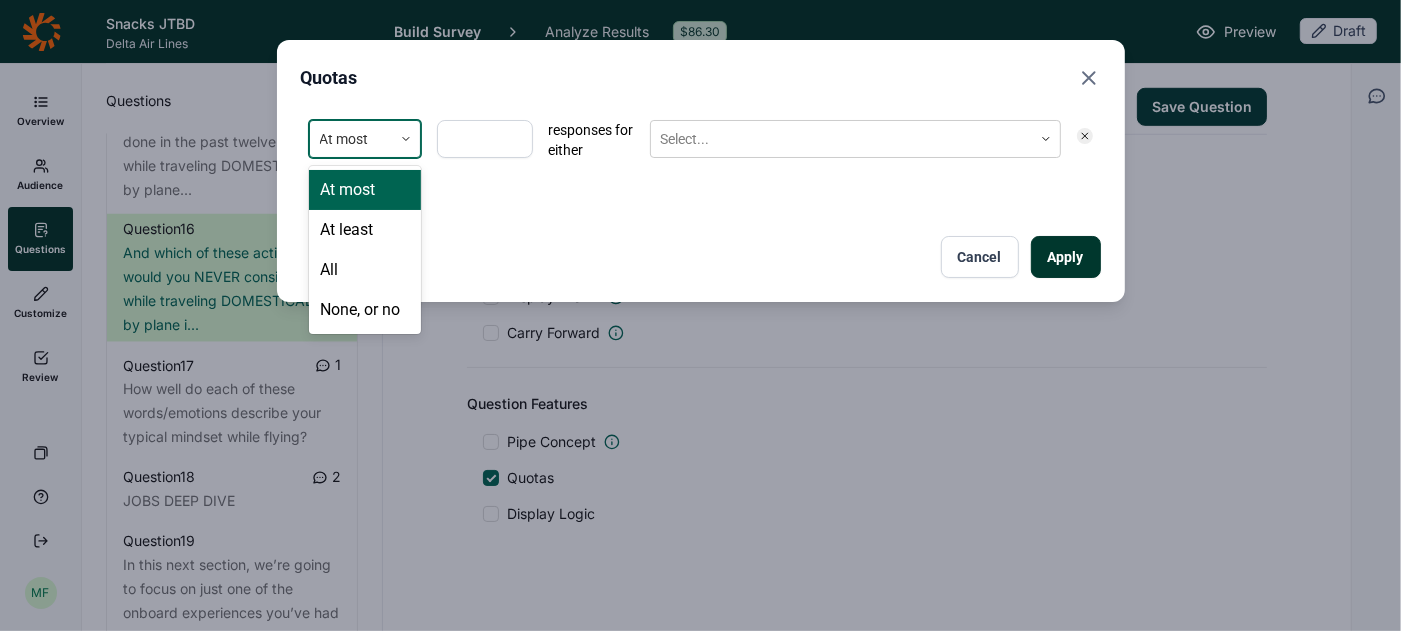 click 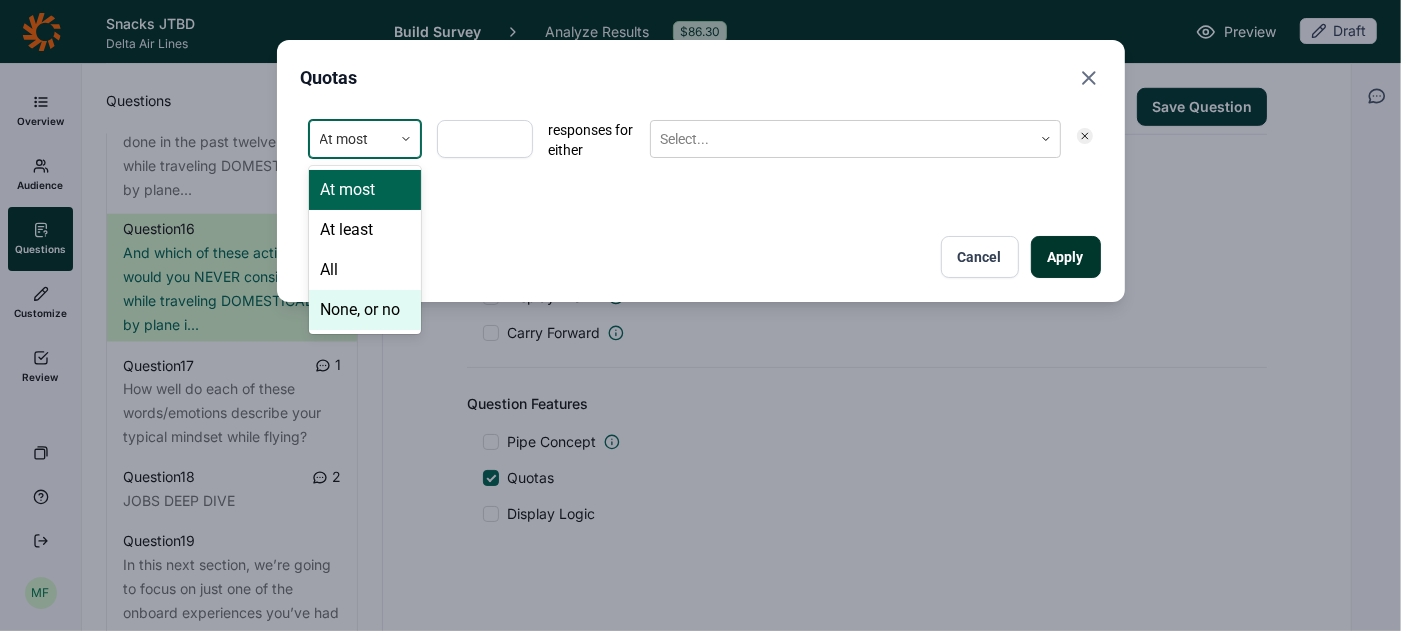 click on "None, or no" at bounding box center (365, 310) 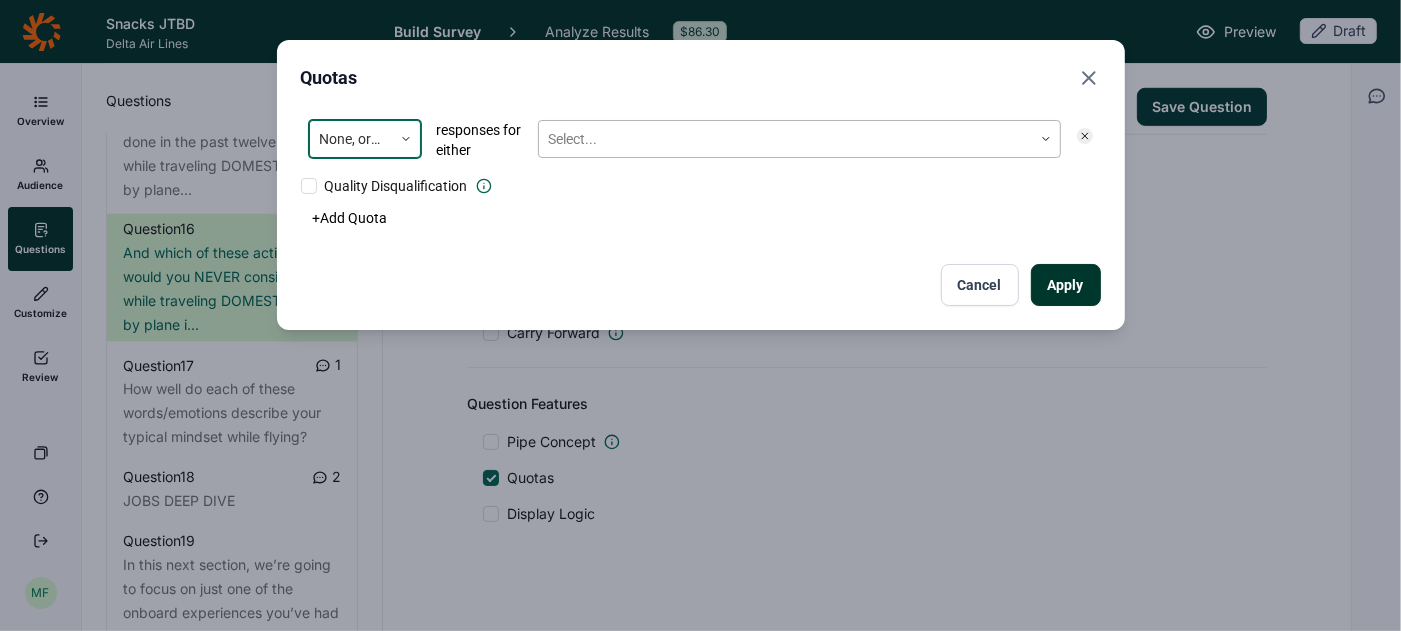 click at bounding box center (785, 139) 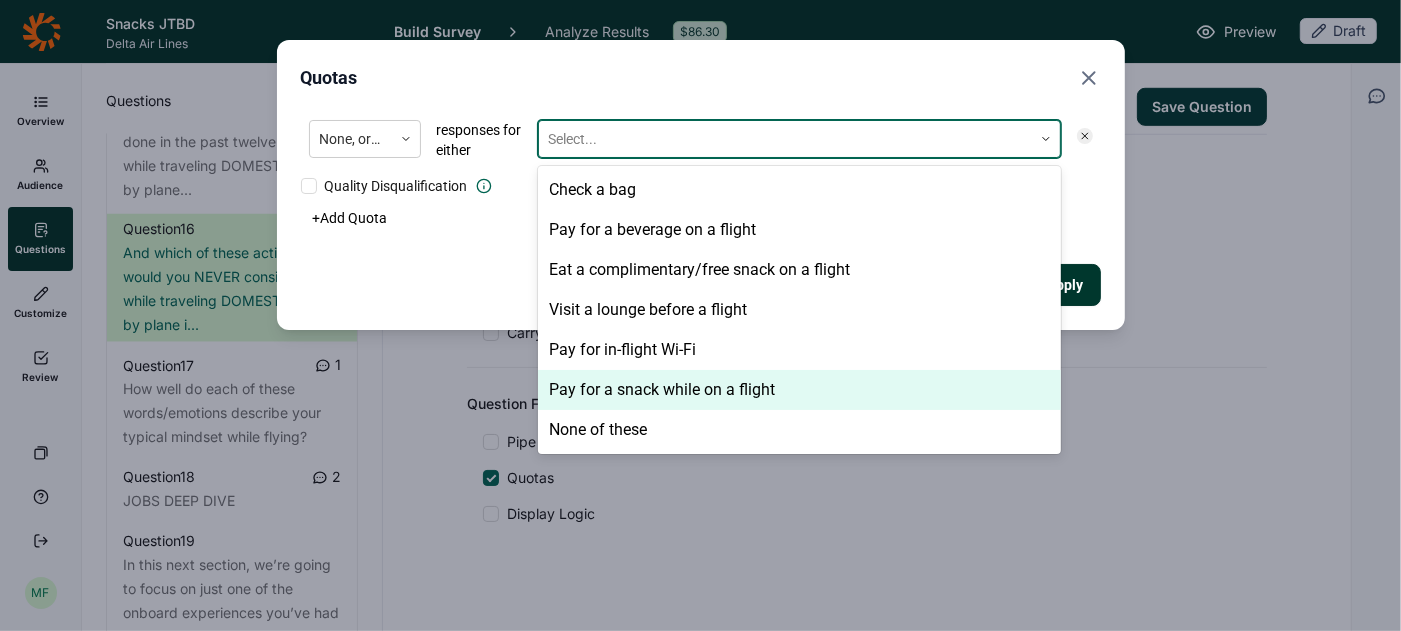 click on "Pay for a snack while on a flight" at bounding box center [799, 390] 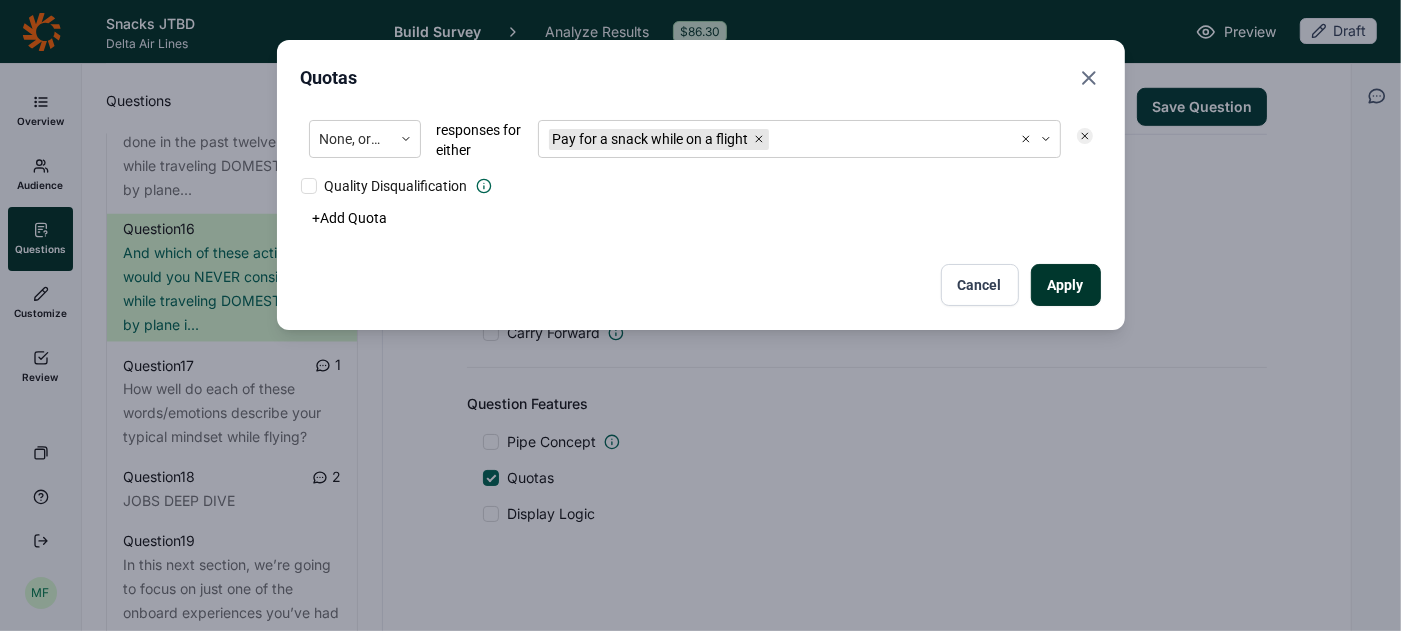 click on "Apply Cancel" at bounding box center (701, 285) 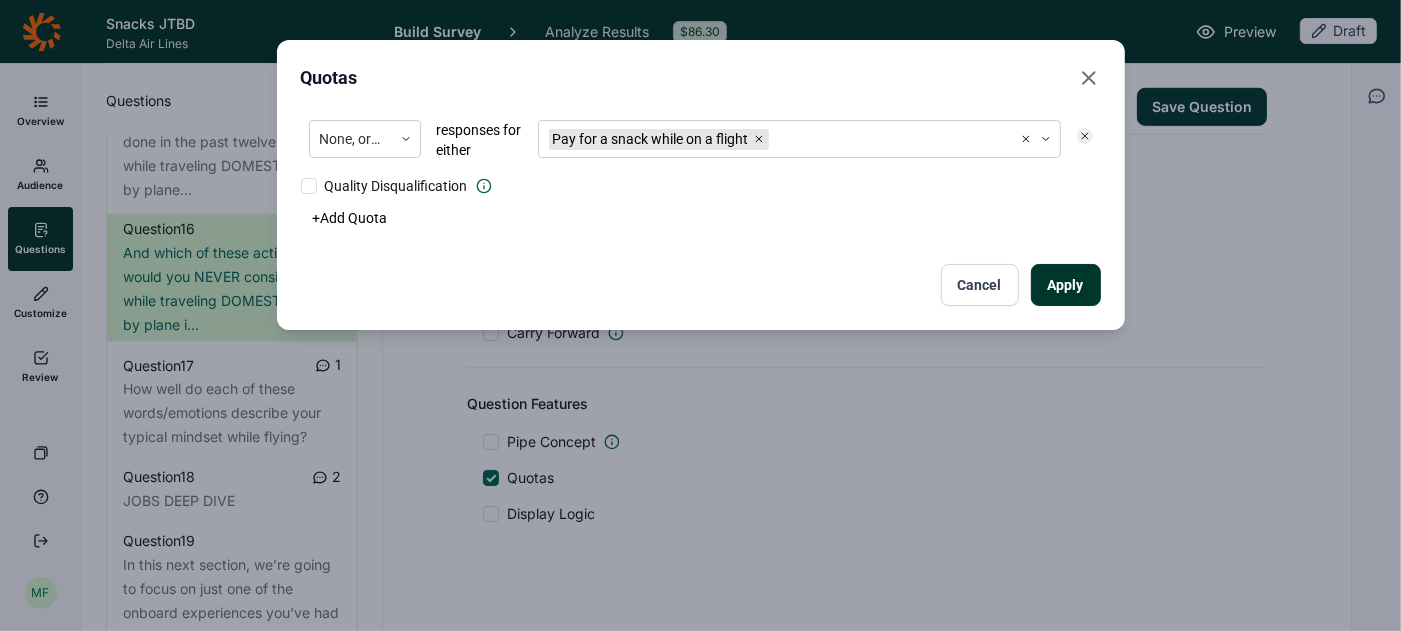 click on "Apply" at bounding box center [1066, 285] 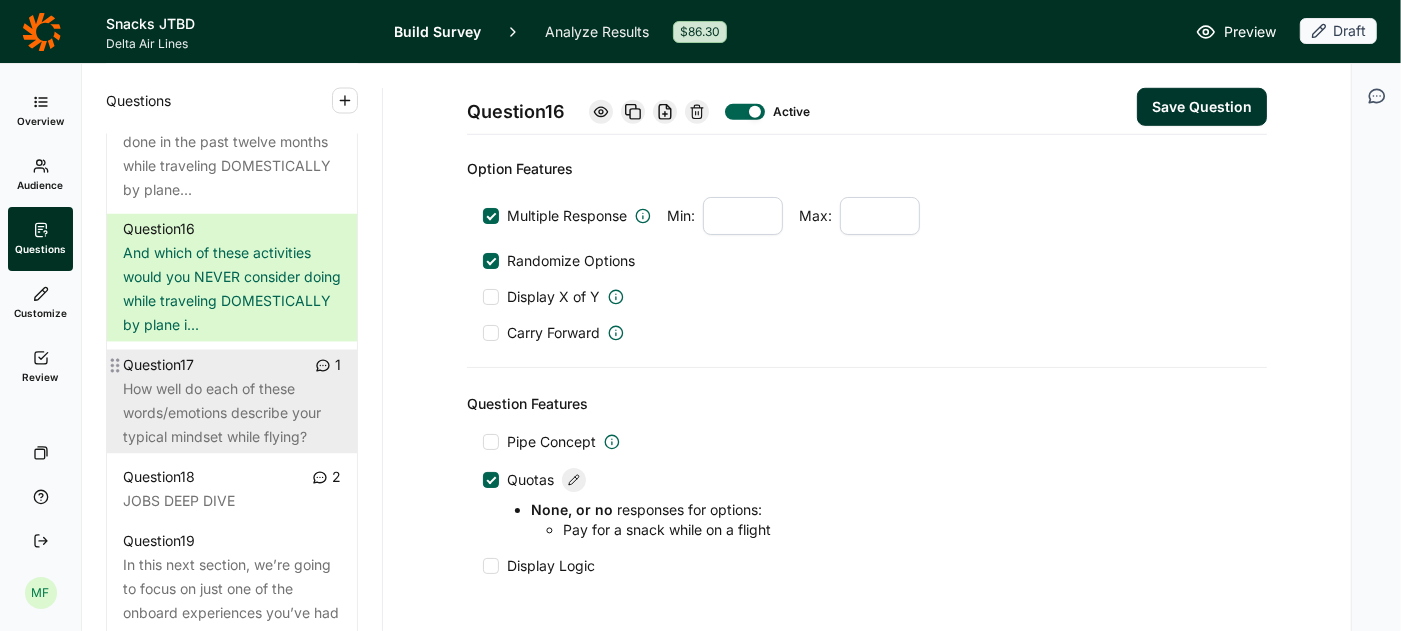 click on "How well do each of these words/emotions describe your typical mindset while flying?" at bounding box center [232, 414] 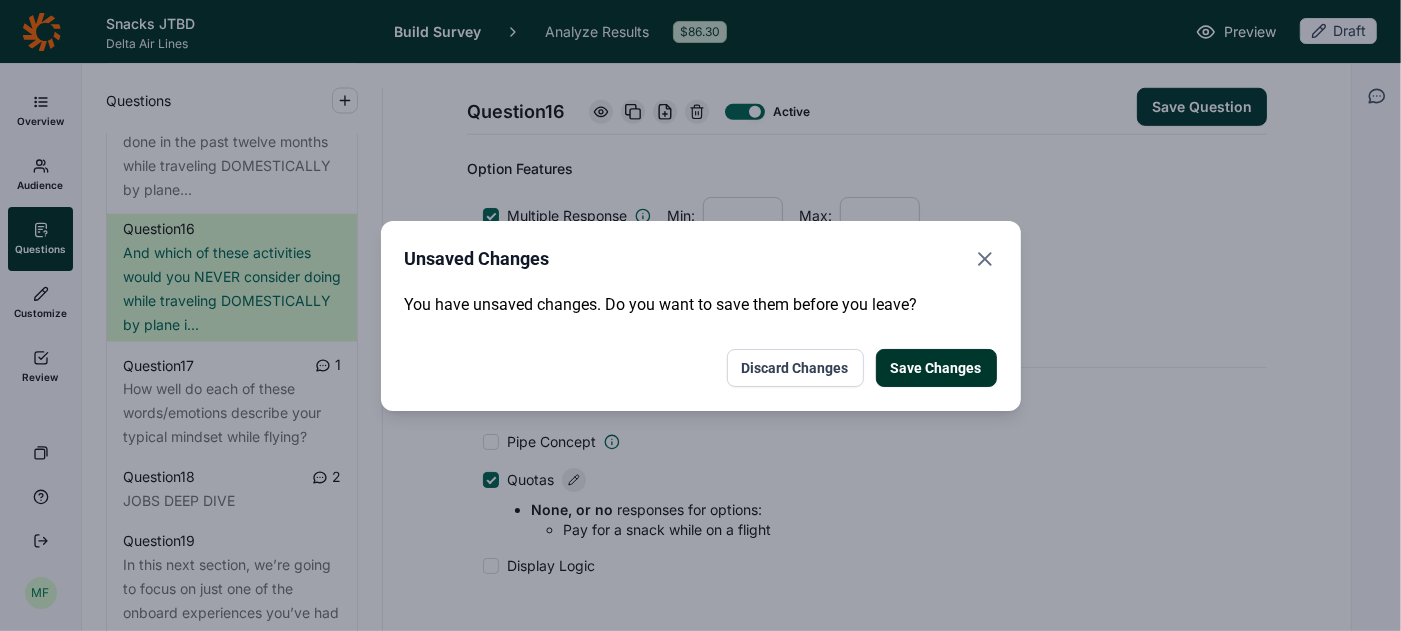 click on "Save Changes" at bounding box center (936, 368) 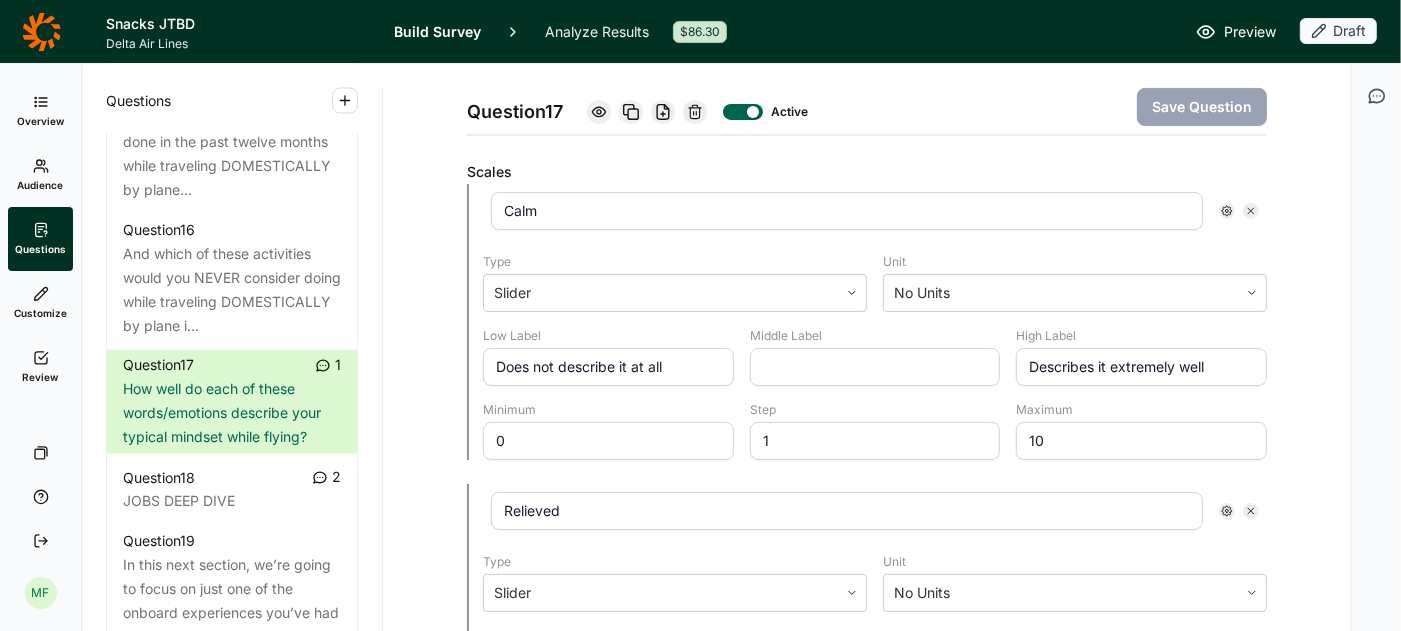 scroll, scrollTop: 533, scrollLeft: 0, axis: vertical 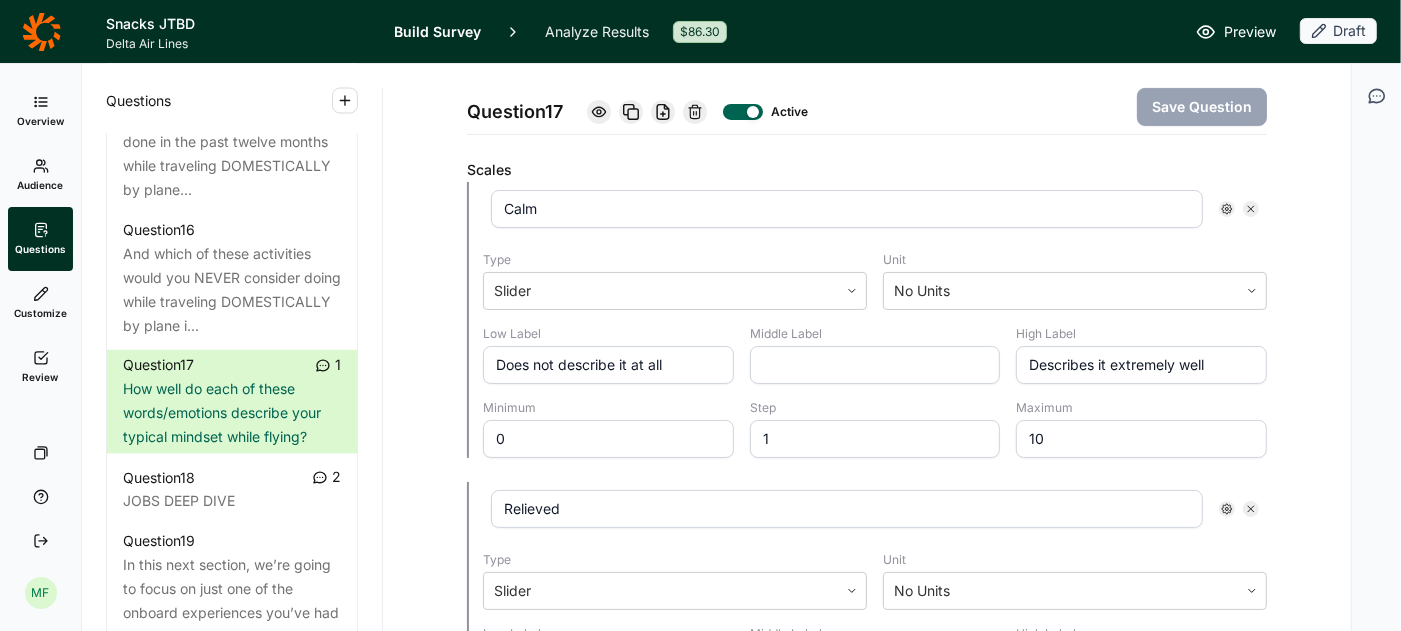click 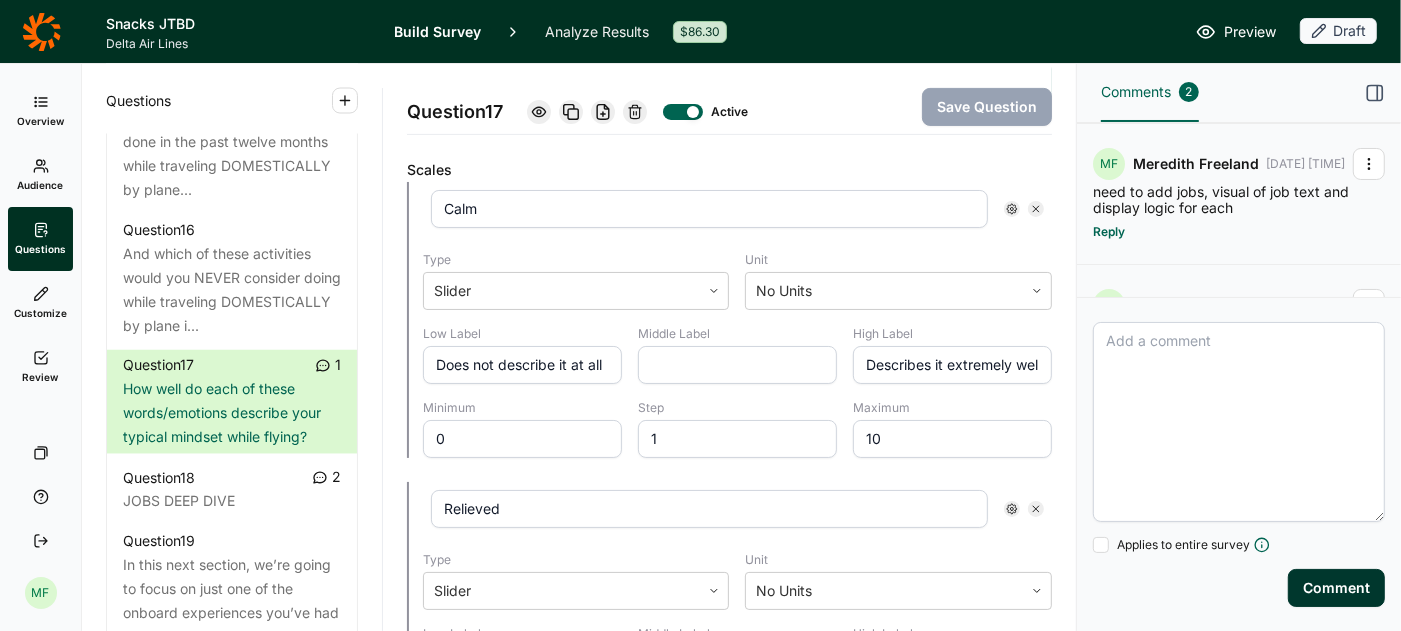click 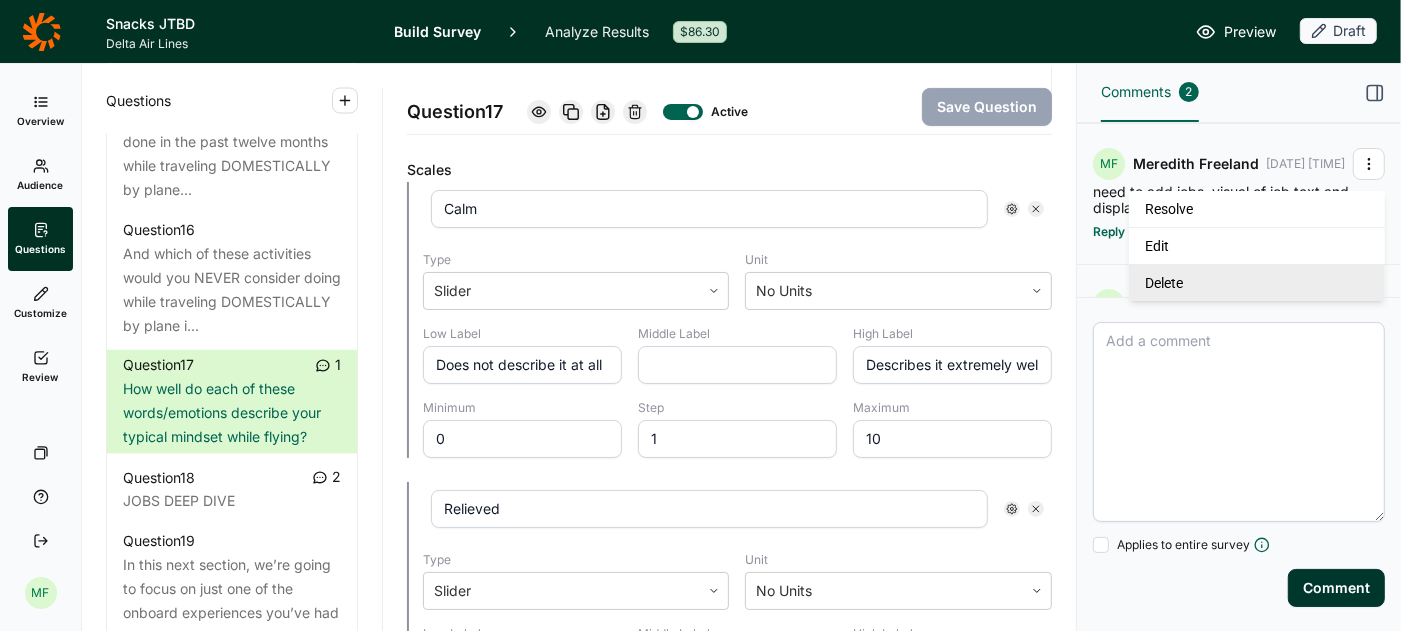 click on "Delete" at bounding box center [1257, 282] 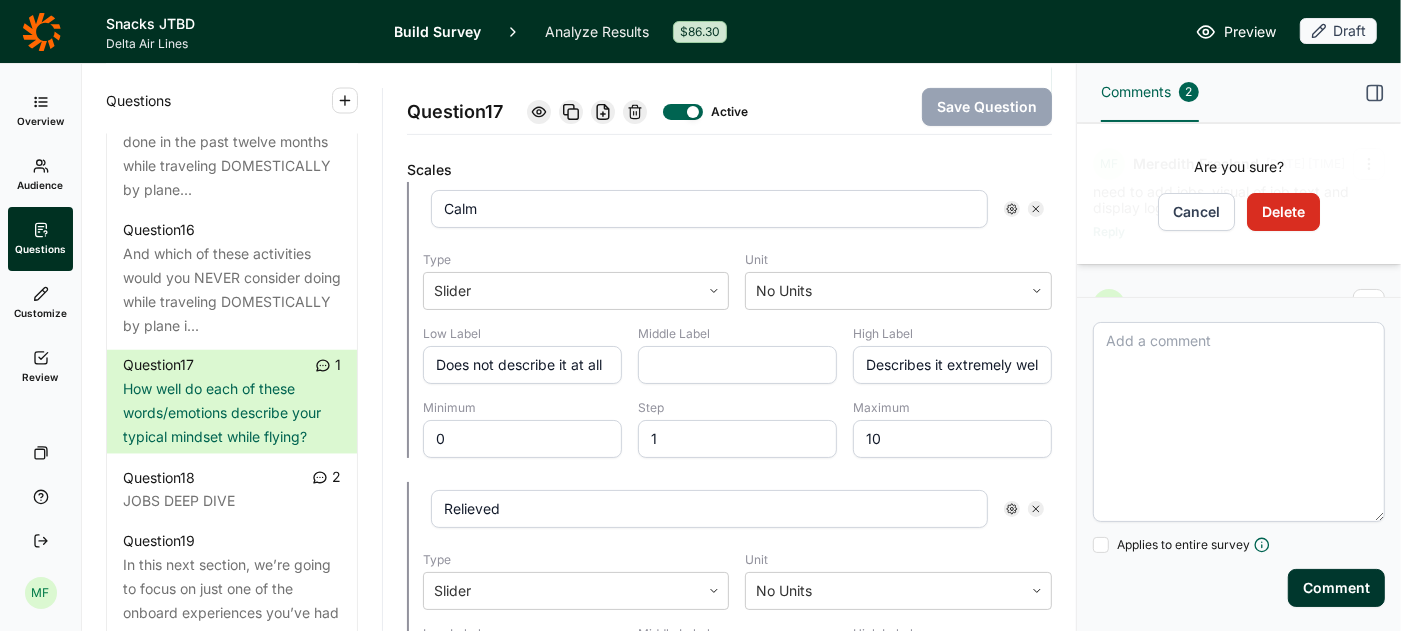 click on "Delete" at bounding box center [1283, 212] 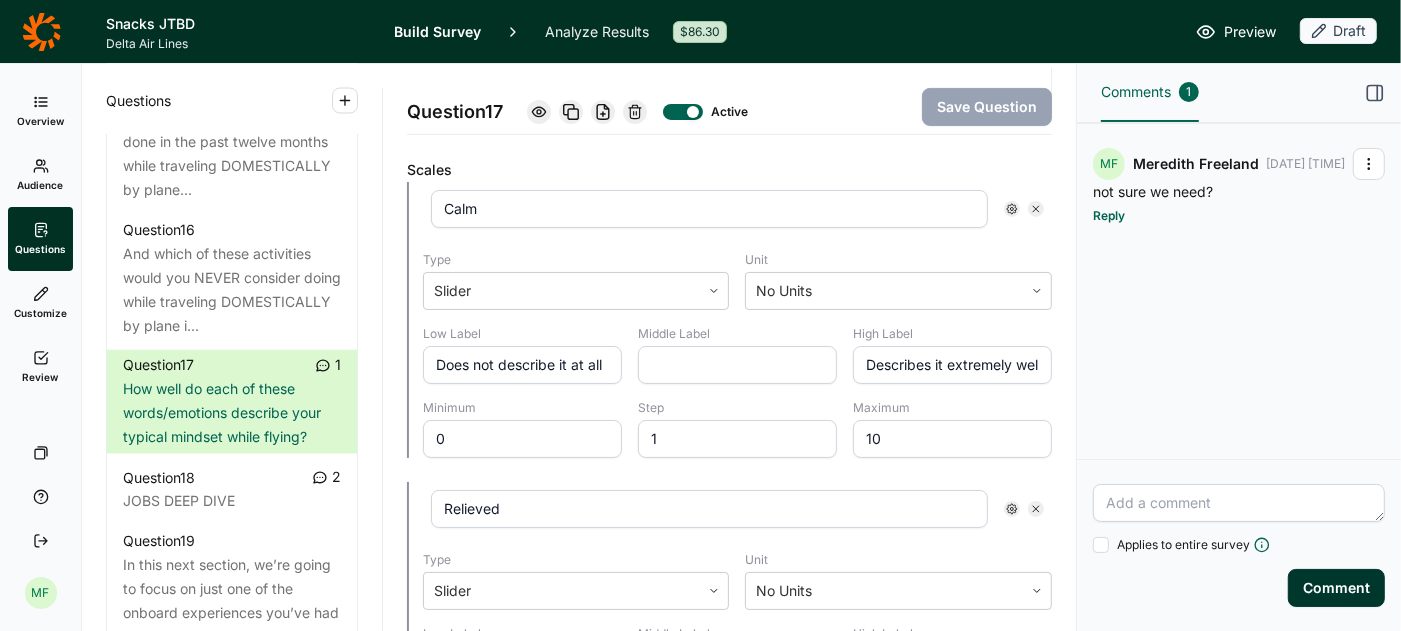 click 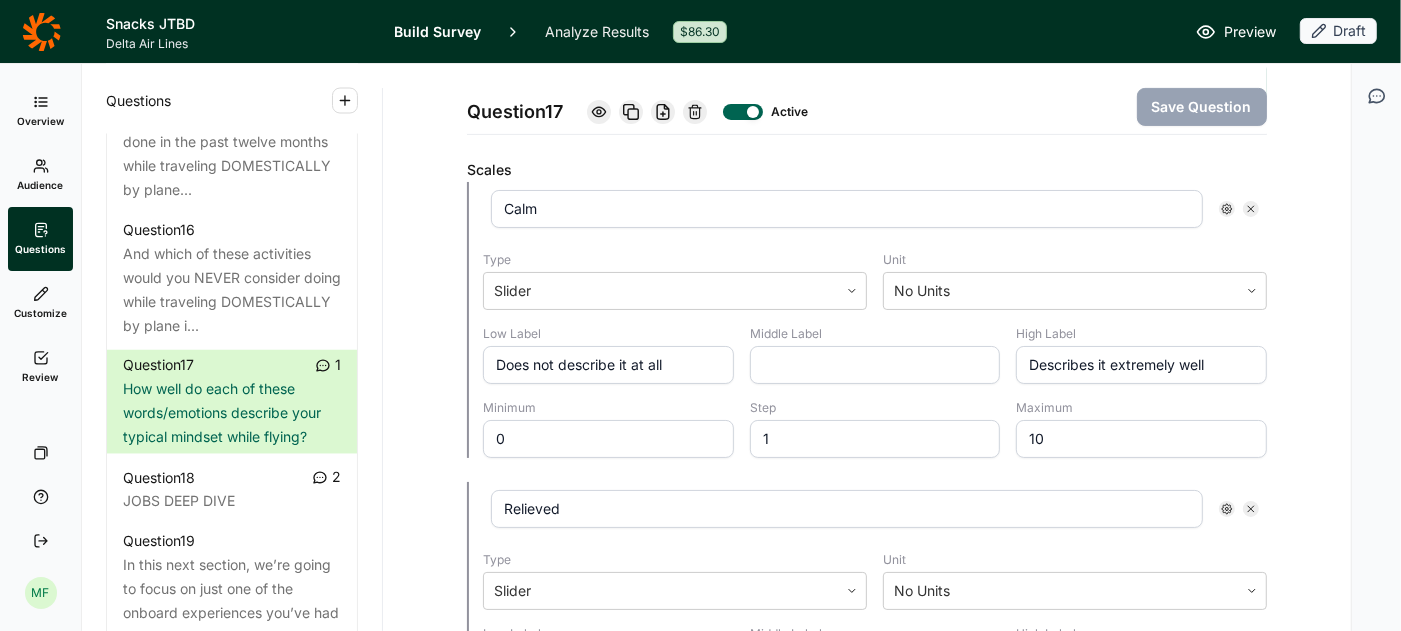 click at bounding box center [345, 101] 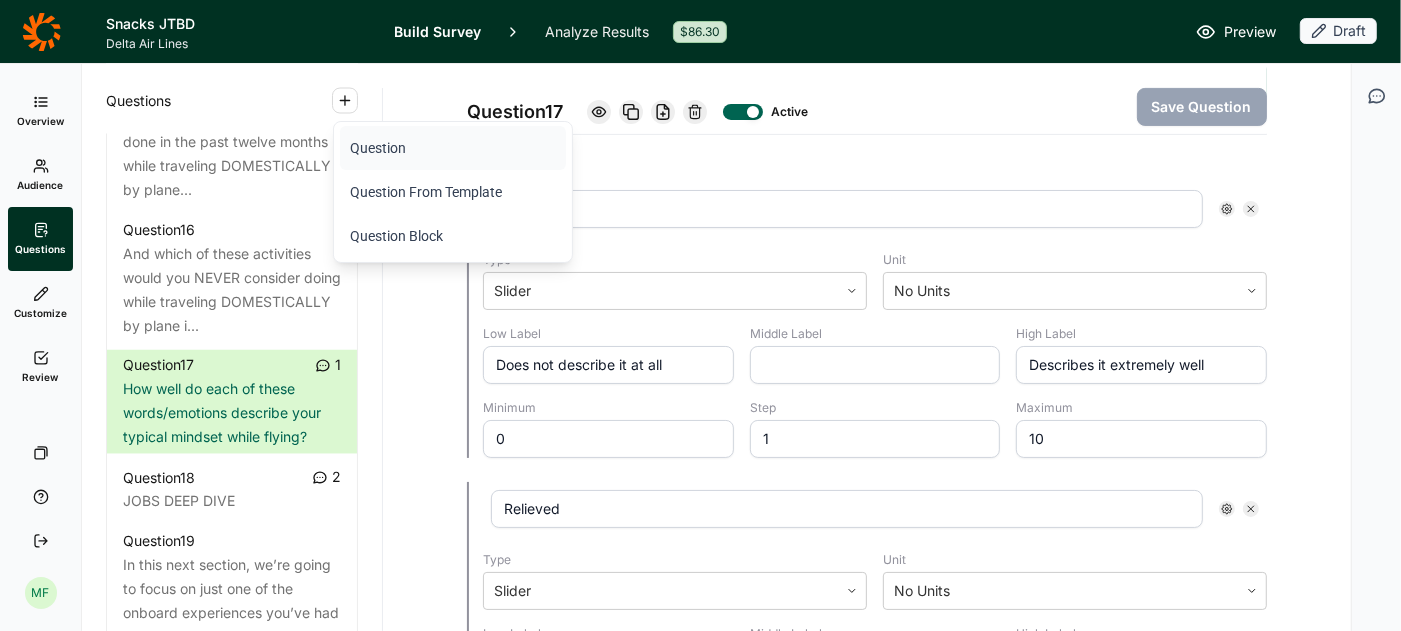 click on "Question" at bounding box center (453, 148) 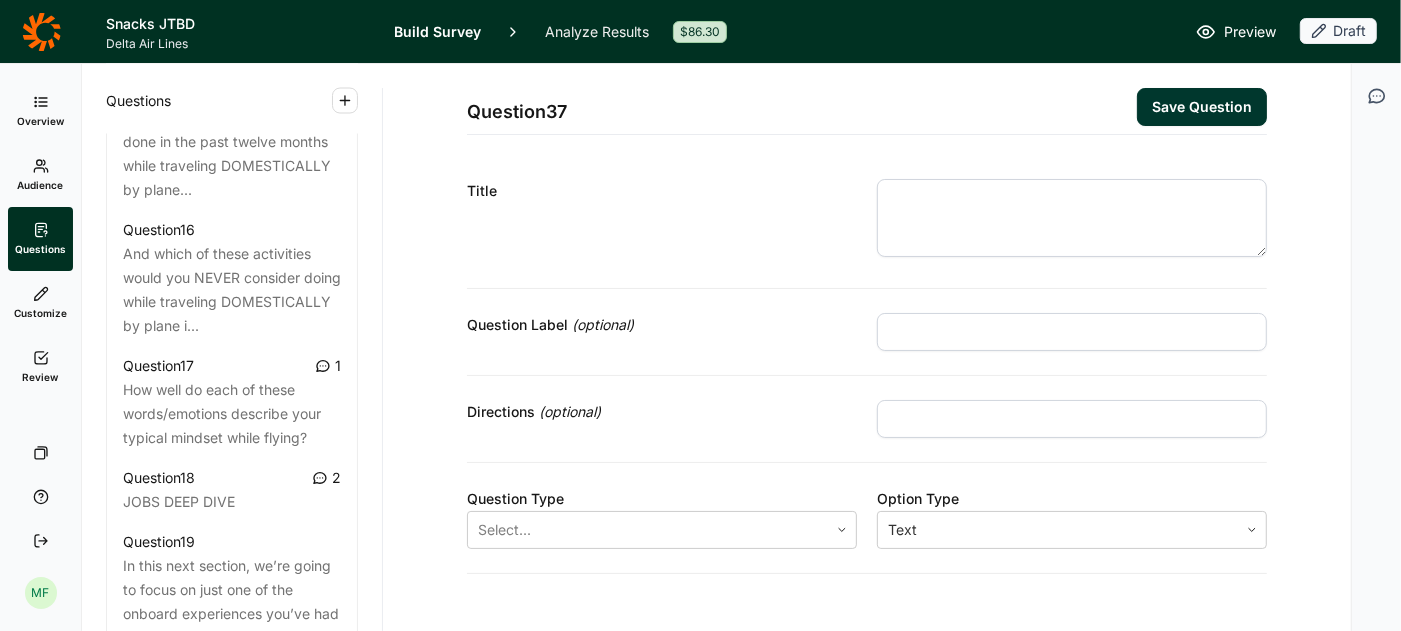scroll, scrollTop: 12, scrollLeft: 0, axis: vertical 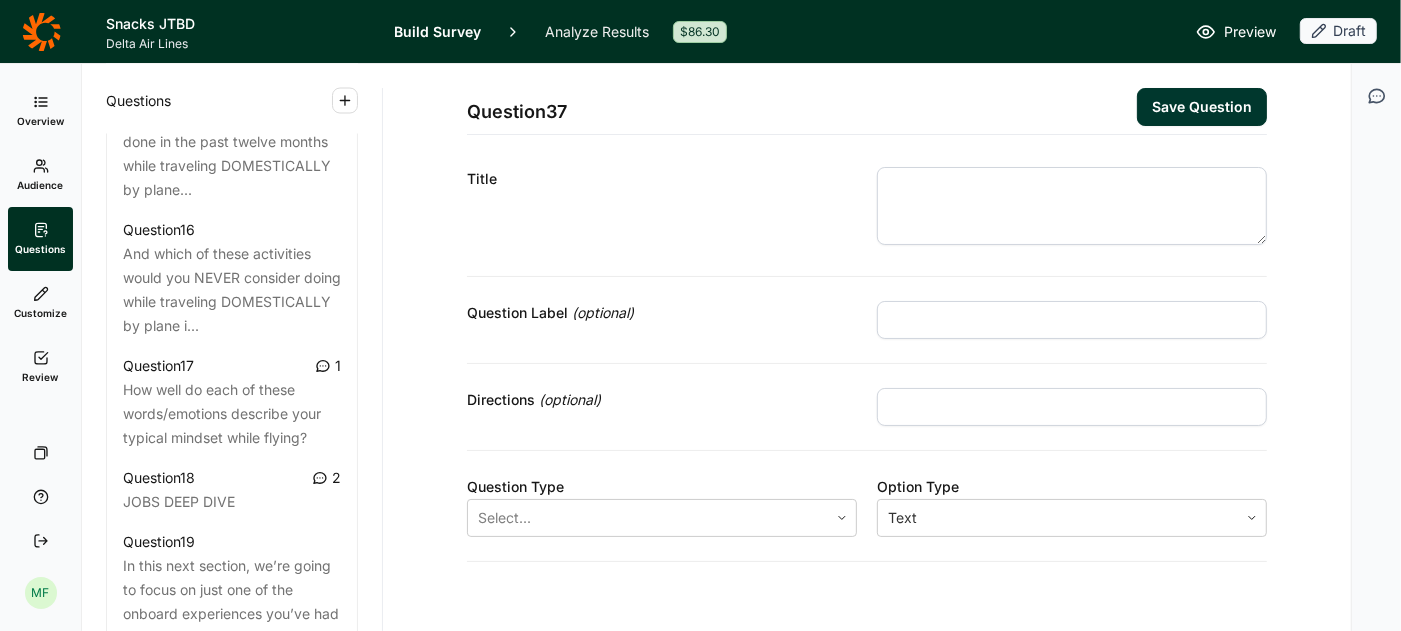 click at bounding box center (1072, 206) 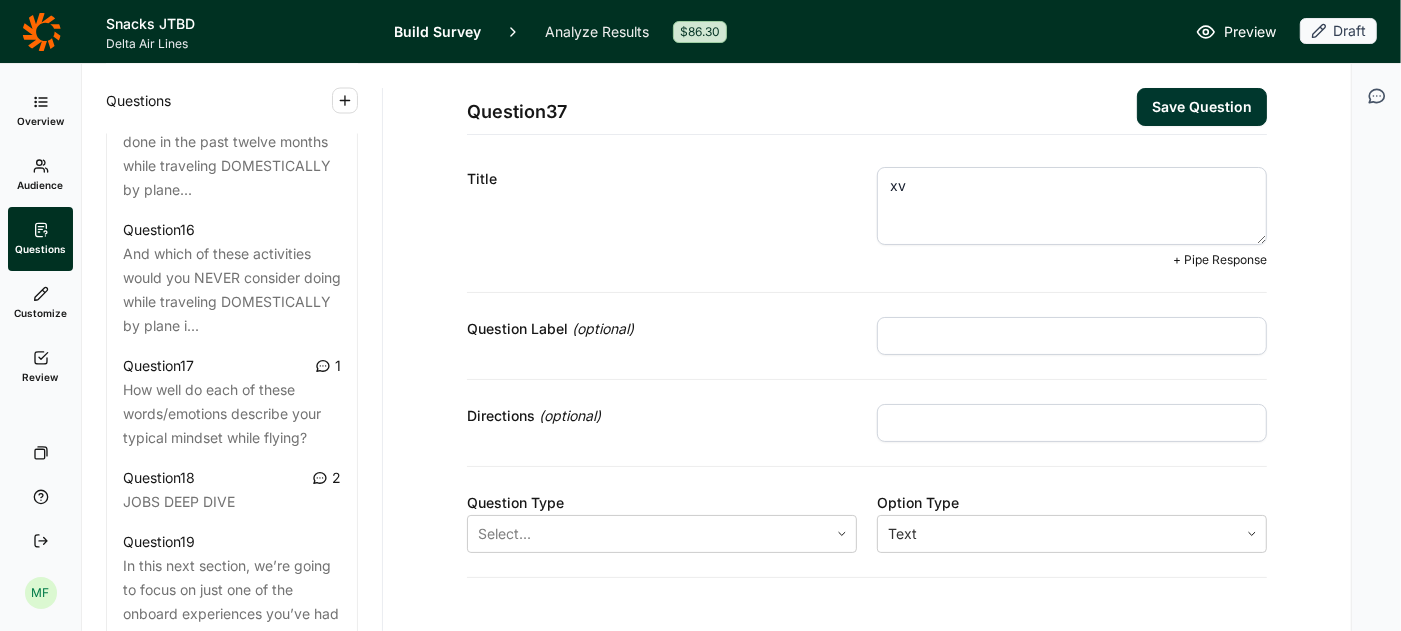 type on "x" 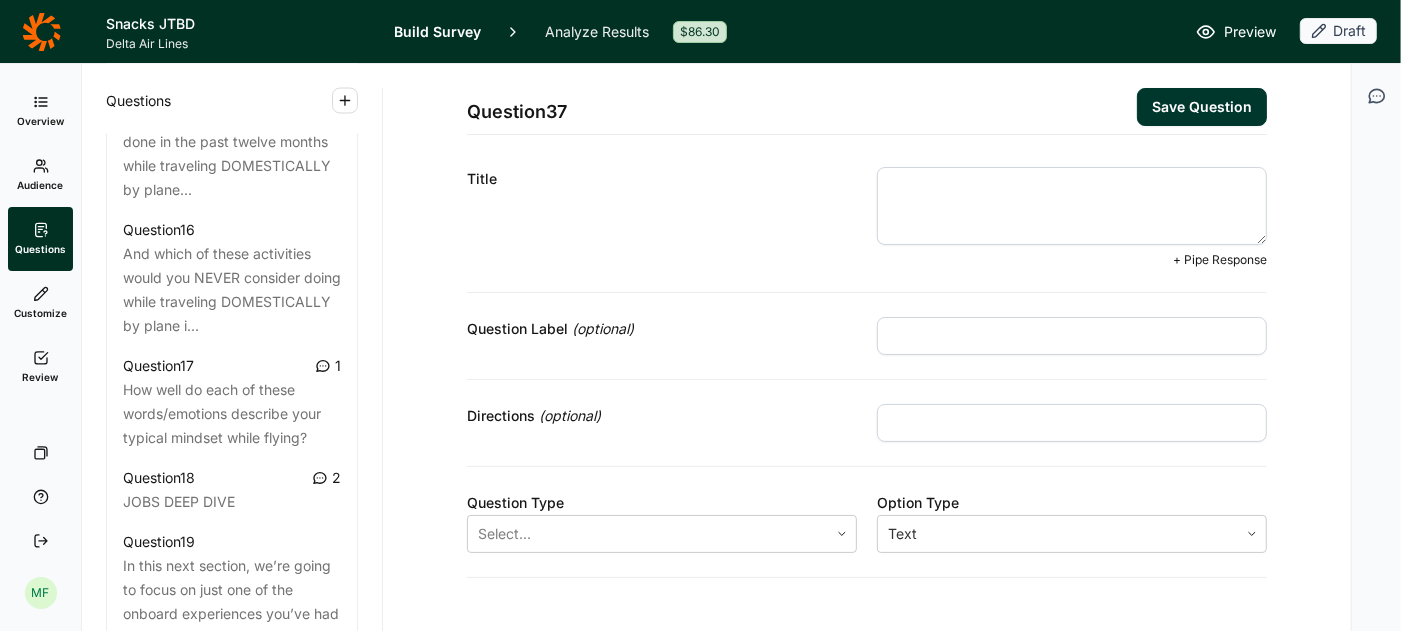 paste on "(ONBOARD BEVERAGES PREFERENCES). And how well do each of these statements describe your preference when it comes to the beverages you order while onboard a plane?" 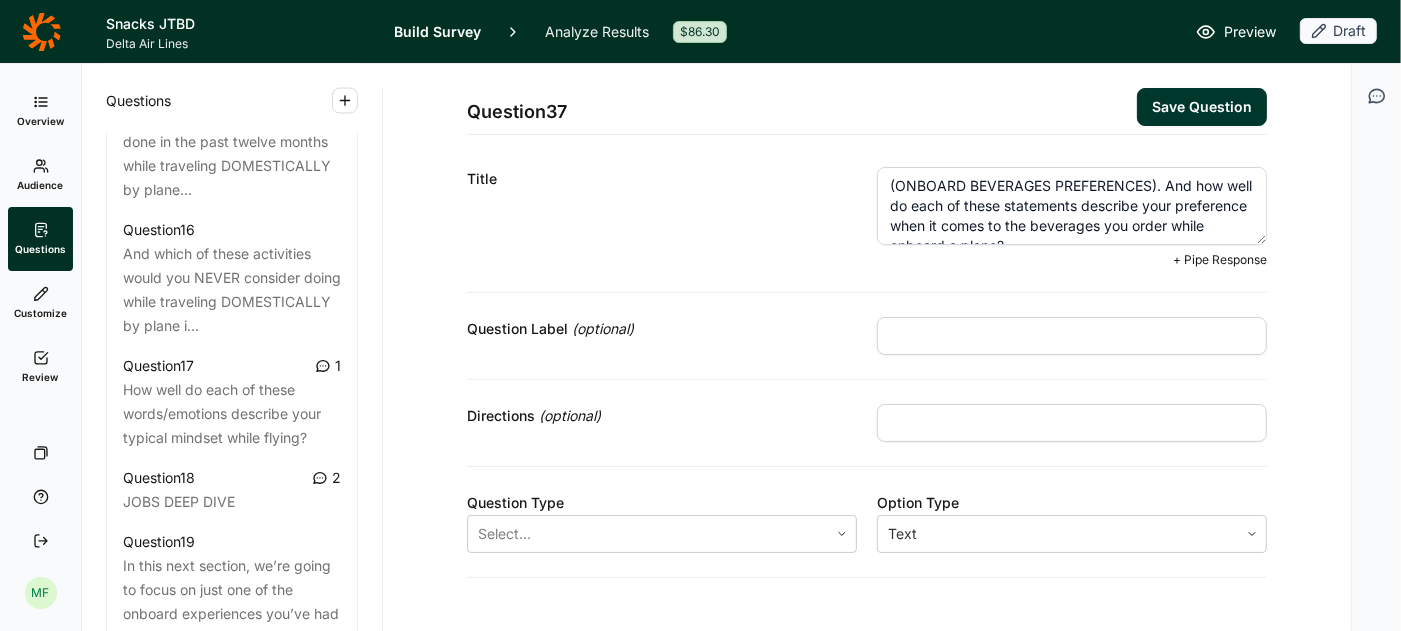 scroll, scrollTop: 10, scrollLeft: 0, axis: vertical 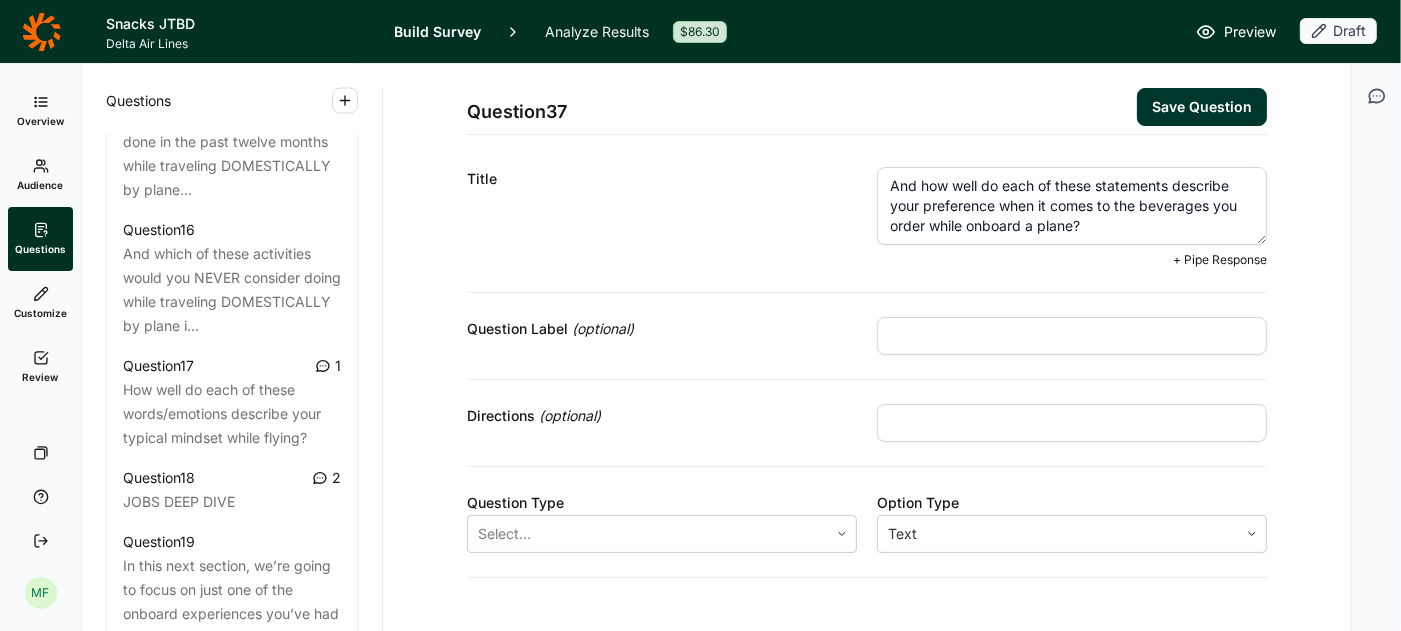 type on "And how well do each of these statements describe your preference when it comes to the beverages you order while onboard a plane?" 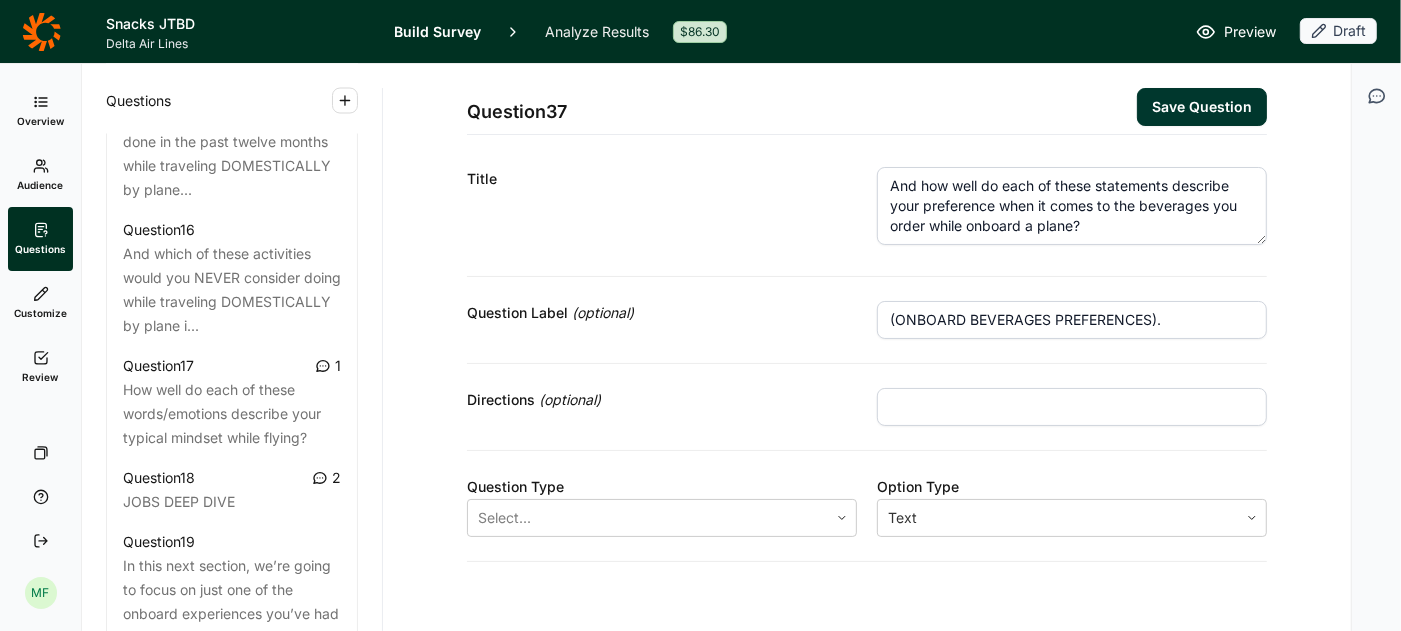 type on "(ONBOARD BEVERAGES PREFERENCES)." 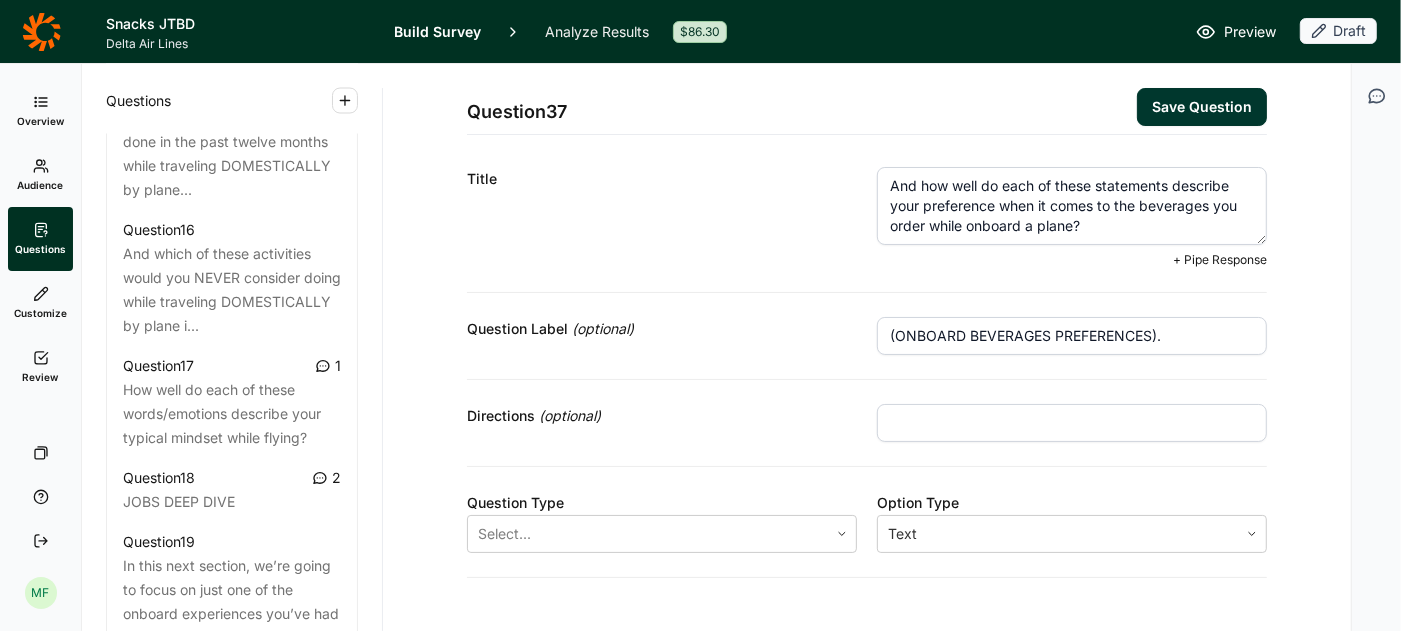 click on "And how well do each of these statements describe your preference when it comes to the beverages you order while onboard a plane?" at bounding box center (1072, 206) 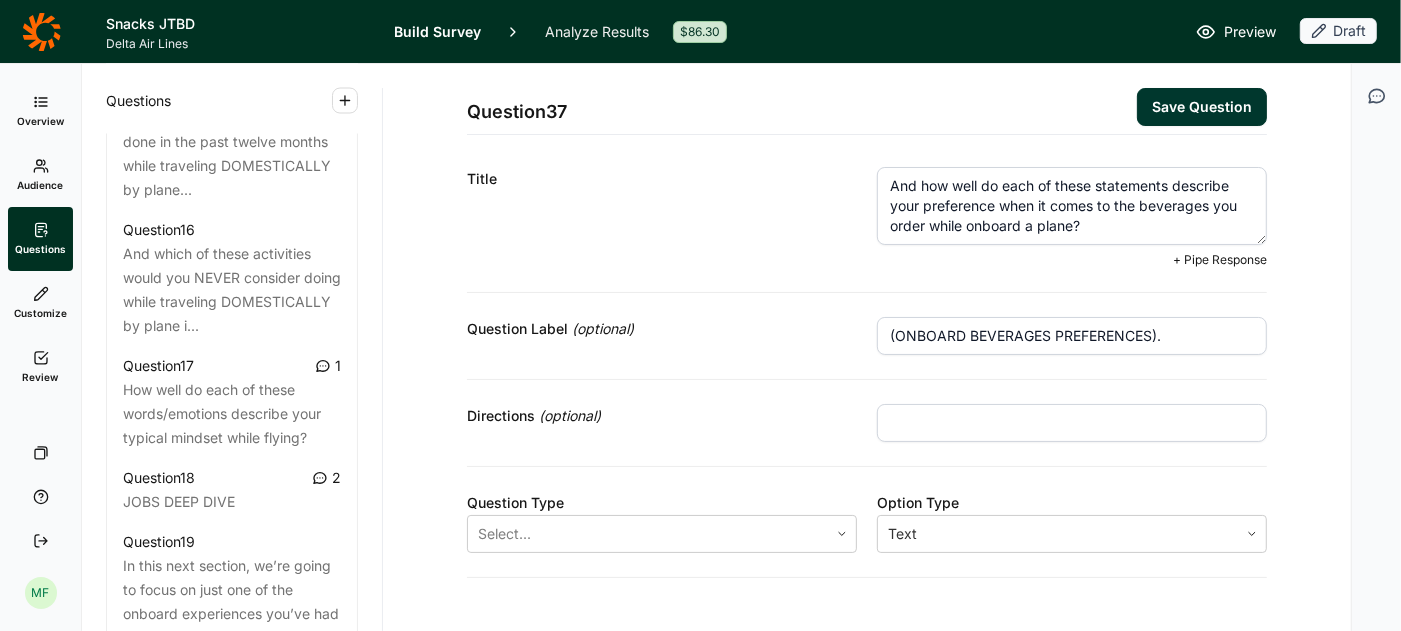 drag, startPoint x: 1120, startPoint y: 209, endPoint x: 1245, endPoint y: 210, distance: 125.004 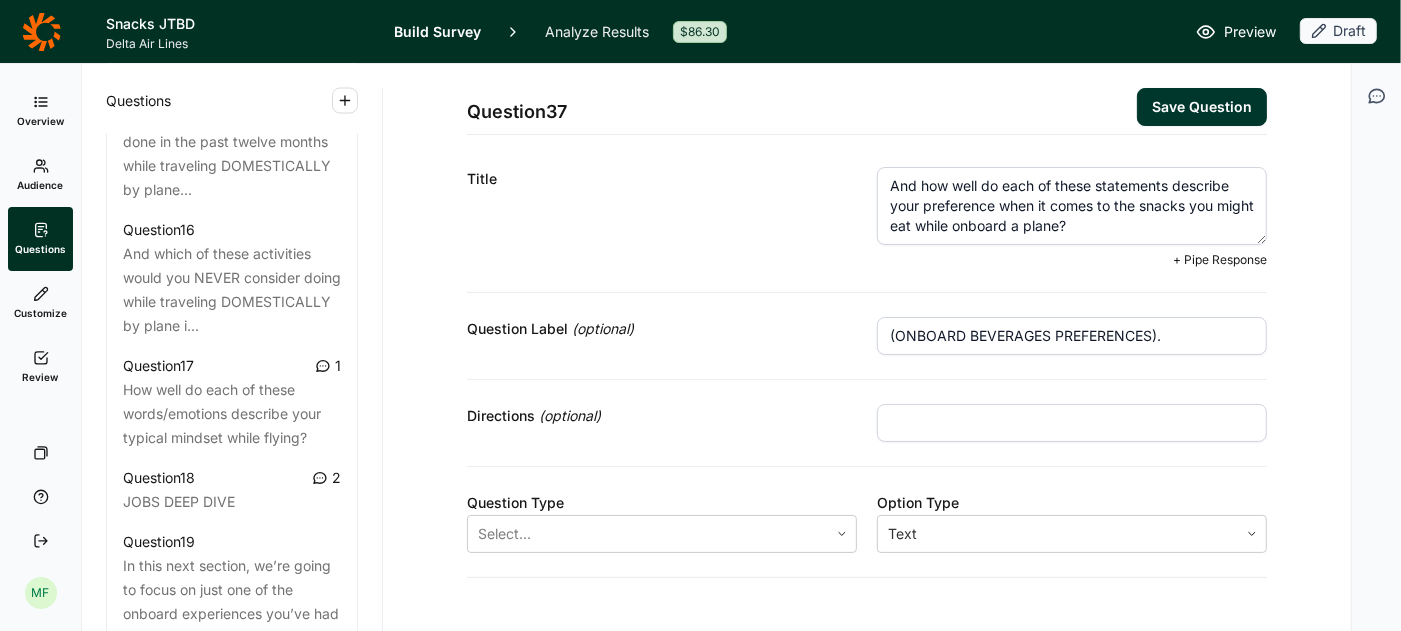 type on "And how well do each of these statements describe your preference when it comes to the snacks you might eat while onboard a plane?" 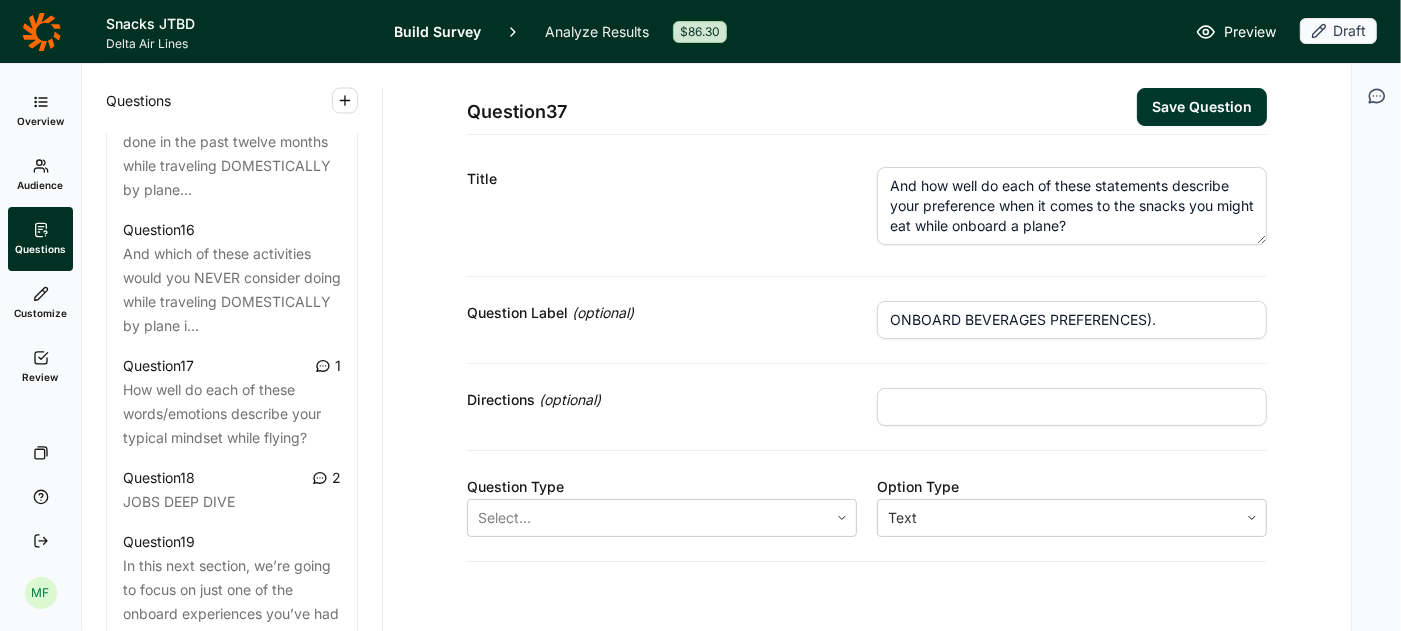 click on "ONBOARD BEVERAGES PREFERENCES)." at bounding box center (1072, 320) 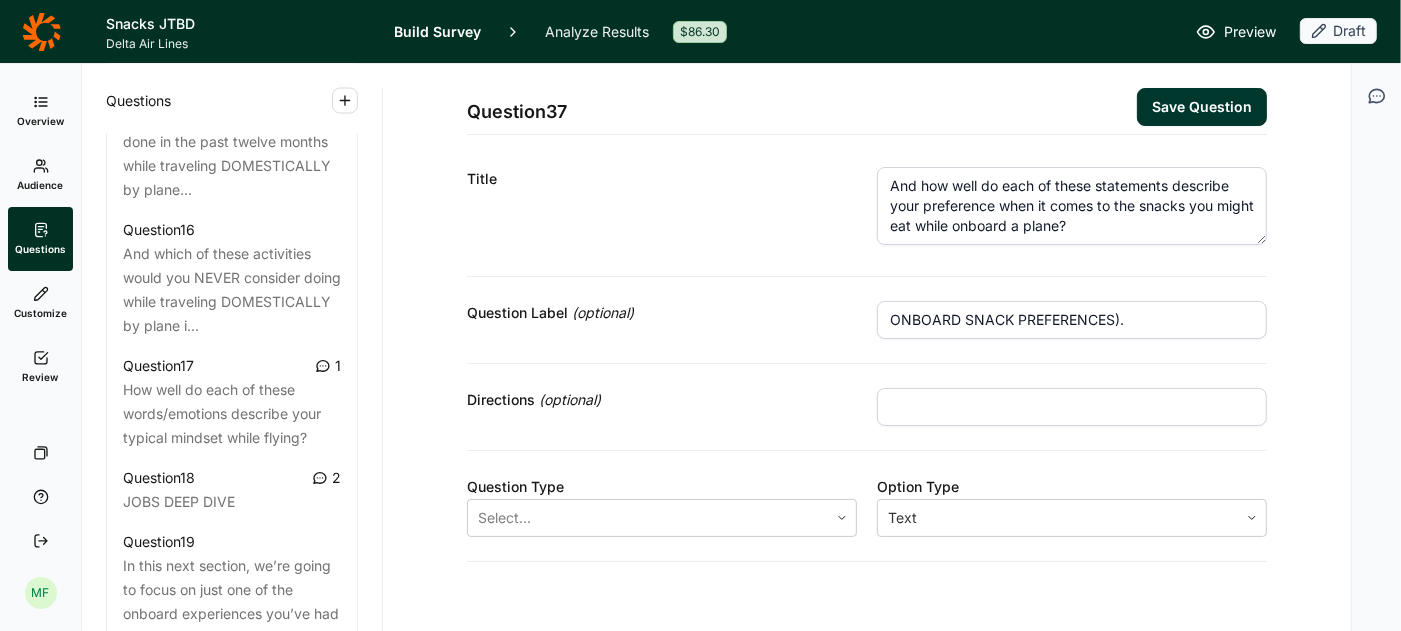 click on "ONBOARD SNACK PREFERENCES)." at bounding box center (1072, 320) 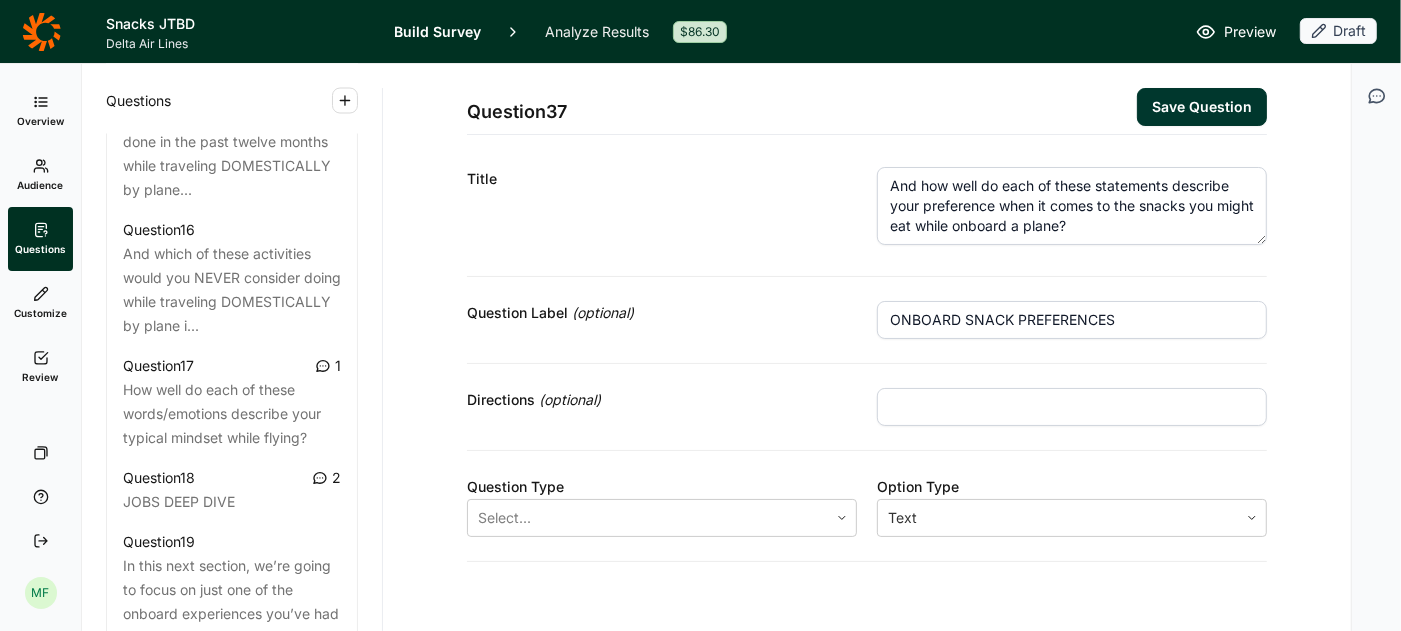 type on "ONBOARD SNACK PREFERENCES" 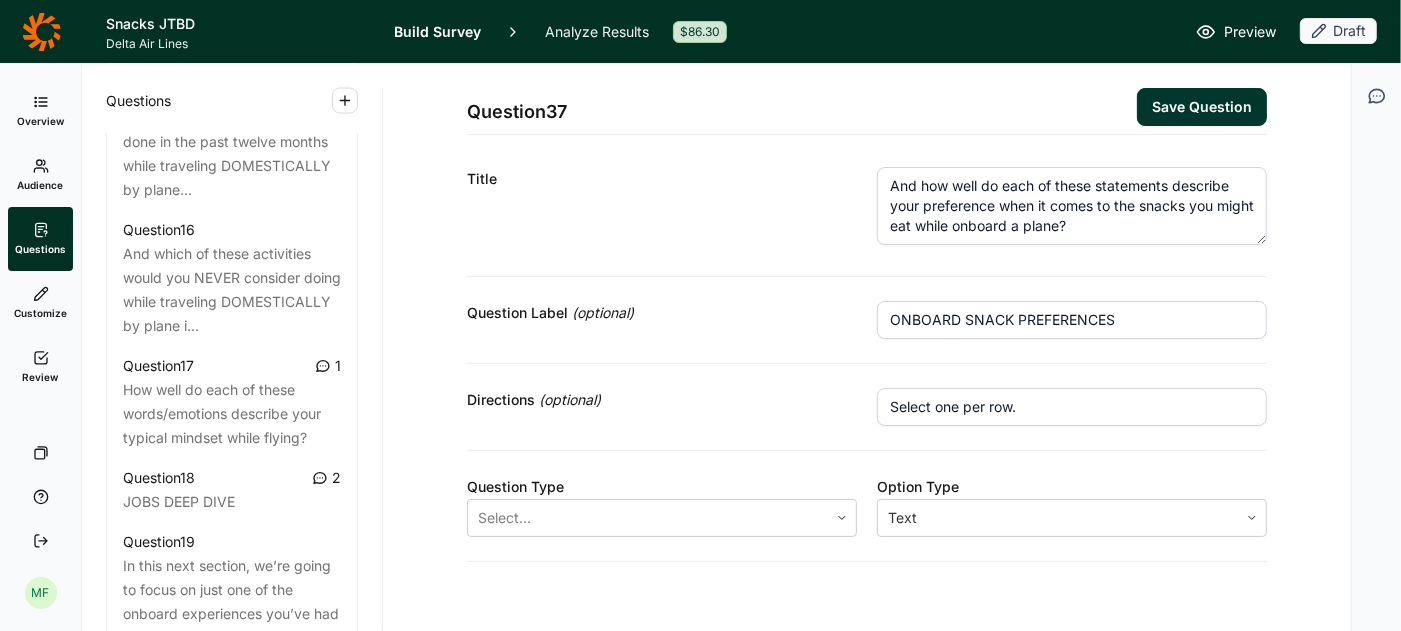 drag, startPoint x: 1026, startPoint y: 405, endPoint x: 815, endPoint y: 397, distance: 211.15161 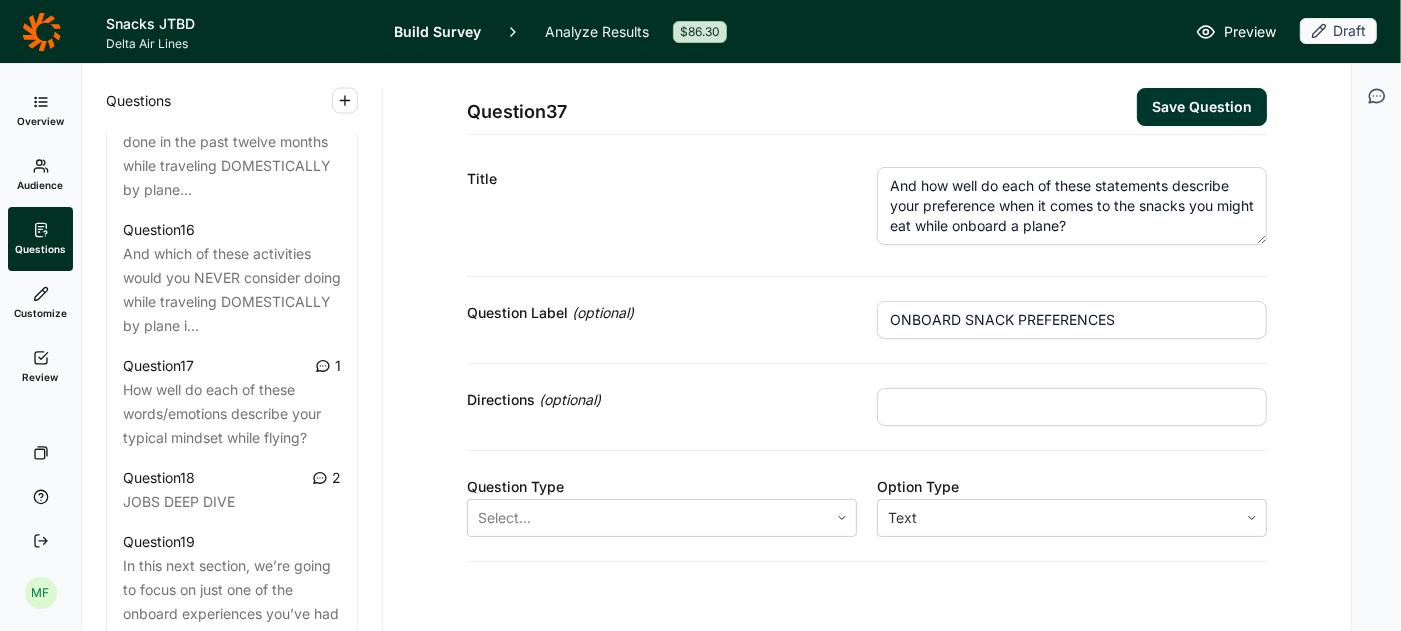 scroll, scrollTop: 33, scrollLeft: 0, axis: vertical 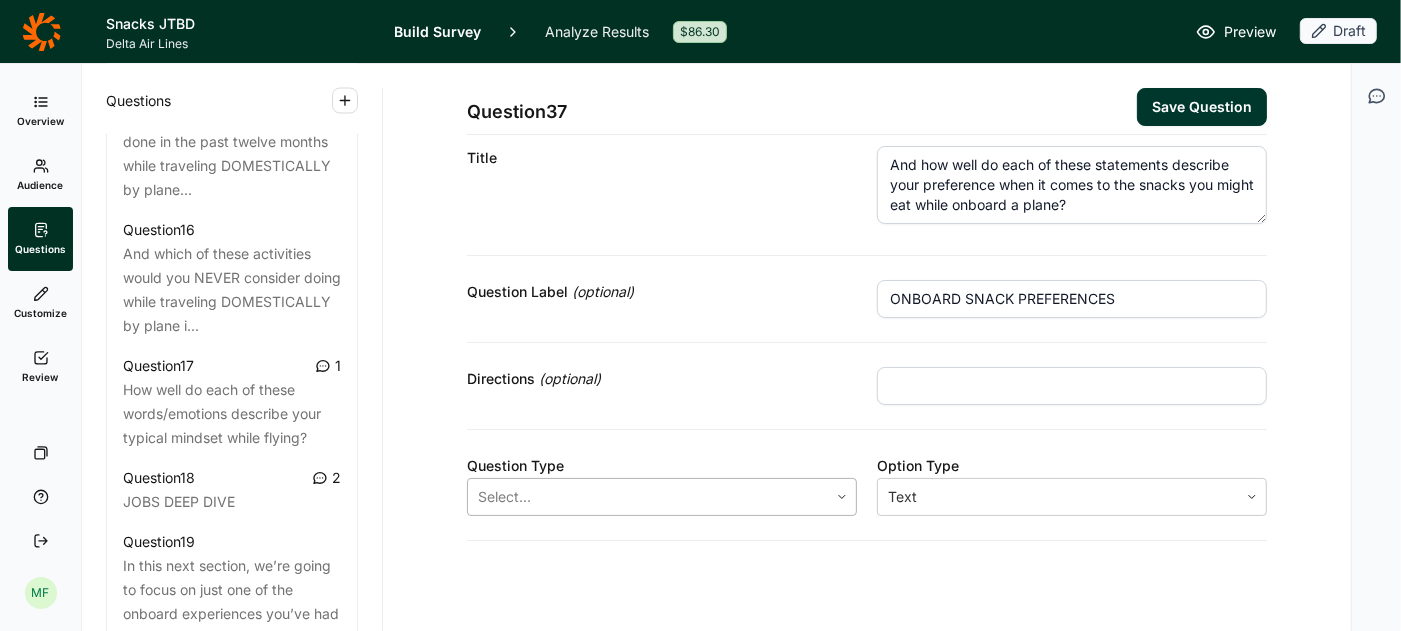 type 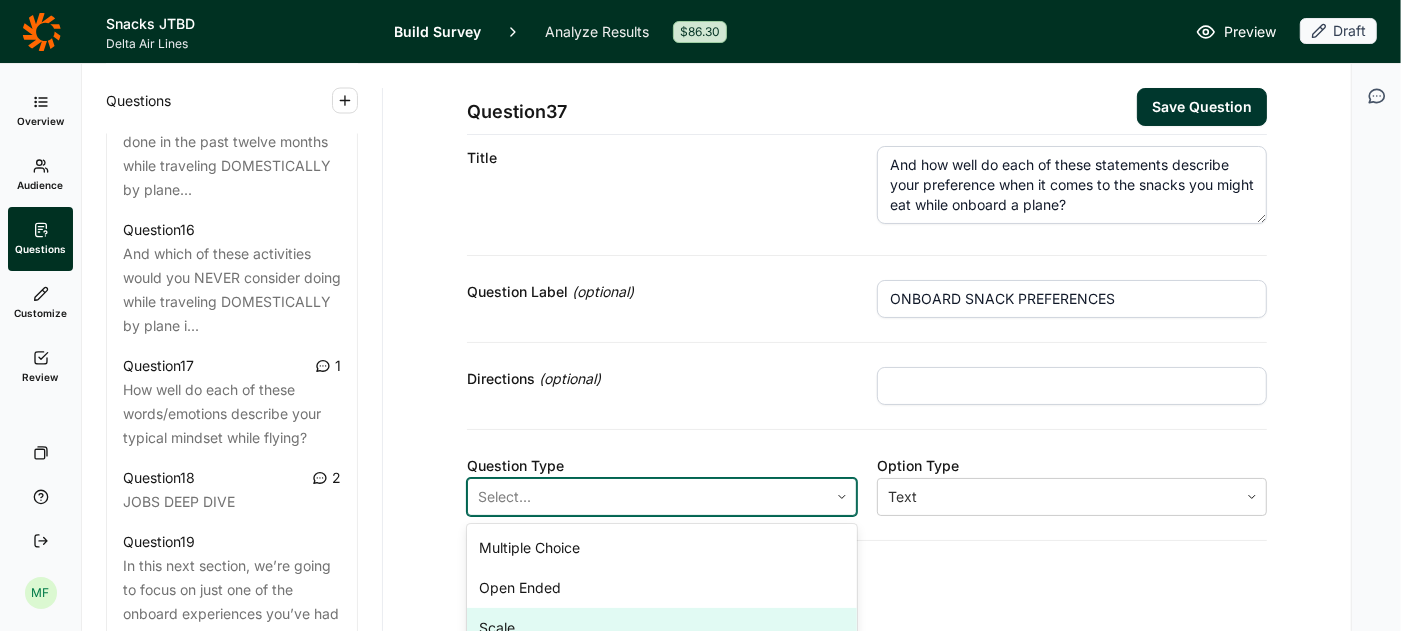 click on "Scale" at bounding box center [662, 628] 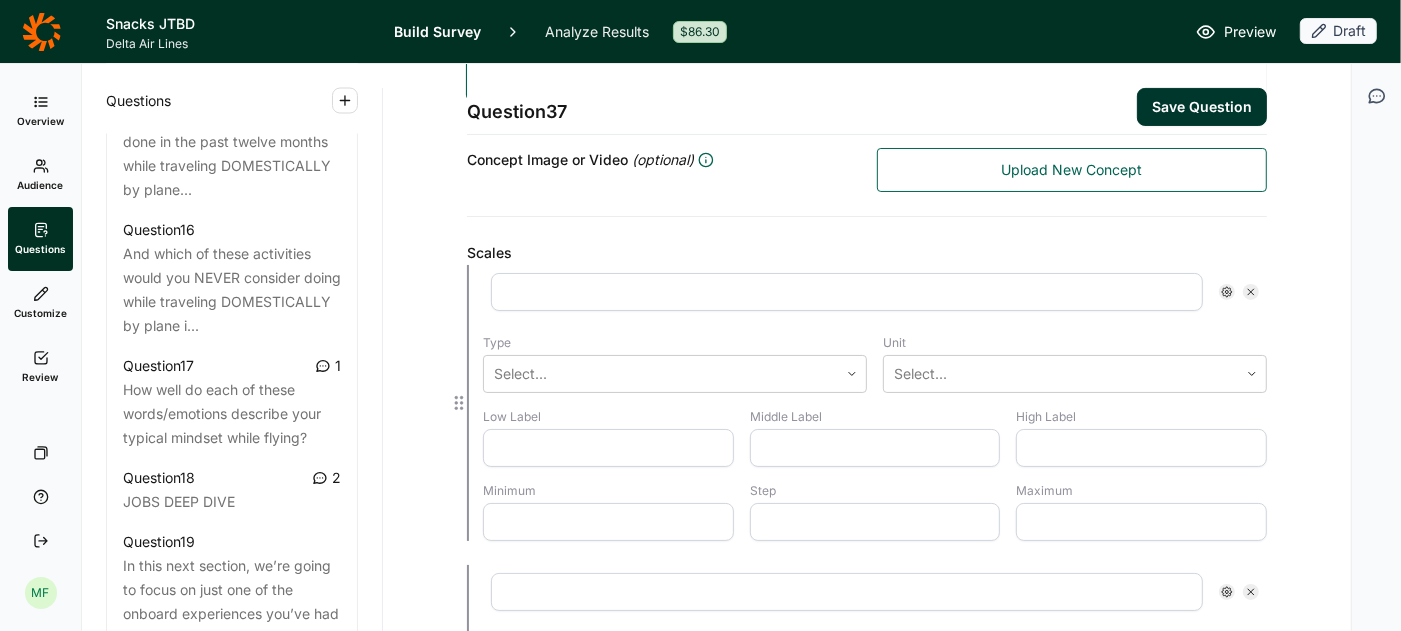 scroll, scrollTop: 451, scrollLeft: 0, axis: vertical 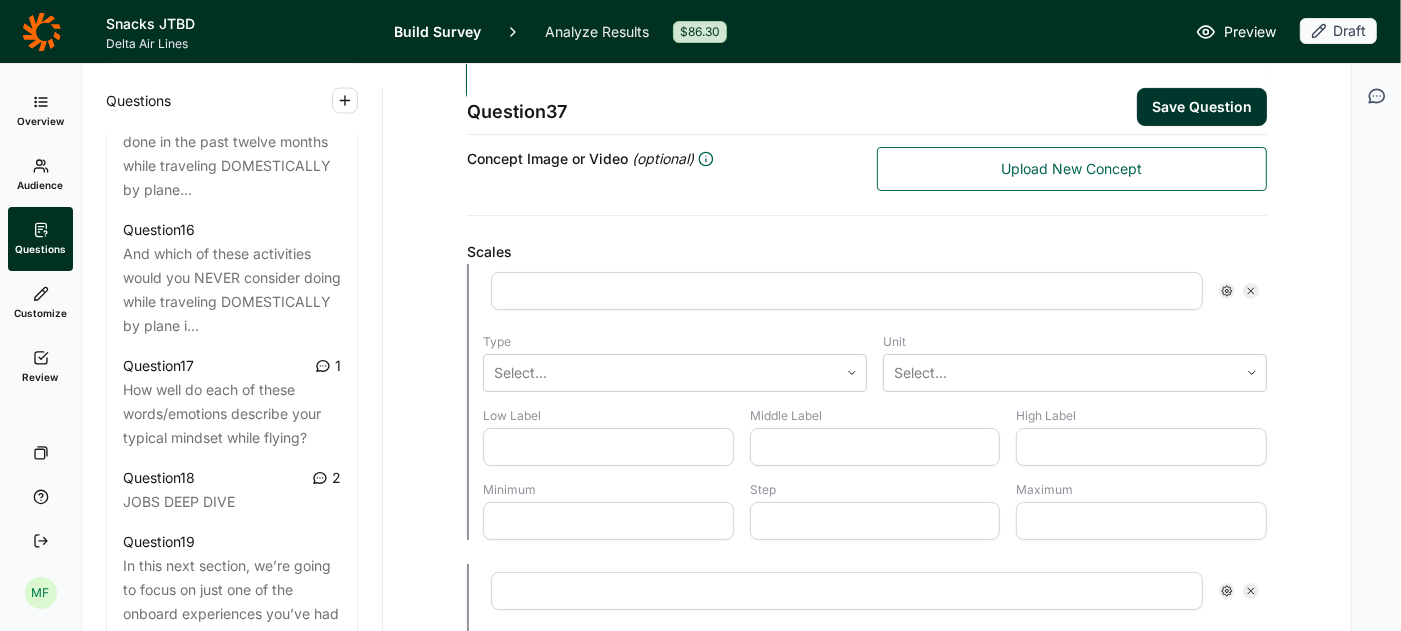 click 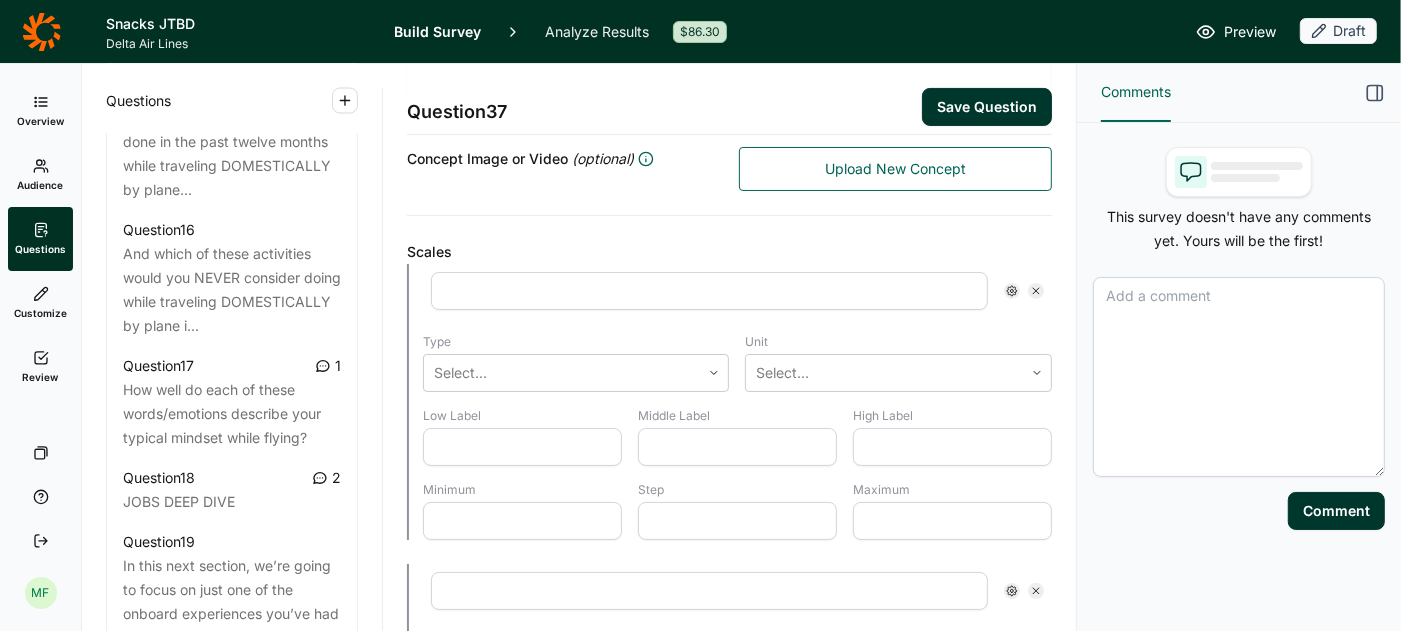 click at bounding box center (1239, 377) 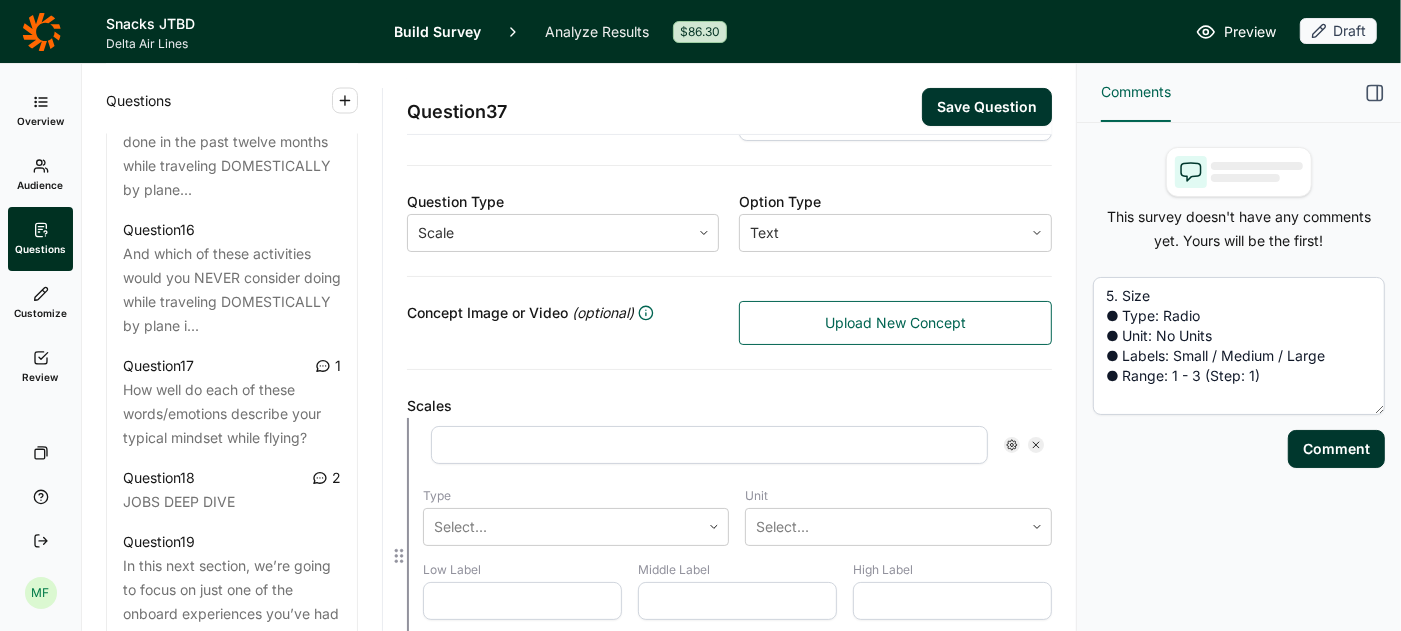 scroll, scrollTop: 287, scrollLeft: 0, axis: vertical 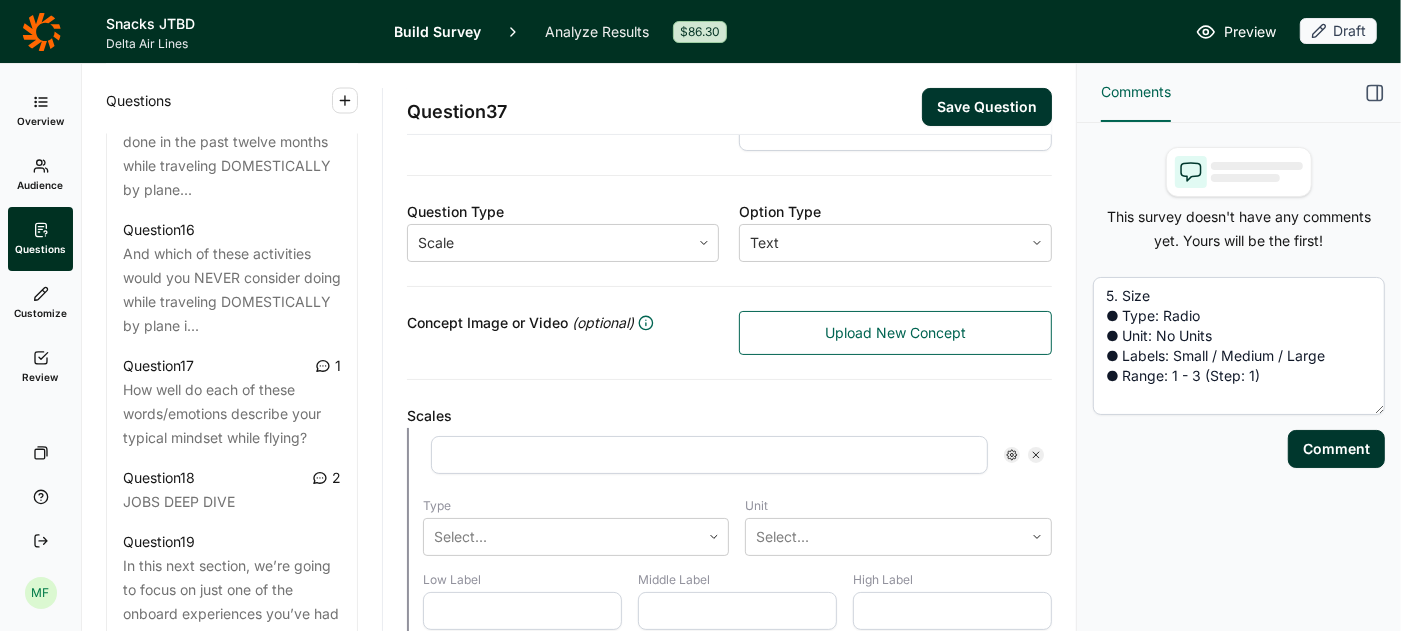 type on "5.	Size
●	Type: Radio
●	Unit: No Units
●	Labels: Small / Medium / Large
●	Range: 1 - 3 (Step: 1)" 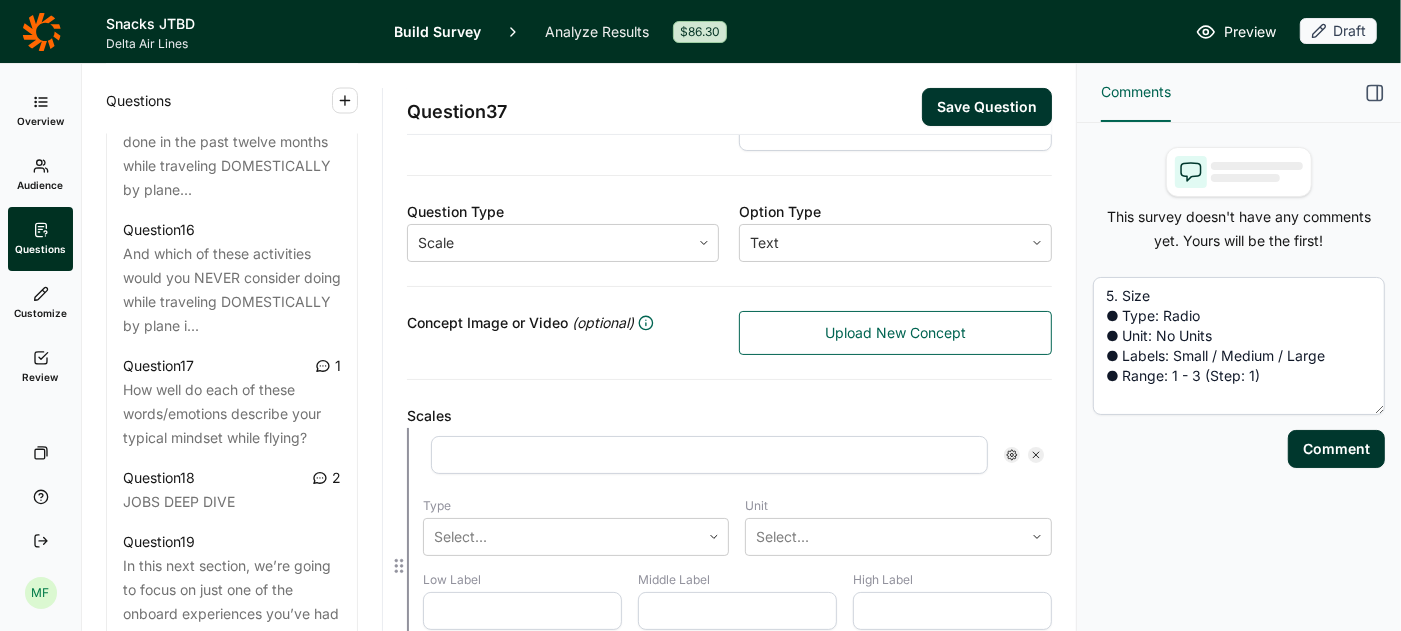 click at bounding box center (709, 455) 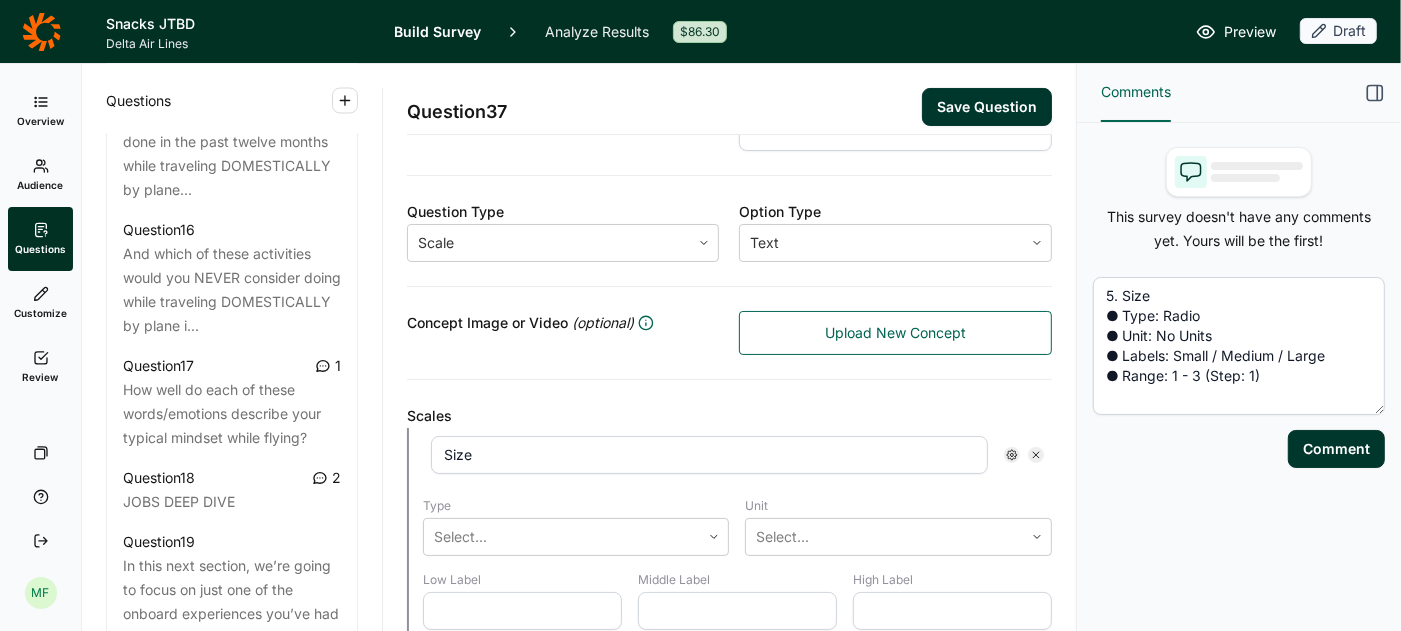 type on "Size" 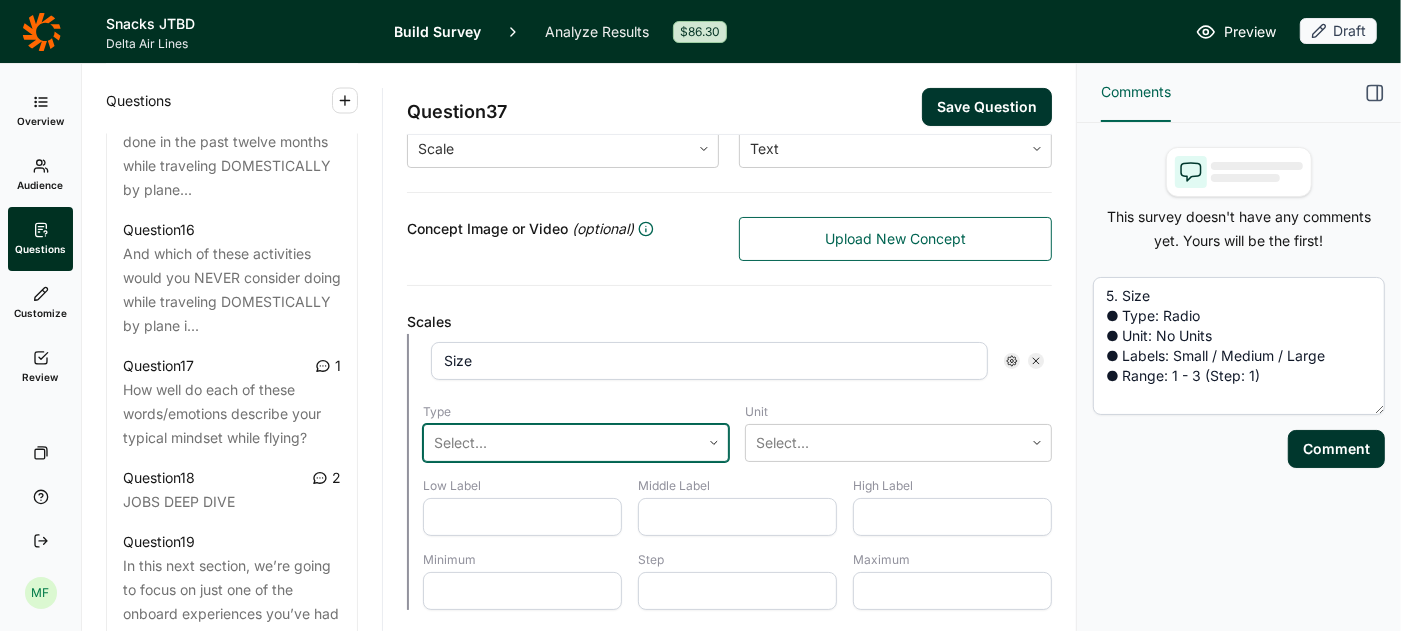 scroll, scrollTop: 387, scrollLeft: 0, axis: vertical 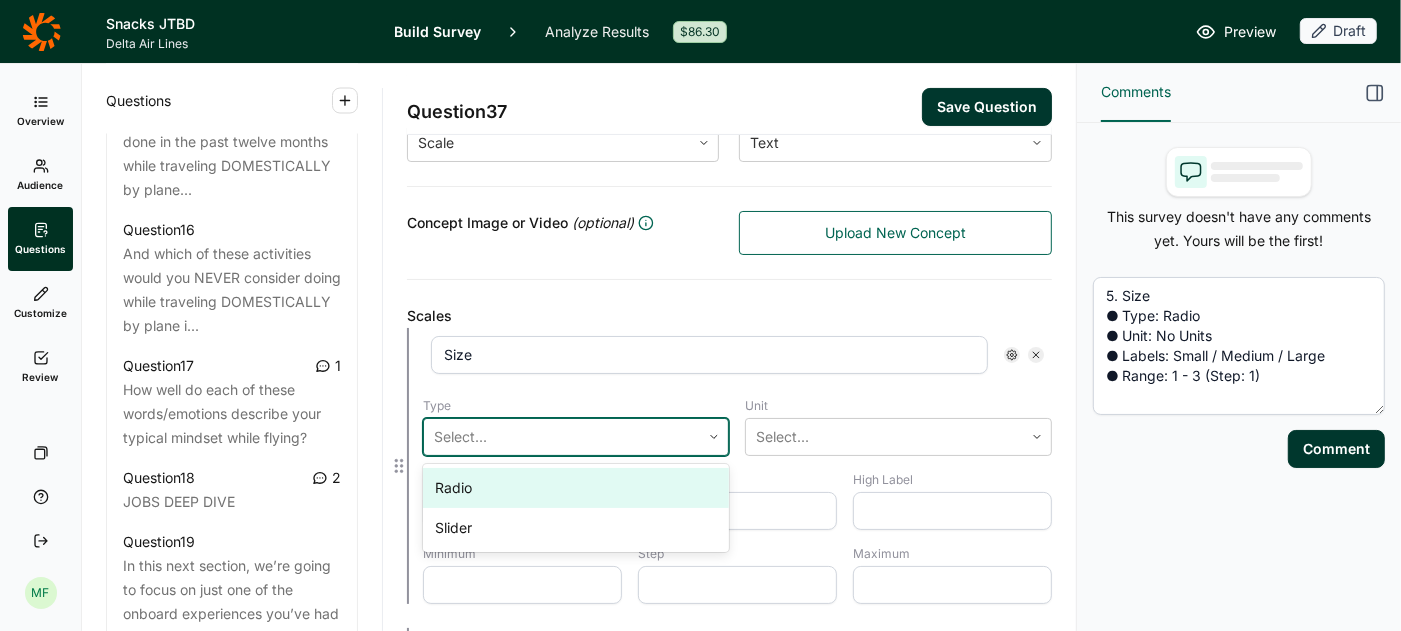 click on "Select..." at bounding box center [562, 437] 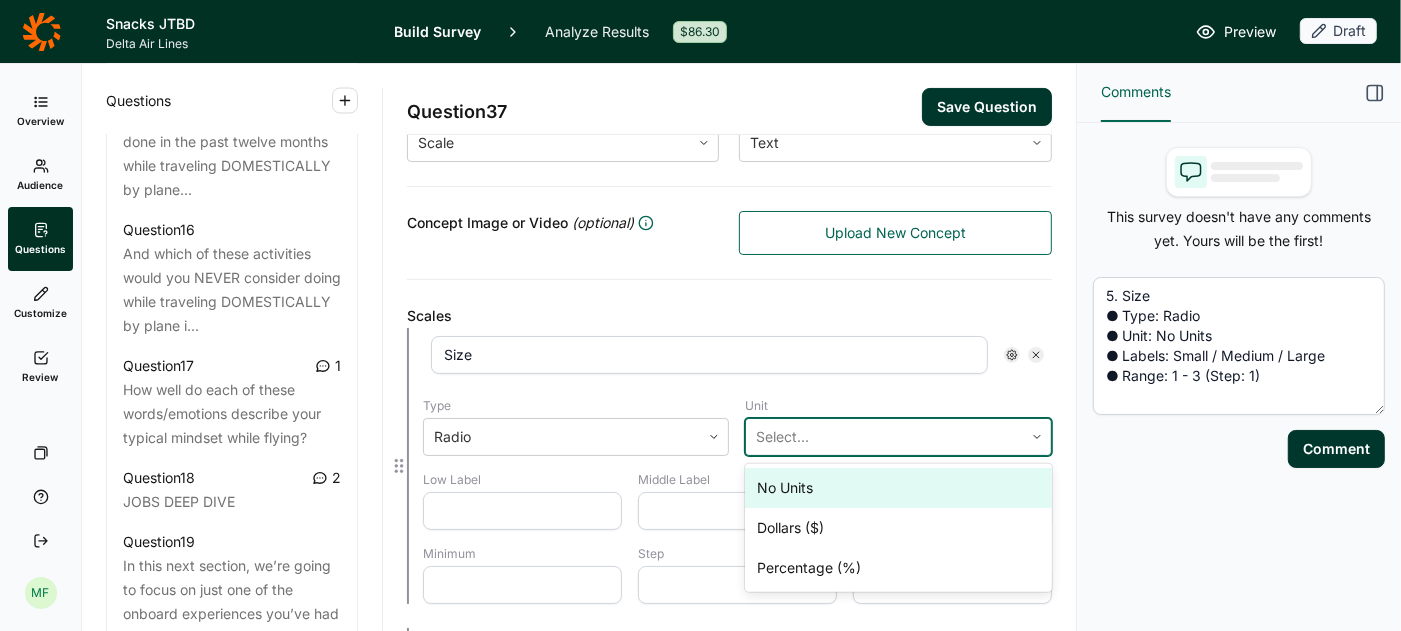 click at bounding box center [884, 437] 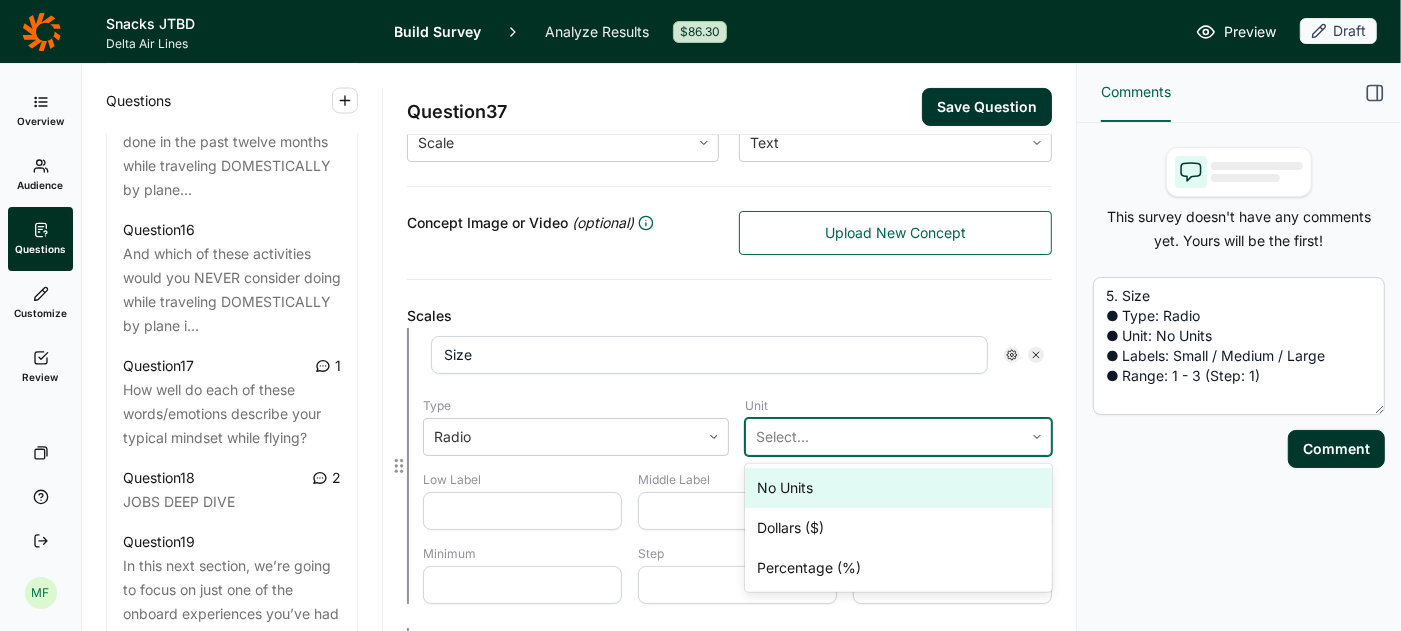 click on "No Units" at bounding box center [898, 488] 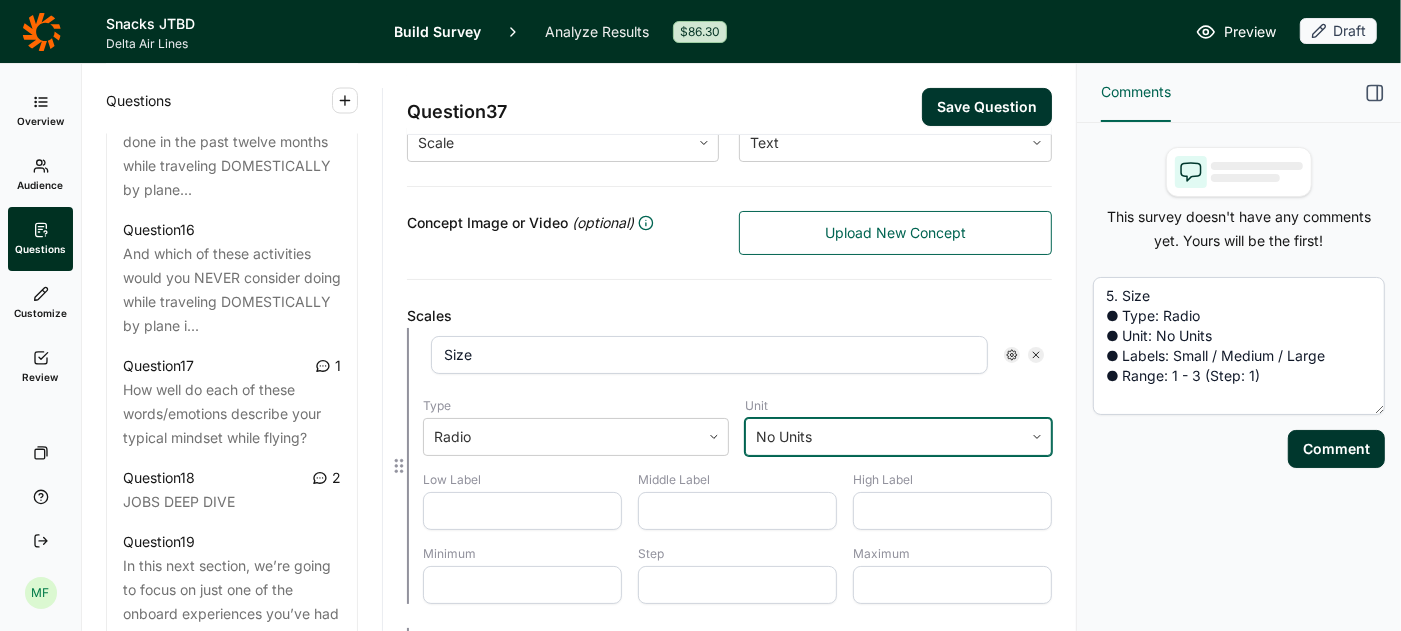 click at bounding box center [522, 511] 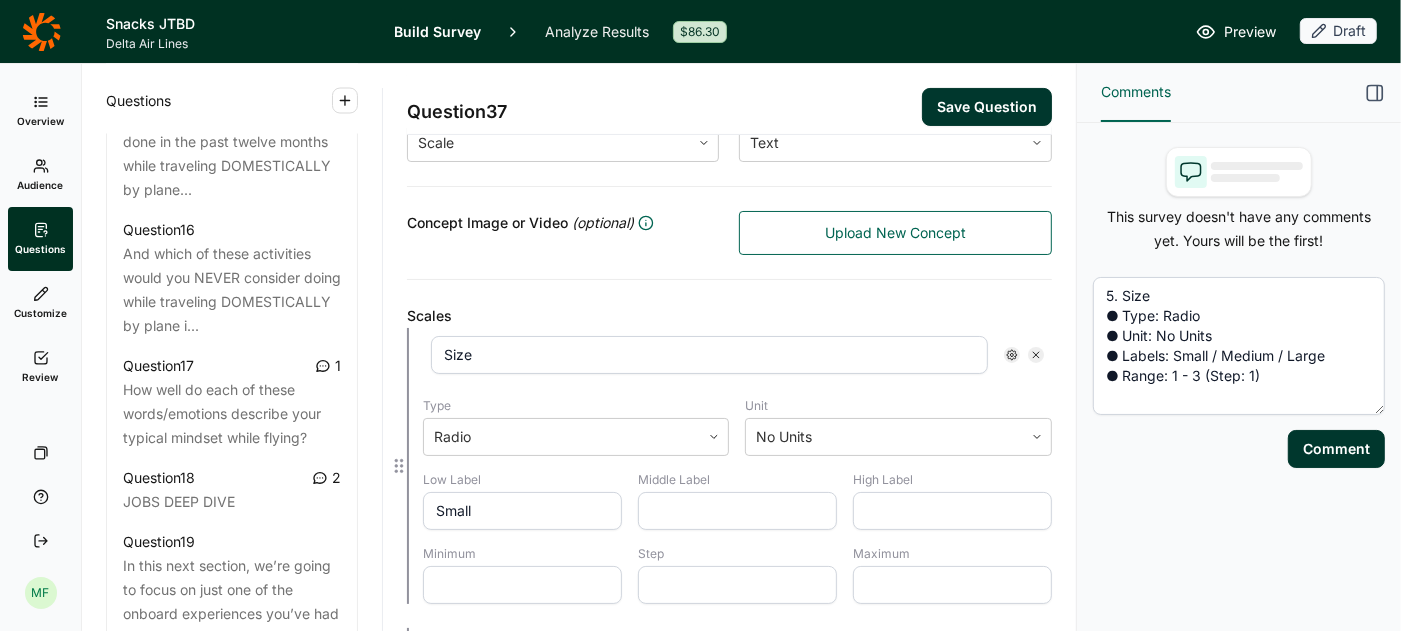 type on "Small" 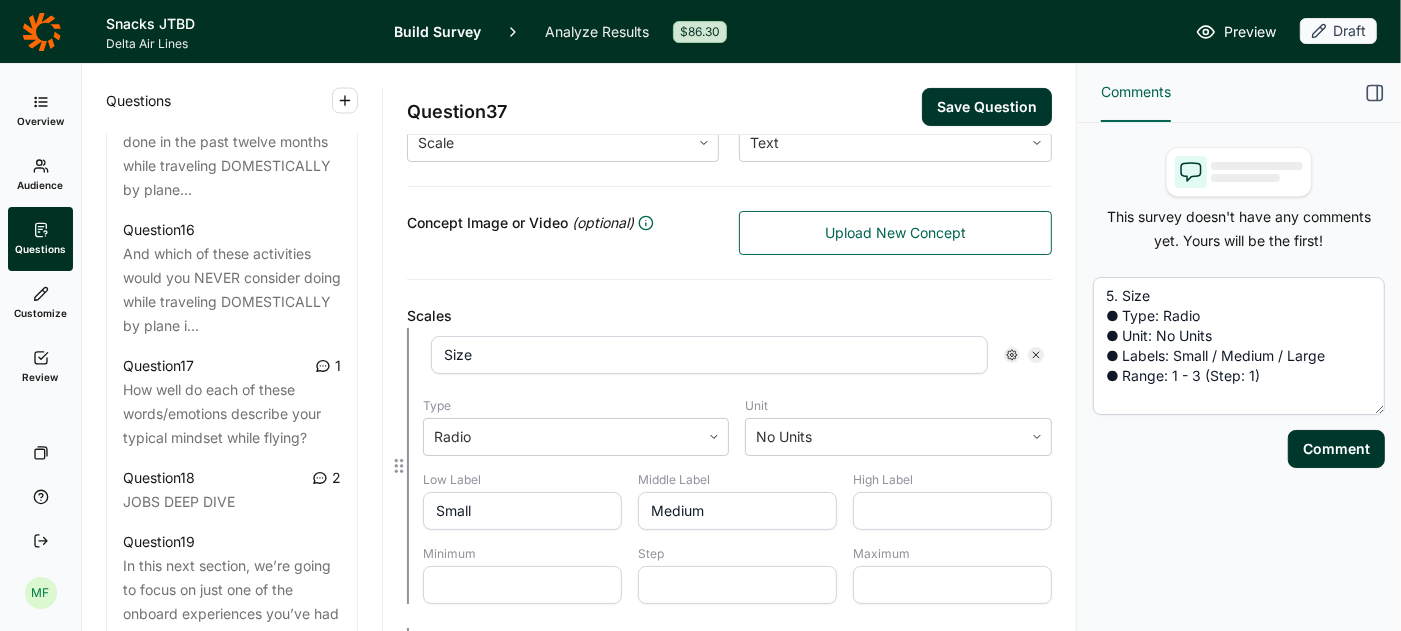 type on "Medium" 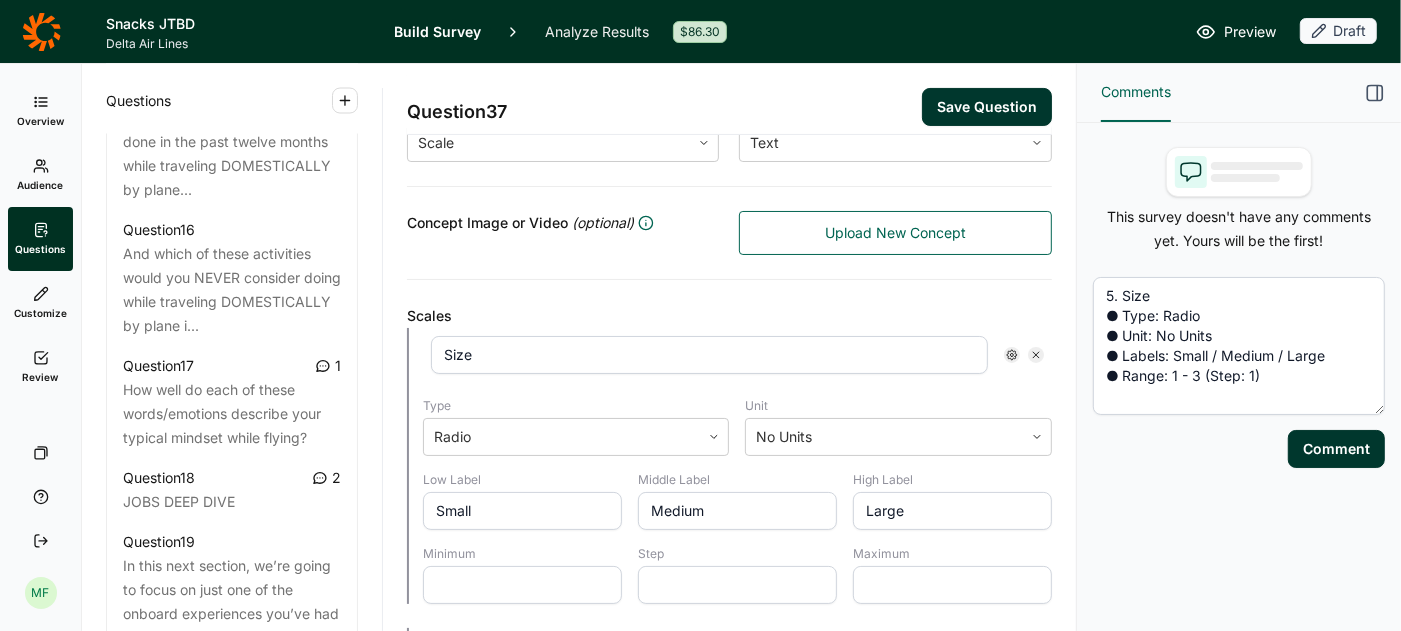 type on "Large" 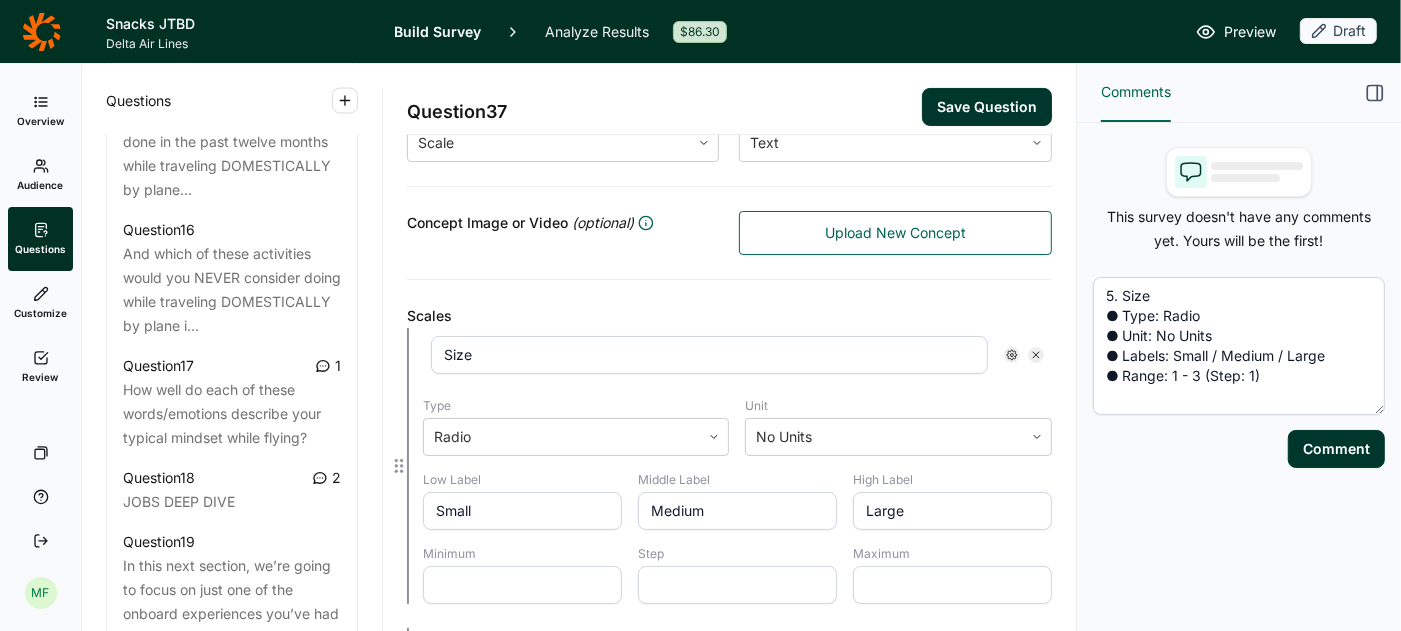 click at bounding box center [522, 585] 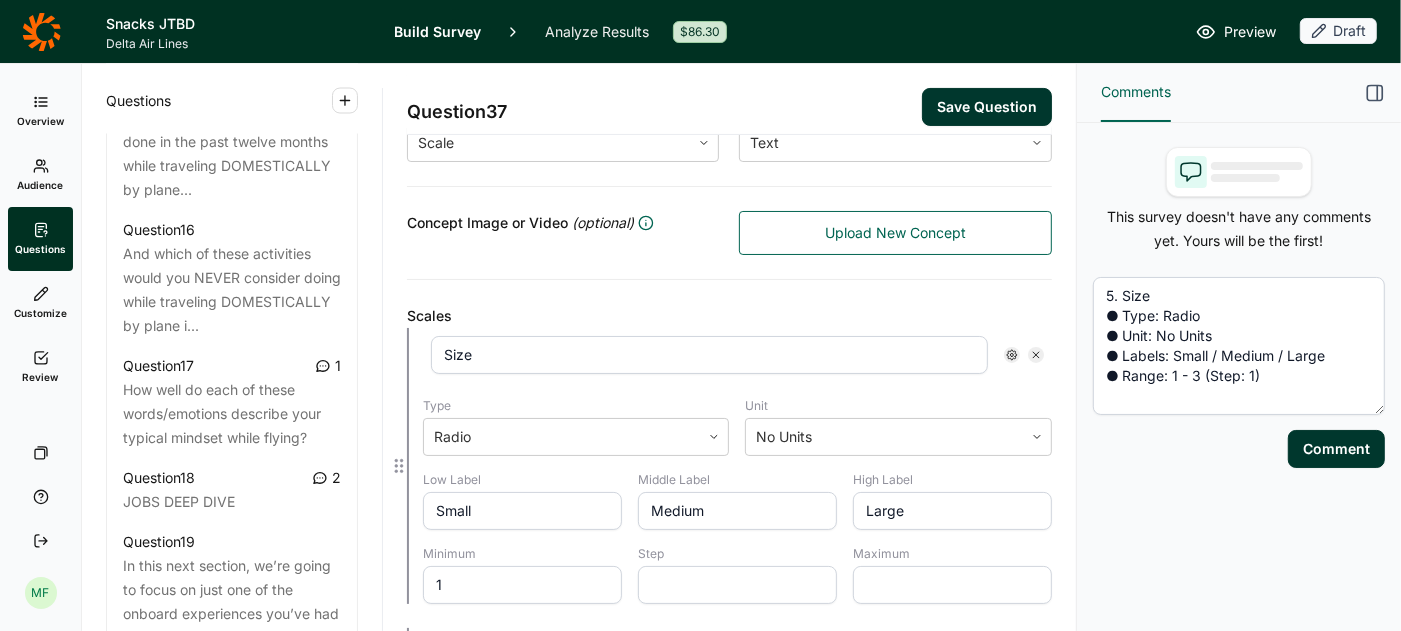 type on "1" 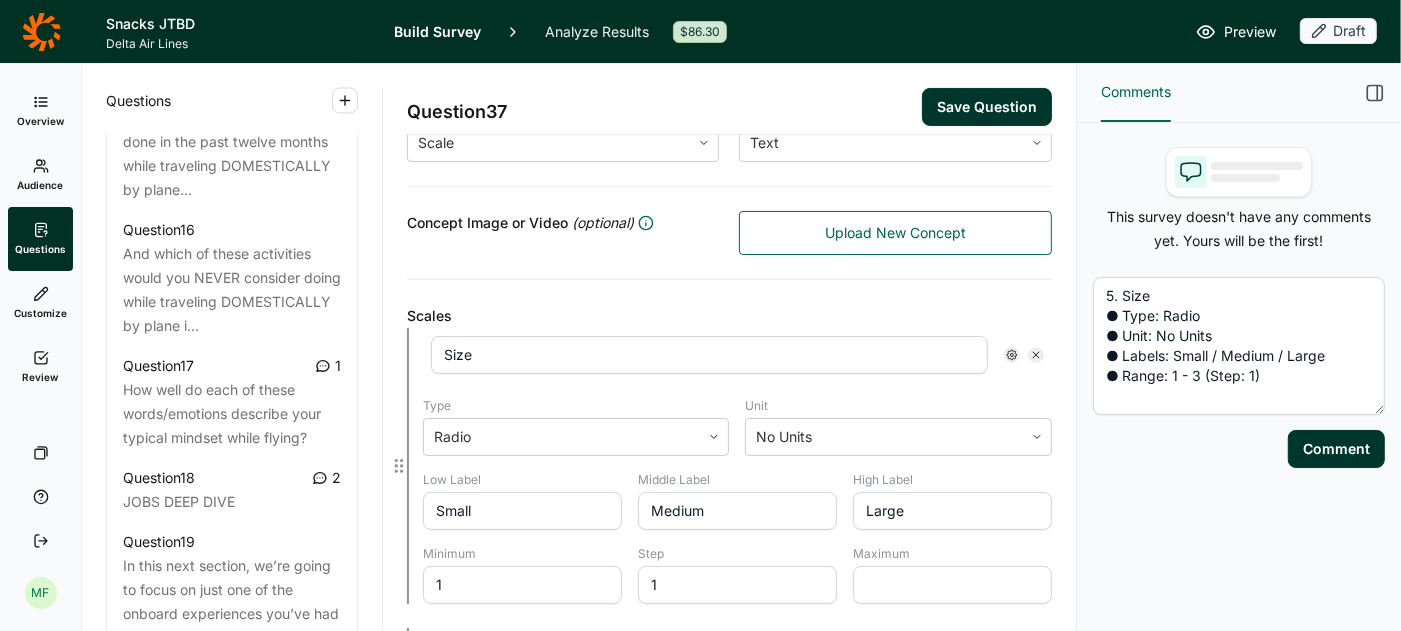 type on "1" 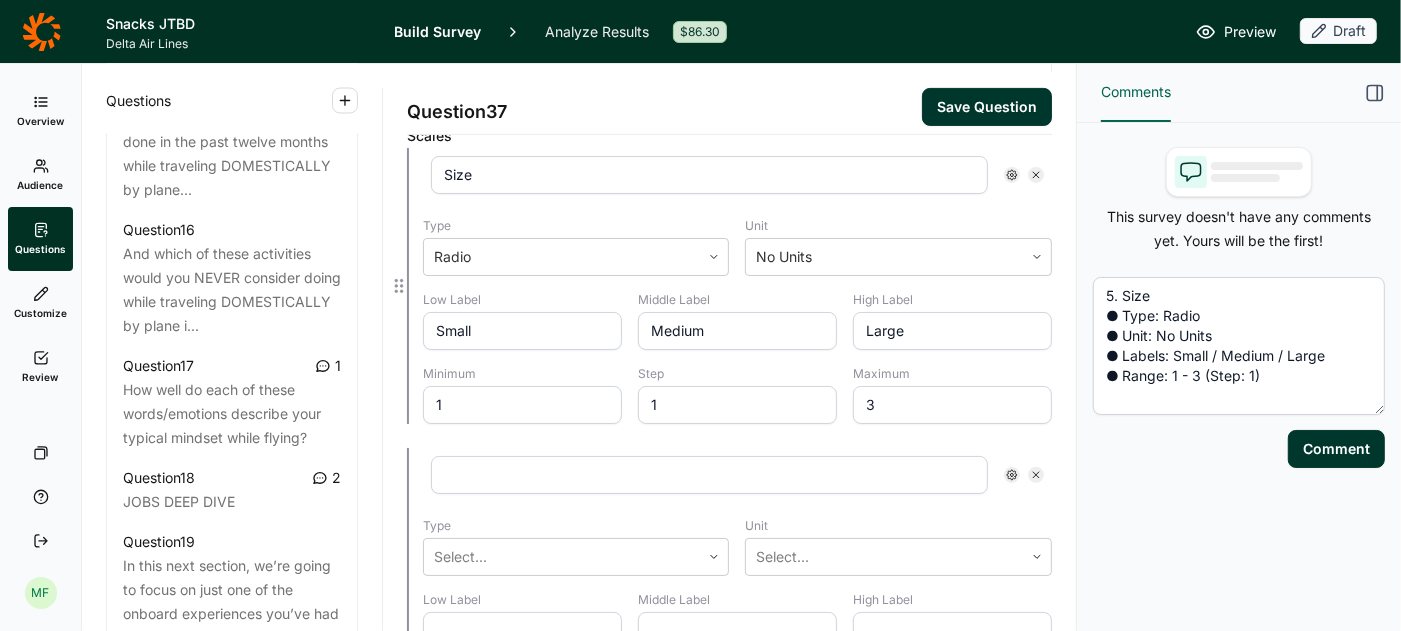 scroll, scrollTop: 570, scrollLeft: 0, axis: vertical 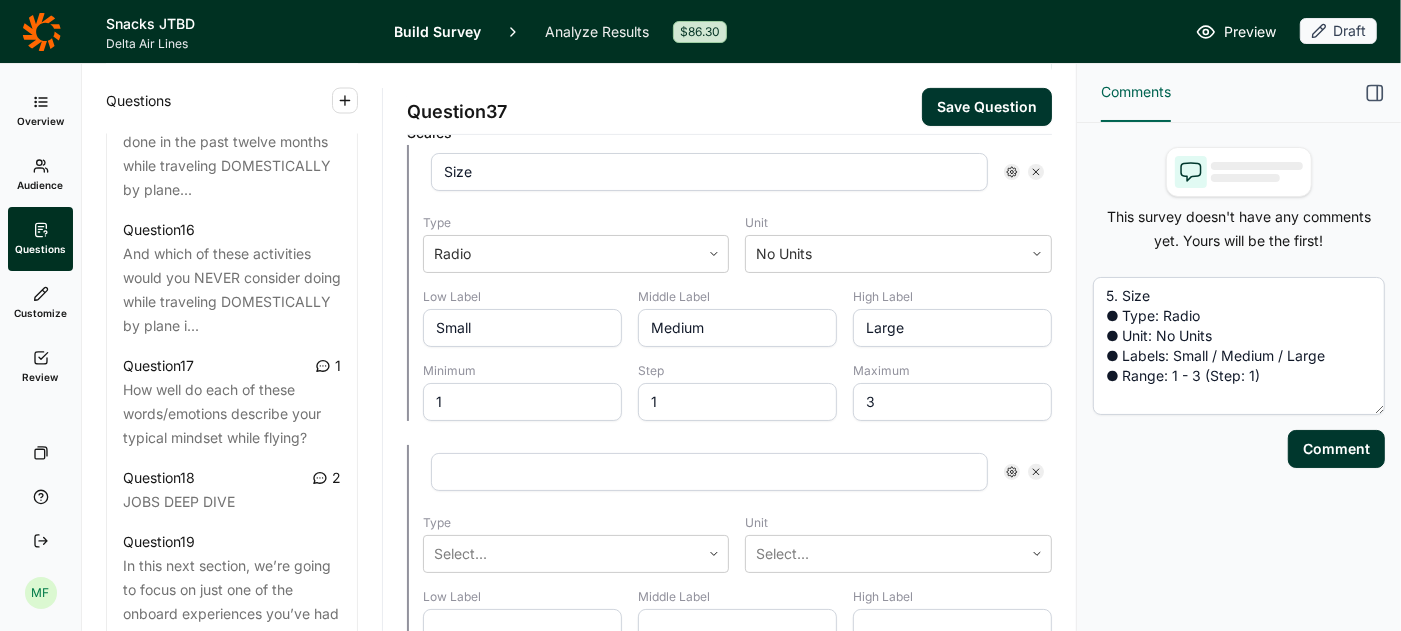 type on "3" 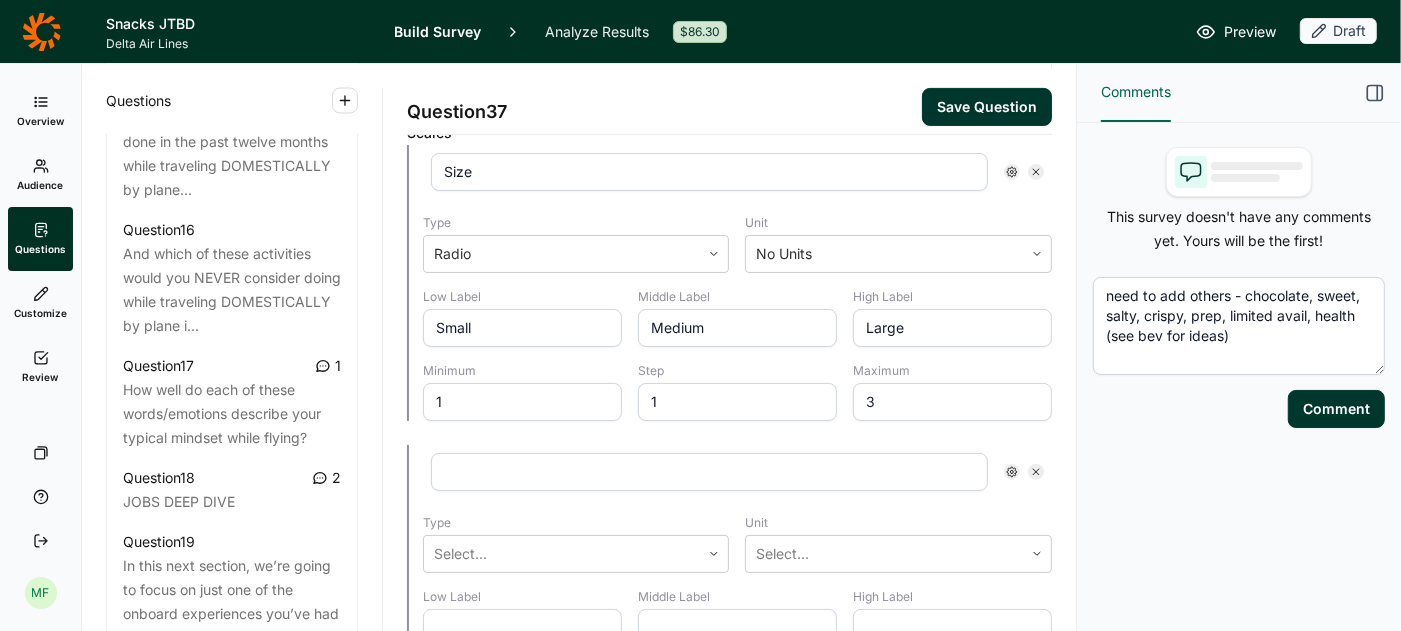 type on "need to add others - chocolate, sweet, salty, crispy, prep, limited avail, health (see bev for ideas)" 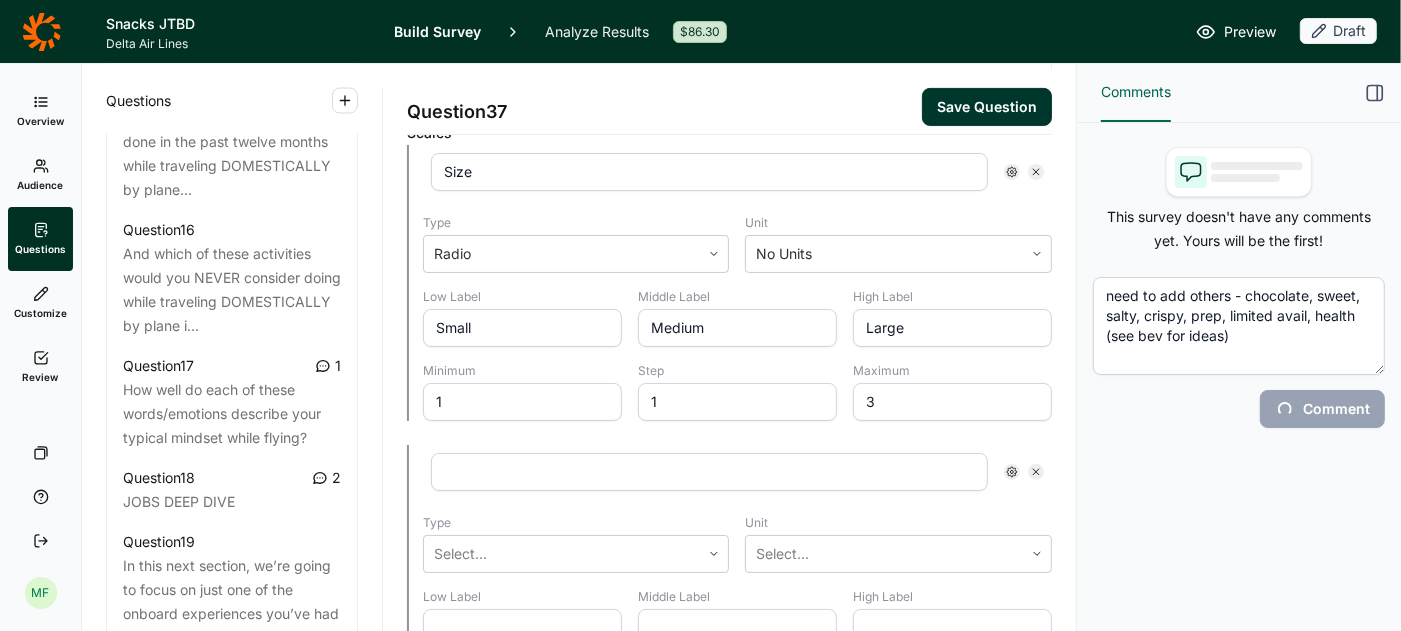 type 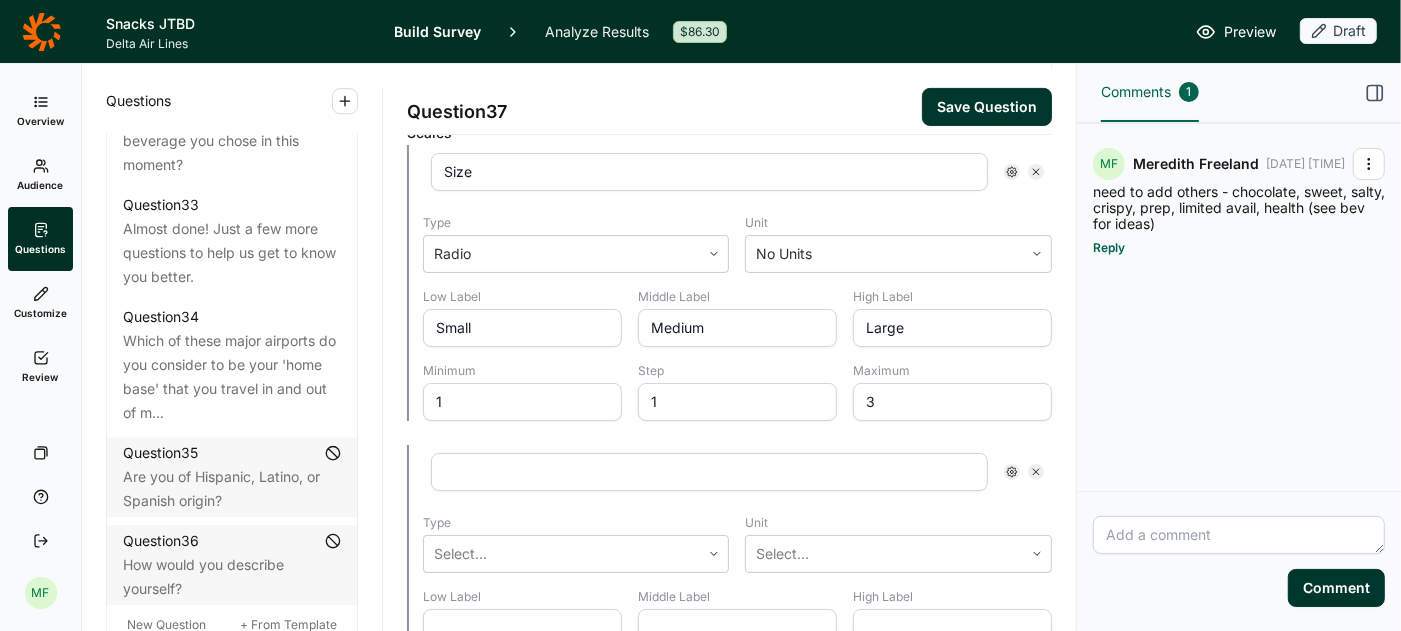 scroll, scrollTop: 4729, scrollLeft: 0, axis: vertical 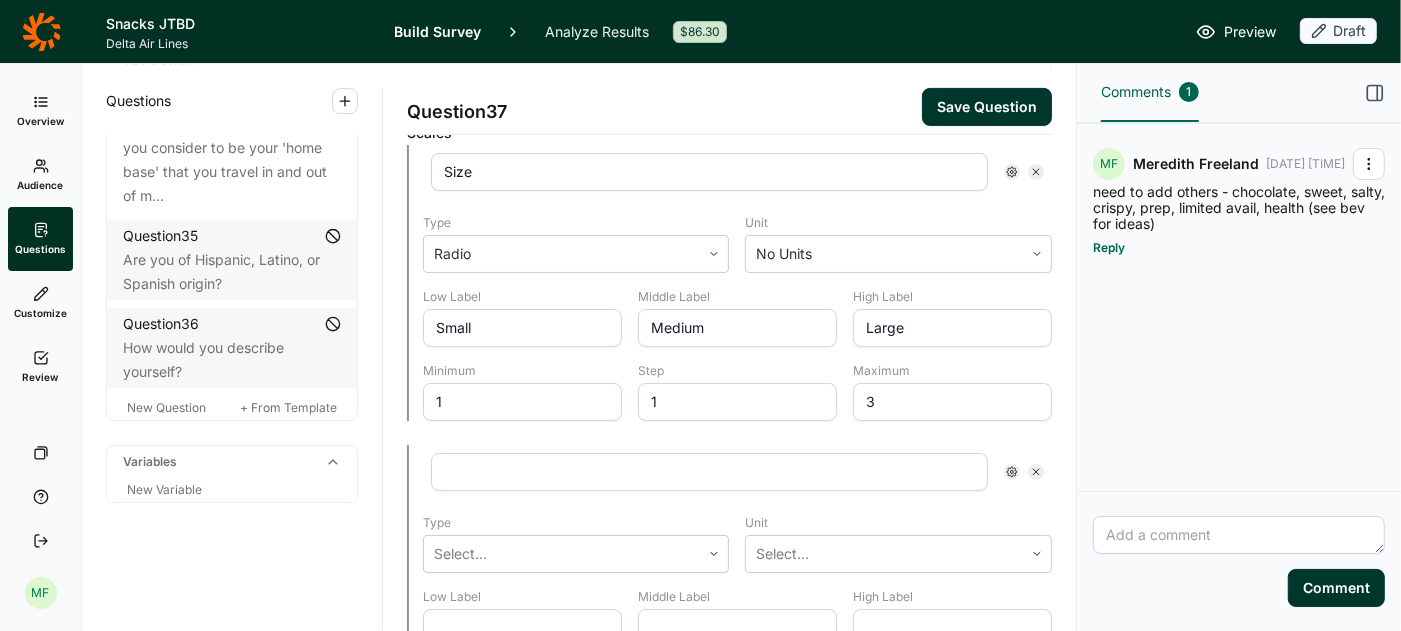 click on "Save Question" at bounding box center [987, 107] 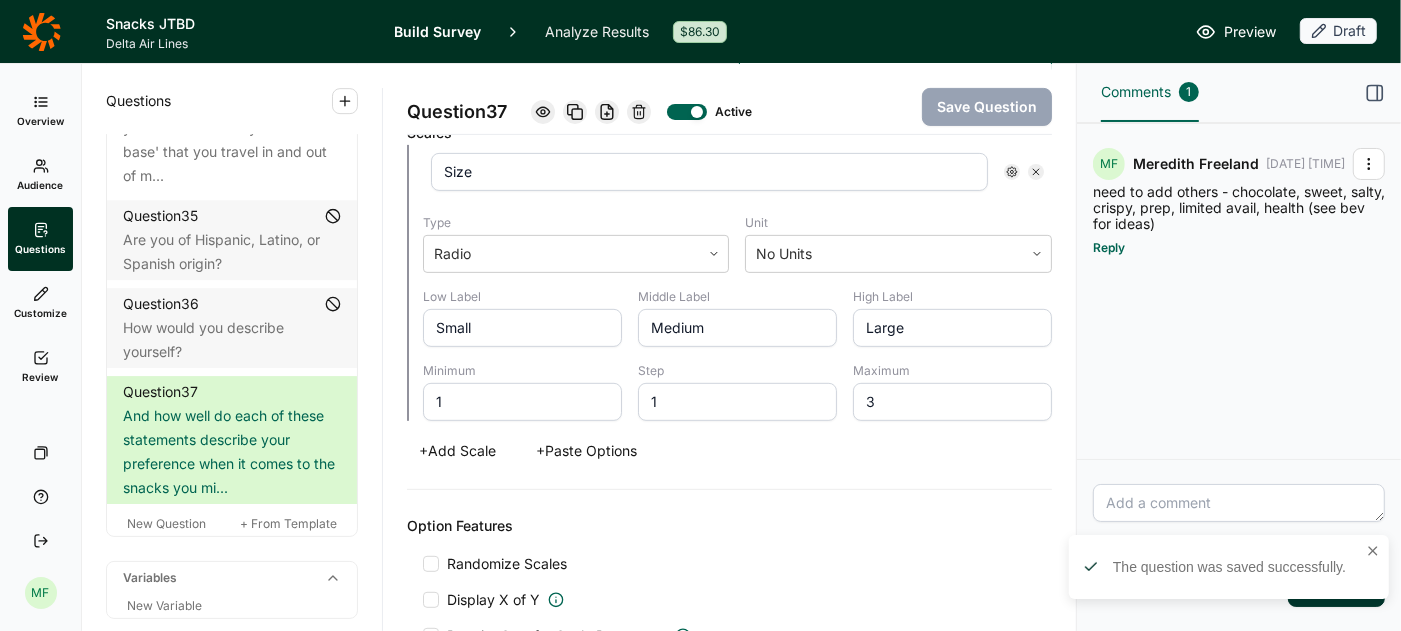 scroll, scrollTop: 33, scrollLeft: 0, axis: vertical 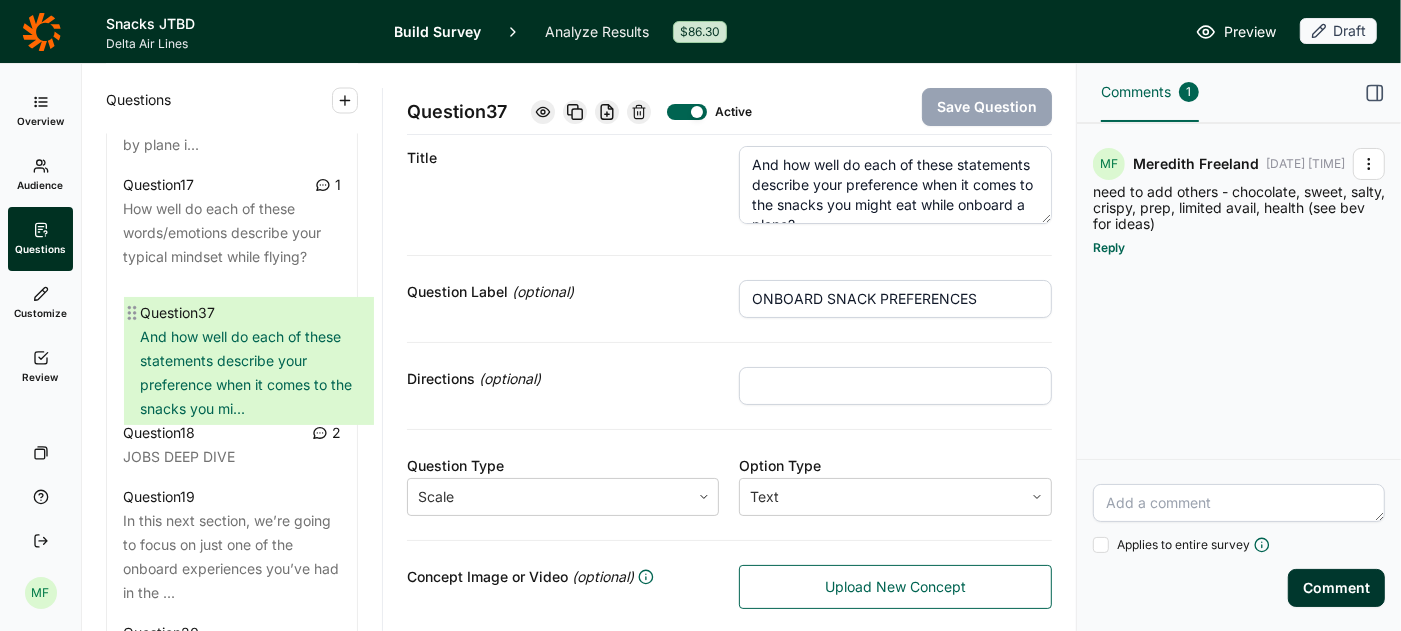 drag, startPoint x: 114, startPoint y: 415, endPoint x: 131, endPoint y: 307, distance: 109.32977 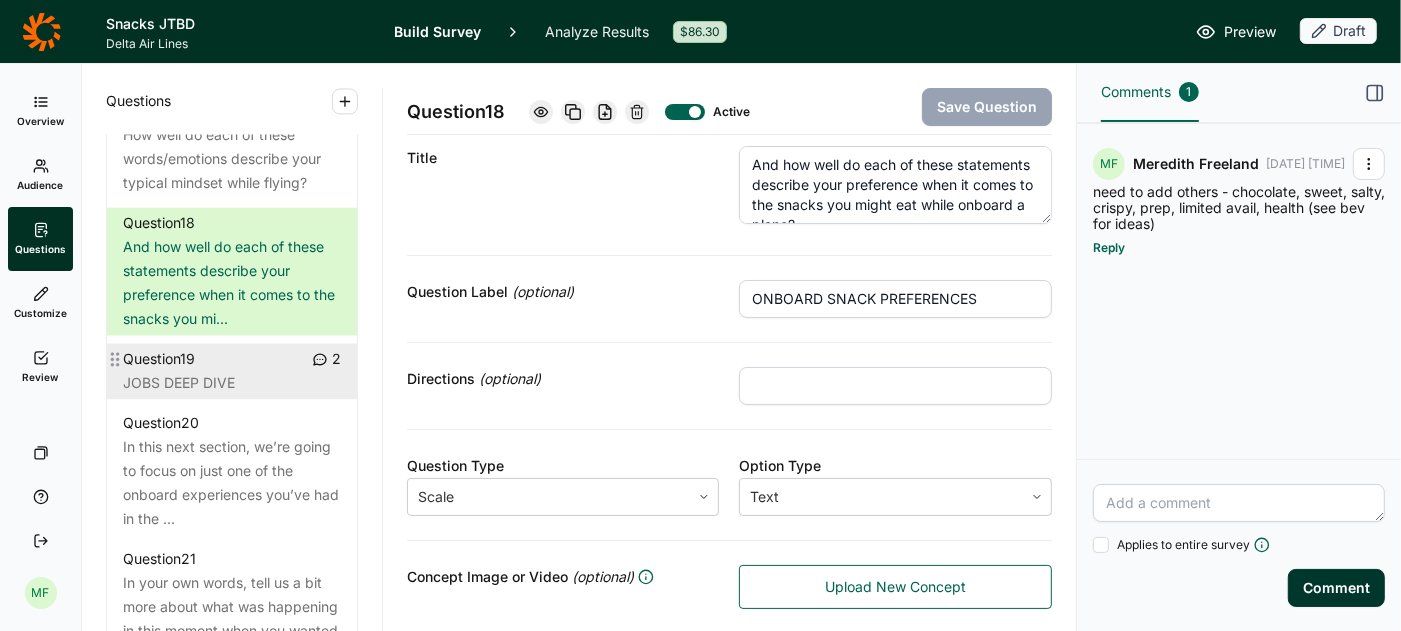 scroll, scrollTop: 2893, scrollLeft: 0, axis: vertical 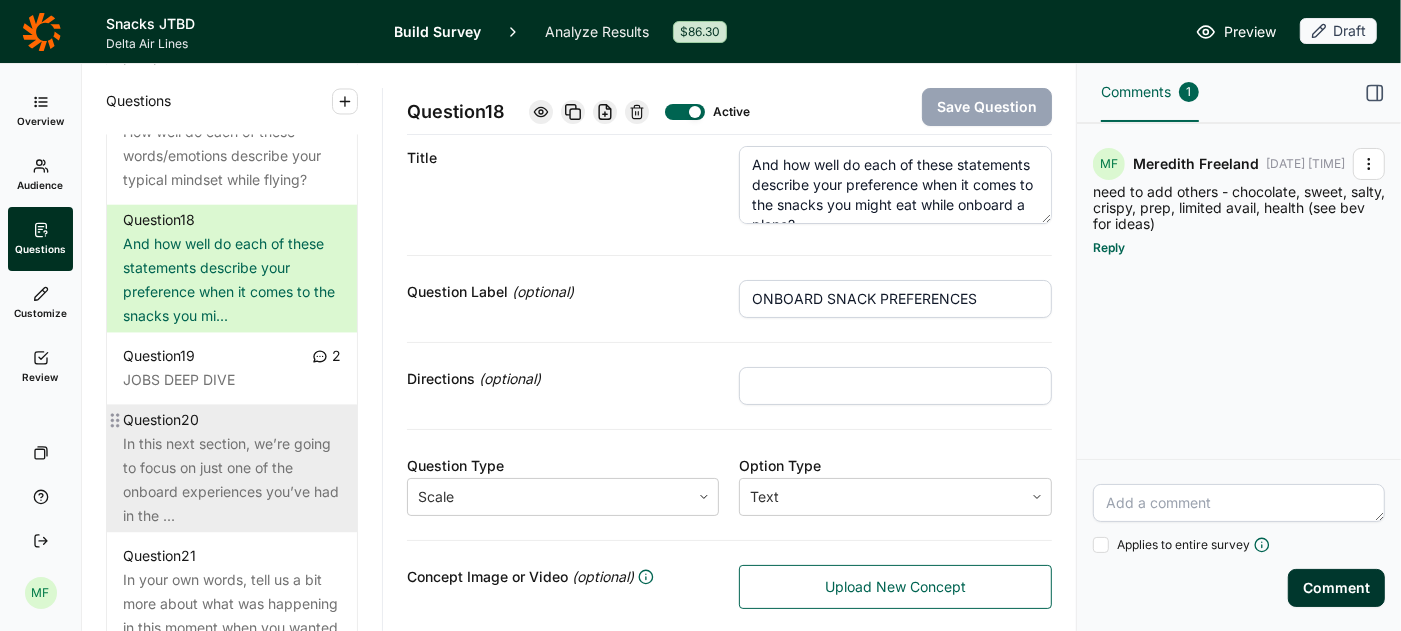 click on "In this next section, we’re going to focus on just one of the onboard experiences you’ve had in the ..." at bounding box center [232, 480] 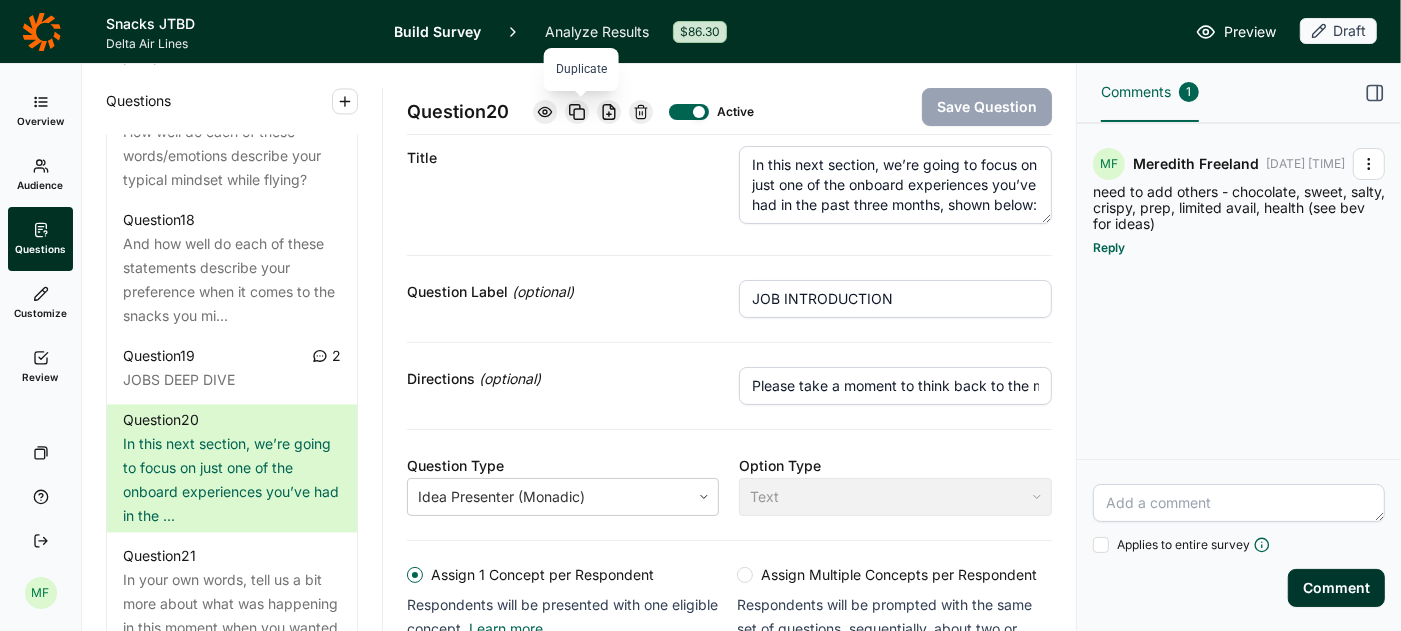 click 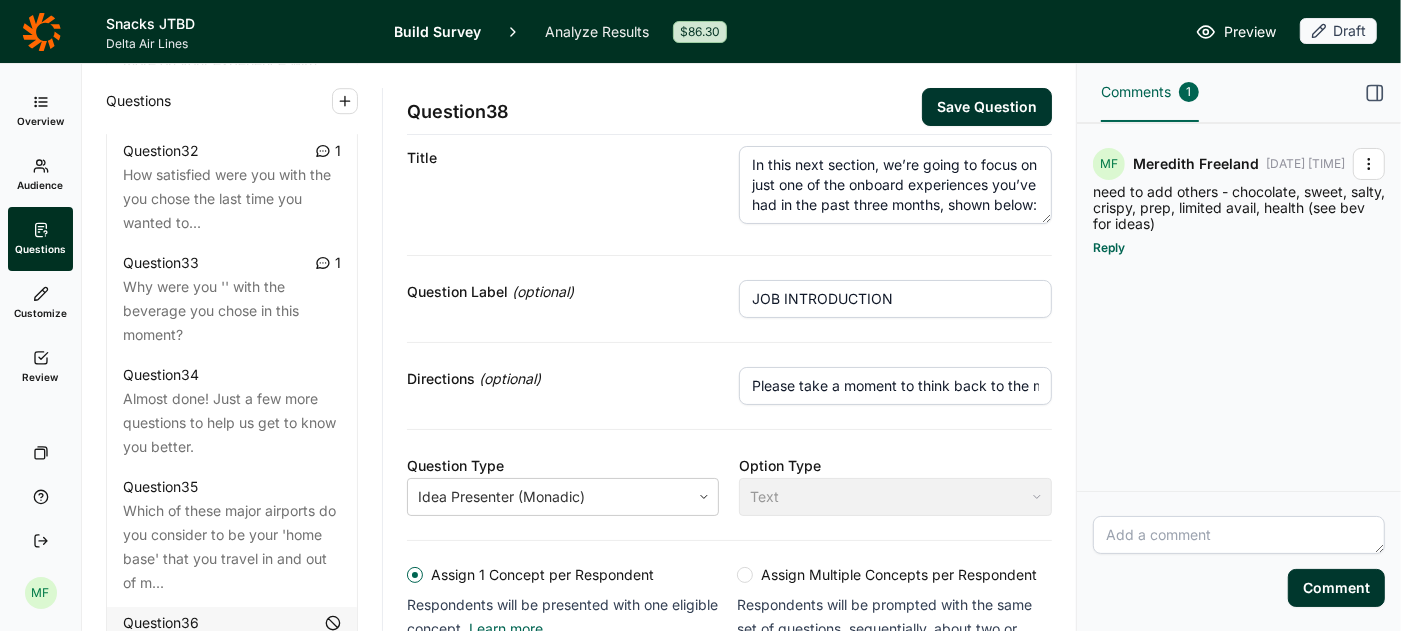 scroll, scrollTop: 4865, scrollLeft: 0, axis: vertical 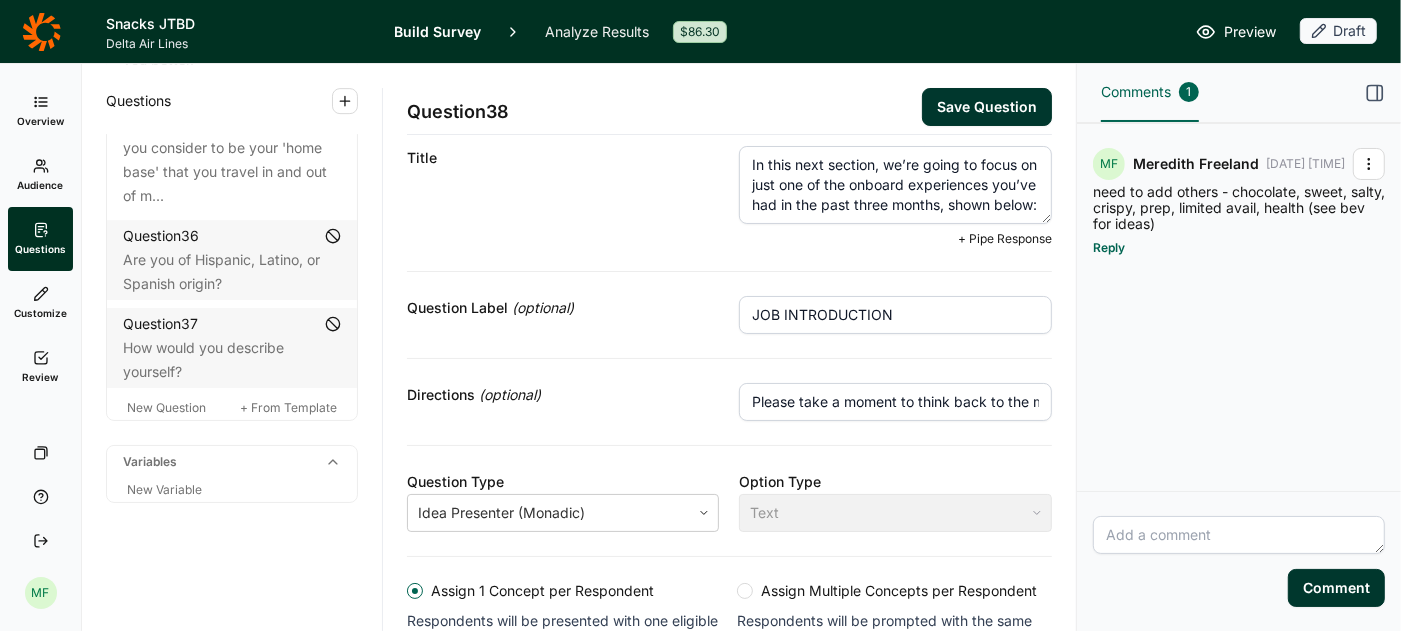 drag, startPoint x: 757, startPoint y: 166, endPoint x: 889, endPoint y: 249, distance: 155.92627 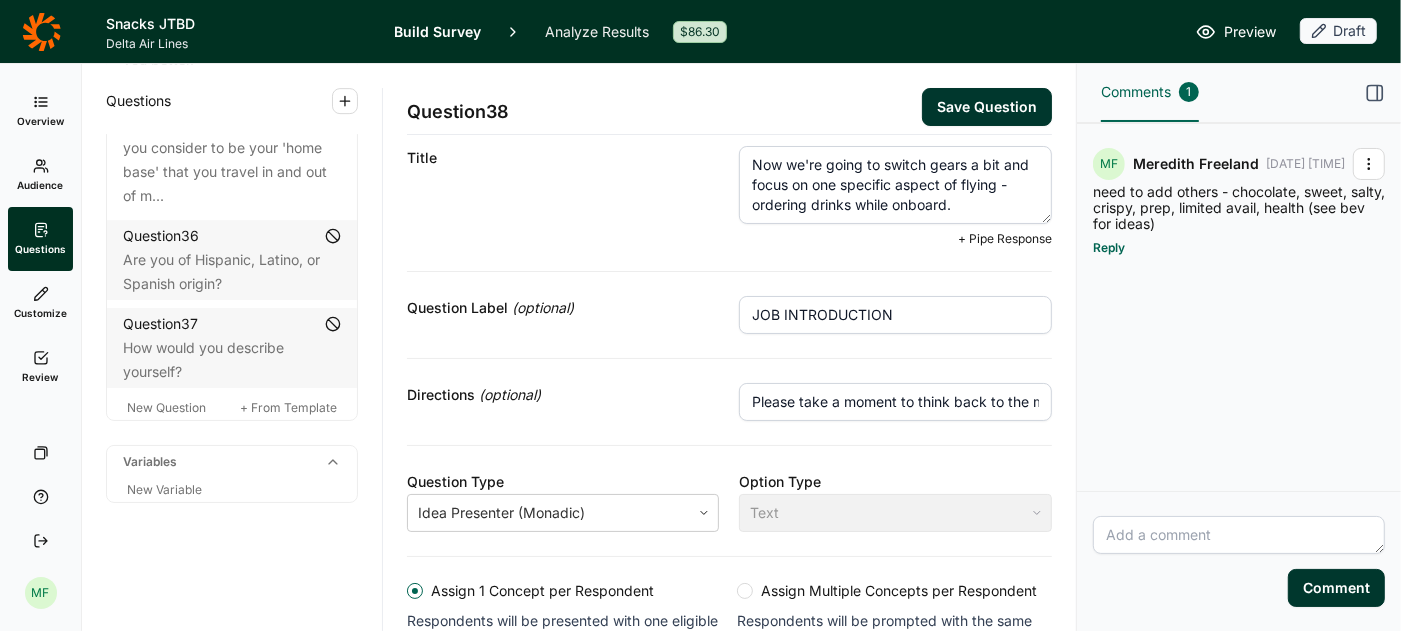 scroll, scrollTop: 0, scrollLeft: 0, axis: both 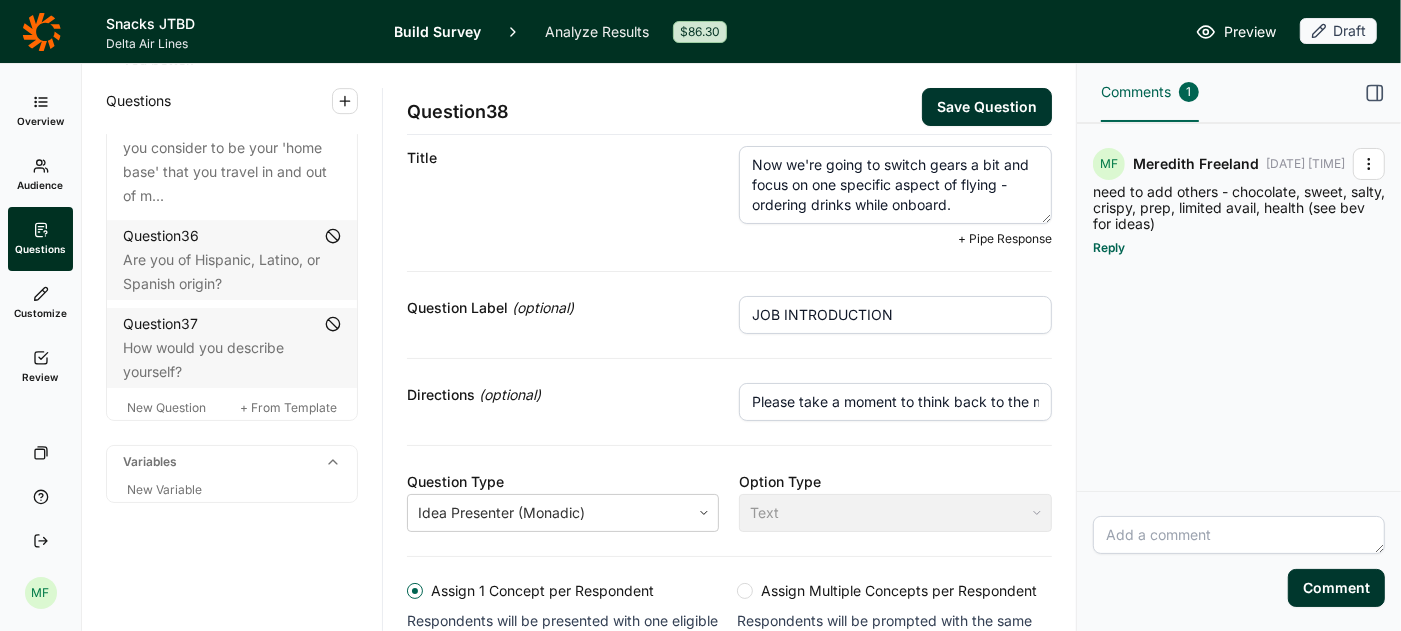 drag, startPoint x: 856, startPoint y: 206, endPoint x: 739, endPoint y: 203, distance: 117.03845 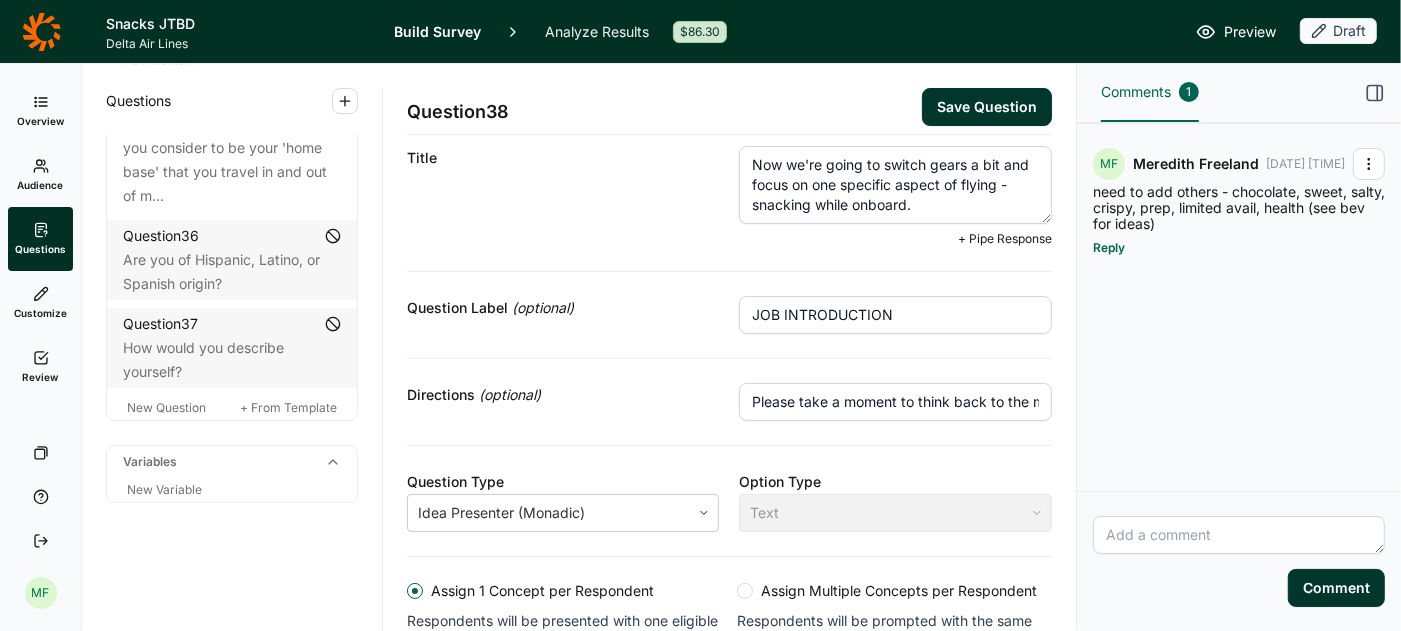 type on "Now we're going to switch gears a bit and focus on one specific aspect of flying - snacking while onboard." 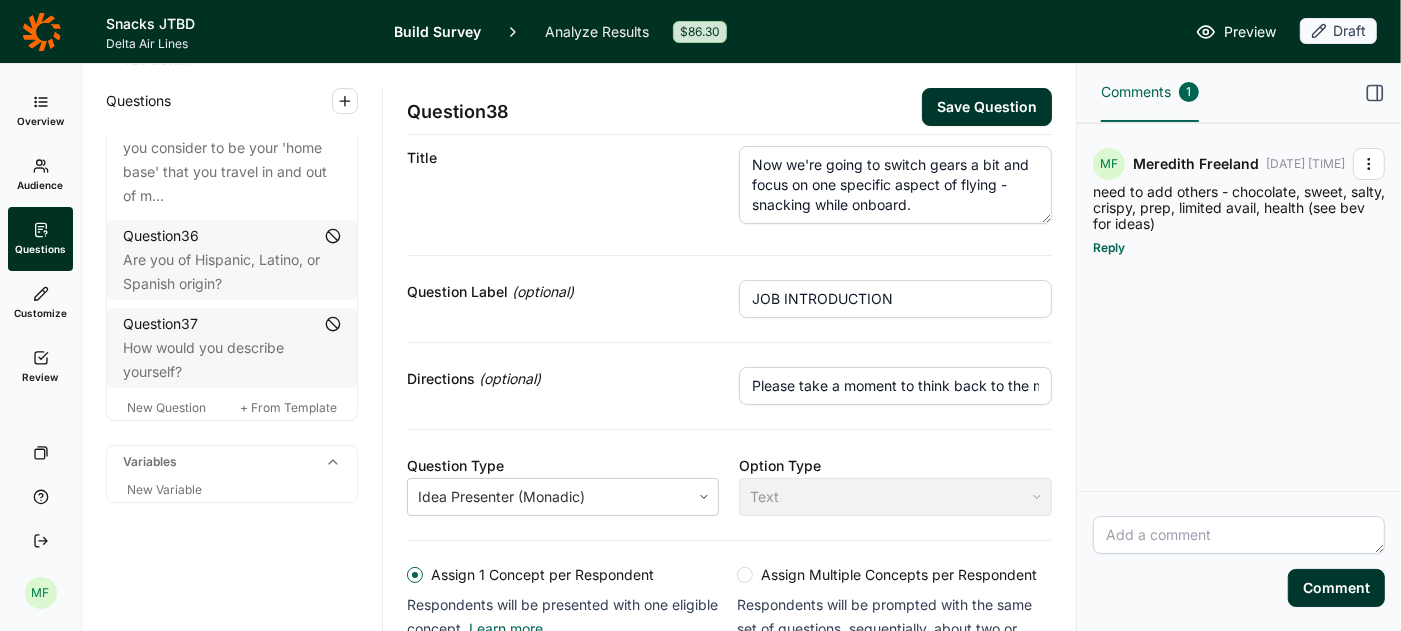drag, startPoint x: 905, startPoint y: 295, endPoint x: 702, endPoint y: 290, distance: 203.06157 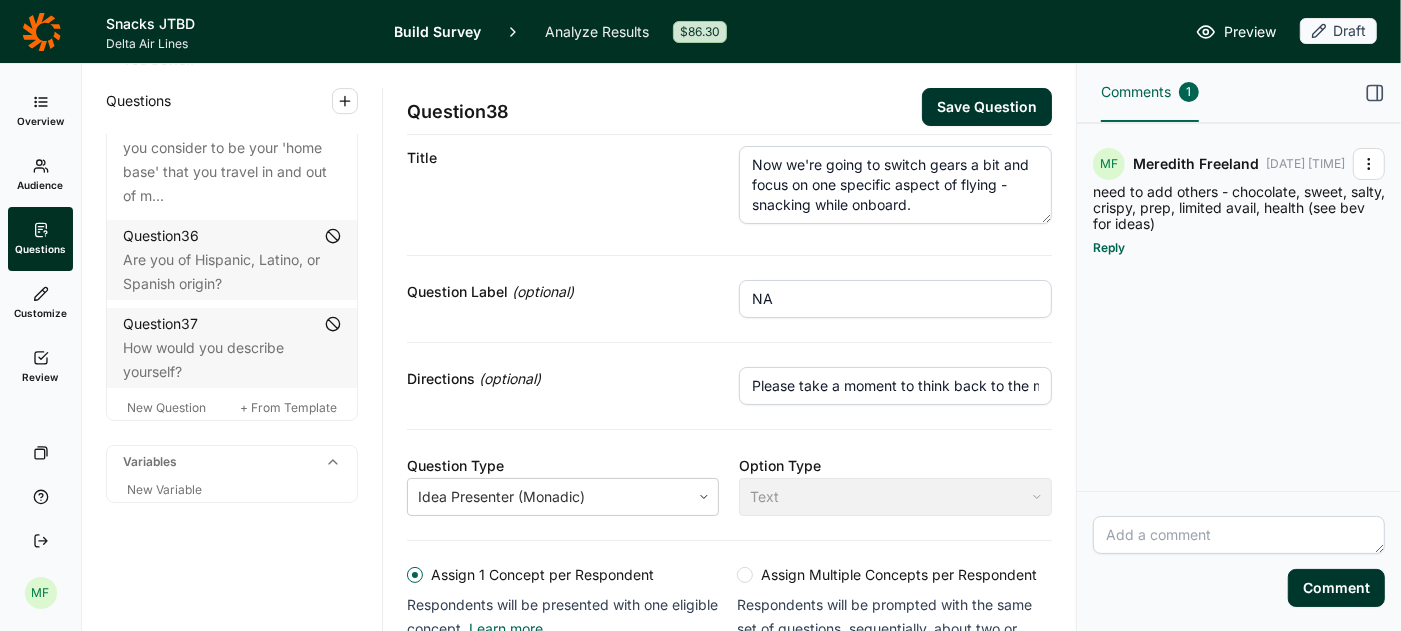 type on "N" 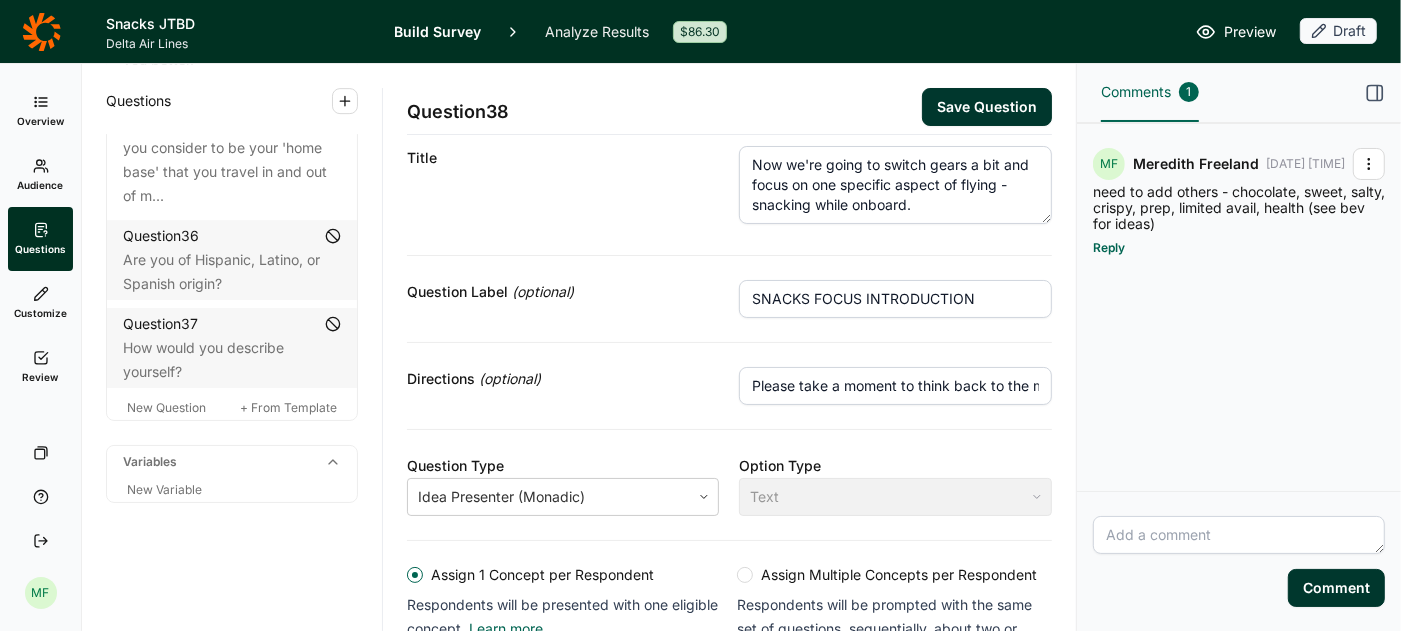 type on "SNACKS FOCUS INTRODUCTION" 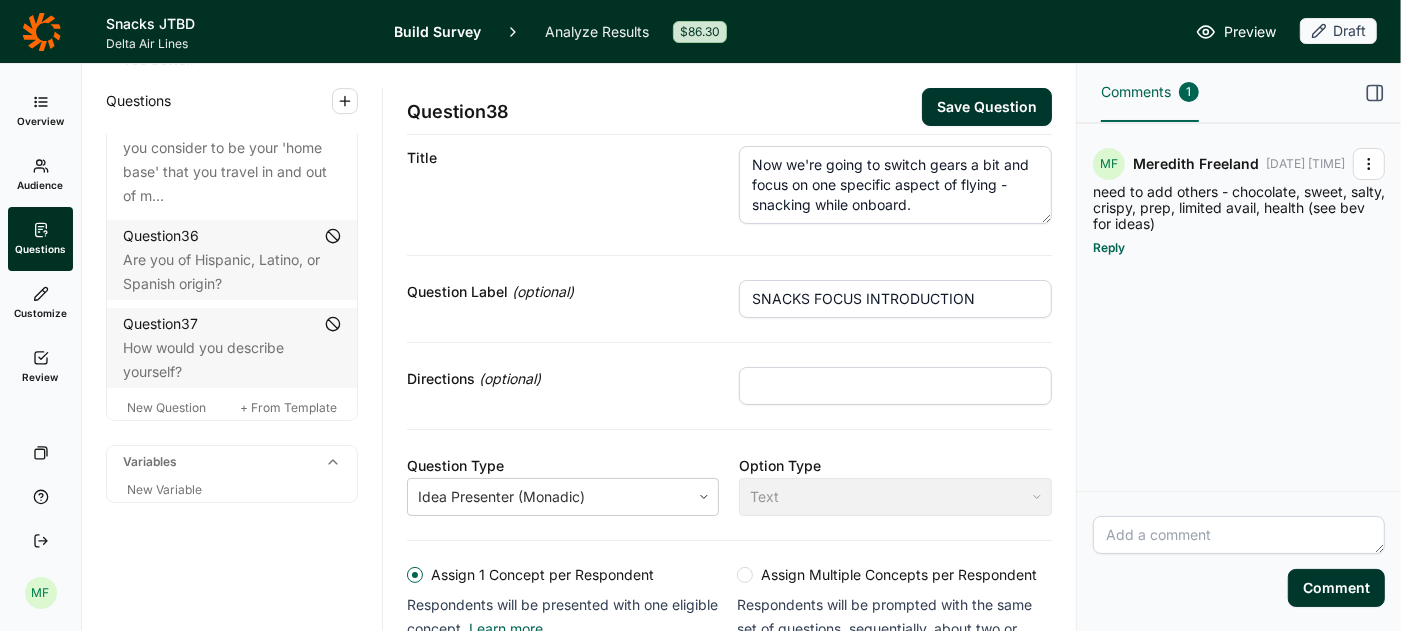 type 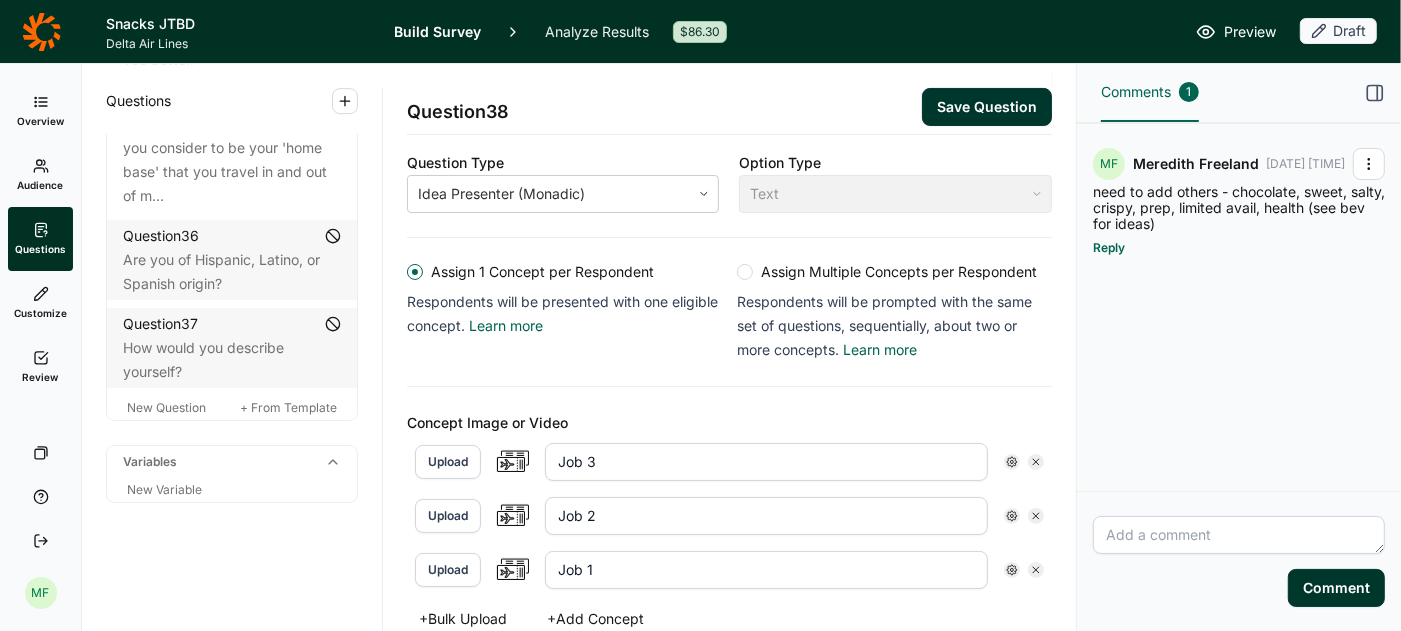scroll, scrollTop: 338, scrollLeft: 0, axis: vertical 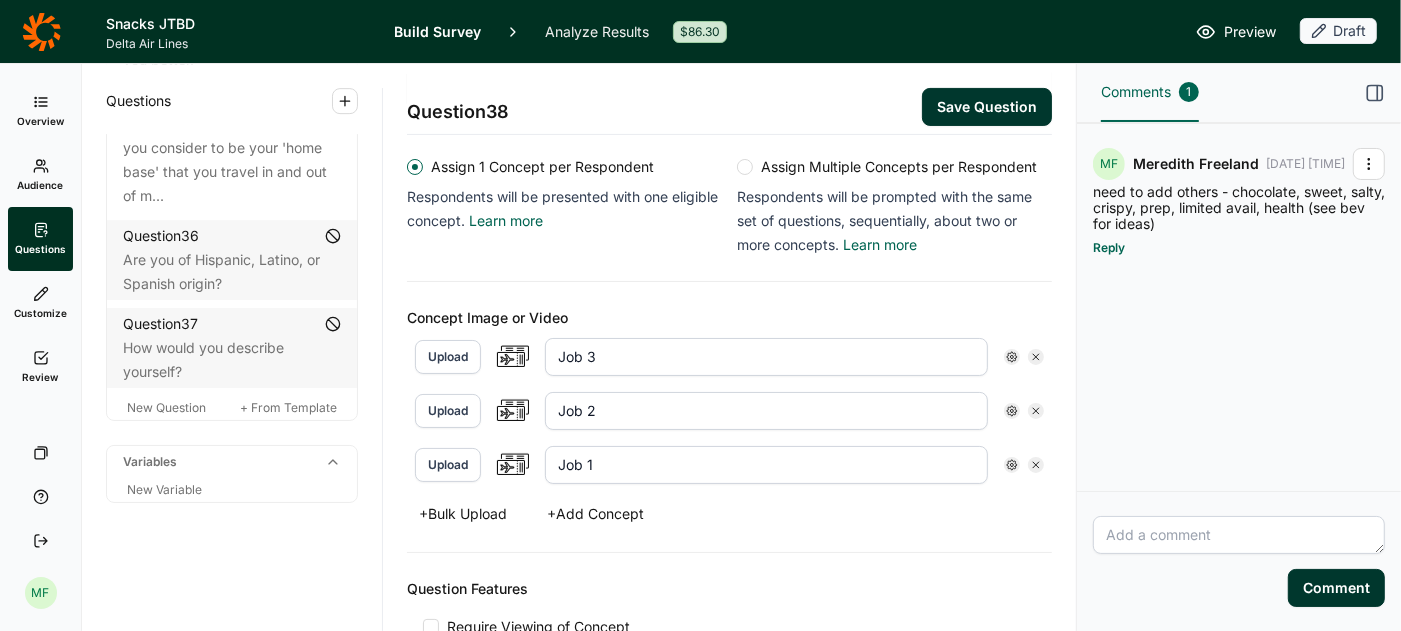 click 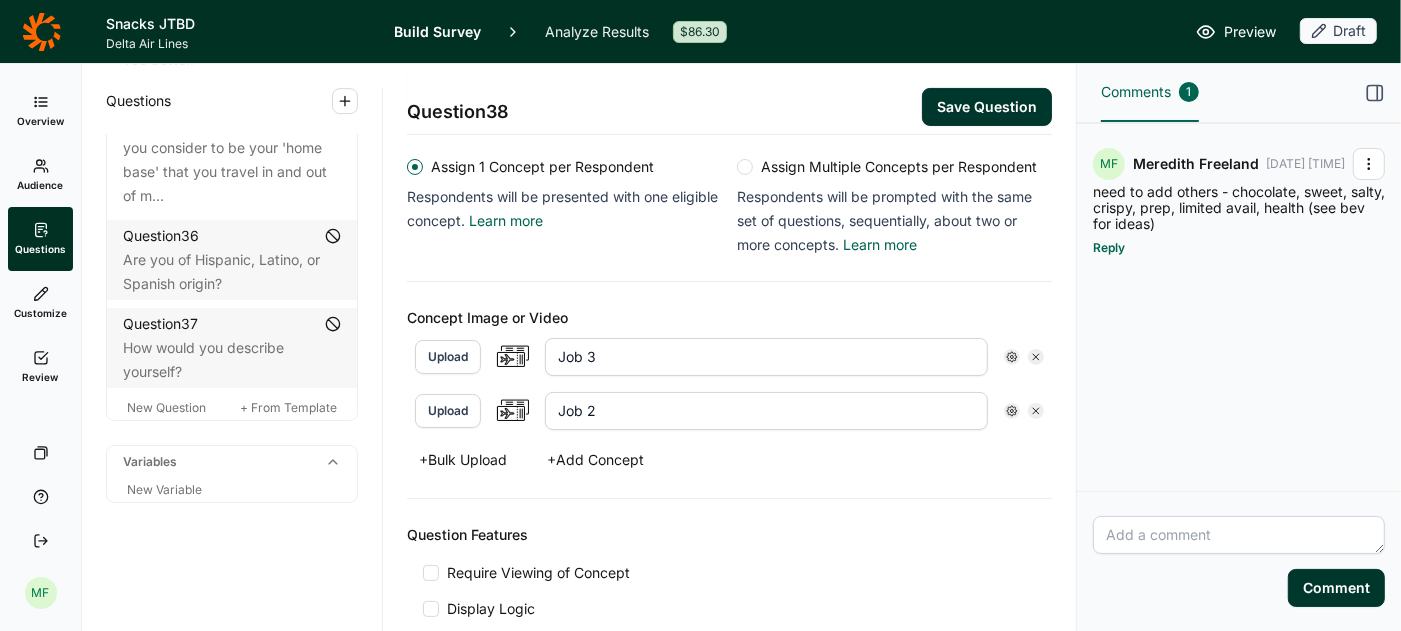 click on "Upload" at bounding box center (448, 357) 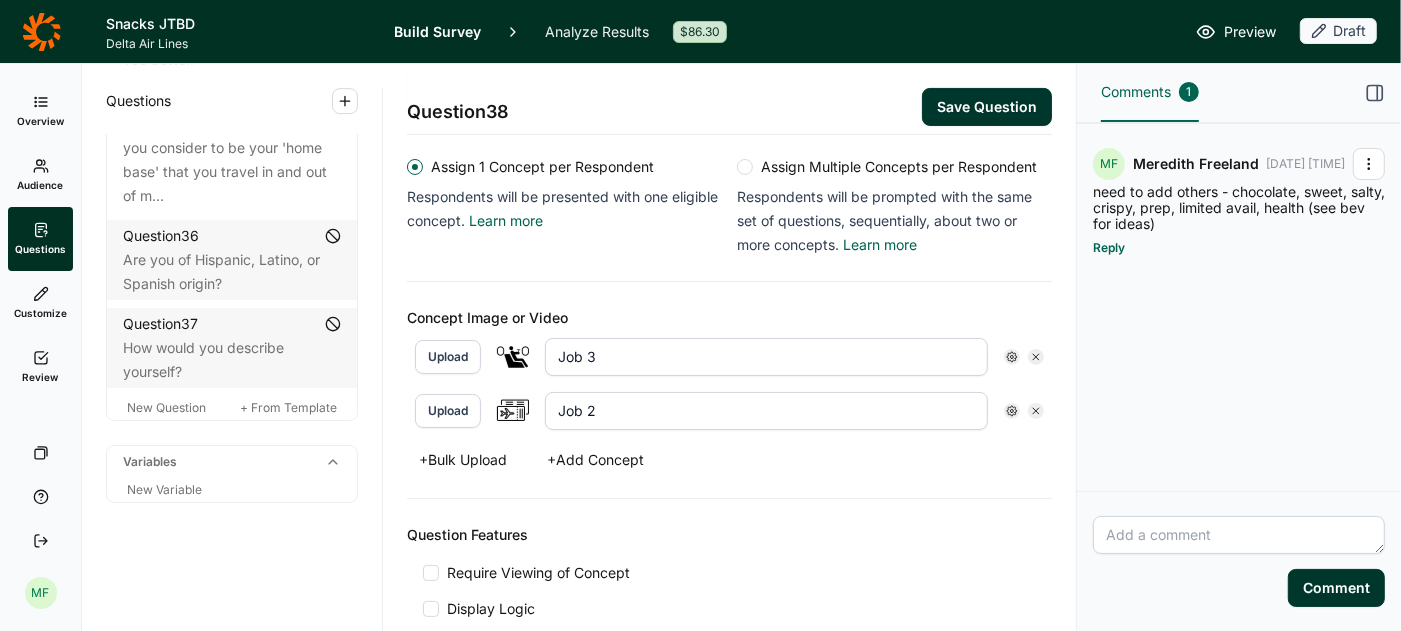 click at bounding box center (513, 411) 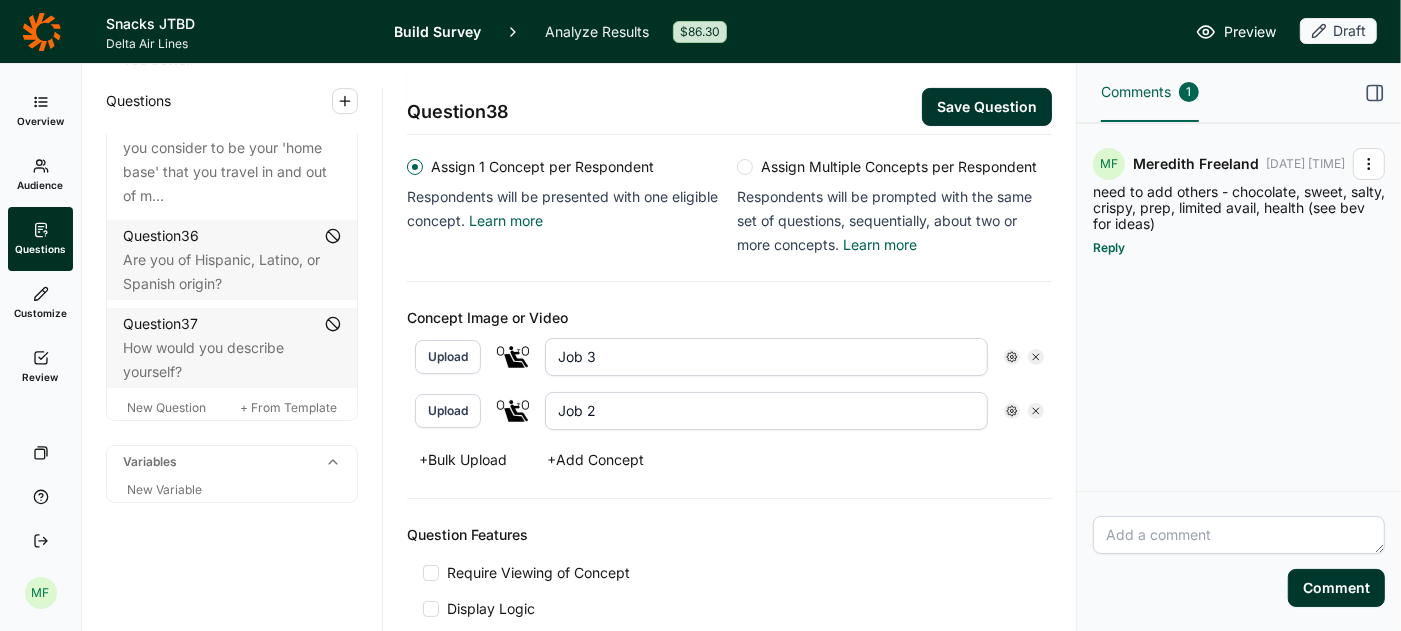 click 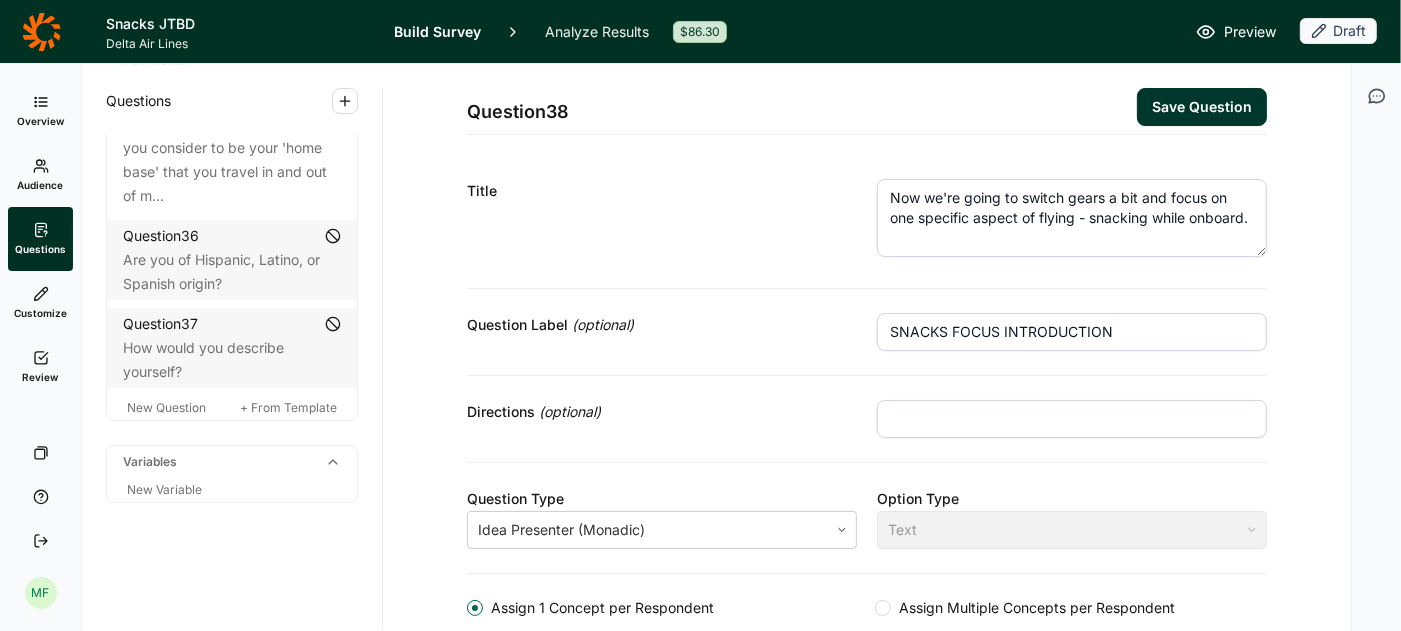 scroll, scrollTop: 0, scrollLeft: 0, axis: both 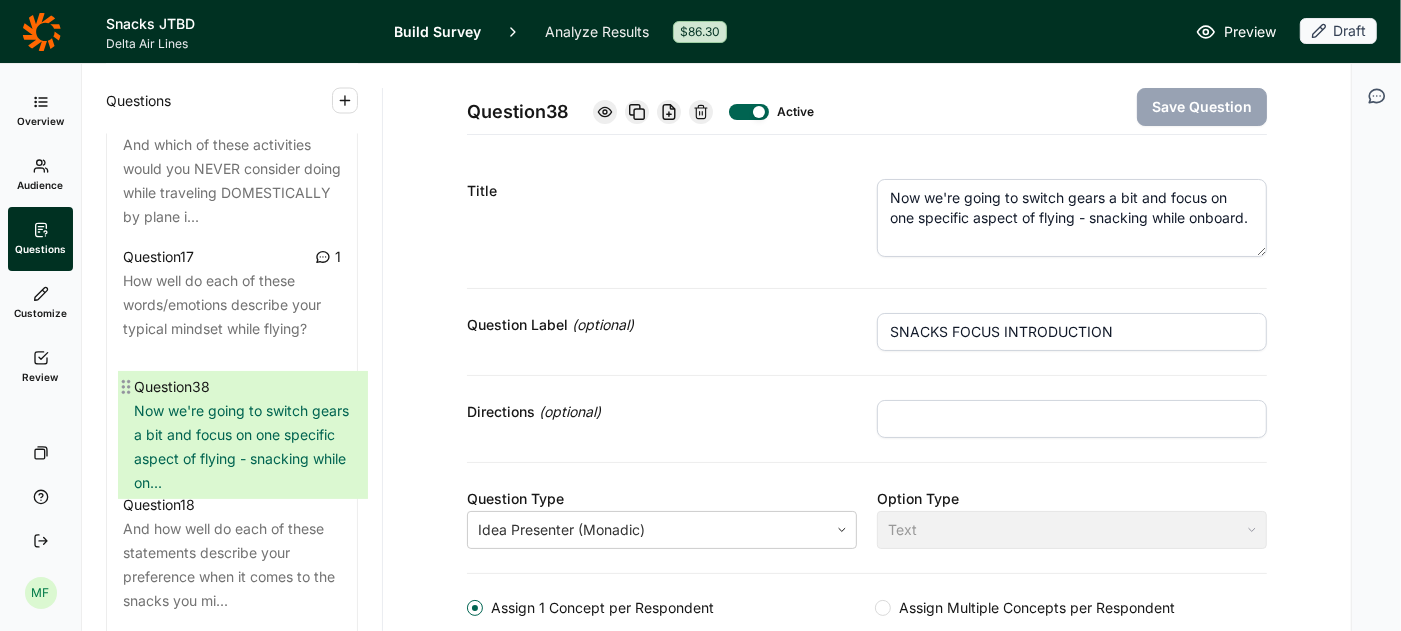 drag, startPoint x: 117, startPoint y: 416, endPoint x: 128, endPoint y: 385, distance: 32.89377 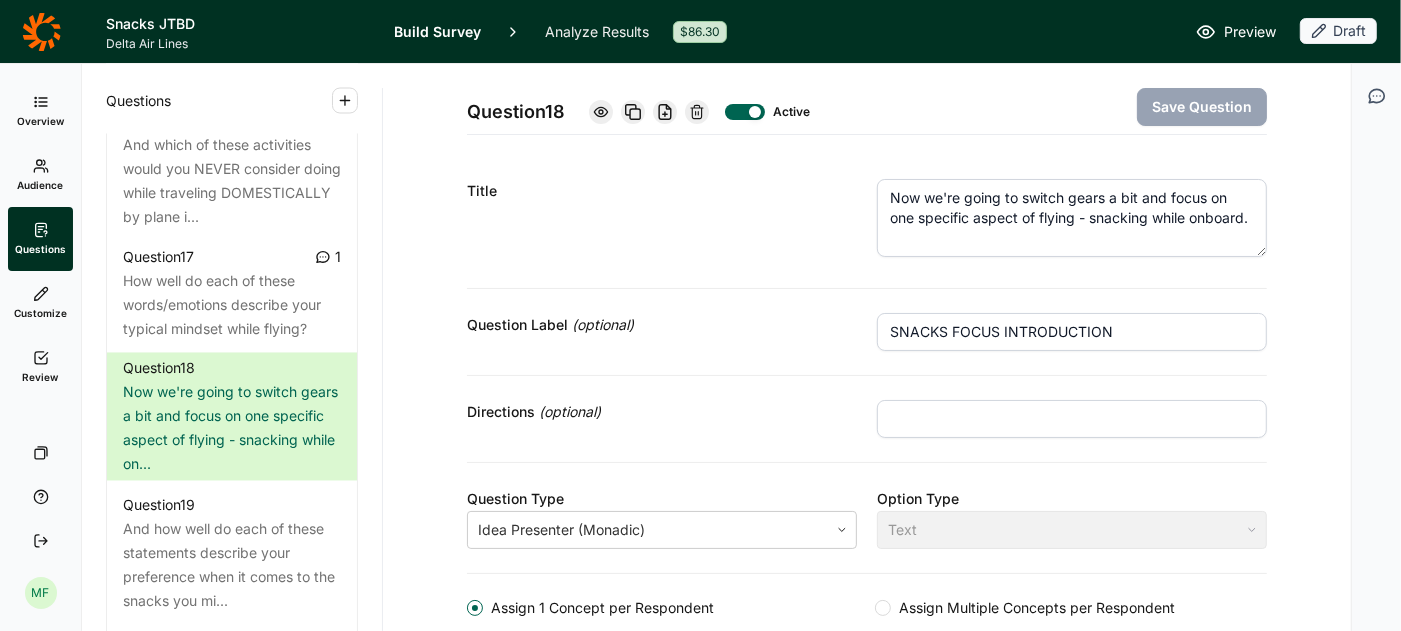 drag, startPoint x: 343, startPoint y: 98, endPoint x: 312, endPoint y: 92, distance: 31.575306 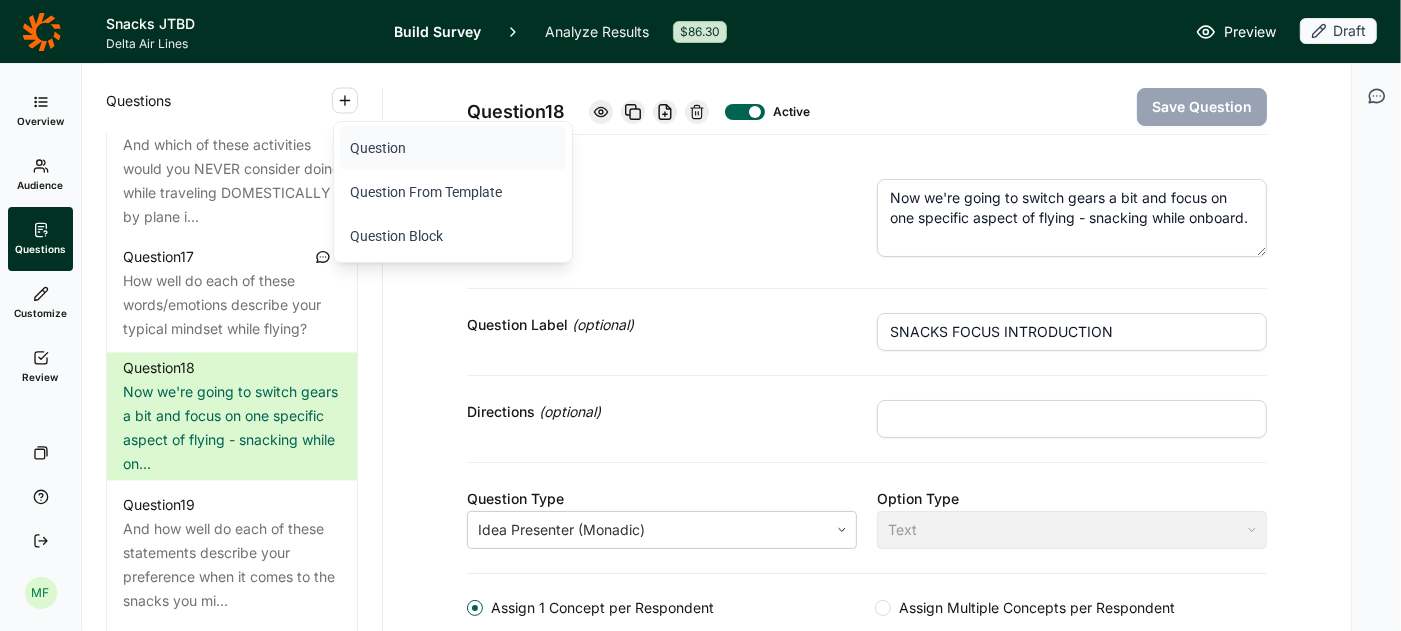 click on "Question" at bounding box center [453, 148] 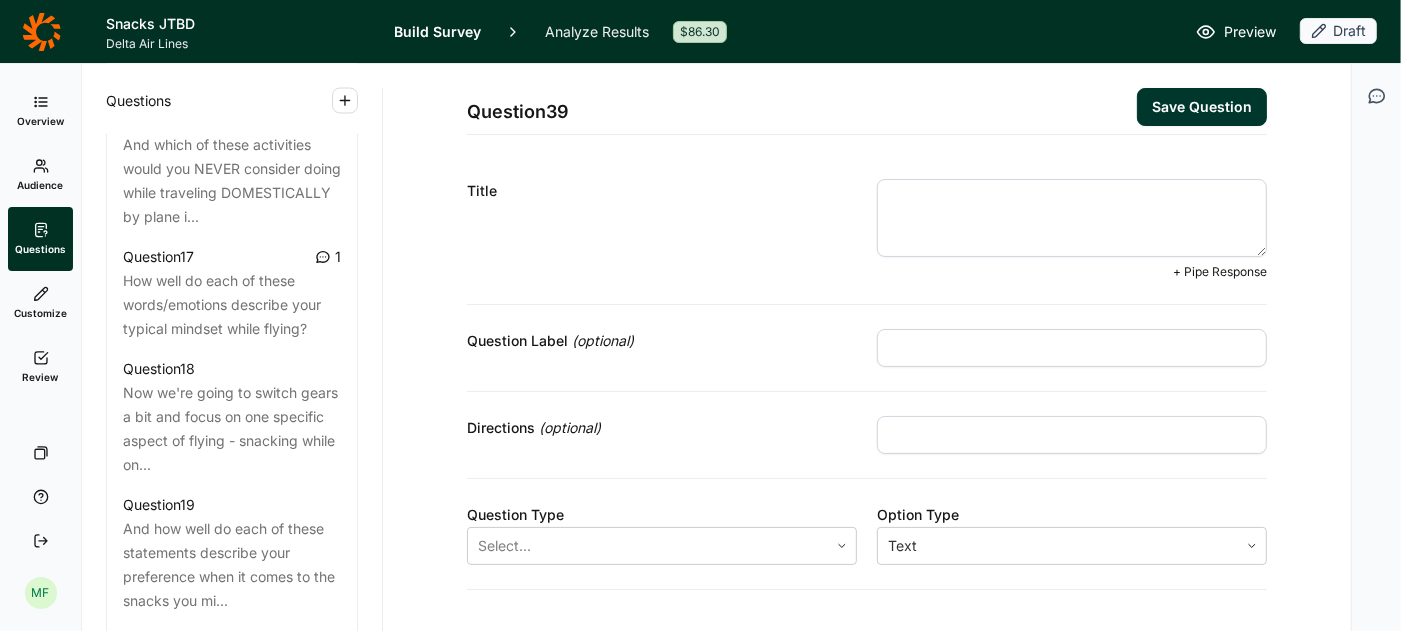 click at bounding box center [1072, 218] 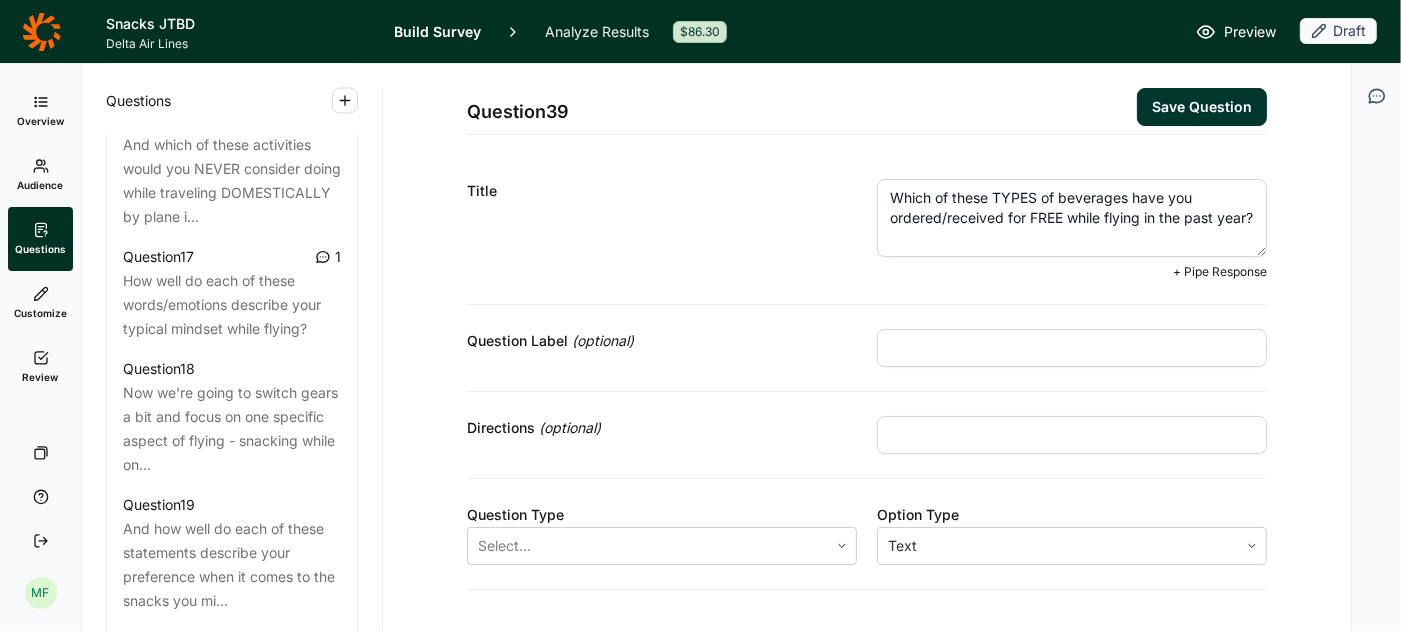 click on "Which of these TYPES of beverages have you ordered/received for FREE while flying in the past year?" at bounding box center (1072, 218) 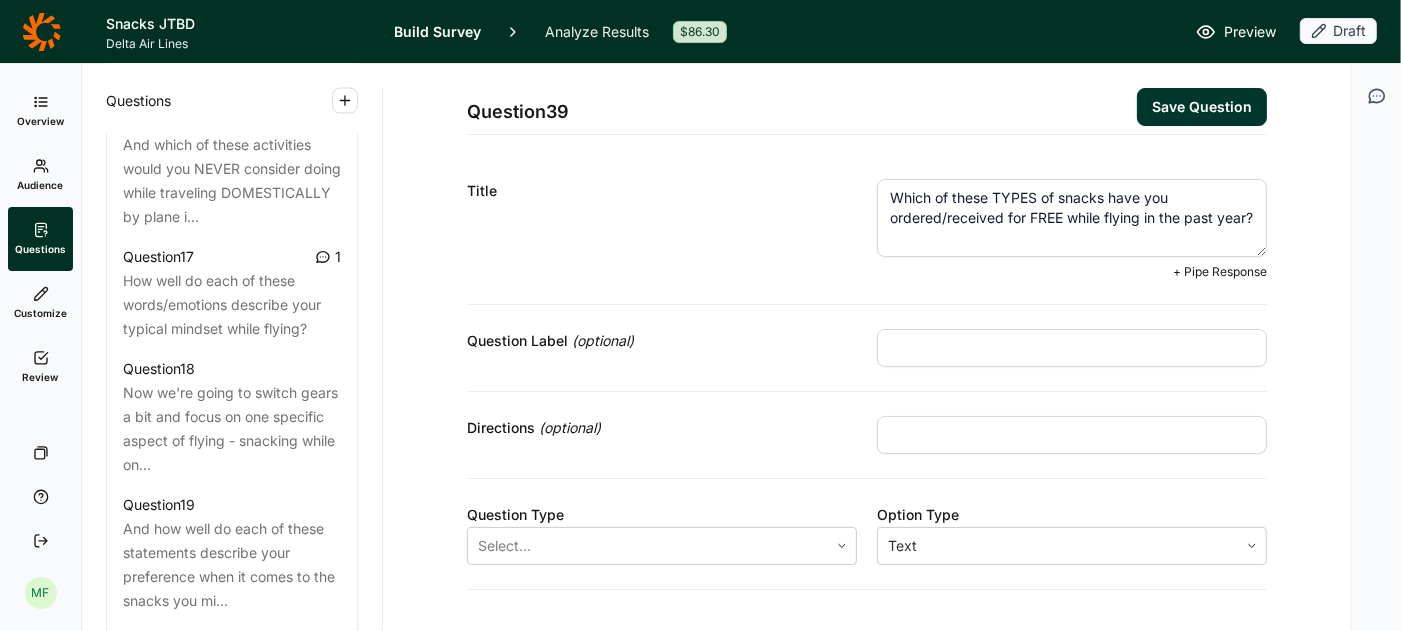 type on "Which of these TYPES of snacks have you ordered/received for FREE while flying in the past year?" 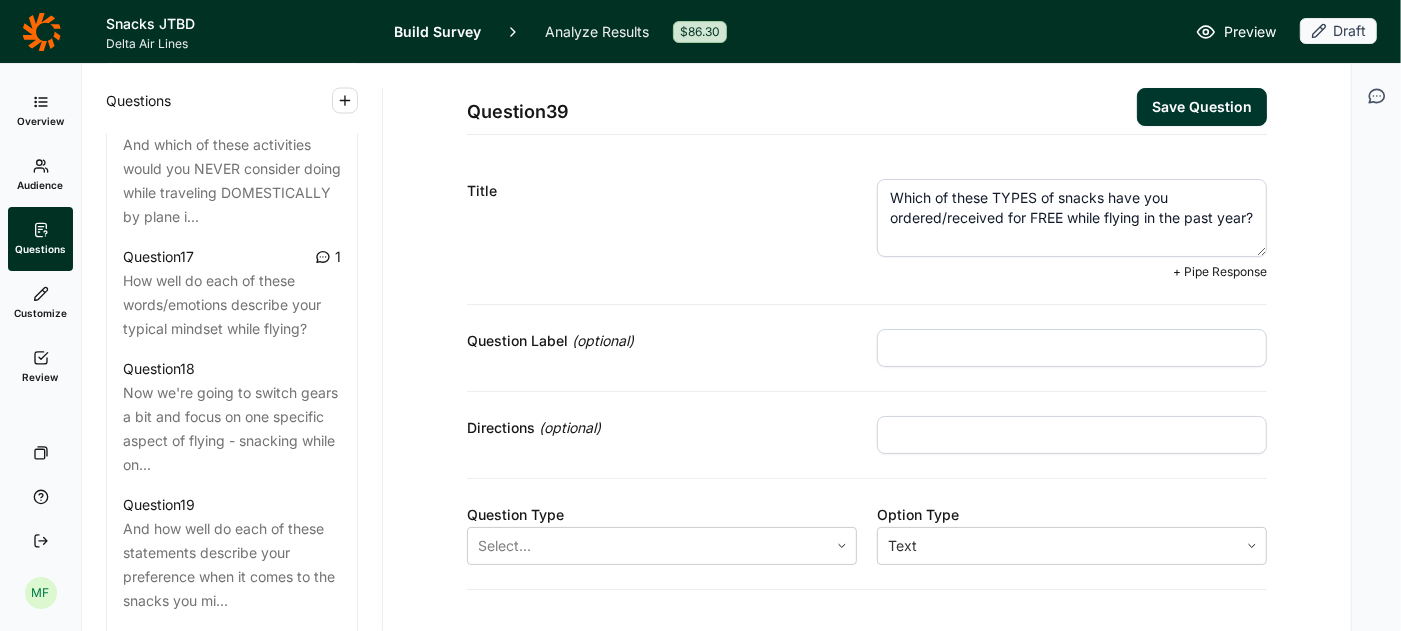 click at bounding box center (1072, 348) 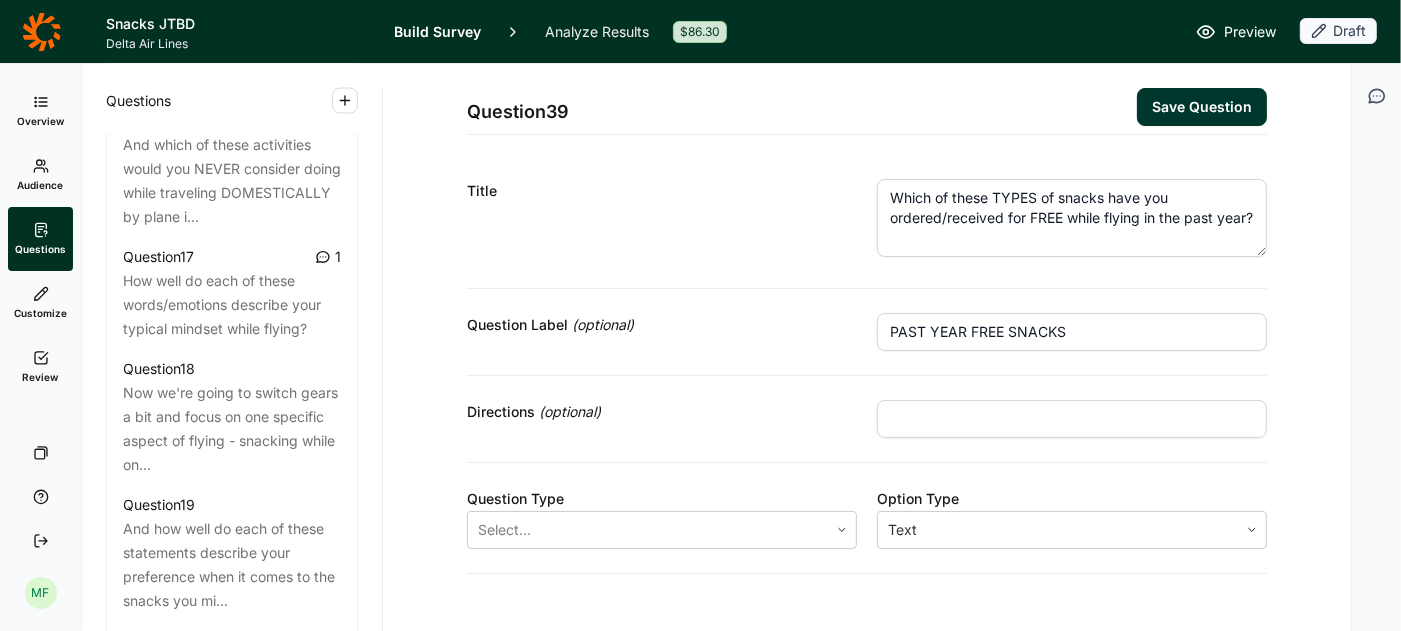 type on "PAST YEAR FREE SNACKS" 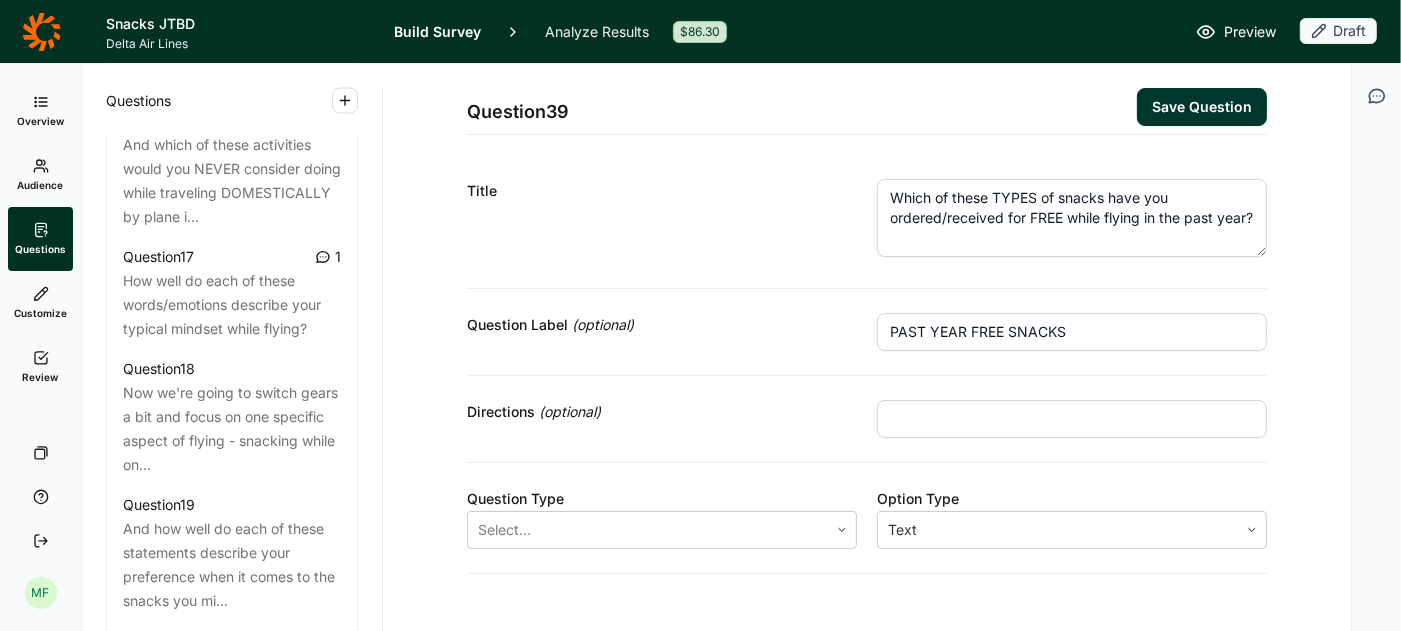 type on "Select all that apply." 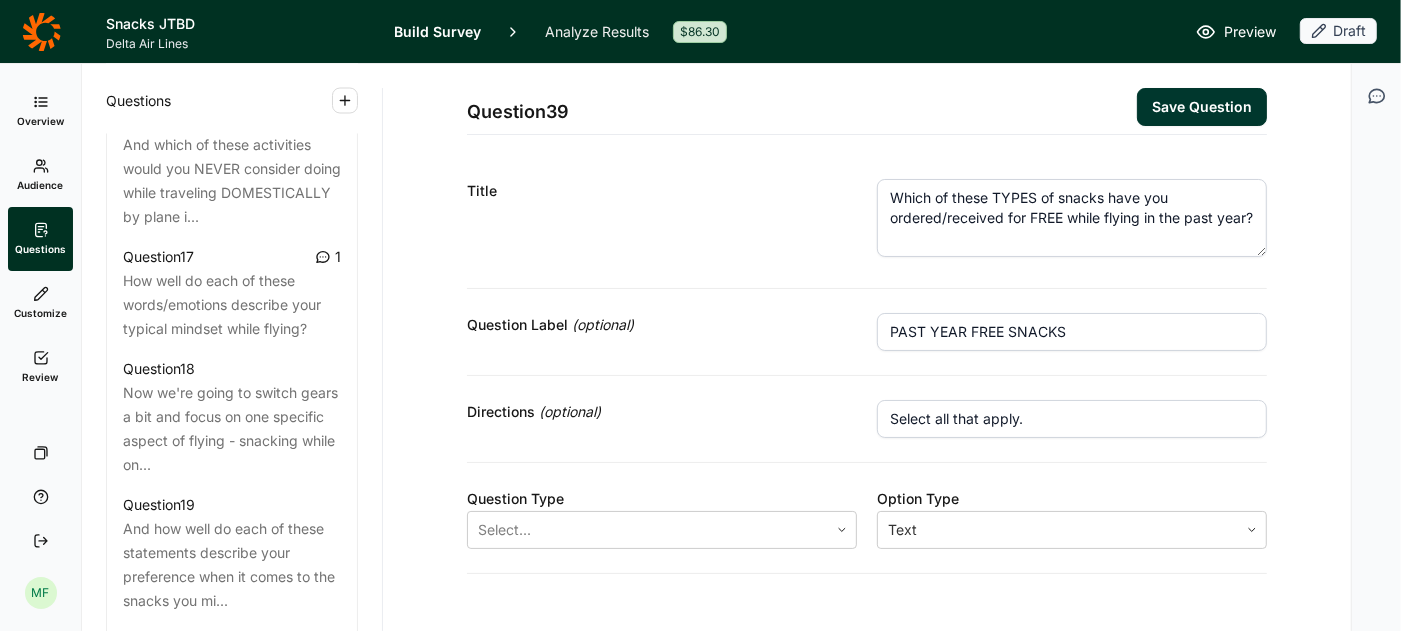 scroll, scrollTop: 33, scrollLeft: 0, axis: vertical 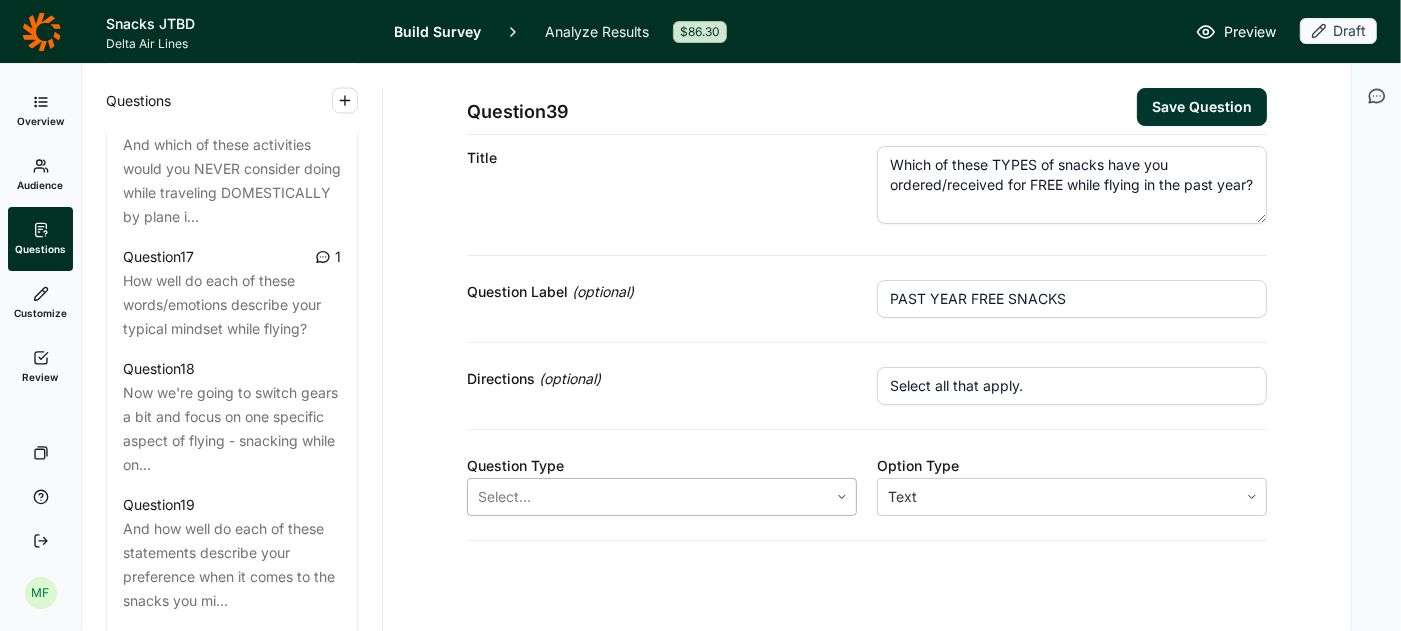 click 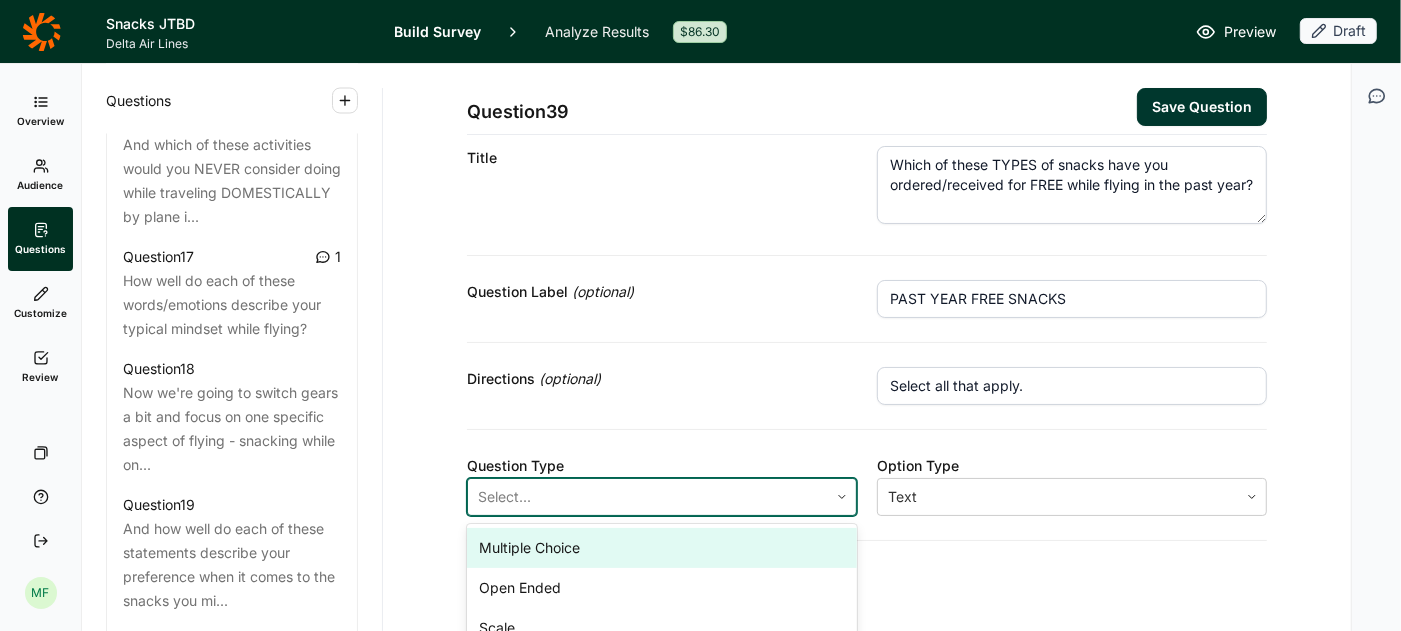 click on "Multiple Choice" at bounding box center (662, 548) 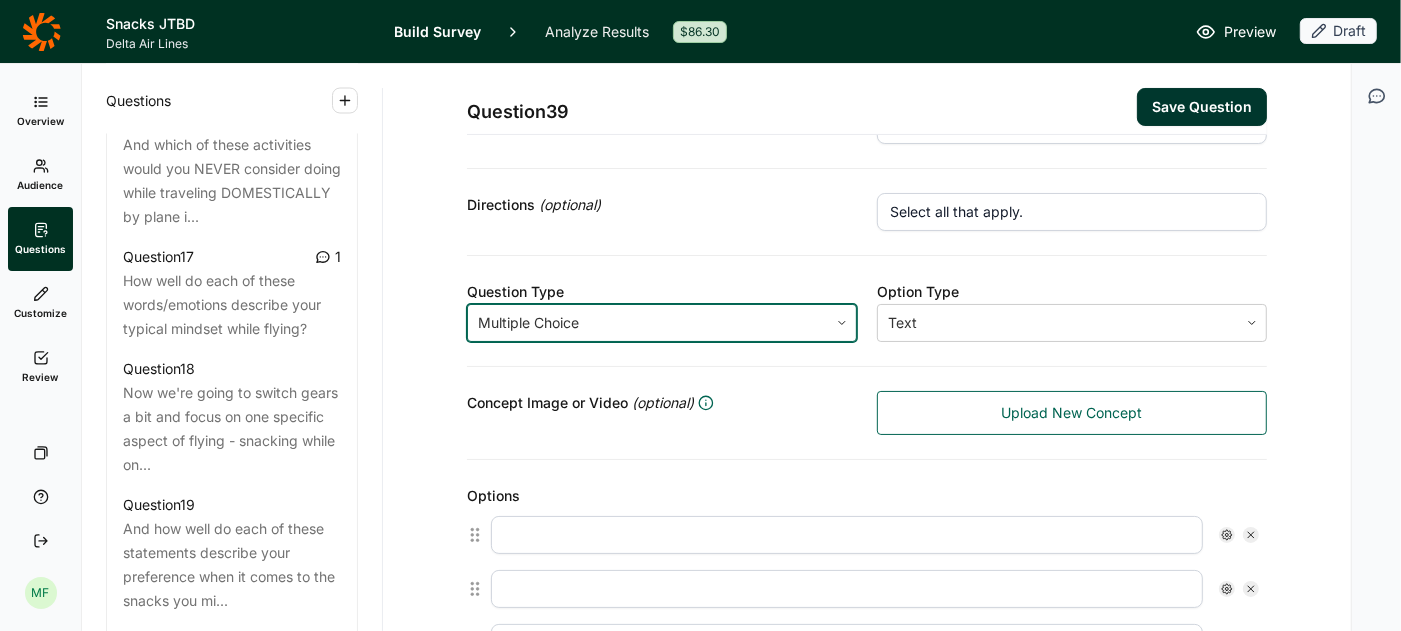 scroll, scrollTop: 210, scrollLeft: 0, axis: vertical 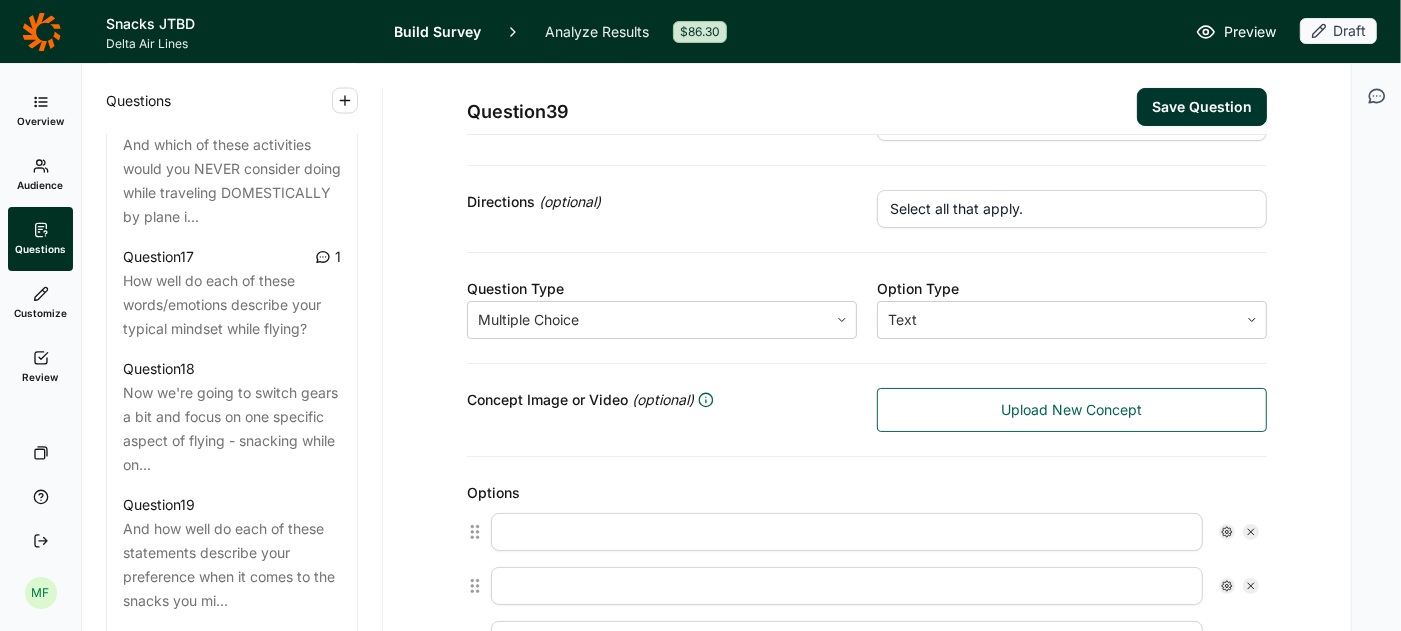 click at bounding box center (847, 532) 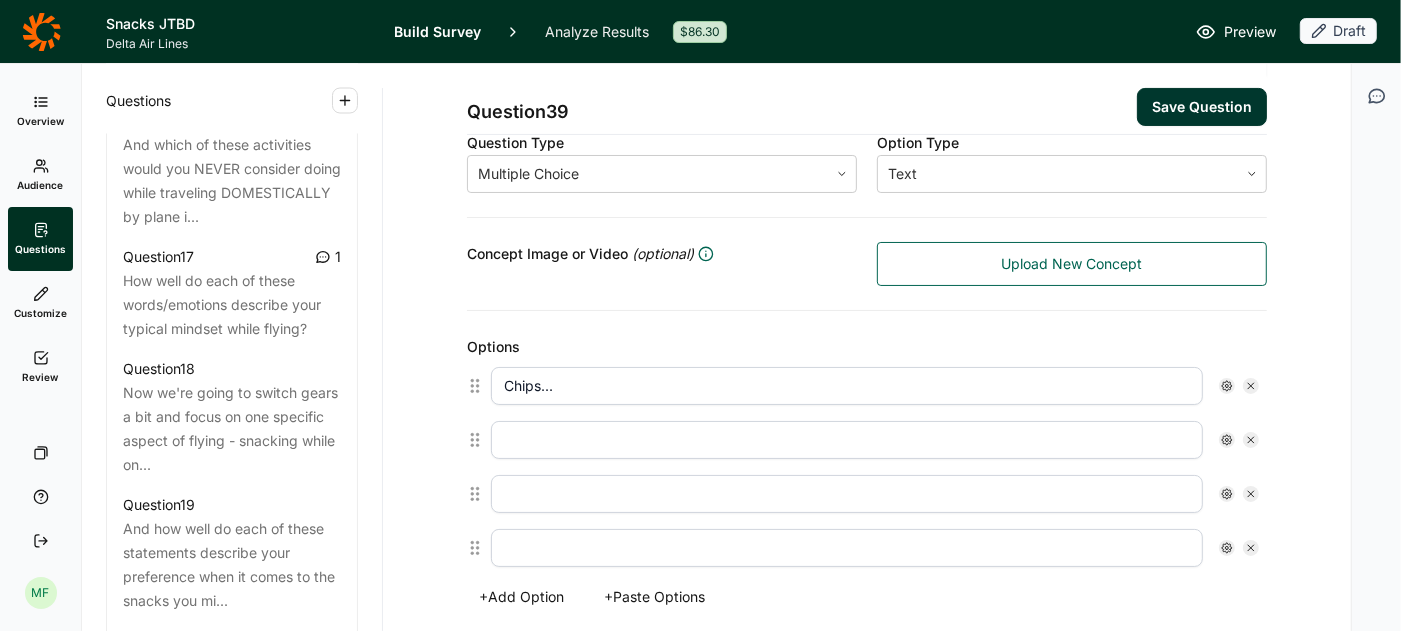 scroll, scrollTop: 375, scrollLeft: 0, axis: vertical 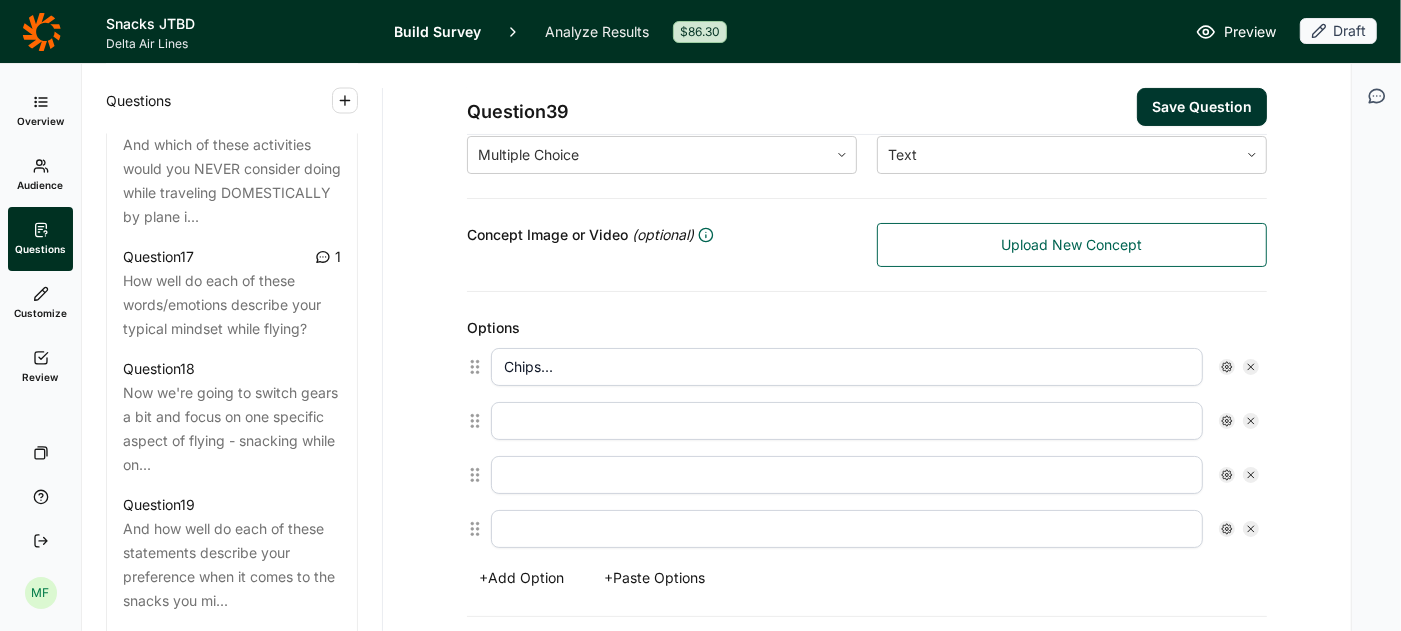 type on "Chips..." 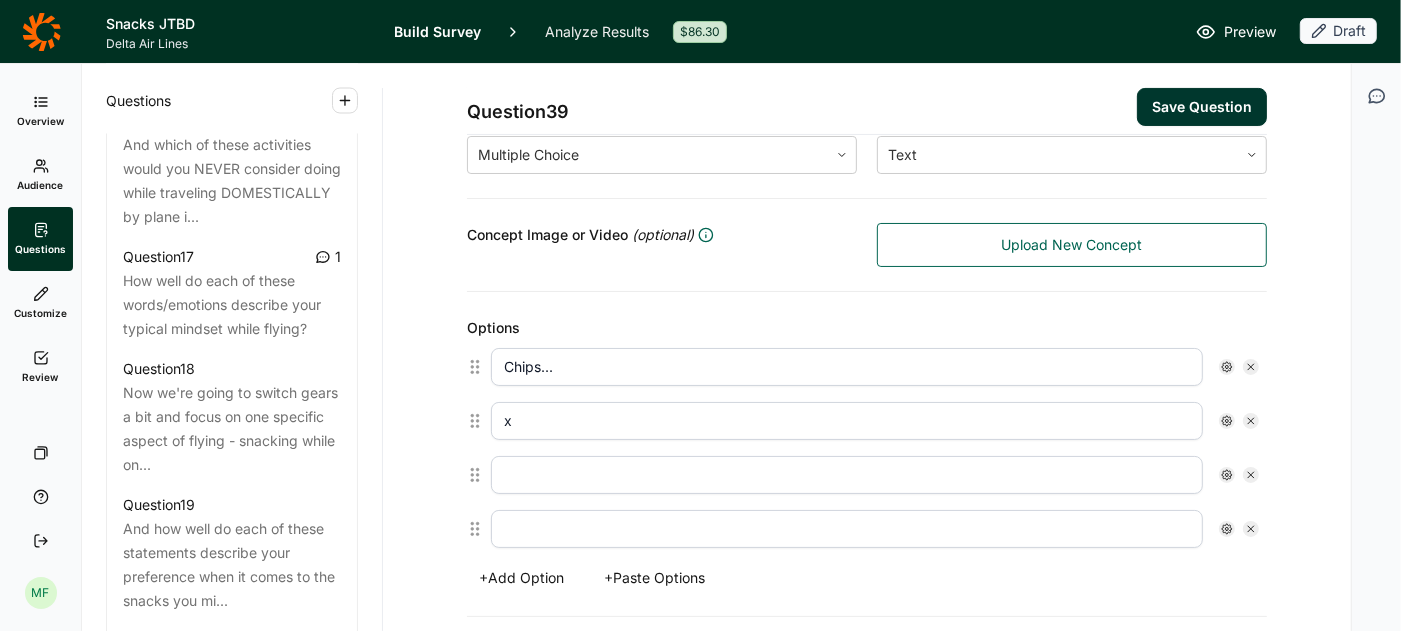type on "x" 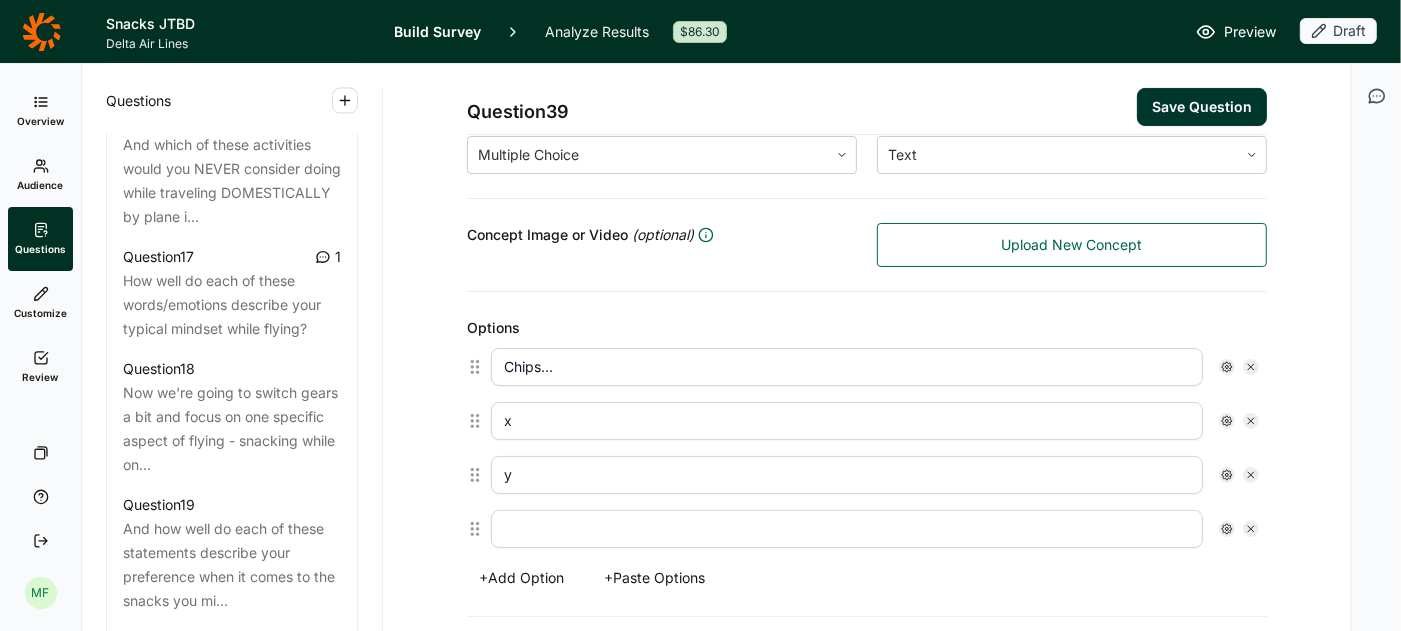 type on "y" 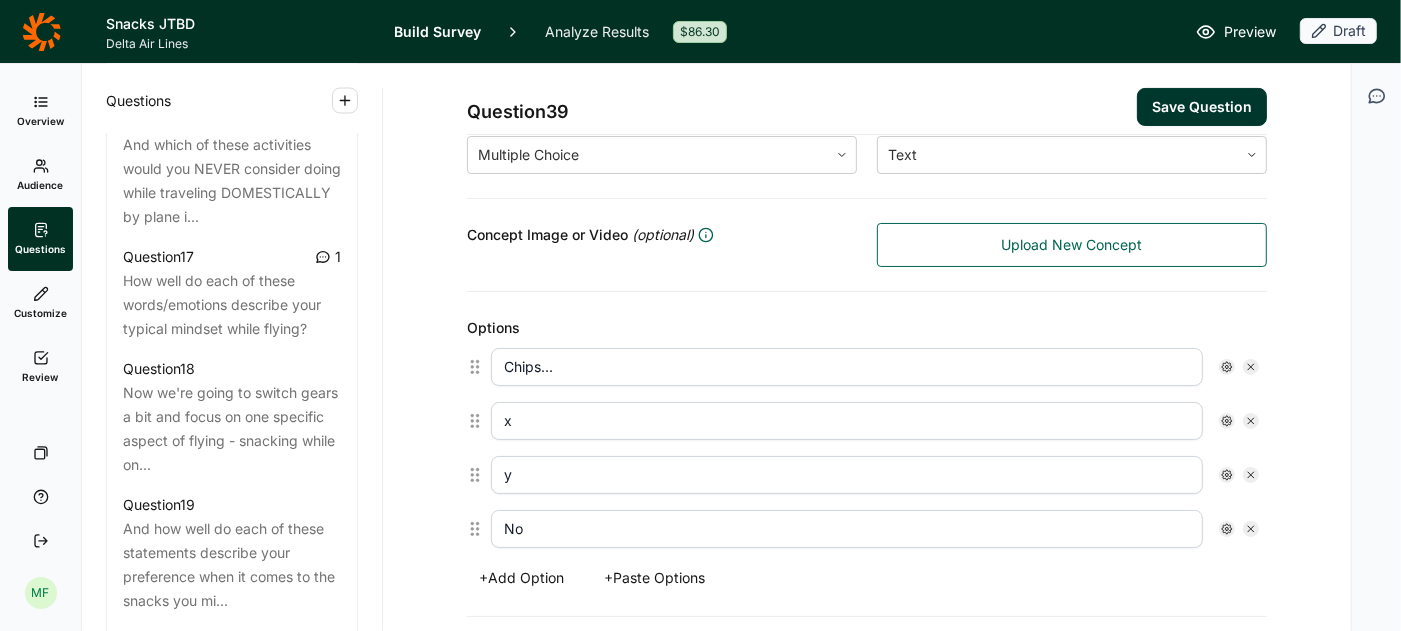 type on "None of the above" 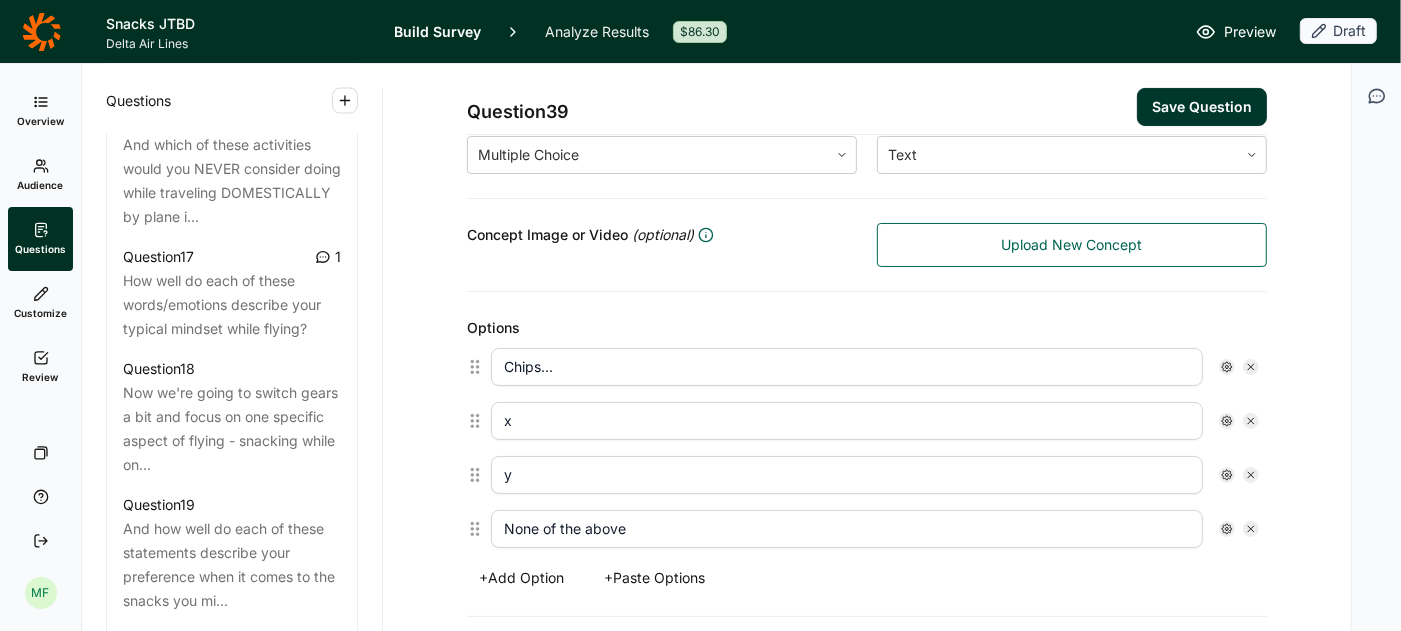click 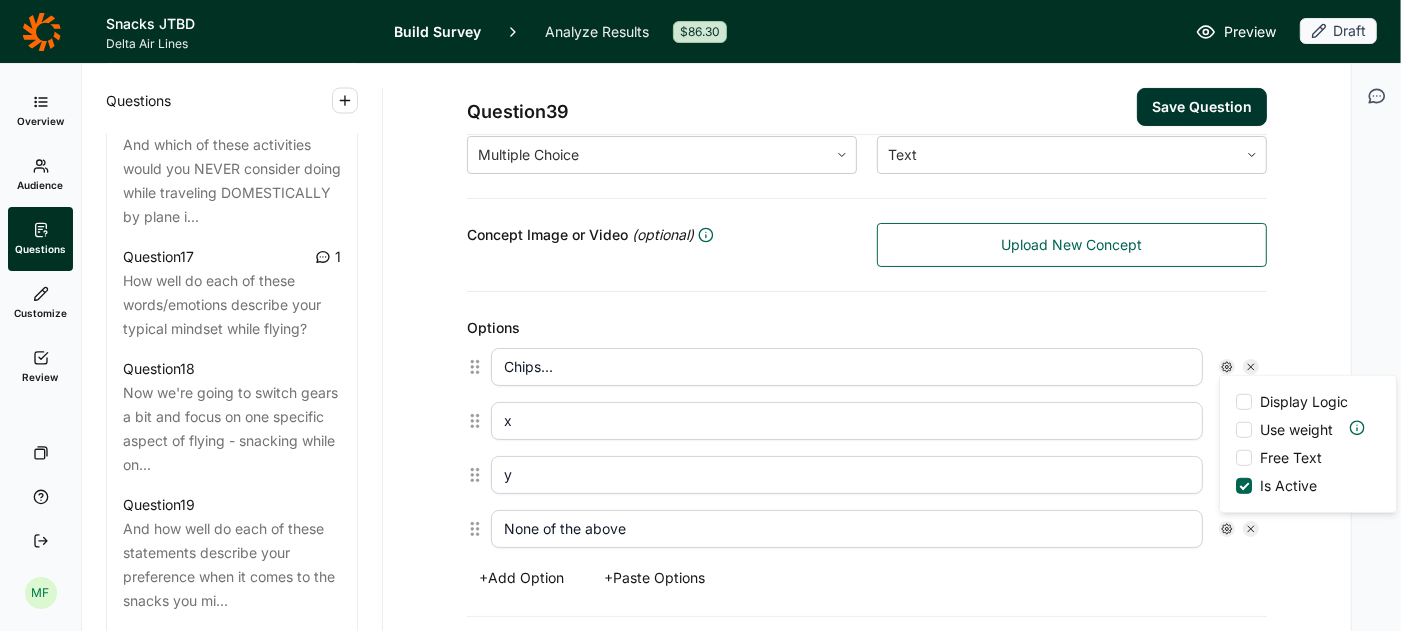 click on "y" at bounding box center (847, 475) 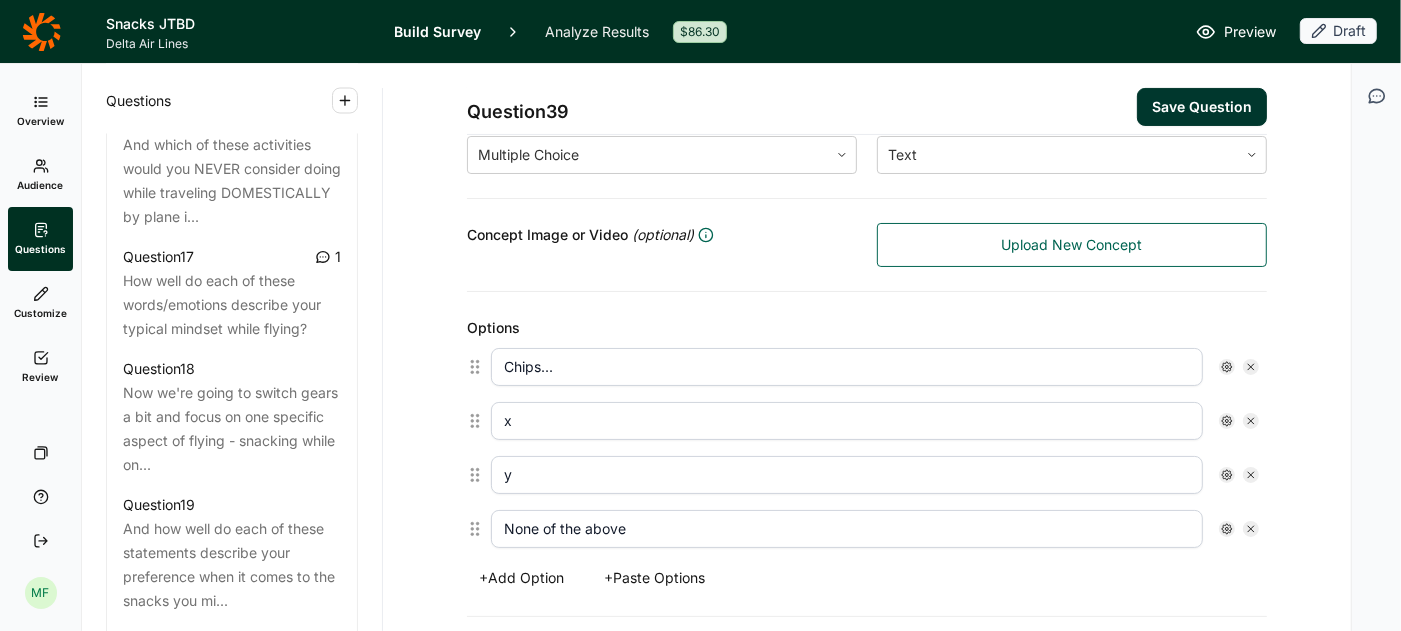 click on "None of the above" at bounding box center [847, 529] 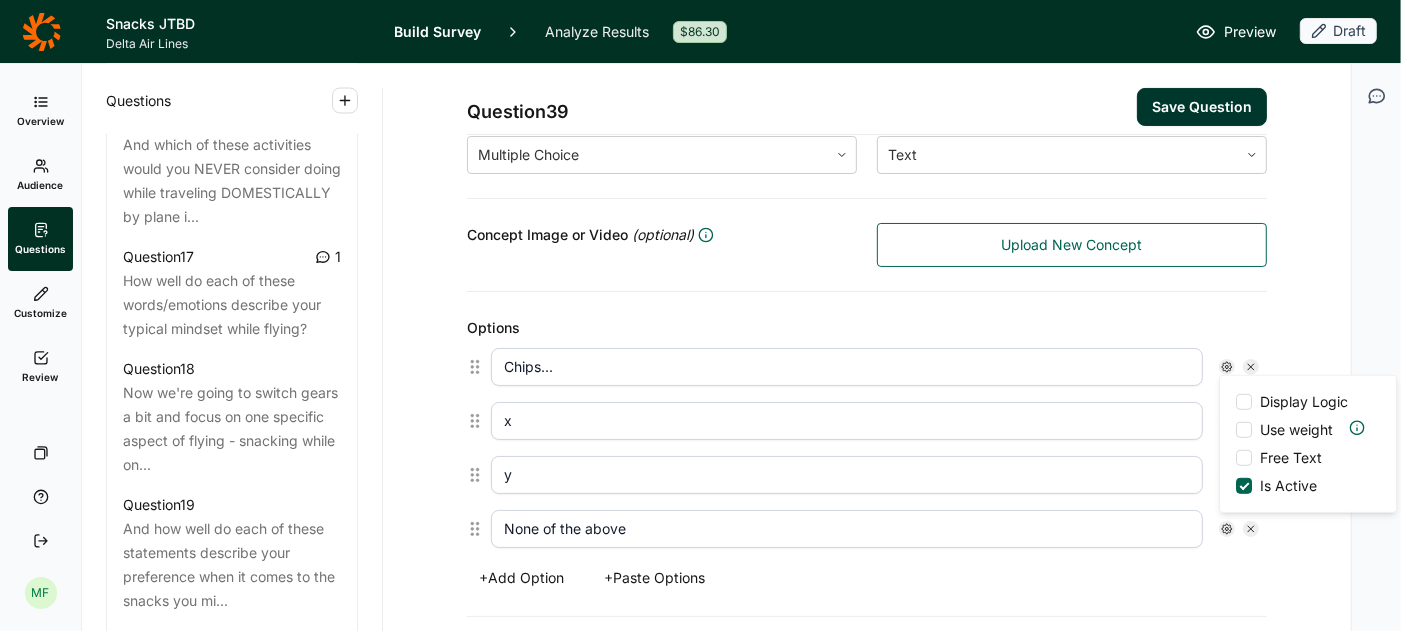 click on "x" at bounding box center [875, 421] 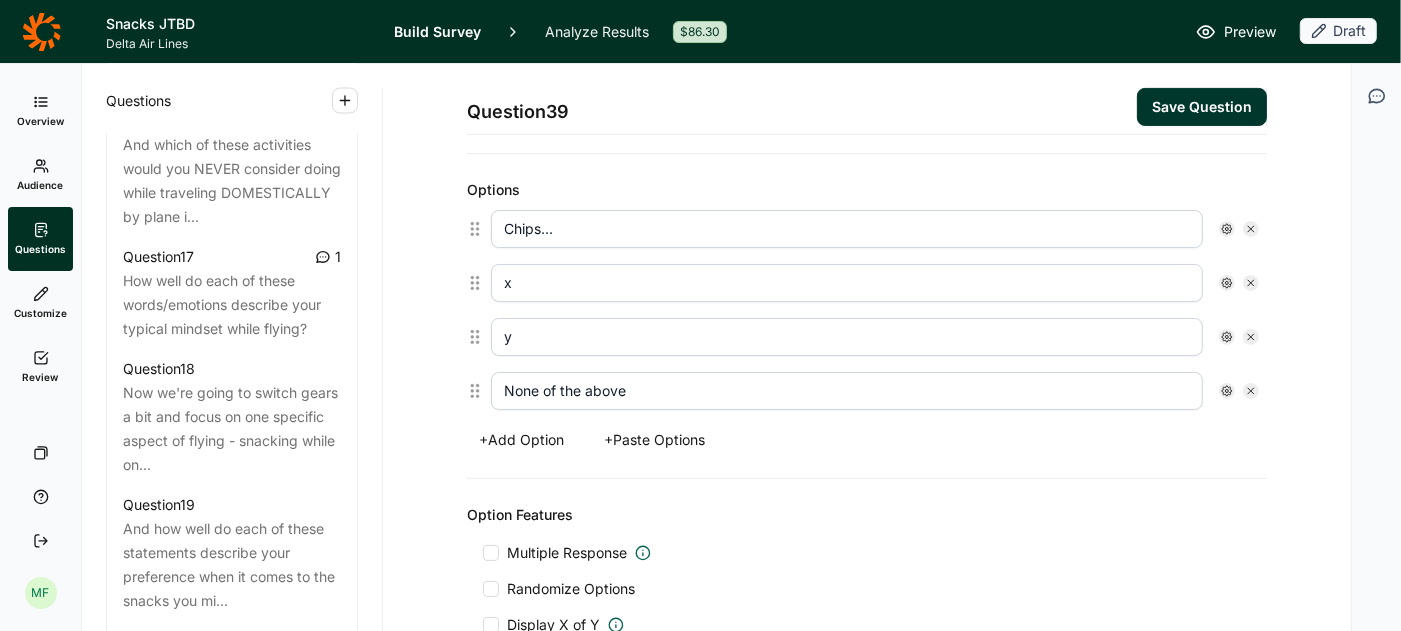 scroll, scrollTop: 515, scrollLeft: 0, axis: vertical 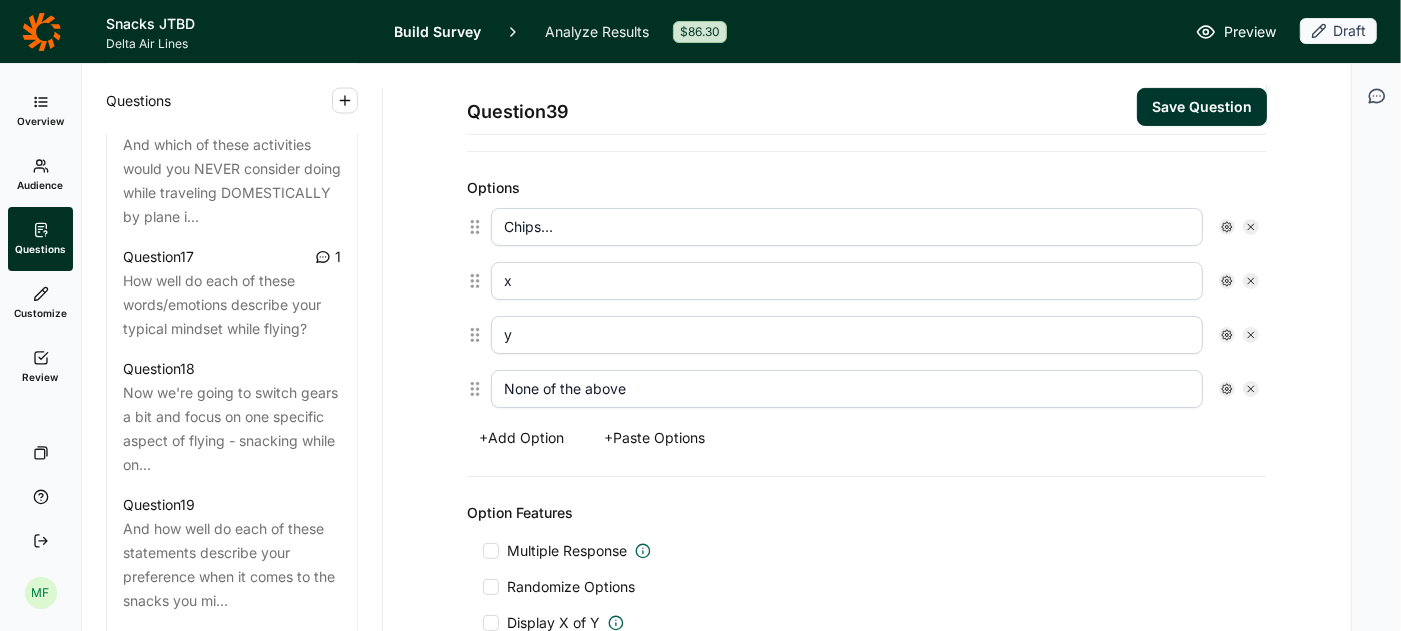 click at bounding box center (491, 551) 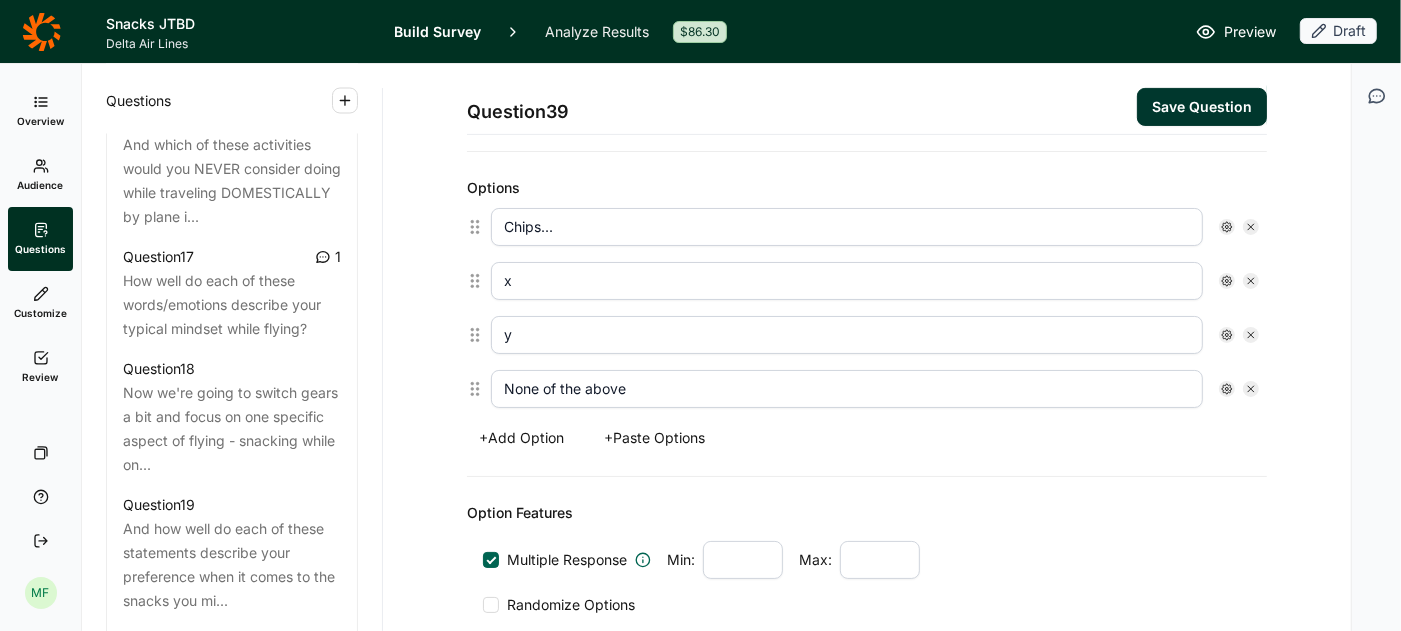 click at bounding box center (491, 605) 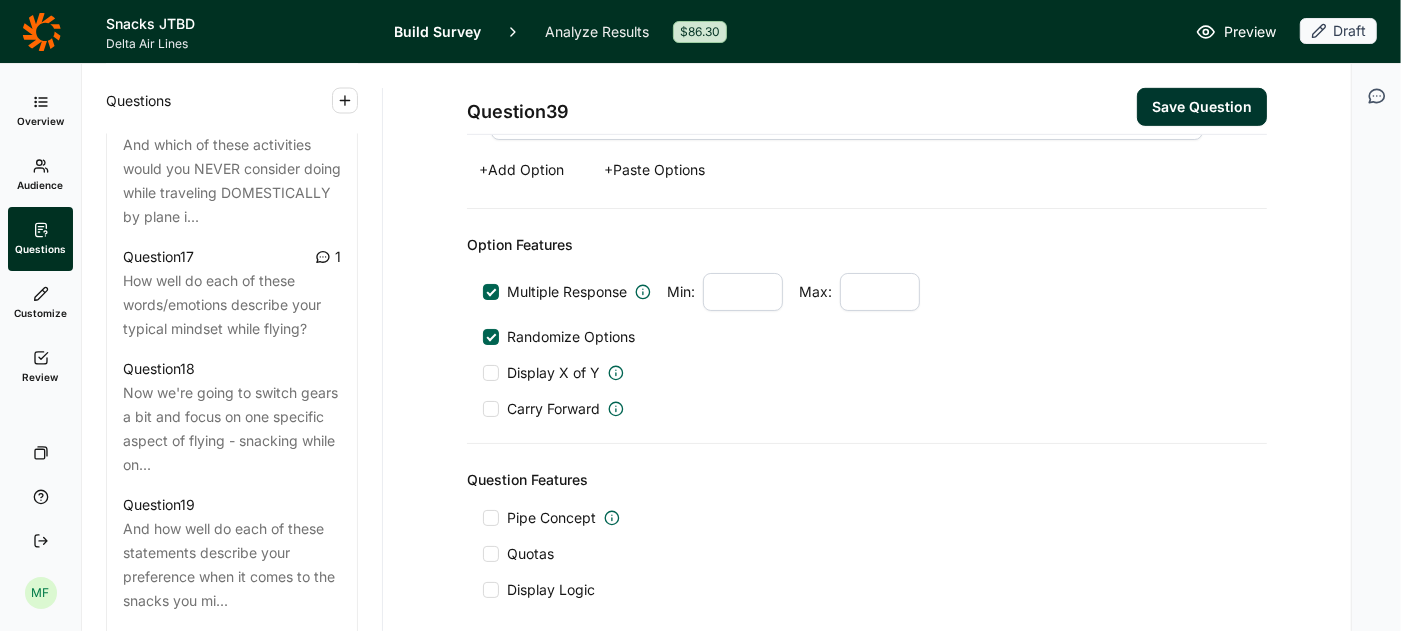 scroll, scrollTop: 781, scrollLeft: 0, axis: vertical 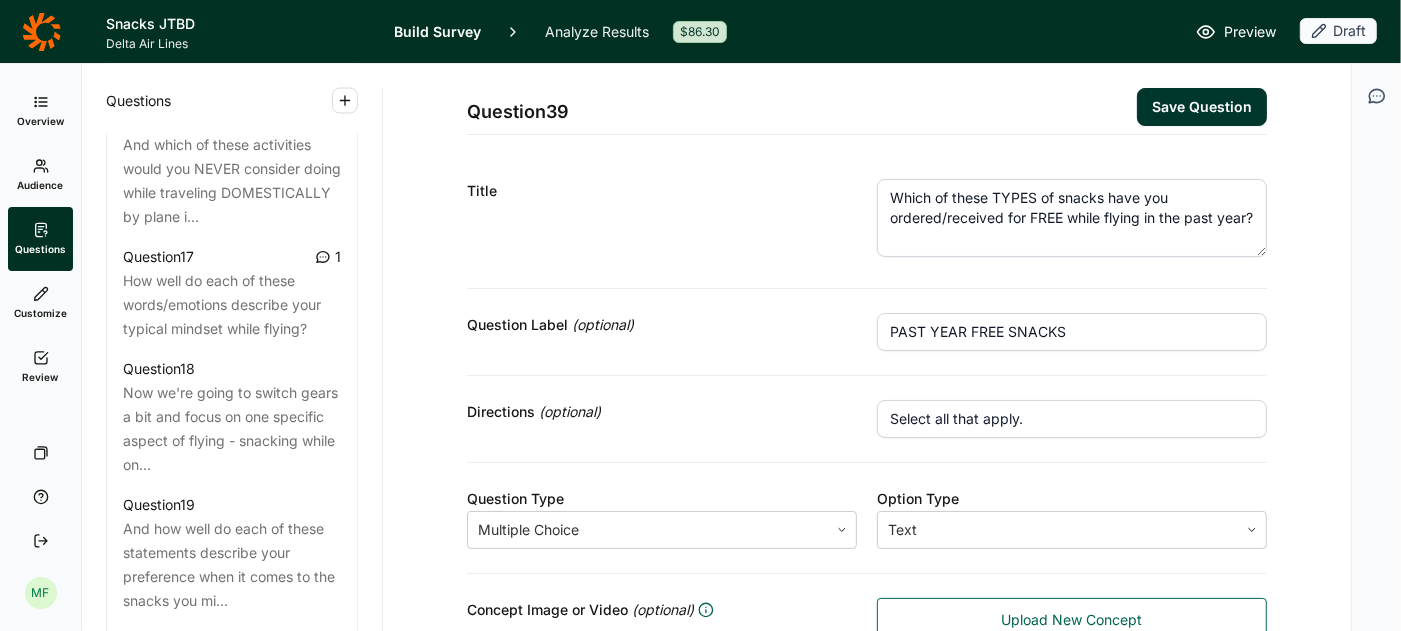 click 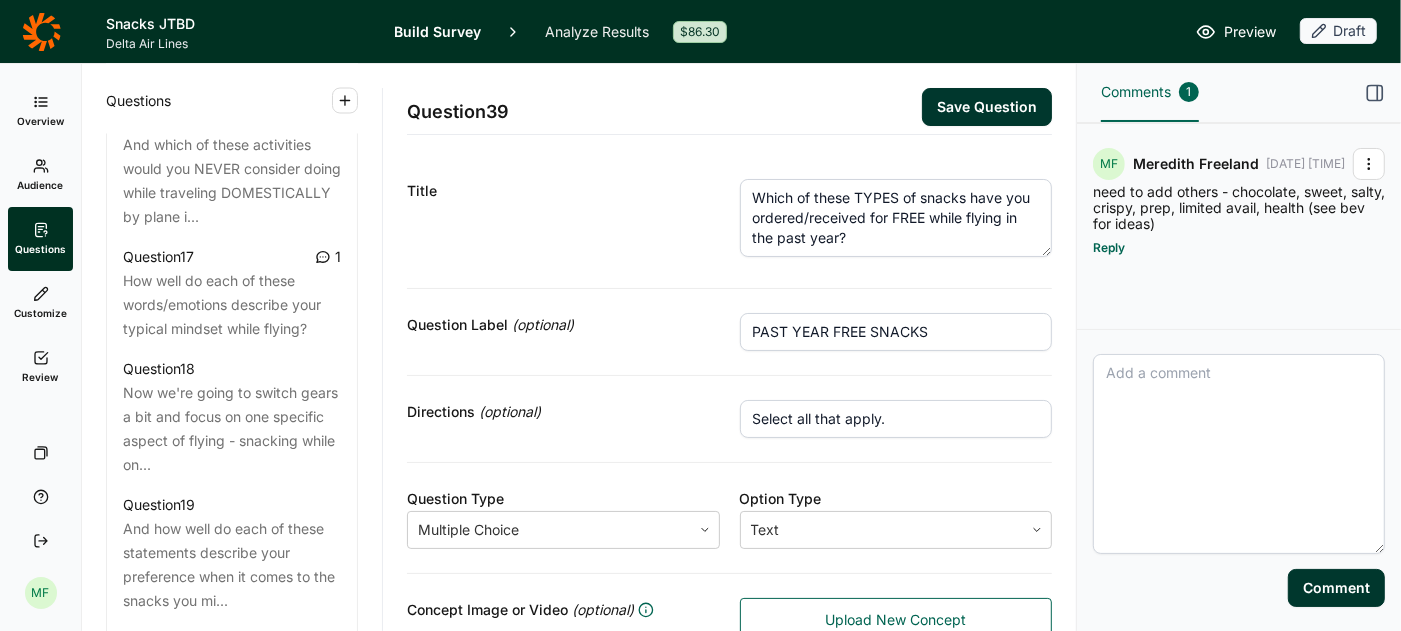 click 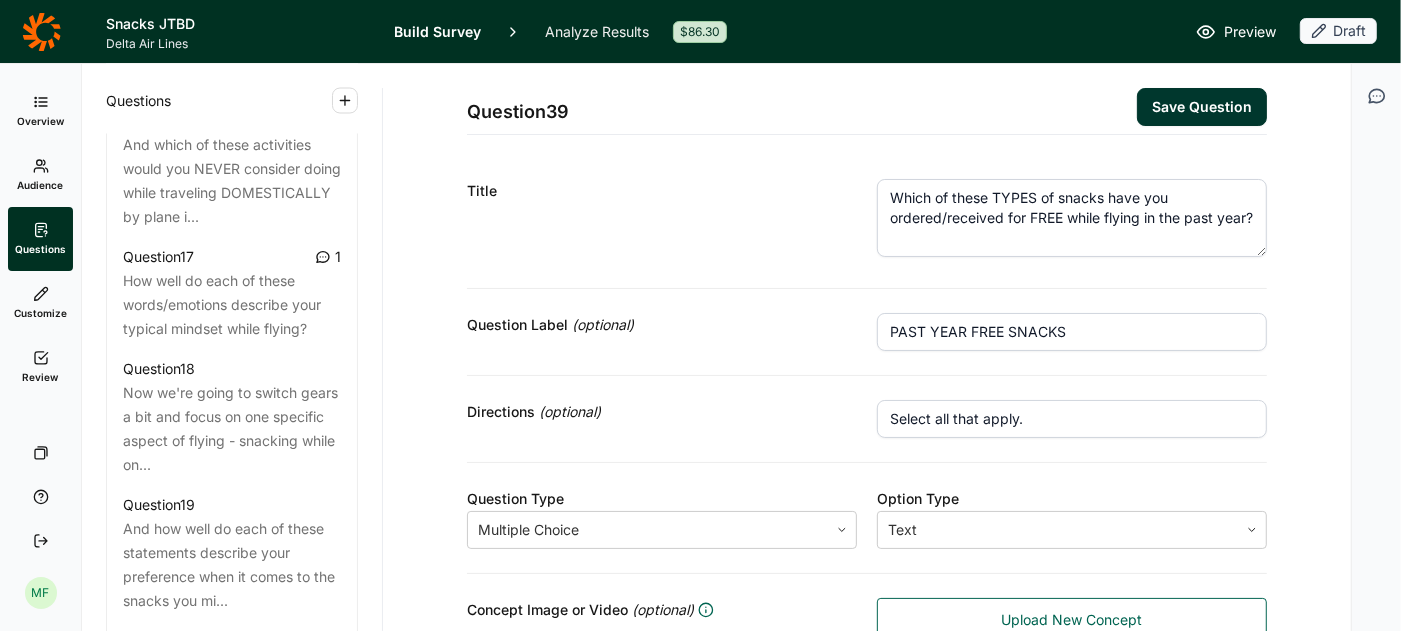 click on "Question Label (optional) PAST YEAR FREE SNACKS" at bounding box center (867, 332) 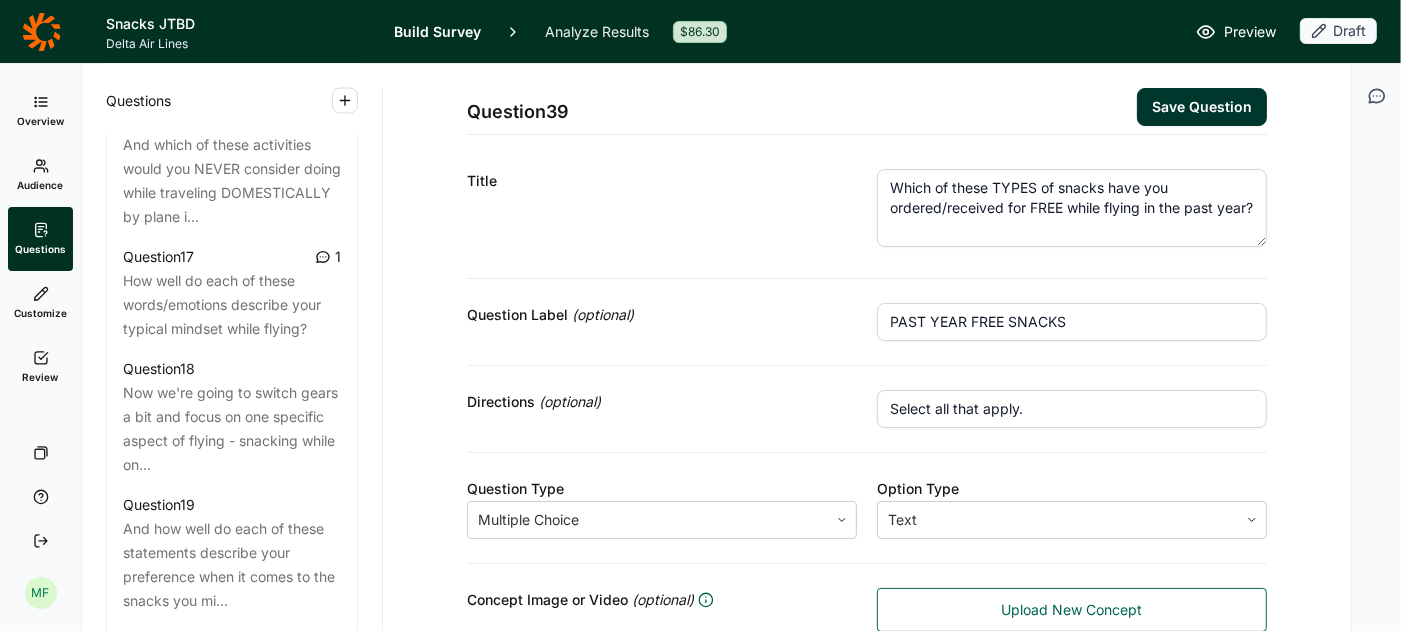 scroll, scrollTop: 11, scrollLeft: 0, axis: vertical 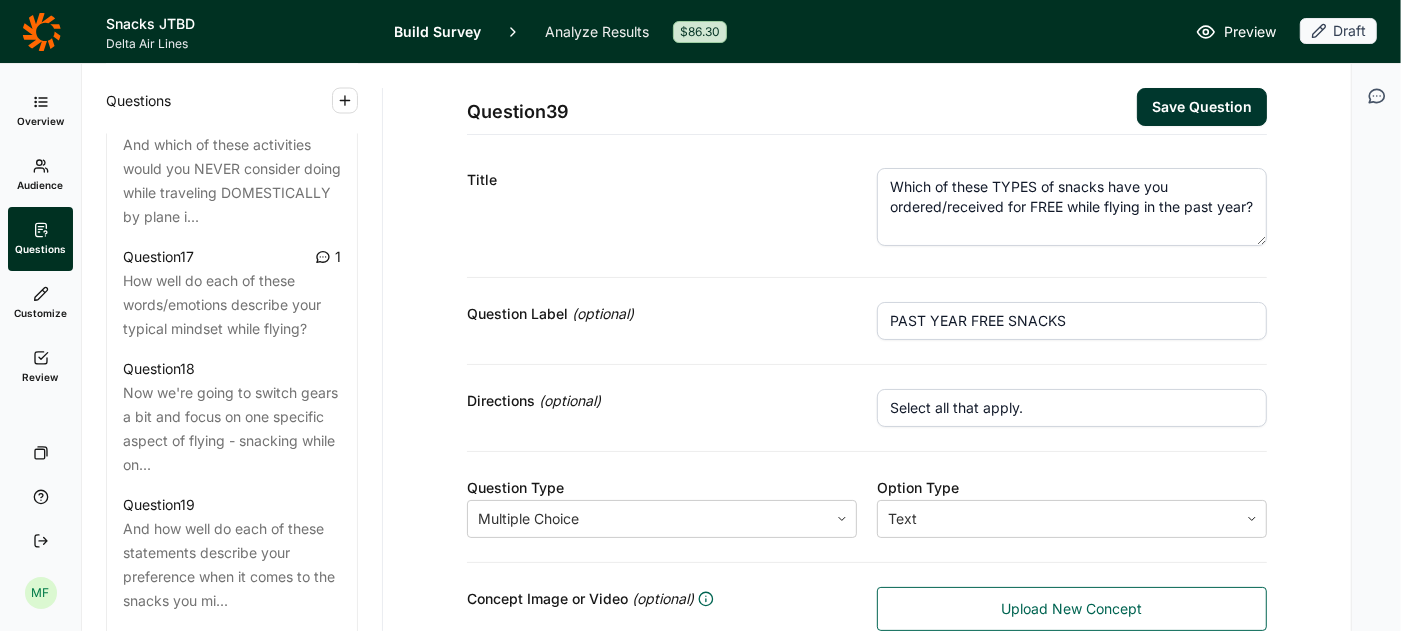 click on "Which of these TYPES of snacks have you ordered/received for FREE while flying in the past year?" at bounding box center (1072, 207) 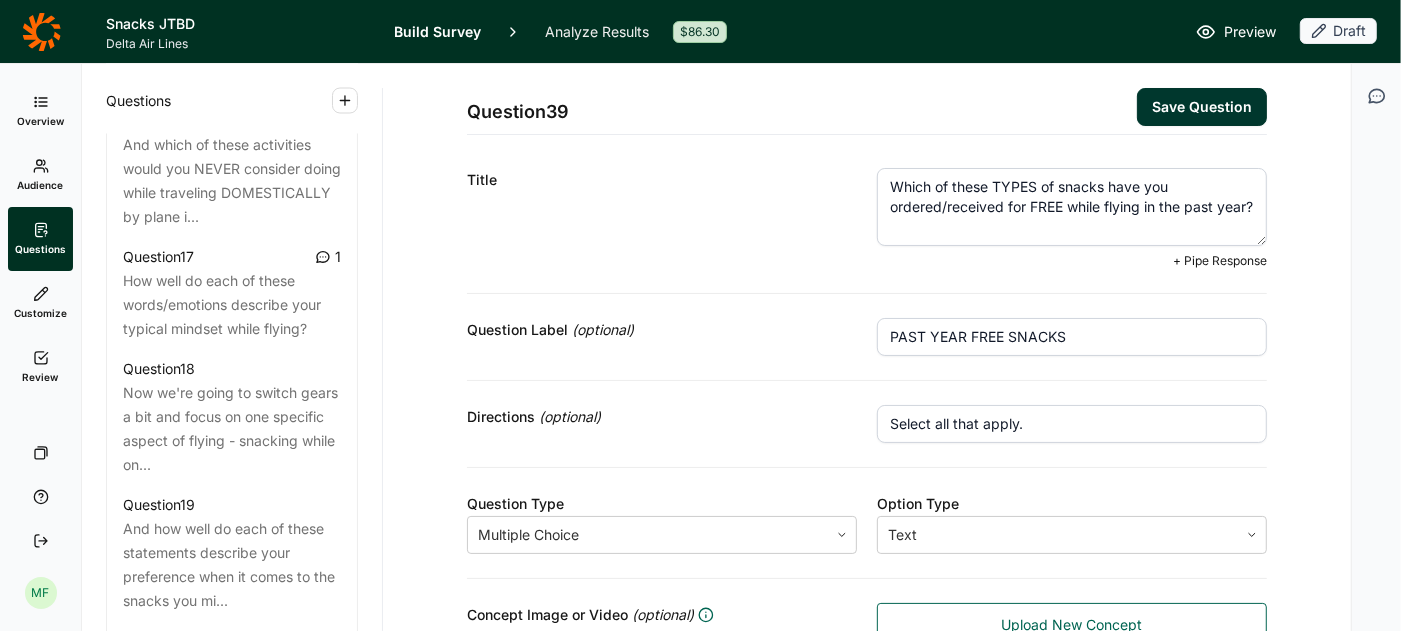 click 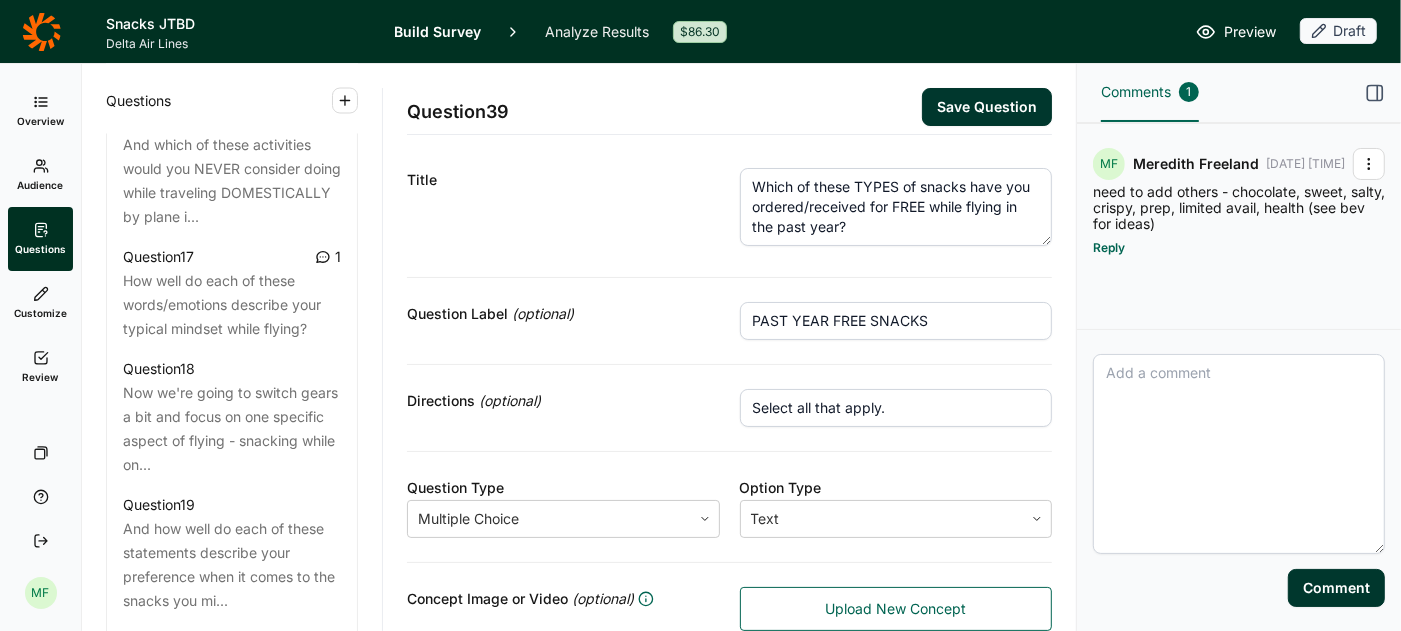 click at bounding box center (1239, 454) 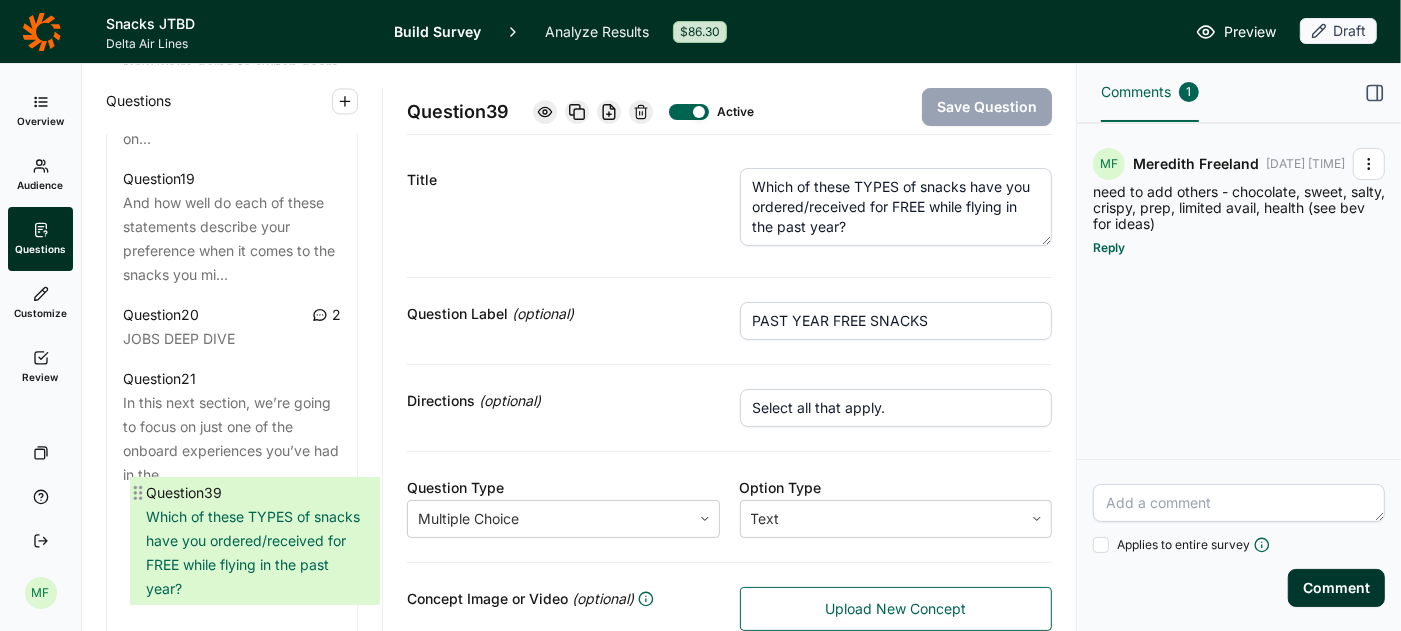 scroll, scrollTop: 3093, scrollLeft: 0, axis: vertical 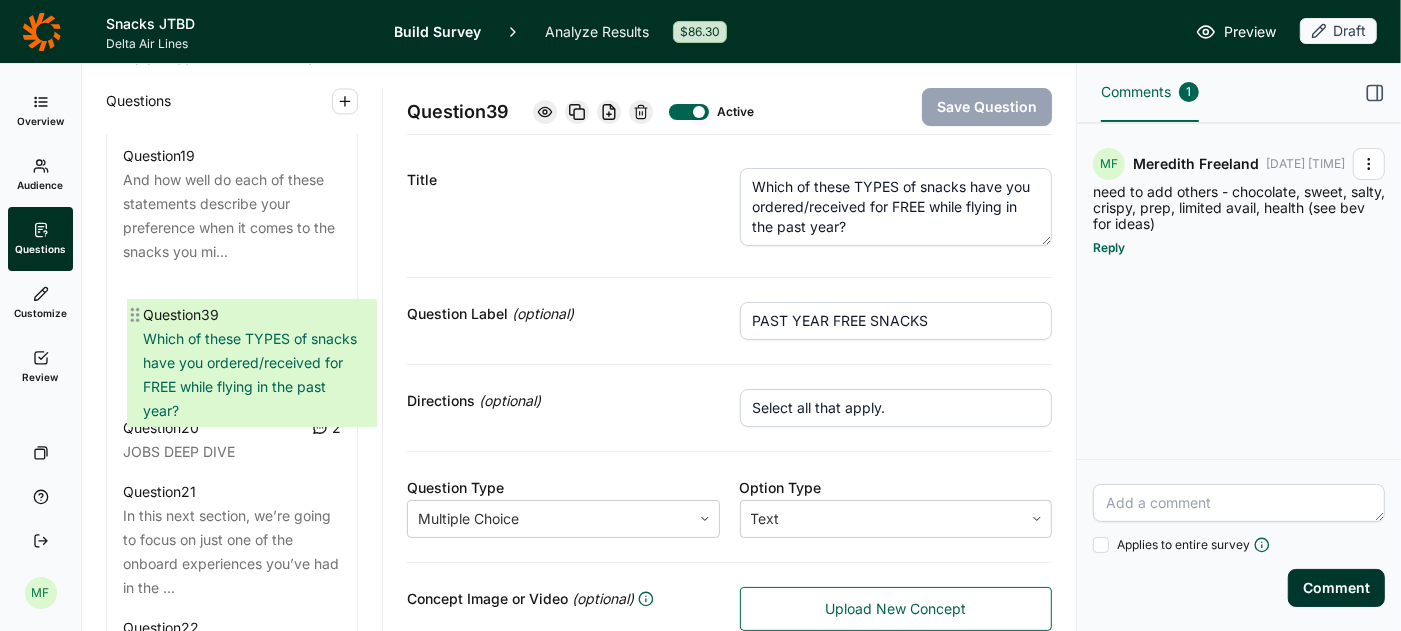 drag, startPoint x: 118, startPoint y: 279, endPoint x: 138, endPoint y: 308, distance: 35.22783 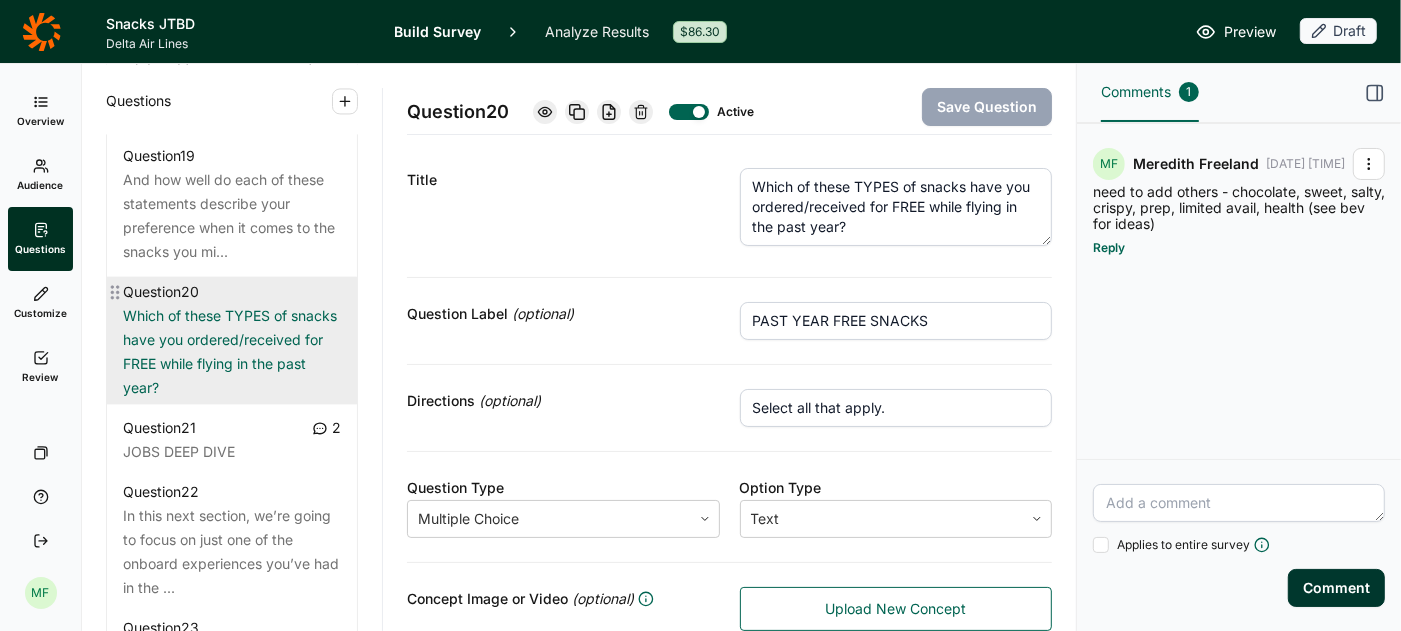 click on "Which of these TYPES of snacks have you ordered/received for FREE while flying in the past year?" at bounding box center [232, 352] 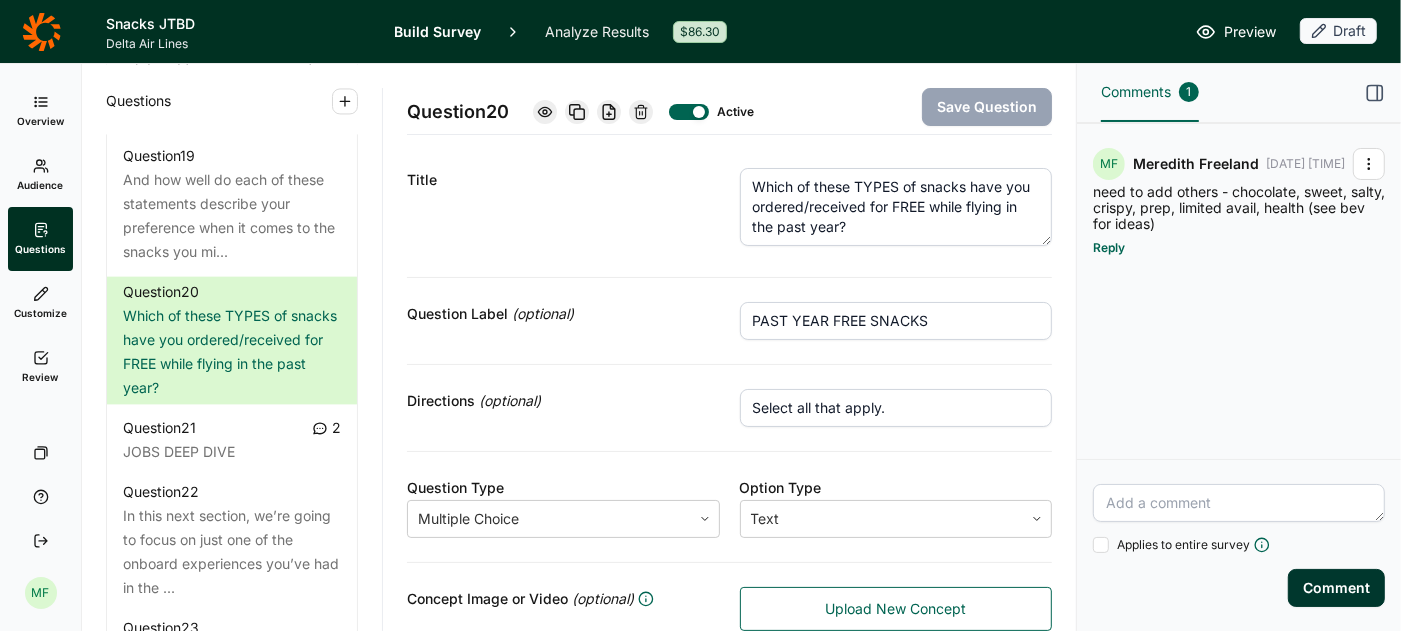 click on "Comments 1" at bounding box center [1239, 93] 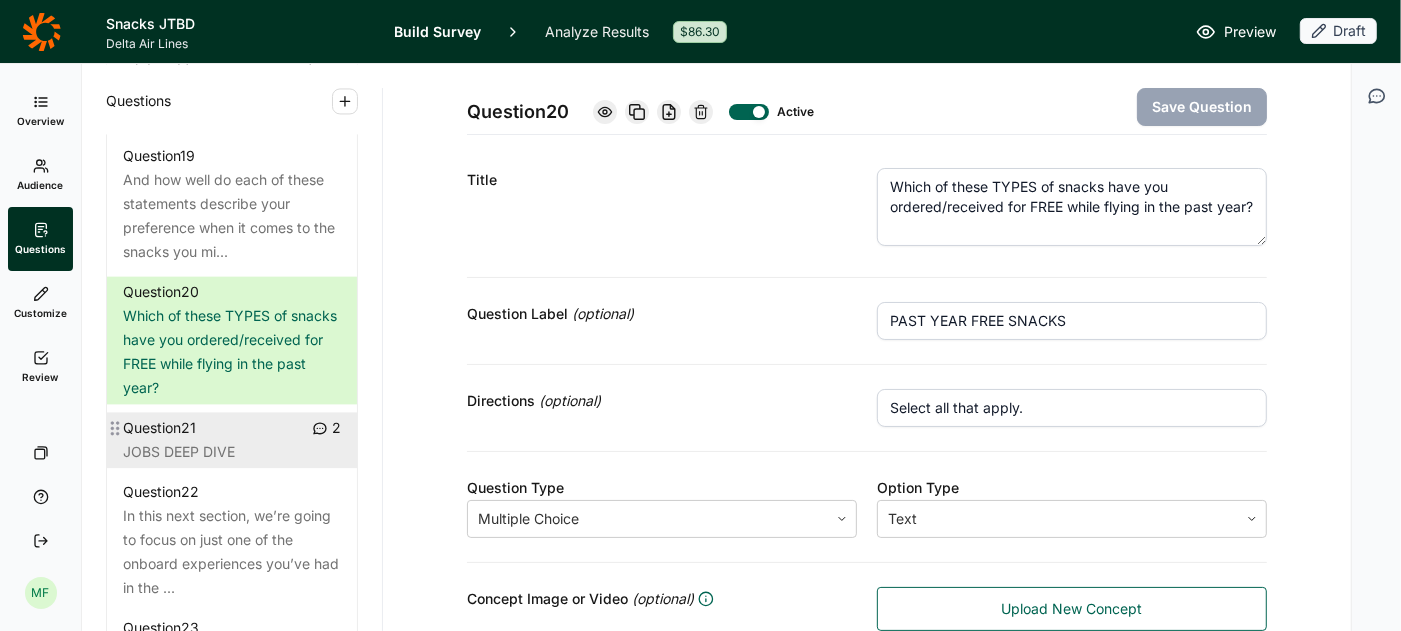 click on "JOBS DEEP DIVE" at bounding box center [232, 452] 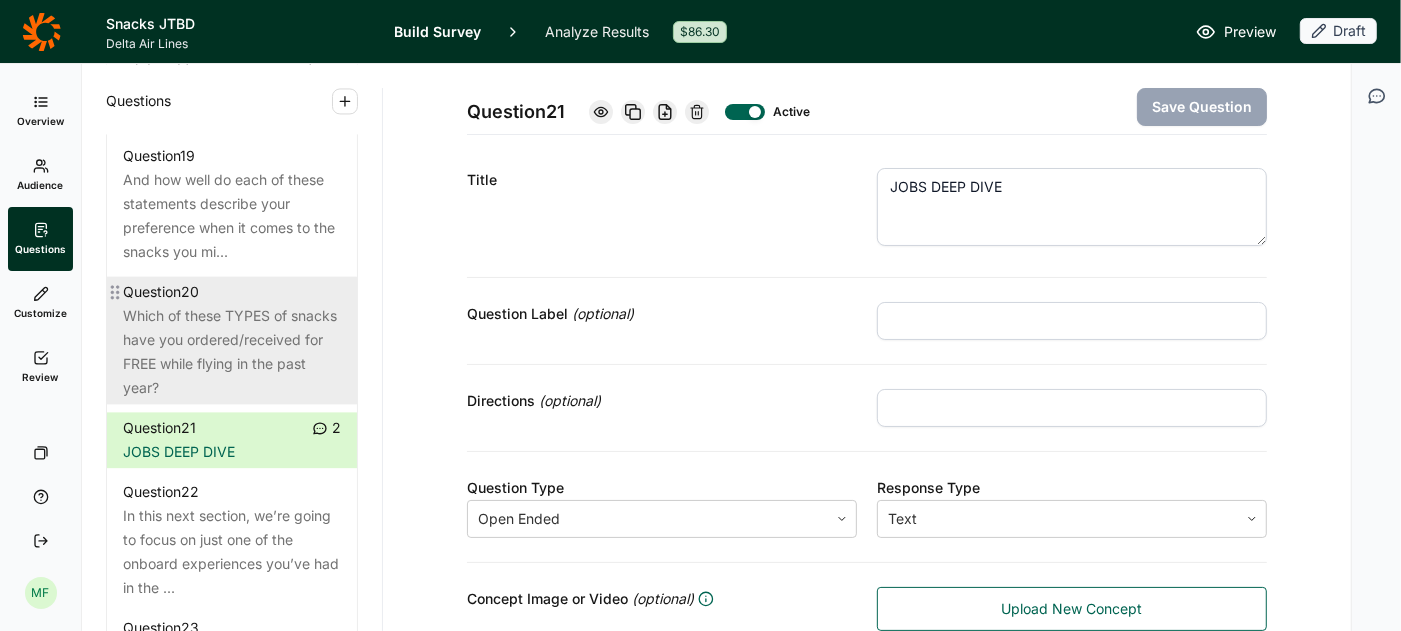 click on "Which of these TYPES of snacks have you ordered/received for FREE while flying in the past year?" at bounding box center (232, 352) 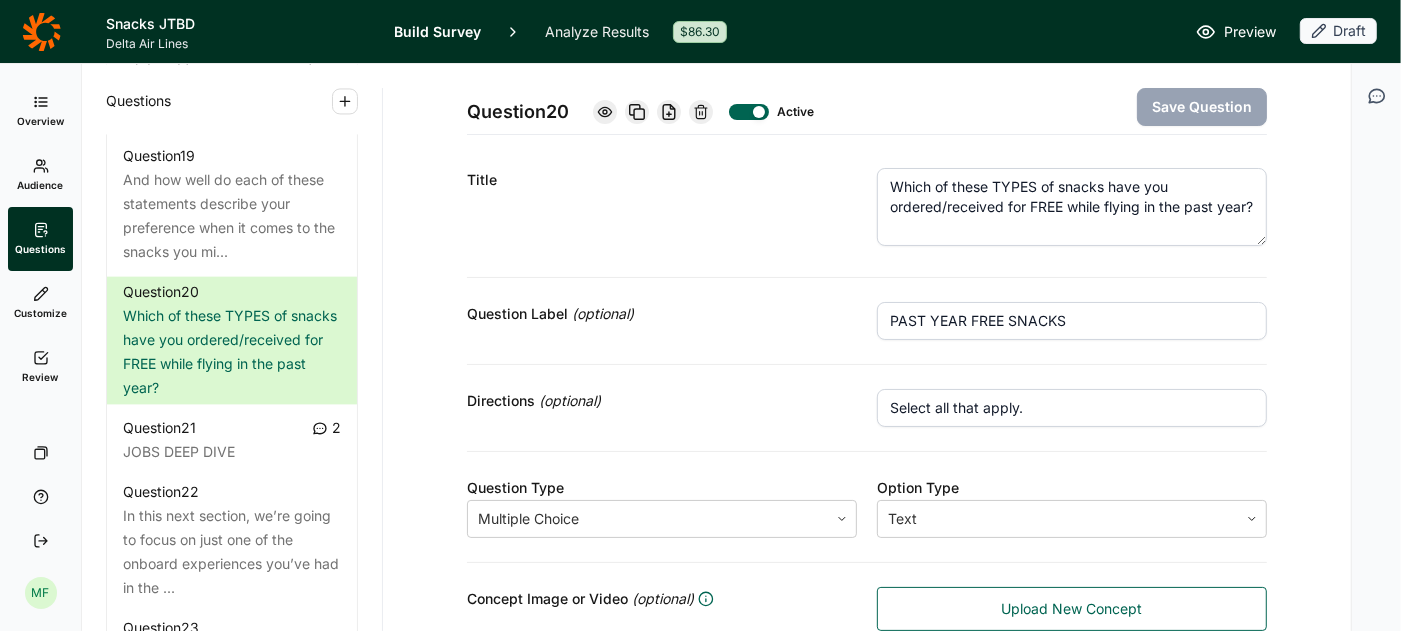 click 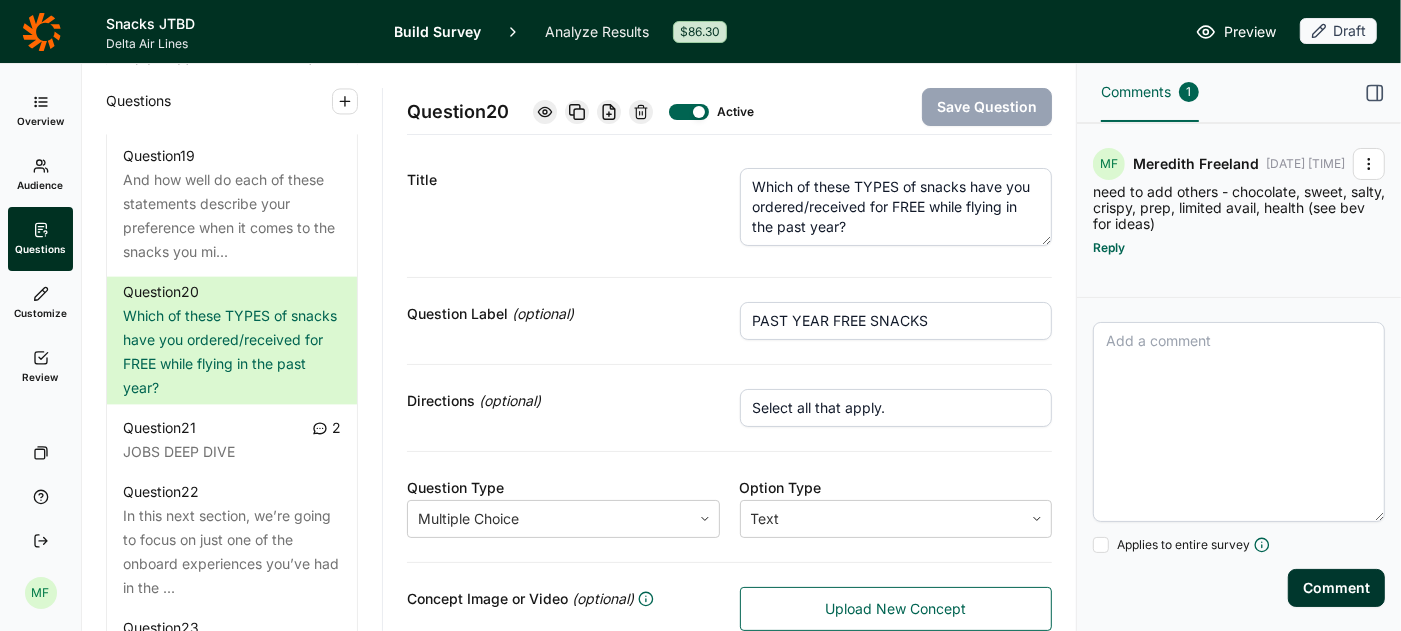 click at bounding box center (1239, 422) 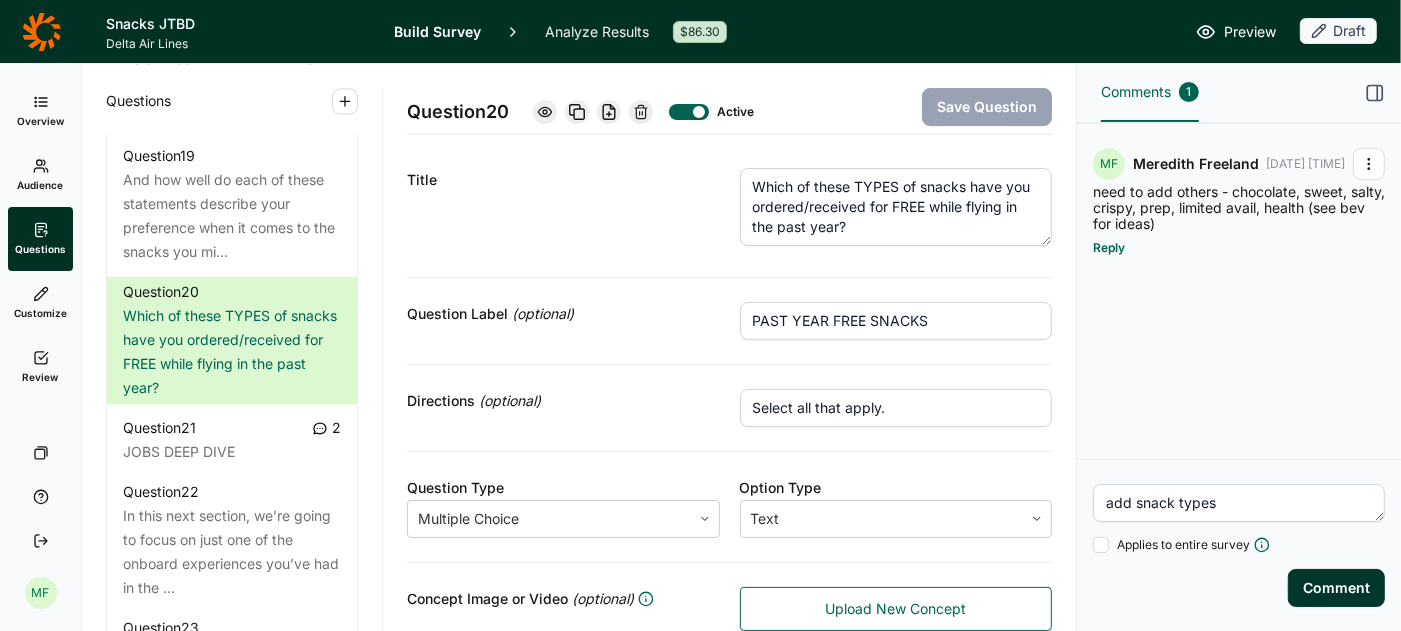 type on "add snack types" 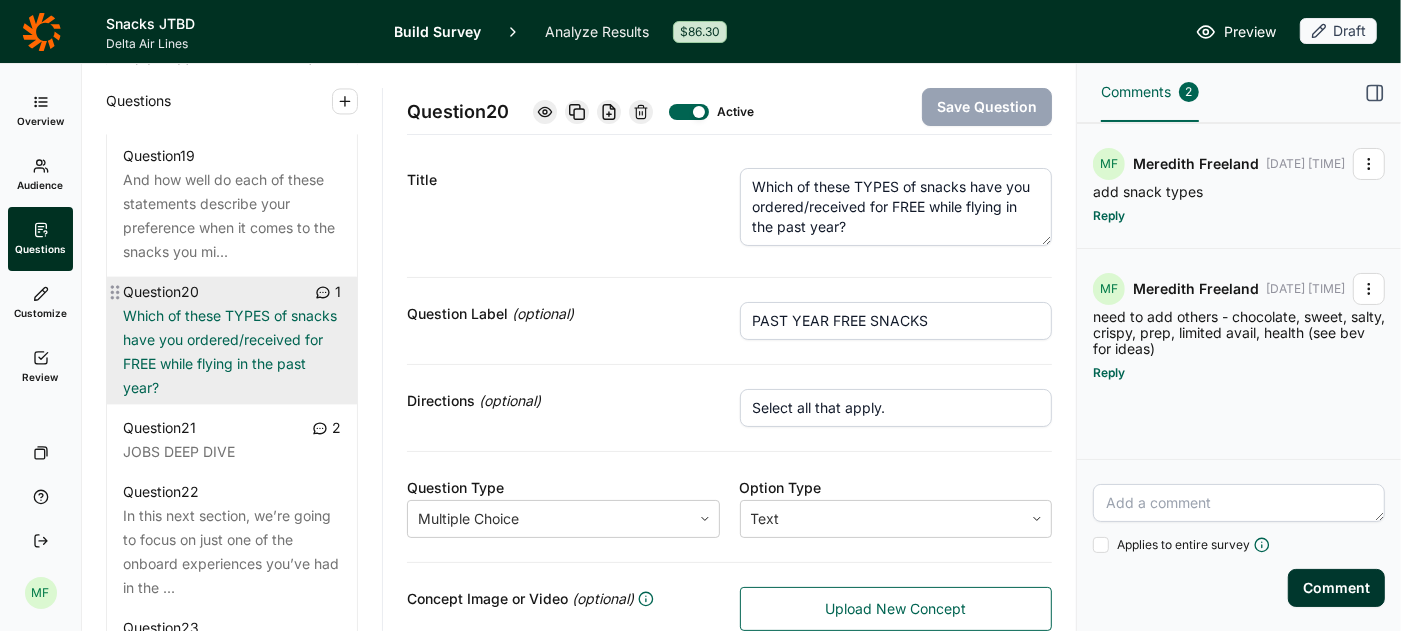 click on "Which of these TYPES of snacks have you ordered/received for FREE while flying in the past year?" at bounding box center [232, 352] 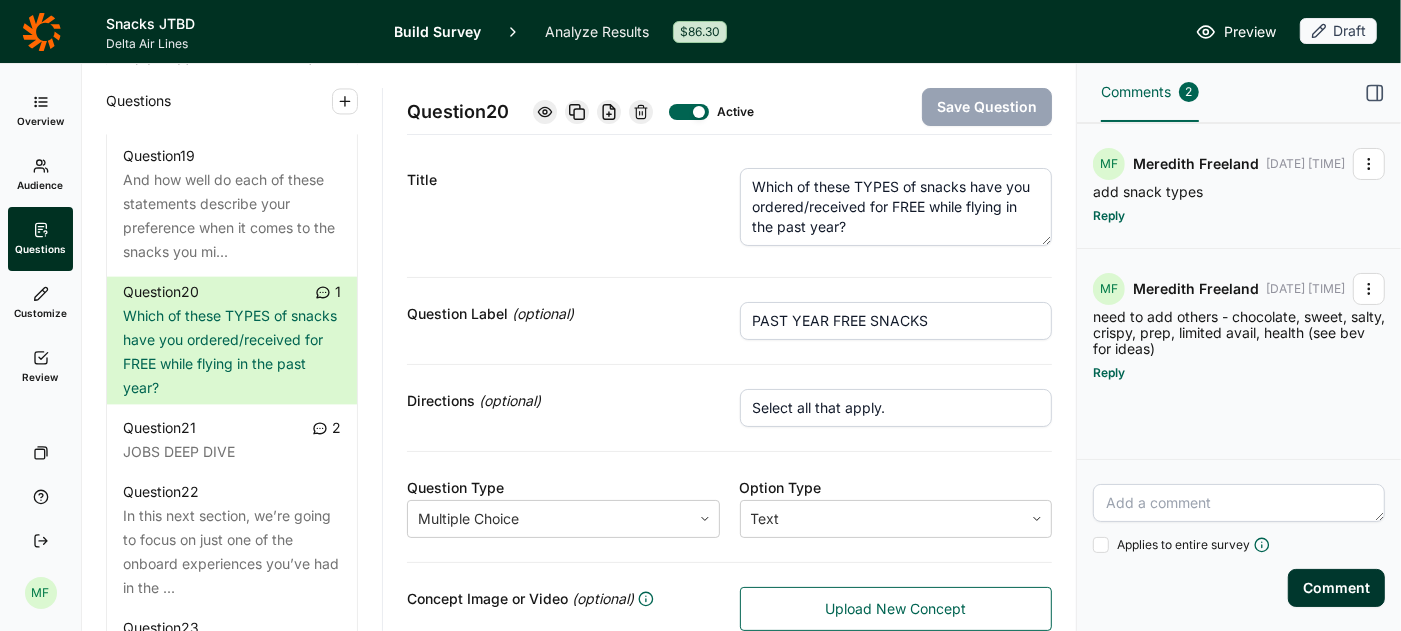 click 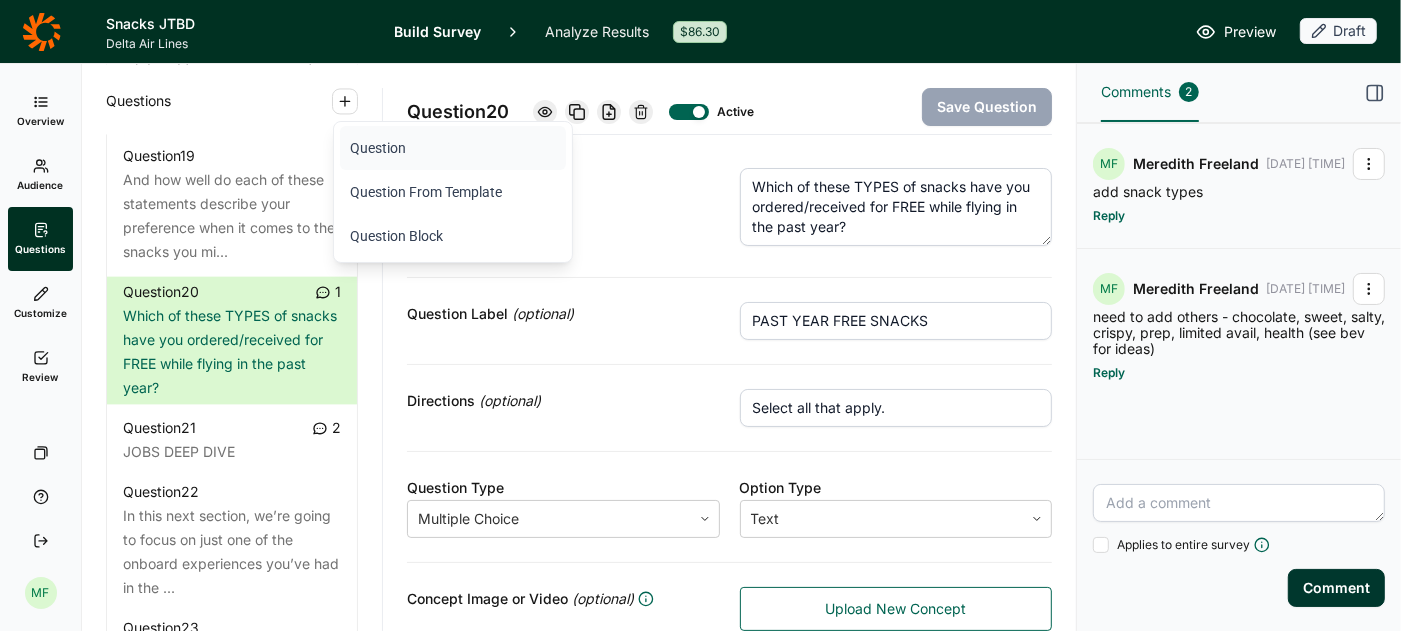click on "Question" at bounding box center (453, 148) 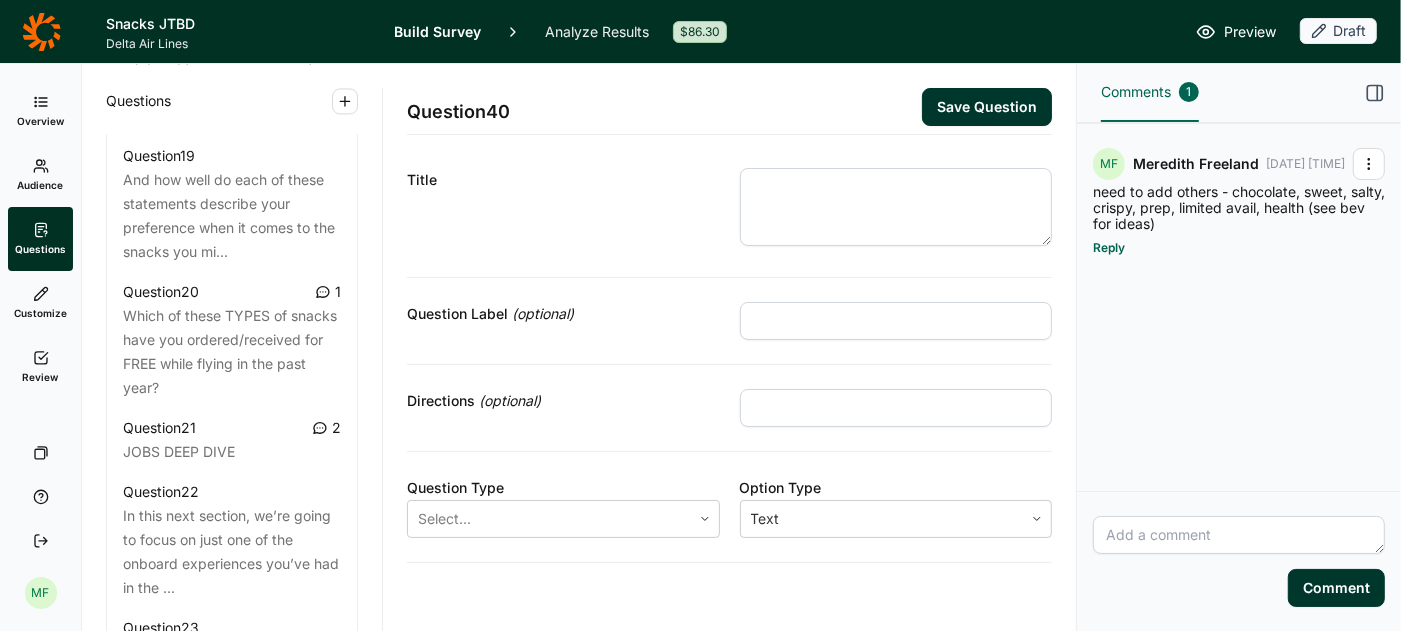 click at bounding box center (896, 207) 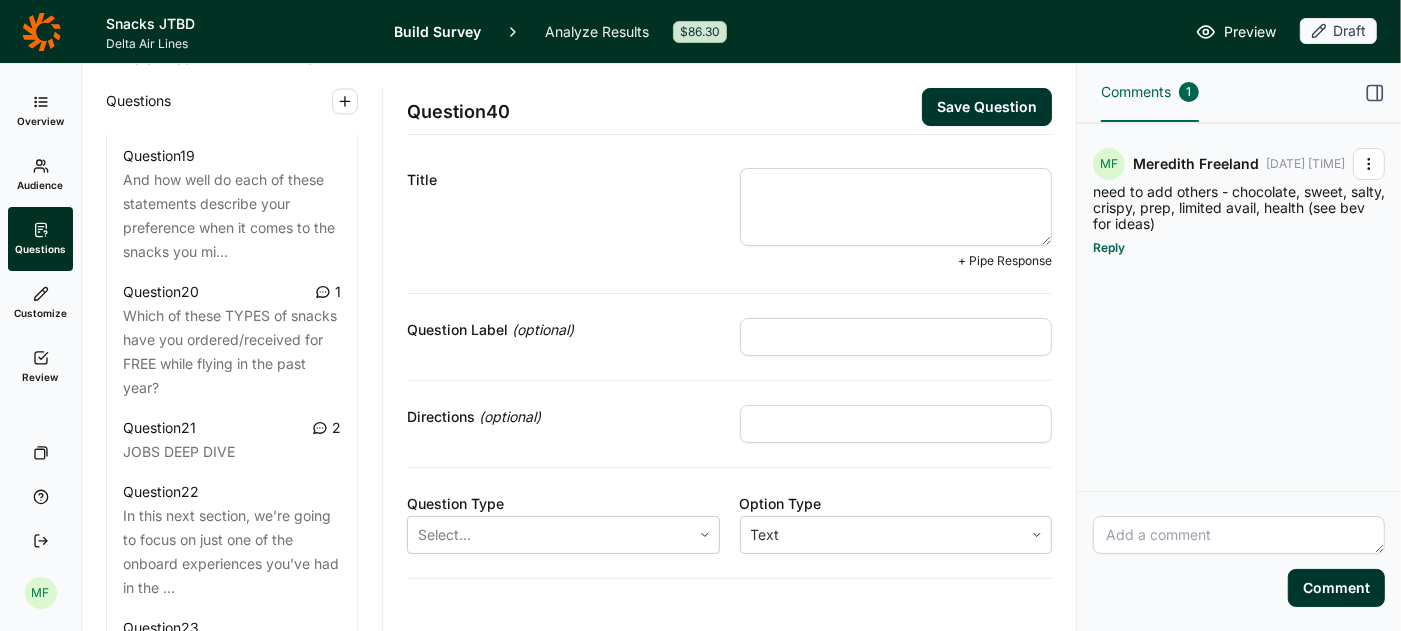 paste on "Which SPECIFIC types of each of these beverages have you ordered/received for FREE while flying in the past year?" 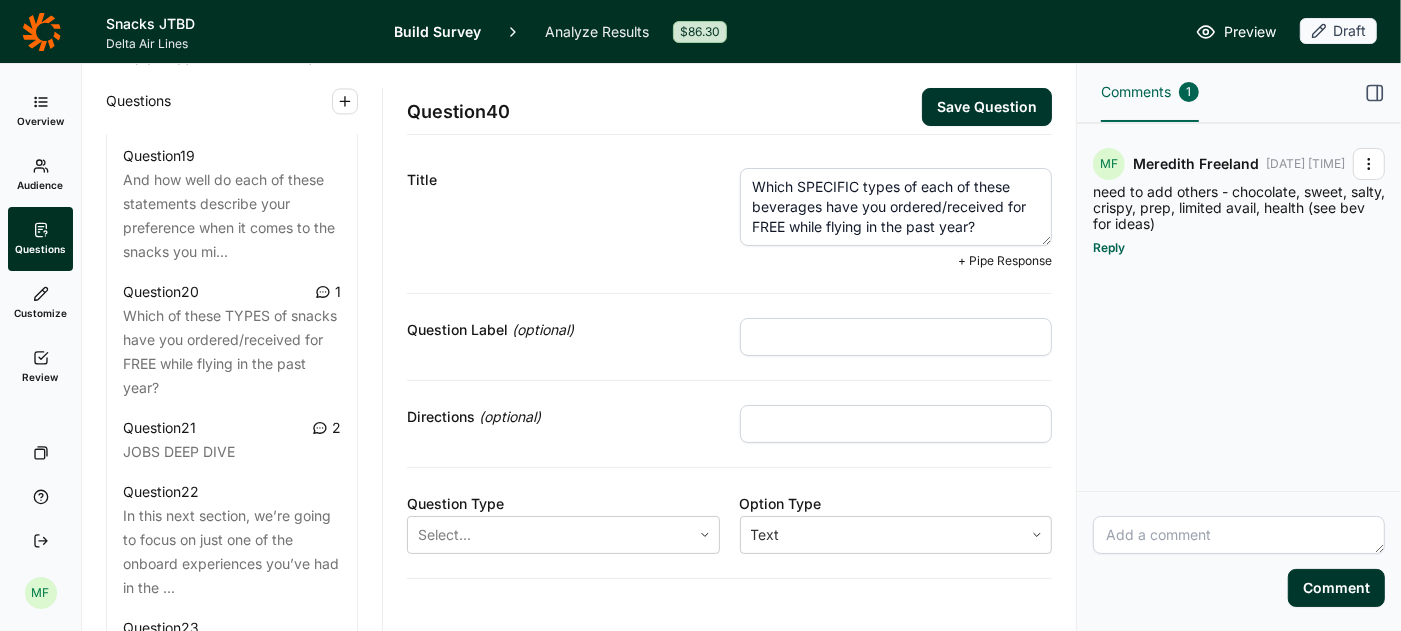 click on "Which SPECIFIC types of each of these beverages have you ordered/received for FREE while flying in the past year?" at bounding box center [896, 207] 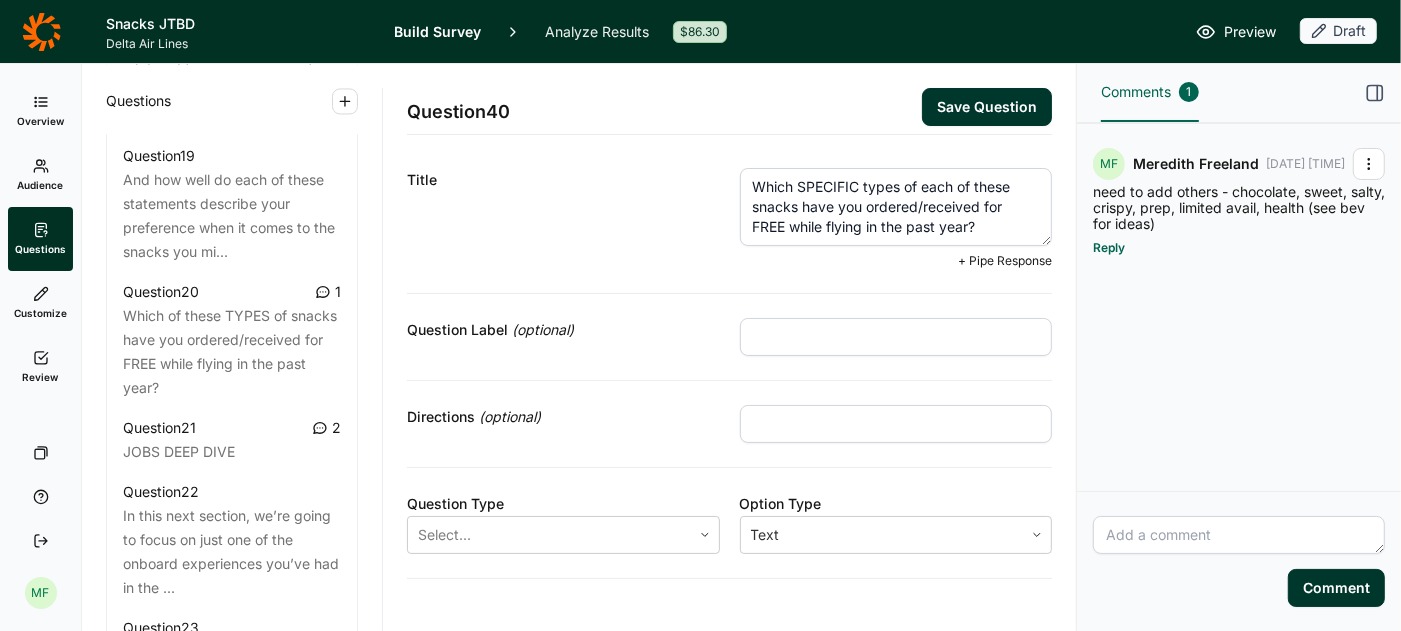 type on "Which SPECIFIC types of each of these snacks have you ordered/received for FREE while flying in the past year?" 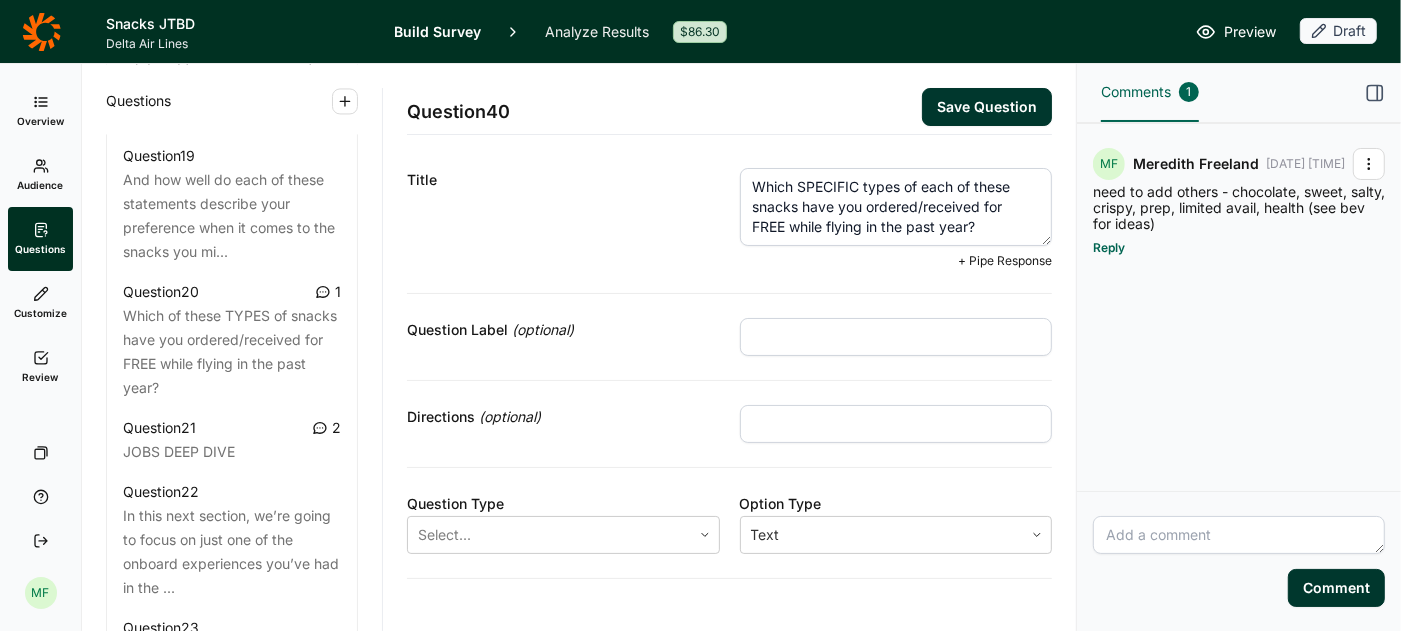 click at bounding box center (896, 337) 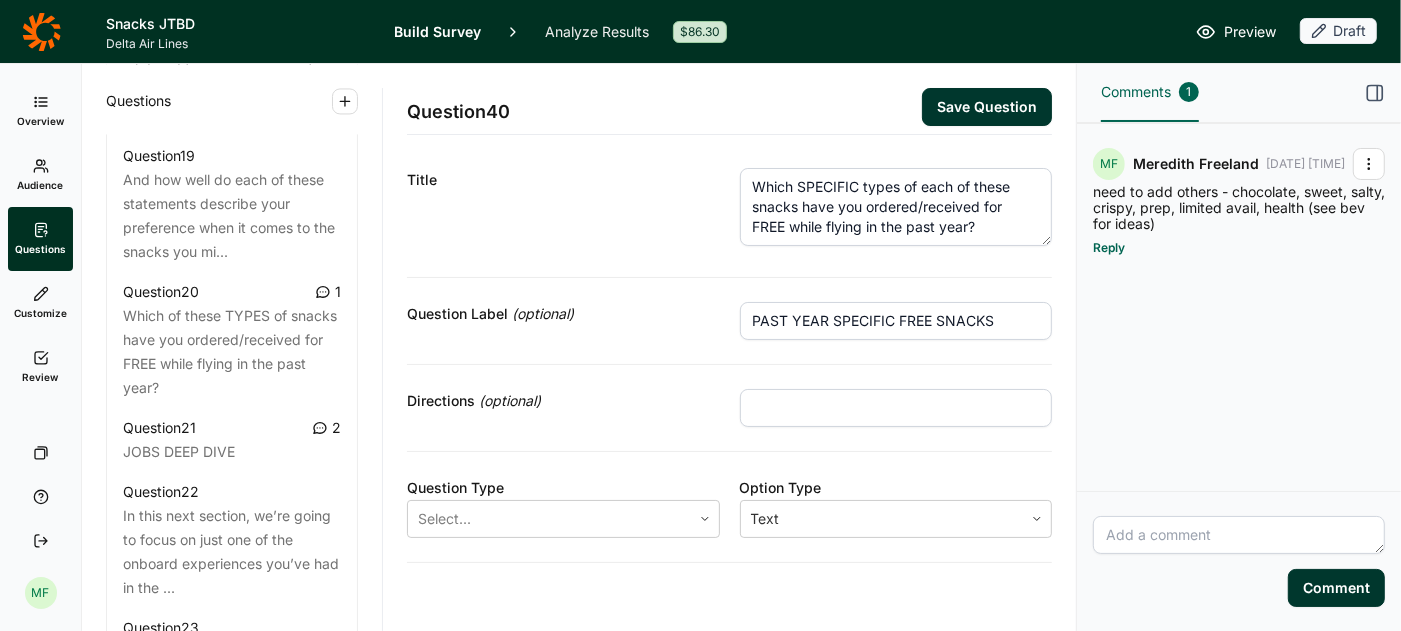 type on "PAST YEAR SPECIFIC FREE SNACKS" 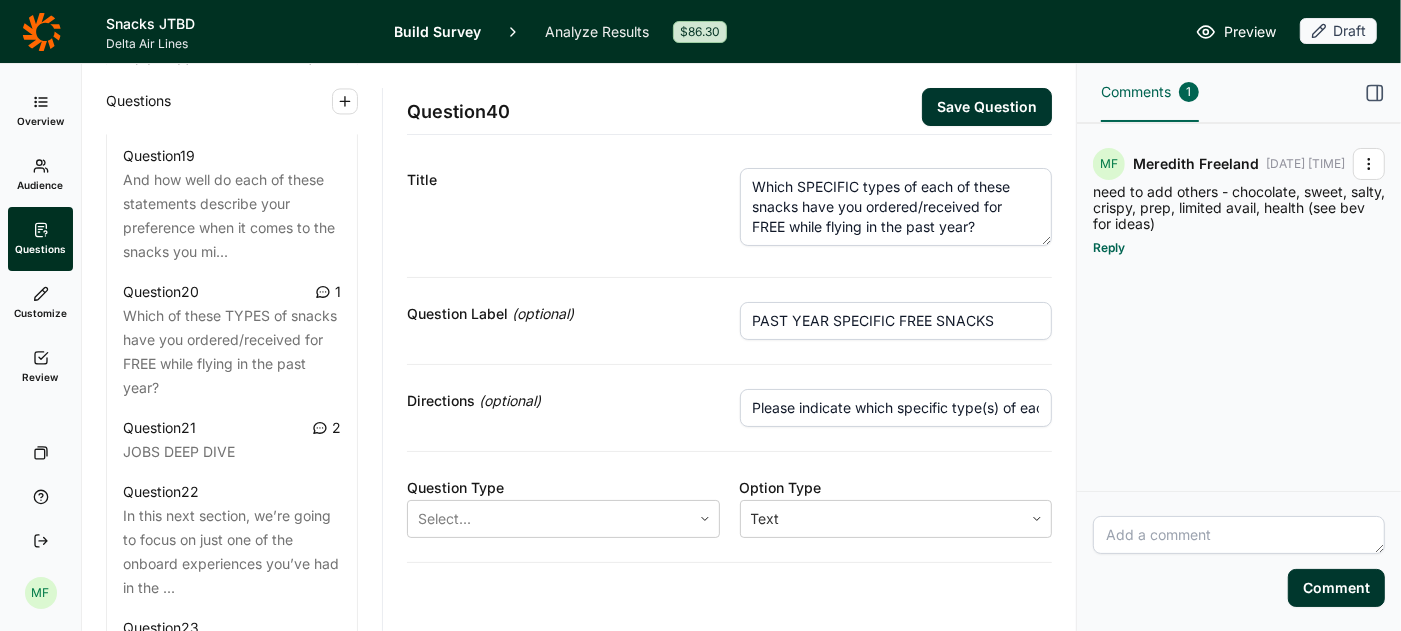 scroll, scrollTop: 0, scrollLeft: 786, axis: horizontal 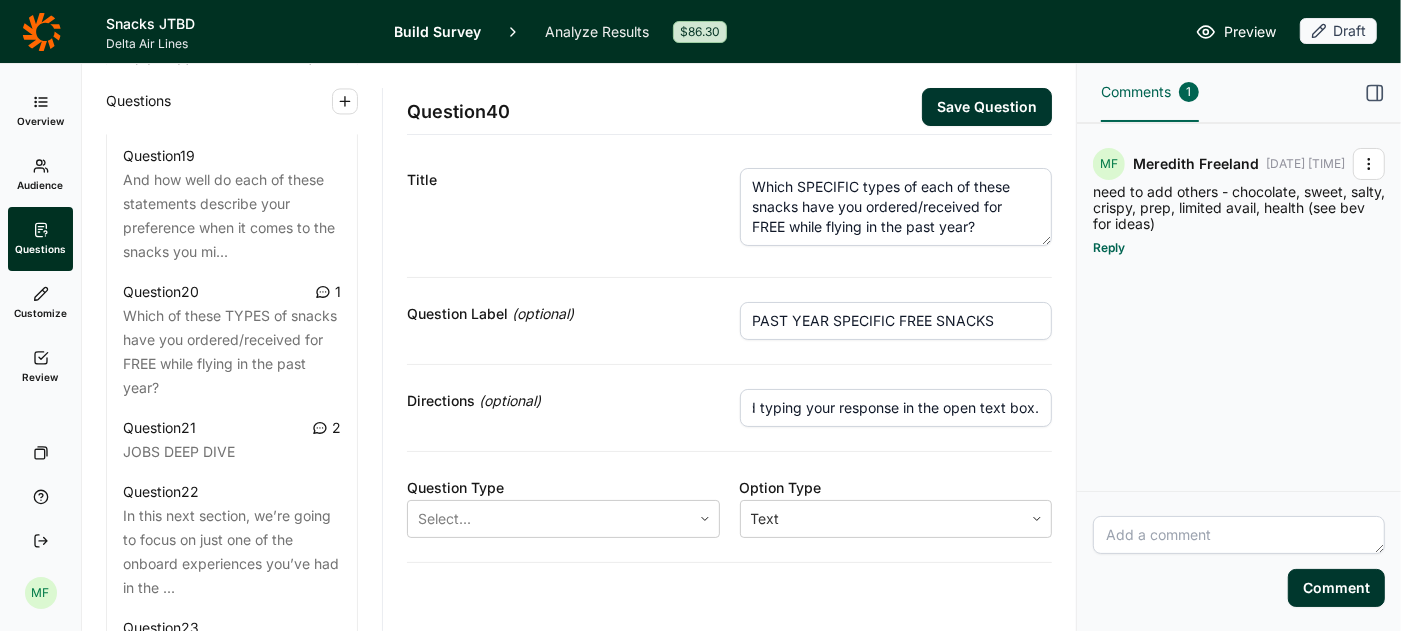 click on "Please indicate which specific type(s) of each beverage you have ordered in the past year by clicking on the option and typing your response in the open text box." at bounding box center (896, 408) 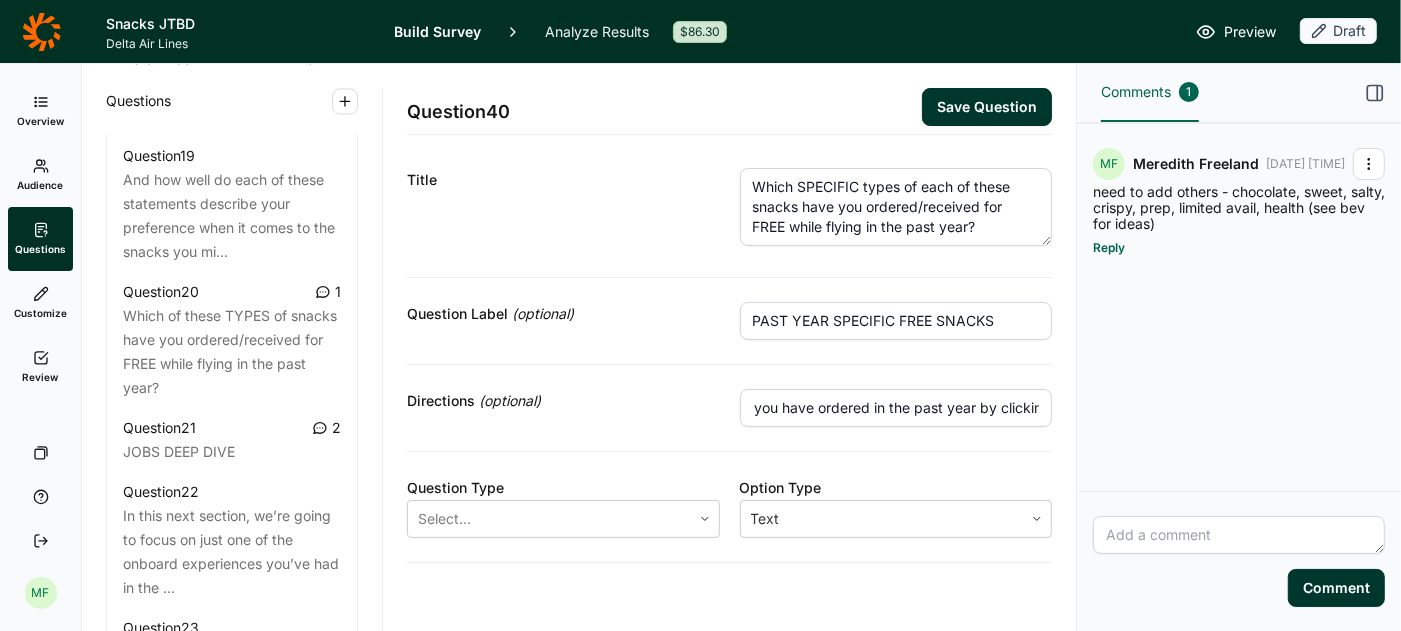 scroll, scrollTop: 0, scrollLeft: 188, axis: horizontal 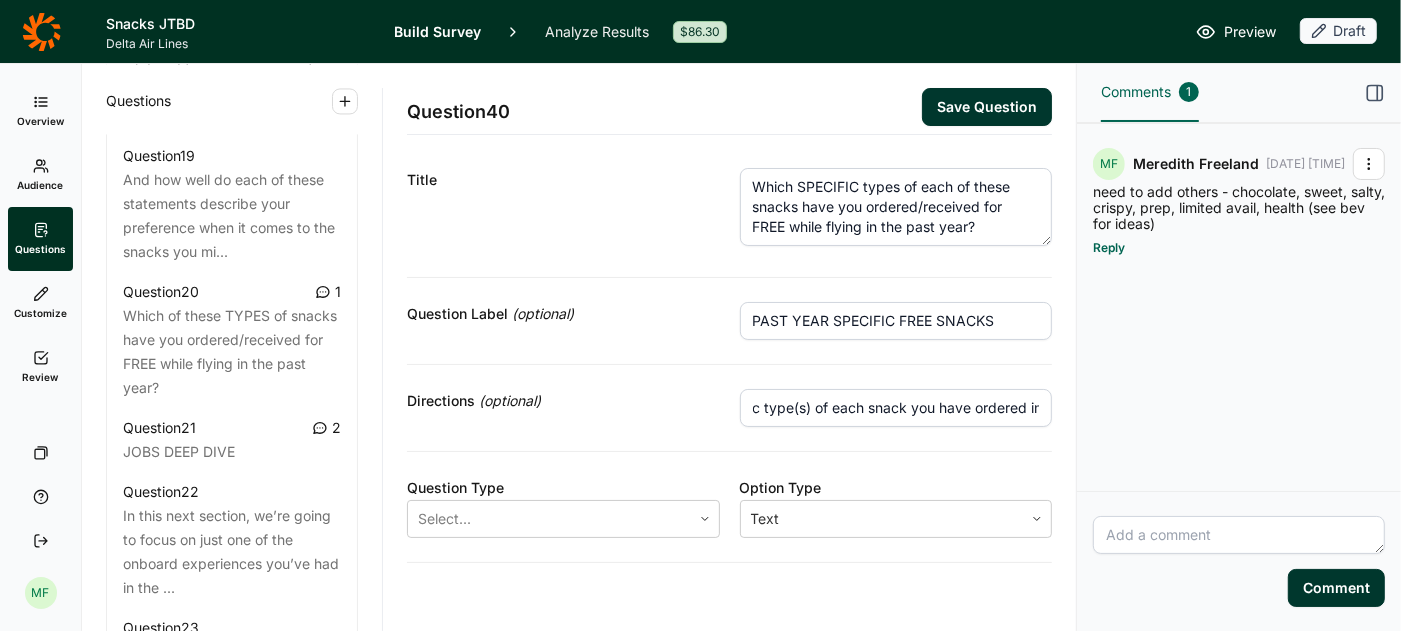 type on "Please indicate which specific type(s) of each snack you have ordered in the past year by clicking on the option and typing your response in the open text box." 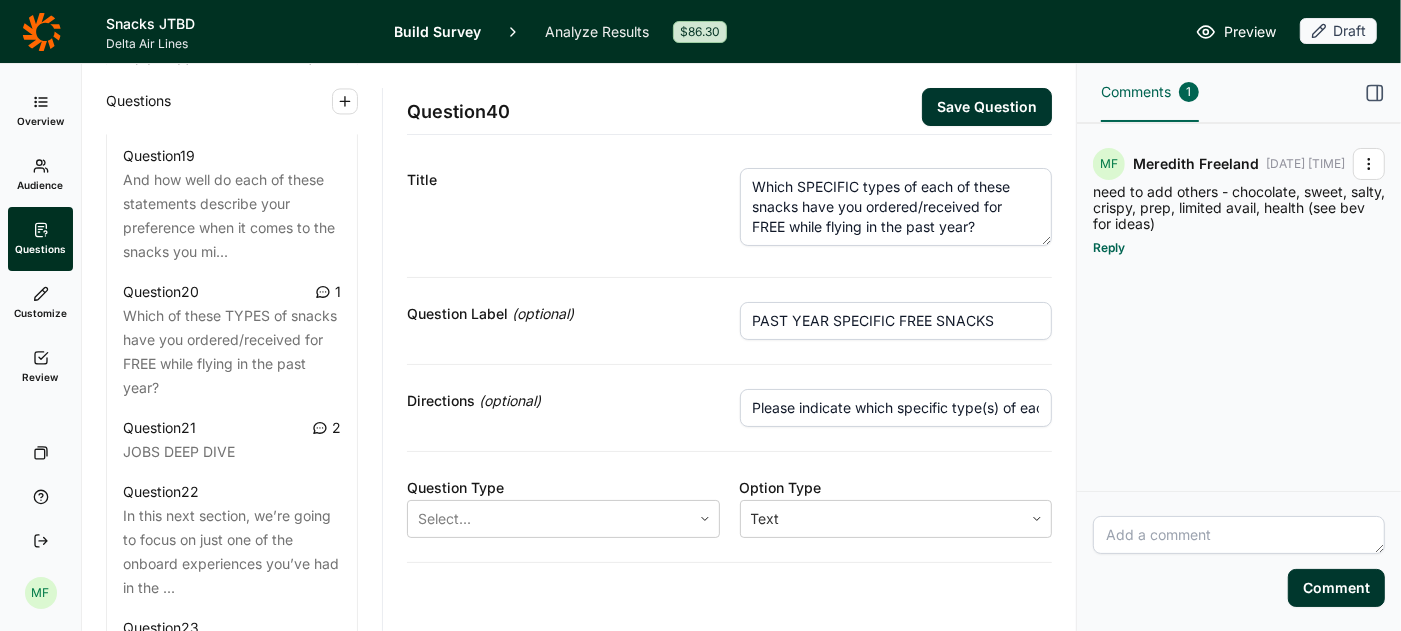 scroll, scrollTop: 33, scrollLeft: 0, axis: vertical 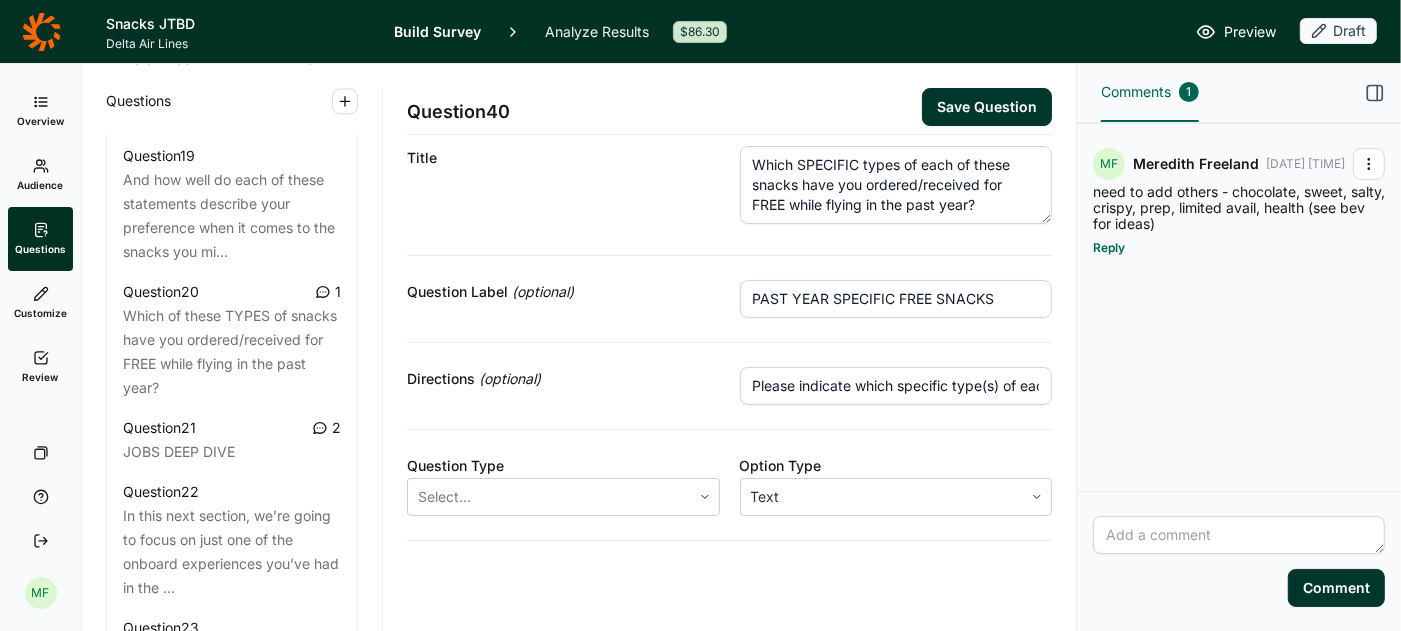 click 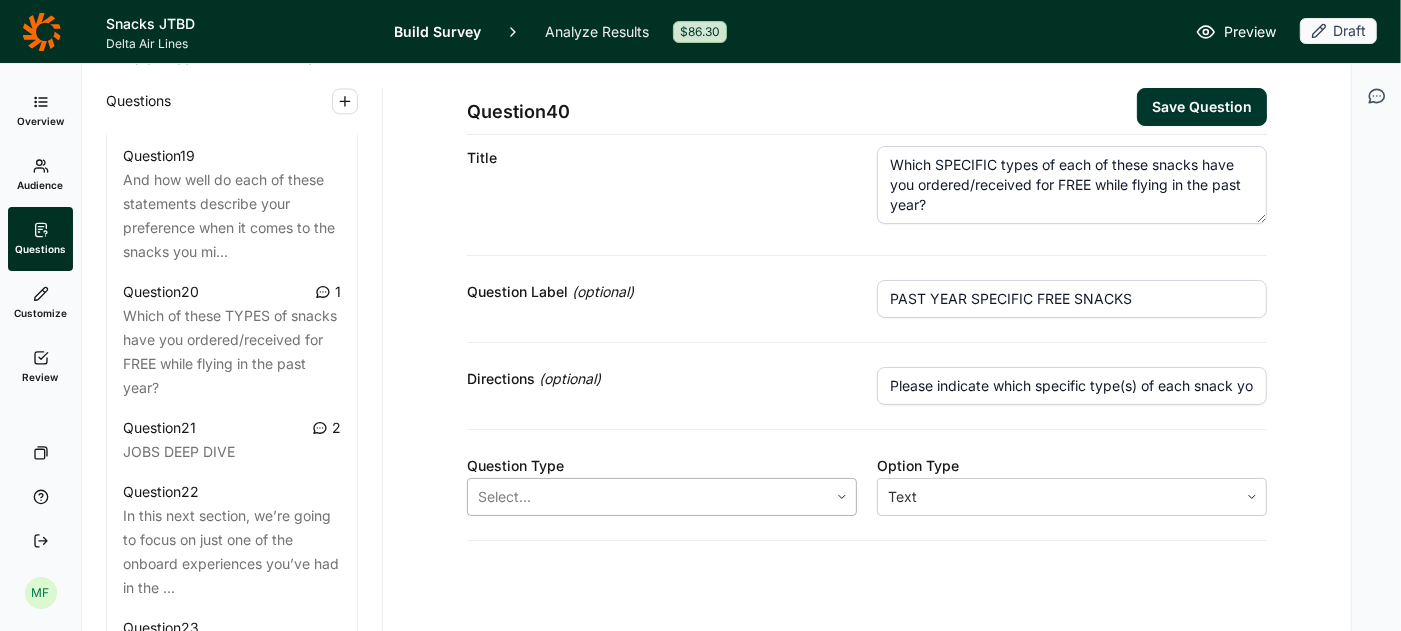 click at bounding box center [842, 497] 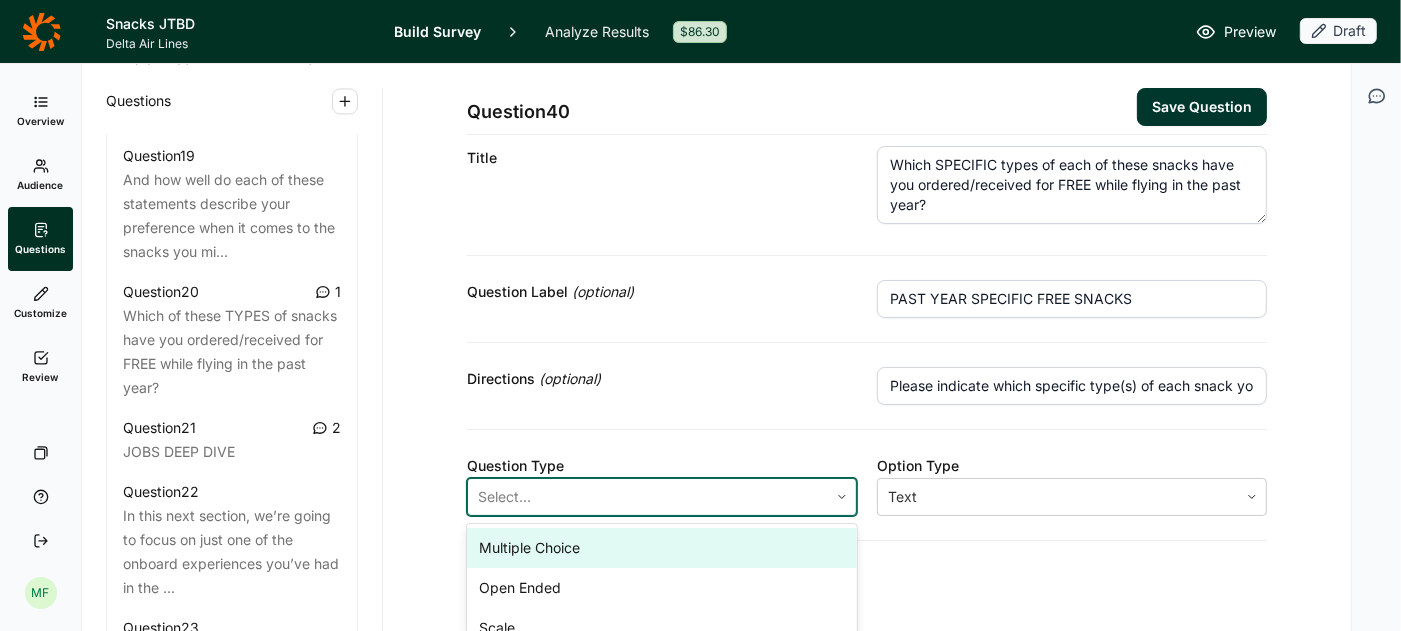 click on "Multiple Choice" at bounding box center [662, 548] 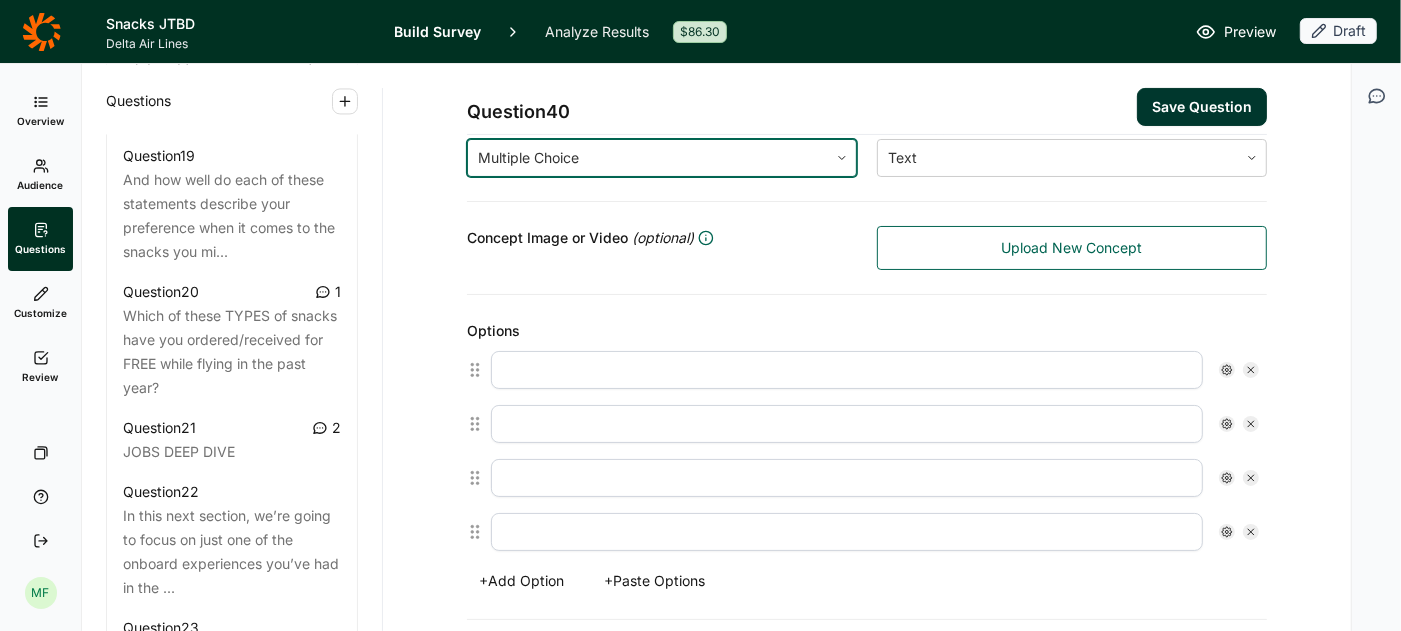 scroll, scrollTop: 382, scrollLeft: 0, axis: vertical 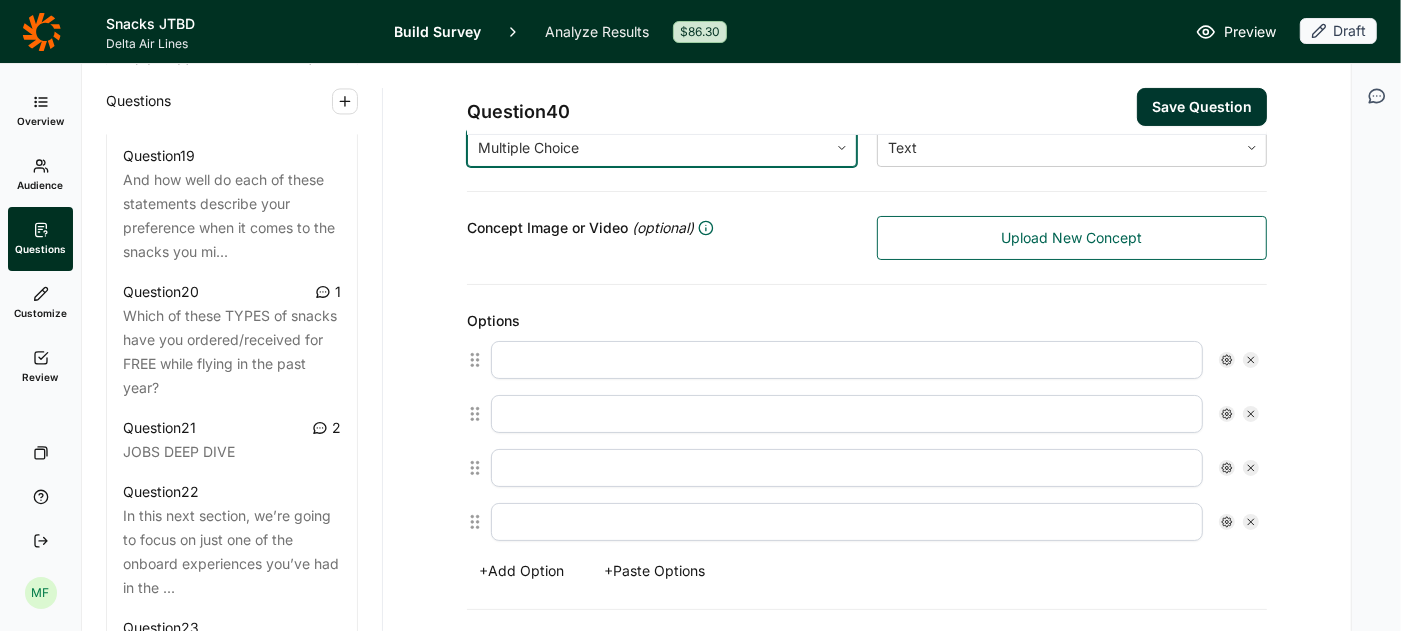 click at bounding box center [847, 360] 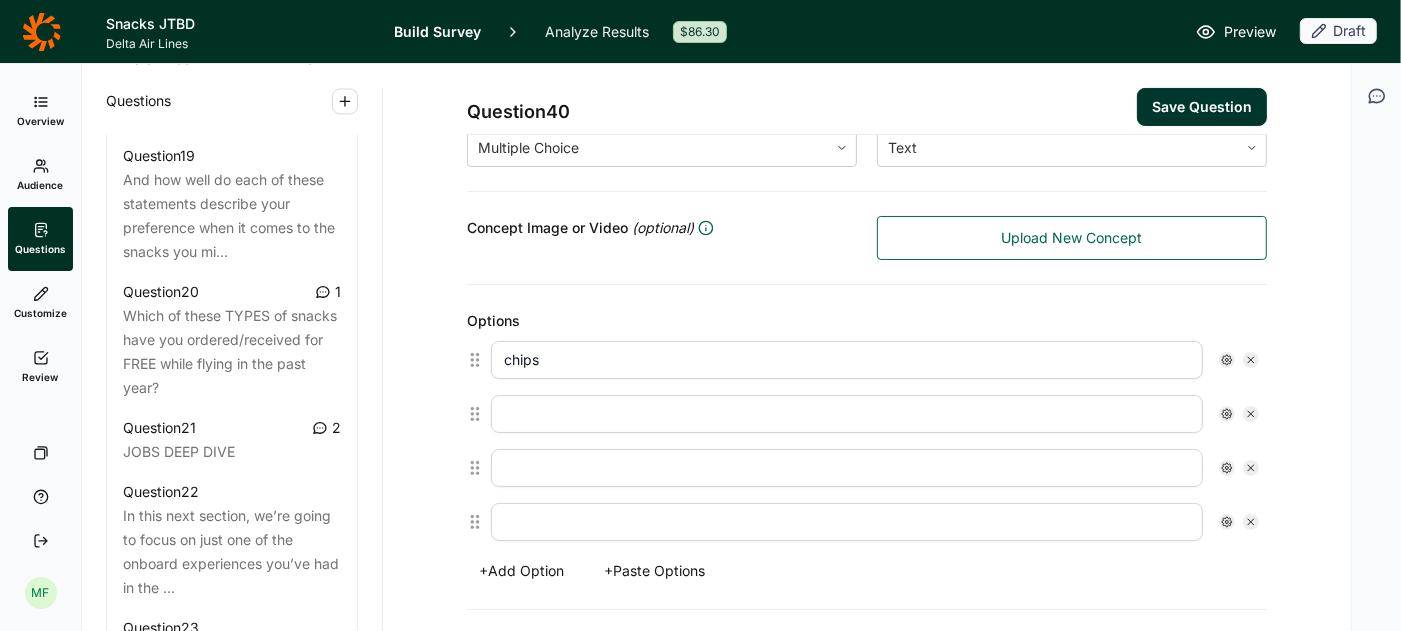 type on "chips" 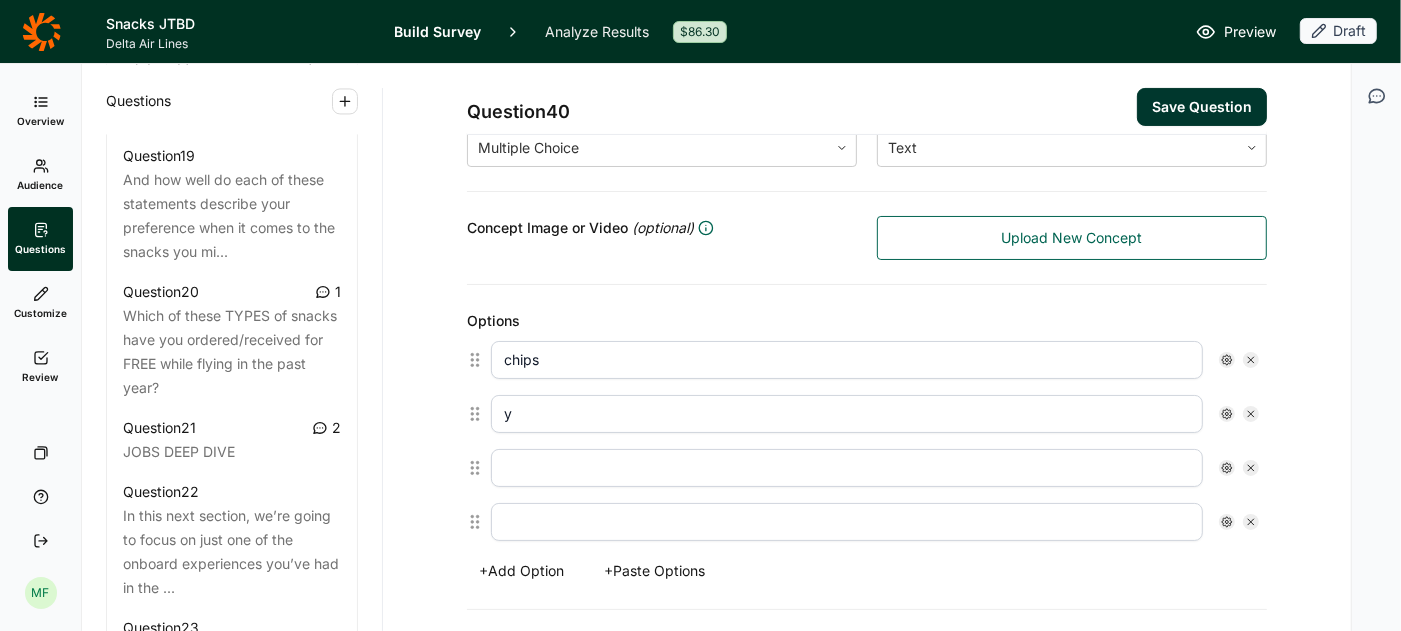 type on "y" 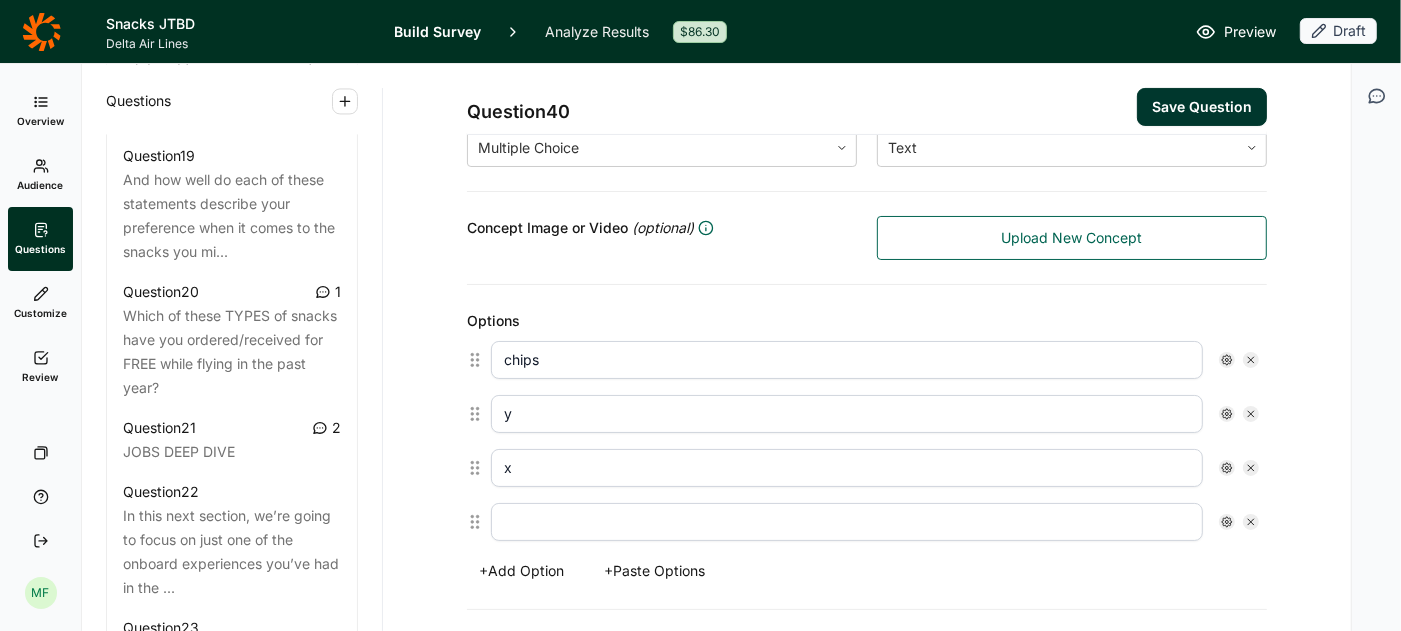type on "x" 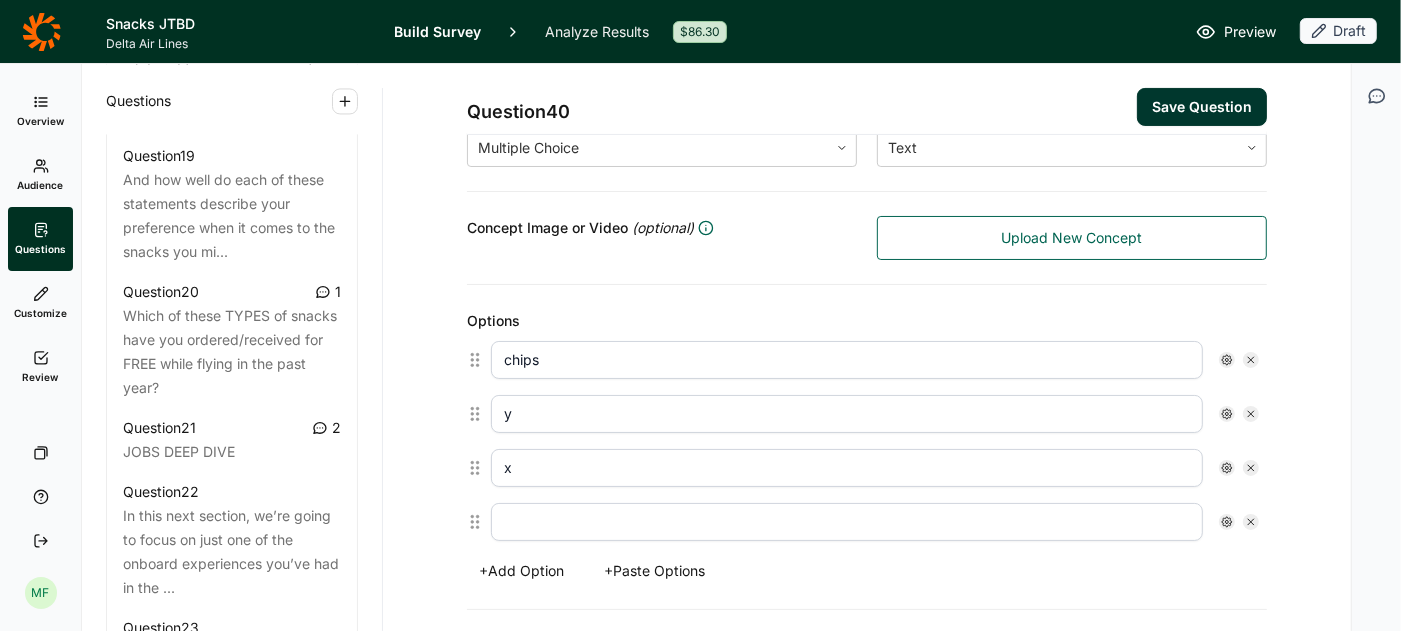 click 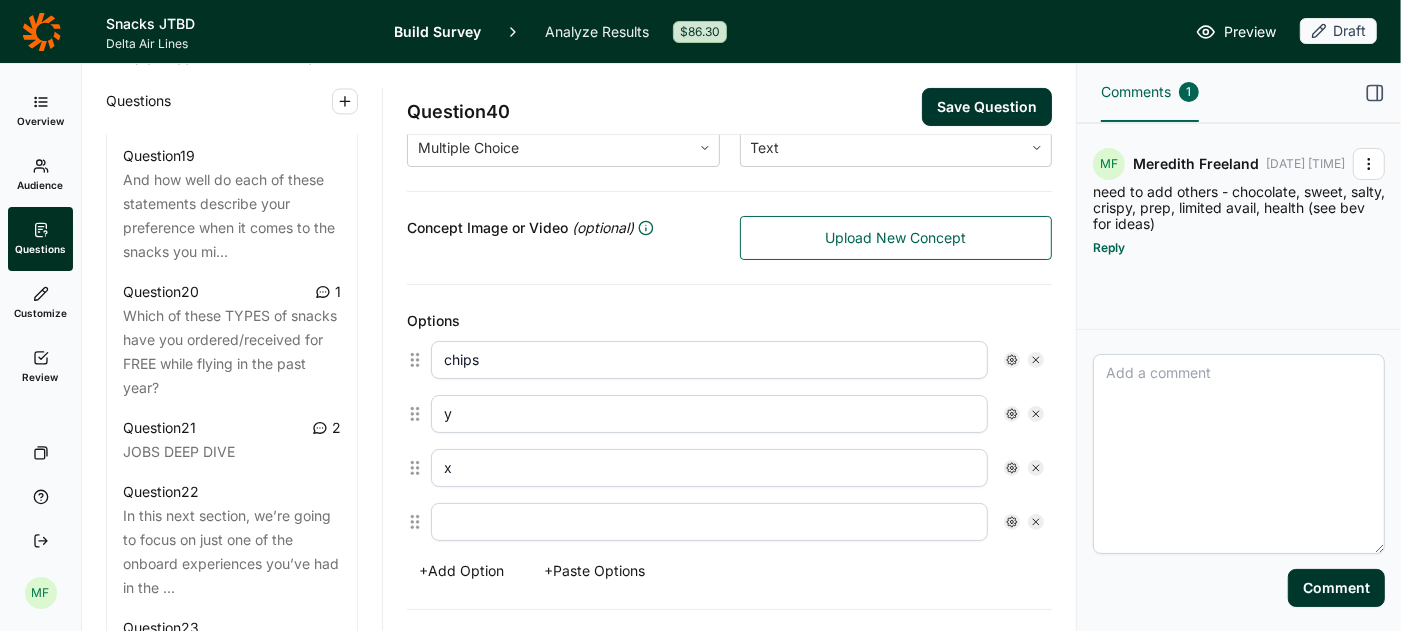 click at bounding box center [1239, 454] 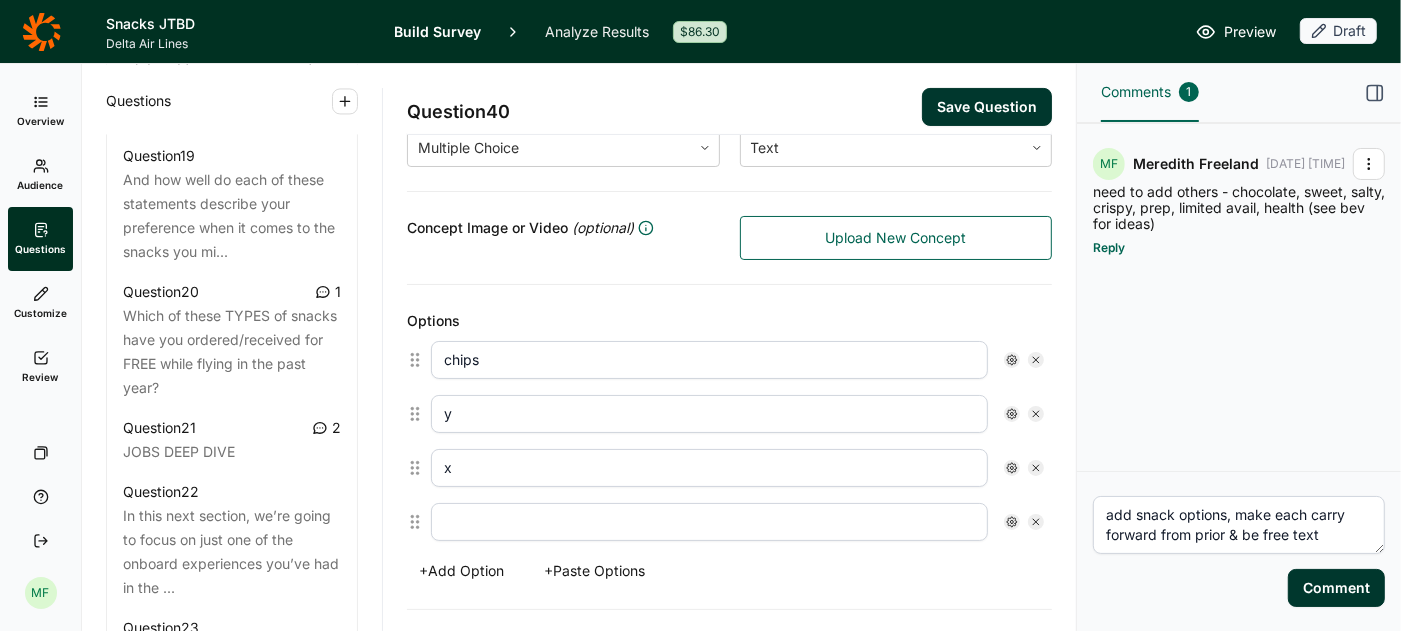 type on "add snack options, make each carry forward from prior & be free text" 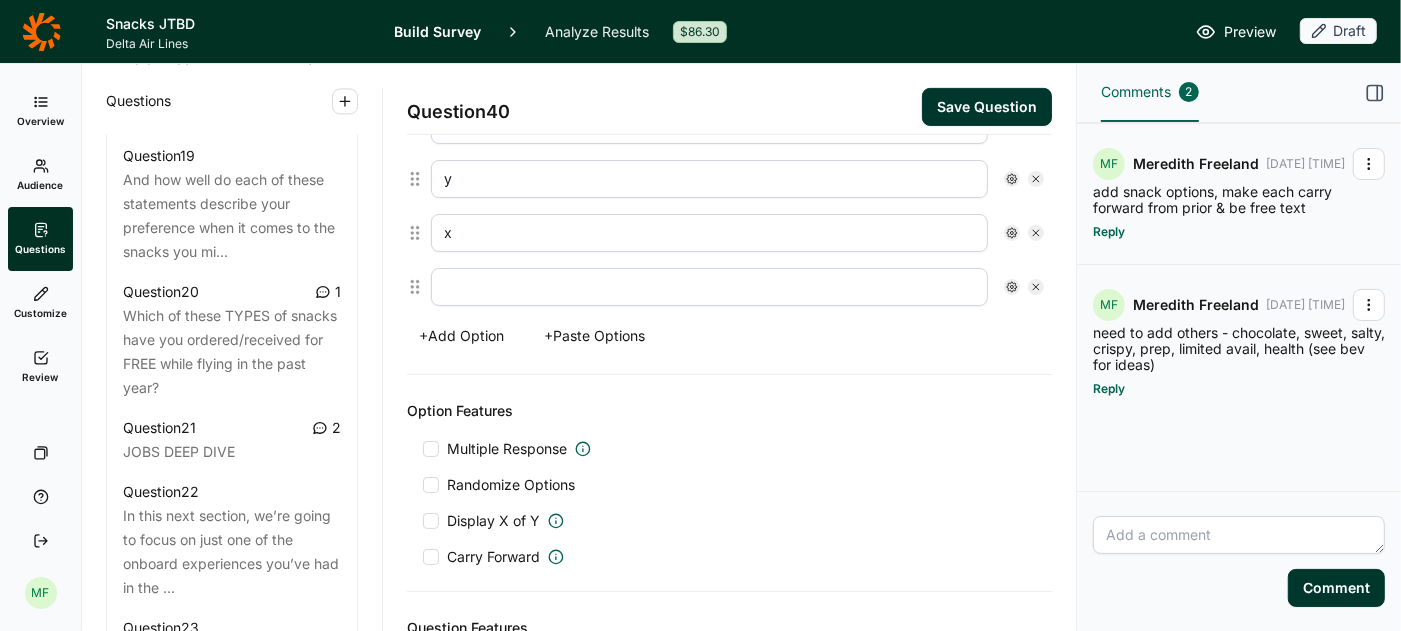 scroll, scrollTop: 623, scrollLeft: 0, axis: vertical 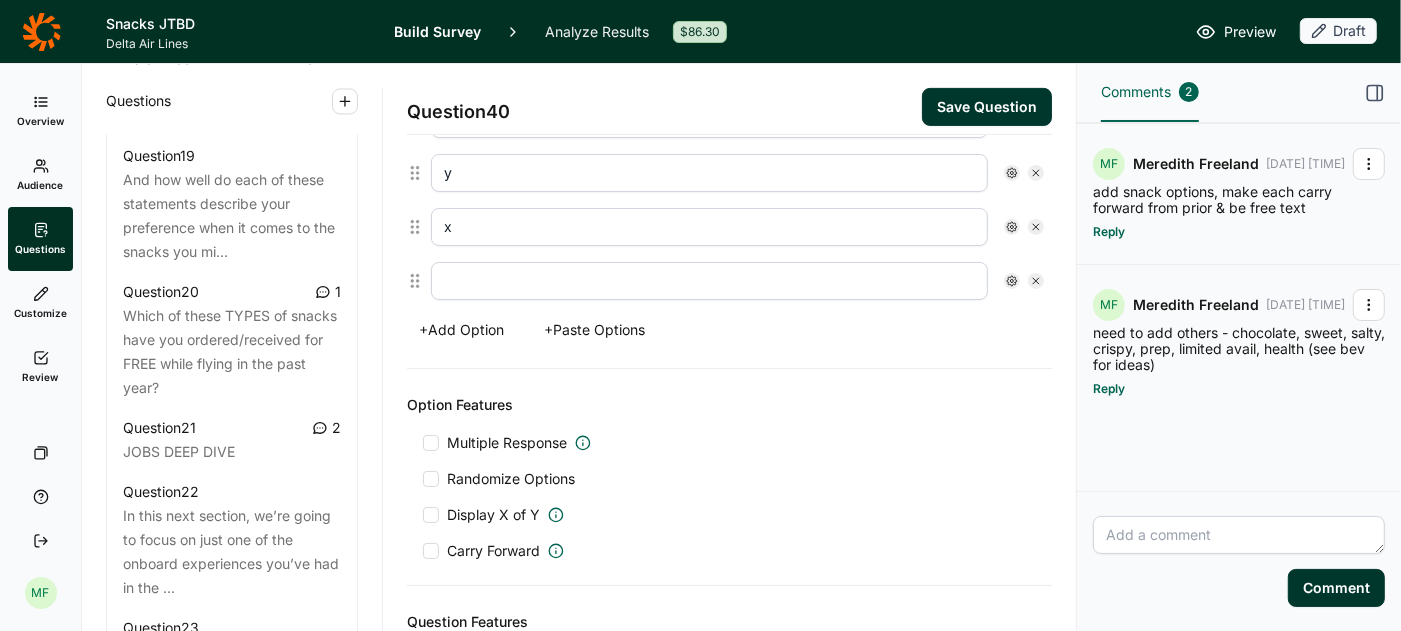 click at bounding box center (431, 443) 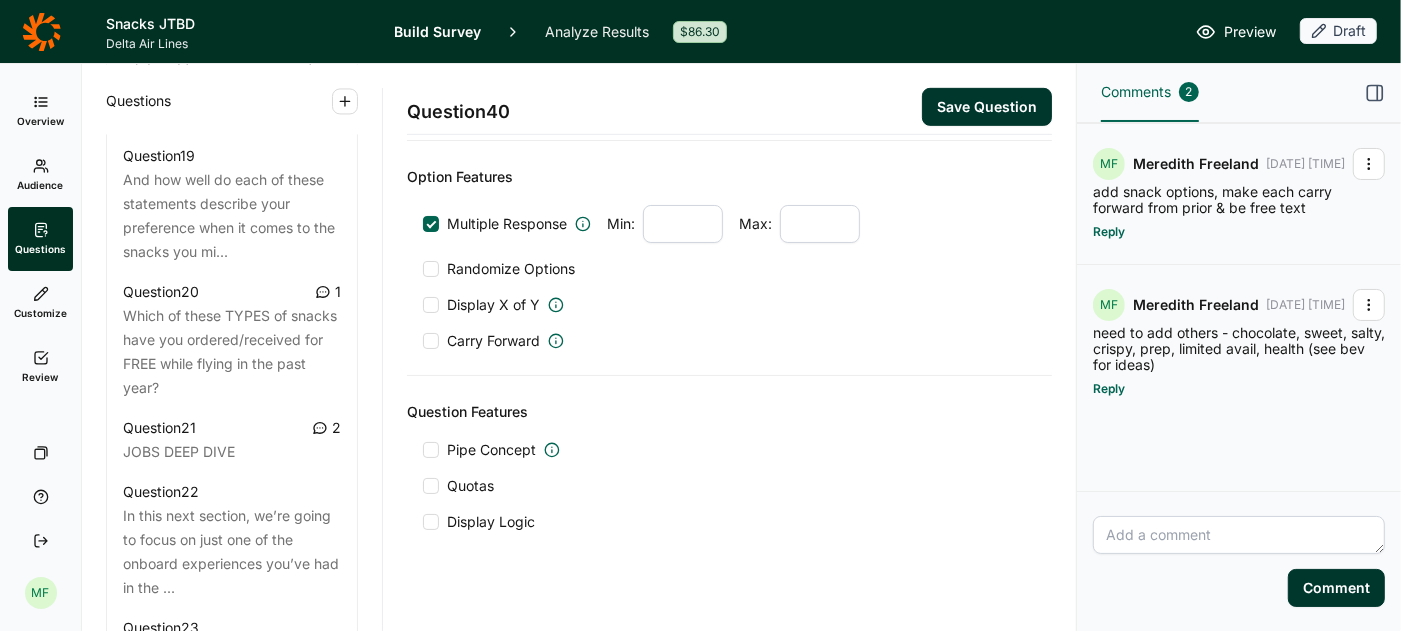scroll, scrollTop: 861, scrollLeft: 0, axis: vertical 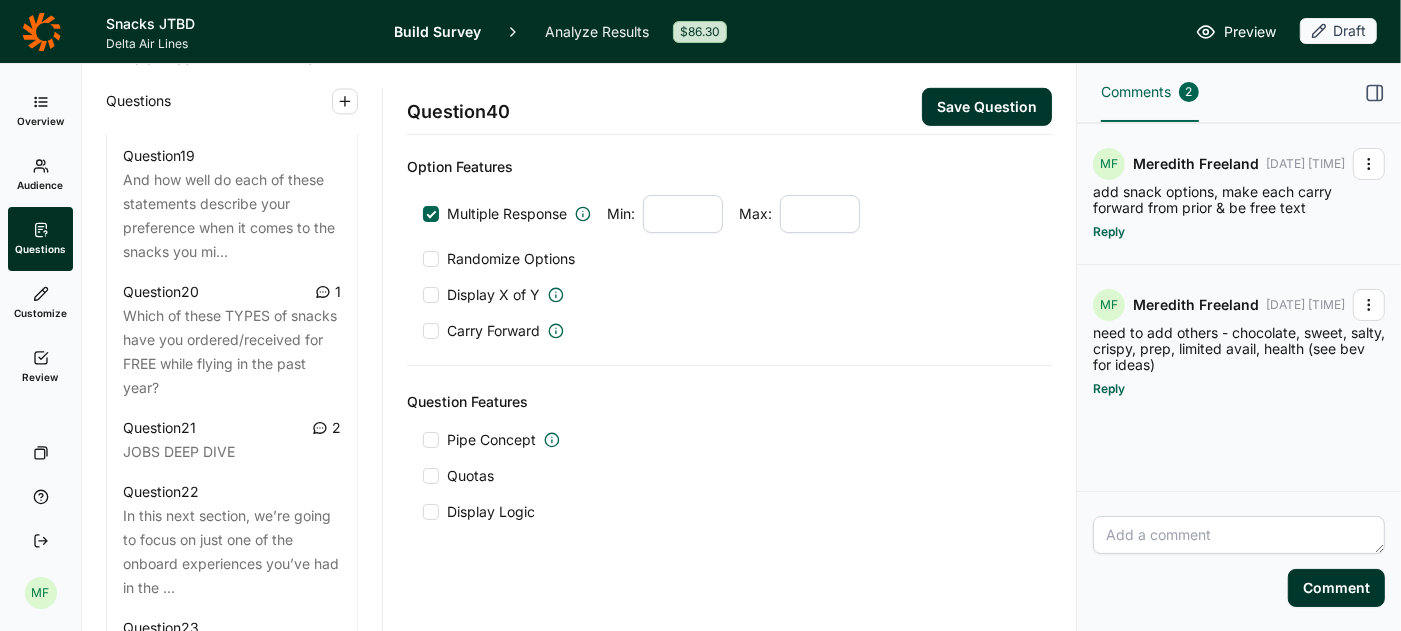 click at bounding box center (431, 331) 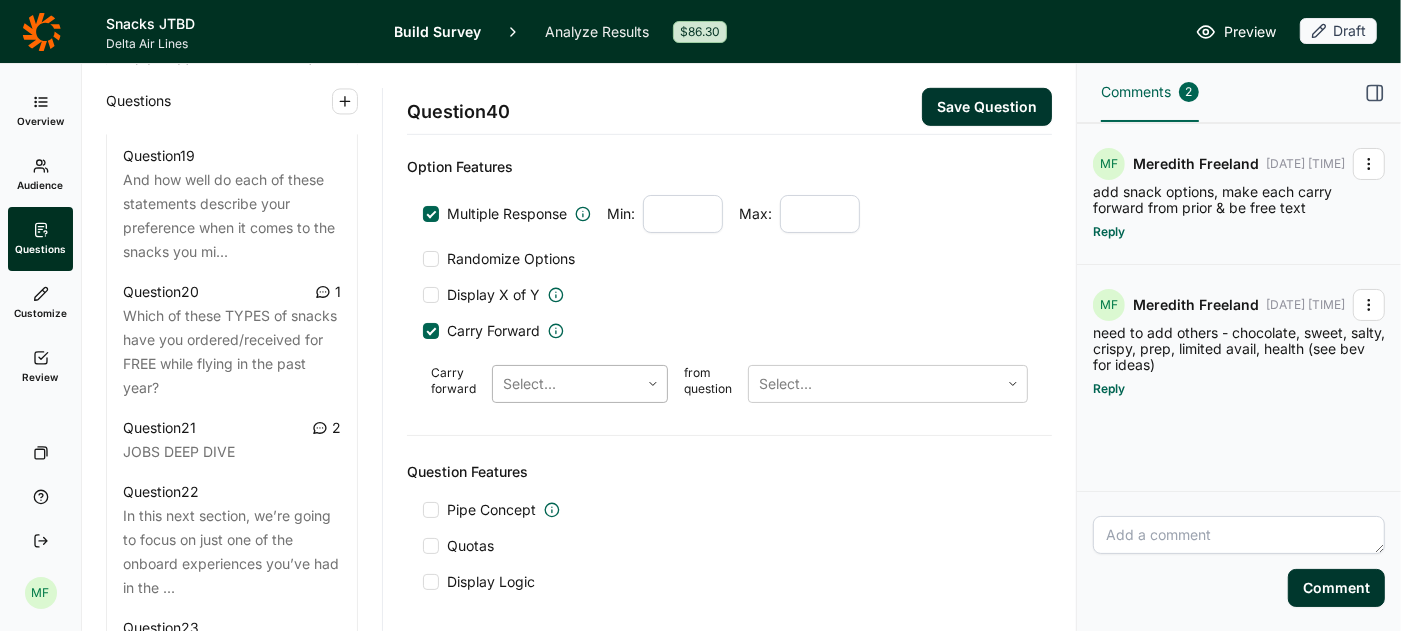 click at bounding box center (566, 384) 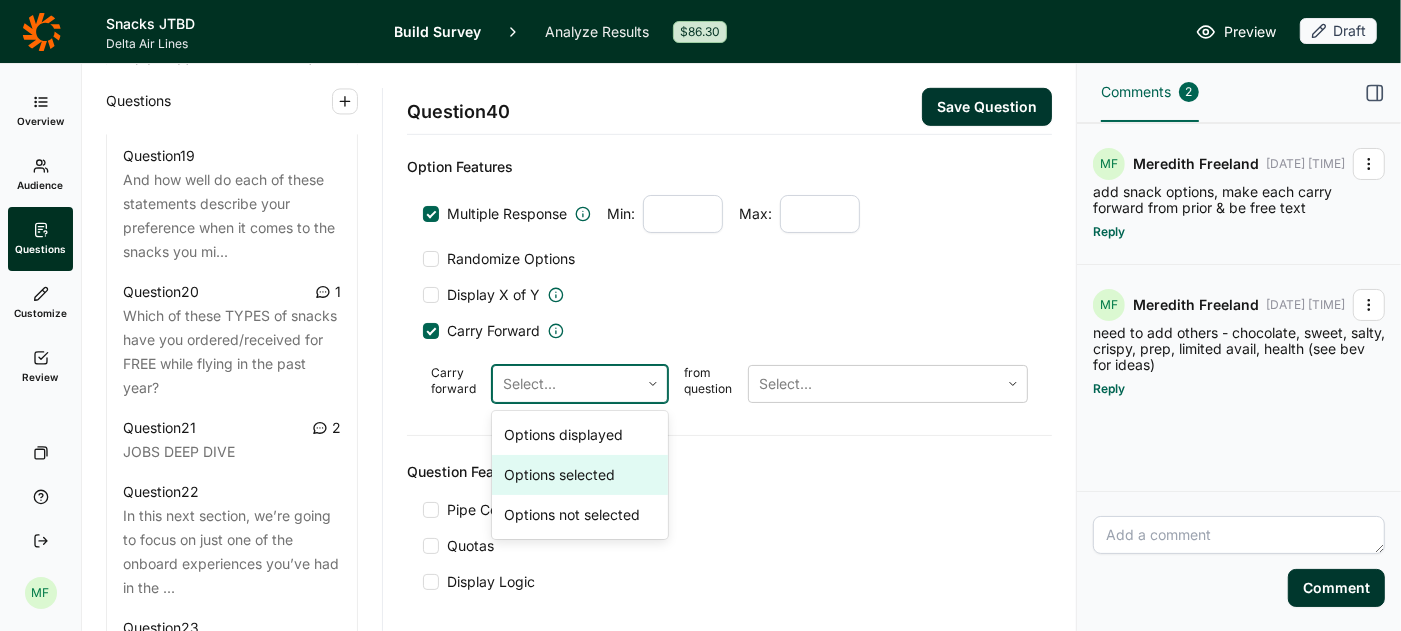 click on "Options selected" at bounding box center (580, 475) 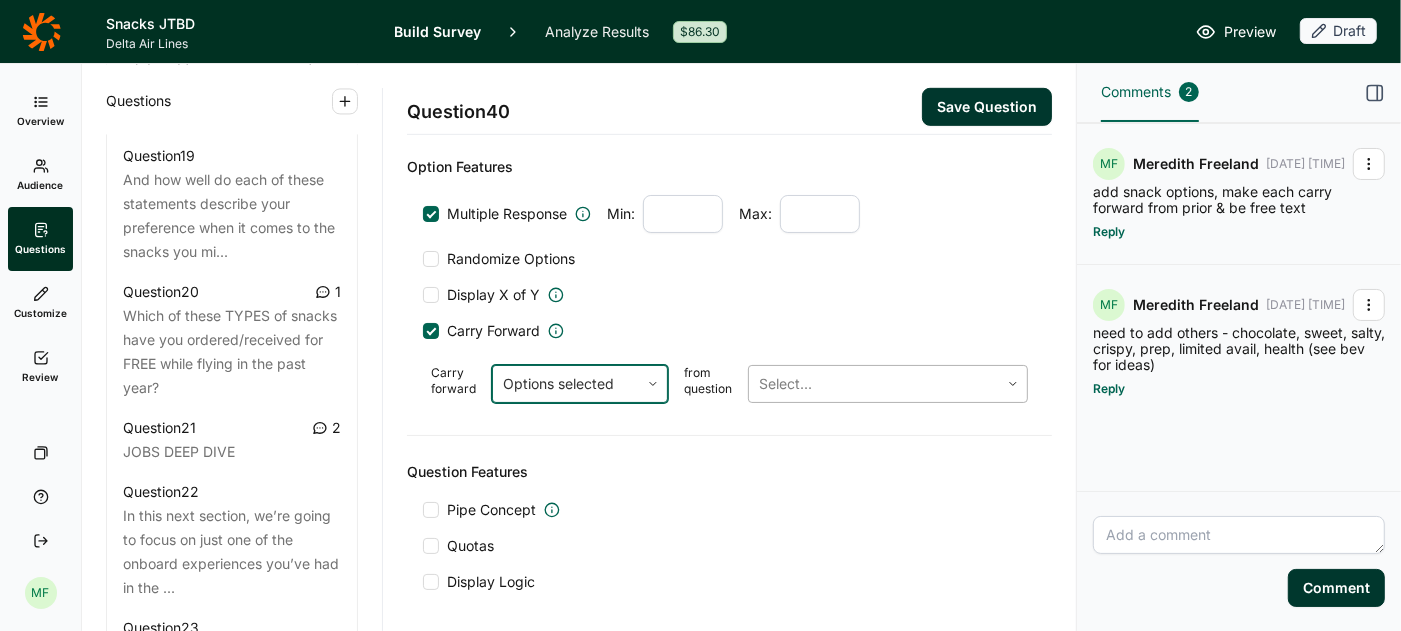 click at bounding box center [874, 384] 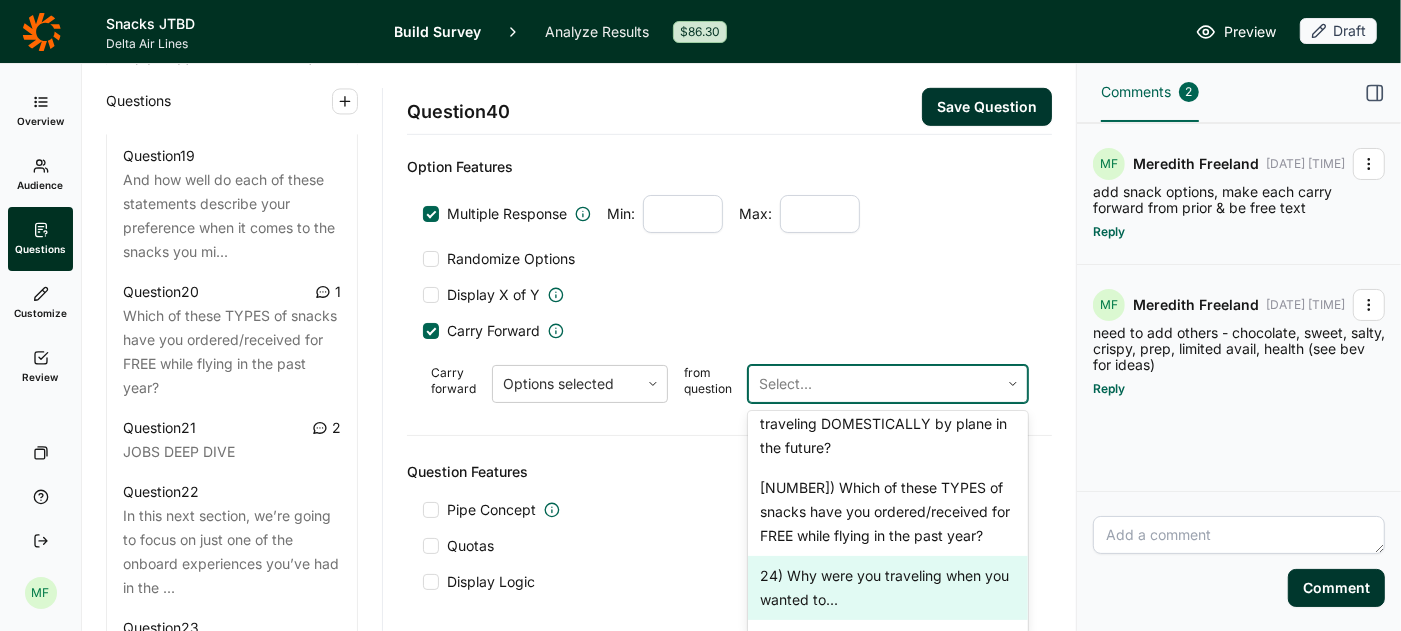 scroll, scrollTop: 1158, scrollLeft: 0, axis: vertical 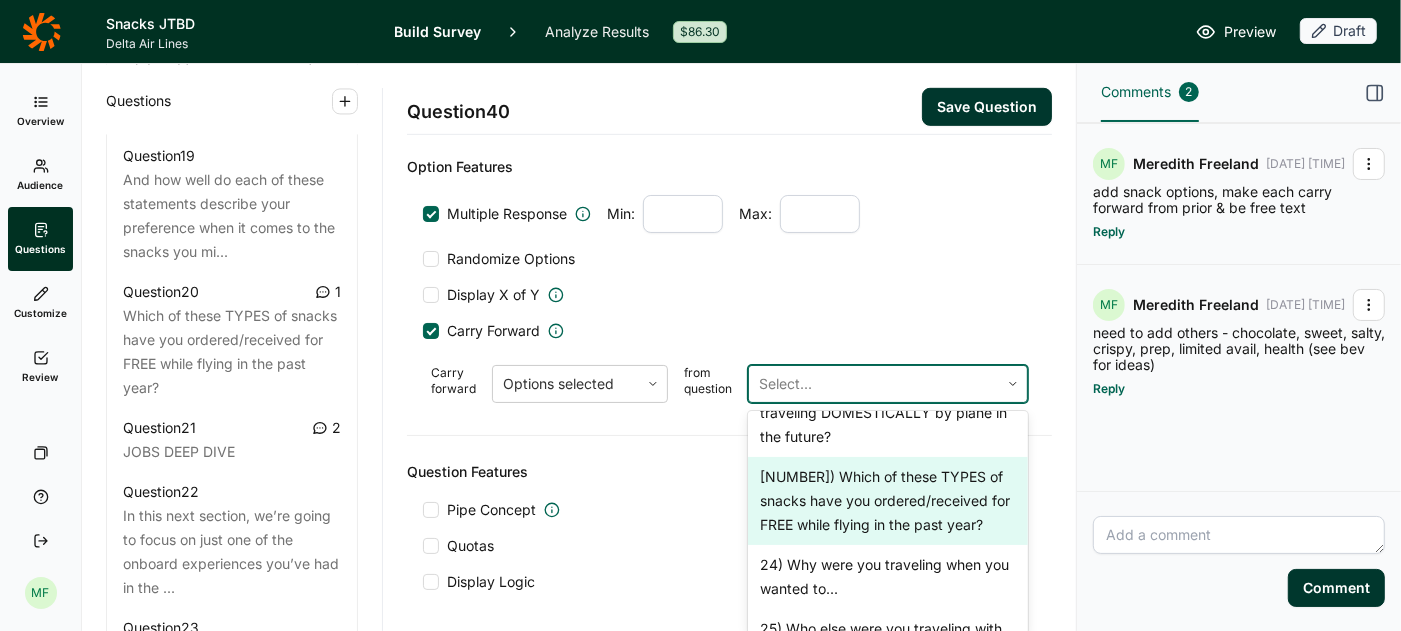 click on "20) Which of these TYPES of snacks have you ordered/received for FREE while flying in the past year?" at bounding box center (888, 501) 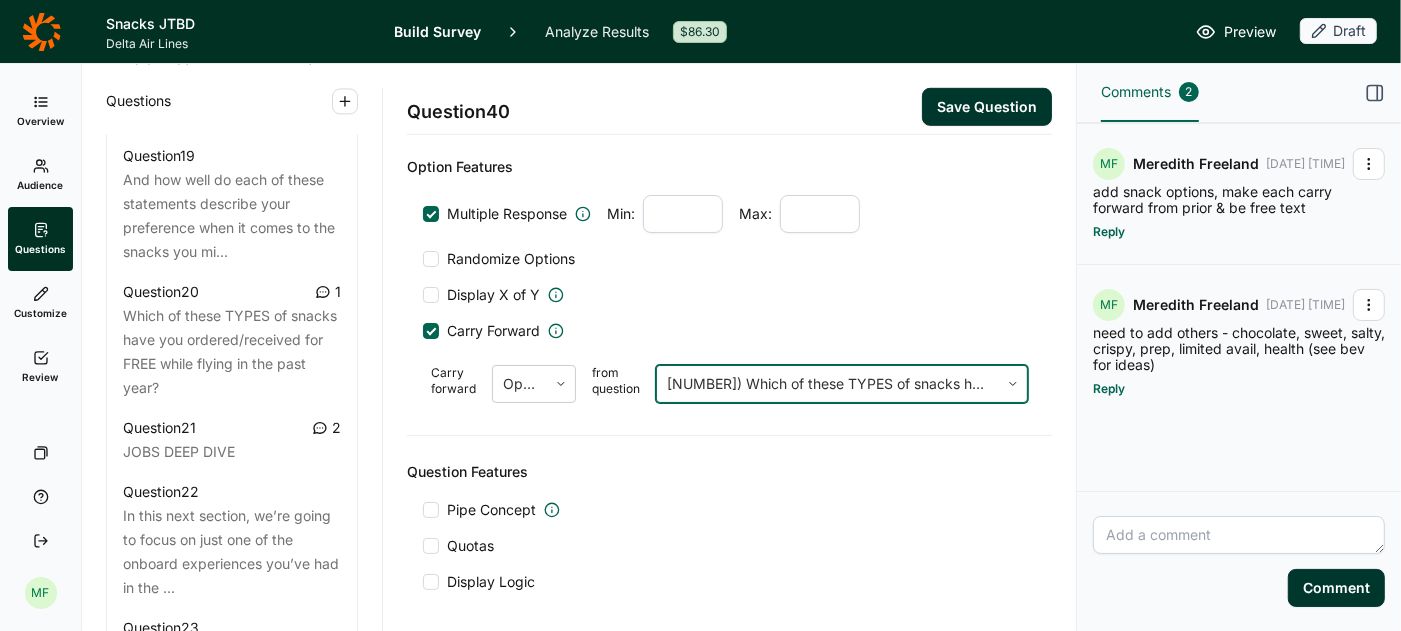 click 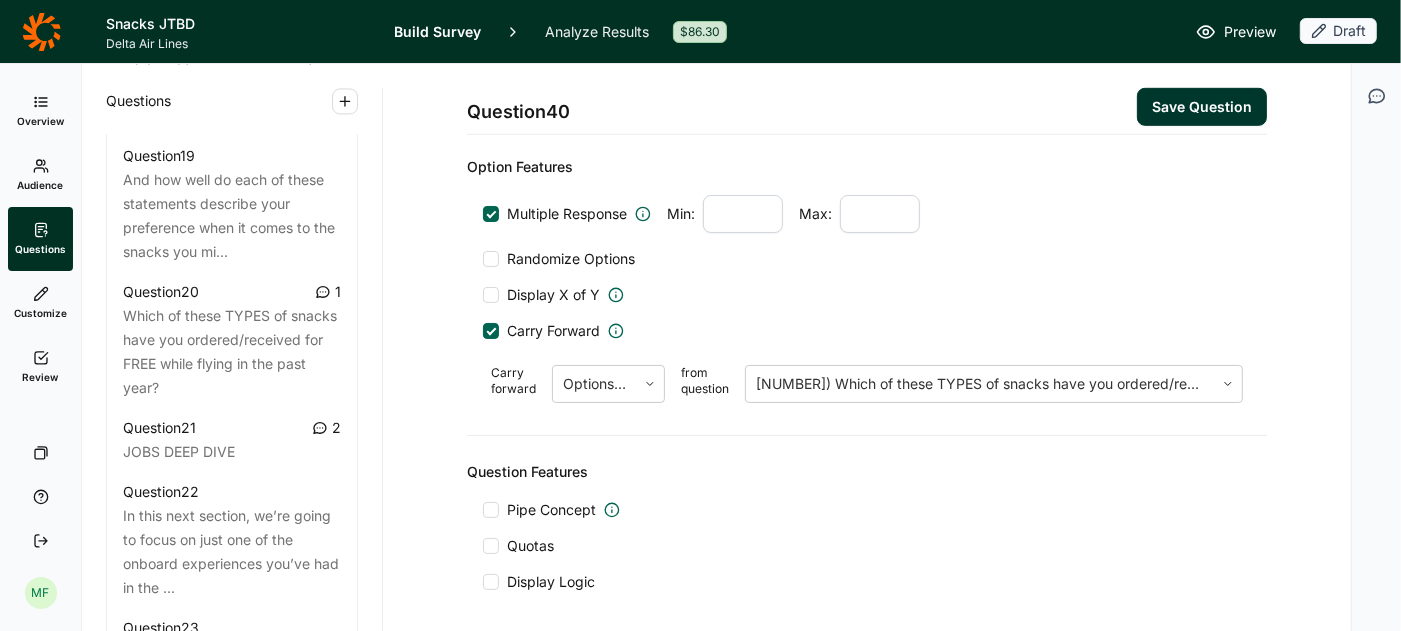 click on "Save Question" at bounding box center [1202, 107] 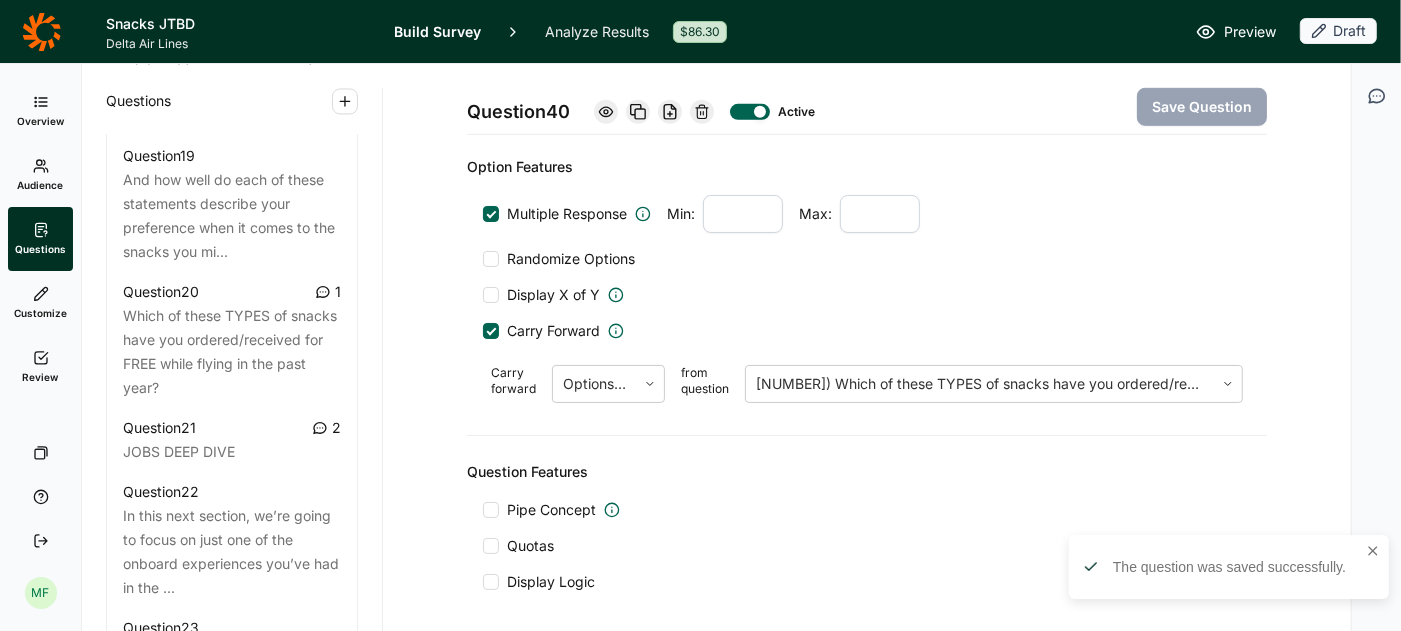 scroll, scrollTop: 33, scrollLeft: 0, axis: vertical 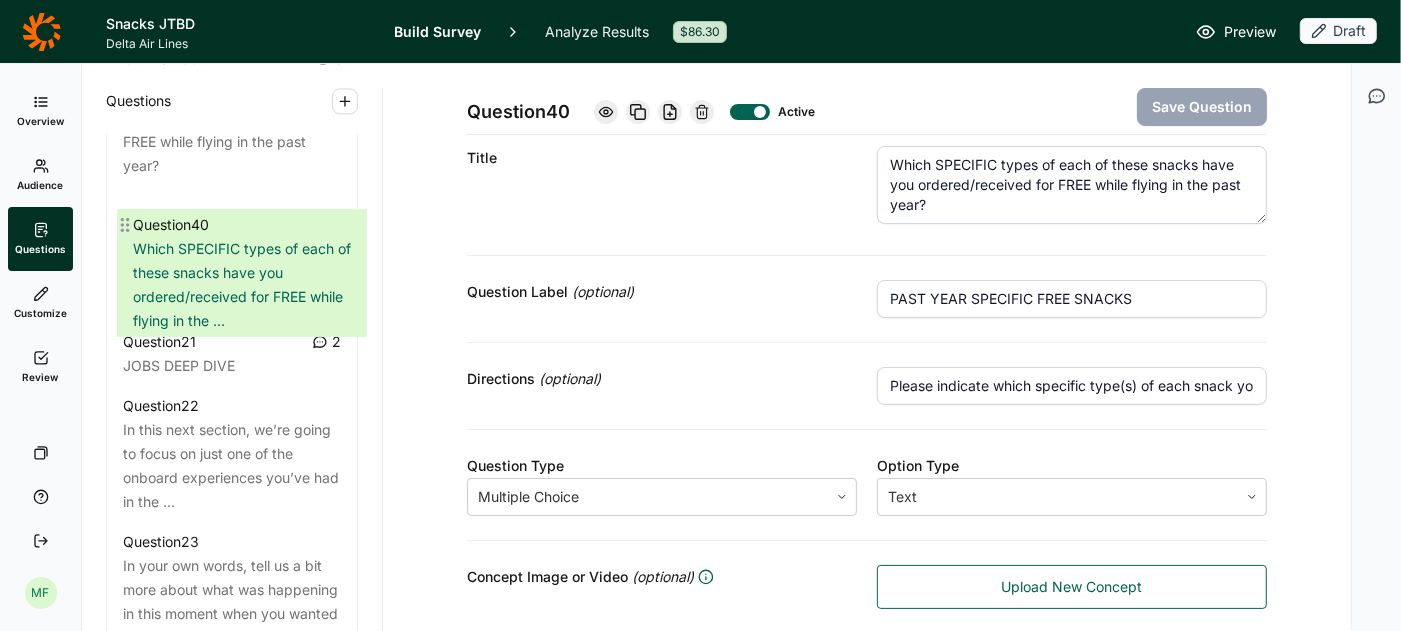 drag, startPoint x: 115, startPoint y: 274, endPoint x: 125, endPoint y: 214, distance: 60.827625 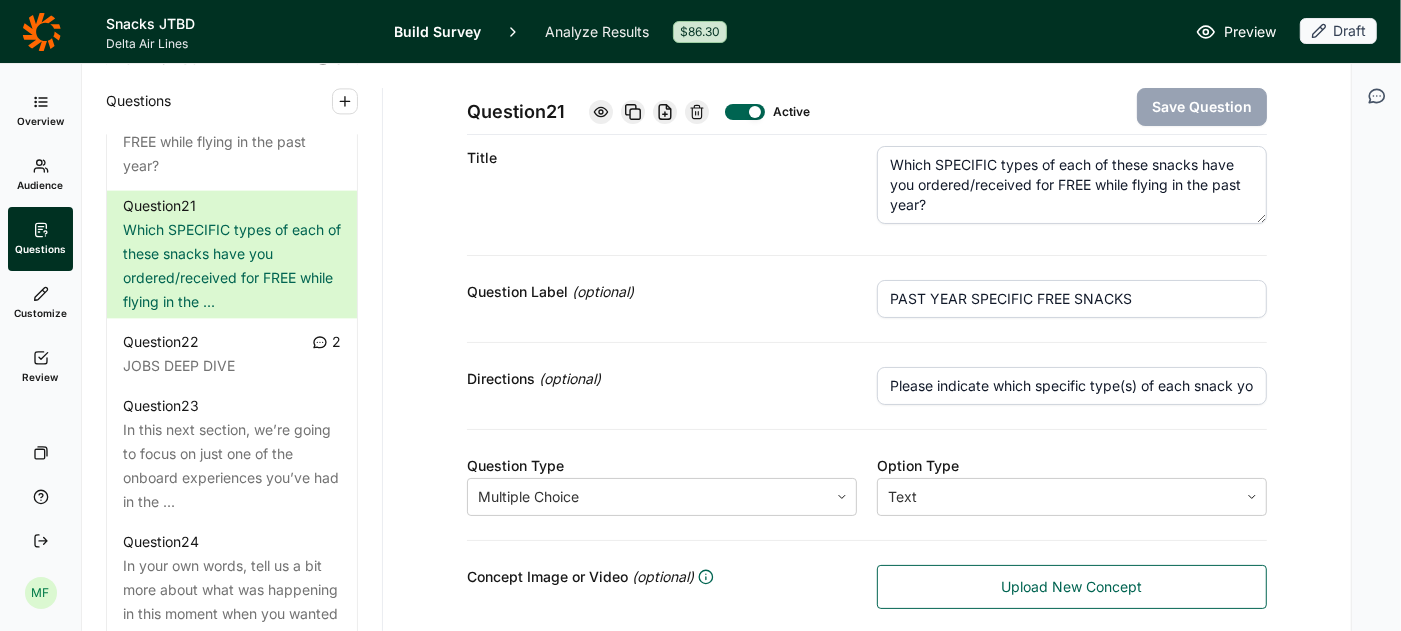 click 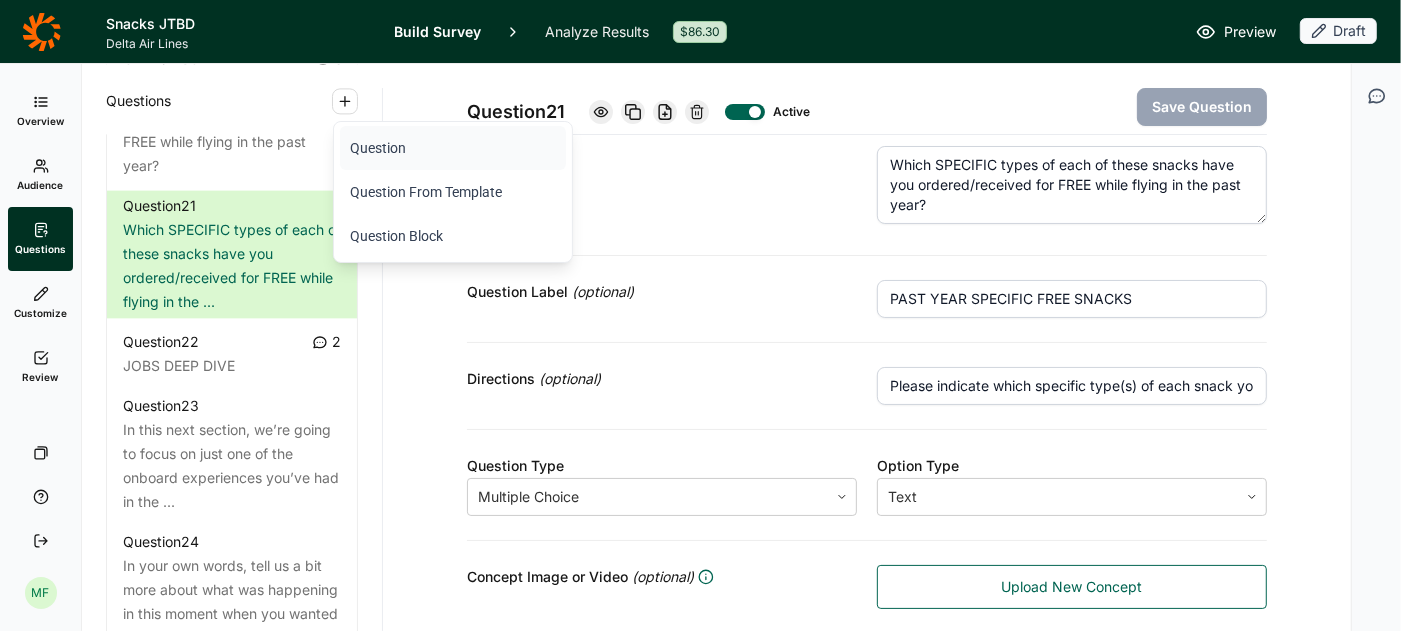 click on "Question" at bounding box center (453, 148) 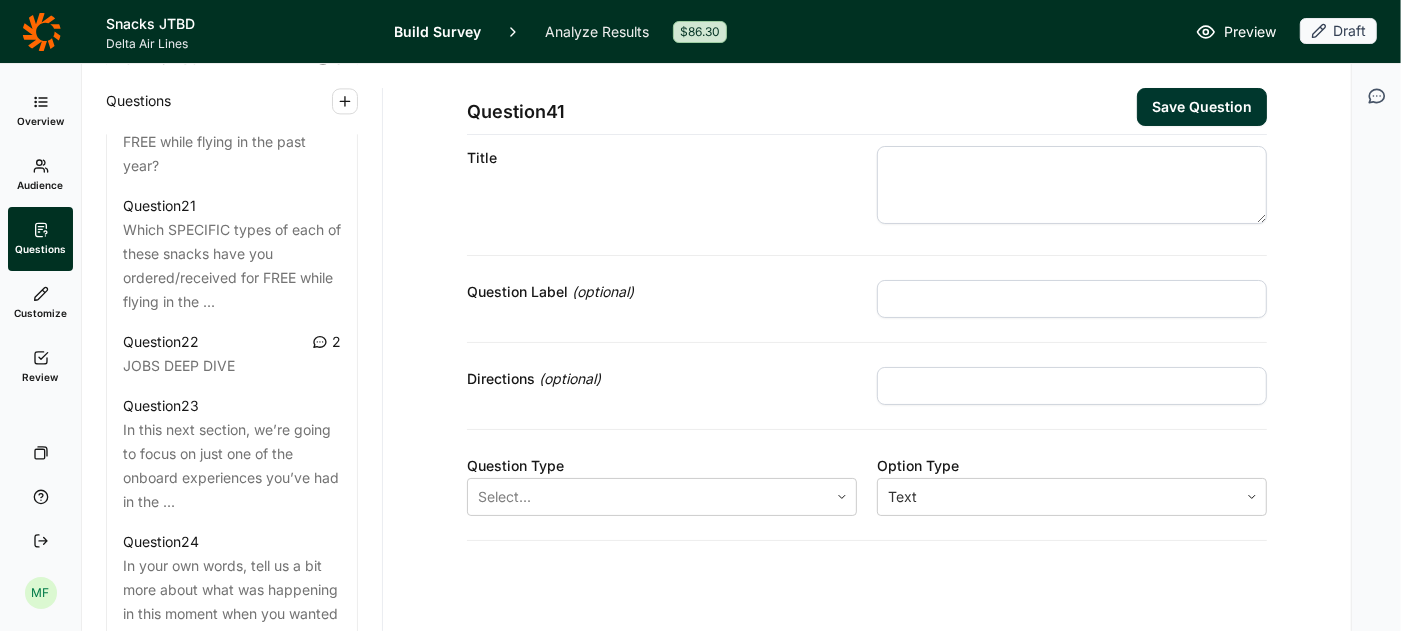 click at bounding box center [1072, 185] 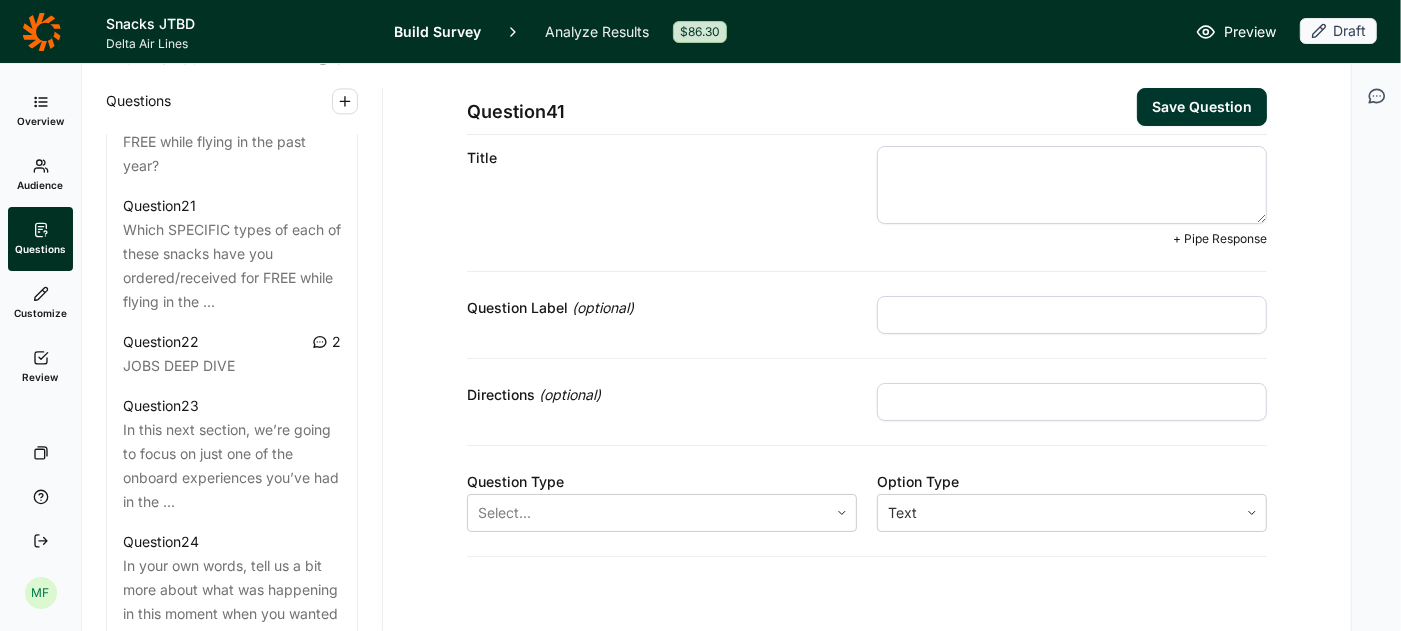 paste on "Which of these TYPES of beverages have you PAID FOR while flying in the past year?" 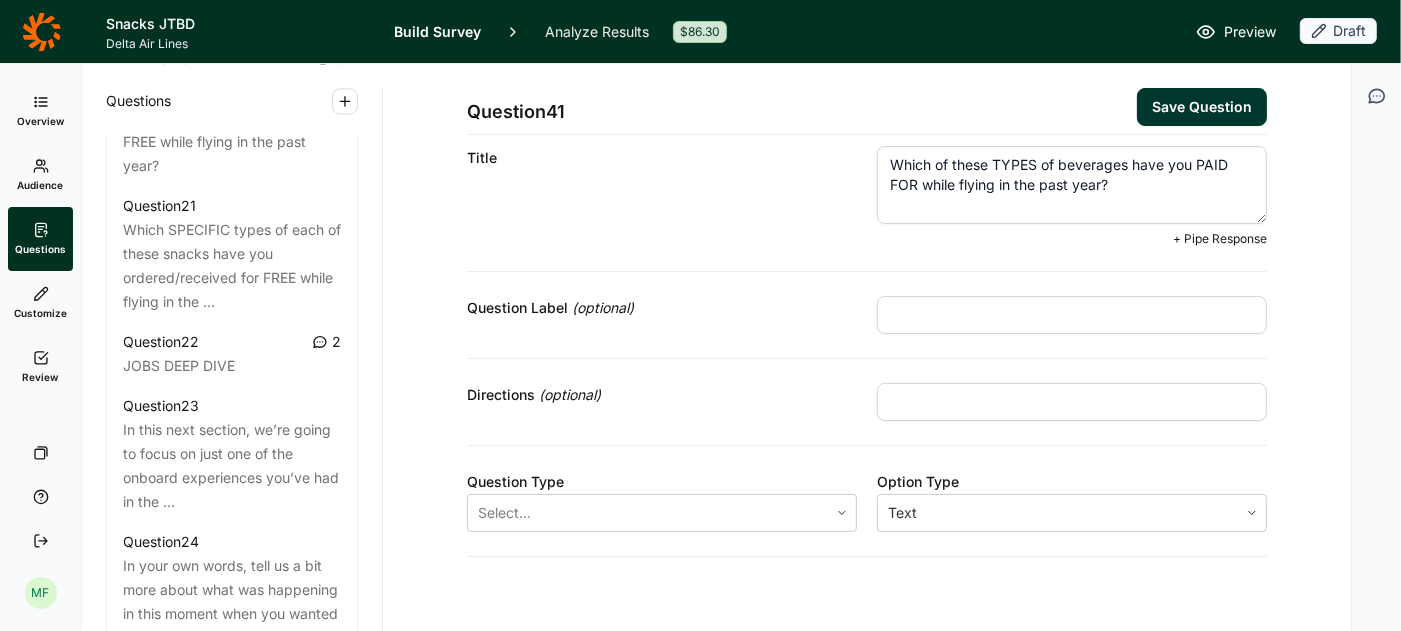 click on "Which of these TYPES of beverages have you PAID FOR while flying in the past year?" at bounding box center [1072, 185] 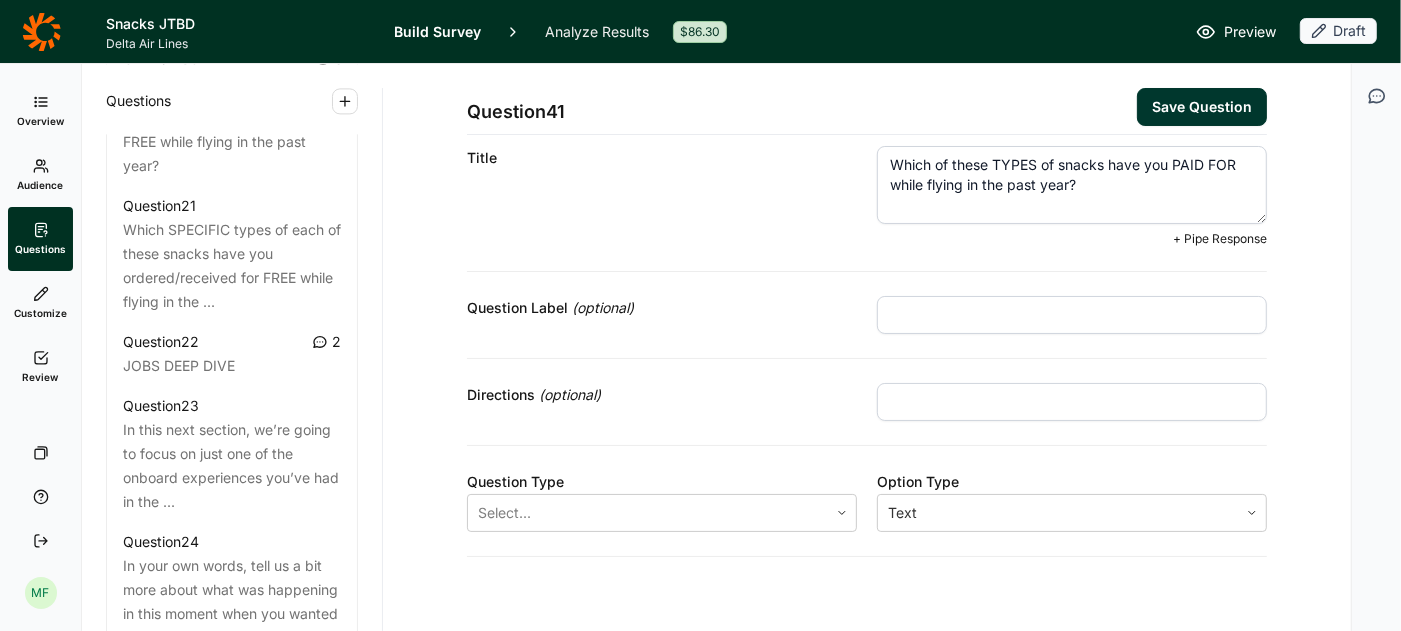 type on "Which of these TYPES of snacks have you PAID FOR while flying in the past year?" 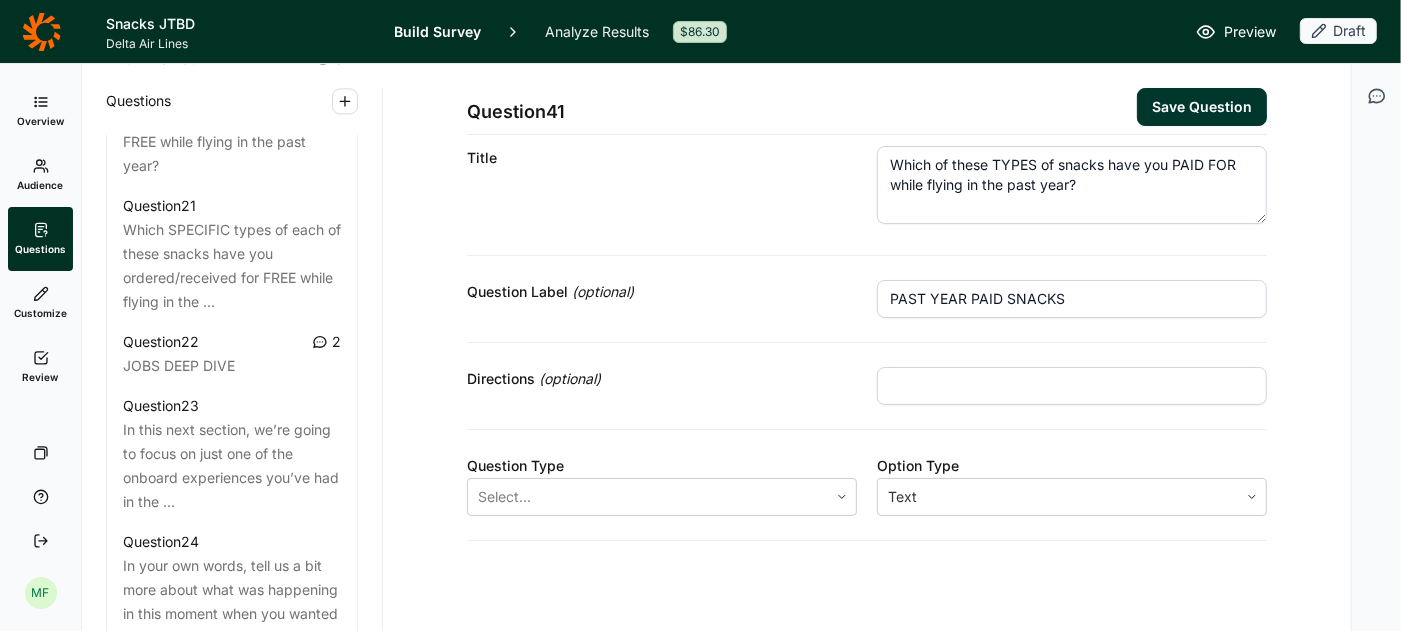 type on "PAST YEAR PAID SNACKS" 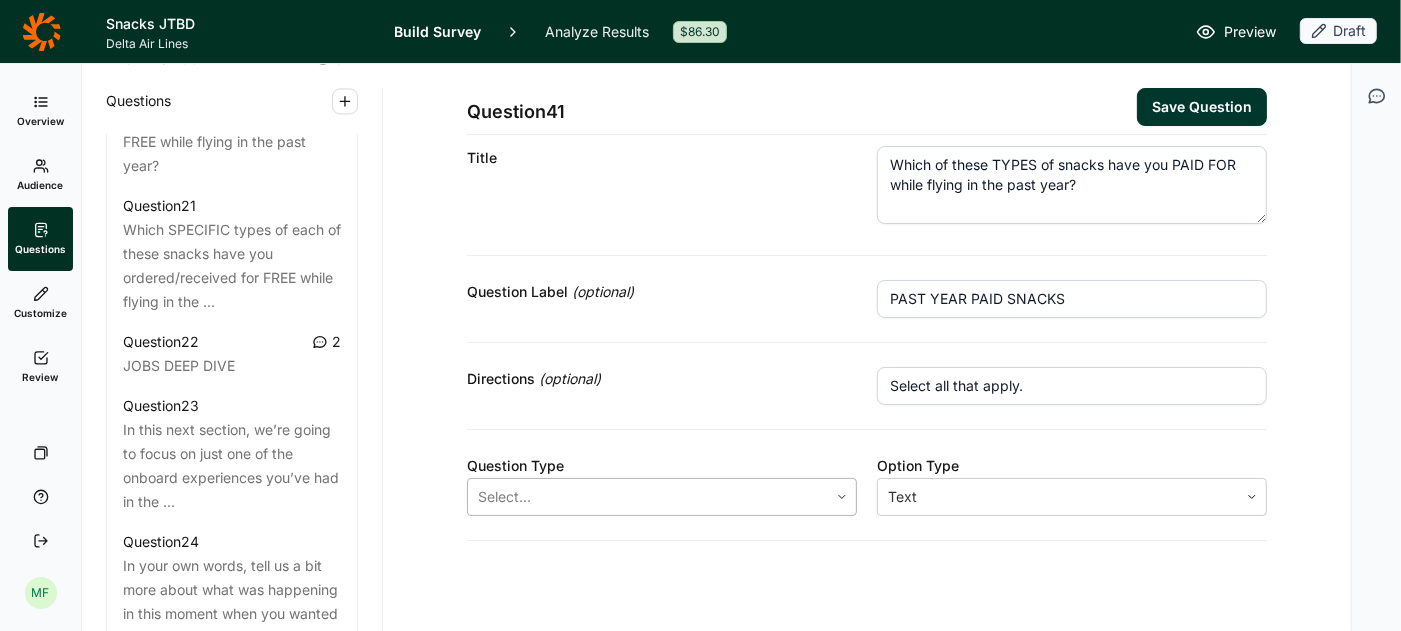click 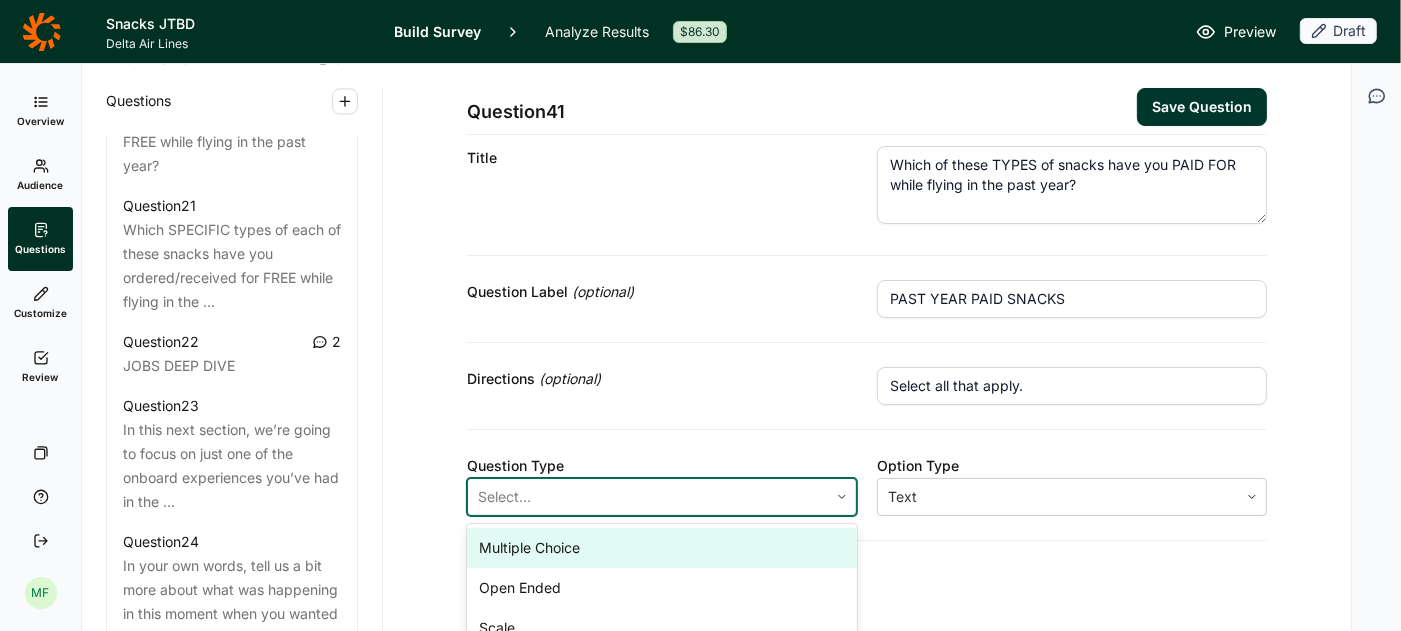click on "Multiple Choice" at bounding box center [662, 548] 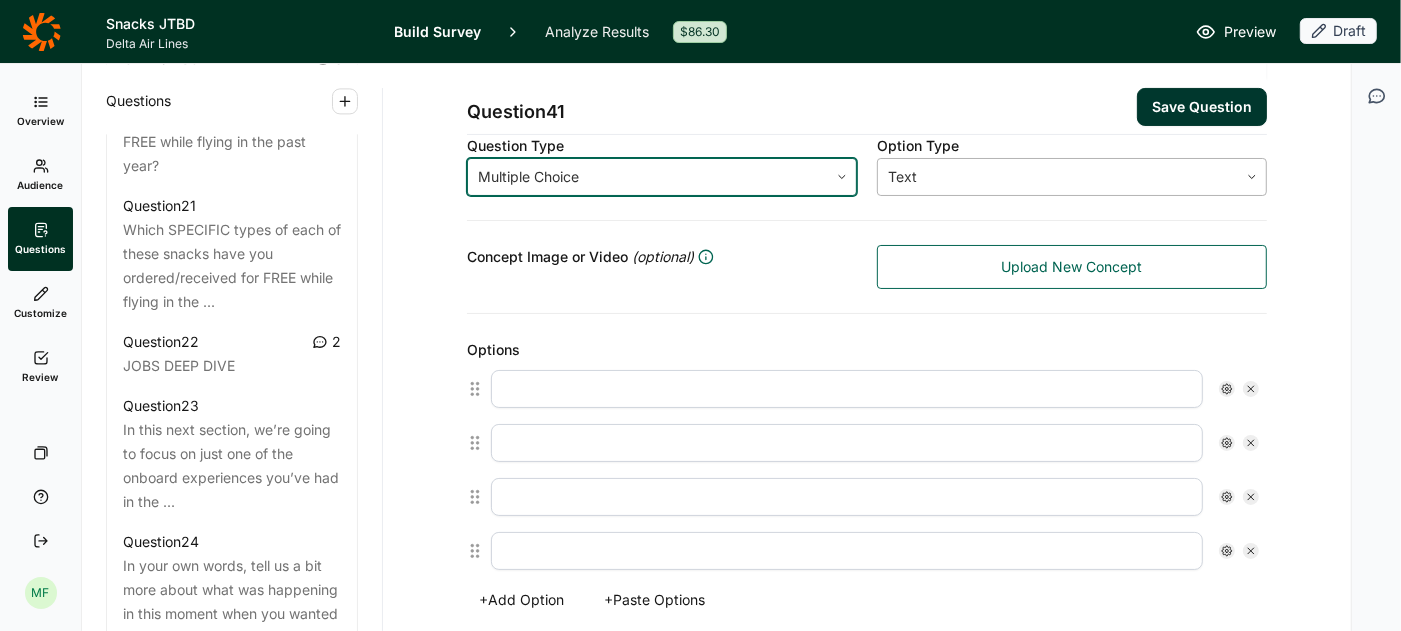 scroll, scrollTop: 410, scrollLeft: 0, axis: vertical 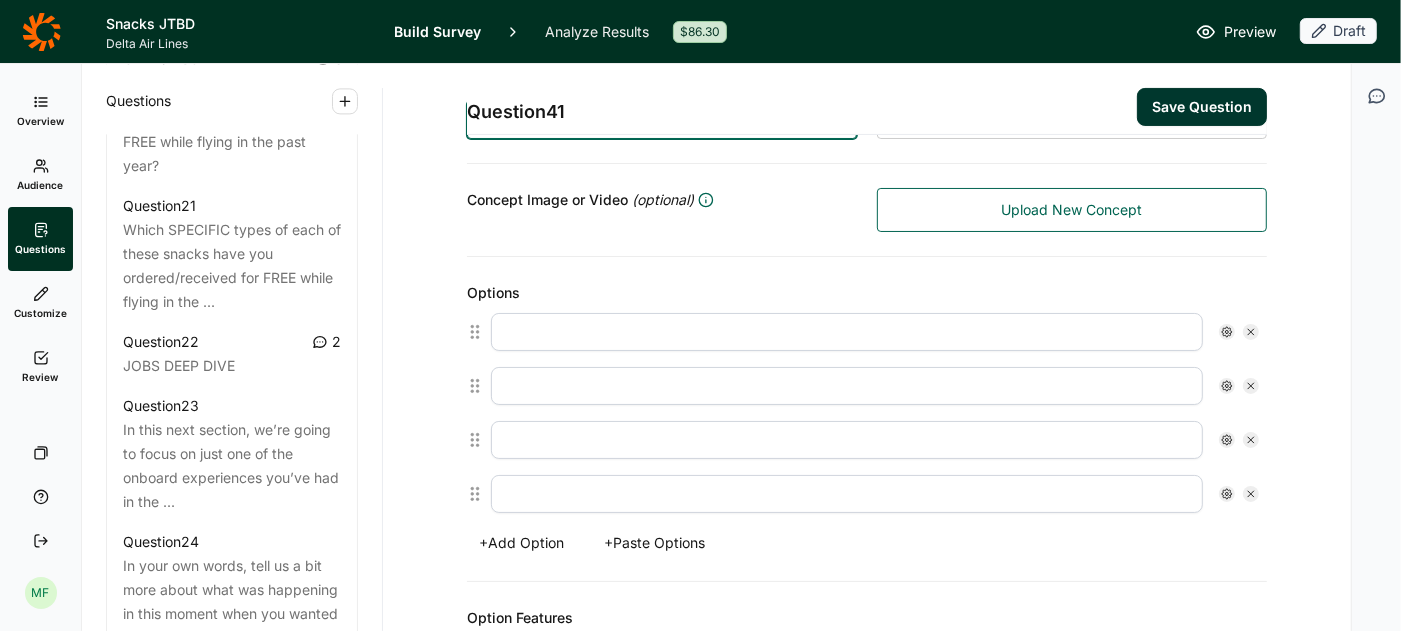 click at bounding box center (847, 332) 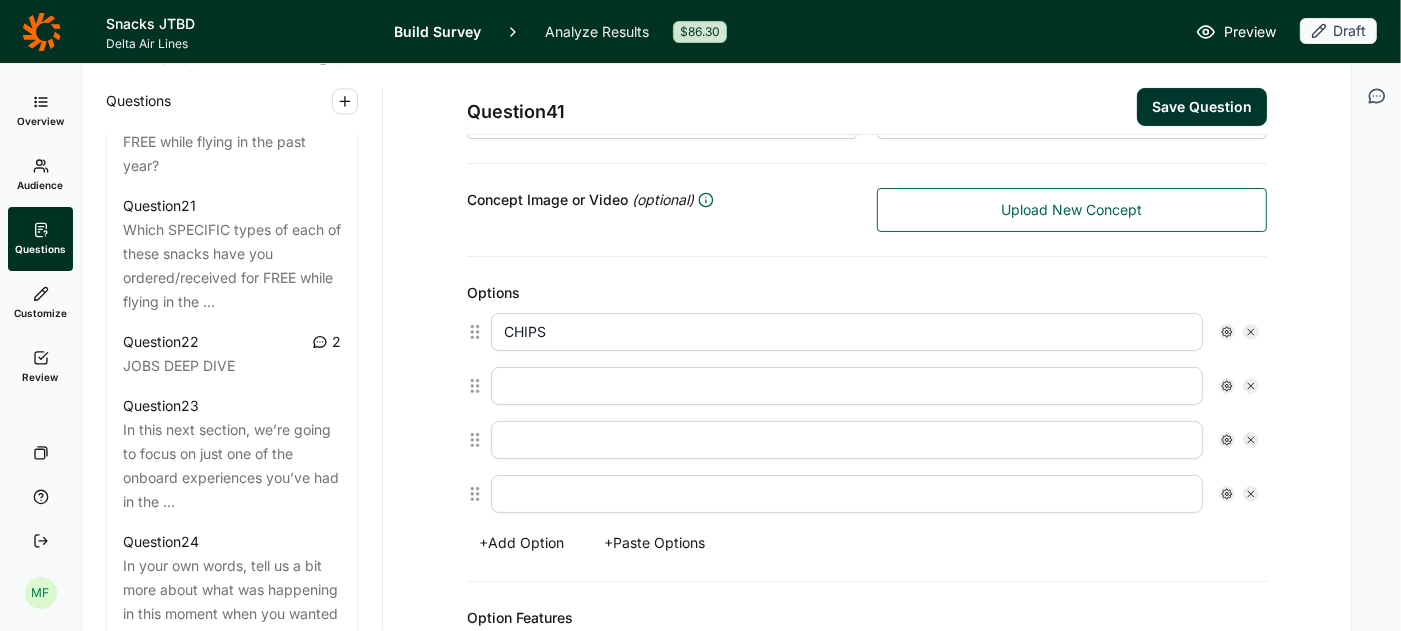 type on "CHIPS" 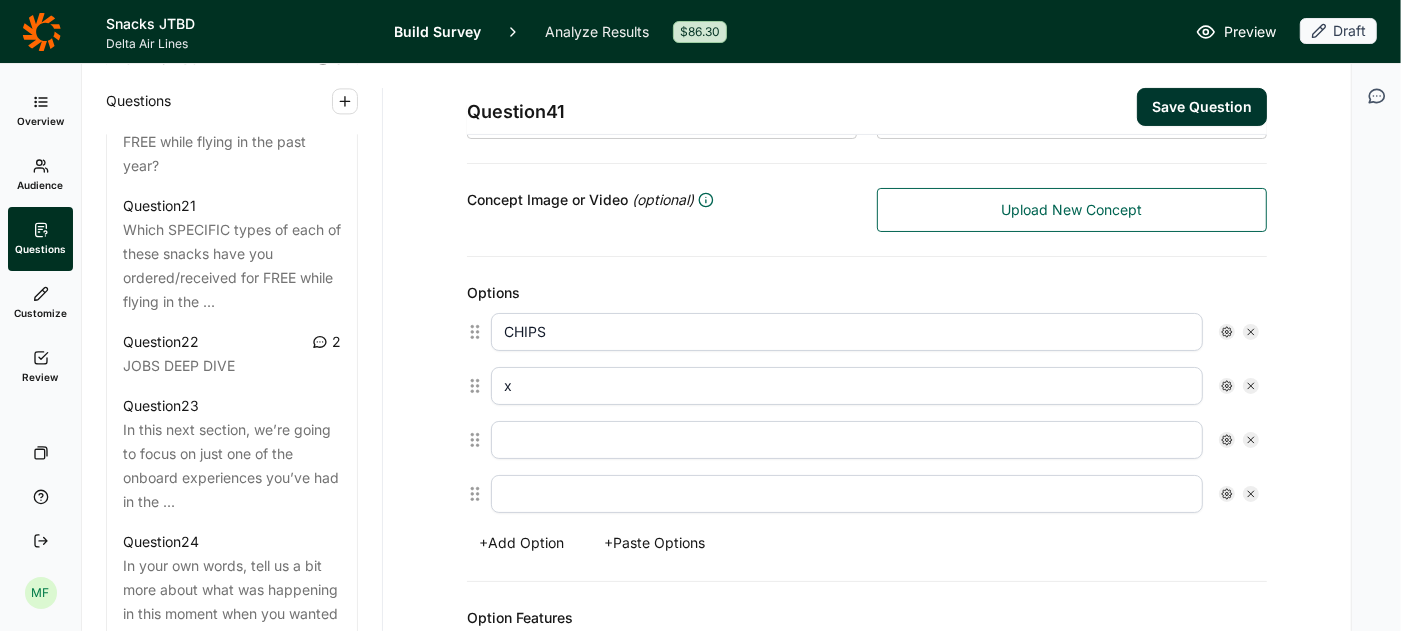 type on "x" 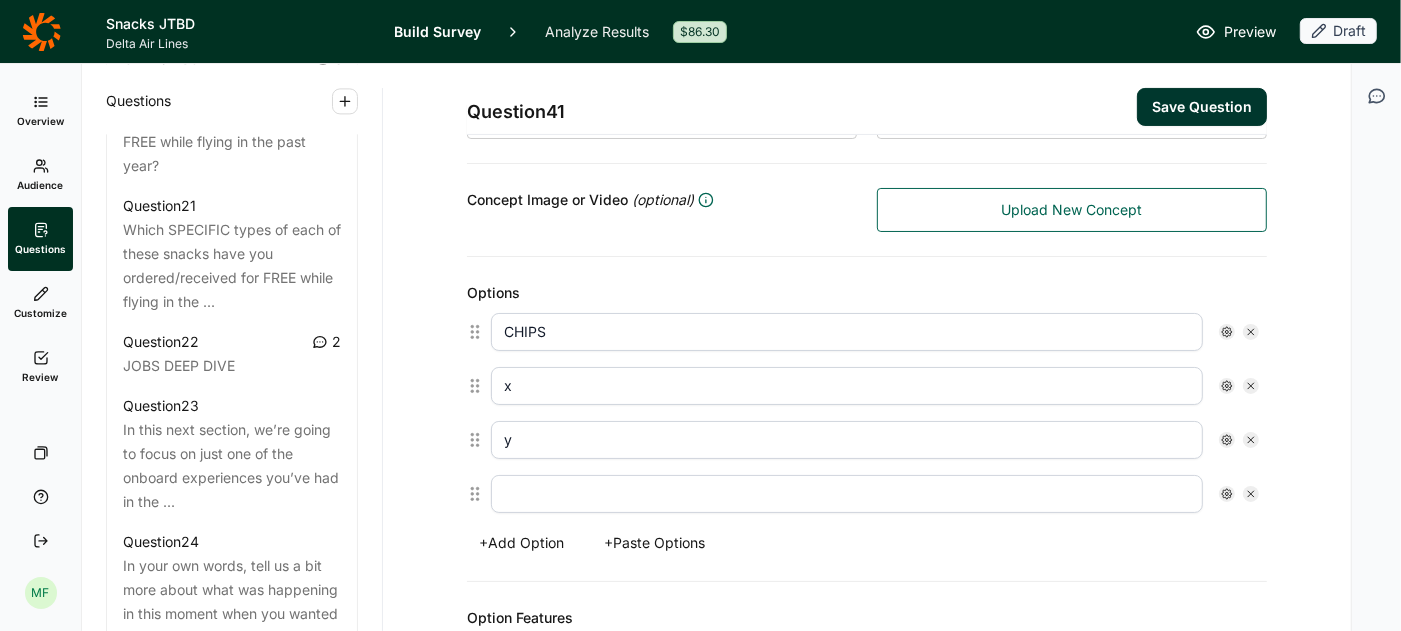 type on "y" 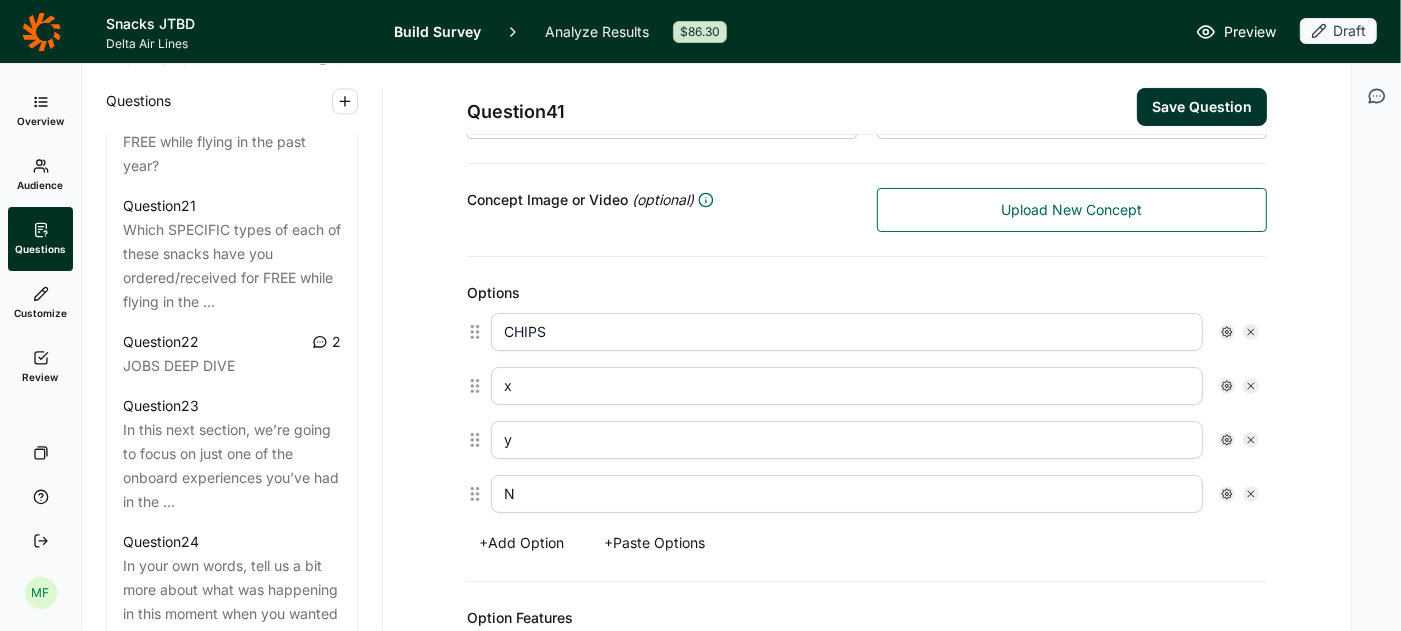type on "None of the above" 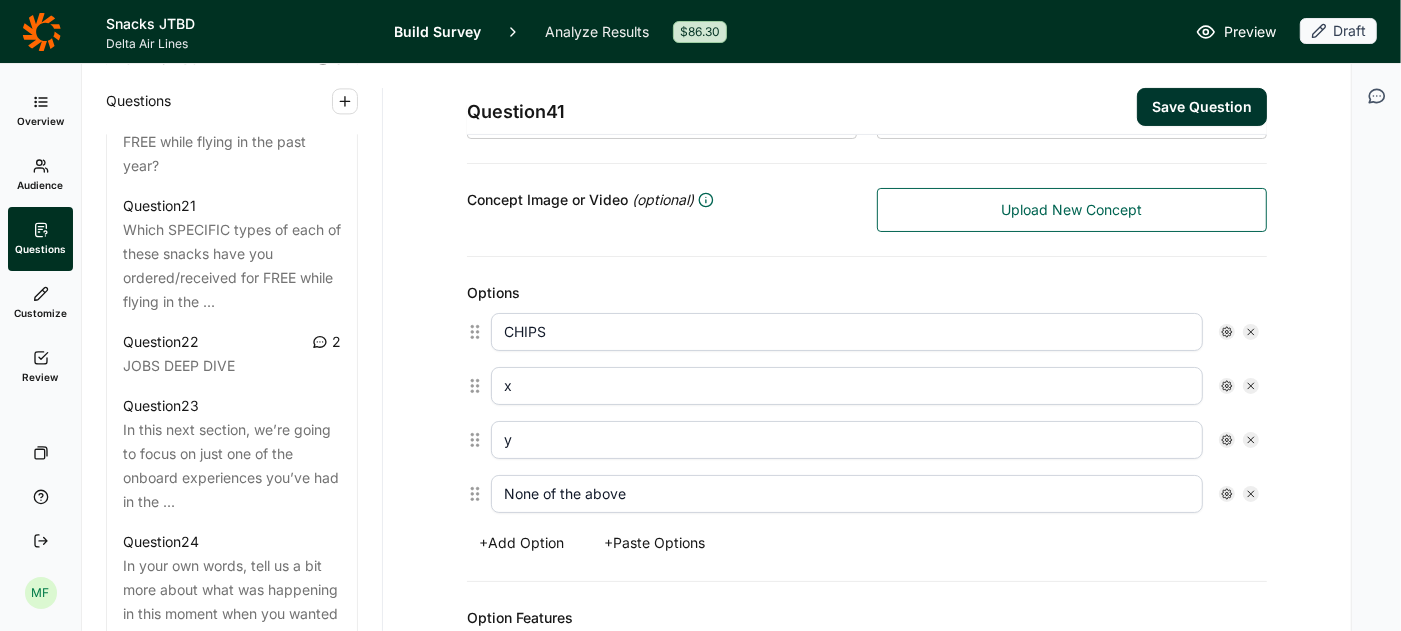 click 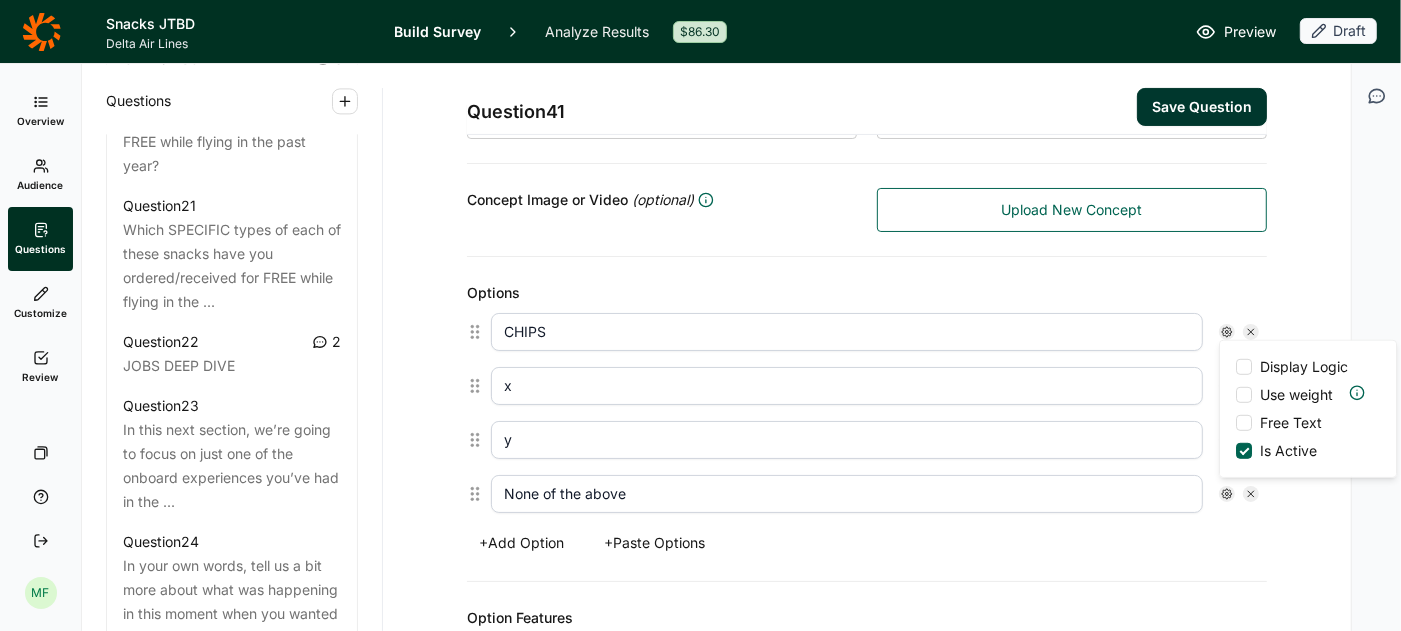 click on "None of the above Display Logic Use weight Free Text Is Active" at bounding box center [875, 494] 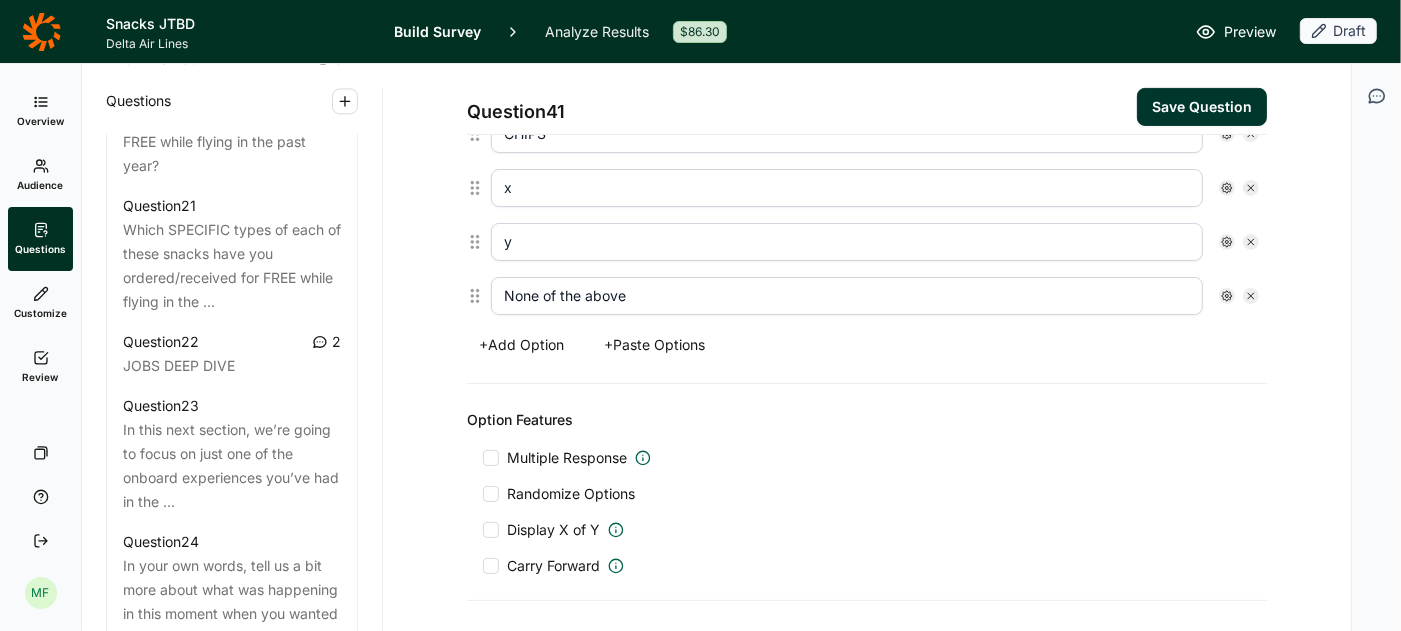 scroll, scrollTop: 623, scrollLeft: 0, axis: vertical 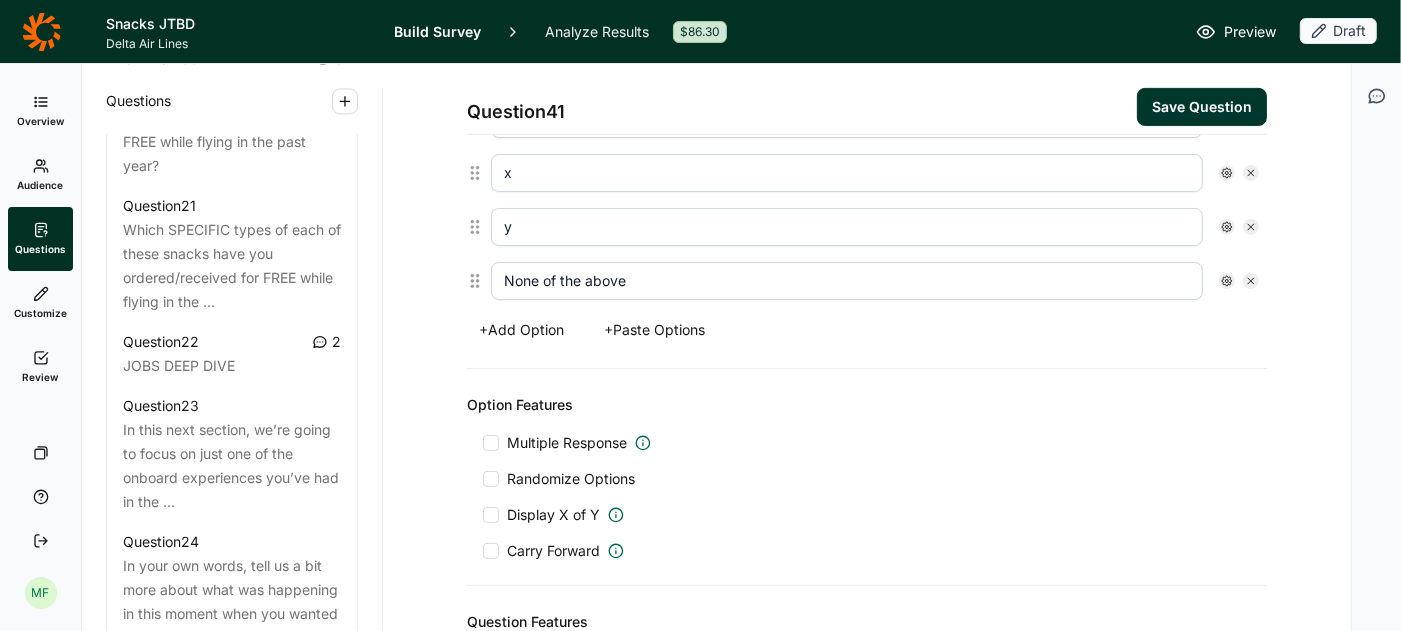 click at bounding box center (491, 443) 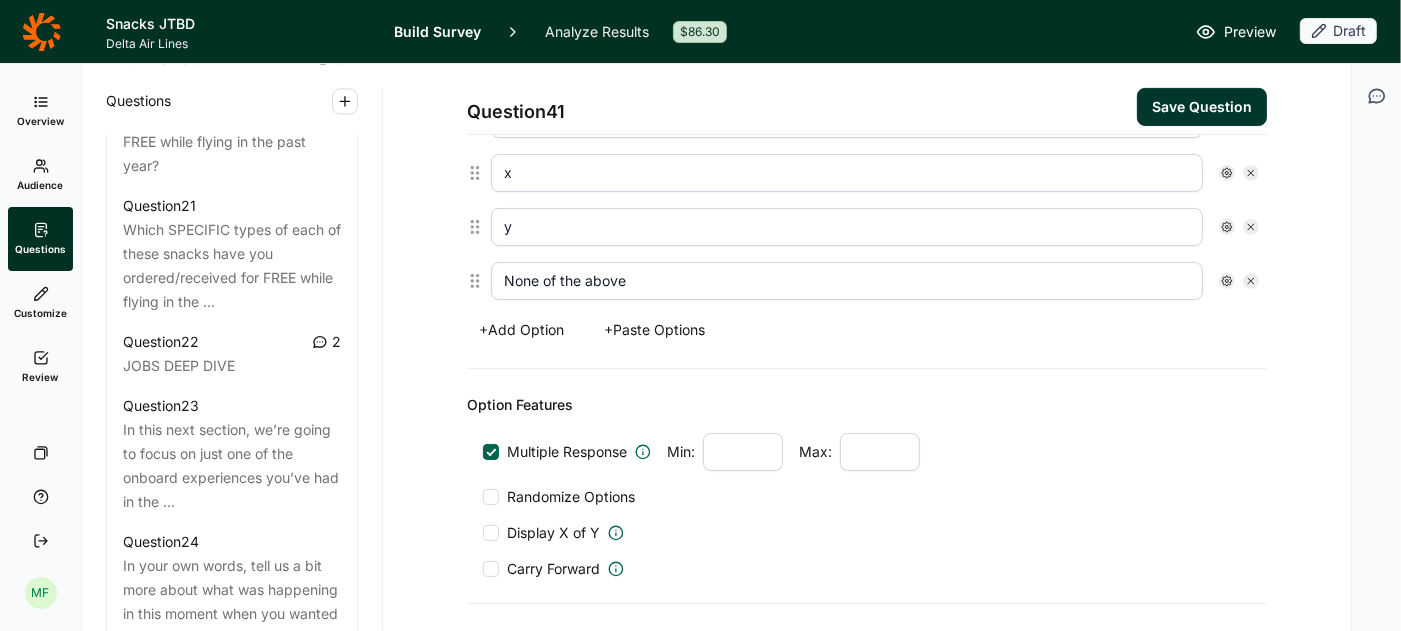 click at bounding box center (491, 497) 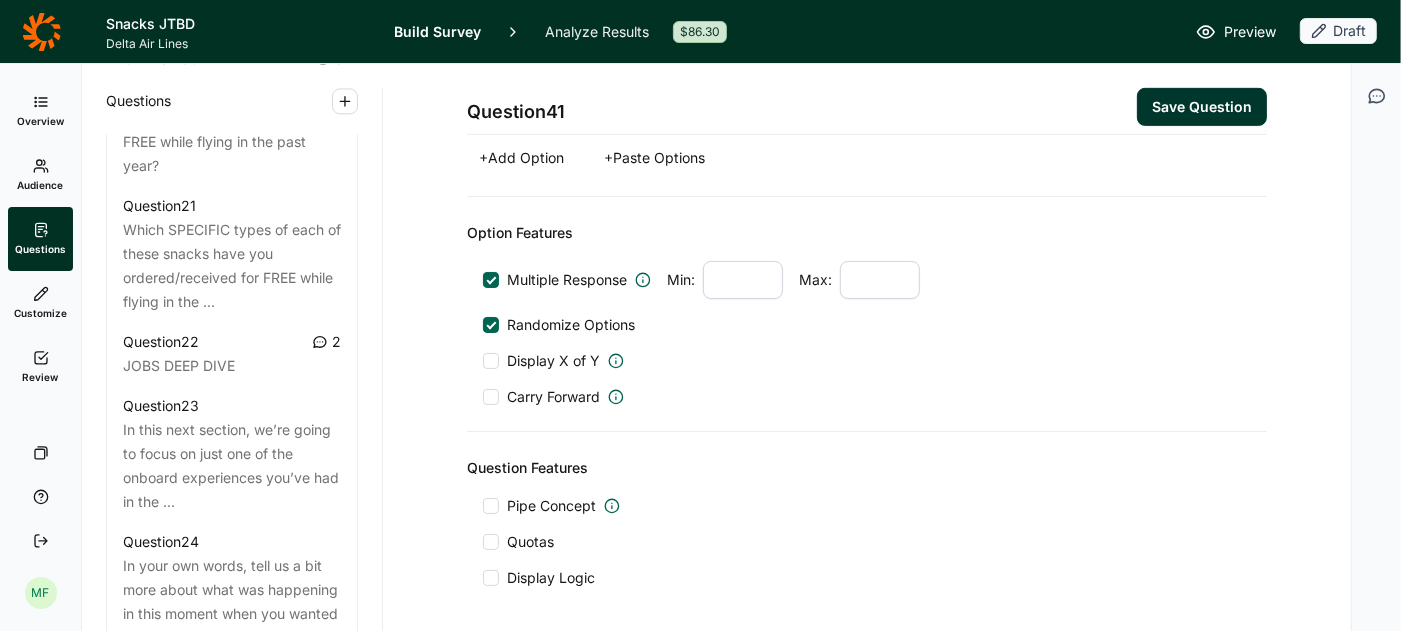 scroll, scrollTop: 810, scrollLeft: 0, axis: vertical 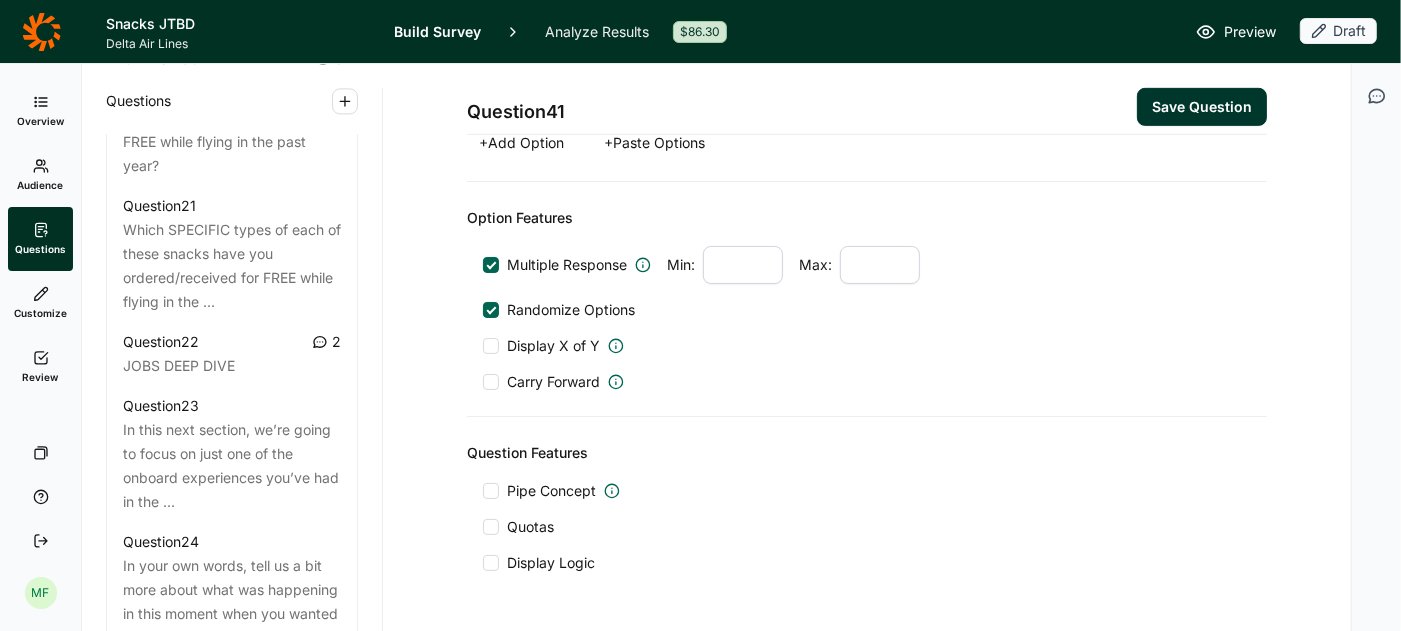 click 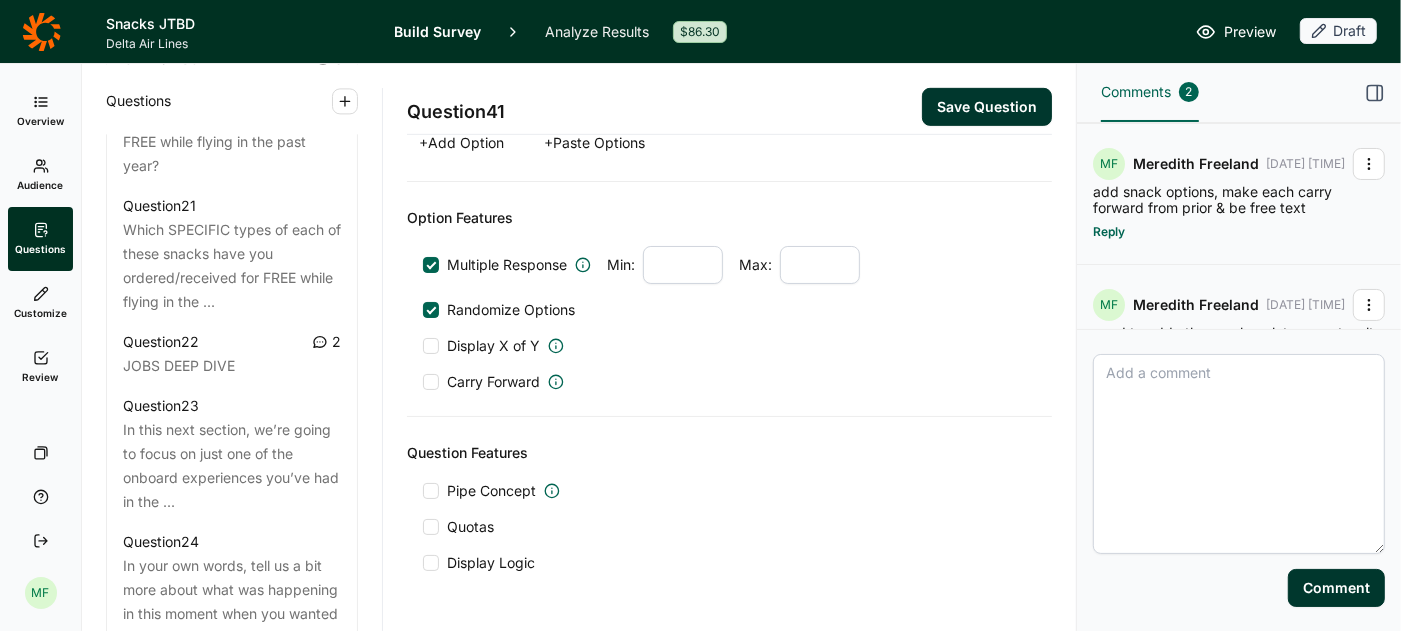 click at bounding box center [1239, 454] 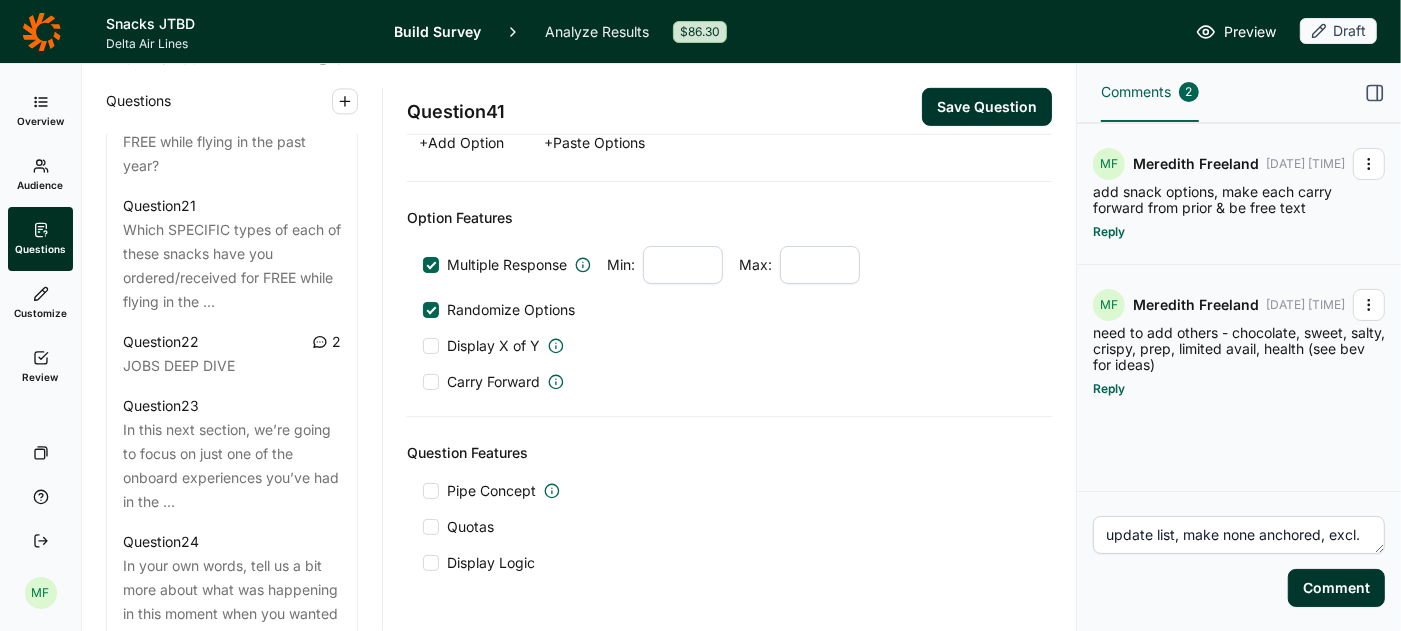 type on "update list, make none anchored, excl." 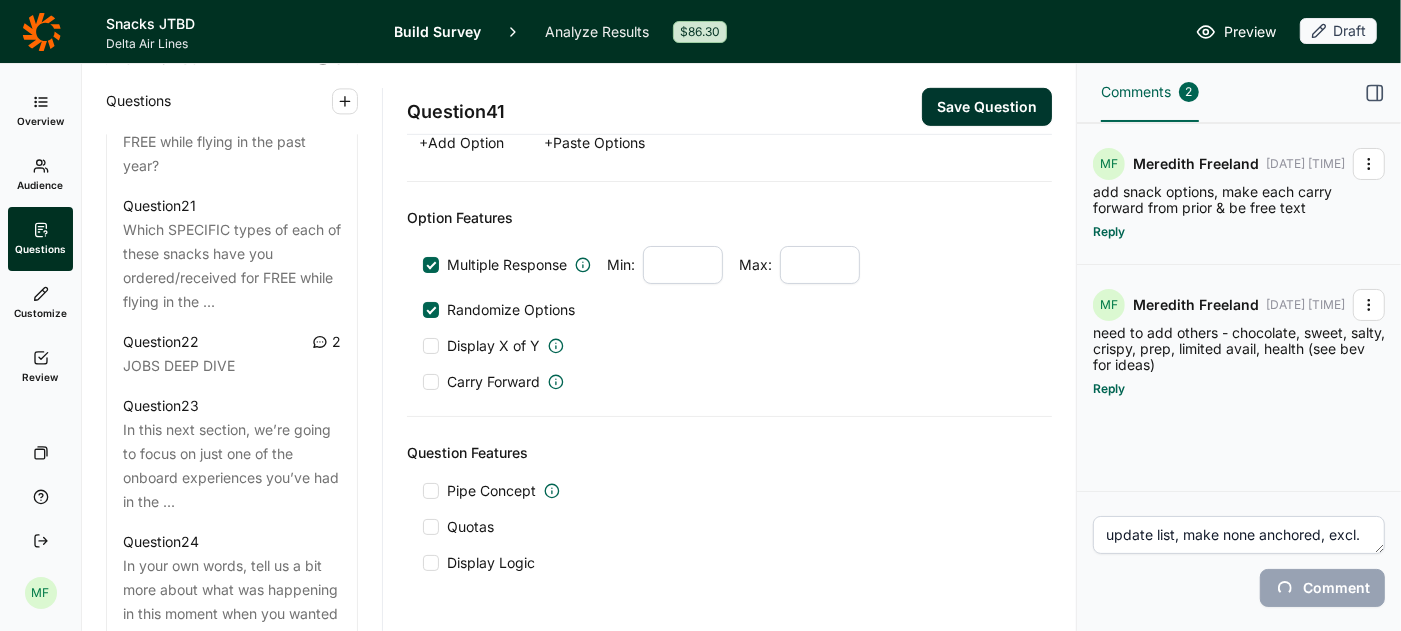 type 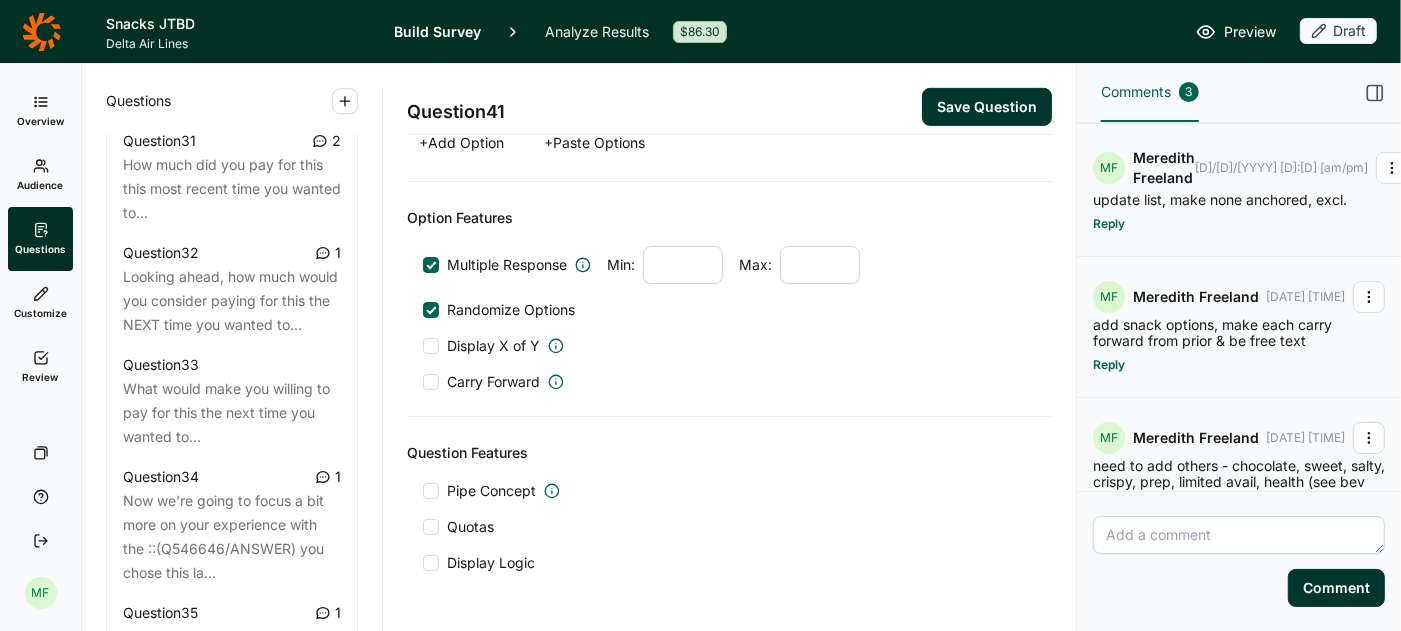 scroll, scrollTop: 5273, scrollLeft: 0, axis: vertical 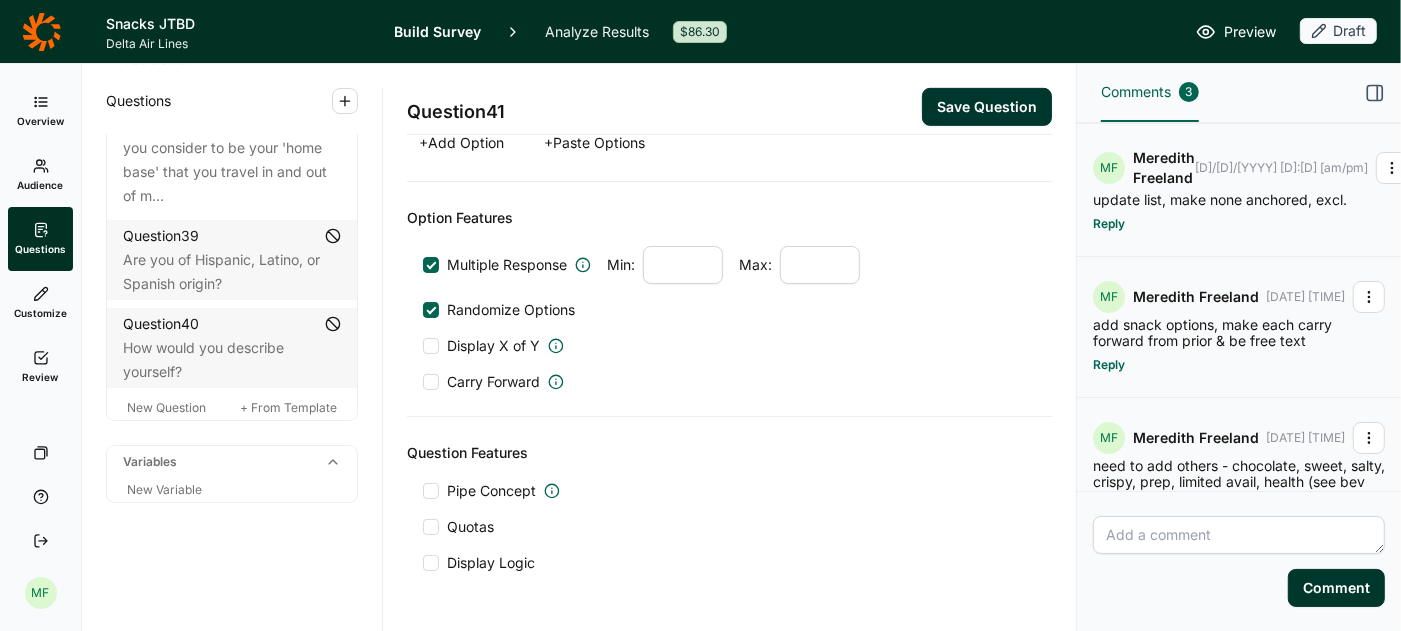 click on "Save Question" at bounding box center (987, 107) 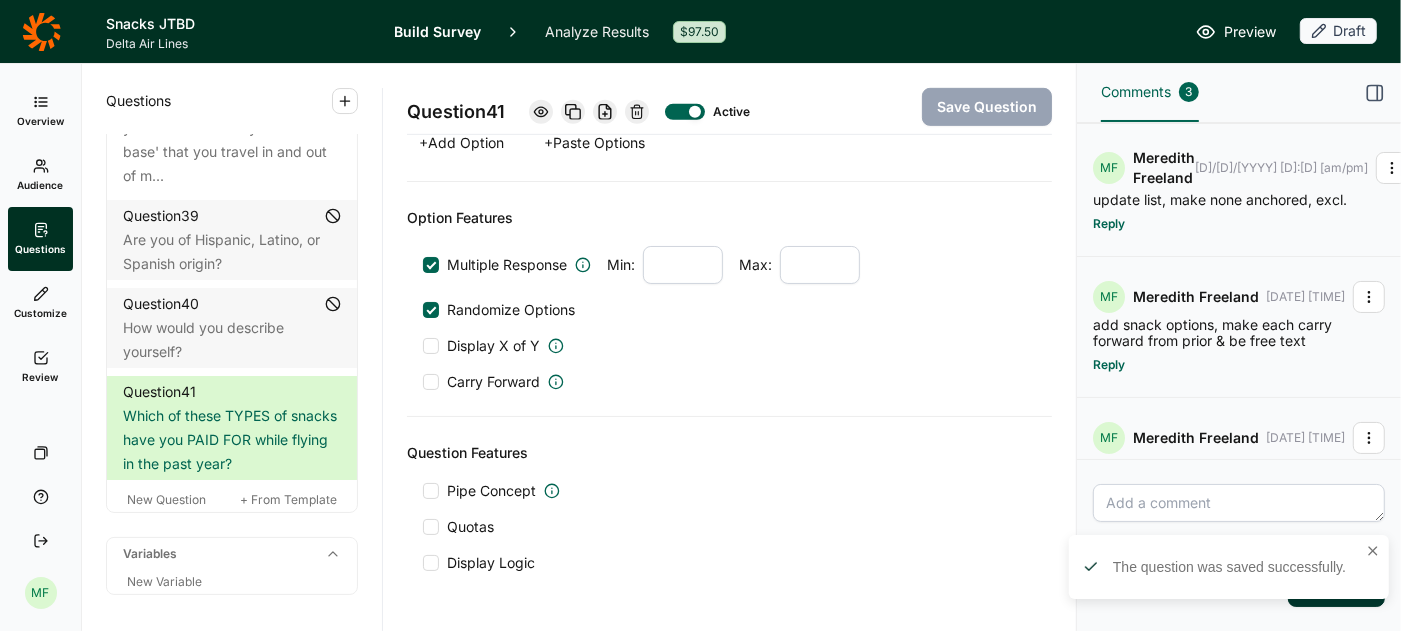 scroll, scrollTop: 33, scrollLeft: 0, axis: vertical 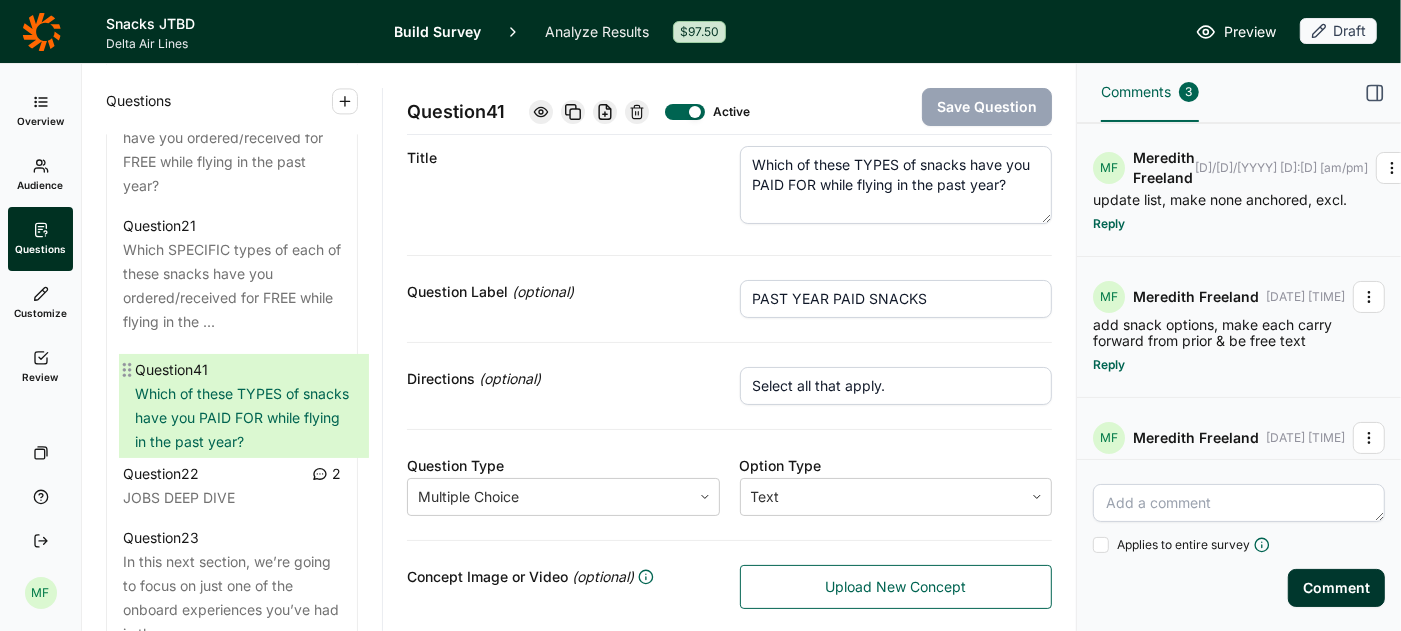 drag, startPoint x: 111, startPoint y: 413, endPoint x: 121, endPoint y: 363, distance: 50.990196 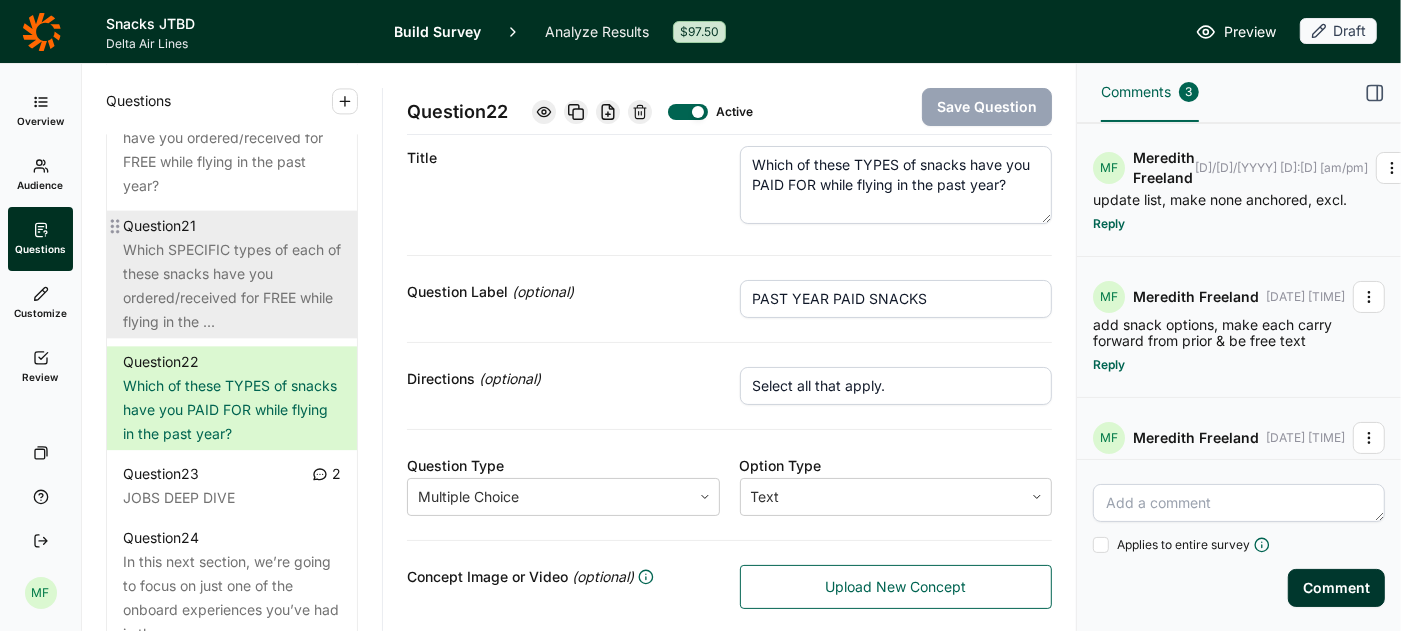 click on "Which SPECIFIC types of each of these snacks have you ordered/received for FREE while flying in the ..." at bounding box center (232, 286) 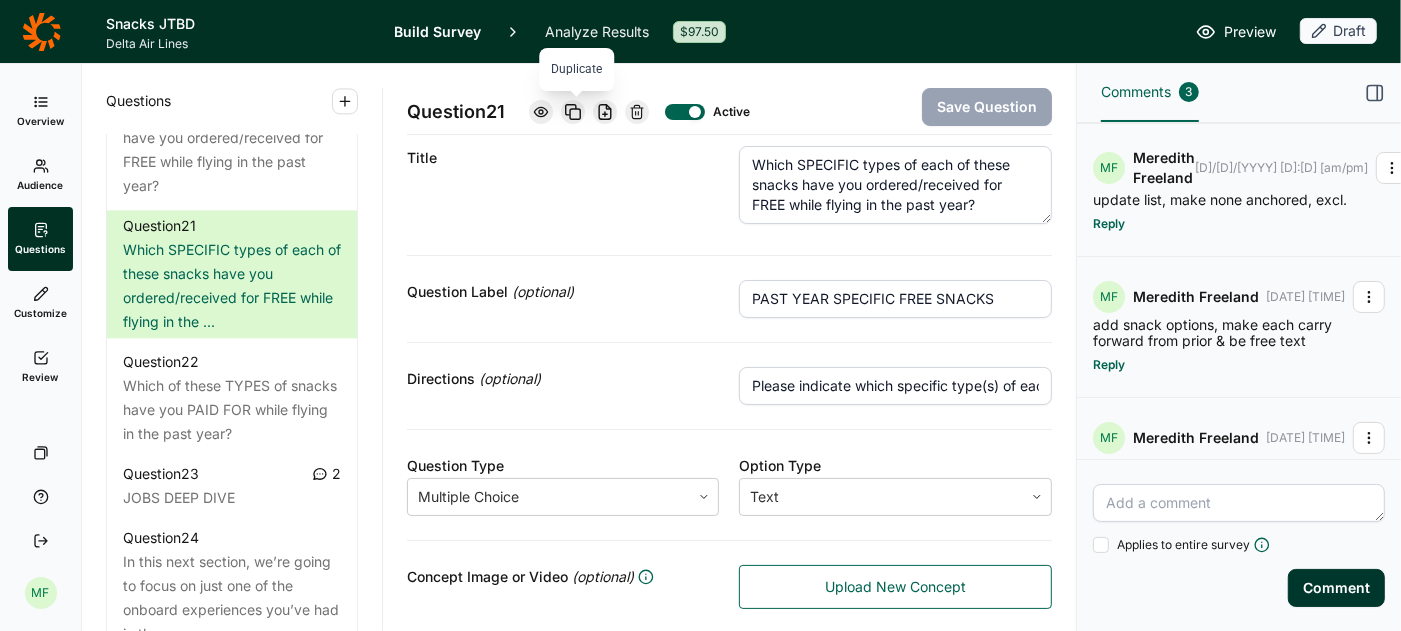click 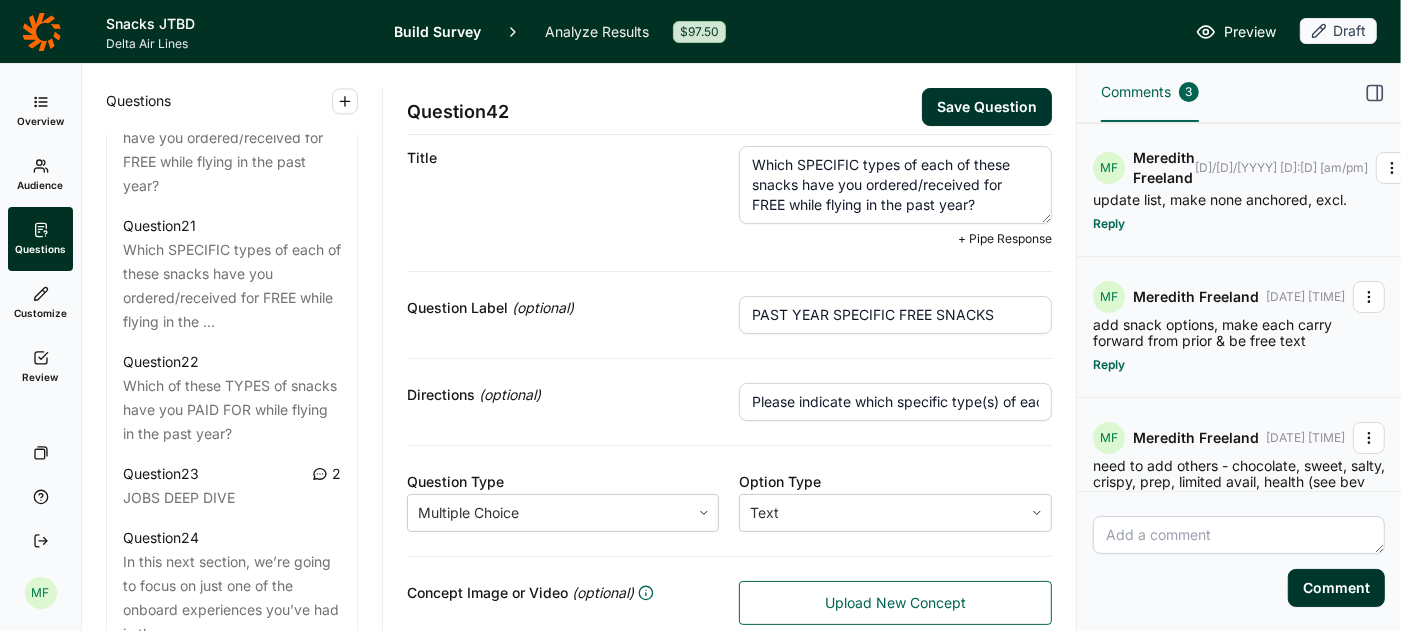 click on "Which SPECIFIC types of each of these snacks have you ordered/received for FREE while flying in the past year?" at bounding box center (895, 185) 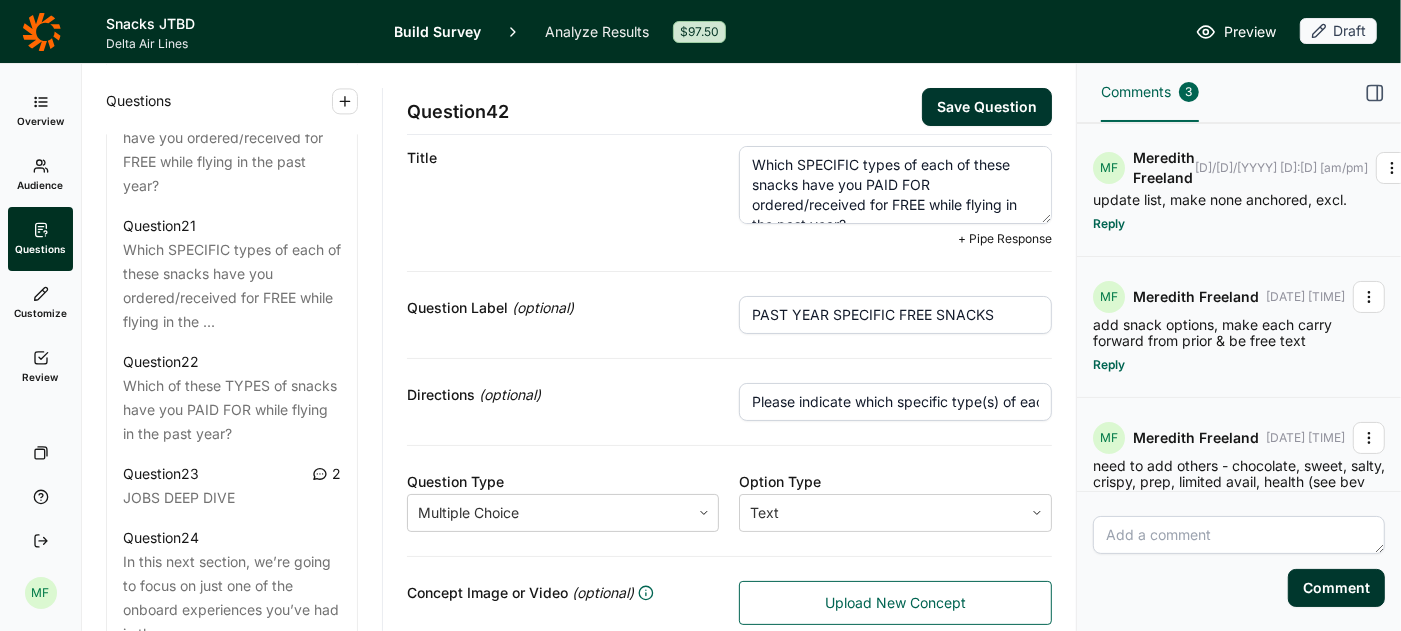 drag, startPoint x: 891, startPoint y: 202, endPoint x: 754, endPoint y: 201, distance: 137.00365 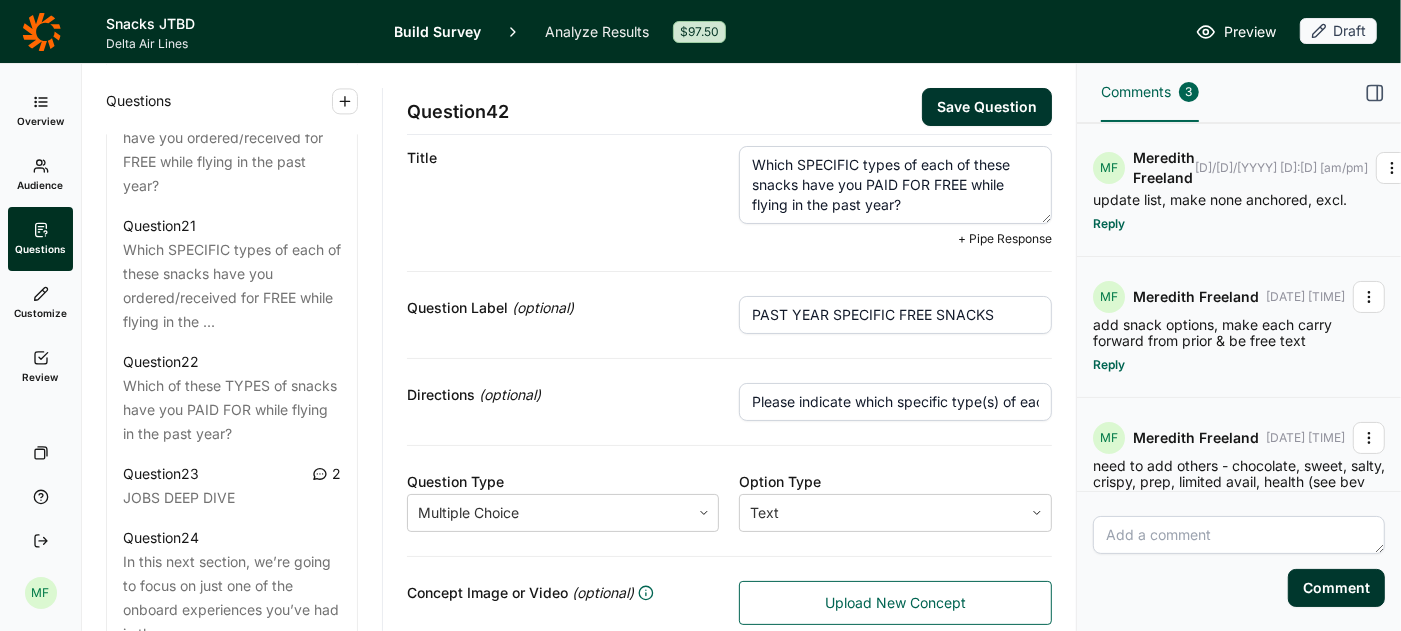 click on "Which SPECIFIC types of each of these snacks have you PAID FOR FREE while flying in the past year?" at bounding box center (895, 185) 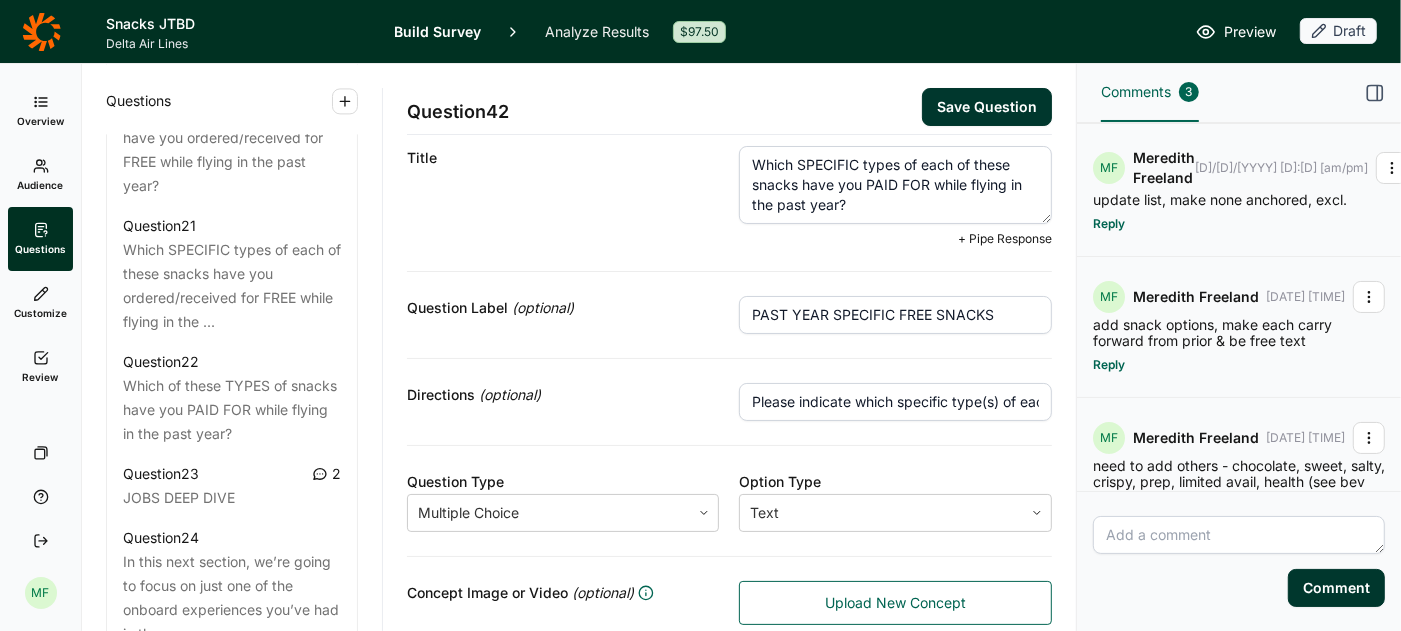 type on "Which SPECIFIC types of each of these snacks have you PAID FOR while flying in the past year?" 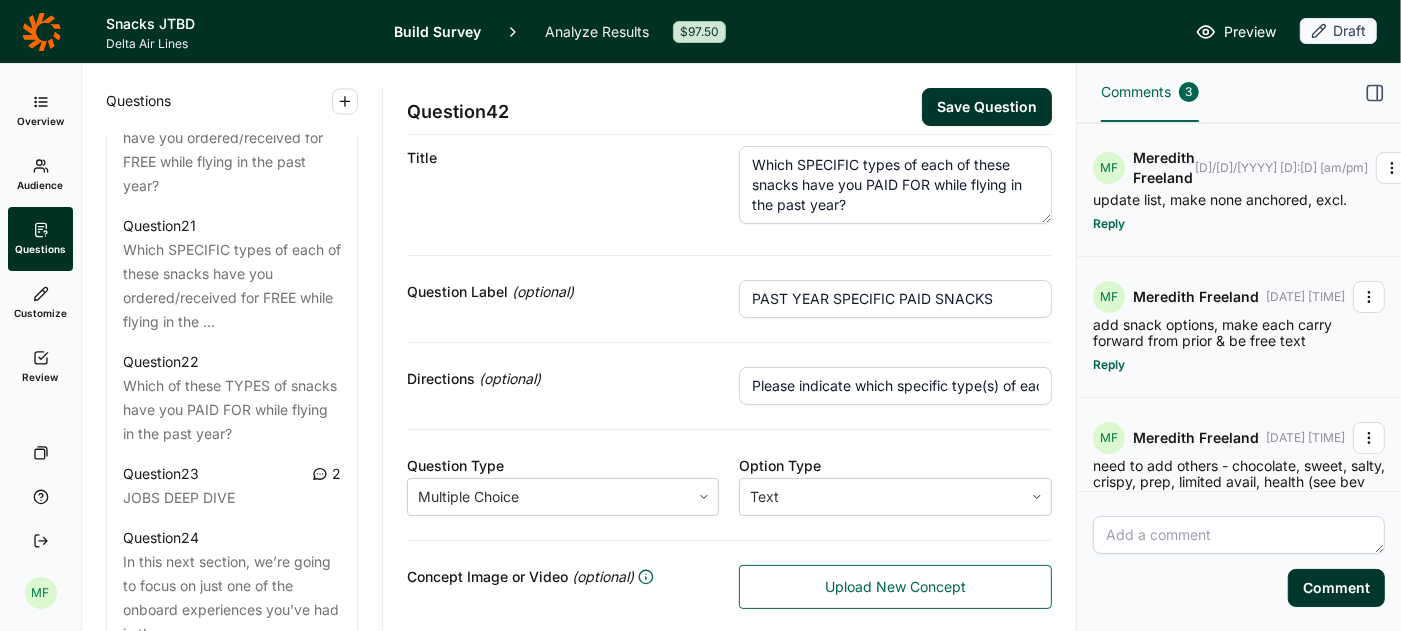 type on "PAST YEAR SPECIFIC PAID SNACKS" 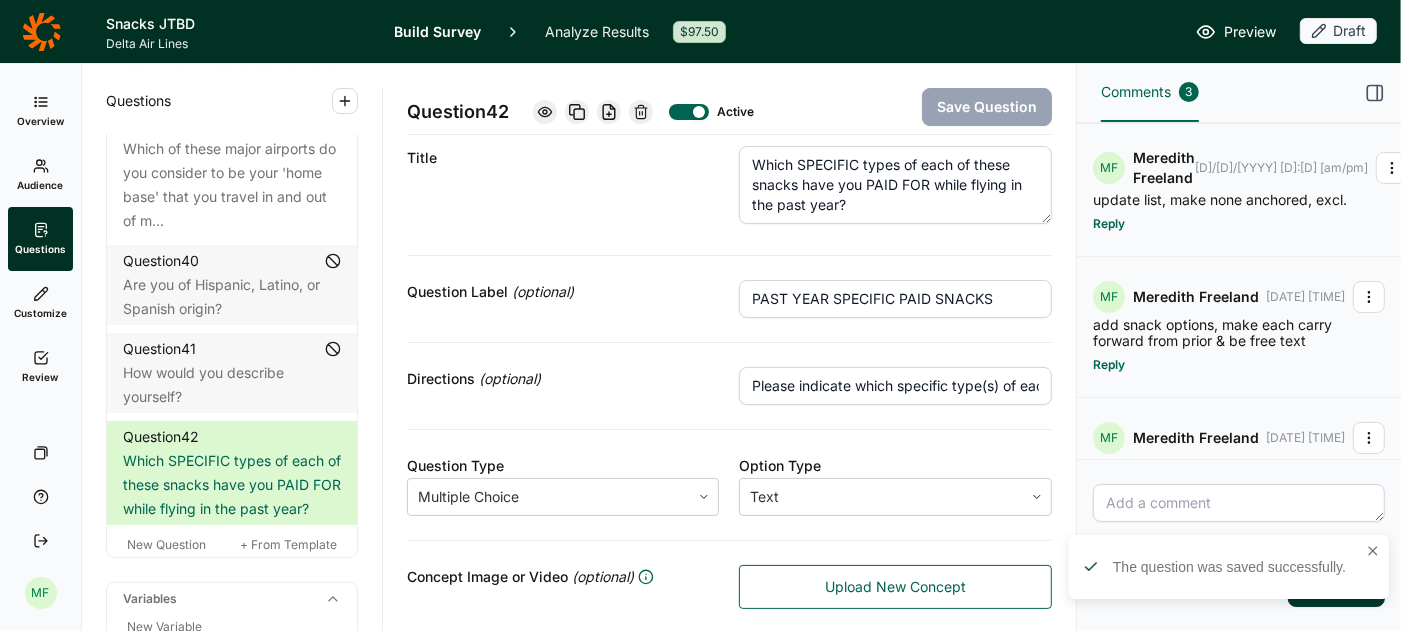 scroll, scrollTop: 5521, scrollLeft: 0, axis: vertical 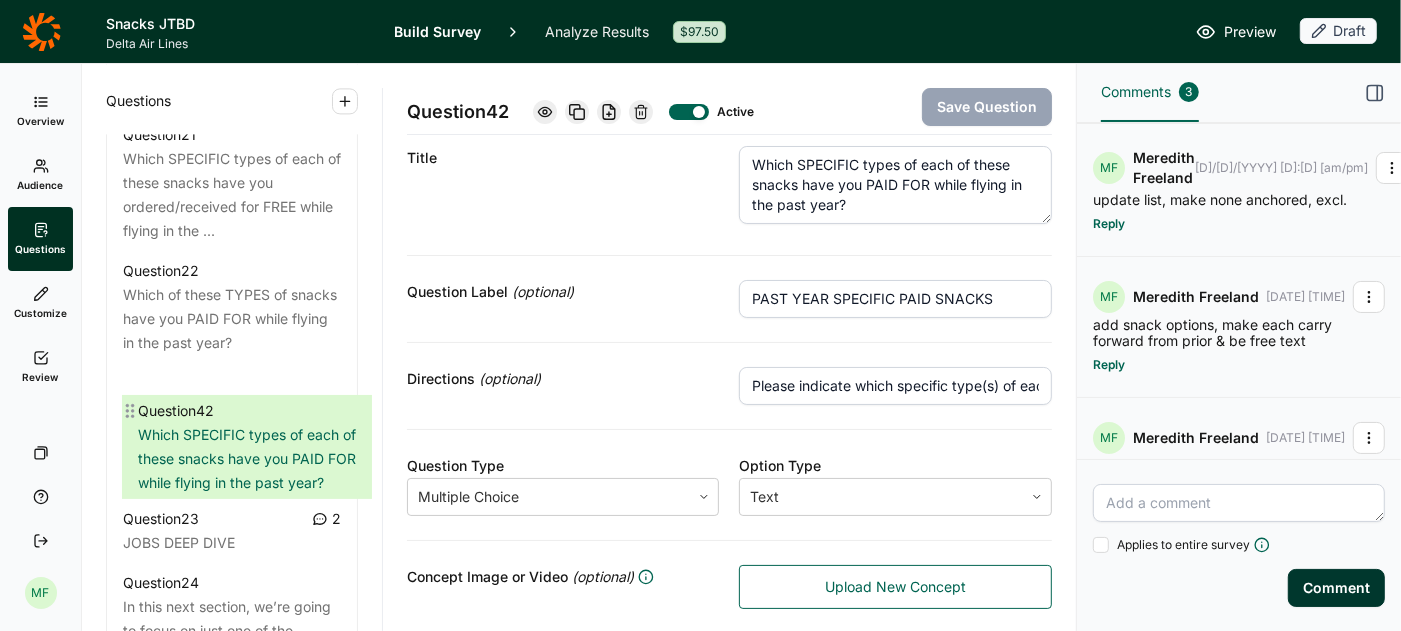 drag, startPoint x: 114, startPoint y: 281, endPoint x: 129, endPoint y: 407, distance: 126.88972 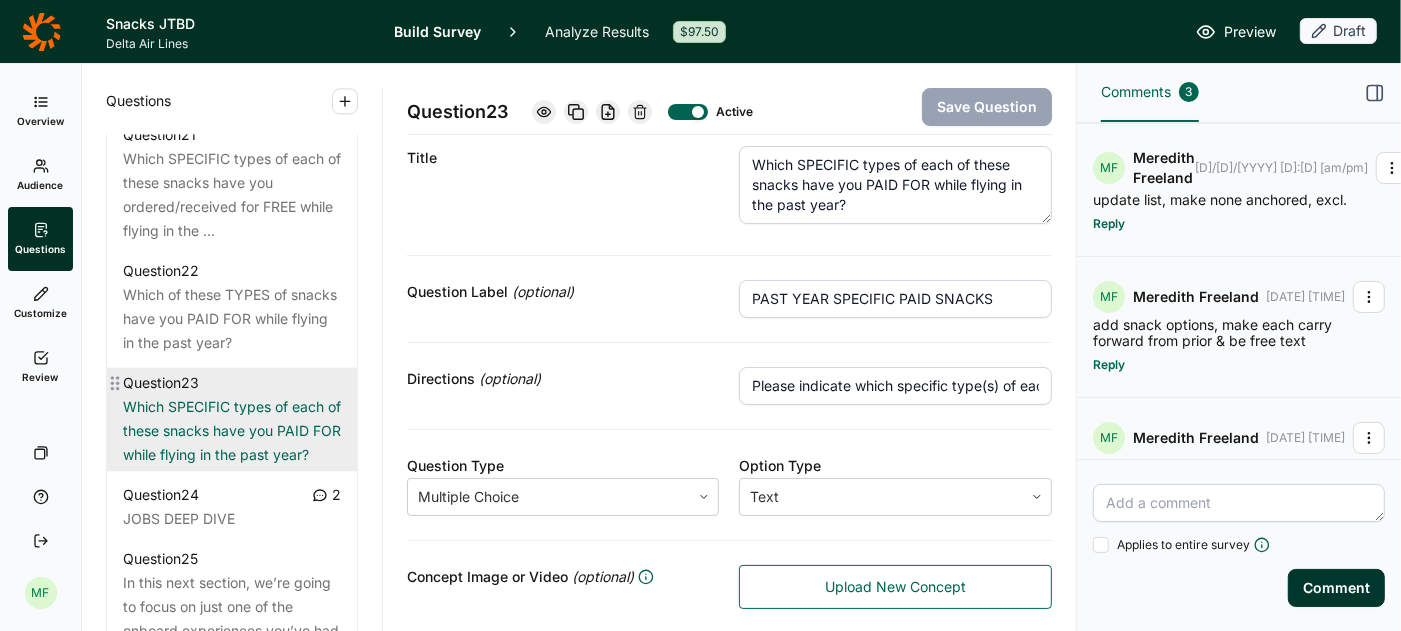 click on "Which SPECIFIC types of each of these snacks have you PAID FOR while flying in the past year?" at bounding box center [232, 431] 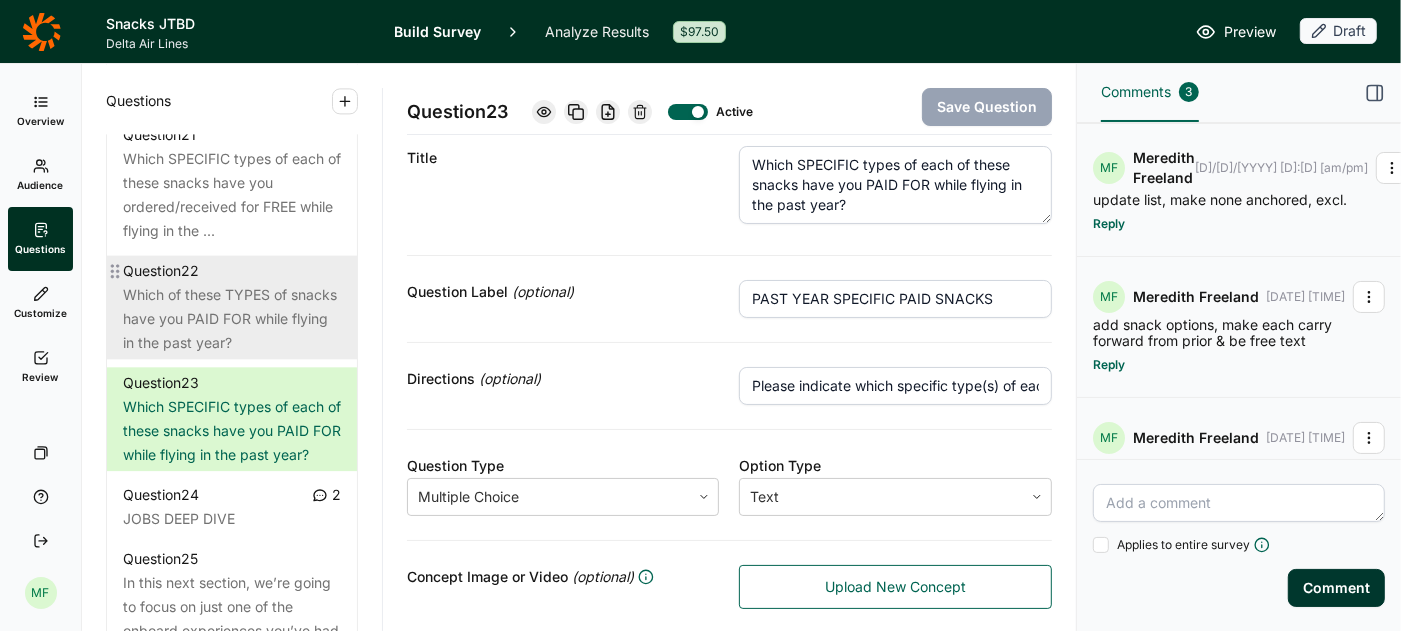 click on "Which of these TYPES of snacks have you PAID FOR while flying in the past year?" at bounding box center [232, 319] 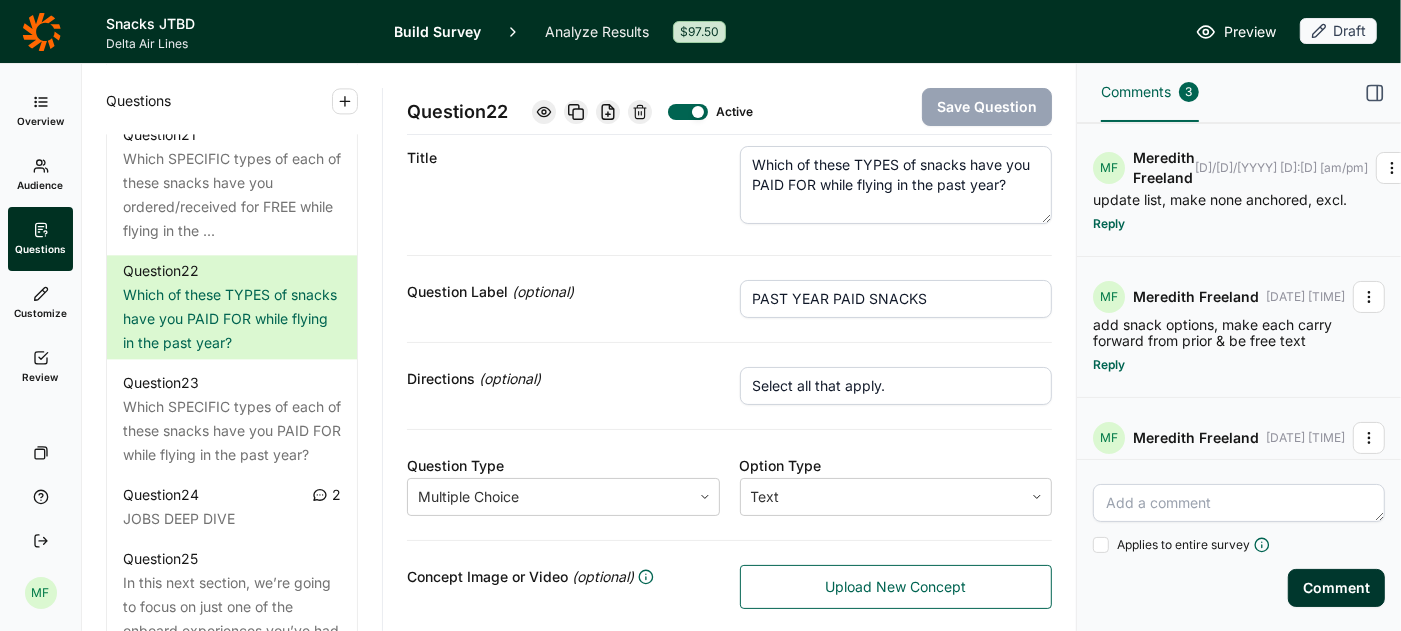 click 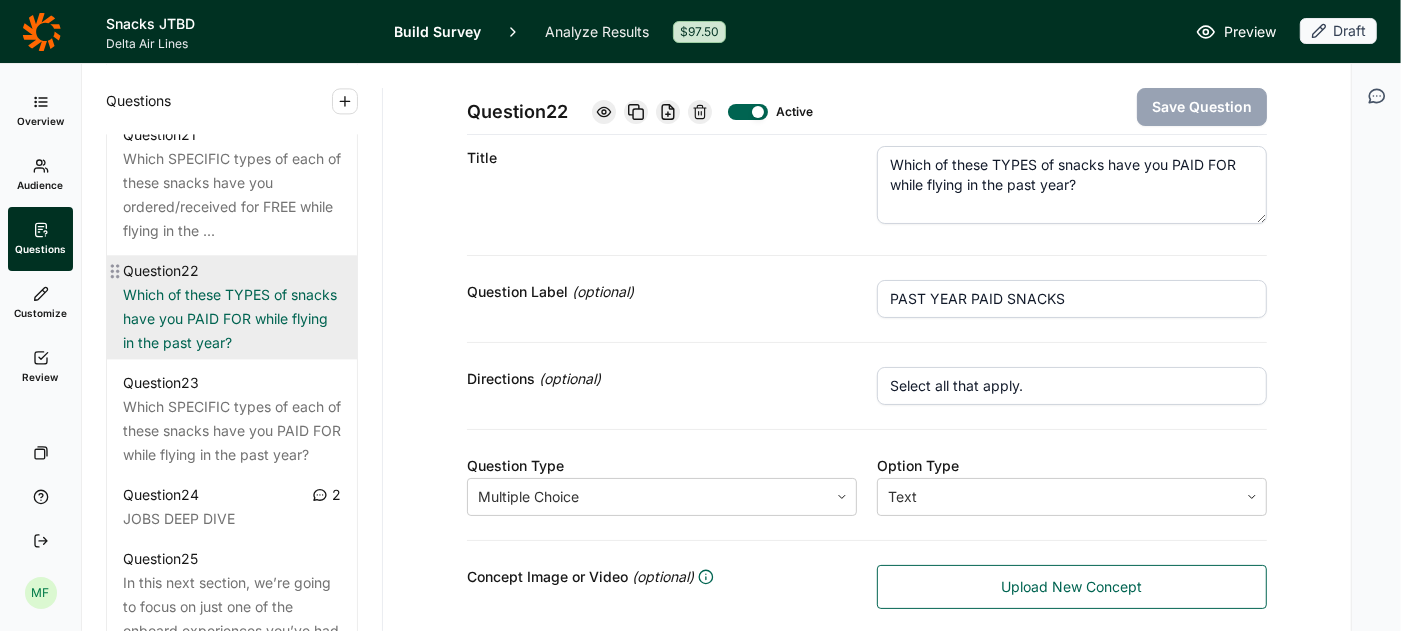 click on "Which of these TYPES of snacks have you PAID FOR while flying in the past year?" at bounding box center (232, 319) 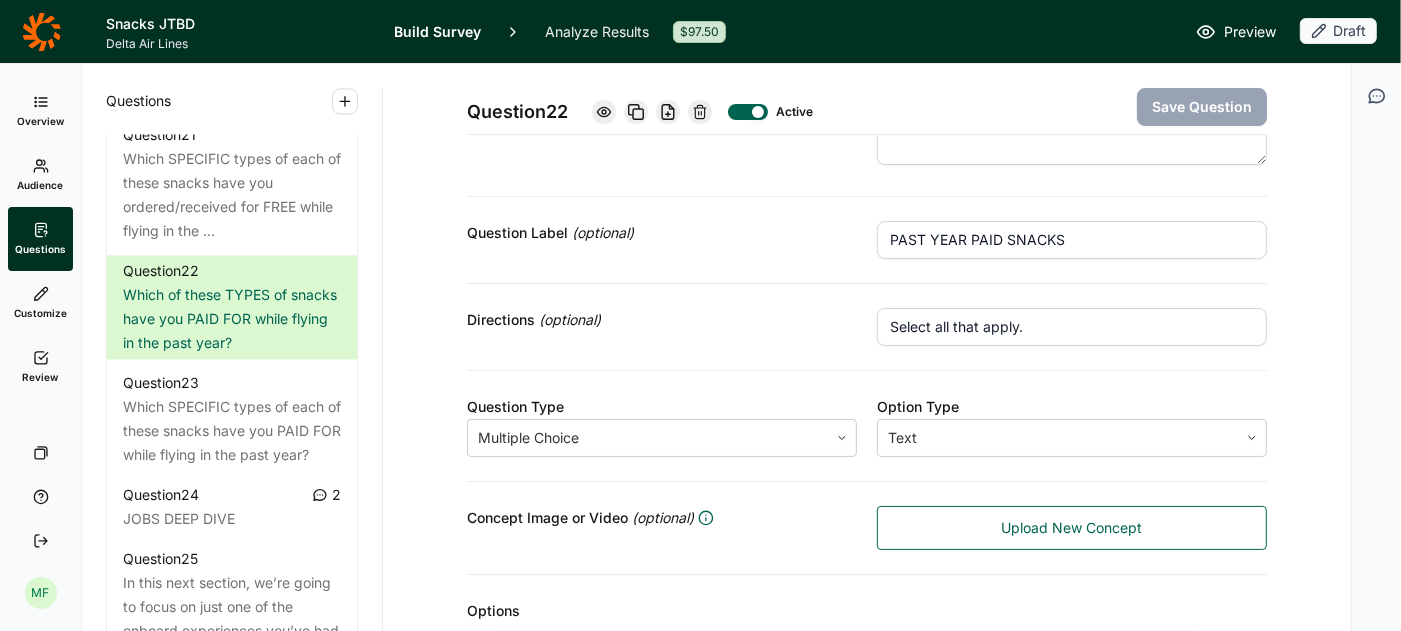 scroll, scrollTop: 55, scrollLeft: 0, axis: vertical 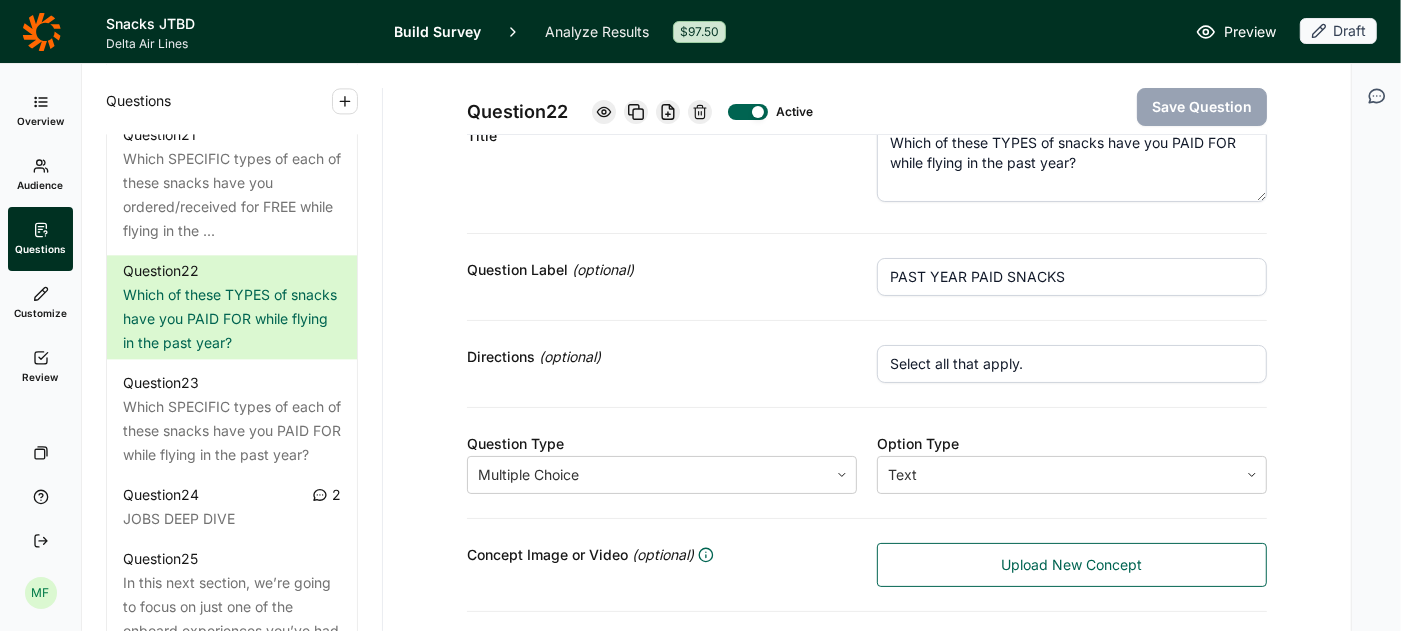 click 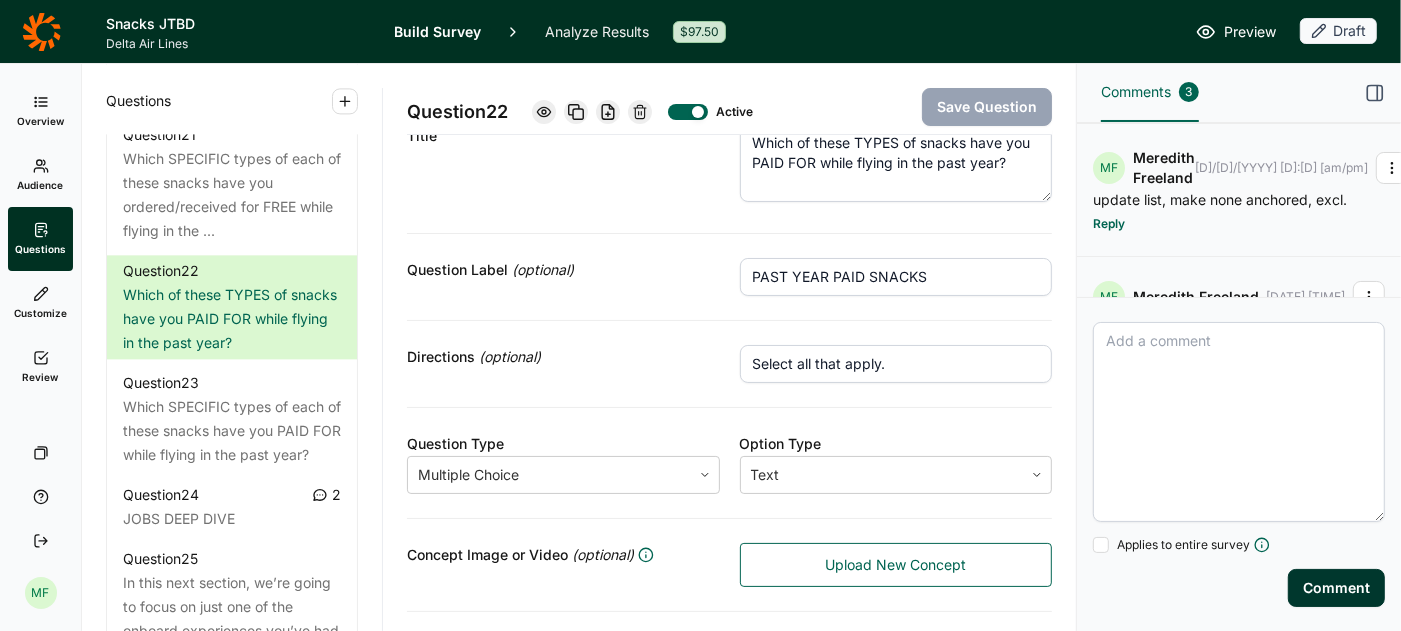 click at bounding box center [1239, 422] 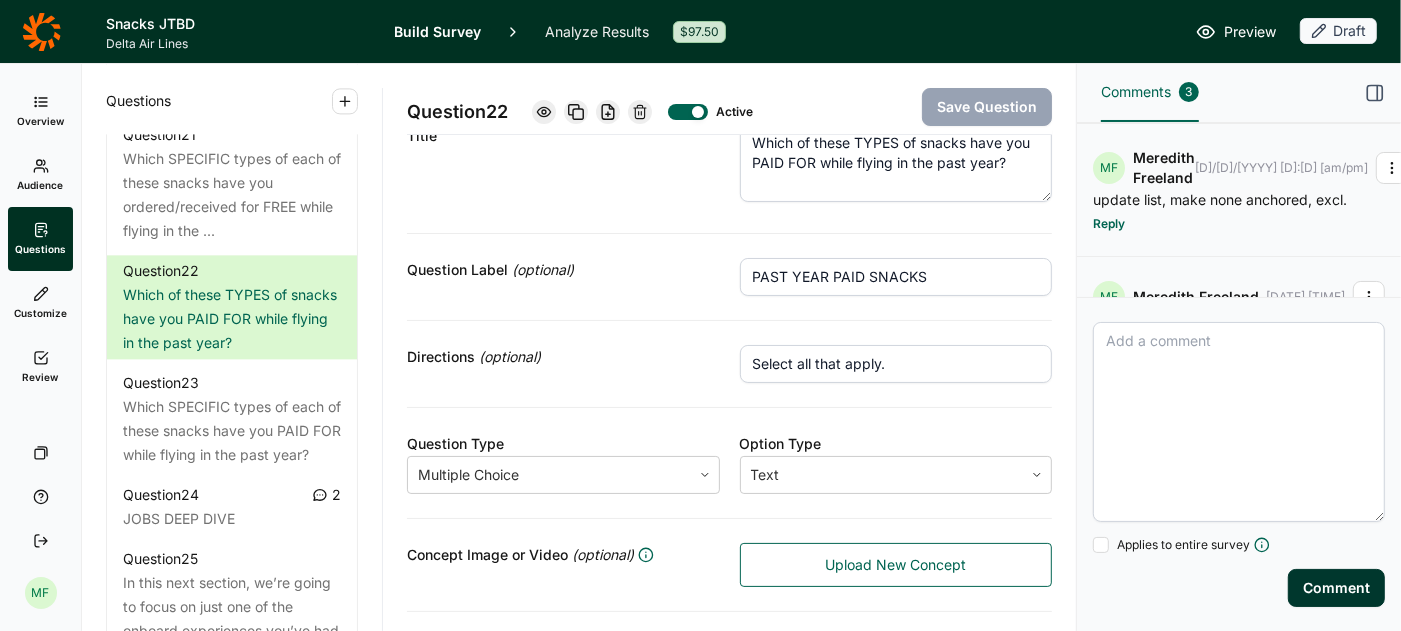 click on "Option Type" at bounding box center (896, 444) 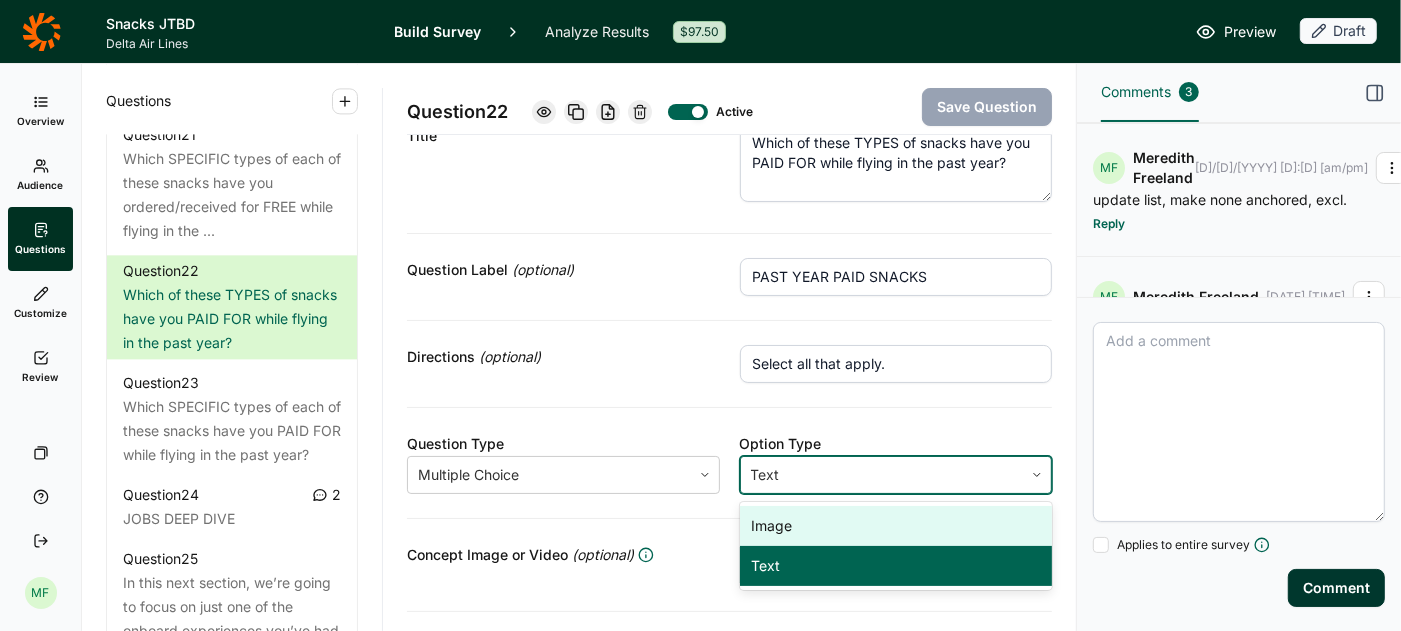 click at bounding box center (882, 475) 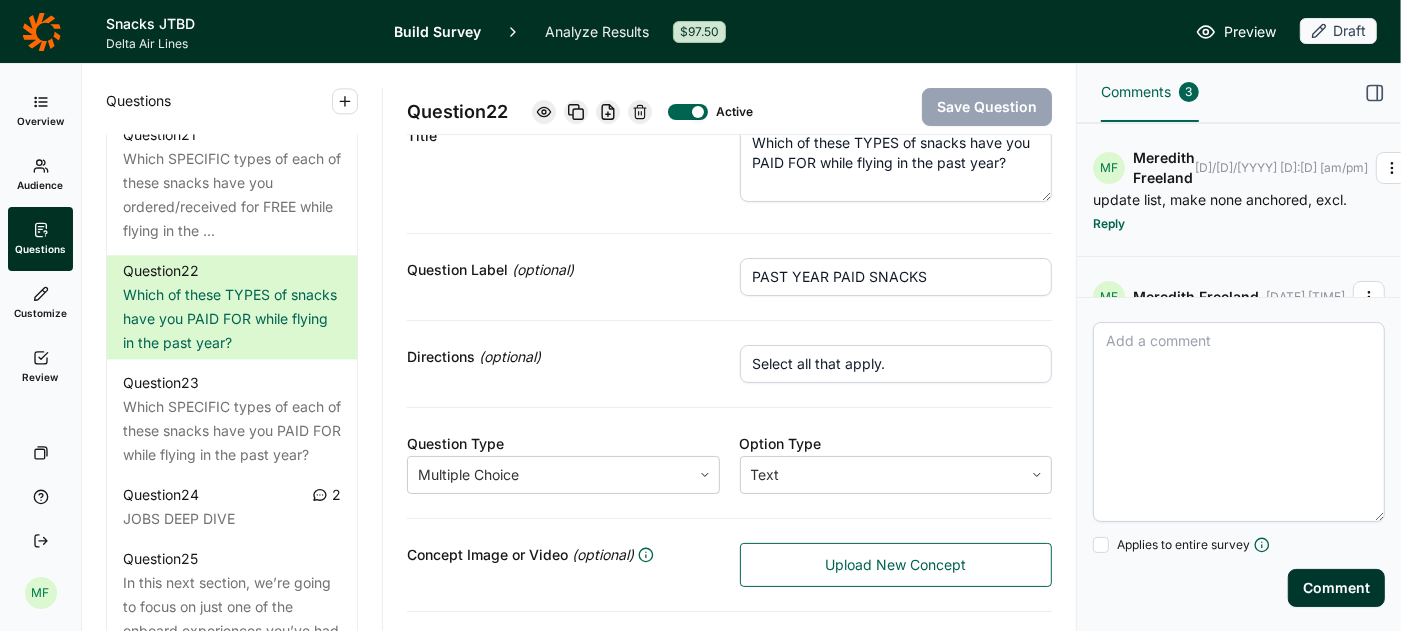 click on "Directions (optional) Select all that apply." at bounding box center (729, 364) 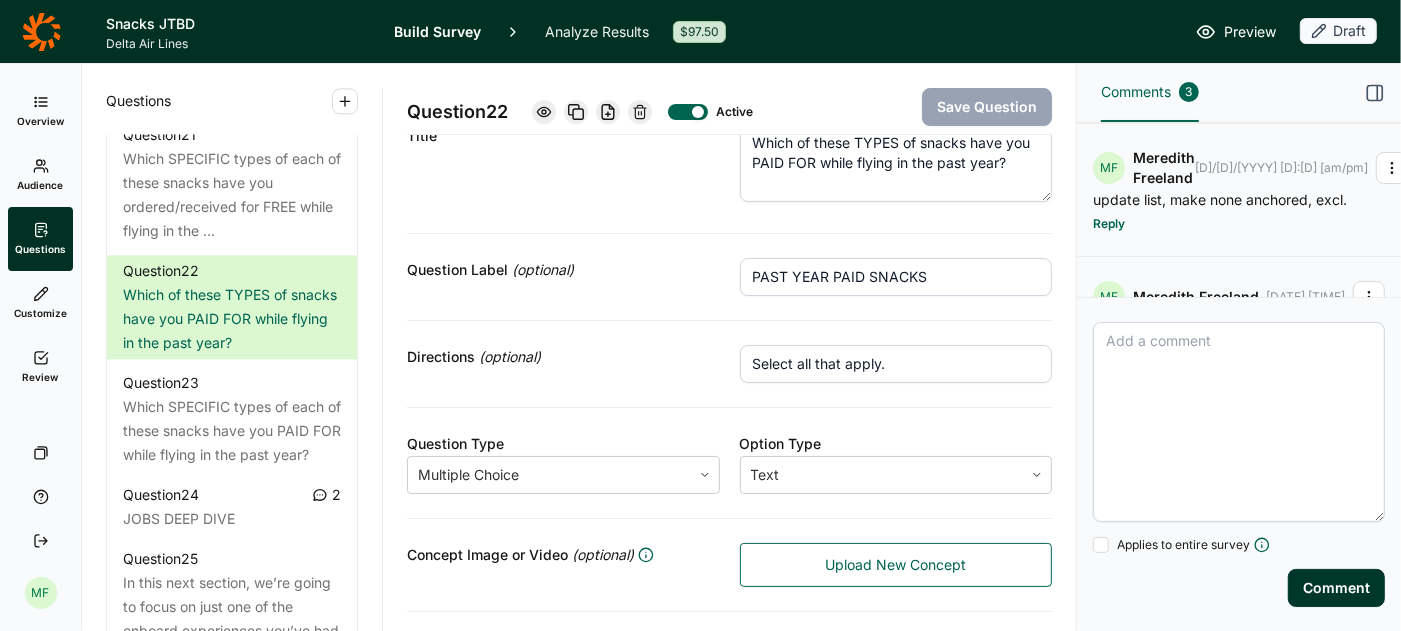 click 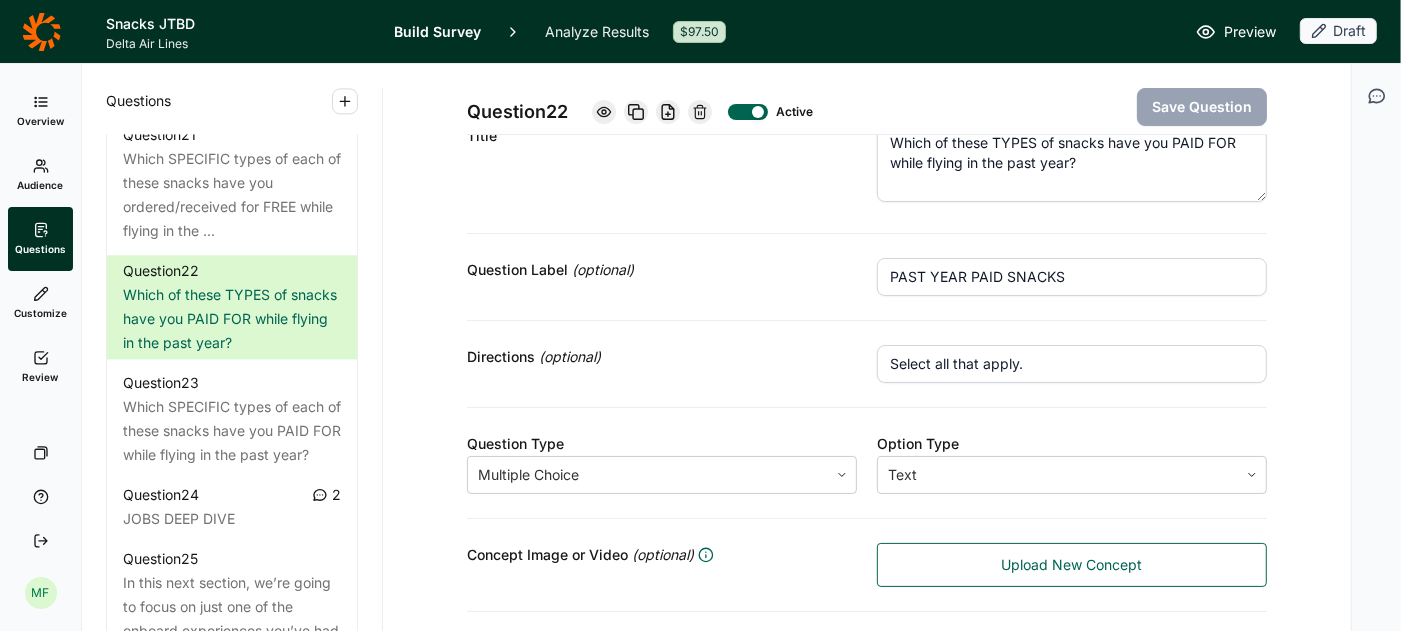 click 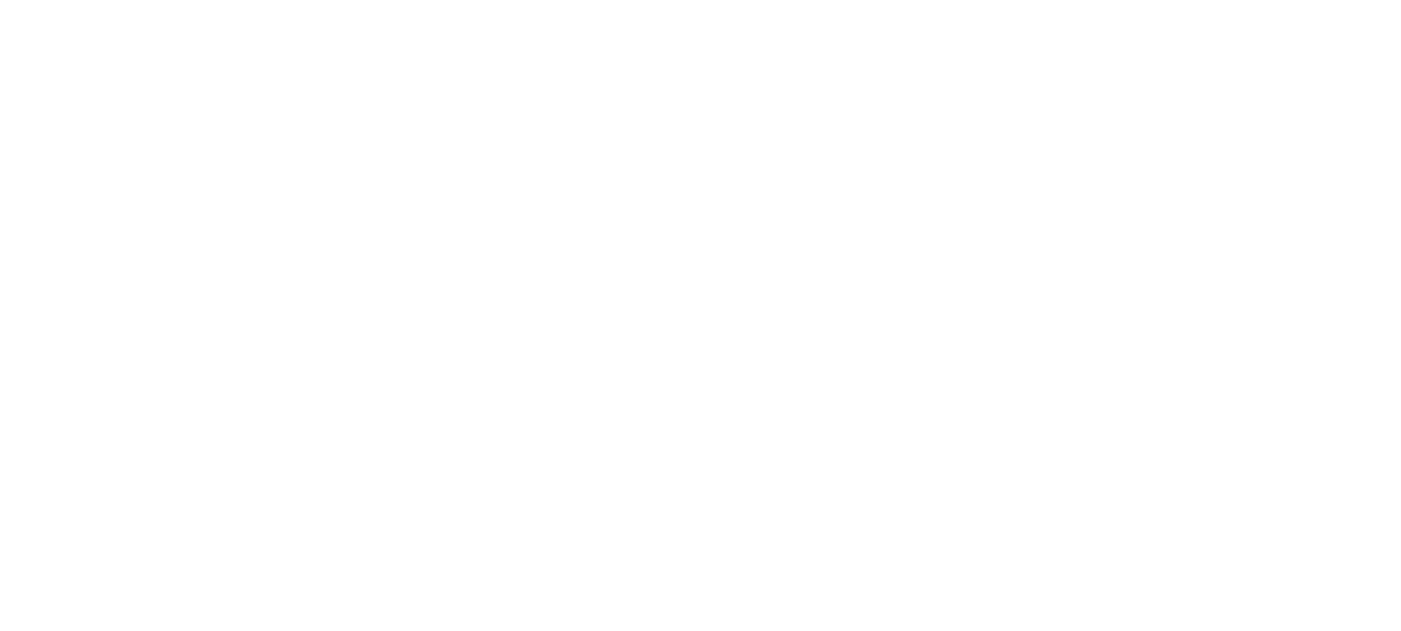 scroll, scrollTop: 0, scrollLeft: 0, axis: both 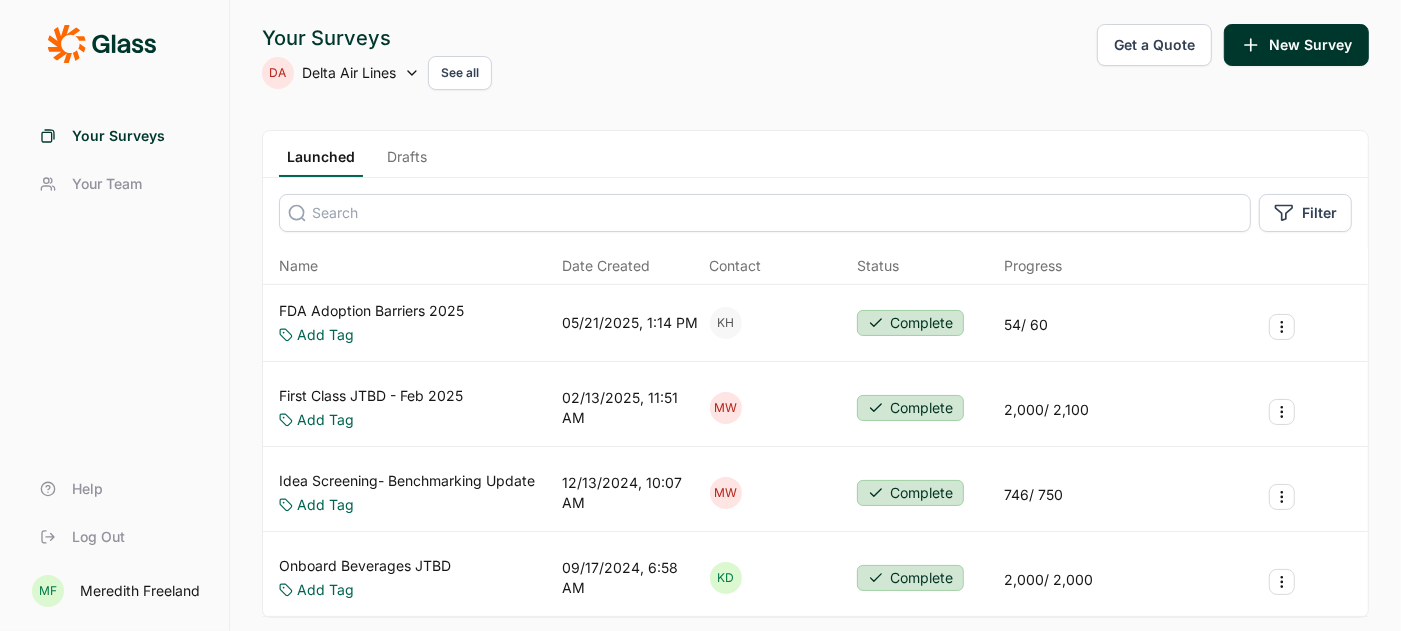 click on "Drafts" at bounding box center (407, 162) 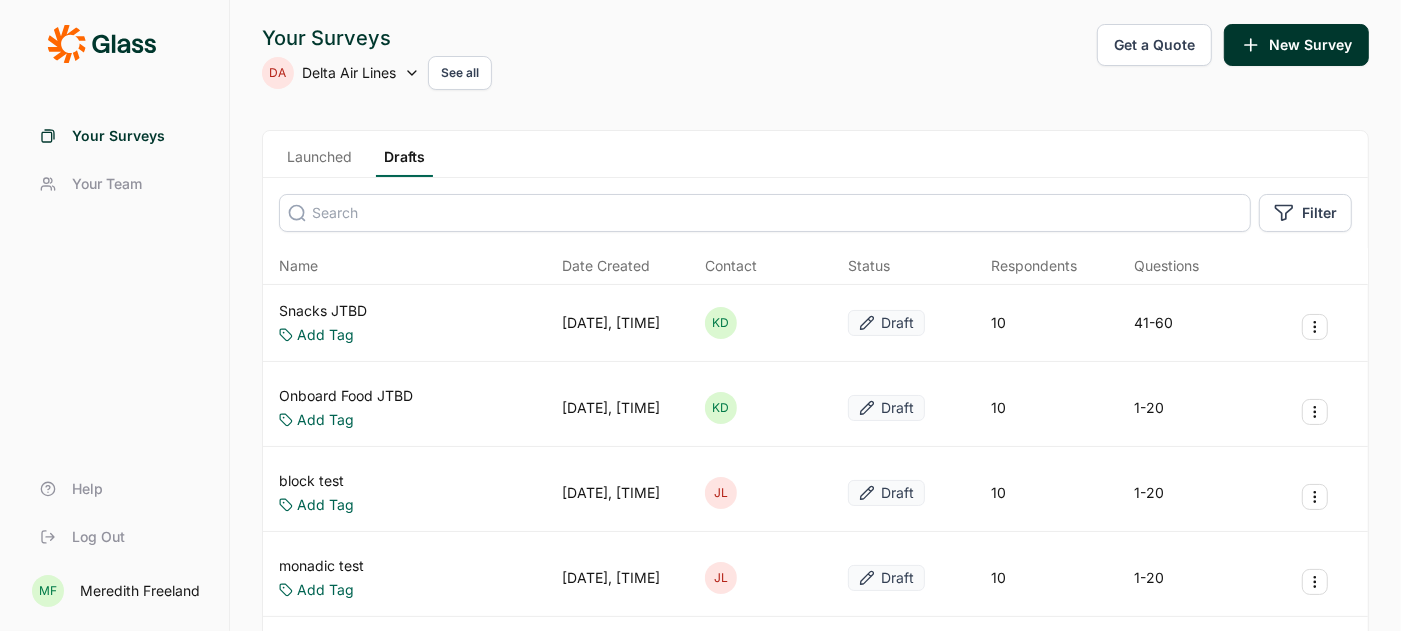 click on "Snacks JTBD" at bounding box center [323, 311] 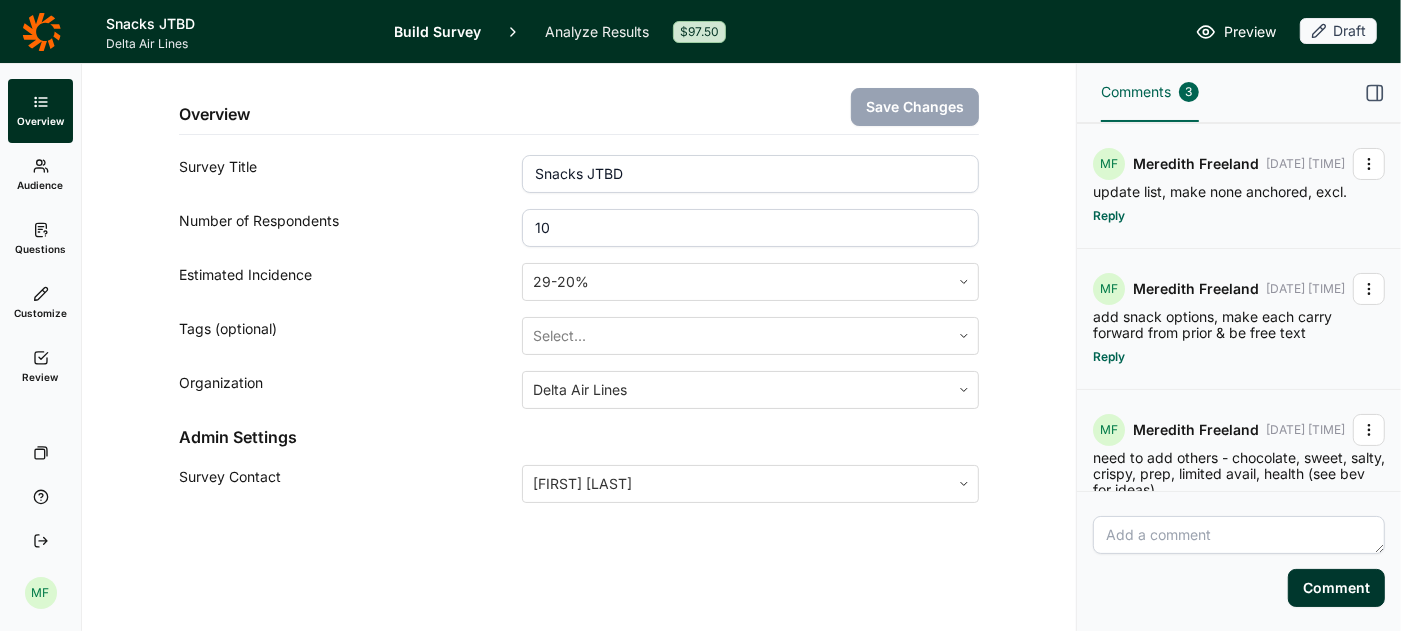 click 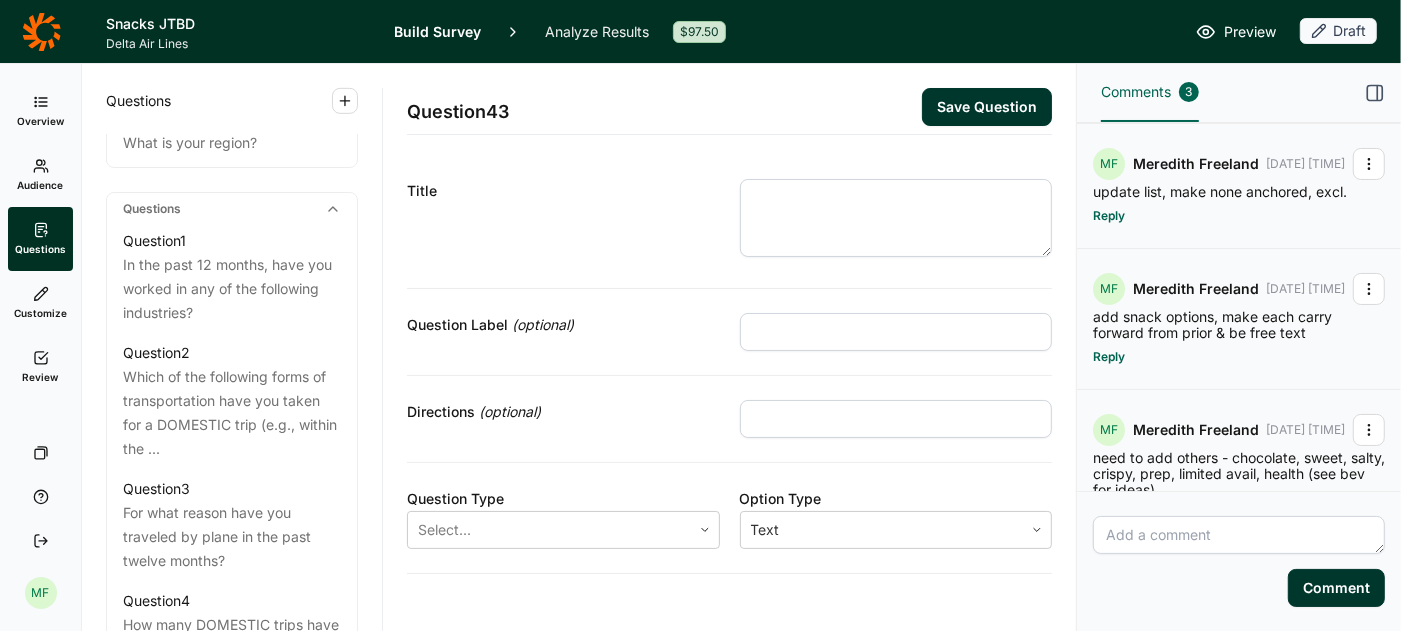 scroll, scrollTop: 853, scrollLeft: 0, axis: vertical 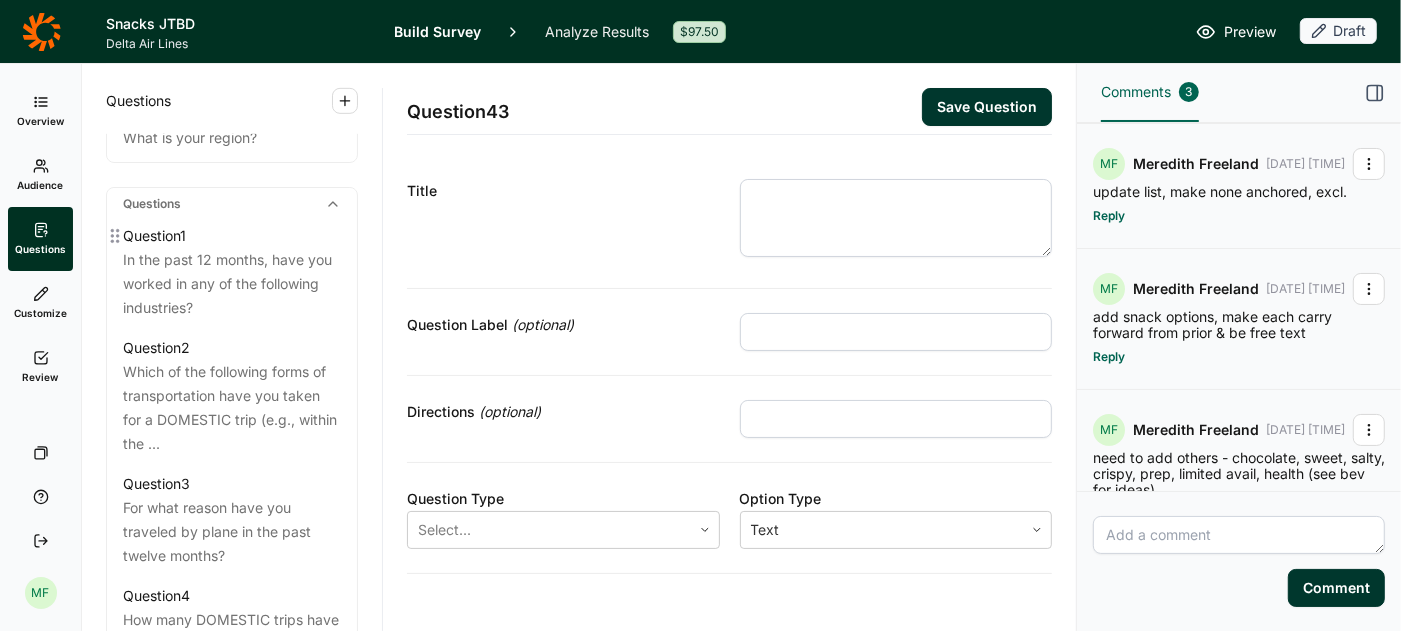 click on "In the past 12 months, have you worked in any of the following industries?" at bounding box center (232, 284) 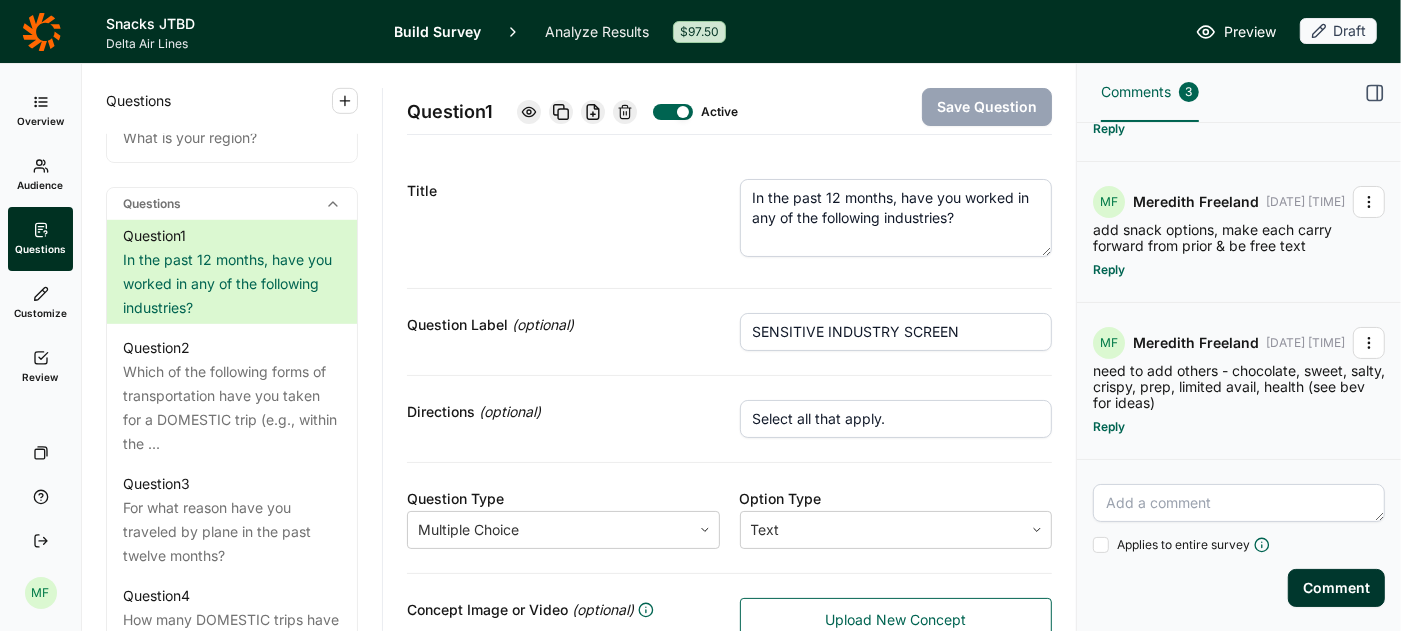 scroll, scrollTop: 0, scrollLeft: 0, axis: both 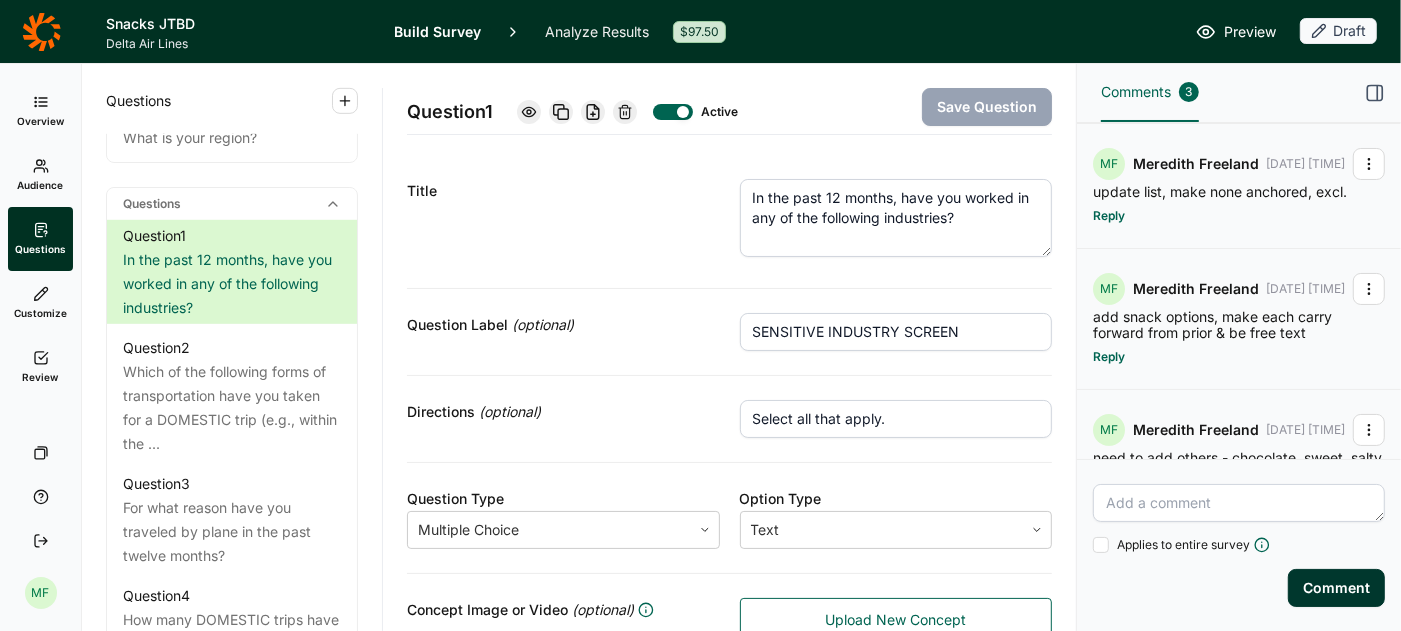 click 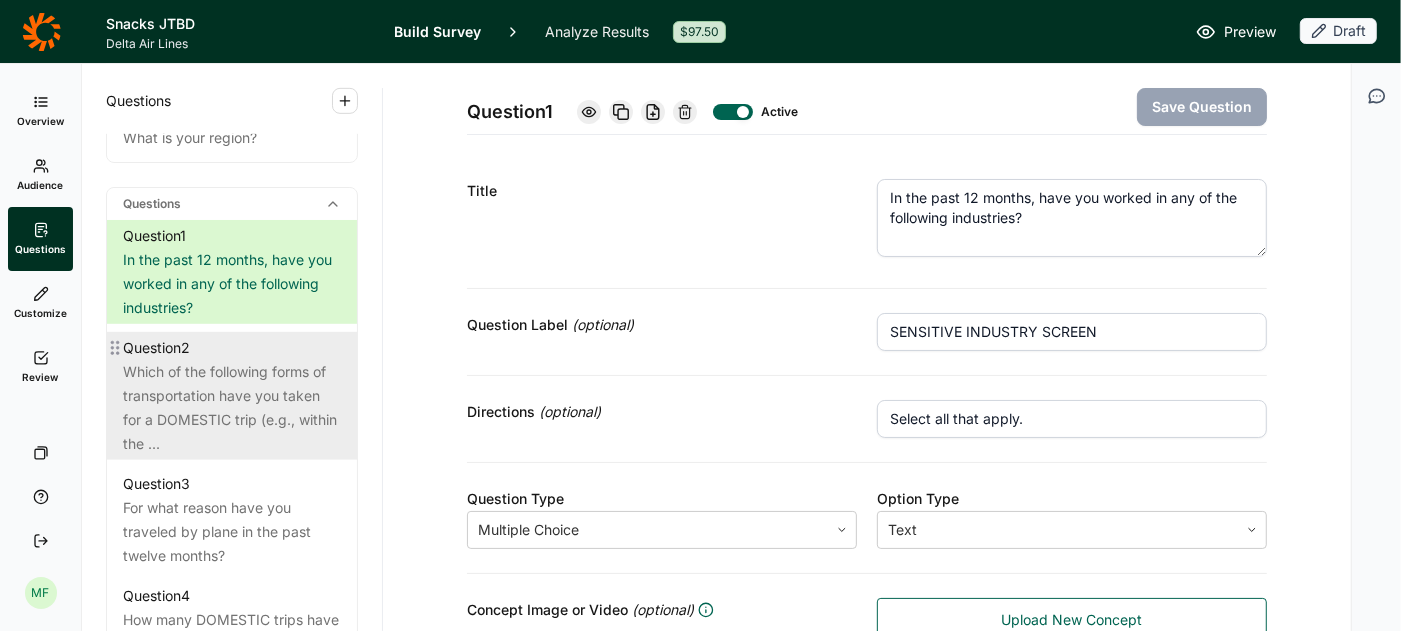 scroll, scrollTop: 871, scrollLeft: 0, axis: vertical 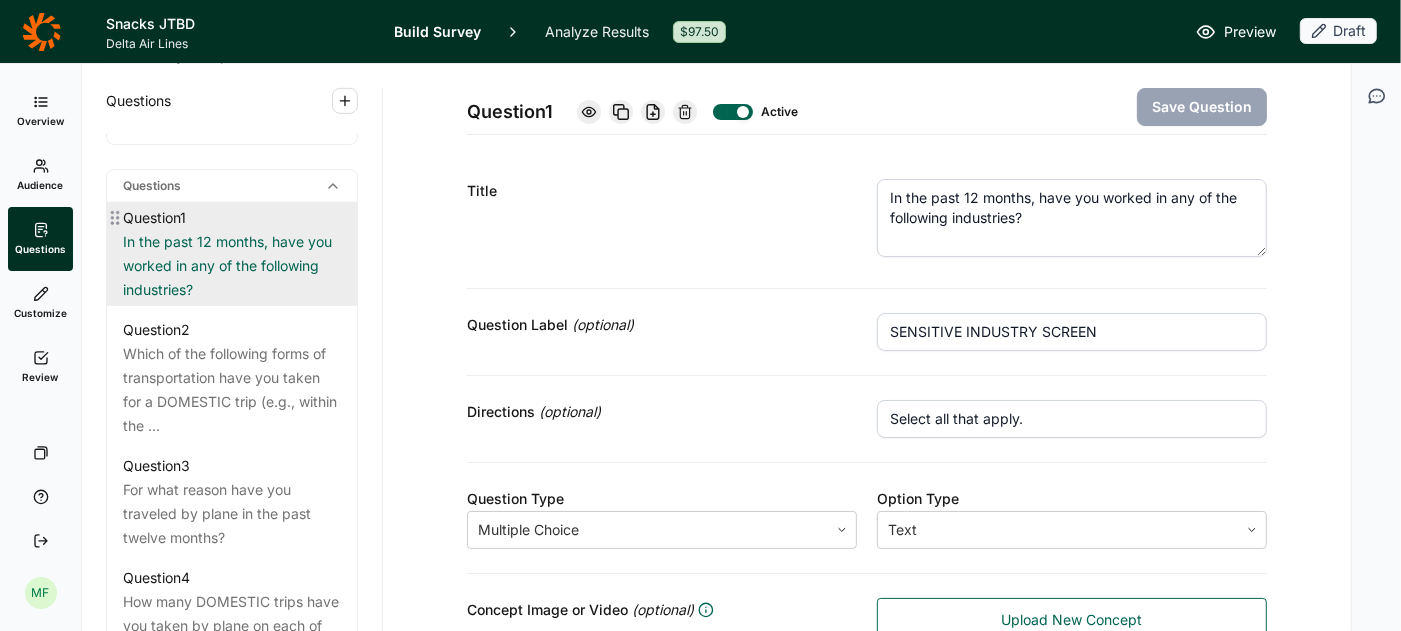 click on "In the past 12 months, have you worked in any of the following industries?" at bounding box center [232, 266] 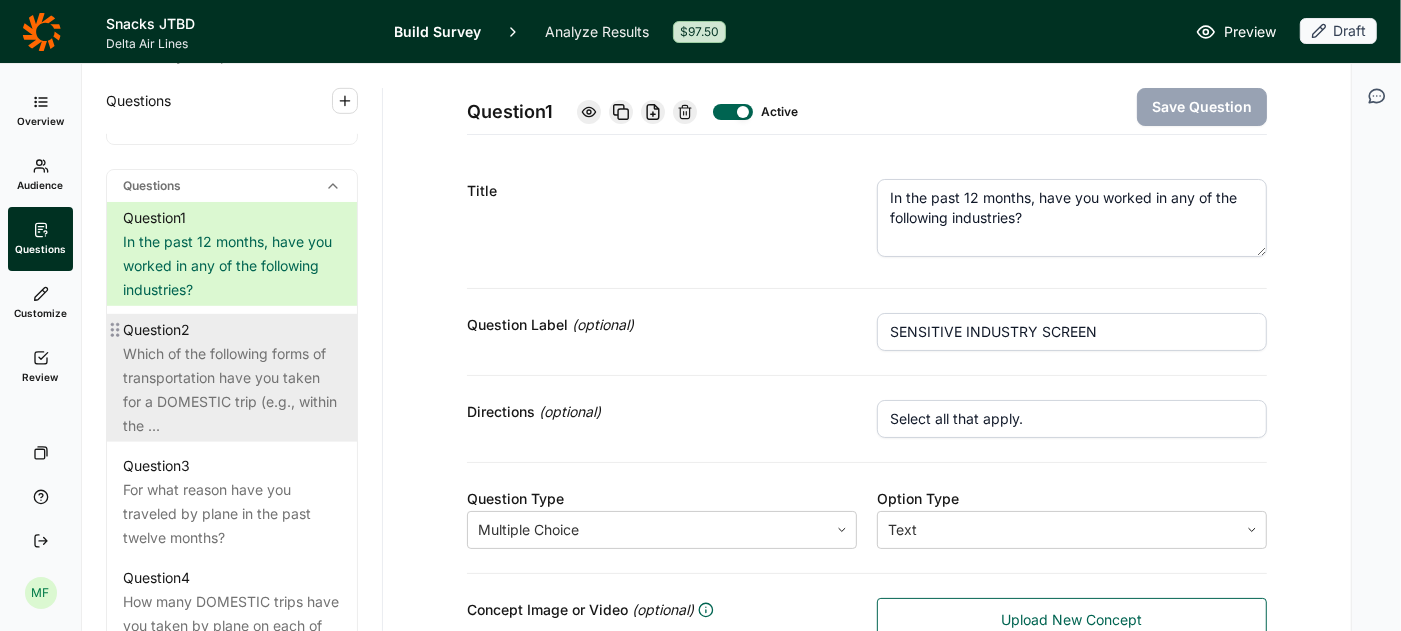 click on "Which of the following forms of transportation have you taken for a DOMESTIC trip (e.g., within the ..." at bounding box center [232, 390] 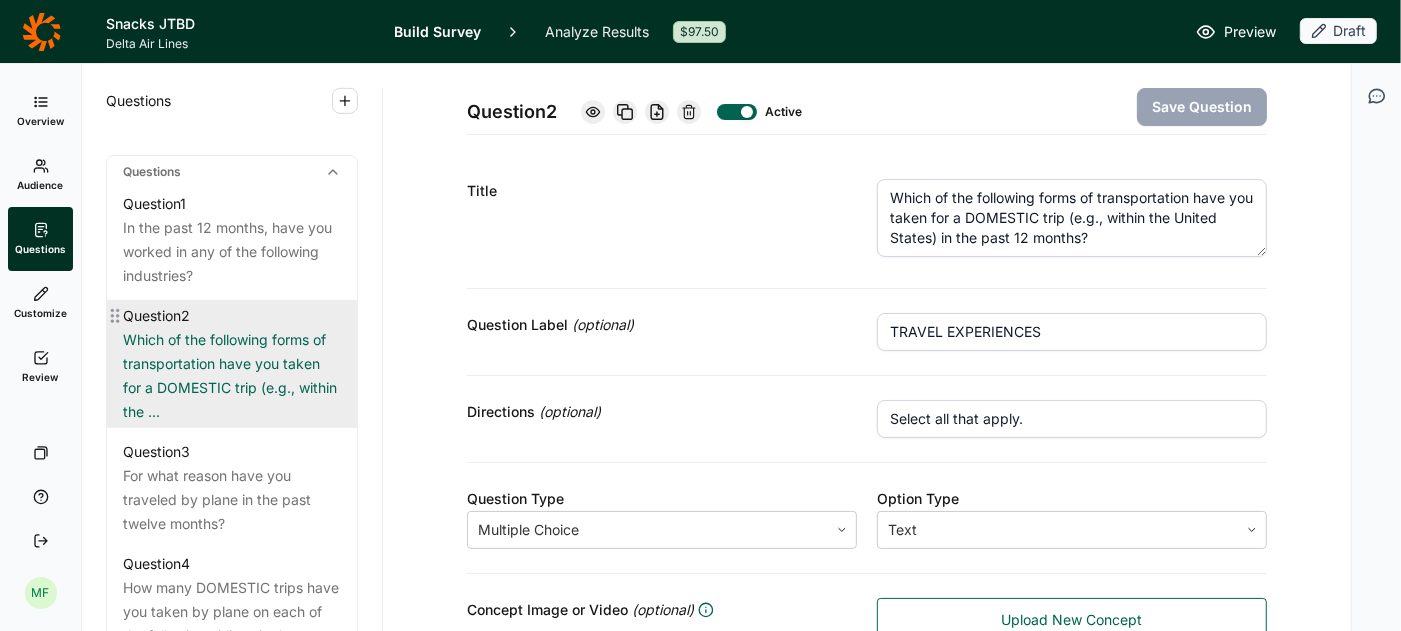 scroll, scrollTop: 890, scrollLeft: 0, axis: vertical 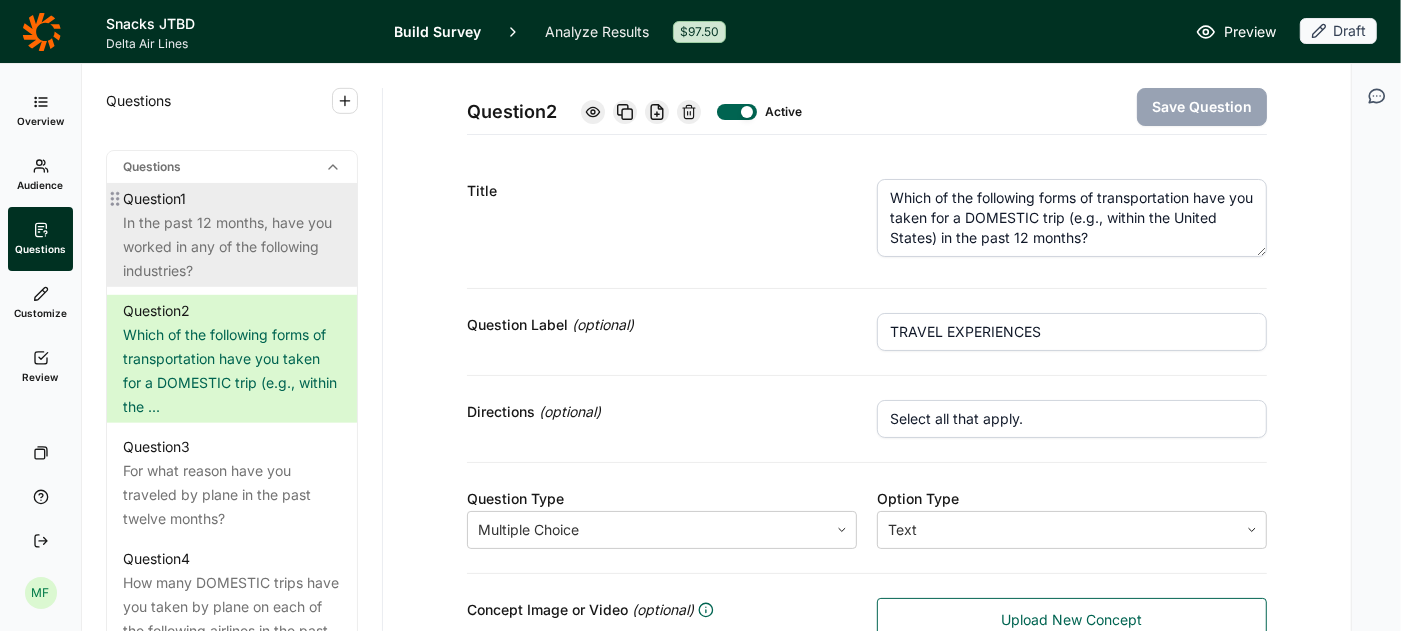 click on "In the past 12 months, have you worked in any of the following industries?" at bounding box center (232, 247) 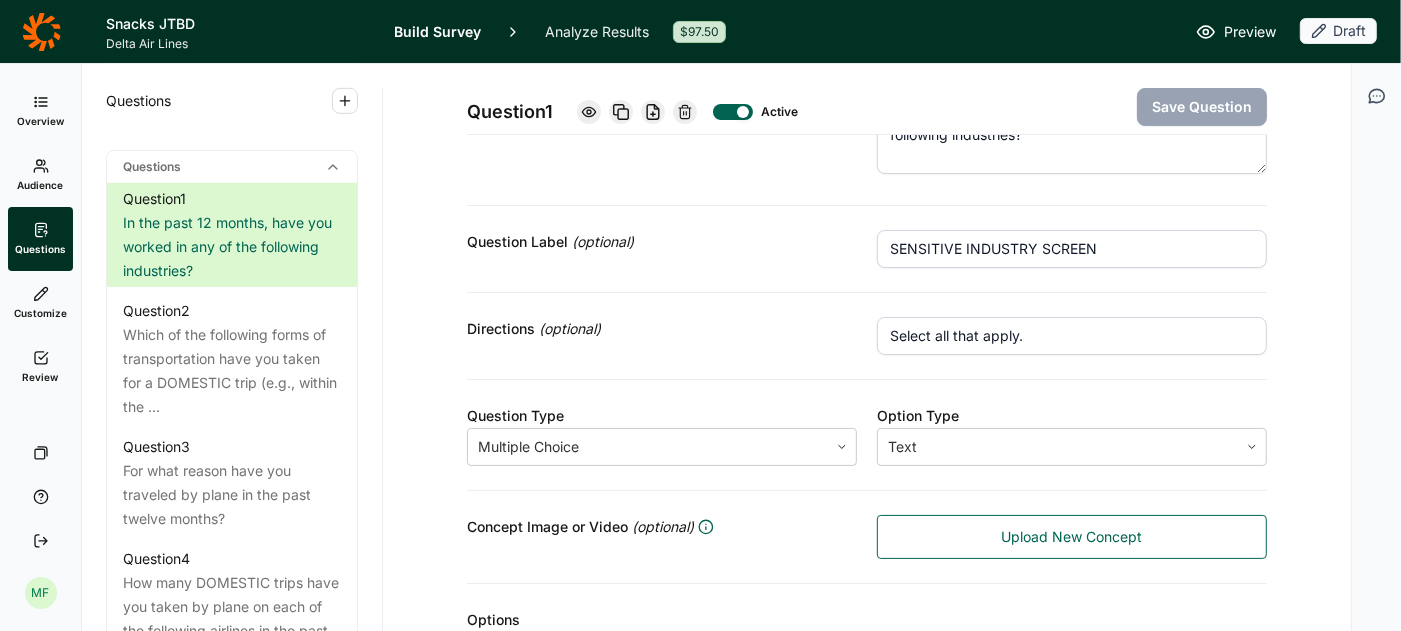 scroll, scrollTop: 0, scrollLeft: 0, axis: both 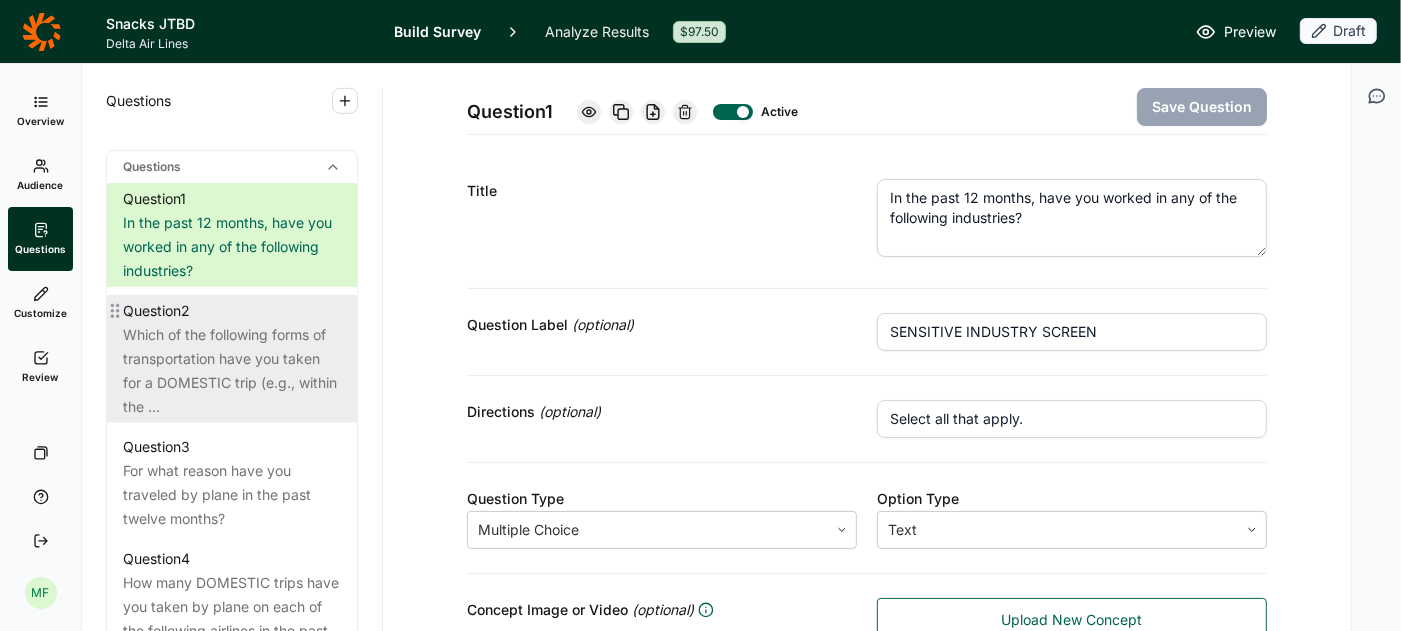 click on "Which of the following forms of transportation have you taken for a DOMESTIC trip (e.g., within the ..." at bounding box center (232, 371) 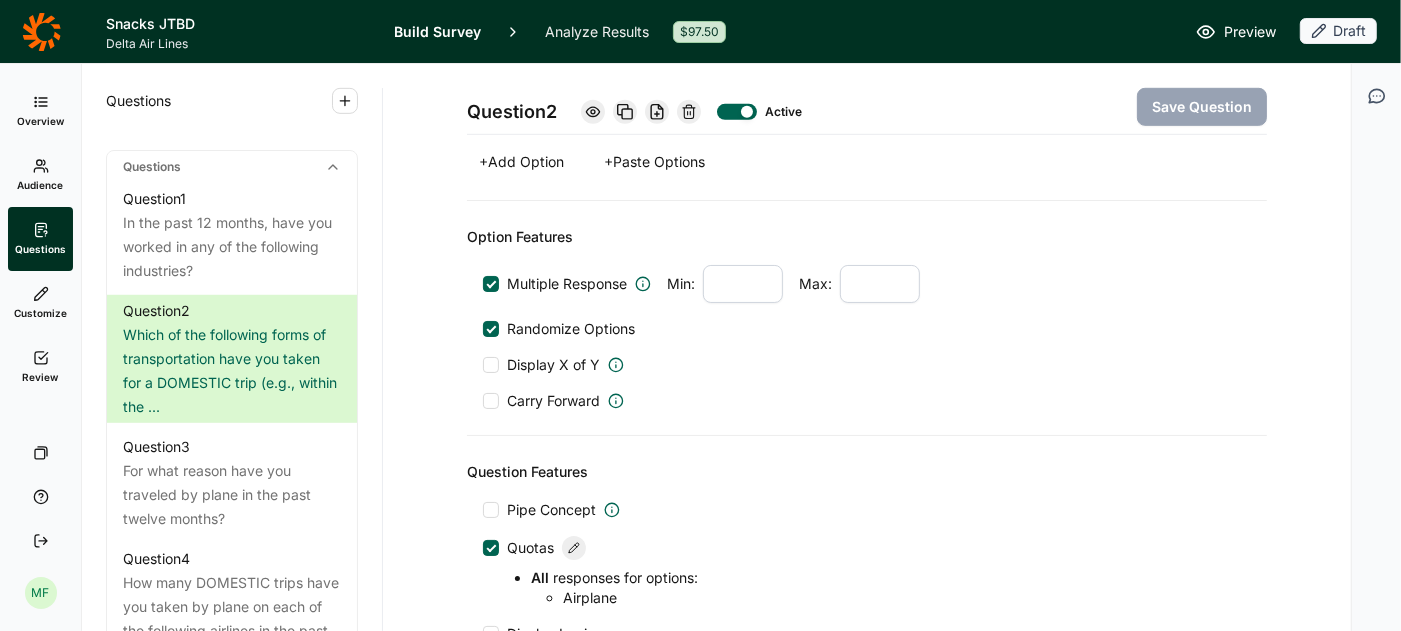 scroll, scrollTop: 1097, scrollLeft: 0, axis: vertical 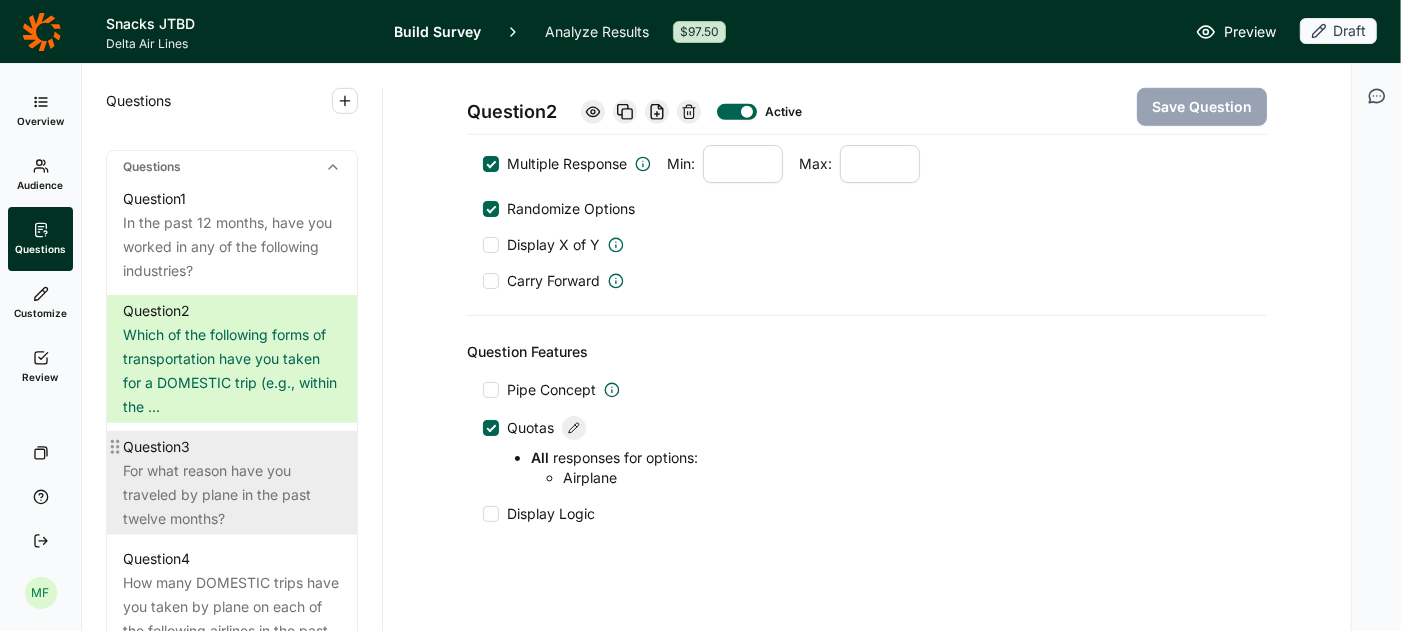 click on "For what reason have you traveled by plane in the past twelve months?" at bounding box center (232, 495) 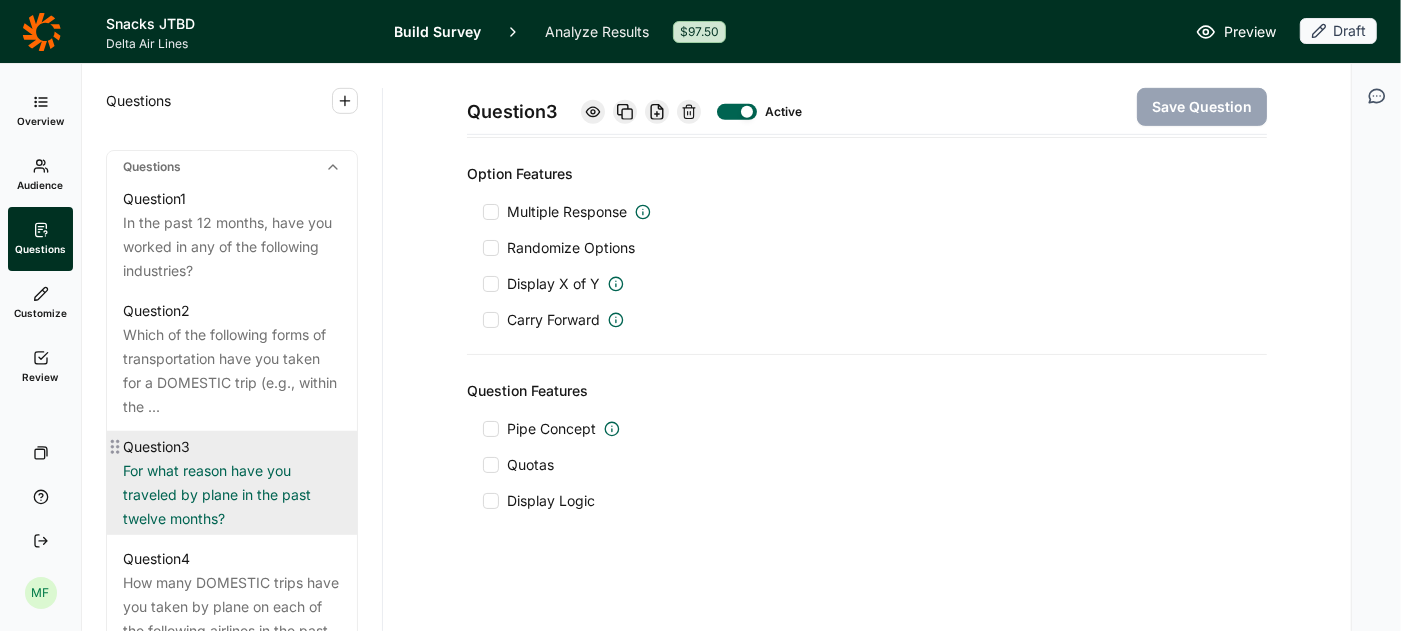 scroll, scrollTop: 791, scrollLeft: 0, axis: vertical 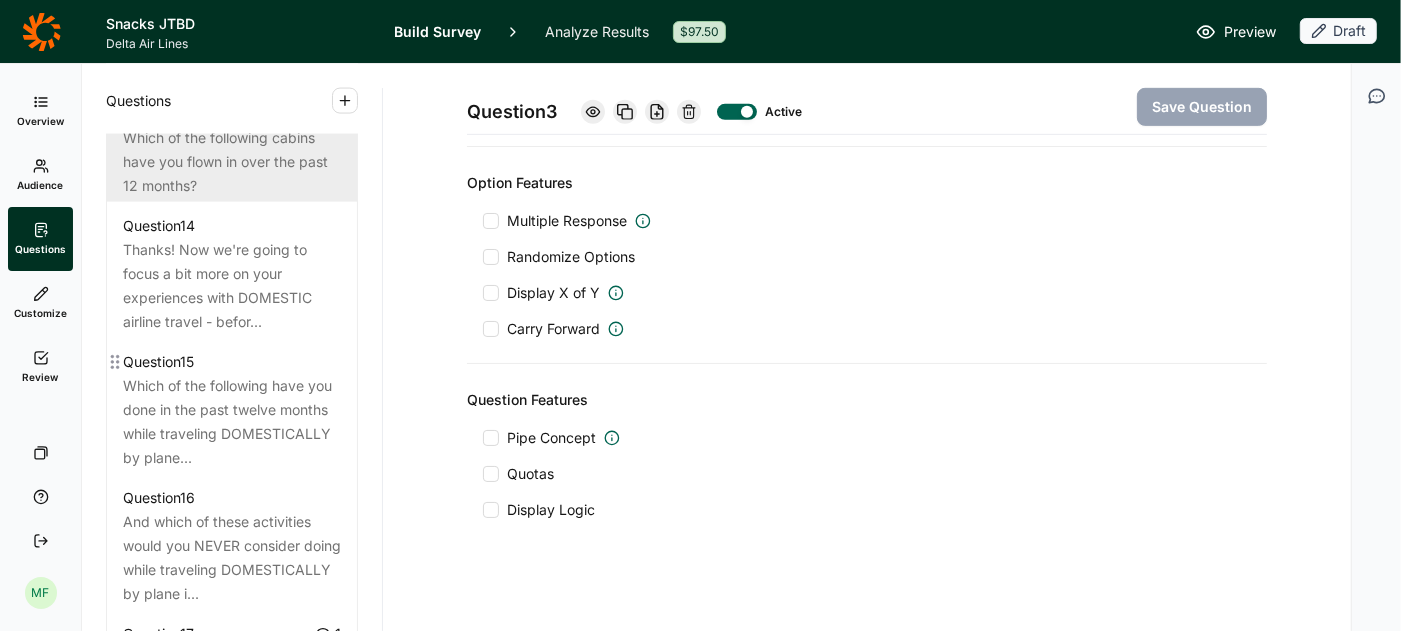 click on "Which of the following have you done in the past twelve months while traveling DOMESTICALLY by plane..." at bounding box center [232, 422] 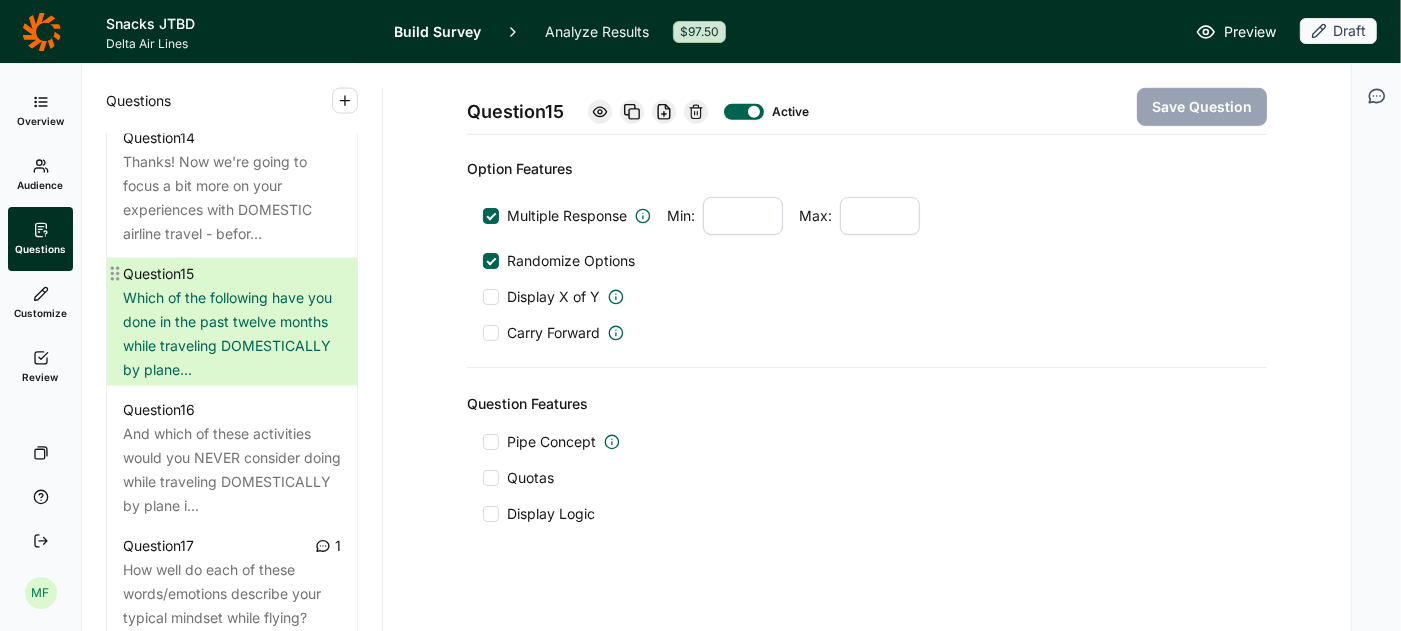 scroll, scrollTop: 2457, scrollLeft: 0, axis: vertical 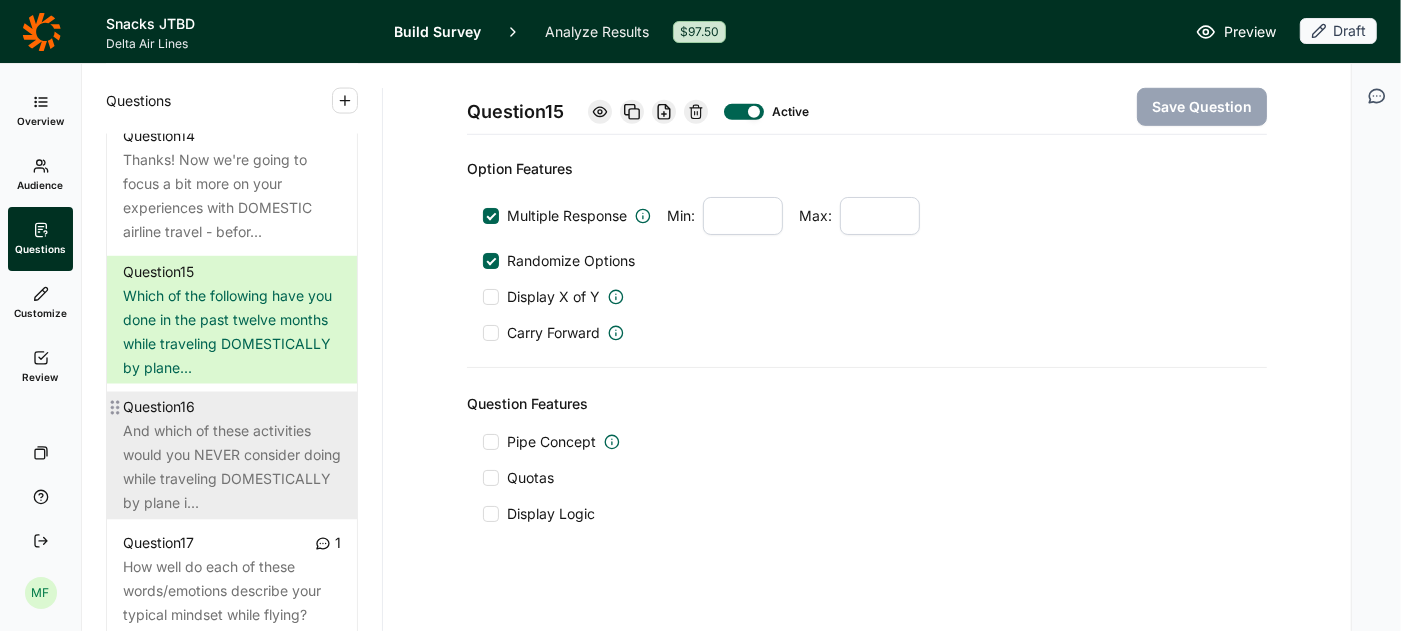 click on "And which of these activities would you NEVER consider doing while traveling DOMESTICALLY by plane i..." at bounding box center (232, 468) 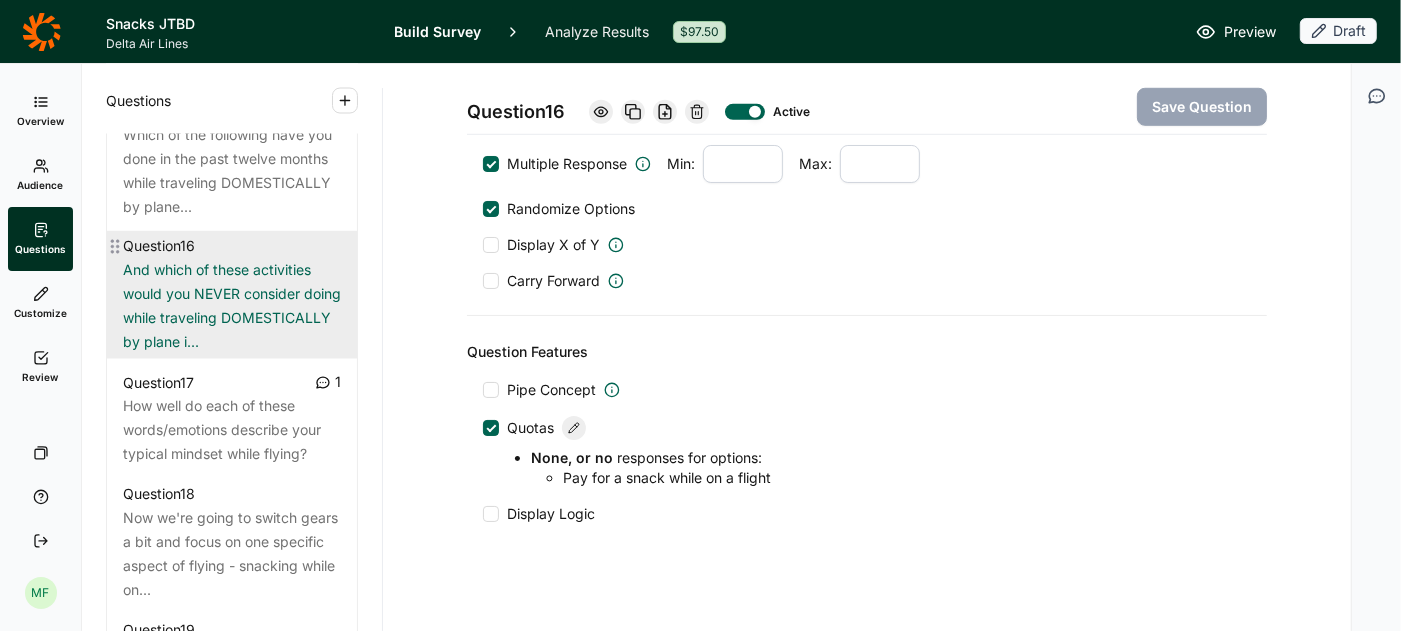 scroll, scrollTop: 2616, scrollLeft: 0, axis: vertical 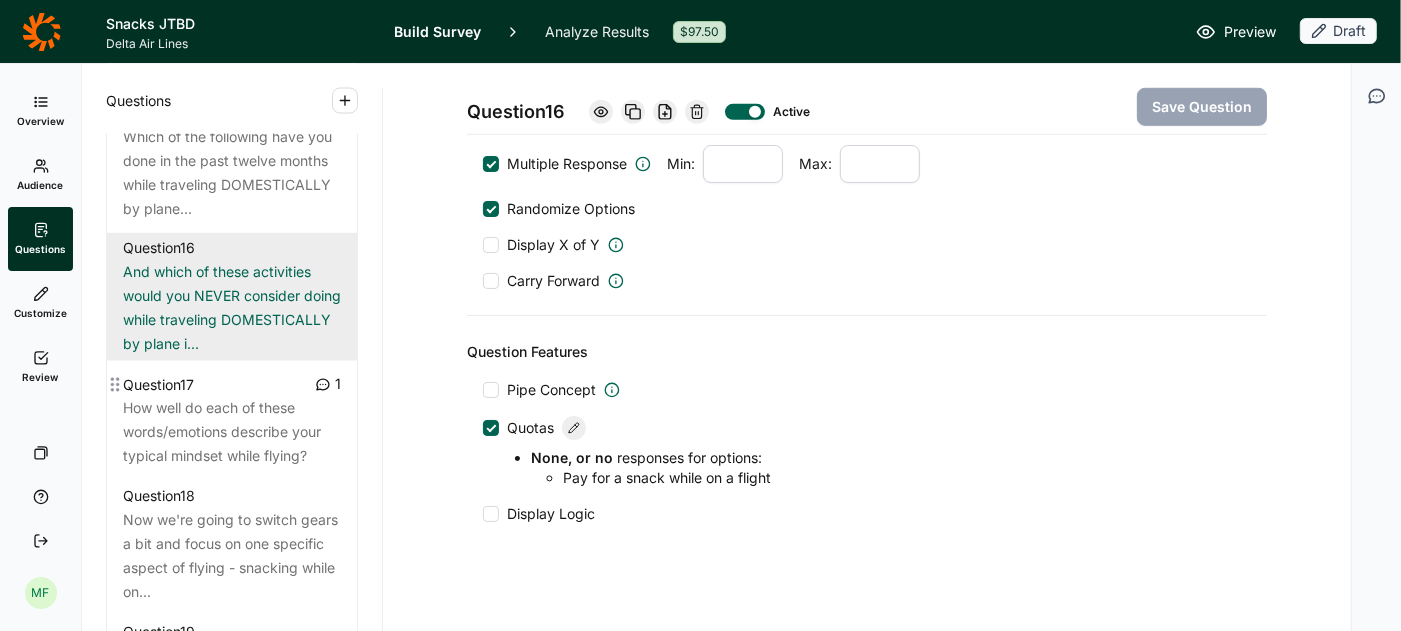 click on "How well do each of these words/emotions describe your typical mindset while flying?" at bounding box center (232, 433) 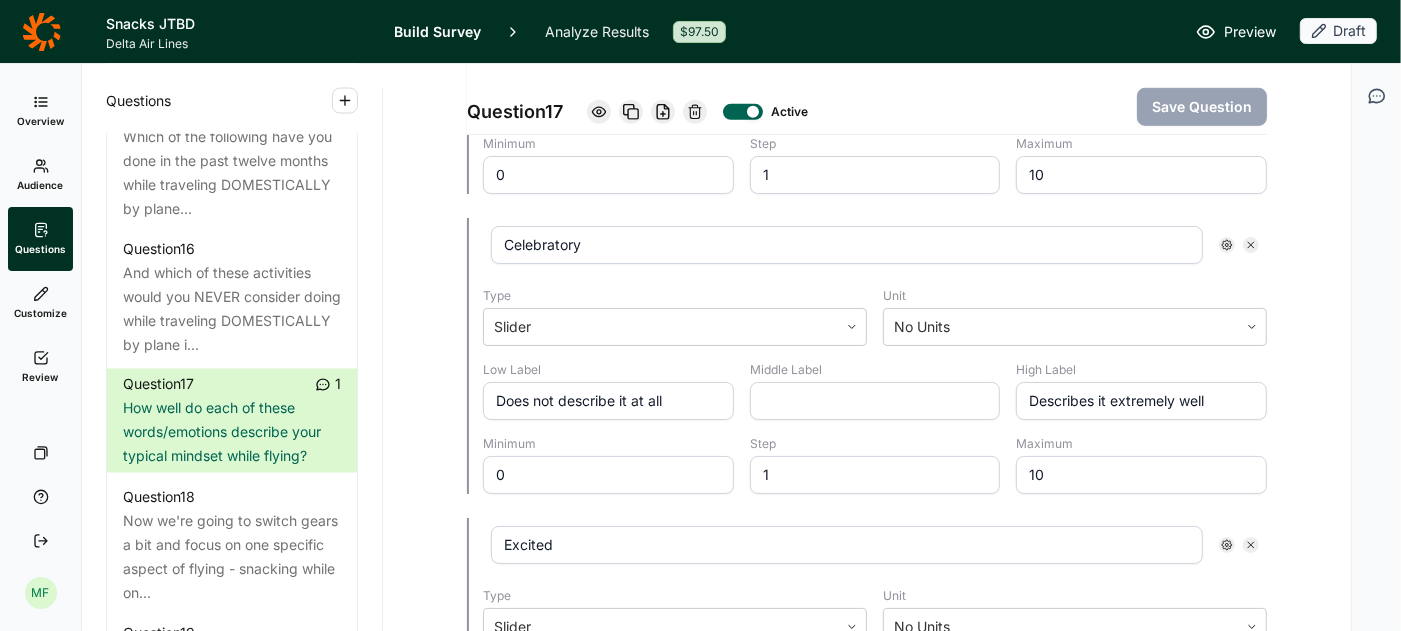 click 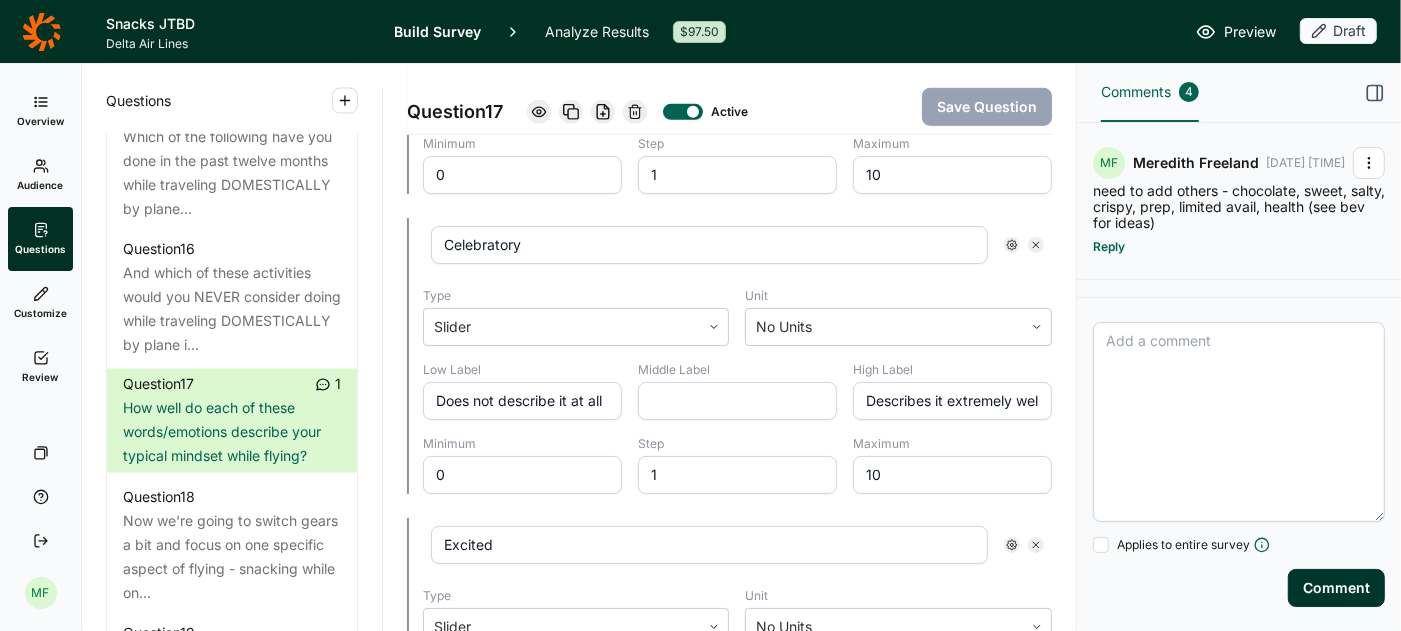 scroll, scrollTop: 270, scrollLeft: 0, axis: vertical 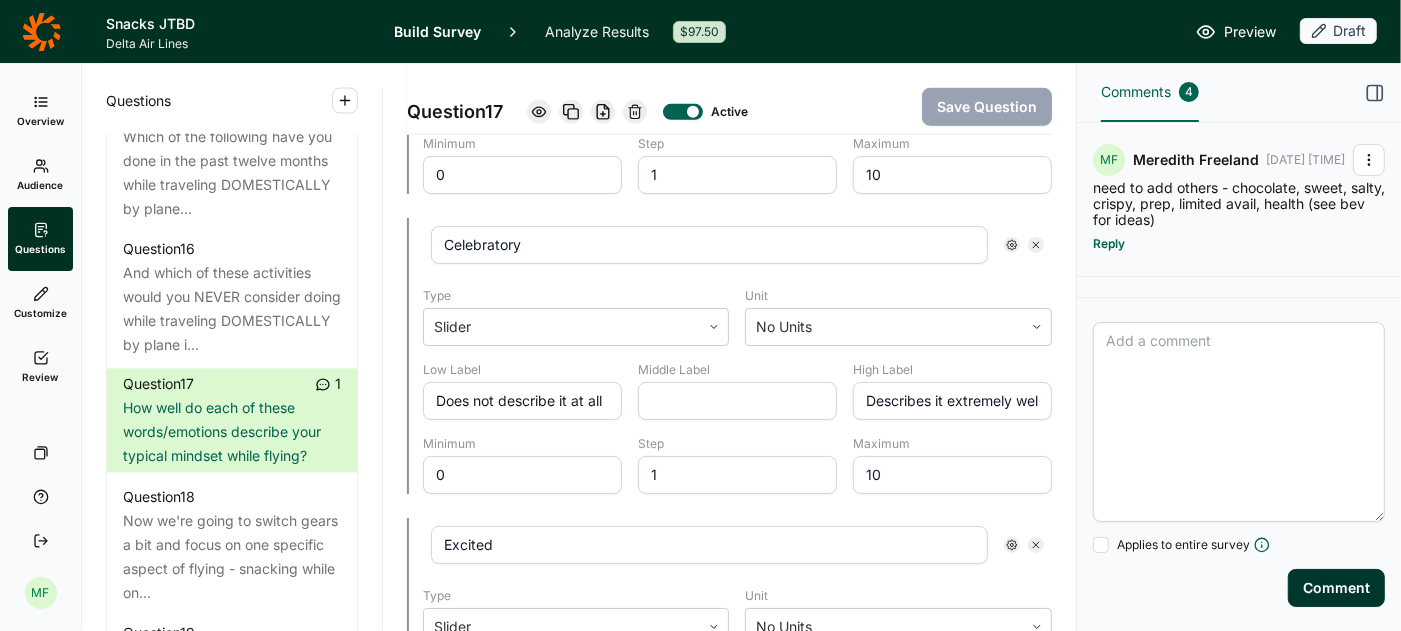 click on "need to add others - chocolate, sweet, salty, crispy, prep, limited avail, health (see bev for ideas)" at bounding box center (1239, 204) 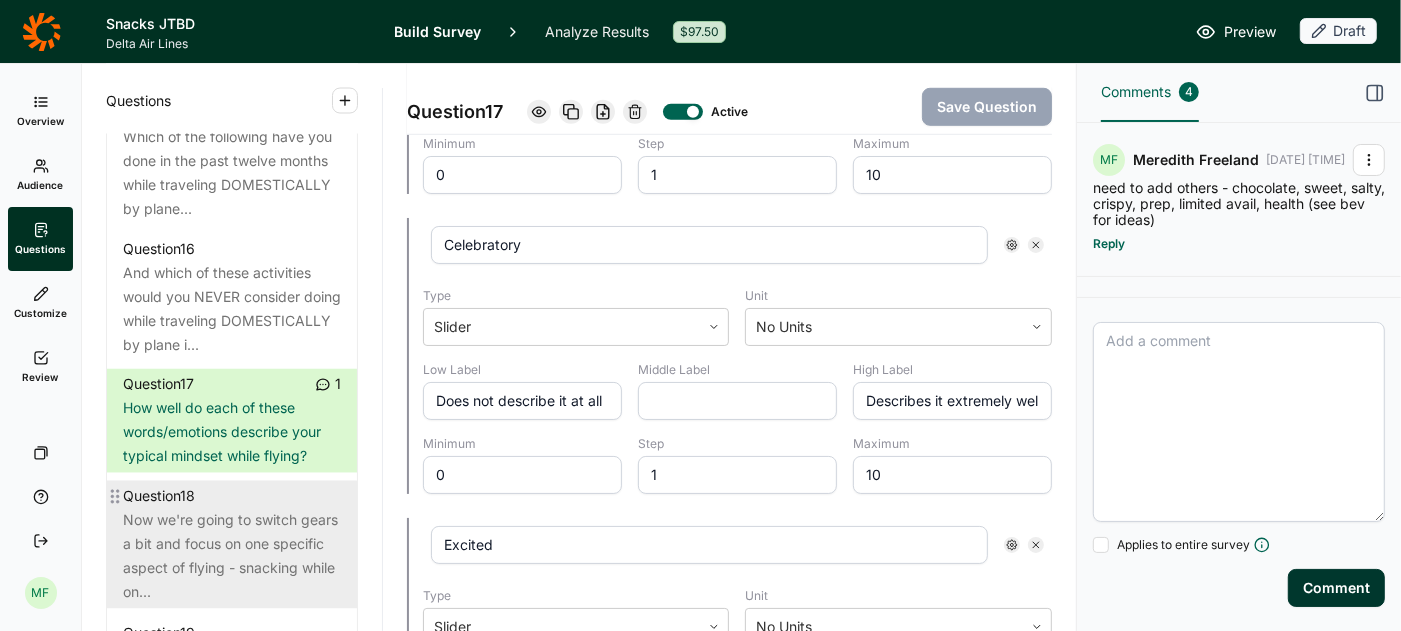 click on "Now we're going to switch gears a bit and focus on one specific aspect of flying - snacking while on..." at bounding box center [232, 557] 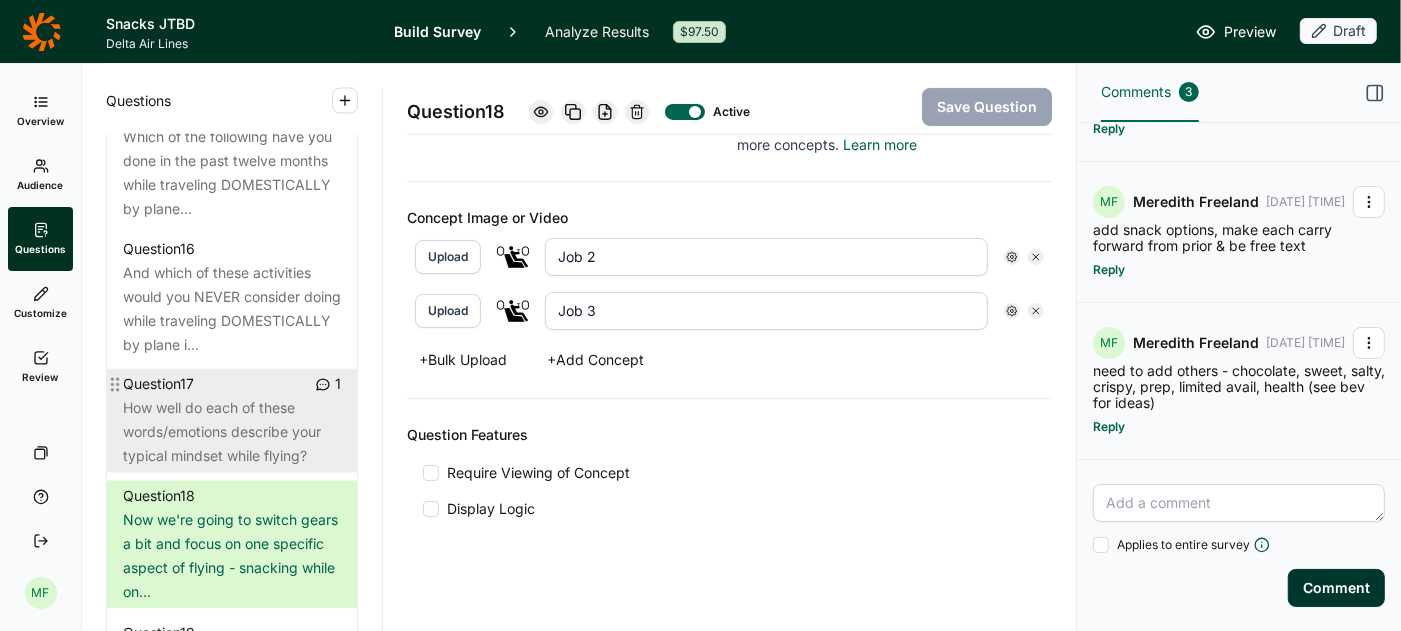 click on "How well do each of these words/emotions describe your typical mindset while flying?" at bounding box center [232, 433] 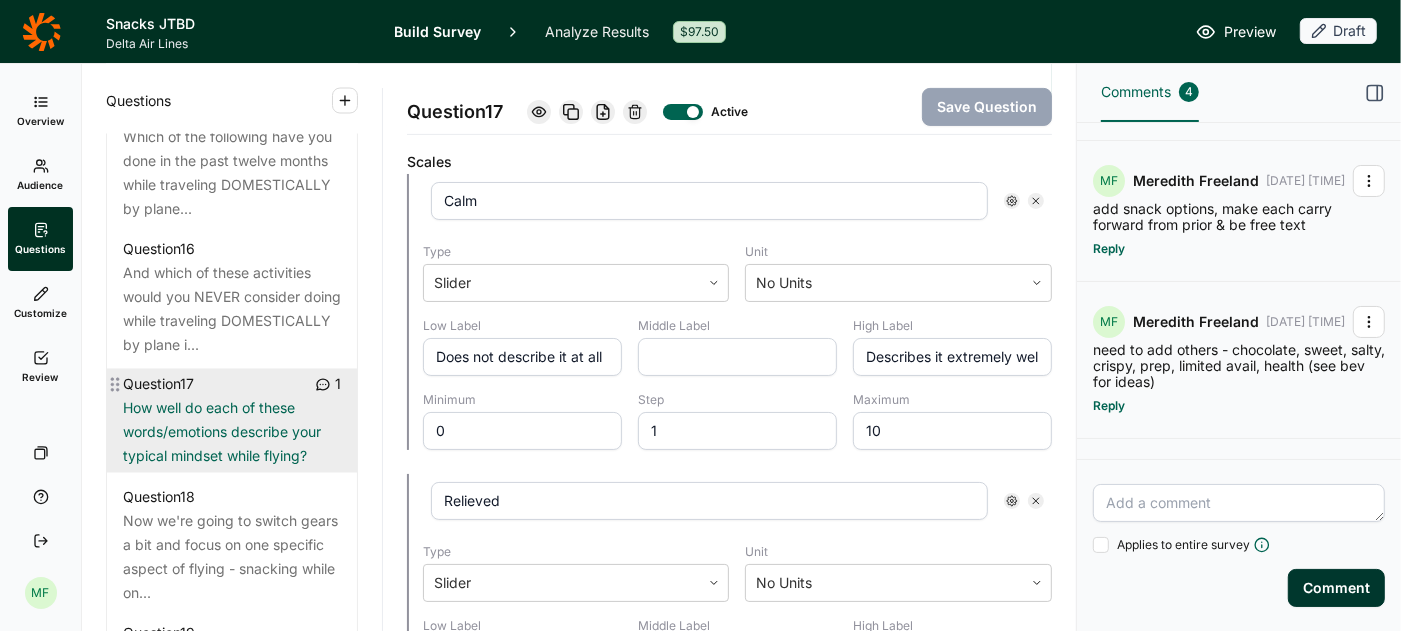scroll, scrollTop: 1097, scrollLeft: 0, axis: vertical 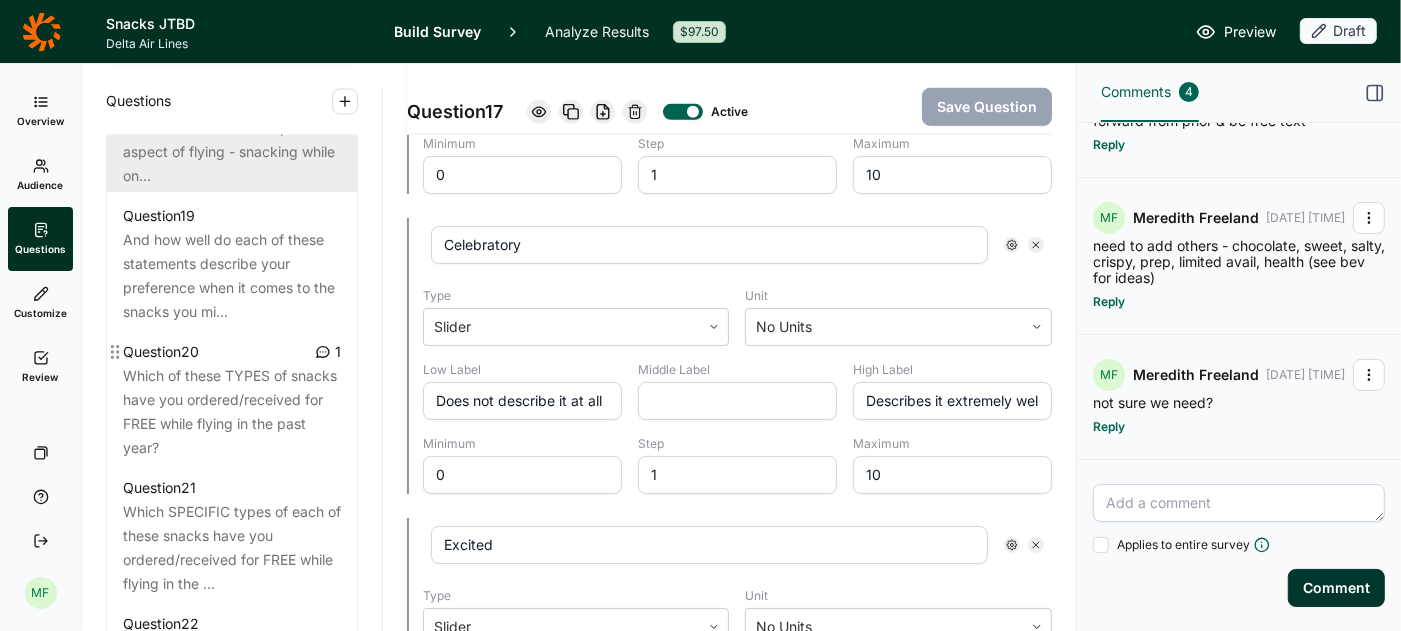 click on "Which of these TYPES of snacks have you ordered/received for FREE while flying in the past year?" at bounding box center [232, 412] 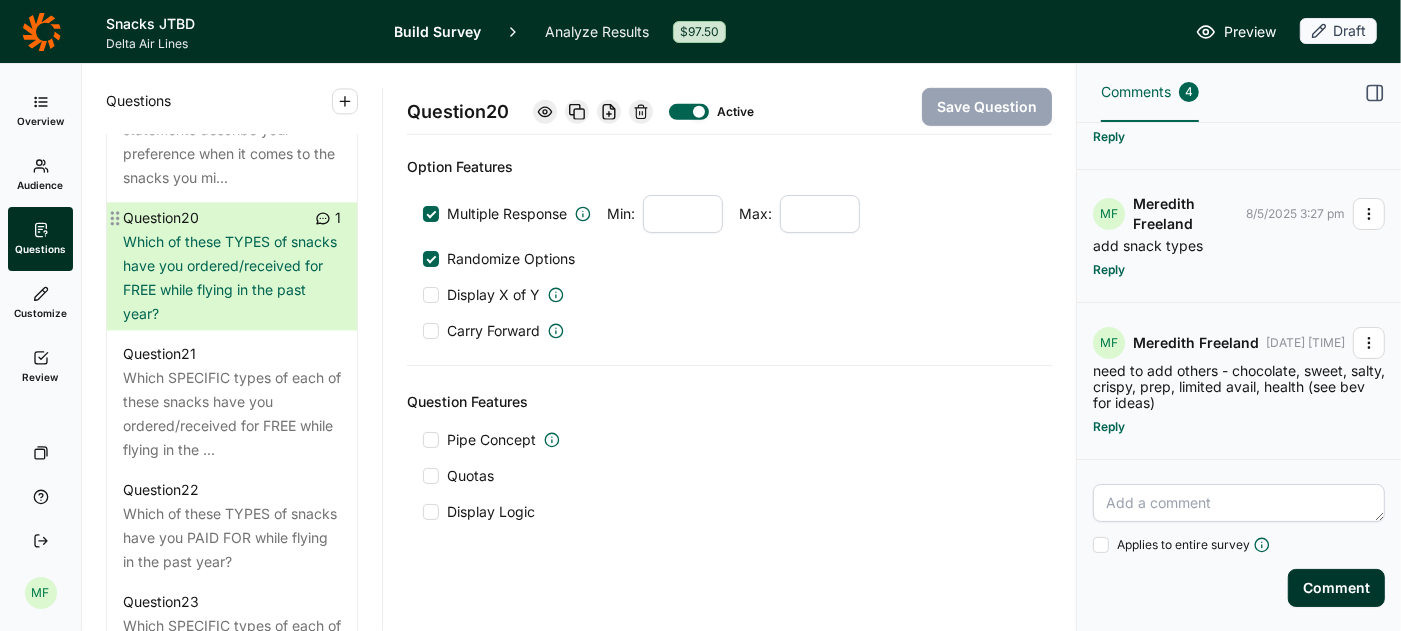 scroll, scrollTop: 3170, scrollLeft: 0, axis: vertical 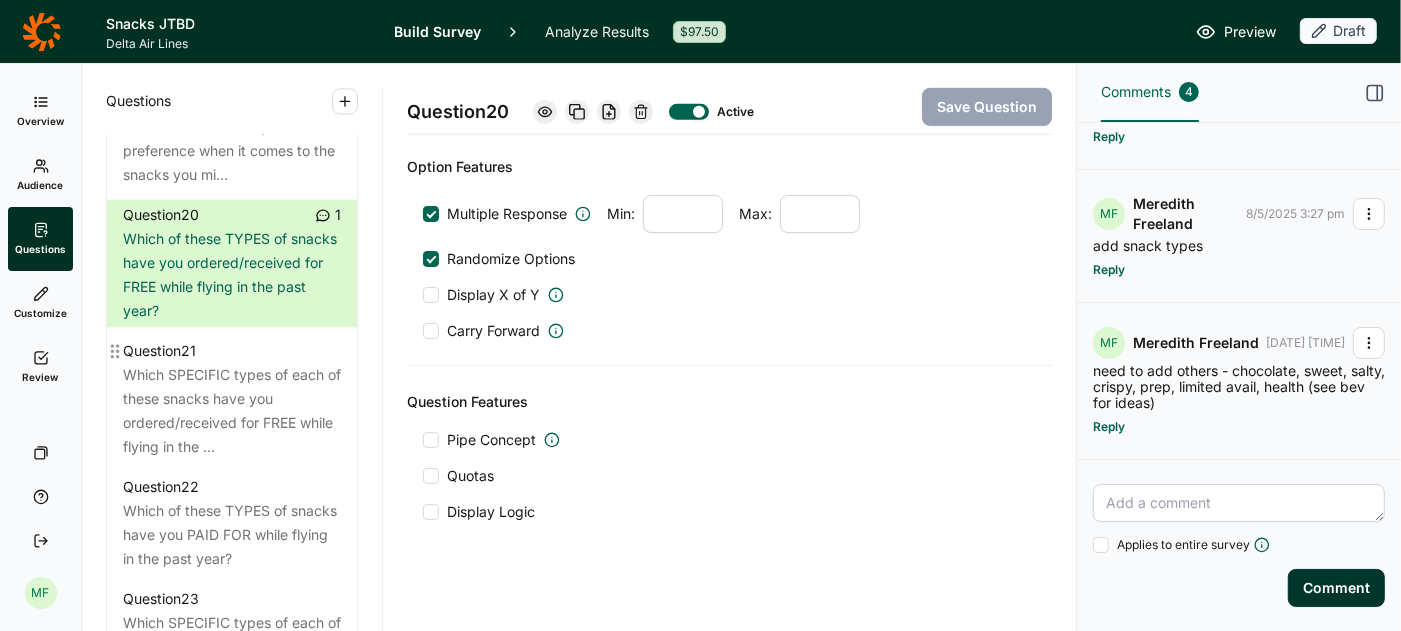 click on "Which SPECIFIC types of each of these snacks have you ordered/received for FREE while flying in the ..." at bounding box center [232, 411] 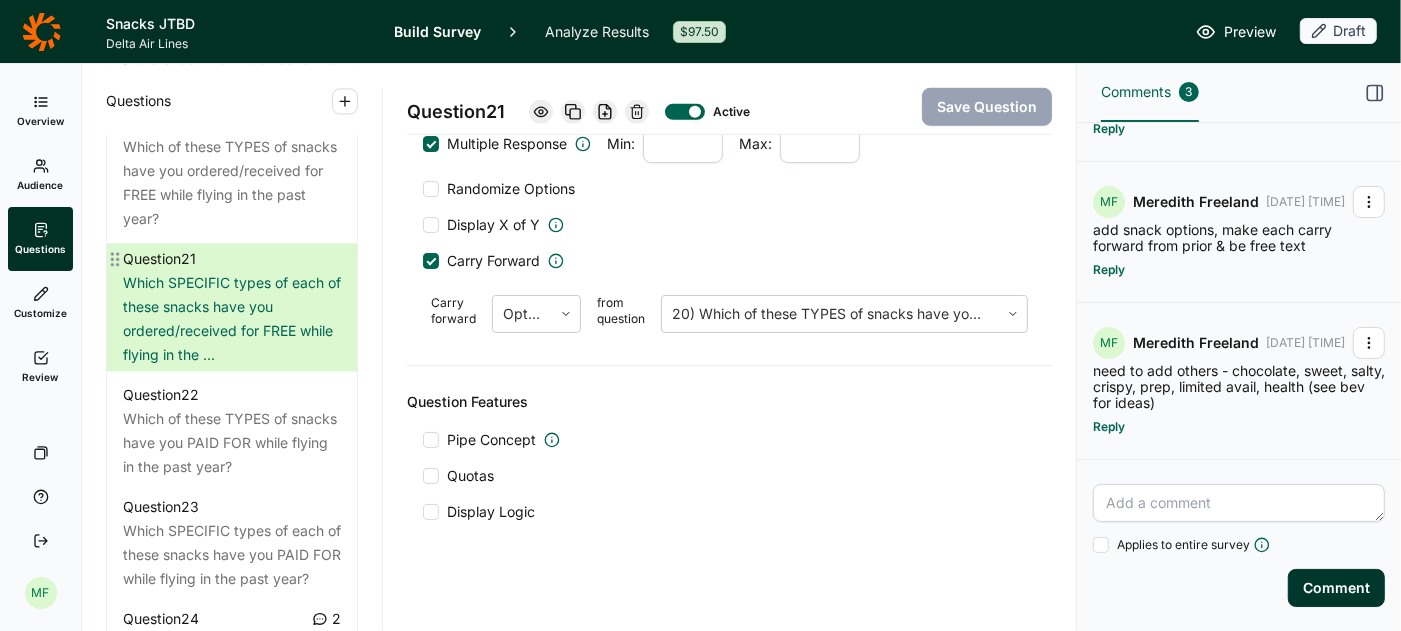 scroll, scrollTop: 3278, scrollLeft: 0, axis: vertical 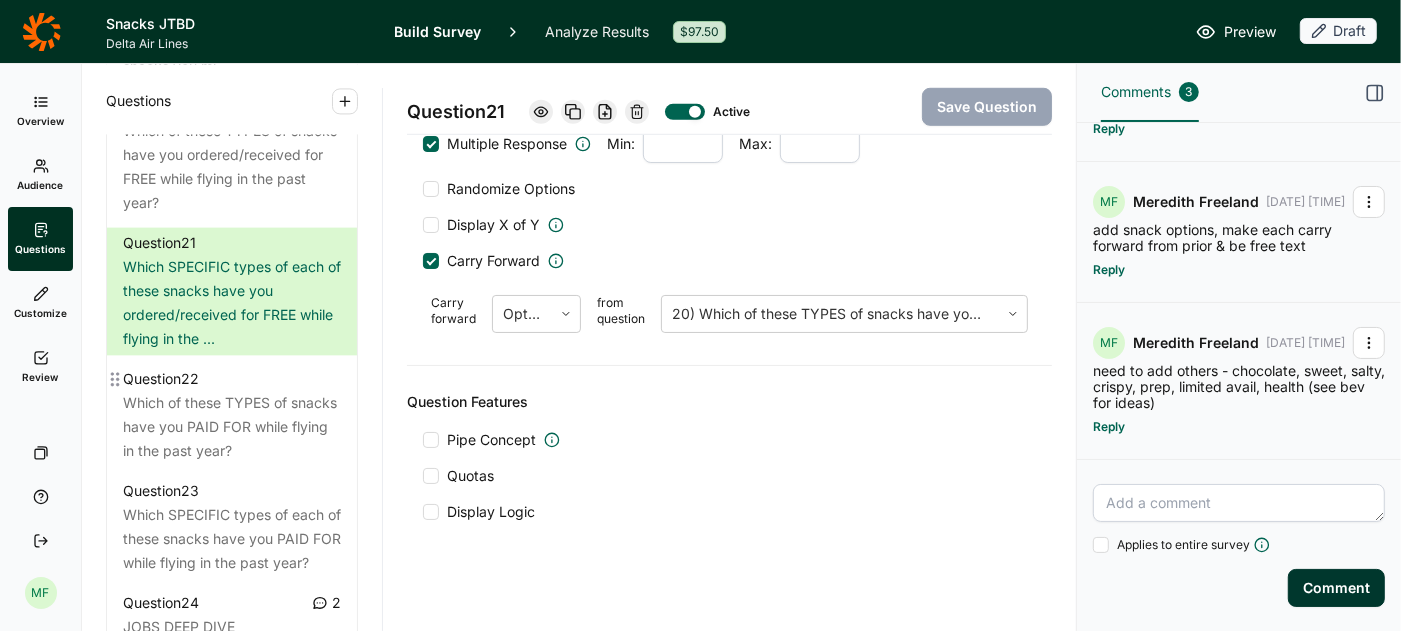 click on "Which of these TYPES of snacks have you PAID FOR while flying in the past year?" at bounding box center (232, 427) 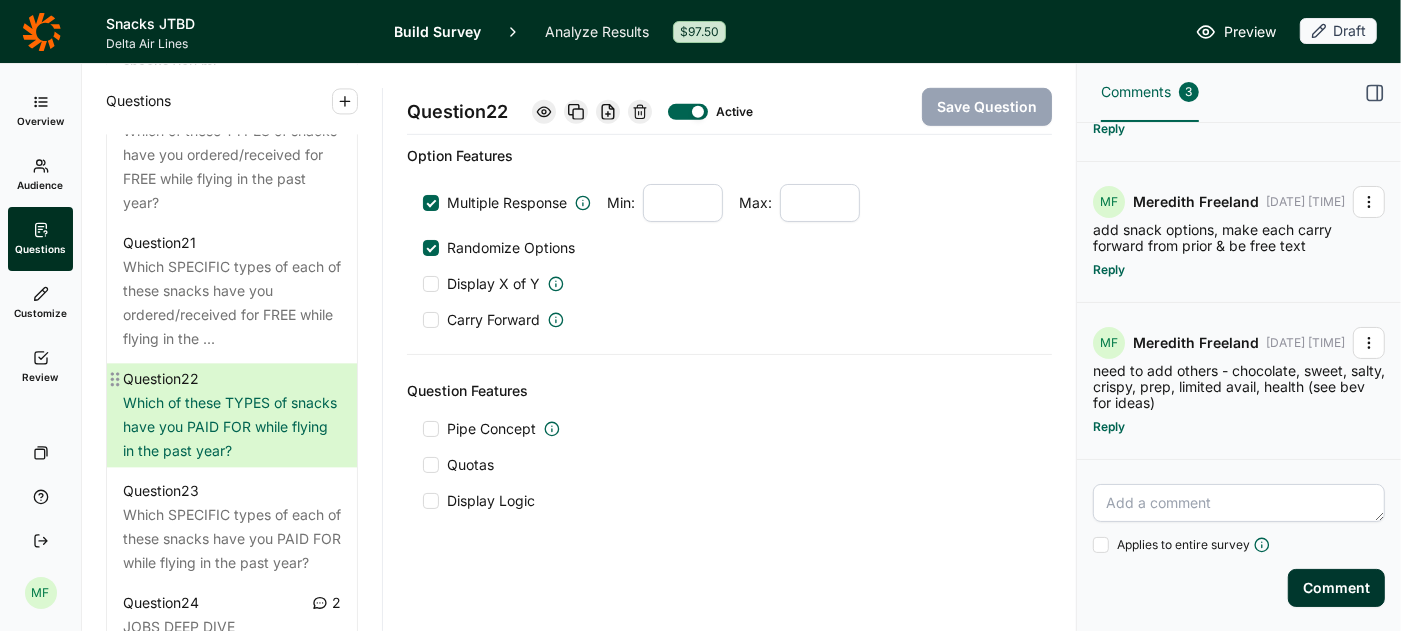 scroll, scrollTop: 861, scrollLeft: 0, axis: vertical 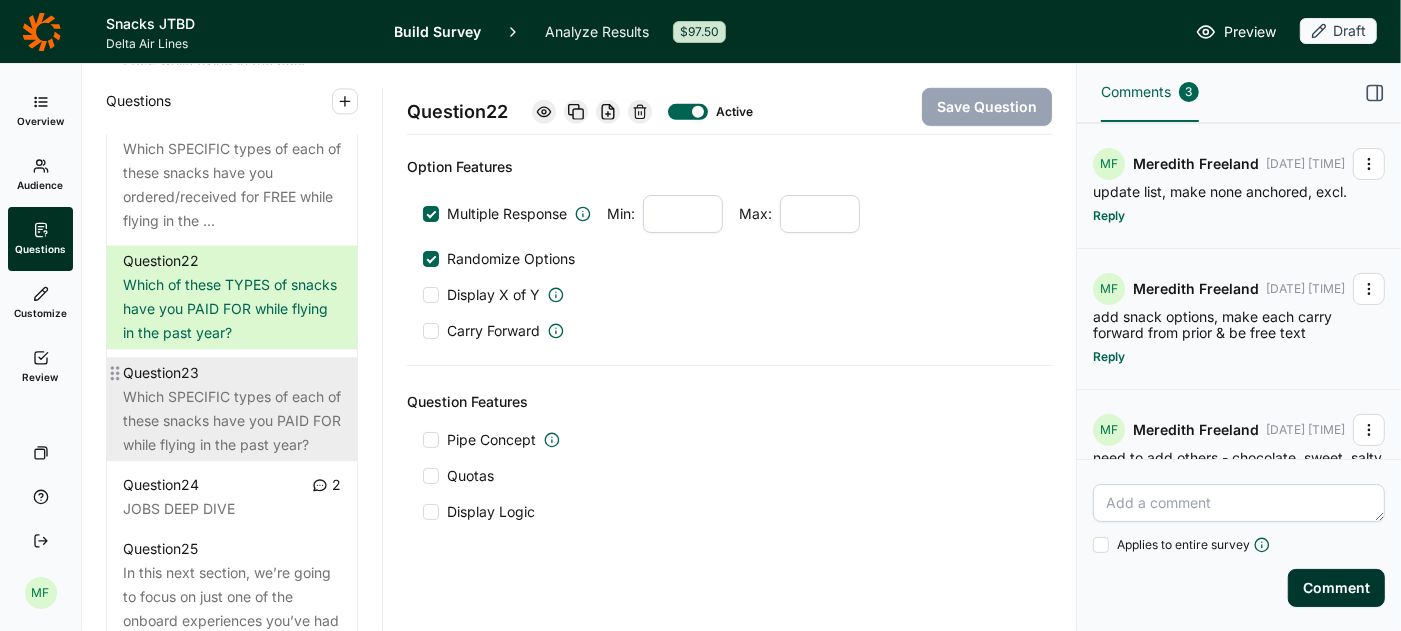 click on "Which SPECIFIC types of each of these snacks have you PAID FOR while flying in the past year?" at bounding box center (232, 421) 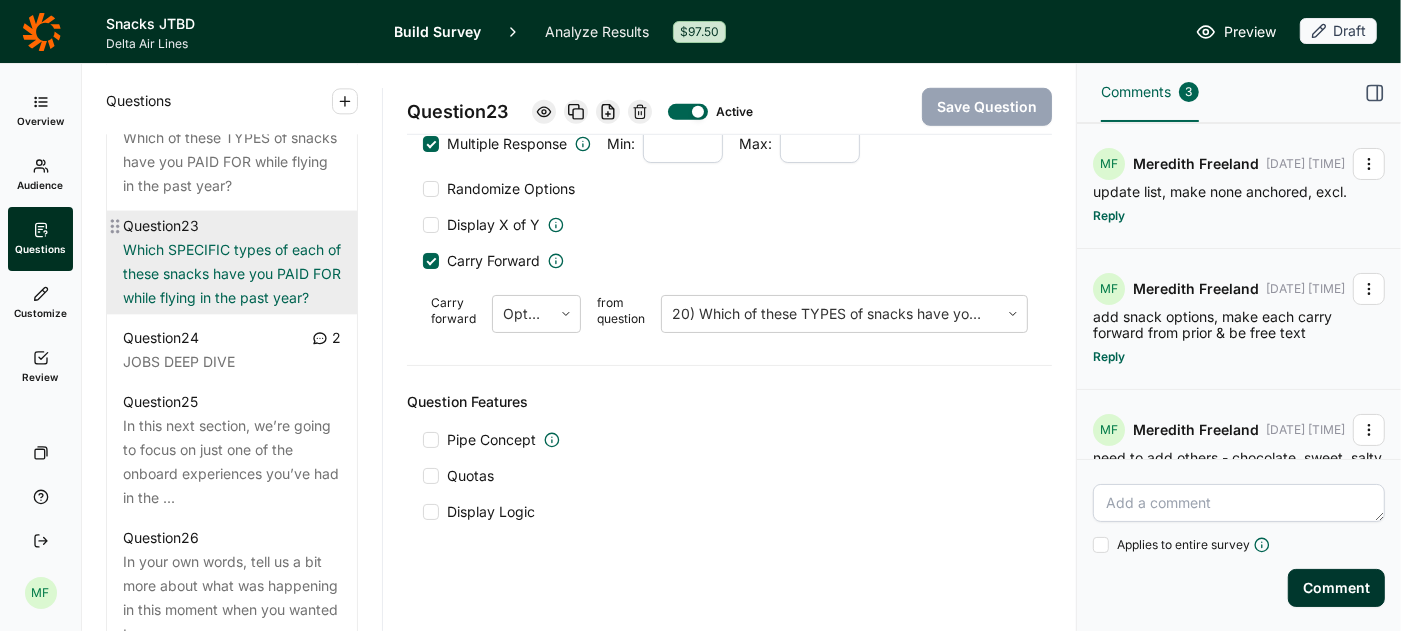 scroll, scrollTop: 3556, scrollLeft: 0, axis: vertical 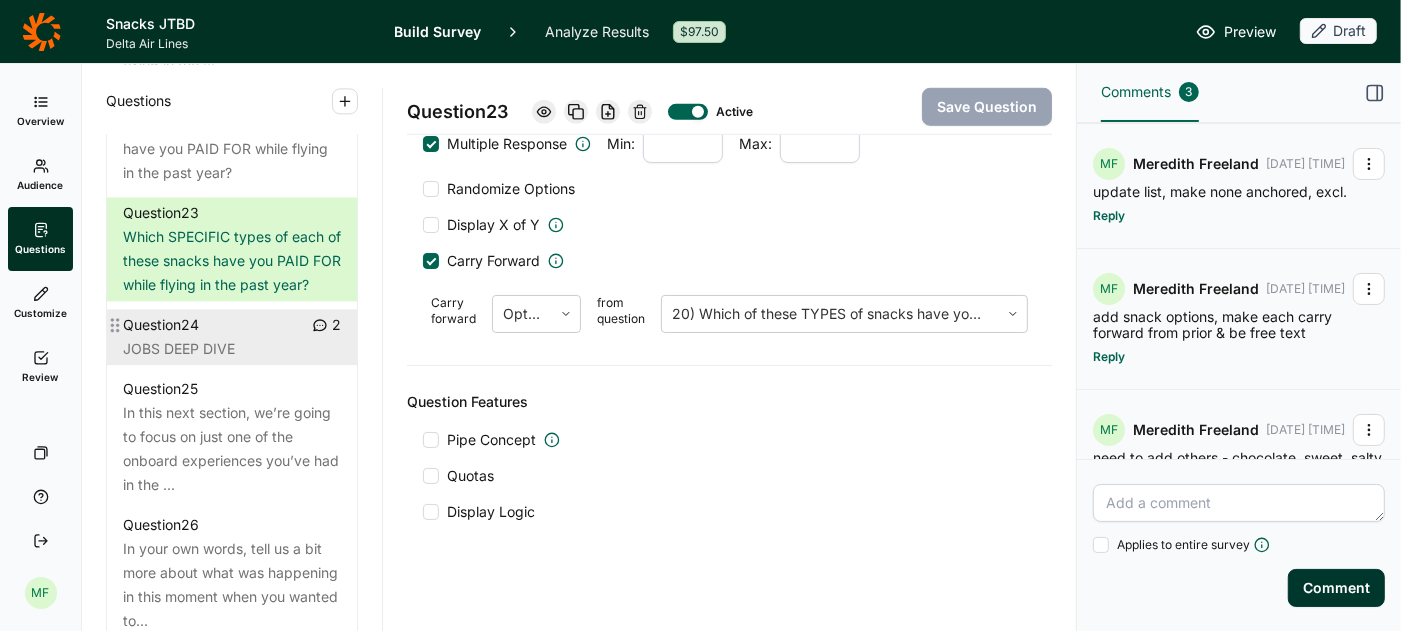 click on "JOBS DEEP DIVE" at bounding box center [232, 349] 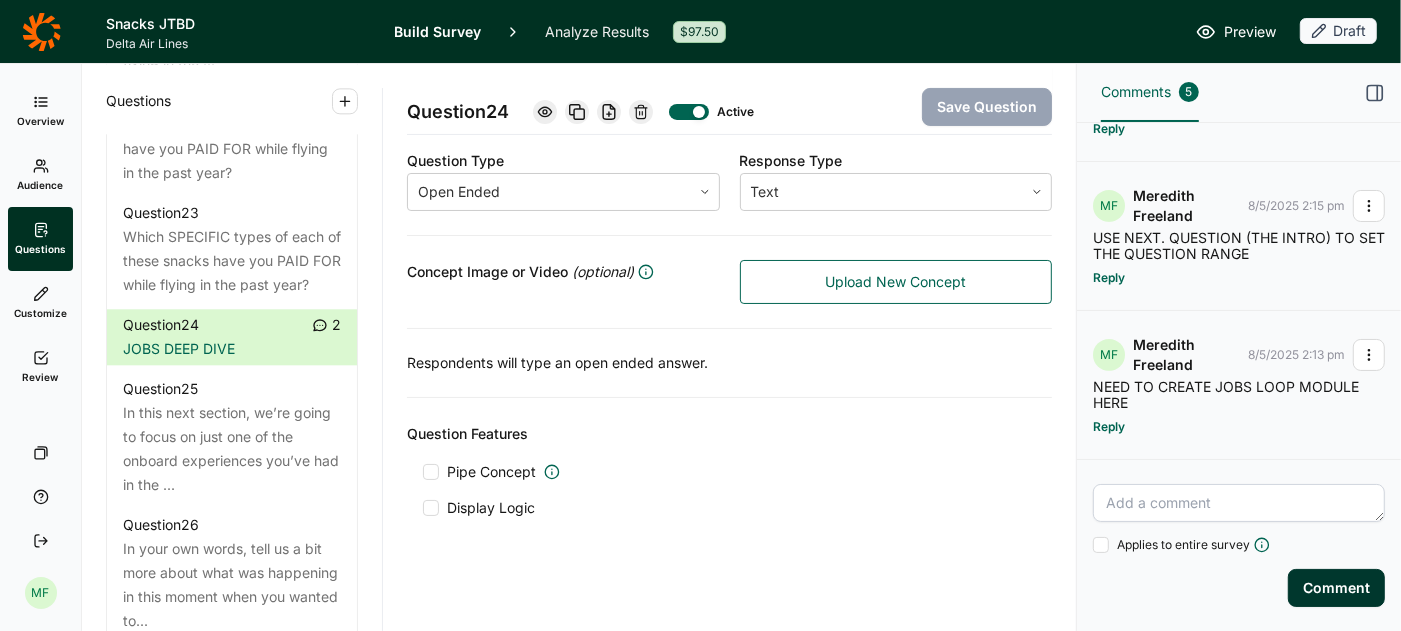 scroll, scrollTop: 400, scrollLeft: 0, axis: vertical 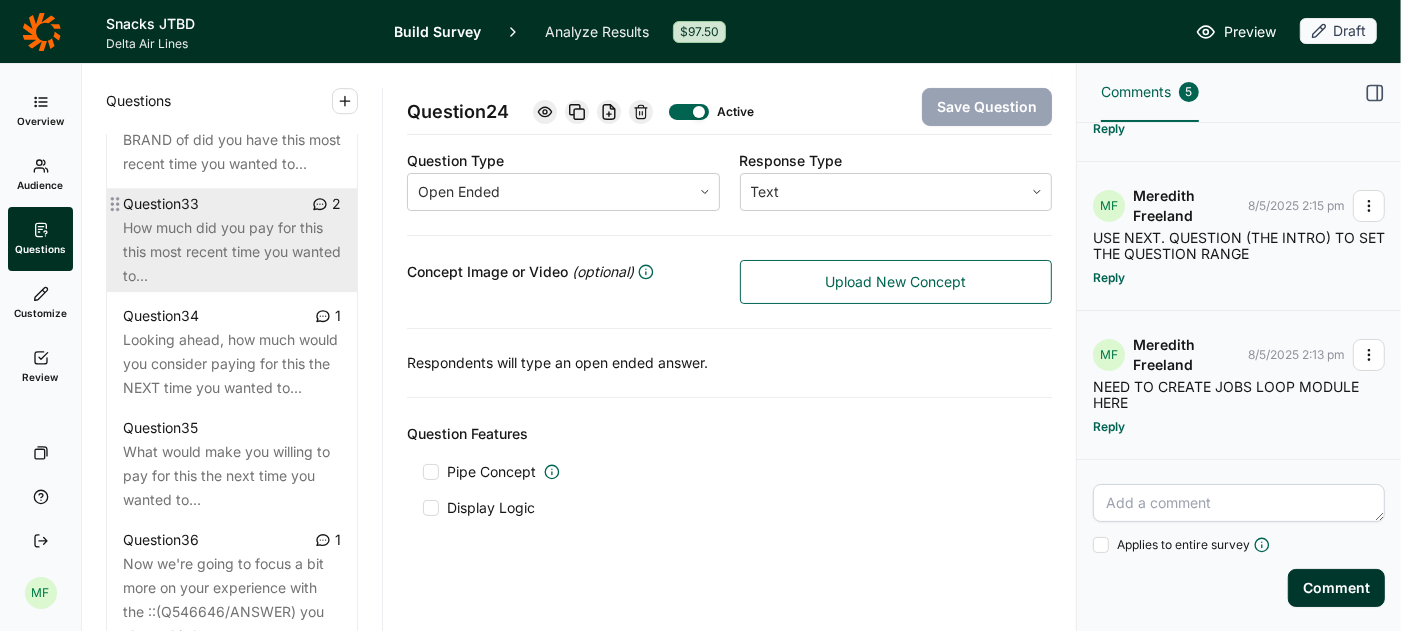 click on "How much did you pay for this this most recent time you wanted to..." at bounding box center (232, 252) 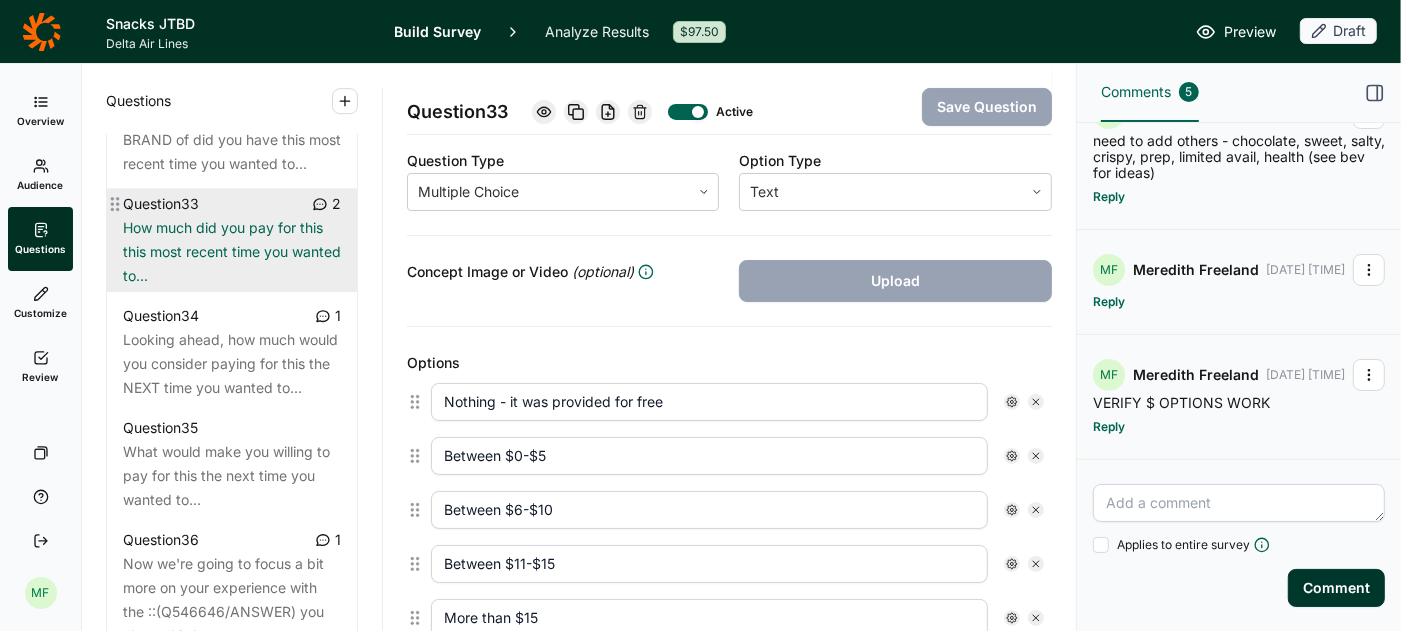 scroll, scrollTop: 353, scrollLeft: 0, axis: vertical 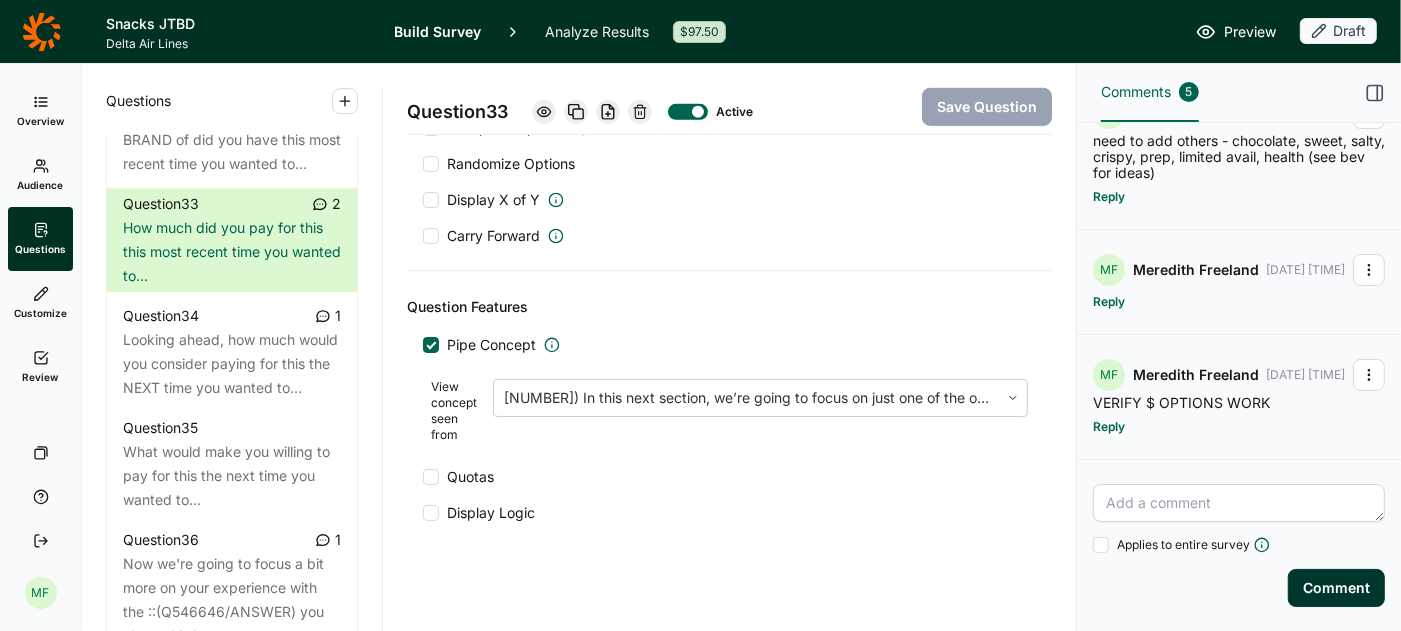 click 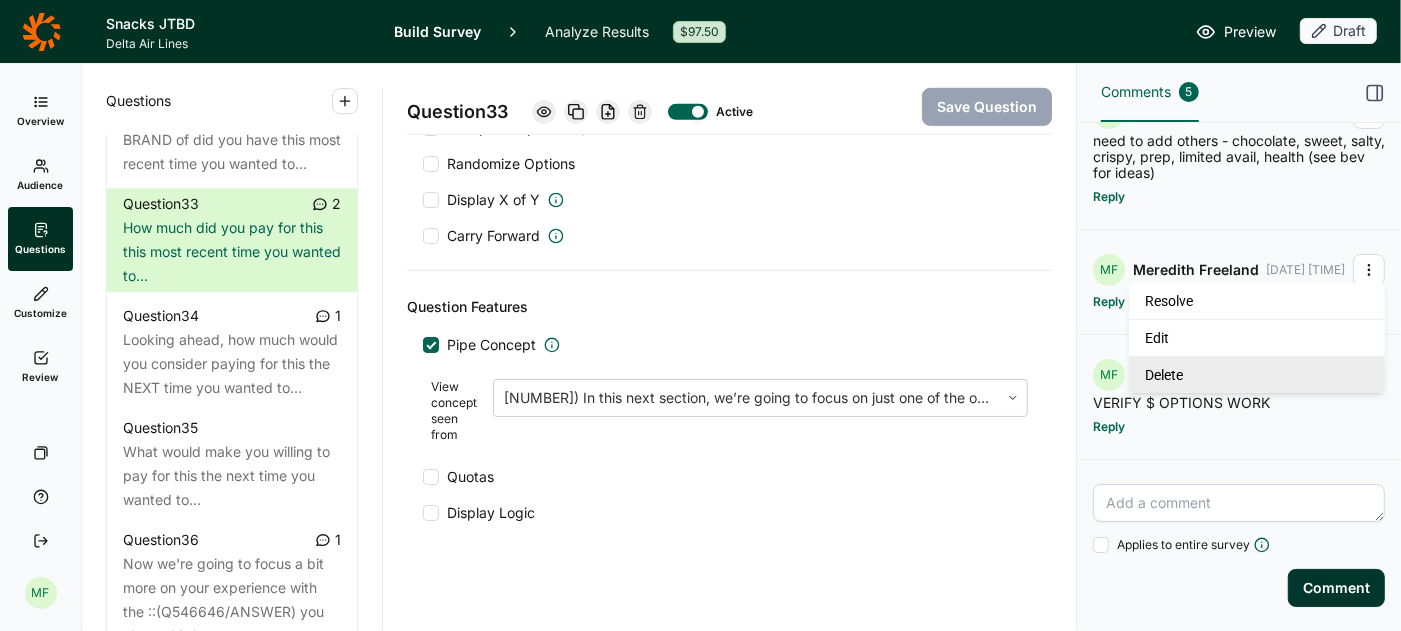 click on "Delete" at bounding box center (1257, 374) 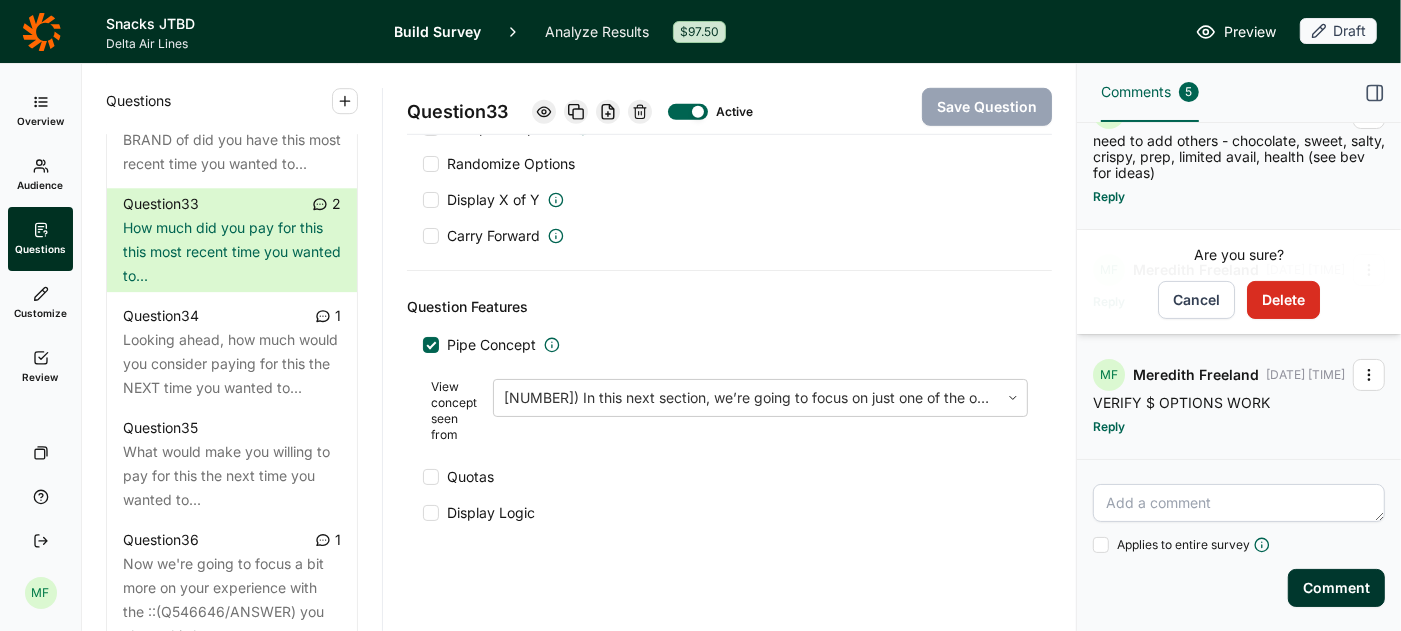 click on "Delete" at bounding box center (1283, 300) 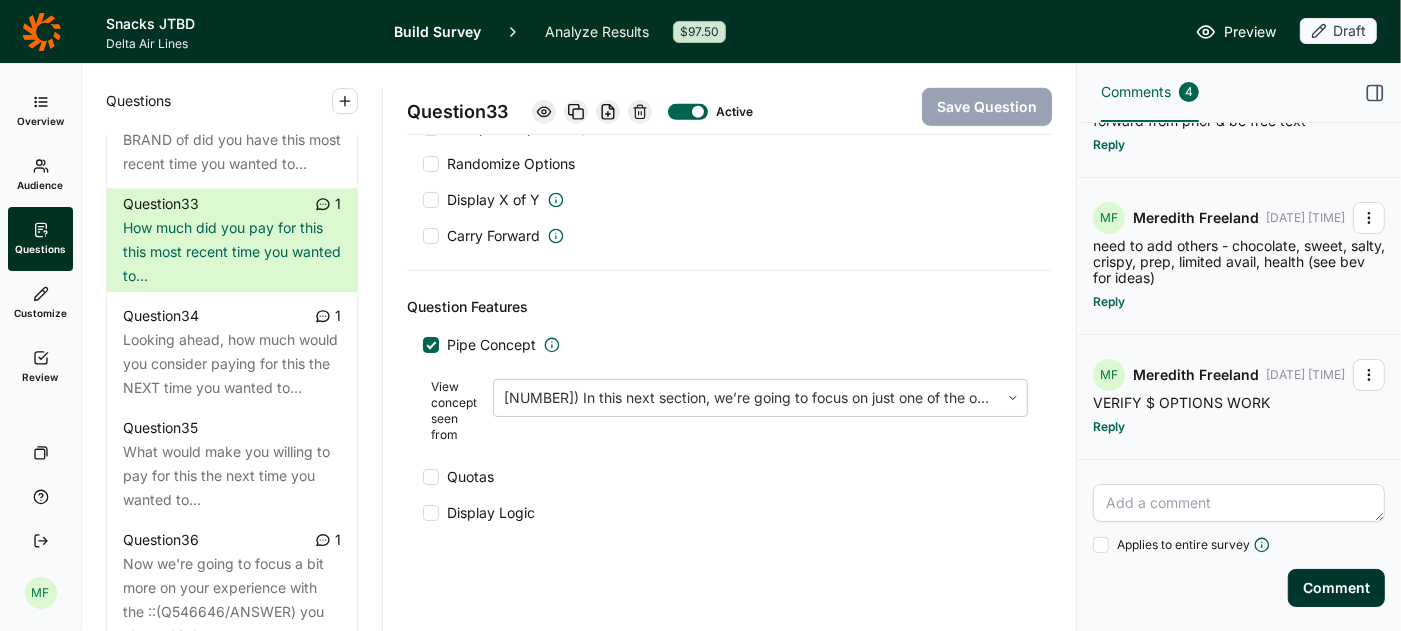 scroll, scrollTop: 240, scrollLeft: 0, axis: vertical 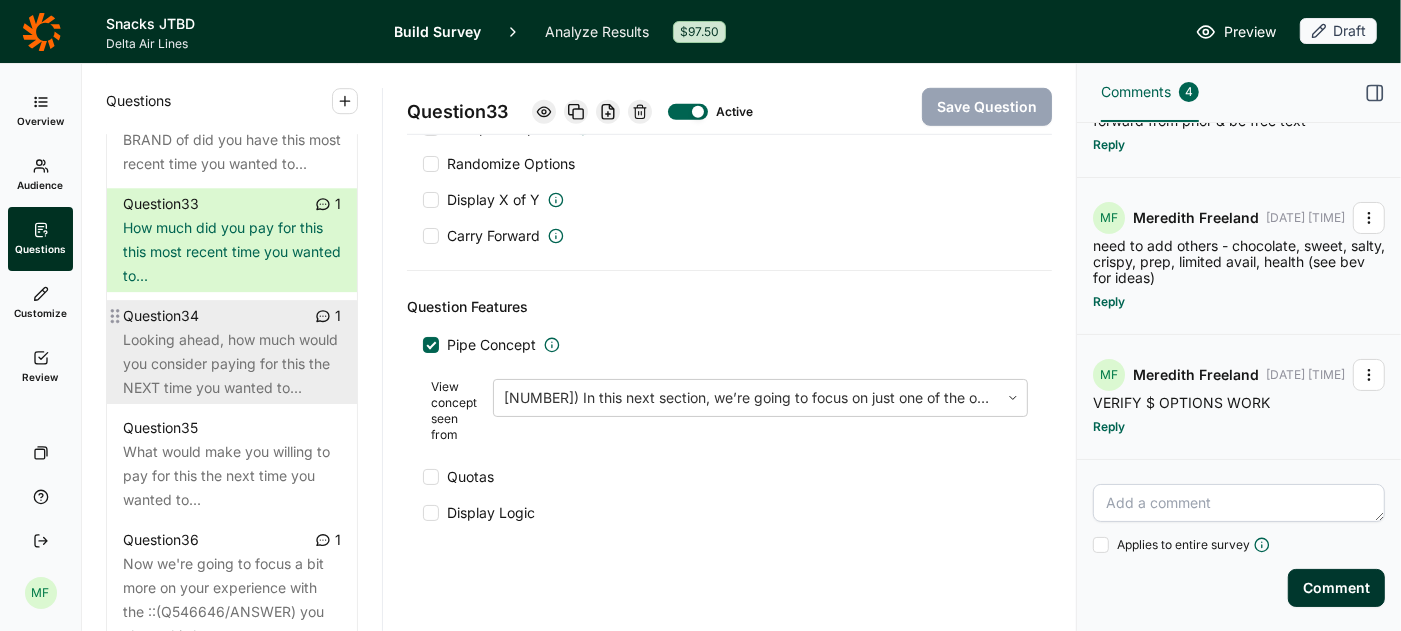click on "Looking ahead, how much would you consider paying for this the NEXT time you wanted to..." at bounding box center [232, 364] 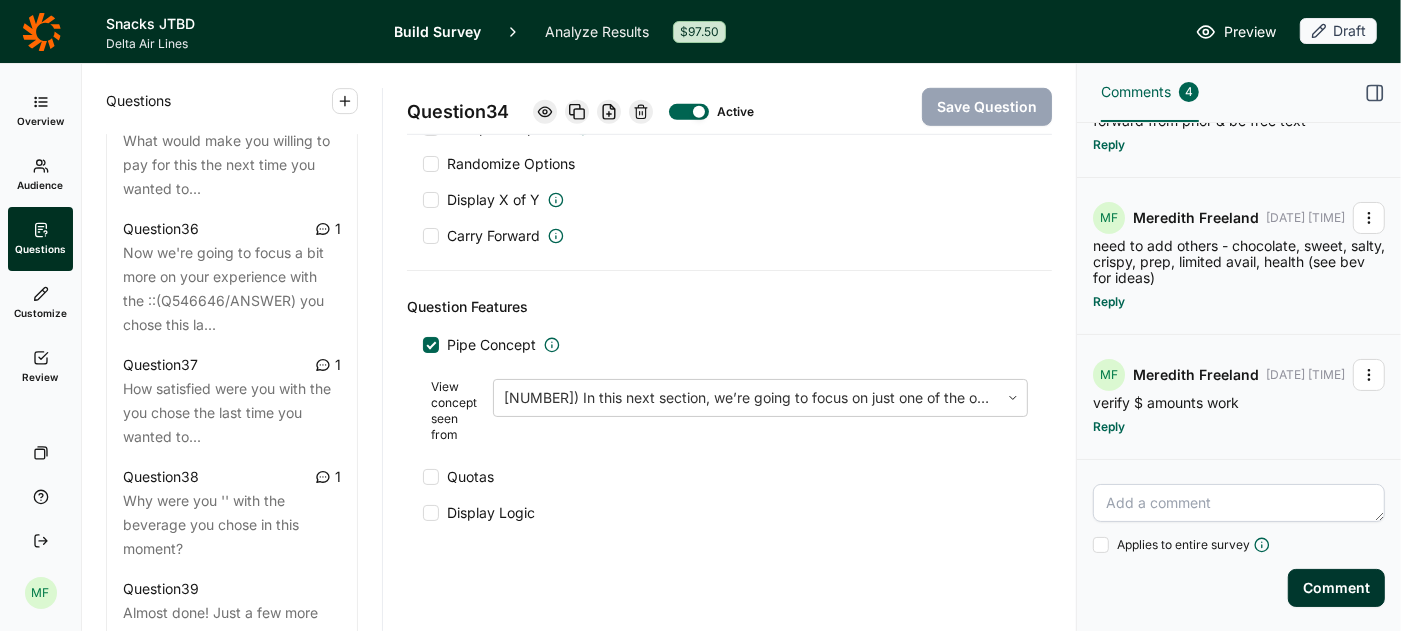 scroll, scrollTop: 4900, scrollLeft: 0, axis: vertical 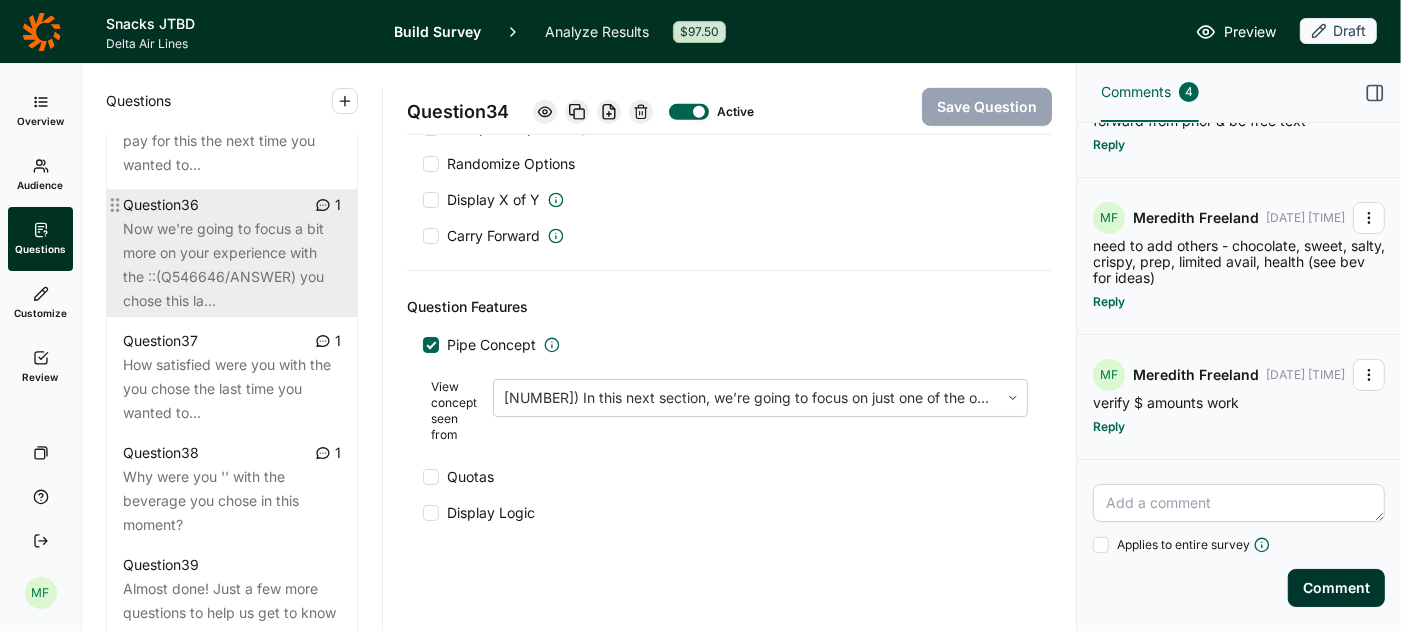 click on "Now we're going to focus a bit more on your experience with the ::(Q546646/ANSWER) you chose this la..." at bounding box center [232, 265] 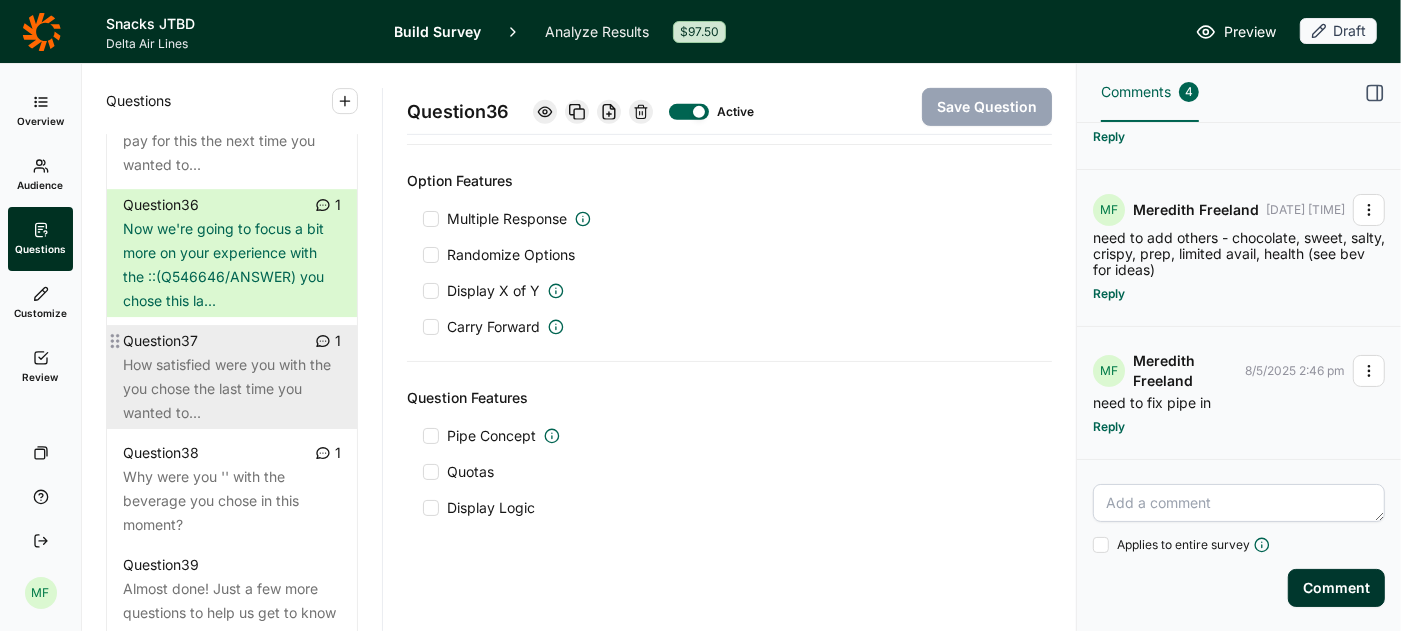 click on "How satisfied were you with the you chose the last time you wanted to..." at bounding box center [232, 389] 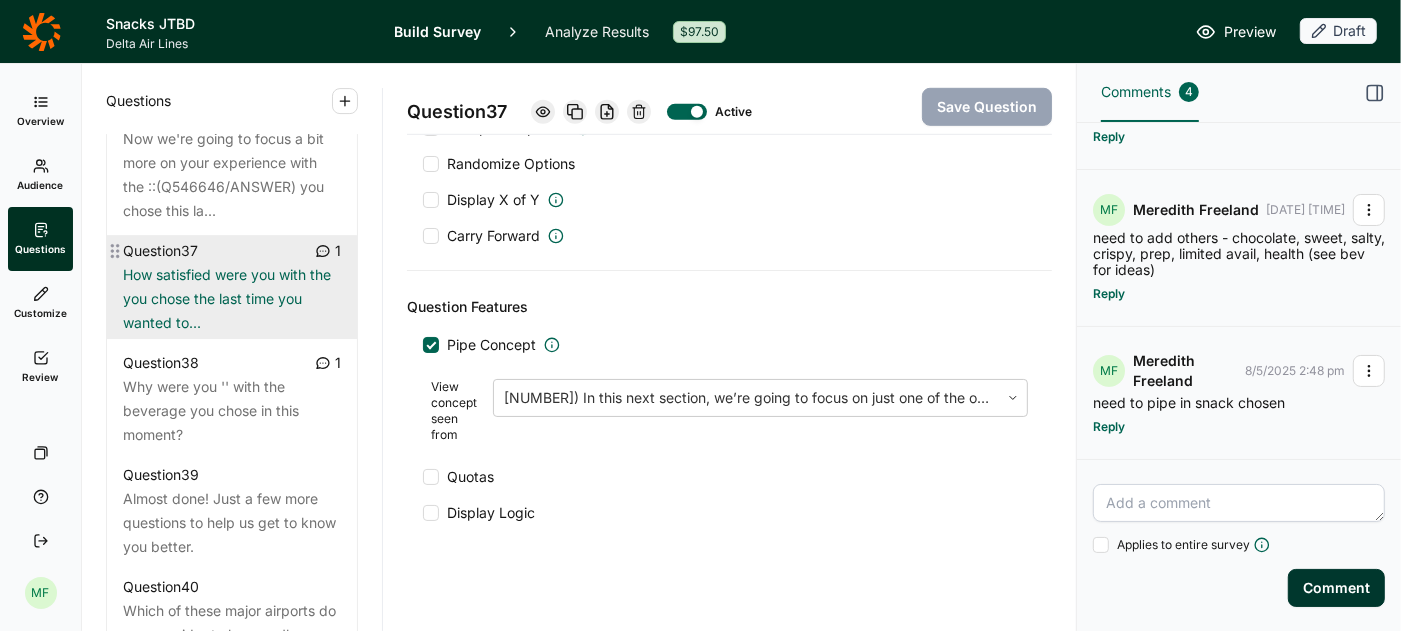scroll, scrollTop: 4995, scrollLeft: 0, axis: vertical 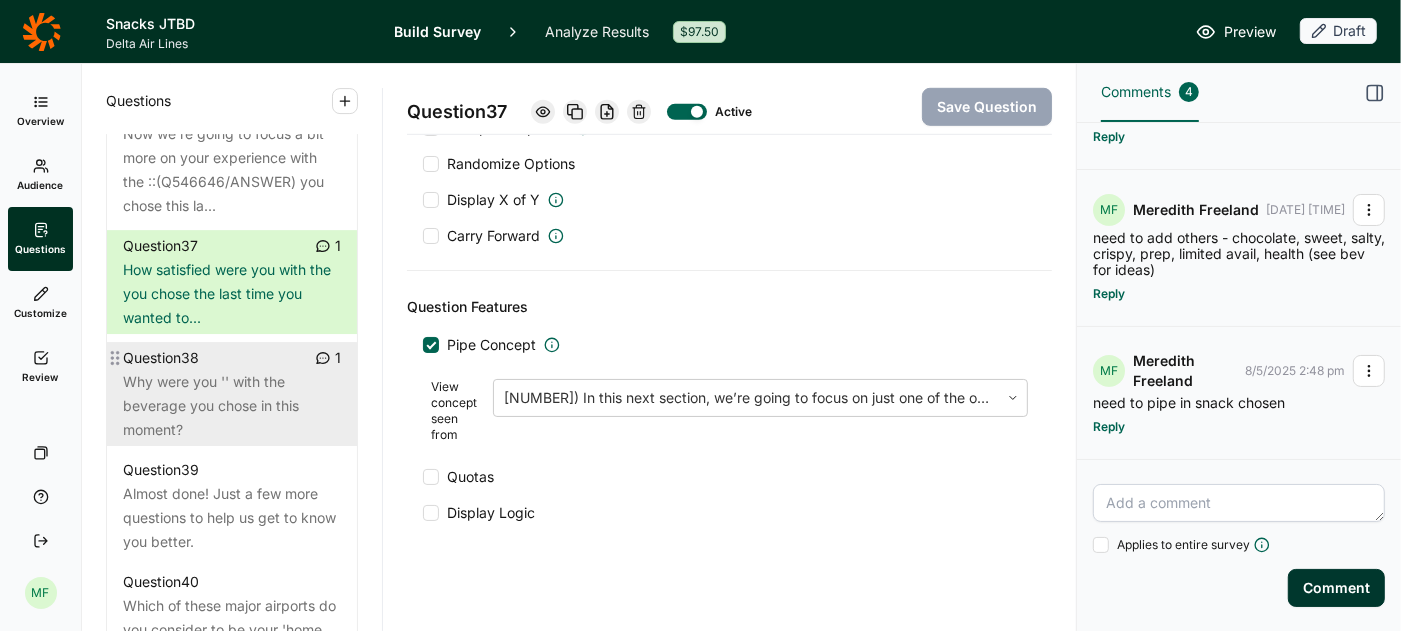 click on "Why were you '' with the beverage you chose in this moment?" at bounding box center (232, 406) 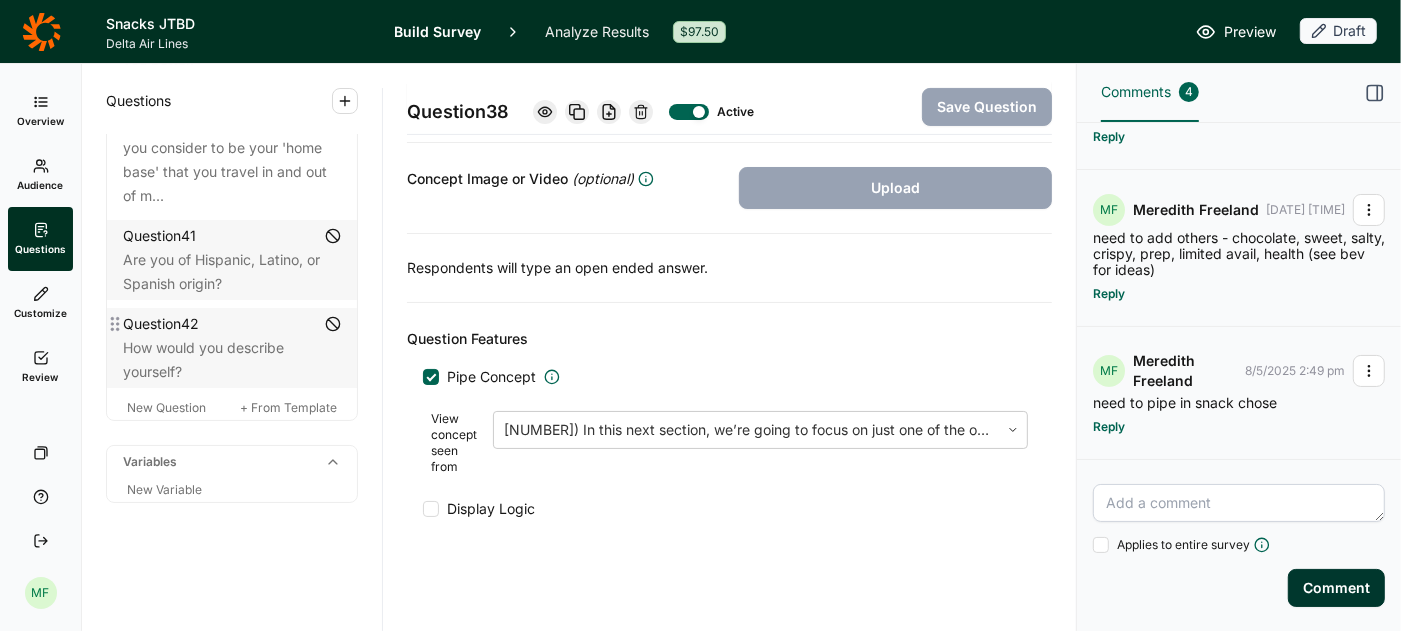 scroll, scrollTop: 5495, scrollLeft: 0, axis: vertical 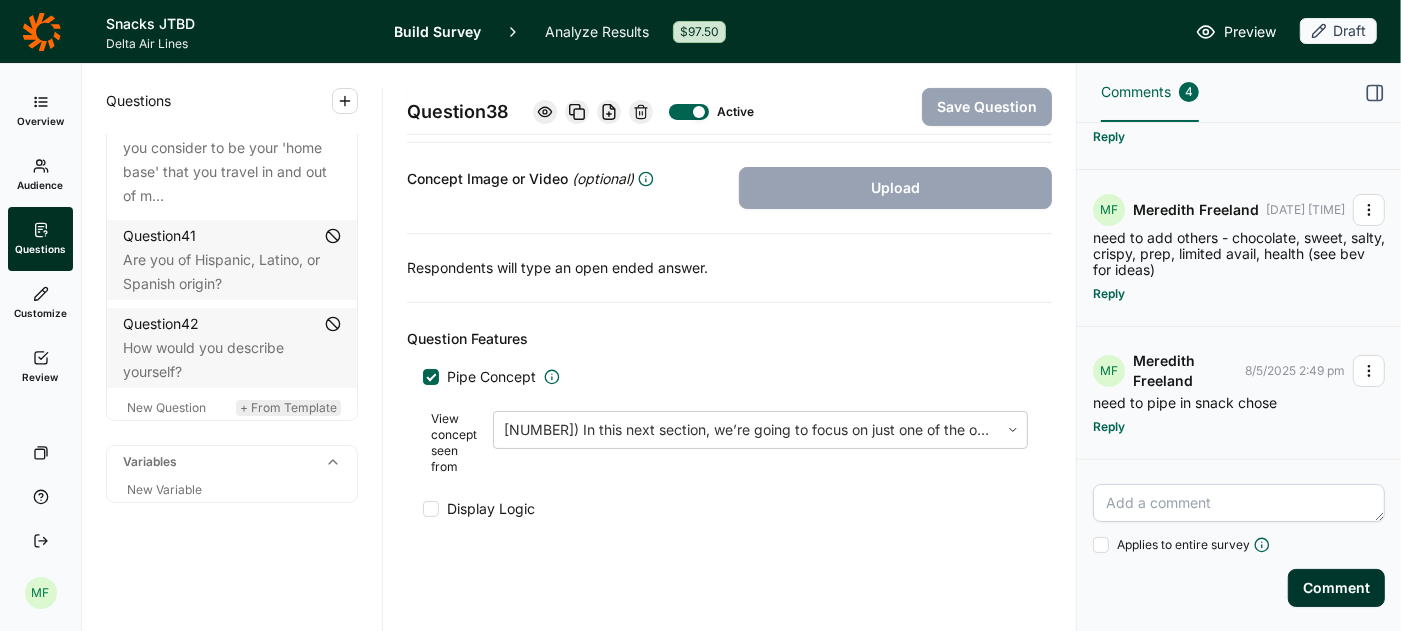 click on "+ From Template" at bounding box center [288, 407] 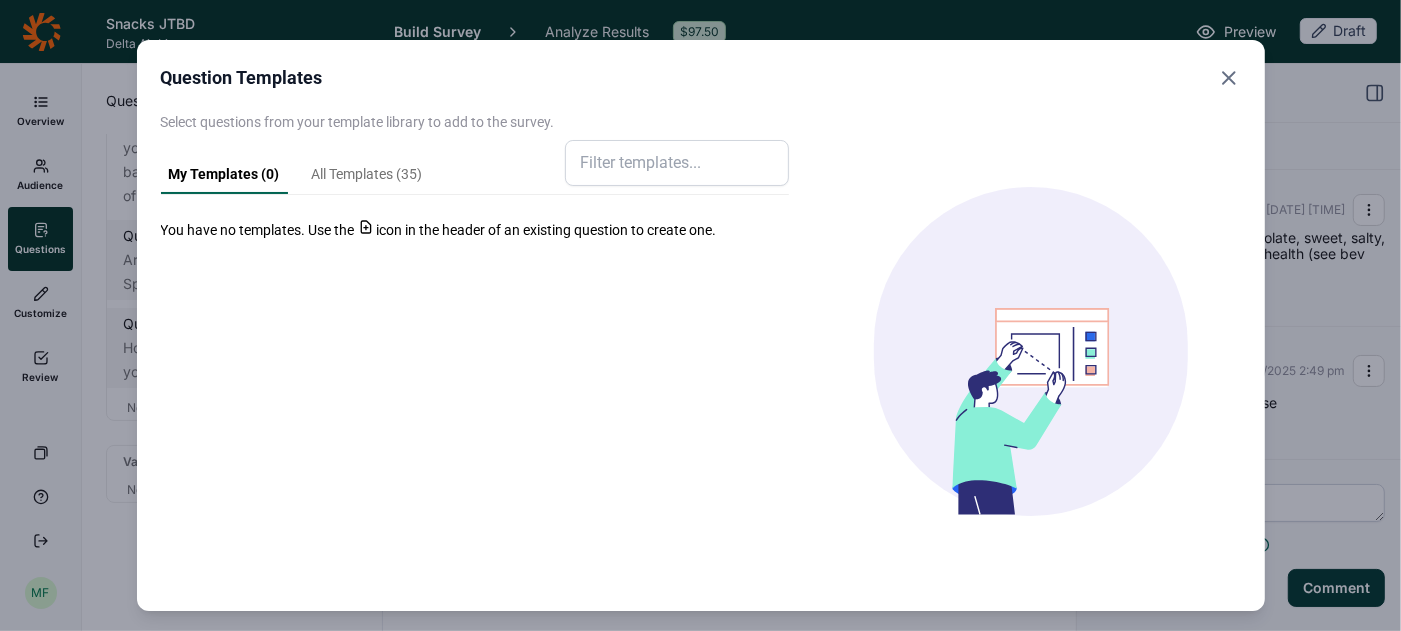 click on "All Templates ( 35 )" at bounding box center [367, 179] 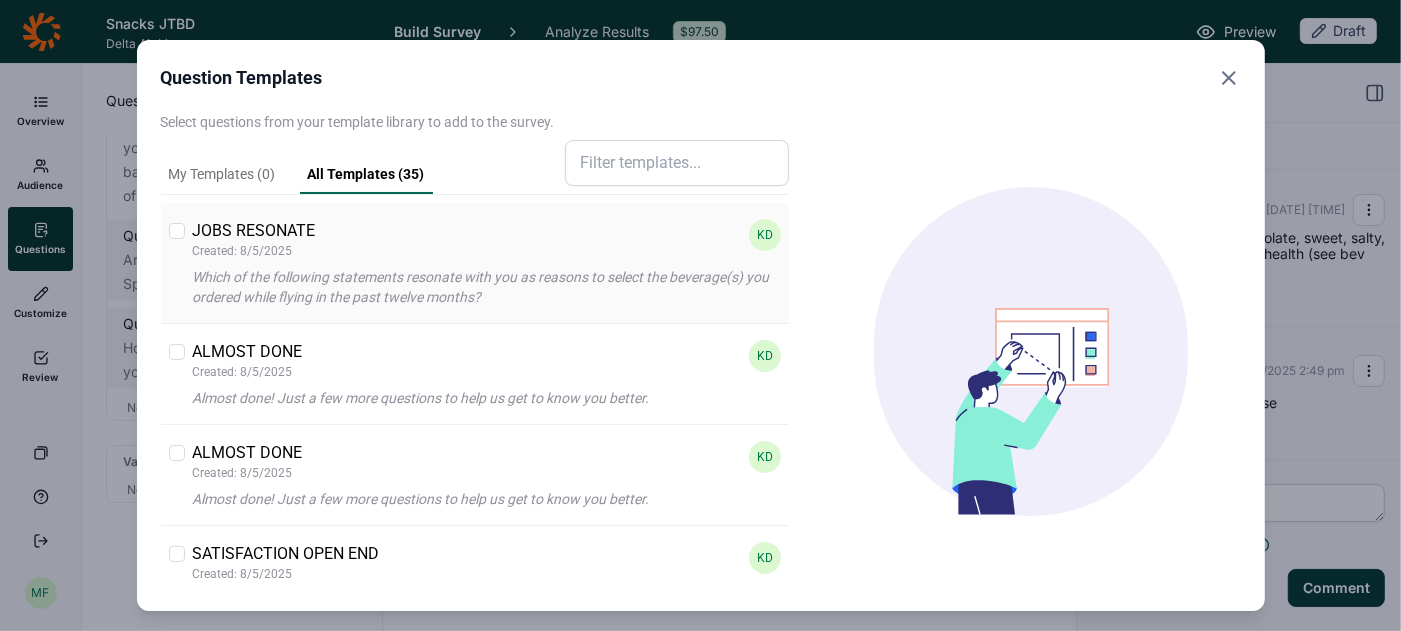 click at bounding box center (177, 231) 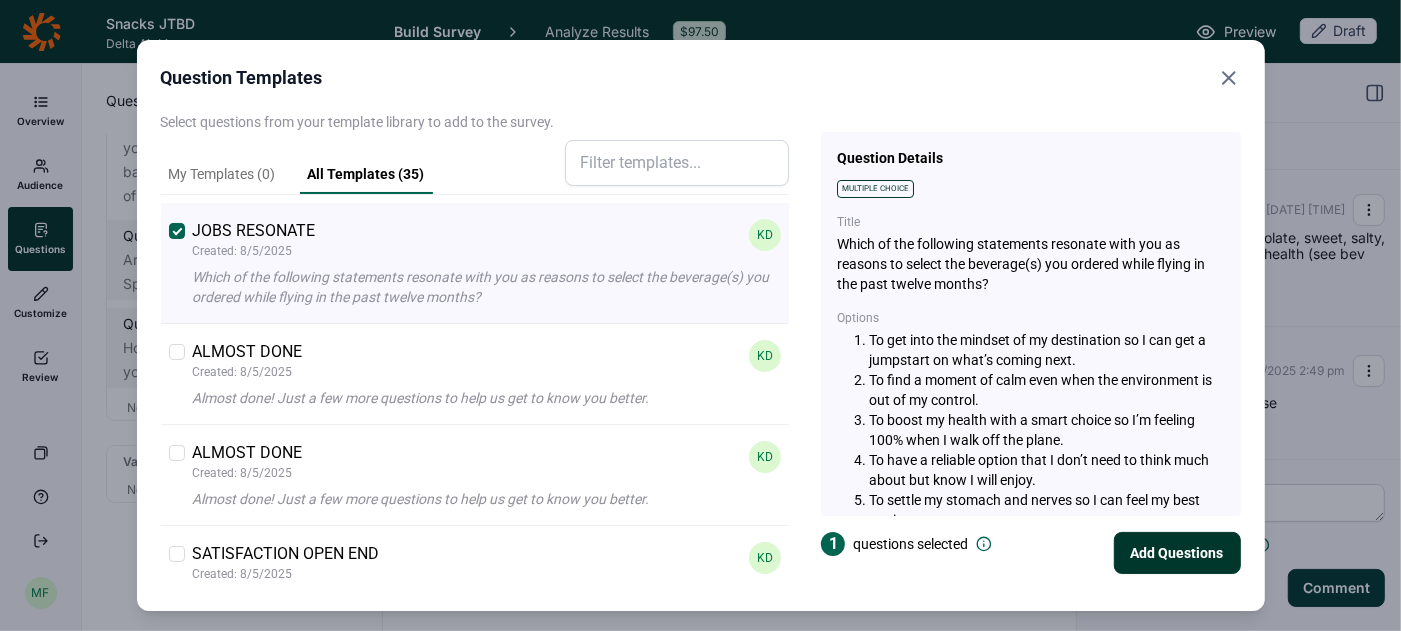 click on "Add Questions" at bounding box center [1177, 553] 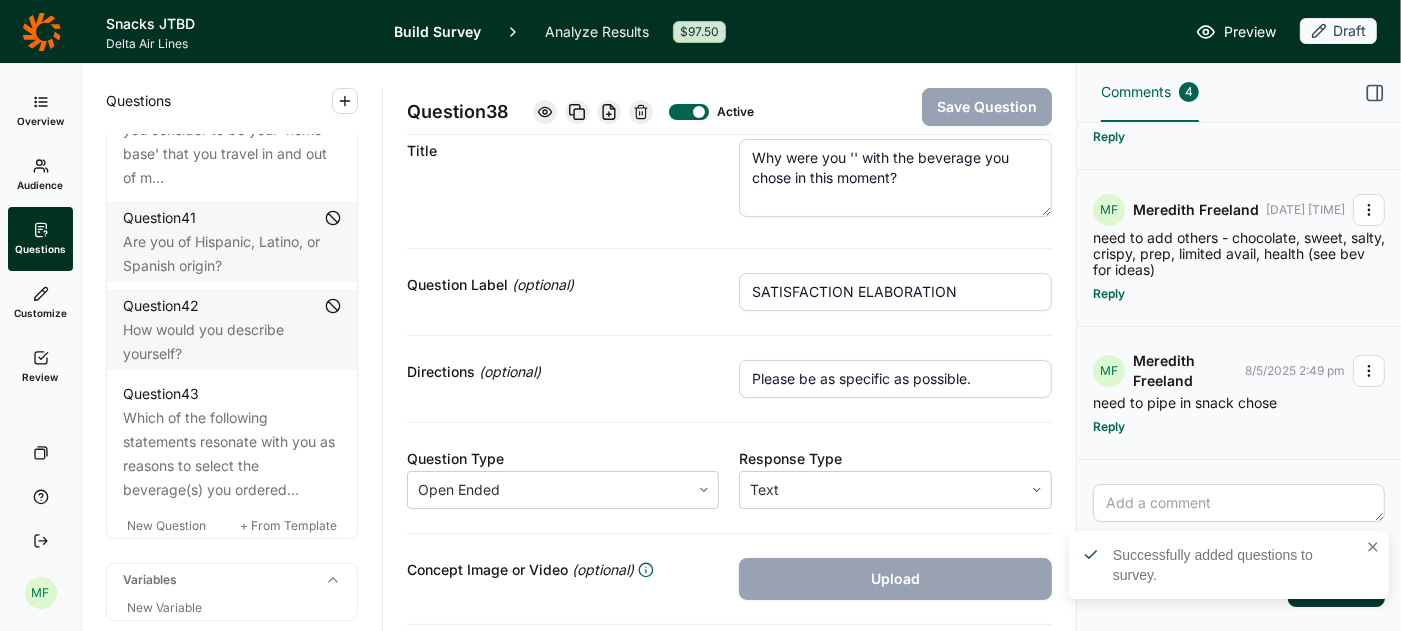 scroll, scrollTop: 0, scrollLeft: 0, axis: both 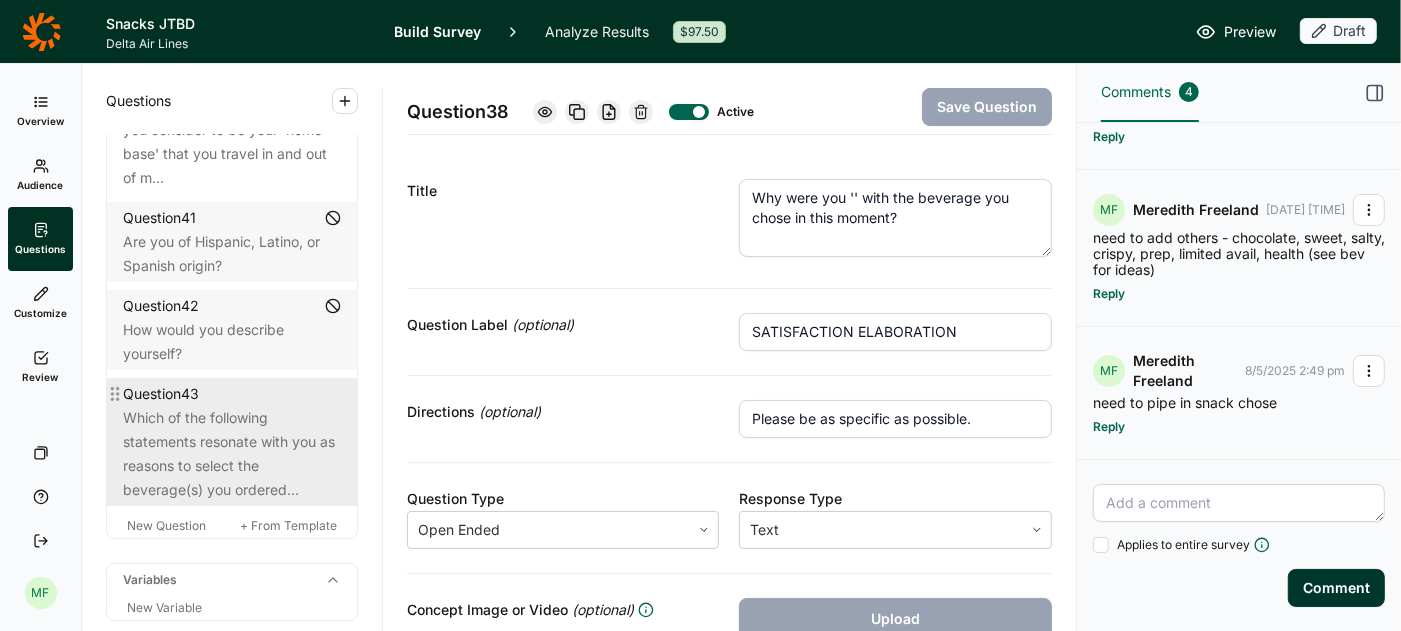 click on "Which of the following statements resonate with you as reasons to select the beverage(s) you ordered..." at bounding box center [232, 454] 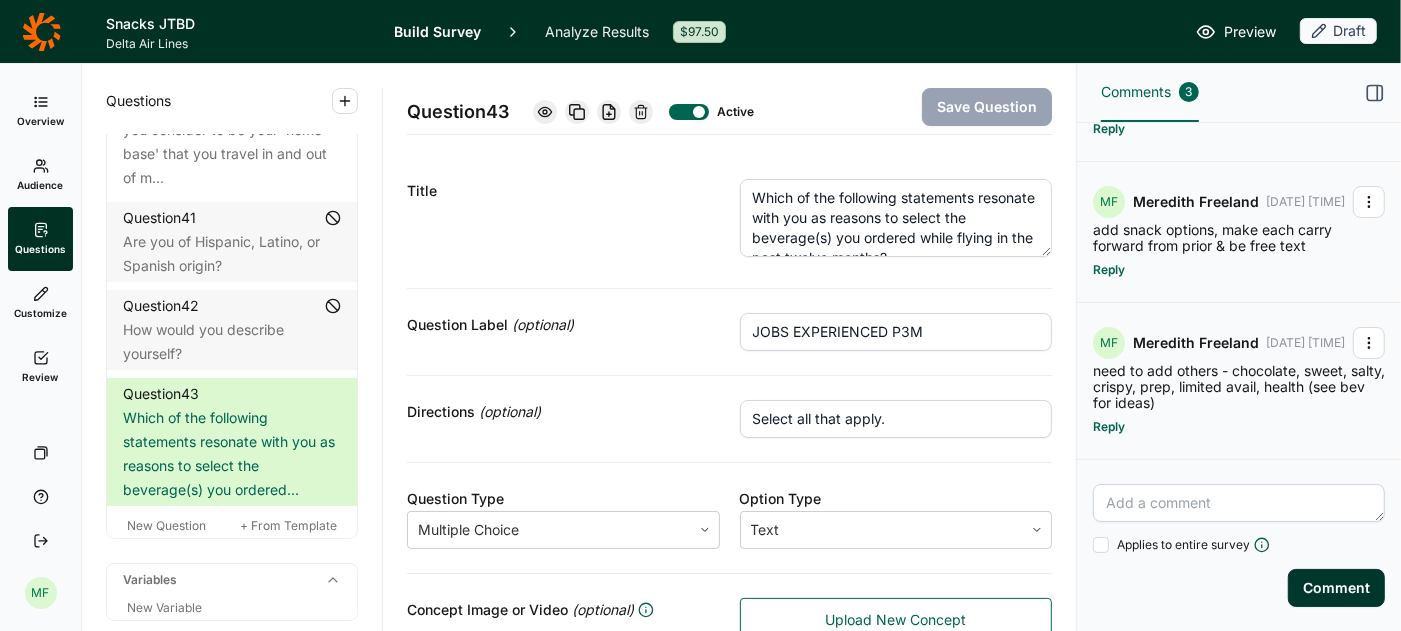 click on "Which of the following statements resonate with you as reasons to select the beverage(s) you ordered while flying in the past twelve months?" at bounding box center [896, 218] 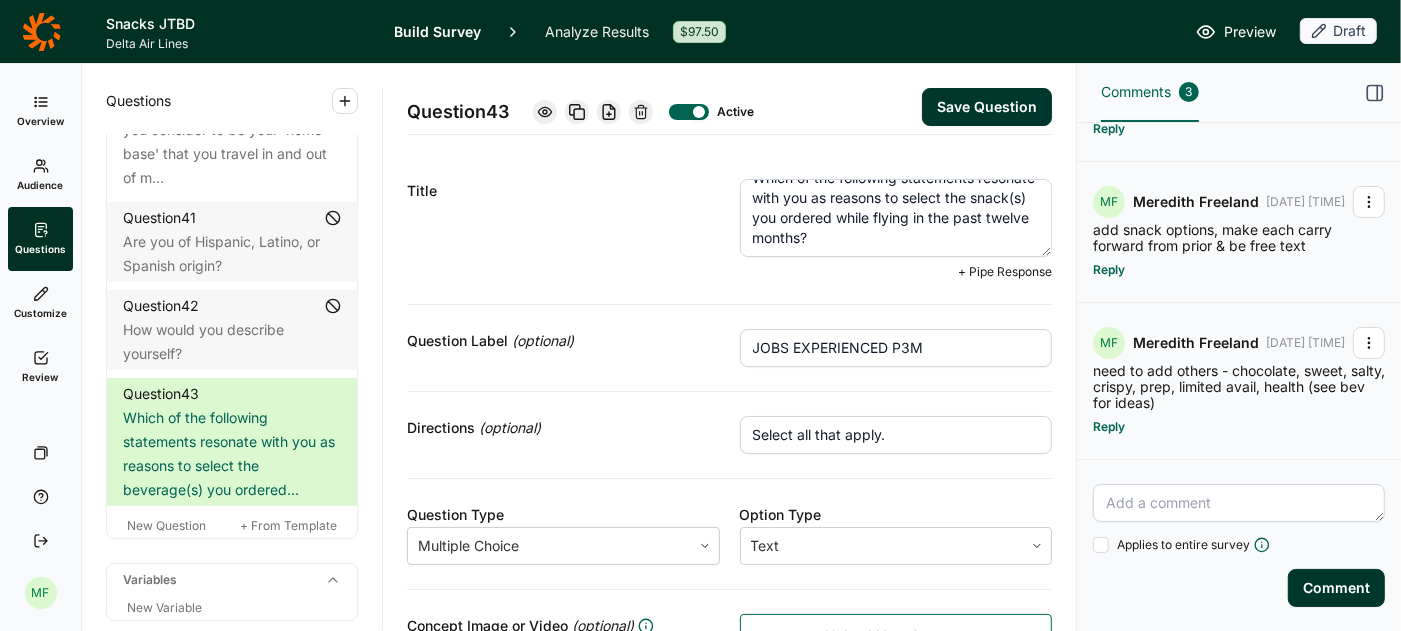 scroll, scrollTop: 17, scrollLeft: 0, axis: vertical 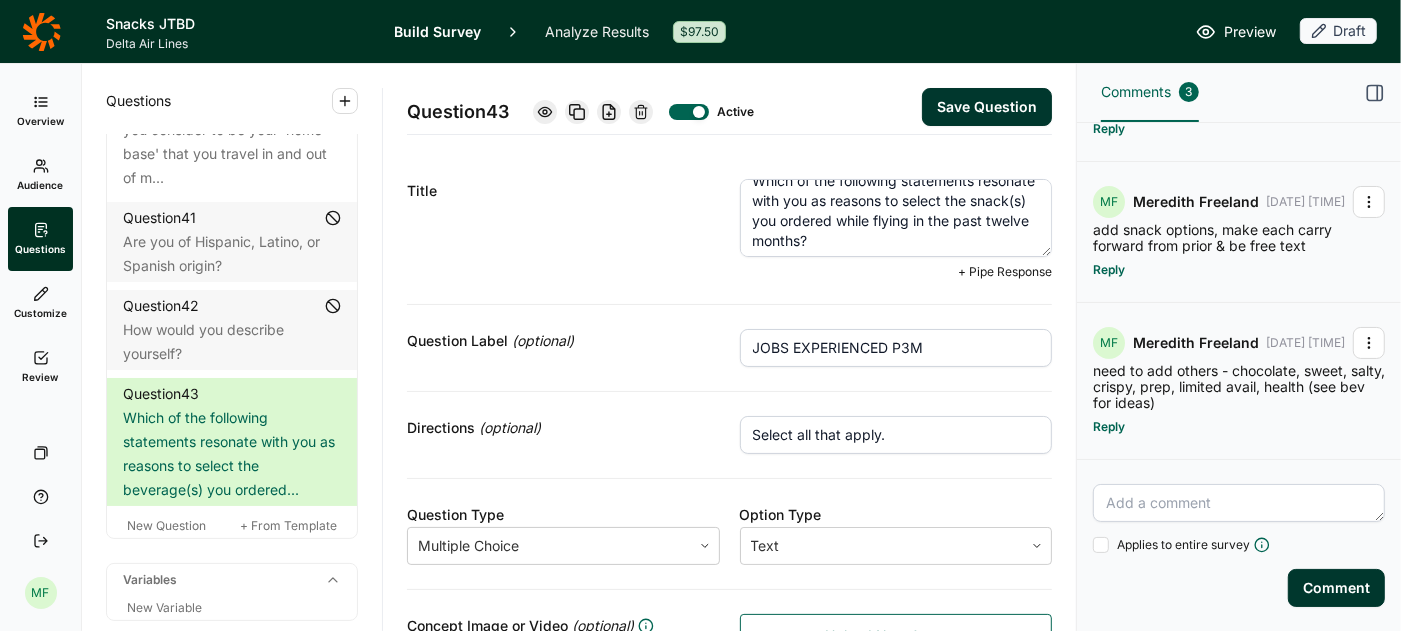 type on "Which of the following statements resonate with you as reasons to select the snack(s) you ordered while flying in the past twelve months?" 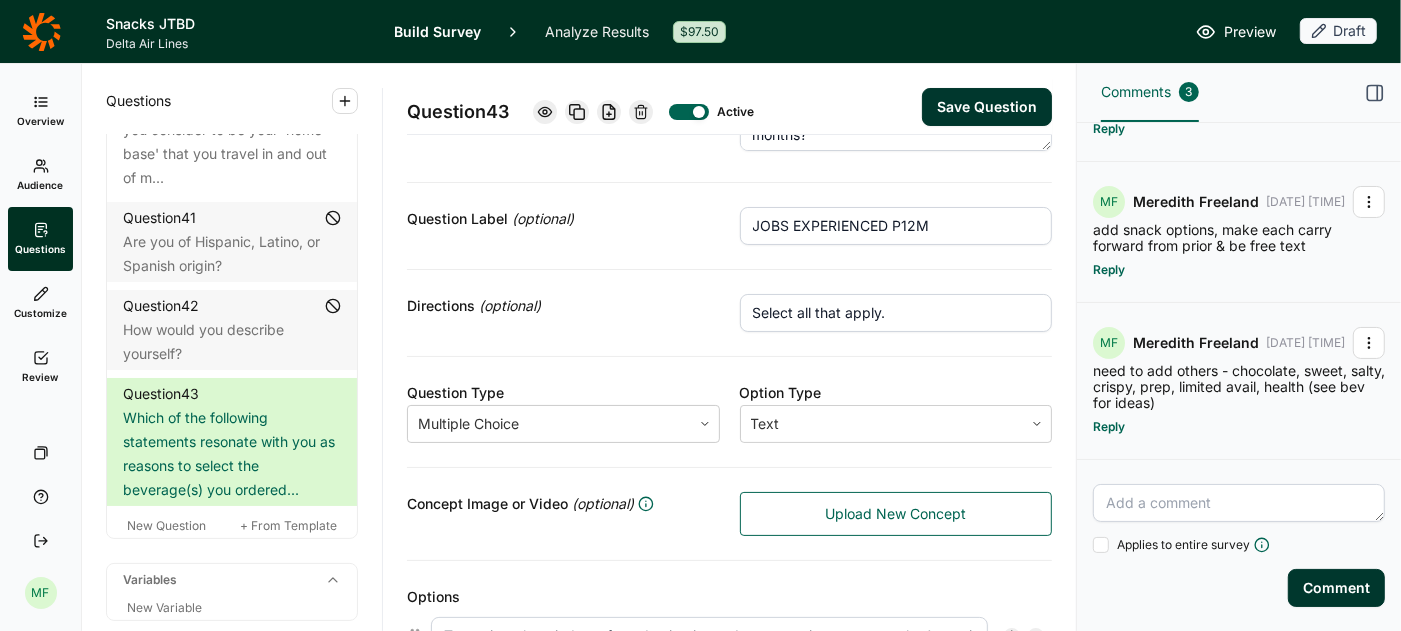 scroll, scrollTop: 0, scrollLeft: 0, axis: both 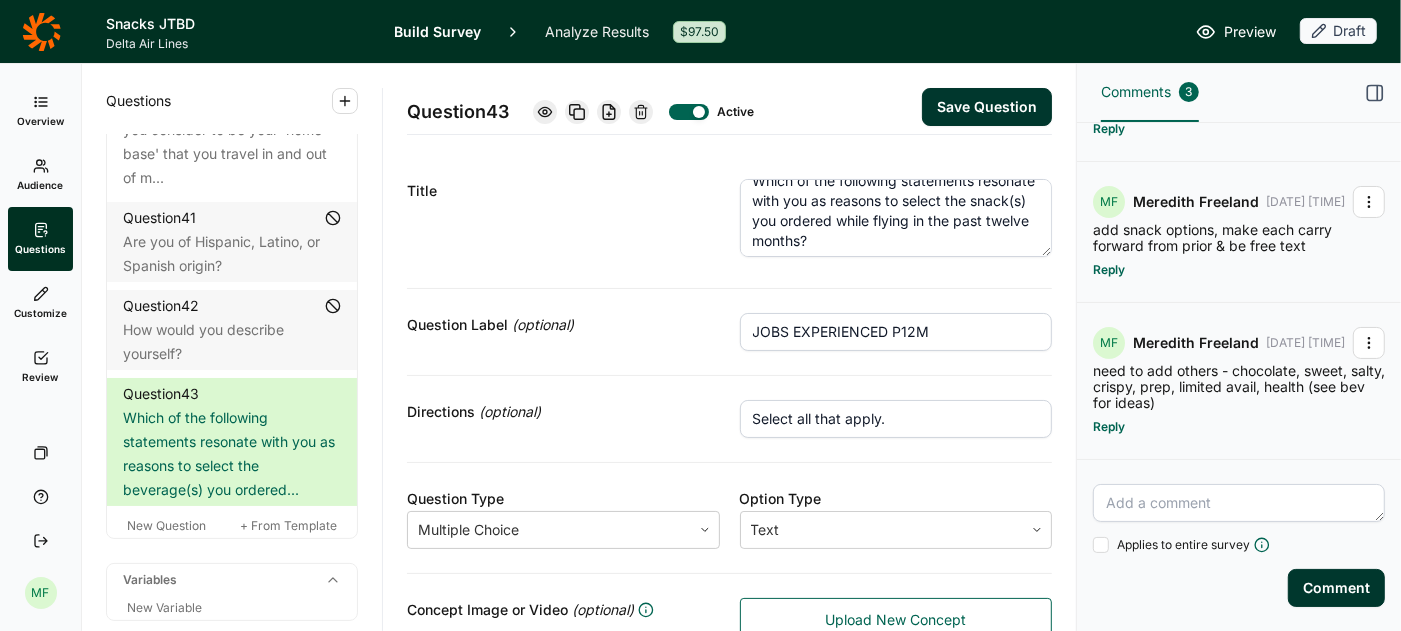 type on "JOBS EXPERIENCED P12M" 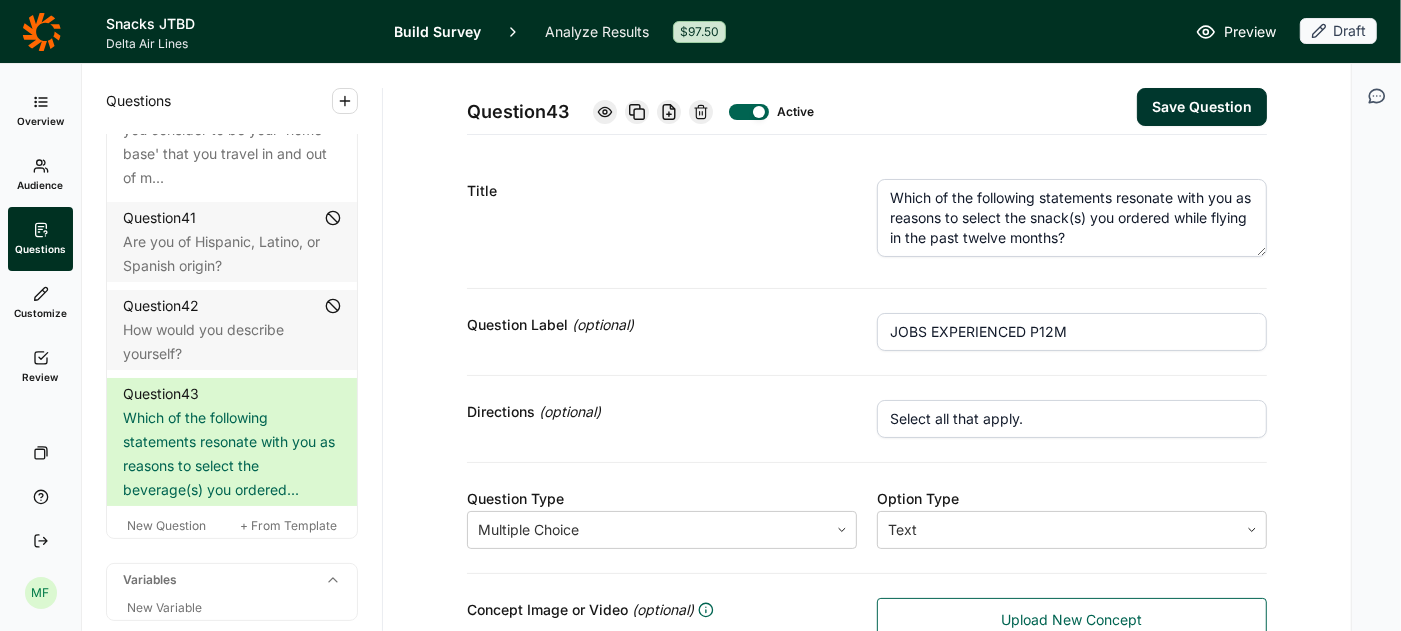 click 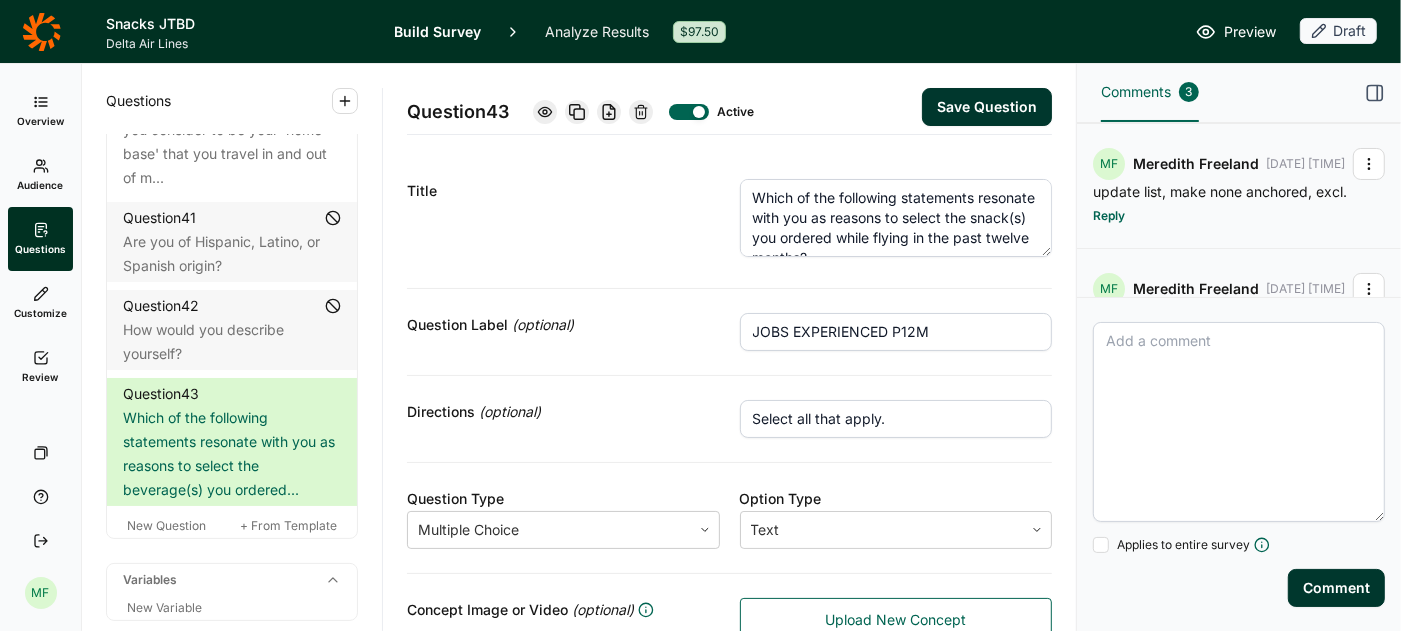click at bounding box center (1239, 422) 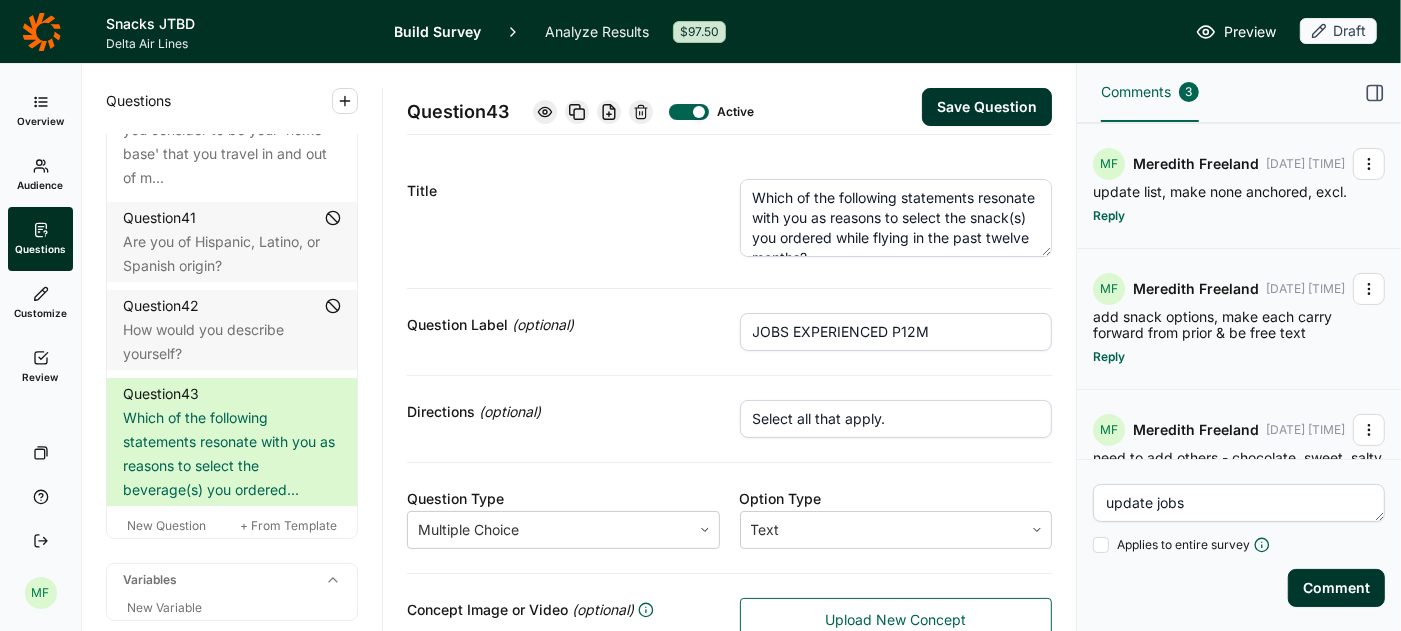 type on "update jobs" 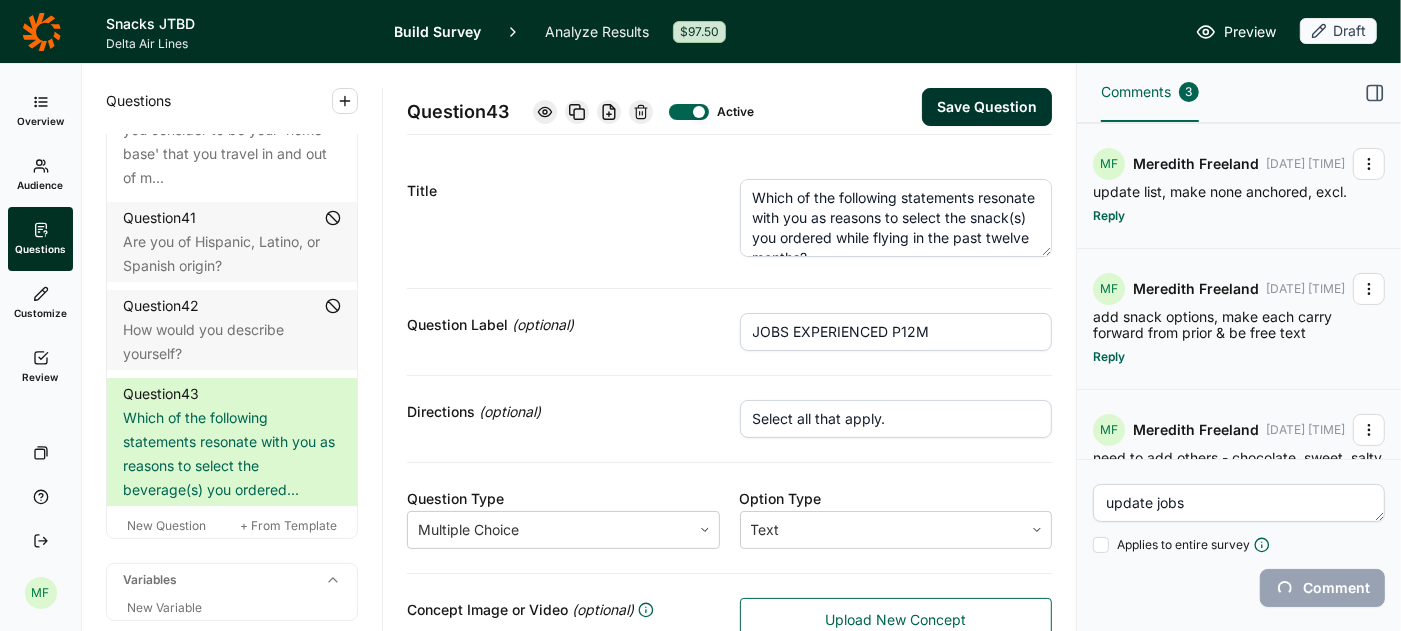 type 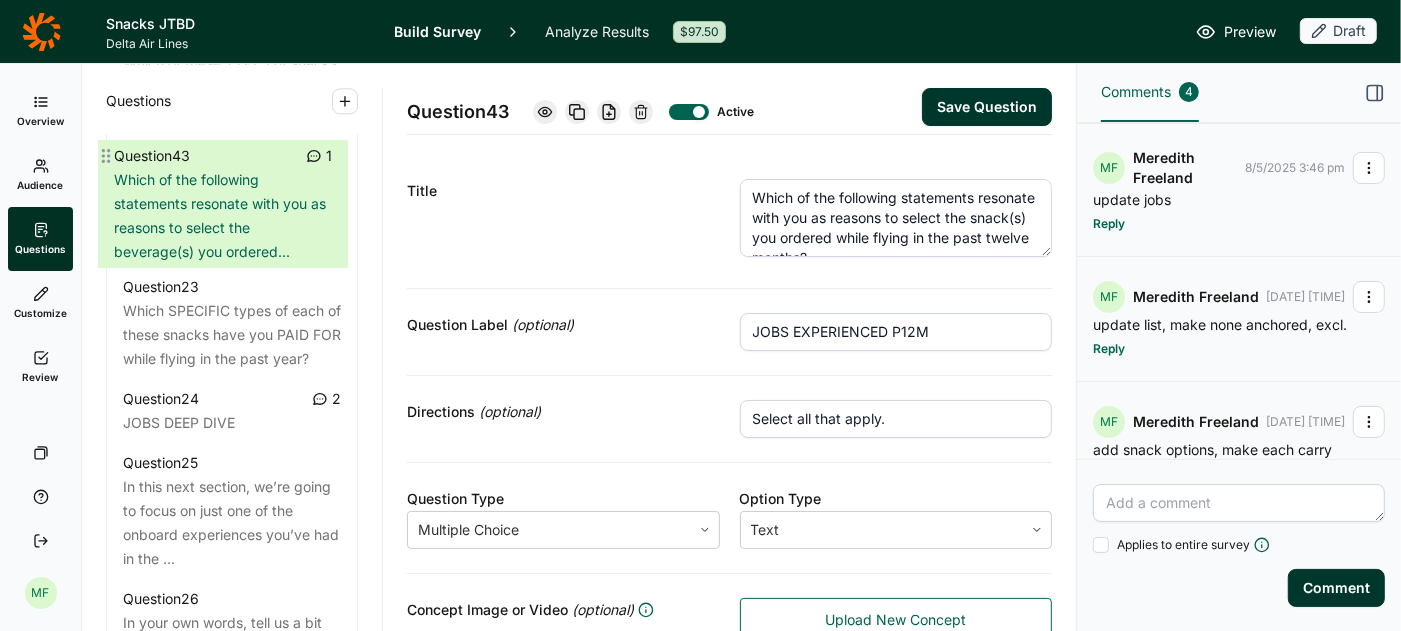 scroll, scrollTop: 3607, scrollLeft: 0, axis: vertical 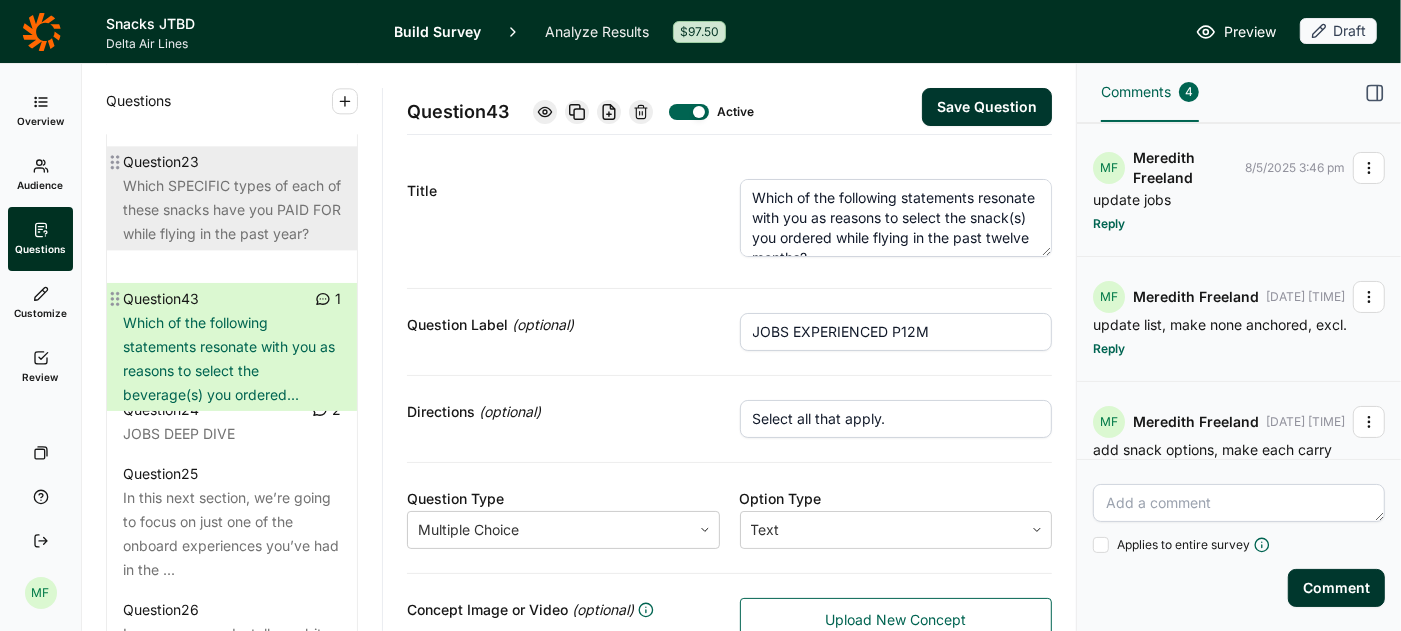 drag, startPoint x: 116, startPoint y: 435, endPoint x: 116, endPoint y: 290, distance: 145 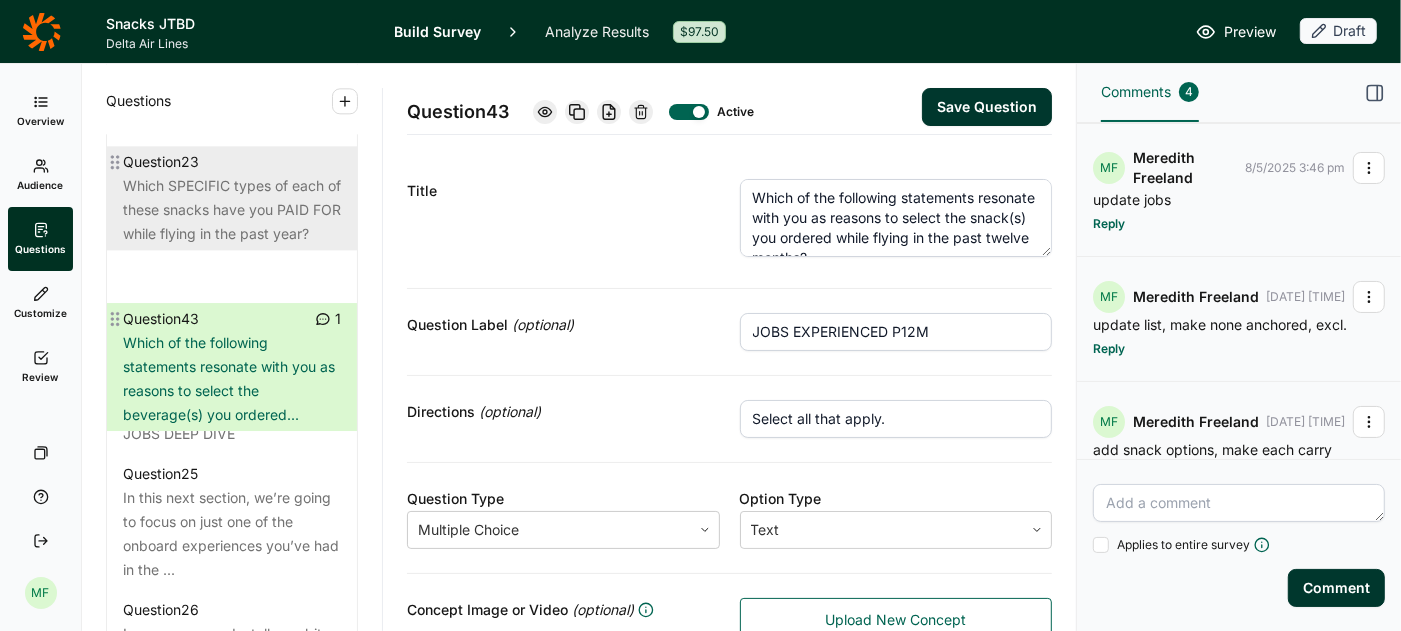type on "Which of the following statements resonate with you as reasons to select the beverage(s) you ordered while flying in the past twelve months?" 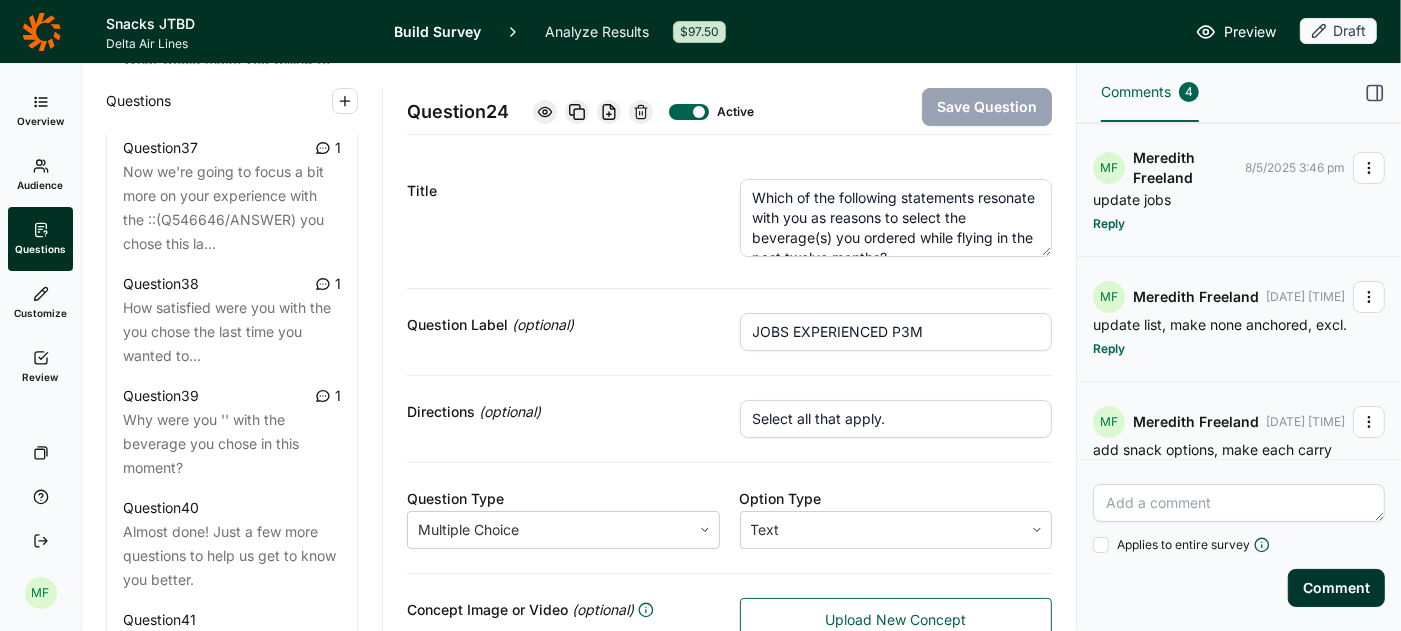 scroll, scrollTop: 5657, scrollLeft: 0, axis: vertical 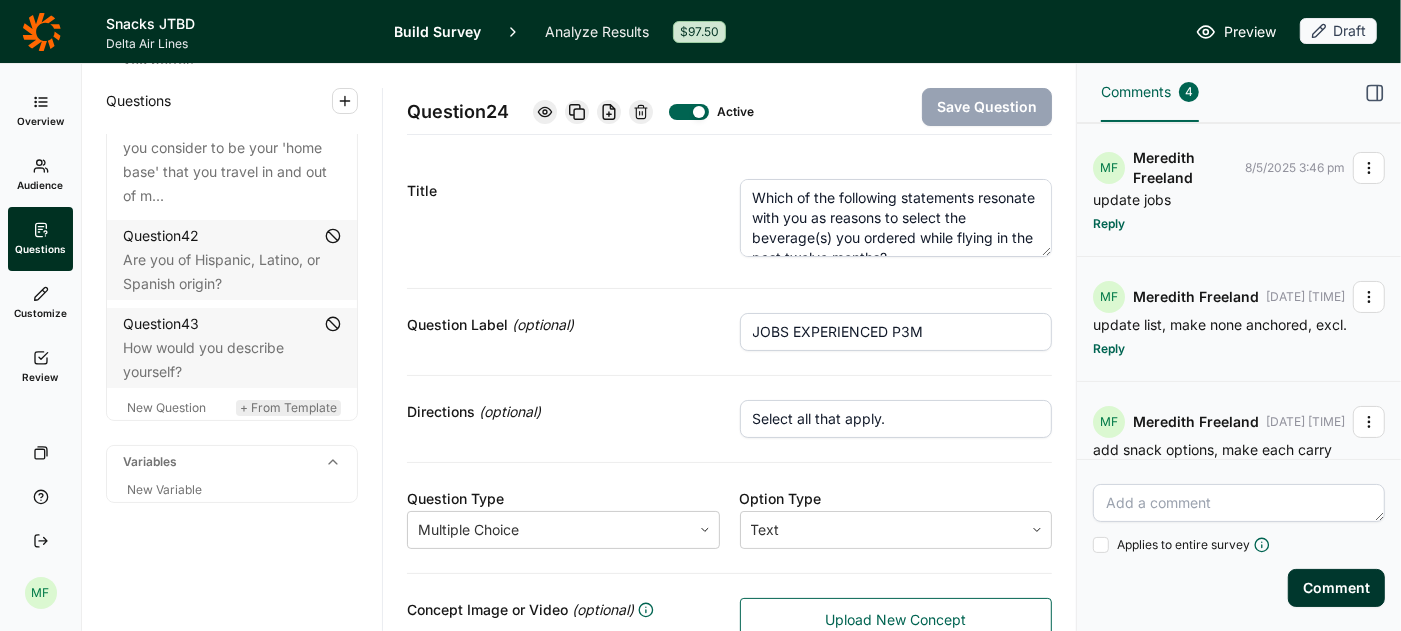 click on "+ From Template" at bounding box center [288, 407] 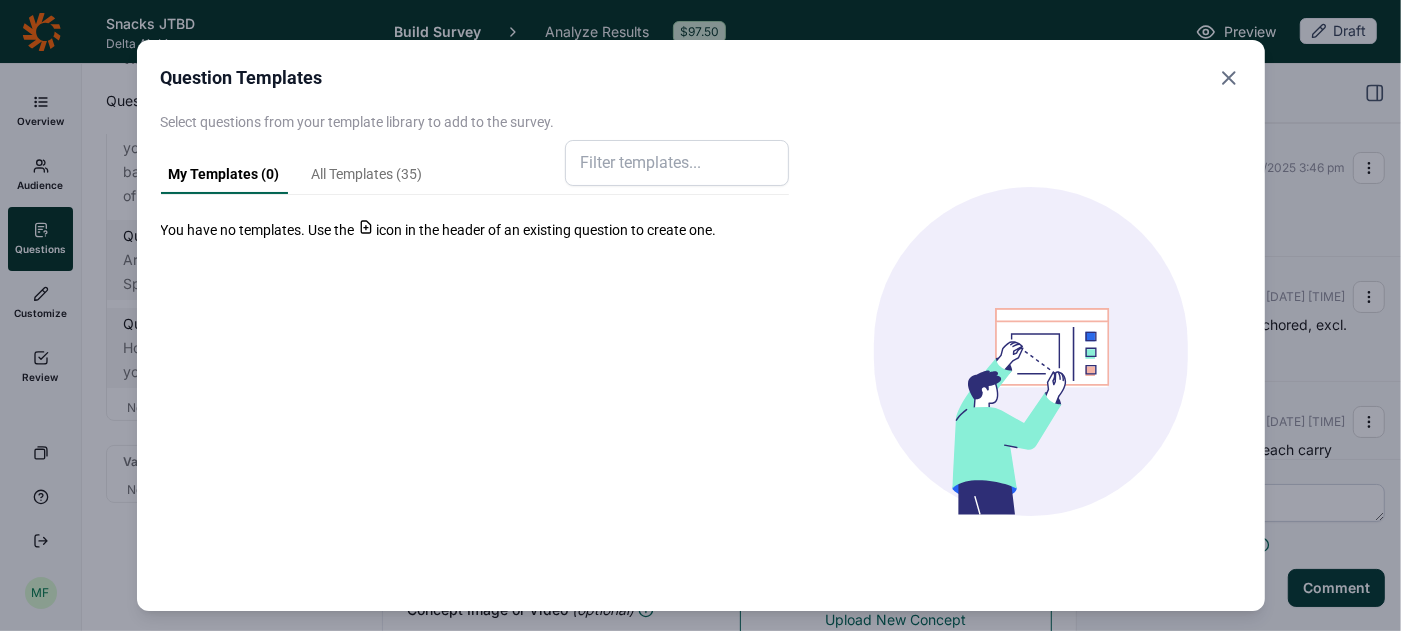 click on "All Templates ( 35 )" at bounding box center [367, 179] 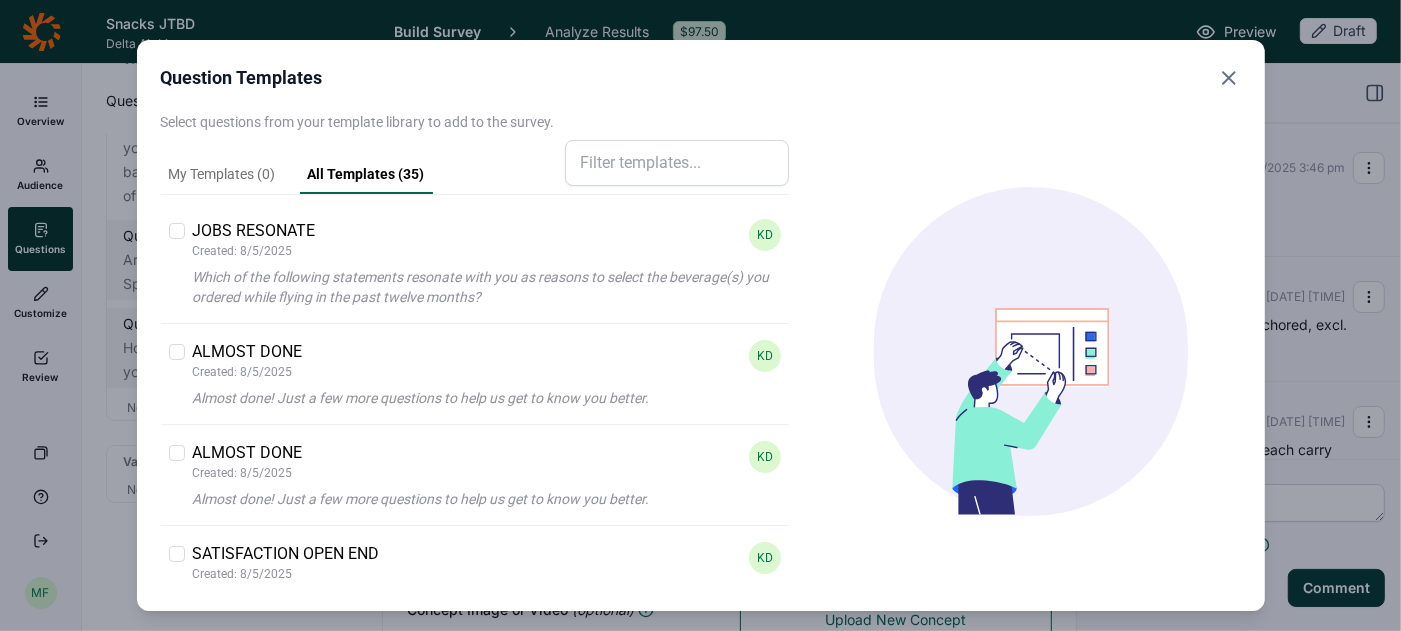 click 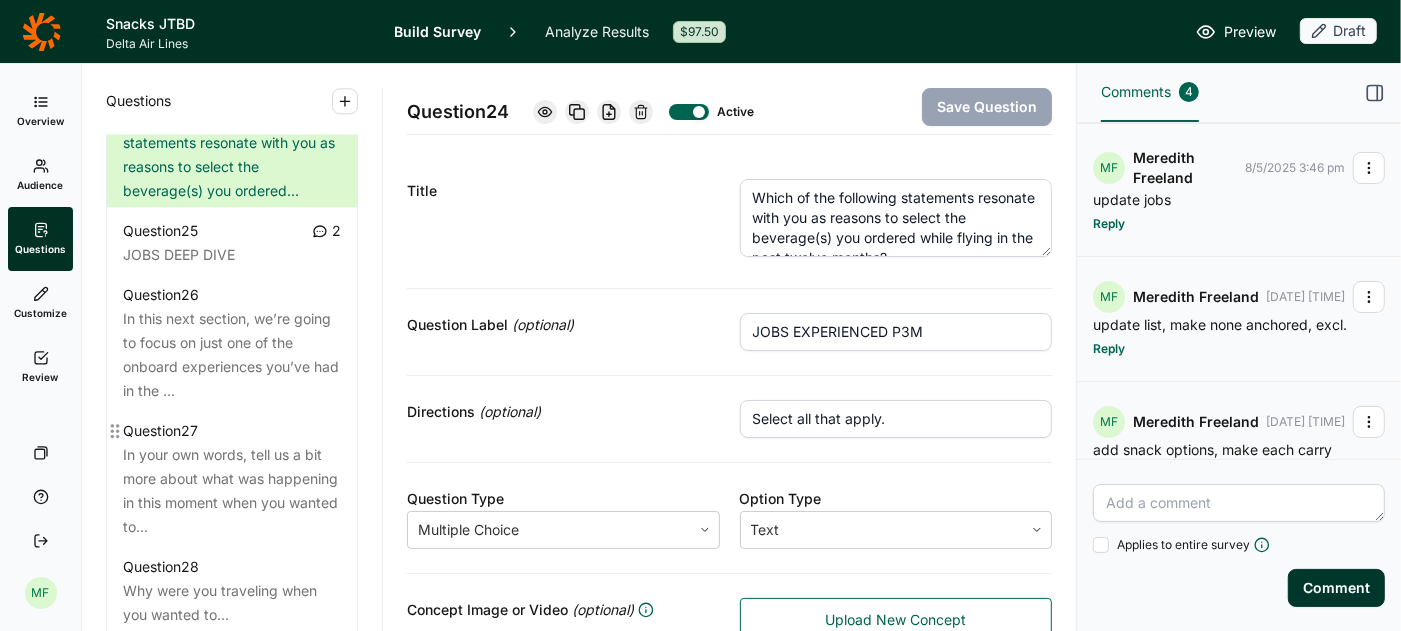scroll, scrollTop: 3782, scrollLeft: 0, axis: vertical 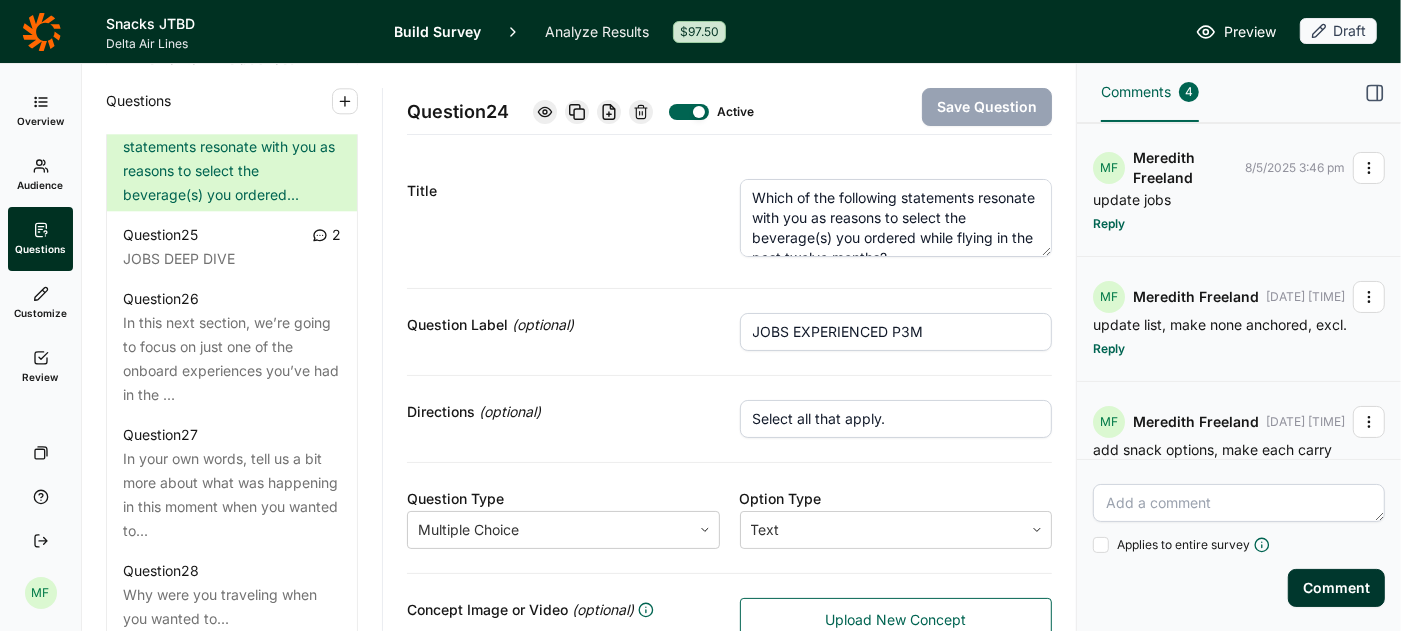click 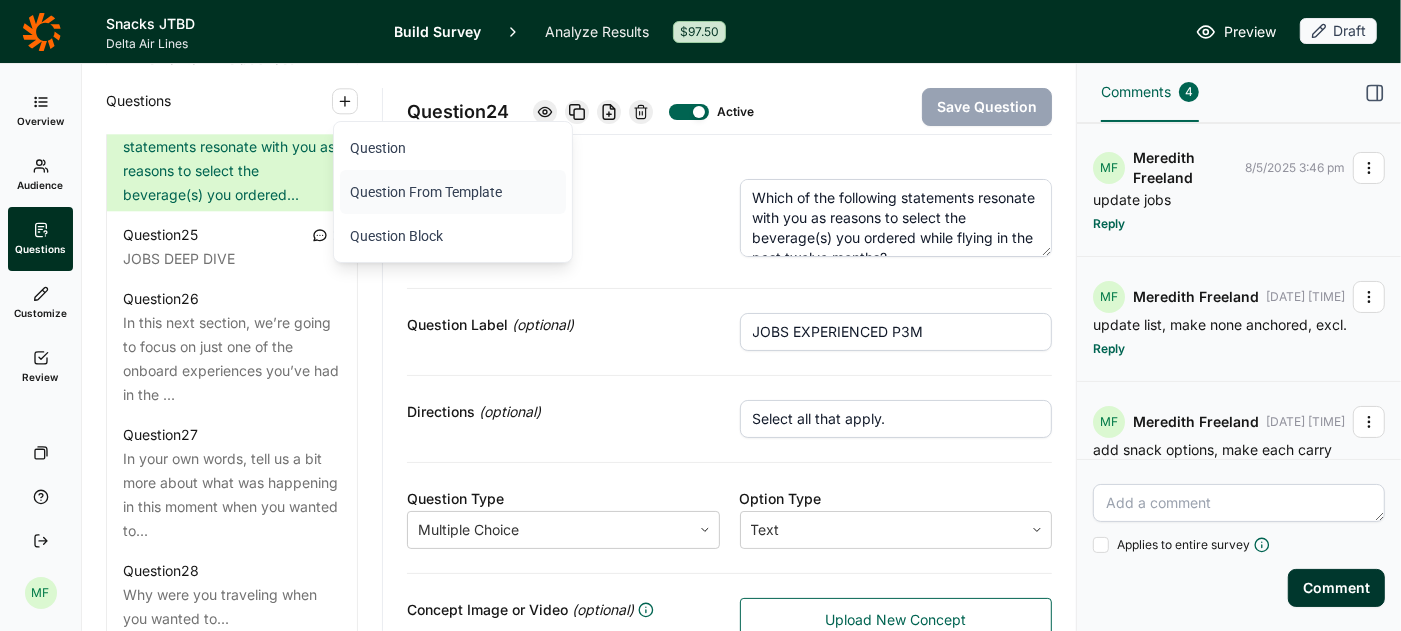 click on "Question From Template" at bounding box center (453, 192) 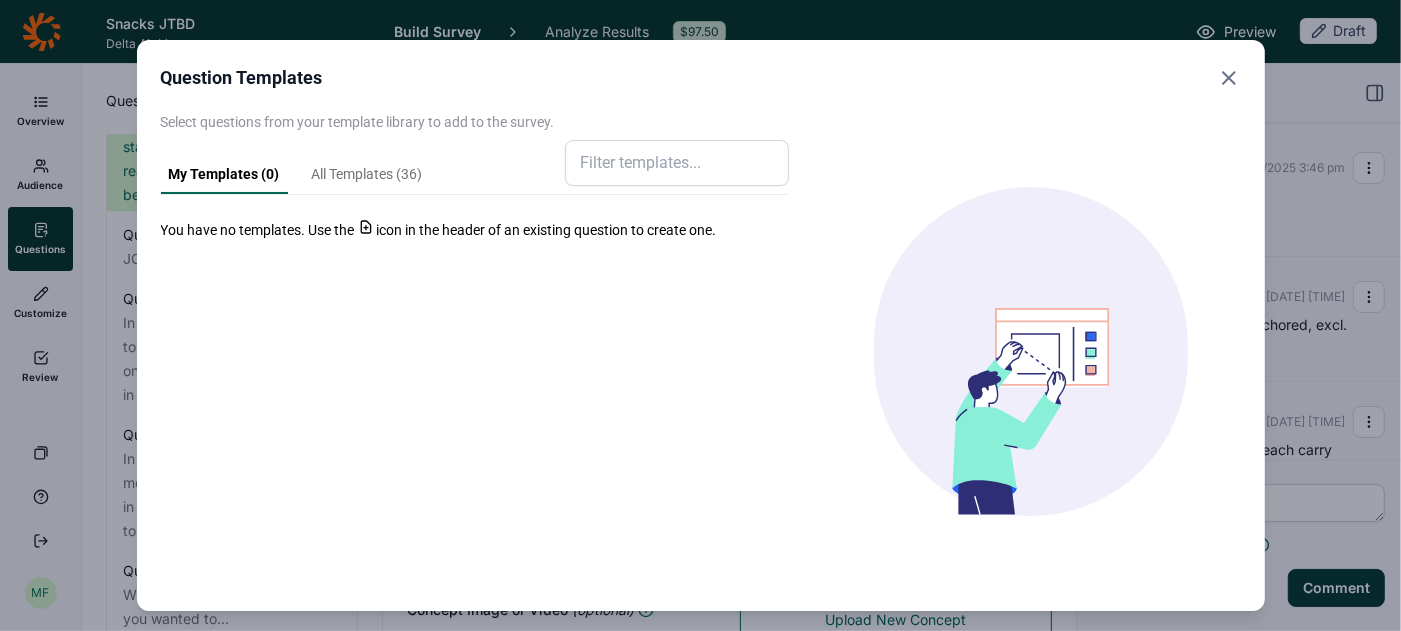 click on "My Templates ( 0 ) All Templates ( 36 )" at bounding box center [296, 171] 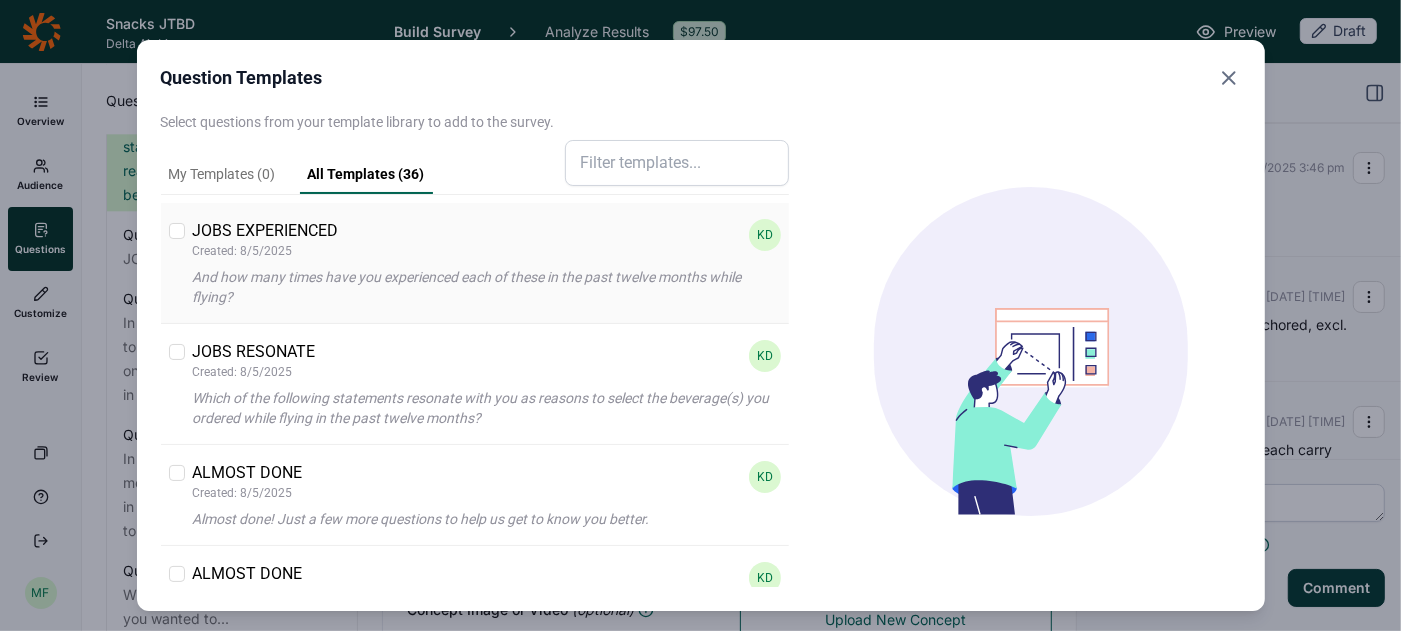 click at bounding box center [177, 231] 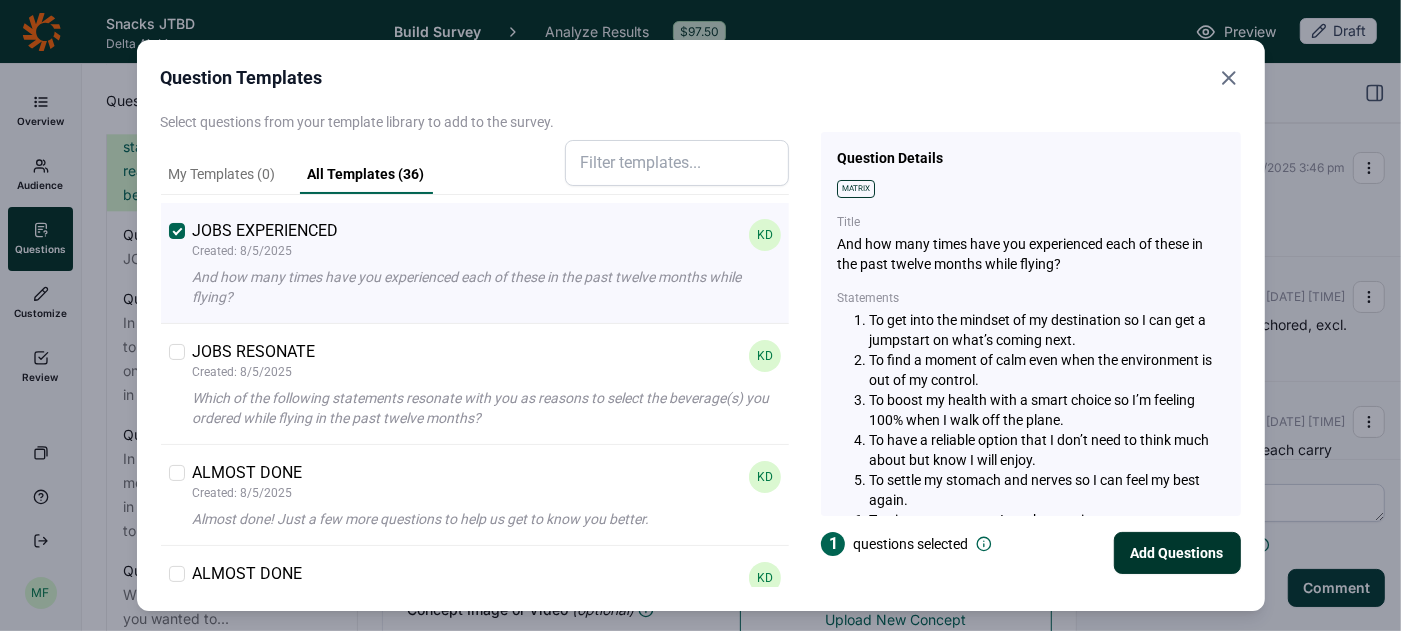 click on "Add Questions" at bounding box center (1177, 553) 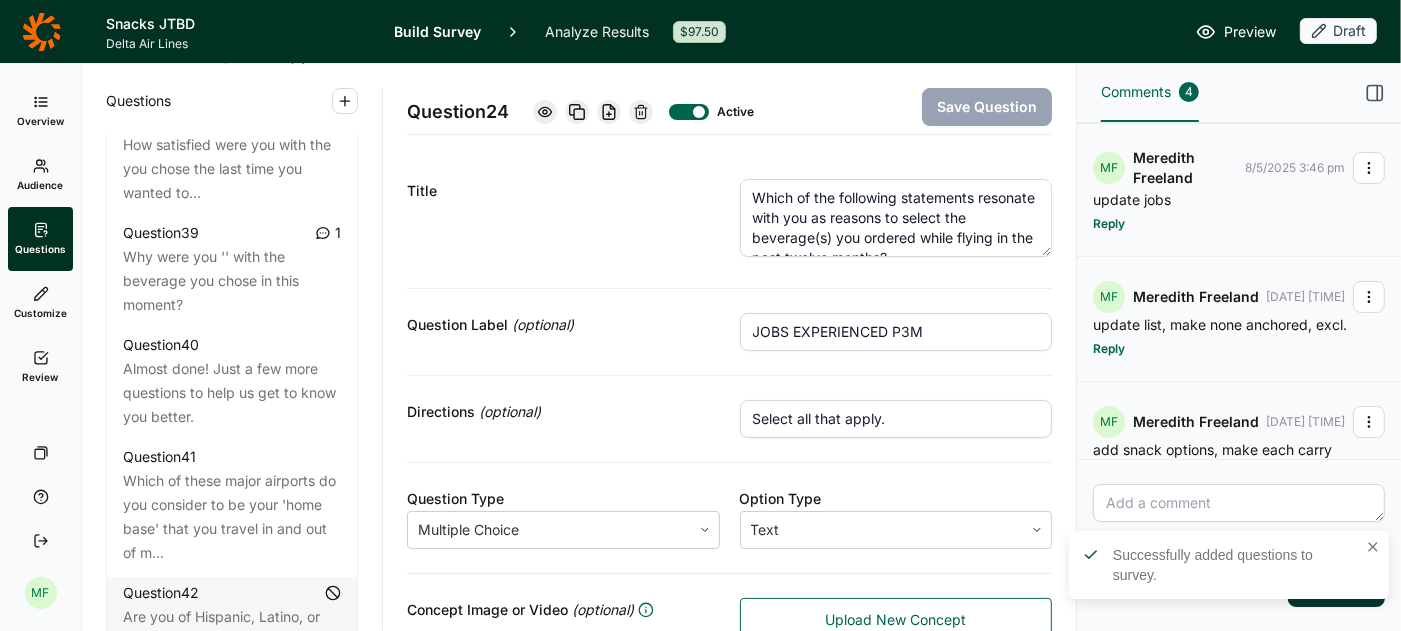 scroll, scrollTop: 5769, scrollLeft: 0, axis: vertical 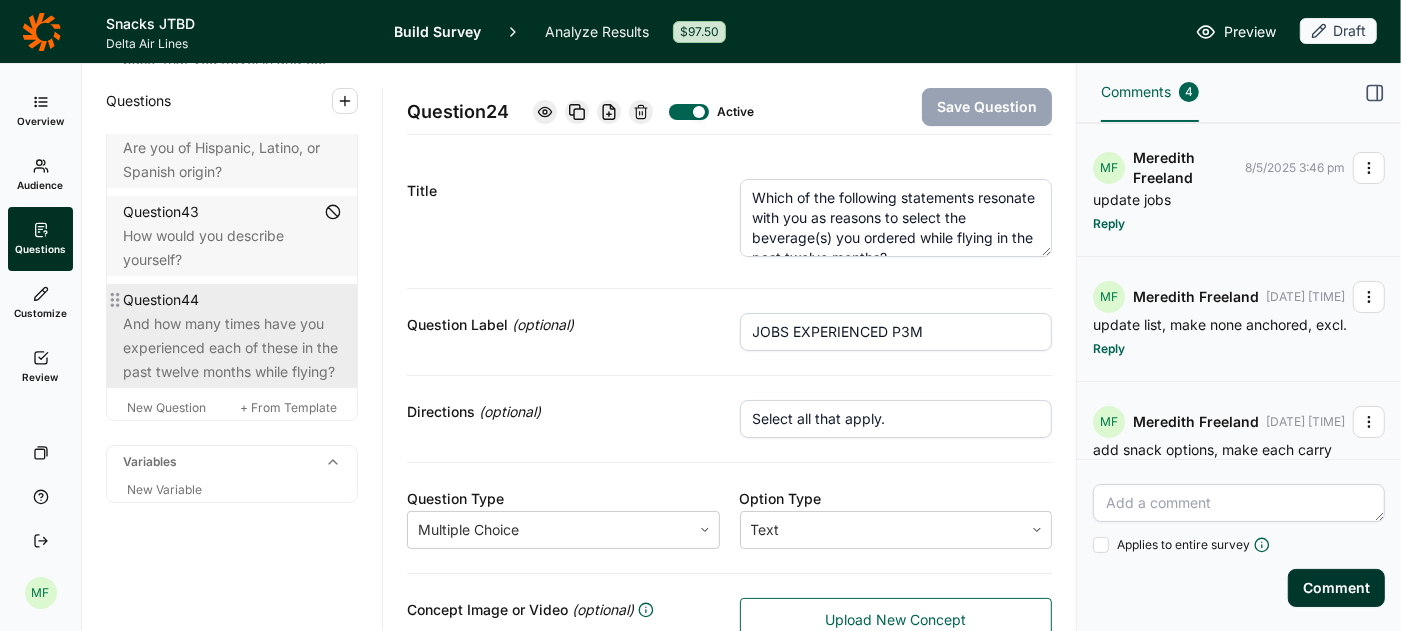 click on "And how many times have you experienced each of these in the past twelve months while flying?" at bounding box center (232, 348) 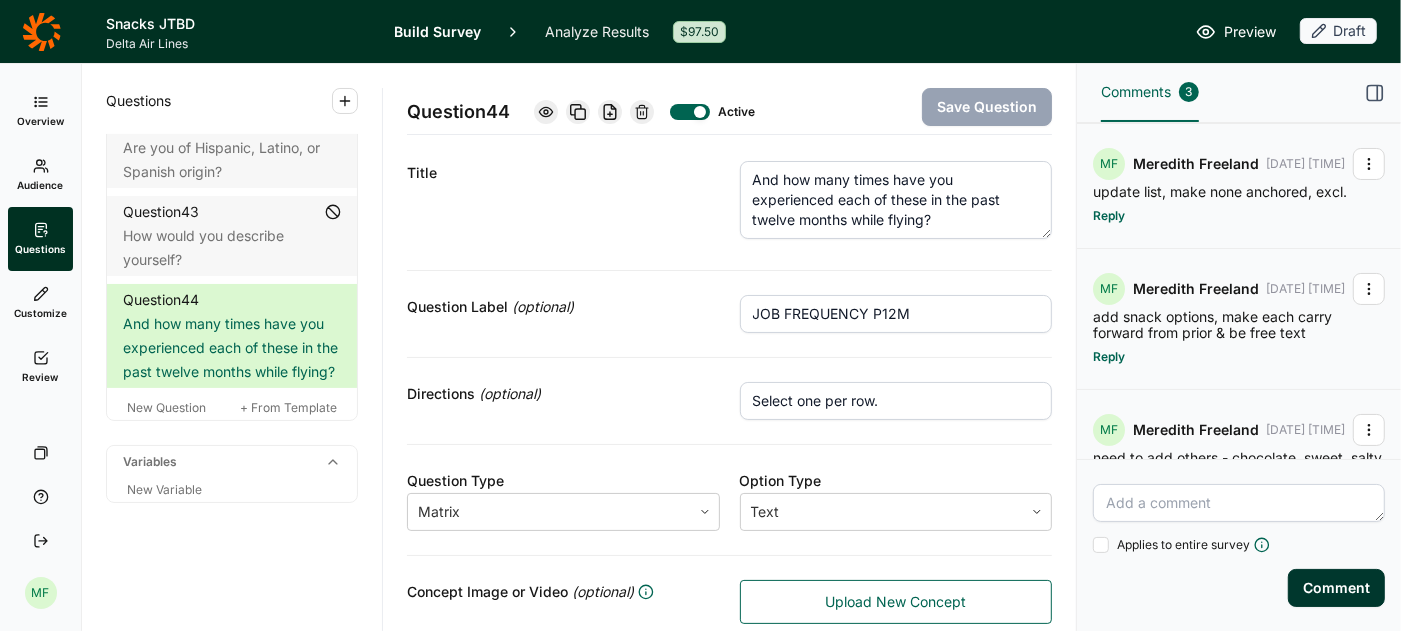 scroll, scrollTop: 0, scrollLeft: 0, axis: both 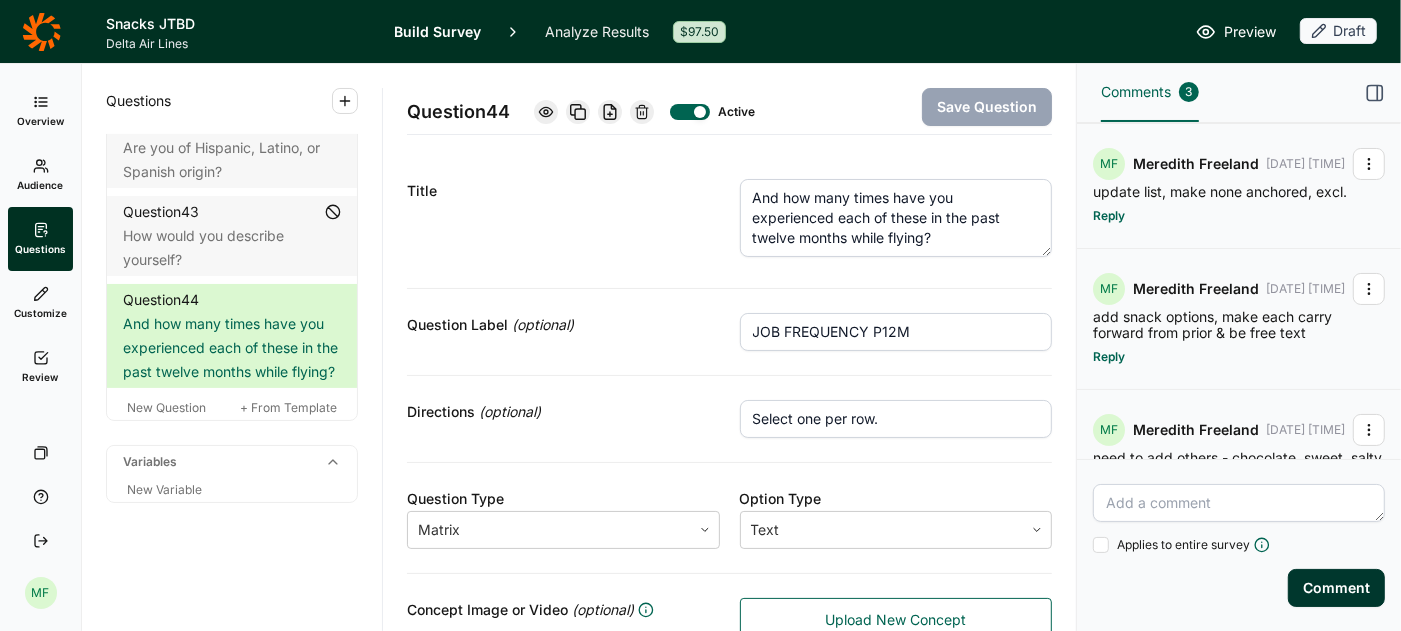 click 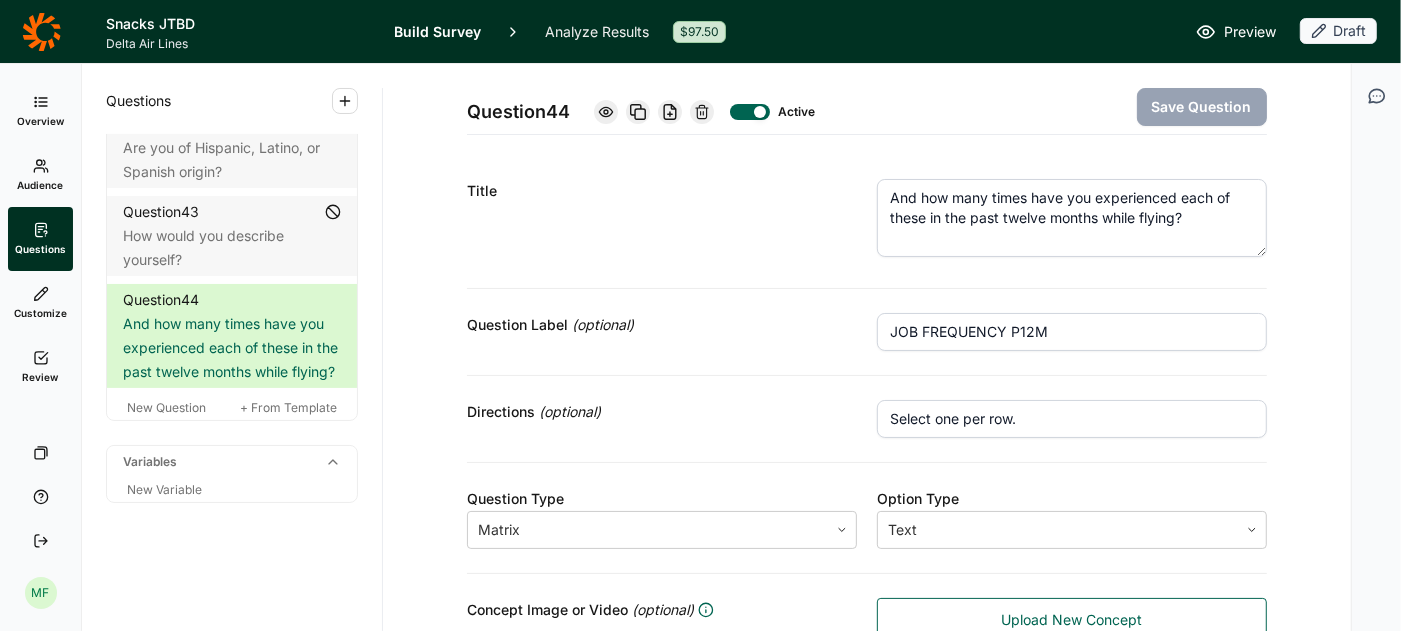 click 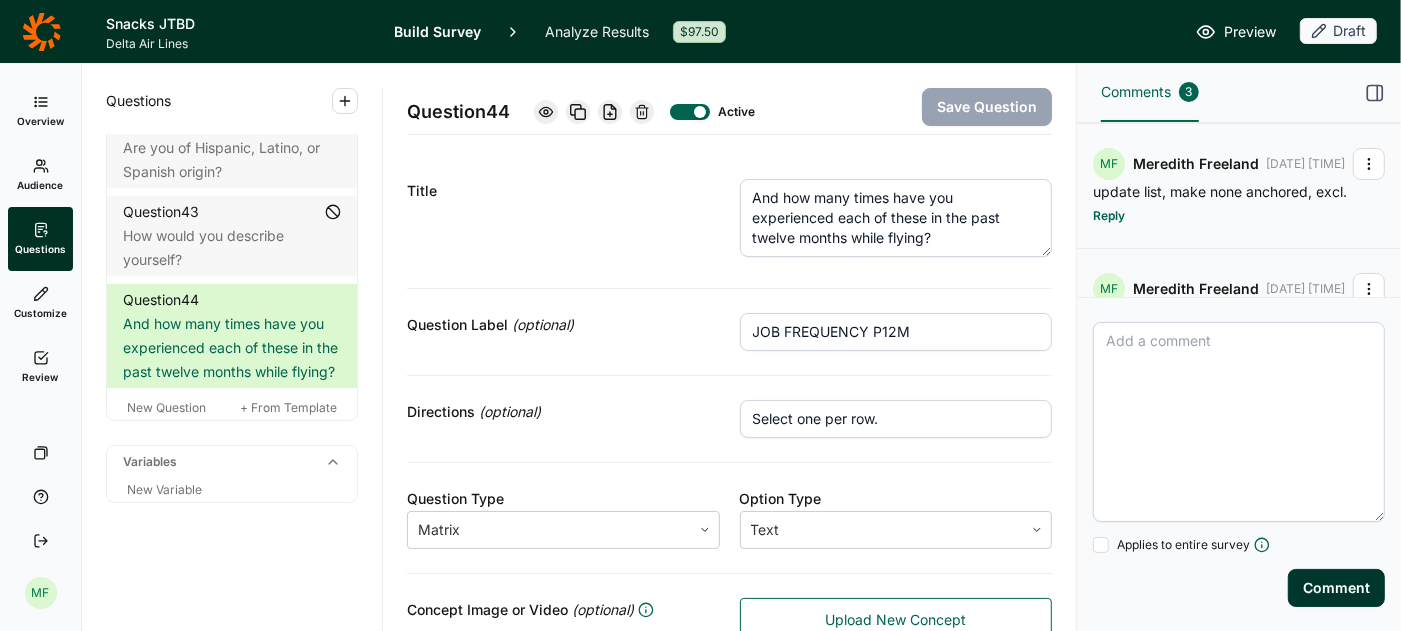 click at bounding box center [1239, 422] 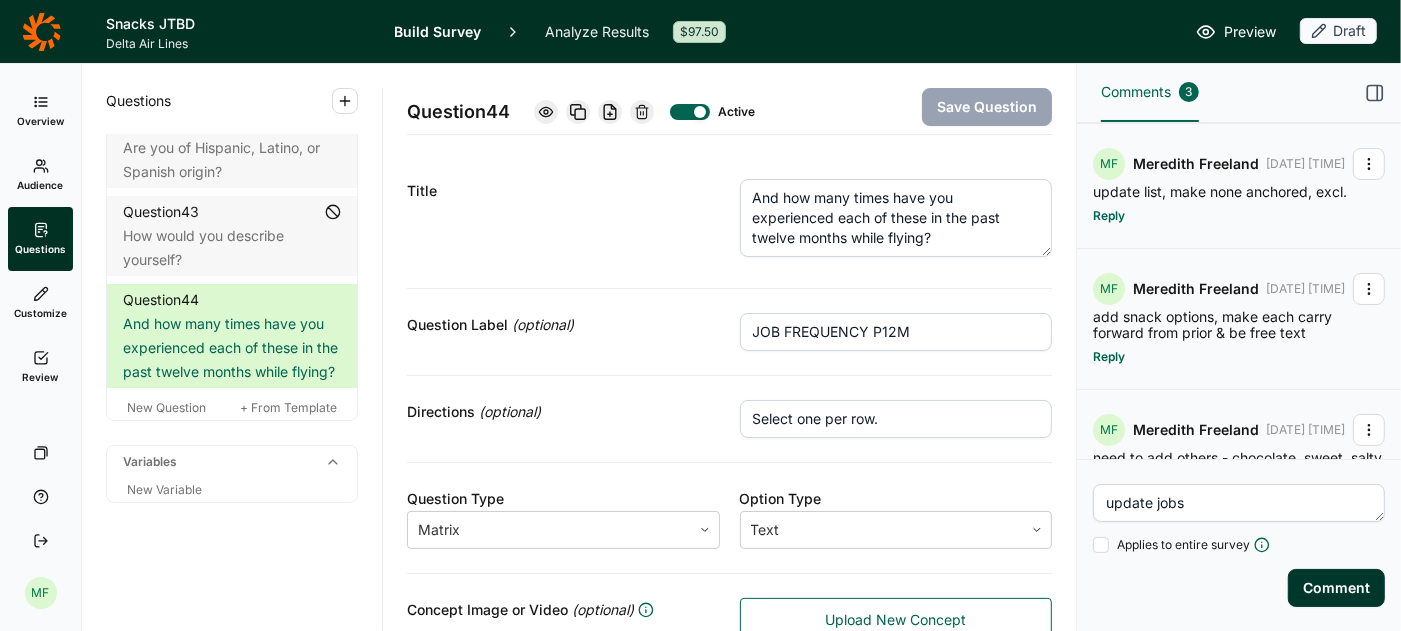 type on "update jobs" 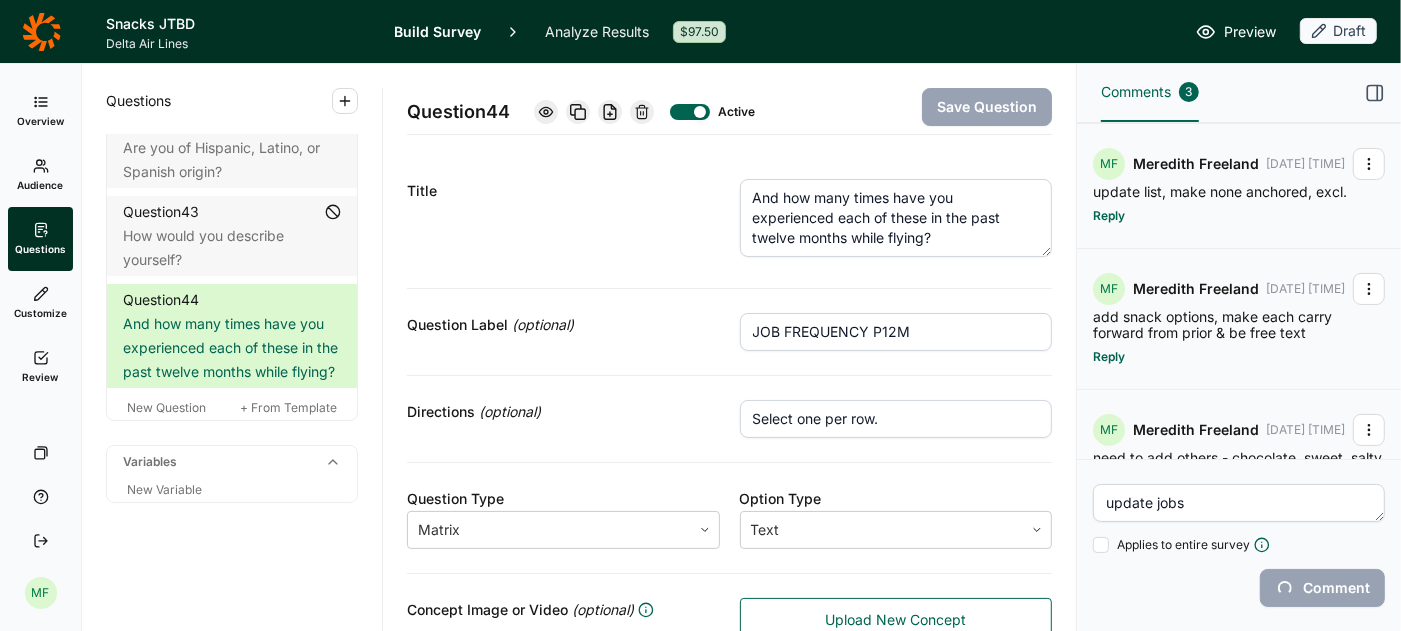 type 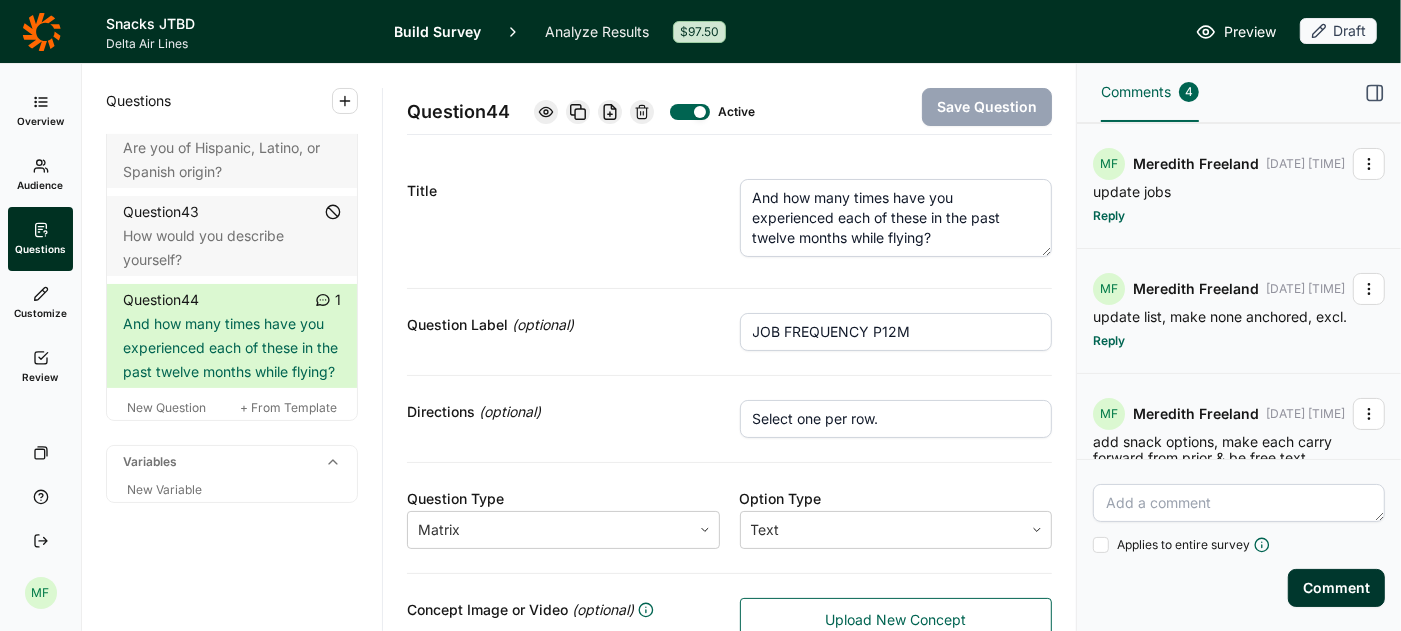 click 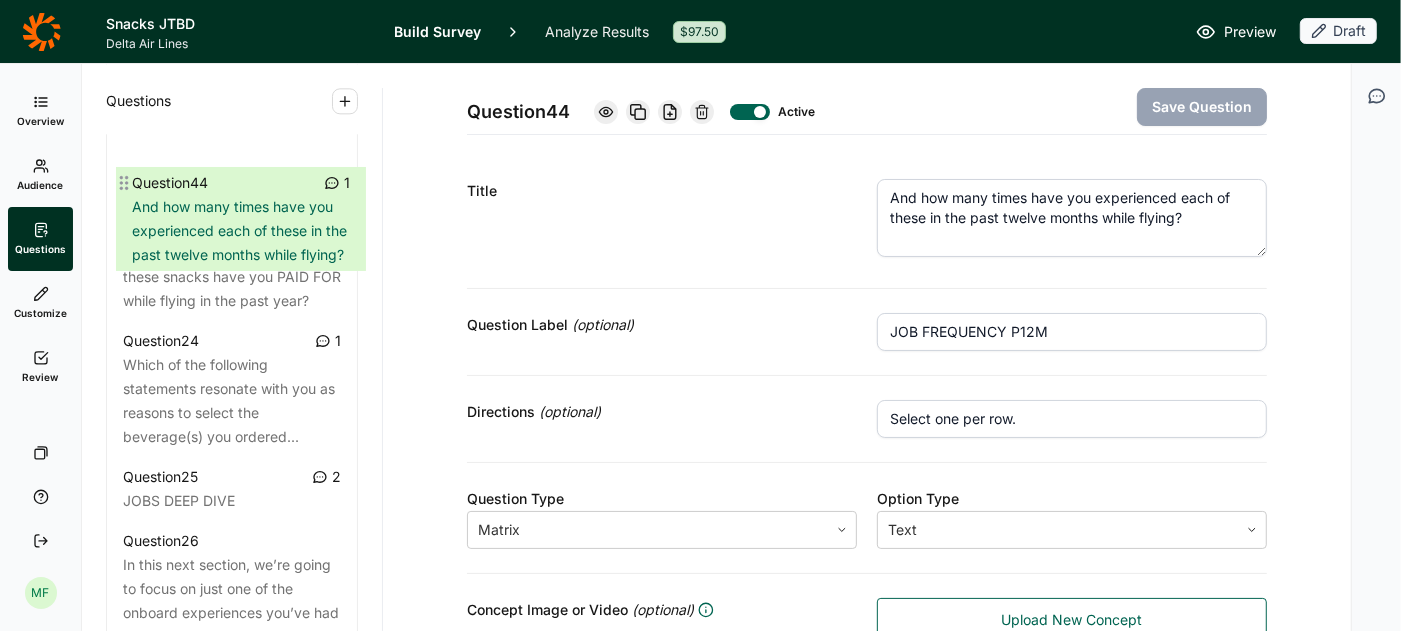 scroll, scrollTop: 3646, scrollLeft: 0, axis: vertical 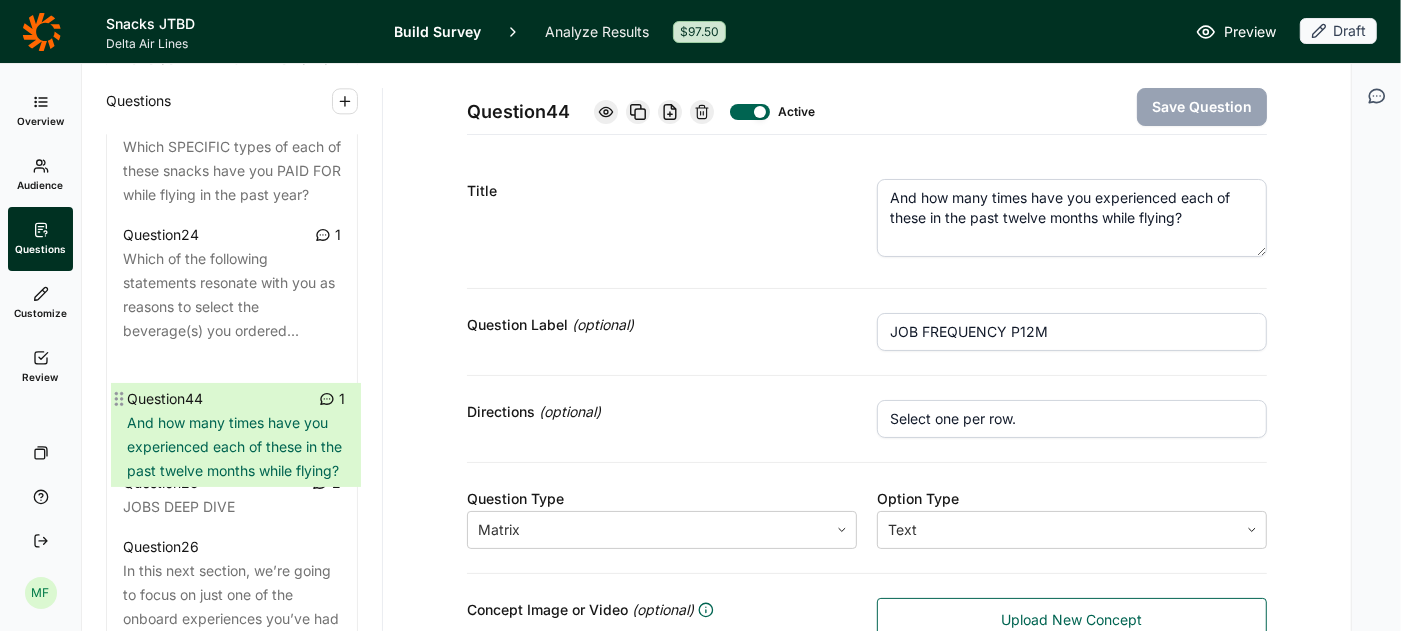drag, startPoint x: 113, startPoint y: 247, endPoint x: 119, endPoint y: 403, distance: 156.11534 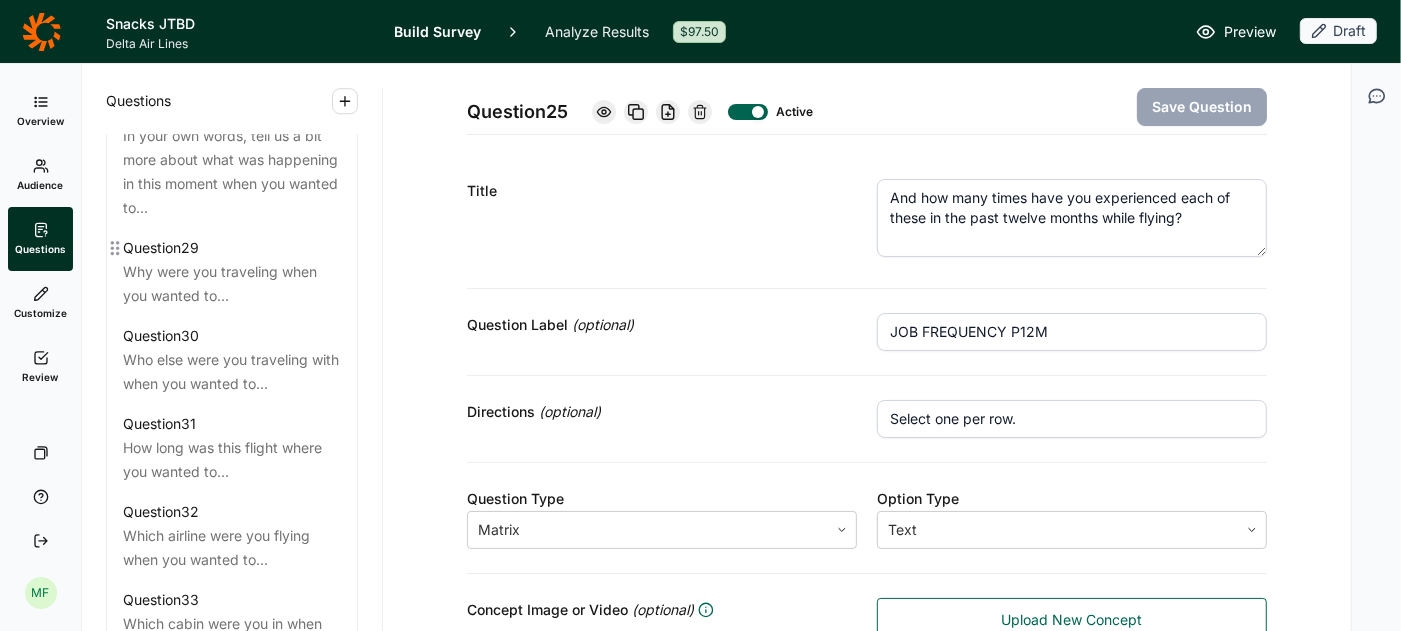 scroll, scrollTop: 4257, scrollLeft: 0, axis: vertical 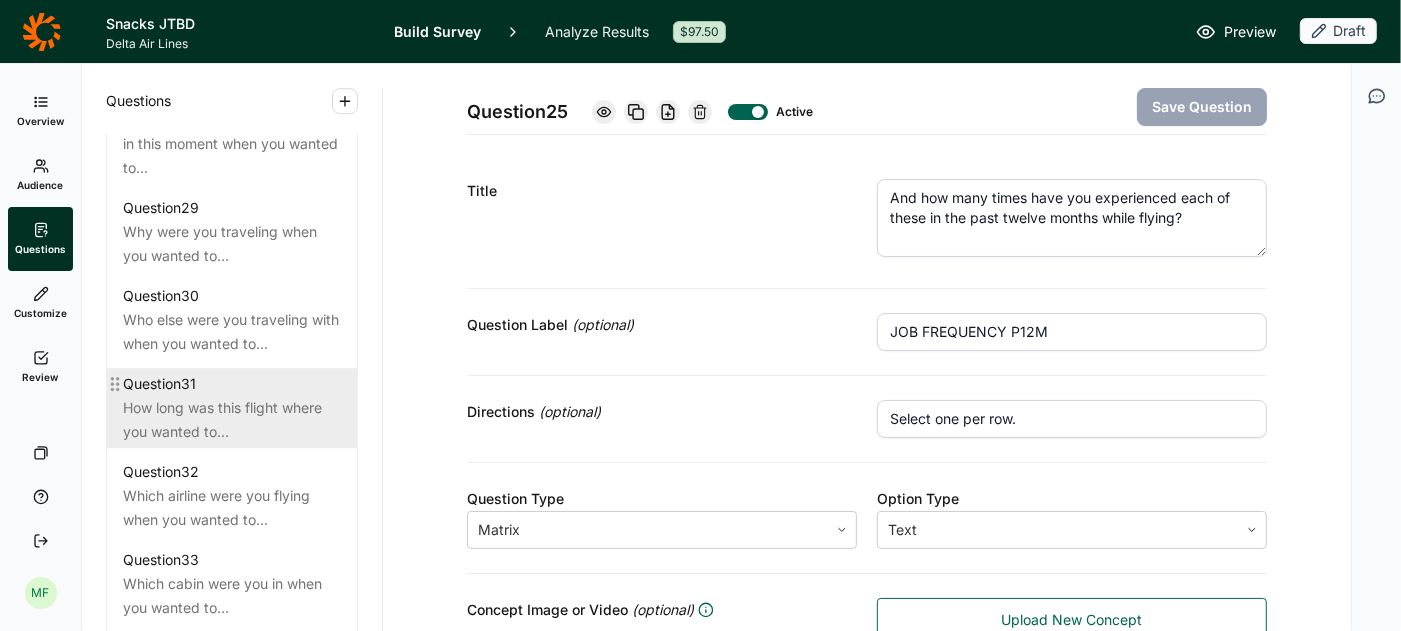 click on "How long was this flight where you wanted to..." at bounding box center [232, 420] 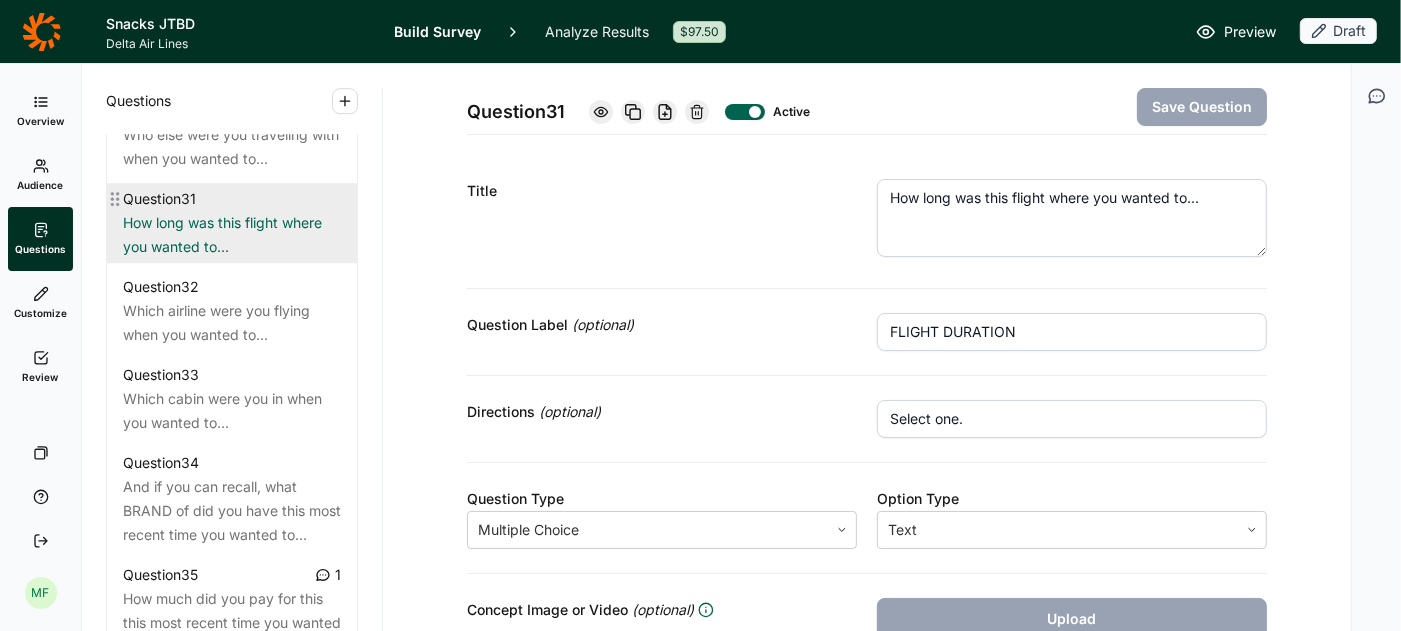 scroll, scrollTop: 4462, scrollLeft: 0, axis: vertical 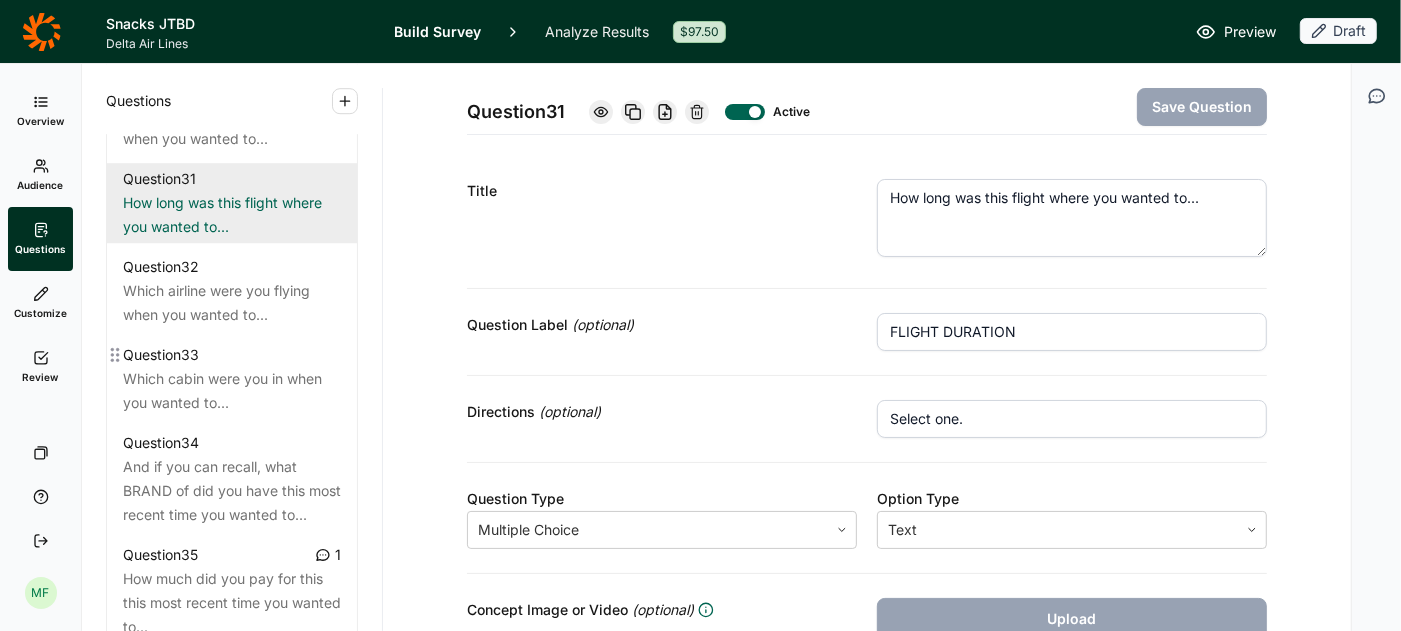 click on "Which cabin were you in when you wanted to..." at bounding box center (232, 391) 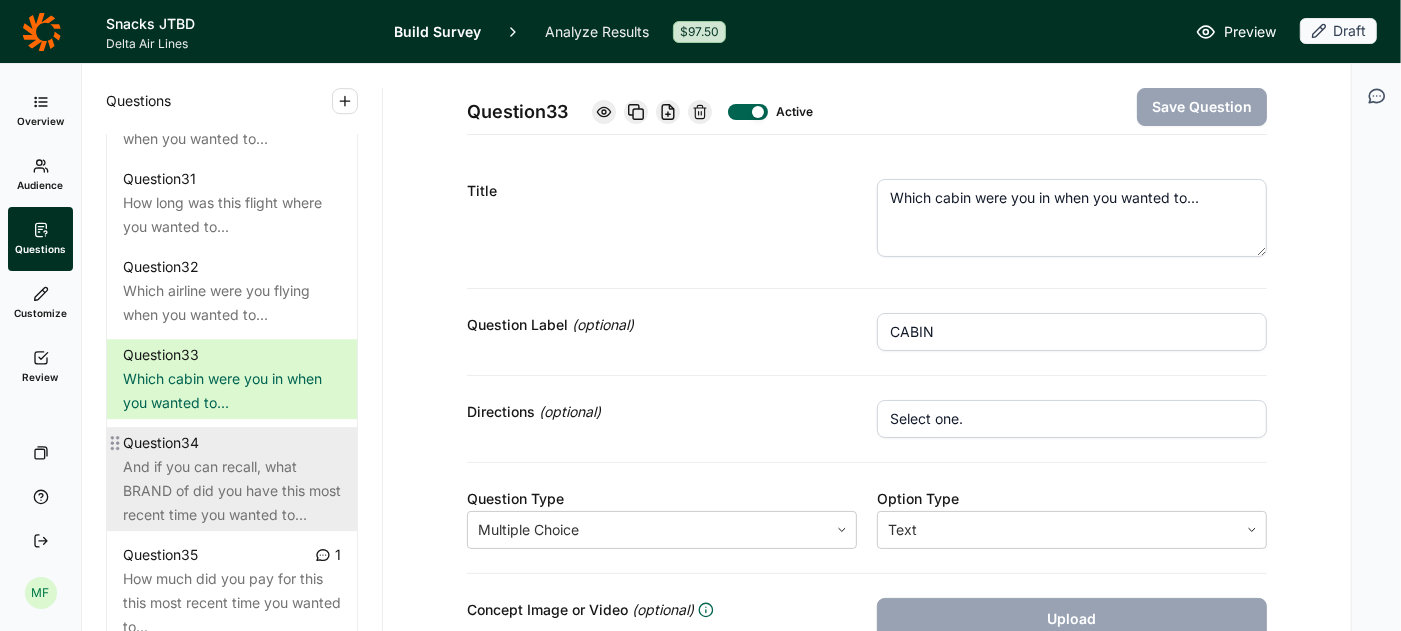 click on "Question  34" at bounding box center [232, 443] 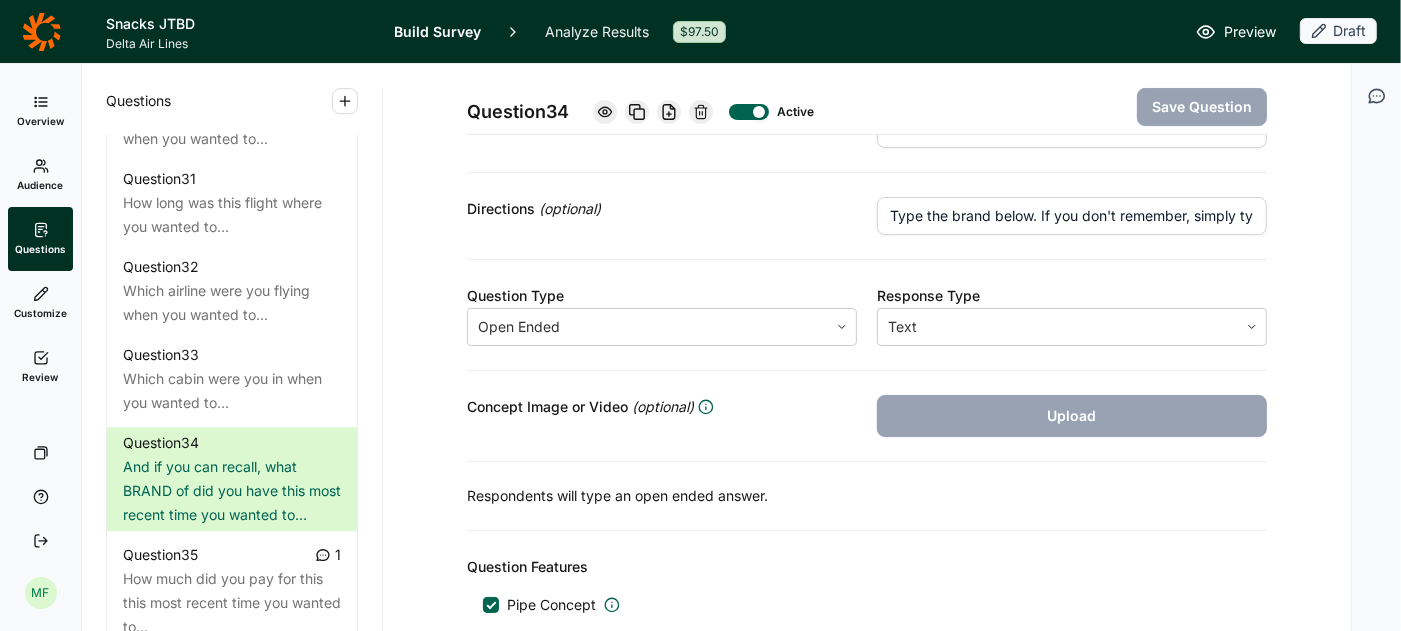 scroll, scrollTop: 190, scrollLeft: 0, axis: vertical 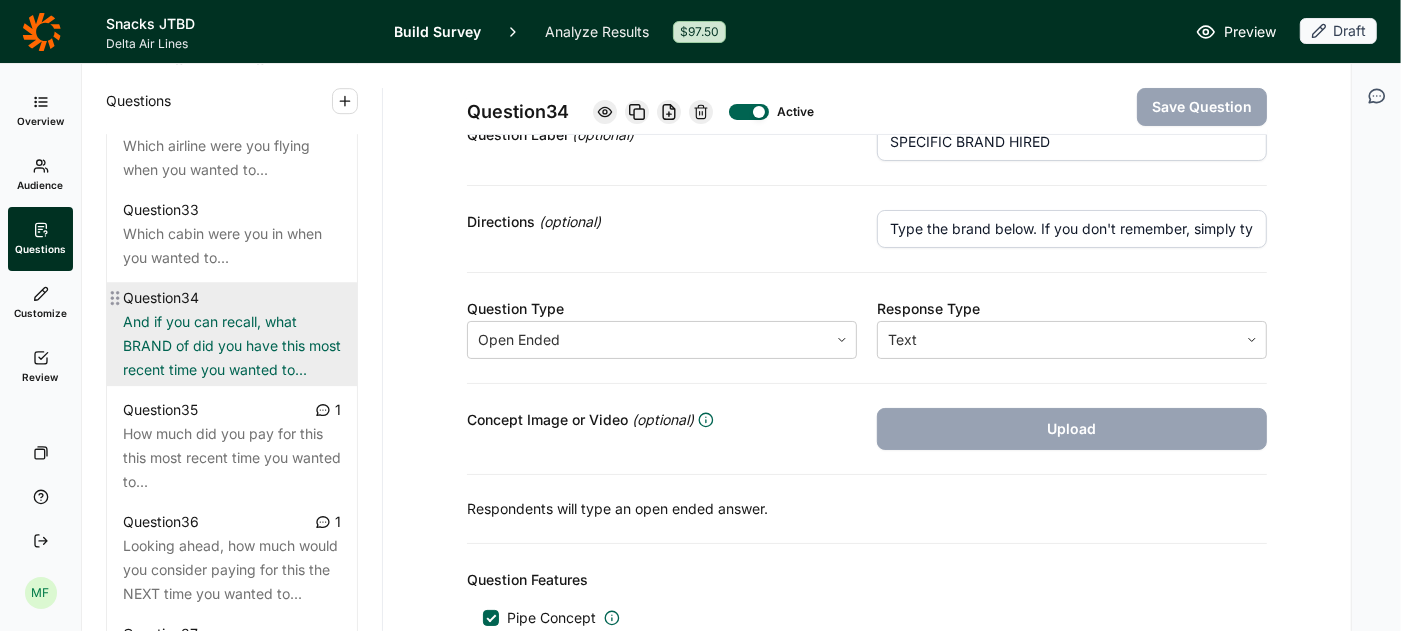 click on "And if you can recall, what BRAND of did you have this most recent time you wanted to..." at bounding box center [232, 346] 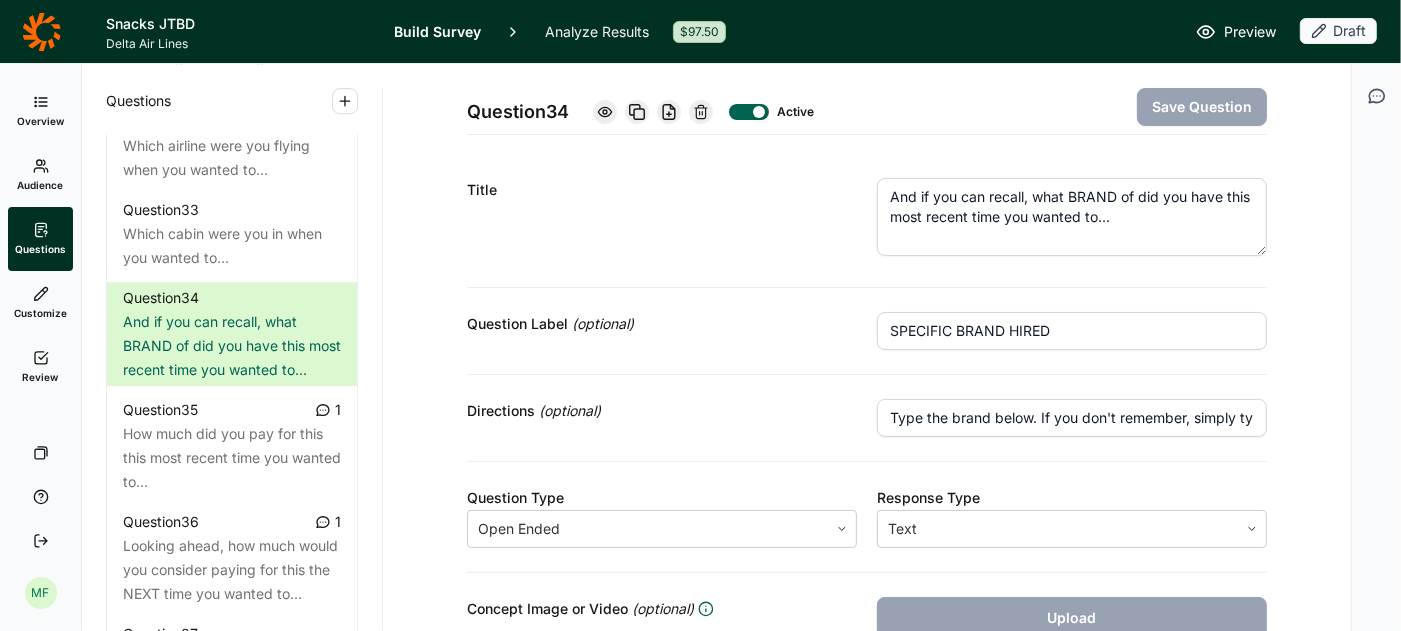 scroll, scrollTop: 0, scrollLeft: 0, axis: both 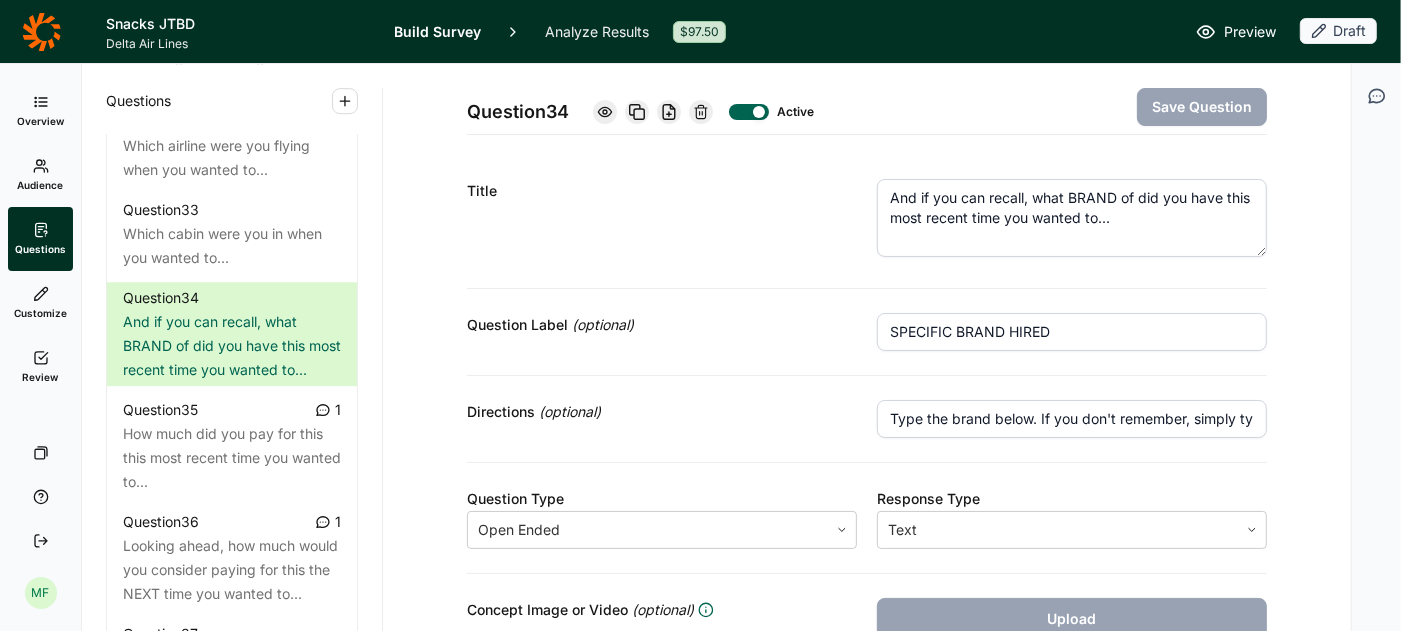 click 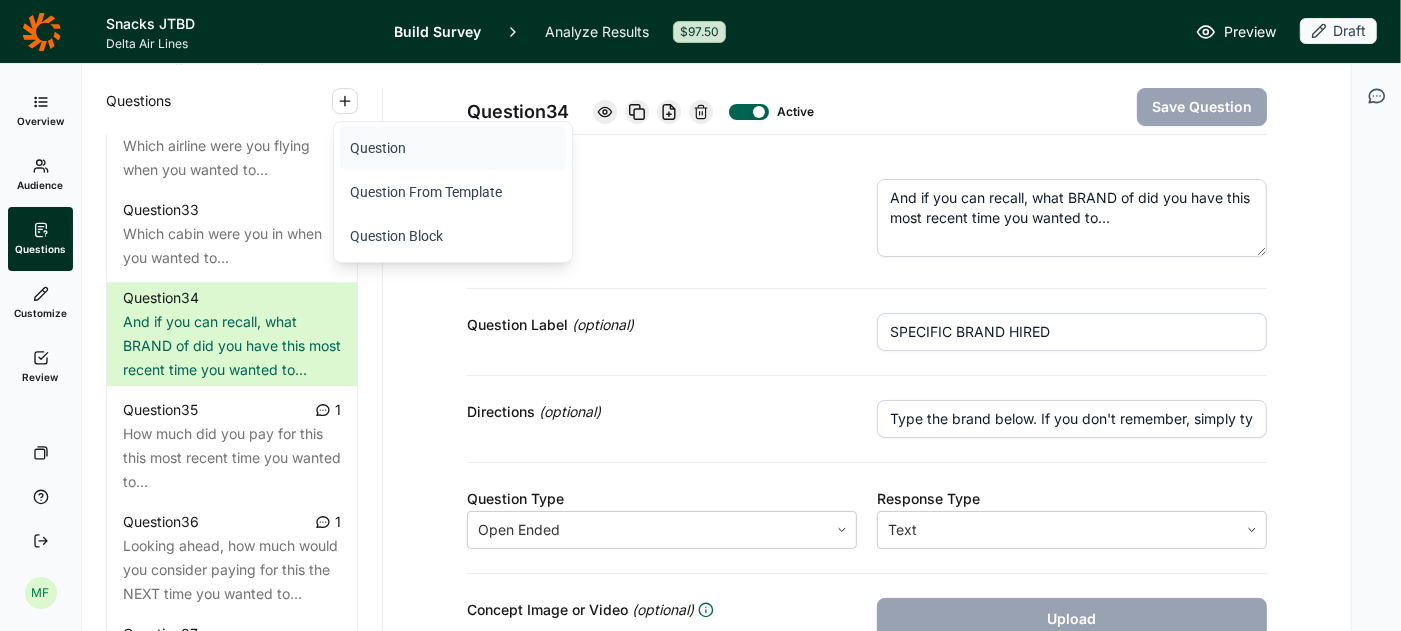 click on "Question" at bounding box center [453, 148] 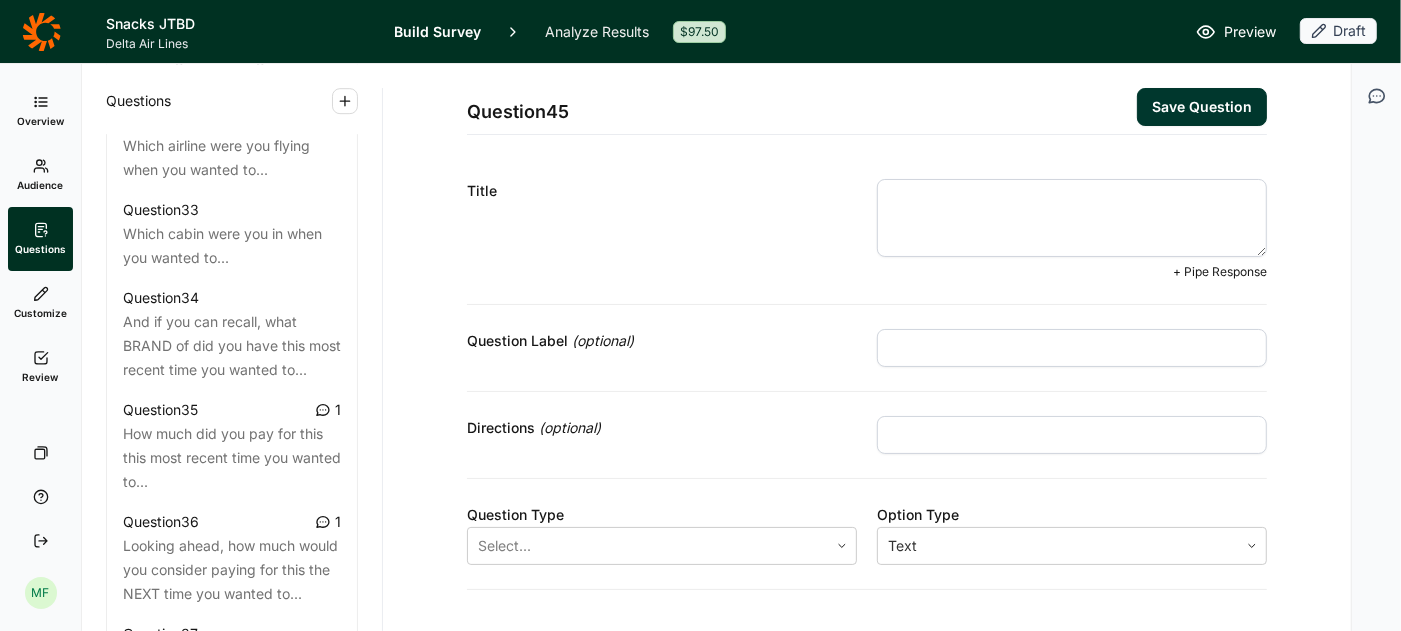 click at bounding box center (1072, 218) 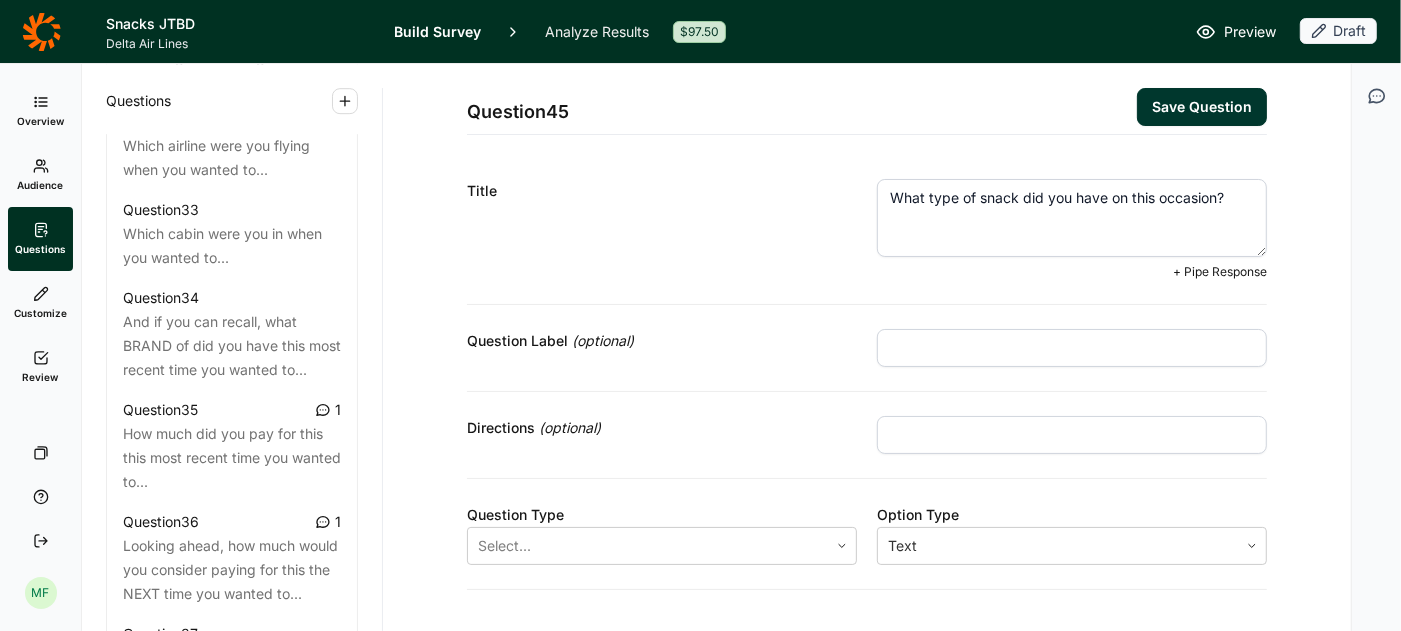 click on "What type of snack did you have on this occasion?" at bounding box center [1072, 218] 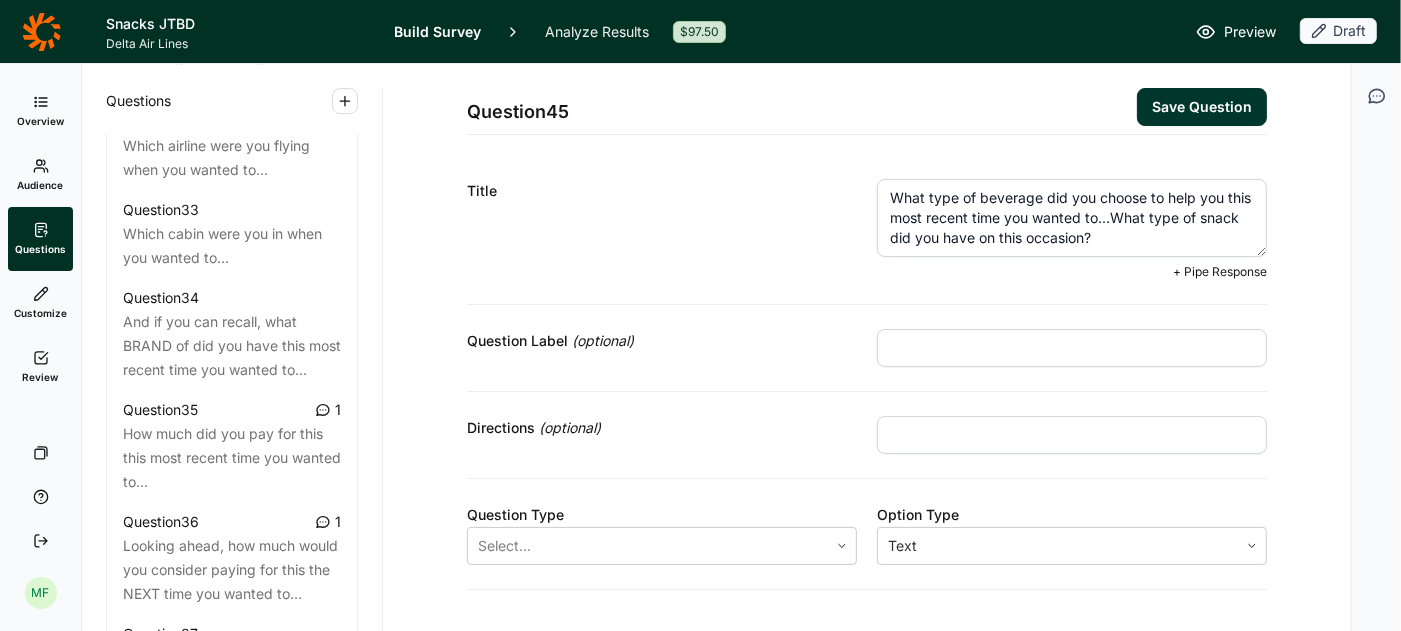 click on "What type of beverage did you choose to help you this most recent time you wanted to...What type of snack did you have on this occasion?" at bounding box center [1072, 218] 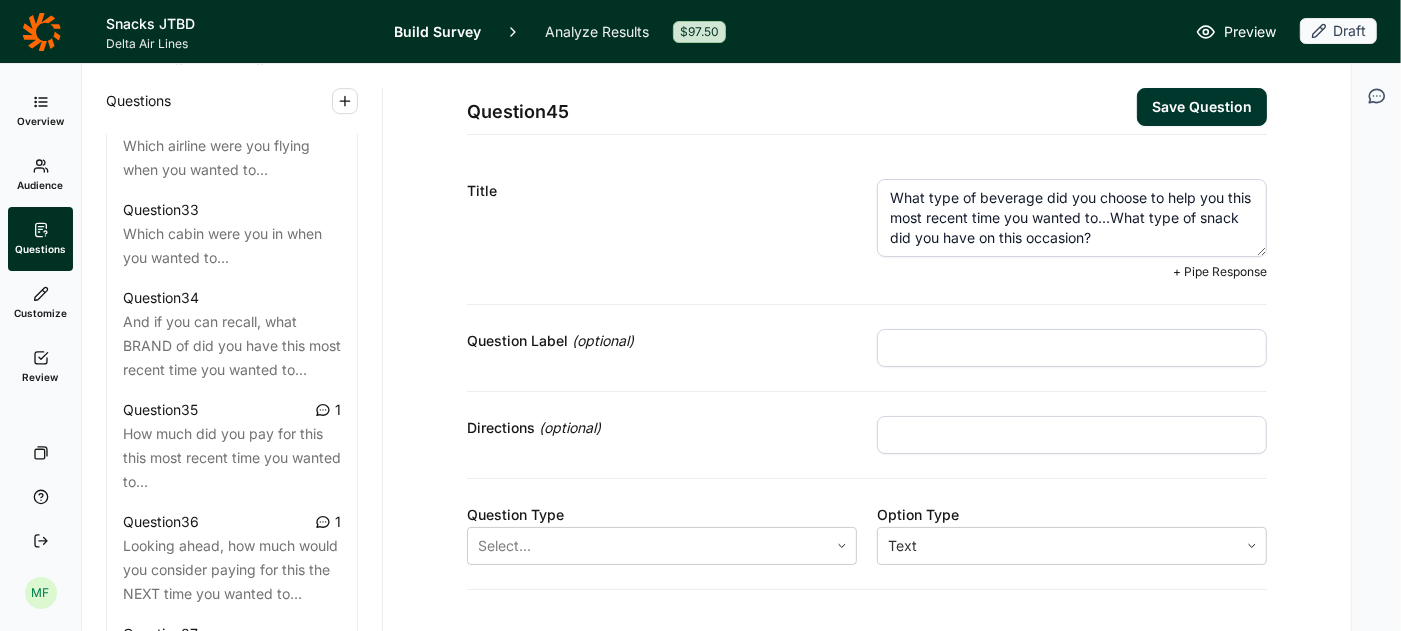 click on "What type of beverage did you choose to help you this most recent time you wanted to...What type of snack did you have on this occasion?" at bounding box center [1072, 218] 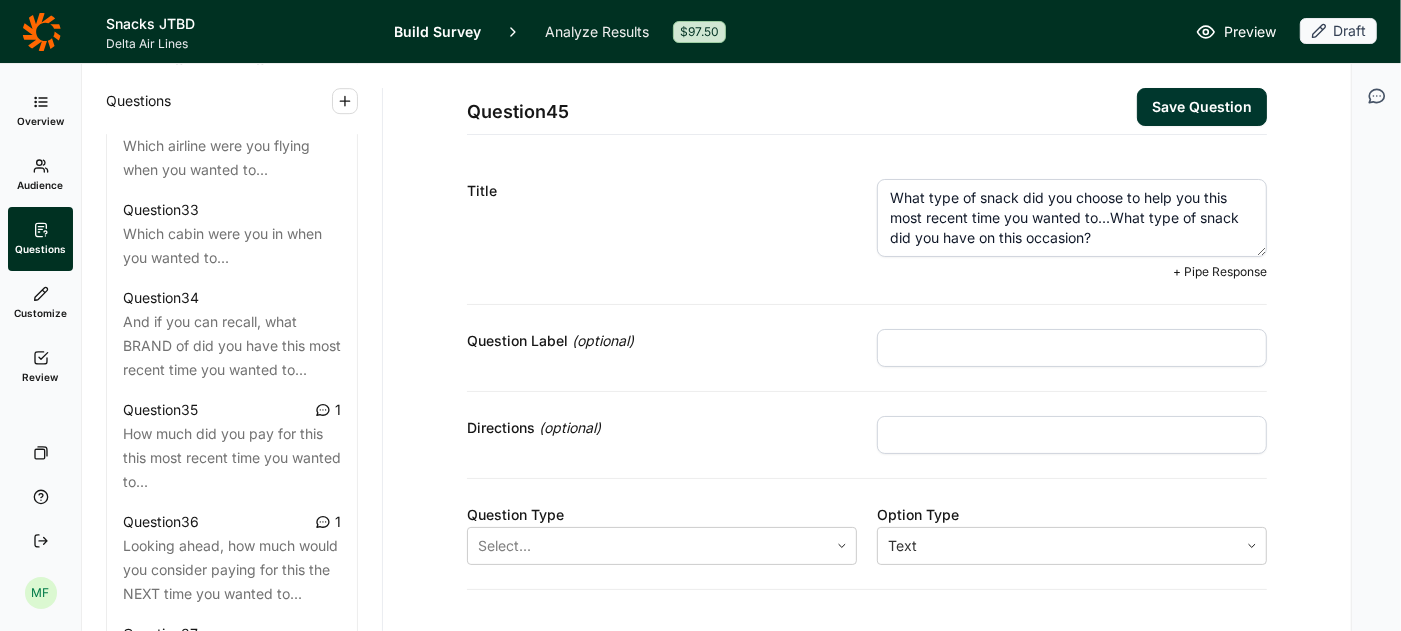 click on "What type of snack did you choose to help you this most recent time you wanted to...What type of snack did you have on this occasion?" at bounding box center (1072, 218) 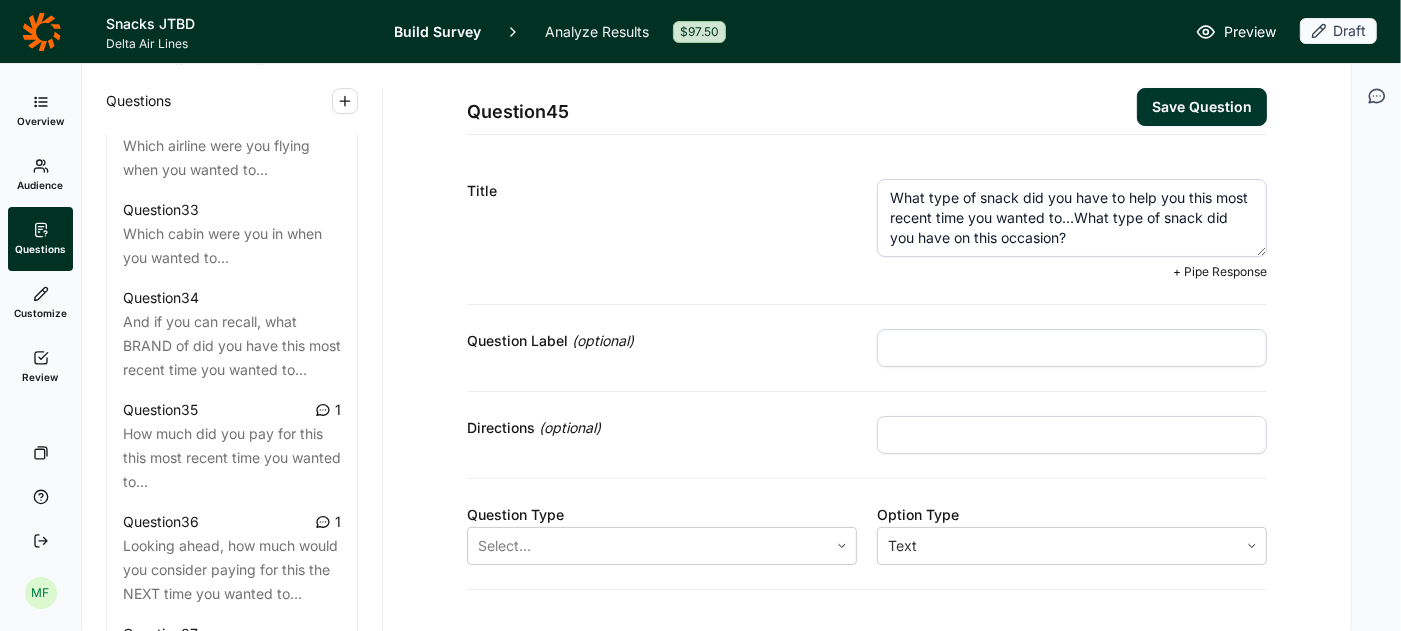 drag, startPoint x: 1079, startPoint y: 219, endPoint x: 1078, endPoint y: 238, distance: 19.026299 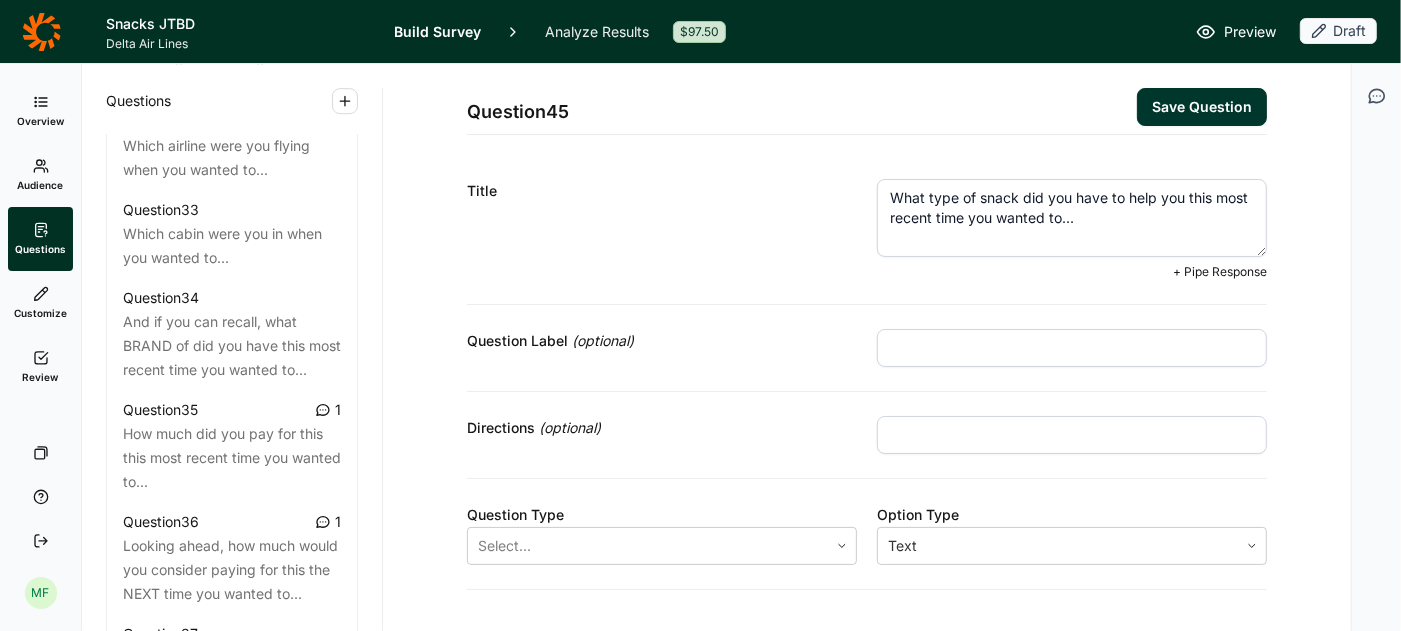 type on "What type of snack did you have to help you this most recent time you wanted to..." 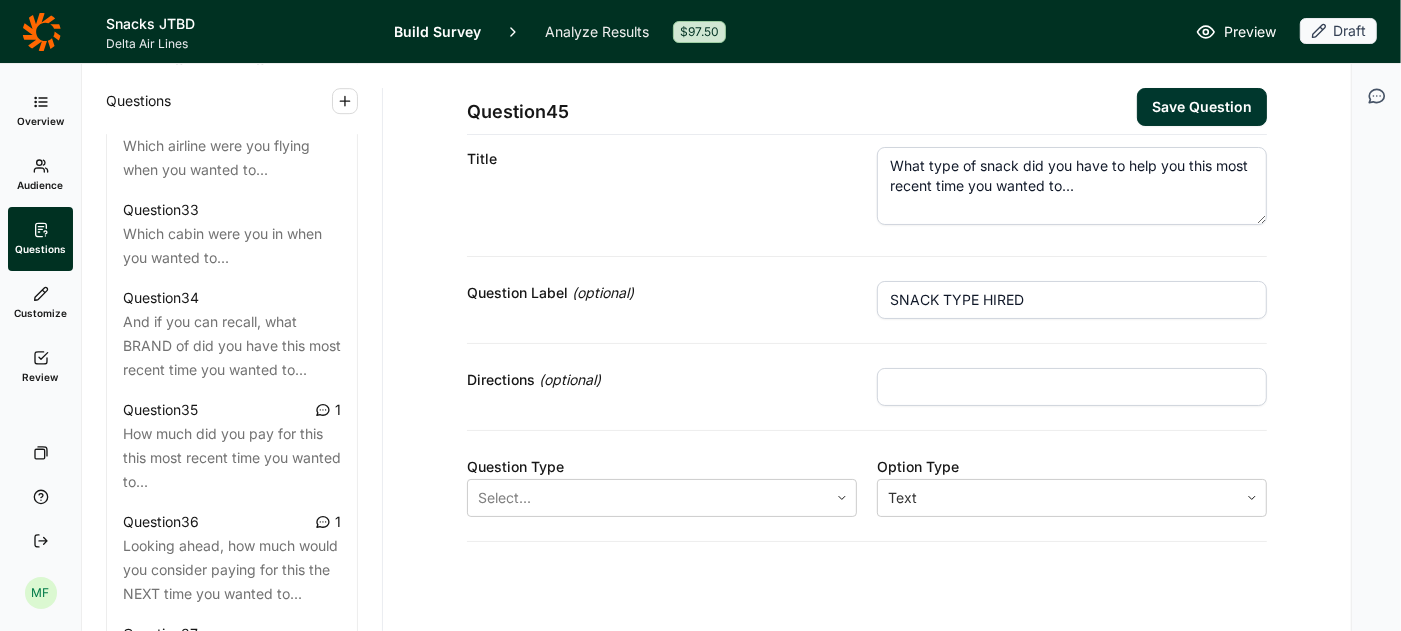 scroll, scrollTop: 33, scrollLeft: 0, axis: vertical 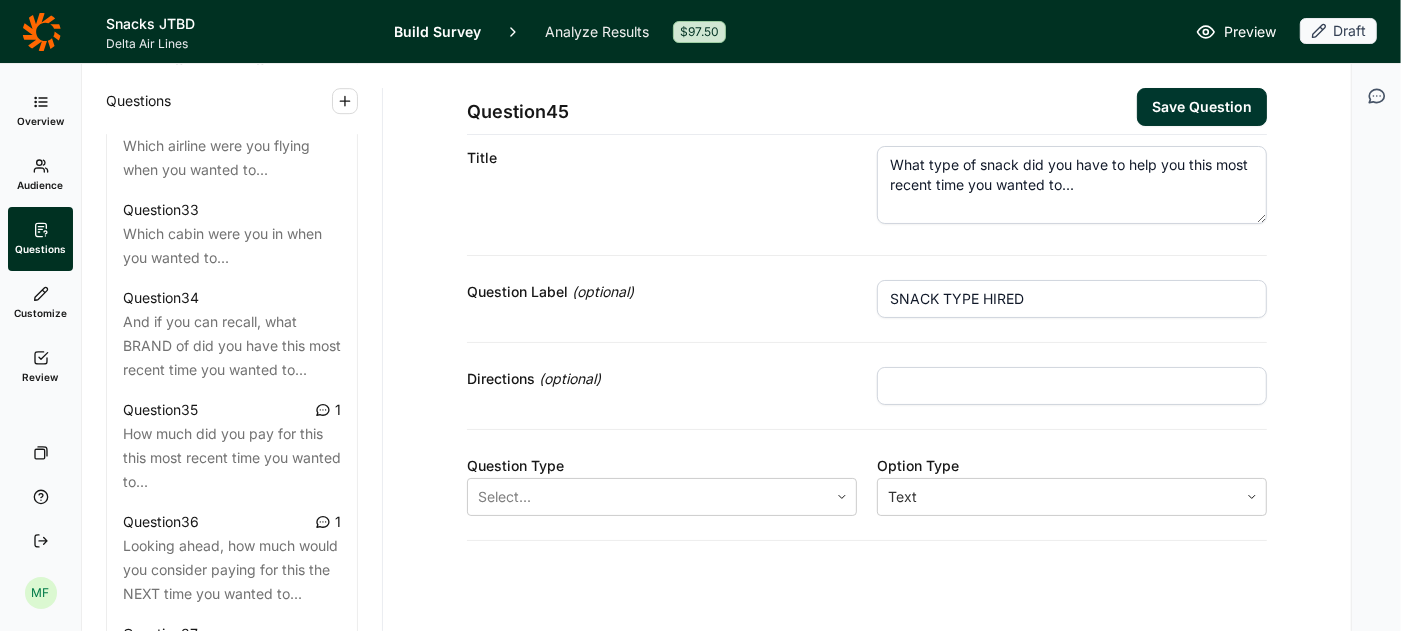 type on "SNACK TYPE HIRED" 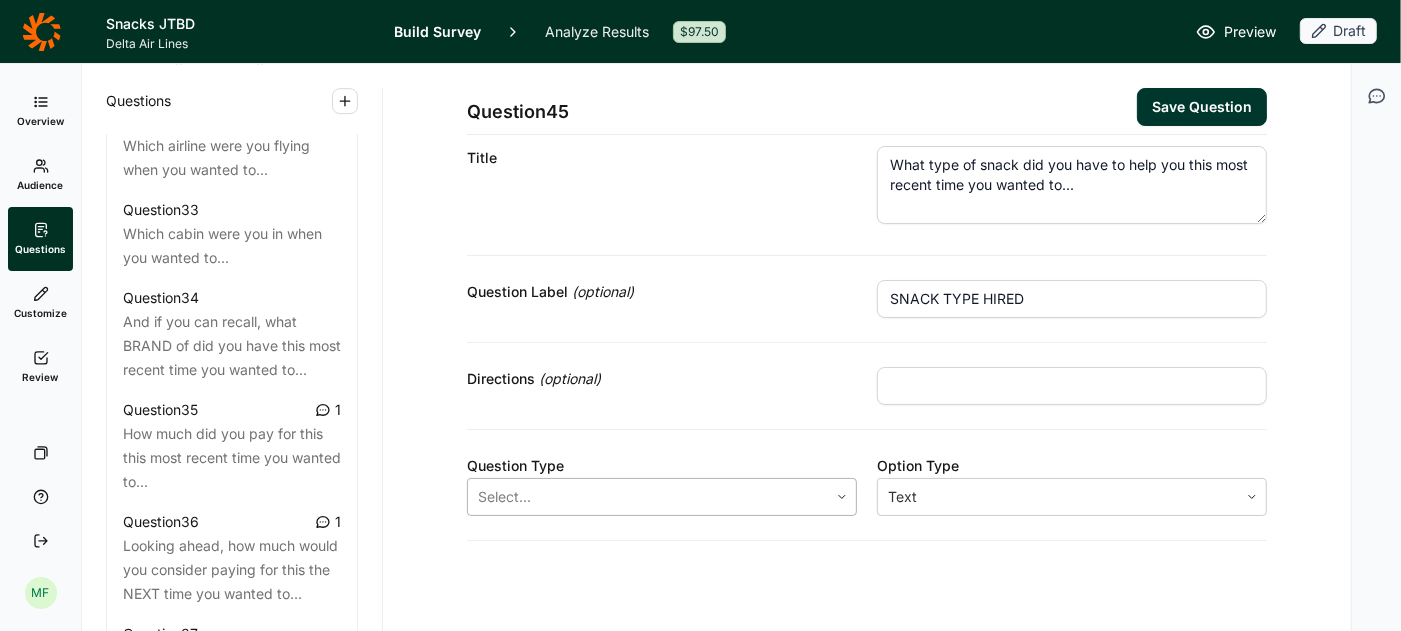 click at bounding box center [842, 497] 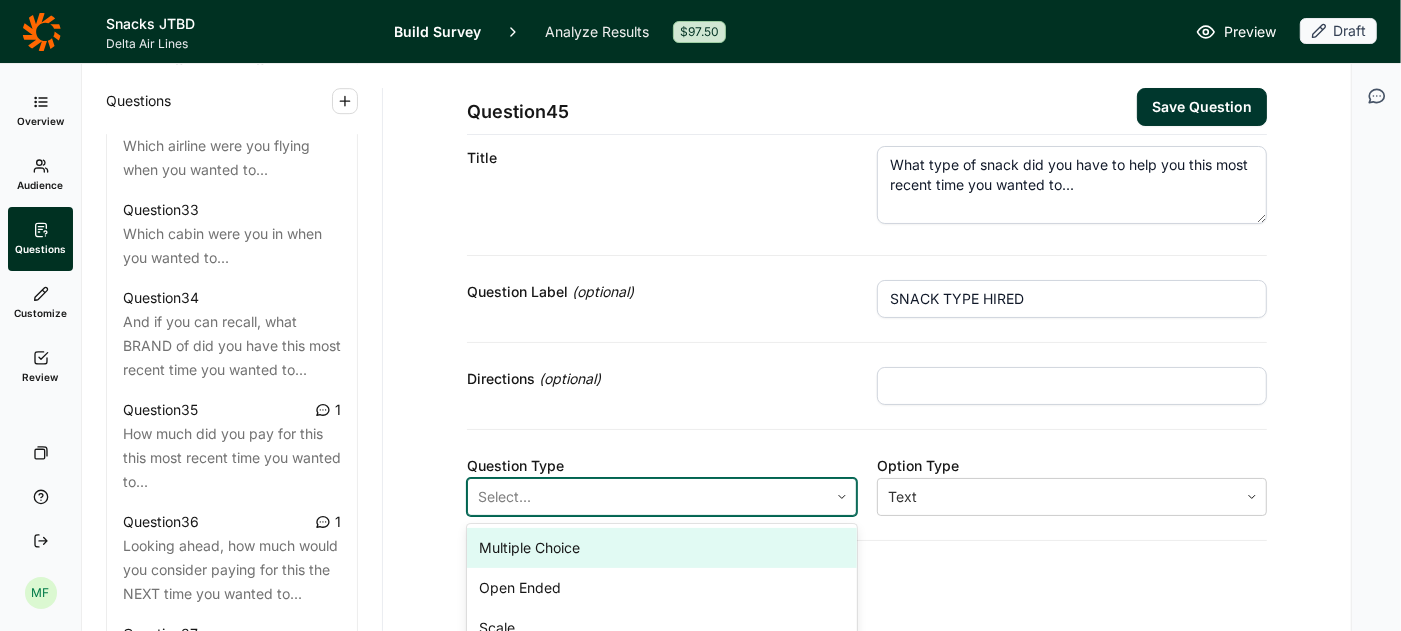 click on "Multiple Choice" at bounding box center (662, 548) 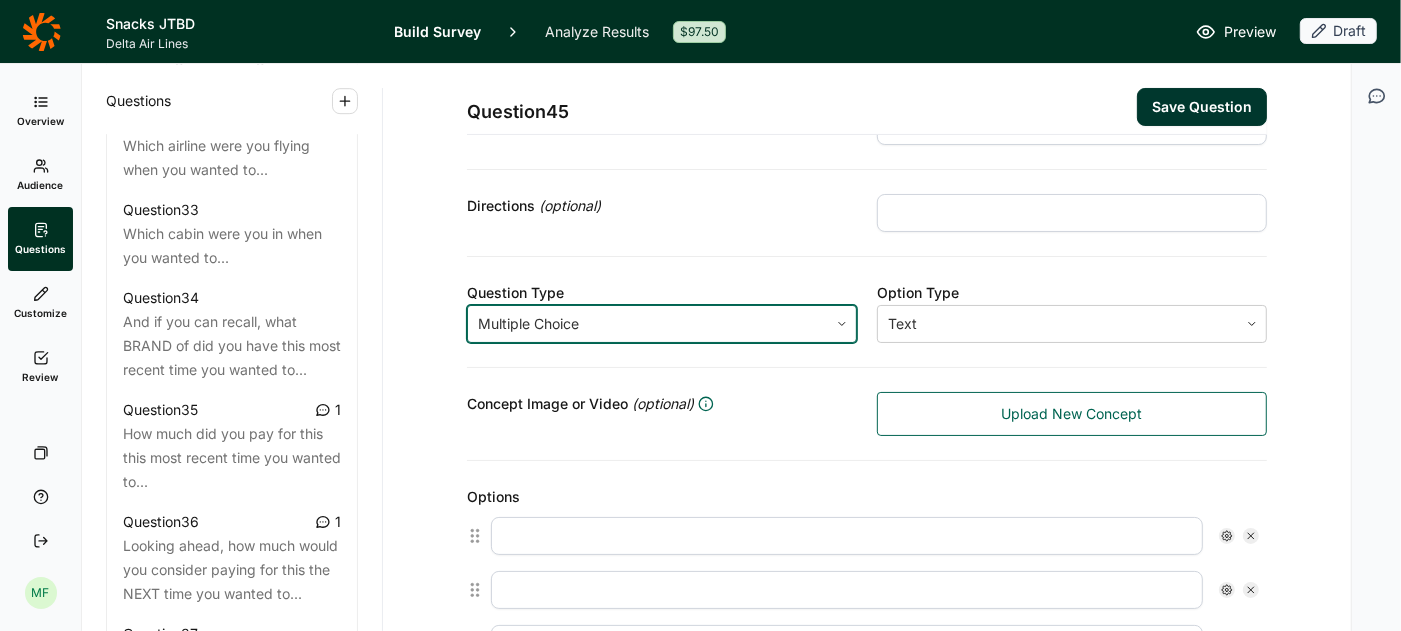 scroll, scrollTop: 221, scrollLeft: 0, axis: vertical 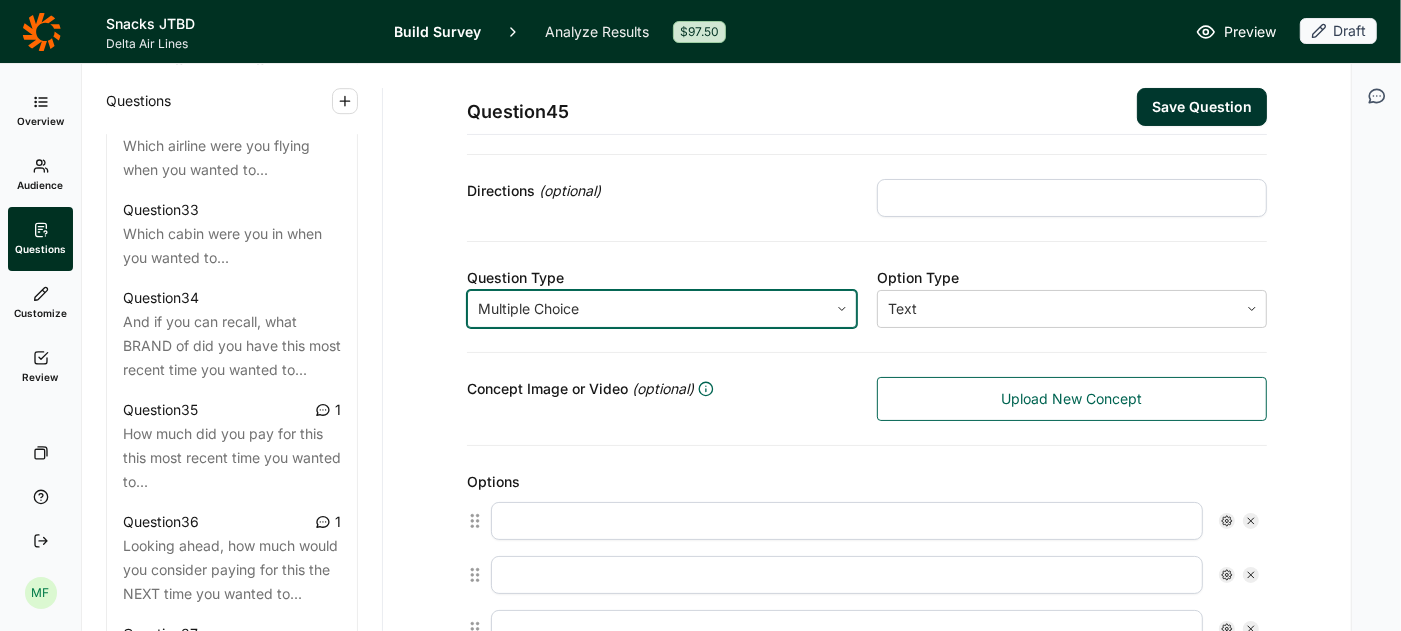 click at bounding box center (1072, 198) 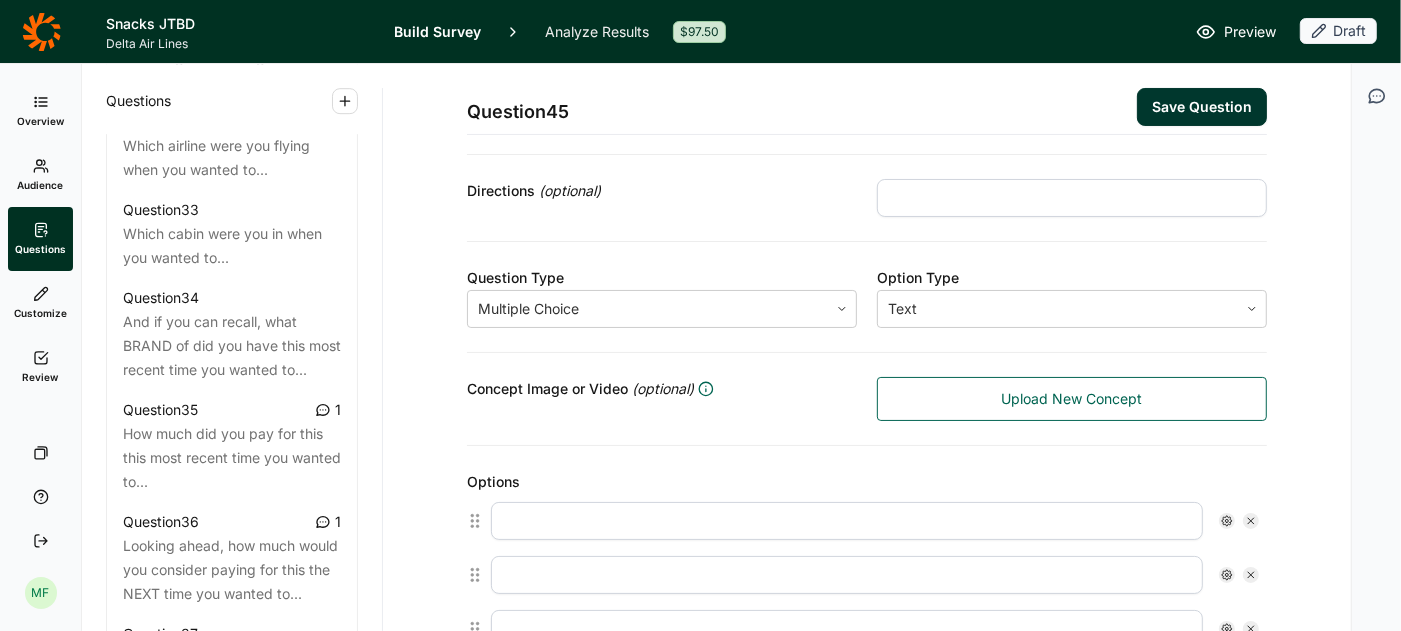 type on "Select one." 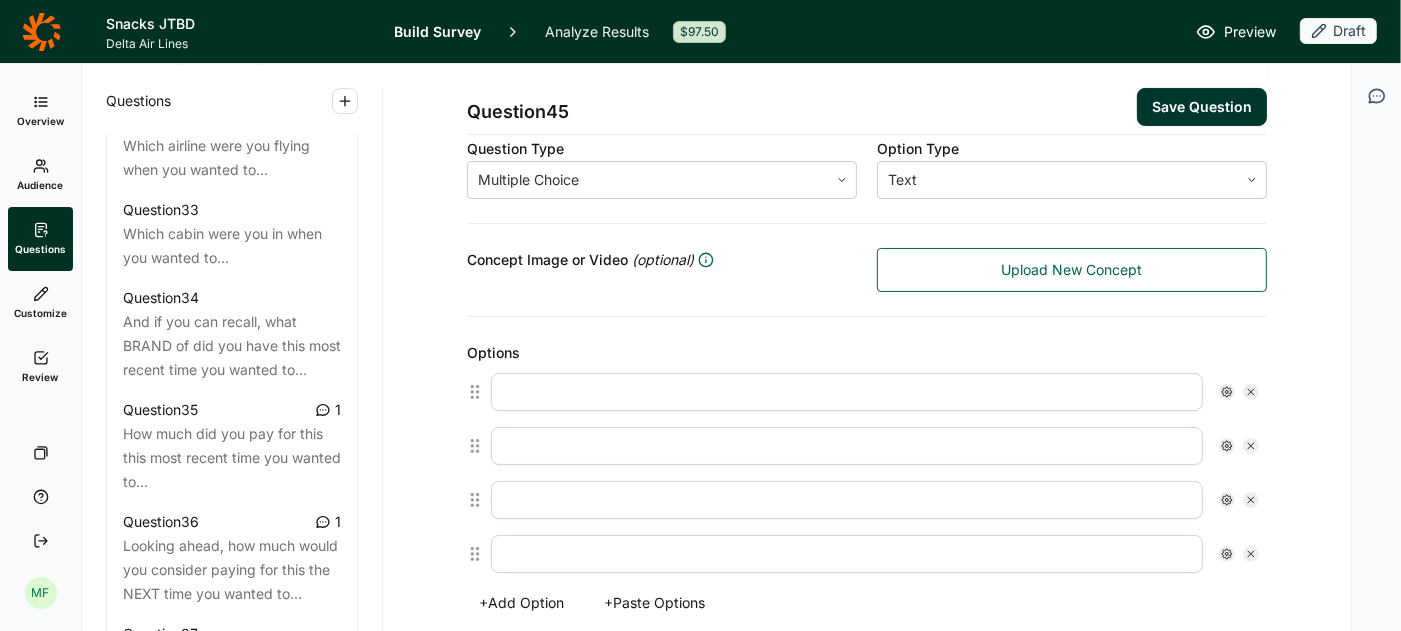 scroll, scrollTop: 355, scrollLeft: 0, axis: vertical 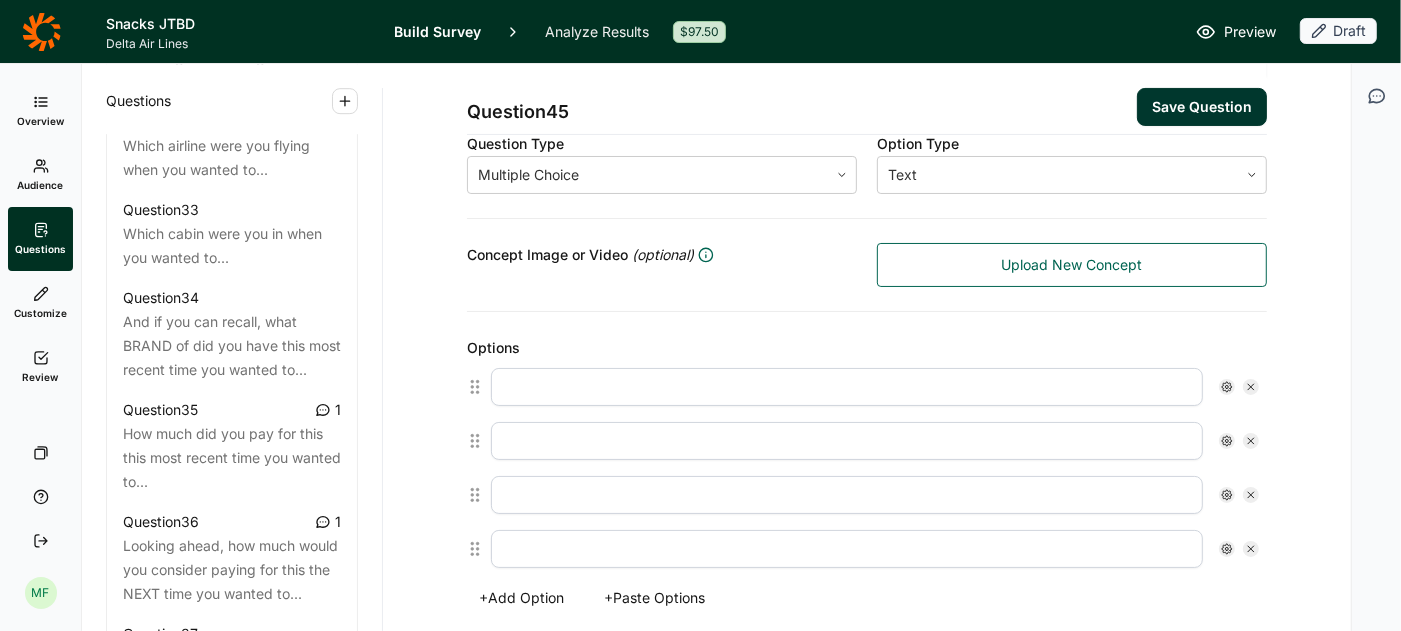 click at bounding box center (847, 387) 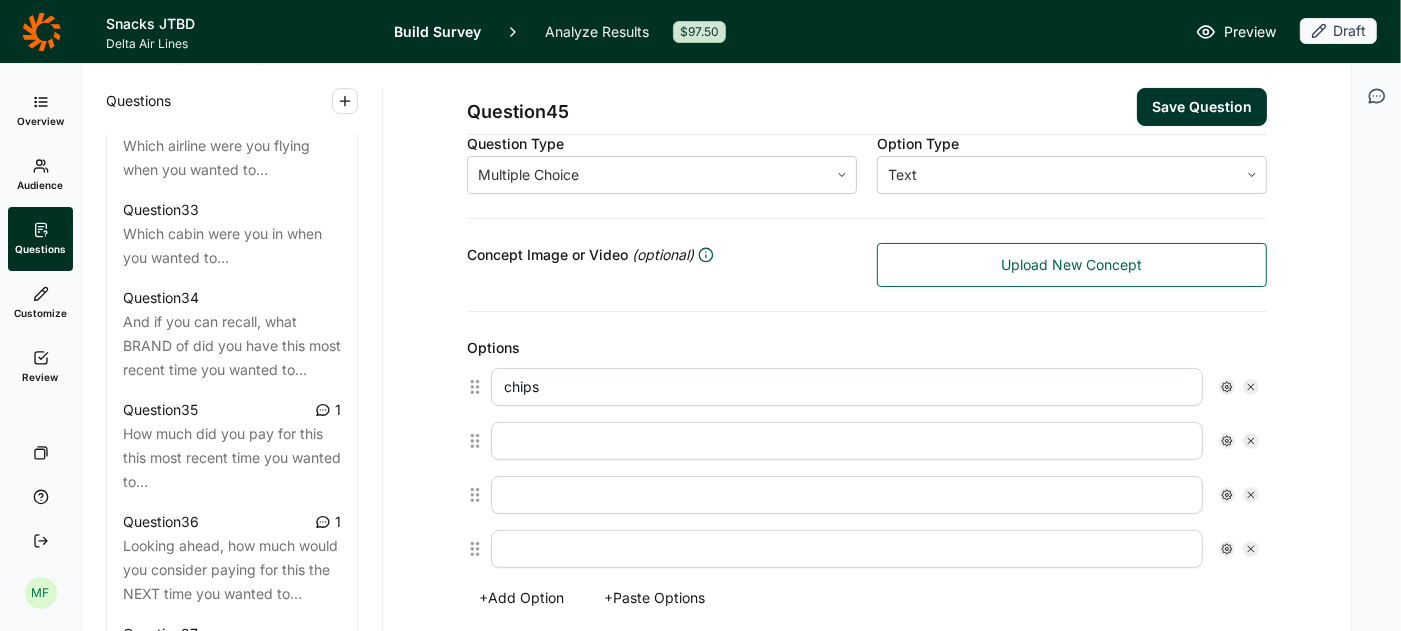 type on "chips" 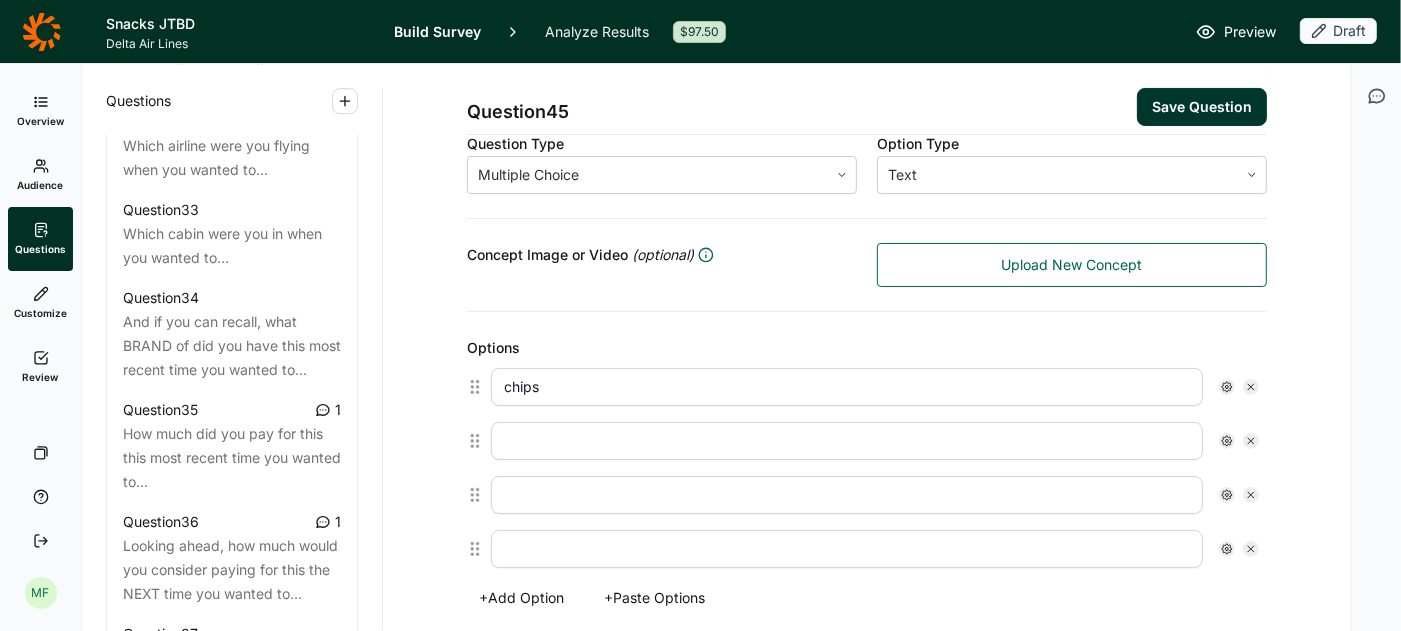 click at bounding box center [847, 441] 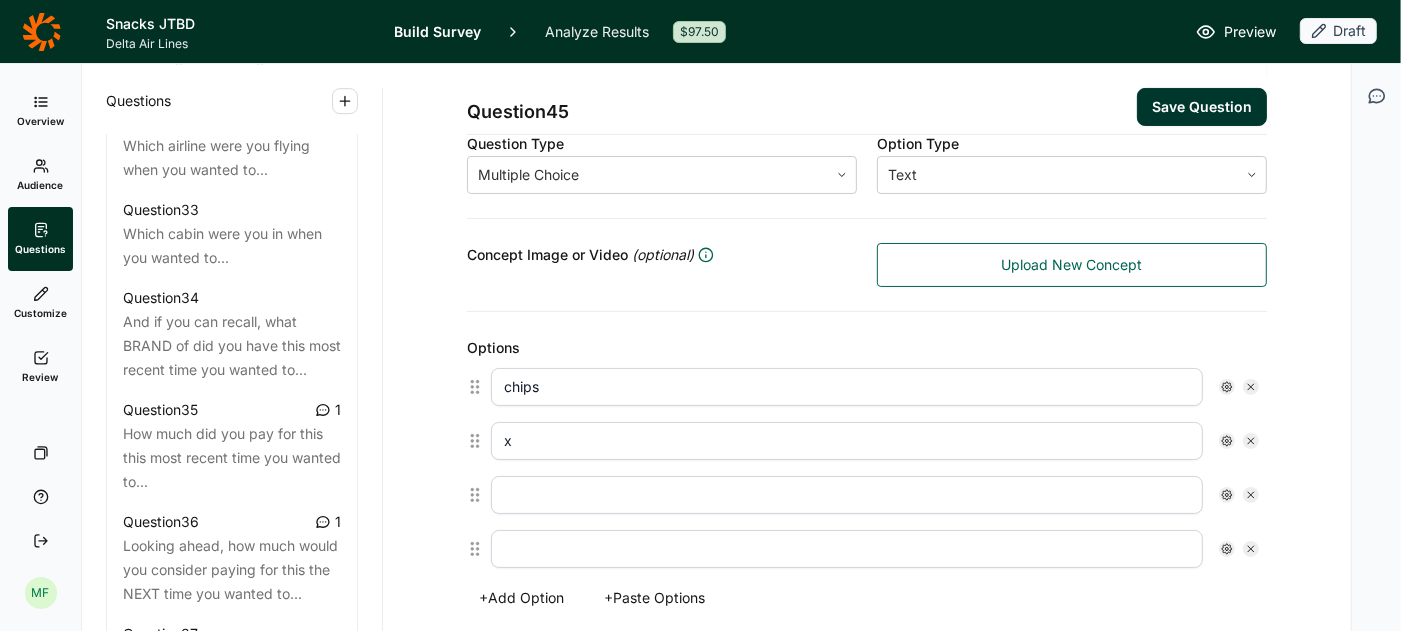 type on "x" 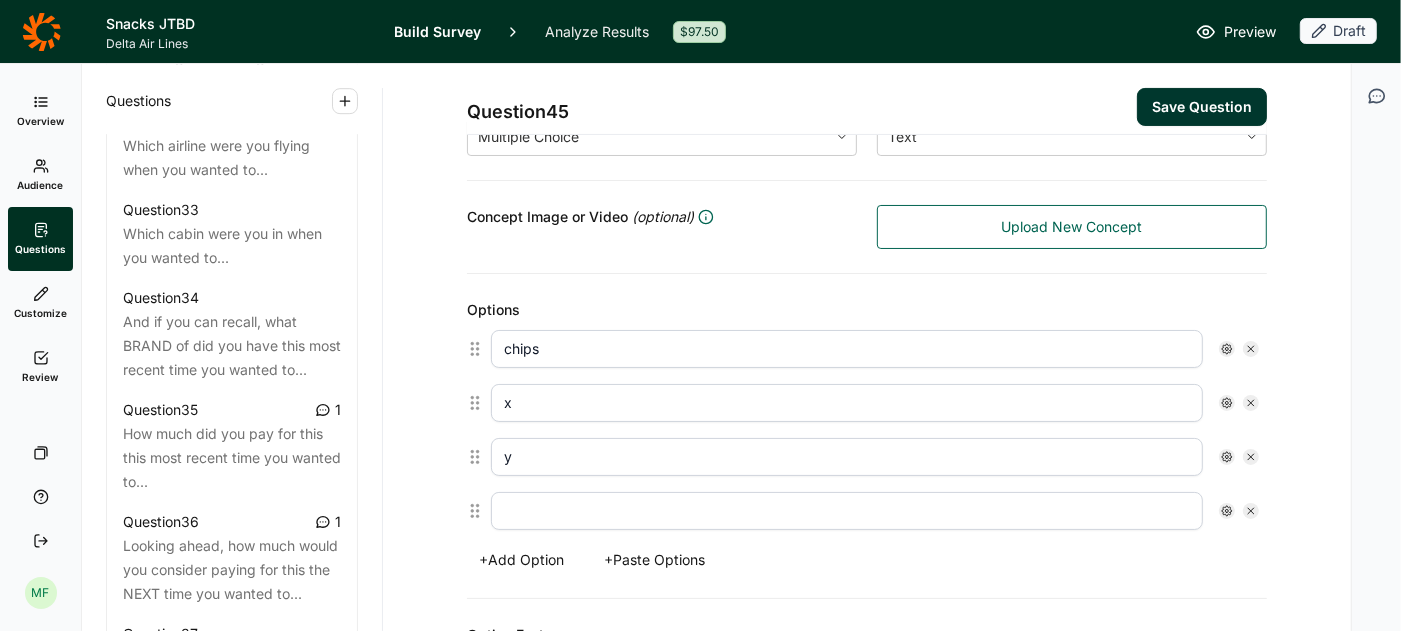 scroll, scrollTop: 417, scrollLeft: 0, axis: vertical 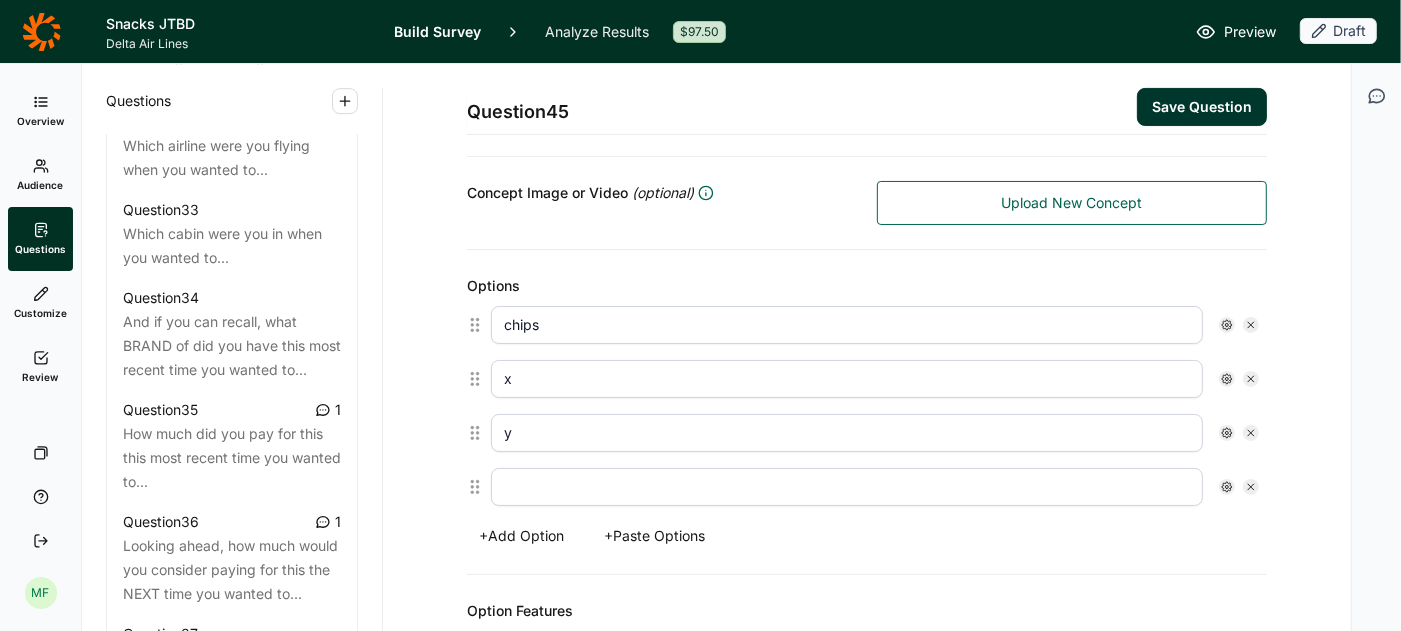 type on "y" 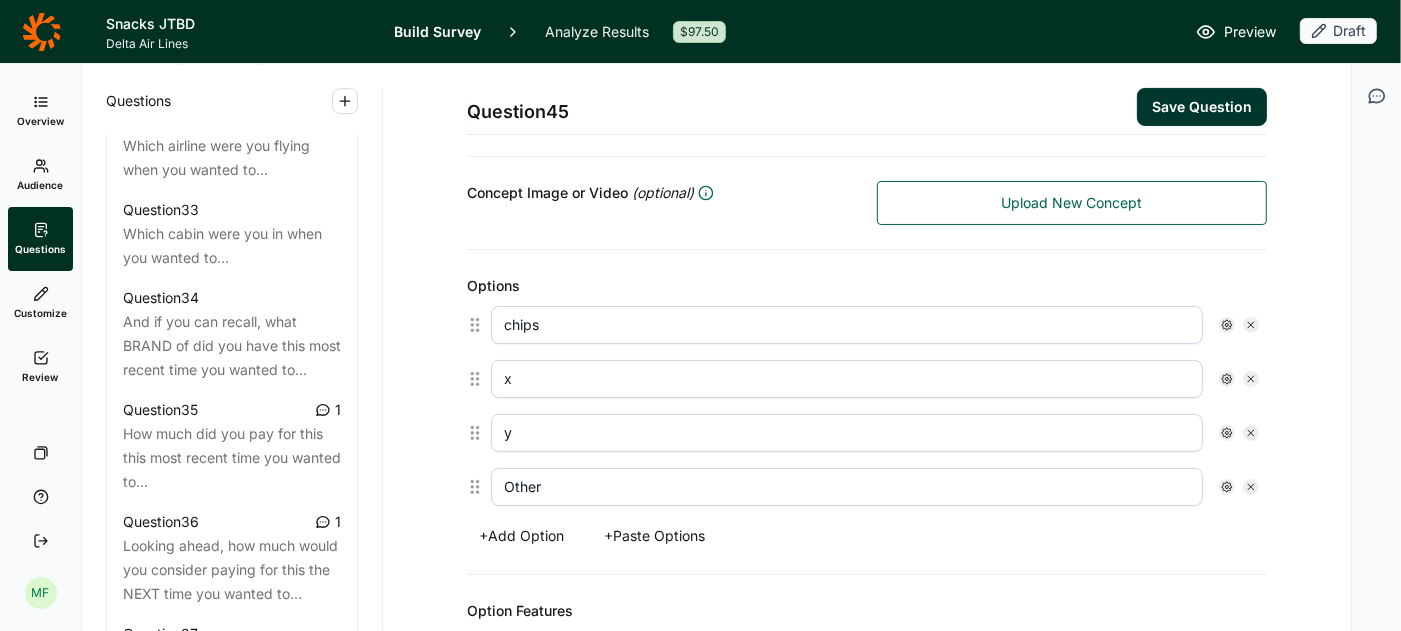 type on "Other spec" 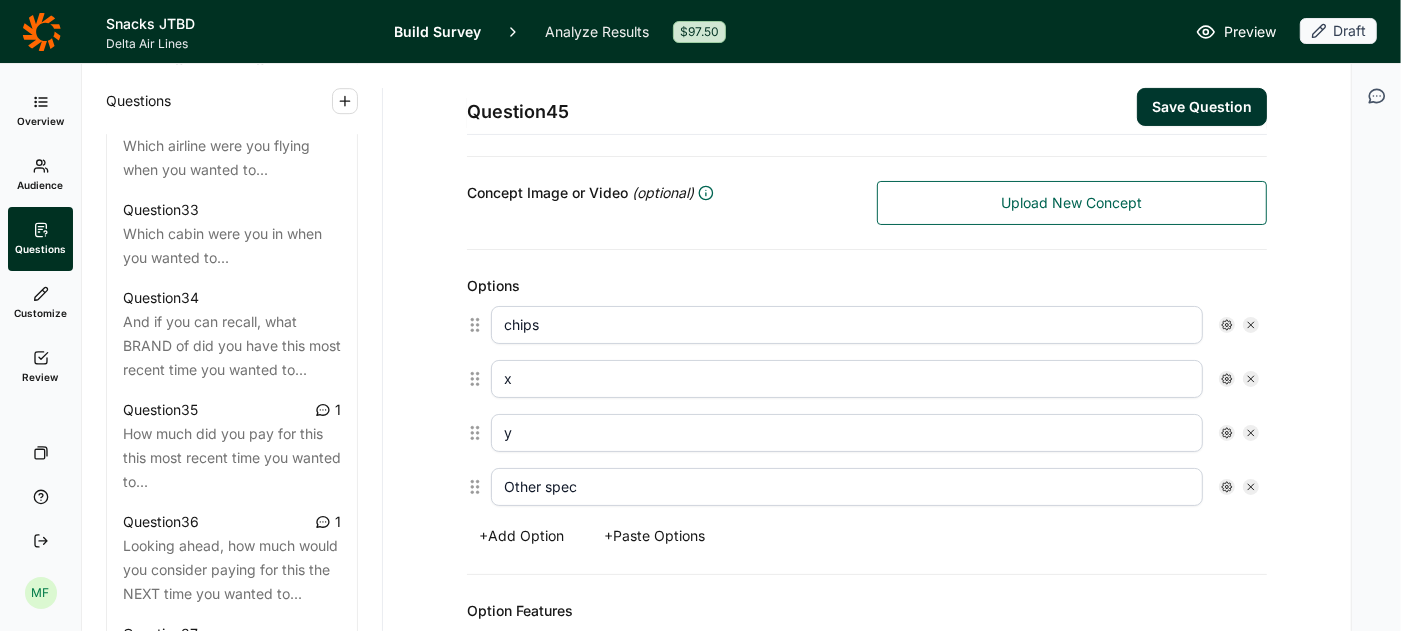 click 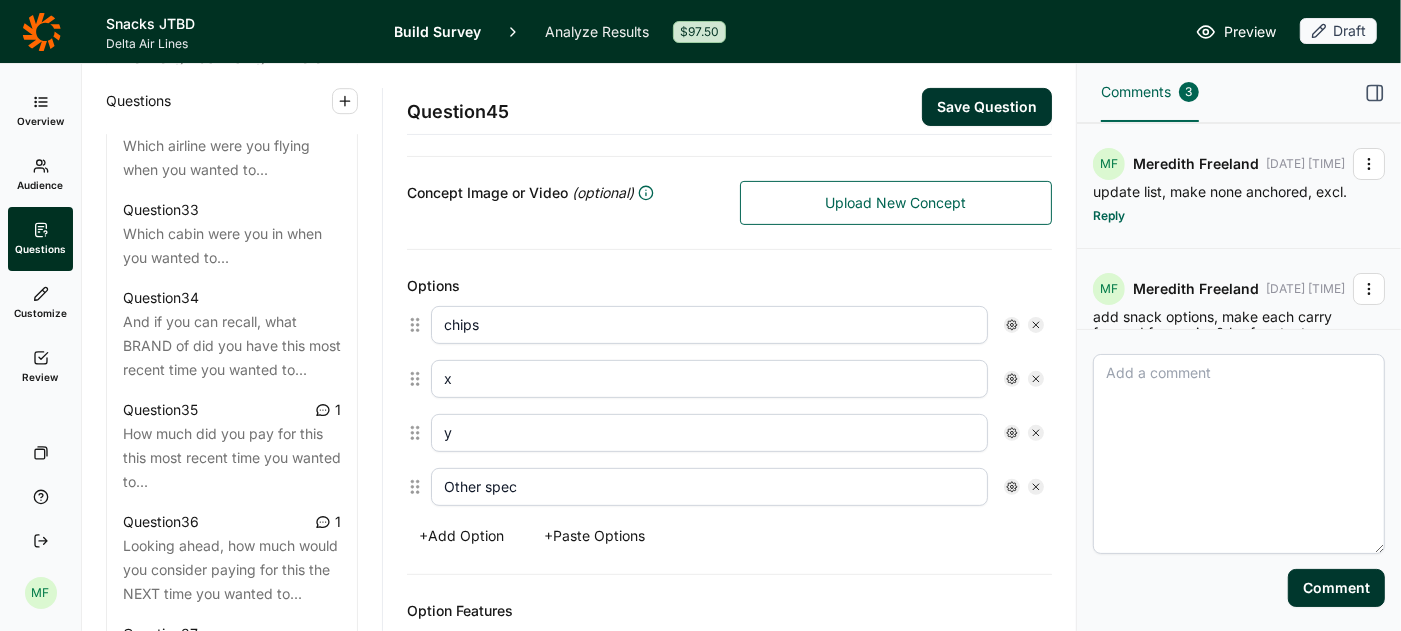 click at bounding box center (1239, 454) 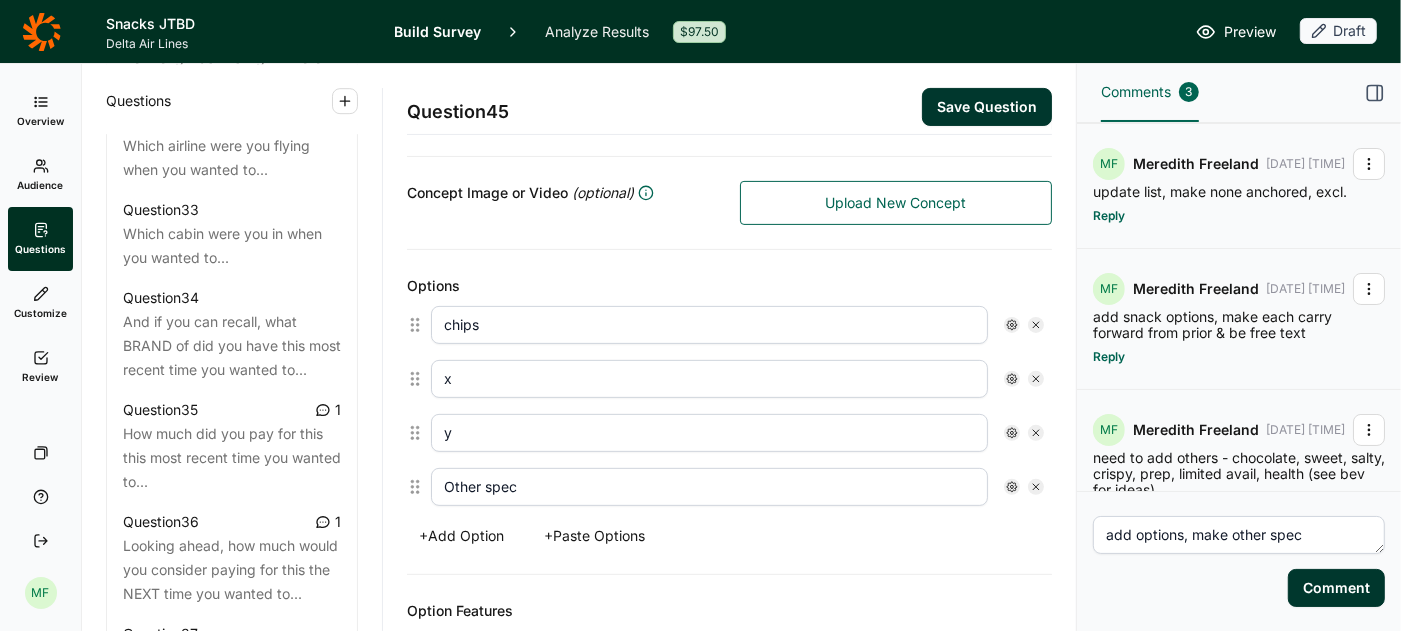 type on "add options, make other spec" 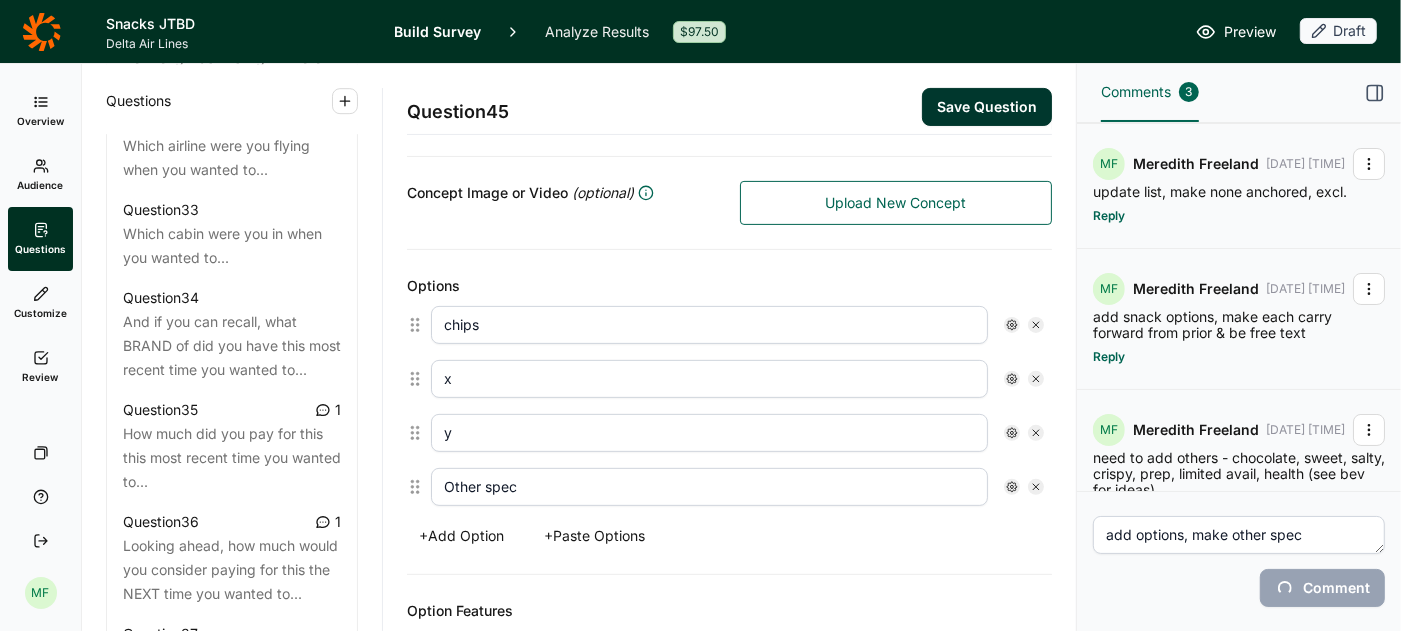 type 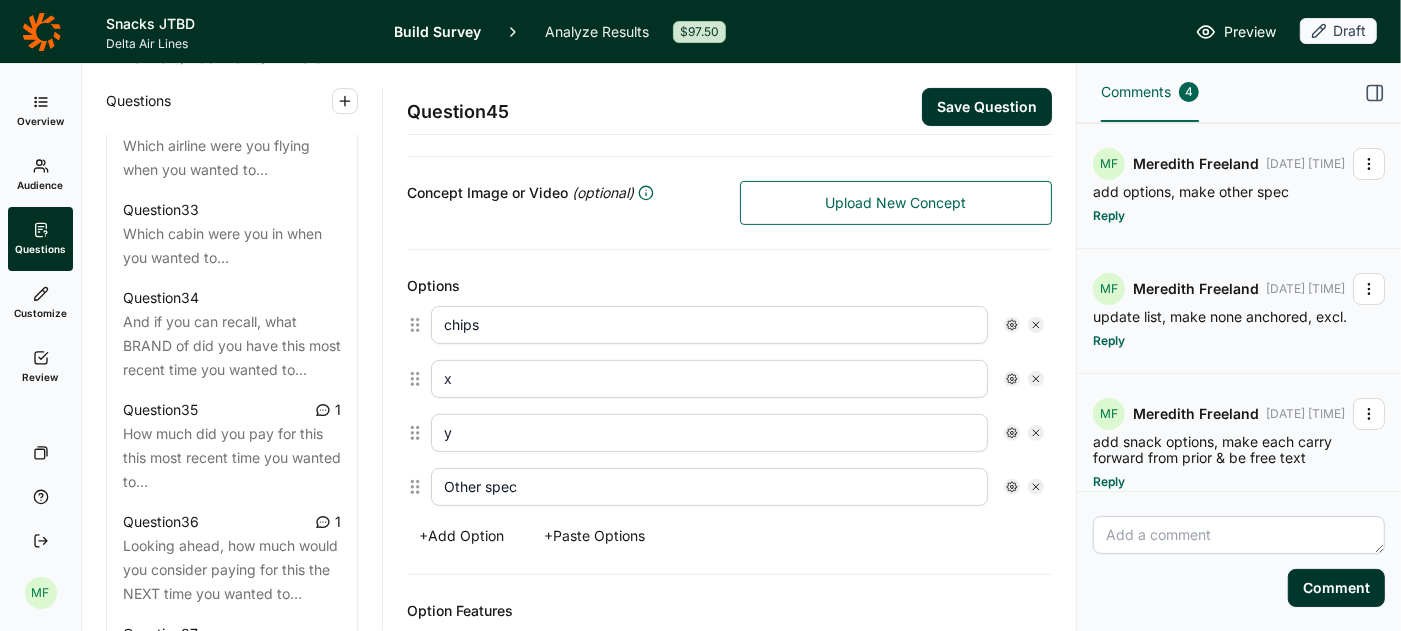 click 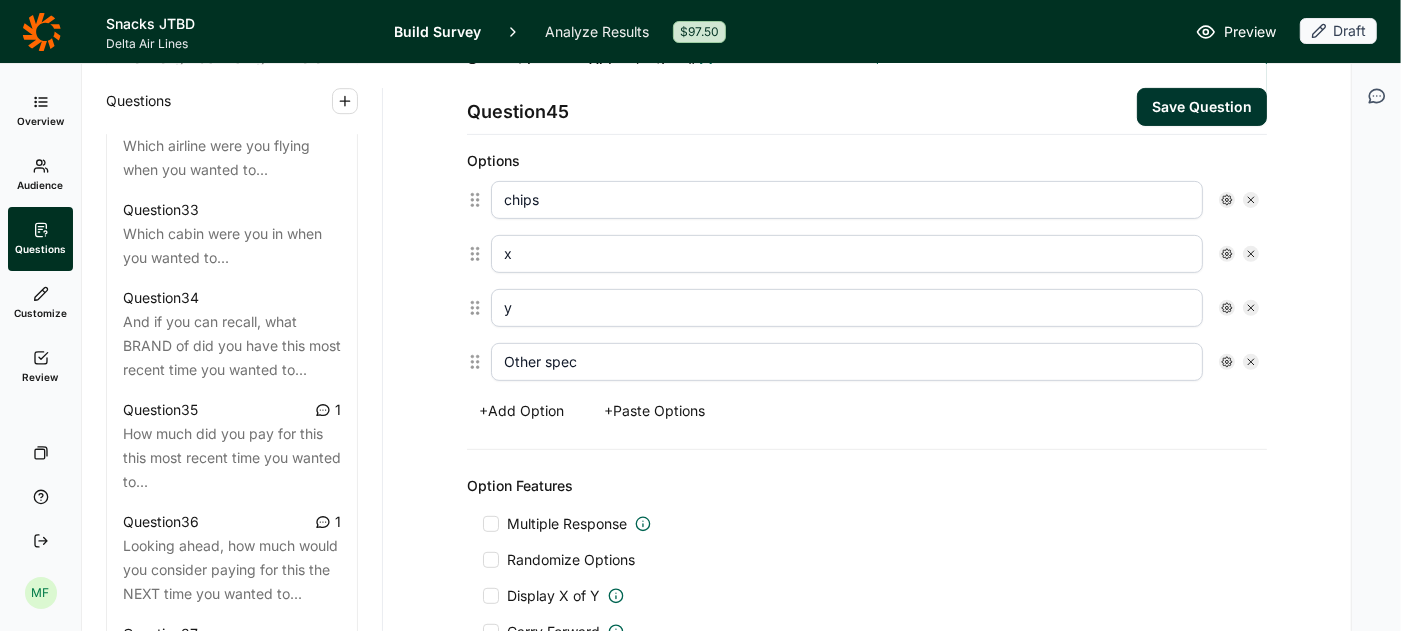 scroll, scrollTop: 552, scrollLeft: 0, axis: vertical 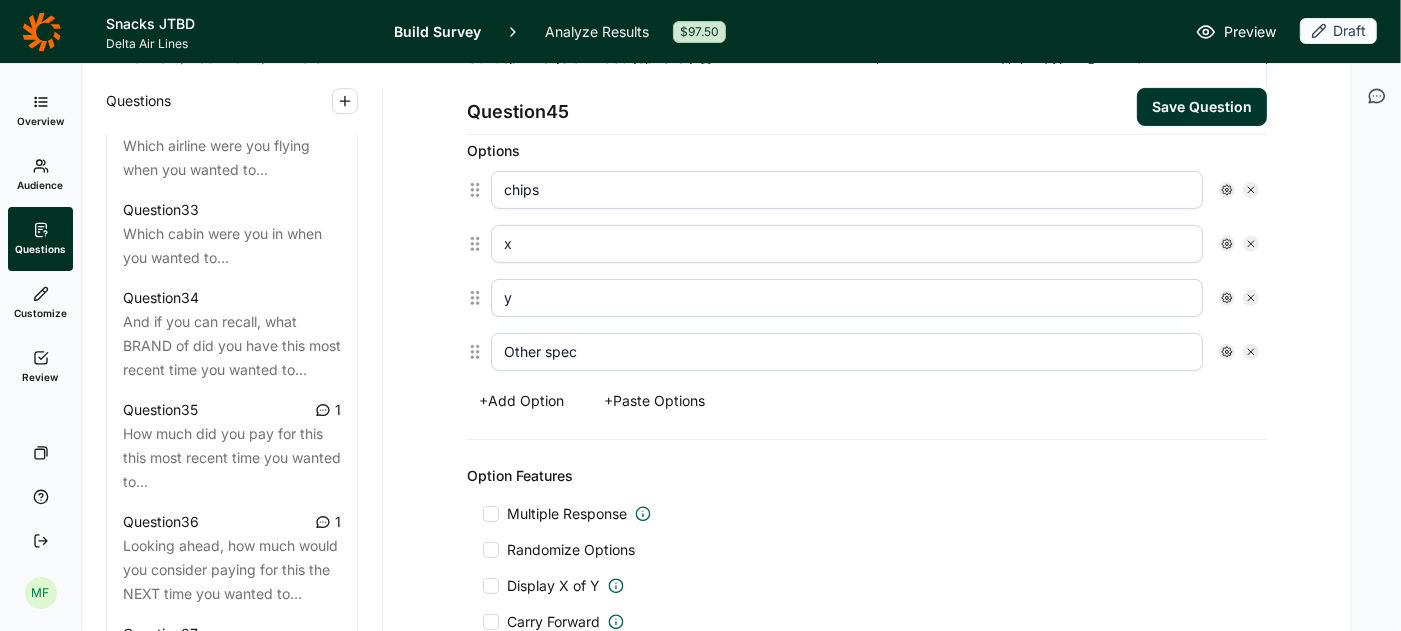 click at bounding box center [491, 550] 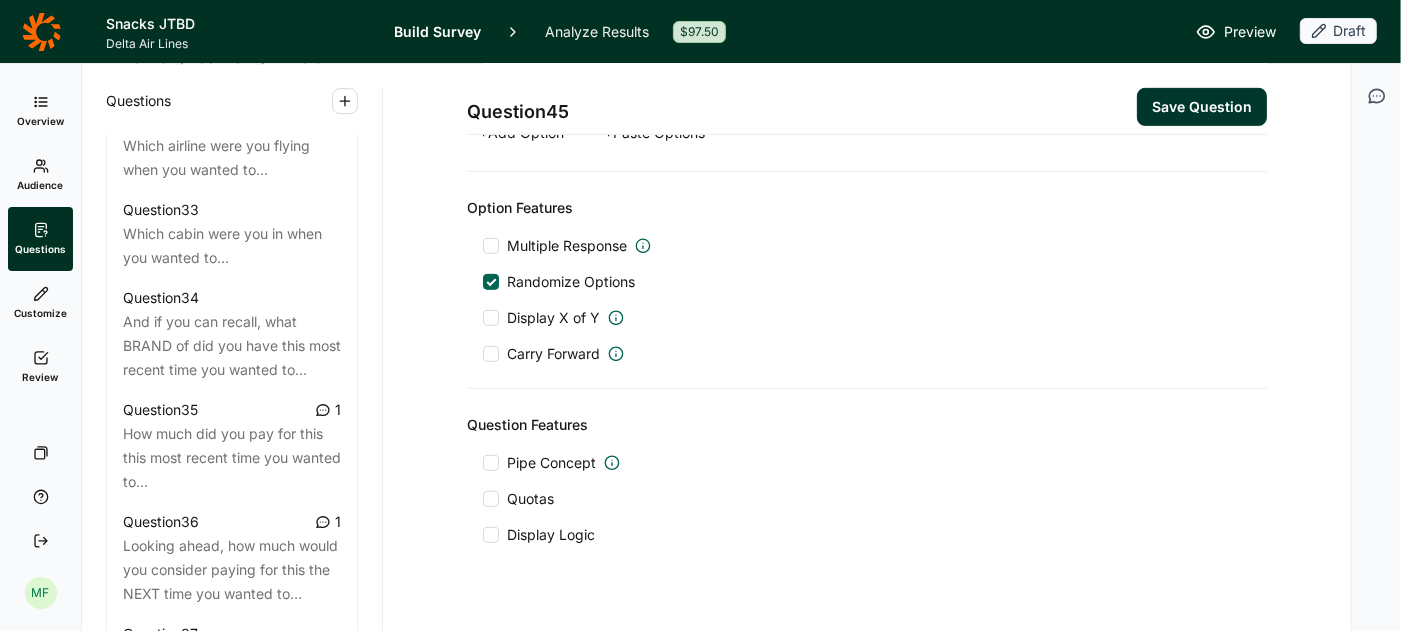 scroll, scrollTop: 826, scrollLeft: 0, axis: vertical 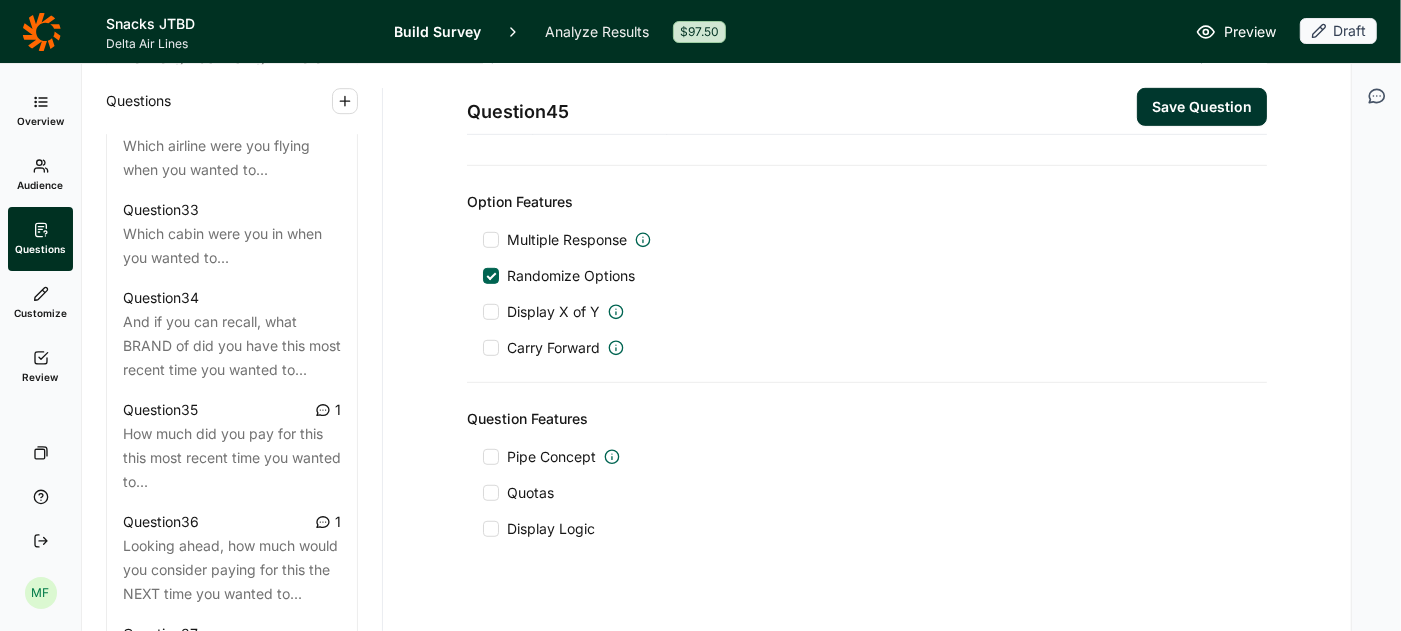 click at bounding box center [491, 457] 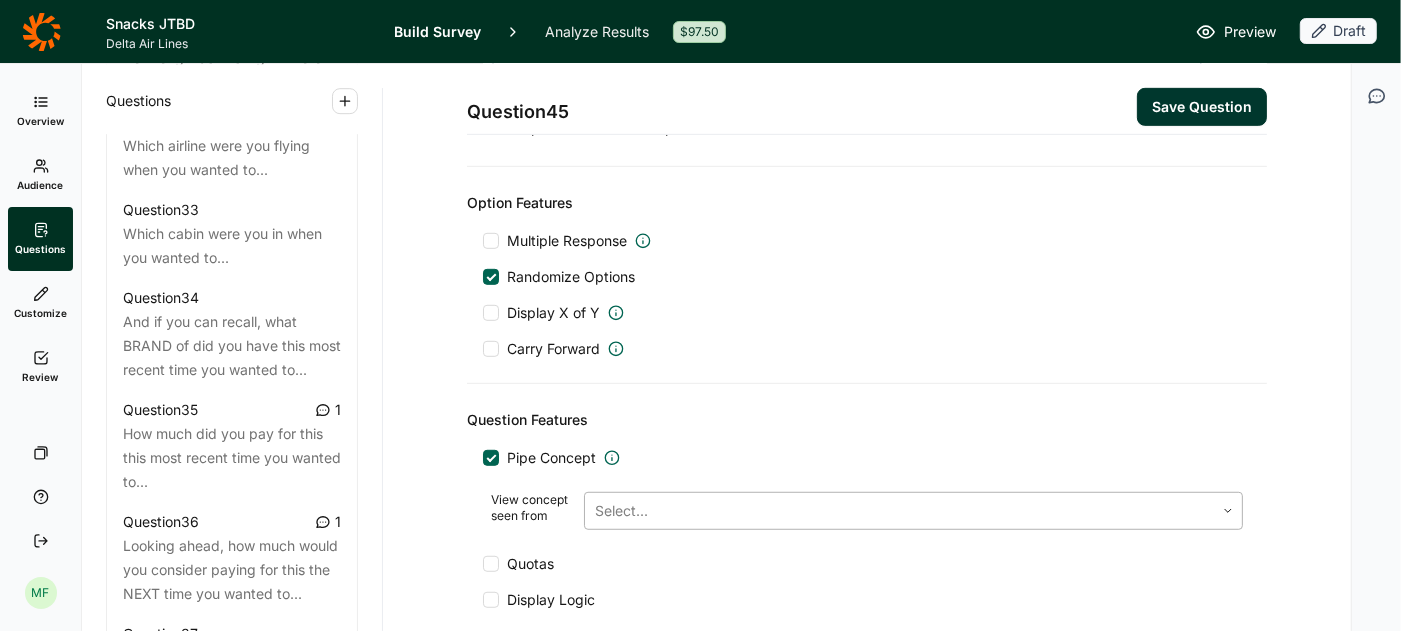 click at bounding box center [899, 511] 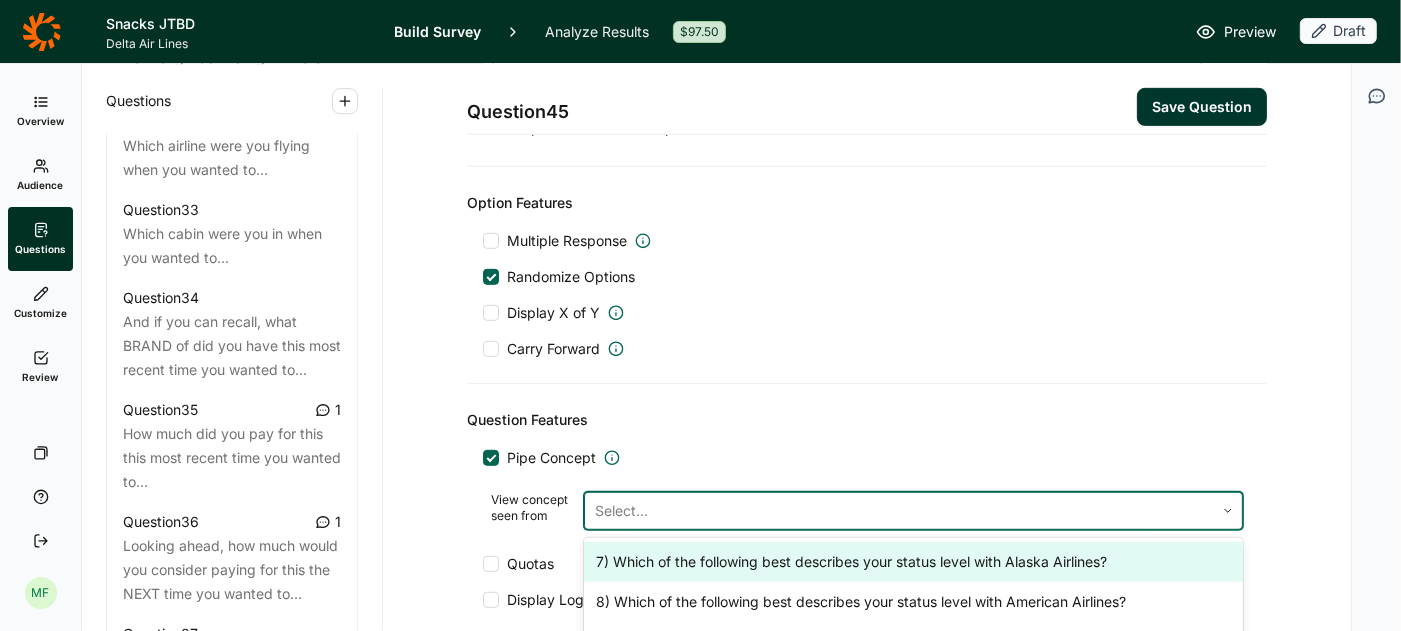 scroll, scrollTop: 180, scrollLeft: 0, axis: vertical 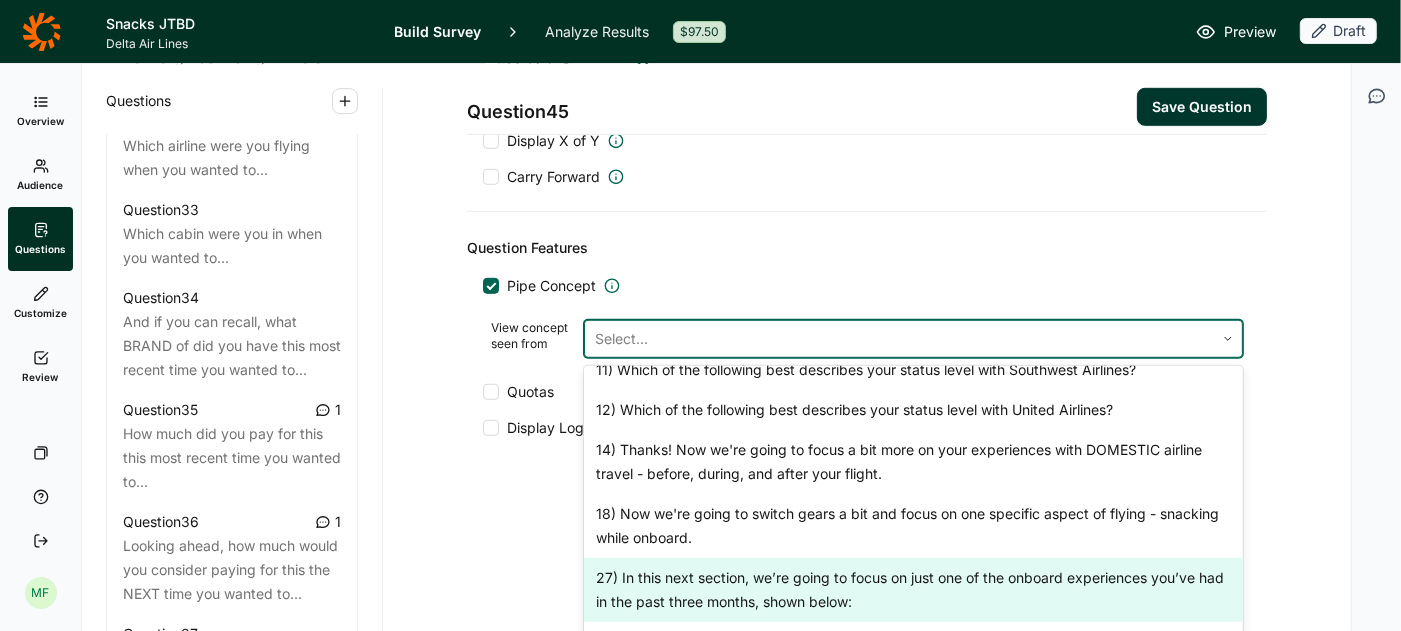 click on "27) In this next section, we’re going to focus on just one of the onboard experiences you’ve had in the past three months, shown below:" at bounding box center [913, 590] 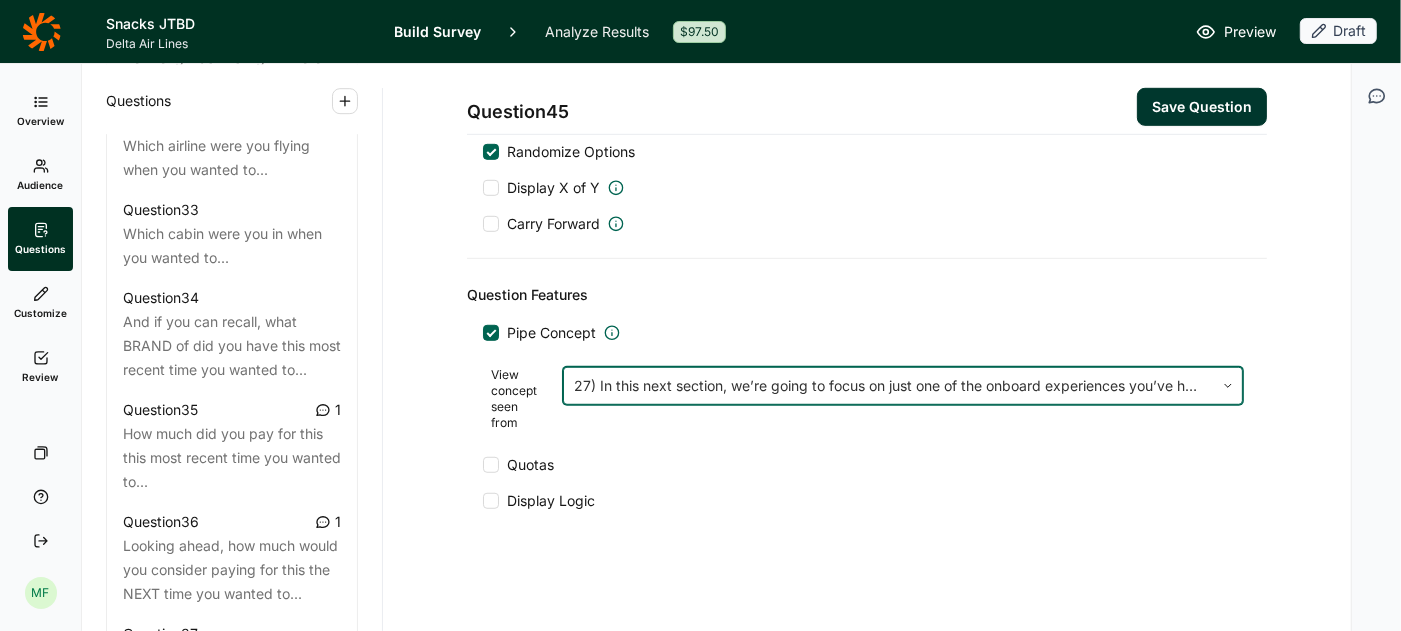 scroll, scrollTop: 937, scrollLeft: 0, axis: vertical 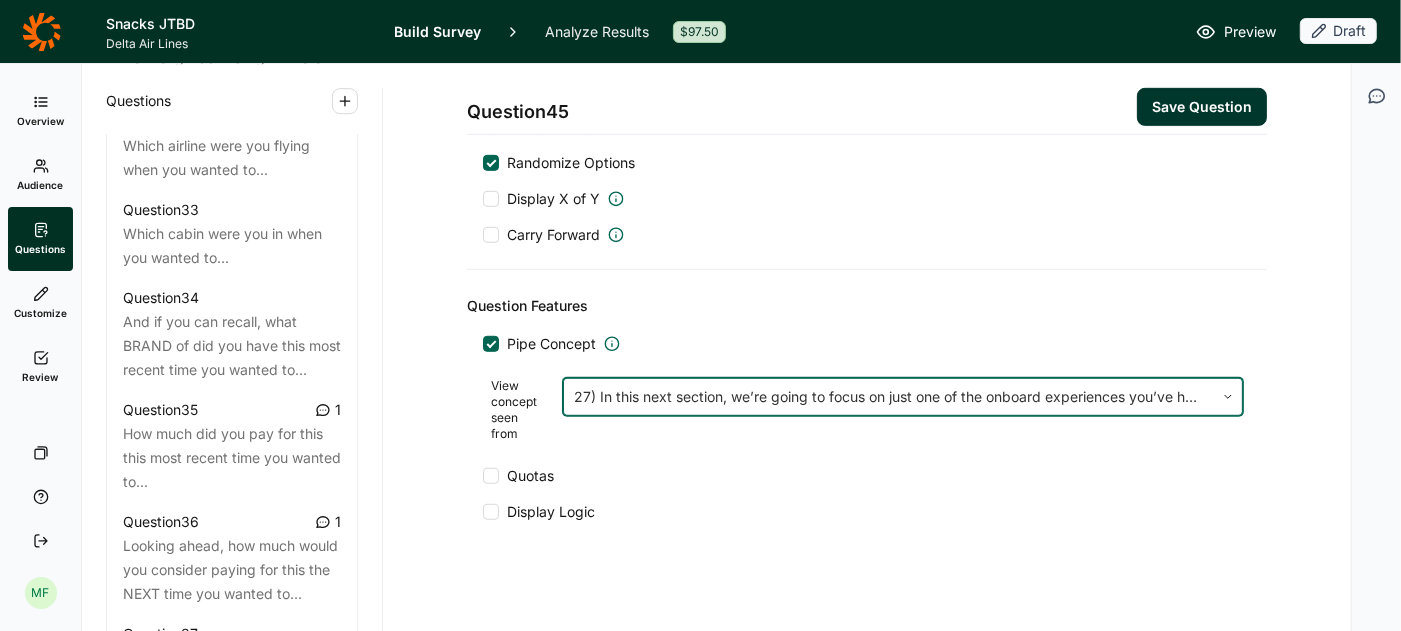 click on "Save Question" at bounding box center [1202, 107] 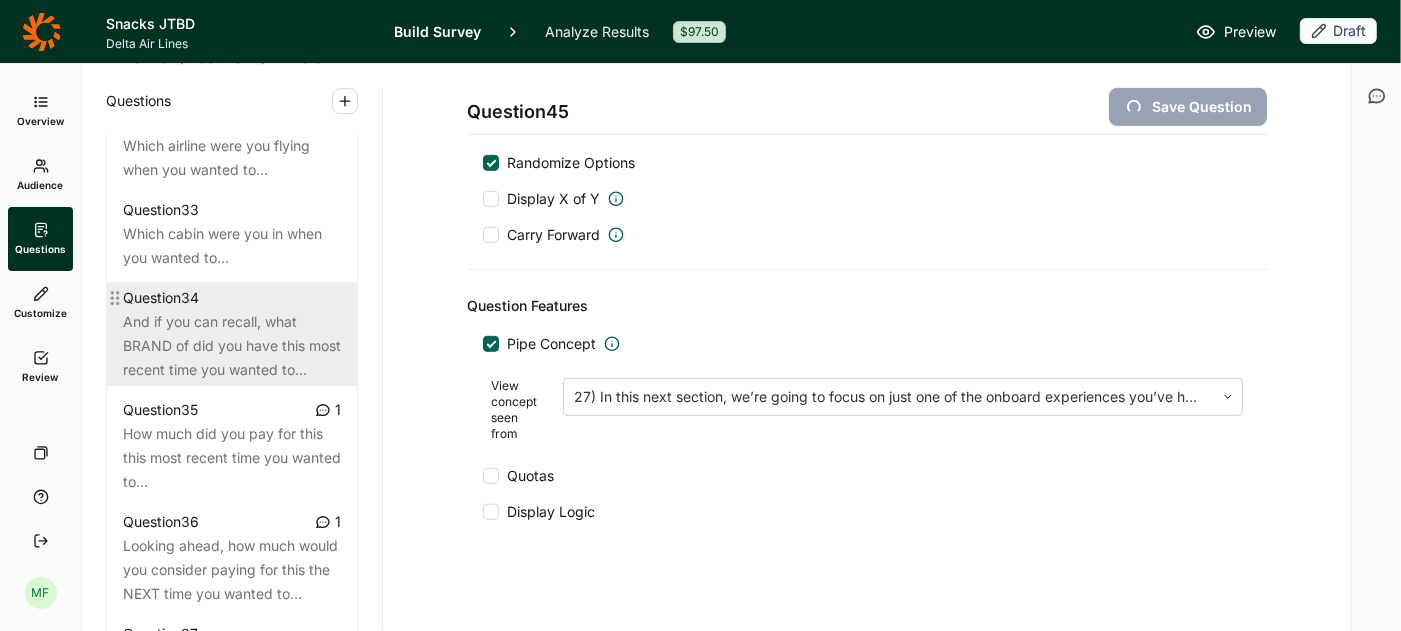 scroll, scrollTop: 33, scrollLeft: 0, axis: vertical 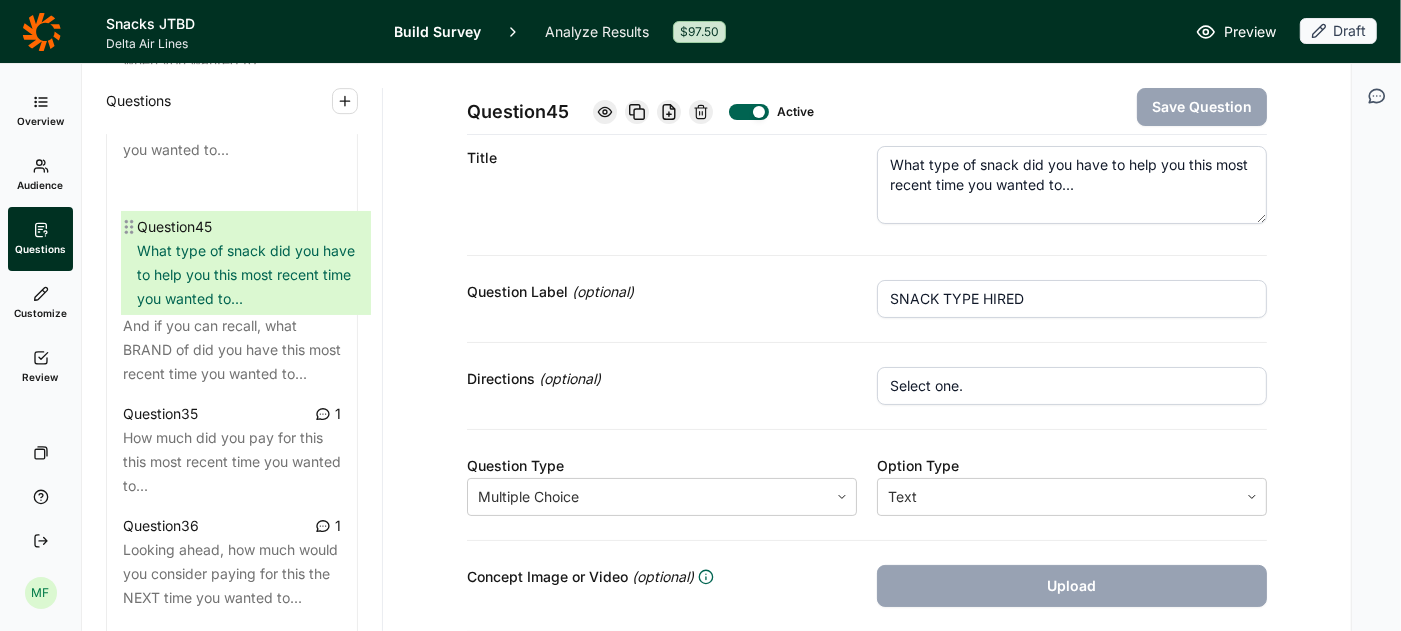drag, startPoint x: 116, startPoint y: 307, endPoint x: 129, endPoint y: 223, distance: 85 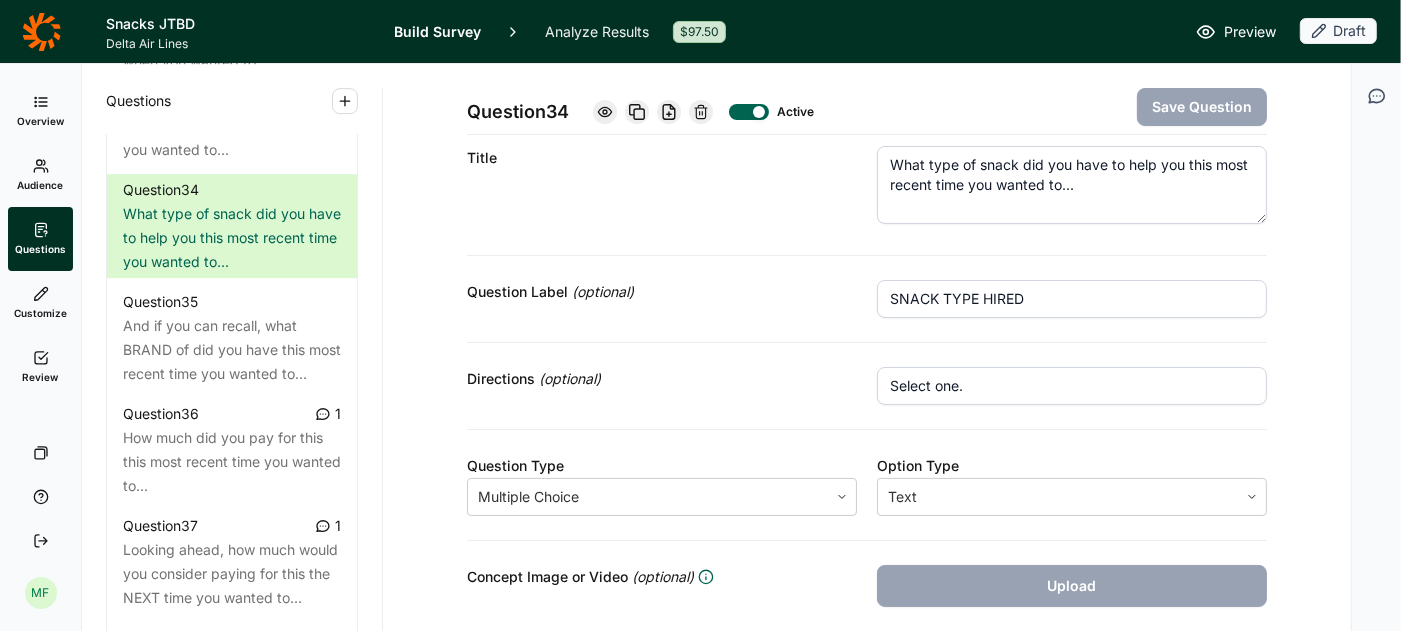 click 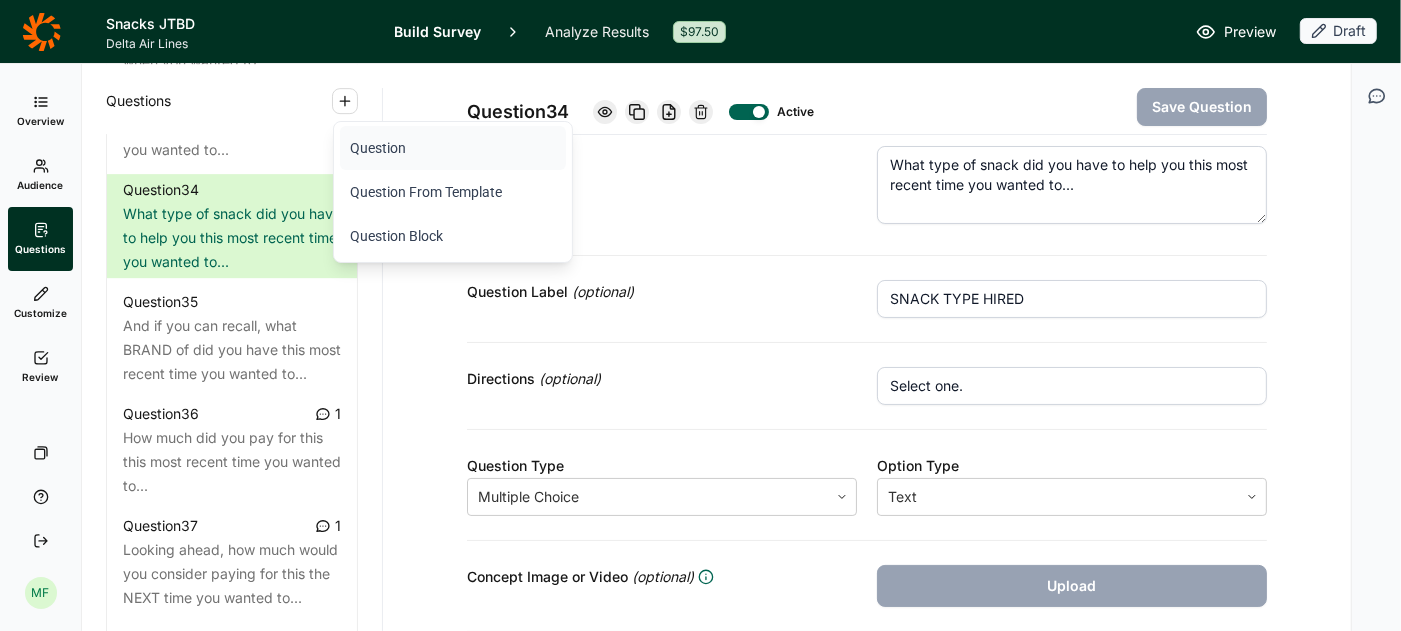 click on "Question" at bounding box center [453, 148] 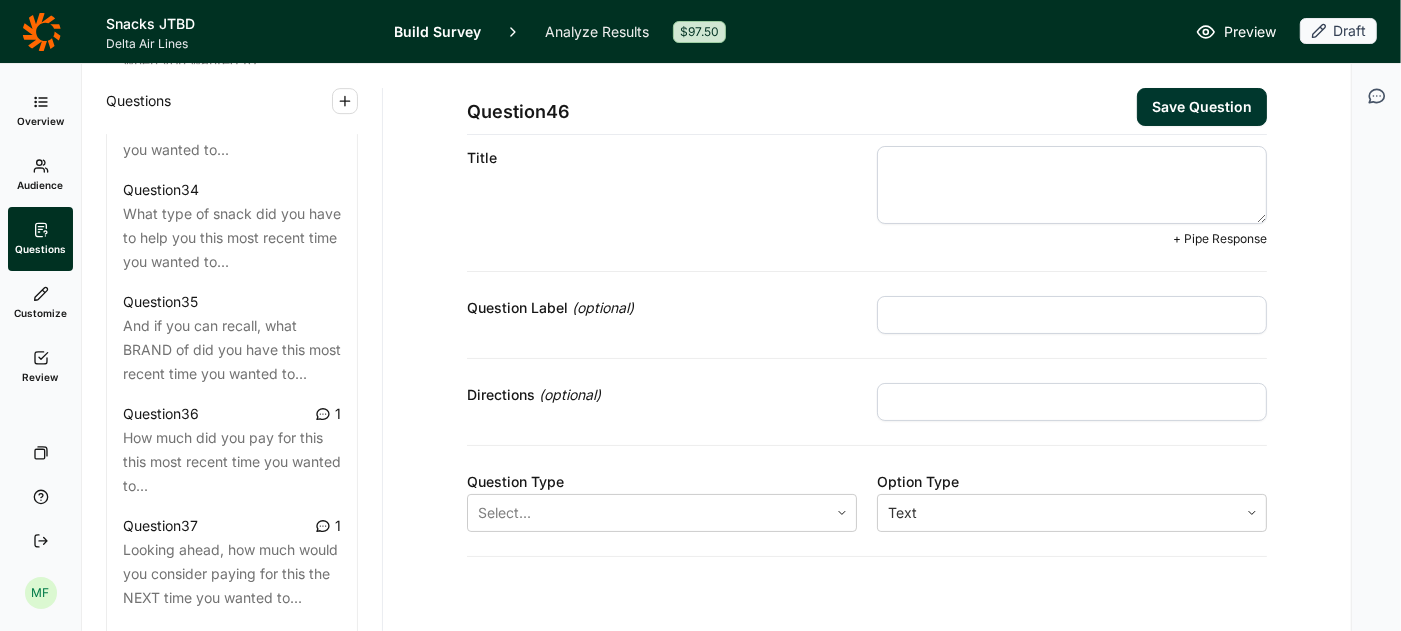 click at bounding box center (1072, 185) 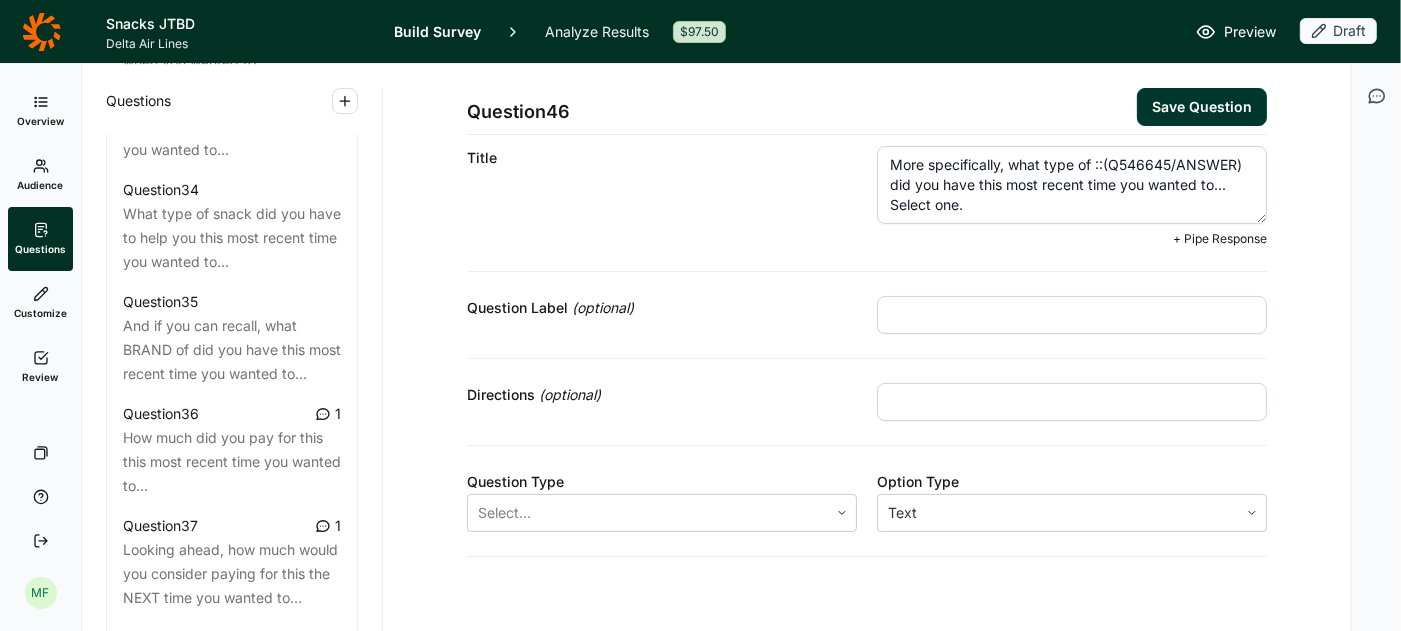 scroll, scrollTop: 10, scrollLeft: 0, axis: vertical 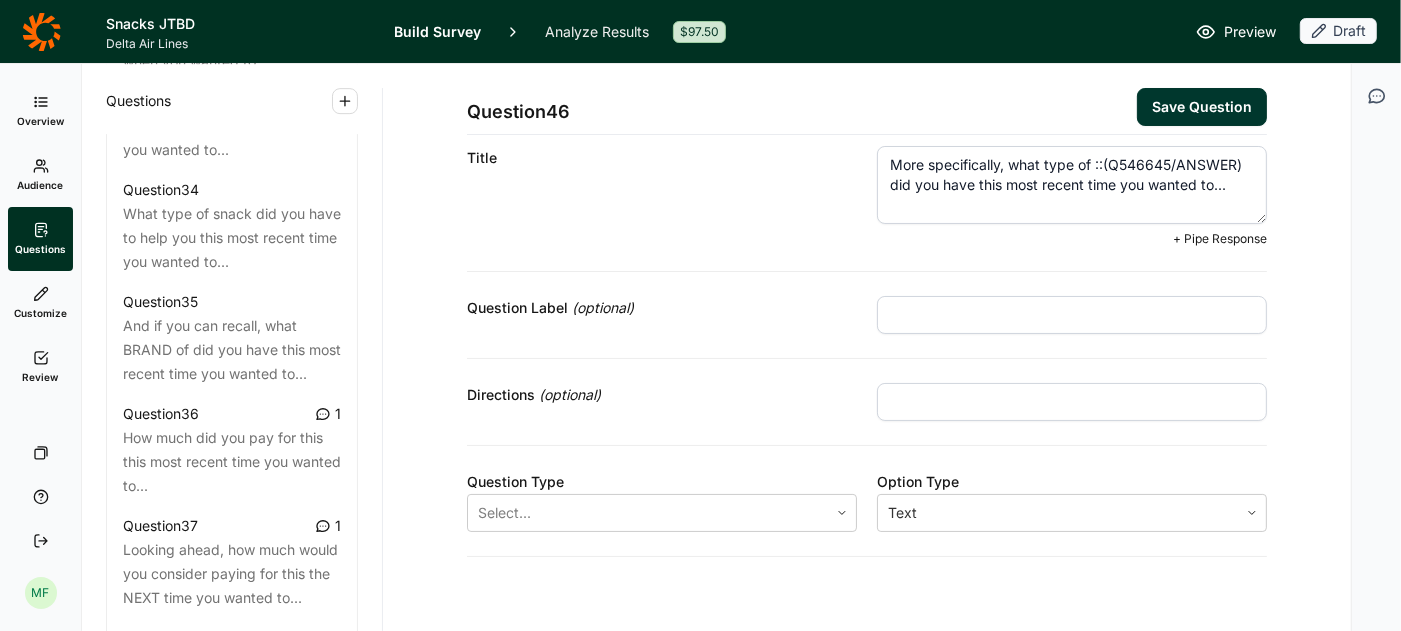 type on "More specifically, what type of ::(Q546645/ANSWER) did you have this most recent time you wanted to..." 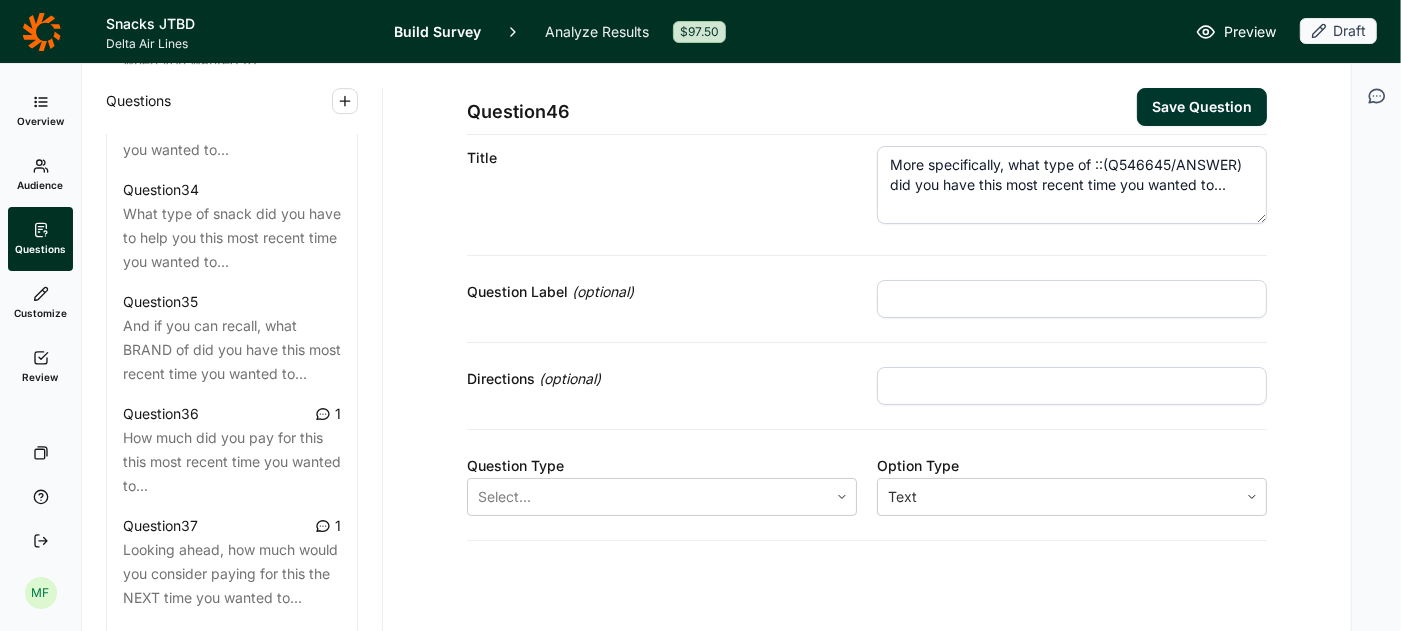 type on "Select one." 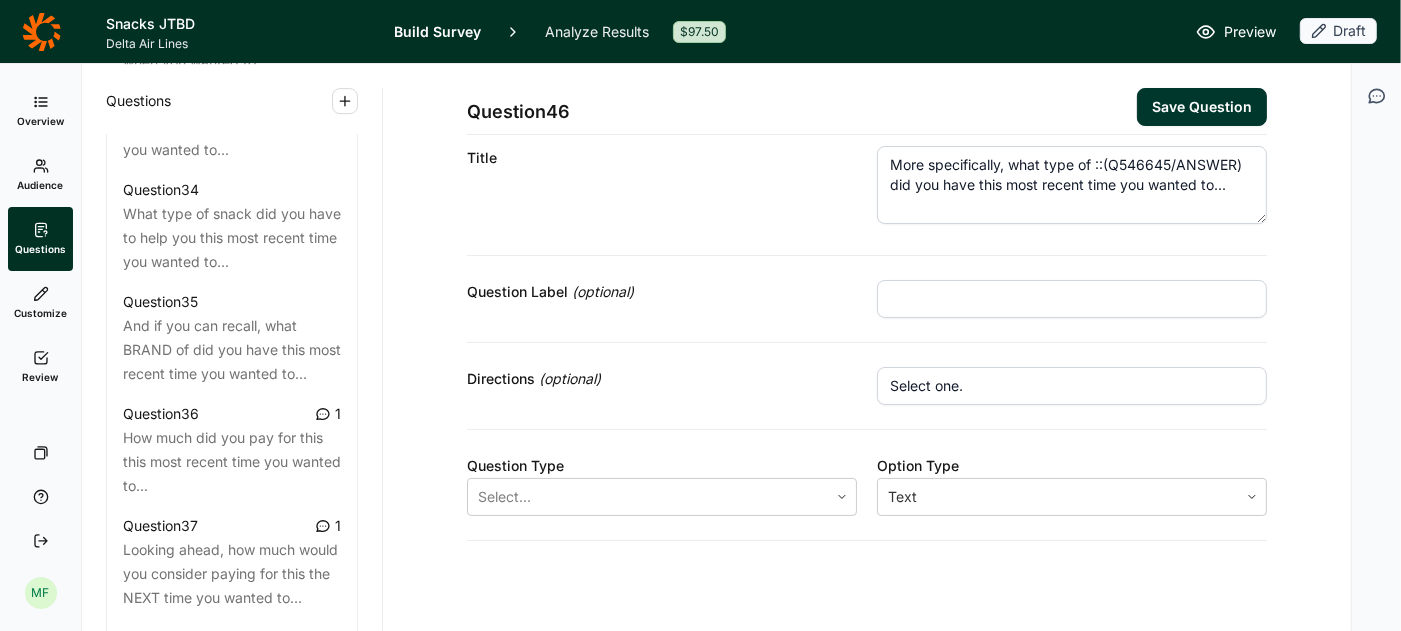 click at bounding box center [1072, 299] 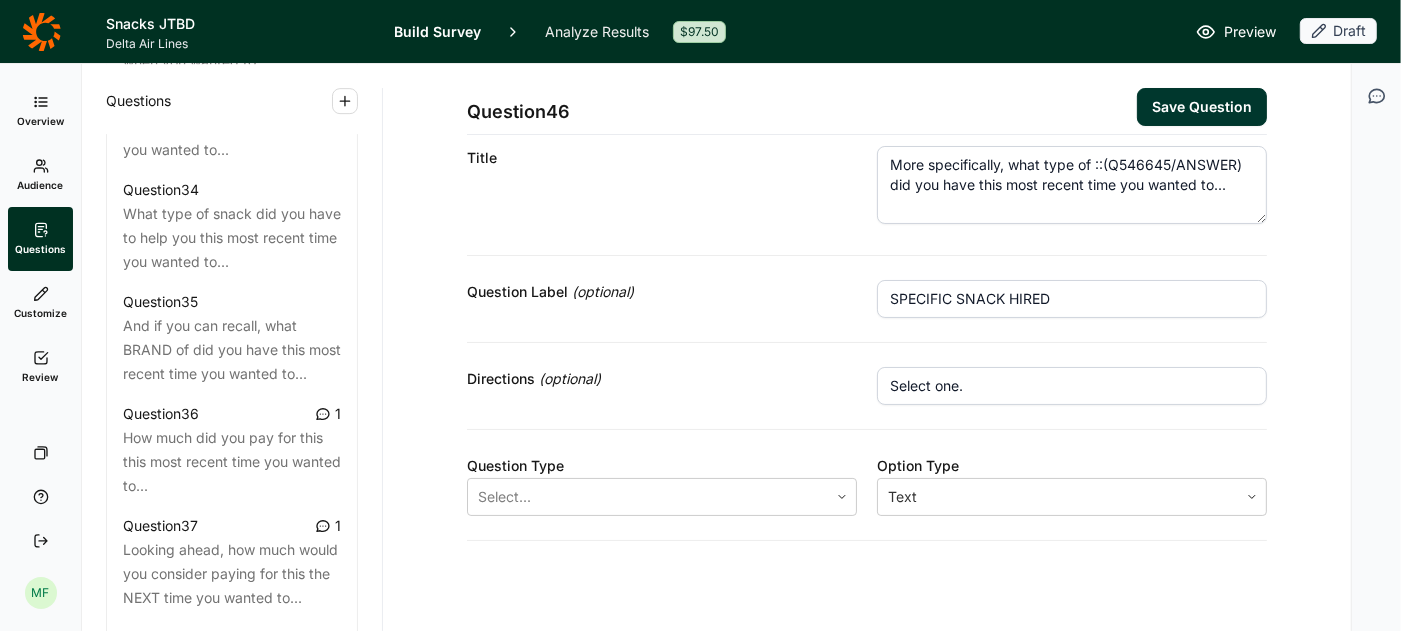 type on "SPECIFIC SNACK HIRED" 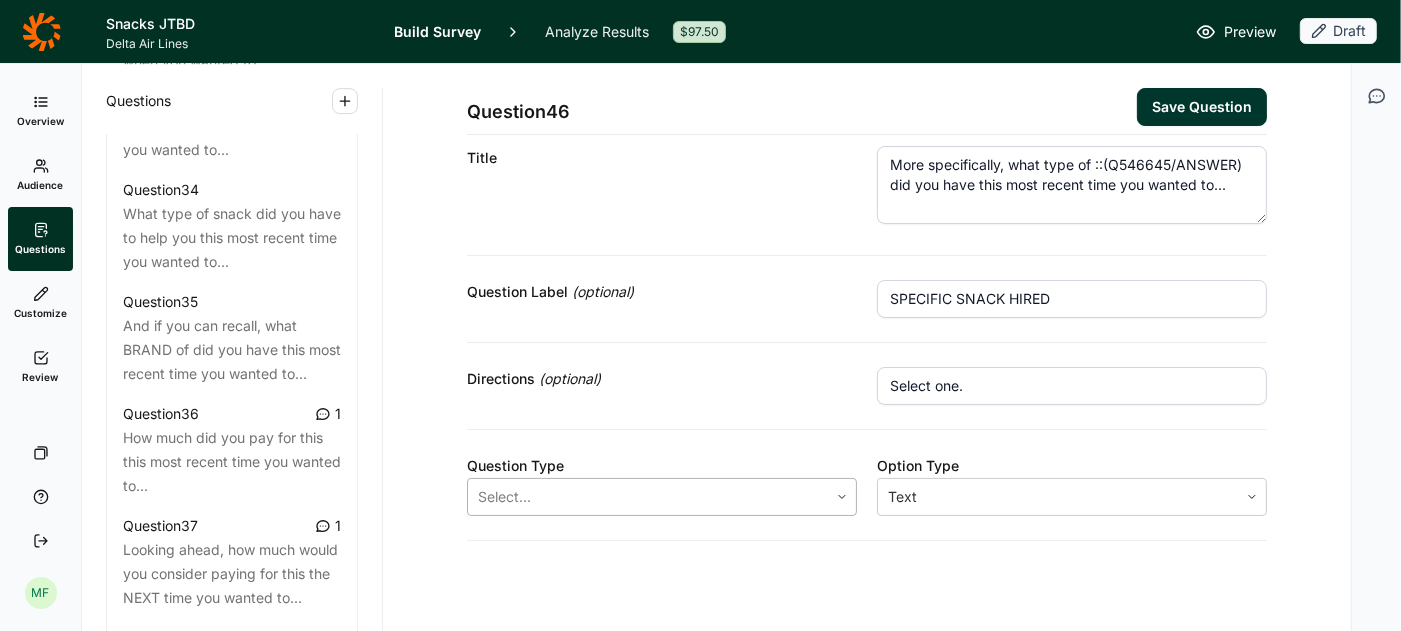 click on "Select..." at bounding box center (648, 497) 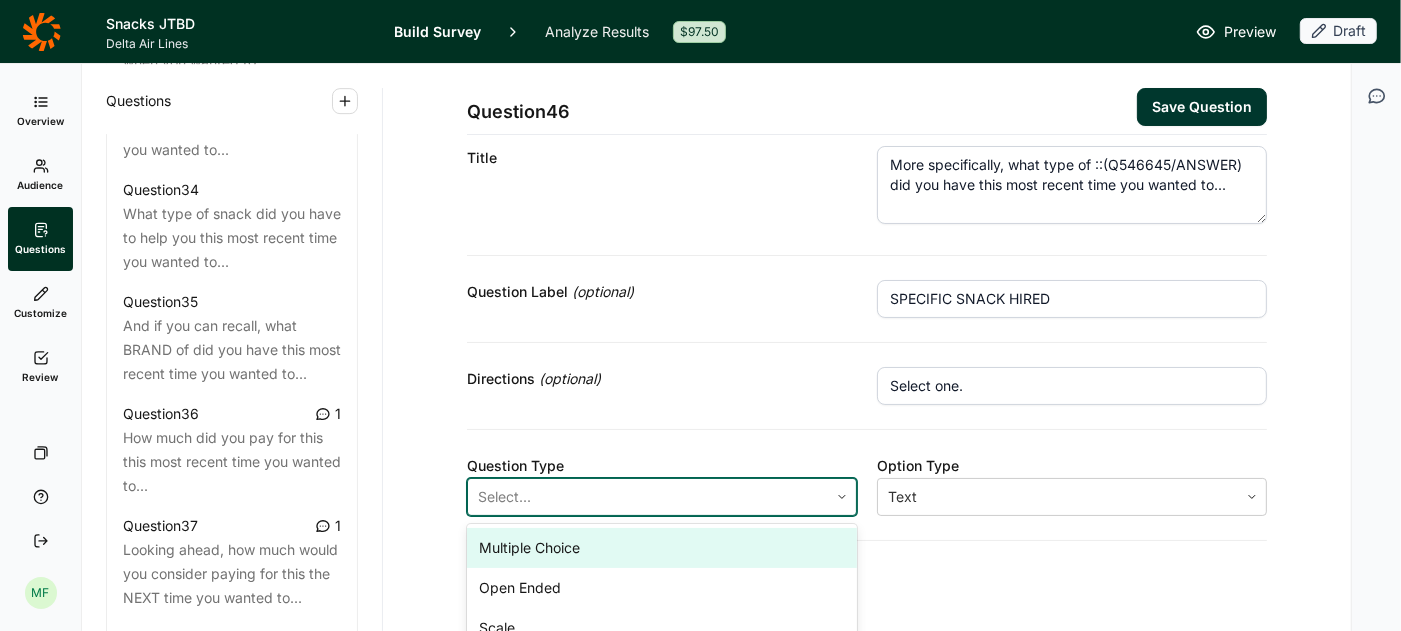 click on "Multiple Choice" at bounding box center (662, 548) 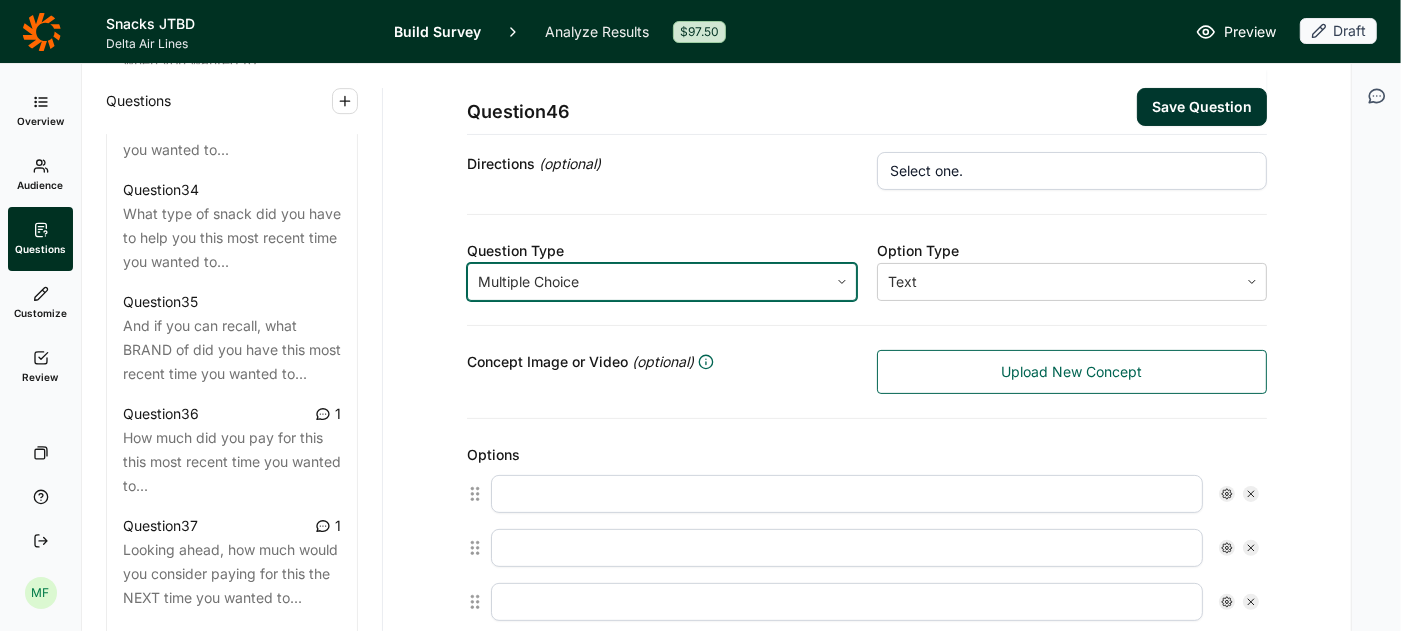 scroll, scrollTop: 271, scrollLeft: 0, axis: vertical 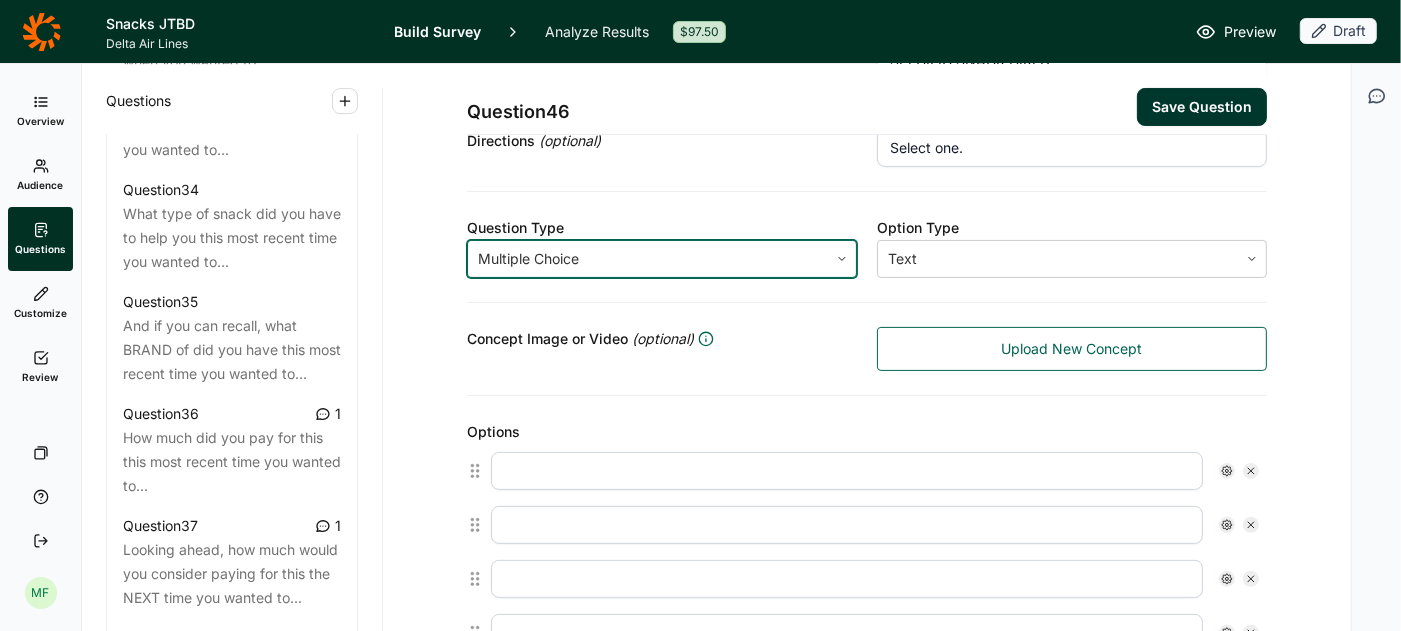 click 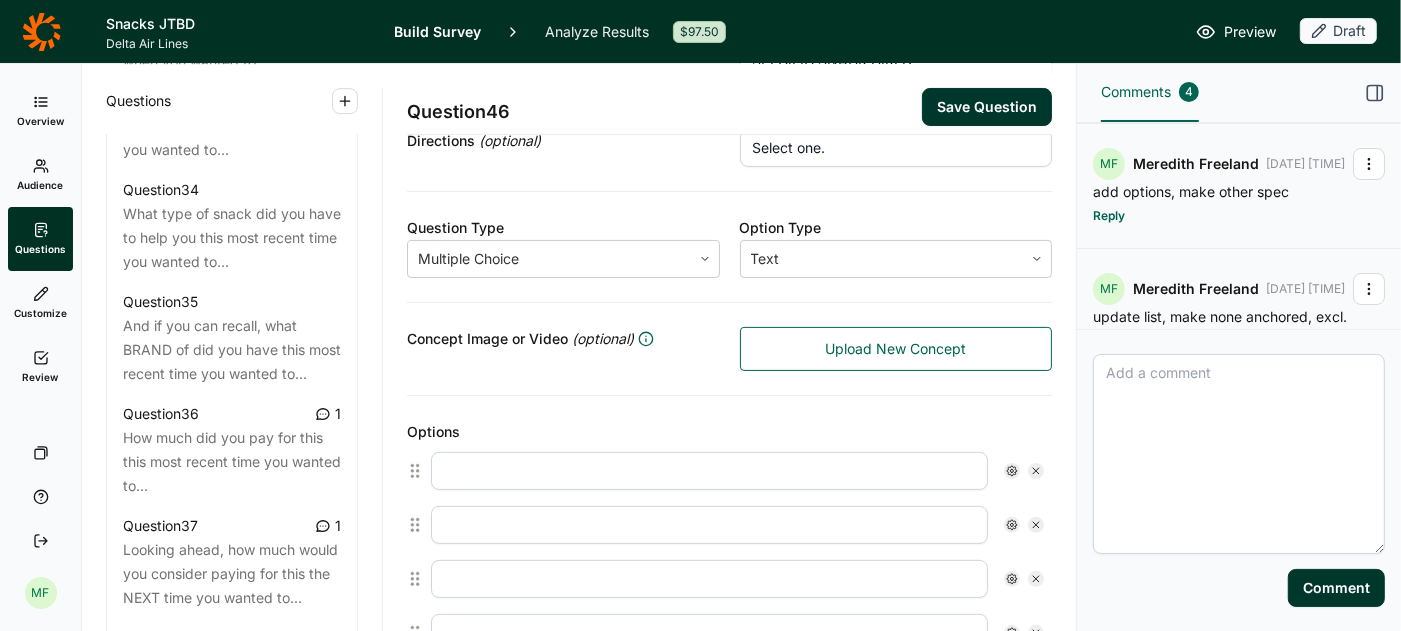 click at bounding box center (1239, 454) 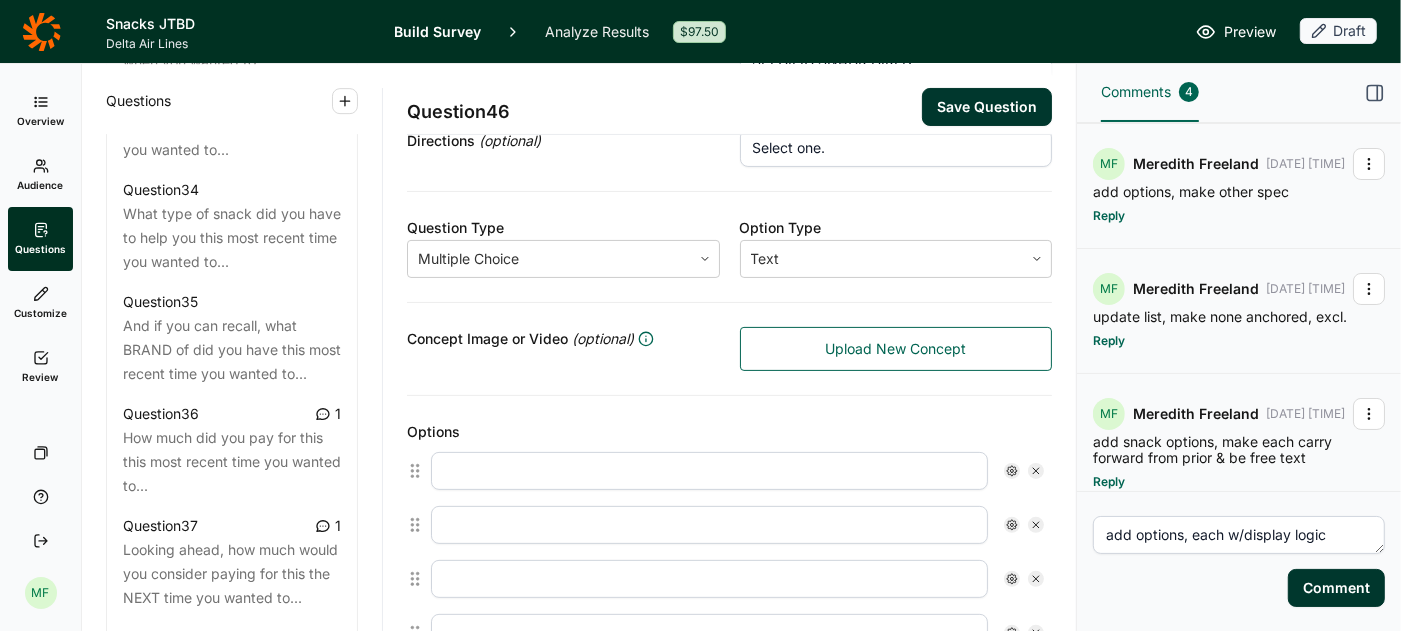 type on "add options, each w/display logic" 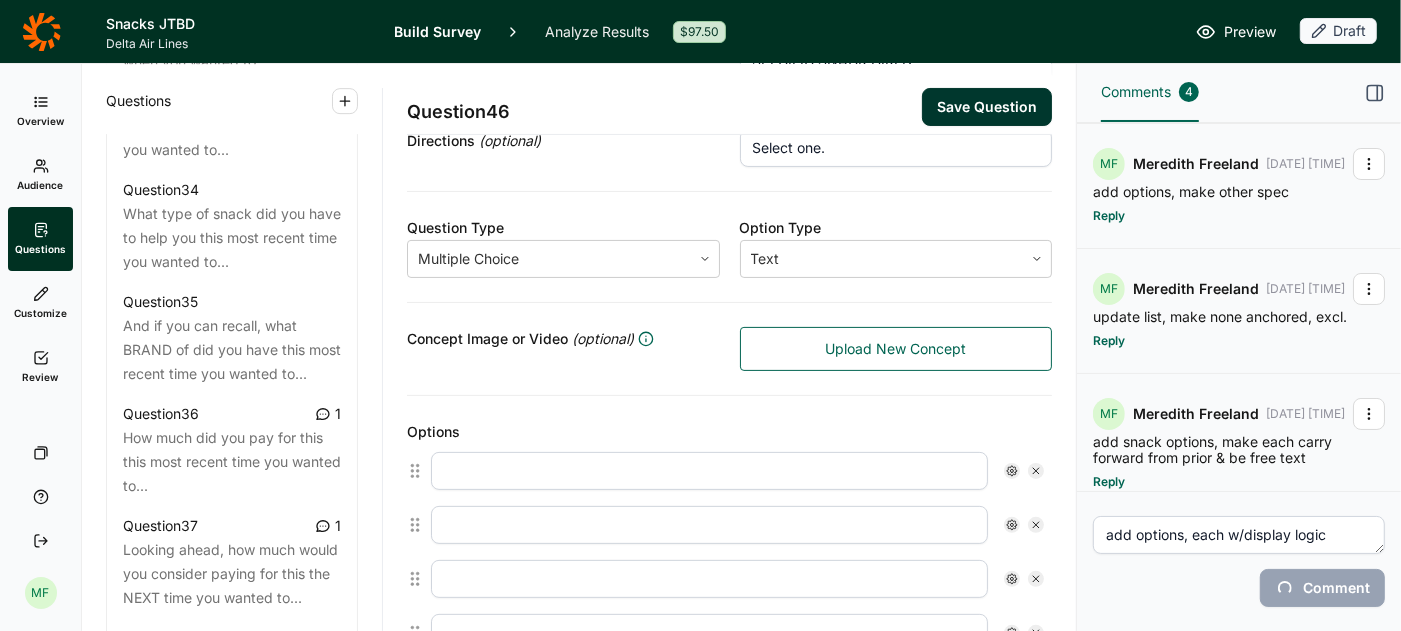 type 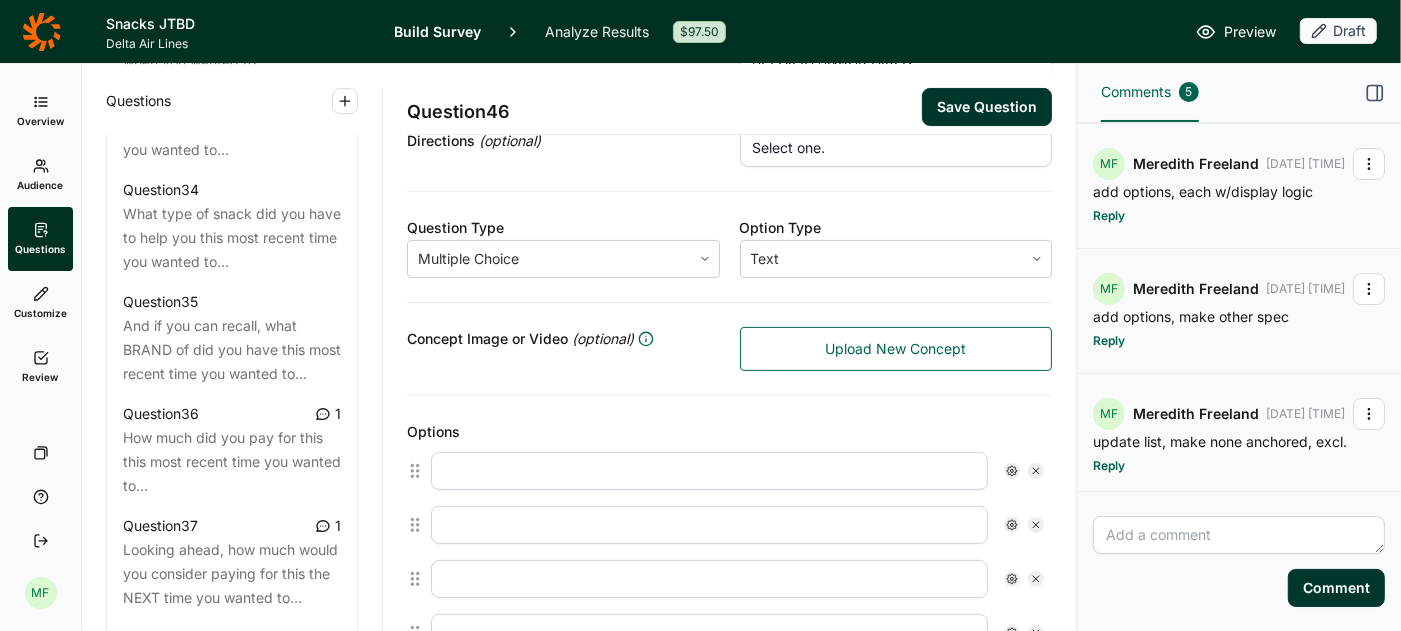 click 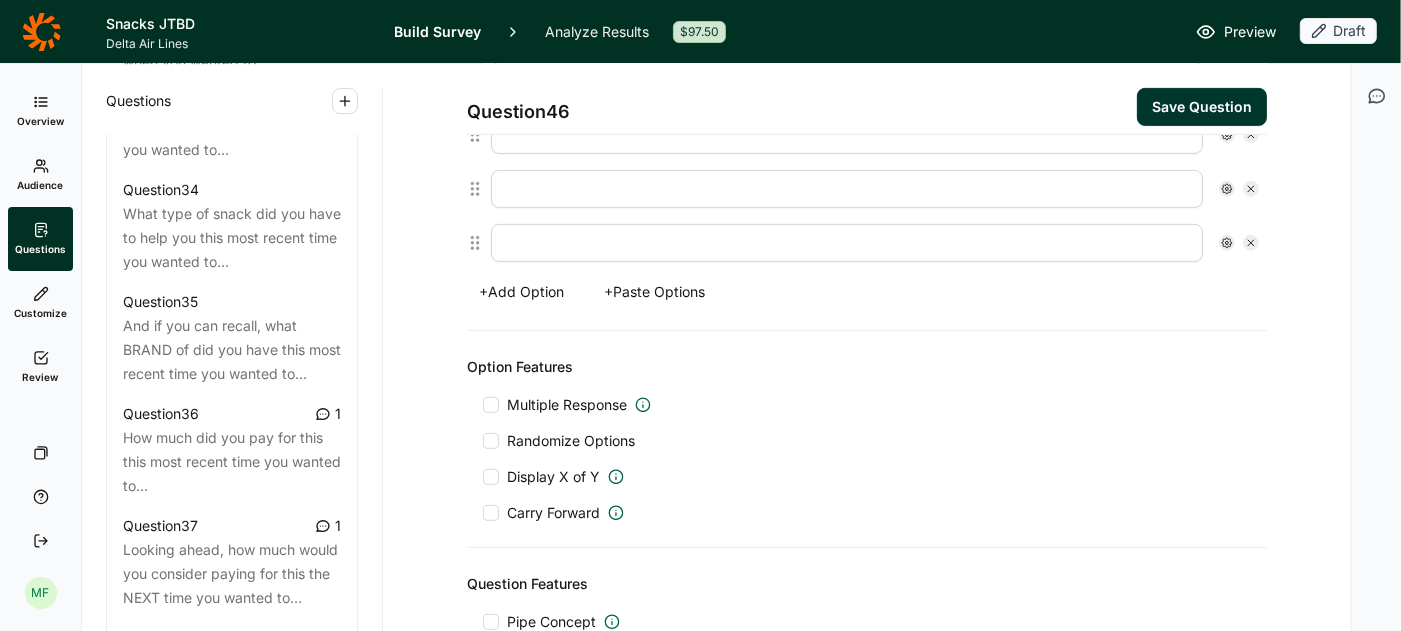 scroll, scrollTop: 844, scrollLeft: 0, axis: vertical 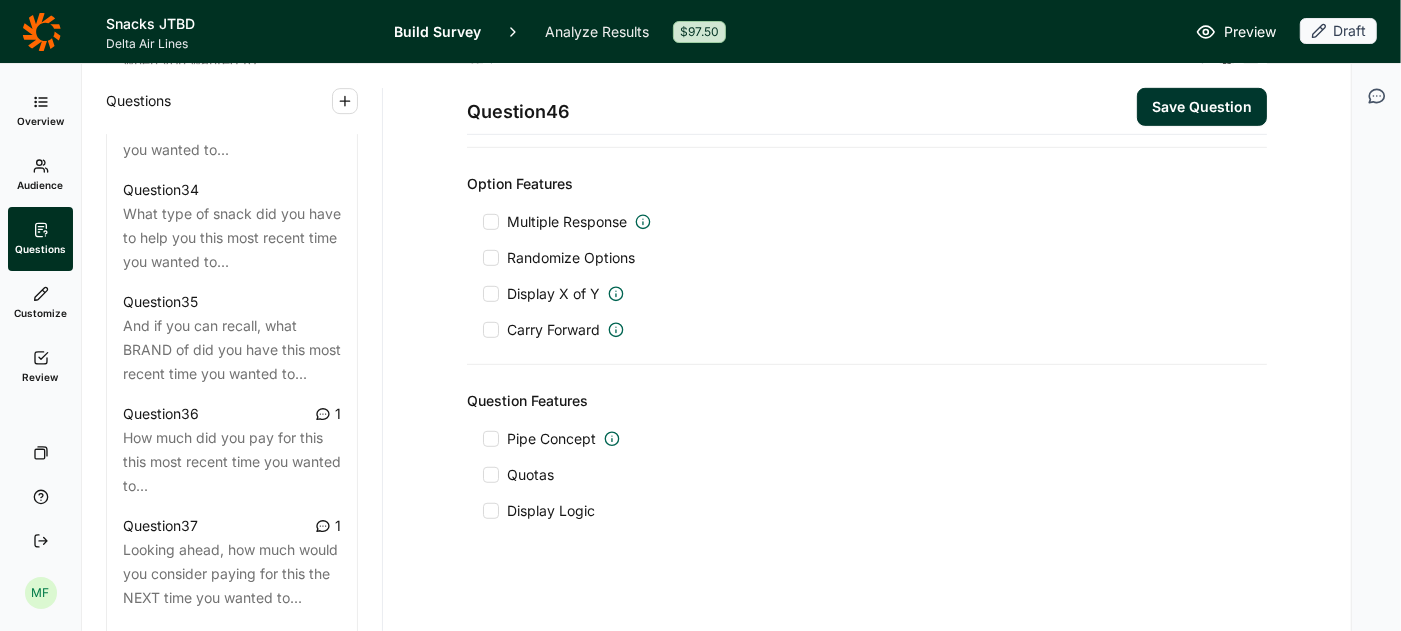 click at bounding box center (491, 439) 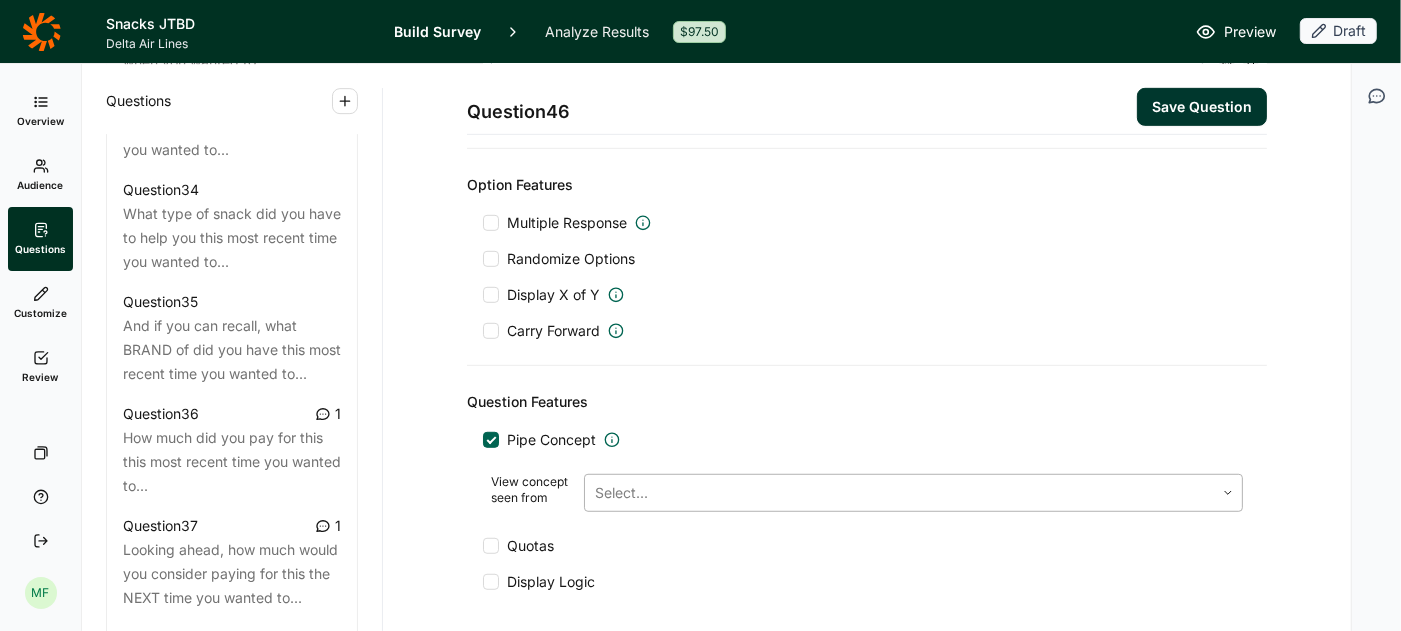 click at bounding box center [899, 493] 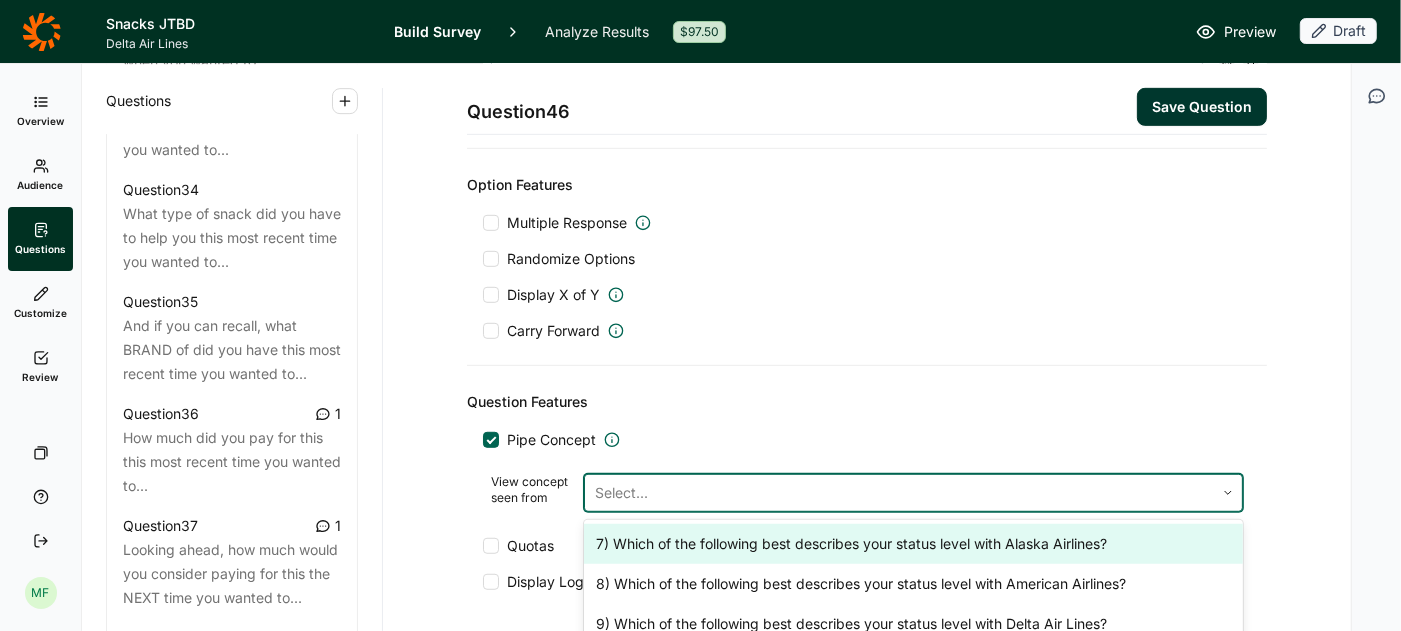 scroll, scrollTop: 180, scrollLeft: 0, axis: vertical 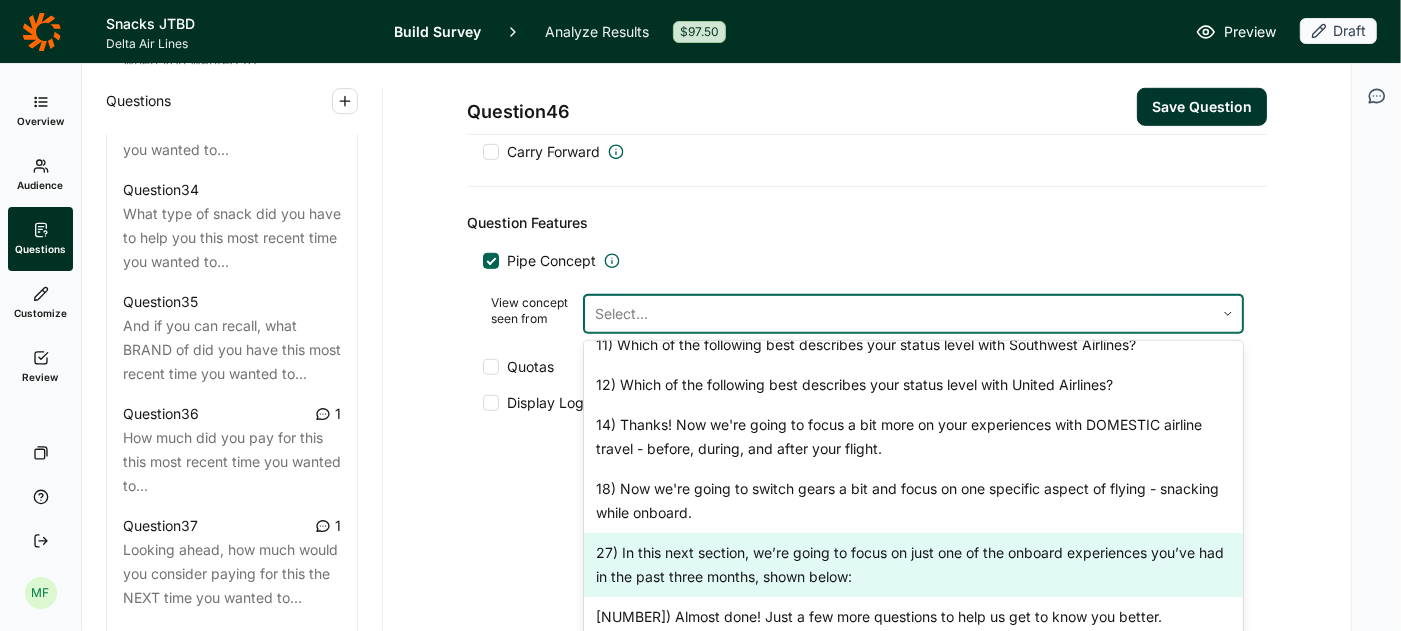 click on "27) In this next section, we’re going to focus on just one of the onboard experiences you’ve had in the past three months, shown below:" at bounding box center (913, 565) 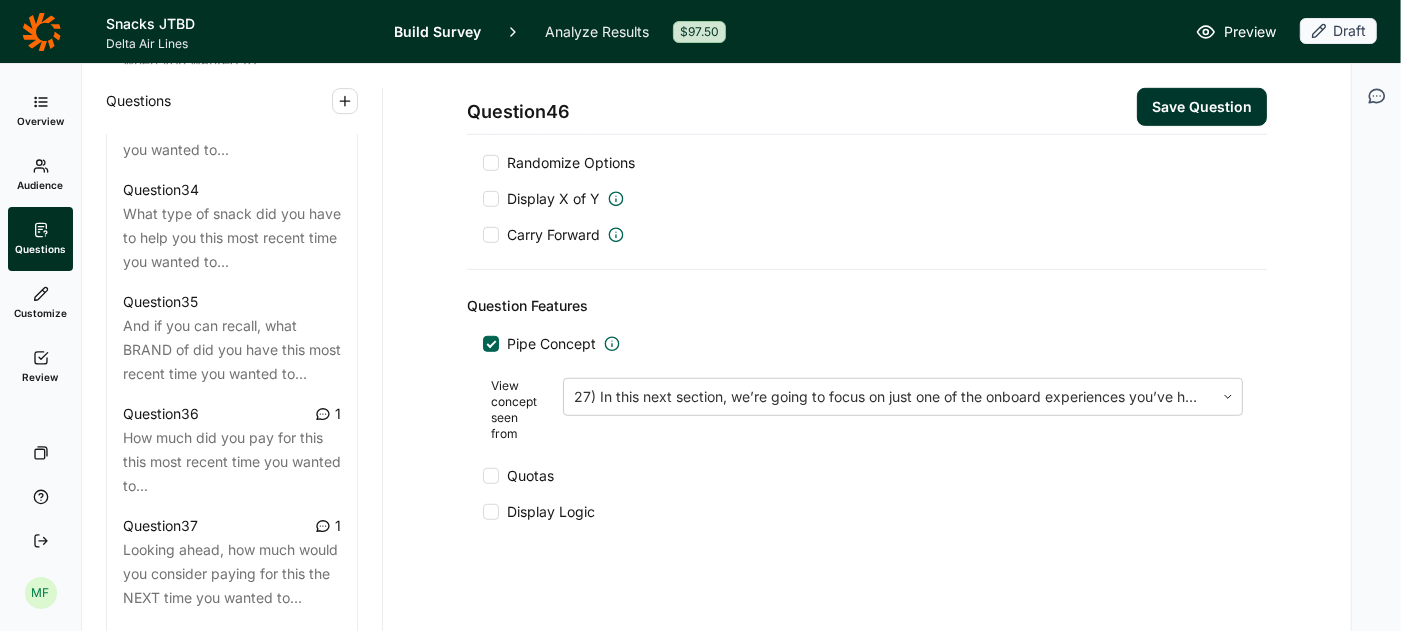 click on "Save Question" at bounding box center [1202, 107] 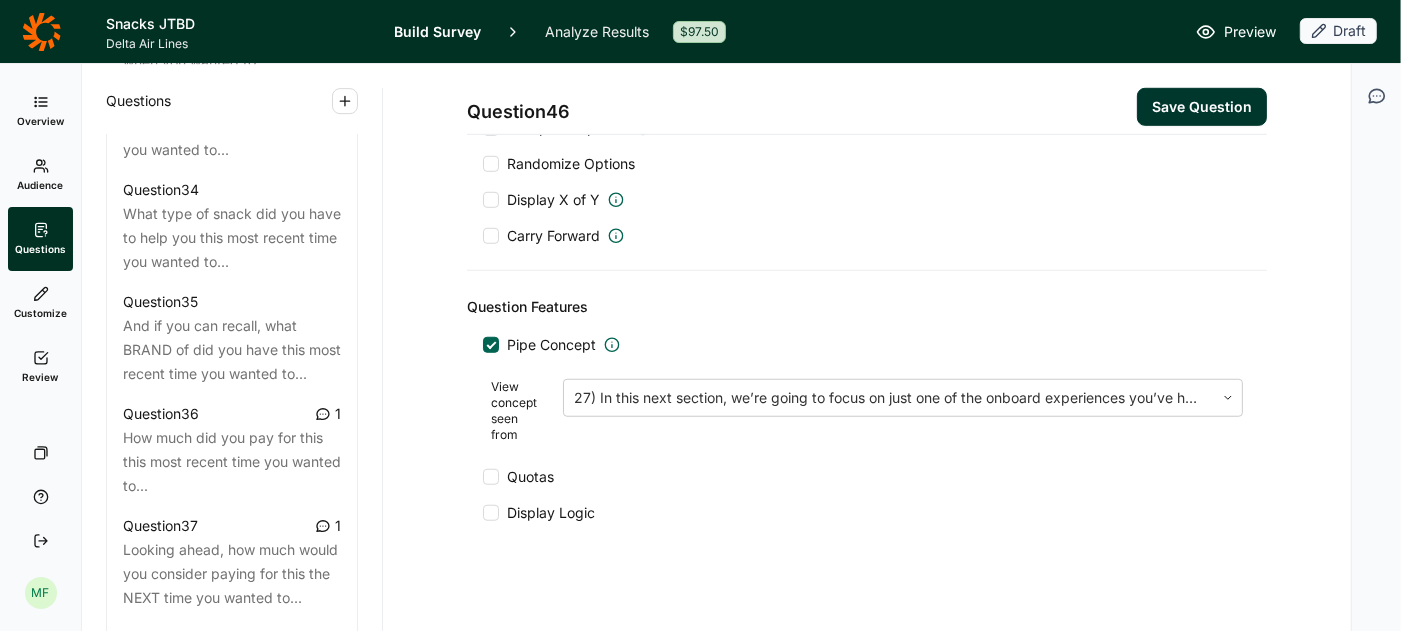 click on "Save Question" at bounding box center (1202, 107) 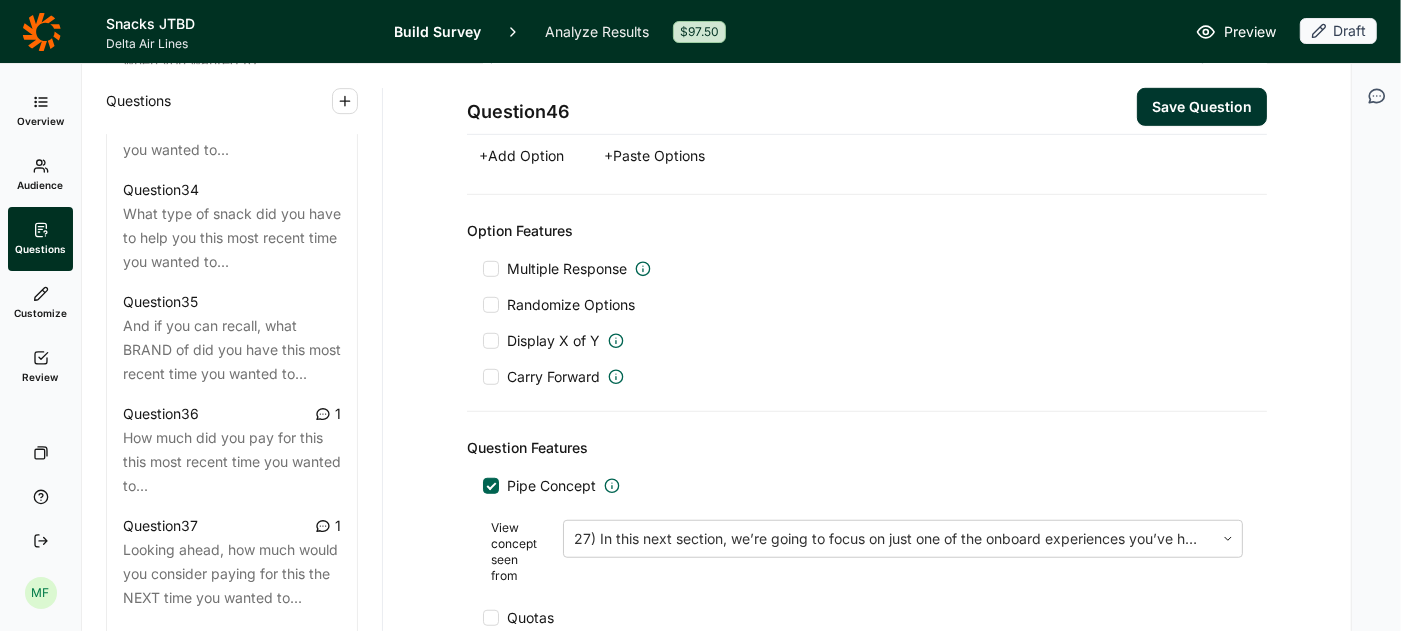scroll, scrollTop: 911, scrollLeft: 0, axis: vertical 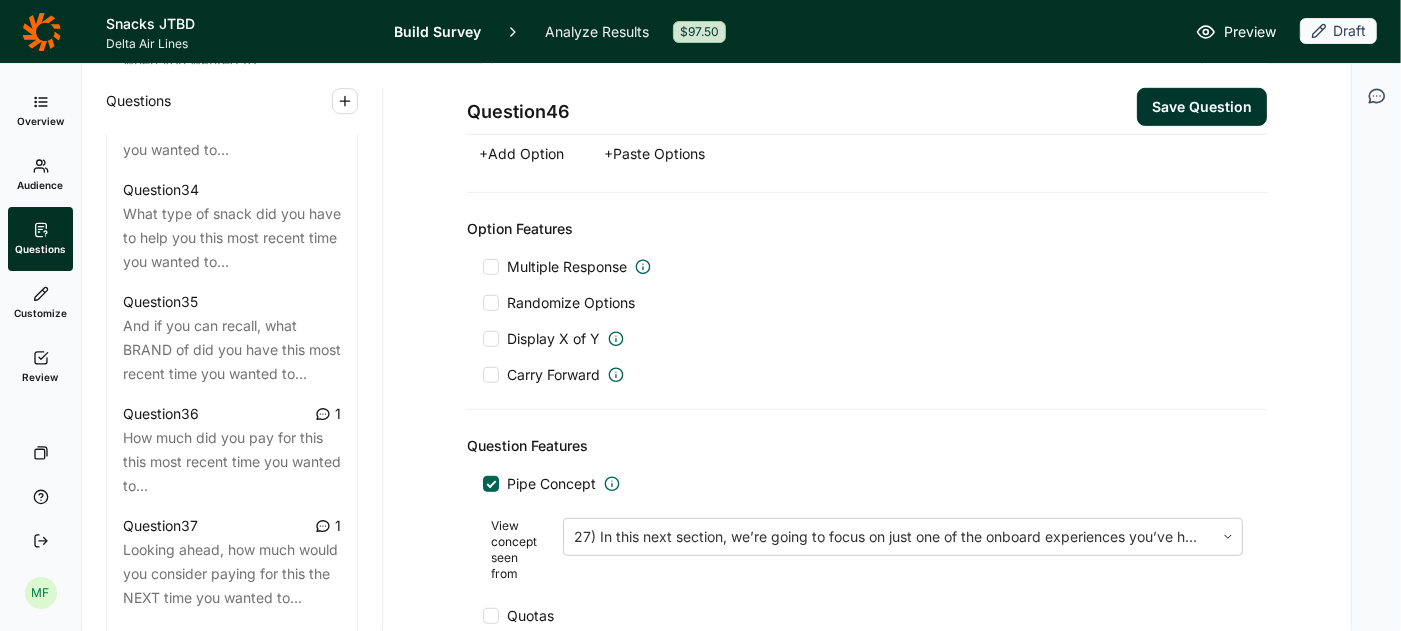 click on "Save Question" at bounding box center [1202, 107] 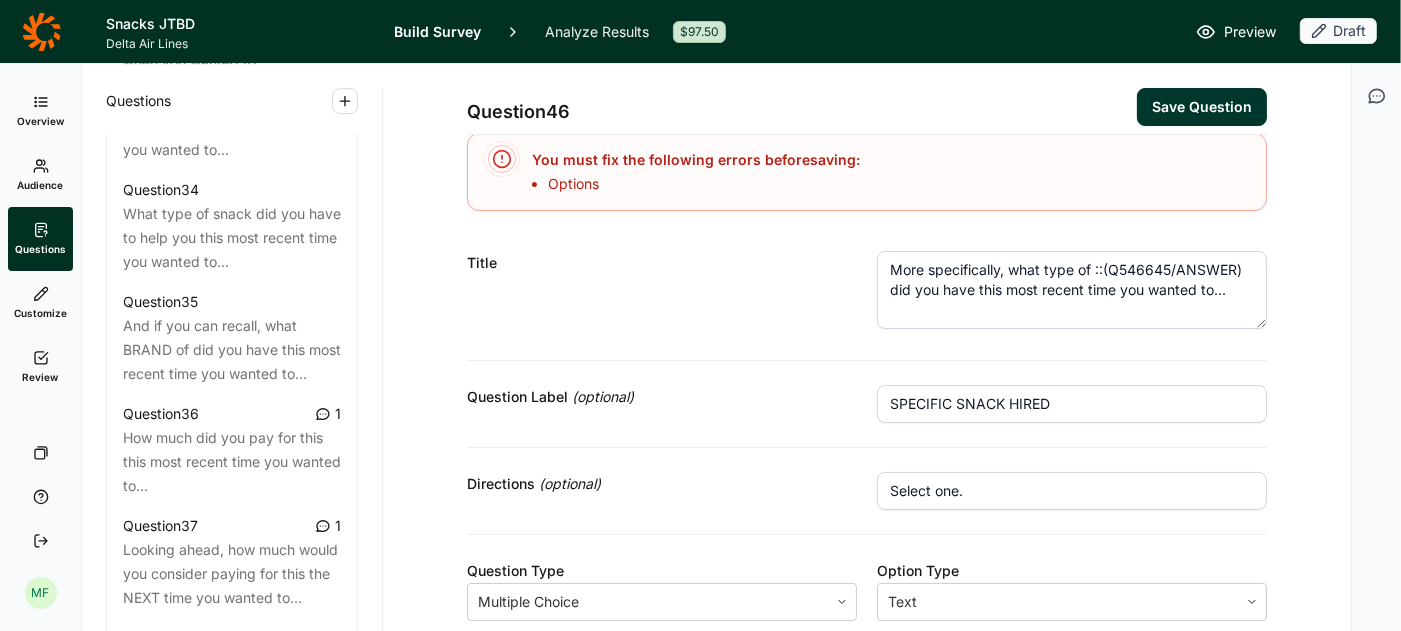 scroll, scrollTop: 0, scrollLeft: 0, axis: both 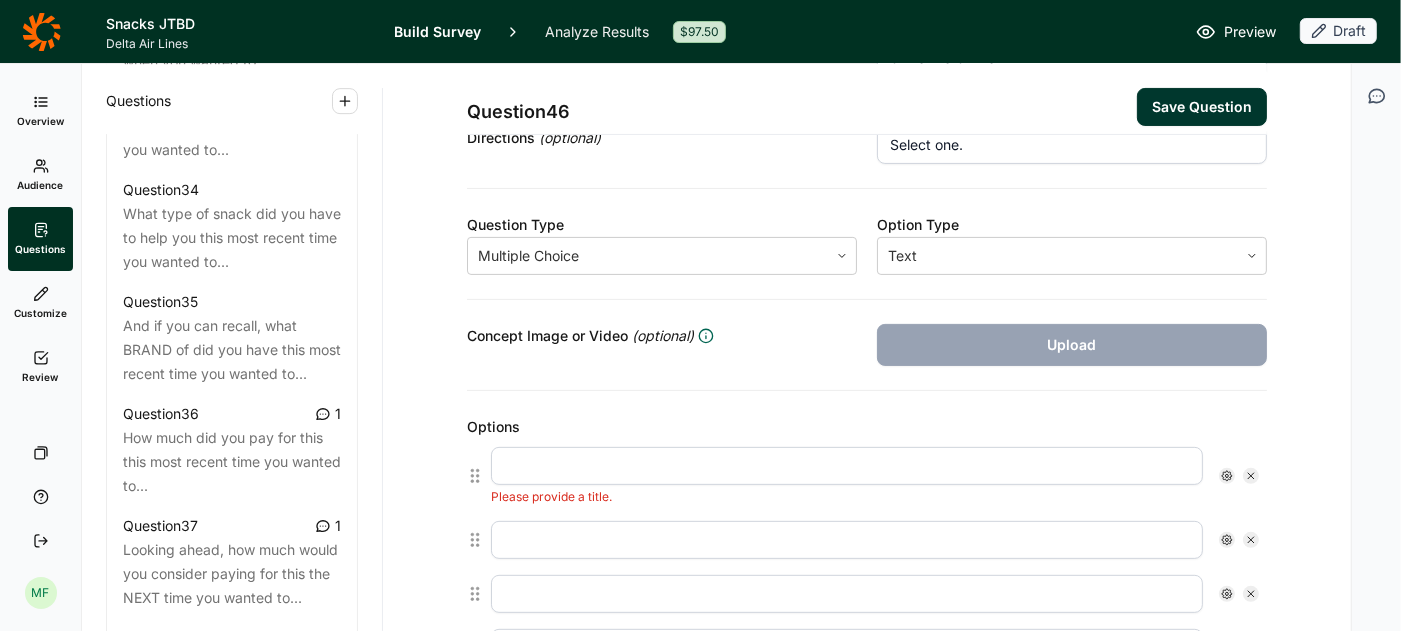 click at bounding box center (847, 466) 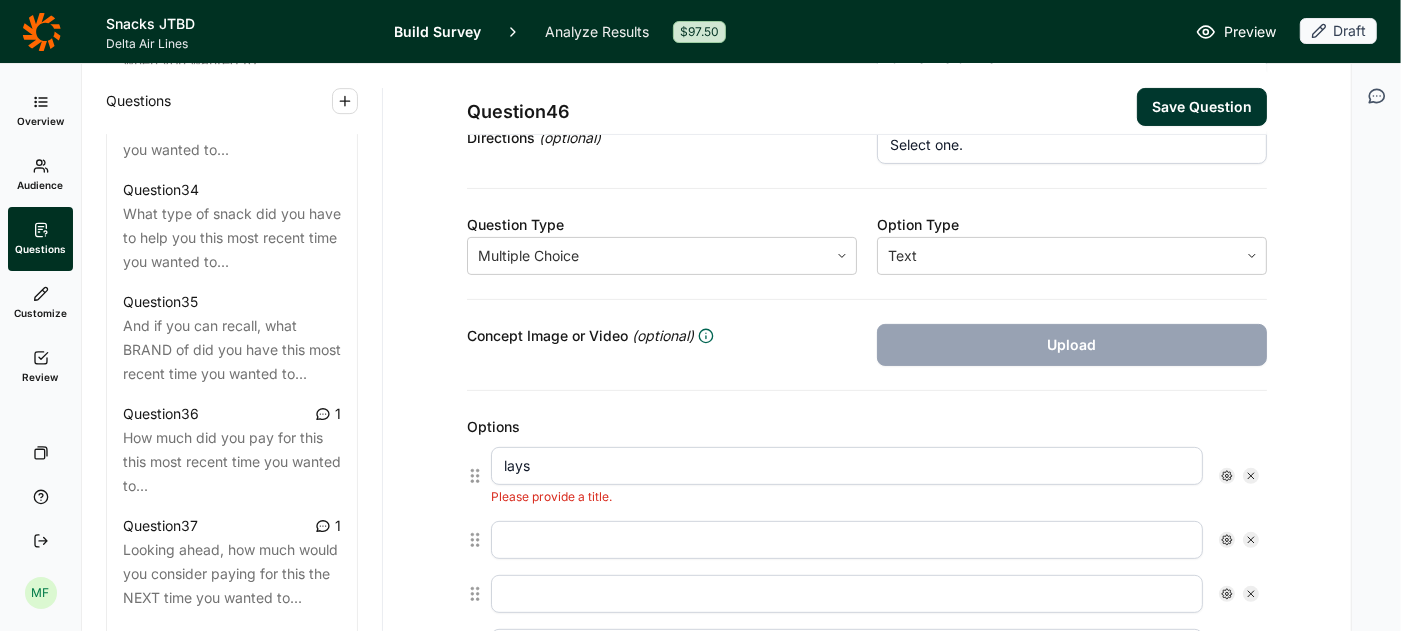 scroll, scrollTop: 275, scrollLeft: 0, axis: vertical 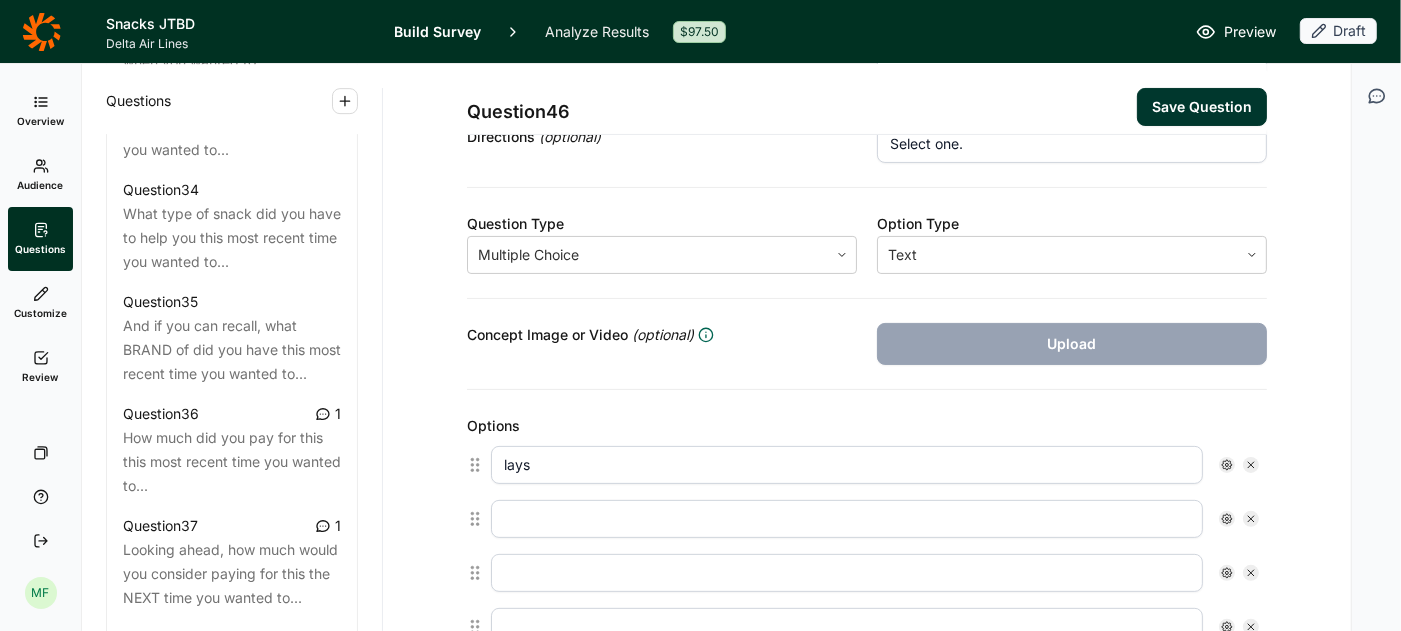 type on "lays" 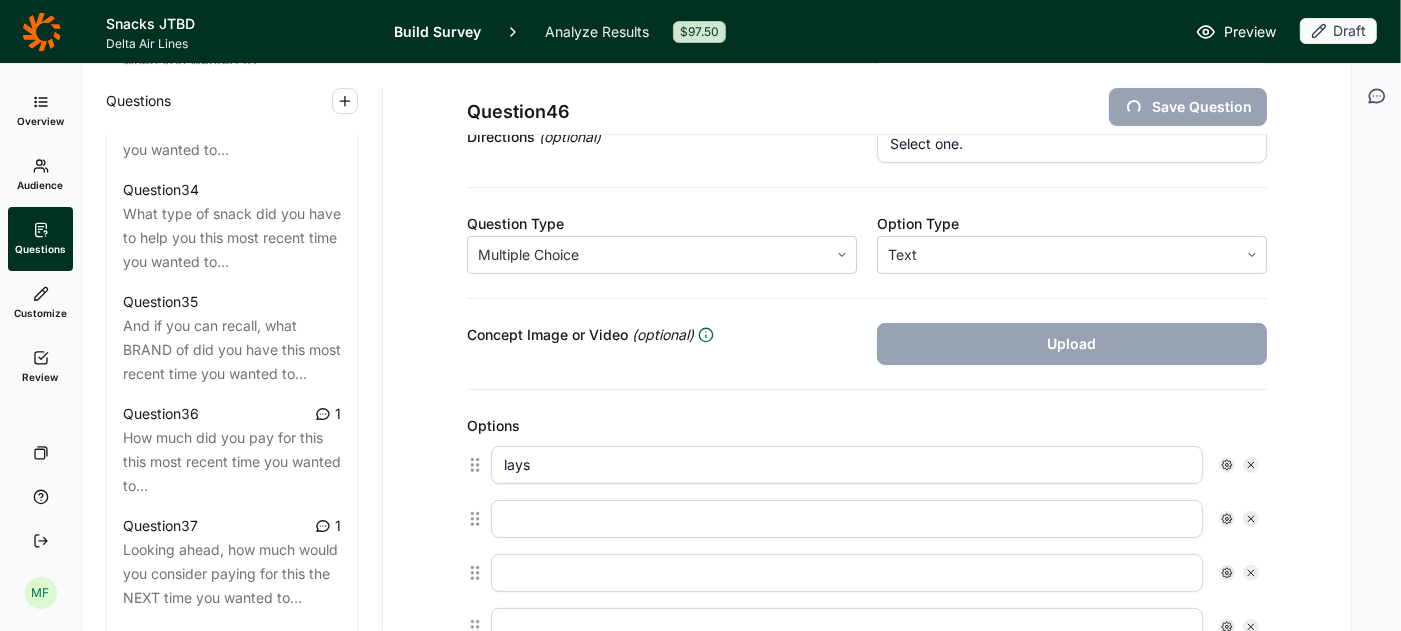 scroll, scrollTop: 0, scrollLeft: 0, axis: both 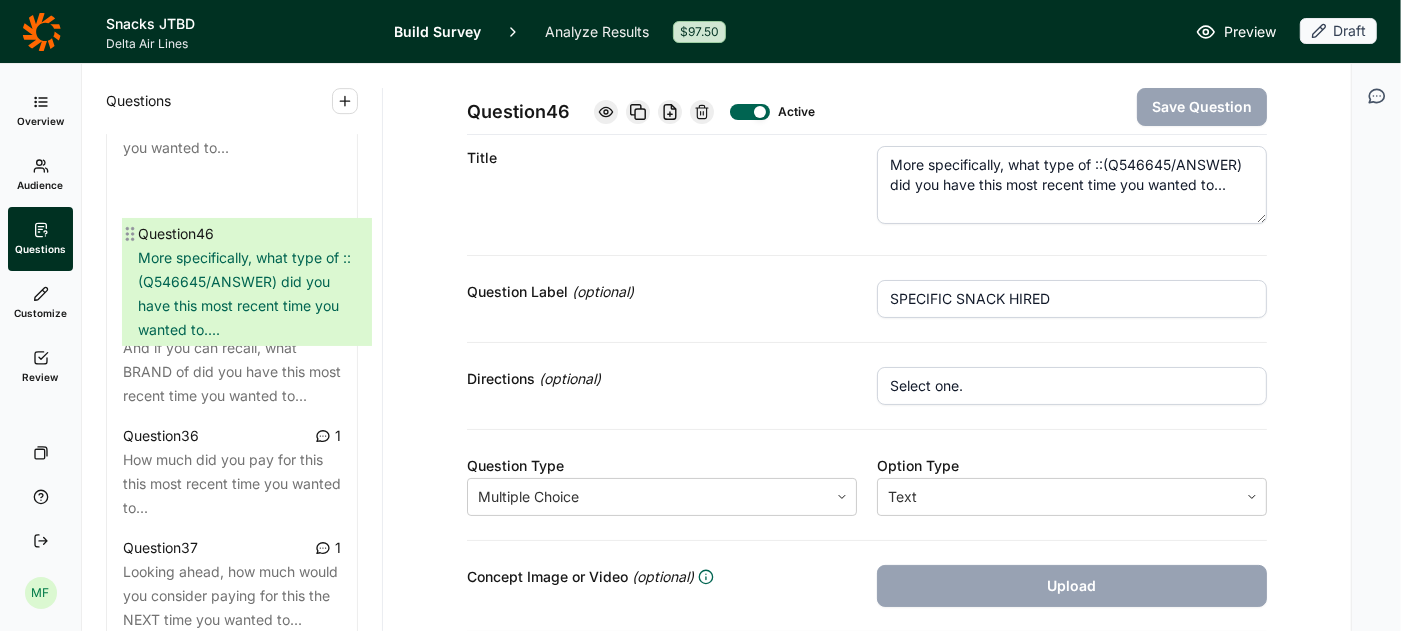 drag, startPoint x: 114, startPoint y: 282, endPoint x: 130, endPoint y: 231, distance: 53.450912 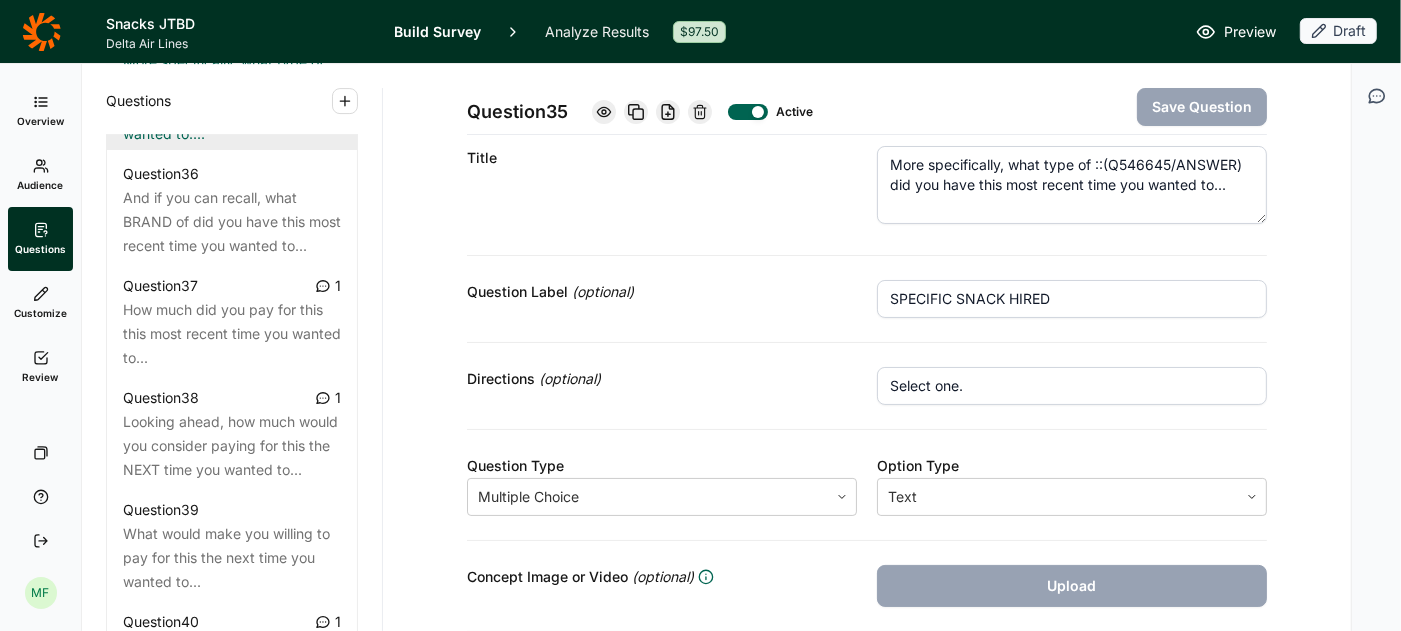 scroll, scrollTop: 4981, scrollLeft: 0, axis: vertical 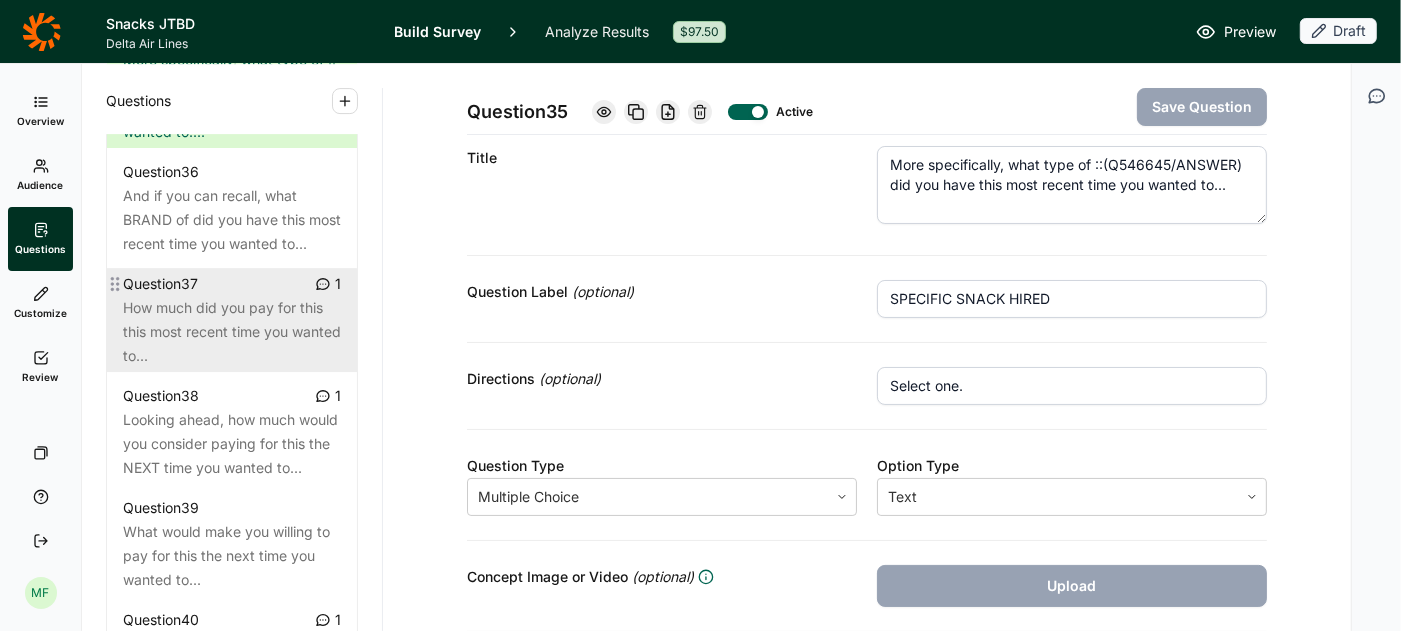 click on "How much did you pay for this this most recent time you wanted to..." at bounding box center (232, 332) 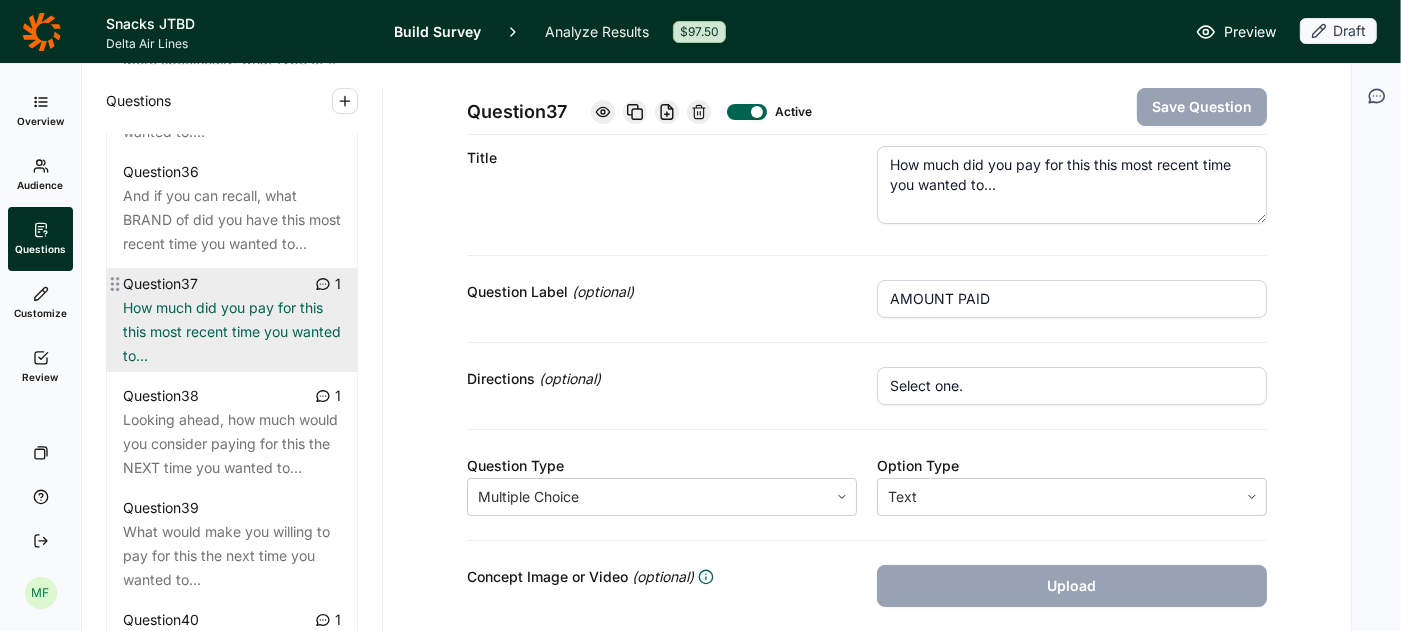click on "How much did you pay for this this most recent time you wanted to..." at bounding box center [232, 332] 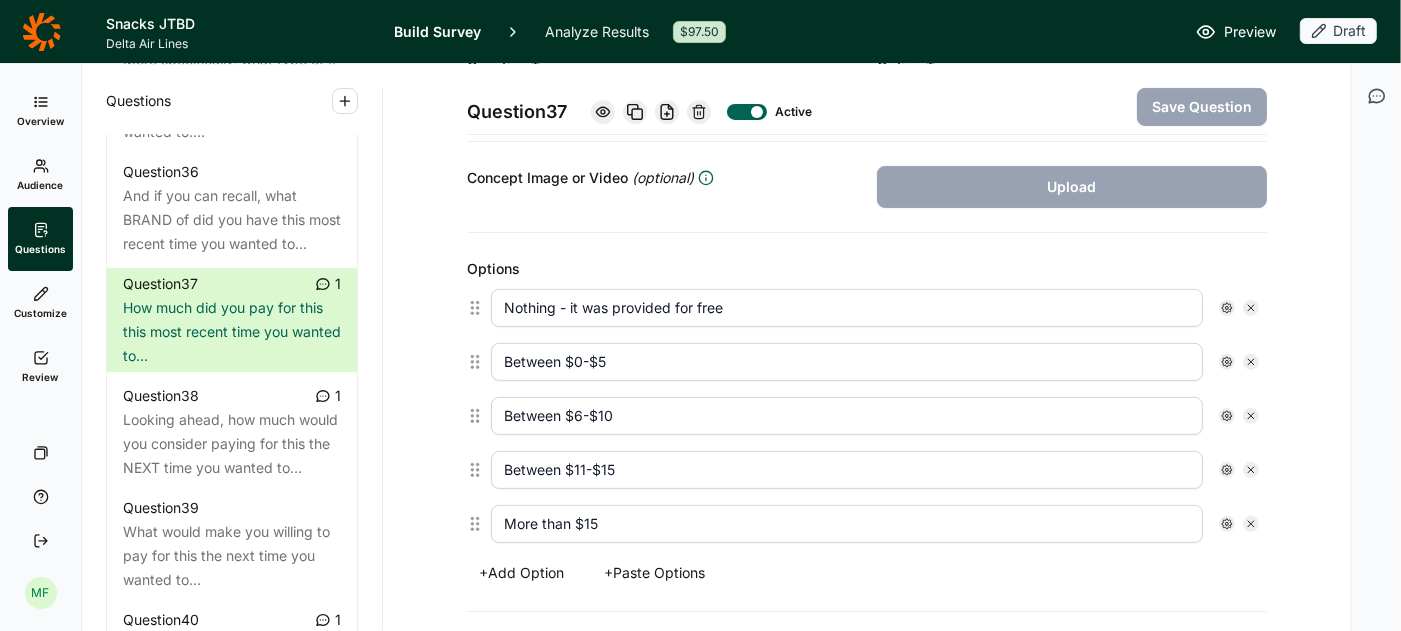 scroll, scrollTop: 453, scrollLeft: 0, axis: vertical 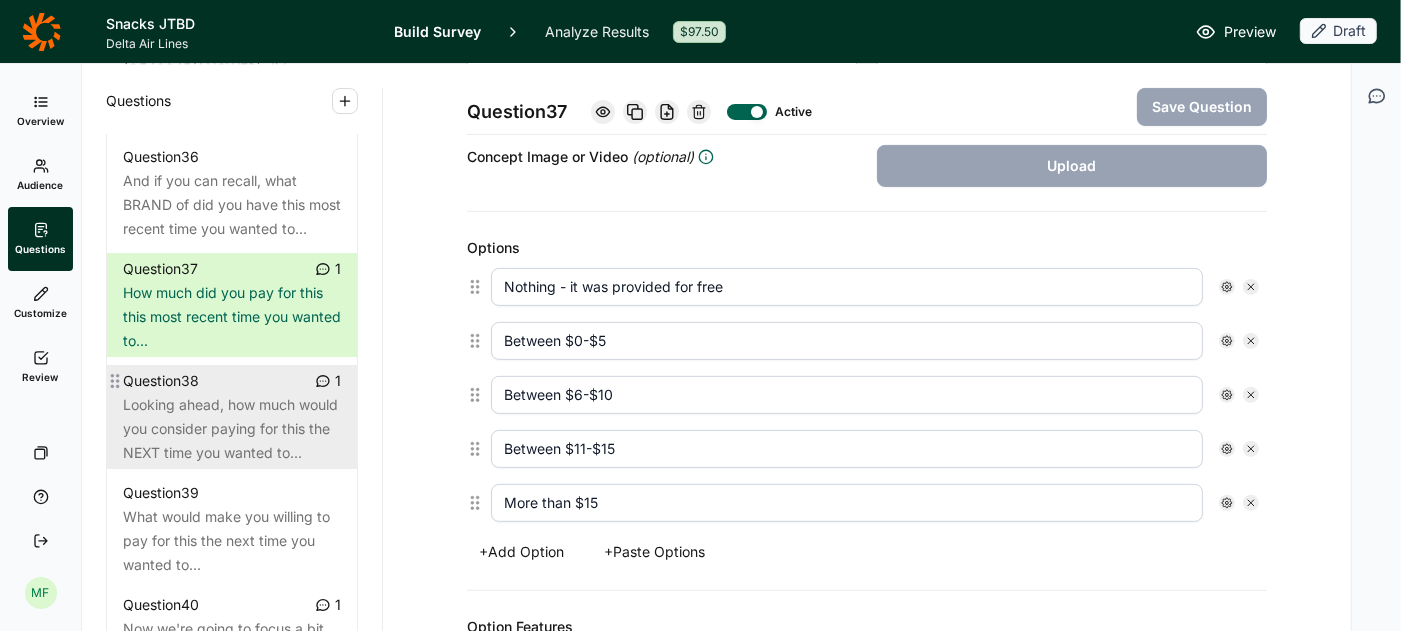 click on "Looking ahead, how much would you consider paying for this the NEXT time you wanted to..." at bounding box center [232, 429] 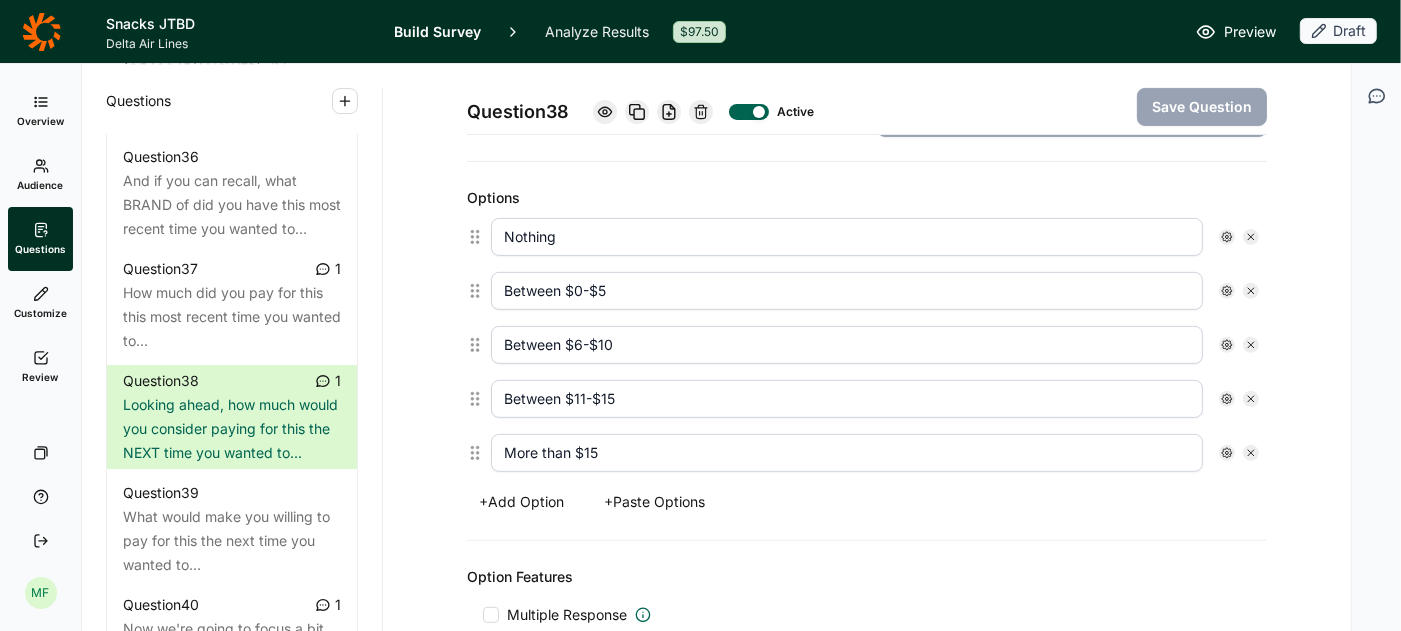scroll, scrollTop: 502, scrollLeft: 0, axis: vertical 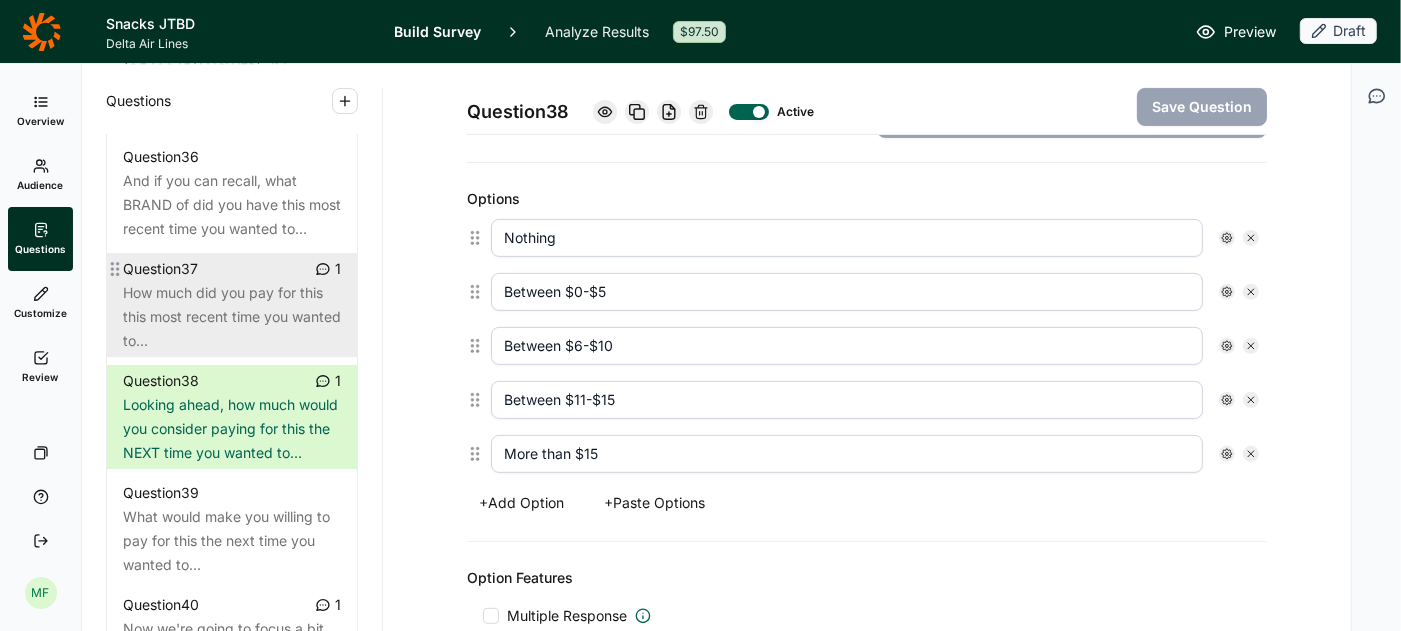 click on "How much did you pay for this this most recent time you wanted to..." at bounding box center (232, 317) 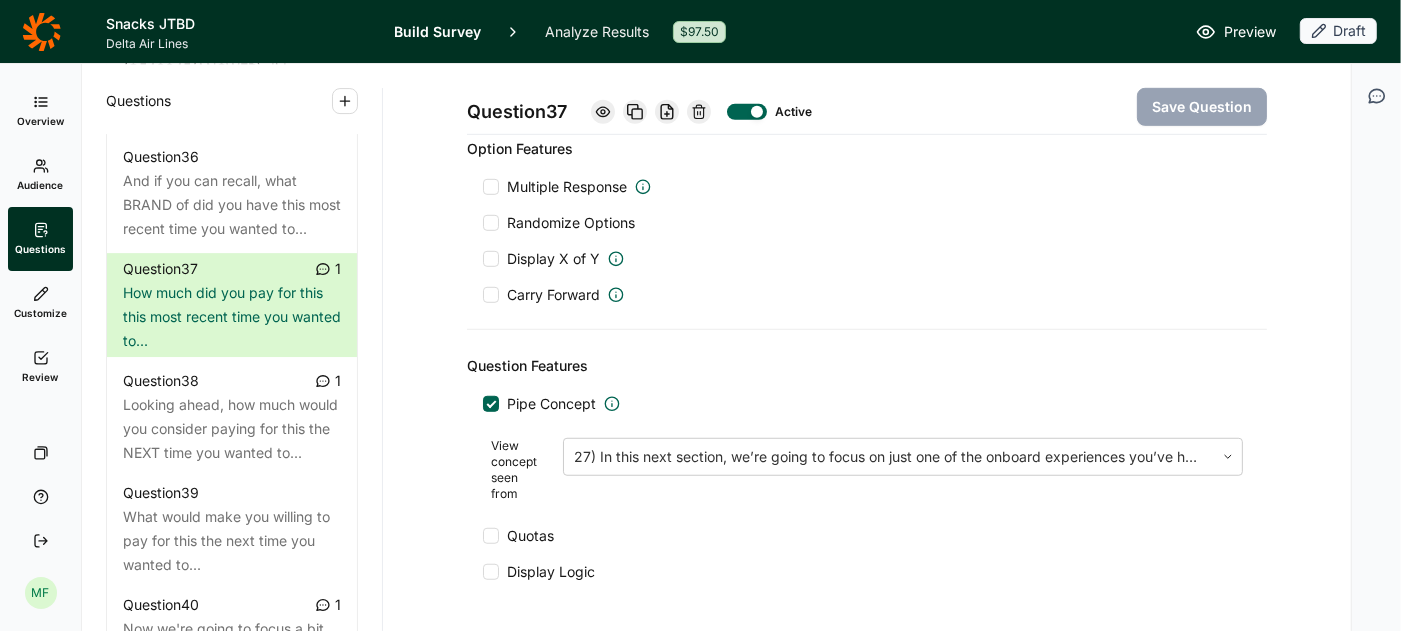 scroll, scrollTop: 990, scrollLeft: 0, axis: vertical 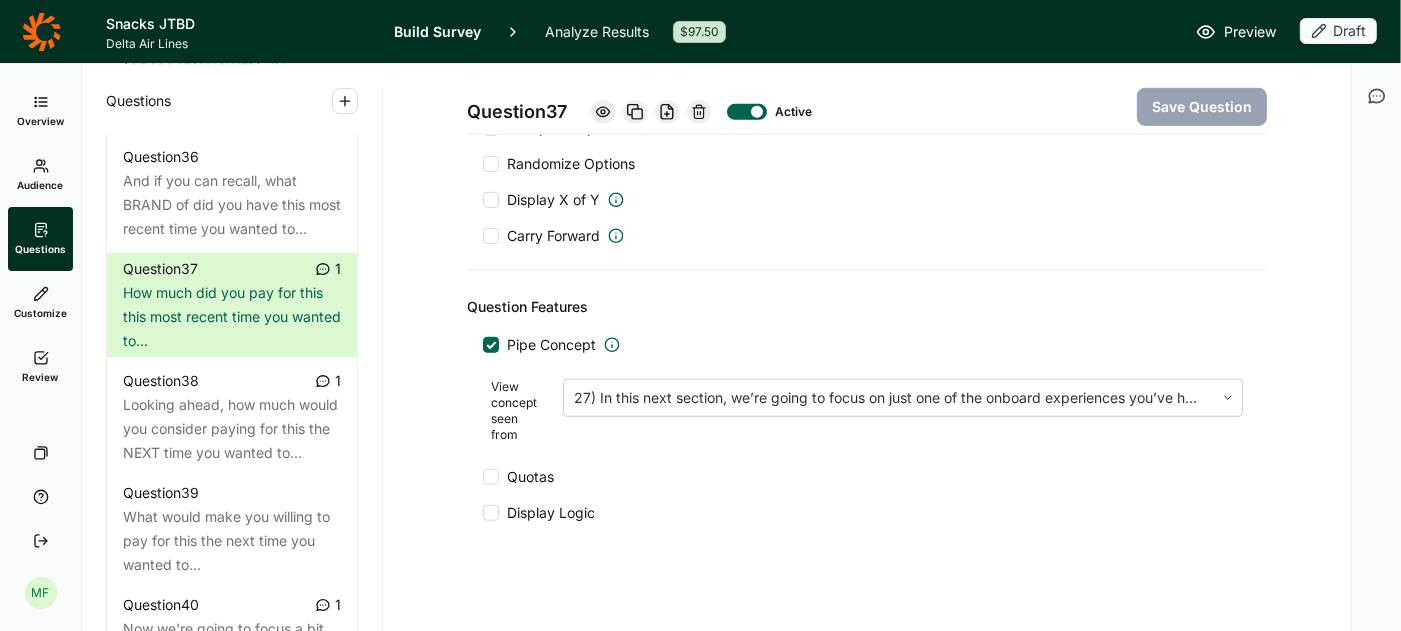 click 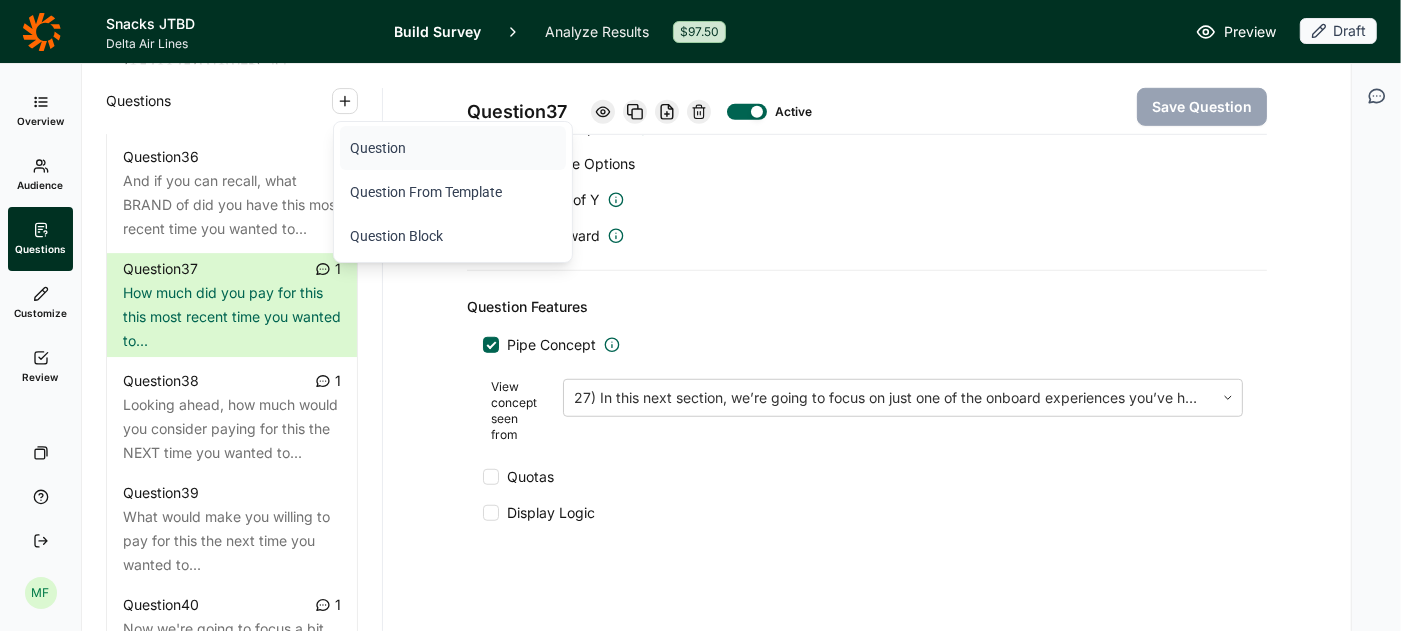 click on "Question" at bounding box center (453, 148) 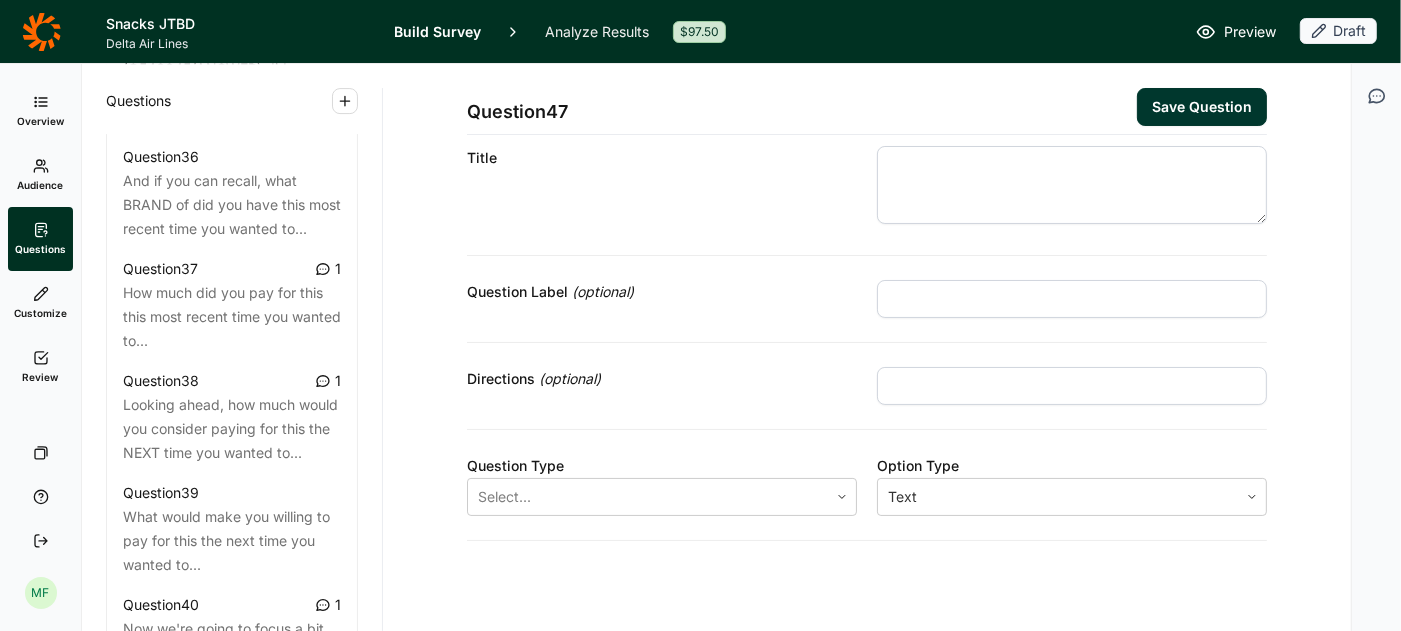 scroll, scrollTop: 0, scrollLeft: 0, axis: both 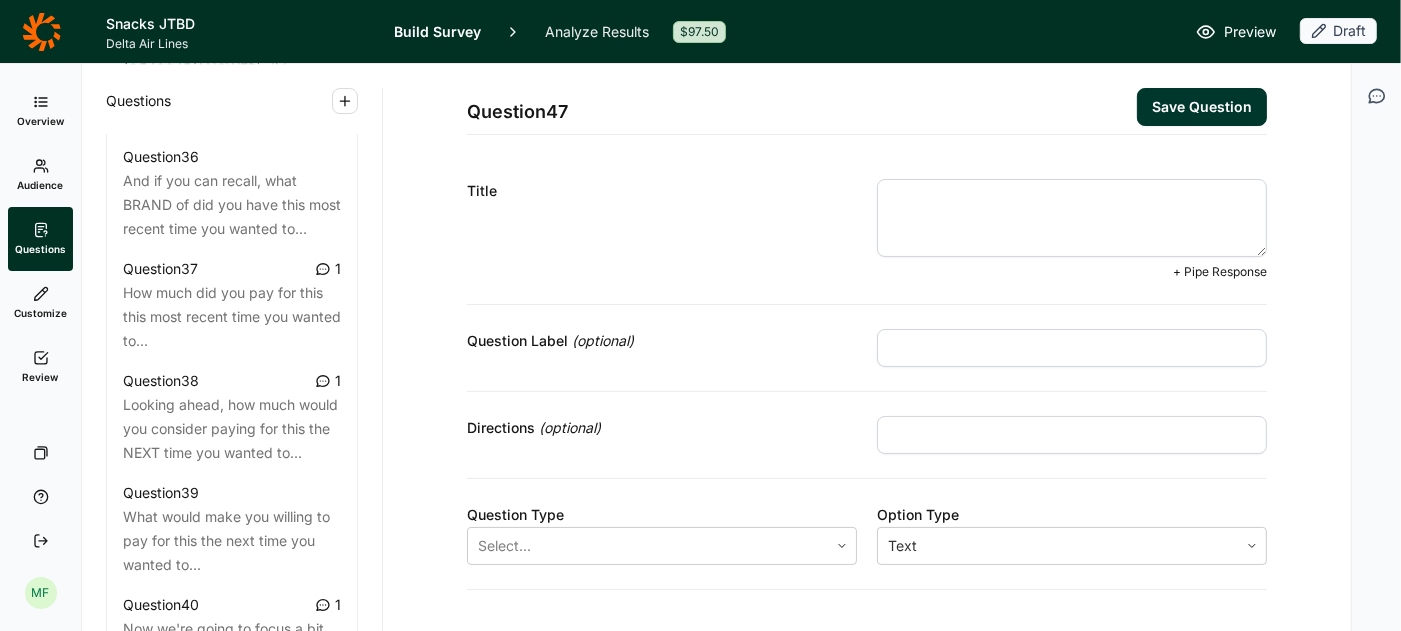click at bounding box center (1072, 218) 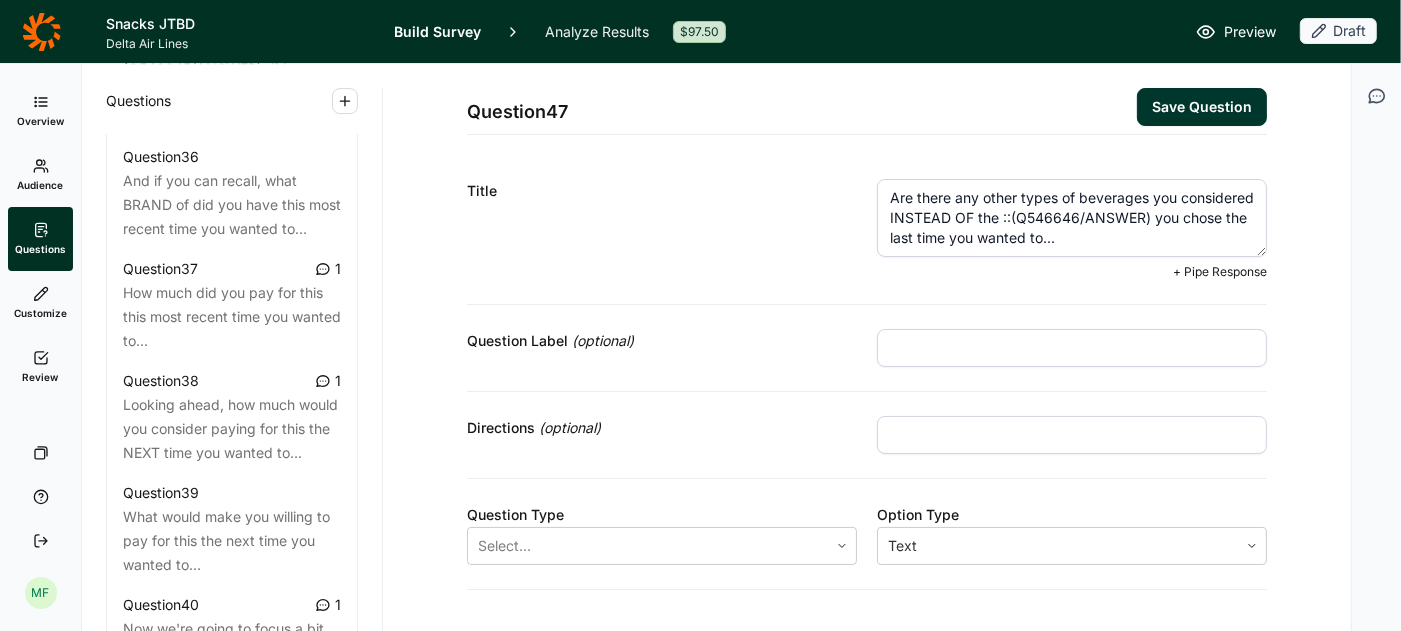 click on "Are there any other types of beverages you considered INSTEAD OF the ::(Q546646/ANSWER) you chose the last time you wanted to..." at bounding box center [1072, 218] 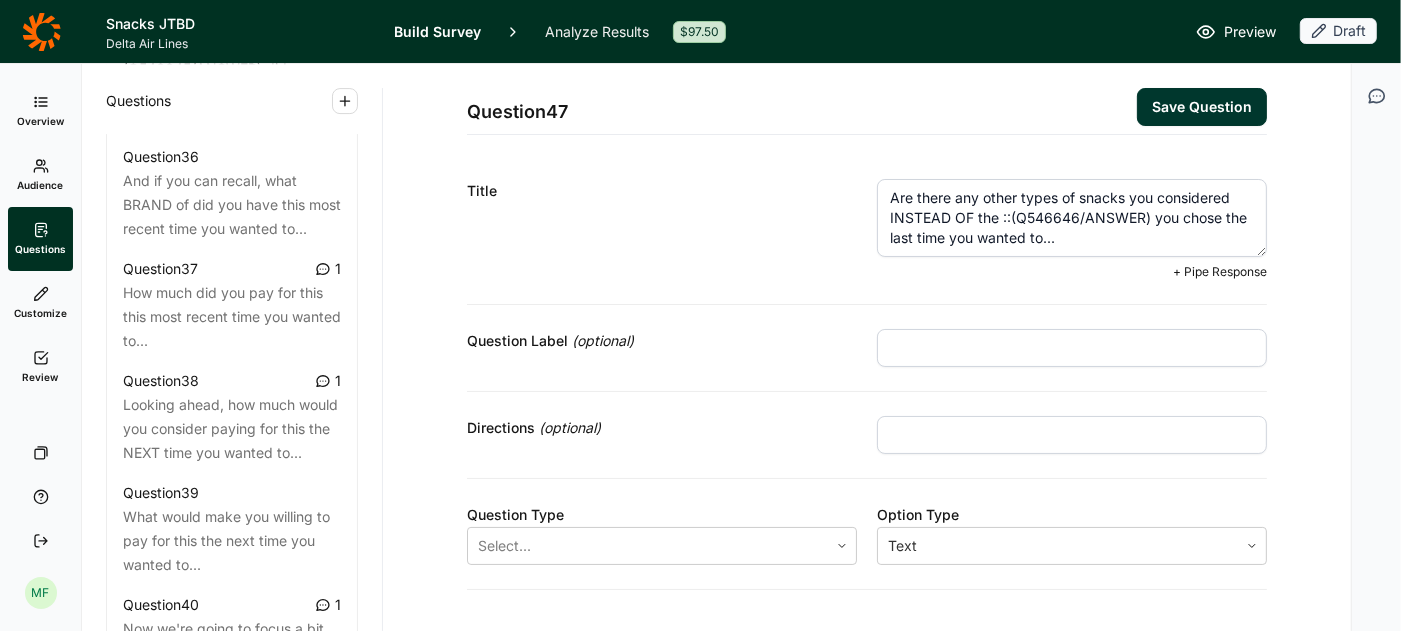 type on "Are there any other types of snacks you considered INSTEAD OF the ::(Q546646/ANSWER) you chose the last time you wanted to..." 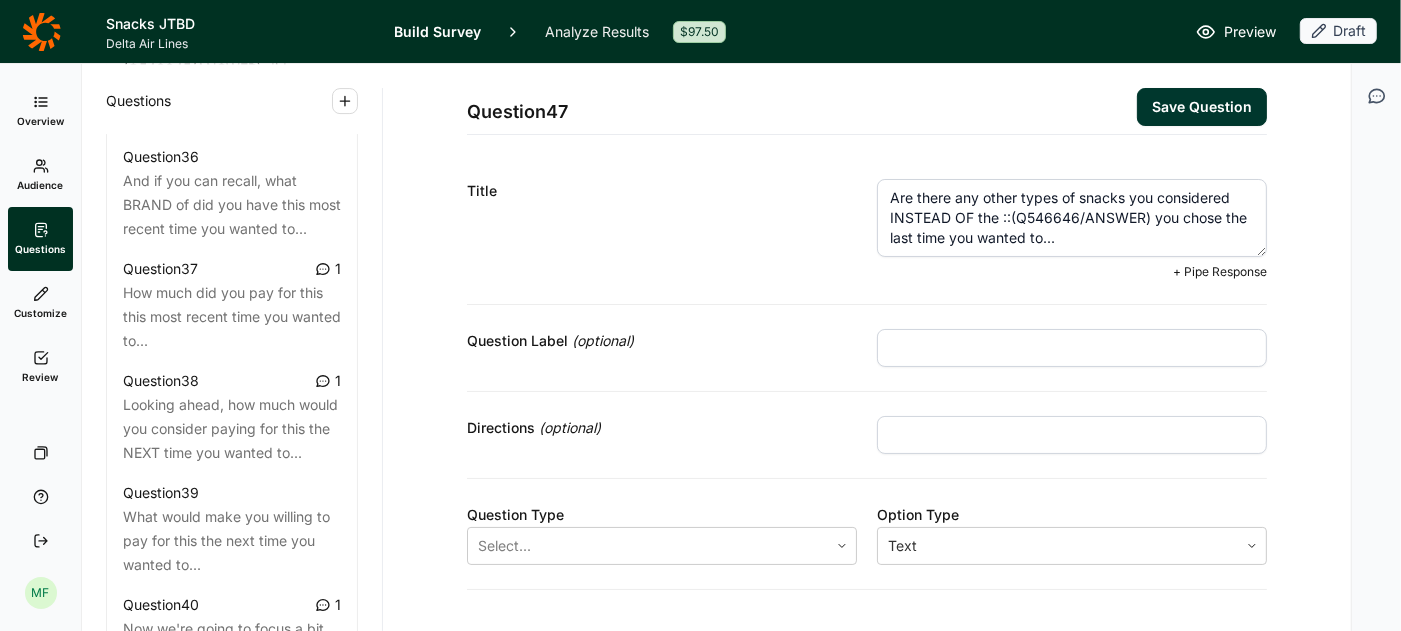 click at bounding box center [1072, 348] 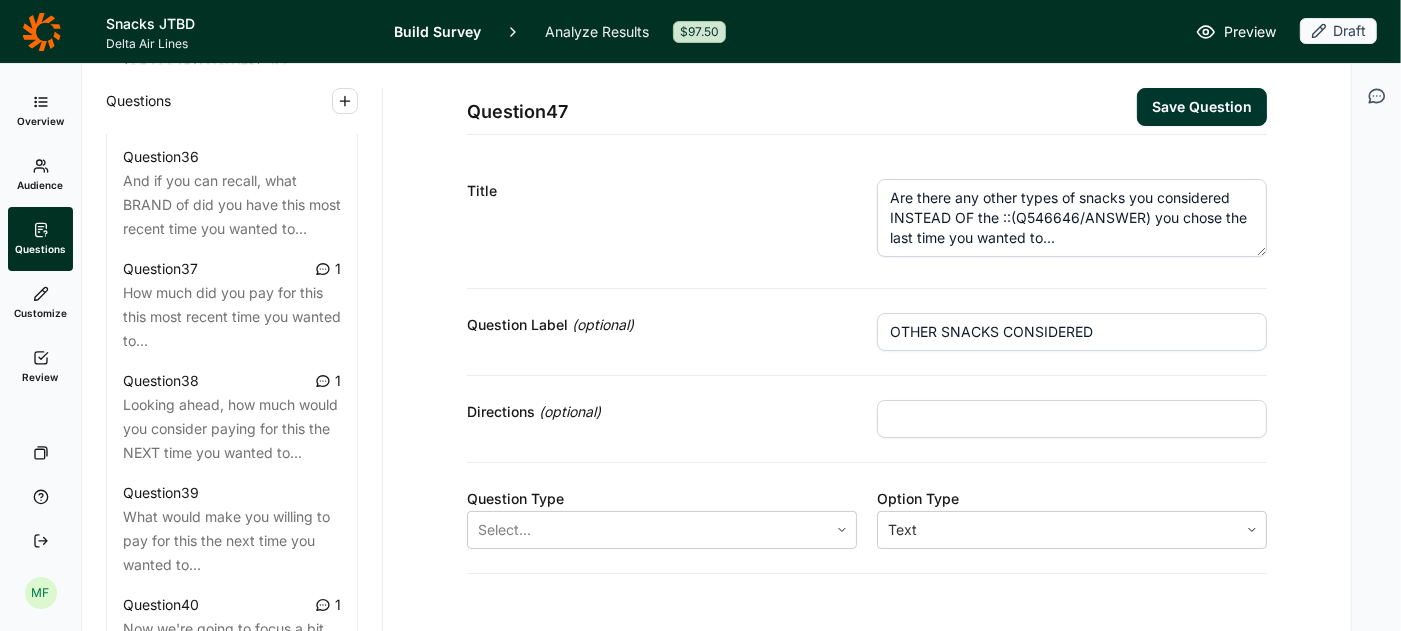 type on "OTHER SNACKS CONSIDERED" 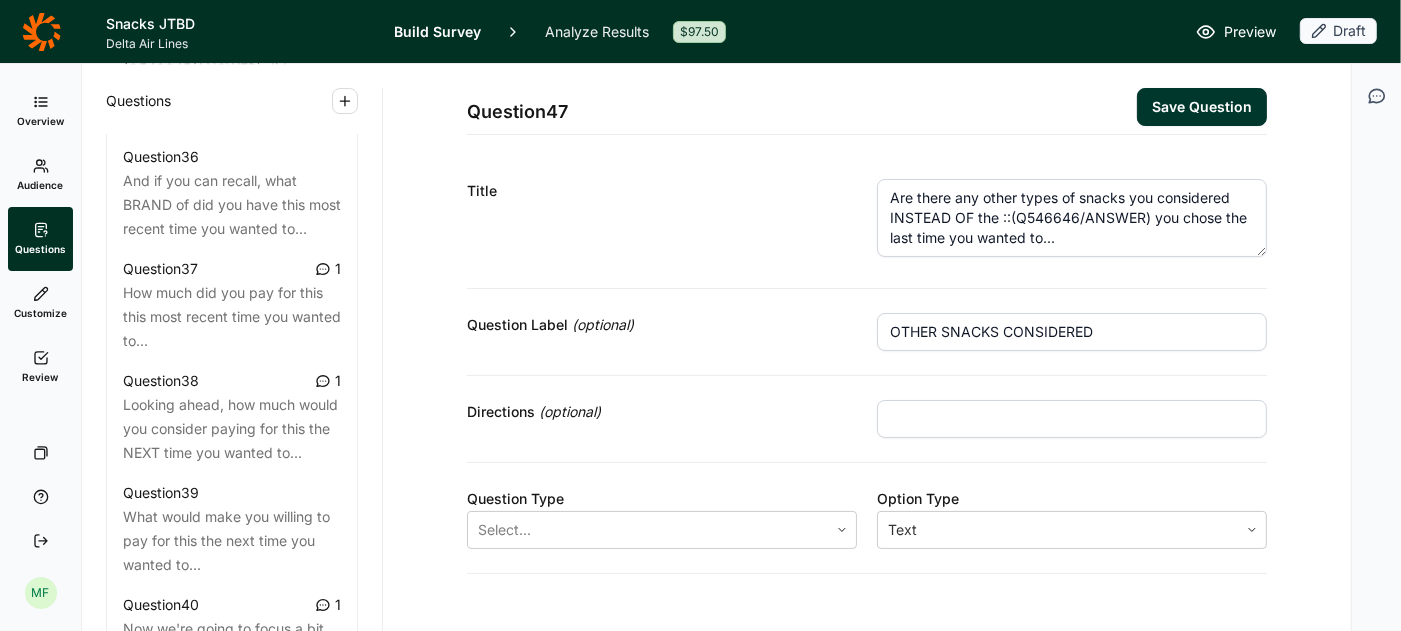 click at bounding box center [1072, 419] 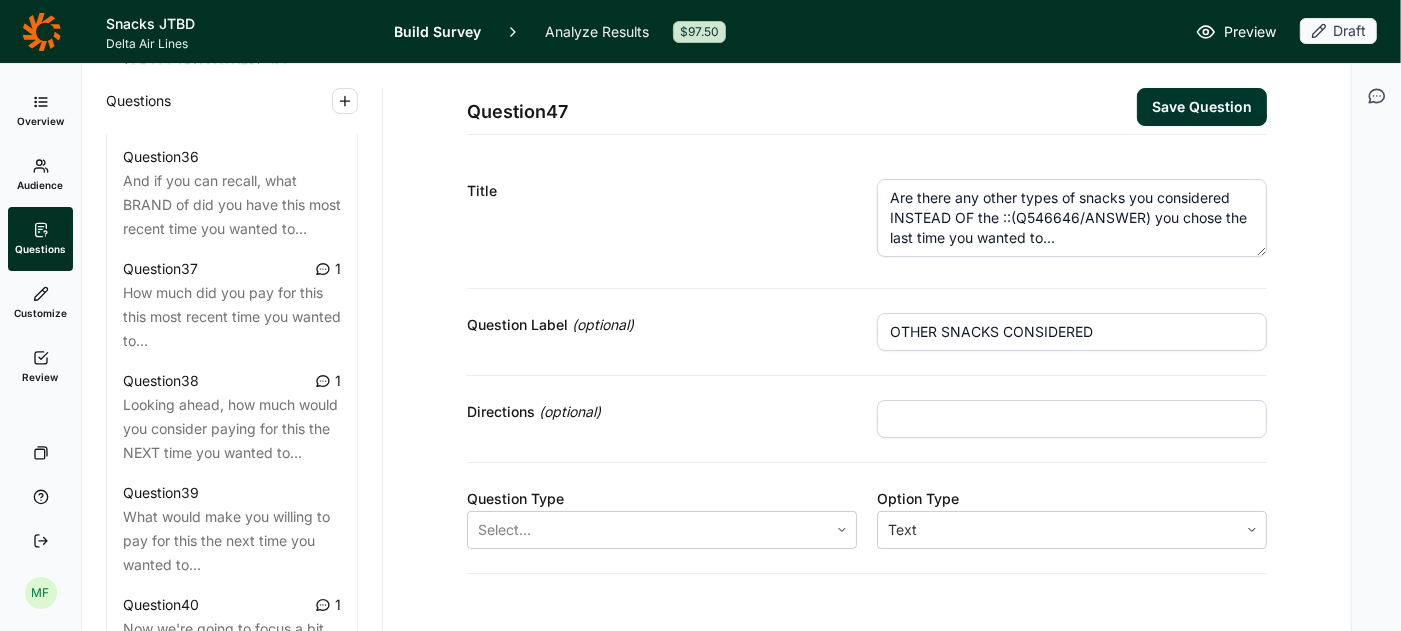 type on "Select all that apply." 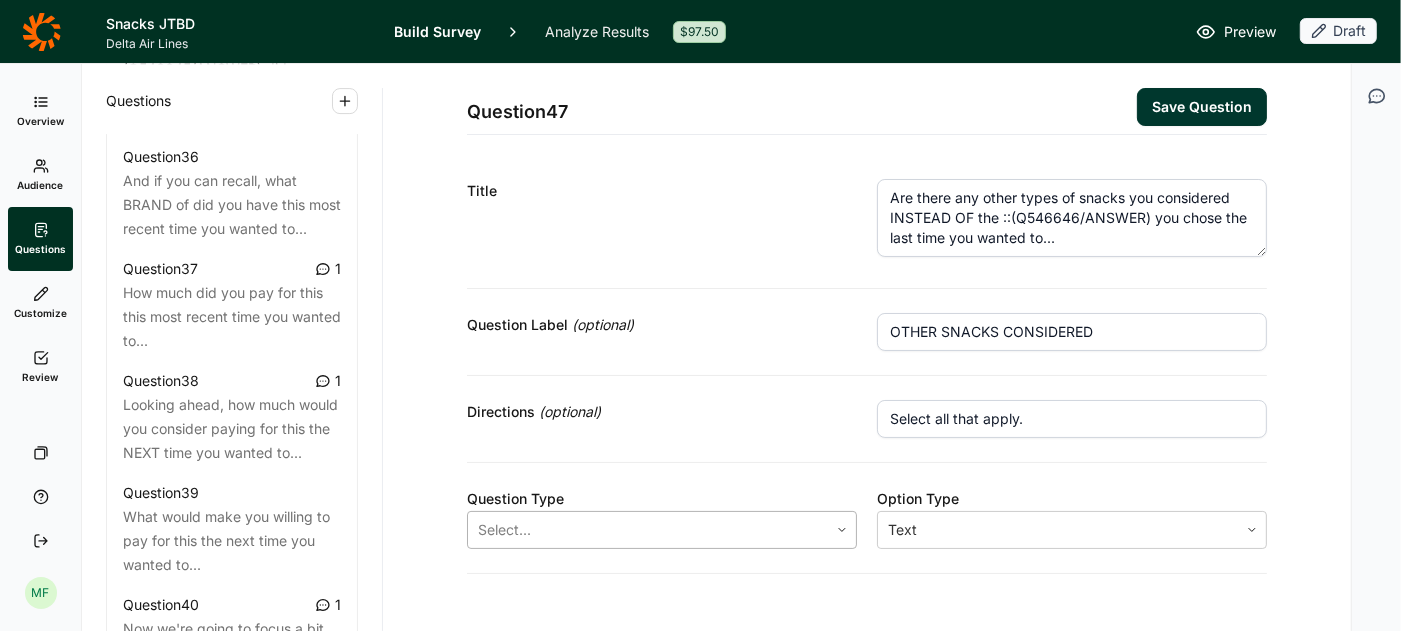 click 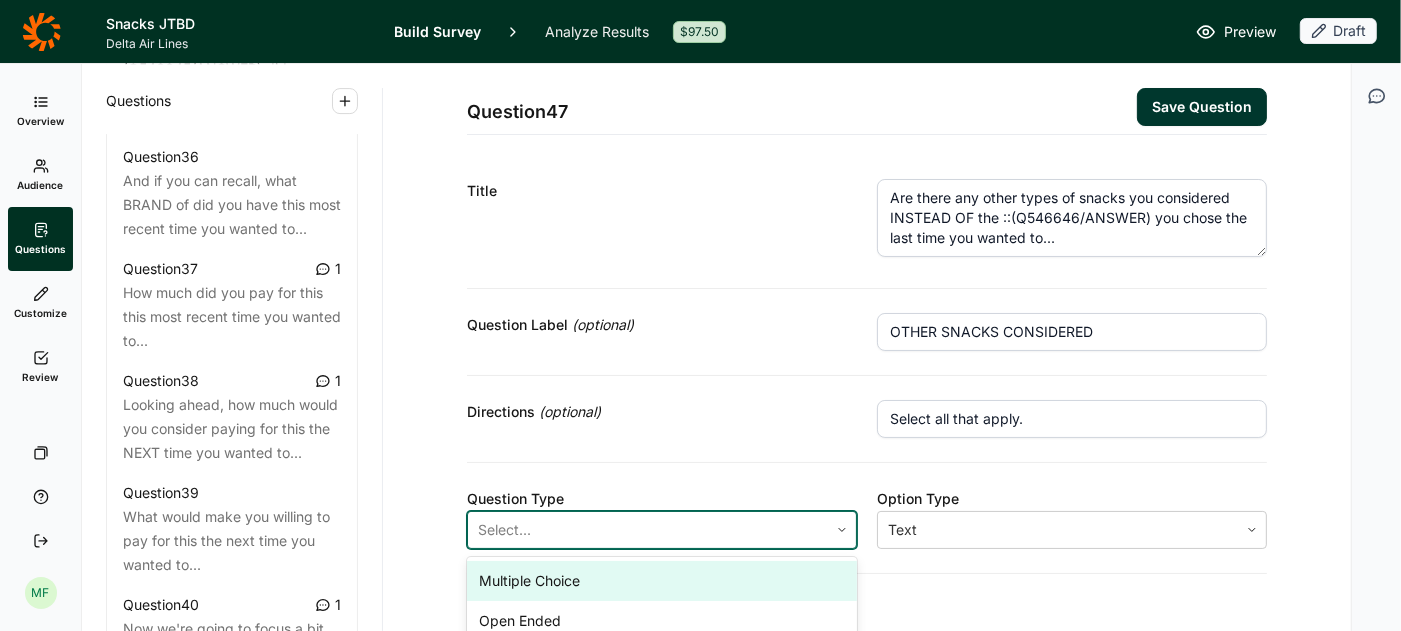 click on "Multiple Choice" at bounding box center [662, 581] 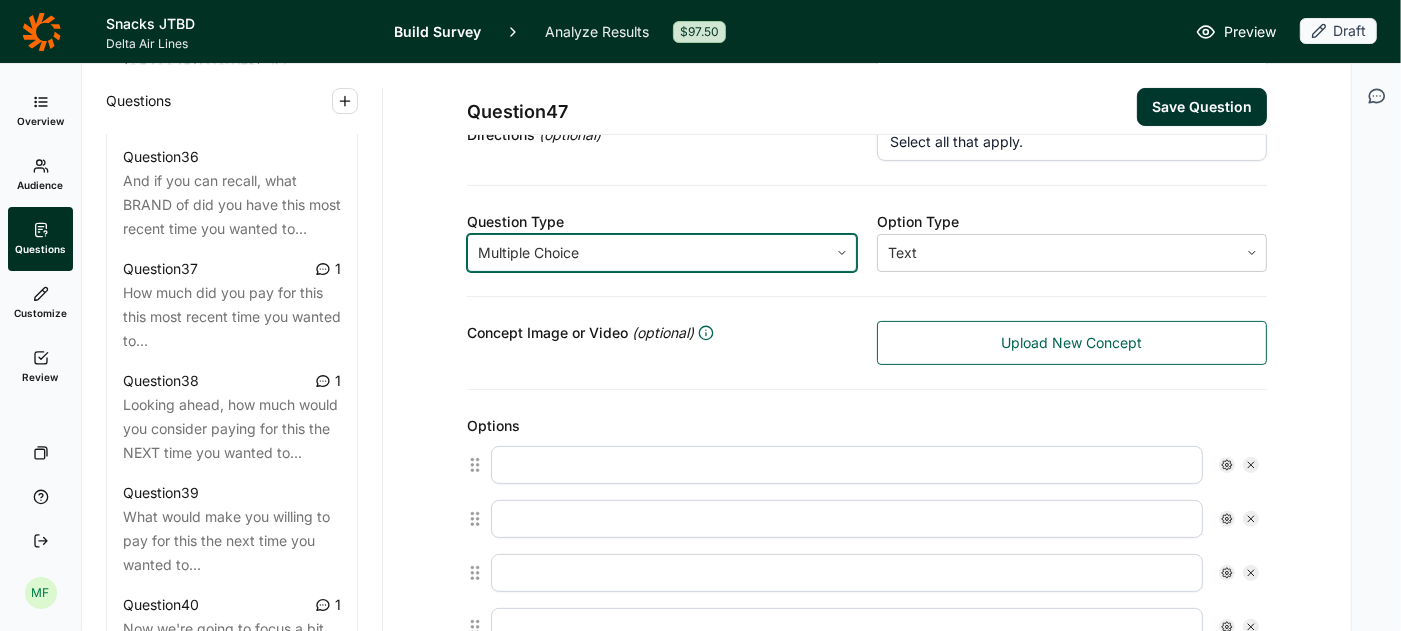scroll, scrollTop: 302, scrollLeft: 0, axis: vertical 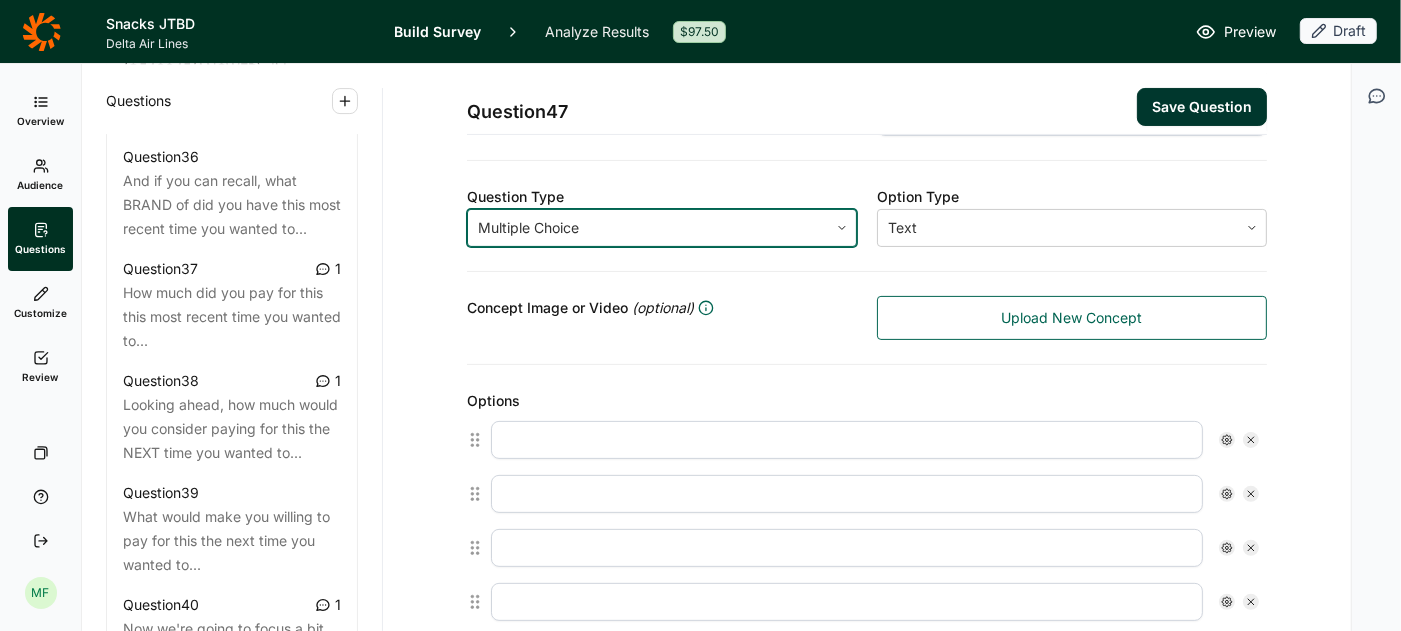 click at bounding box center (847, 440) 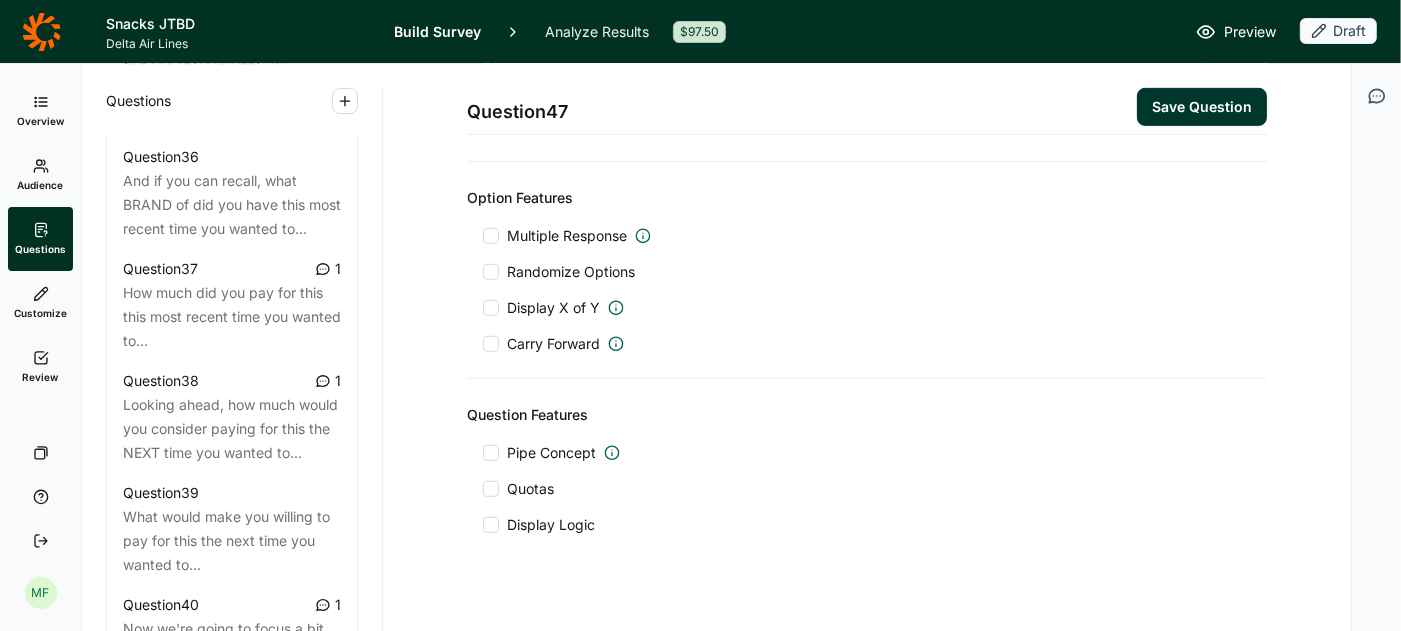 scroll, scrollTop: 831, scrollLeft: 0, axis: vertical 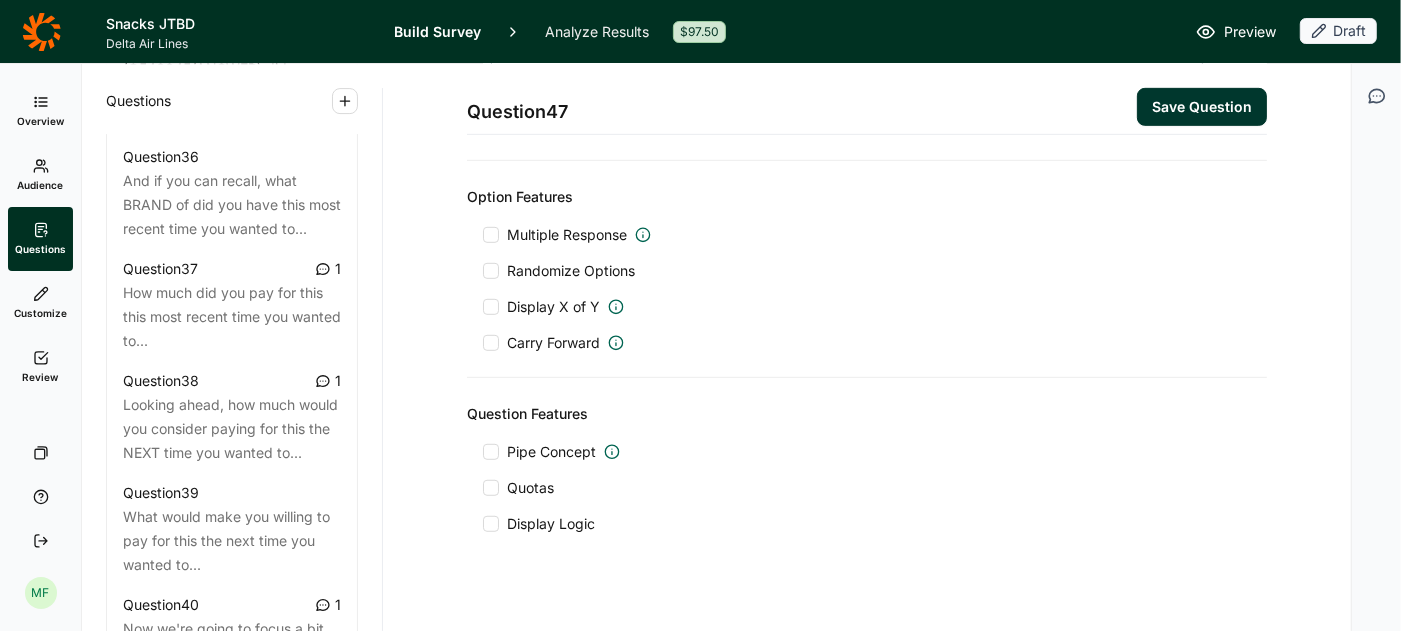 type on "x" 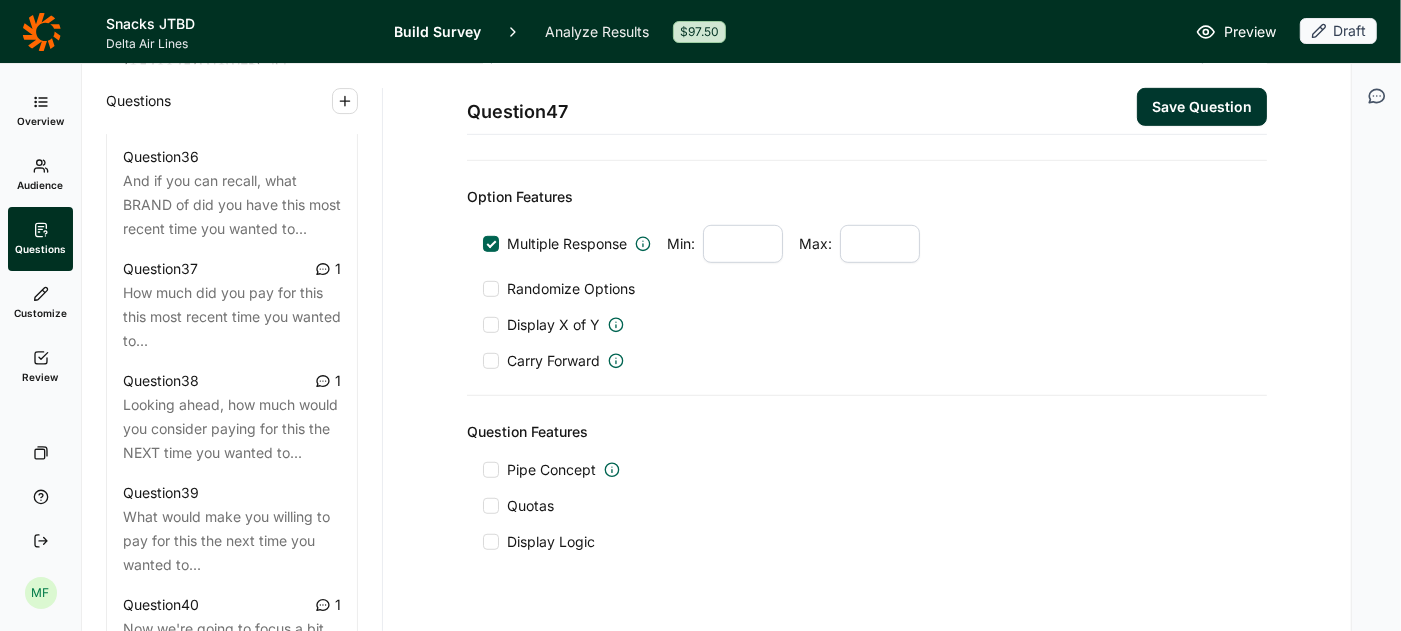 click at bounding box center [491, 289] 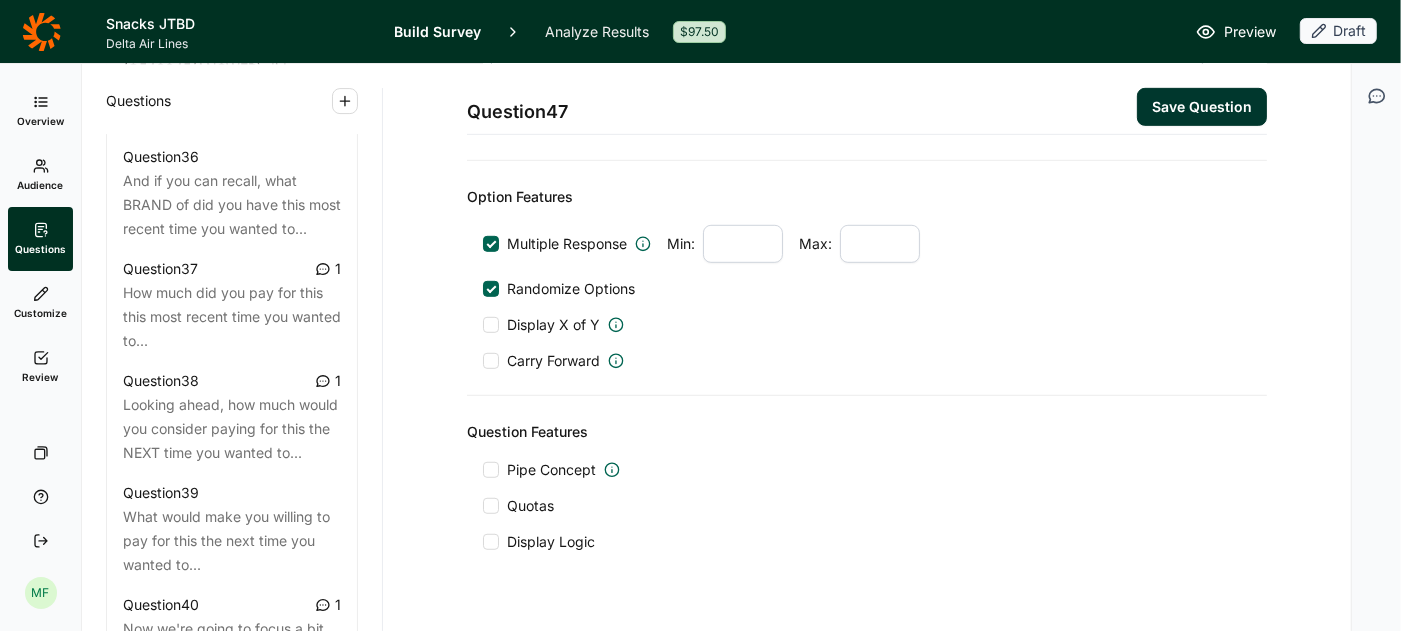 click at bounding box center (491, 470) 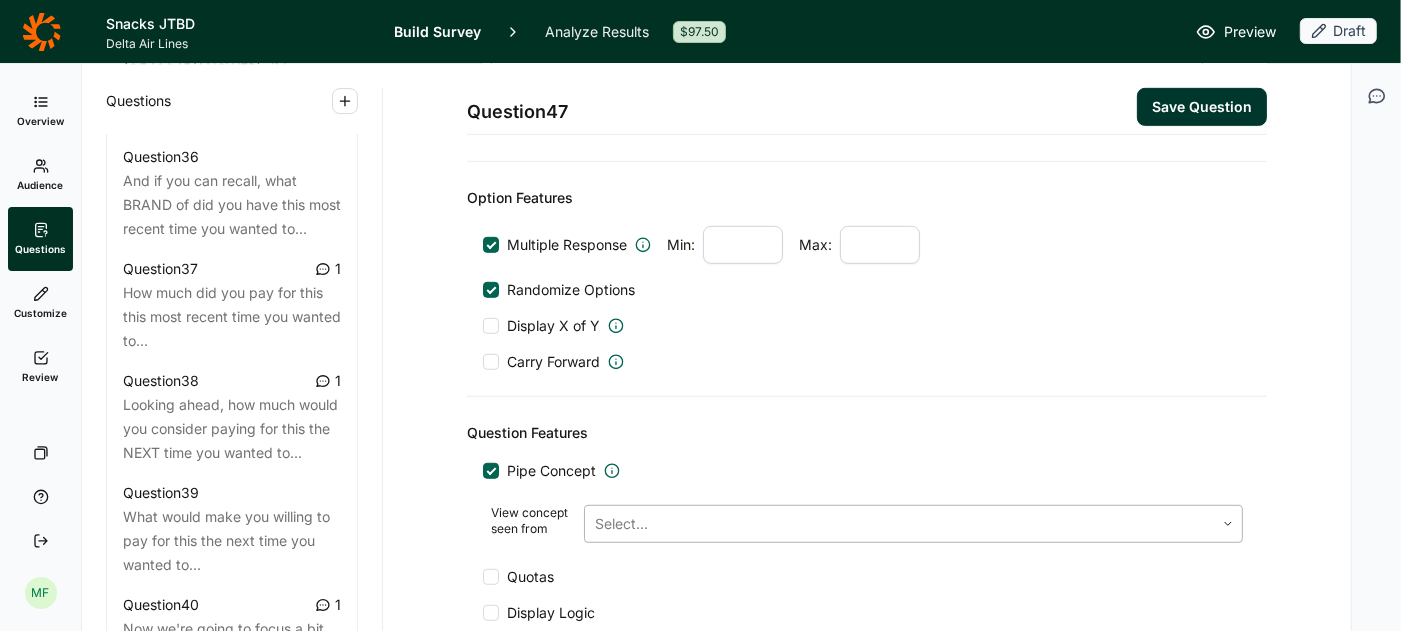 click at bounding box center (899, 524) 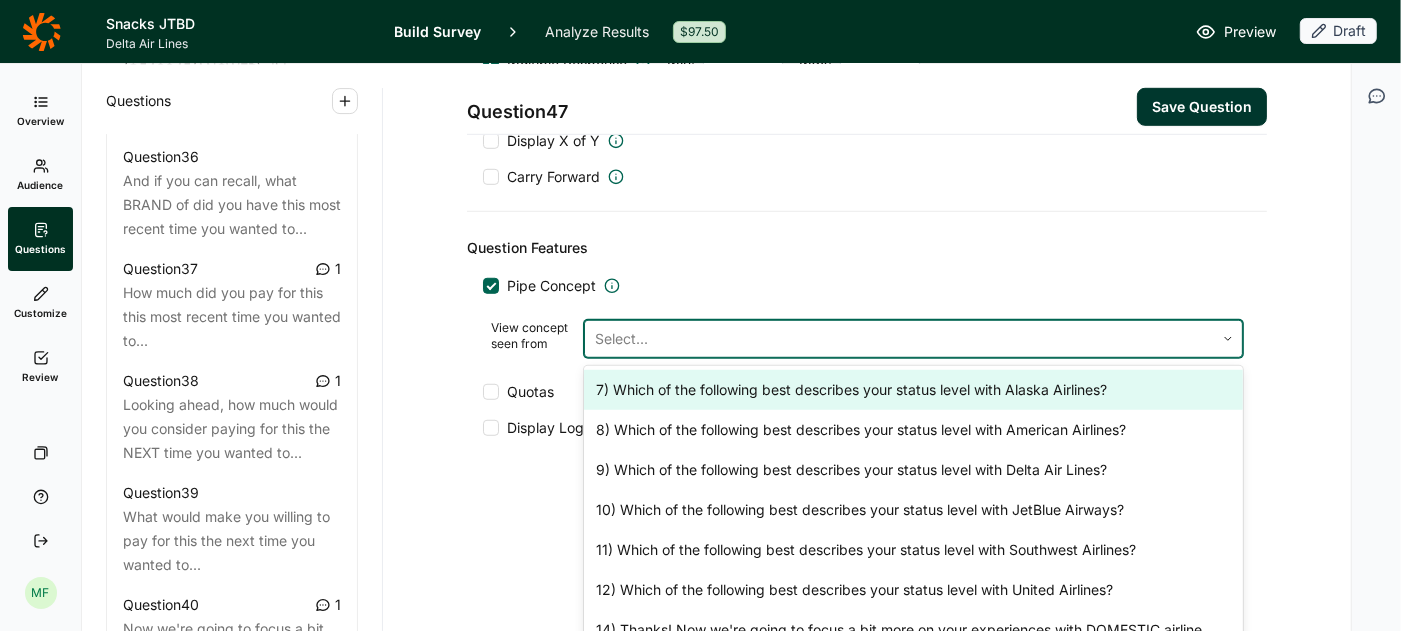 scroll, scrollTop: 1036, scrollLeft: 0, axis: vertical 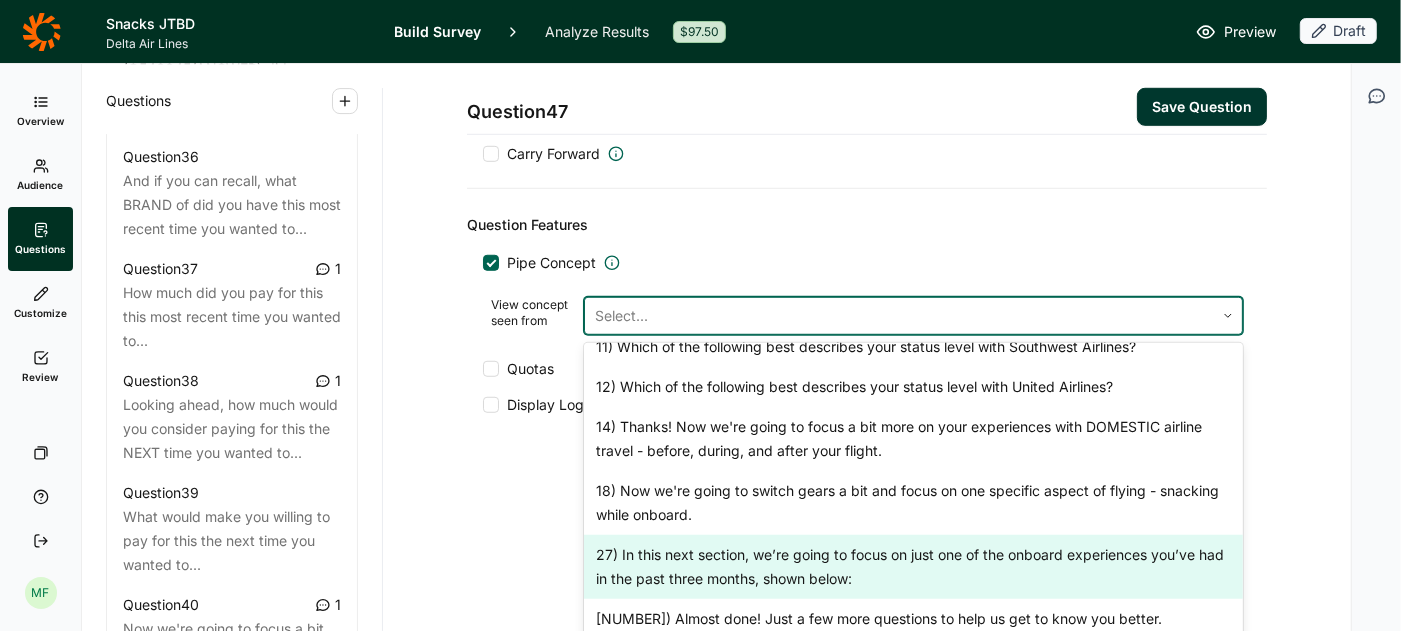 click on "27) In this next section, we’re going to focus on just one of the onboard experiences you’ve had in the past three months, shown below:" at bounding box center (913, 567) 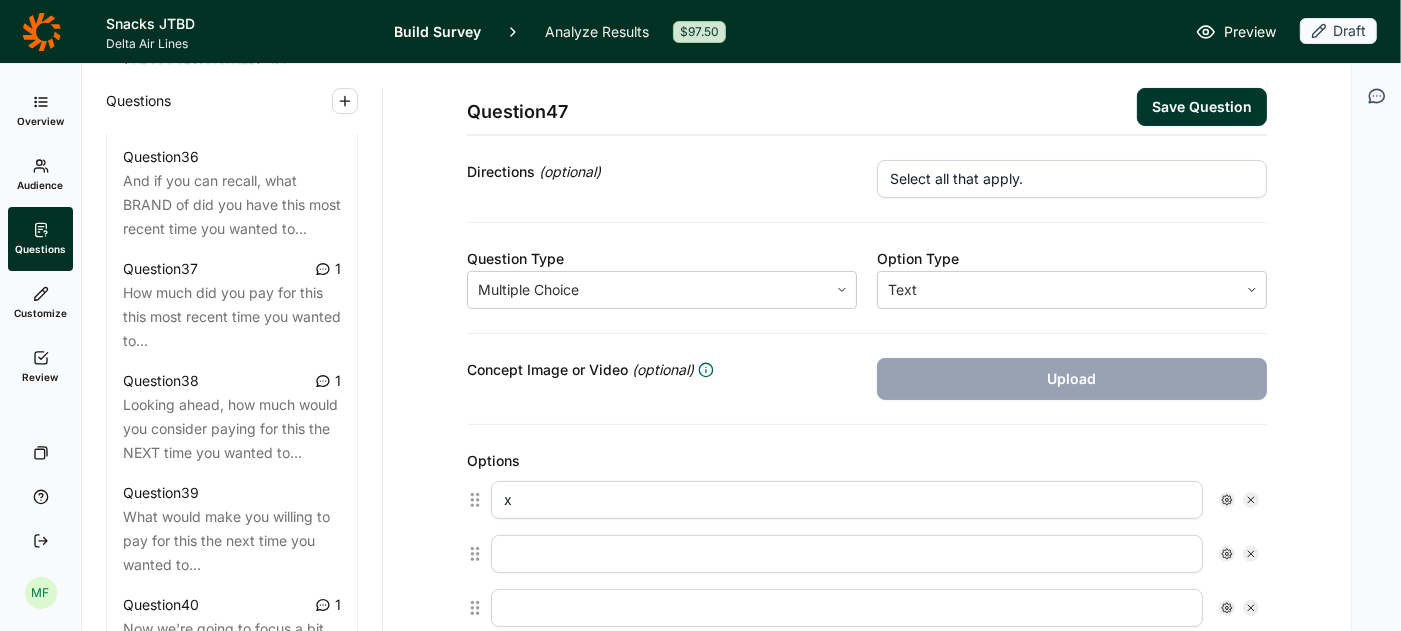 scroll, scrollTop: 191, scrollLeft: 0, axis: vertical 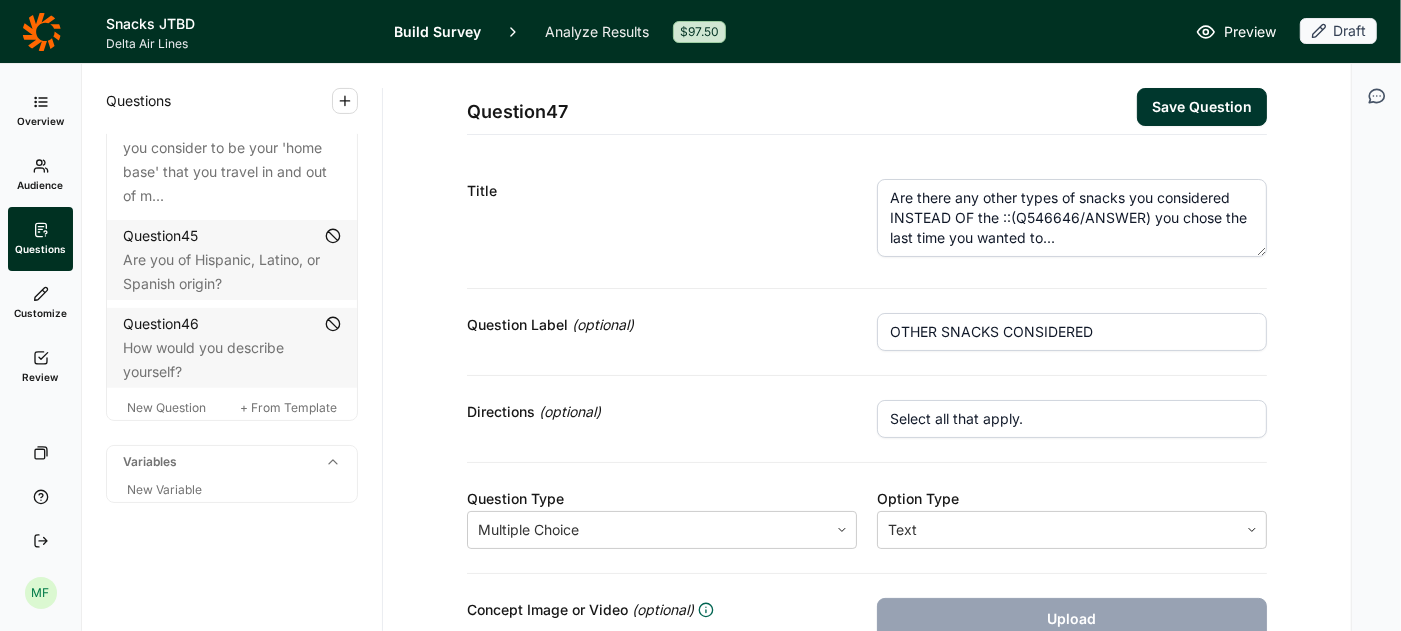 click on "Save Question" at bounding box center (1202, 107) 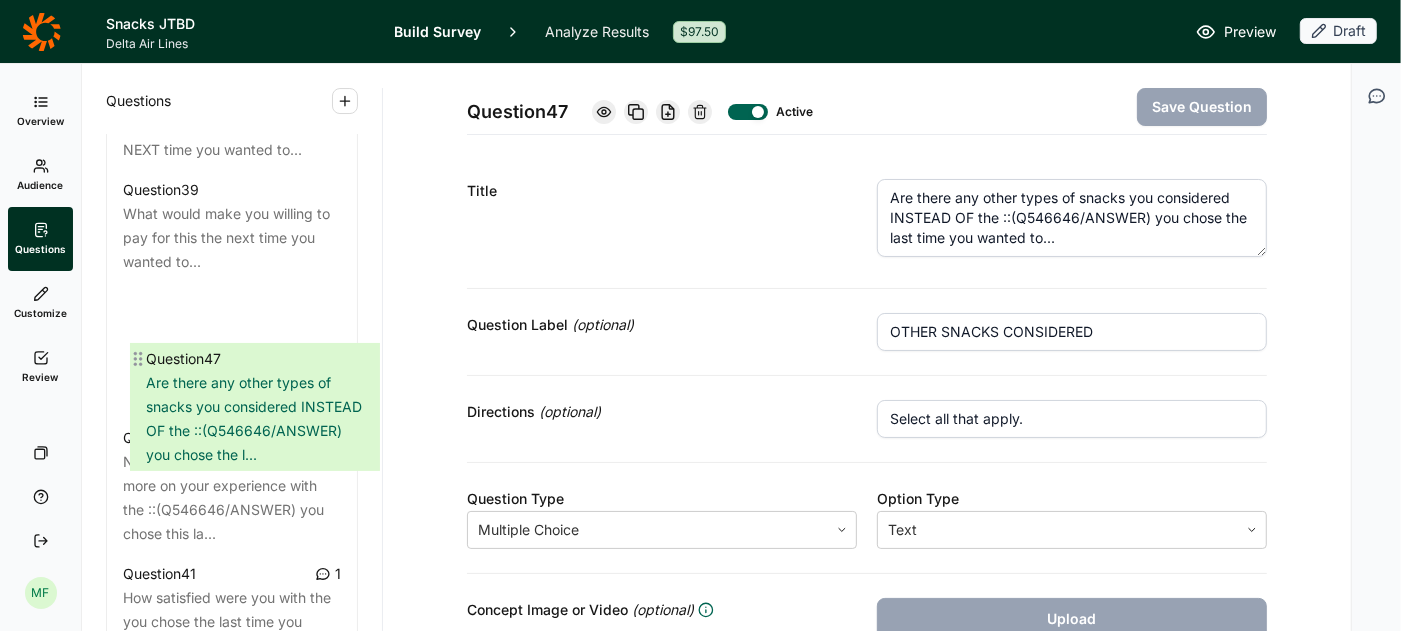 scroll, scrollTop: 5300, scrollLeft: 0, axis: vertical 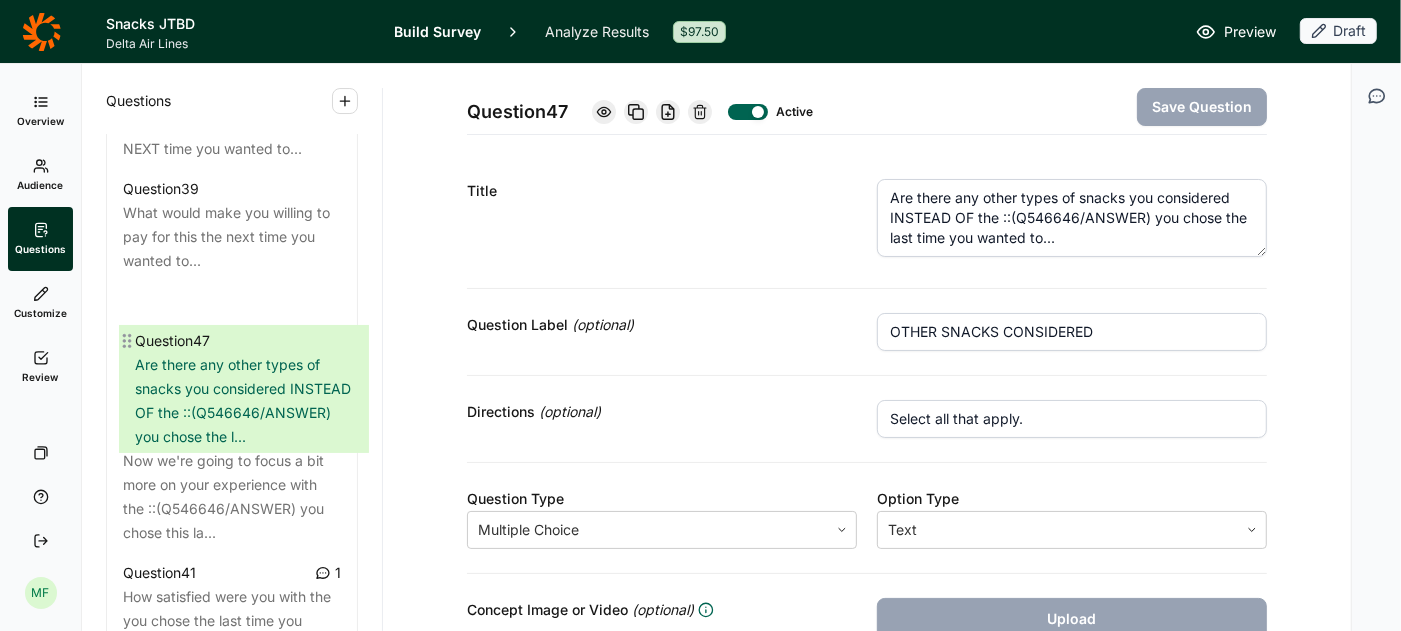 drag, startPoint x: 116, startPoint y: 387, endPoint x: 128, endPoint y: 341, distance: 47.539455 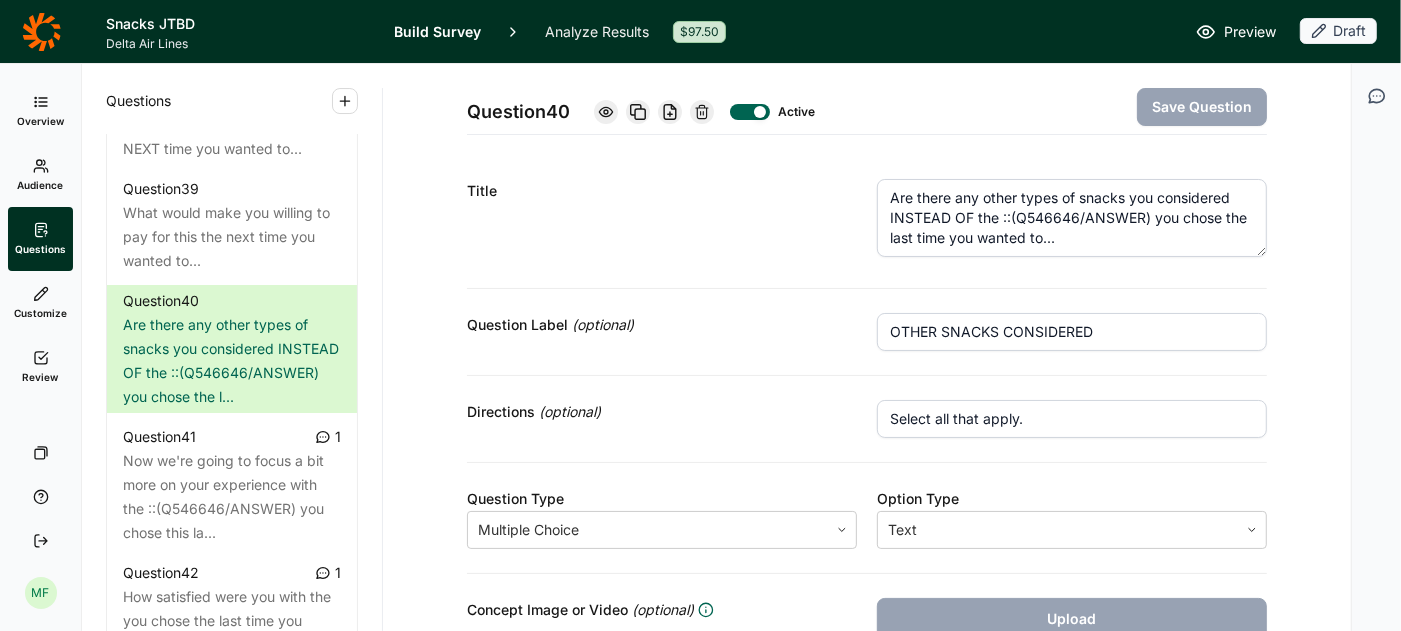 click 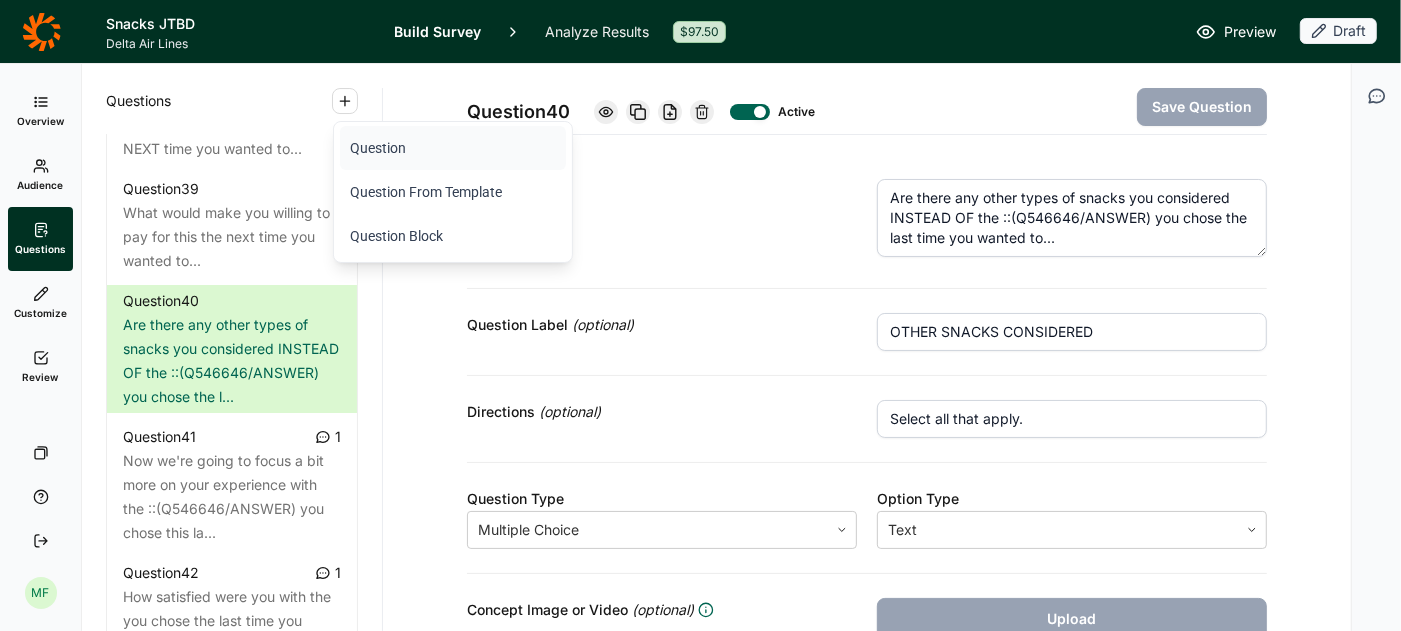 click on "Question" at bounding box center [453, 148] 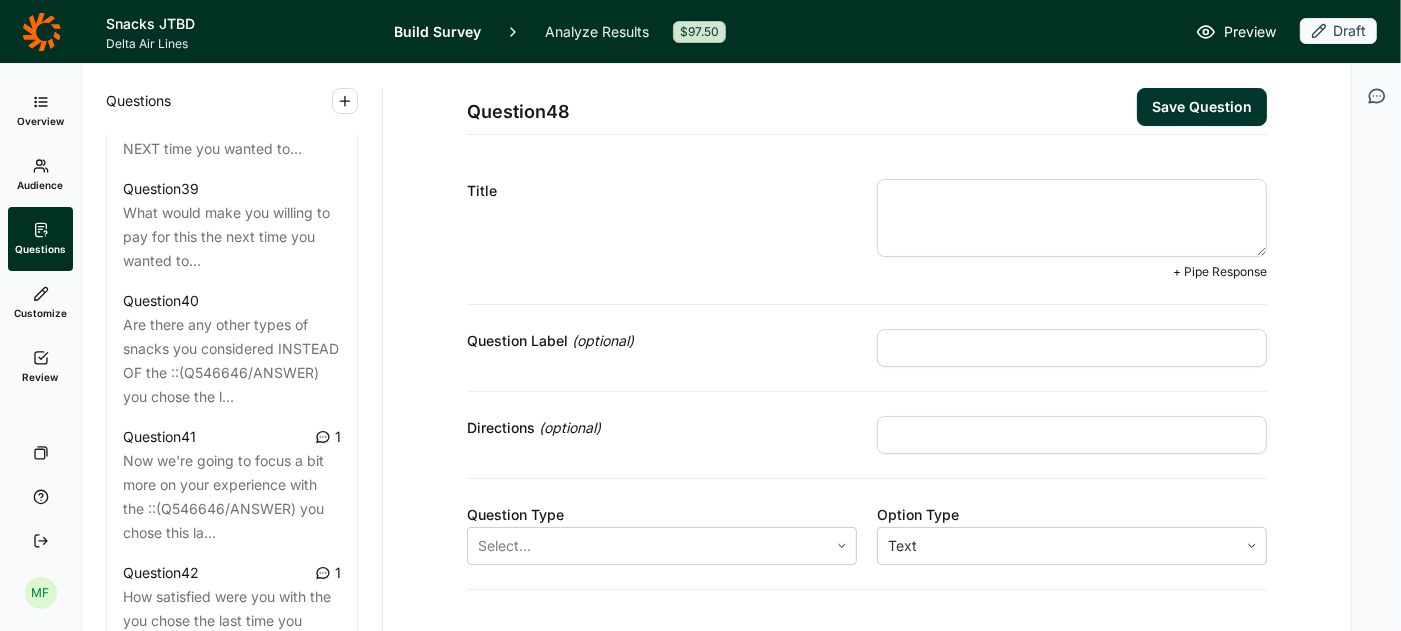 click at bounding box center [1072, 218] 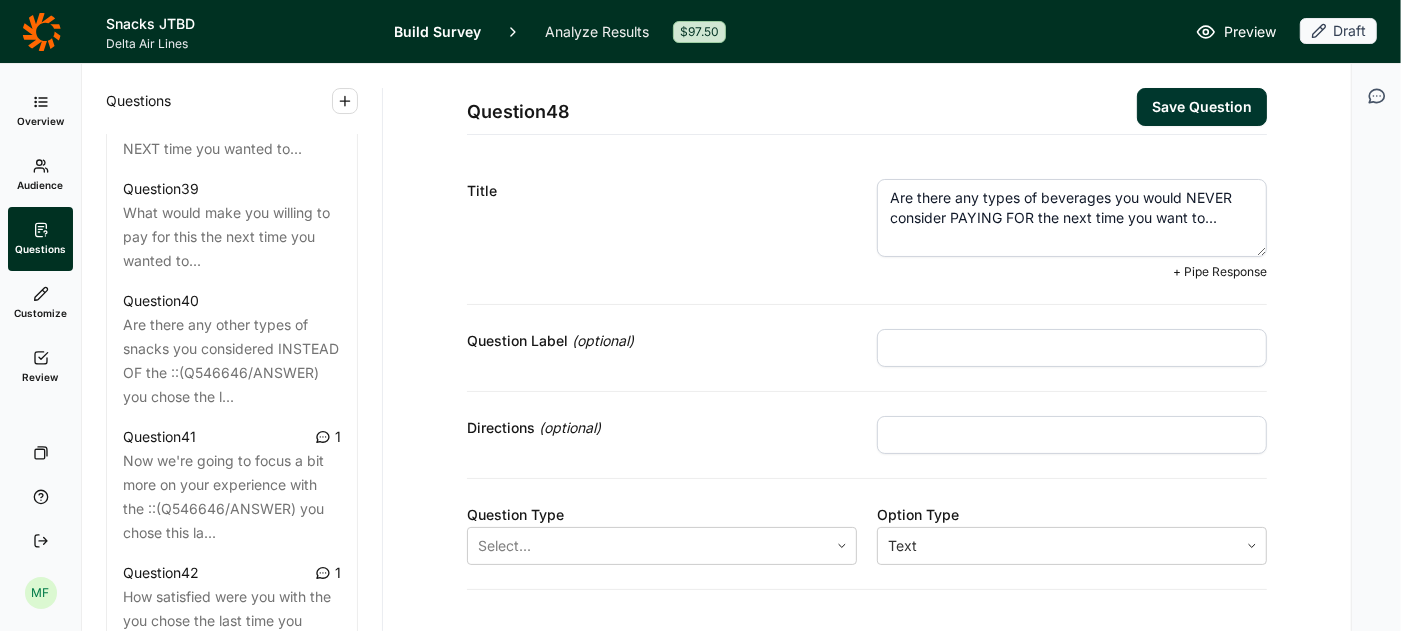 click on "Are there any types of beverages you would NEVER consider PAYING FOR the next time you want to..." at bounding box center (1072, 218) 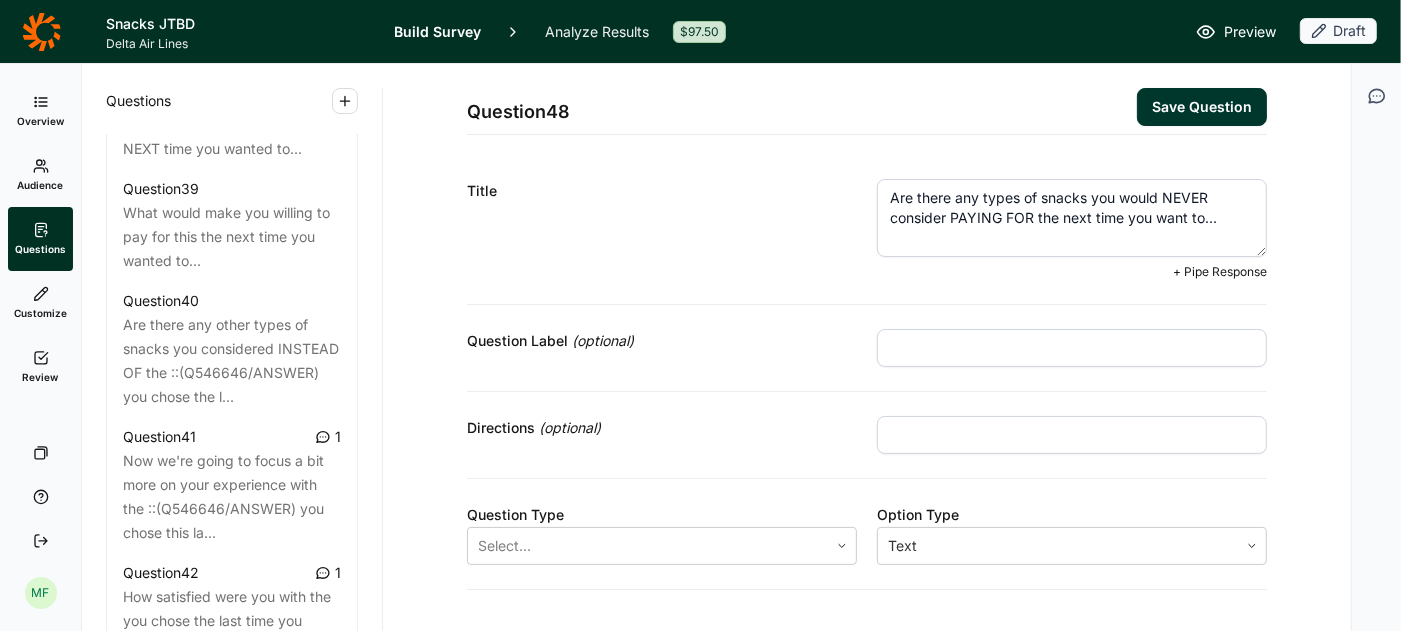 type on "Are there any types of snacks you would NEVER consider PAYING FOR the next time you want to..." 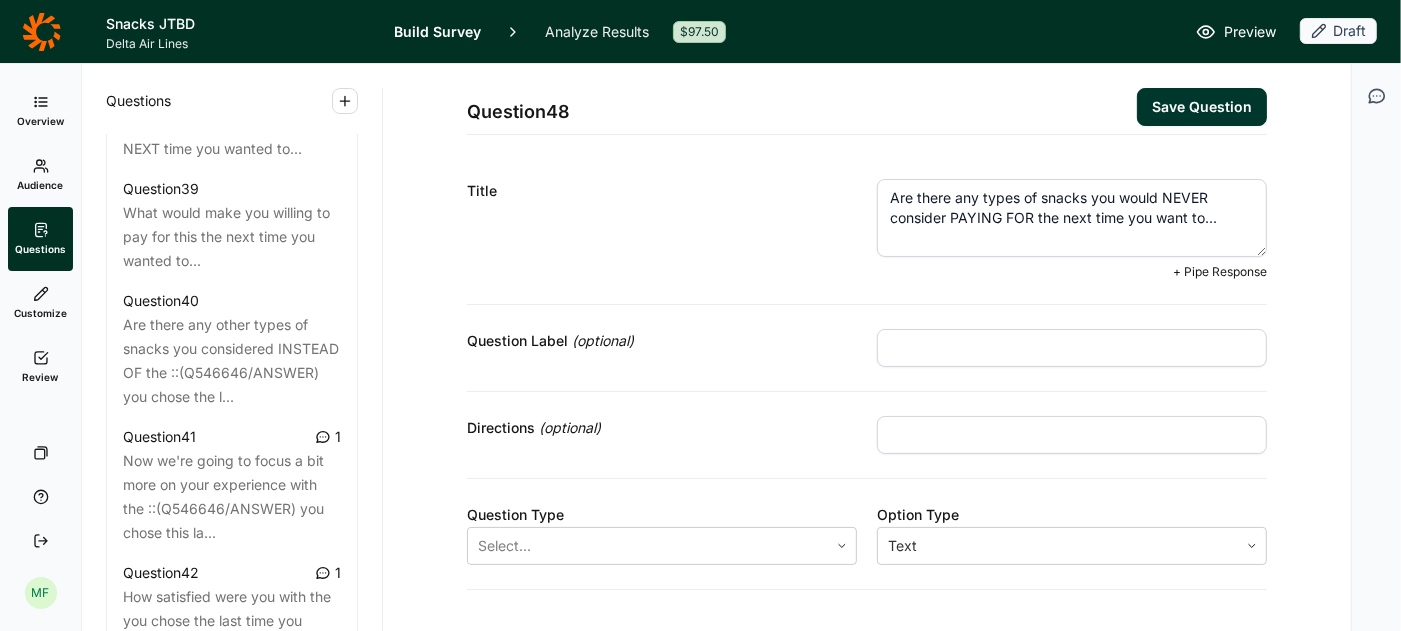 click at bounding box center [1072, 348] 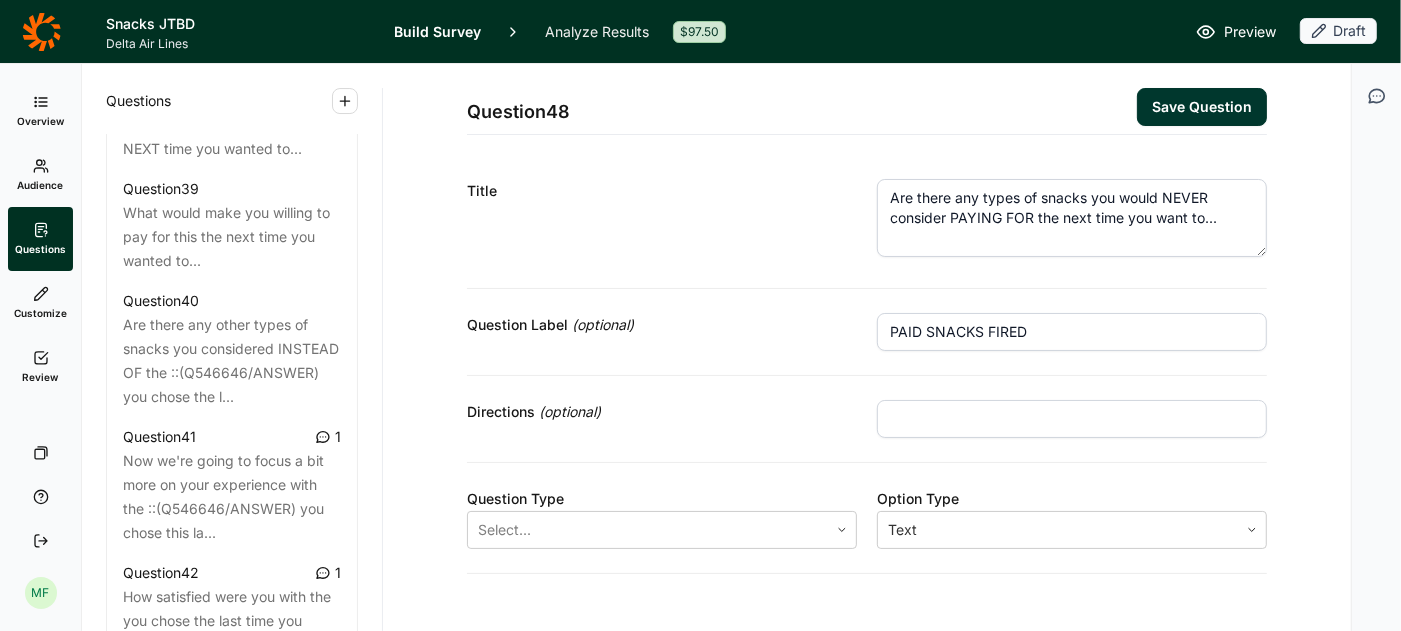 type on "PAID SNACKS FIRED" 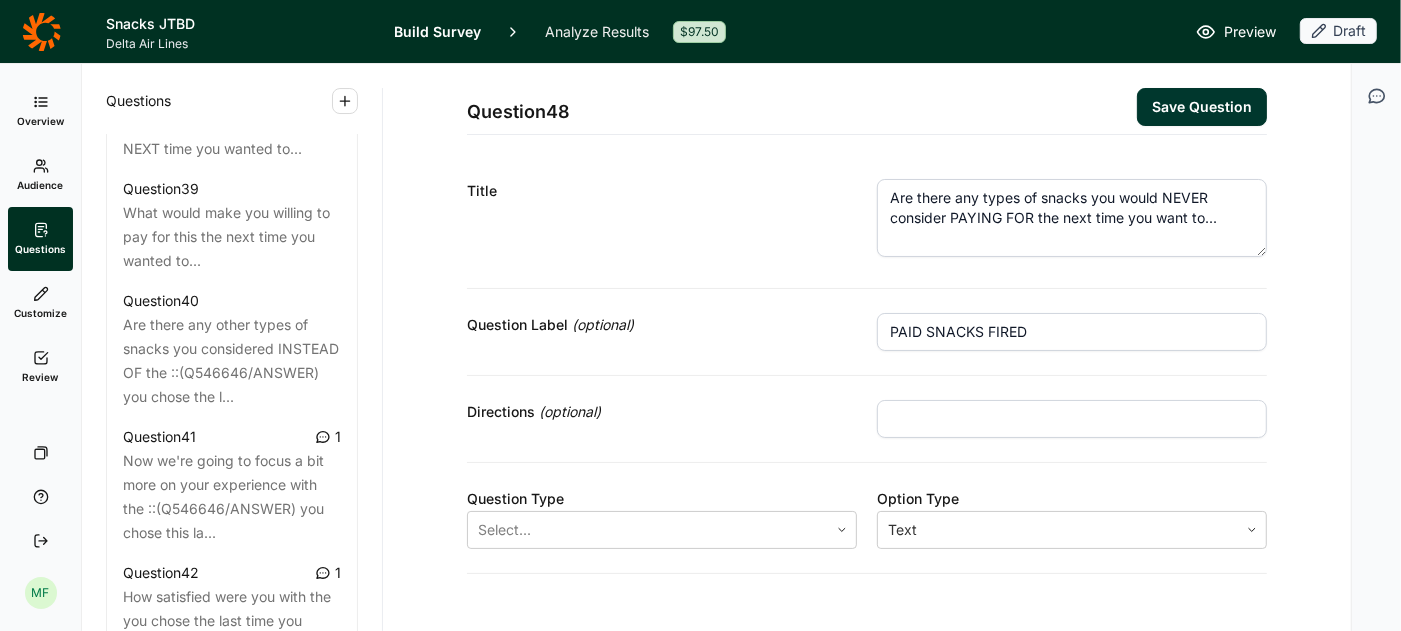 click at bounding box center [1072, 419] 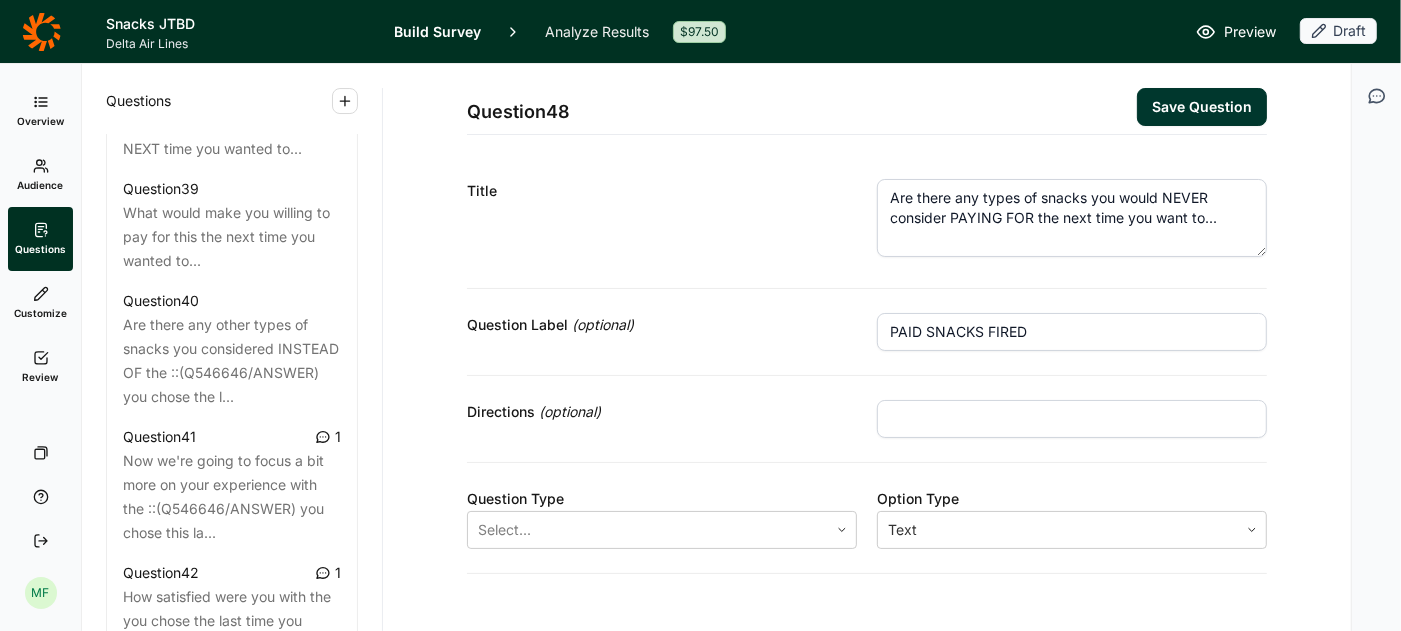 type on "Select all that apply." 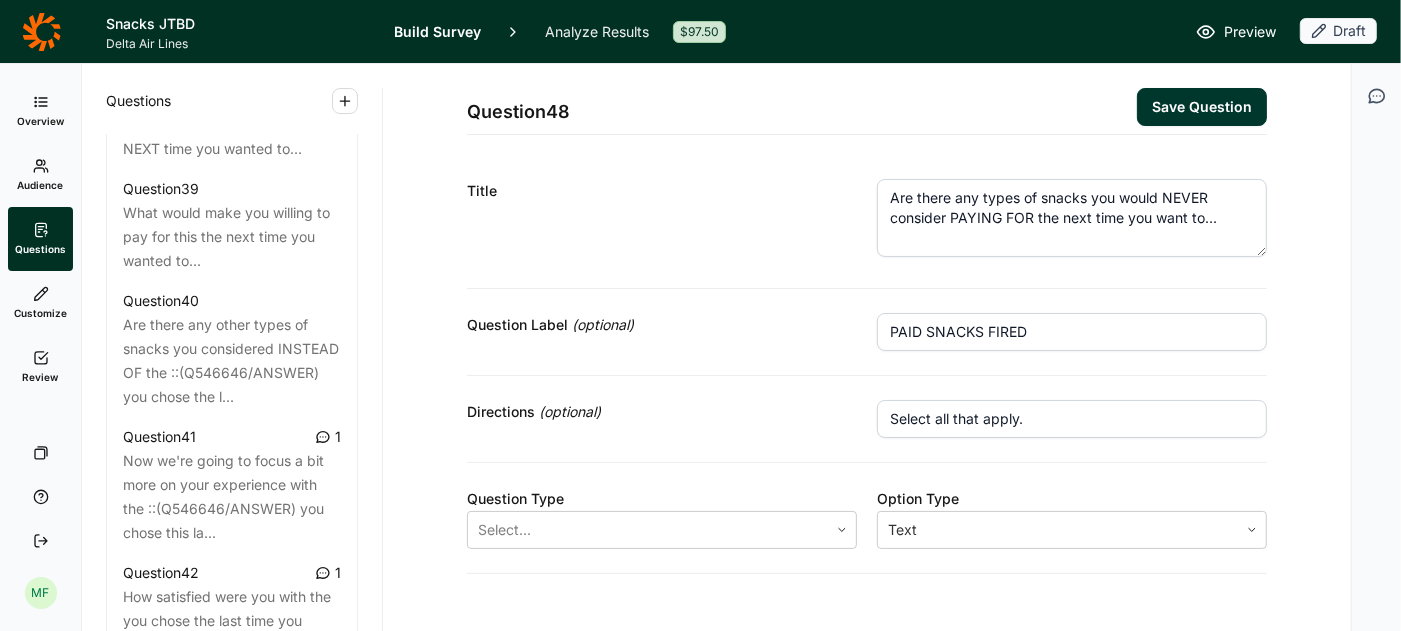 scroll, scrollTop: 33, scrollLeft: 0, axis: vertical 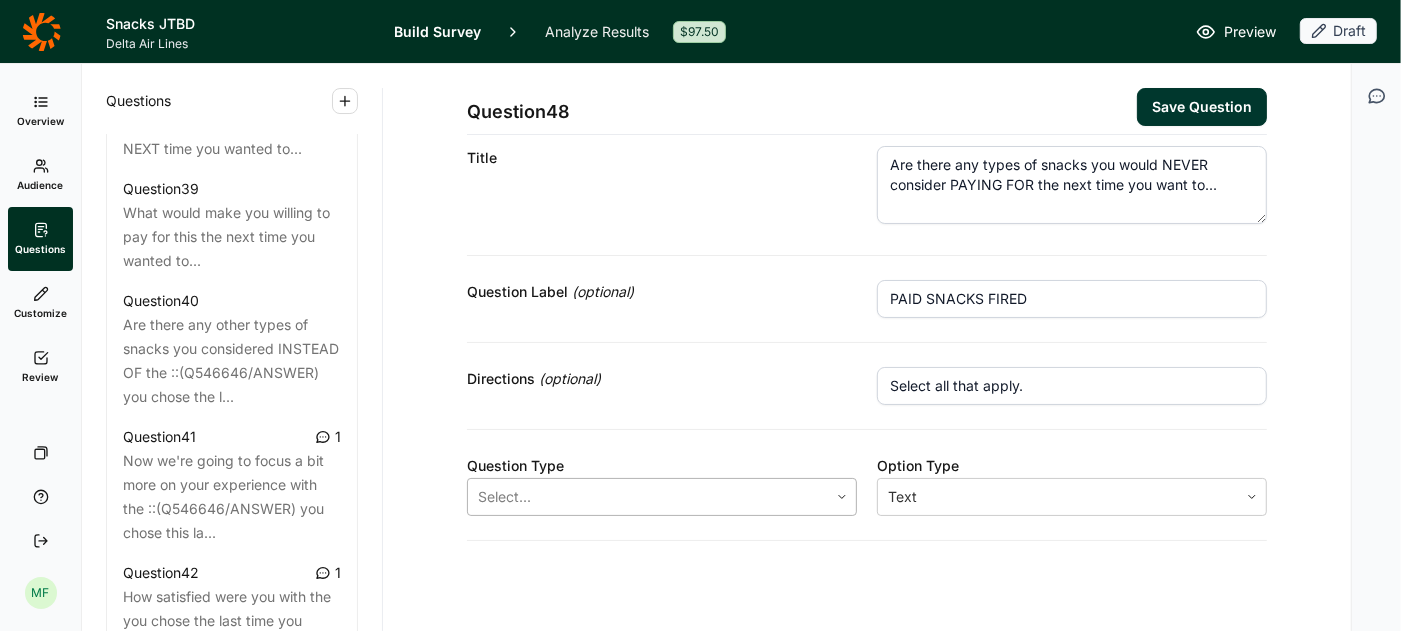 click at bounding box center [648, 497] 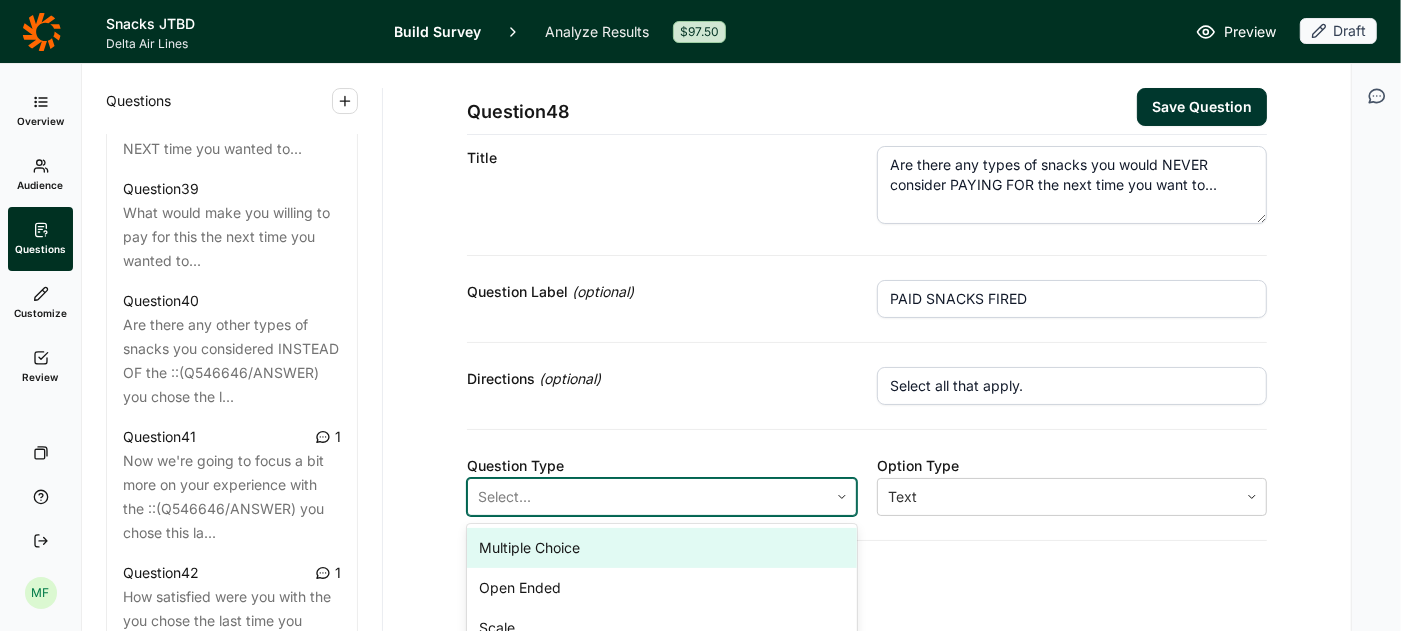 click on "Multiple Choice" at bounding box center [662, 548] 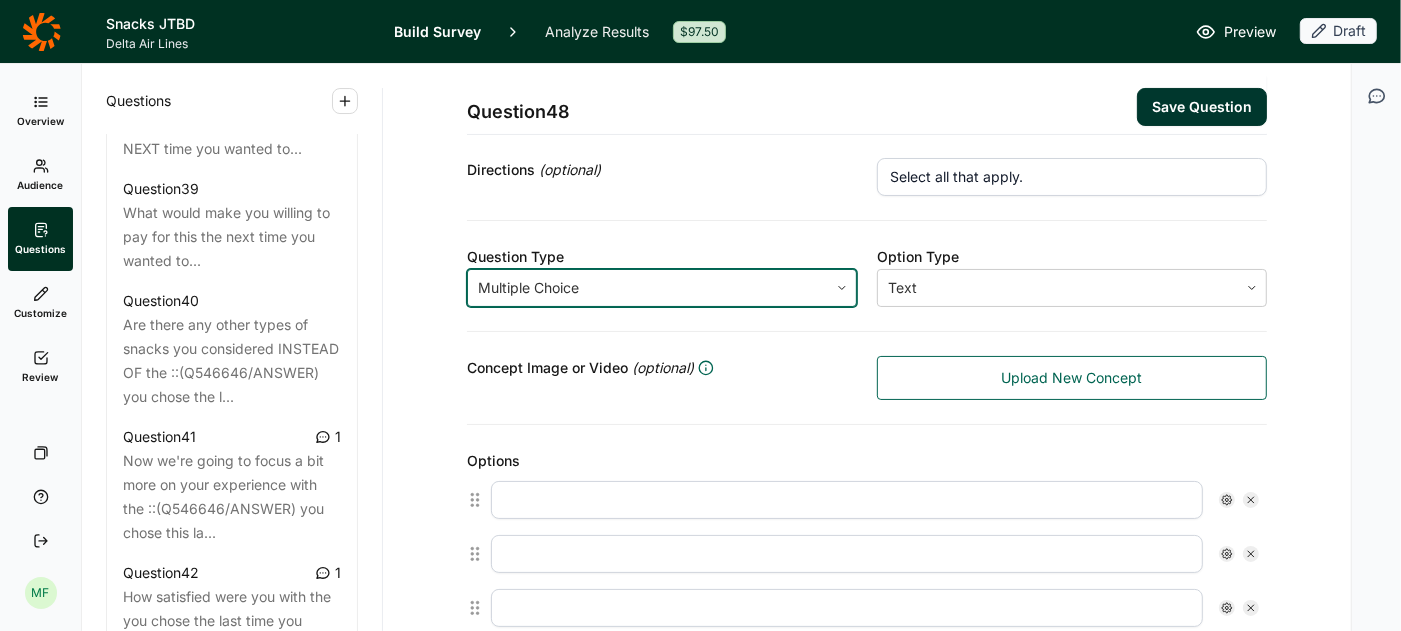 scroll, scrollTop: 281, scrollLeft: 0, axis: vertical 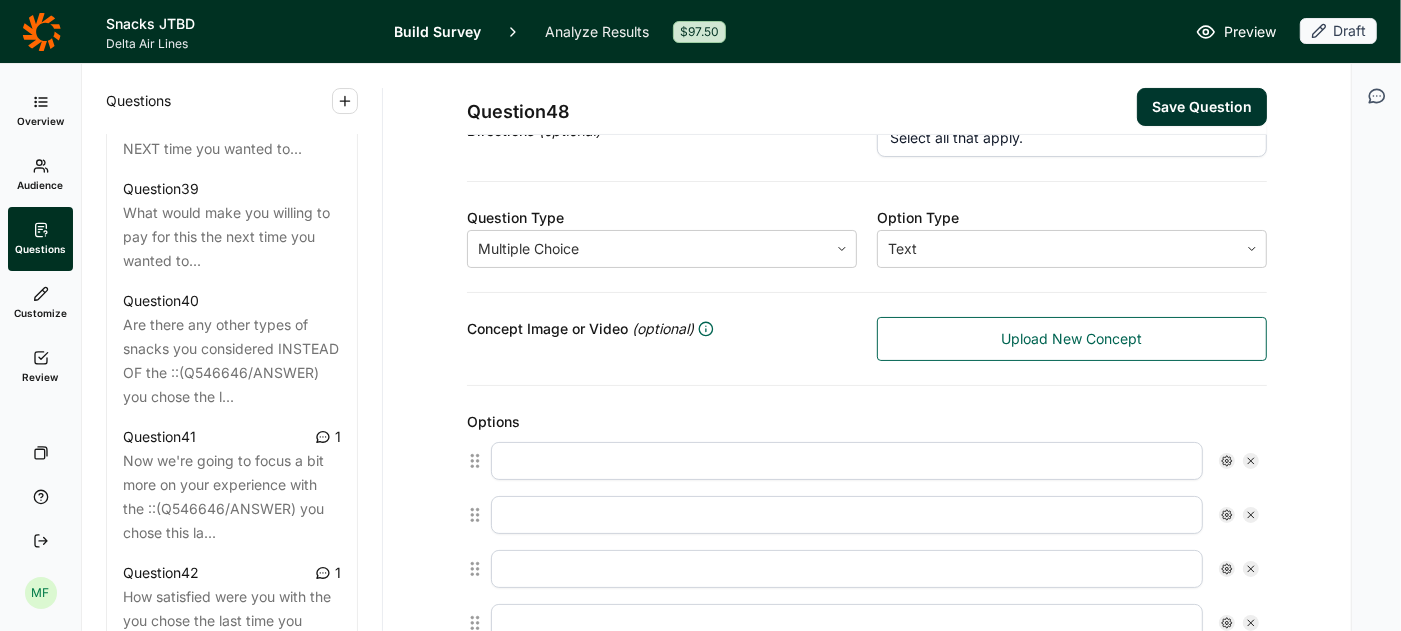 click at bounding box center [847, 461] 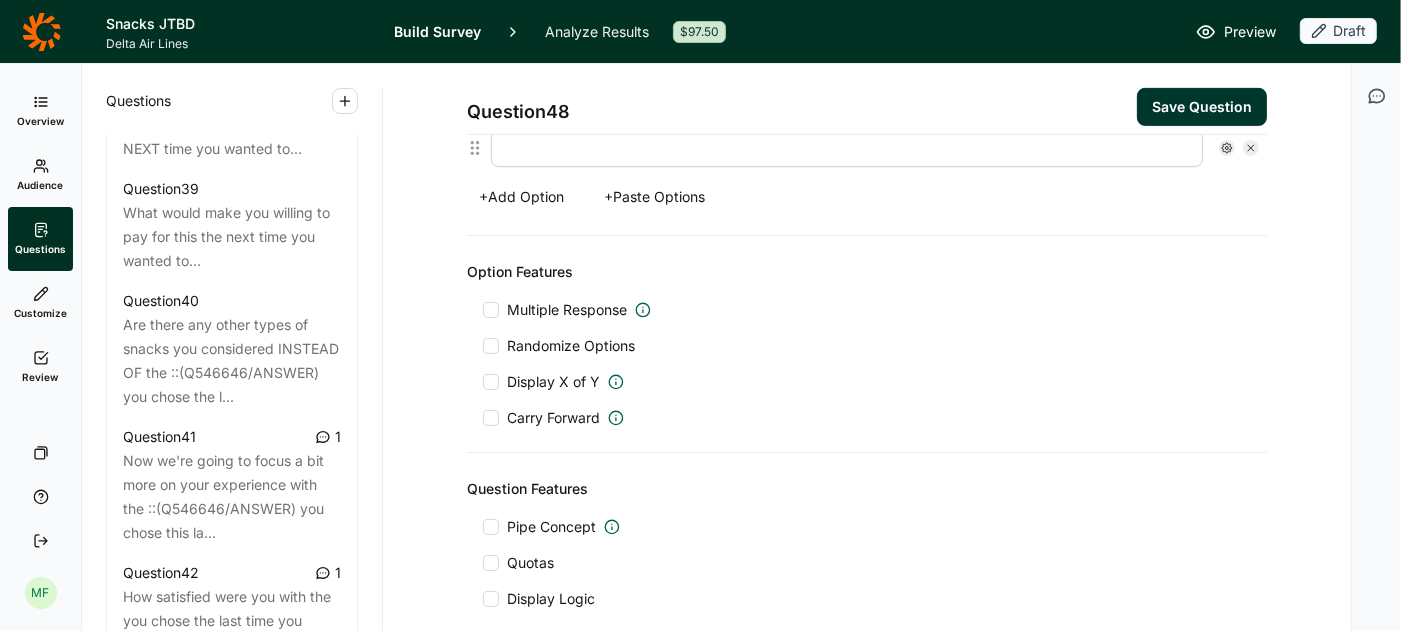 scroll, scrollTop: 777, scrollLeft: 0, axis: vertical 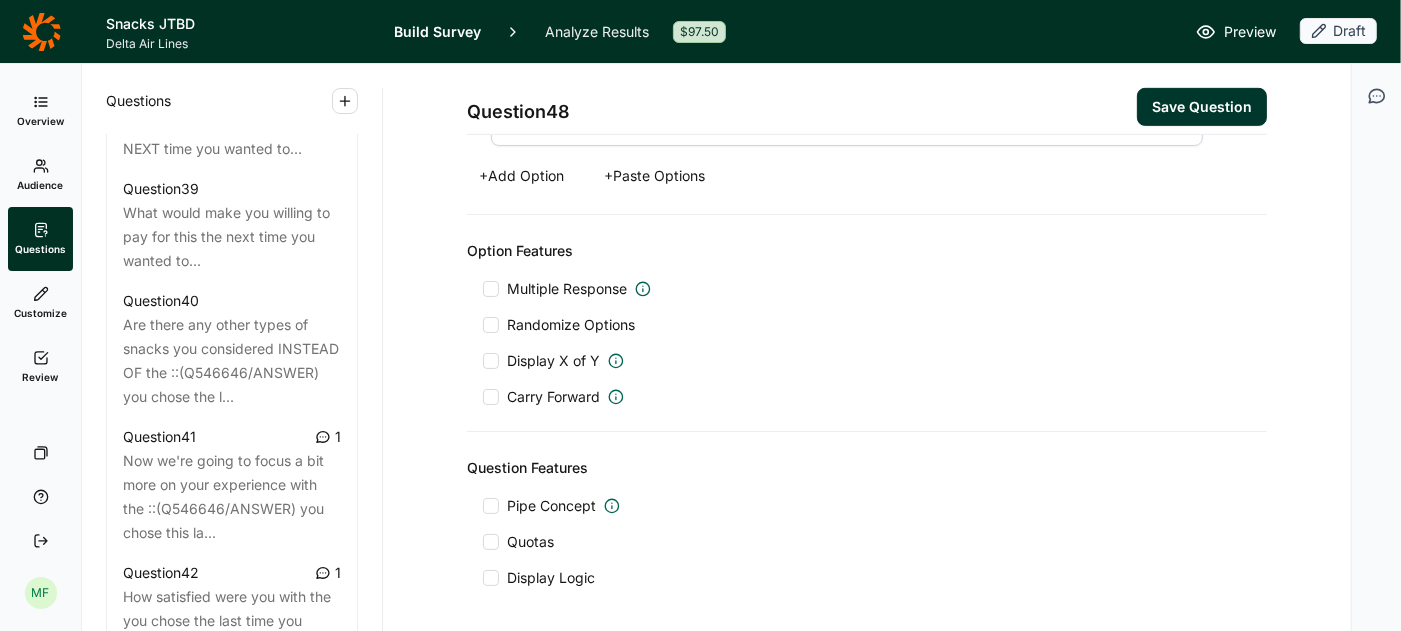 type on "CHIPS" 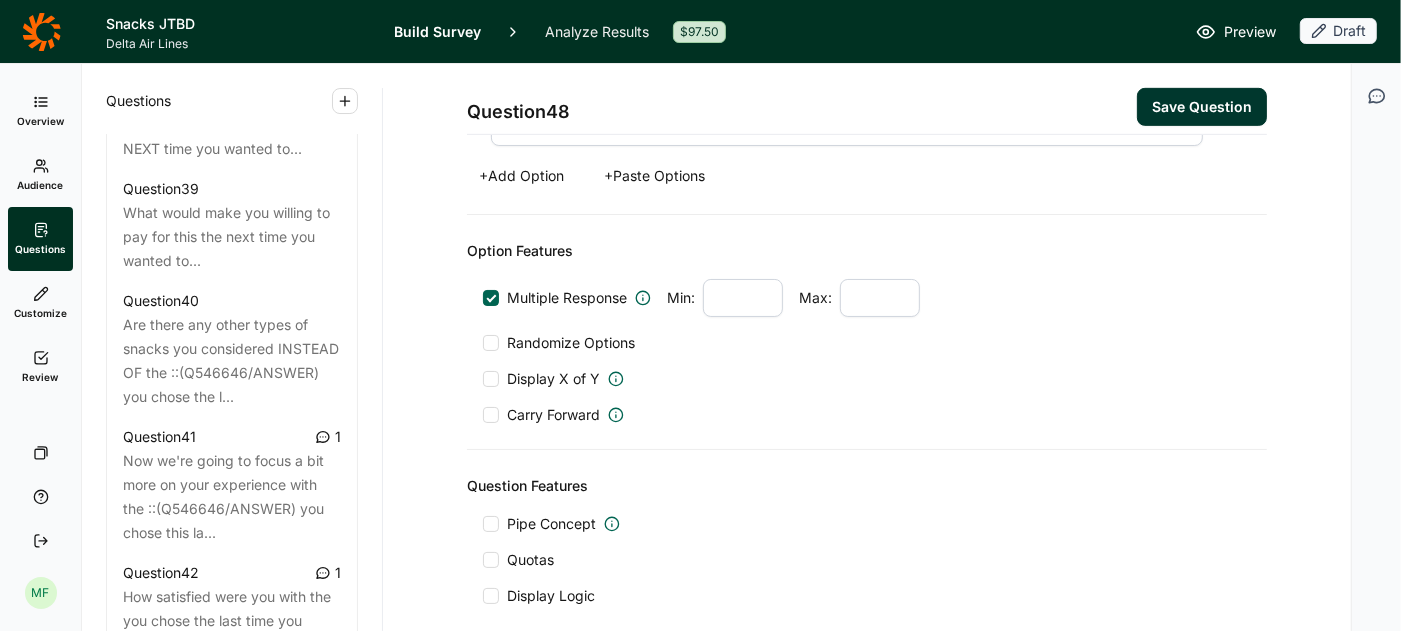 click at bounding box center (491, 343) 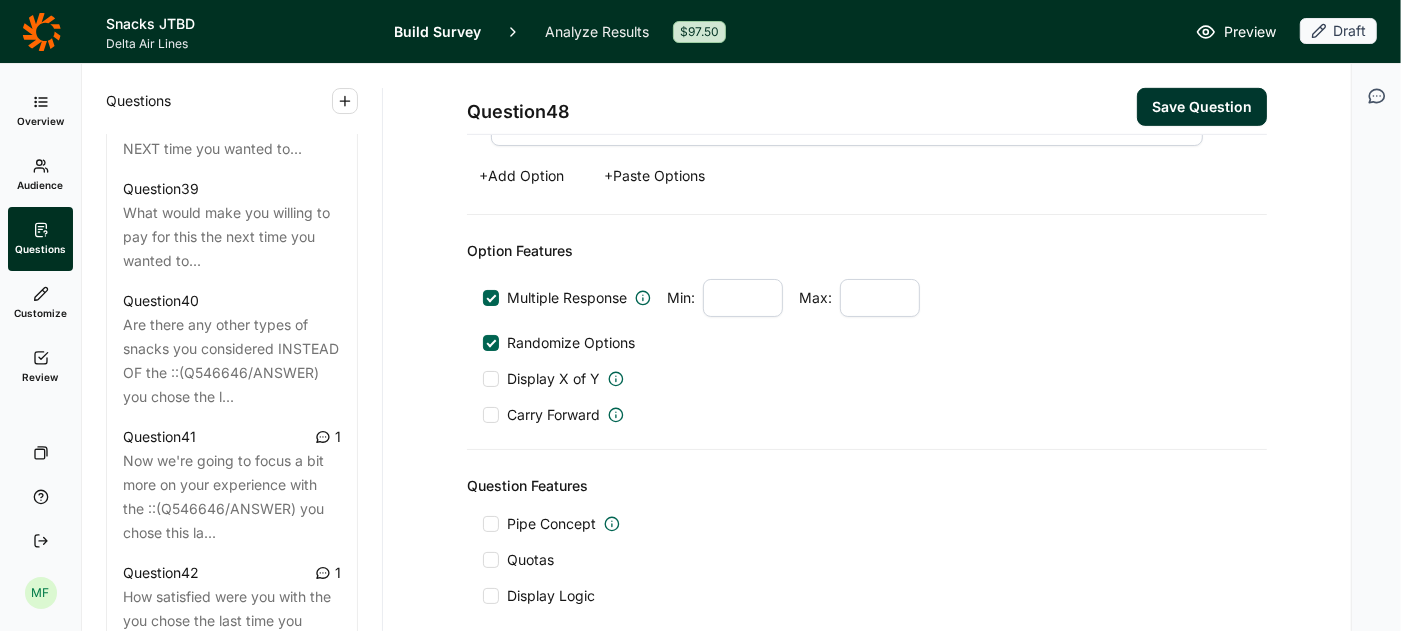 click on "Pipe Concept" at bounding box center [551, 524] 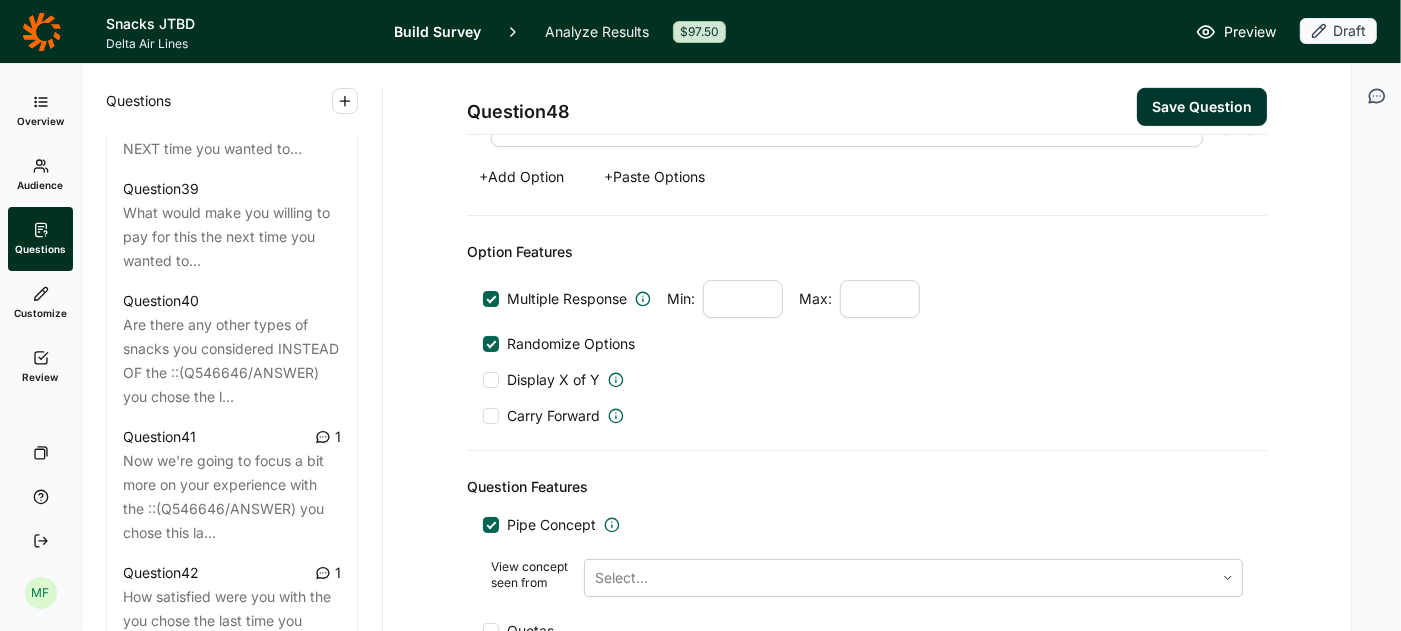 scroll, scrollTop: 928, scrollLeft: 0, axis: vertical 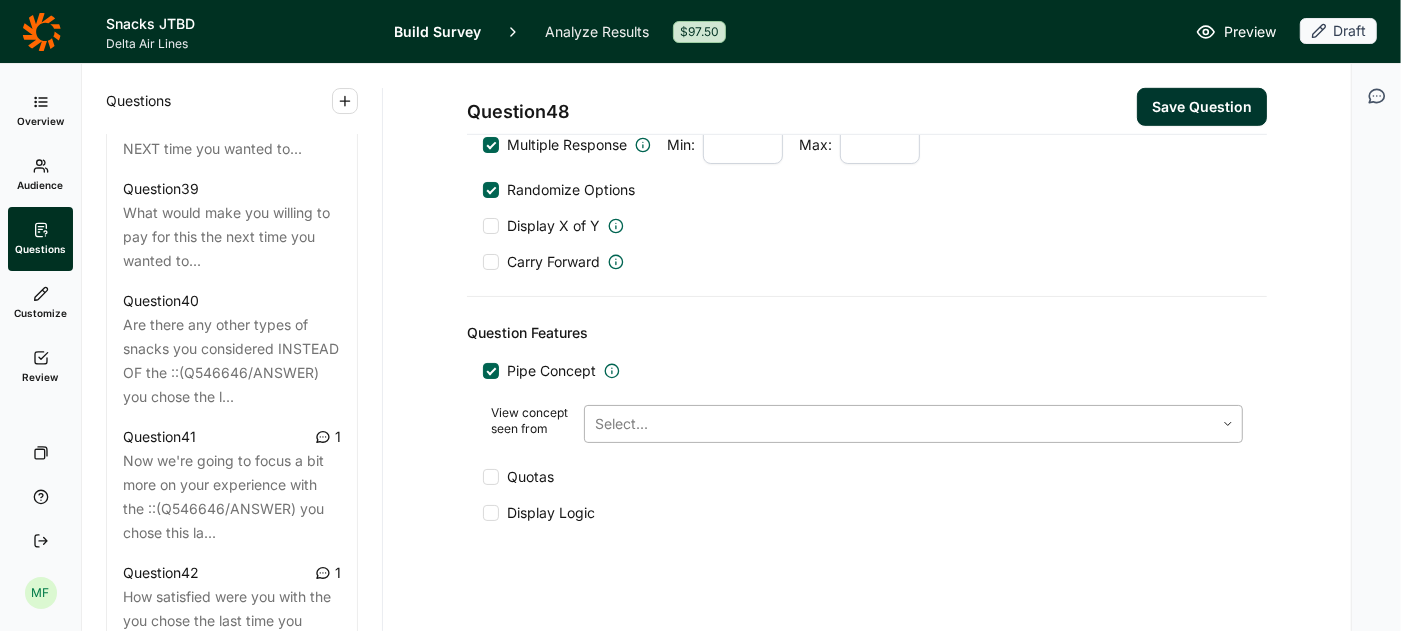 click at bounding box center [899, 424] 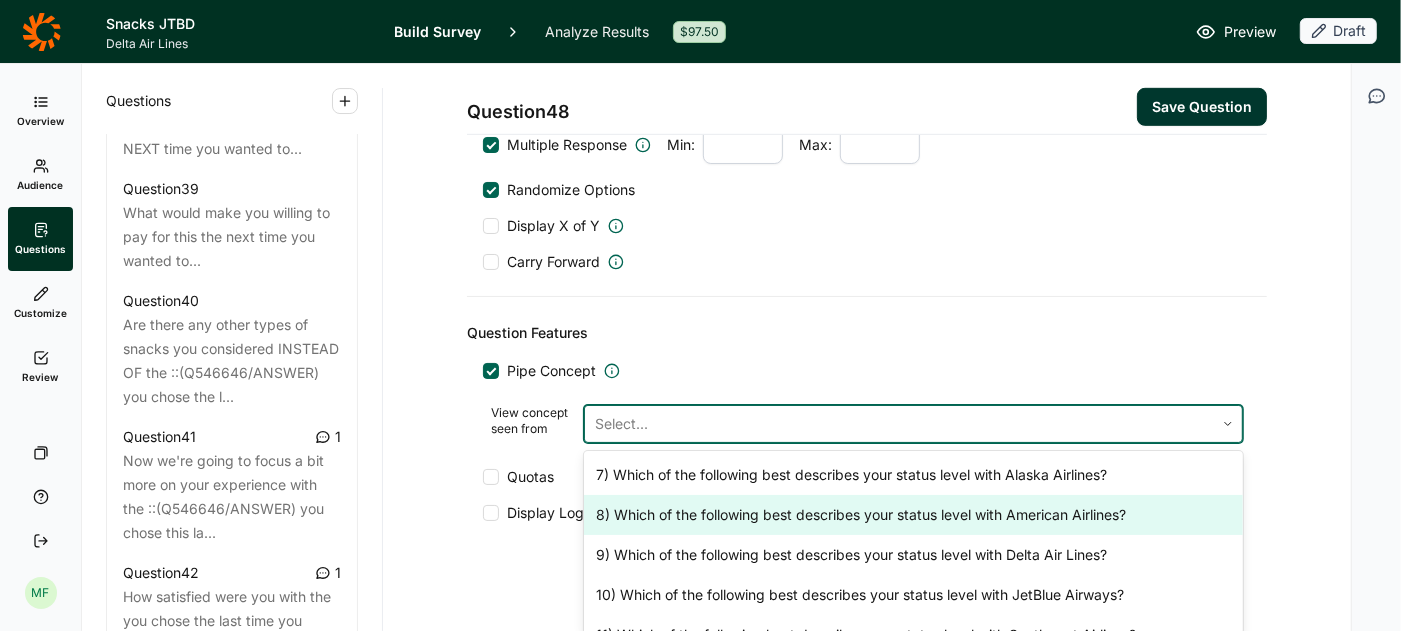 scroll, scrollTop: 296, scrollLeft: 0, axis: vertical 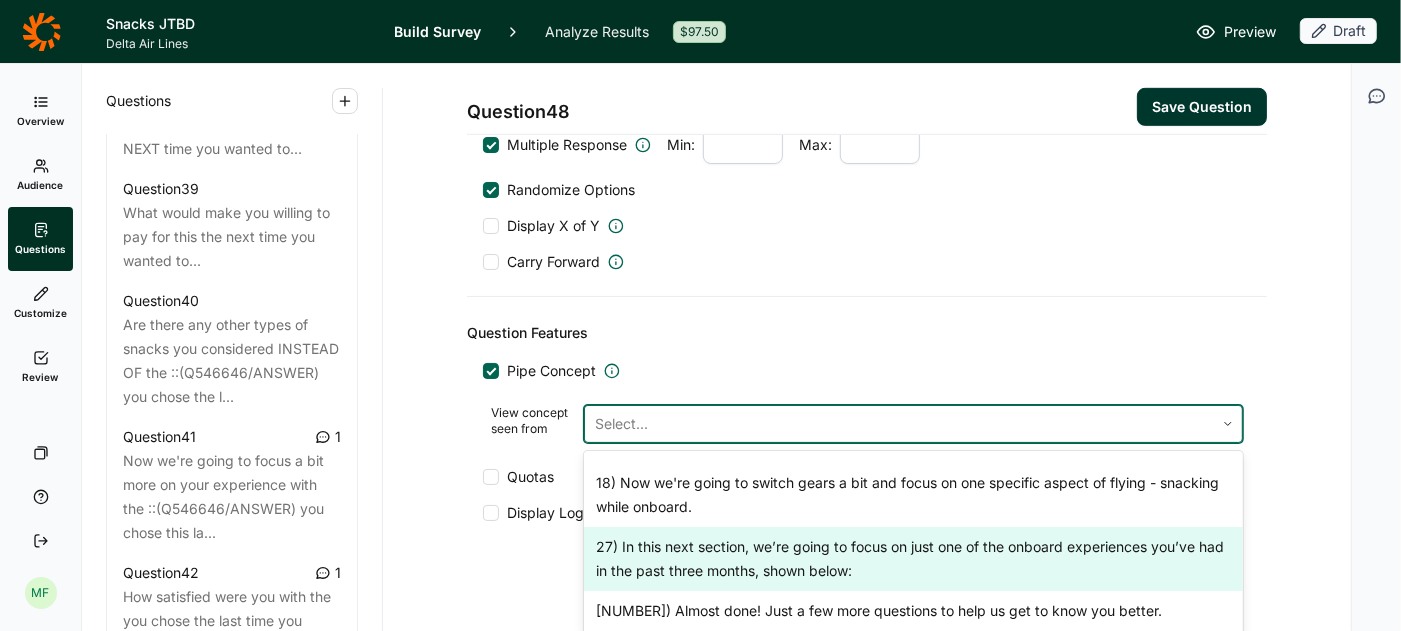 click on "27) In this next section, we’re going to focus on just one of the onboard experiences you’ve had in the past three months, shown below:" at bounding box center (913, 559) 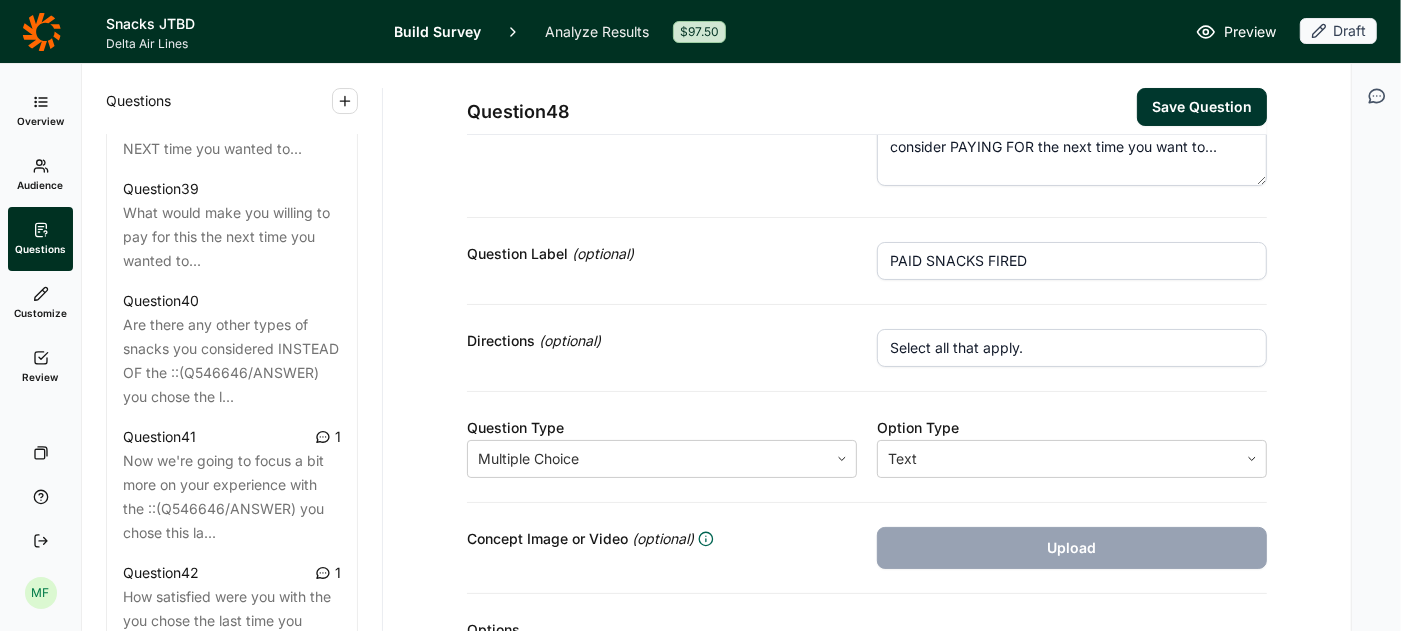 scroll, scrollTop: 0, scrollLeft: 0, axis: both 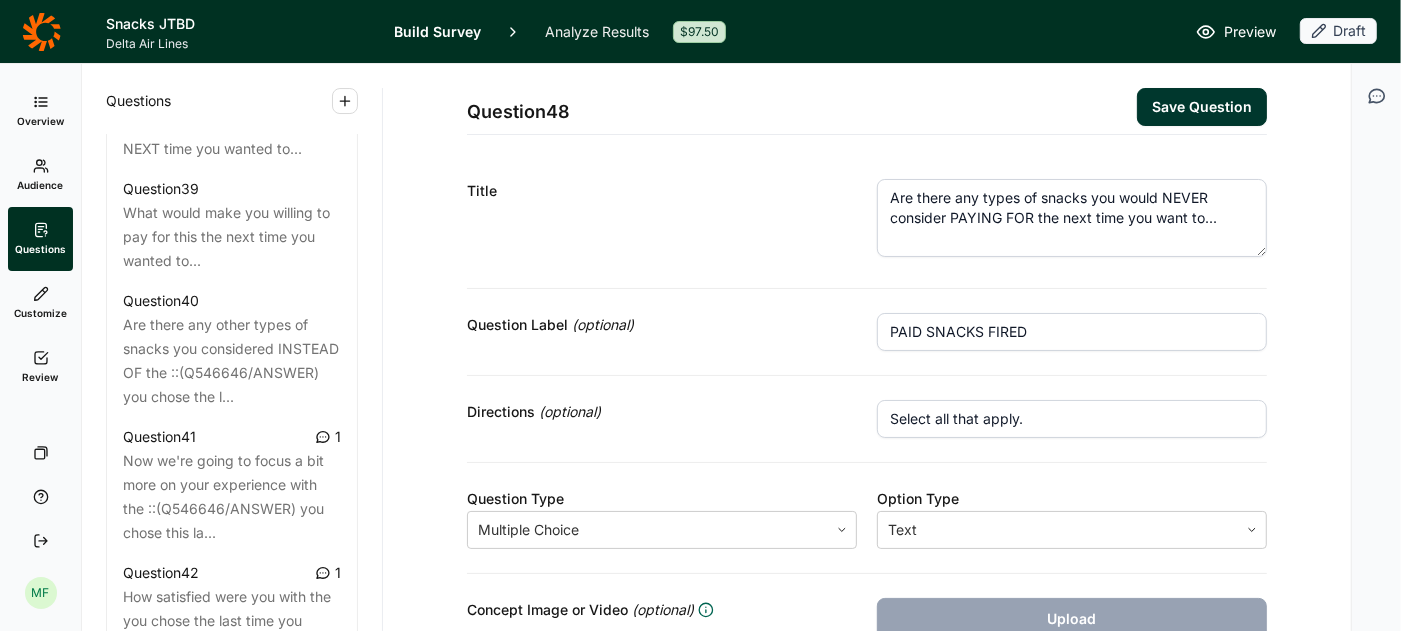 click 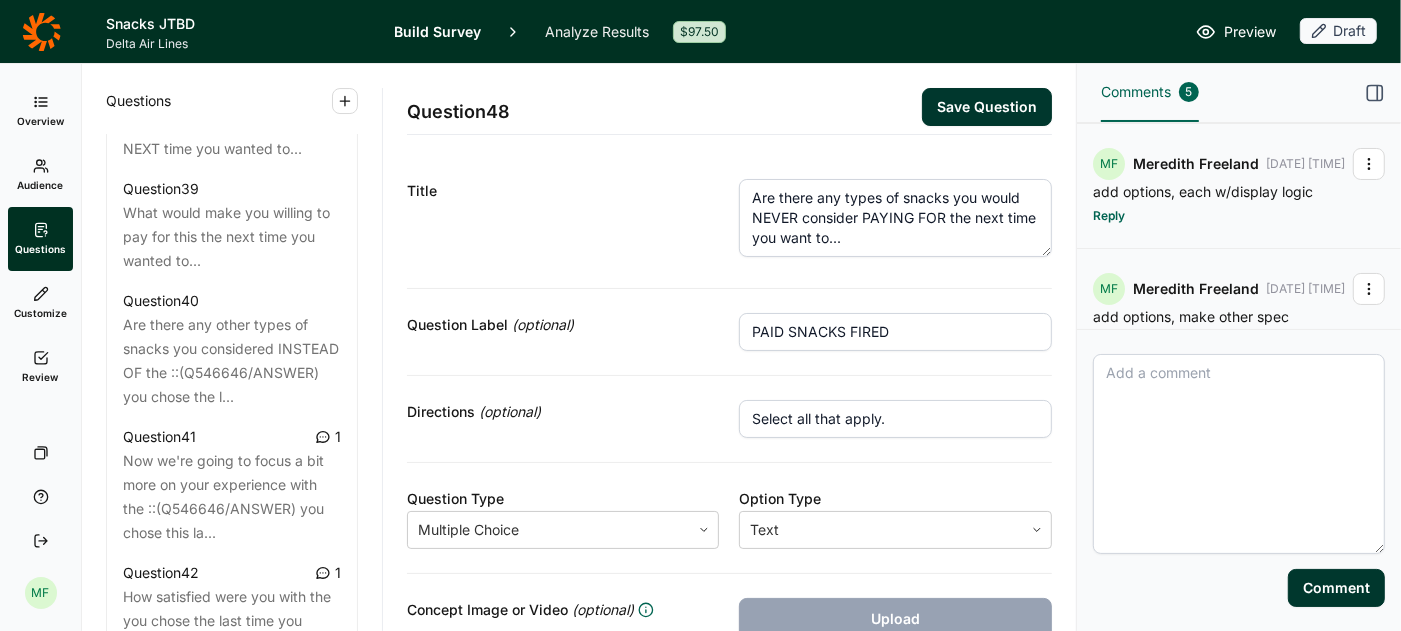 click at bounding box center (1239, 454) 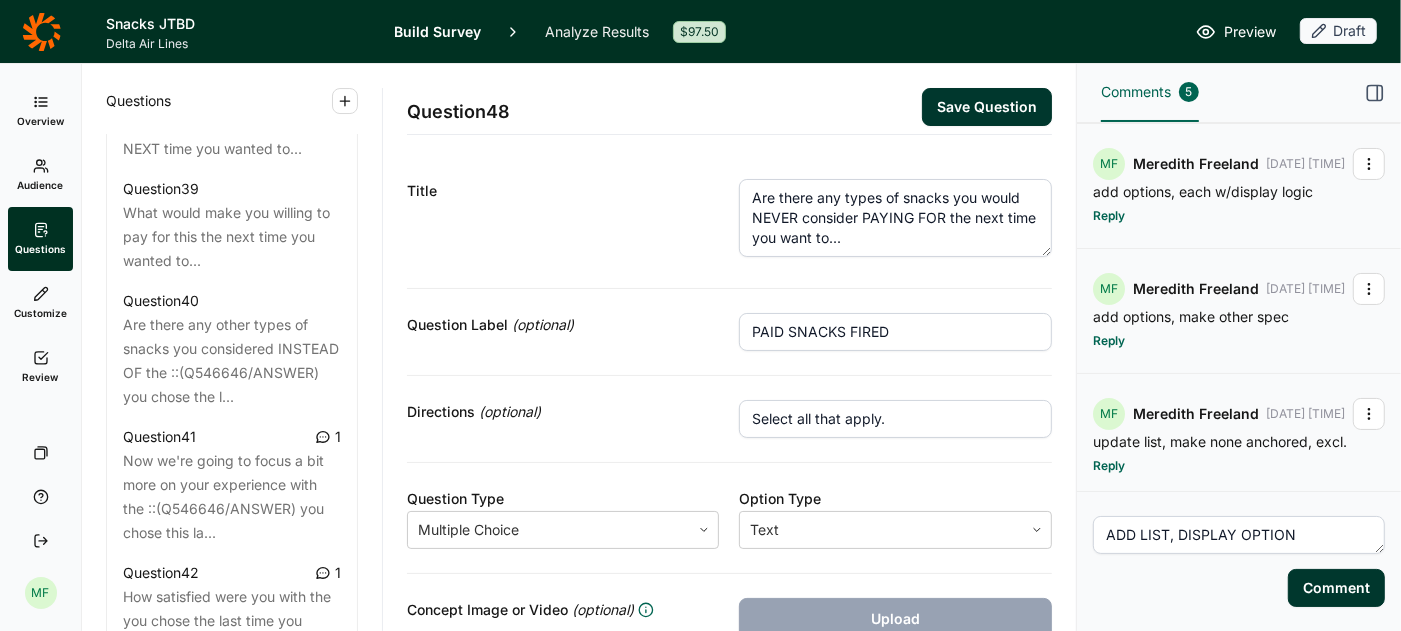 type on "ADD LIST, DISPLAY OPTION" 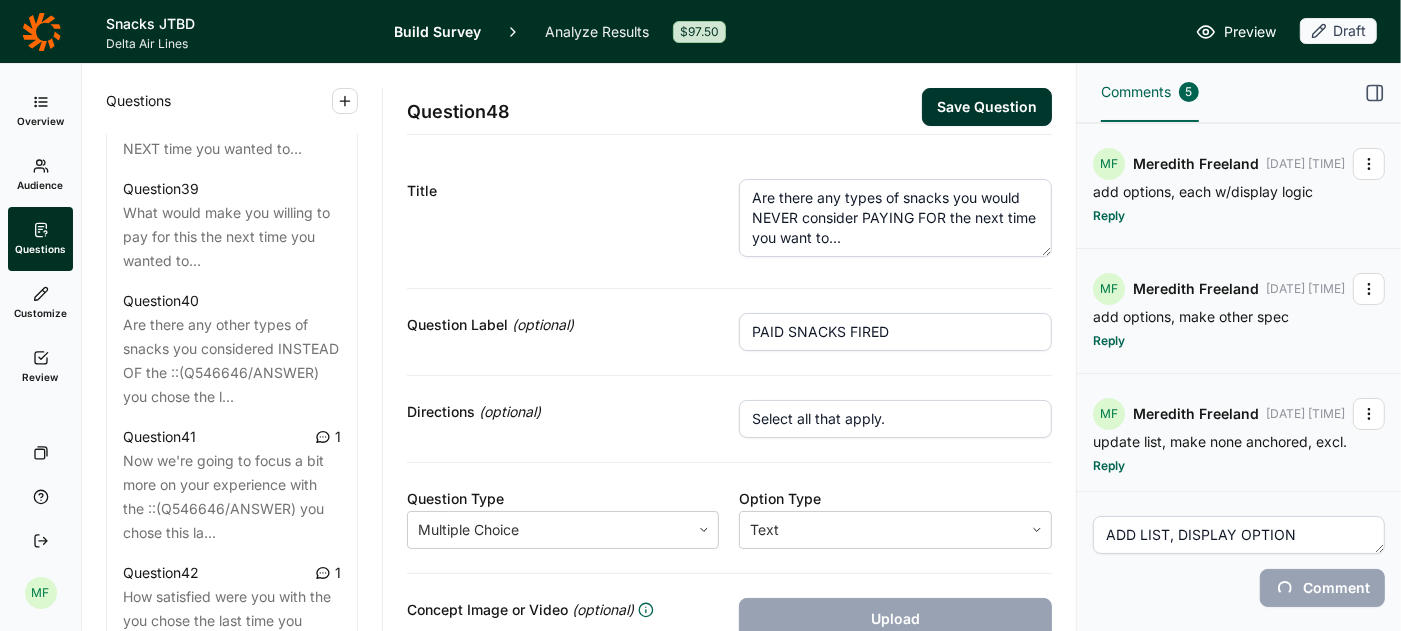 type 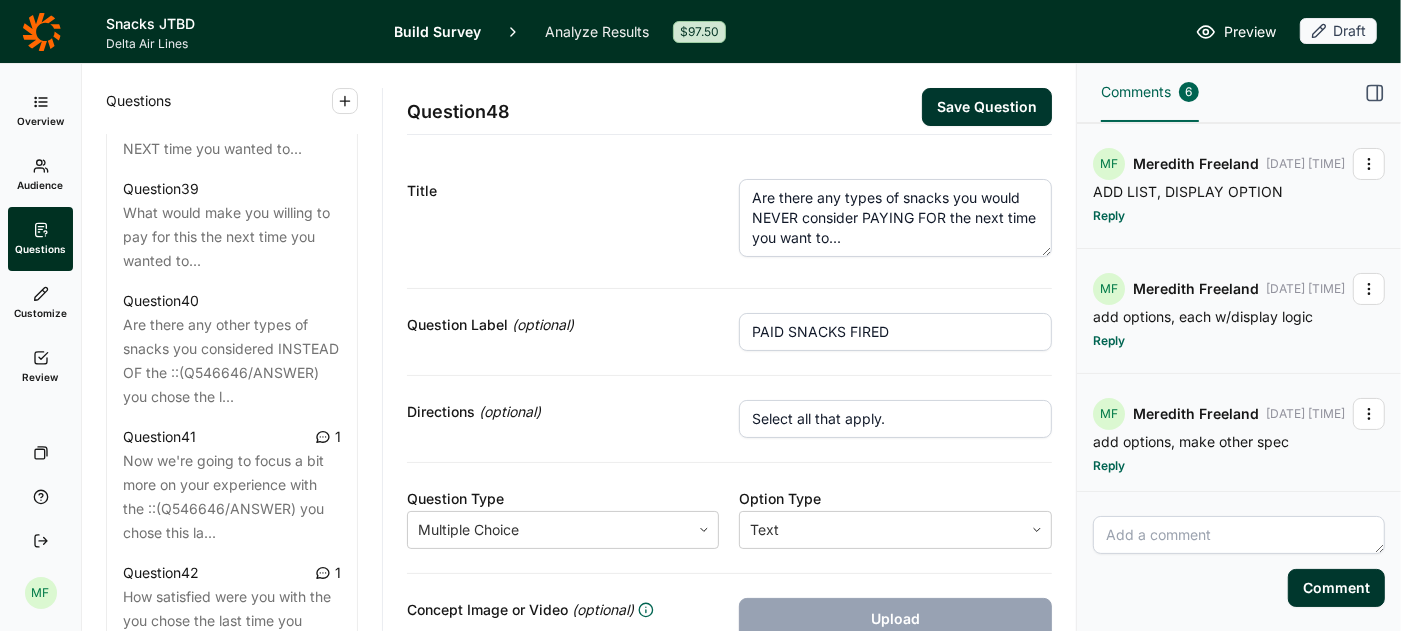 click on "Save Question" at bounding box center [987, 107] 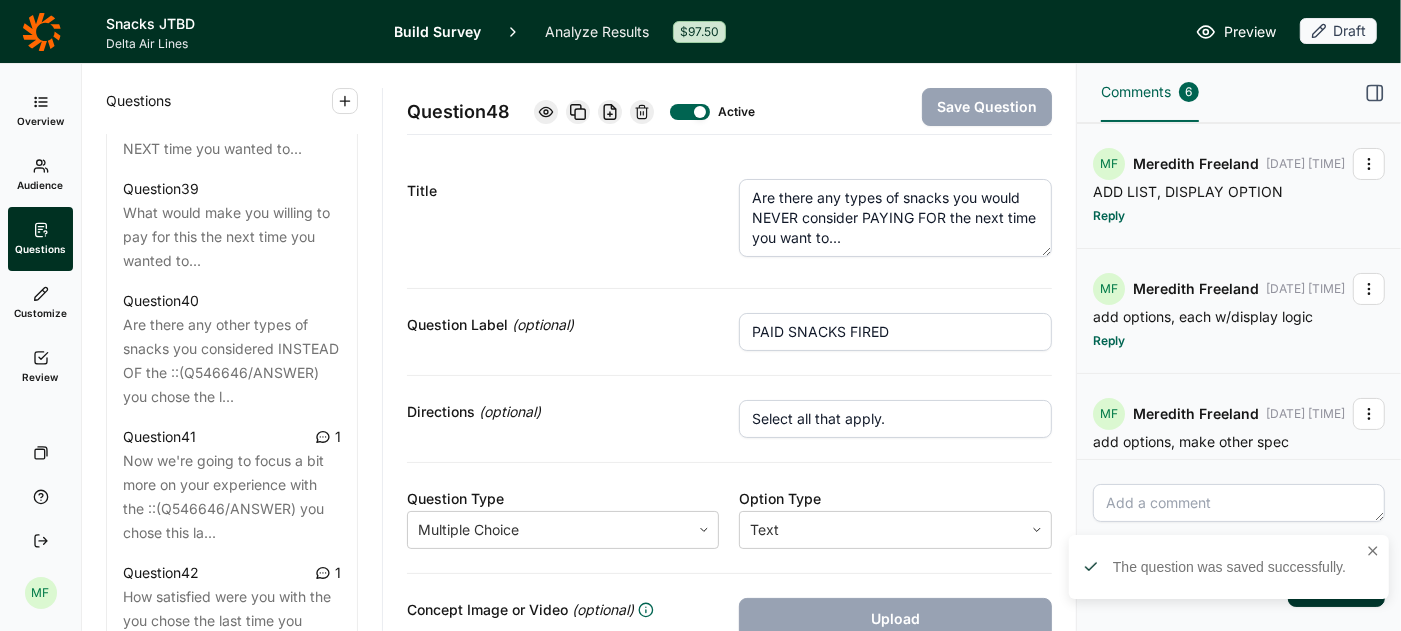 click on "Comments 6" at bounding box center (1239, 93) 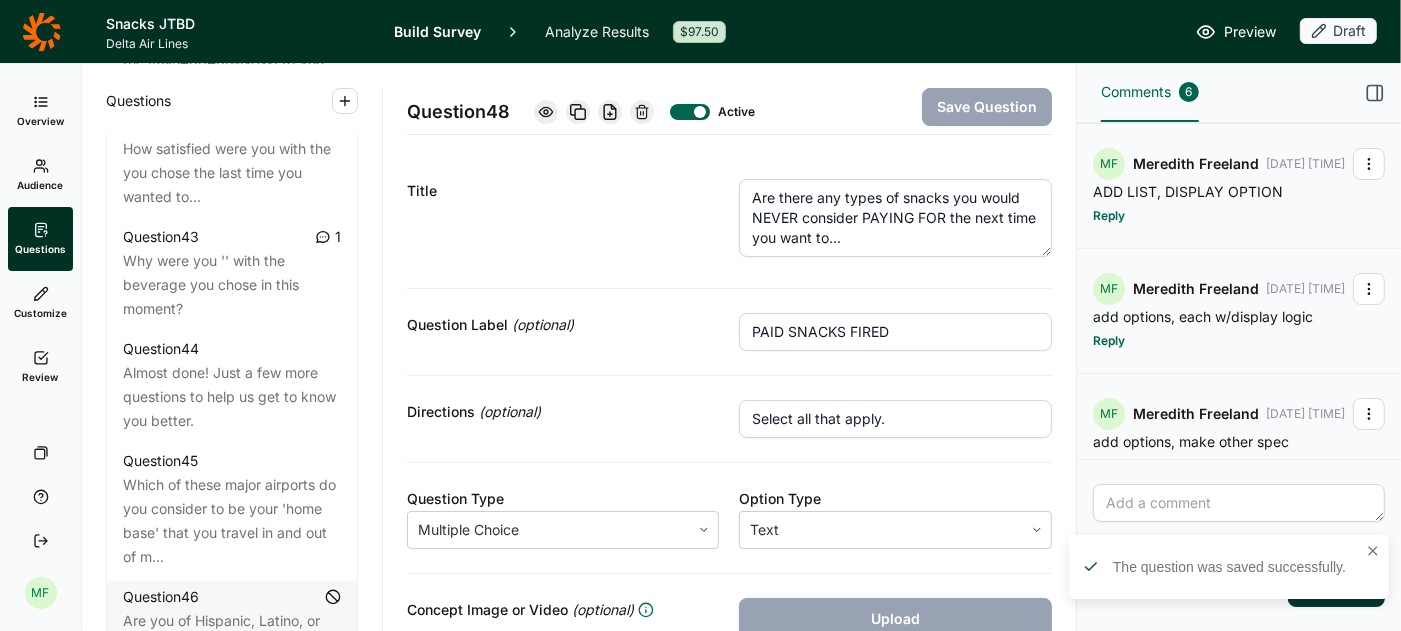 scroll, scrollTop: 6289, scrollLeft: 0, axis: vertical 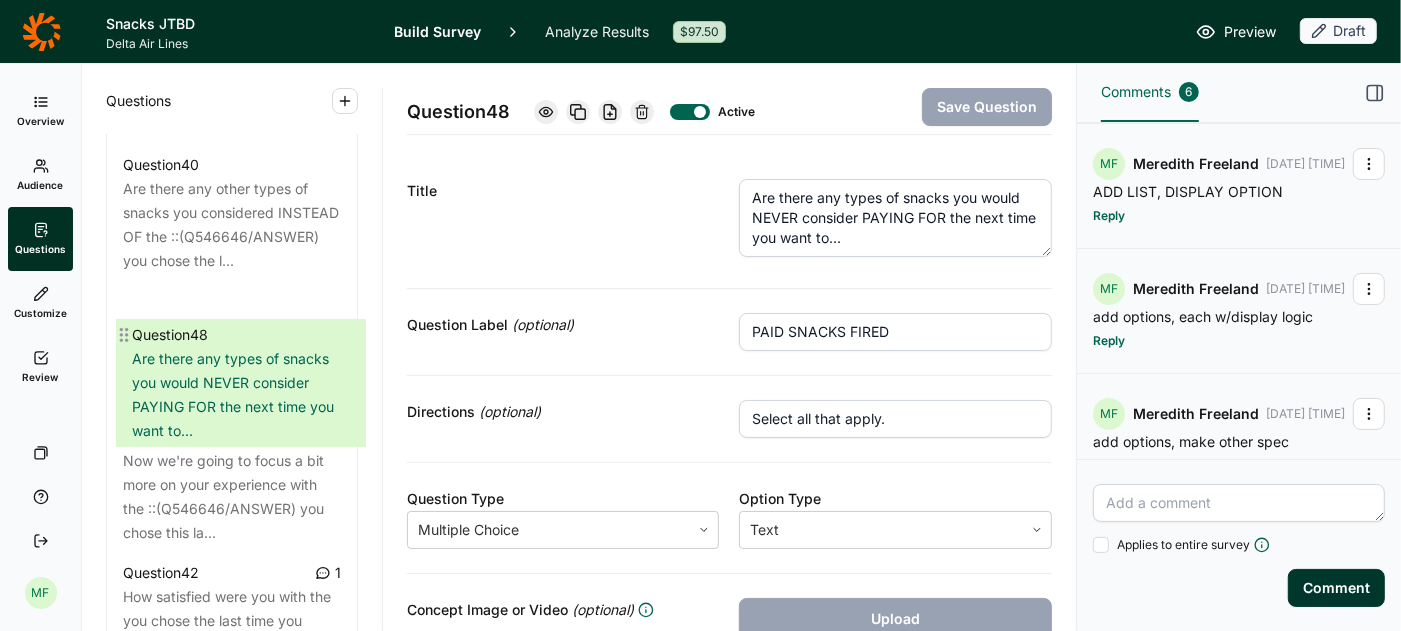 drag, startPoint x: 116, startPoint y: 277, endPoint x: 126, endPoint y: 333, distance: 56.88585 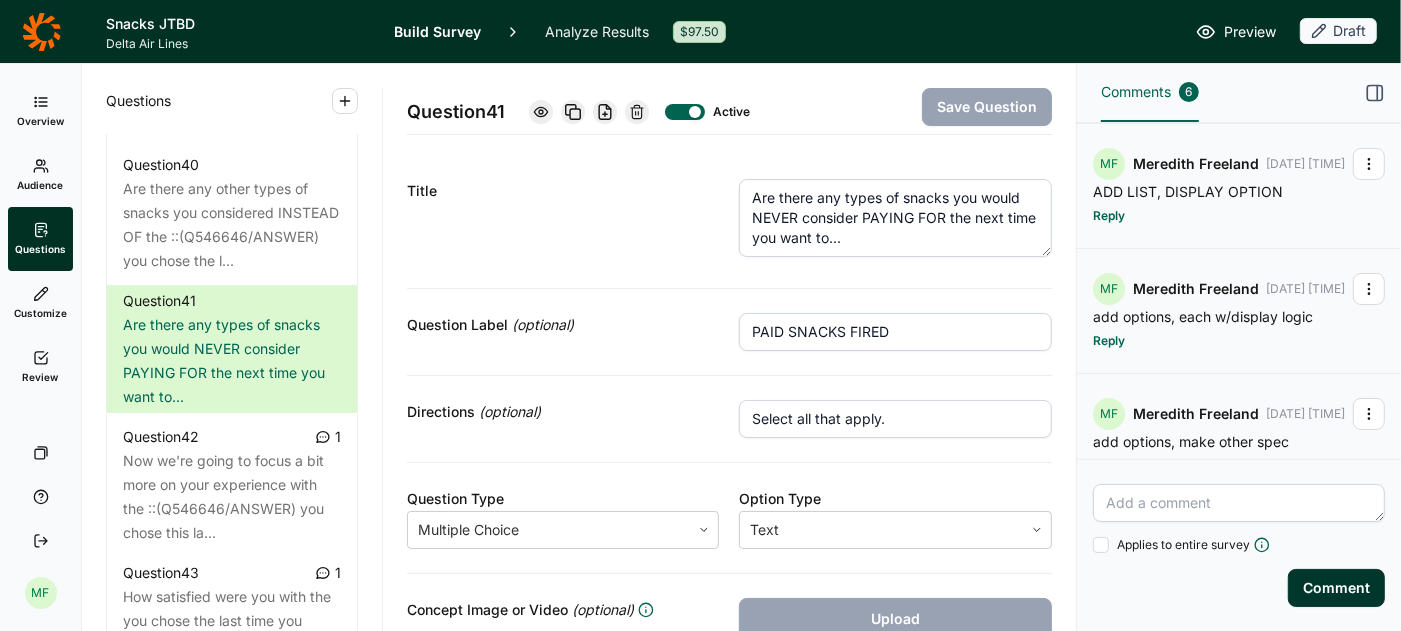 click at bounding box center [345, 101] 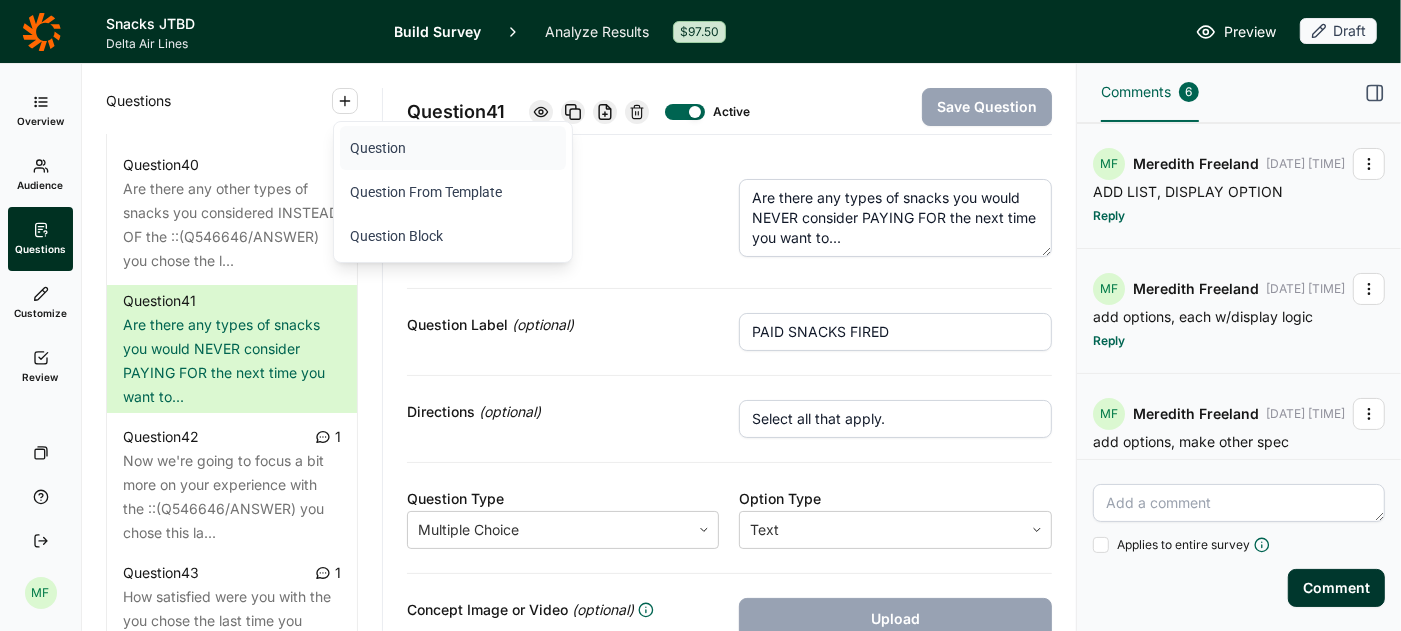 click on "Question" at bounding box center [453, 148] 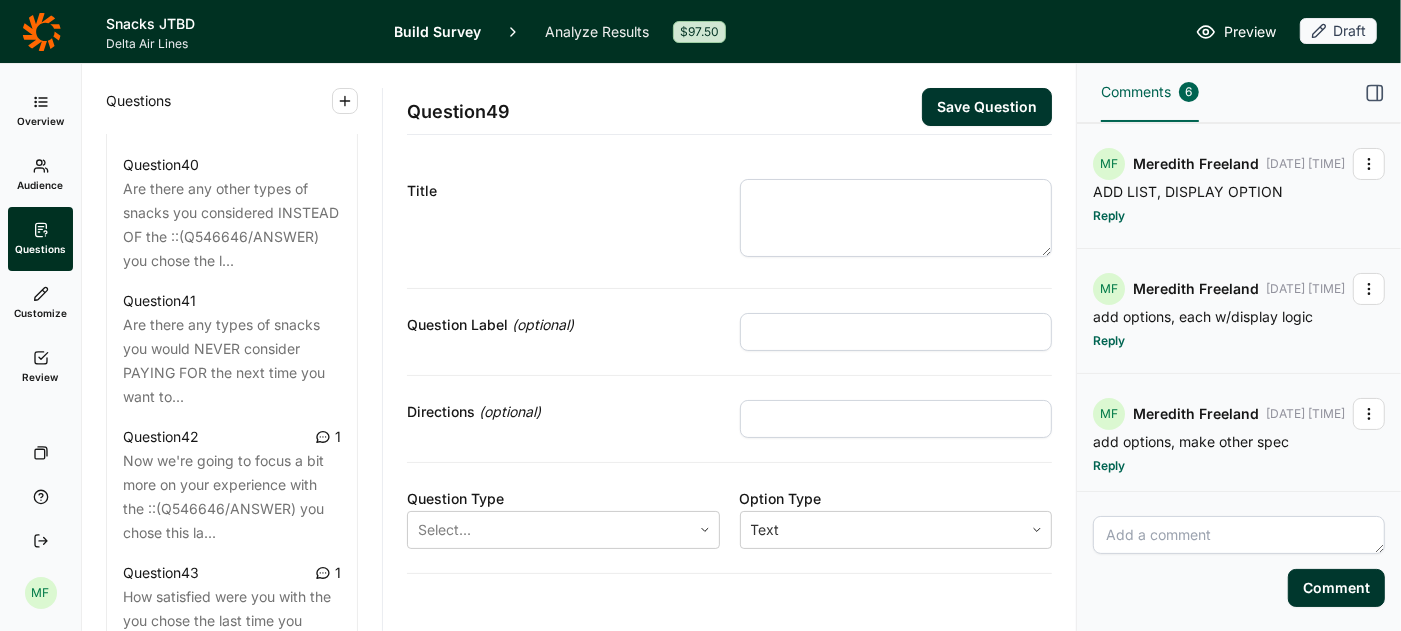 click at bounding box center [896, 218] 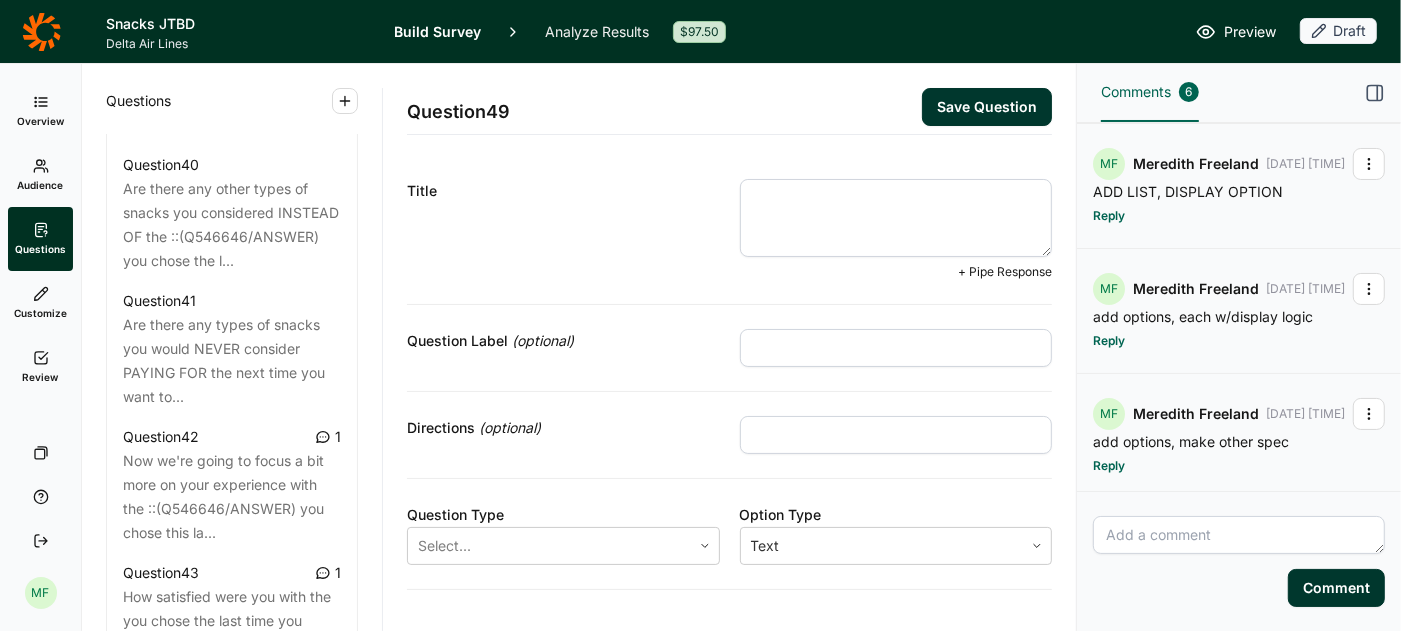 paste on "And are there any types of beverages you would NEVER consider, even if you received it for free, the next time you want to..." 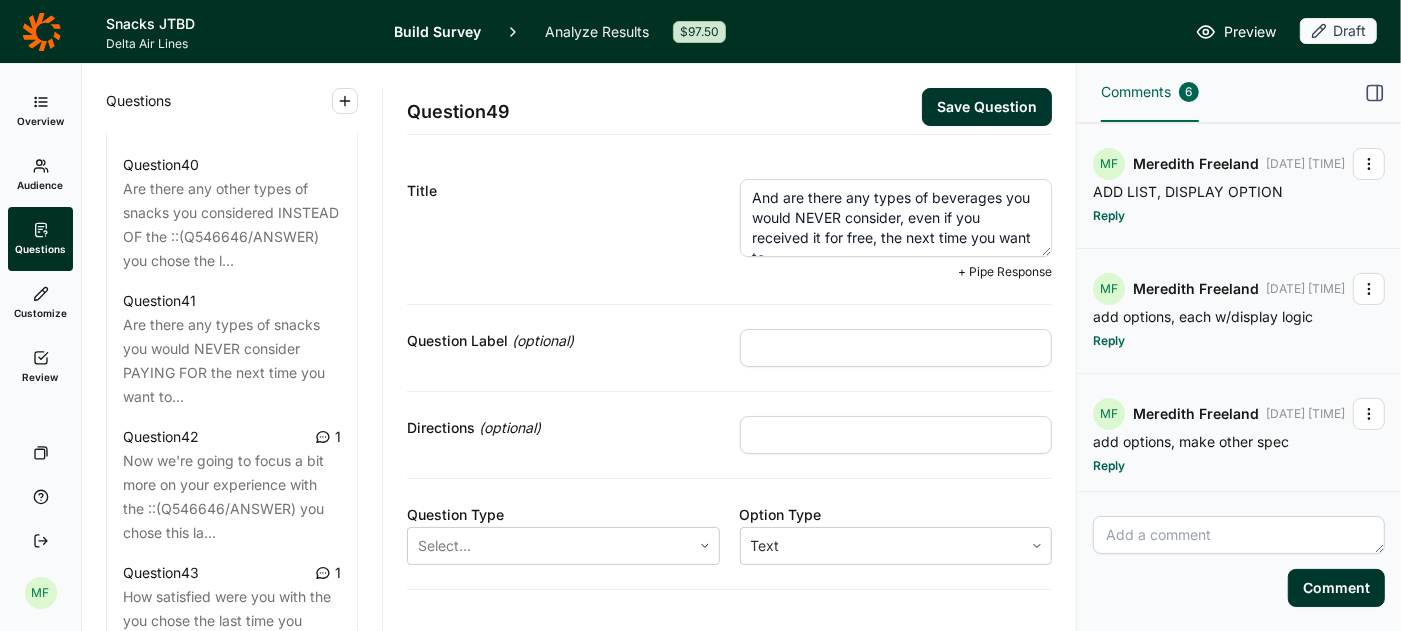 scroll, scrollTop: 10, scrollLeft: 0, axis: vertical 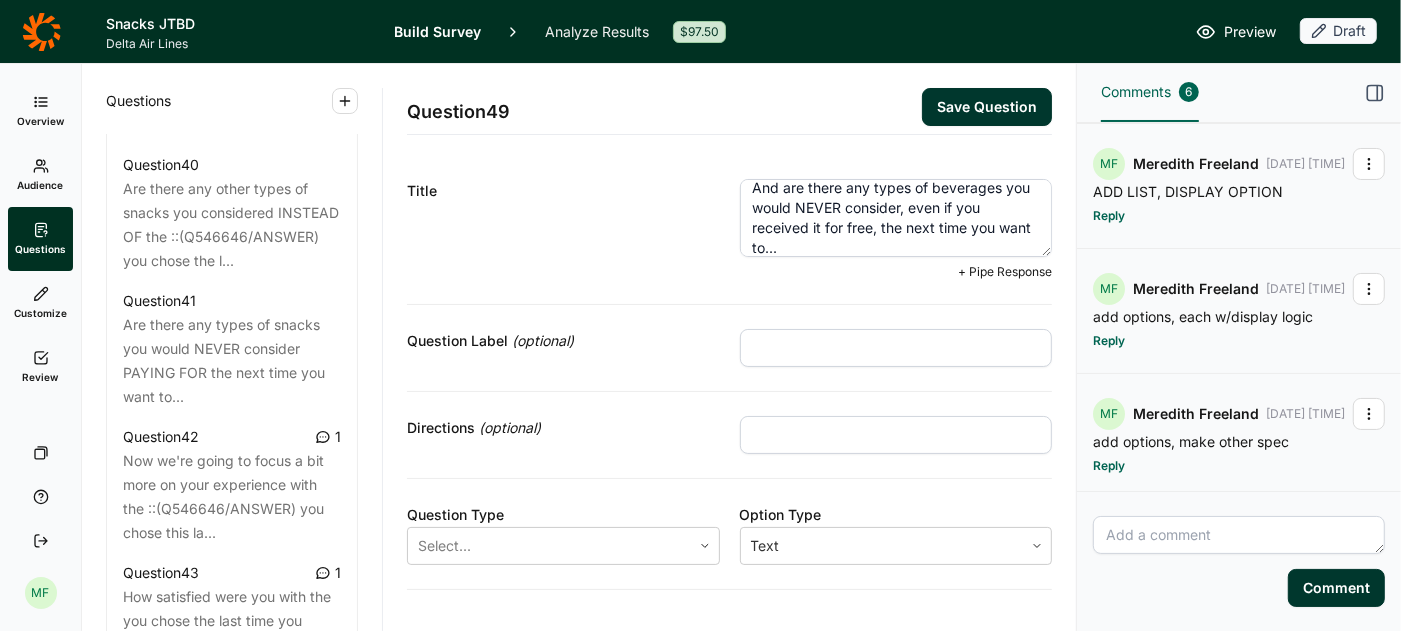 click on "Title And are there any types of beverages you would NEVER consider, even if you received it for free, the next time you want to... + Pipe Response" at bounding box center (729, 230) 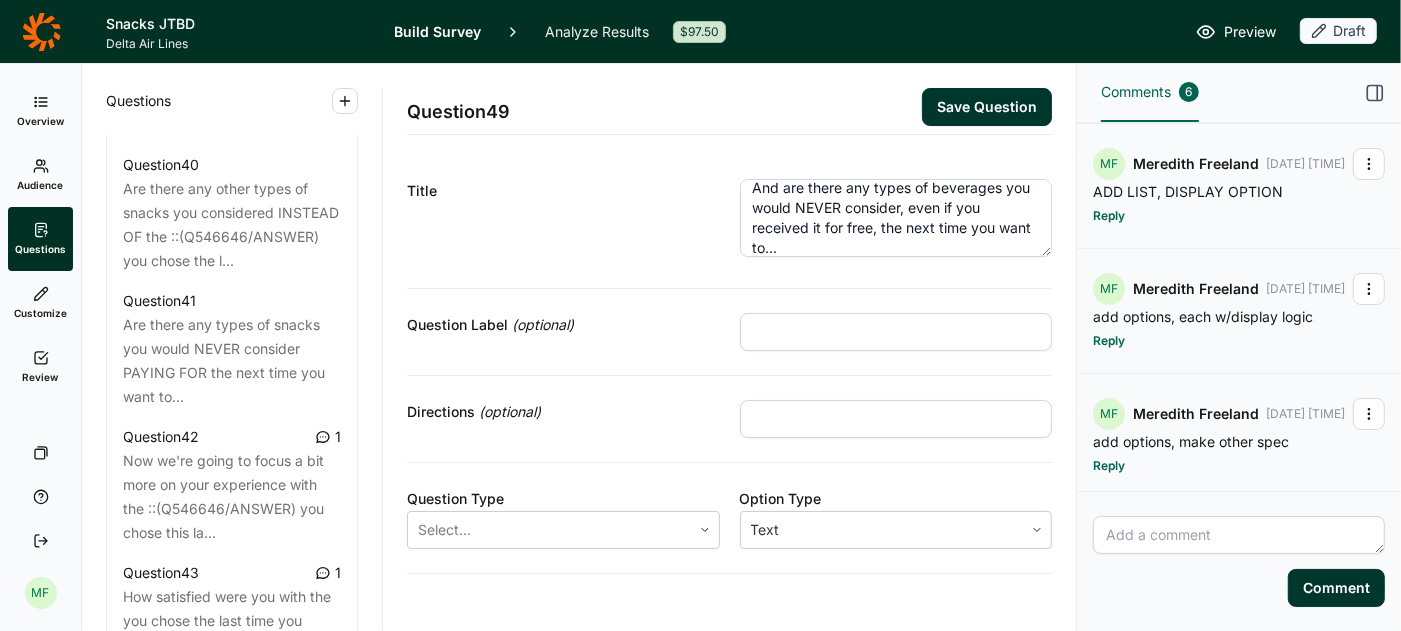 click on "And are there any types of beverages you would NEVER consider, even if you received it for free, the next time you want to..." at bounding box center (896, 218) 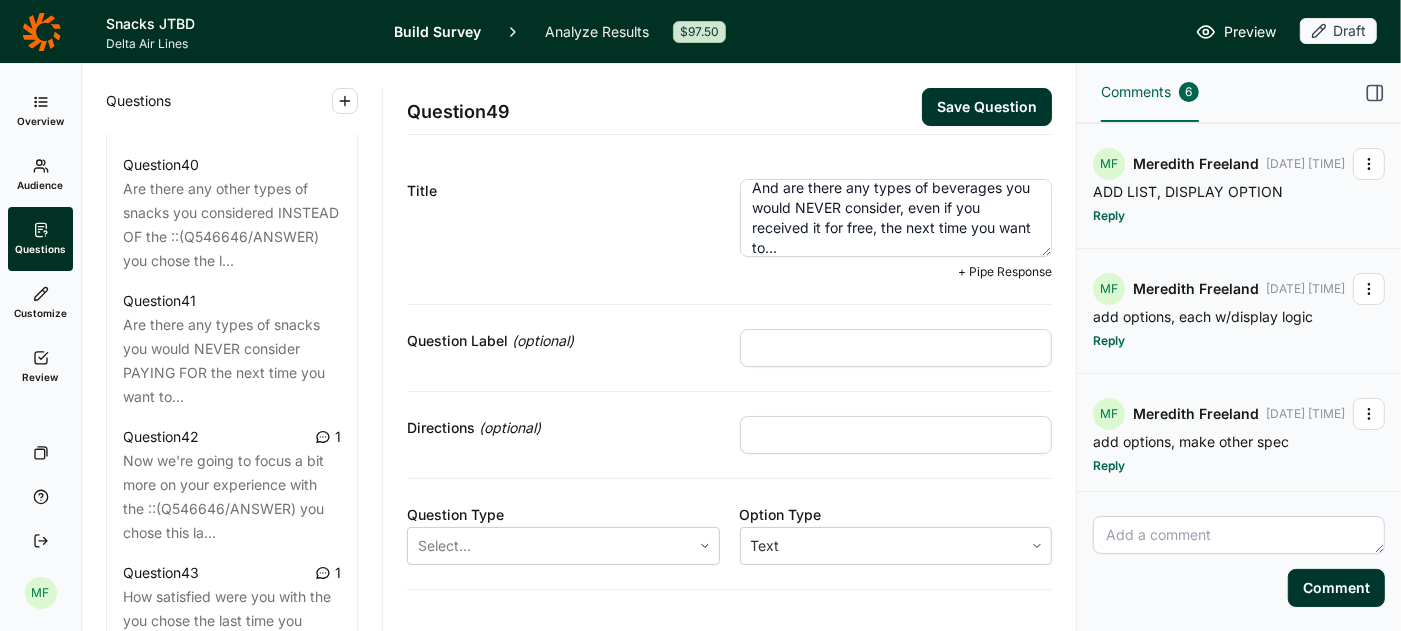 click on "And are there any types of beverages you would NEVER consider, even if you received it for free, the next time you want to..." at bounding box center [896, 218] 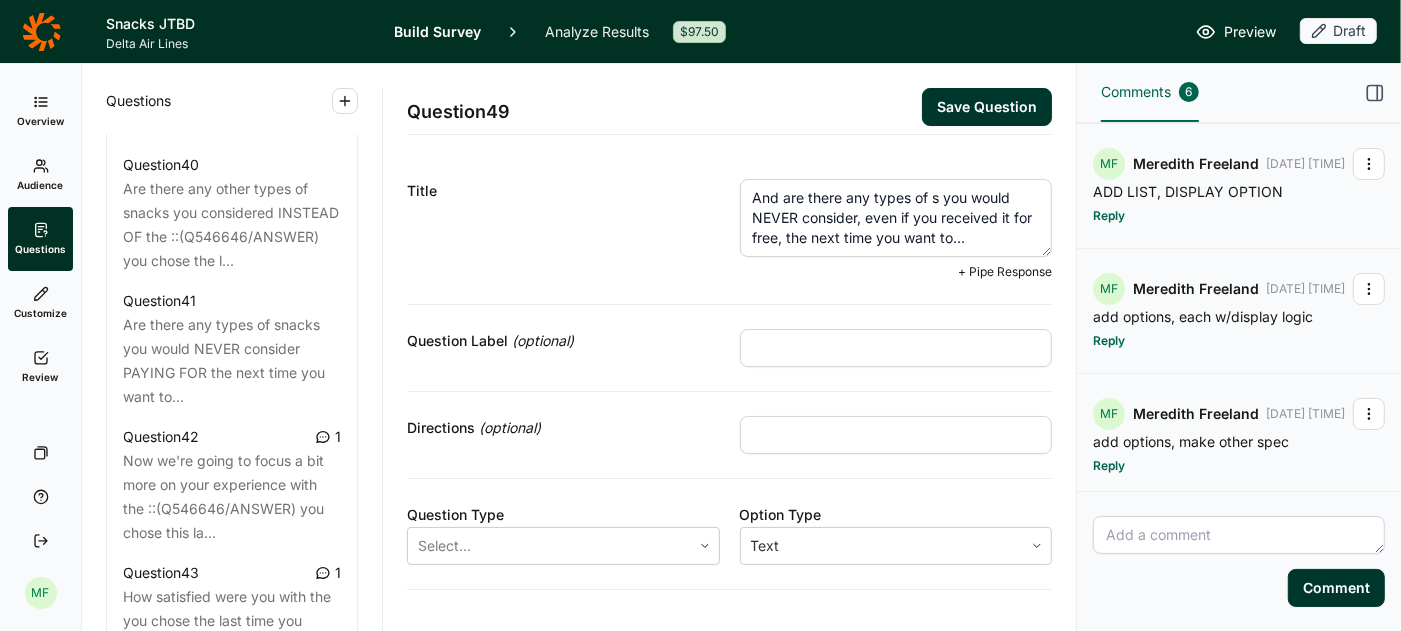 scroll, scrollTop: 0, scrollLeft: 0, axis: both 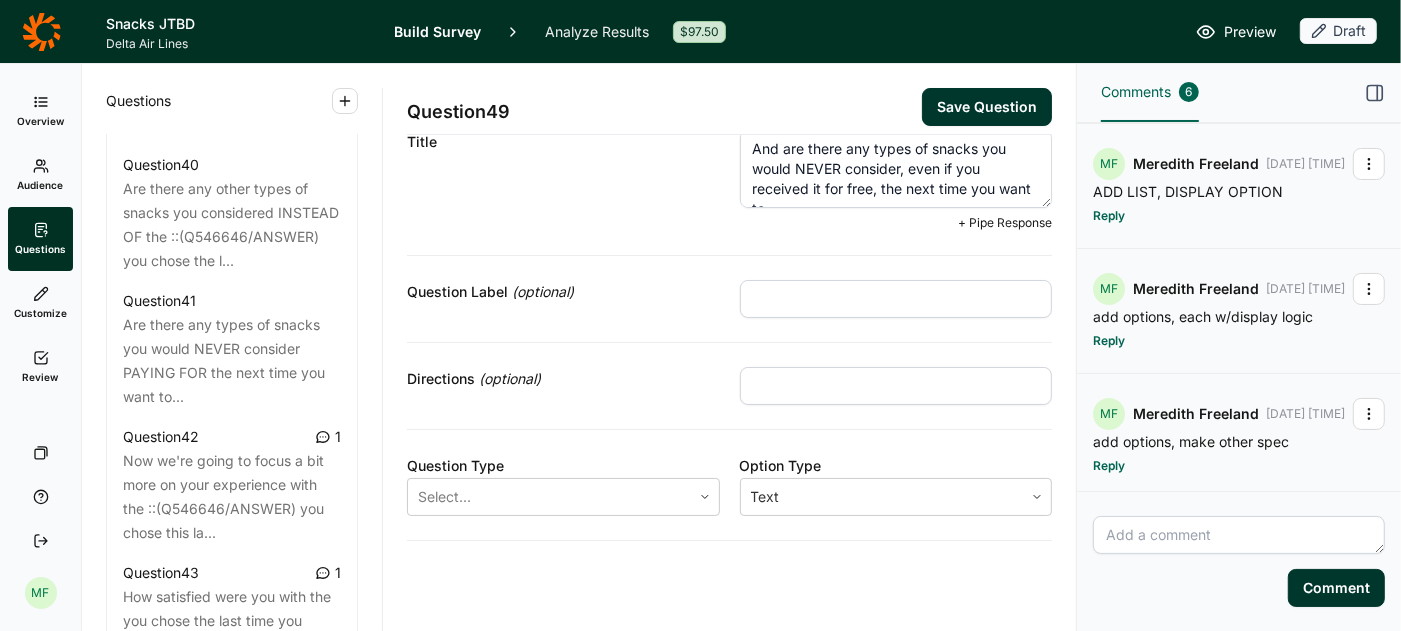type on "And are there any types of snacks you would NEVER consider, even if you received it for free, the next time you want to..." 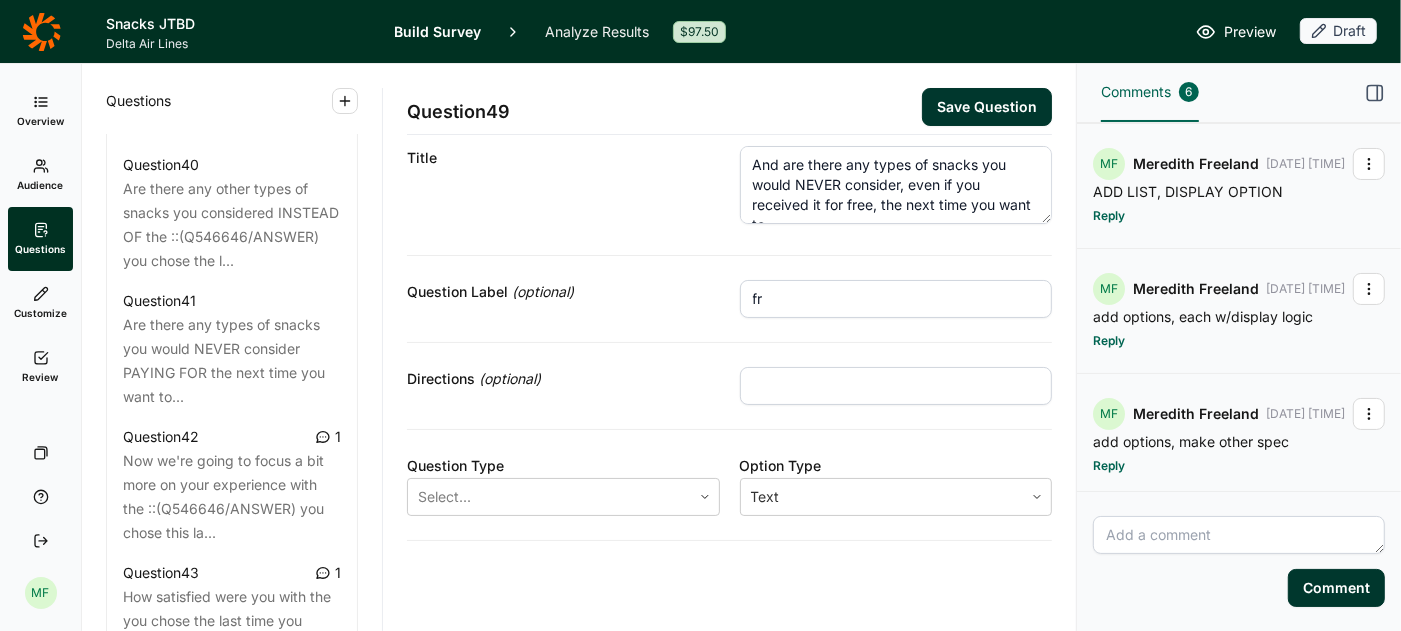 type on "f" 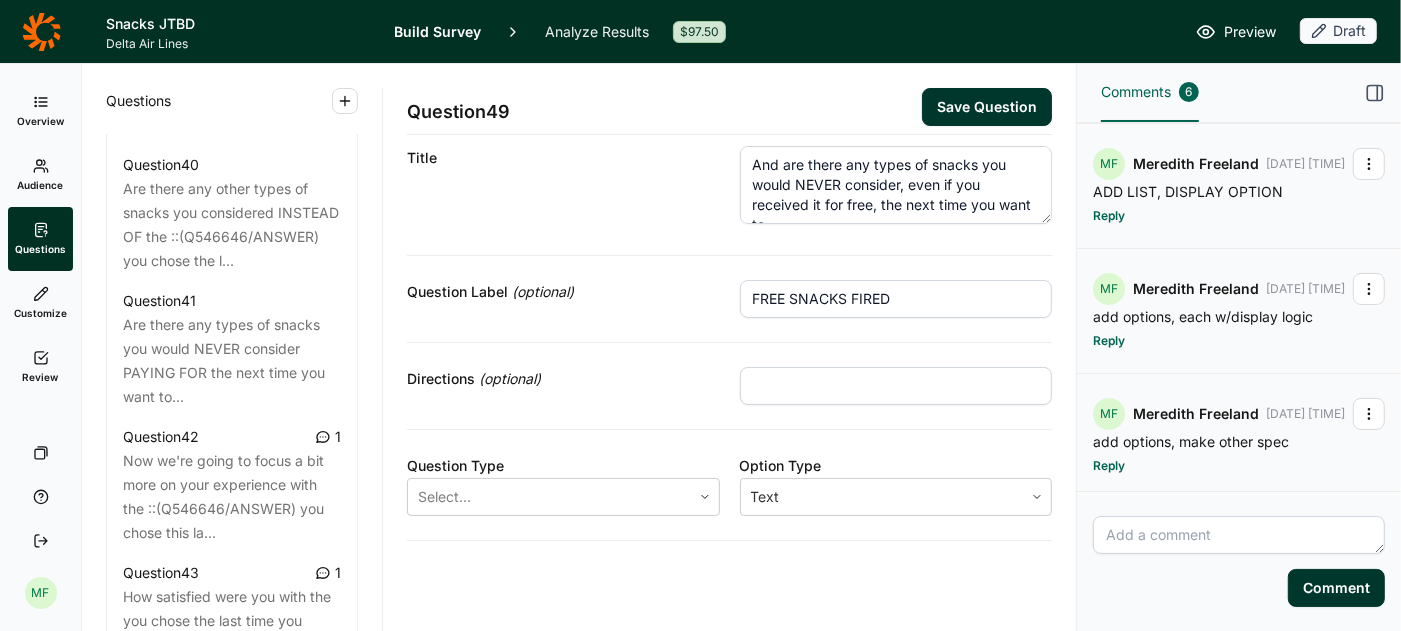 type on "FREE SNACKS FIRED" 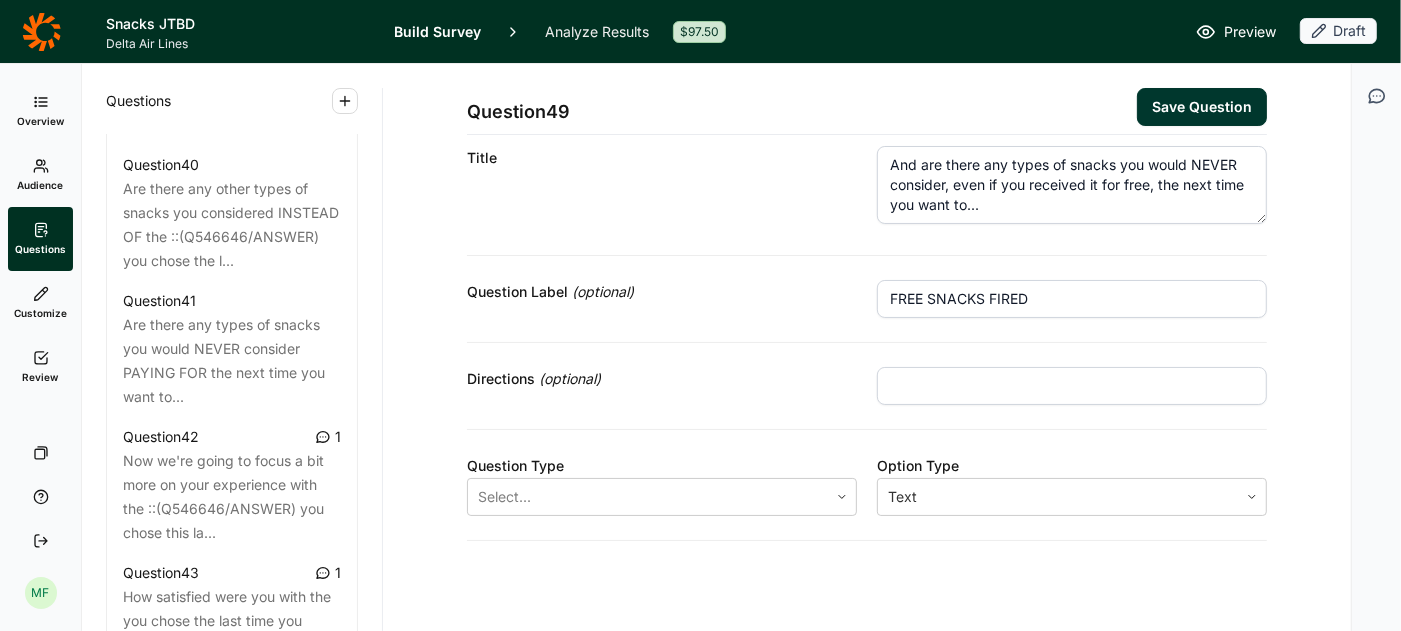 click at bounding box center (1072, 386) 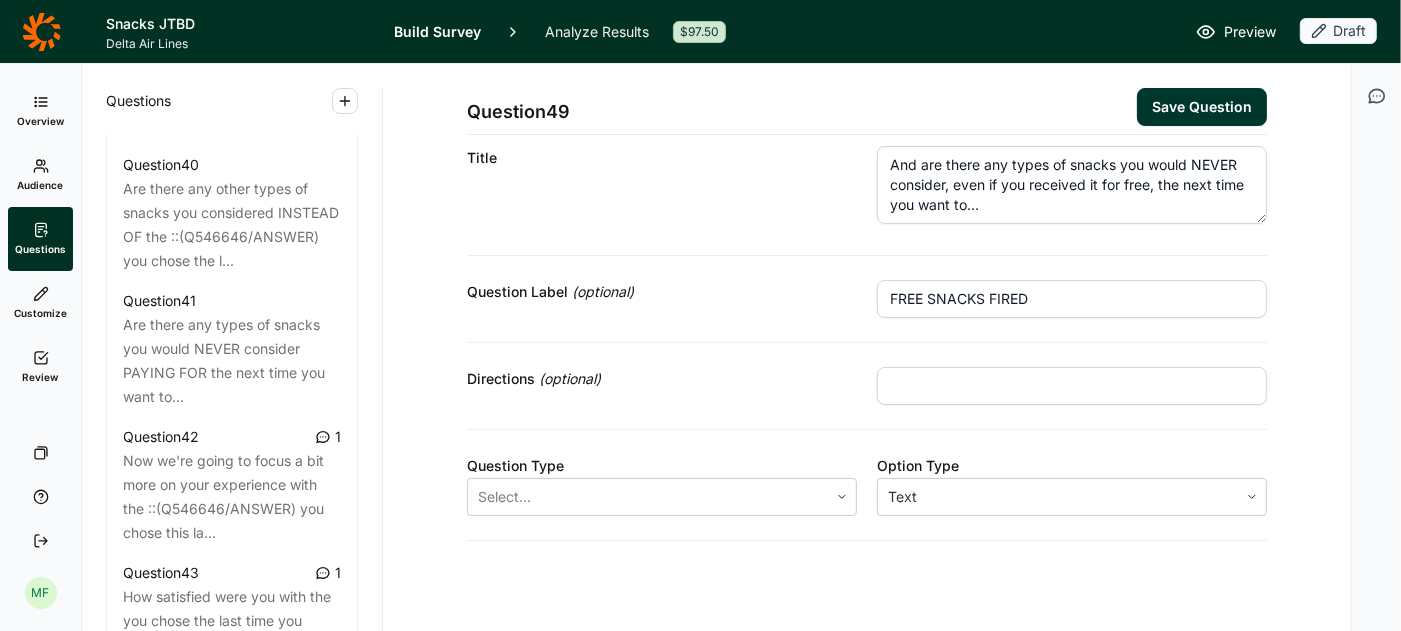 type on "Select all that apply." 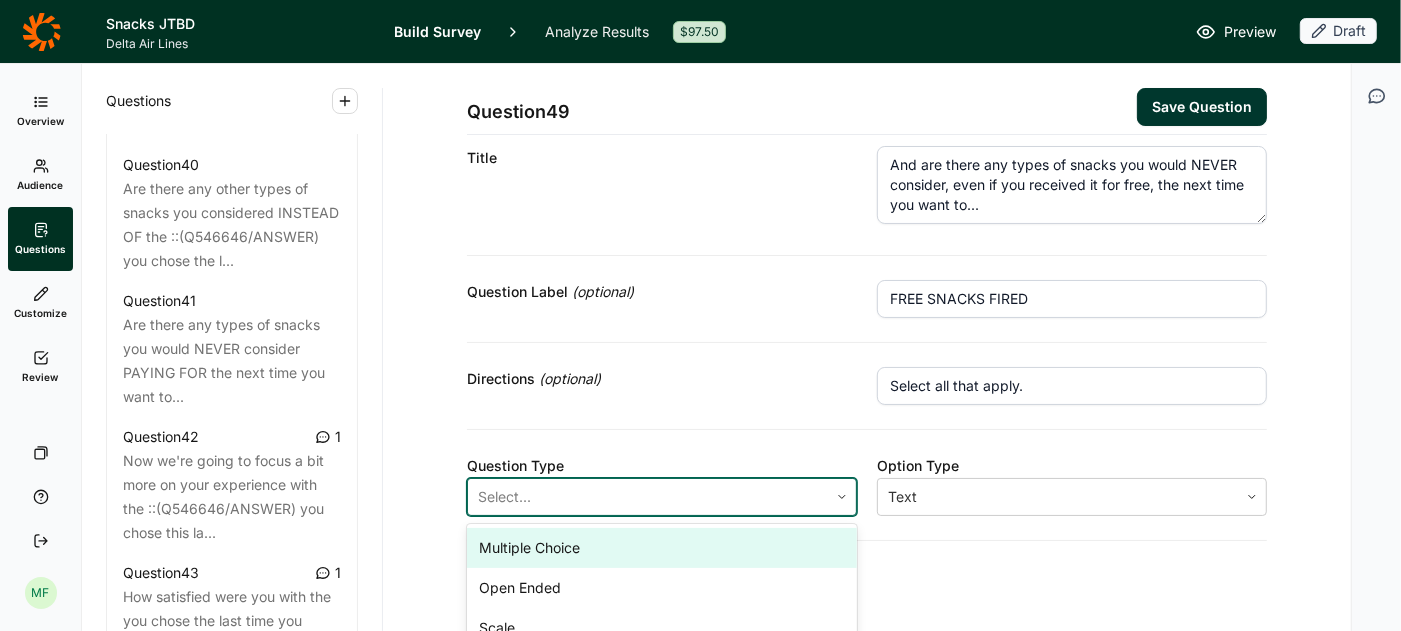 click at bounding box center [648, 497] 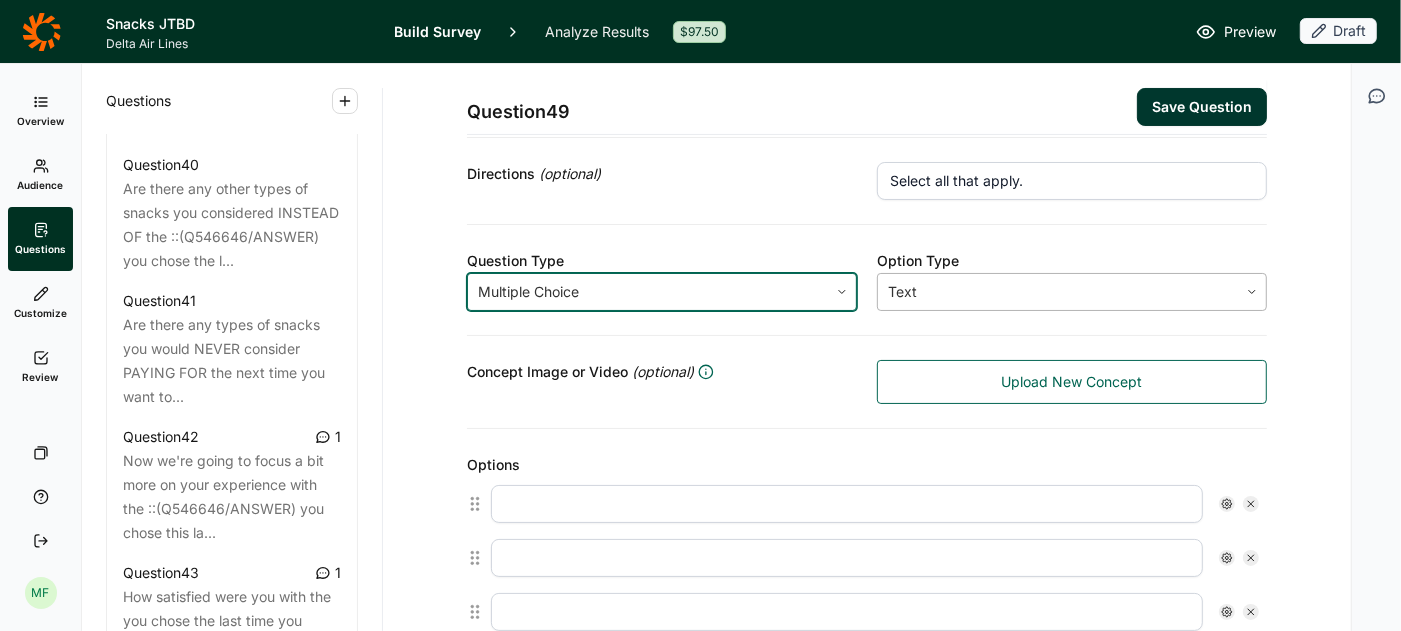 scroll, scrollTop: 242, scrollLeft: 0, axis: vertical 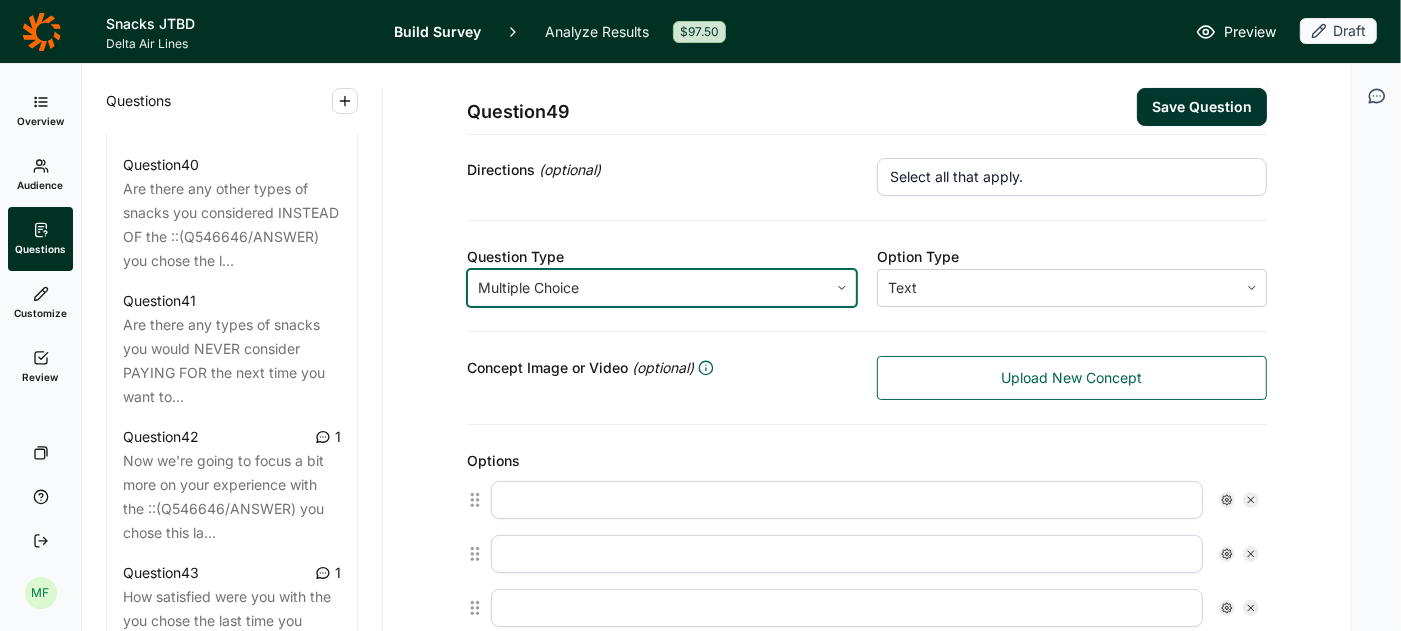 click at bounding box center [847, 500] 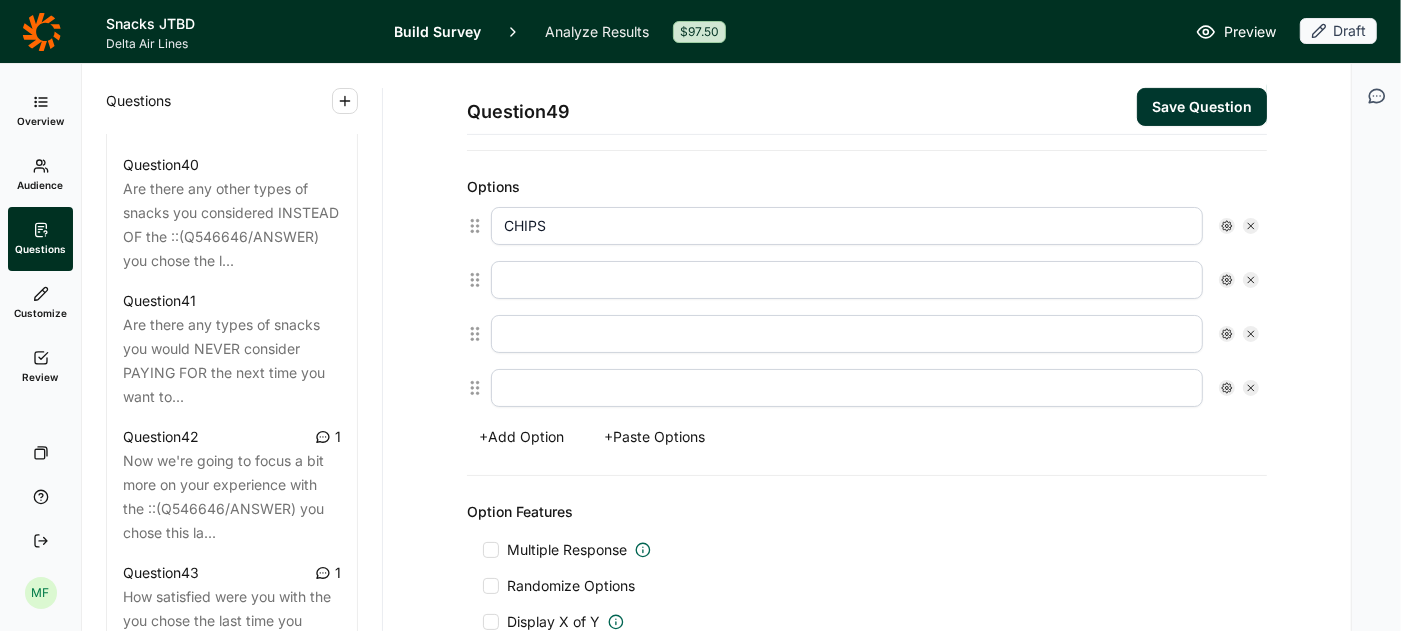 scroll, scrollTop: 620, scrollLeft: 0, axis: vertical 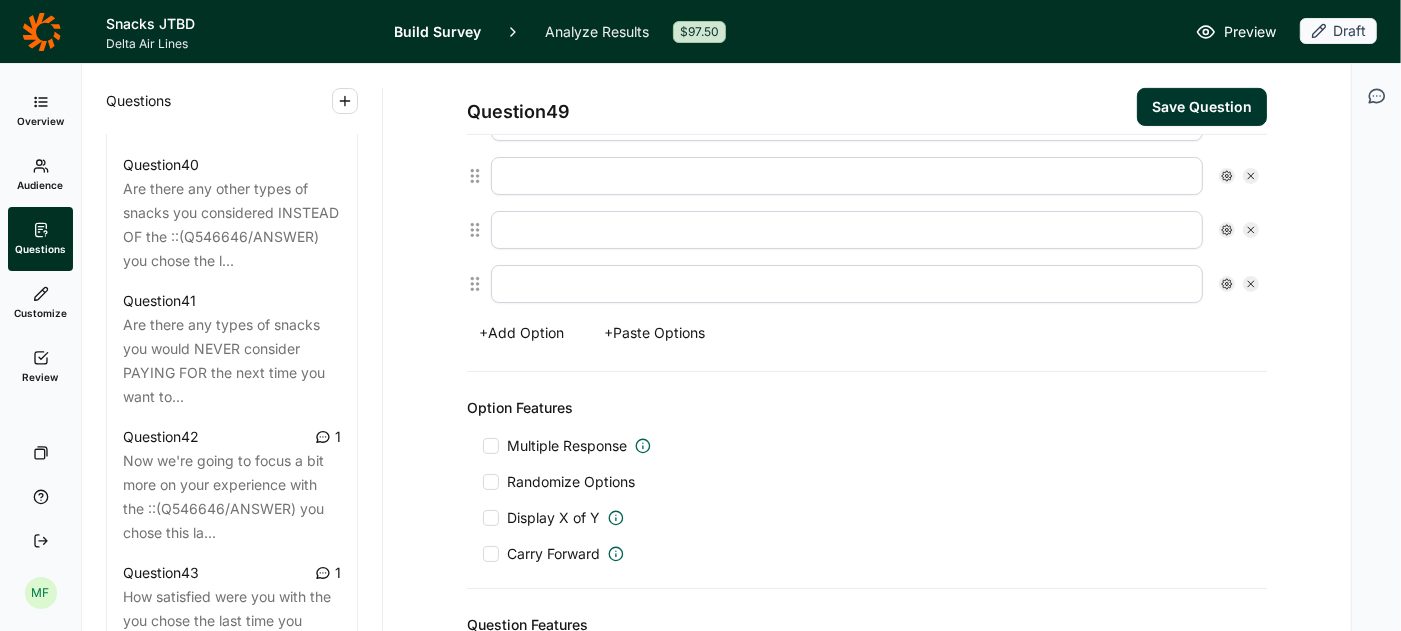 type on "CHIPS" 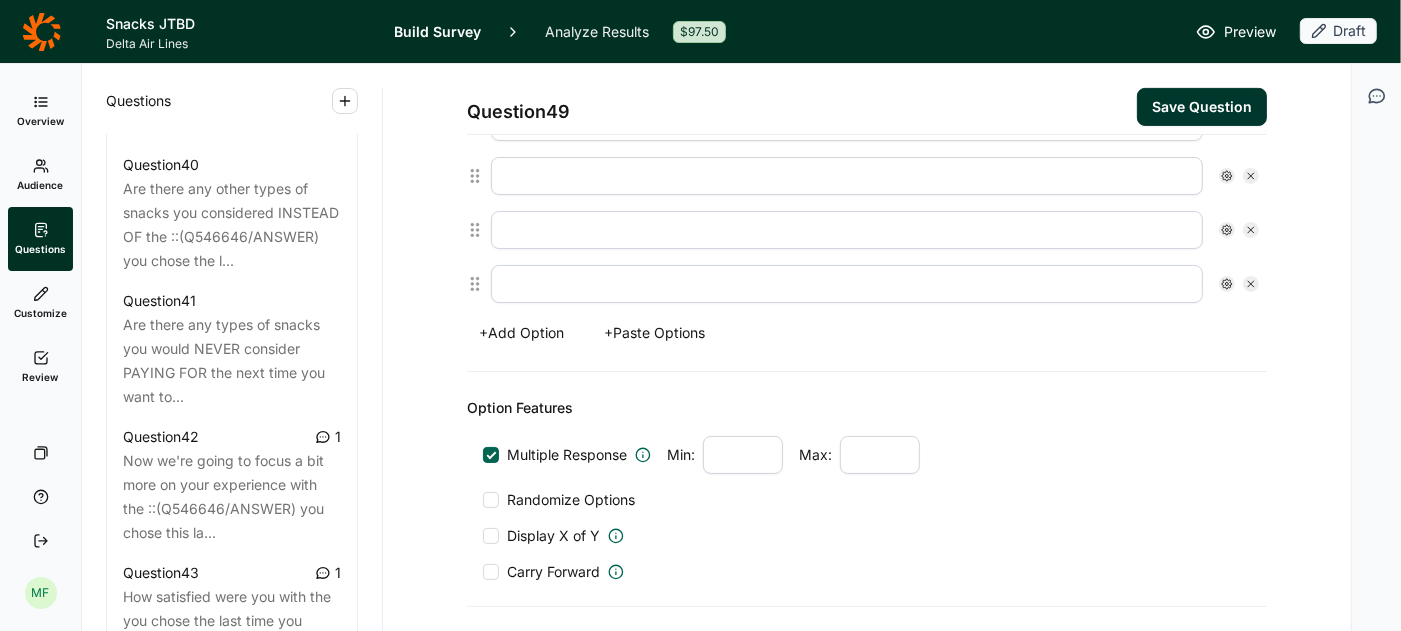 click at bounding box center [491, 500] 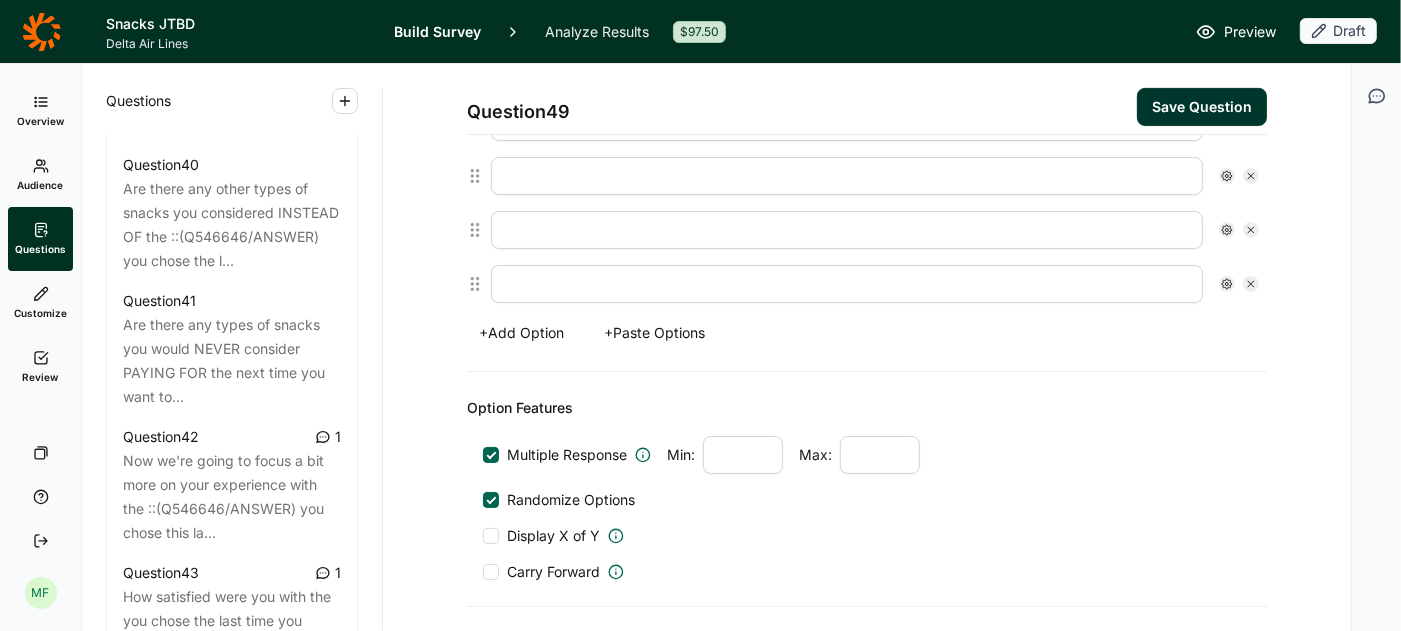 scroll, scrollTop: 861, scrollLeft: 0, axis: vertical 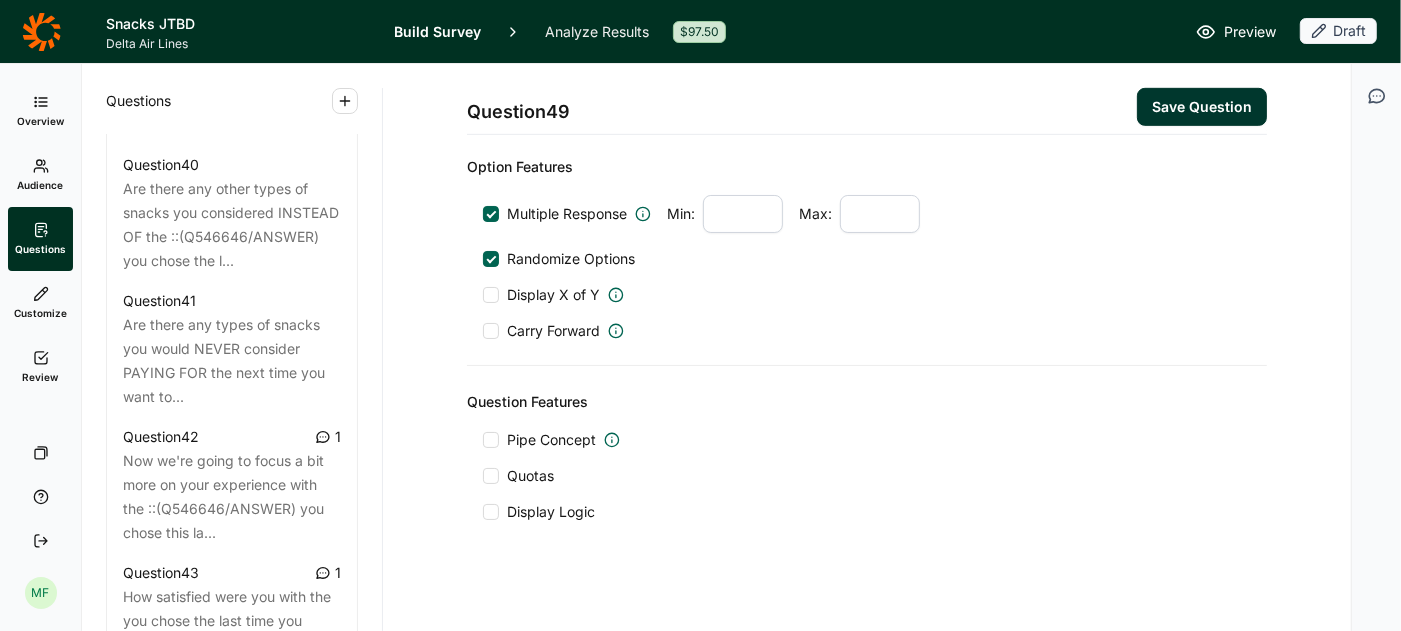 click at bounding box center [491, 440] 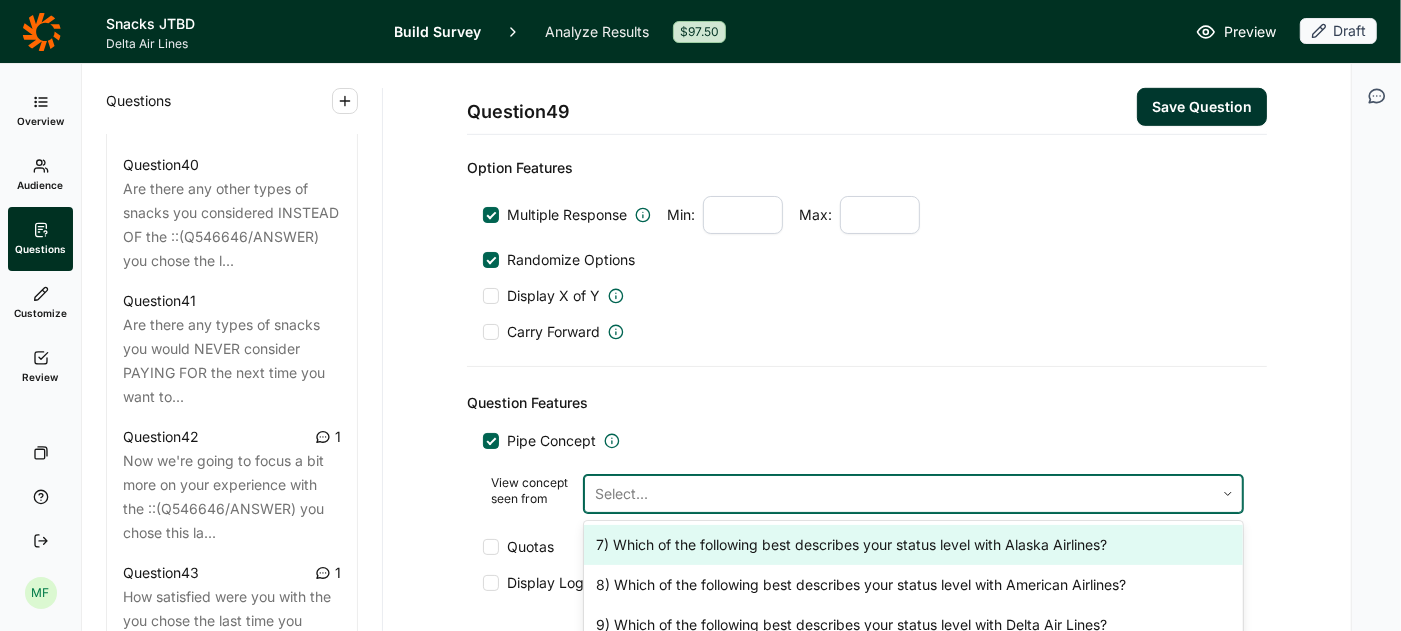 click at bounding box center (899, 494) 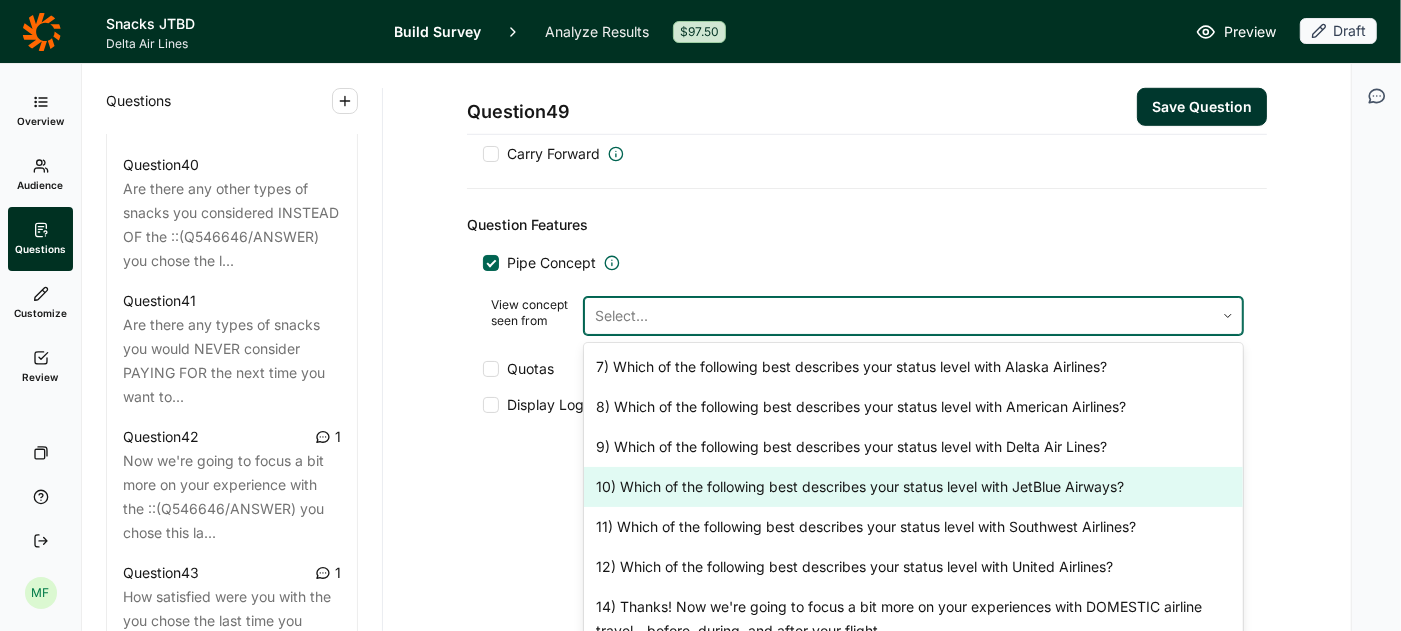 scroll, scrollTop: 180, scrollLeft: 0, axis: vertical 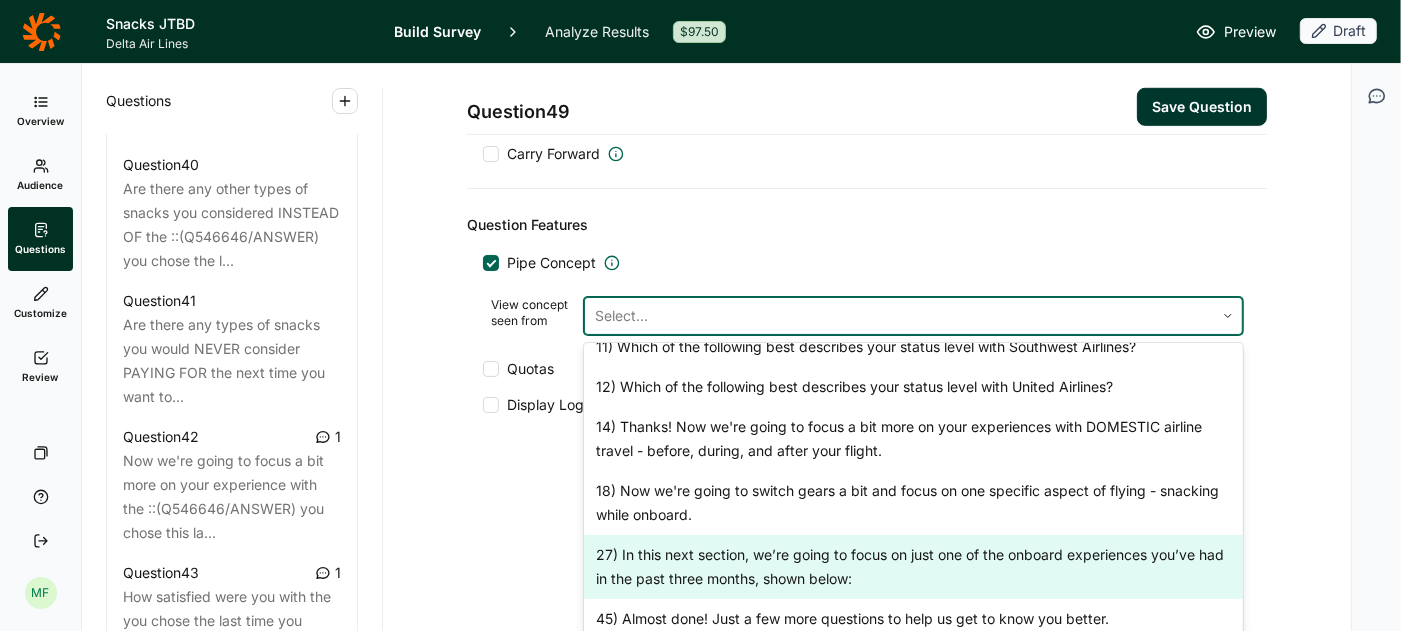 click on "27) In this next section, we’re going to focus on just one of the onboard experiences you’ve had in the past three months, shown below:" at bounding box center (913, 567) 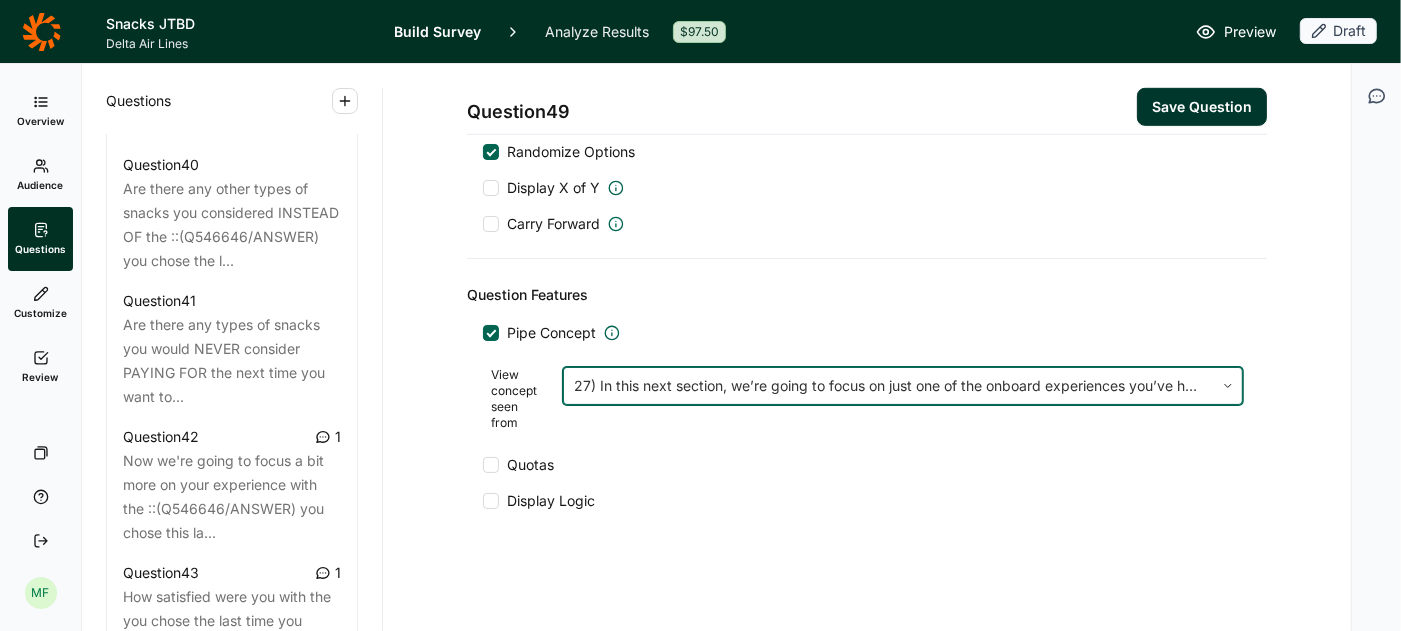 scroll, scrollTop: 955, scrollLeft: 0, axis: vertical 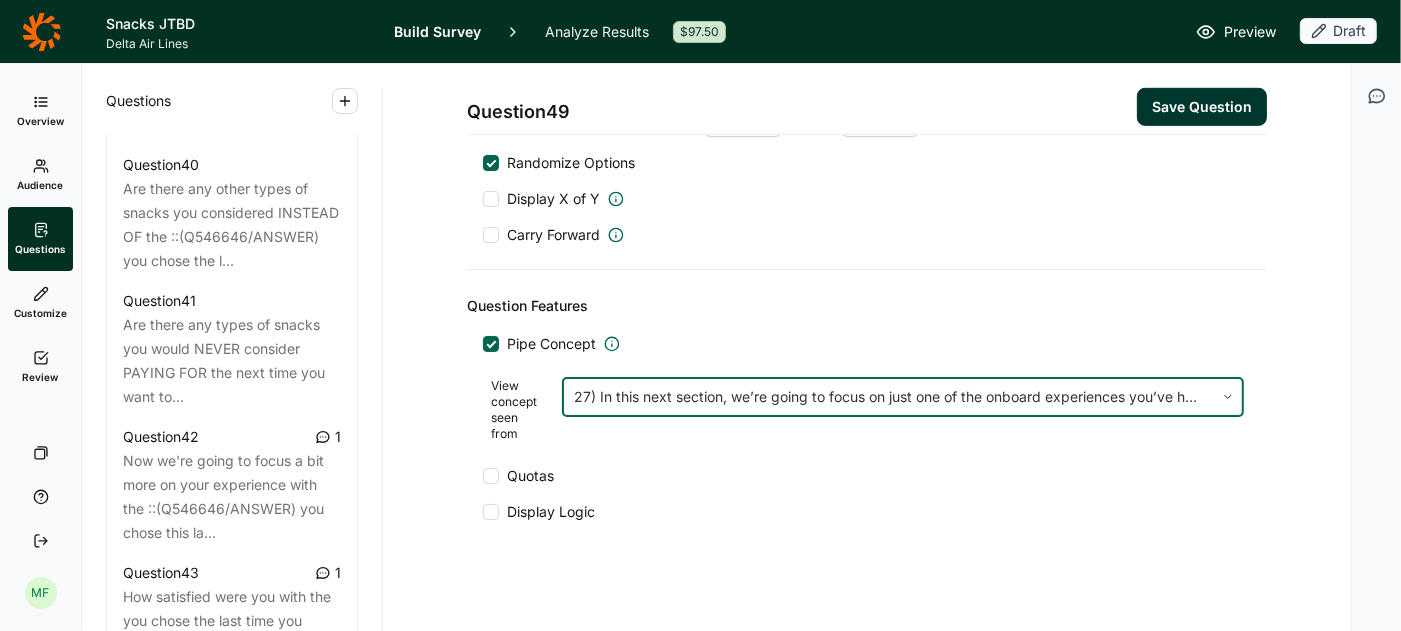 click 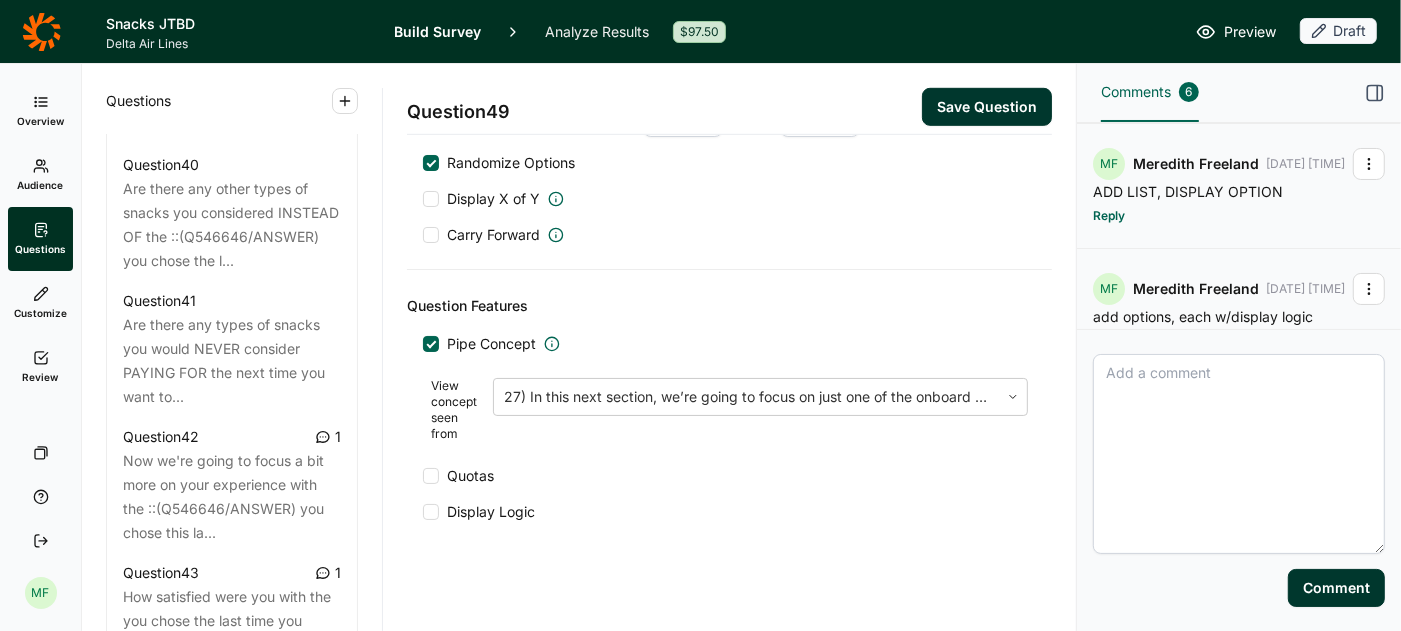click at bounding box center [1239, 454] 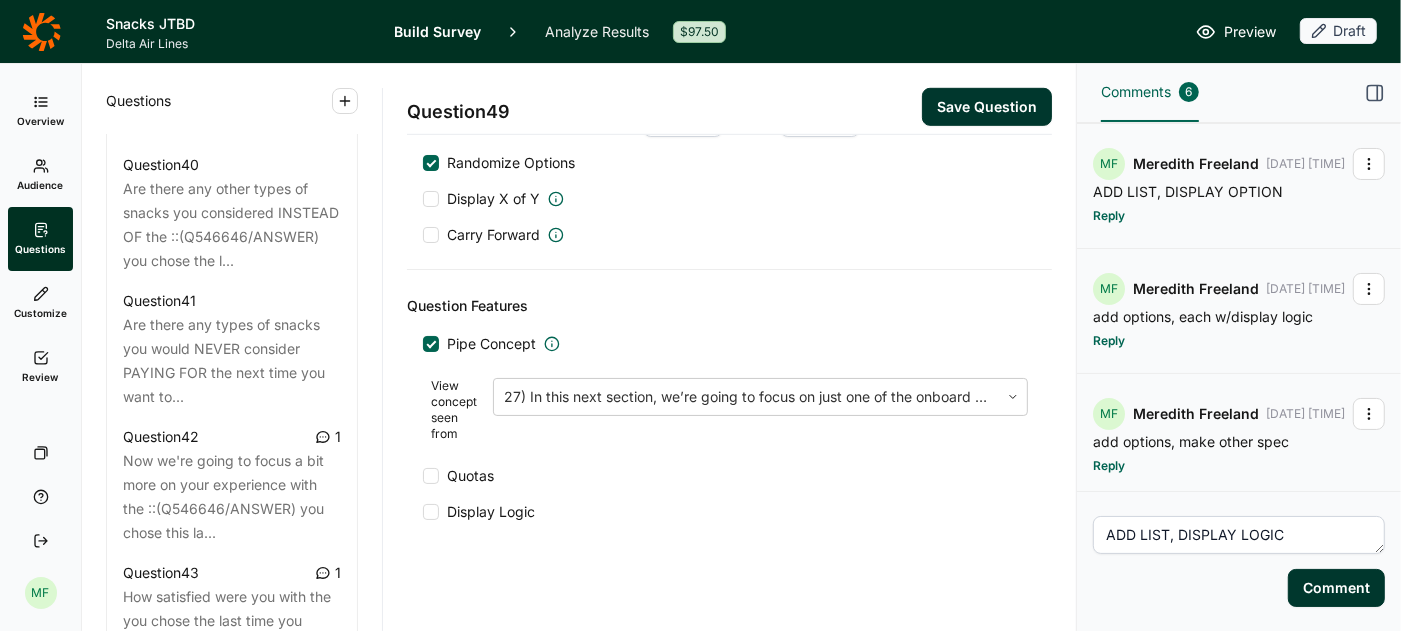 type on "ADD LIST, DISPLAY LOGIC" 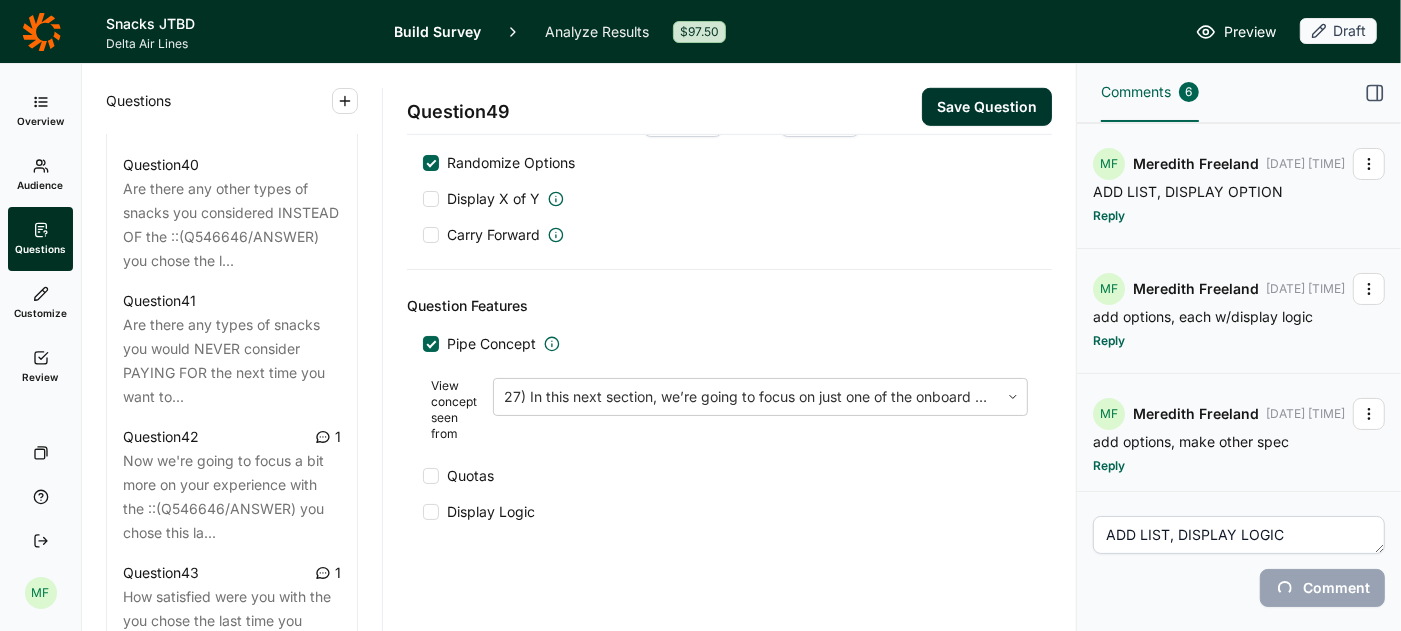 type 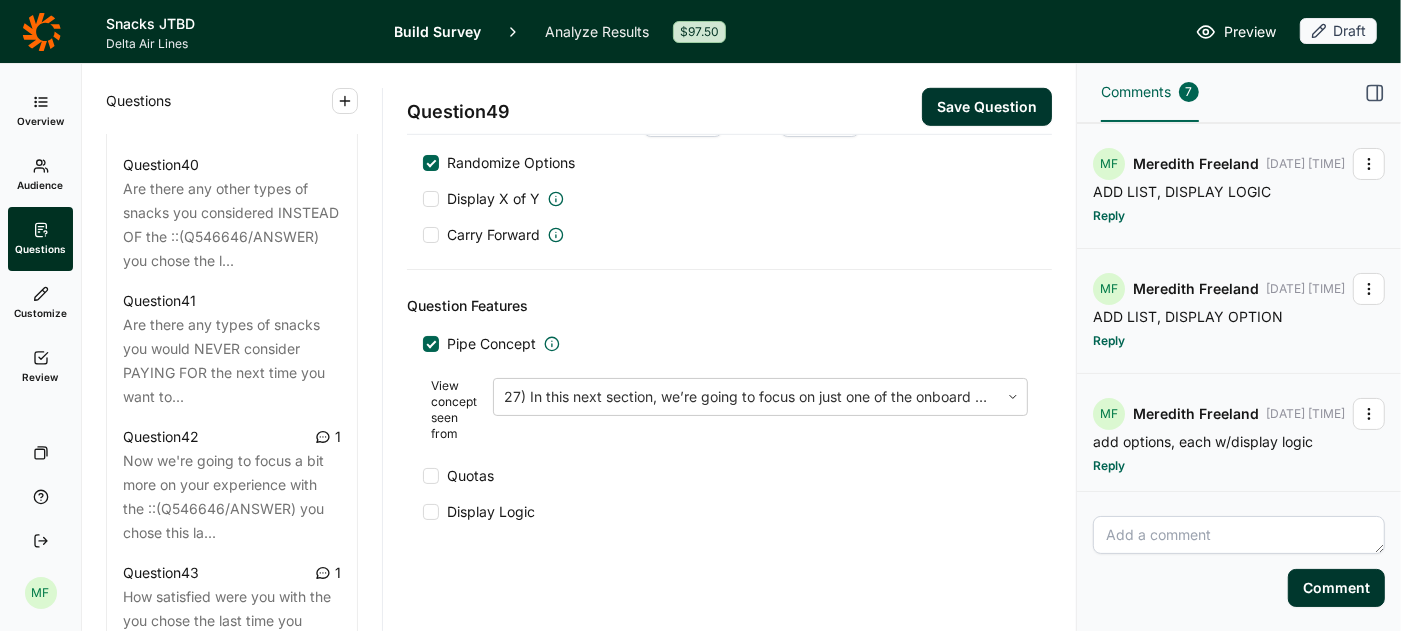 click on "Save Question" at bounding box center [987, 107] 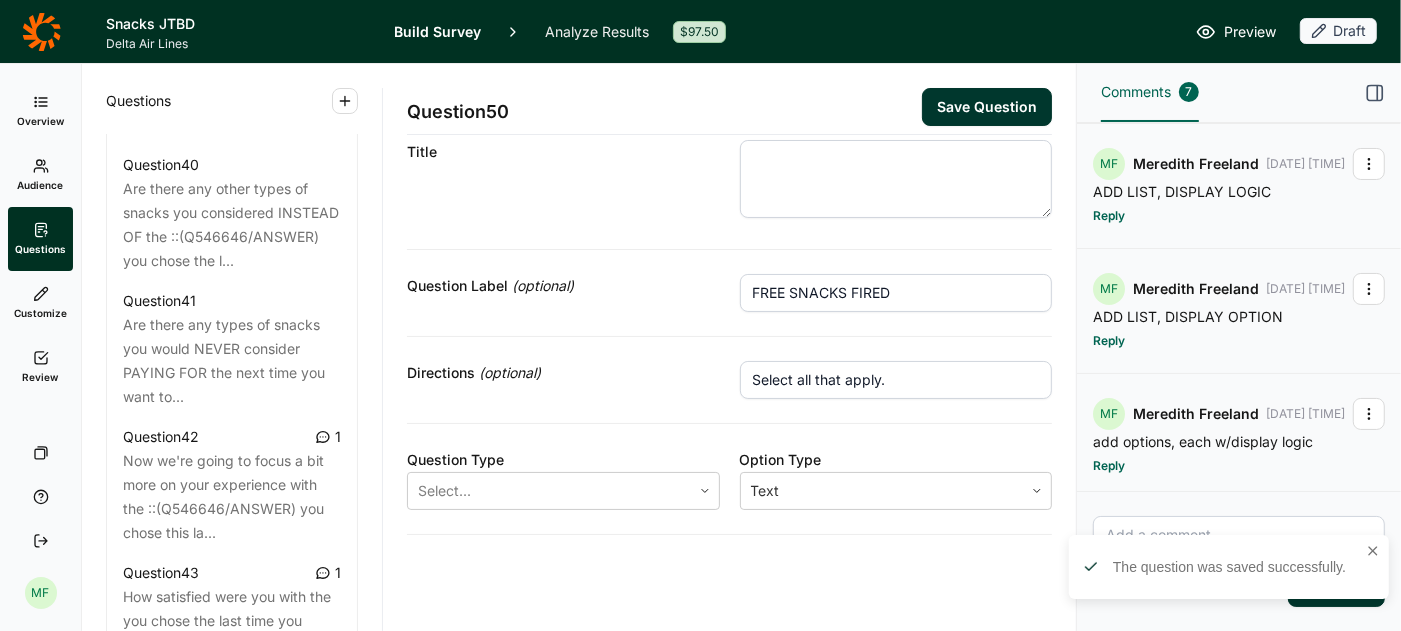 scroll, scrollTop: 33, scrollLeft: 0, axis: vertical 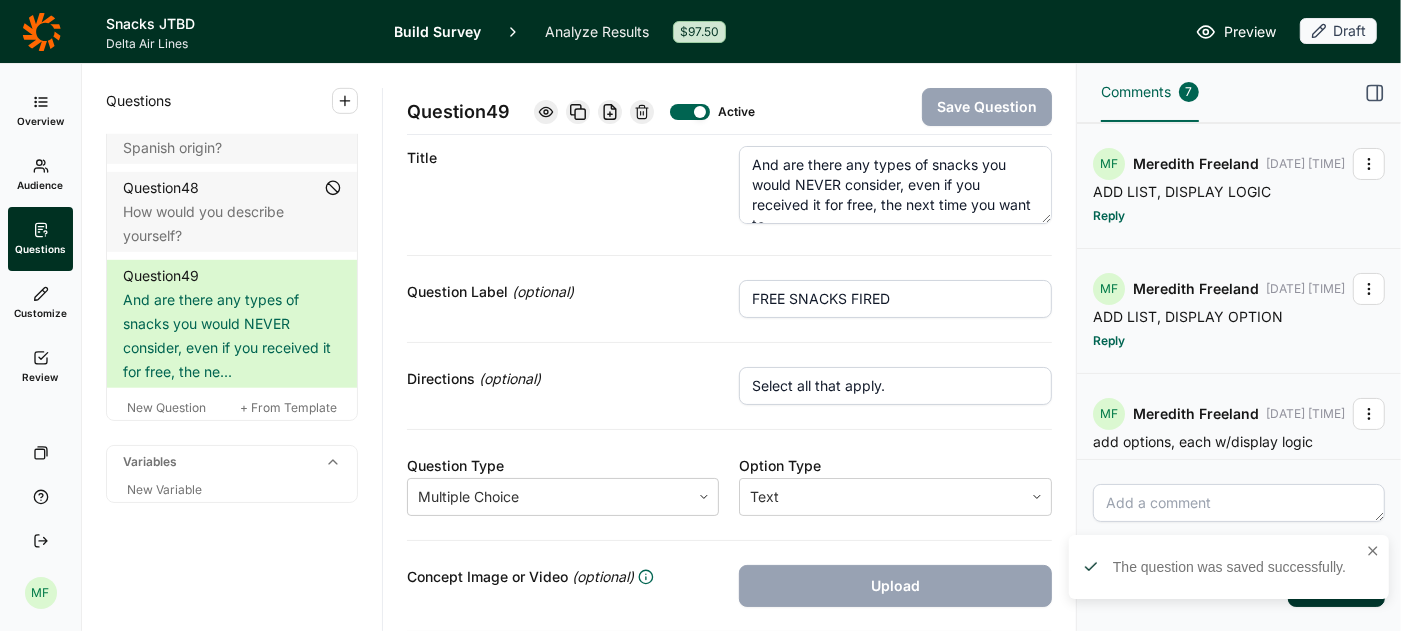 click 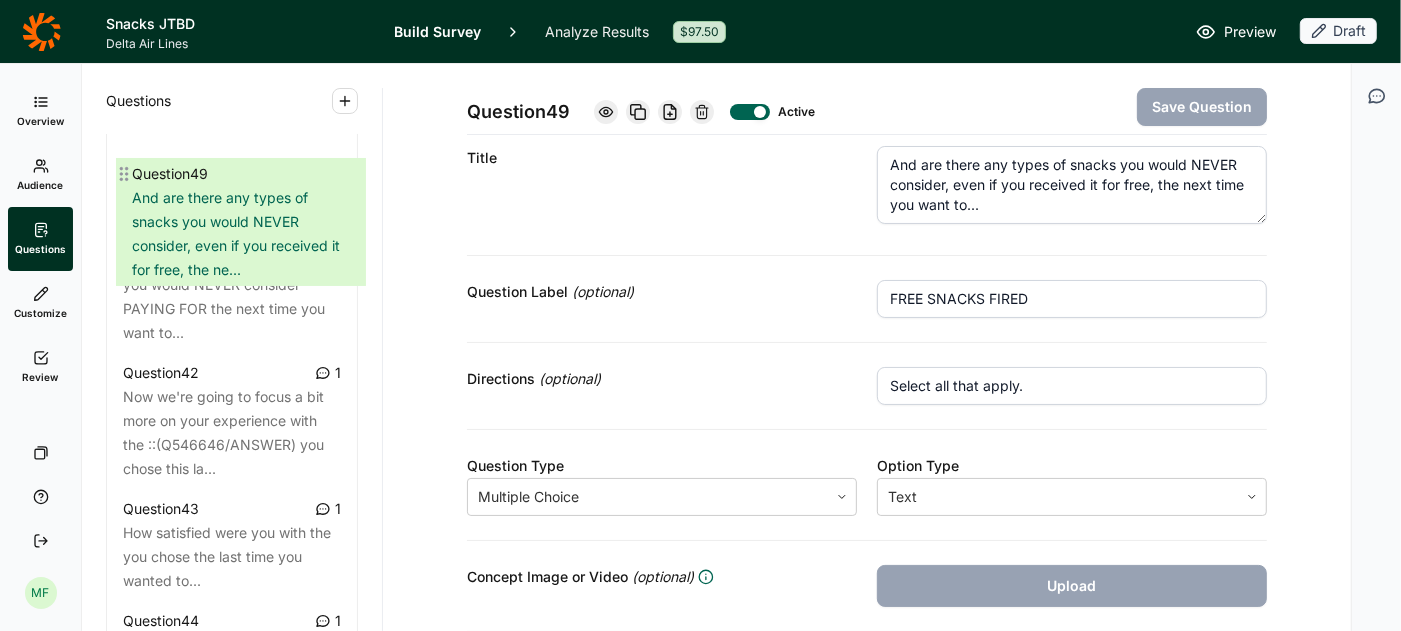 scroll, scrollTop: 5628, scrollLeft: 0, axis: vertical 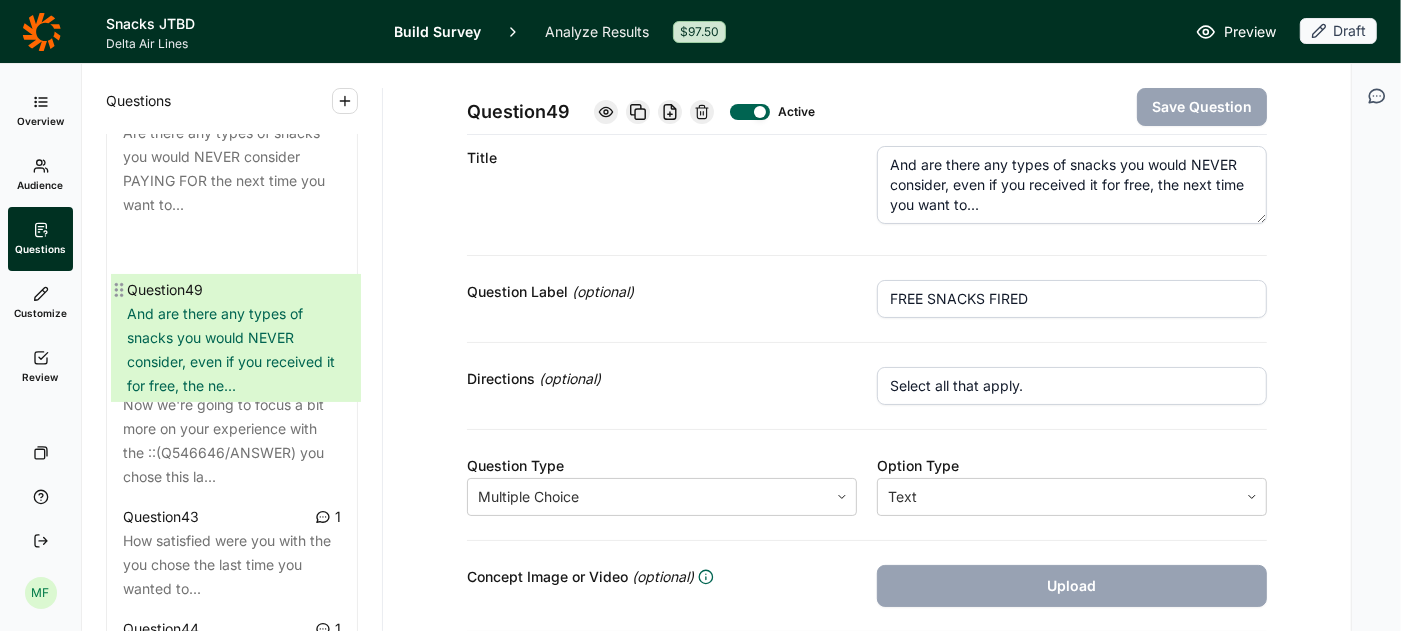 click on "Question  1 In the past 12 months, have you worked in any of the following industries? Question  2 Which of the following forms of transportation have you taken for a DOMESTIC trip (e.g., within the ... Question  3 For what reason have you traveled by plane in the past twelve months? Question  4 How many DOMESTIC trips have you taken by plane on each of the following airlines in the past twelve... Question  5 And if you had to choose, which of these airlines do you MOST PREFER? Question  6 Are you a member of any of the following airline’s loyalty / frequent flyer programs? Question  7 Which of the following best describes your status level with Alaska Airlines? Question  8 Which of the following best describes your status level with American Airlines? Question  9 Which of the following best describes your status level with Delta Air Lines? Question  10 Which of the following best describes your status level with JetBlue Airways? Question  11 Question  12 Question  13 Question  14 Question  15 Question  16" at bounding box center (232, -1707) 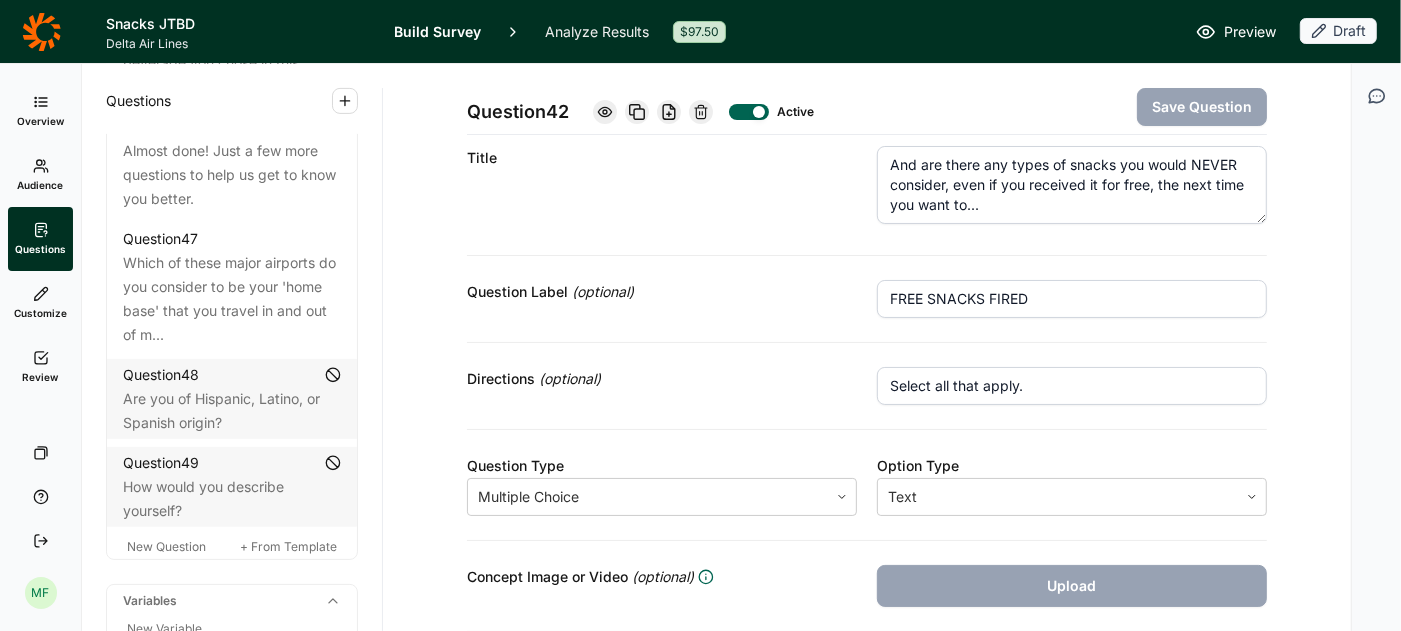 scroll, scrollTop: 6425, scrollLeft: 0, axis: vertical 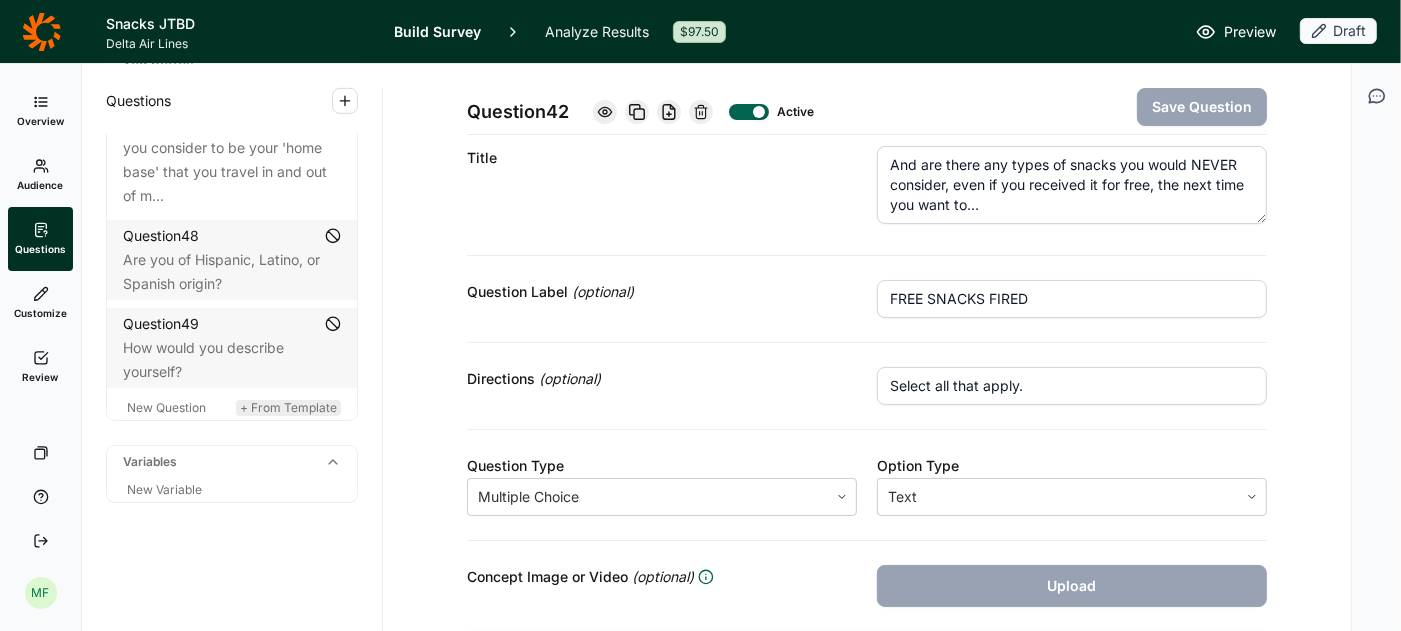 click on "+ From Template" at bounding box center (288, 407) 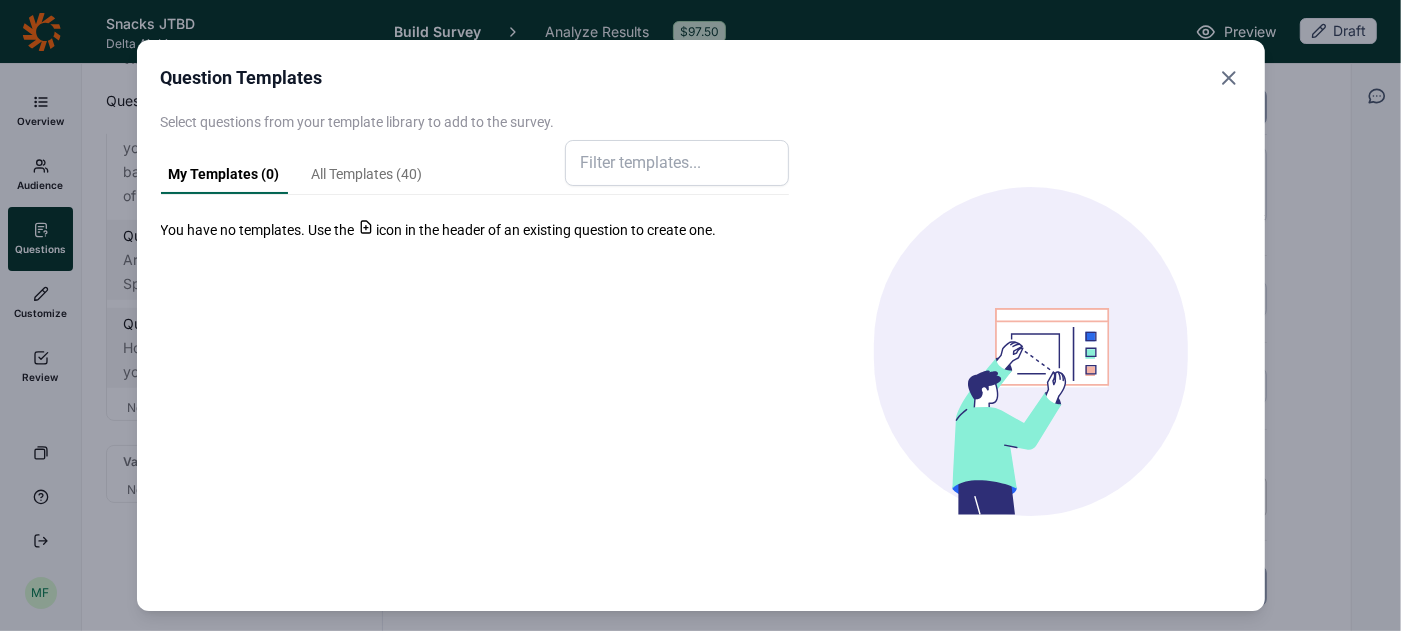 click on "My Templates ( 0 ) All Templates ( 40 )" at bounding box center [296, 171] 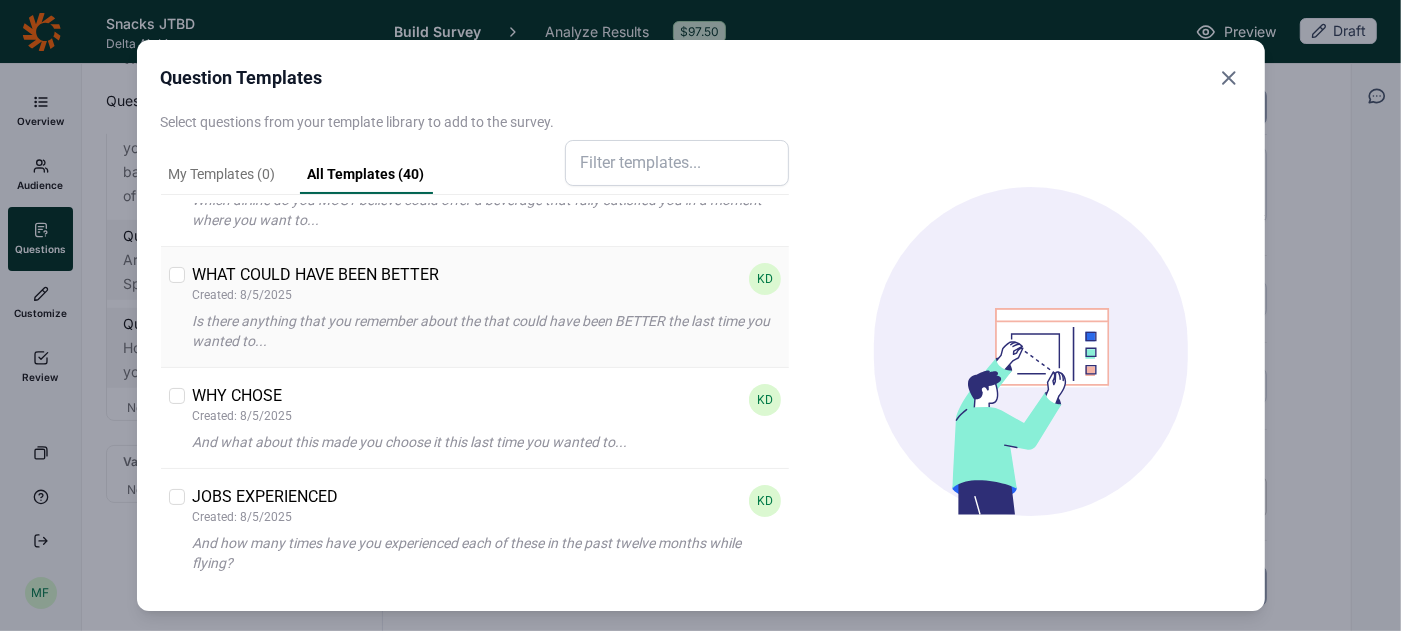 scroll, scrollTop: 195, scrollLeft: 0, axis: vertical 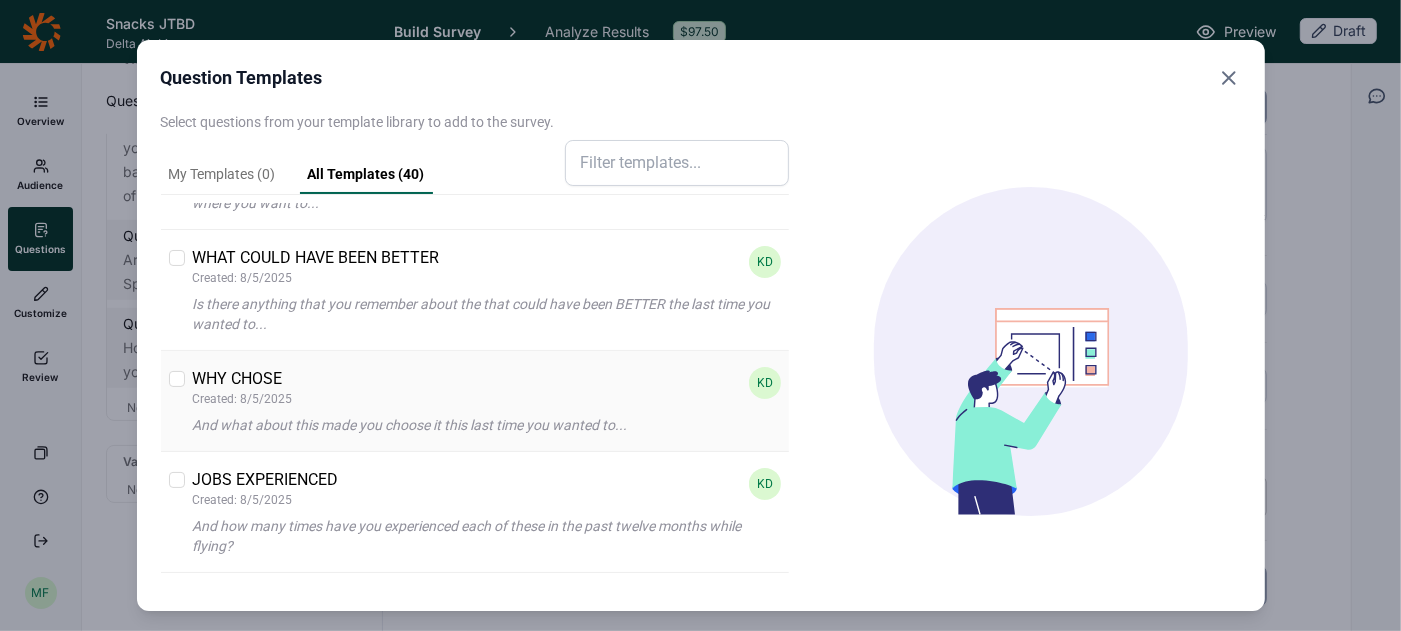 click at bounding box center (177, 379) 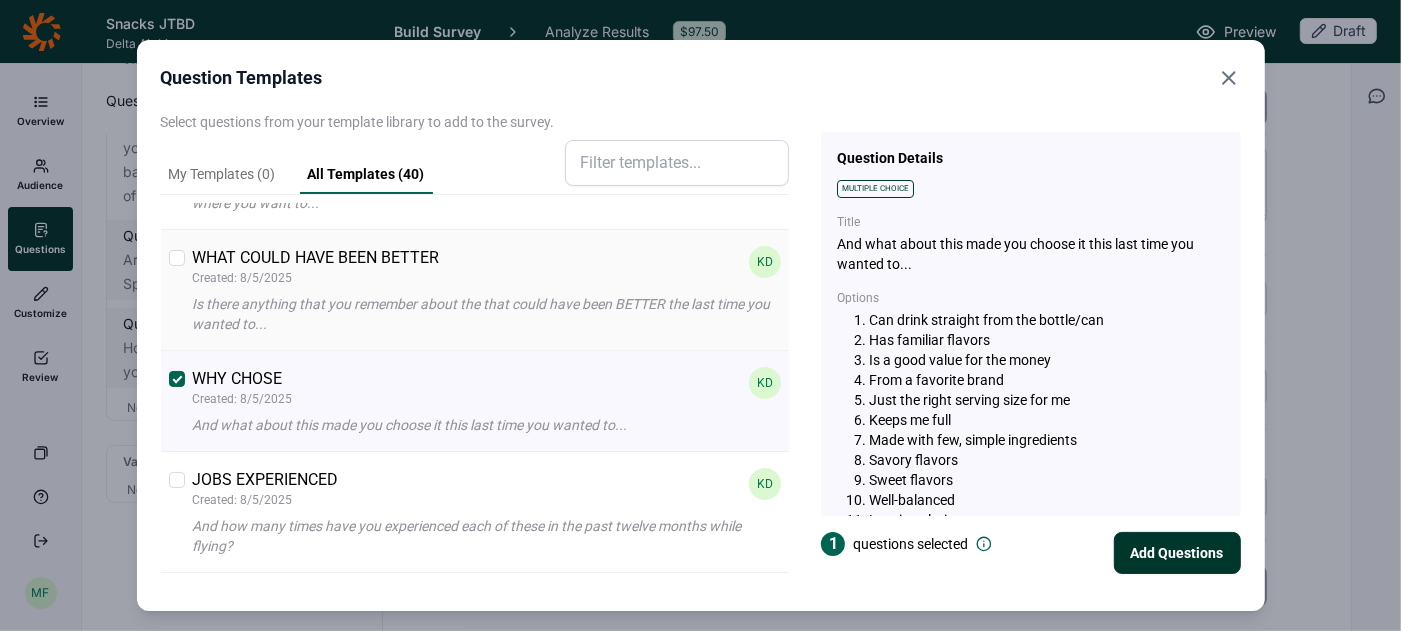 click at bounding box center [177, 258] 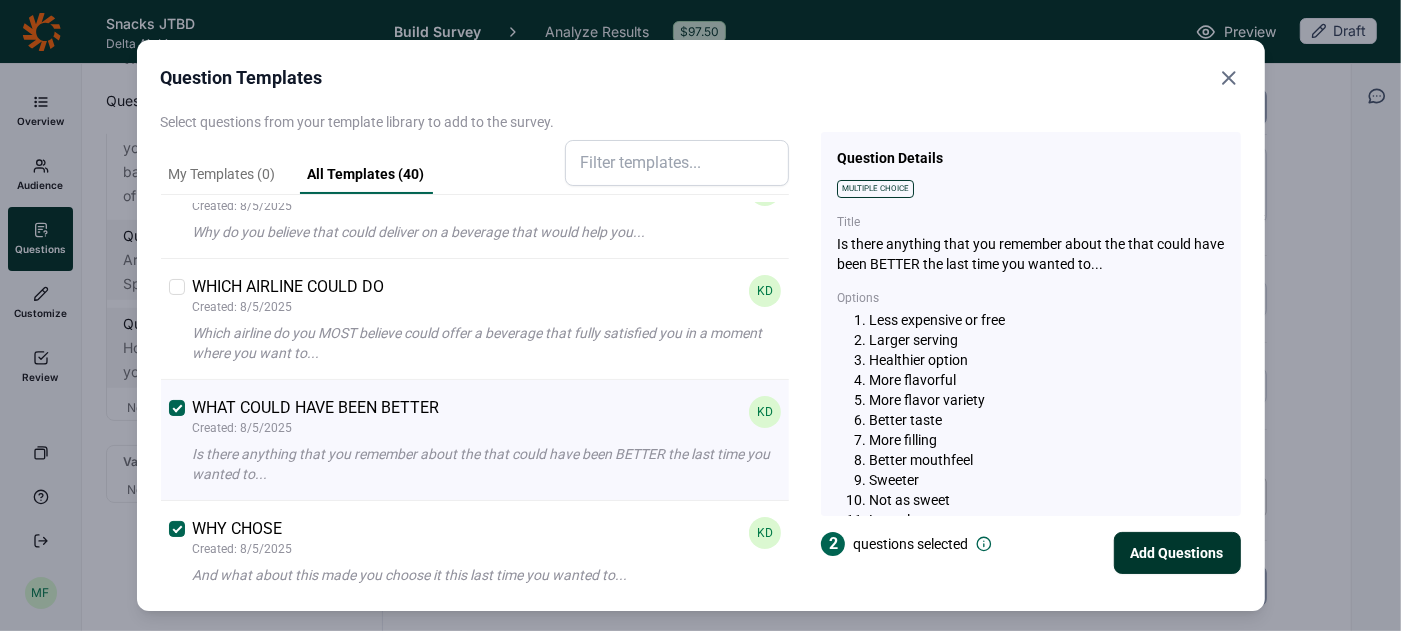 scroll, scrollTop: 35, scrollLeft: 0, axis: vertical 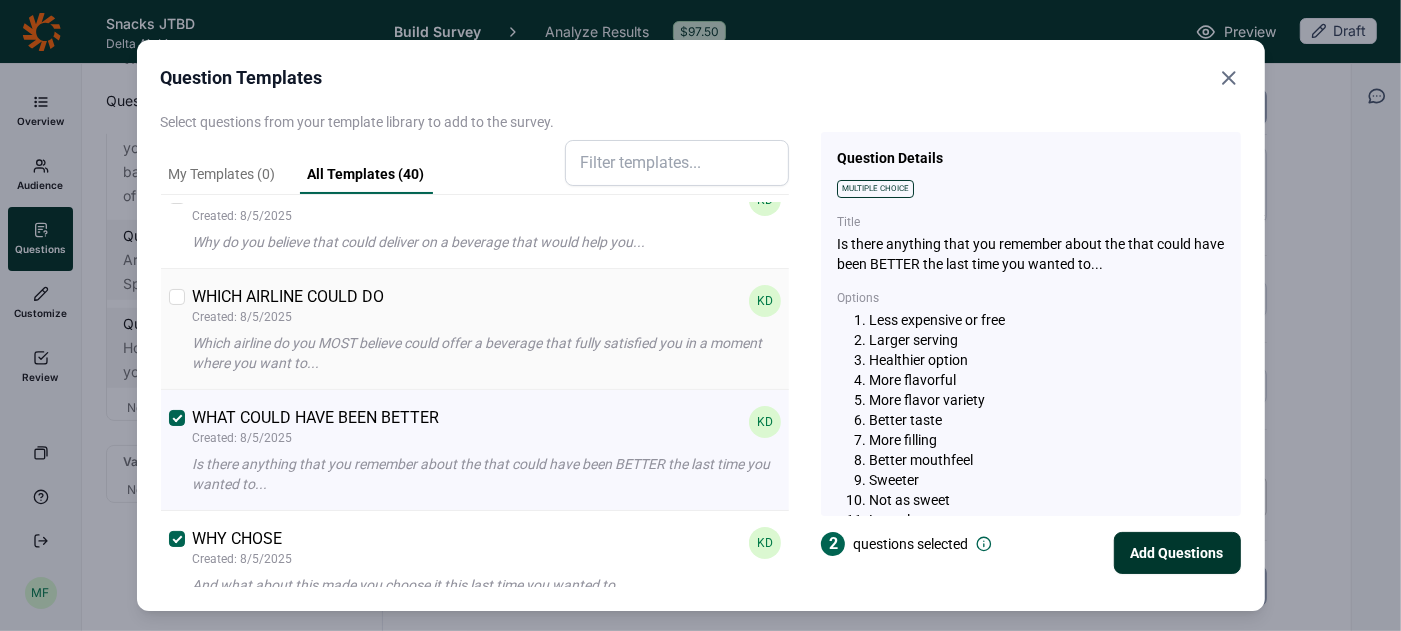 click on "WHICH AIRLINE COULD DO Created:   [DATE] KD Which airline do you MOST believe could offer a beverage that fully satisfied you in a moment where you want to..." at bounding box center (475, 329) 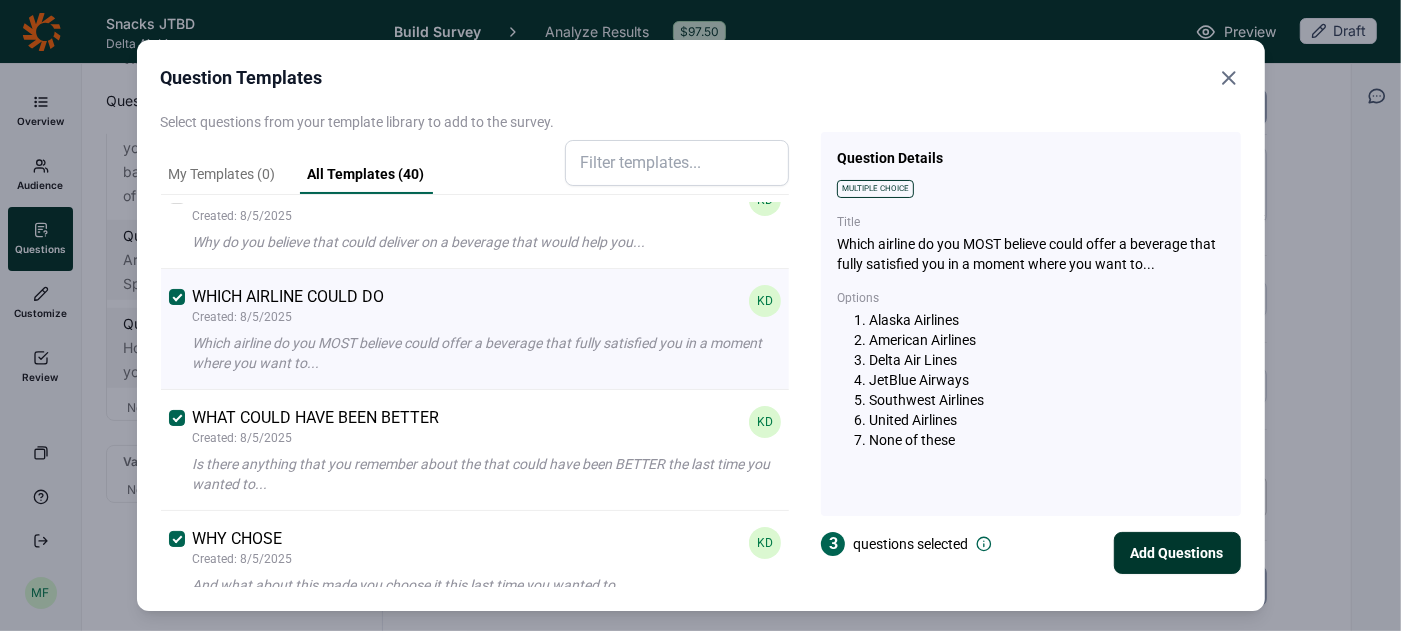 scroll, scrollTop: 0, scrollLeft: 0, axis: both 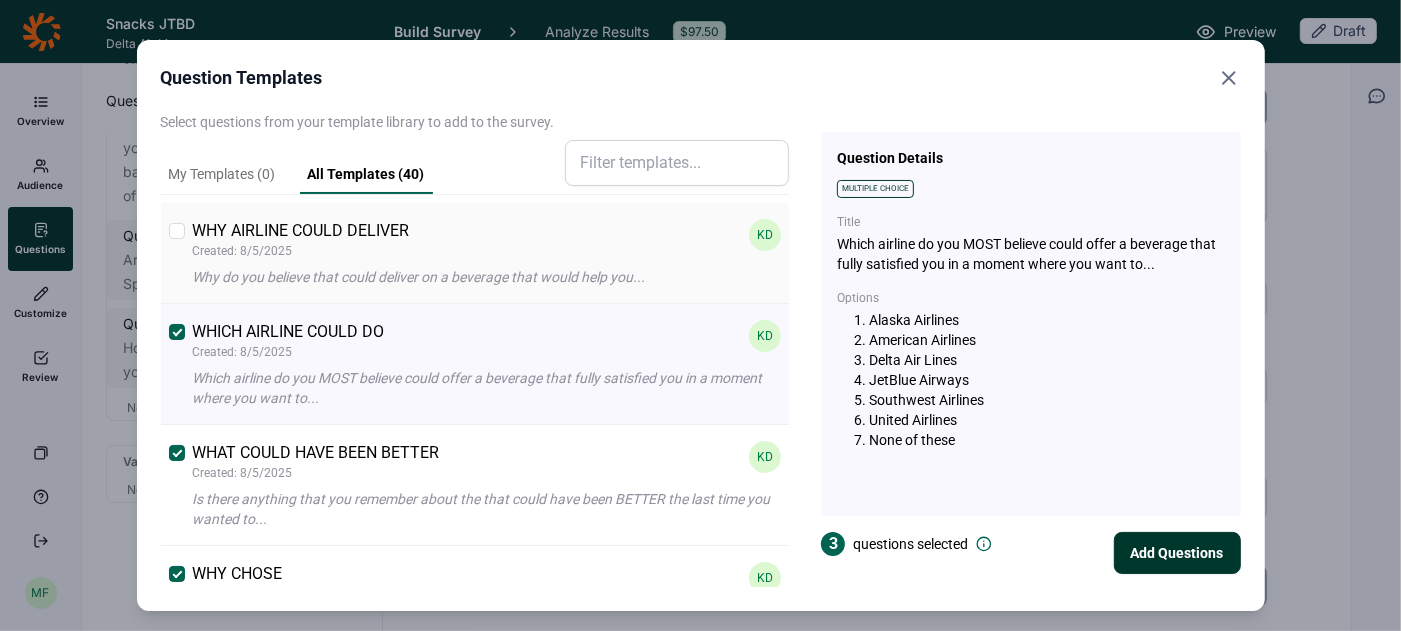 click at bounding box center (177, 231) 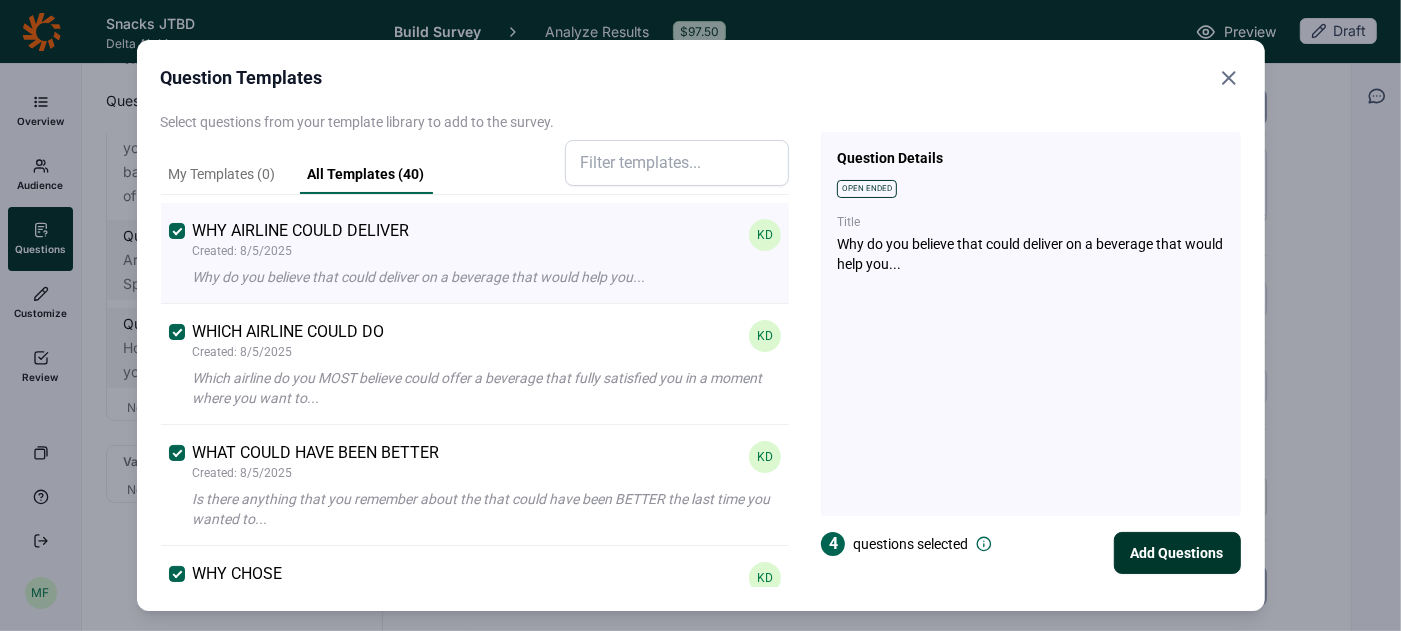 click on "Add Questions" at bounding box center (1177, 553) 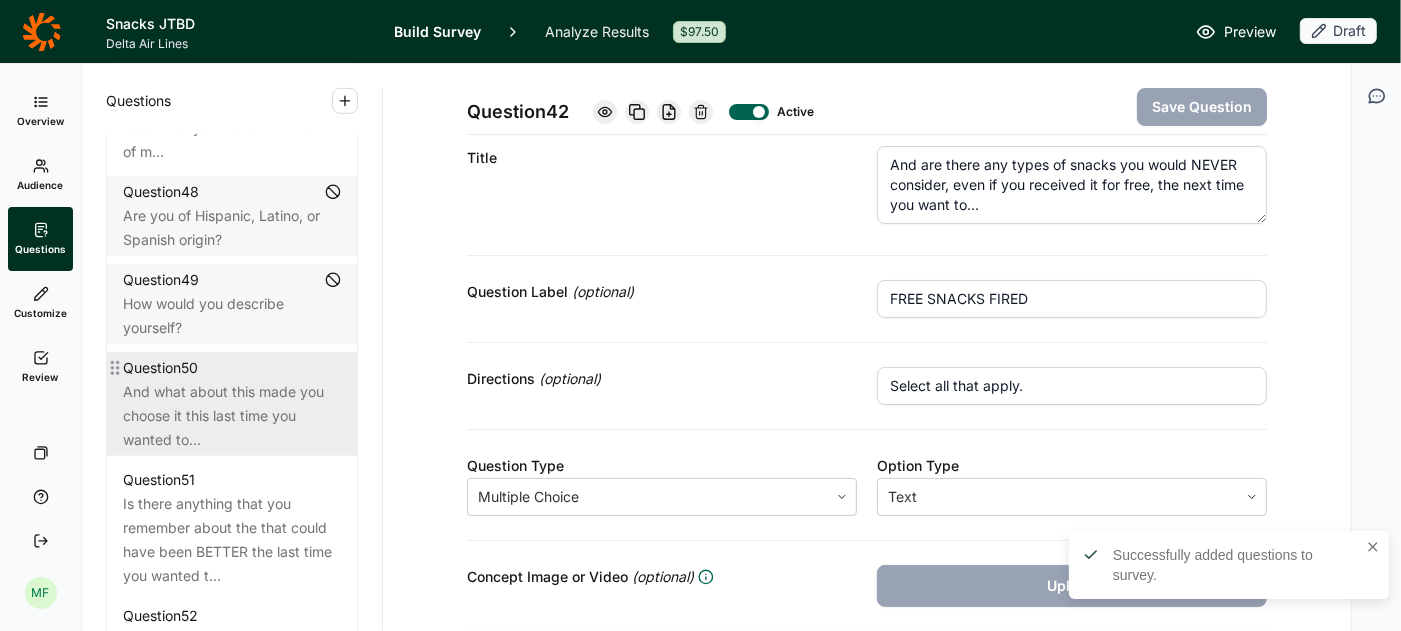 click on "And what about this made you choose it this last time you wanted to..." at bounding box center (232, 416) 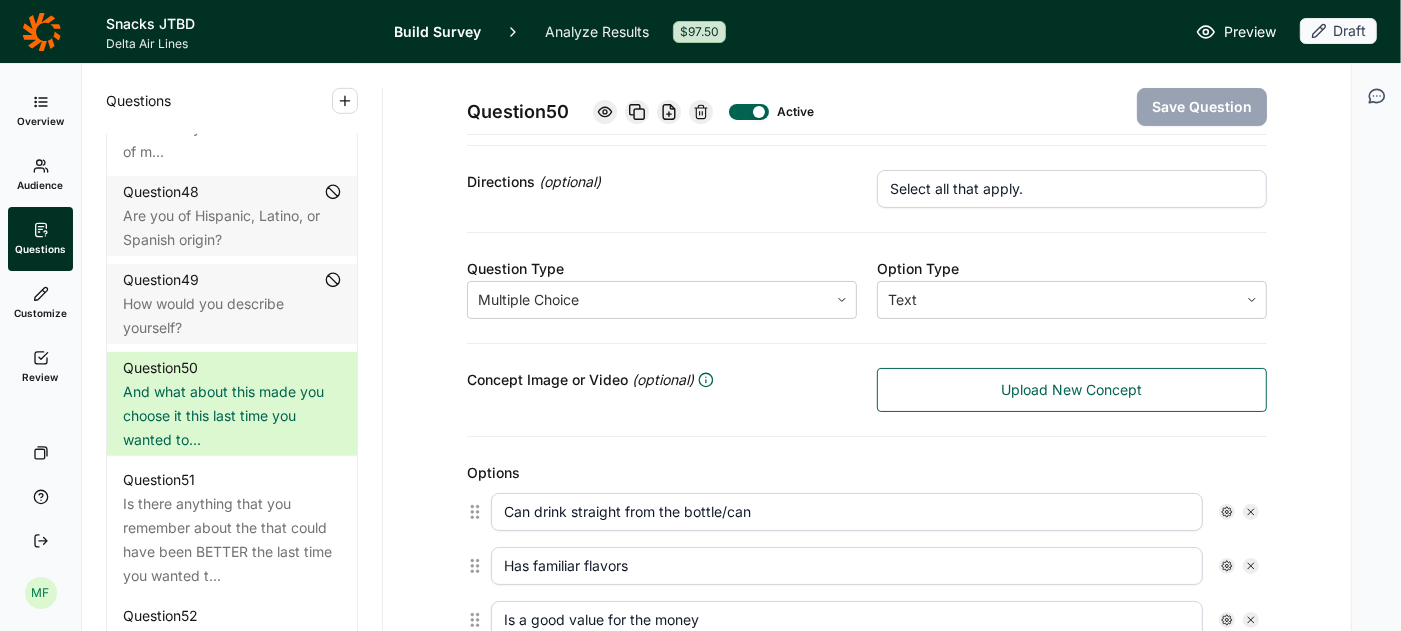 scroll, scrollTop: 0, scrollLeft: 0, axis: both 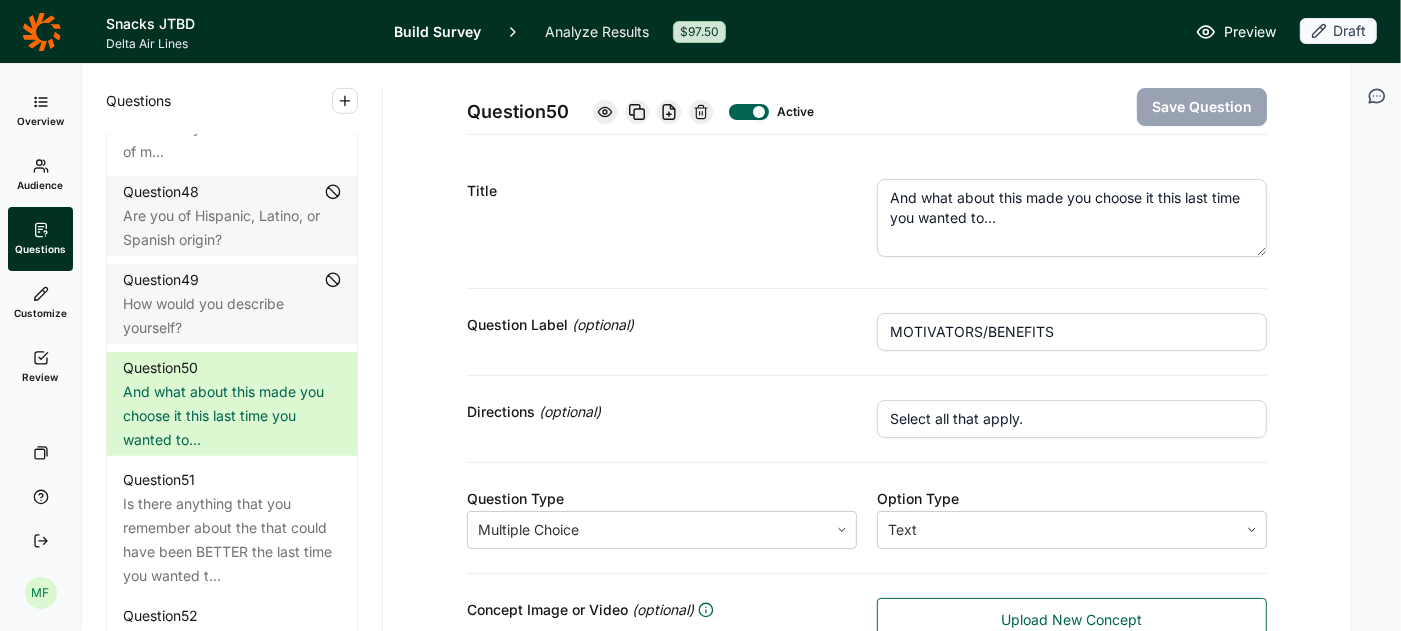 click 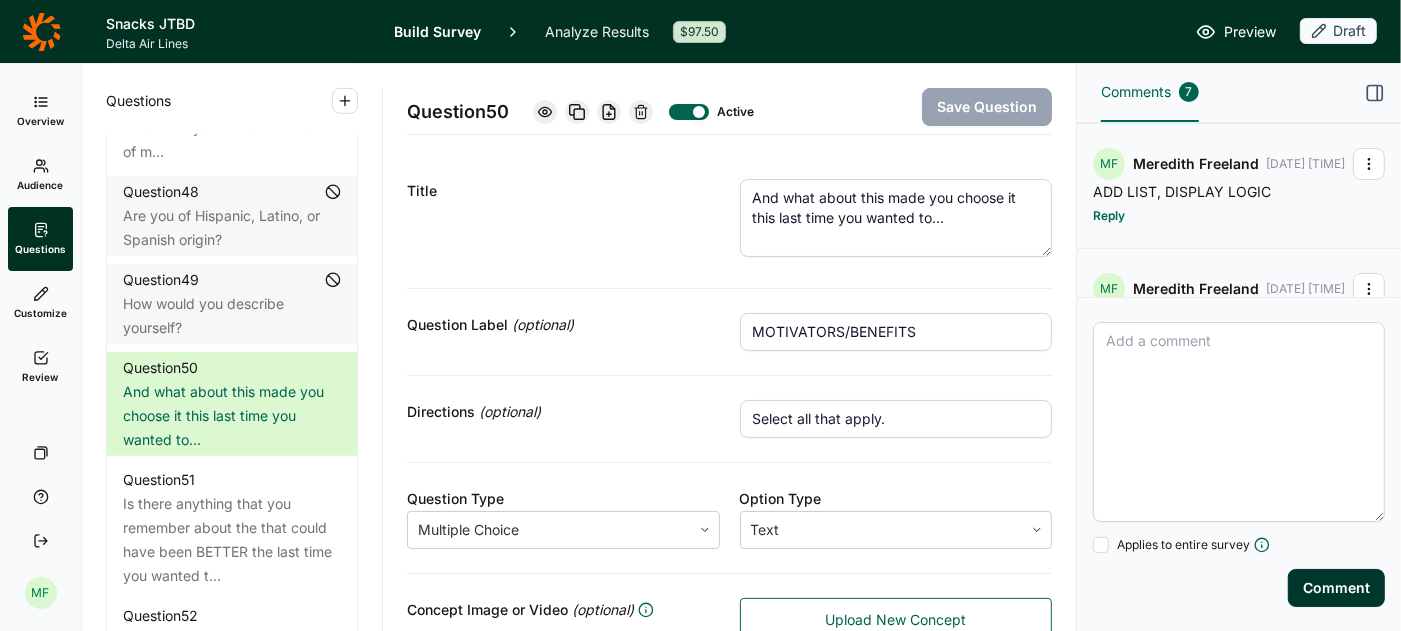 drag, startPoint x: 1125, startPoint y: 344, endPoint x: 1120, endPoint y: 294, distance: 50.24938 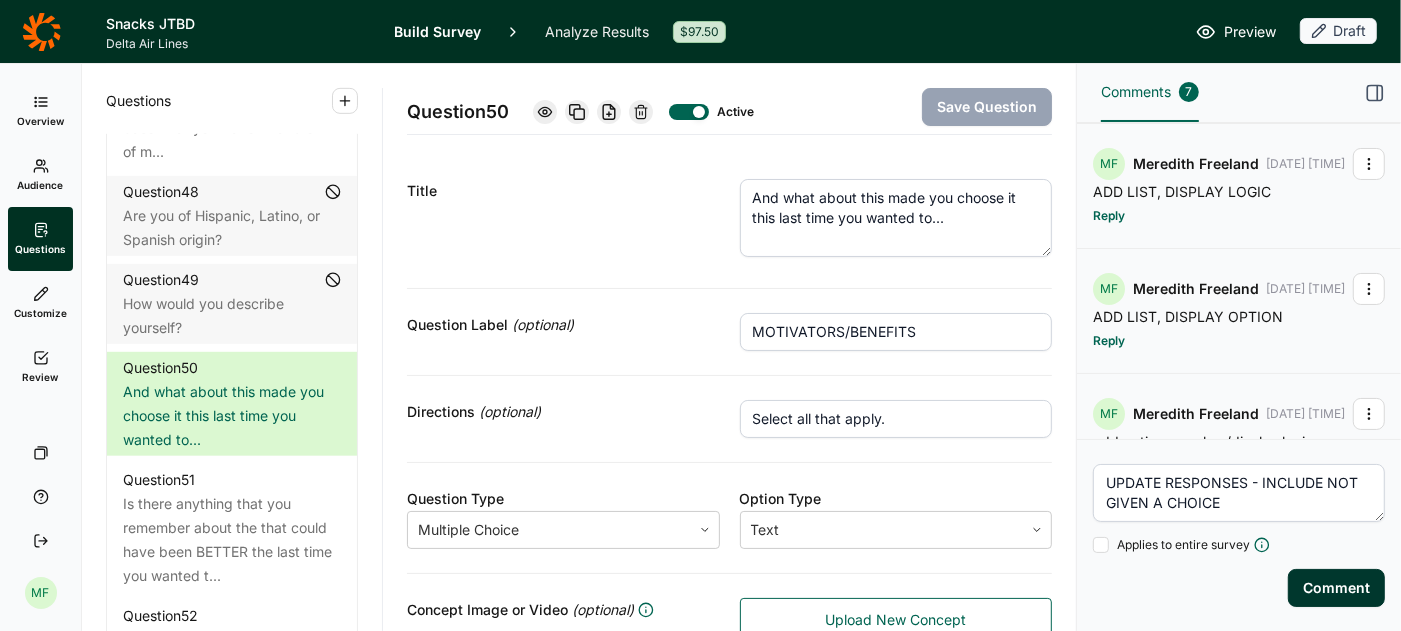 type on "UPDATE RESPONSES - INCLUDE NOT GIVEN A CHOICE" 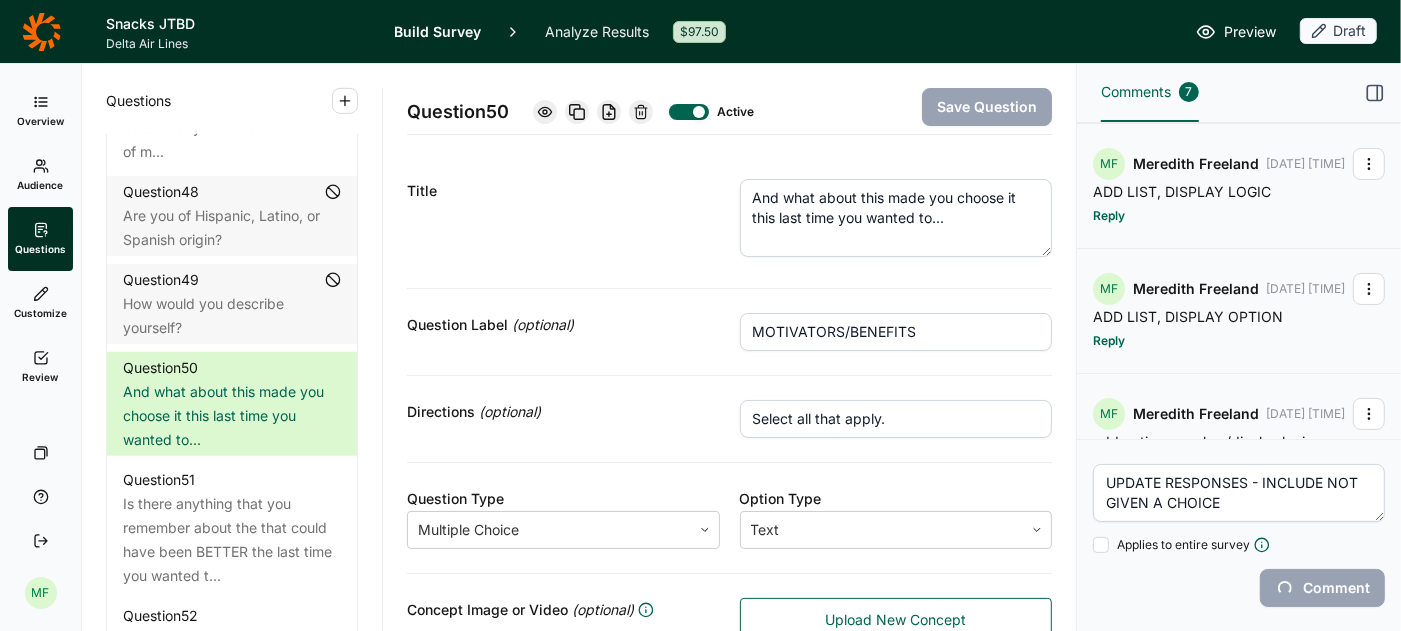 type 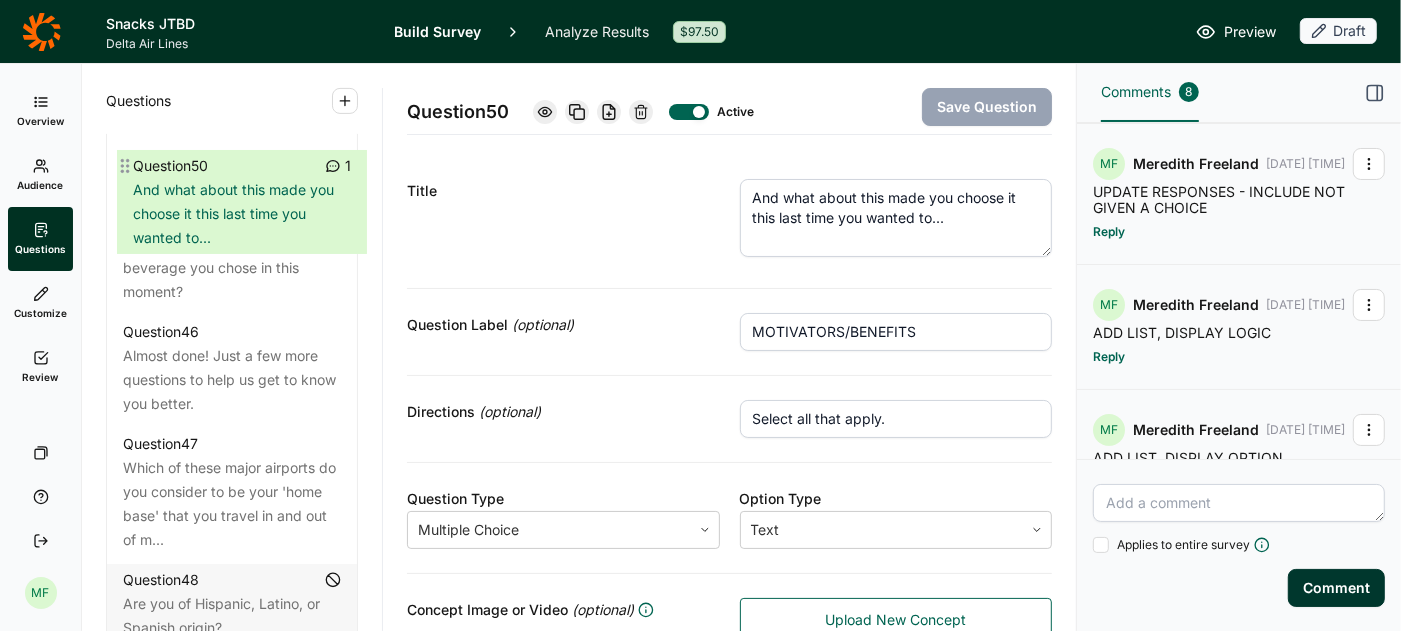 scroll, scrollTop: 6136, scrollLeft: 0, axis: vertical 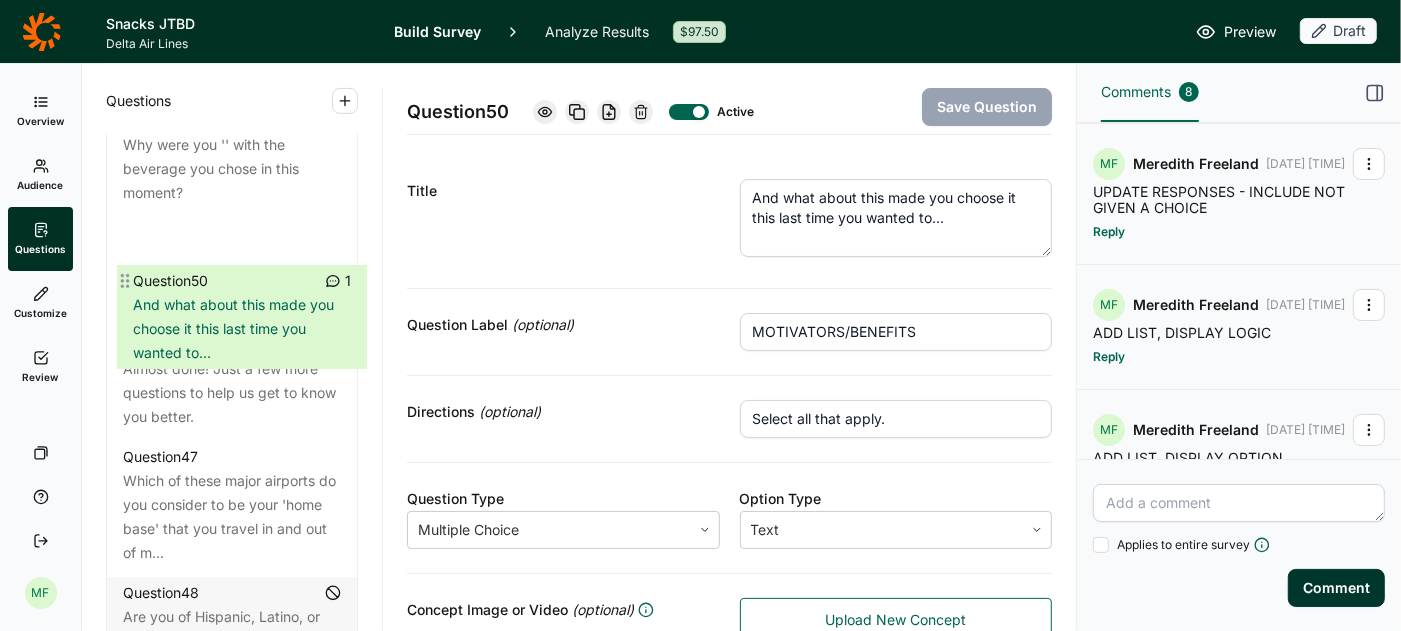 drag, startPoint x: 114, startPoint y: 412, endPoint x: 124, endPoint y: 273, distance: 139.35925 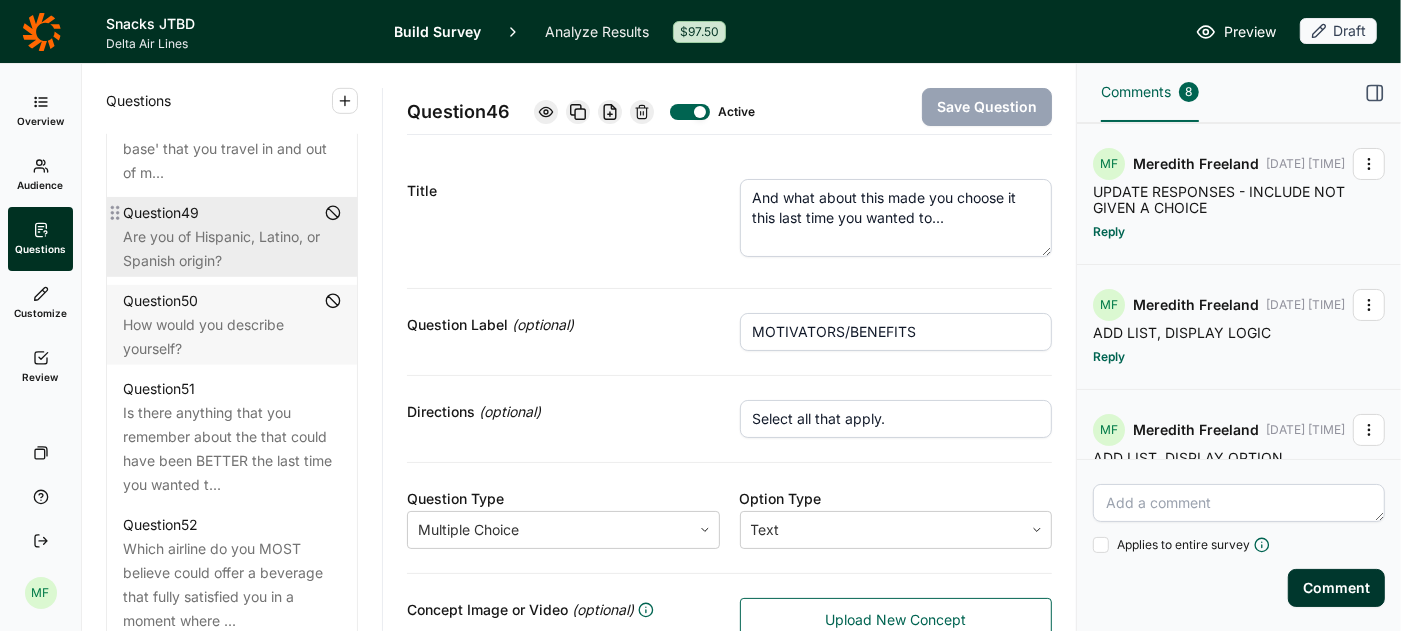 scroll, scrollTop: 6531, scrollLeft: 0, axis: vertical 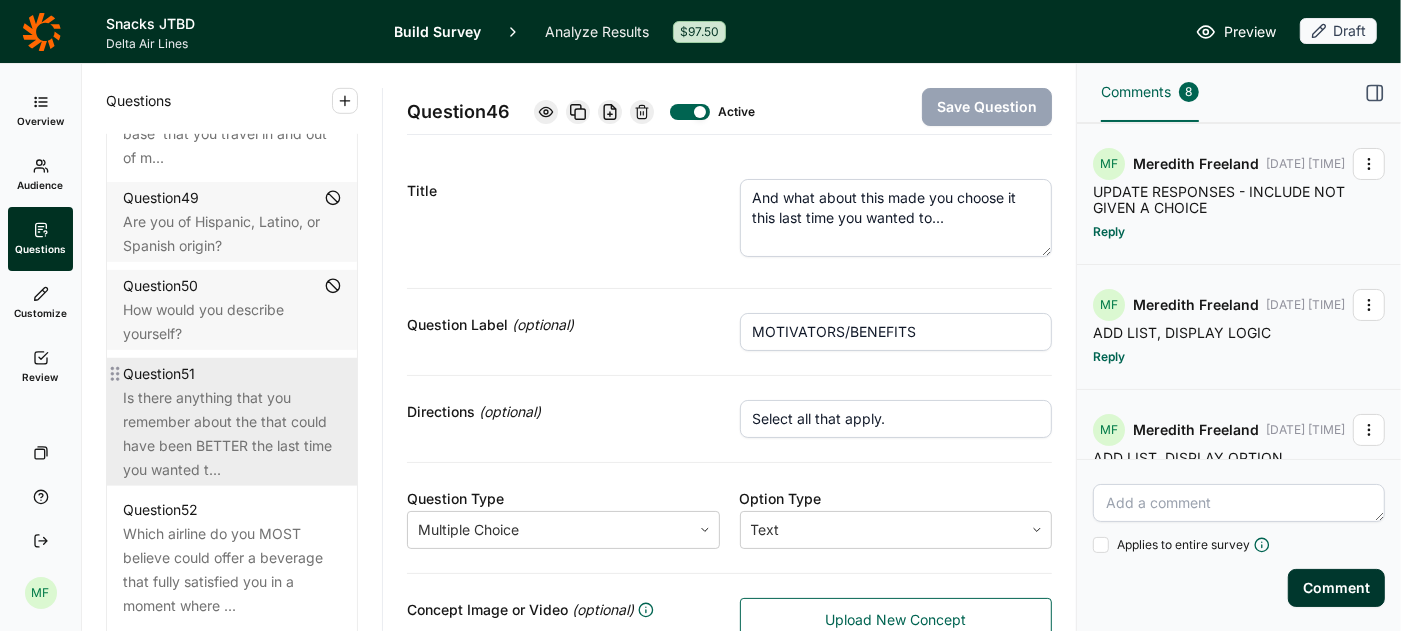 click on "Is there anything that you remember about the that could have been BETTER the last time you wanted t..." at bounding box center (232, 434) 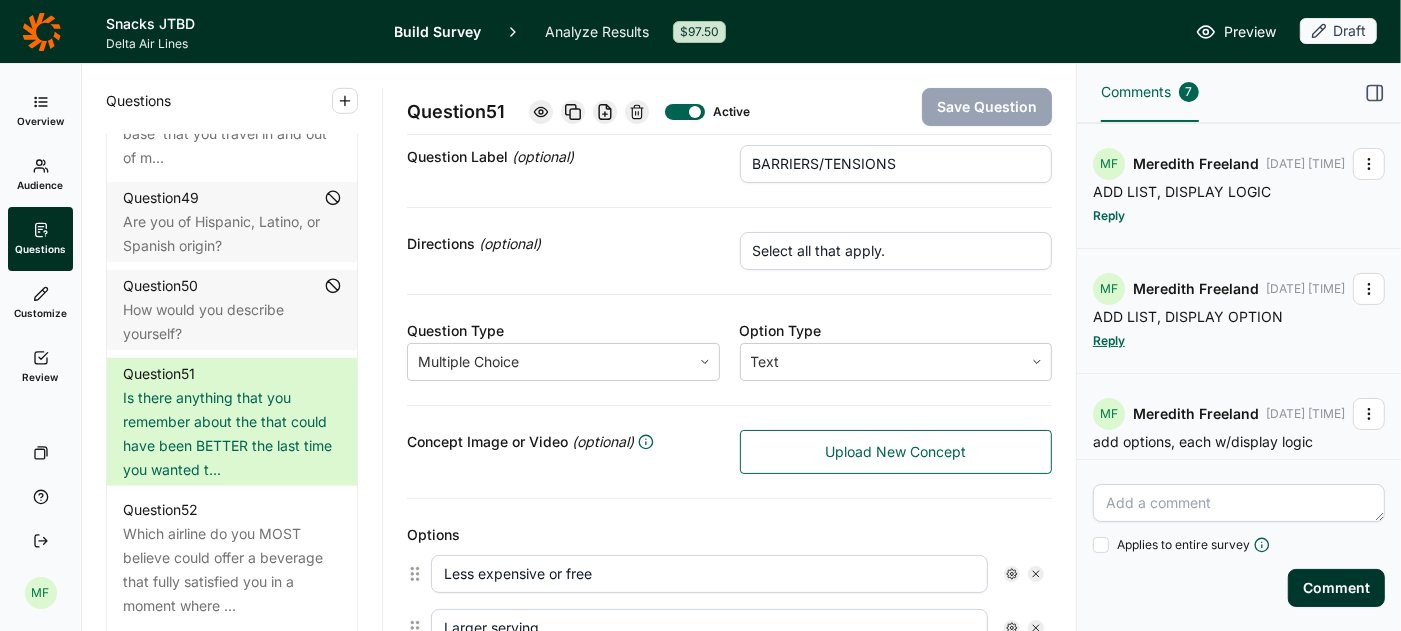 scroll, scrollTop: 151, scrollLeft: 0, axis: vertical 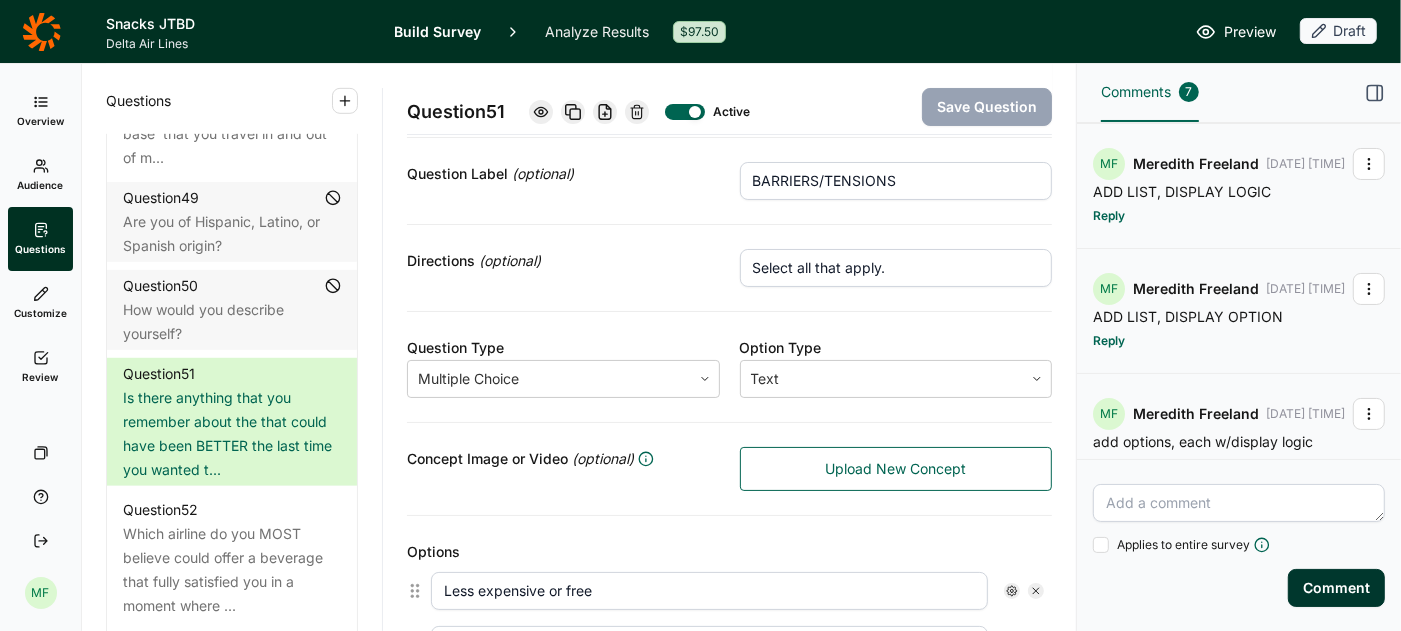 click 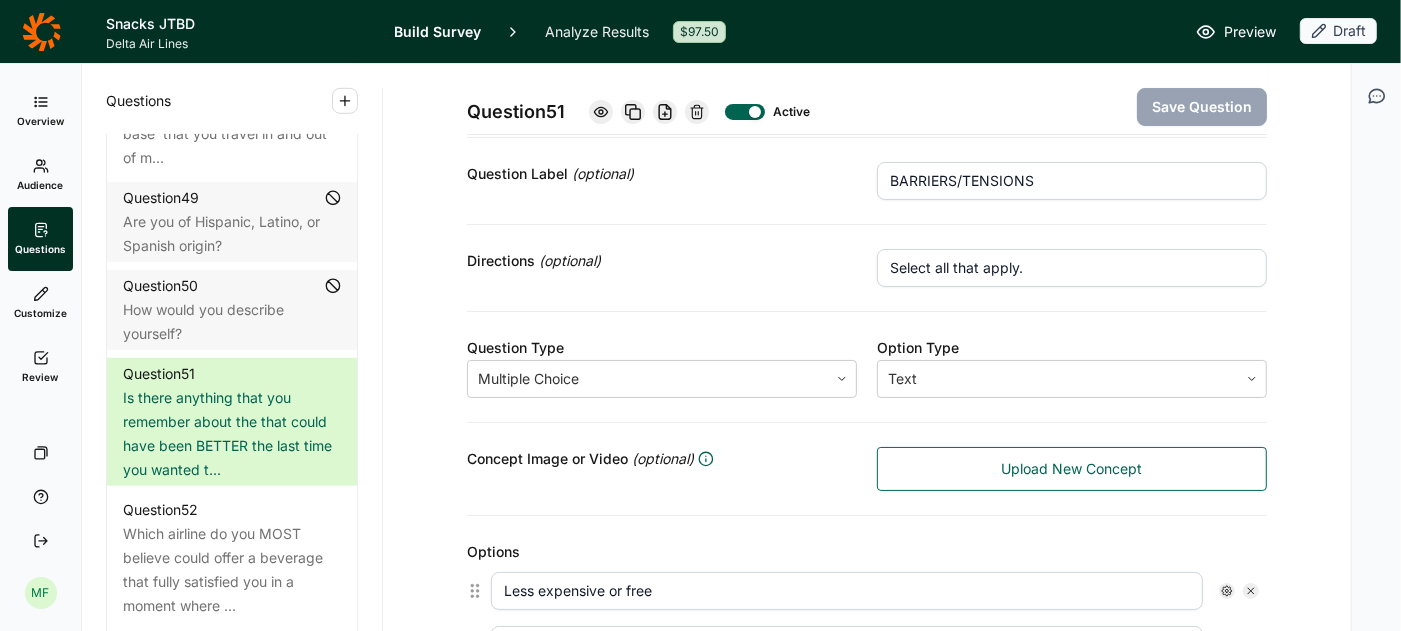 click 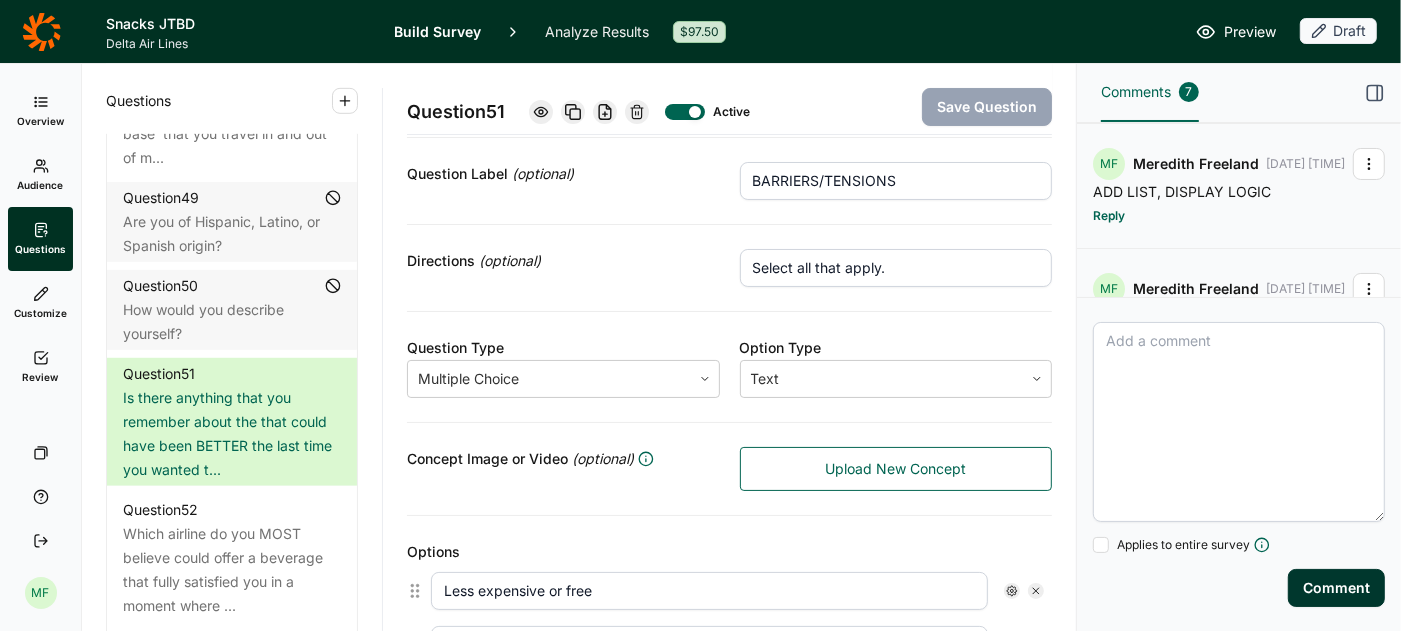 click at bounding box center (1239, 422) 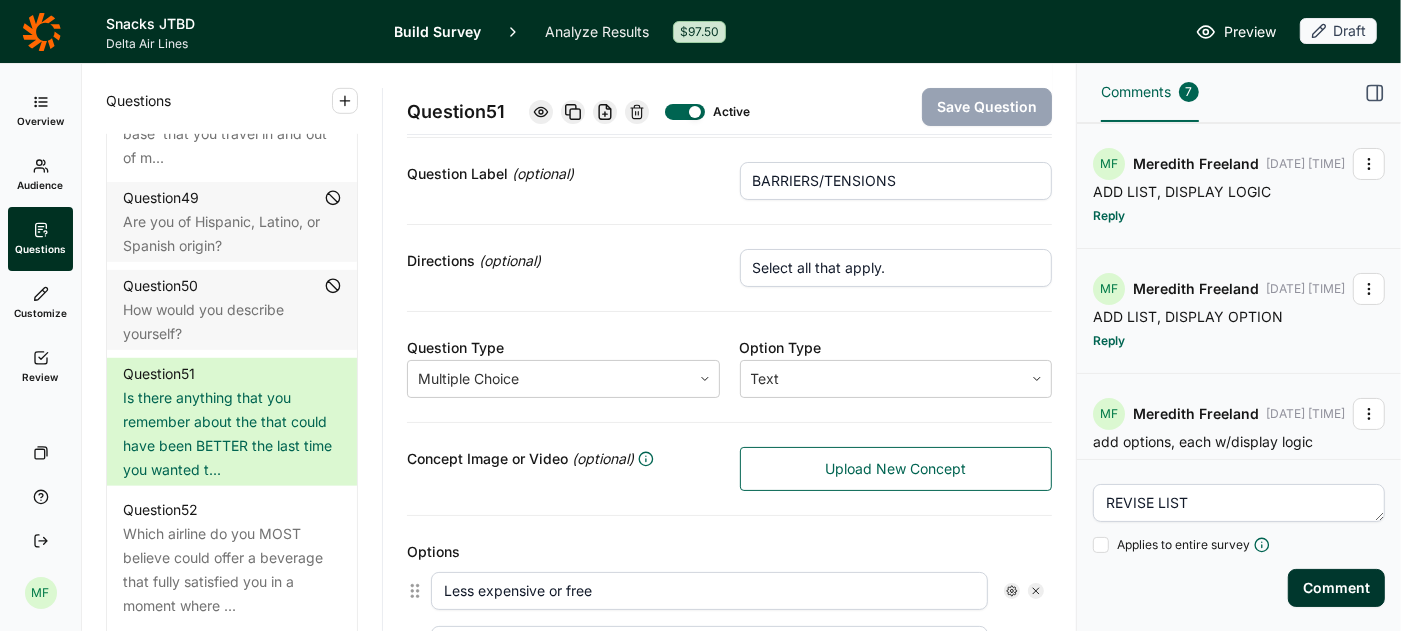 type on "REVISE LIST" 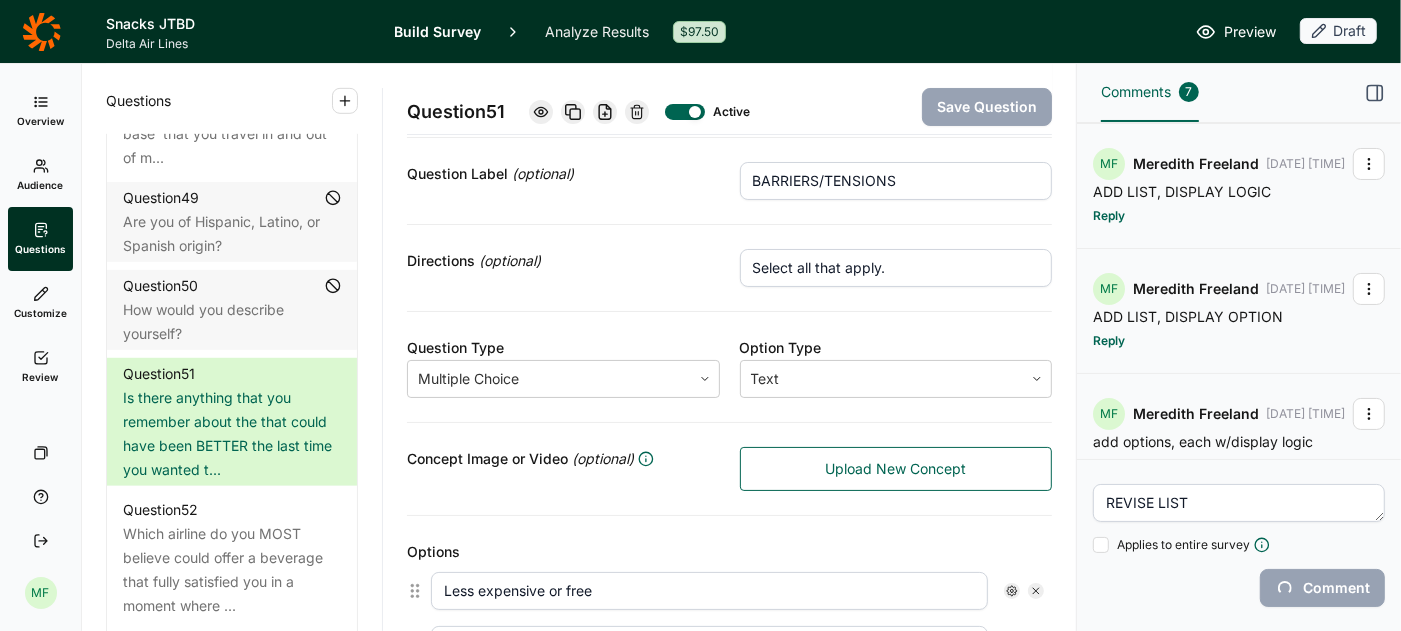 type 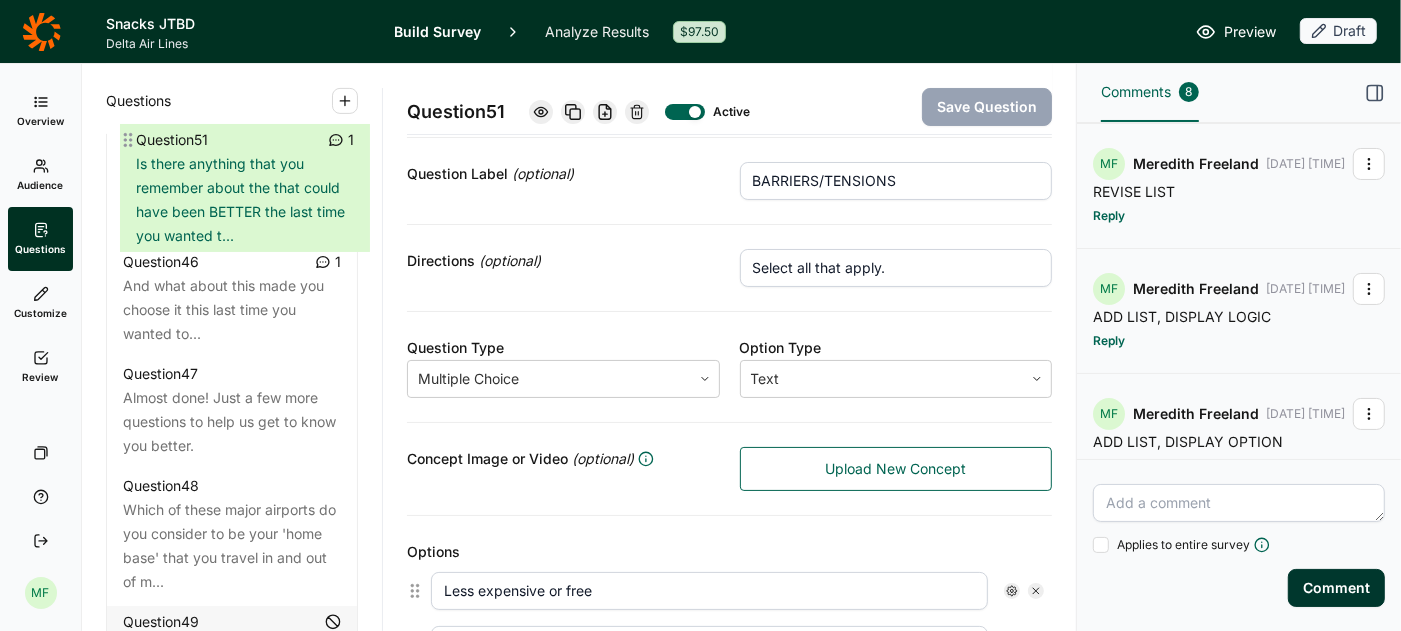 scroll, scrollTop: 6231, scrollLeft: 0, axis: vertical 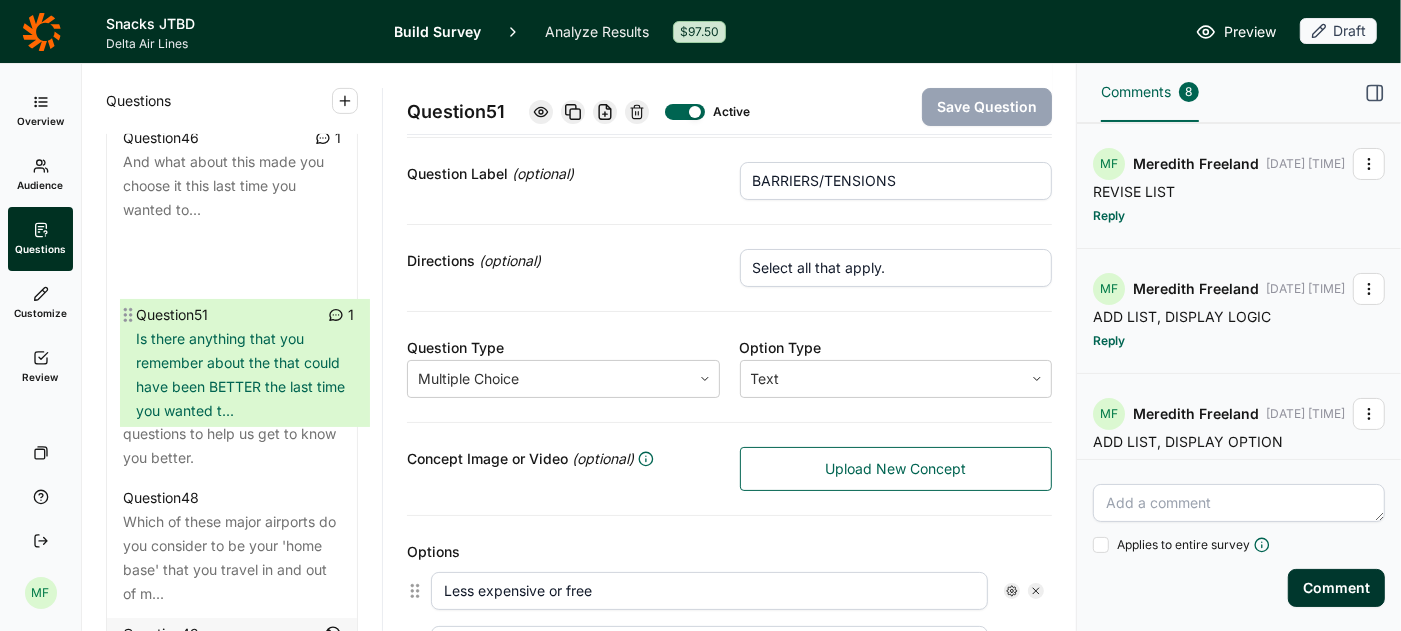 drag, startPoint x: 111, startPoint y: 416, endPoint x: 122, endPoint y: 304, distance: 112.53888 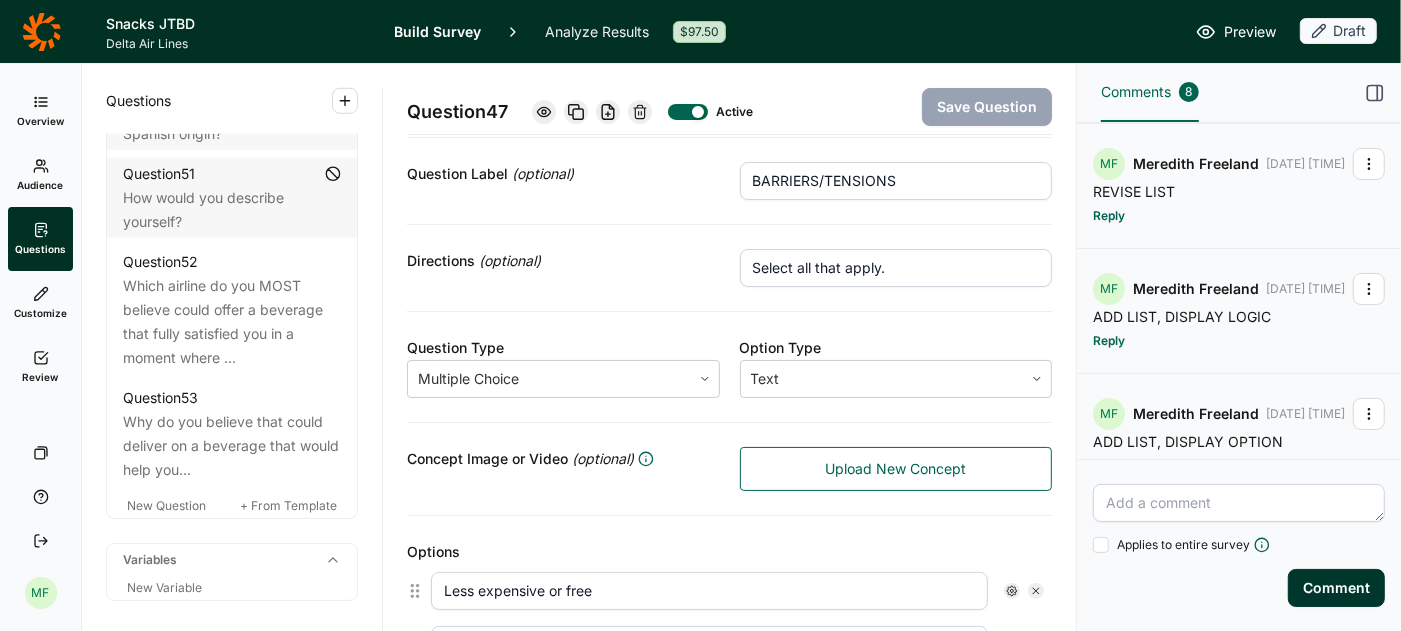 scroll, scrollTop: 6921, scrollLeft: 0, axis: vertical 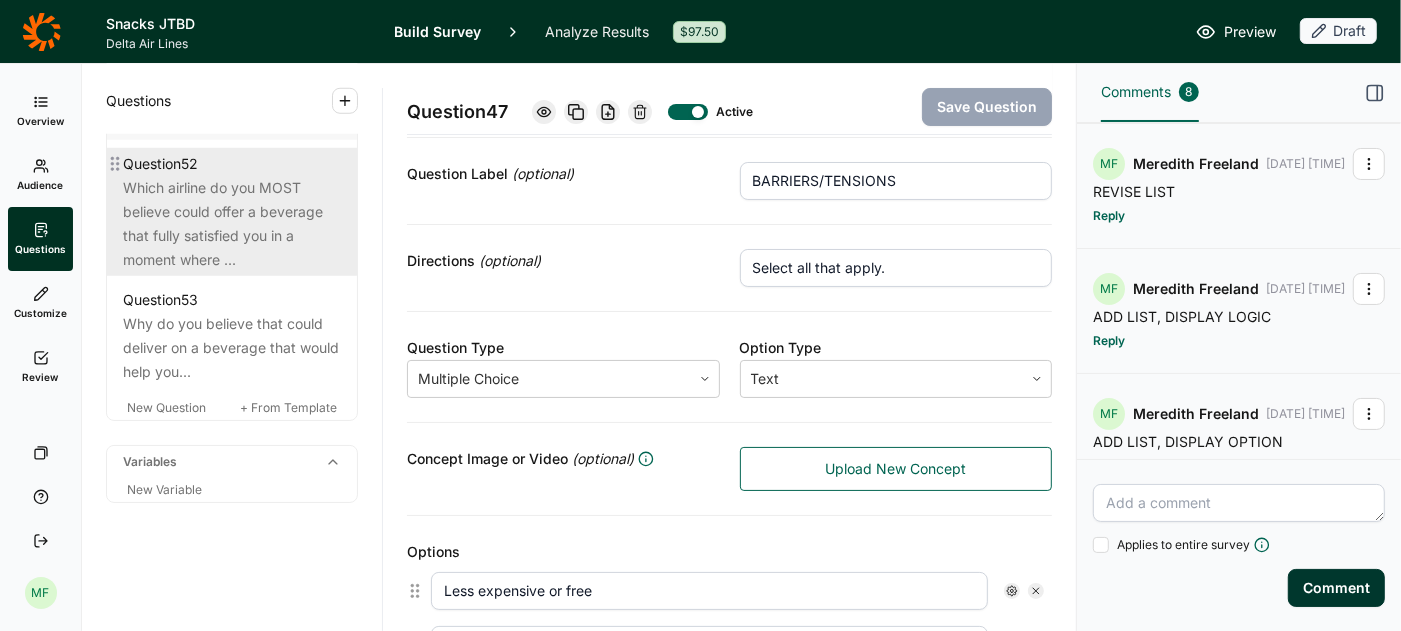 click on "Which airline do you MOST believe could offer a beverage that fully satisfied you in a moment where ..." at bounding box center (232, 224) 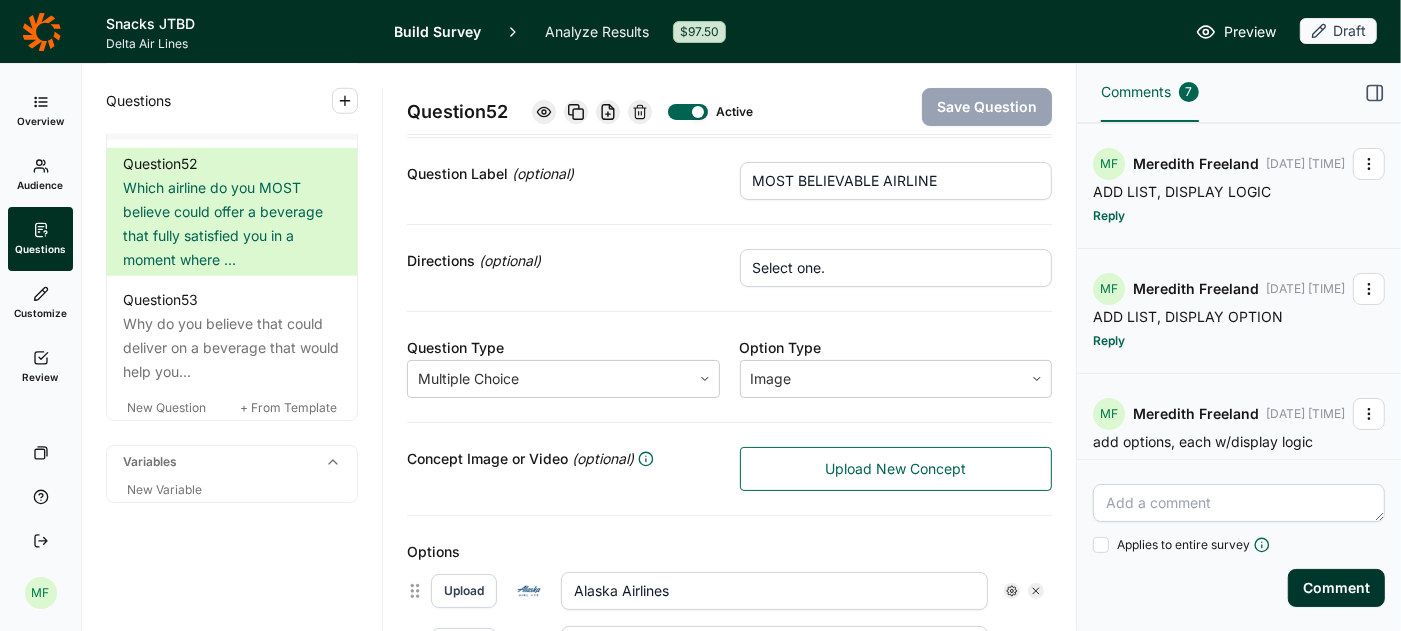 scroll, scrollTop: 0, scrollLeft: 0, axis: both 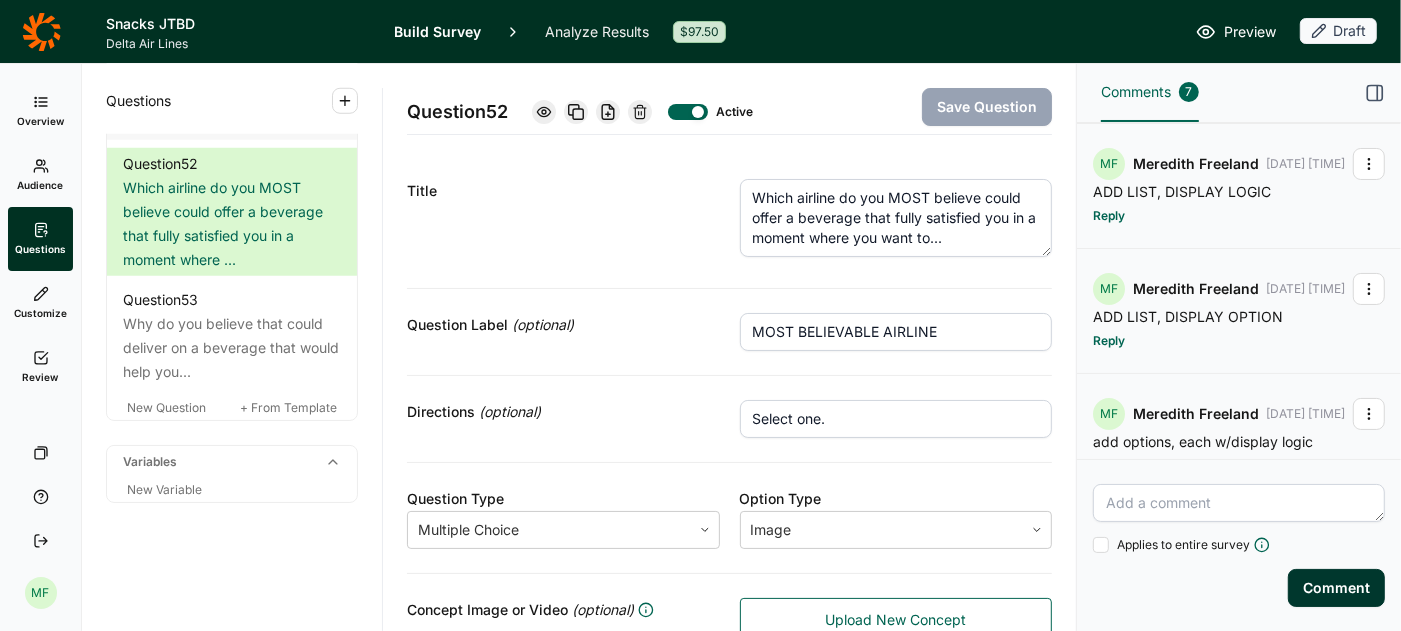 click on "Which airline do you MOST believe could offer a beverage that fully satisfied you in a moment where you want to..." at bounding box center (896, 218) 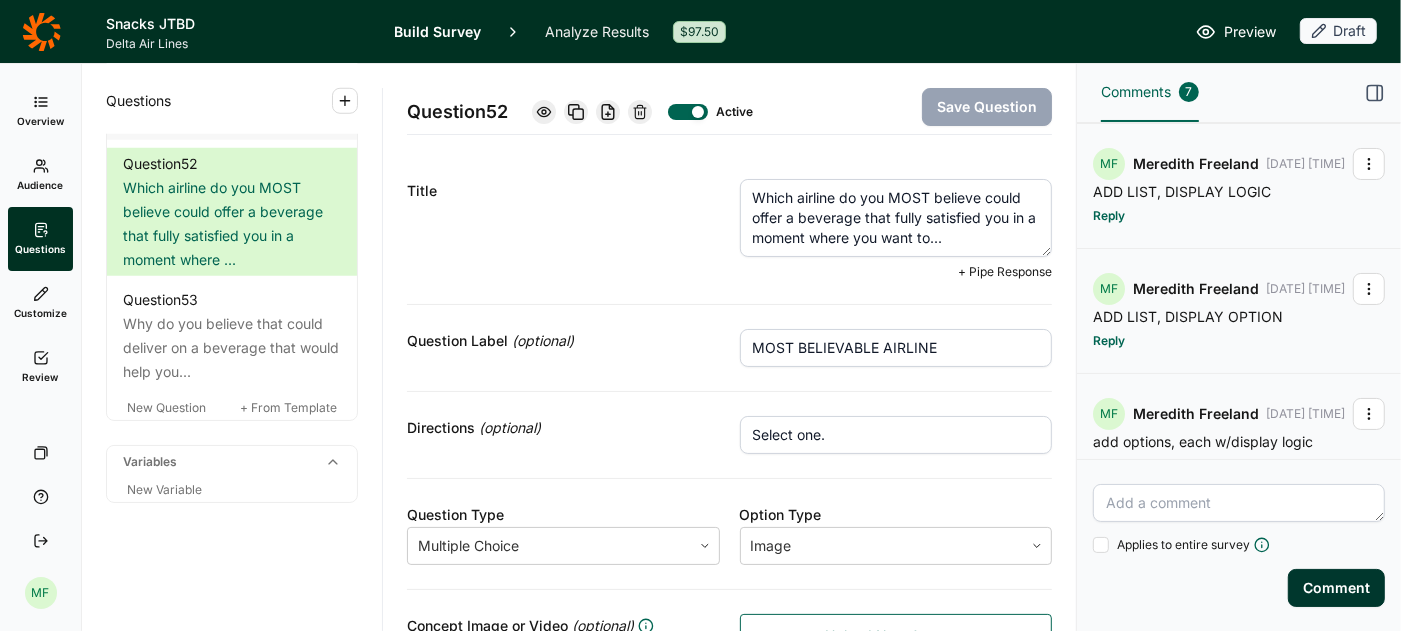 click on "Which airline do you MOST believe could offer a beverage that fully satisfied you in a moment where you want to..." at bounding box center [896, 218] 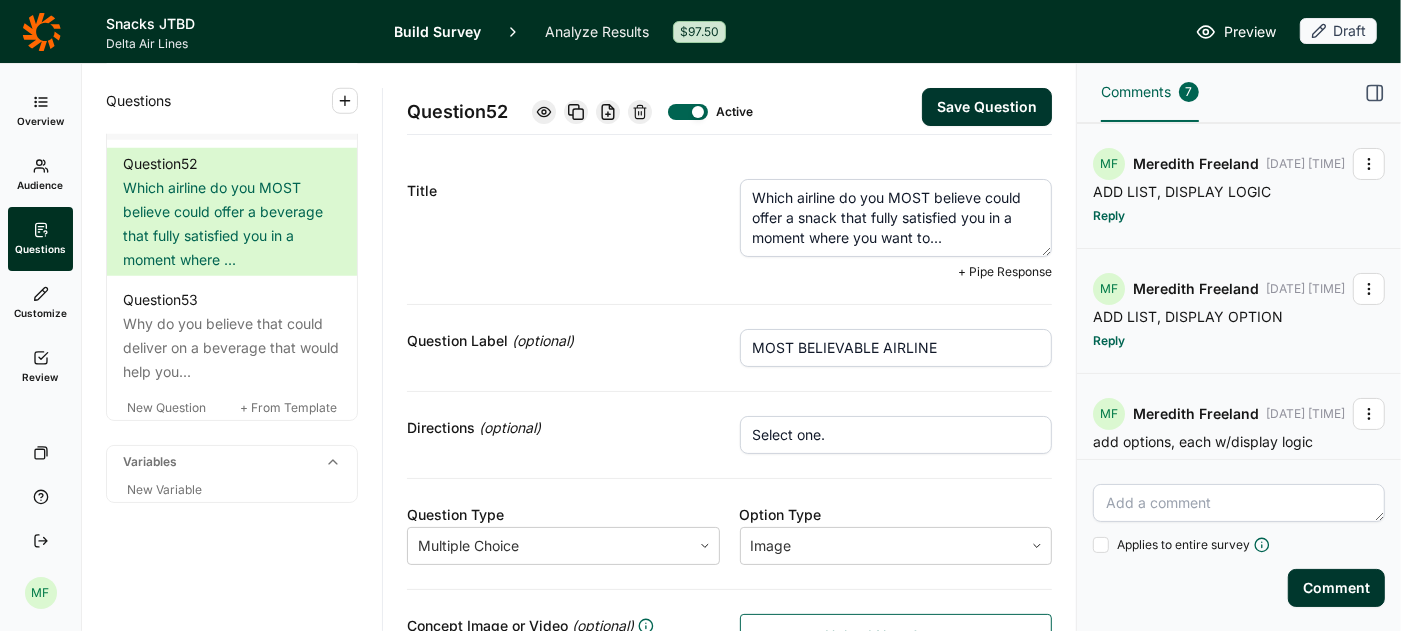 type on "Which airline do you MOST believe could offer a snack that fully satisfied you in a moment where you want to..." 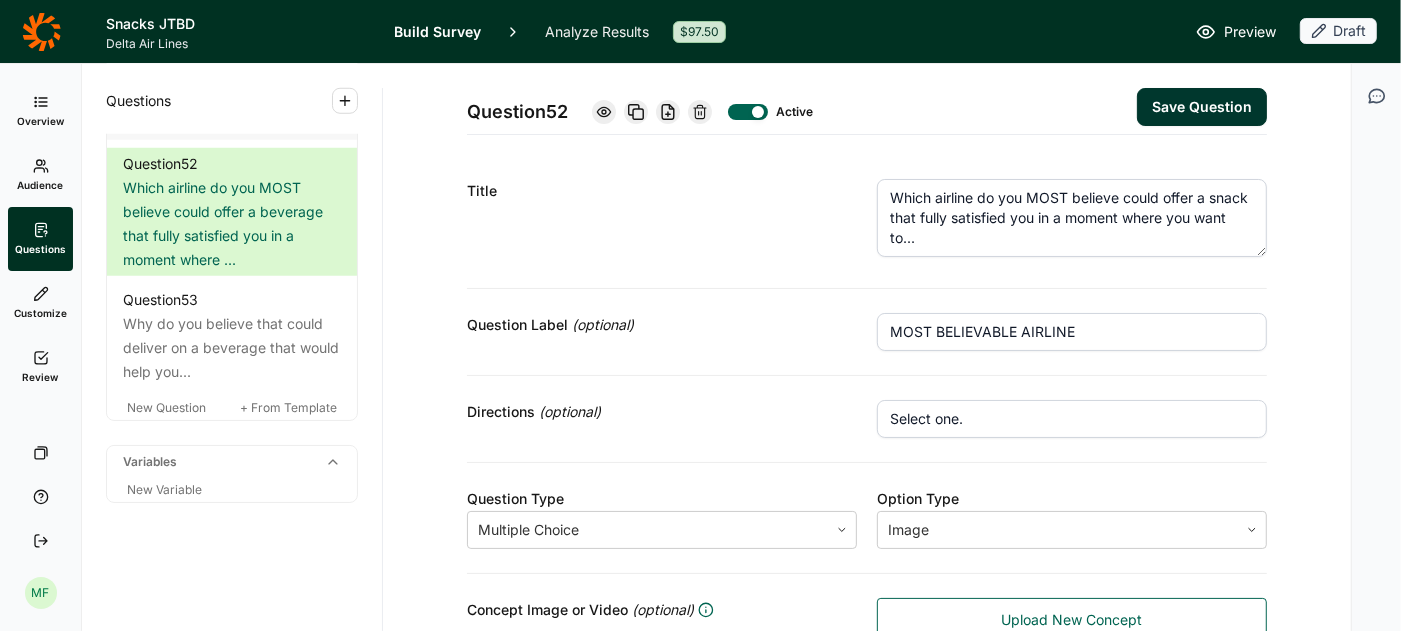 click on "Save Question" at bounding box center (1202, 107) 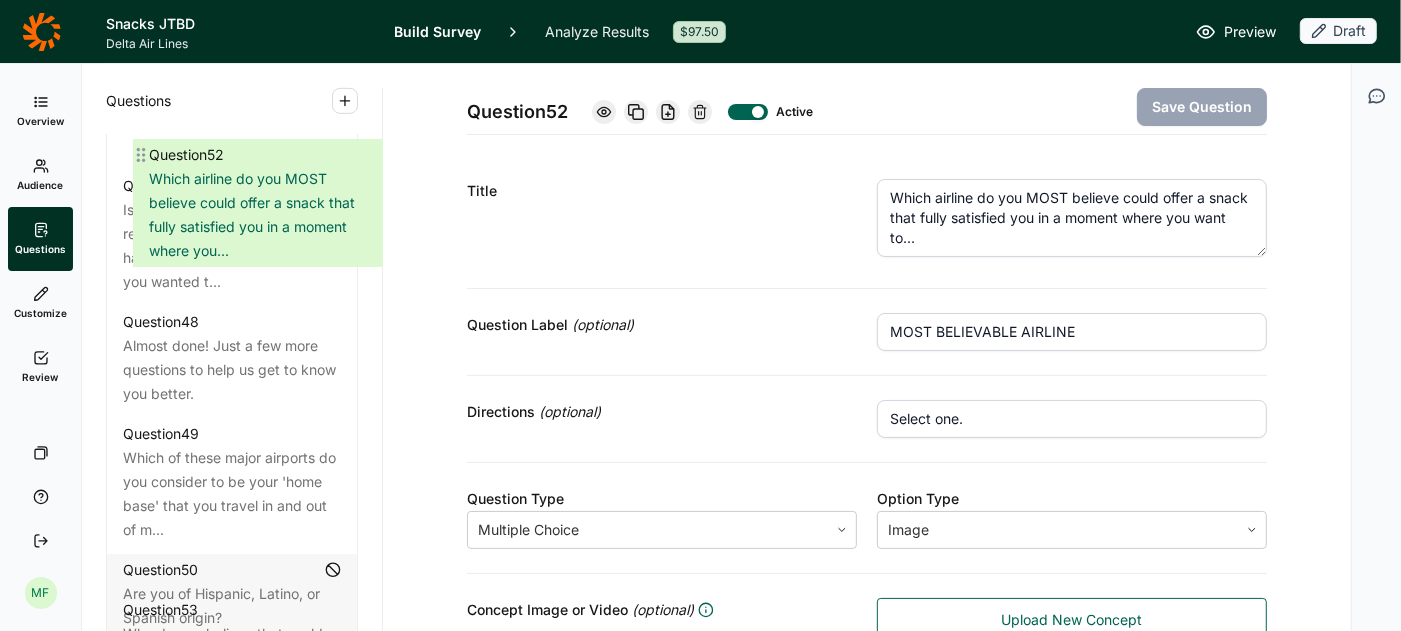 scroll, scrollTop: 6420, scrollLeft: 0, axis: vertical 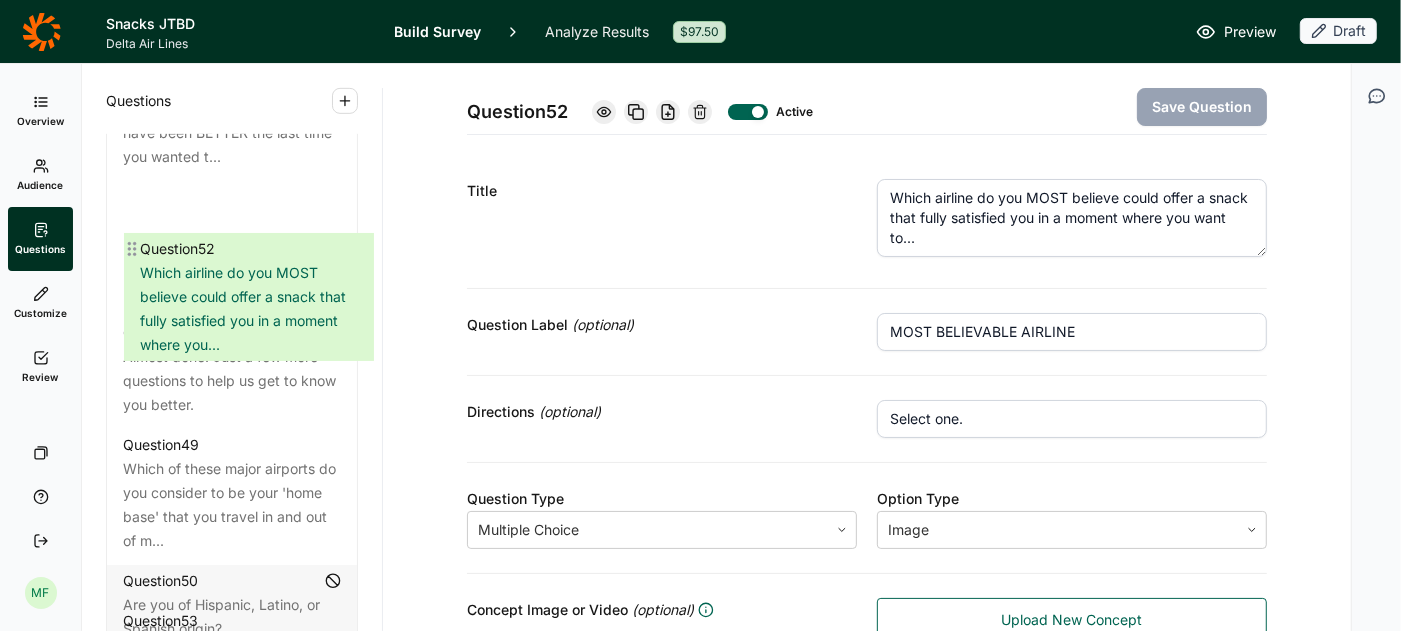 drag, startPoint x: 119, startPoint y: 167, endPoint x: 134, endPoint y: 240, distance: 74.52516 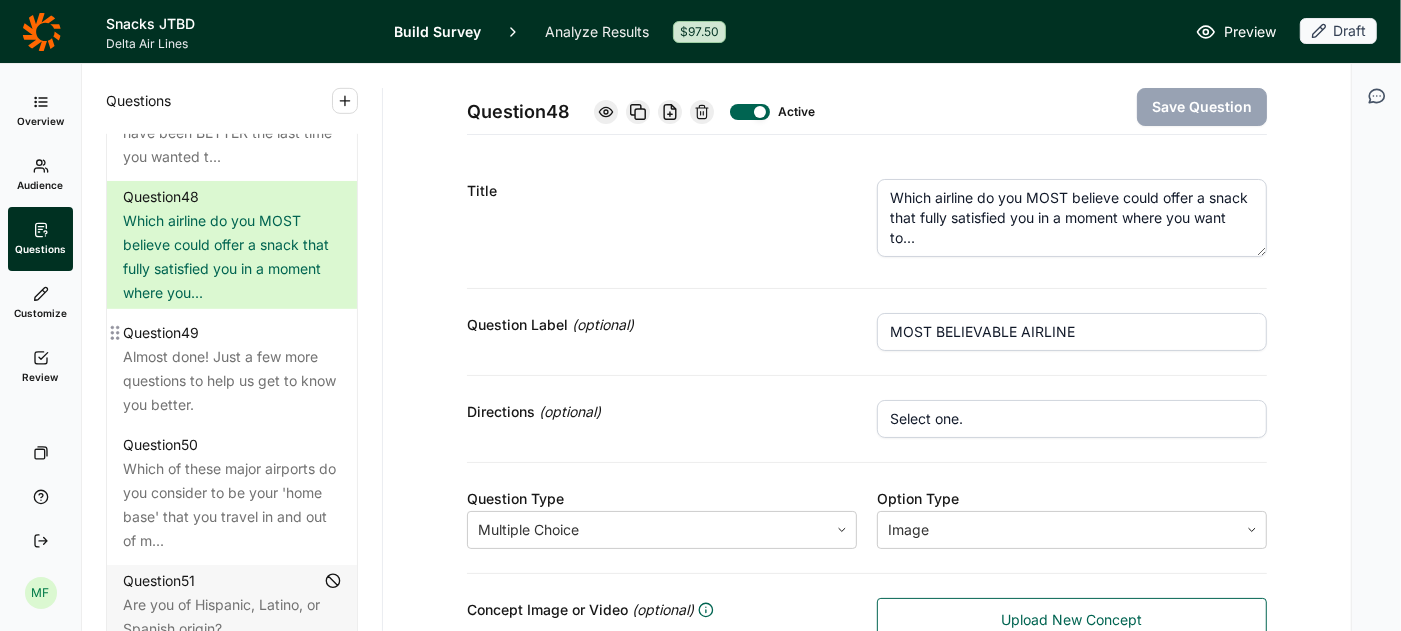 scroll, scrollTop: 6921, scrollLeft: 0, axis: vertical 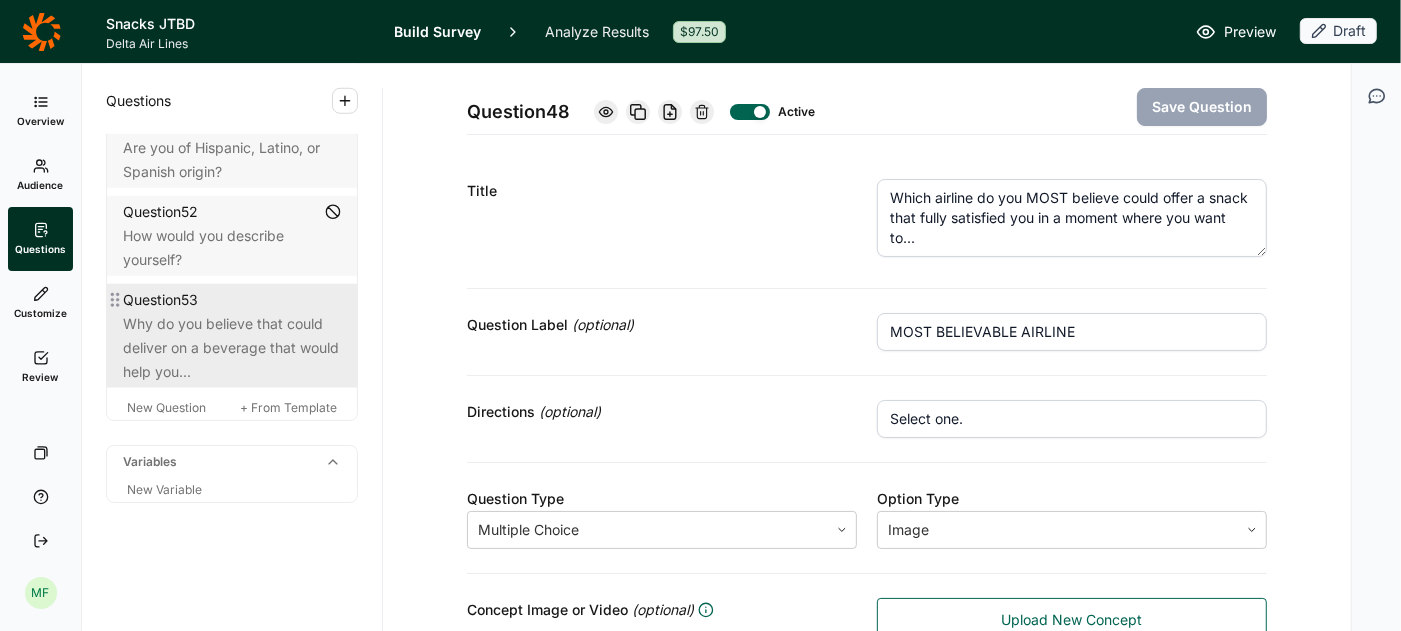 click on "Why do you believe that could deliver on a beverage that would help you..." at bounding box center (232, 348) 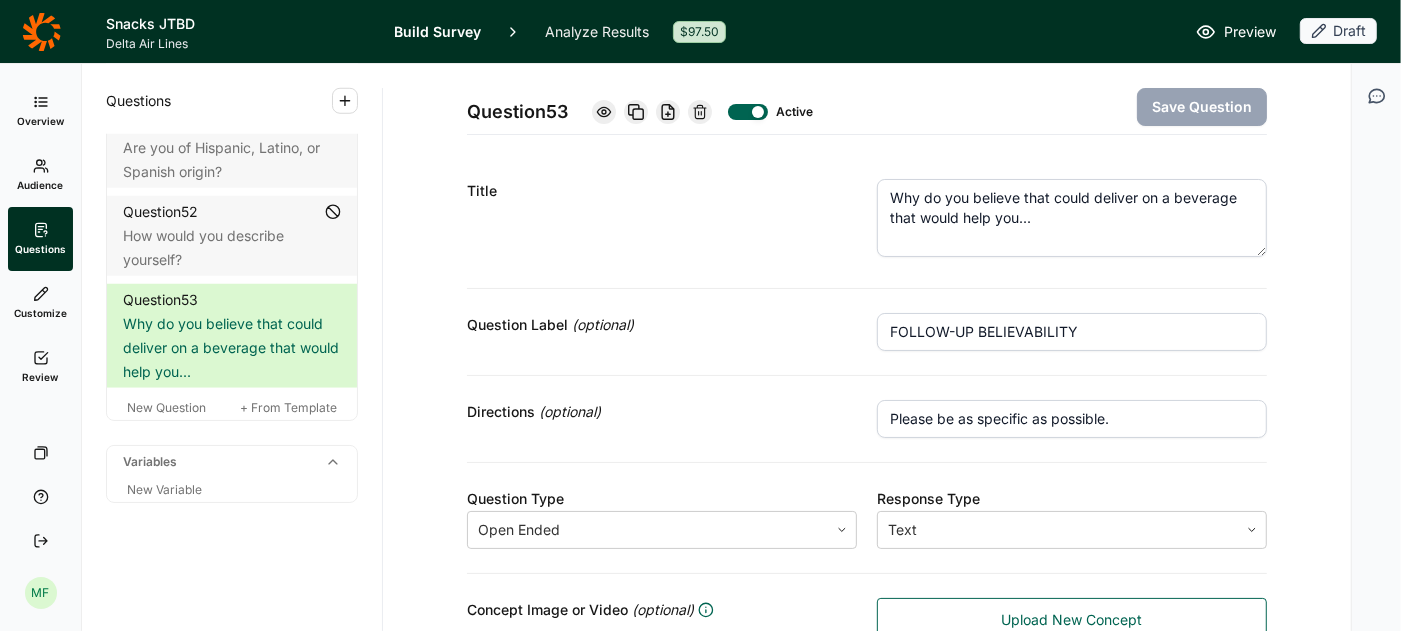 click on "Why do you believe that could deliver on a beverage that would help you..." at bounding box center [1072, 218] 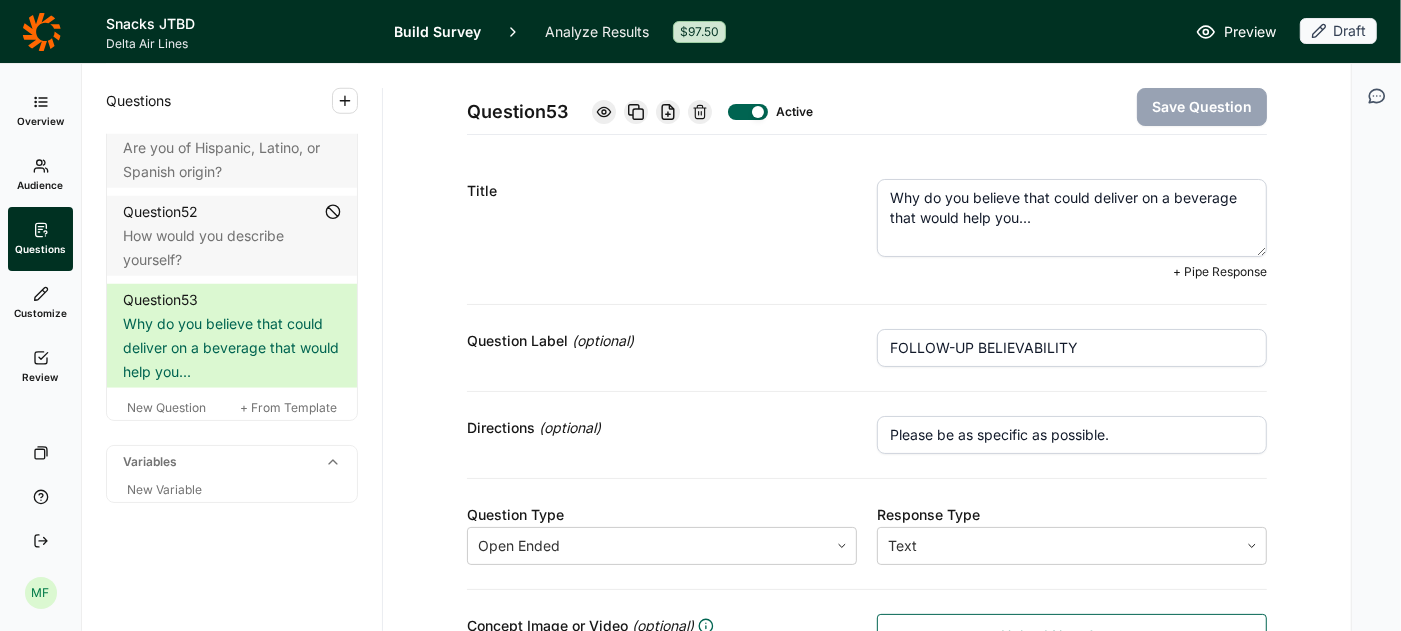 click on "Why do you believe that could deliver on a beverage that would help you..." at bounding box center (1072, 218) 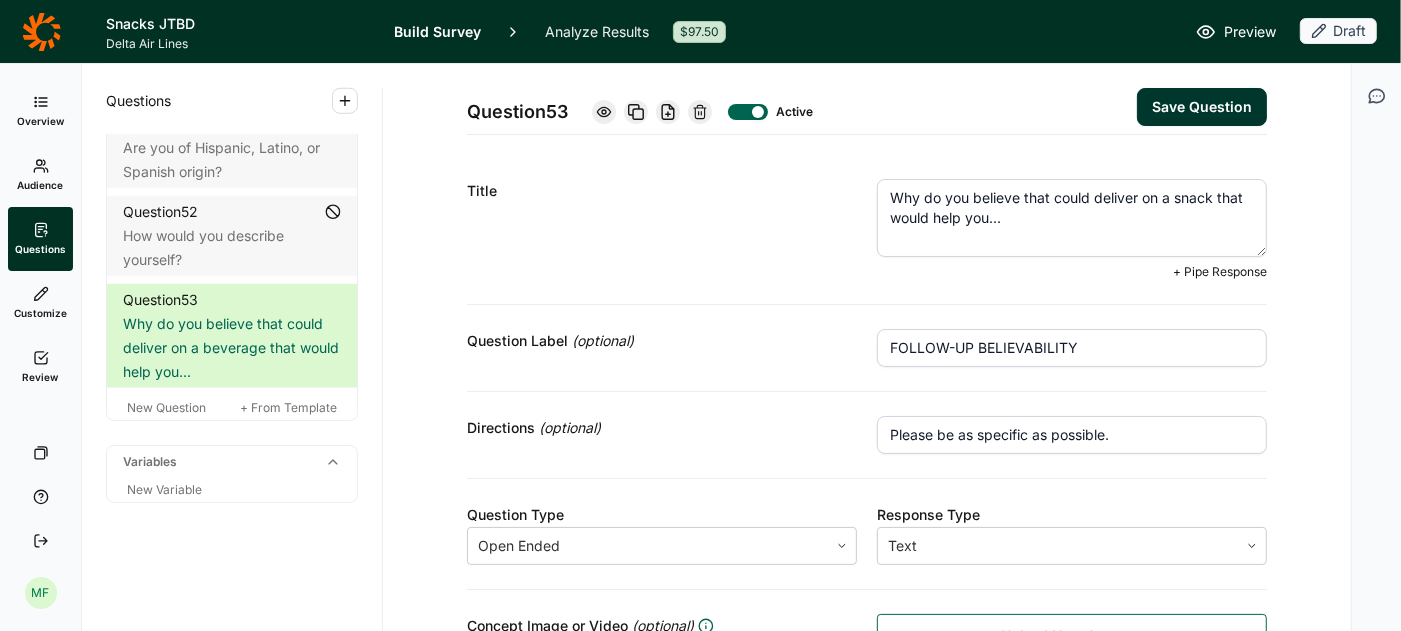 type on "Why do you believe that could deliver on a snack that would help you..." 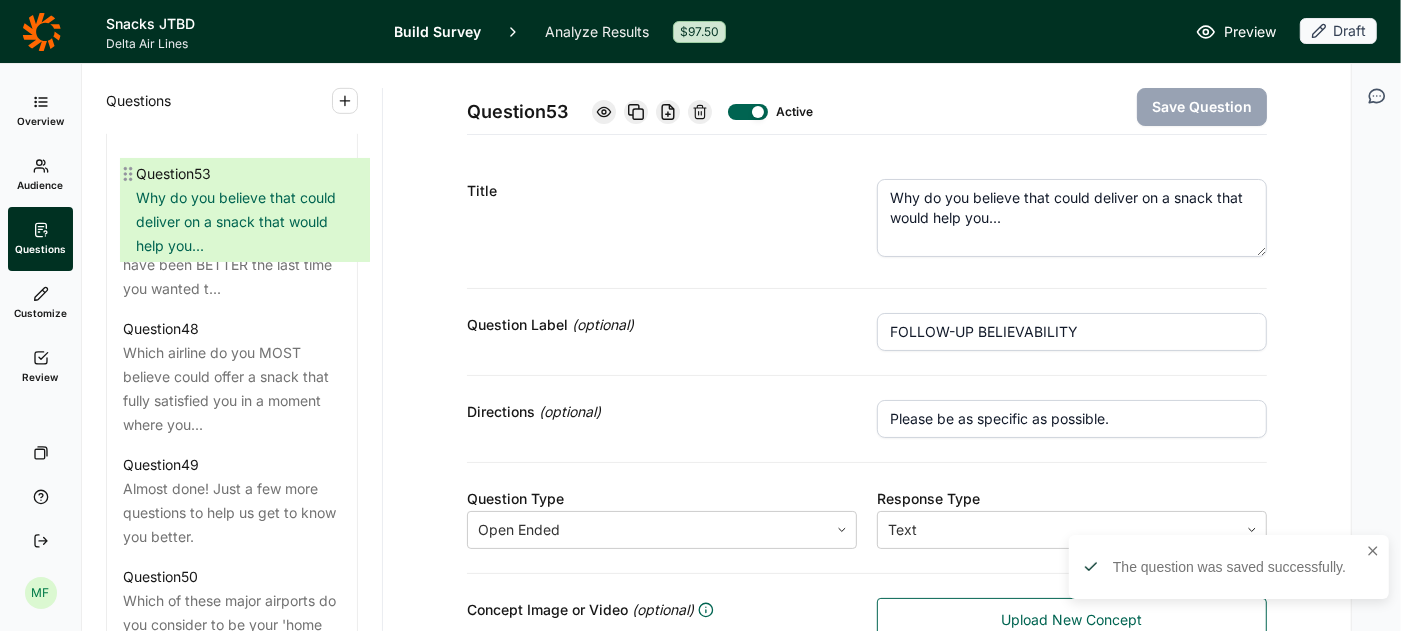 scroll, scrollTop: 6386, scrollLeft: 0, axis: vertical 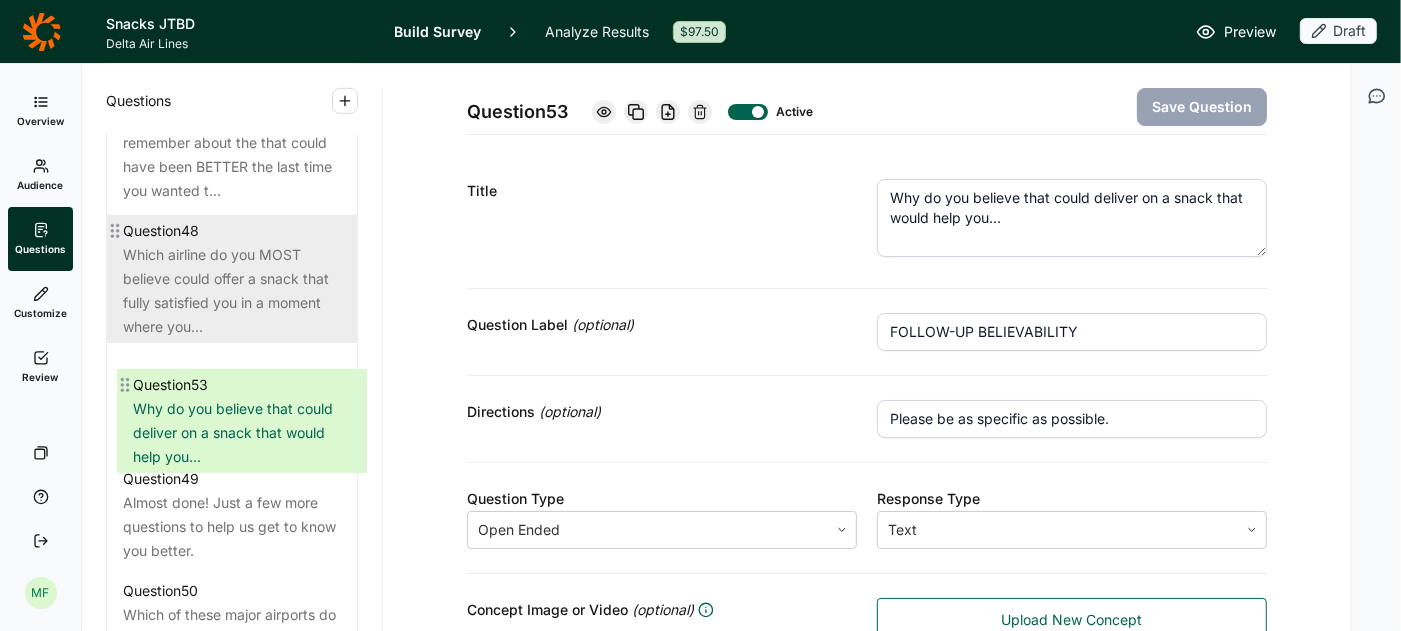 drag, startPoint x: 117, startPoint y: 305, endPoint x: 126, endPoint y: 382, distance: 77.52419 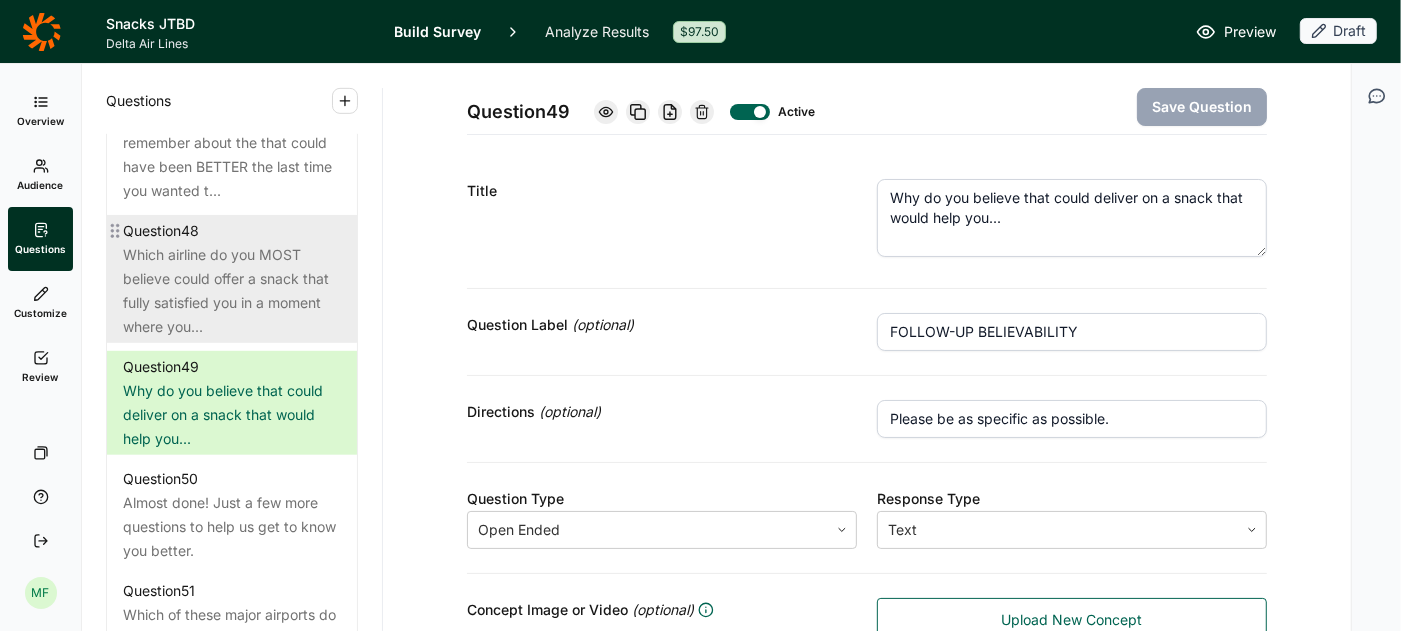click on "Which airline do you MOST believe could offer a snack that fully satisfied you in a moment where you..." at bounding box center (232, 291) 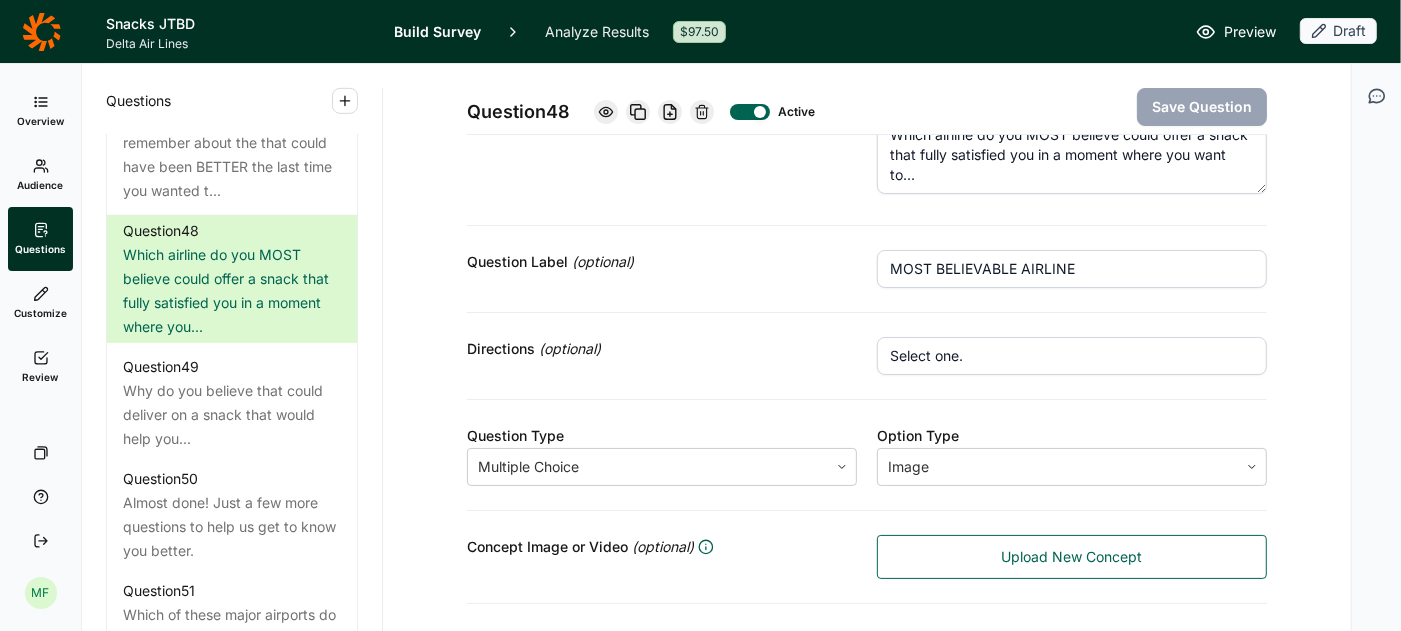 scroll, scrollTop: 0, scrollLeft: 0, axis: both 